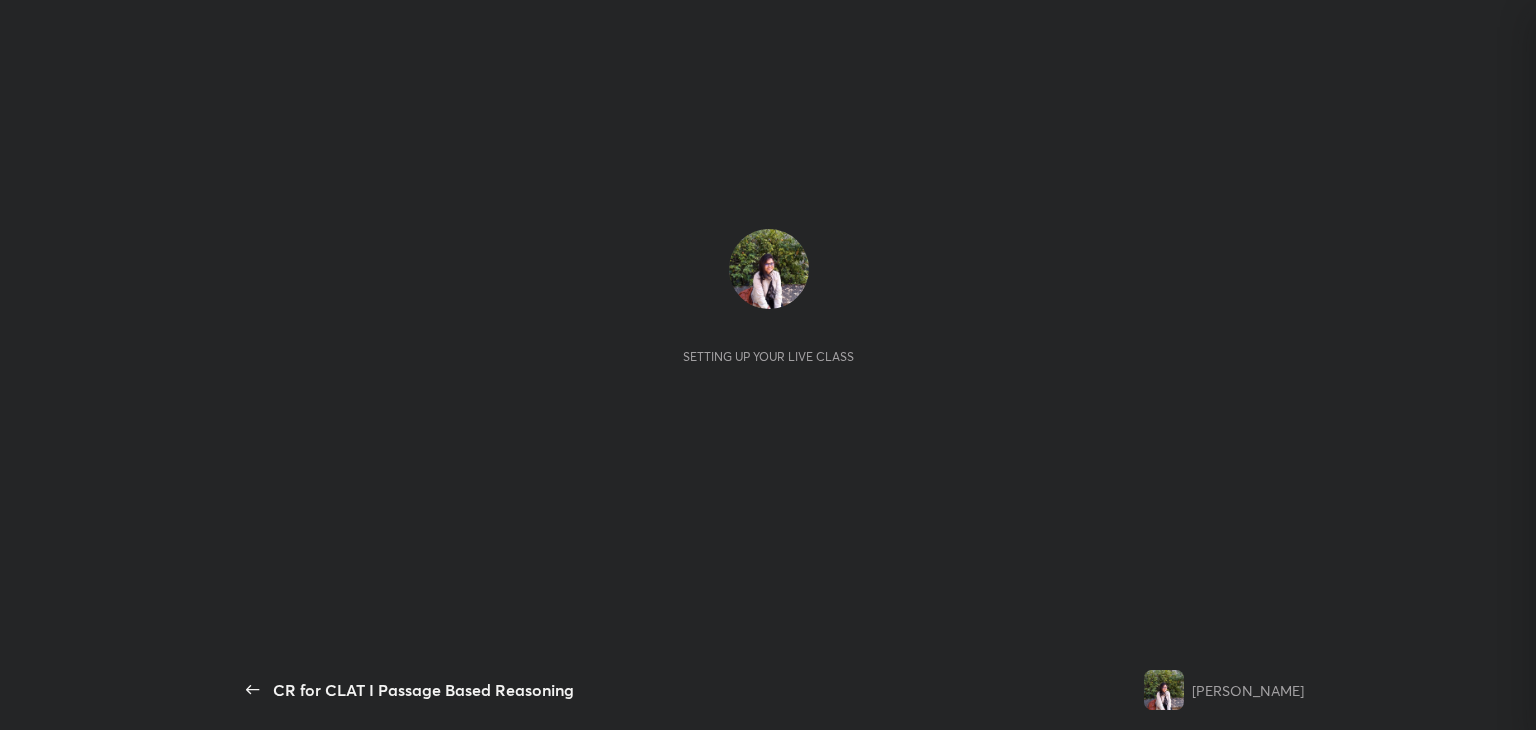 scroll, scrollTop: 0, scrollLeft: 0, axis: both 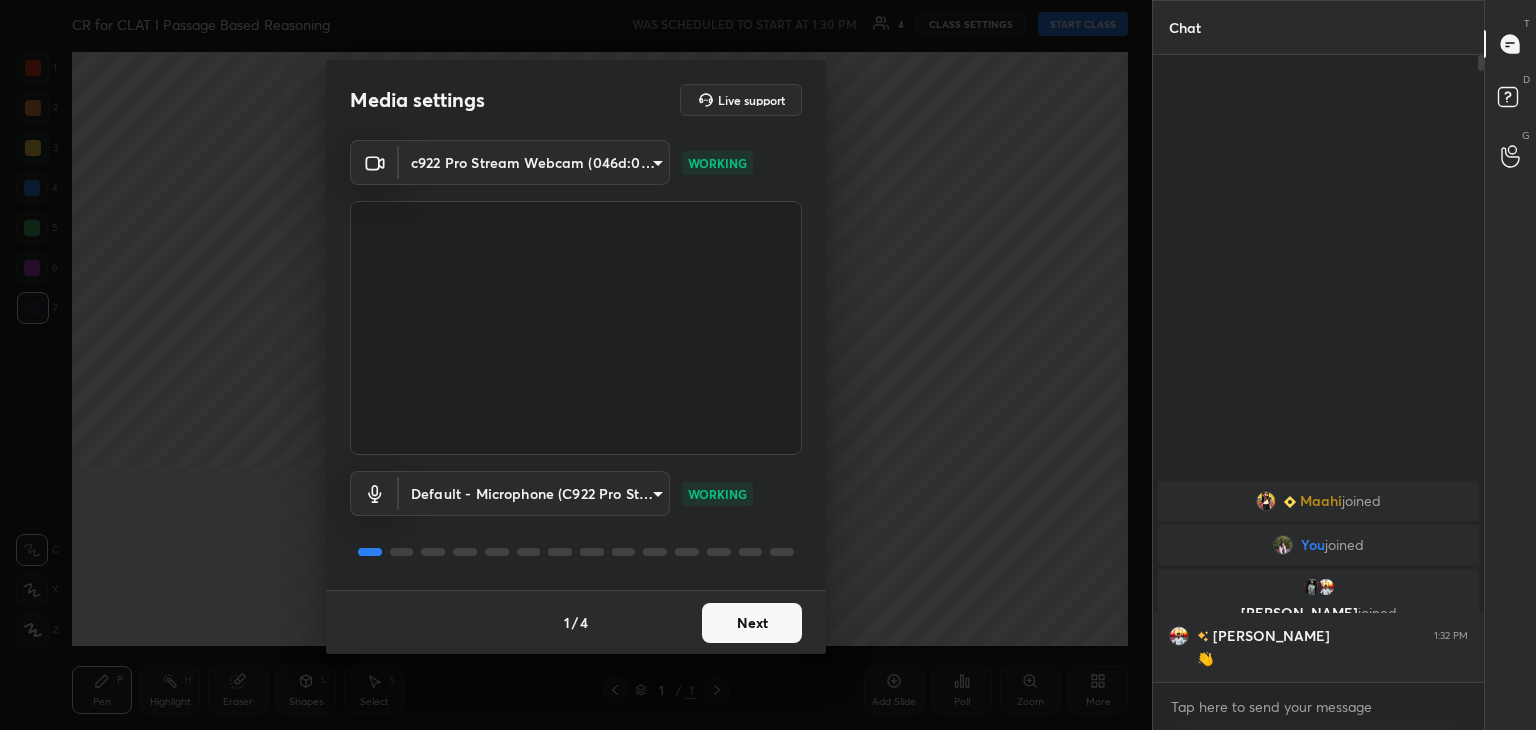 click on "Next" at bounding box center (752, 623) 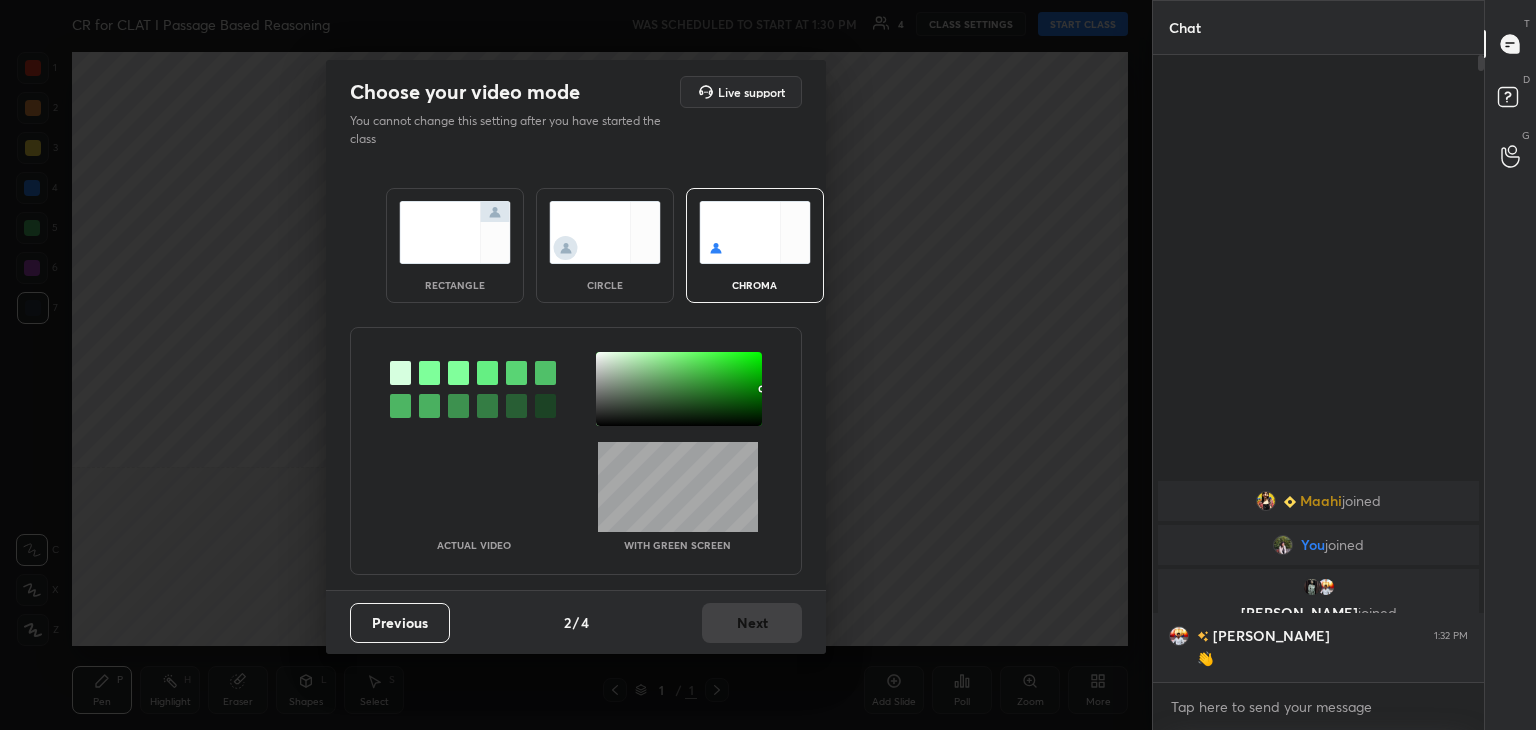 click at bounding box center (605, 232) 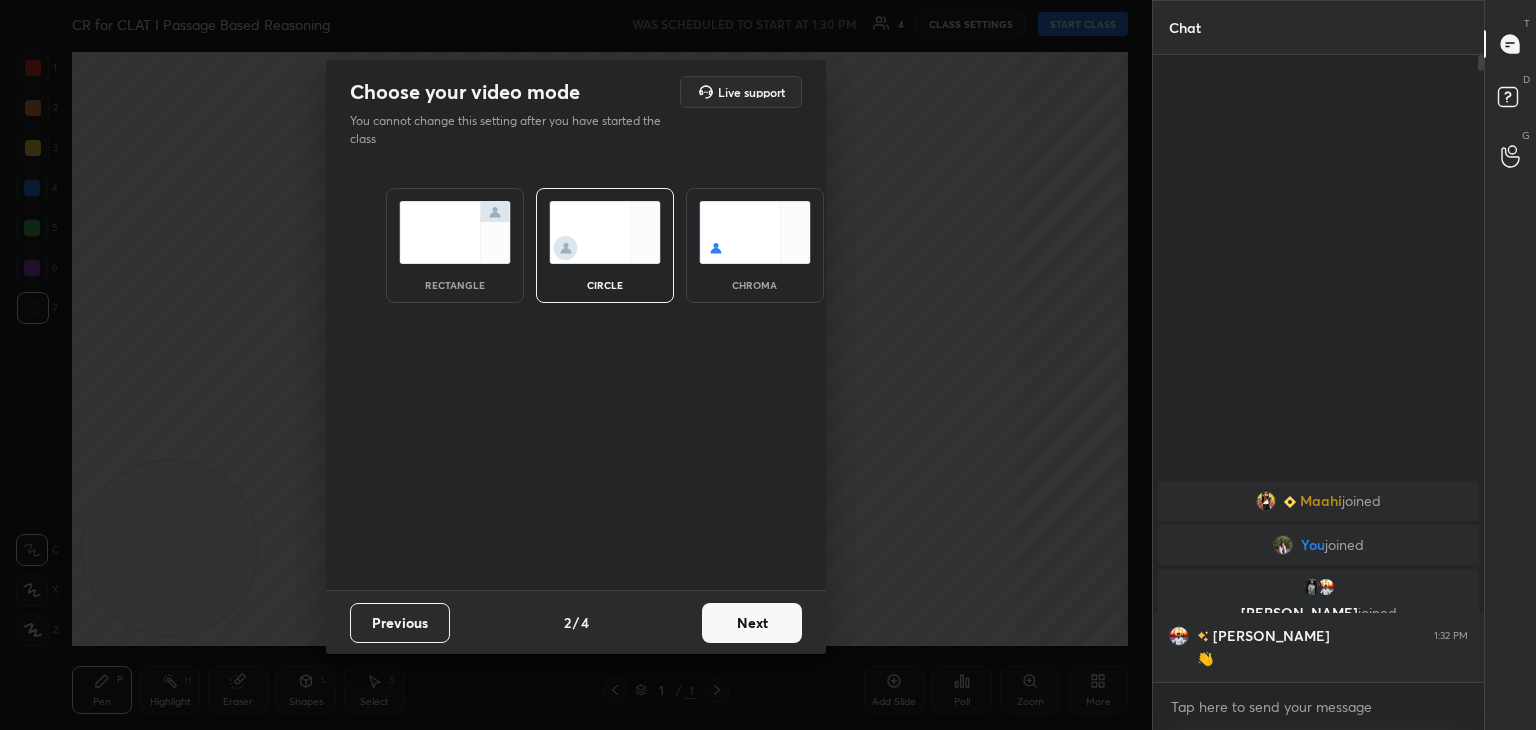 click on "Next" at bounding box center (752, 623) 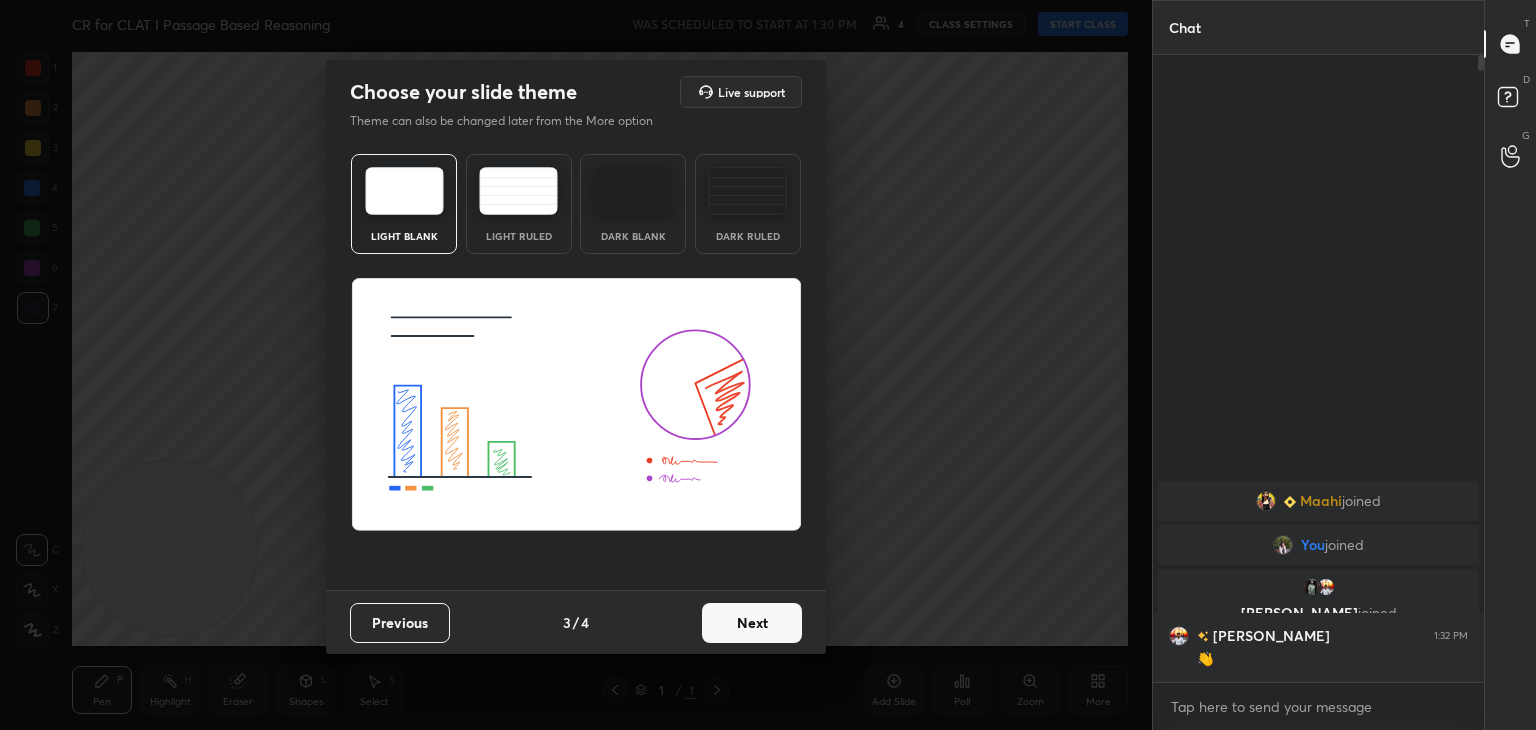 click on "Next" at bounding box center (752, 623) 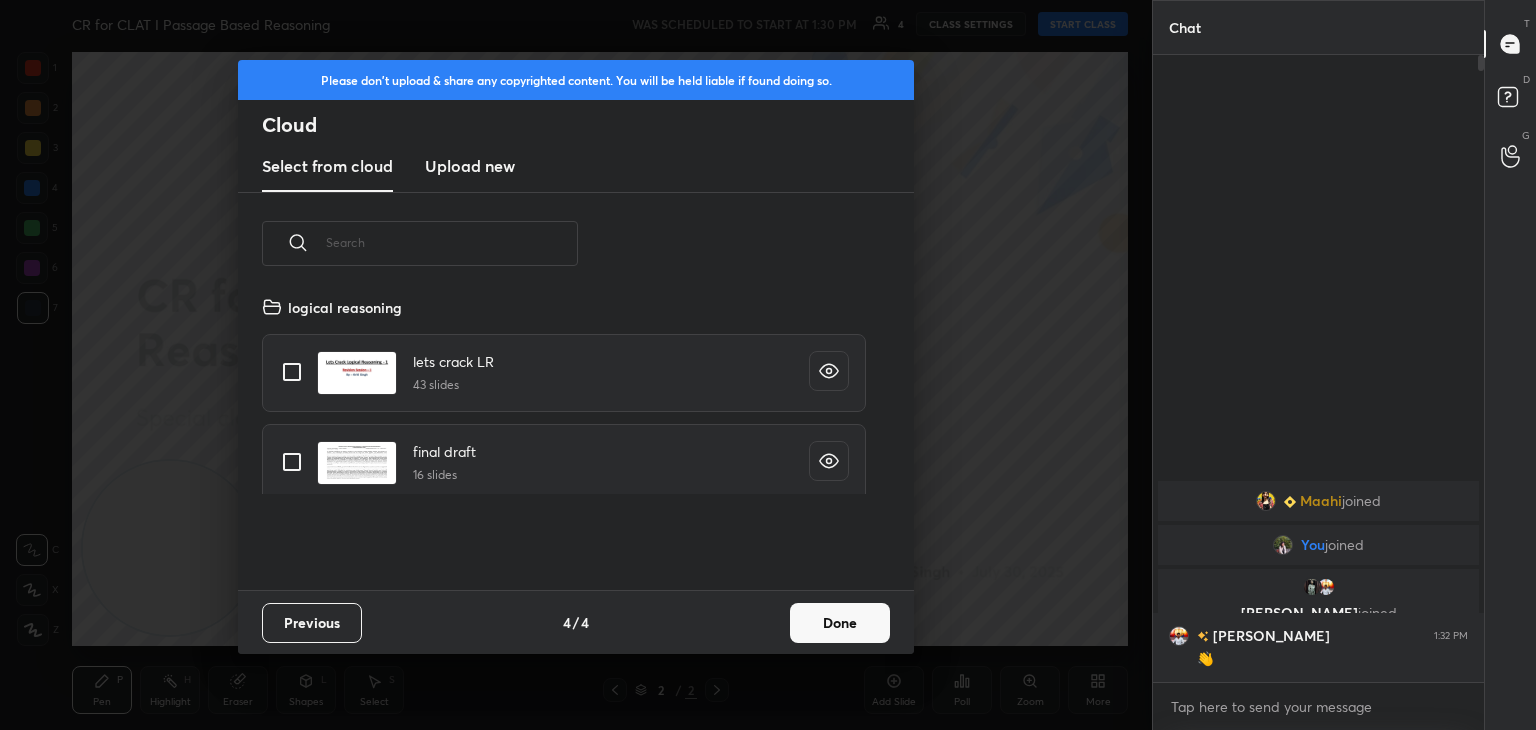 click on "Done" at bounding box center (840, 623) 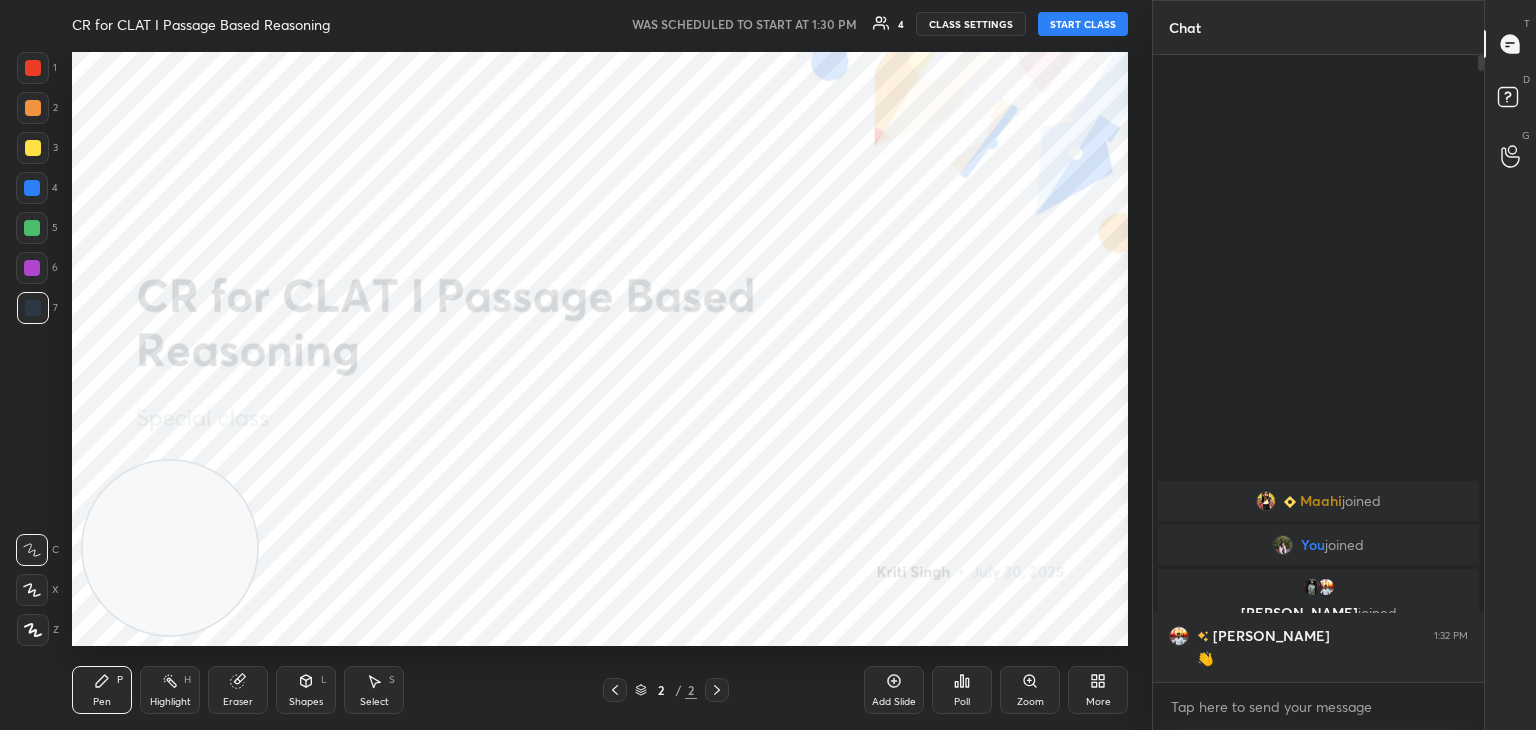 click on "START CLASS" at bounding box center [1083, 24] 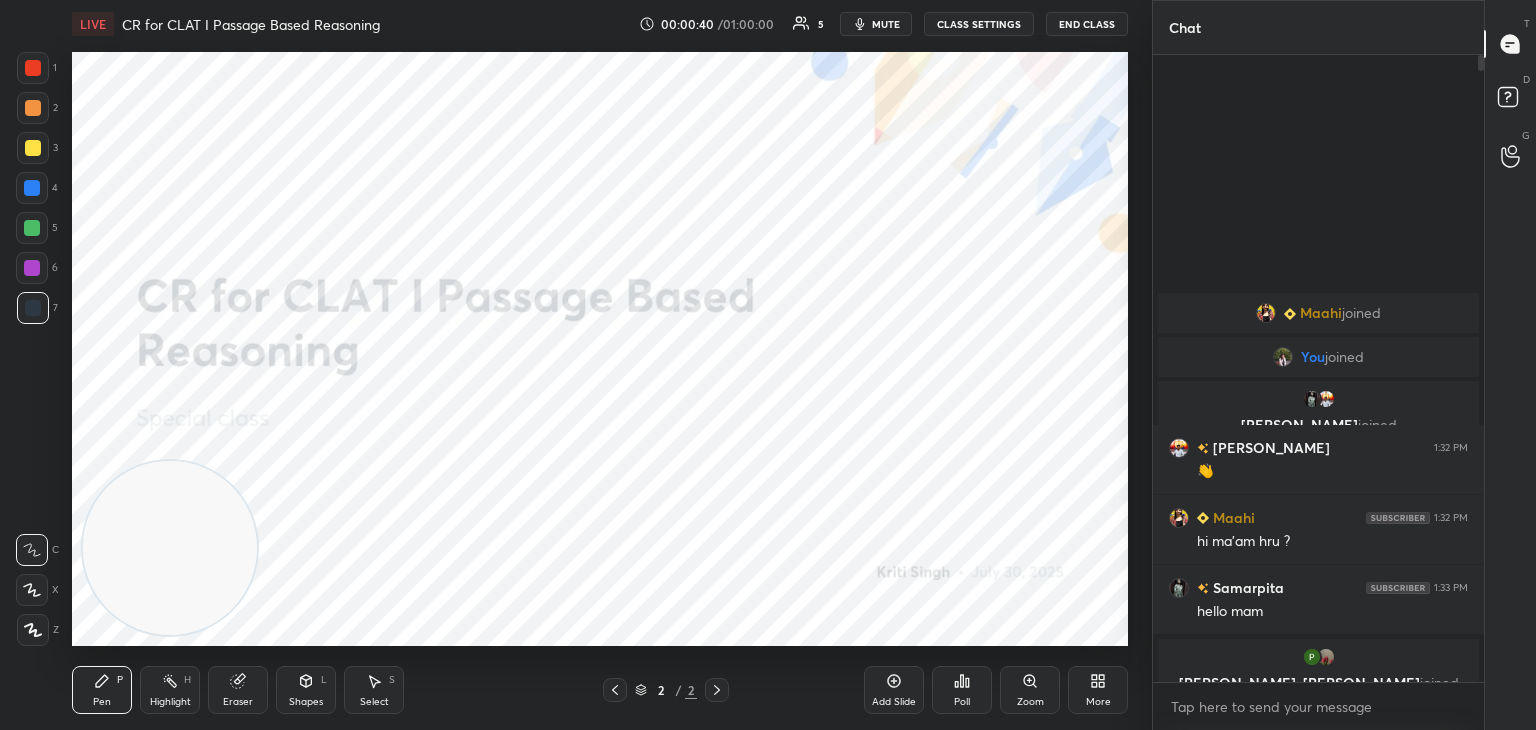 click on "More" at bounding box center (1098, 690) 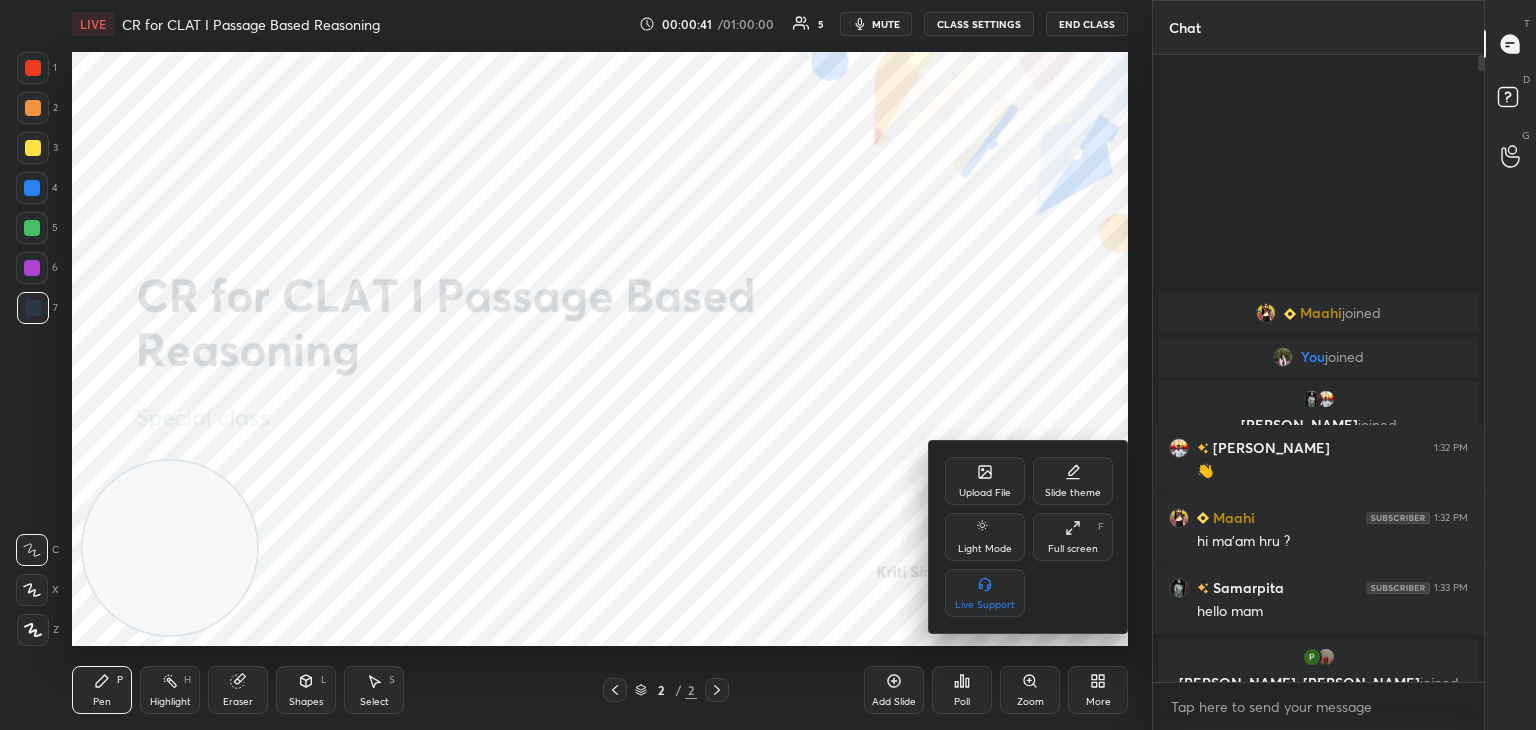 click on "Upload File" at bounding box center (985, 481) 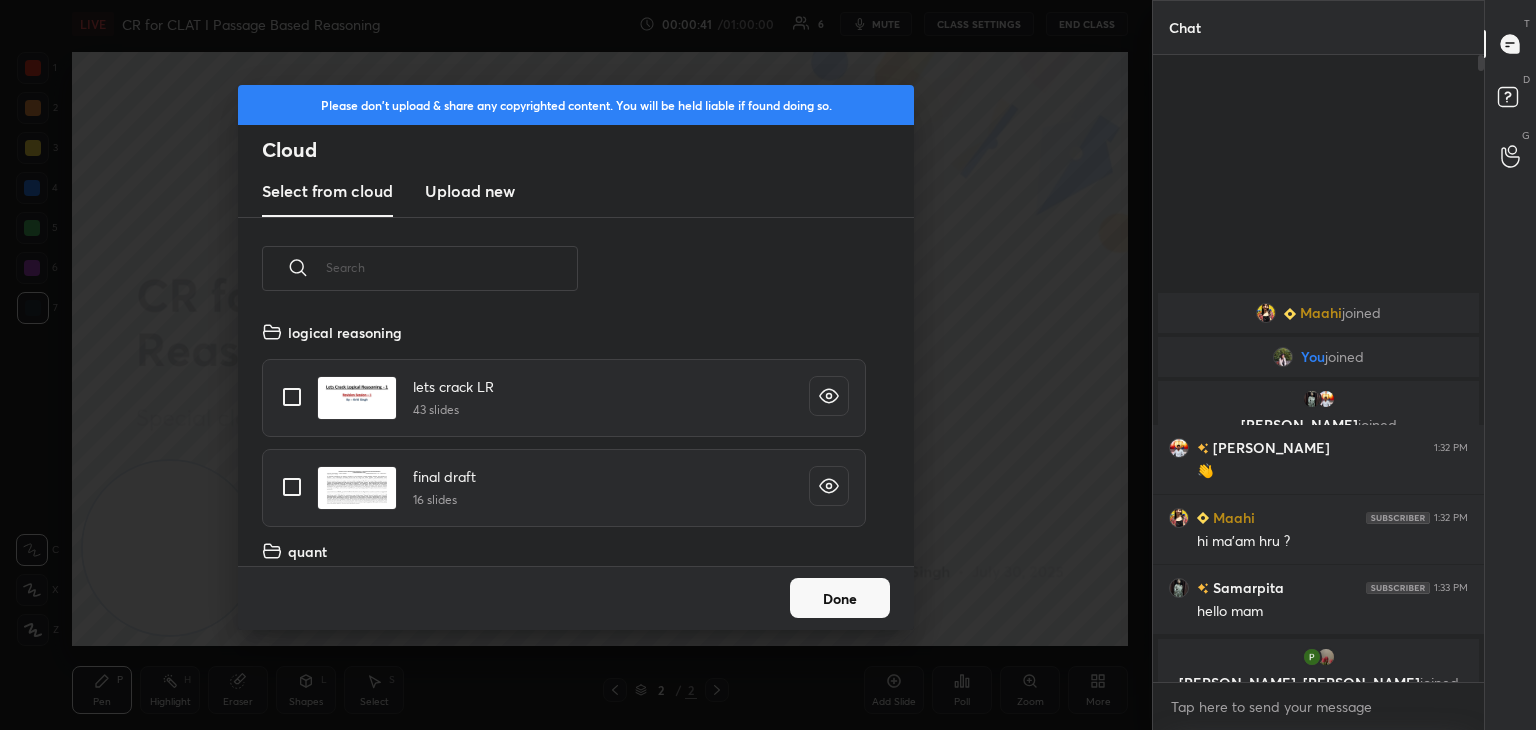 scroll, scrollTop: 5, scrollLeft: 10, axis: both 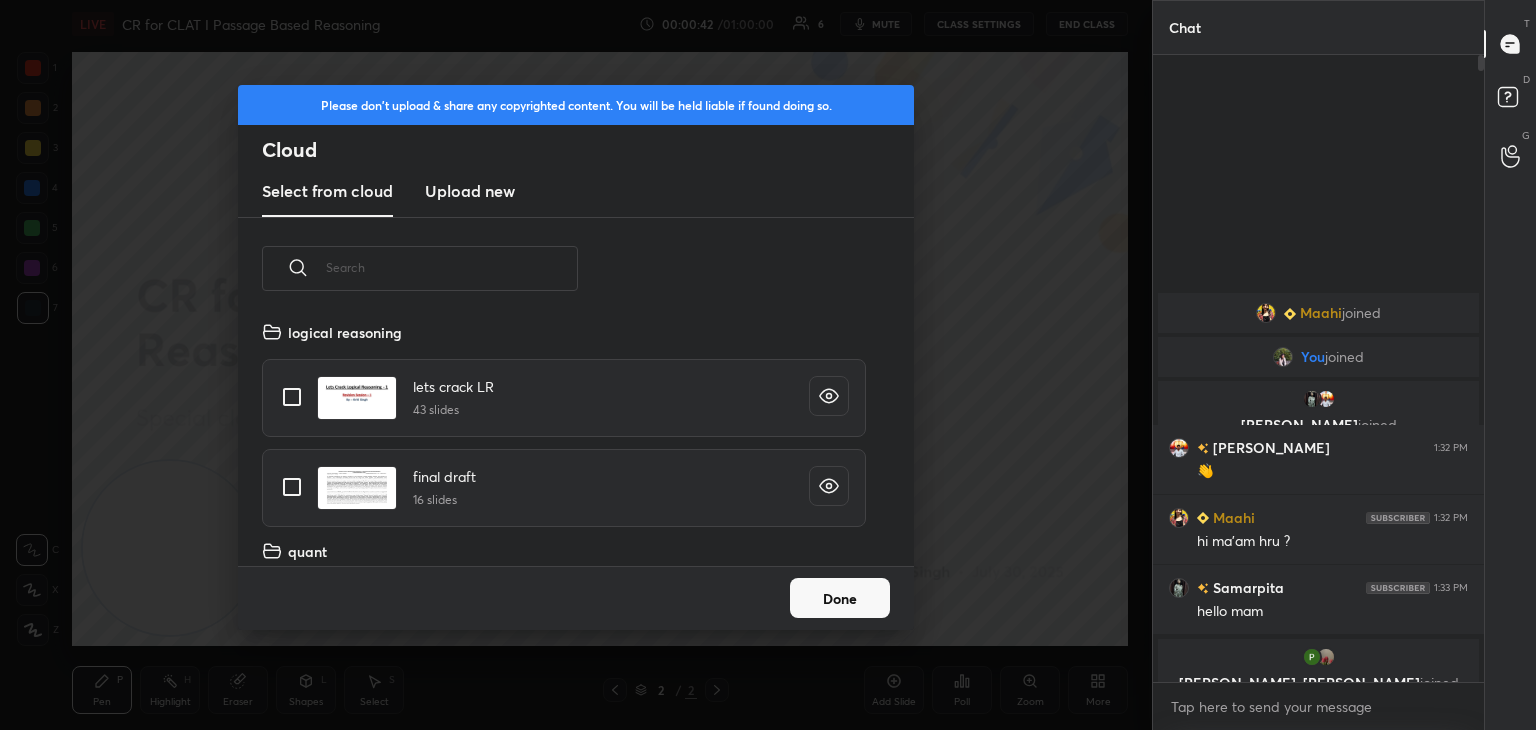 click on "Upload new" at bounding box center [470, 191] 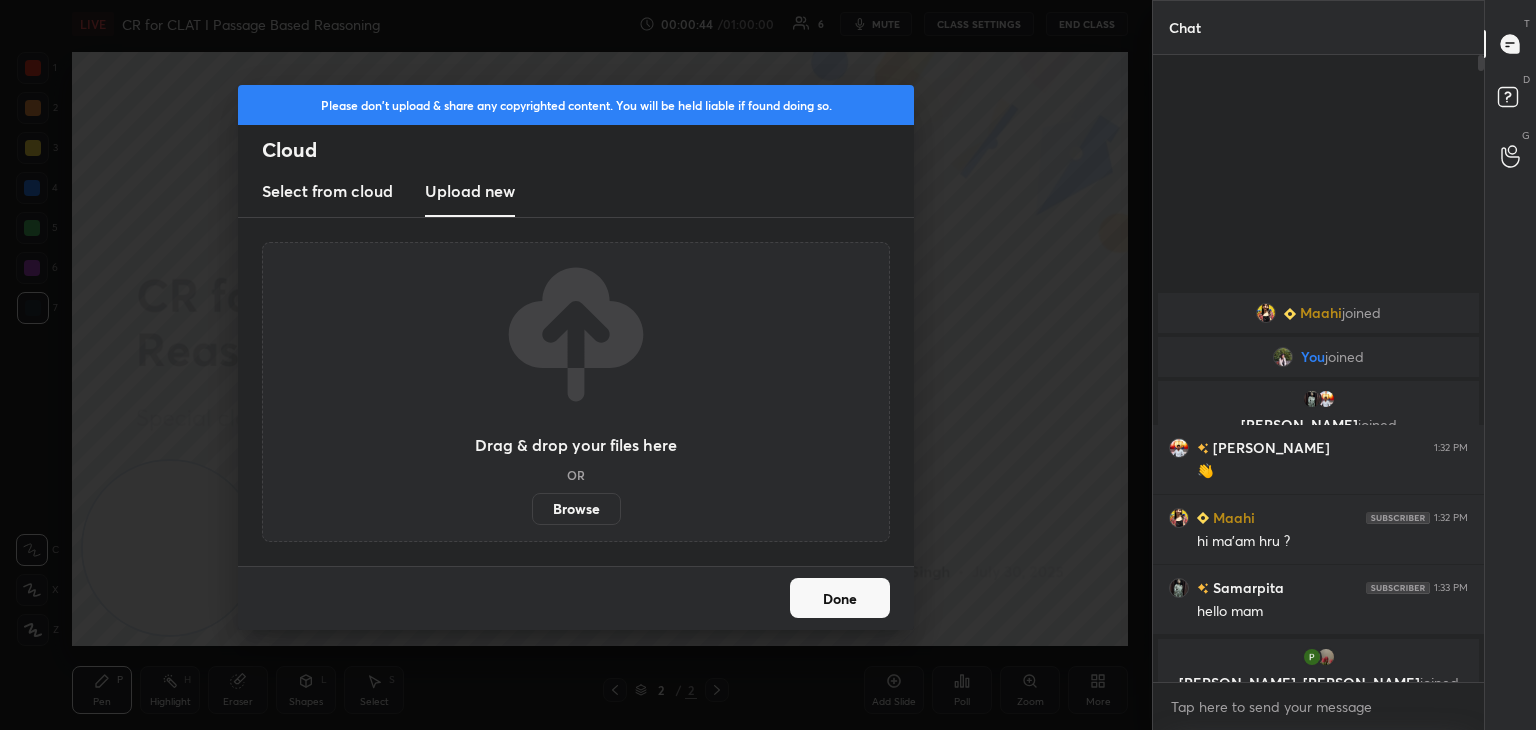 click on "Browse" at bounding box center (576, 509) 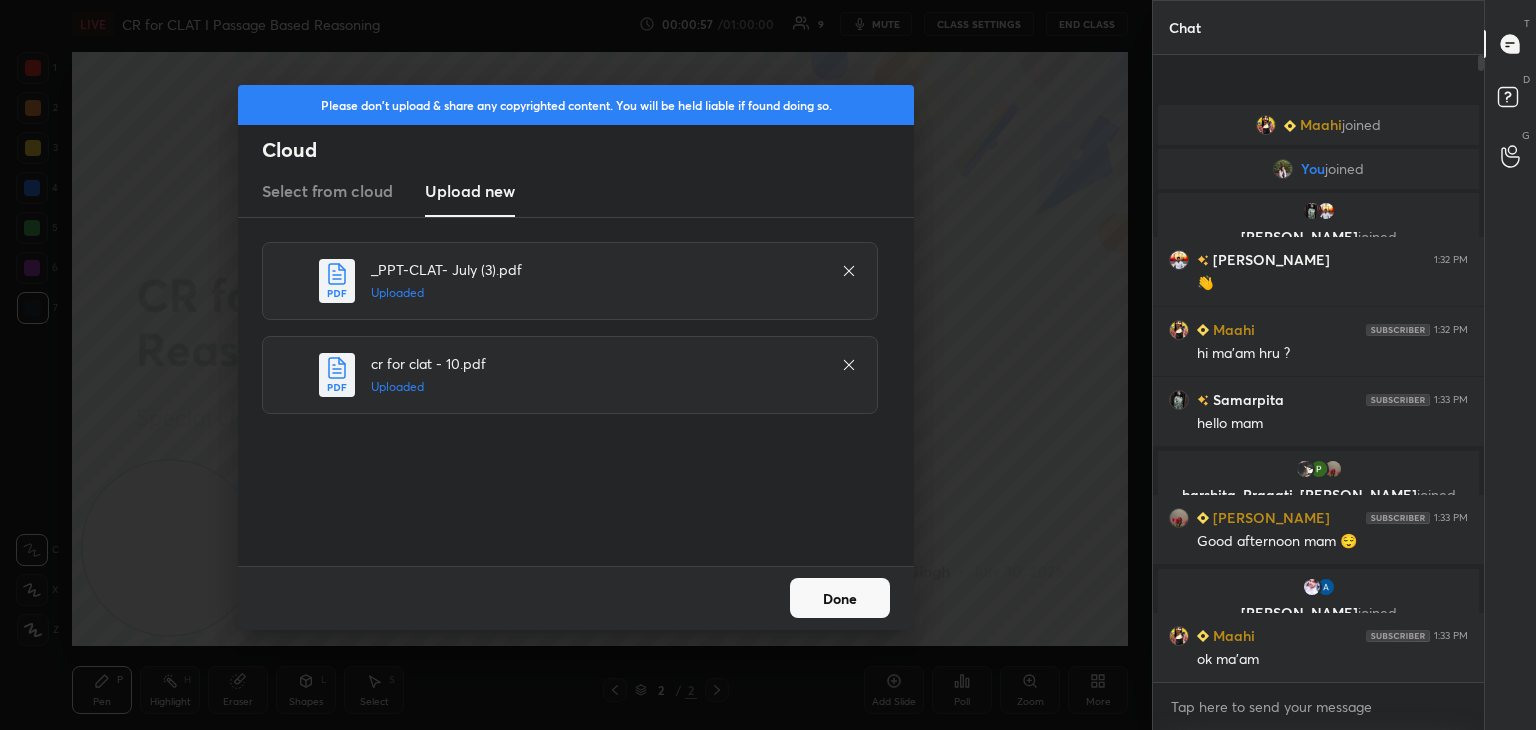 click on "Done" at bounding box center [840, 598] 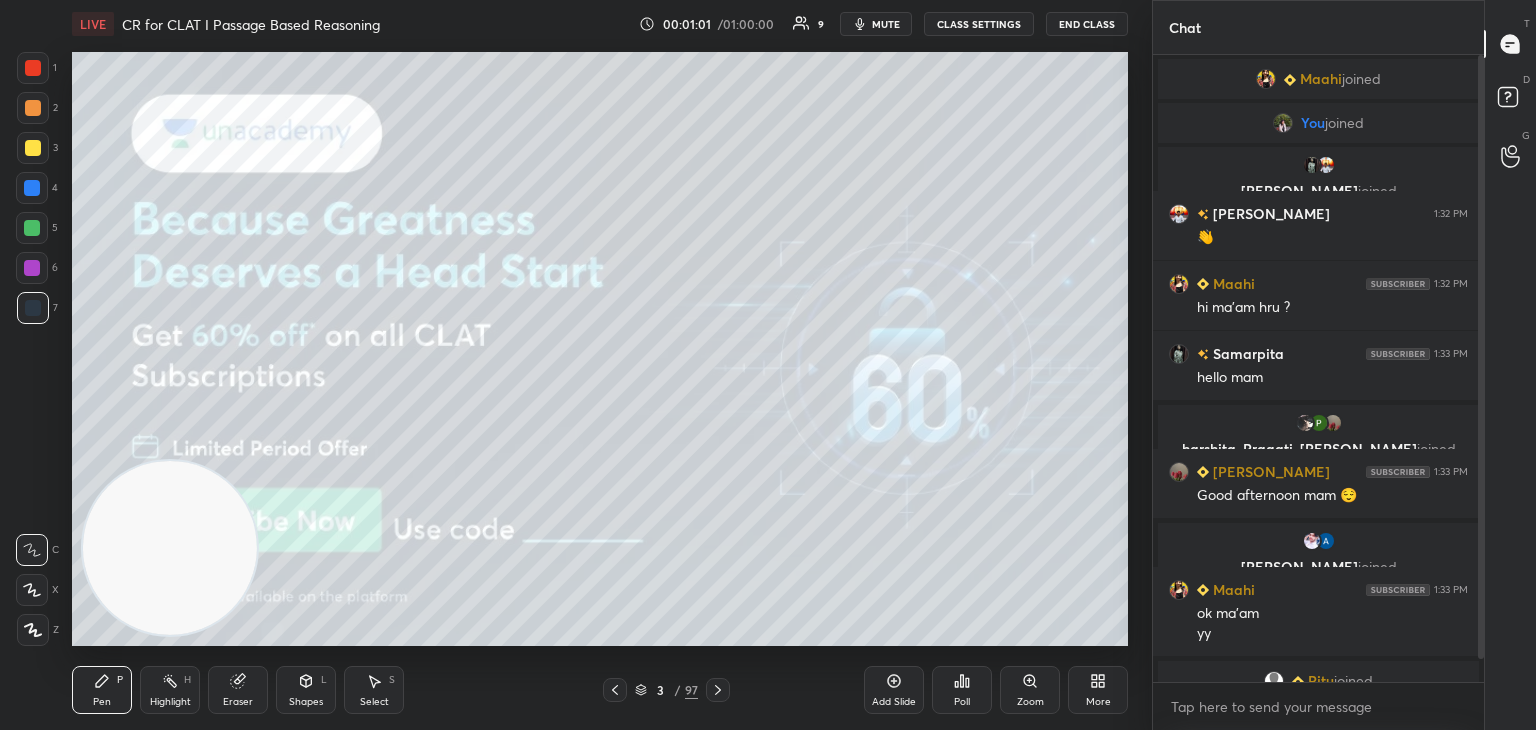 click 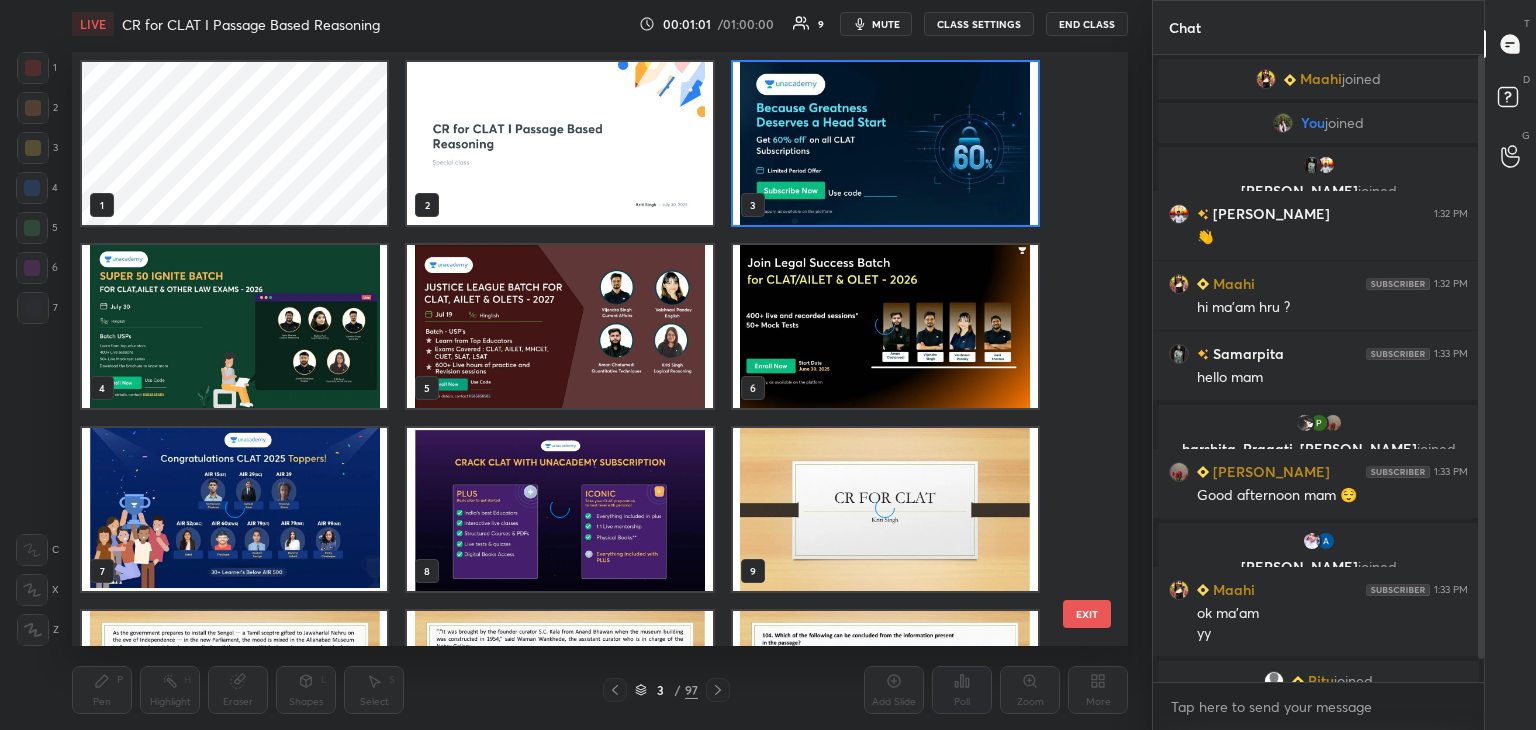 scroll, scrollTop: 6, scrollLeft: 10, axis: both 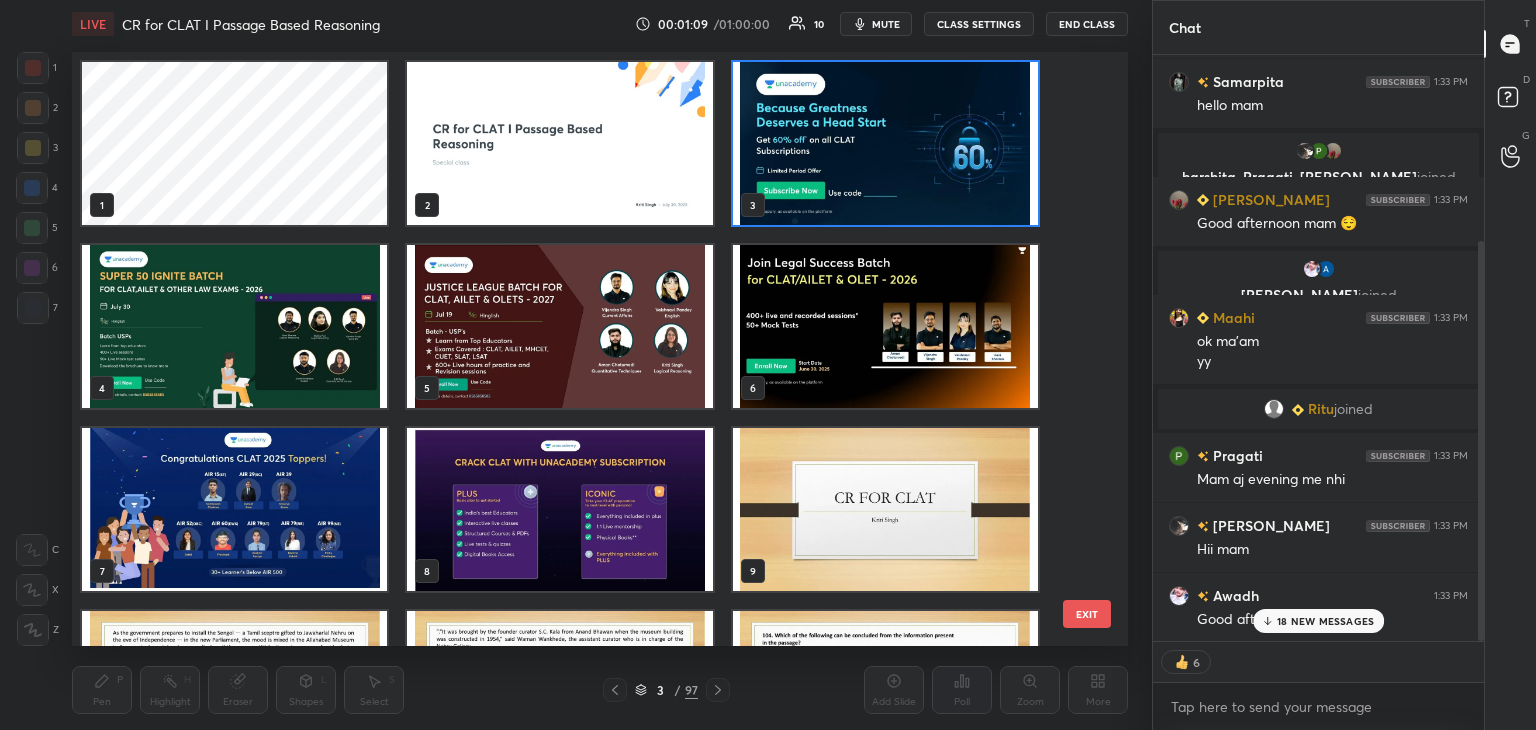 drag, startPoint x: 1483, startPoint y: 151, endPoint x: 1492, endPoint y: 399, distance: 248.16325 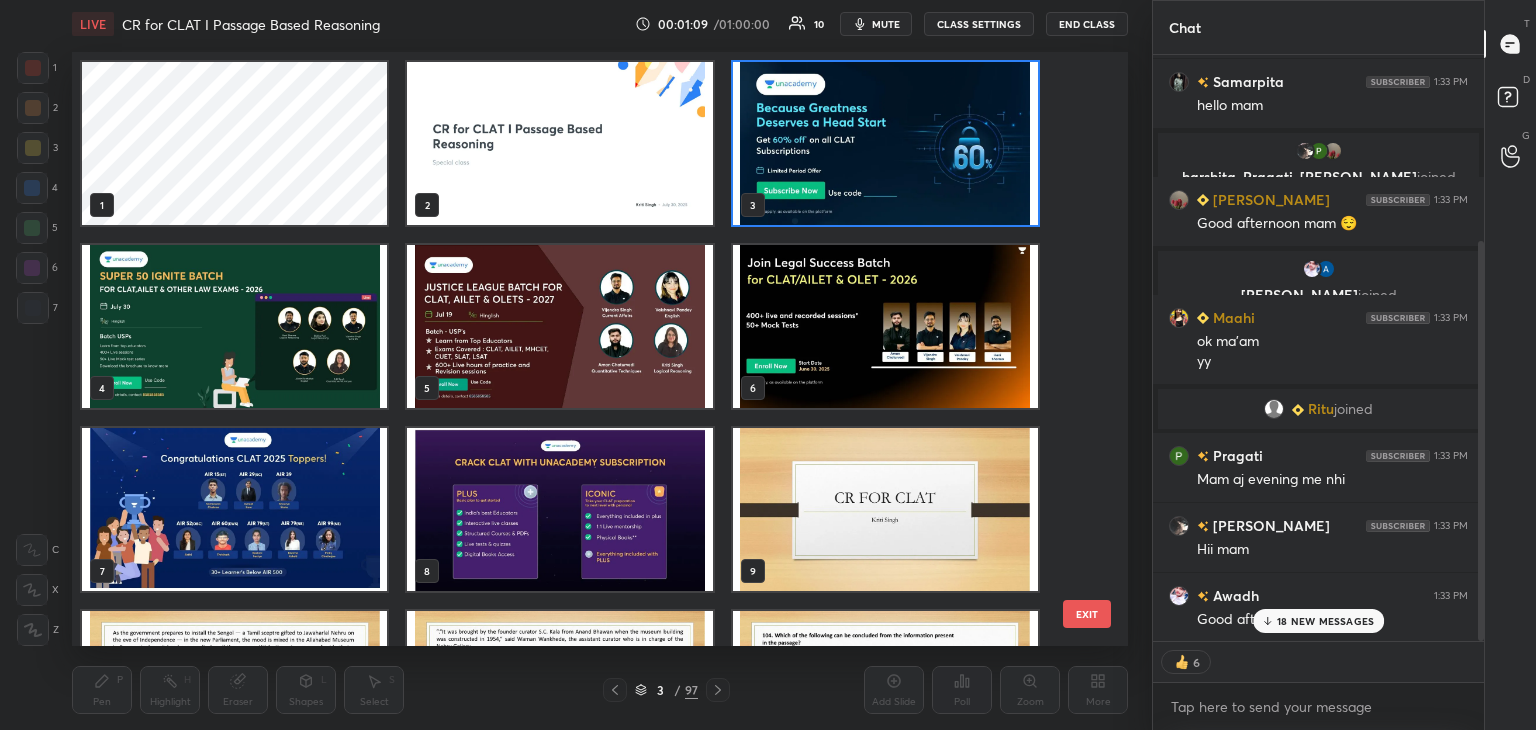 click on "Chat Hitesh 1:32 PM 👋 Maahi 1:32 PM hi ma'am hru ? Samarpita 1:33 PM hello mam harshita, Pragati, Vikramjeet  joined Vikramjeet 1:33 PM Good afternoon mam 😌 Awadh, Ankush  joined Maahi 1:33 PM ok ma'am yy Ritu  joined Pragati 1:33 PM Mam aj evening me nhi harshita 1:33 PM Hii mam Awadh 1:33 PM Good afternoon mam 18 NEW MESSAGES 6 Enable hand raising Enable raise hand to speak to learners. Once enabled, chat will be turned off temporarily. Enable x   Doubts asked by learners will show up here NEW DOUBTS ASKED No one has raised a hand yet Can't raise hand Looks like educator just invited you to speak. Please wait before you can raise your hand again. Got it T Messages (T) D Doubts (D) G Raise Hand (G)" at bounding box center [1344, 365] 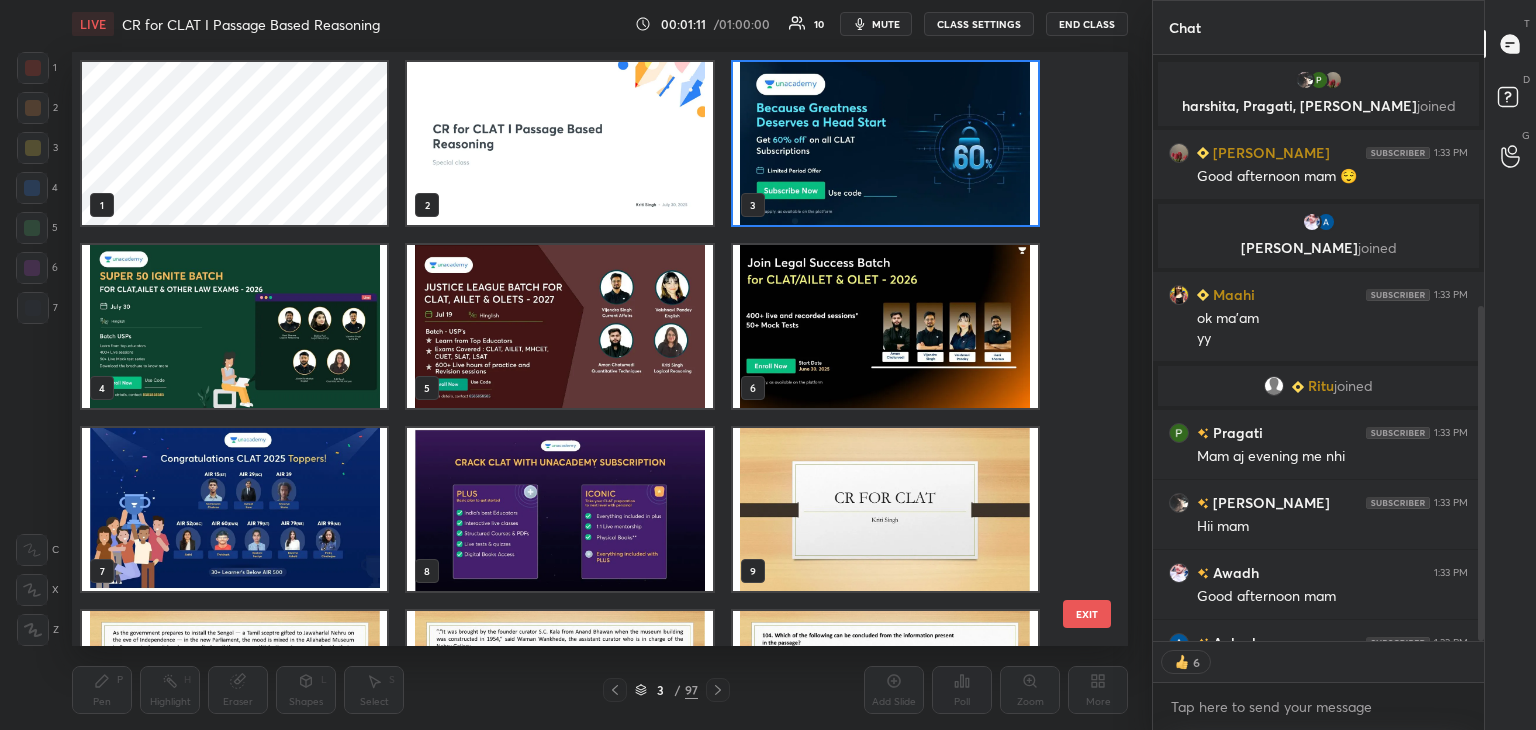 scroll, scrollTop: 439, scrollLeft: 0, axis: vertical 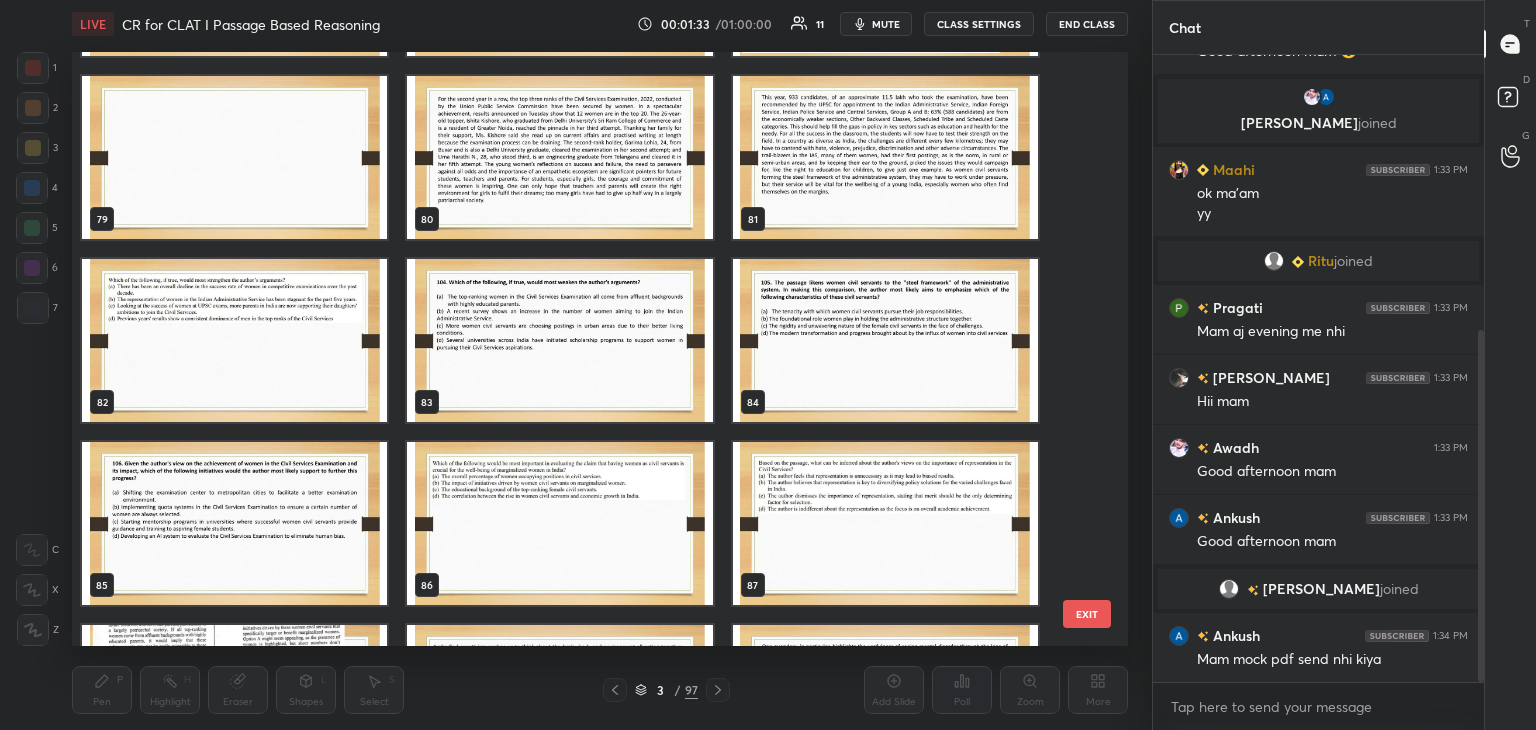 drag, startPoint x: 1080, startPoint y: 499, endPoint x: 1080, endPoint y: 607, distance: 108 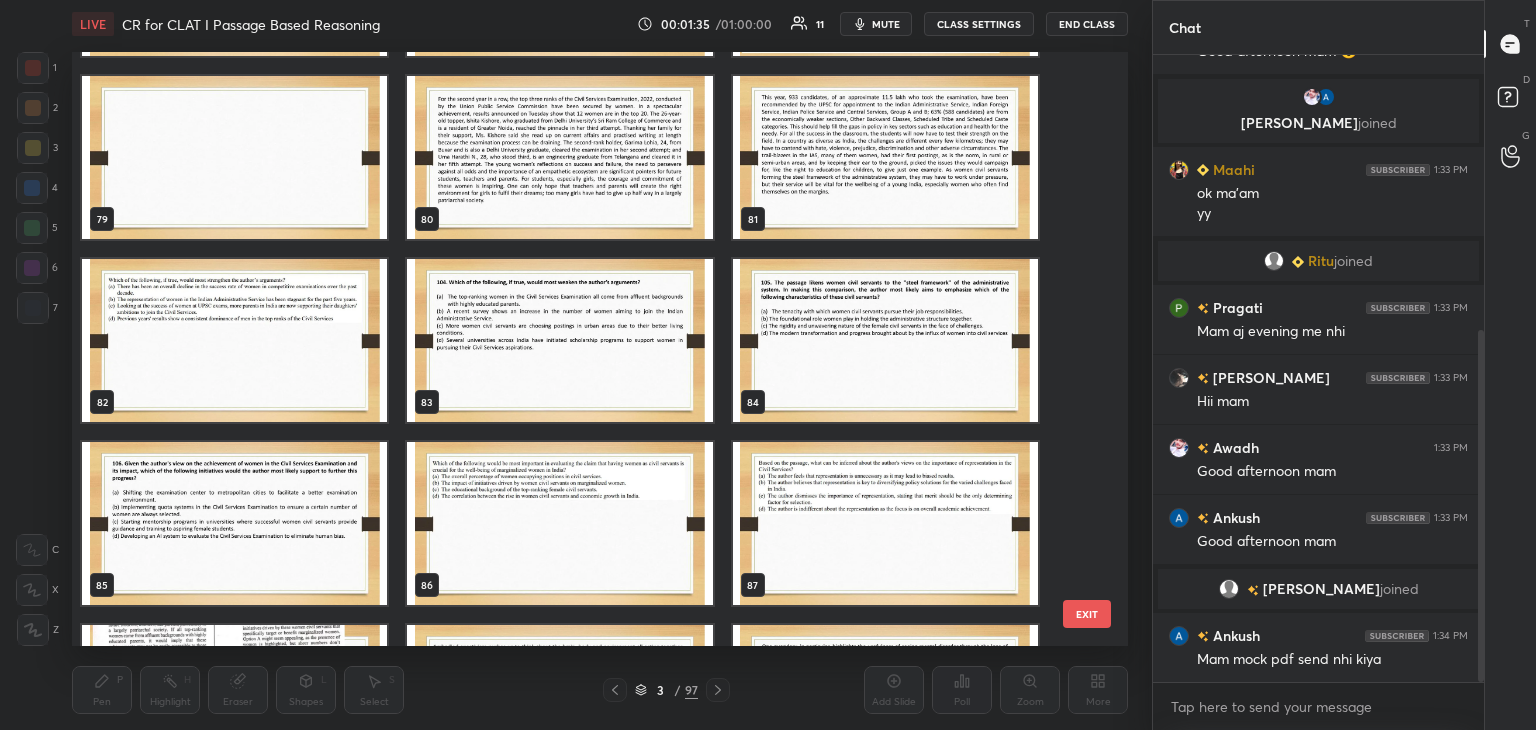 scroll, scrollTop: 5444, scrollLeft: 0, axis: vertical 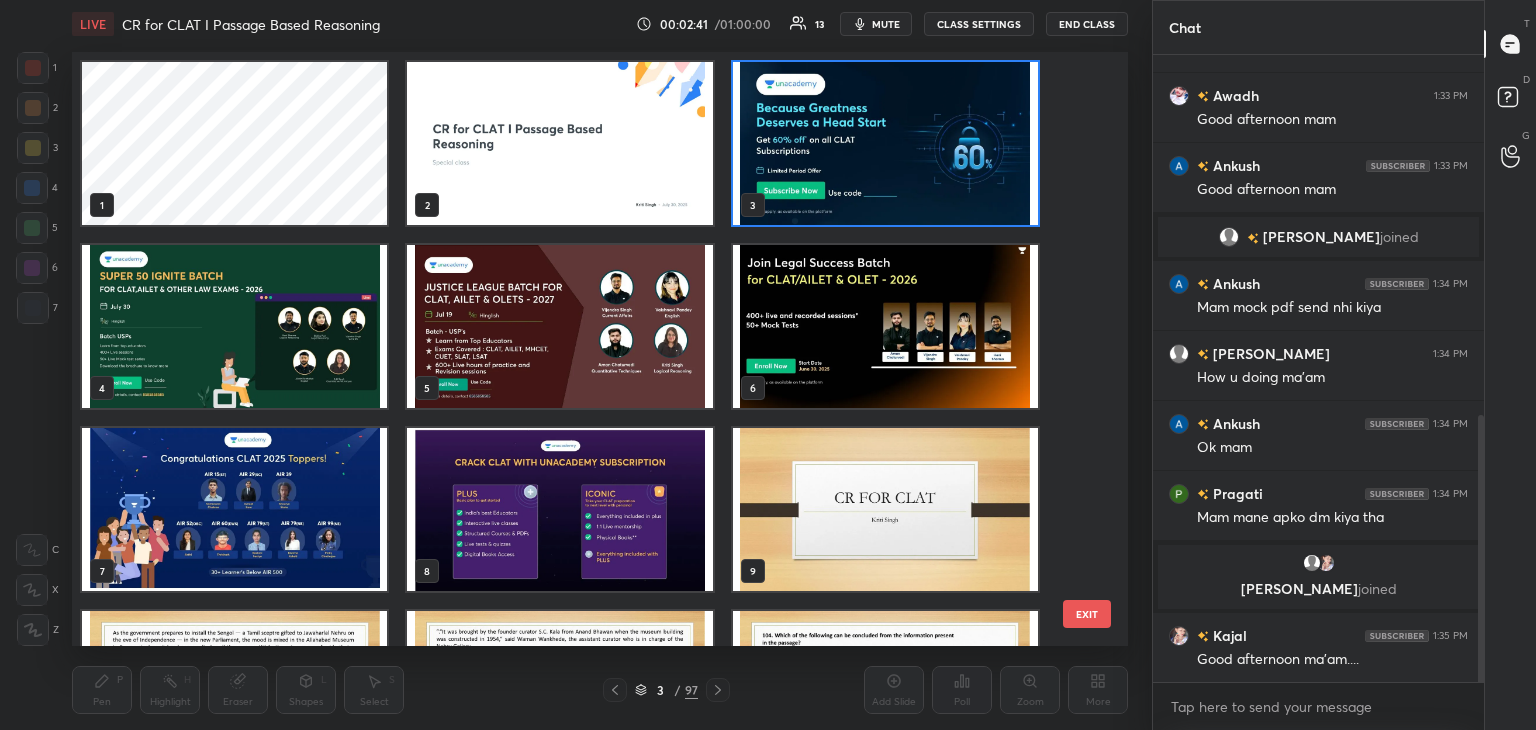 click at bounding box center [885, 143] 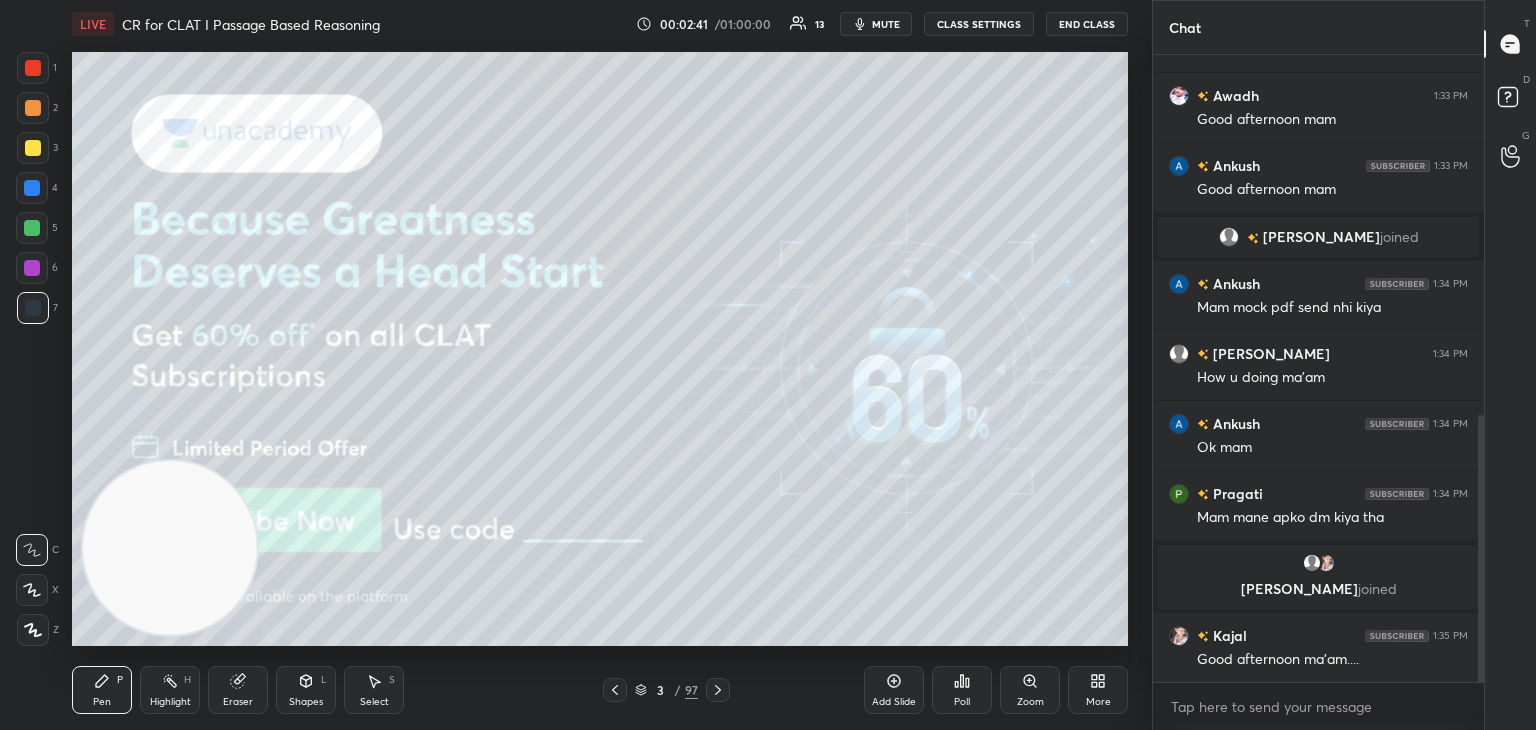 click at bounding box center (885, 143) 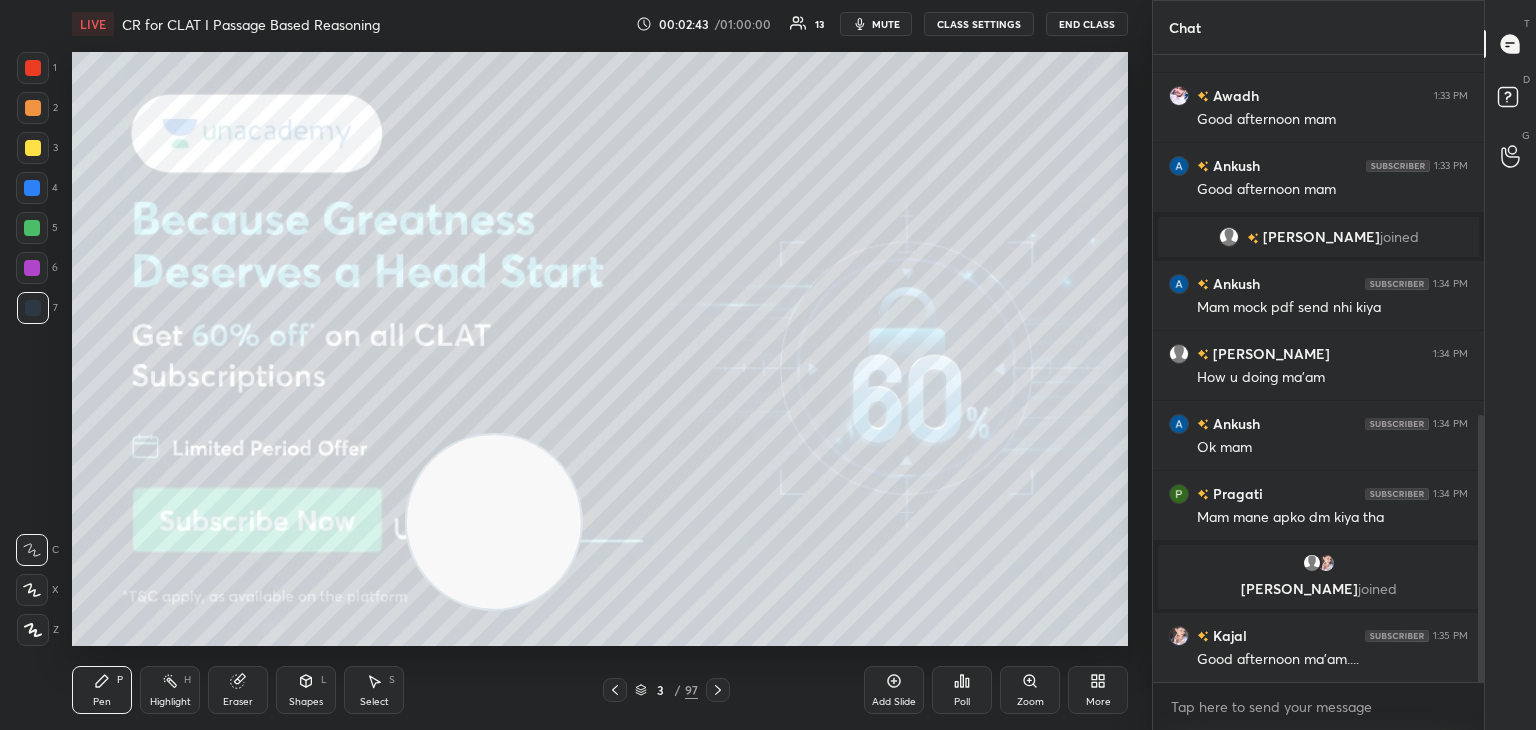 drag, startPoint x: 120, startPoint y: 575, endPoint x: 1212, endPoint y: 554, distance: 1092.2019 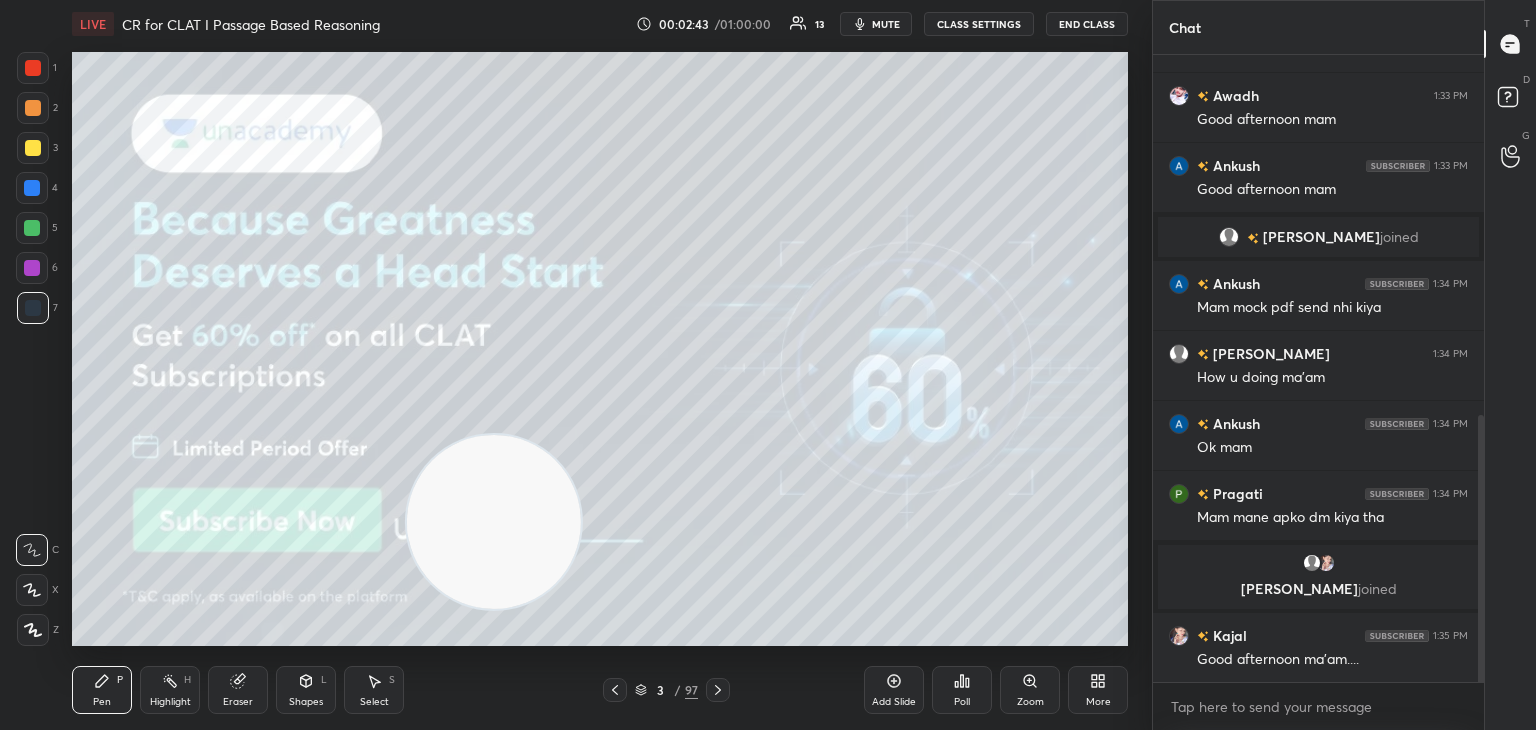 click on "1 2 3 4 5 6 7 C X Z C X Z E E Erase all   H H LIVE CR for CLAT I Passage Based Reasoning 00:02:43 /  01:00:00 13 mute CLASS SETTINGS End Class Setting up your live class Poll for   secs No correct answer Start poll Back CR for CLAT I Passage Based Reasoning Kriti Singh Pen P Highlight H Eraser Shapes L Select S 3 / 97 Add Slide Poll Zoom More Chat Pragati 1:33 PM Mam aj evening me nhi harshita 1:33 PM Hii mam Awadh 1:33 PM Good afternoon mam Ankush 1:33 PM Good afternoon mam Tanuja  joined Ankush 1:34 PM Mam mock pdf send nhi kiya Tanuja 1:34 PM How u doing ma'am Ankush 1:34 PM Ok mam Pragati 1:34 PM Mam mane apko dm kiya tha Shruti, Kajal  joined Kajal 1:35 PM Good afternoon ma'am.... JUMP TO LATEST Enable hand raising Enable raise hand to speak to learners. Once enabled, chat will be turned off temporarily. Enable x   Doubts asked by learners will show up here NEW DOUBTS ASKED No one has raised a hand yet Can't raise hand Got it T Messages (T) D Doubts (D) G Raise Hand (G) Report an issue Buffering ​" at bounding box center [768, 365] 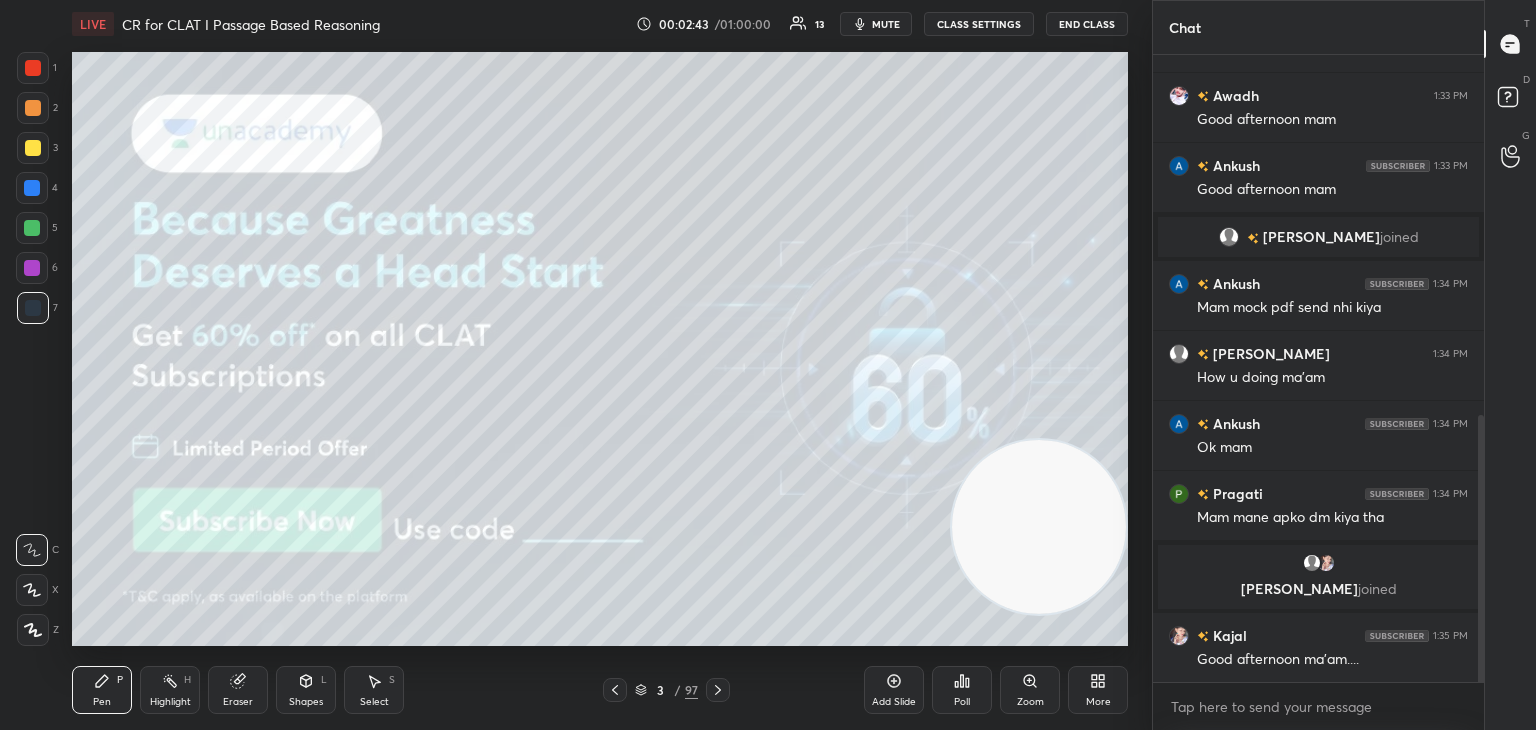 scroll, scrollTop: 914, scrollLeft: 0, axis: vertical 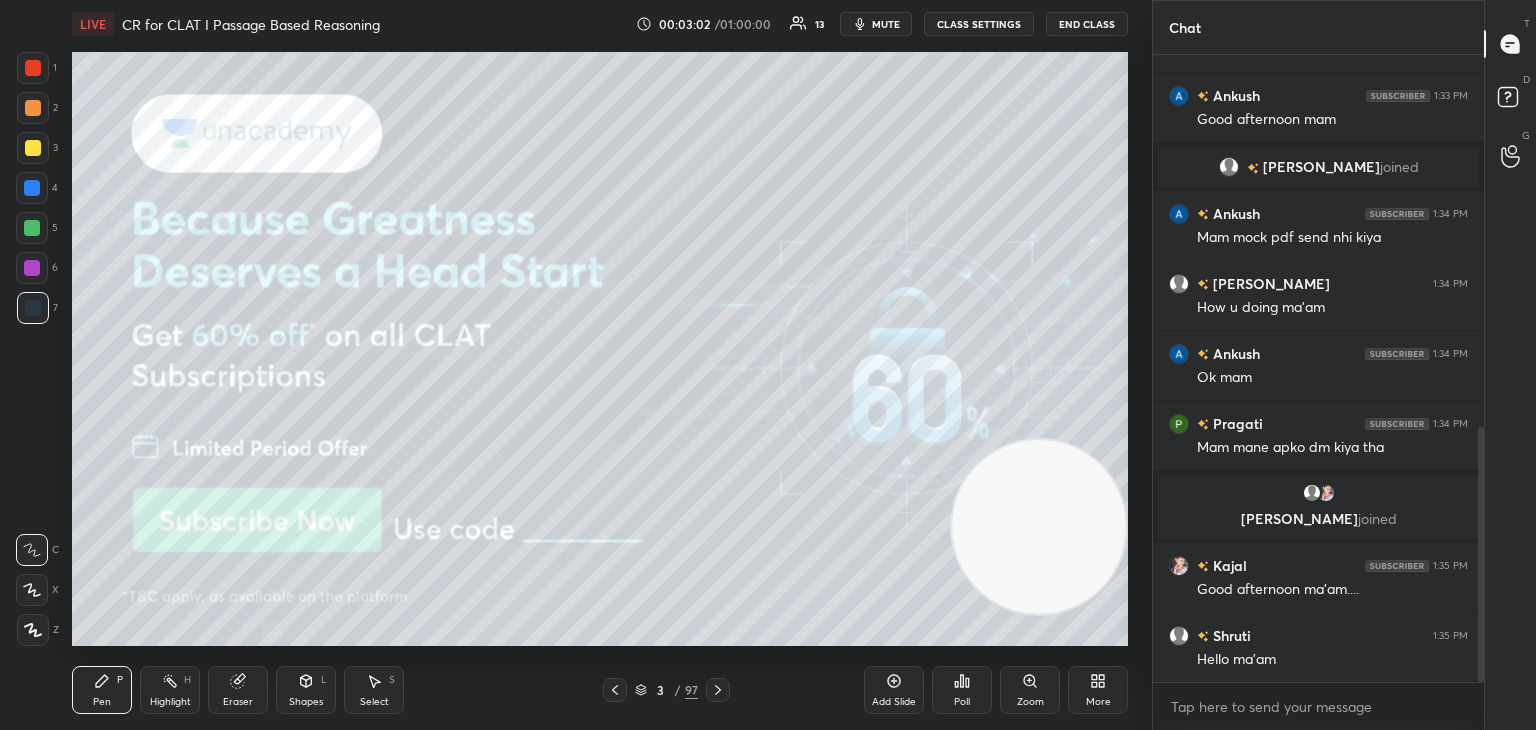 click 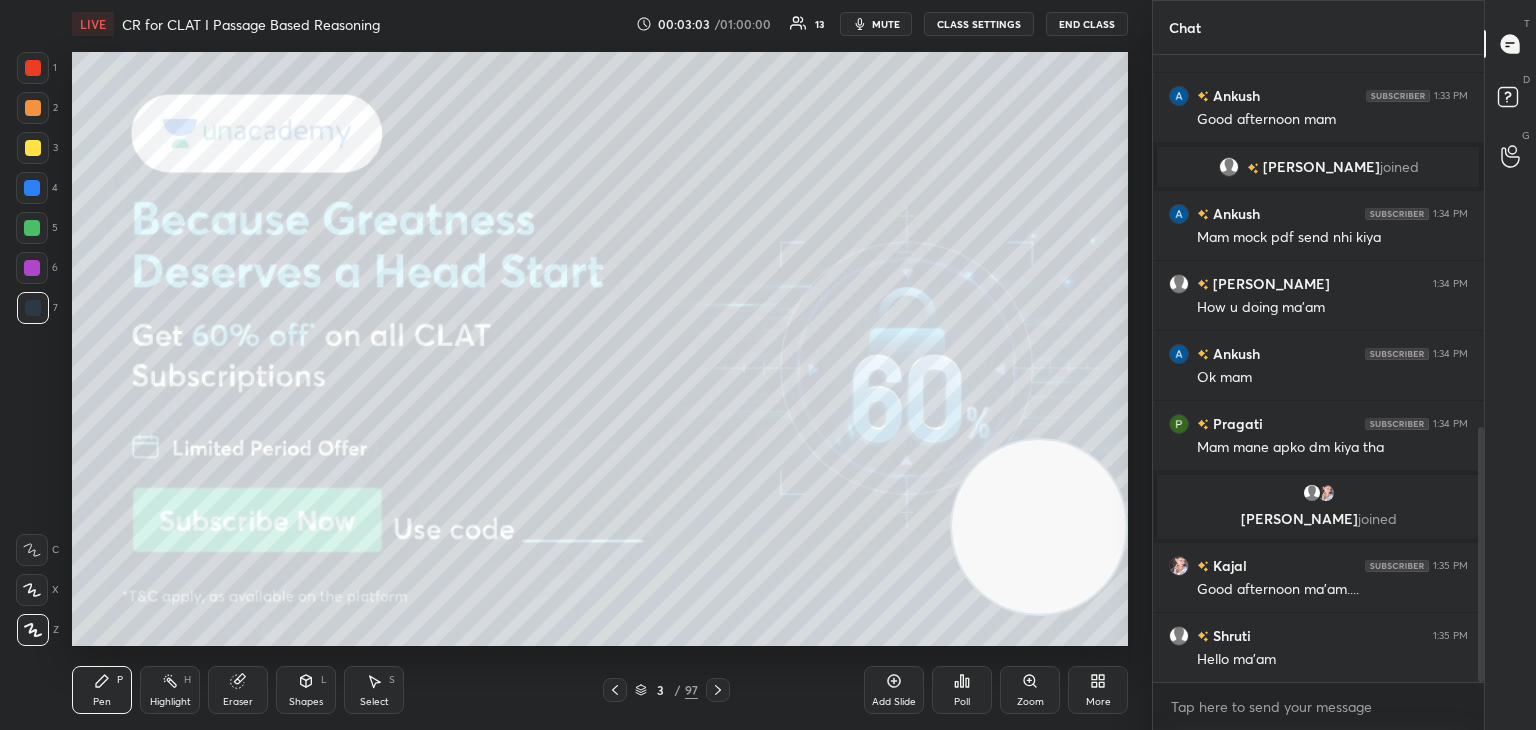 click at bounding box center (33, 148) 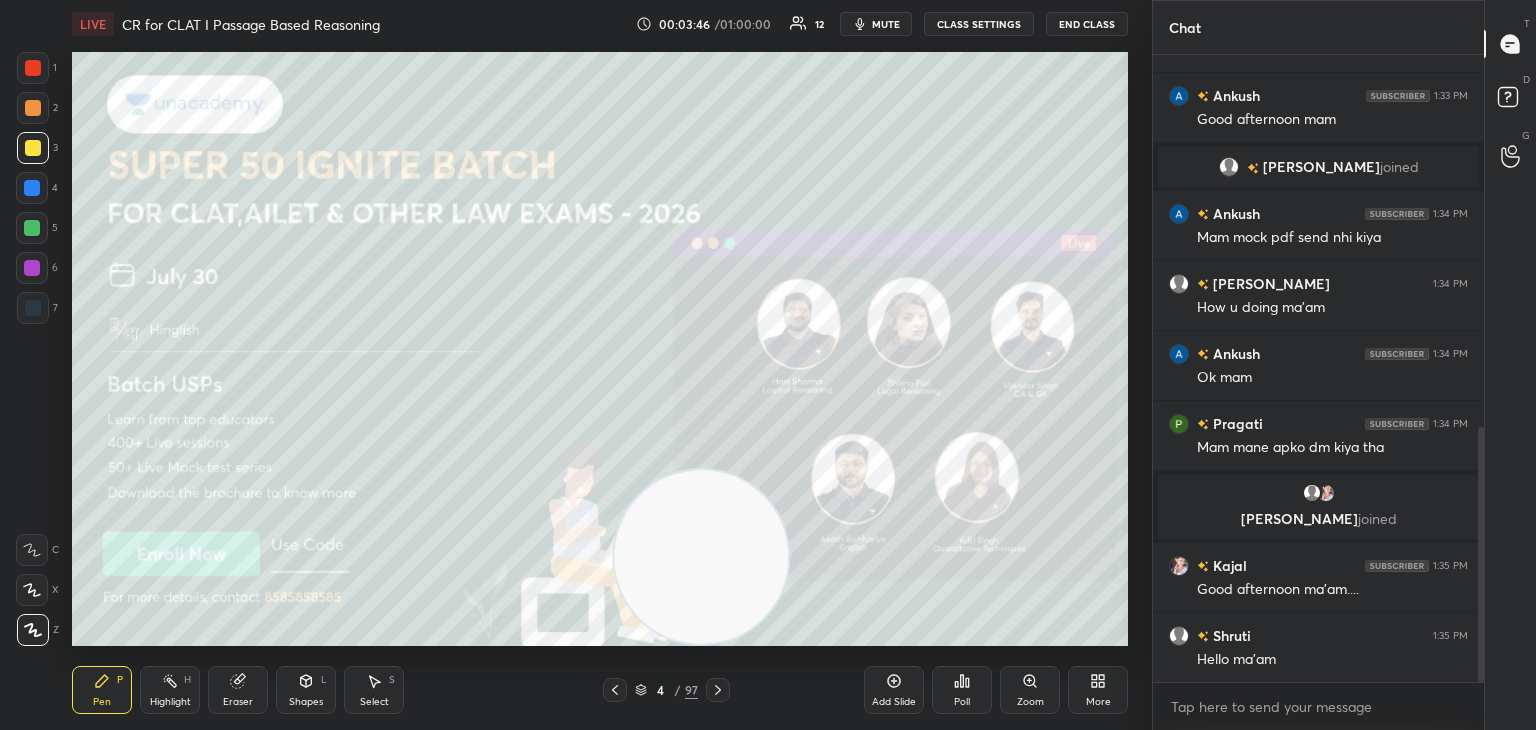 click 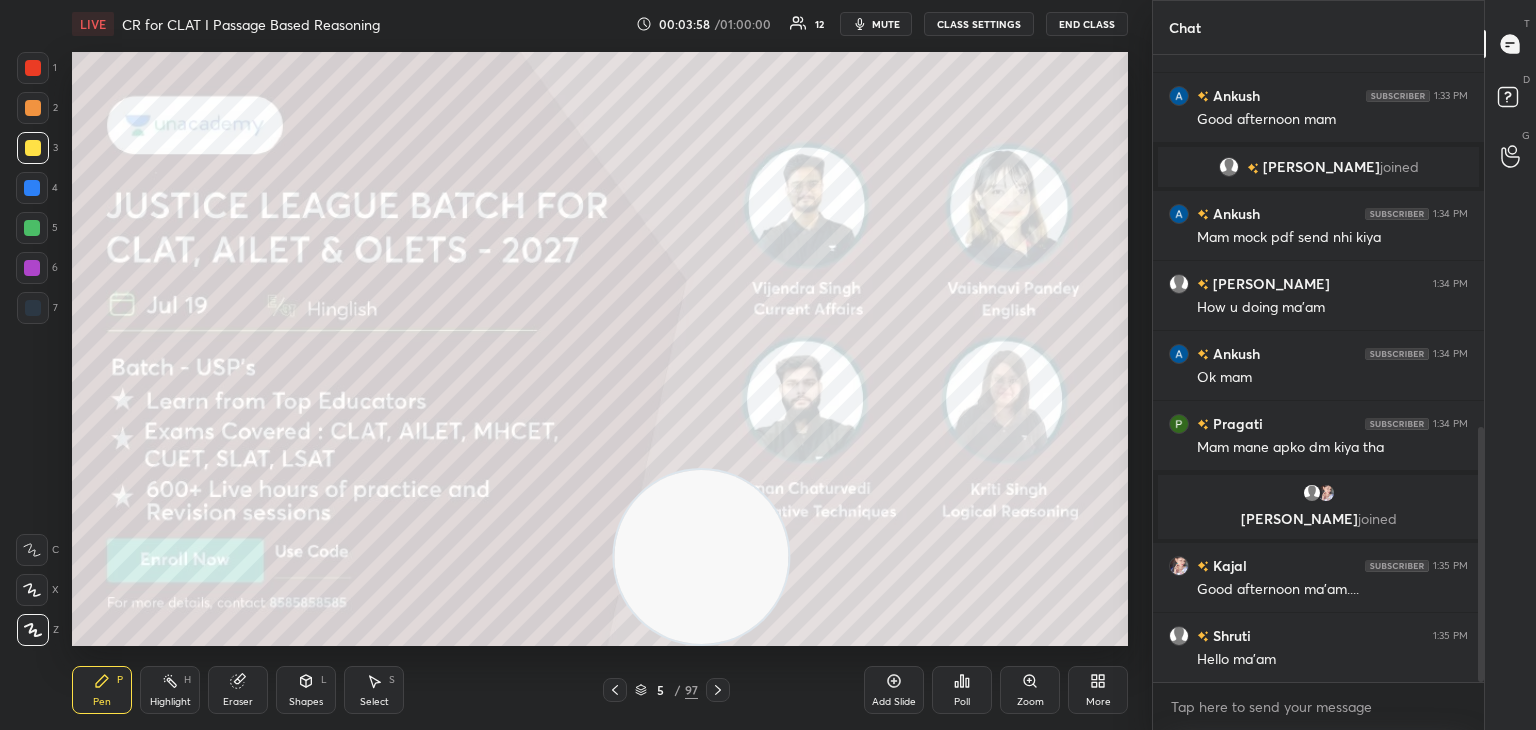 scroll, scrollTop: 962, scrollLeft: 0, axis: vertical 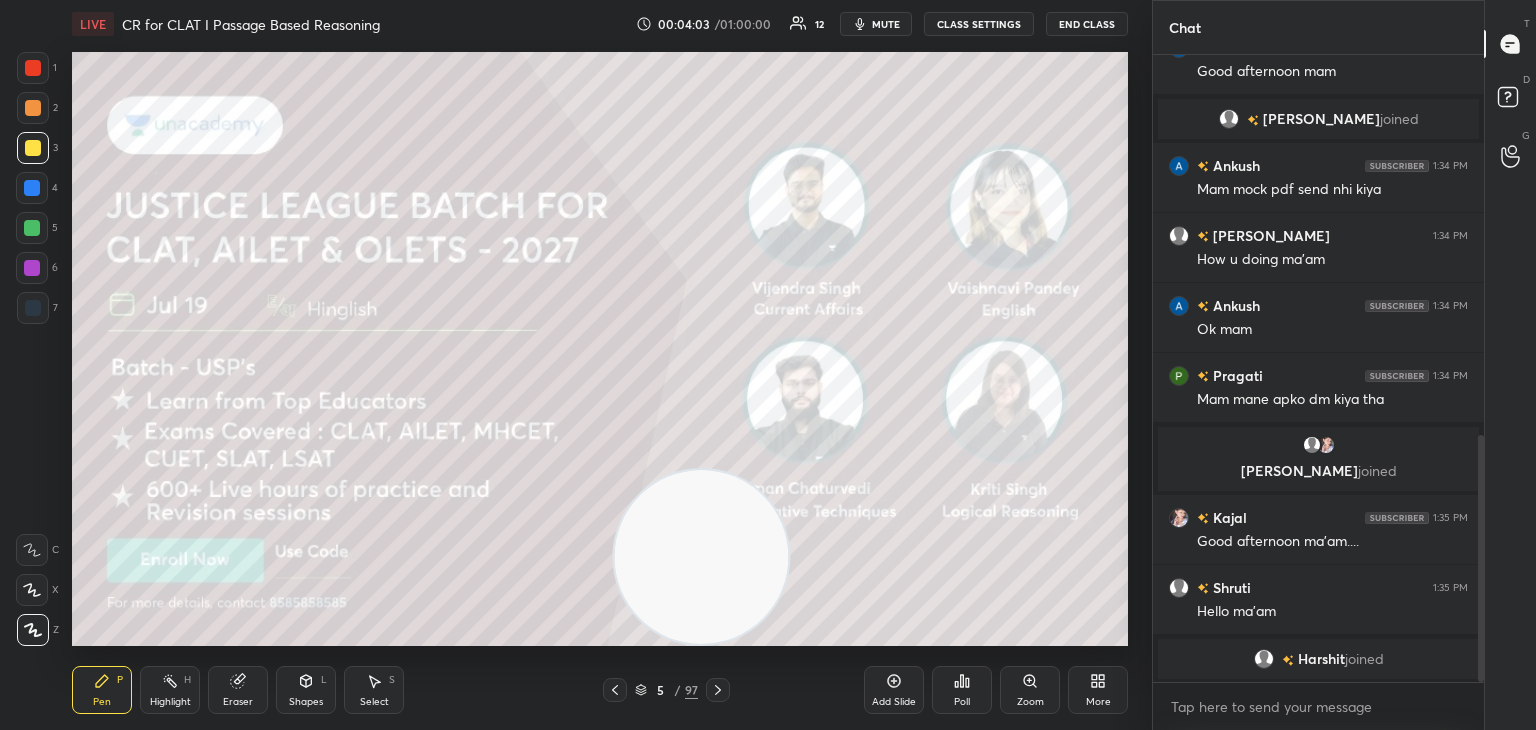 click 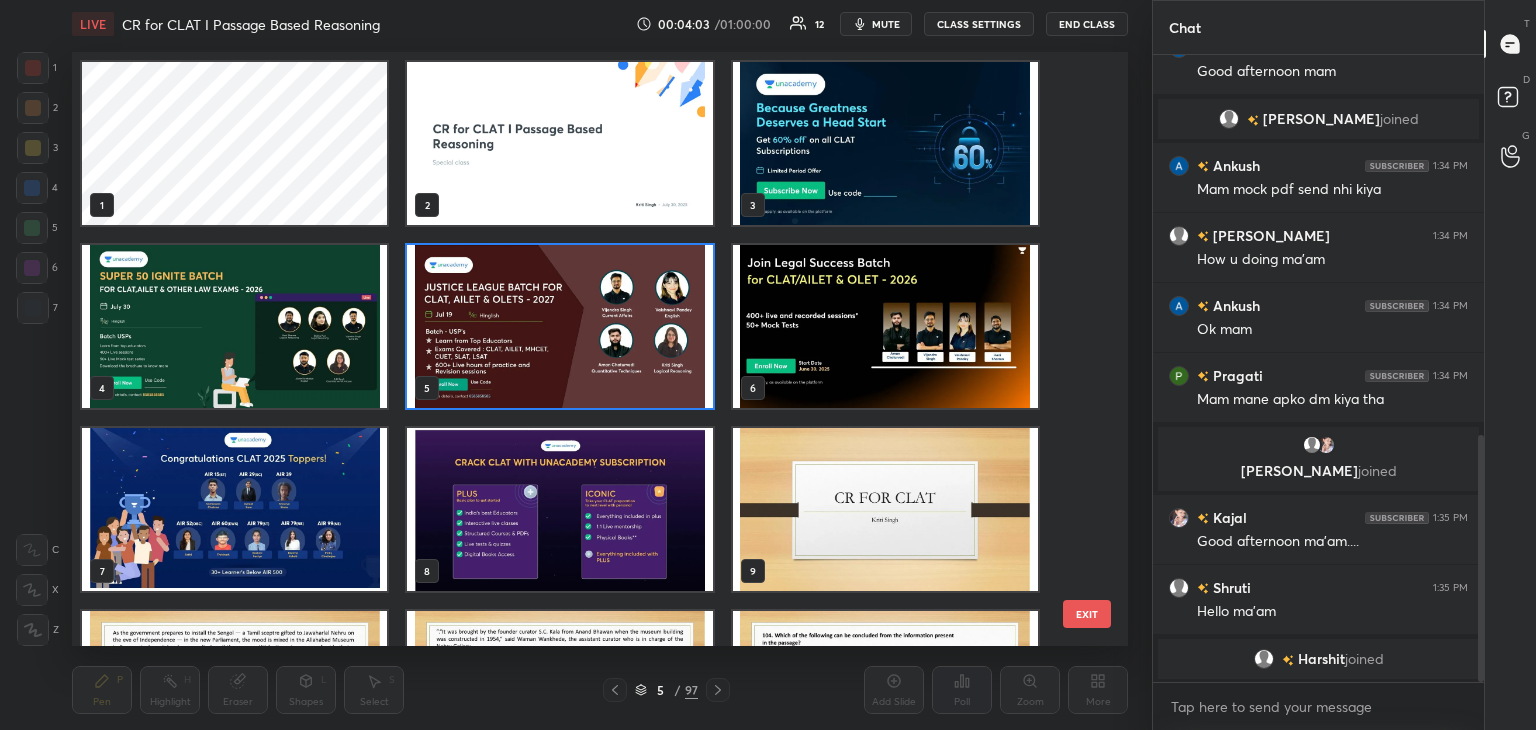 scroll, scrollTop: 6, scrollLeft: 10, axis: both 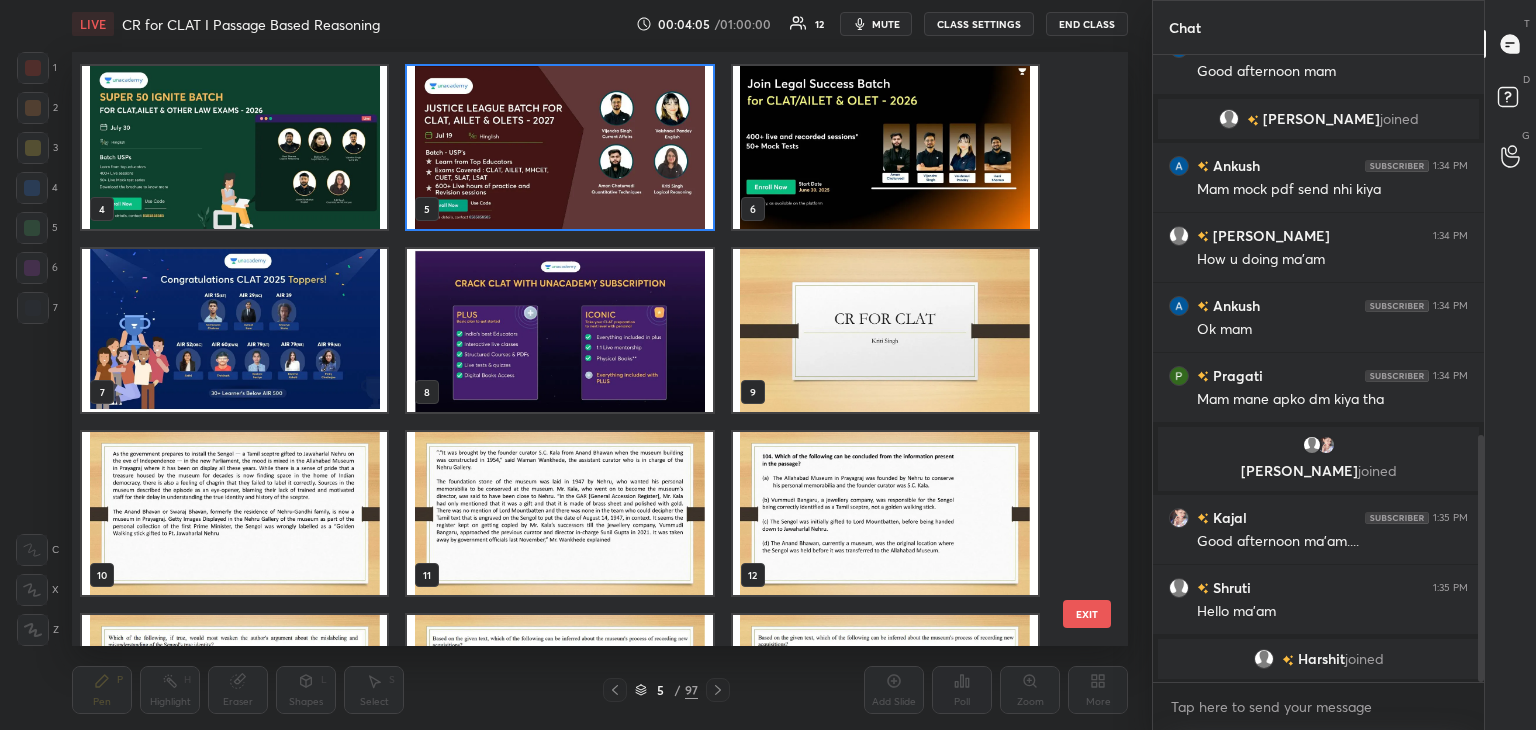 click at bounding box center [885, 147] 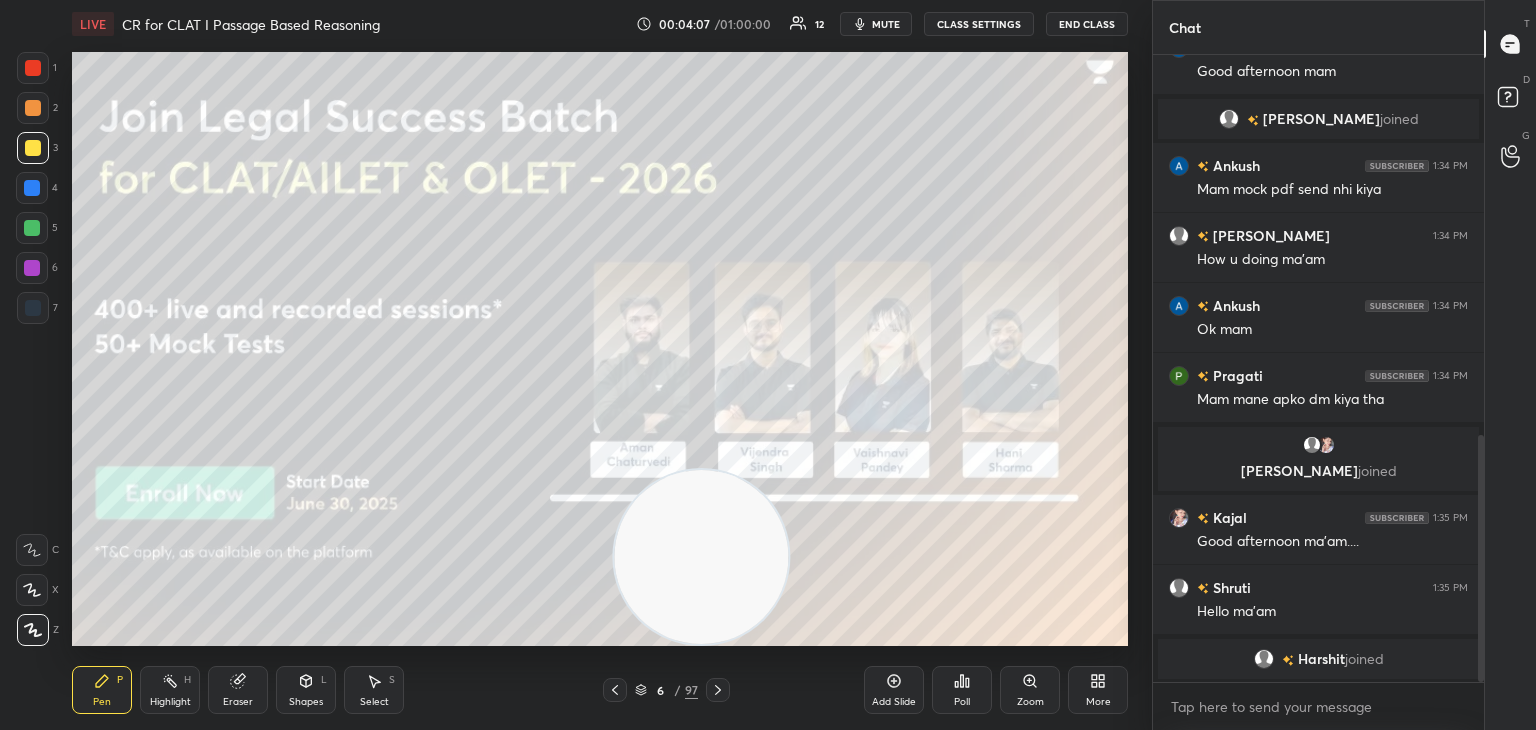 click on "6 / 97" at bounding box center (666, 690) 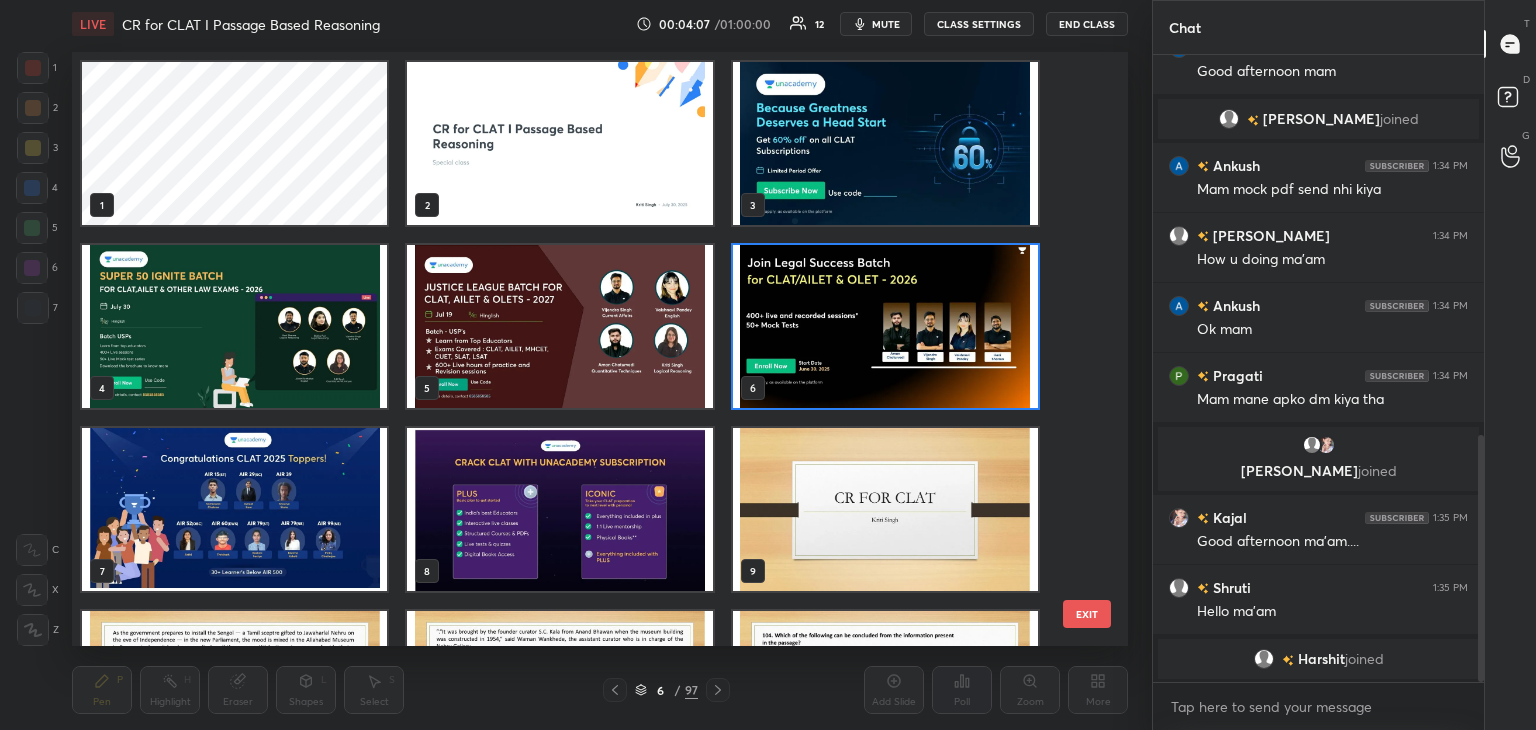scroll, scrollTop: 6, scrollLeft: 10, axis: both 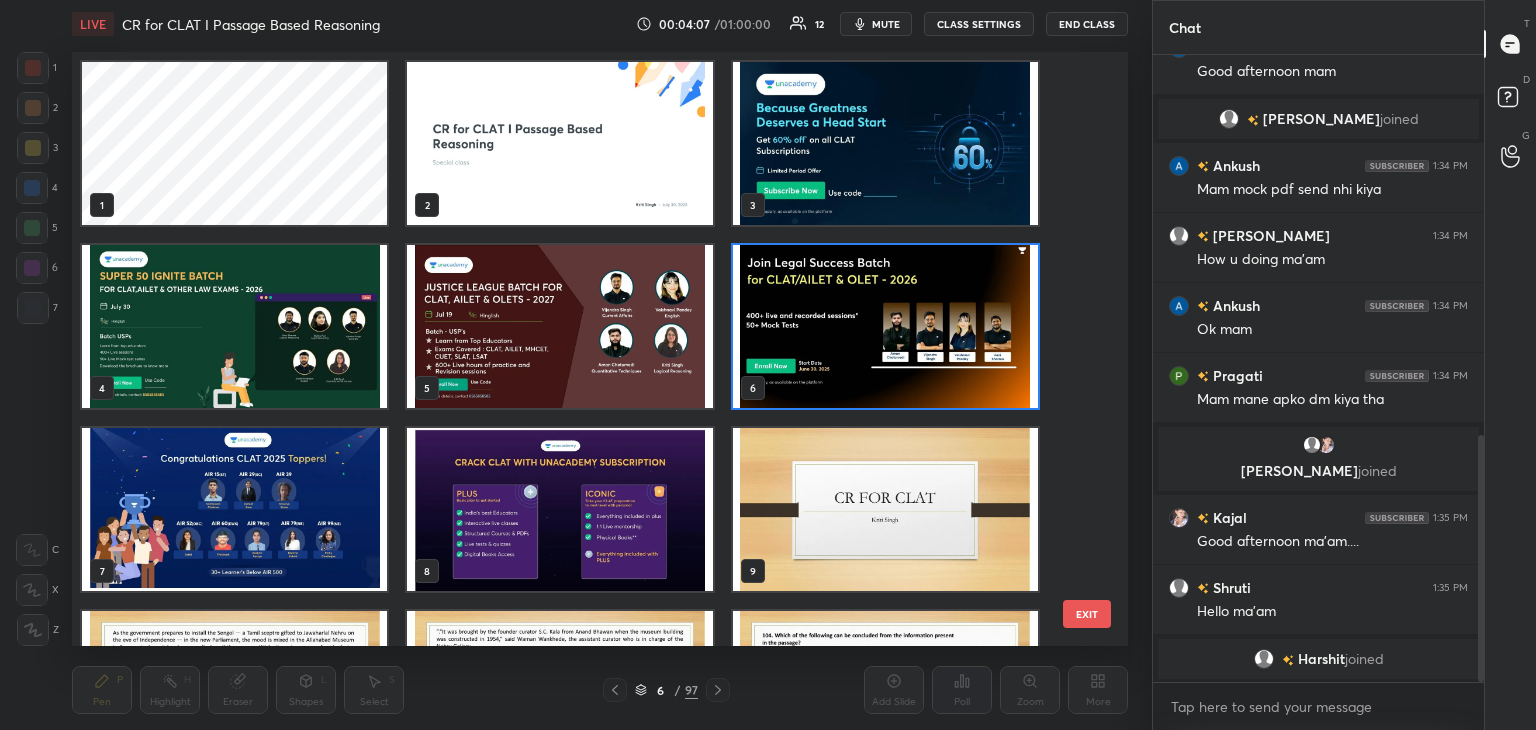 click at bounding box center [718, 690] 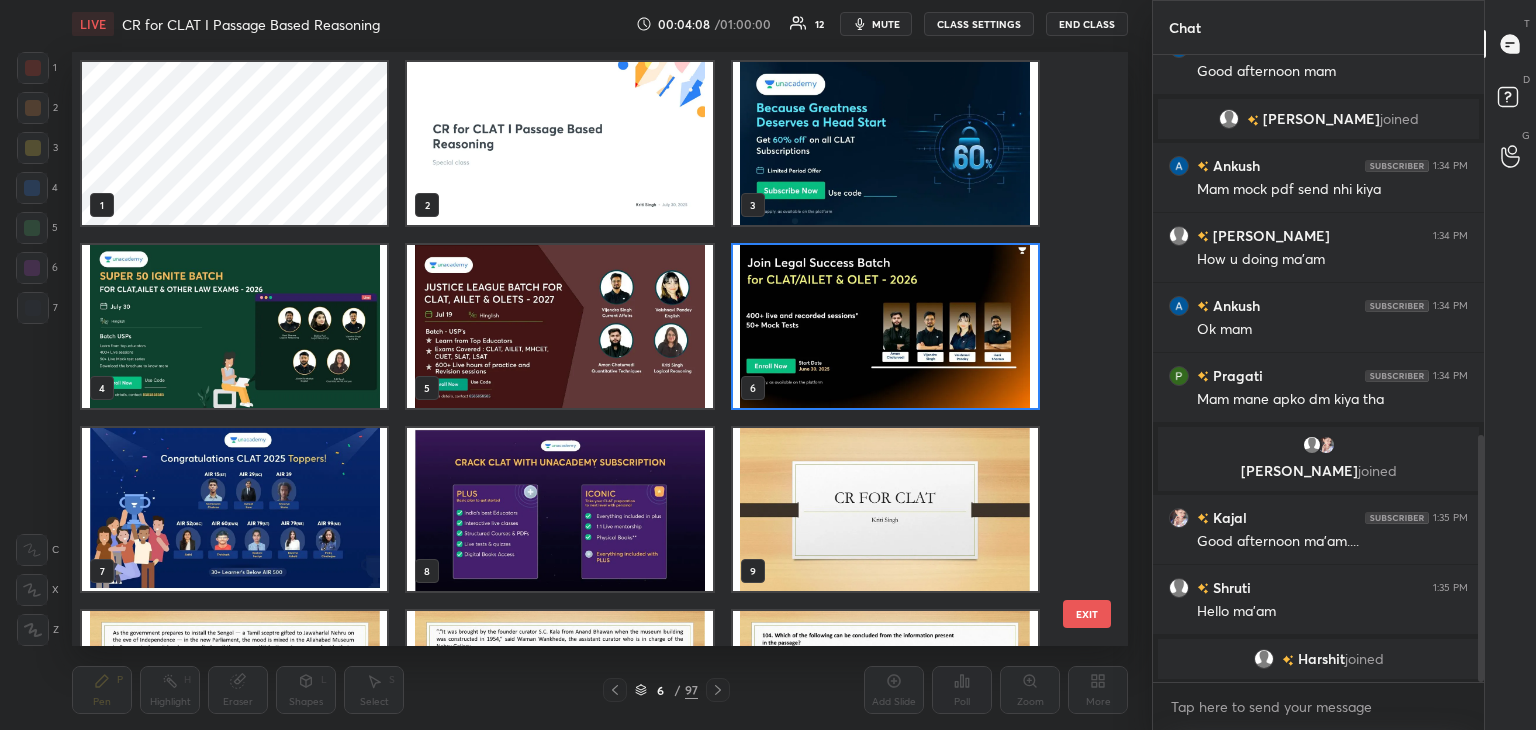 click at bounding box center (234, 509) 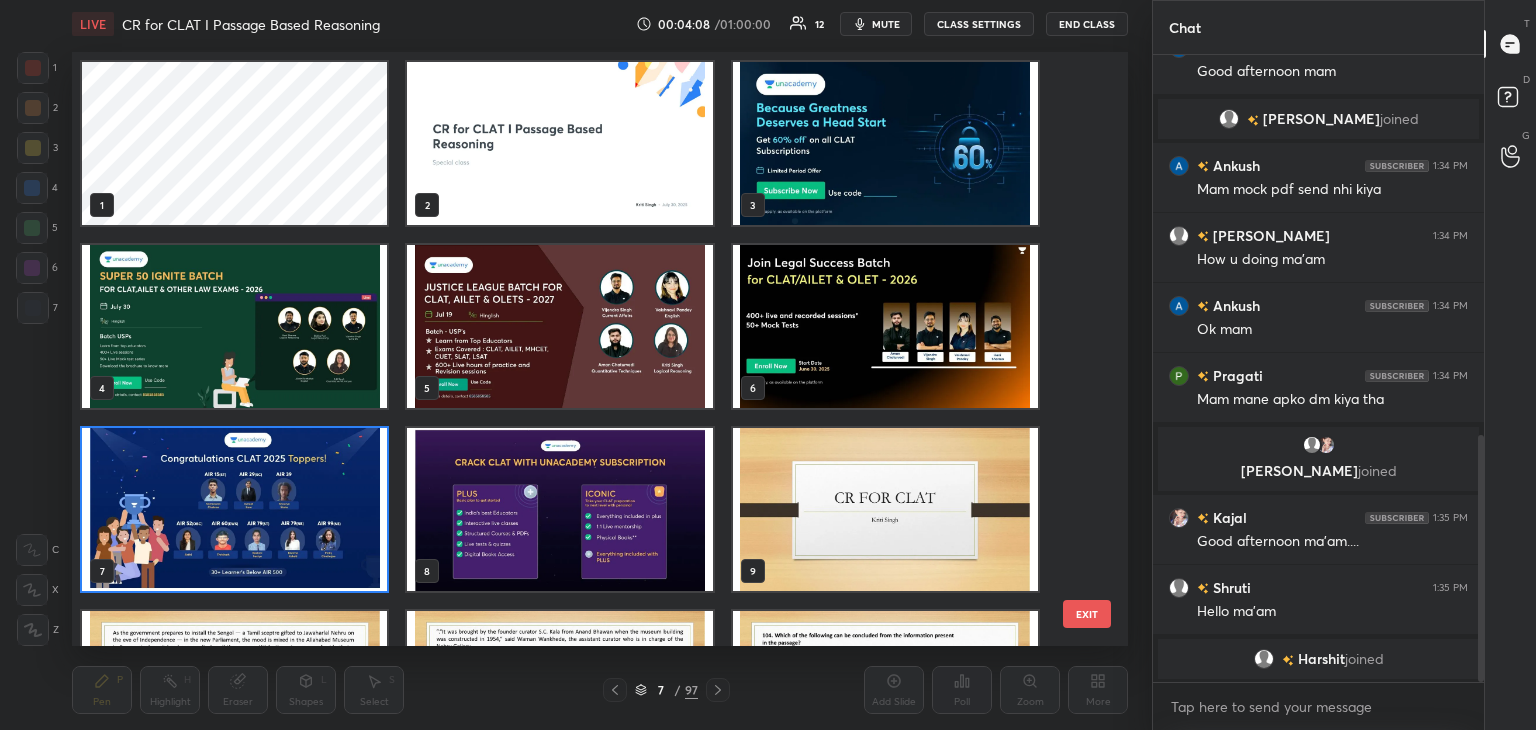 click at bounding box center (234, 509) 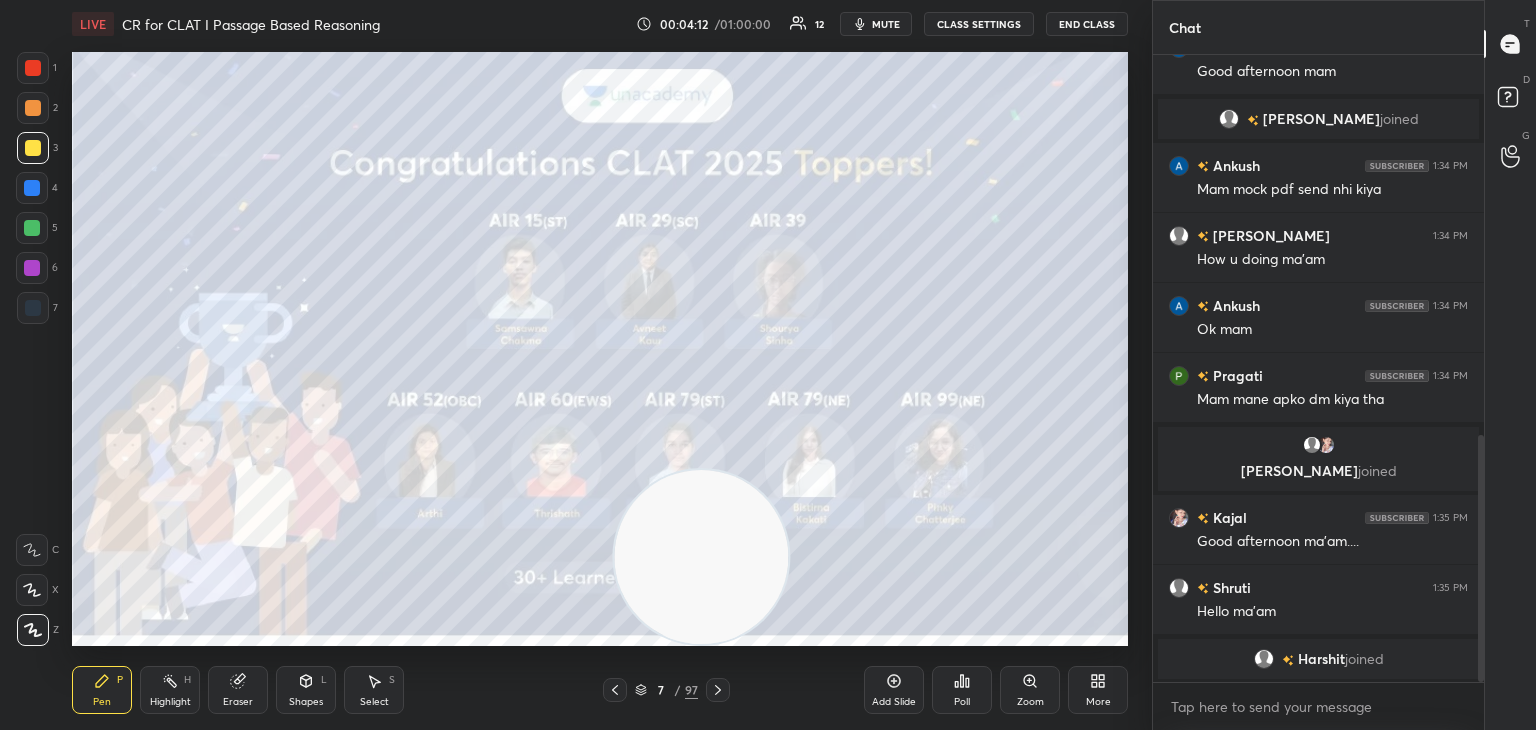 click on "Pen P Highlight H Eraser Shapes L Select S 7 / 97 Add Slide Poll Zoom More" at bounding box center [600, 690] 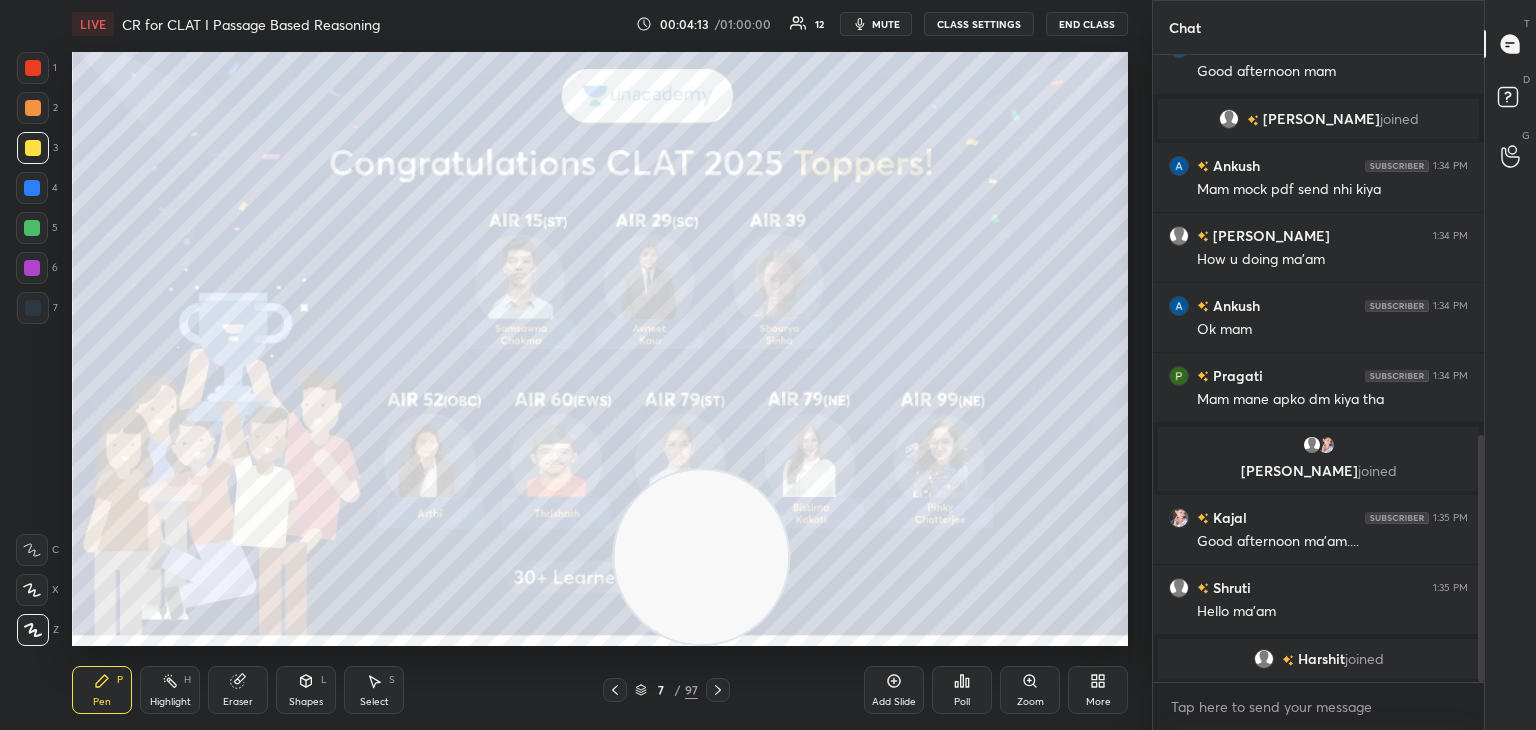 click 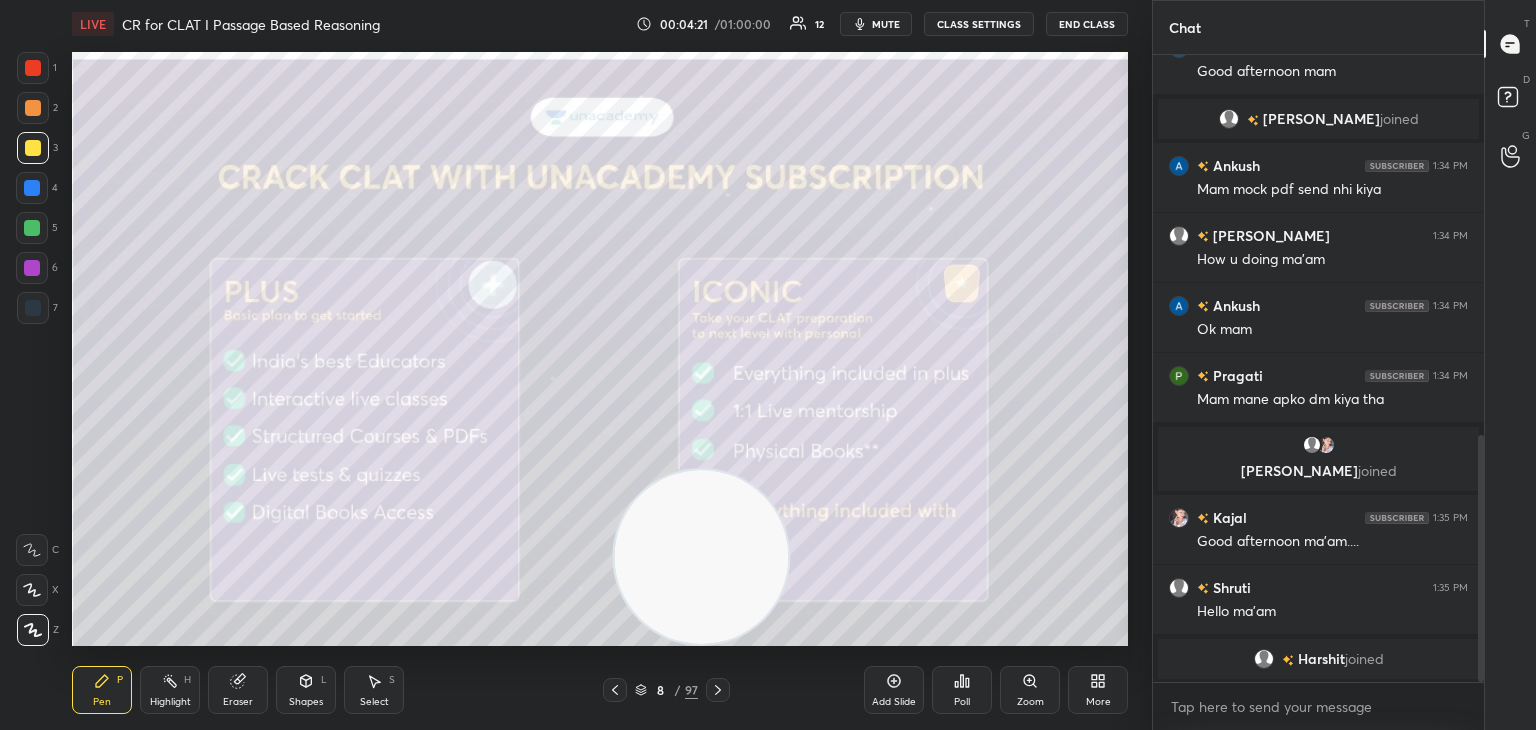click on "8 / 97" at bounding box center (666, 690) 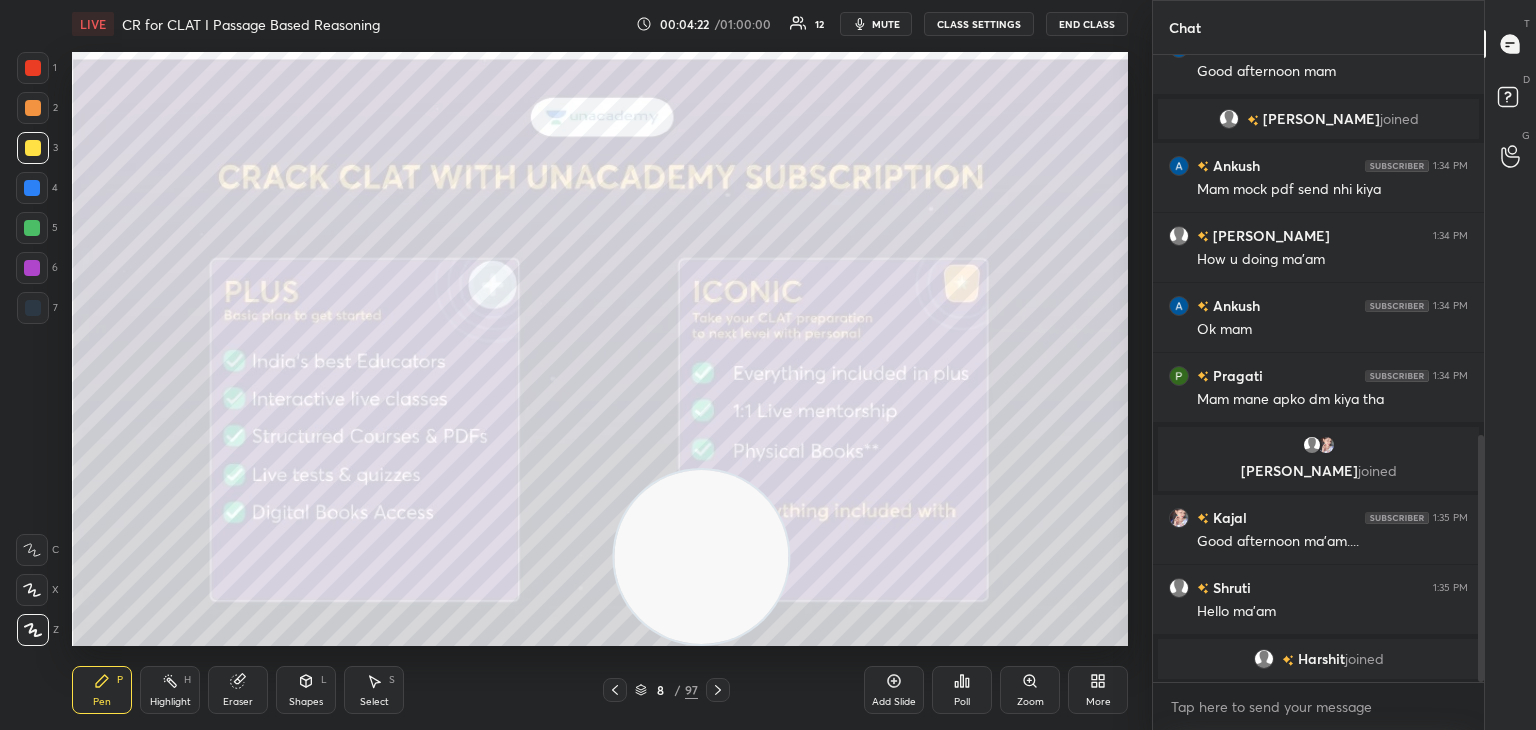 click on "8 / 97" at bounding box center (666, 690) 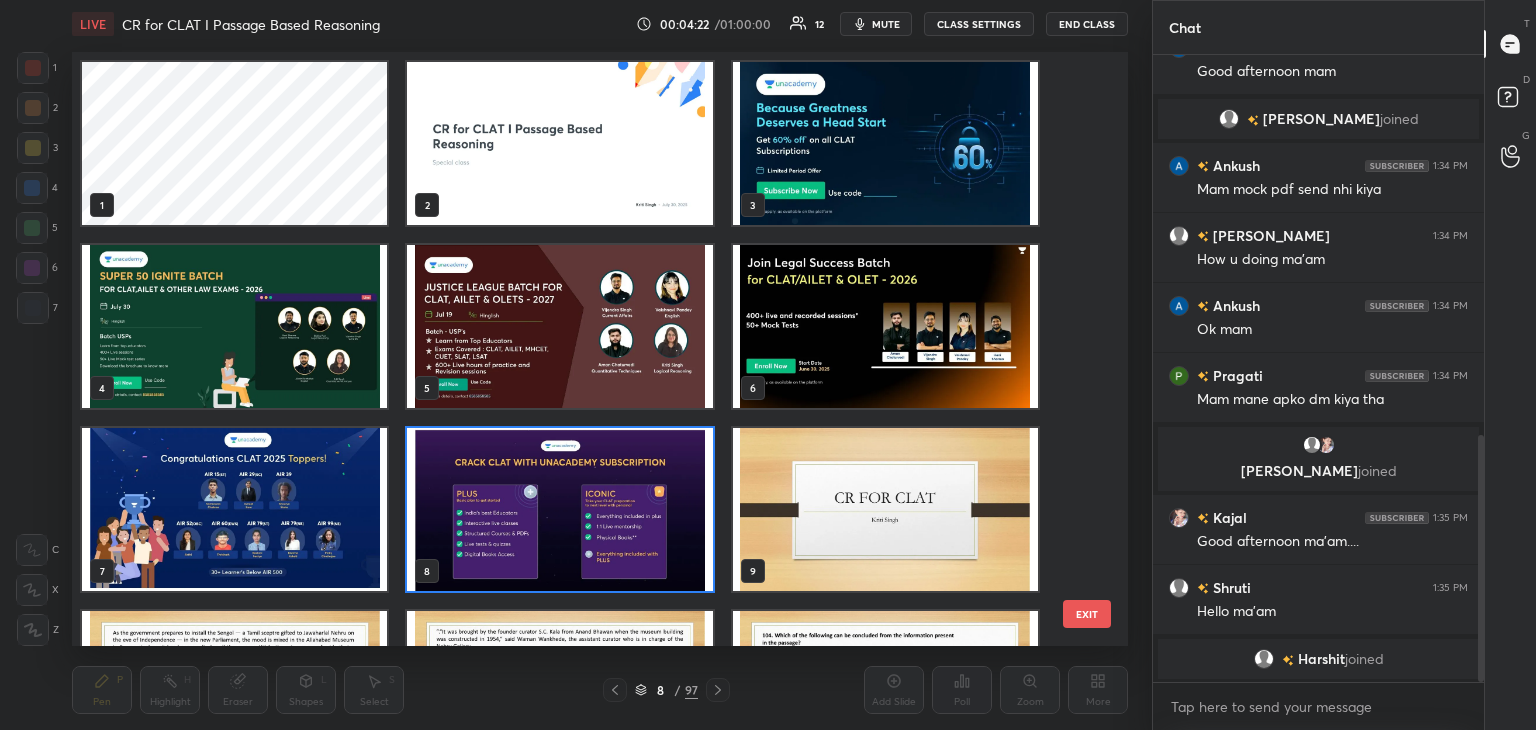 scroll, scrollTop: 6, scrollLeft: 10, axis: both 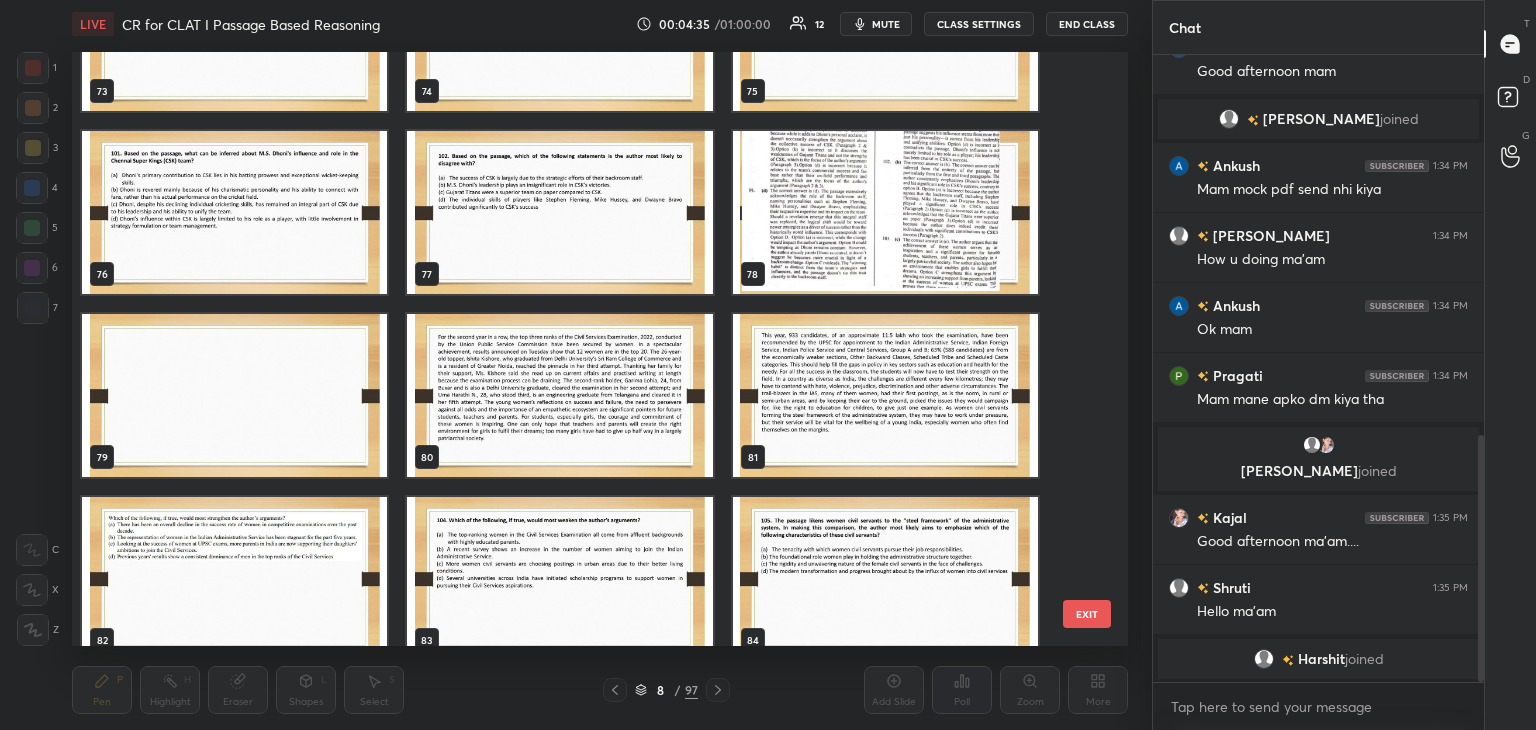 click at bounding box center (559, 395) 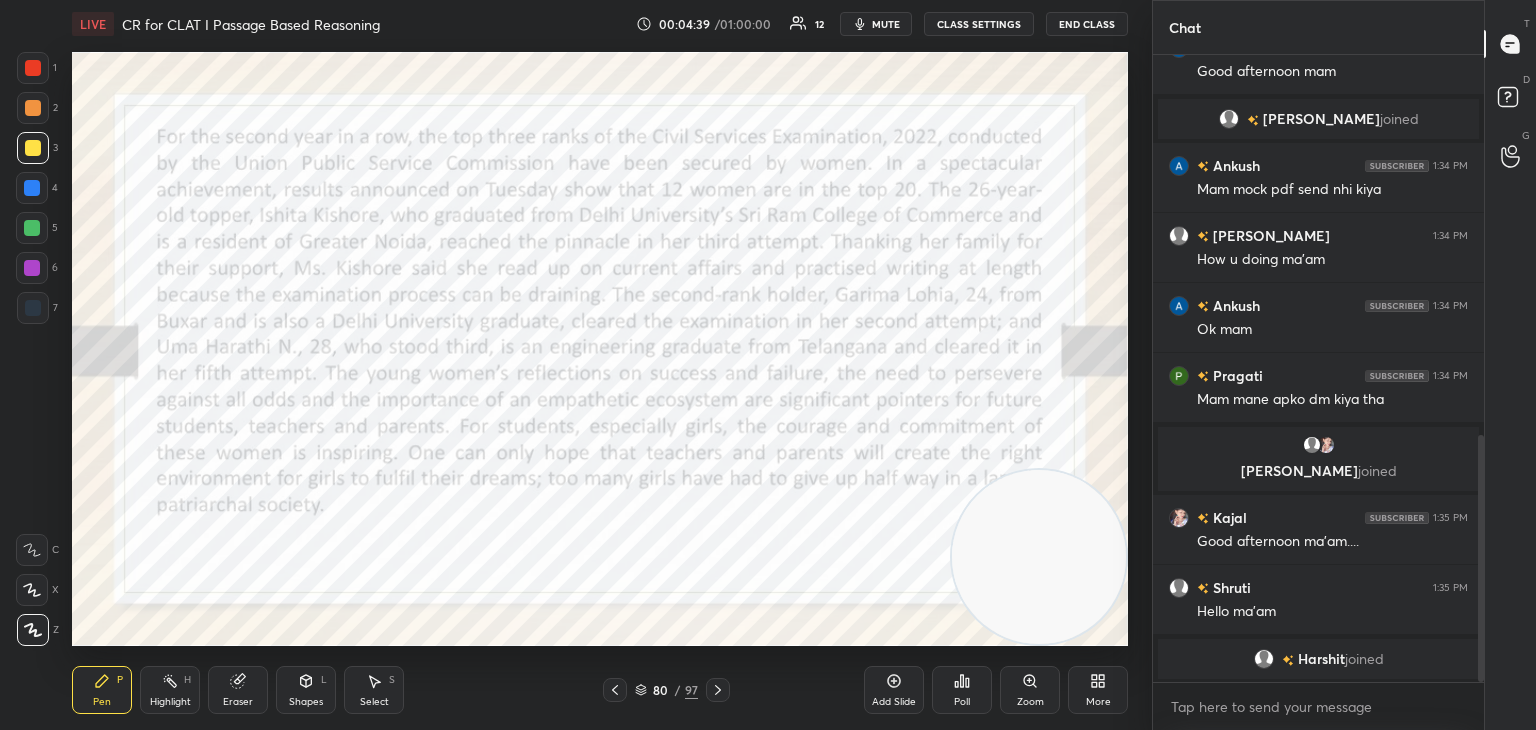 click at bounding box center (33, 308) 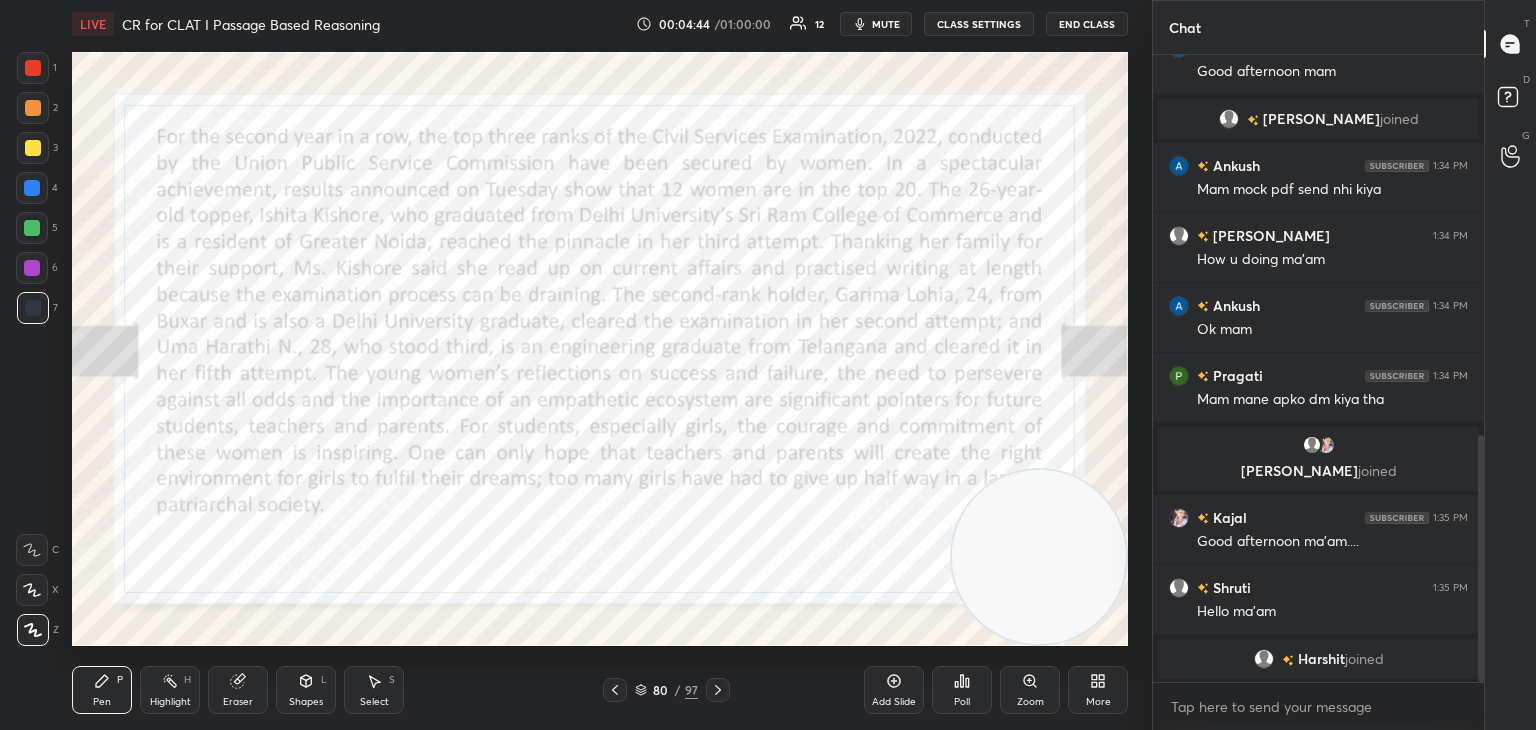 click on "mute" at bounding box center (886, 24) 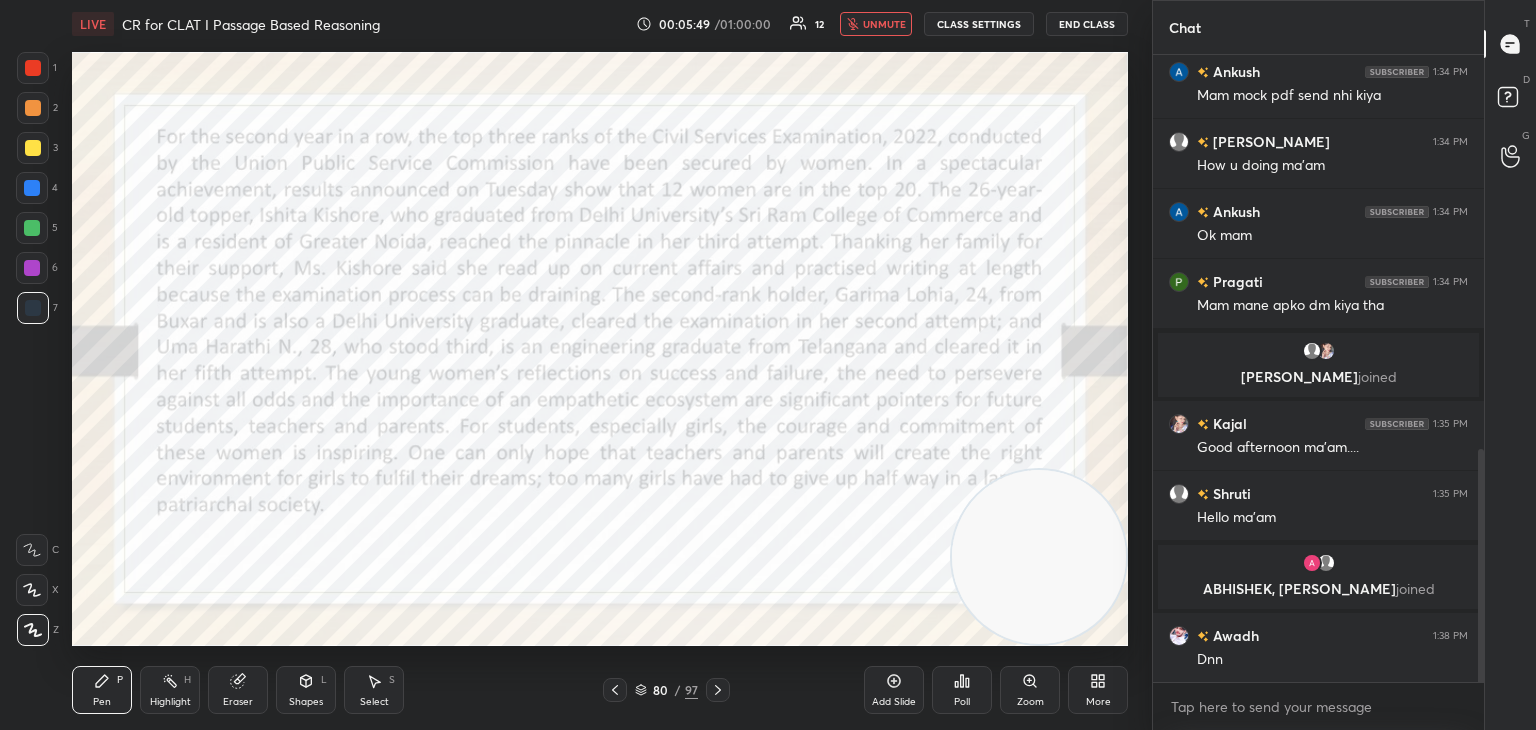 scroll, scrollTop: 1112, scrollLeft: 0, axis: vertical 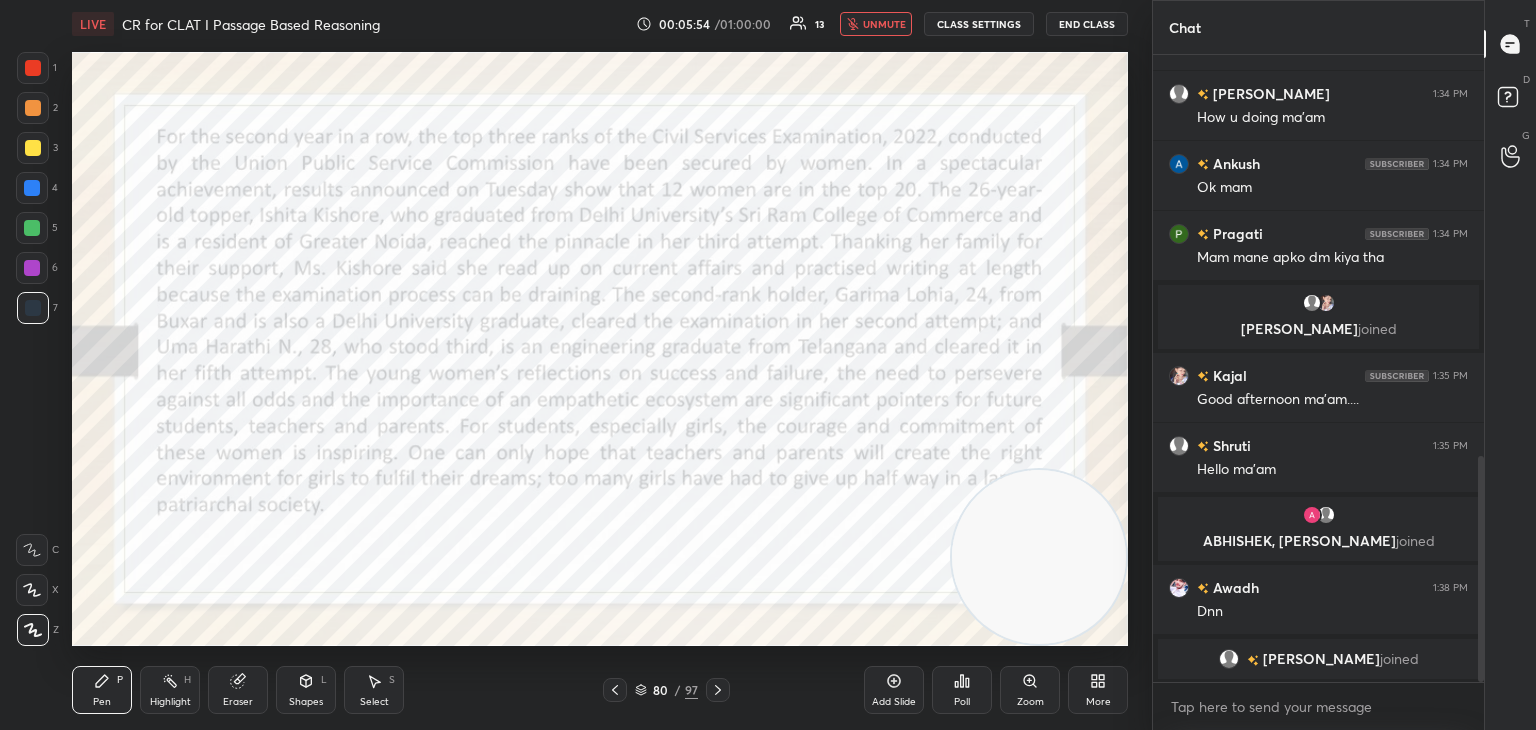click on "unmute" at bounding box center (884, 24) 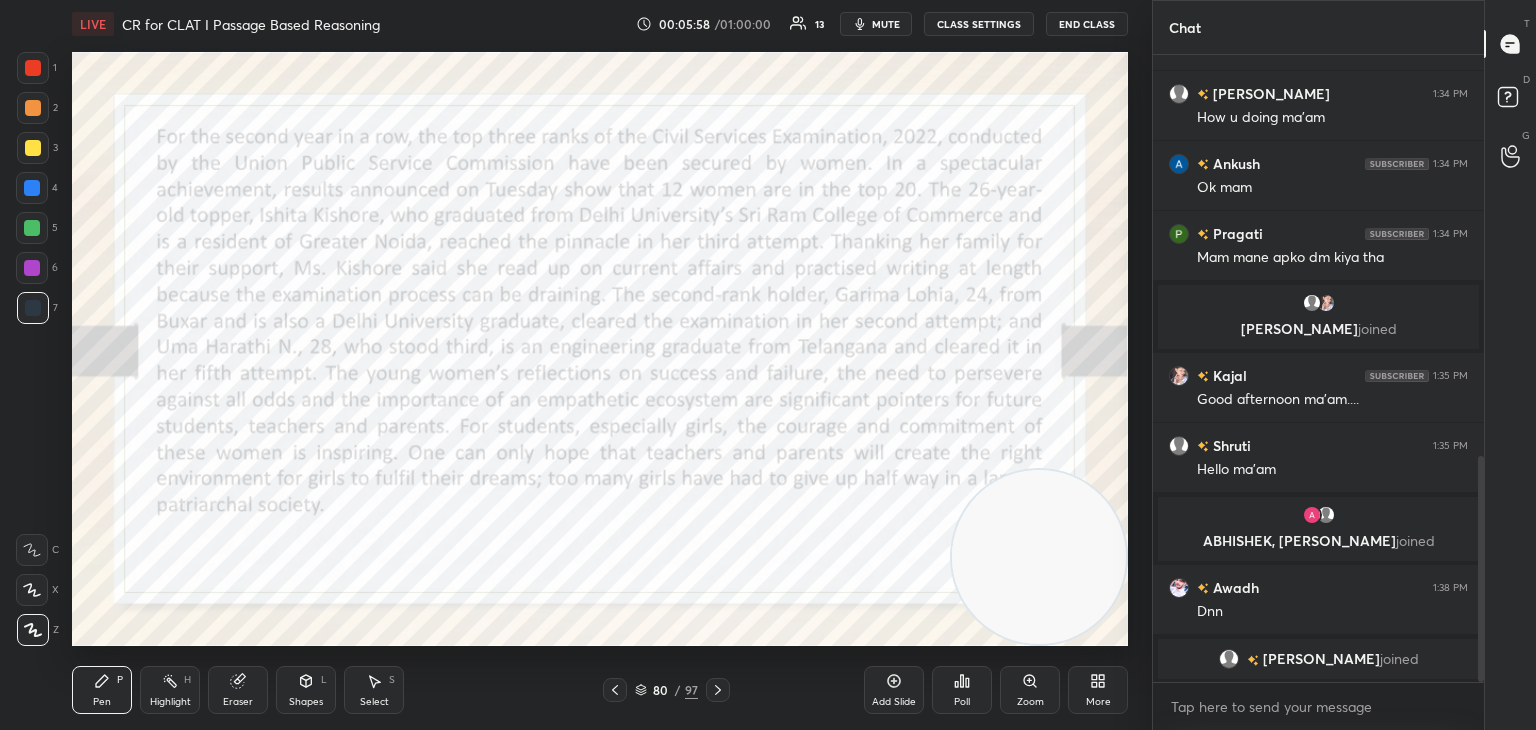scroll, scrollTop: 1144, scrollLeft: 0, axis: vertical 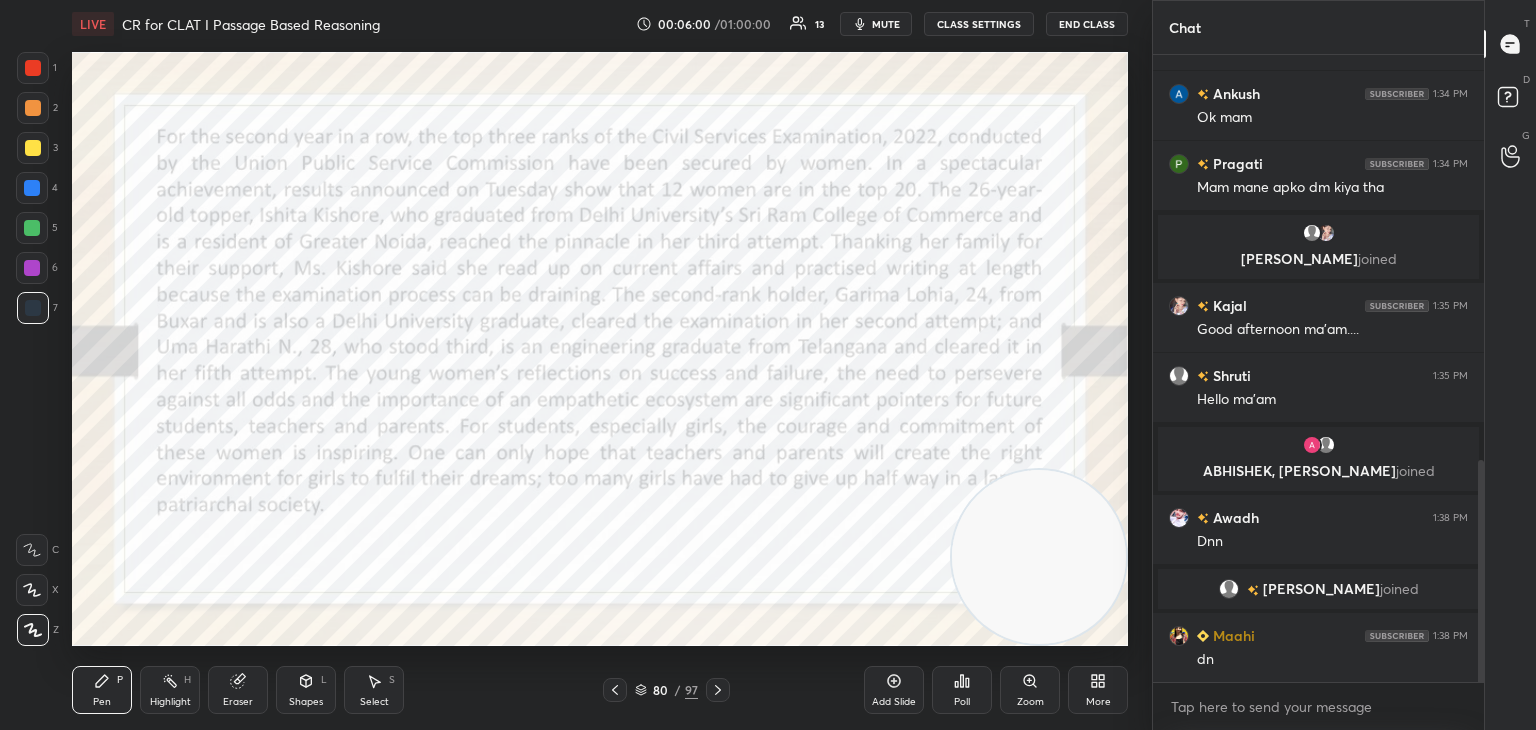 click on "mute" at bounding box center [876, 24] 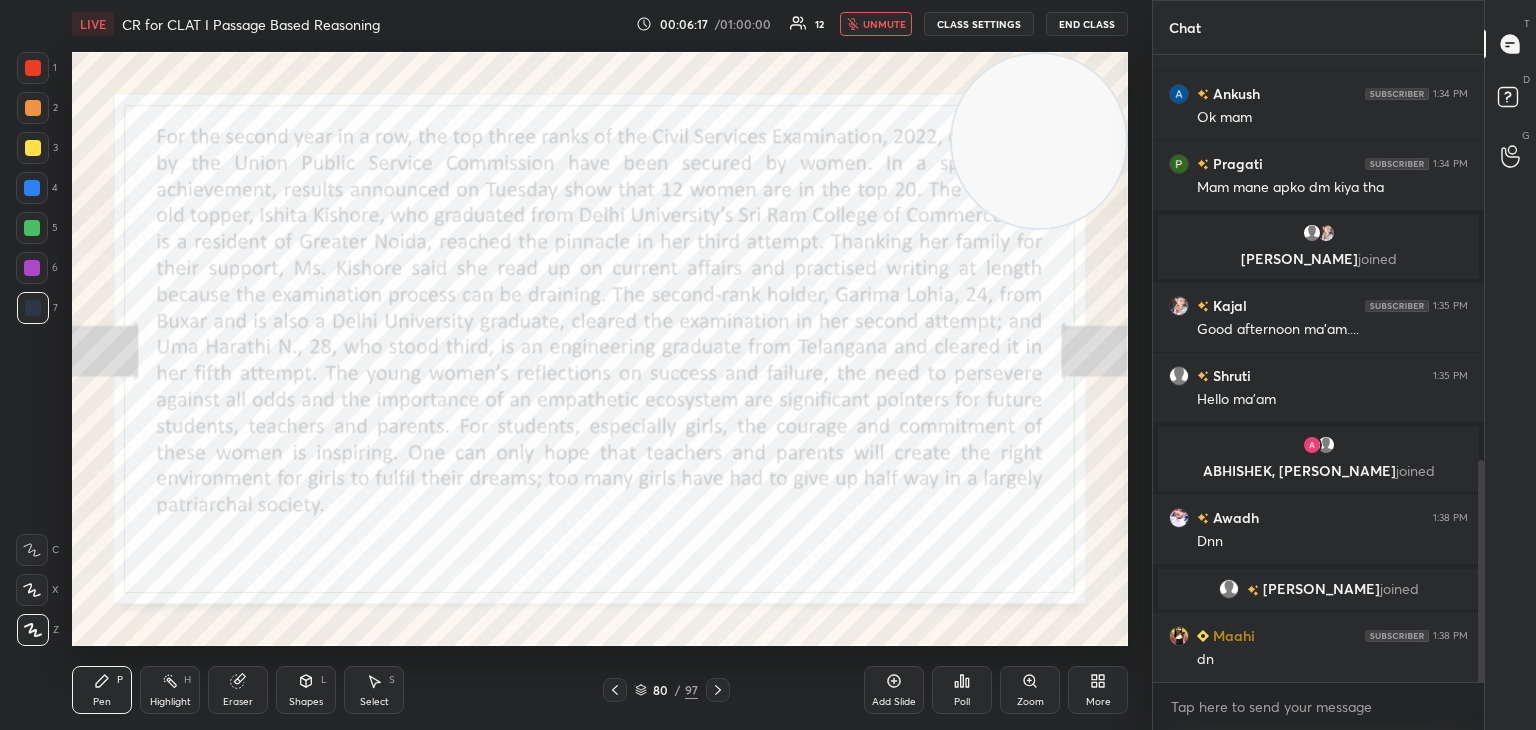 click 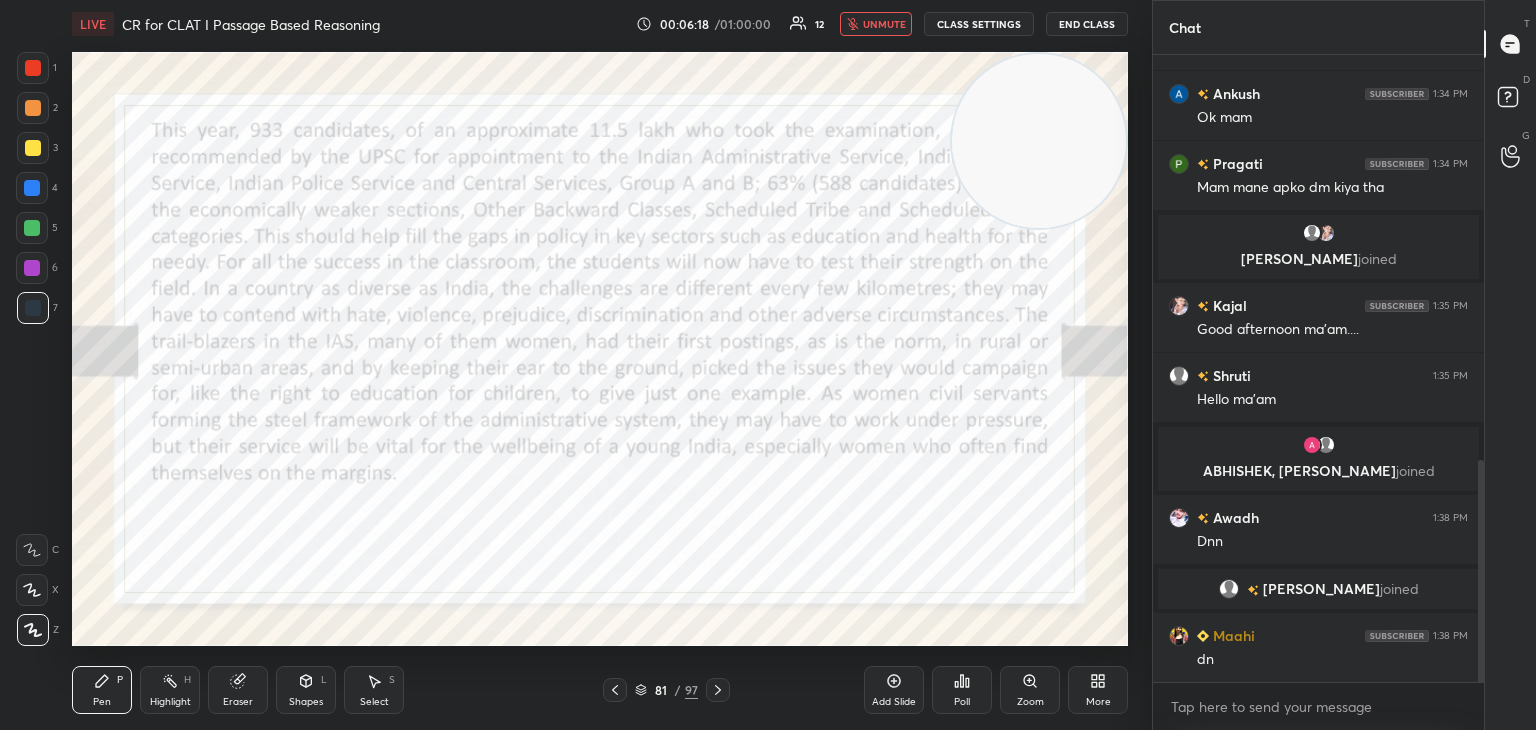 click on "unmute" at bounding box center [884, 24] 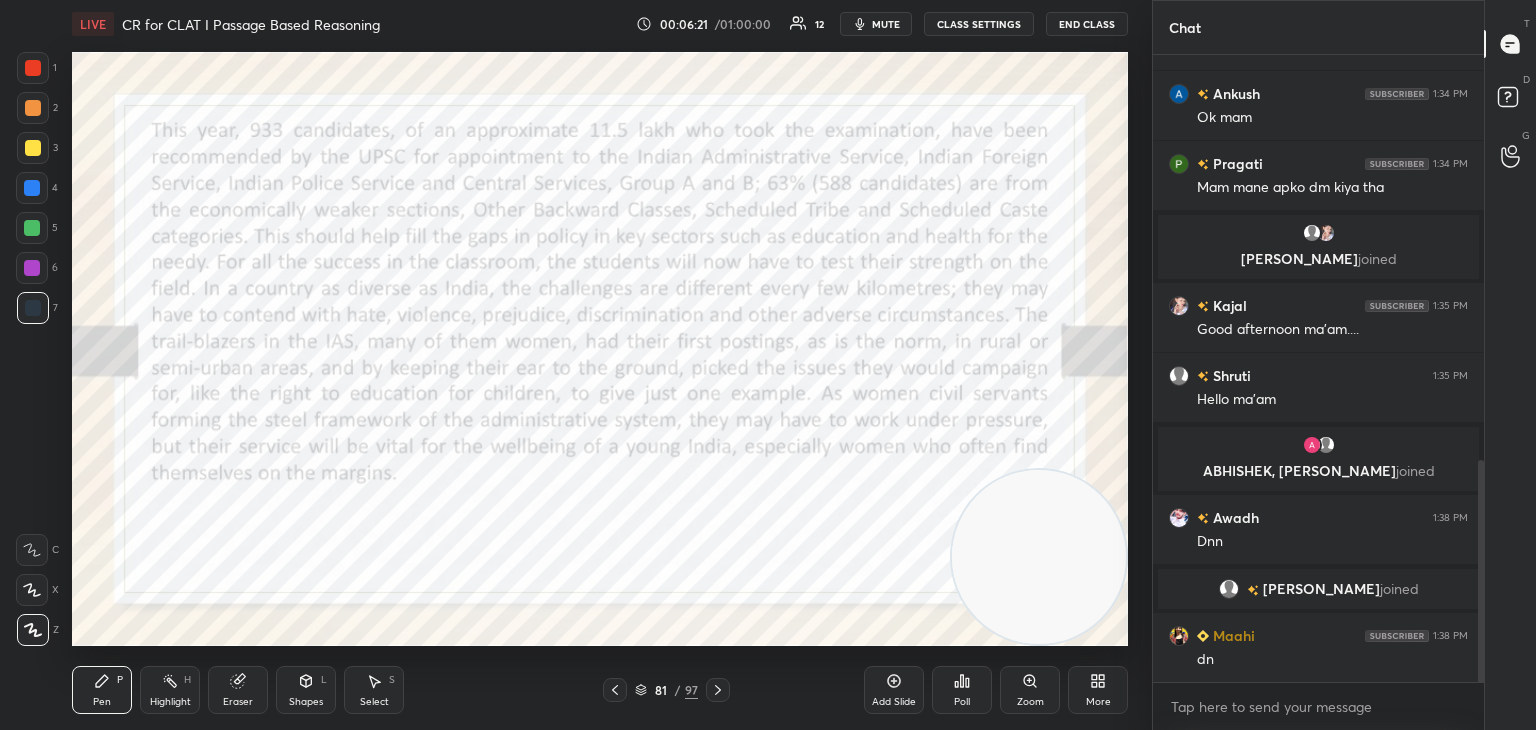 click on "mute" at bounding box center (886, 24) 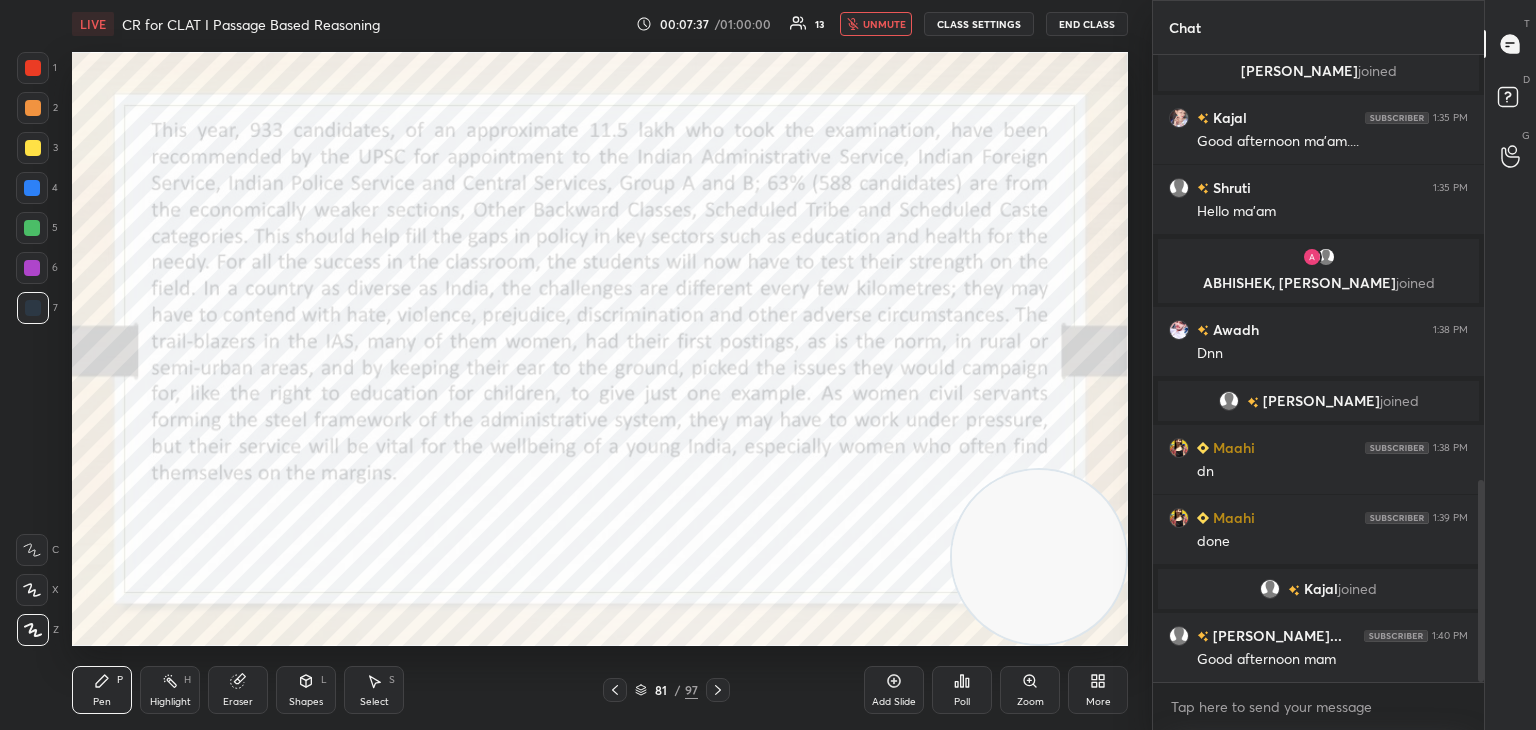 scroll, scrollTop: 1318, scrollLeft: 0, axis: vertical 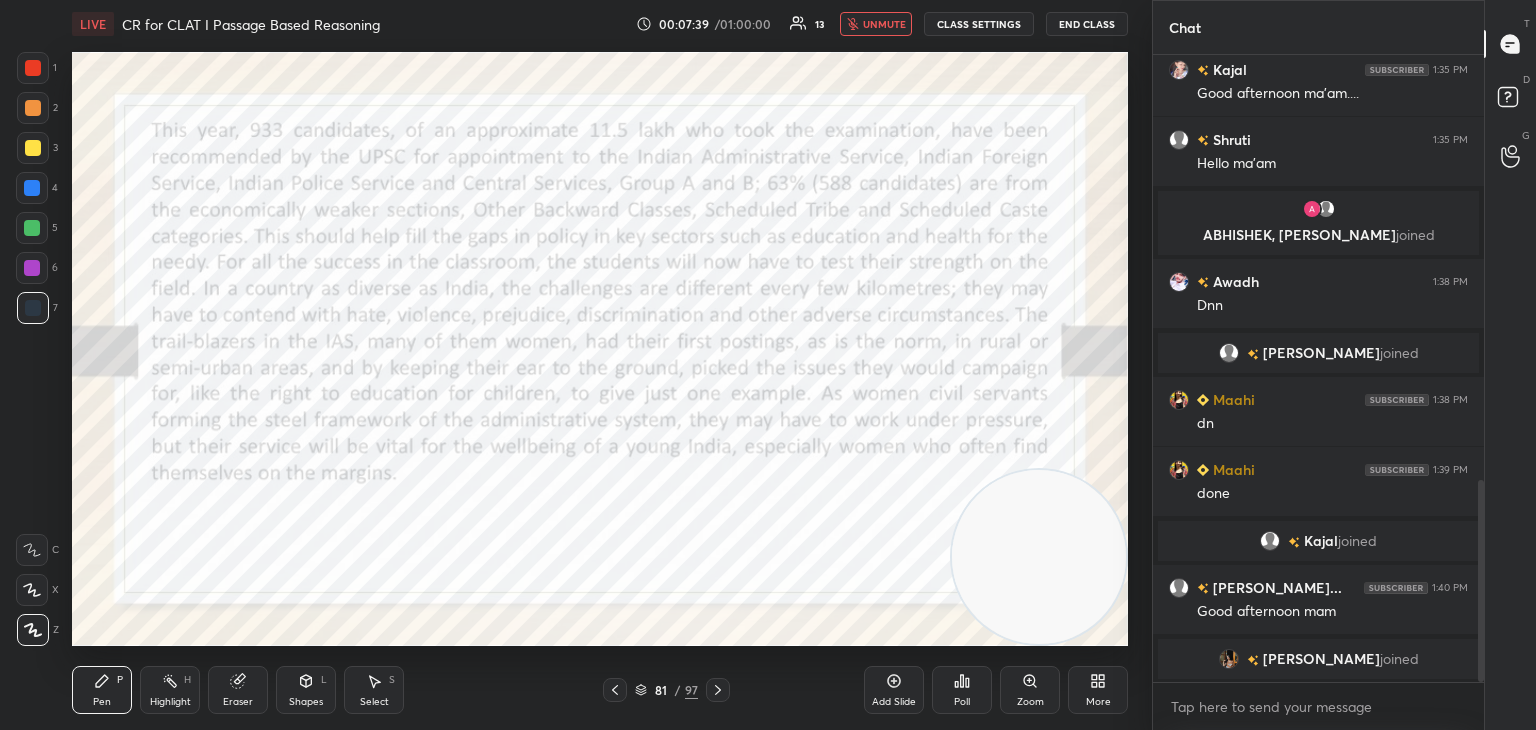 click on "unmute" at bounding box center [884, 24] 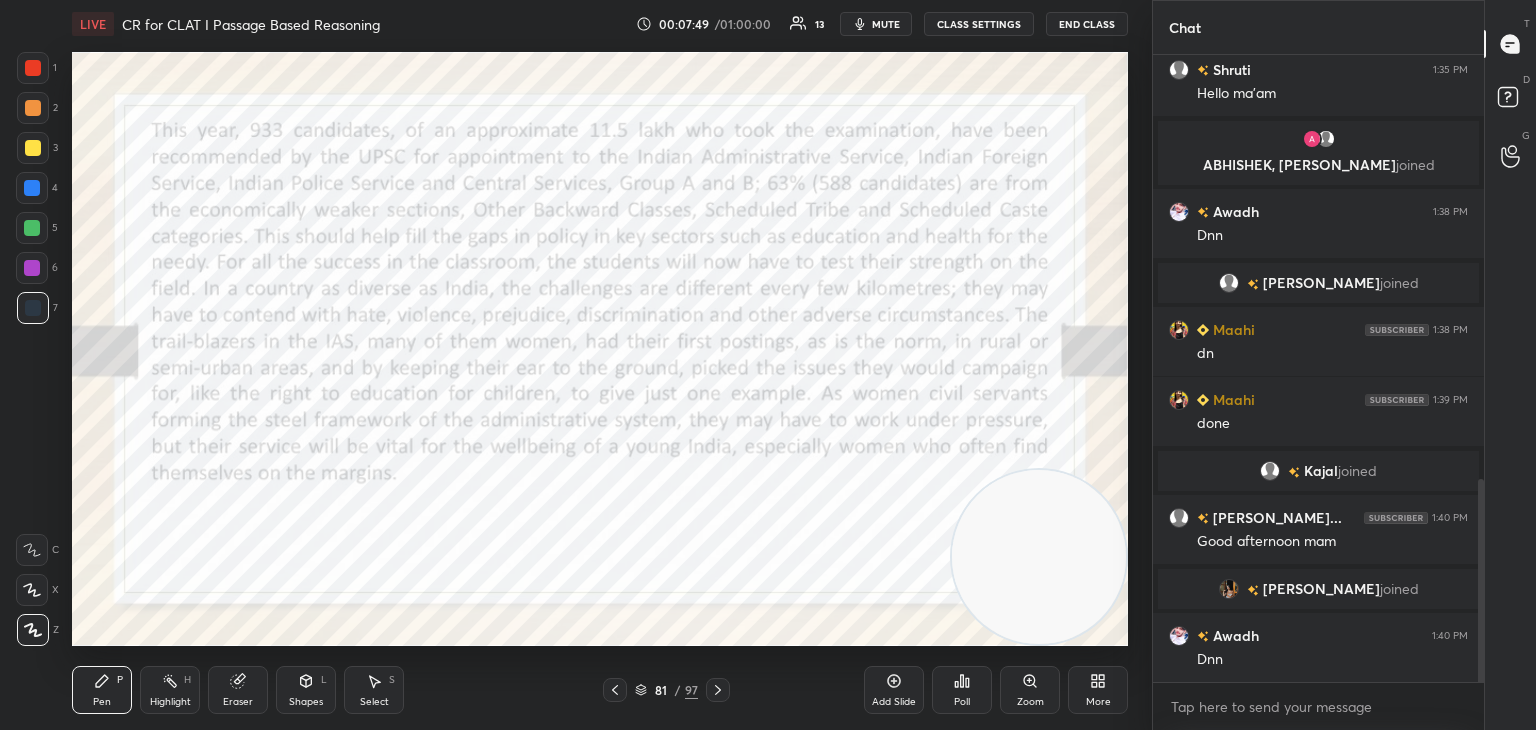 scroll, scrollTop: 1376, scrollLeft: 0, axis: vertical 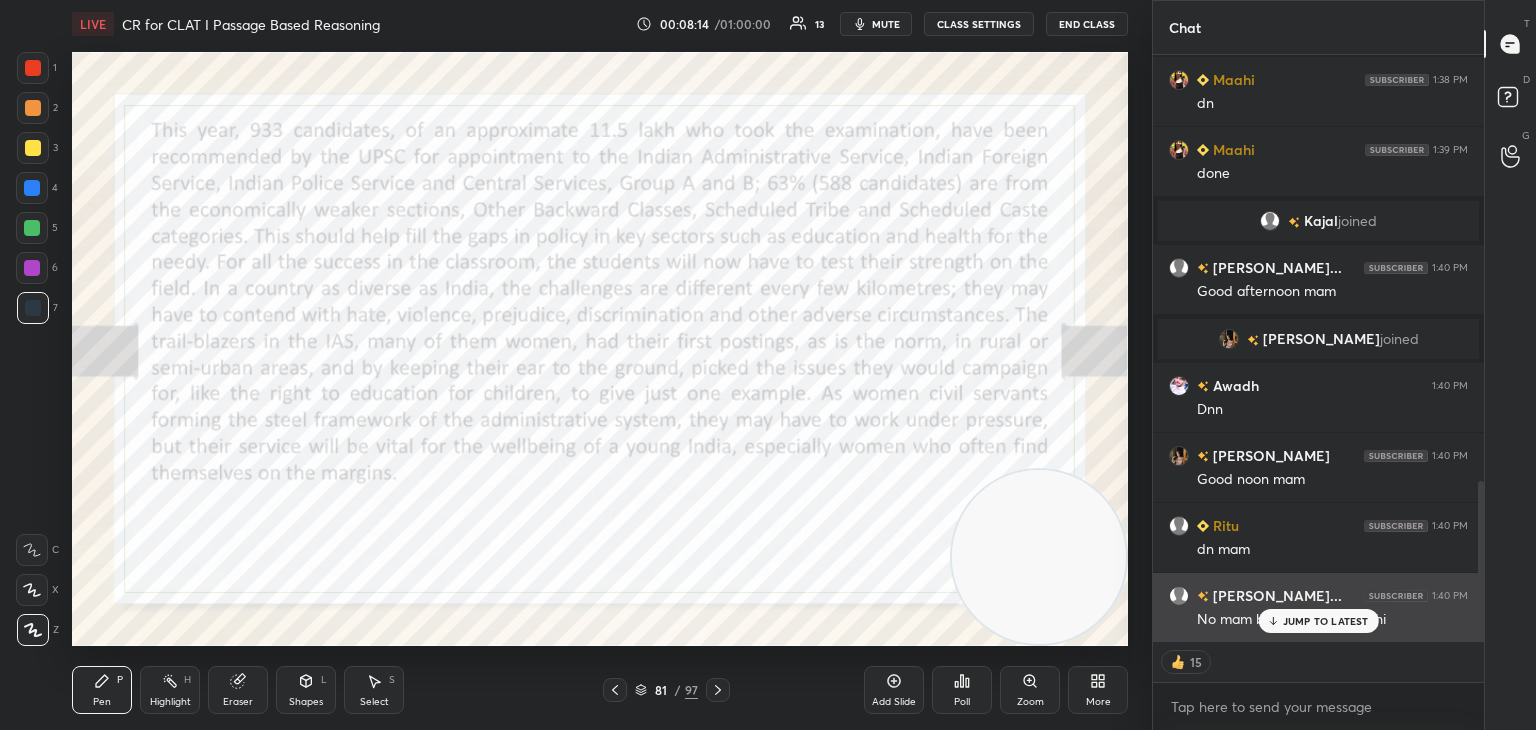 click on "JUMP TO LATEST" at bounding box center (1326, 621) 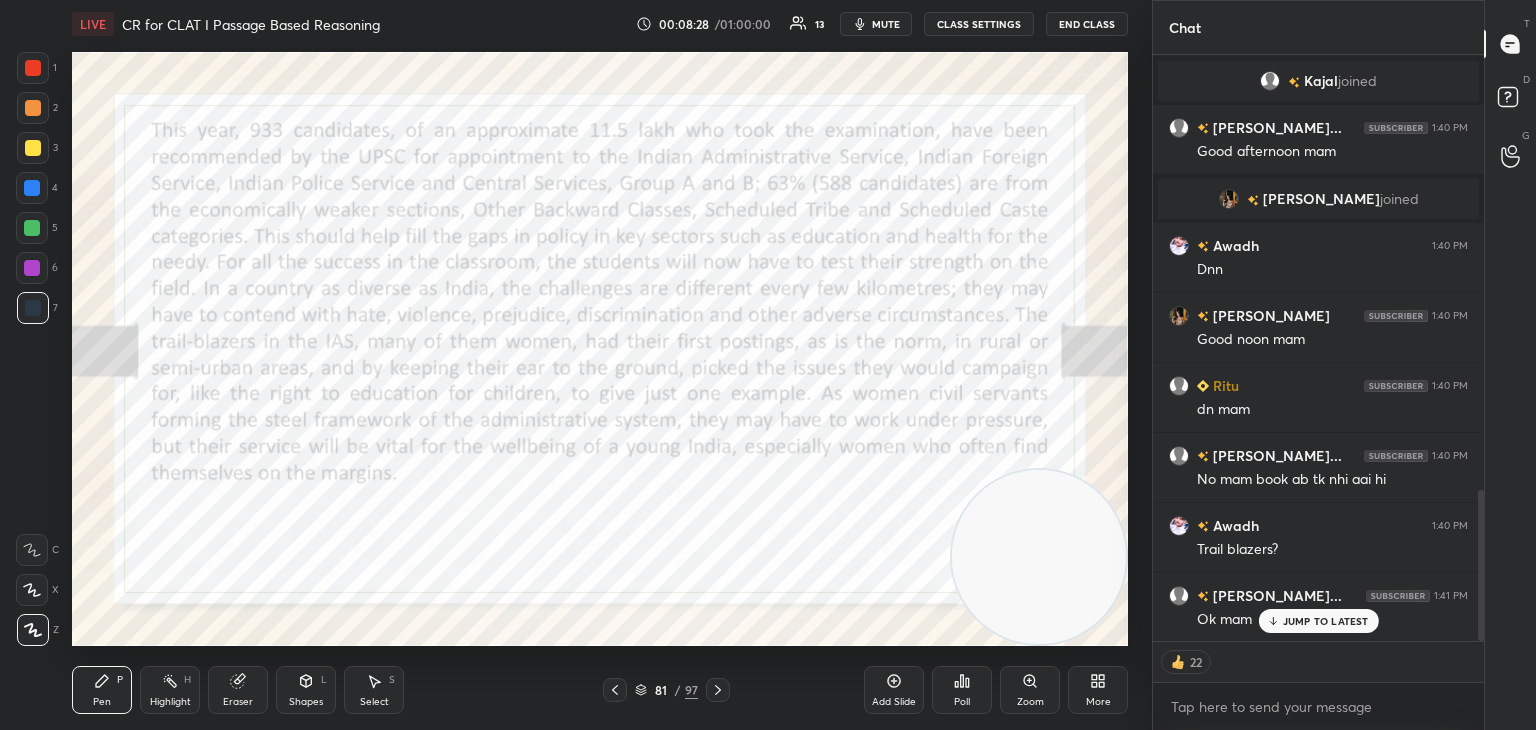 scroll, scrollTop: 1767, scrollLeft: 0, axis: vertical 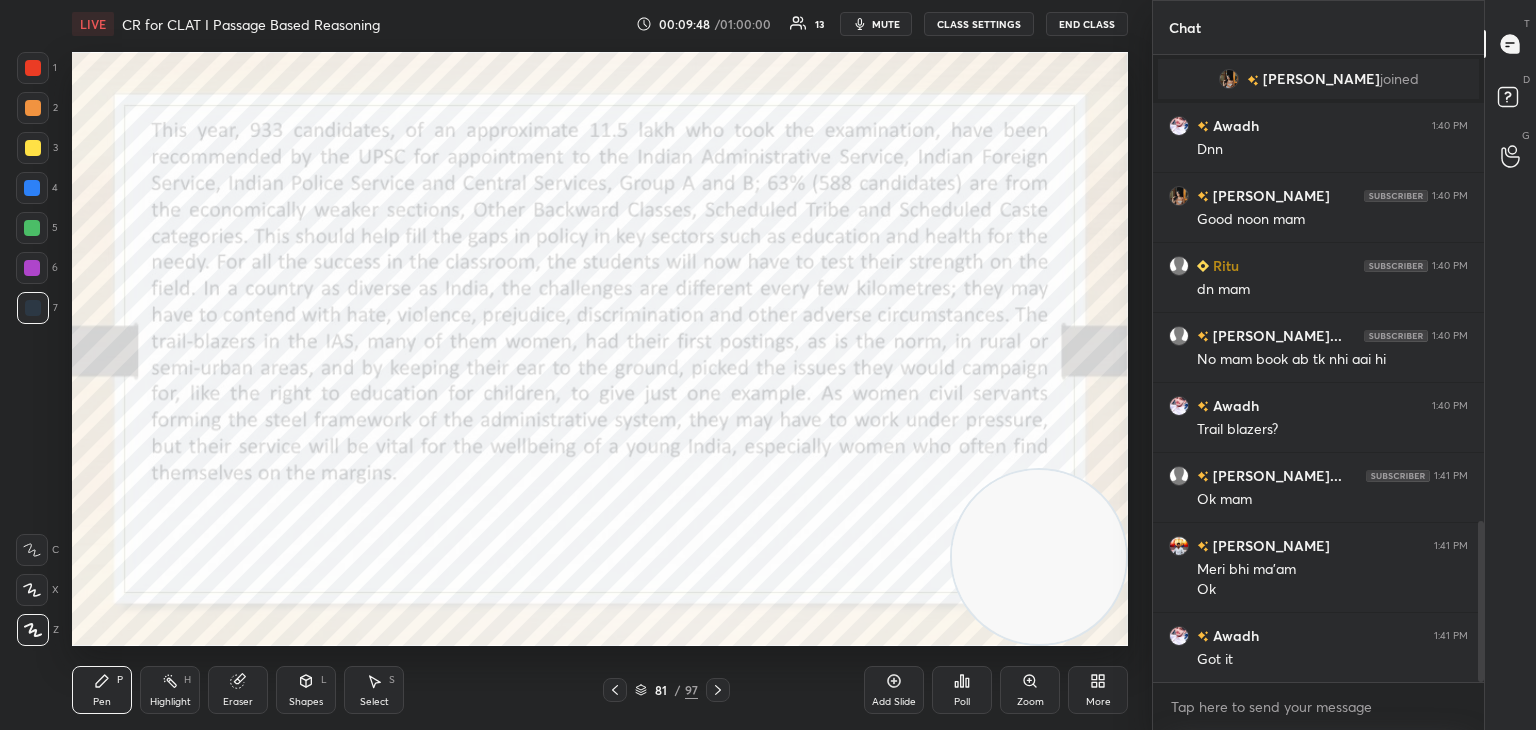click 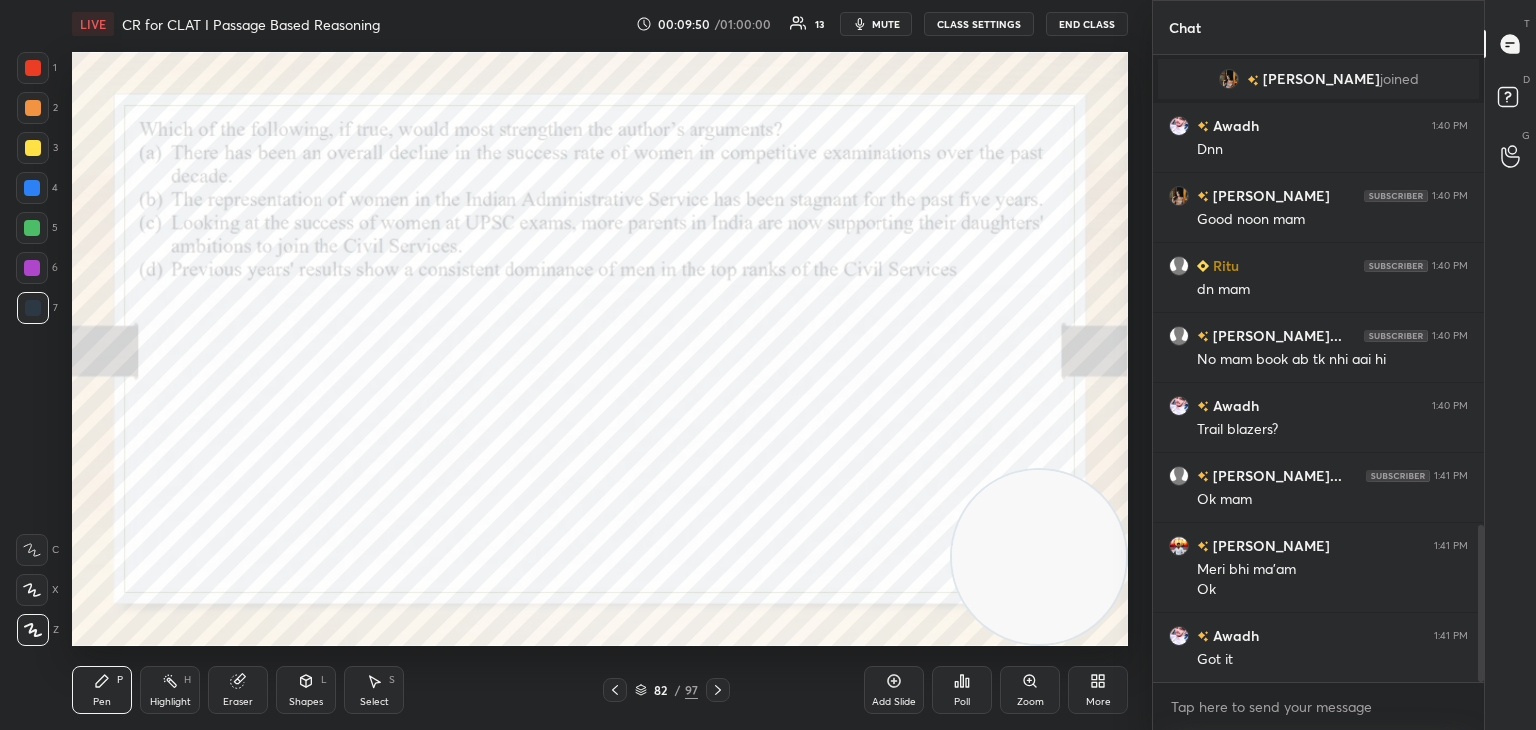 scroll, scrollTop: 1886, scrollLeft: 0, axis: vertical 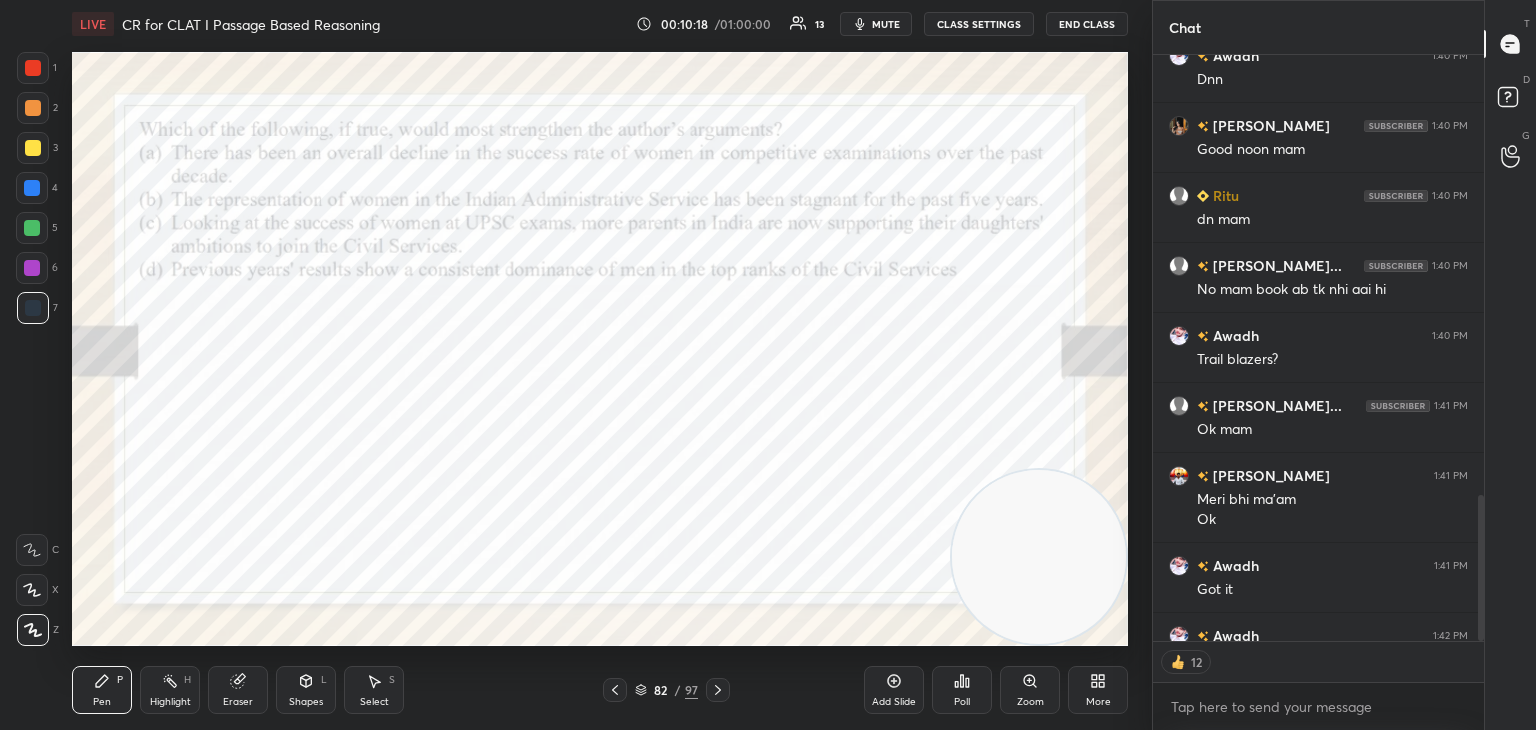 click 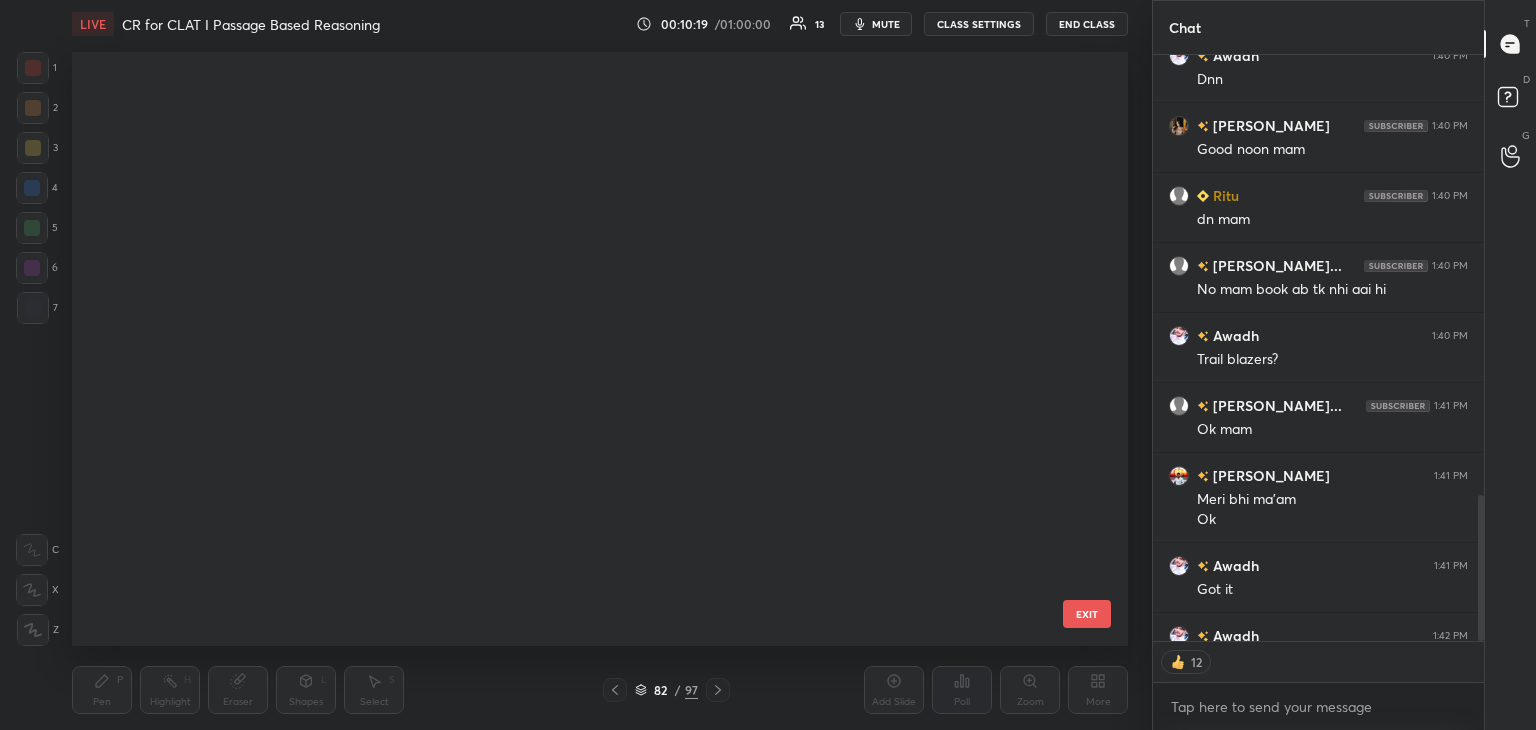 scroll, scrollTop: 4530, scrollLeft: 0, axis: vertical 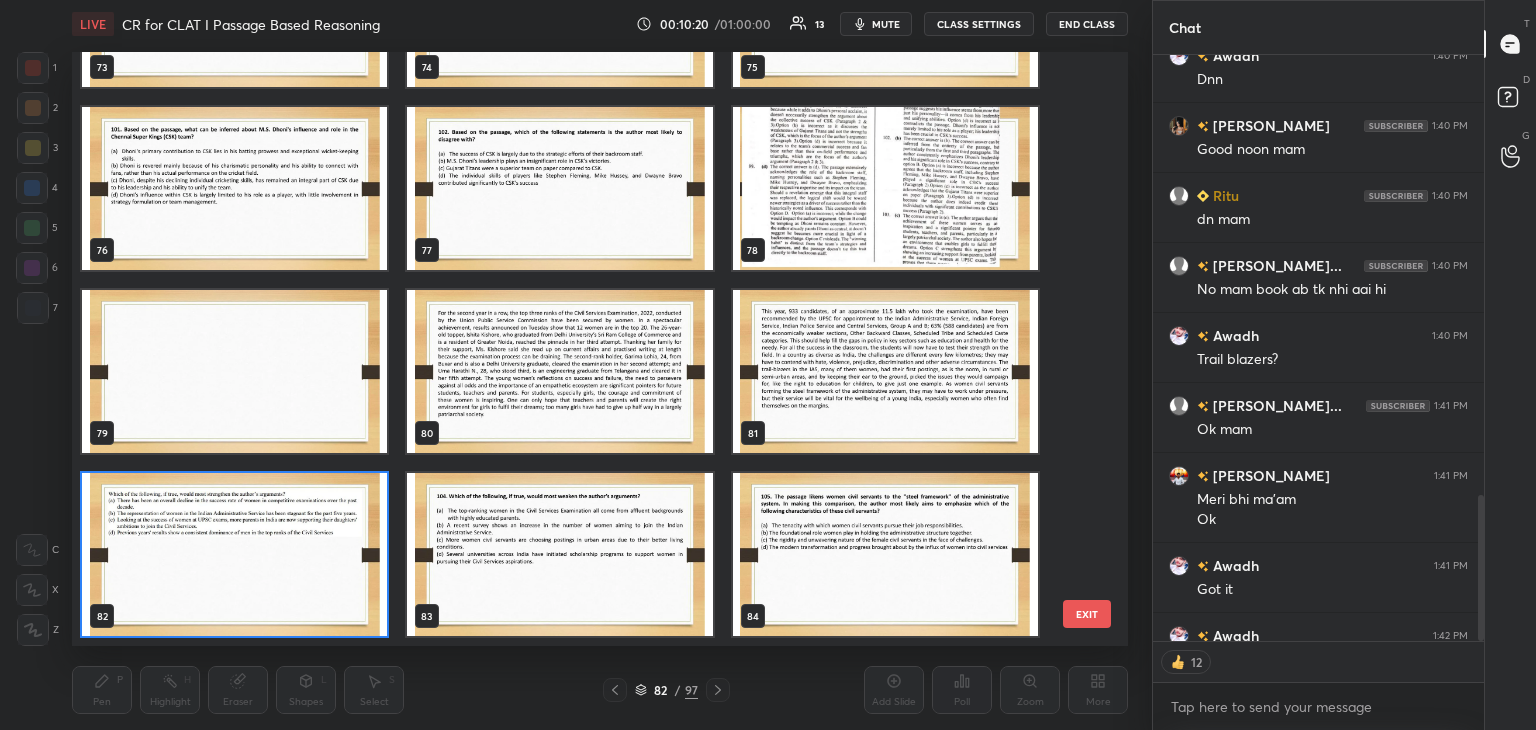 click at bounding box center (234, 554) 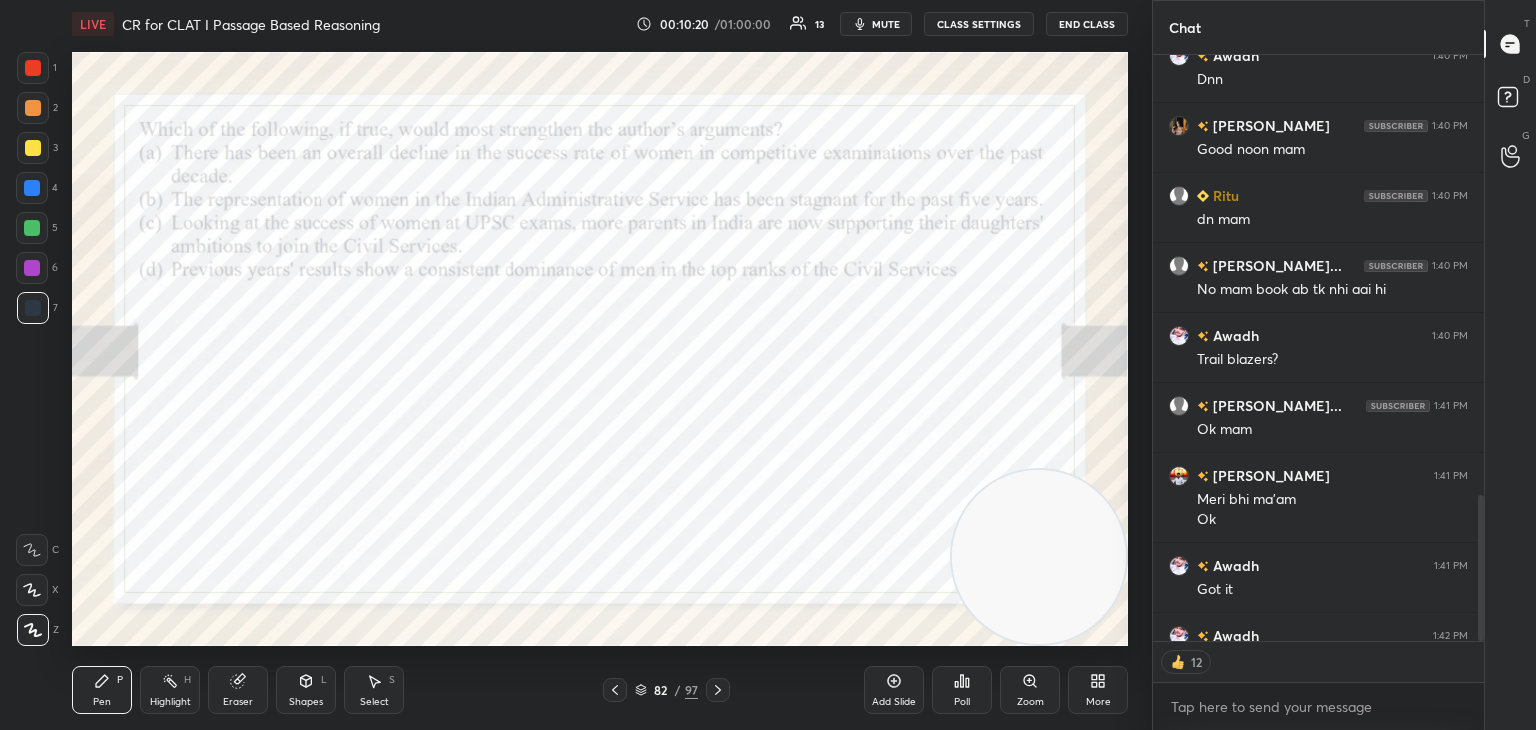 click at bounding box center (234, 554) 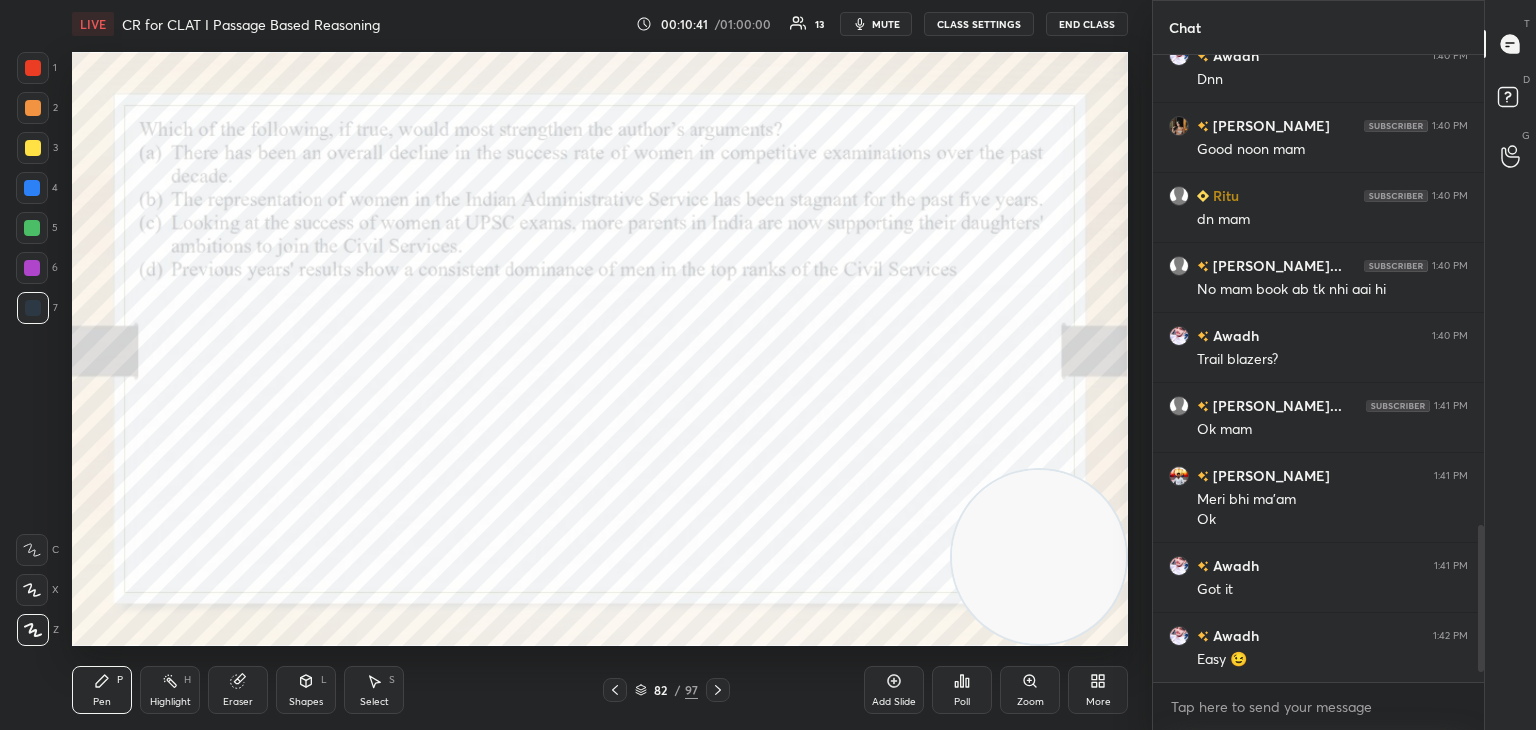 scroll, scrollTop: 1886, scrollLeft: 0, axis: vertical 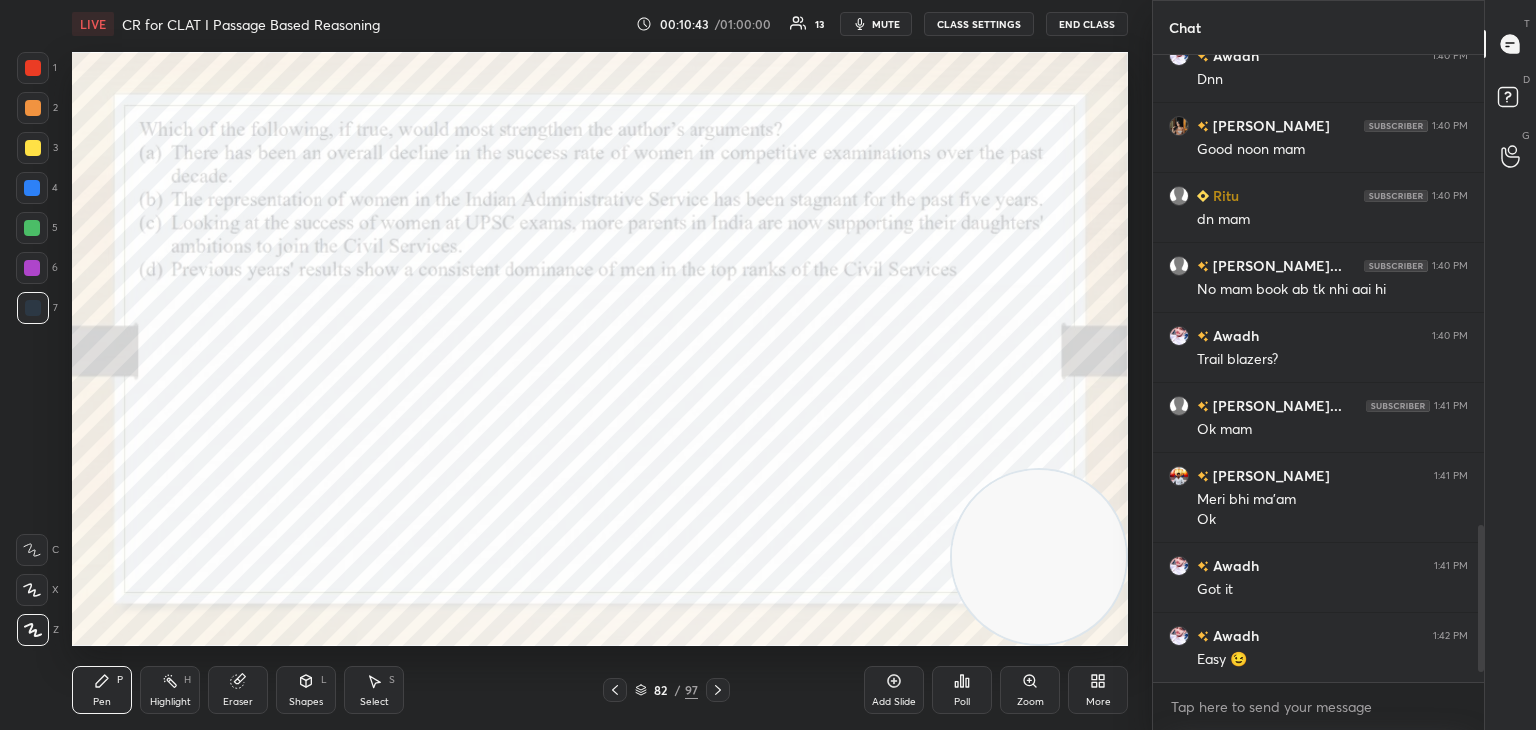 click on "Poll" at bounding box center [962, 702] 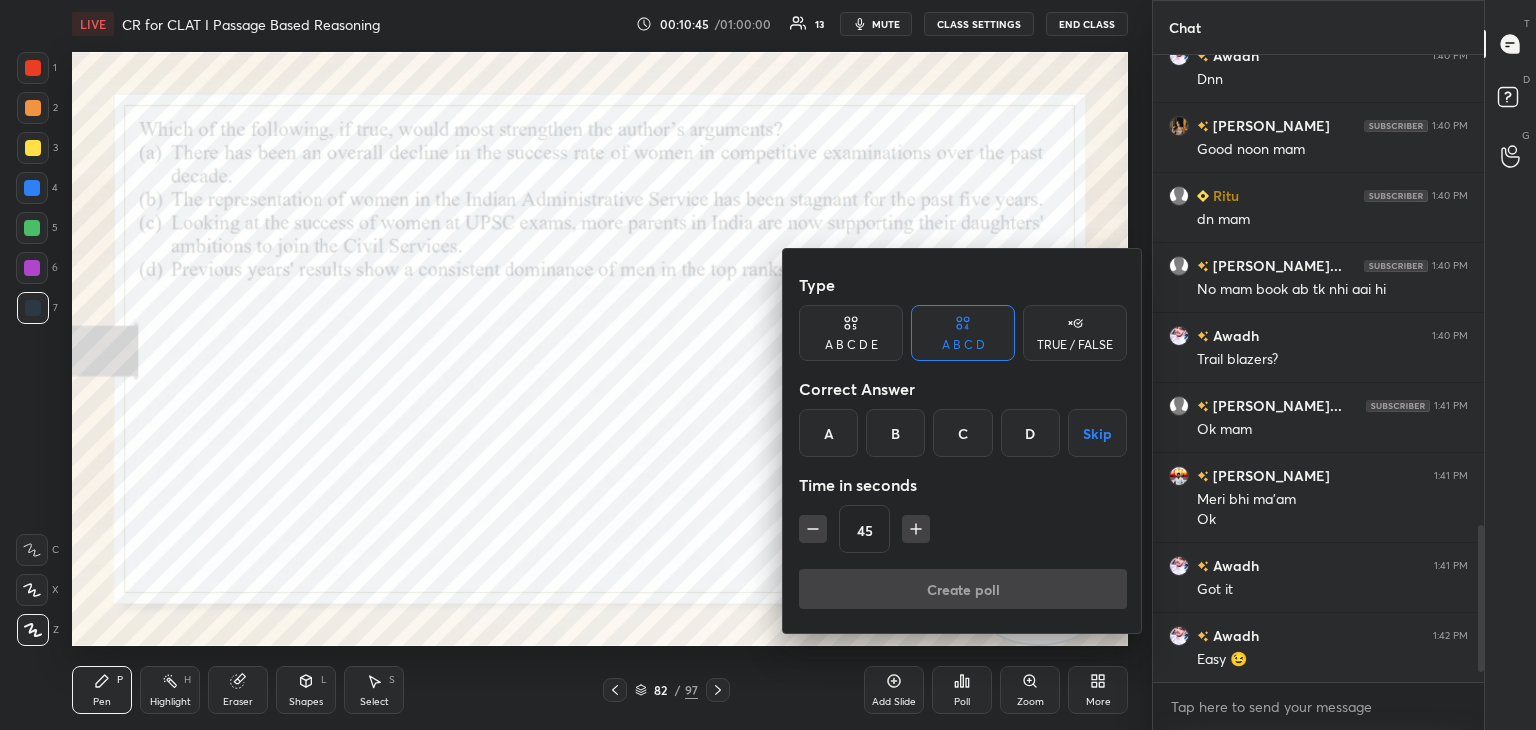 click on "C" at bounding box center [962, 433] 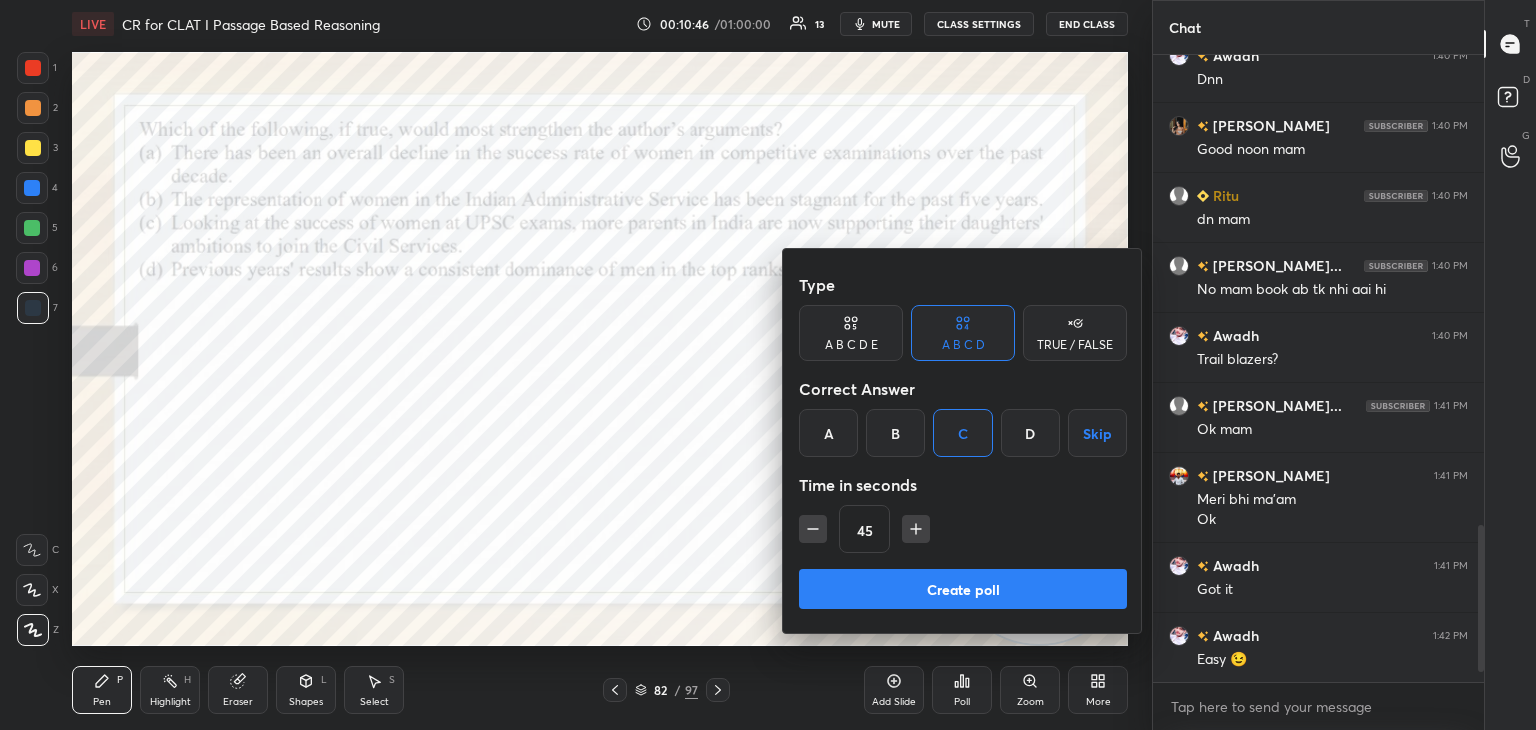 click on "Create poll" at bounding box center [963, 589] 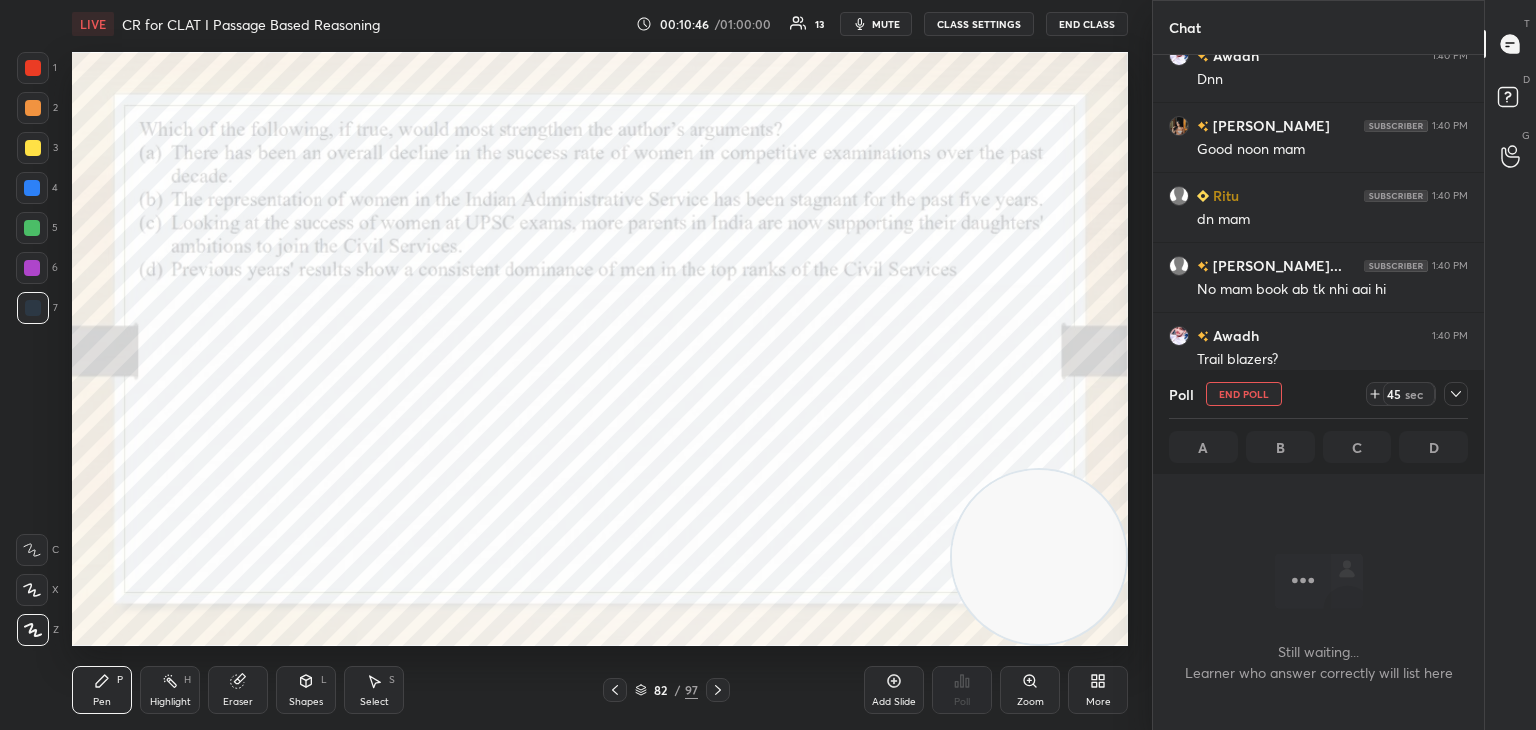 scroll, scrollTop: 556, scrollLeft: 325, axis: both 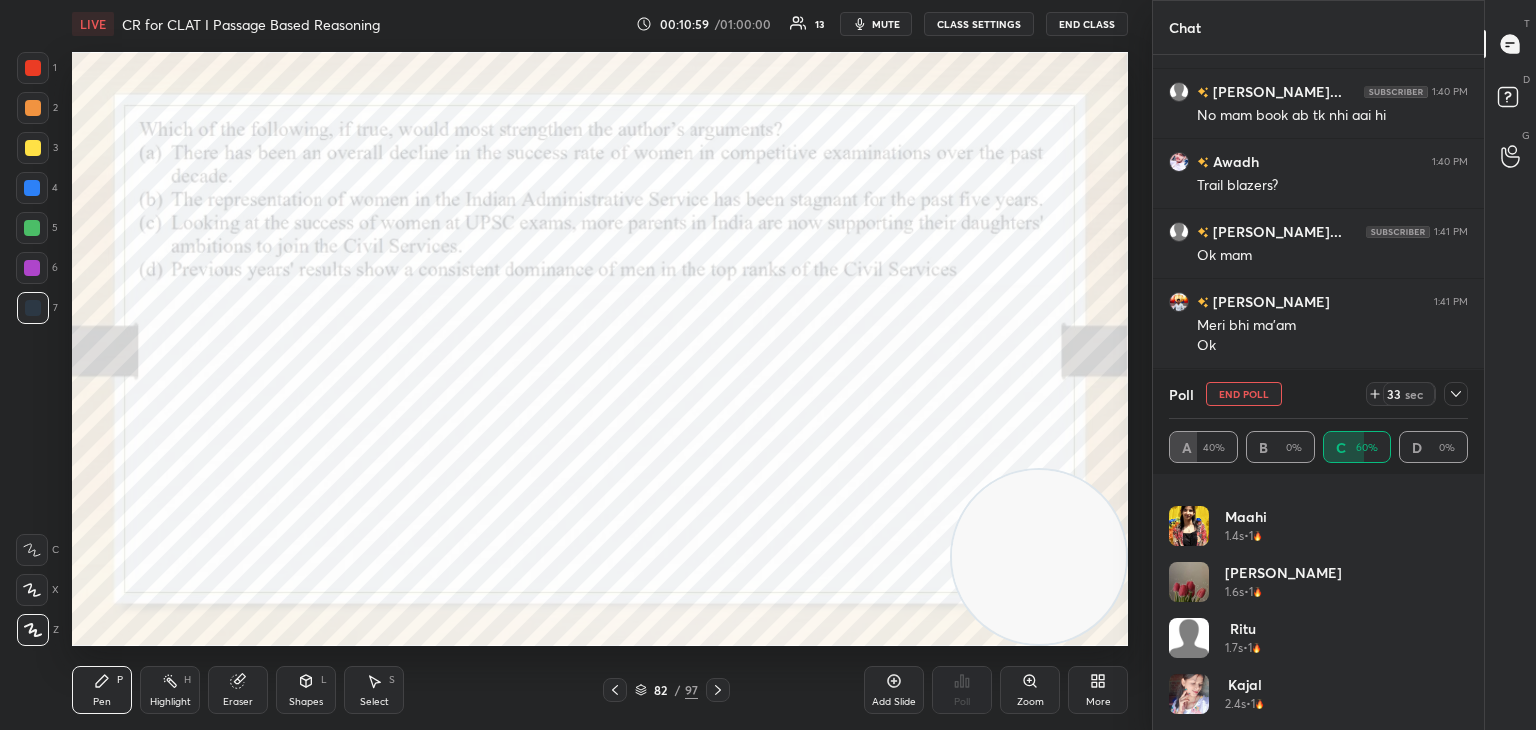 click 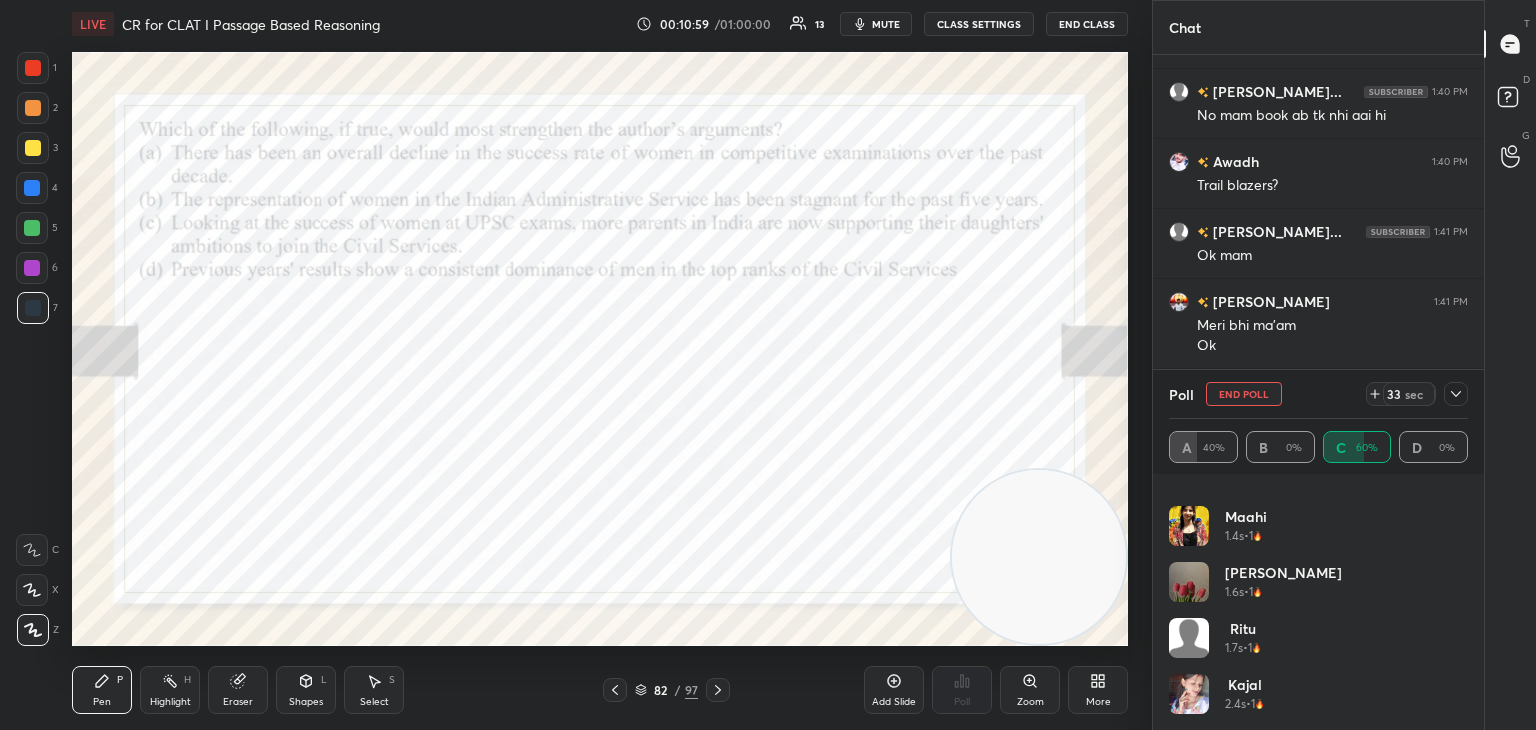 scroll, scrollTop: 184, scrollLeft: 293, axis: both 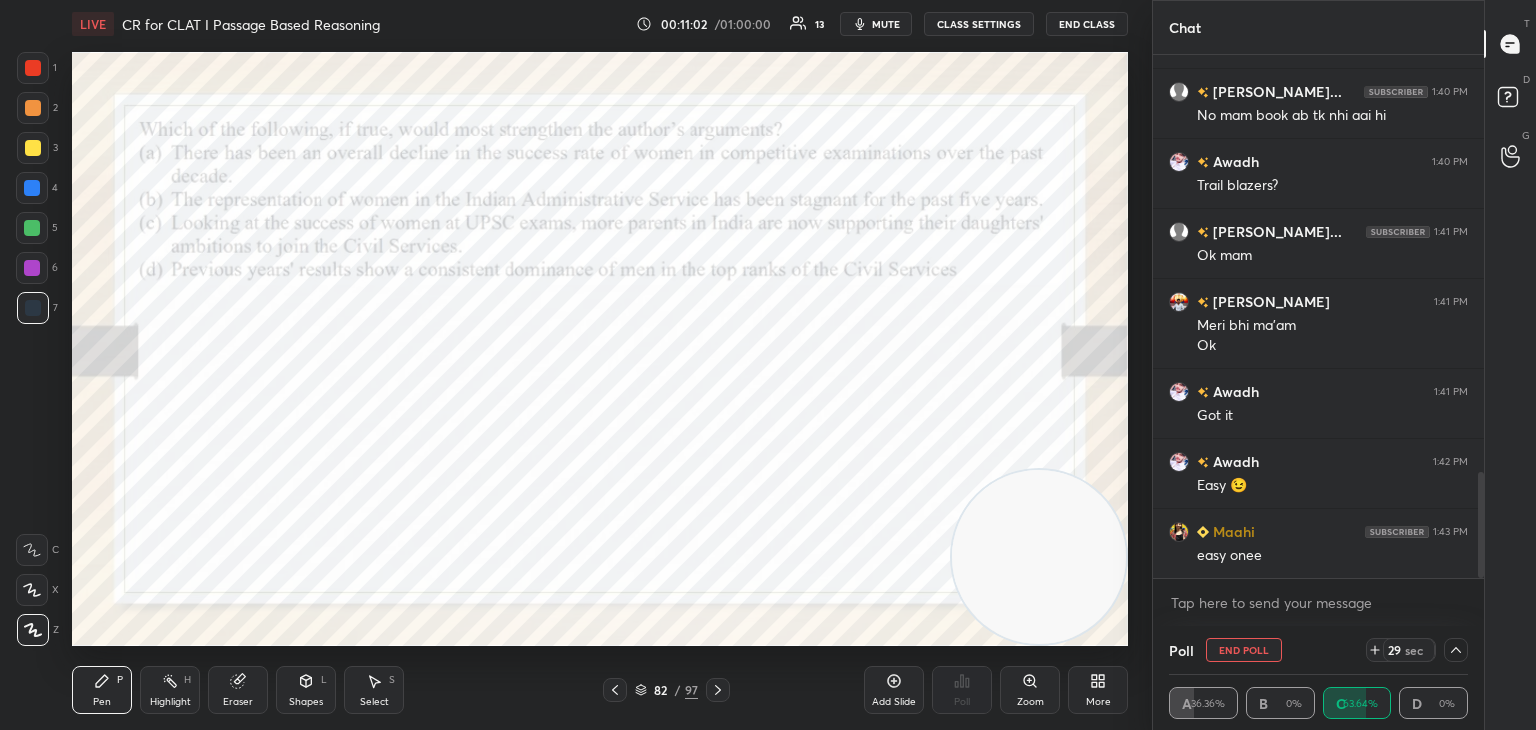 click 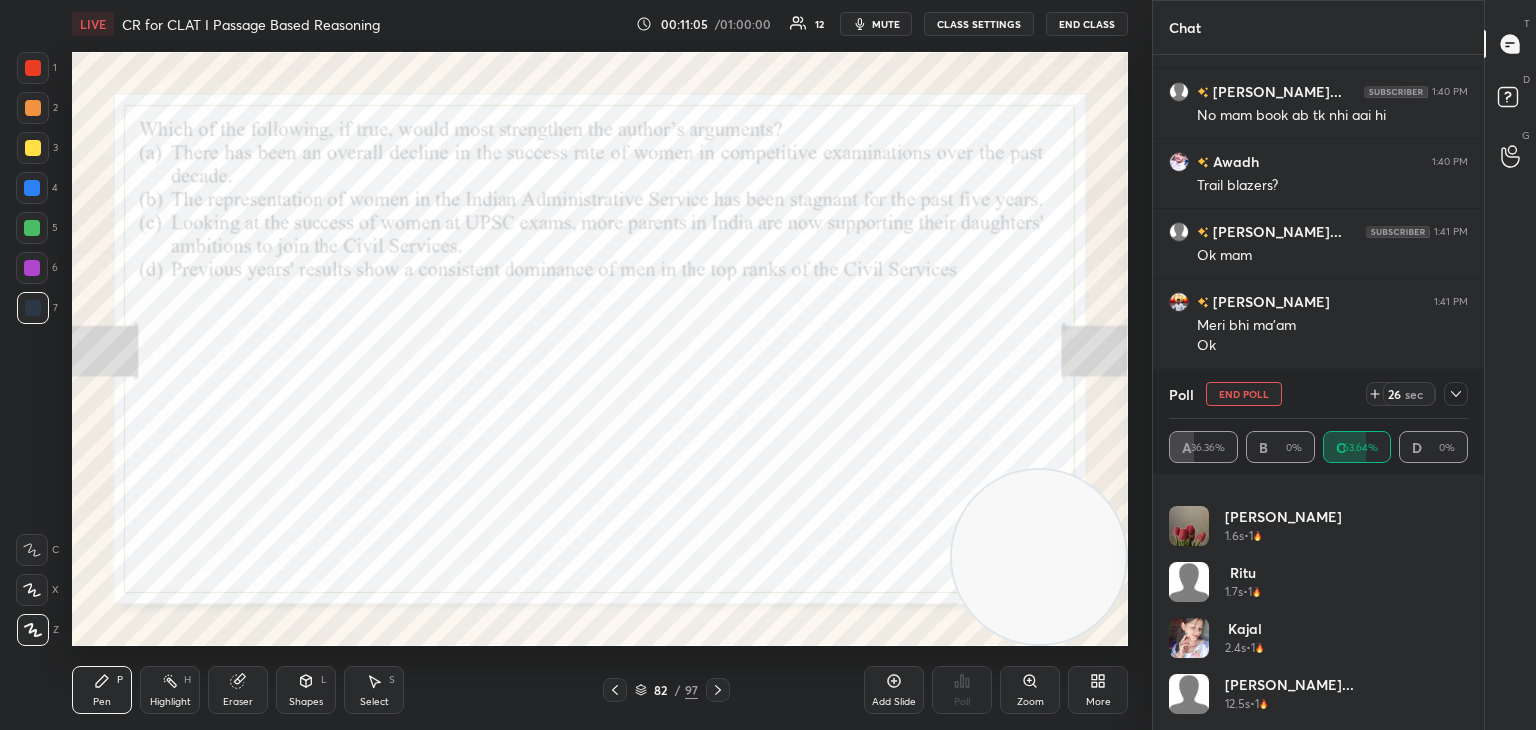 click on "Pragati 1.2s  •  1 Maahi 1.4s  •  1 Vikramjeet 1.6s  •  1 Ritu 1.7s  •  1 Kajal 2.4s  •  1 Kajal Kuma... 12.5s  •  1" at bounding box center [1318, 602] 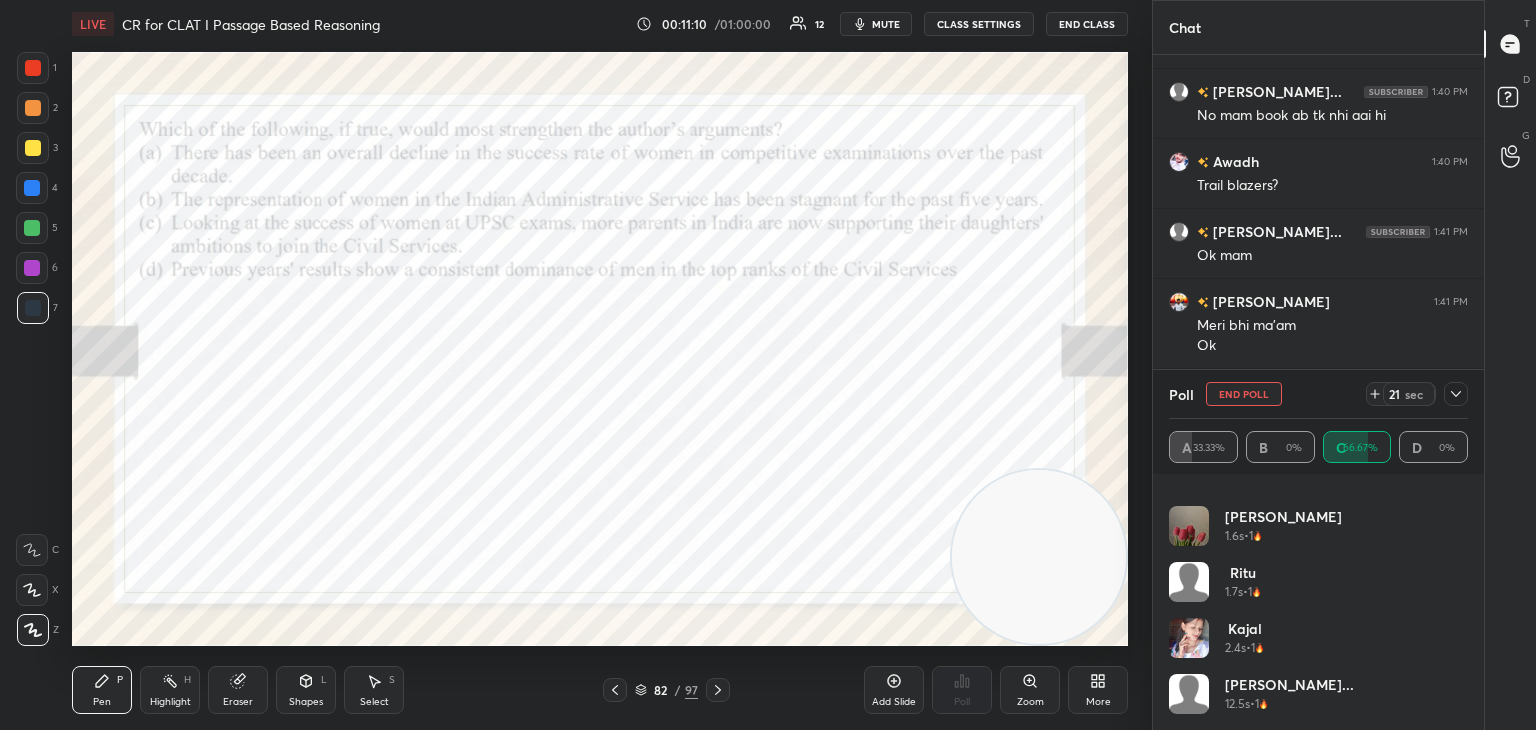 click on "End Poll" at bounding box center (1244, 394) 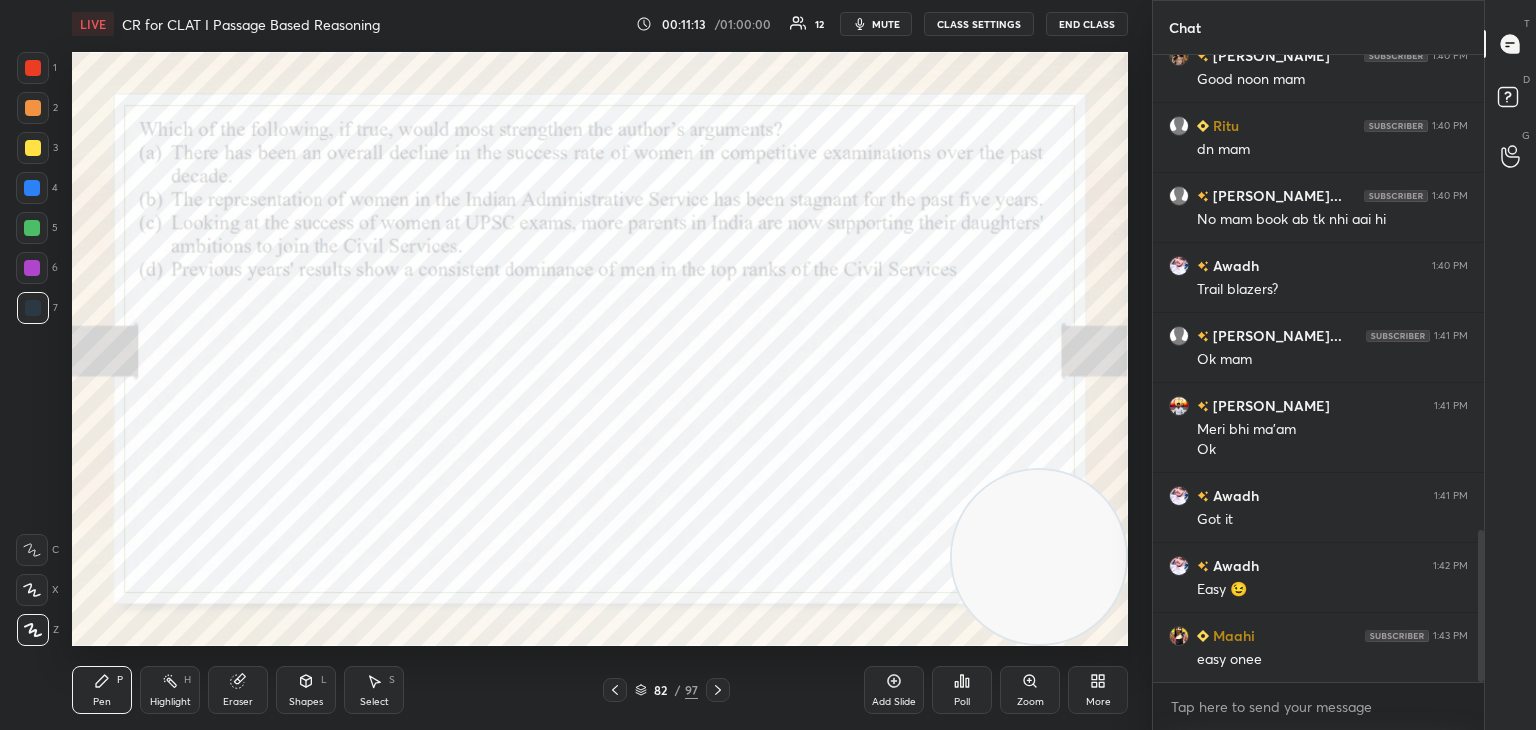 click 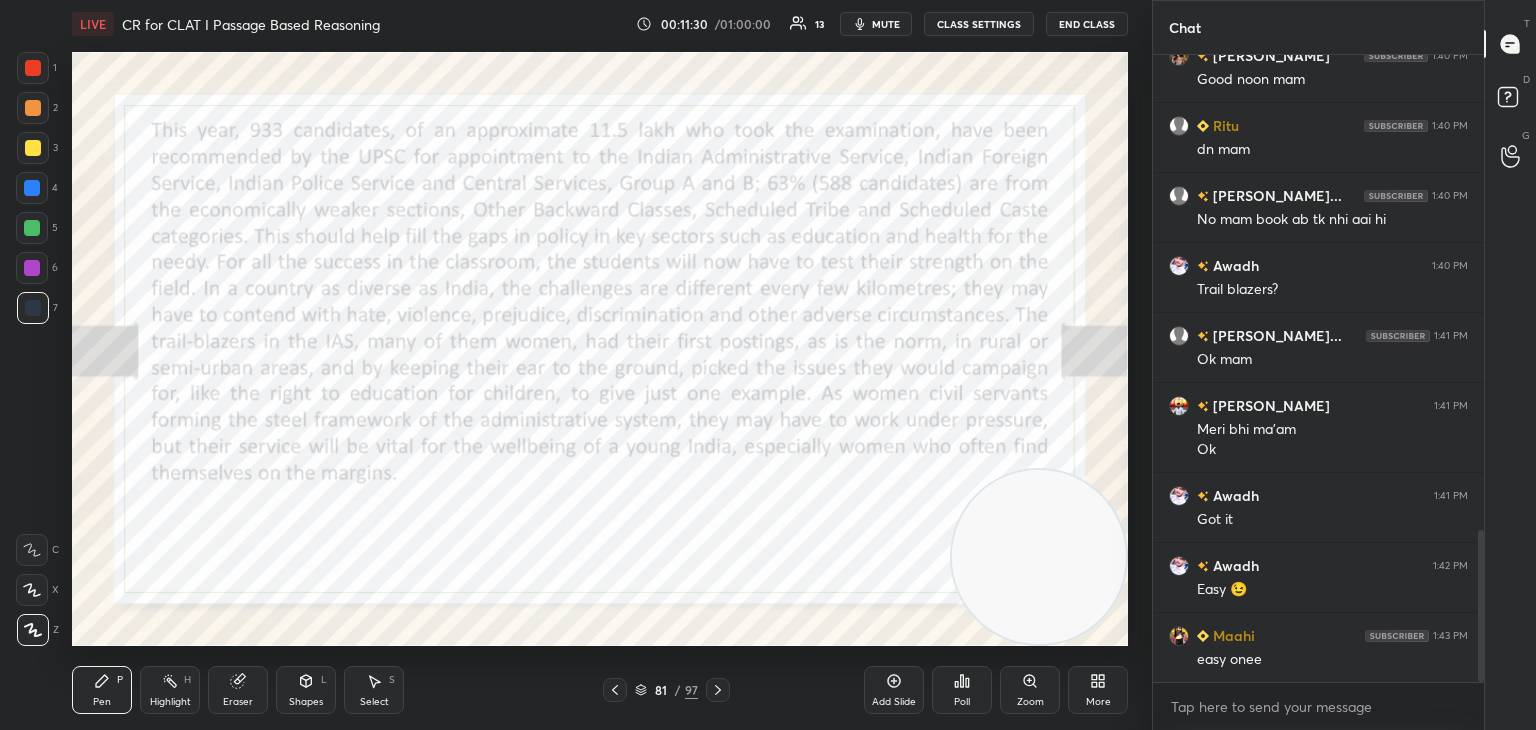 click 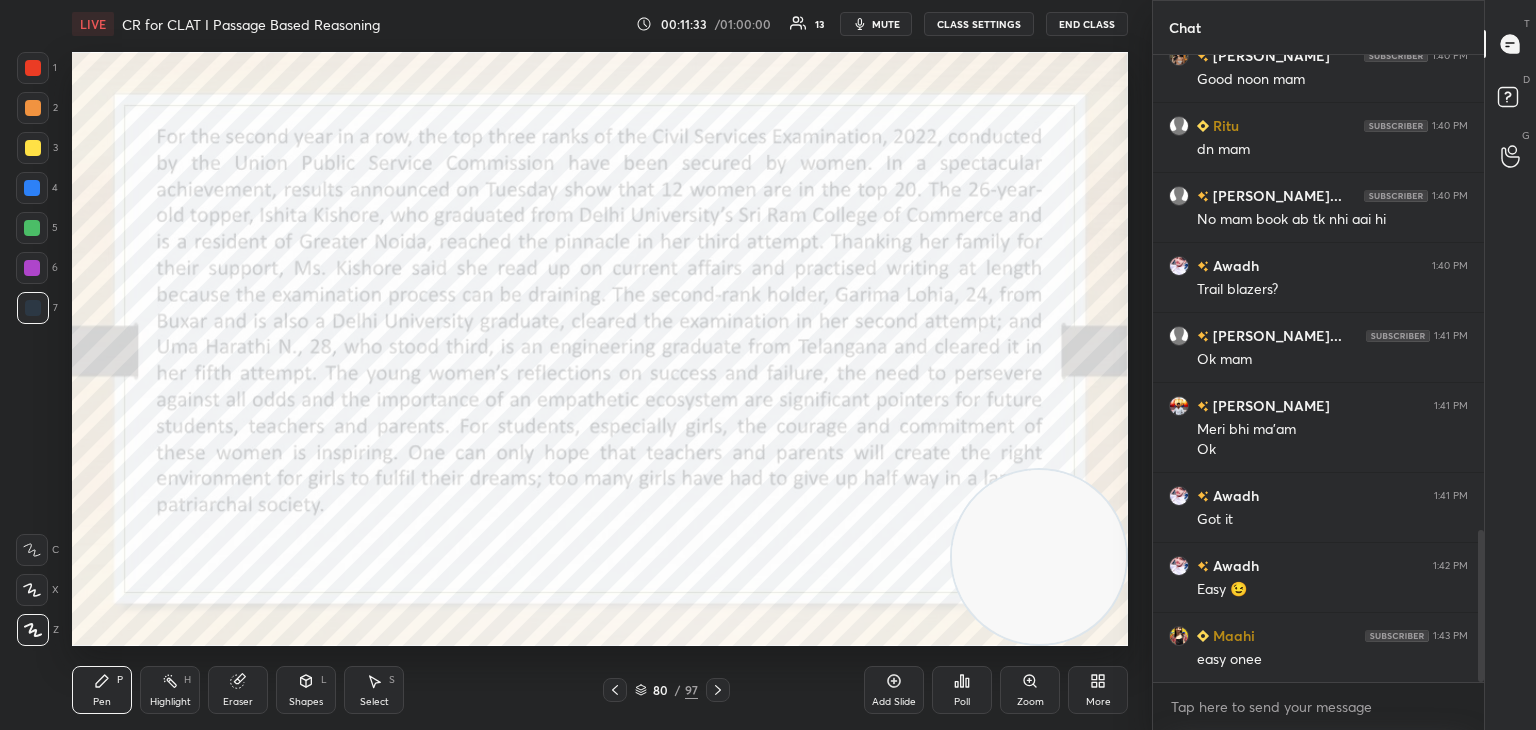 click 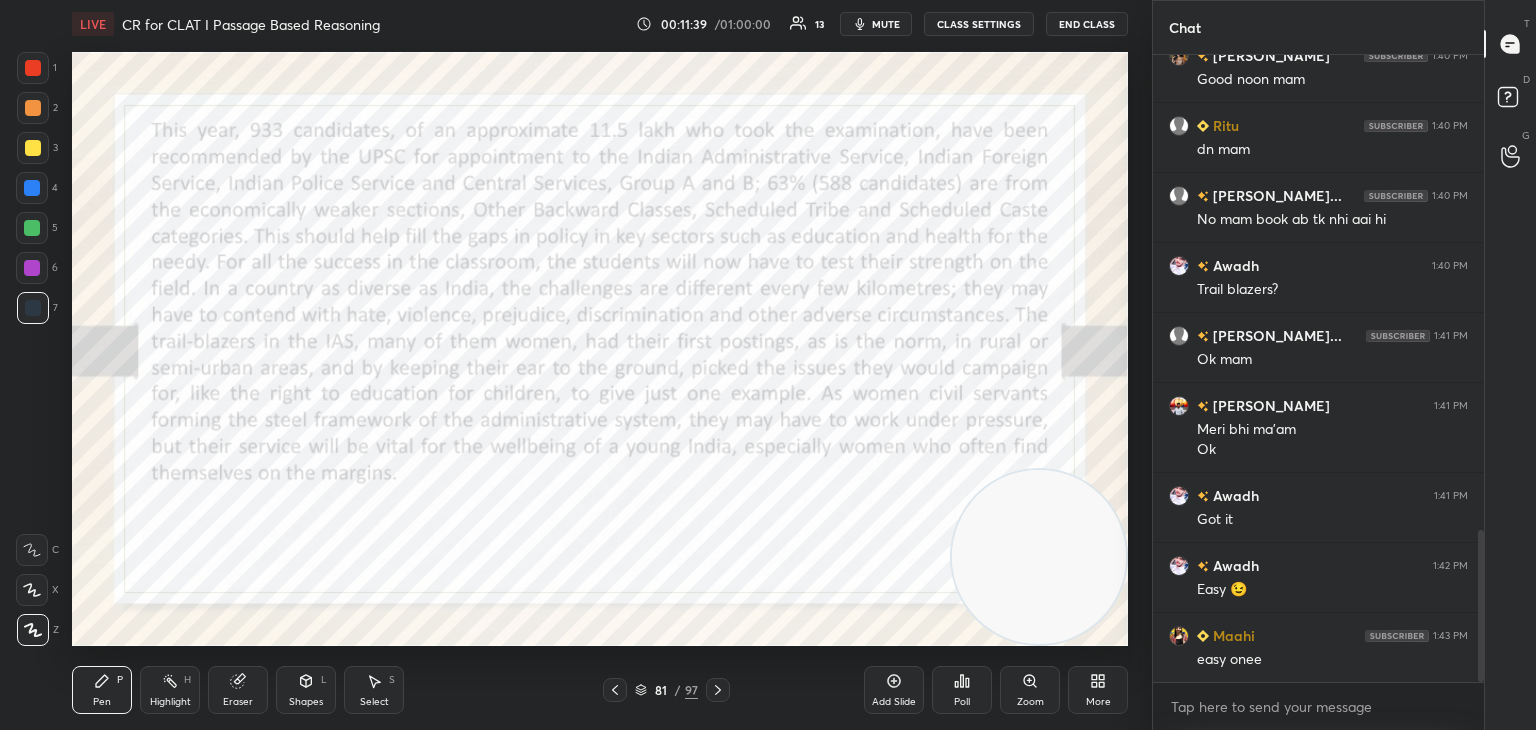 click 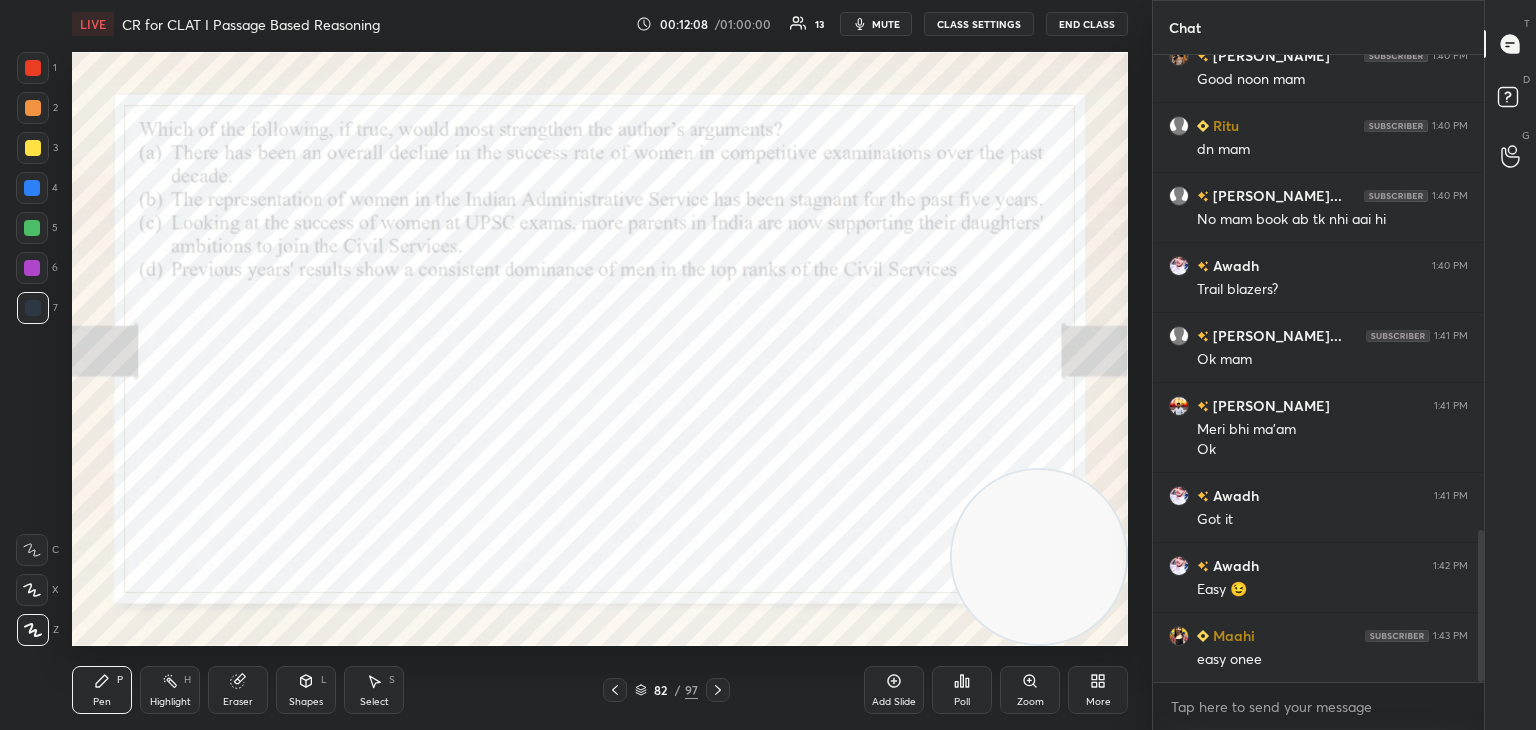 click 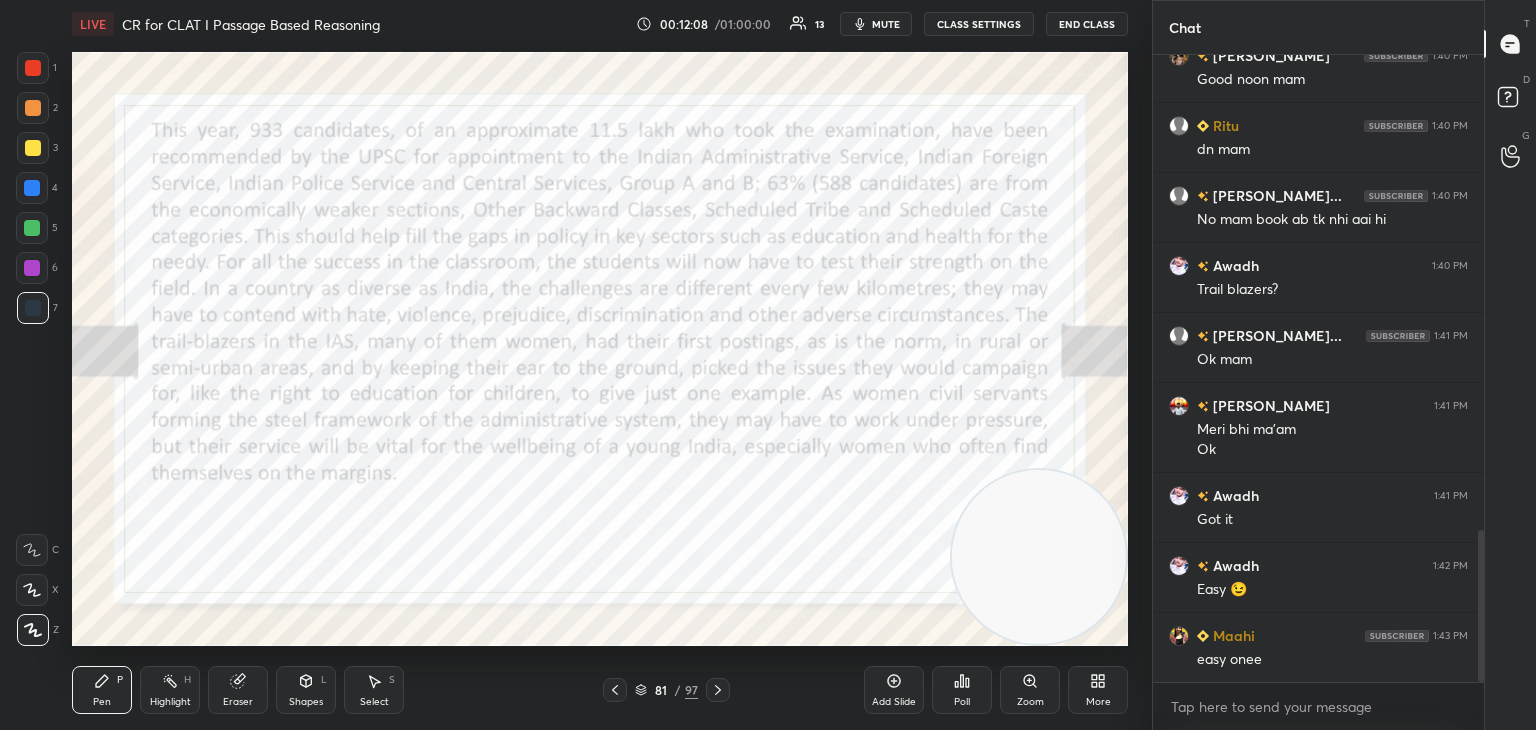 click 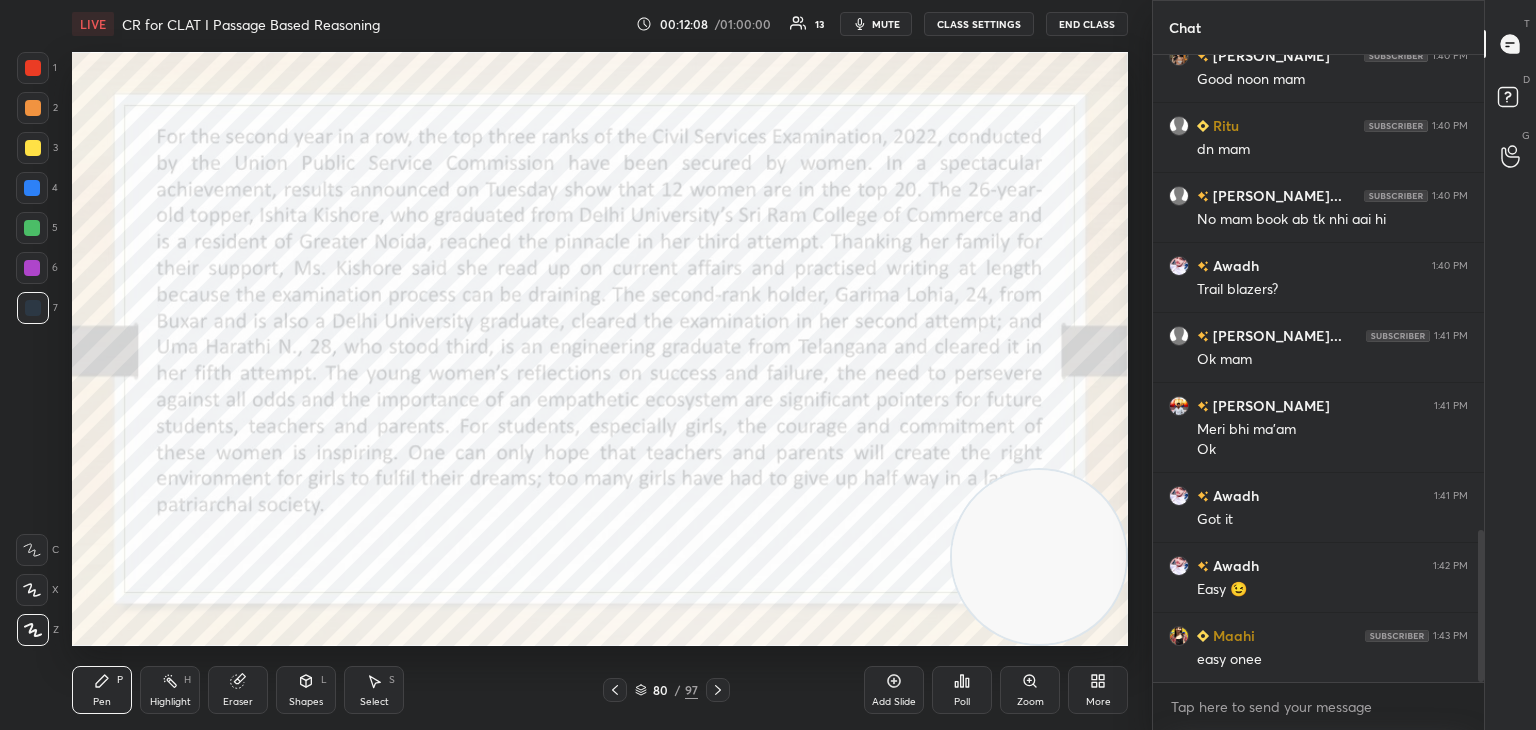 scroll, scrollTop: 2004, scrollLeft: 0, axis: vertical 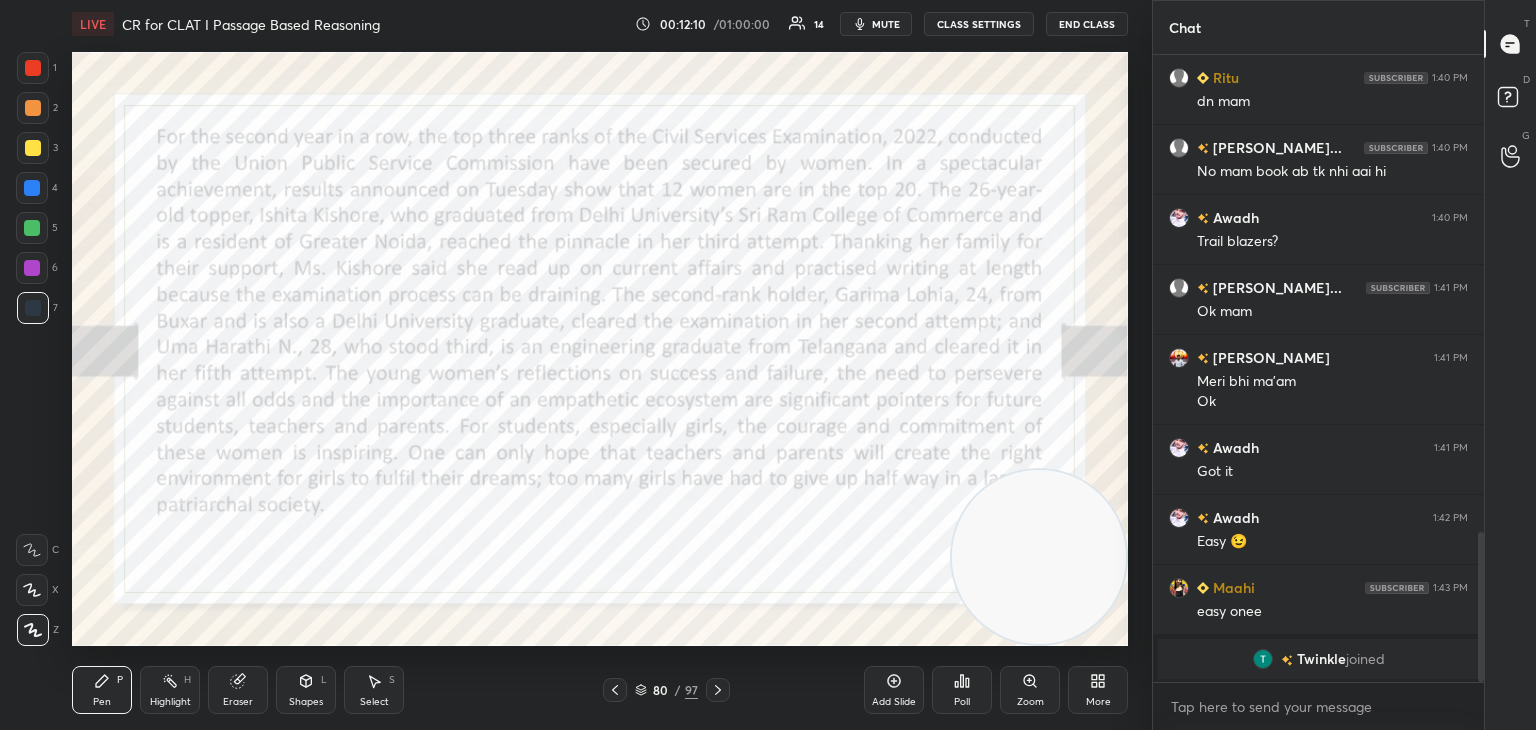 click 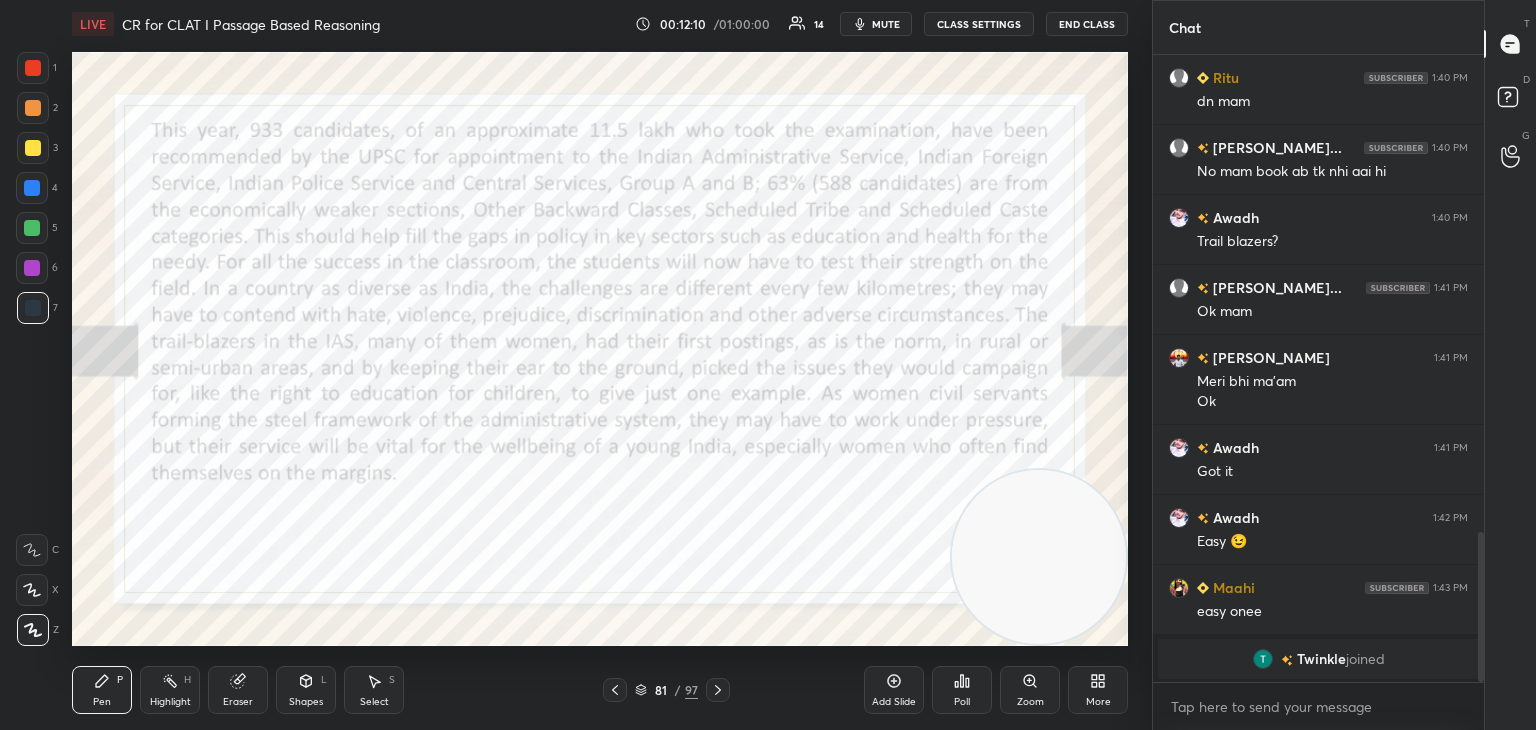click 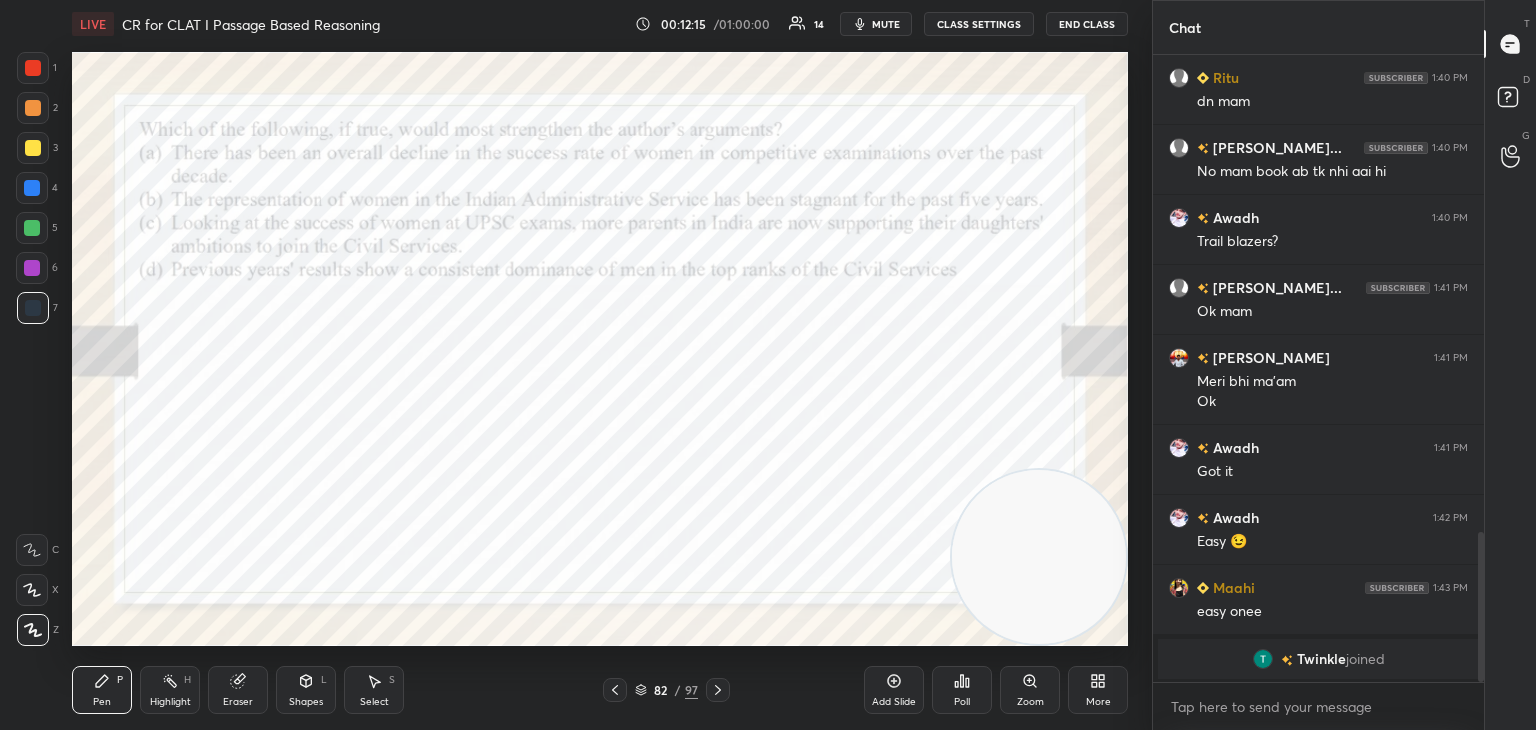 click 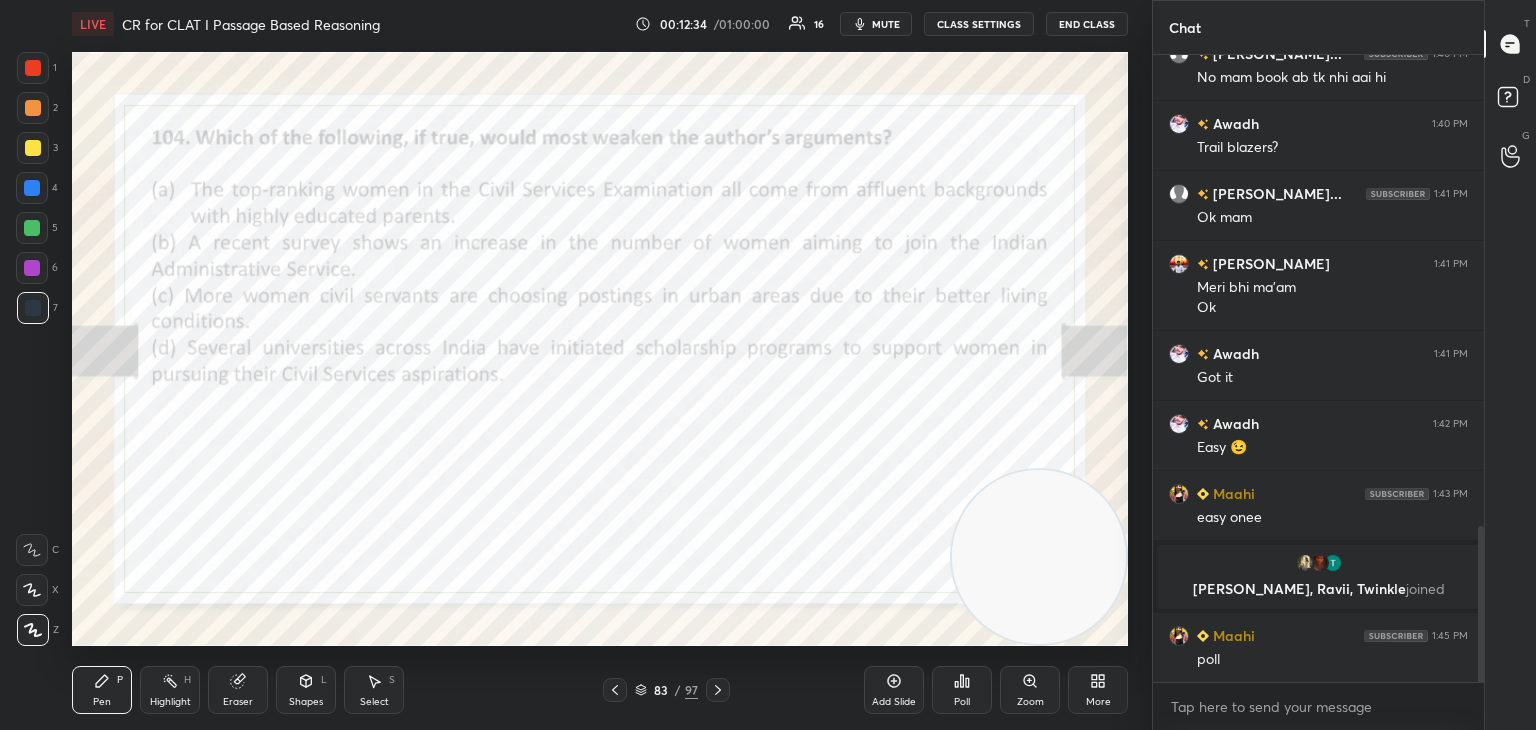 scroll, scrollTop: 1900, scrollLeft: 0, axis: vertical 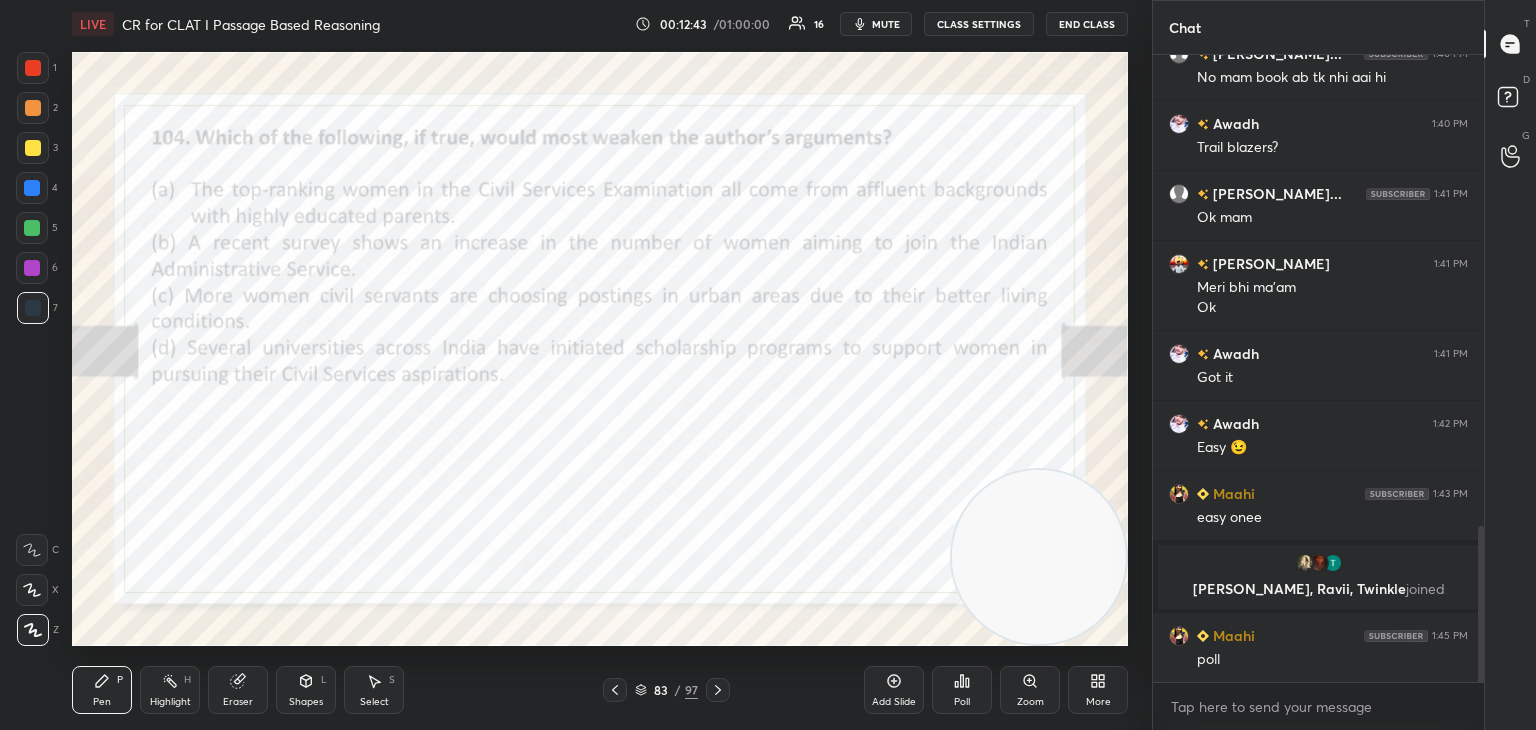 click on "Poll" at bounding box center (962, 690) 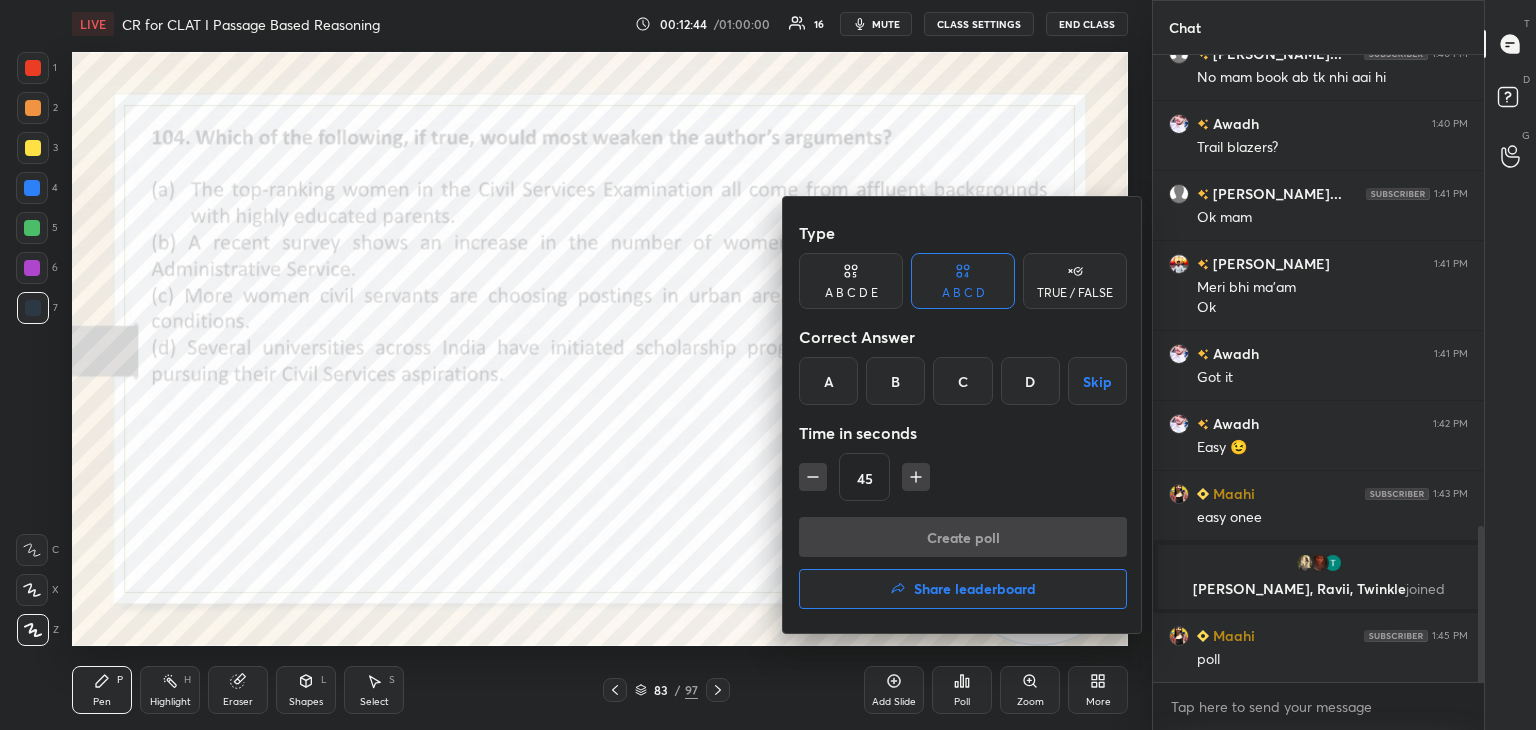 click on "A" at bounding box center (828, 381) 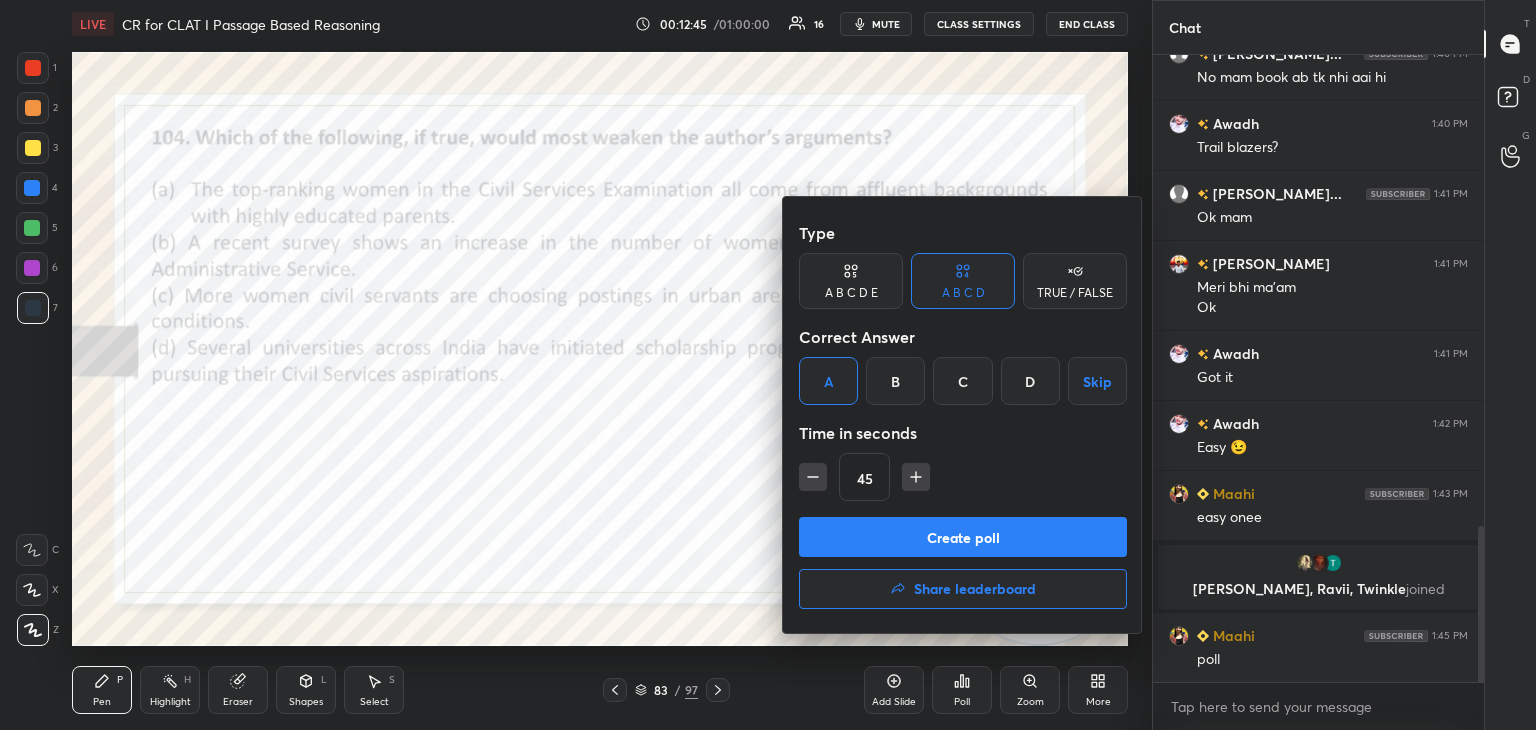 click on "Create poll" at bounding box center (963, 537) 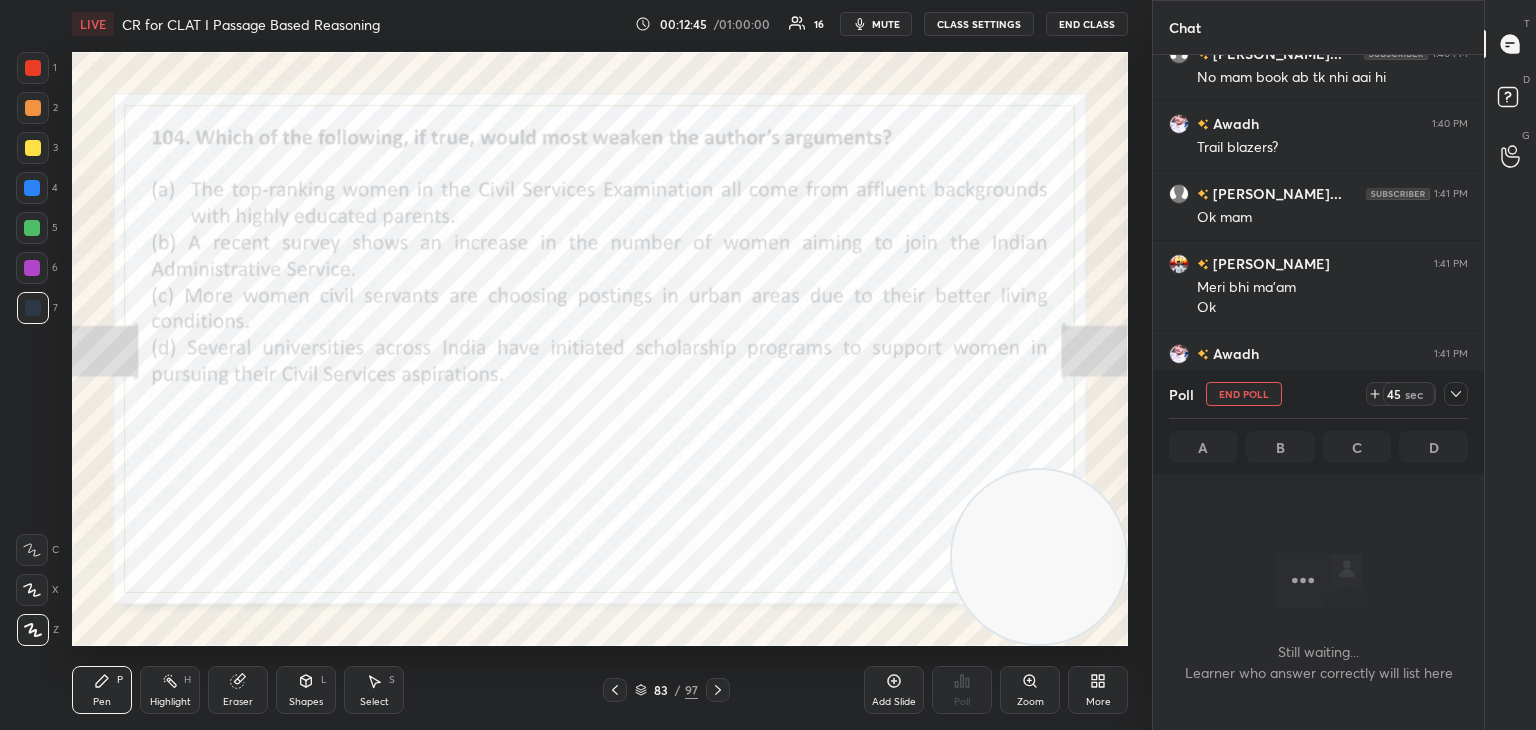 scroll, scrollTop: 556, scrollLeft: 325, axis: both 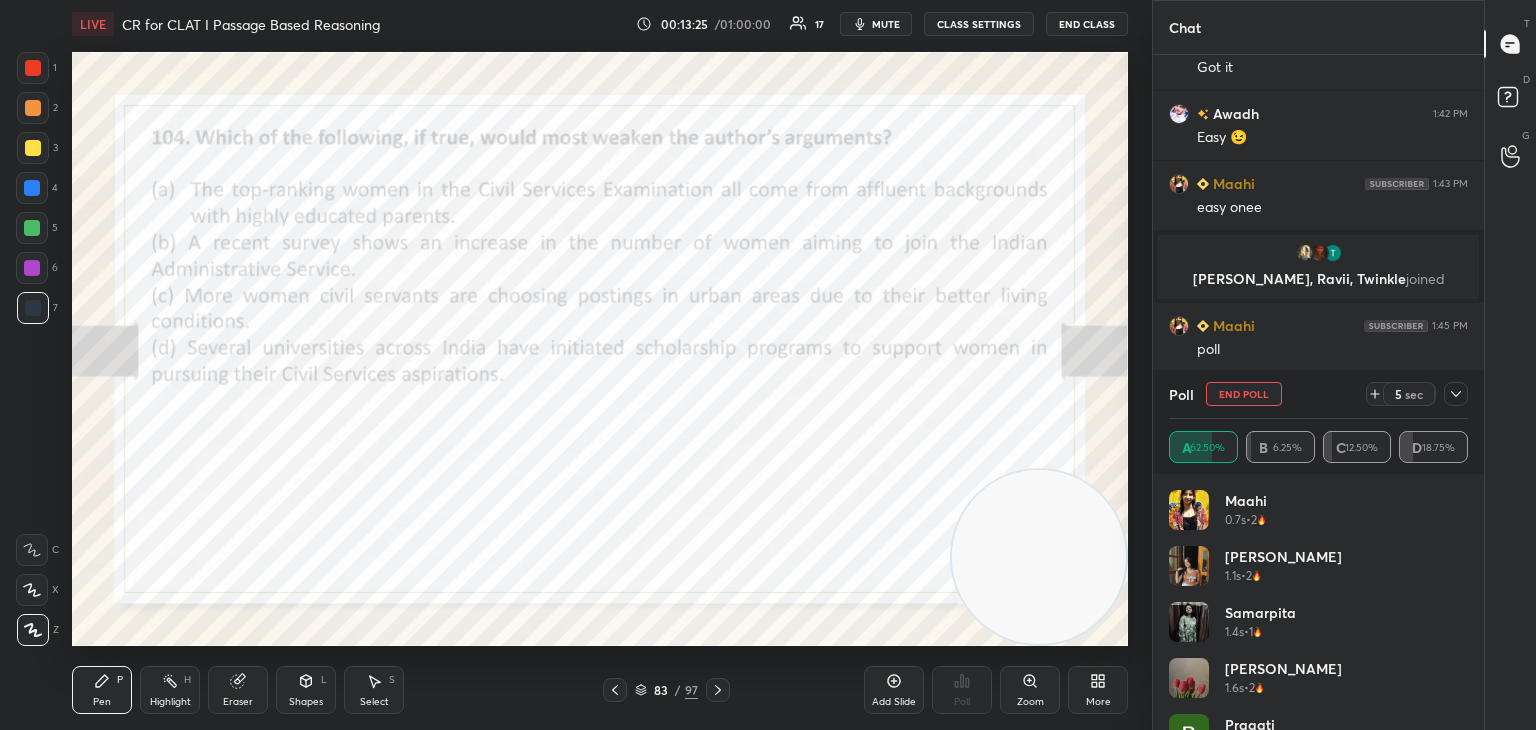 click on "End Poll" at bounding box center [1244, 394] 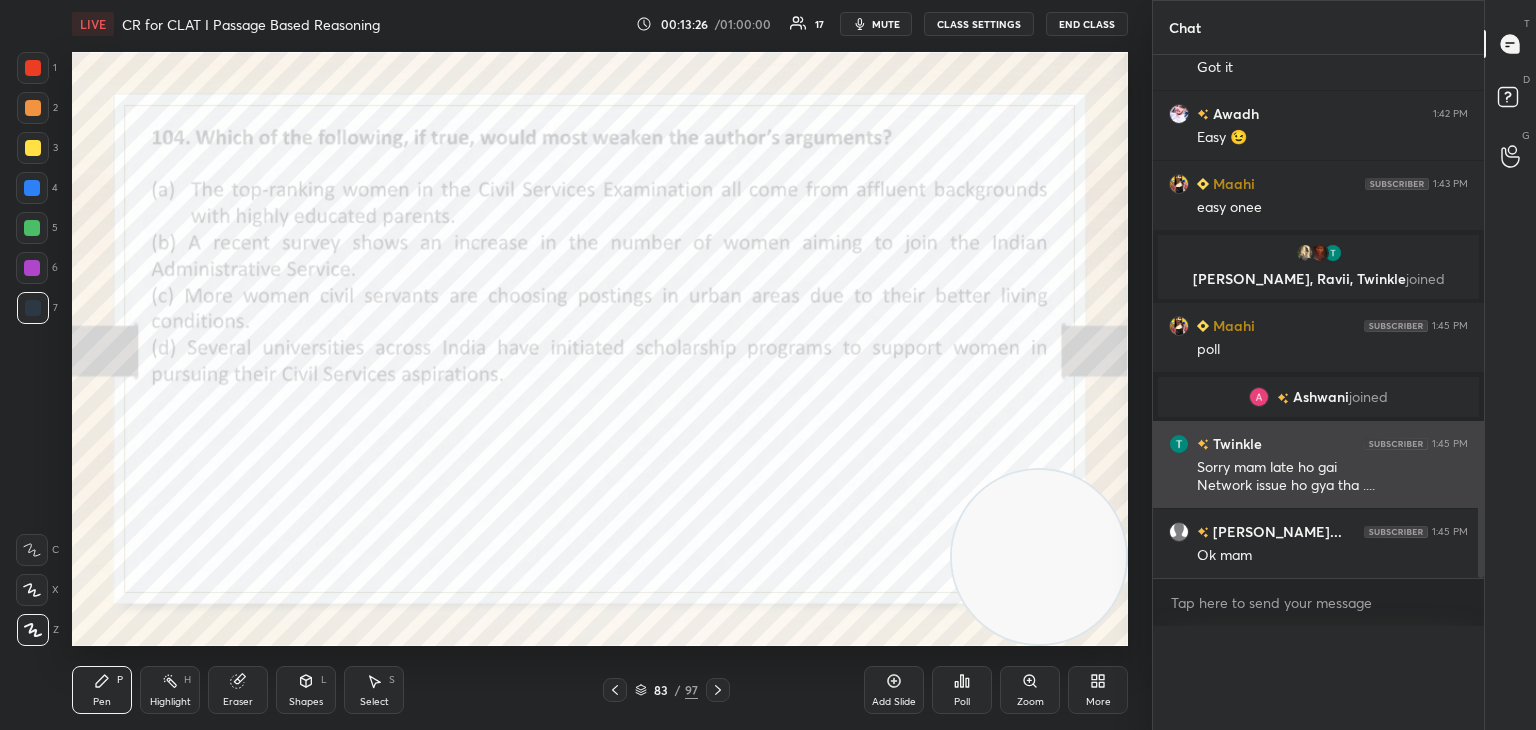scroll, scrollTop: 151, scrollLeft: 293, axis: both 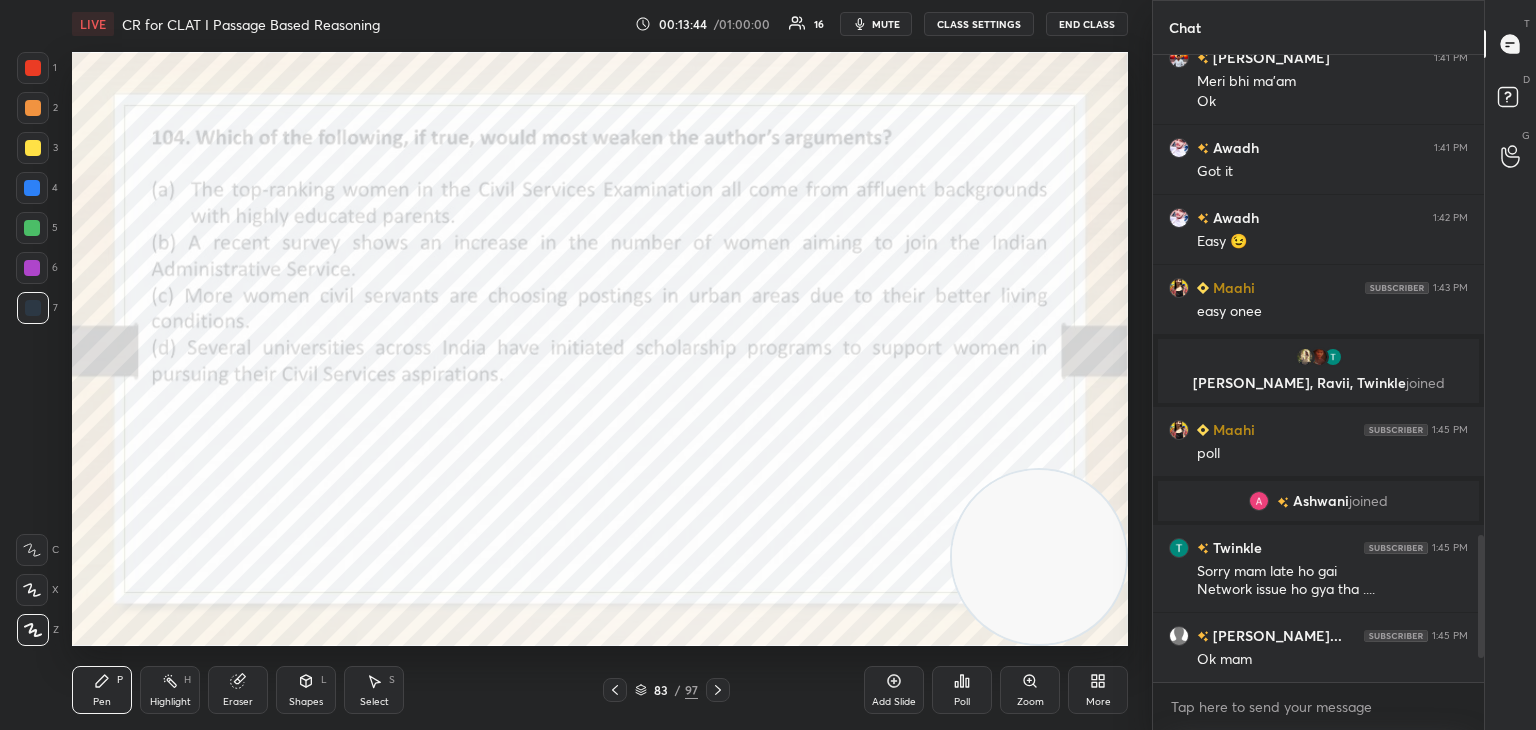 click at bounding box center [32, 228] 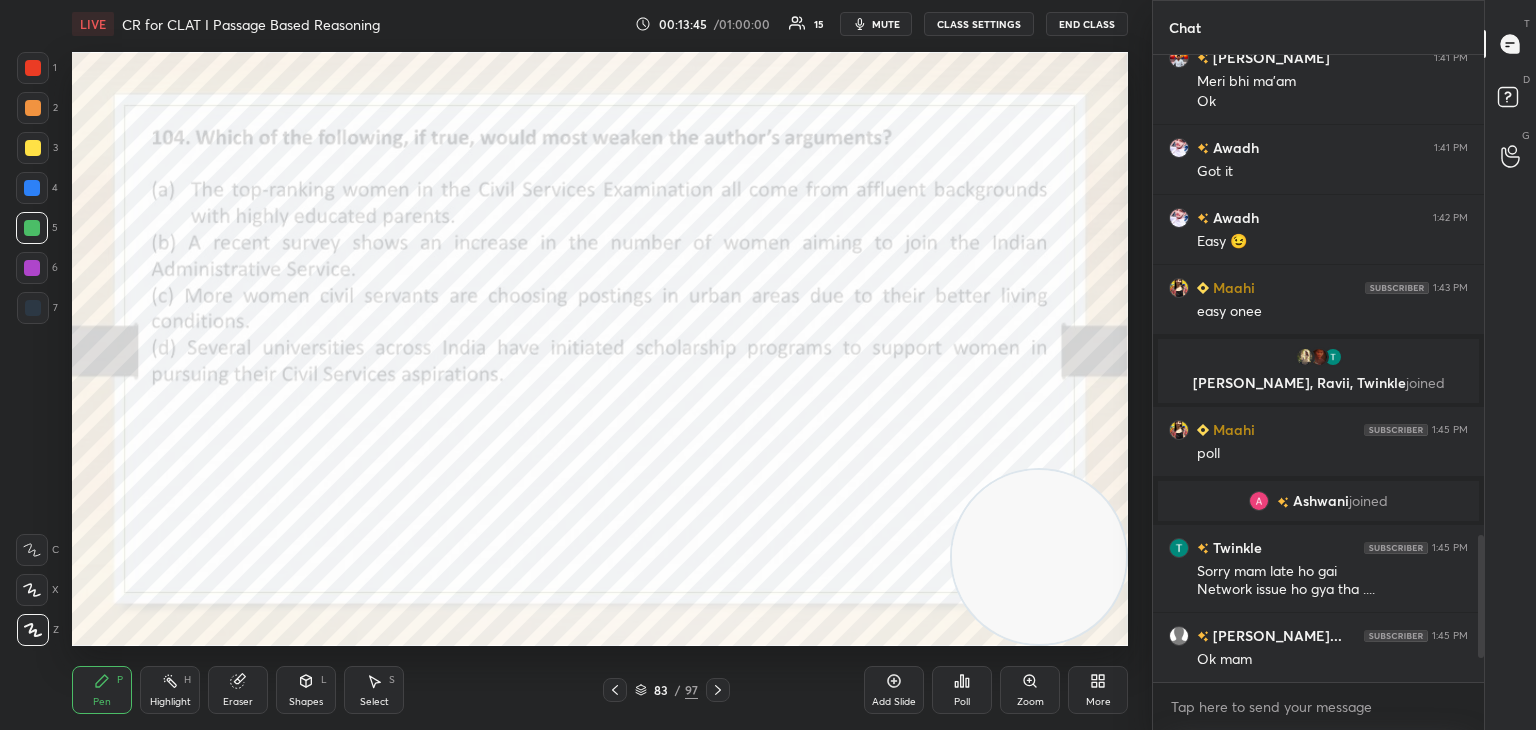 scroll, scrollTop: 2134, scrollLeft: 0, axis: vertical 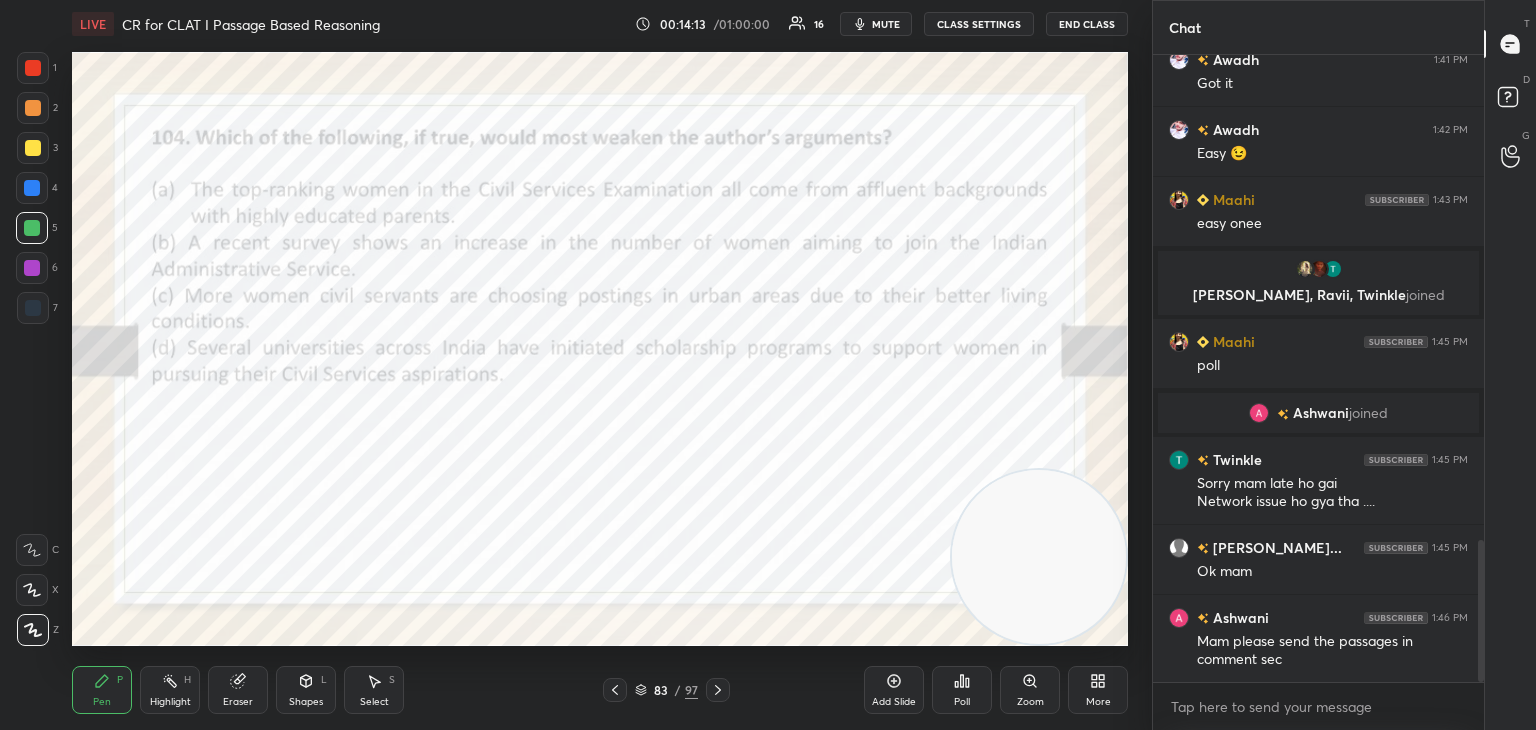 click 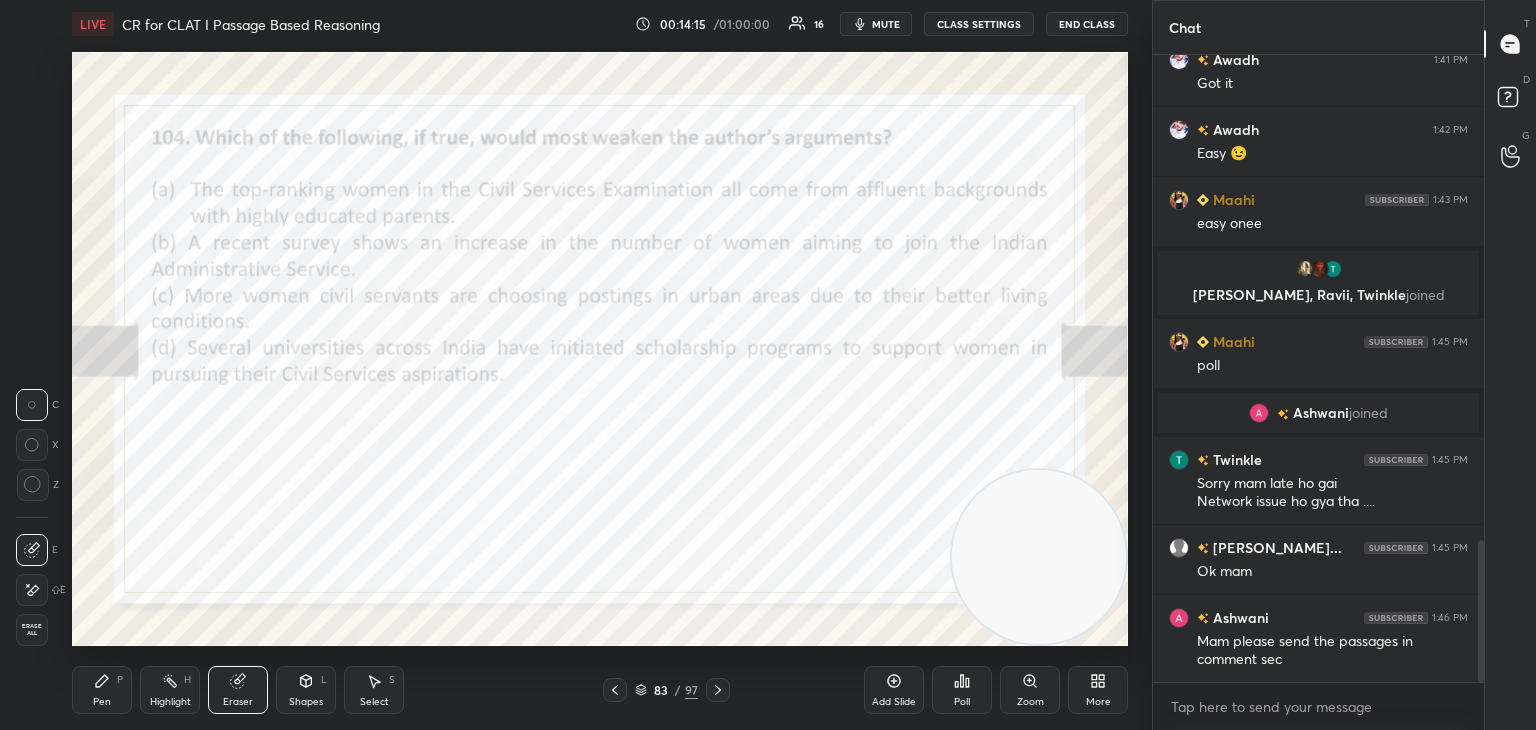 click 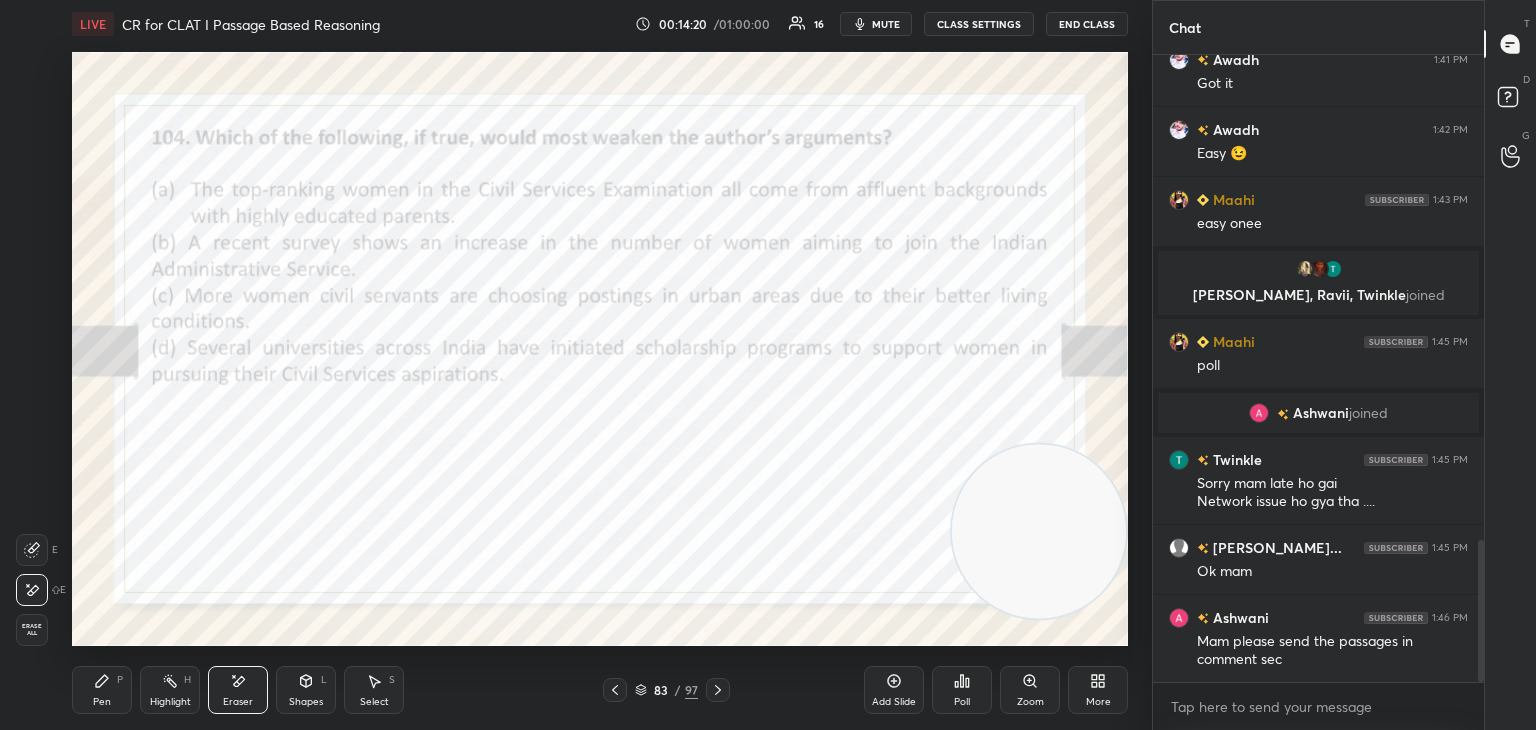 click on "Pen" at bounding box center (102, 702) 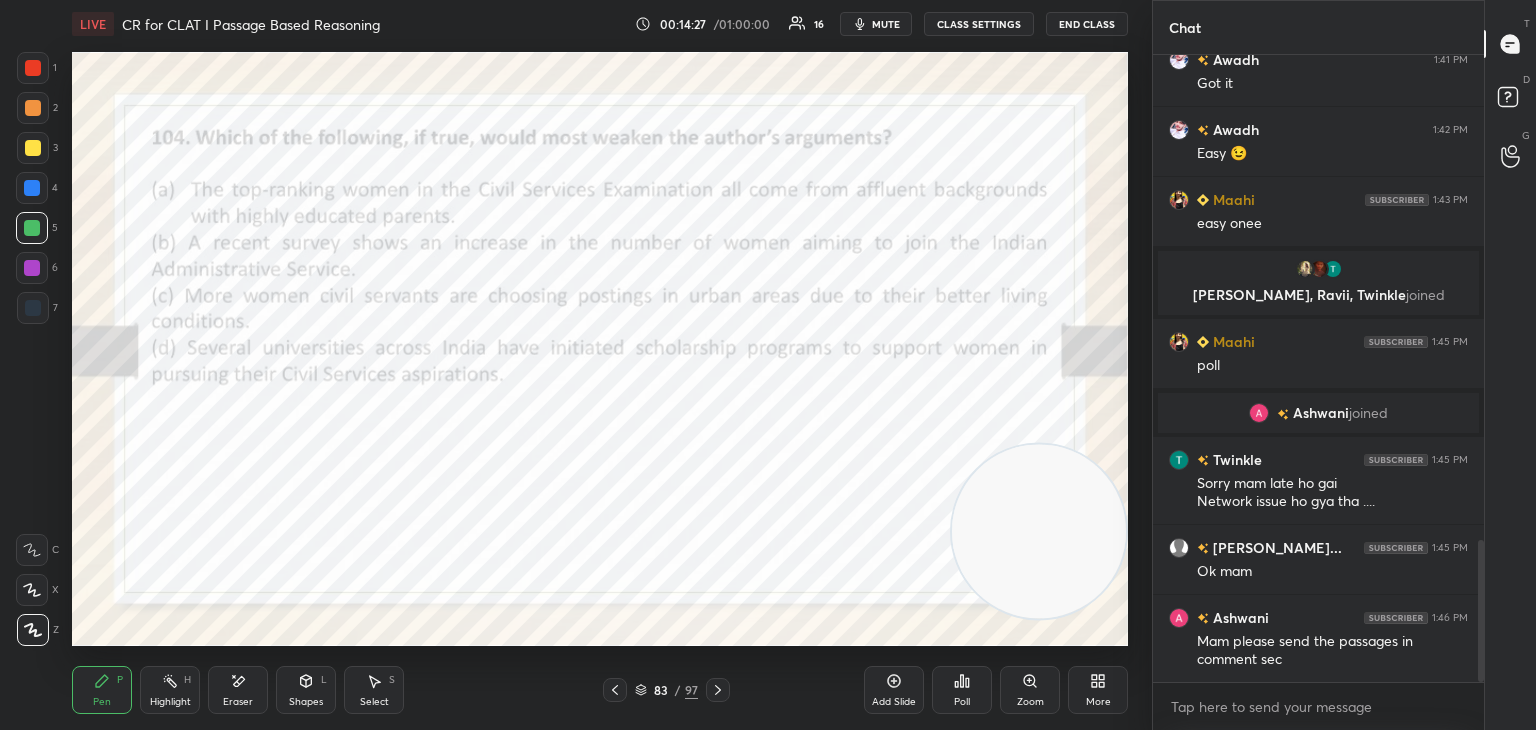 click 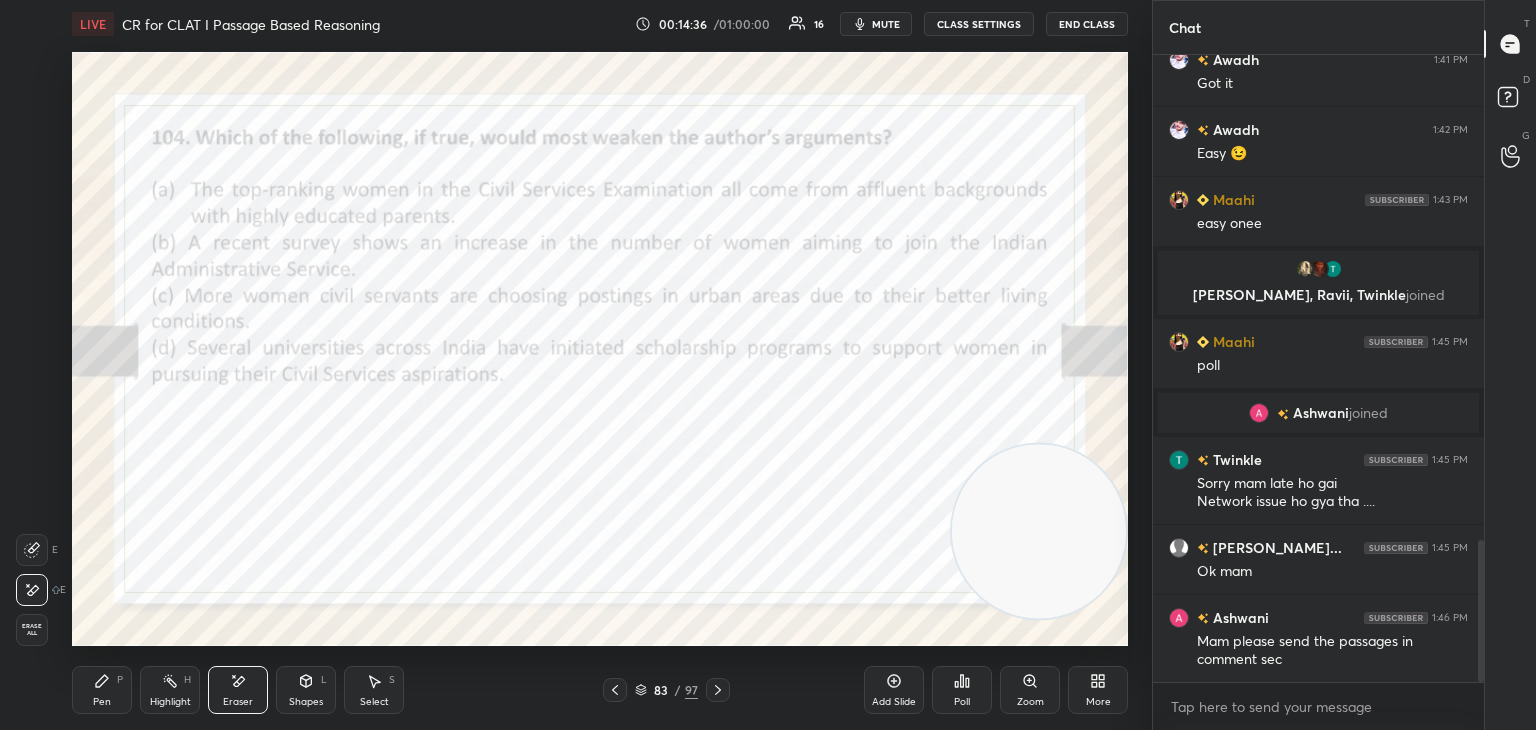 click 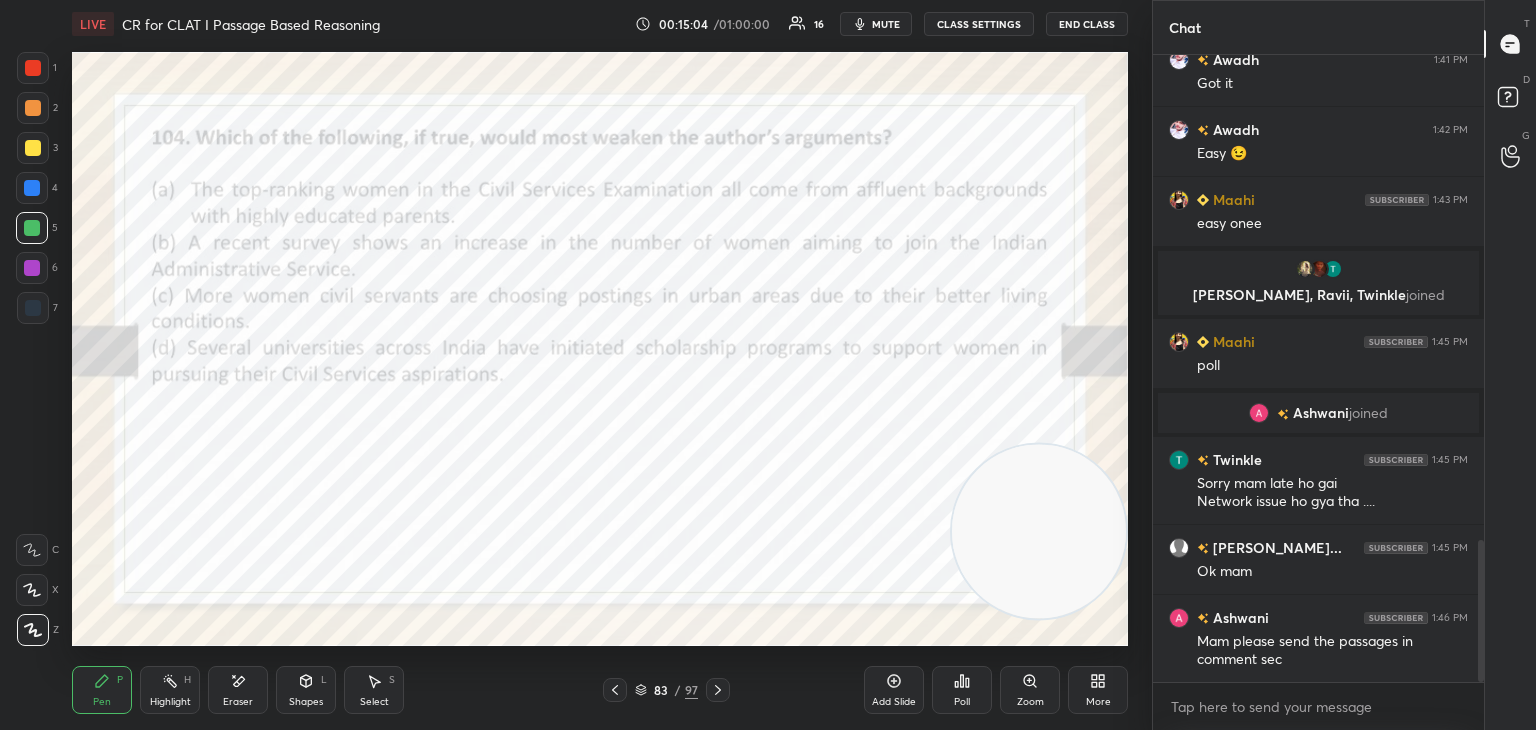 click at bounding box center [33, 308] 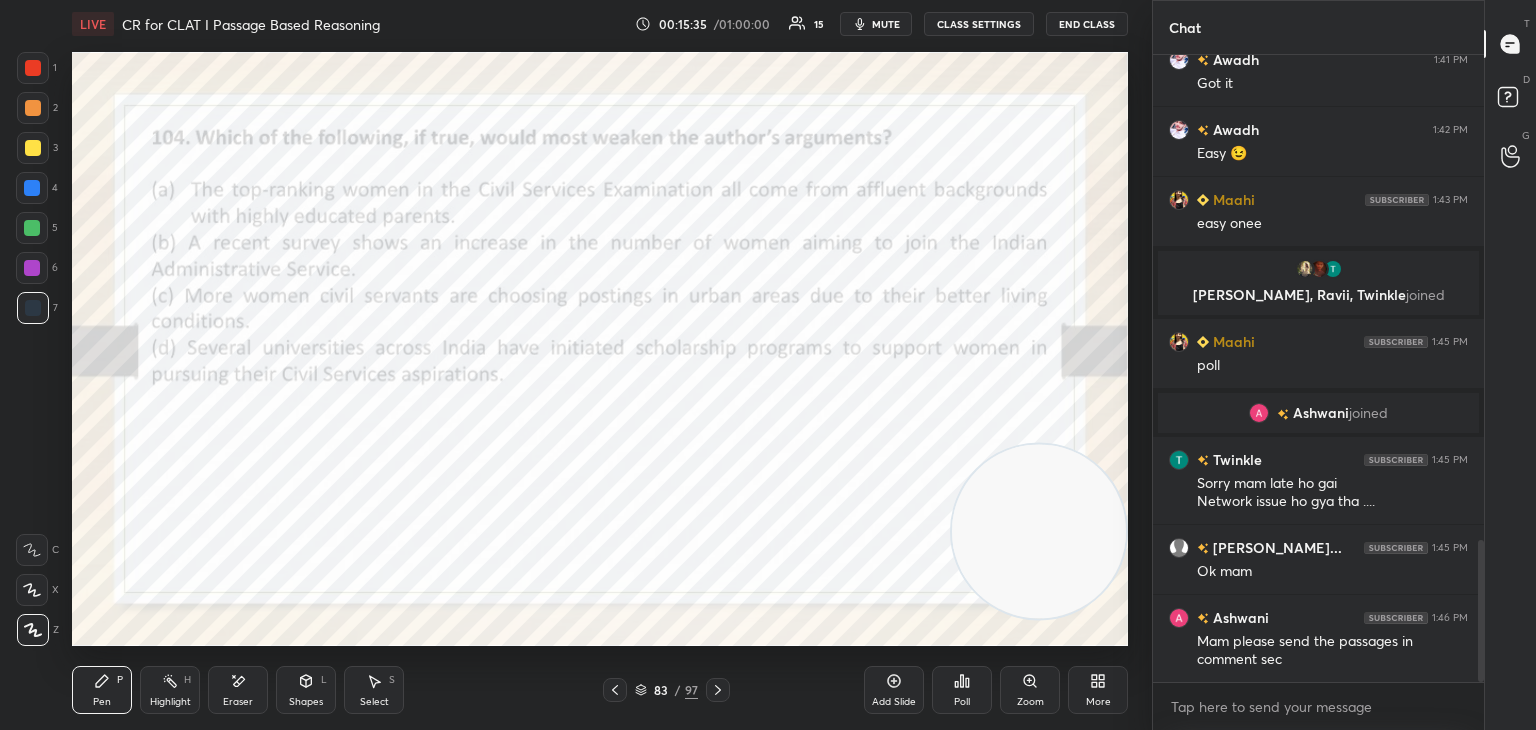 click 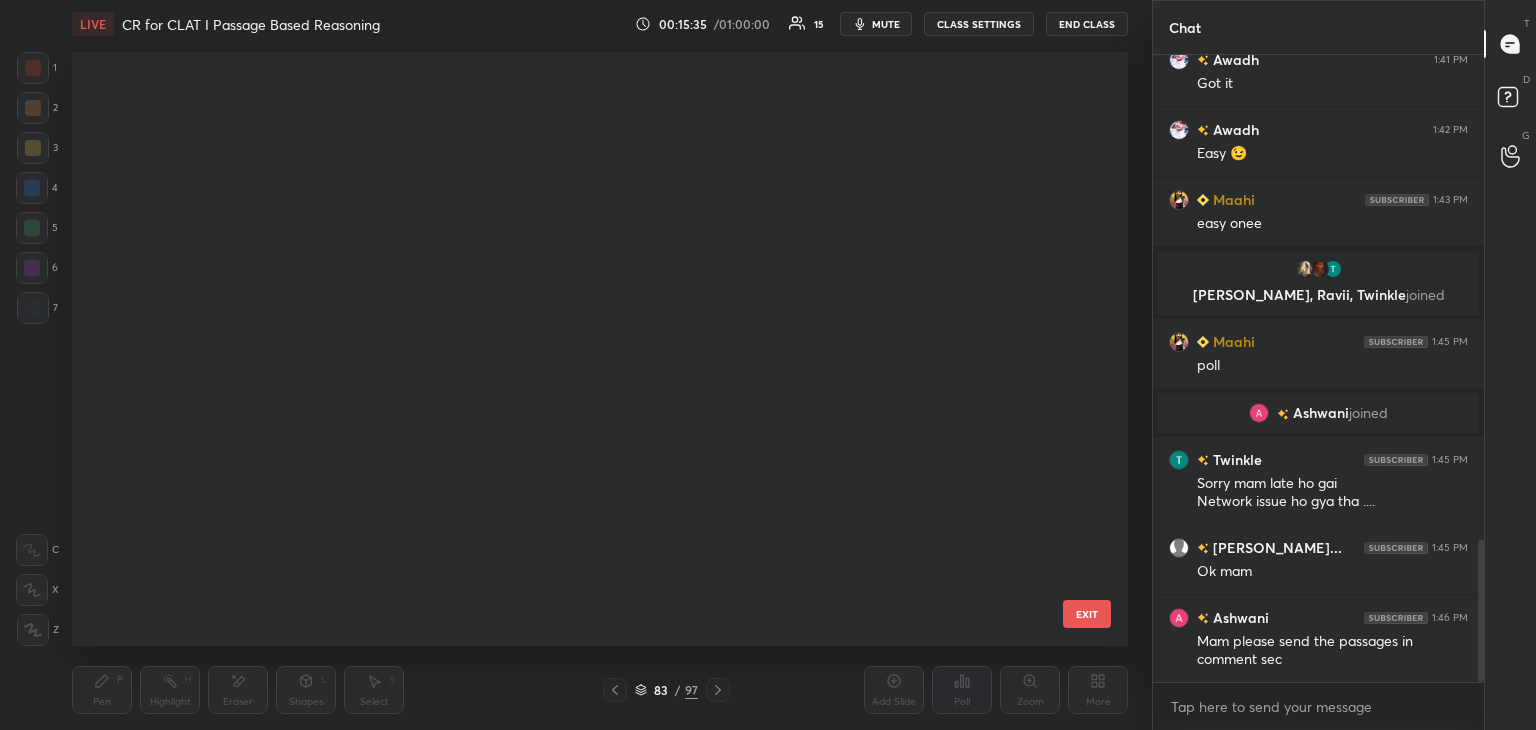 scroll, scrollTop: 4530, scrollLeft: 0, axis: vertical 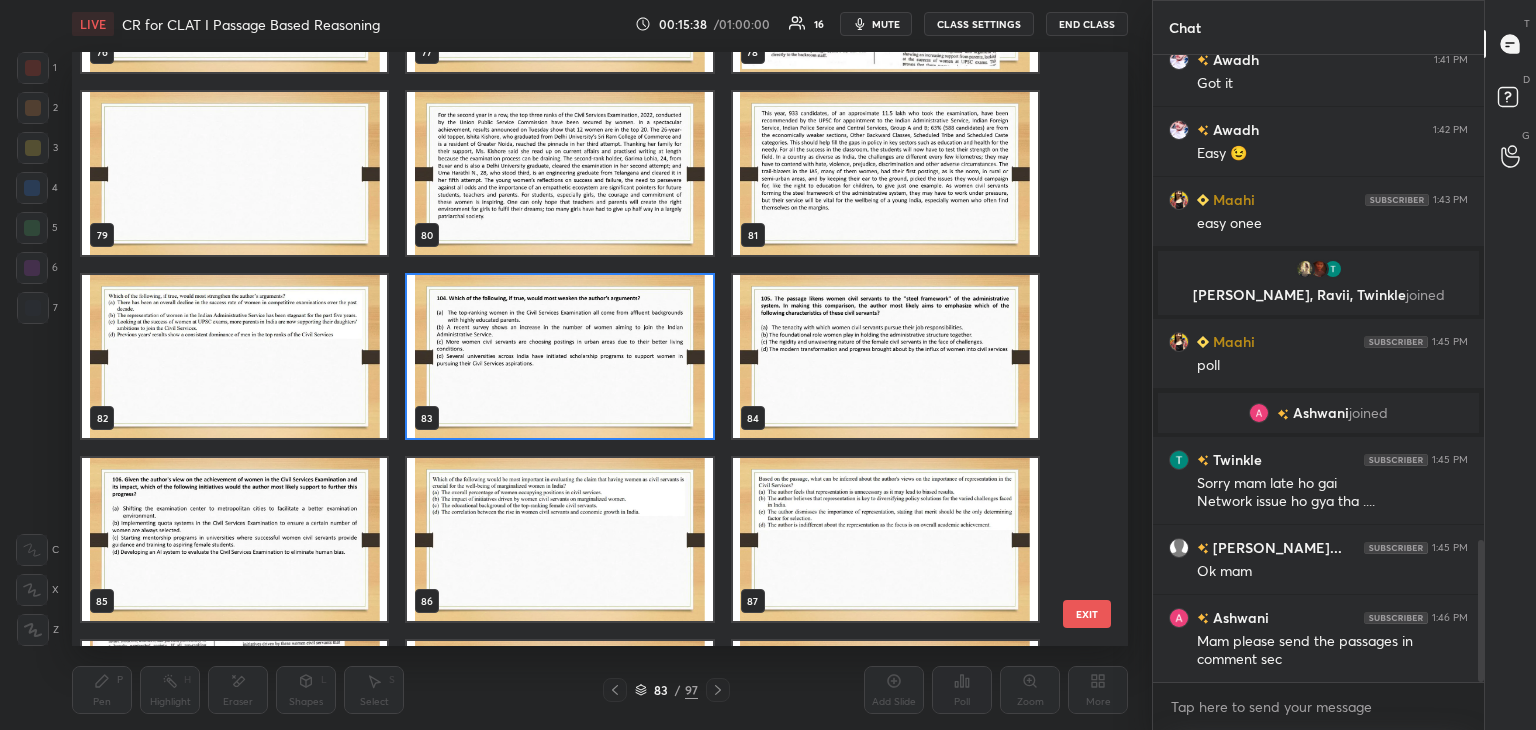 click at bounding box center [885, 356] 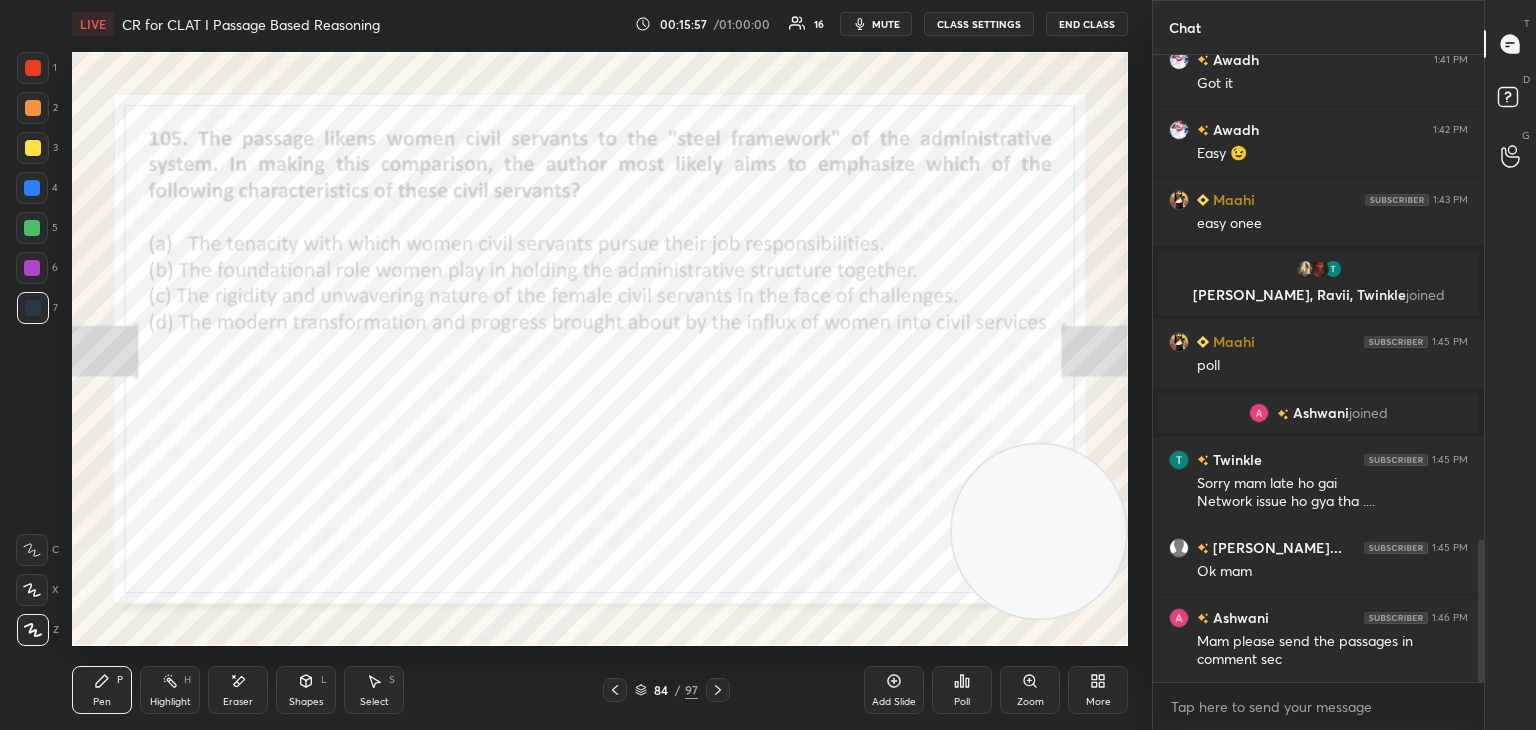 scroll, scrollTop: 2204, scrollLeft: 0, axis: vertical 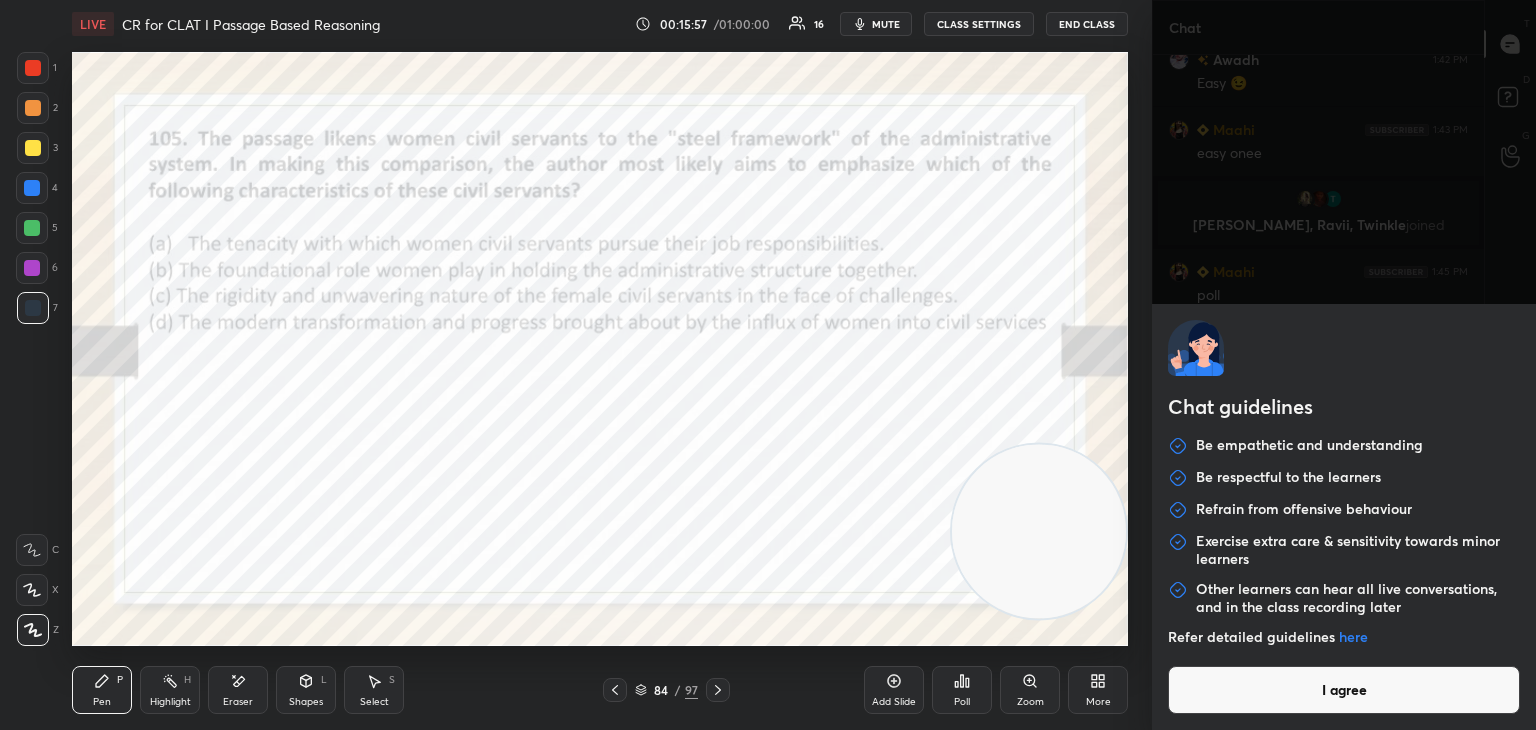 click on "1 2 3 4 5 6 7 C X Z E E Erase all   H H LIVE CR for CLAT I Passage Based Reasoning 00:15:57 /  01:00:00 16 mute CLASS SETTINGS End Class Setting up your live class Poll for   secs No correct answer Start poll Back CR for CLAT I Passage Based Reasoning Kriti Singh Pen P Highlight H Eraser Shapes L Select S 84 / 97 Add Slide Poll Zoom More Chat Awadh 1:41 PM Got it Awadh 1:42 PM Easy 😉 Maahi 1:43 PM easy onee Prachi, Ravii, Twinkle  joined Maahi 1:45 PM poll Ashwani  joined Twinkle 1:45 PM Sorry mam late ho gai
Network issue ho gya tha .... Kajal Kuma... 1:45 PM Ok mam Ashwani 1:46 PM Mam please send the passages in comment sec Maahi 1:48 PM poll JUMP TO LATEST Enable hand raising Enable raise hand to speak to learners. Once enabled, chat will be turned off temporarily. Enable x   Doubts asked by learners will show up here NEW DOUBTS ASKED No one has raised a hand yet Can't raise hand Looks like educator just invited you to speak. Please wait before you can raise your hand again. Got it T Messages (T) D G" at bounding box center (768, 365) 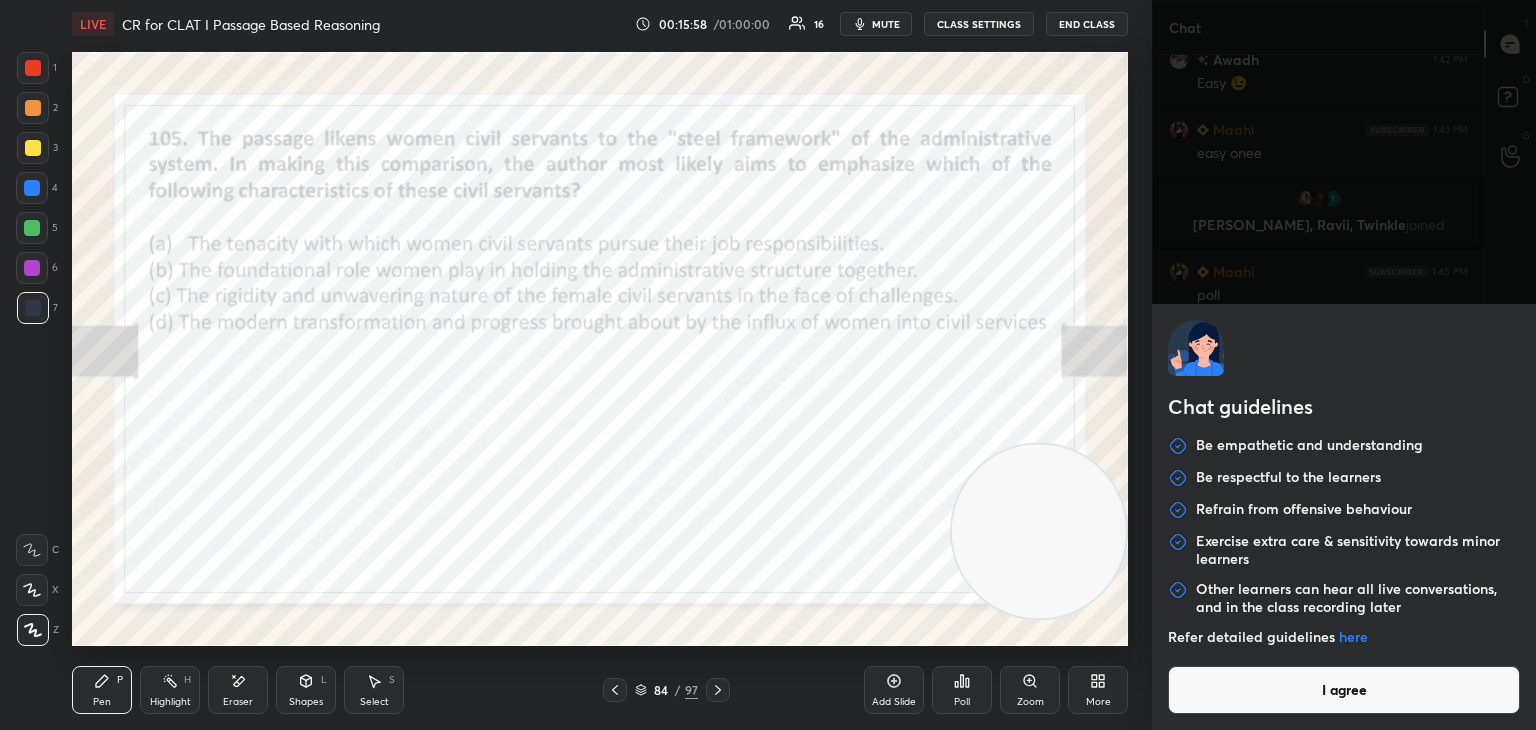 click on "I agree" at bounding box center [1344, 690] 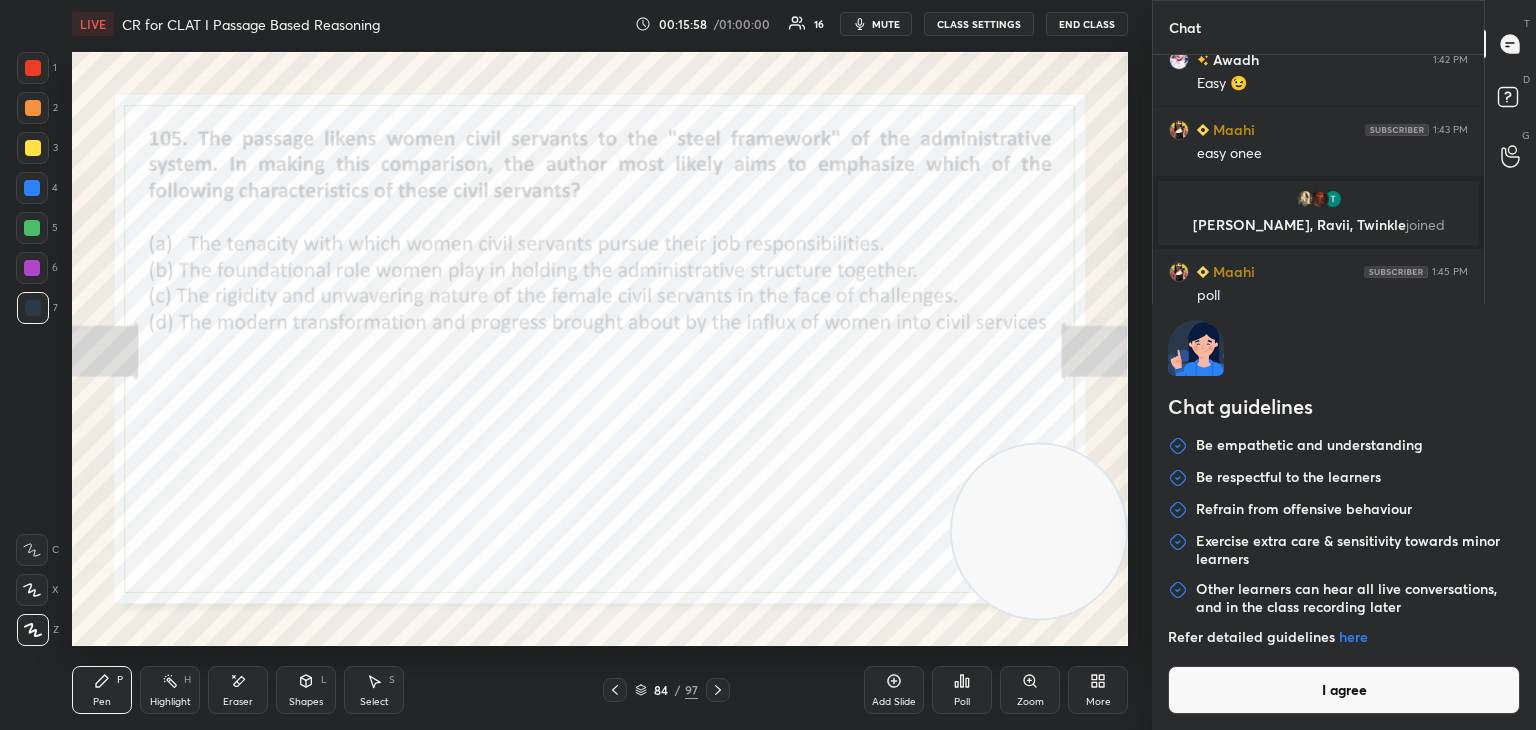 type on "x" 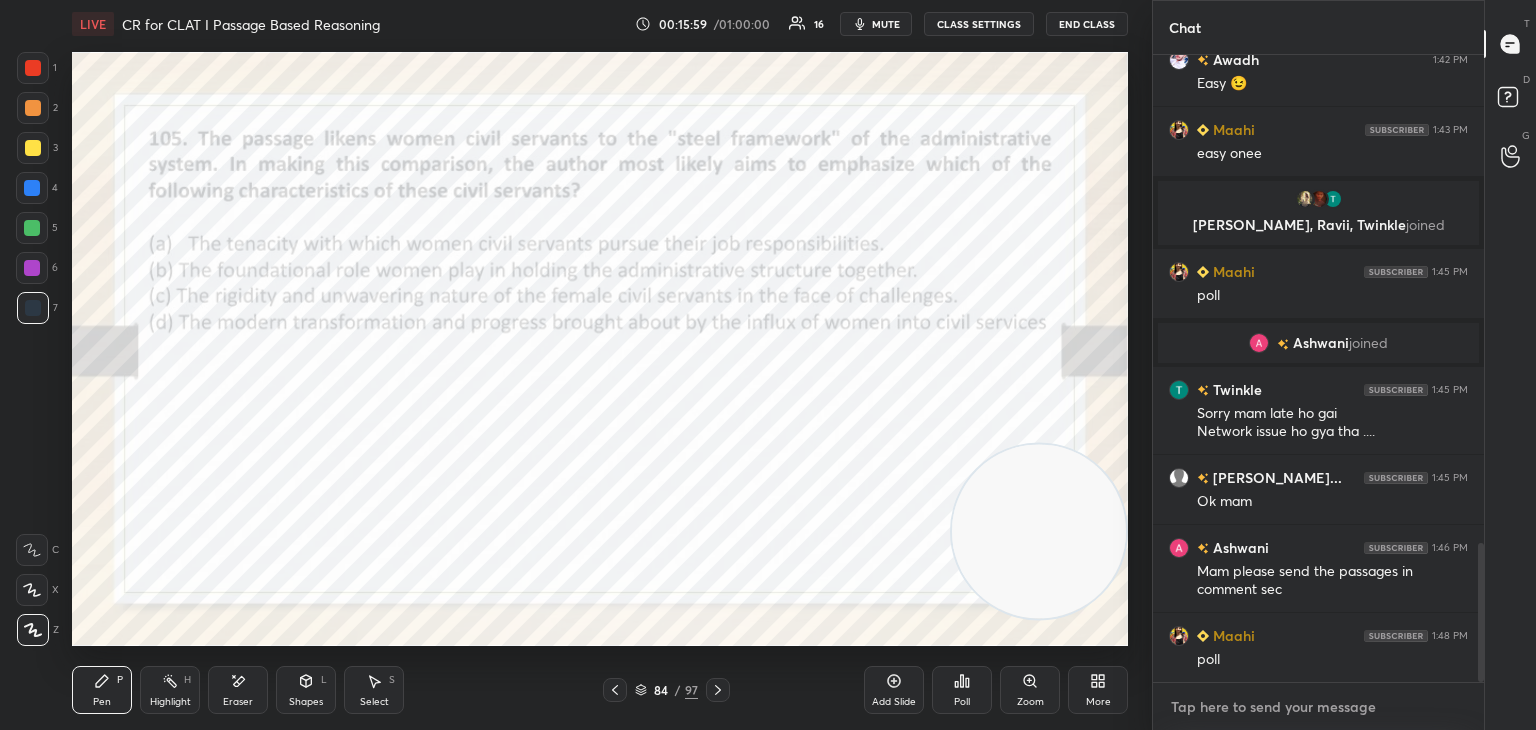 click at bounding box center [1318, 707] 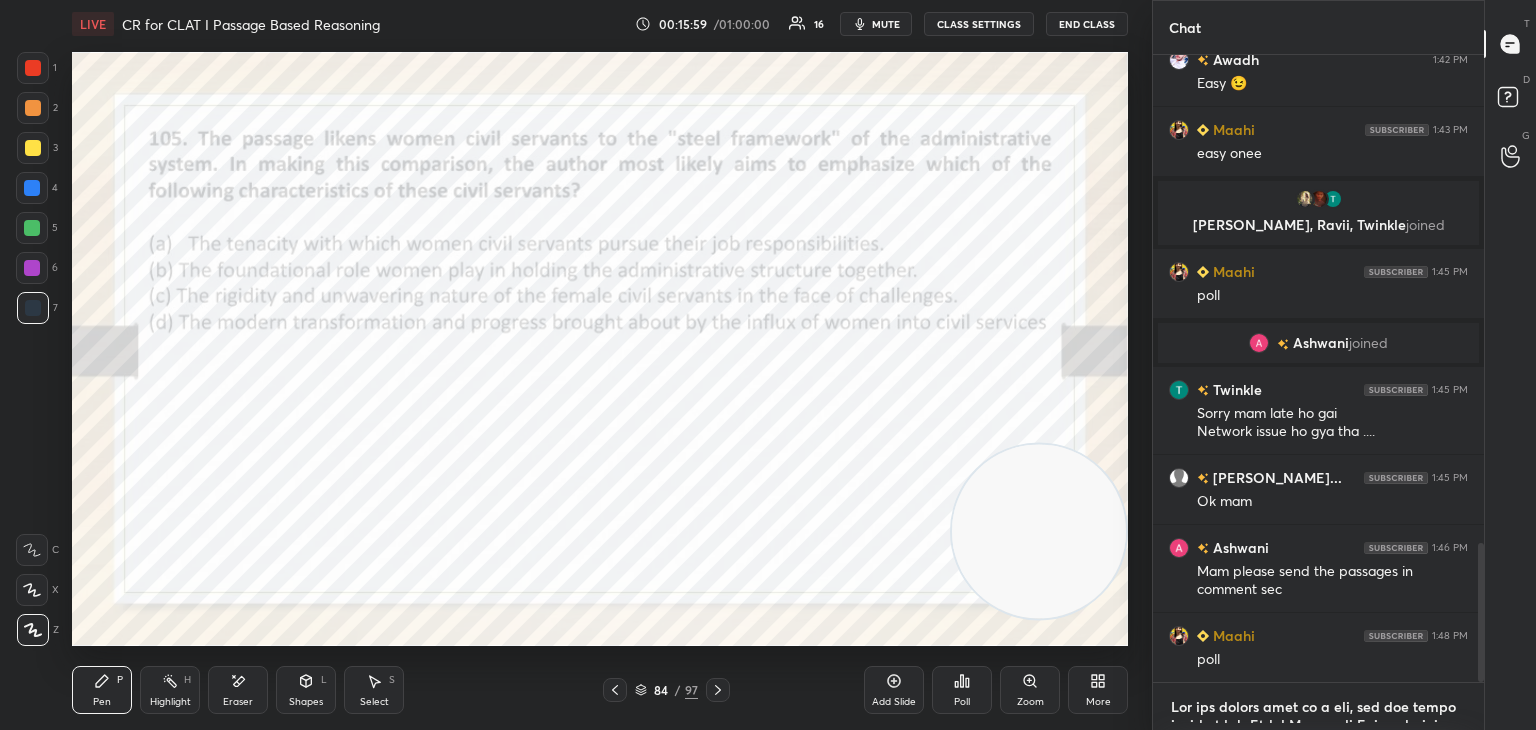 type on "x" 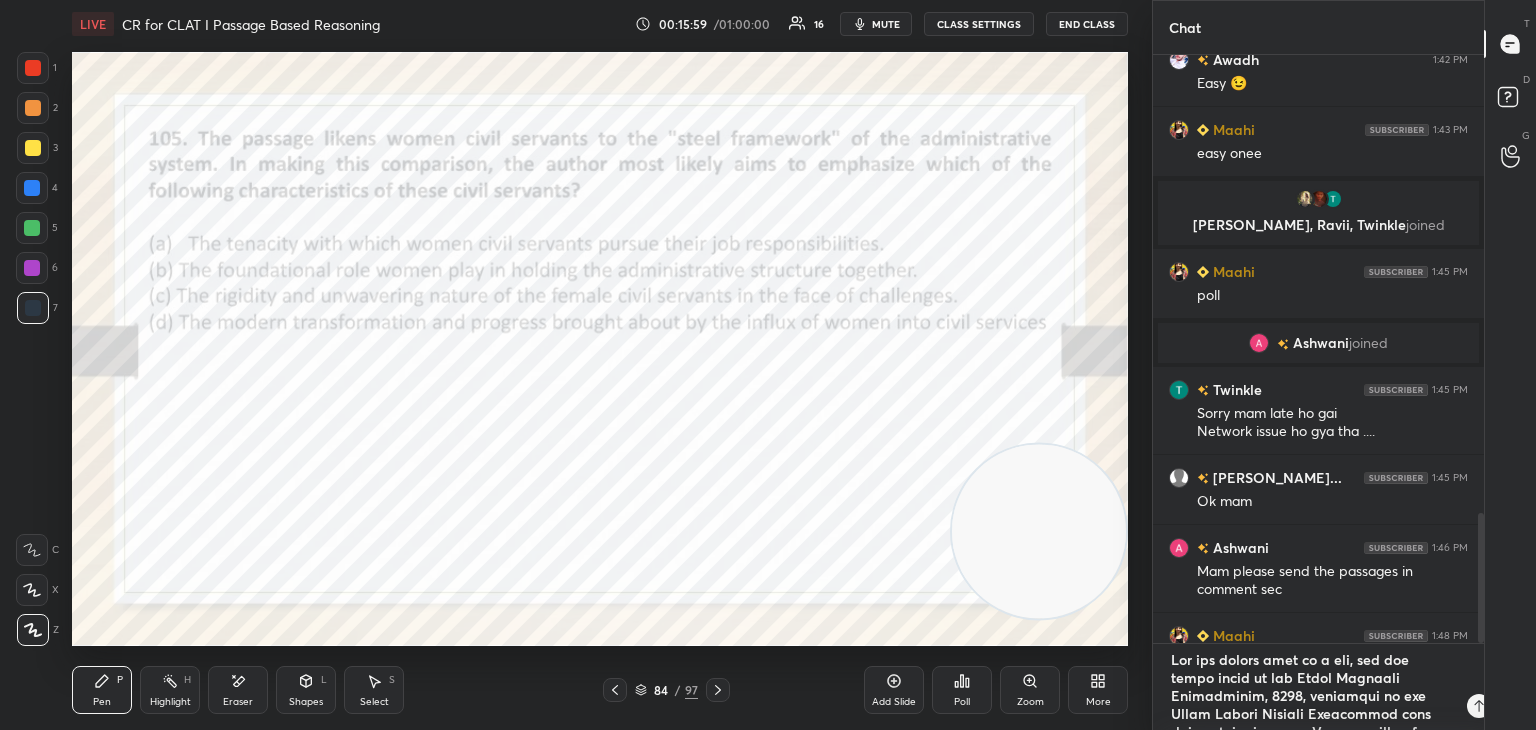 scroll, scrollTop: 604, scrollLeft: 0, axis: vertical 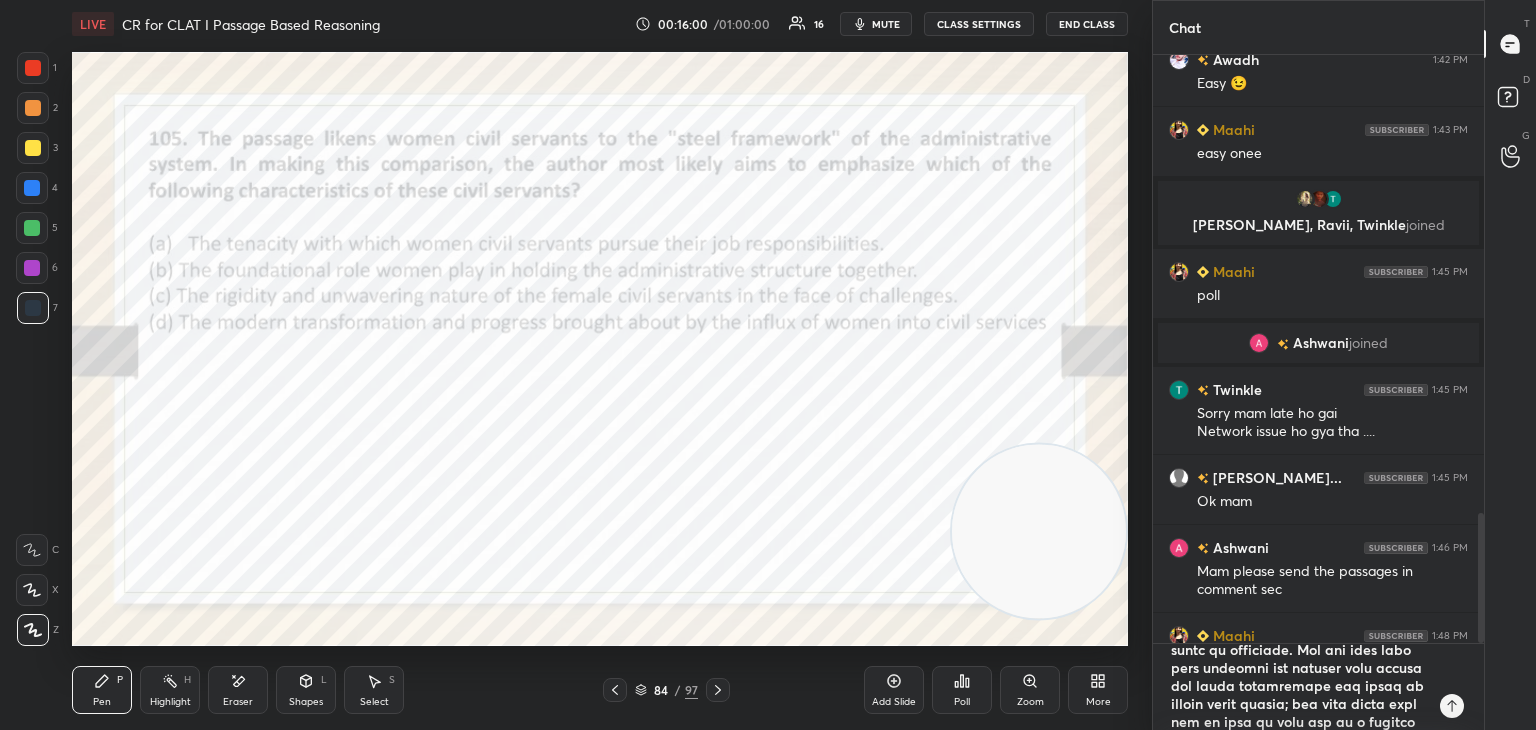 type 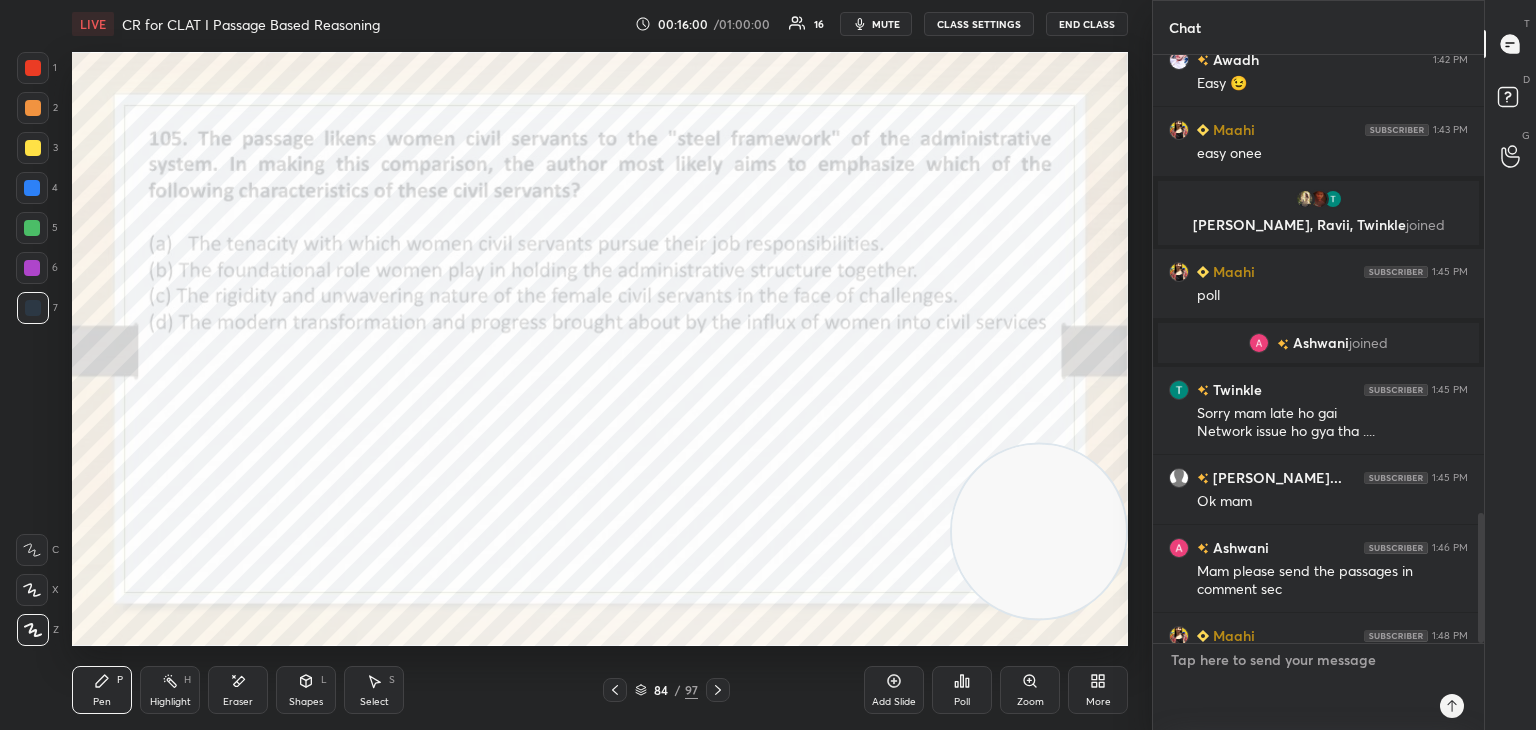scroll, scrollTop: 0, scrollLeft: 0, axis: both 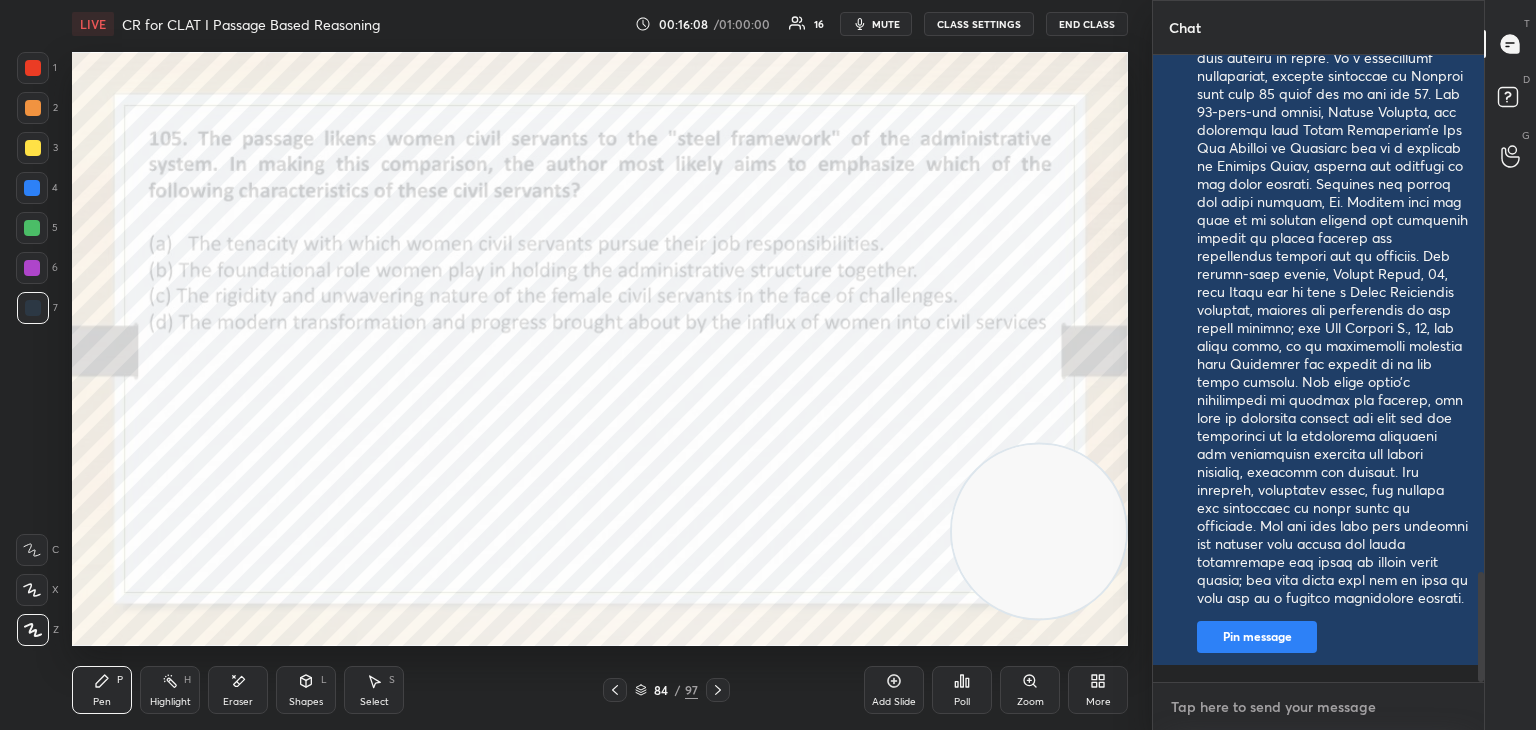 type on "x" 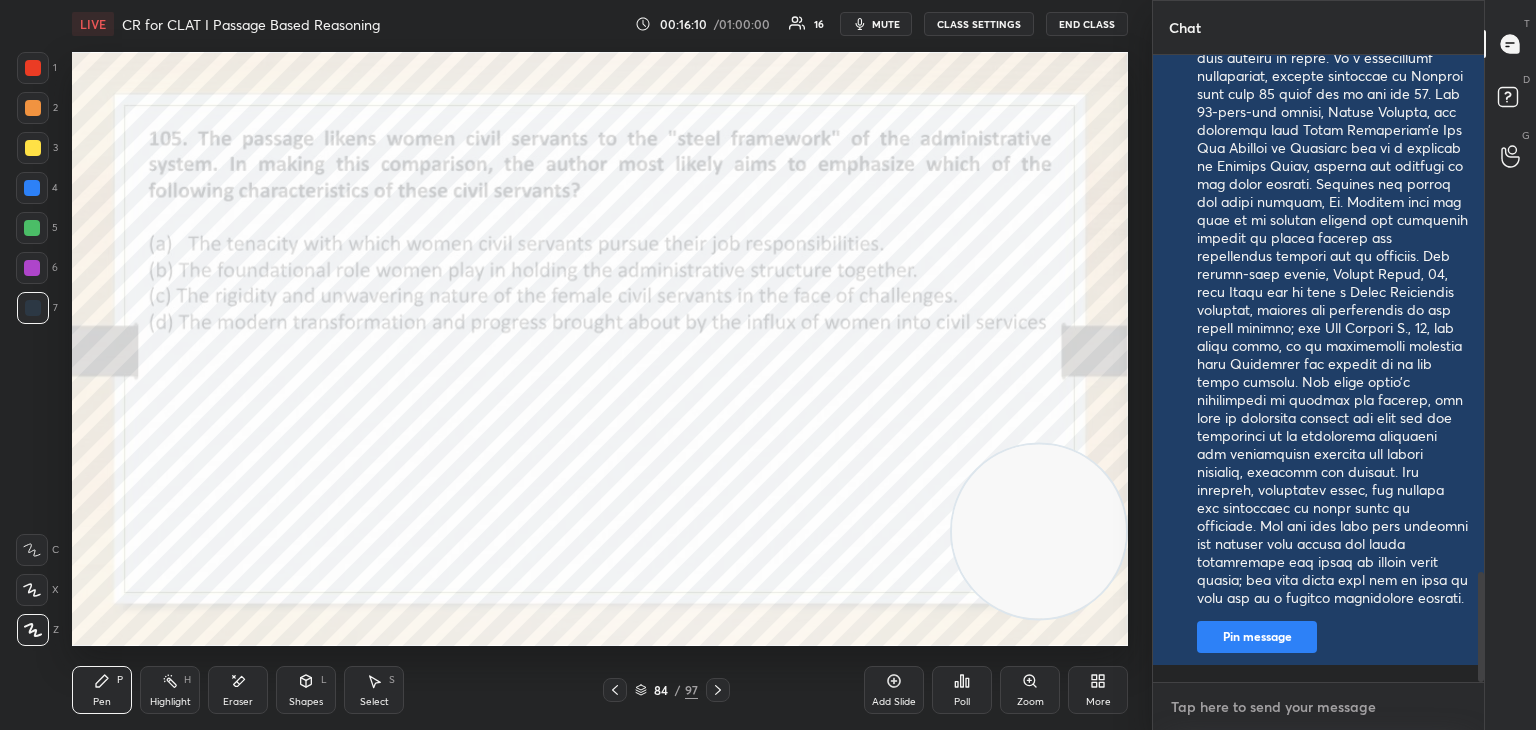 click at bounding box center [1318, 707] 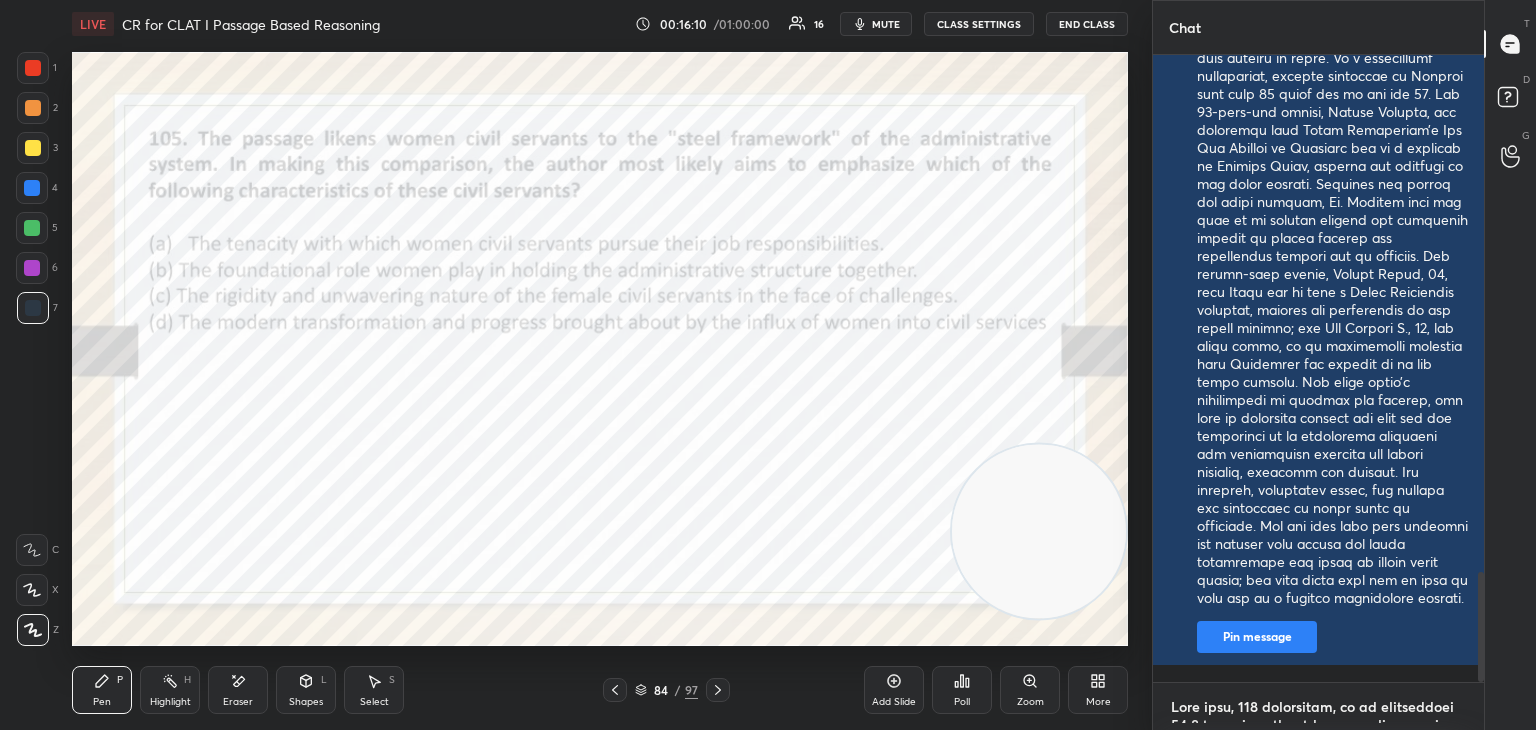type on "x" 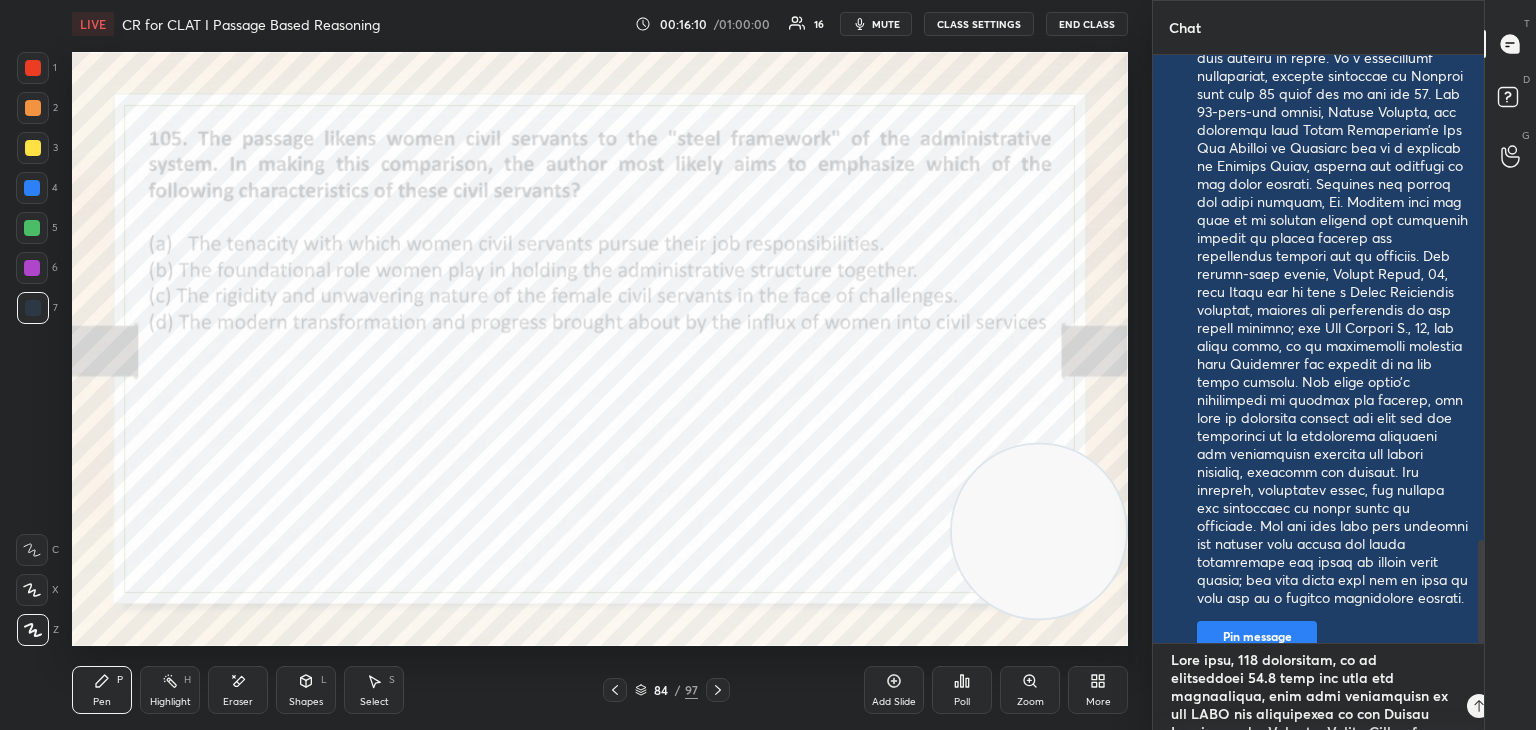 scroll, scrollTop: 568, scrollLeft: 0, axis: vertical 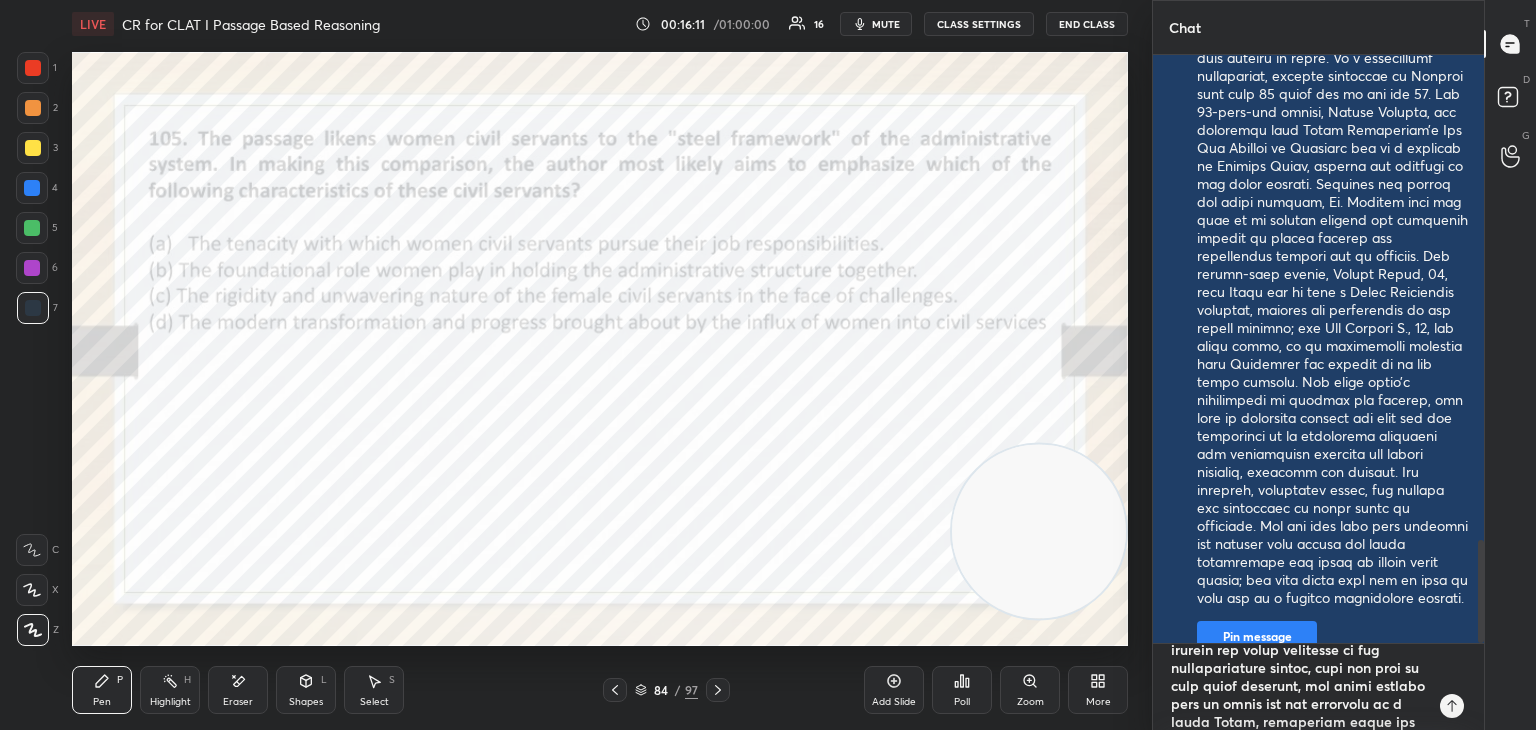 type 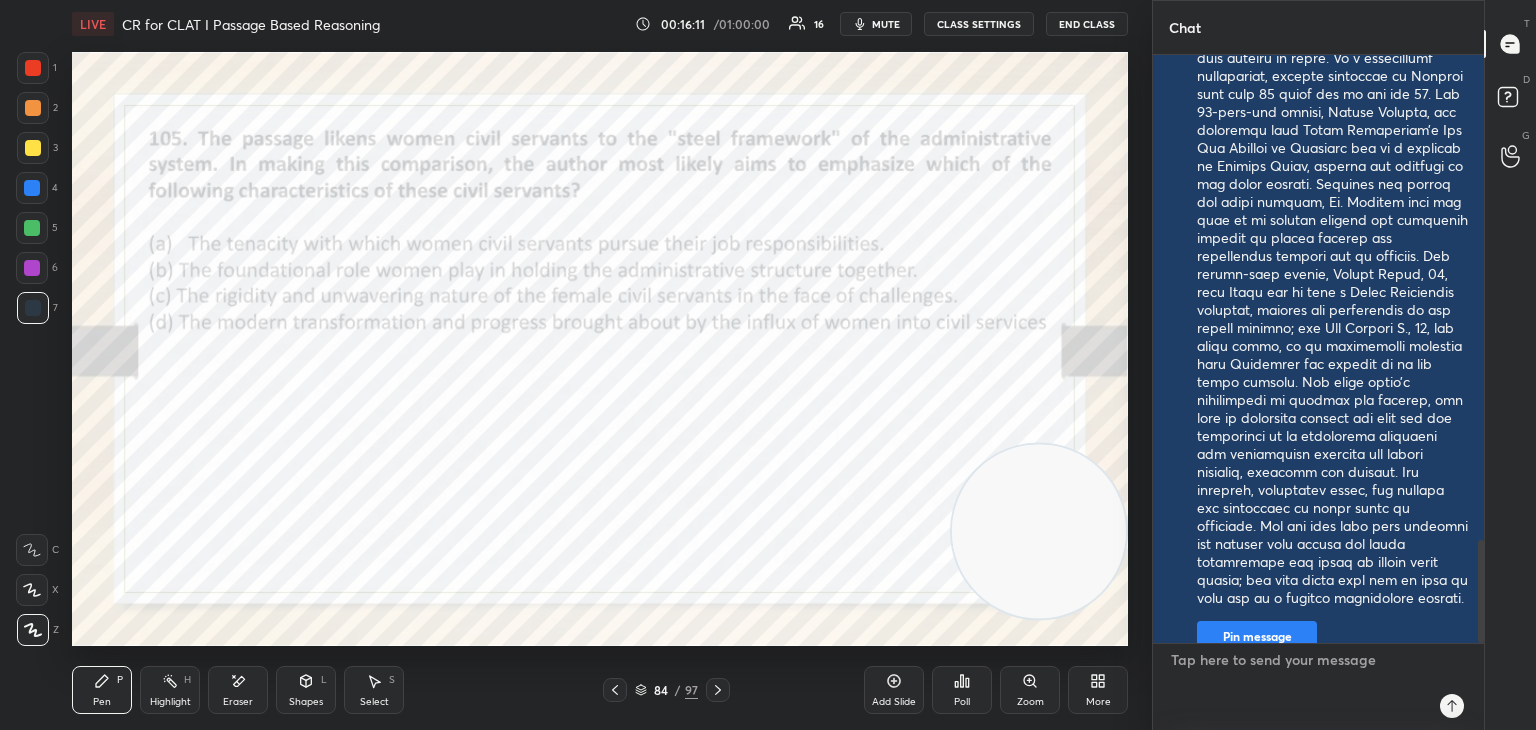 scroll, scrollTop: 0, scrollLeft: 0, axis: both 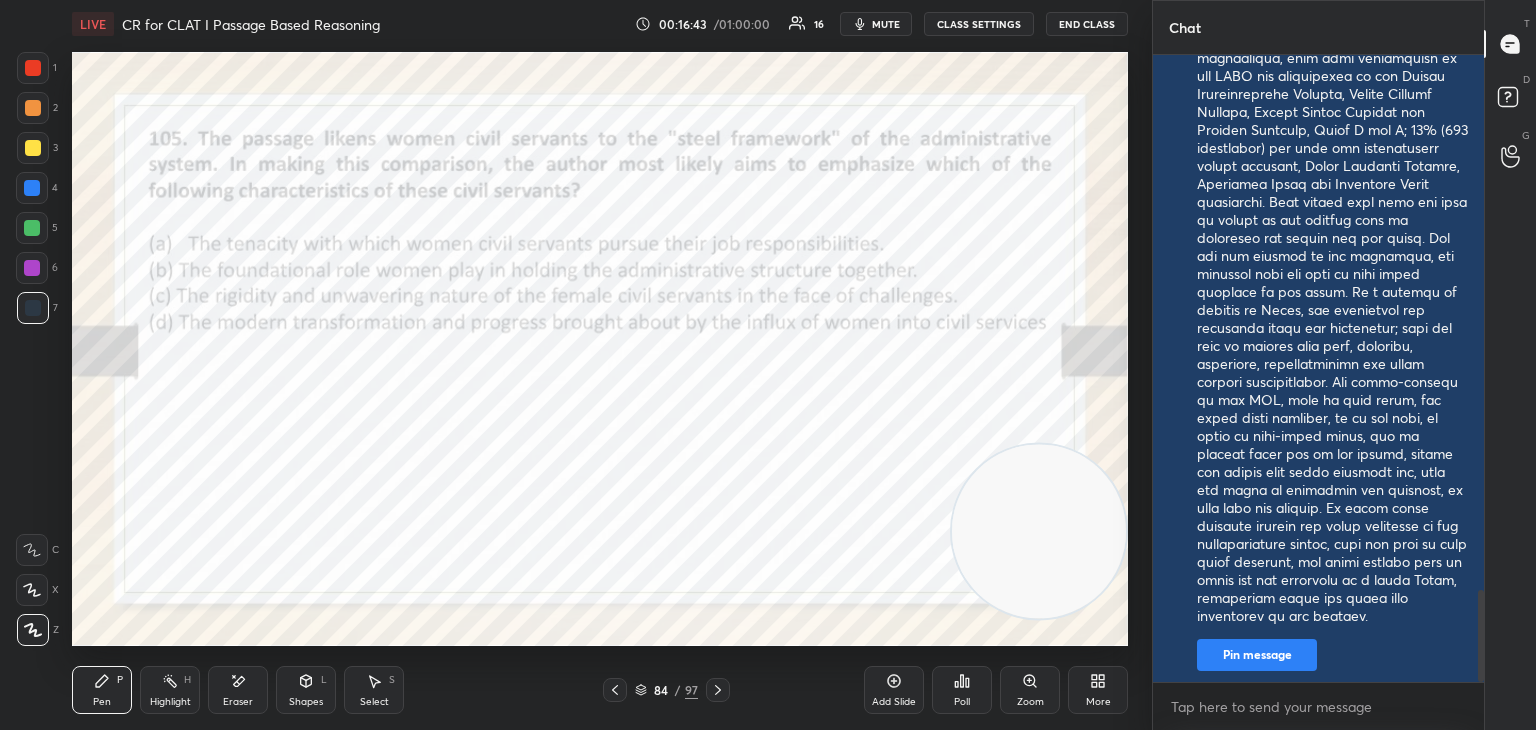 click 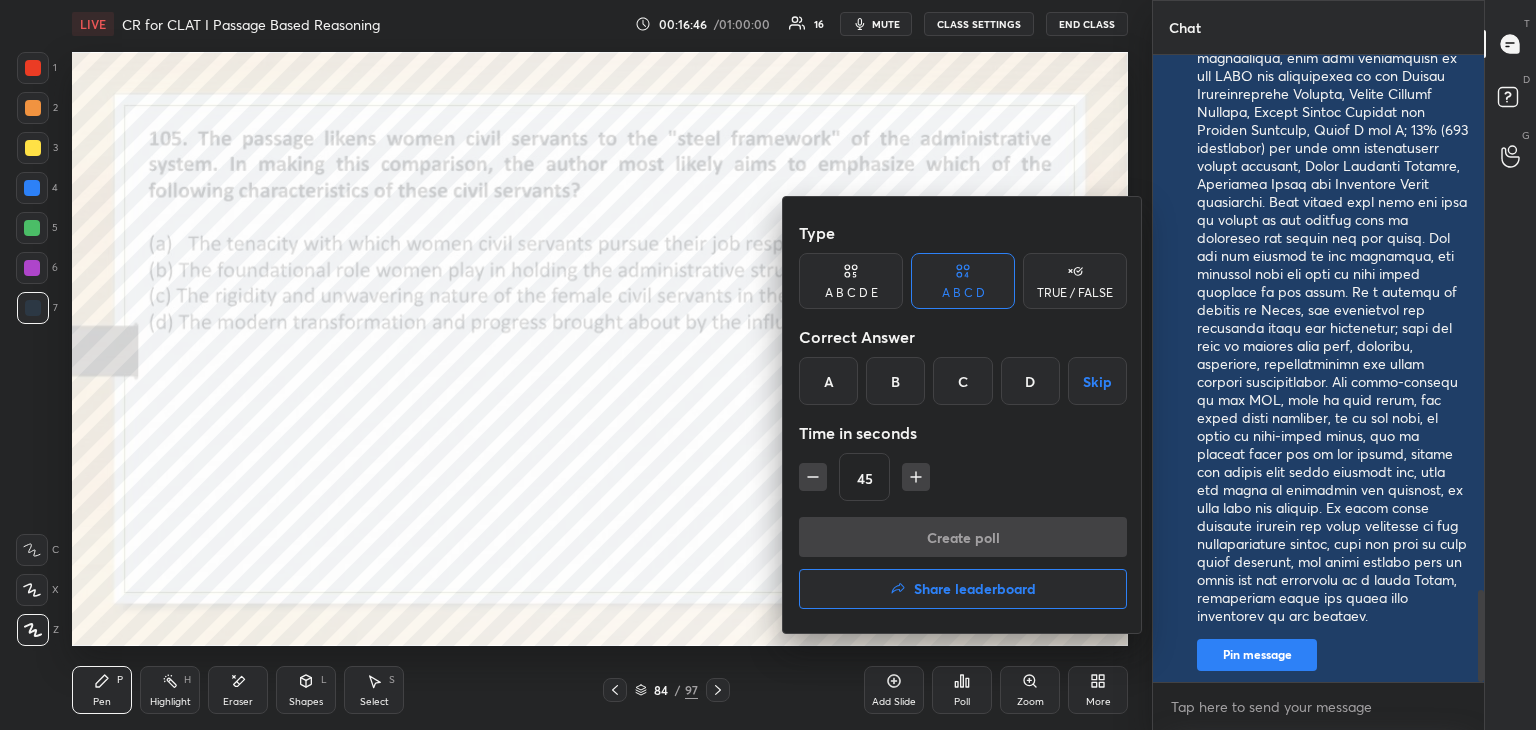 click on "B" at bounding box center (895, 381) 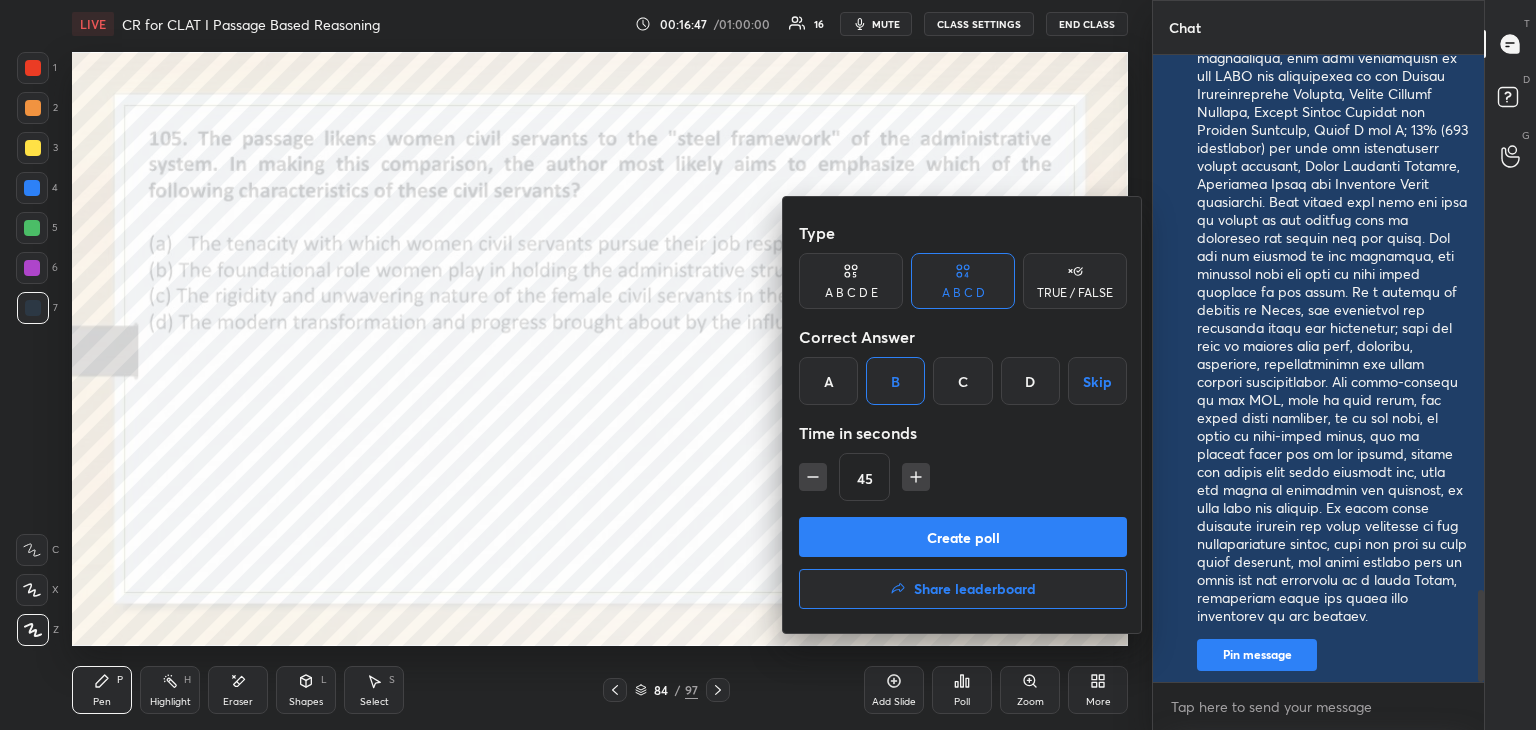 click on "Create poll" at bounding box center [963, 537] 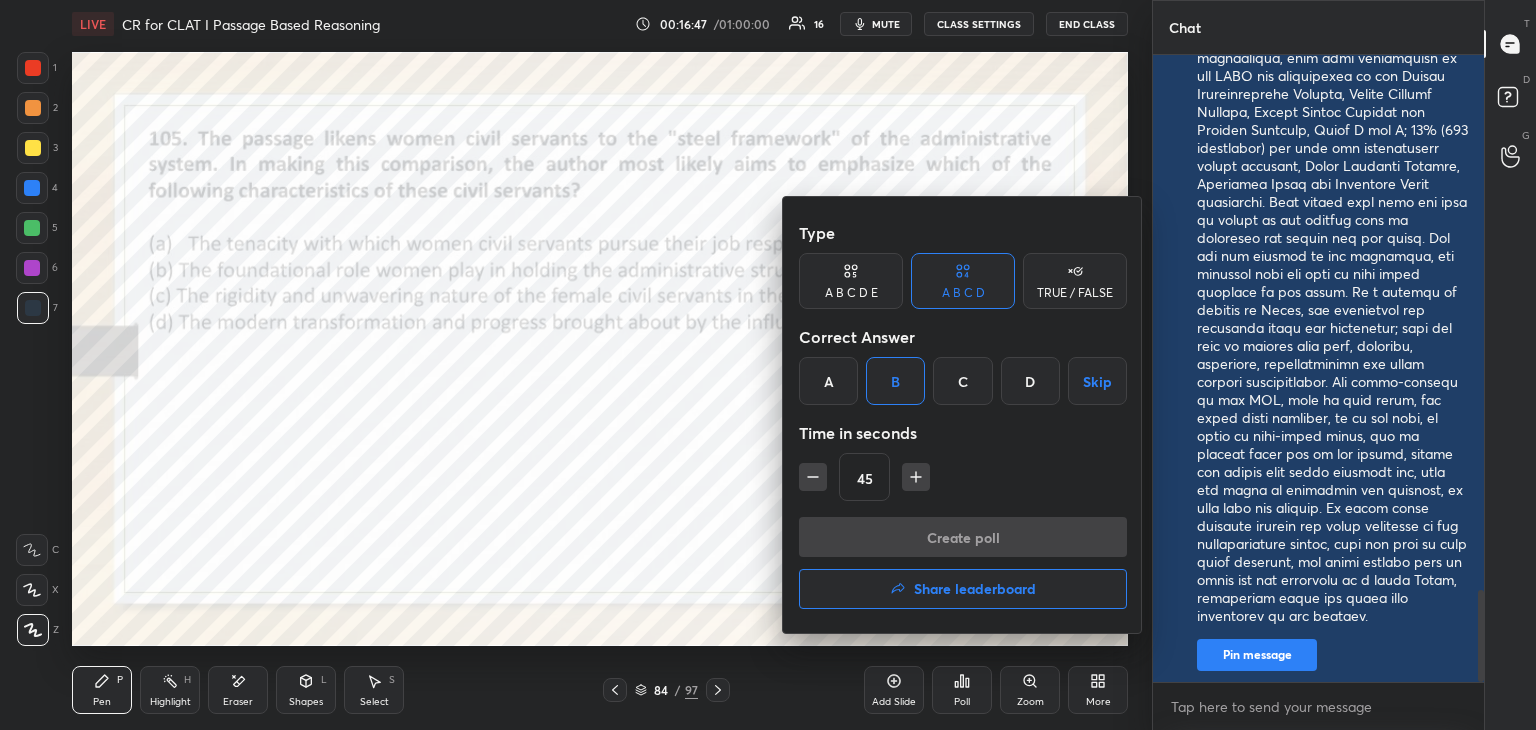 scroll, scrollTop: 555, scrollLeft: 325, axis: both 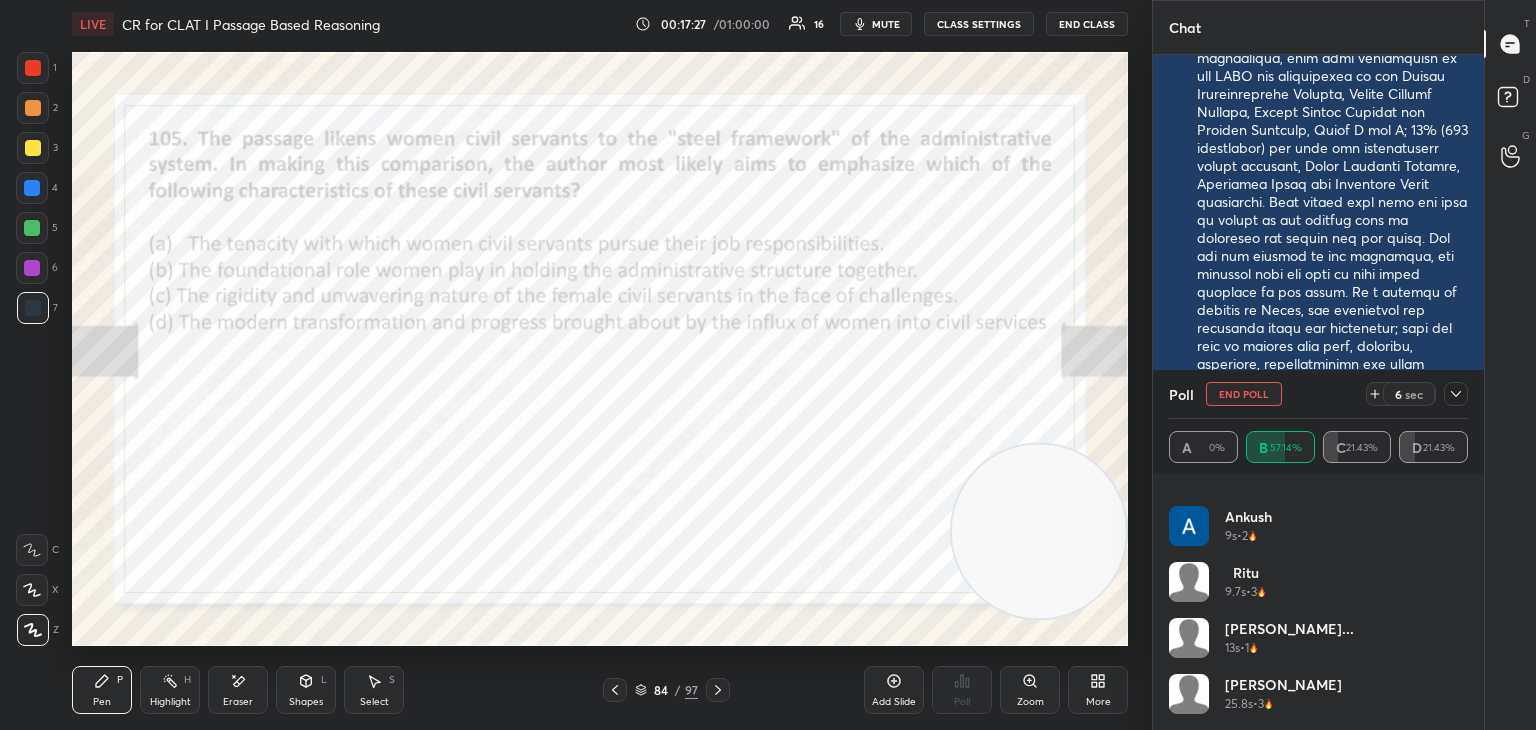 click on "End Poll" at bounding box center (1244, 394) 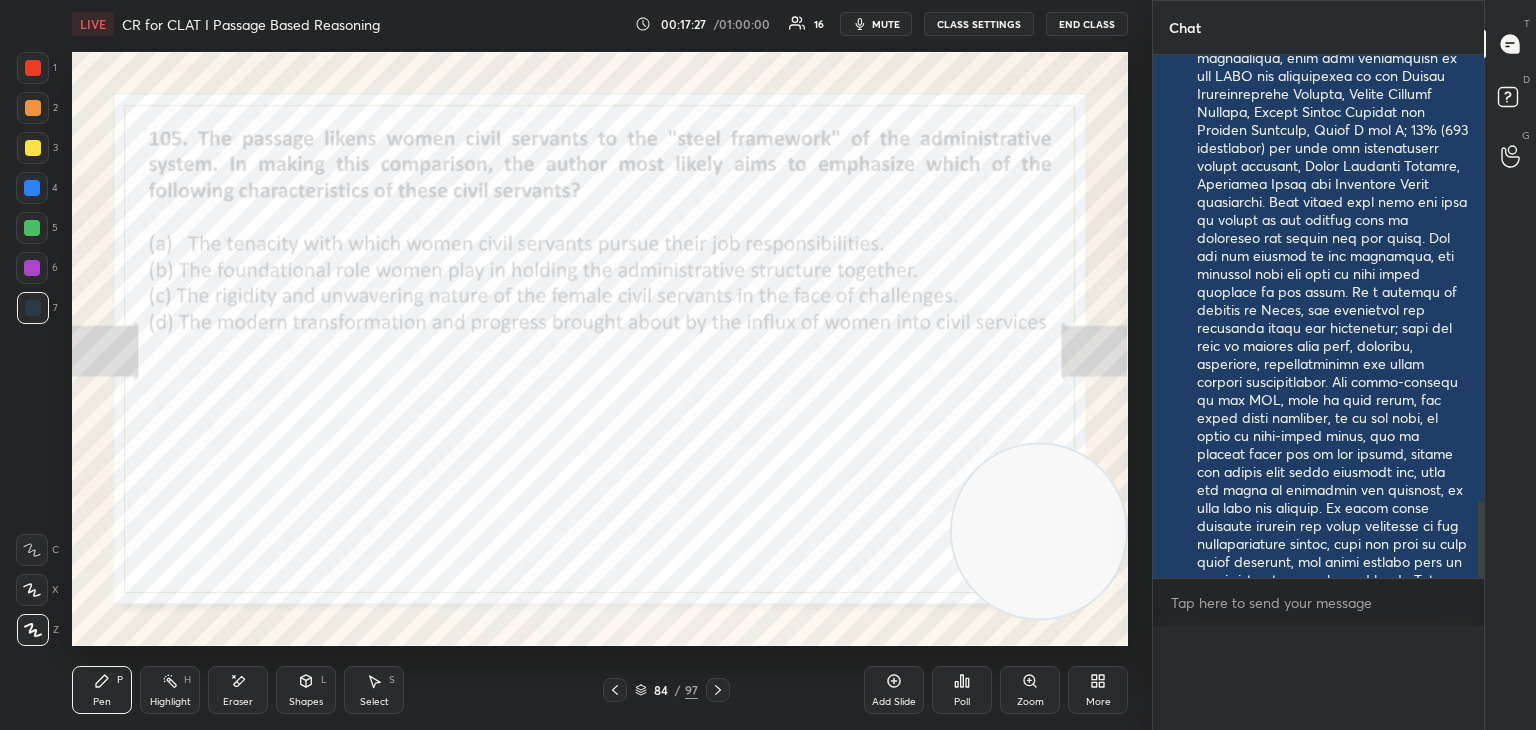 scroll, scrollTop: 151, scrollLeft: 293, axis: both 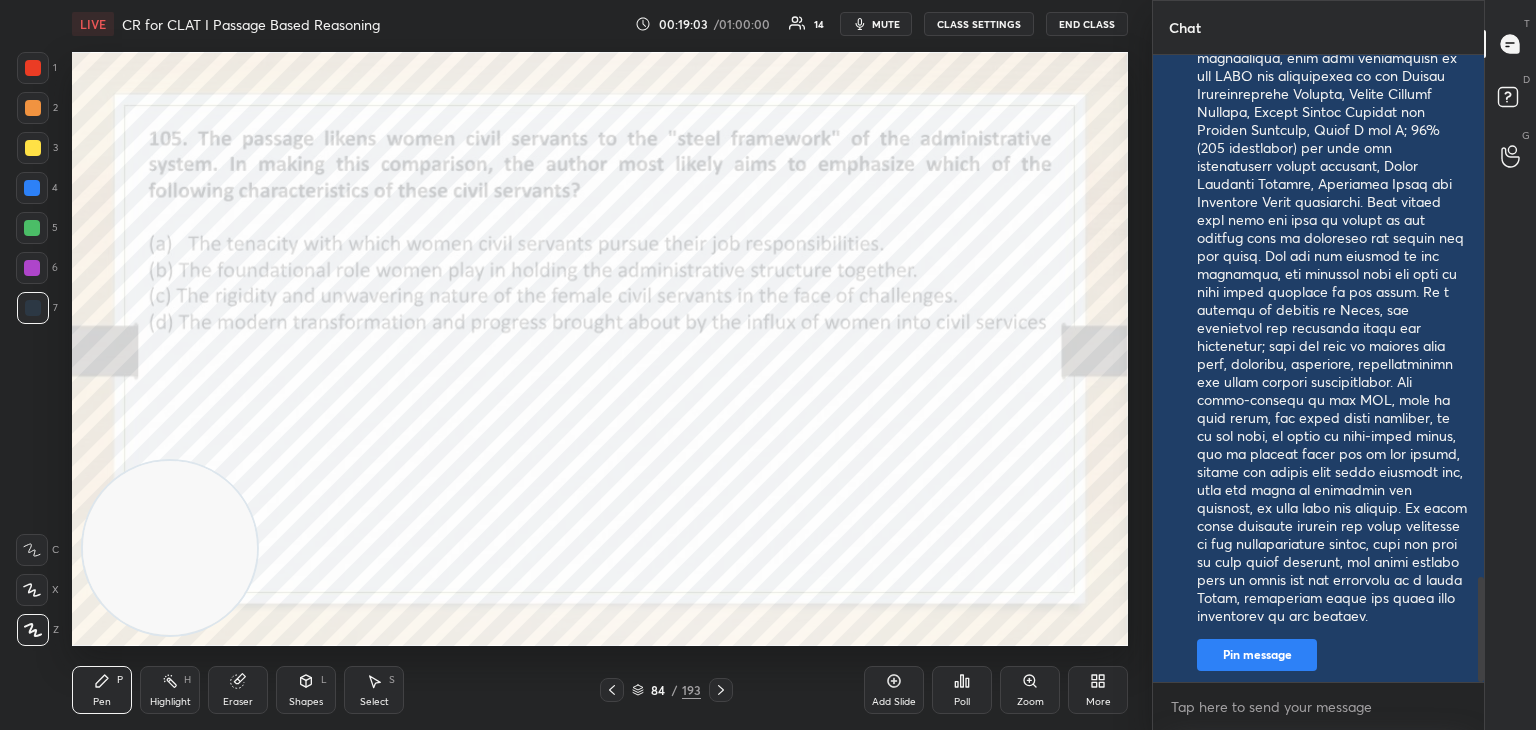 click 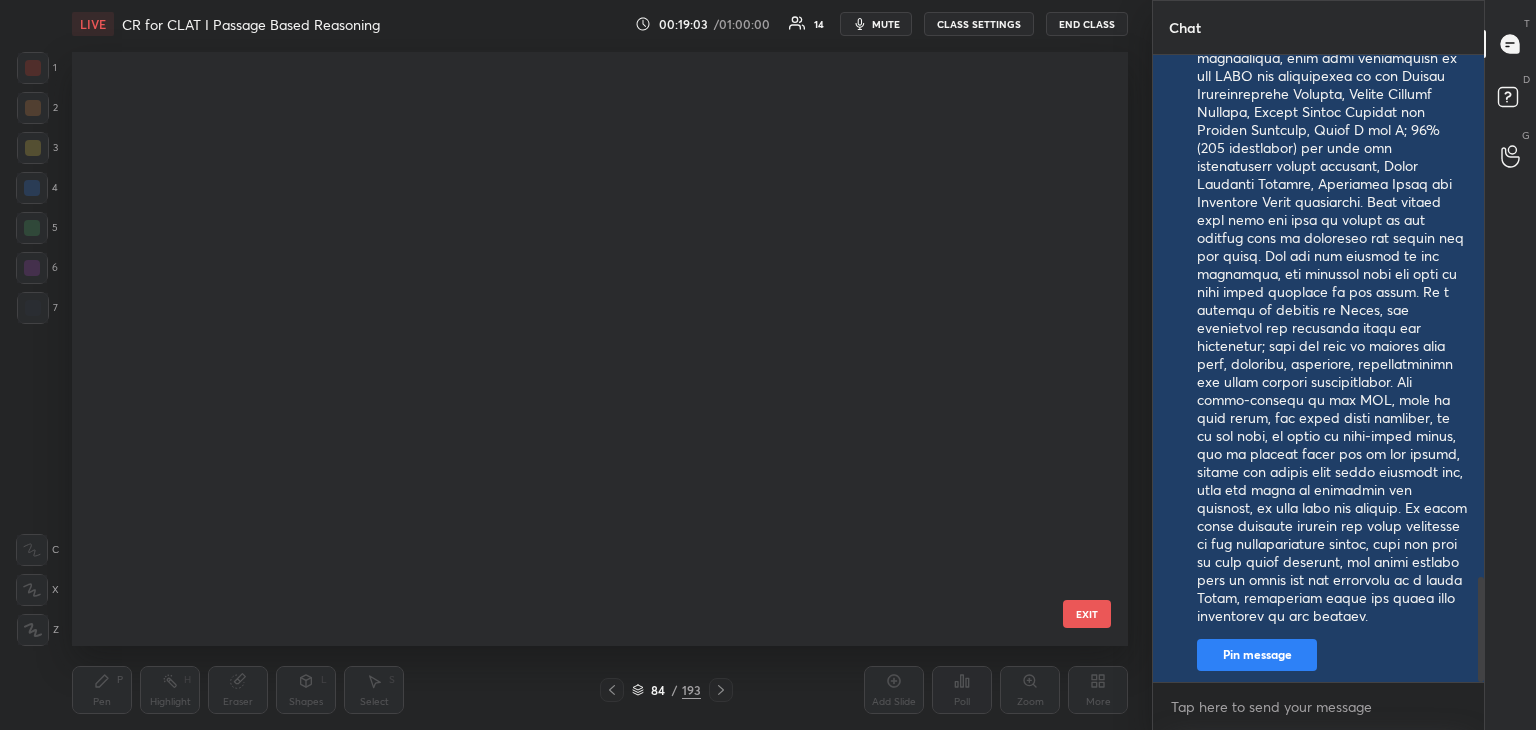 scroll, scrollTop: 4530, scrollLeft: 0, axis: vertical 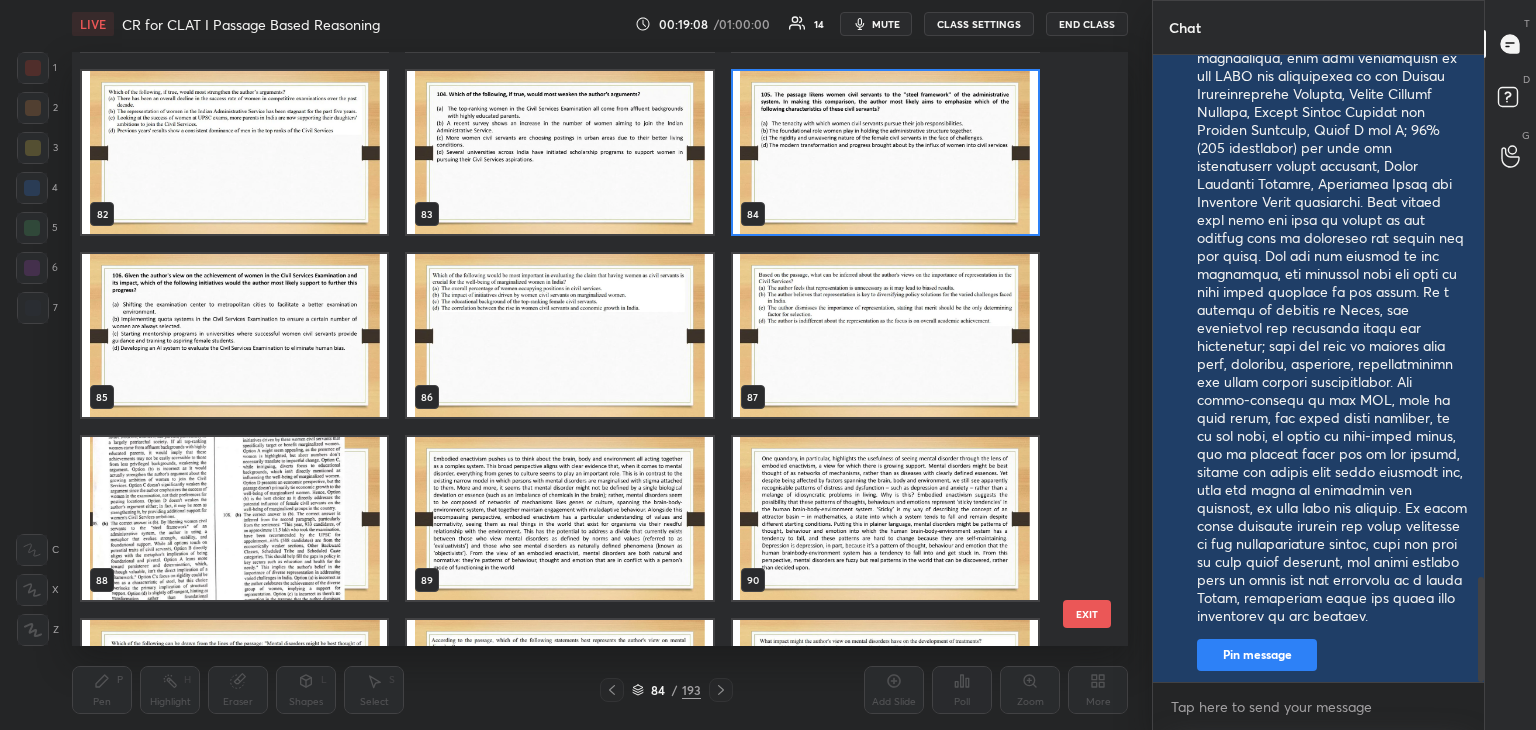 click at bounding box center [234, 335] 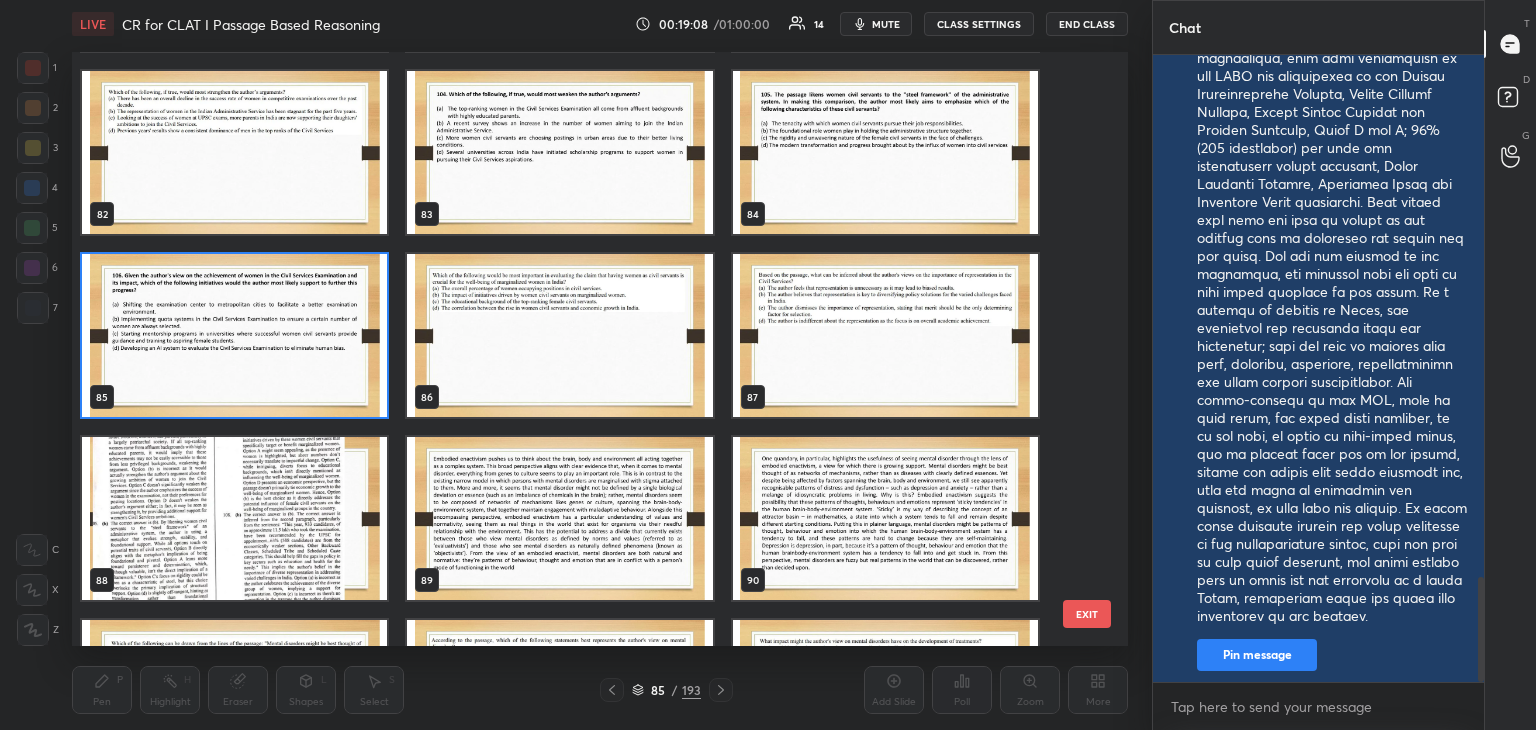 click at bounding box center [234, 335] 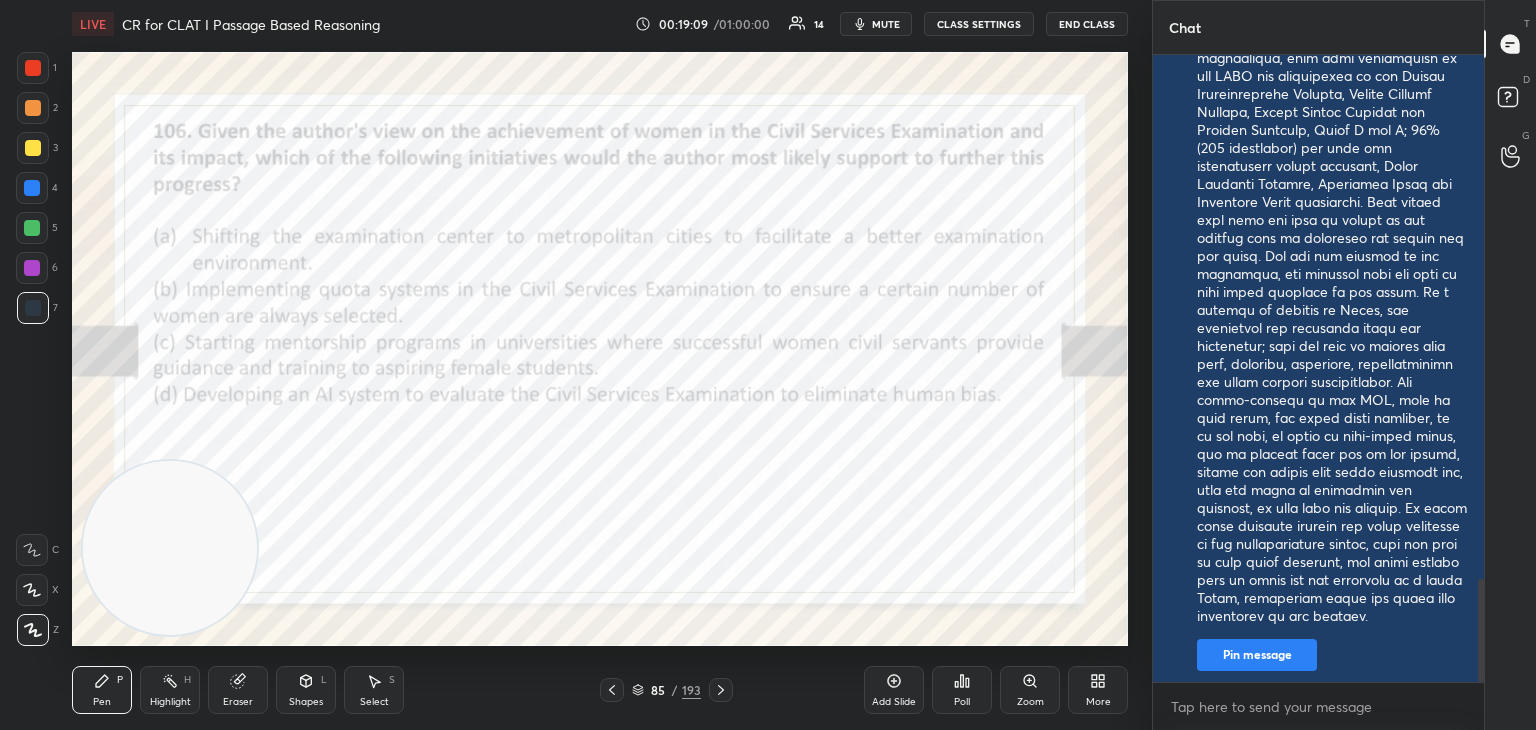 scroll, scrollTop: 3204, scrollLeft: 0, axis: vertical 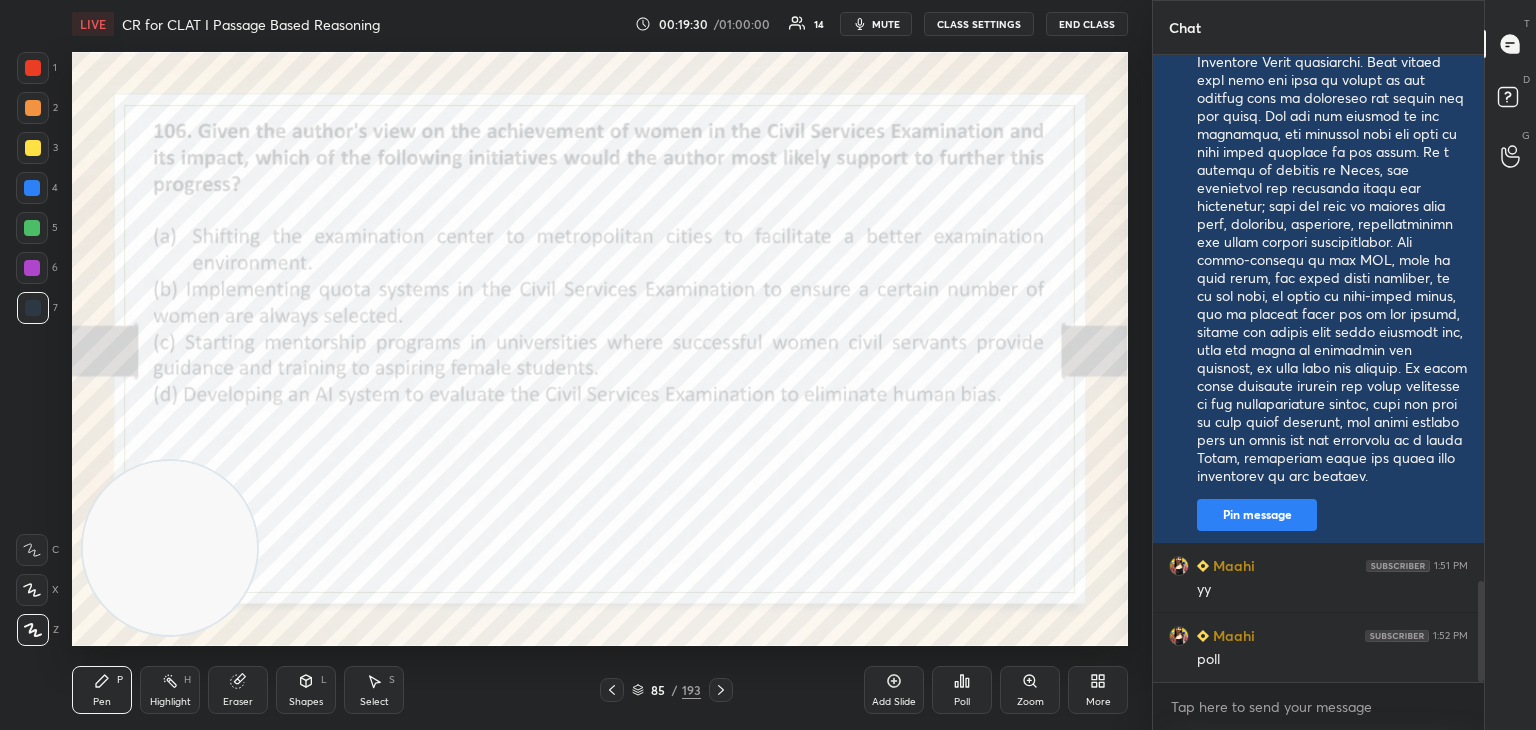 click at bounding box center [33, 68] 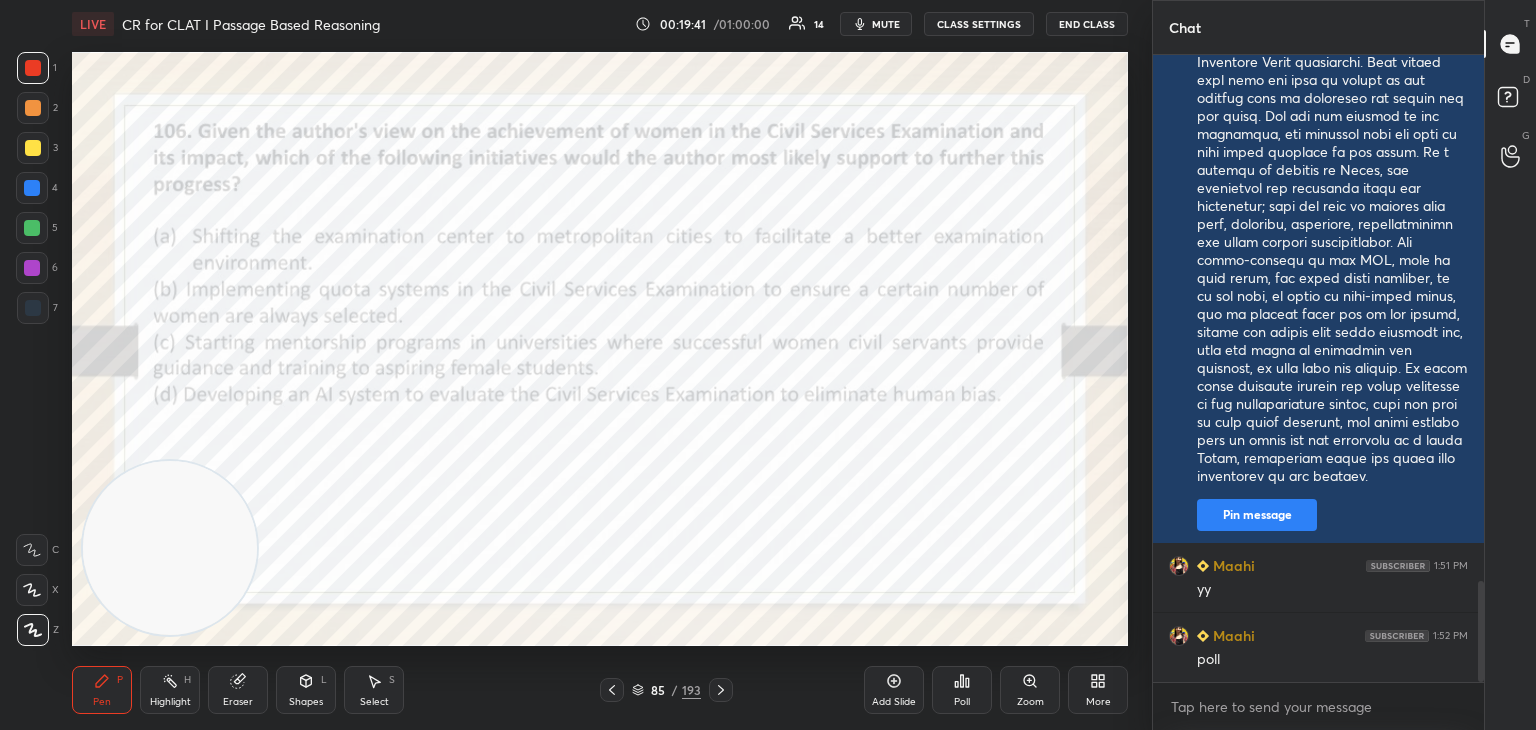 click 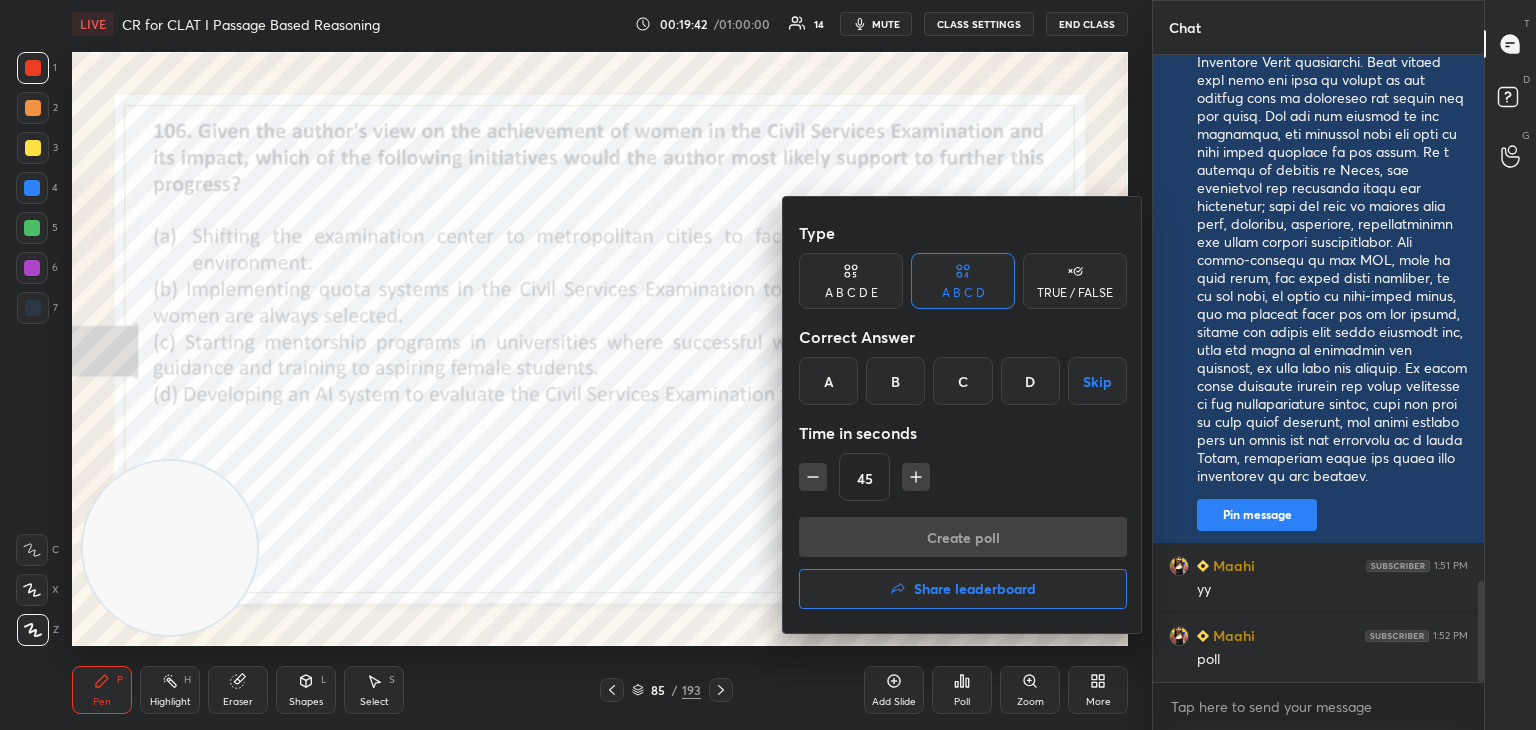 click on "B" at bounding box center [895, 381] 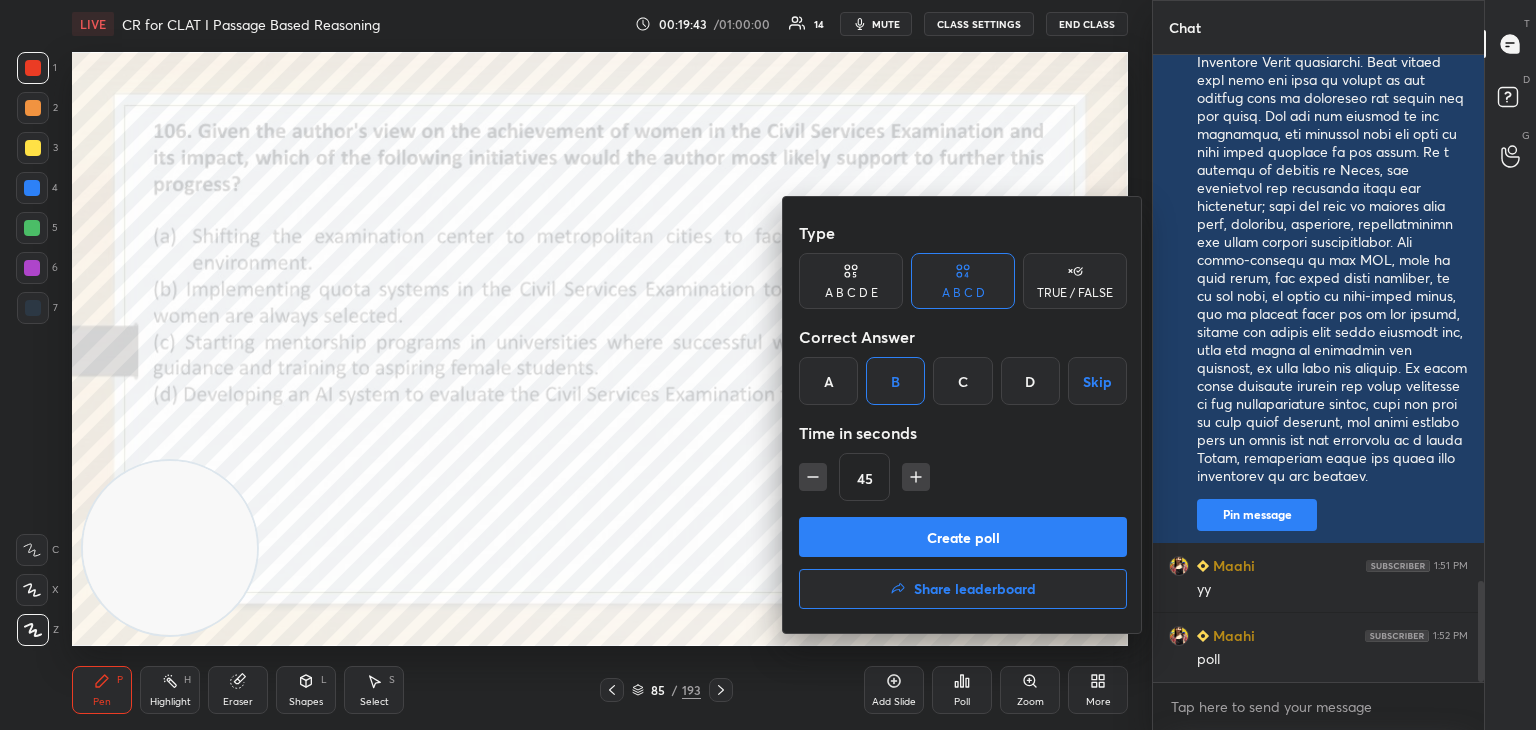 click on "Create poll" at bounding box center [963, 537] 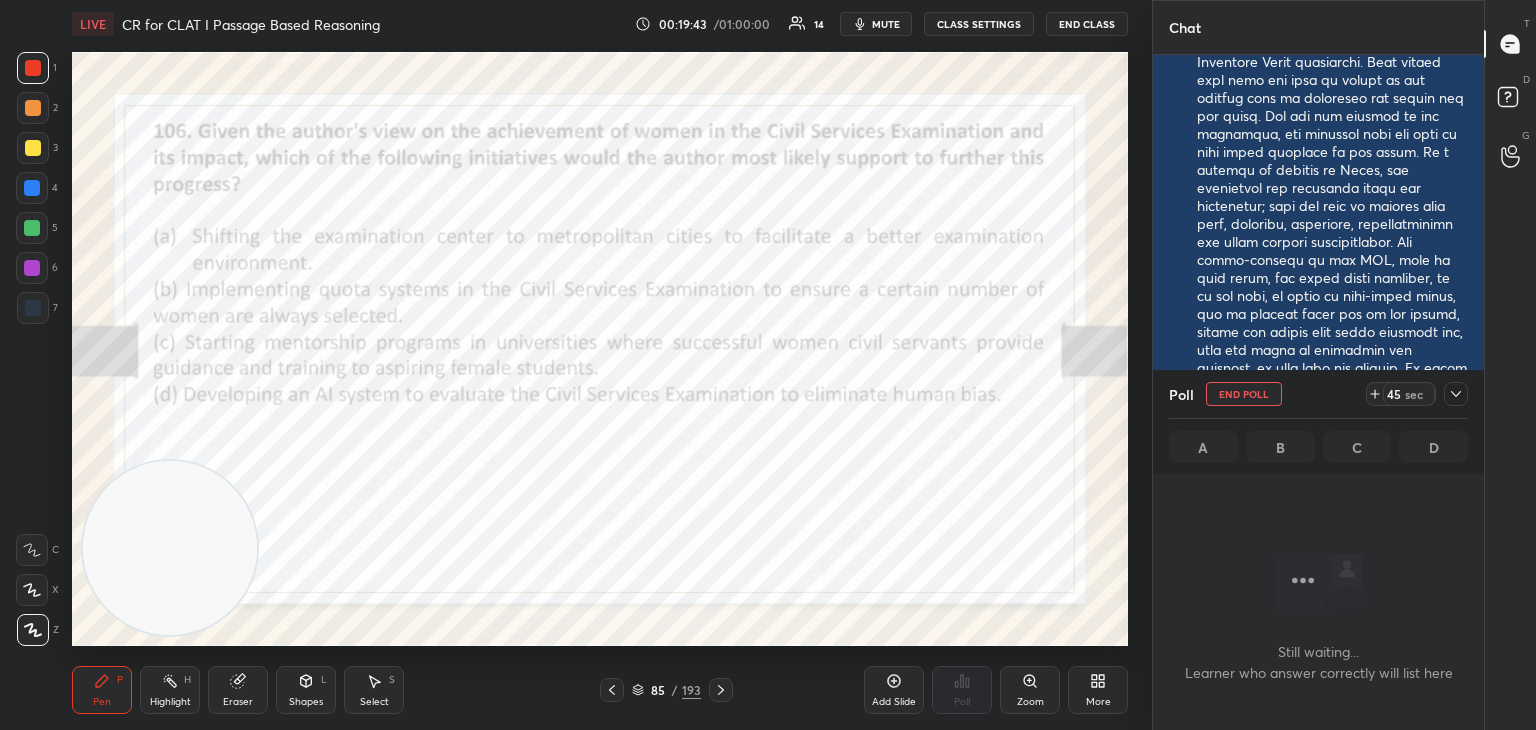 scroll, scrollTop: 598, scrollLeft: 325, axis: both 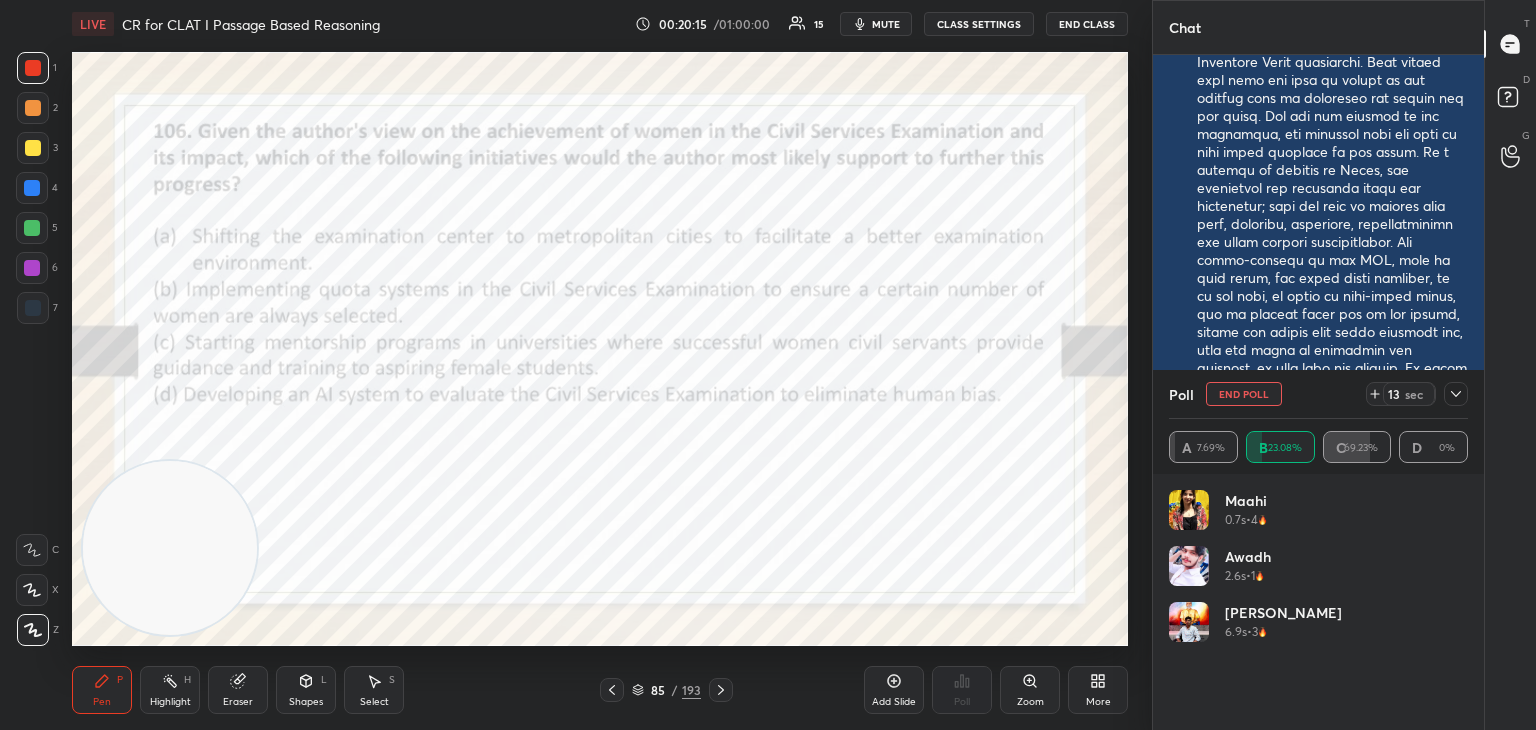 click on "Awadh 2.6s  •  1" at bounding box center [1318, 574] 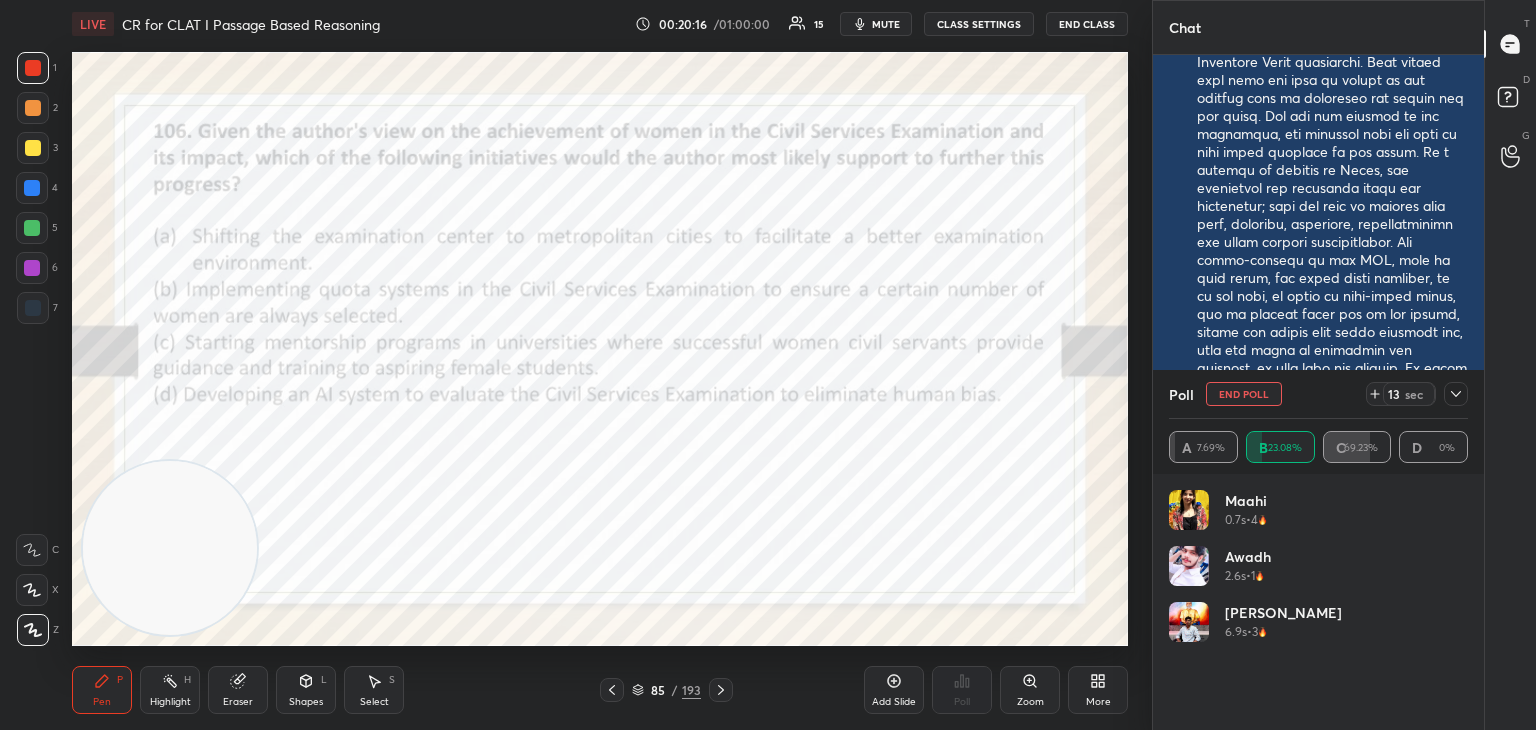 click on "Hitesh 6.9s  •  3" at bounding box center (1318, 630) 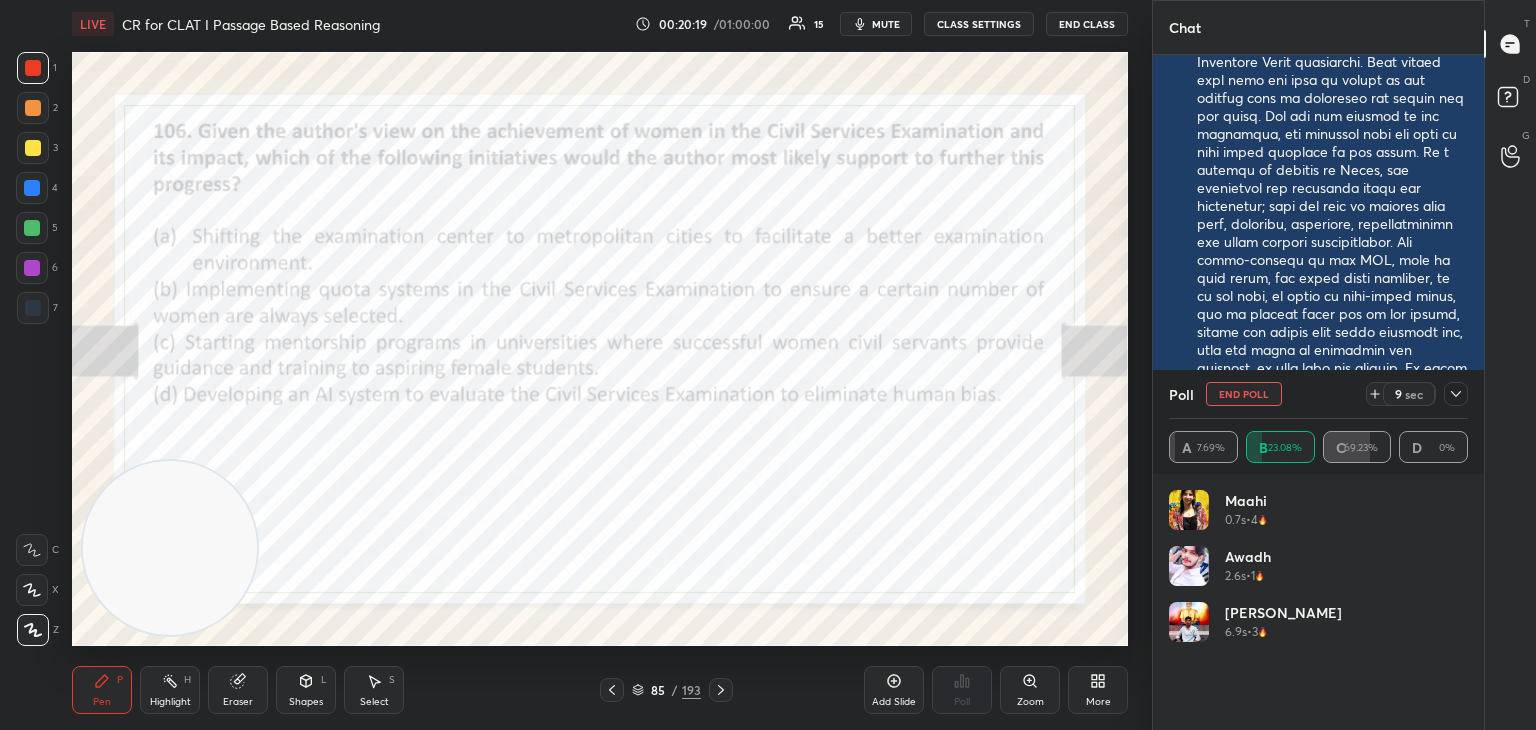 click on "End Poll" at bounding box center (1244, 394) 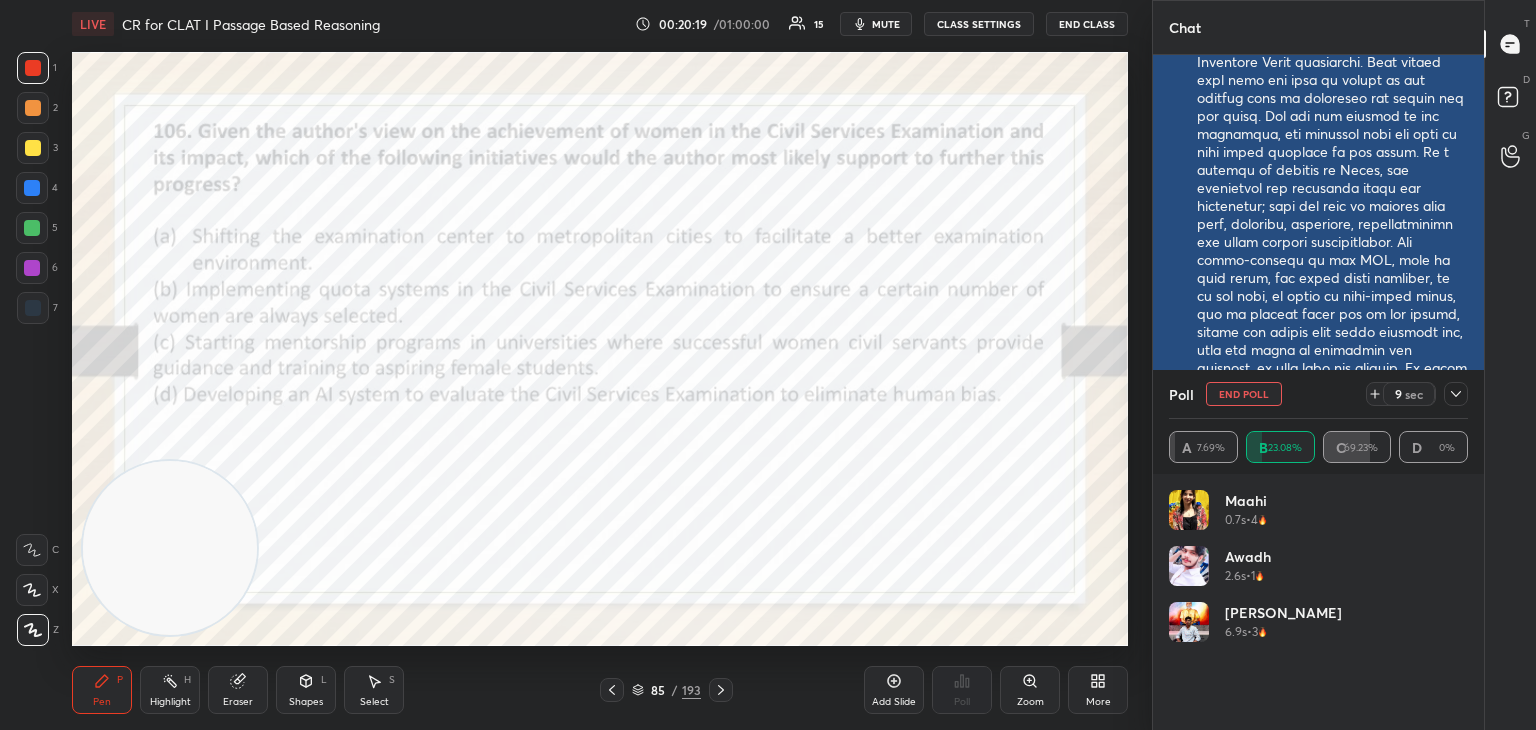 scroll, scrollTop: 150, scrollLeft: 293, axis: both 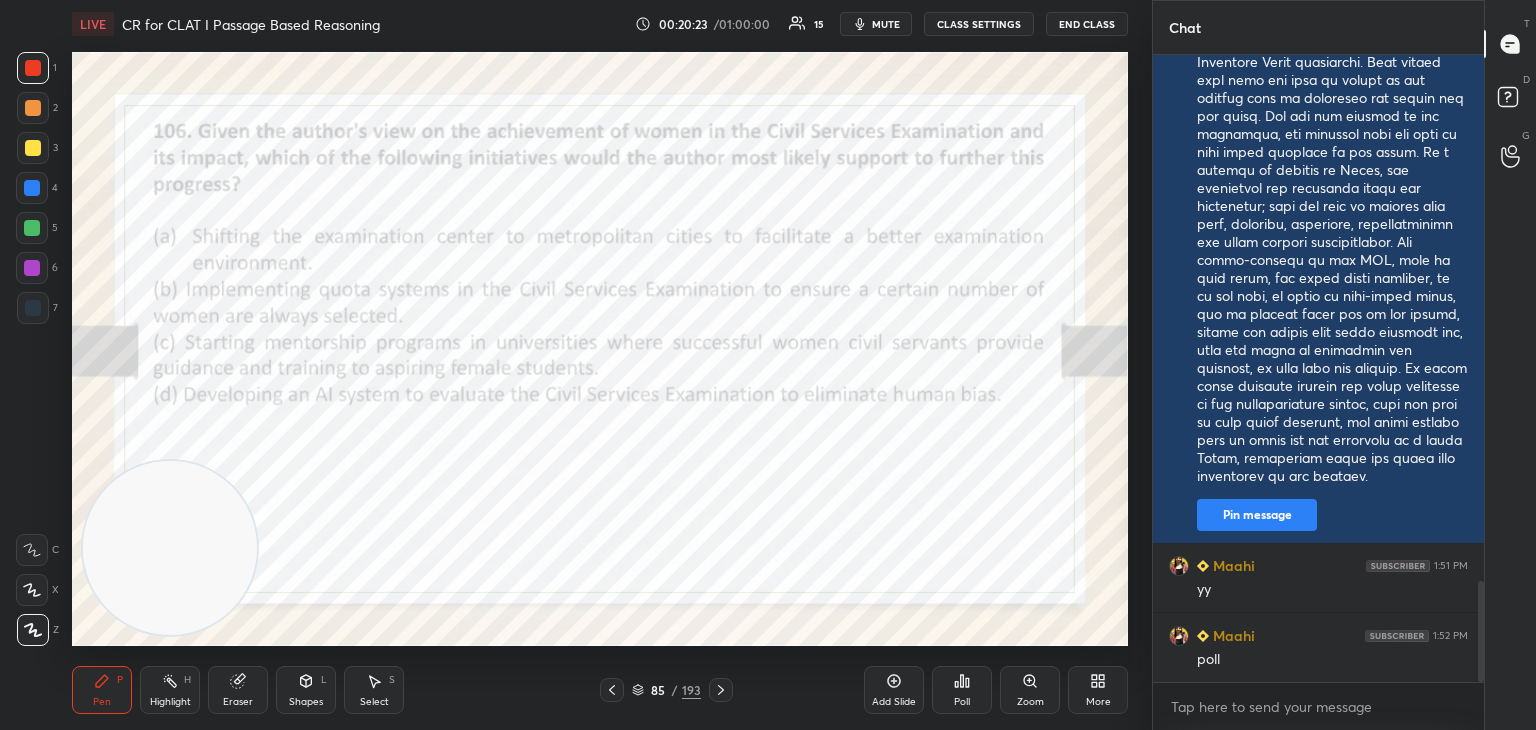 click at bounding box center (33, 308) 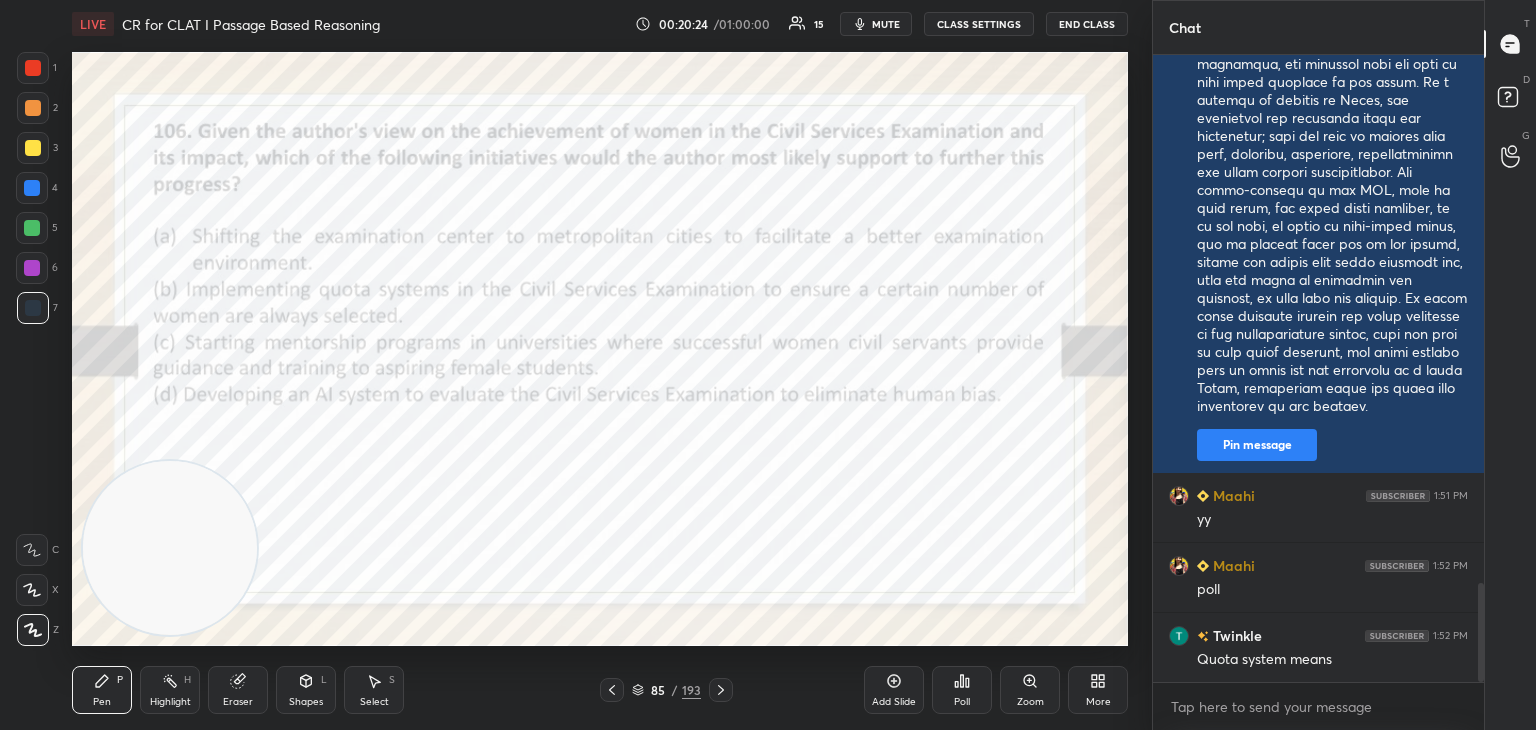 click at bounding box center [33, 68] 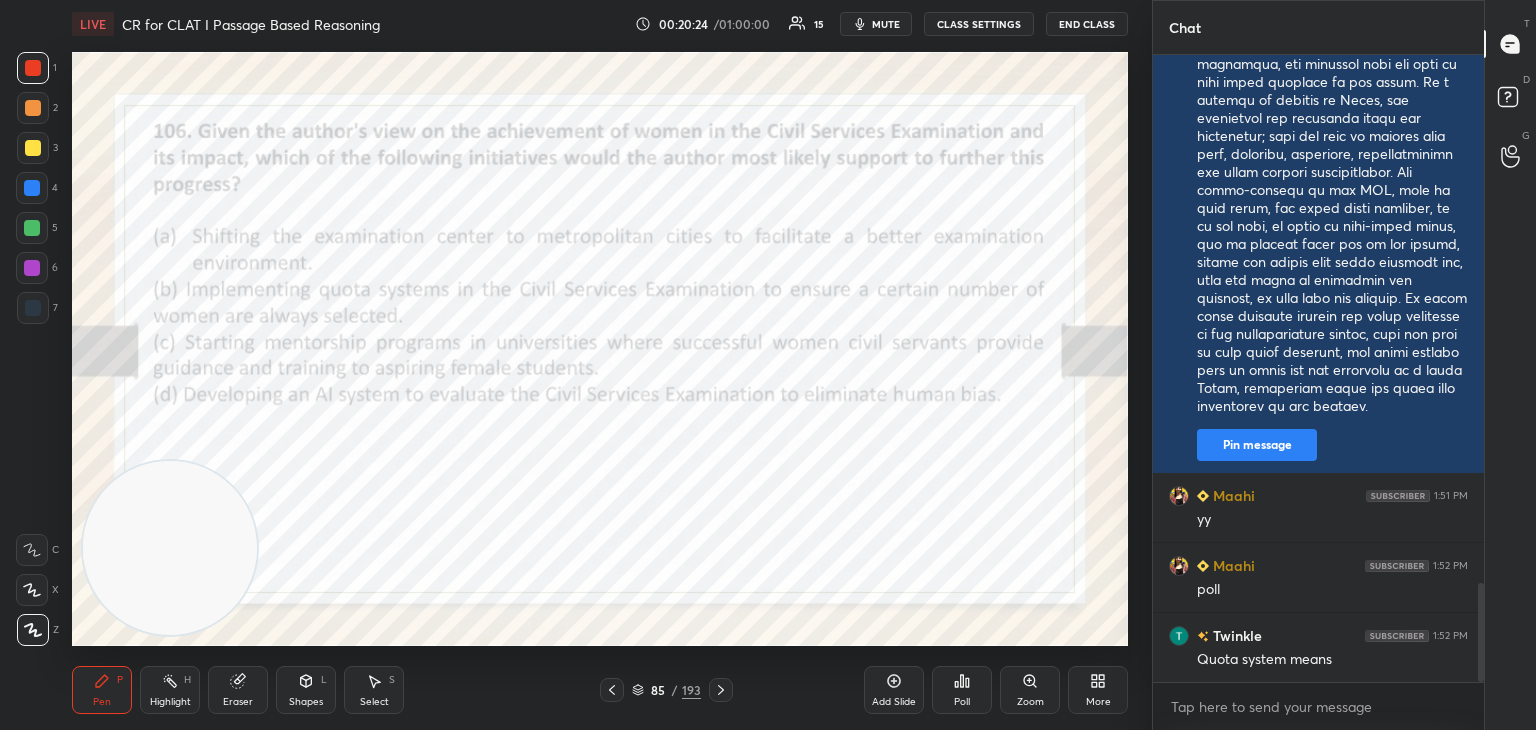 click at bounding box center [33, 68] 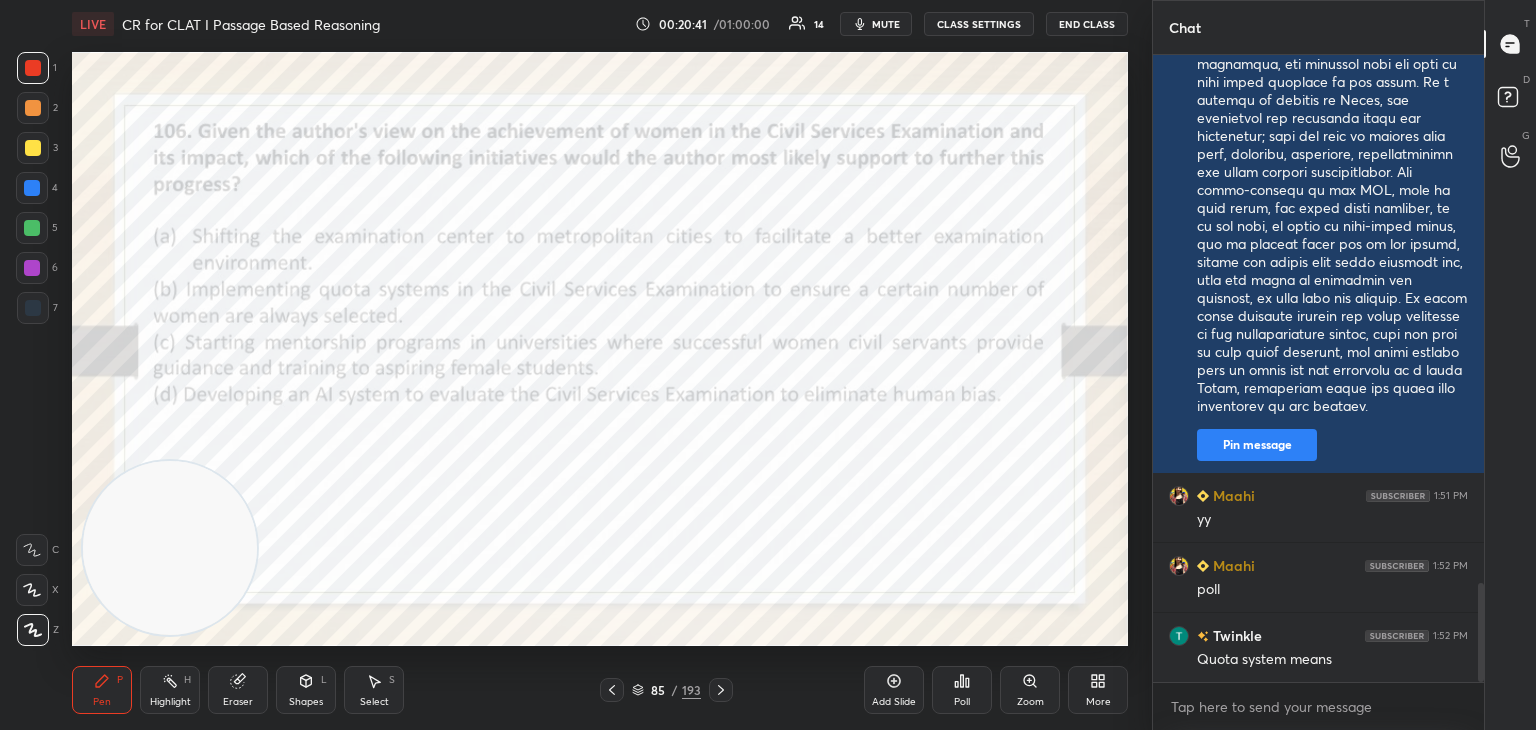 click 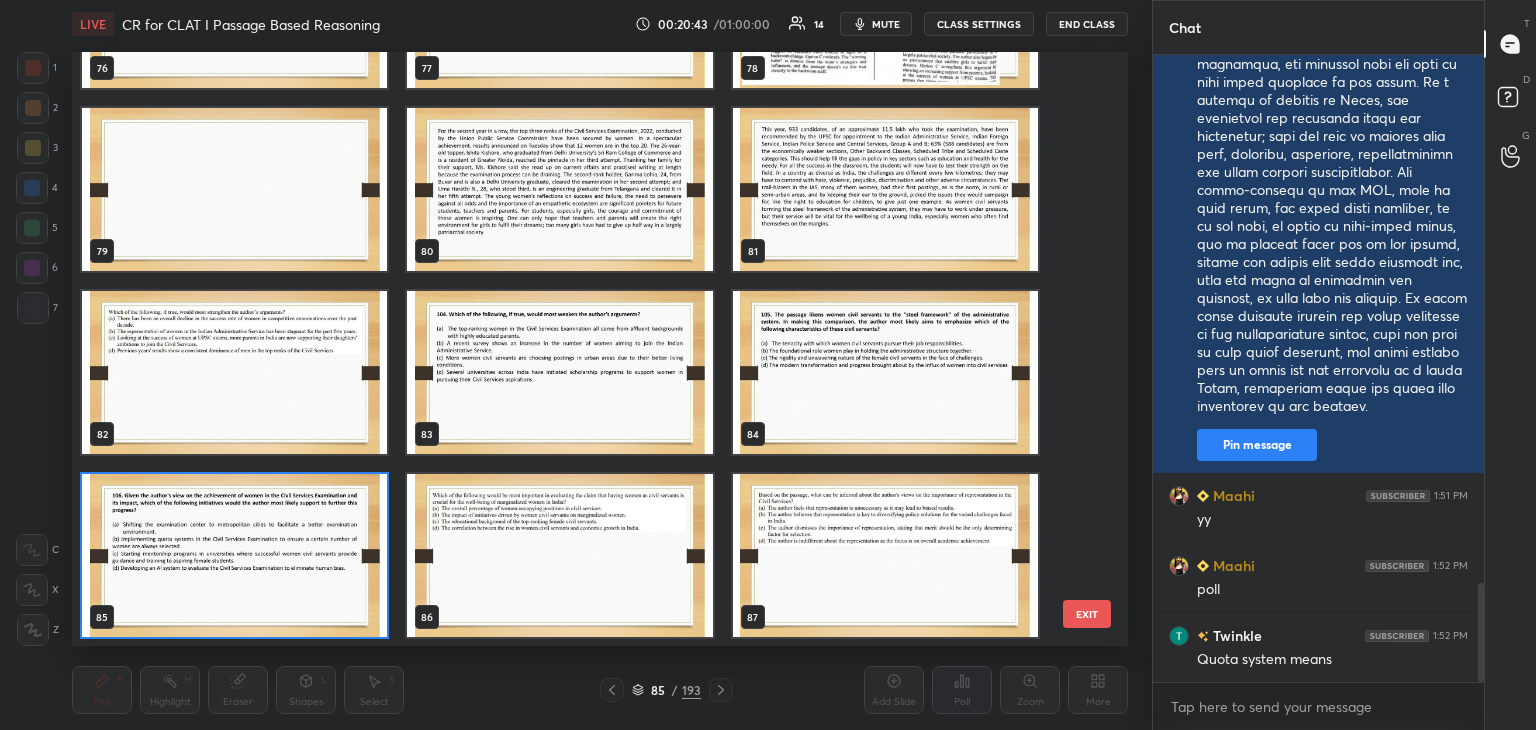click at bounding box center (885, 189) 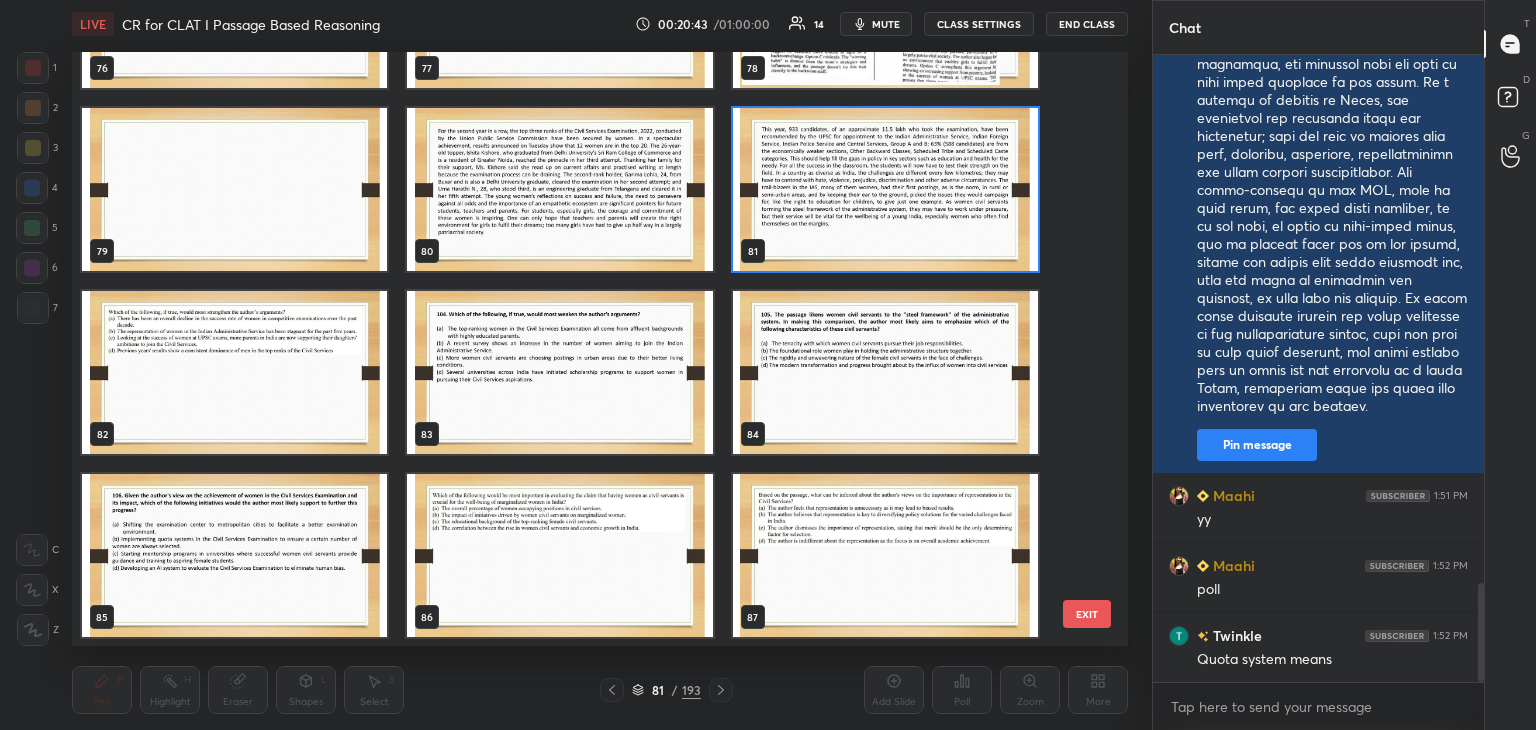 click at bounding box center [885, 189] 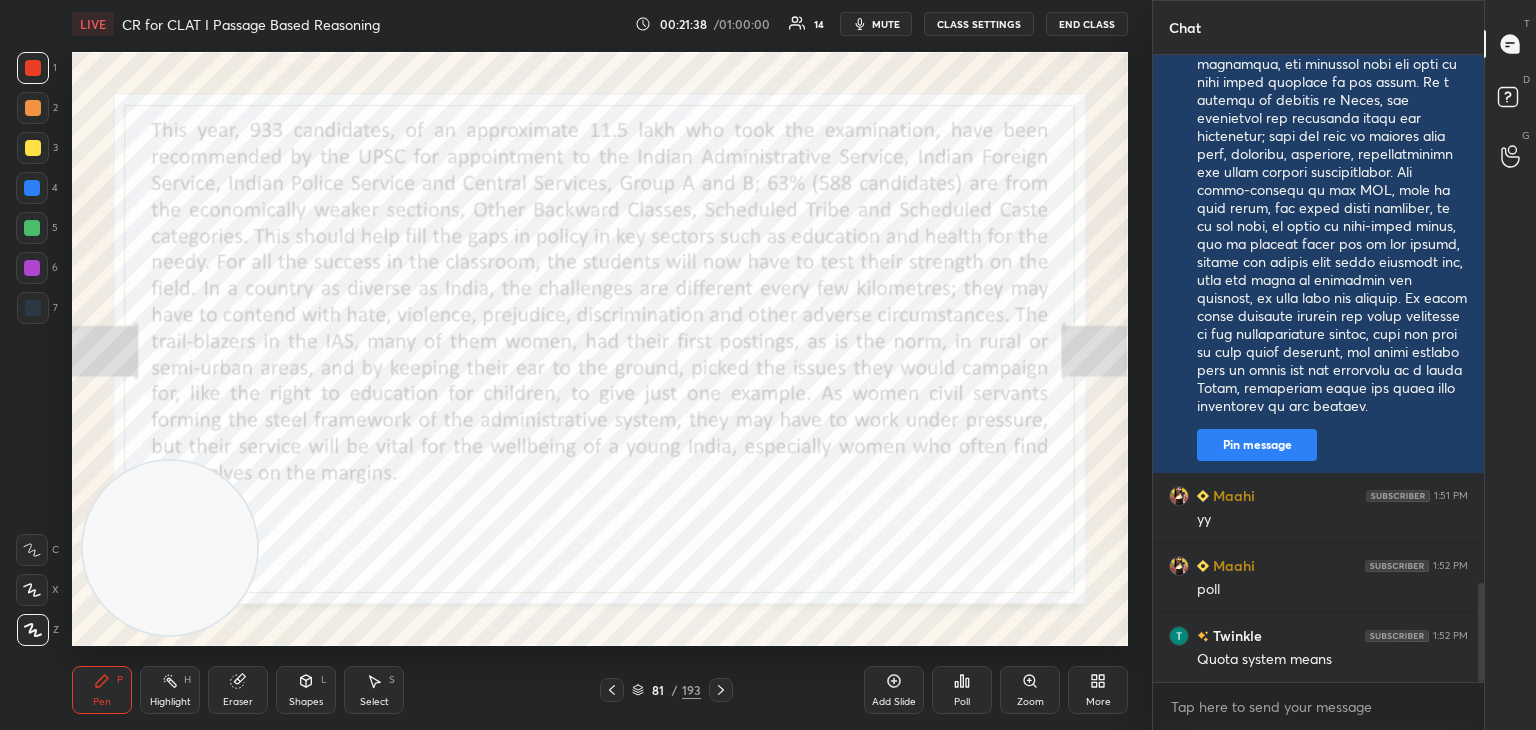 click on "Pen P Highlight H Eraser Shapes L Select S 81 / 193 Add Slide Poll Zoom More" at bounding box center (600, 690) 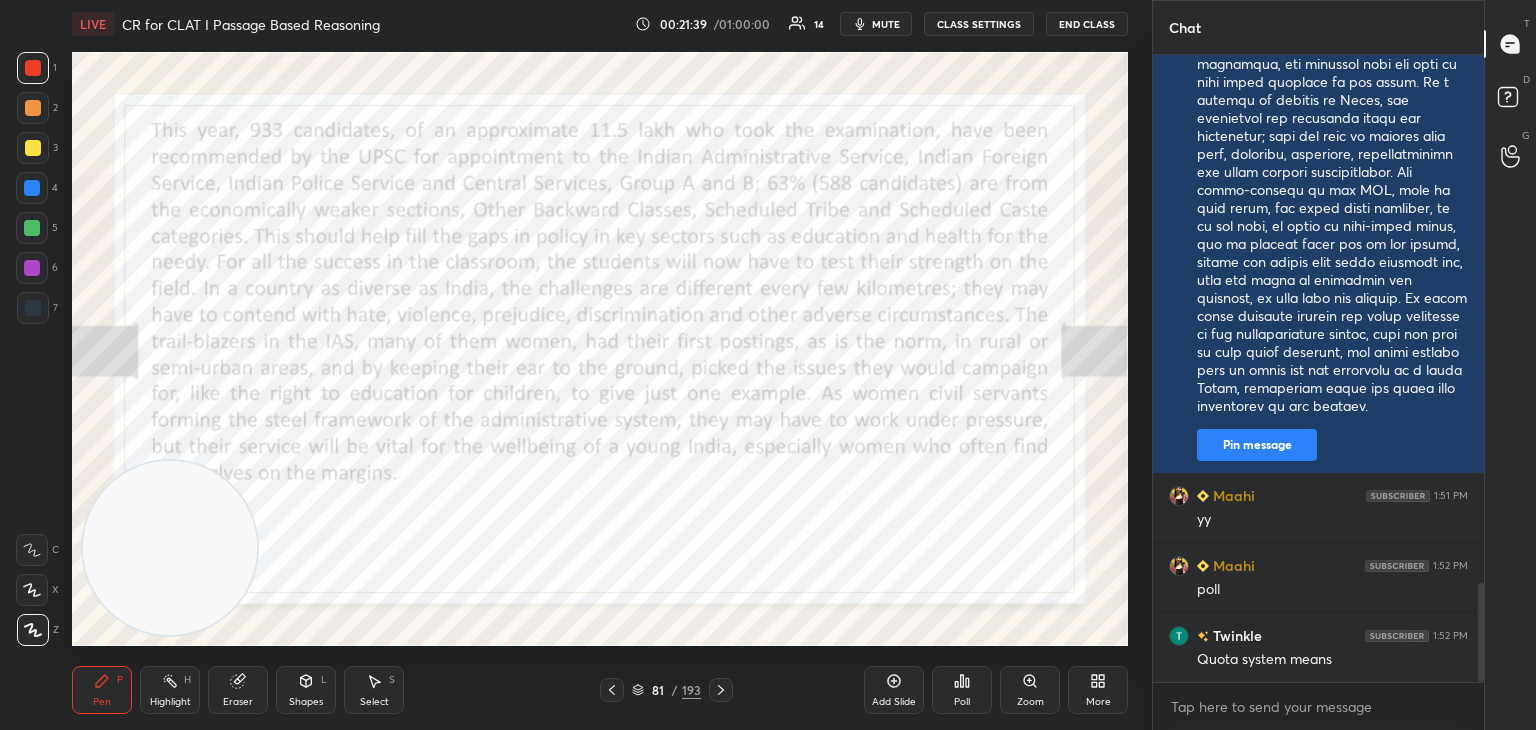 click on "81 / 193" at bounding box center [666, 690] 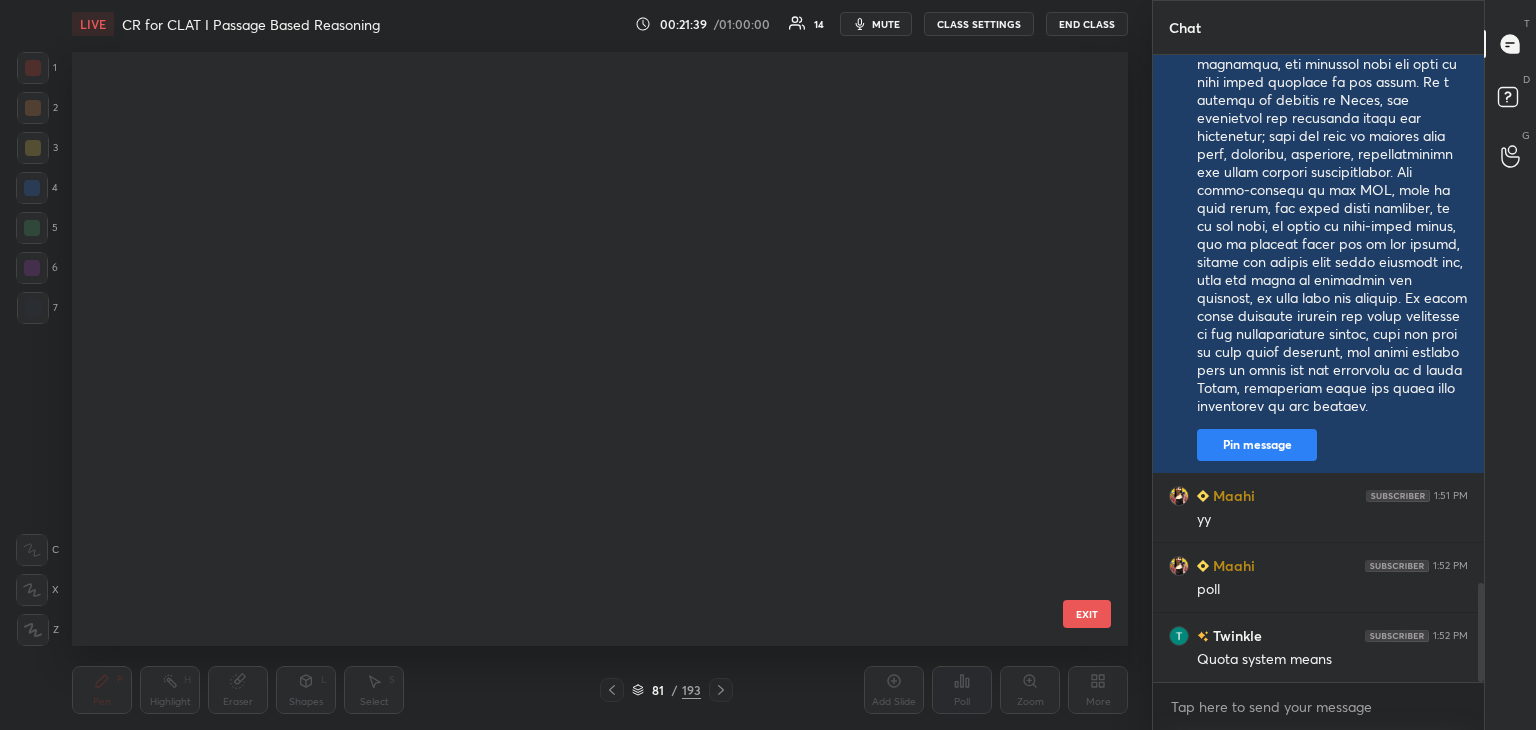 scroll, scrollTop: 4347, scrollLeft: 0, axis: vertical 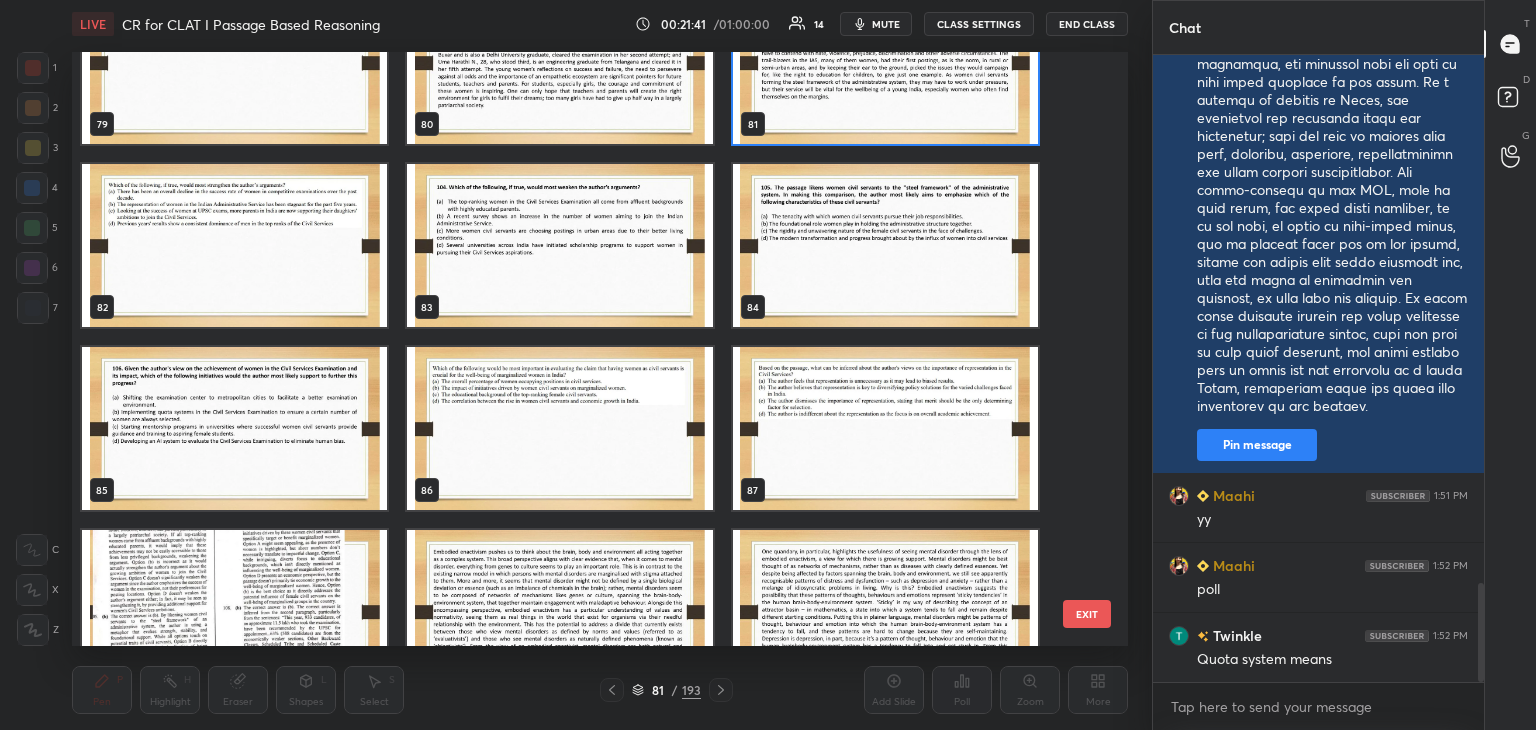 click at bounding box center (234, 428) 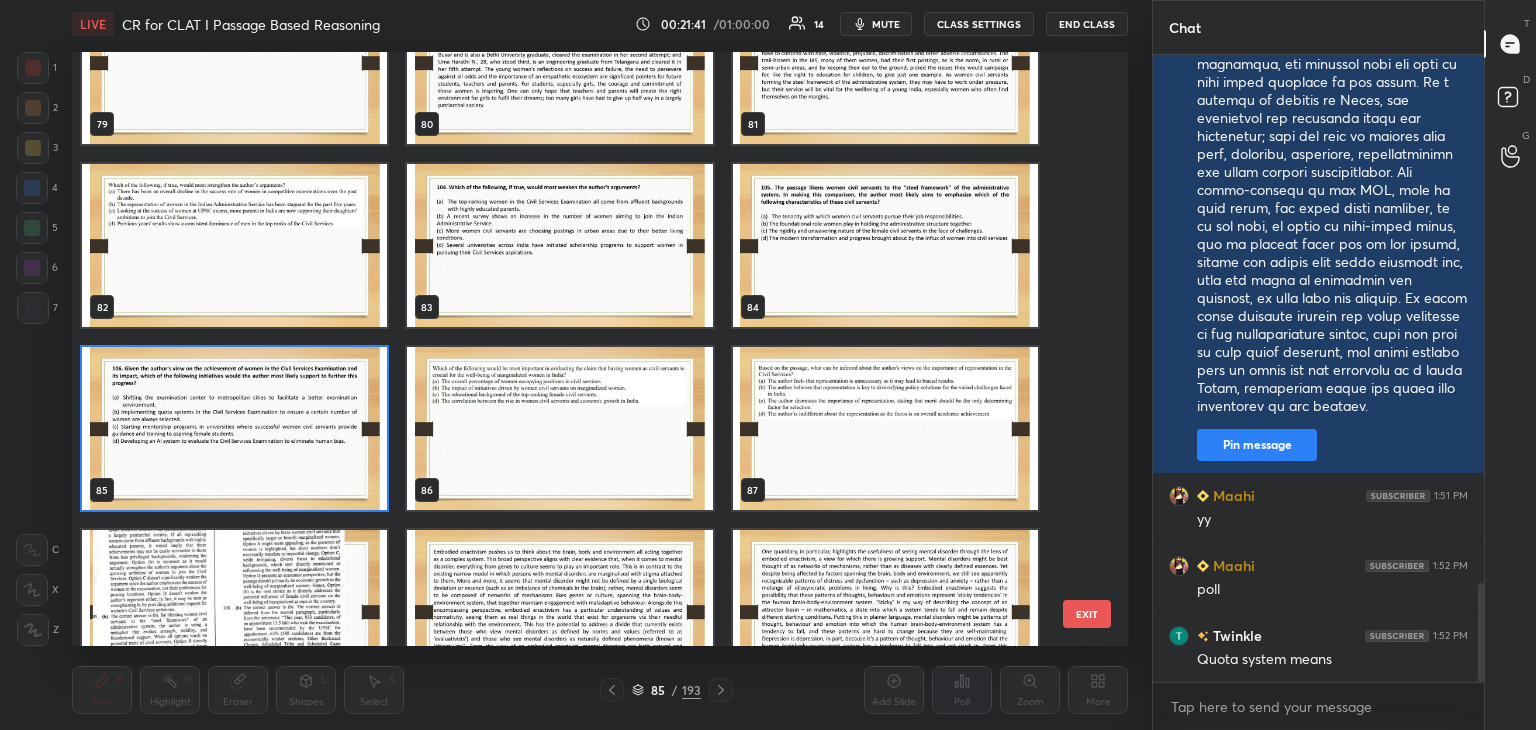 click at bounding box center [234, 428] 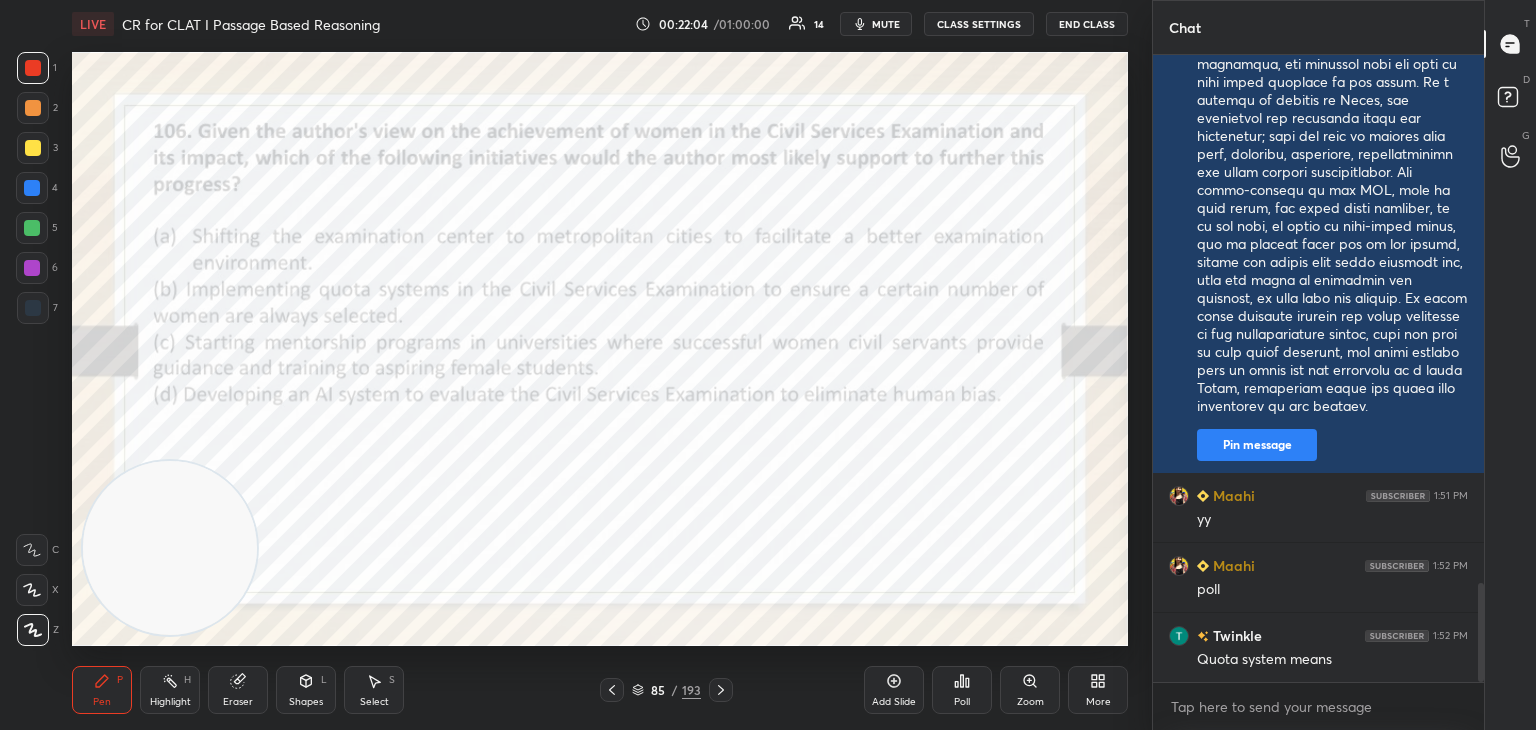 scroll, scrollTop: 3392, scrollLeft: 0, axis: vertical 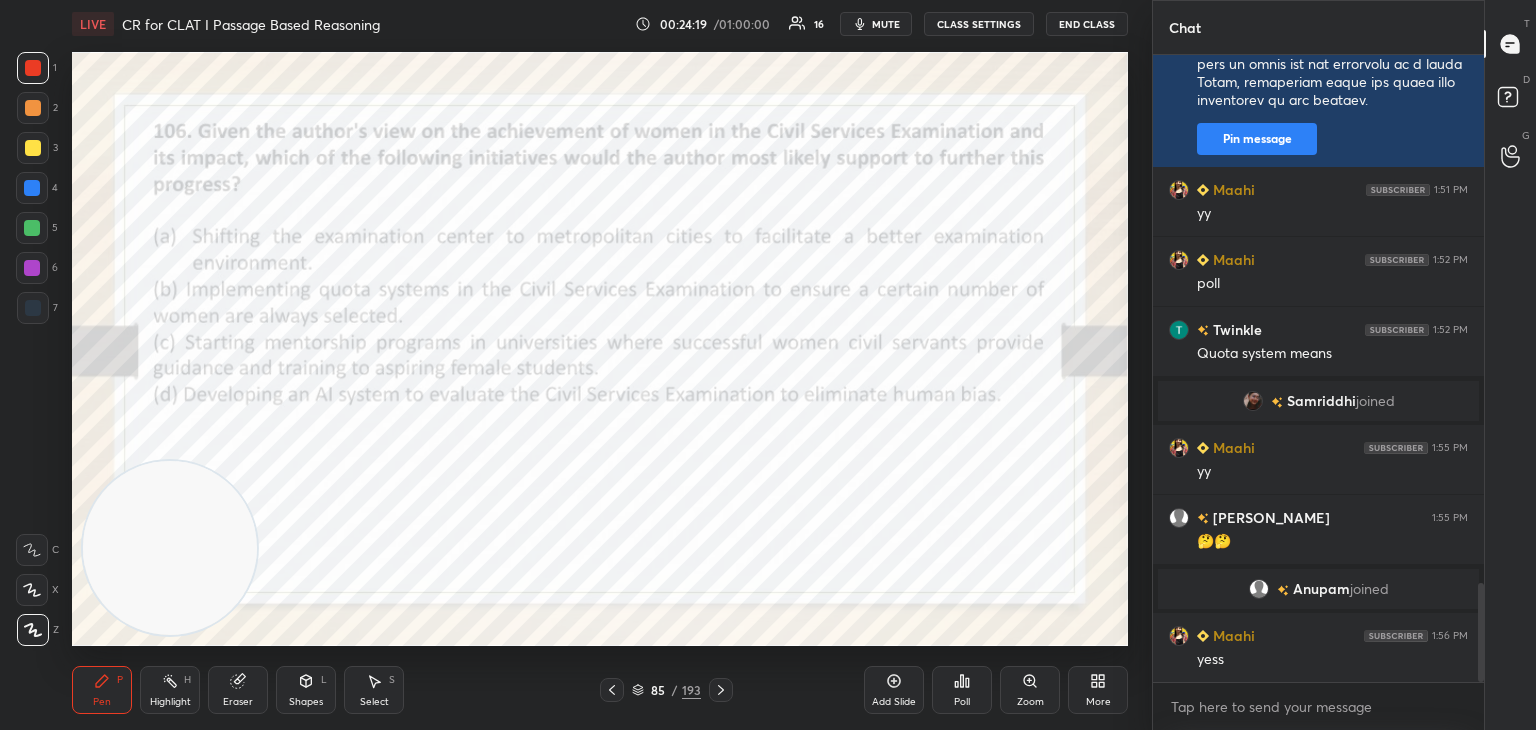 click 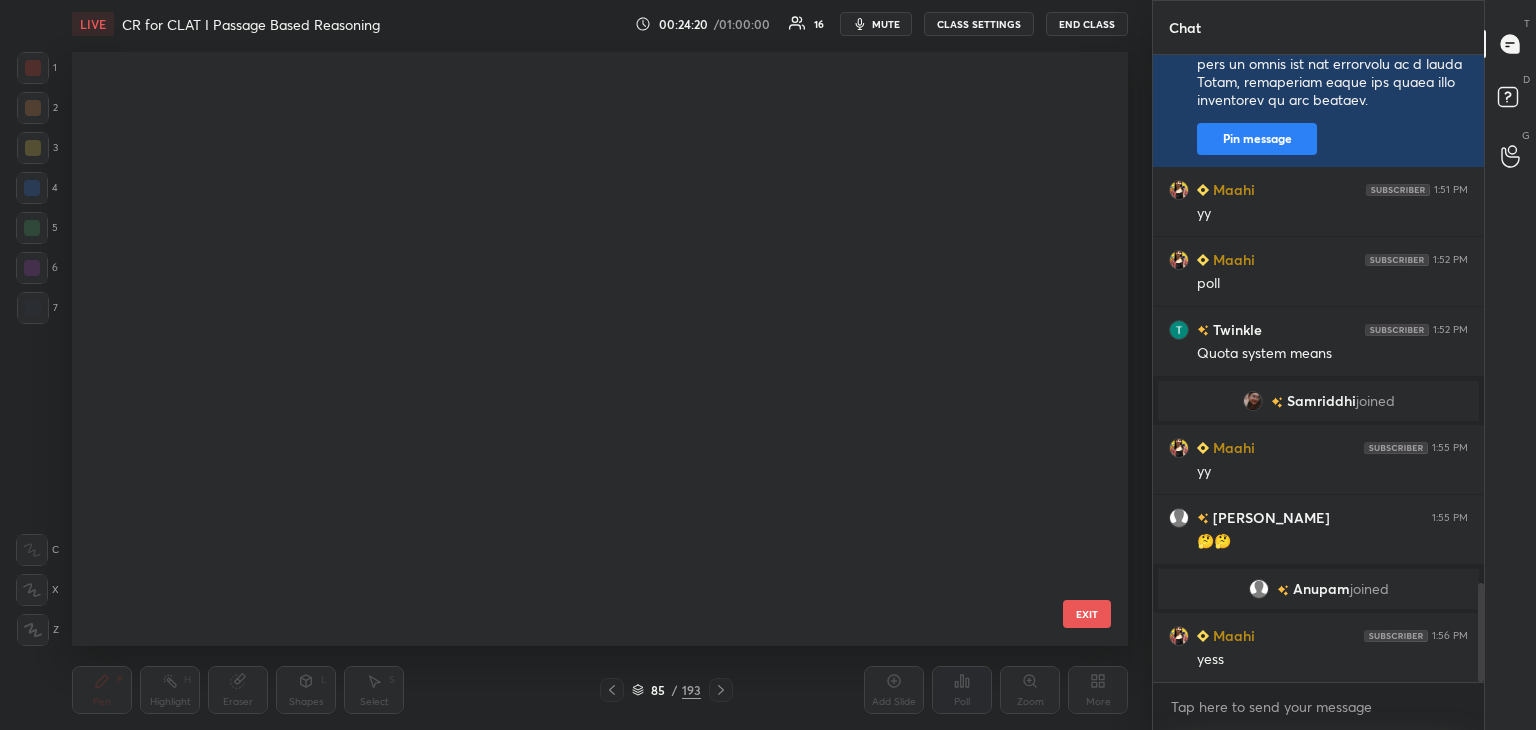 scroll, scrollTop: 4712, scrollLeft: 0, axis: vertical 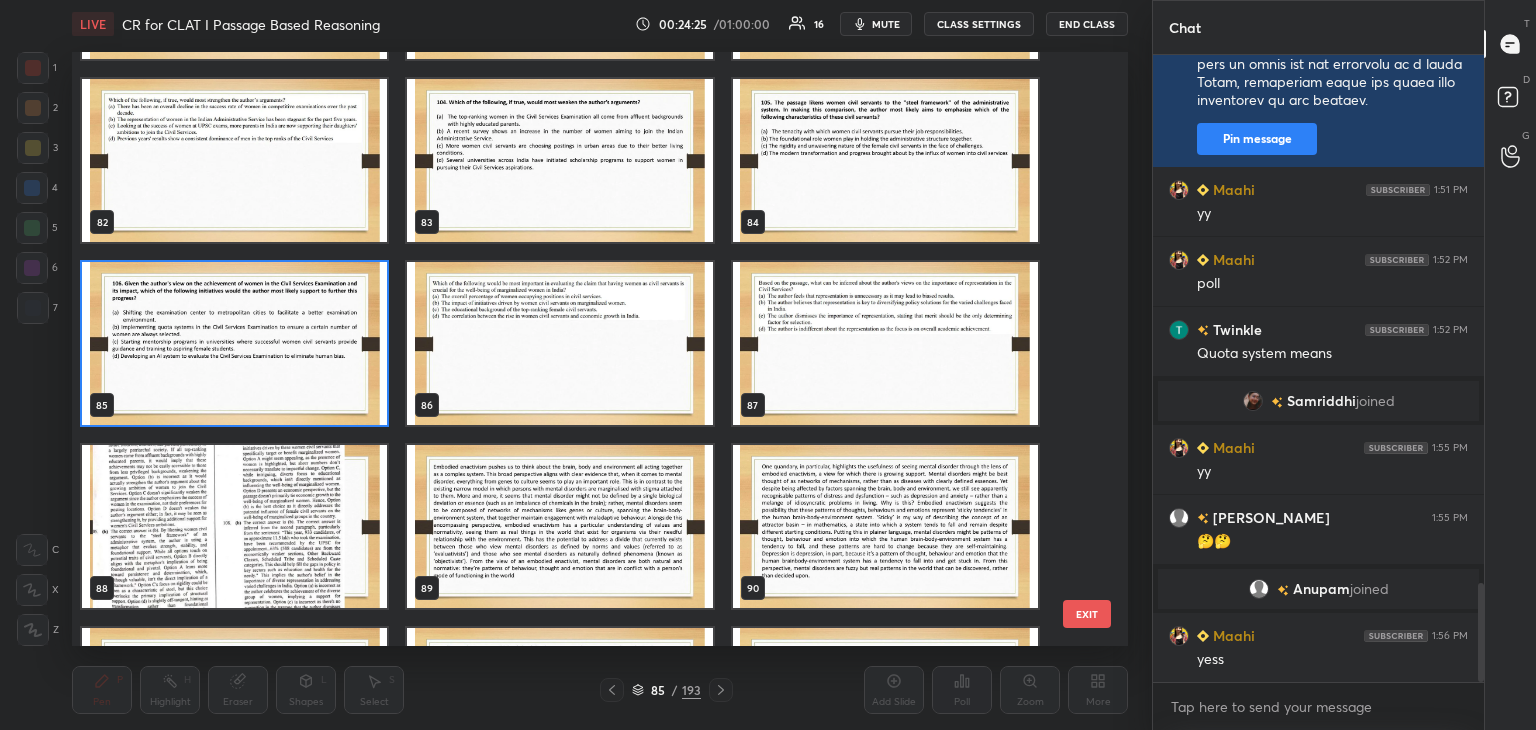 click at bounding box center (559, 343) 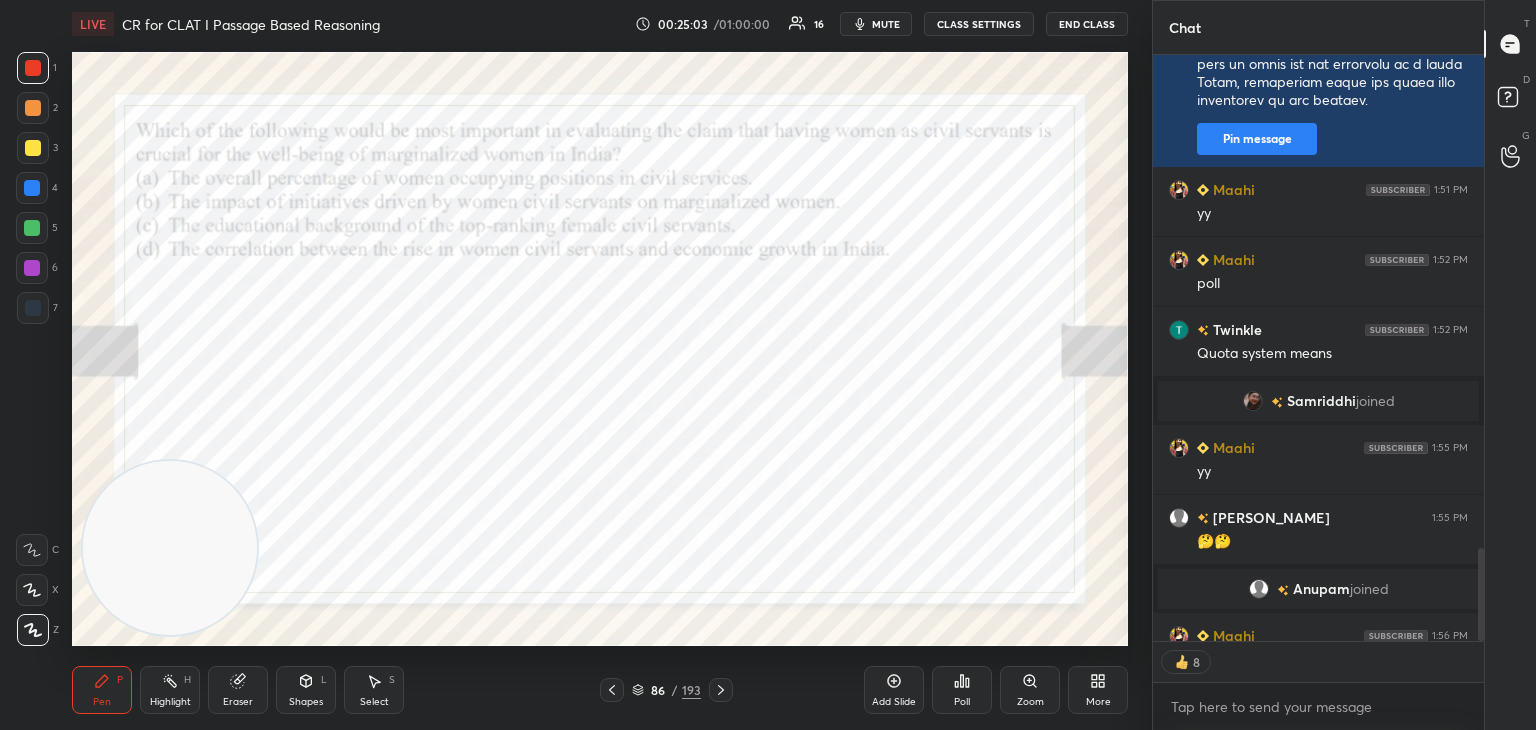 scroll, scrollTop: 581, scrollLeft: 325, axis: both 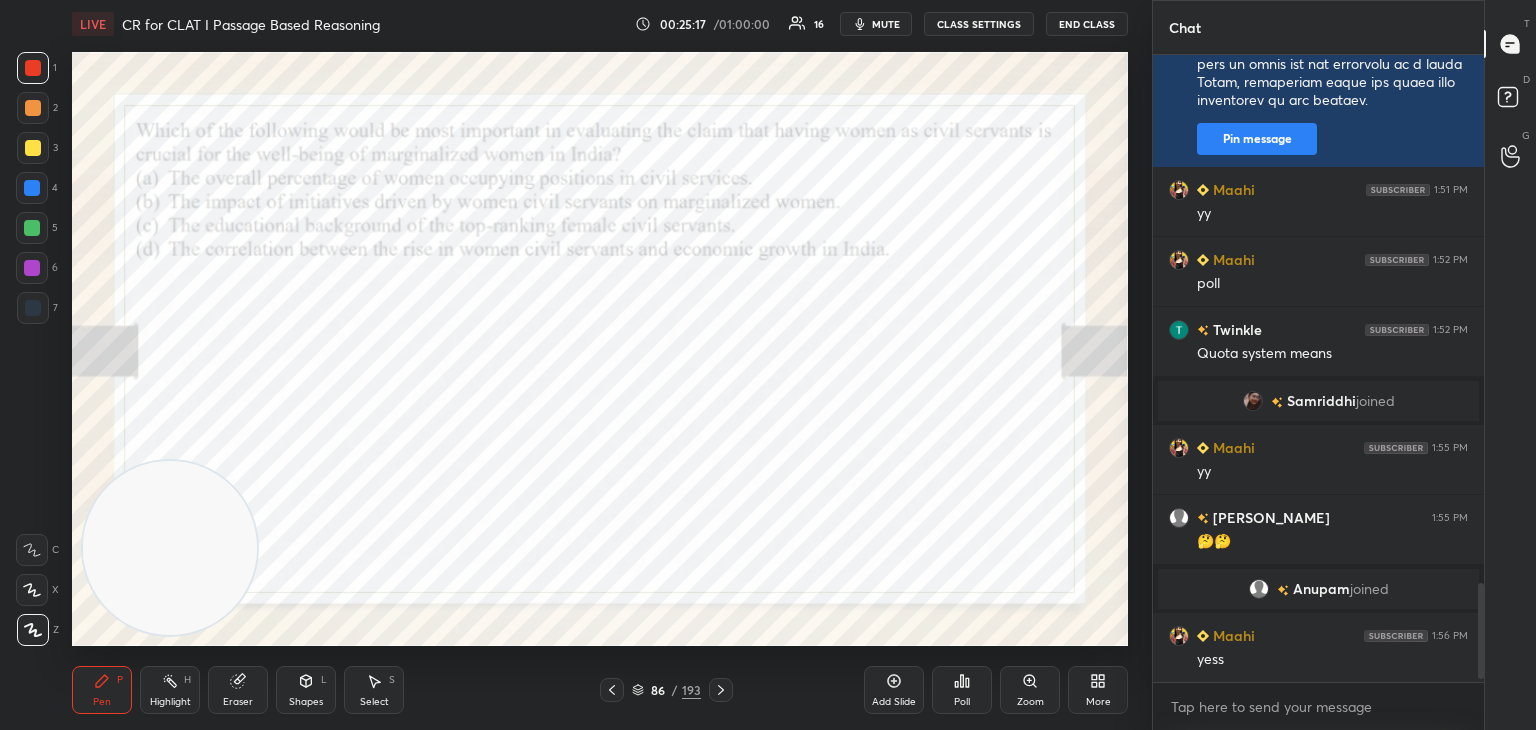 click on "Poll" at bounding box center (962, 690) 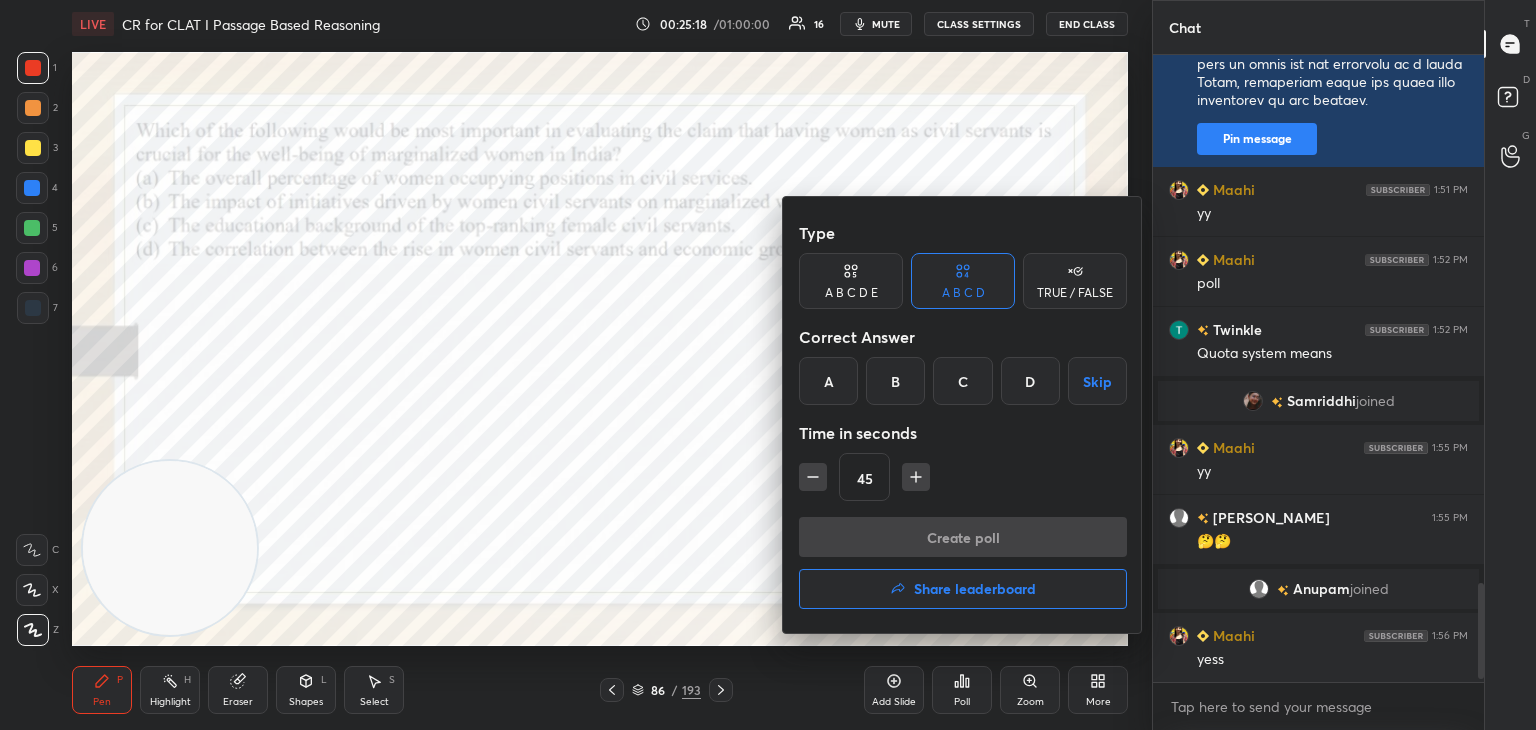 click on "B" at bounding box center (895, 381) 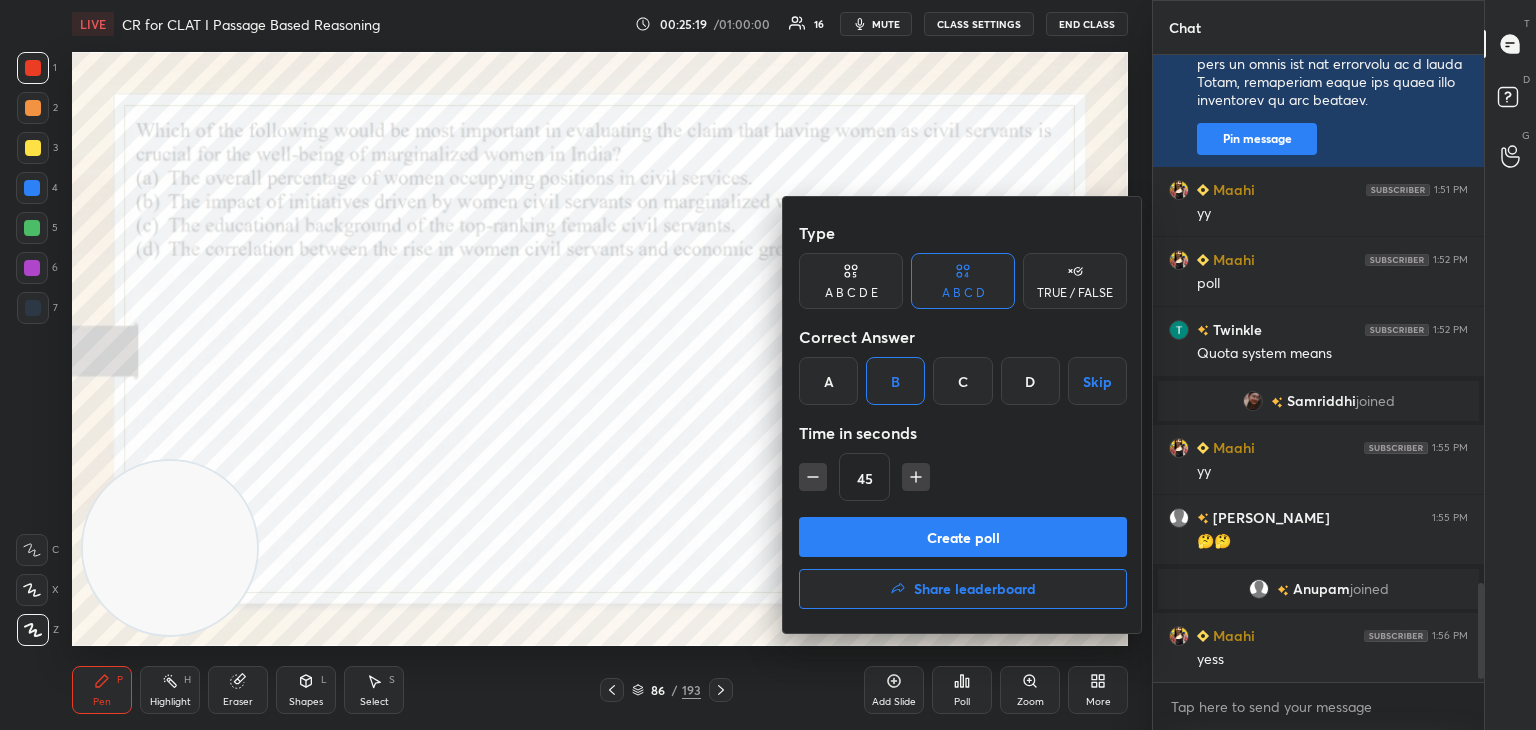 click on "Type A B C D E A B C D TRUE / FALSE Correct Answer A B C D Skip Time in seconds 45" at bounding box center (963, 365) 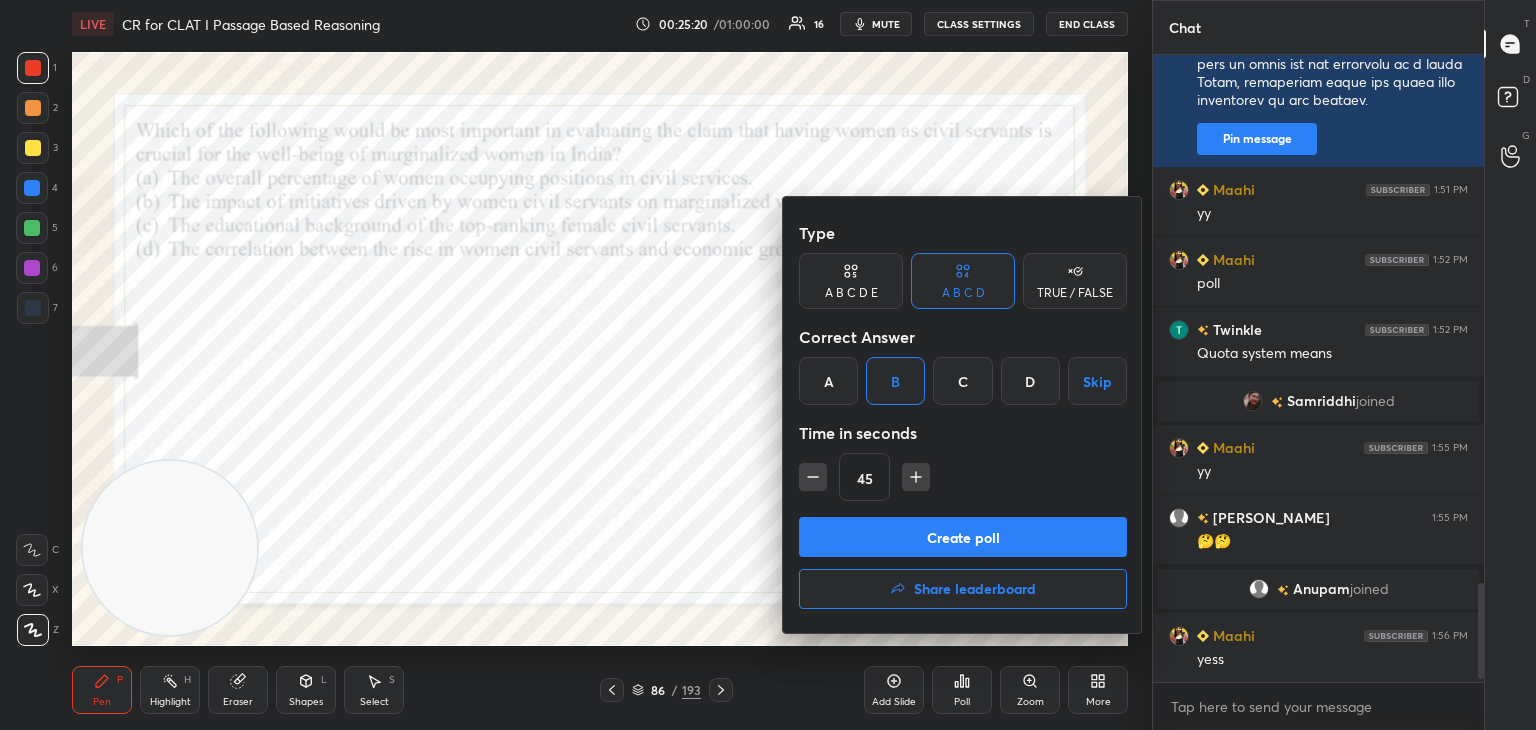 scroll, scrollTop: 3402, scrollLeft: 0, axis: vertical 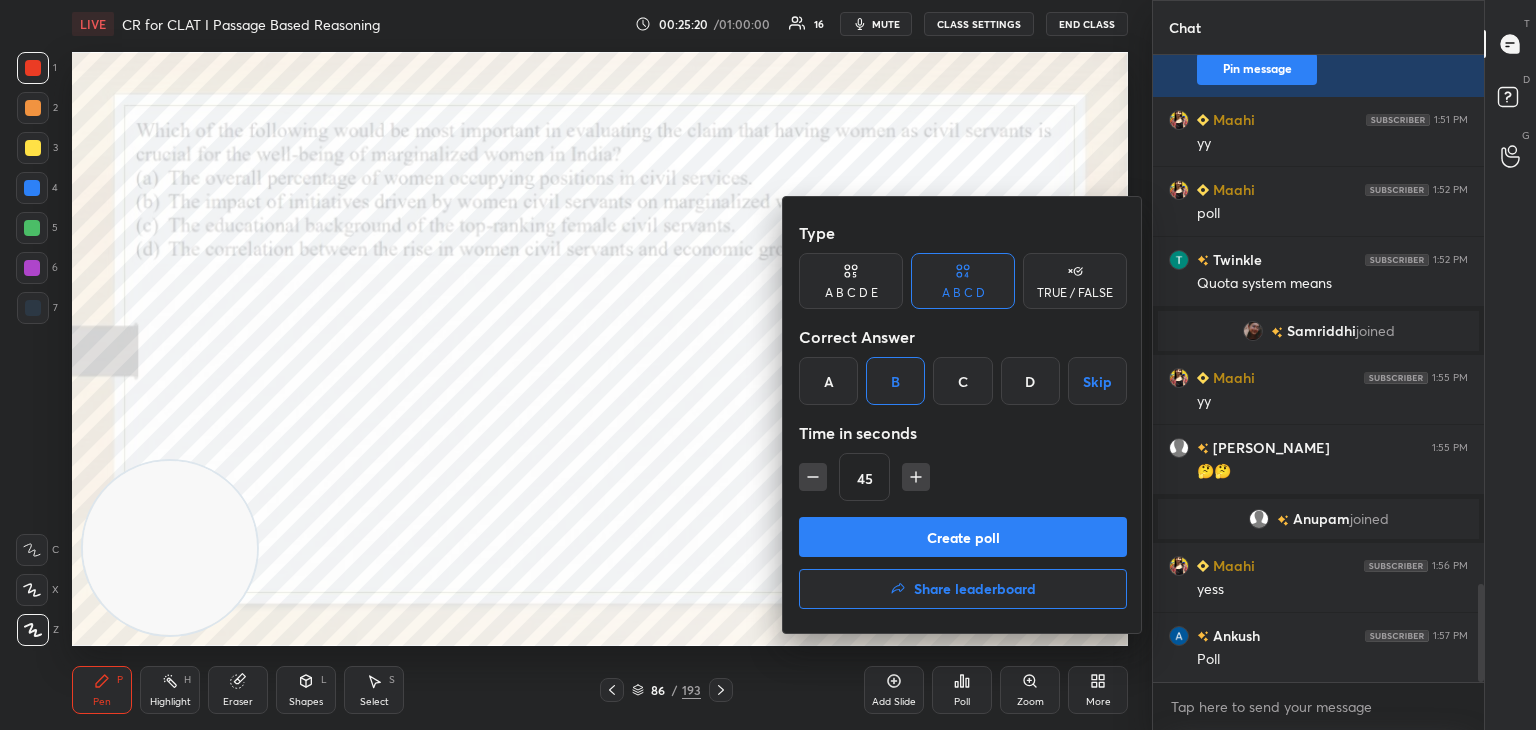 click on "Create poll" at bounding box center [963, 537] 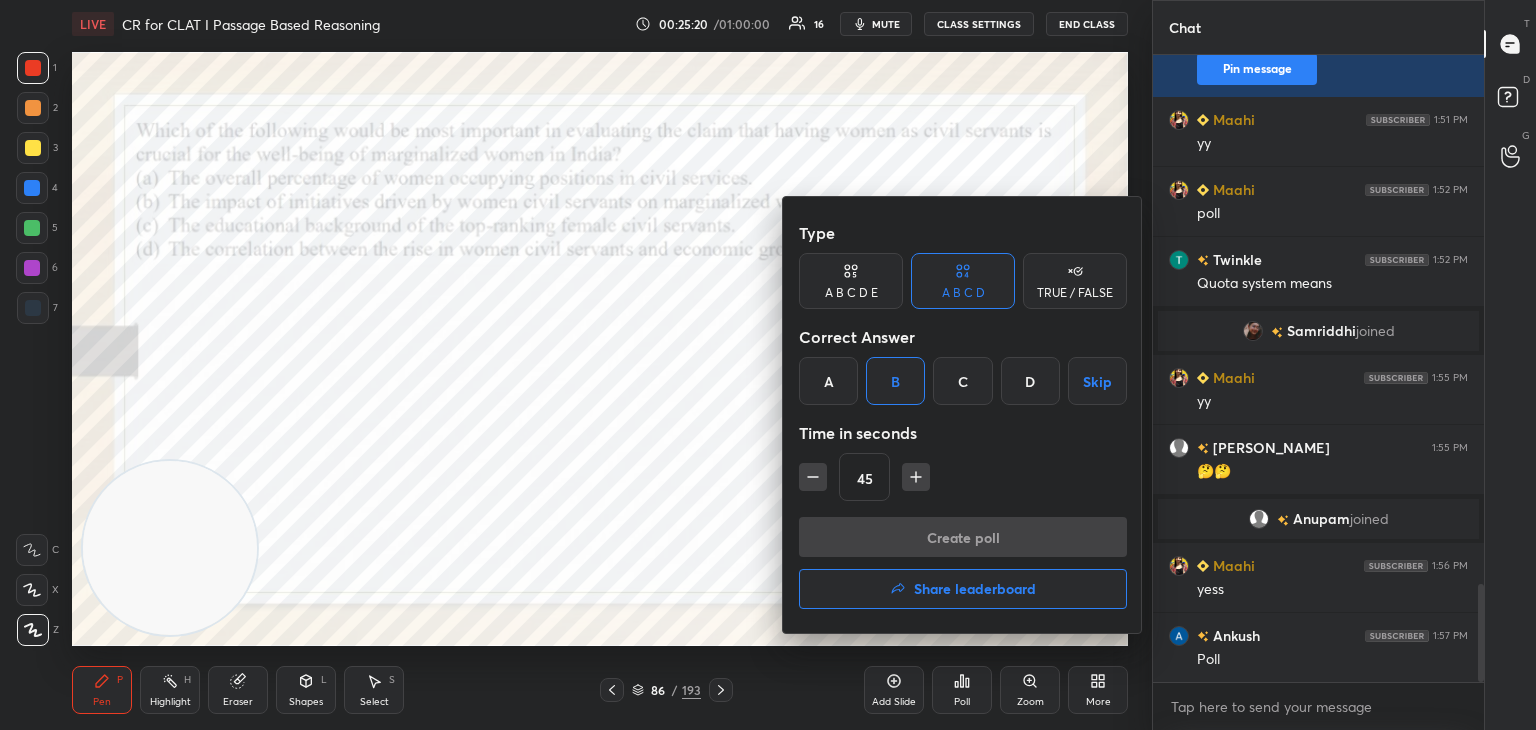 scroll, scrollTop: 7, scrollLeft: 6, axis: both 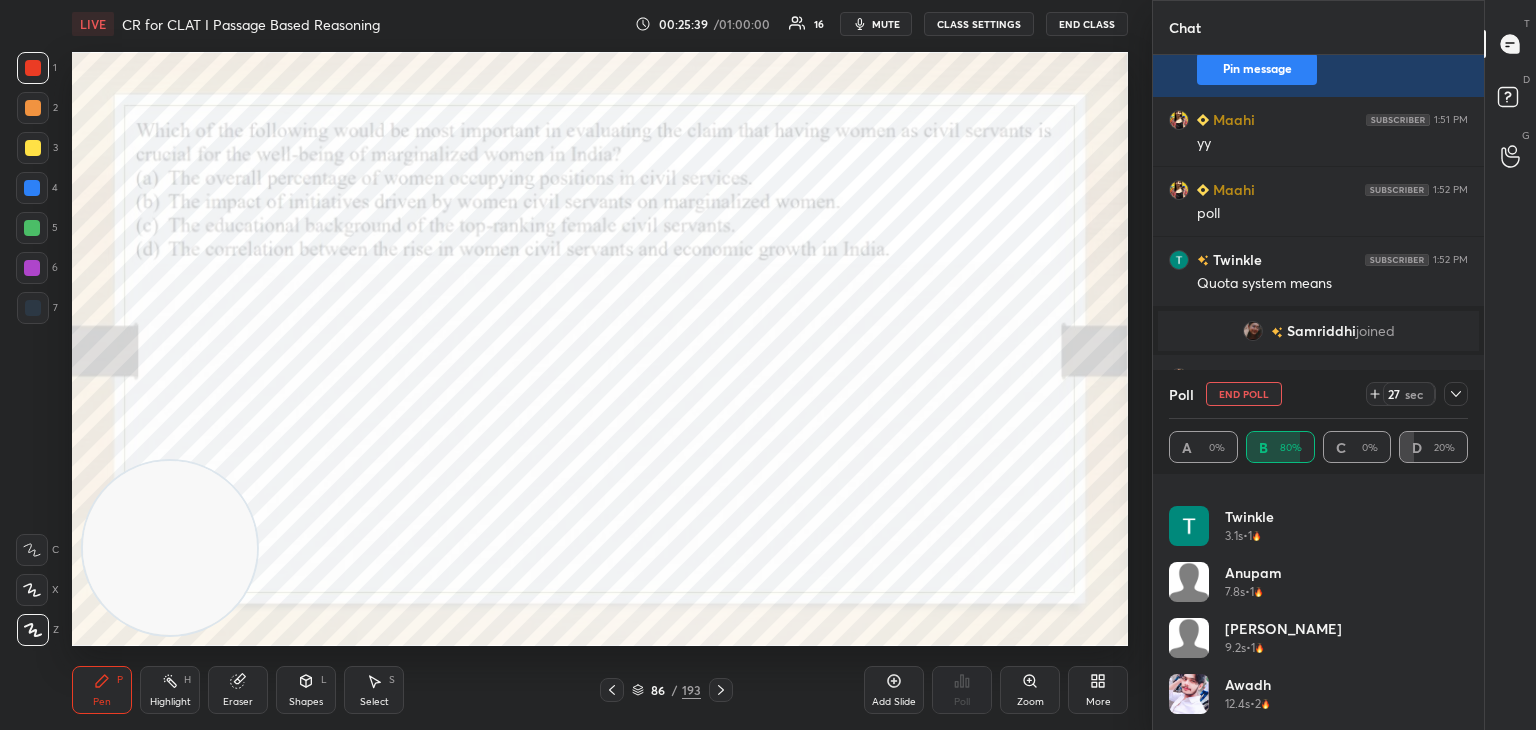 click on "End Poll" at bounding box center [1244, 394] 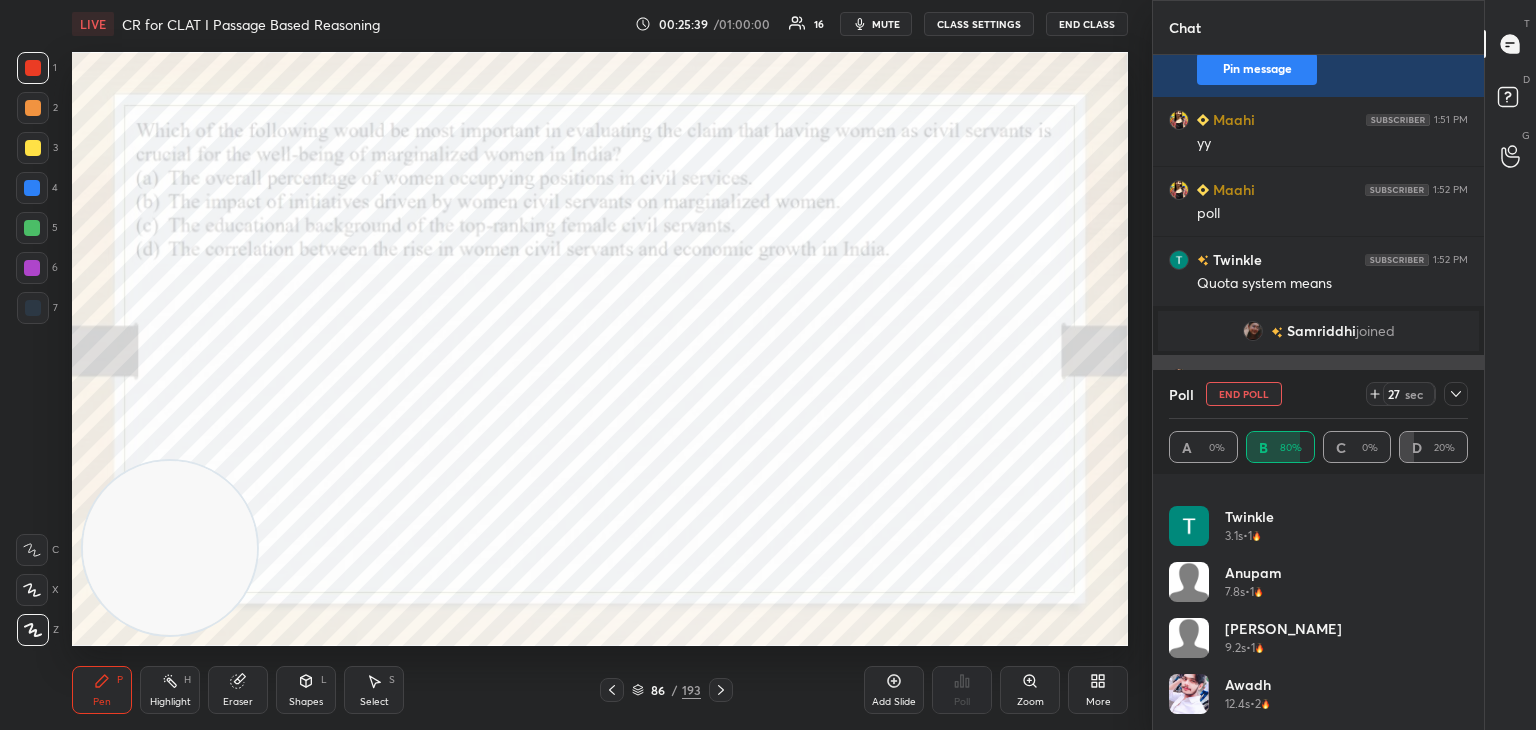 scroll, scrollTop: 151, scrollLeft: 293, axis: both 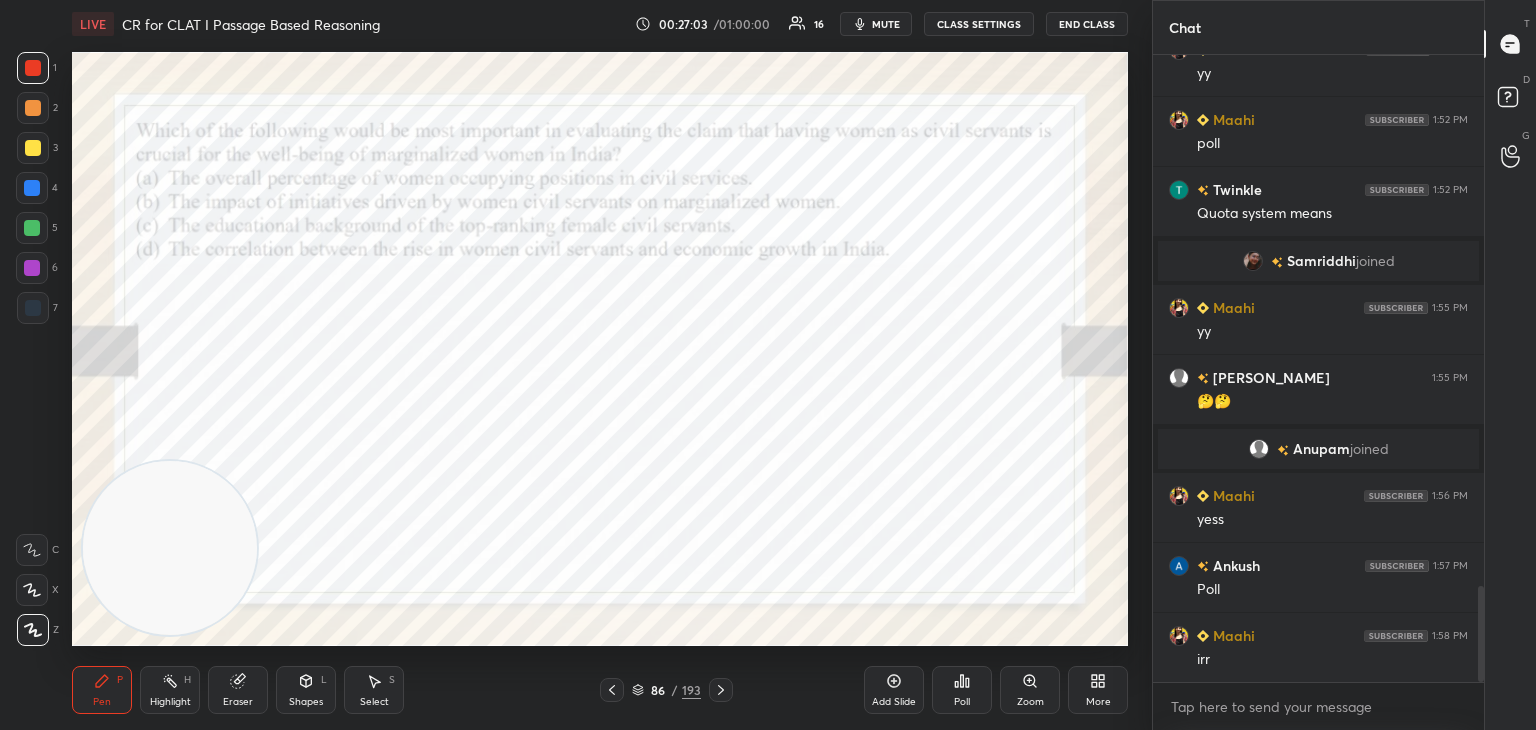 click 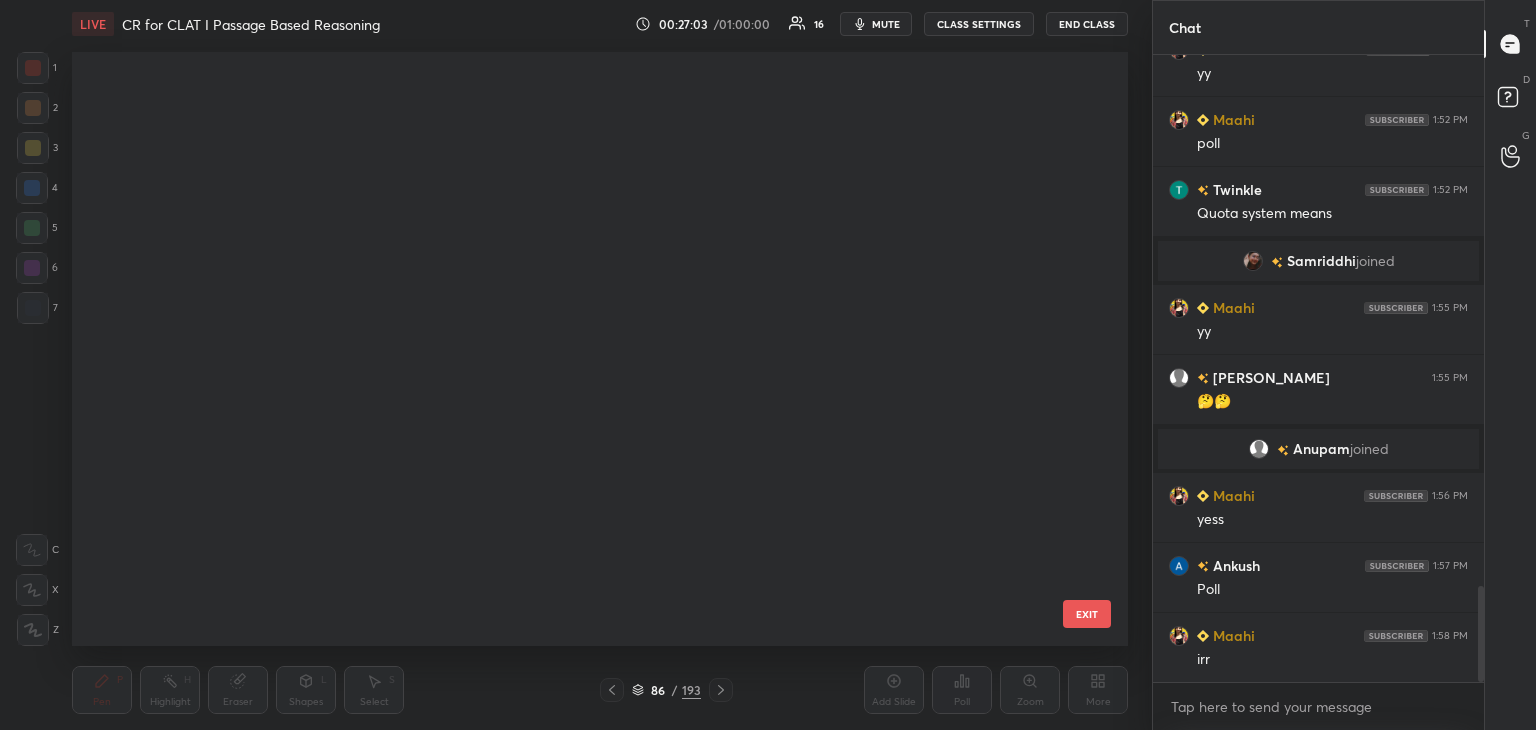 scroll, scrollTop: 4712, scrollLeft: 0, axis: vertical 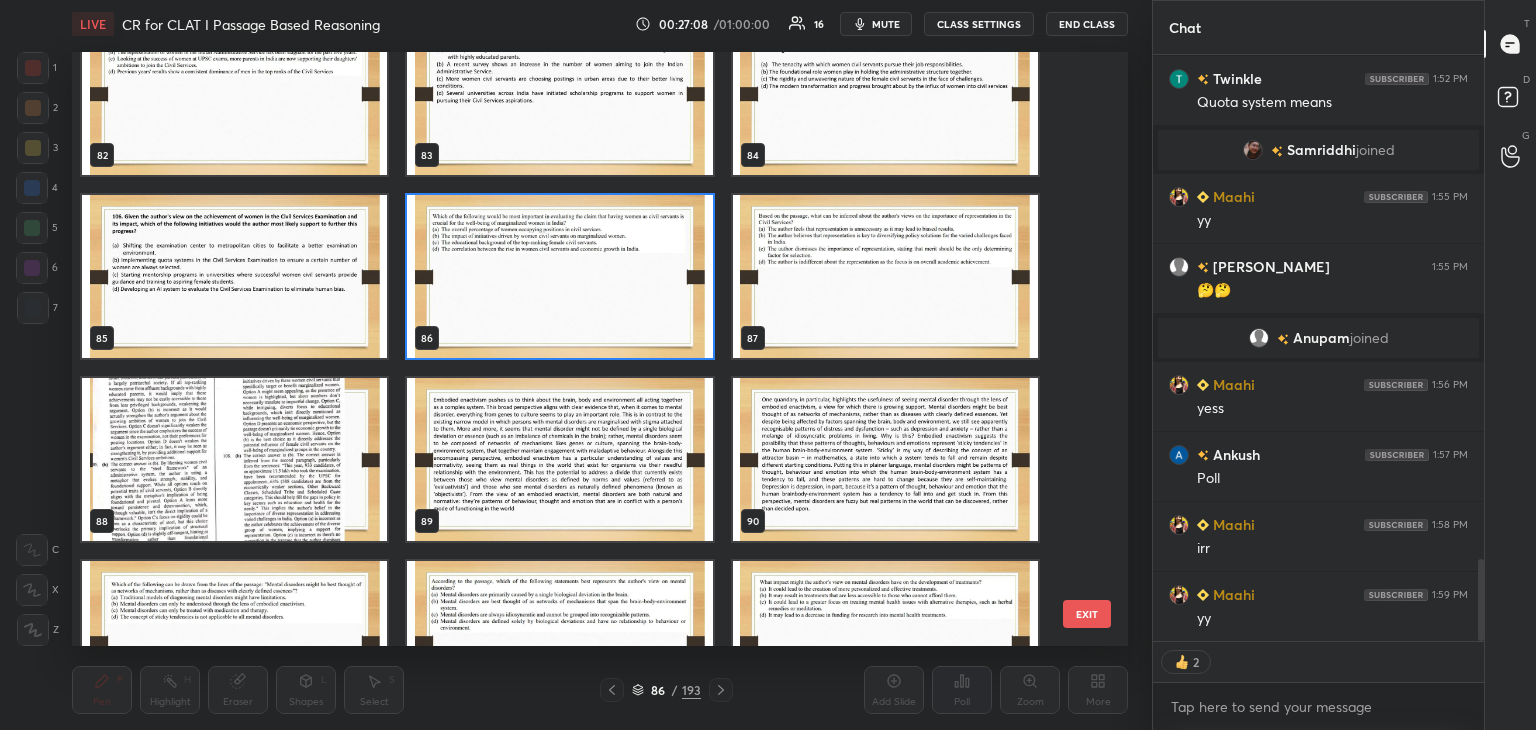 click at bounding box center [885, 276] 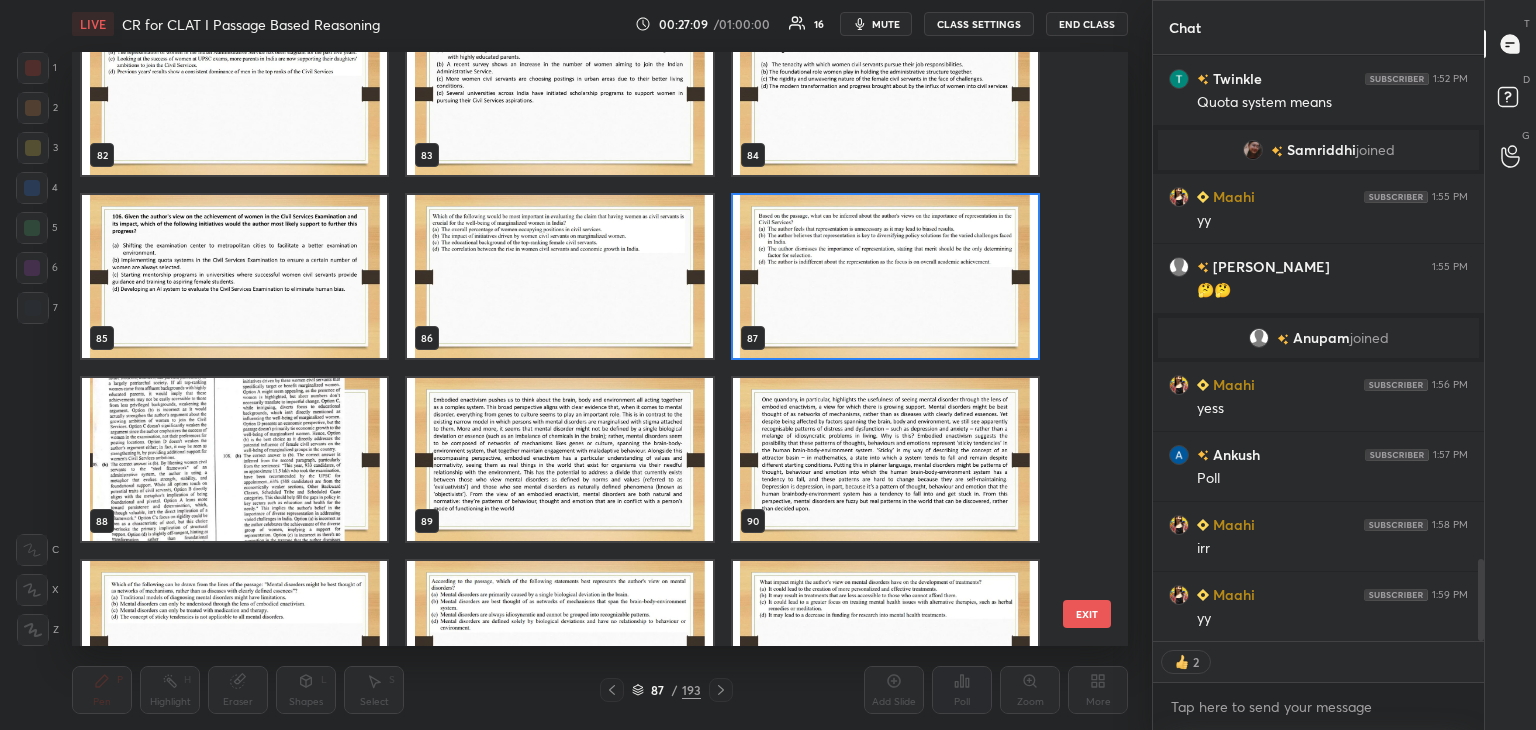 click at bounding box center (885, 276) 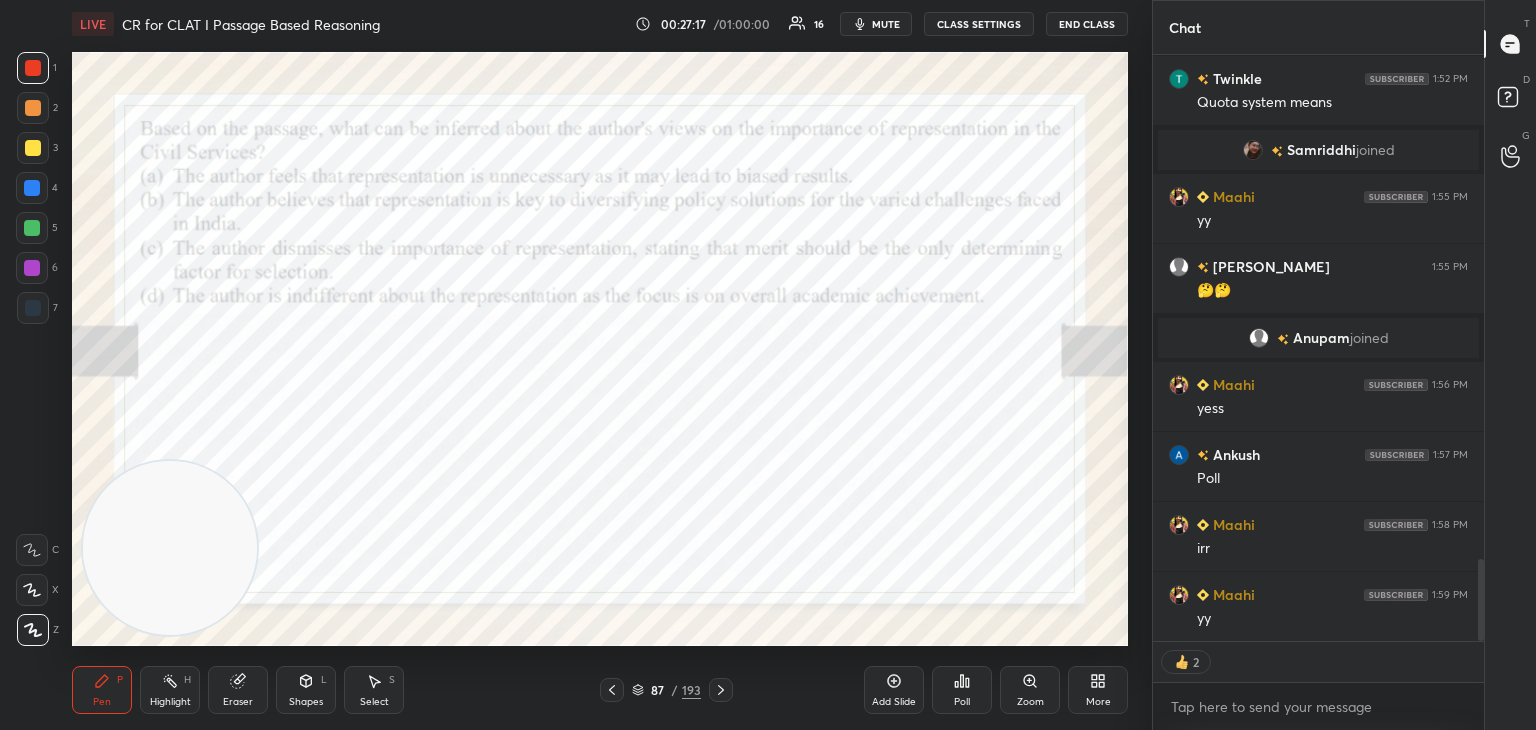 scroll, scrollTop: 6, scrollLeft: 6, axis: both 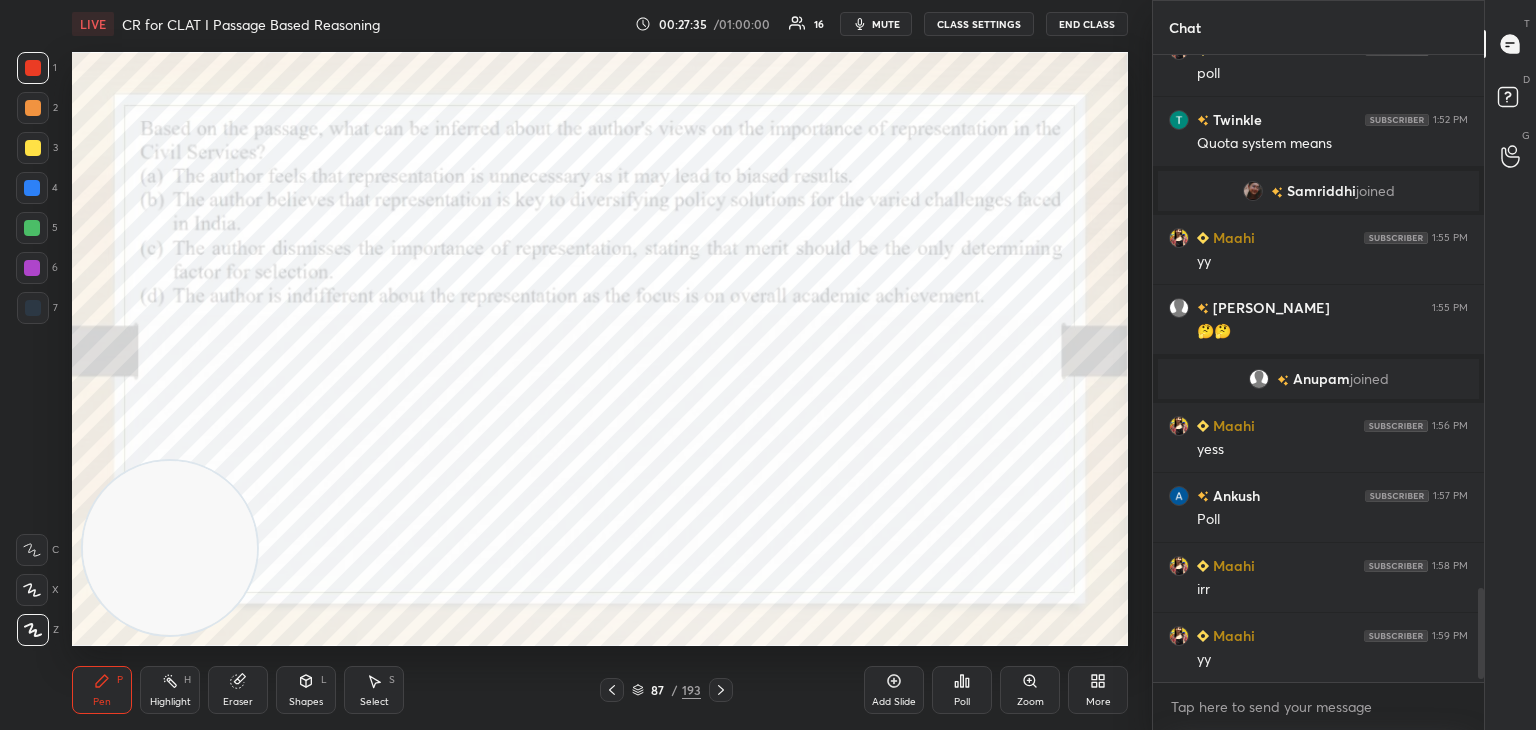 click on "Poll" at bounding box center (962, 690) 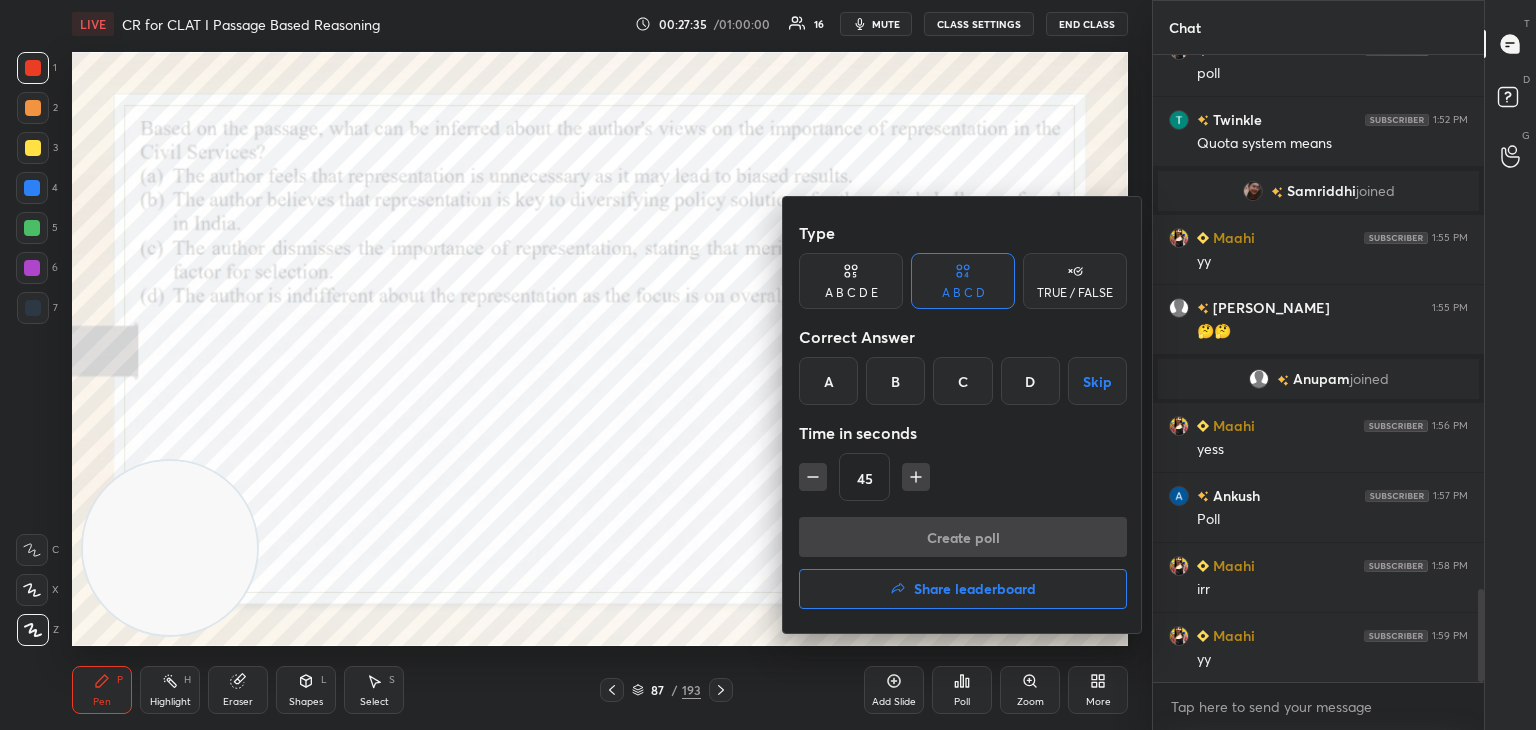 scroll, scrollTop: 3612, scrollLeft: 0, axis: vertical 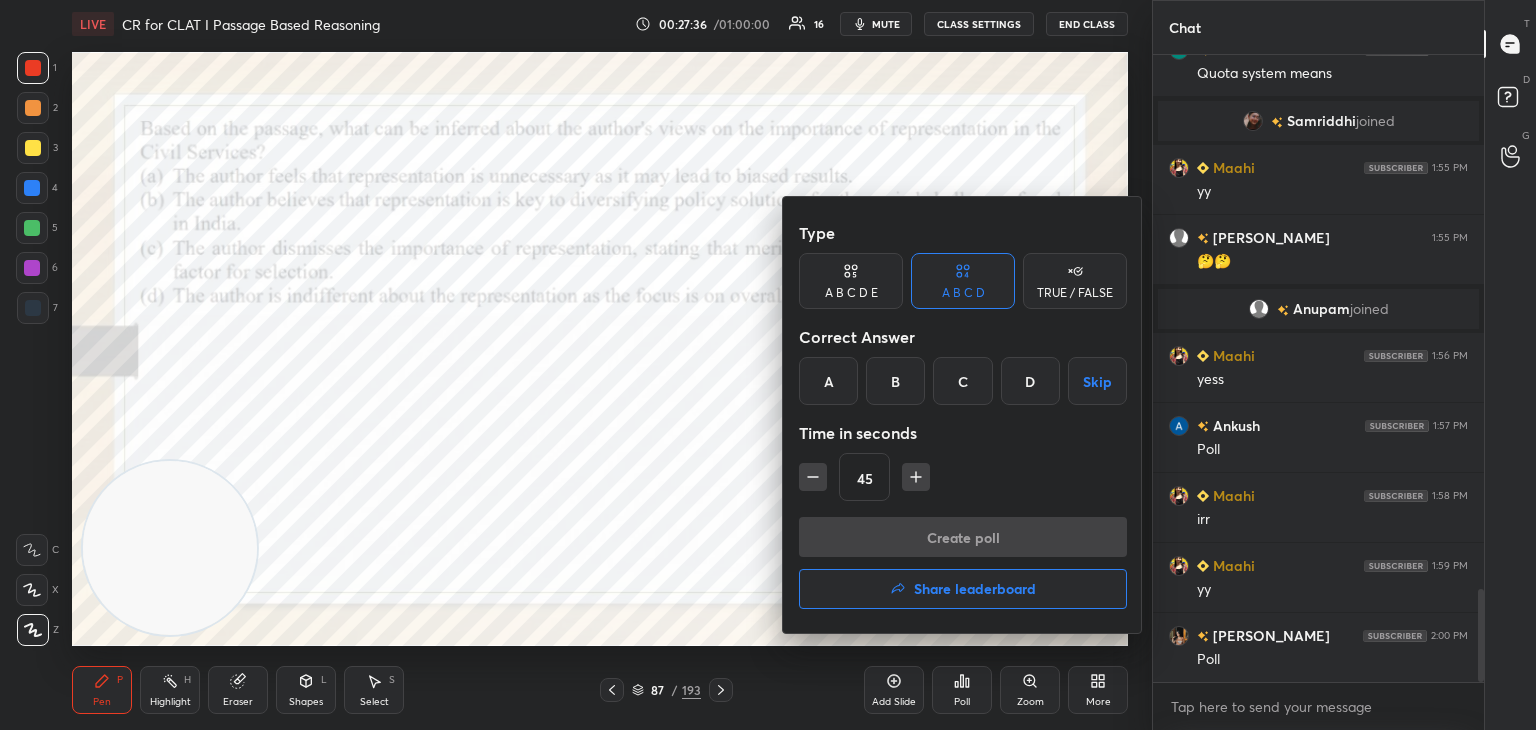 click on "B" at bounding box center [895, 381] 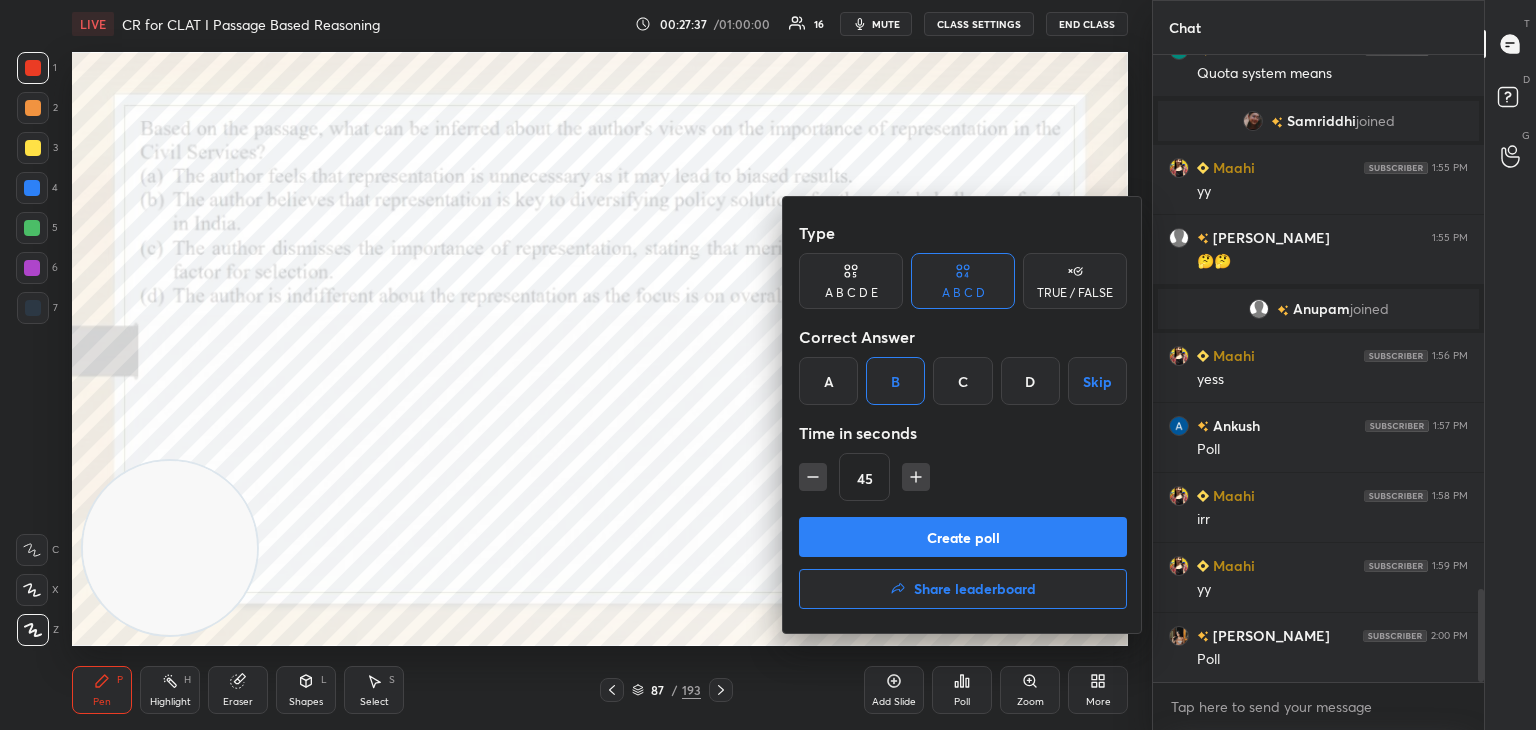 click on "Create poll" at bounding box center [963, 537] 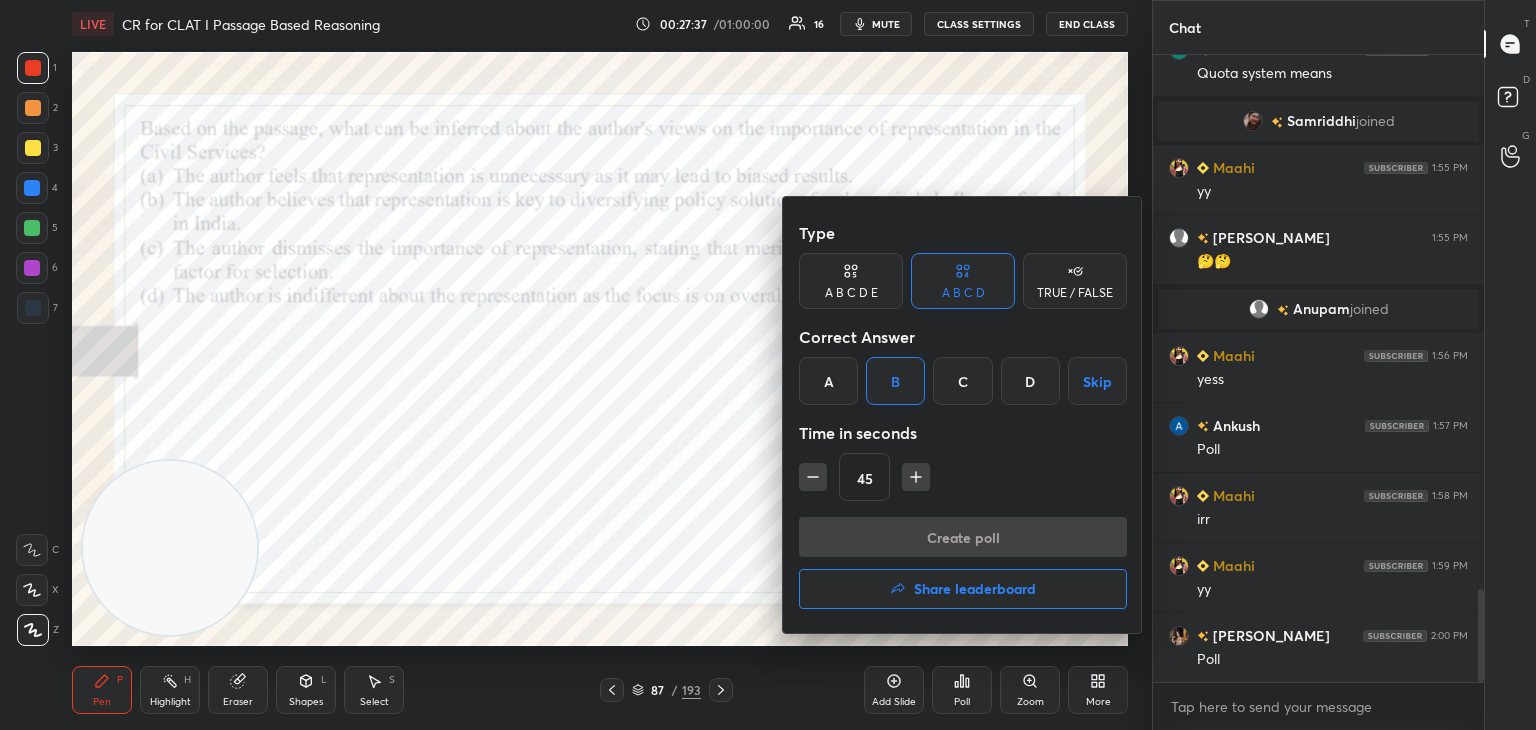 scroll, scrollTop: 6, scrollLeft: 6, axis: both 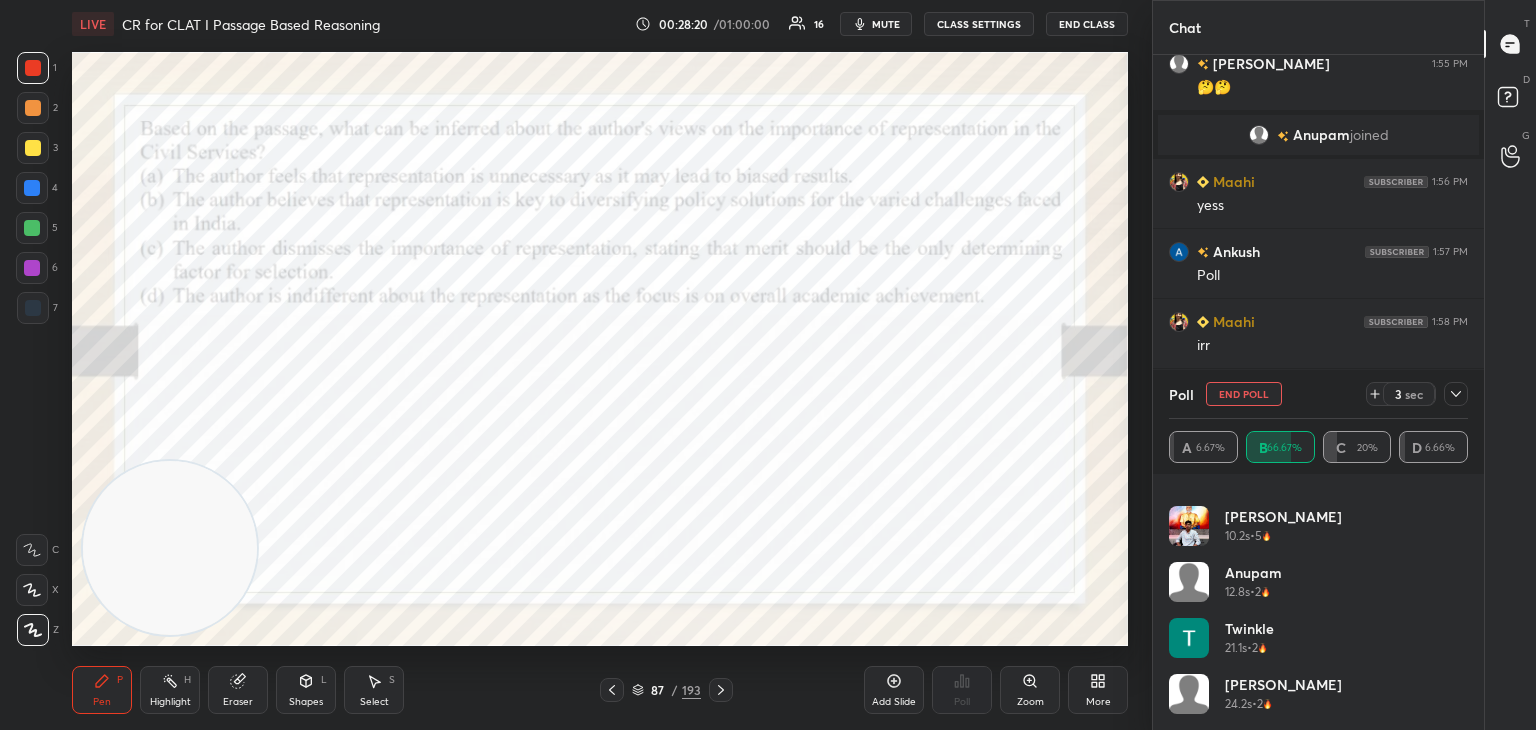 click at bounding box center [1456, 394] 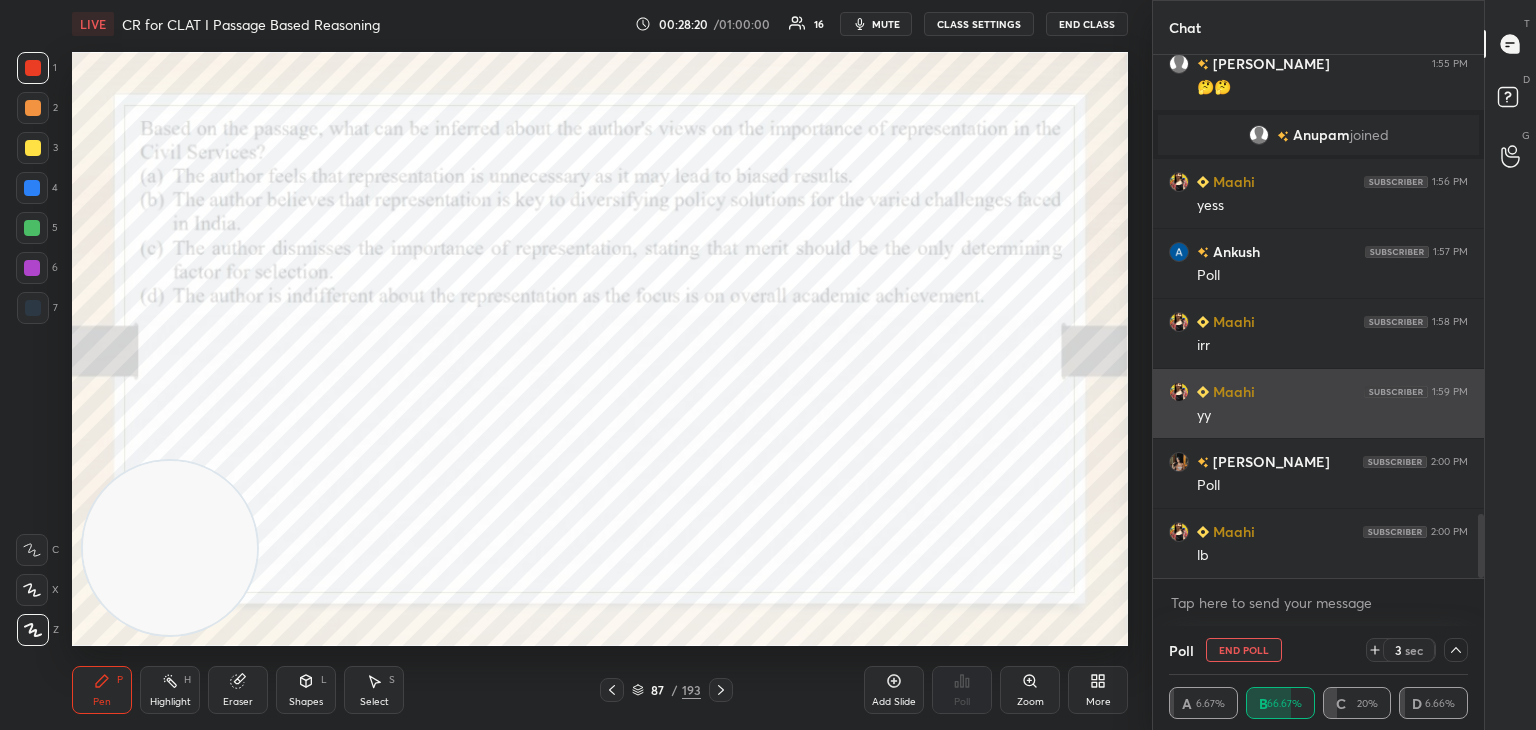 scroll, scrollTop: 184, scrollLeft: 293, axis: both 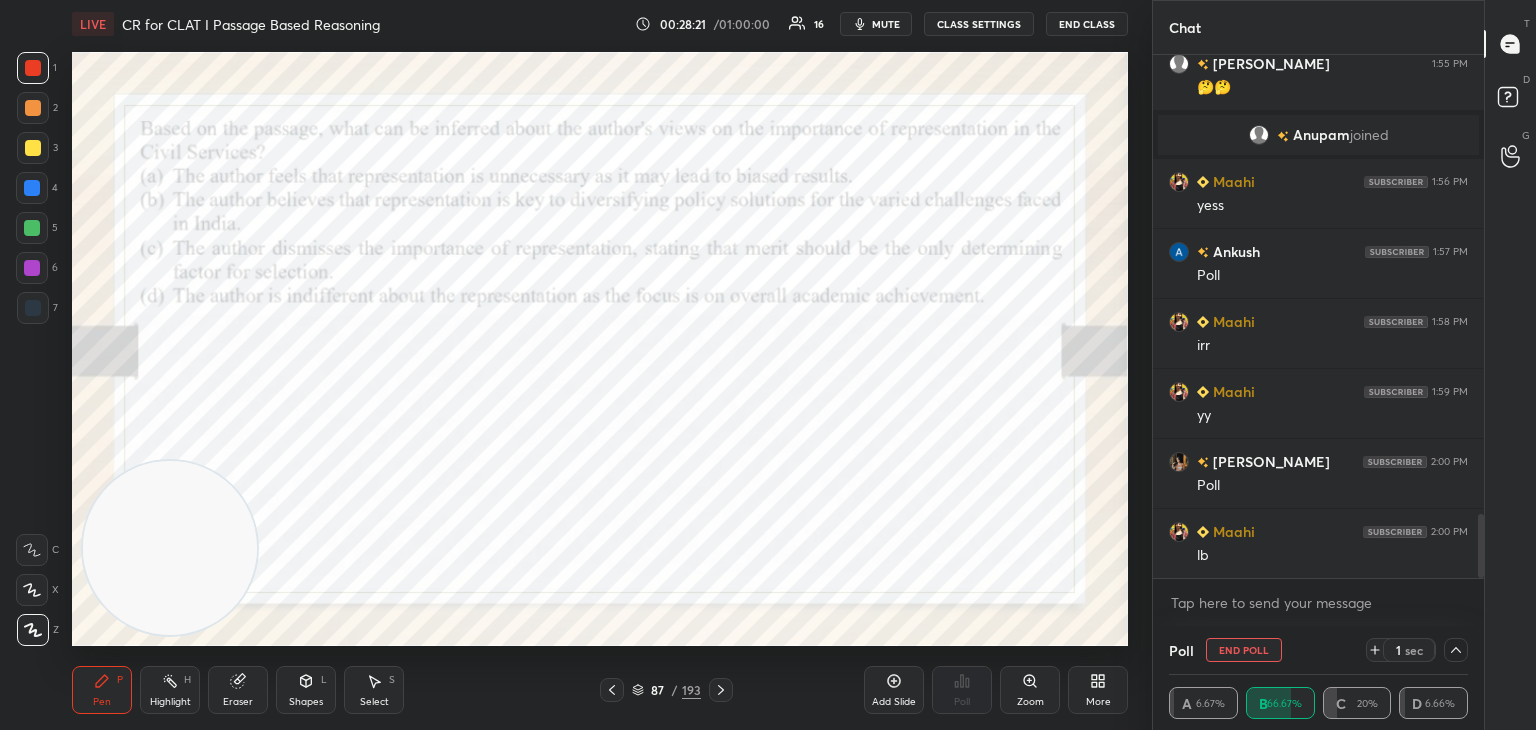 click on "End Poll" at bounding box center (1244, 650) 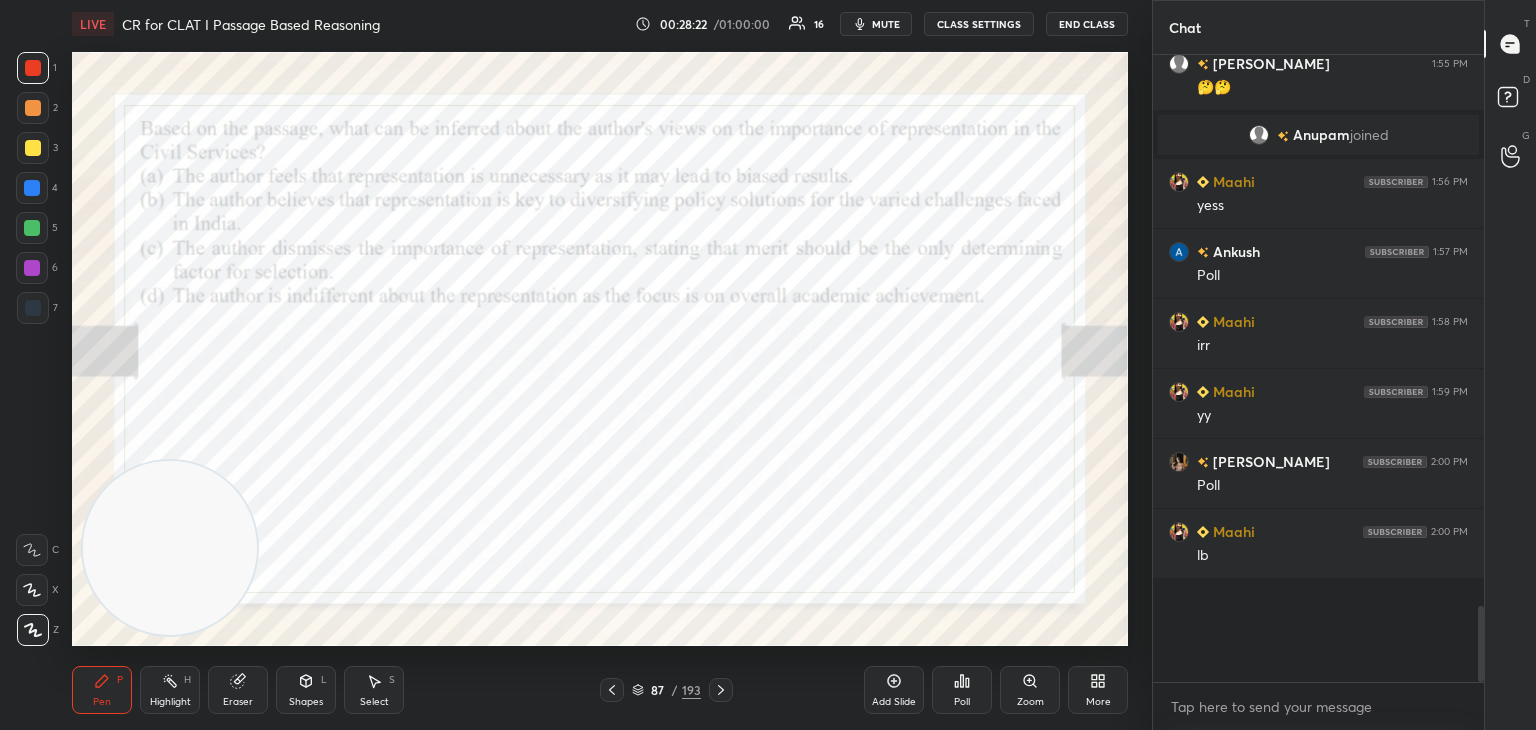 scroll, scrollTop: 588, scrollLeft: 325, axis: both 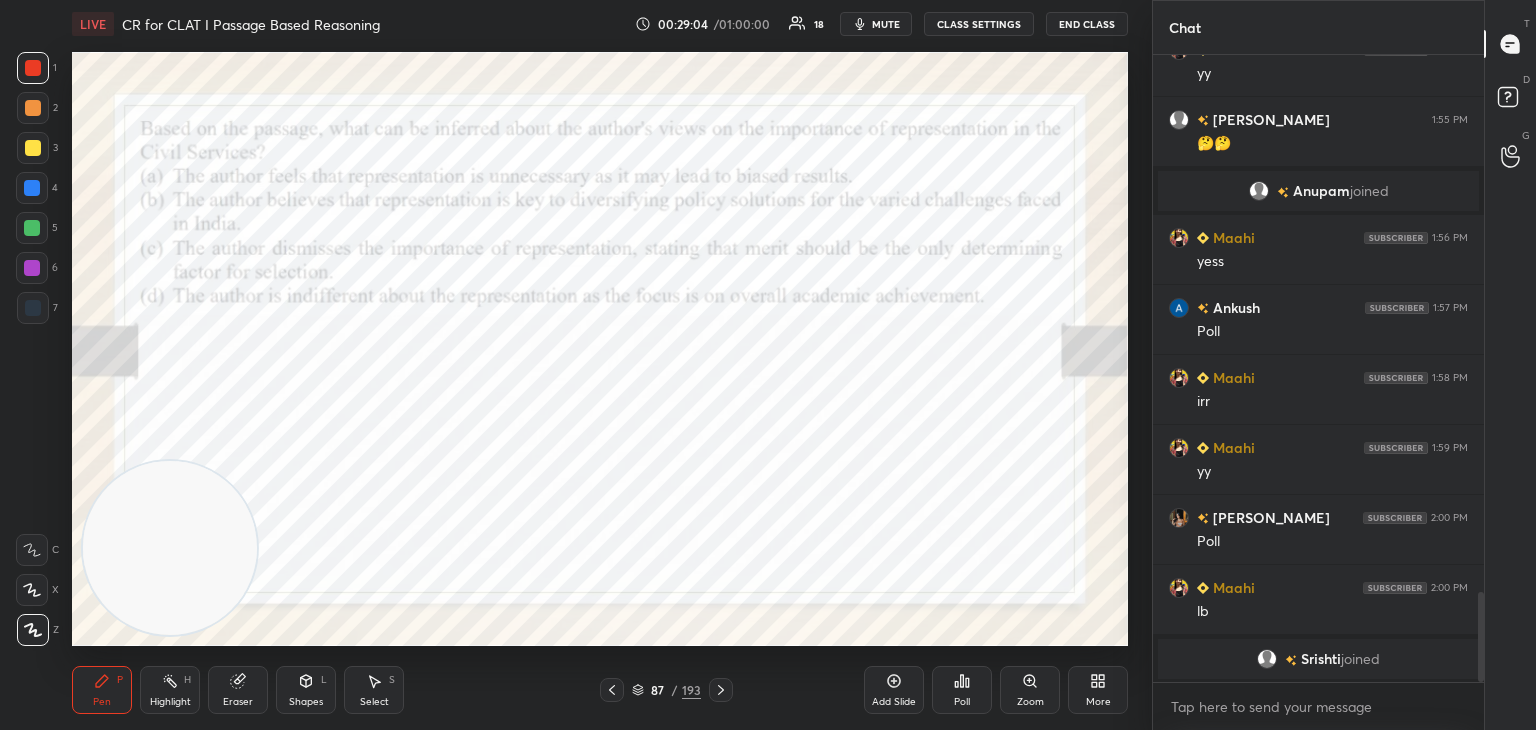 click 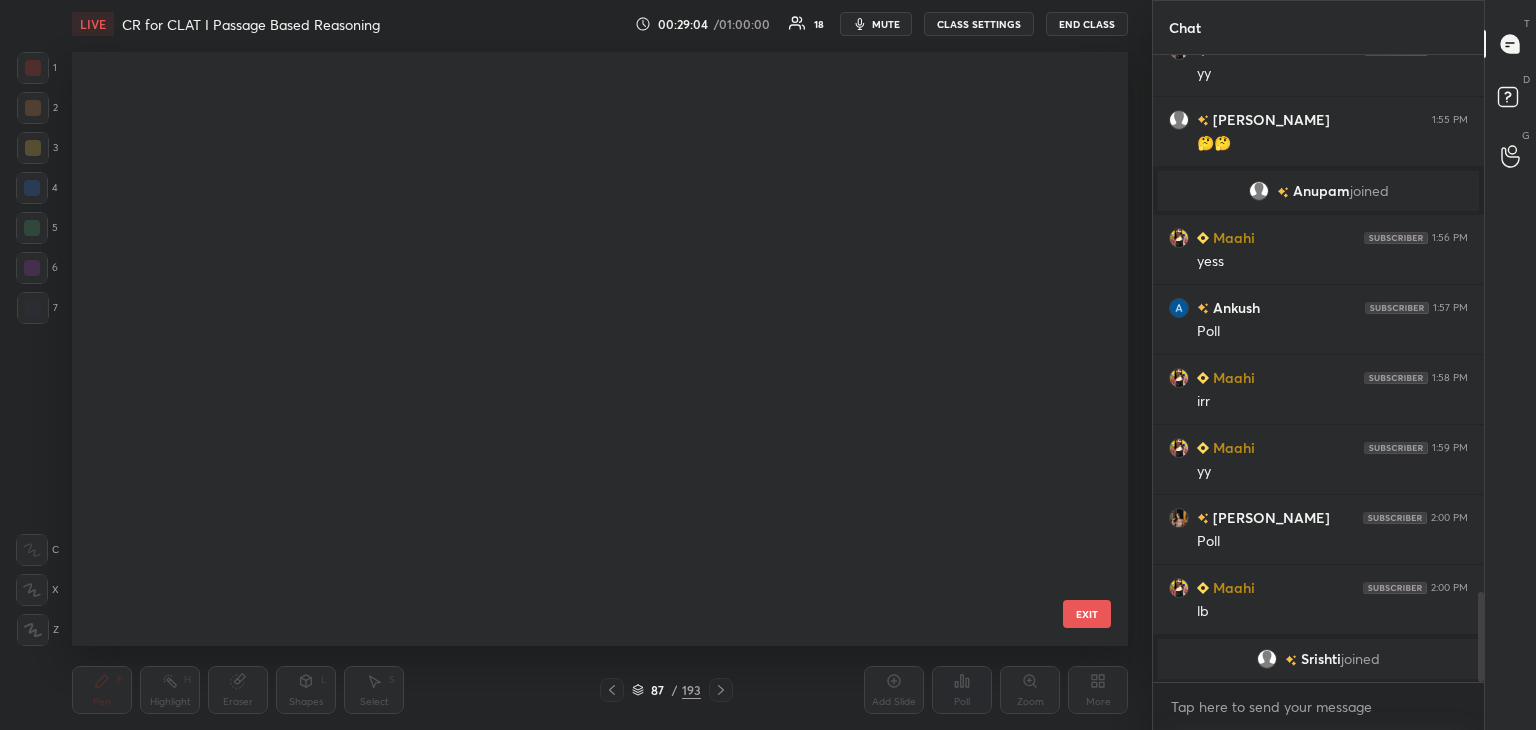 scroll, scrollTop: 4712, scrollLeft: 0, axis: vertical 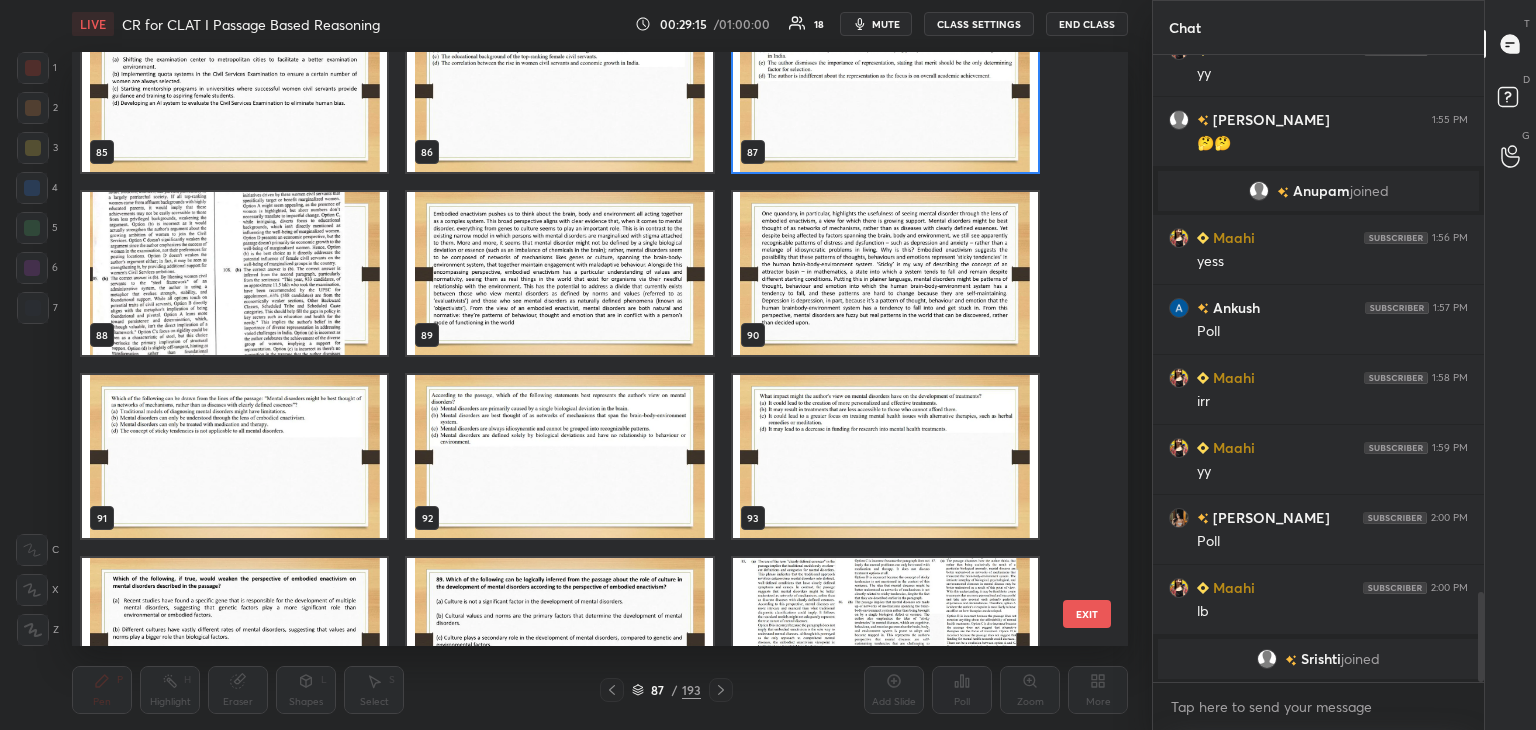 click at bounding box center (559, 273) 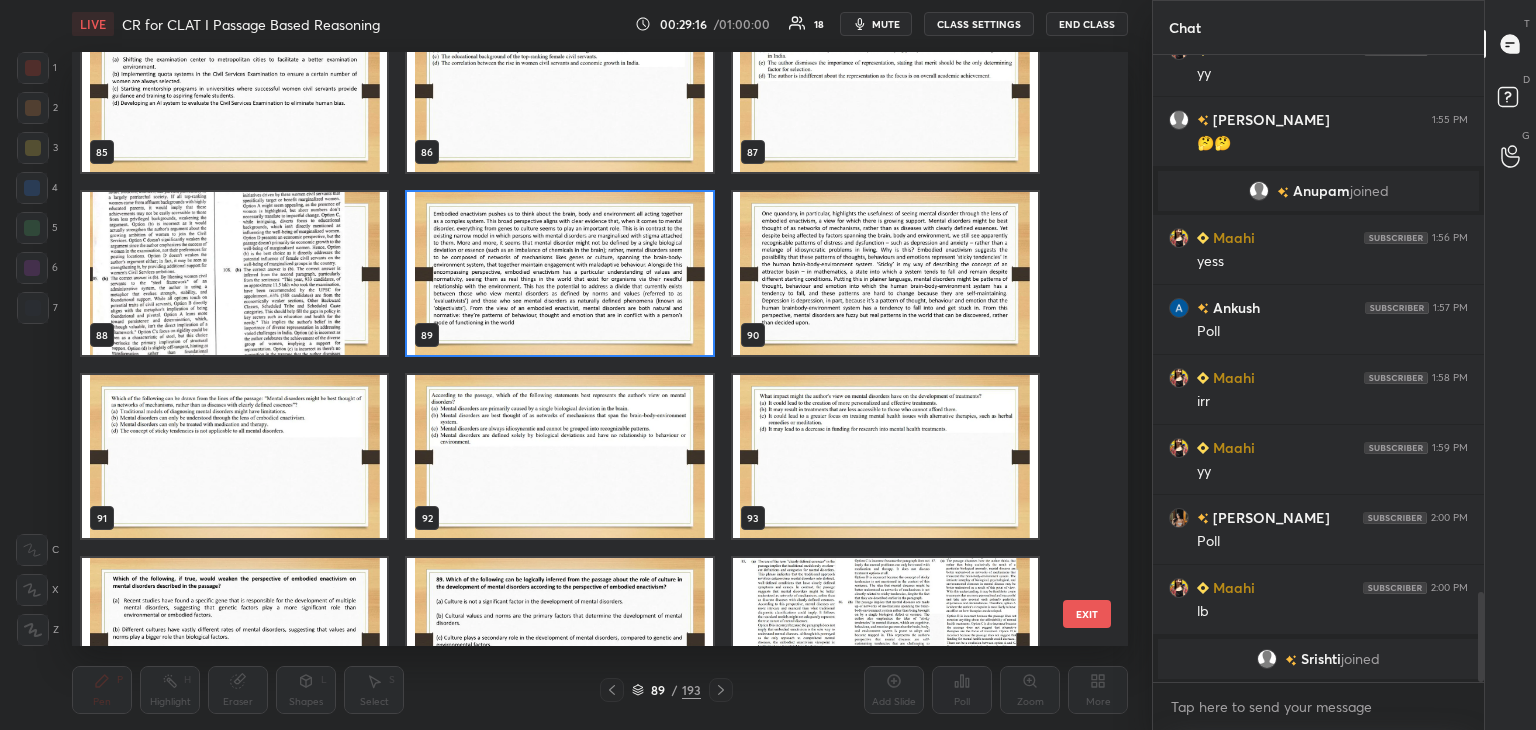 click at bounding box center (559, 273) 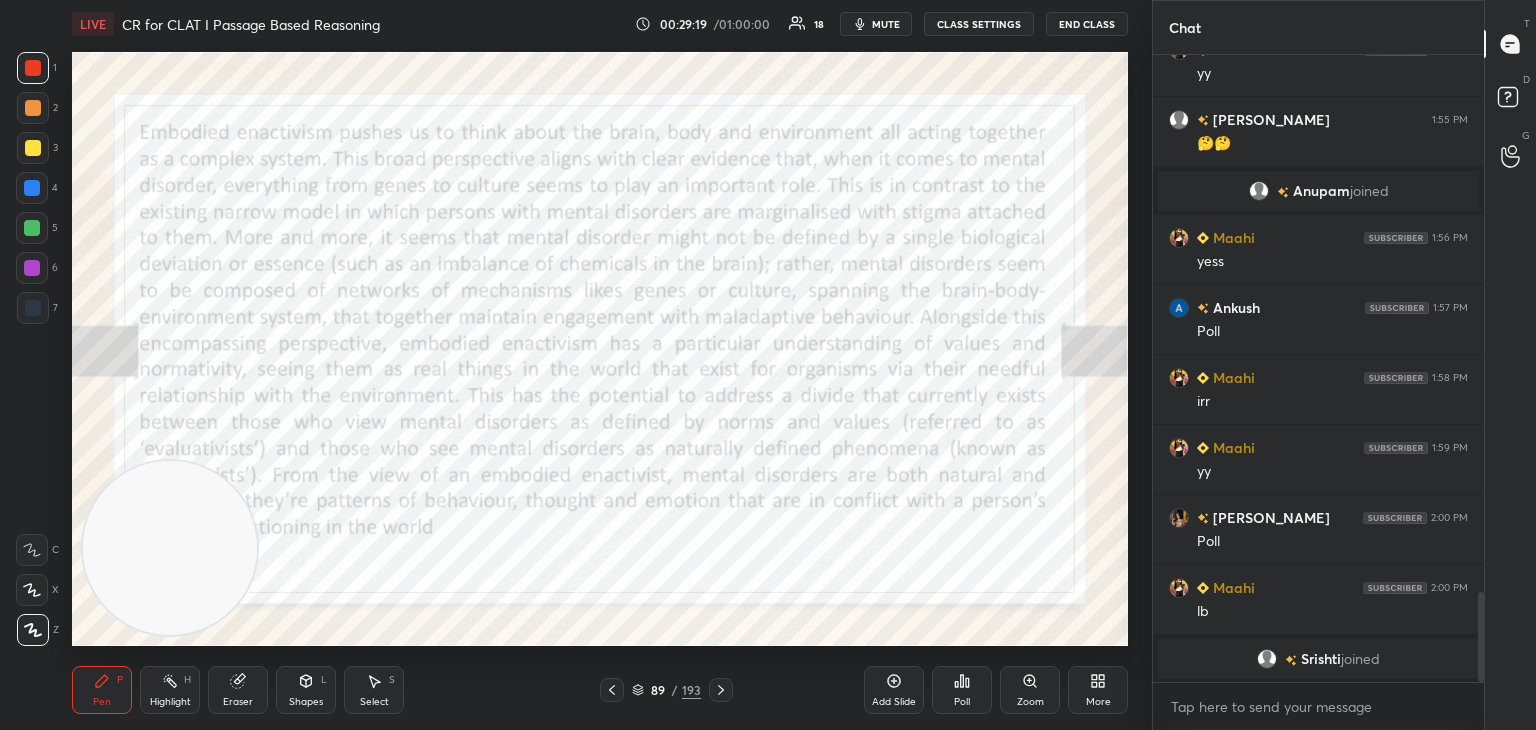 click 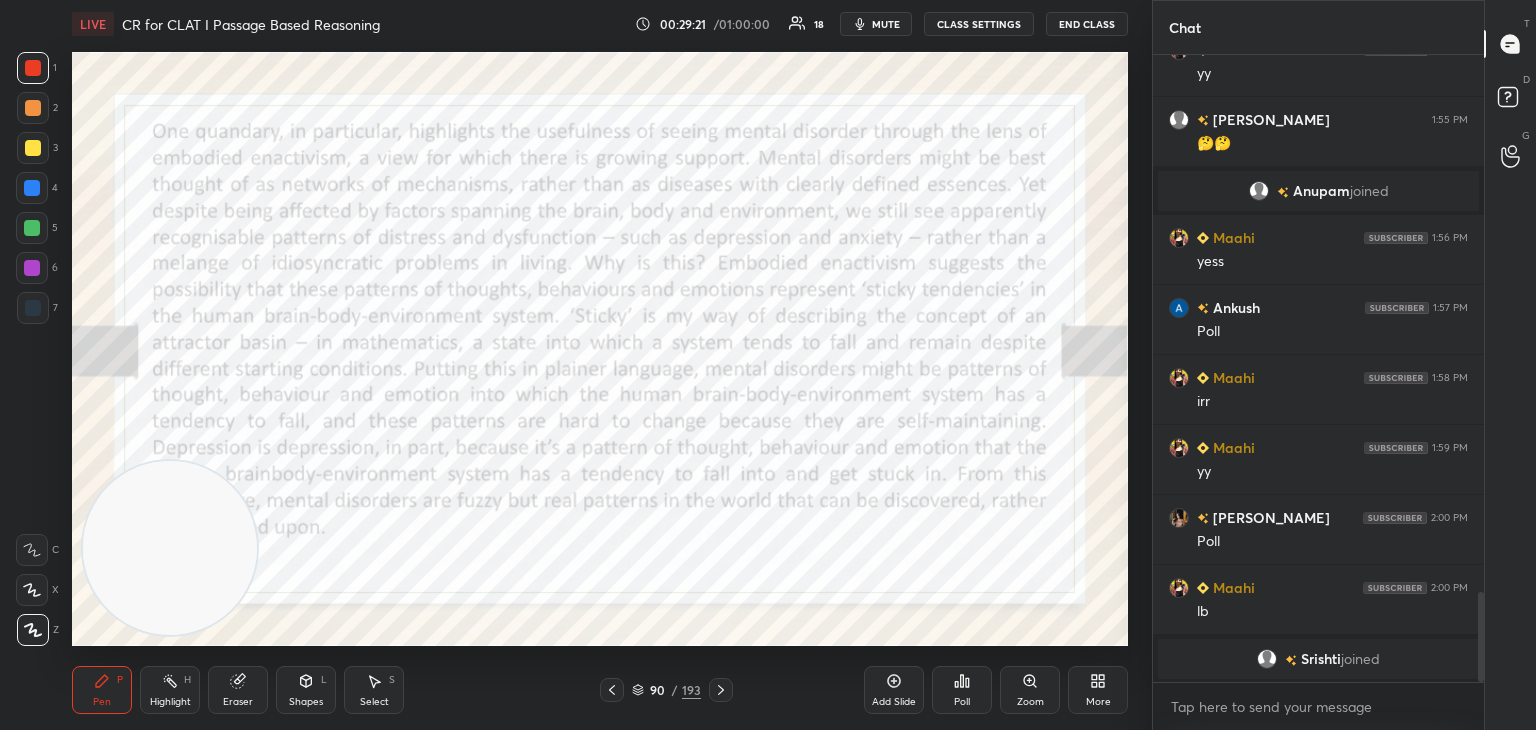 click 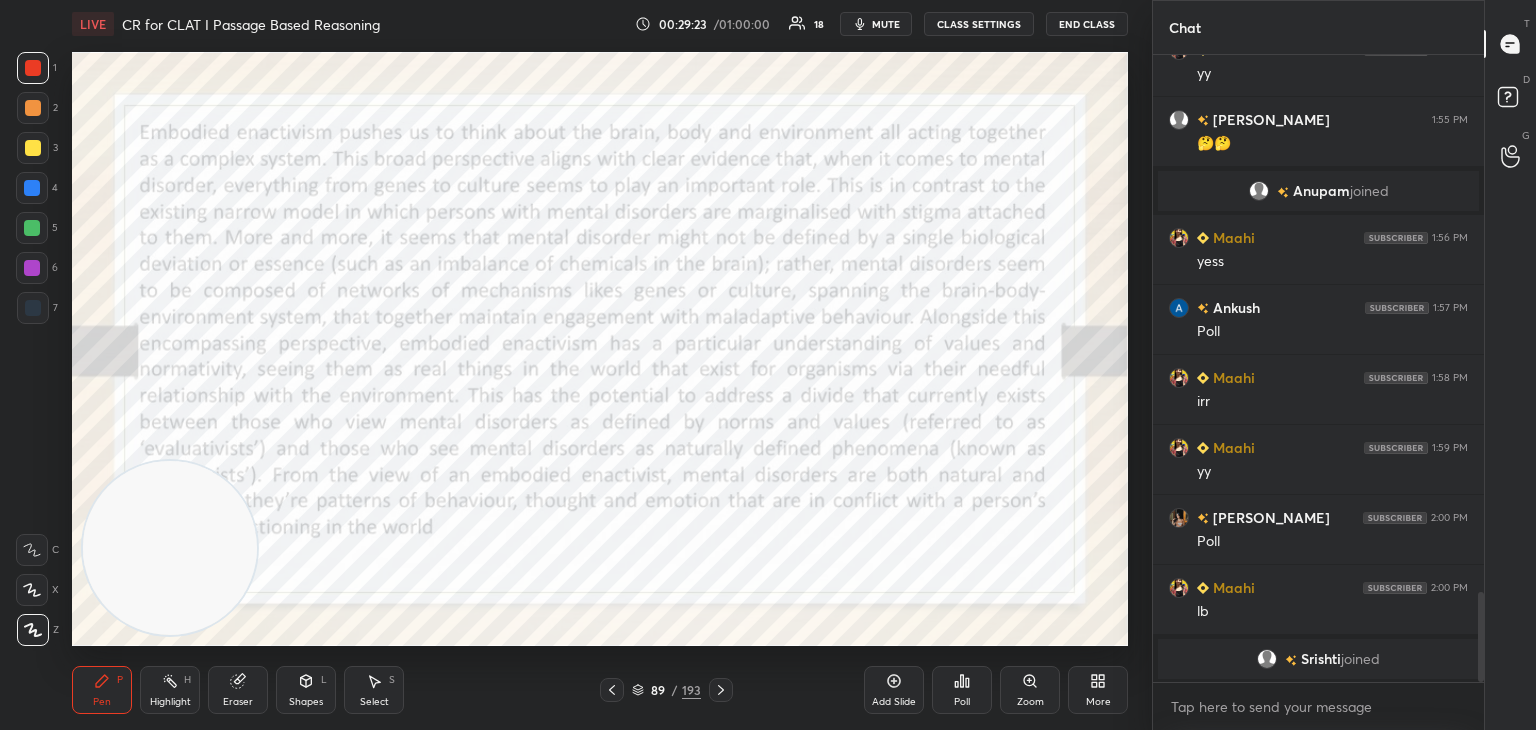 click on "mute" at bounding box center [886, 24] 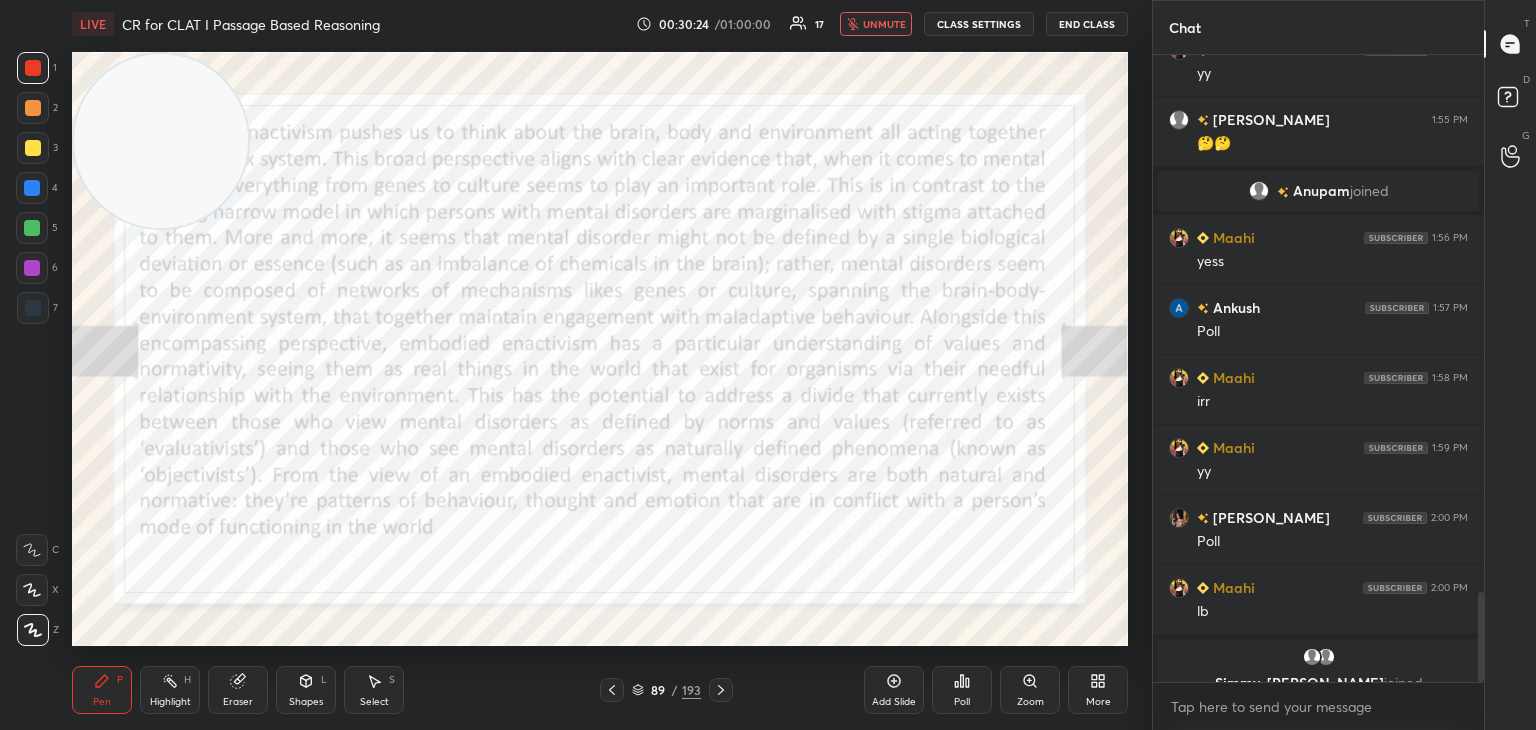 scroll, scrollTop: 3754, scrollLeft: 0, axis: vertical 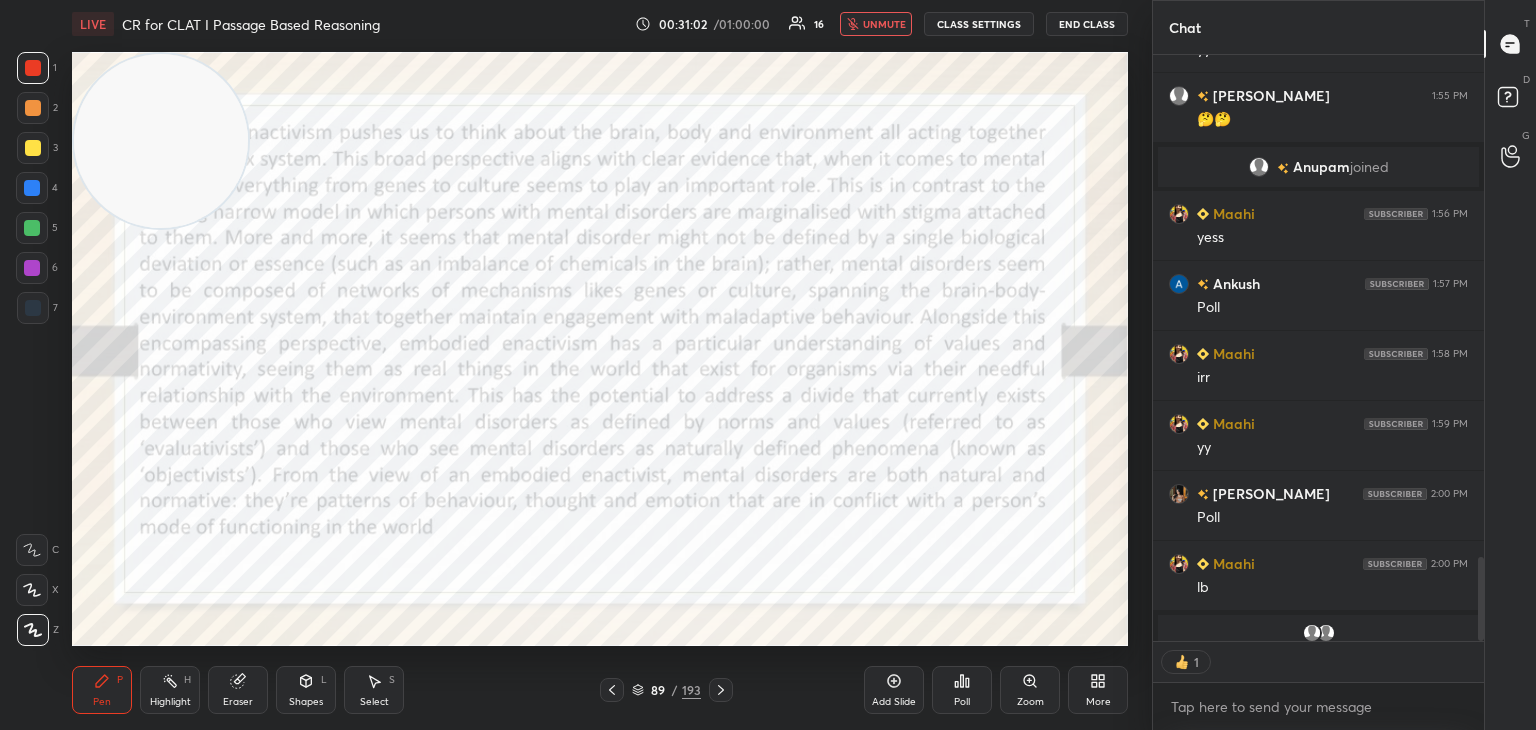 click on "unmute" at bounding box center [884, 24] 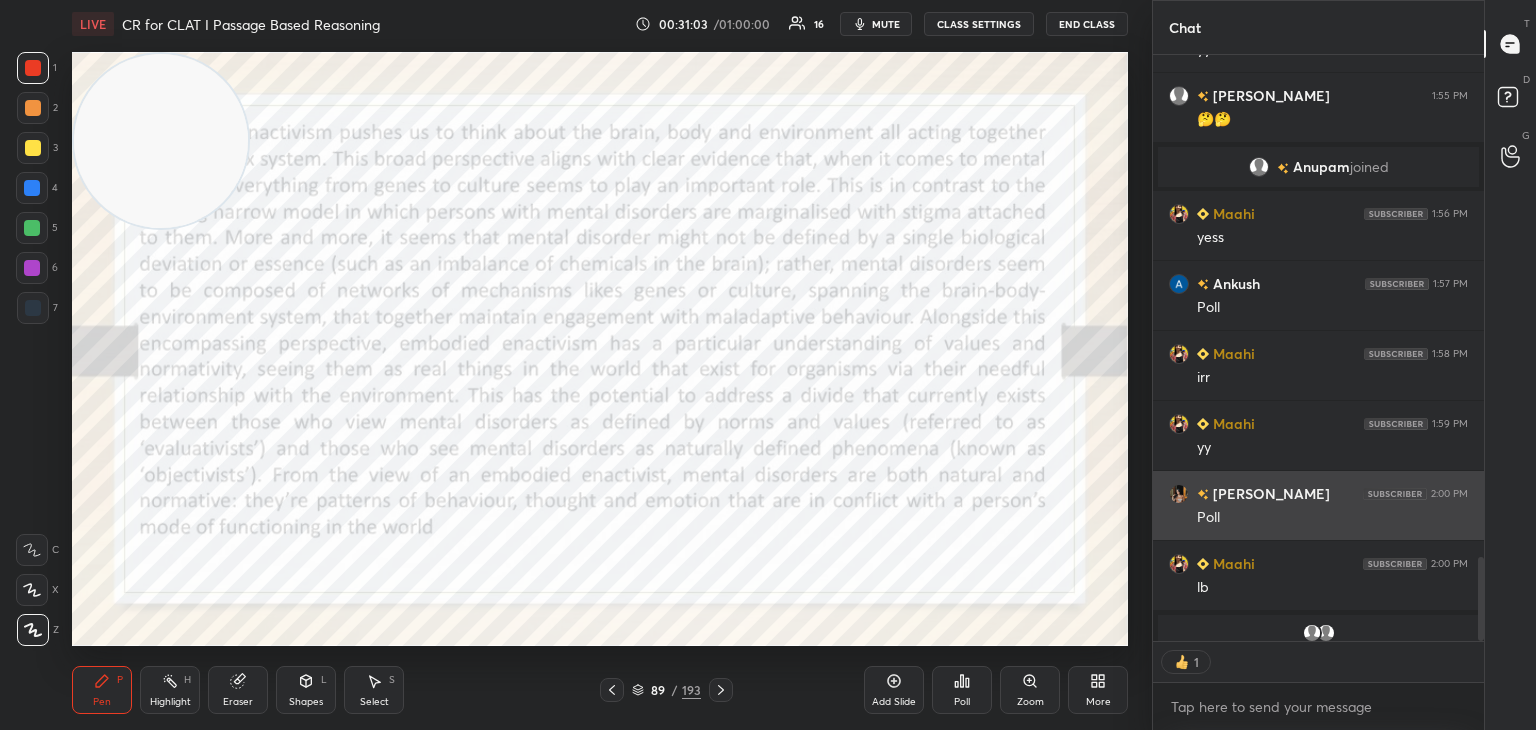 scroll, scrollTop: 3795, scrollLeft: 0, axis: vertical 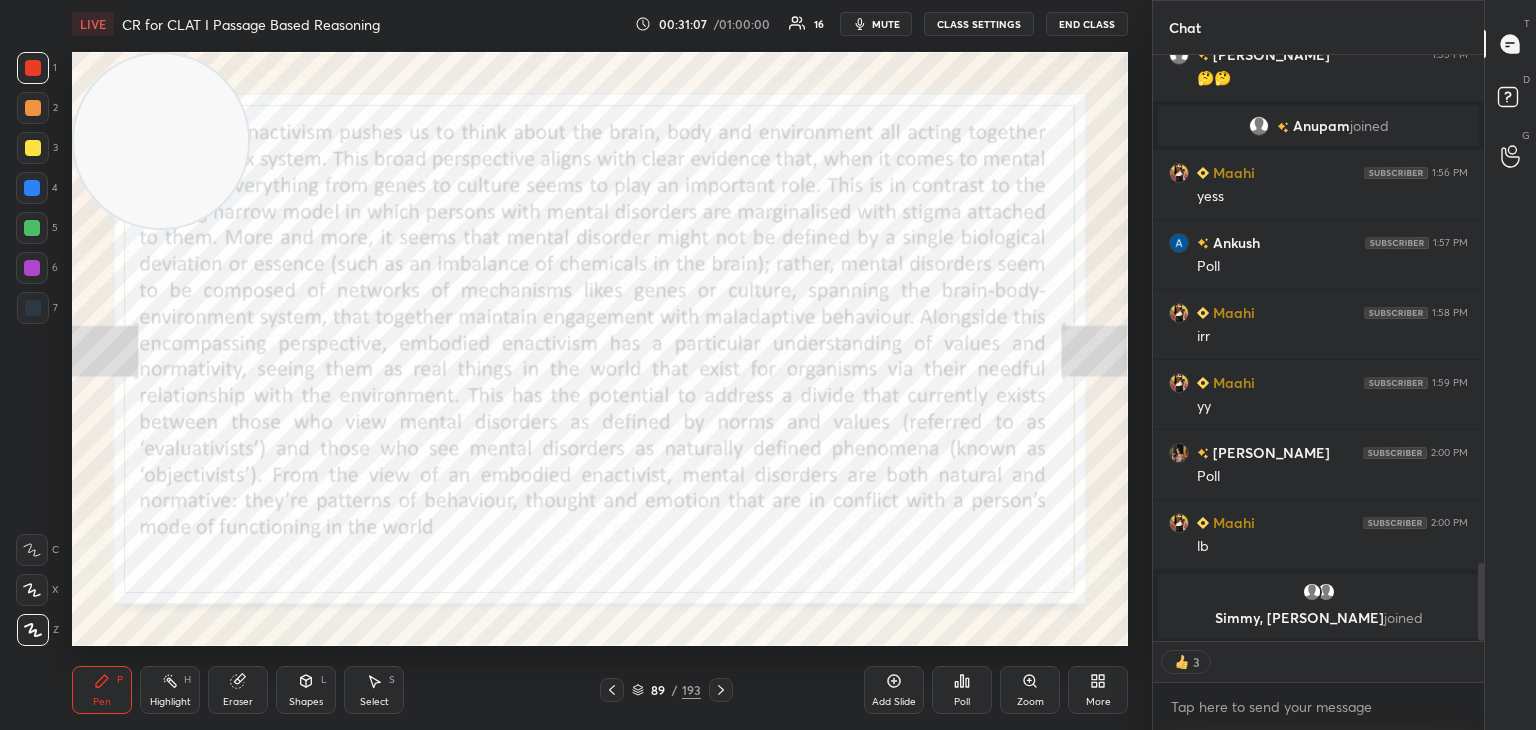click on "mute" at bounding box center [876, 24] 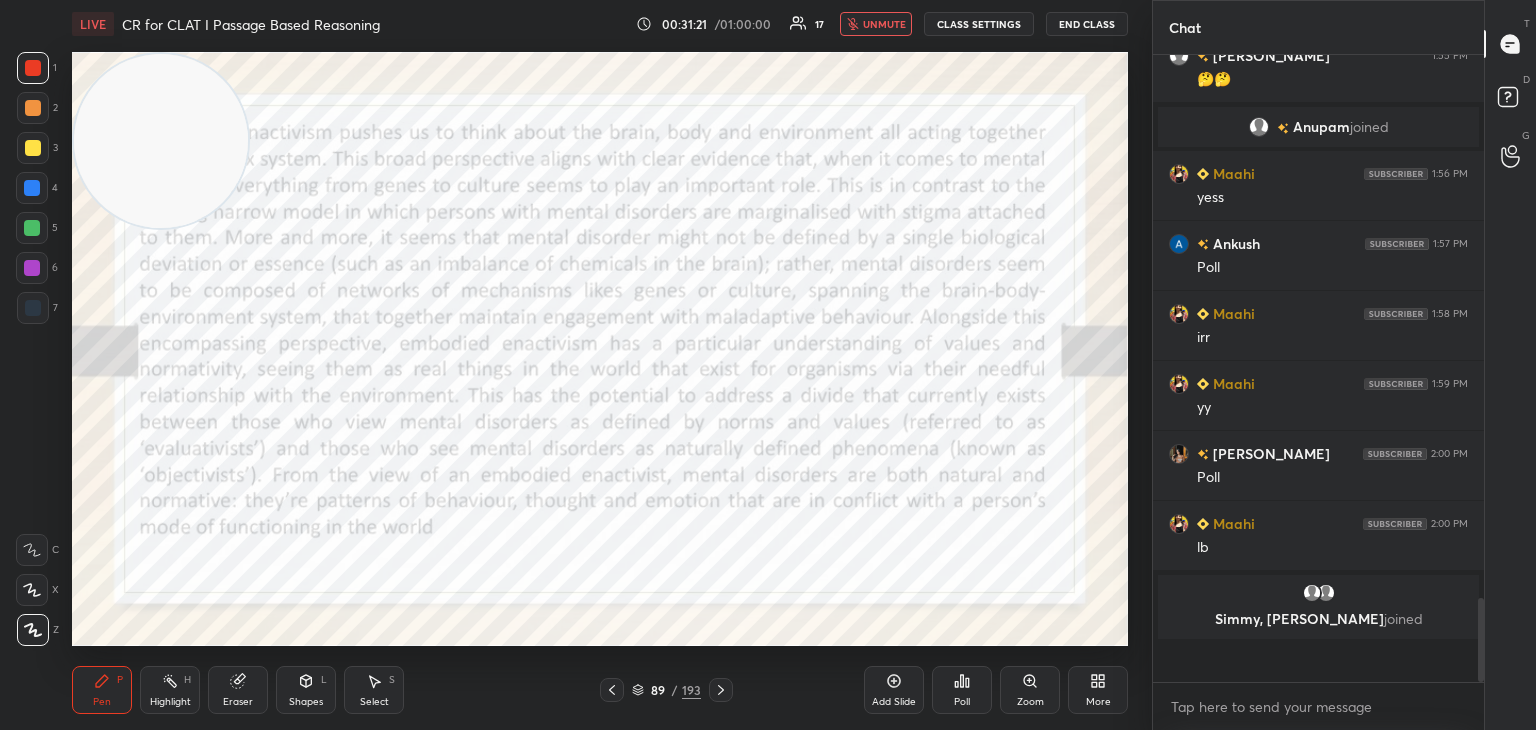 scroll, scrollTop: 6, scrollLeft: 6, axis: both 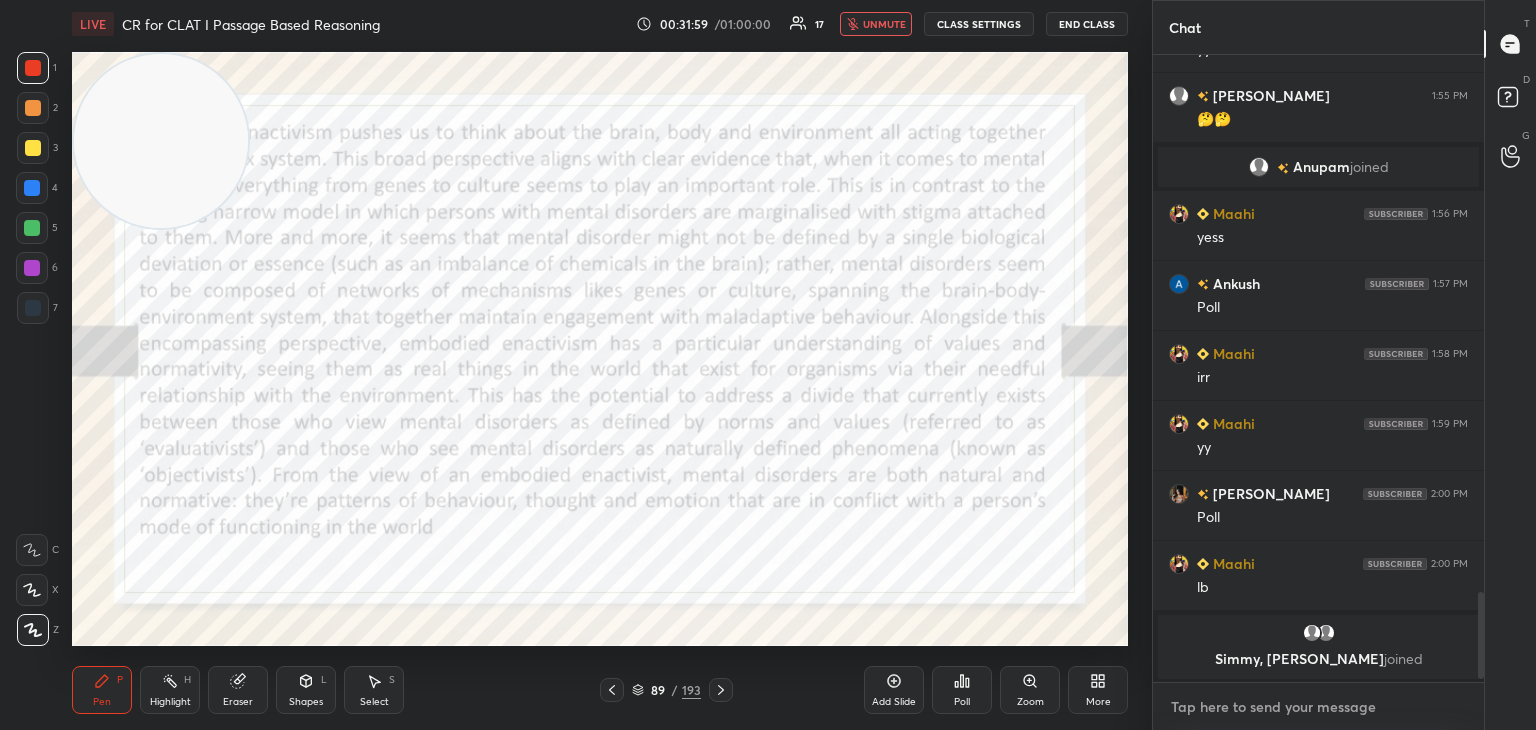 type on "x" 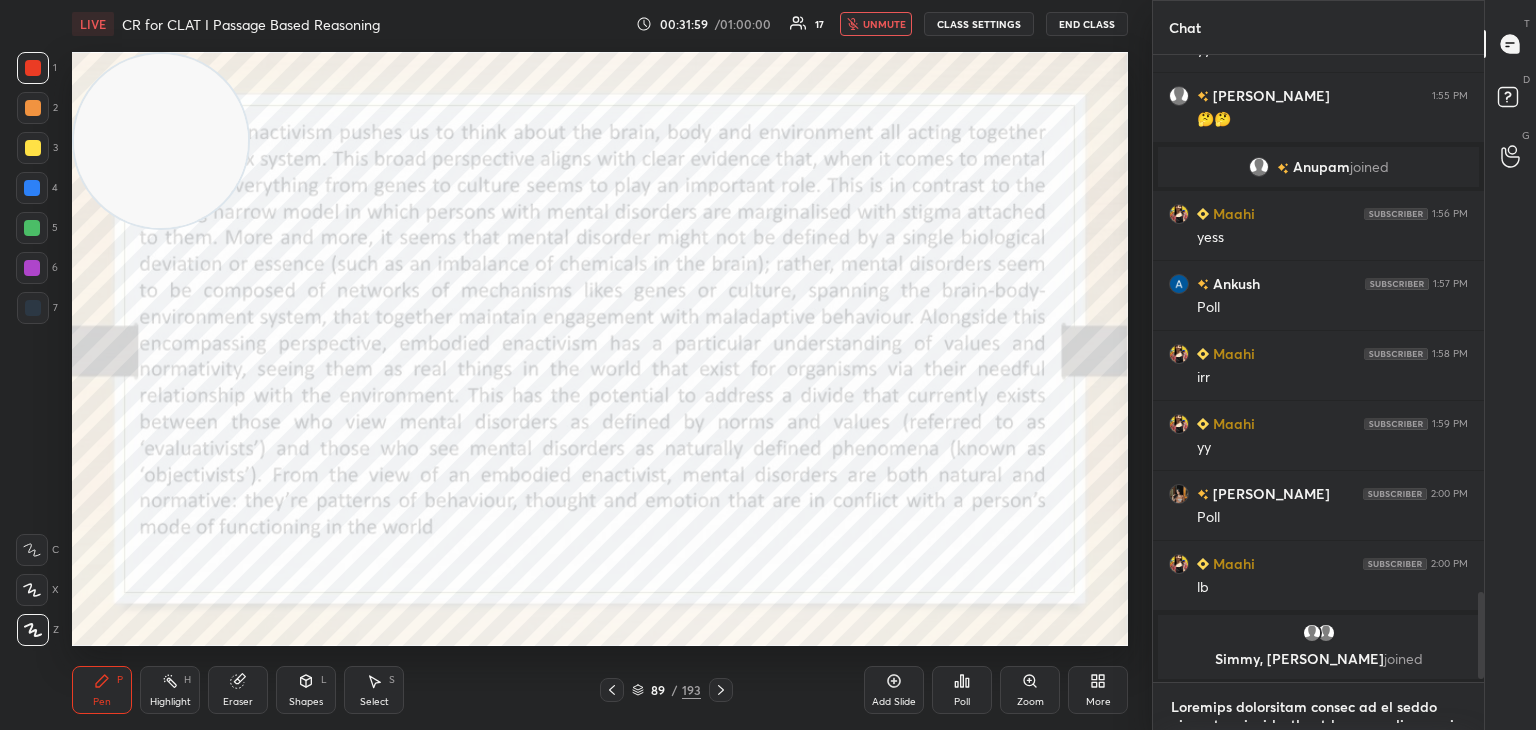 type on "x" 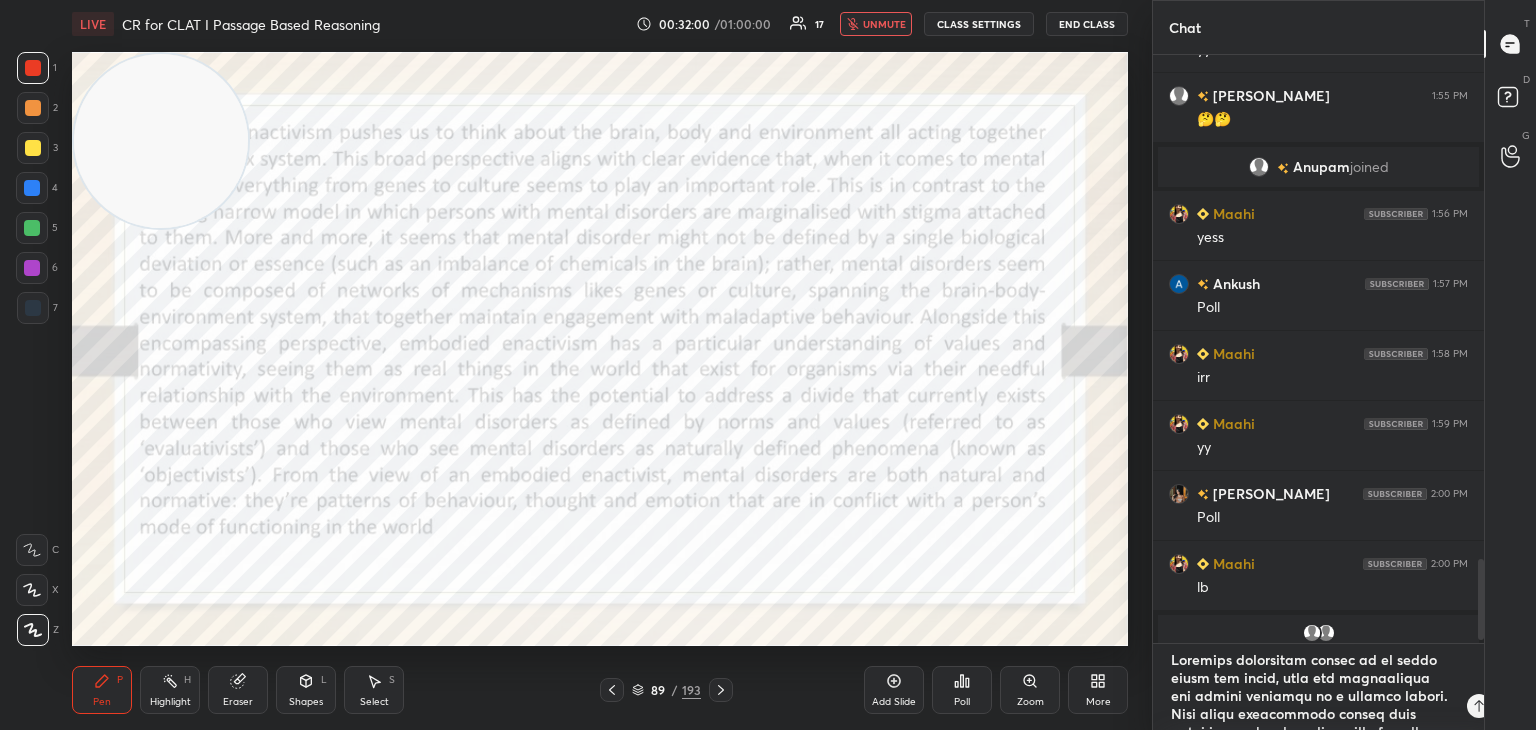 scroll, scrollTop: 654, scrollLeft: 0, axis: vertical 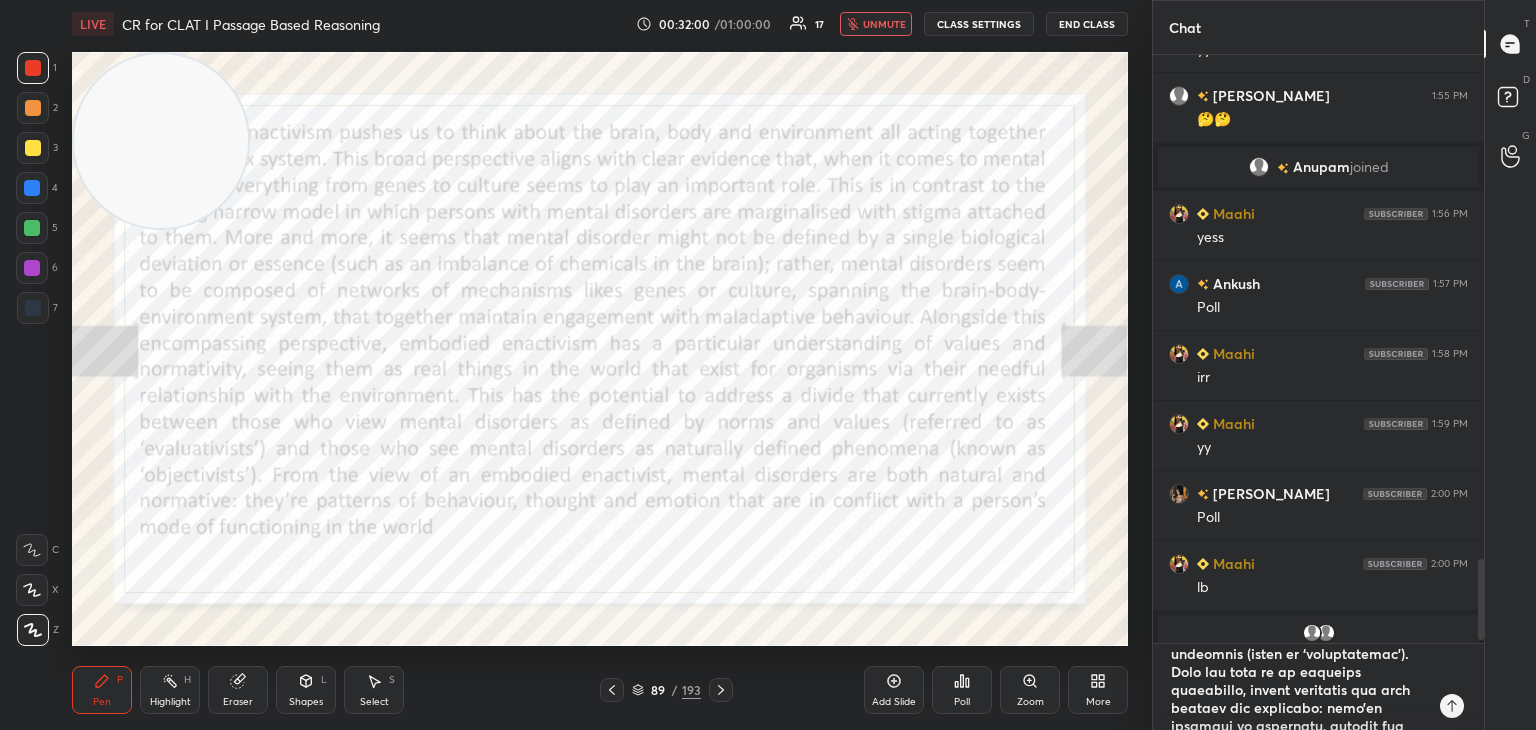 type 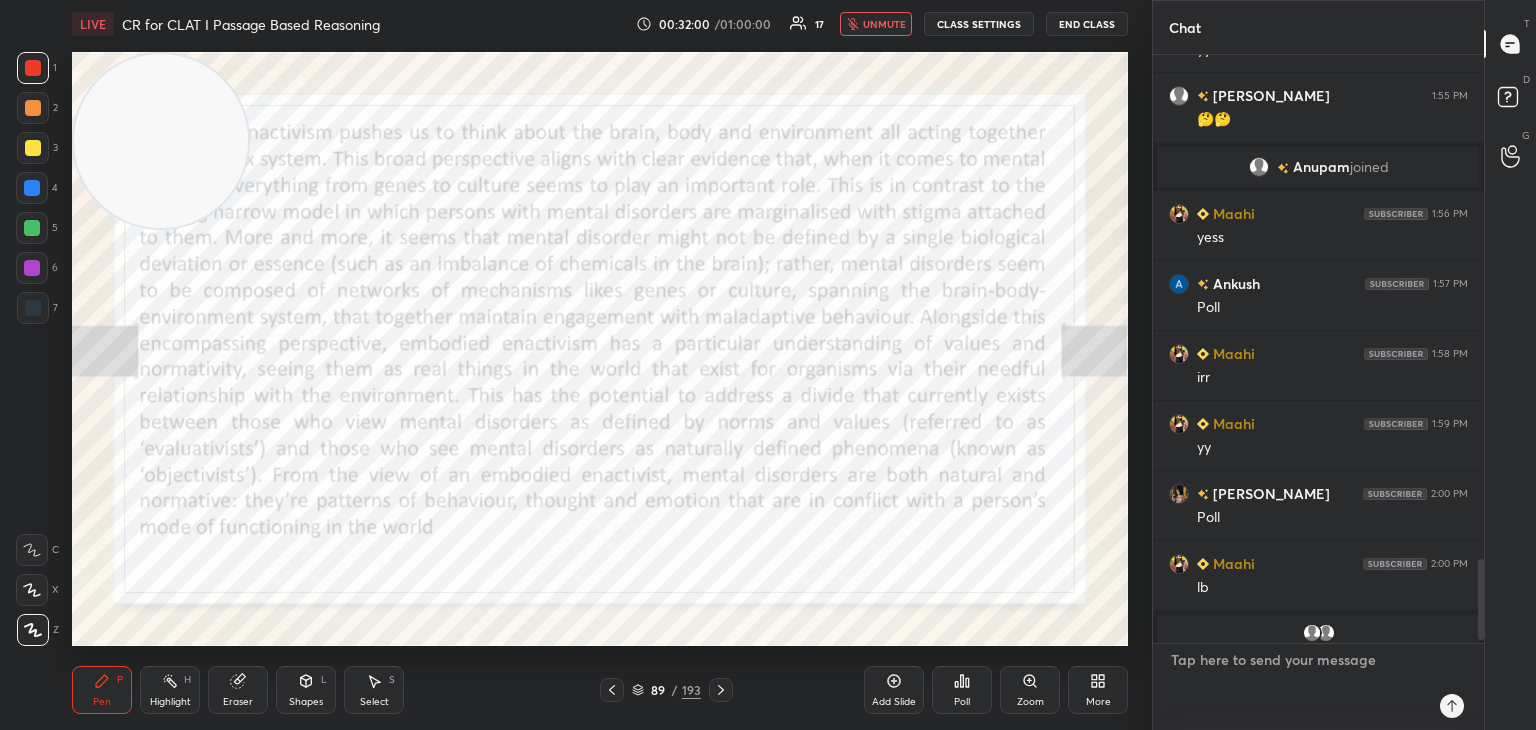 scroll, scrollTop: 0, scrollLeft: 0, axis: both 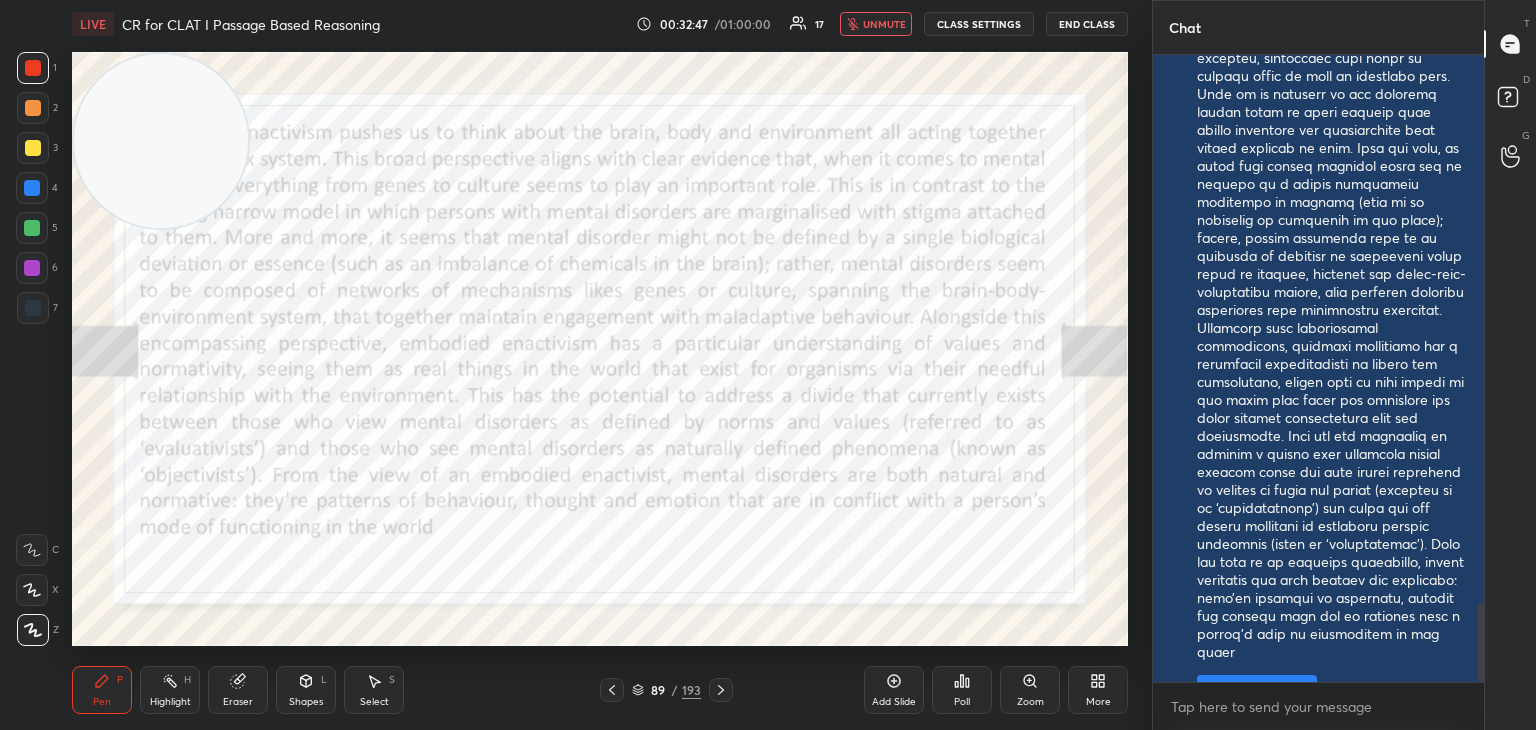 click on "unmute" at bounding box center [884, 24] 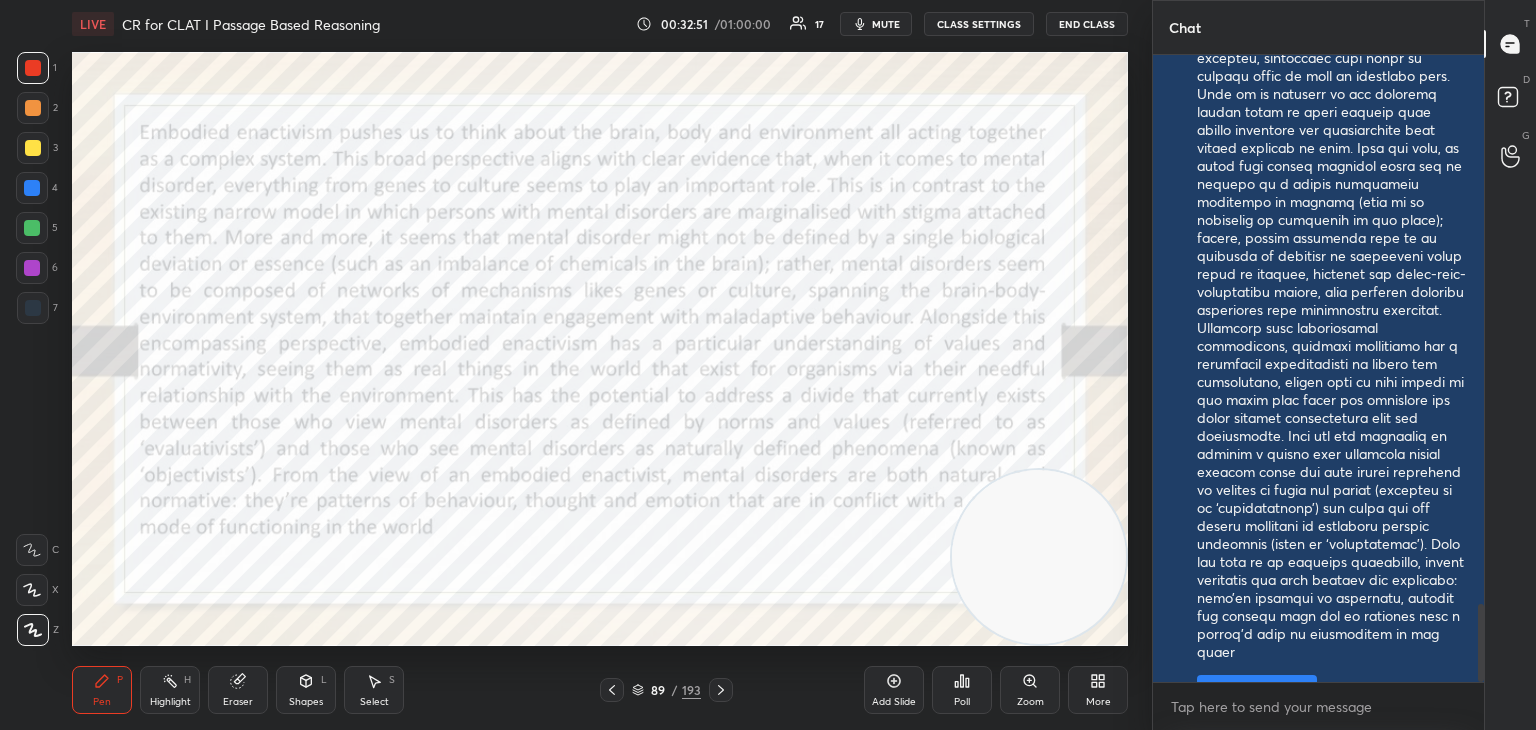 drag, startPoint x: 197, startPoint y: 169, endPoint x: 1096, endPoint y: 687, distance: 1037.5573 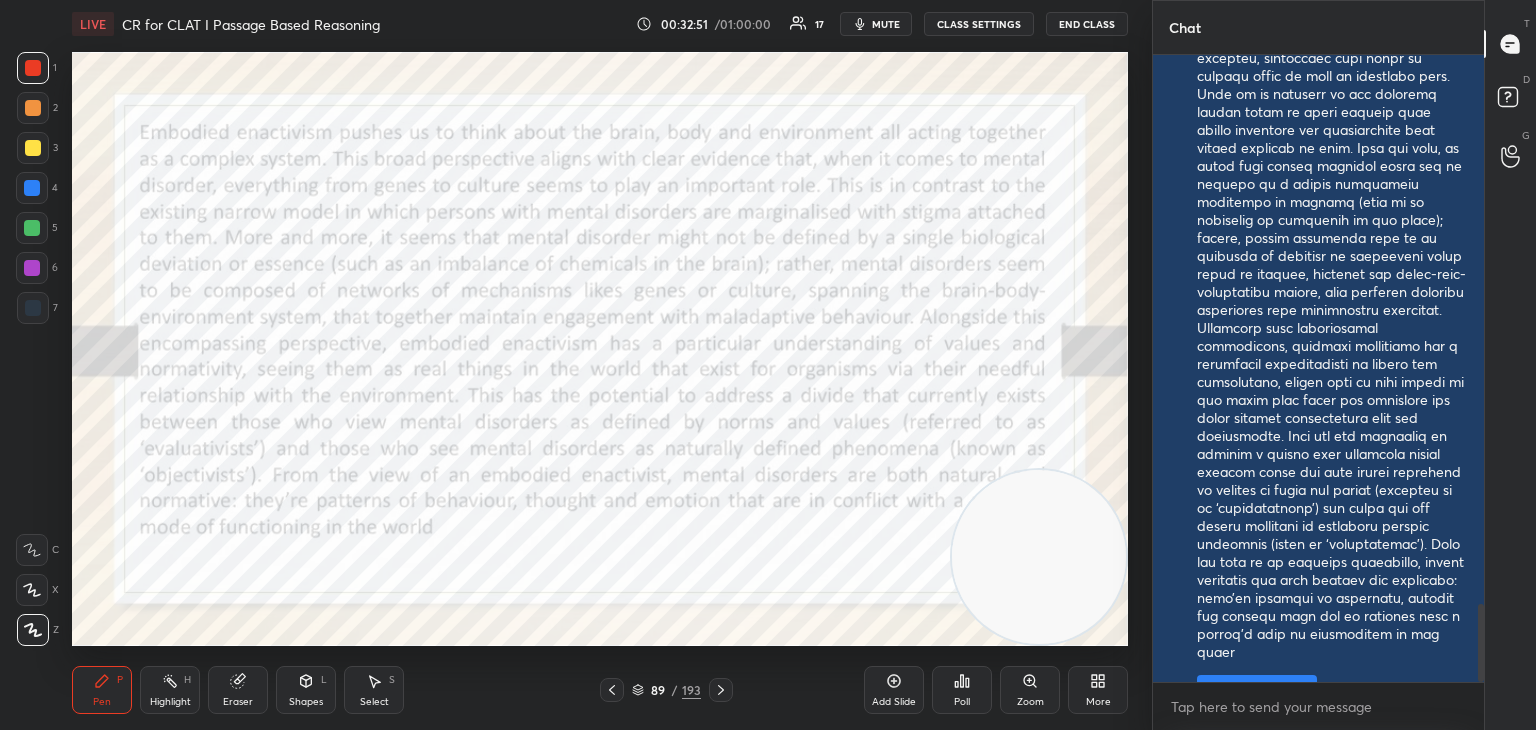 click on "LIVE CR for CLAT I Passage Based Reasoning 00:32:51 /  01:00:00 17 mute CLASS SETTINGS End Class Setting up your live class Poll for   secs No correct answer Start poll Back CR for CLAT I Passage Based Reasoning Kriti Singh Pen P Highlight H Eraser Shapes L Select S 89 / 193 Add Slide Poll Zoom More" at bounding box center (600, 365) 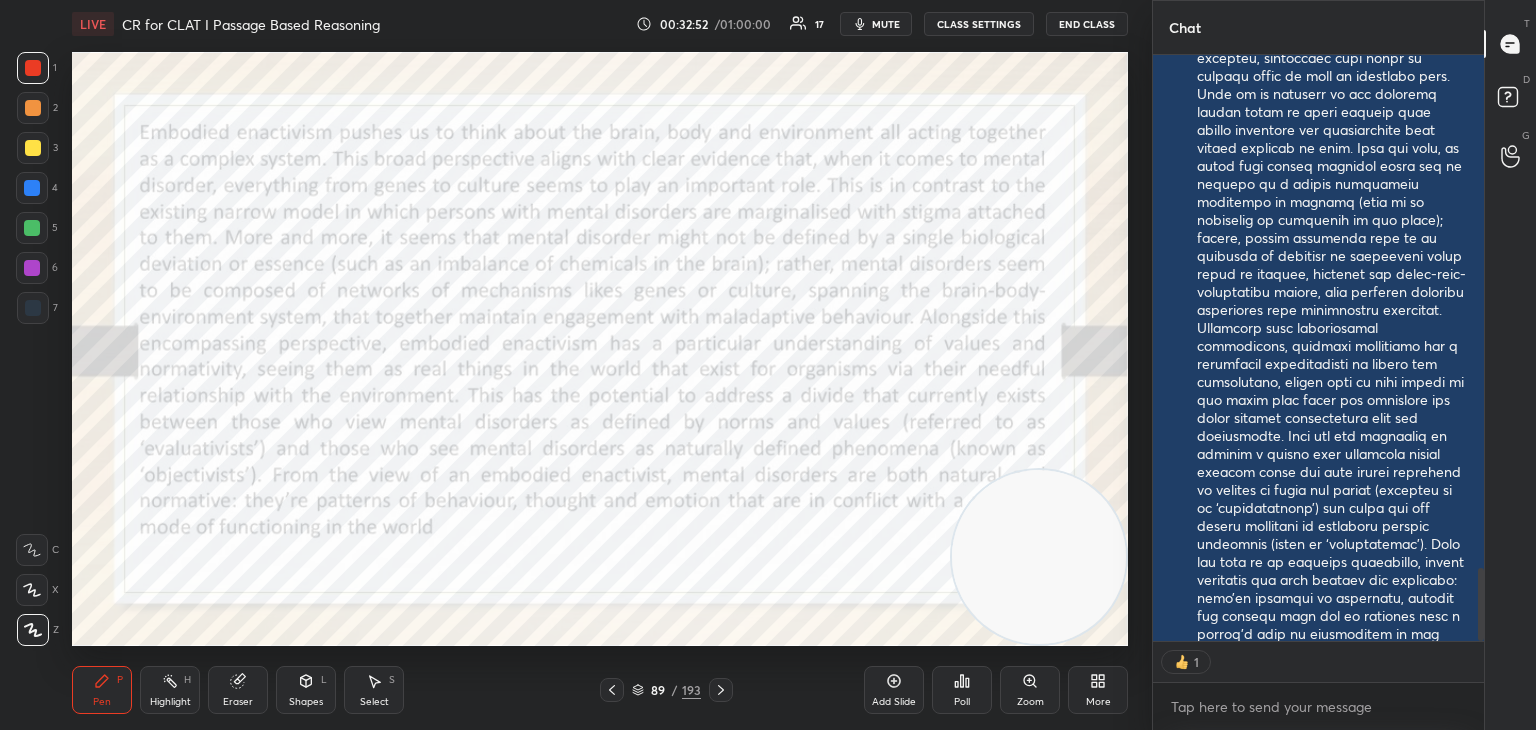 scroll, scrollTop: 581, scrollLeft: 325, axis: both 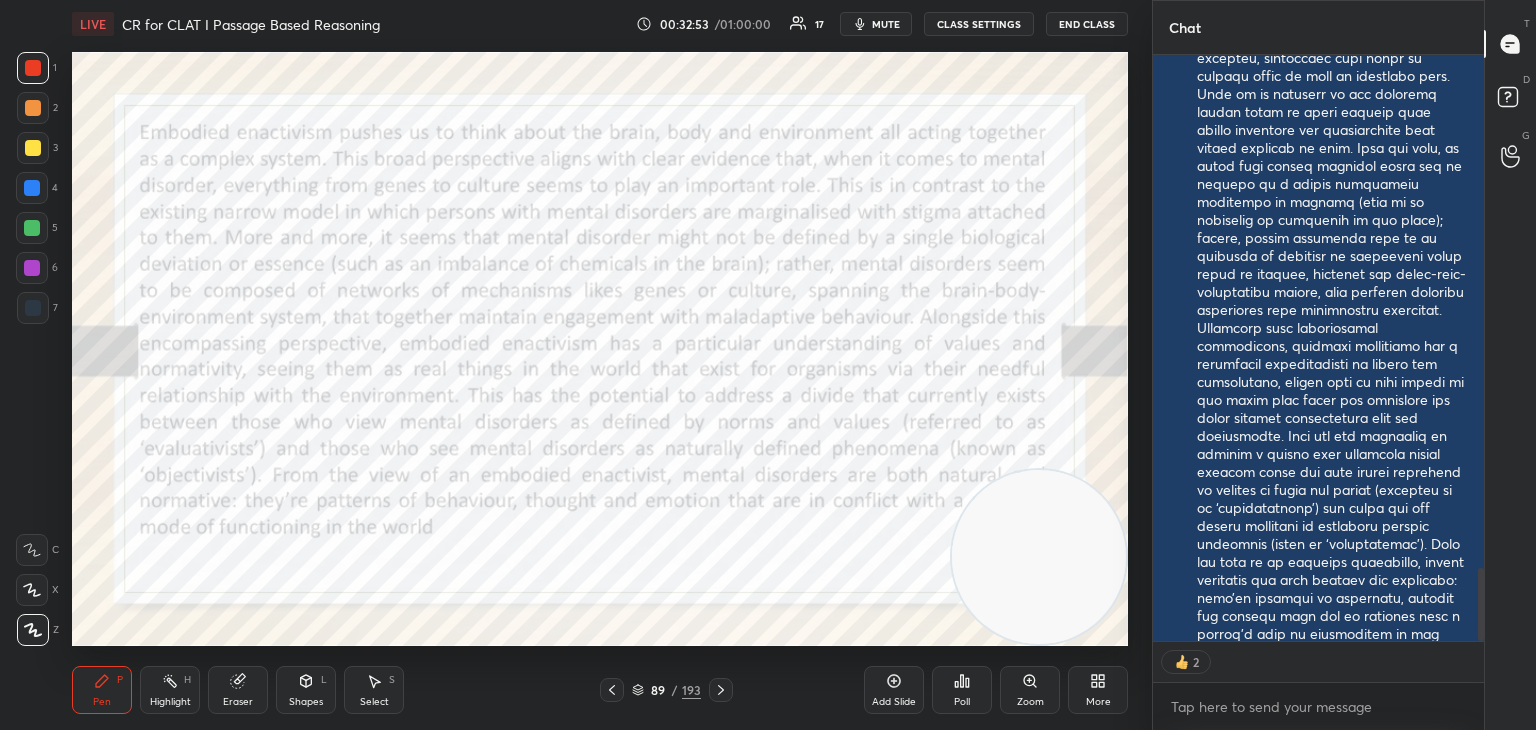 click 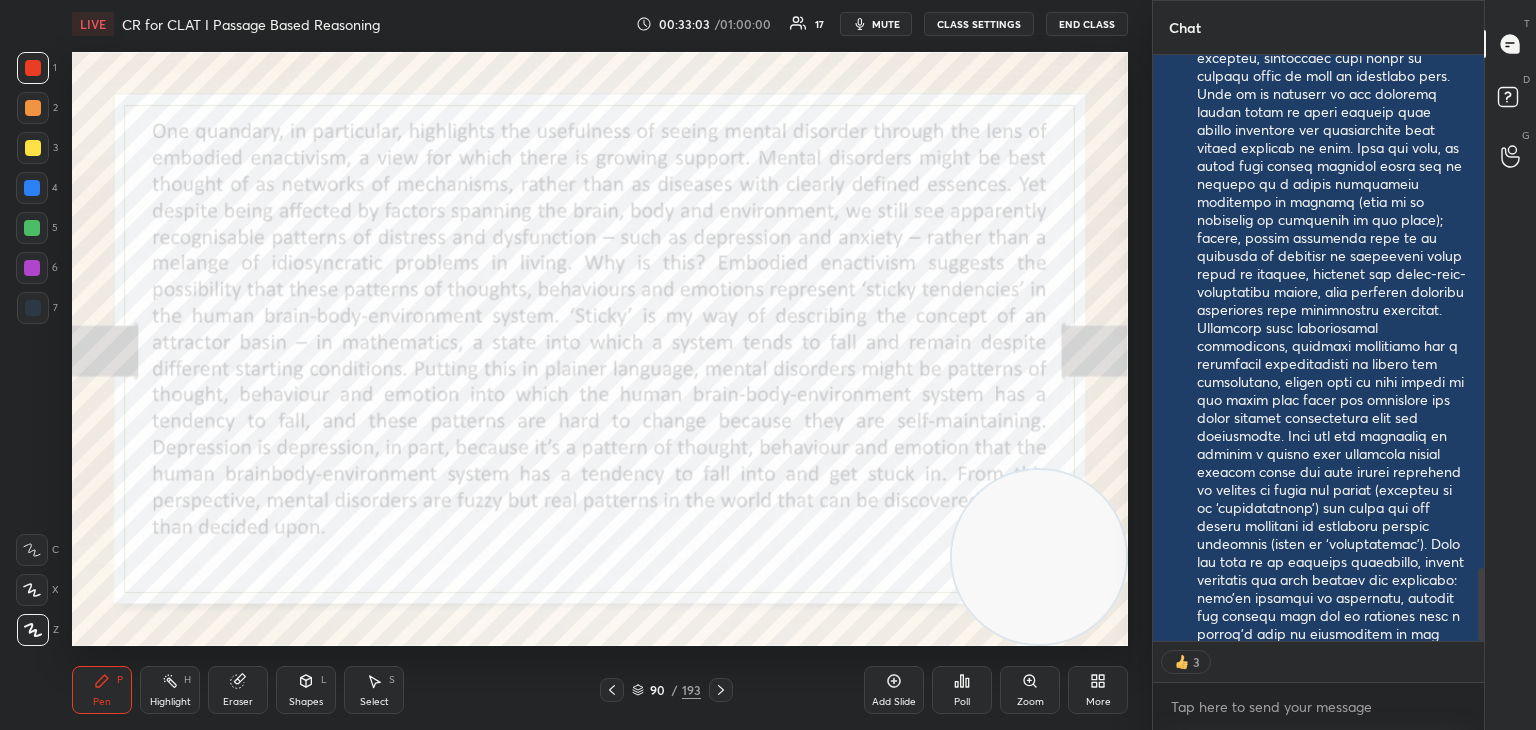 scroll, scrollTop: 4523, scrollLeft: 0, axis: vertical 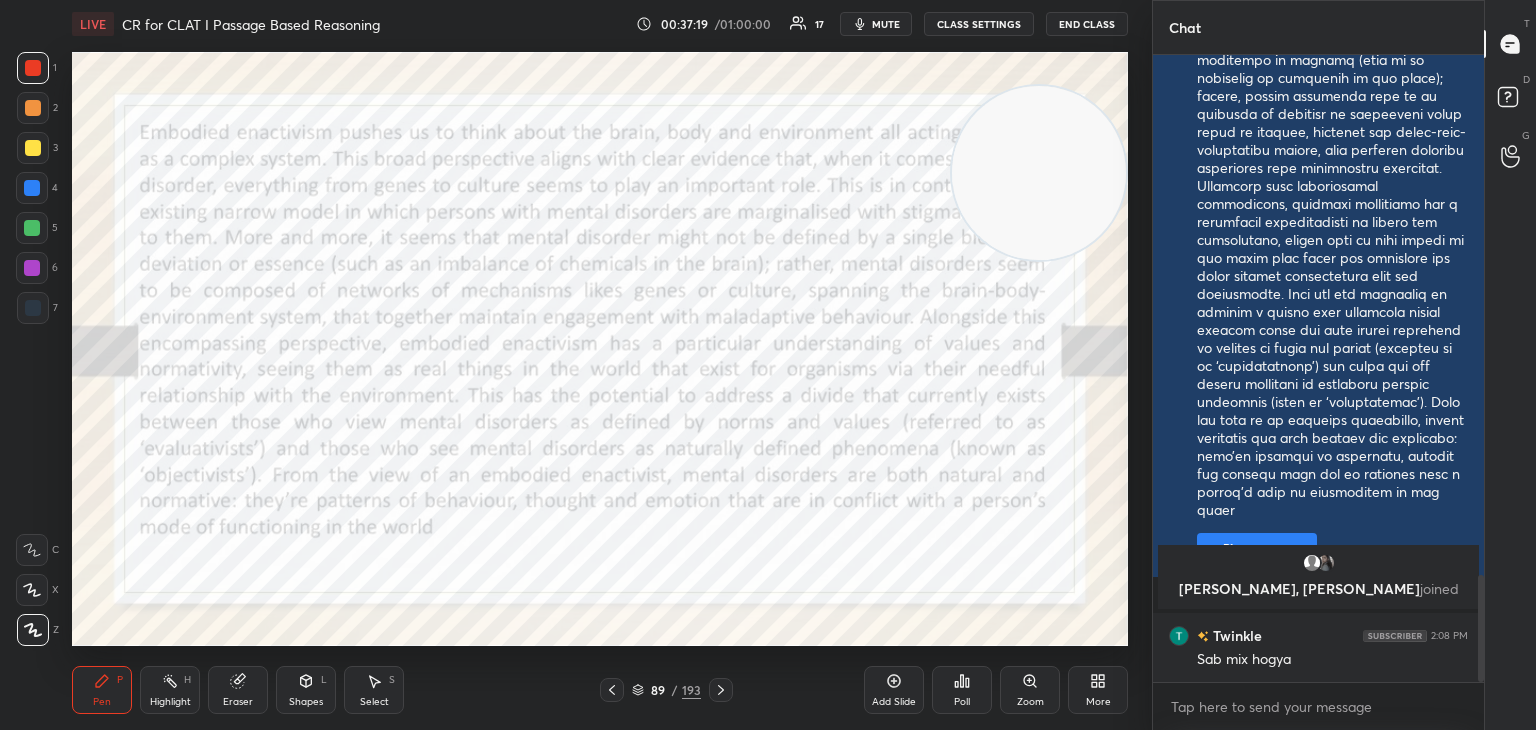 click 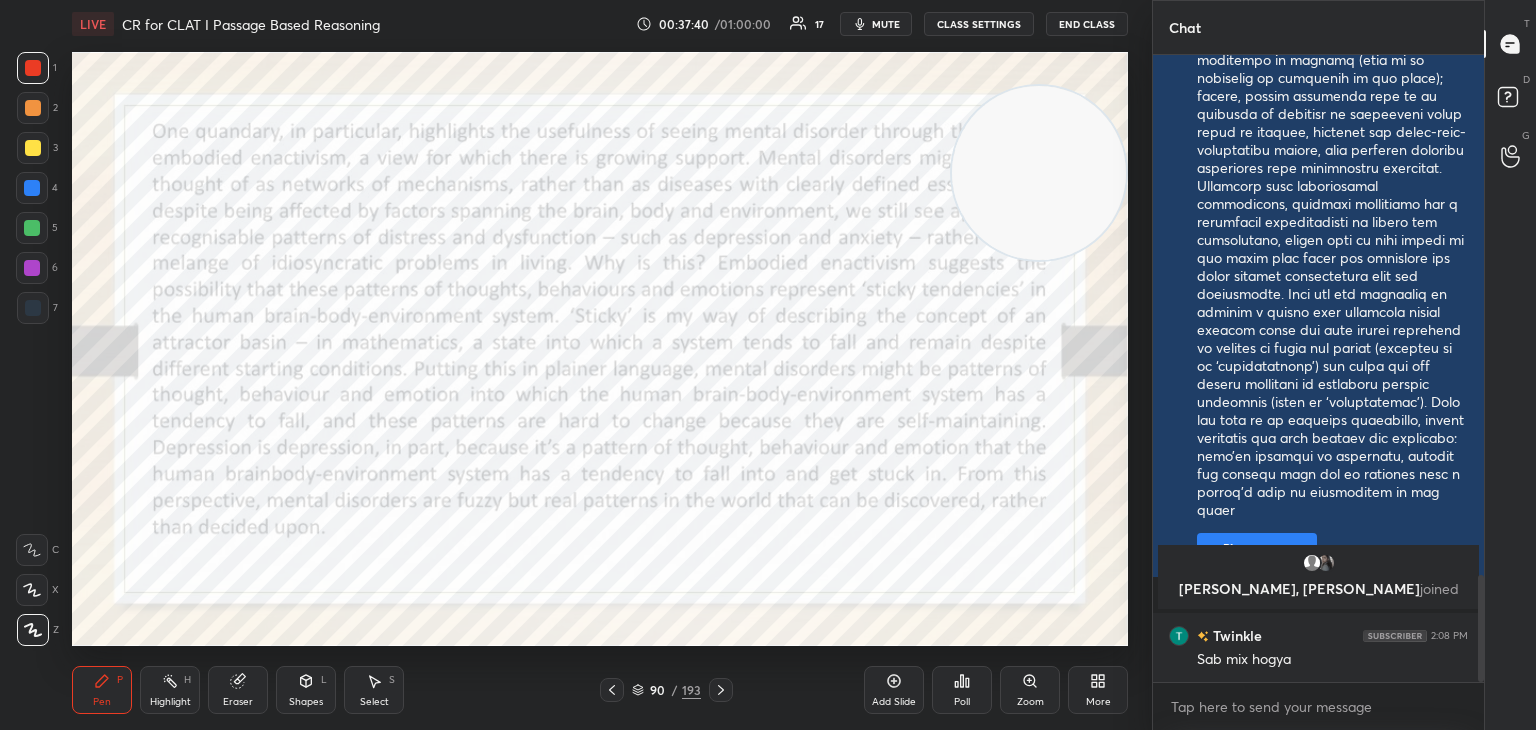 scroll, scrollTop: 7, scrollLeft: 6, axis: both 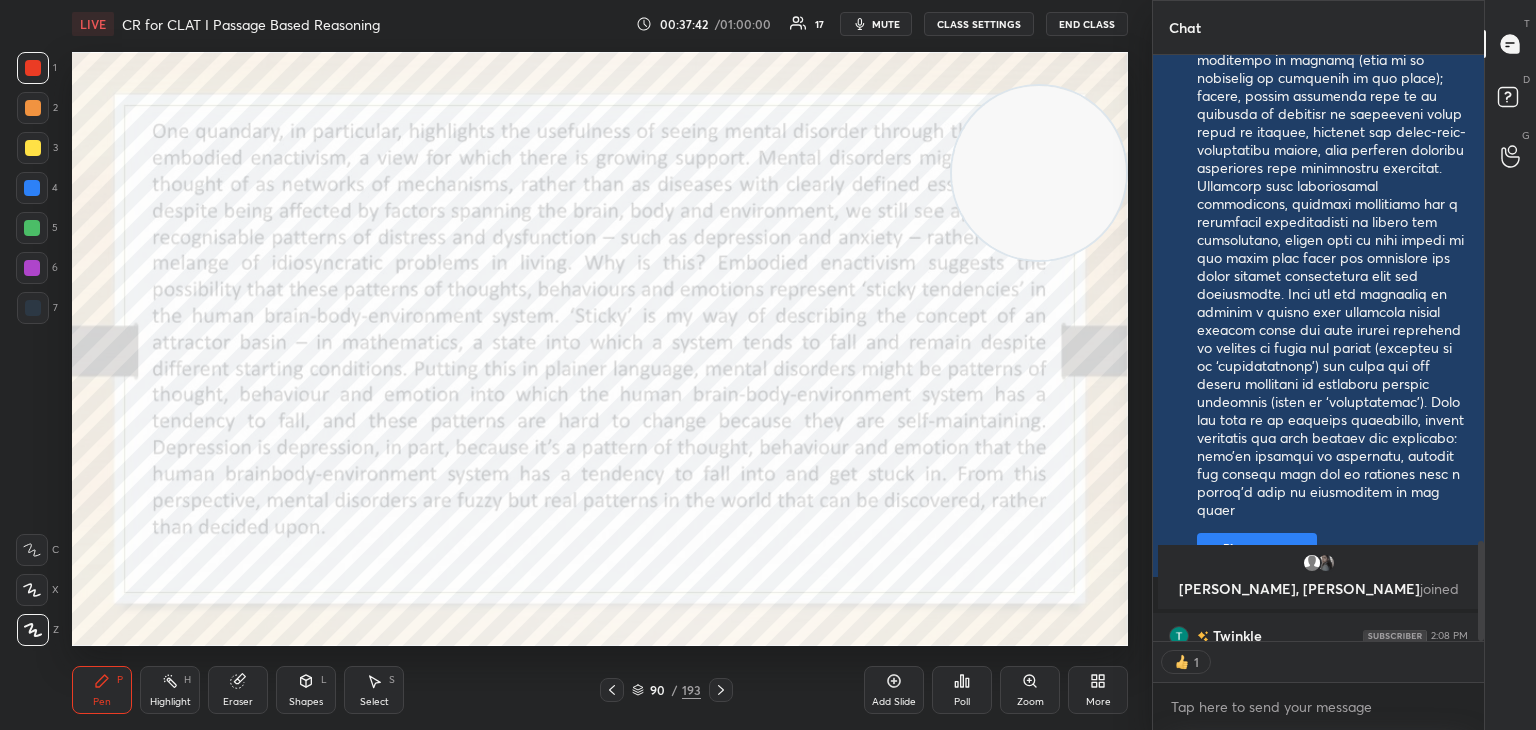 click 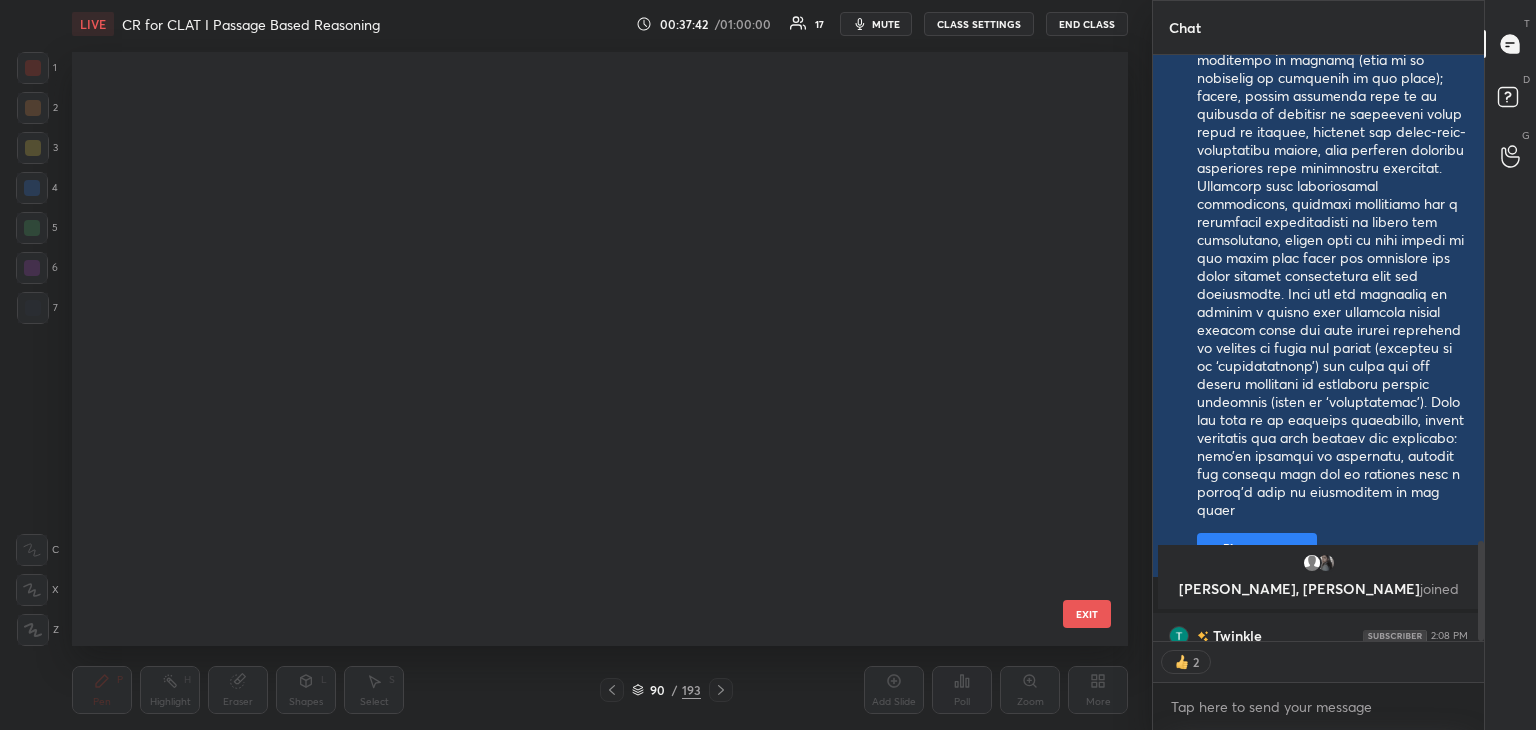 scroll, scrollTop: 4896, scrollLeft: 0, axis: vertical 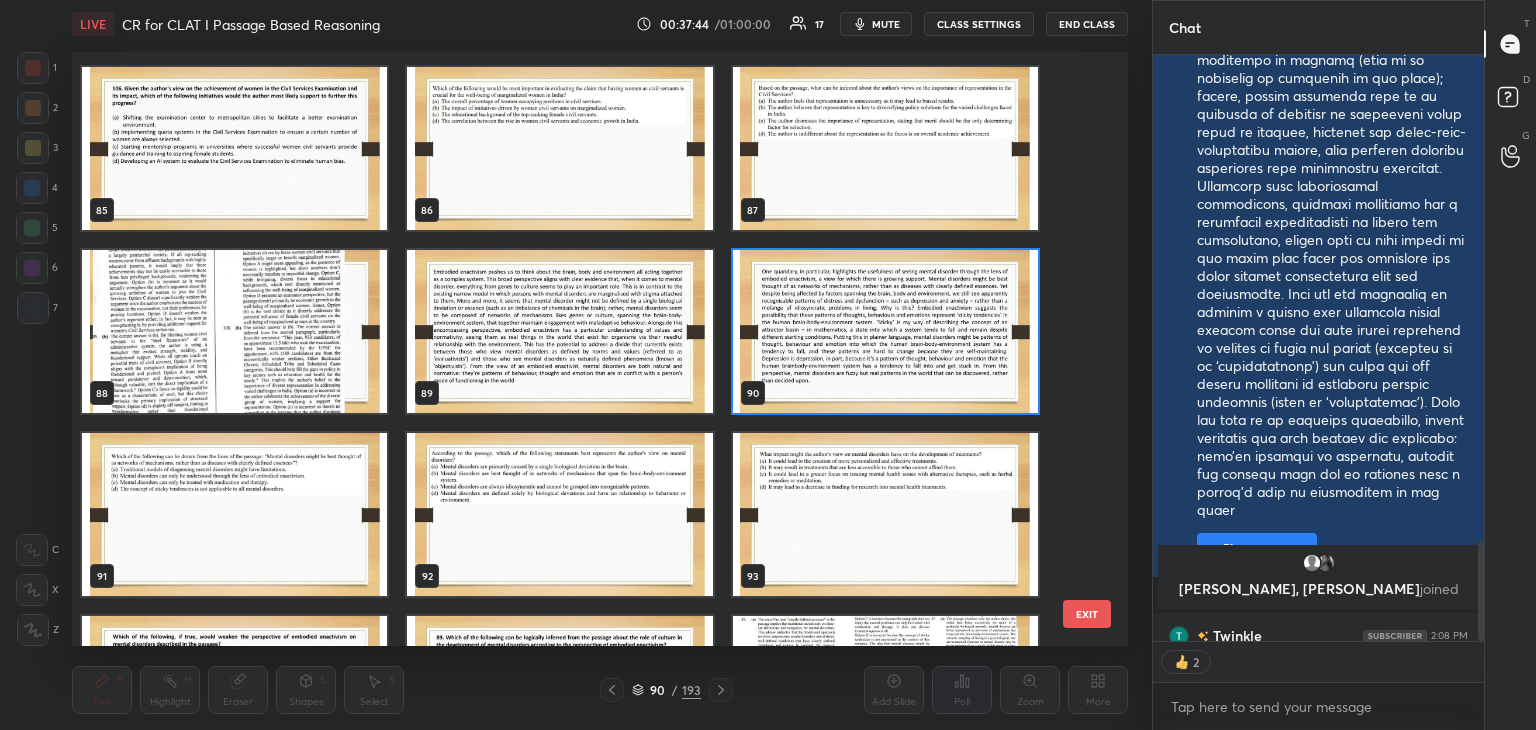 click at bounding box center (234, 514) 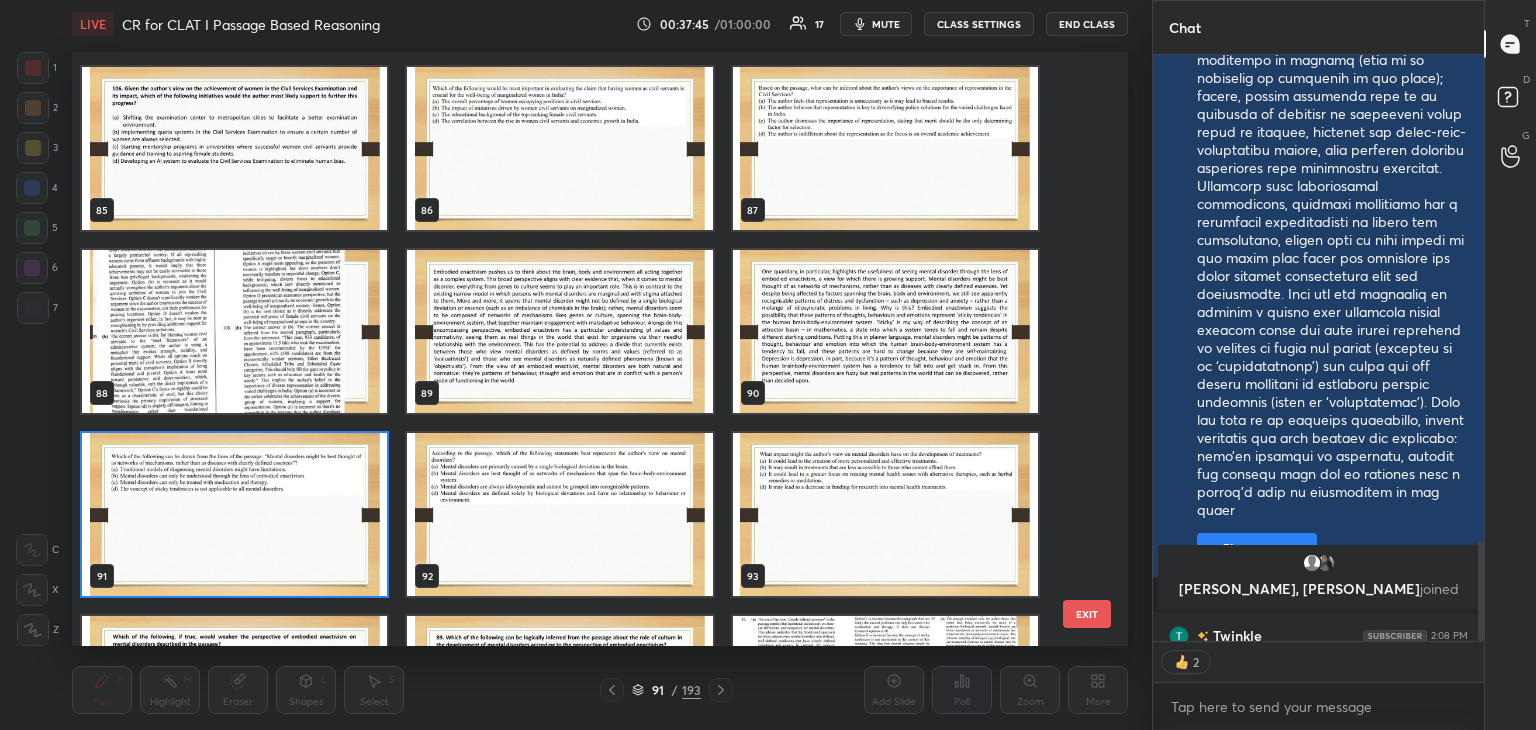 click at bounding box center [234, 514] 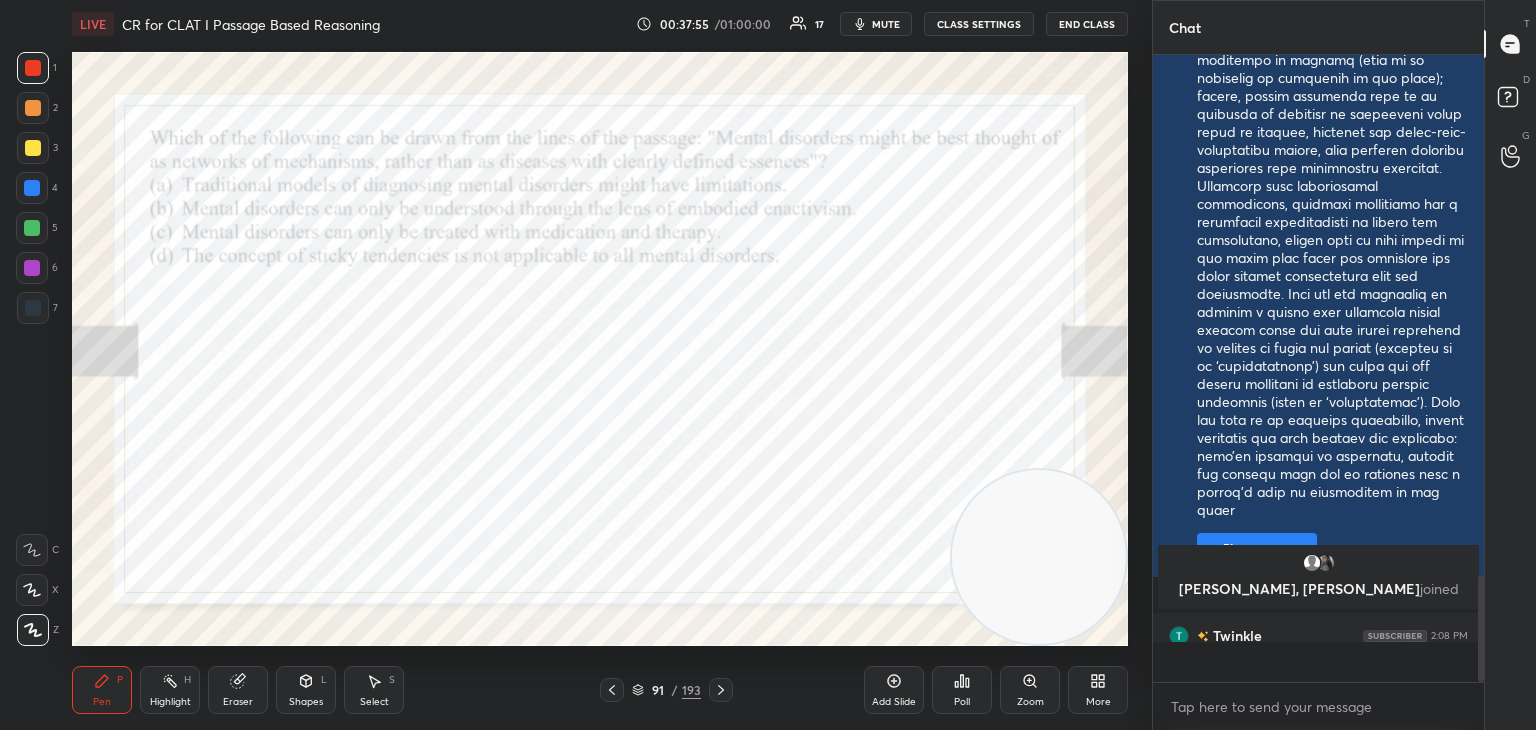 scroll, scrollTop: 6, scrollLeft: 6, axis: both 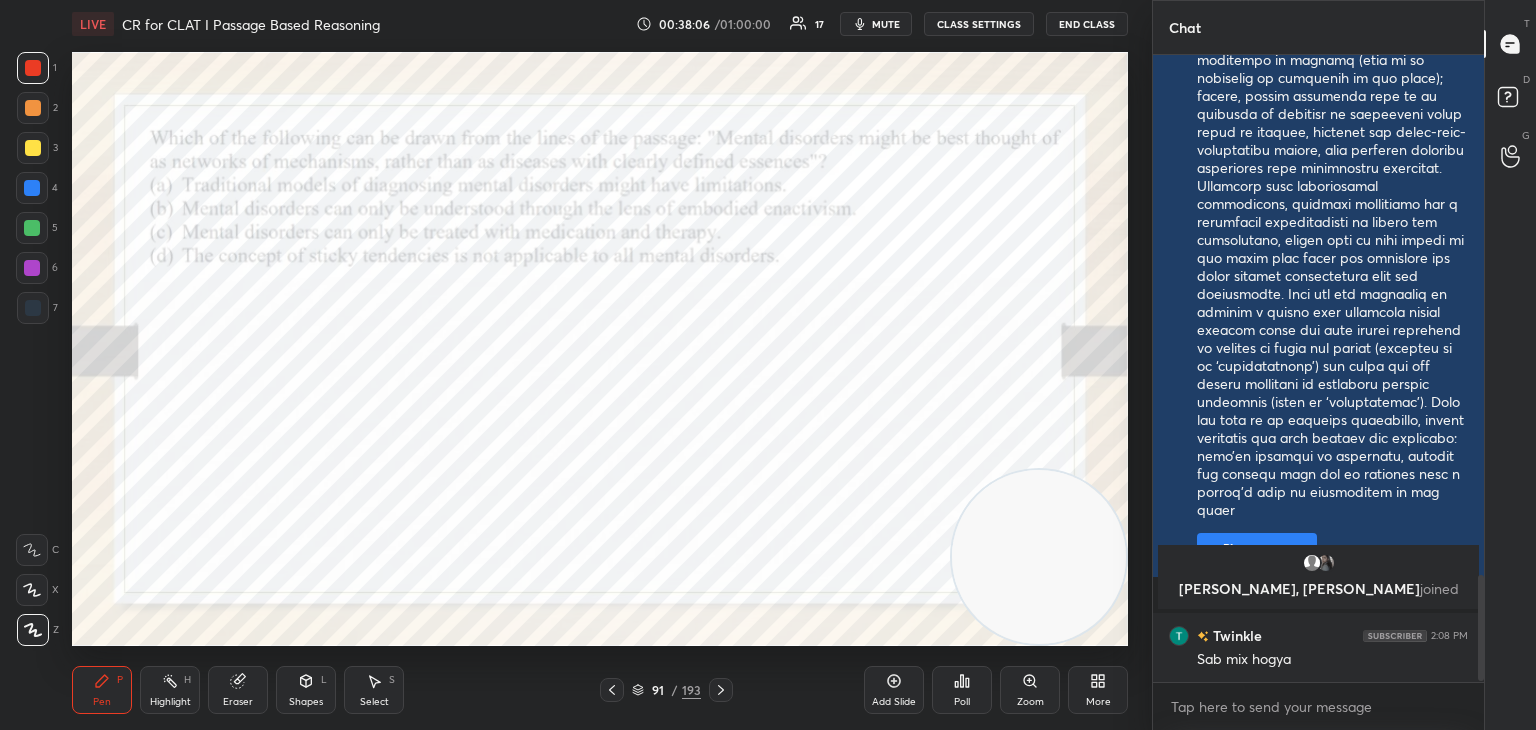 click on "mute" at bounding box center [886, 24] 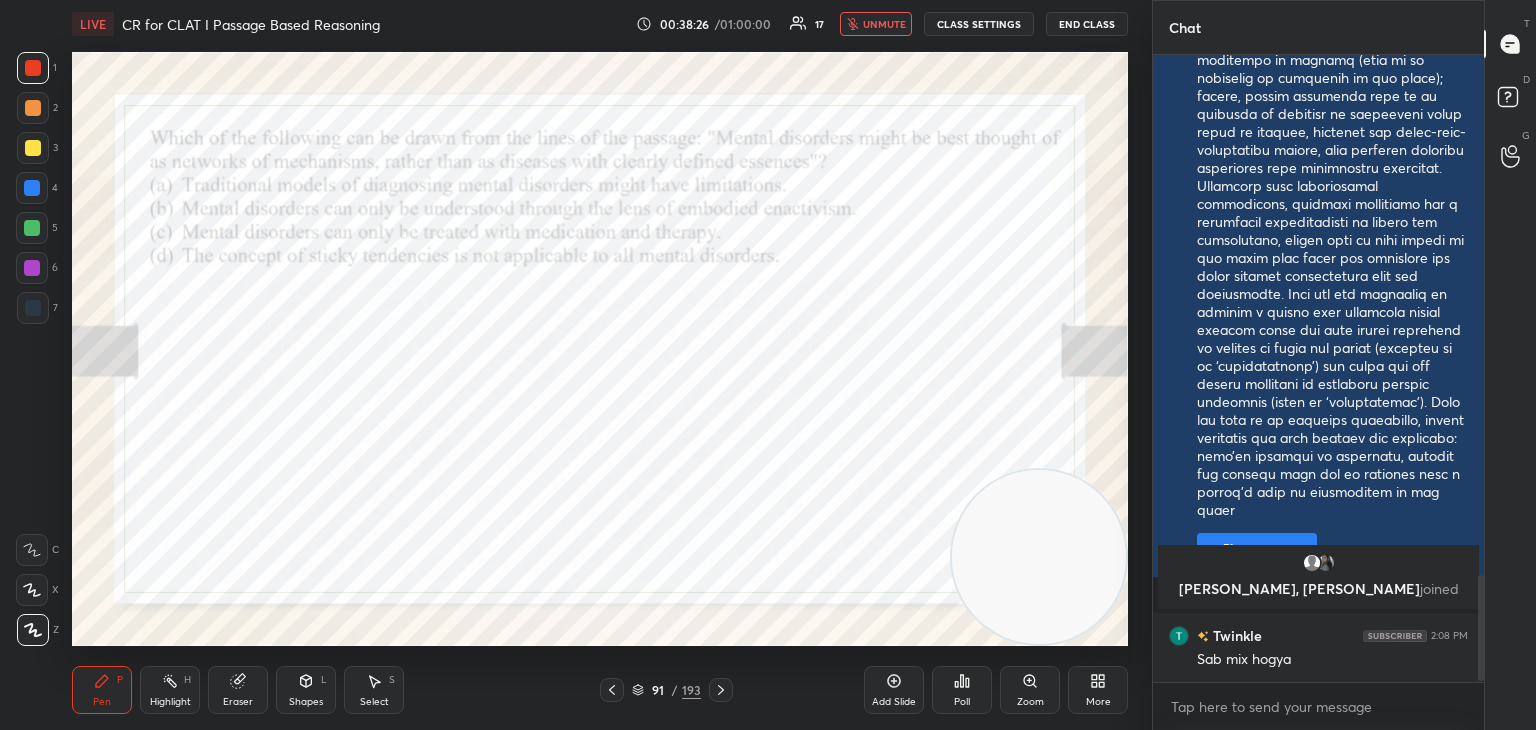 click on "LIVE CR for CLAT I Passage Based Reasoning 00:38:26 /  01:00:00 17 unmute CLASS SETTINGS End Class" at bounding box center [600, 24] 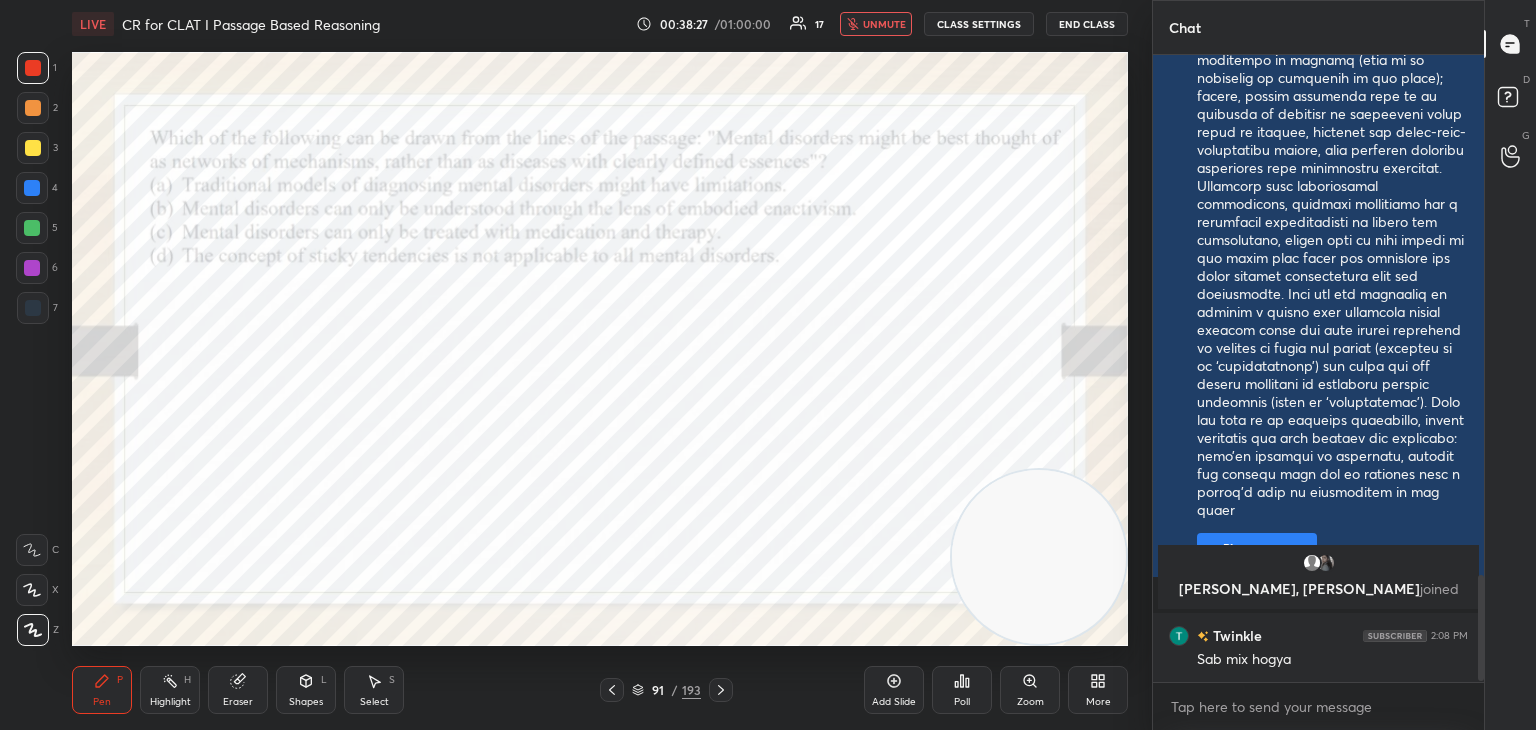 click on "unmute" at bounding box center (876, 24) 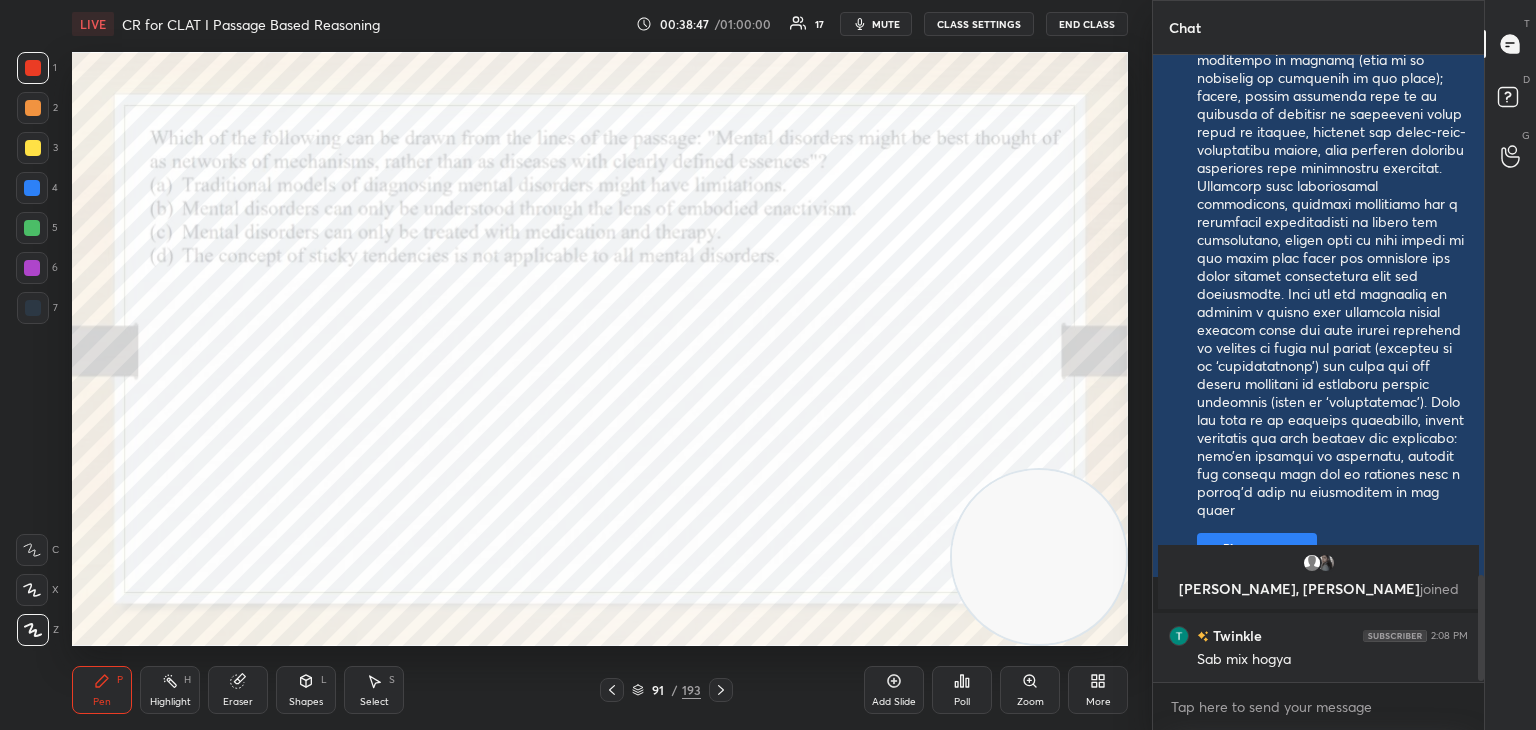 scroll, scrollTop: 586, scrollLeft: 325, axis: both 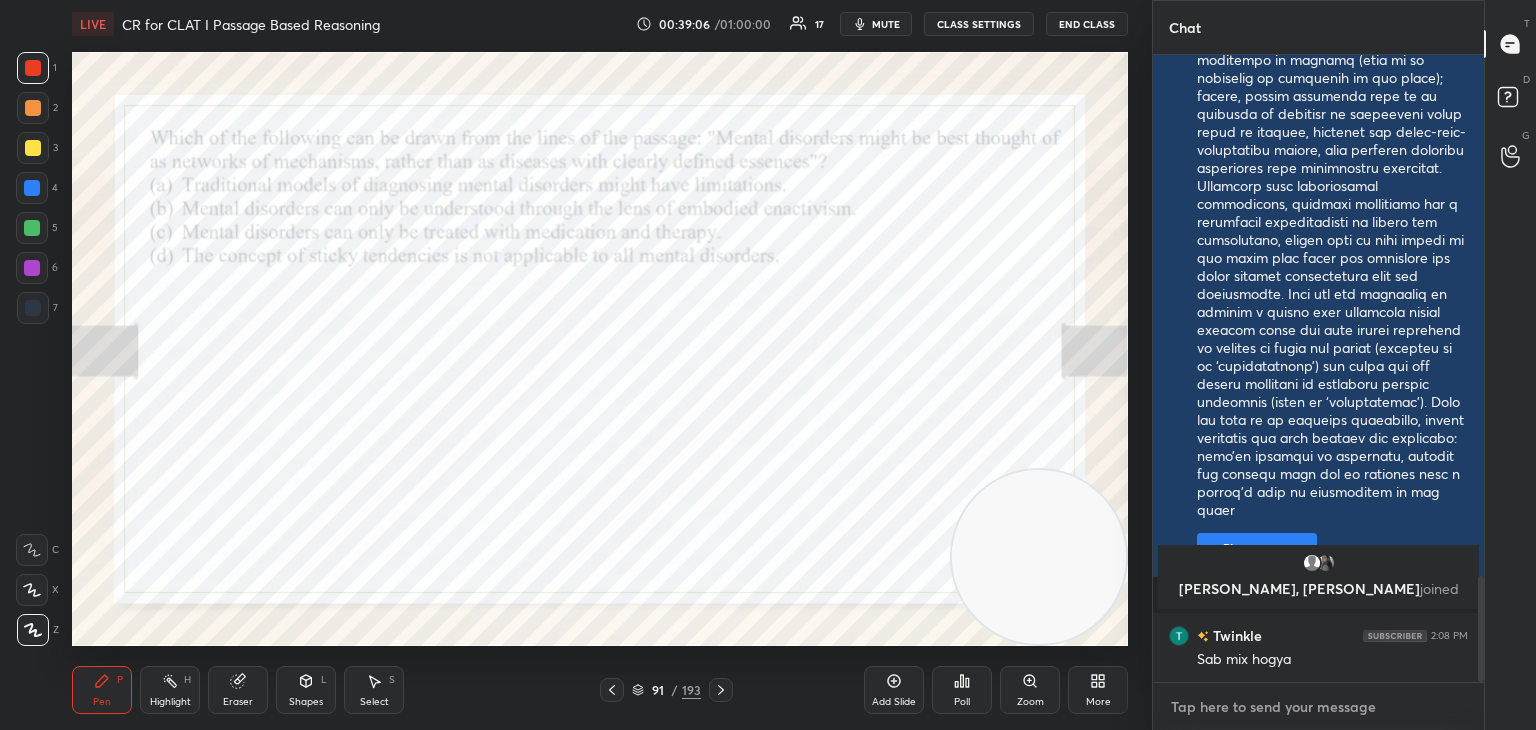 click at bounding box center (1318, 707) 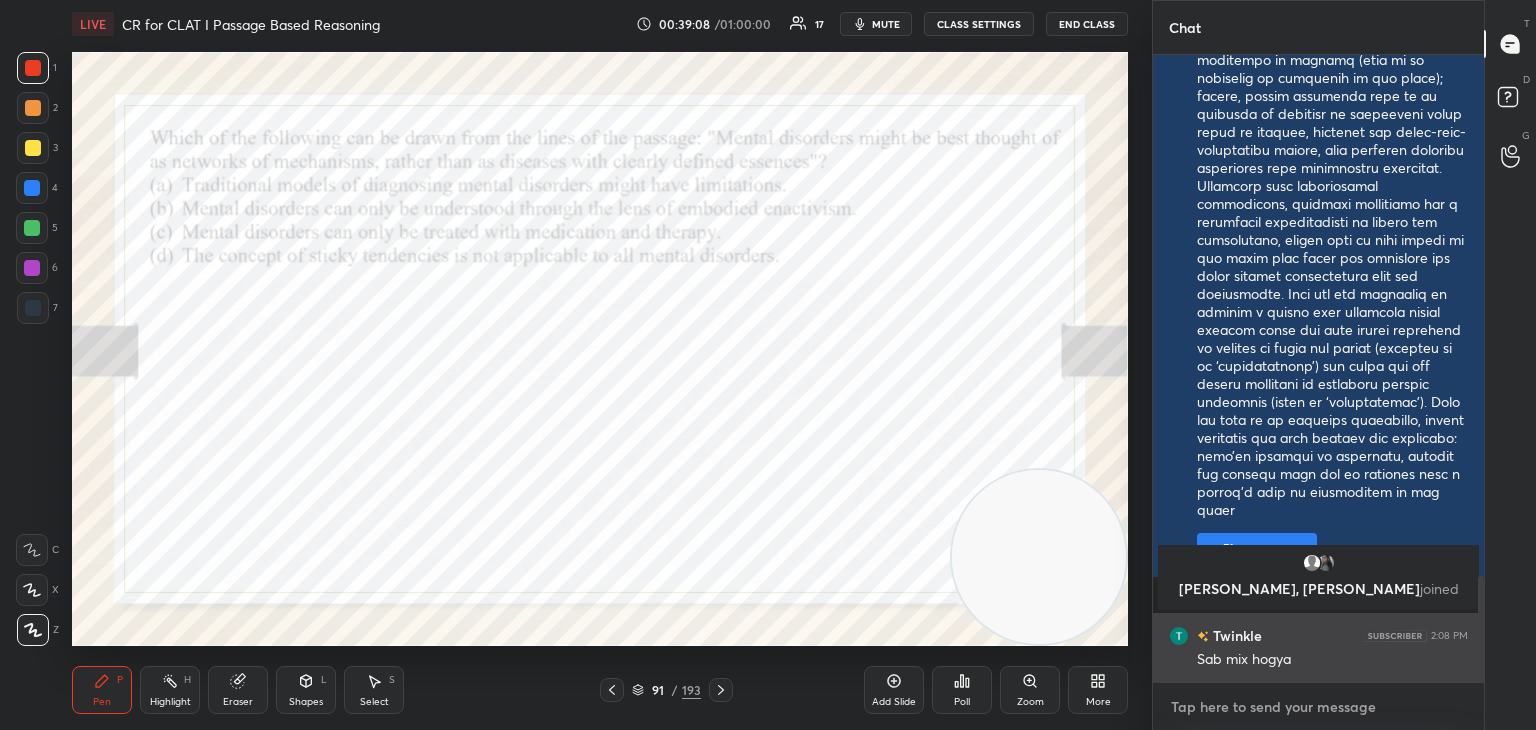paste on "One quandary, in particular, highlights the usefulness of seeing mental disorder through the lens of embodied enactivism, a view for which there is growing support. Mental disorders might be best thought of as networks of mechanisms, rather than as diseases with clearly defined essences. Yet despite being affected by factors spanning the brain, body and environment, we still see apparently recognisable patterns of distress and dysfunction – such as depression and anxiety – rather than a melange of idiosyncratic problems in living. Why is this? Embodied enactivism suggests the possibility that these patterns of thoughts, behaviours and emotions represent ‘sticky tendencies’ in the human brain-body-environment system. ‘Sticky’ is my way of describing the concept of an attractor basin – in mathematics, a state into which a system tends to fall and remain despite different starting conditions. Putting this in plainer language, mental disorders might be patterns of thought, behaviour and emotion into which the ..." 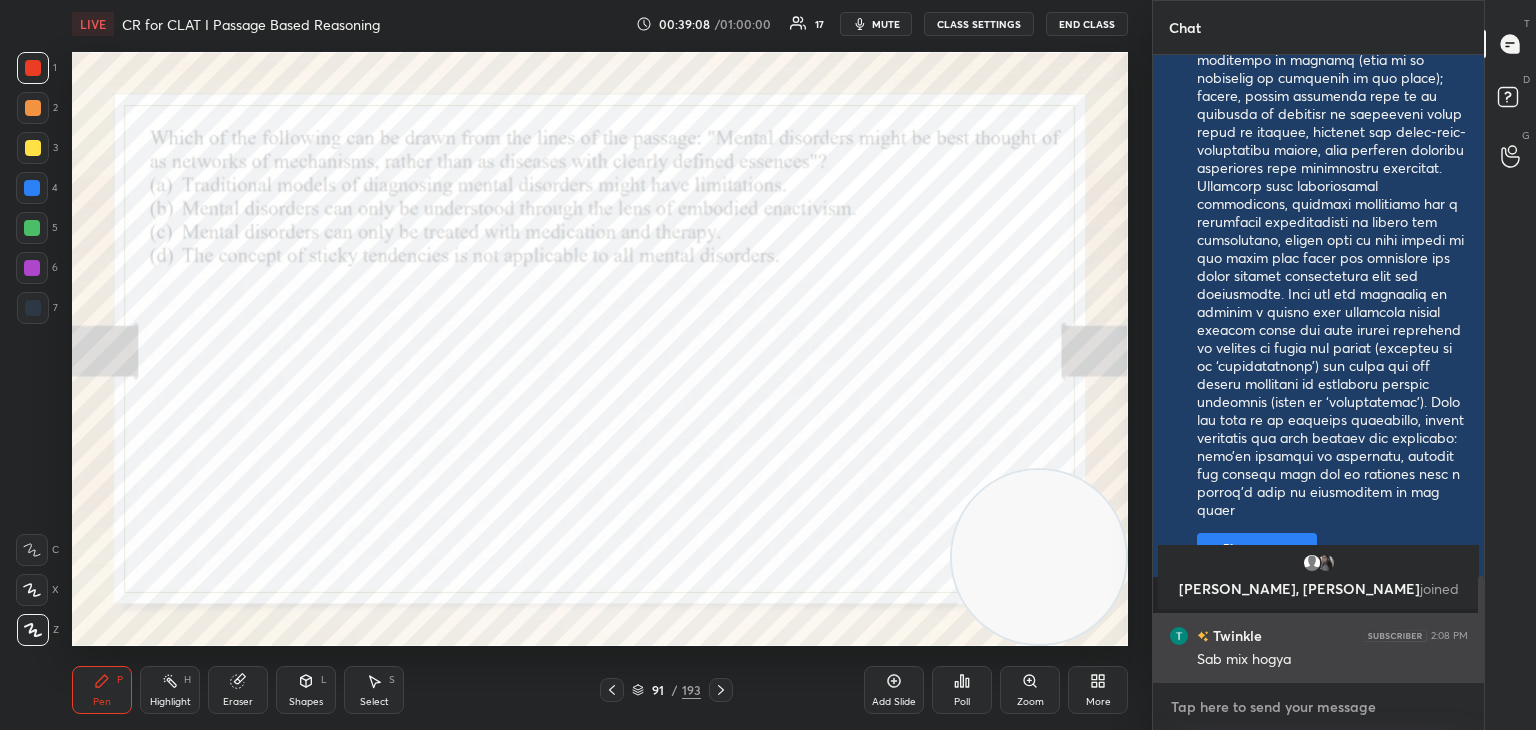 type on "One quandary, in particular, highlights the usefulness of seeing mental disorder through the lens of embodied enactivism, a view for which there is growing support. Mental disorders might be best thought of as networks of mechanisms, rather than as diseases with clearly defined essences. Yet despite being affected by factors spanning the brain, body and environment, we still see apparently recognisable patterns of distress and dysfunction – such as depression and anxiety – rather than a melange of idiosyncratic problems in living. Why is this? Embodied enactivism suggests the possibility that these patterns of thoughts, behaviours and emotions represent ‘sticky tendencies’ in the human brain-body-environment system. ‘Sticky’ is my way of describing the concept of an attractor basin – in mathematics, a state into which a system tends to fall and remain despite different starting conditions. Putting this in plainer language, mental disorders might be patterns of thought, behaviour and emotion into which the ..." 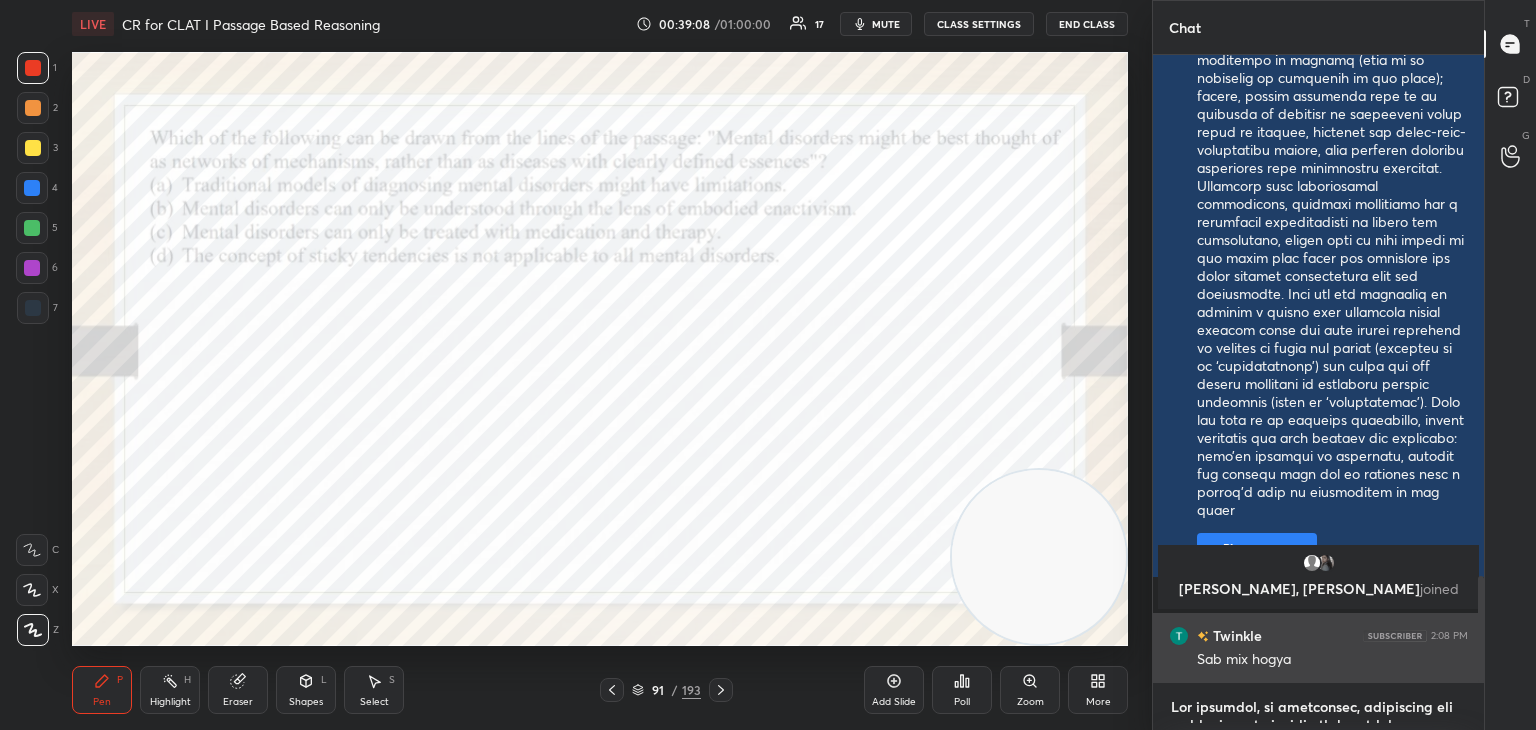 scroll, scrollTop: 658, scrollLeft: 0, axis: vertical 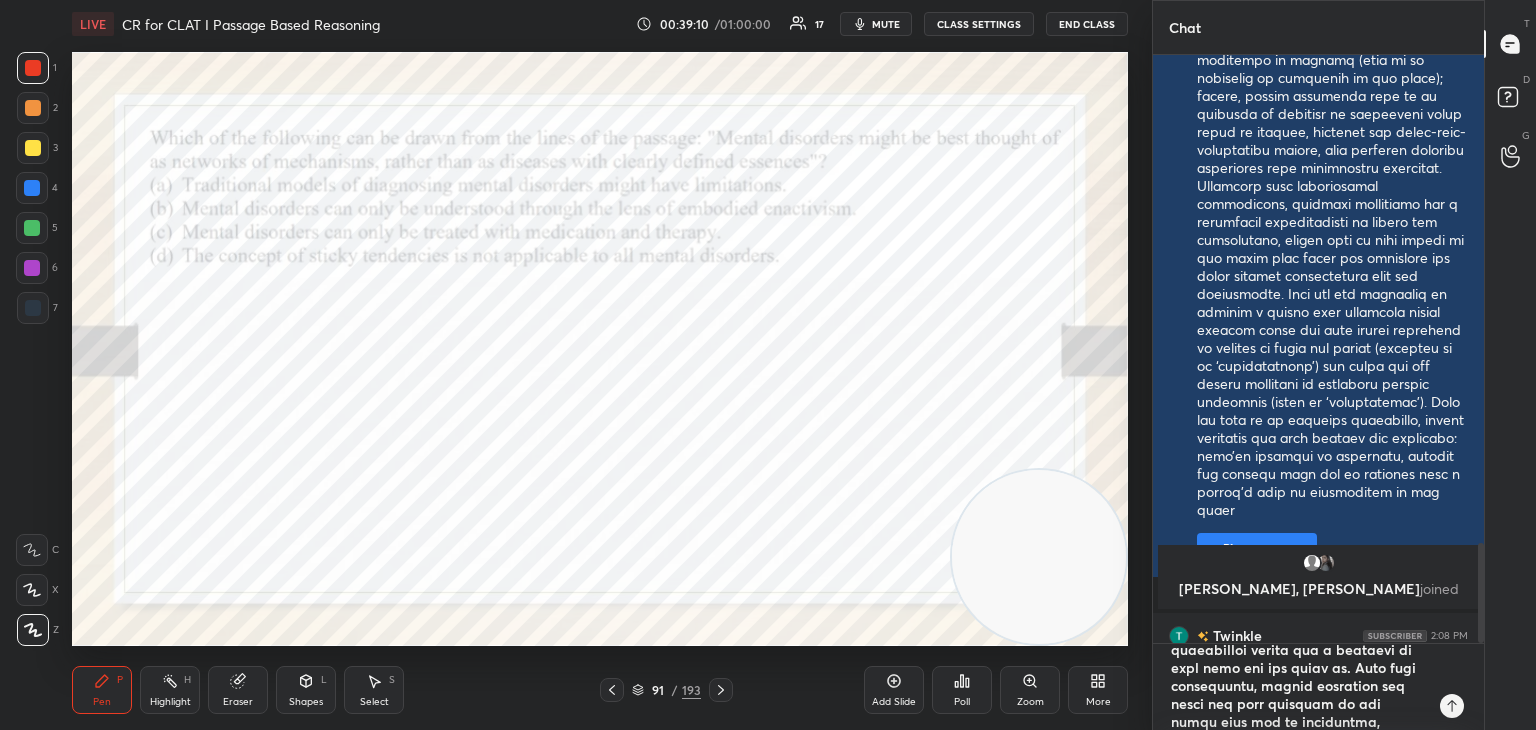type 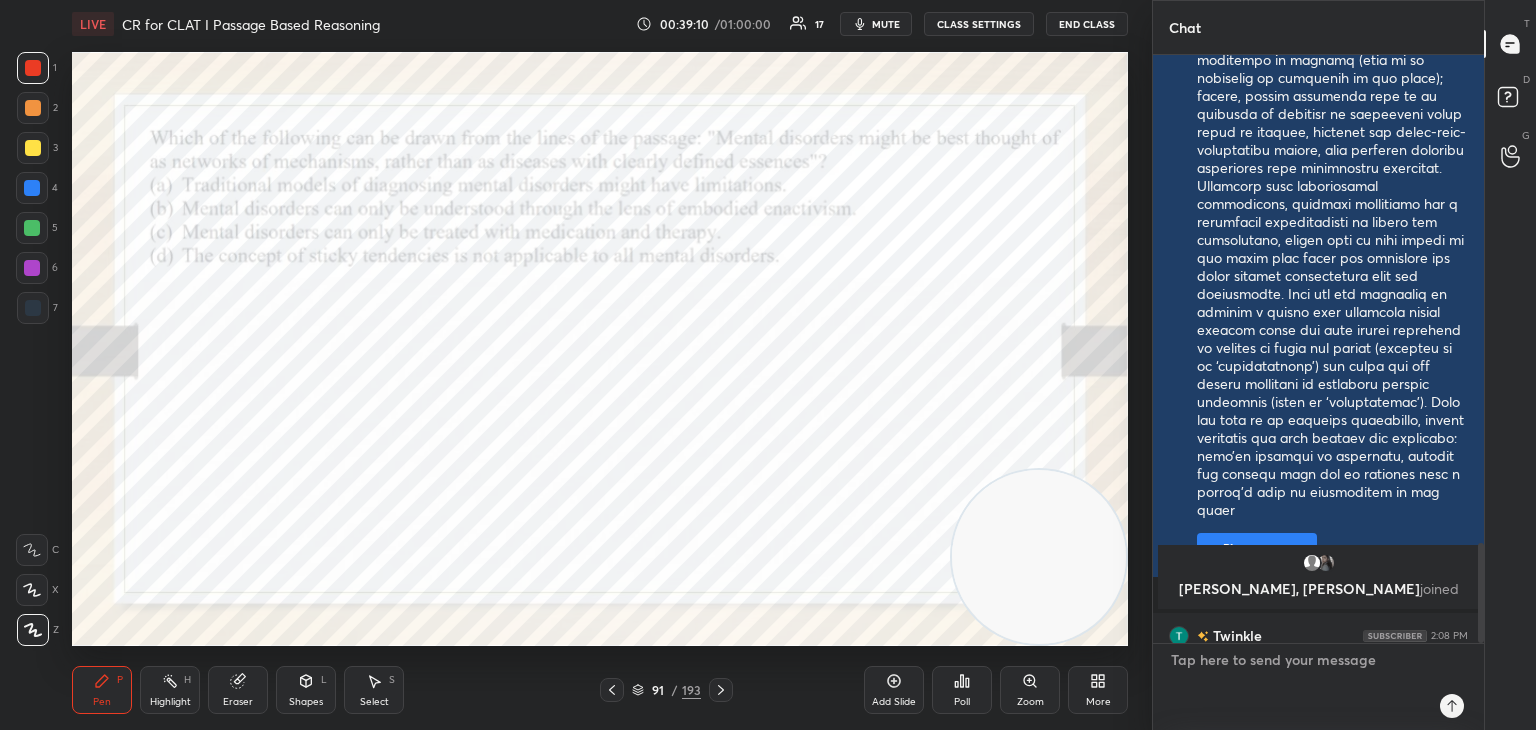 scroll, scrollTop: 0, scrollLeft: 0, axis: both 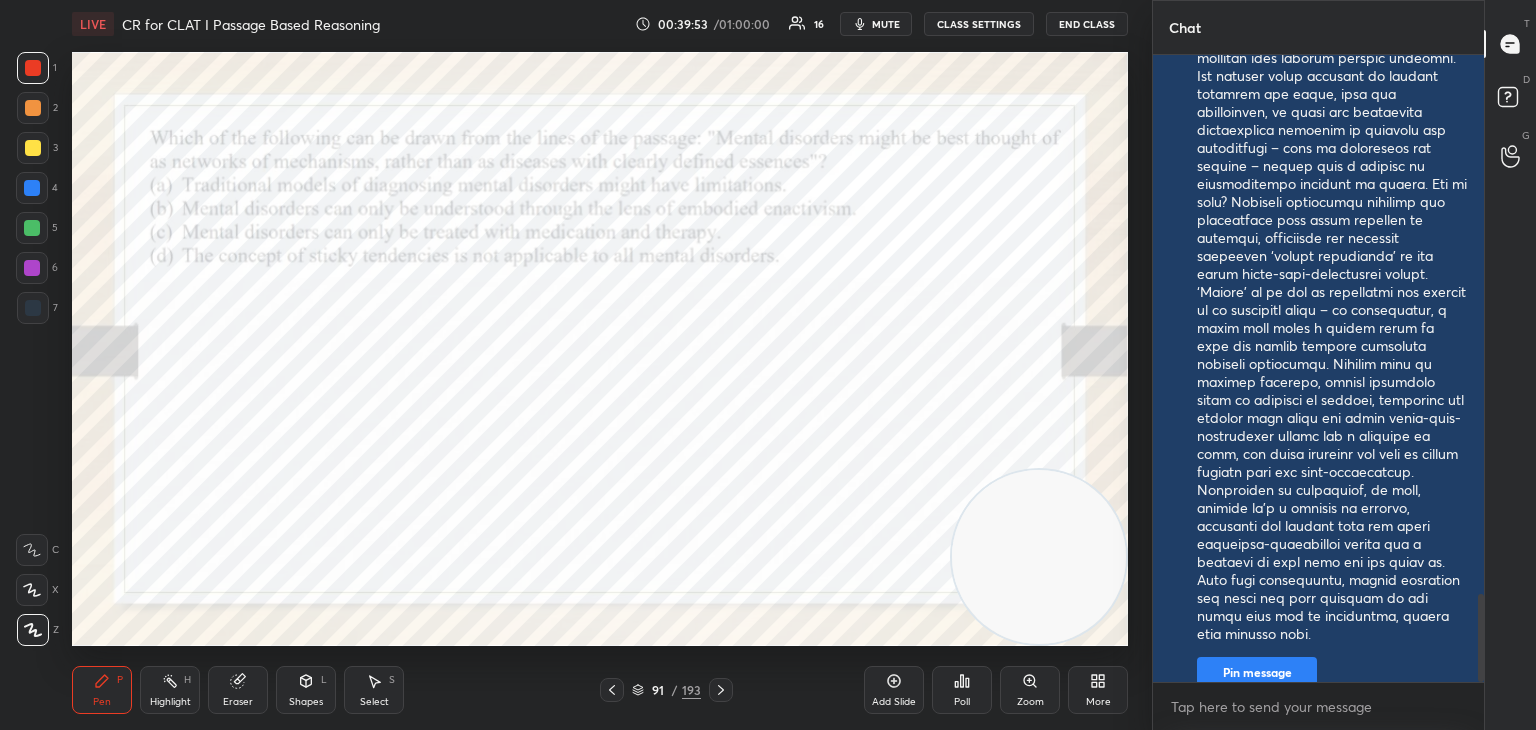 click on "Poll" at bounding box center (962, 690) 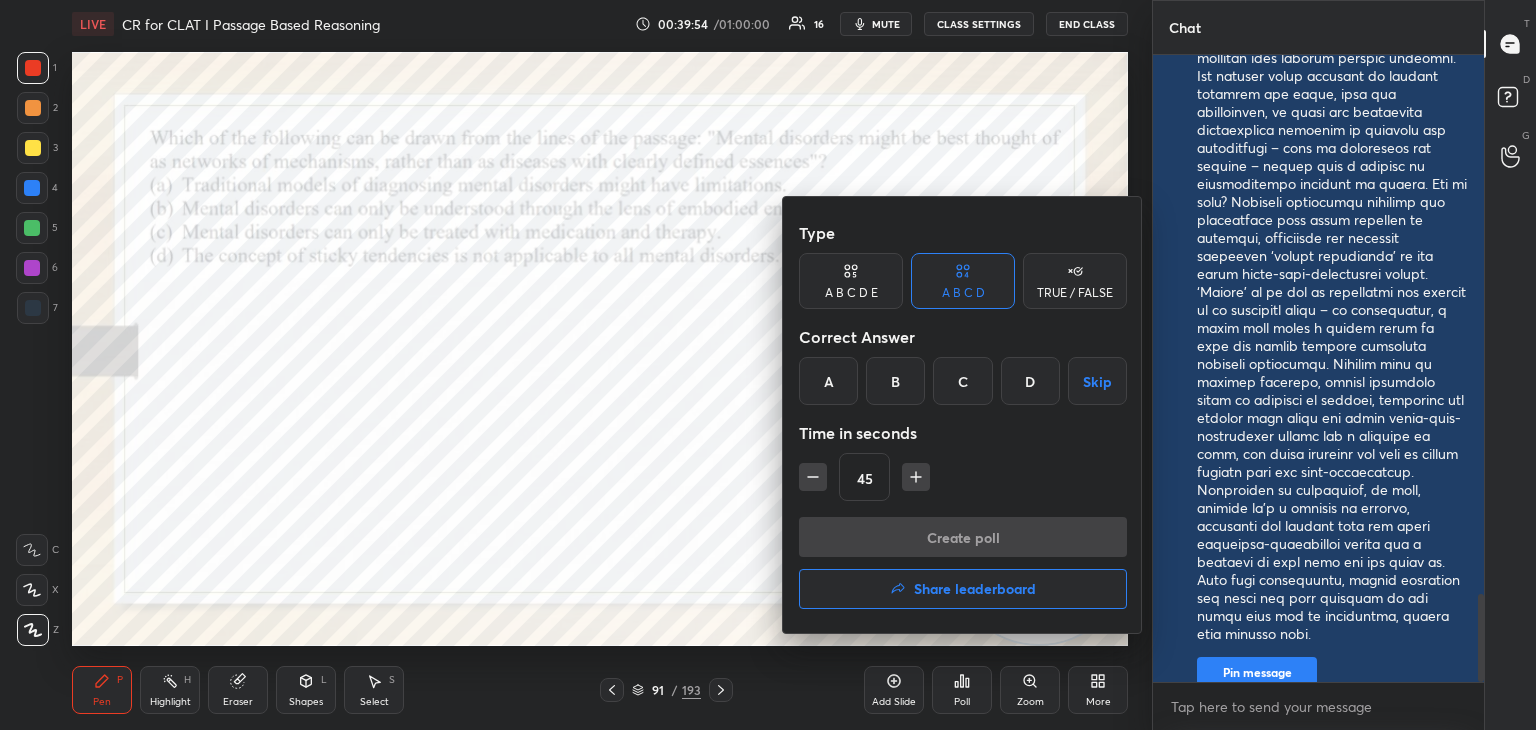 click on "A" at bounding box center [828, 381] 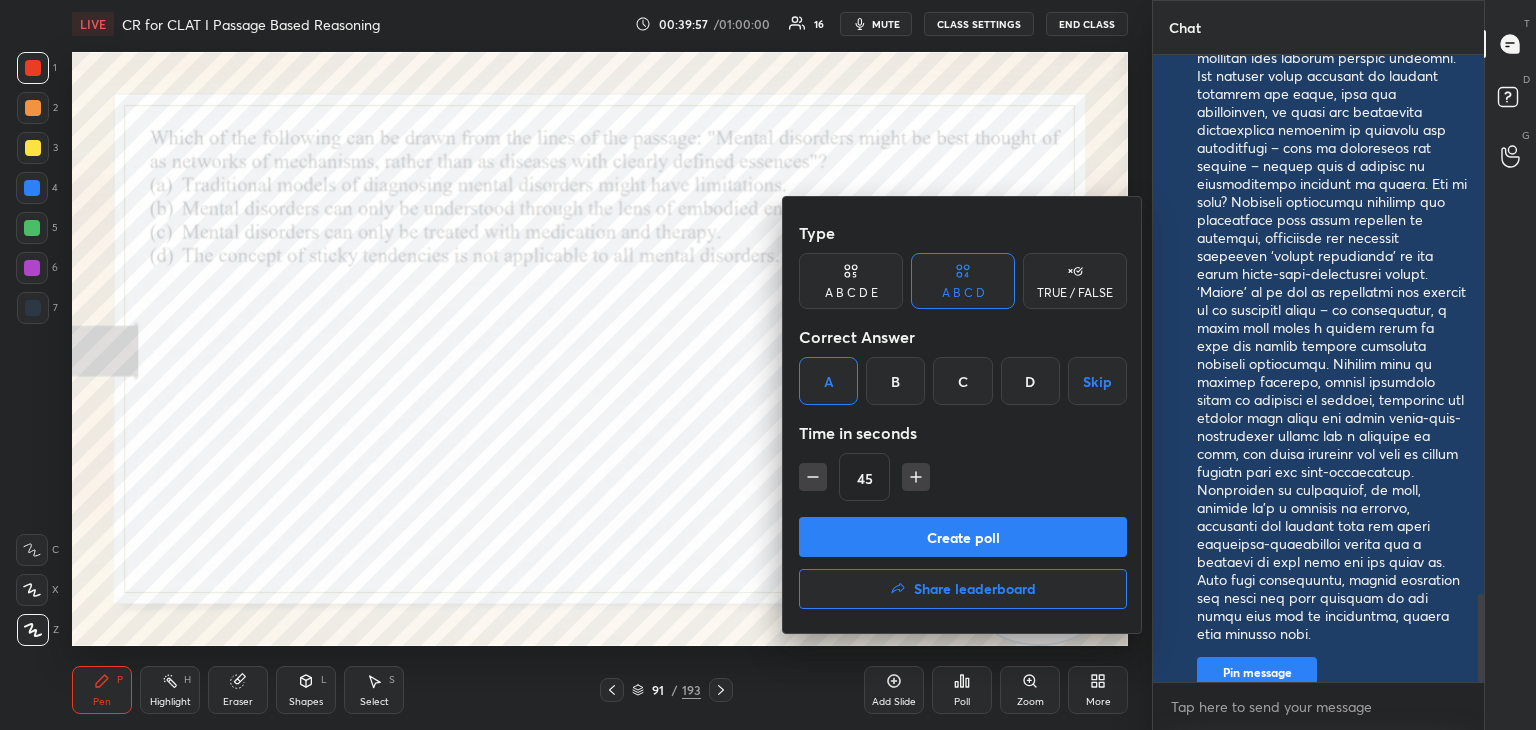 click on "Create poll" at bounding box center (963, 537) 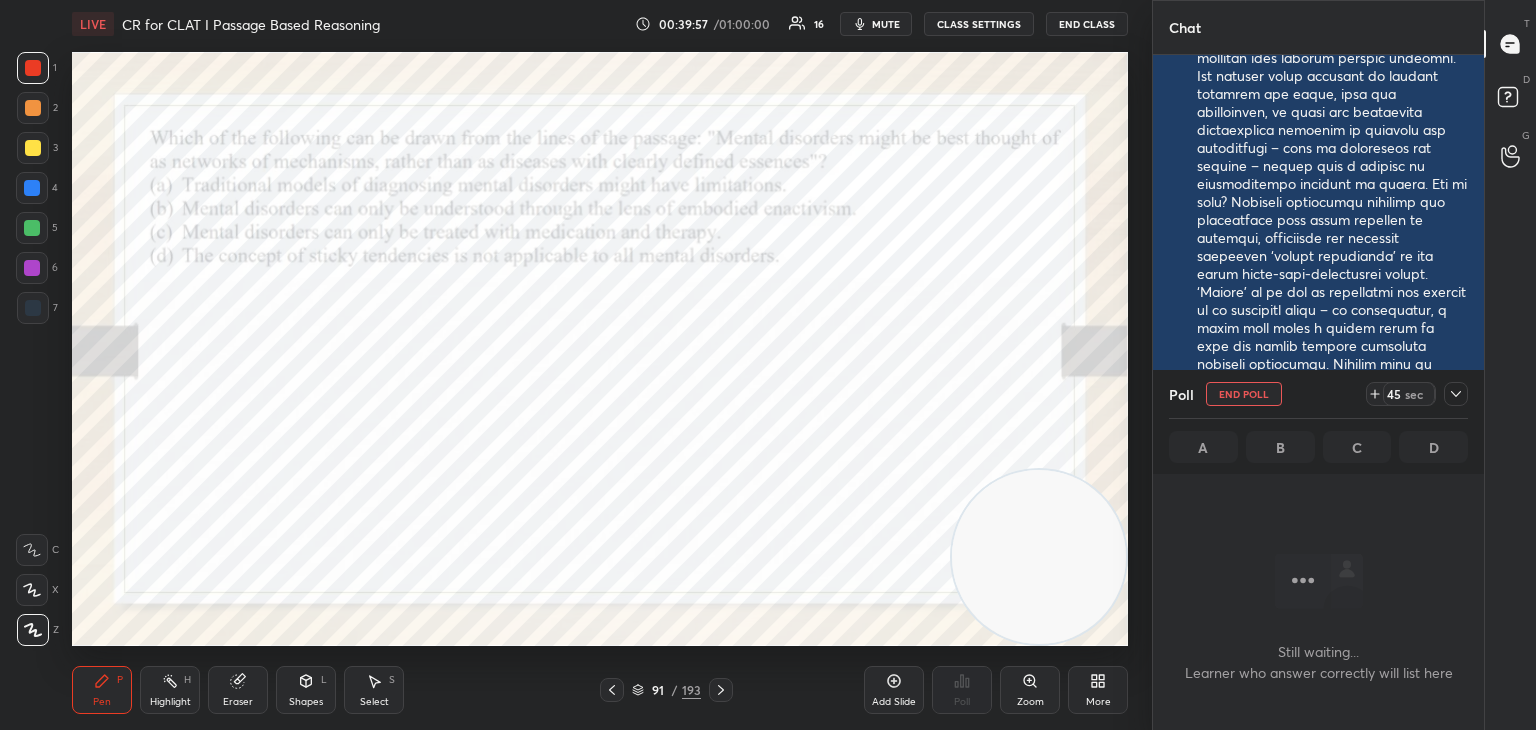 scroll, scrollTop: 6, scrollLeft: 6, axis: both 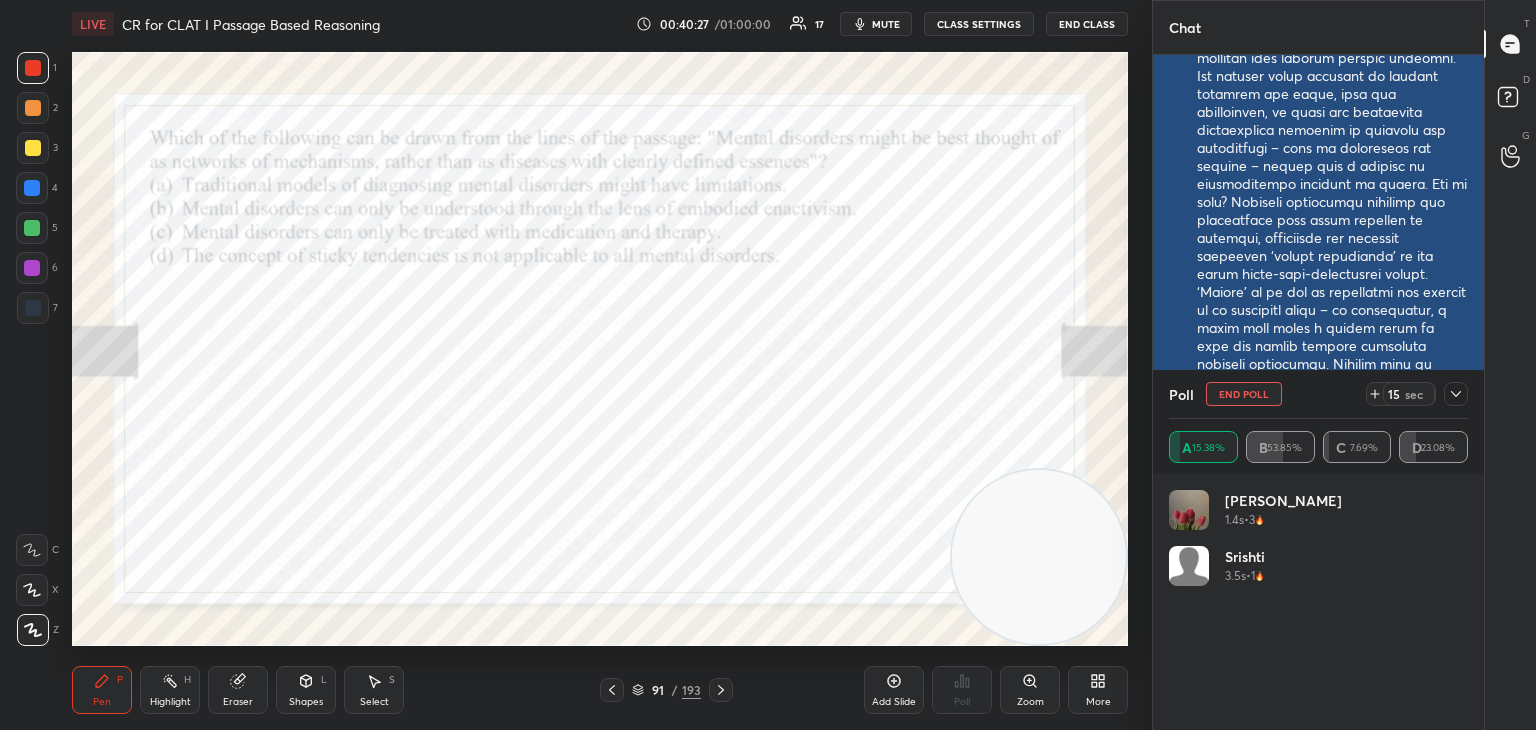 click on "End Poll" at bounding box center (1244, 394) 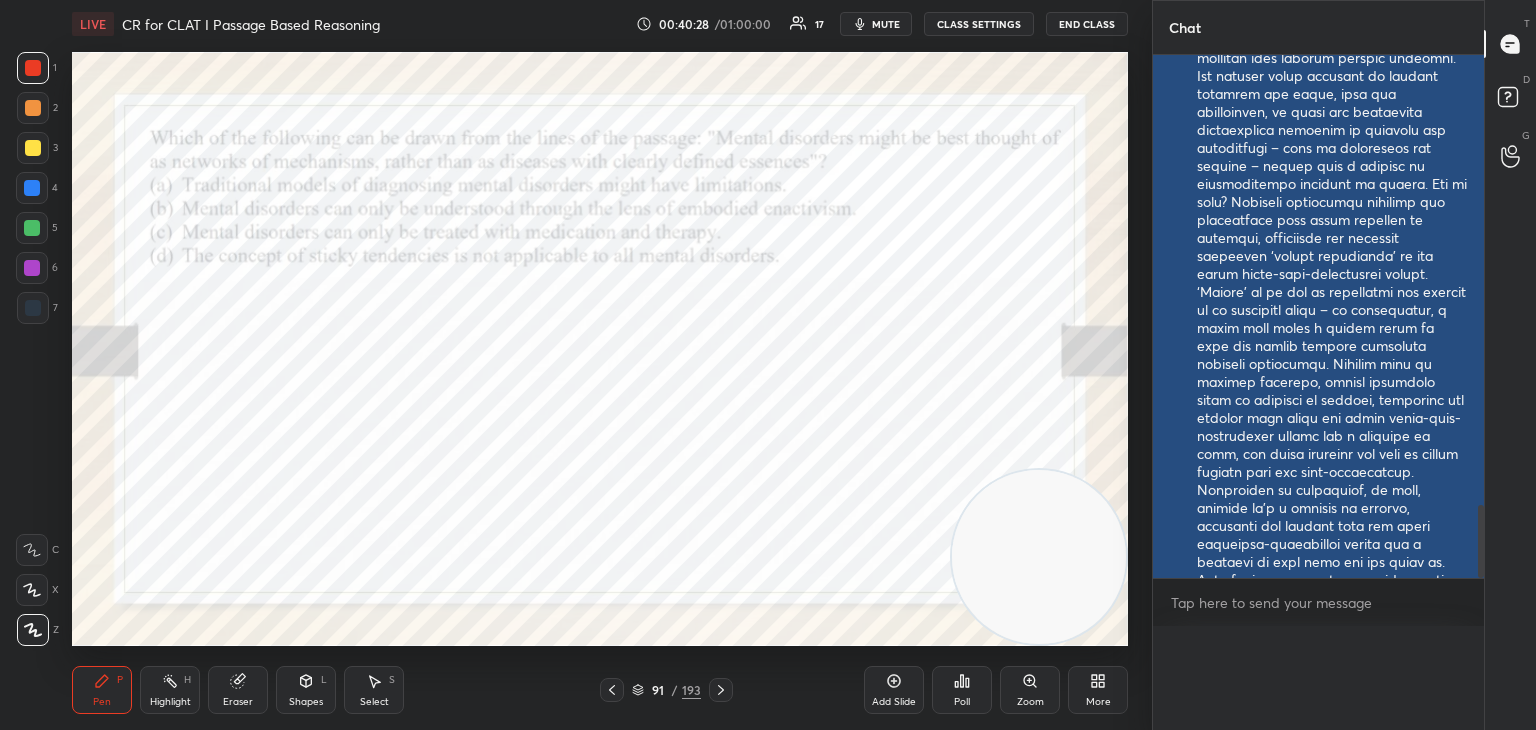 scroll, scrollTop: 0, scrollLeft: 6, axis: horizontal 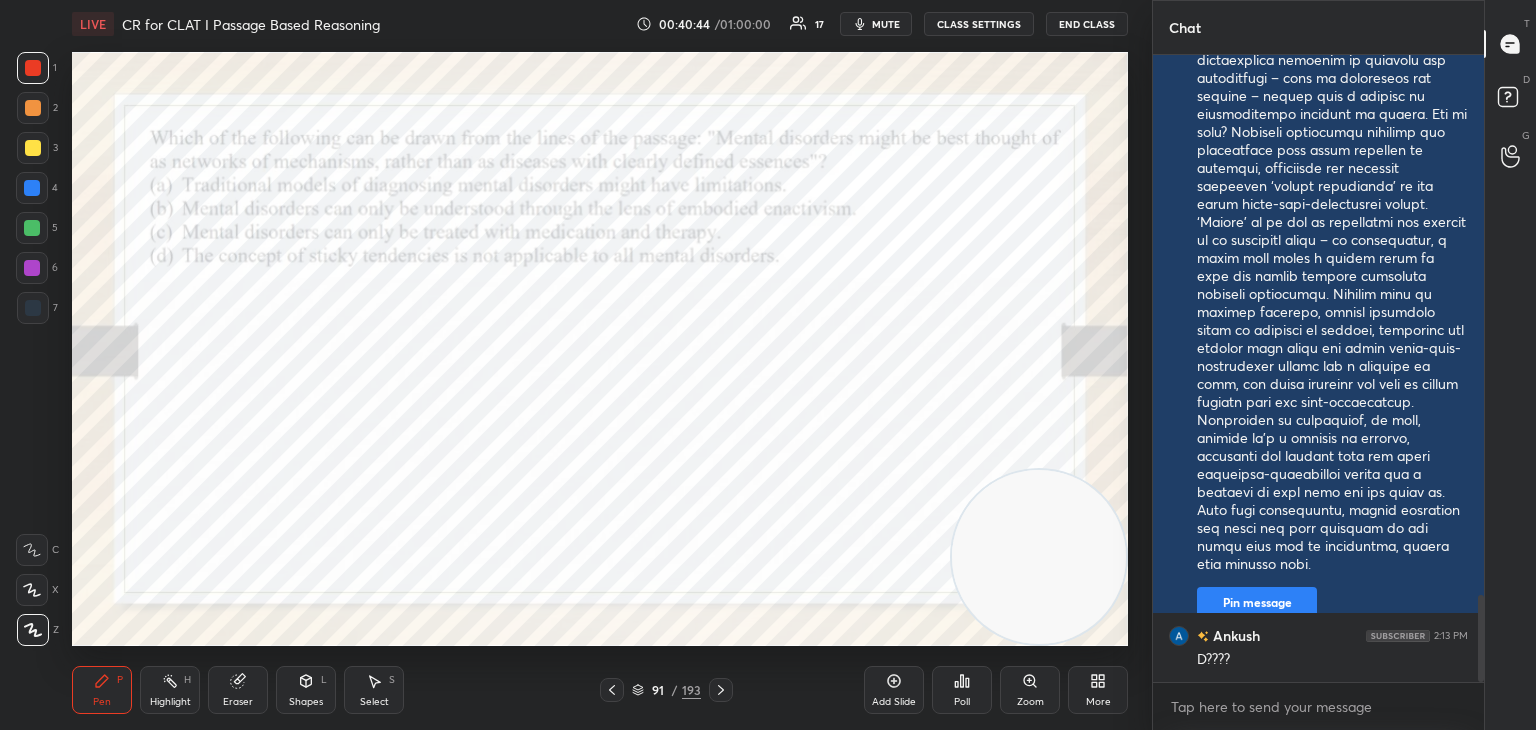 click 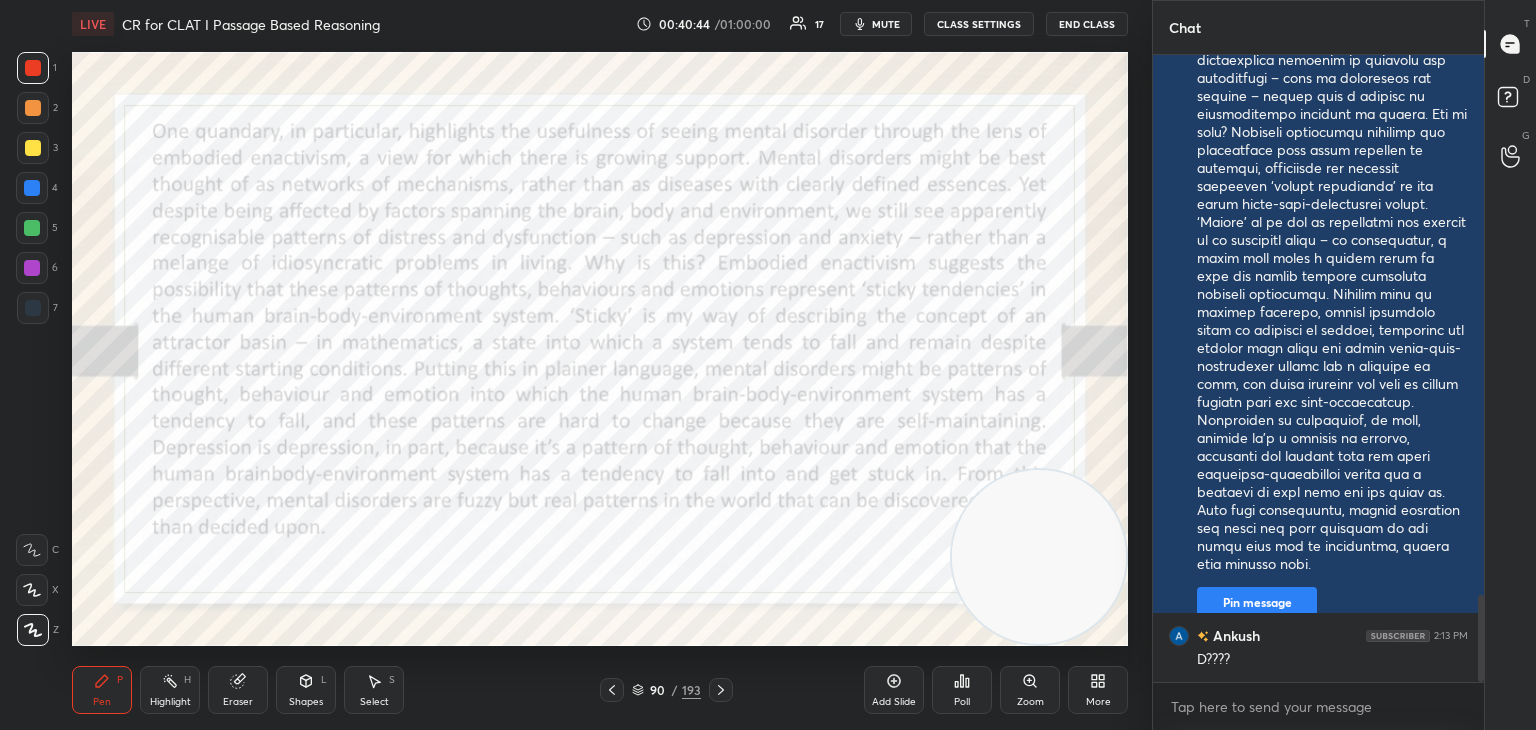 click 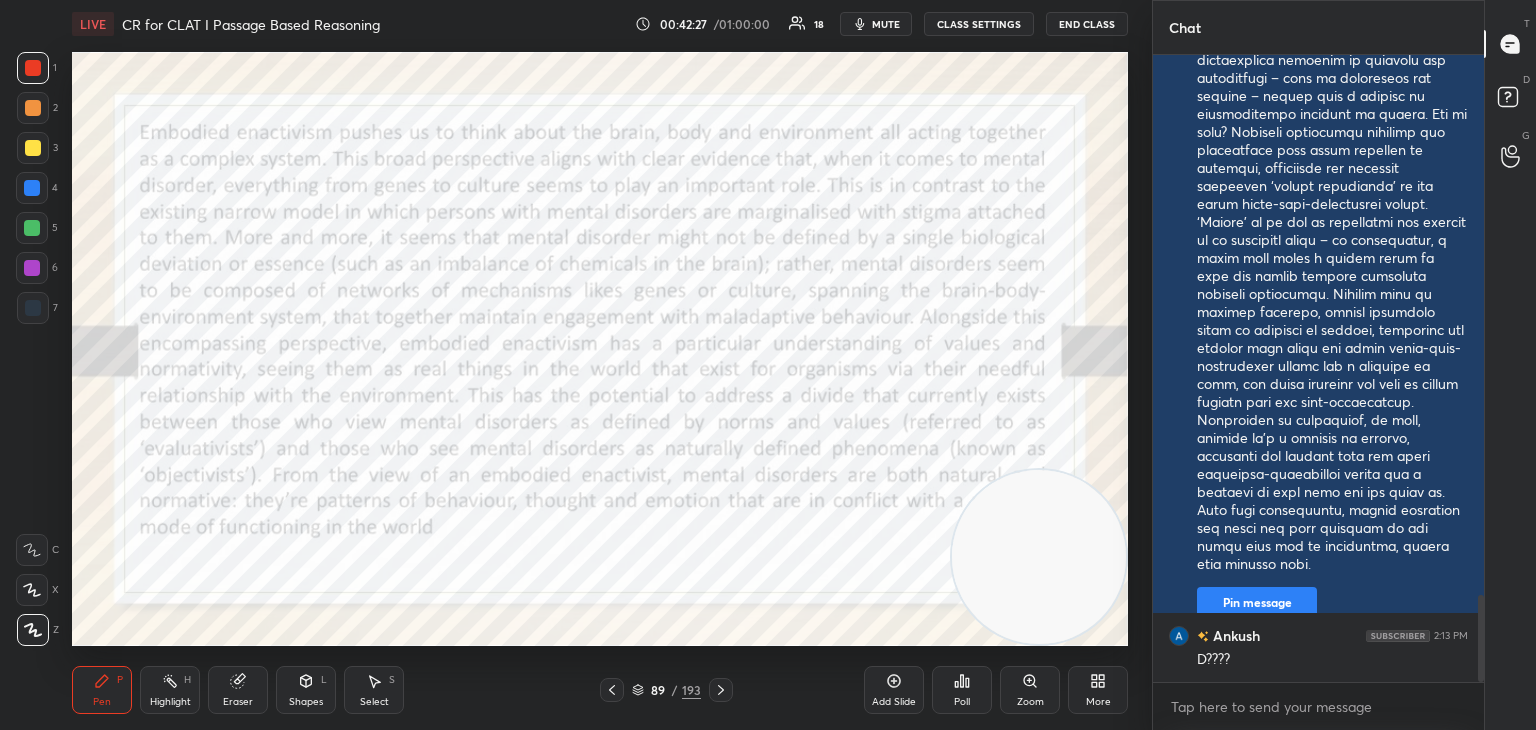 click on "89 / 193" at bounding box center [666, 690] 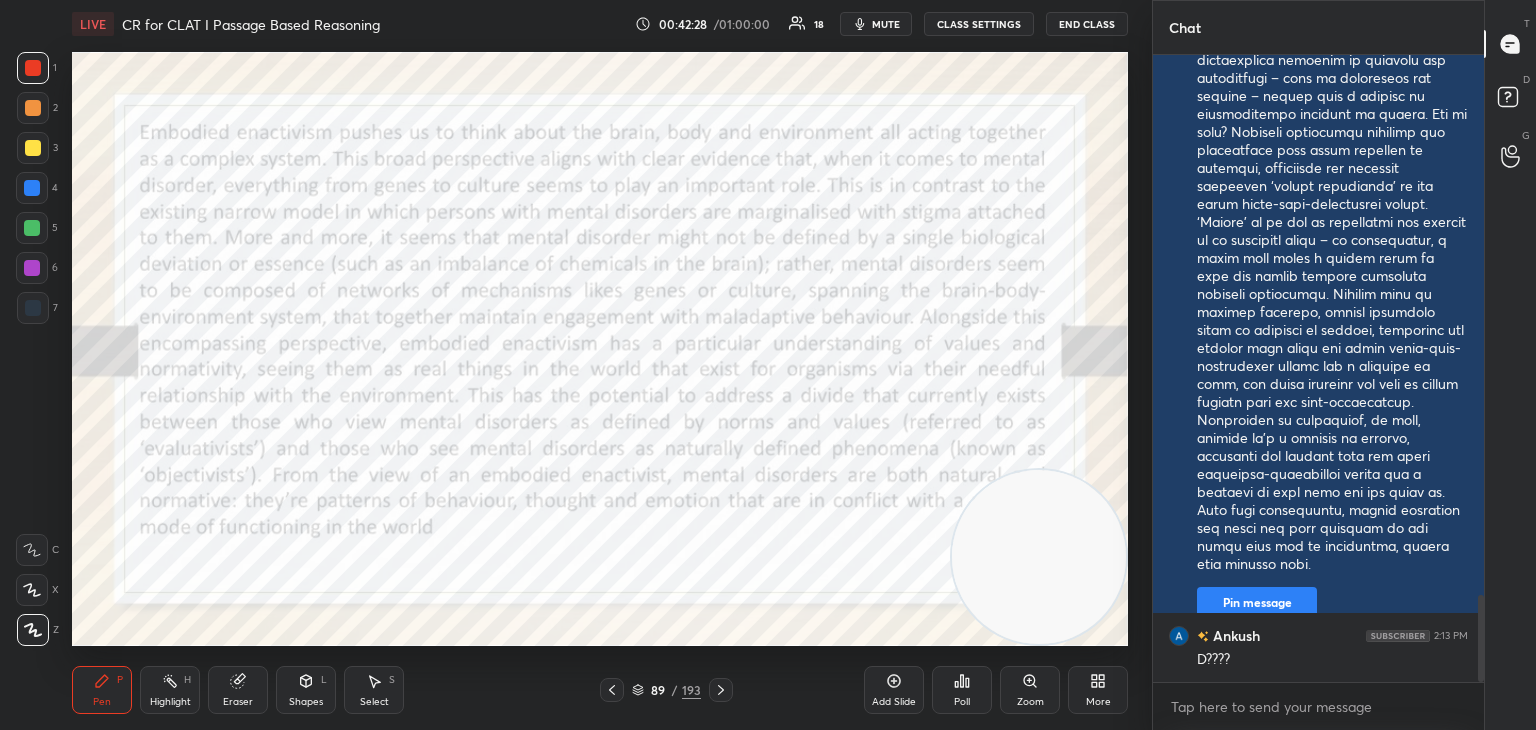 click 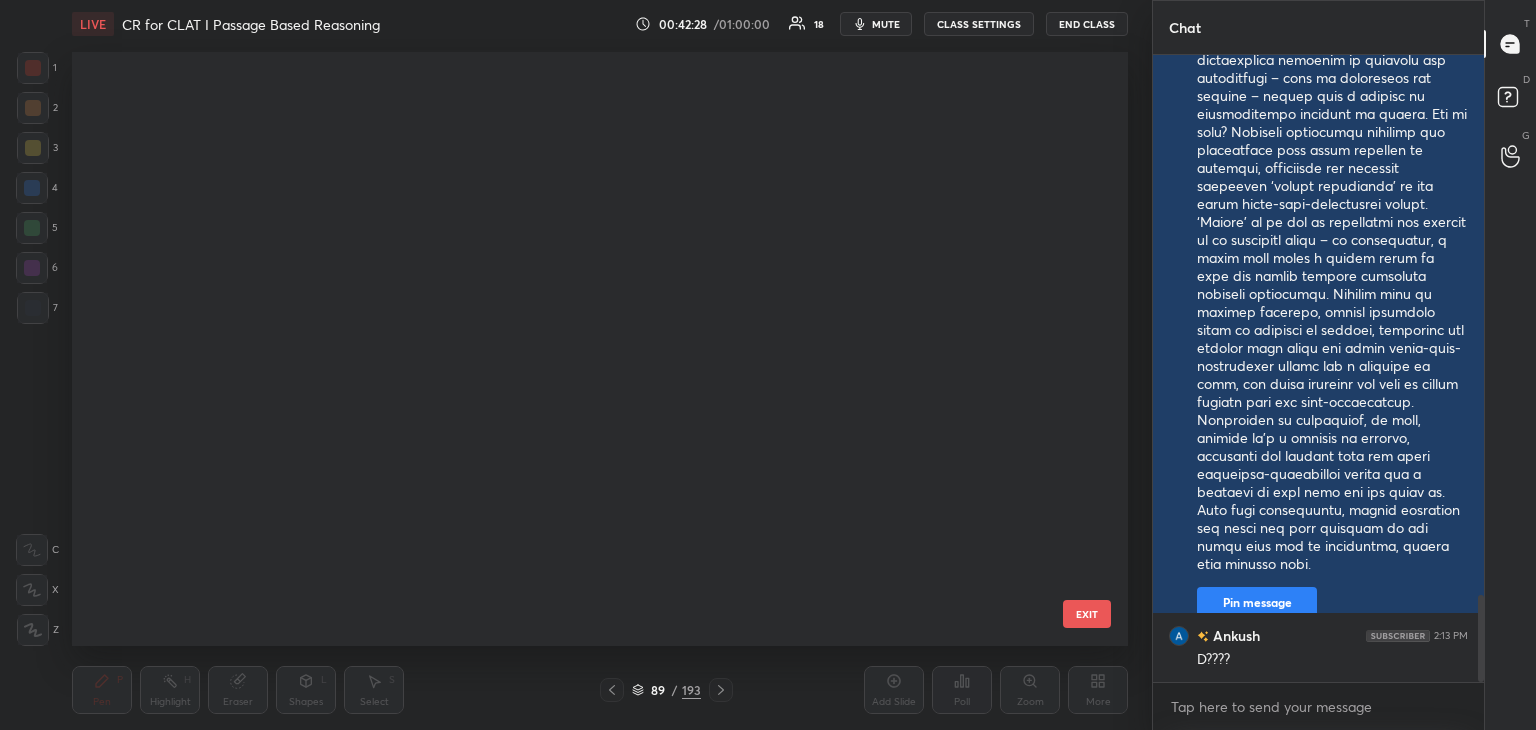 scroll, scrollTop: 4896, scrollLeft: 0, axis: vertical 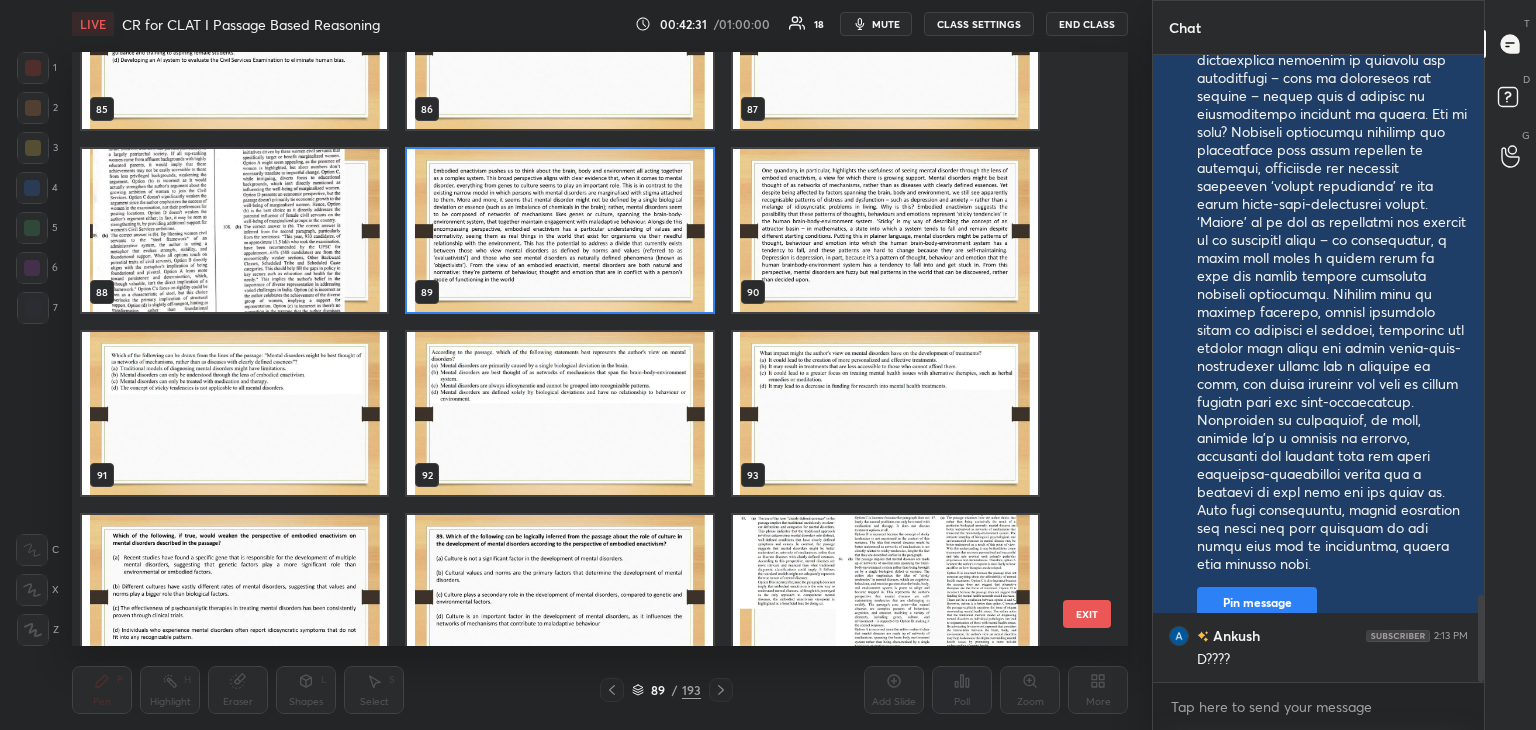 click at bounding box center [234, 413] 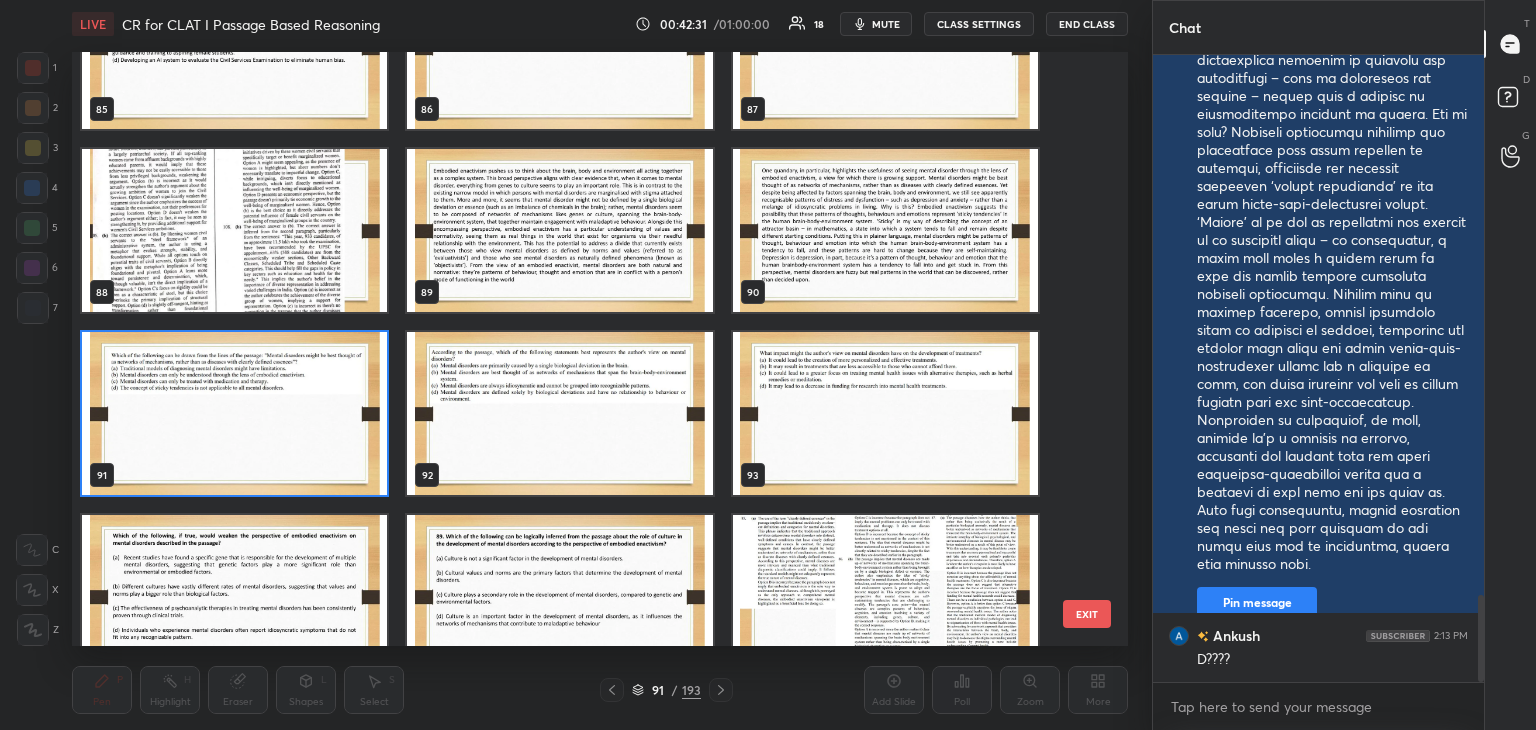 click at bounding box center [234, 413] 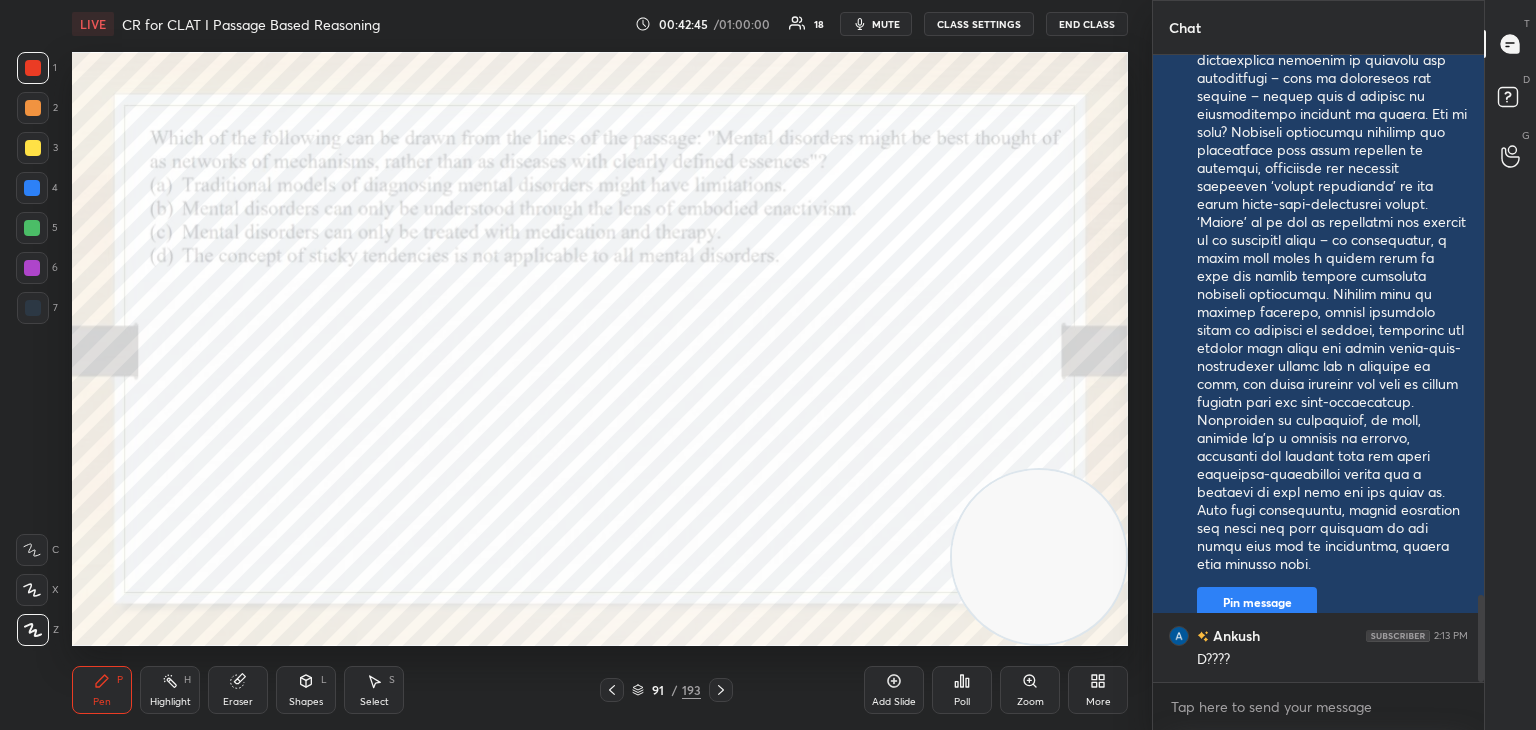 click on "91 / 193" at bounding box center (666, 690) 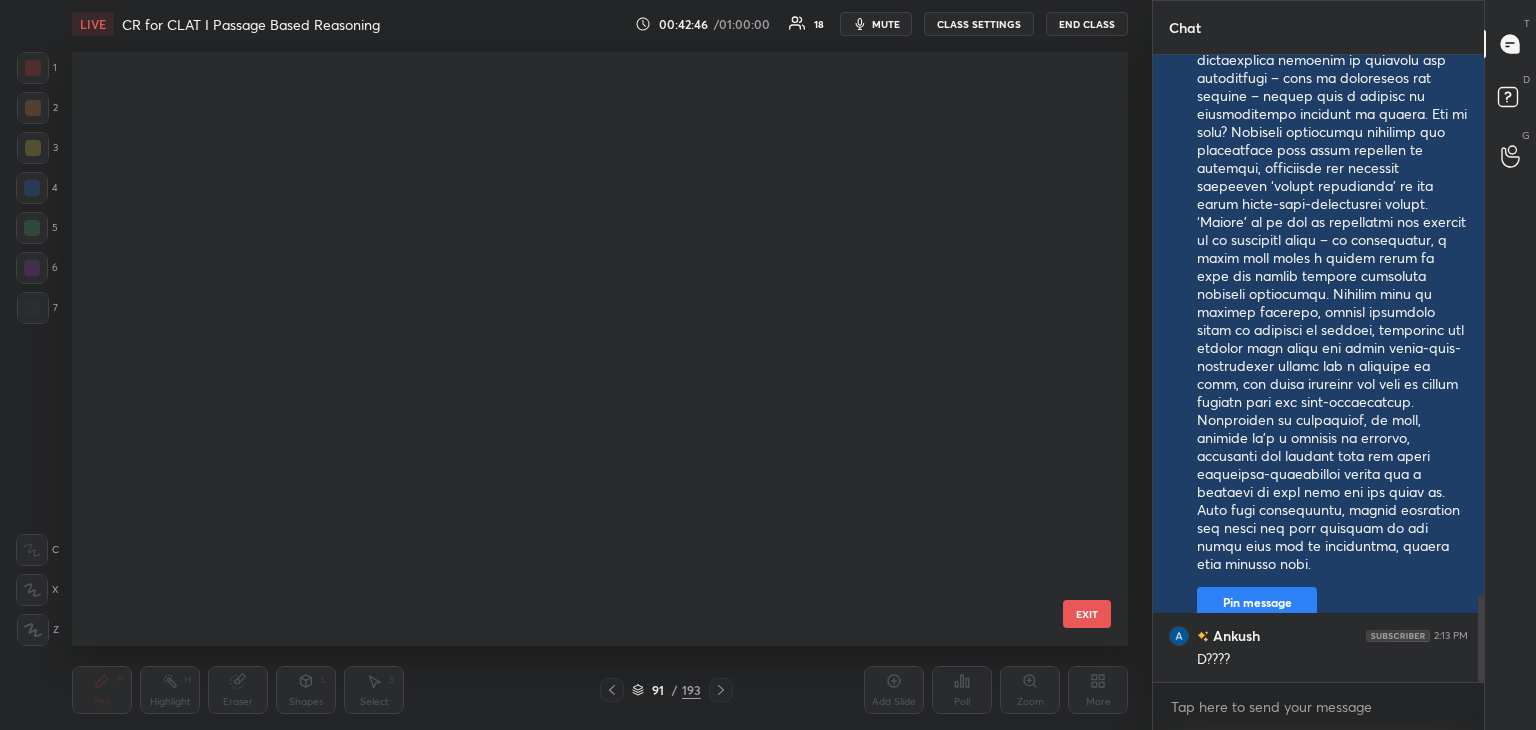 scroll, scrollTop: 5079, scrollLeft: 0, axis: vertical 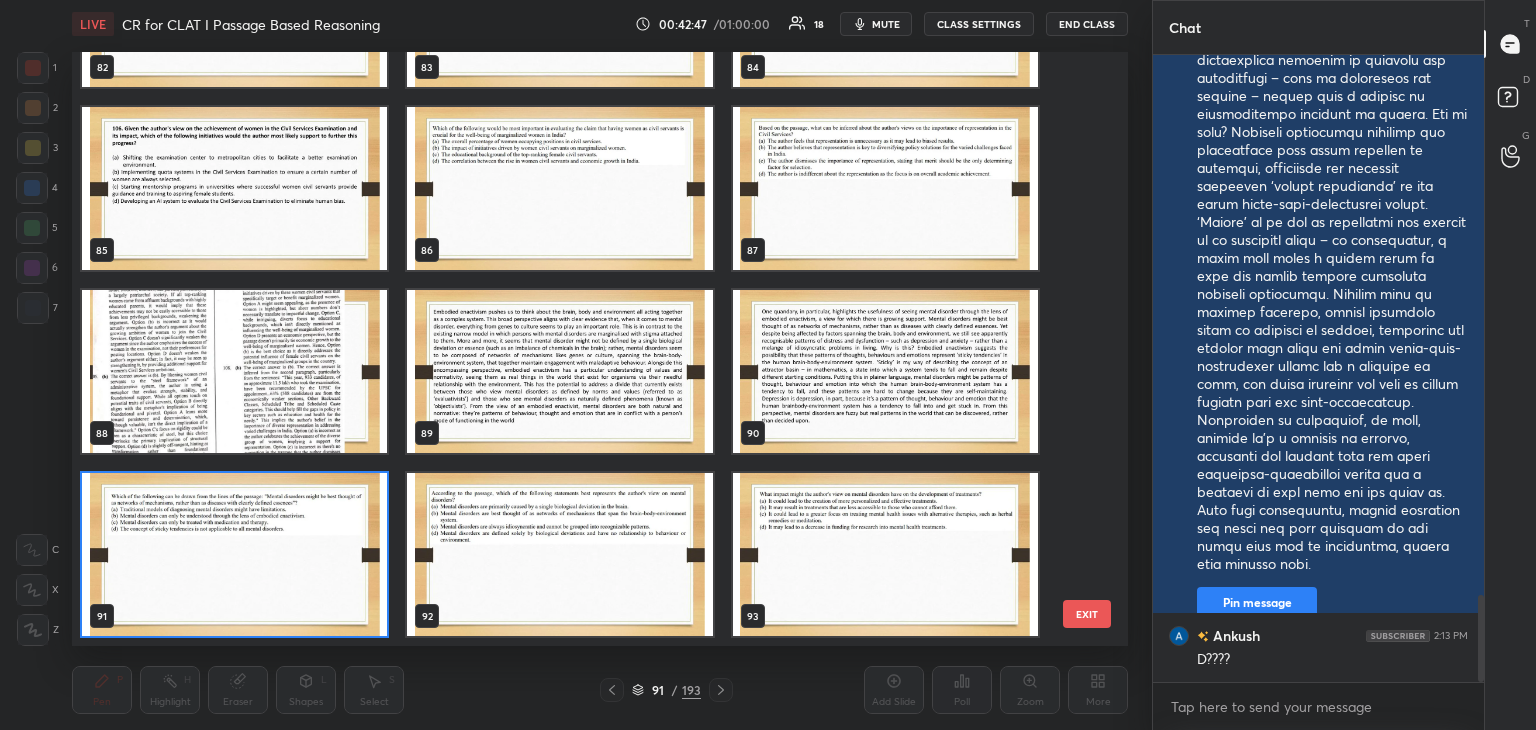 click at bounding box center [559, 371] 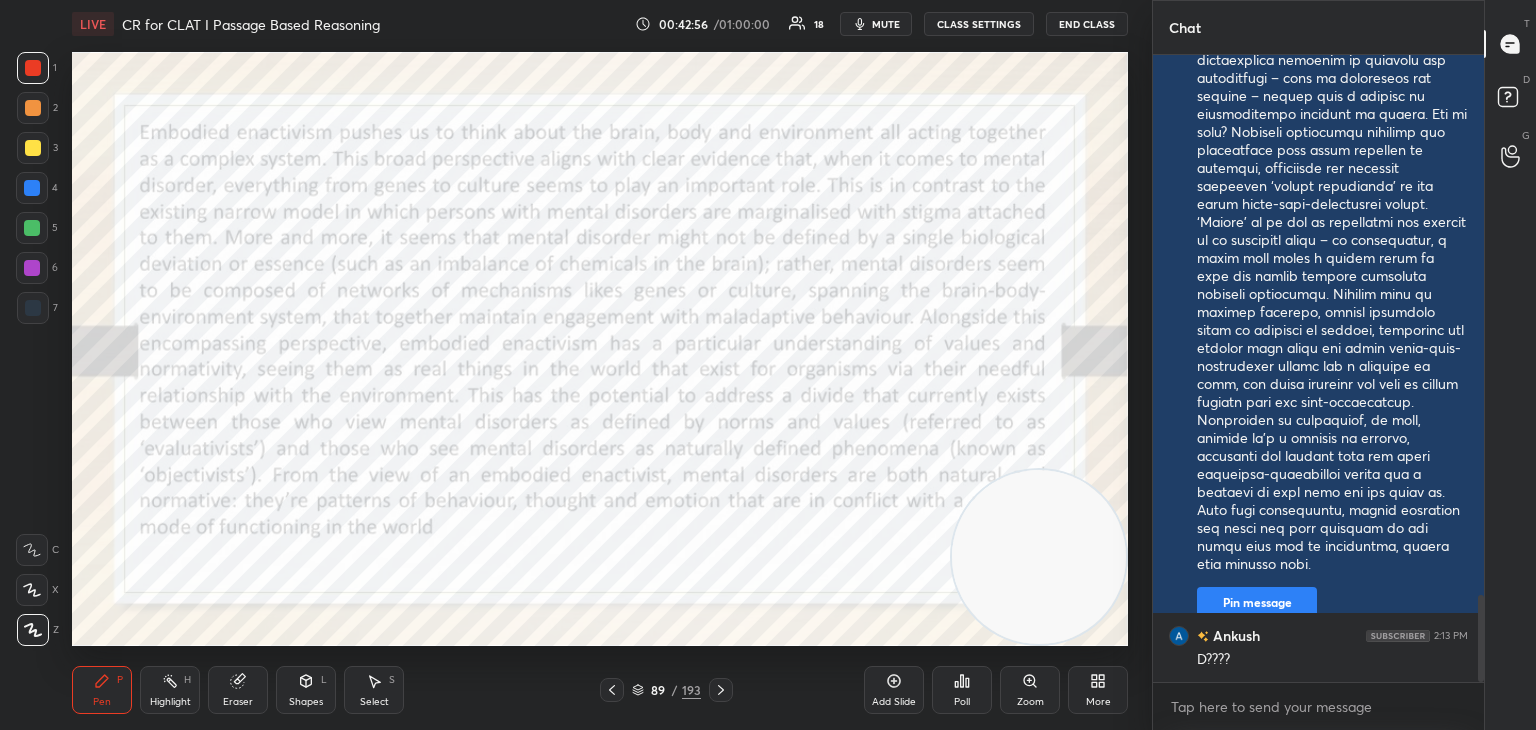 click 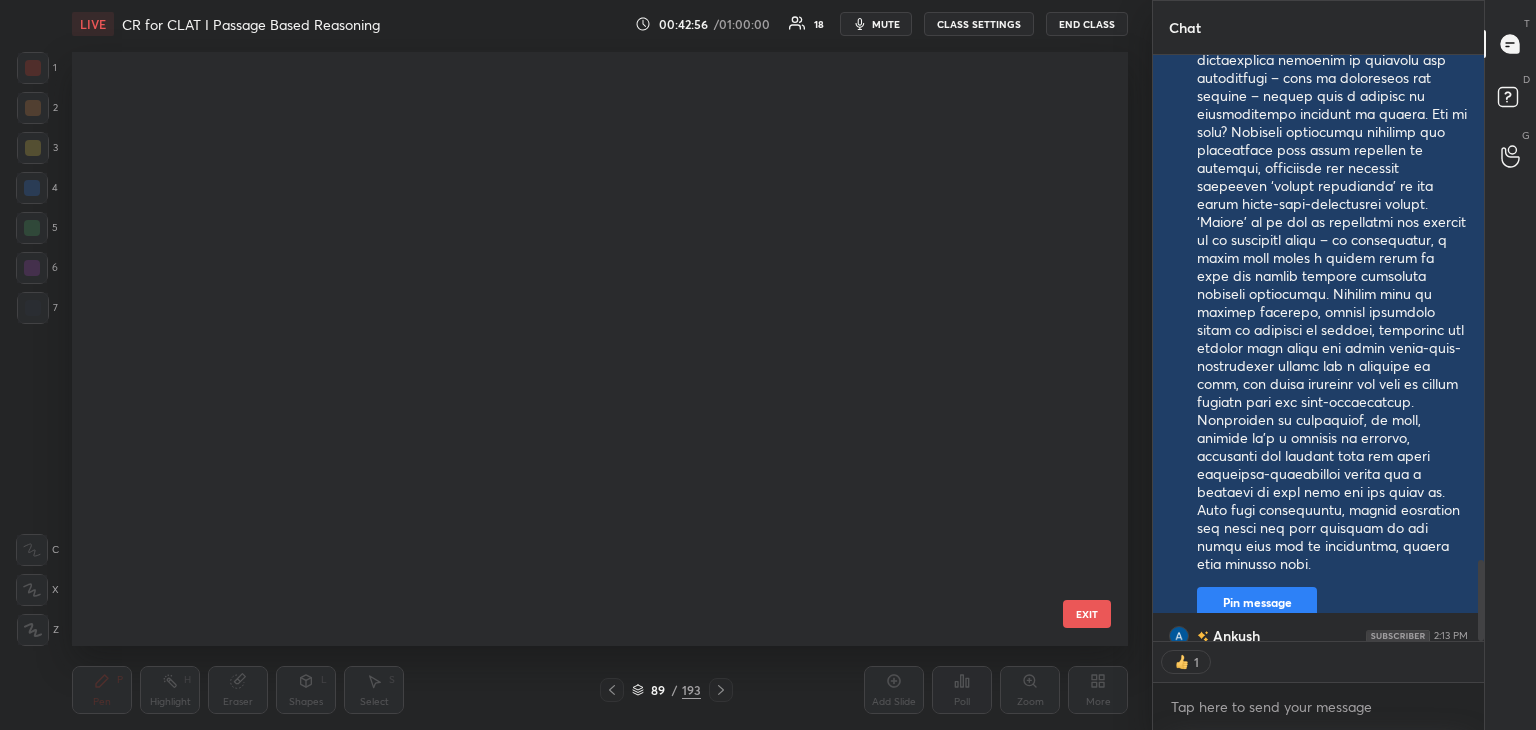 scroll, scrollTop: 581, scrollLeft: 325, axis: both 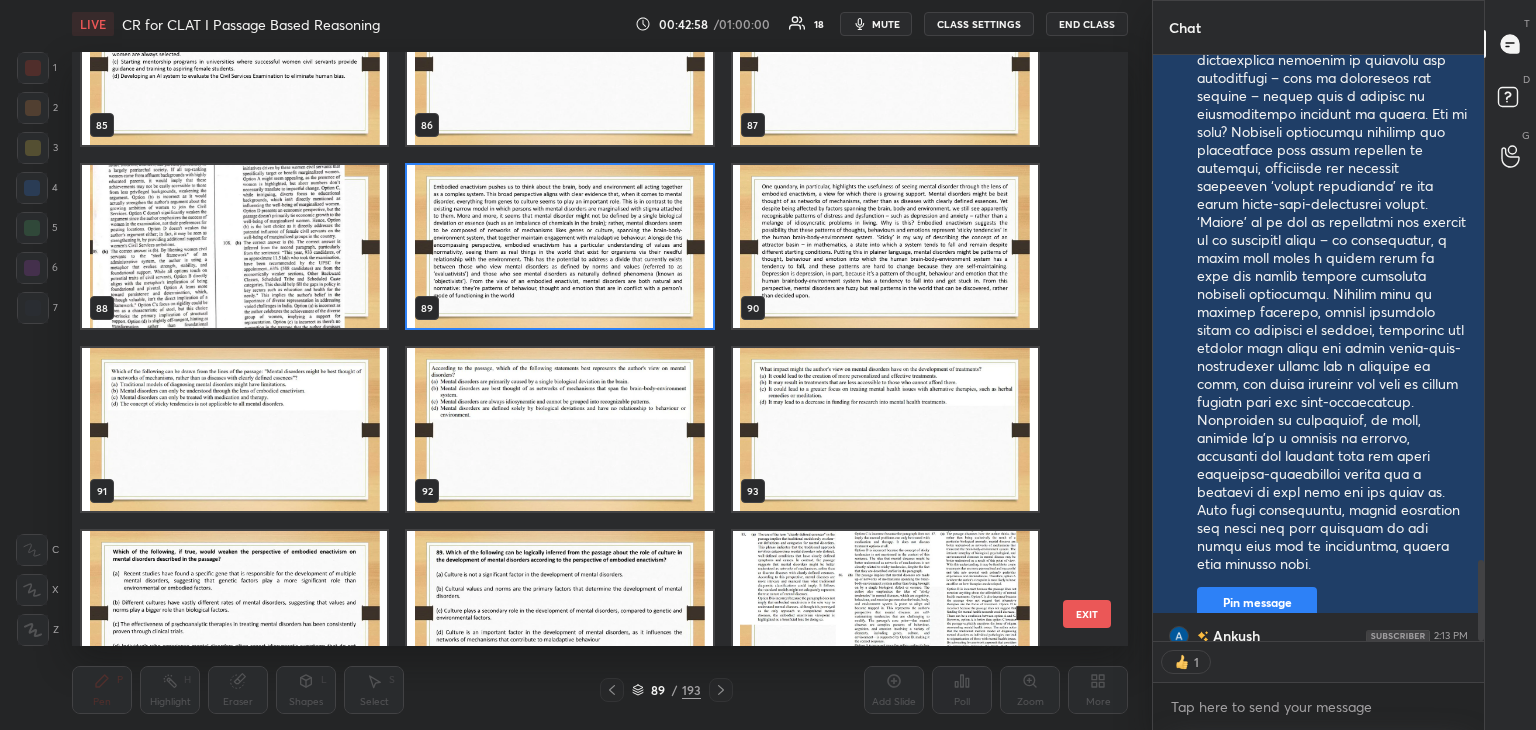 click at bounding box center (234, 429) 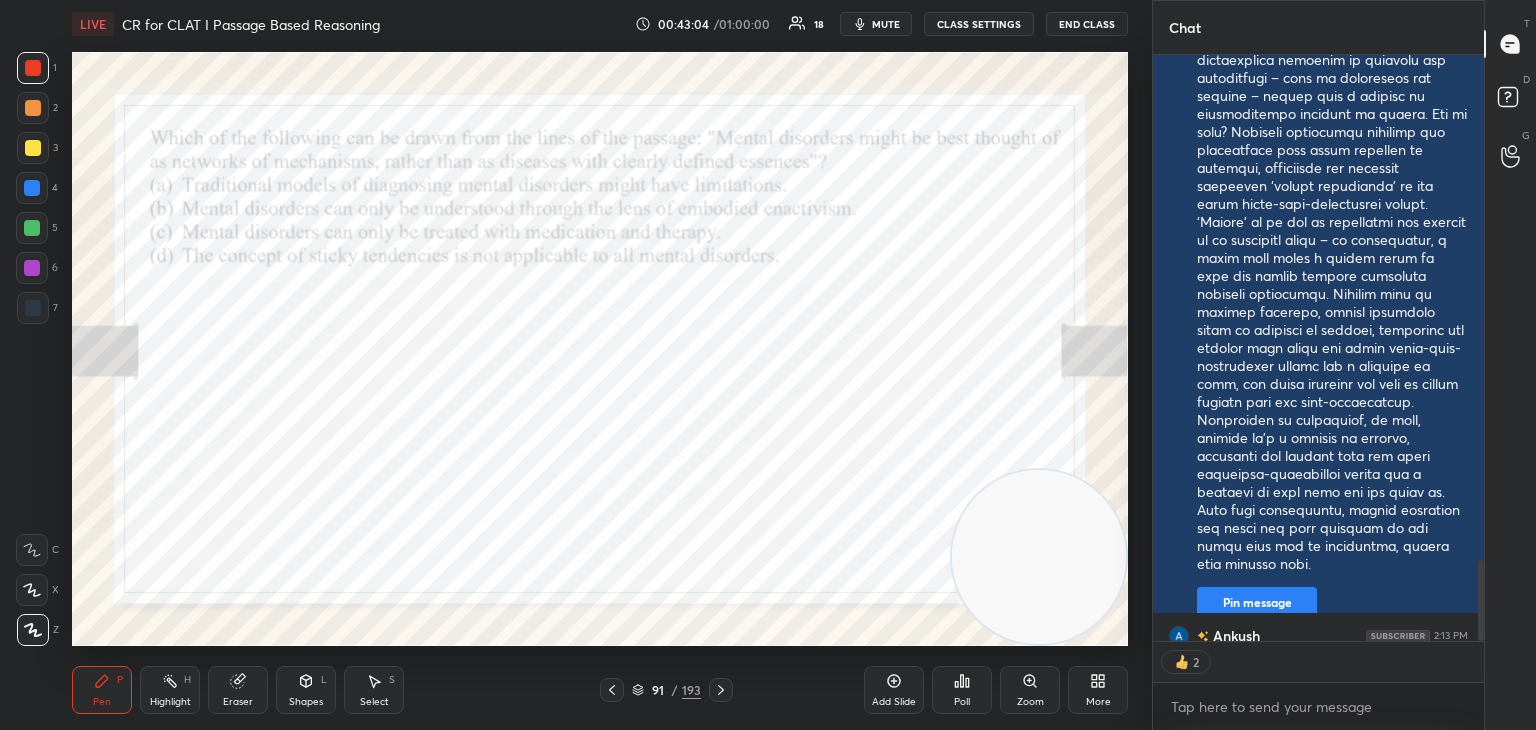 click 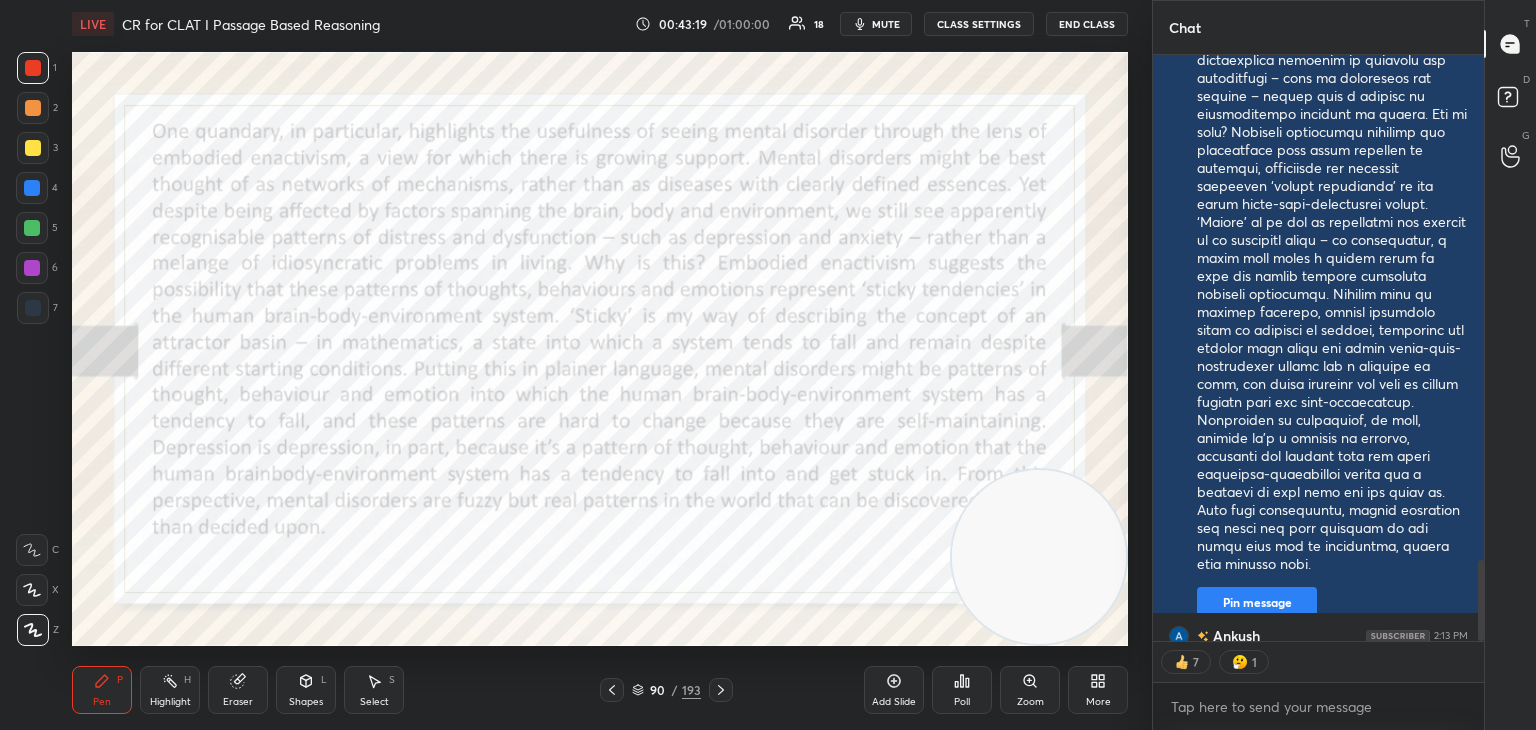 scroll, scrollTop: 5, scrollLeft: 6, axis: both 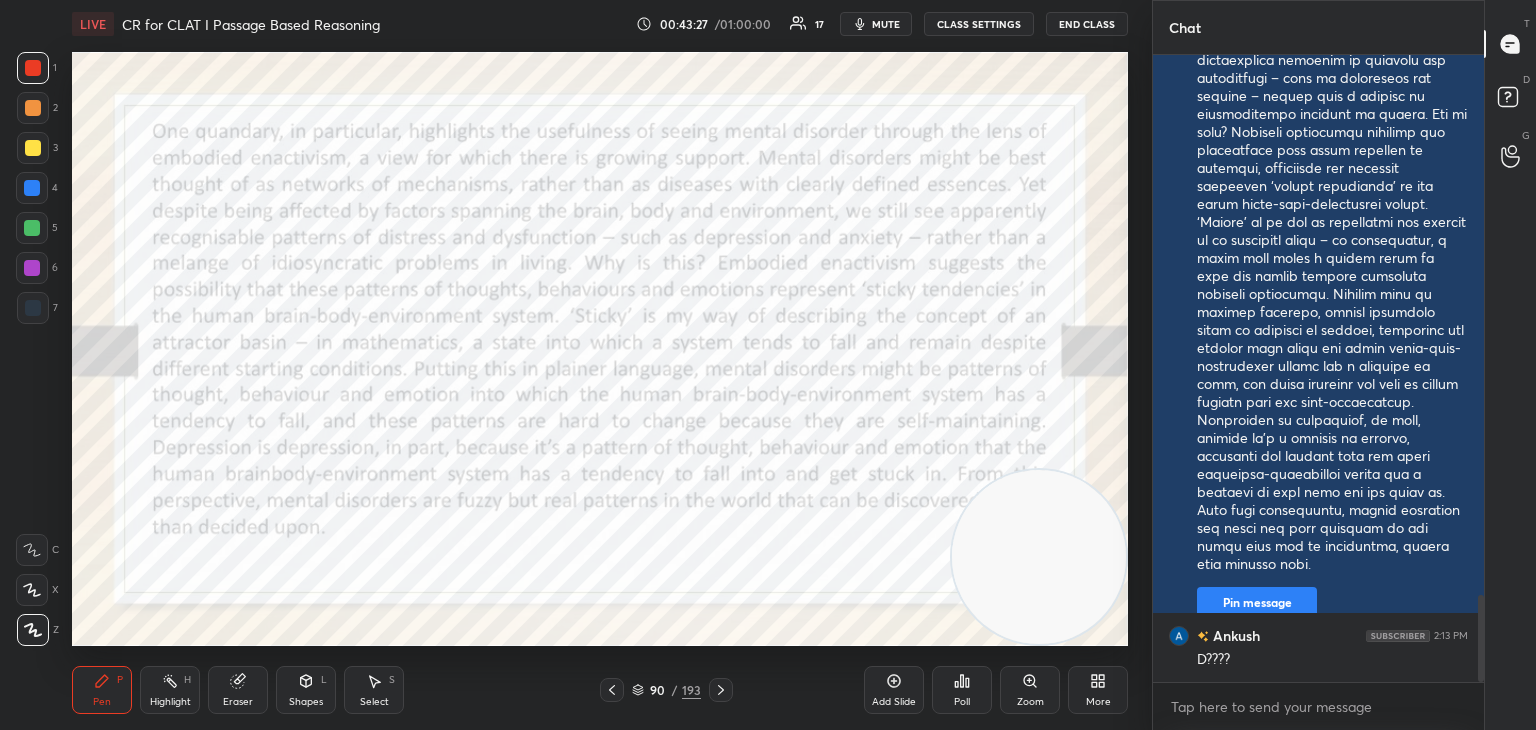 click on "90 / 193" at bounding box center [666, 690] 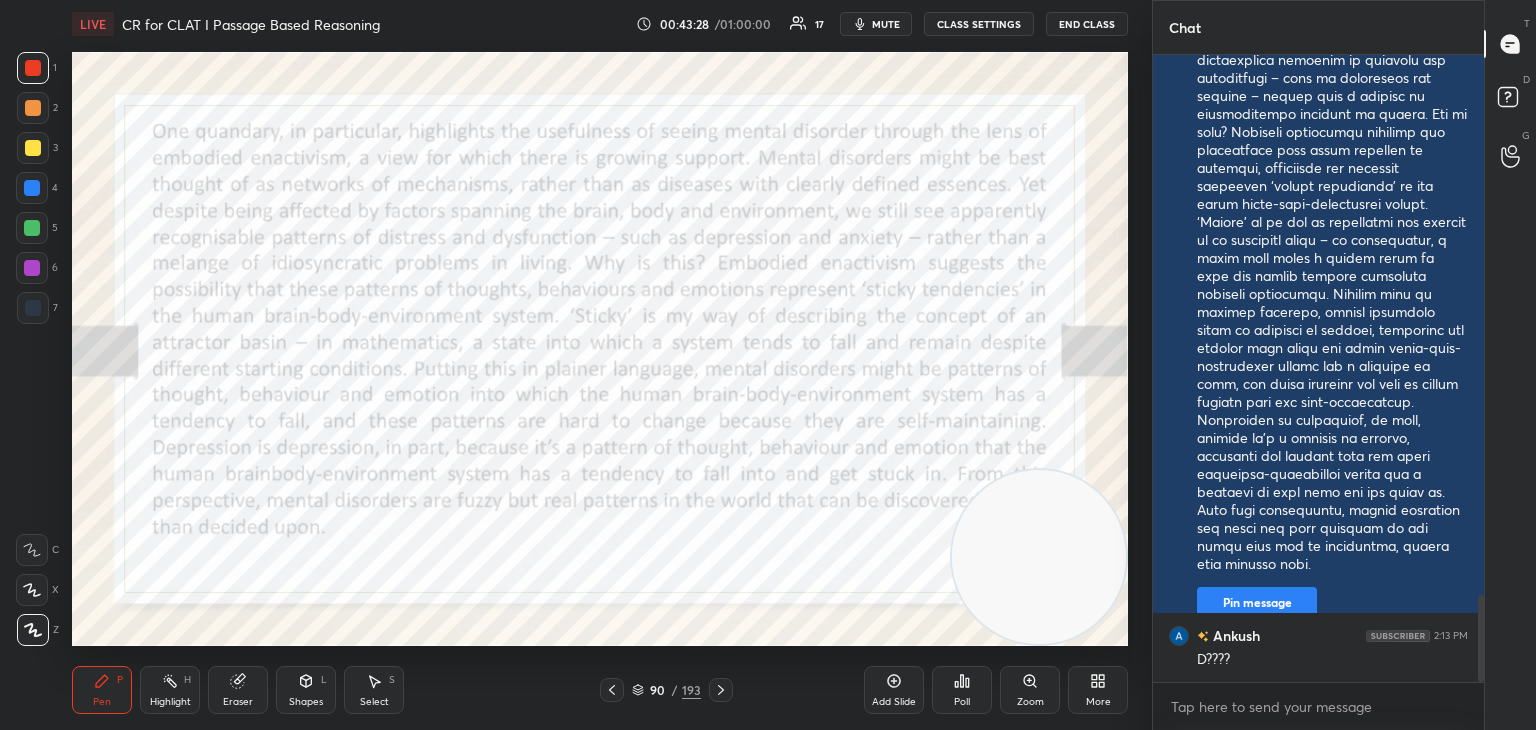 click 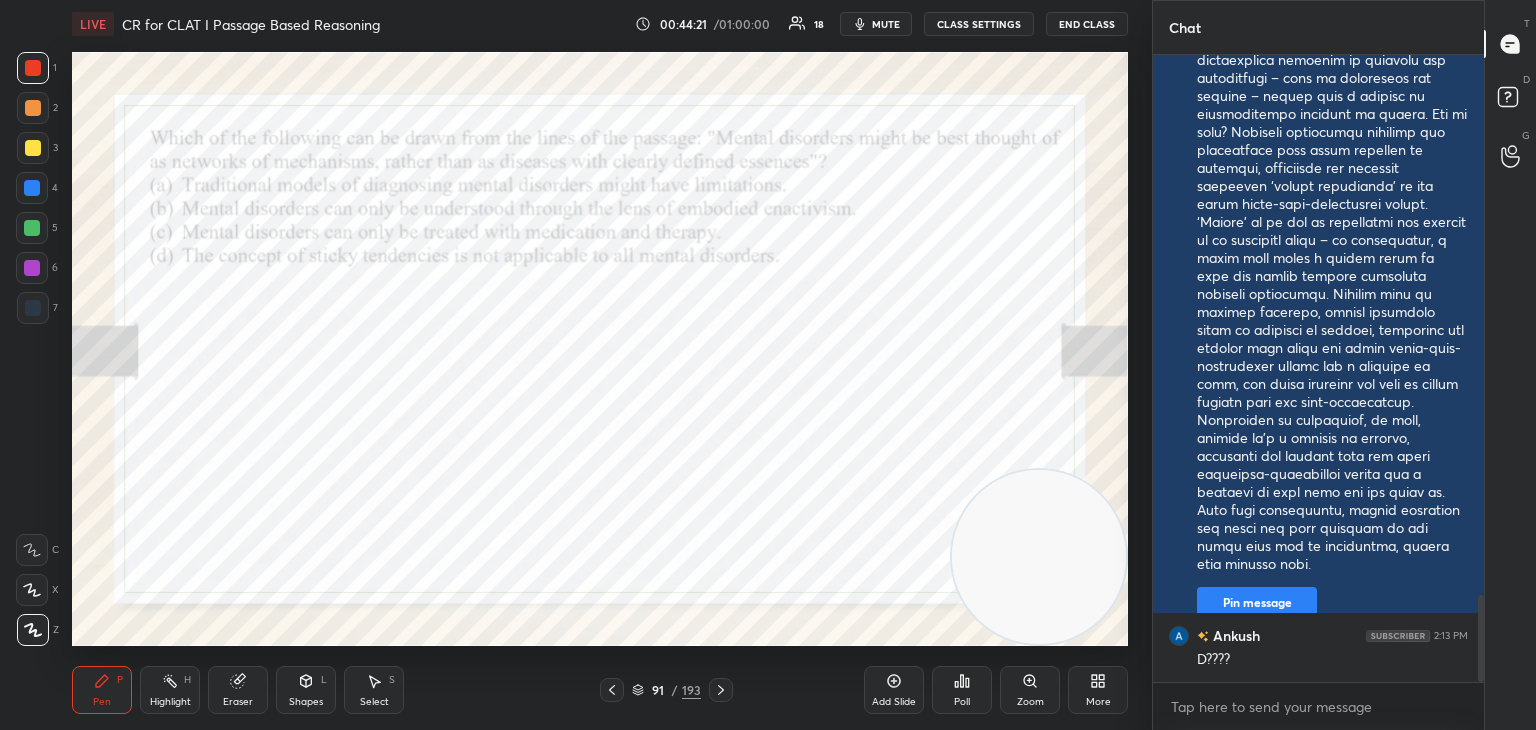 click at bounding box center [612, 690] 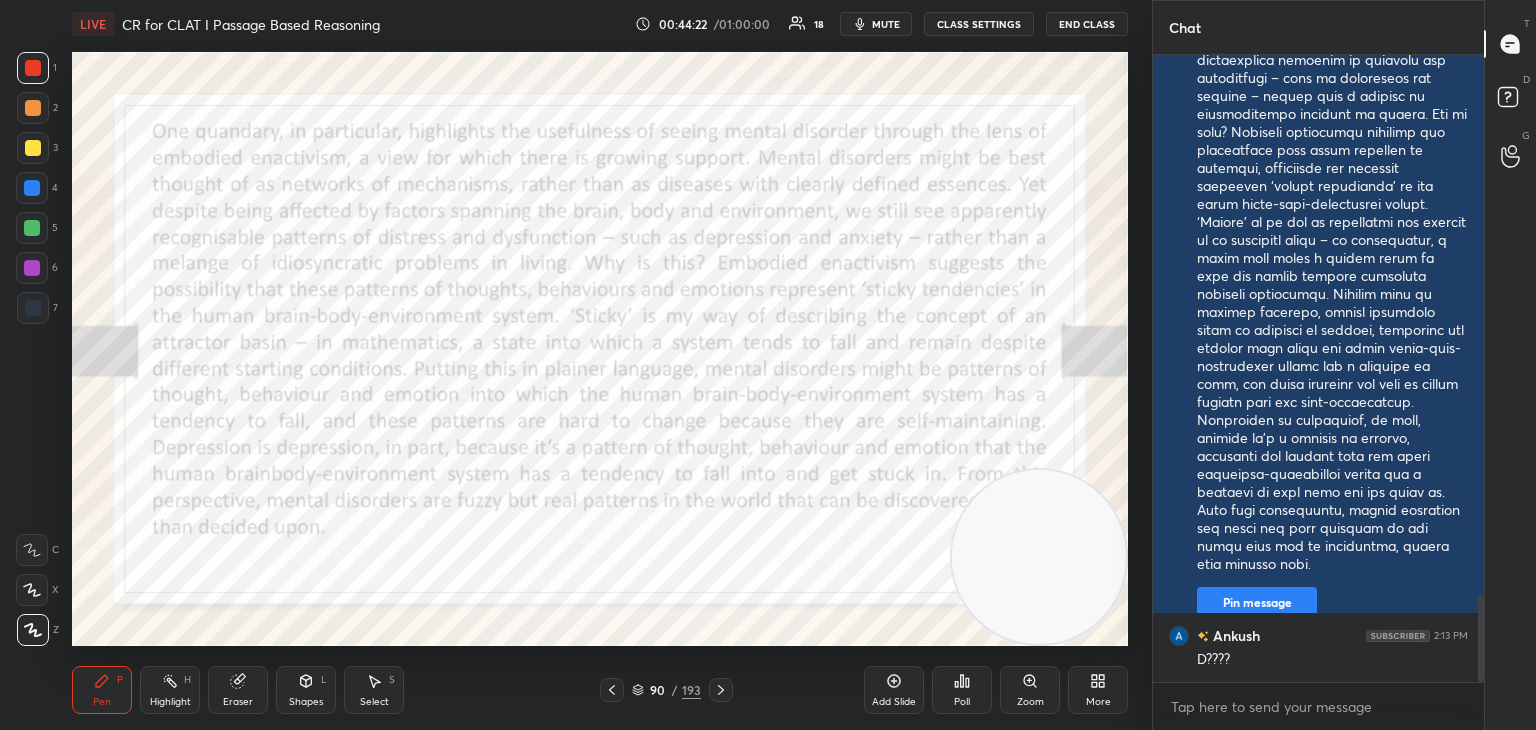 click 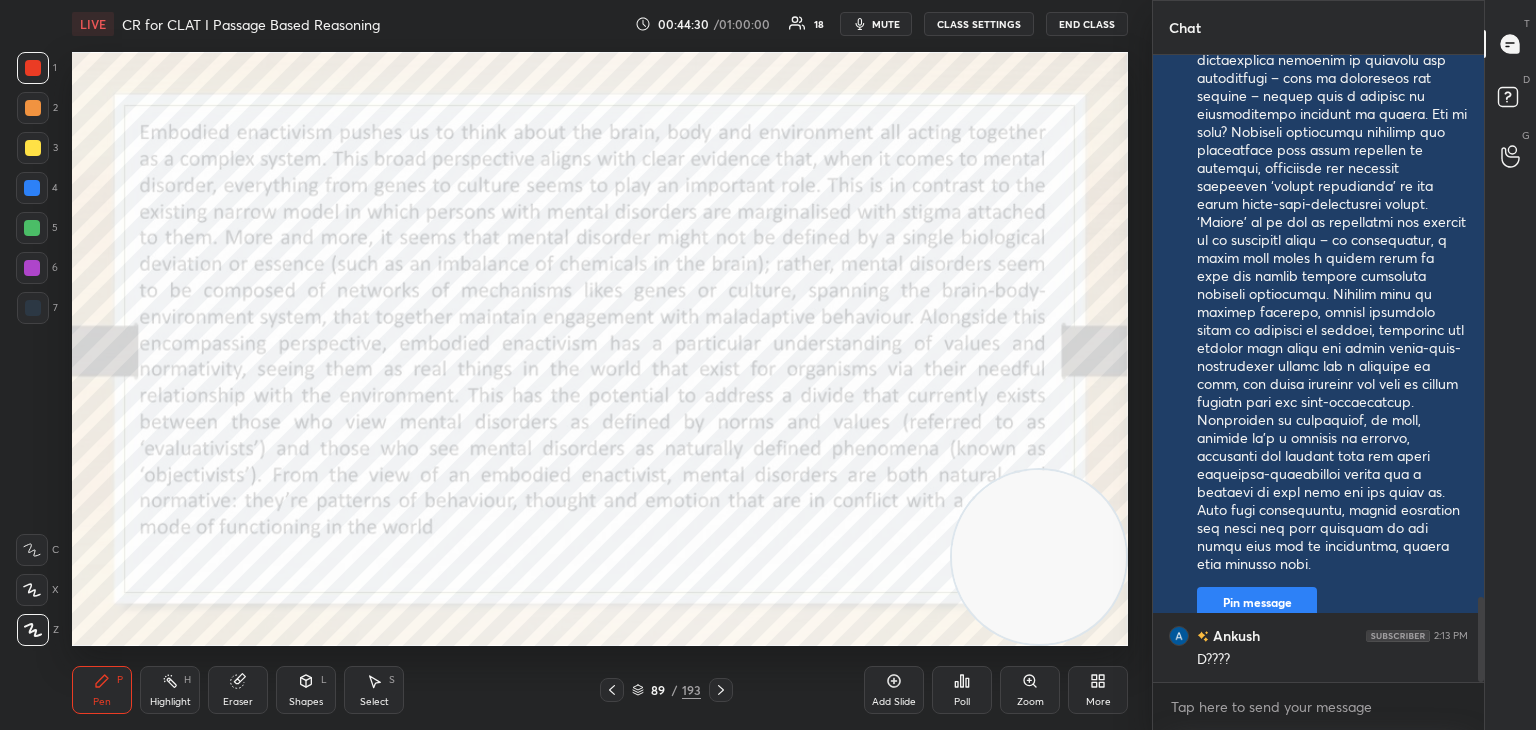 scroll, scrollTop: 3990, scrollLeft: 0, axis: vertical 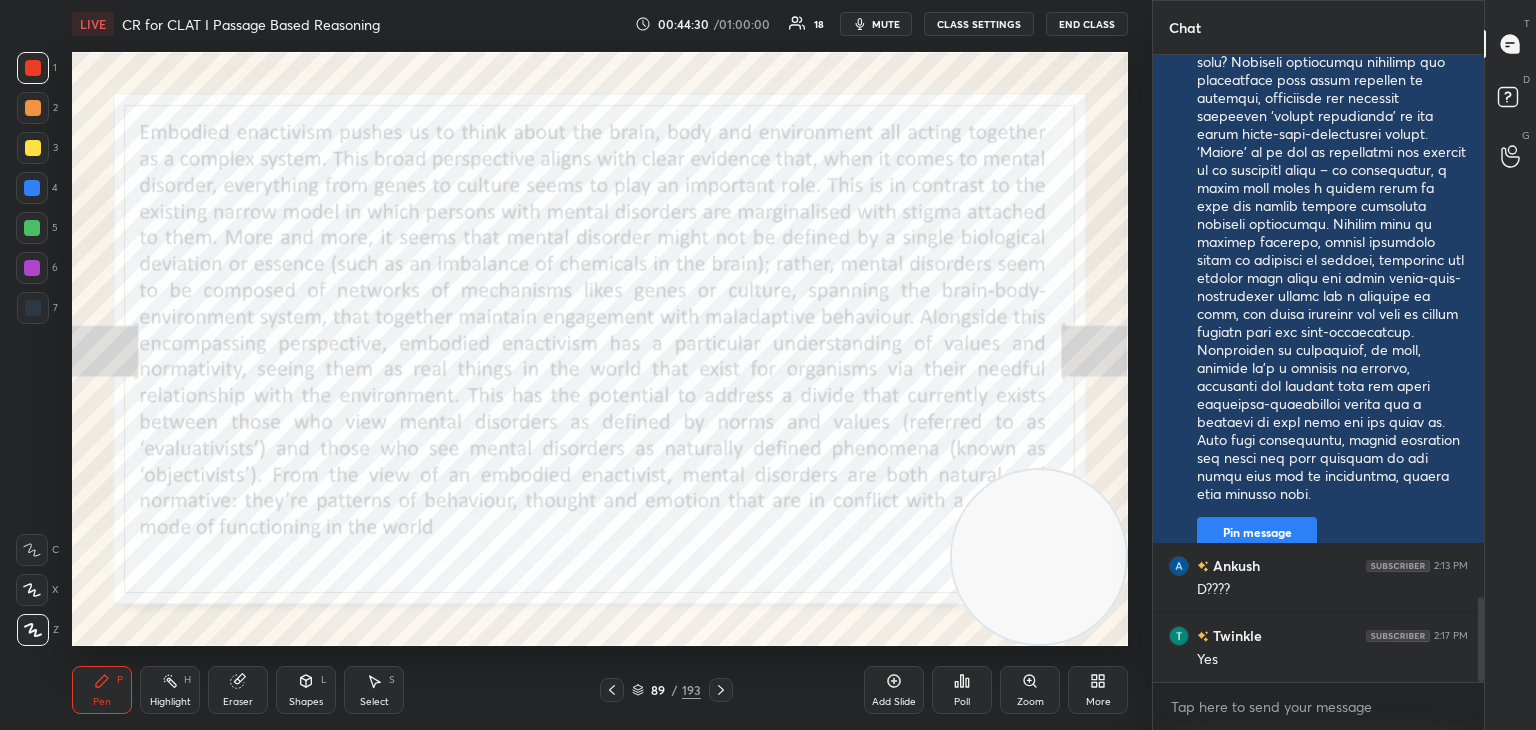click 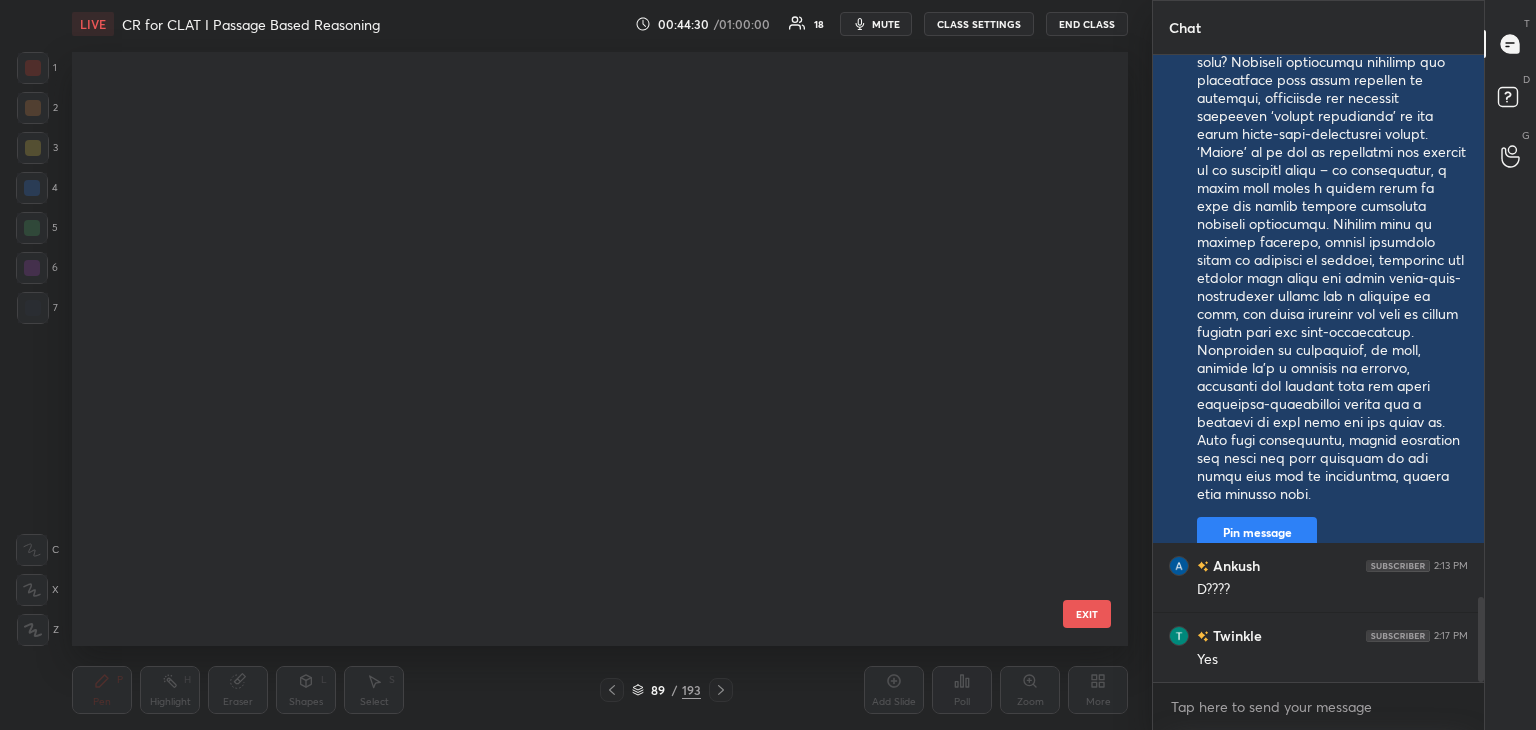 scroll, scrollTop: 4896, scrollLeft: 0, axis: vertical 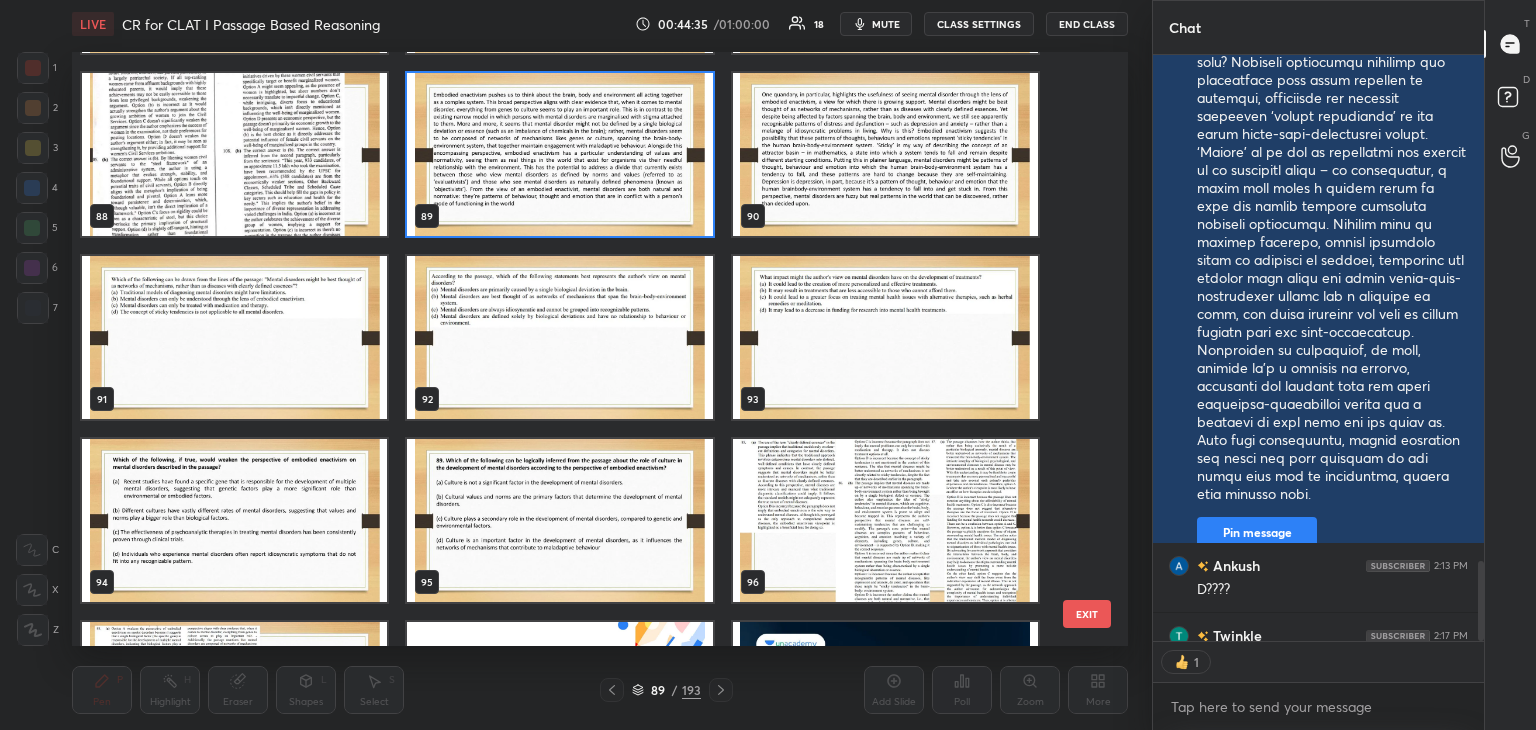 click at bounding box center (559, 337) 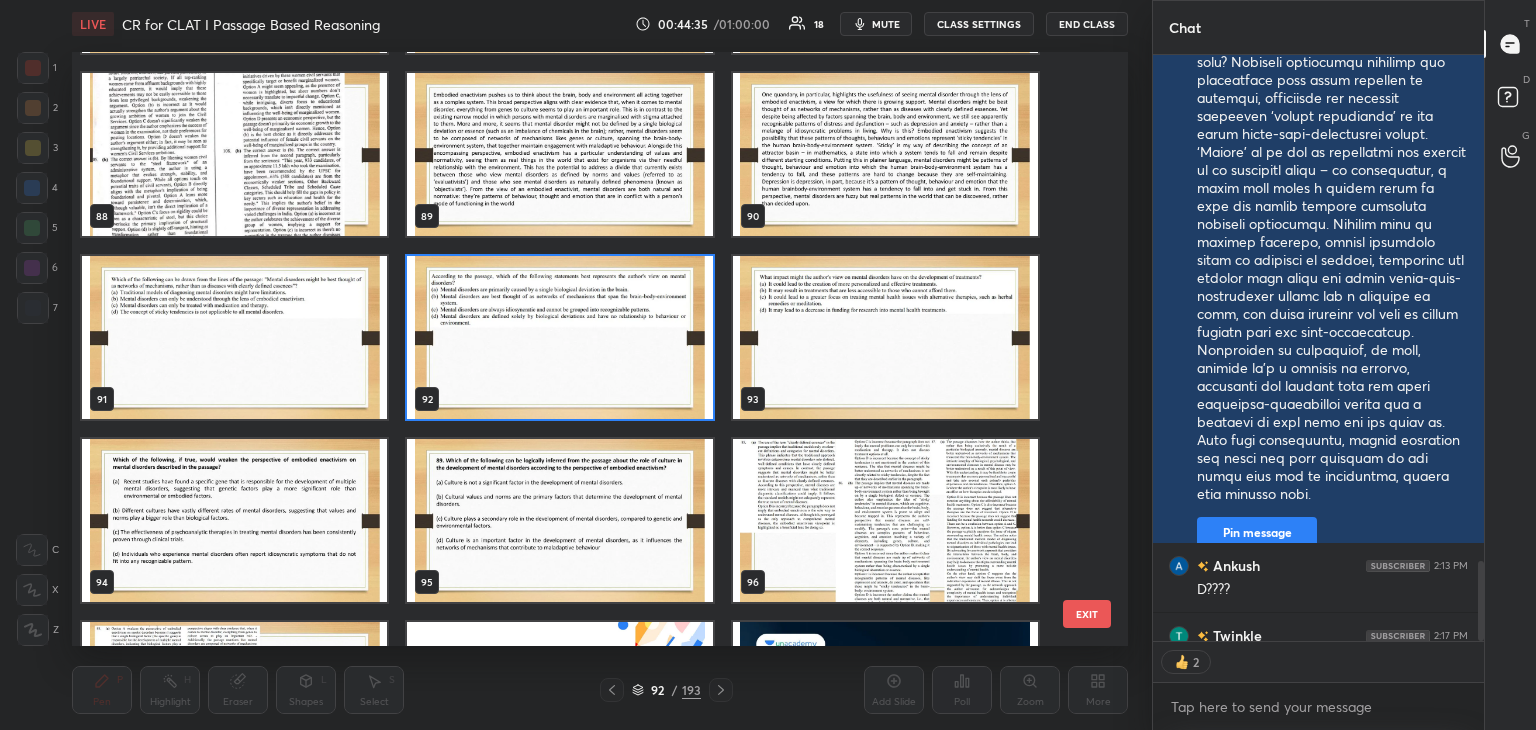 click at bounding box center [559, 337] 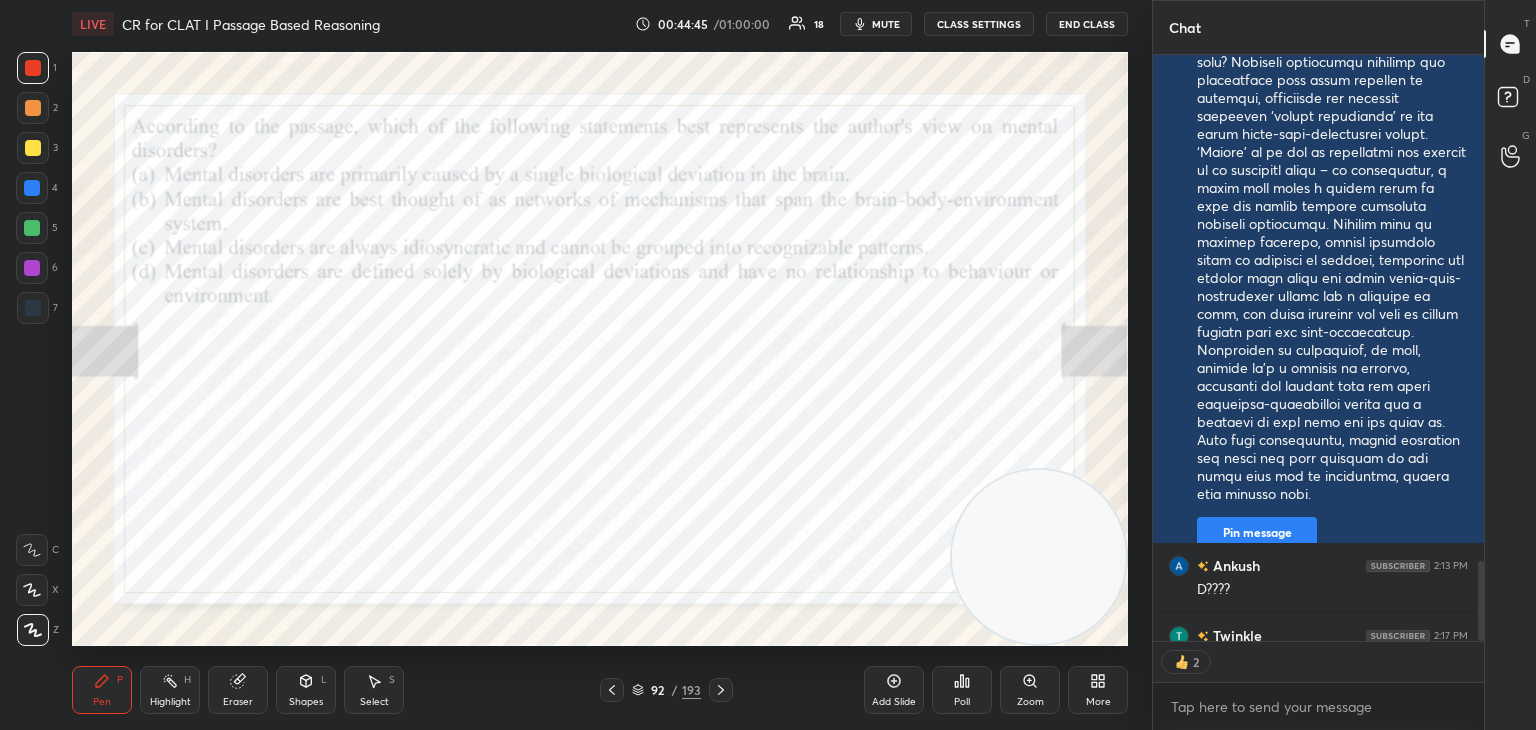 scroll, scrollTop: 6, scrollLeft: 6, axis: both 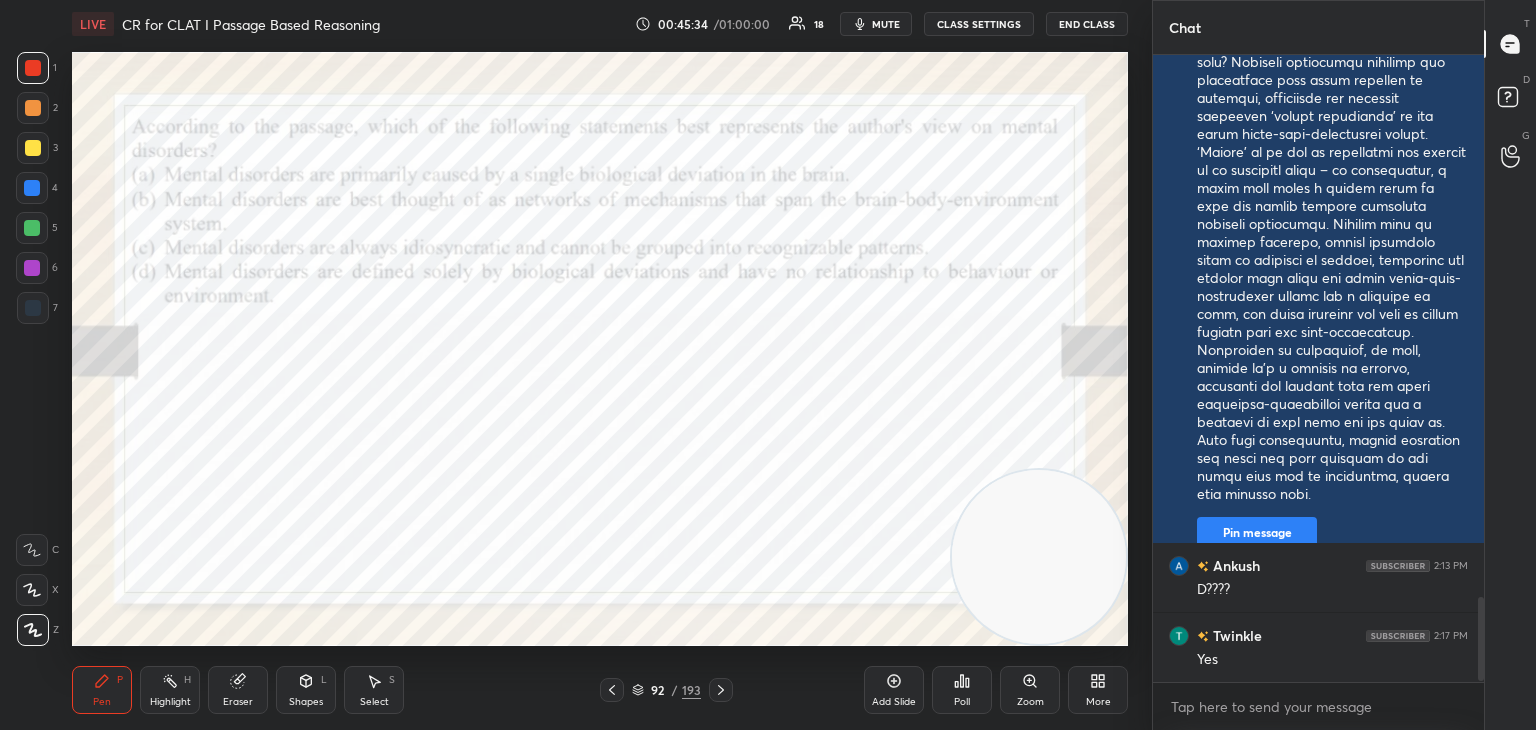 click on "92 / 193" at bounding box center (666, 690) 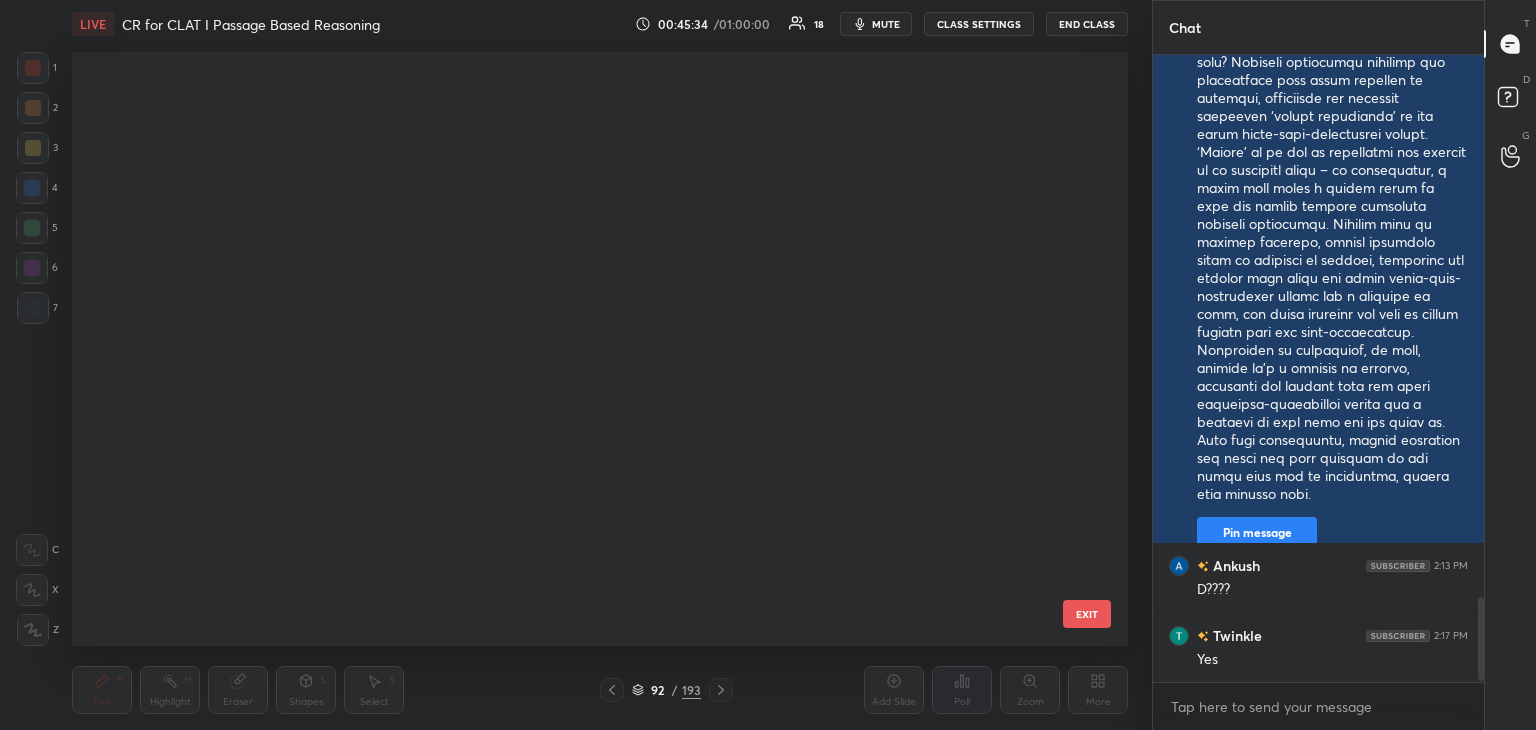 scroll, scrollTop: 5079, scrollLeft: 0, axis: vertical 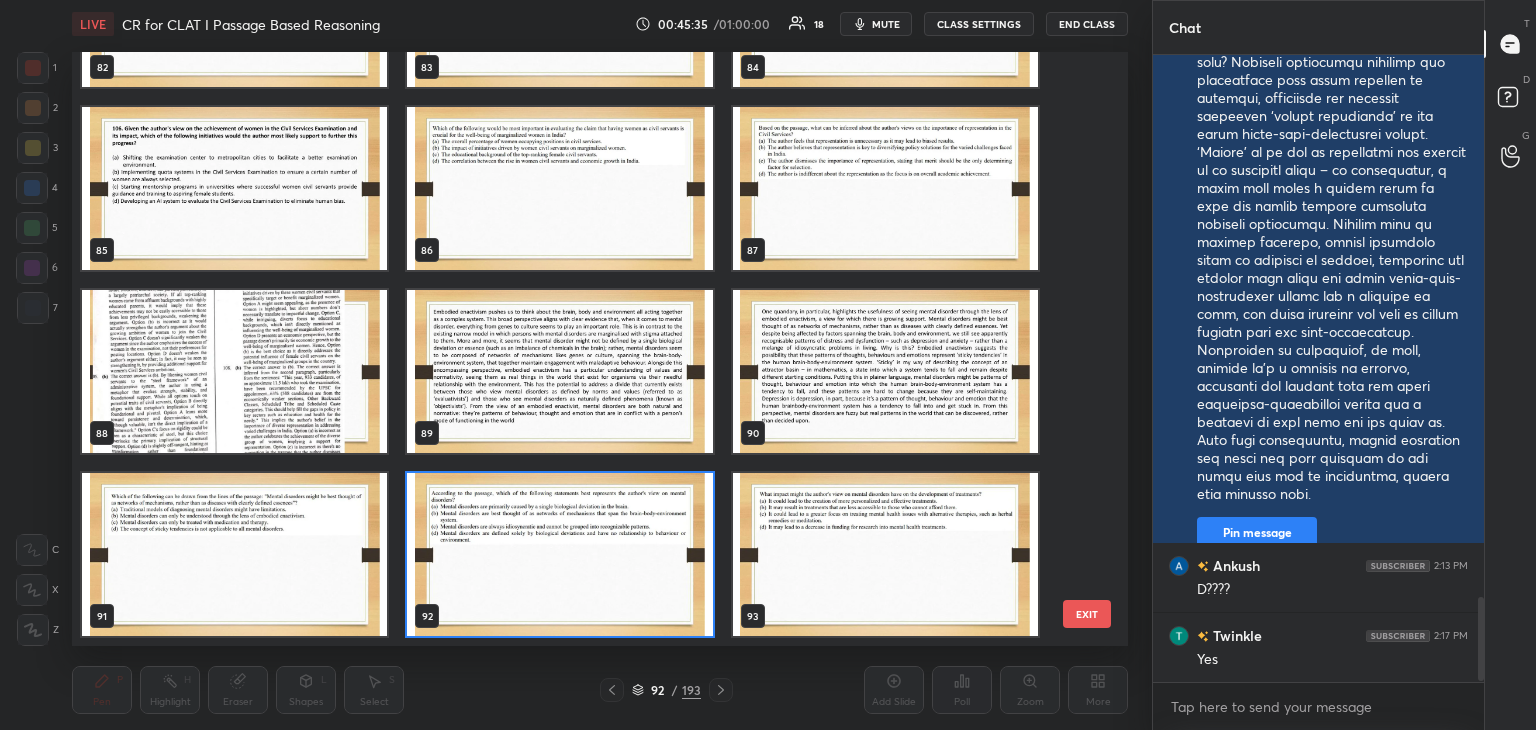click at bounding box center (559, 554) 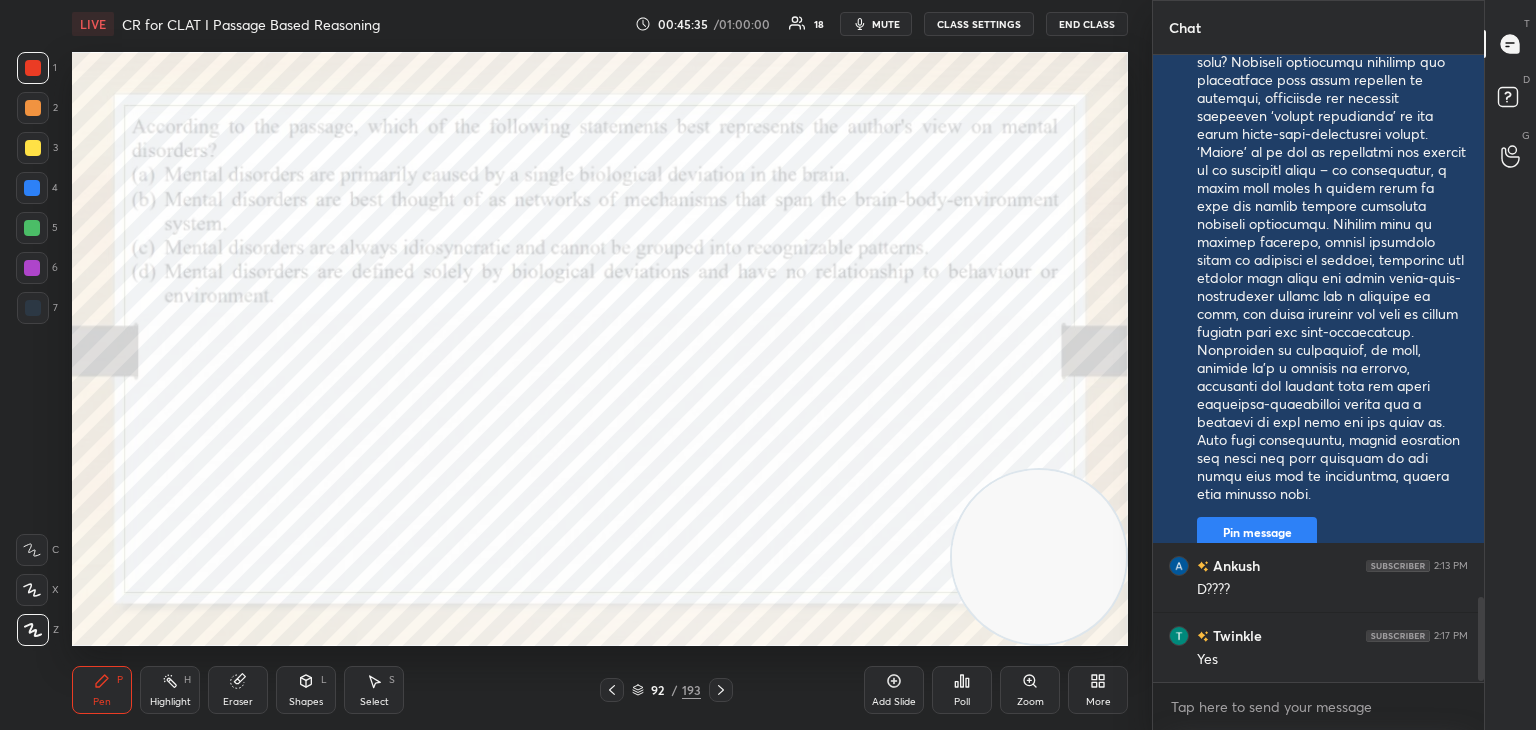 click at bounding box center [559, 554] 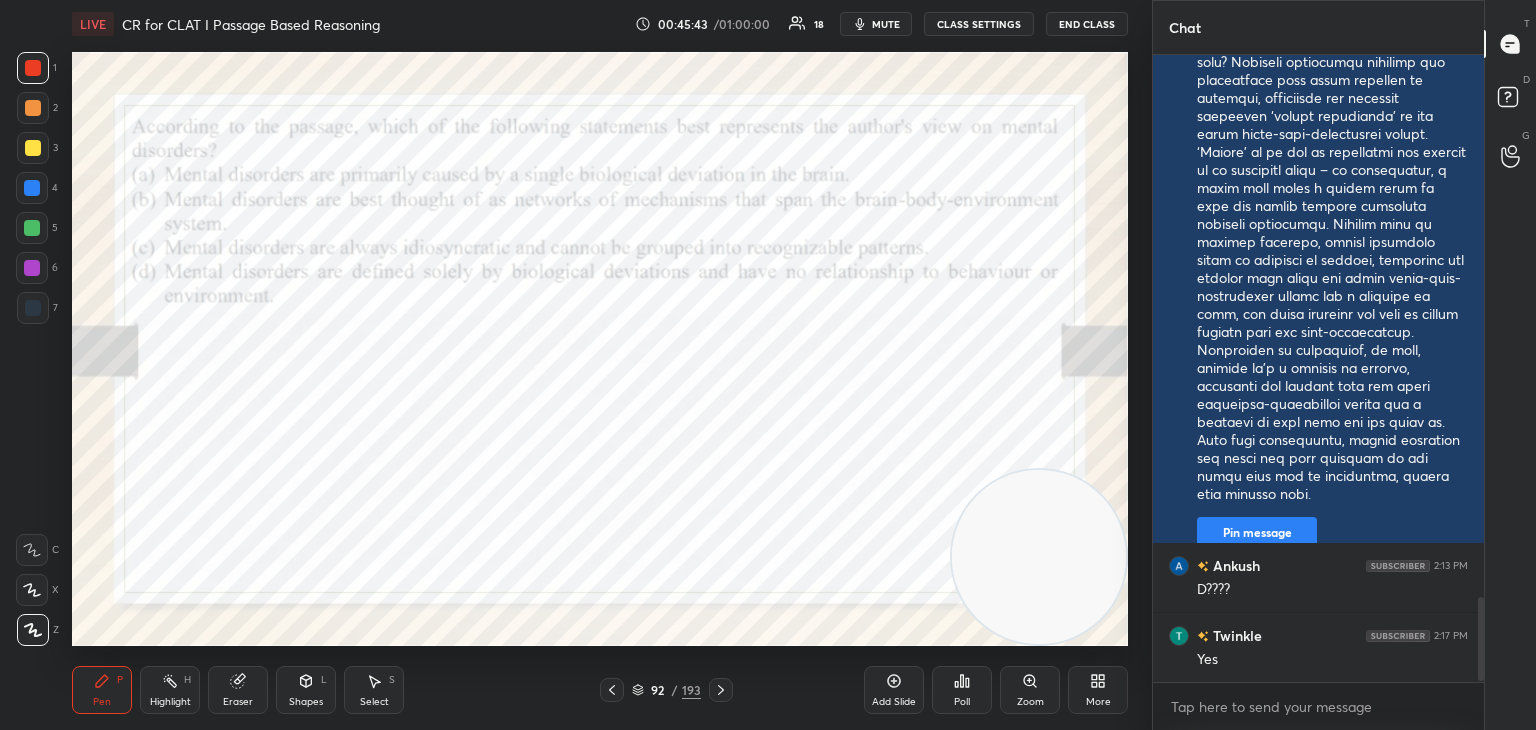 click on "Poll" at bounding box center [962, 690] 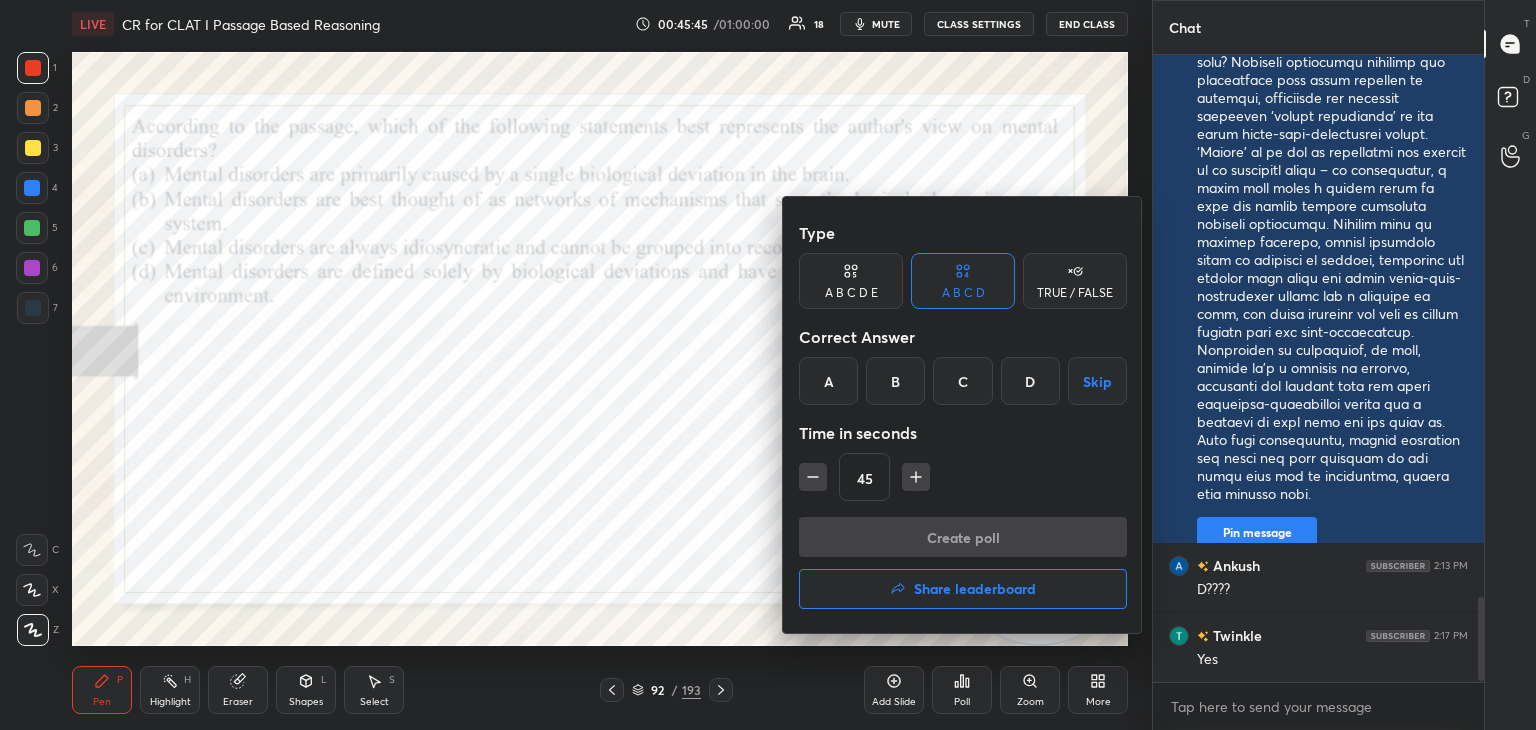 click on "B" at bounding box center (895, 381) 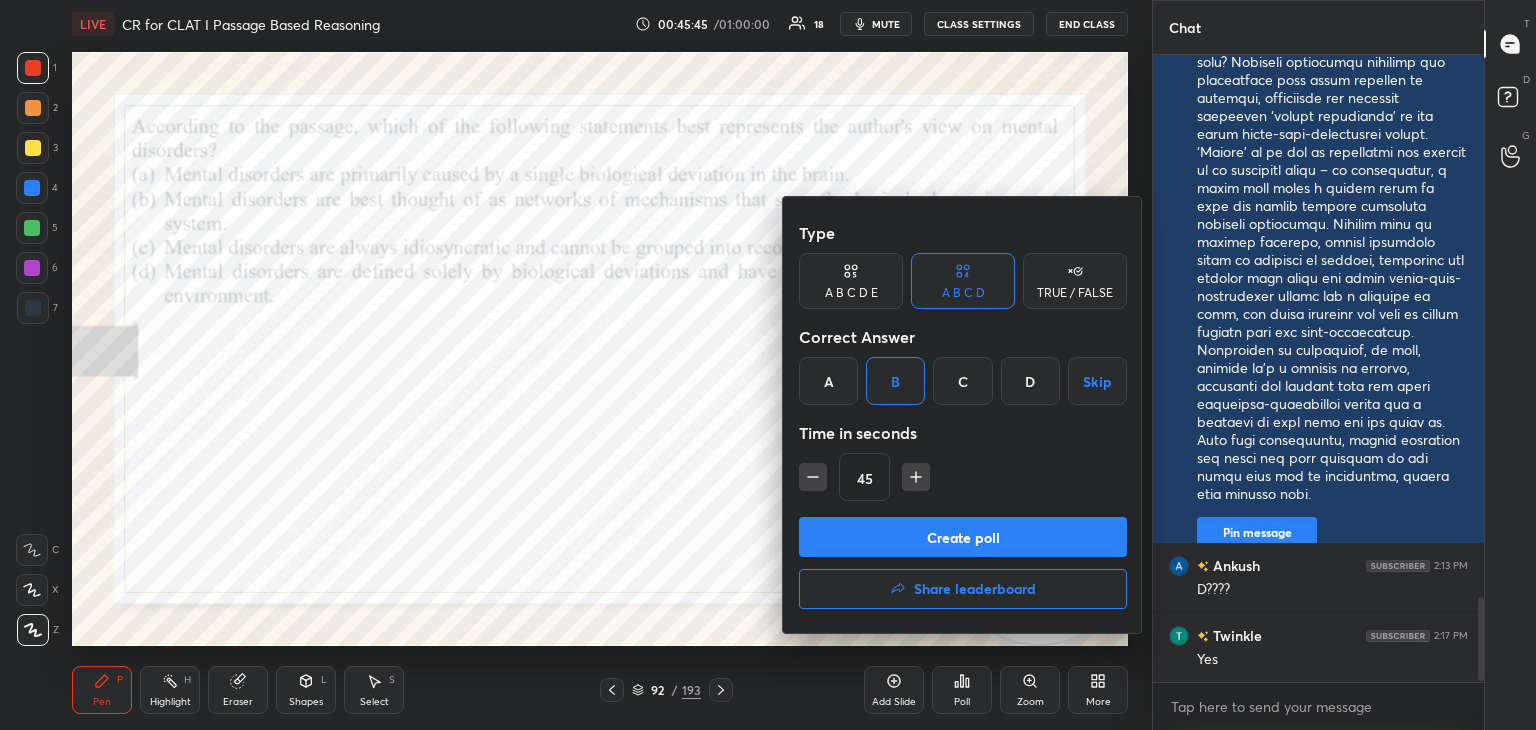 click on "Create poll" at bounding box center [963, 537] 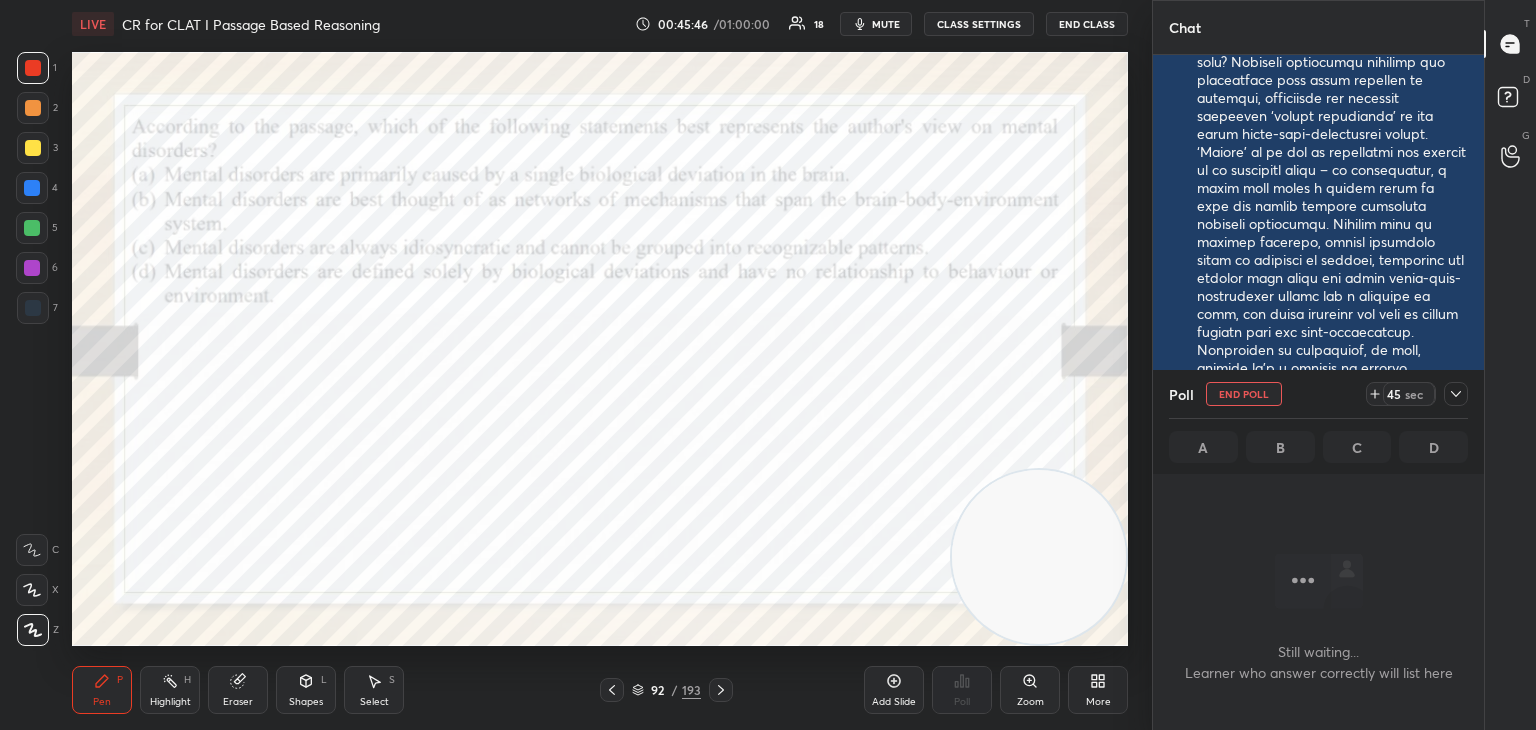 scroll, scrollTop: 555, scrollLeft: 325, axis: both 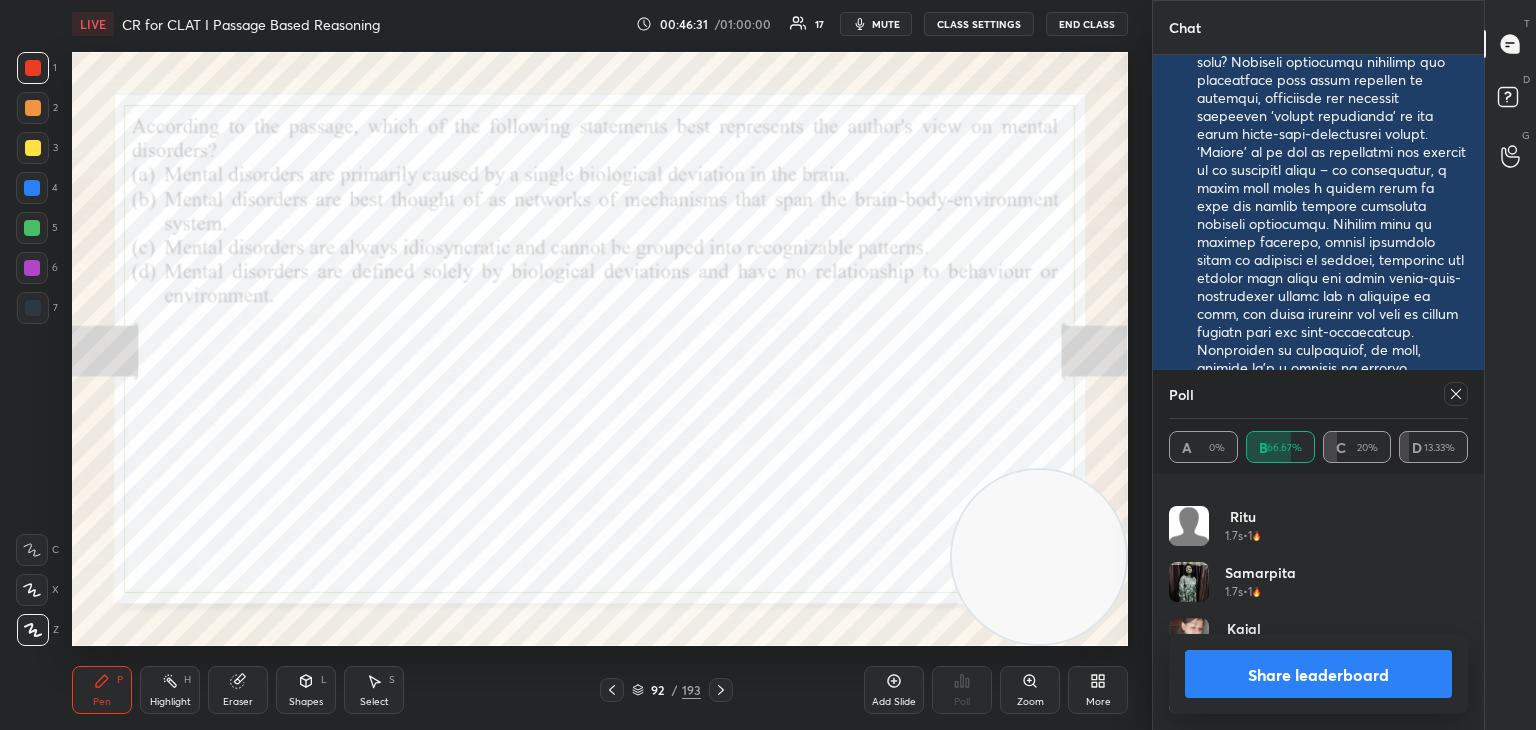 click 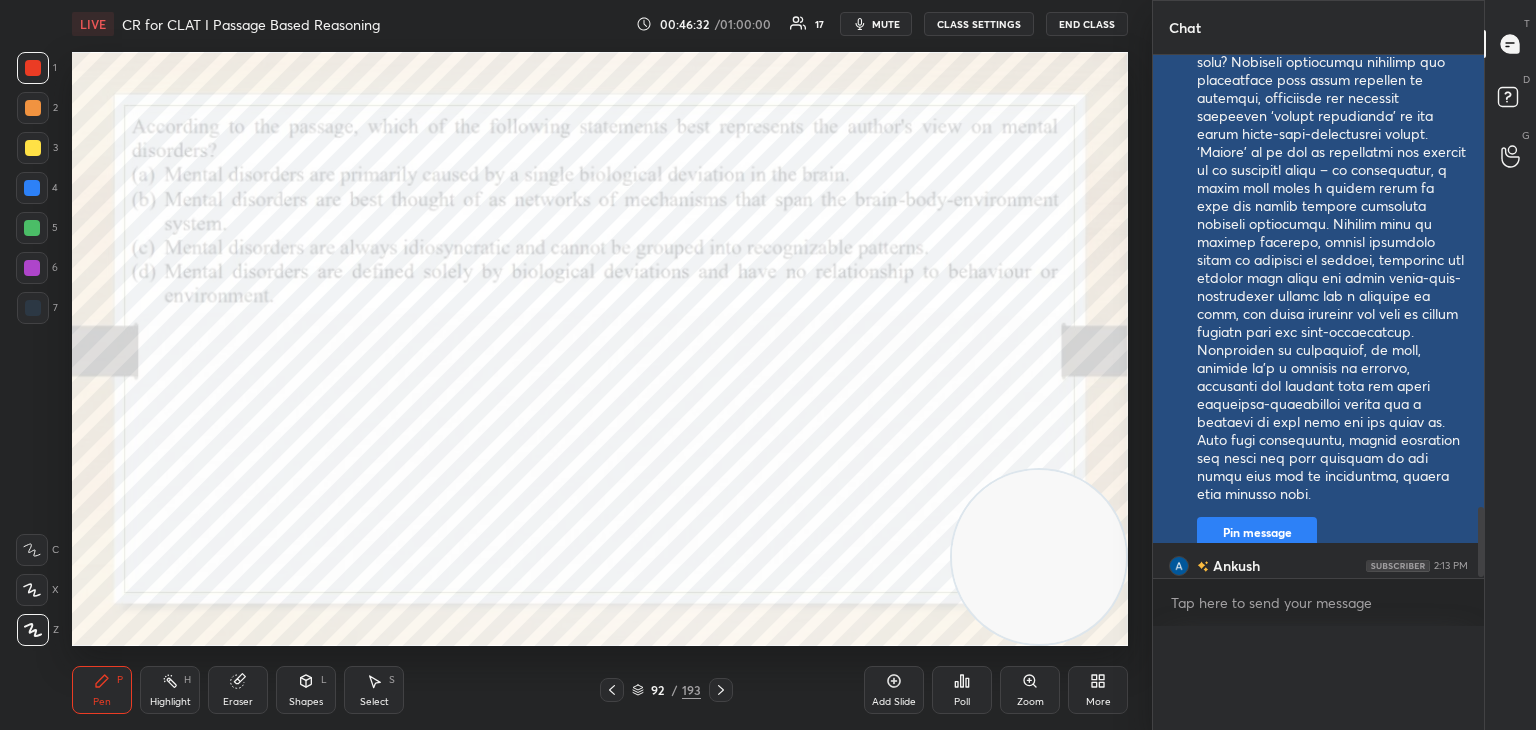 scroll, scrollTop: 150, scrollLeft: 293, axis: both 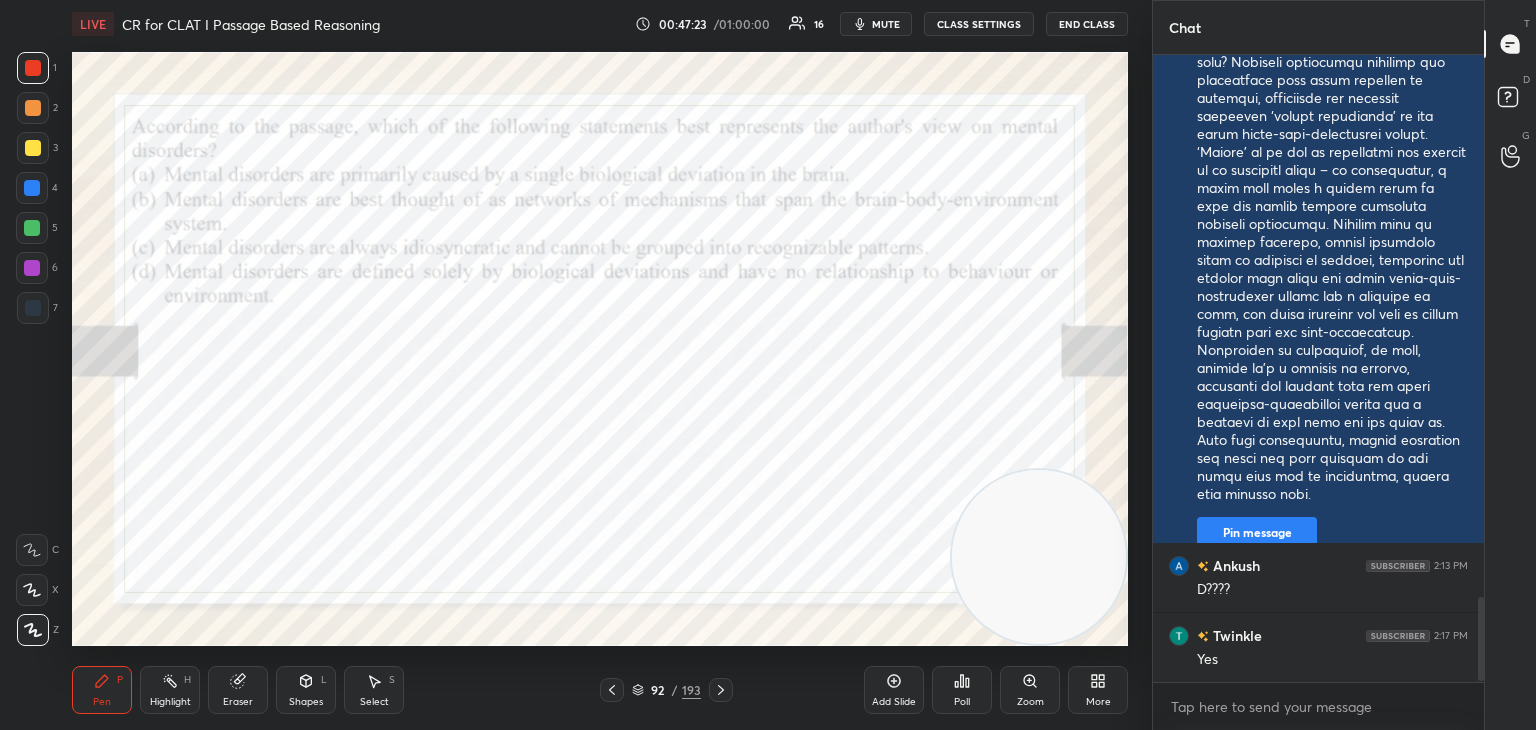 click 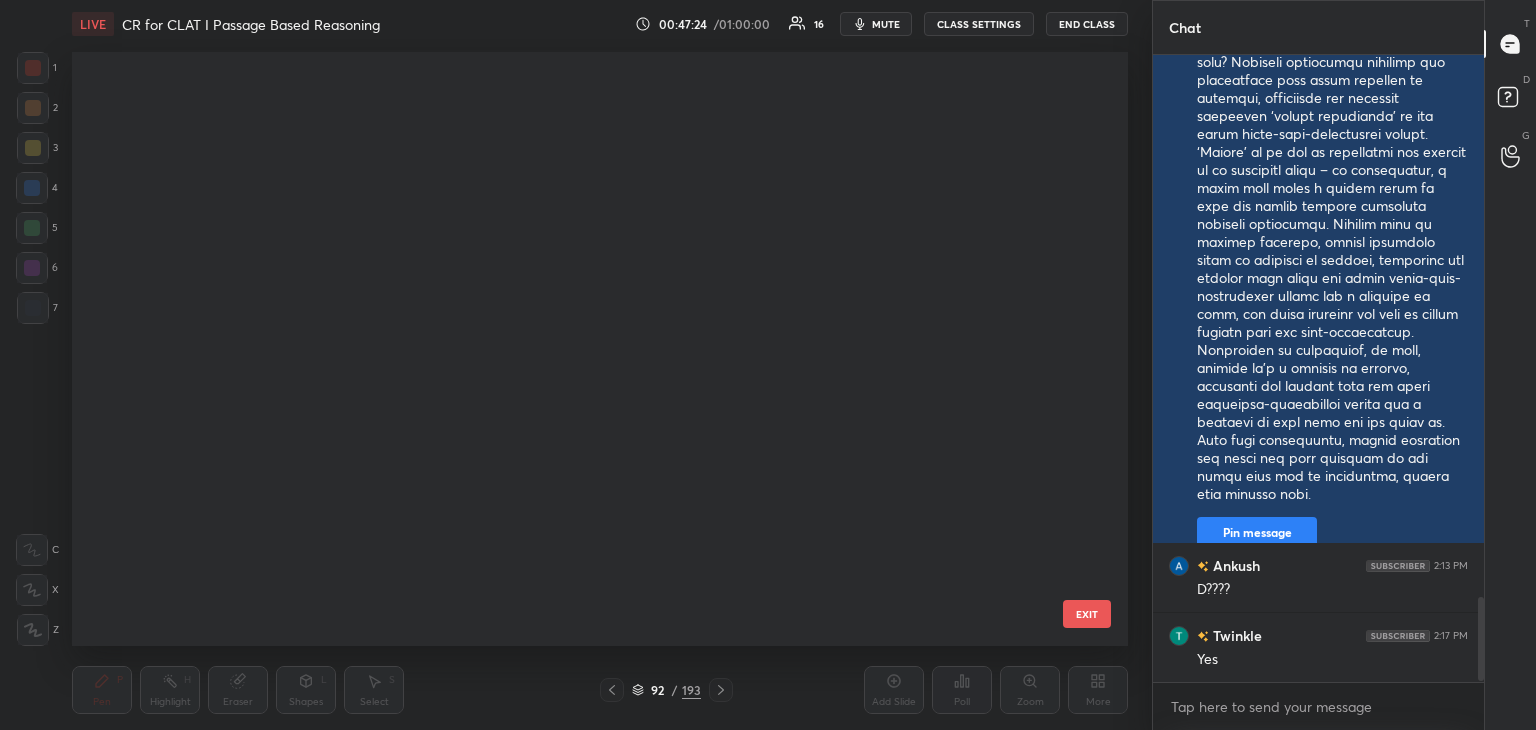 scroll, scrollTop: 5079, scrollLeft: 0, axis: vertical 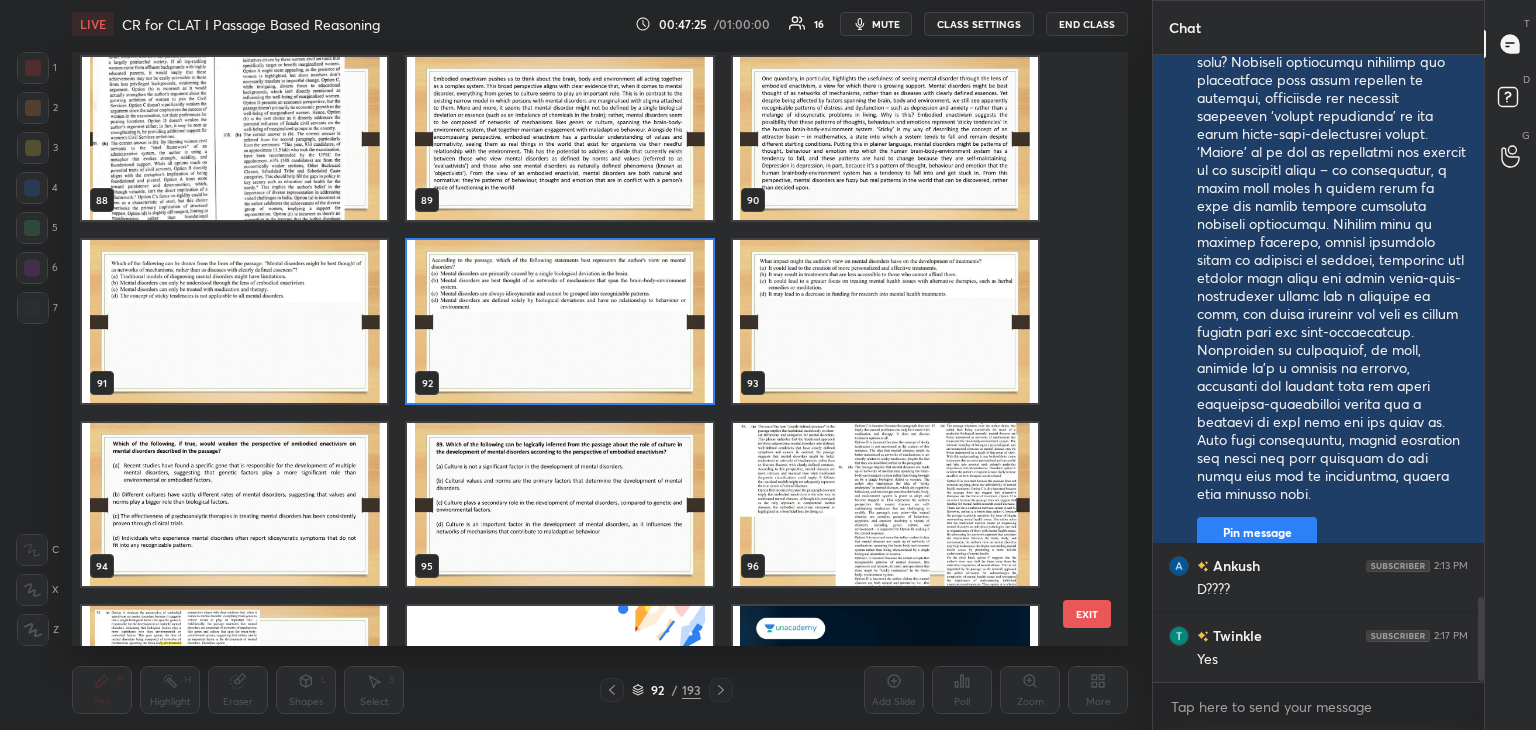click at bounding box center (885, 321) 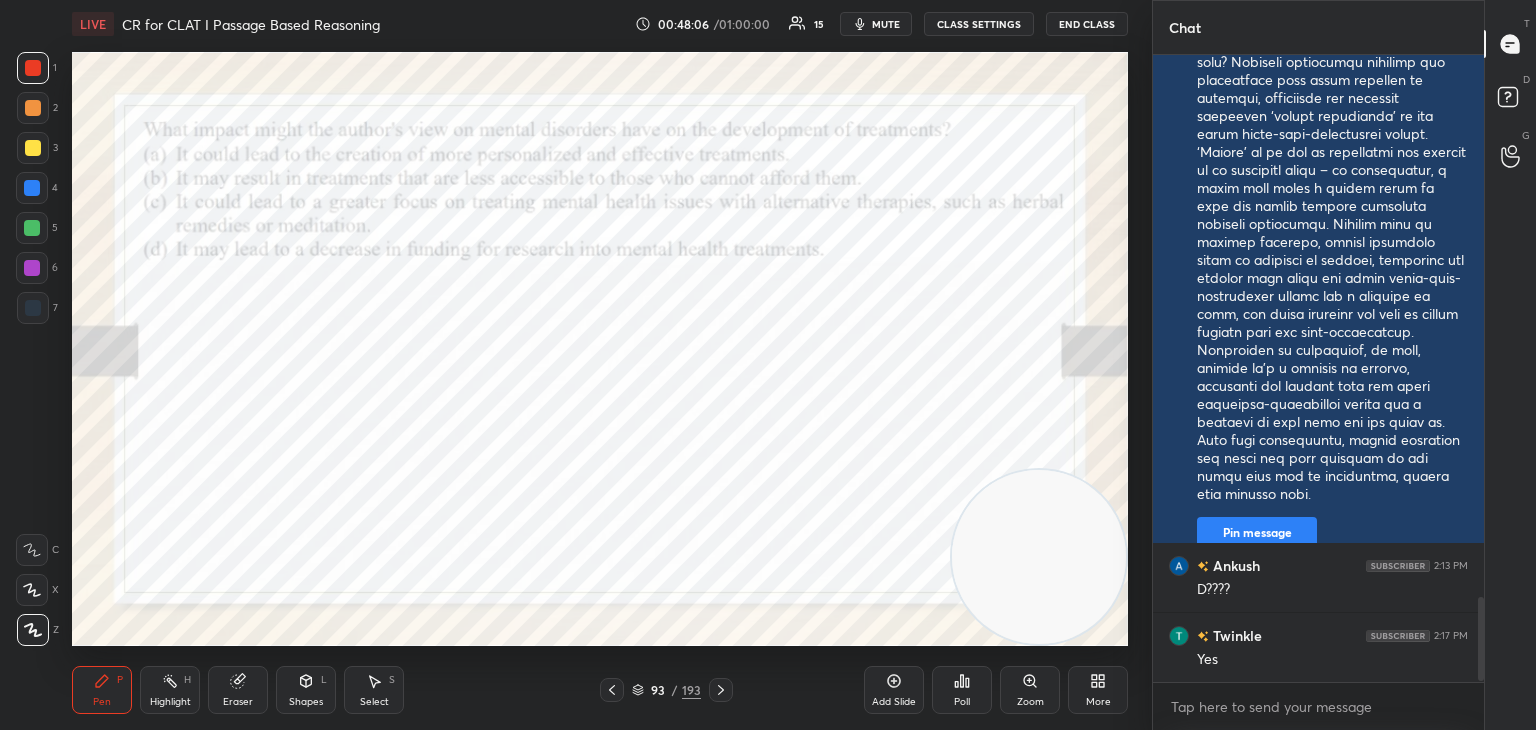 click 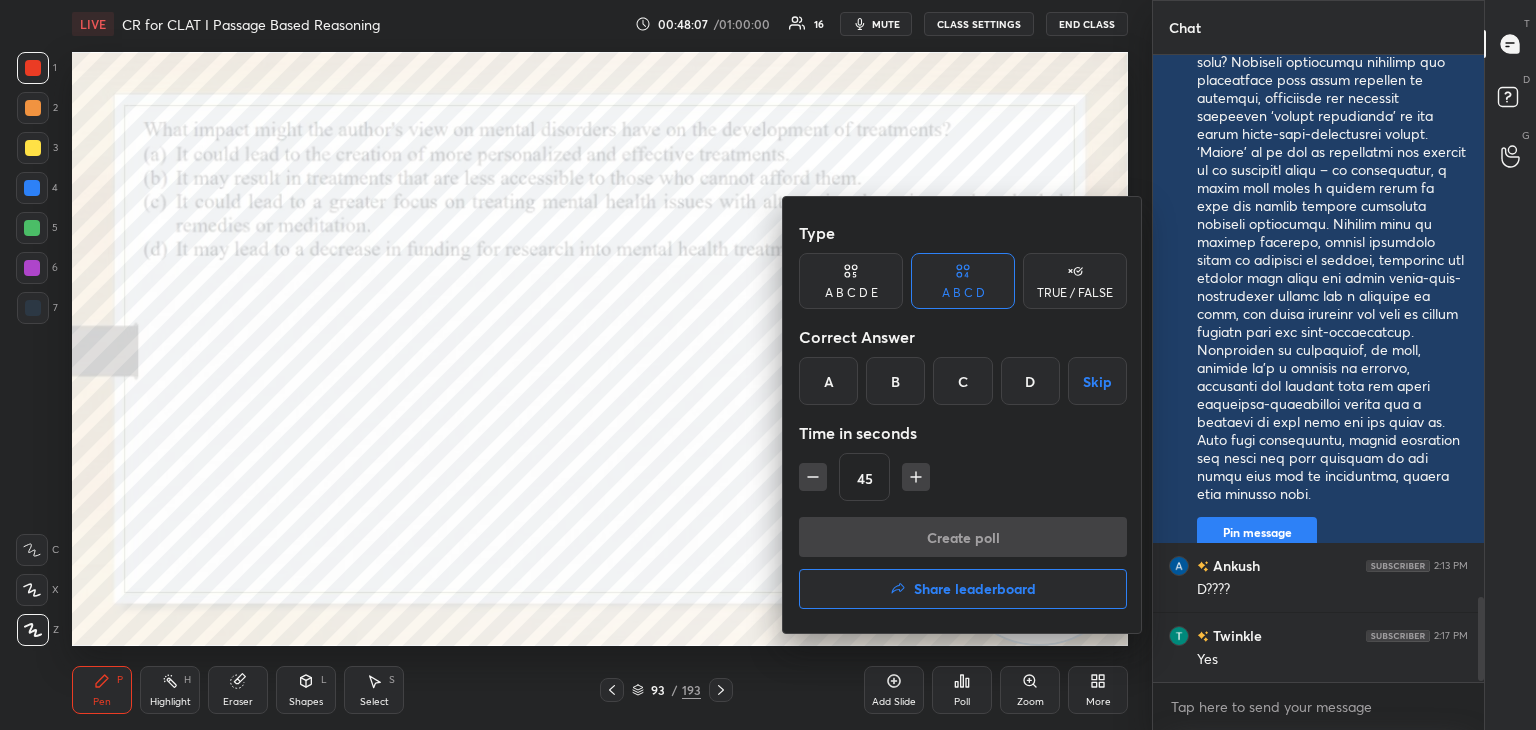 click on "A" at bounding box center (828, 381) 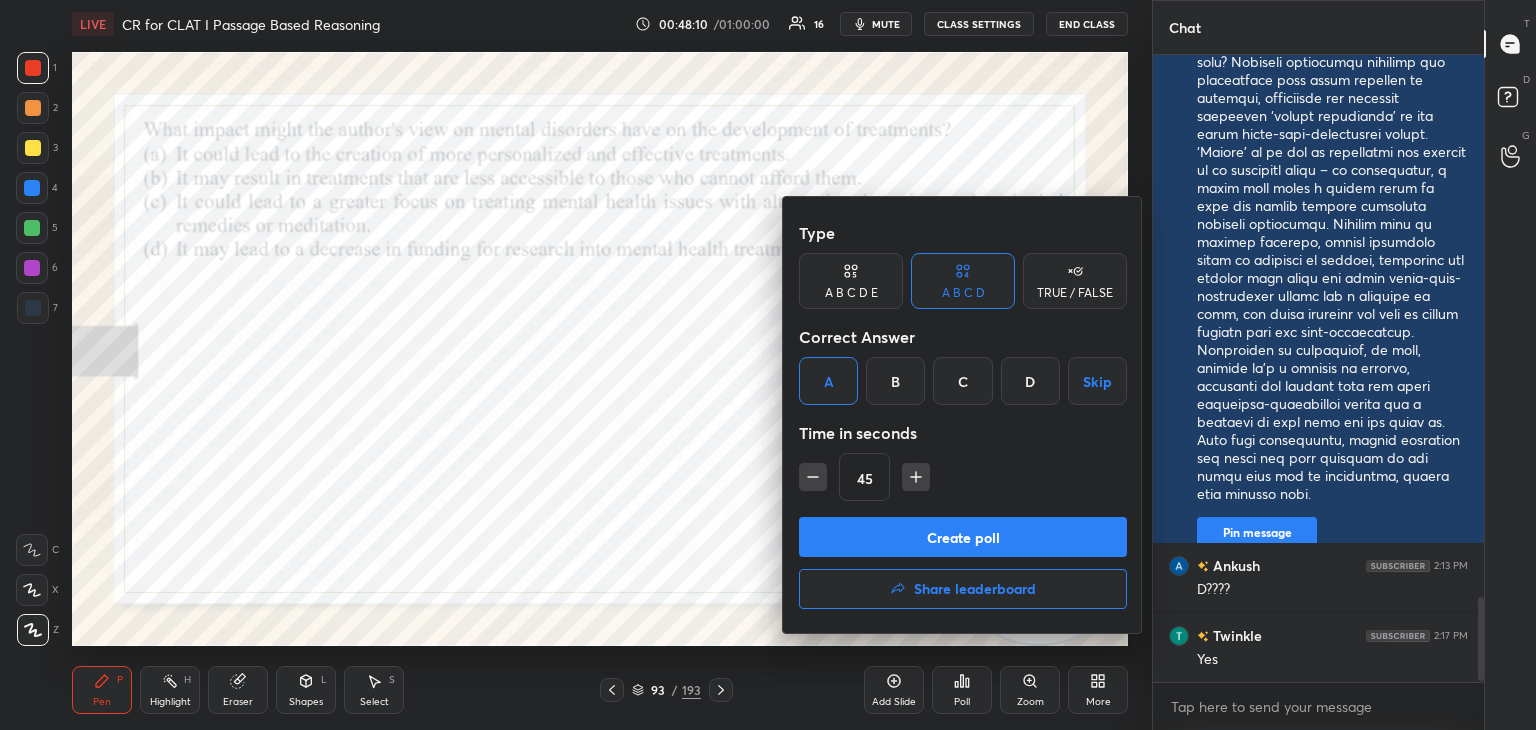 click on "Create poll" at bounding box center (963, 537) 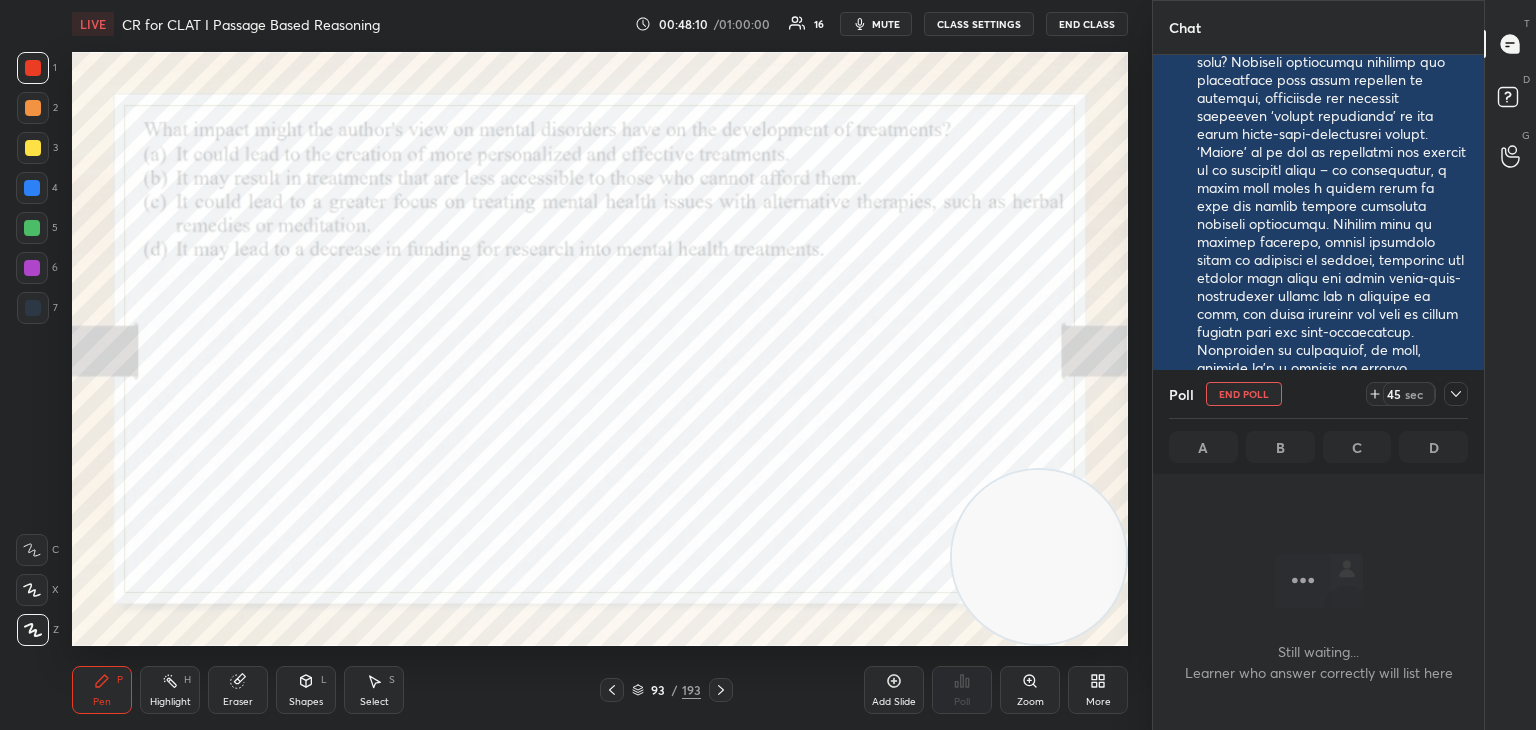 scroll, scrollTop: 557, scrollLeft: 325, axis: both 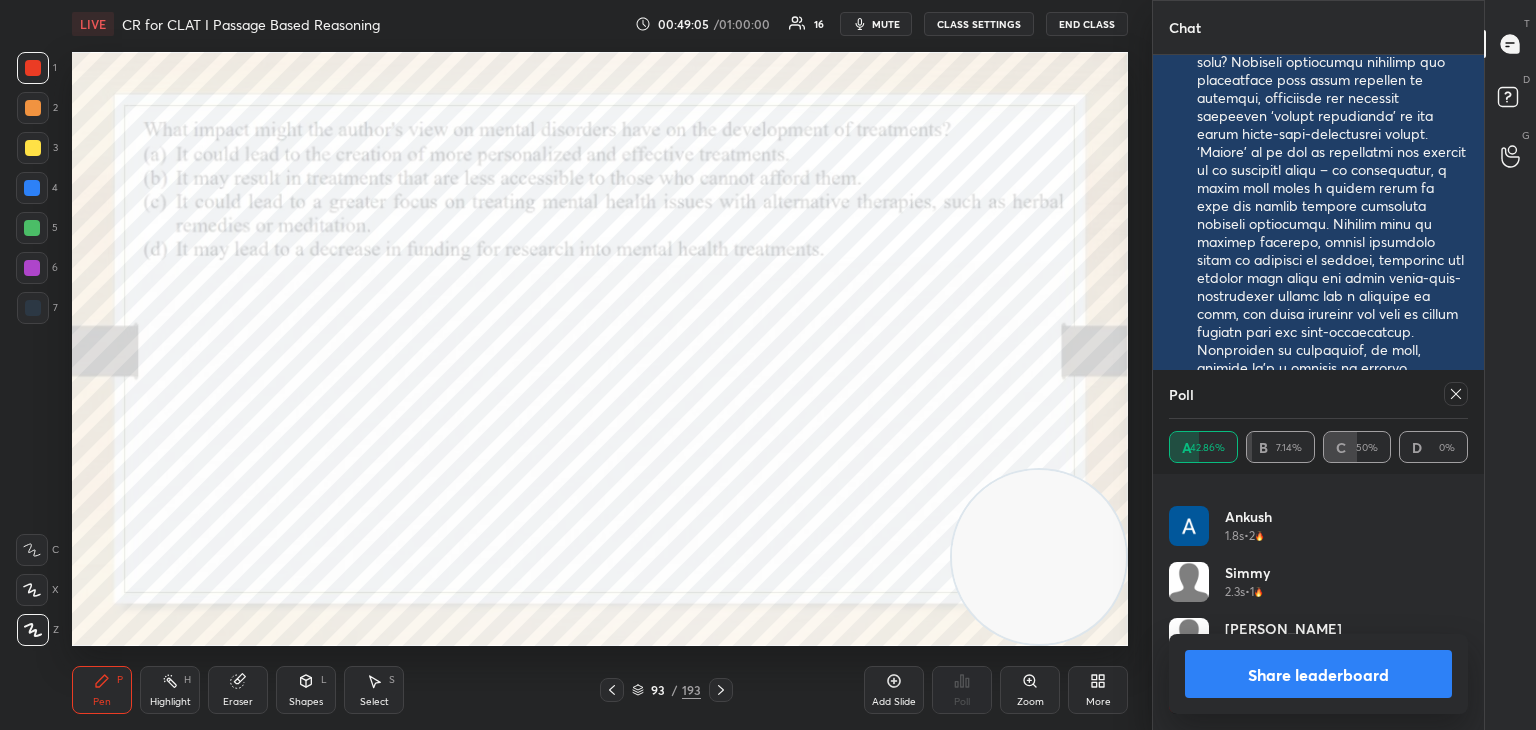 click 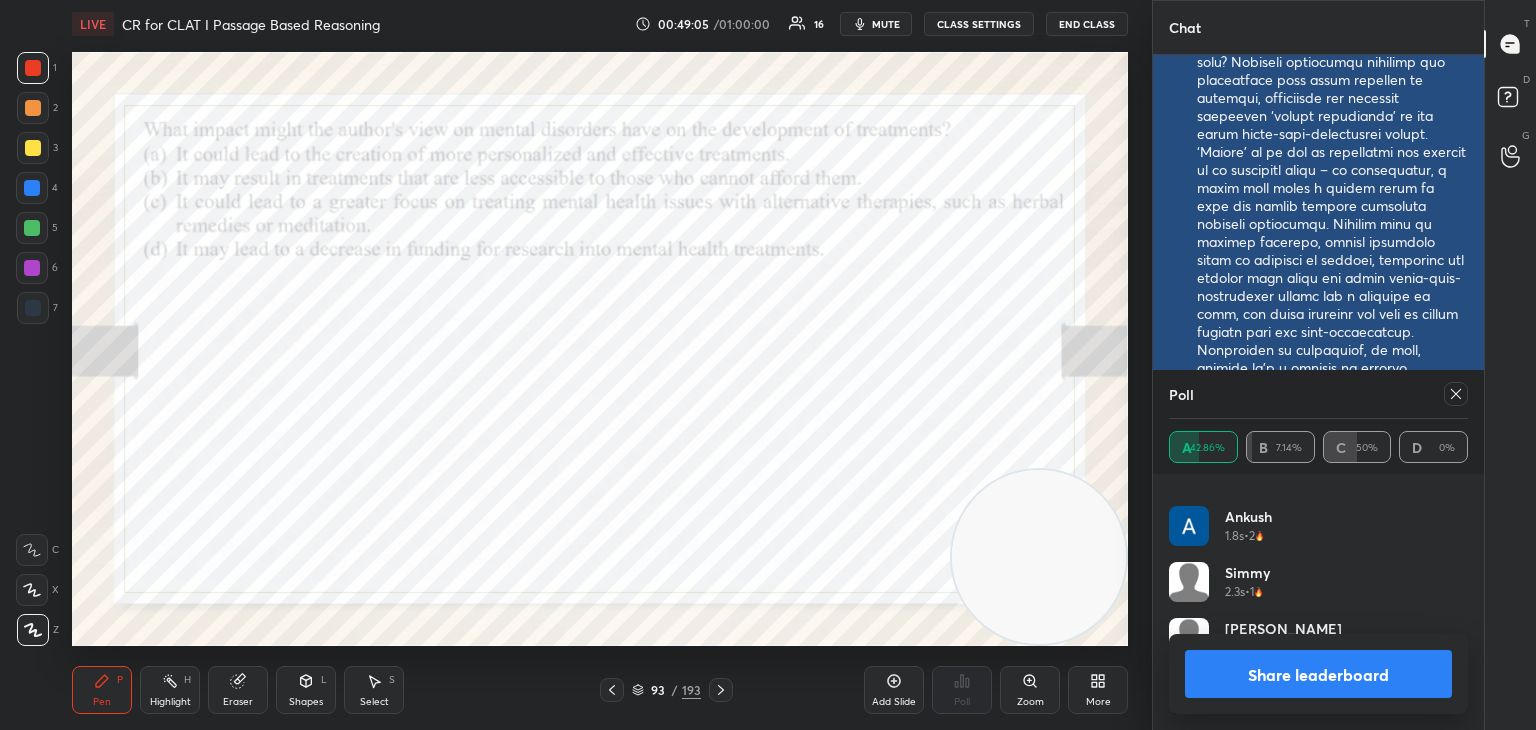 scroll, scrollTop: 20, scrollLeft: 293, axis: both 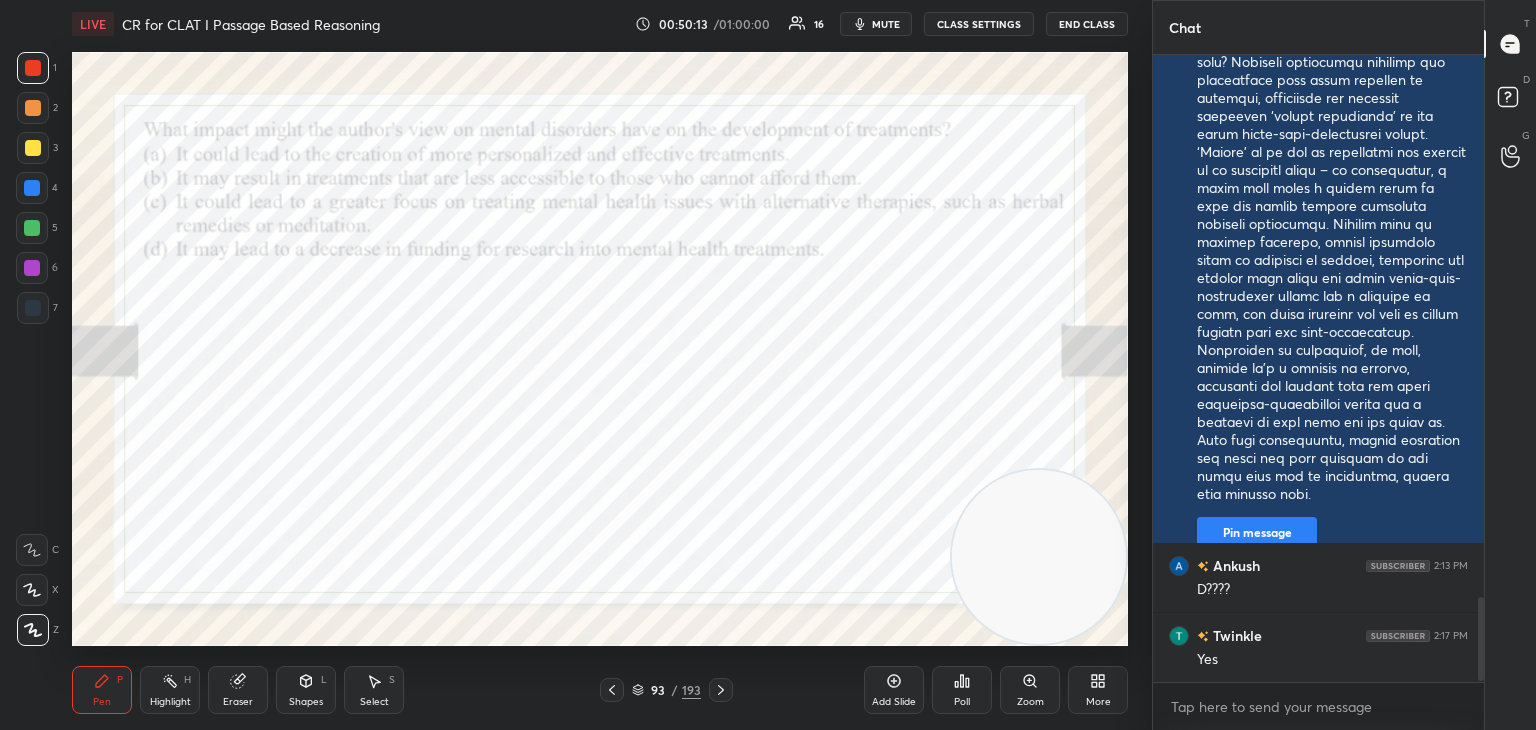 click 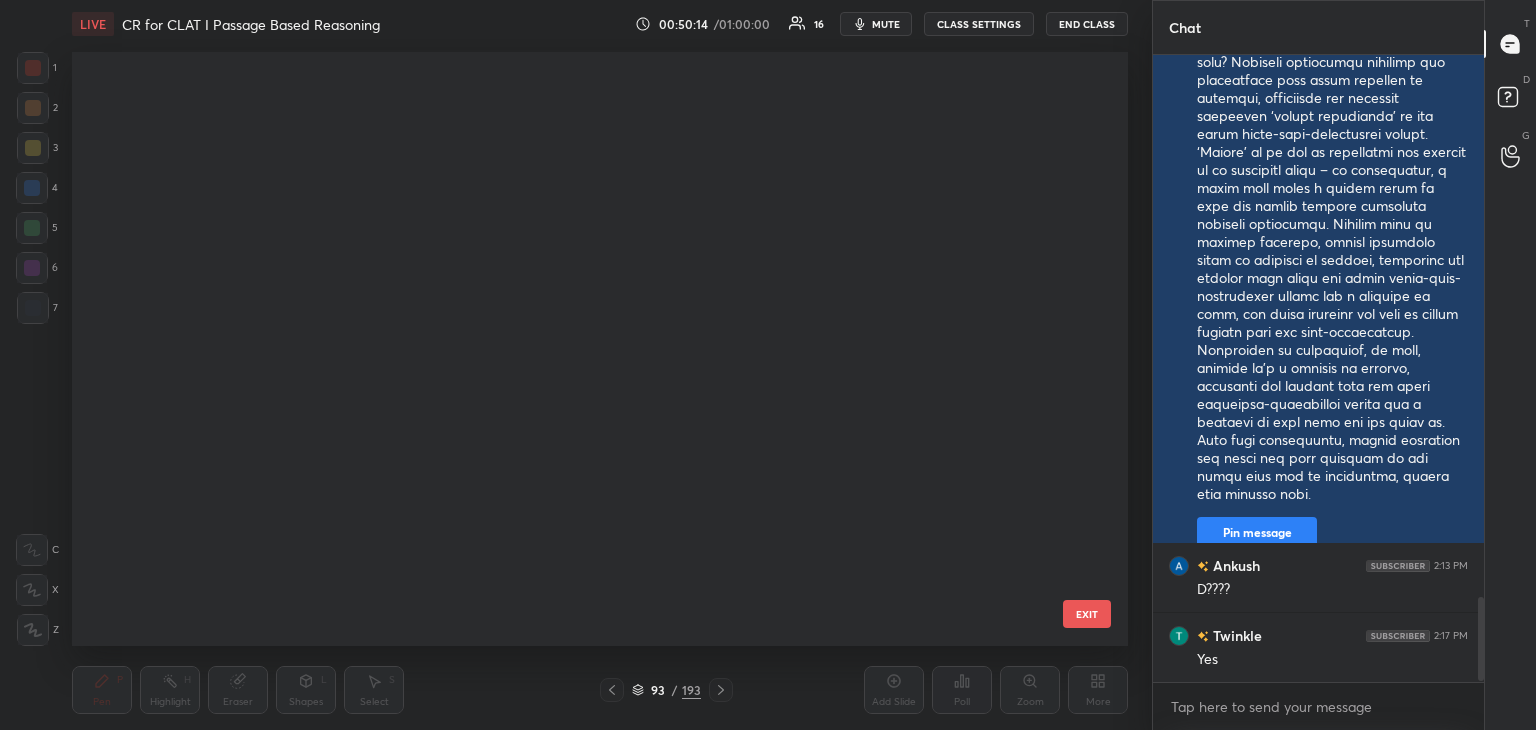 scroll, scrollTop: 5079, scrollLeft: 0, axis: vertical 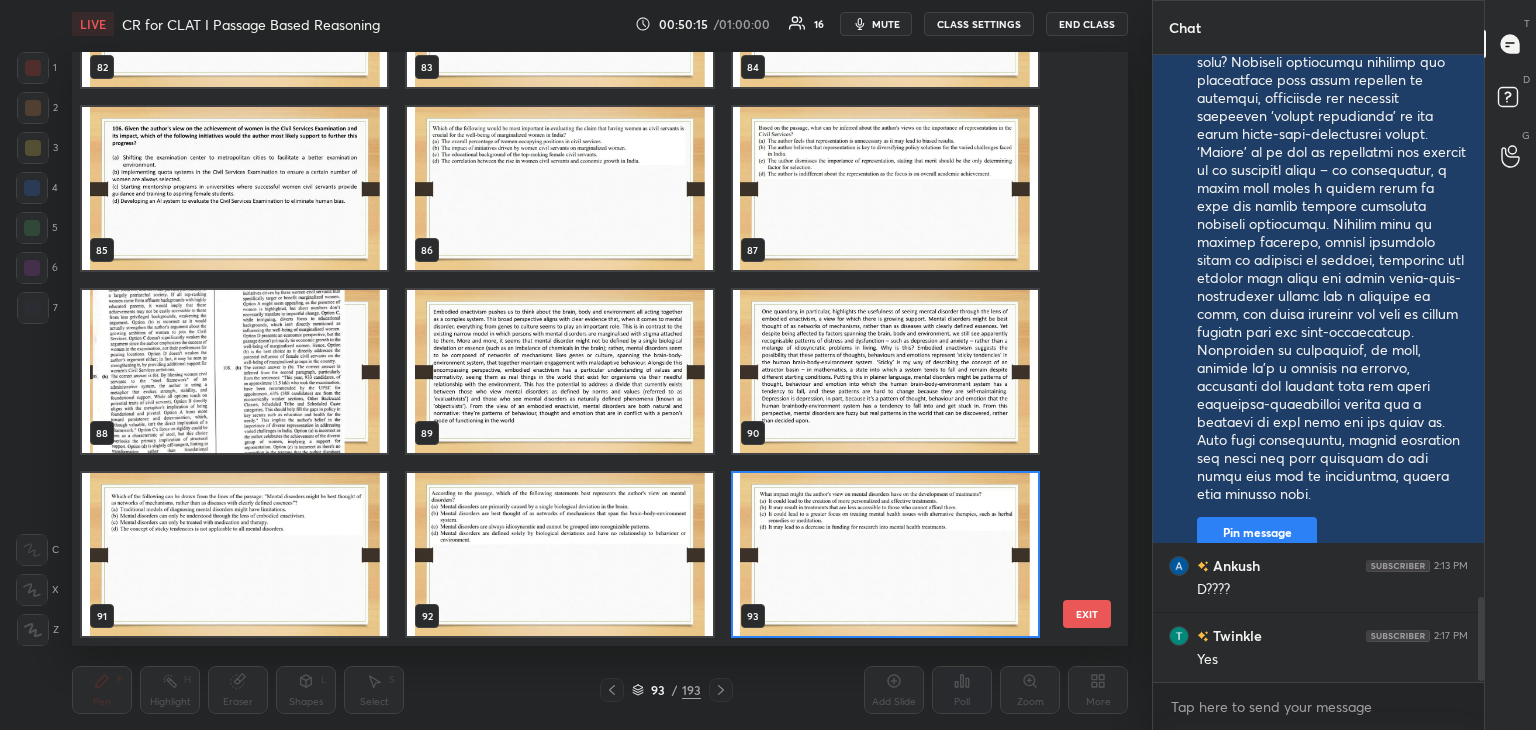 click at bounding box center [885, 371] 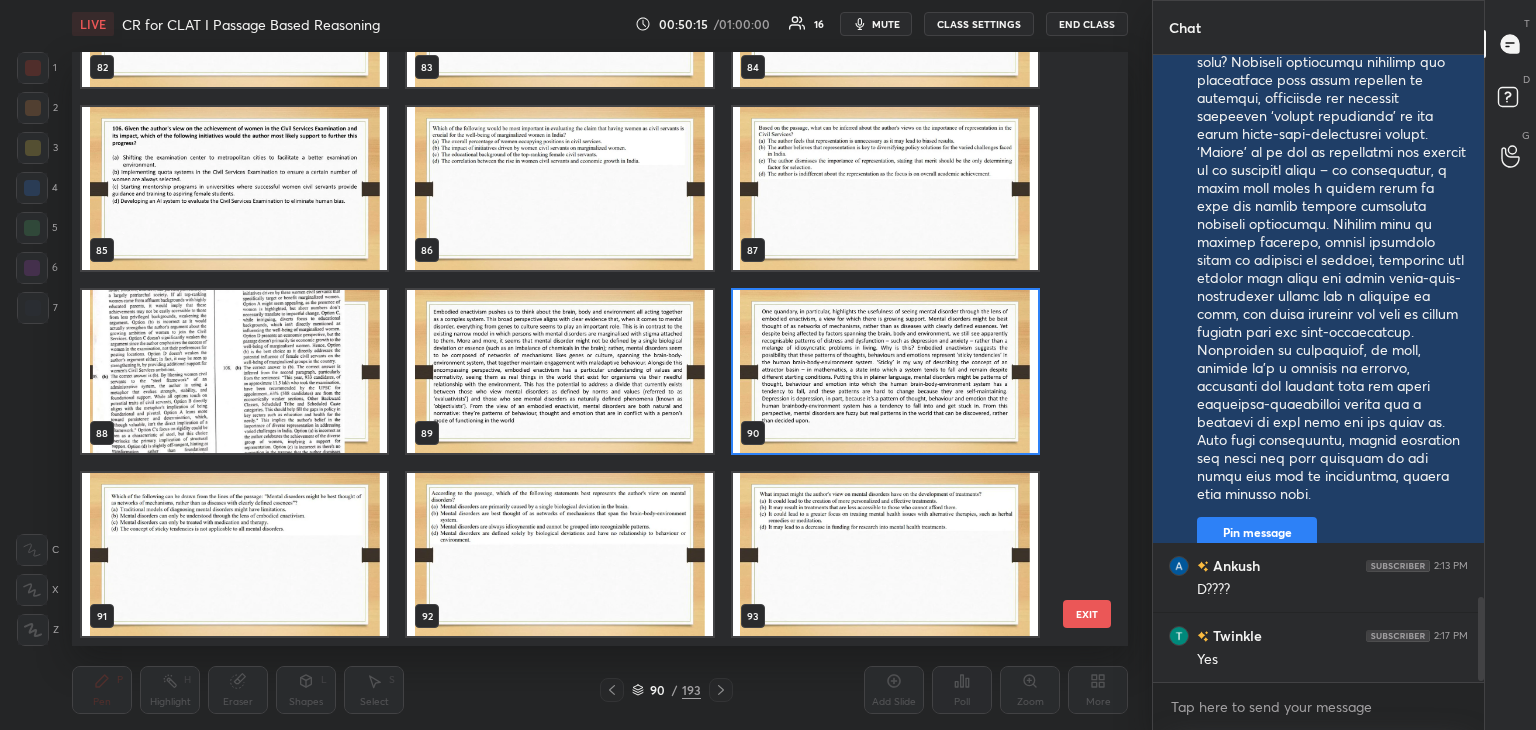 click at bounding box center [885, 371] 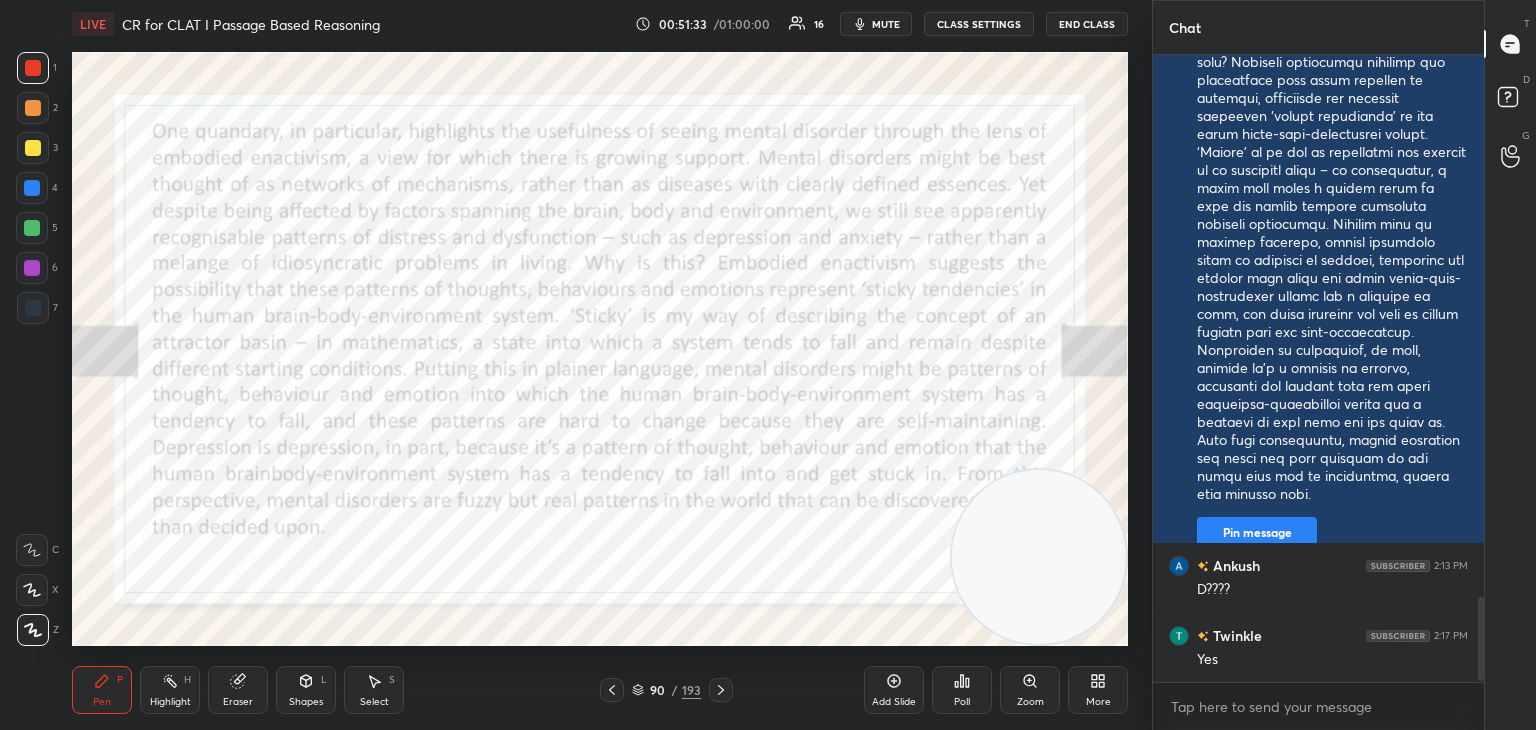 click on "Pen P Highlight H Eraser Shapes L Select S 90 / 193 Add Slide Poll Zoom More" at bounding box center (600, 690) 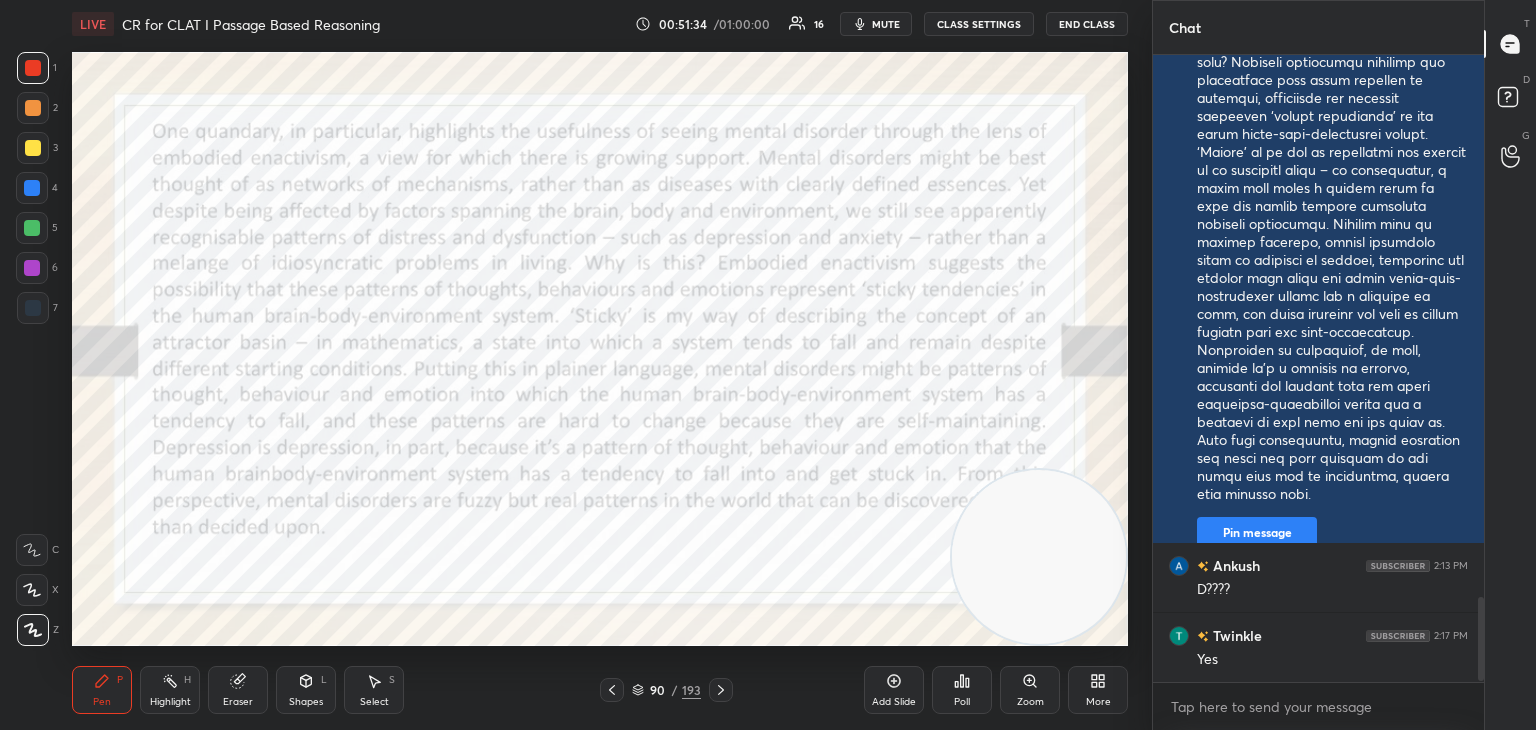 click 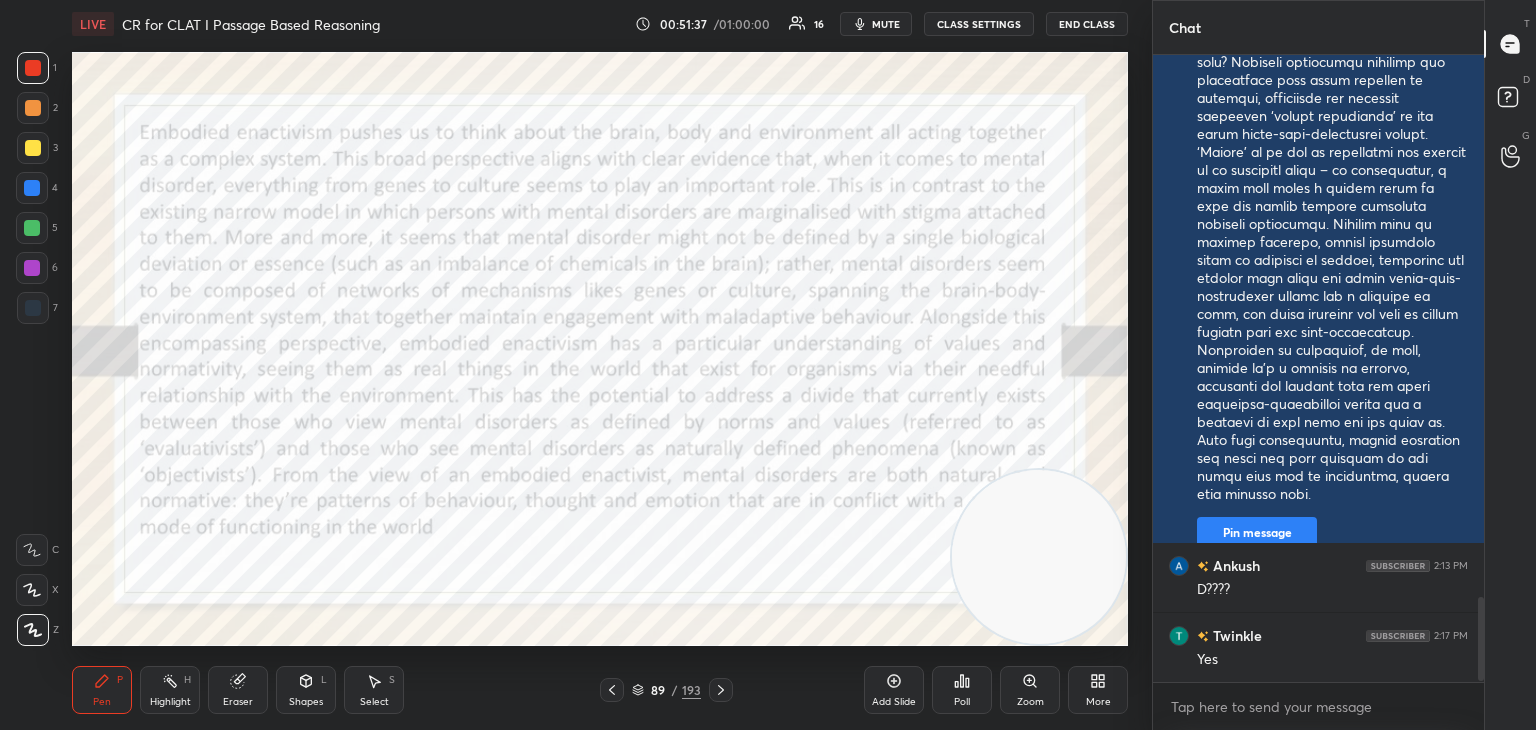 click 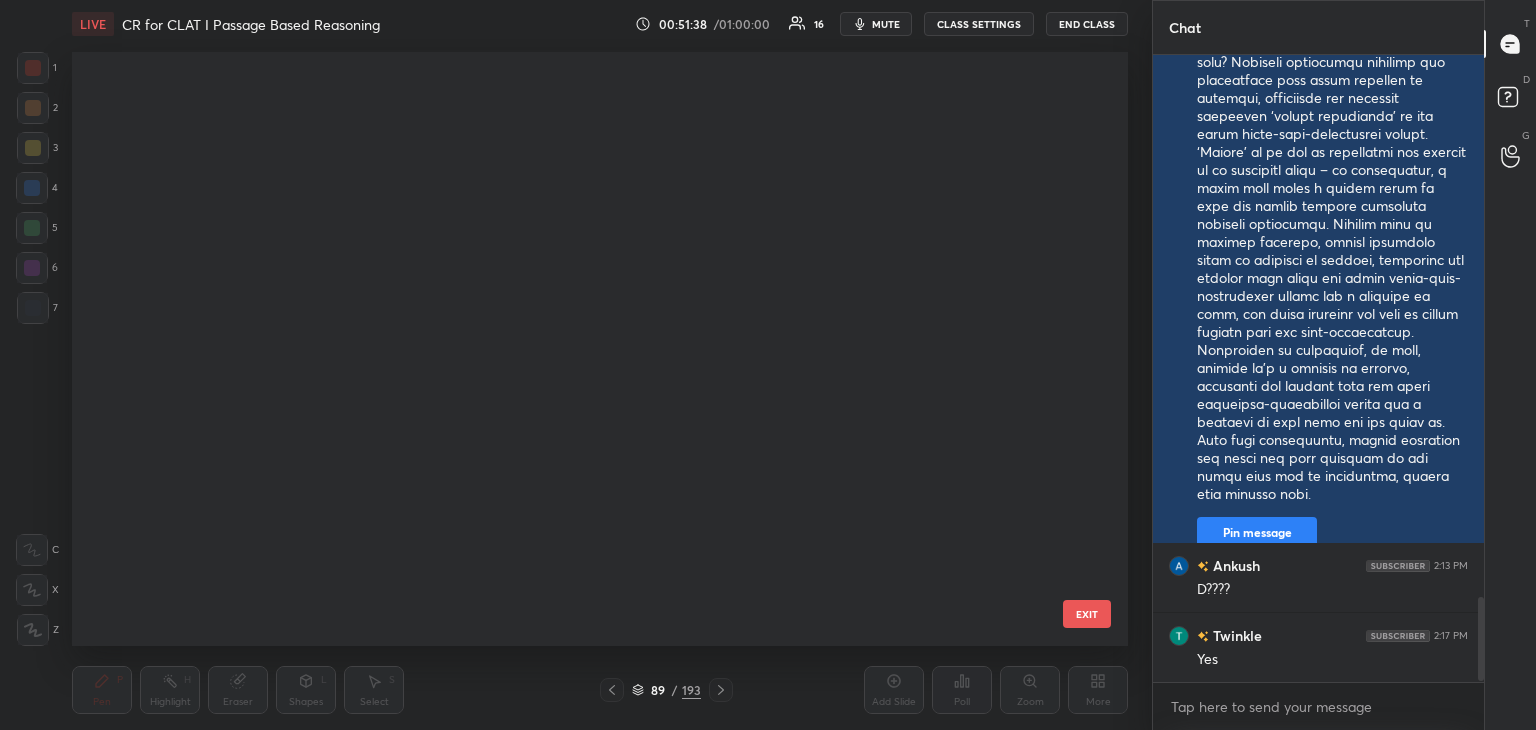 scroll, scrollTop: 4896, scrollLeft: 0, axis: vertical 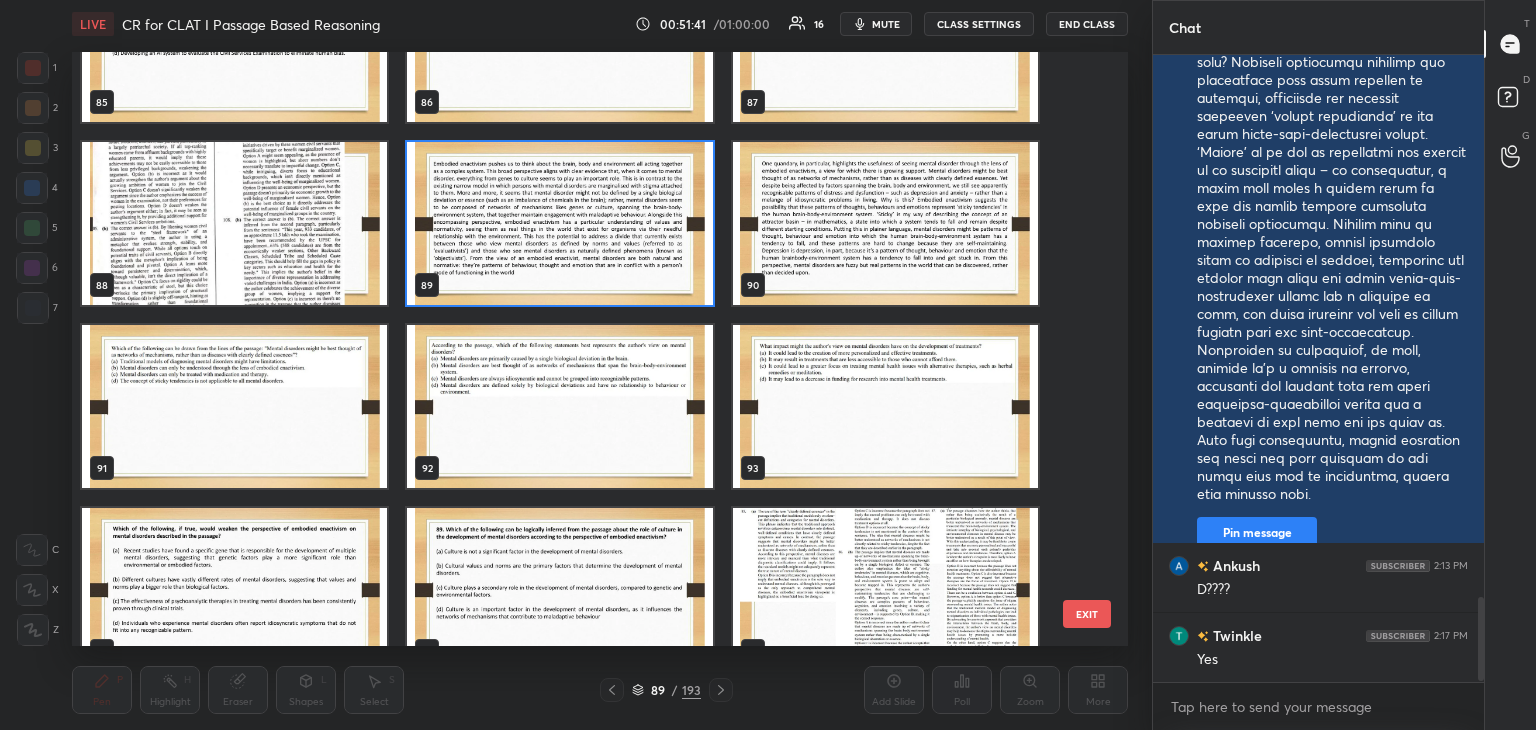click at bounding box center [234, 589] 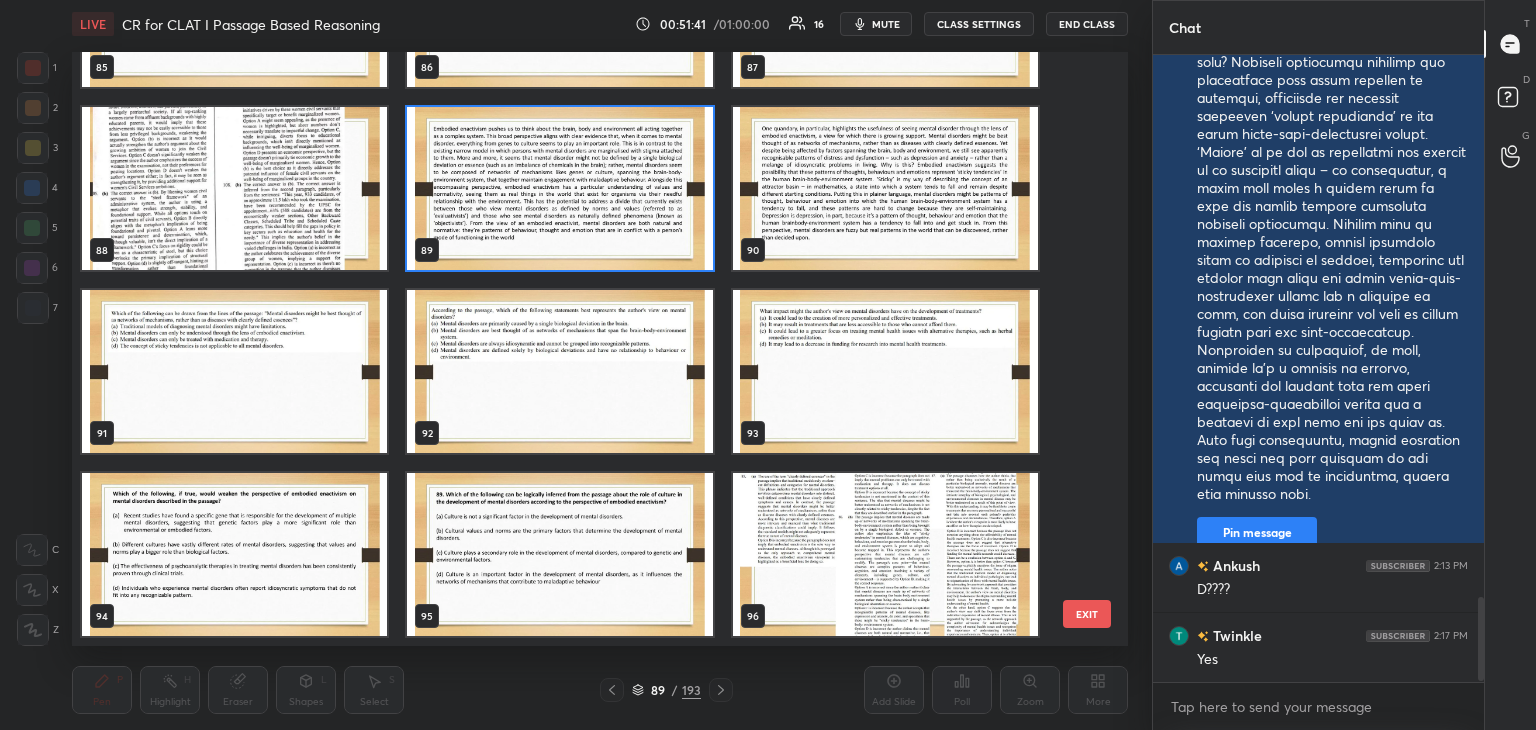 click on "85 86 87 88 89 90 91 92 93 94 95 96 97 98 99" at bounding box center [582, 349] 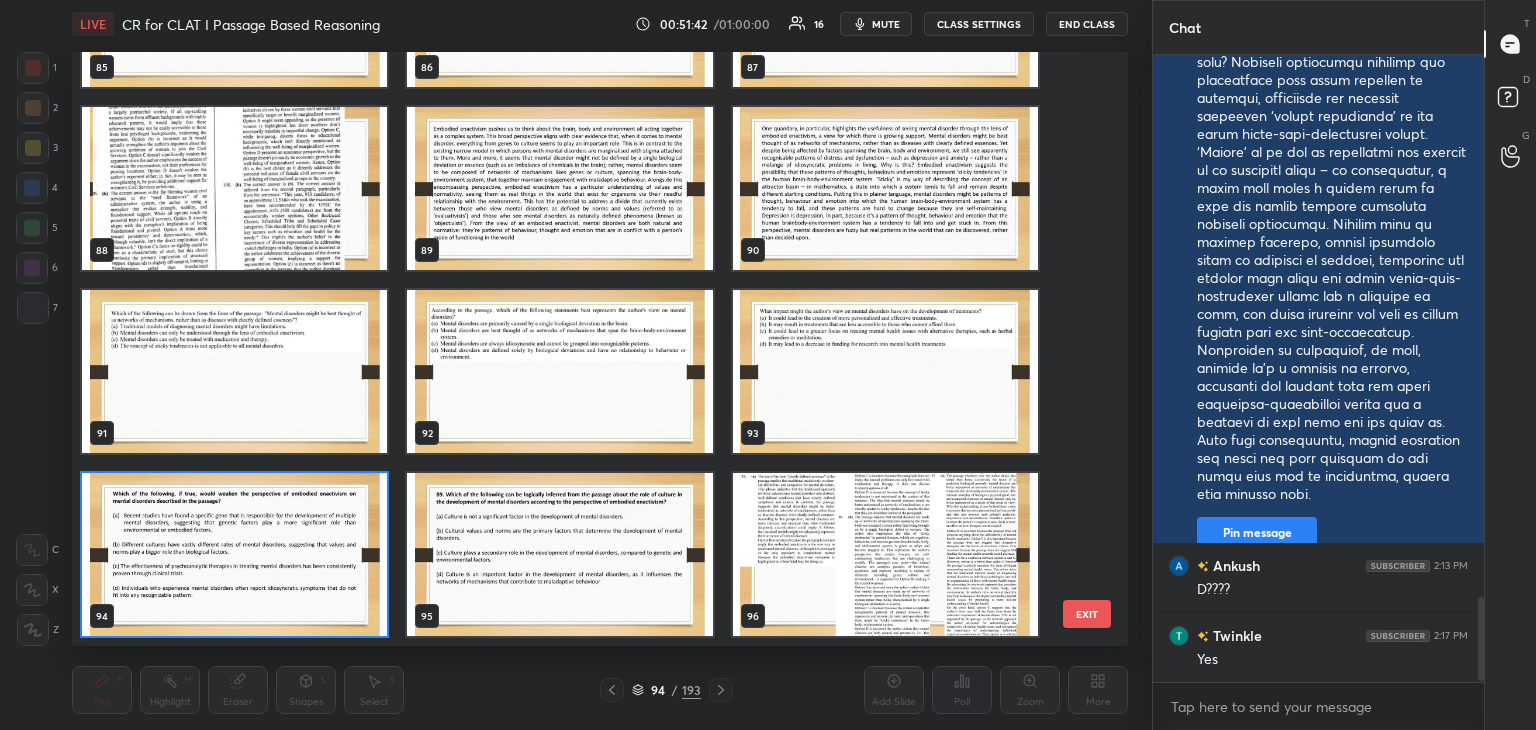 click at bounding box center [234, 554] 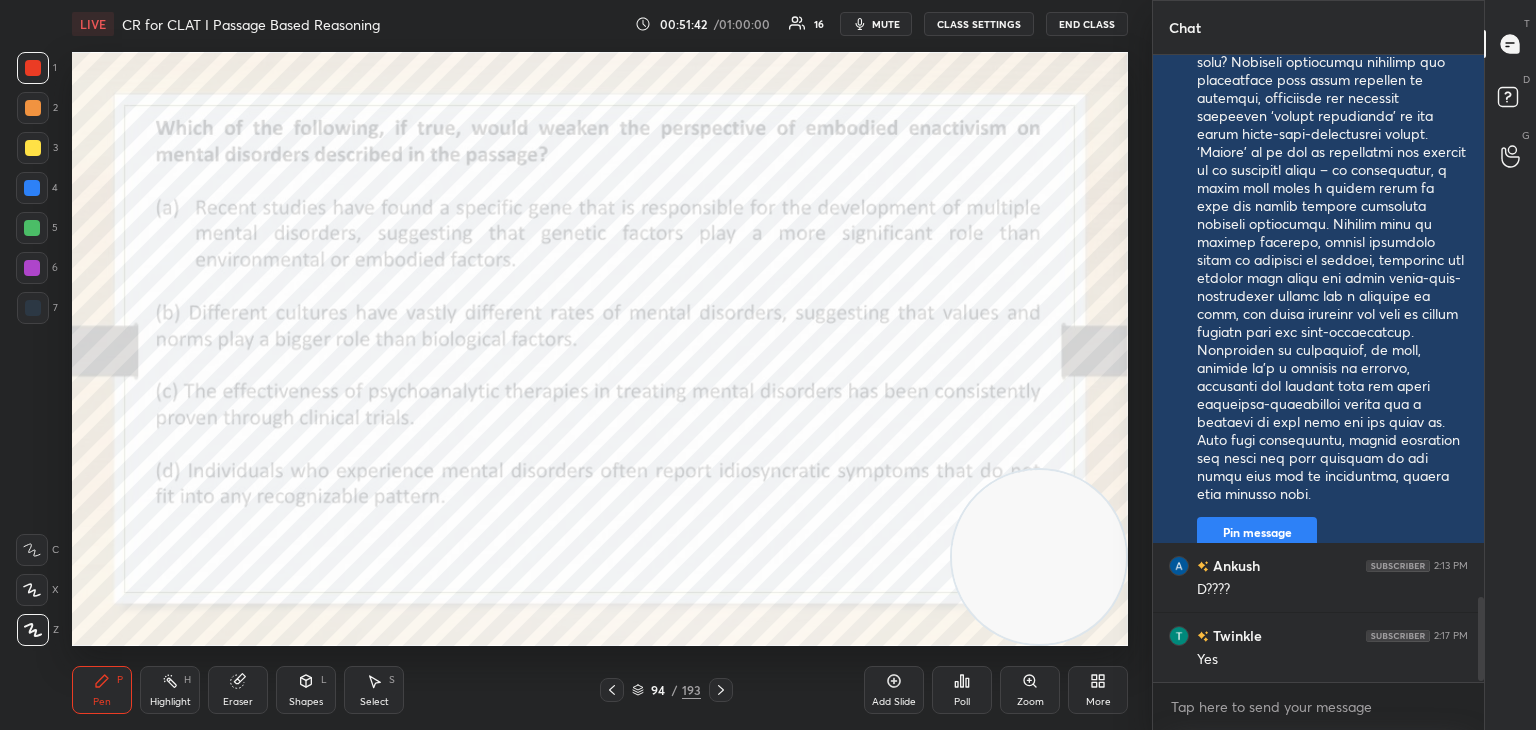 click at bounding box center (234, 554) 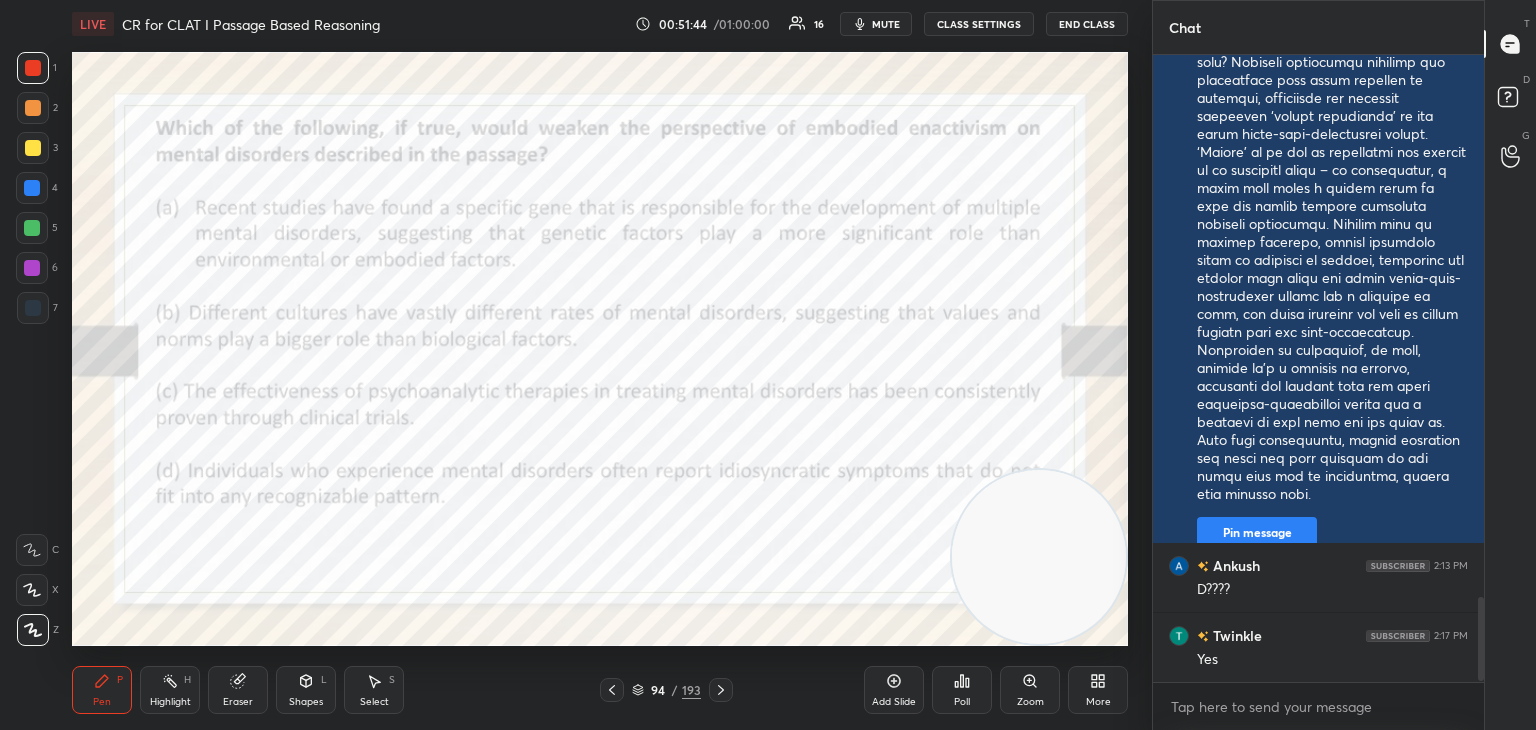 click 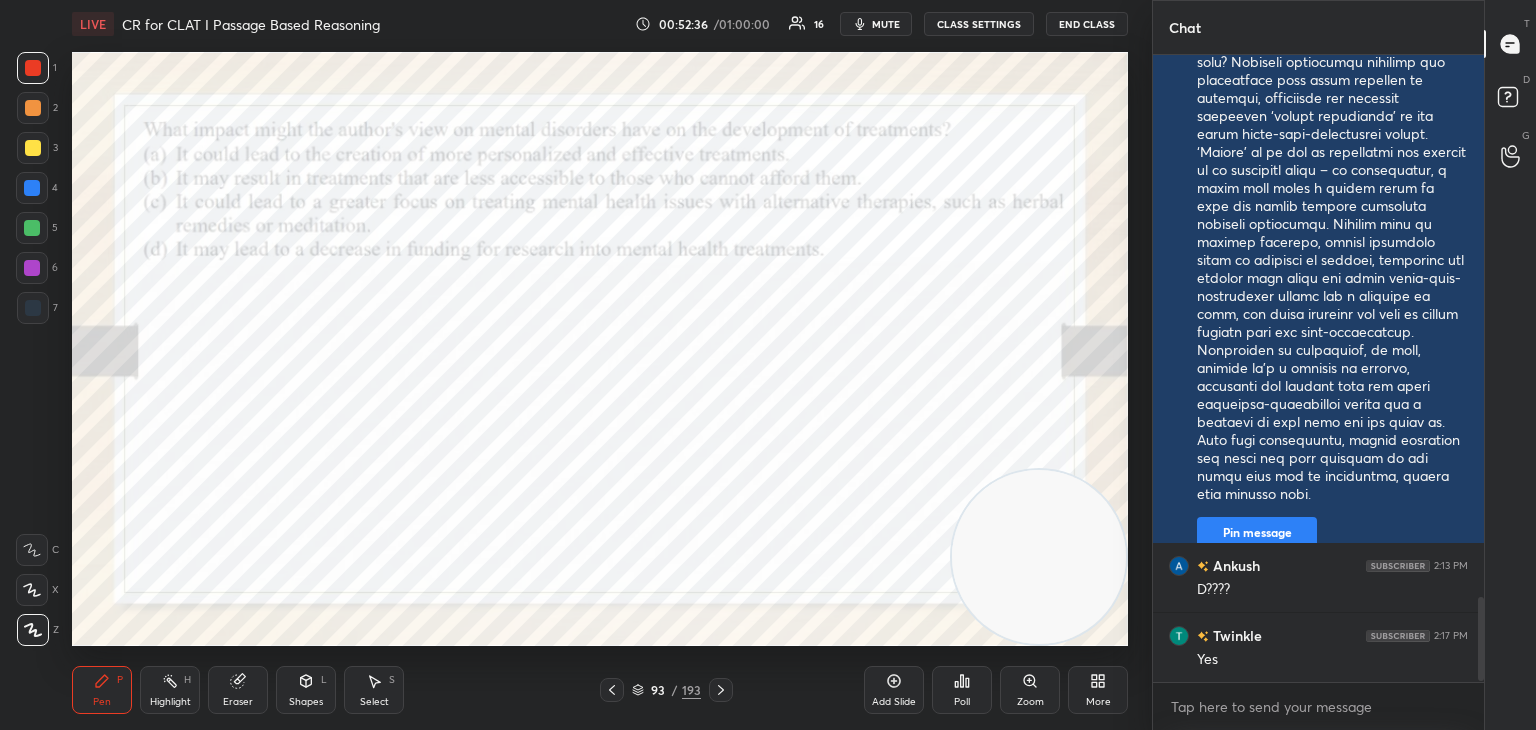 scroll, scrollTop: 586, scrollLeft: 325, axis: both 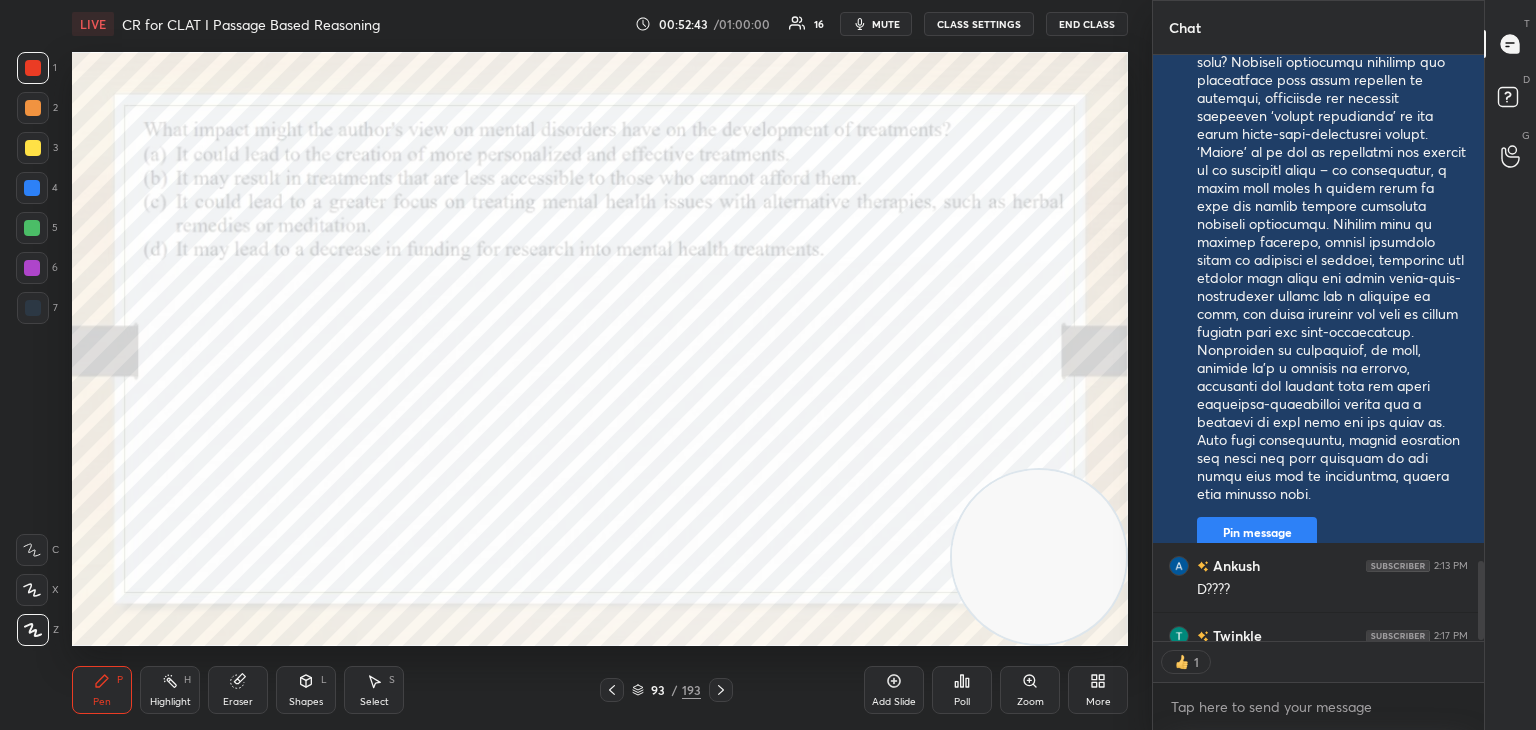 click 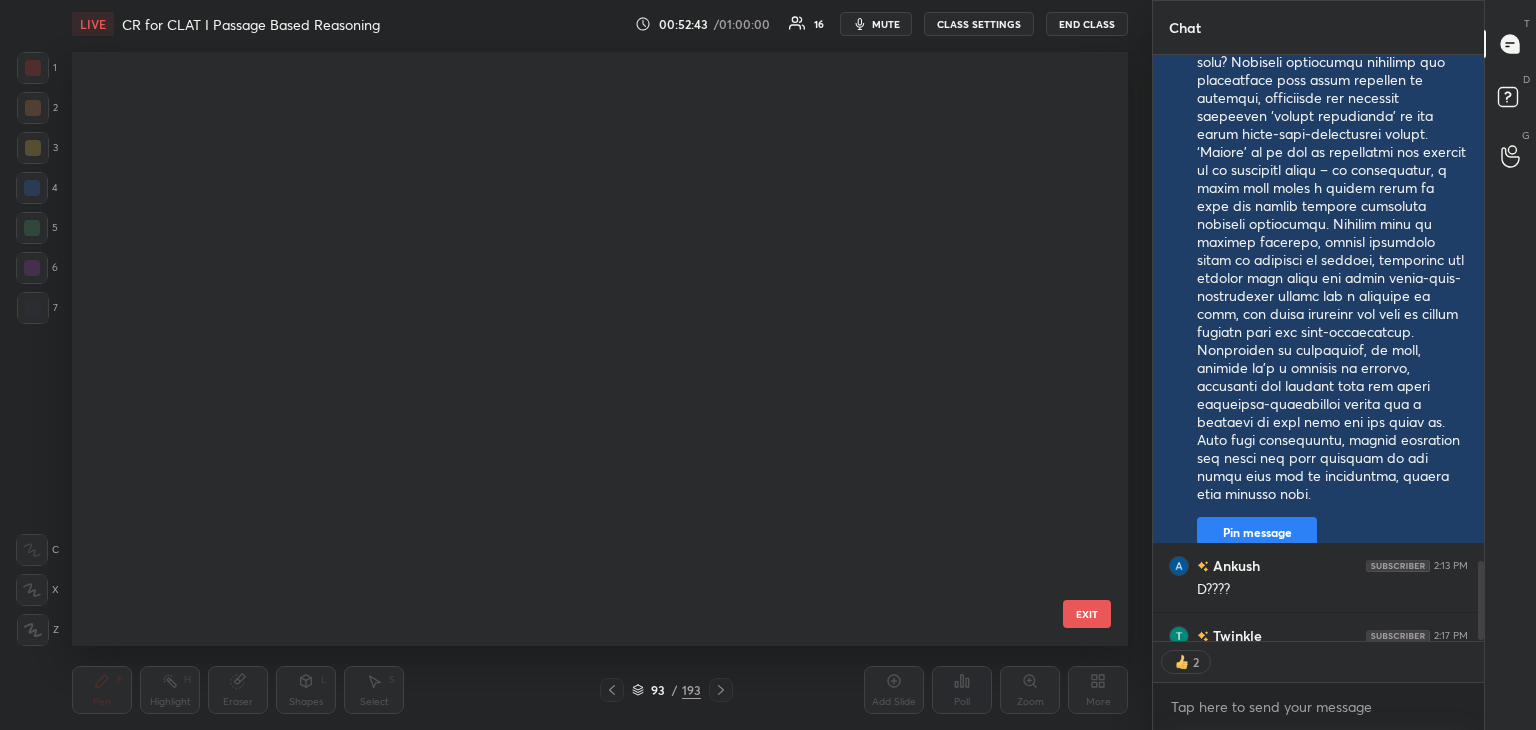 scroll, scrollTop: 5079, scrollLeft: 0, axis: vertical 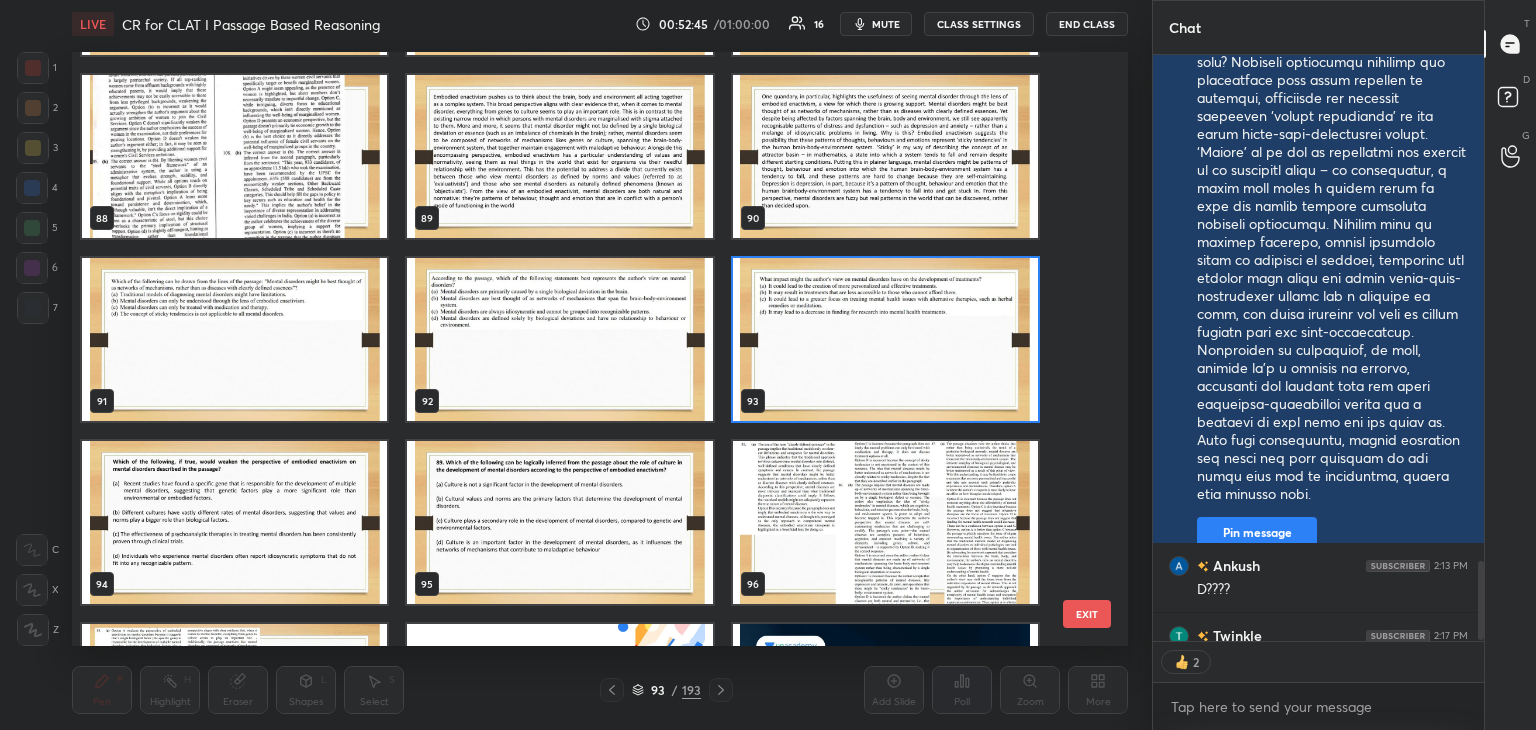 click at bounding box center (234, 522) 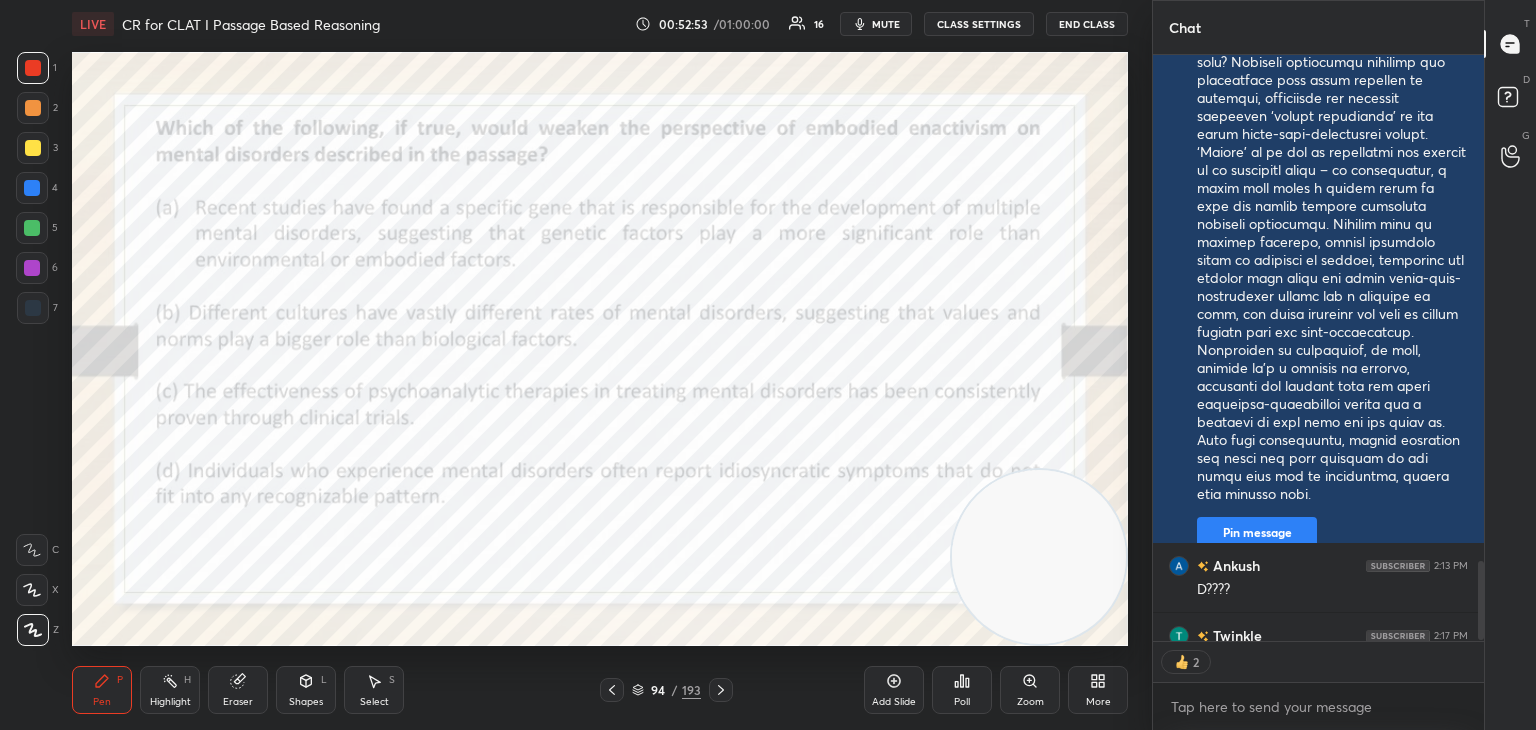 type on "x" 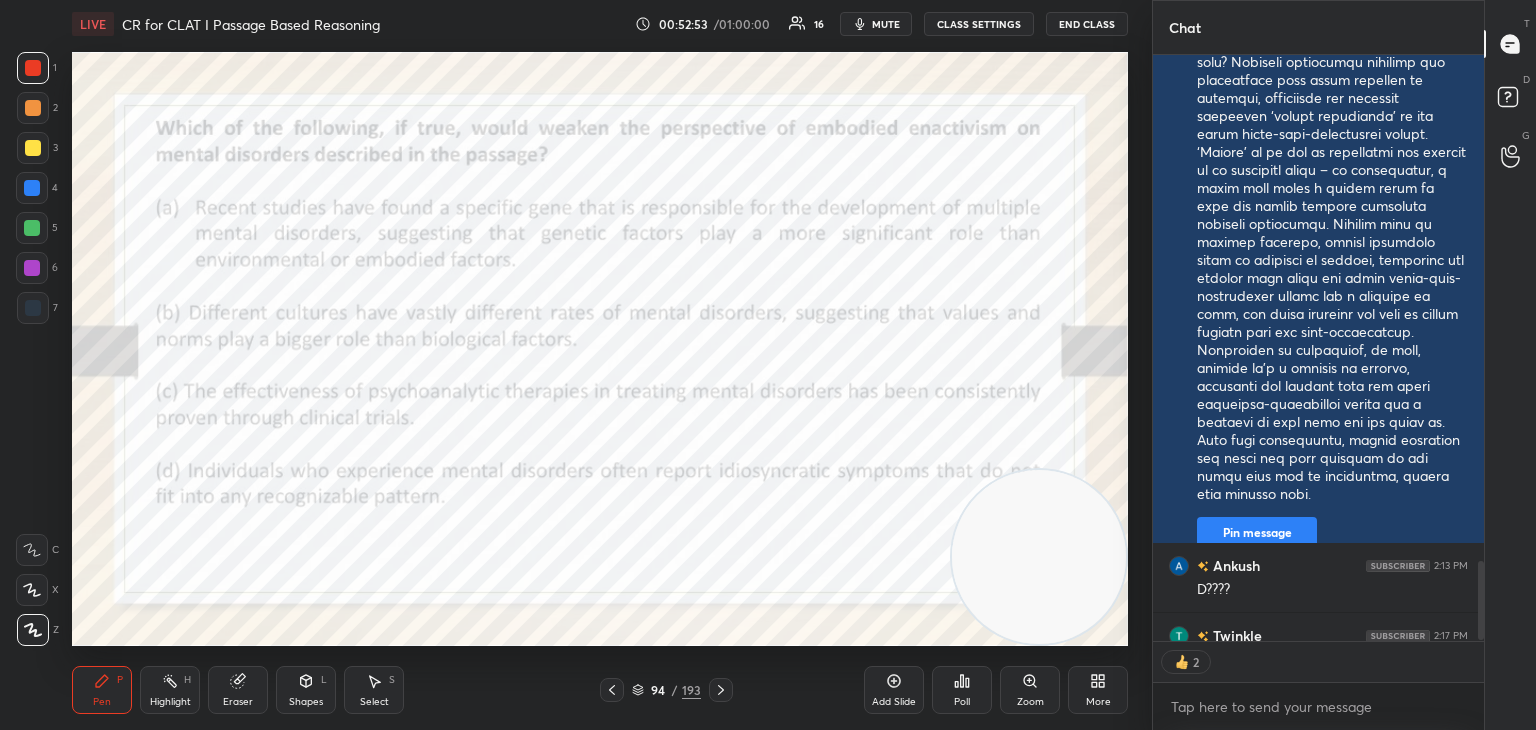 scroll, scrollTop: 7, scrollLeft: 6, axis: both 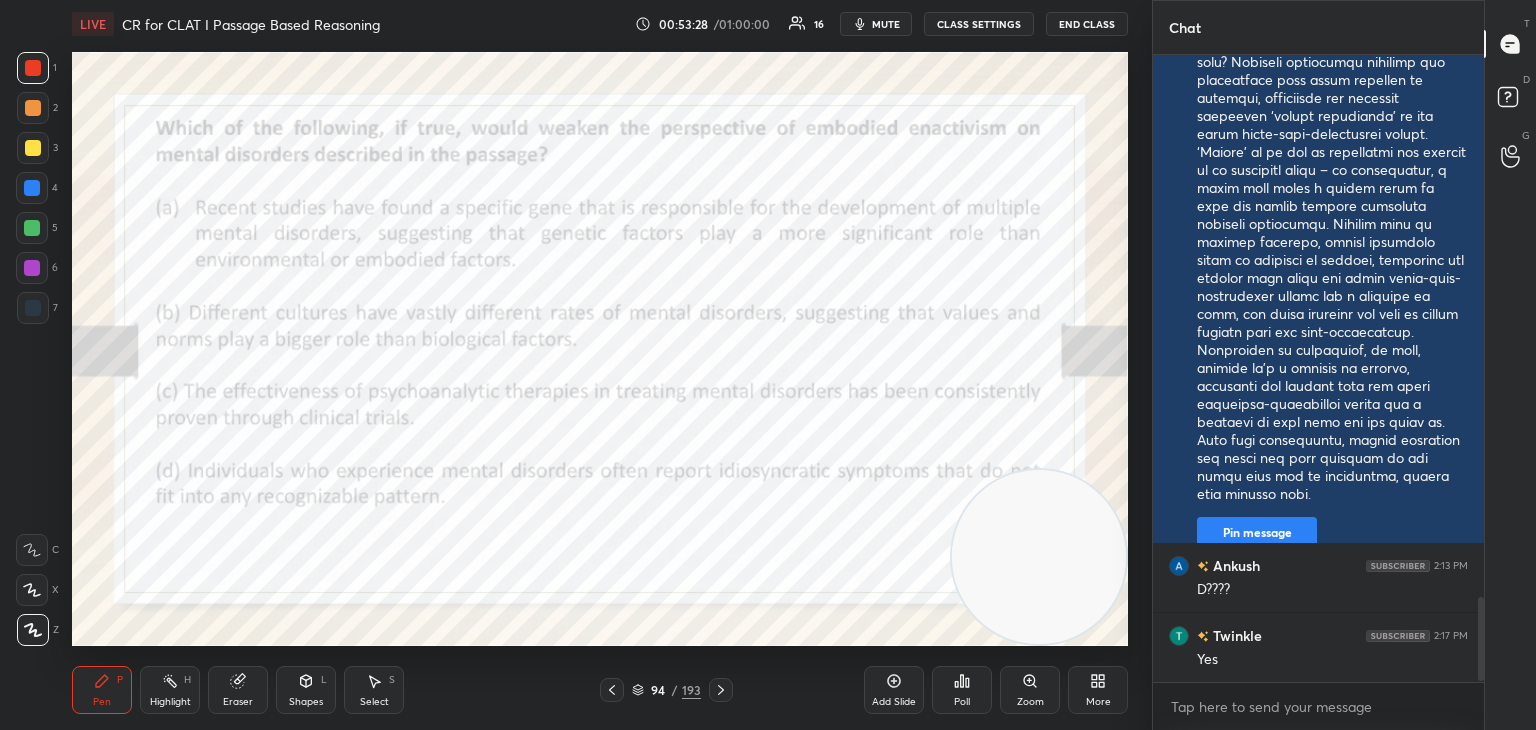 click 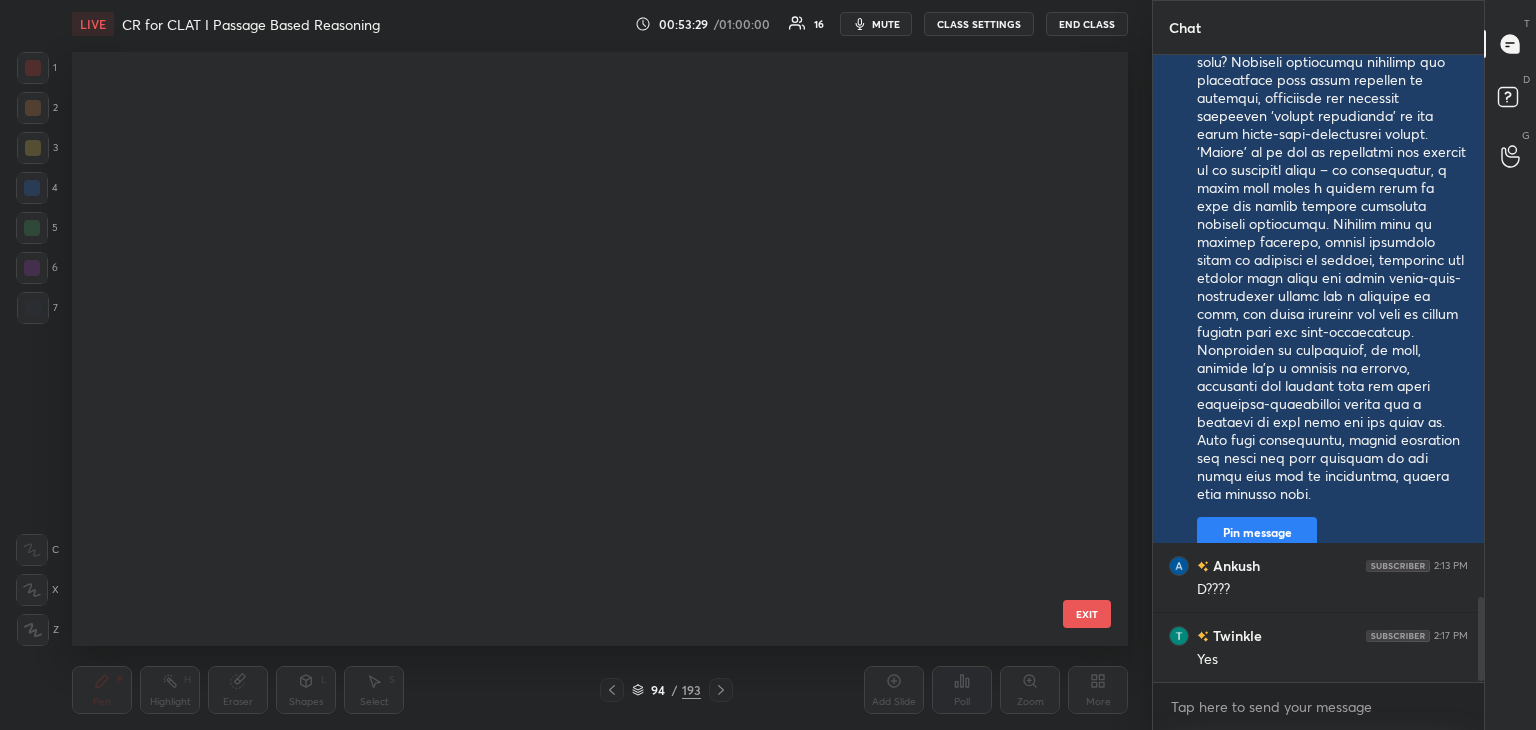 scroll, scrollTop: 5262, scrollLeft: 0, axis: vertical 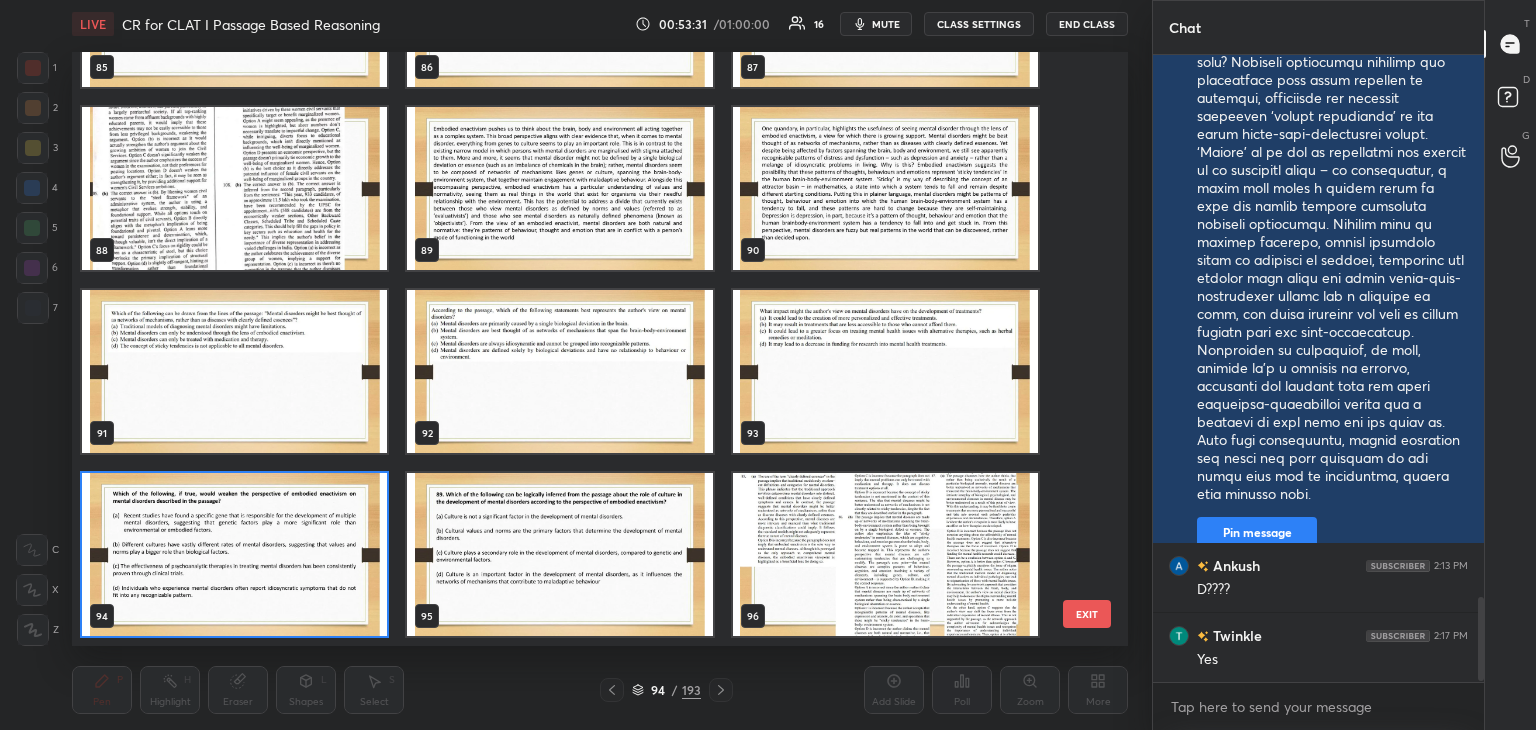 click at bounding box center [234, 554] 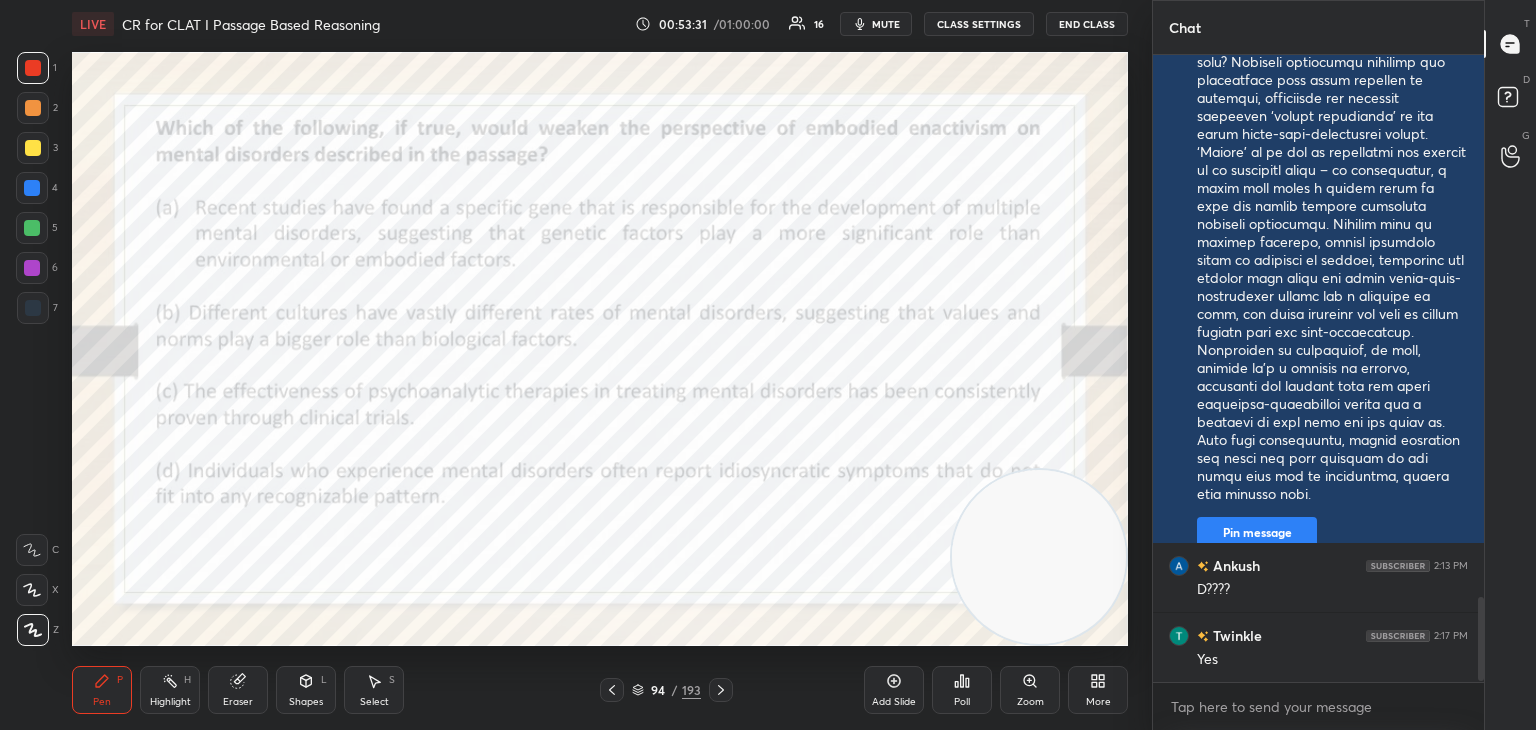 click at bounding box center [234, 554] 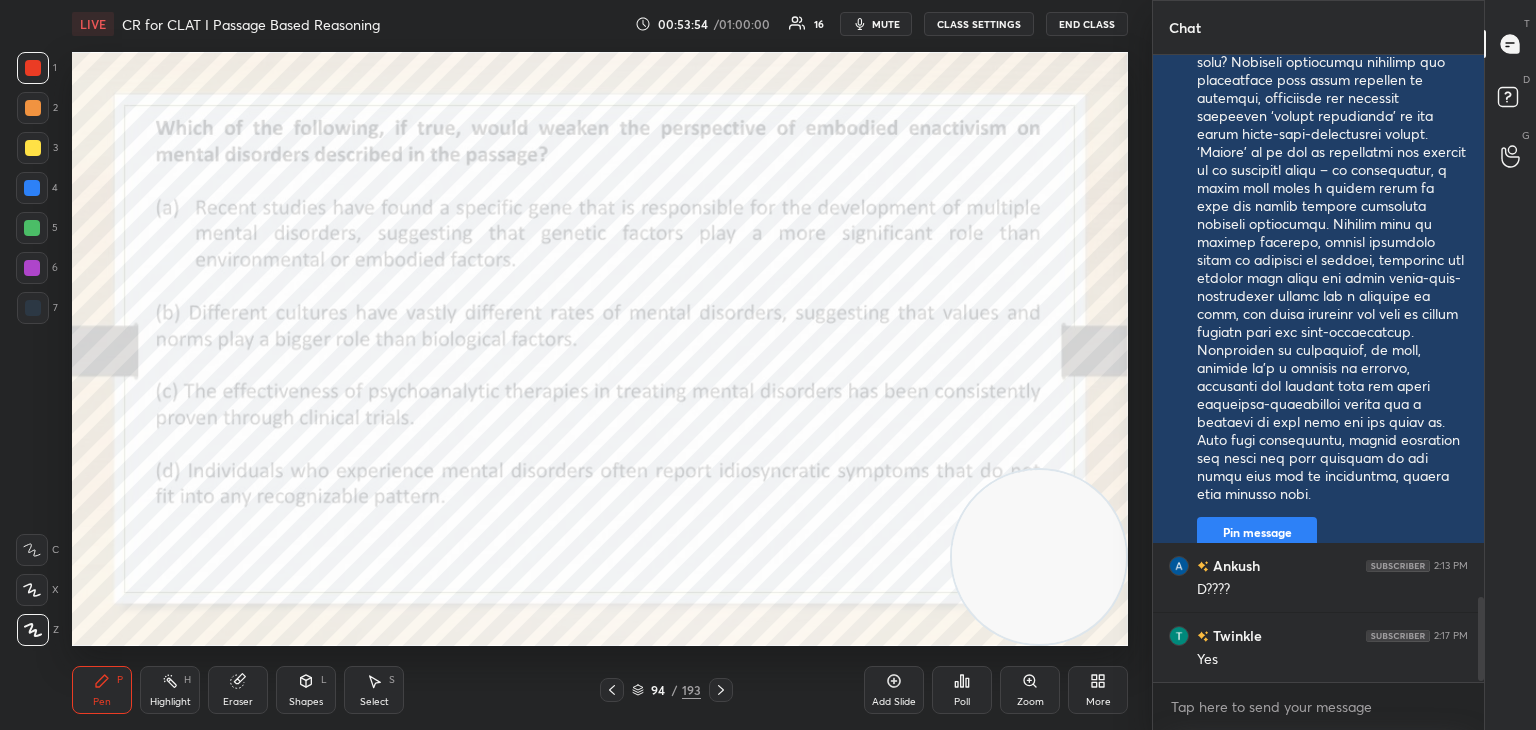 click on "Poll" at bounding box center [962, 702] 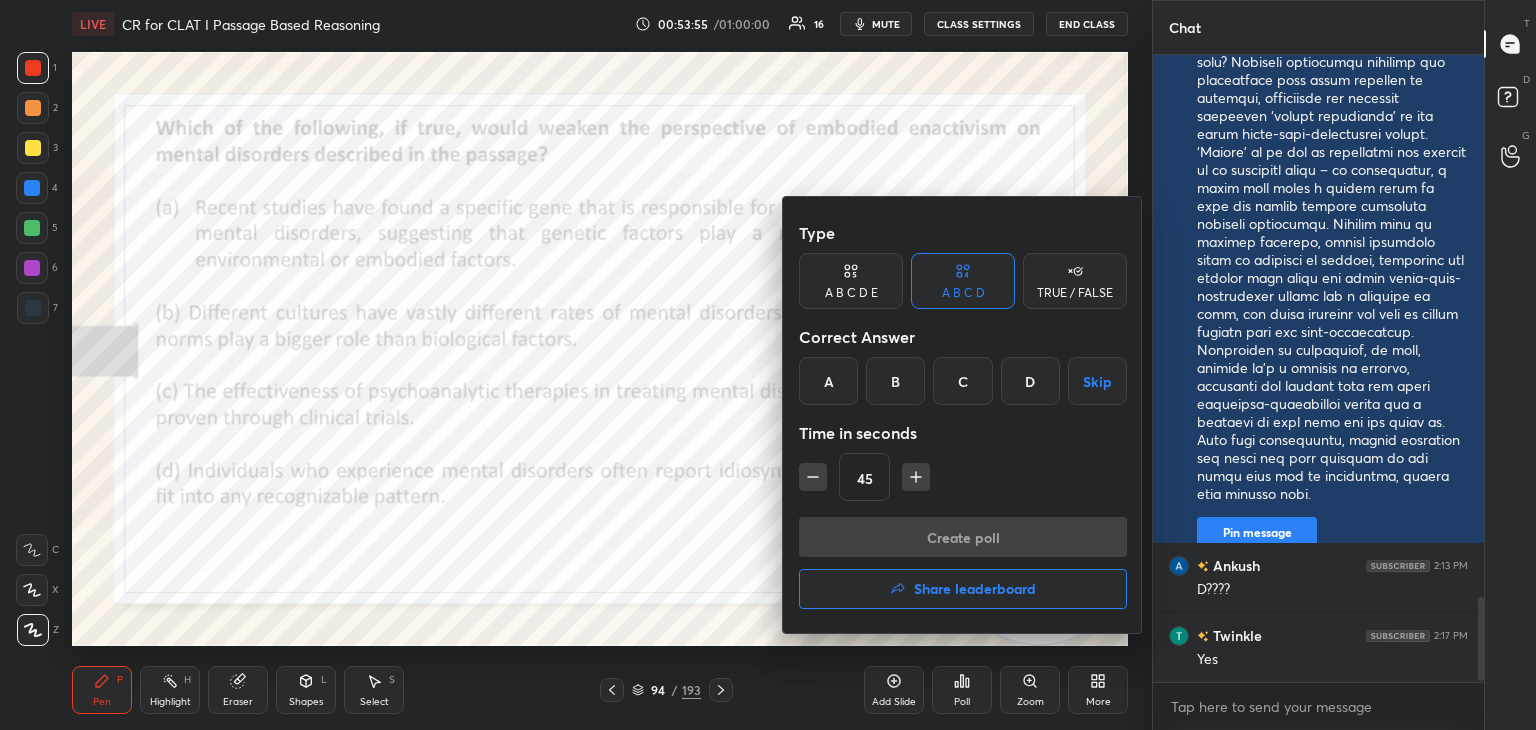 click on "A" at bounding box center (828, 381) 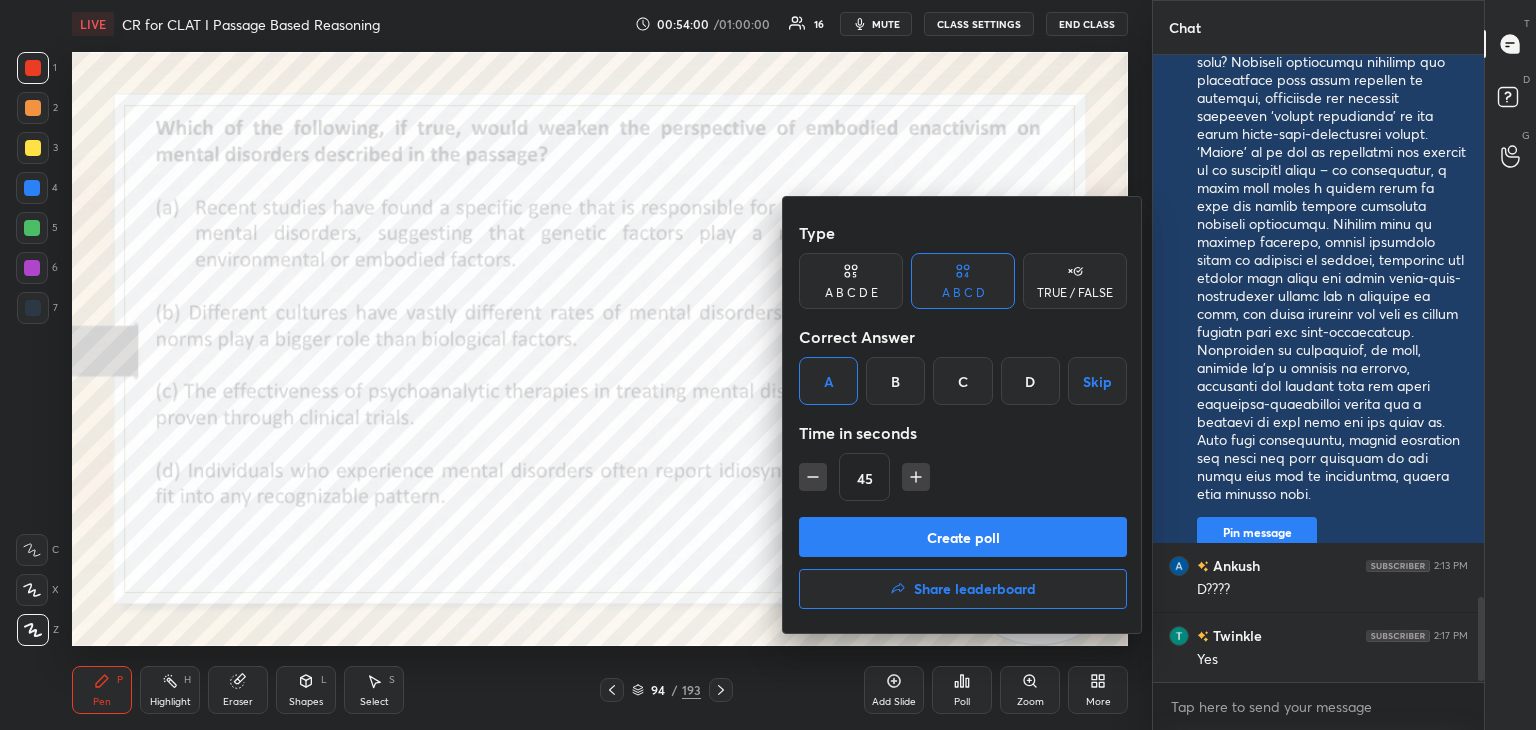 click 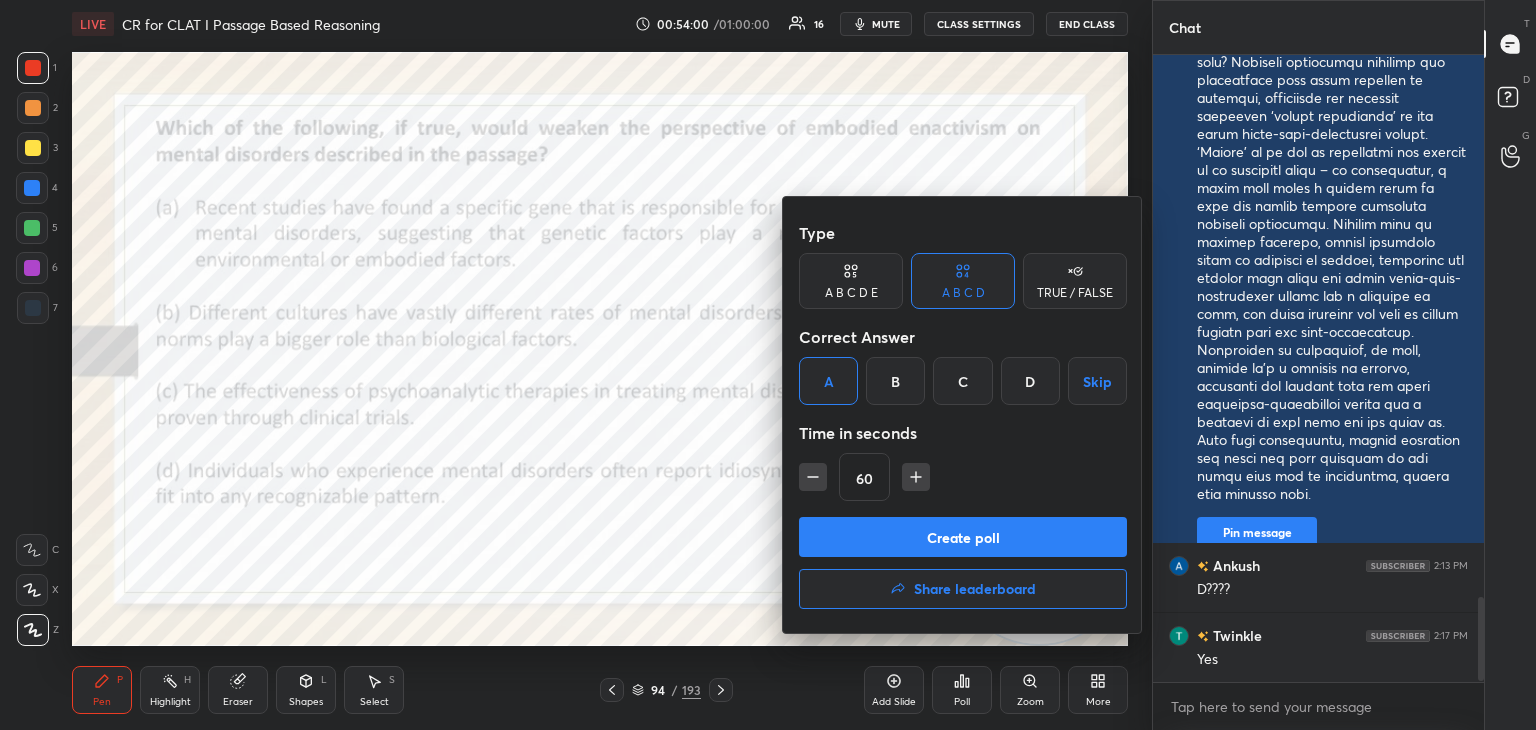 click on "Create poll" at bounding box center (963, 537) 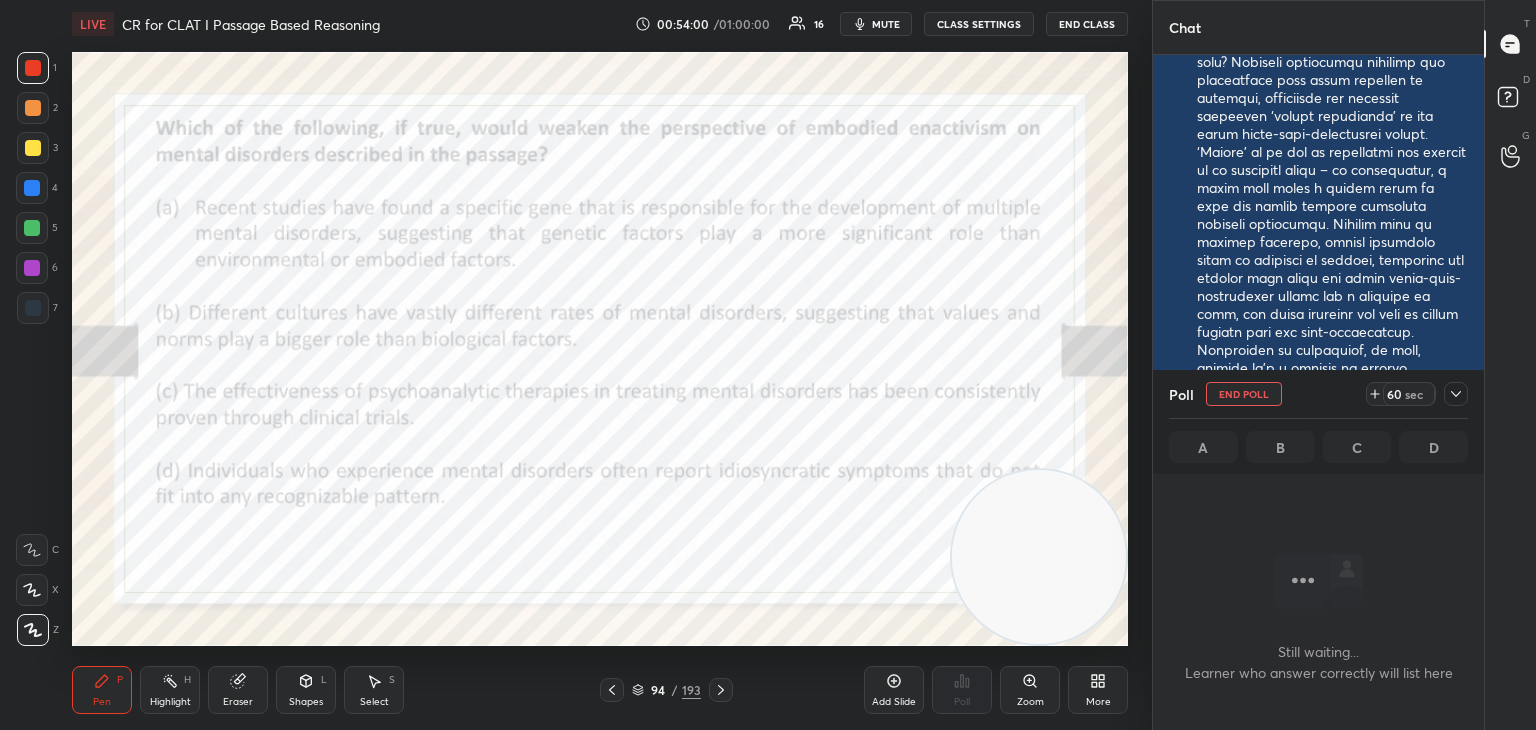 scroll, scrollTop: 555, scrollLeft: 325, axis: both 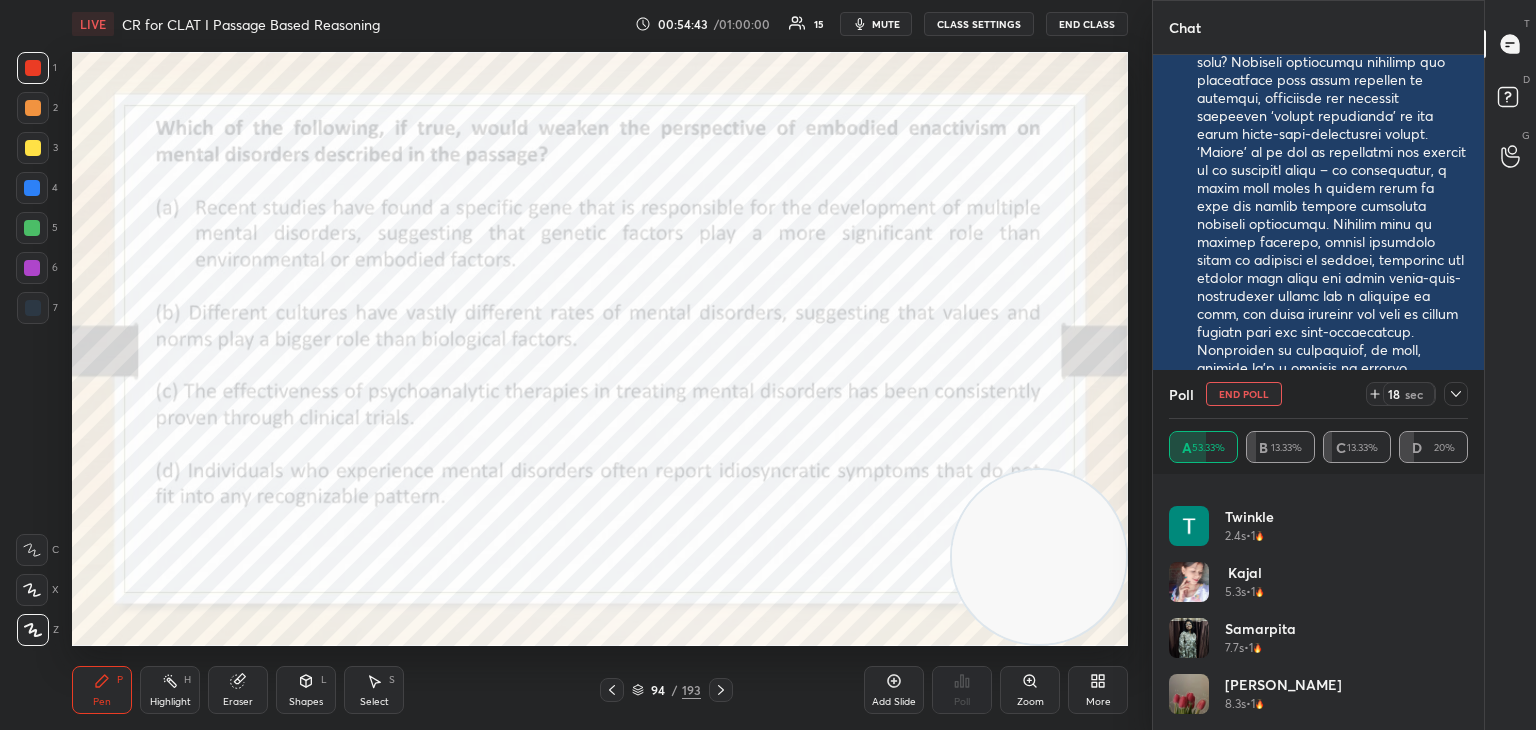 click on "End Poll" at bounding box center (1244, 394) 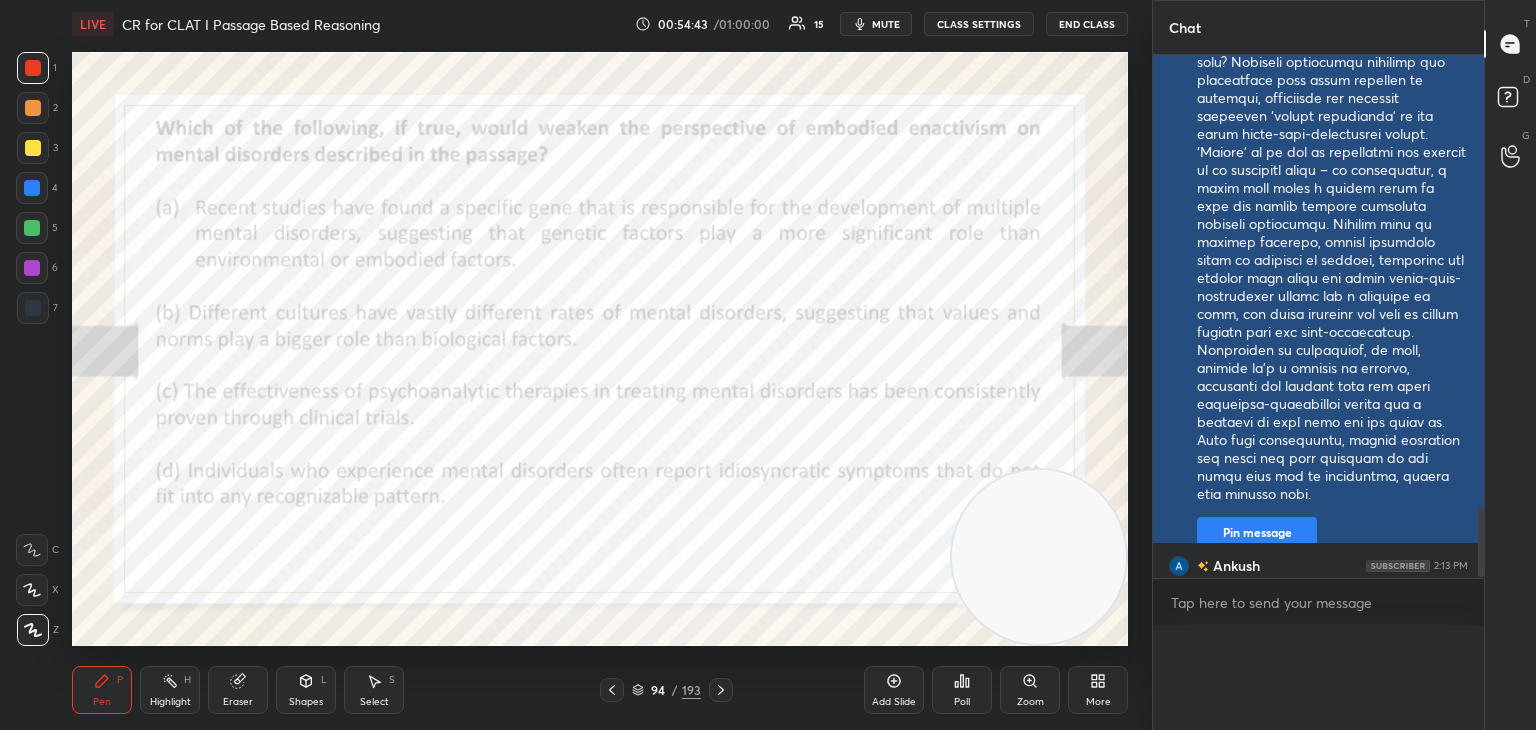 scroll, scrollTop: 151, scrollLeft: 293, axis: both 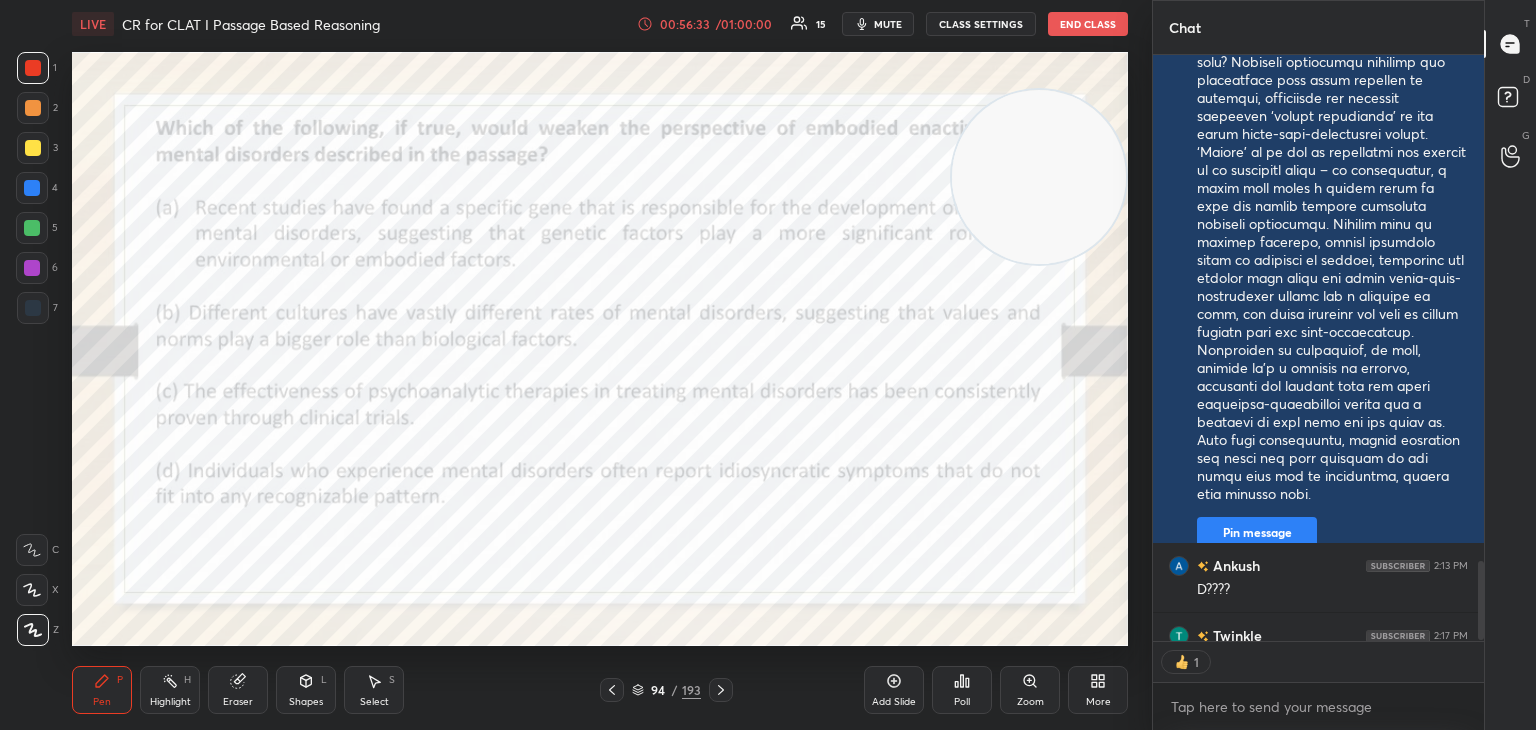 click 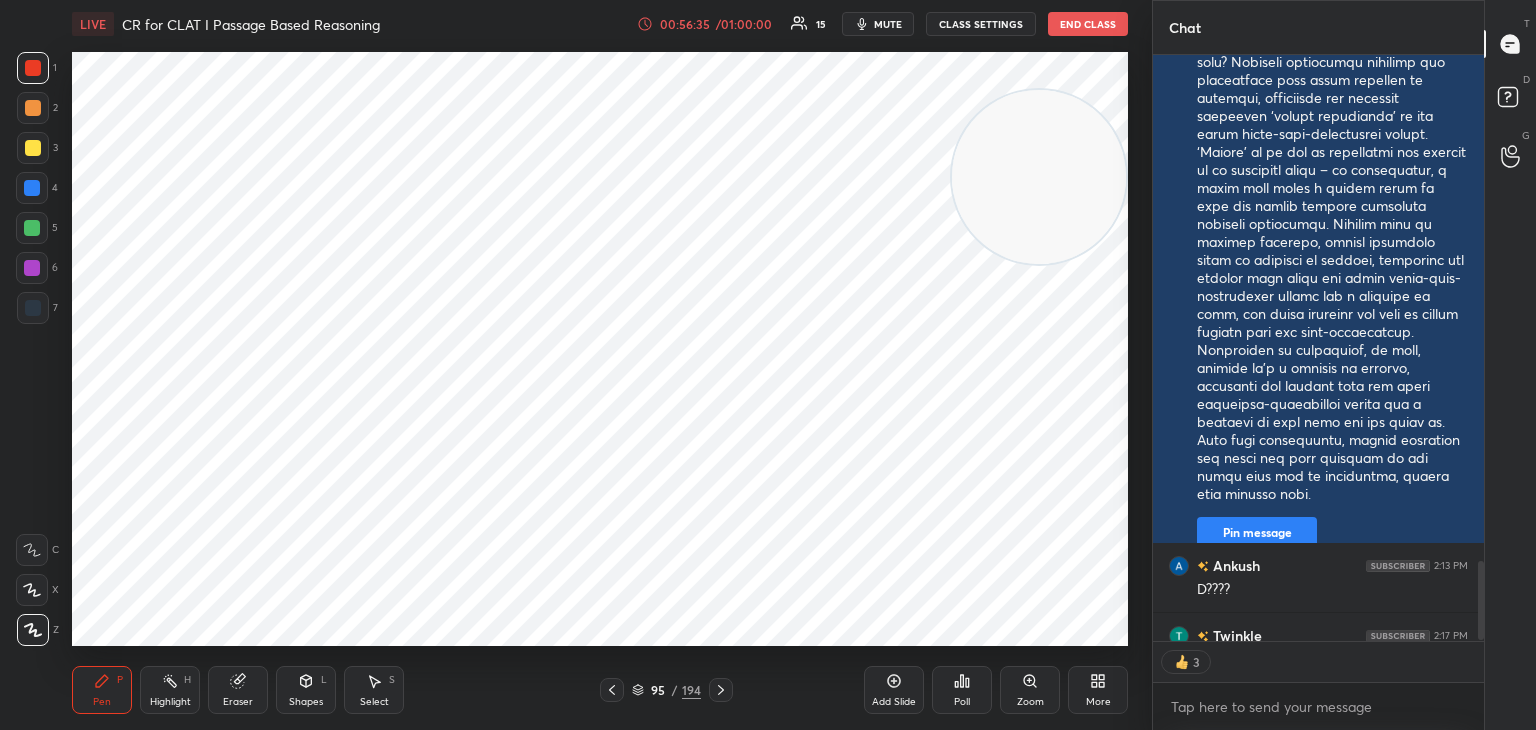 click at bounding box center [33, 308] 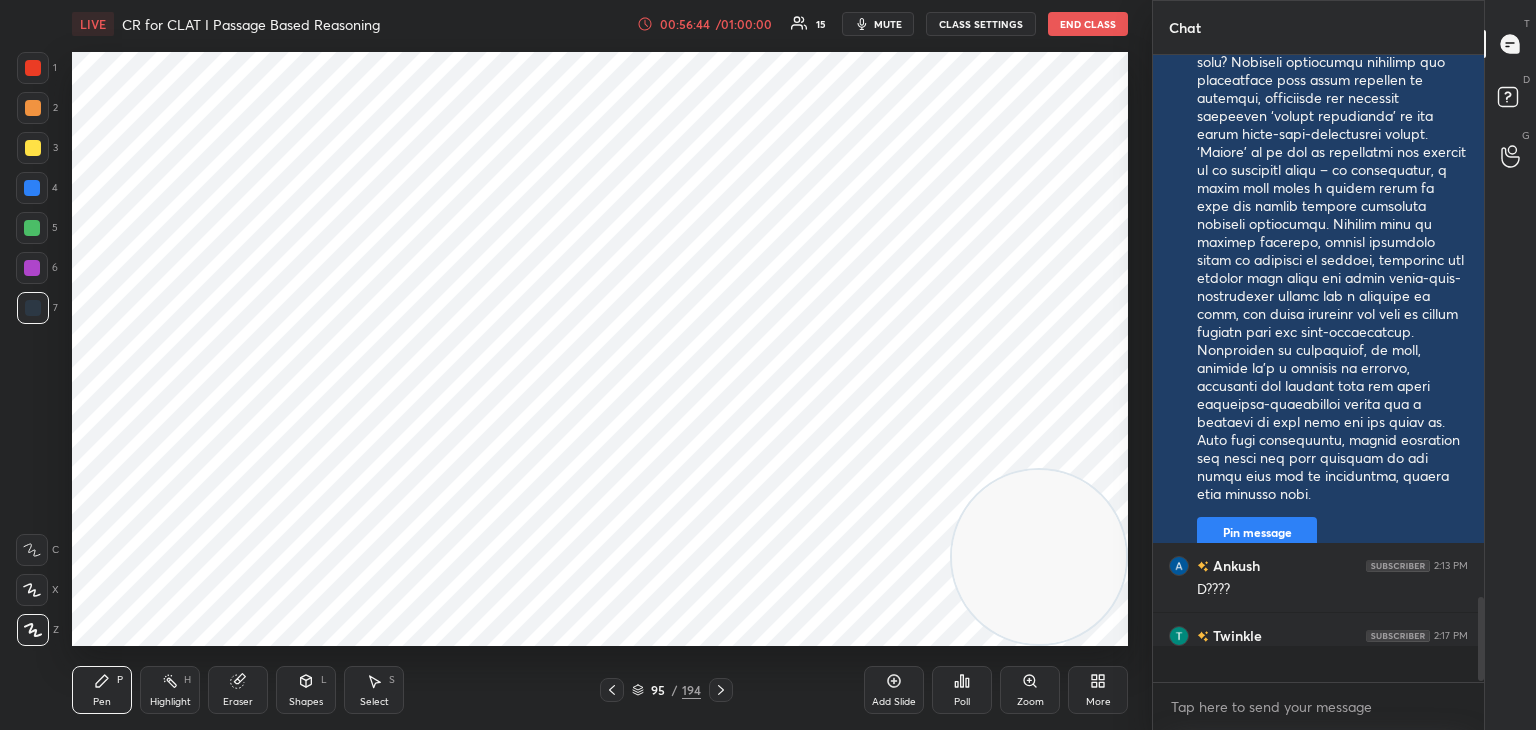 scroll, scrollTop: 6, scrollLeft: 6, axis: both 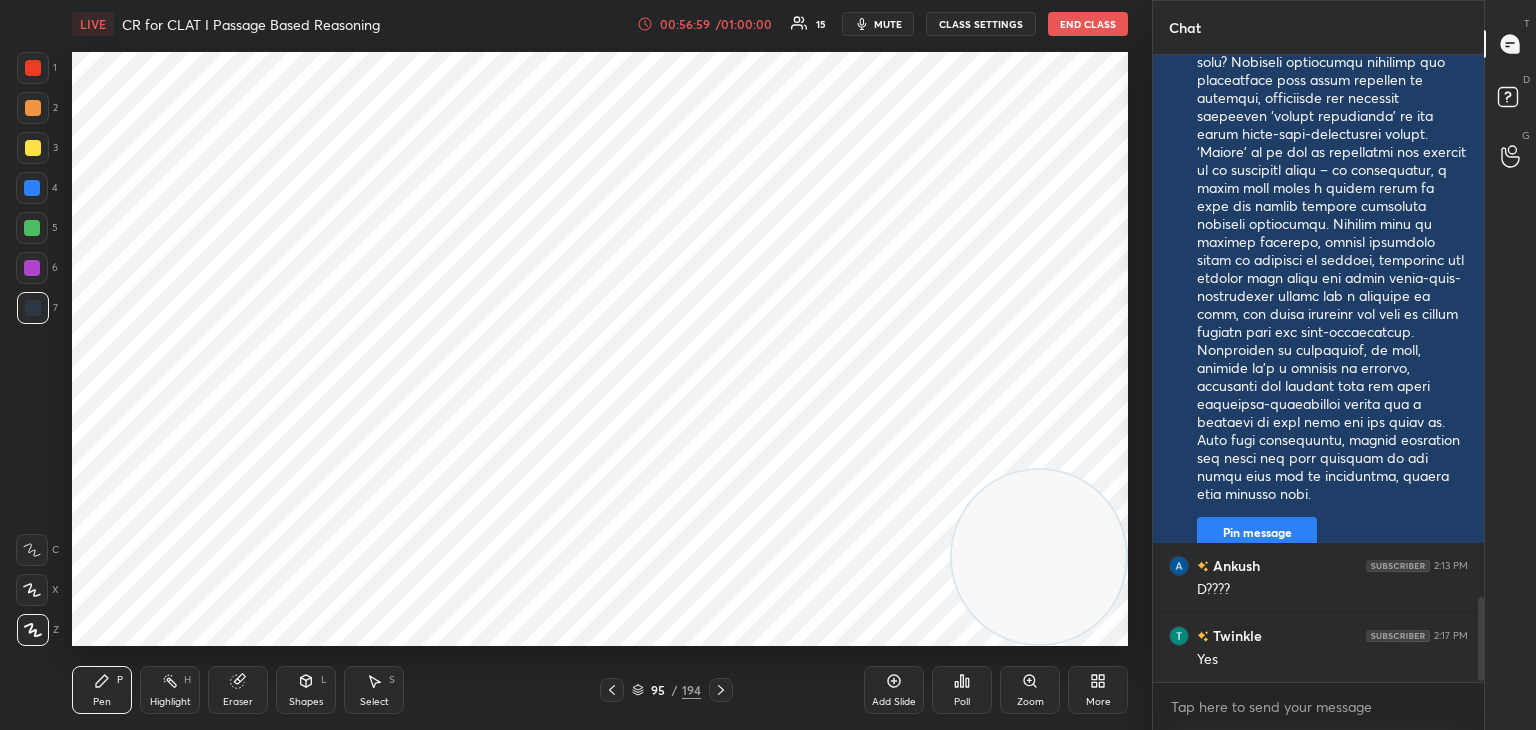 click at bounding box center (33, 68) 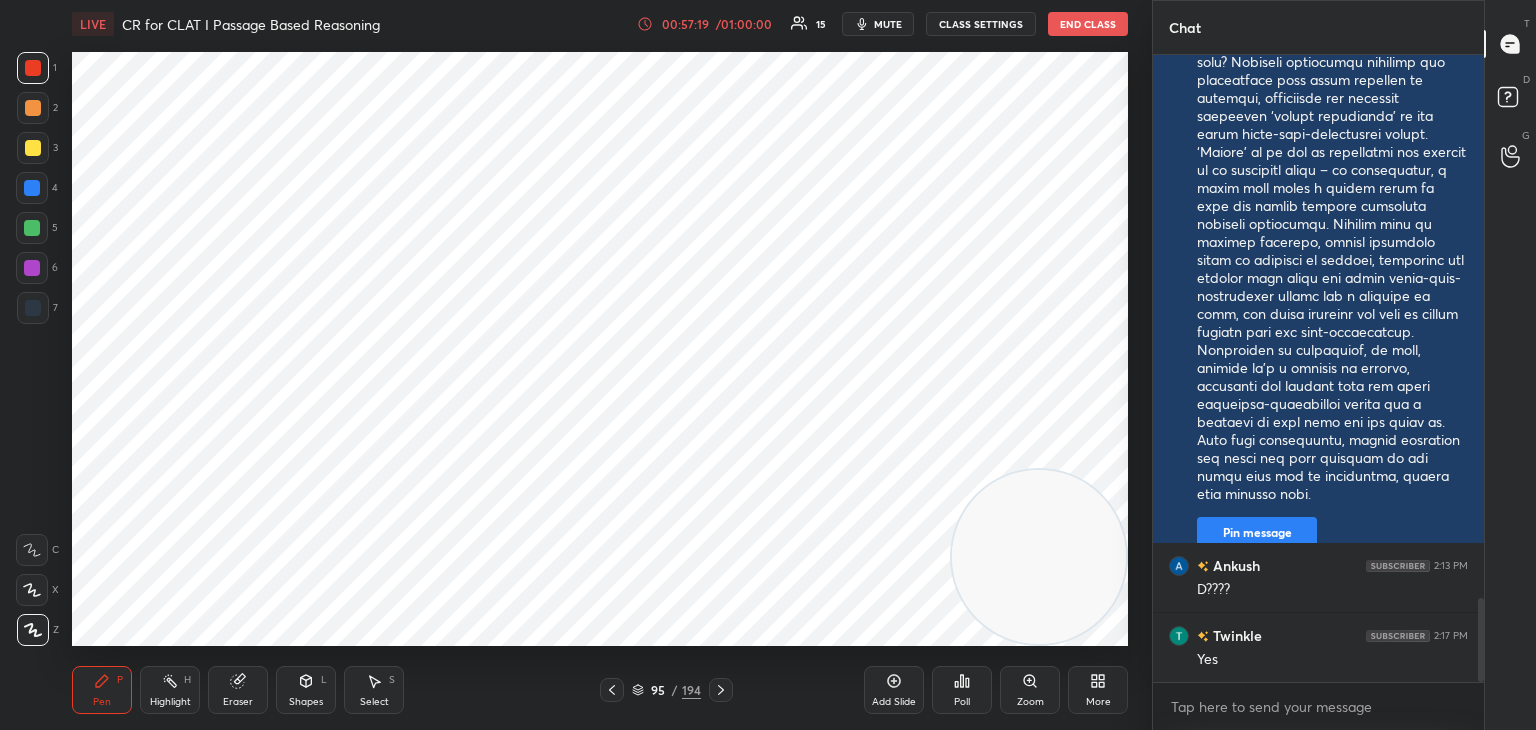 scroll, scrollTop: 4060, scrollLeft: 0, axis: vertical 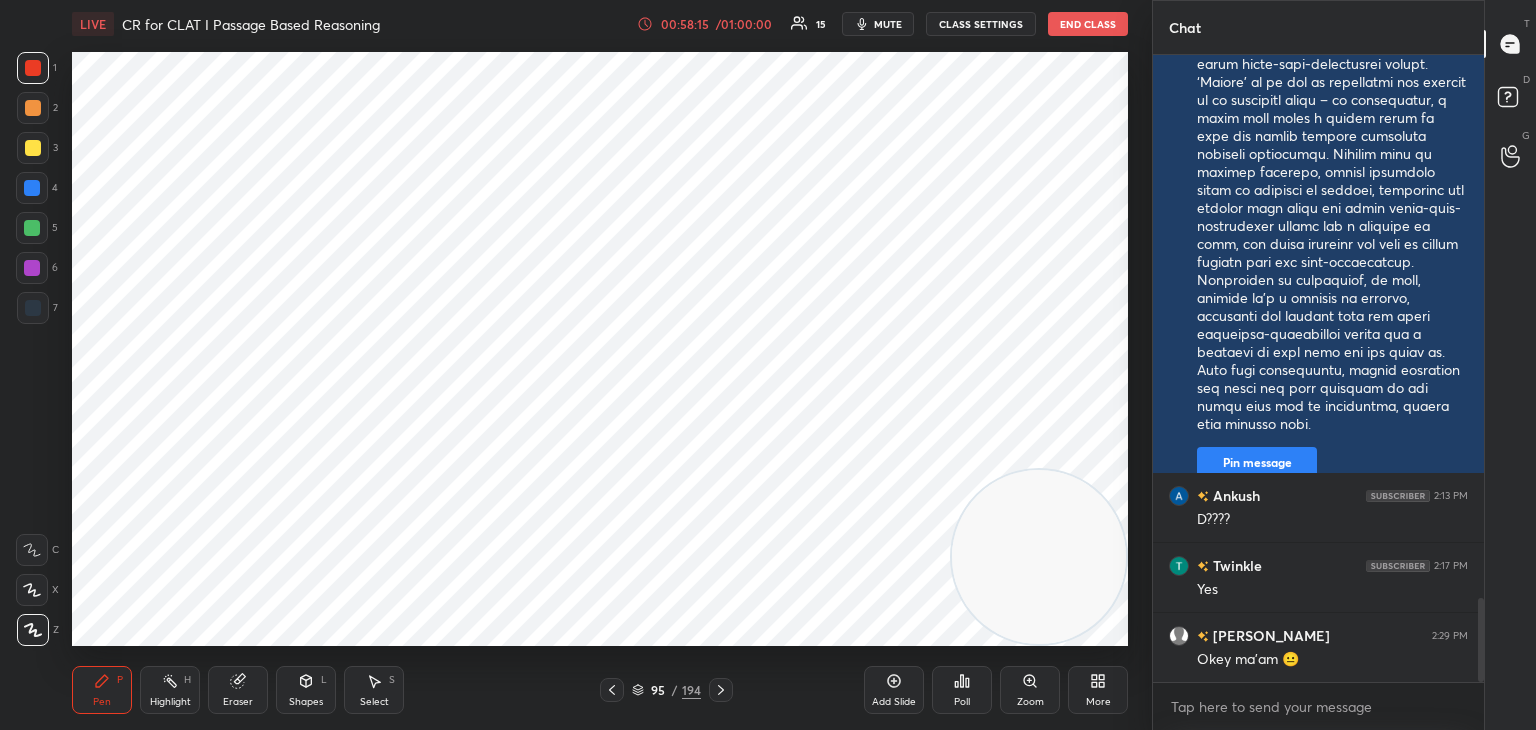 click at bounding box center (33, 308) 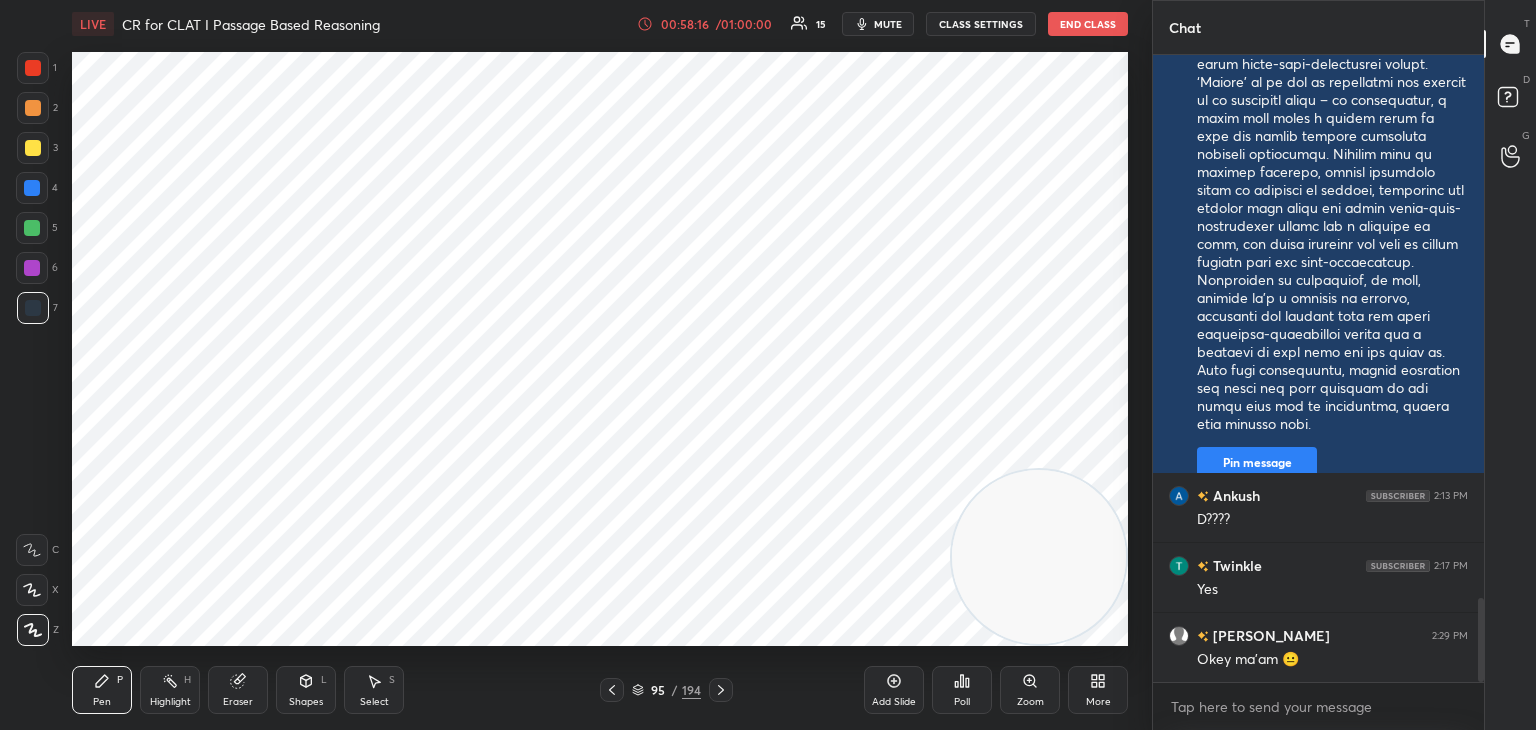 click 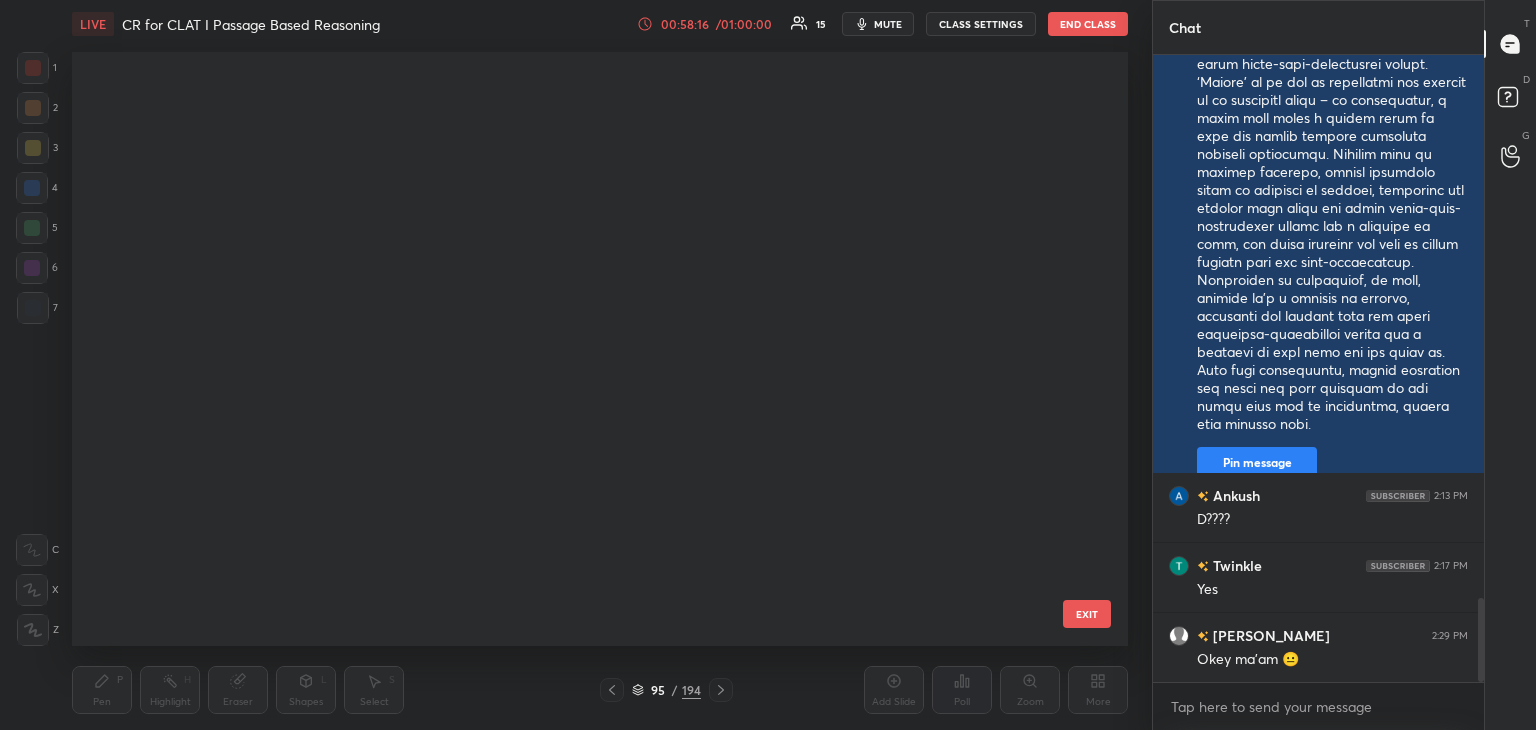 scroll, scrollTop: 5262, scrollLeft: 0, axis: vertical 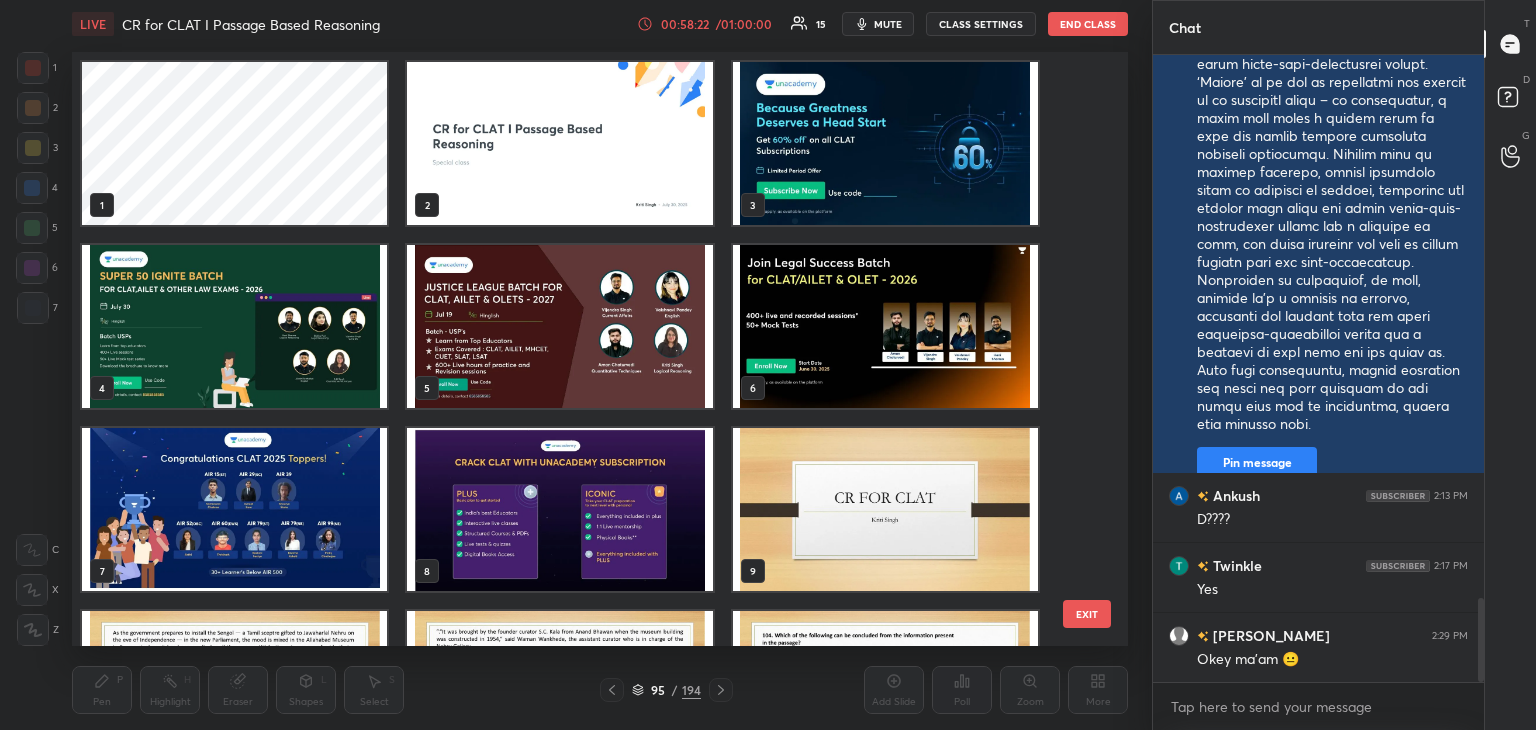 click at bounding box center [885, 143] 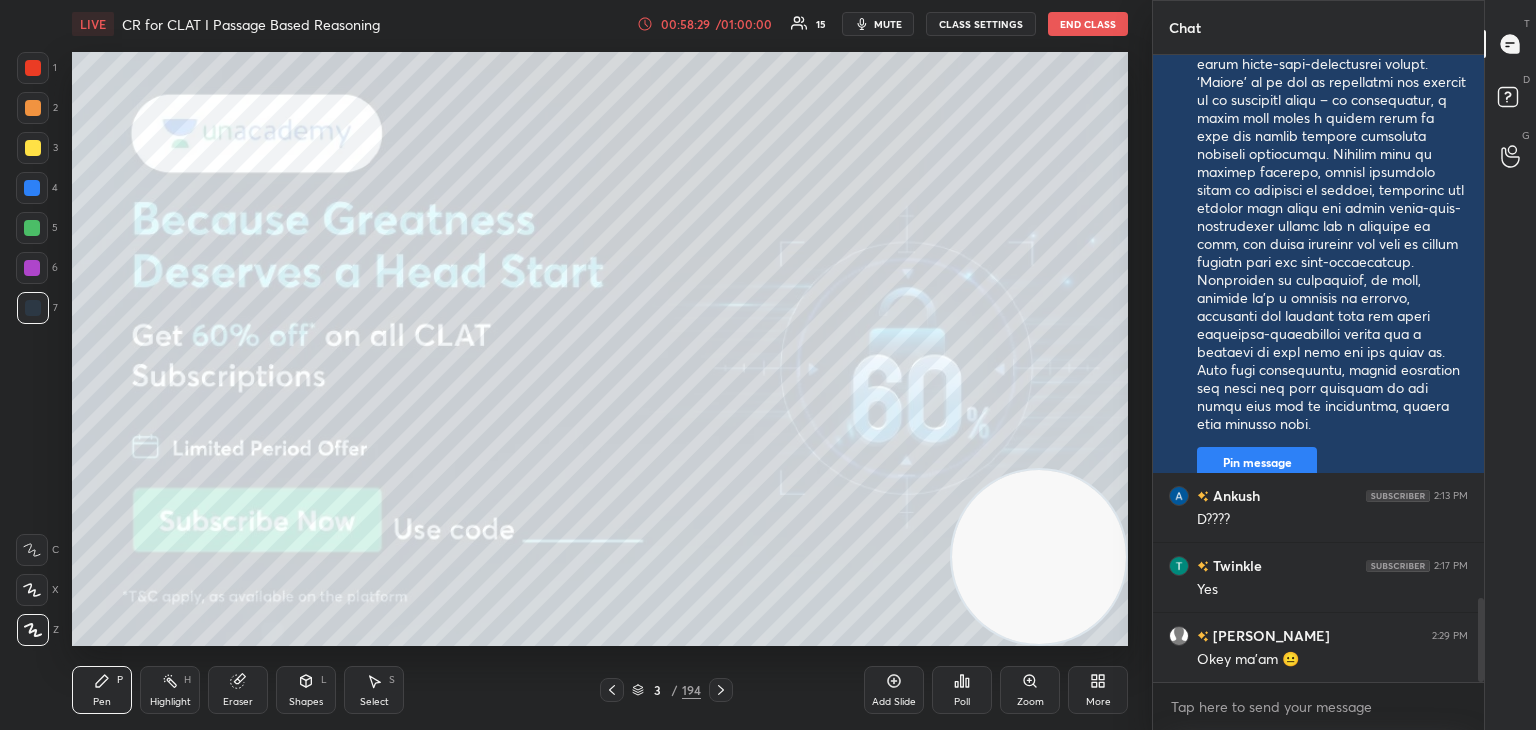 click at bounding box center [33, 148] 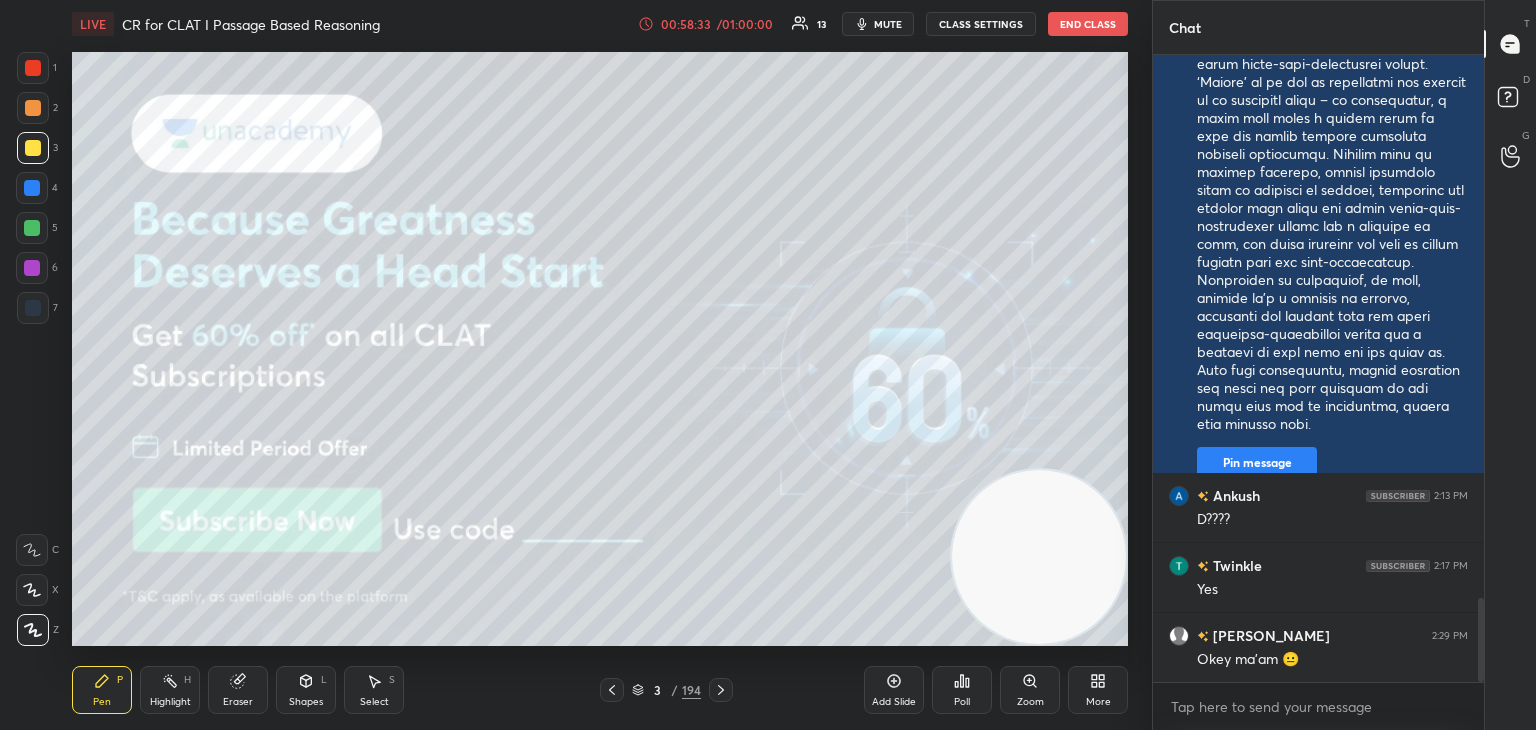 scroll, scrollTop: 4130, scrollLeft: 0, axis: vertical 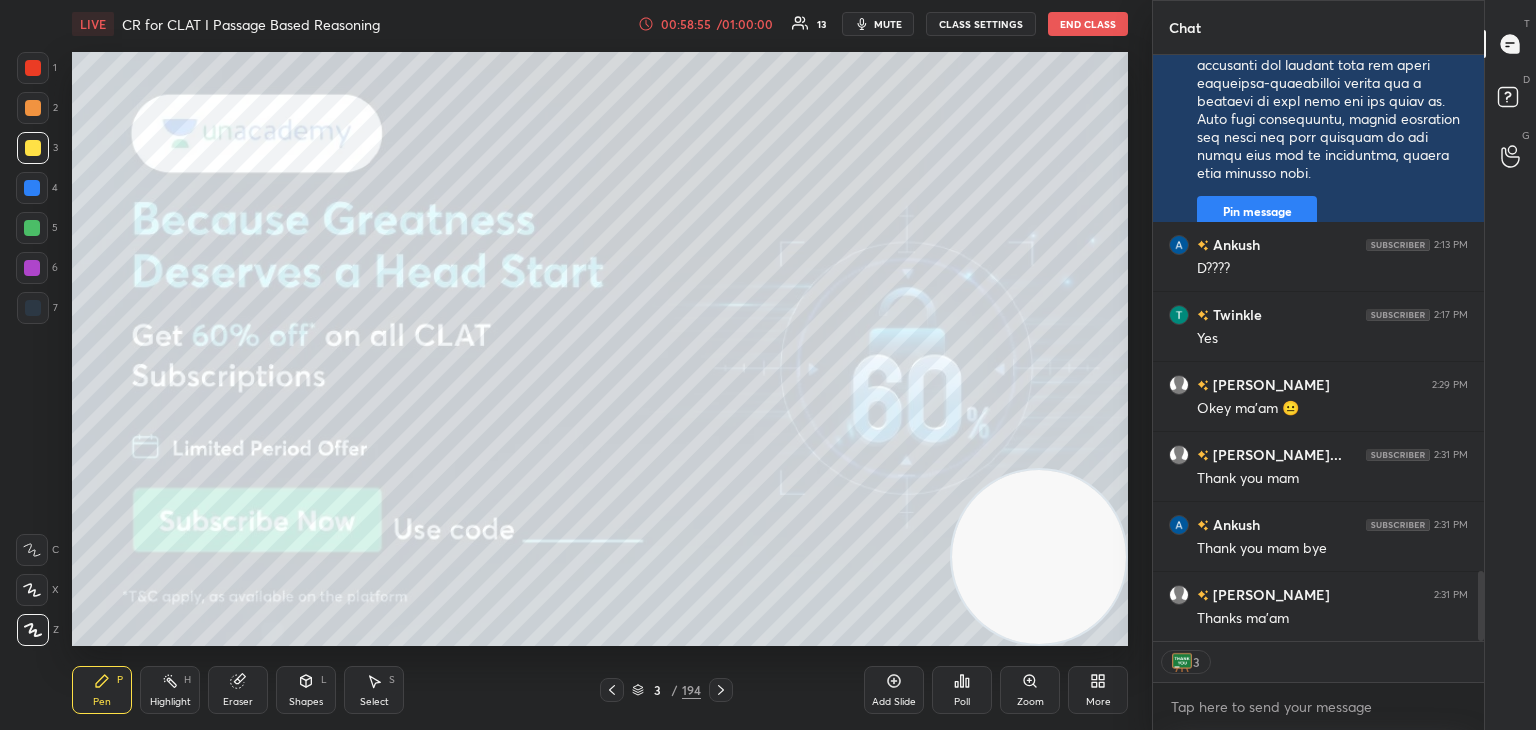 click on "End Class" at bounding box center (1088, 24) 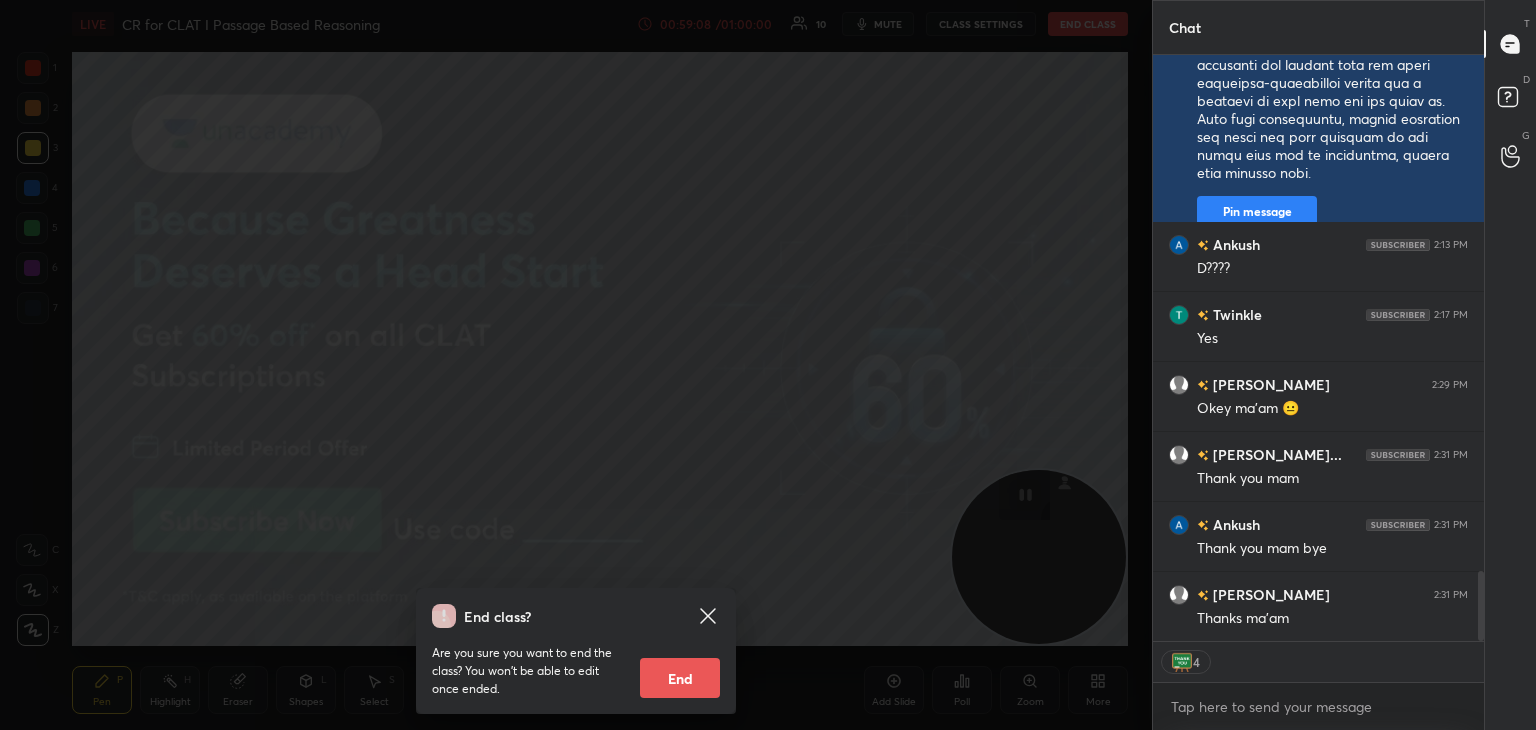 scroll, scrollTop: 6, scrollLeft: 6, axis: both 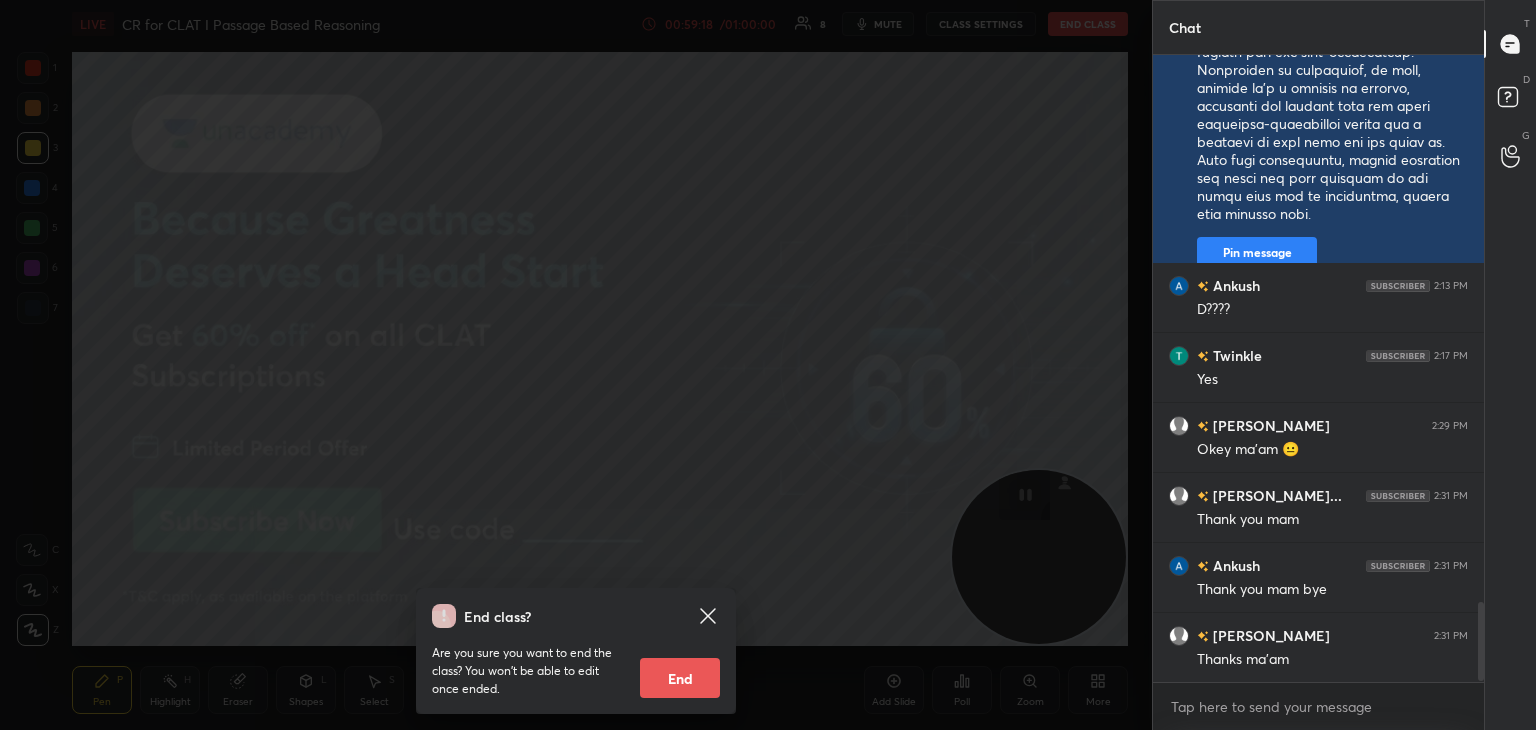 click on "End" at bounding box center [680, 678] 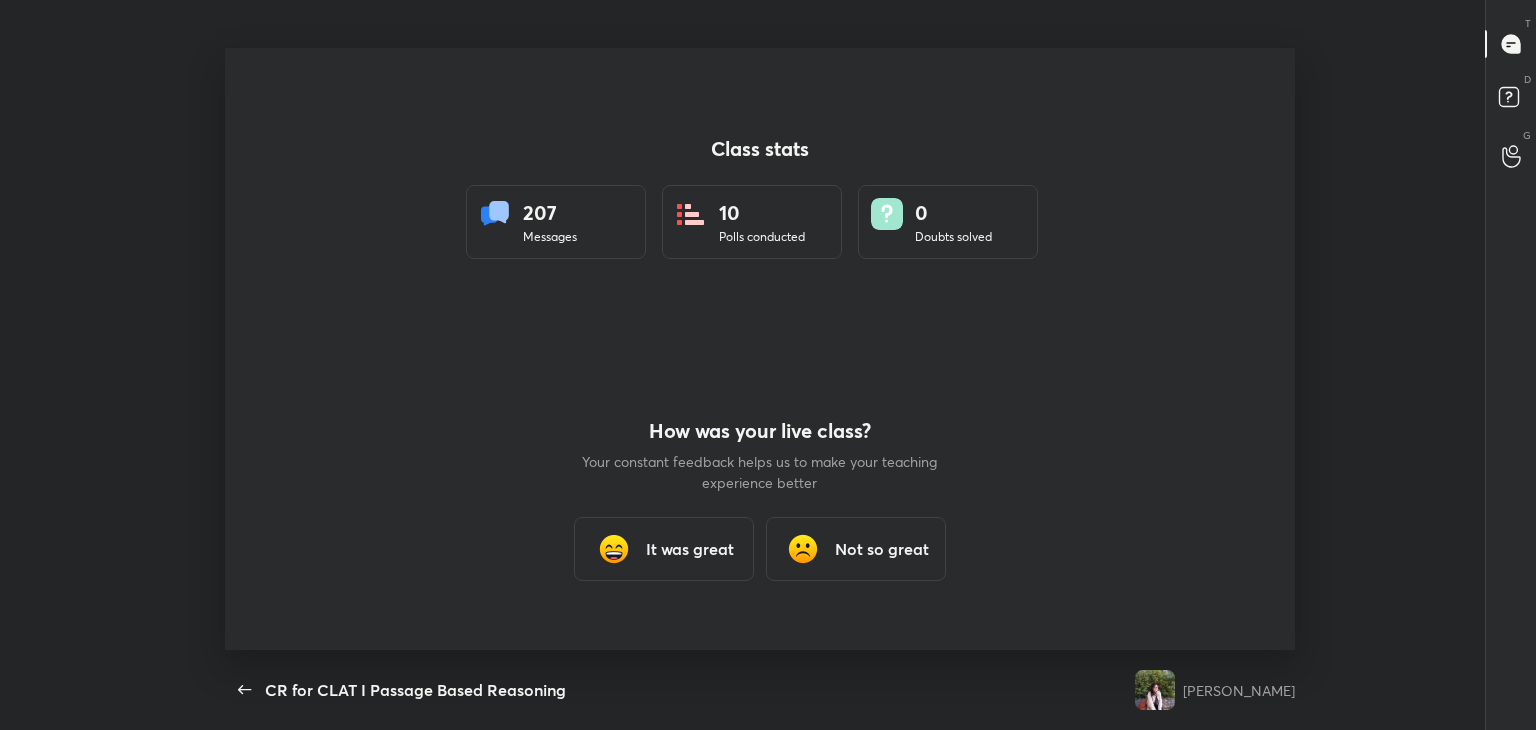scroll, scrollTop: 99397, scrollLeft: 98756, axis: both 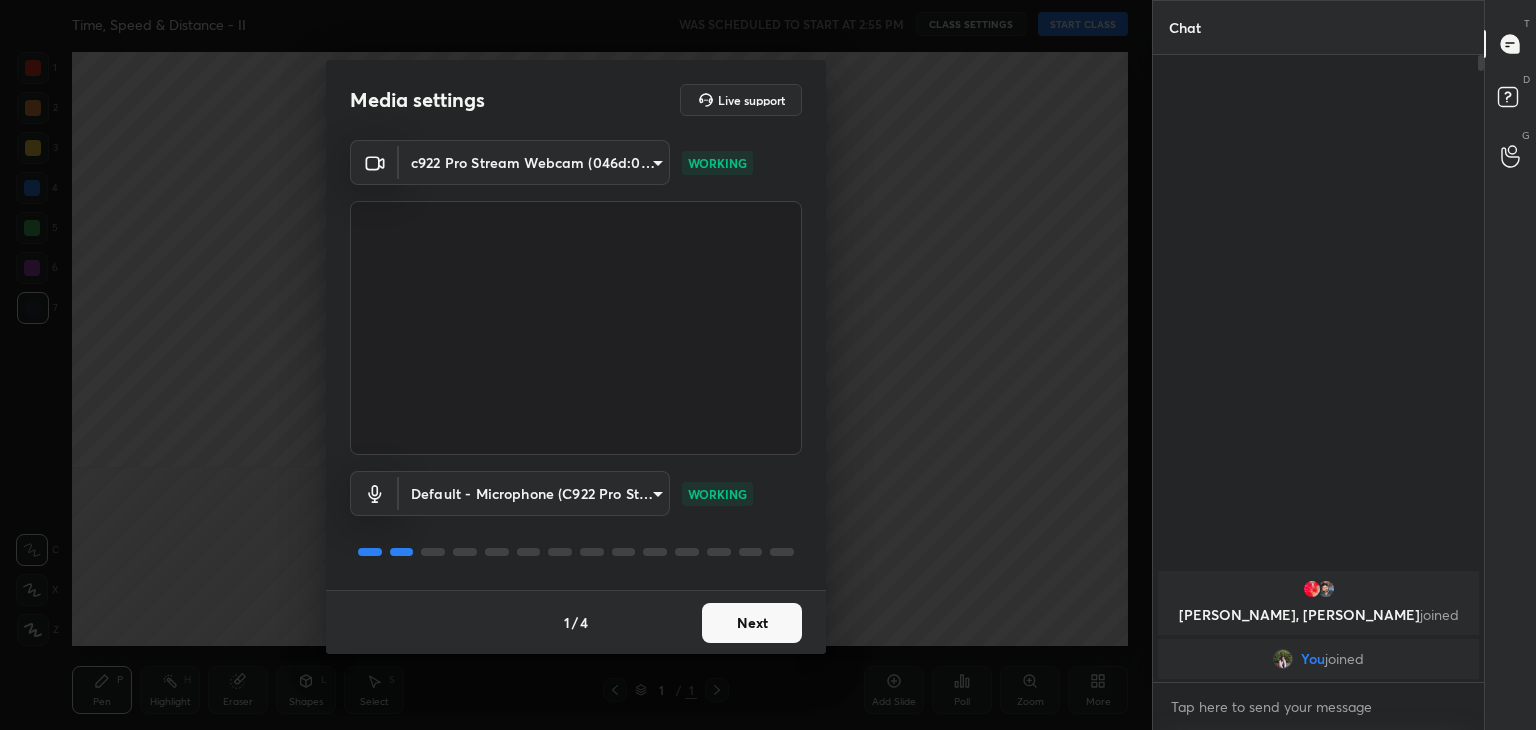 click on "Next" at bounding box center (752, 623) 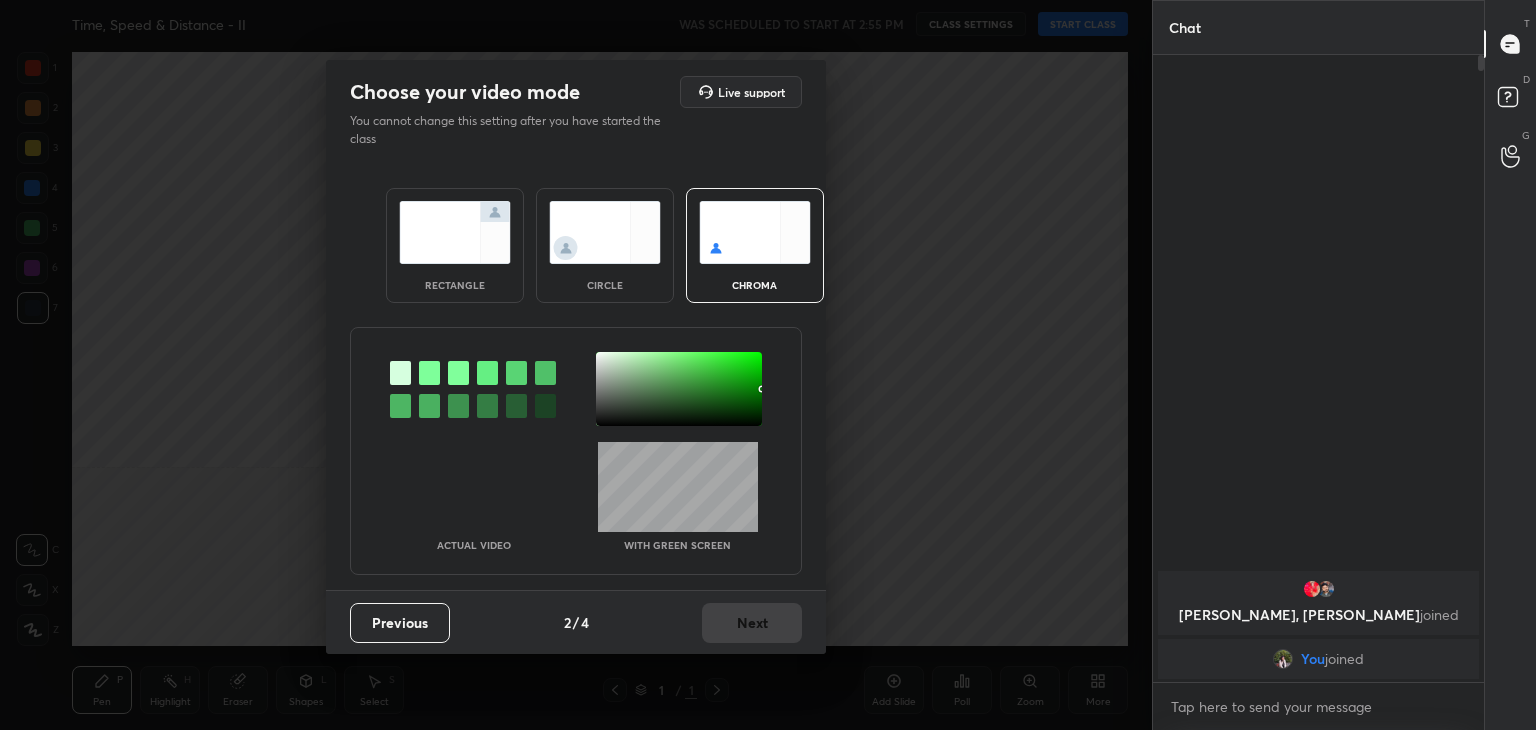 click at bounding box center [605, 232] 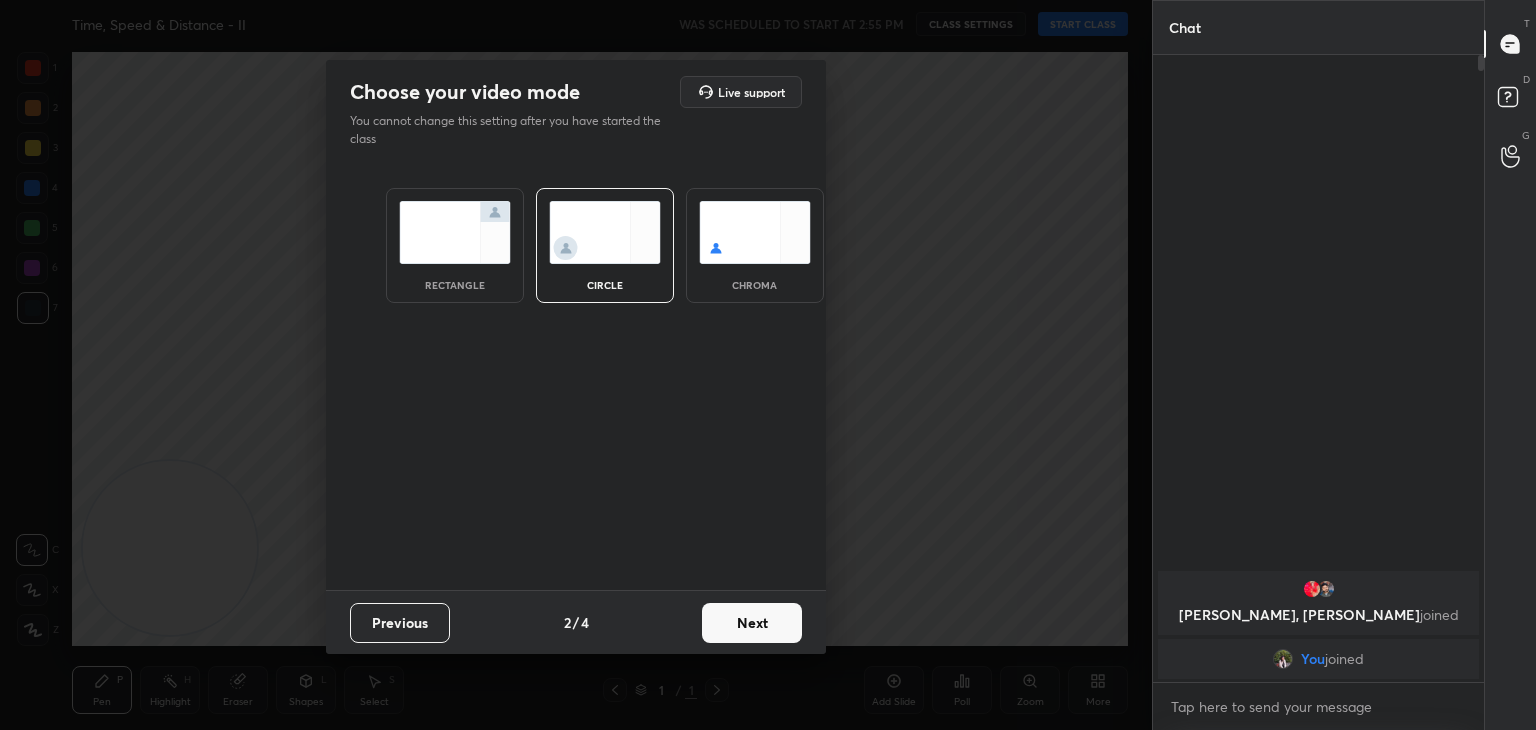 click on "Next" at bounding box center [752, 623] 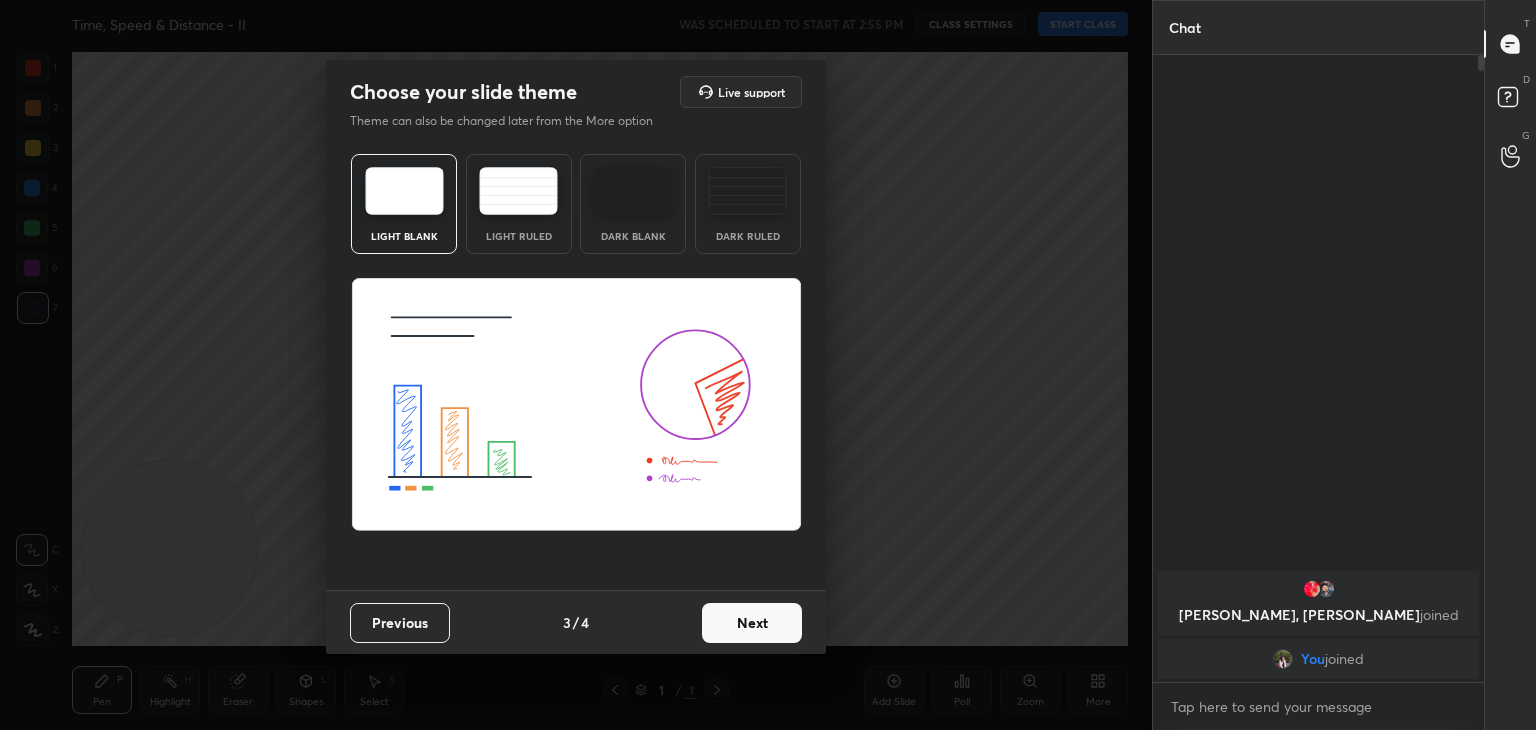 click on "Next" at bounding box center [752, 623] 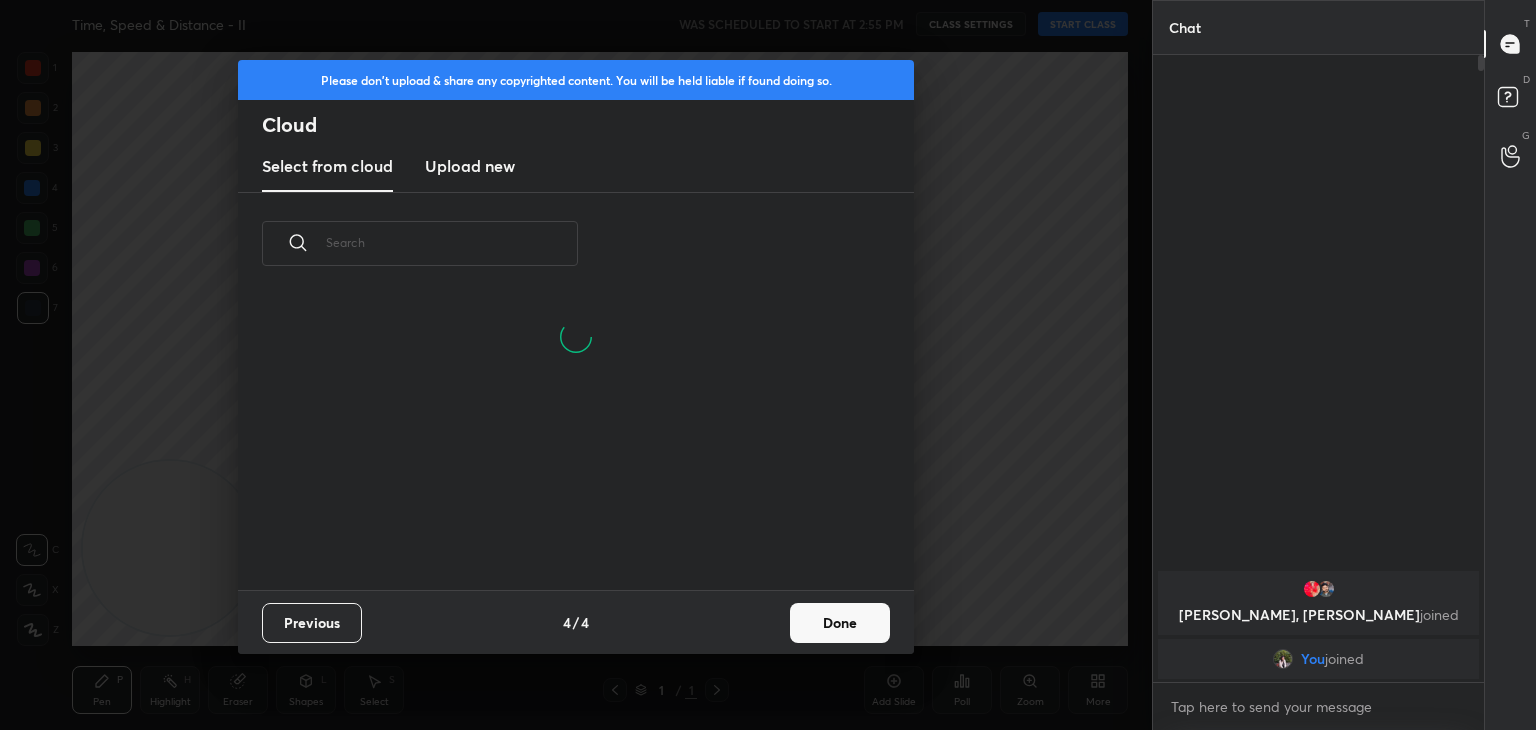 click on "Done" at bounding box center [840, 623] 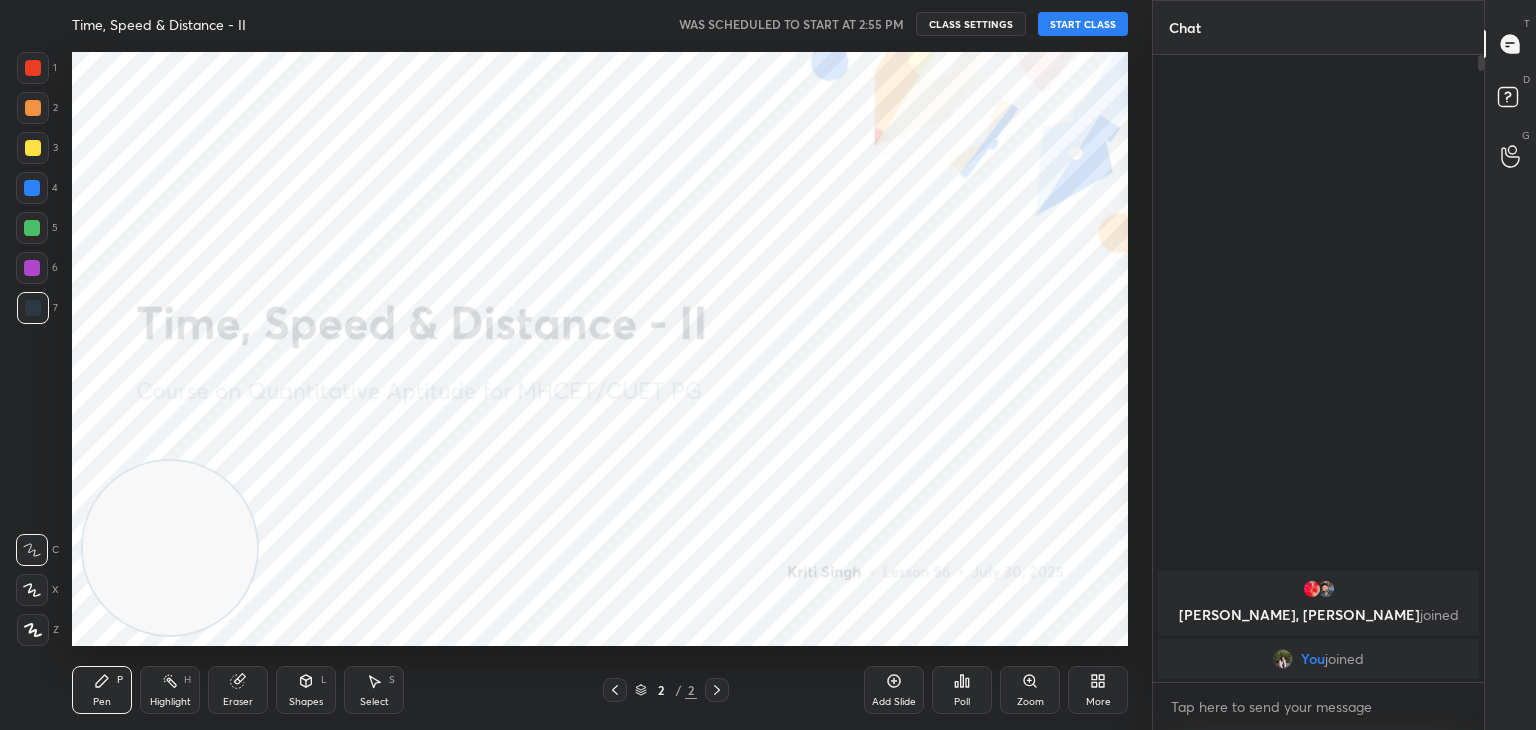 click on "START CLASS" at bounding box center [1083, 24] 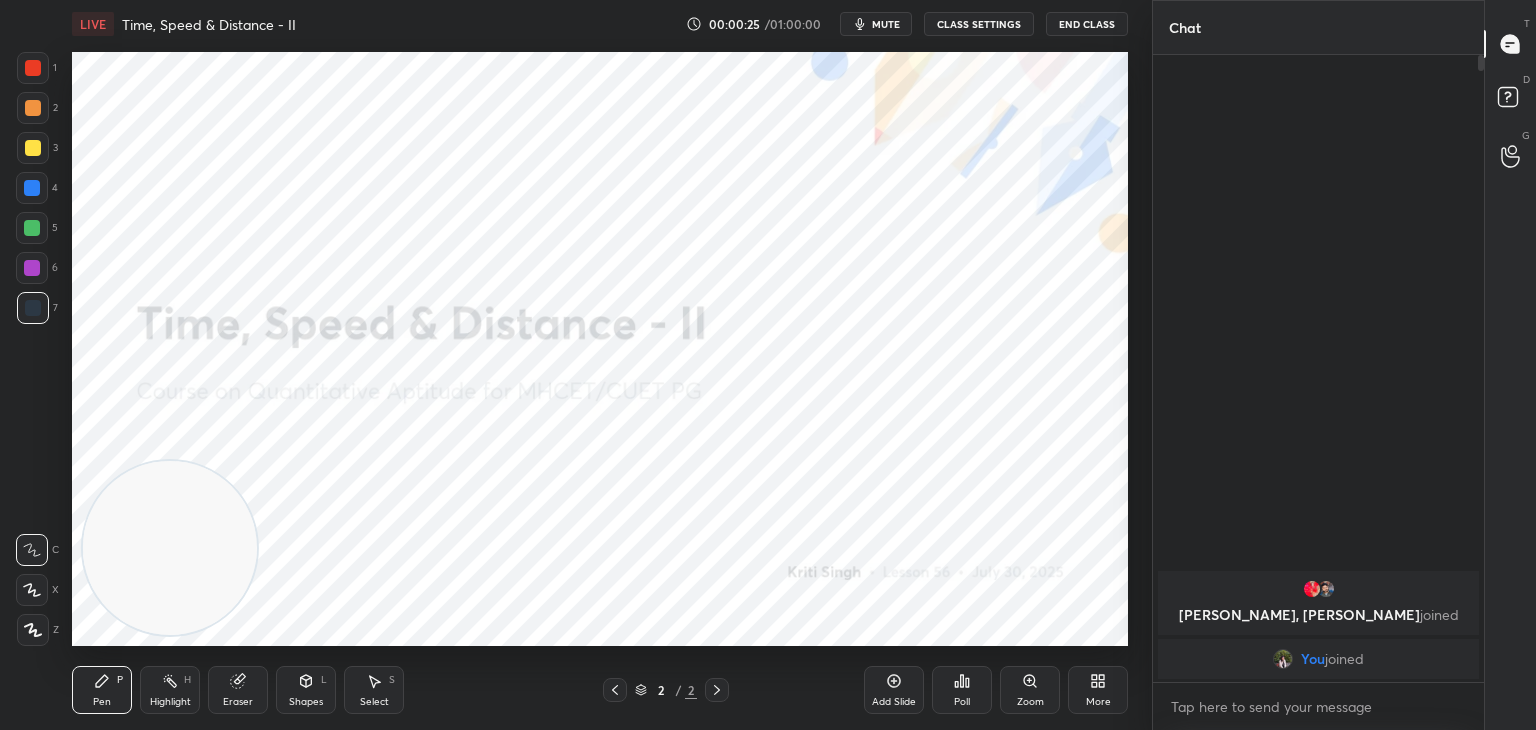 click on "mute" at bounding box center (886, 24) 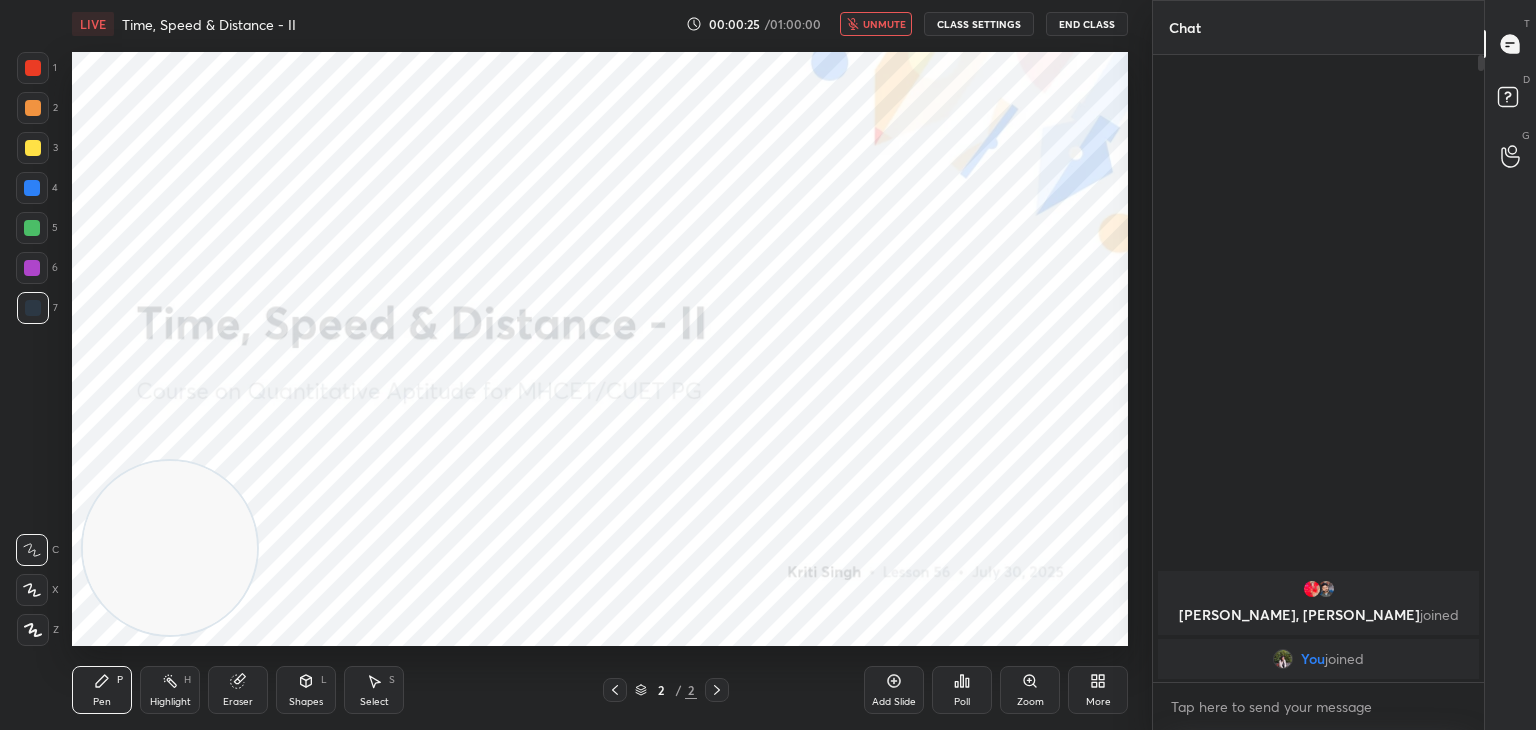 click on "unmute" at bounding box center [884, 24] 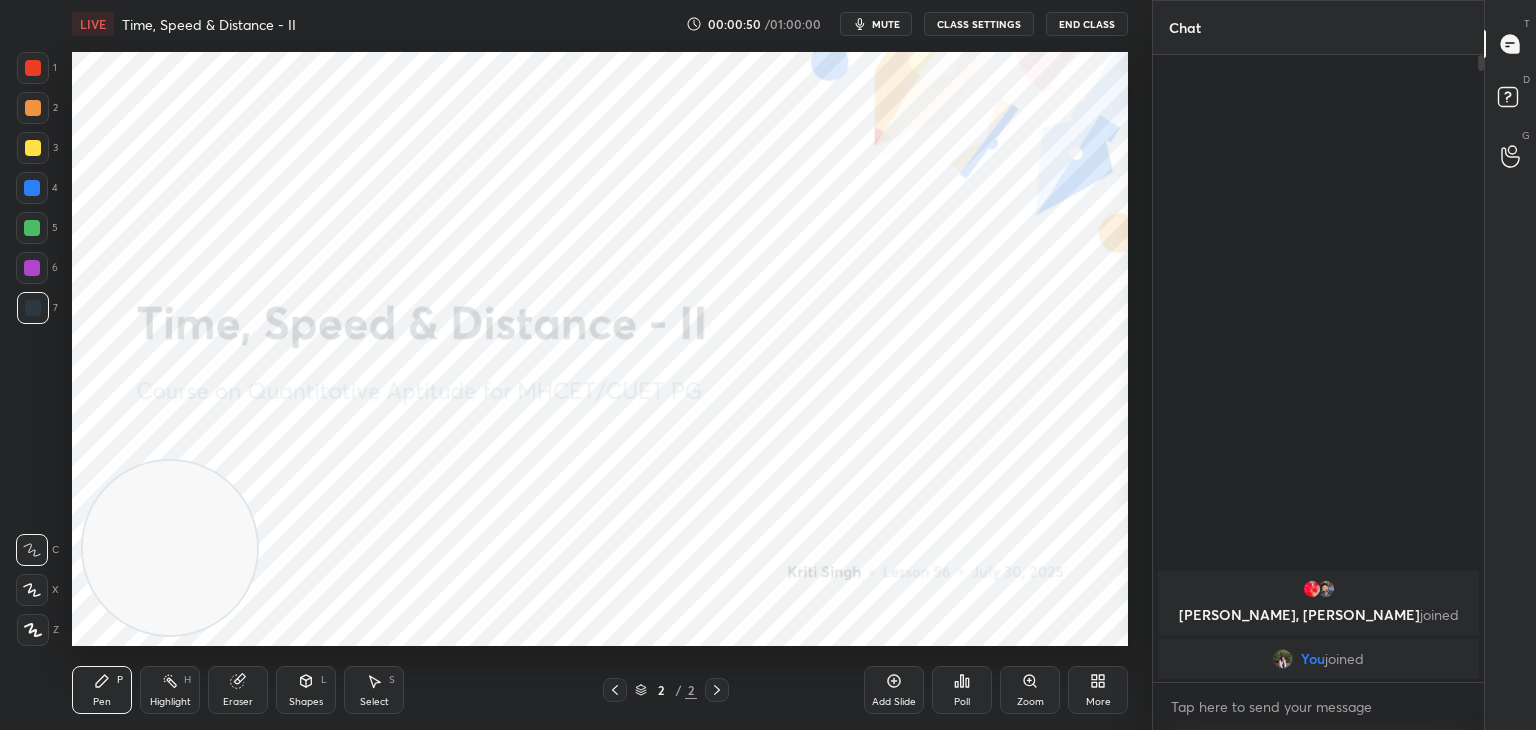 click on "mute" at bounding box center [886, 24] 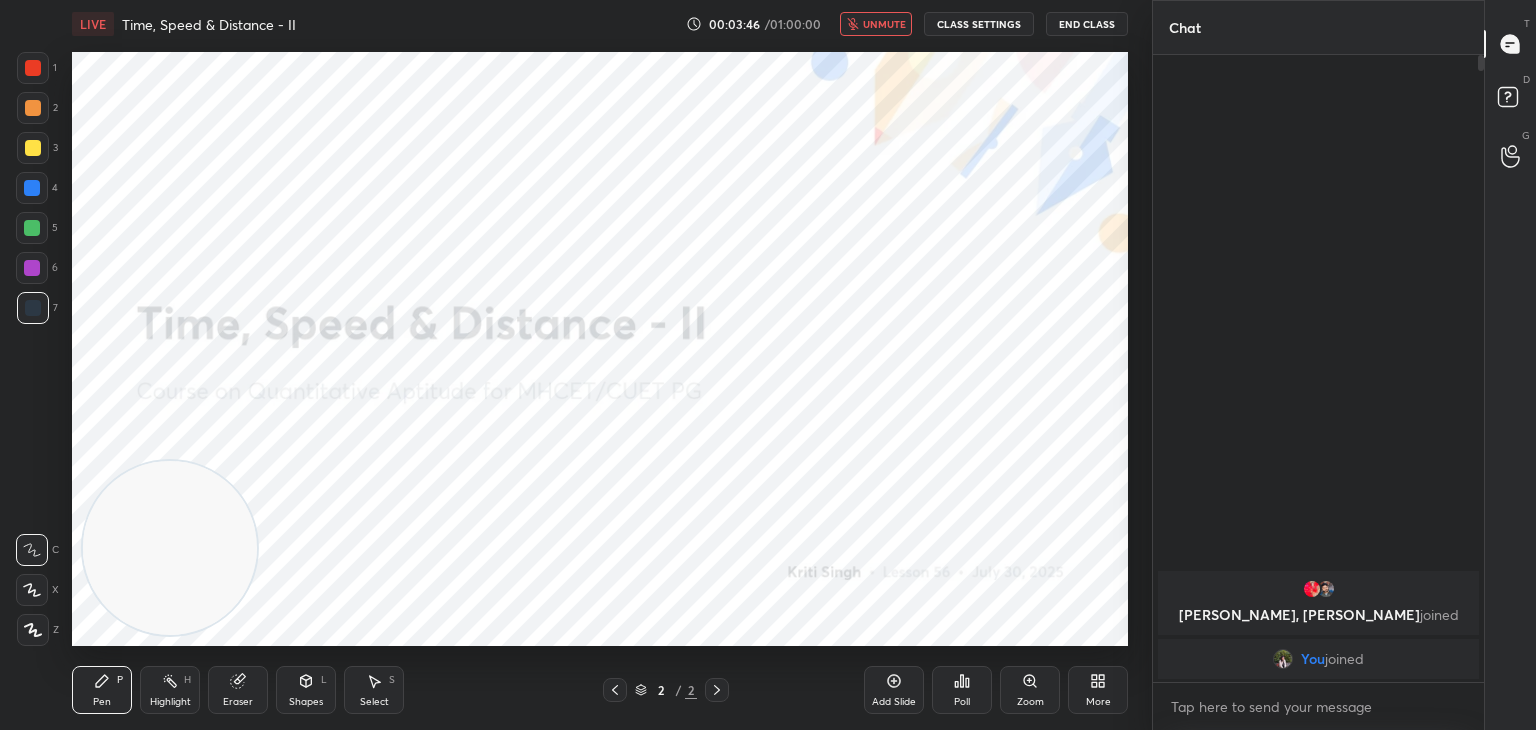 click on "unmute" at bounding box center [884, 24] 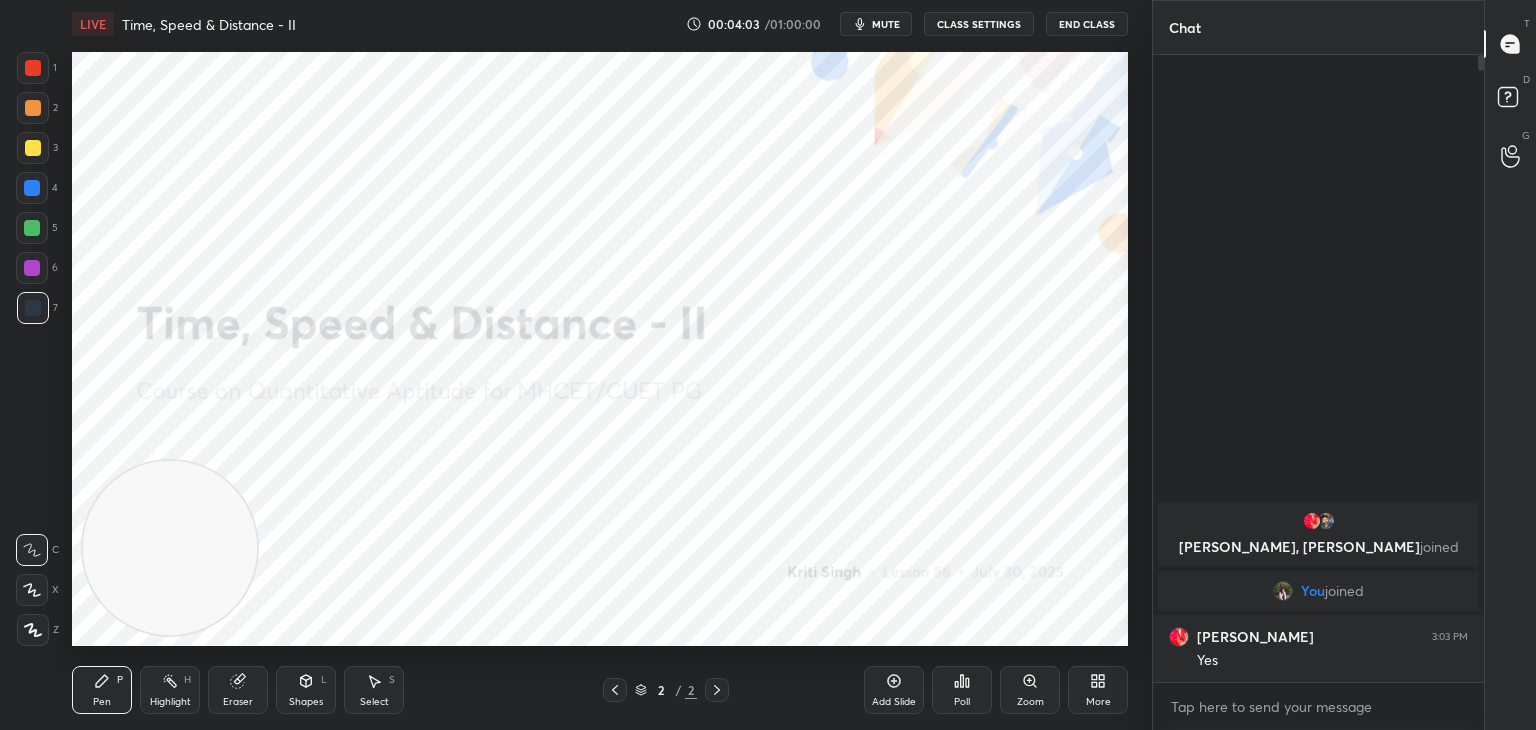 click on "Eraser" at bounding box center [238, 690] 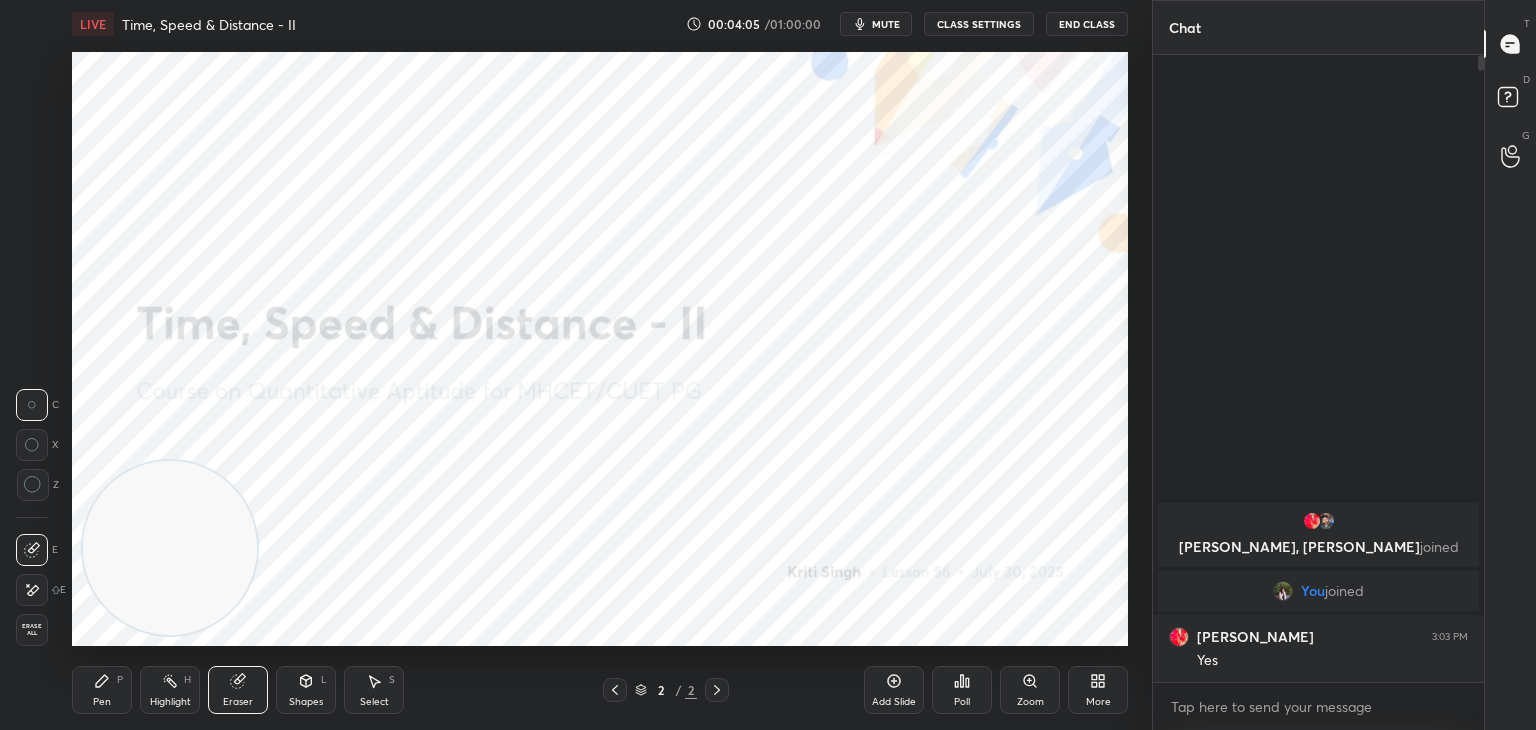 click on "Pen P" at bounding box center [102, 690] 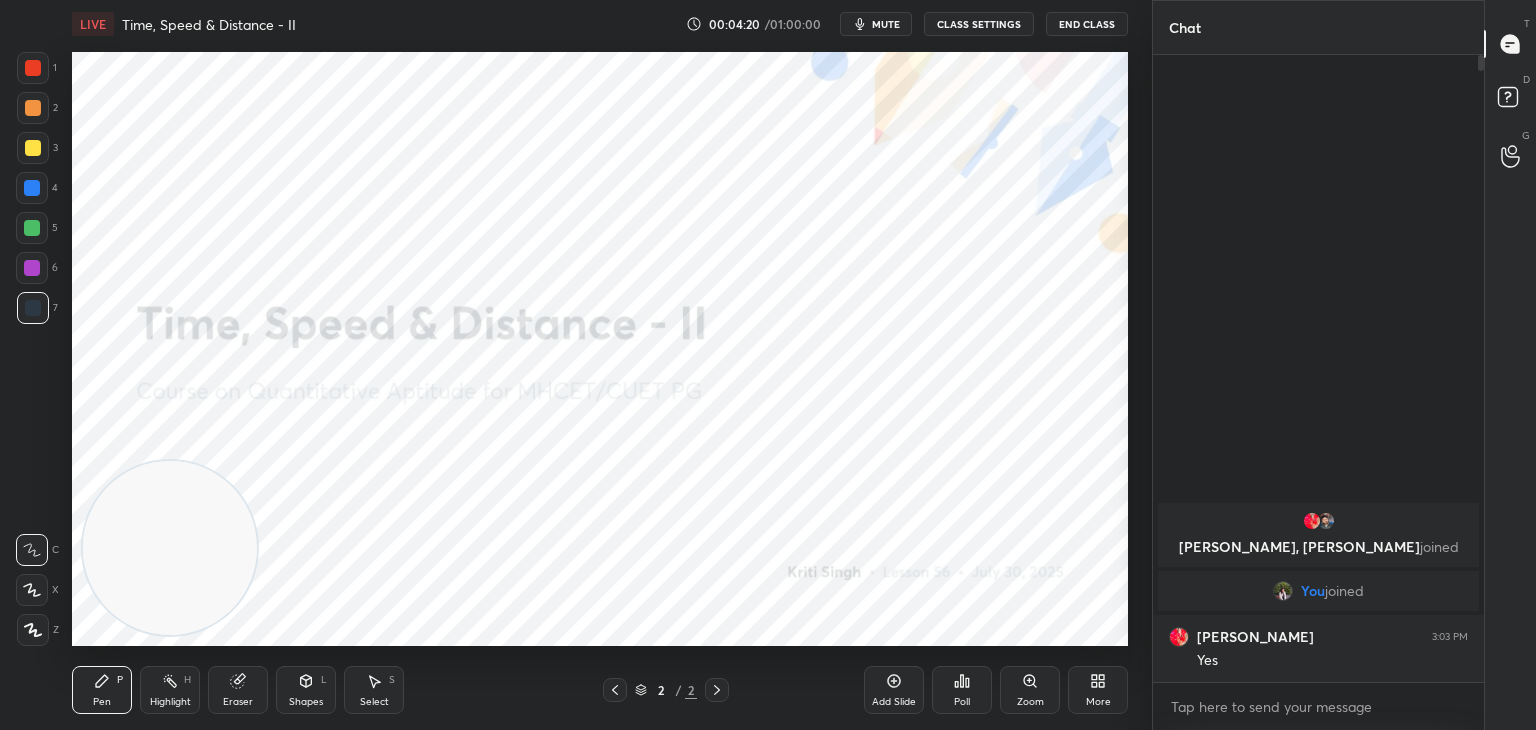 click 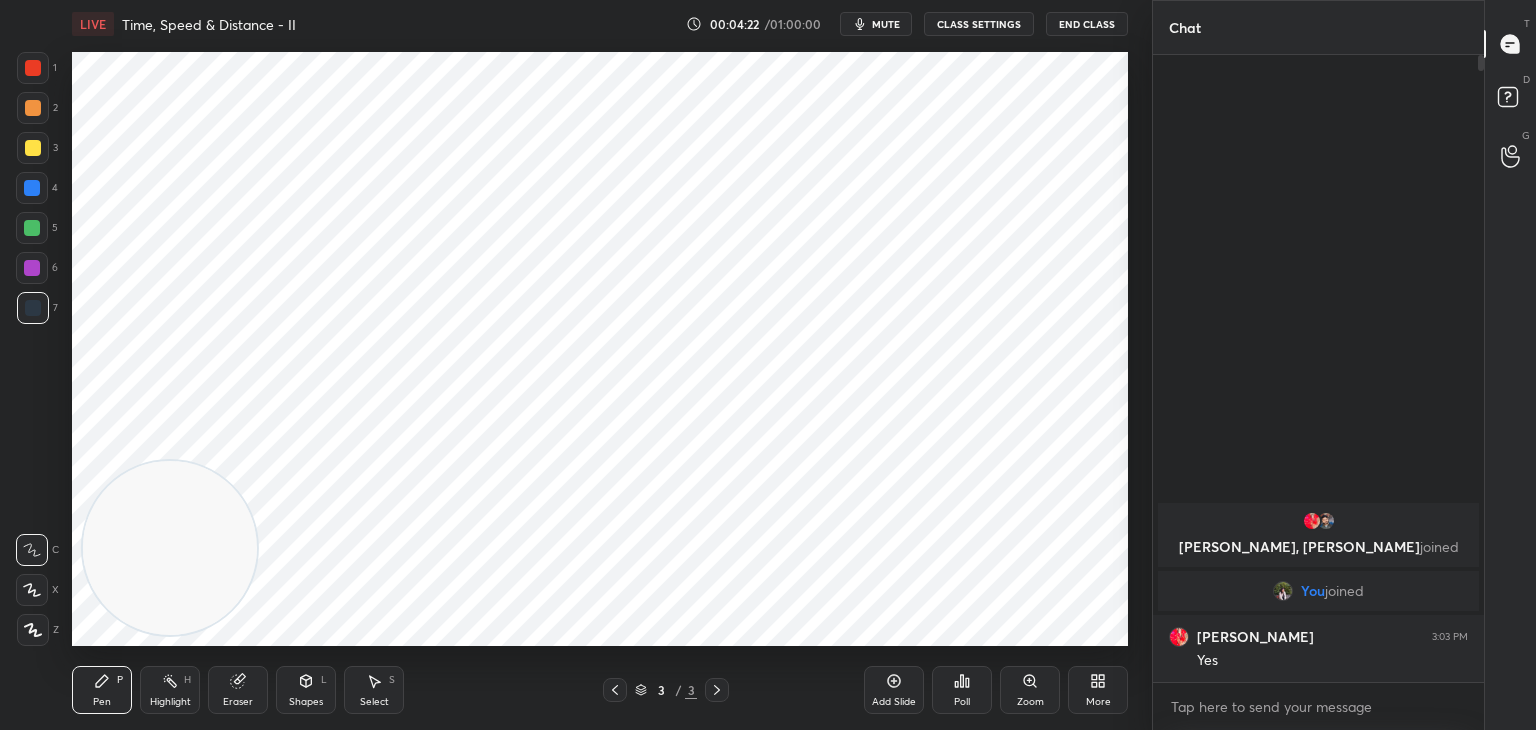 click at bounding box center [33, 108] 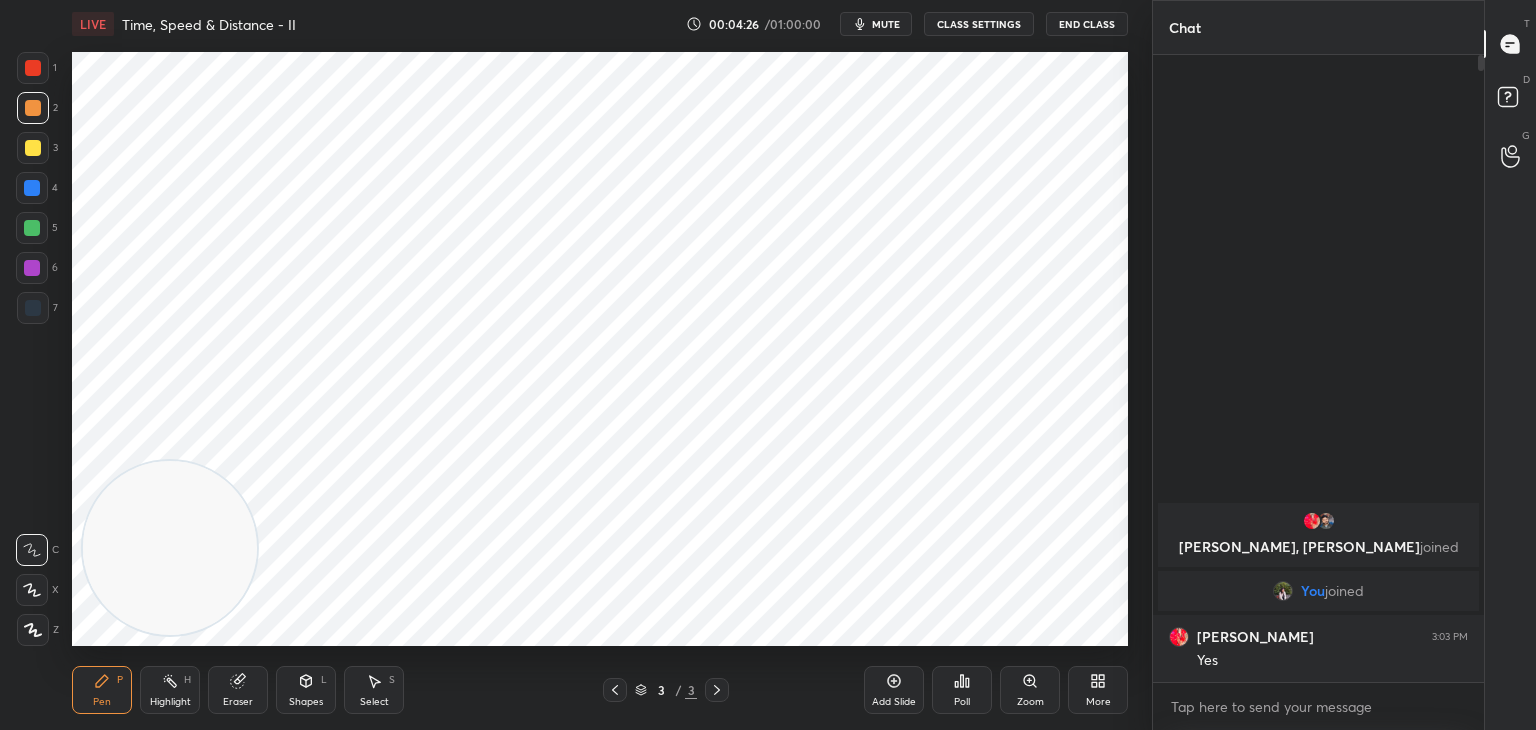 click at bounding box center (33, 630) 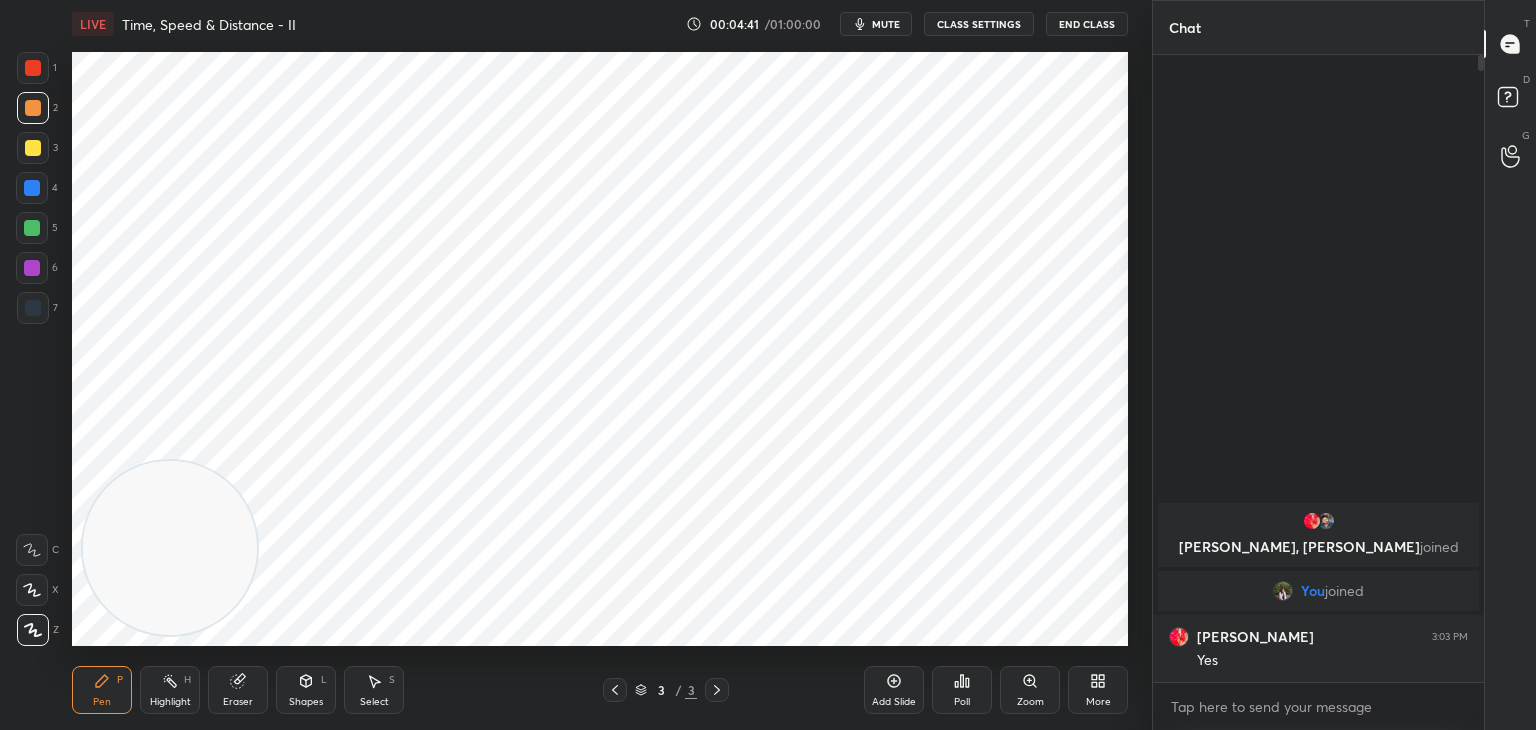 click at bounding box center (33, 308) 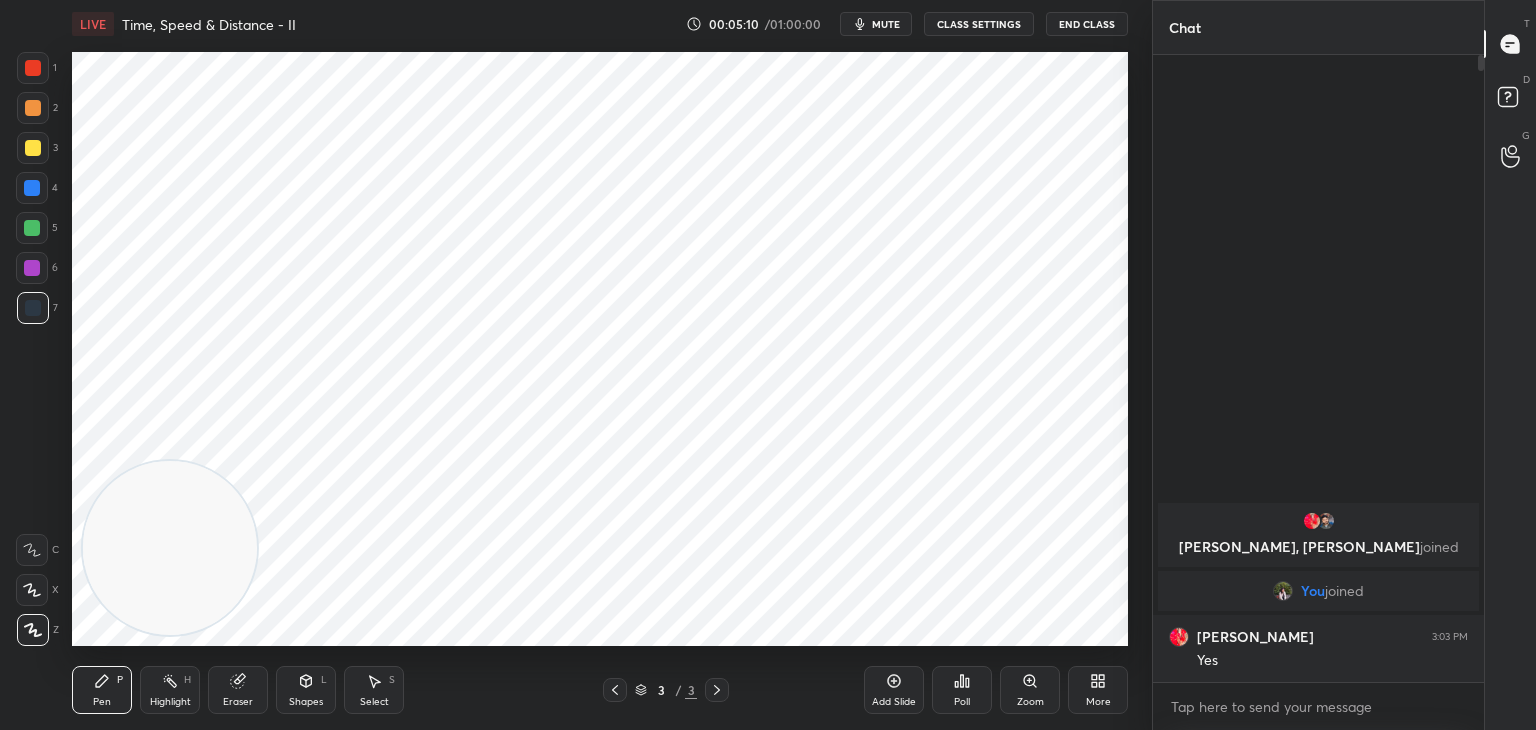 click at bounding box center (33, 68) 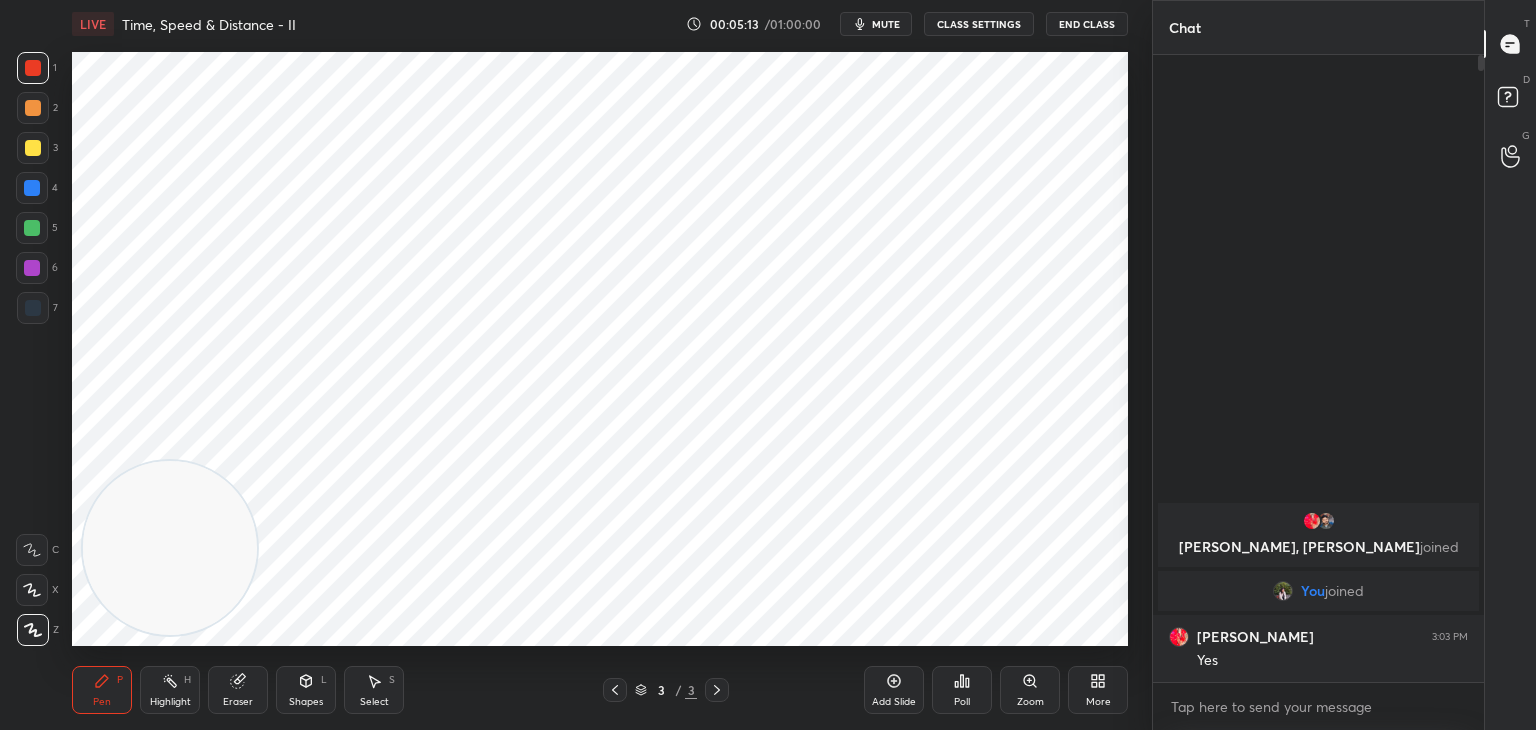 click 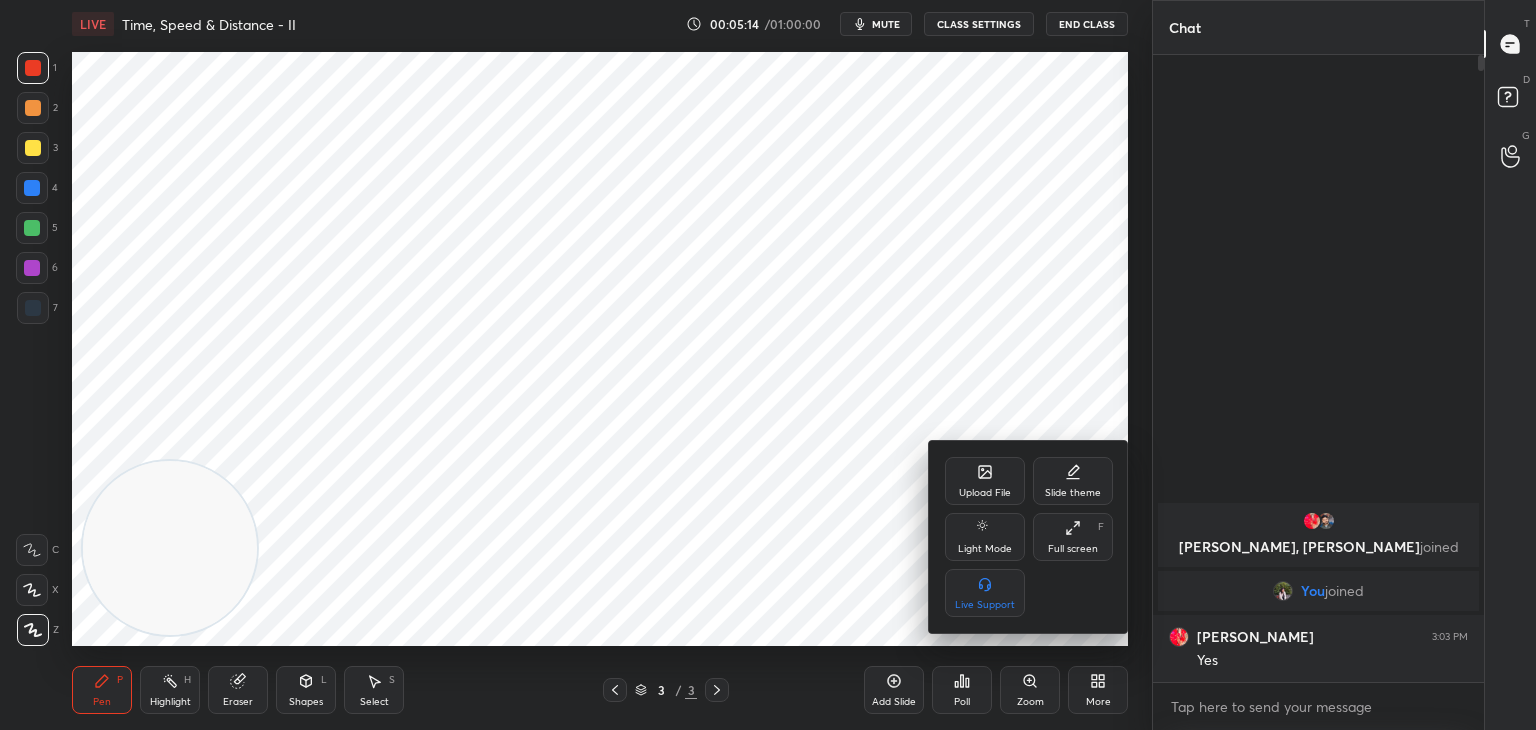click at bounding box center [768, 365] 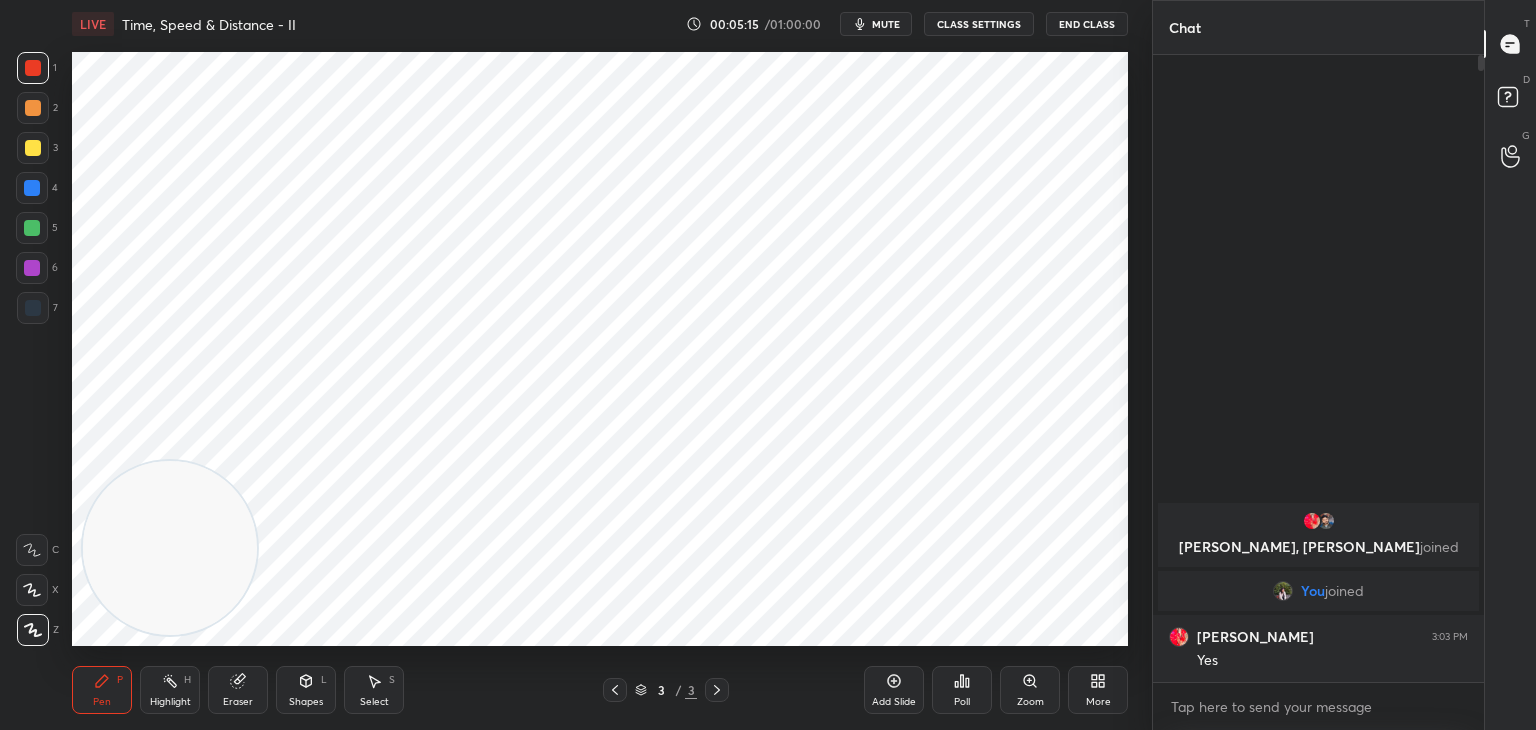 click on "Add Slide" at bounding box center (894, 690) 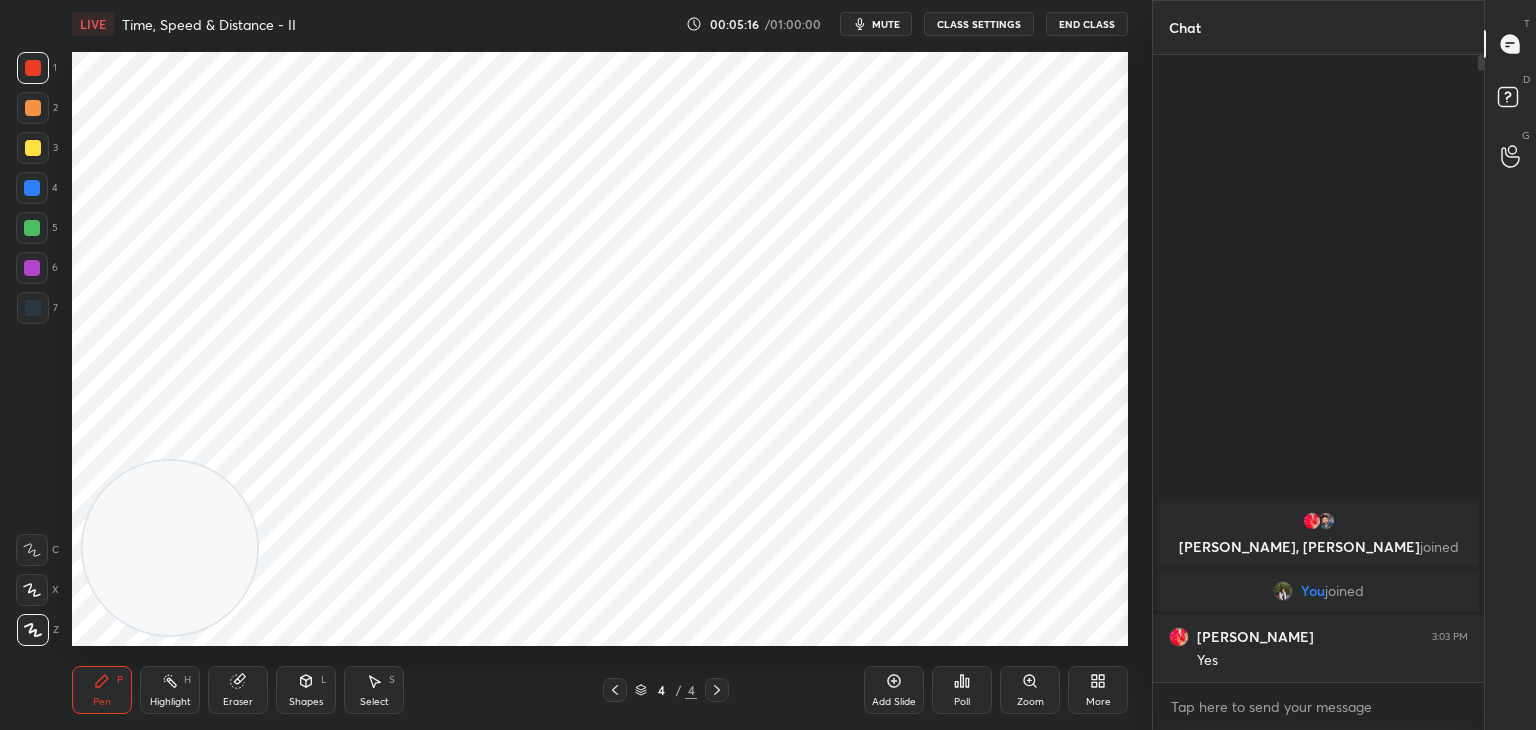 click 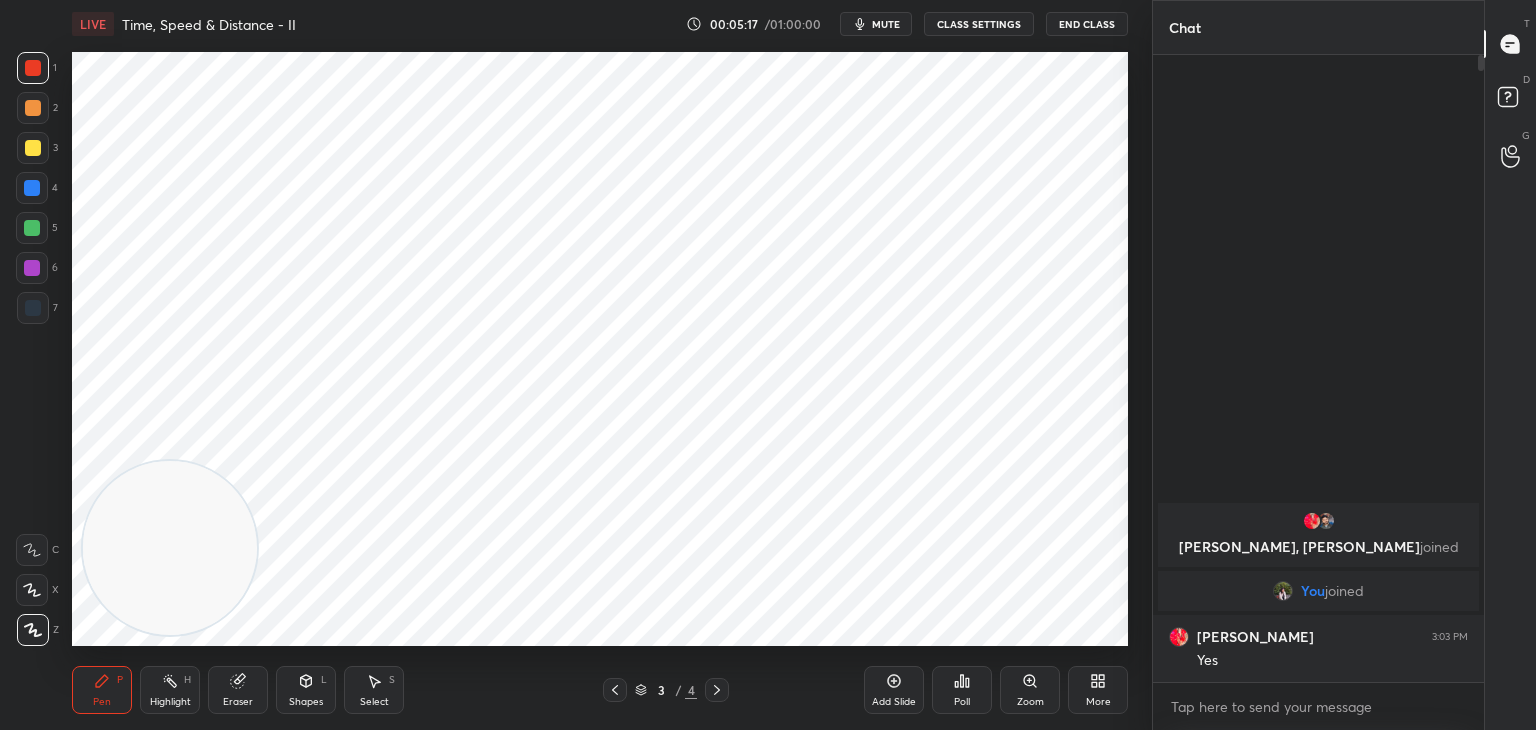 click on "More" at bounding box center [1098, 690] 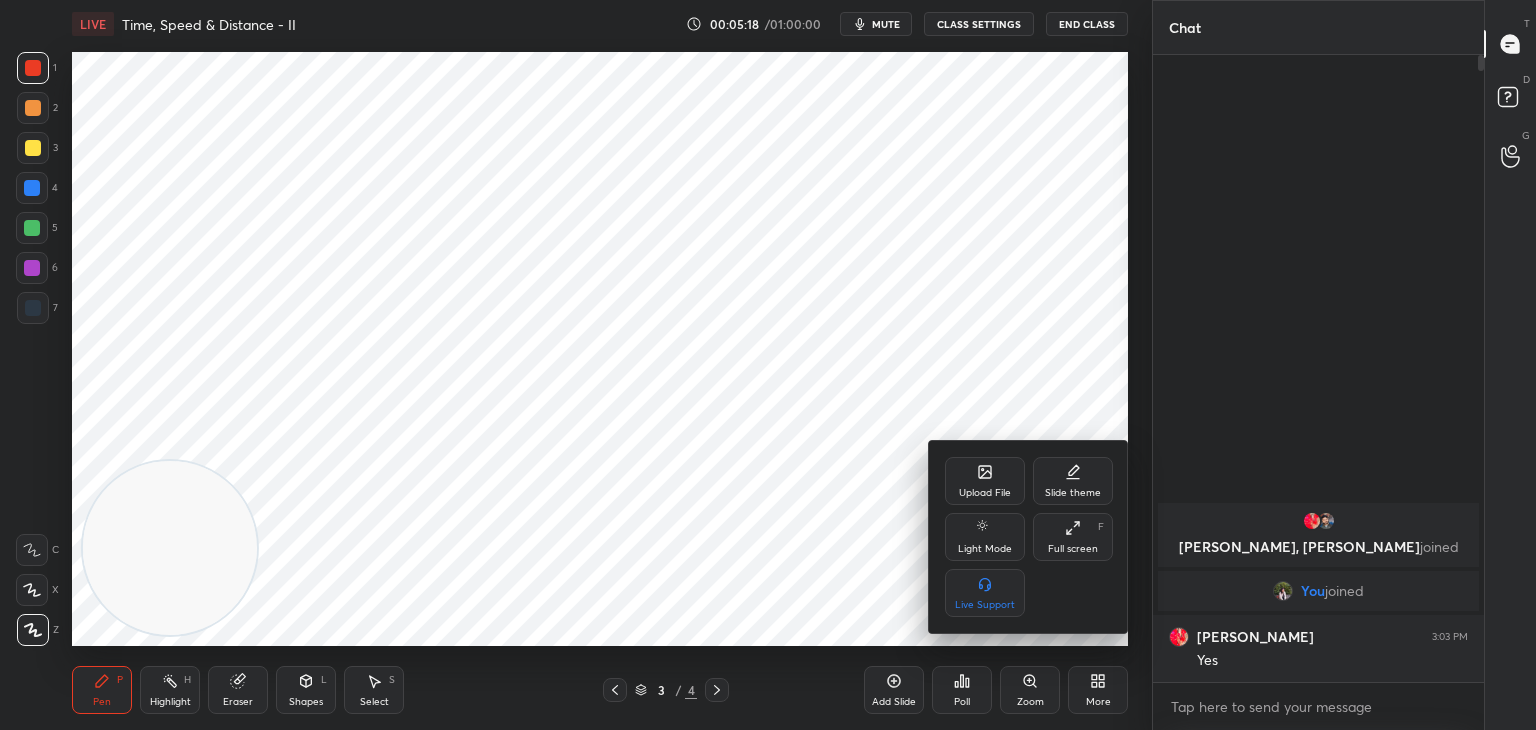 click on "Upload File" at bounding box center [985, 481] 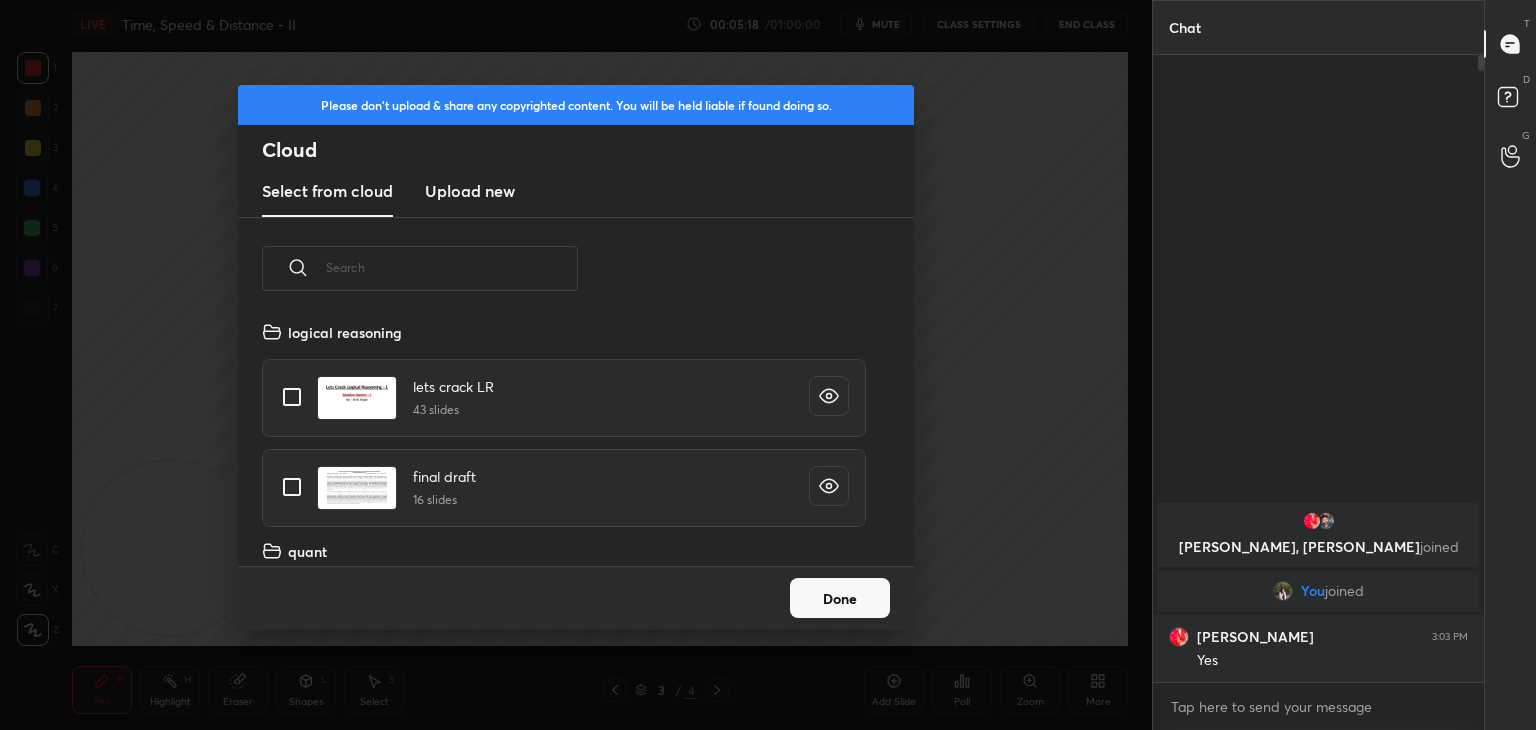 scroll, scrollTop: 5, scrollLeft: 10, axis: both 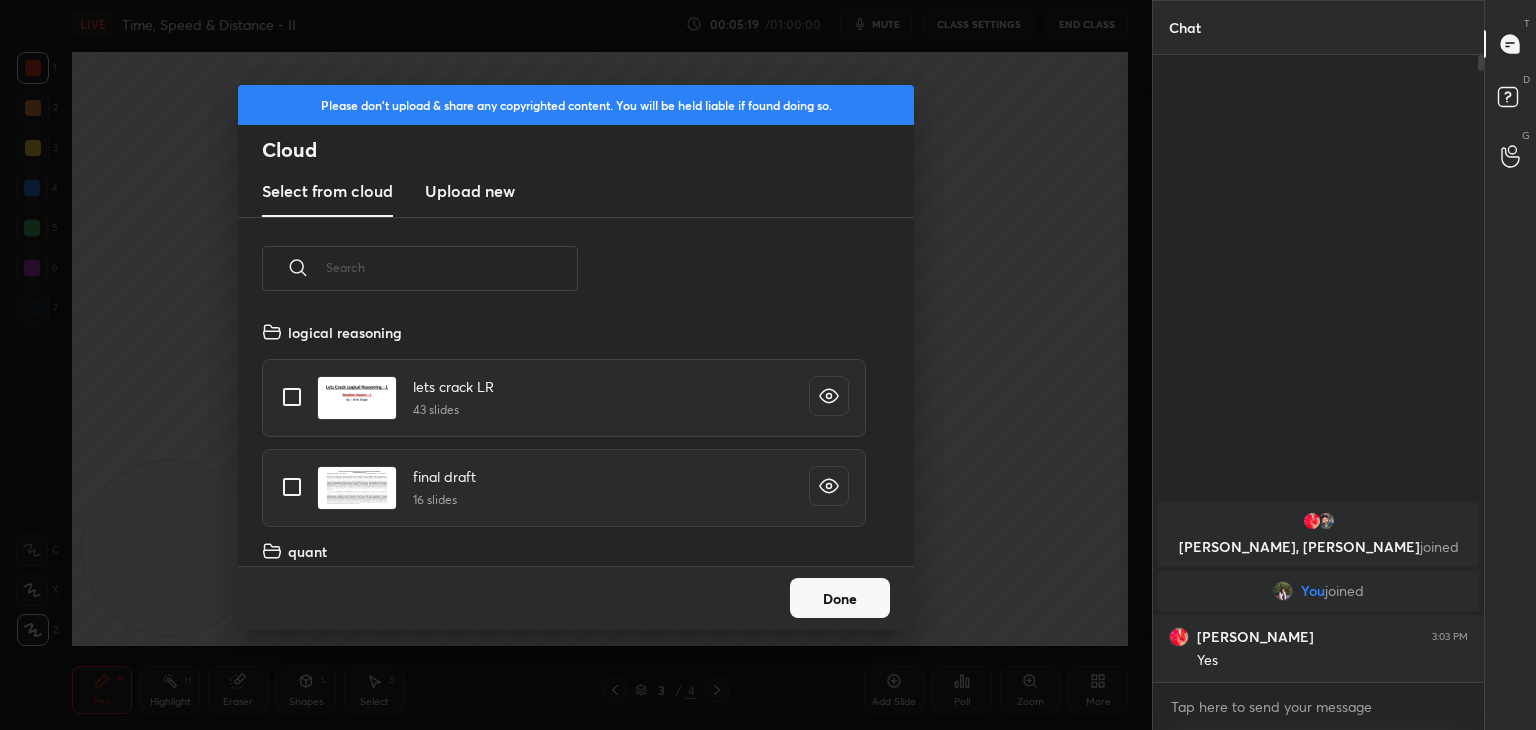 click on "Upload new" at bounding box center [470, 191] 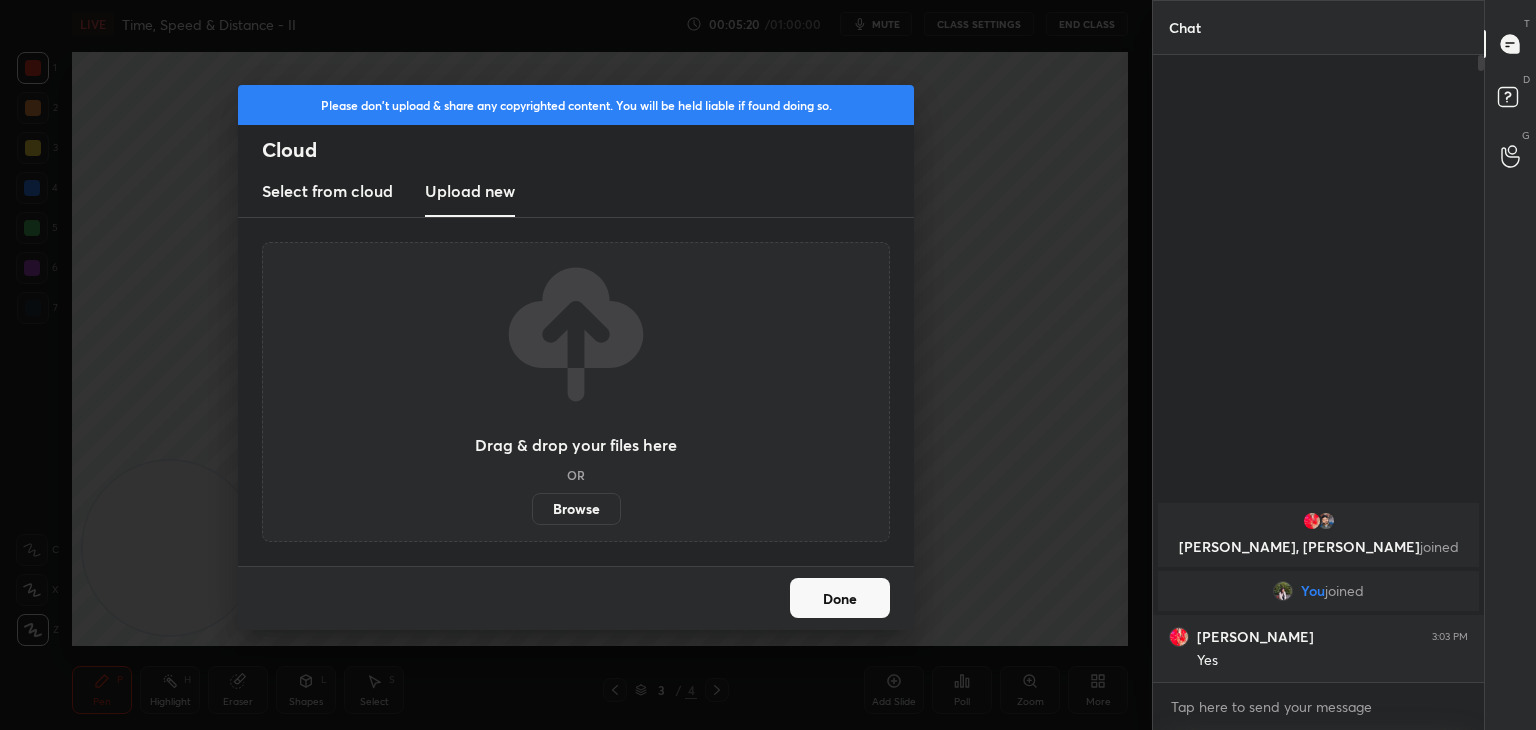 click on "Browse" at bounding box center (576, 509) 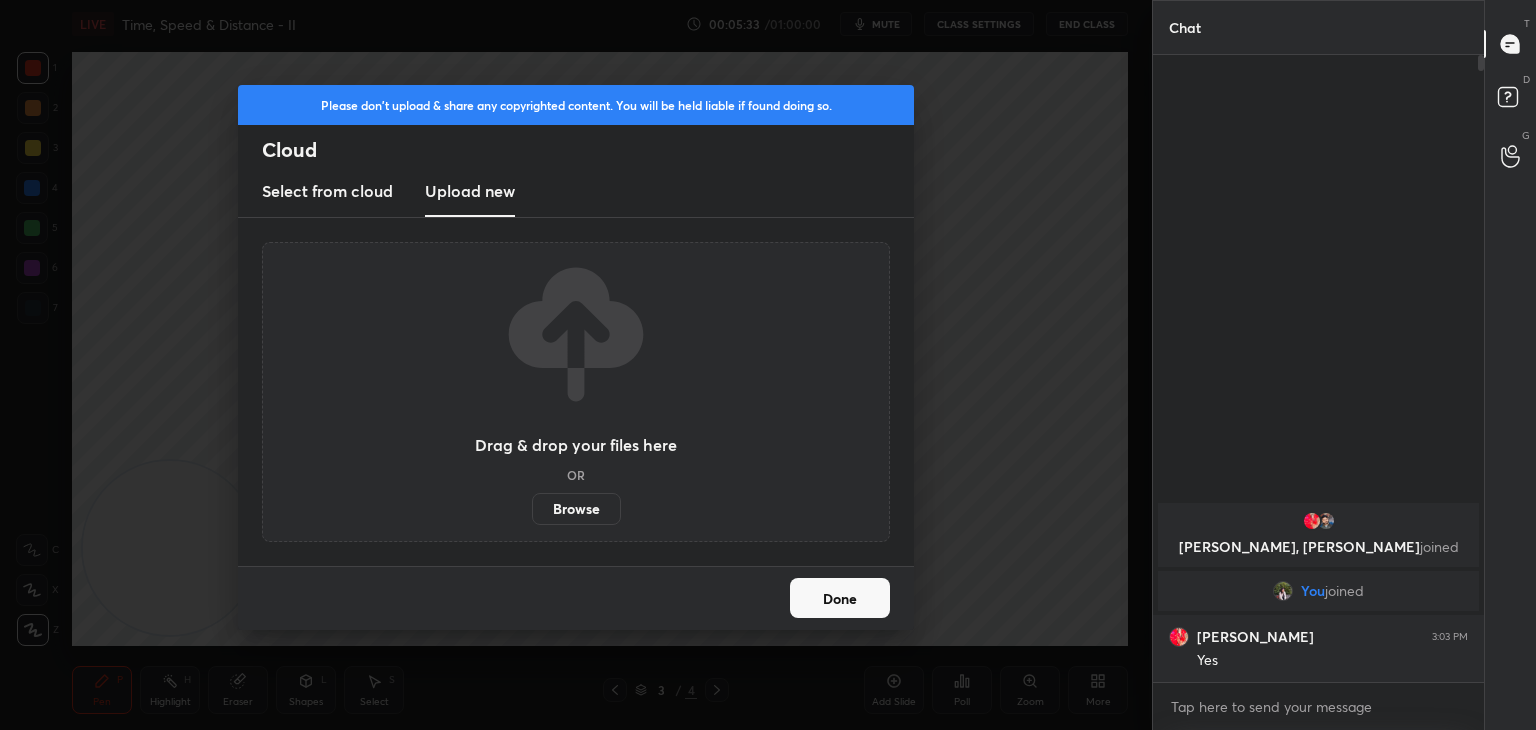 click on "Done" at bounding box center [840, 598] 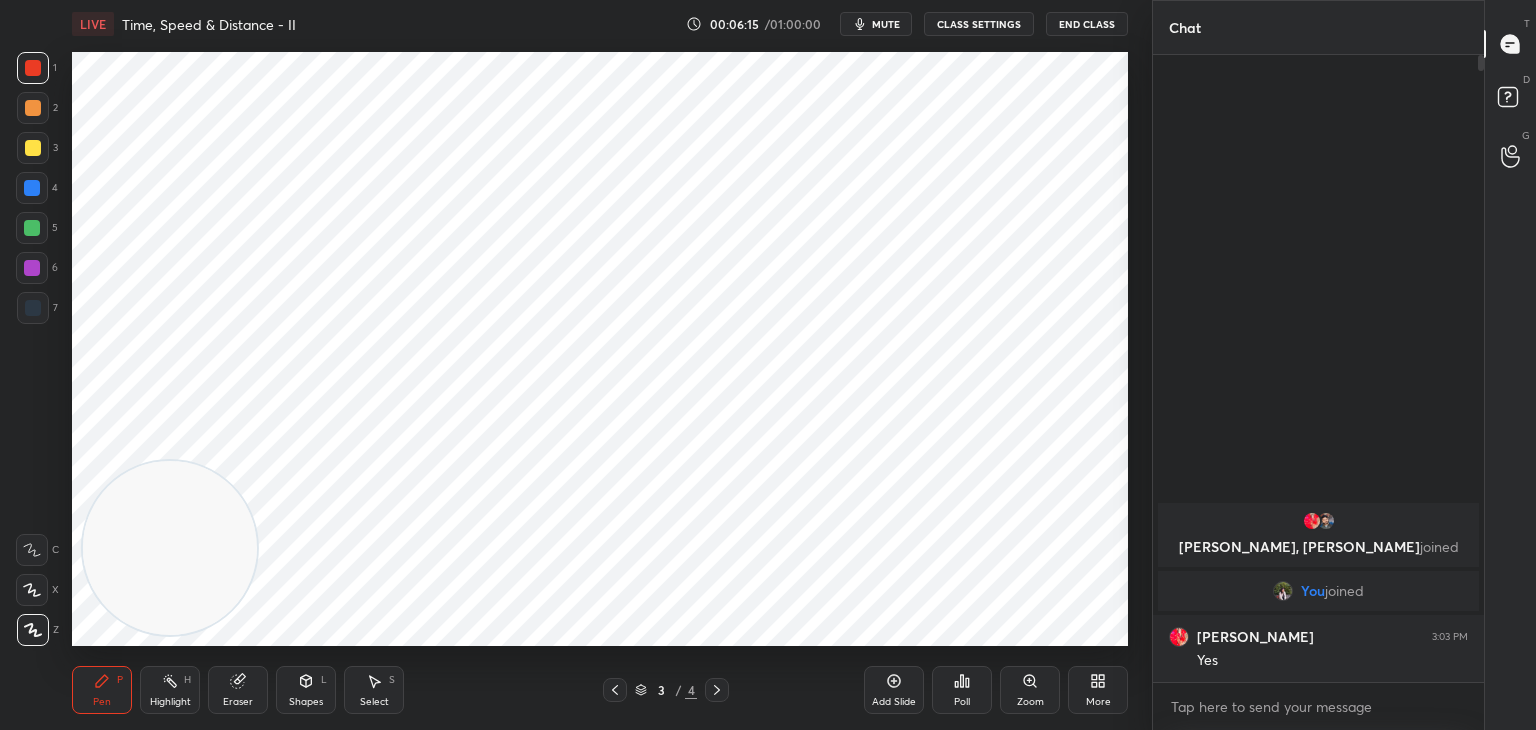 click at bounding box center (33, 308) 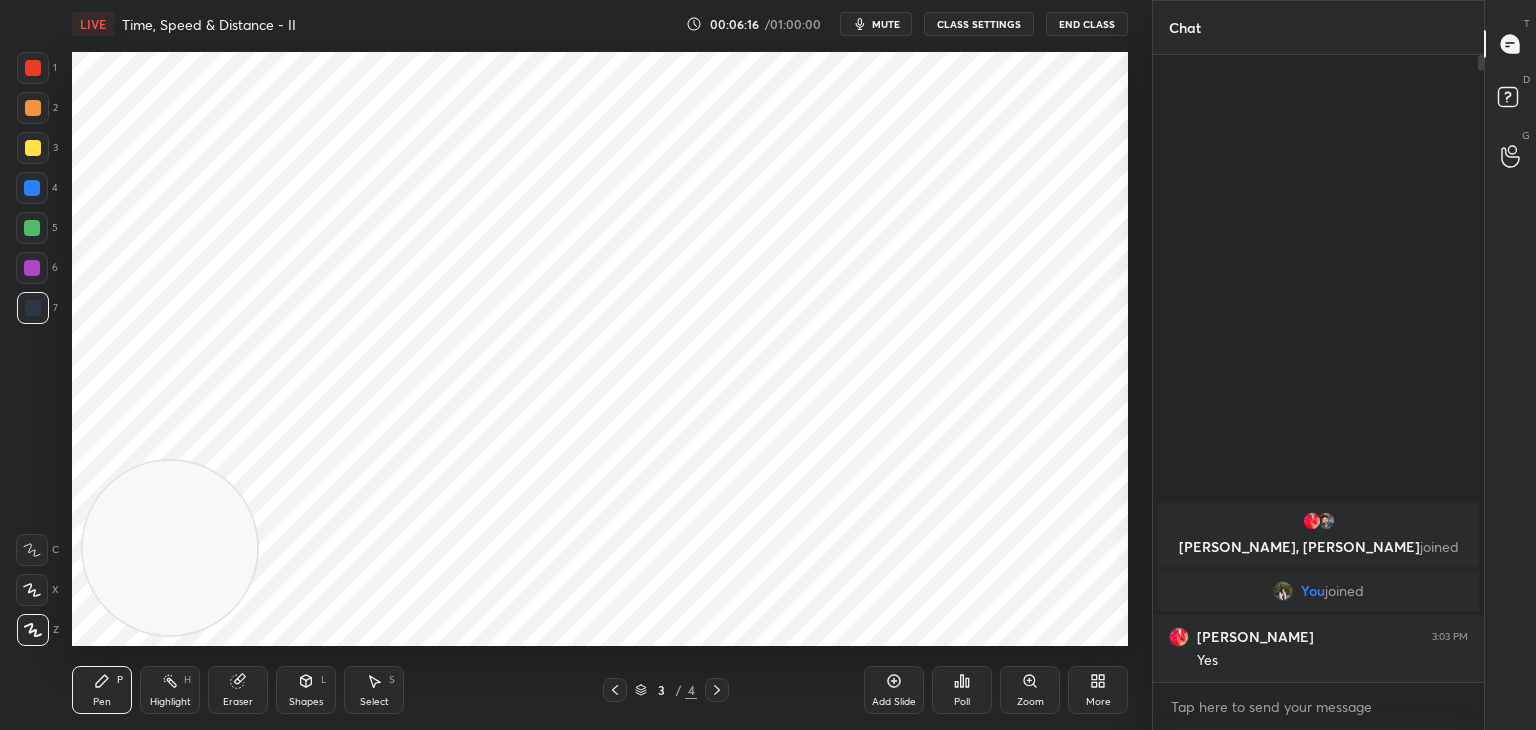 click 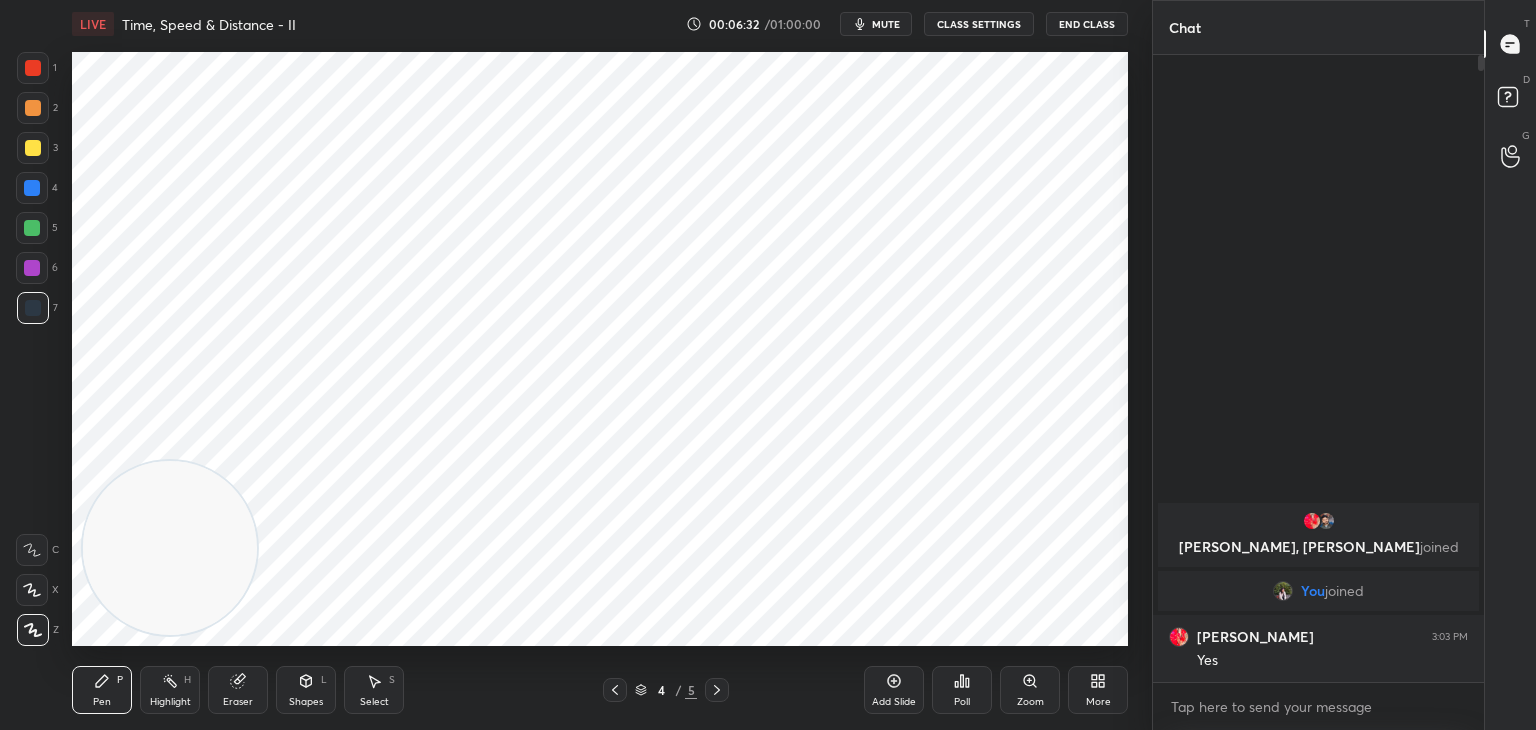 click on "Pen P Highlight H Eraser Shapes L Select S 4 / 5 Add Slide Poll Zoom More" at bounding box center (600, 690) 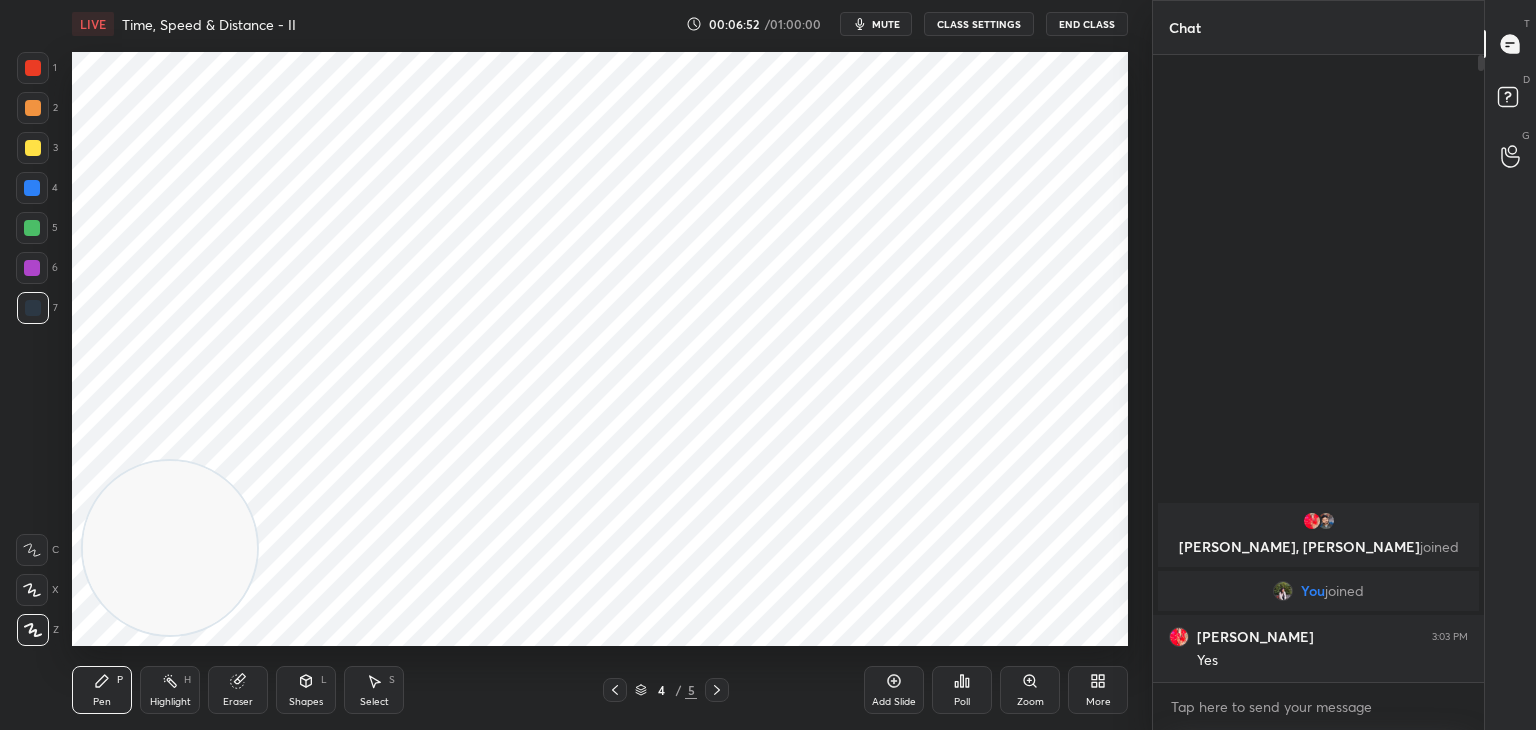 click 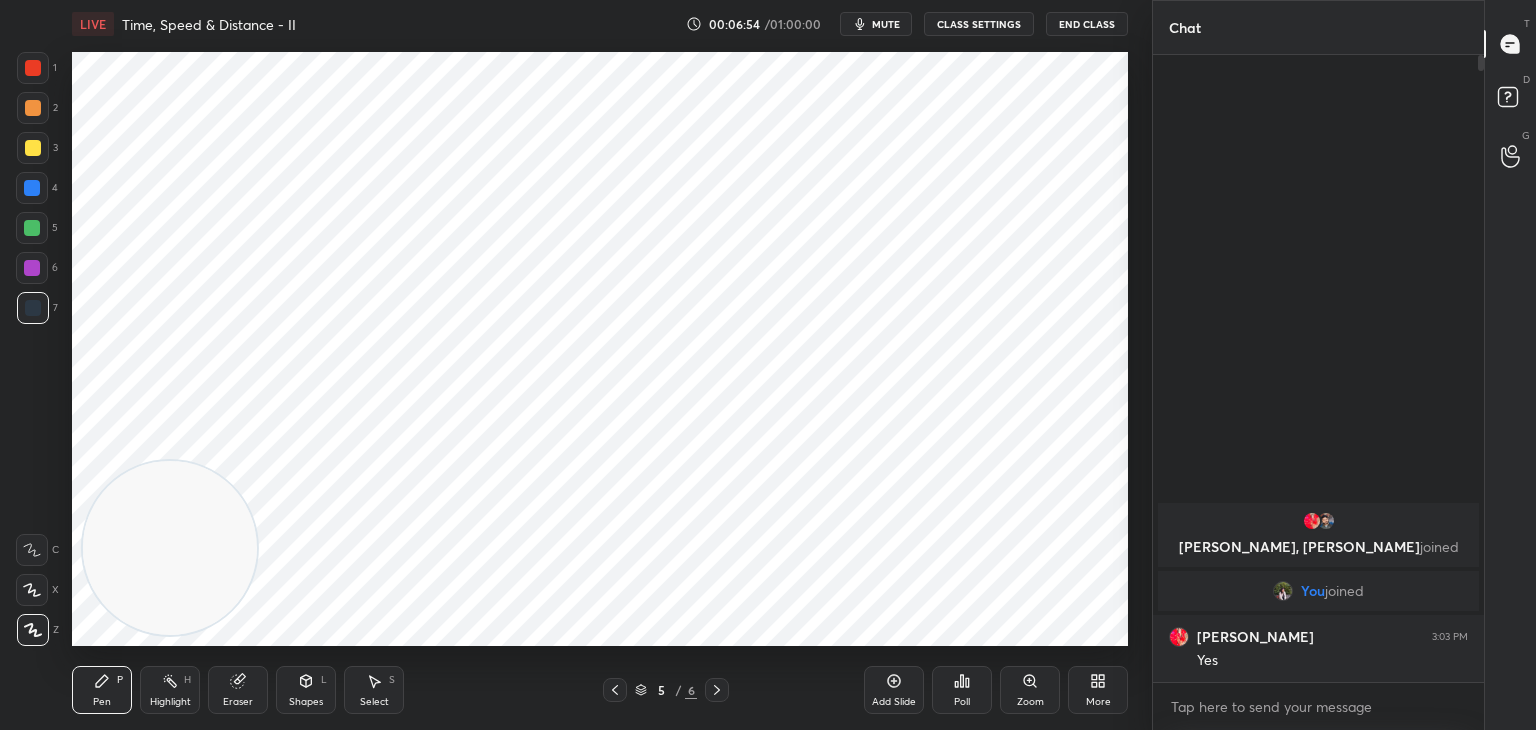 click at bounding box center [33, 68] 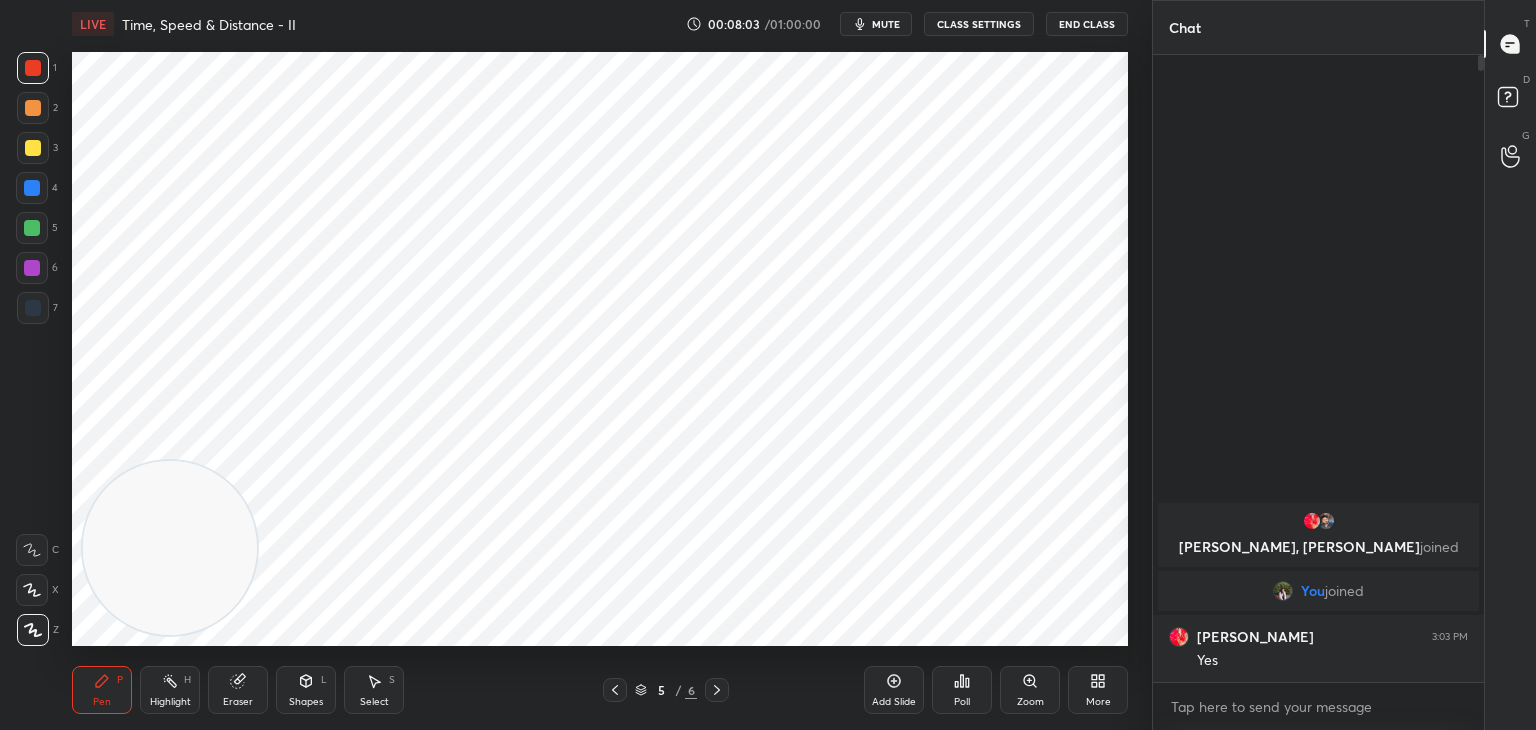 click 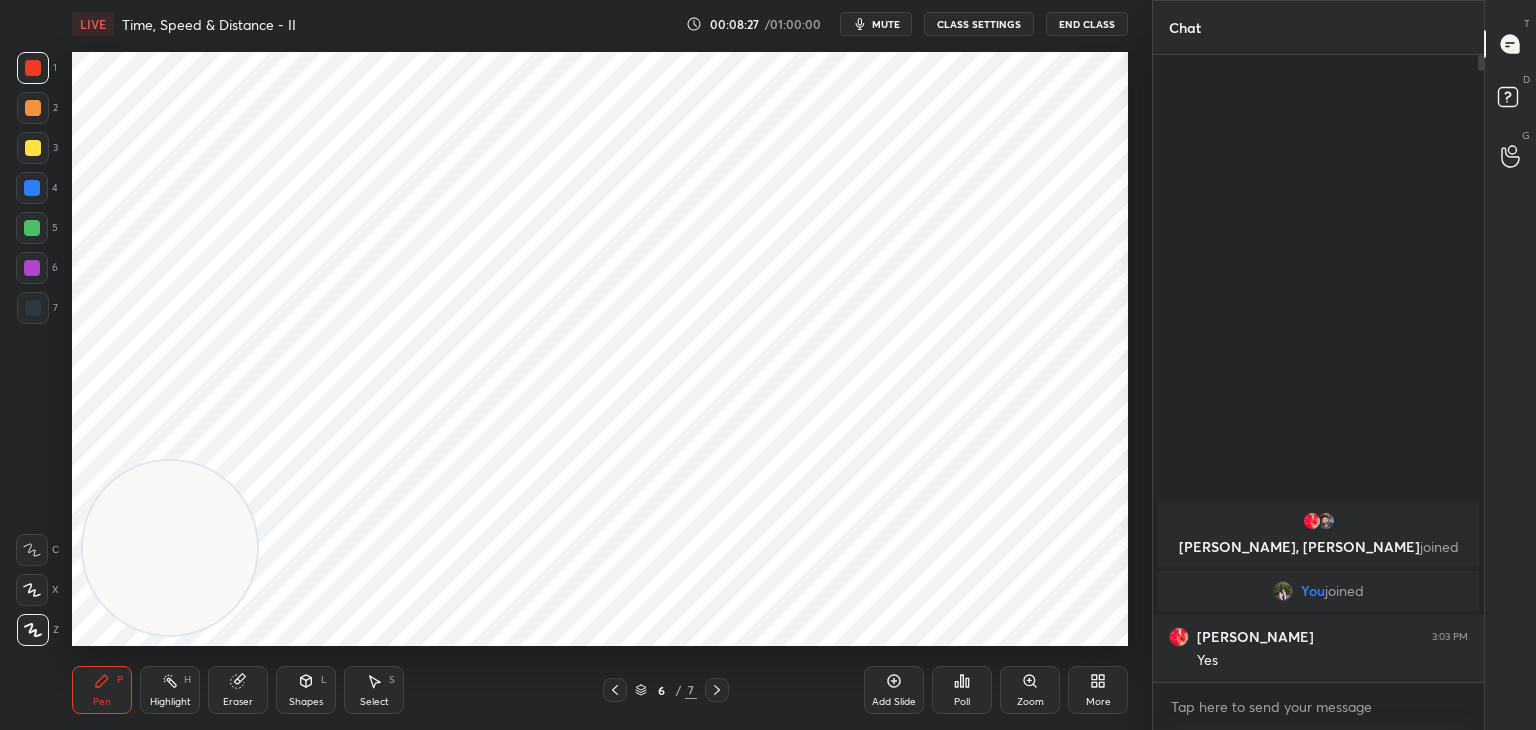 click 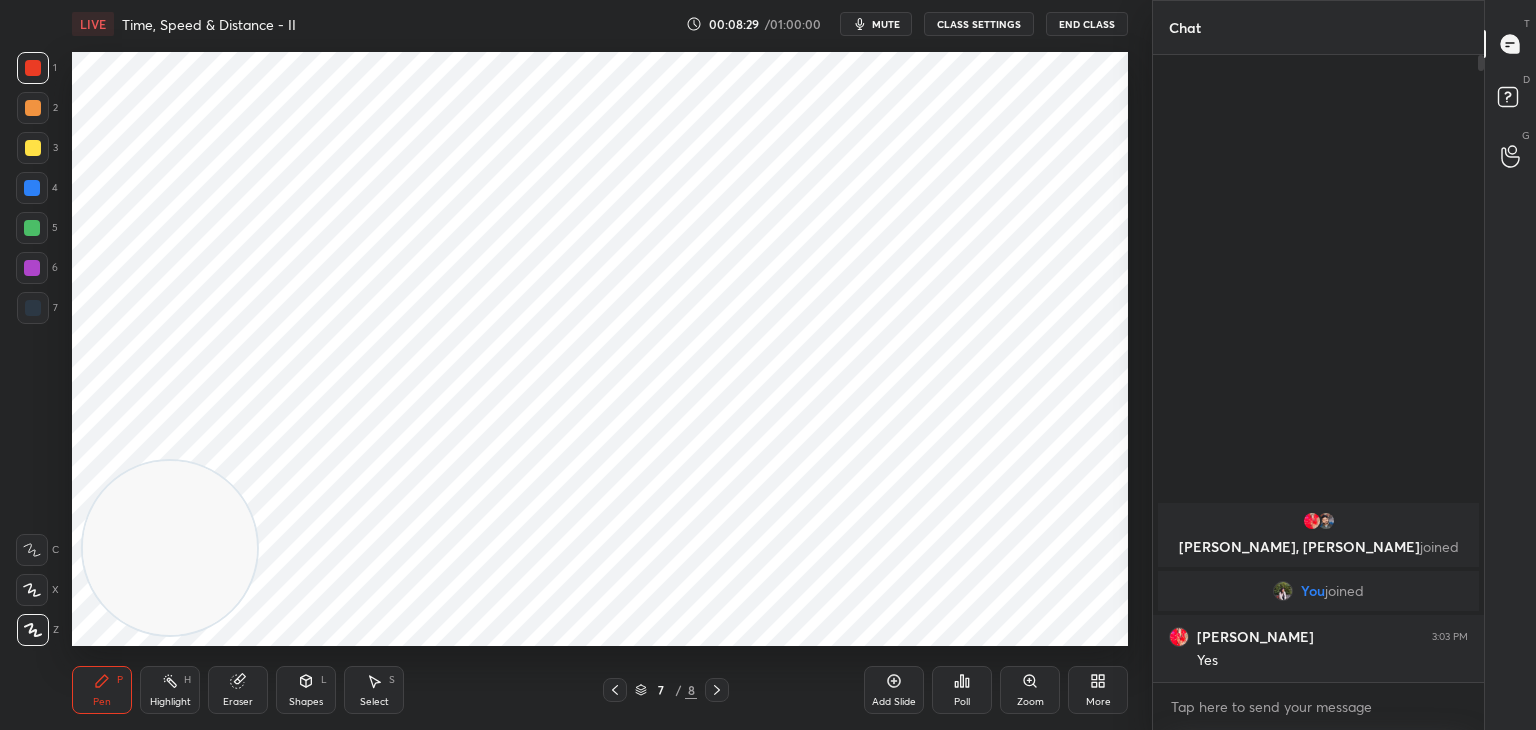 click at bounding box center (33, 308) 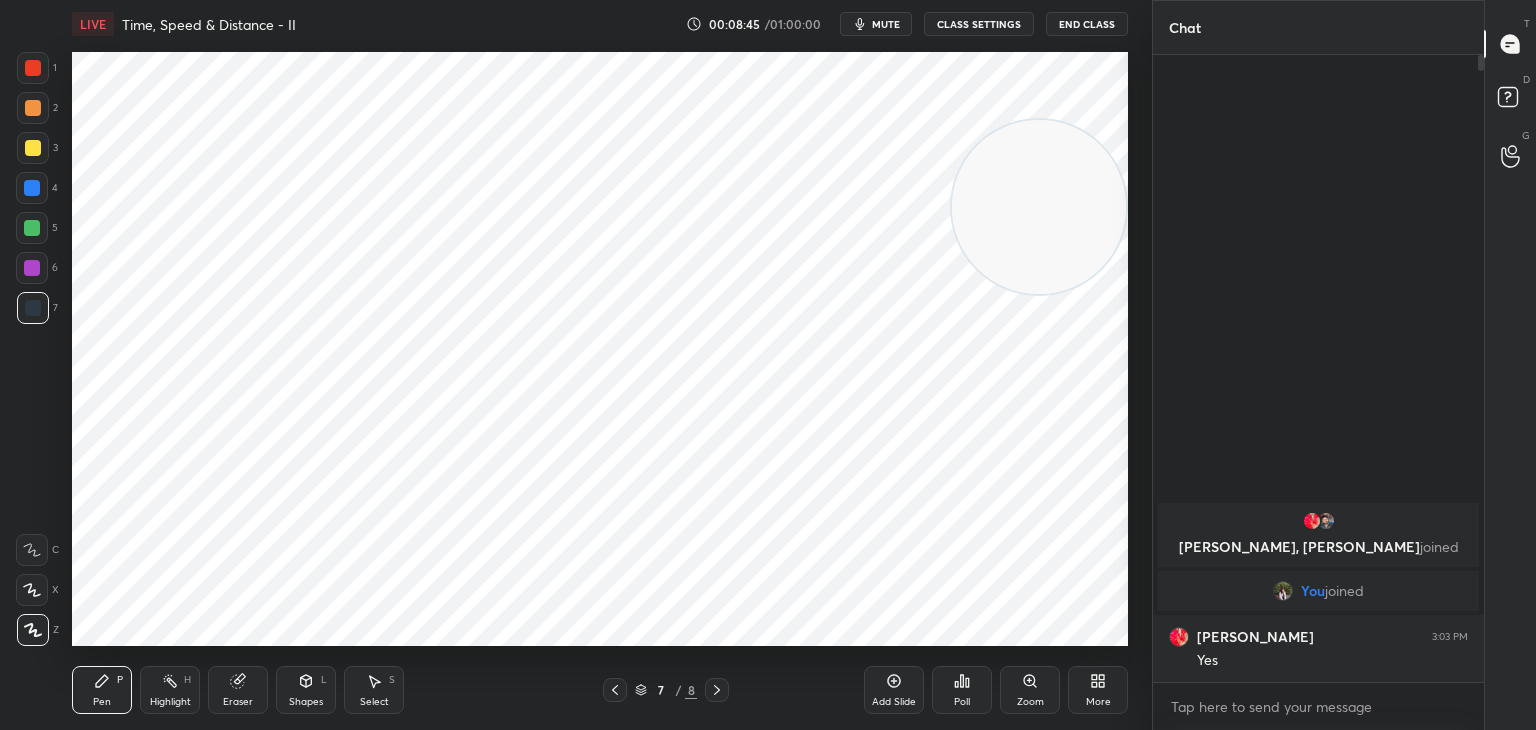 click on "Select S" at bounding box center [374, 690] 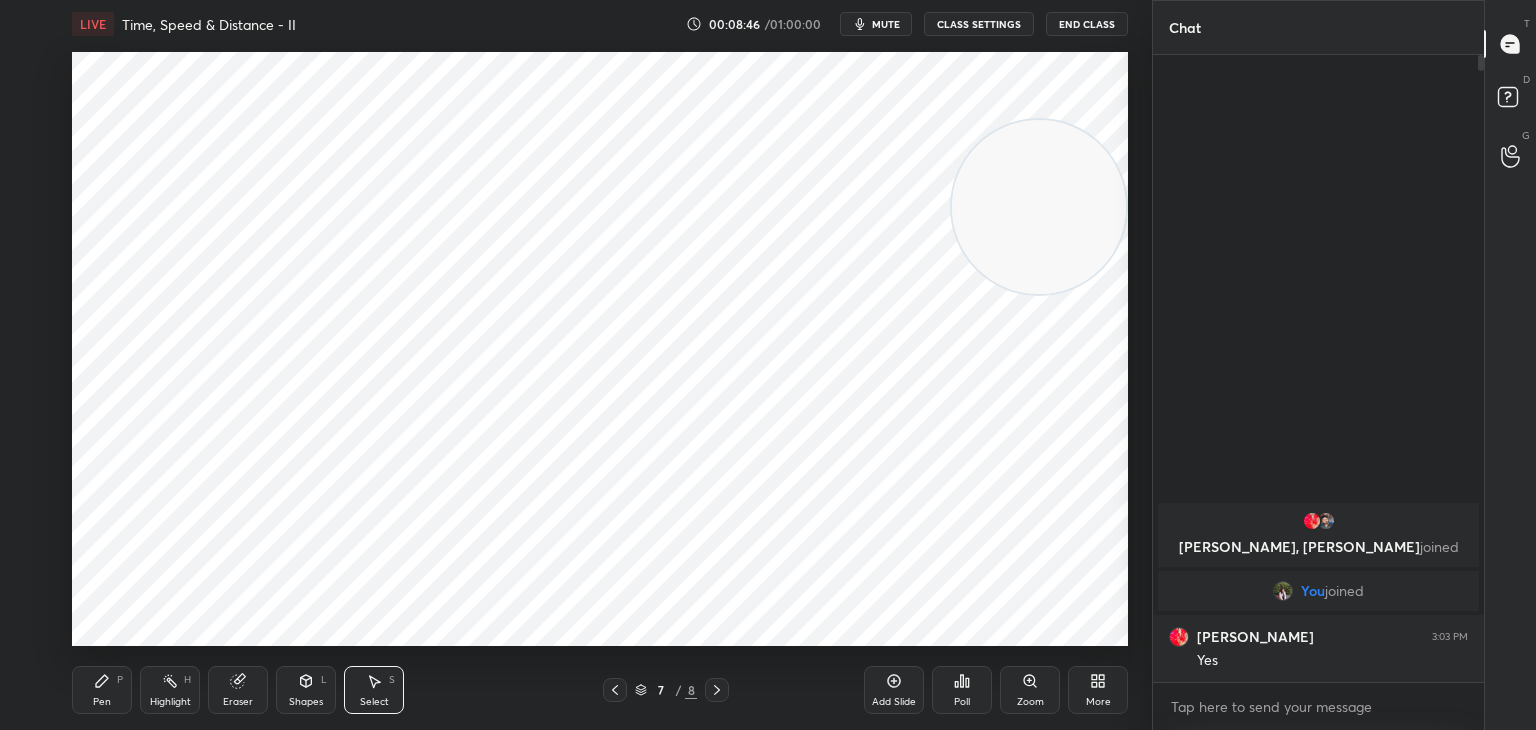 click on "Pen" at bounding box center [102, 702] 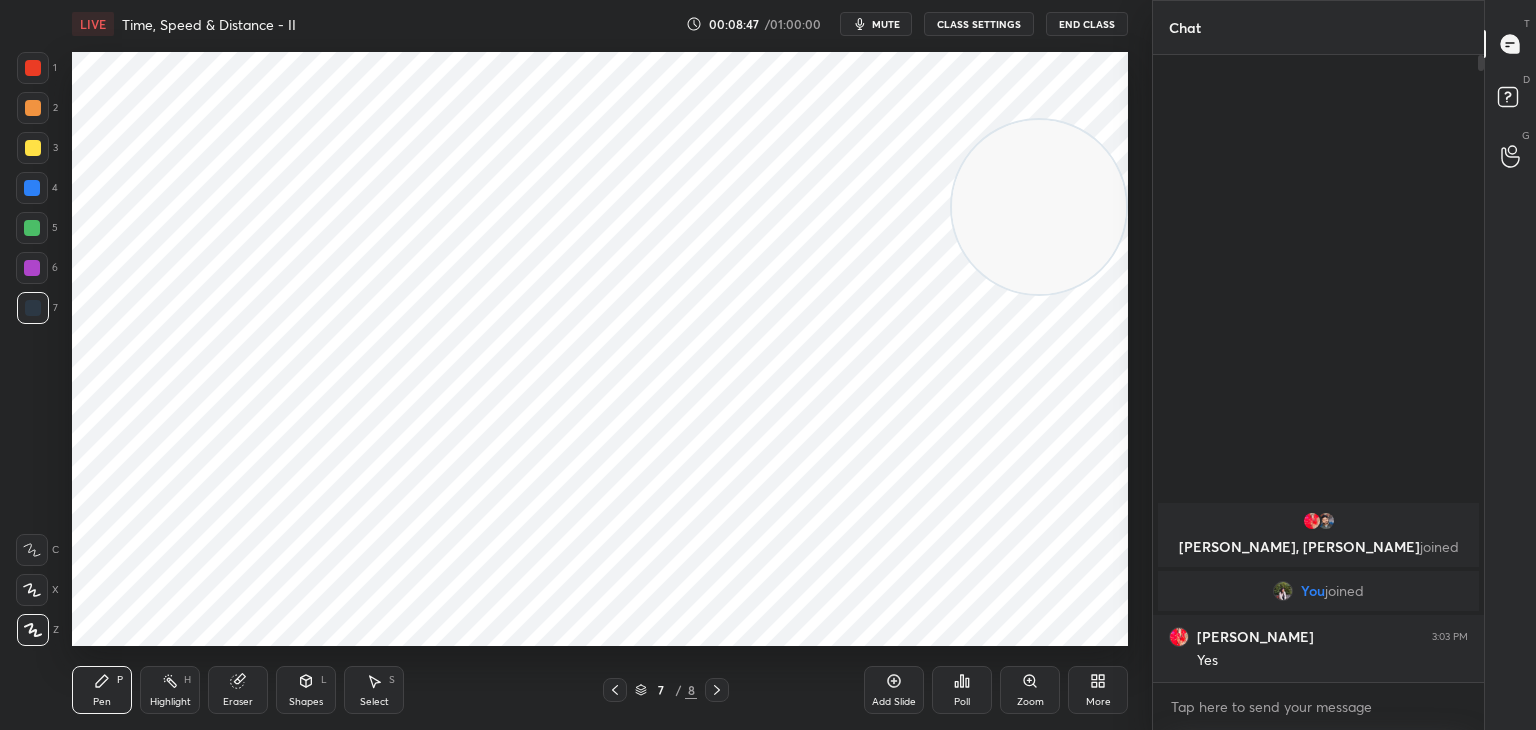 click at bounding box center (33, 68) 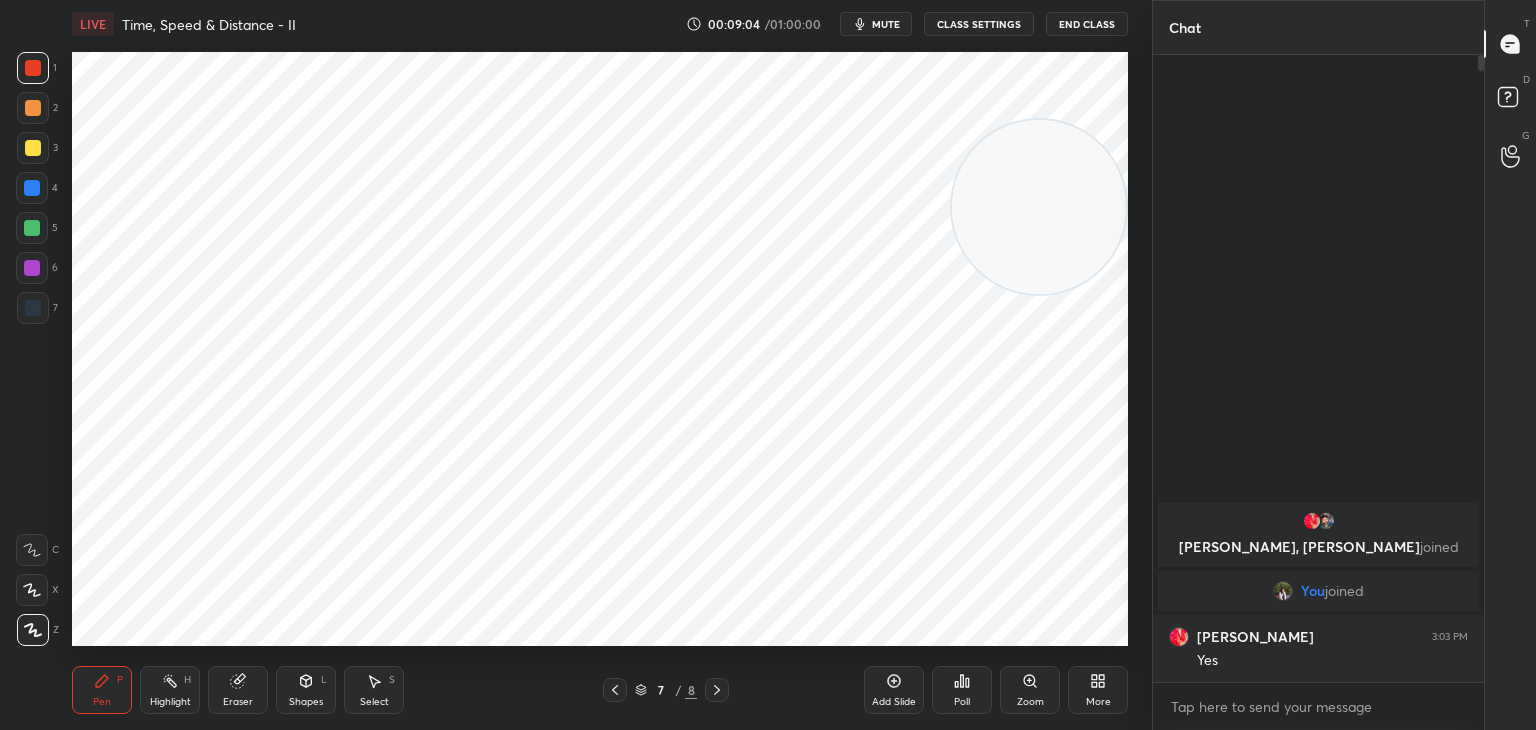 click on "Shapes" at bounding box center (306, 702) 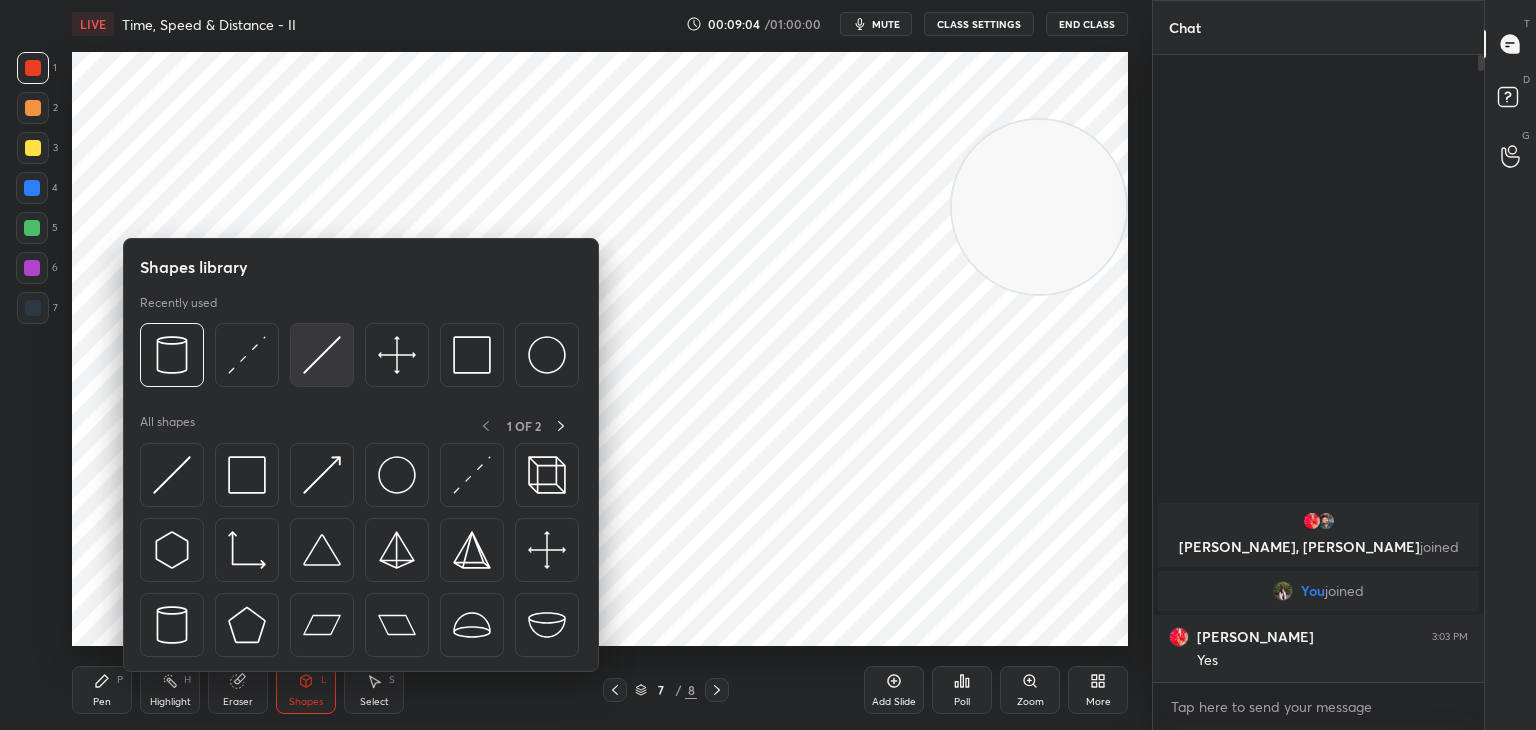 click at bounding box center (322, 355) 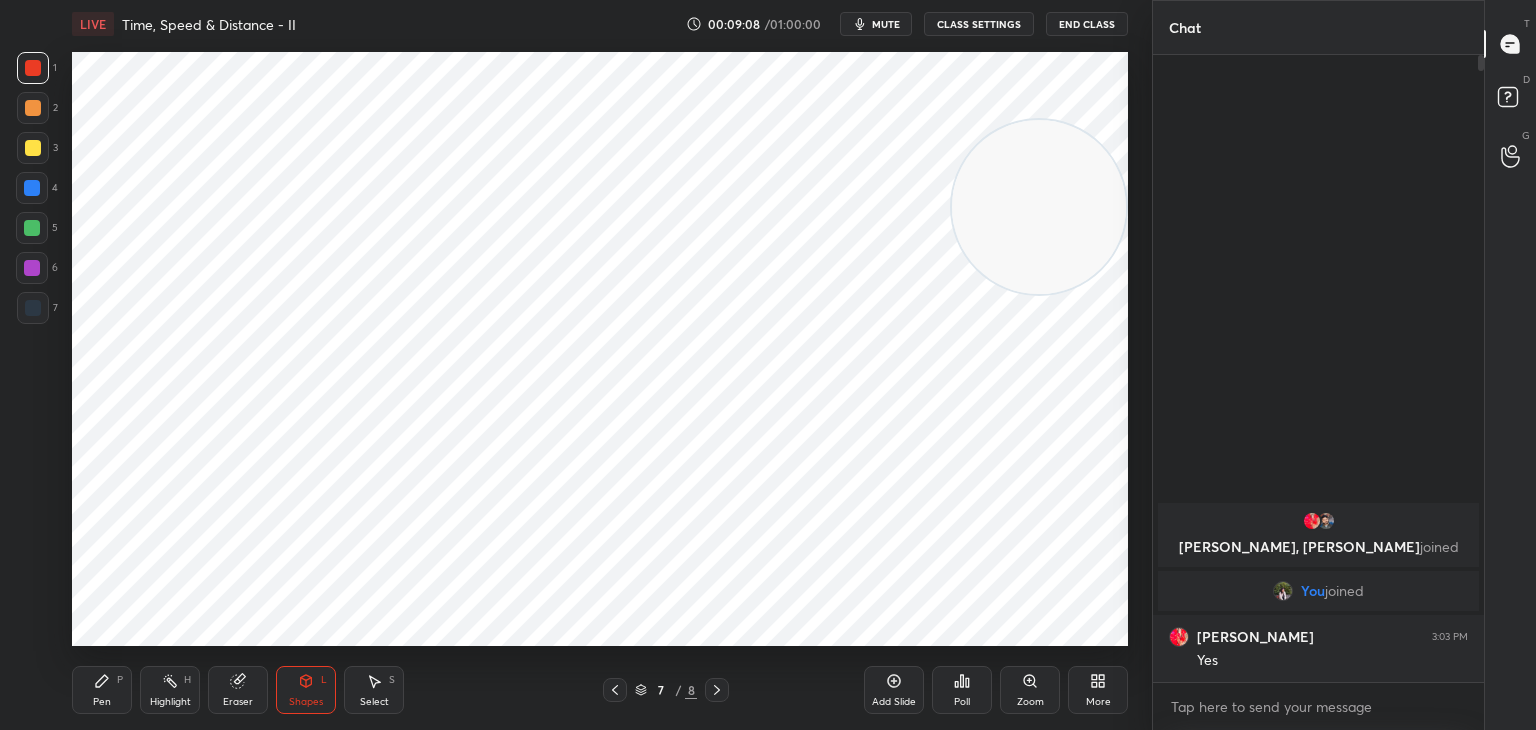 click on "Pen P" at bounding box center (102, 690) 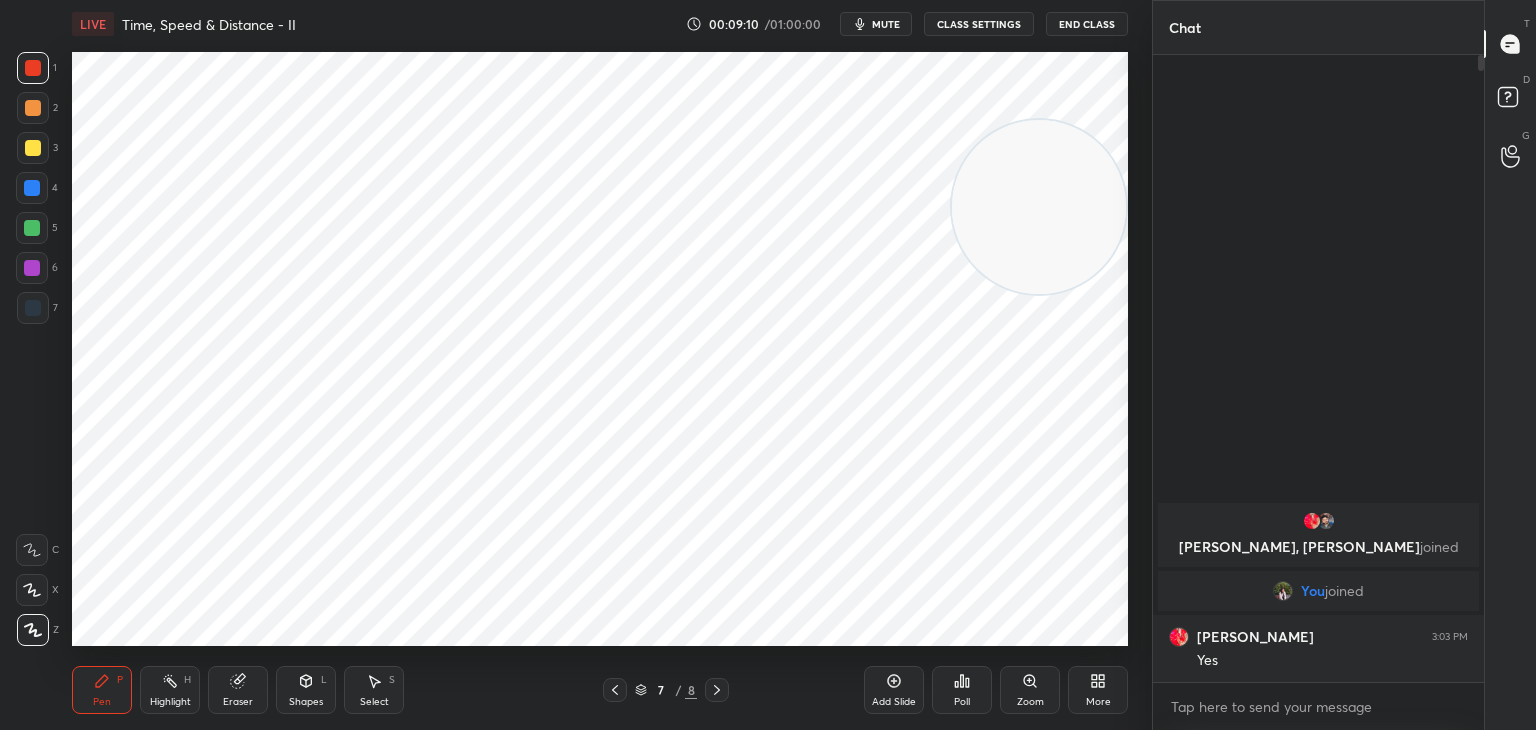 click at bounding box center (33, 308) 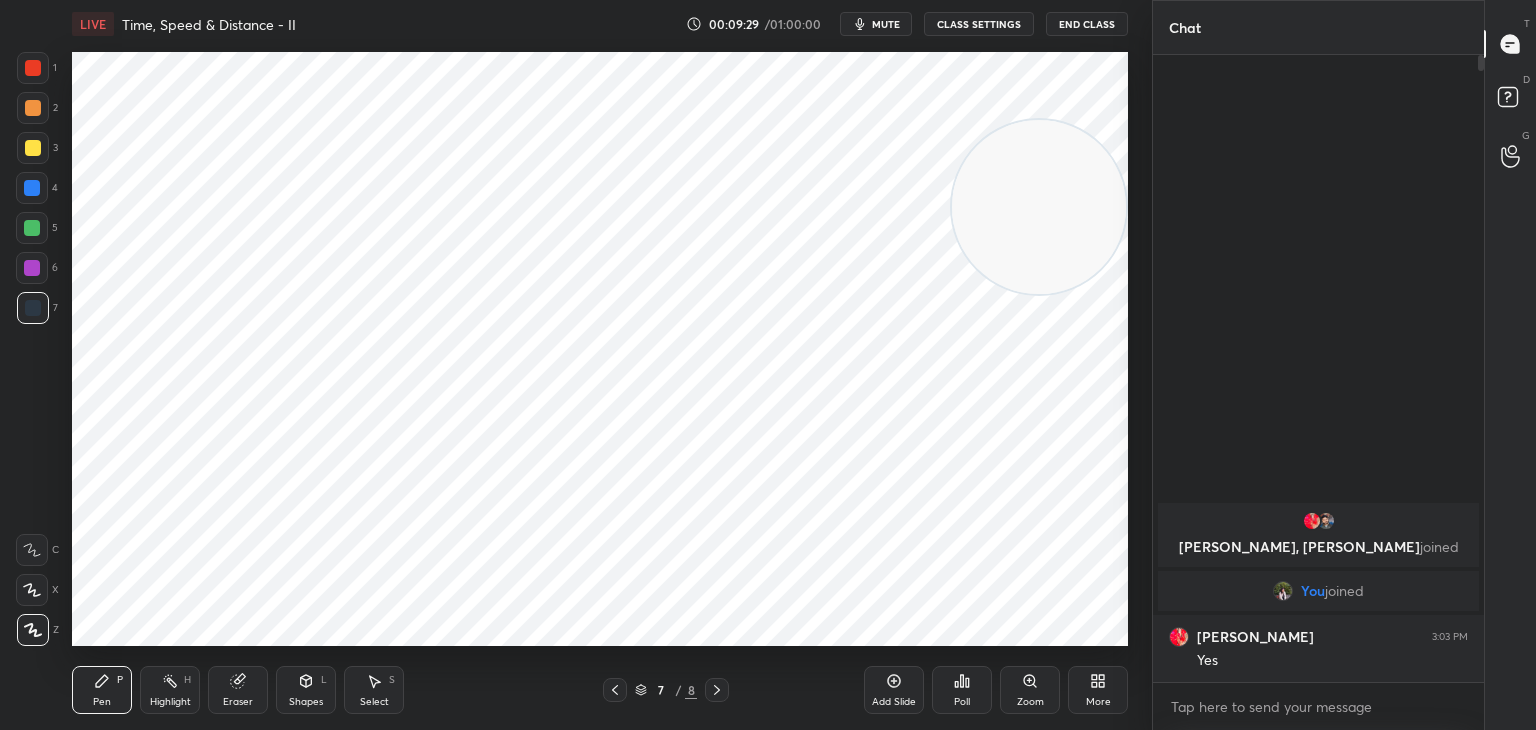 click at bounding box center (33, 68) 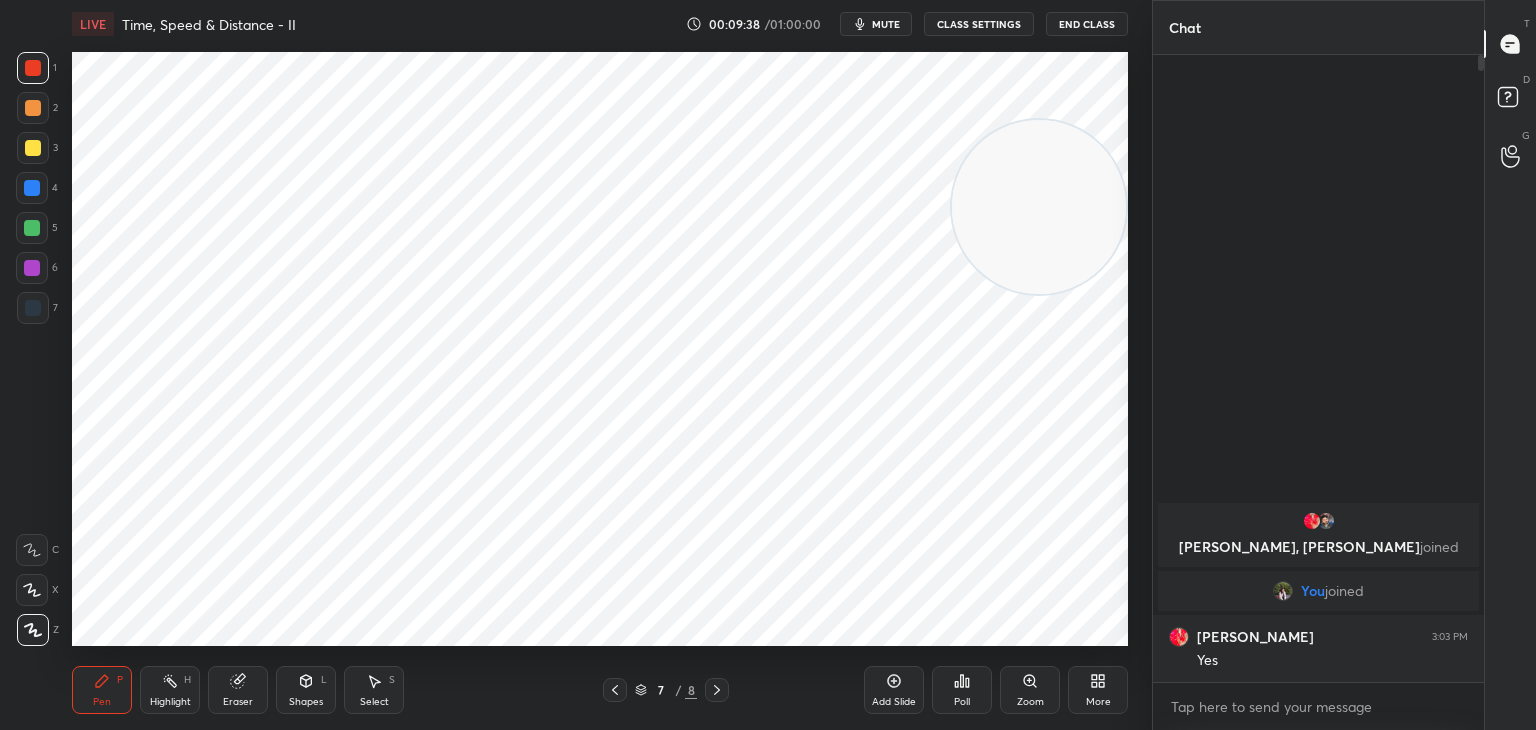 click on "Select" at bounding box center (374, 702) 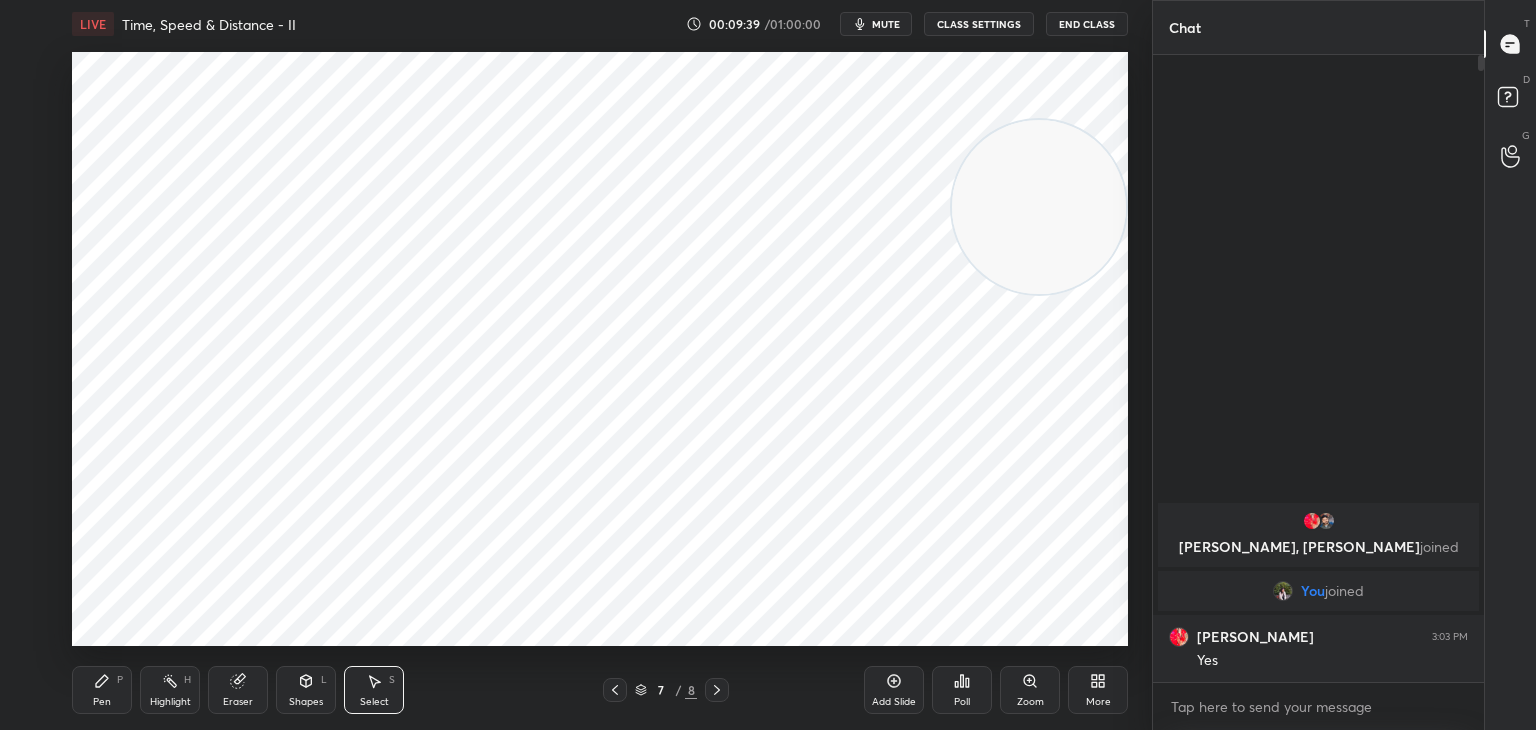 click on "Shapes" at bounding box center (306, 702) 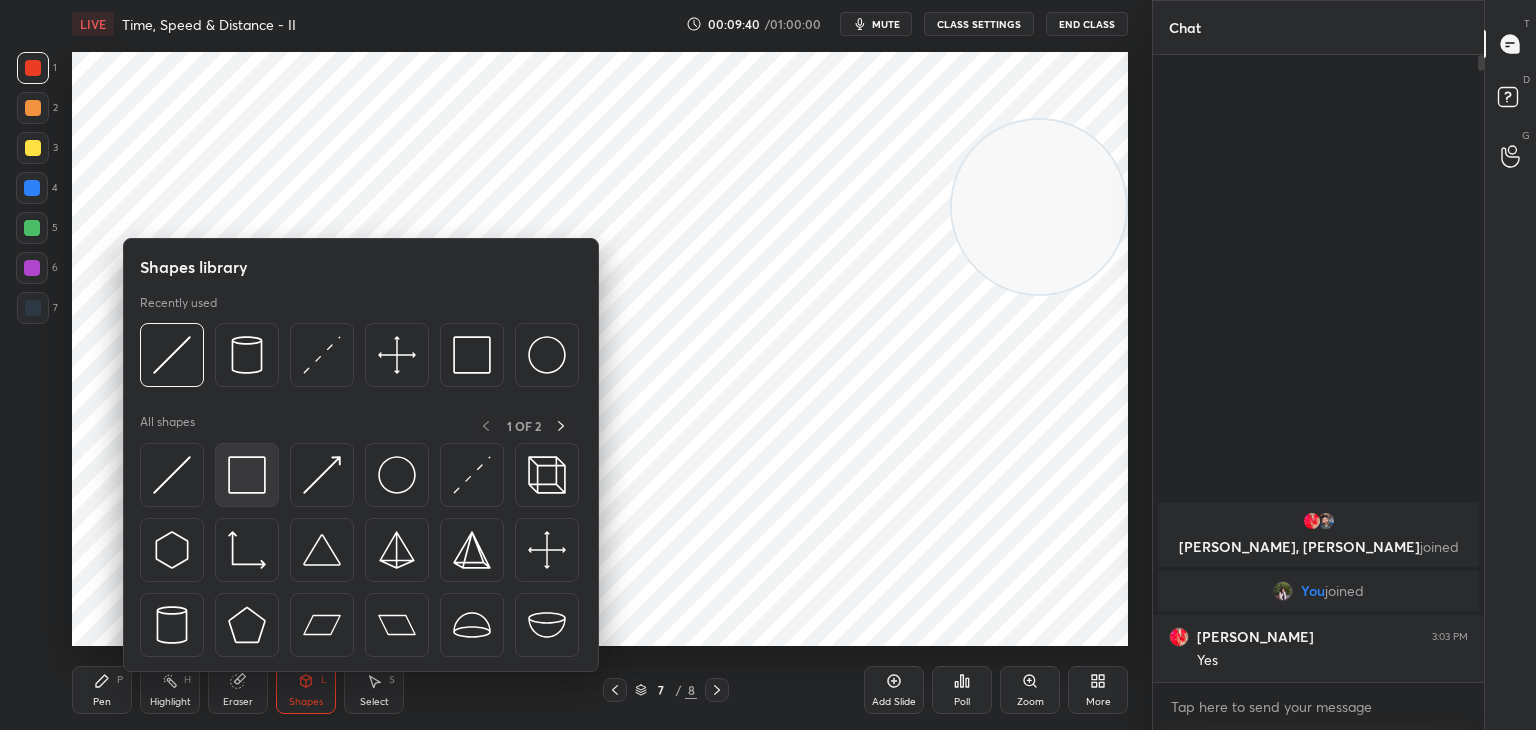 click at bounding box center (247, 475) 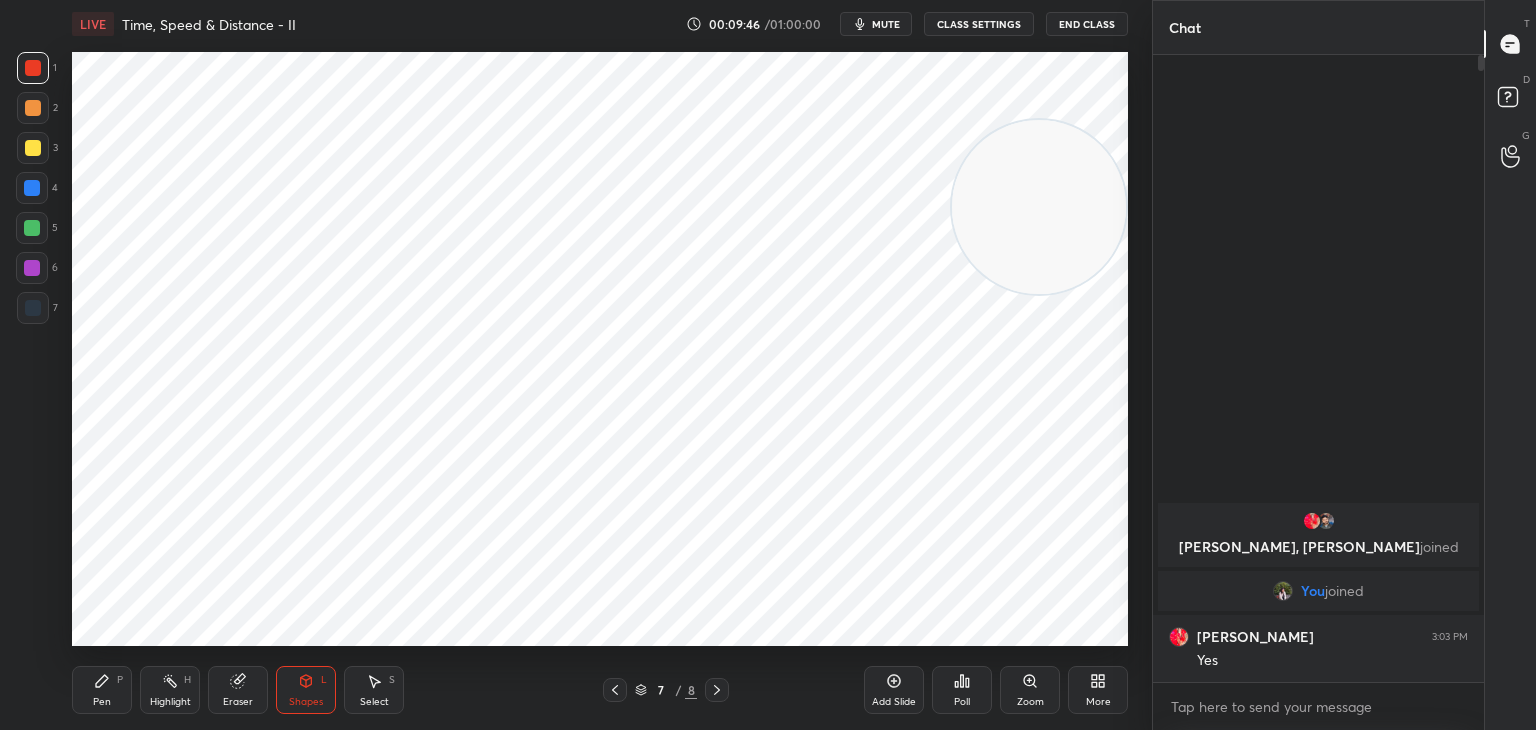 click on "Pen" at bounding box center (102, 702) 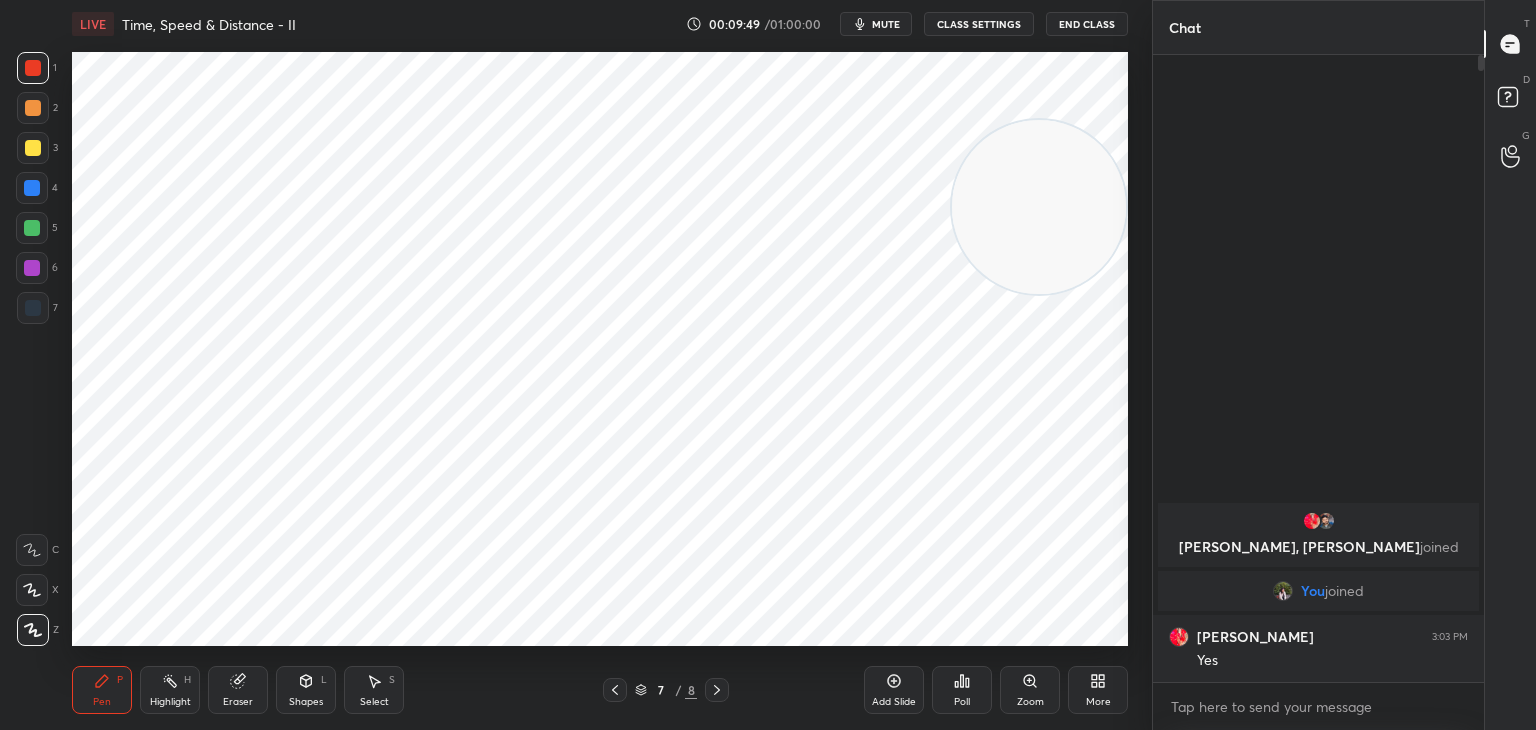 click 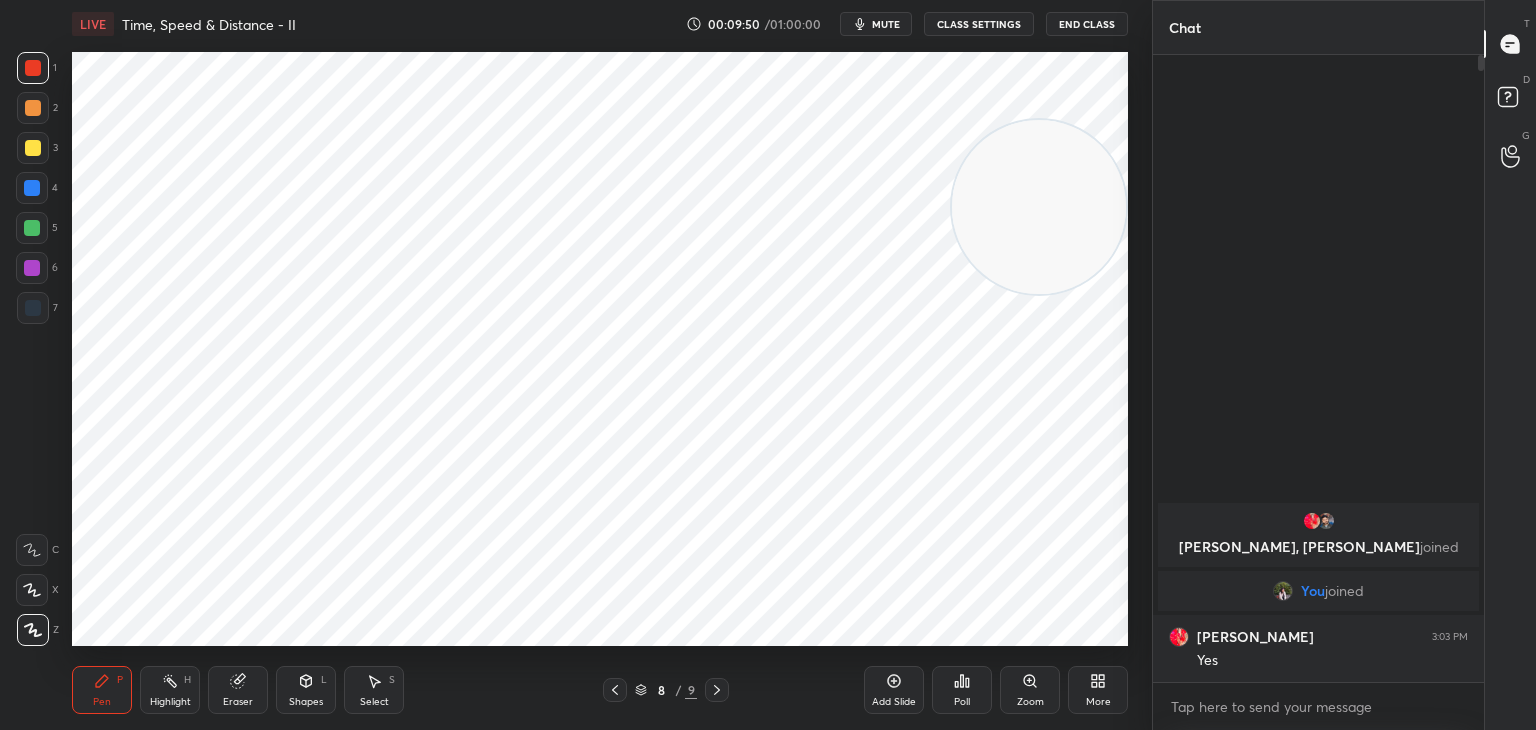 click on "Shapes" at bounding box center (306, 702) 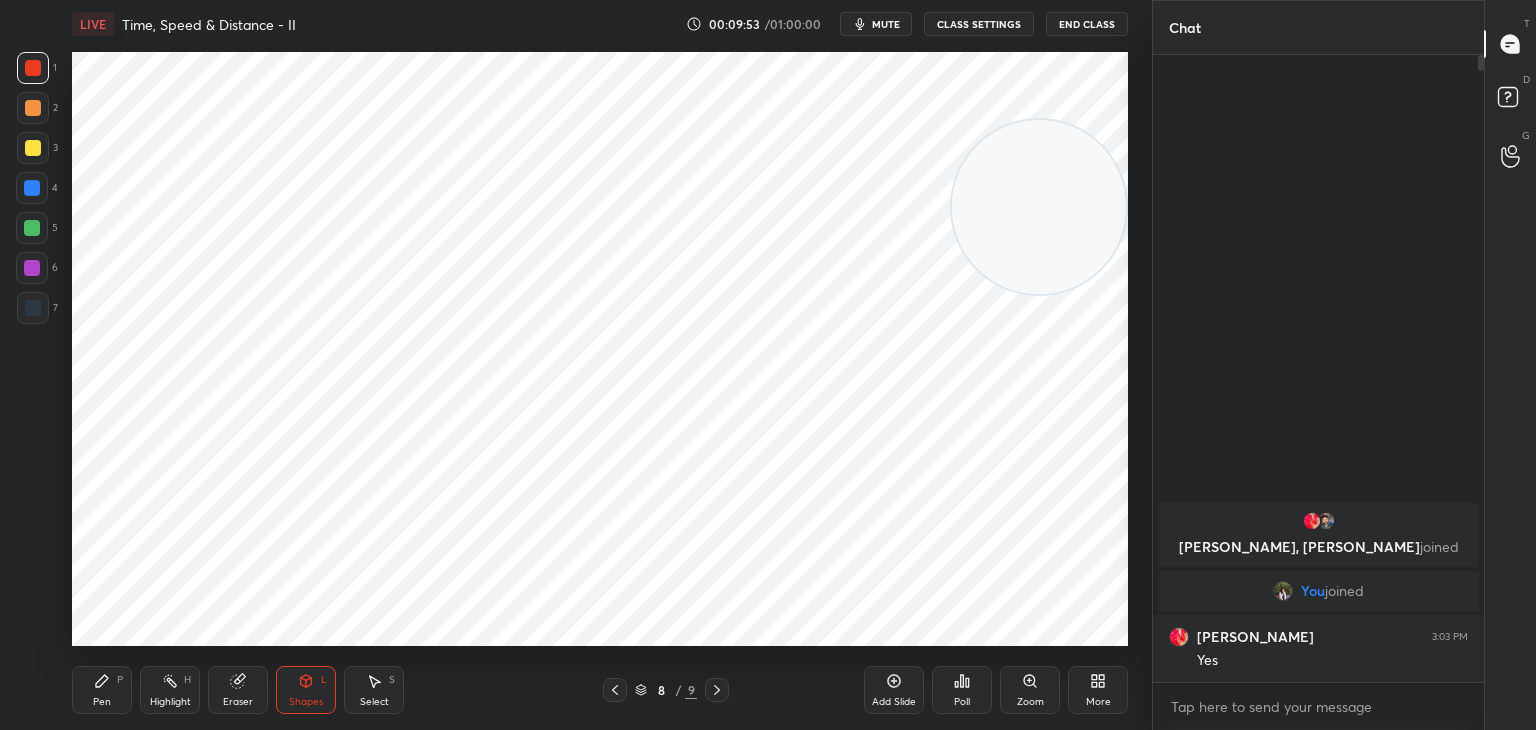 click at bounding box center [33, 308] 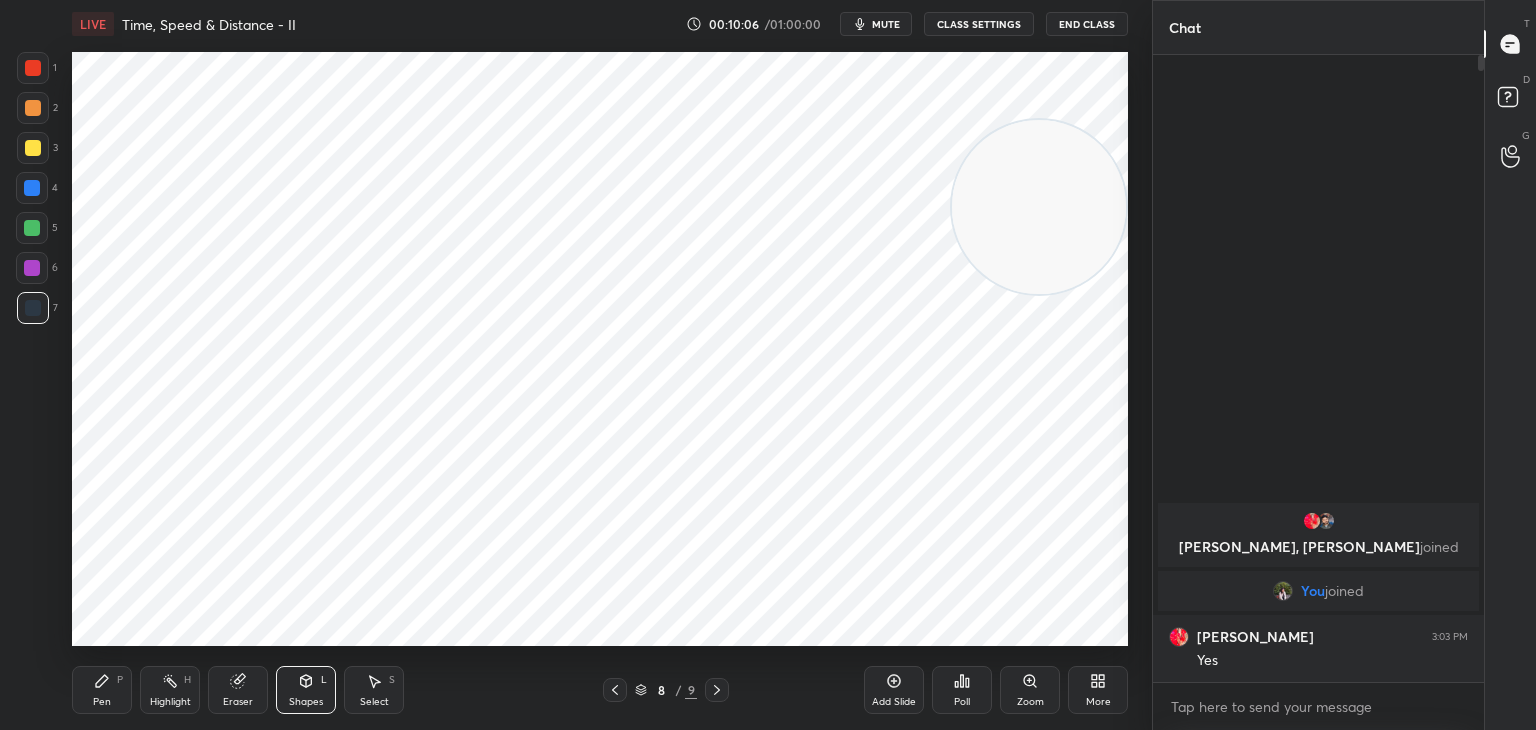 click on "Pen P" at bounding box center (102, 690) 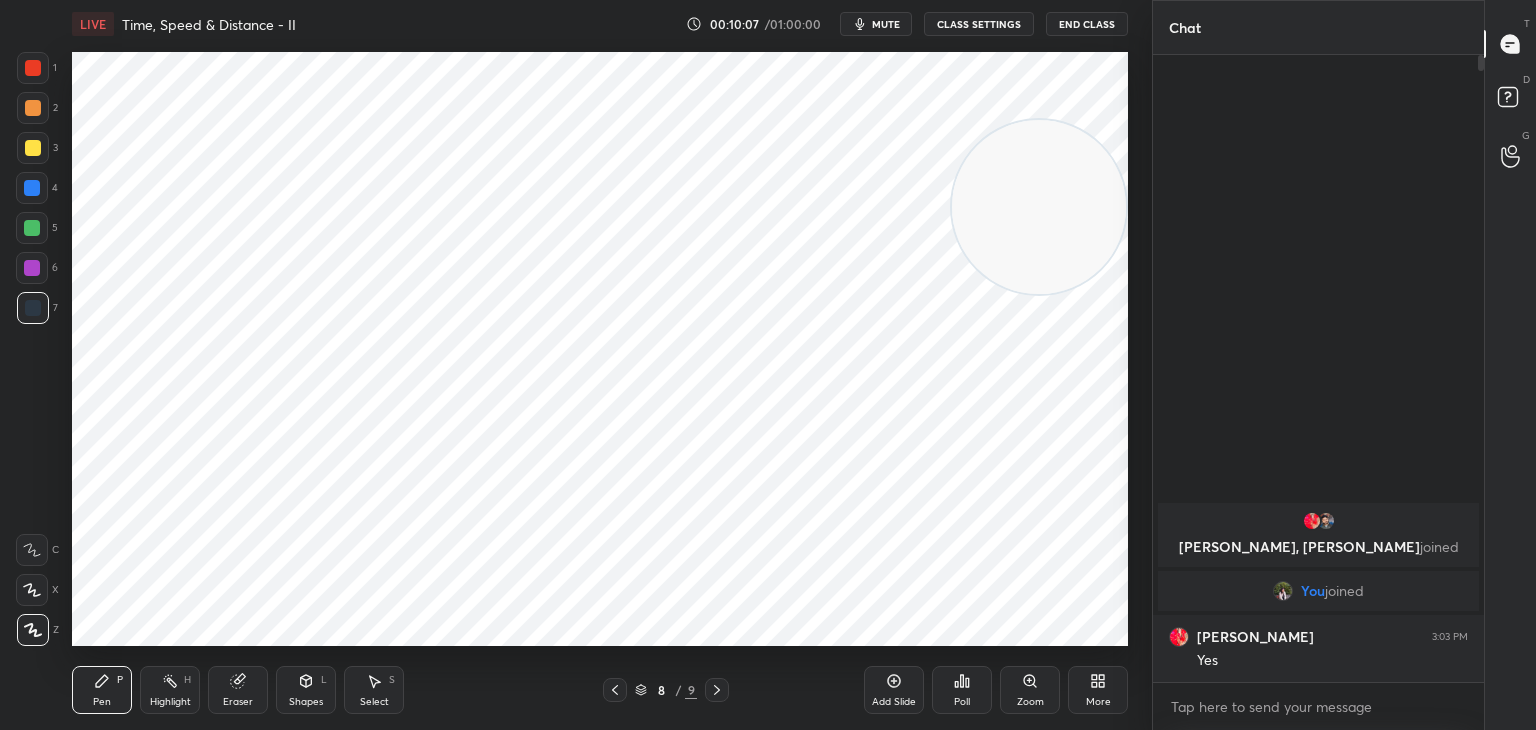 click at bounding box center [33, 68] 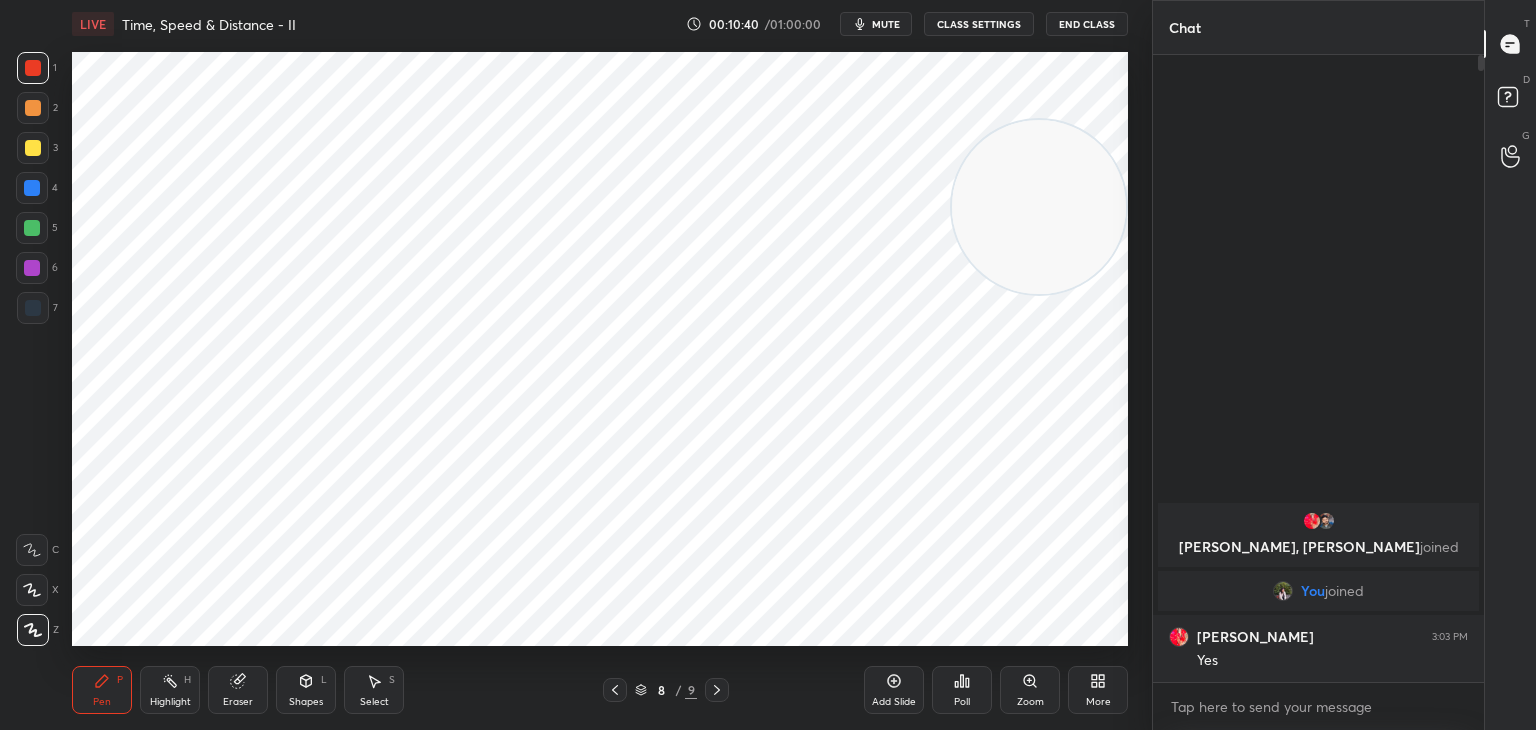 click 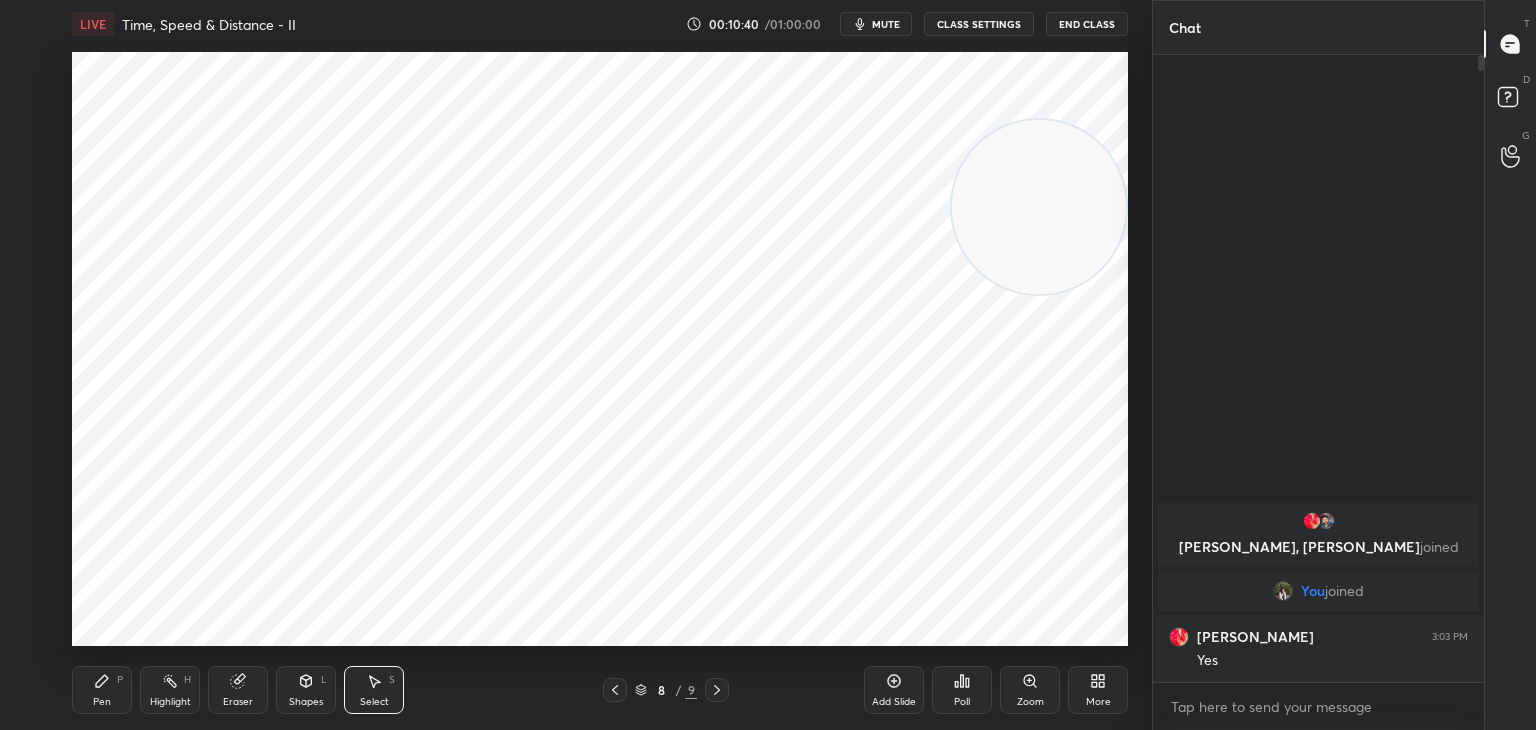 click on "Shapes L" at bounding box center [306, 690] 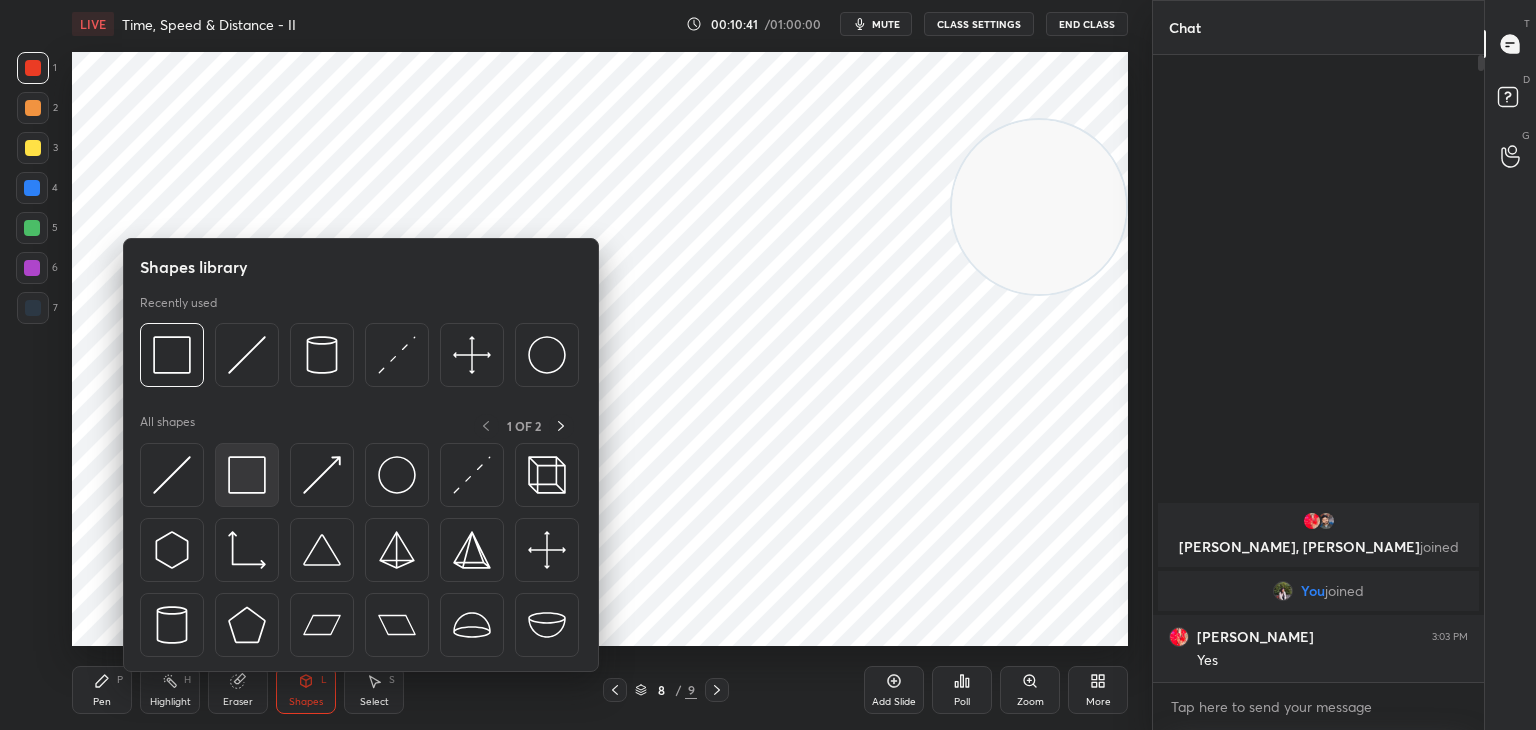 click at bounding box center (247, 475) 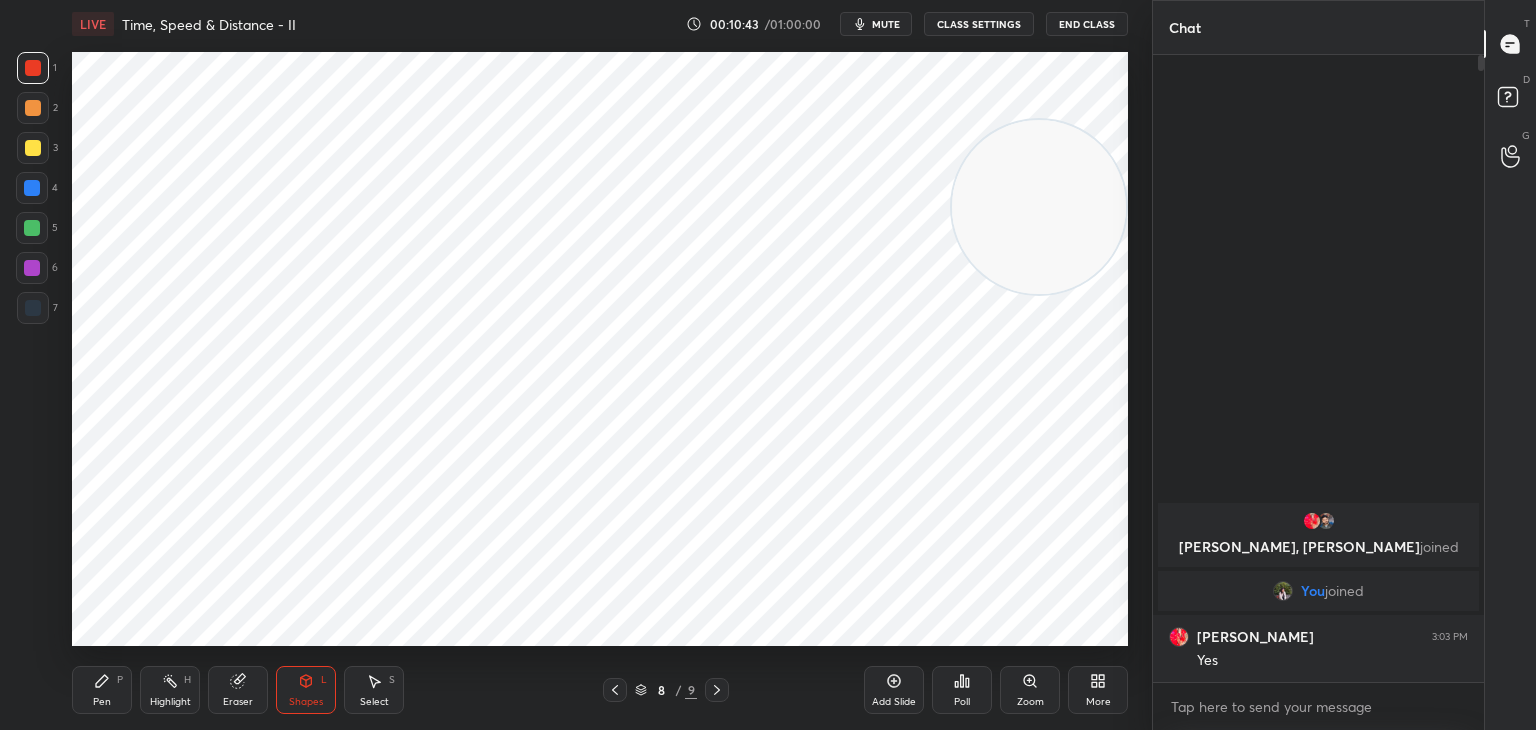 click 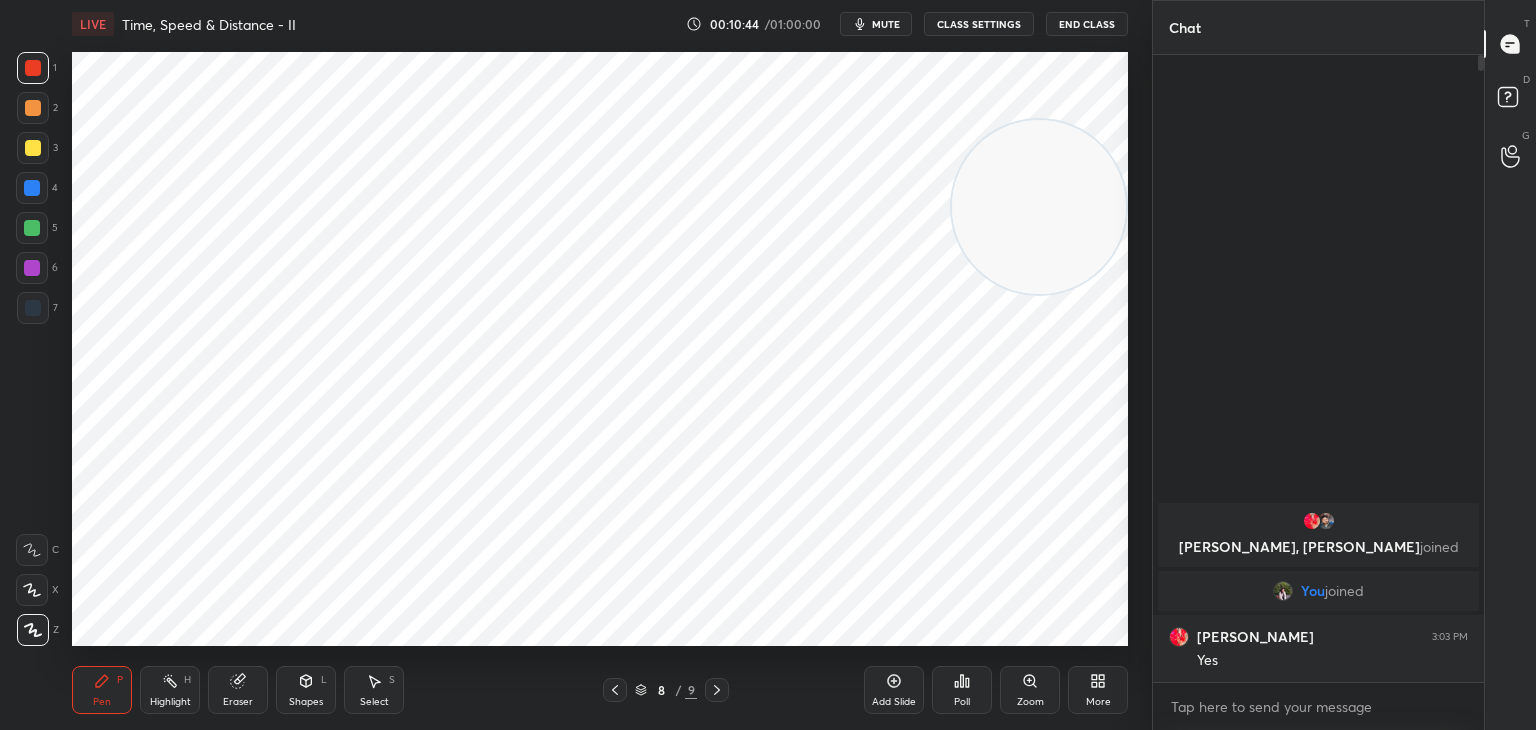 click at bounding box center [615, 690] 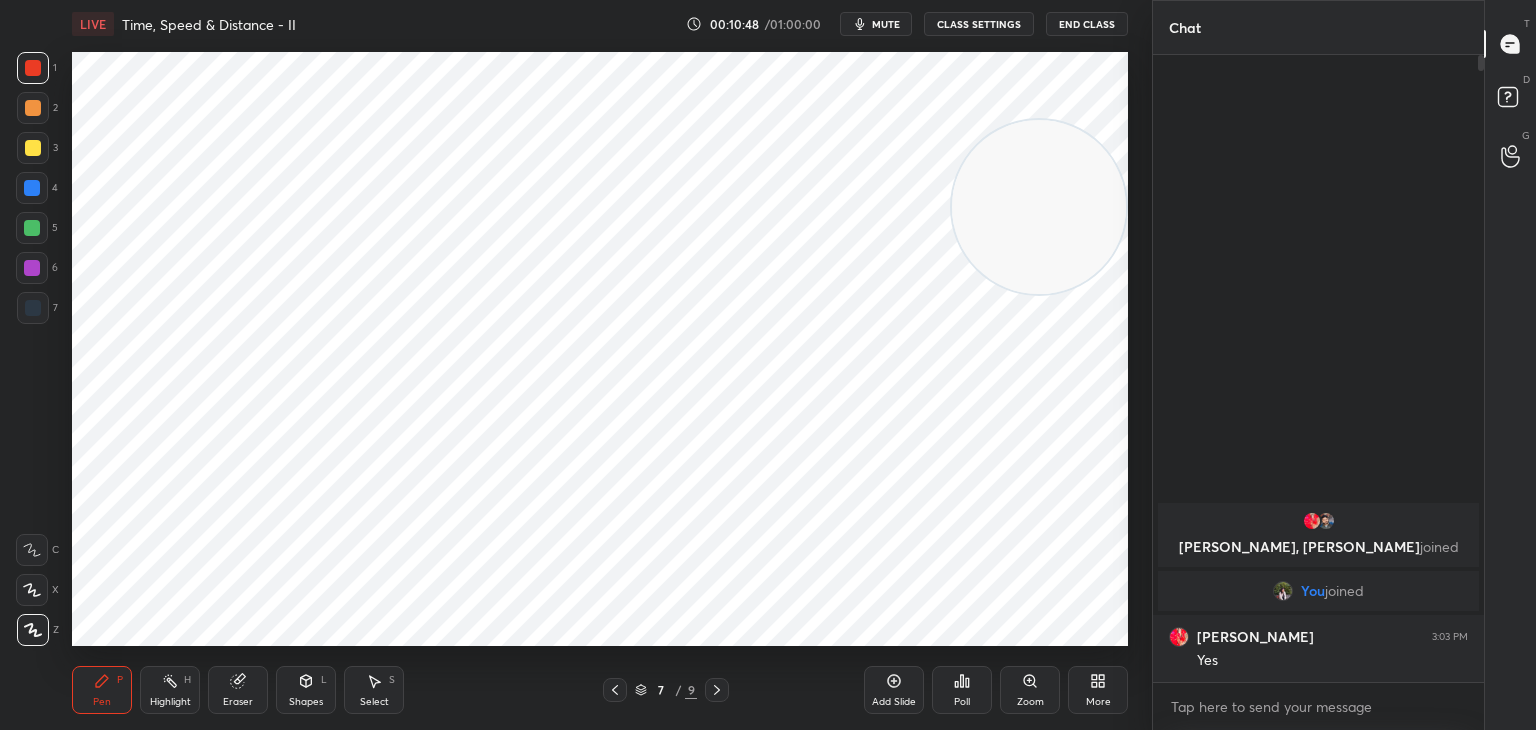 click 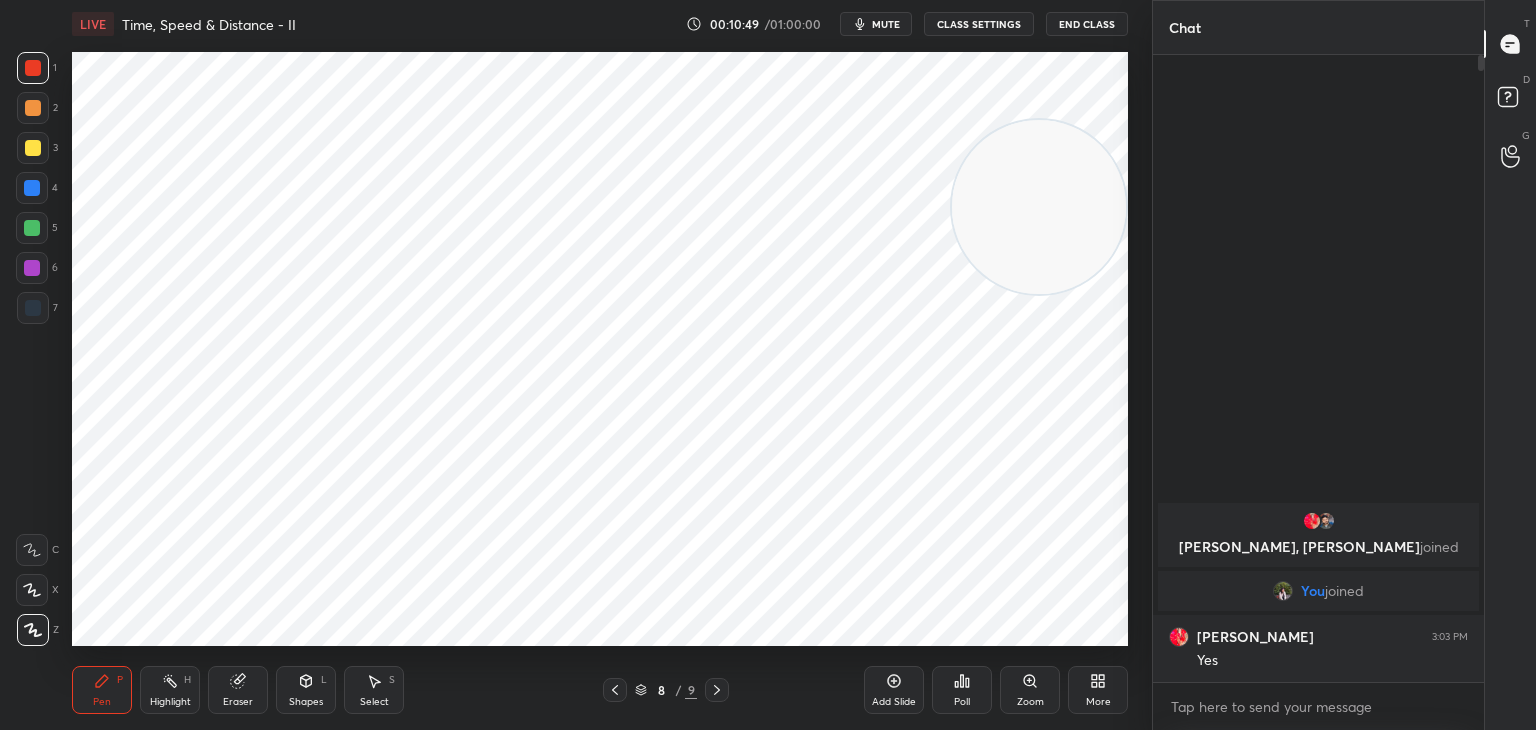 click 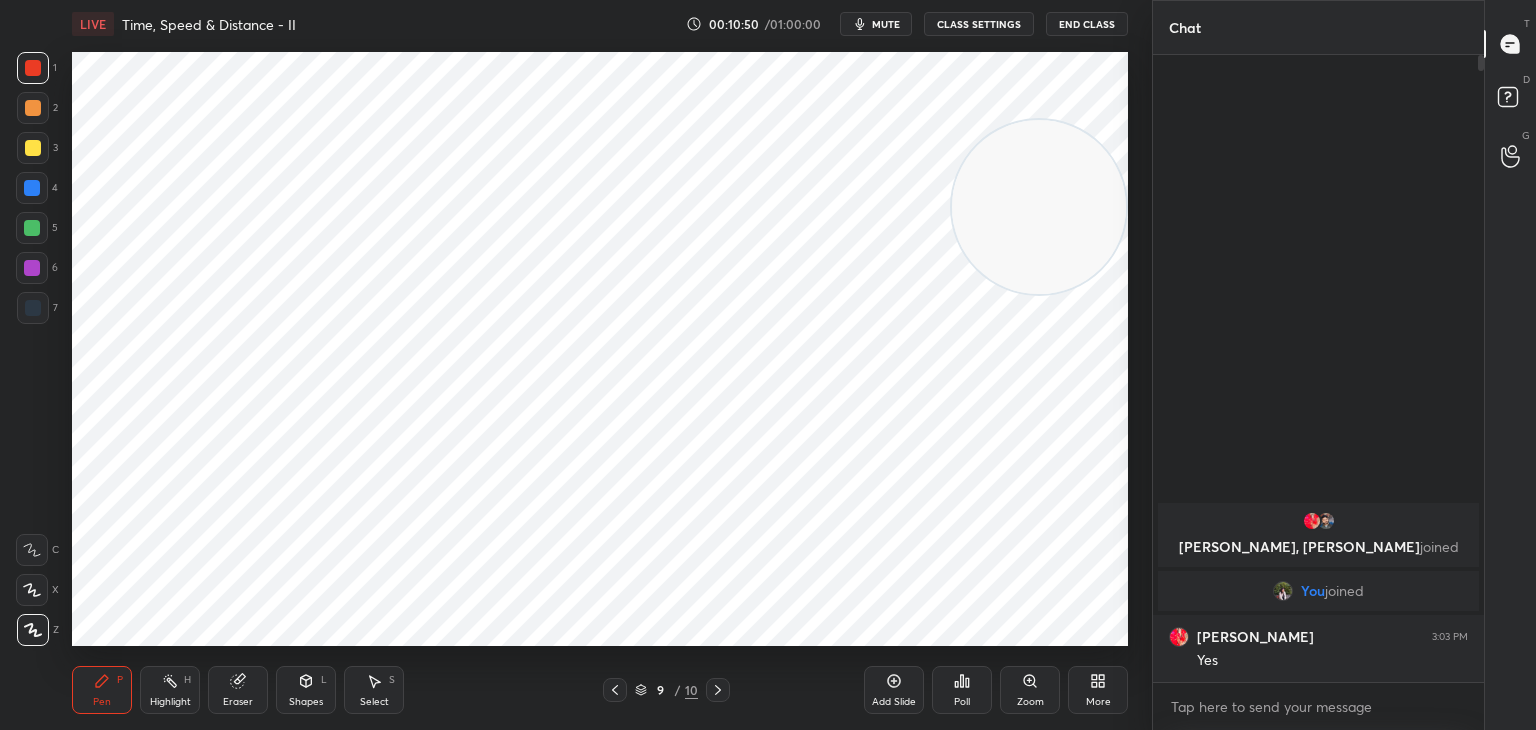 click at bounding box center (33, 308) 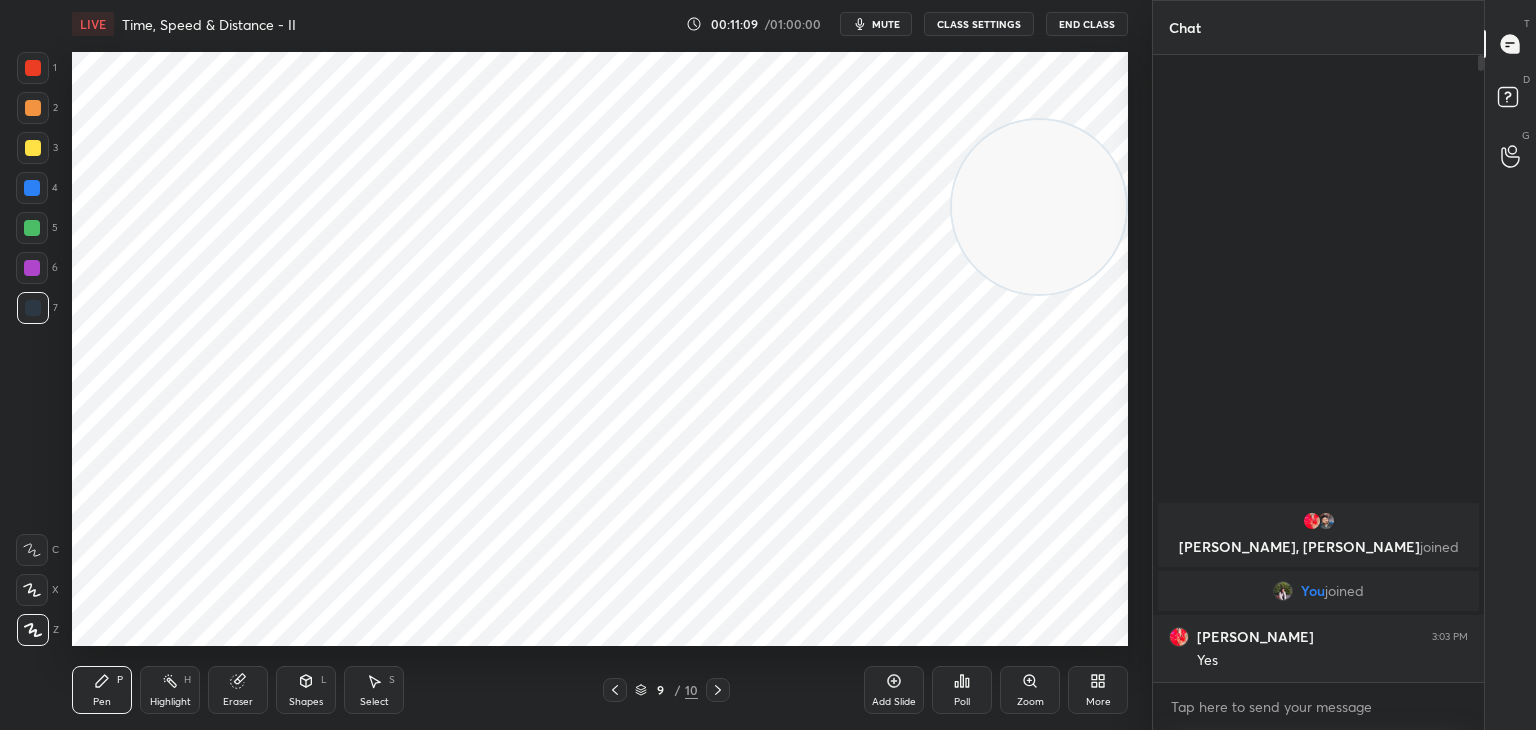 click at bounding box center [33, 68] 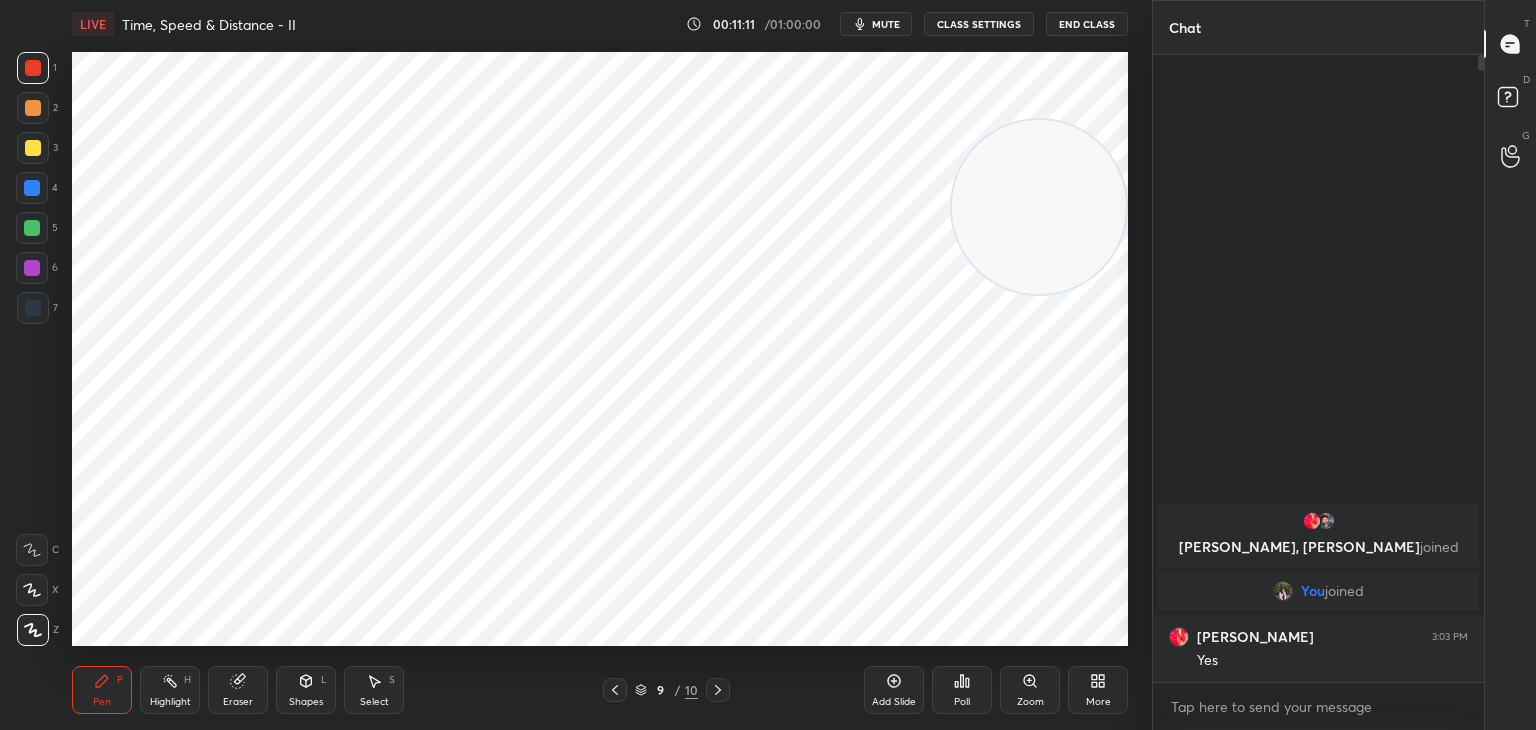 click 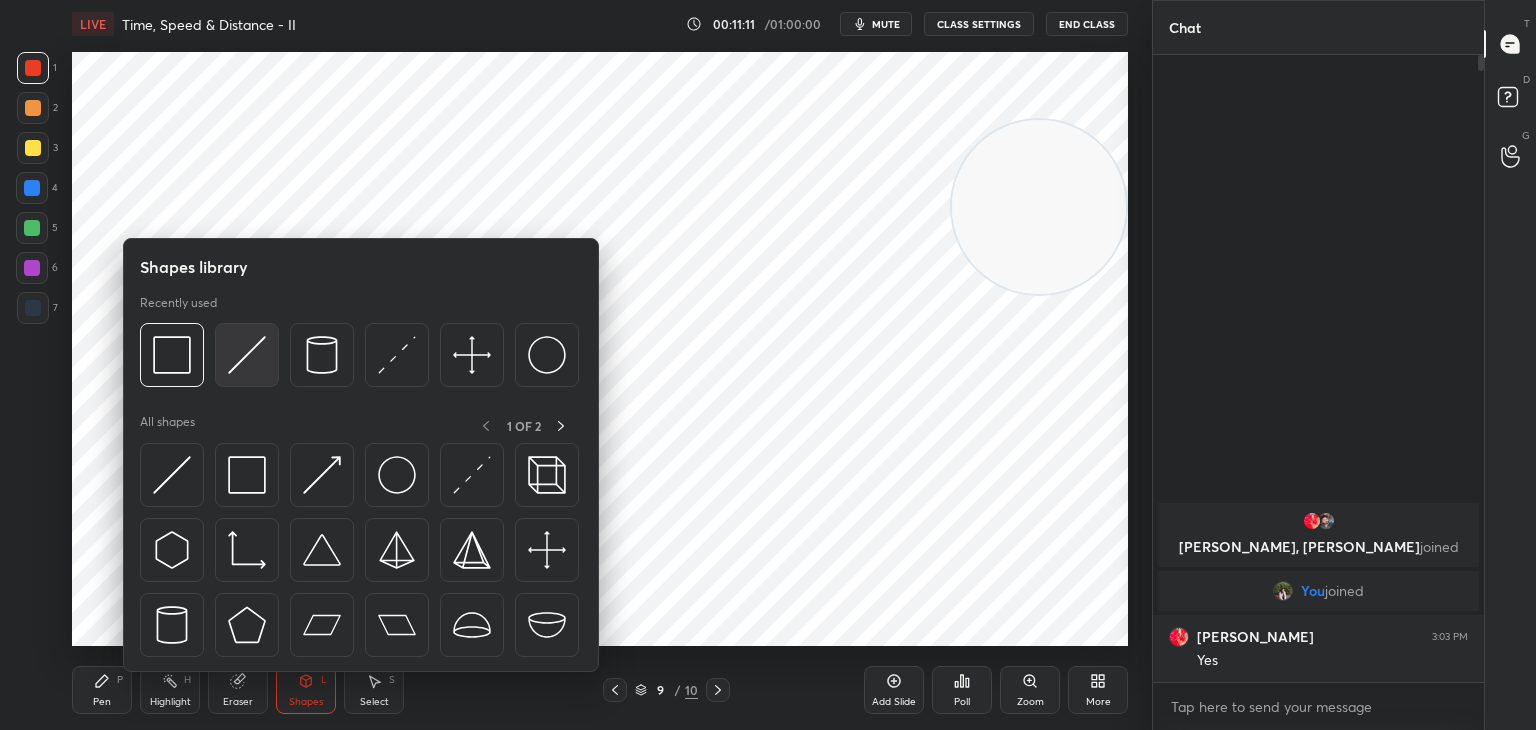 click at bounding box center (247, 355) 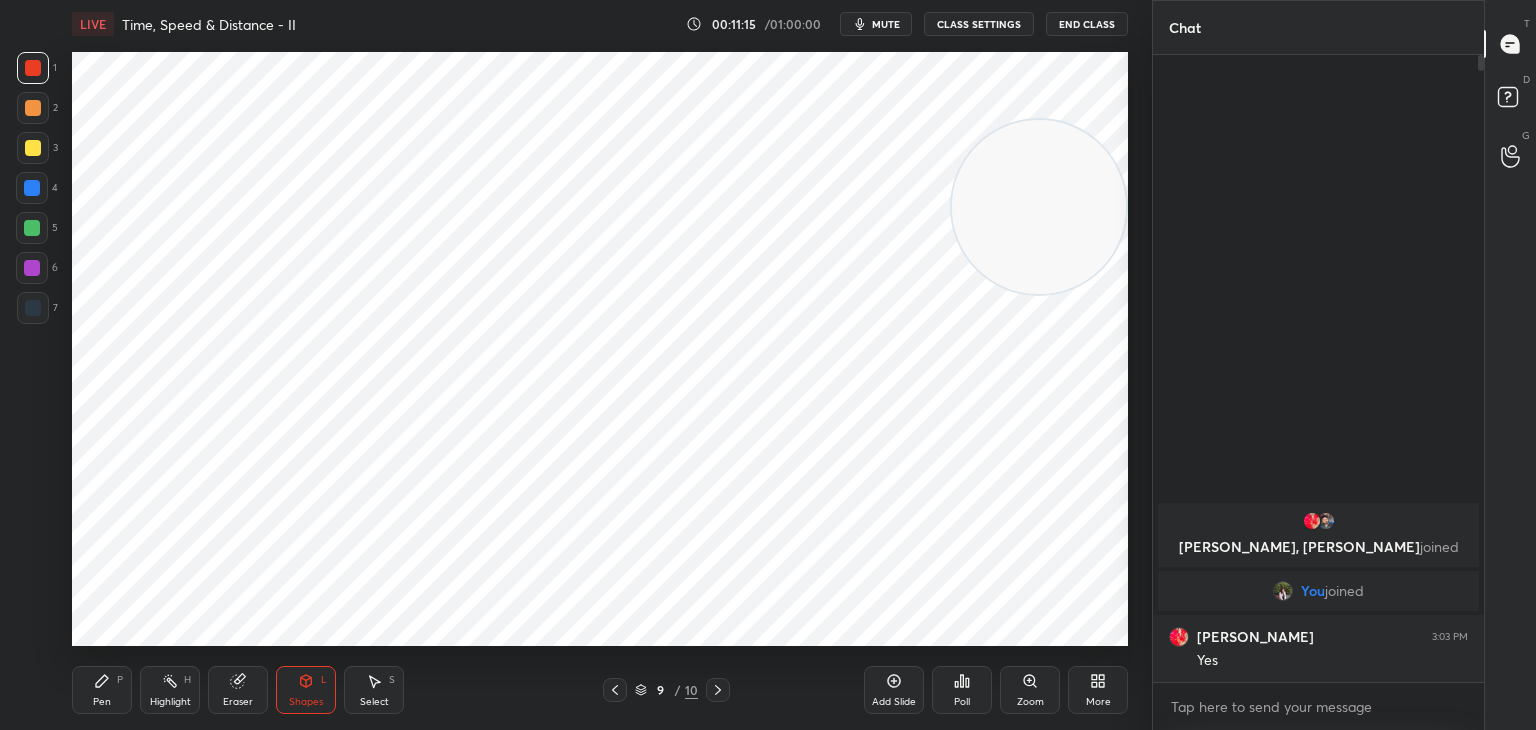 click on "Pen" at bounding box center (102, 702) 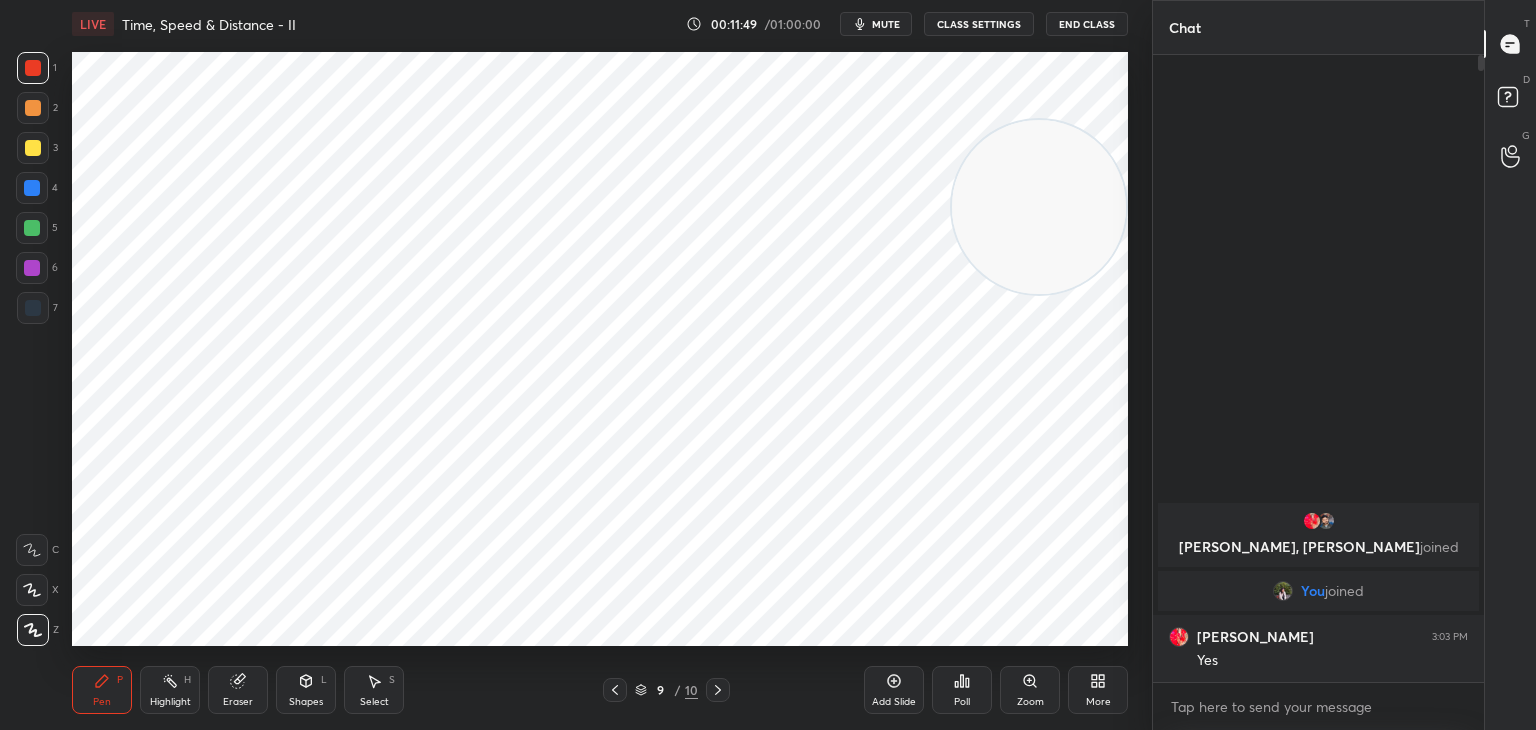 click 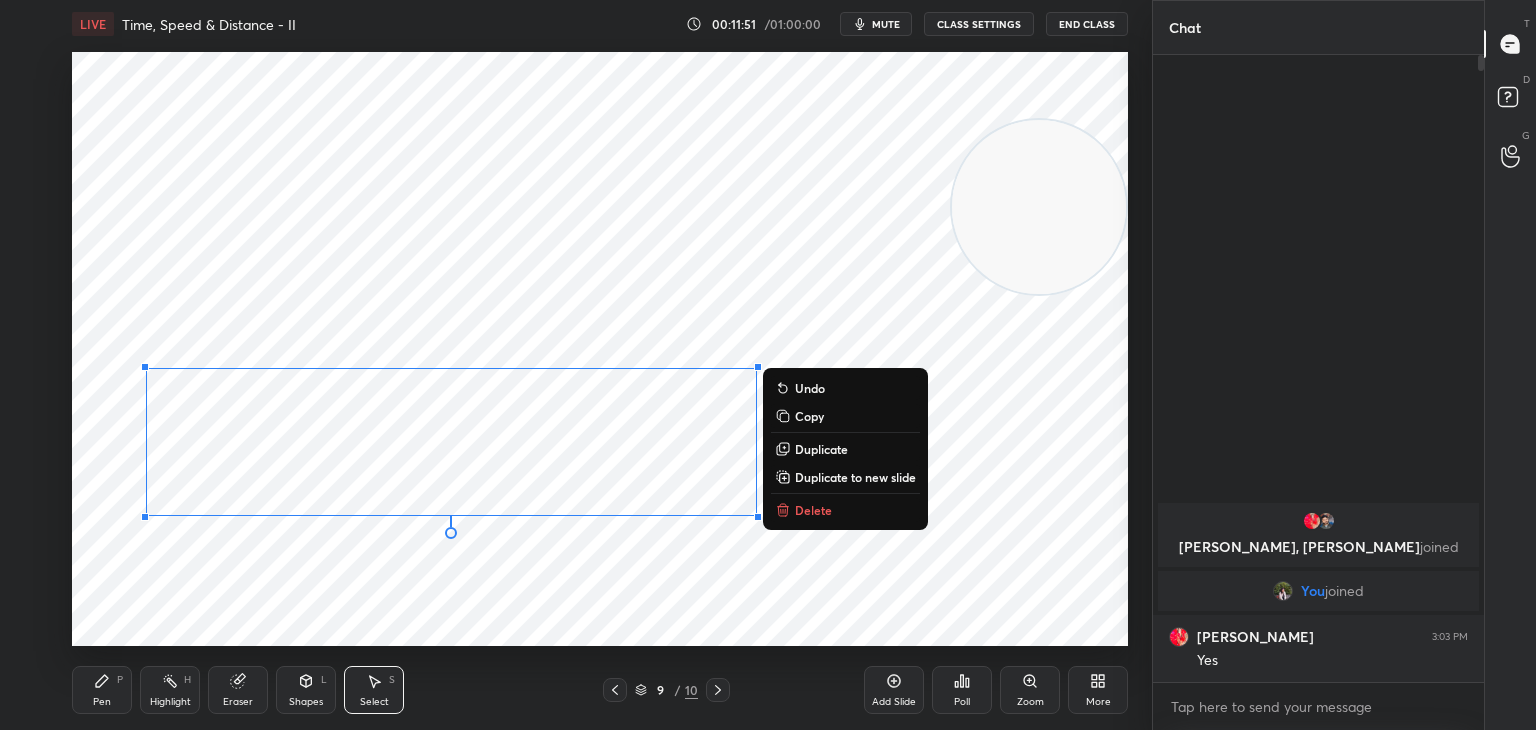 click on "0 ° Undo Copy Duplicate Duplicate to new slide Delete" at bounding box center [600, 349] 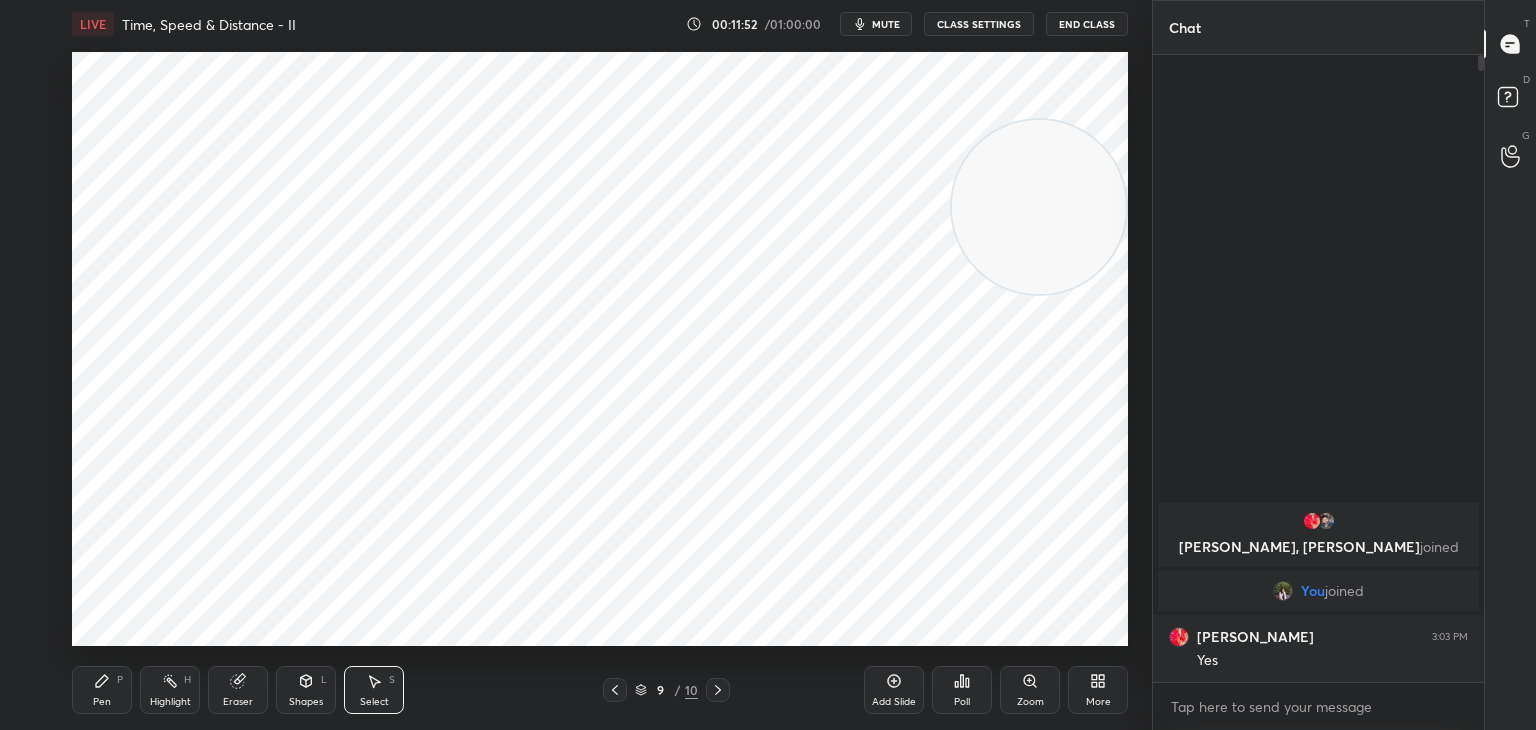 click on "Shapes L" at bounding box center (306, 690) 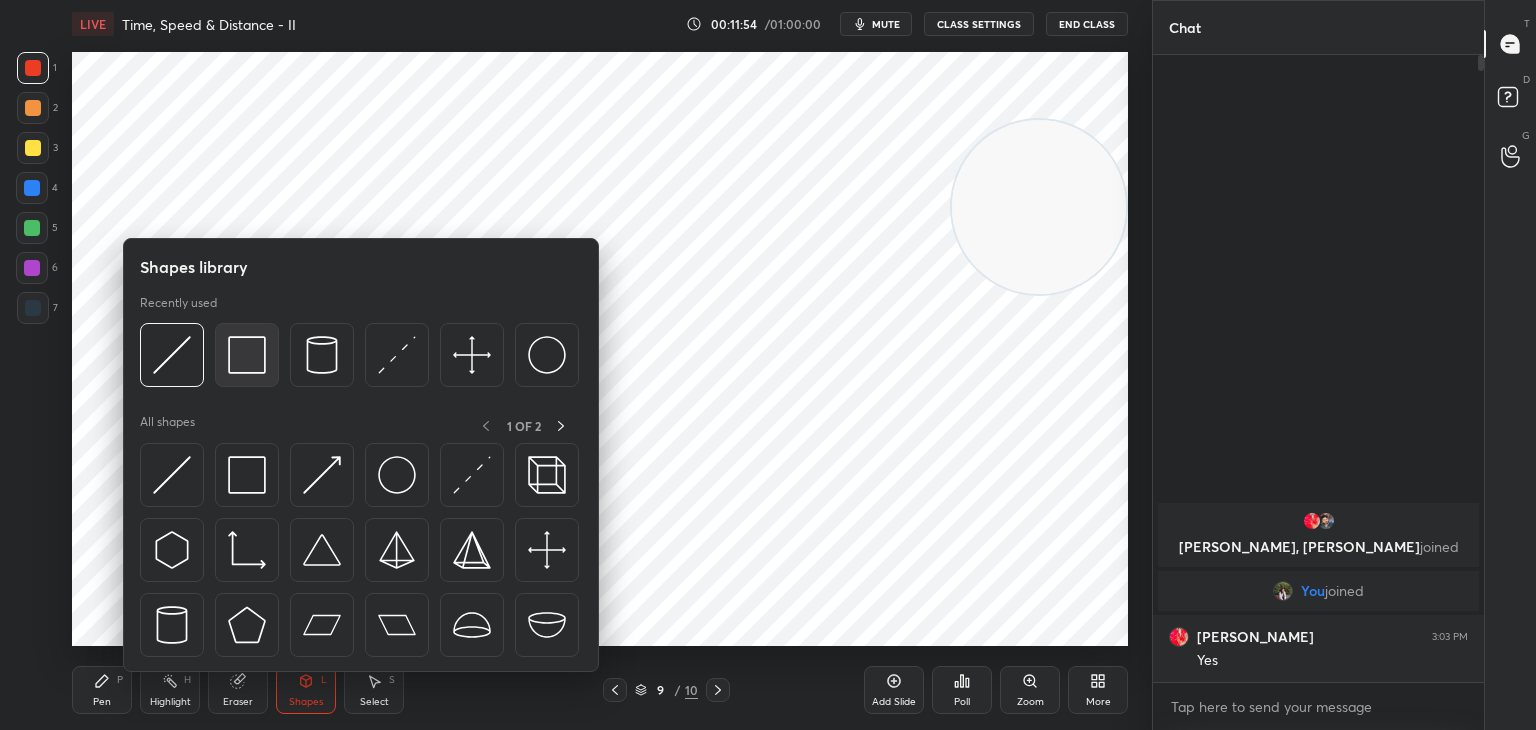 click at bounding box center (247, 355) 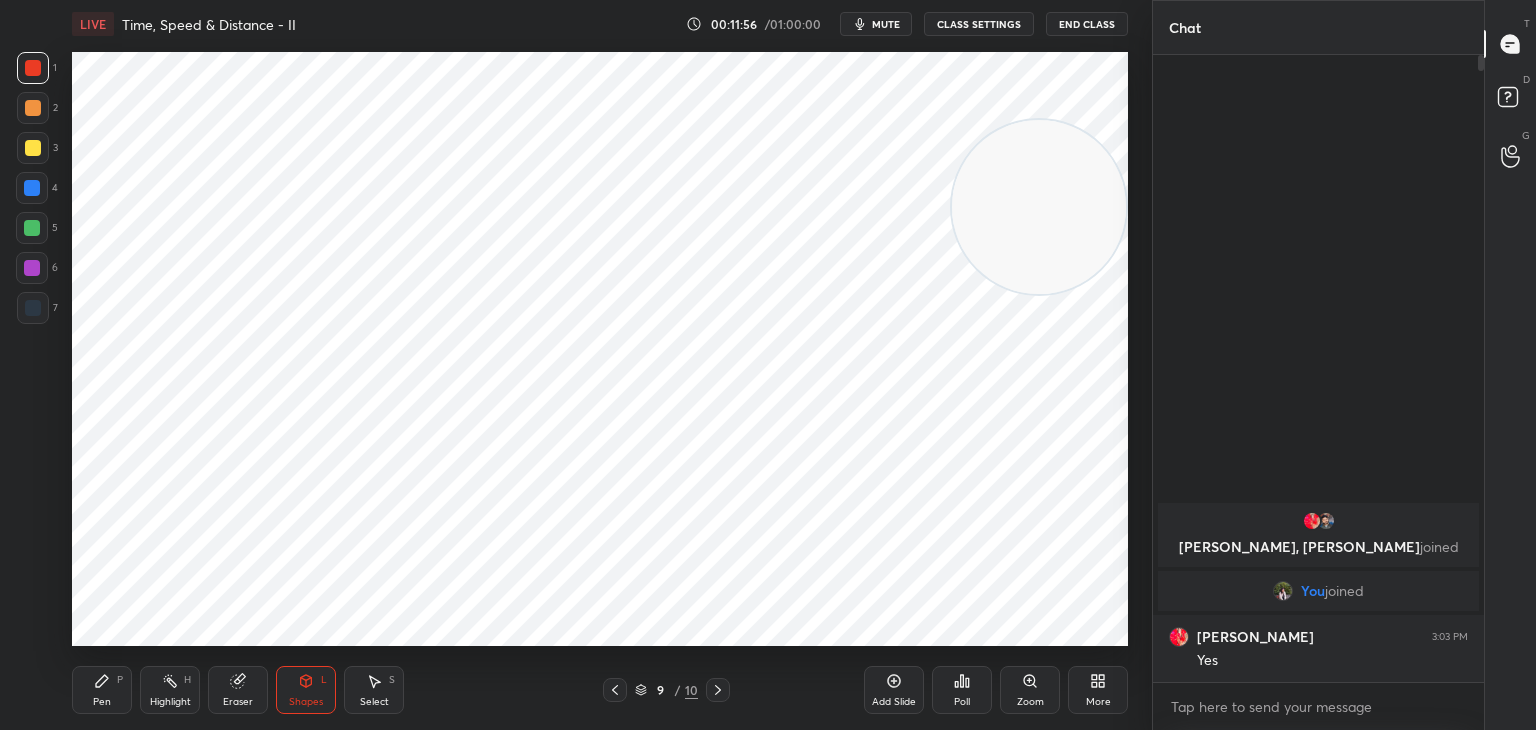click on "Pen" at bounding box center (102, 702) 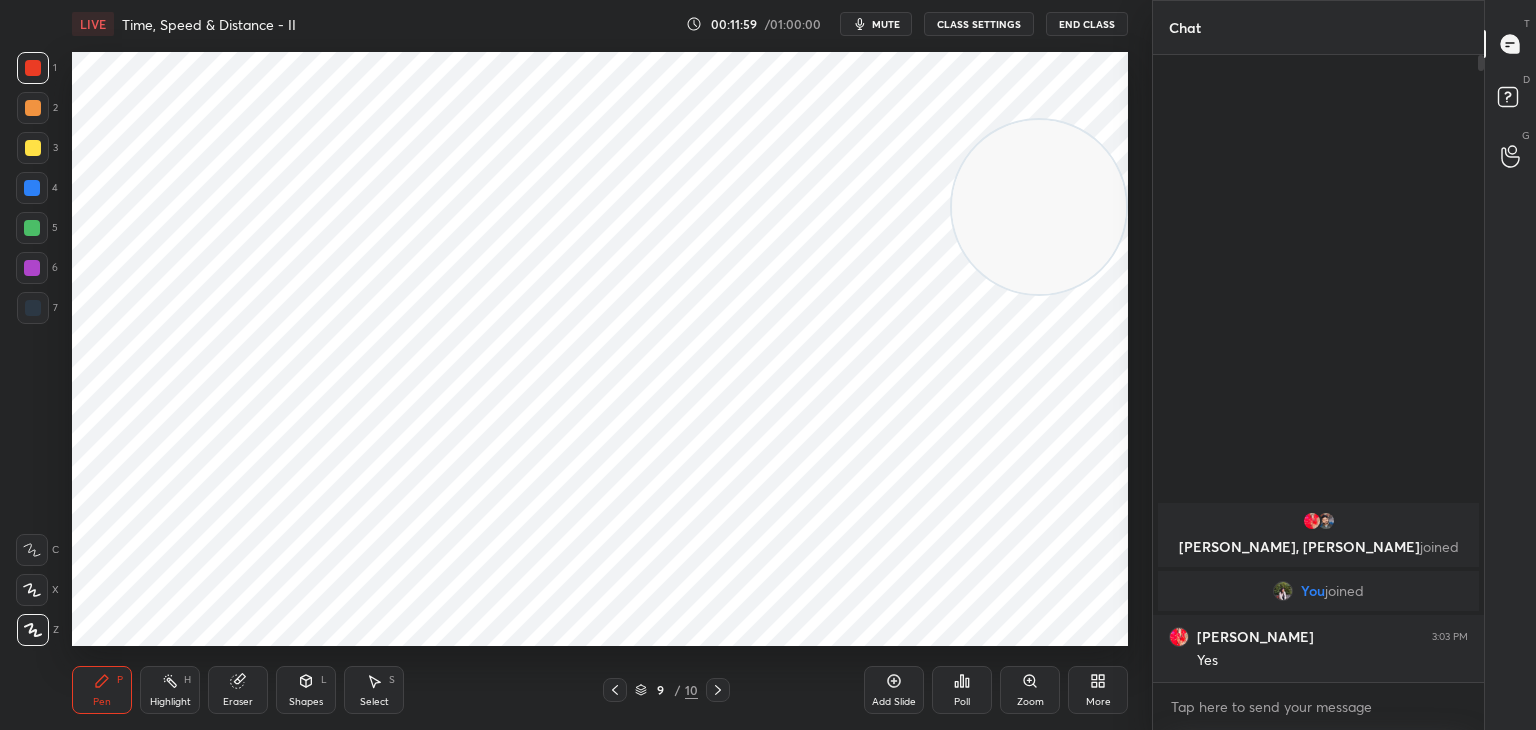 click 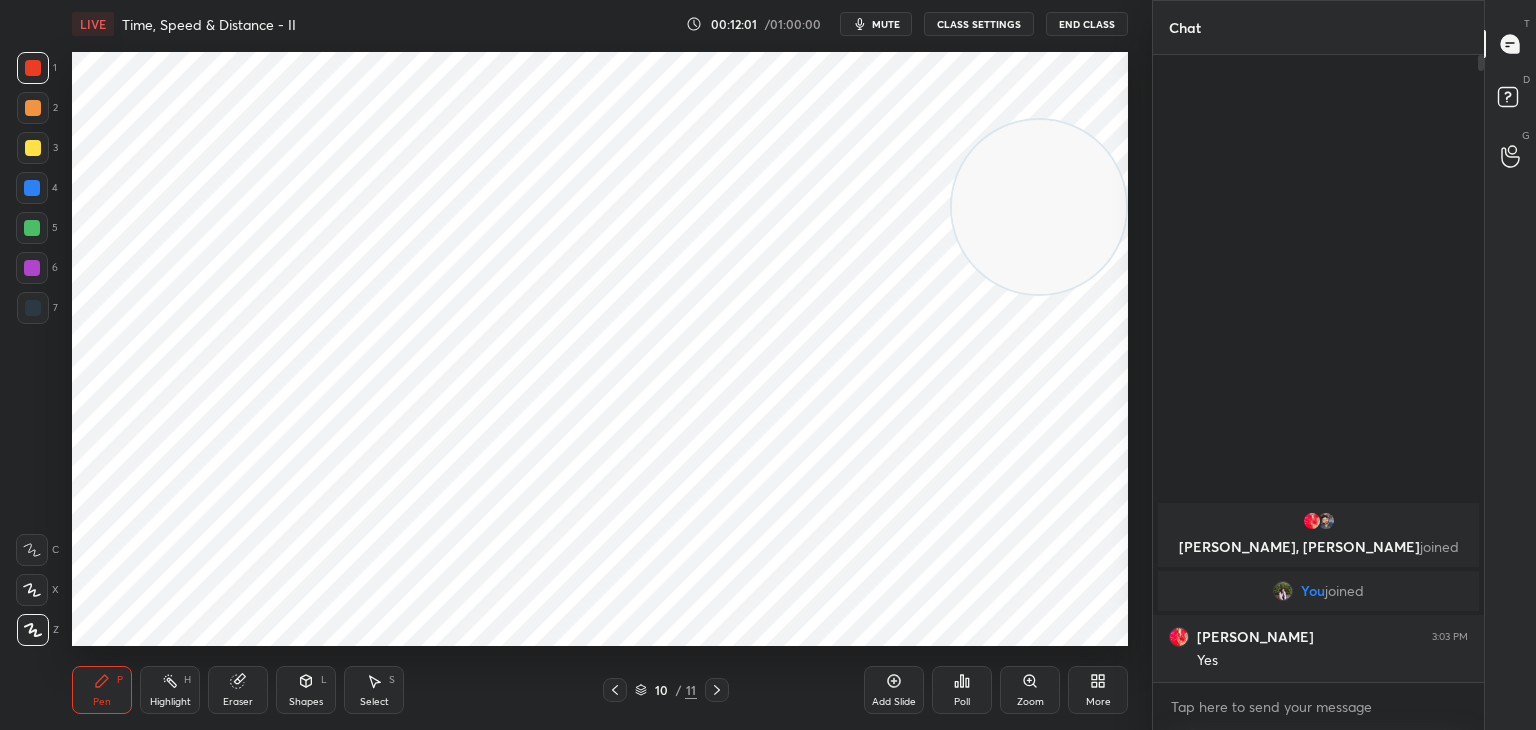 click at bounding box center [33, 308] 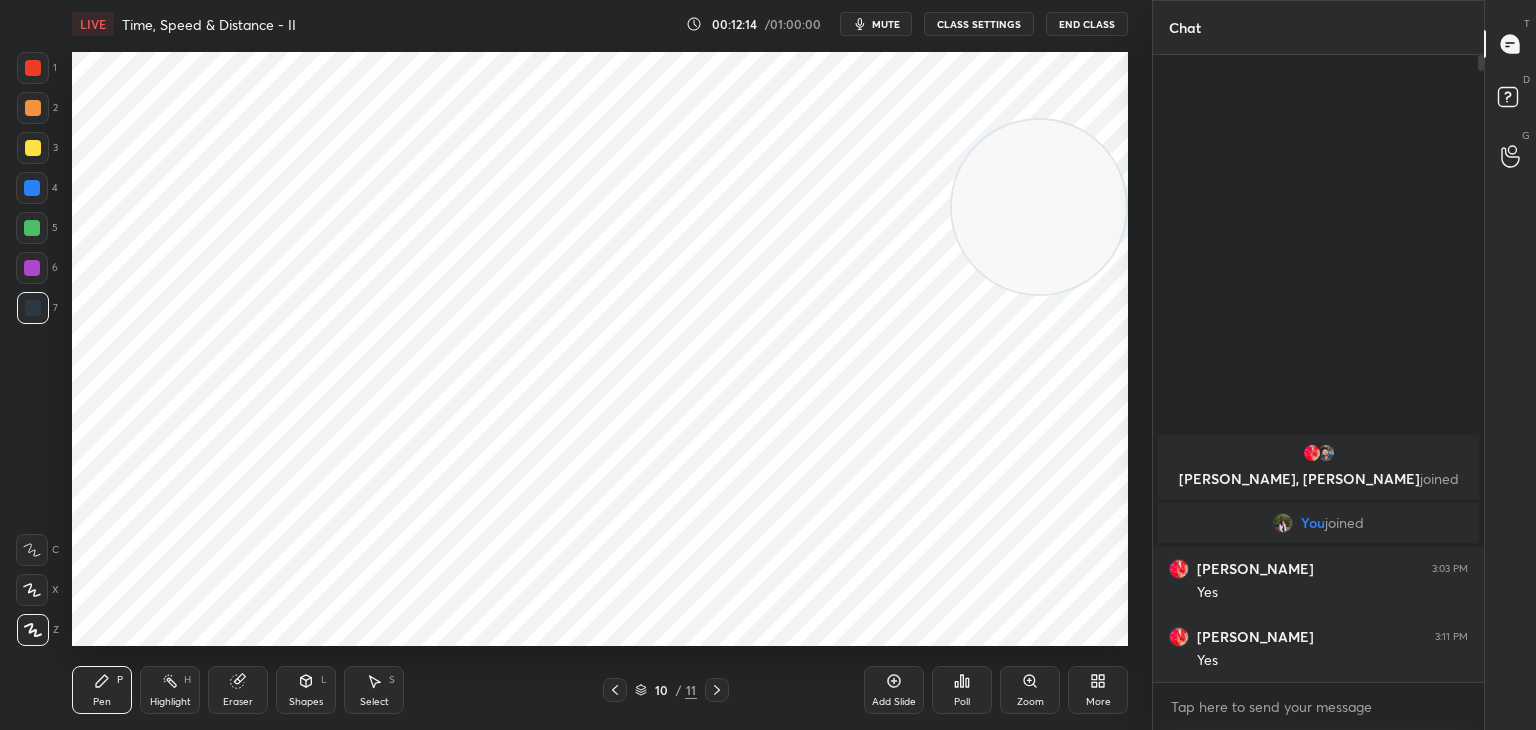 click at bounding box center (33, 68) 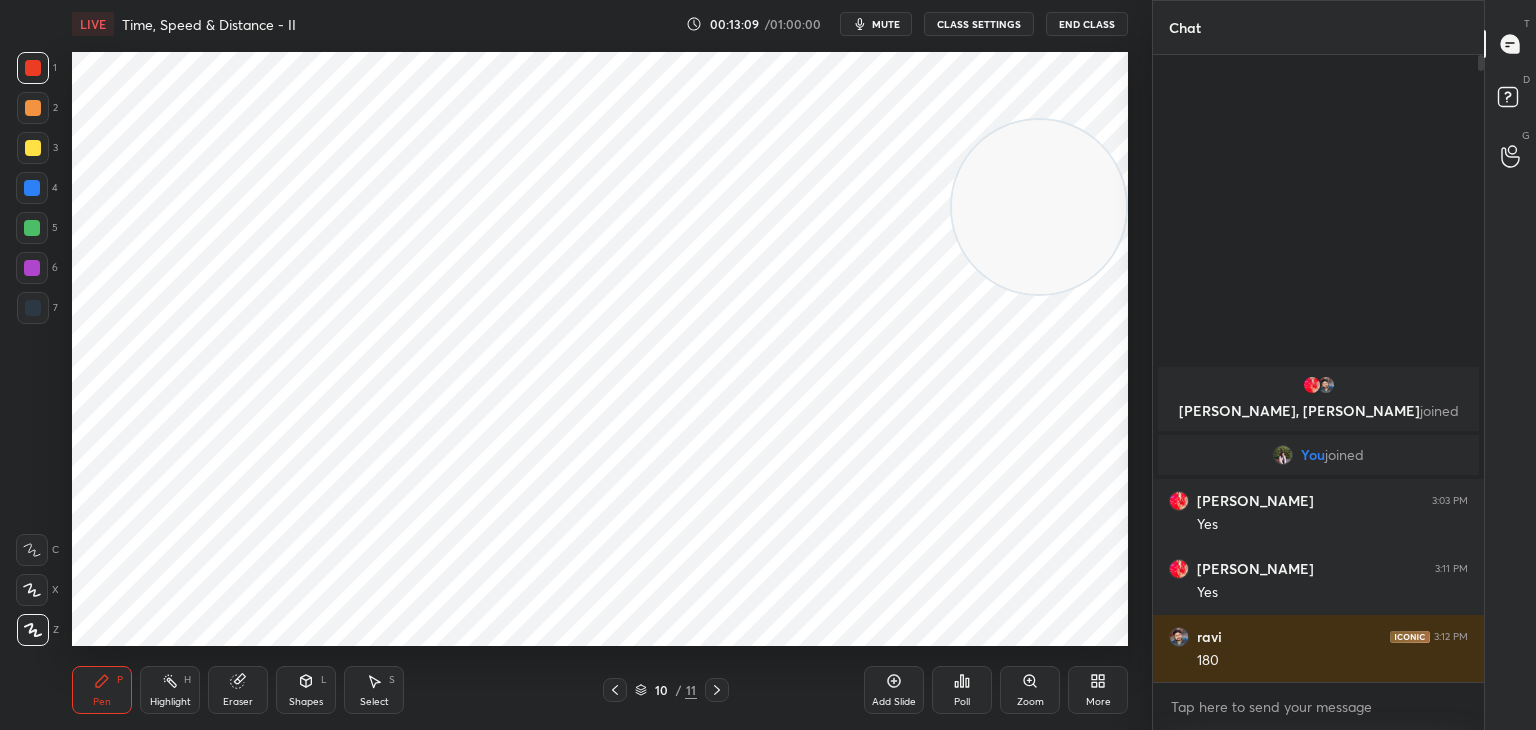 click on "Add Slide" at bounding box center [894, 690] 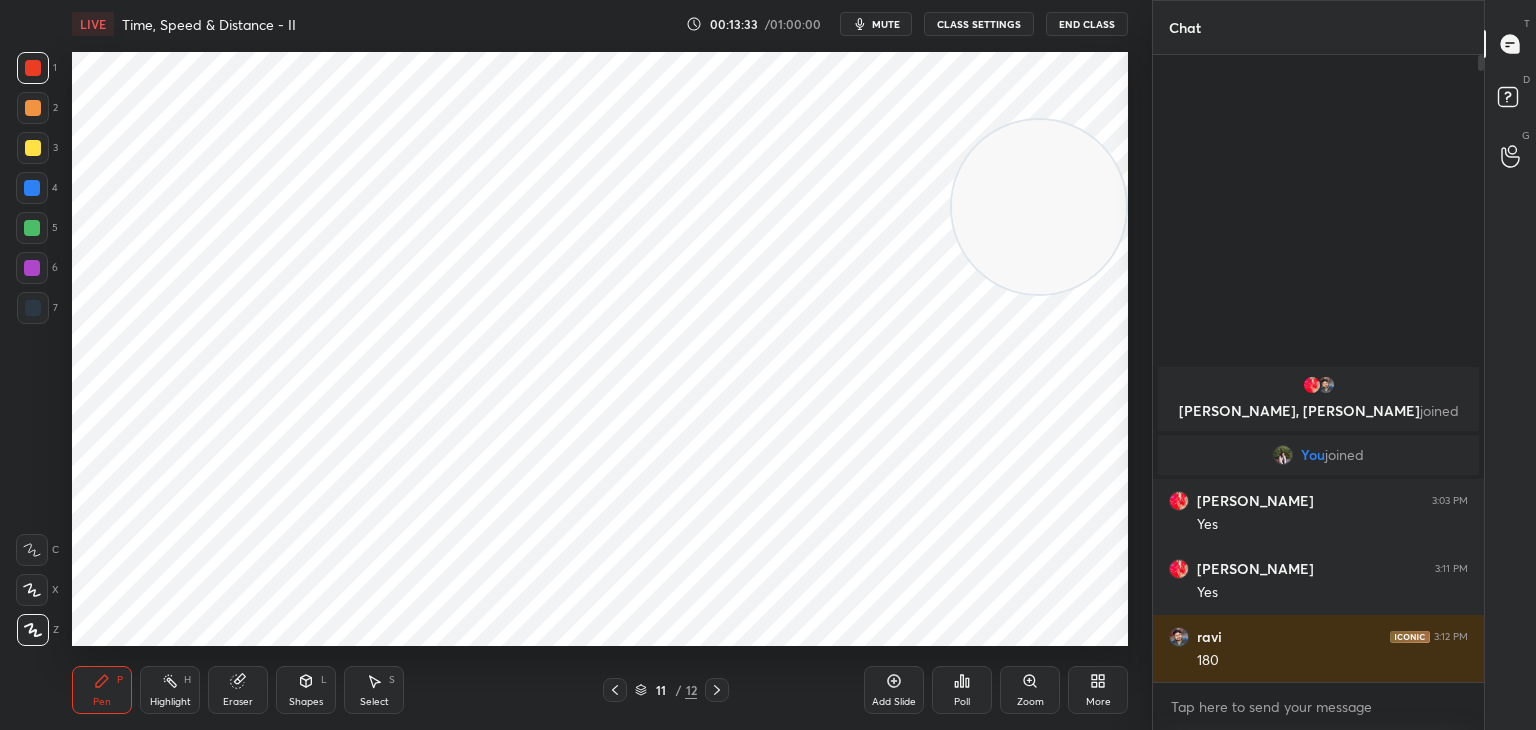 click 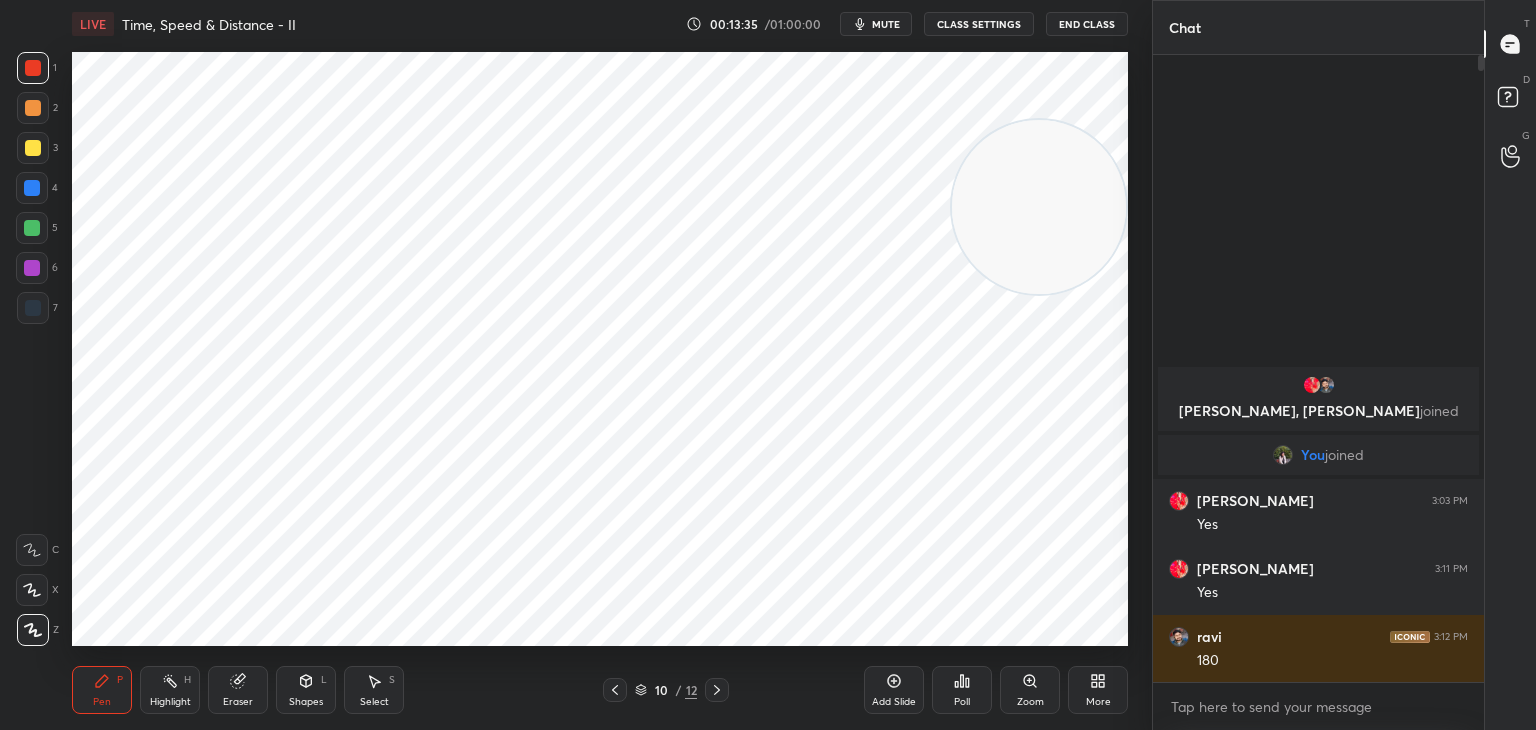 click at bounding box center (33, 308) 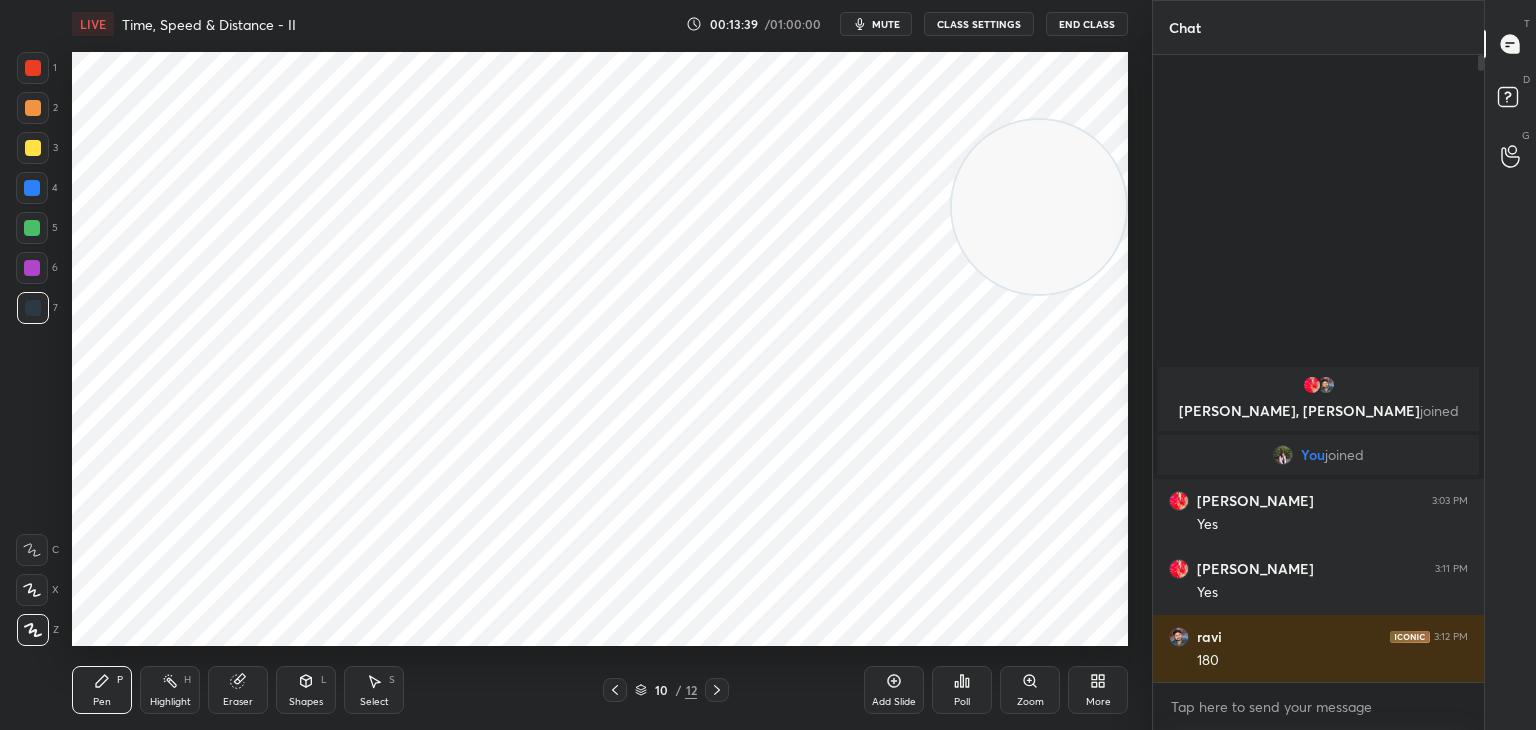 click at bounding box center [717, 690] 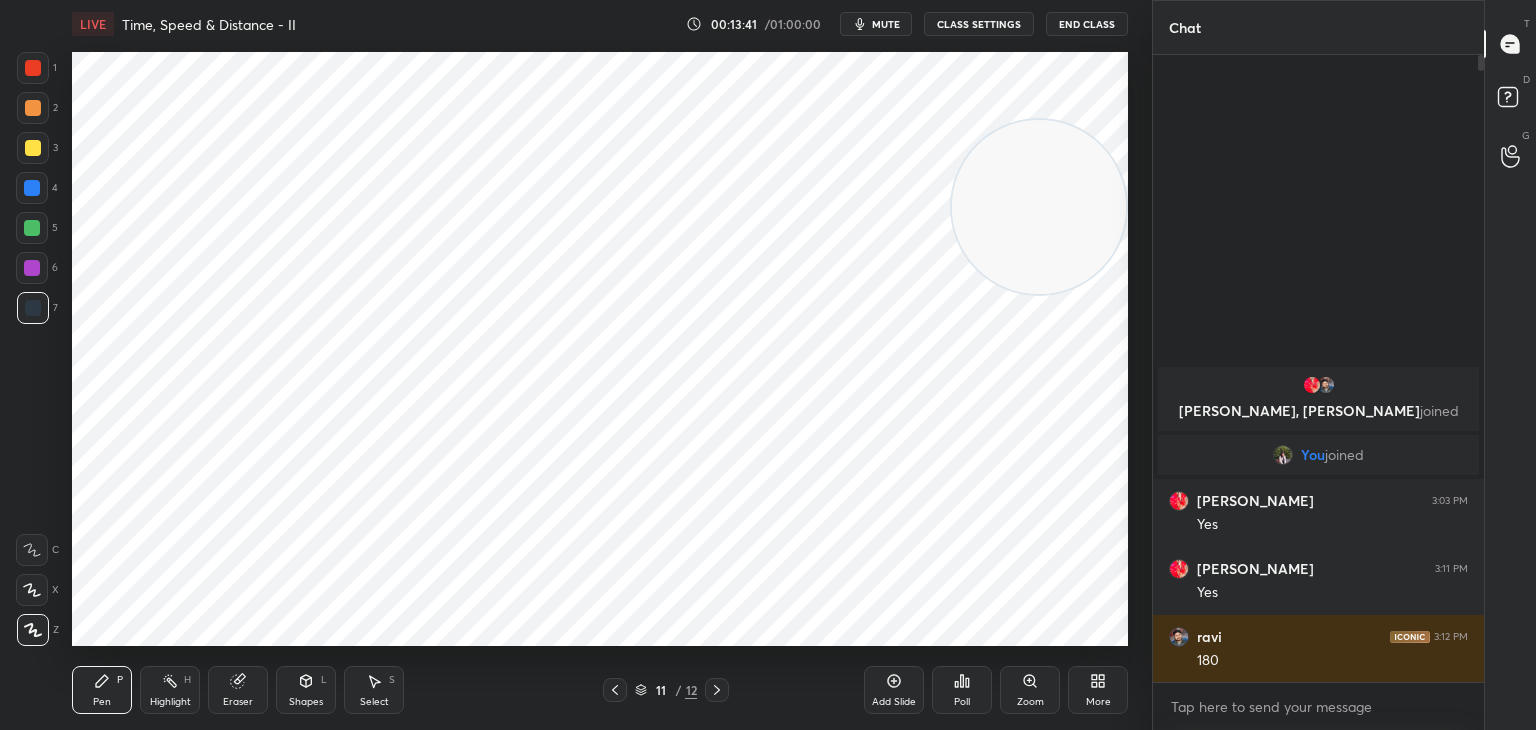 click 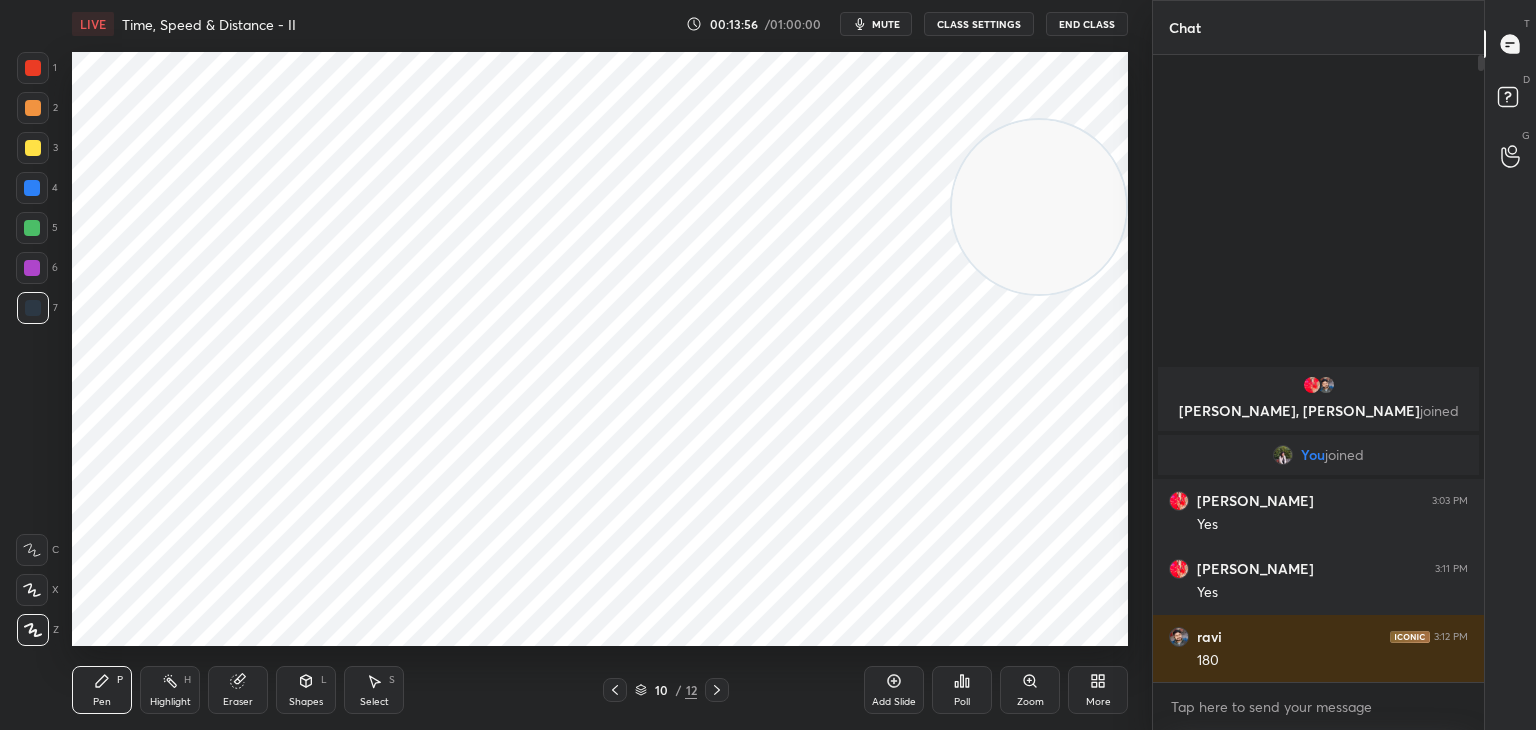 click 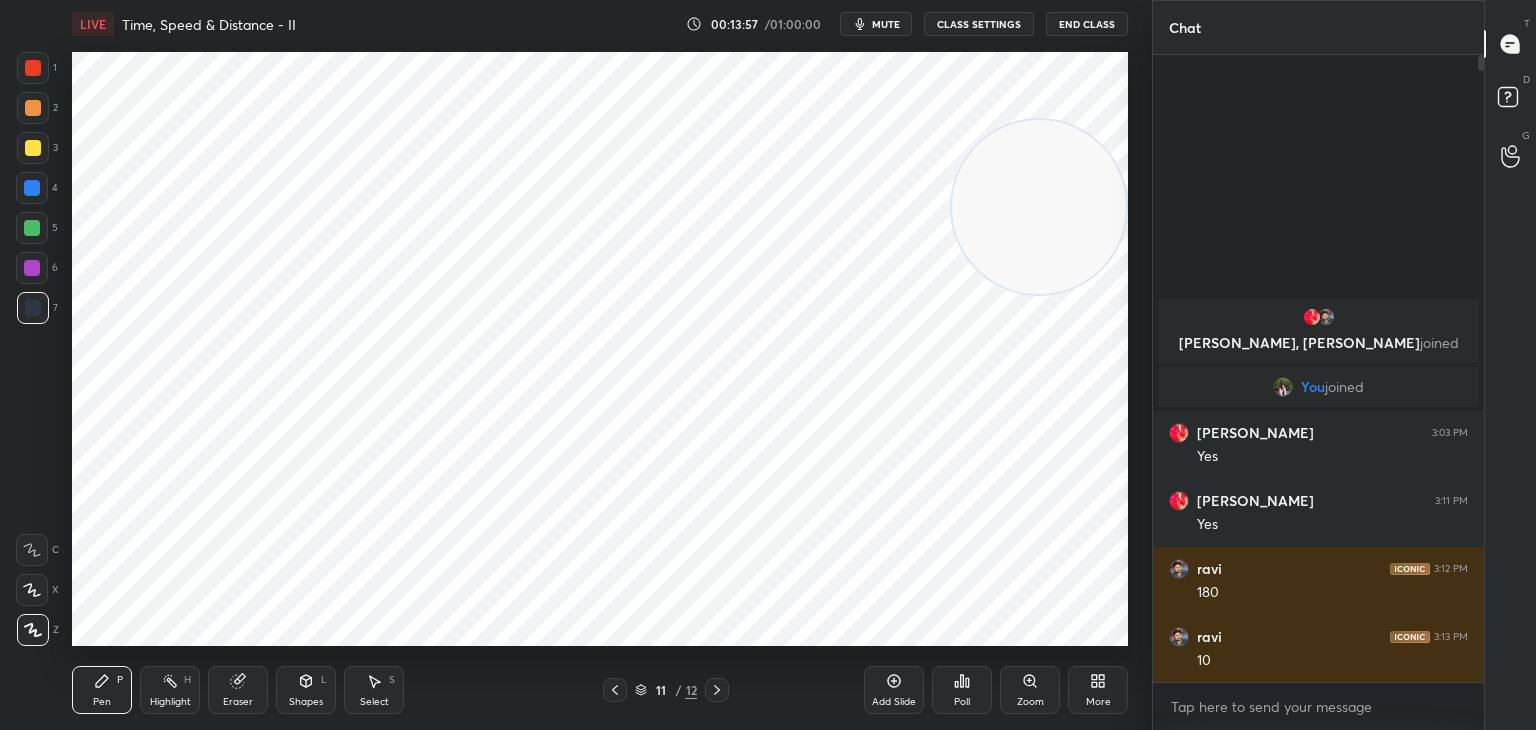 click 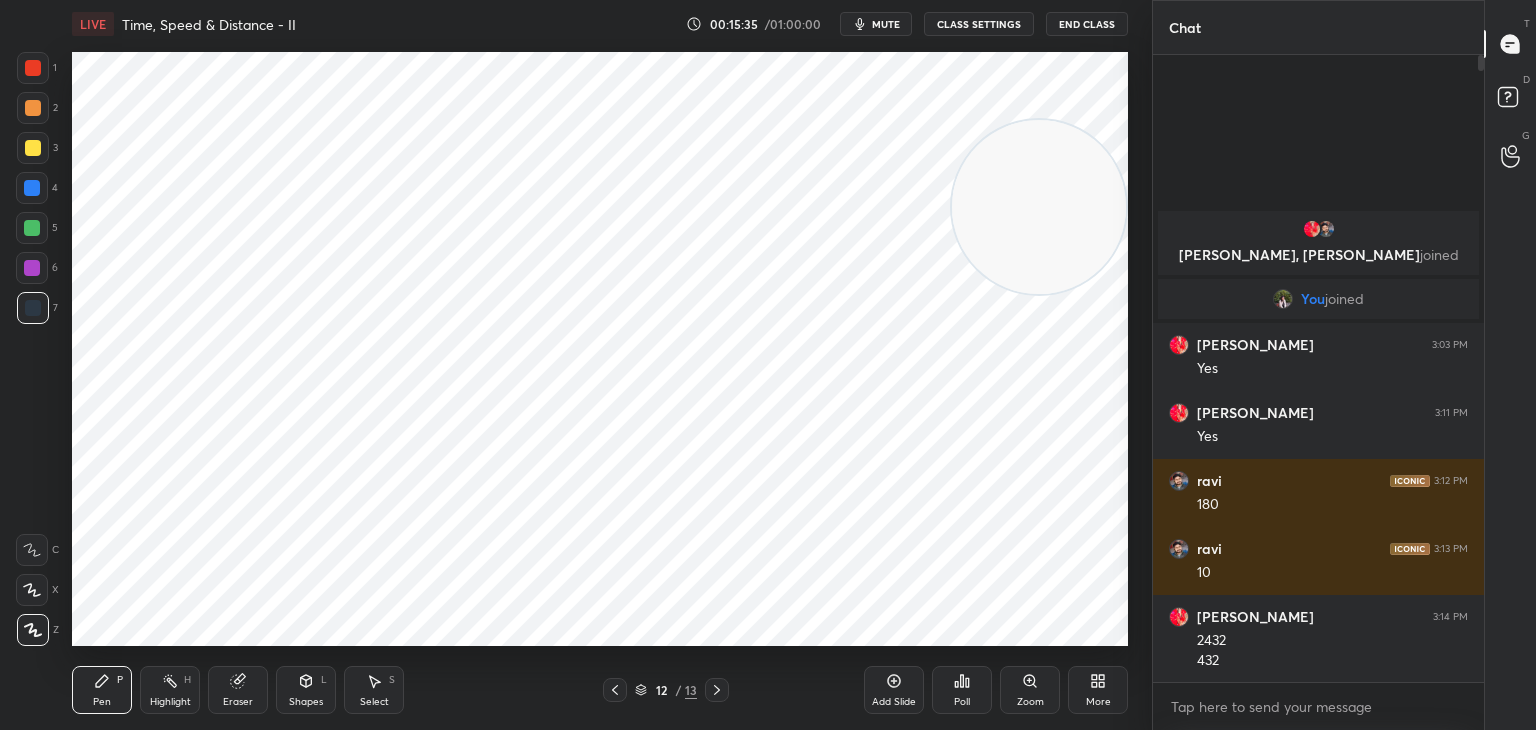 click on "12 / 13" at bounding box center [666, 690] 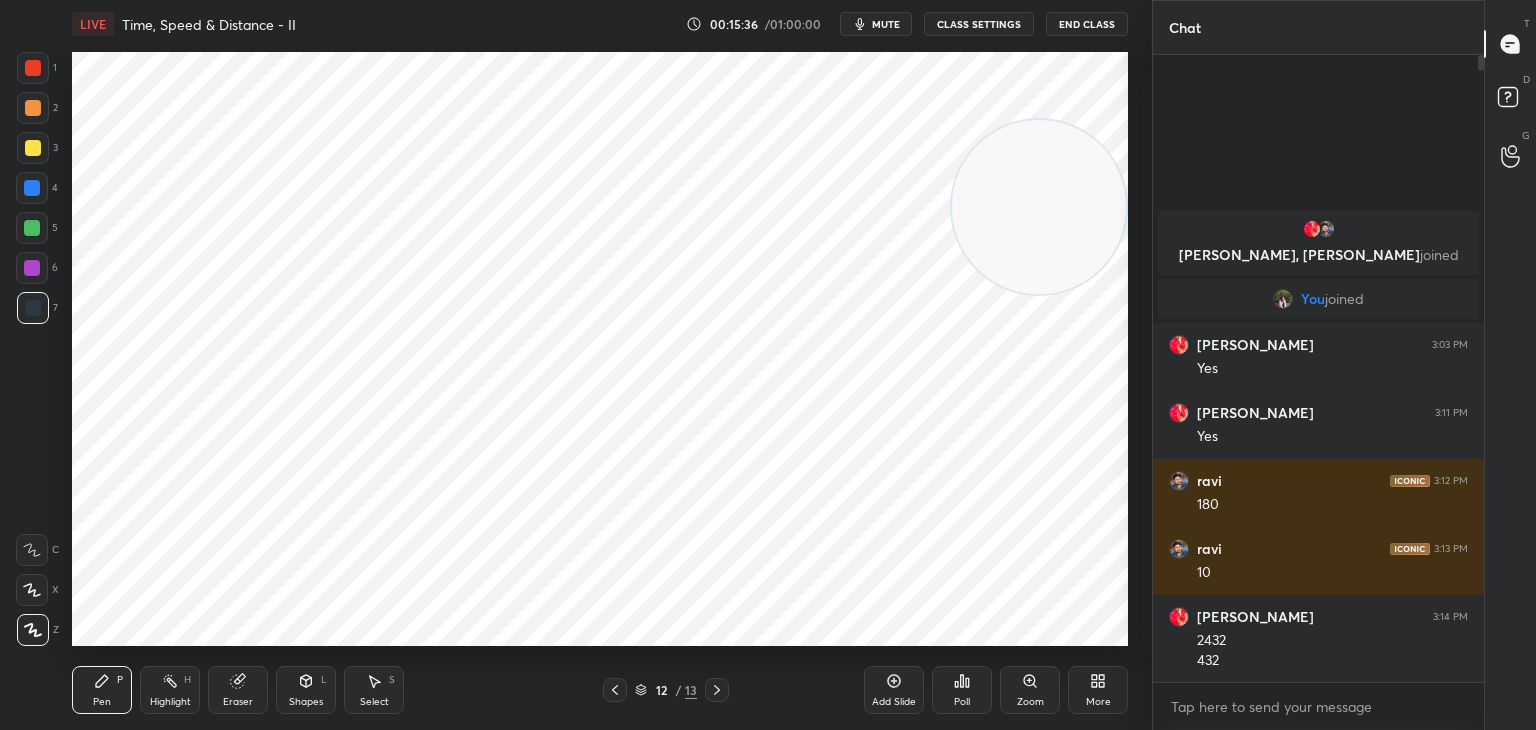 click at bounding box center (615, 690) 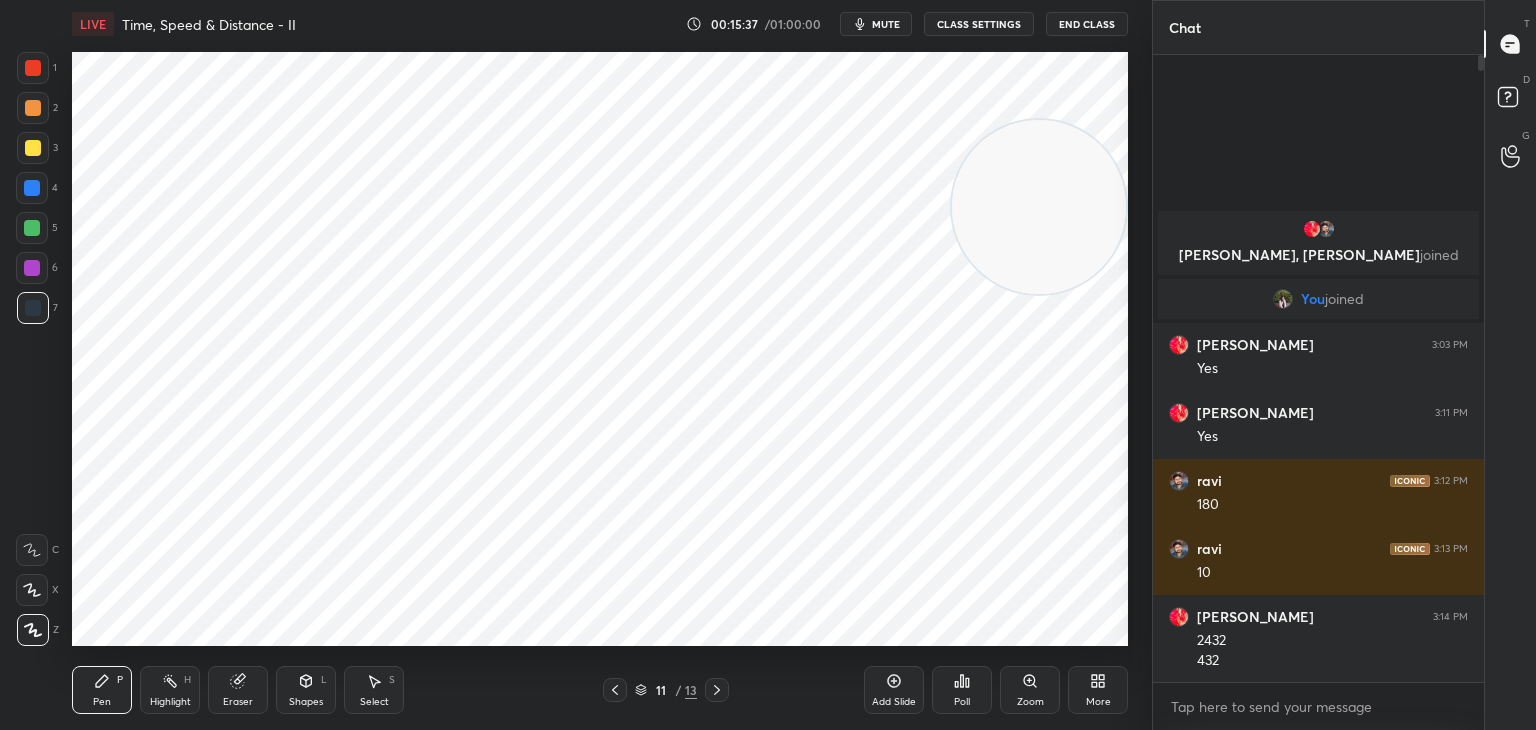 click 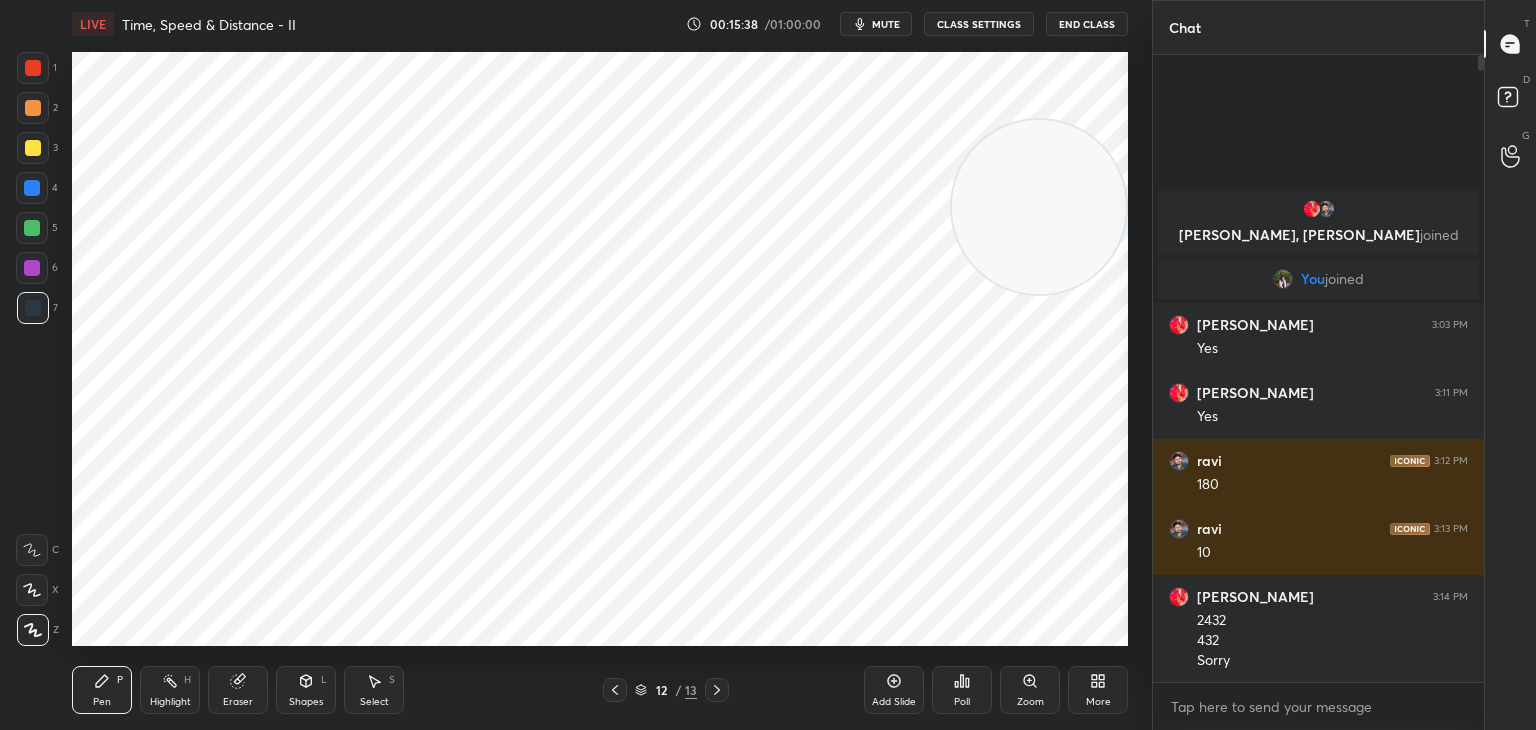 click 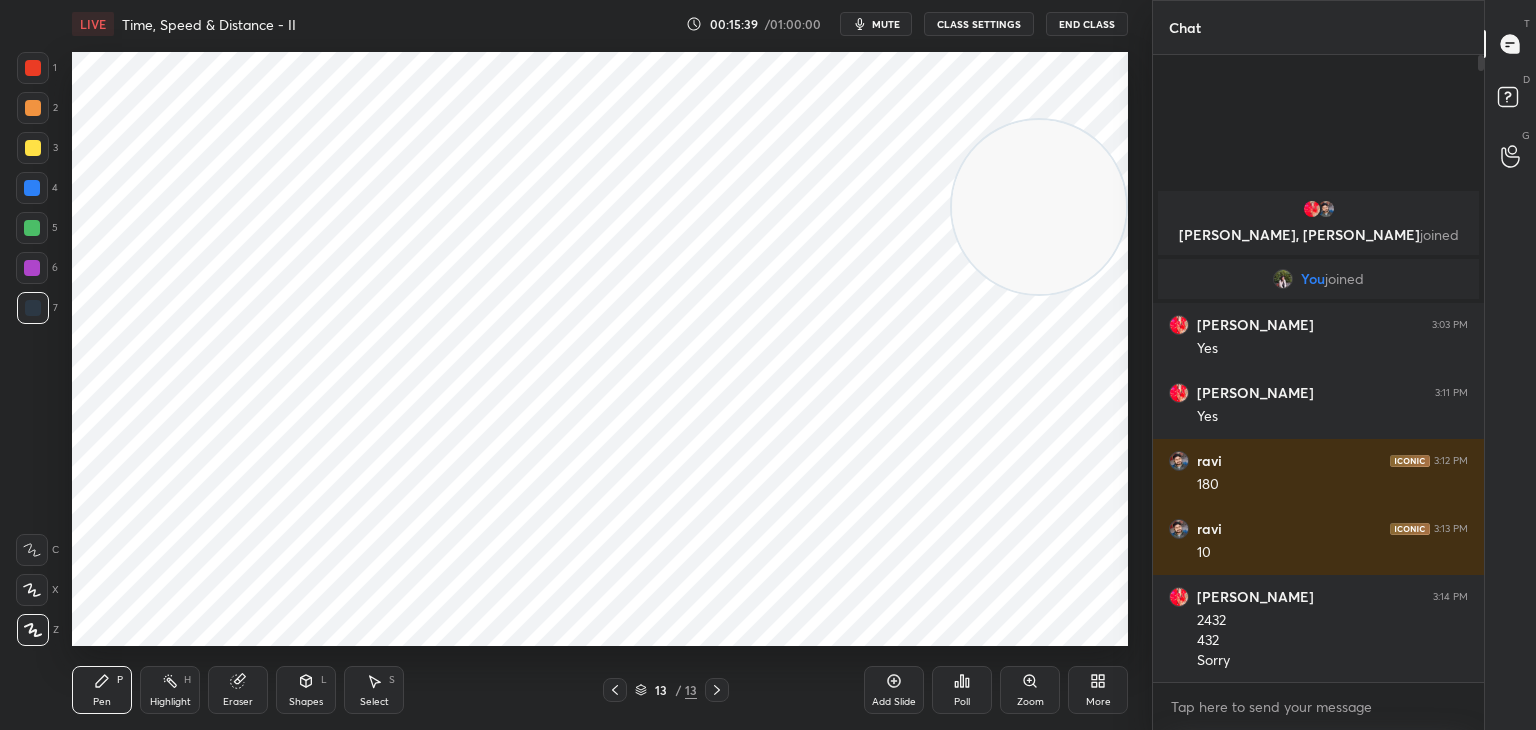 click 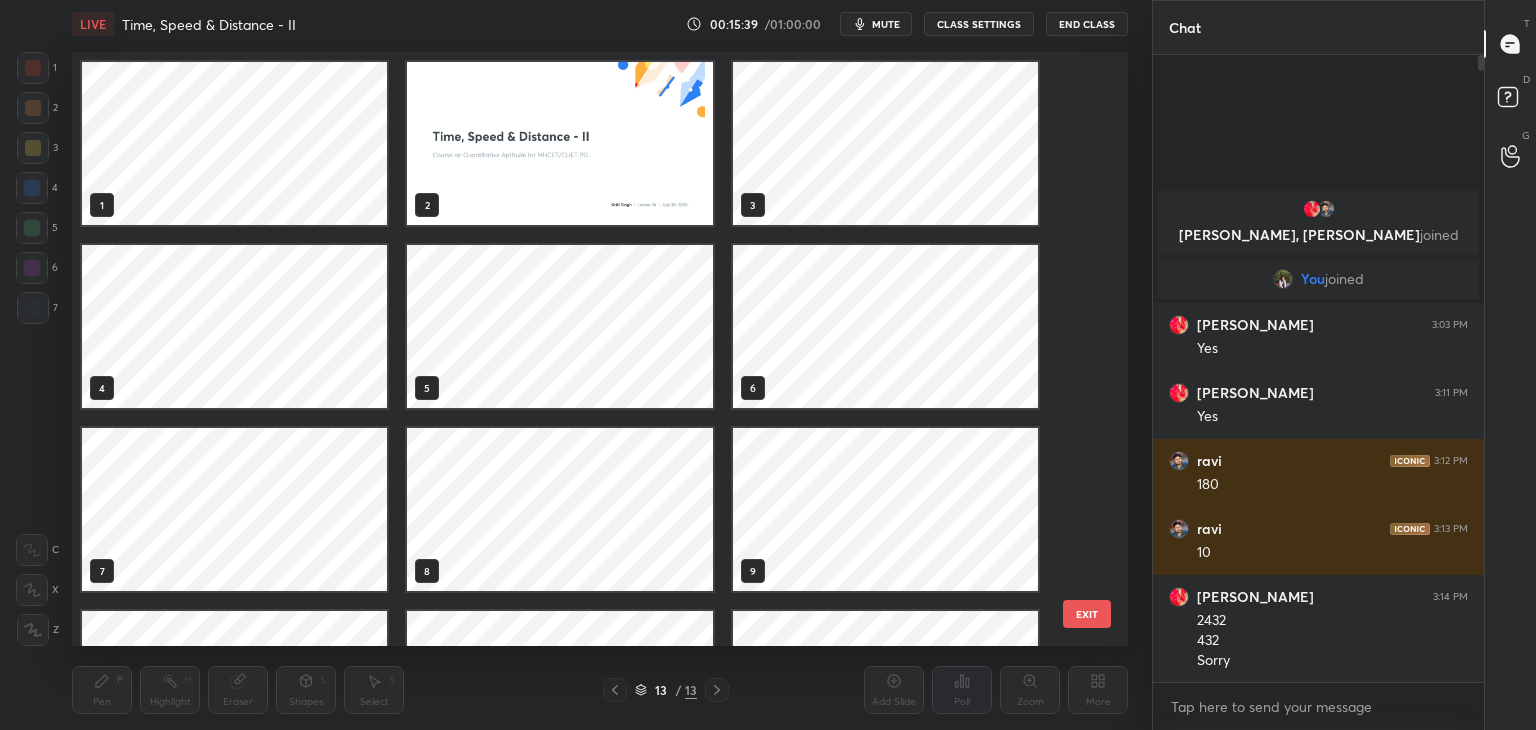 scroll, scrollTop: 320, scrollLeft: 0, axis: vertical 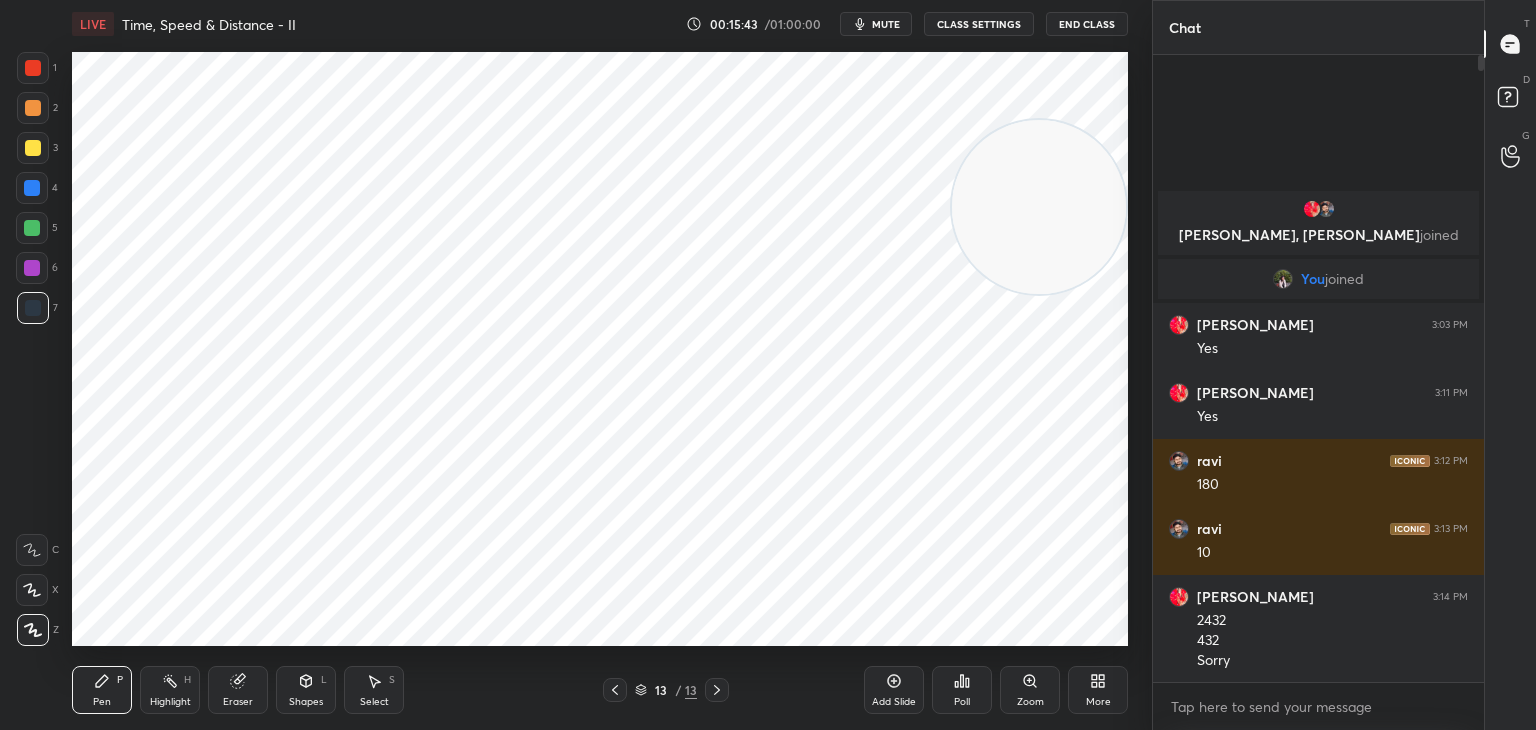 click on "More" at bounding box center (1098, 702) 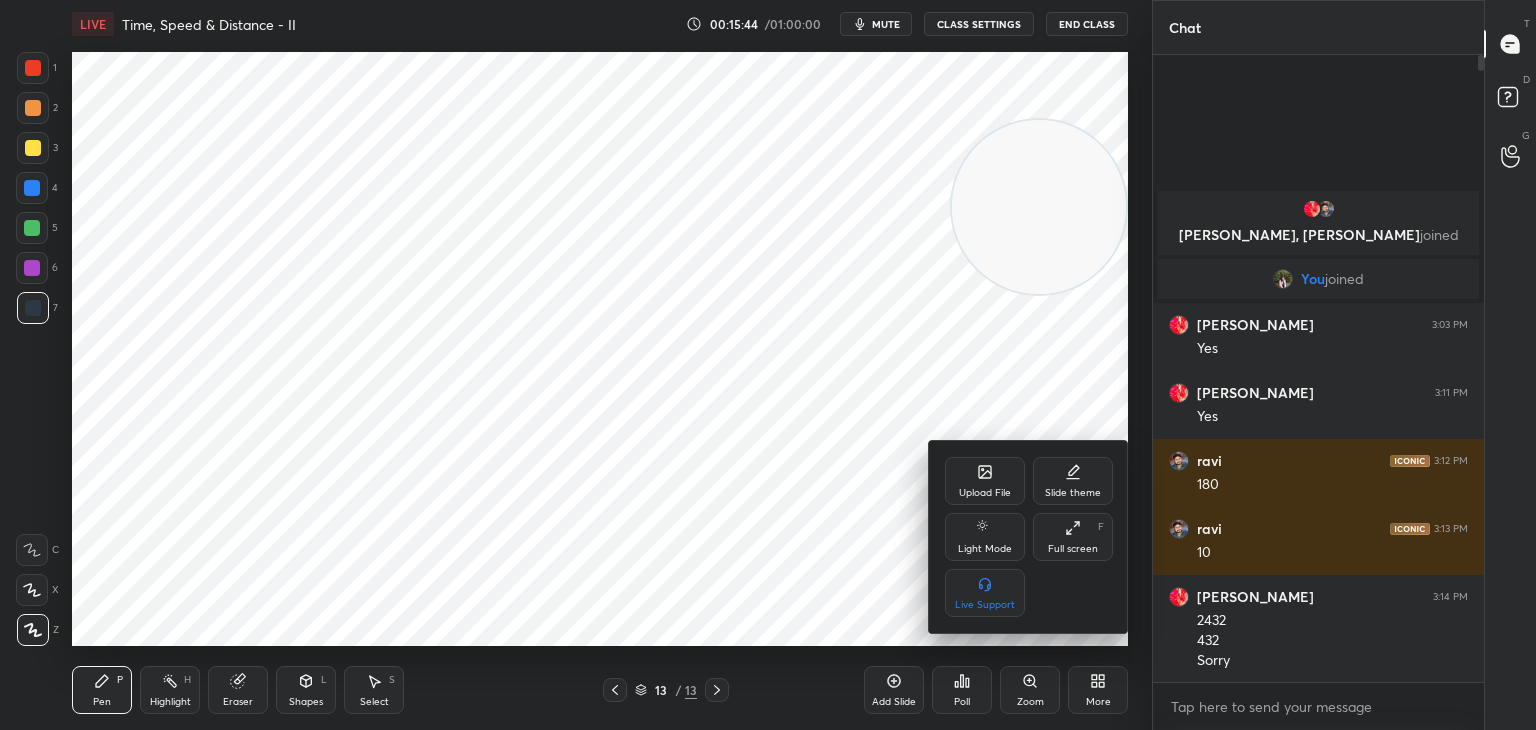 click on "Upload File" at bounding box center [985, 481] 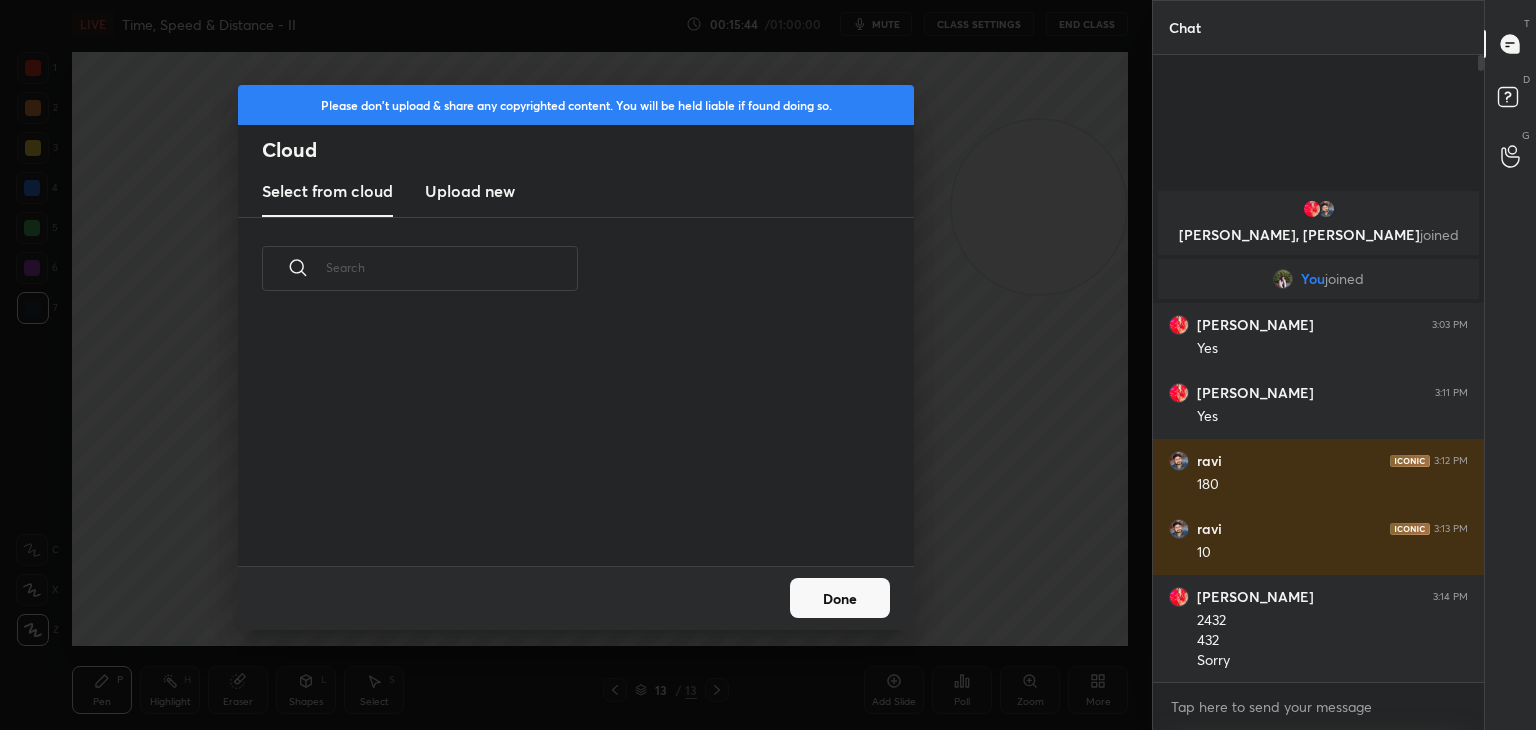 scroll, scrollTop: 5, scrollLeft: 10, axis: both 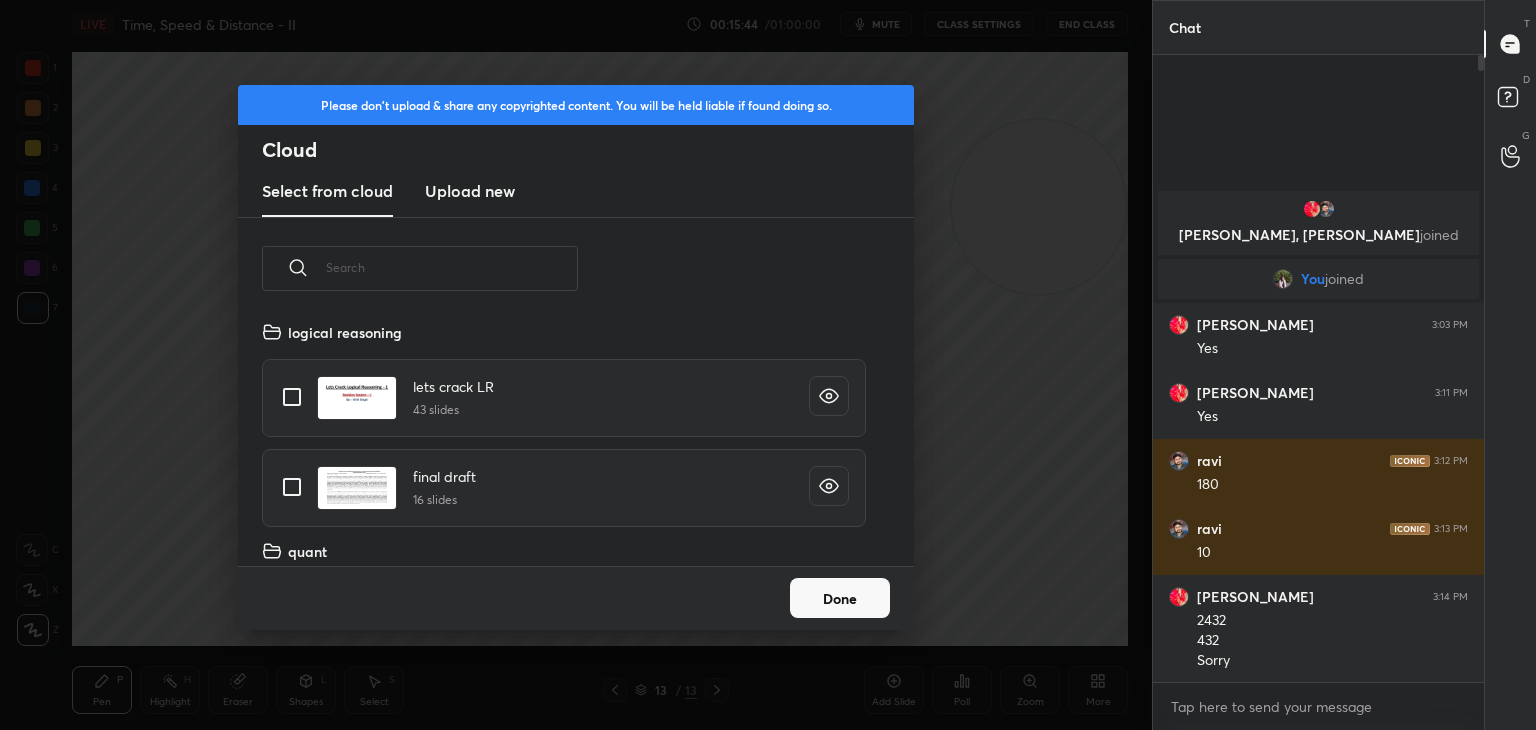 click on "Upload new" at bounding box center [470, 191] 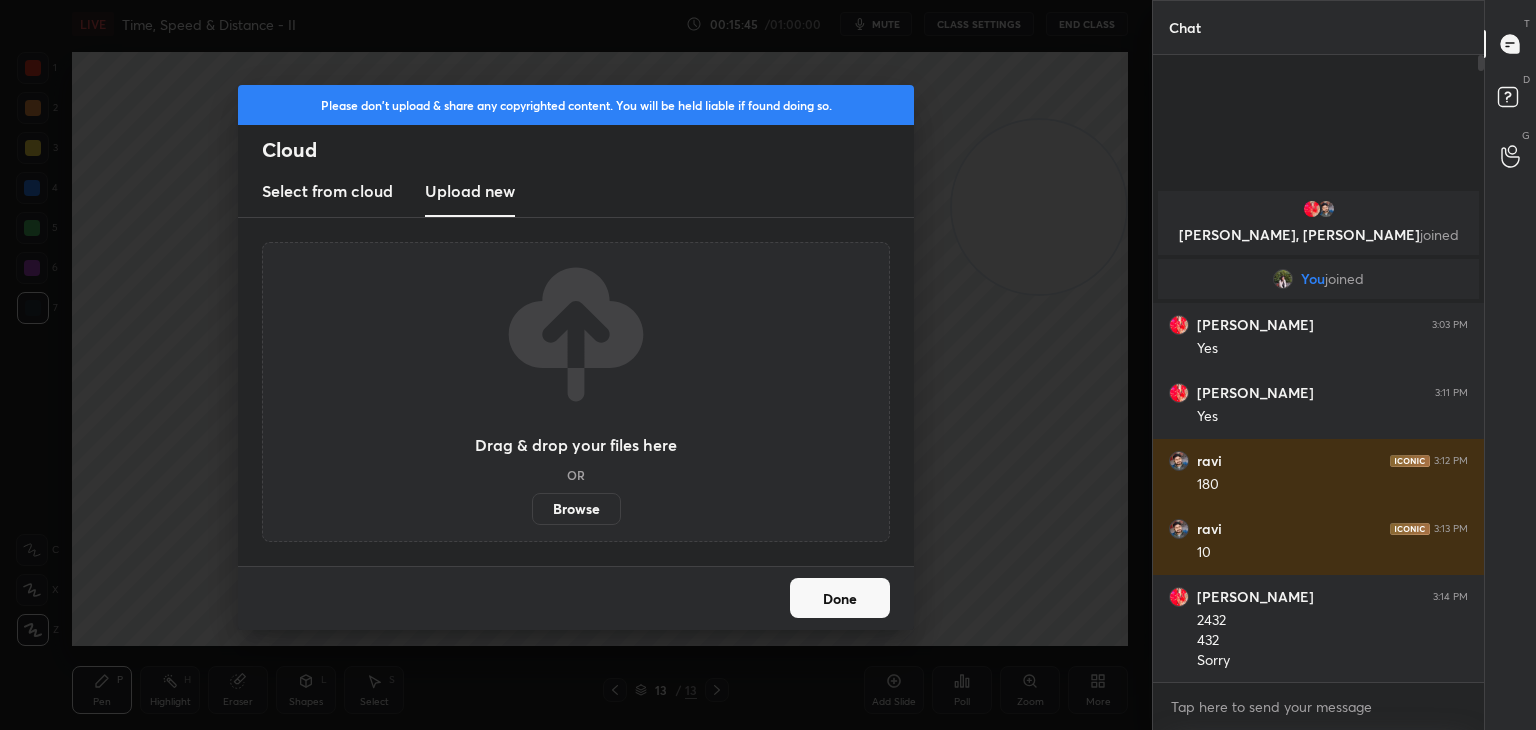click on "Browse" at bounding box center (576, 509) 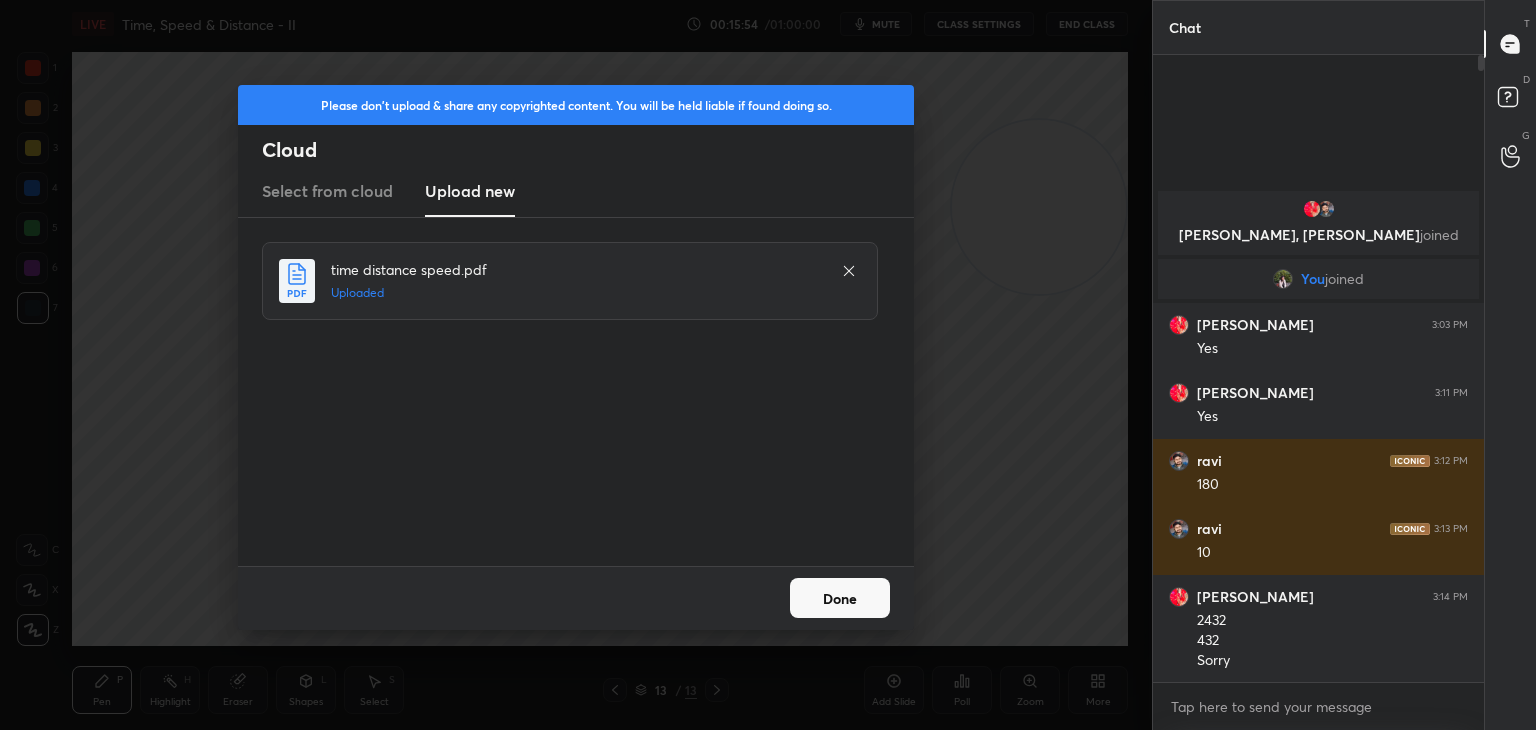 click on "Done" at bounding box center [840, 598] 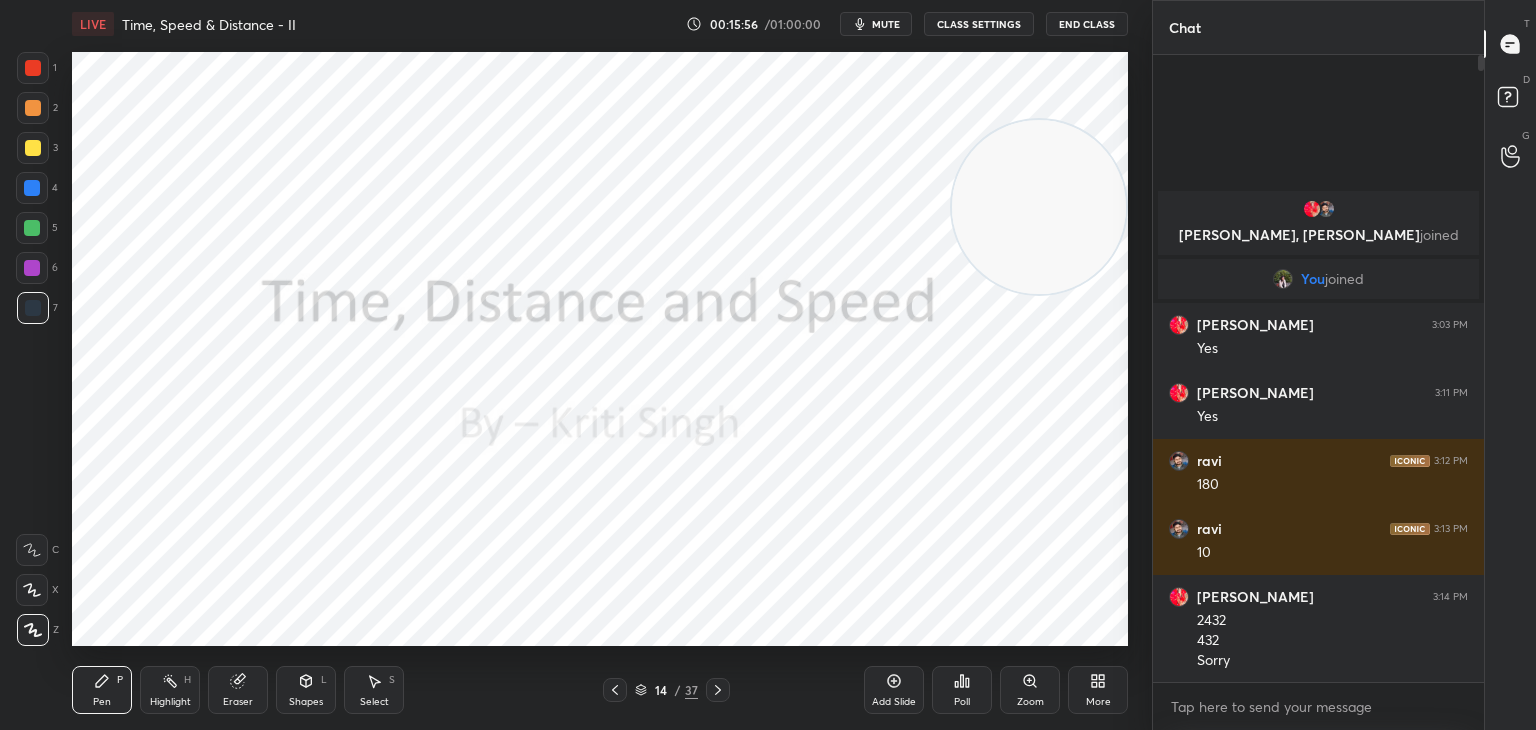 click on "14 / 37" at bounding box center (666, 690) 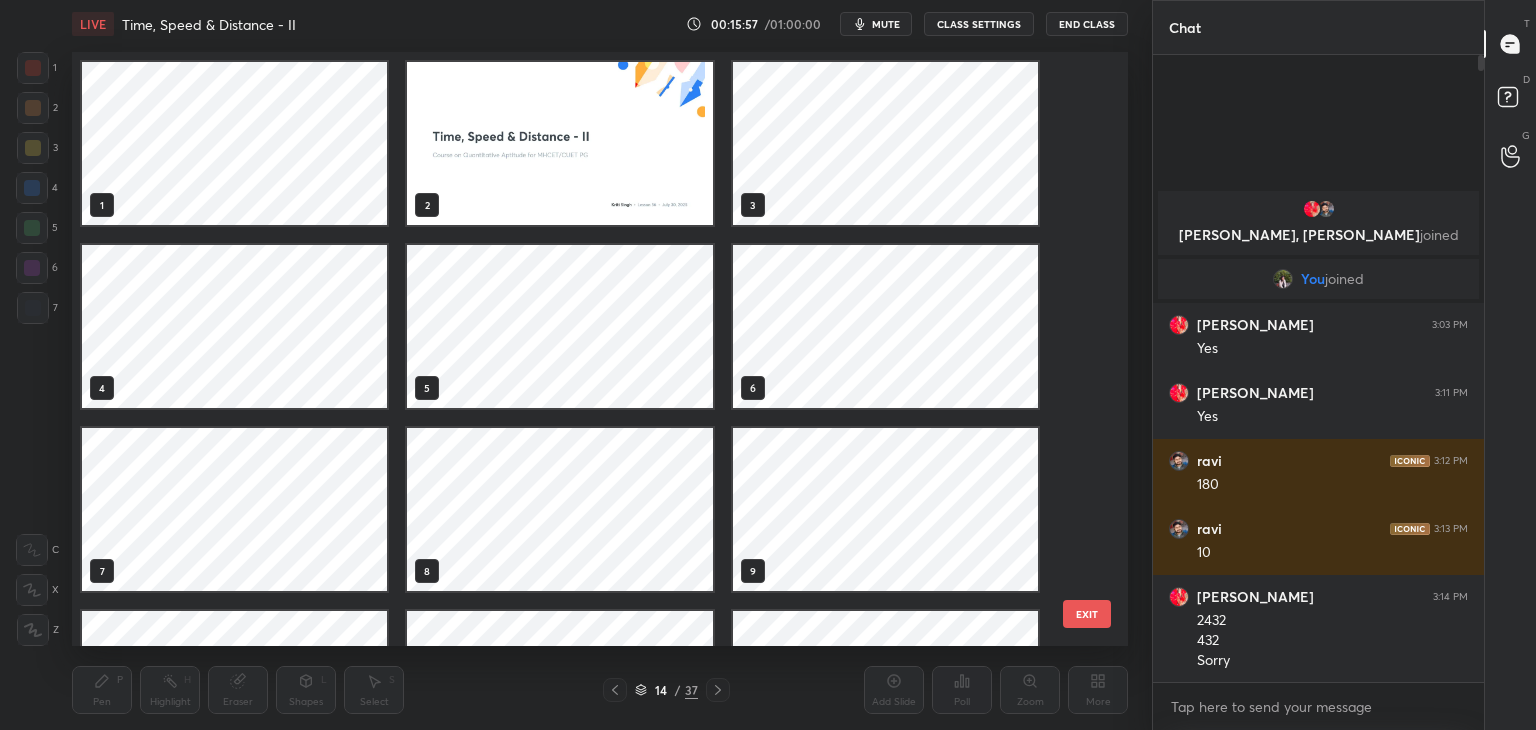scroll, scrollTop: 320, scrollLeft: 0, axis: vertical 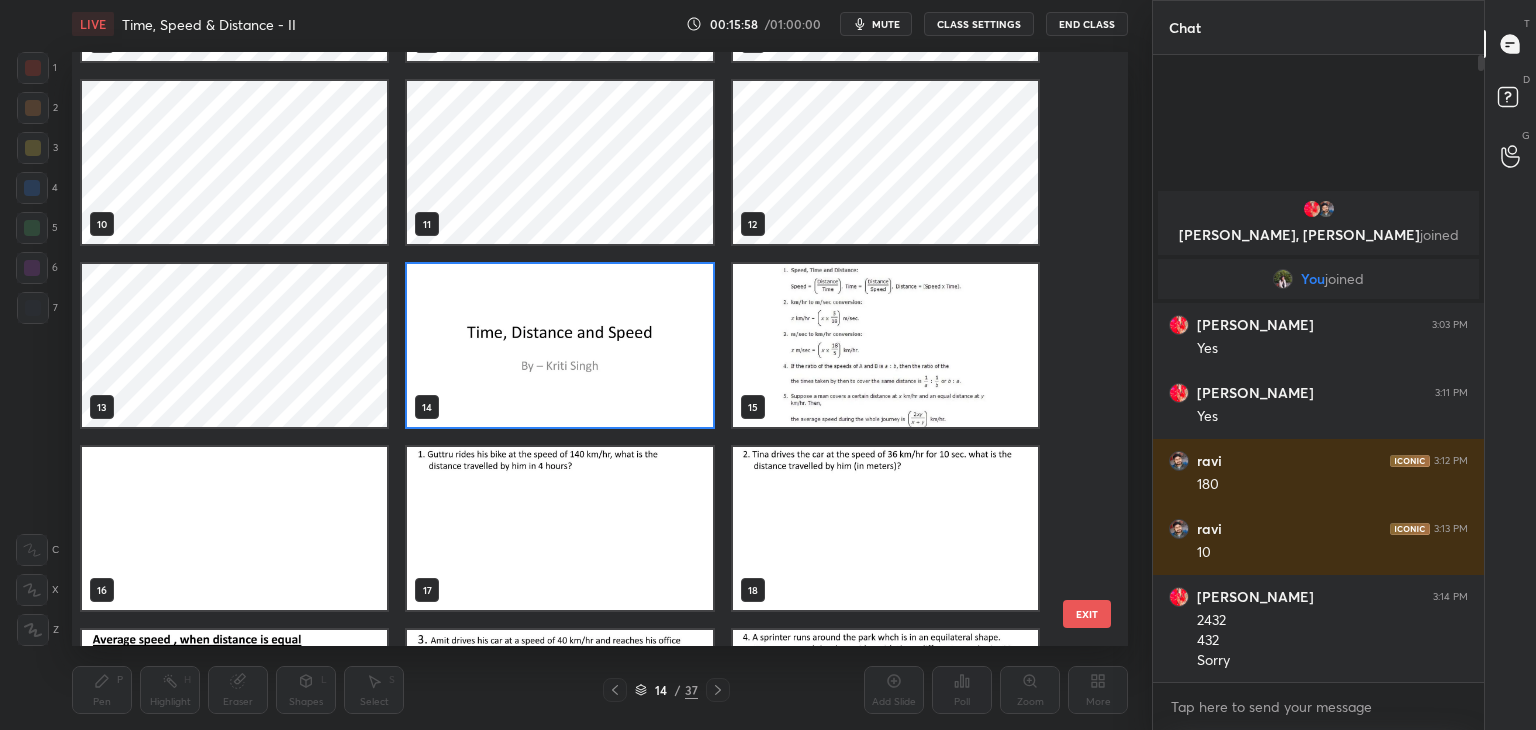 click at bounding box center (885, 345) 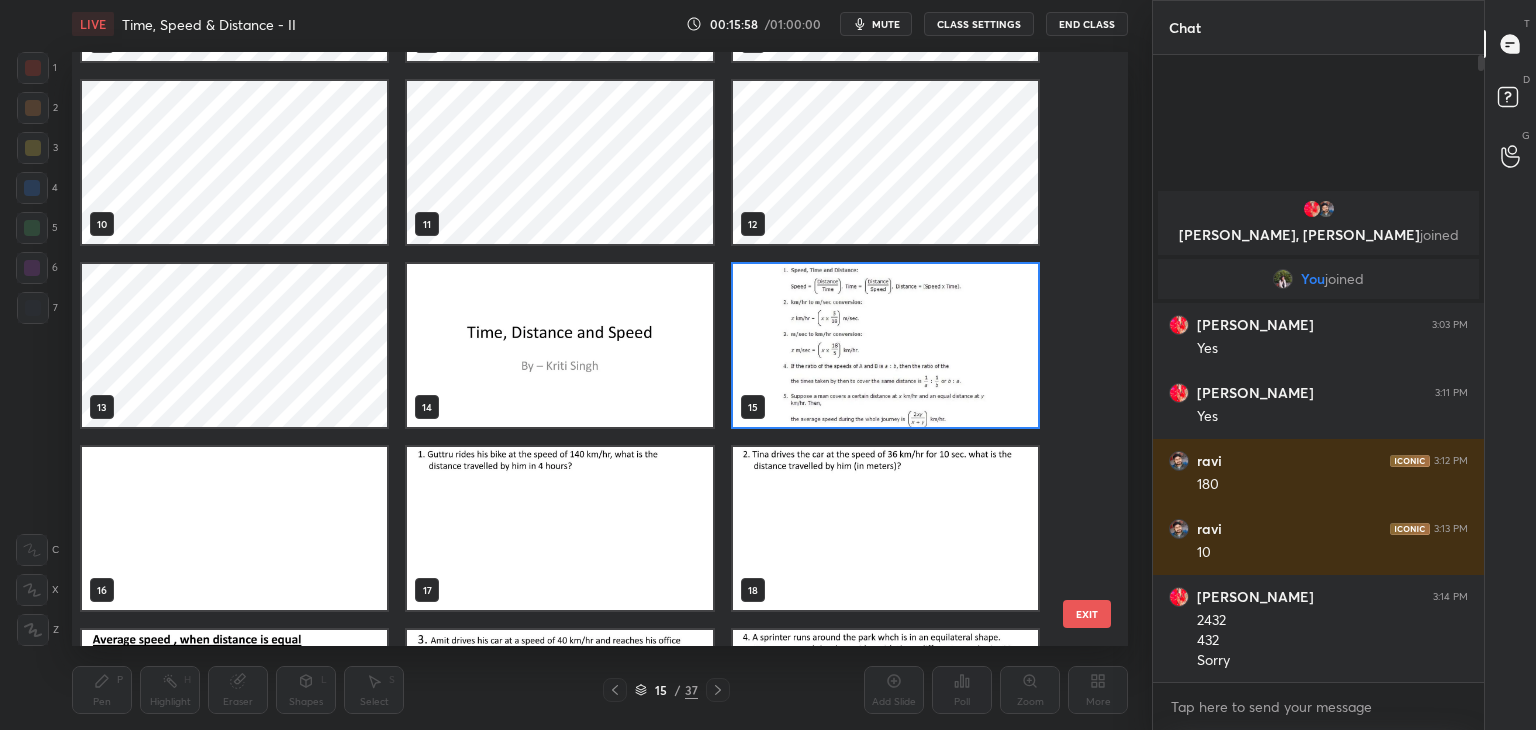 click at bounding box center (885, 345) 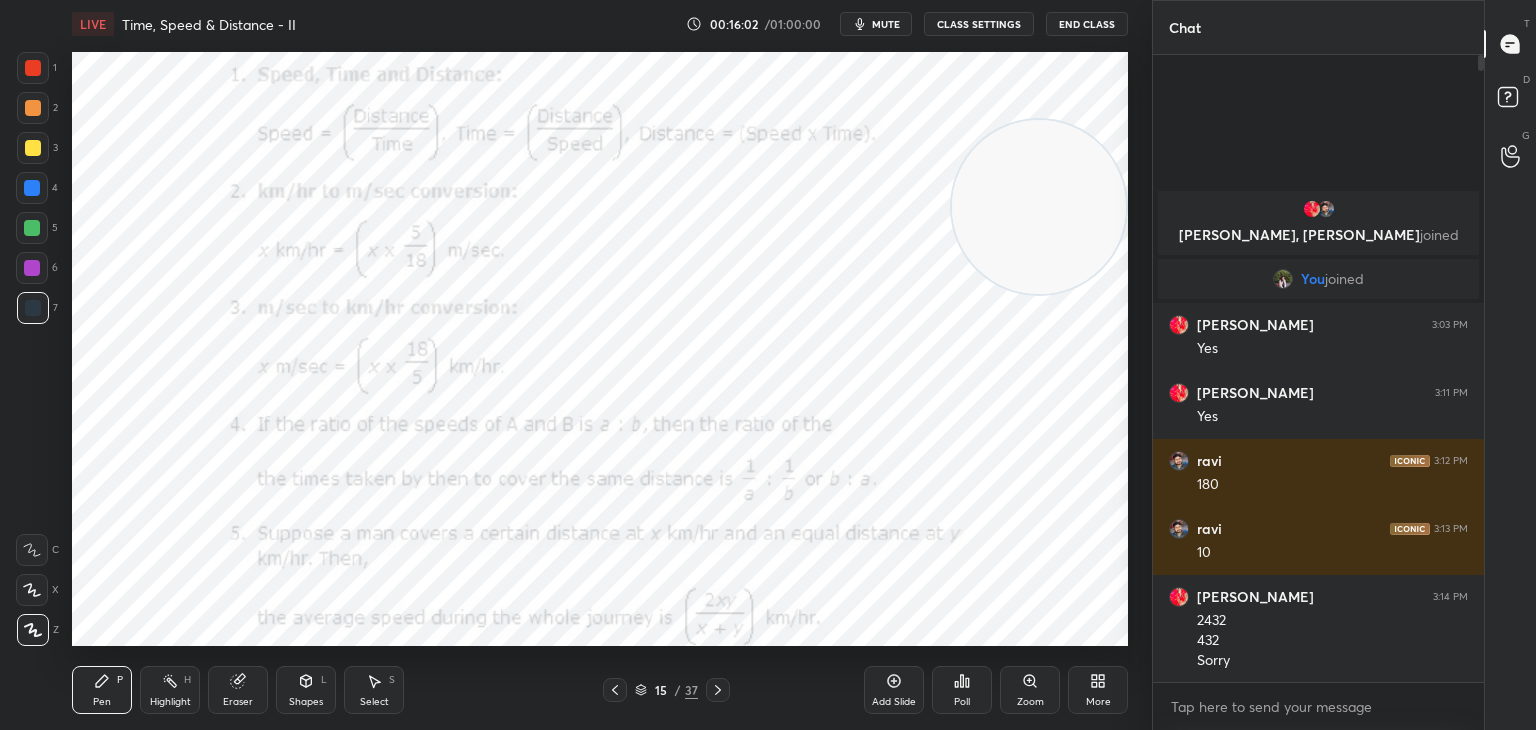 click at bounding box center (33, 68) 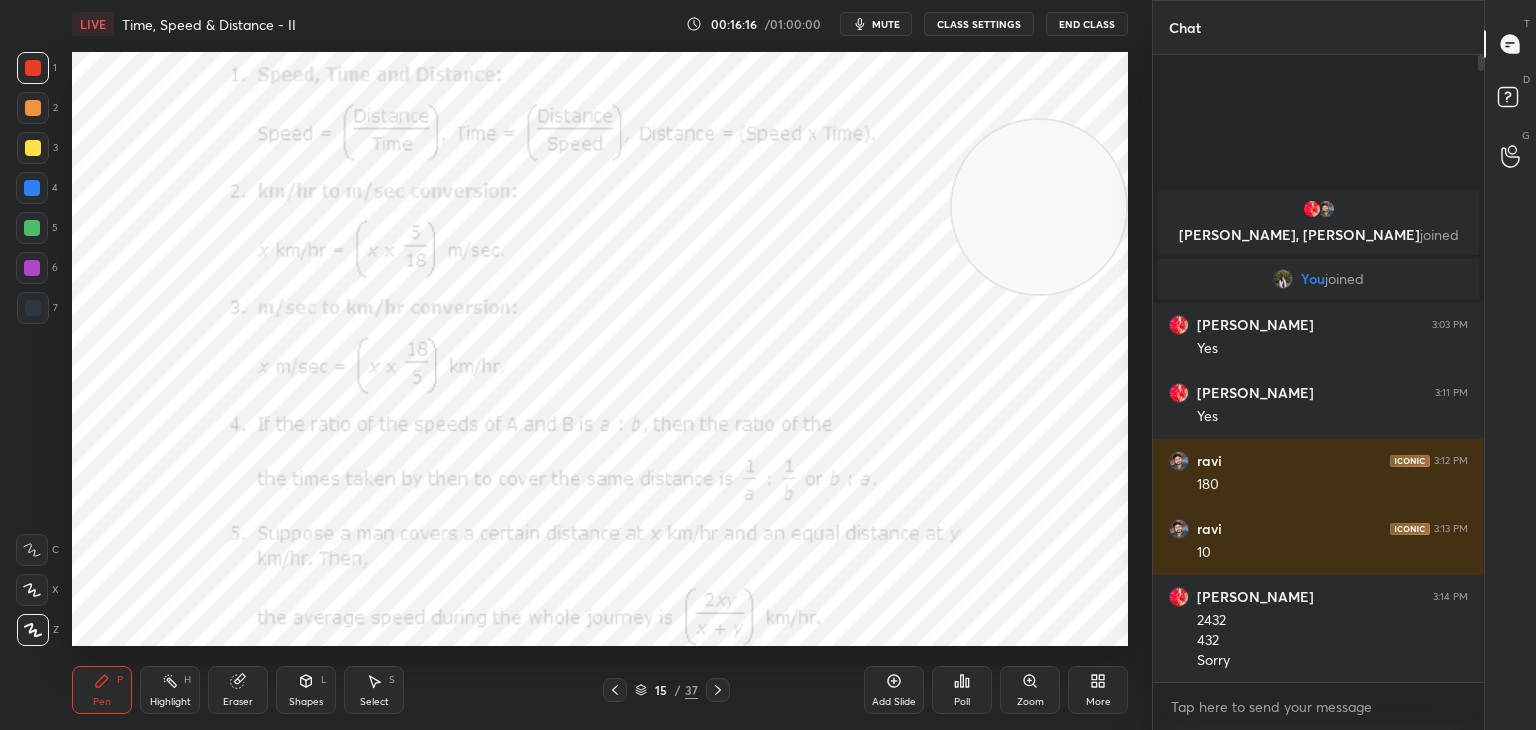 click 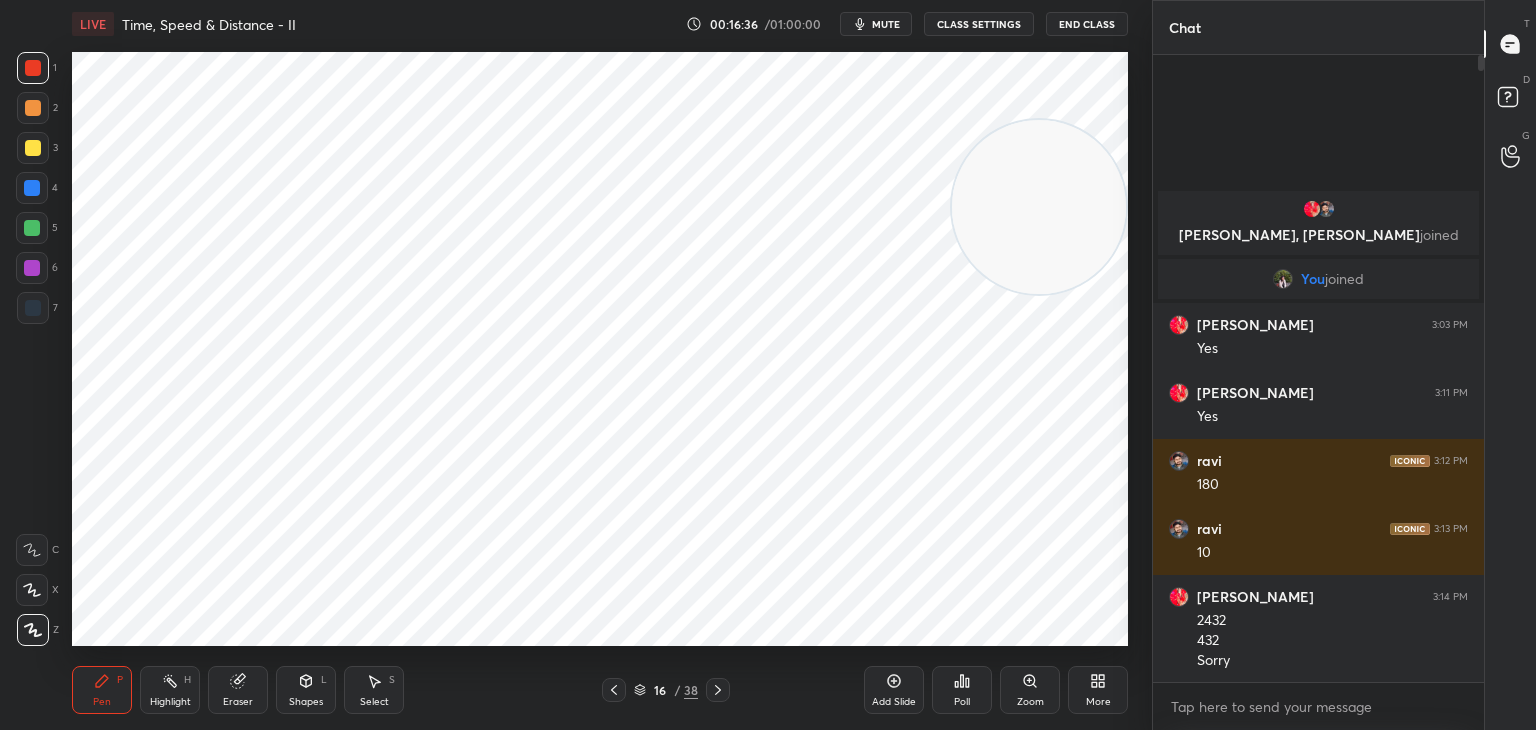 click on "Eraser" at bounding box center (238, 690) 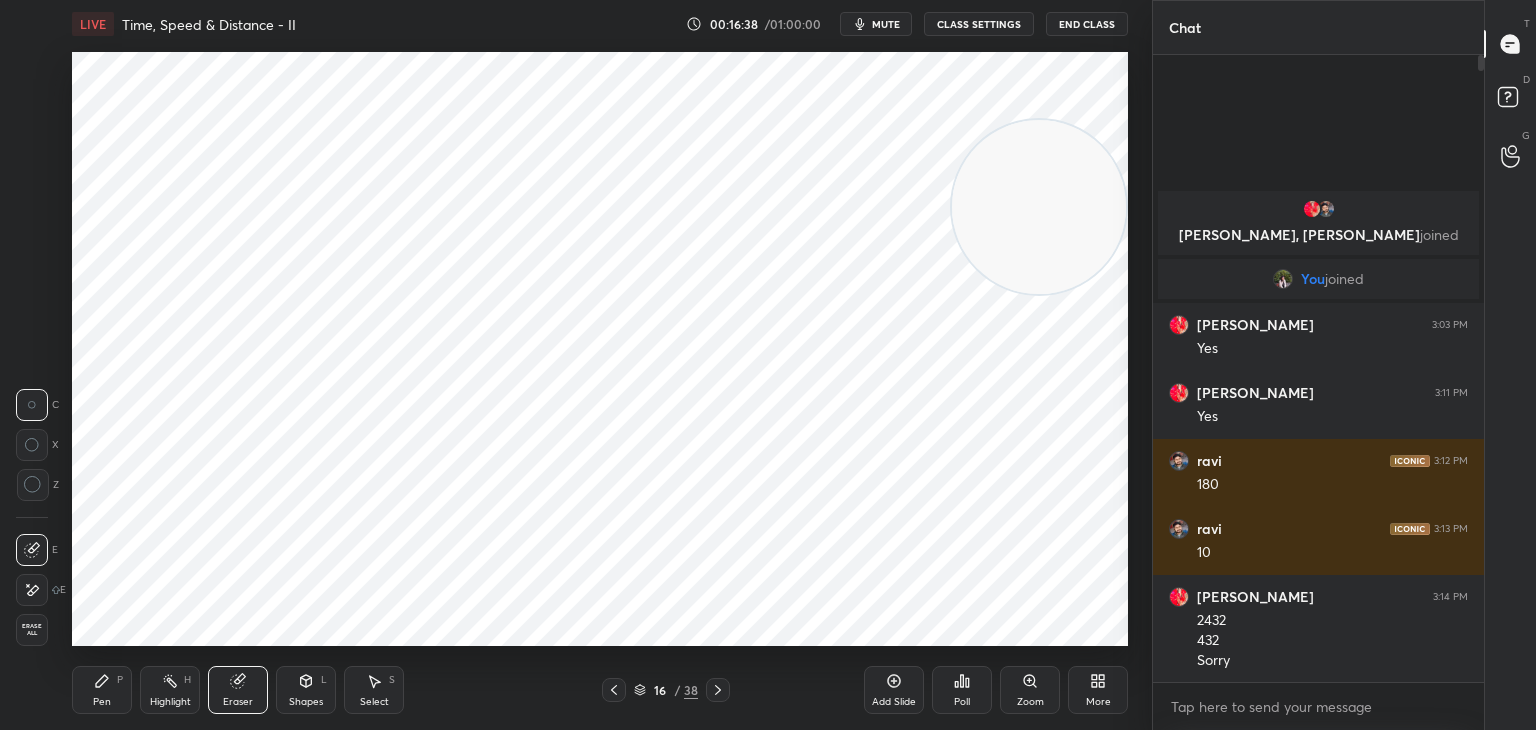click on "Pen P" at bounding box center (102, 690) 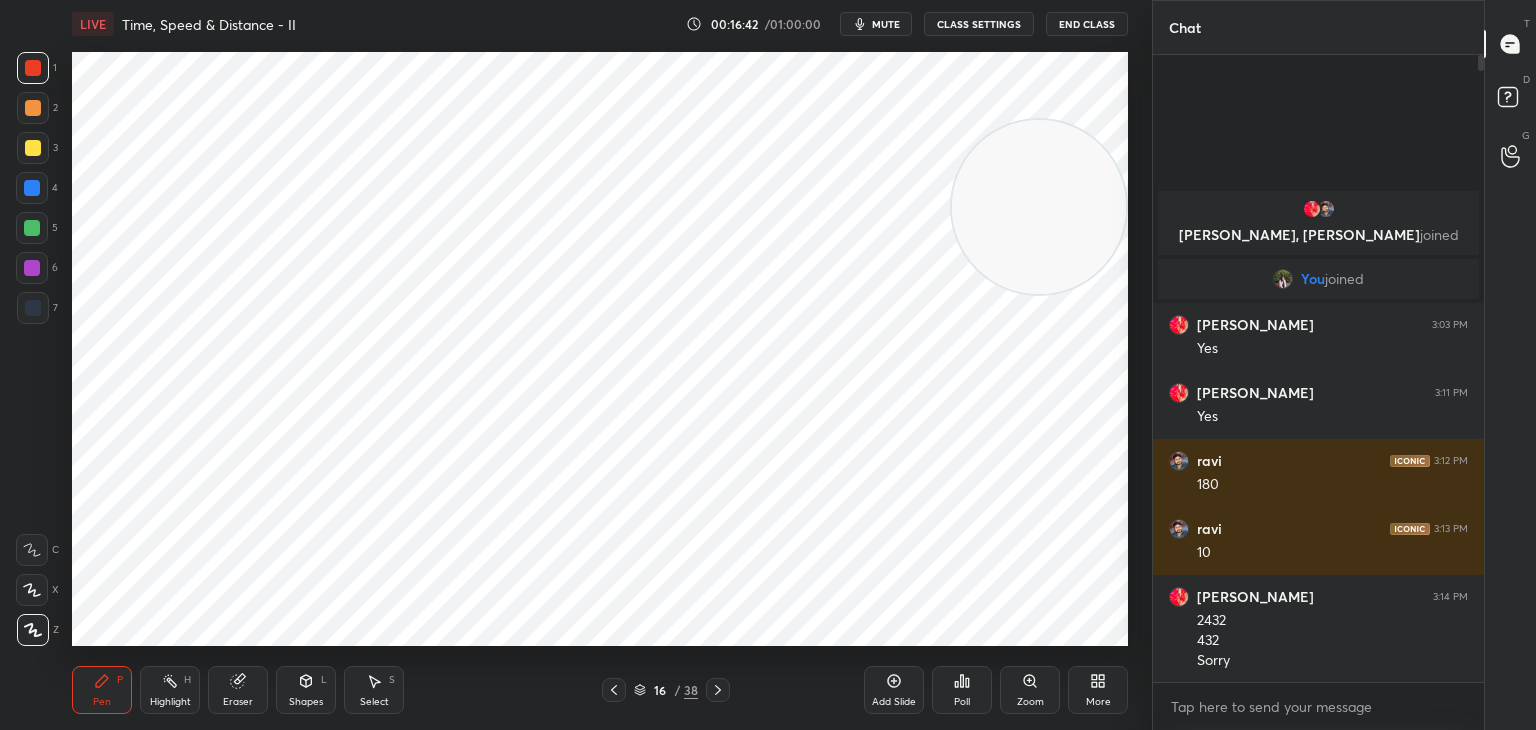 click on "Eraser" at bounding box center [238, 702] 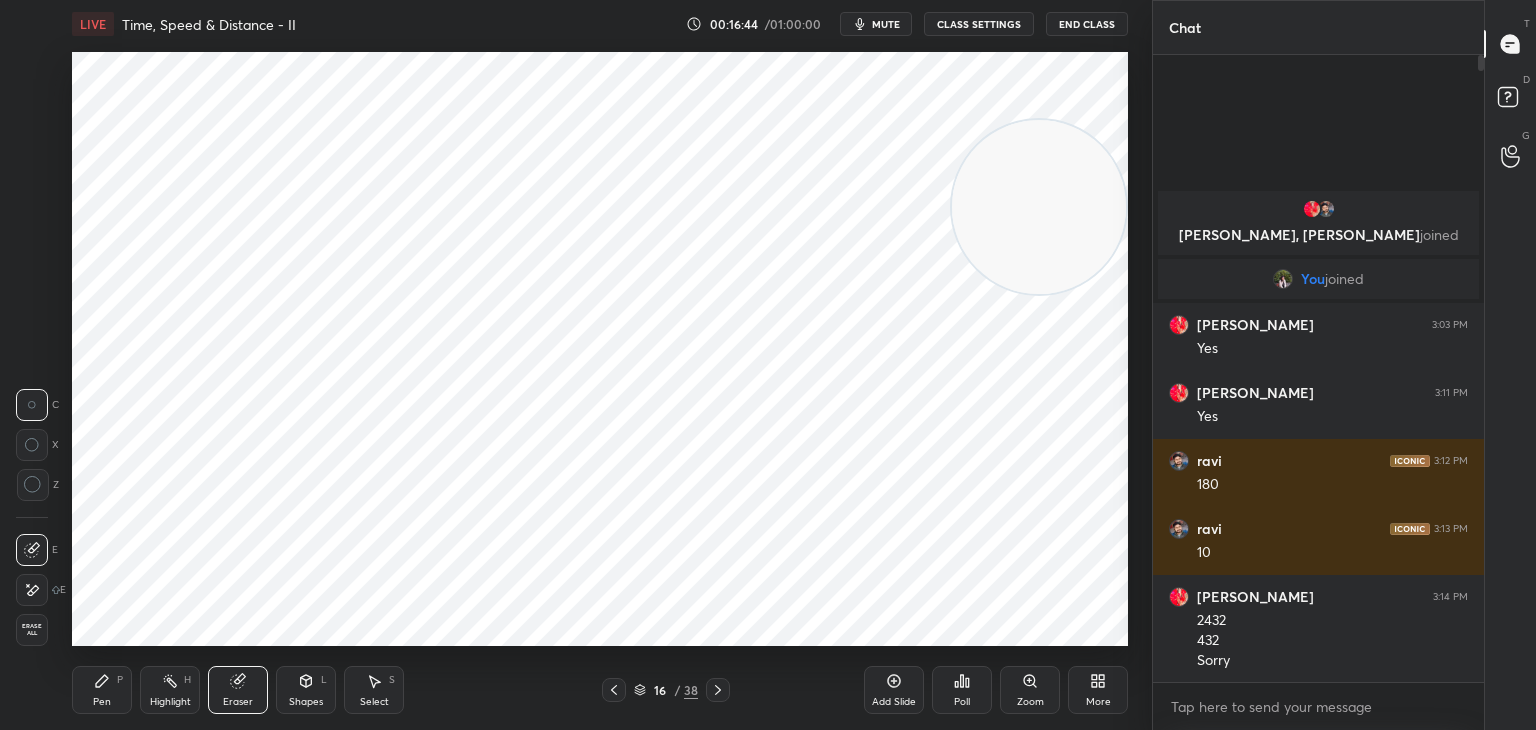 click on "Pen" at bounding box center [102, 702] 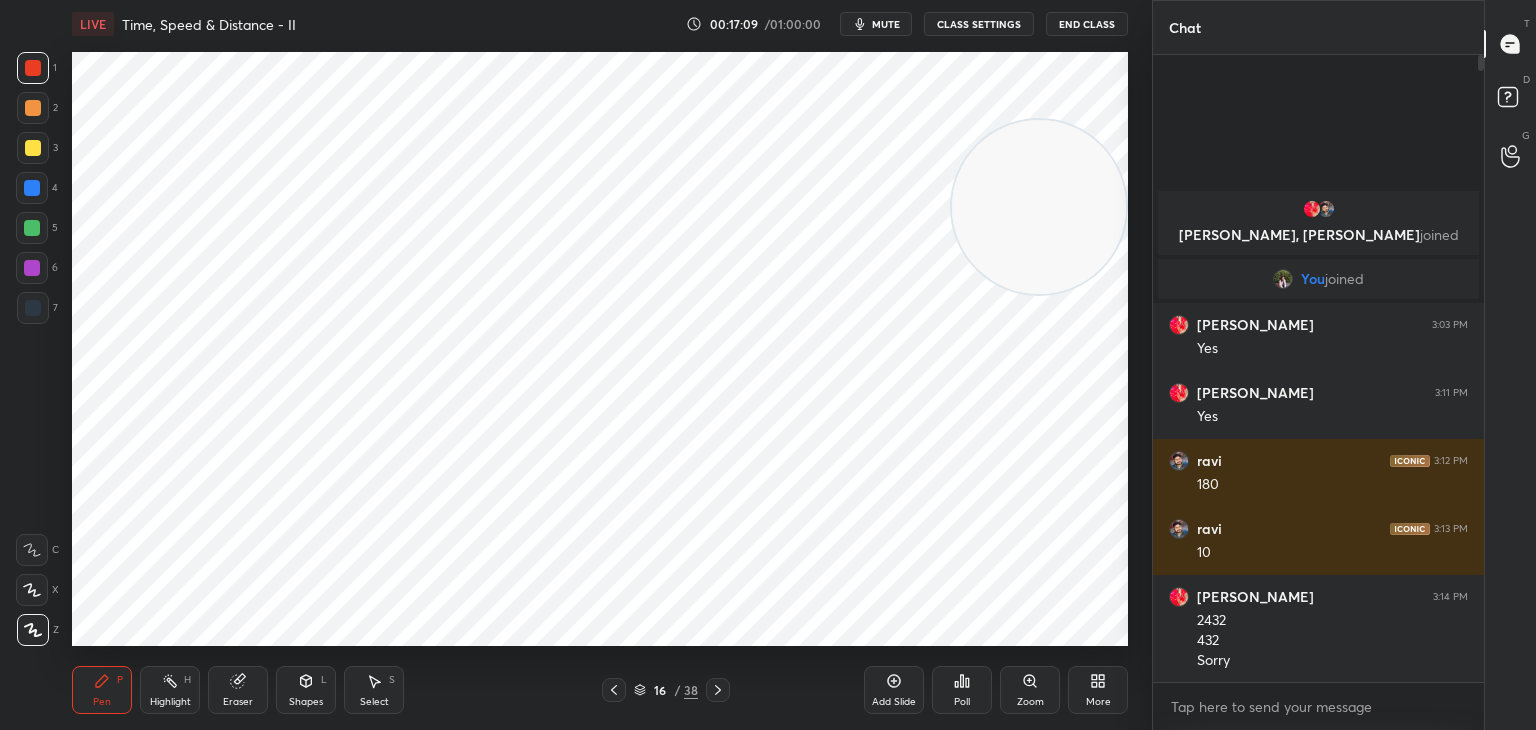 click 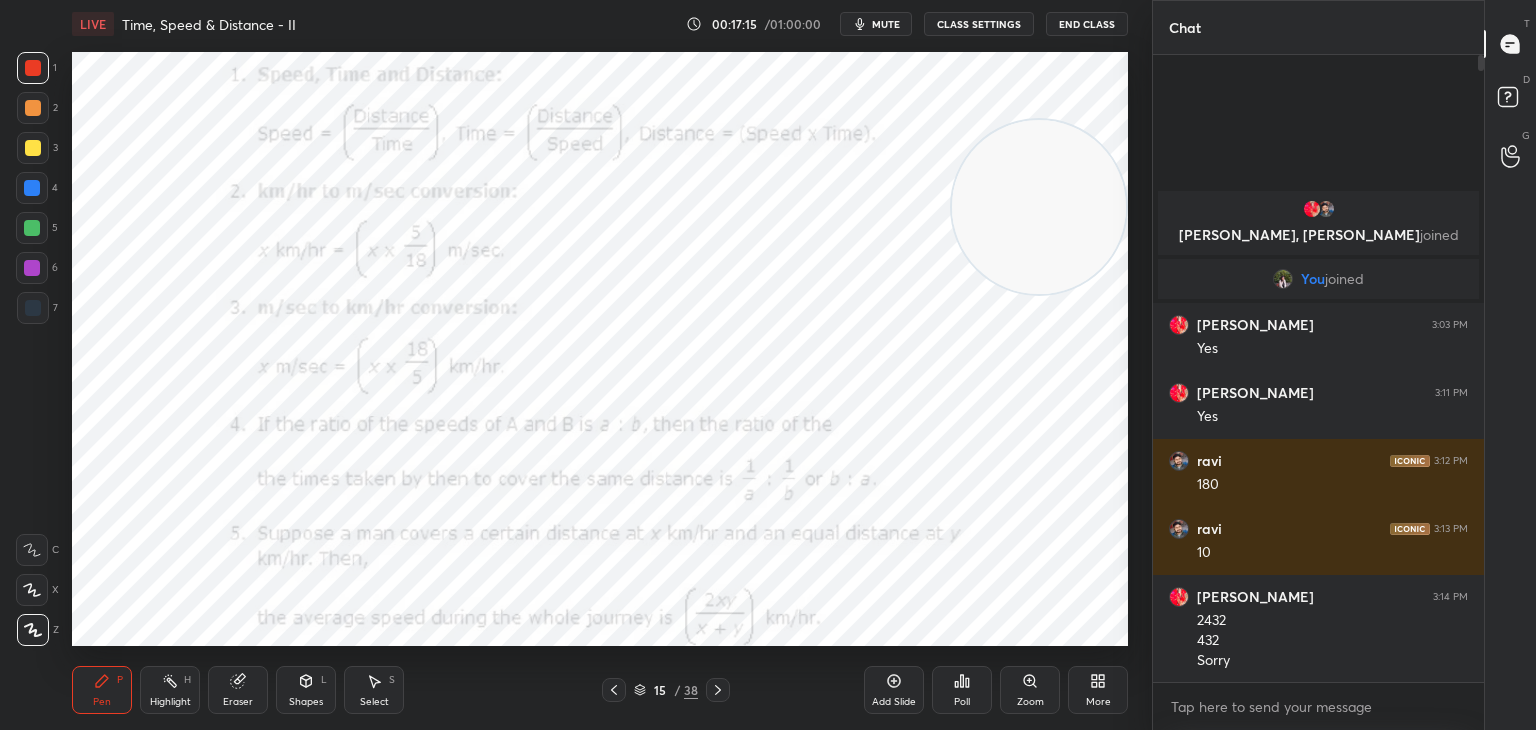 click 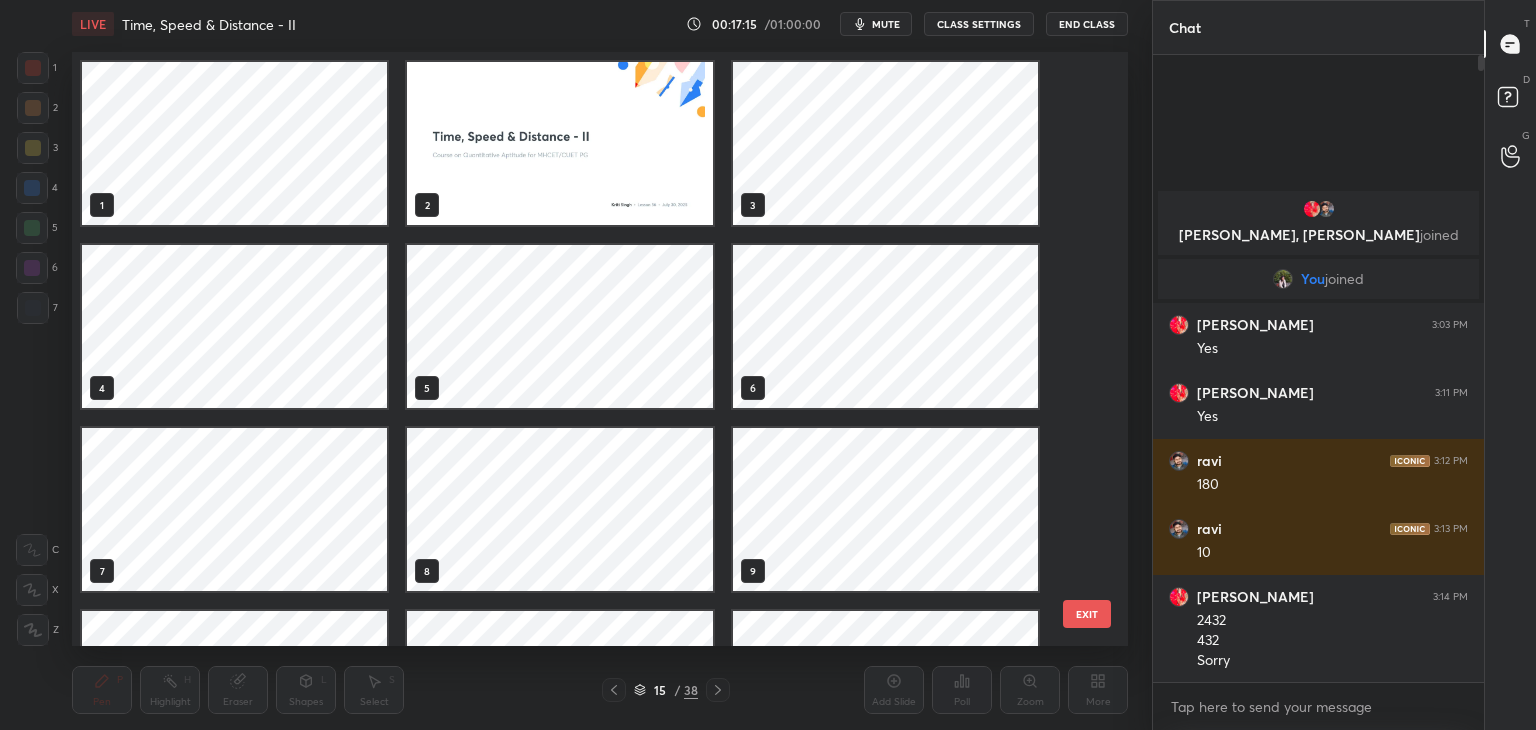 scroll, scrollTop: 320, scrollLeft: 0, axis: vertical 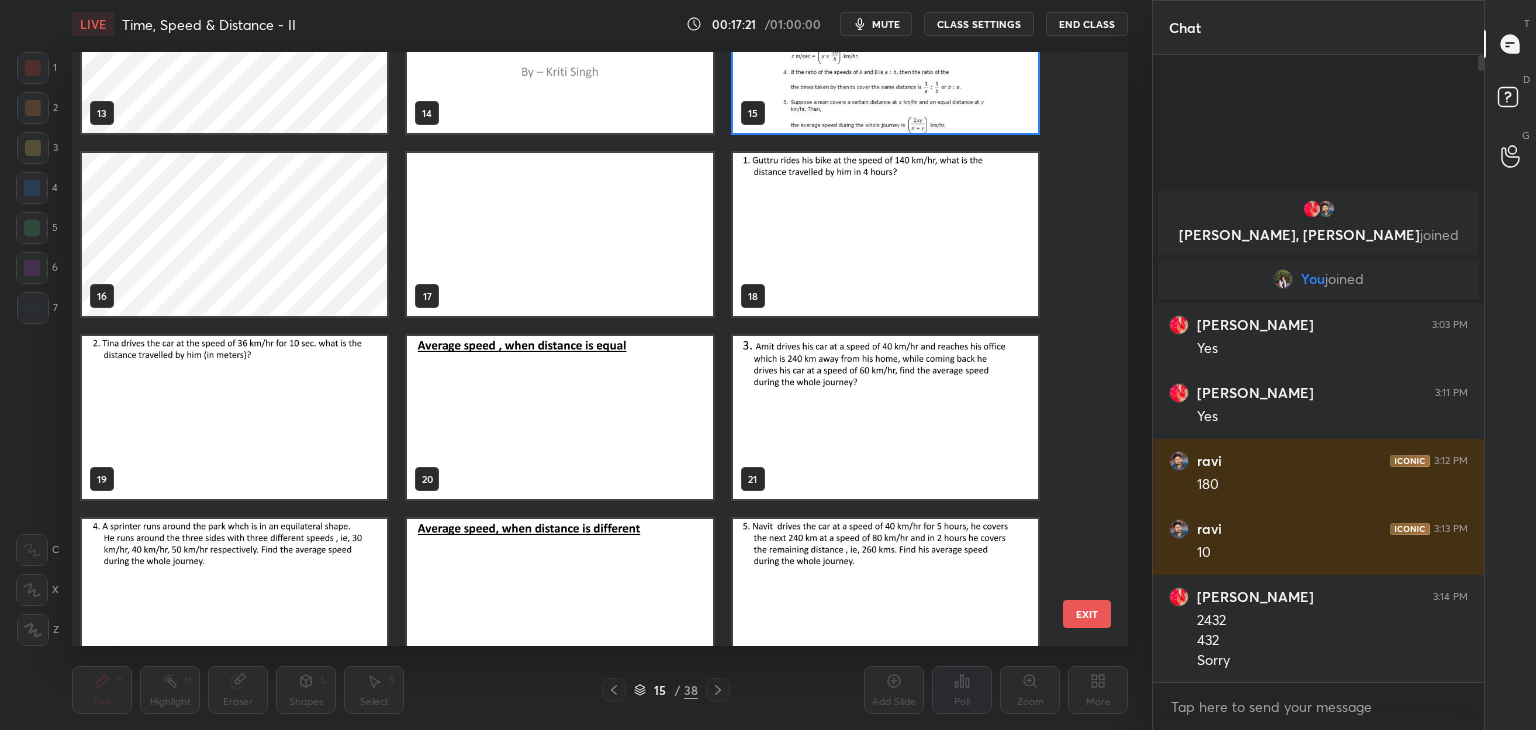 click at bounding box center [885, 234] 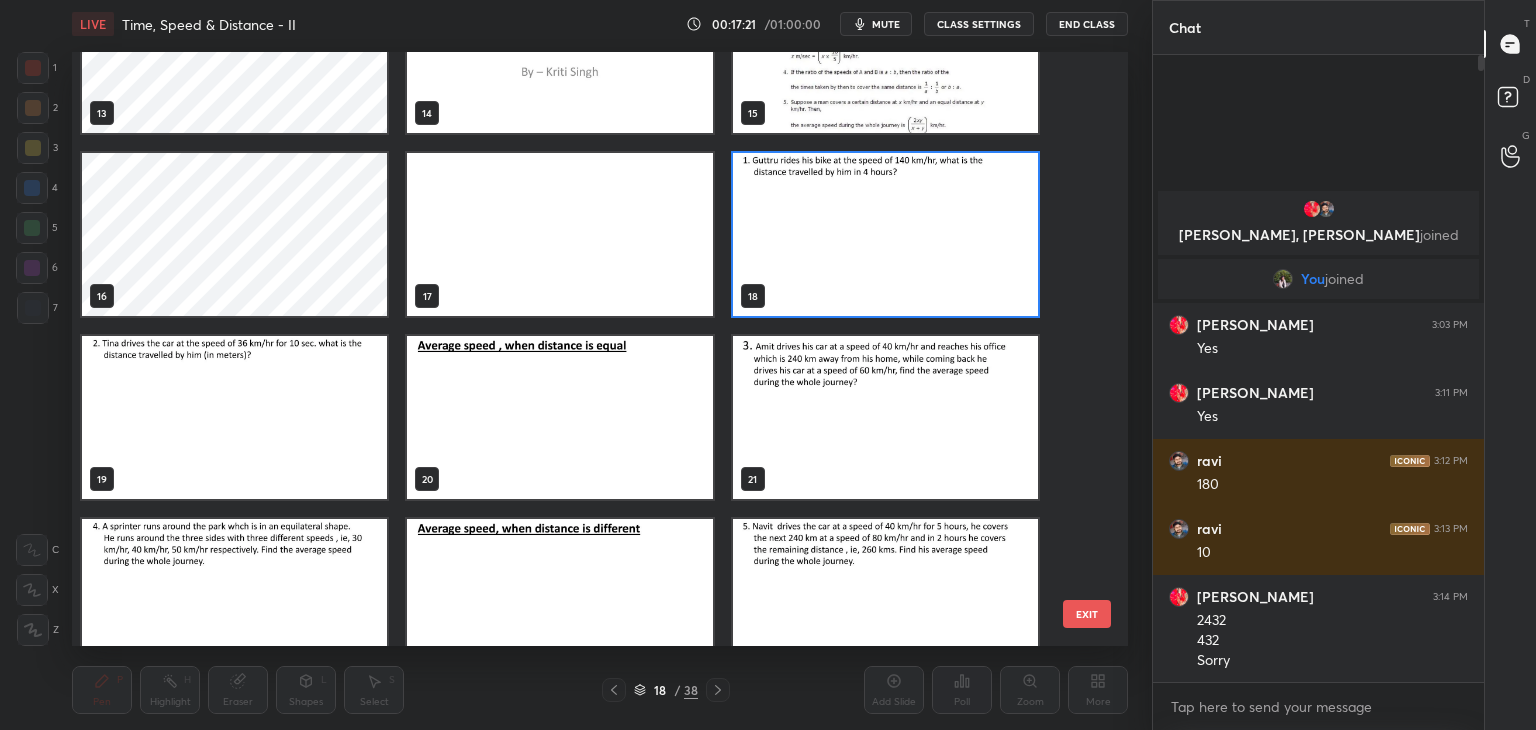 click at bounding box center [885, 234] 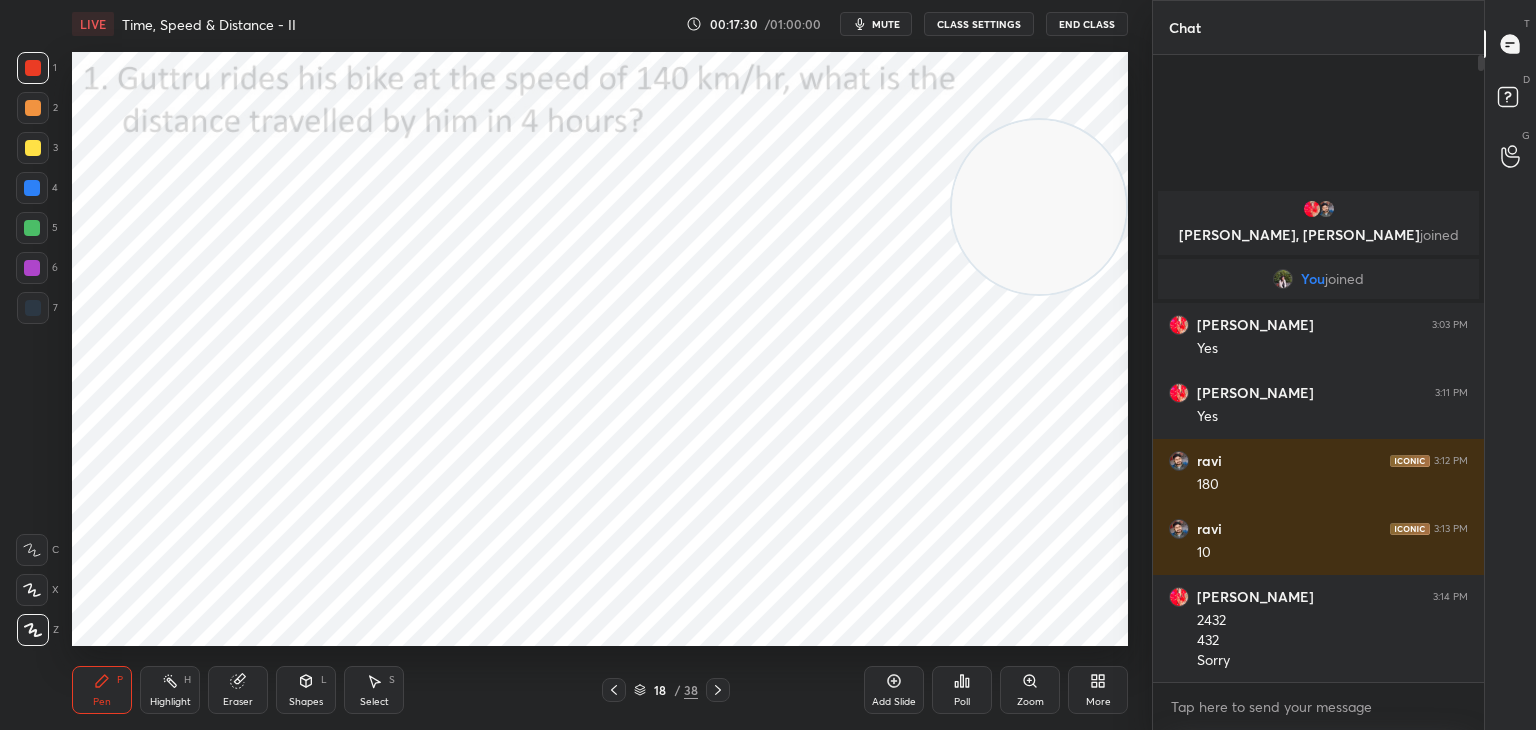 click at bounding box center [33, 308] 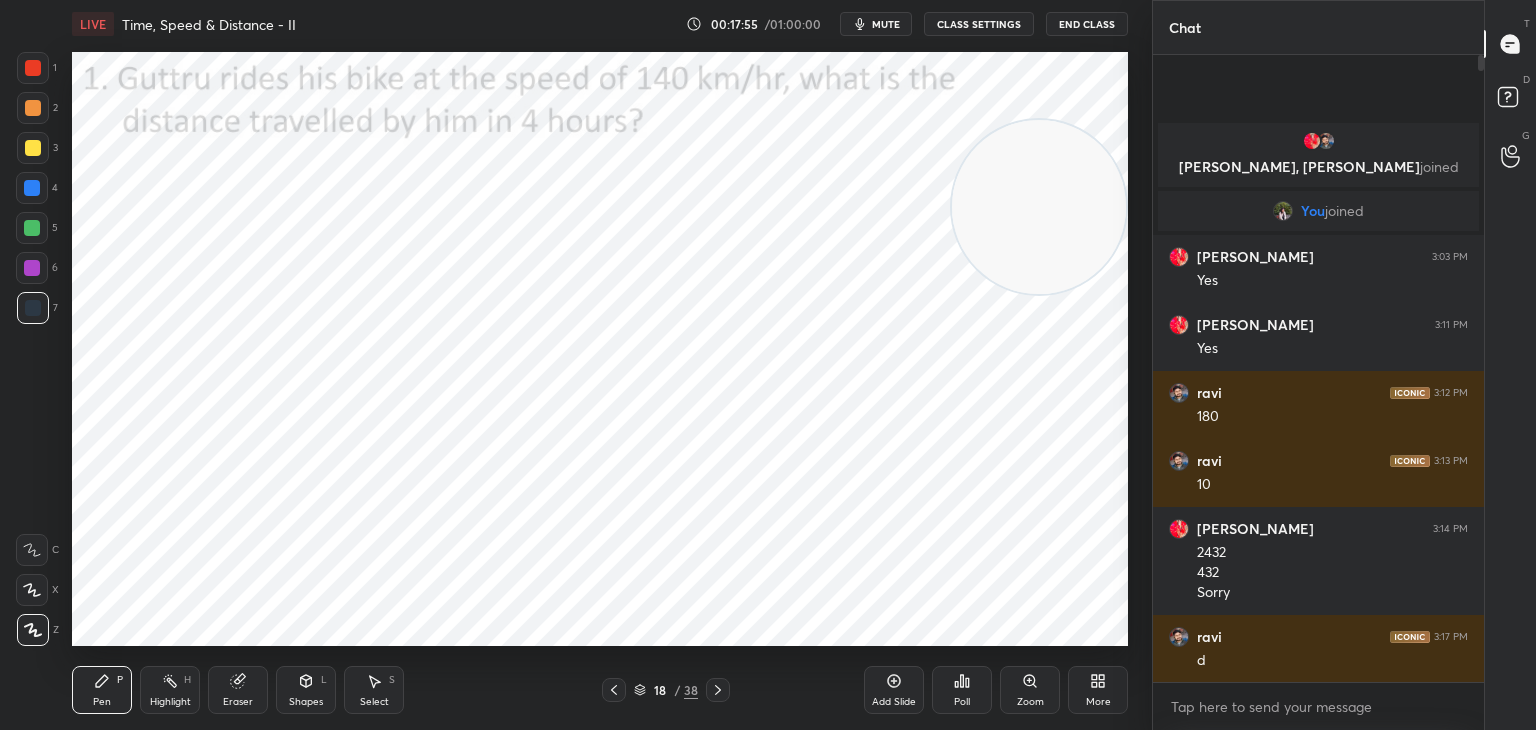 click on "Poll" at bounding box center (962, 702) 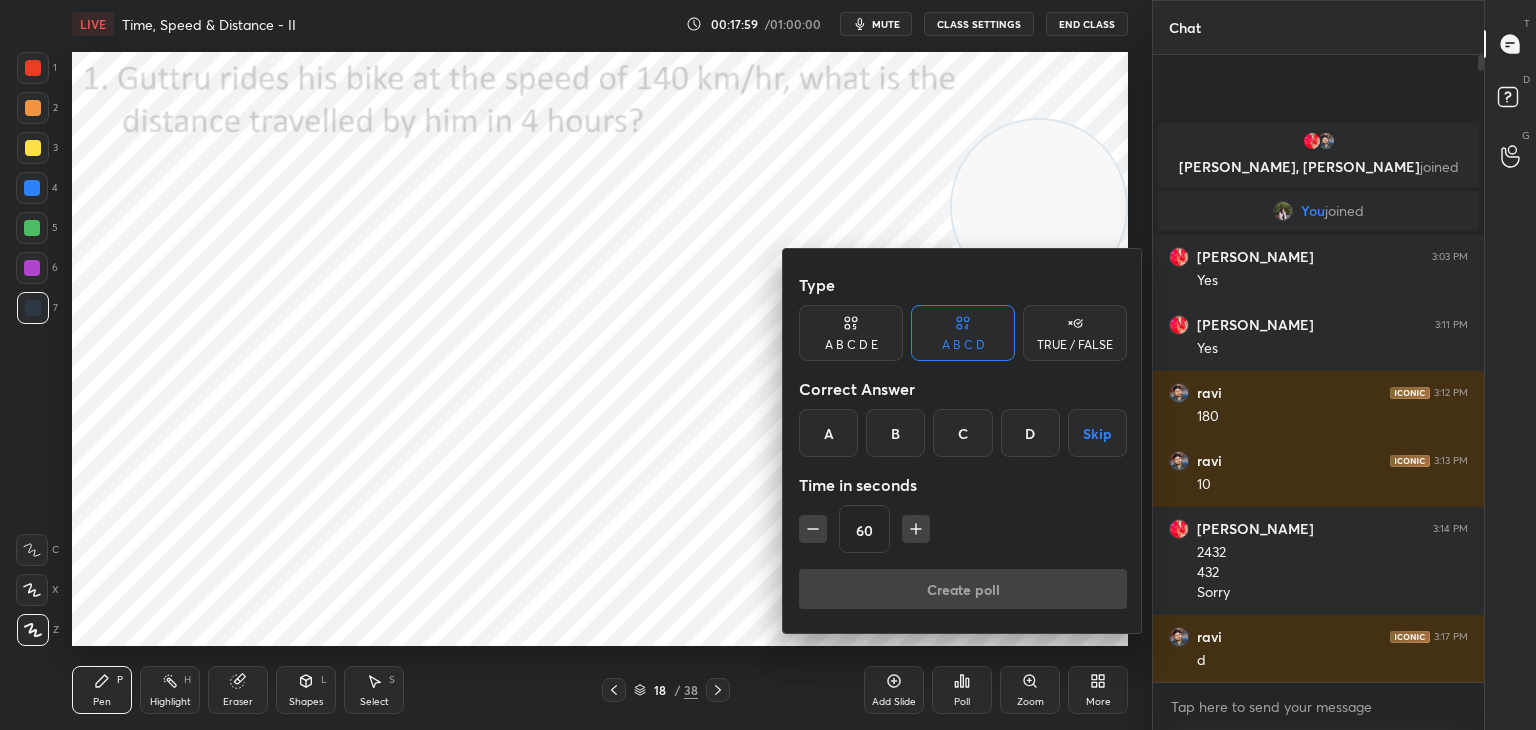 click on "B" at bounding box center (895, 433) 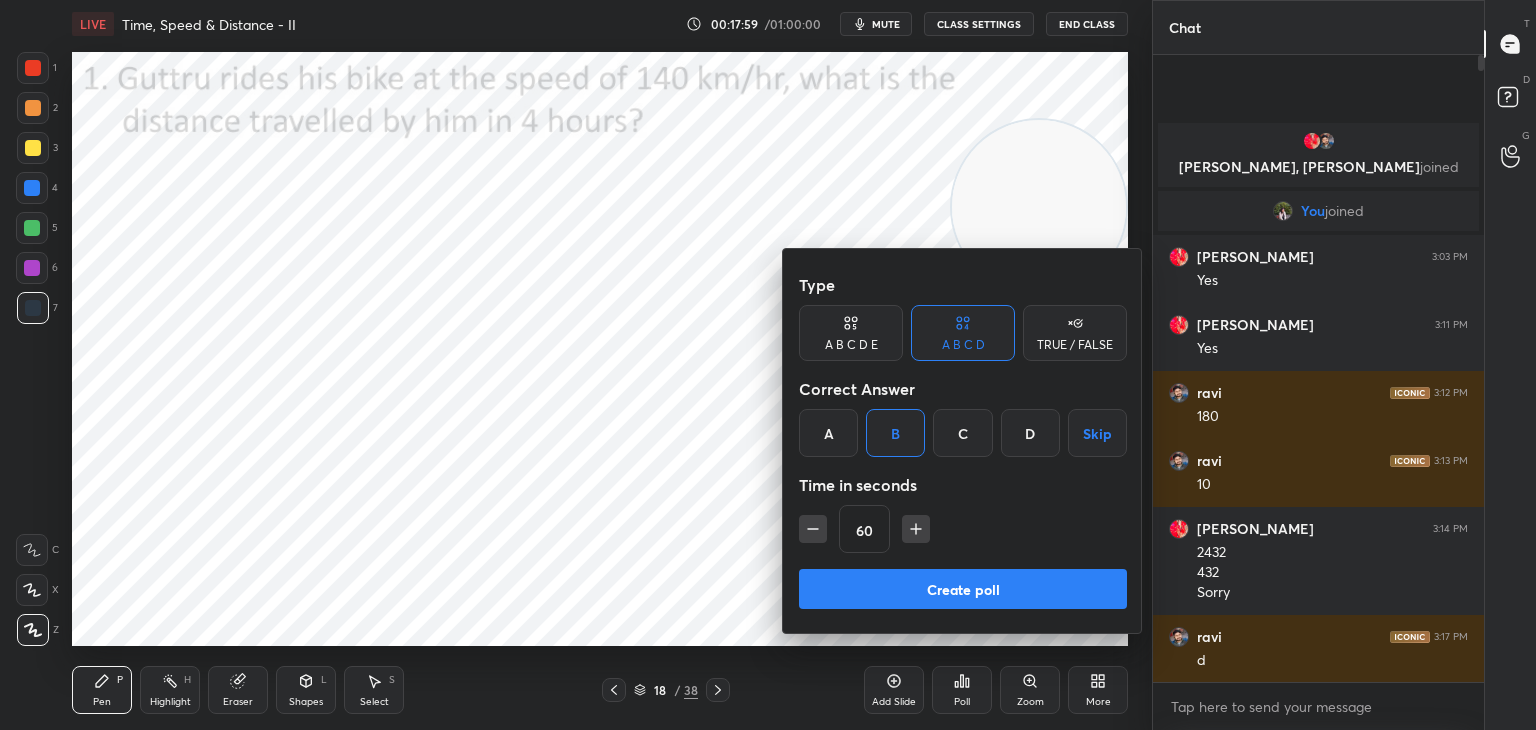 click 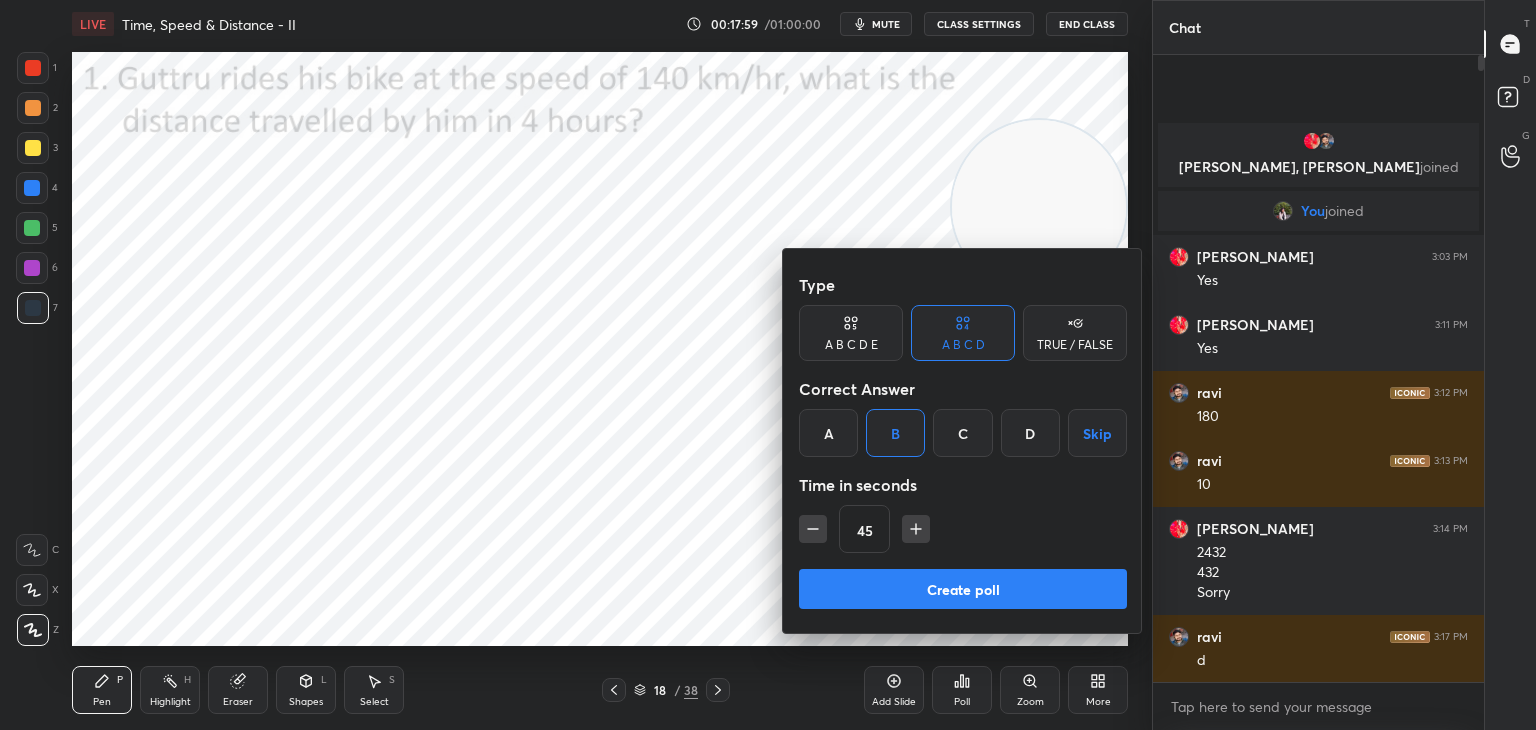 click on "45" at bounding box center (963, 529) 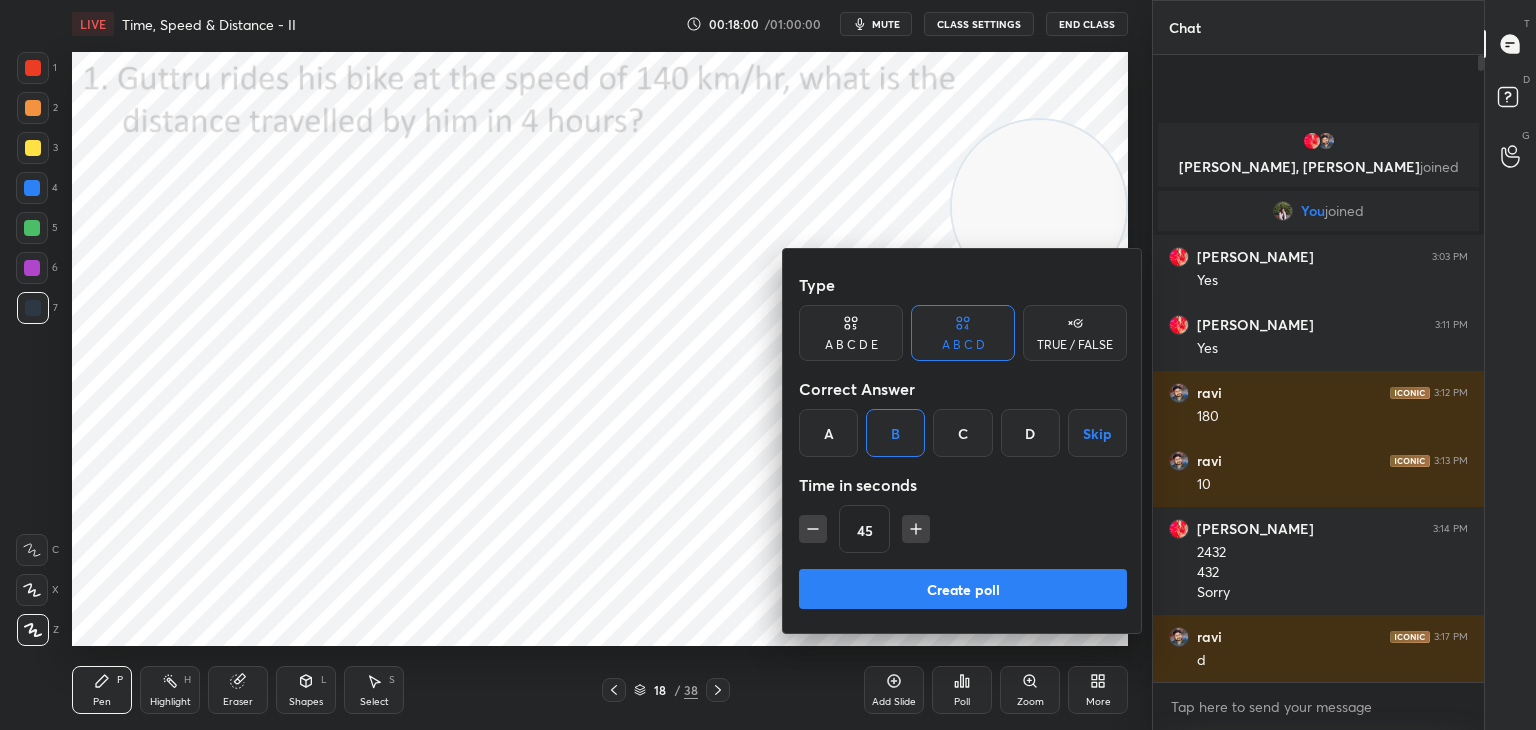 click on "Create poll" at bounding box center [963, 589] 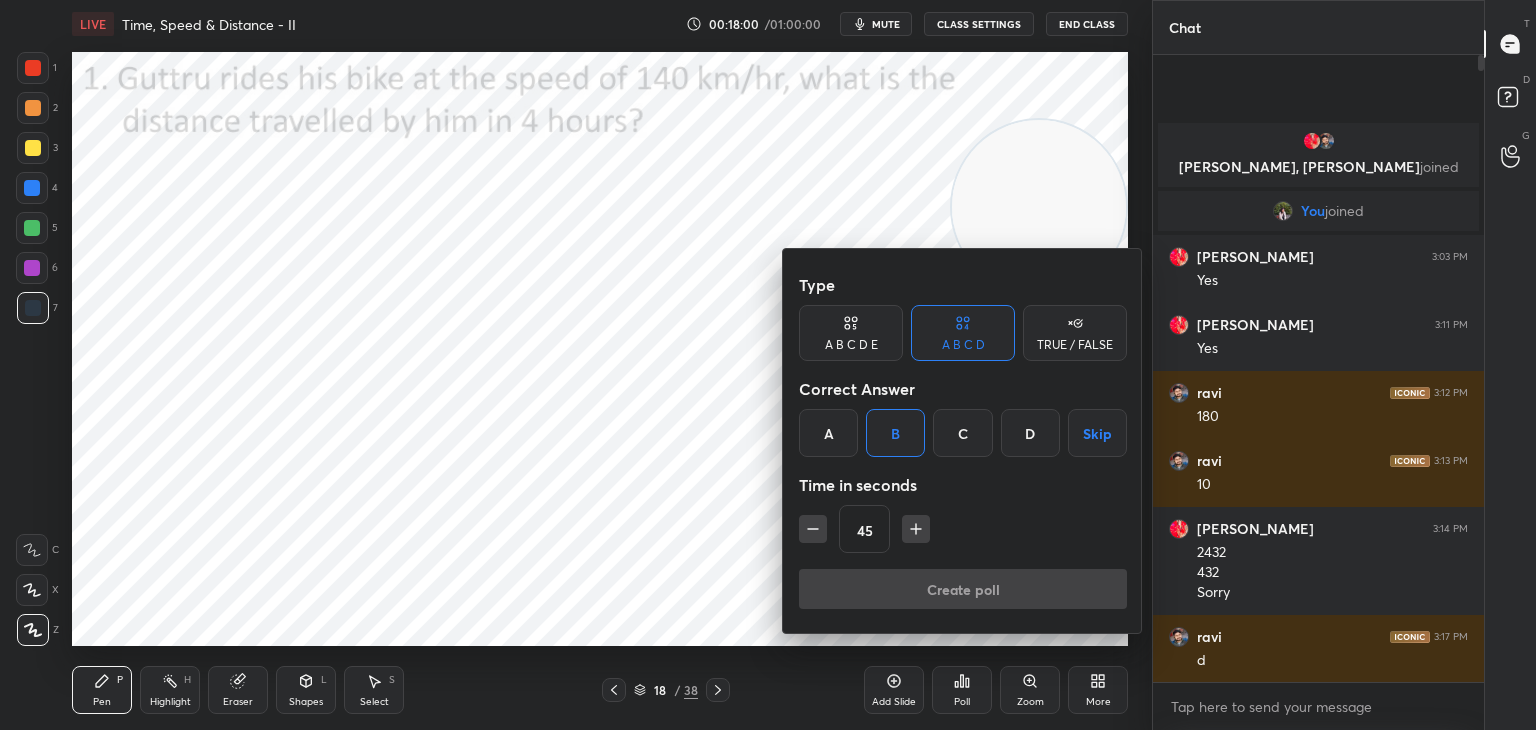 scroll, scrollTop: 598, scrollLeft: 325, axis: both 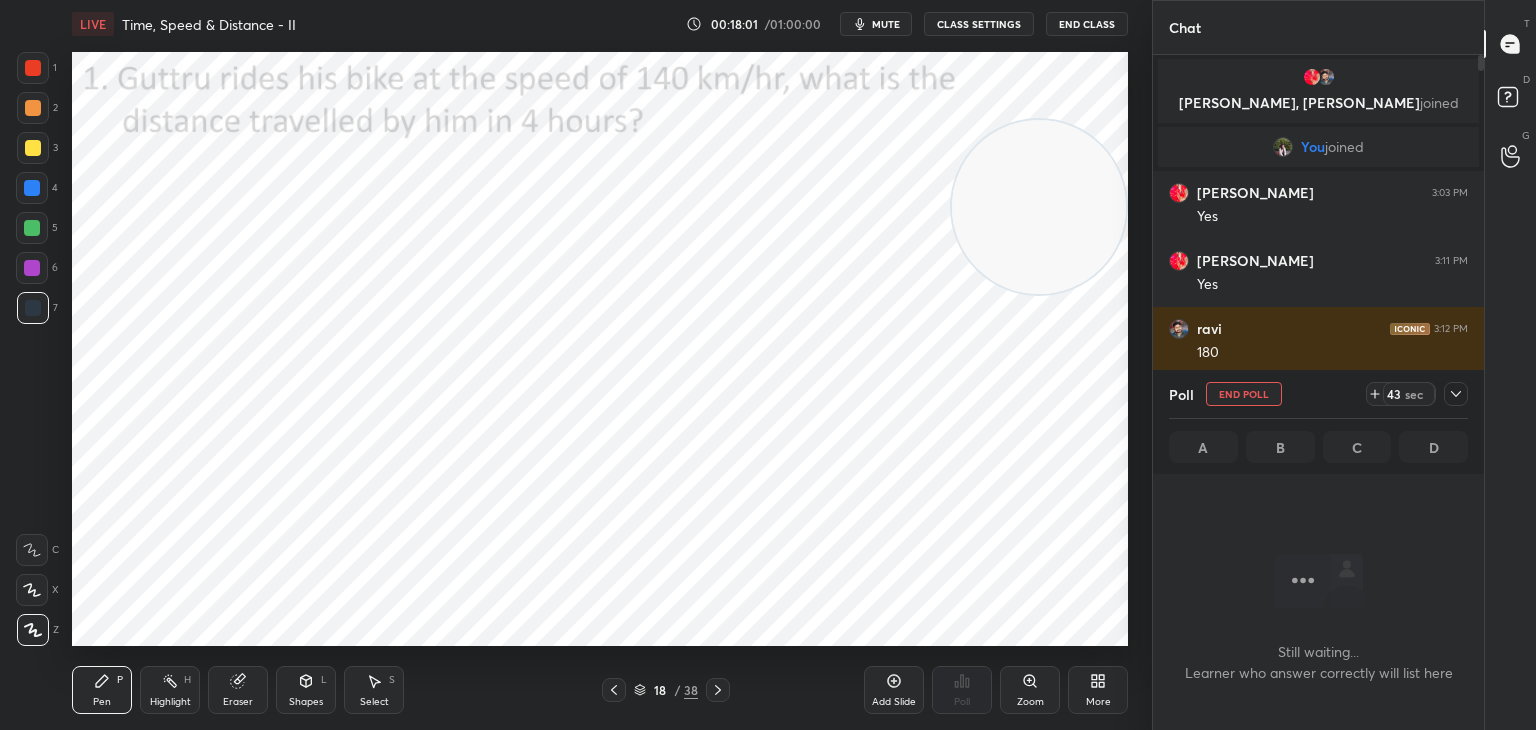 click on "mute" at bounding box center [886, 24] 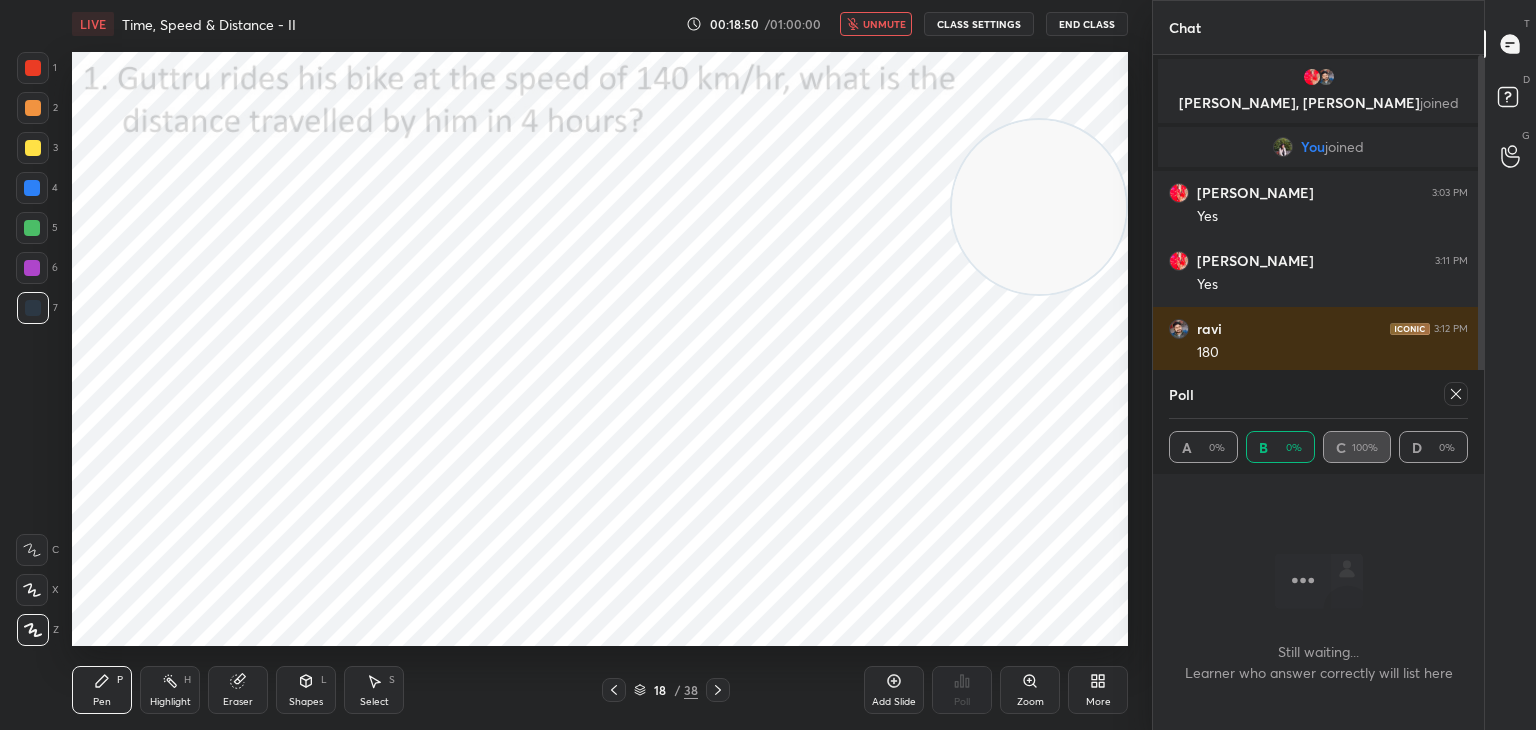 click on "Poll" at bounding box center [1318, 394] 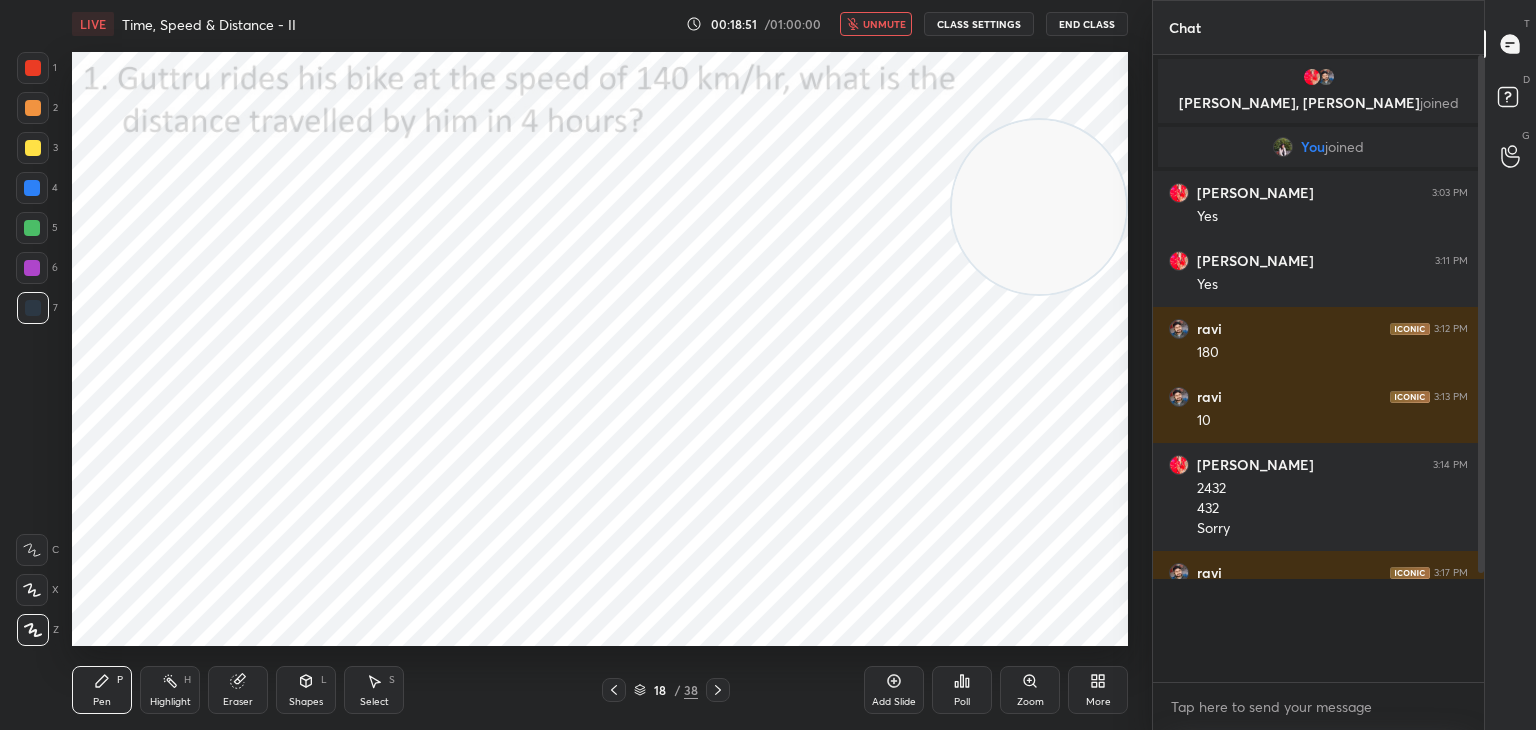 scroll, scrollTop: 541, scrollLeft: 325, axis: both 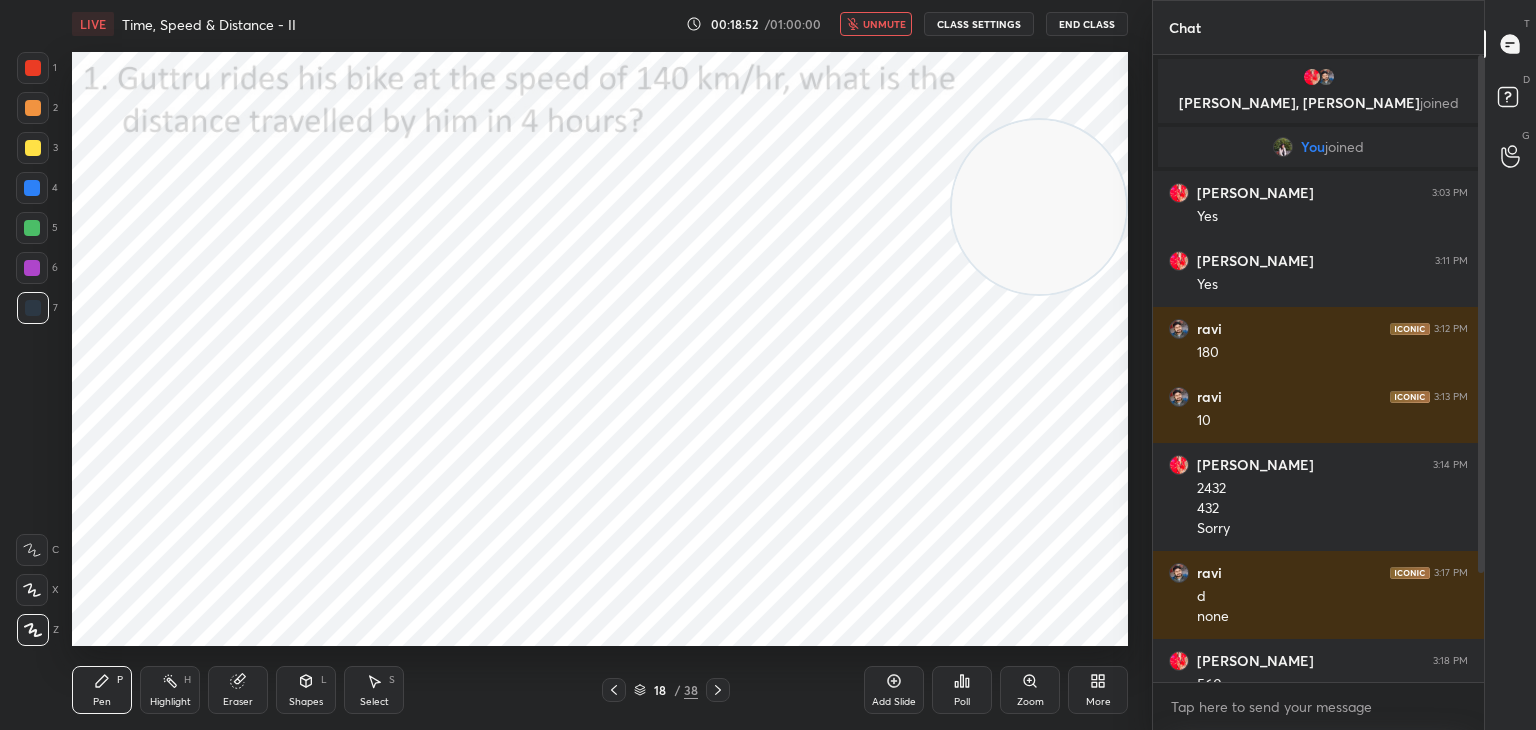 click on "unmute" at bounding box center [884, 24] 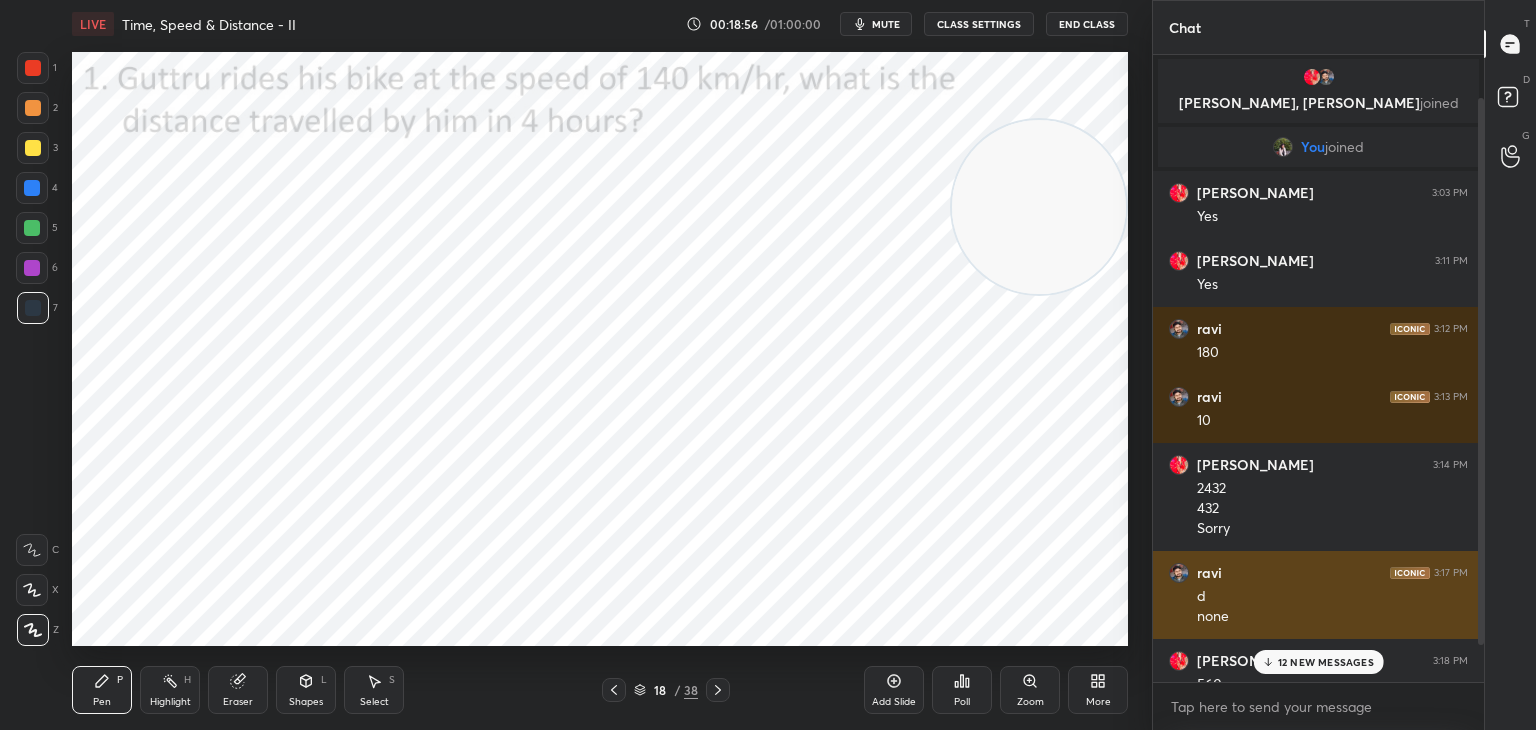 scroll, scrollTop: 92, scrollLeft: 0, axis: vertical 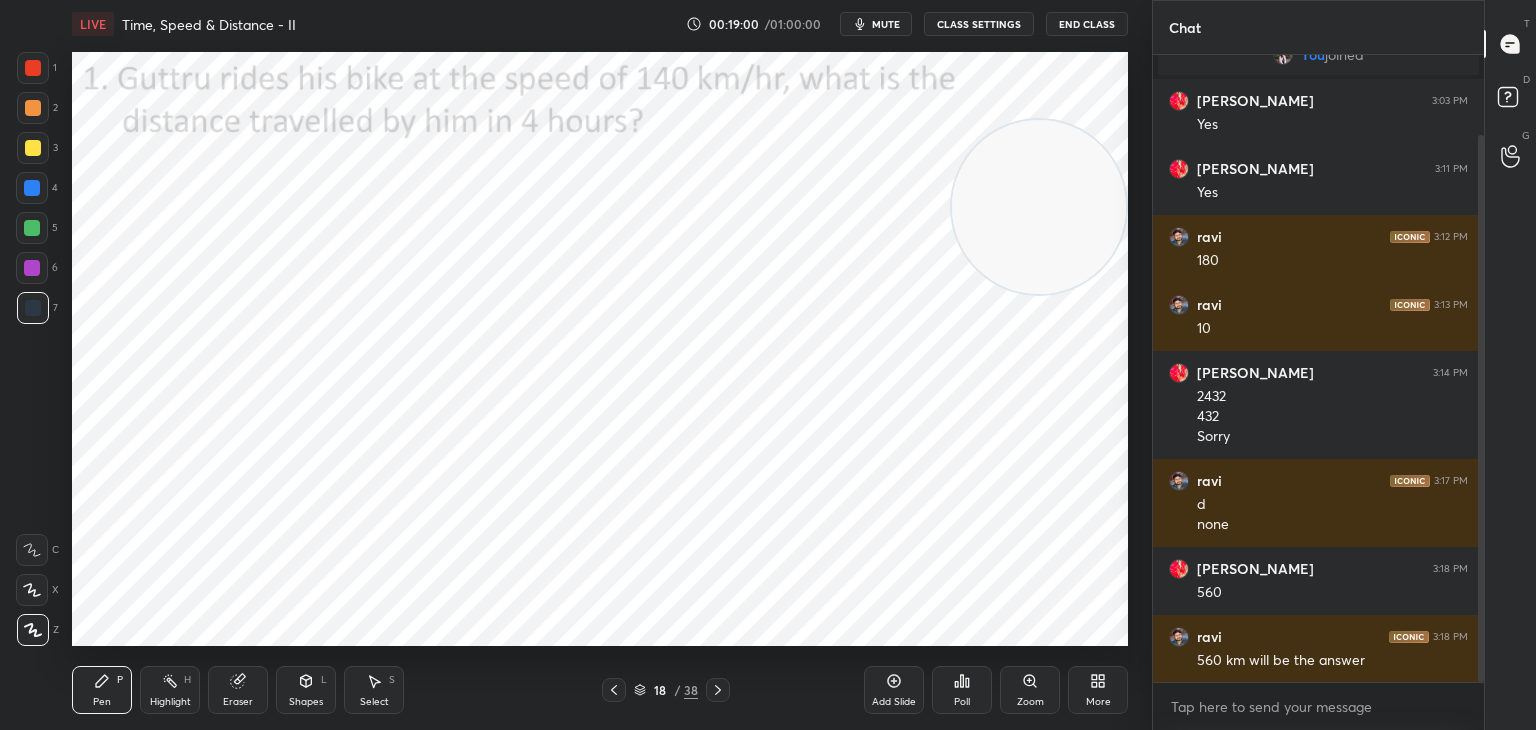 click at bounding box center (33, 68) 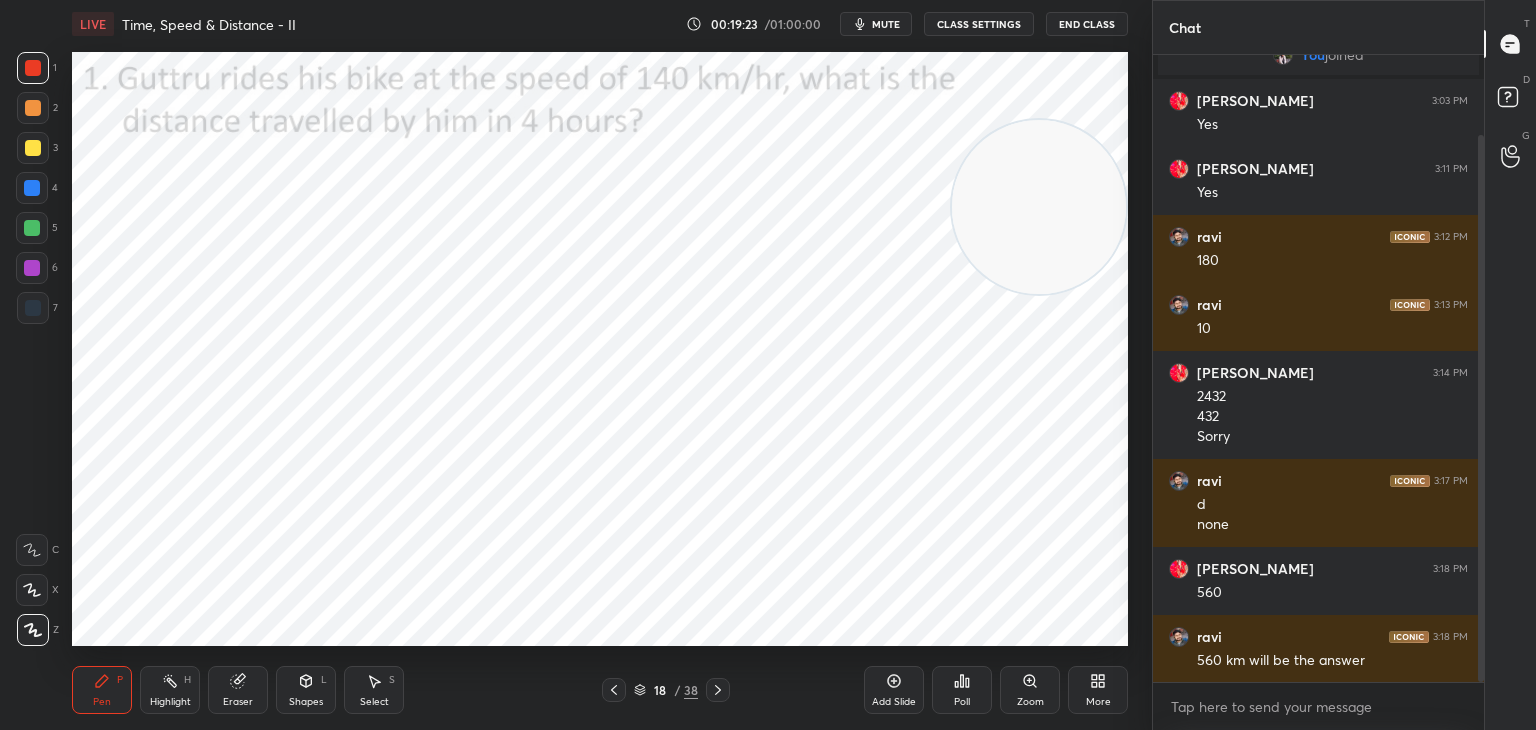 click on "Shapes" at bounding box center (306, 702) 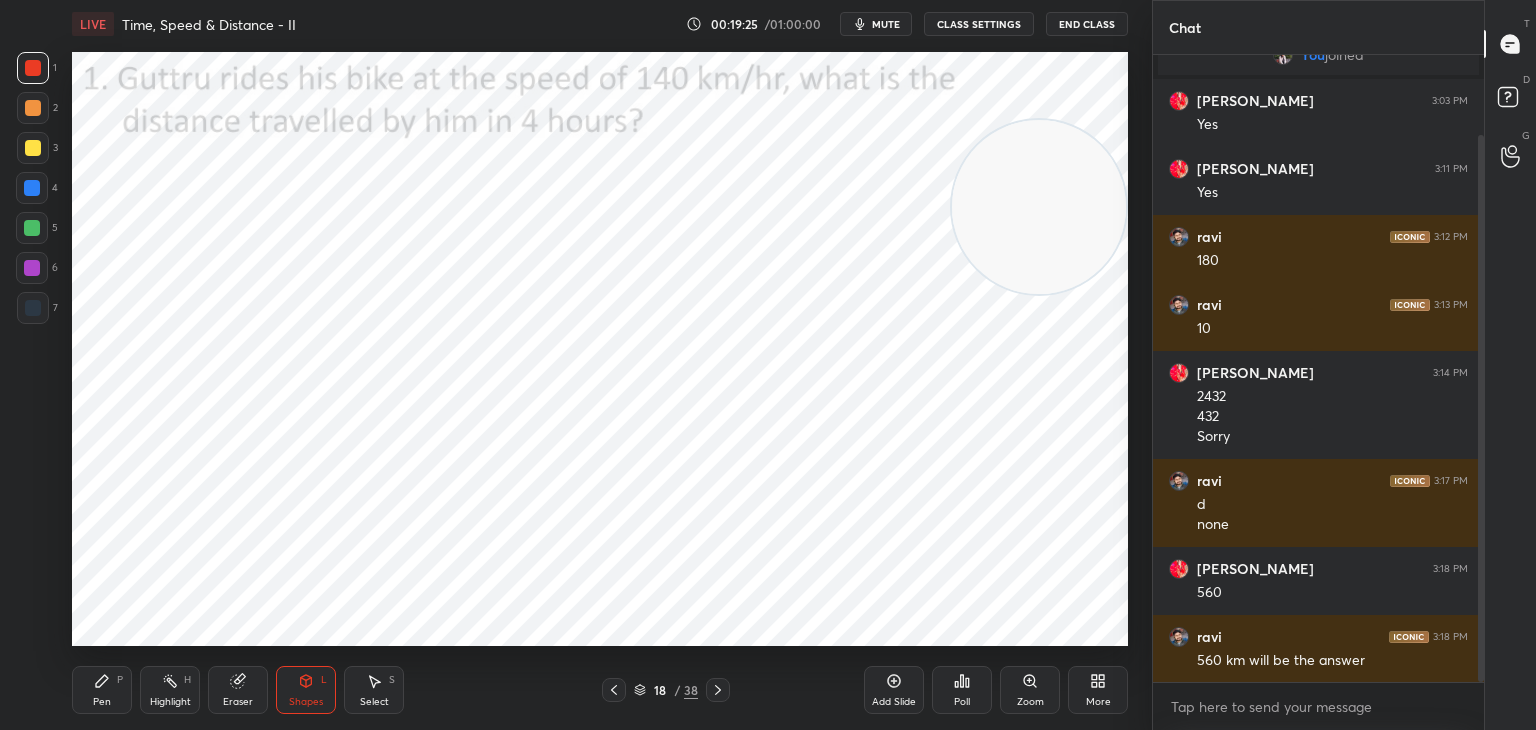 click 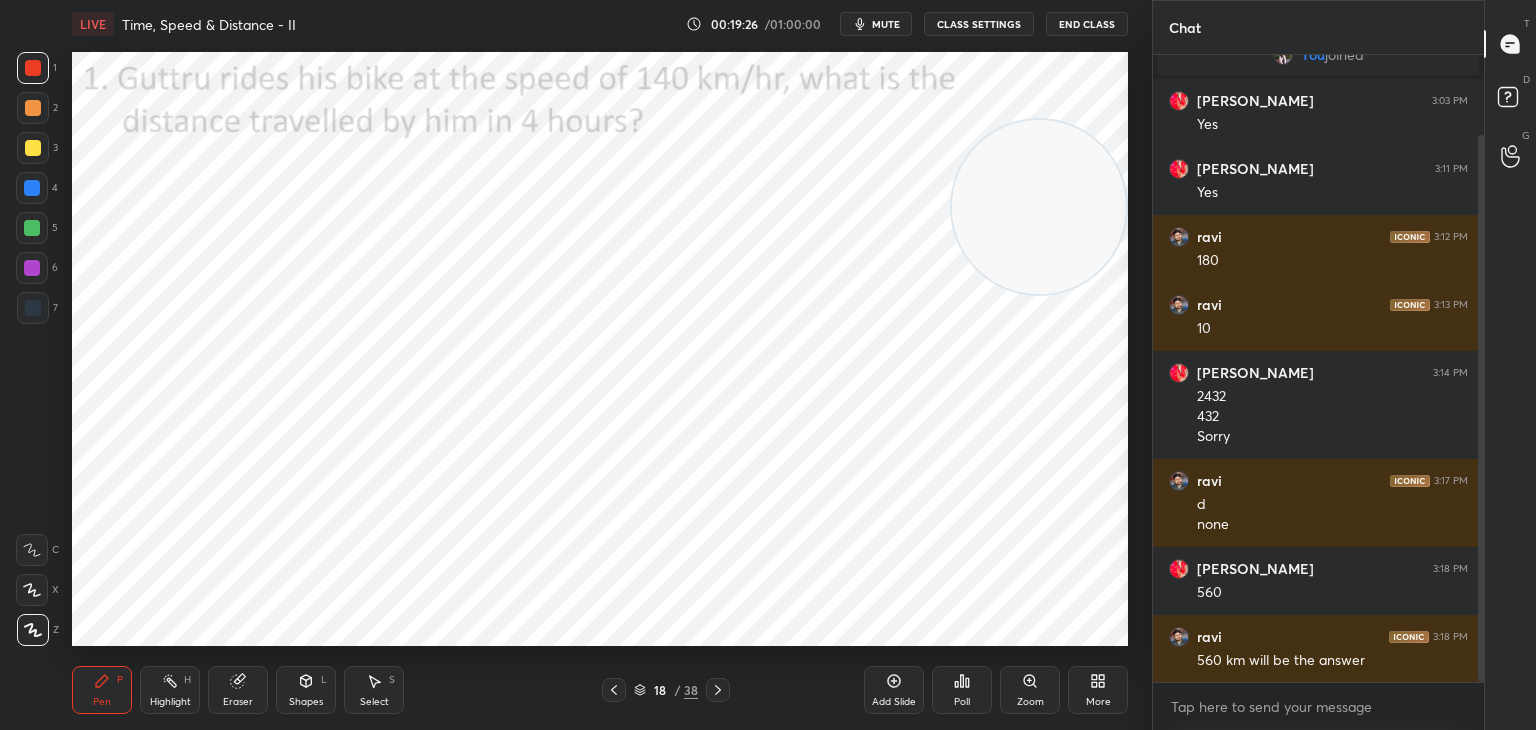 click 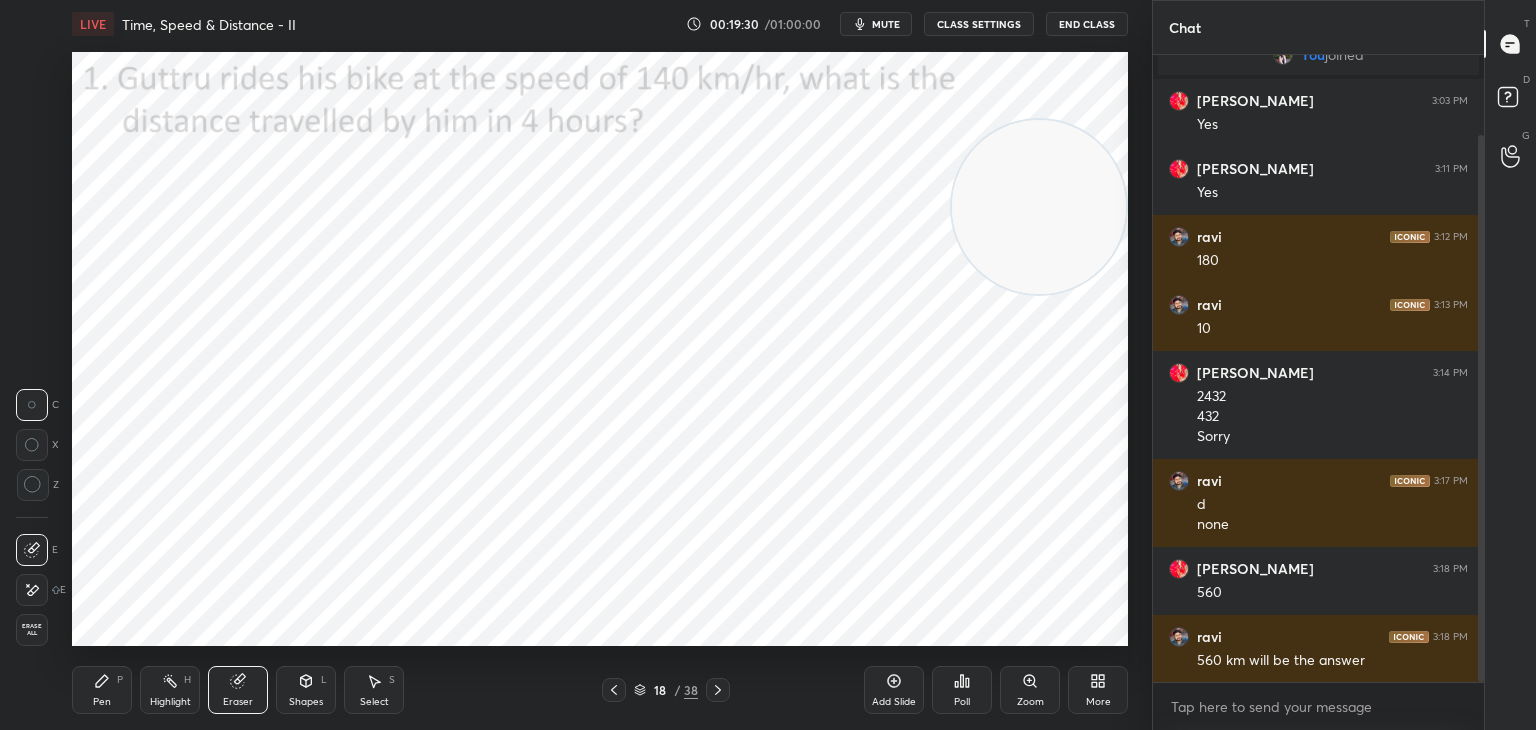 click on "Pen P" at bounding box center [102, 690] 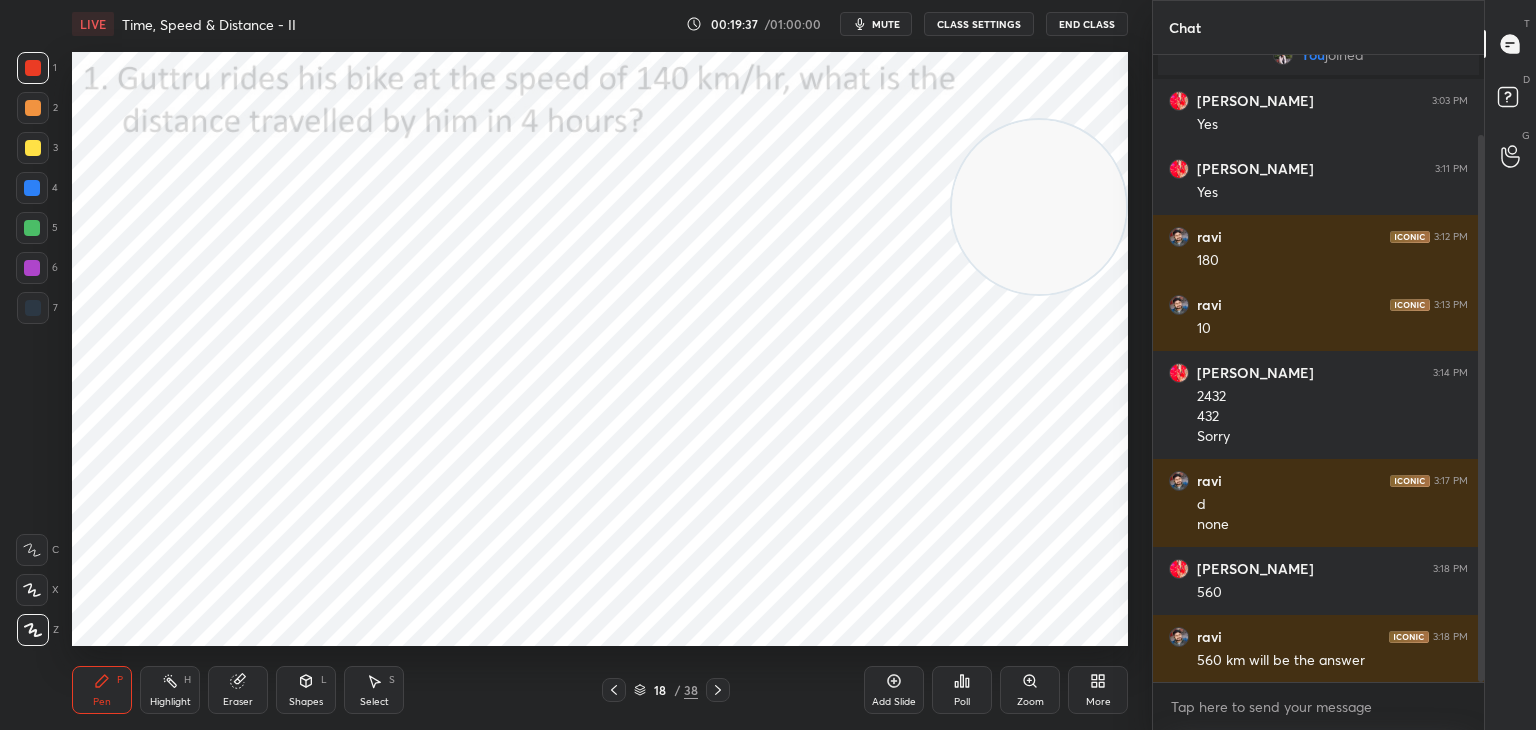 click on "Poll" at bounding box center (962, 690) 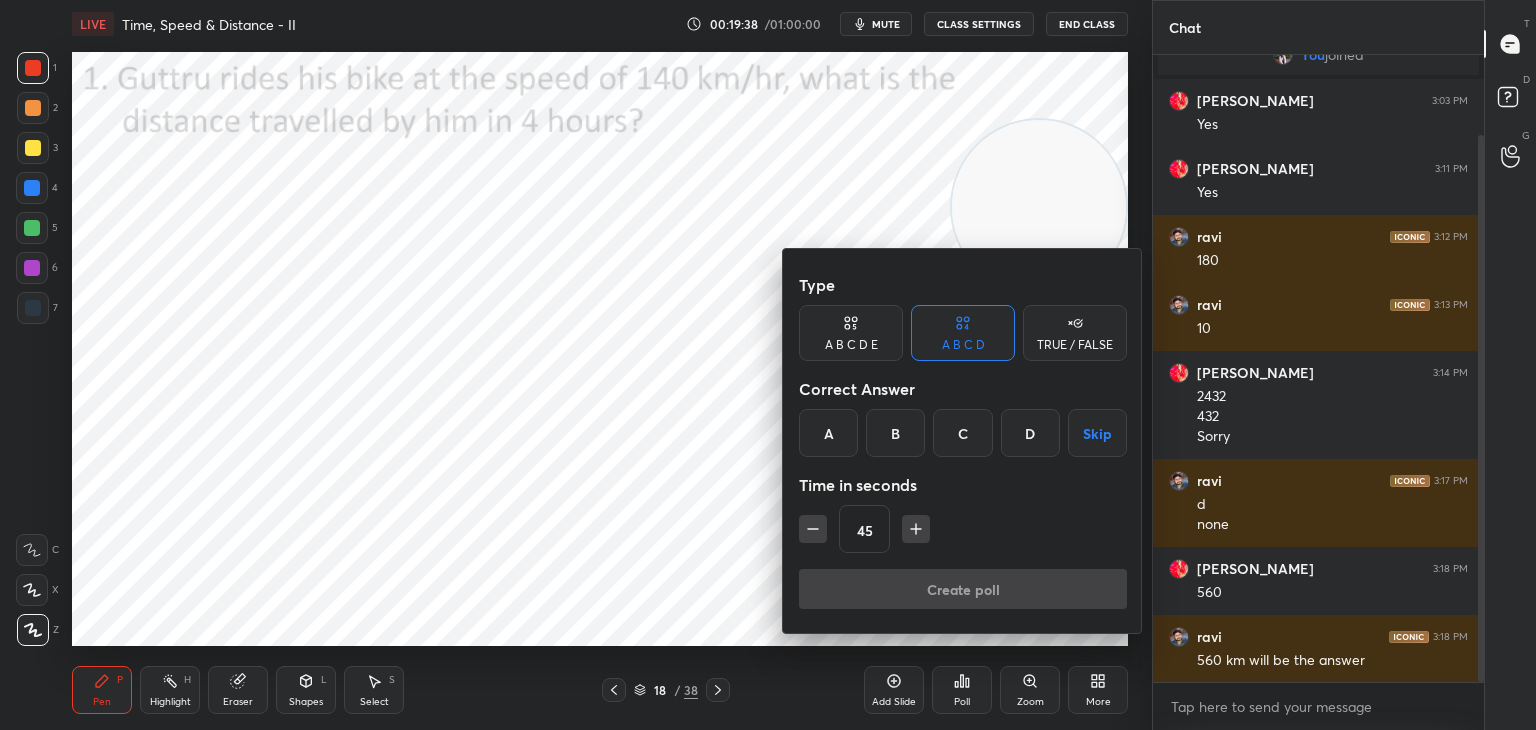 click on "C" at bounding box center (962, 433) 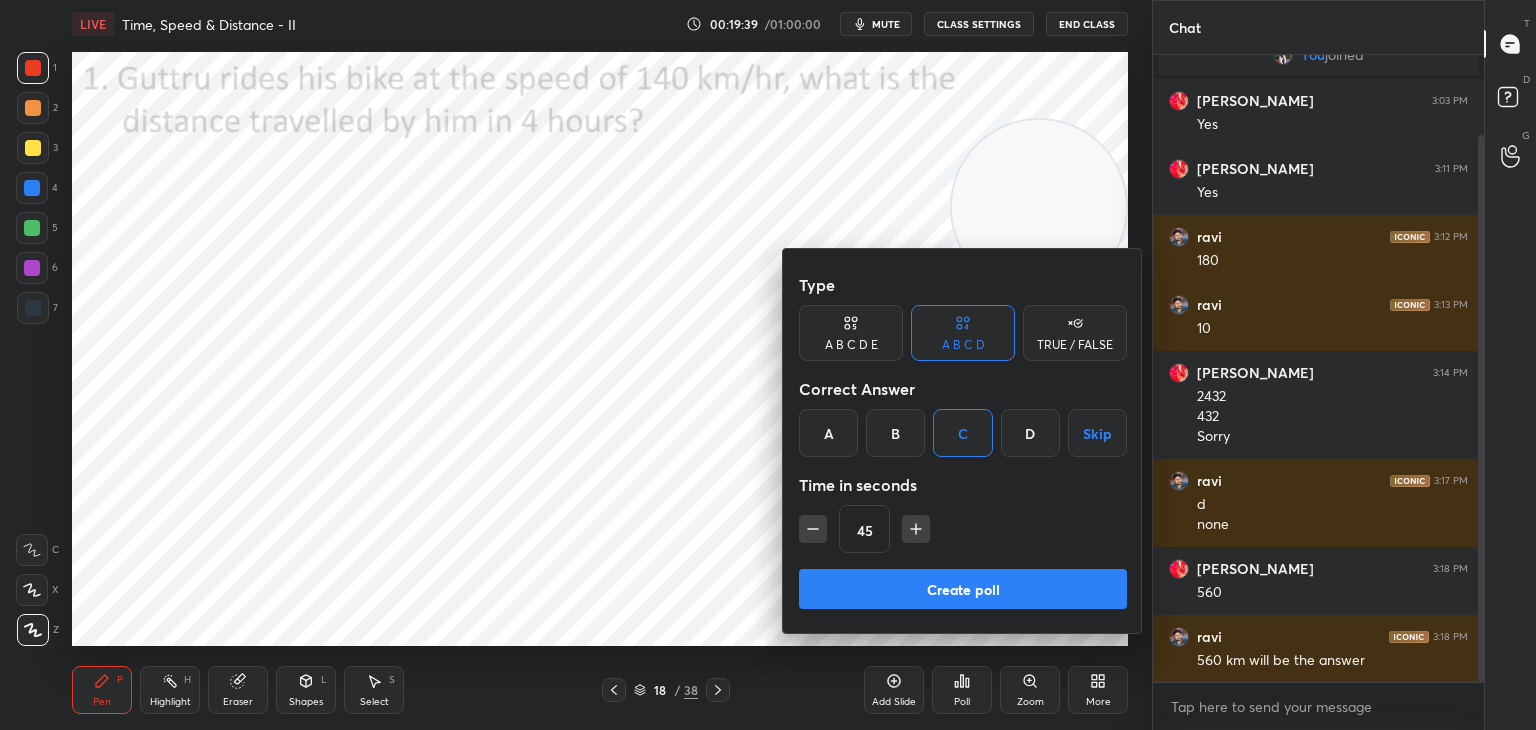 click on "Create poll" at bounding box center [963, 589] 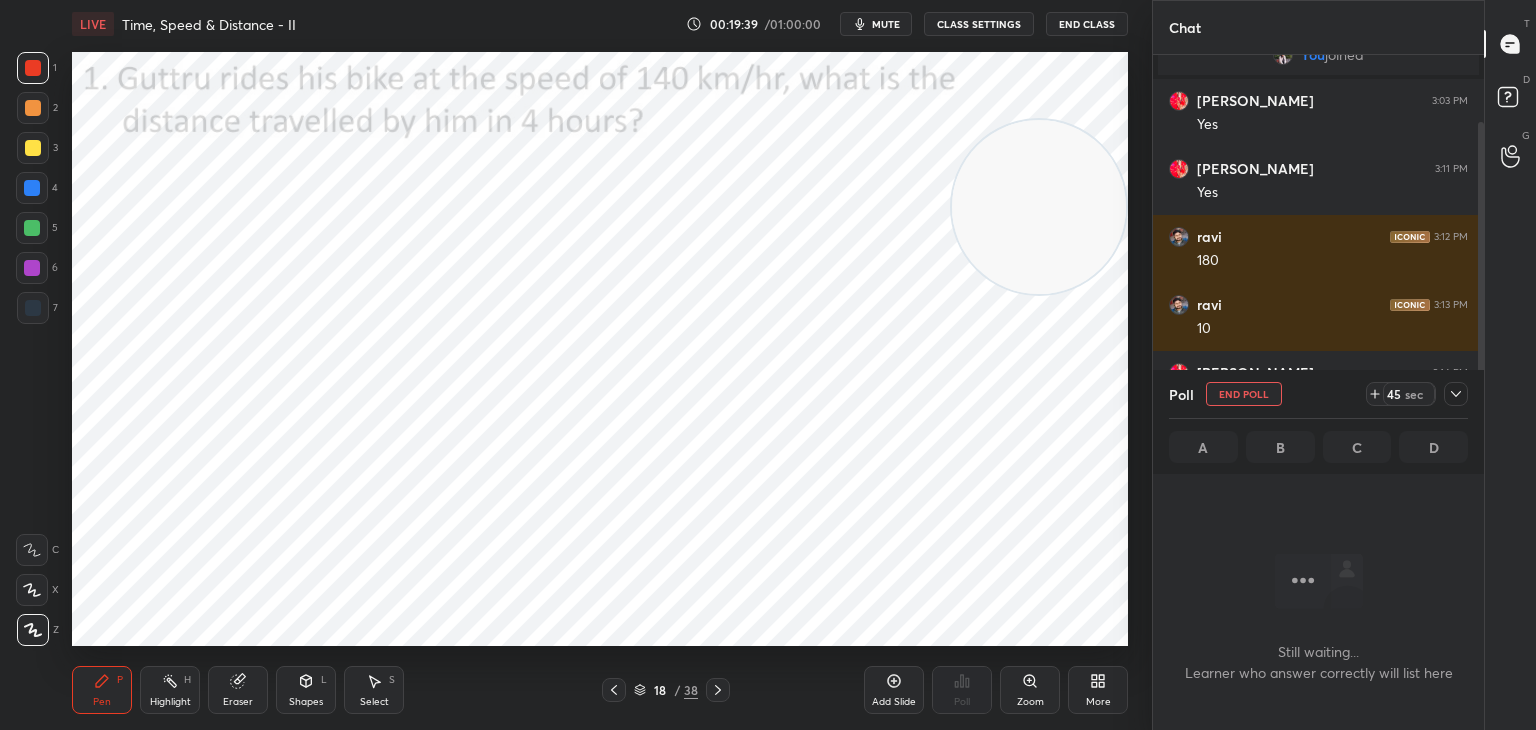 scroll, scrollTop: 555, scrollLeft: 325, axis: both 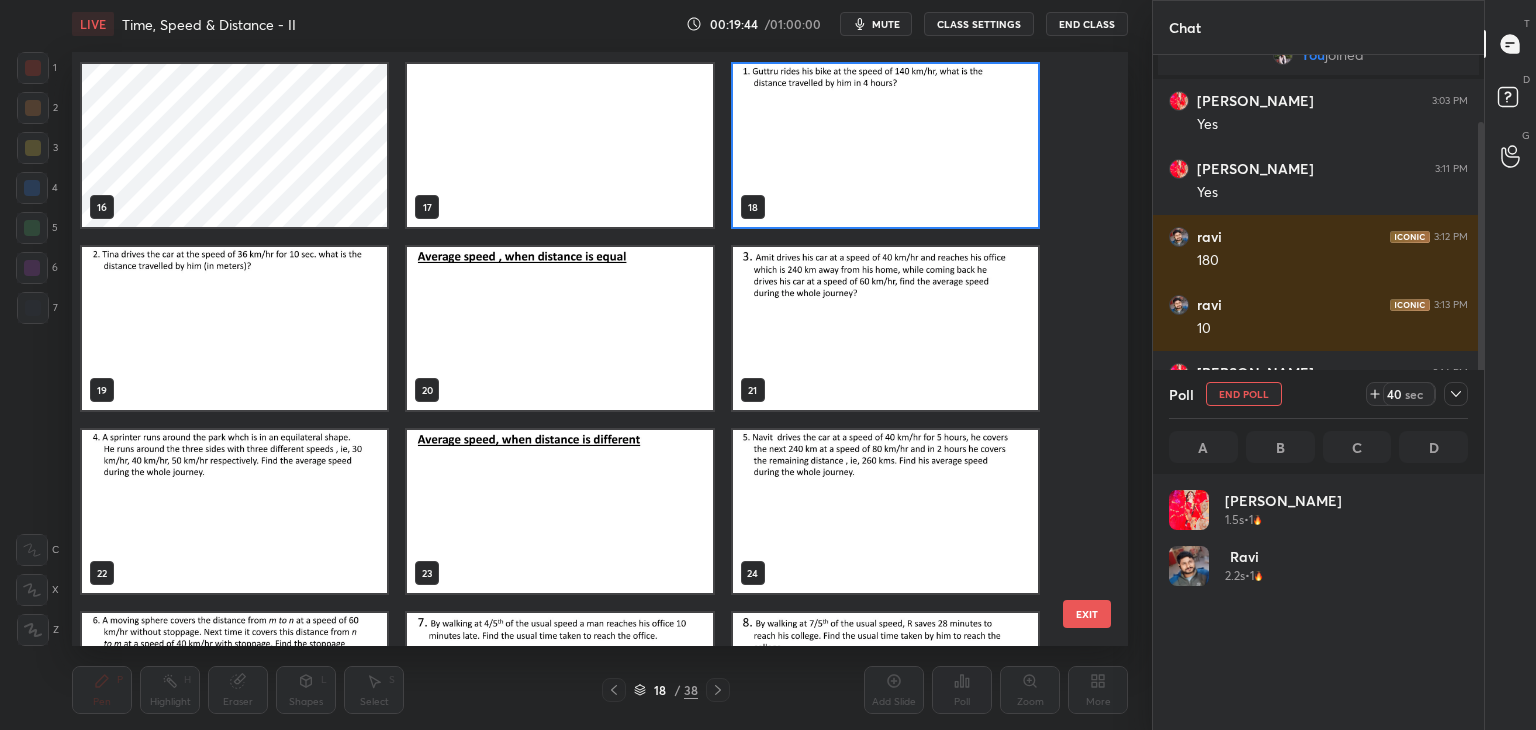 click at bounding box center [234, 328] 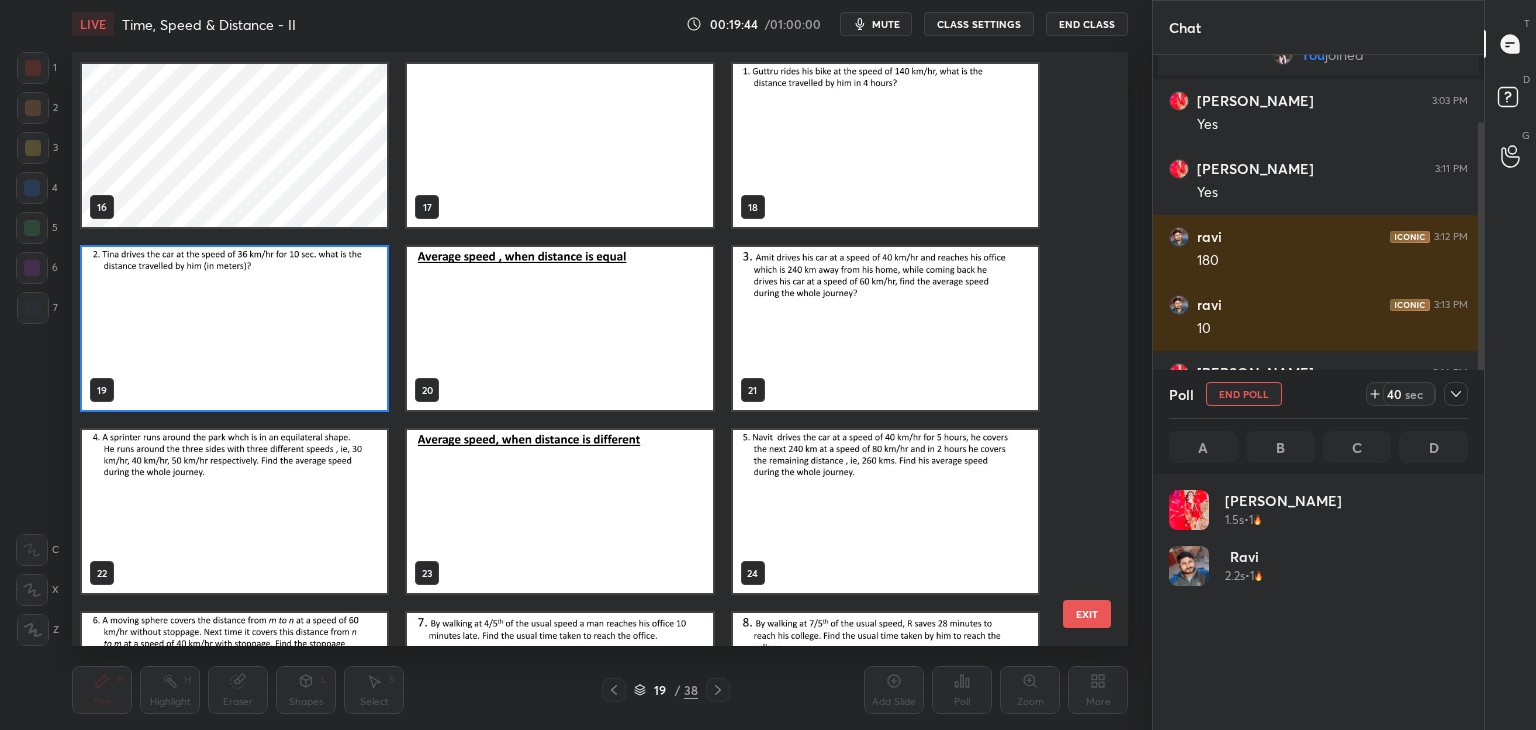 click at bounding box center [234, 328] 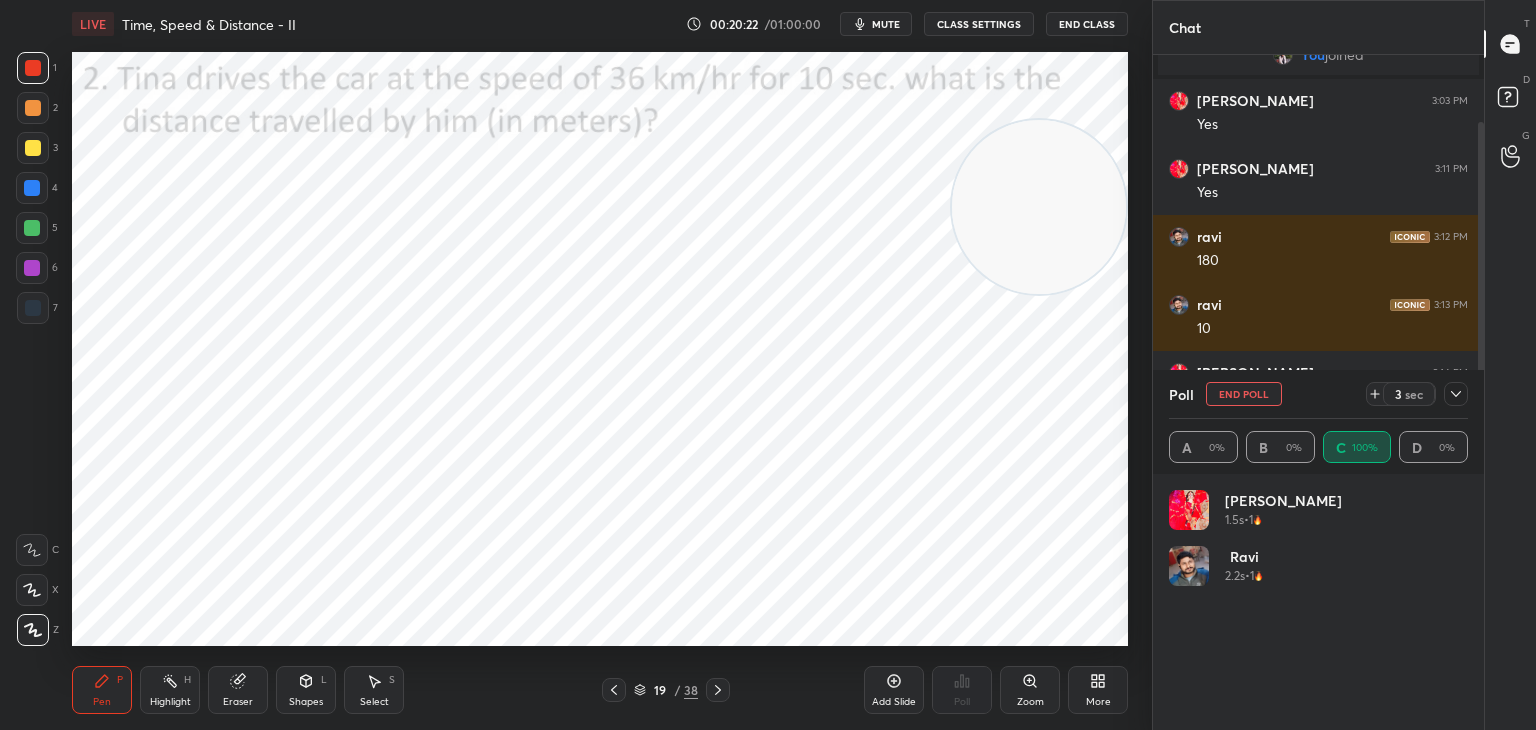 click on "Poll End Poll 3  sec" at bounding box center (1318, 394) 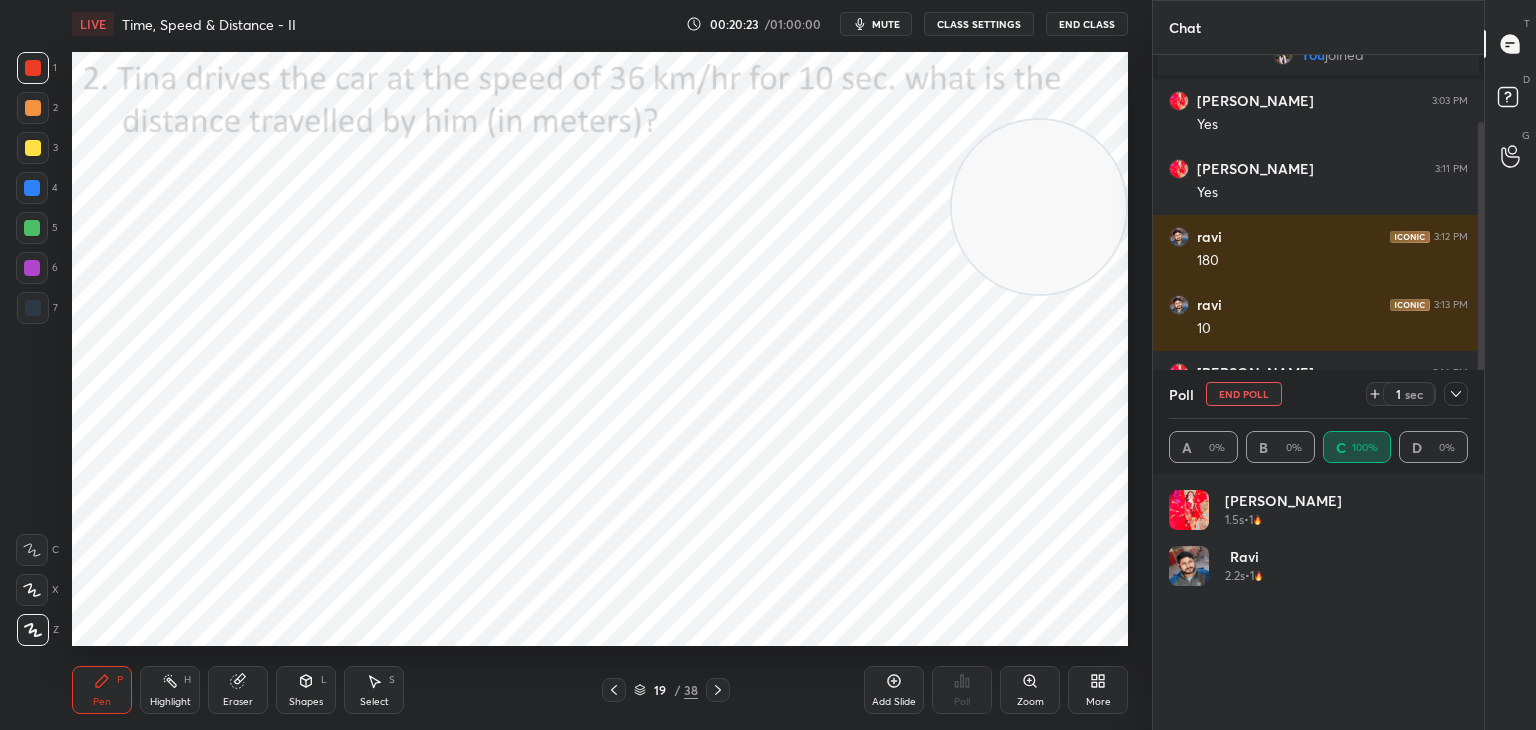 click on "End Poll" at bounding box center [1244, 394] 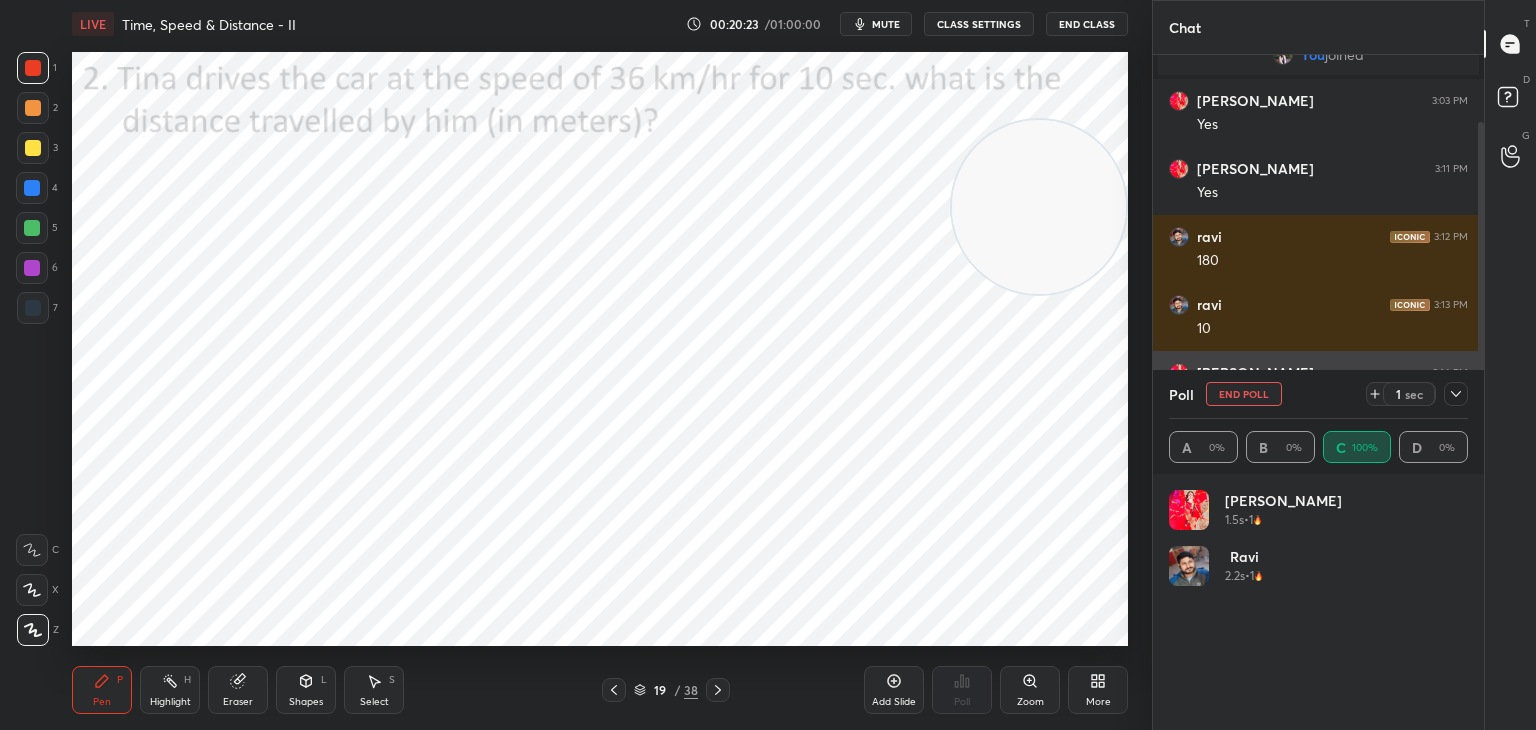 scroll, scrollTop: 150, scrollLeft: 293, axis: both 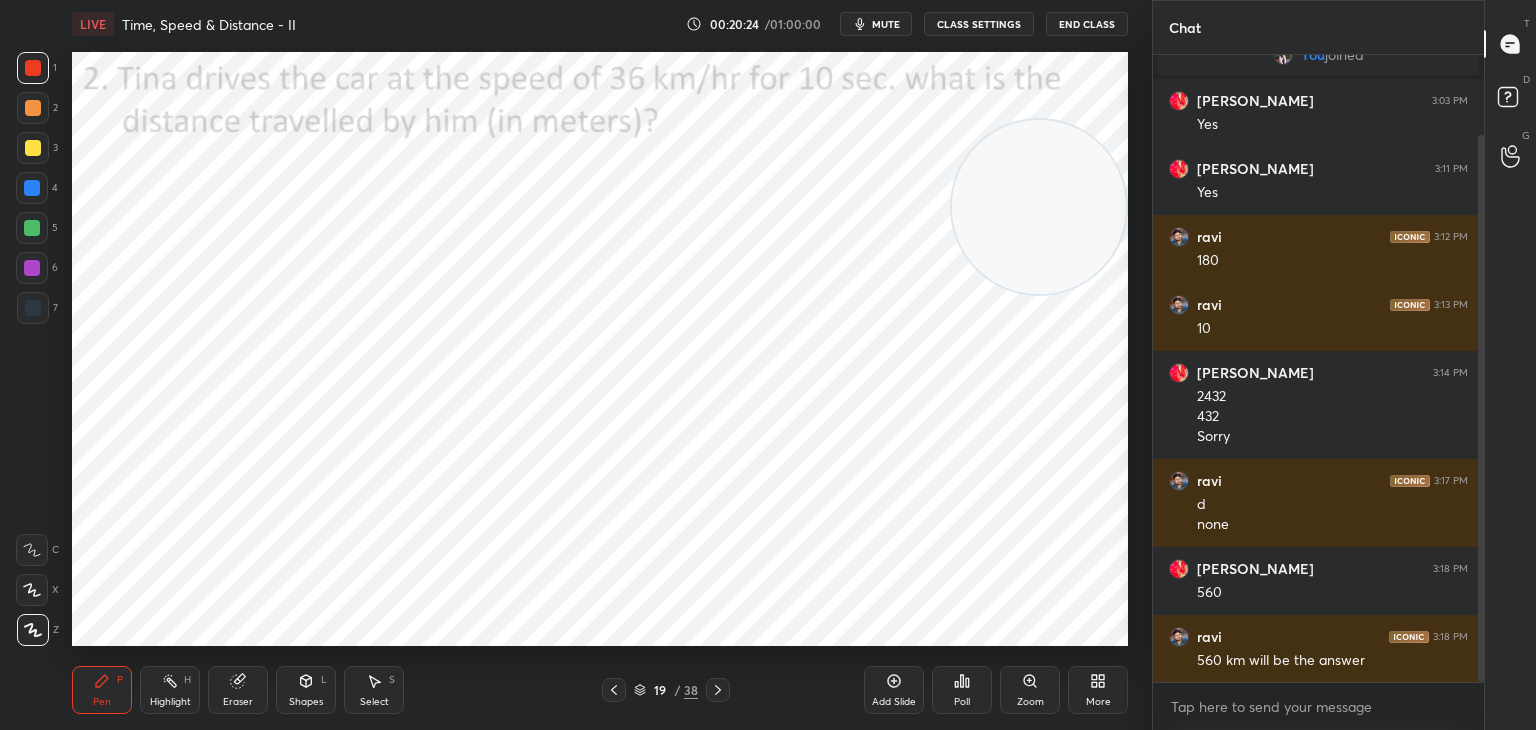 click on "Poll" at bounding box center (962, 702) 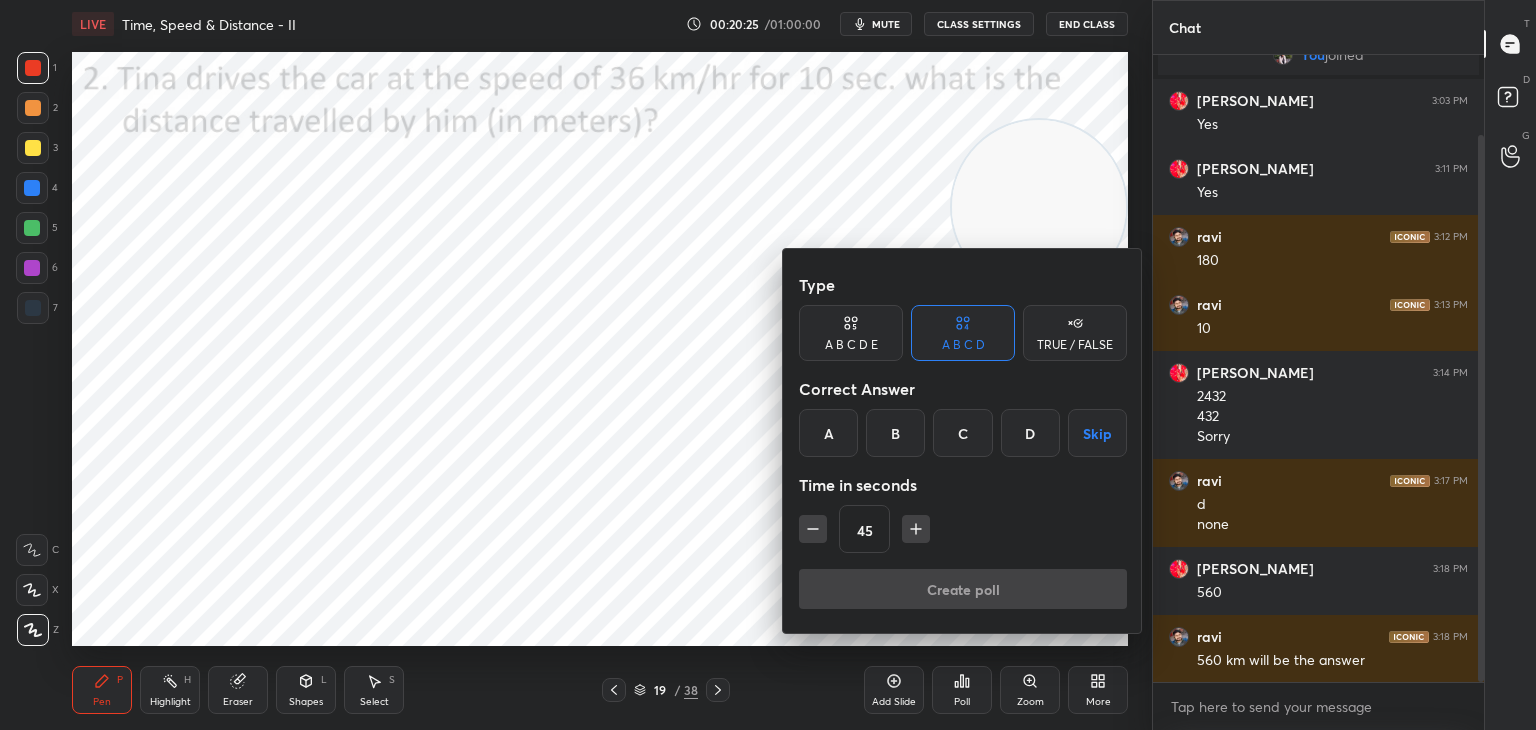 click on "D" at bounding box center (1030, 433) 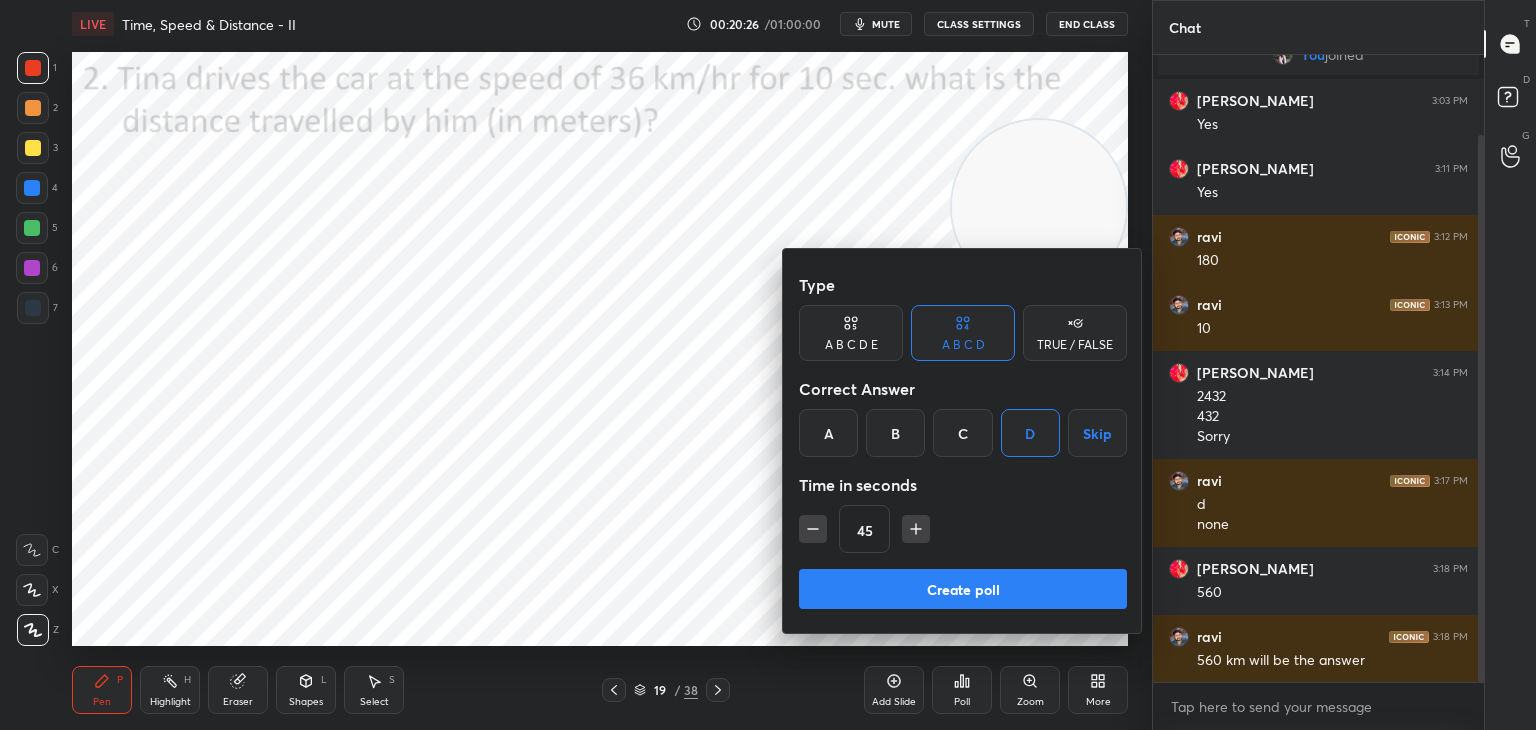 click on "Create poll" at bounding box center [963, 589] 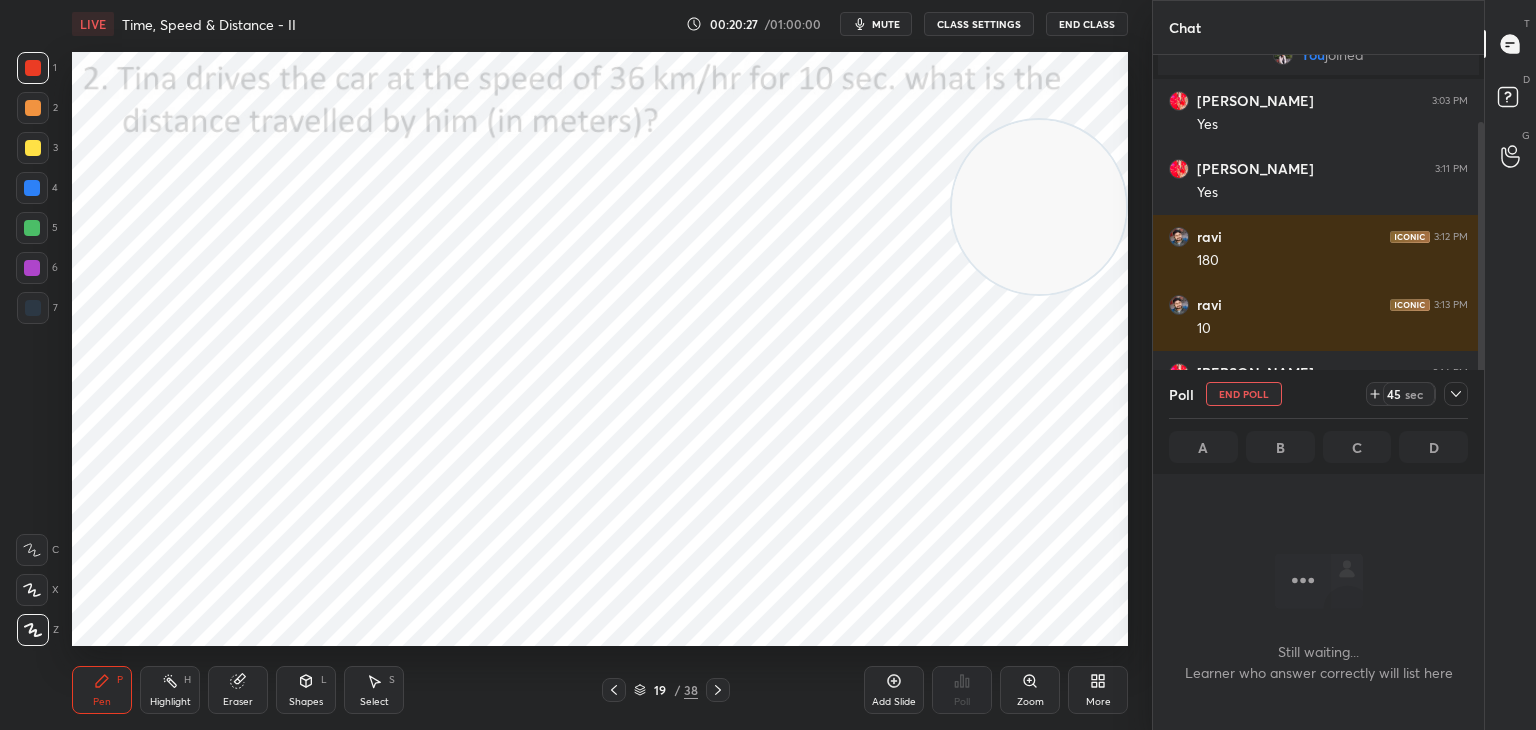 click on "mute" at bounding box center (876, 24) 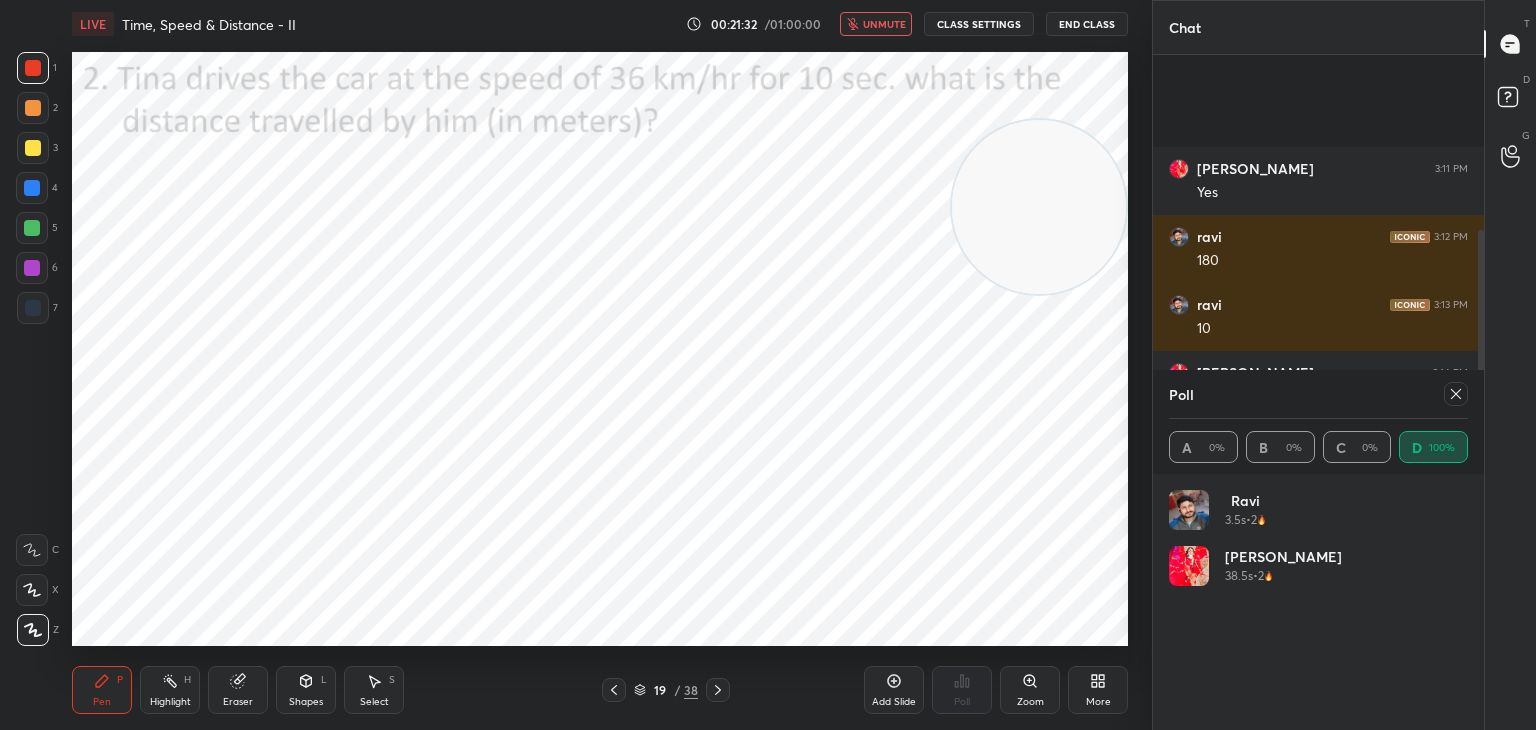 scroll, scrollTop: 264, scrollLeft: 0, axis: vertical 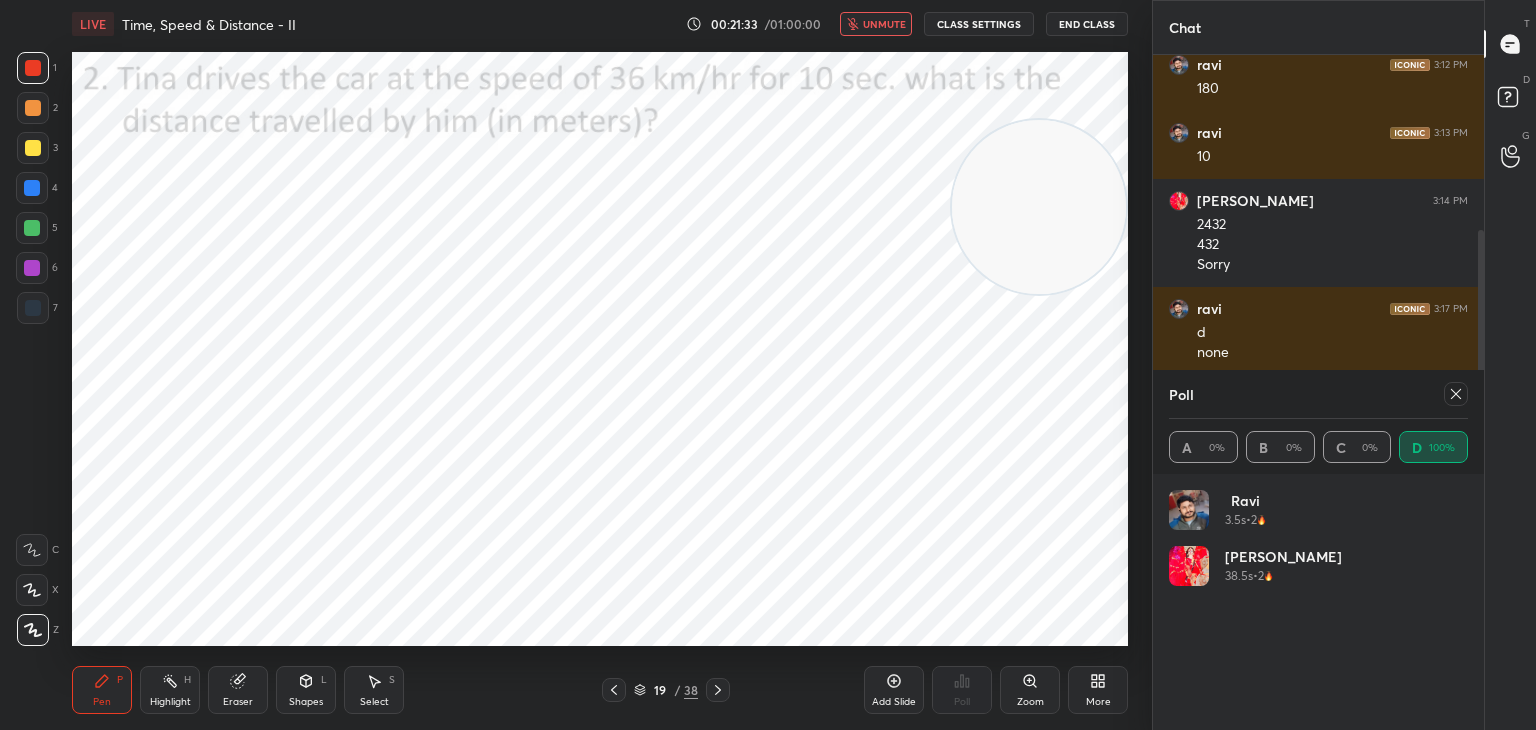 click on "unmute" at bounding box center [884, 24] 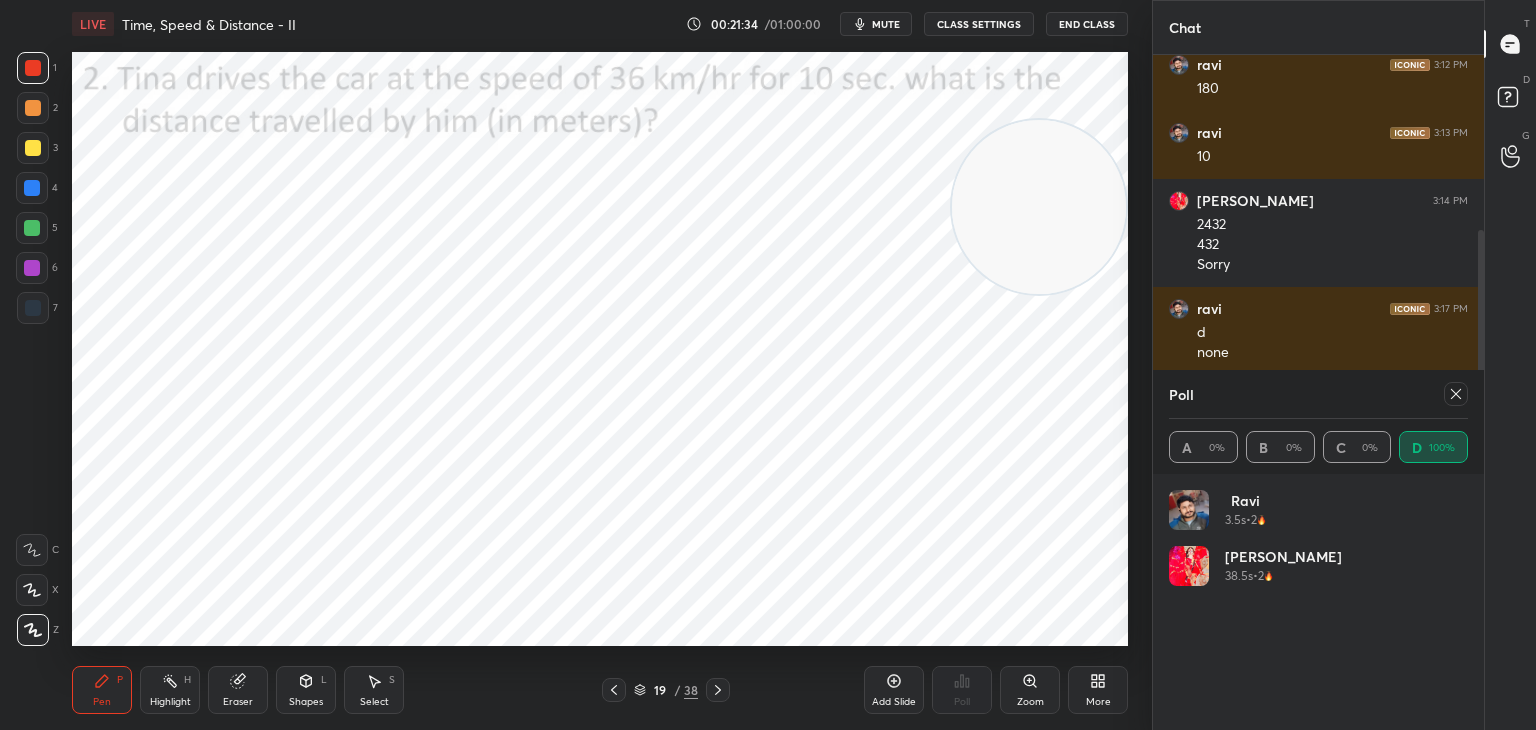 click at bounding box center (1456, 394) 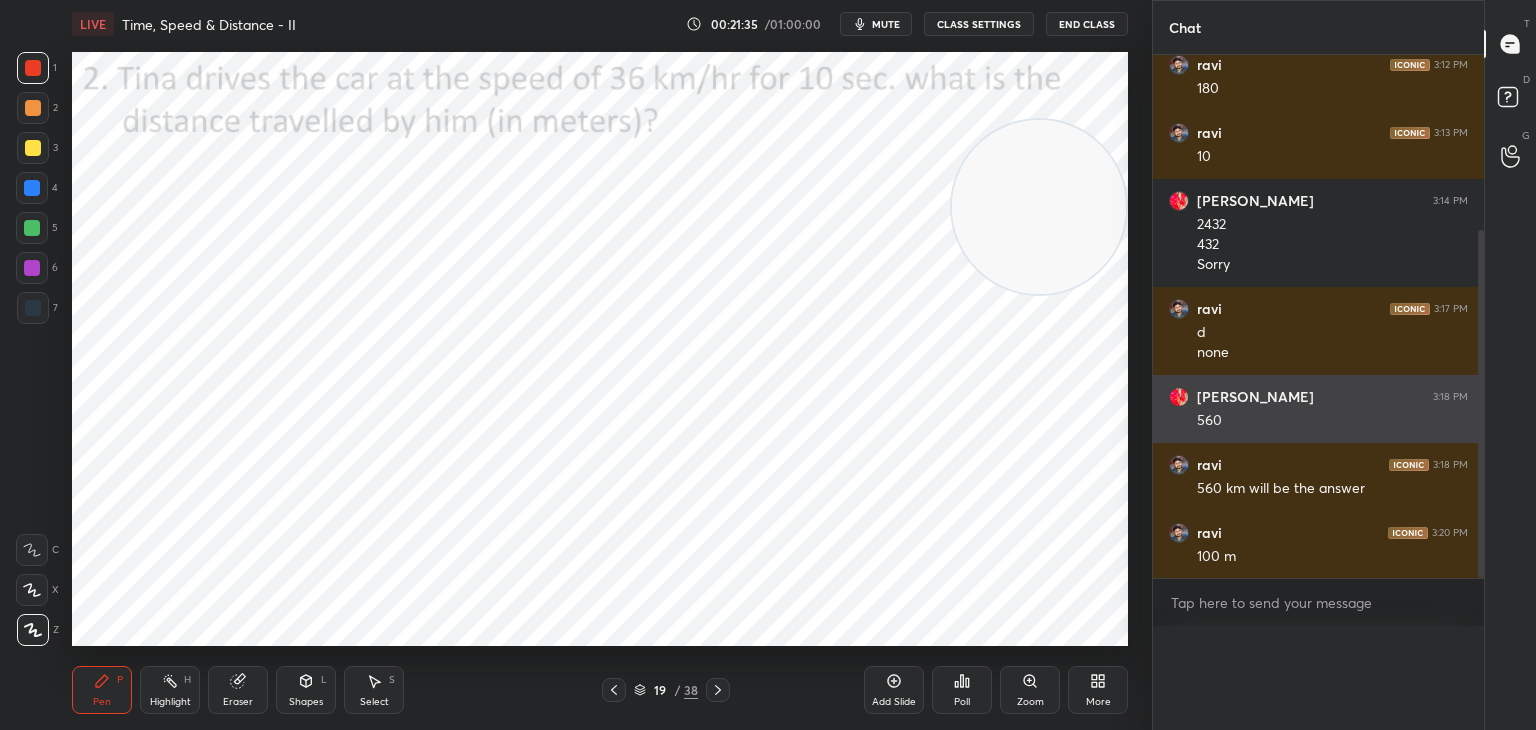 scroll, scrollTop: 151, scrollLeft: 293, axis: both 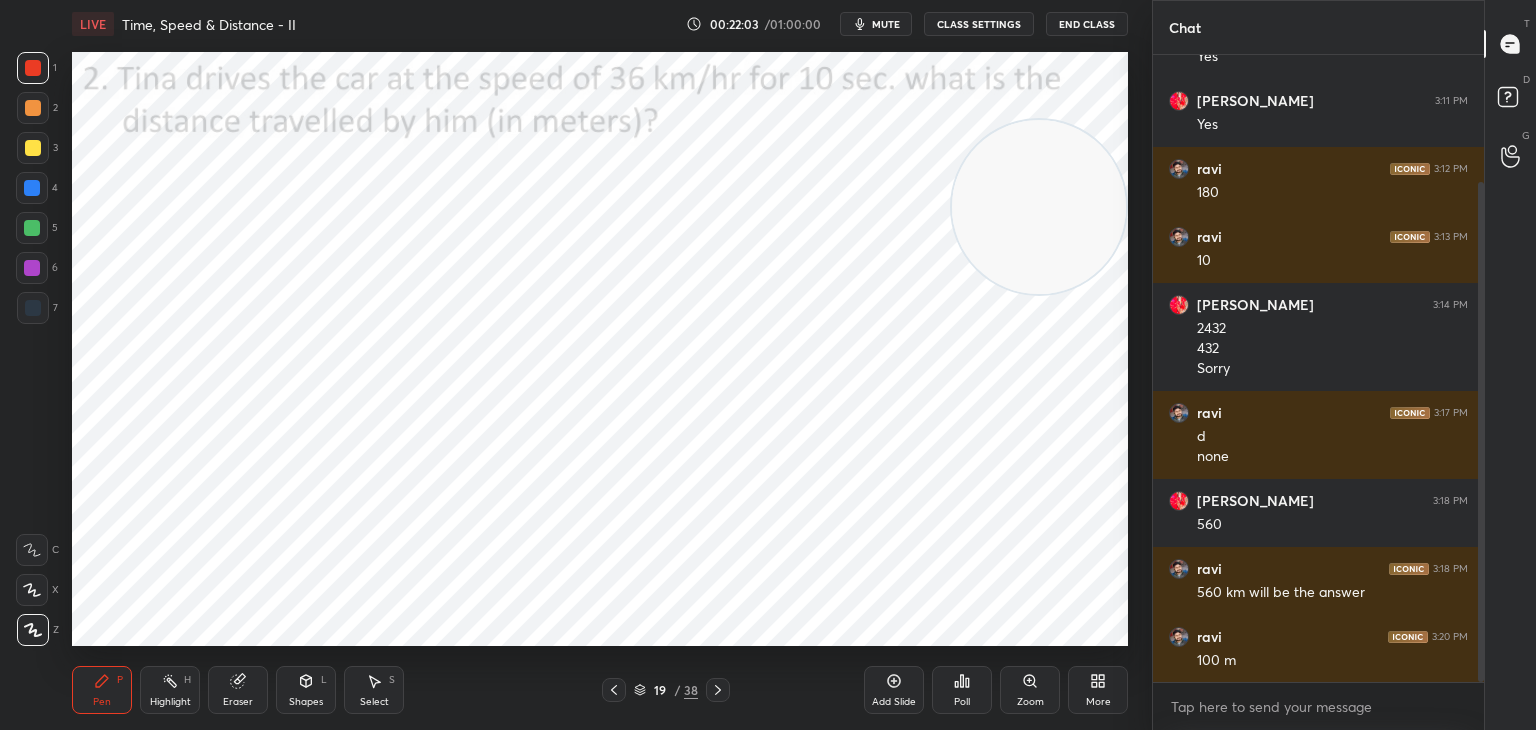 click 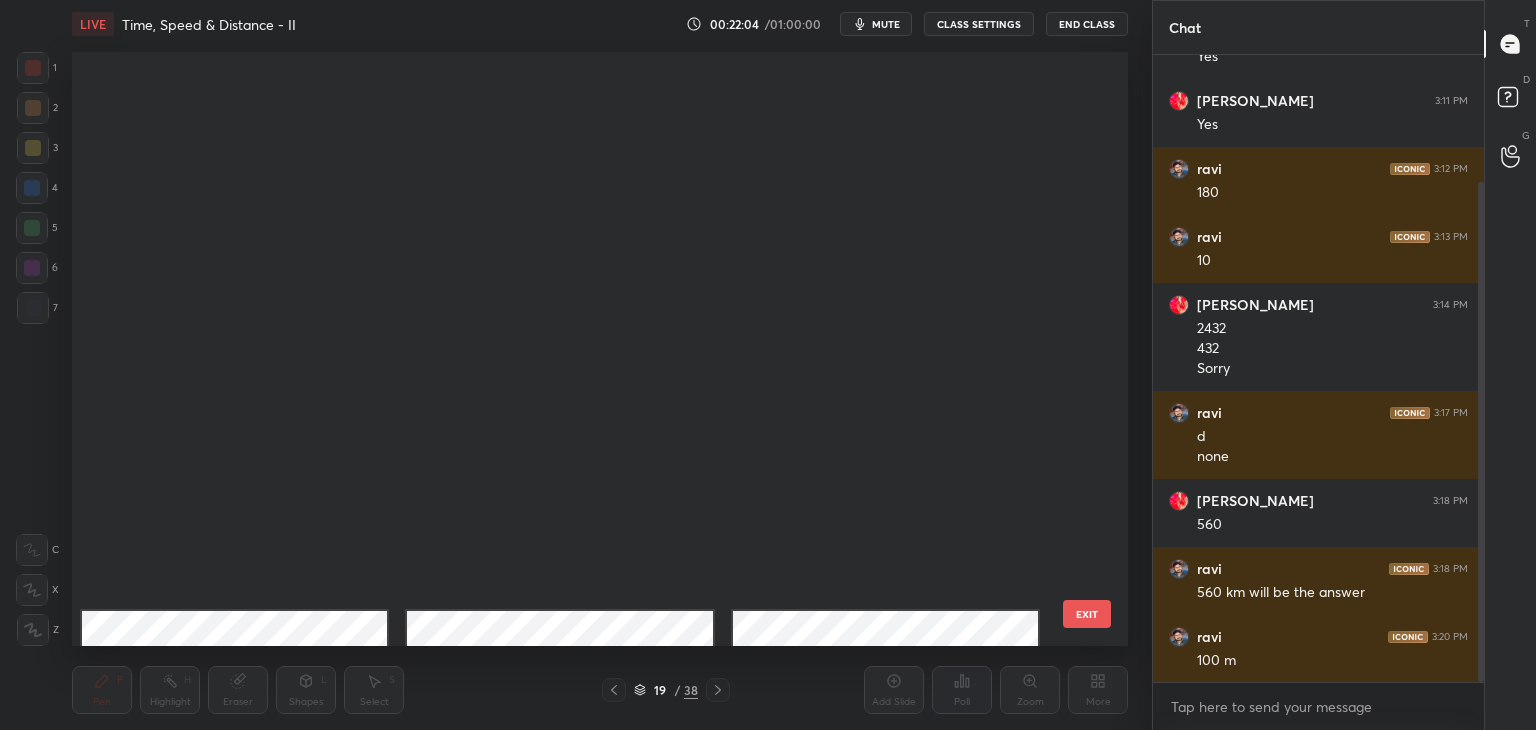 scroll, scrollTop: 687, scrollLeft: 0, axis: vertical 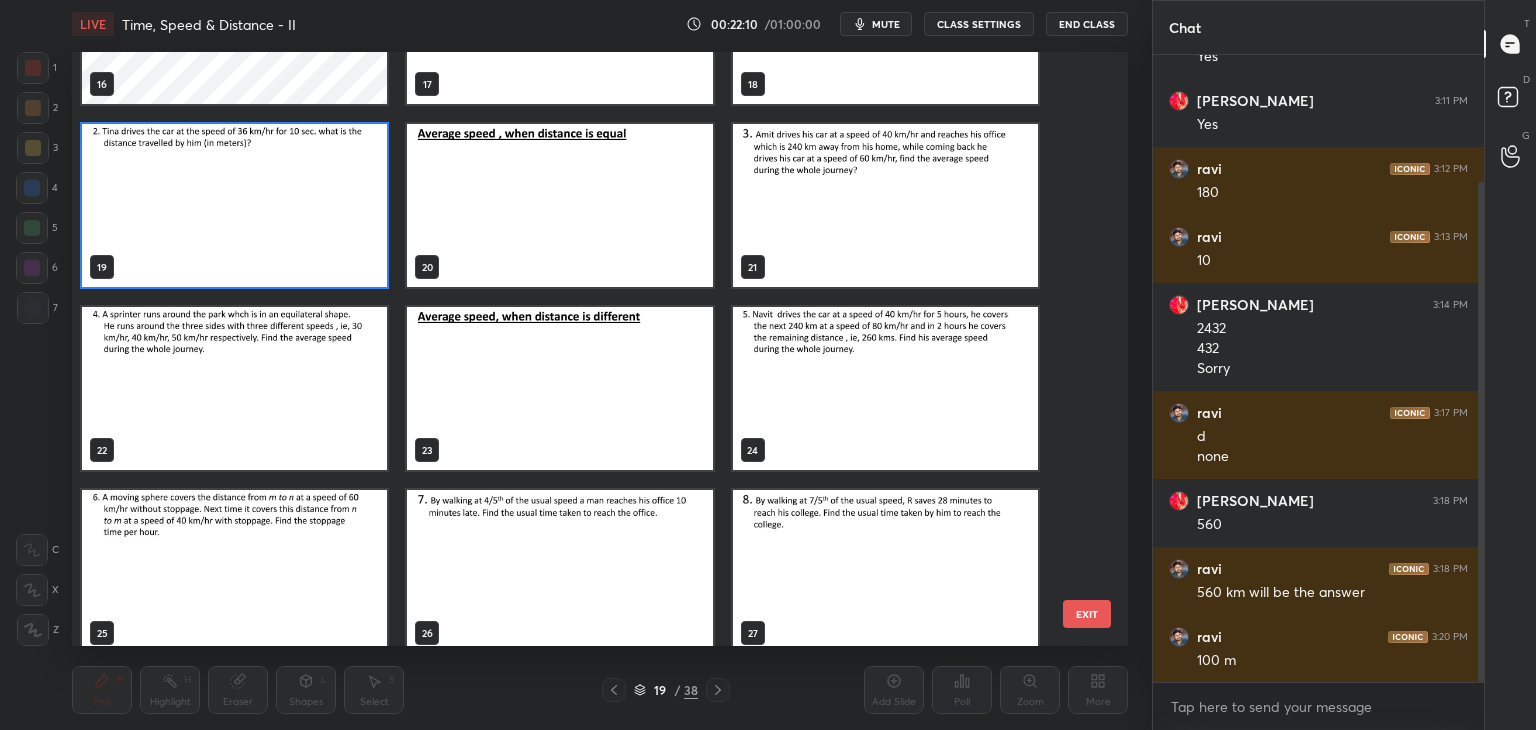 click at bounding box center (559, 205) 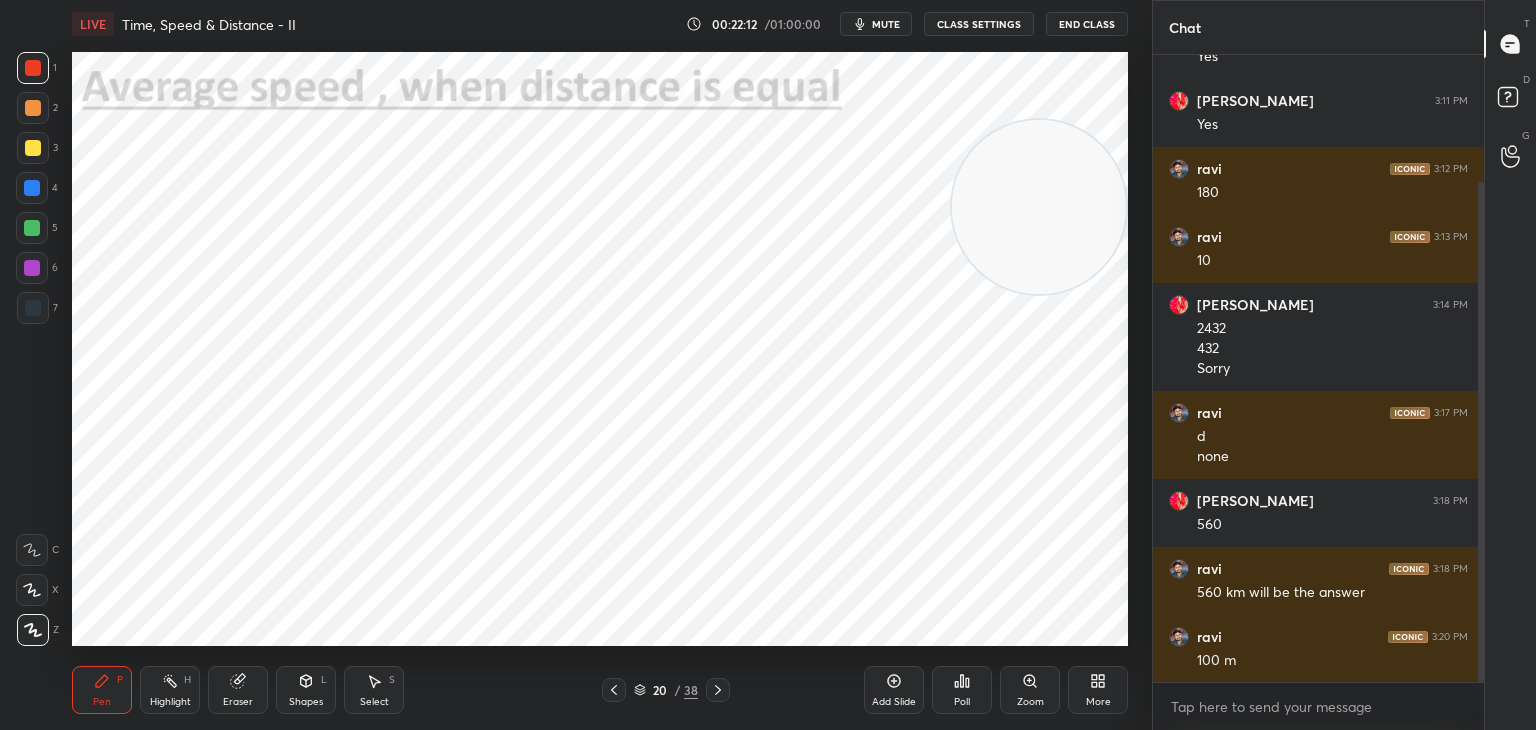 click 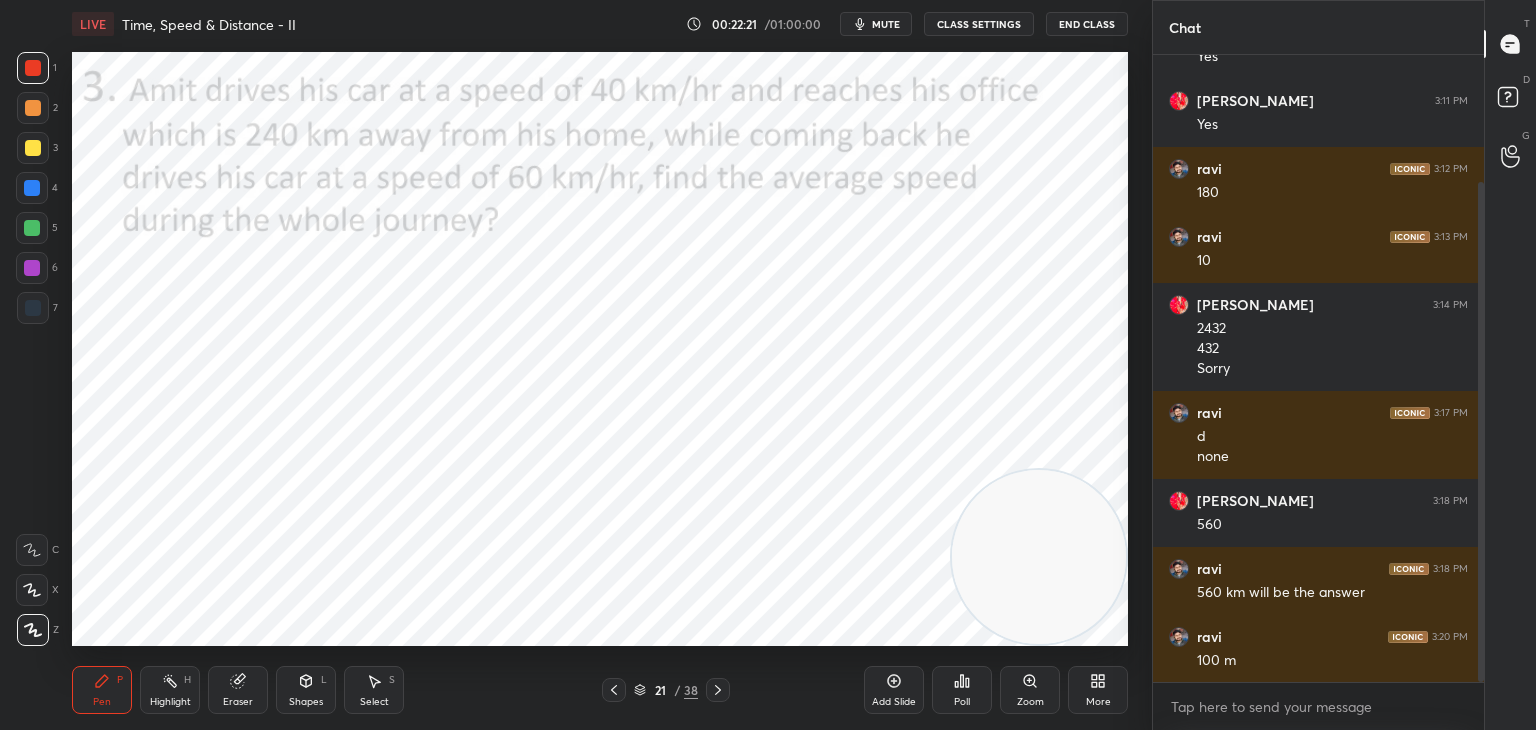scroll, scrollTop: 228, scrollLeft: 0, axis: vertical 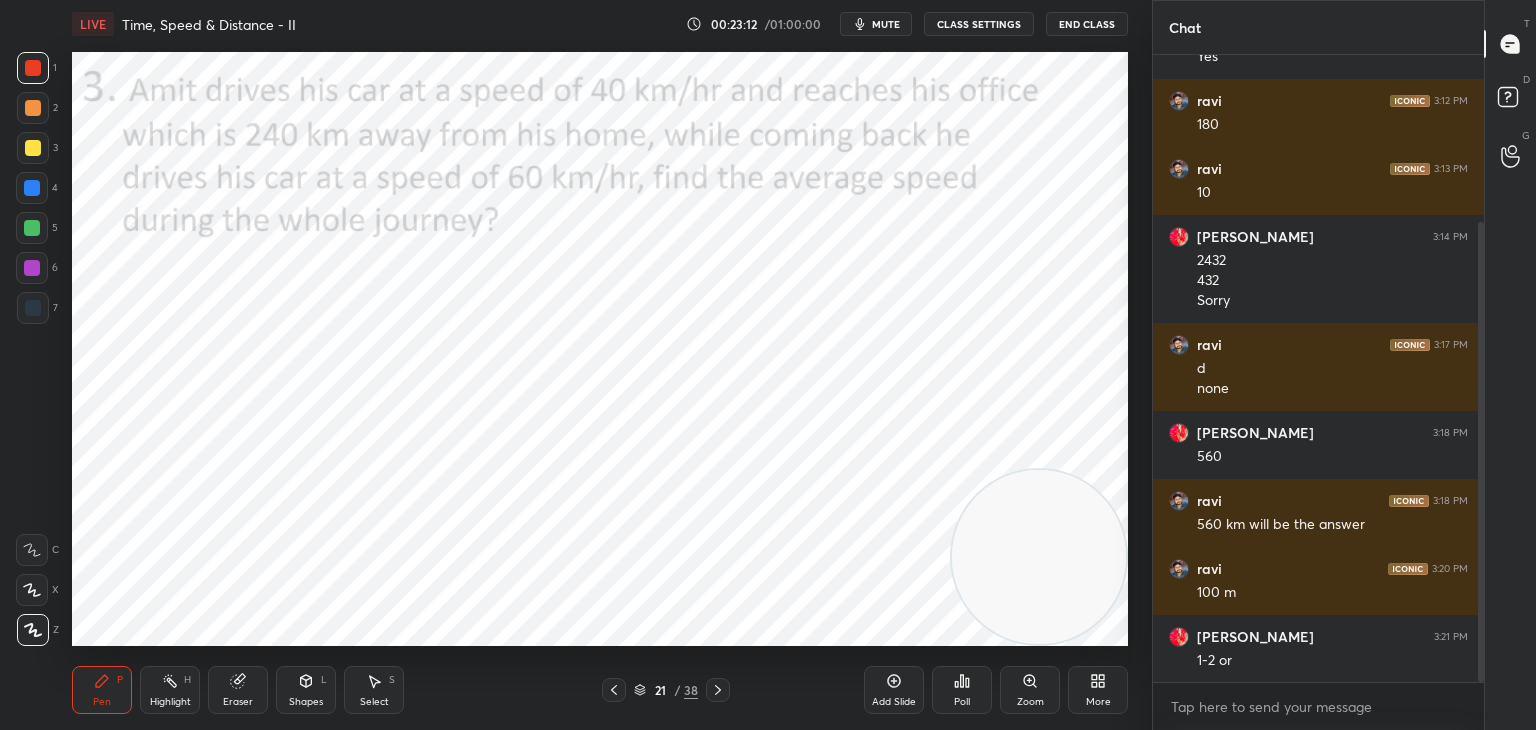 click on "Poll" at bounding box center [962, 690] 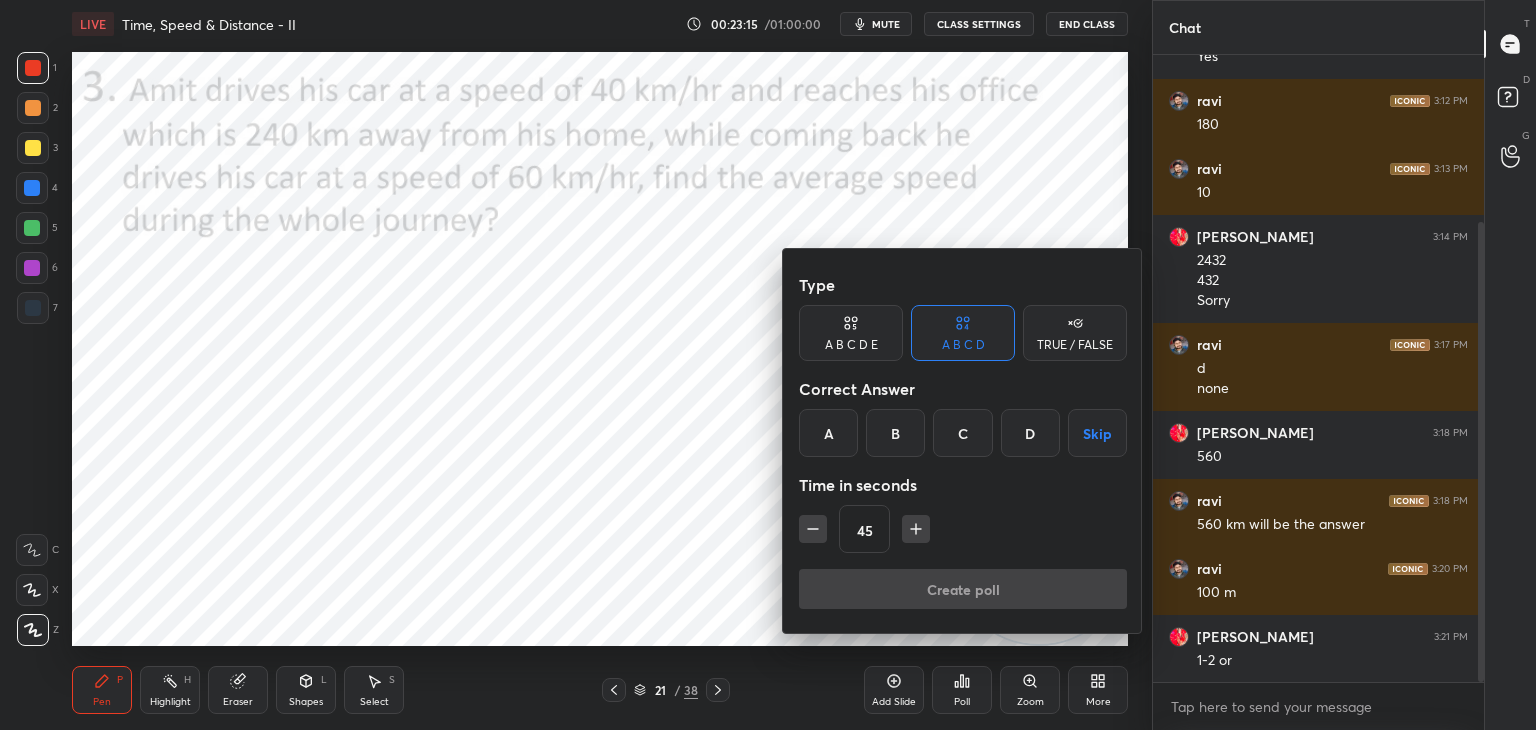 click on "A" at bounding box center (828, 433) 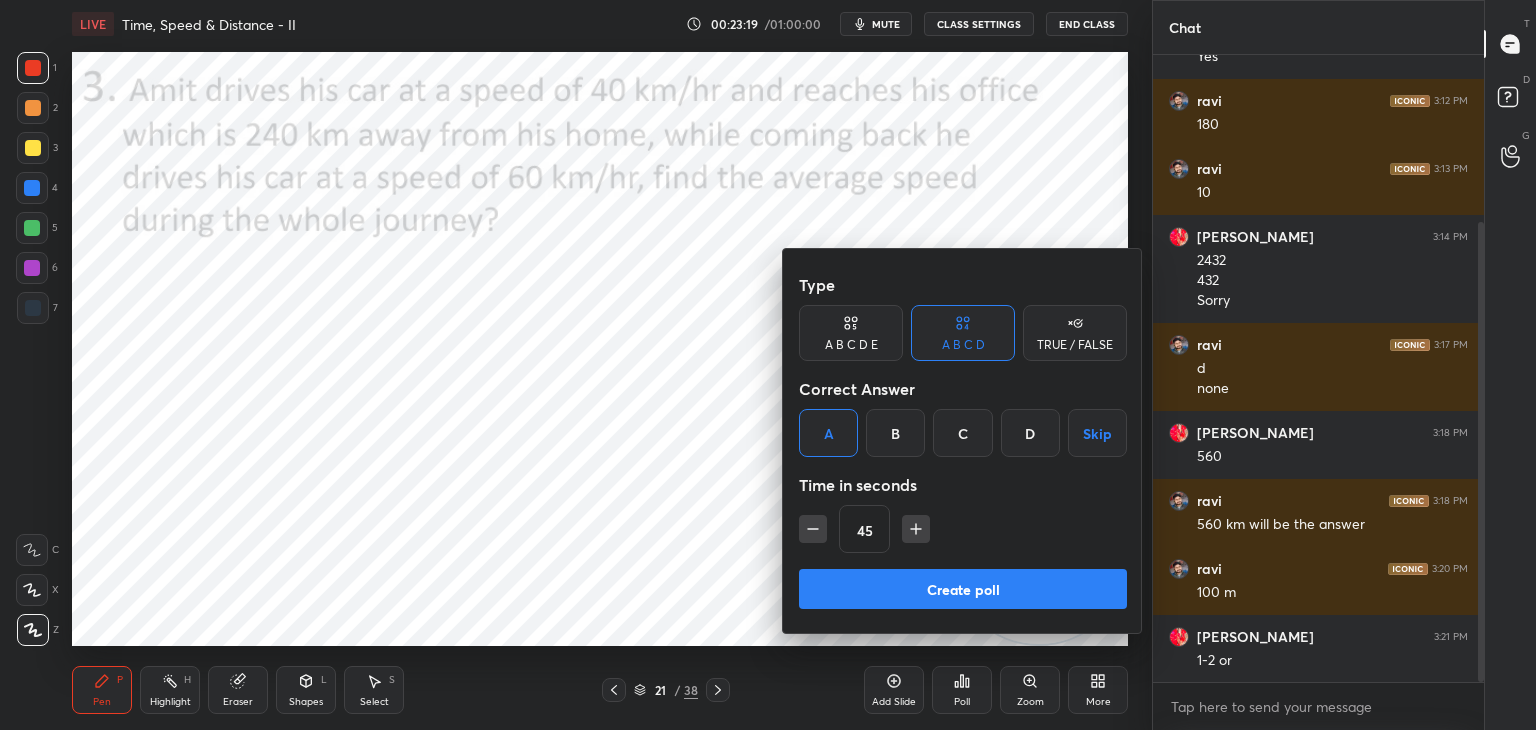 click on "Create poll" at bounding box center [963, 589] 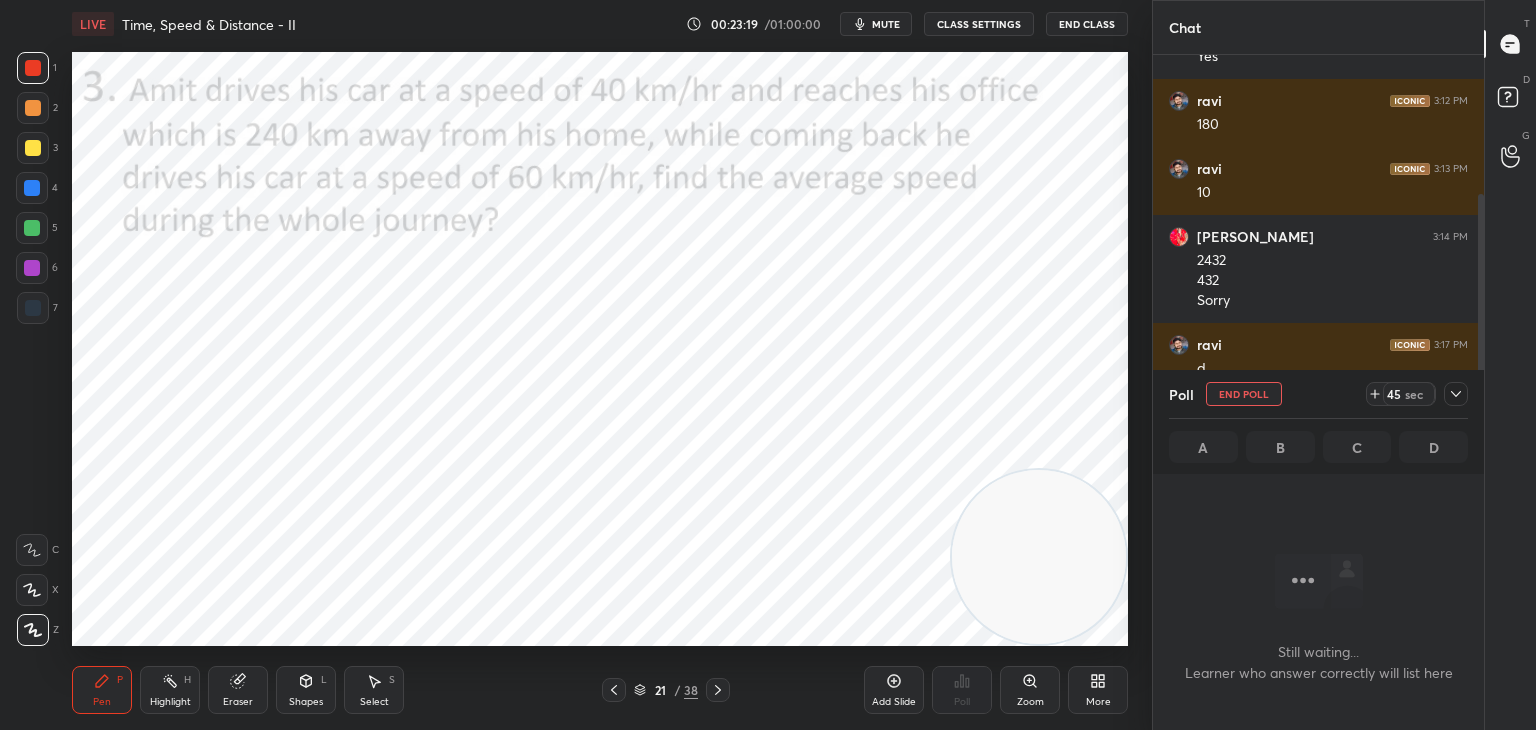 scroll, scrollTop: 556, scrollLeft: 325, axis: both 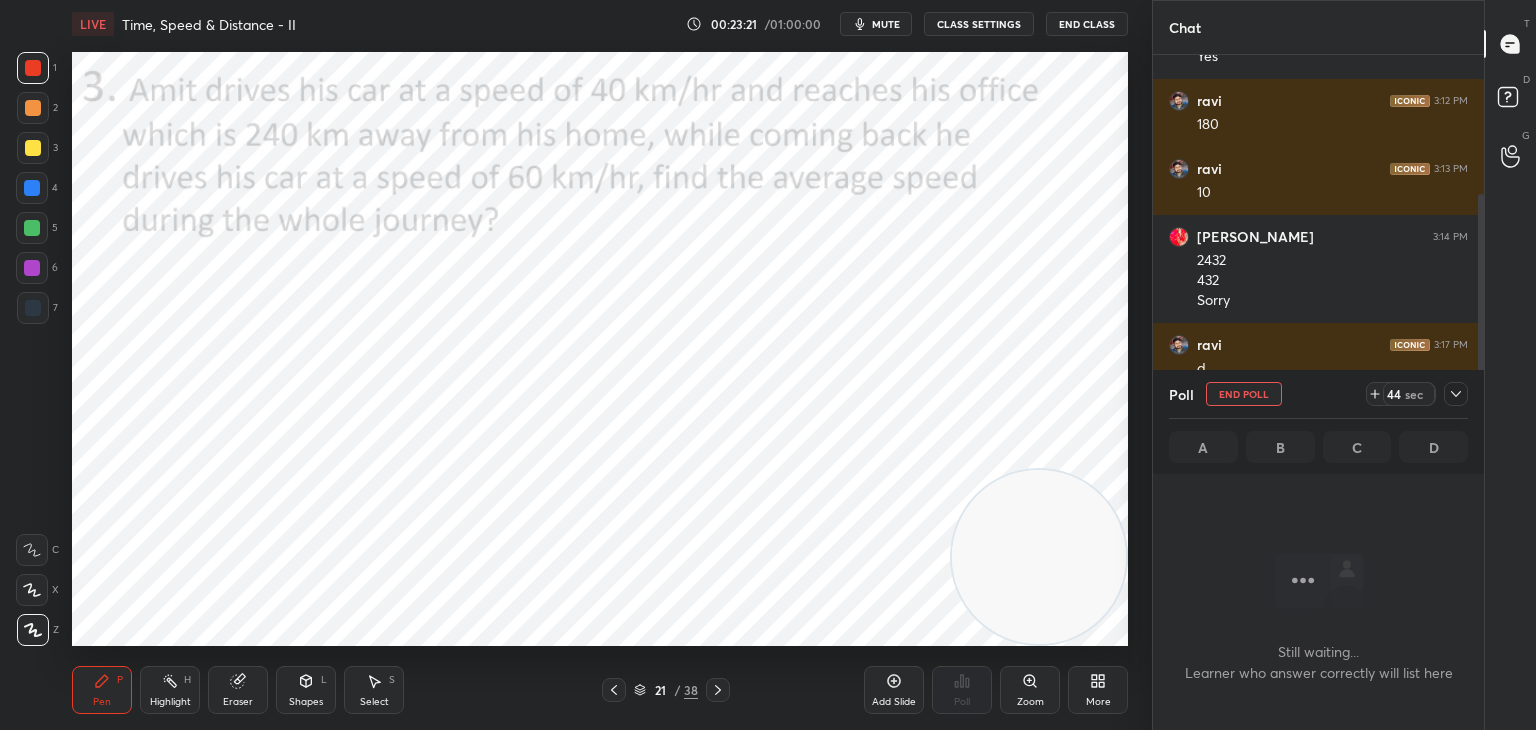 click on "mute" at bounding box center (886, 24) 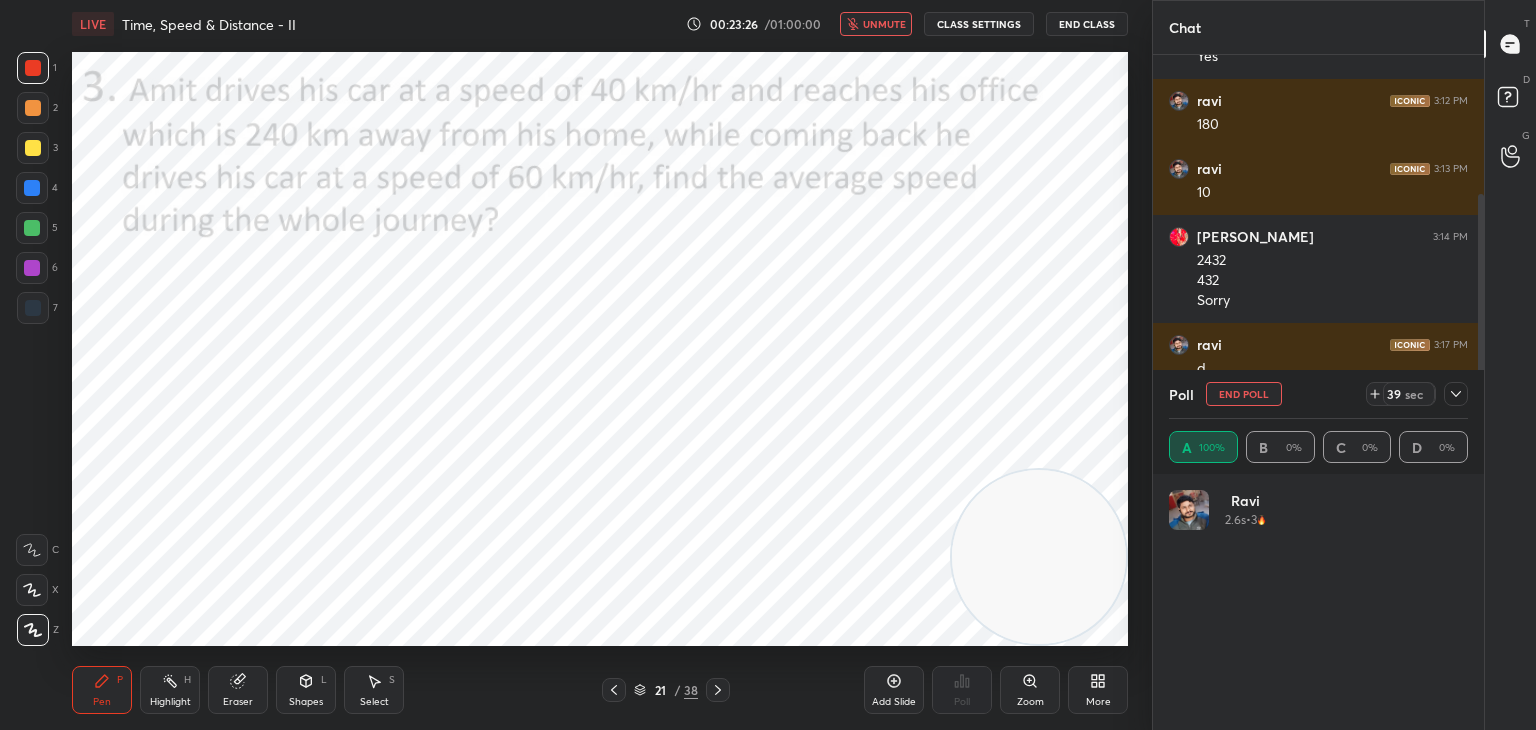 scroll, scrollTop: 234, scrollLeft: 293, axis: both 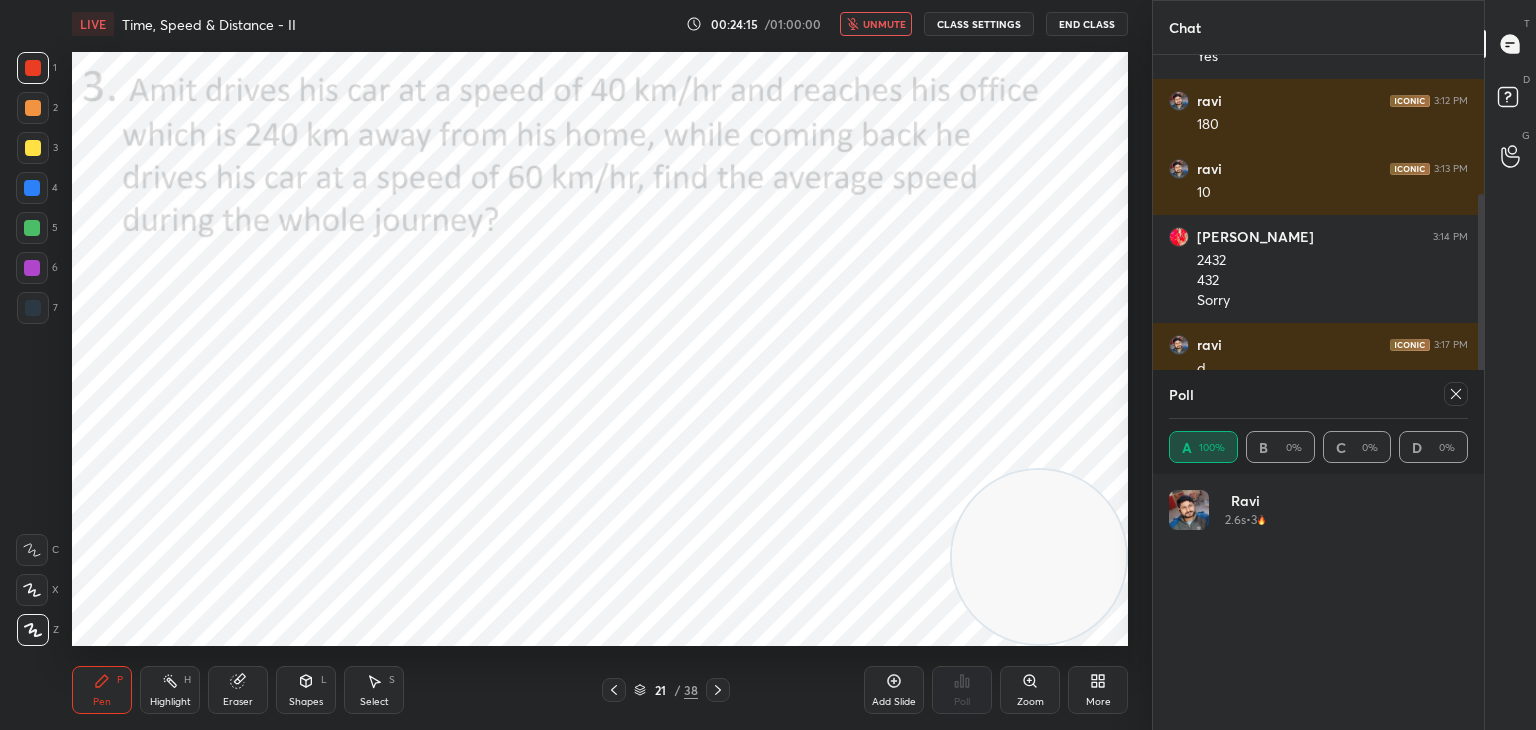 click on "unmute" at bounding box center [884, 24] 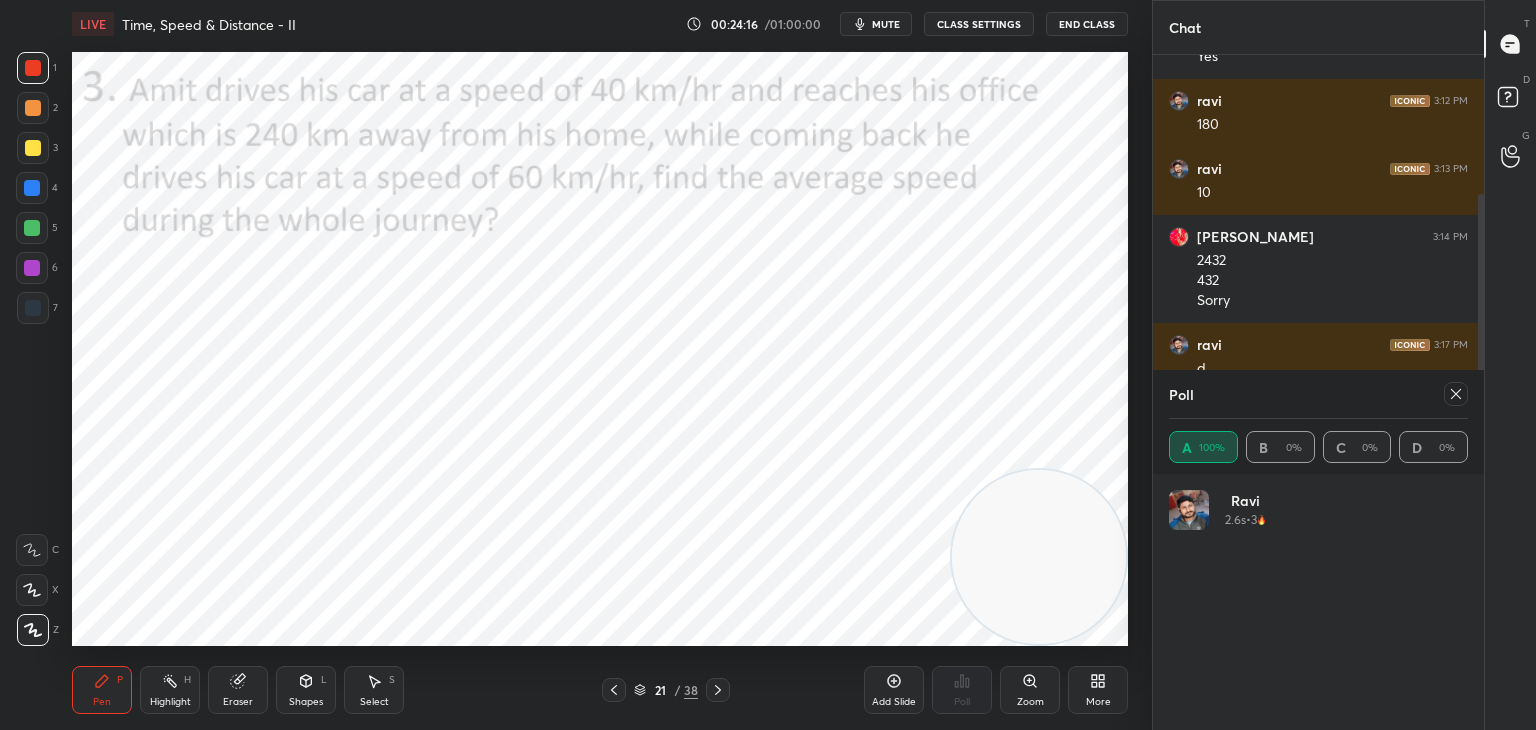 click 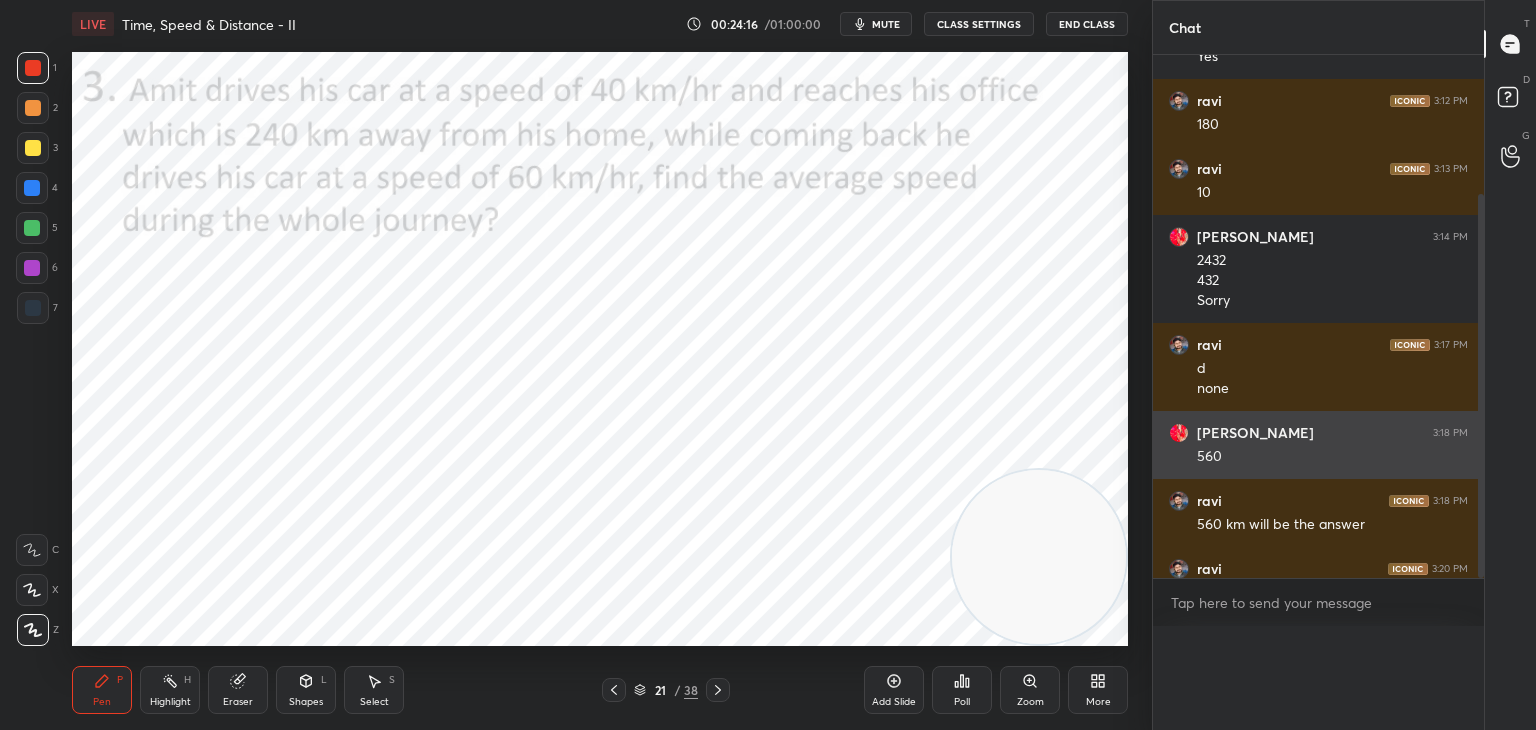 scroll, scrollTop: 151, scrollLeft: 293, axis: both 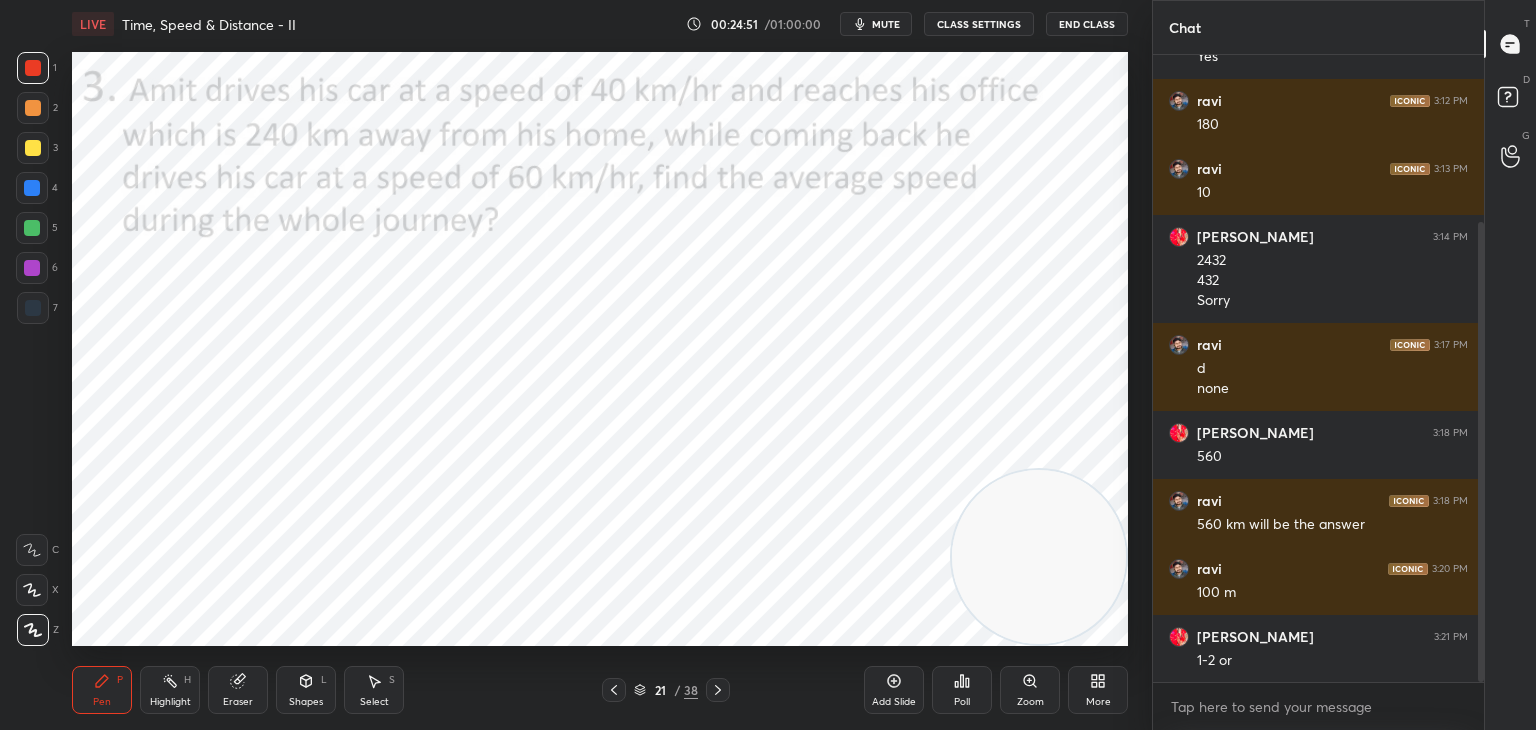 click 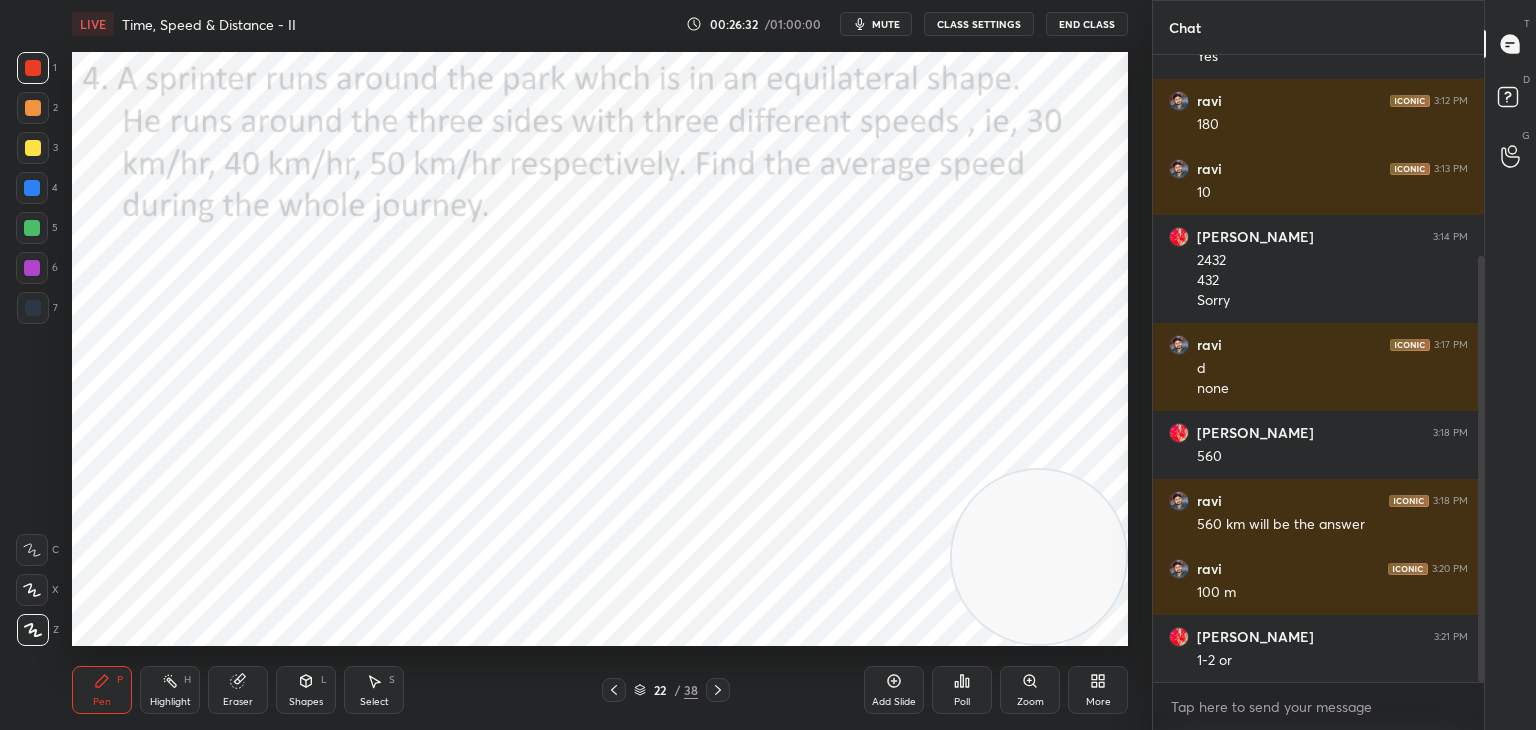 scroll, scrollTop: 296, scrollLeft: 0, axis: vertical 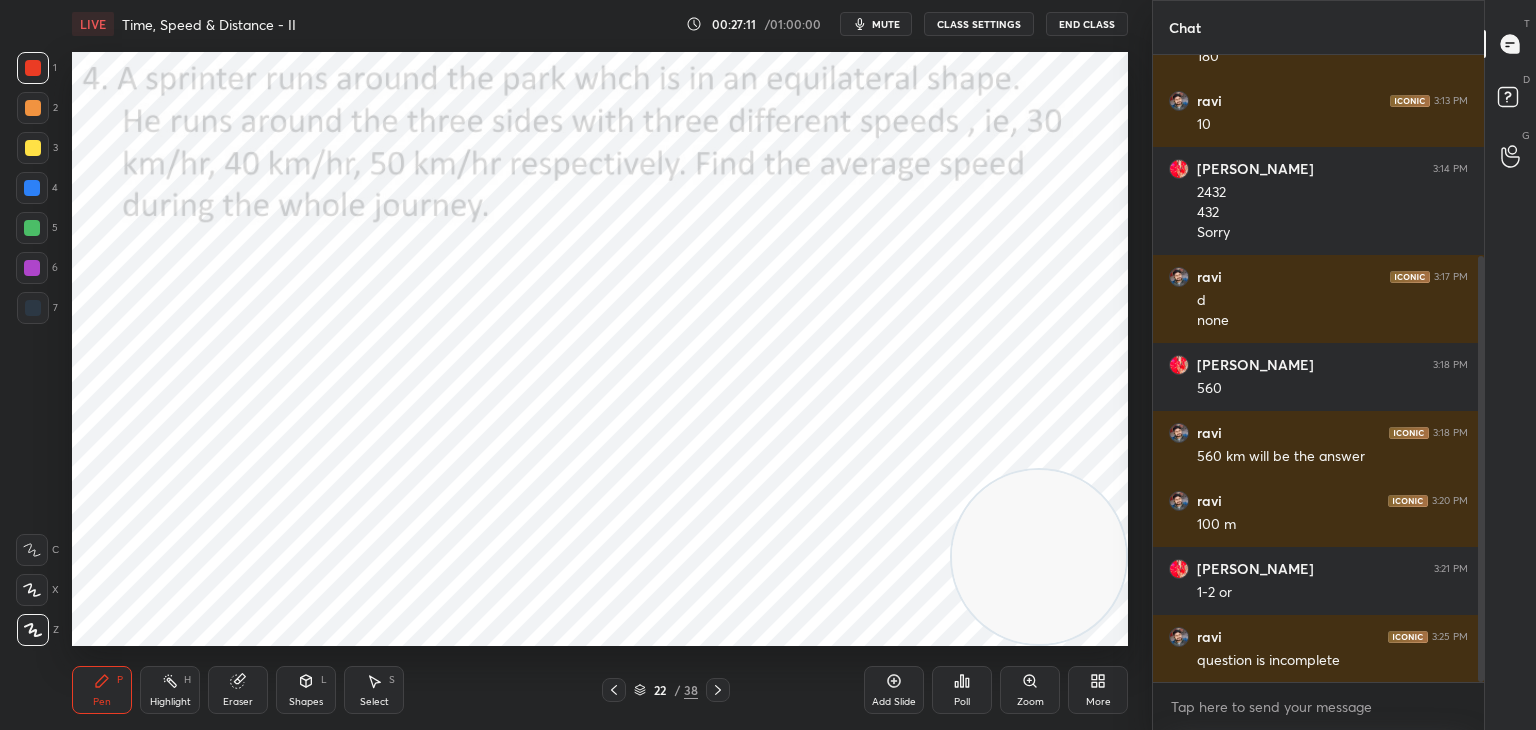 click 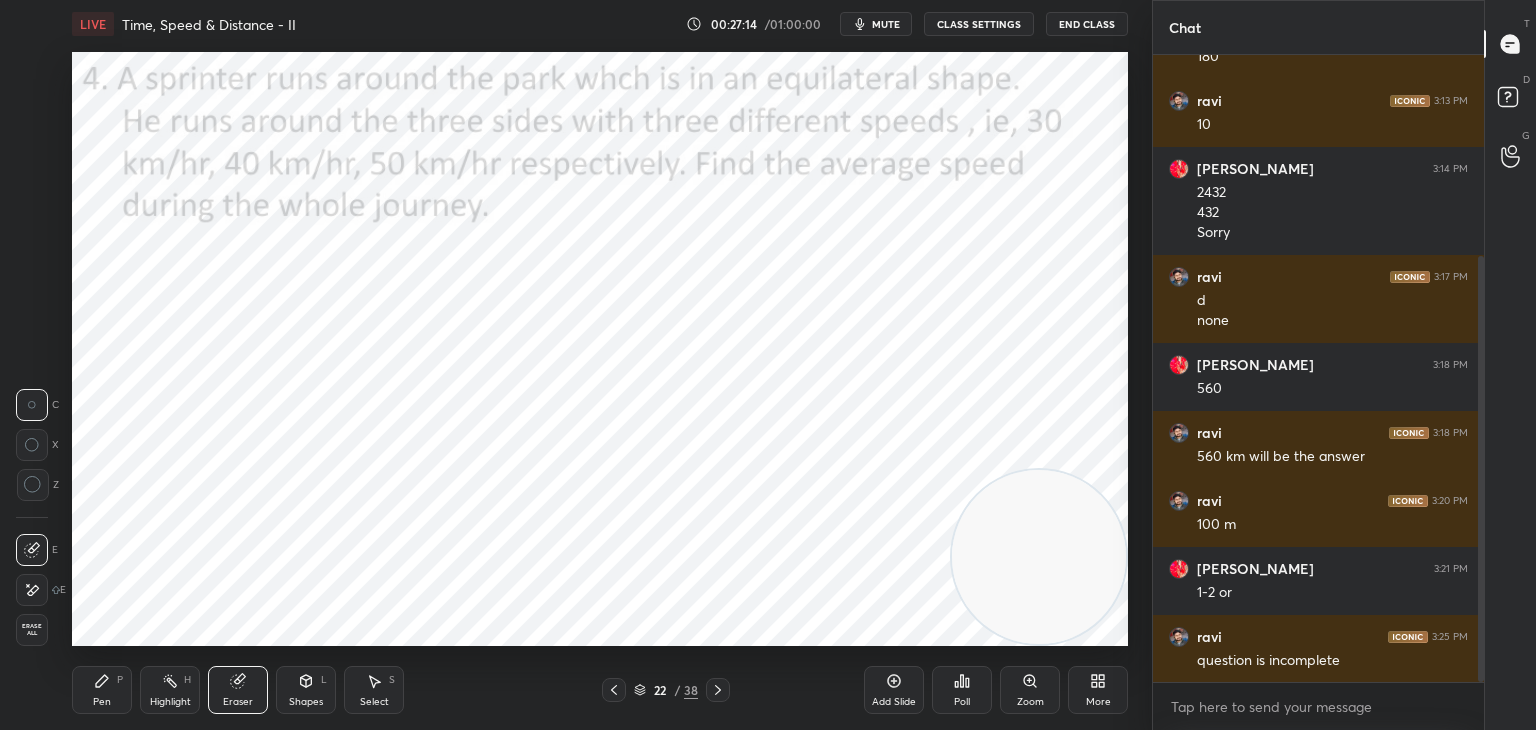 click on "Pen P" at bounding box center [102, 690] 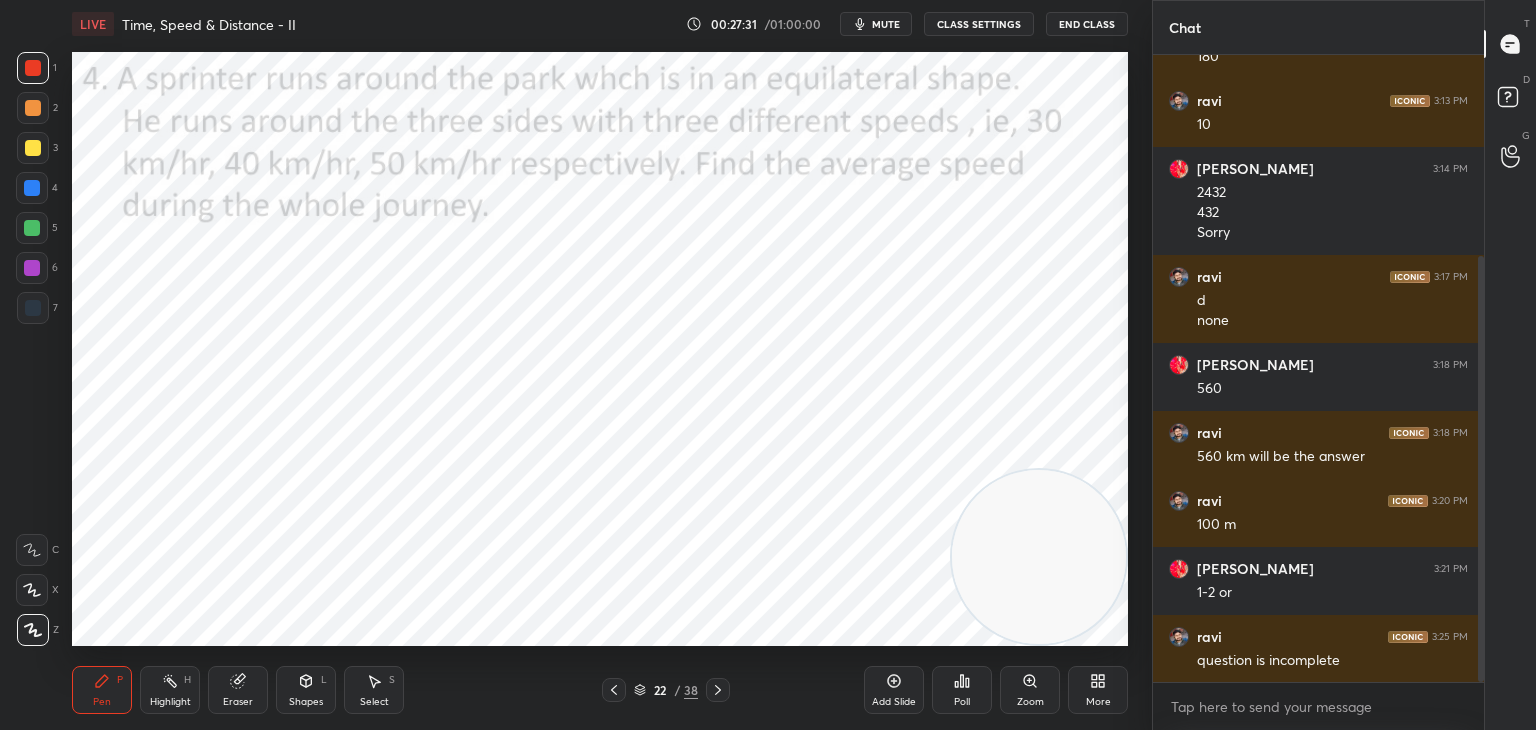 click on "Poll" at bounding box center (962, 702) 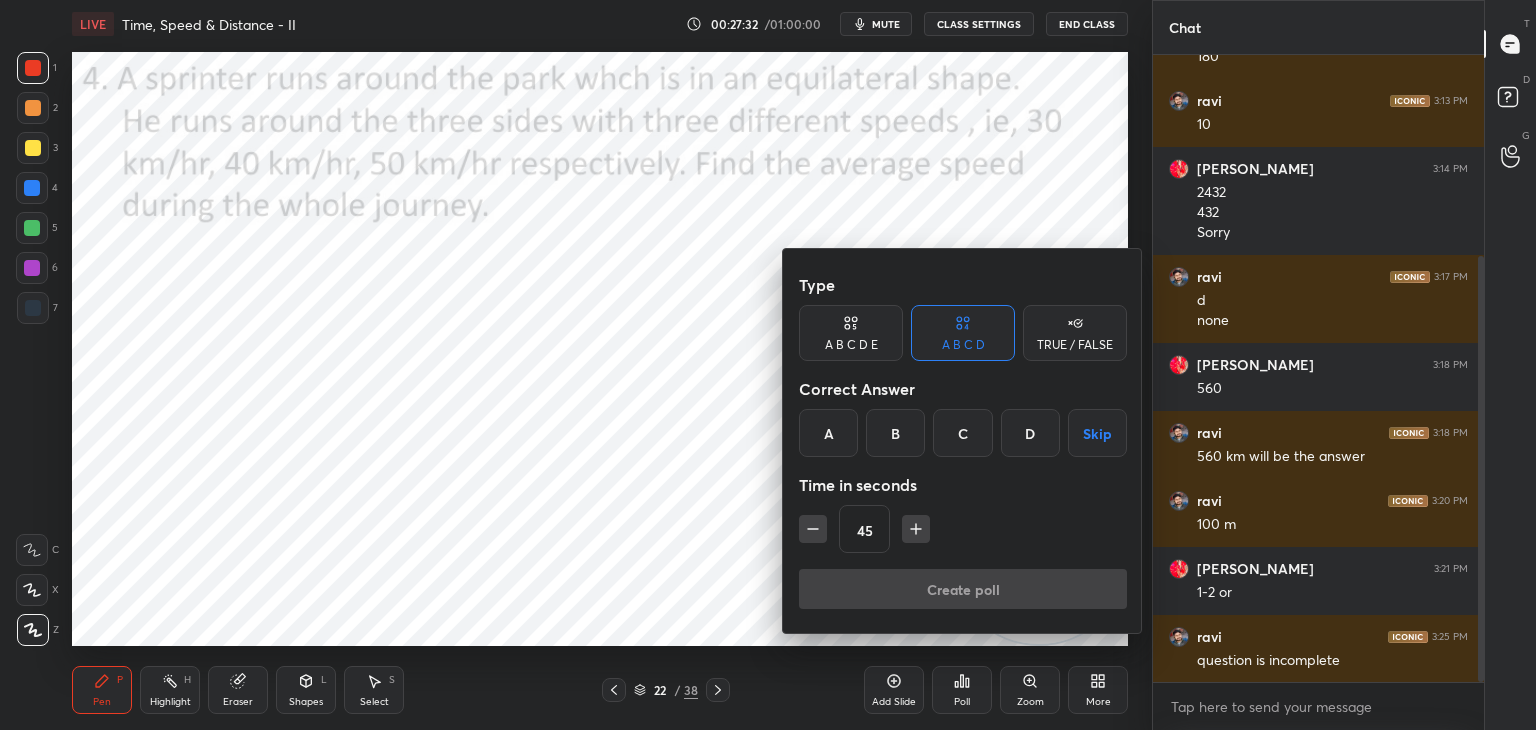 click on "D" at bounding box center [1030, 433] 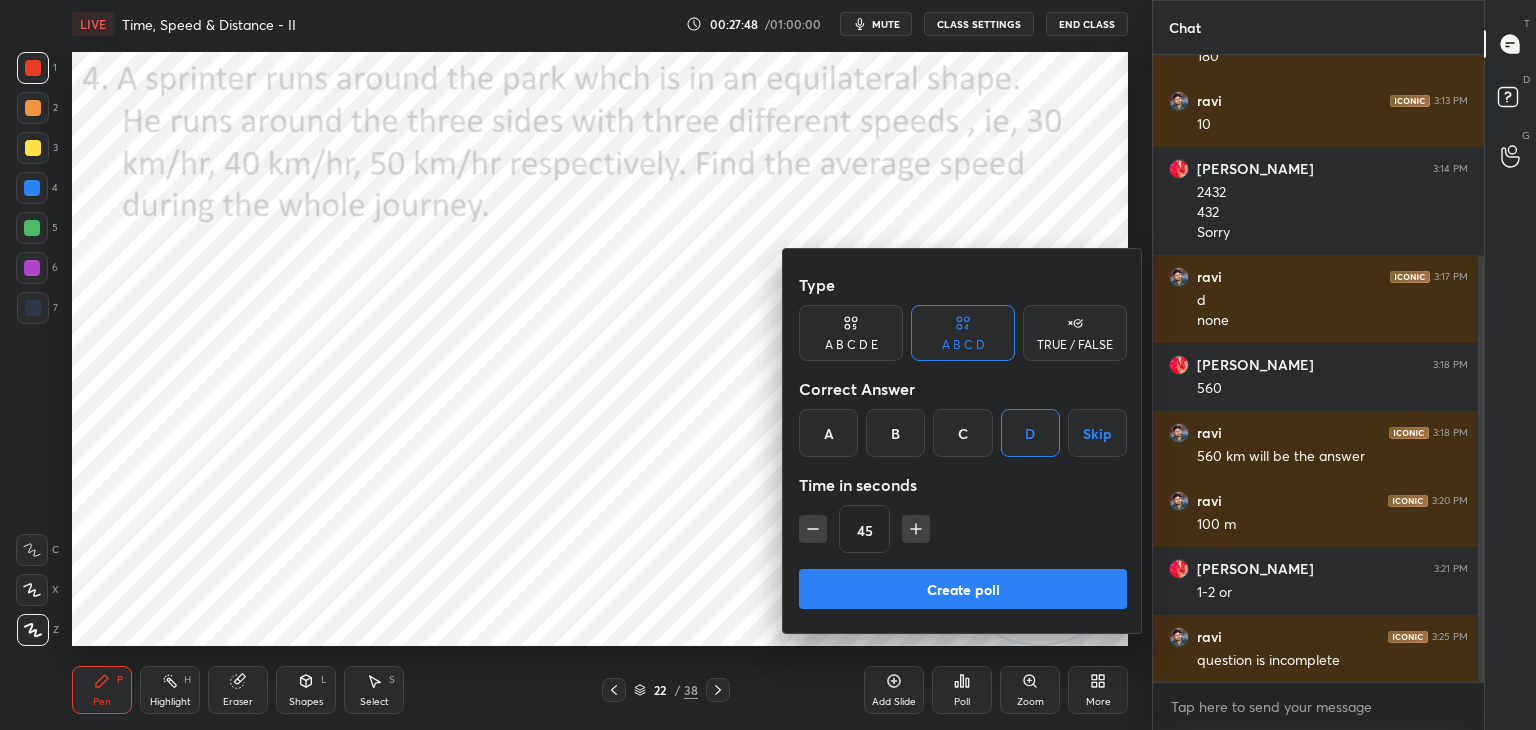 click on "D" at bounding box center [1030, 433] 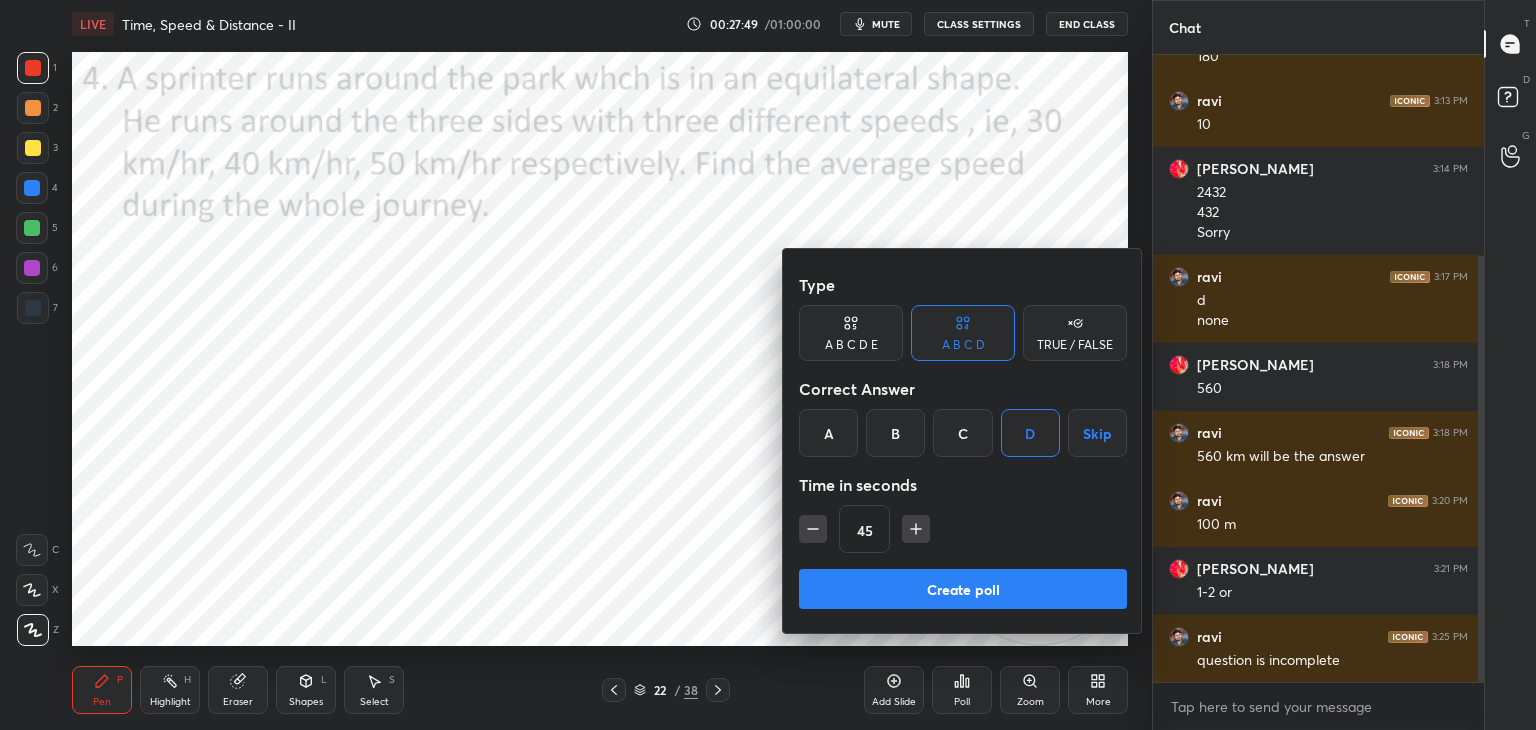 click on "Create poll" at bounding box center [963, 589] 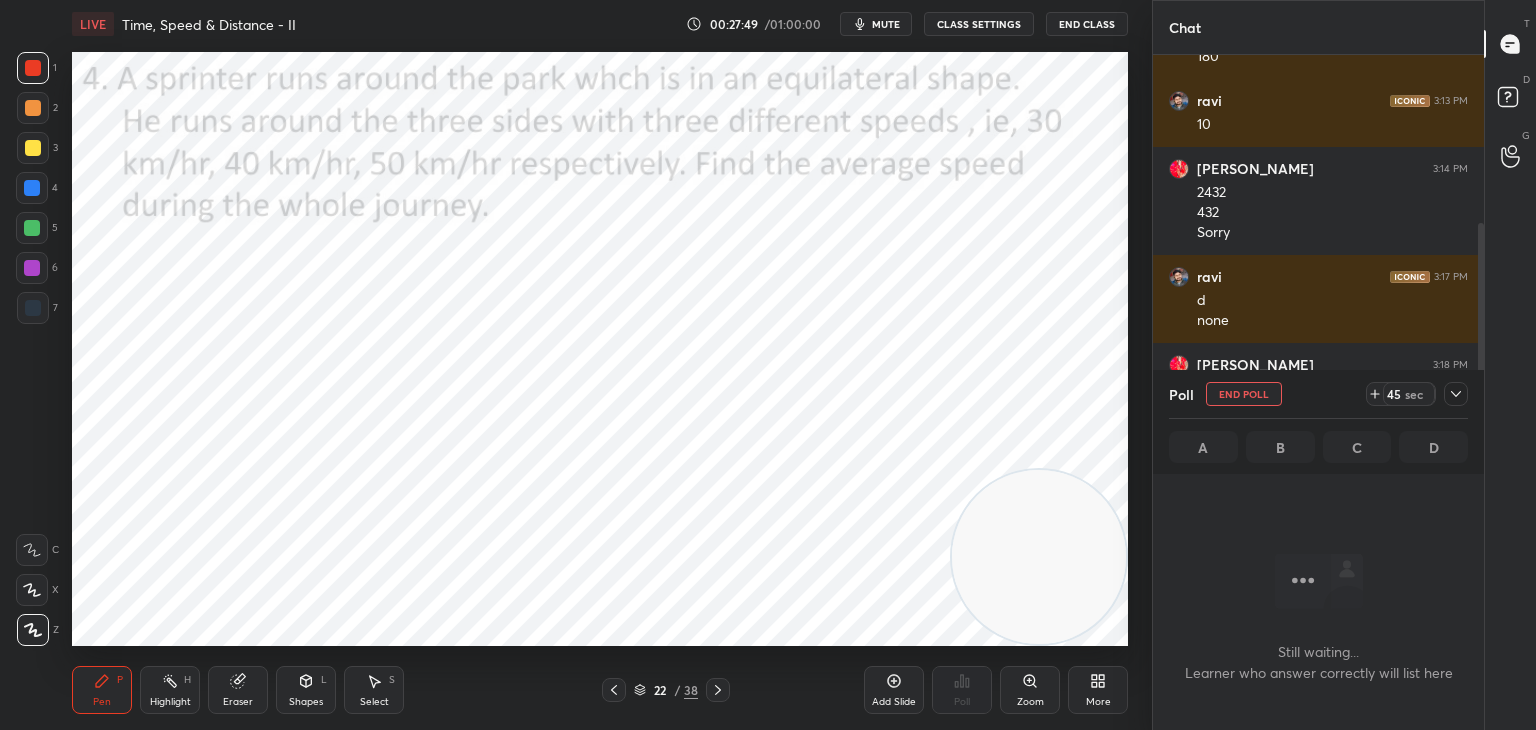 scroll, scrollTop: 602, scrollLeft: 325, axis: both 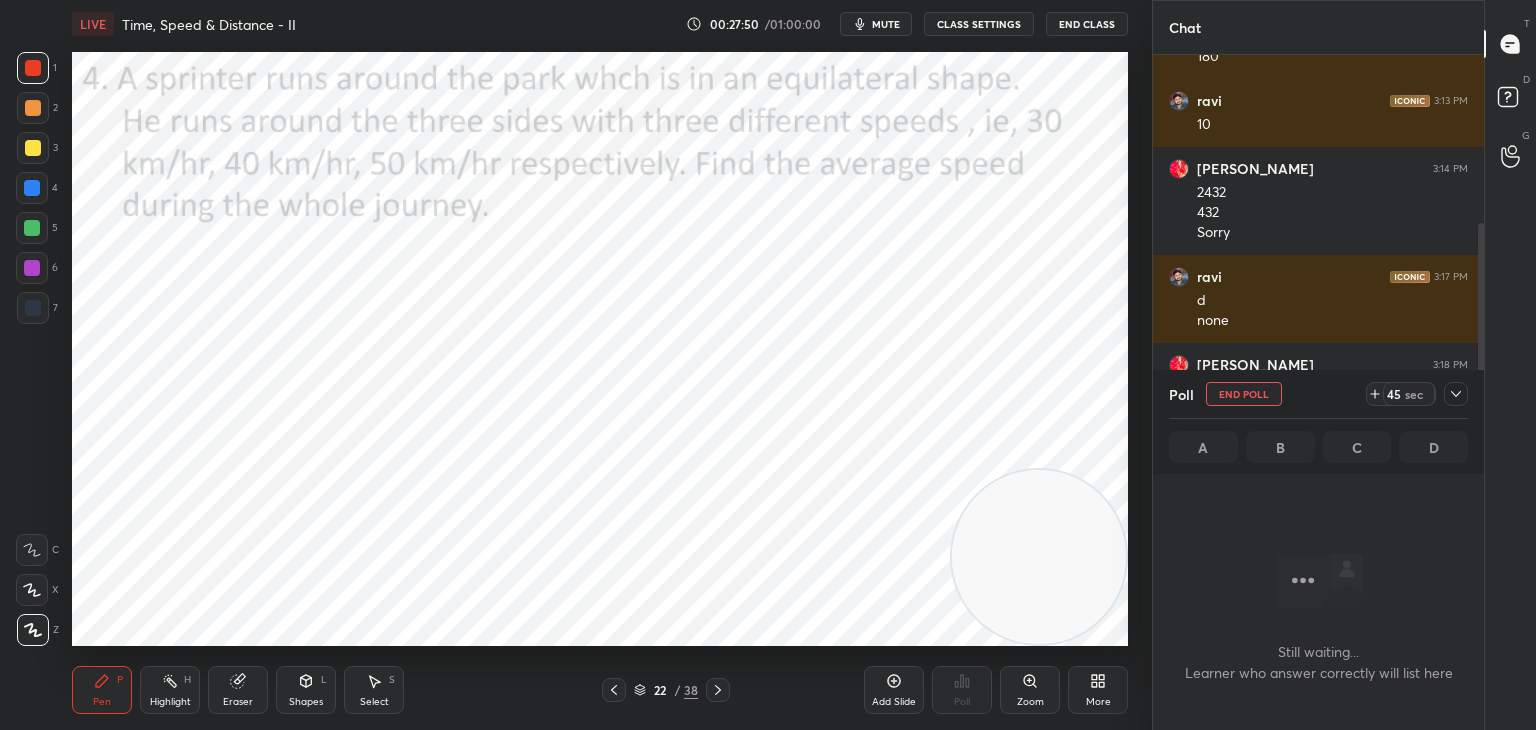 click on "mute" at bounding box center [886, 24] 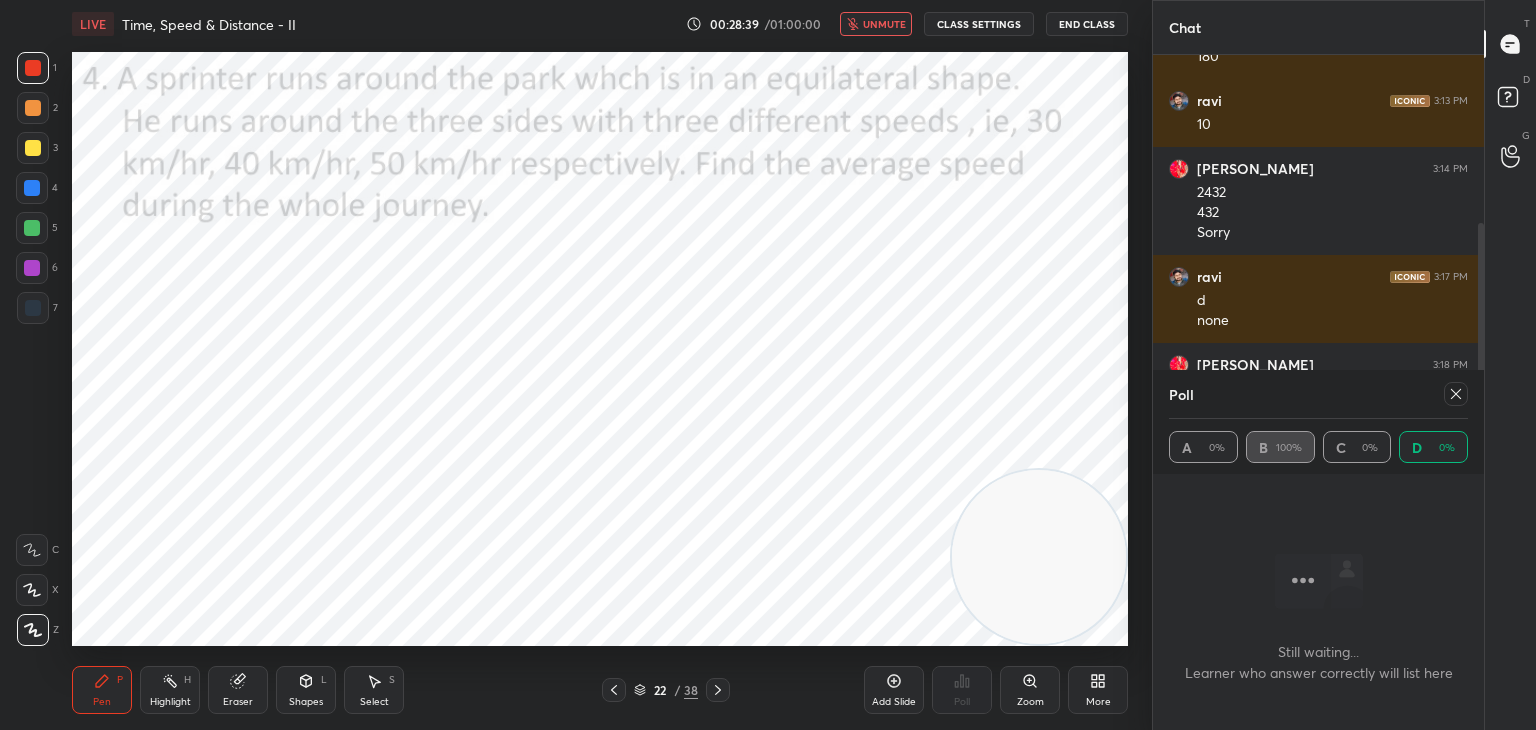 click on "unmute" at bounding box center [884, 24] 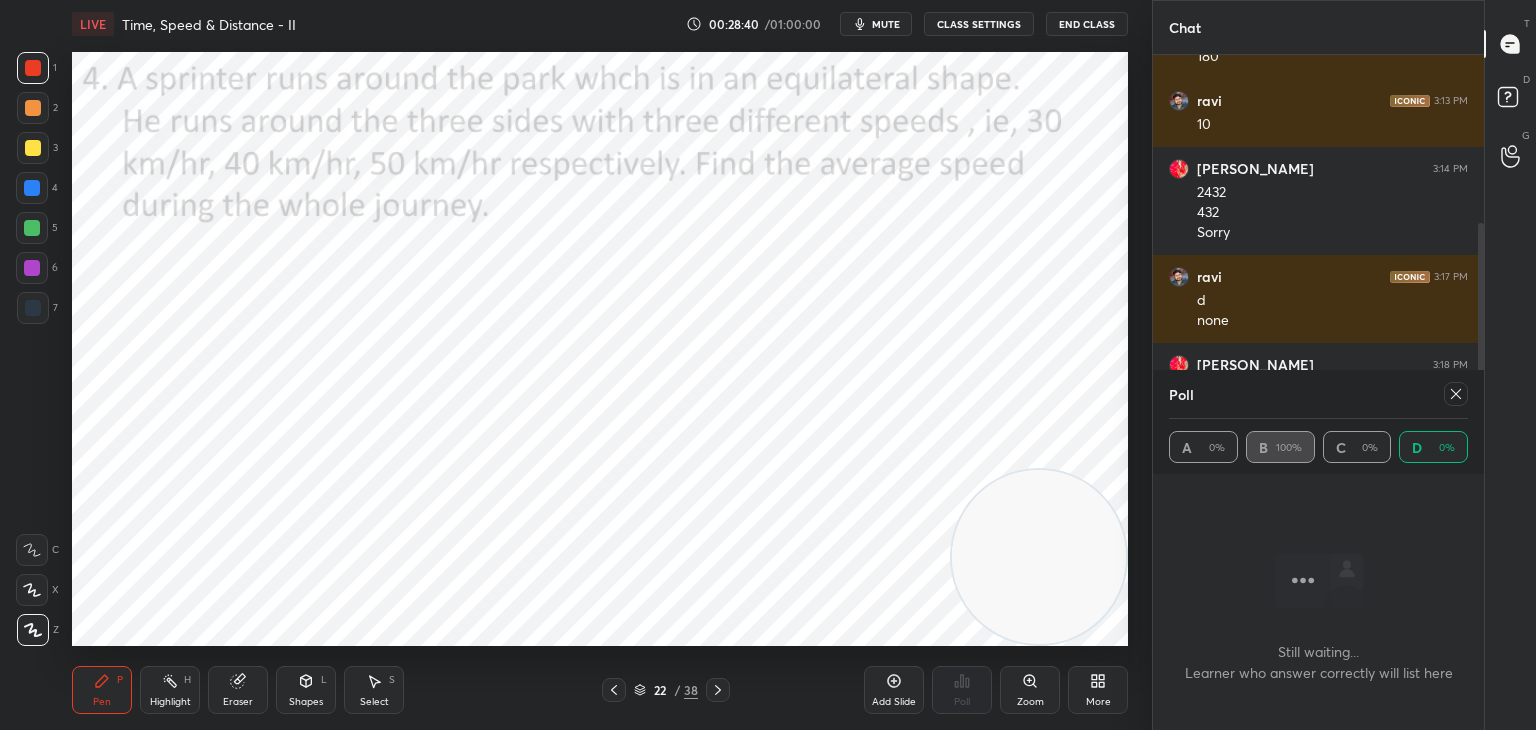 click at bounding box center (1456, 394) 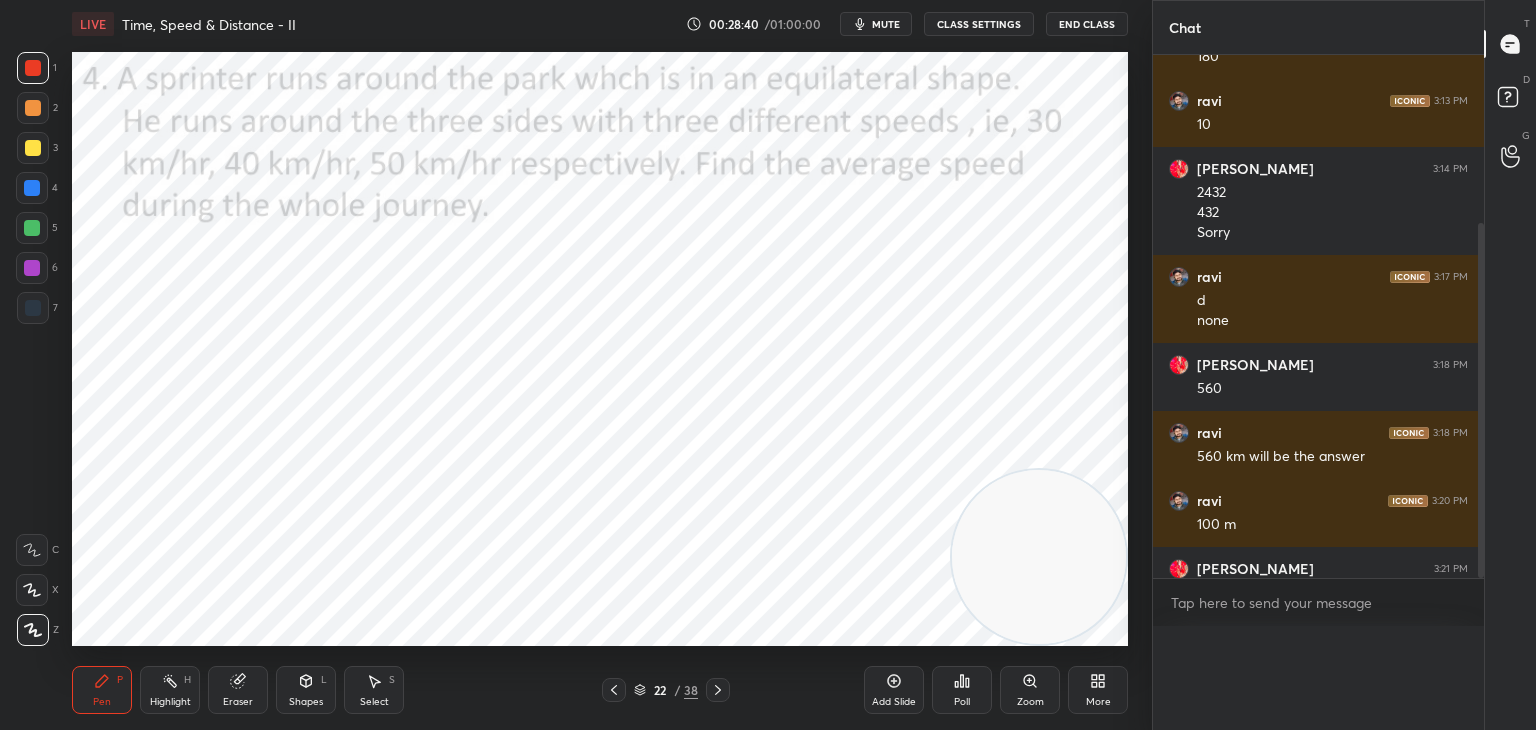 scroll, scrollTop: 387, scrollLeft: 0, axis: vertical 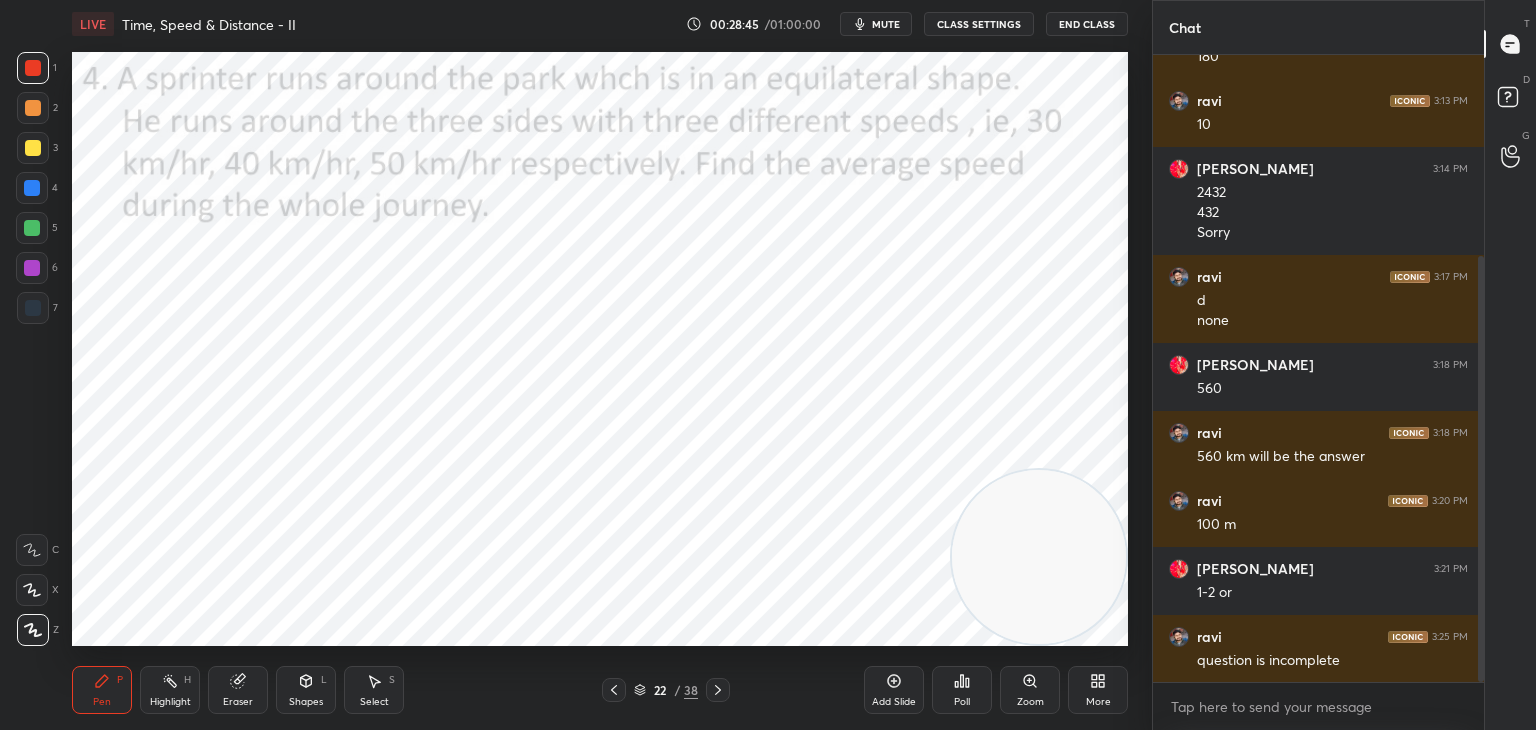 click at bounding box center (33, 308) 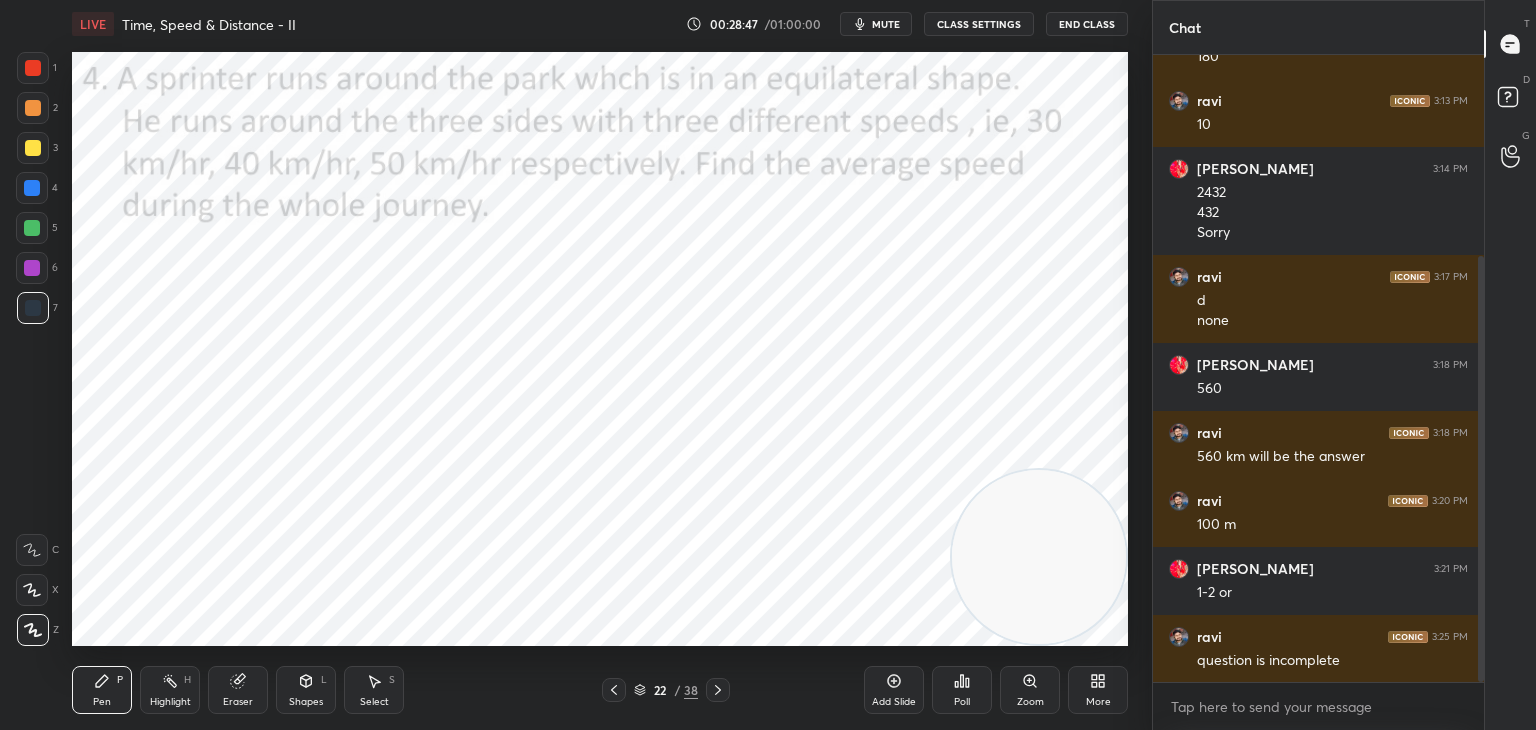 scroll, scrollTop: 364, scrollLeft: 0, axis: vertical 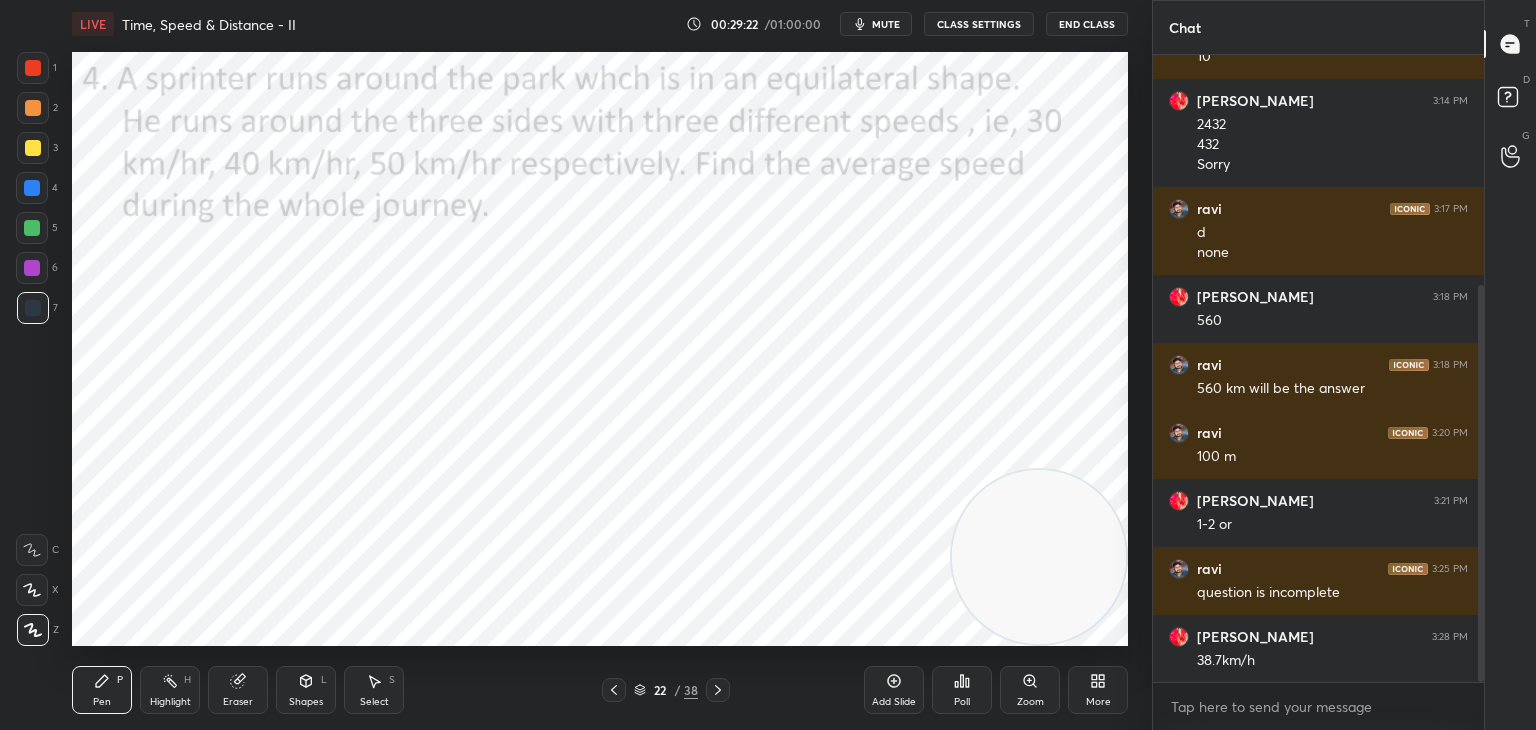 click on "22 / 38" at bounding box center [666, 690] 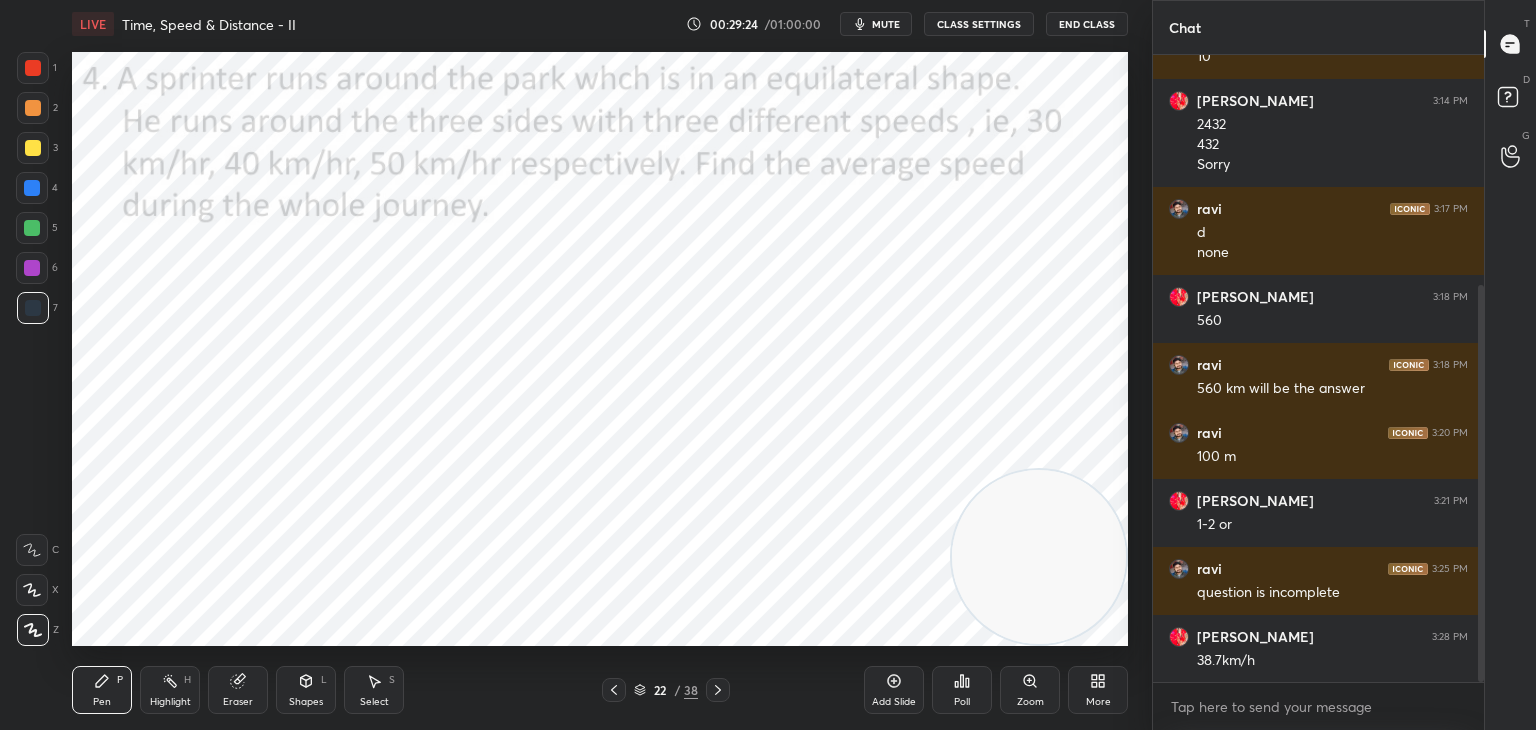 click on "Pen P Highlight H Eraser Shapes L Select S 22 / 38 Add Slide Poll Zoom More" at bounding box center (600, 690) 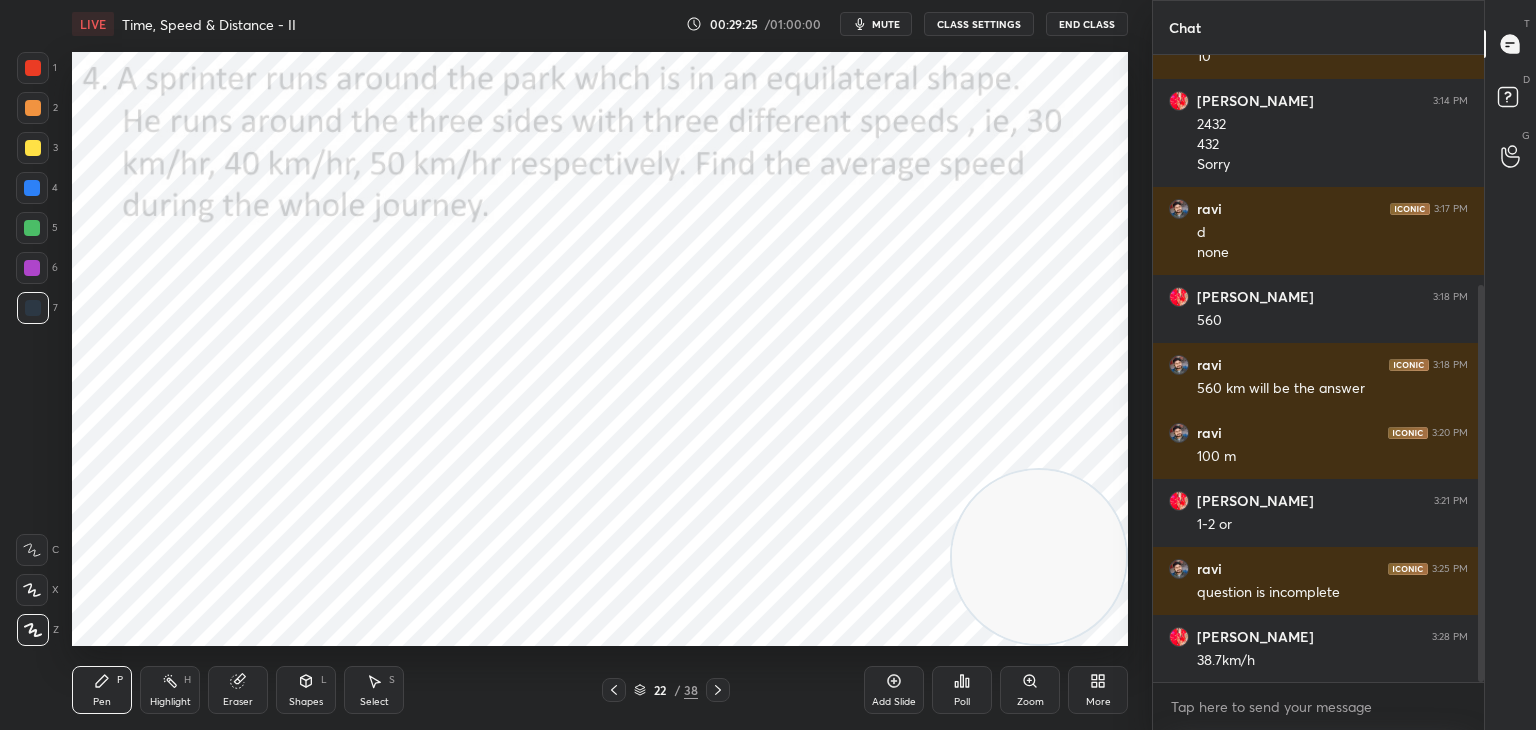 click on "Pen P Highlight H Eraser Shapes L Select S 22 / 38 Add Slide Poll Zoom More" at bounding box center (600, 690) 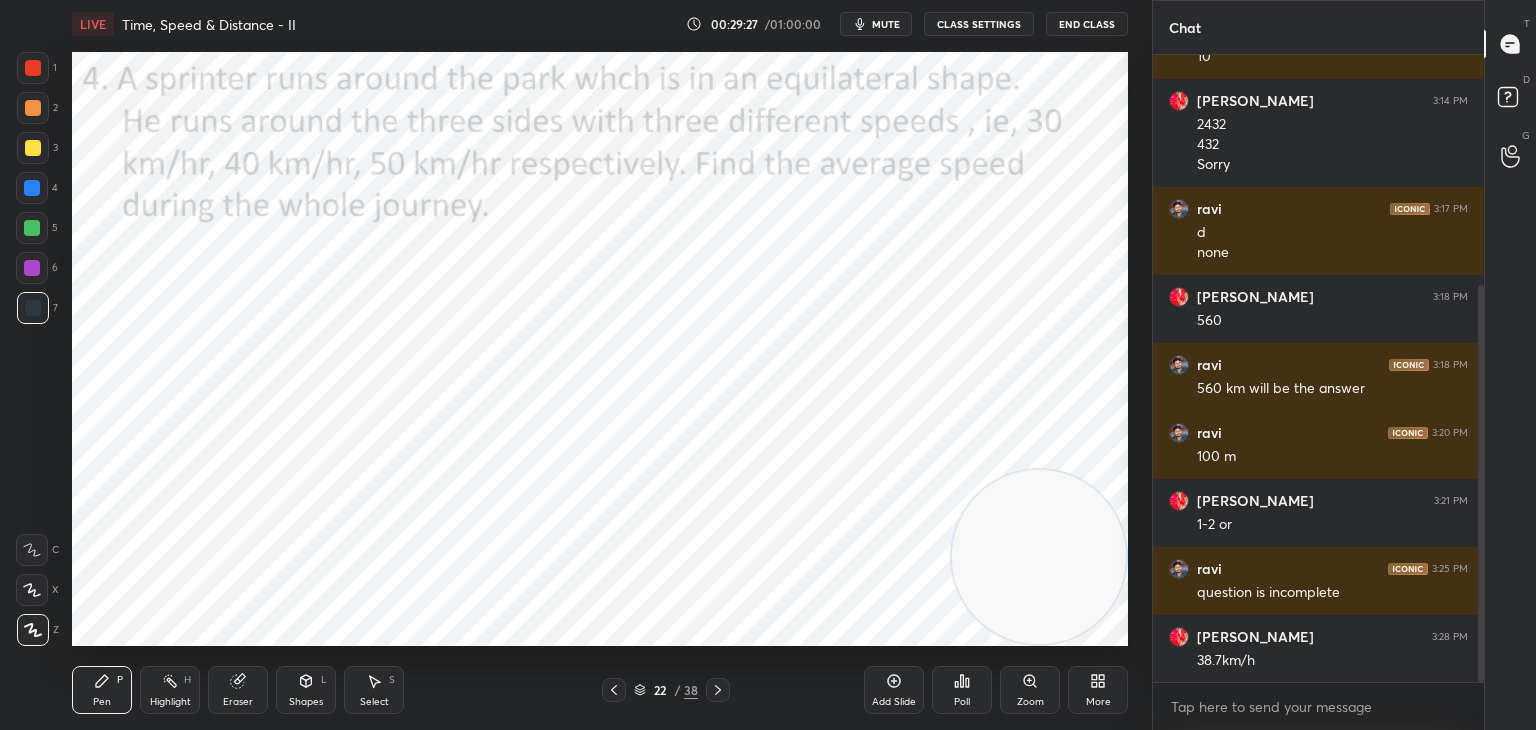 click 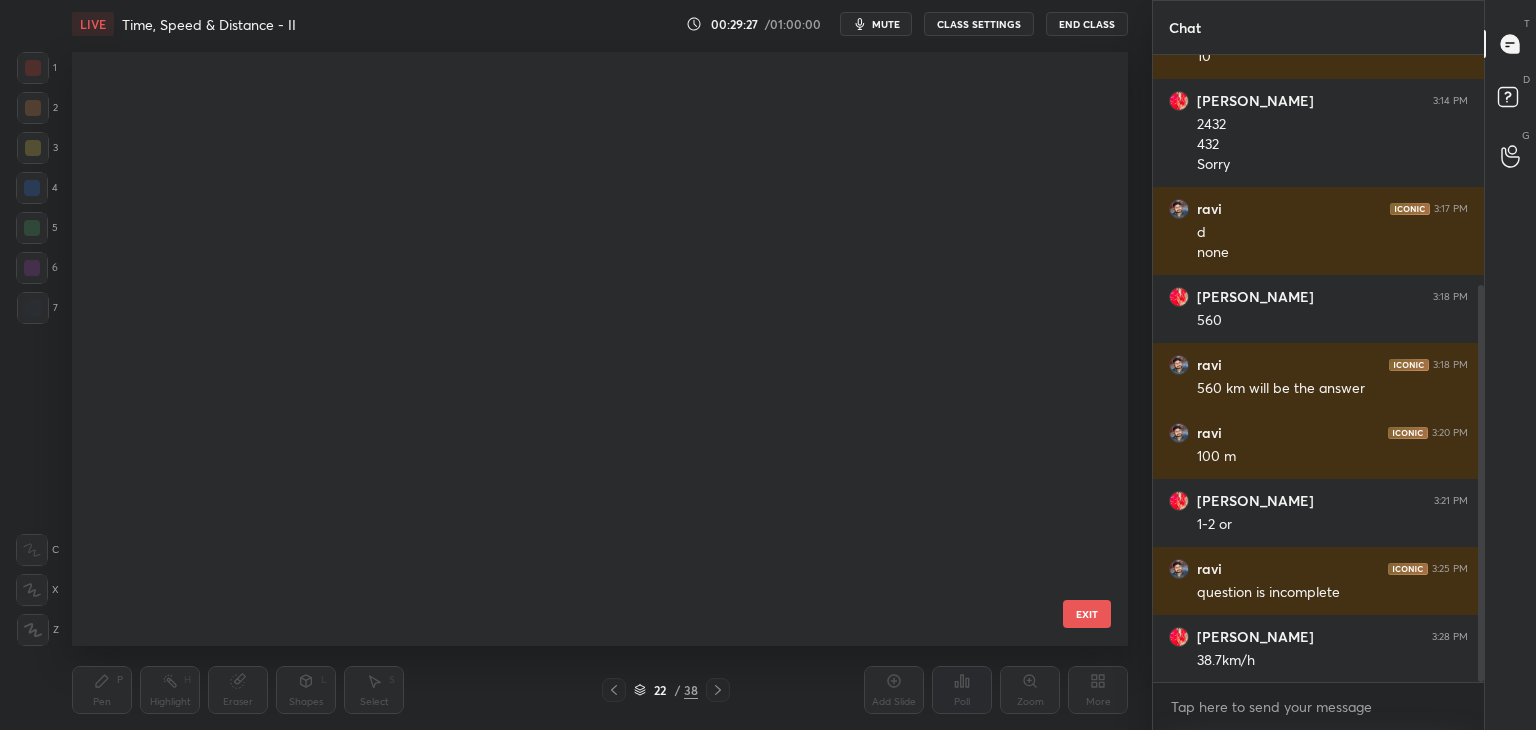 scroll, scrollTop: 870, scrollLeft: 0, axis: vertical 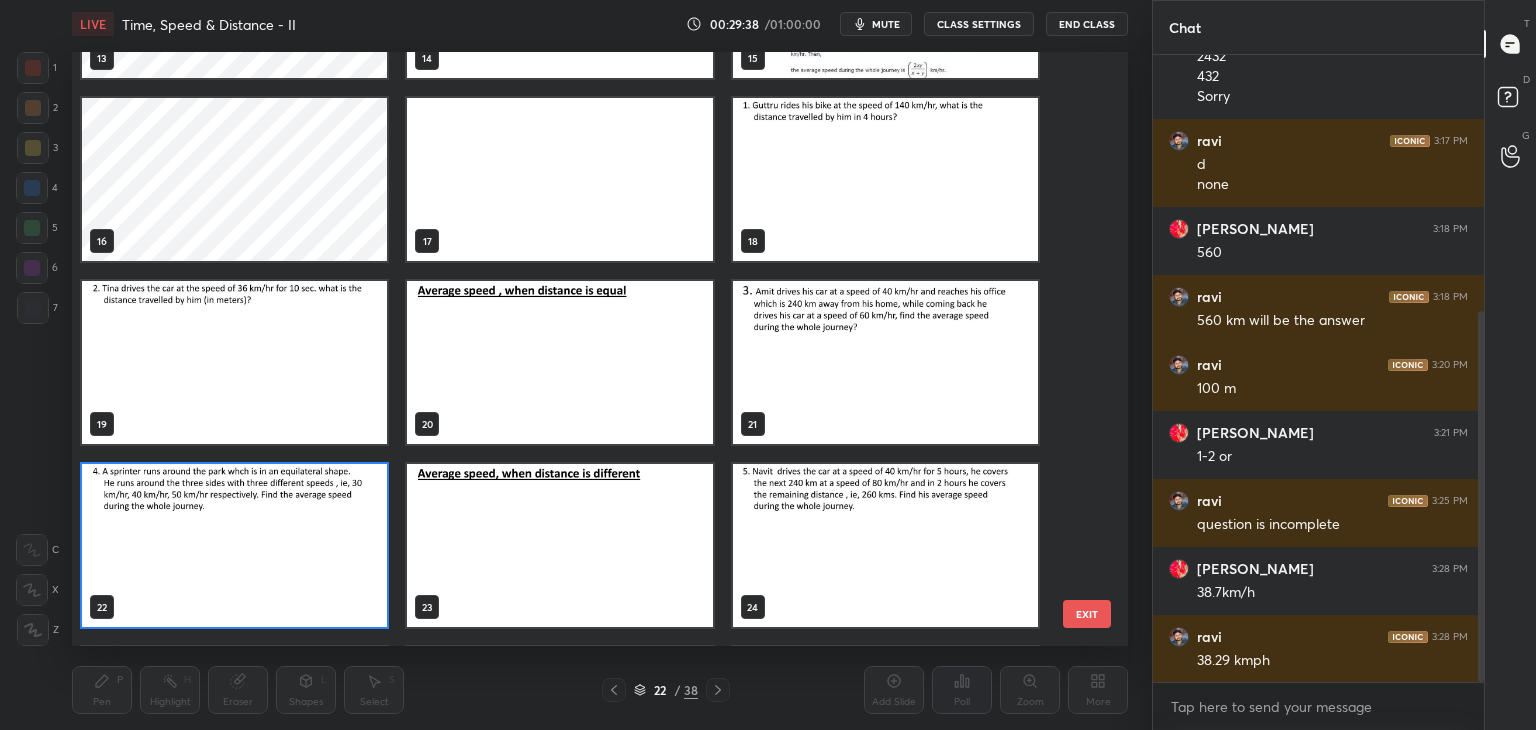 click at bounding box center (885, 545) 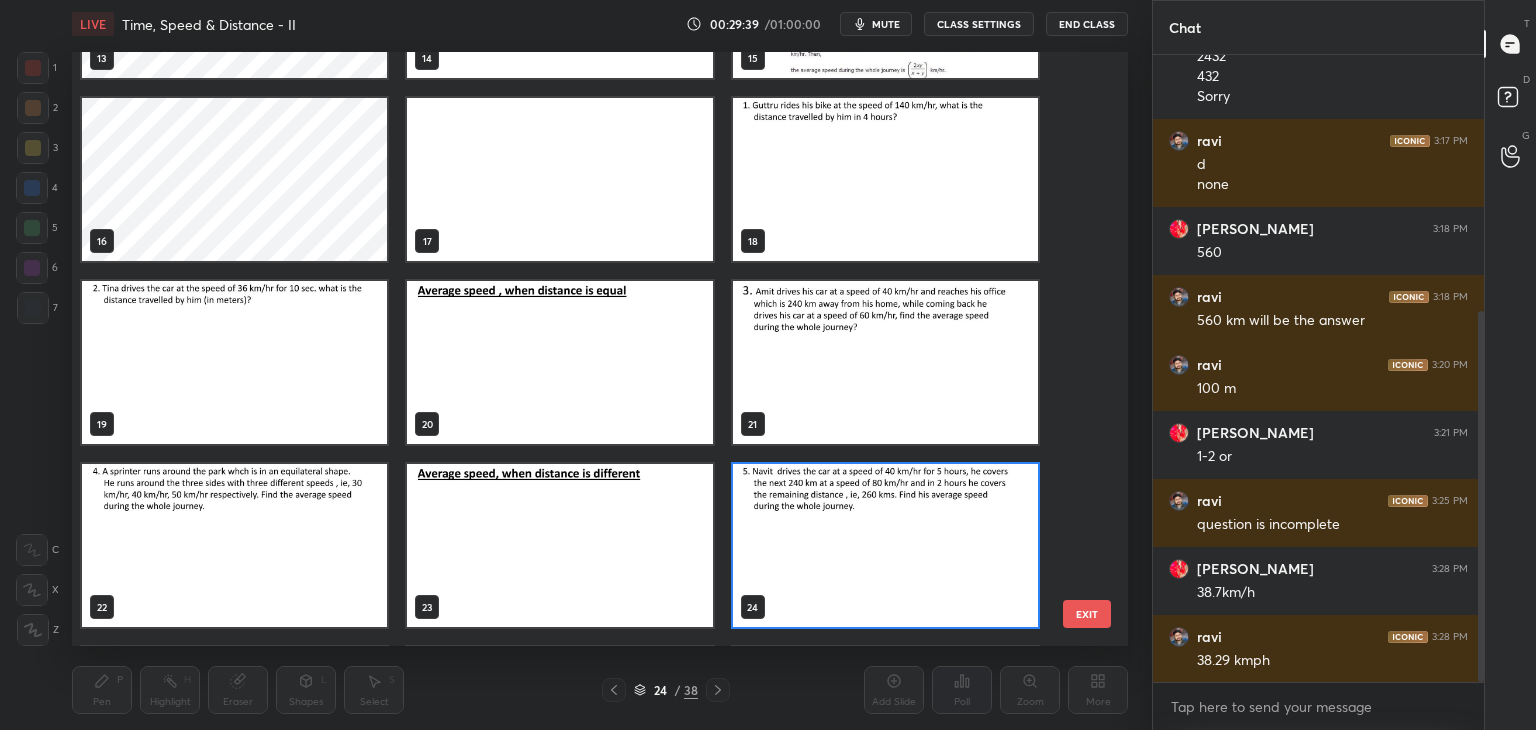 click at bounding box center [885, 545] 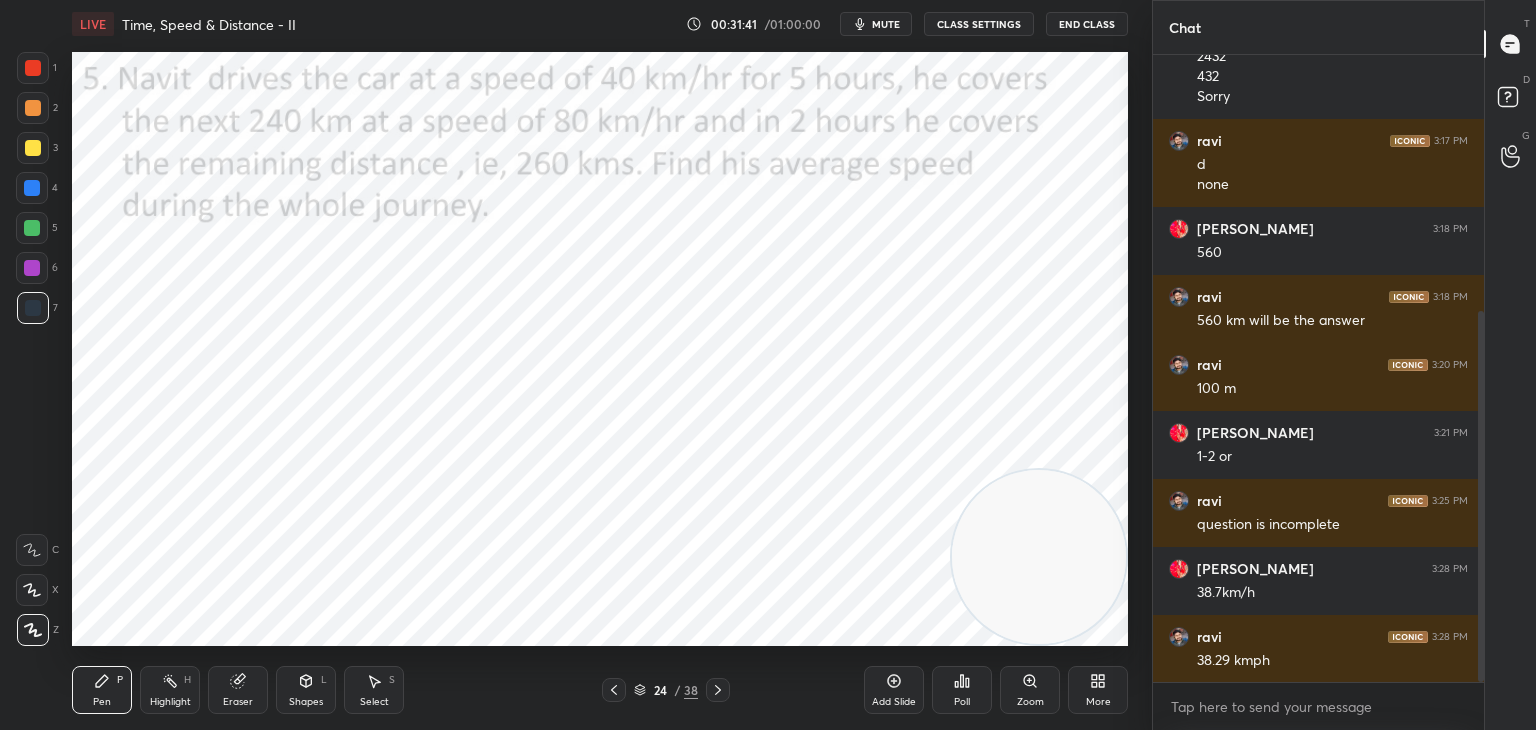 click on "Poll" at bounding box center [962, 702] 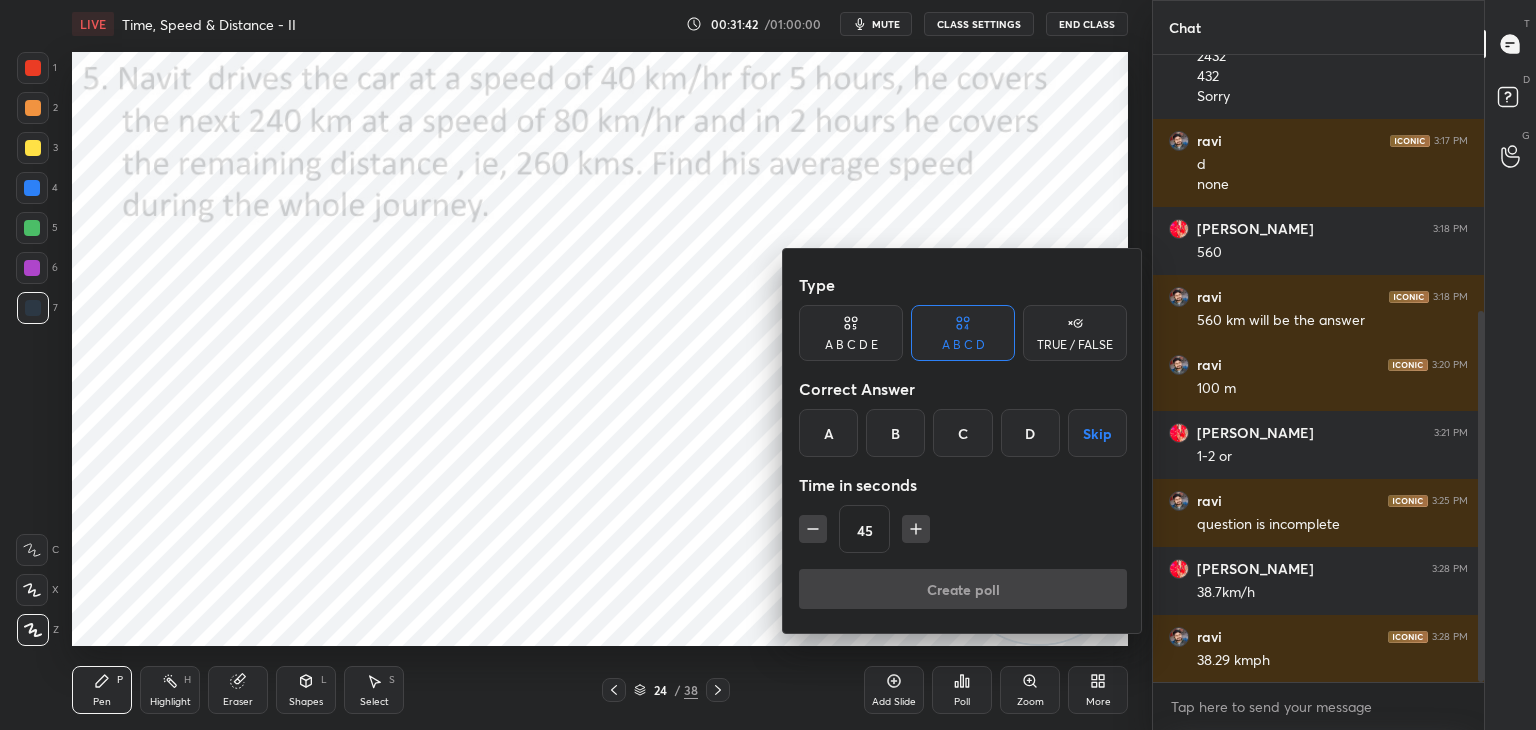 click on "D" at bounding box center (1030, 433) 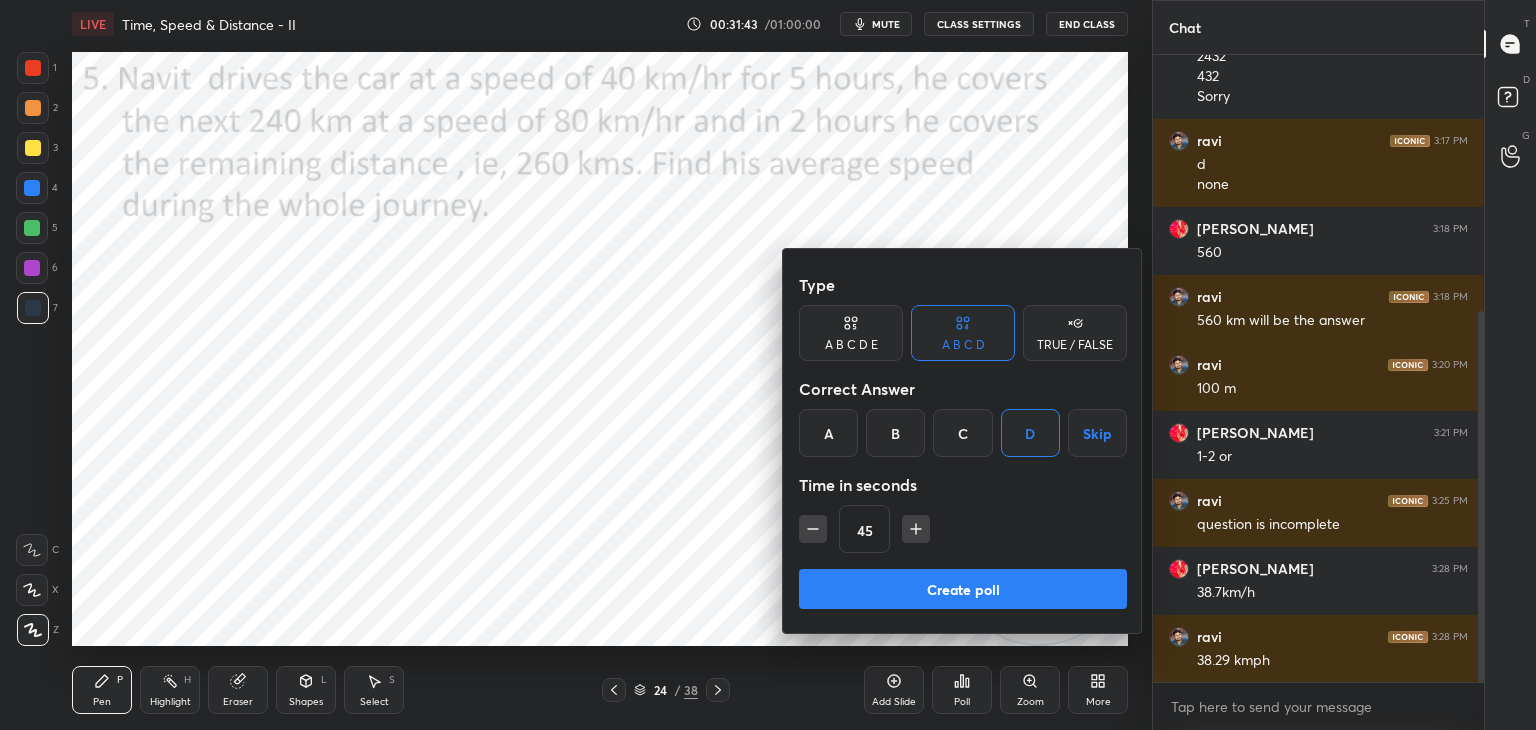 click on "Create poll" at bounding box center [963, 589] 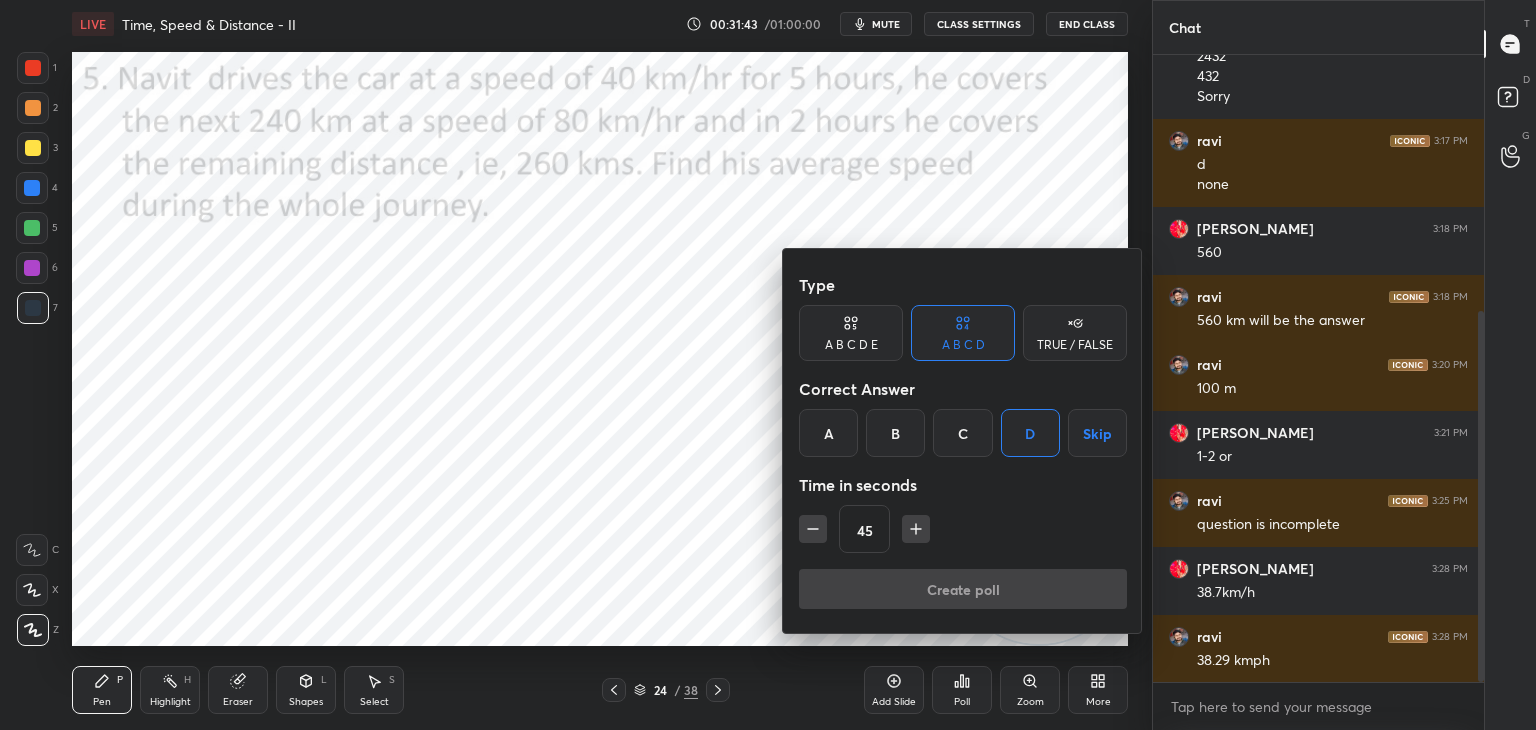 scroll, scrollTop: 601, scrollLeft: 325, axis: both 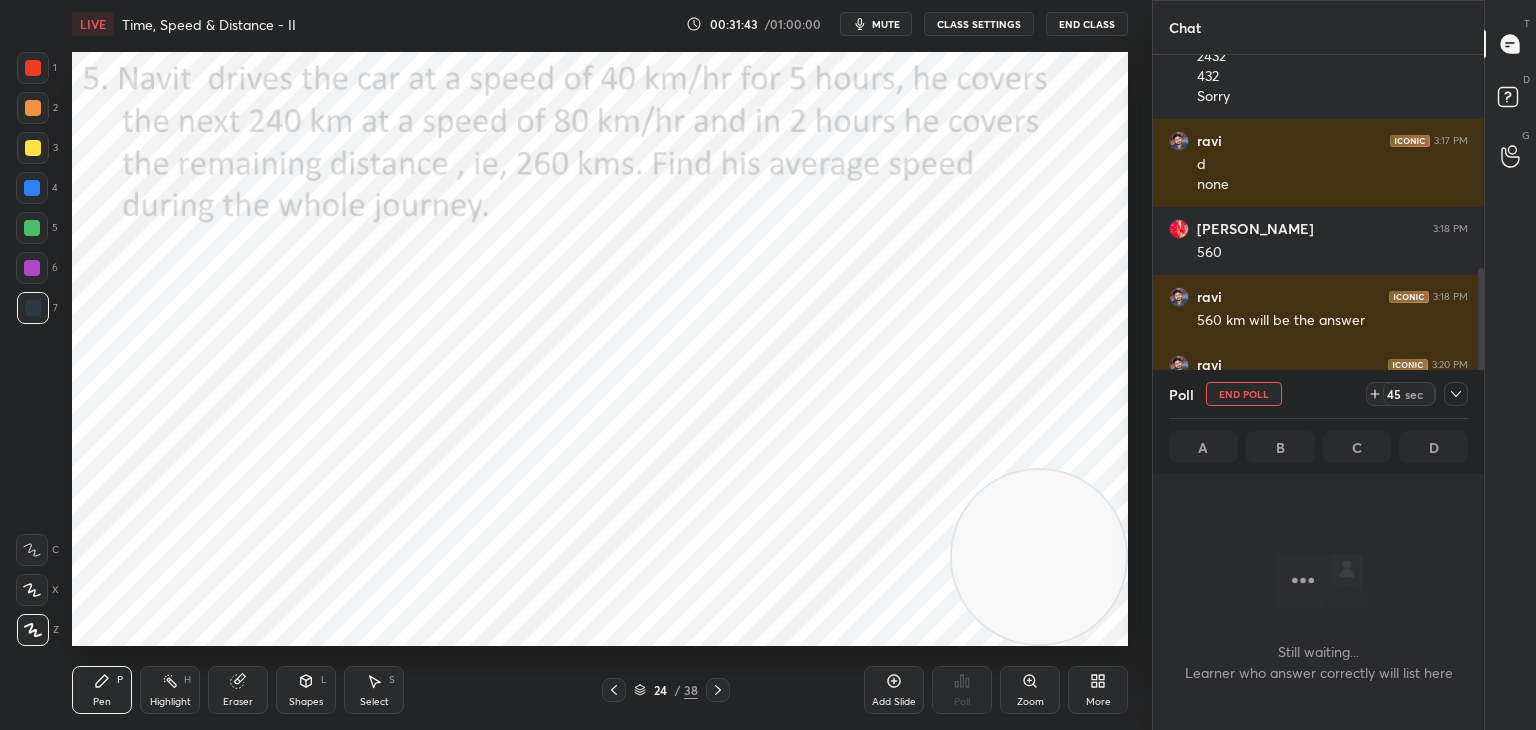 click on "mute" at bounding box center [886, 24] 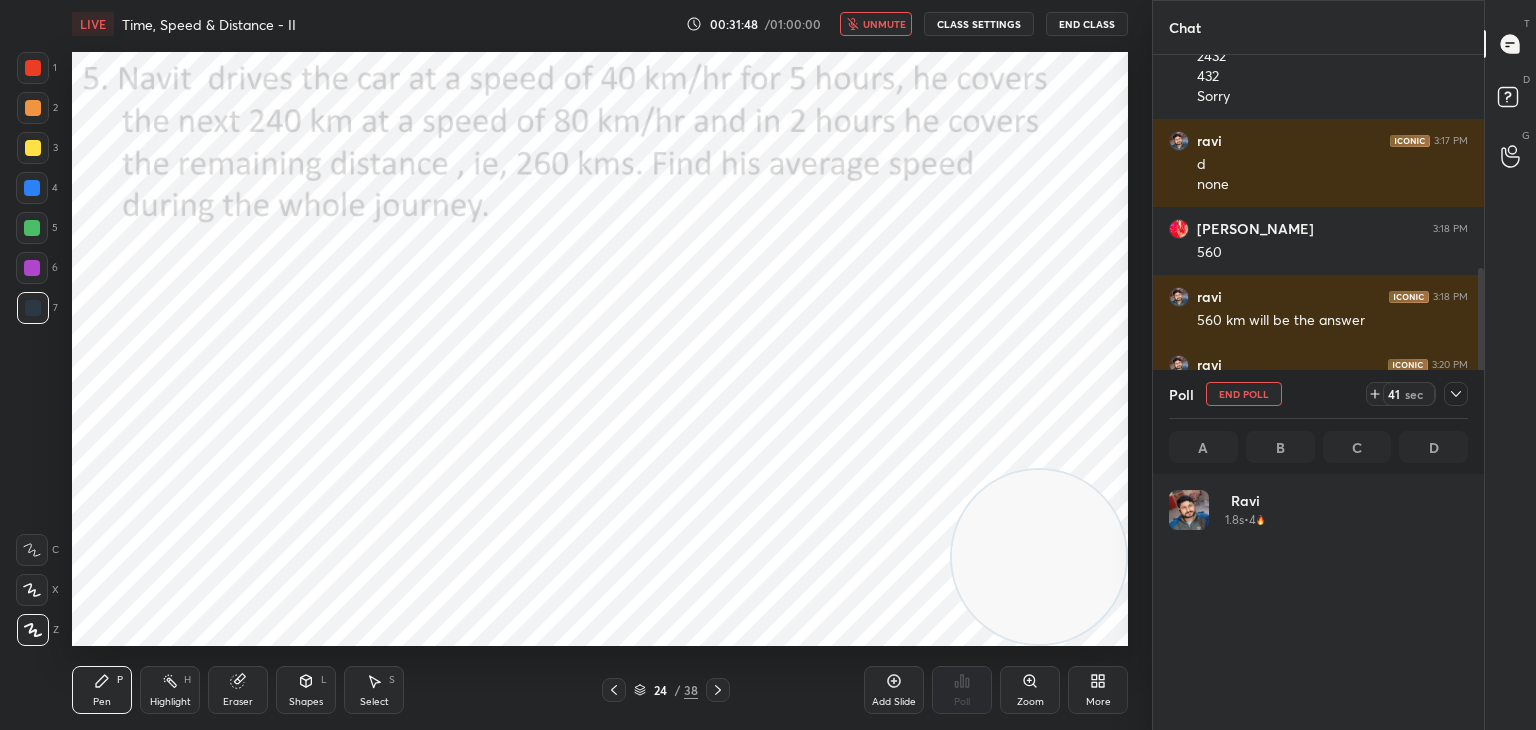 scroll, scrollTop: 234, scrollLeft: 293, axis: both 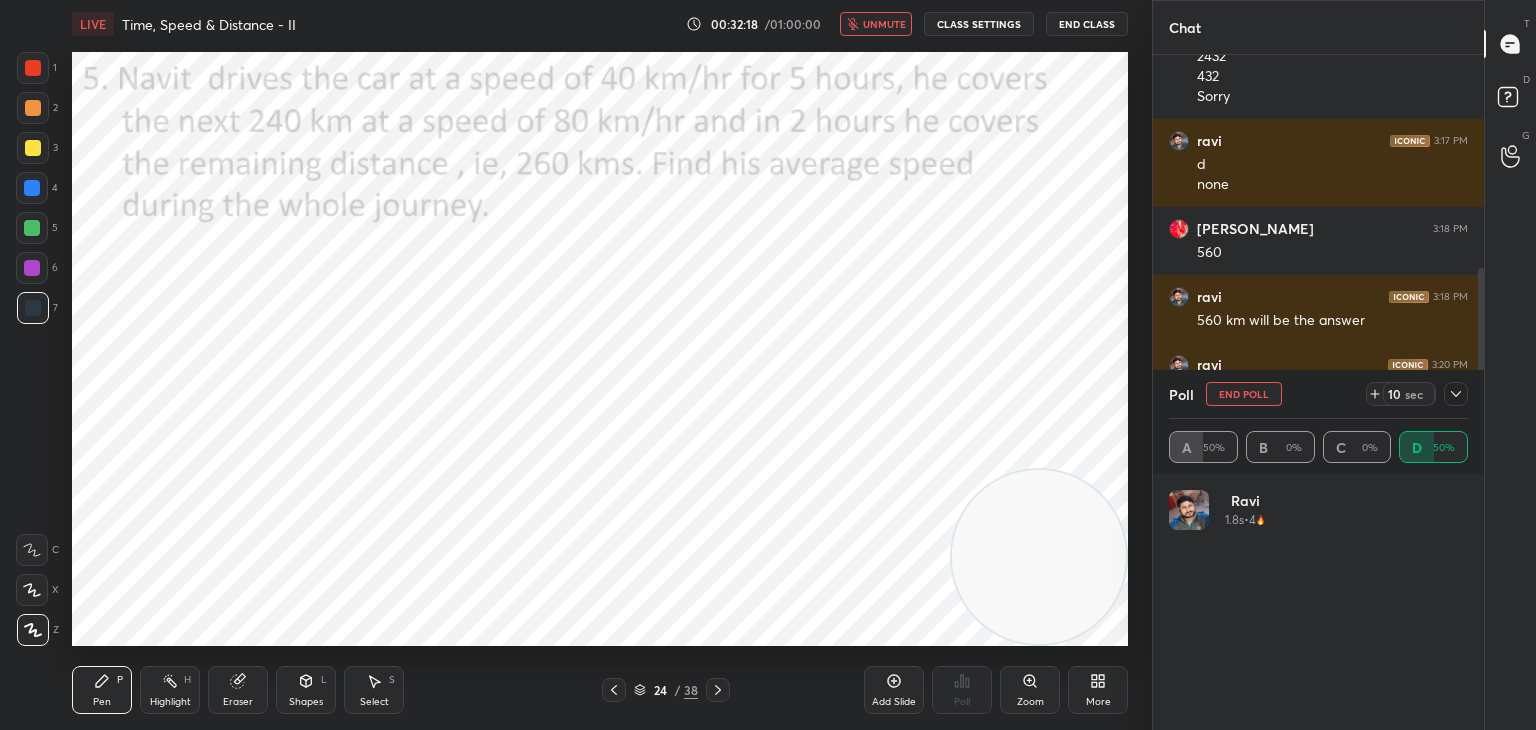 click on "unmute" at bounding box center [884, 24] 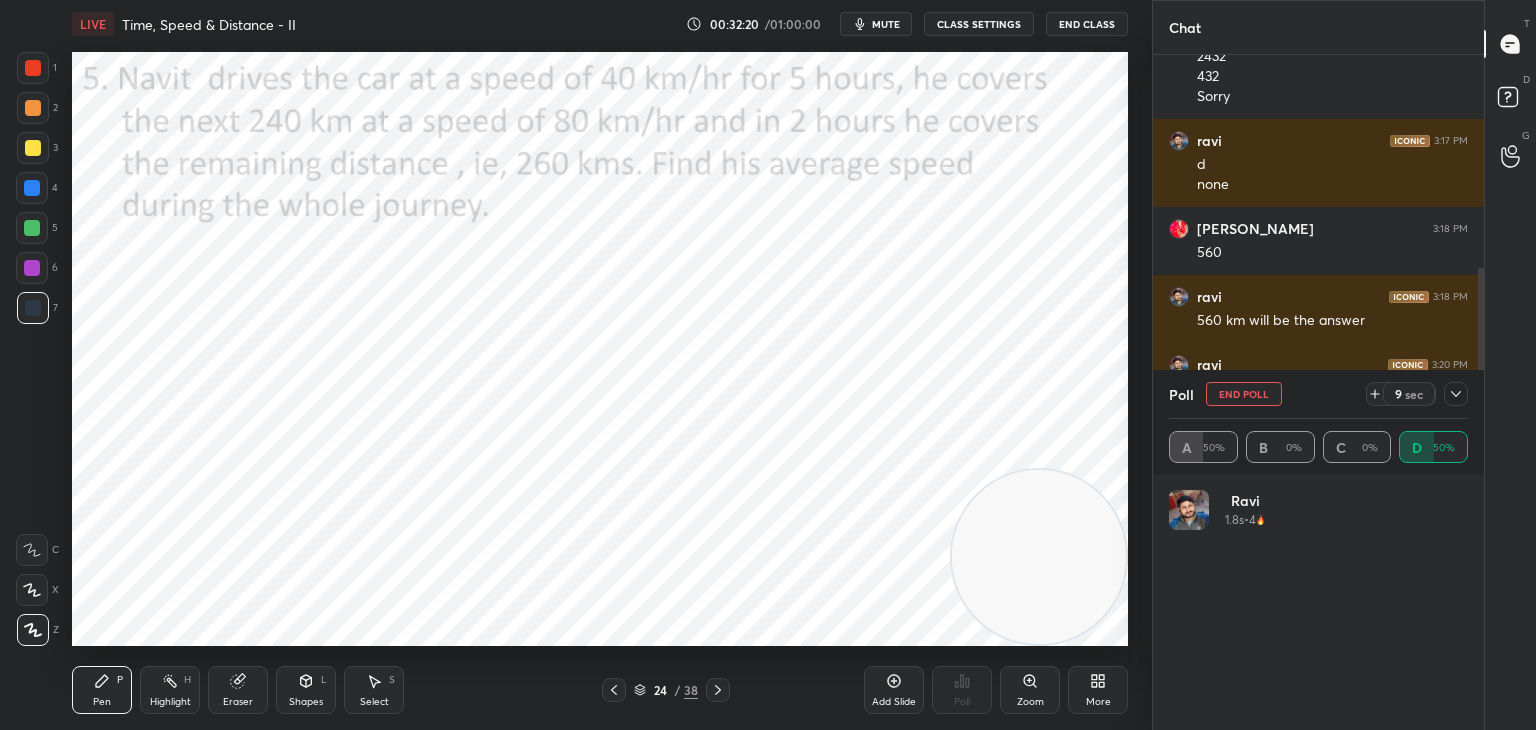 click on "End Poll" at bounding box center [1244, 394] 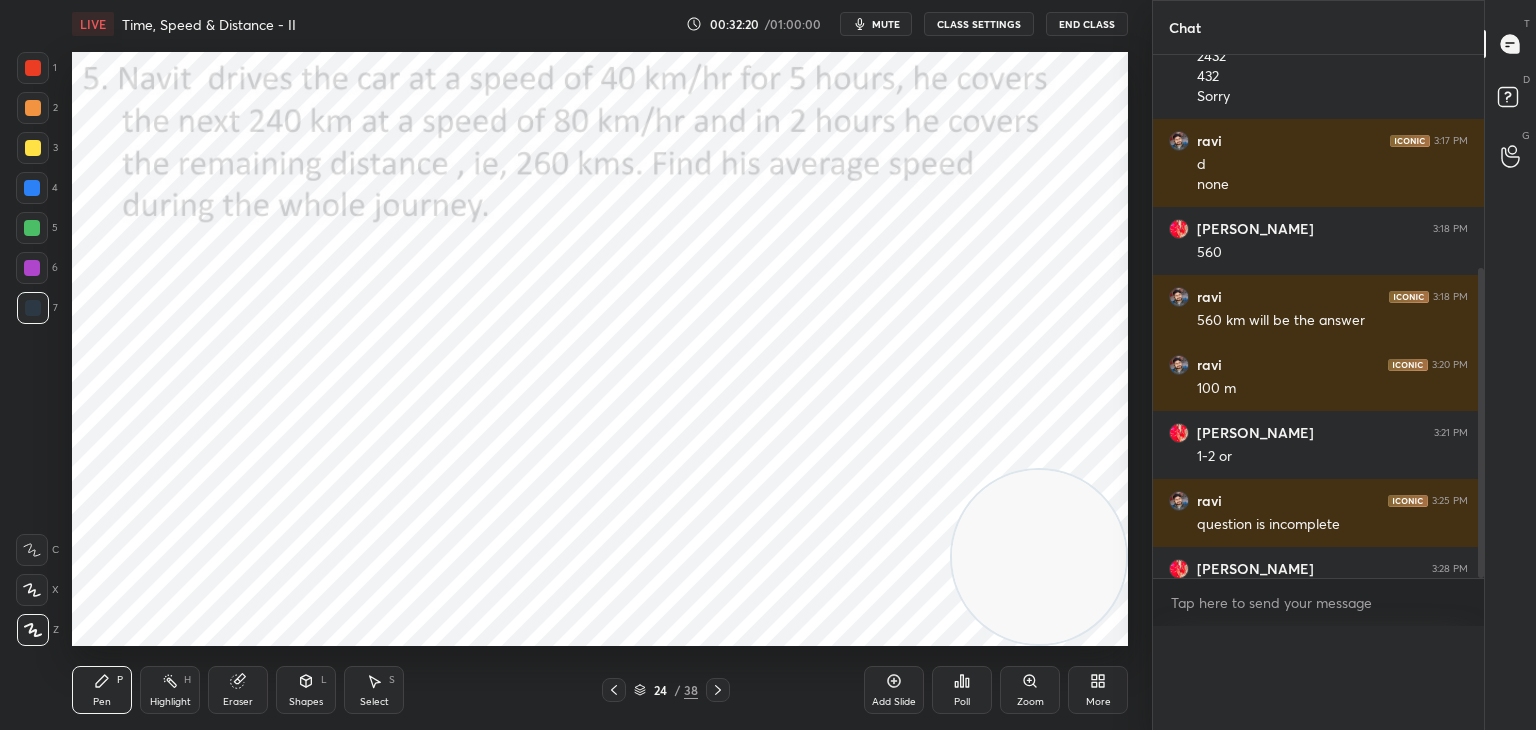 scroll, scrollTop: 7, scrollLeft: 6, axis: both 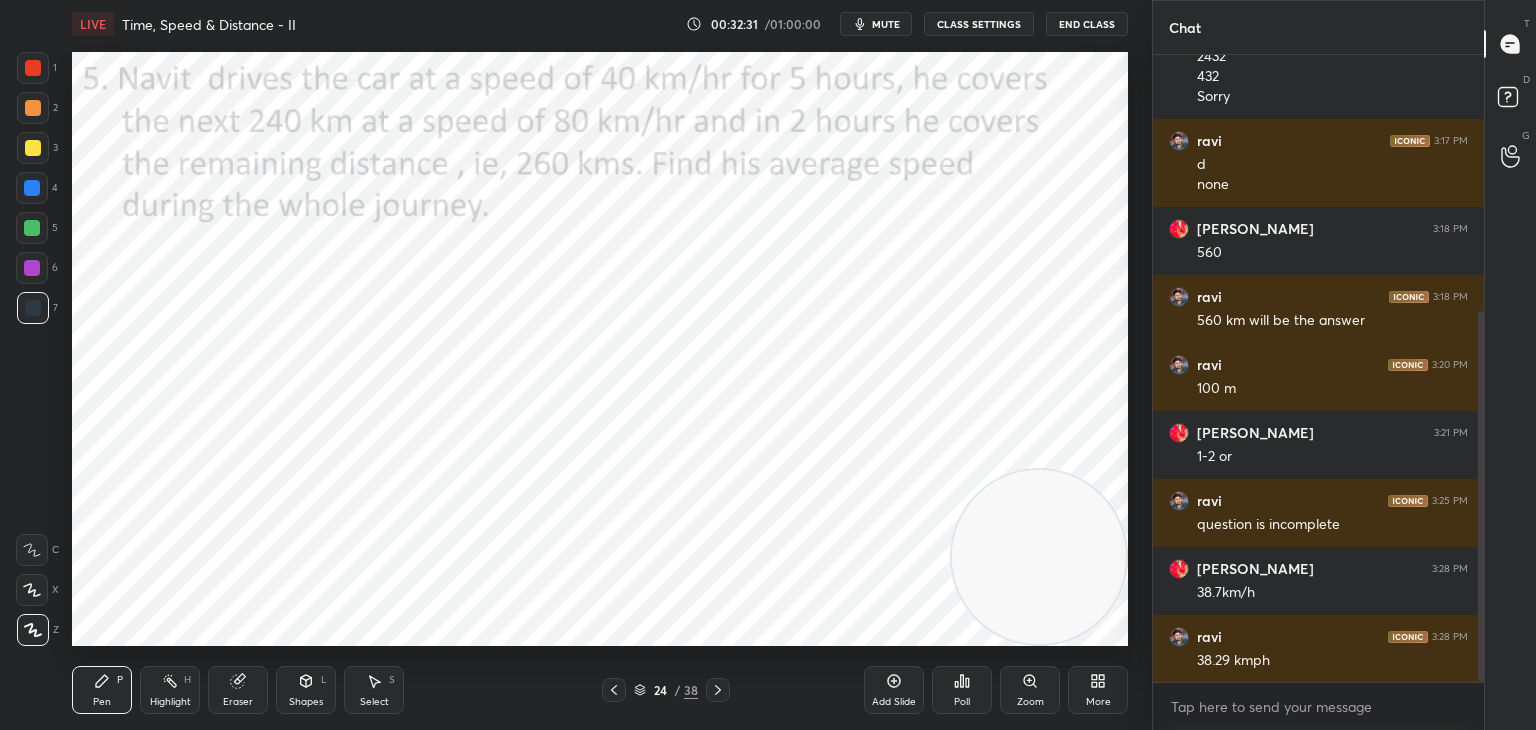 click at bounding box center [33, 68] 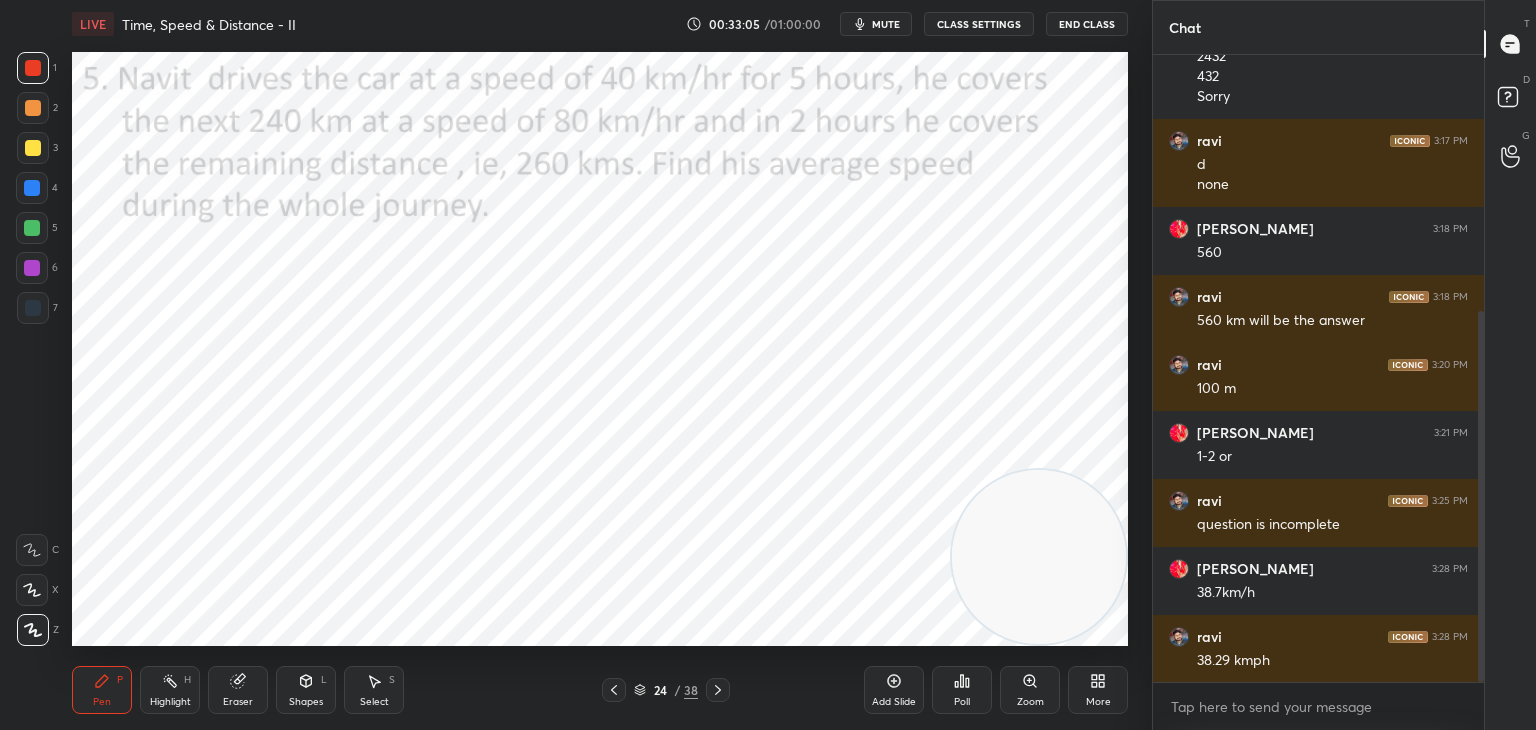 click 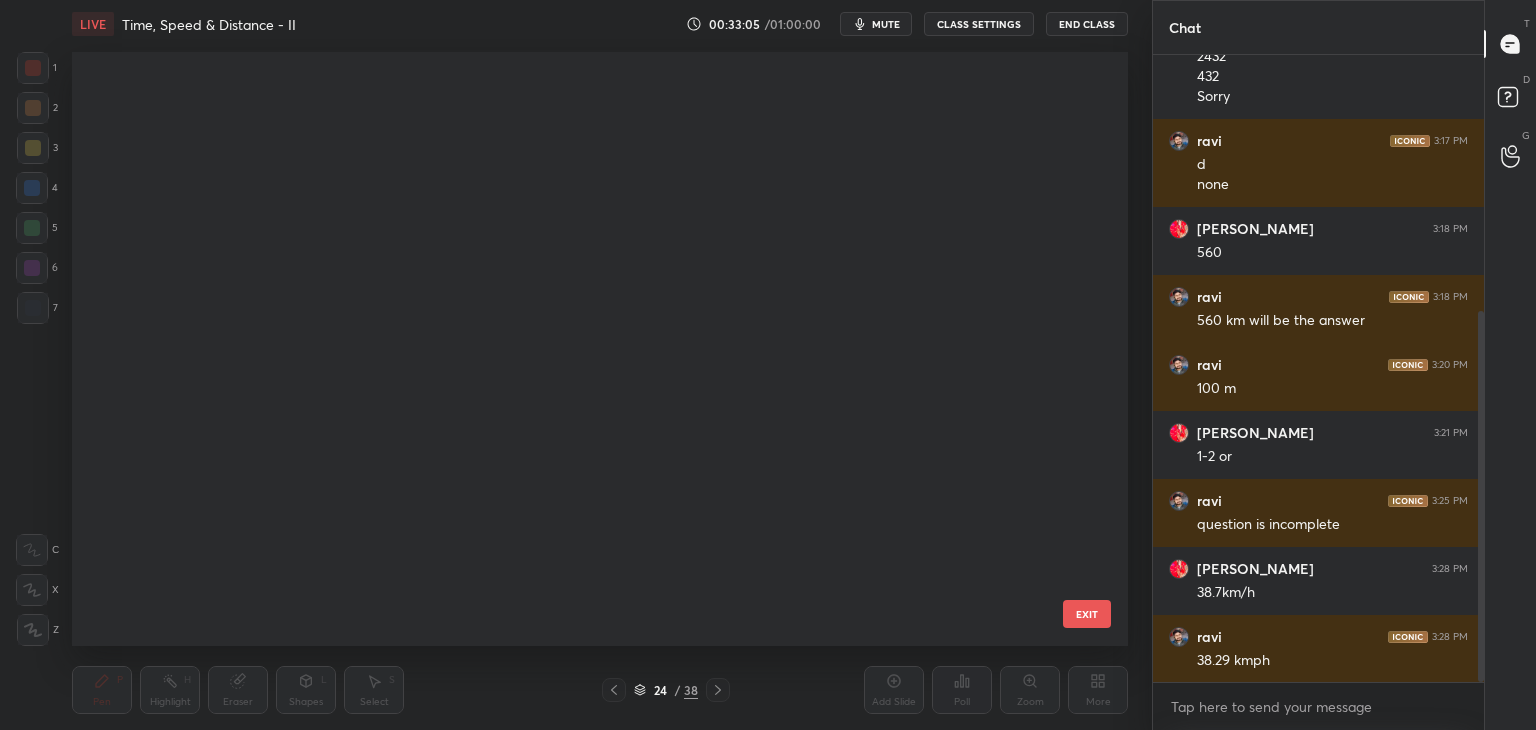 scroll, scrollTop: 870, scrollLeft: 0, axis: vertical 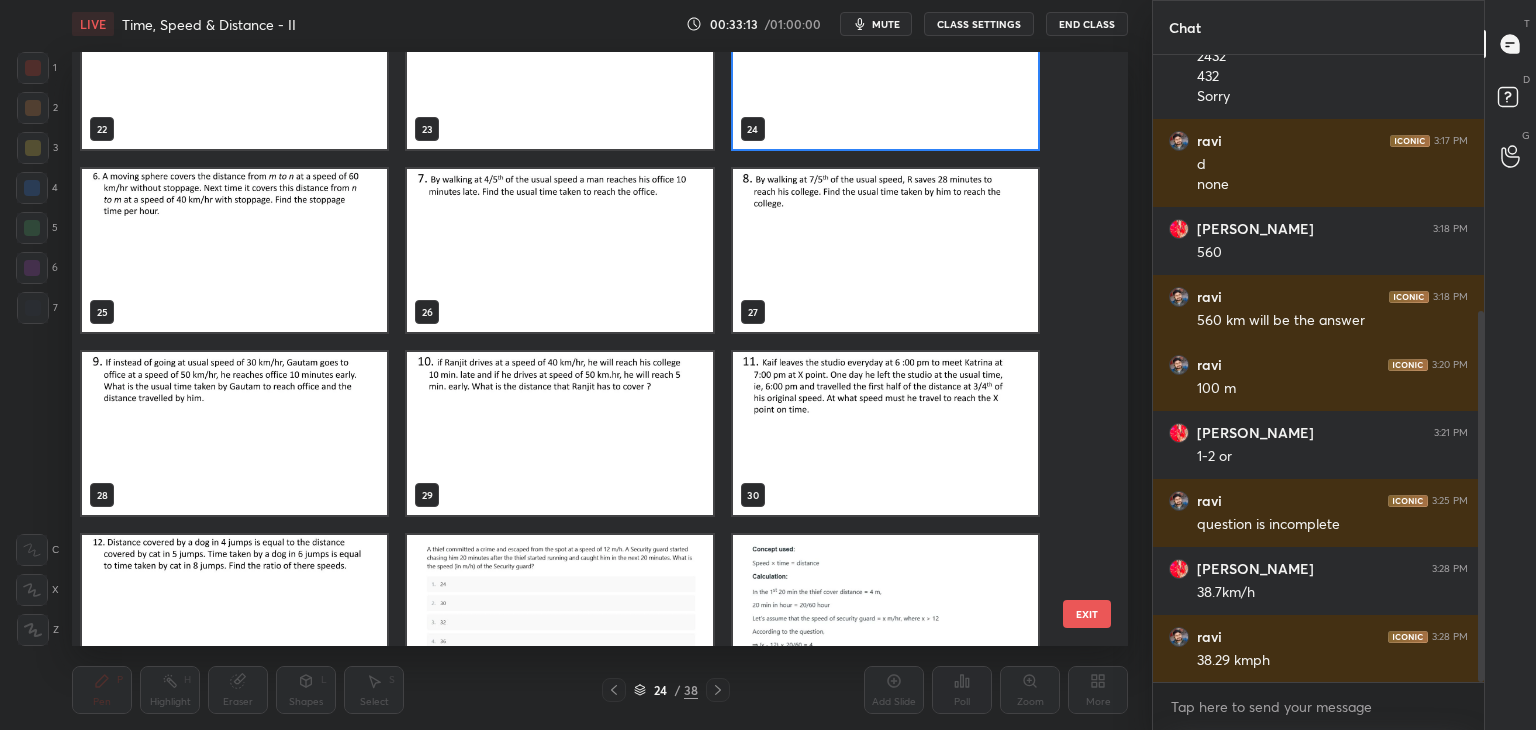 click at bounding box center (885, 250) 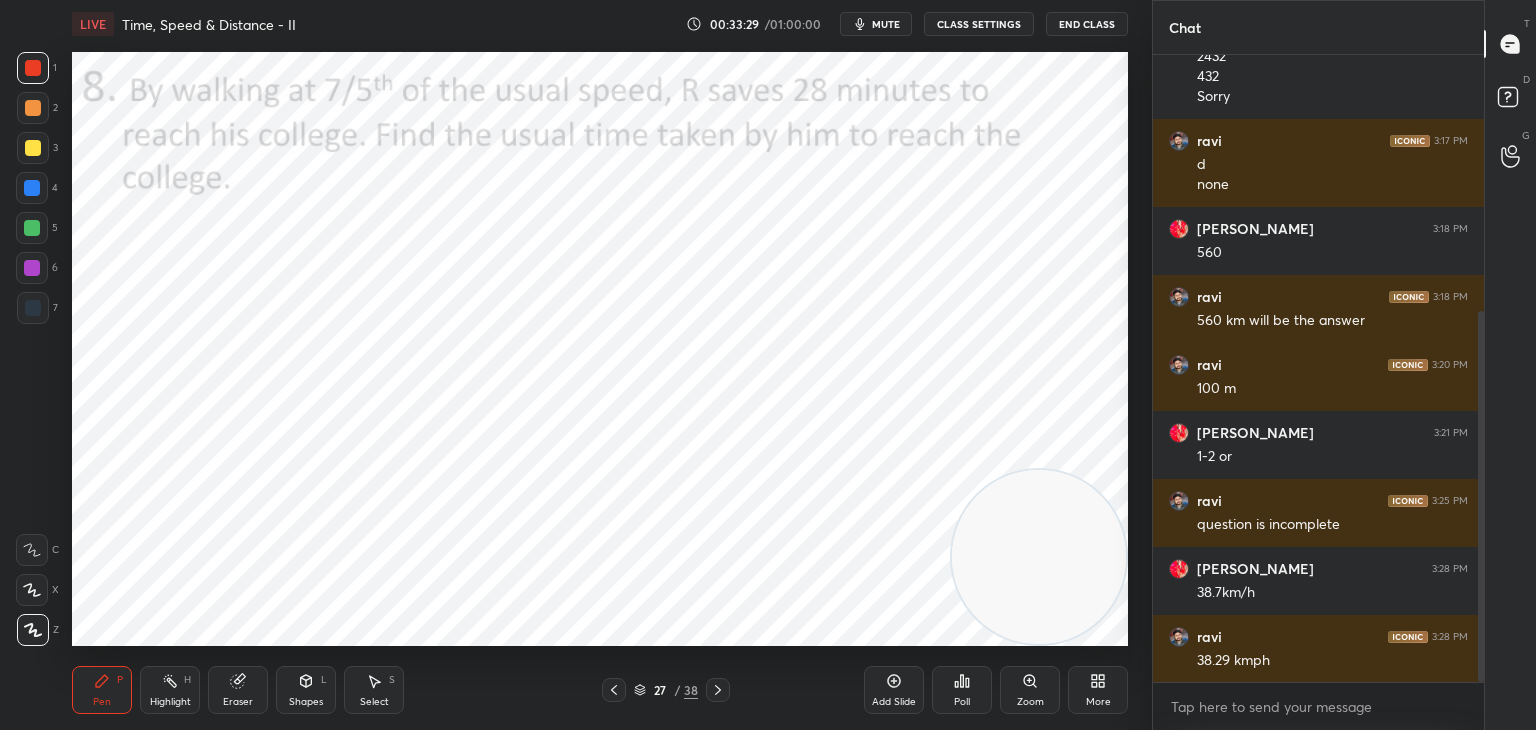 click 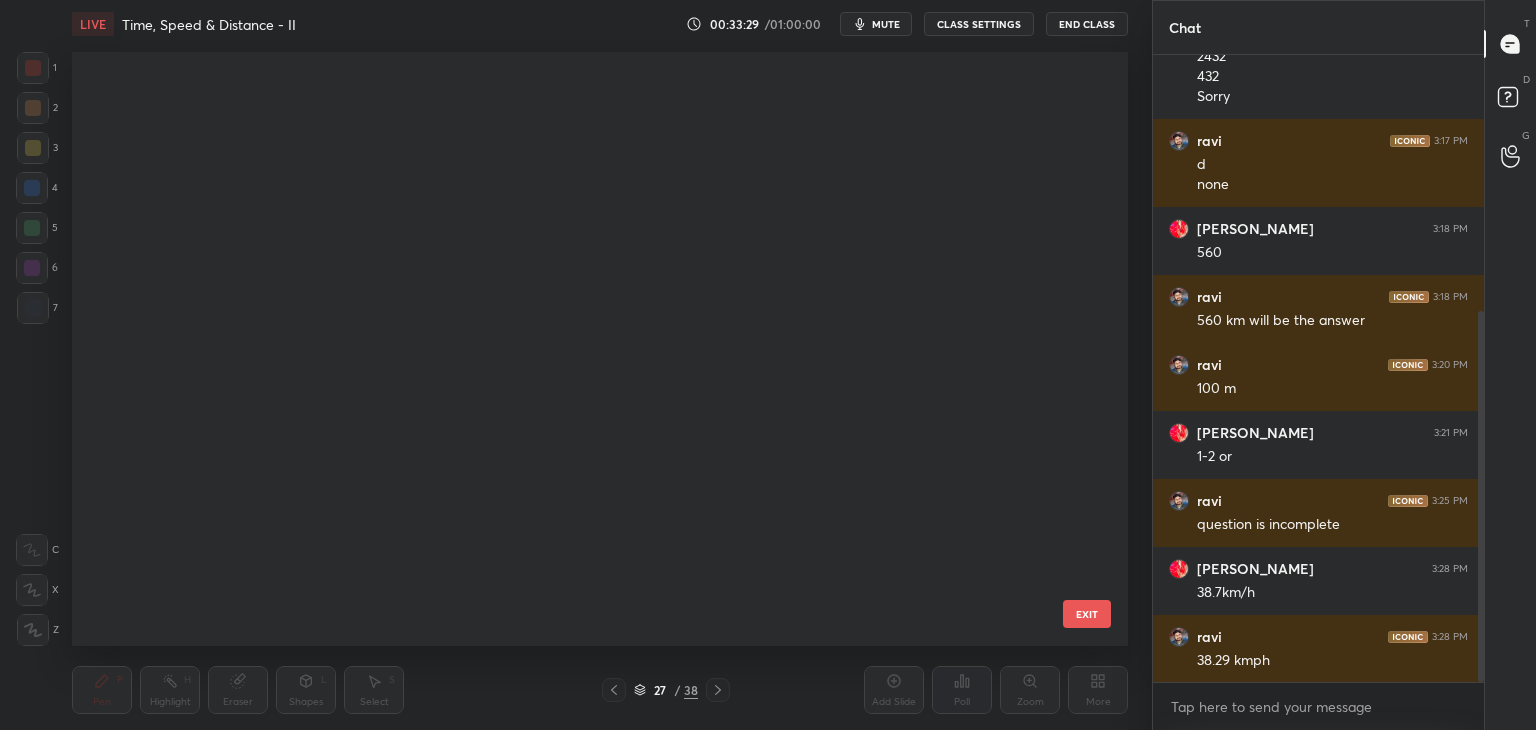 scroll, scrollTop: 1052, scrollLeft: 0, axis: vertical 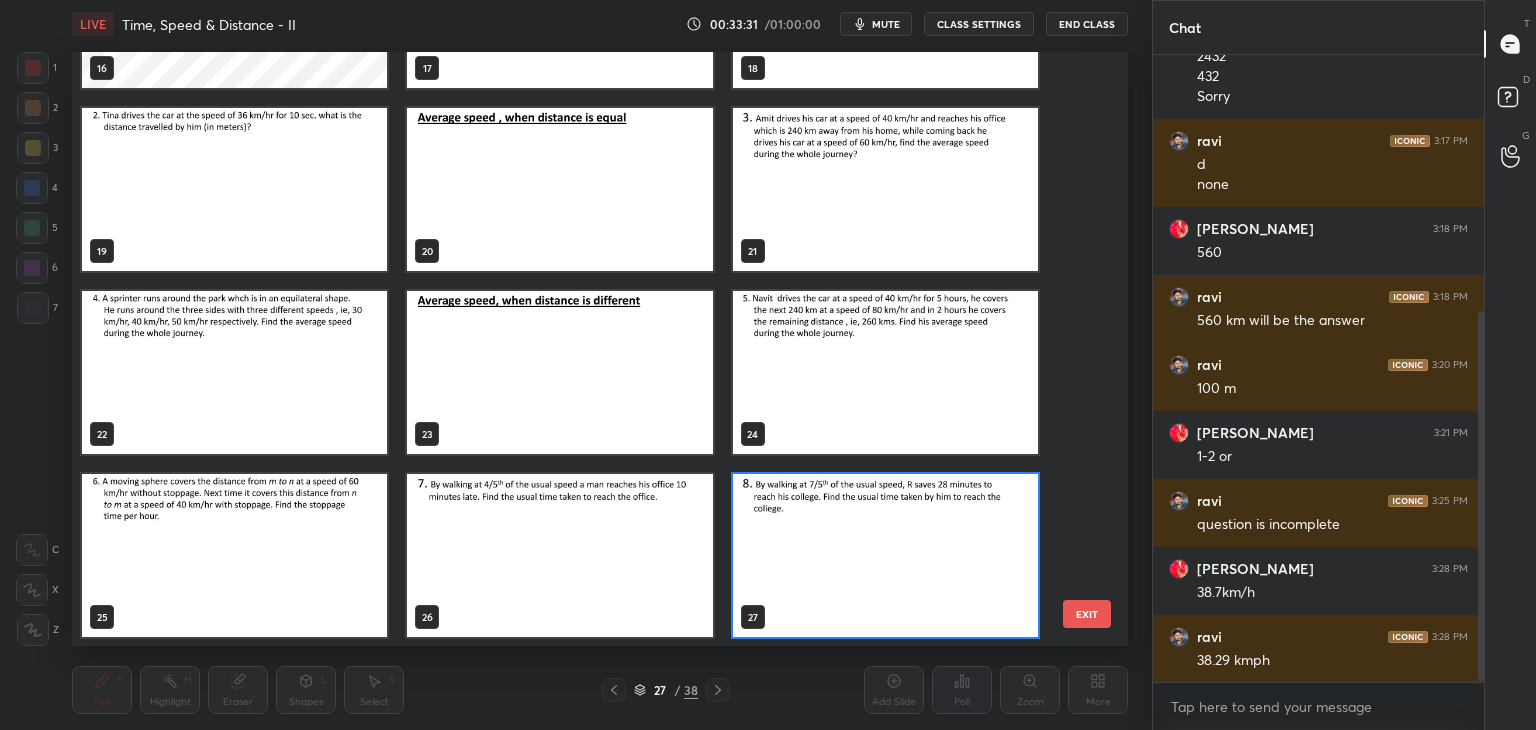 click at bounding box center [234, 555] 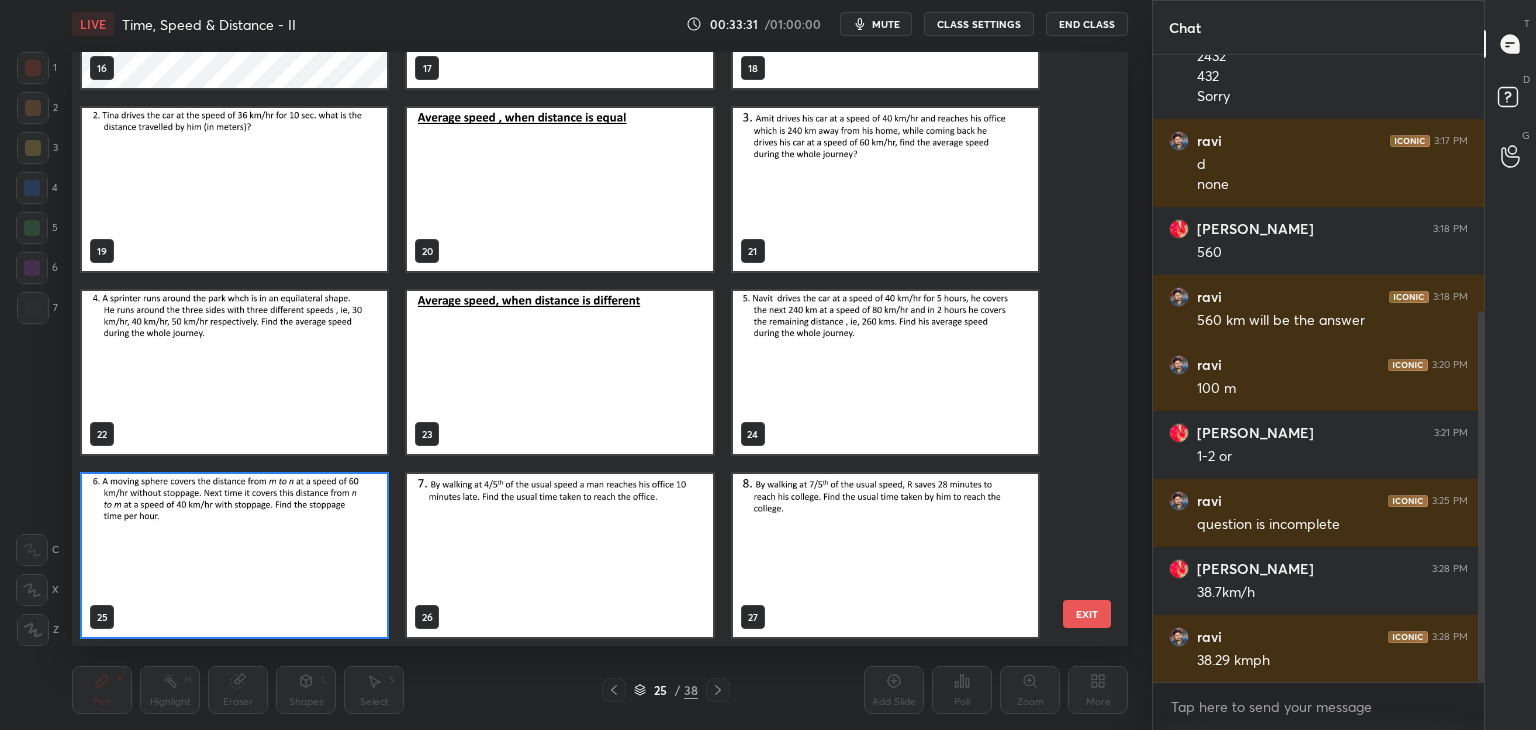 click at bounding box center [234, 555] 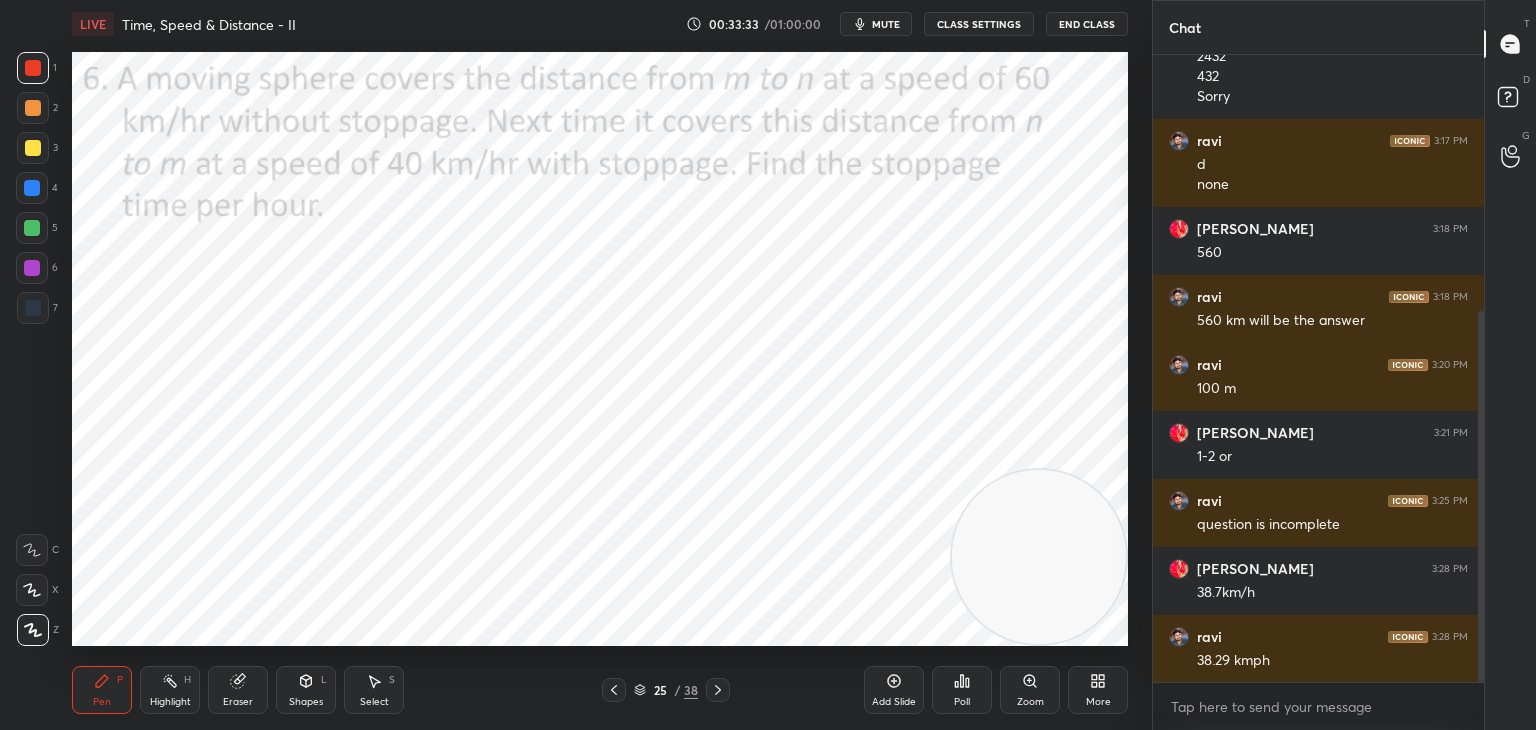 click at bounding box center [718, 690] 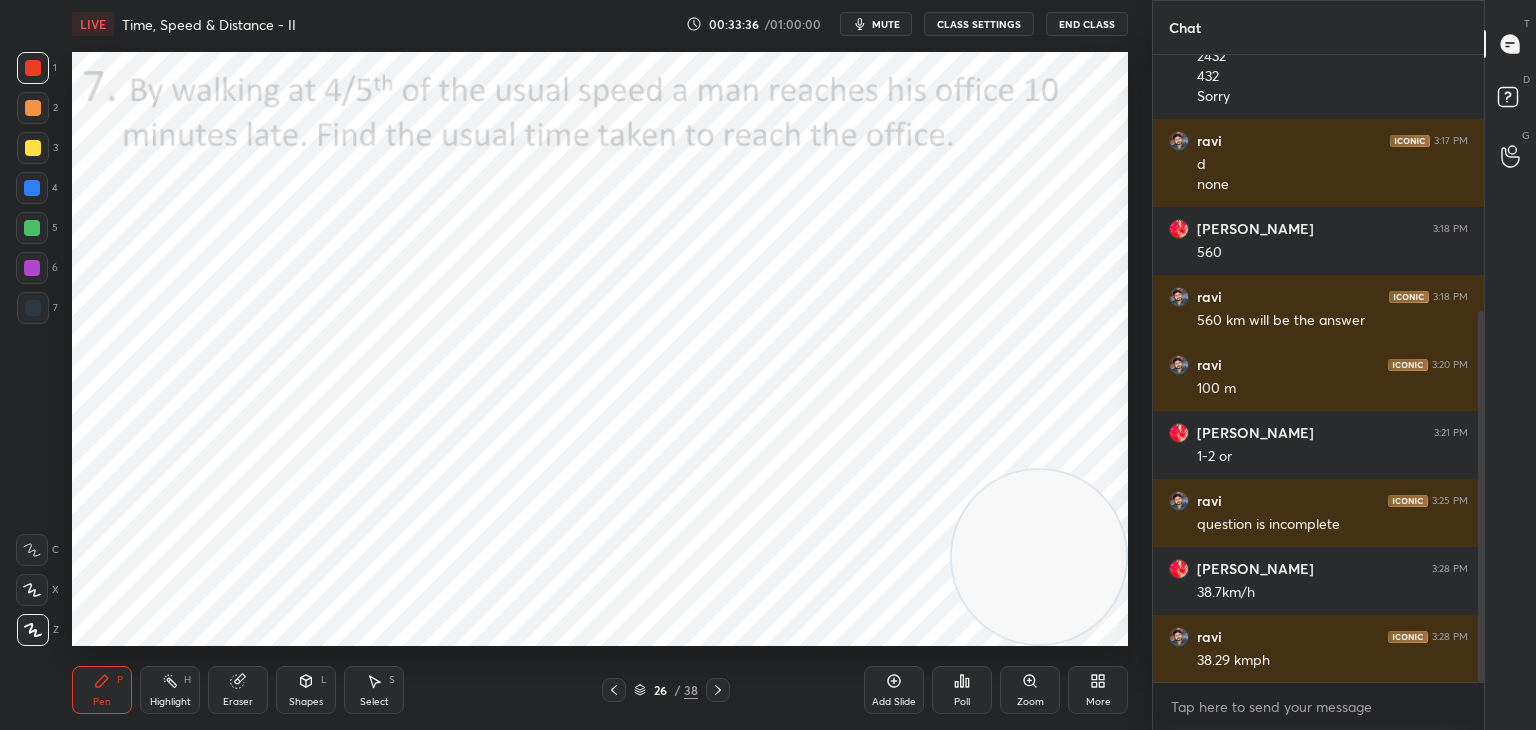 click 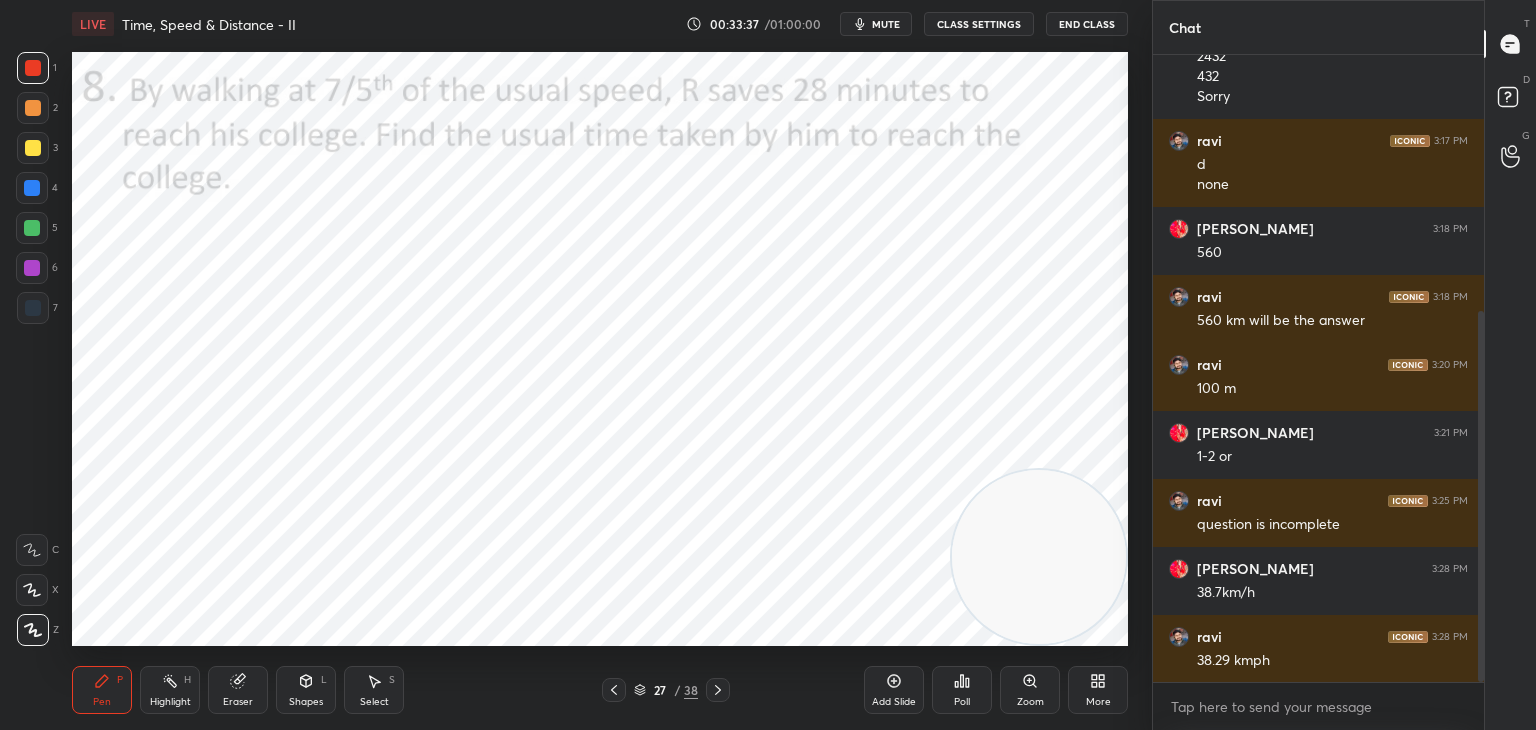 click 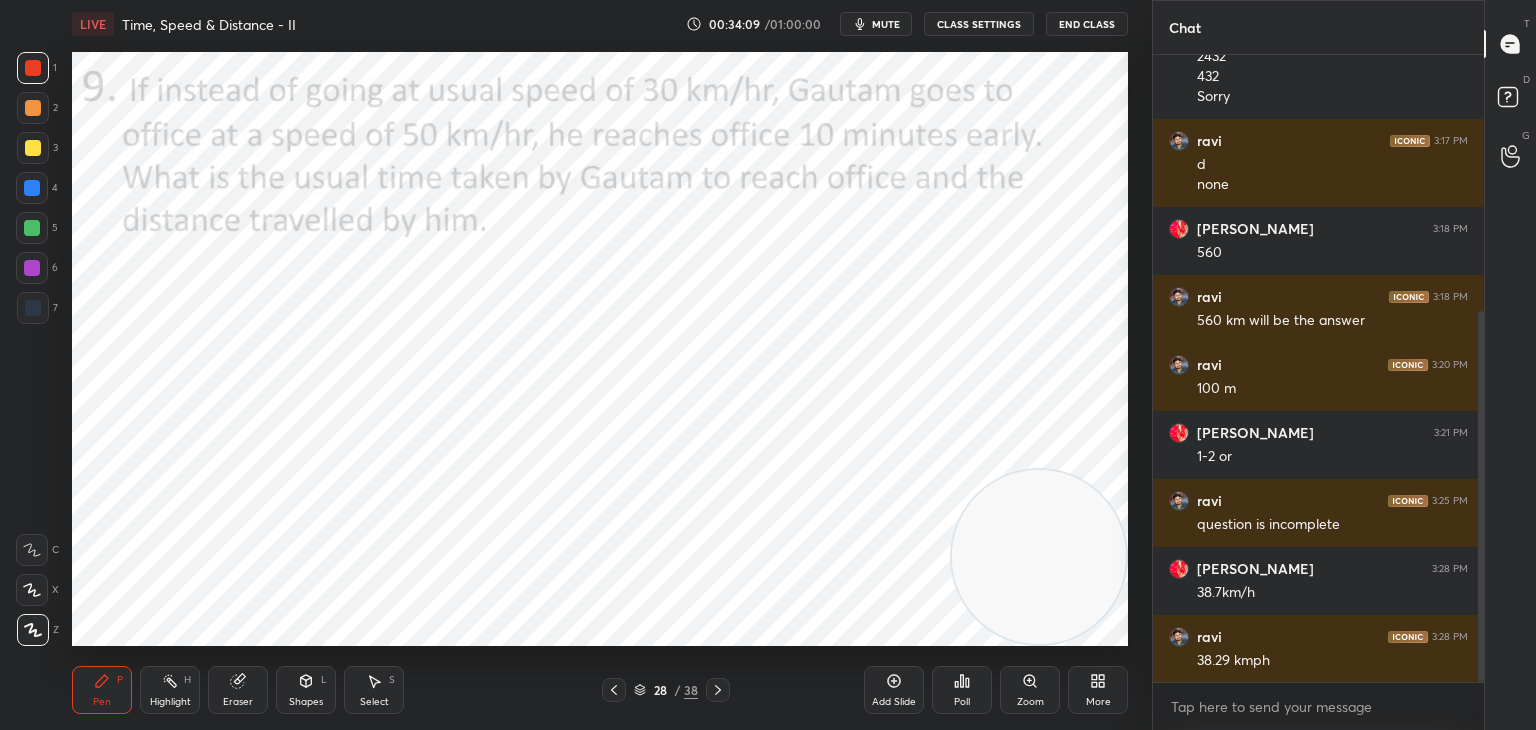 click at bounding box center (33, 308) 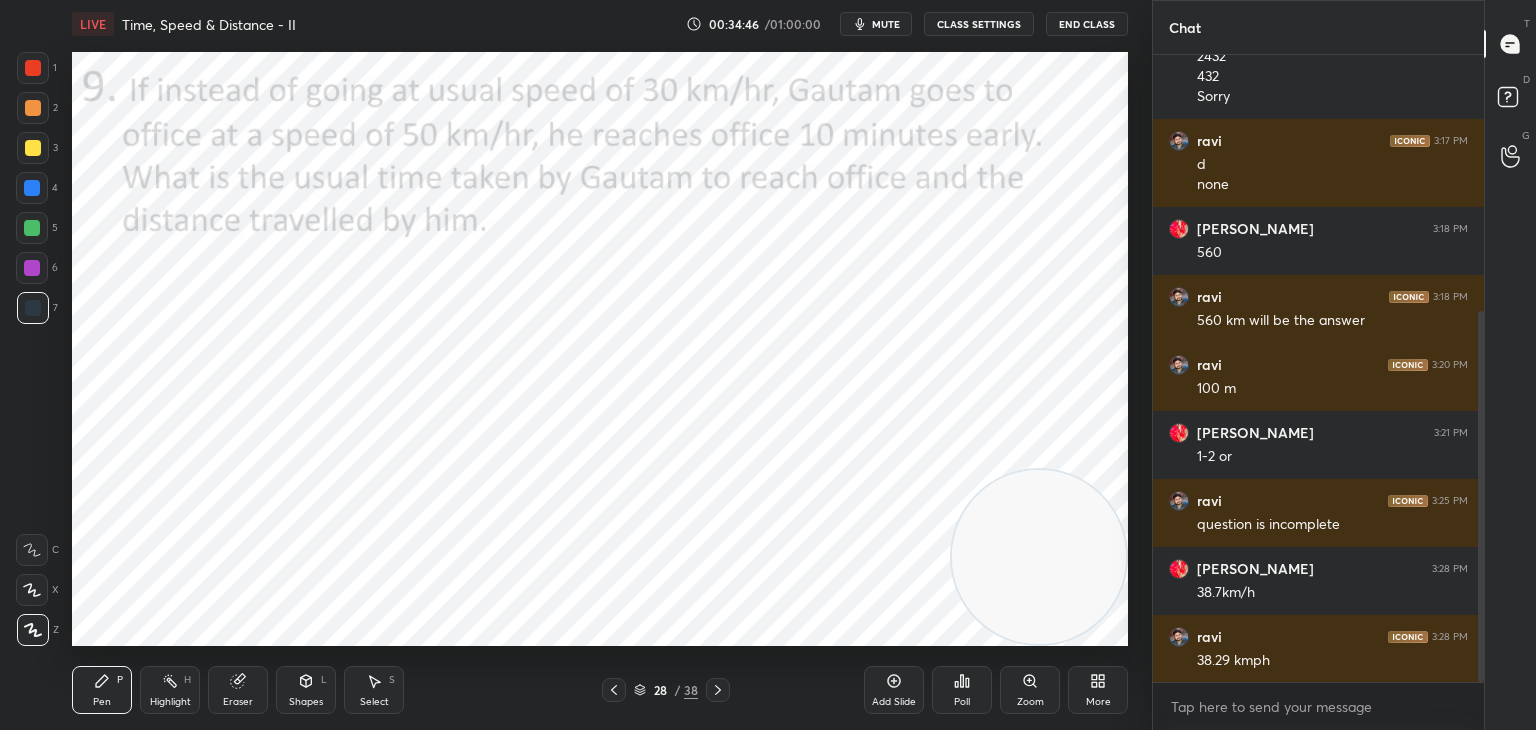 click on "mute" at bounding box center [886, 24] 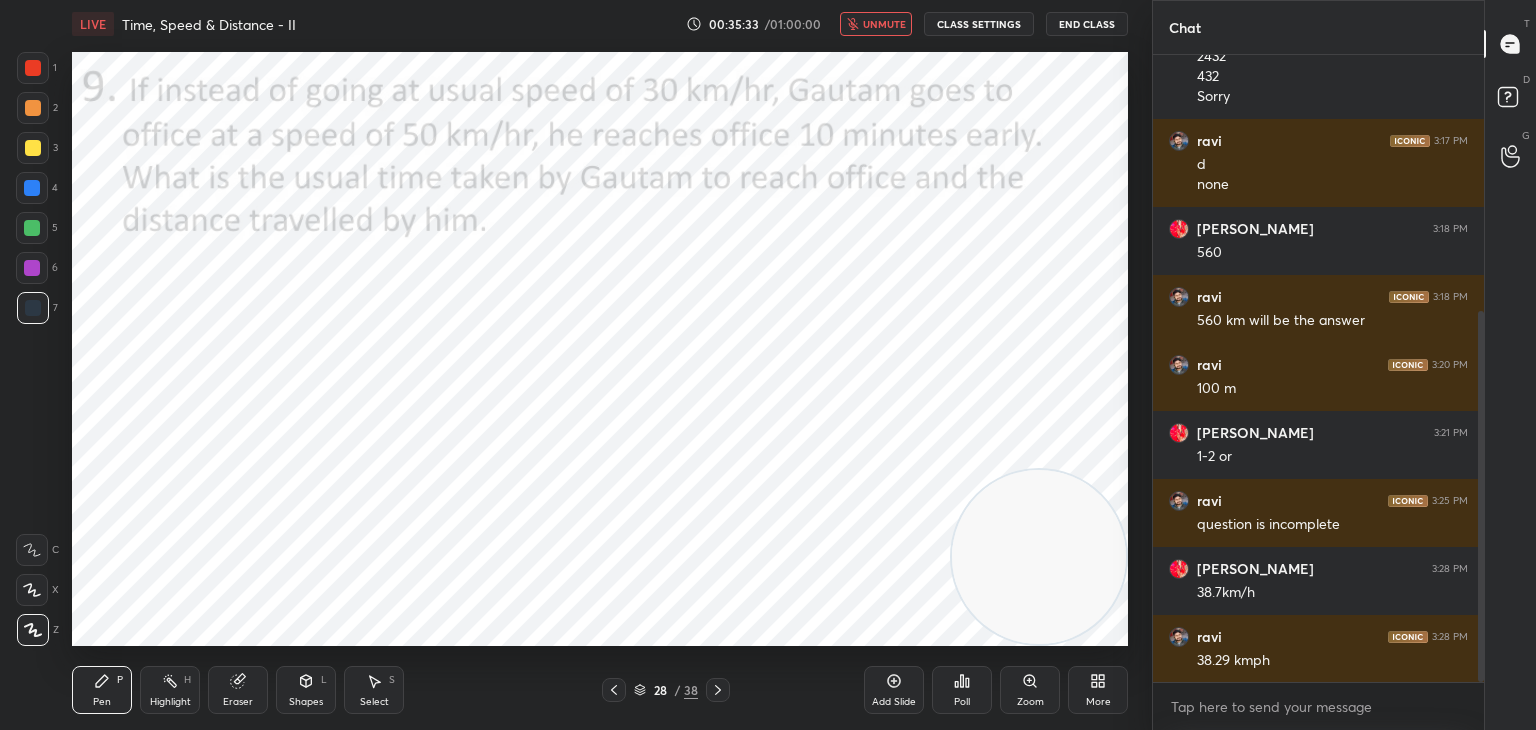 click on "Poll" at bounding box center (962, 690) 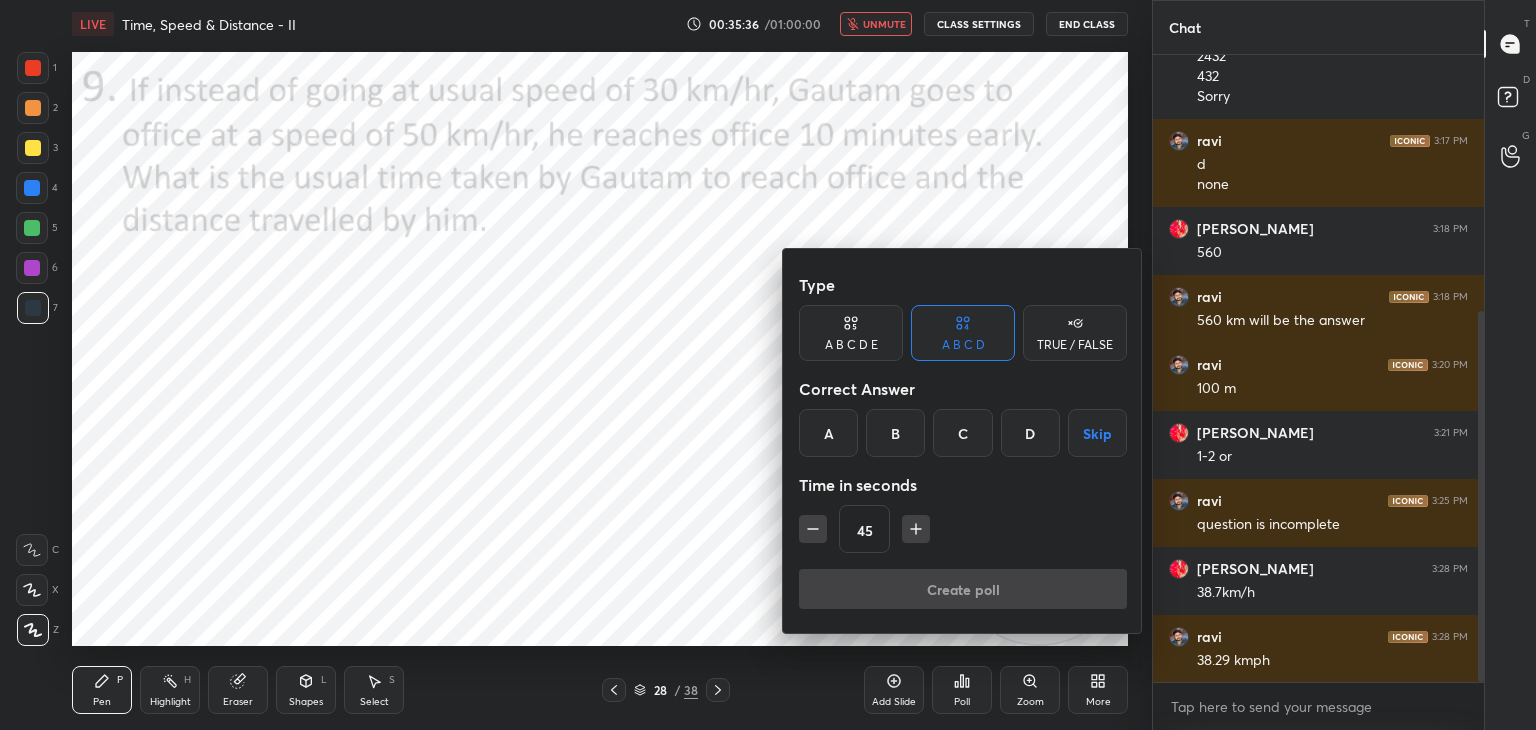 click on "C" at bounding box center [962, 433] 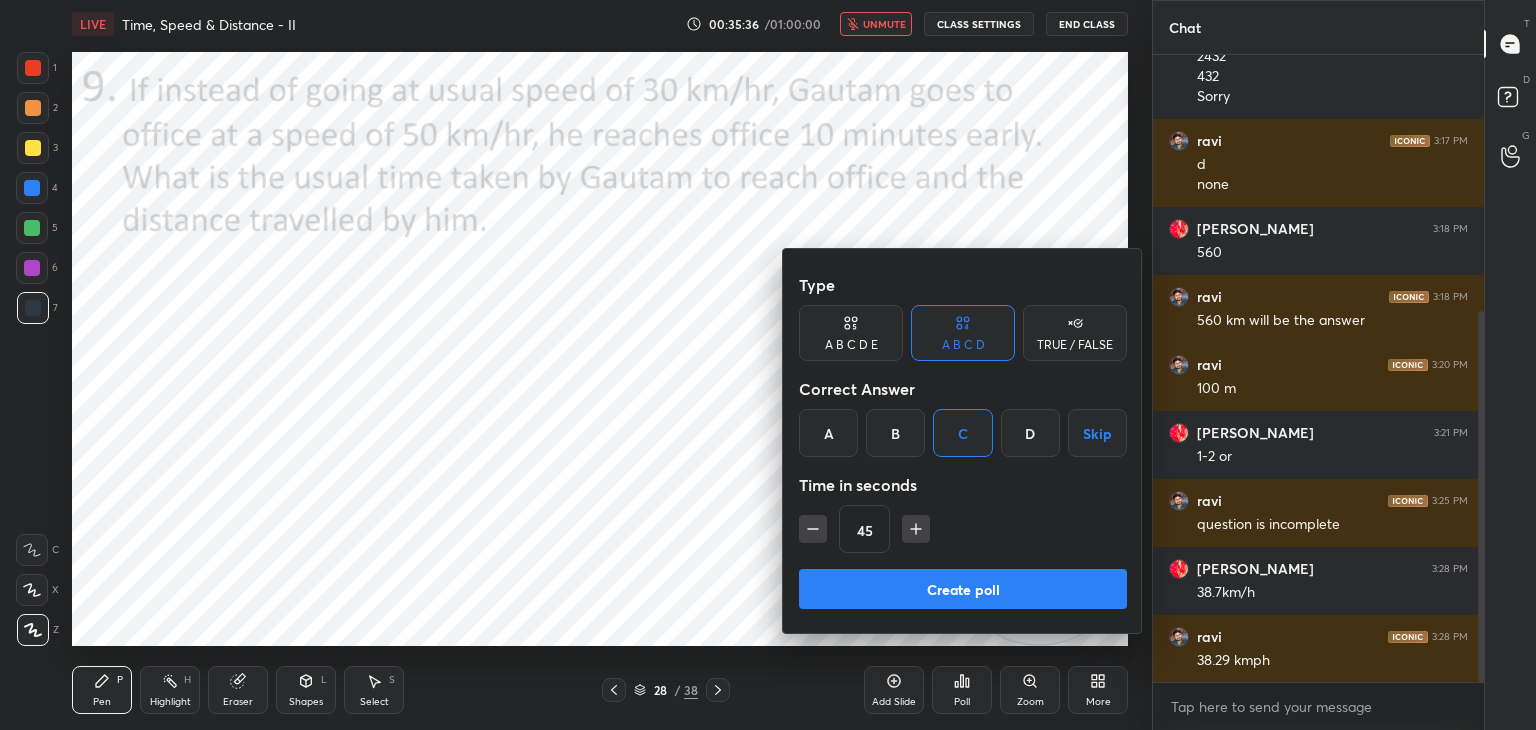 click on "Create poll" at bounding box center [963, 589] 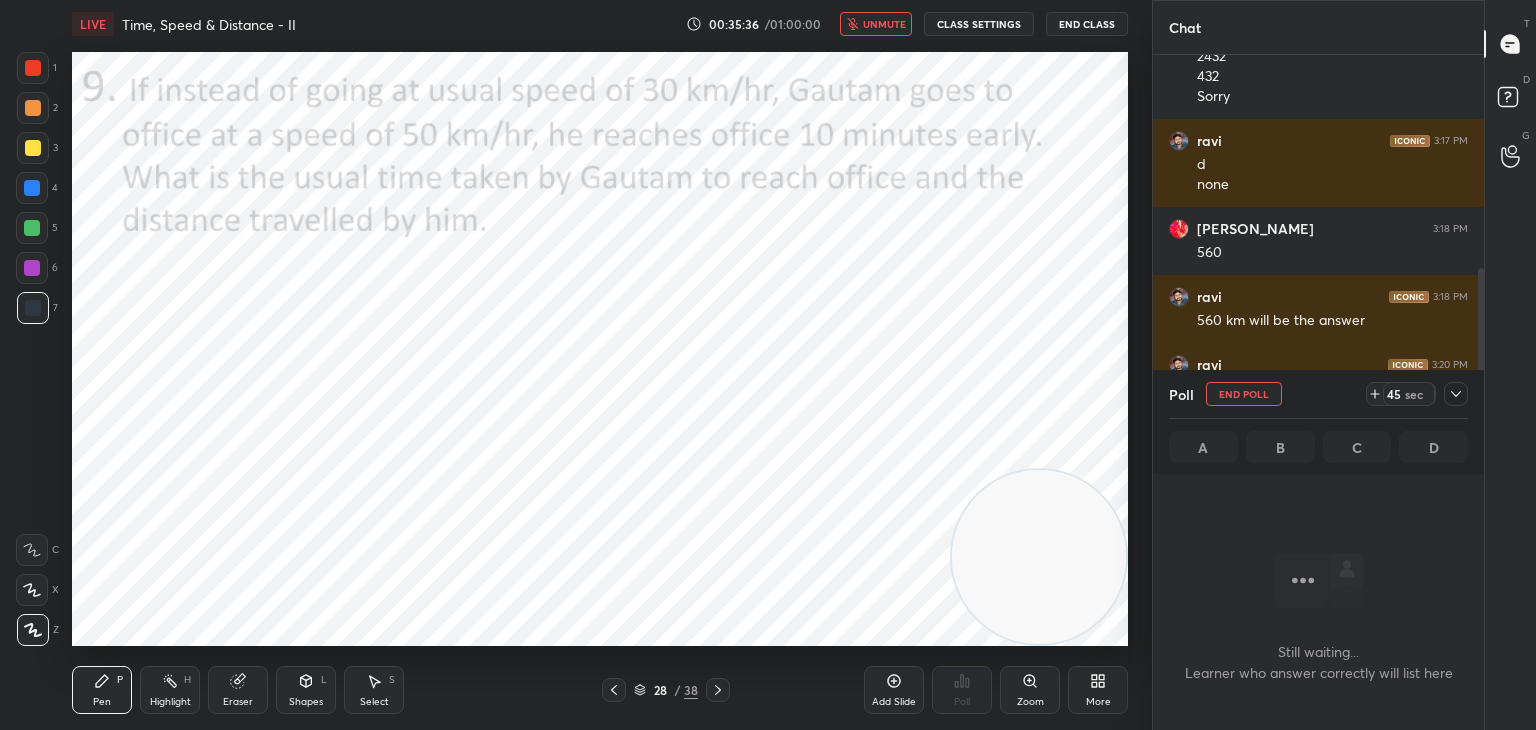 scroll, scrollTop: 556, scrollLeft: 325, axis: both 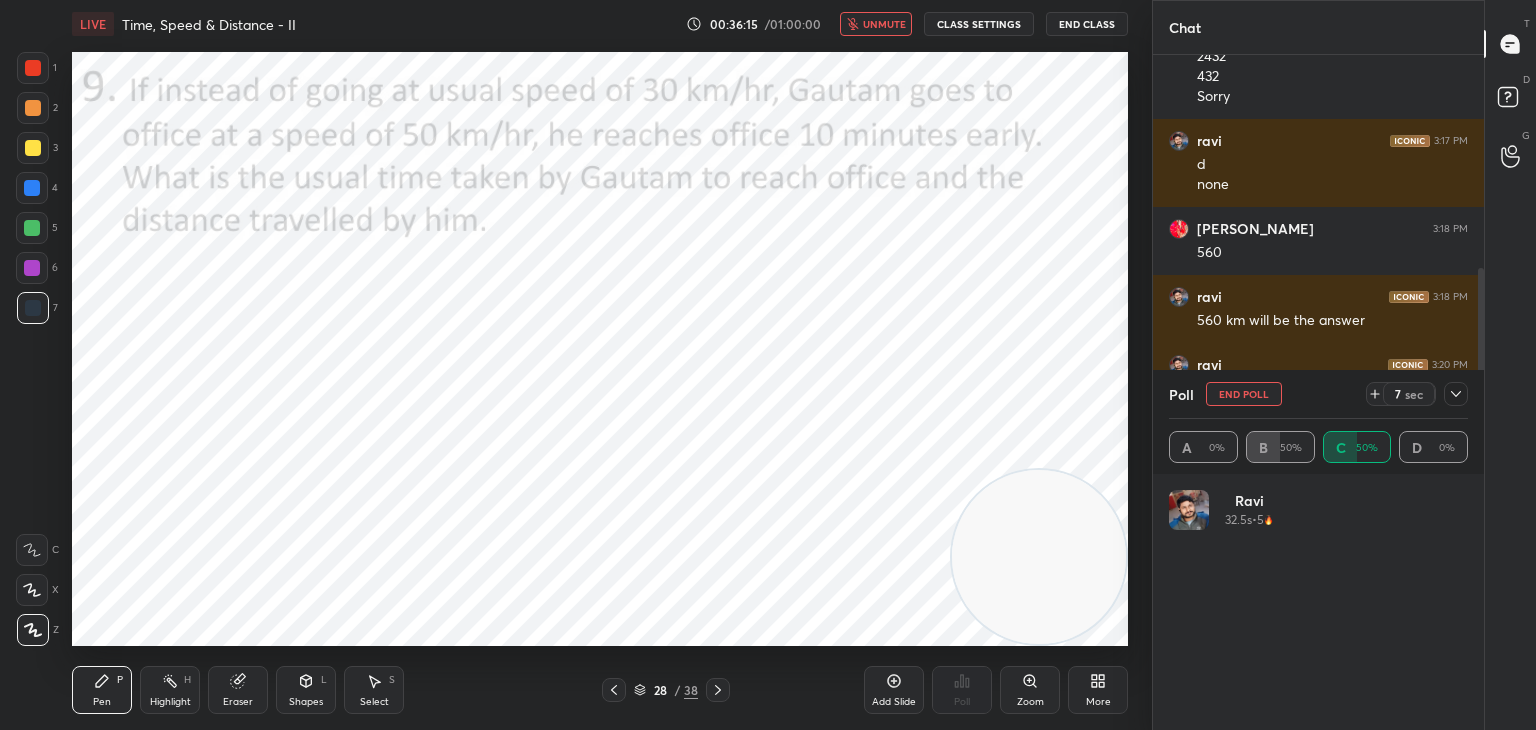 click on "unmute" at bounding box center (884, 24) 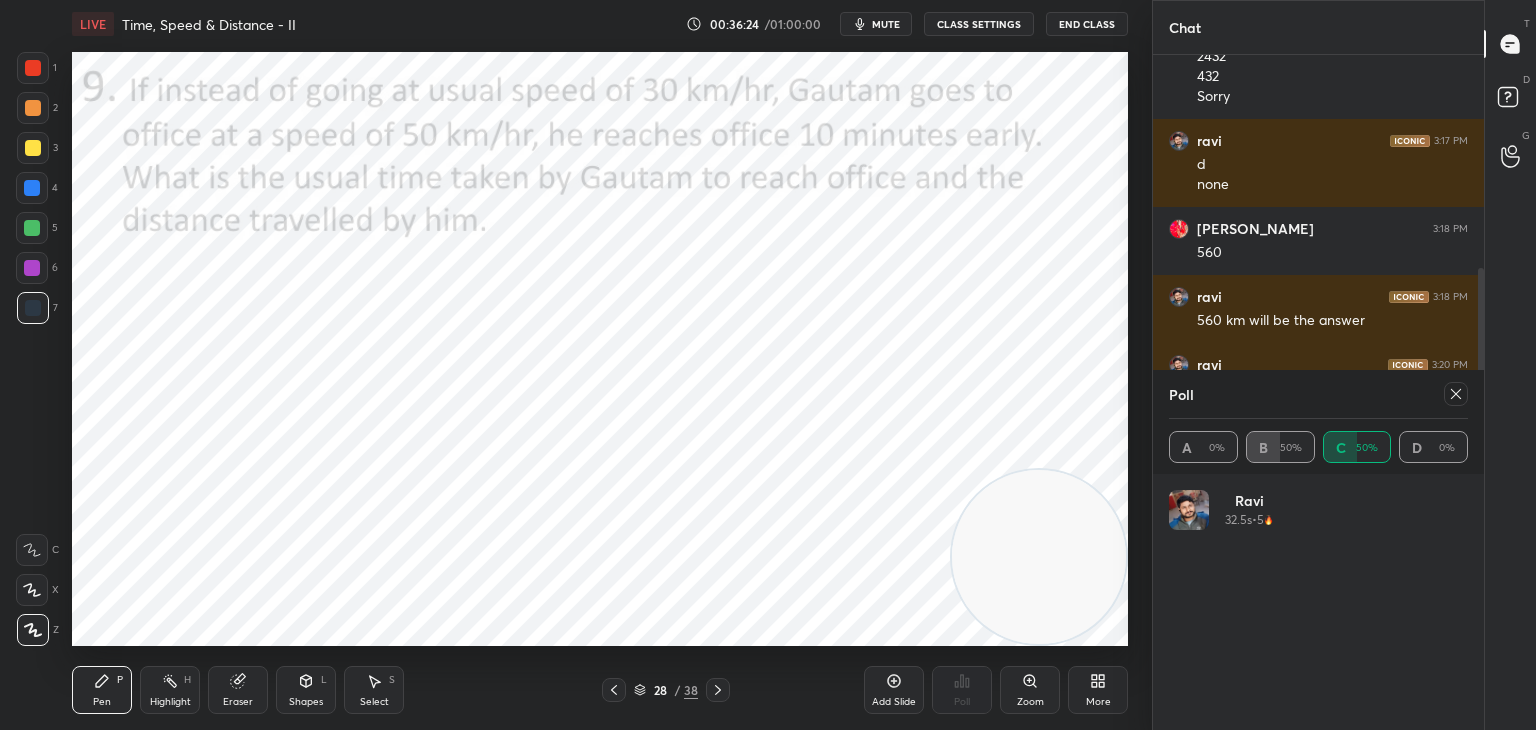 click at bounding box center [33, 68] 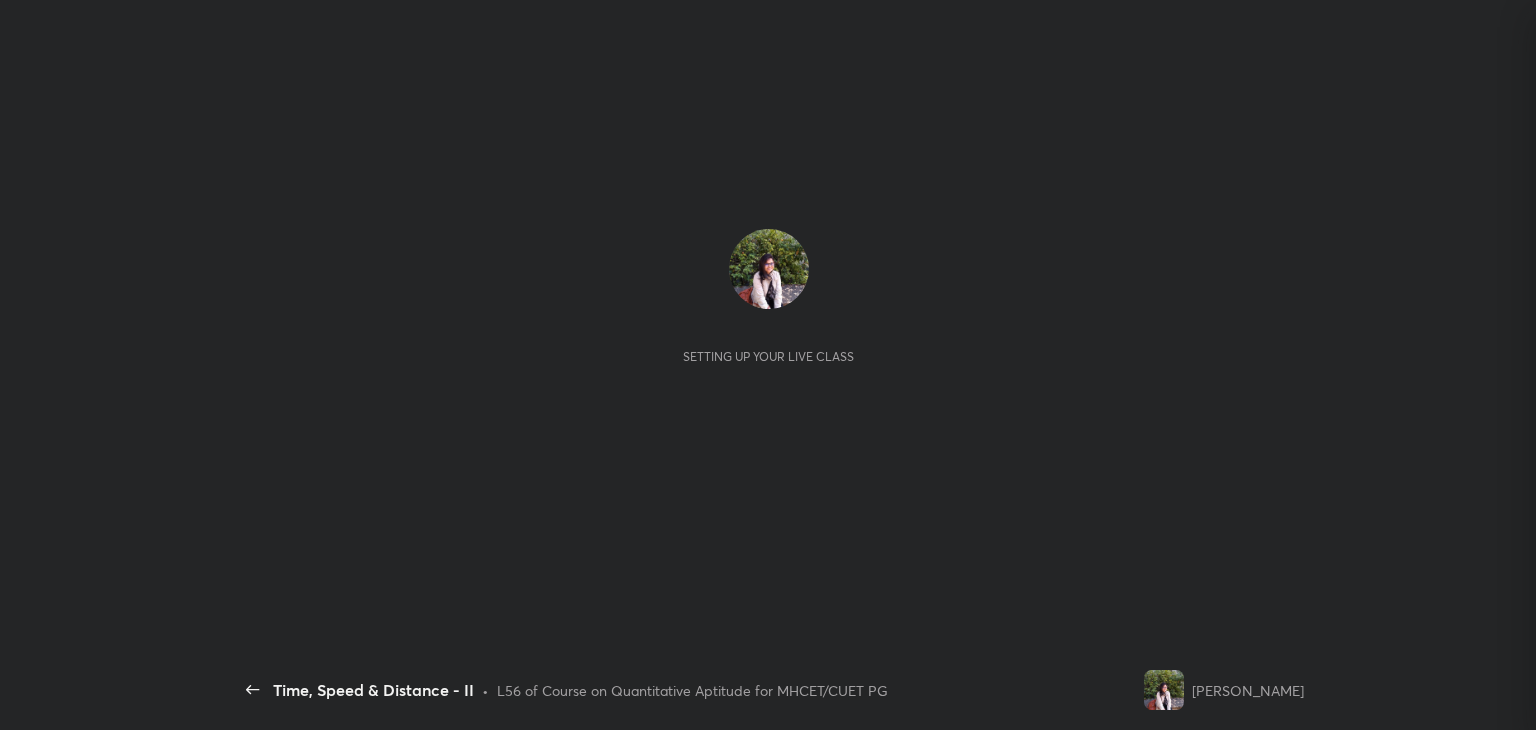 scroll, scrollTop: 0, scrollLeft: 0, axis: both 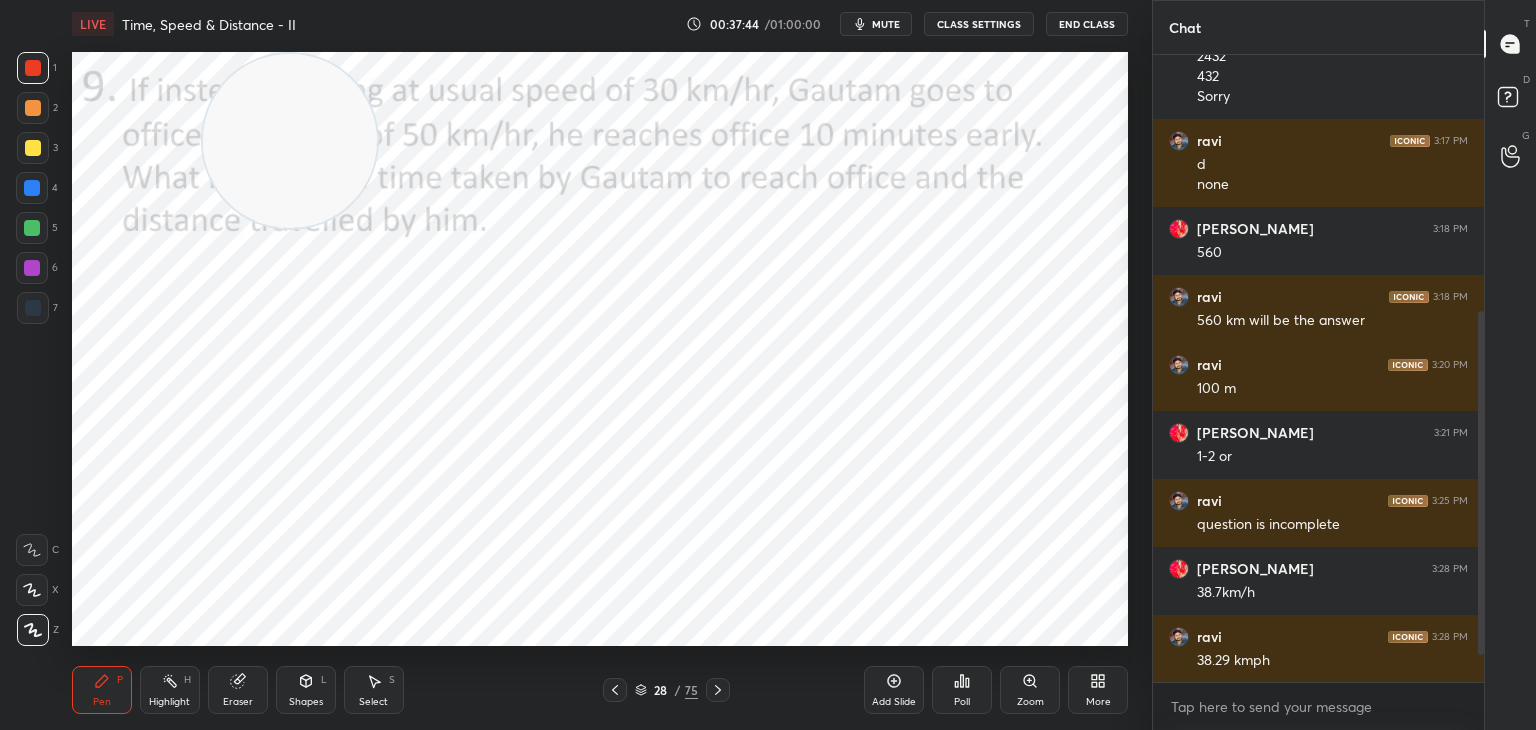 click 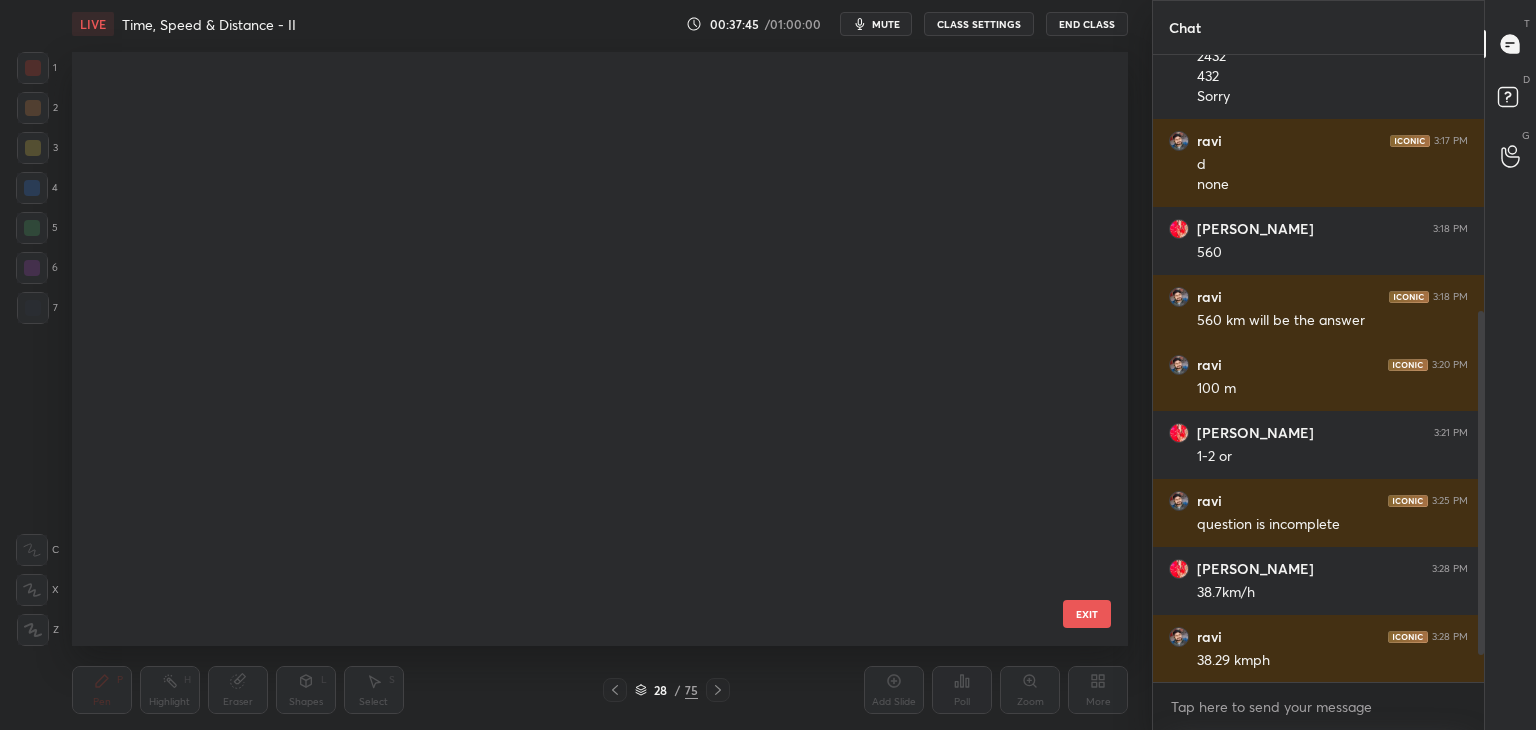 scroll, scrollTop: 1236, scrollLeft: 0, axis: vertical 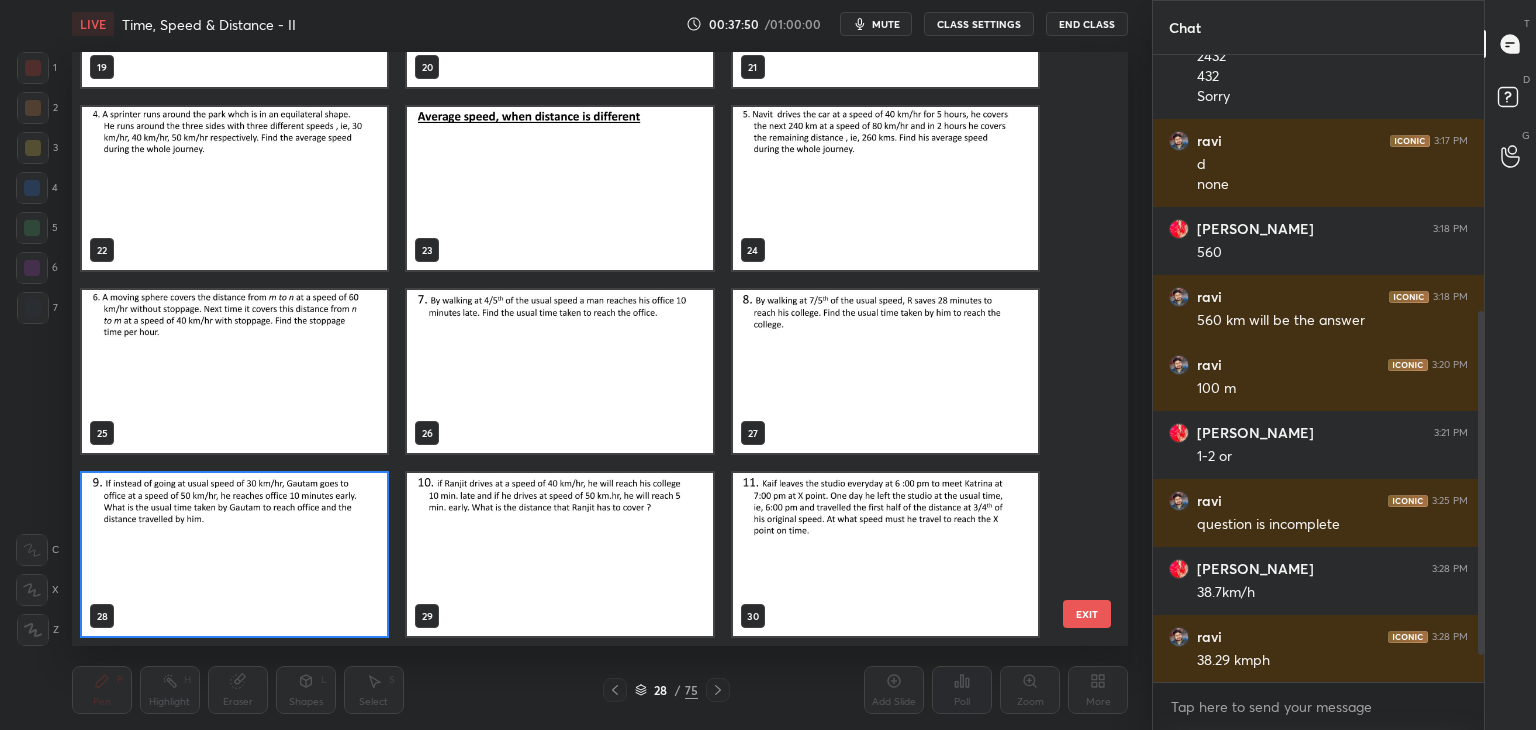 click at bounding box center (559, 371) 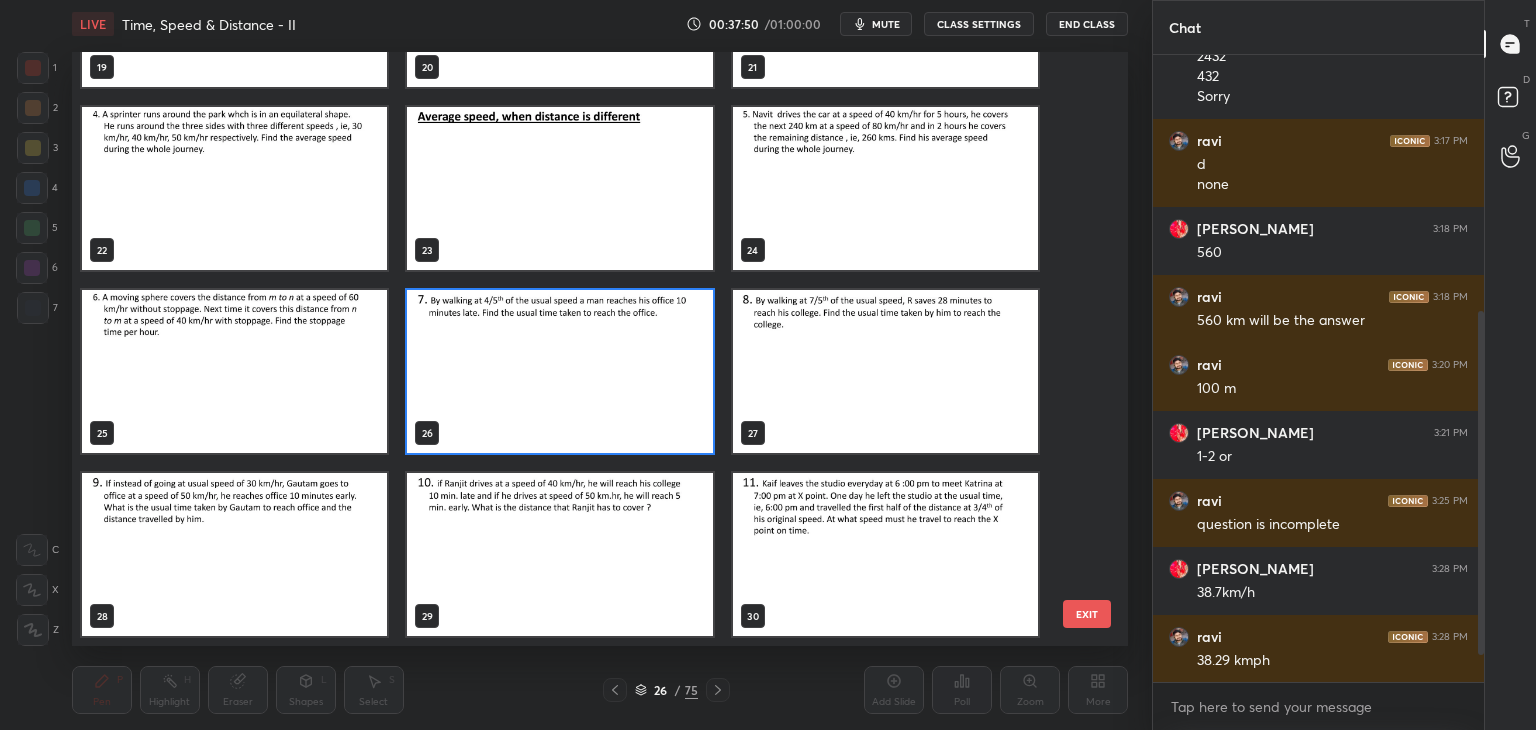 click at bounding box center (559, 371) 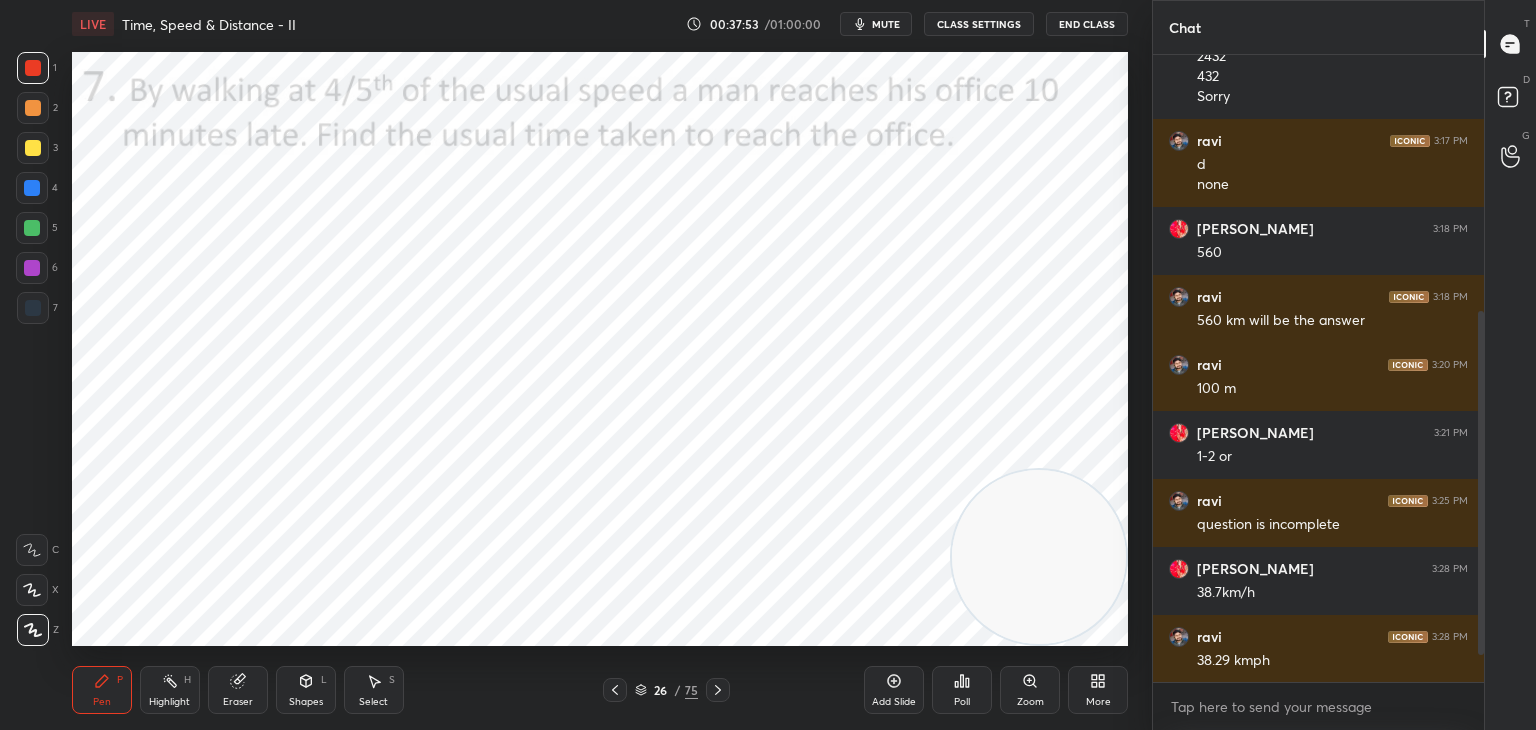 click at bounding box center [33, 308] 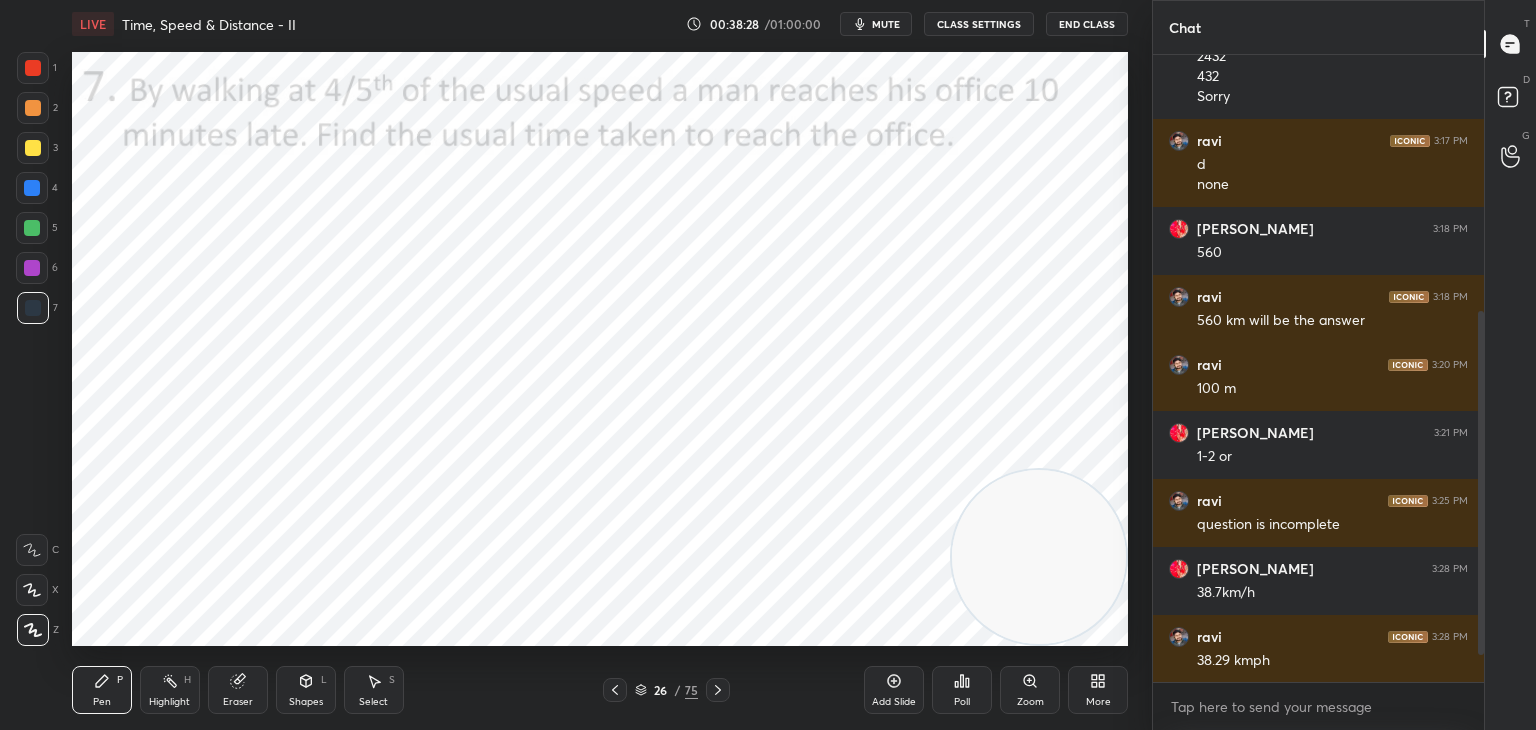 click 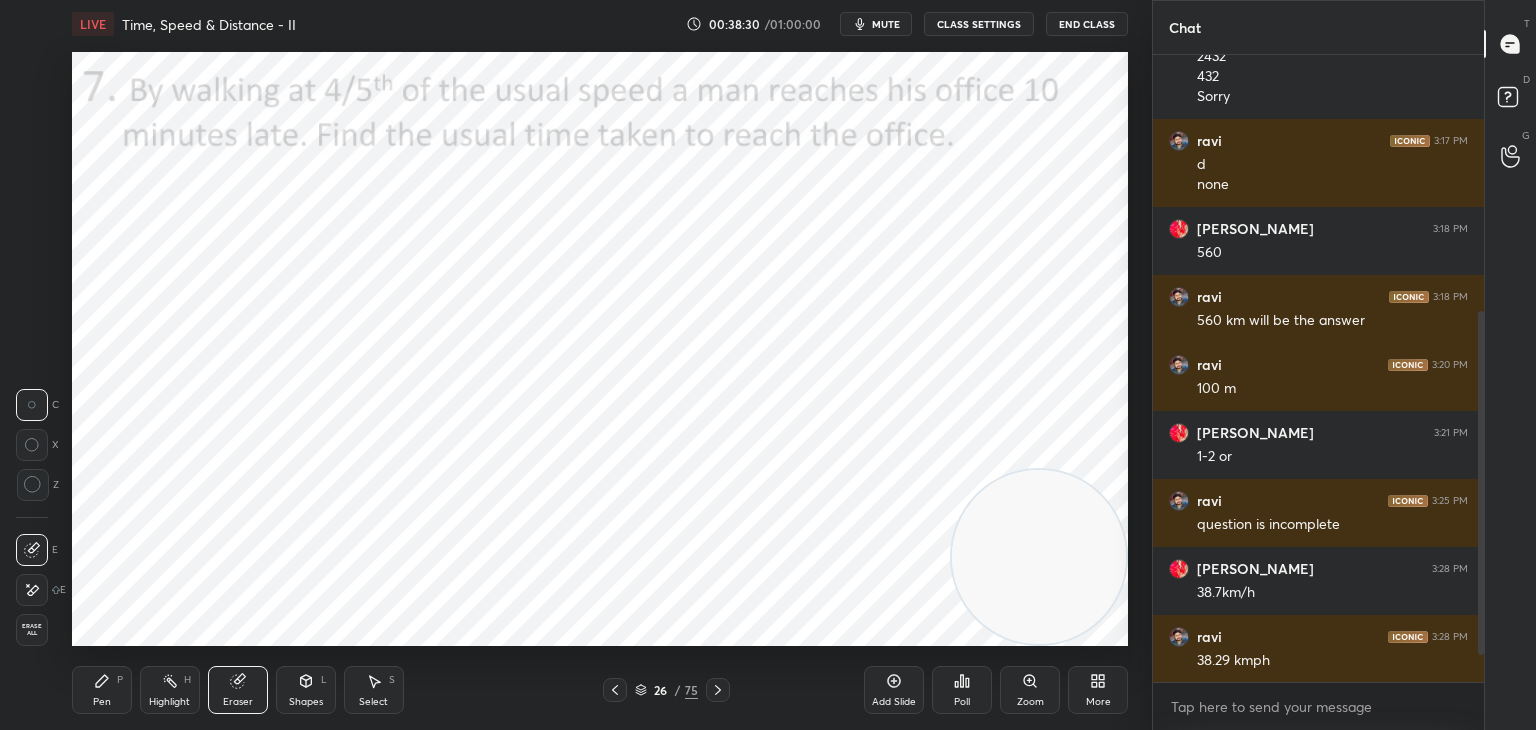 click 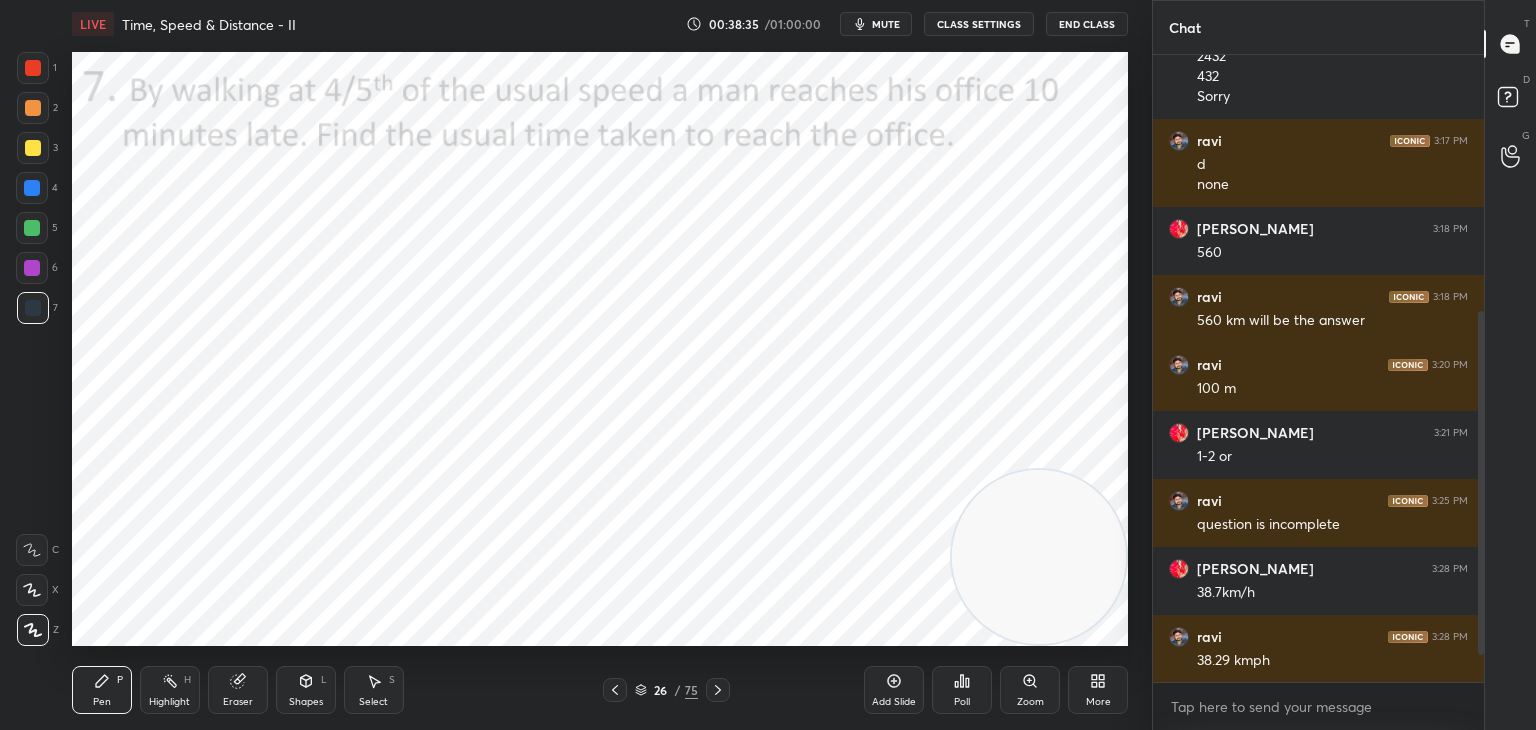 click on "mute" at bounding box center [886, 24] 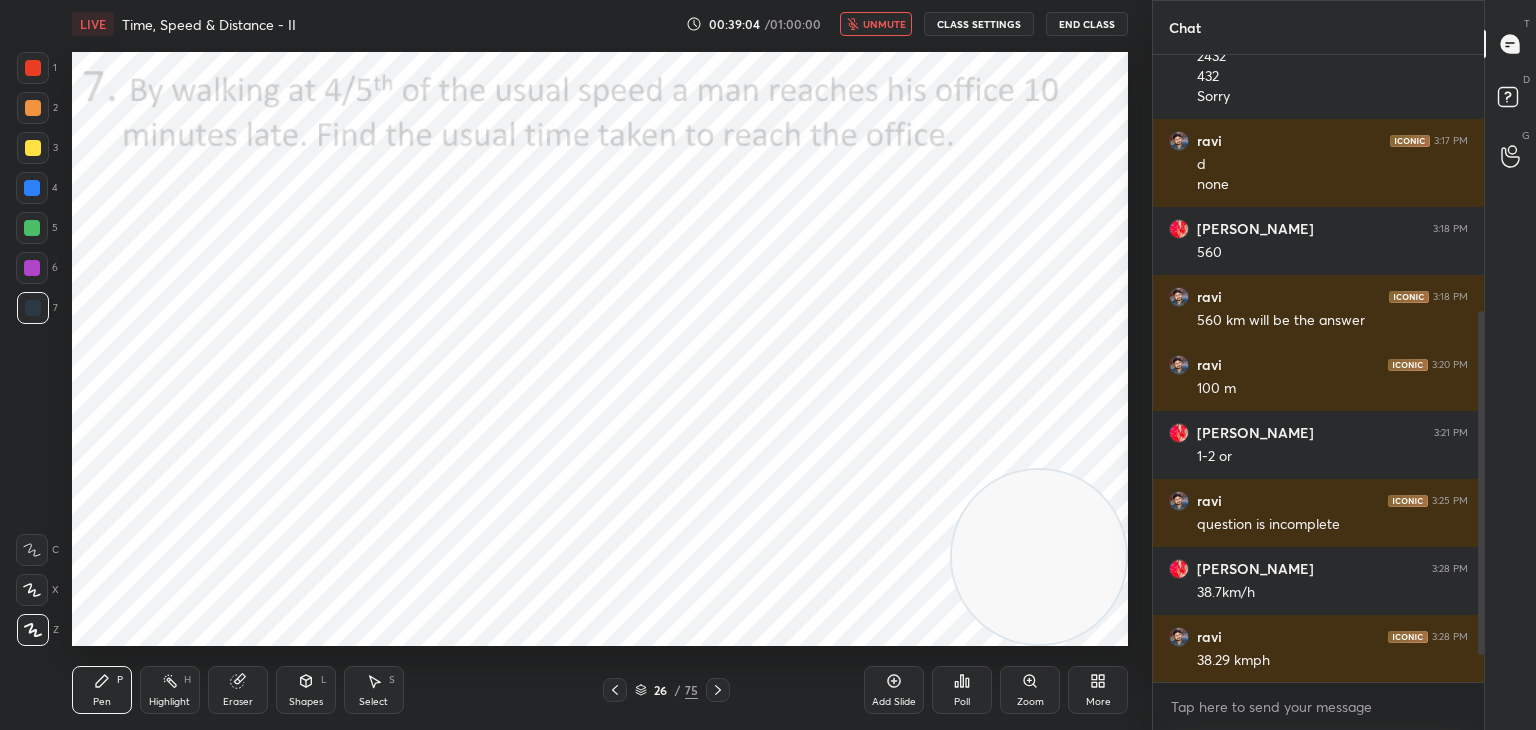 click on "26 / 75" at bounding box center (666, 690) 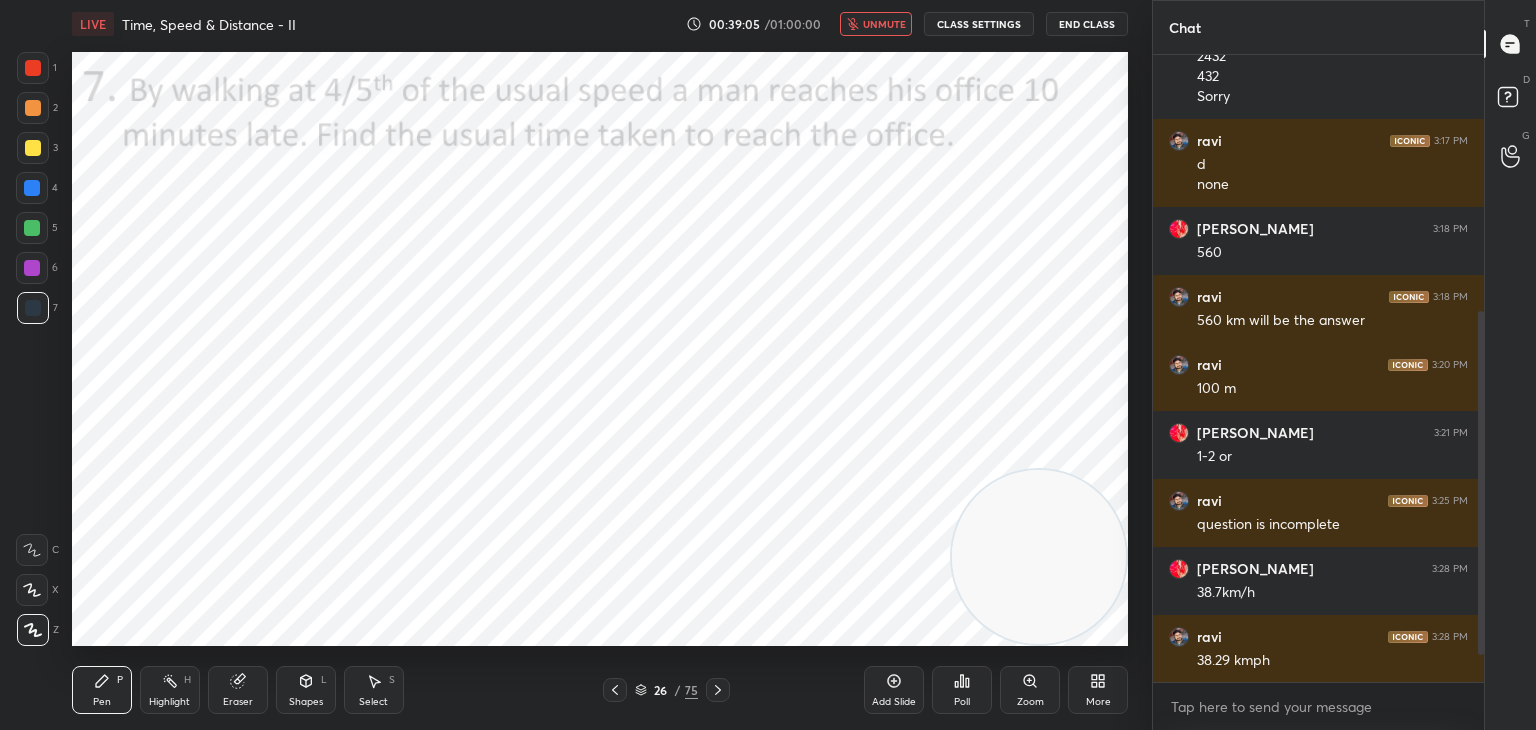 click on "Poll" at bounding box center [962, 690] 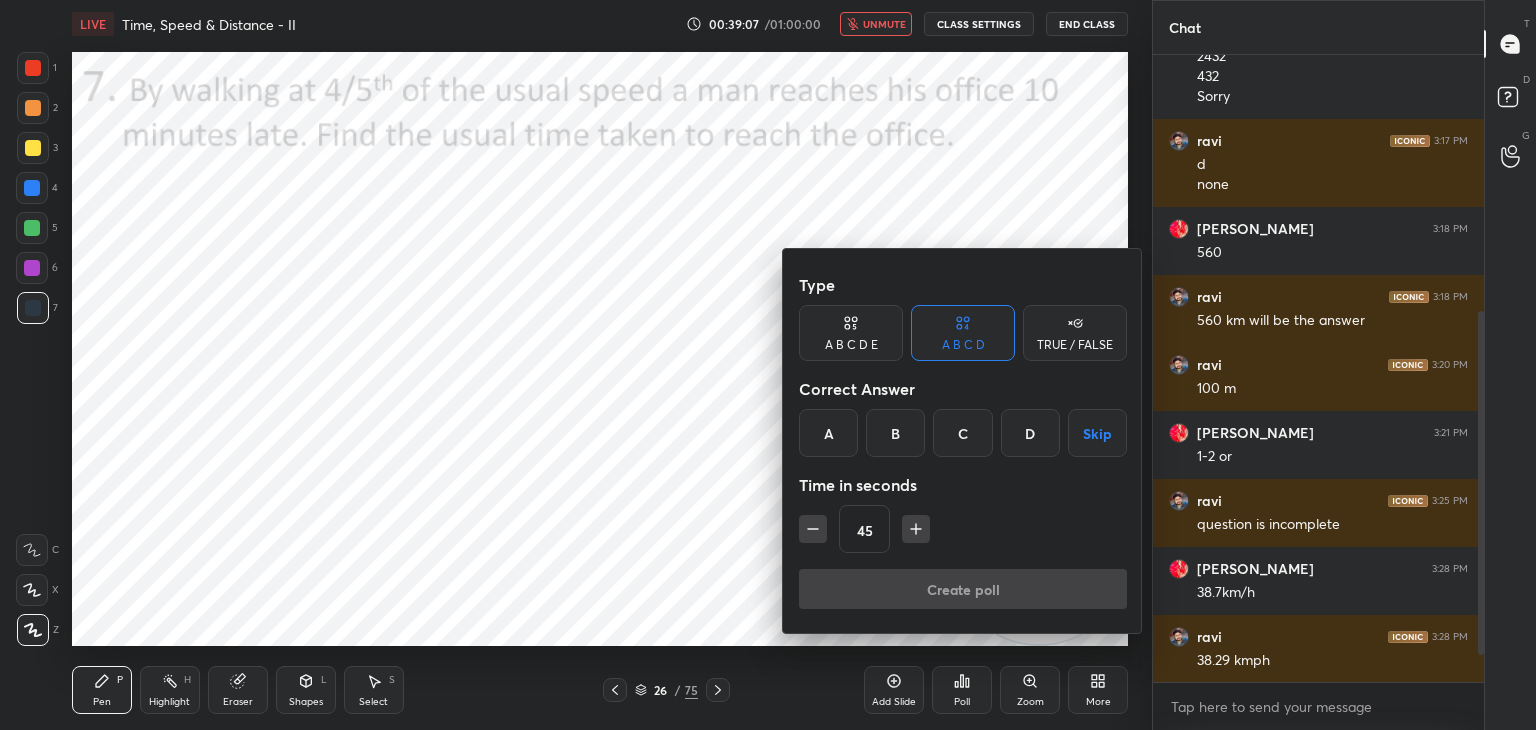 click on "C" at bounding box center (962, 433) 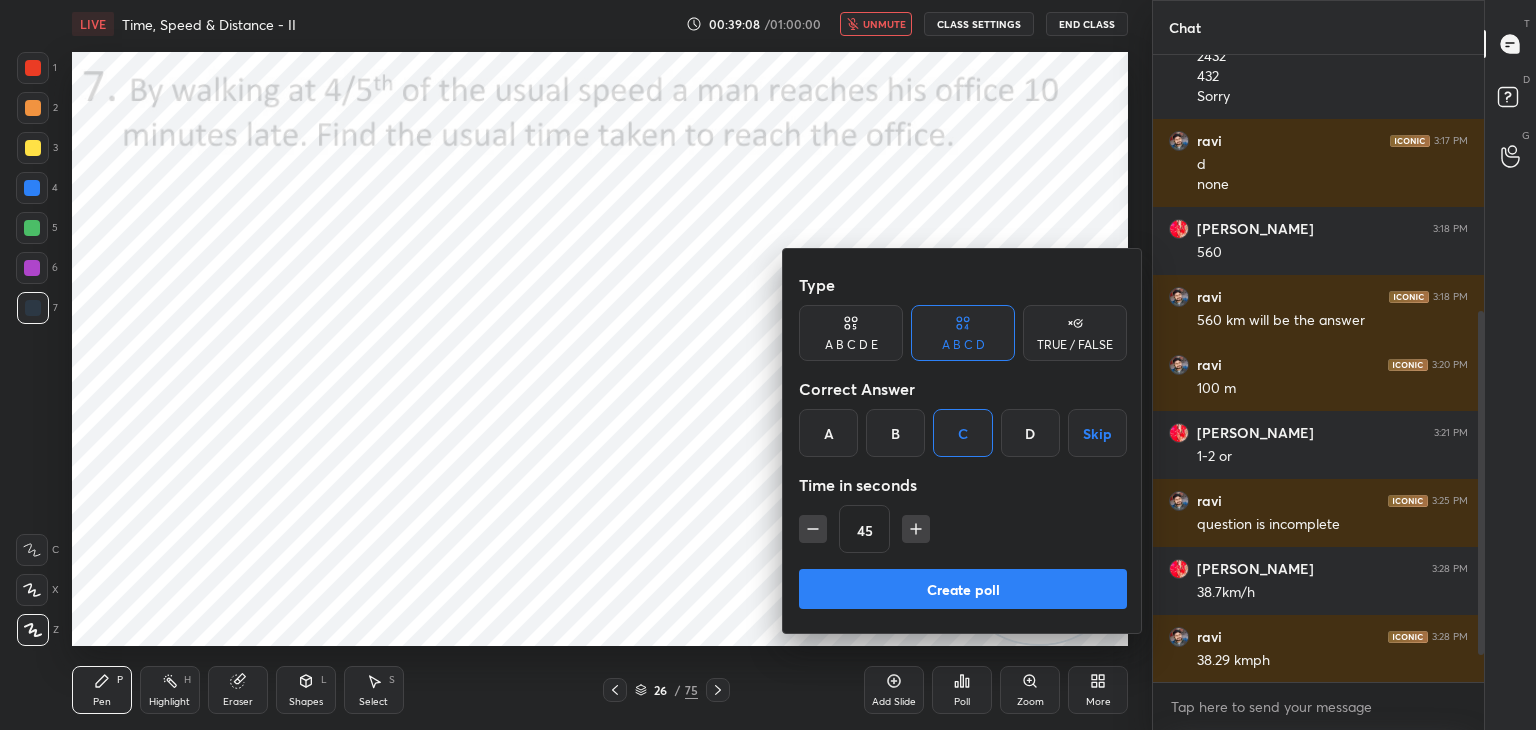 click 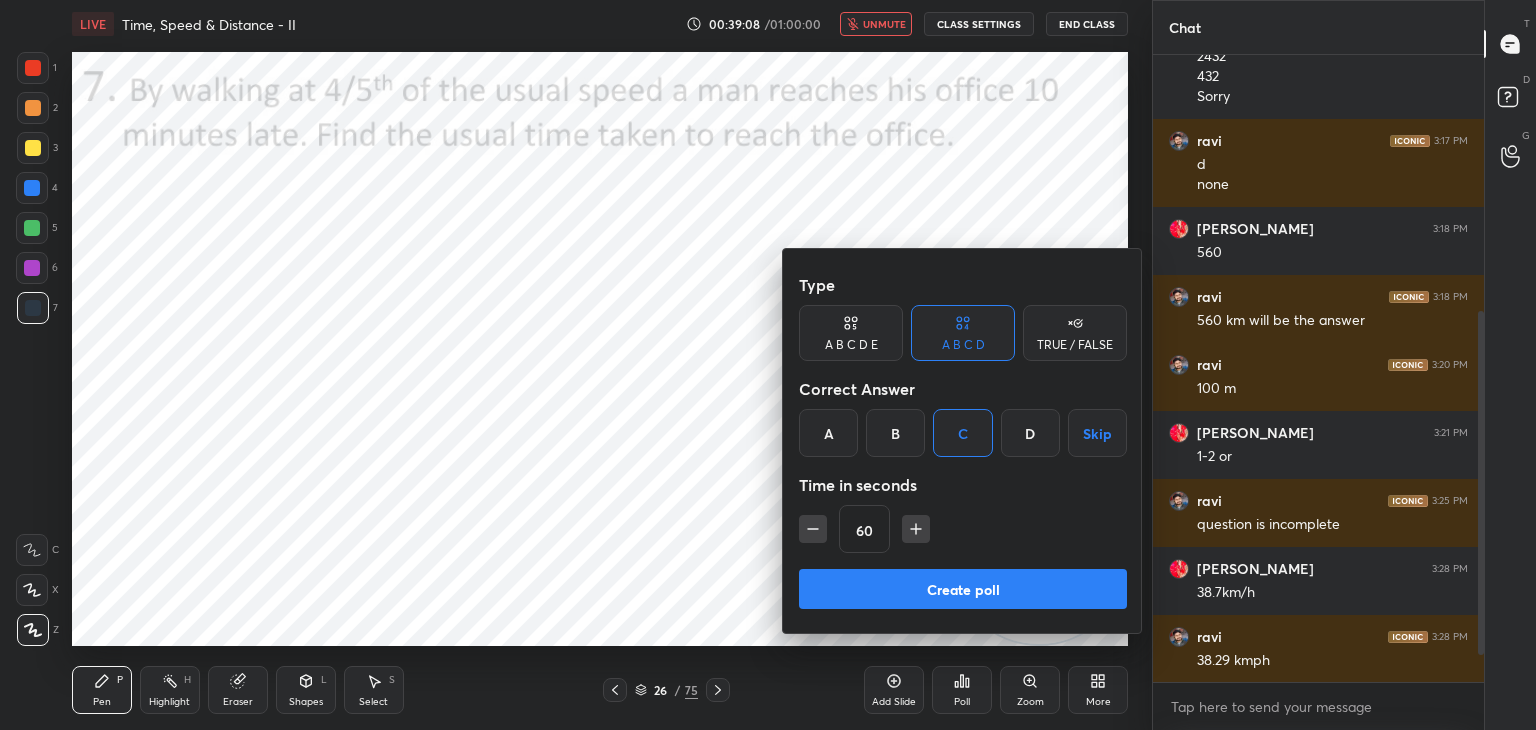 click on "Create poll" at bounding box center [963, 589] 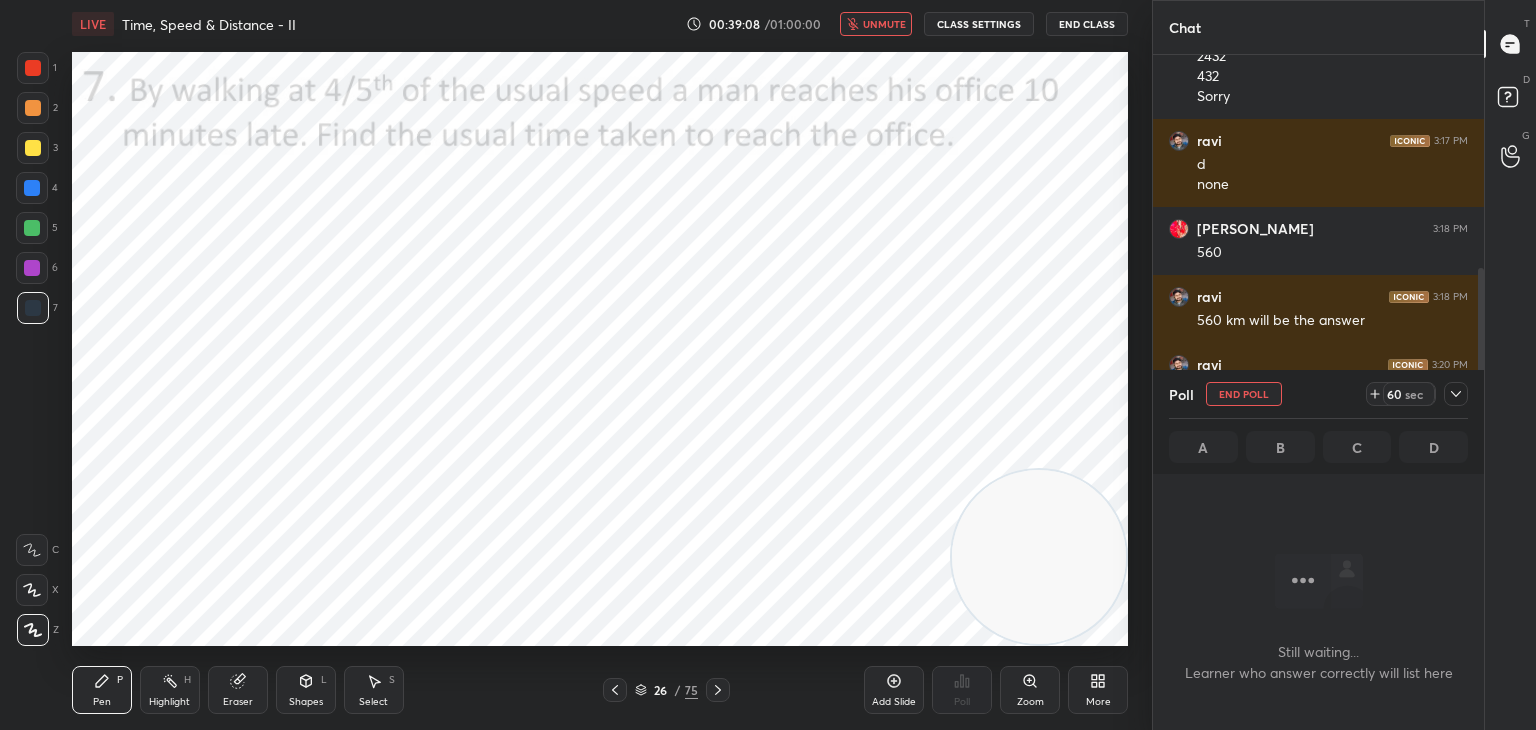 scroll, scrollTop: 598, scrollLeft: 325, axis: both 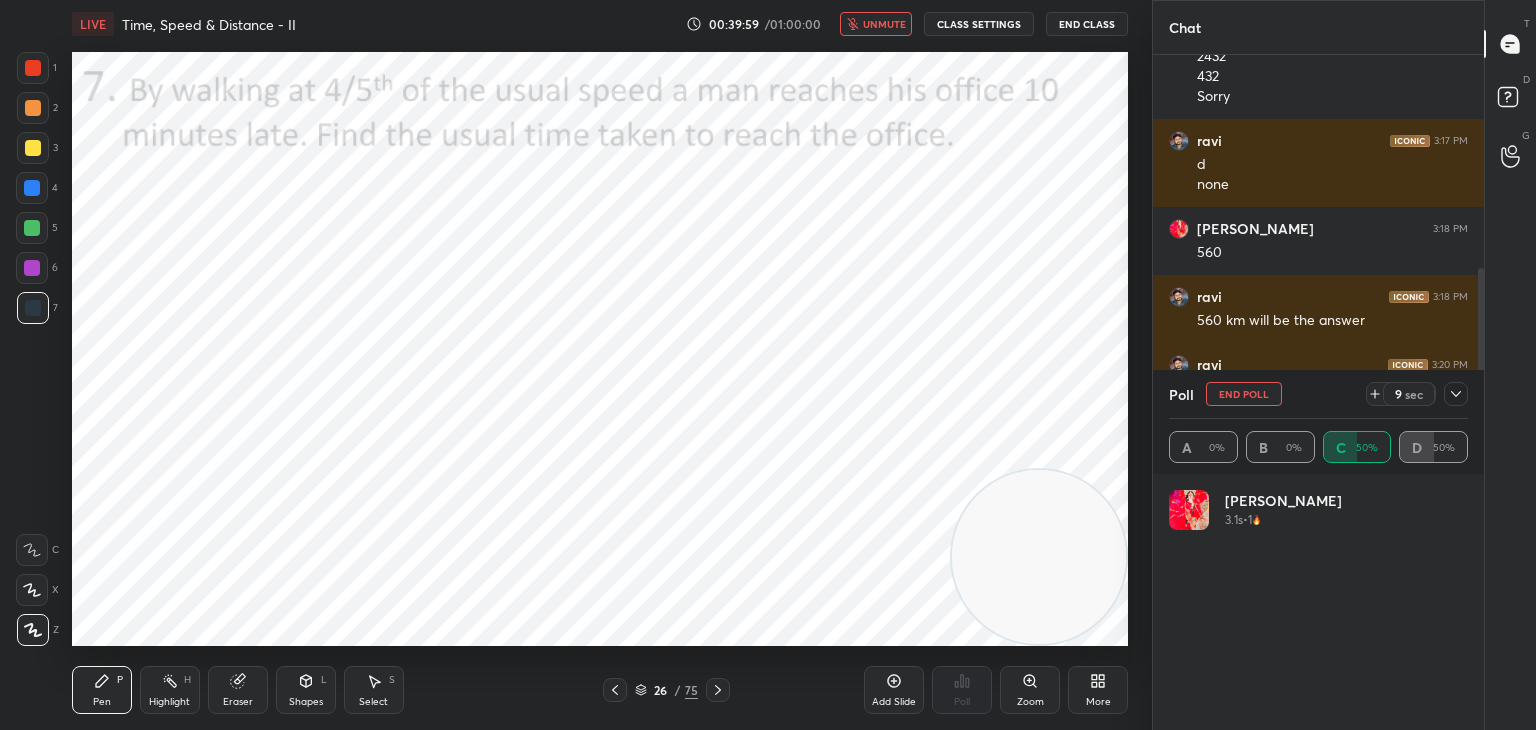 click on "LIVE Time, Speed & Distance - II 00:39:59 /  01:00:00 unmute CLASS SETTINGS End Class" at bounding box center [600, 24] 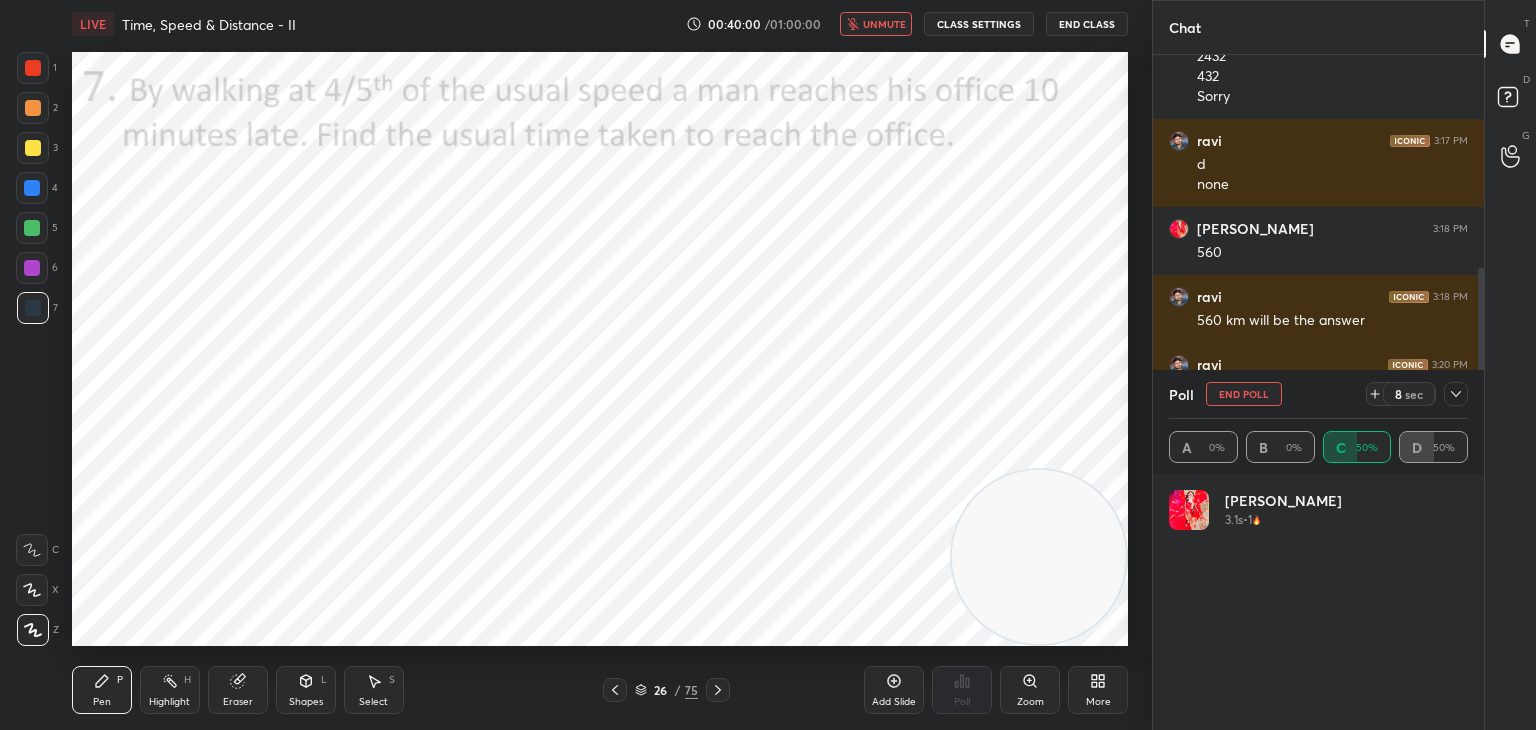 click on "unmute" at bounding box center [884, 24] 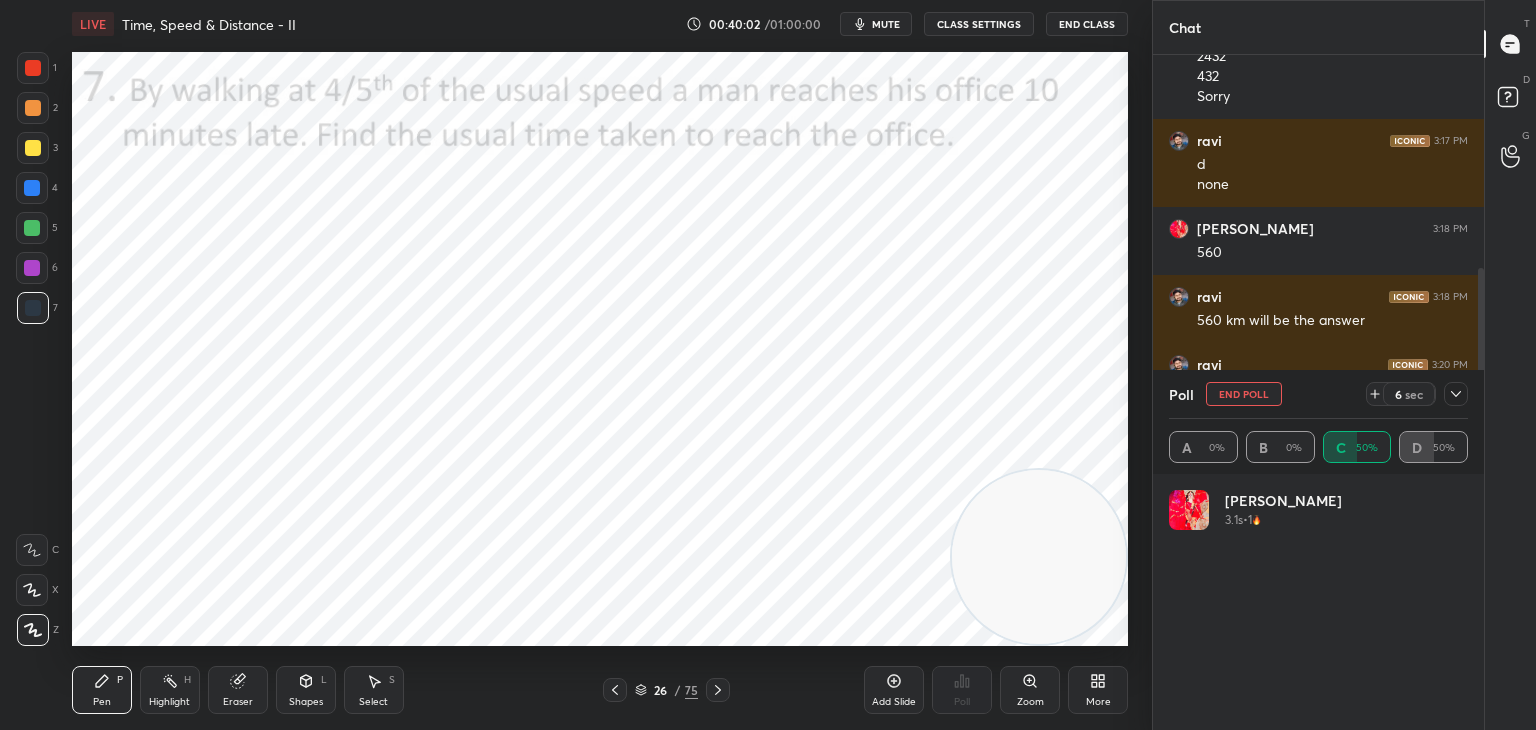 click on "End Poll" at bounding box center (1244, 394) 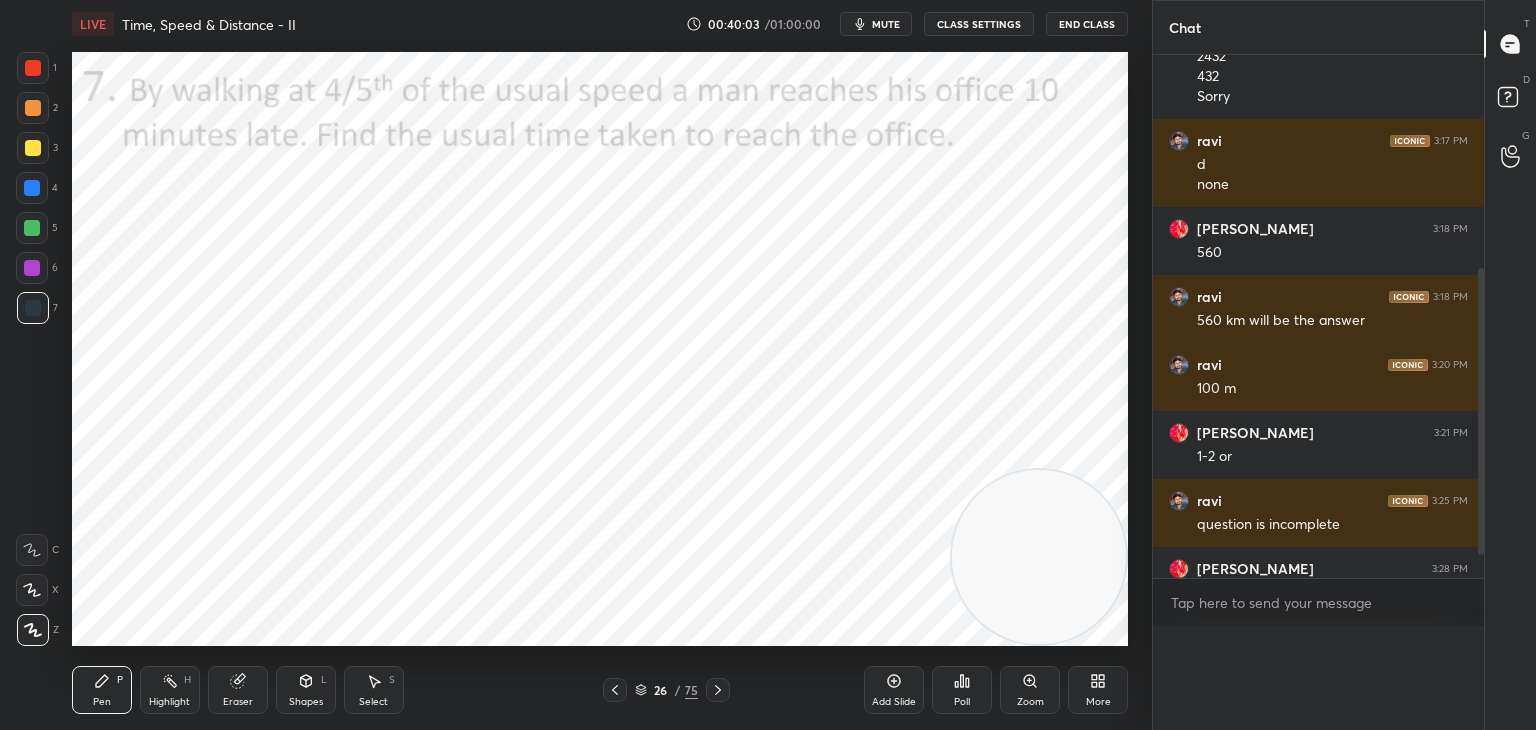 scroll, scrollTop: 151, scrollLeft: 293, axis: both 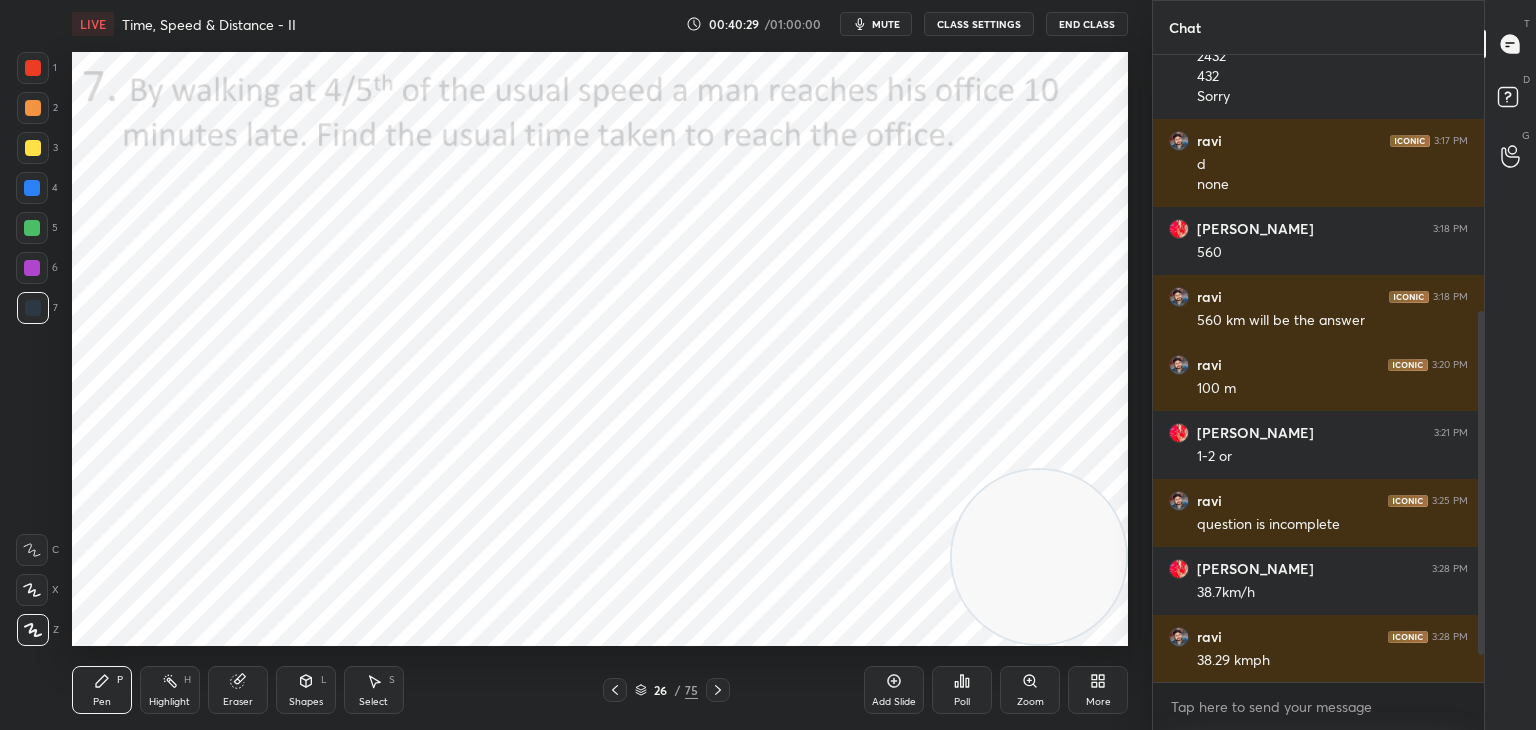 click on "Eraser" at bounding box center [238, 690] 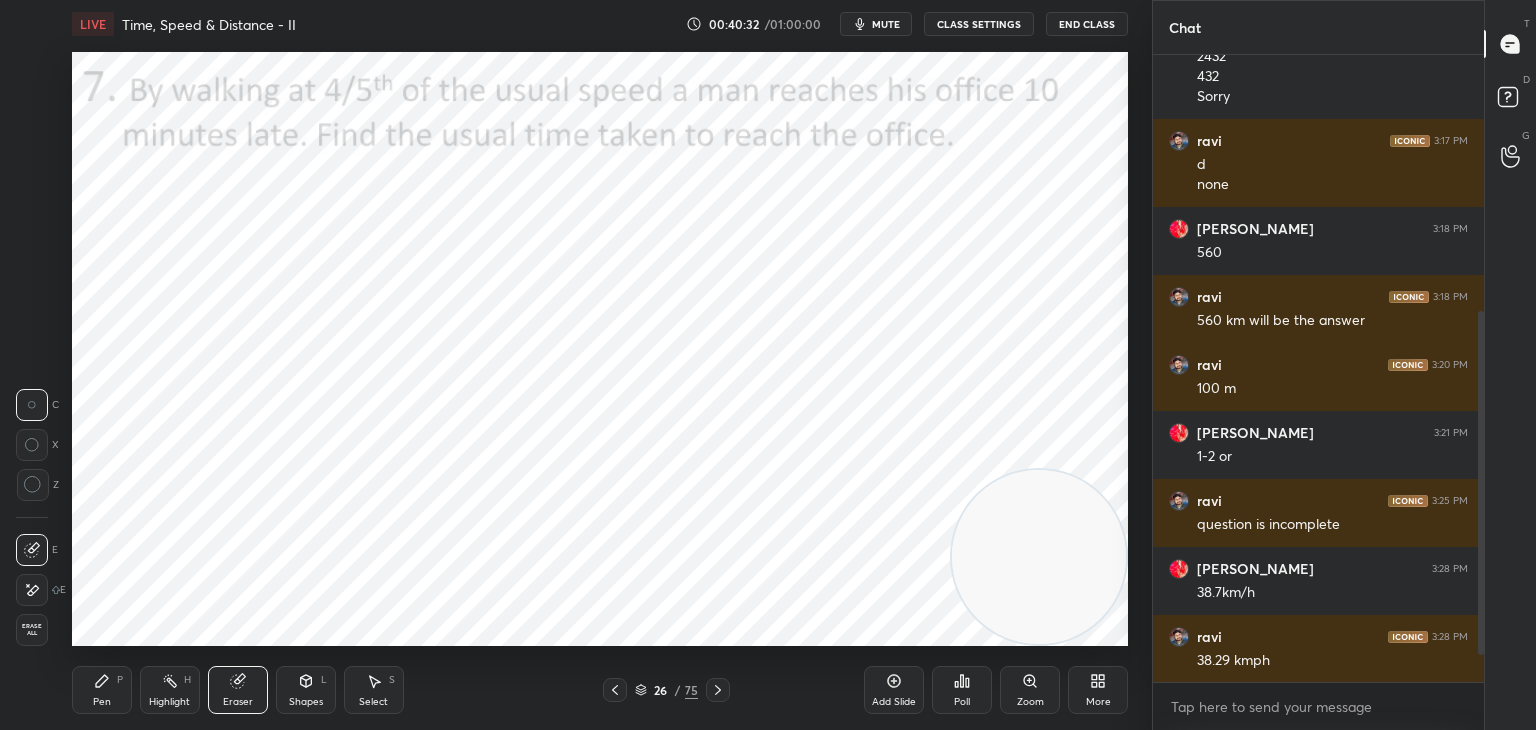 click on "Pen P" at bounding box center [102, 690] 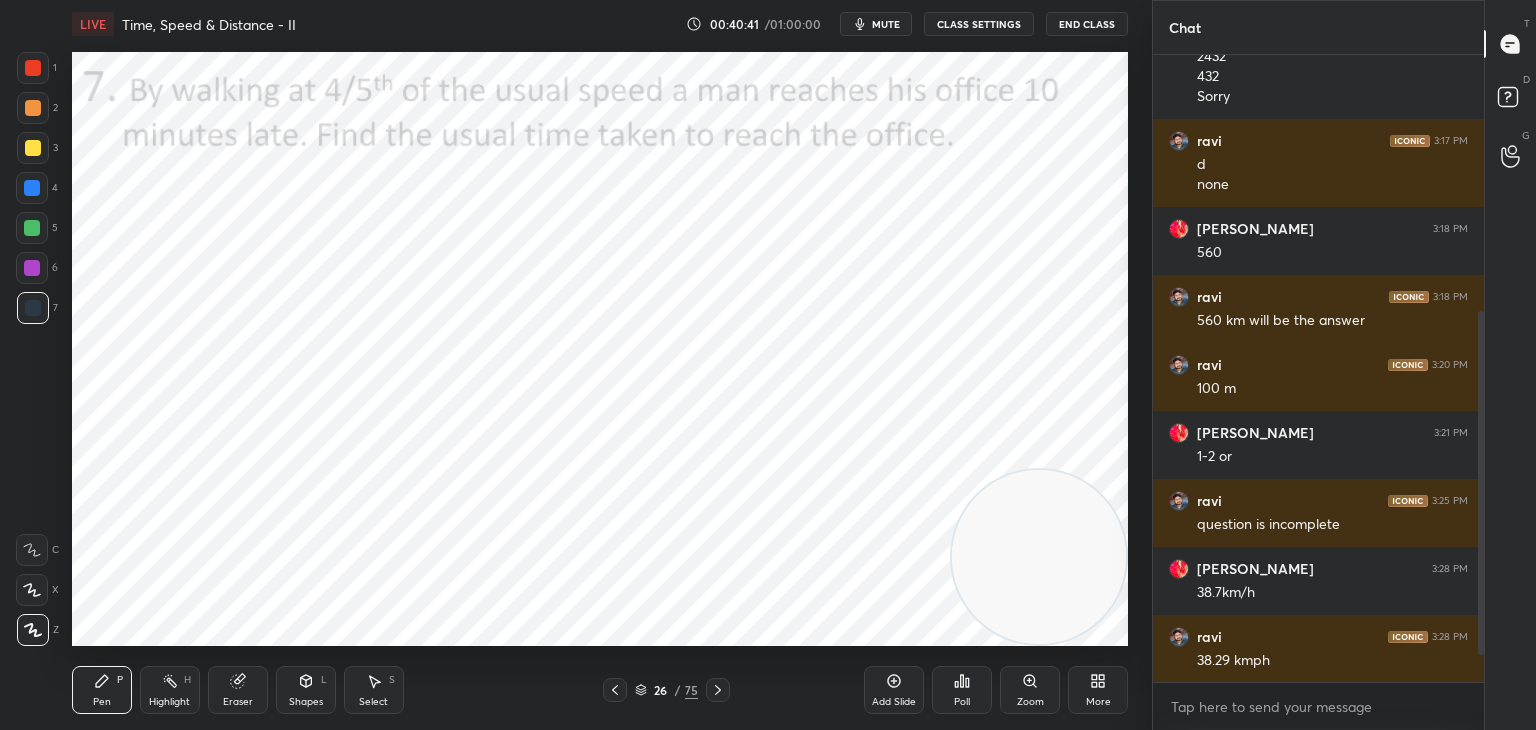 click on "Eraser" at bounding box center [238, 690] 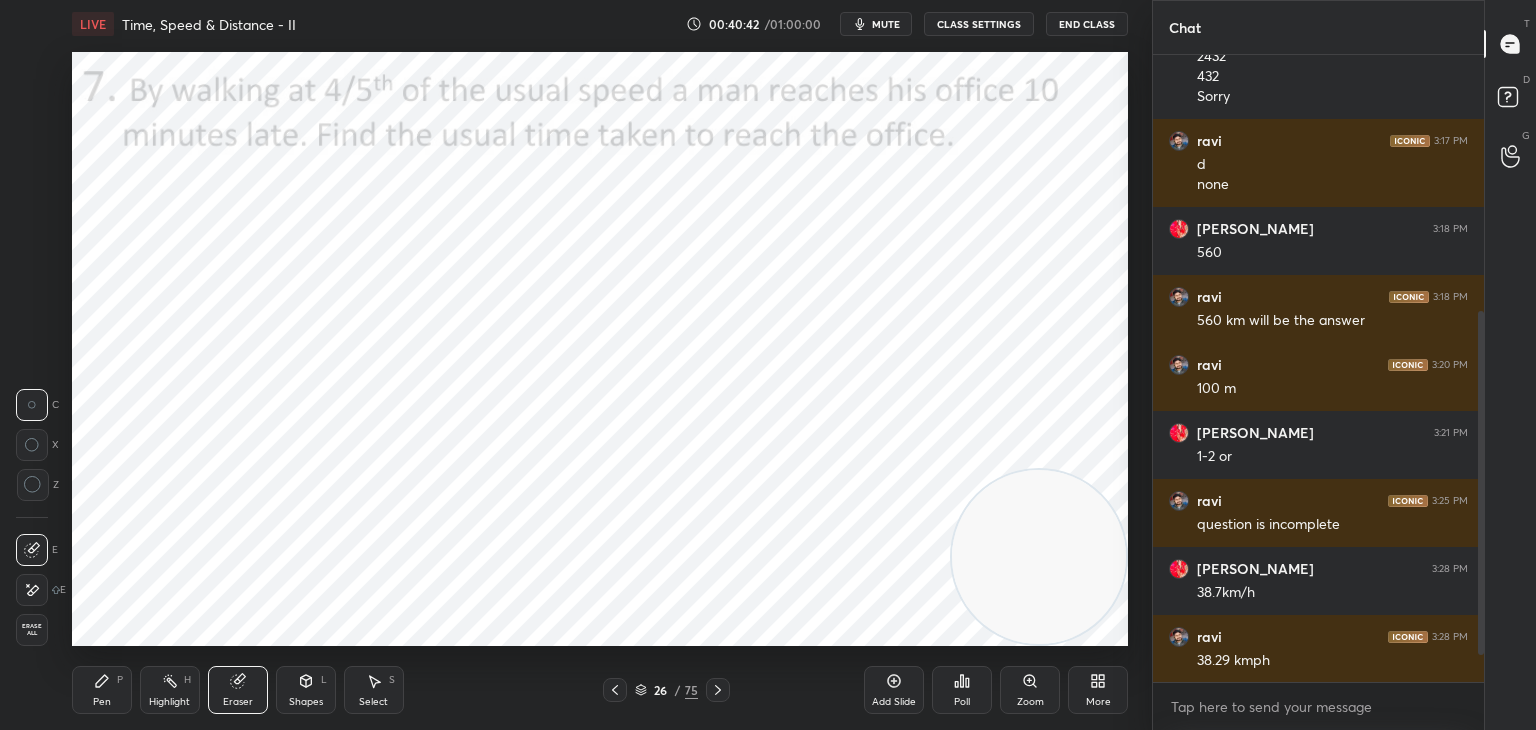click 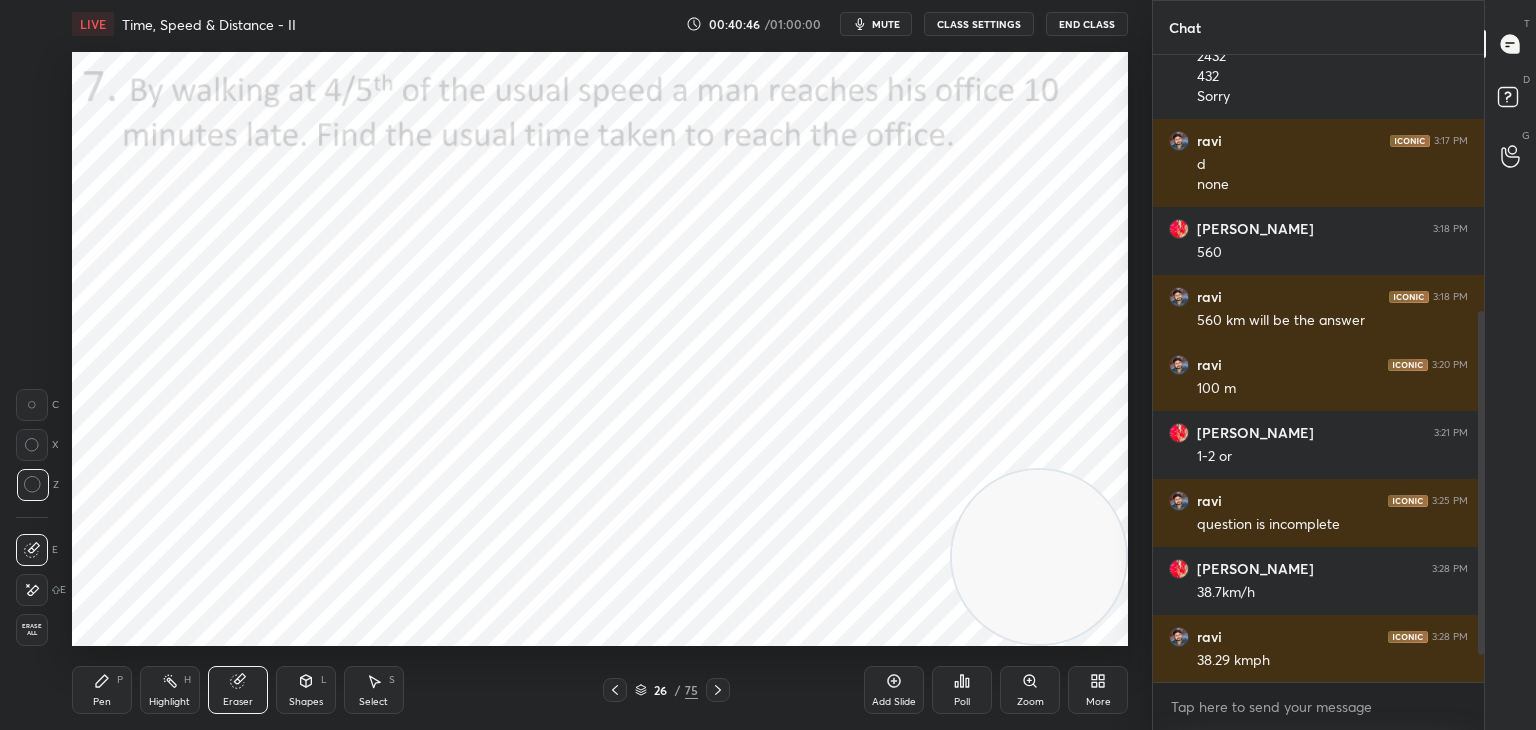click on "Pen P" at bounding box center (102, 690) 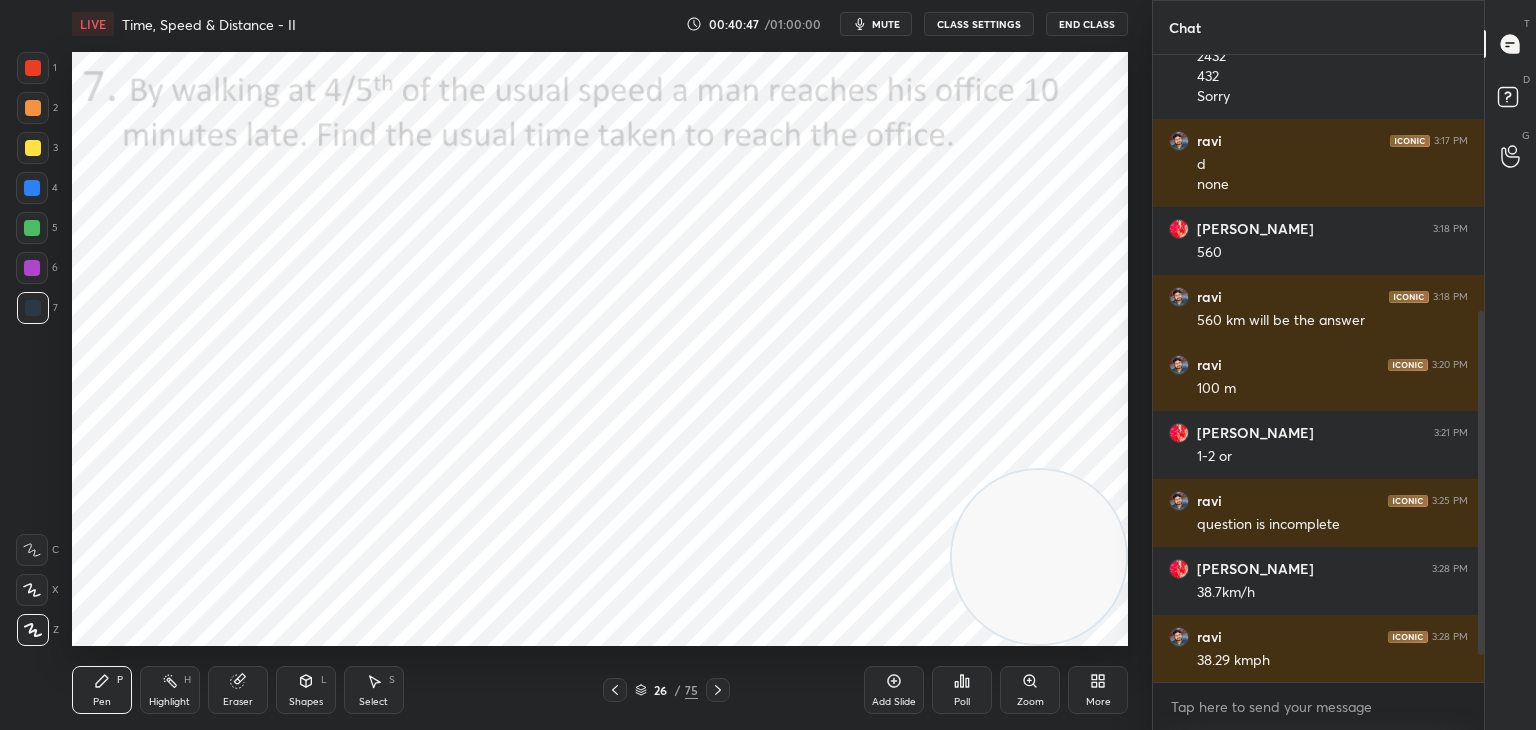 click at bounding box center (33, 68) 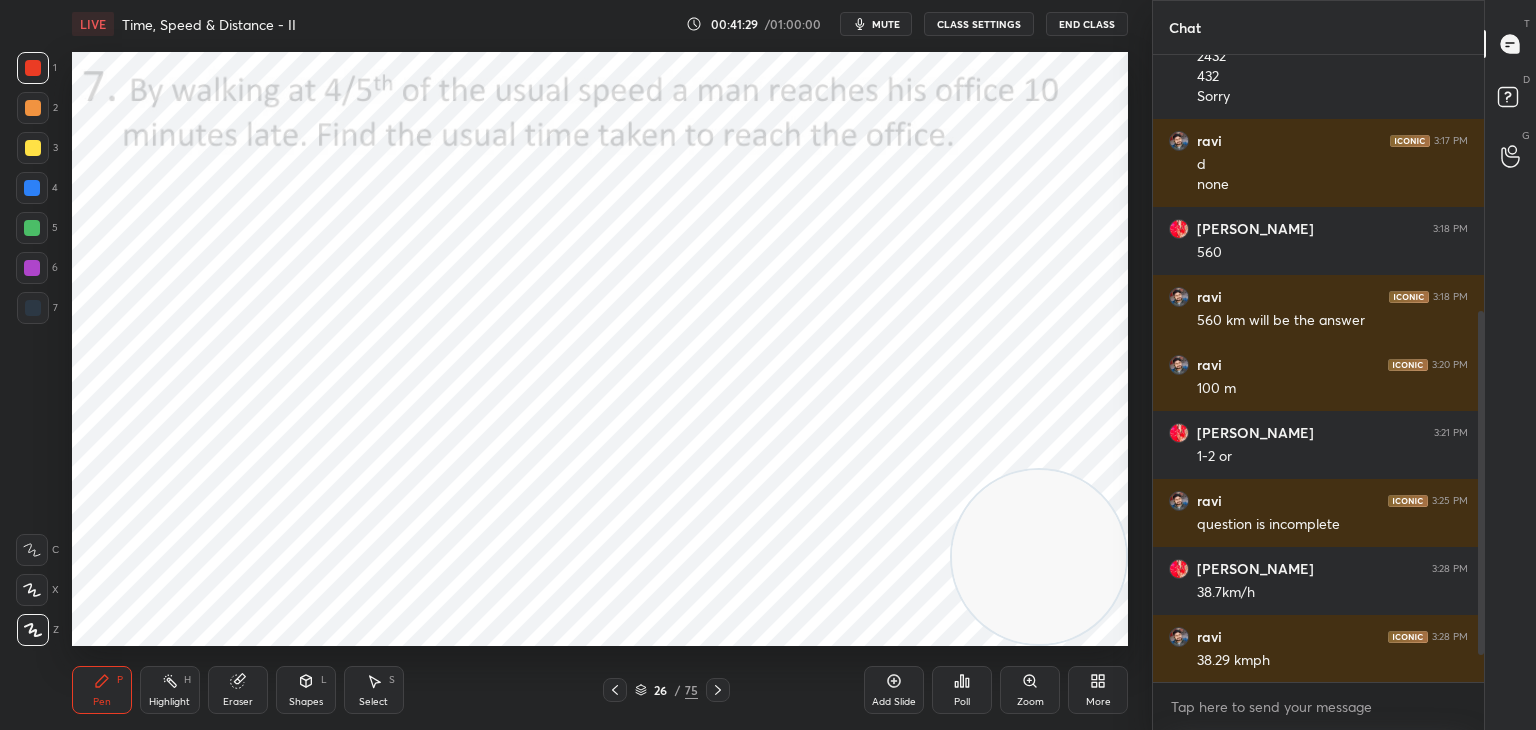 click 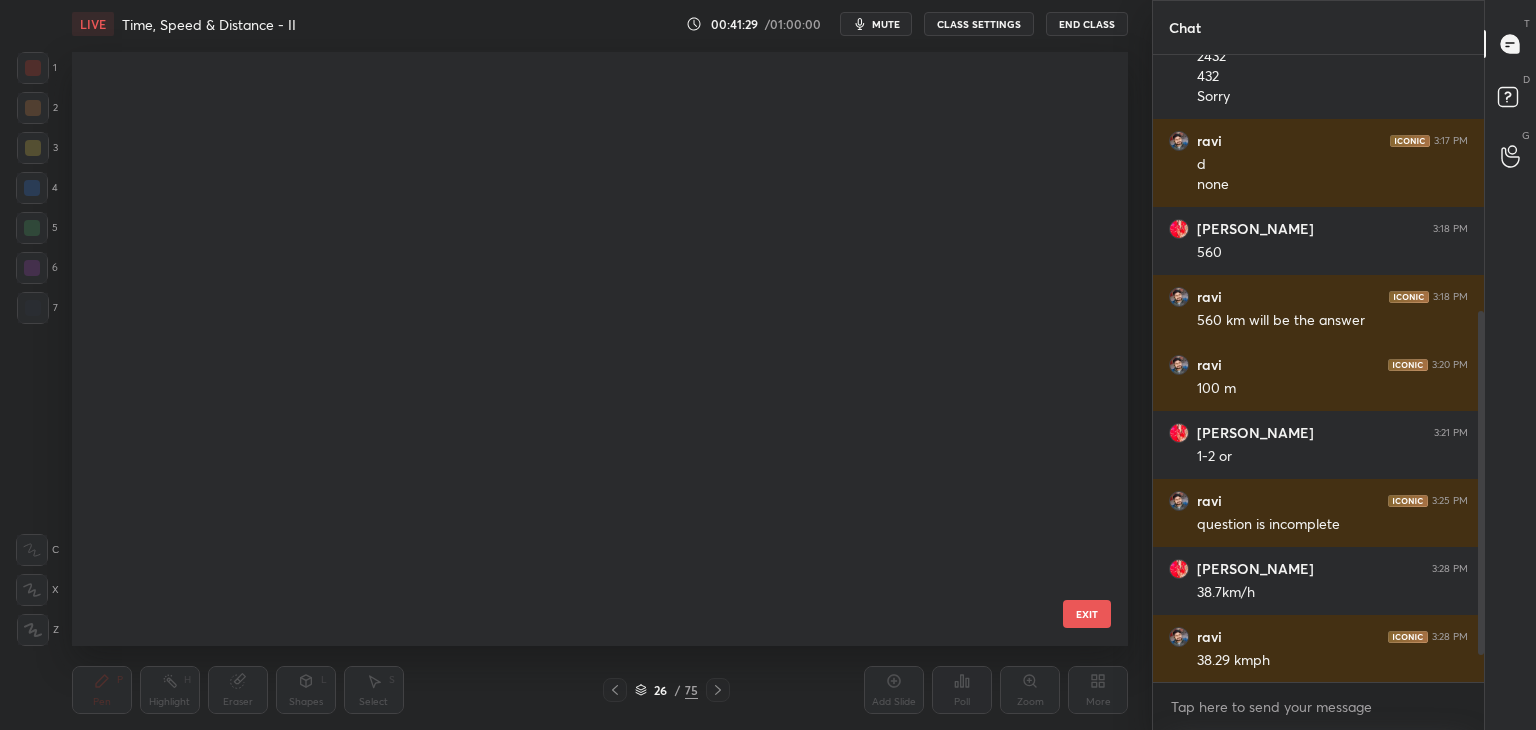 scroll, scrollTop: 1052, scrollLeft: 0, axis: vertical 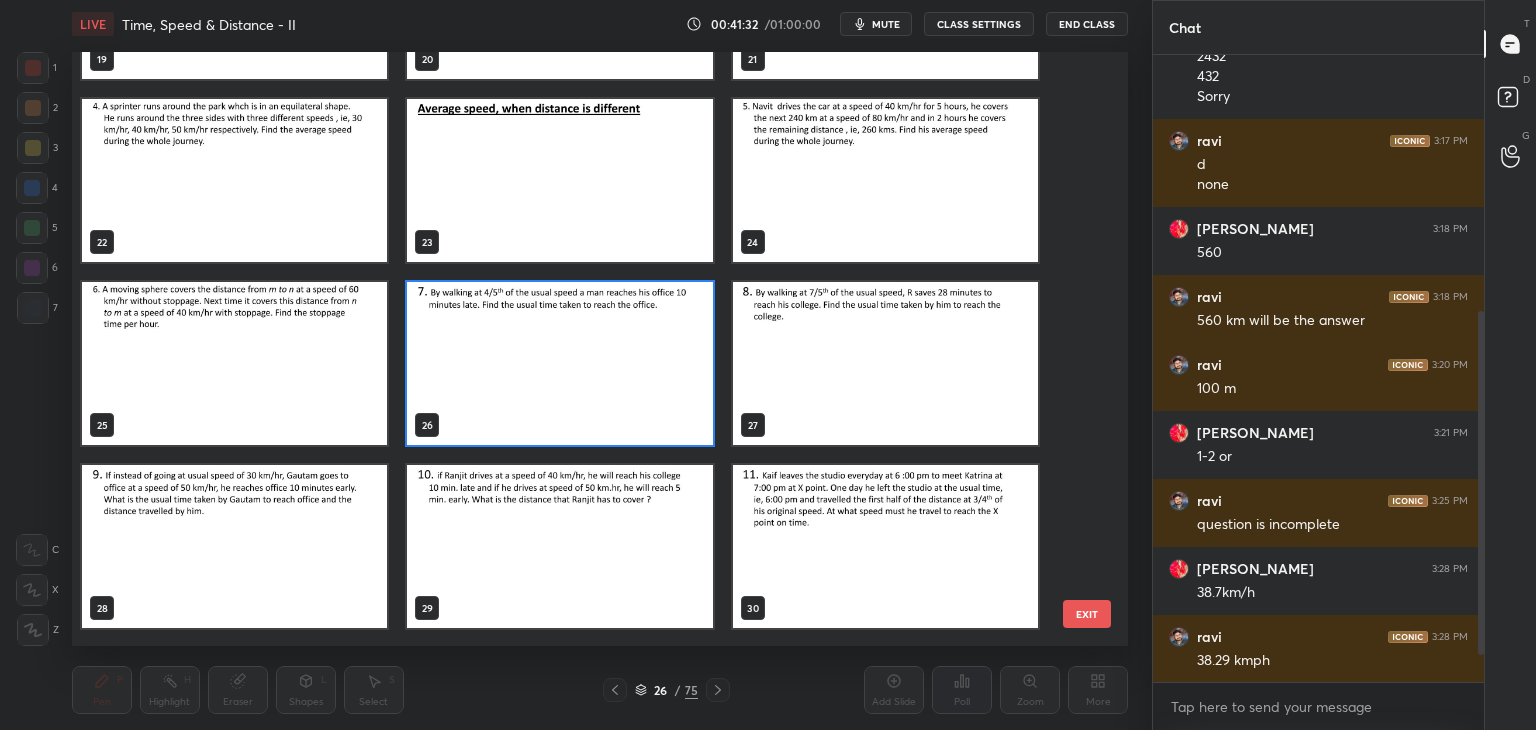 click at bounding box center (884, 363) 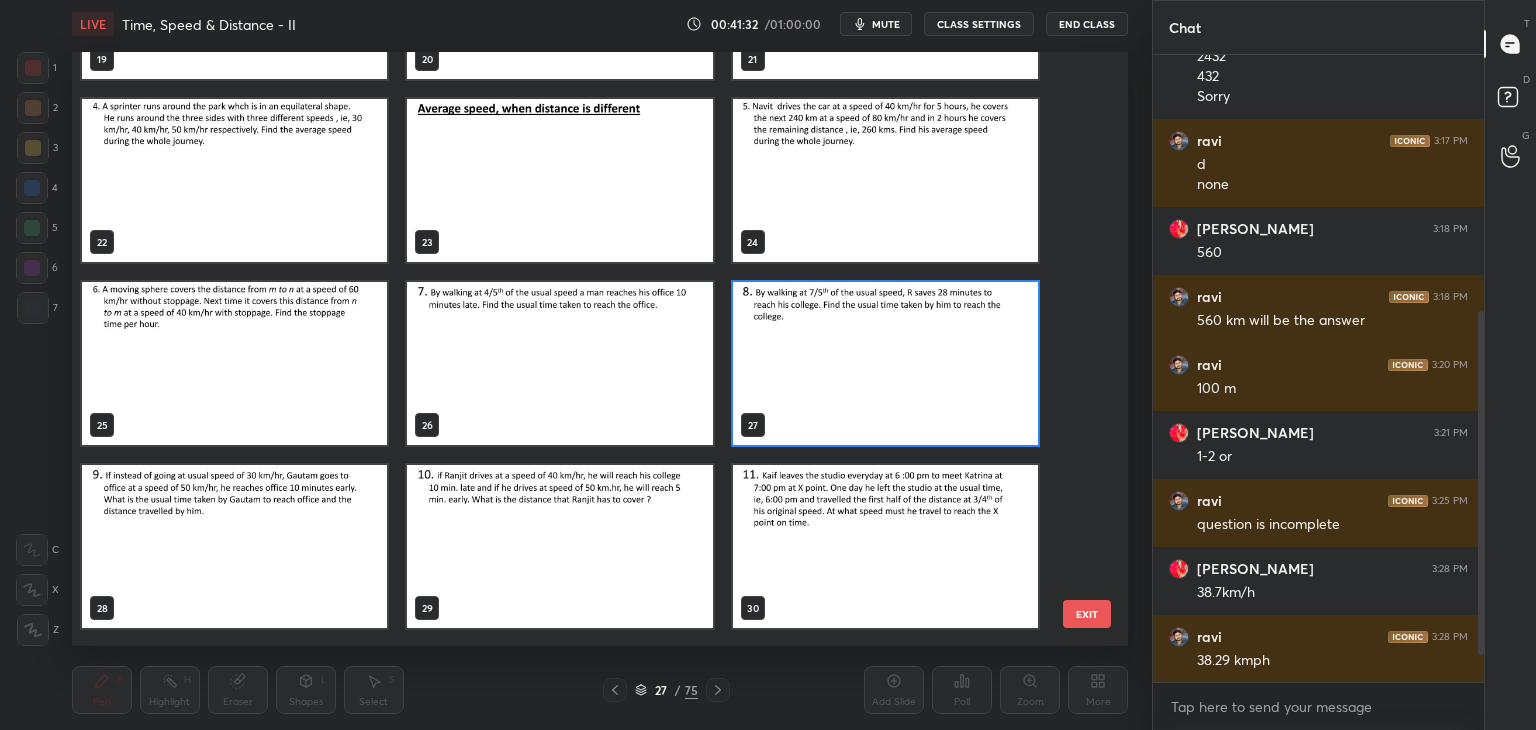 click at bounding box center (884, 363) 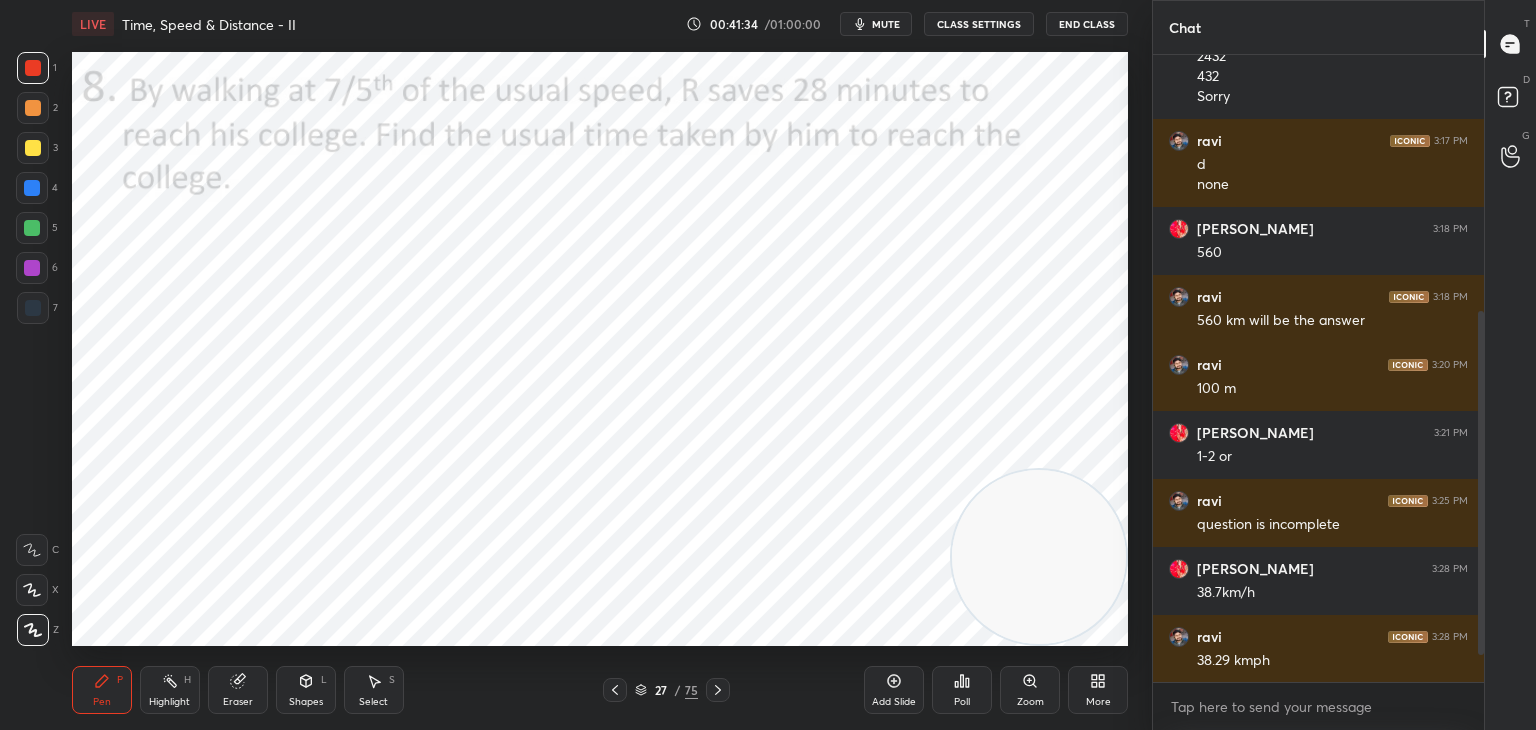 click at bounding box center [33, 308] 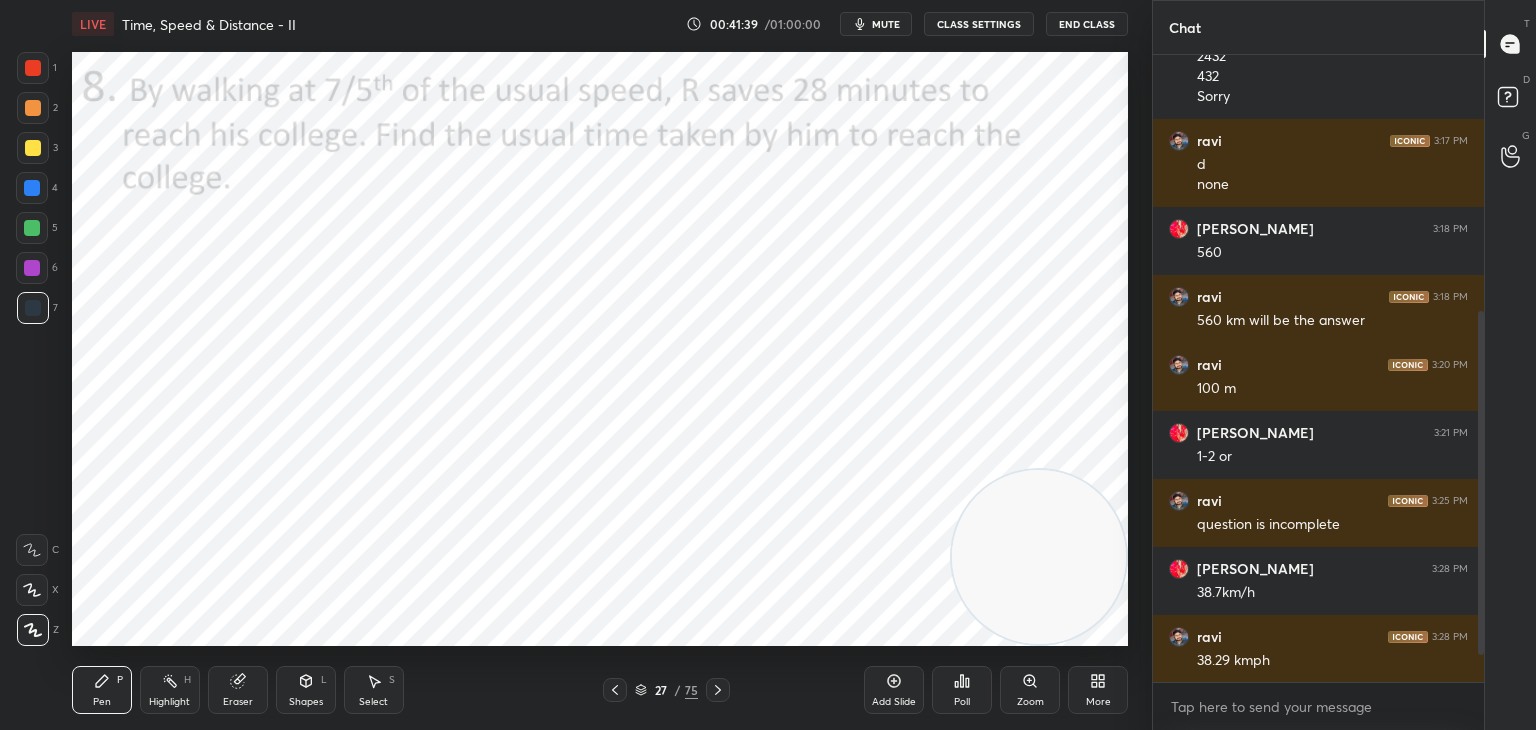 click on "Setting up your live class Poll for   secs No correct answer Start poll" at bounding box center [600, 349] 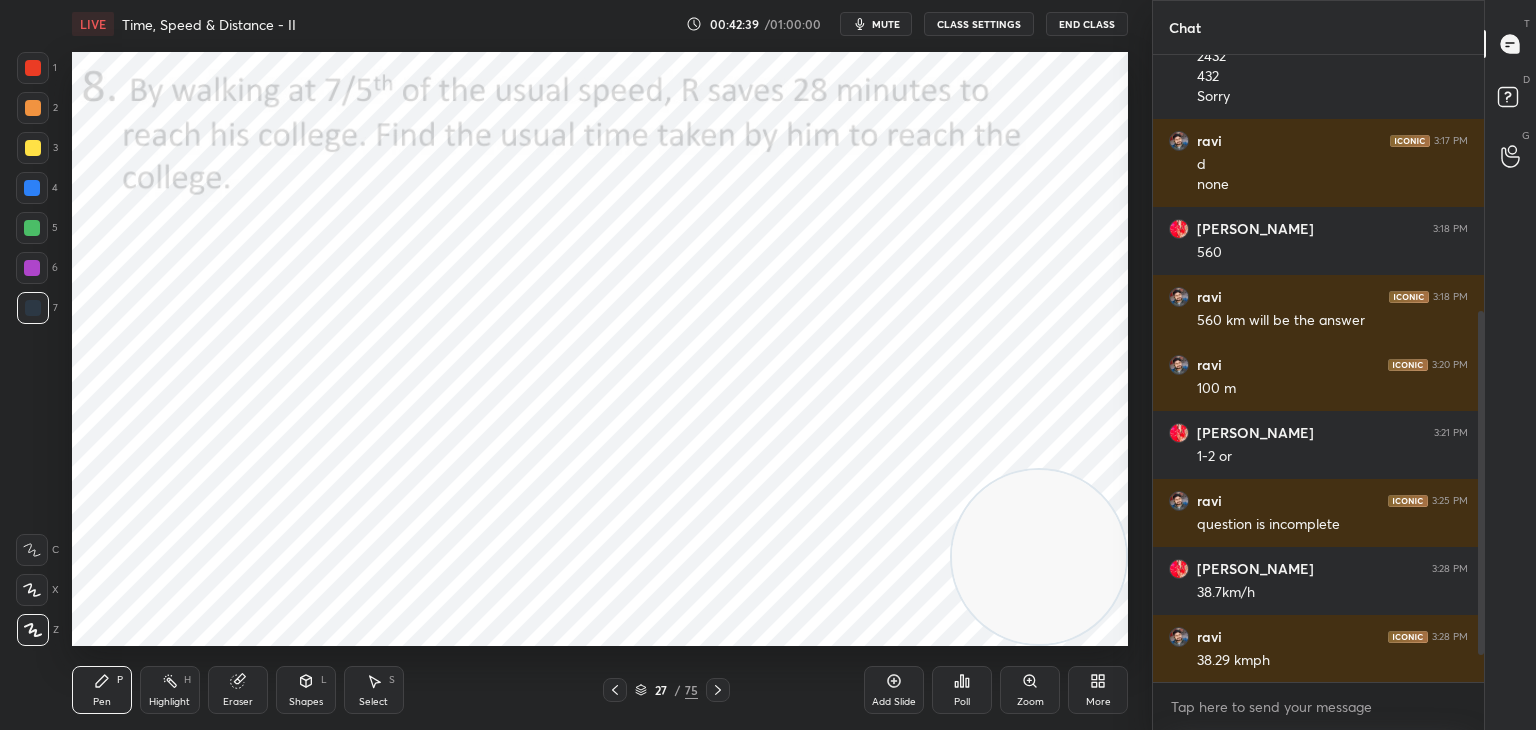 click on "mute" at bounding box center [876, 24] 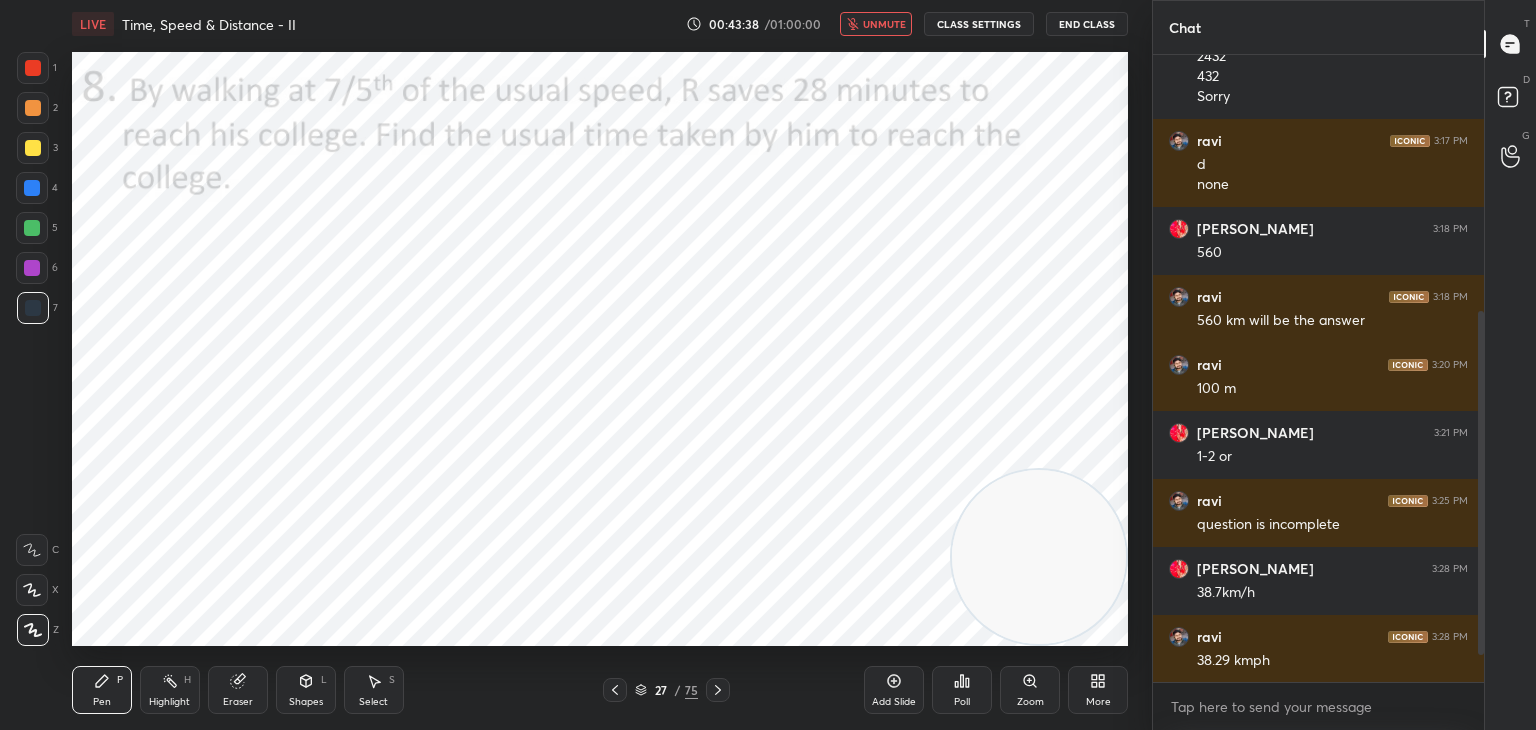 click on "Poll" at bounding box center [962, 690] 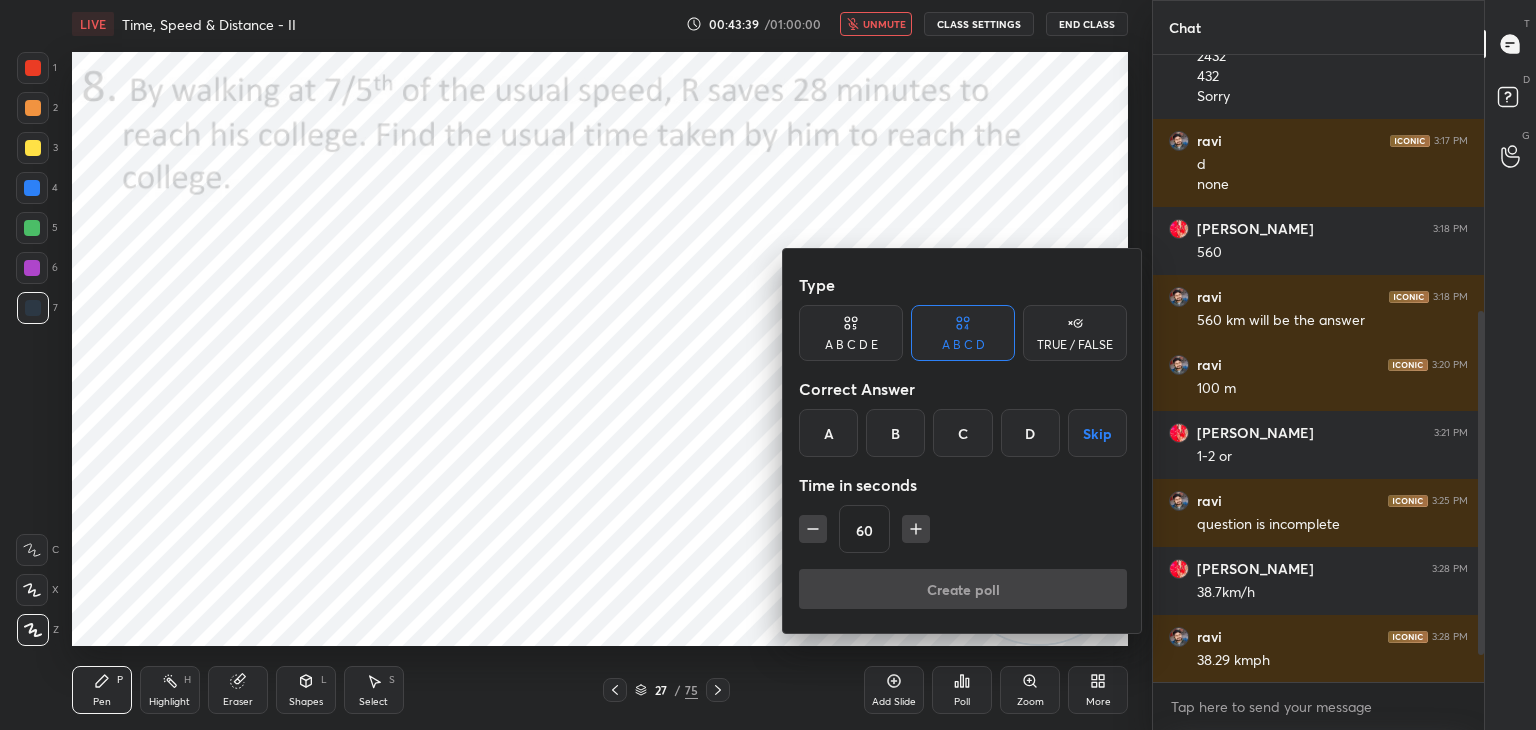click on "C" at bounding box center [962, 433] 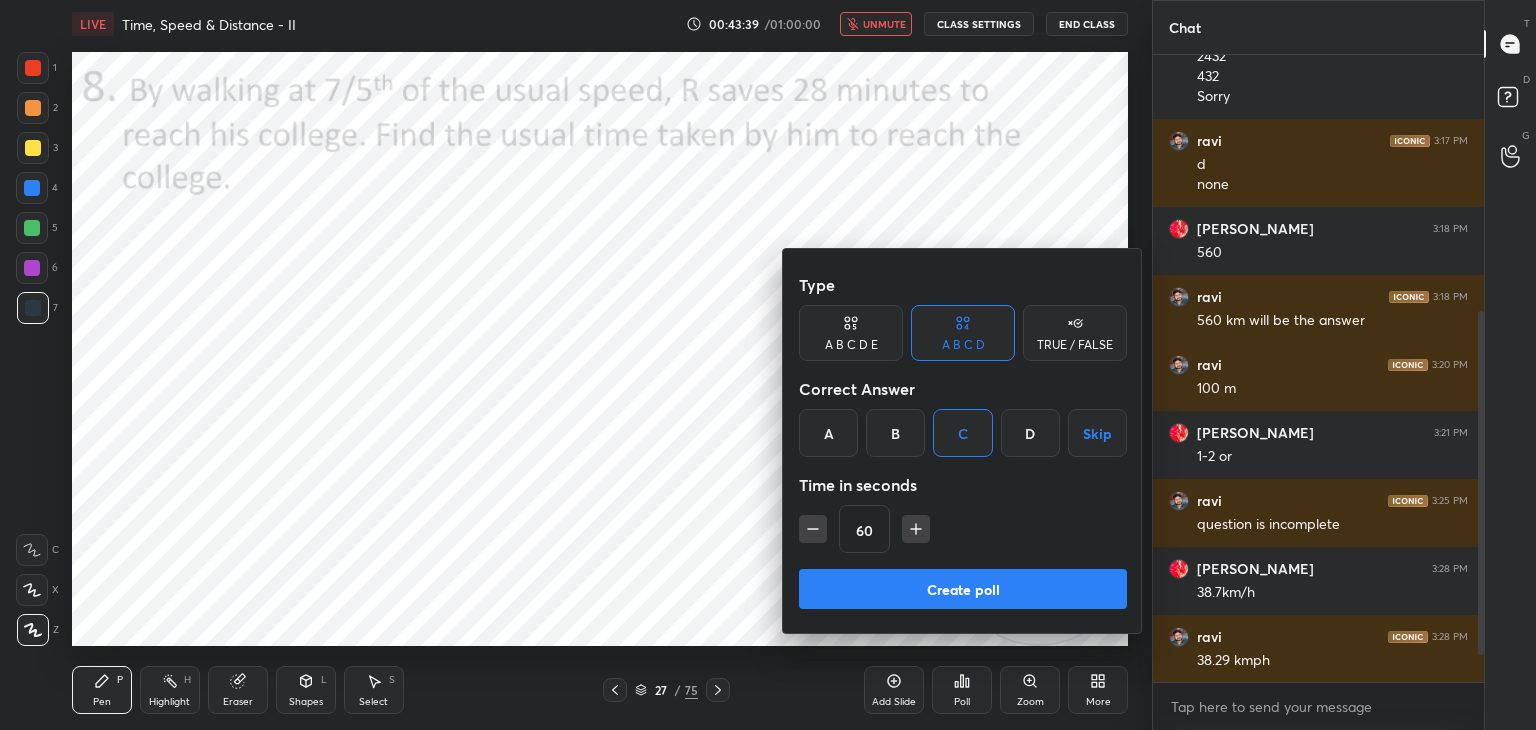 click on "Create poll" at bounding box center [963, 589] 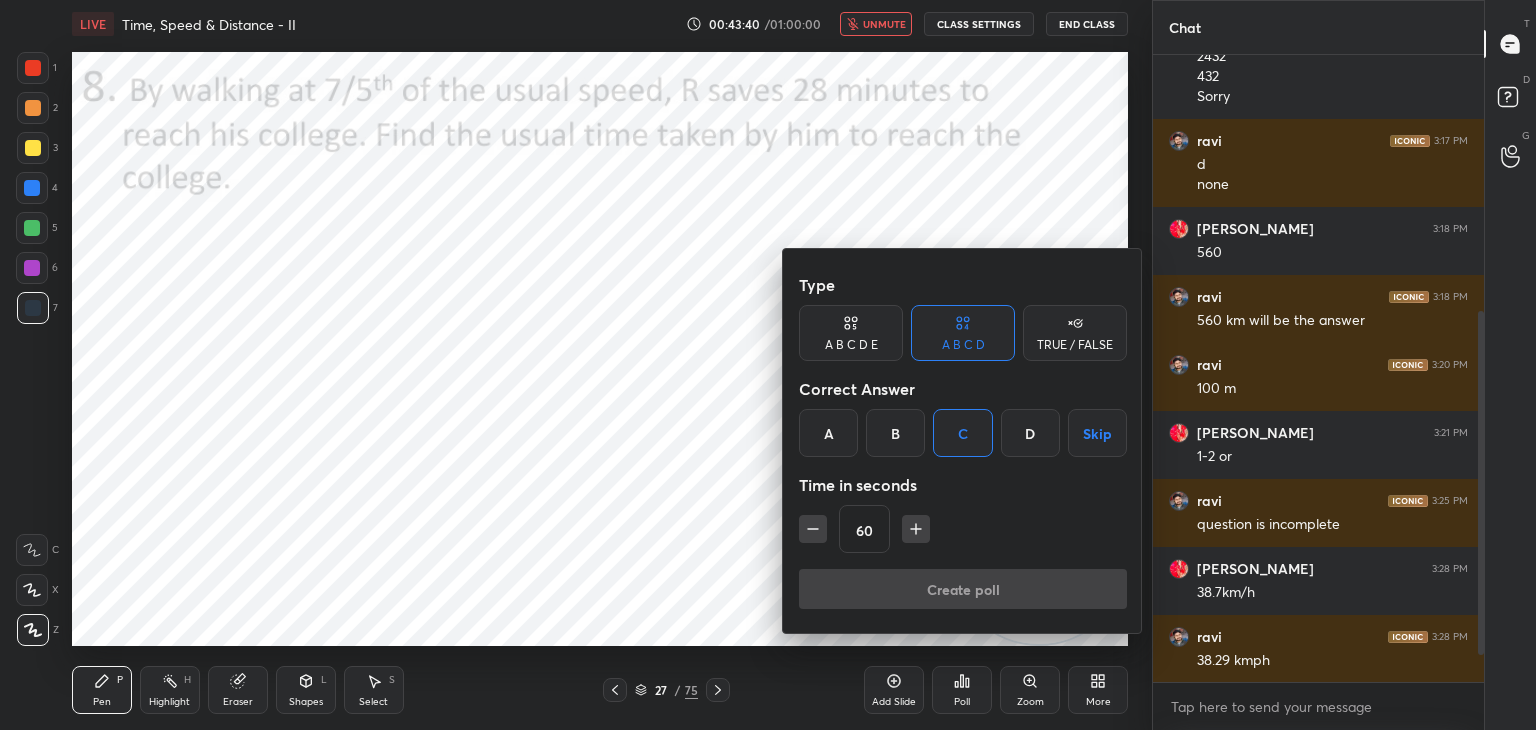 scroll, scrollTop: 598, scrollLeft: 325, axis: both 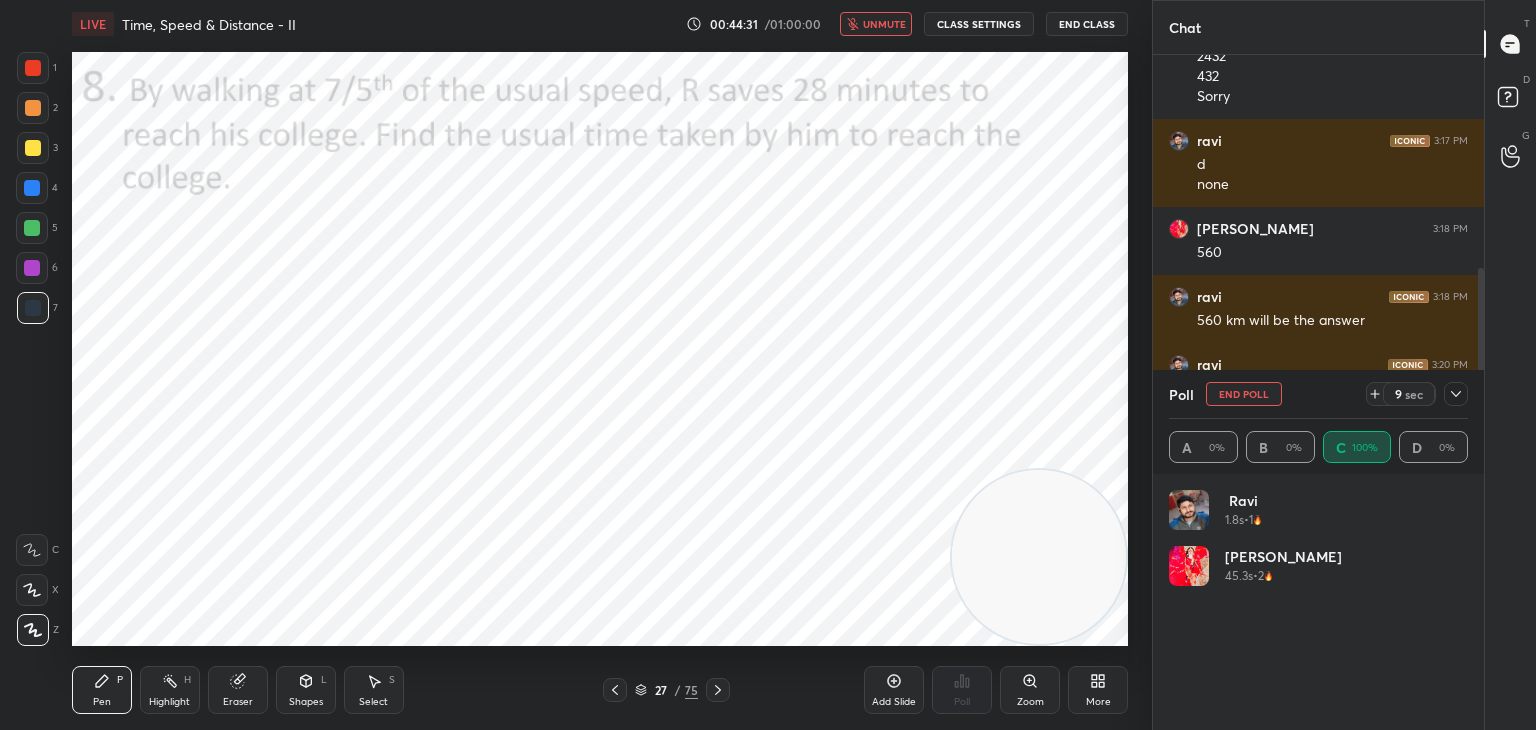 click on "unmute" at bounding box center [884, 24] 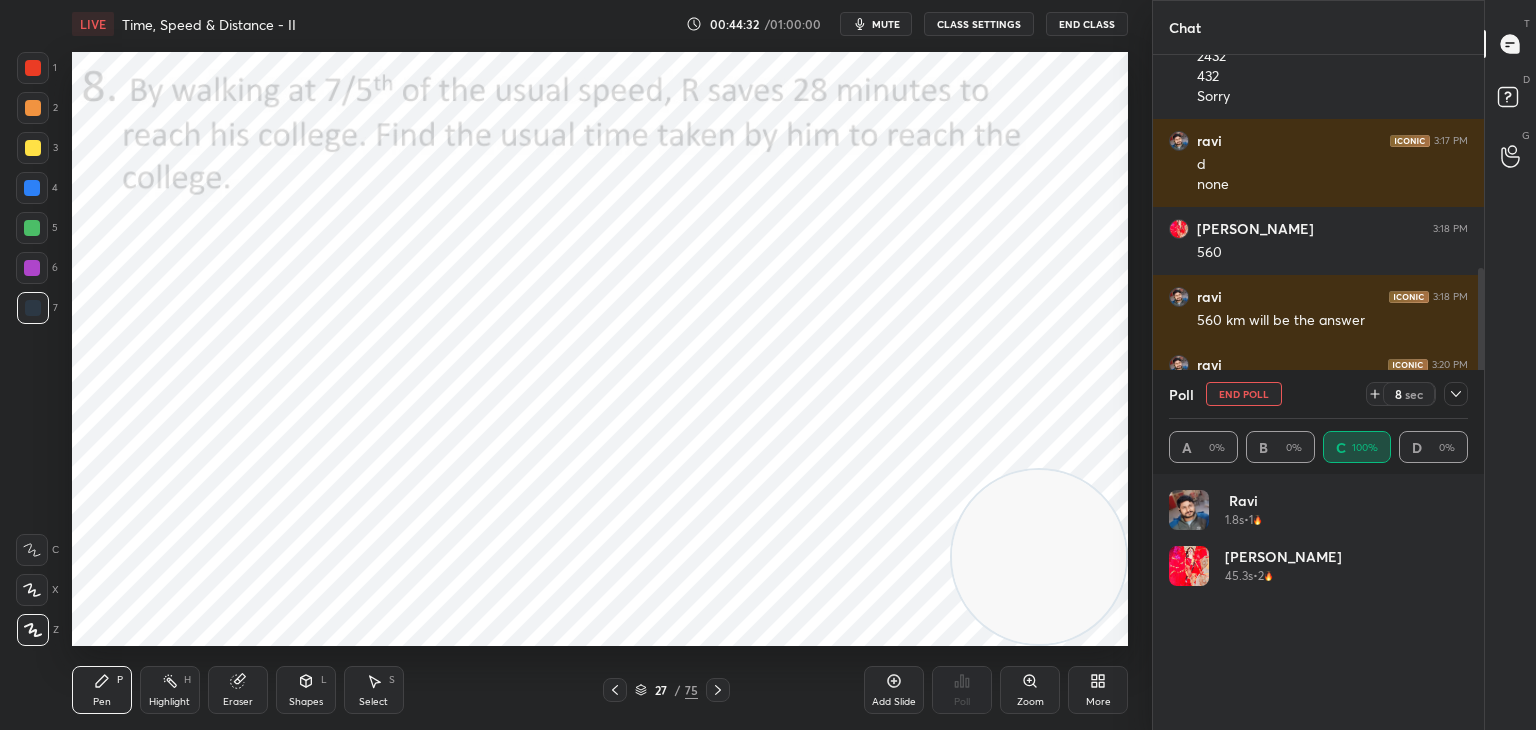 click on "End Poll" at bounding box center (1244, 394) 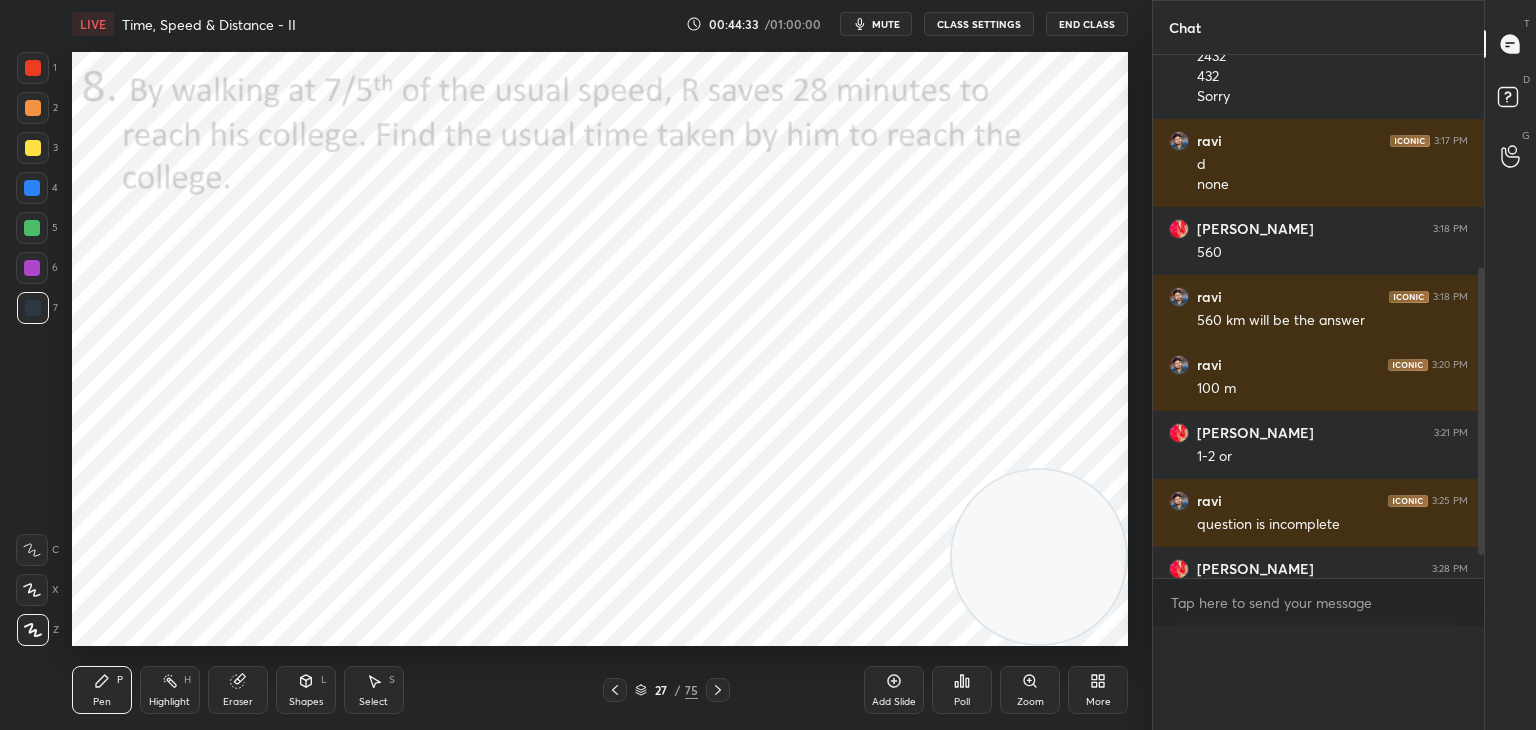 scroll, scrollTop: 0, scrollLeft: 0, axis: both 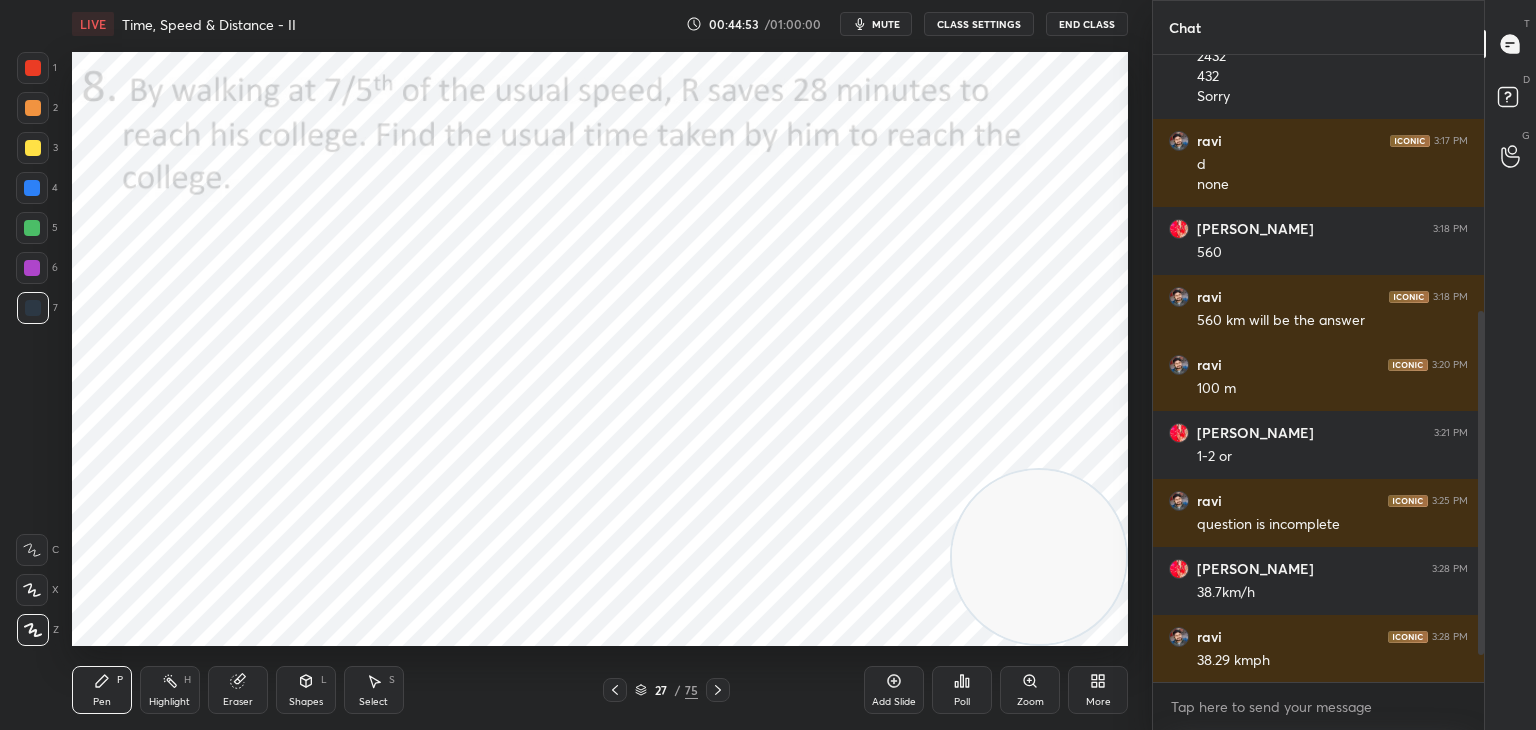 click at bounding box center [33, 68] 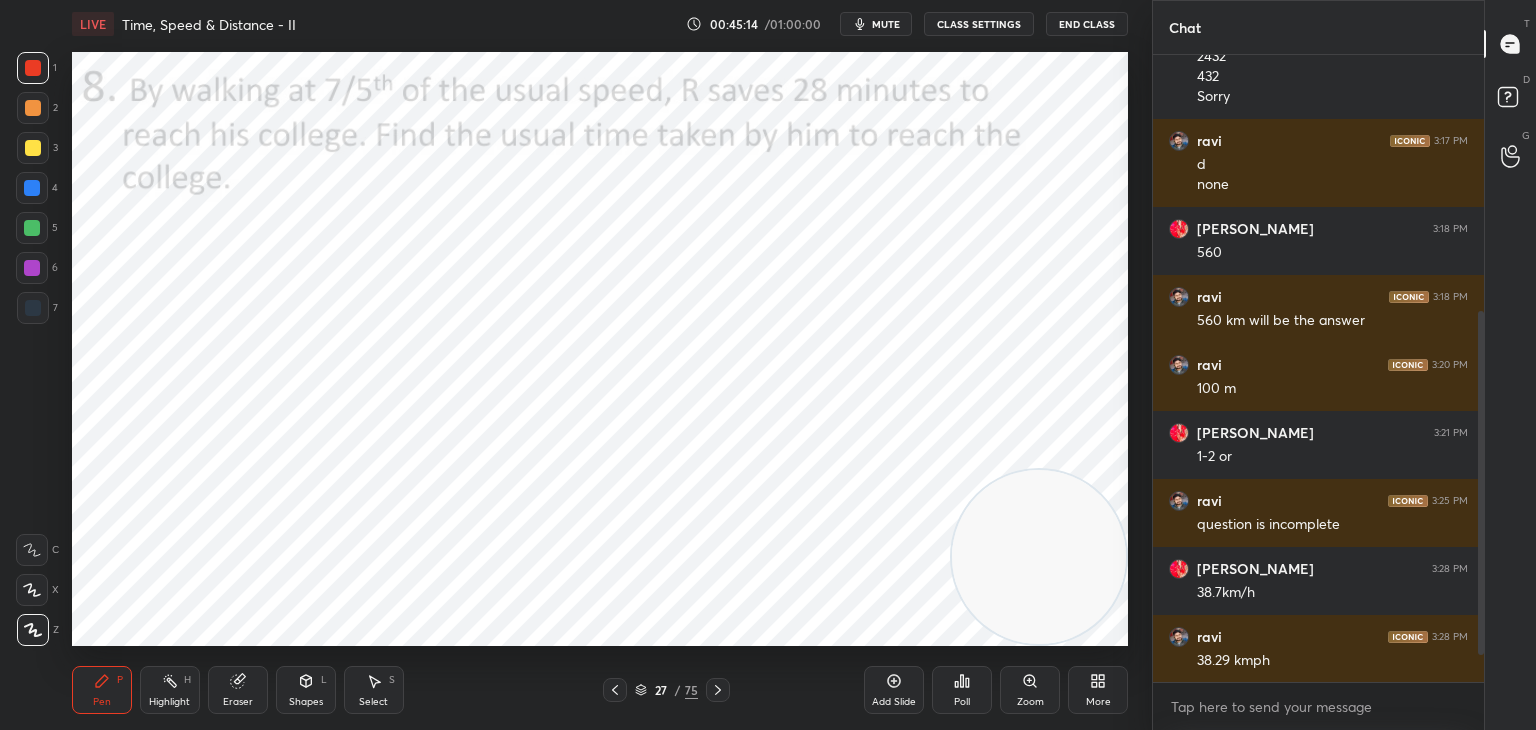 click 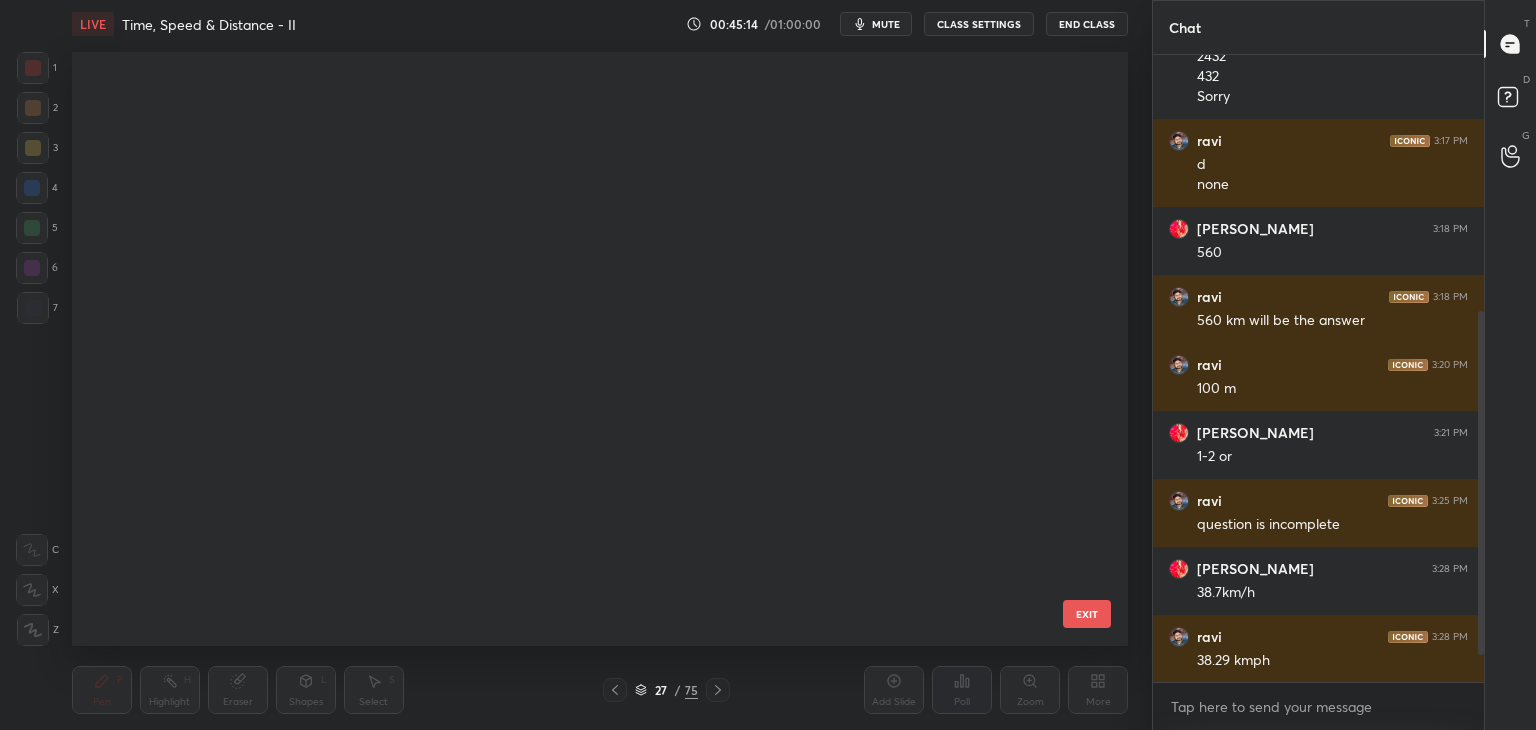 scroll, scrollTop: 1052, scrollLeft: 0, axis: vertical 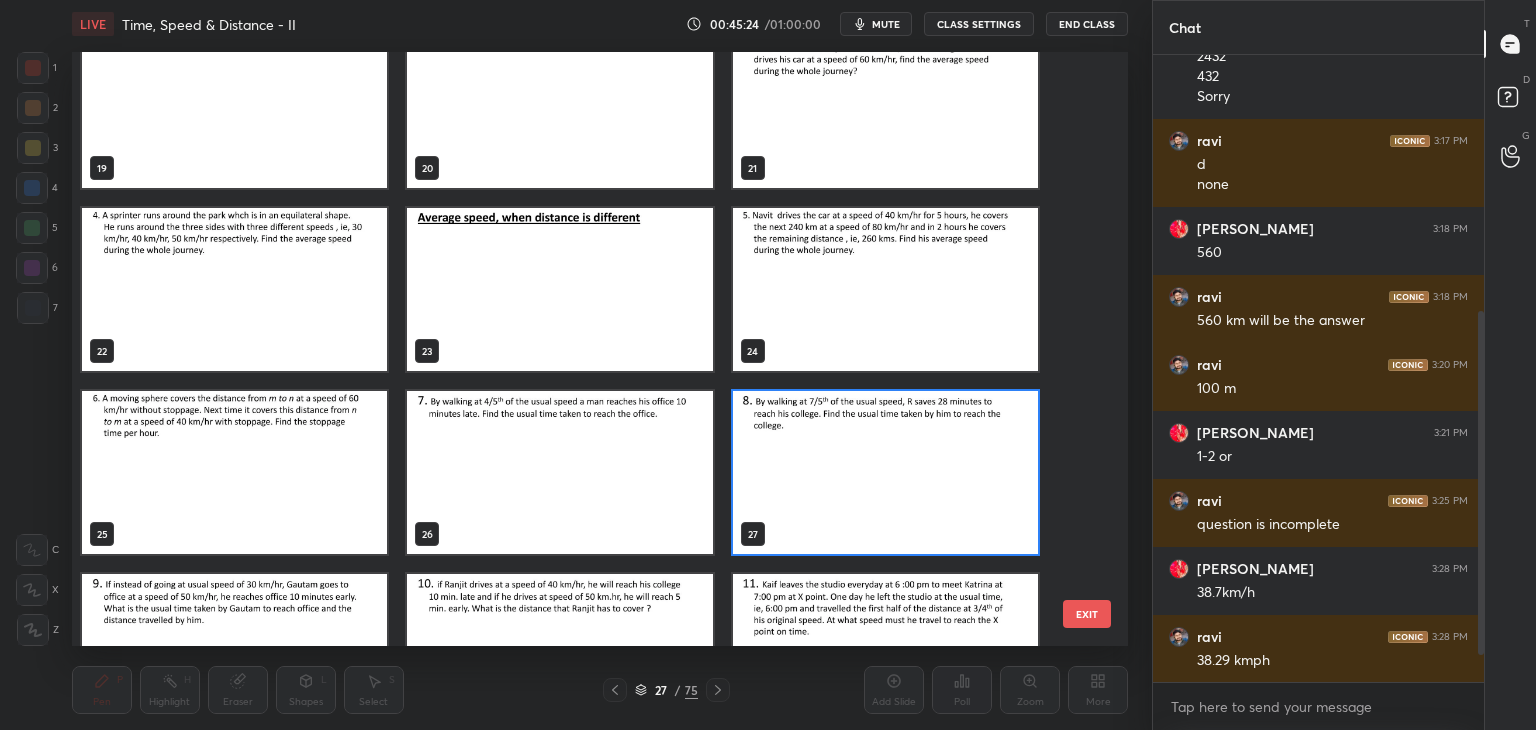 click at bounding box center (234, 472) 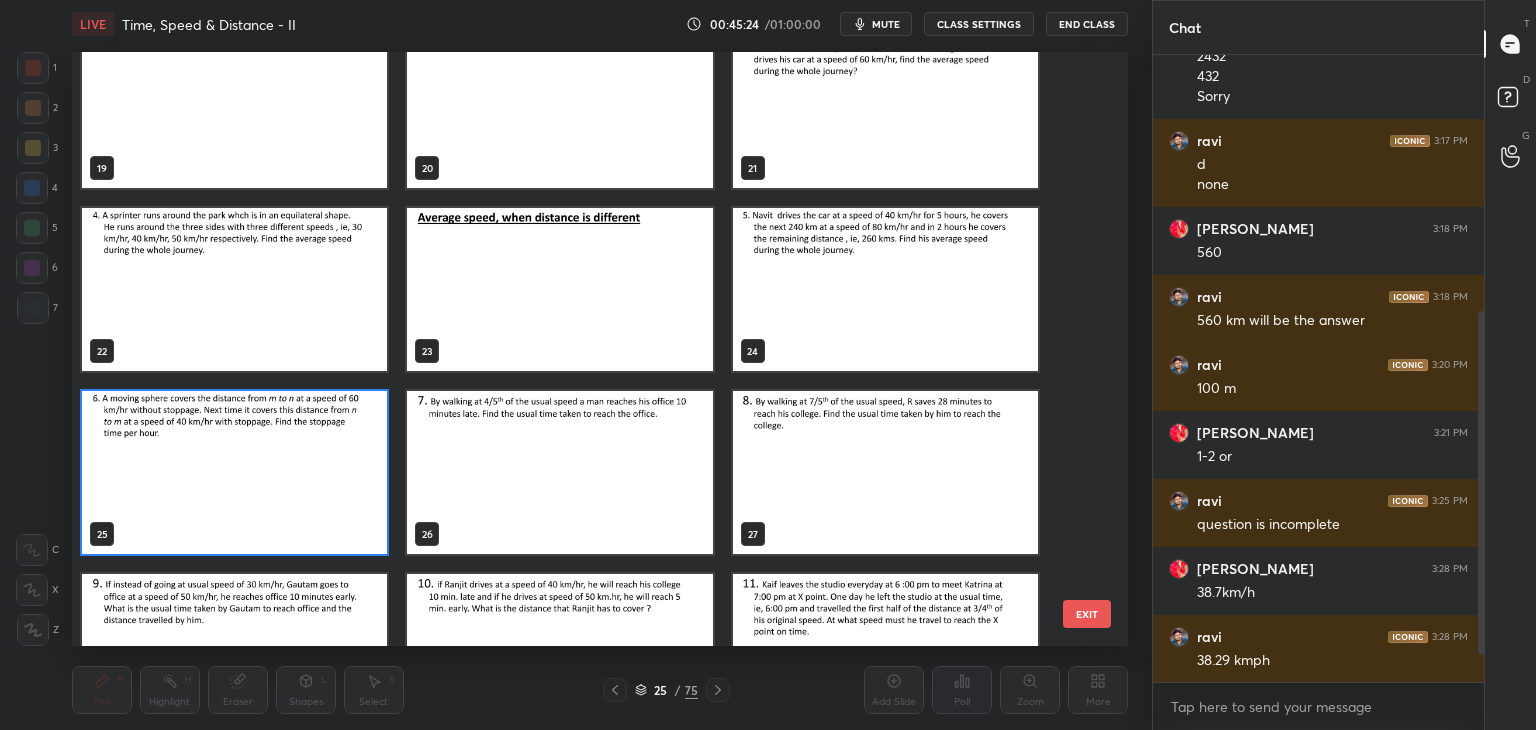 click at bounding box center [234, 472] 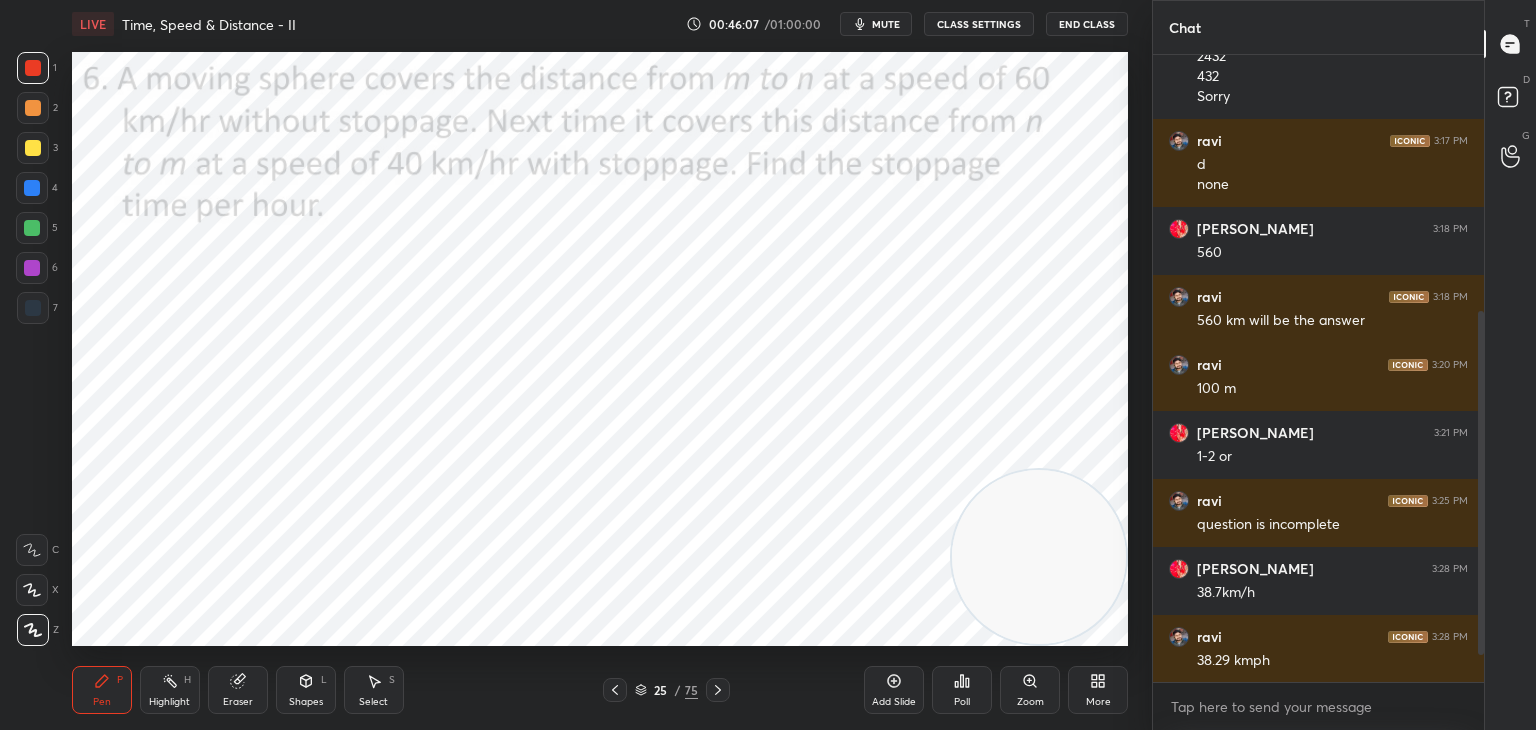 click at bounding box center (33, 308) 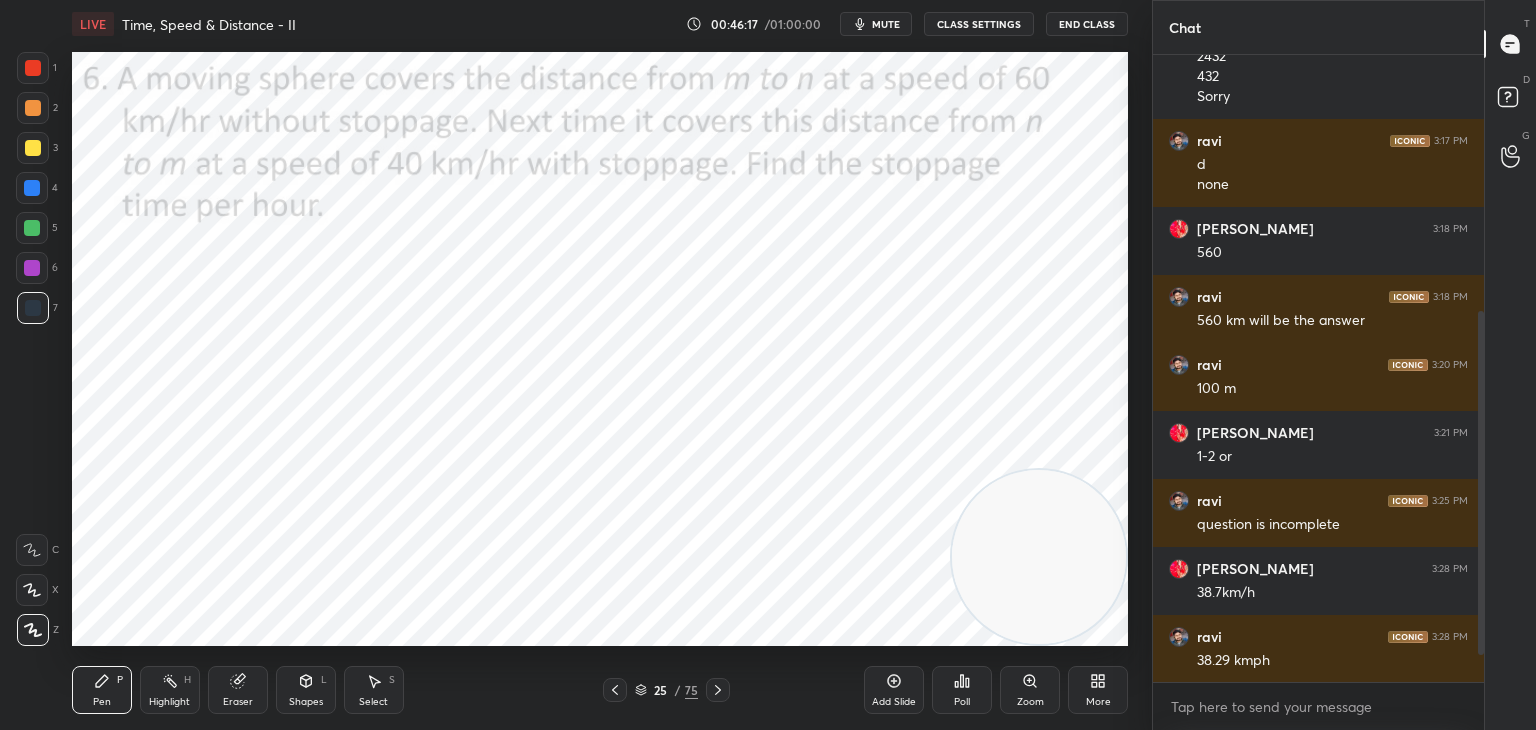 click on "mute" at bounding box center (886, 24) 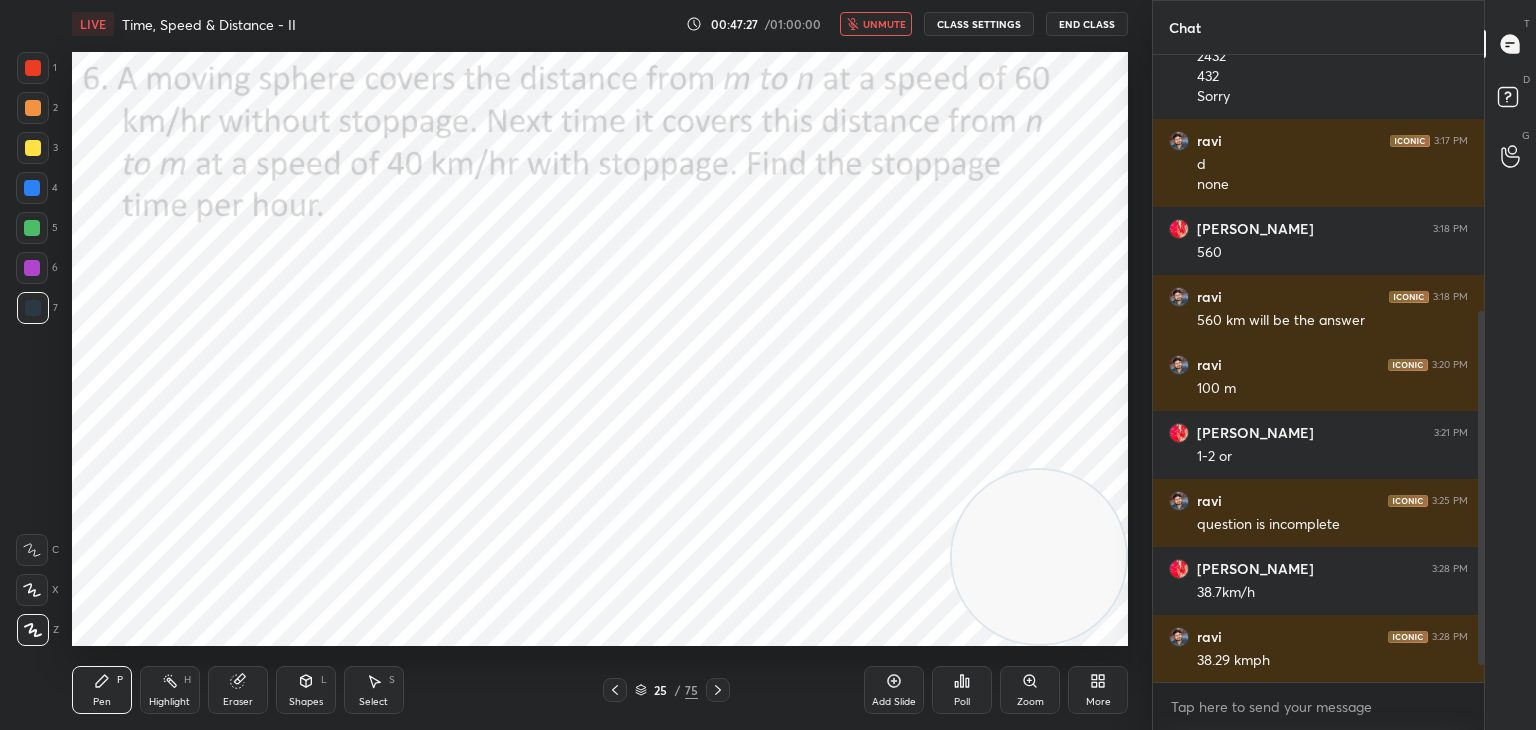 scroll, scrollTop: 500, scrollLeft: 0, axis: vertical 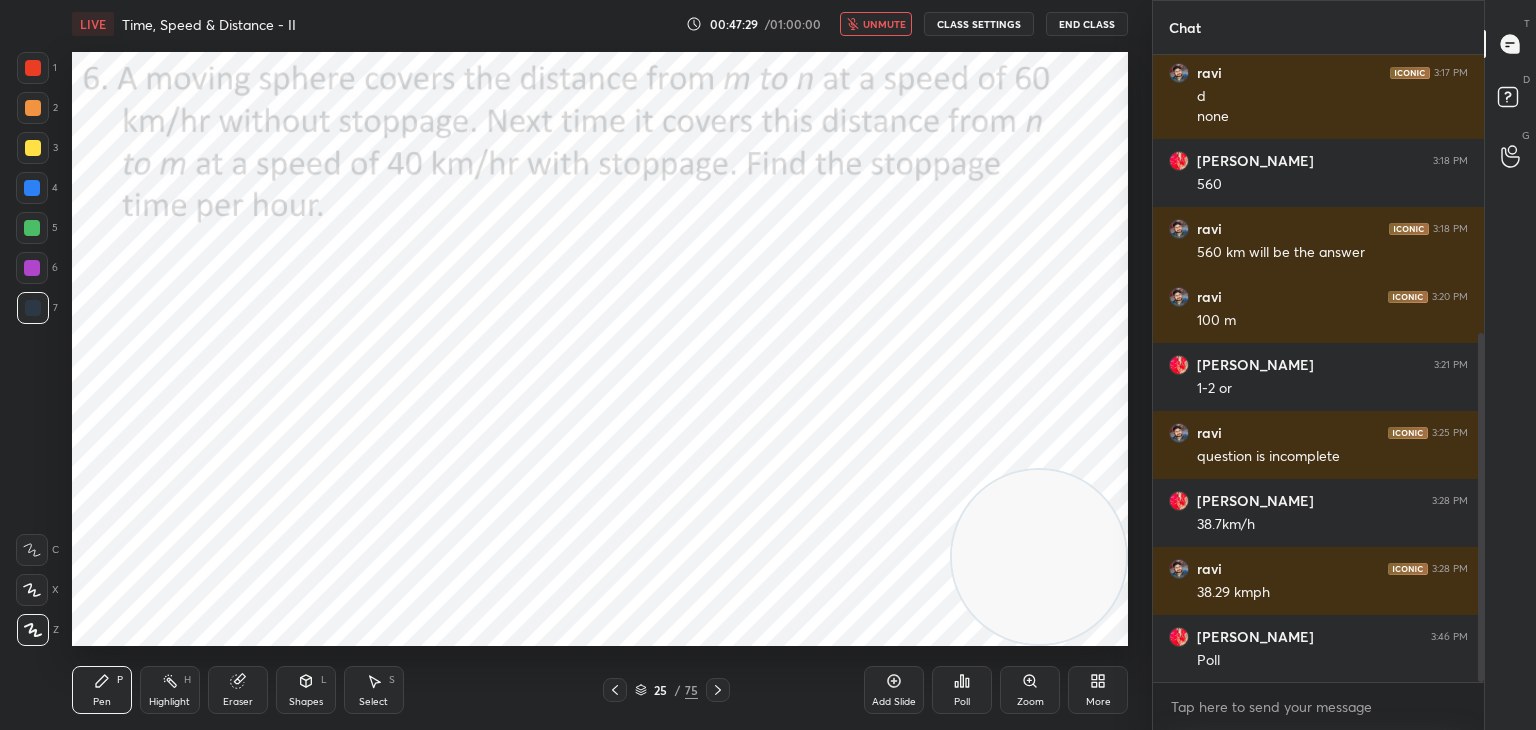 click on "Poll" at bounding box center (962, 690) 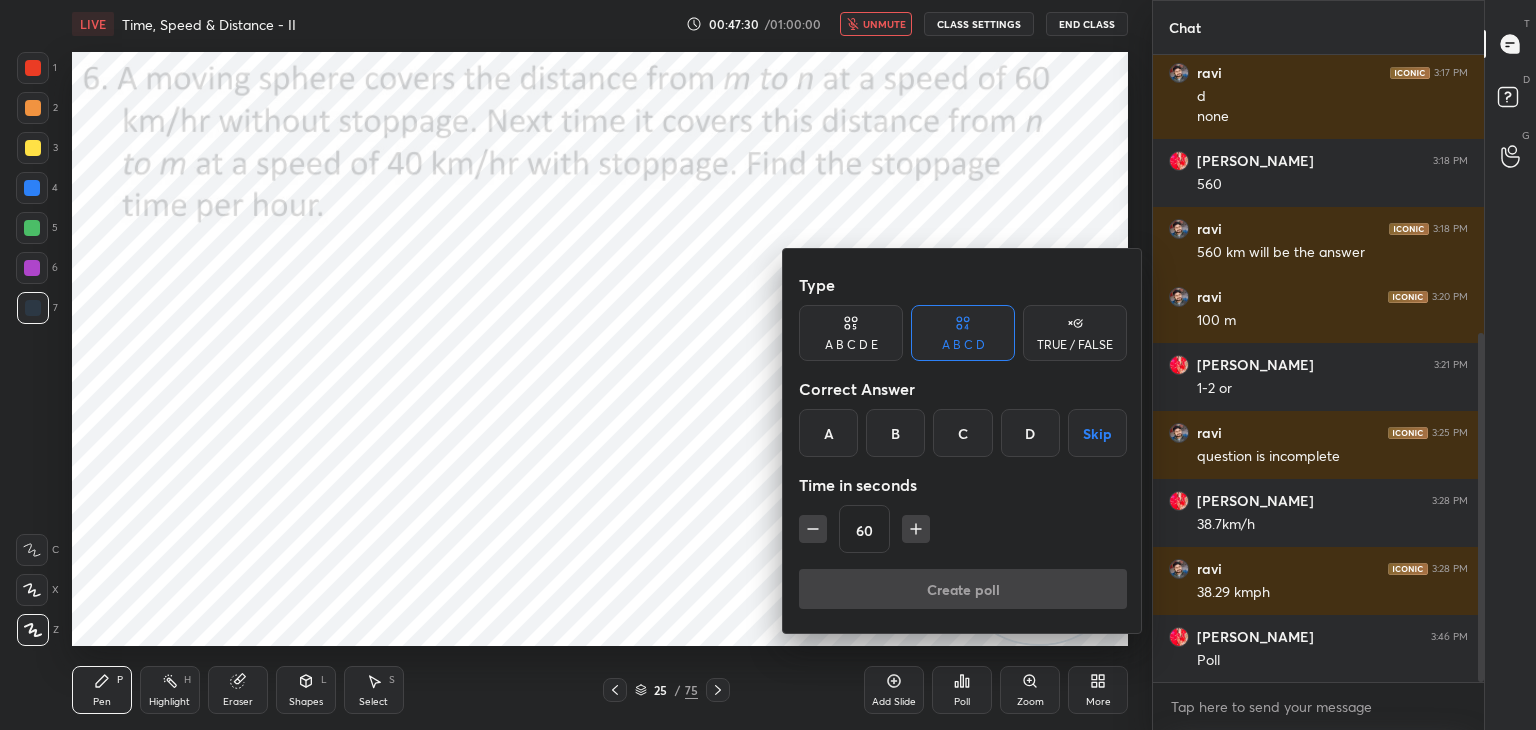 click on "B" at bounding box center [895, 433] 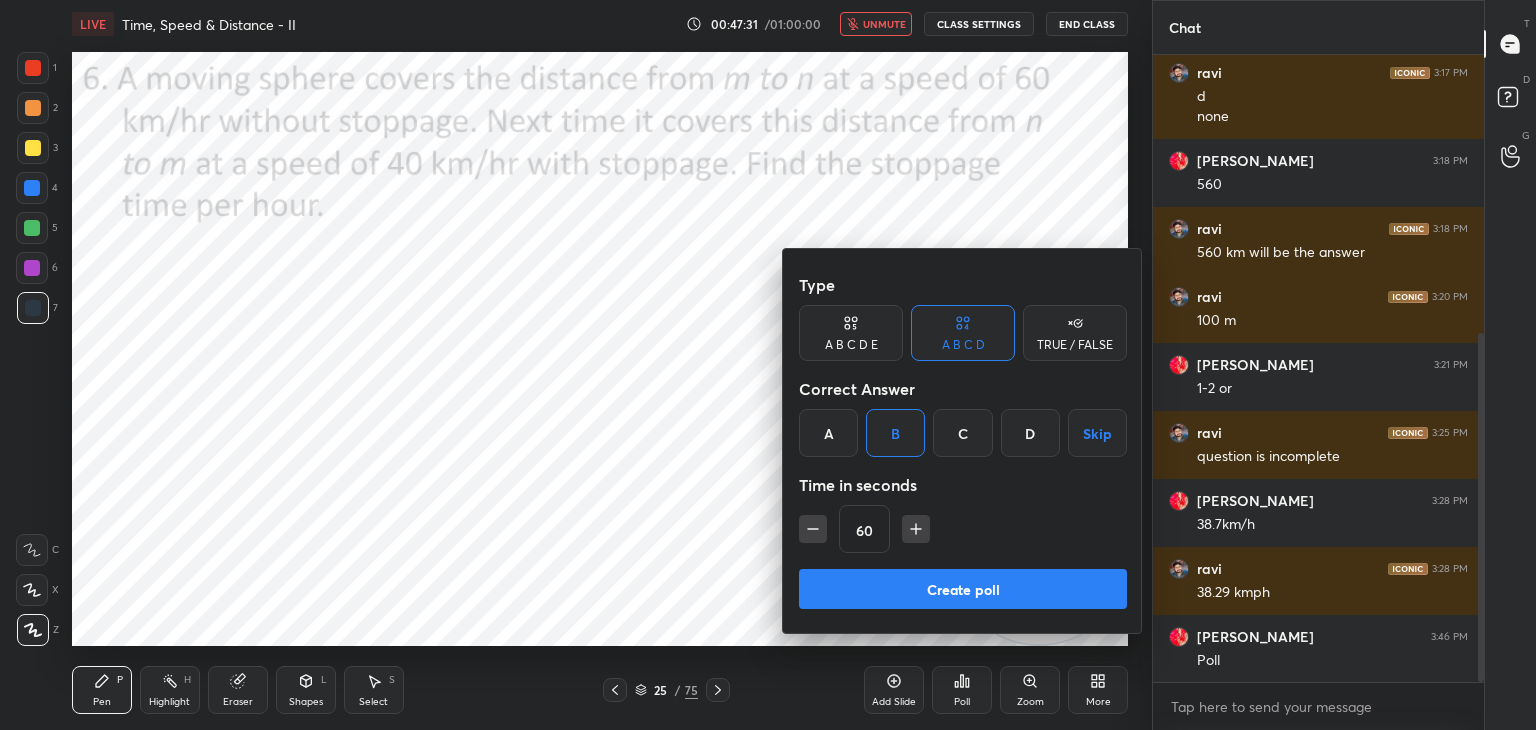 click on "Create poll" at bounding box center [963, 593] 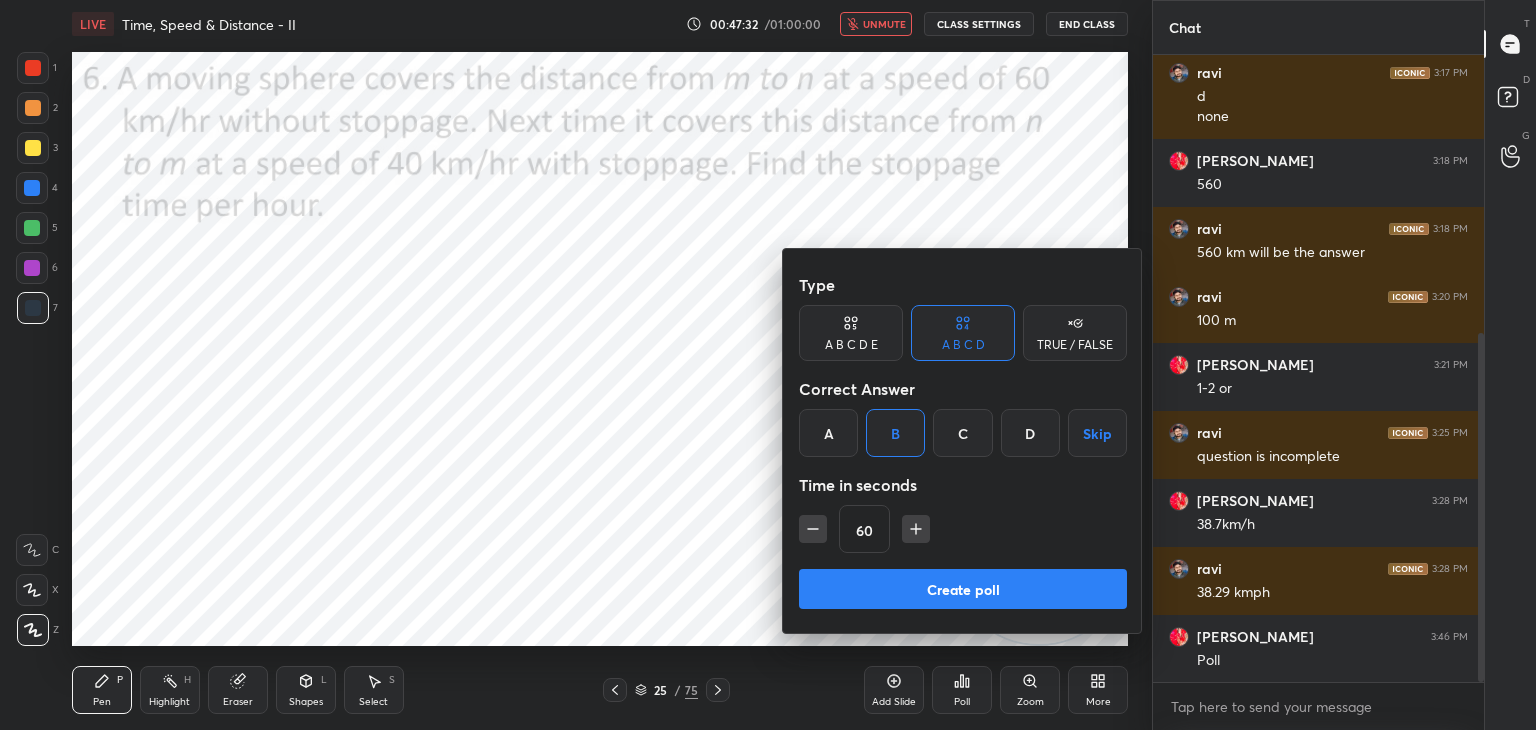 click on "Create poll" at bounding box center (963, 589) 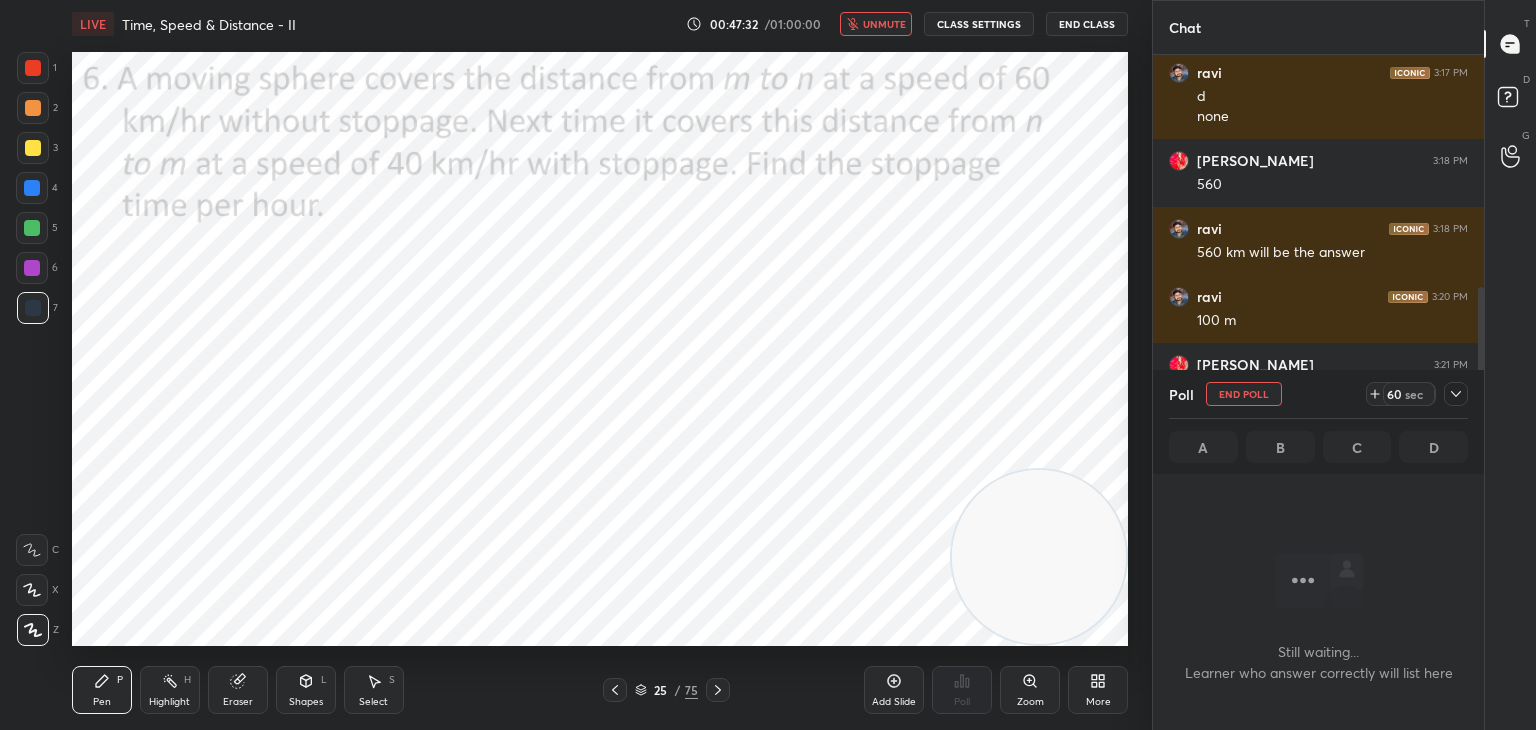 scroll, scrollTop: 555, scrollLeft: 325, axis: both 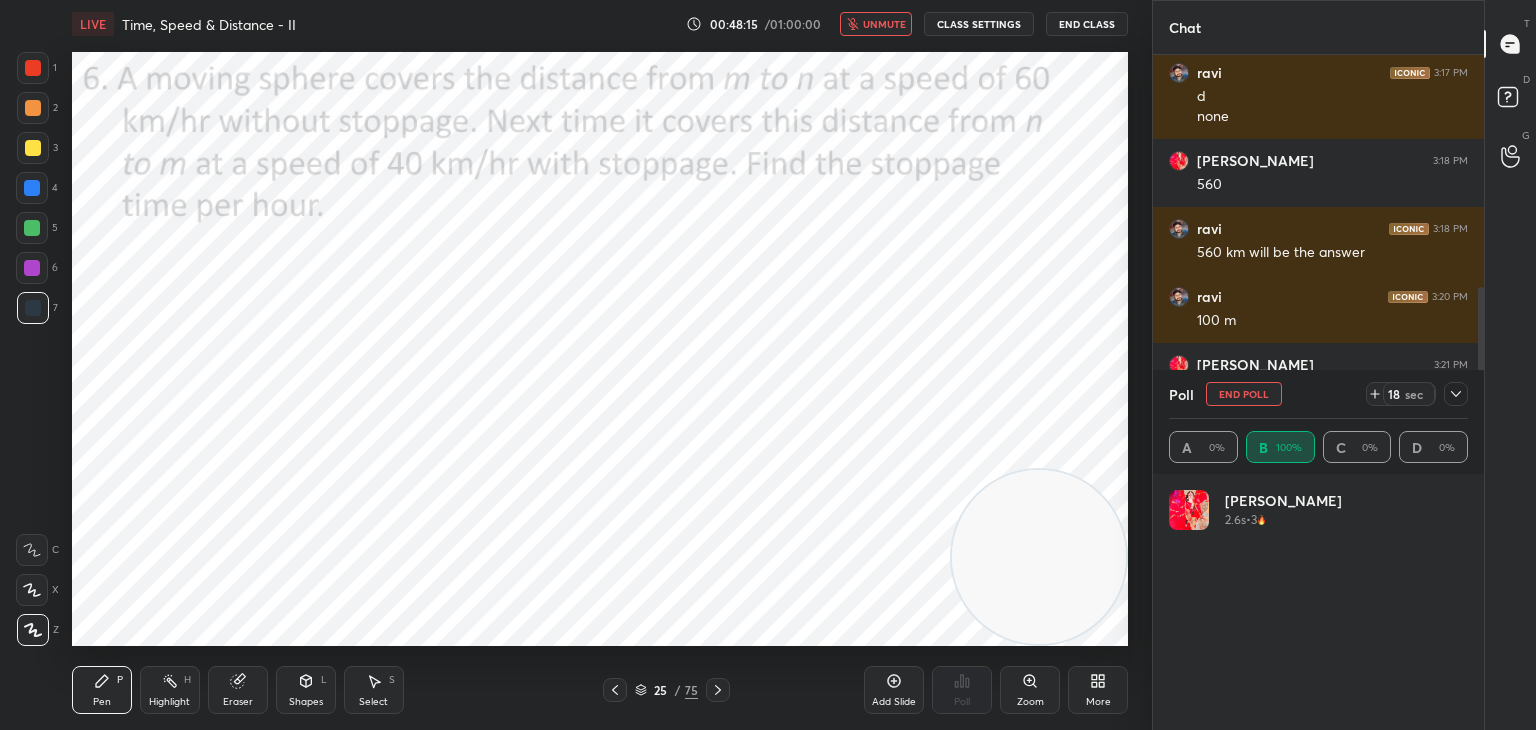 click on "unmute" at bounding box center [884, 24] 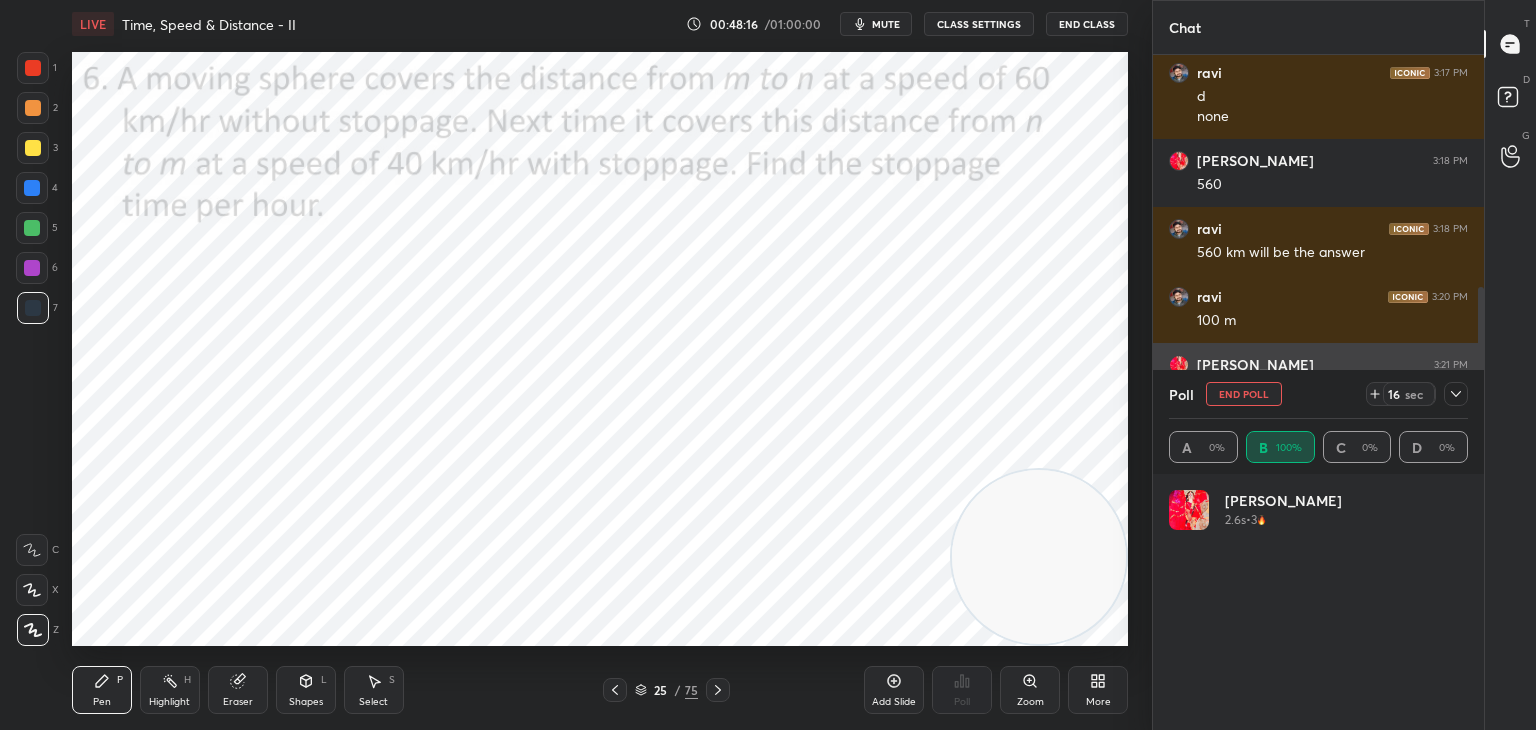 click on "End Poll" at bounding box center [1244, 394] 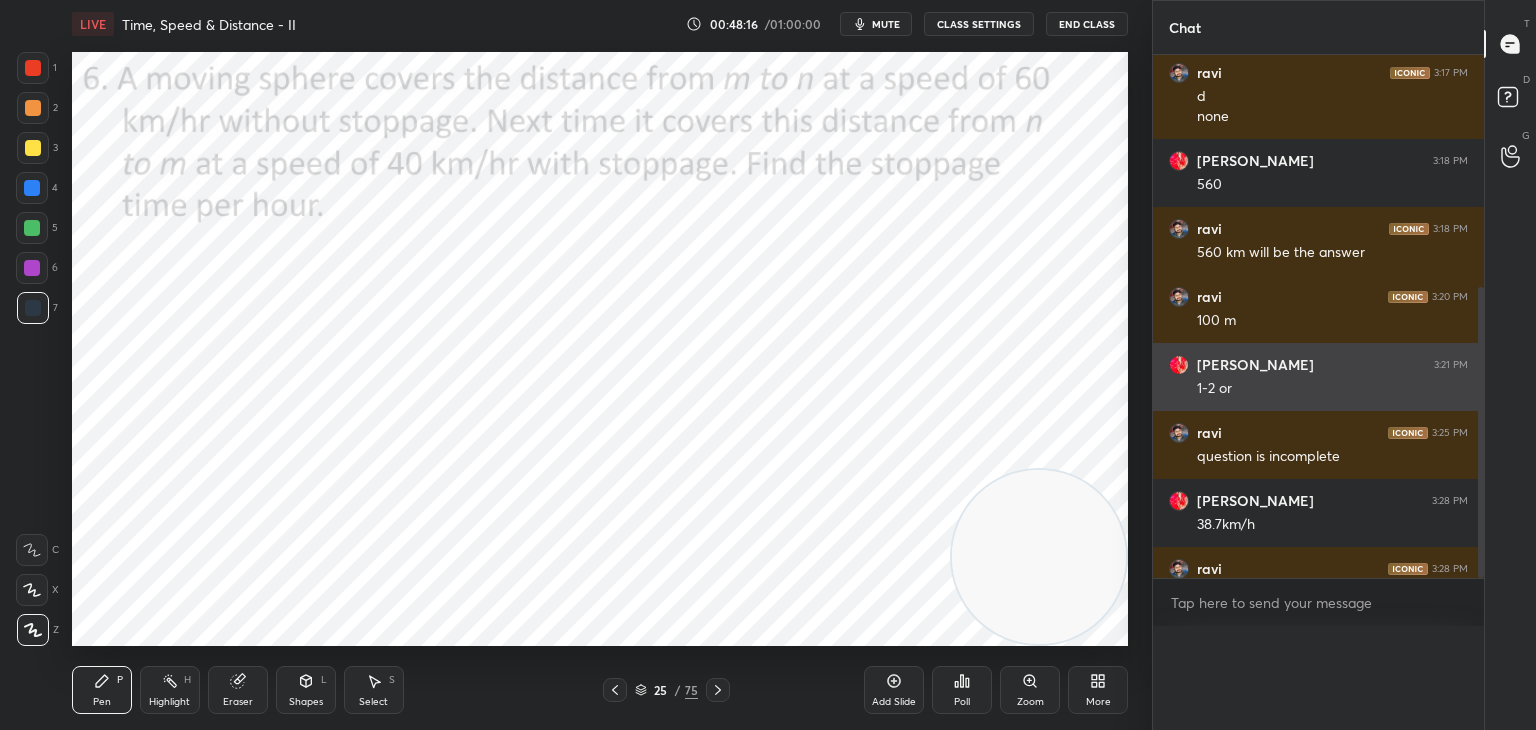 scroll, scrollTop: 151, scrollLeft: 293, axis: both 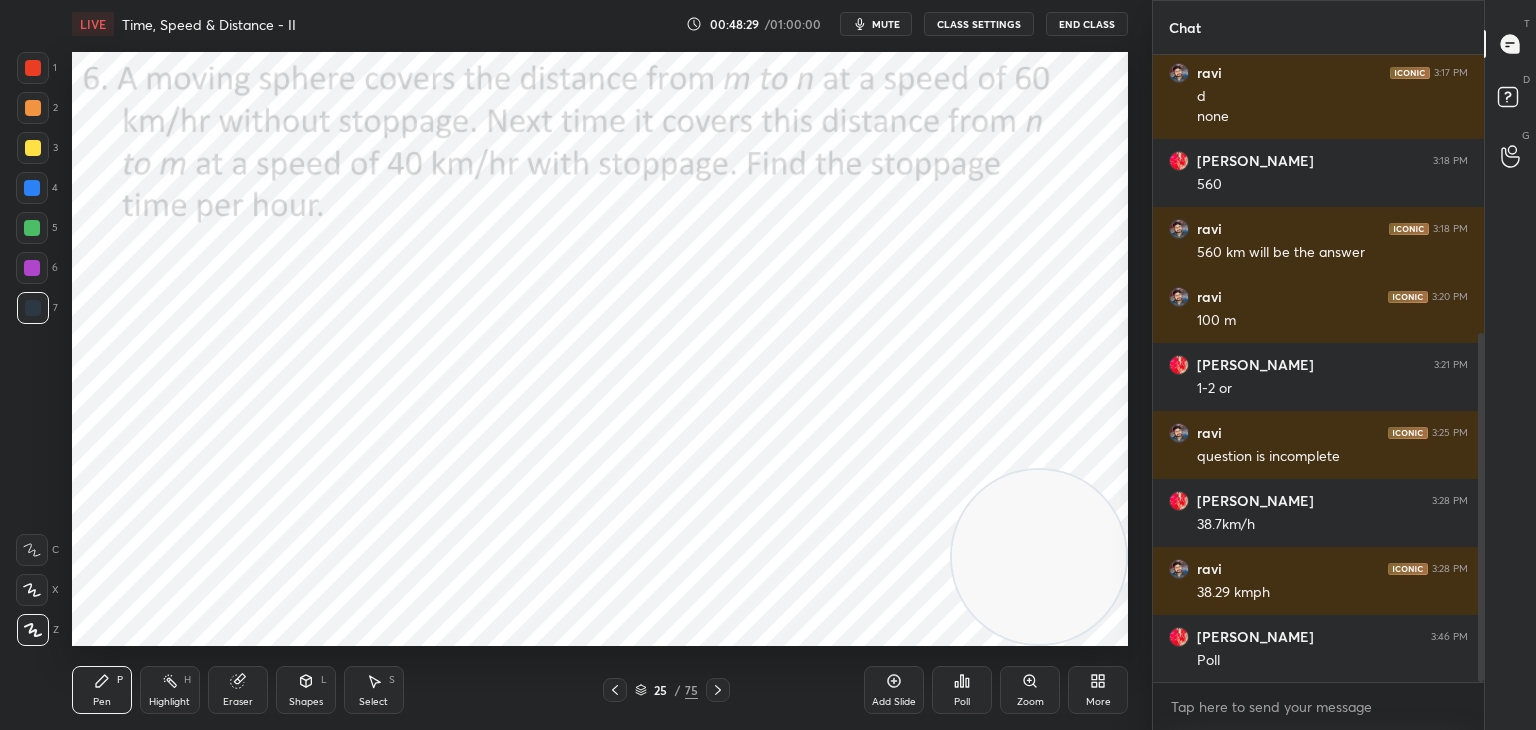 click at bounding box center [33, 68] 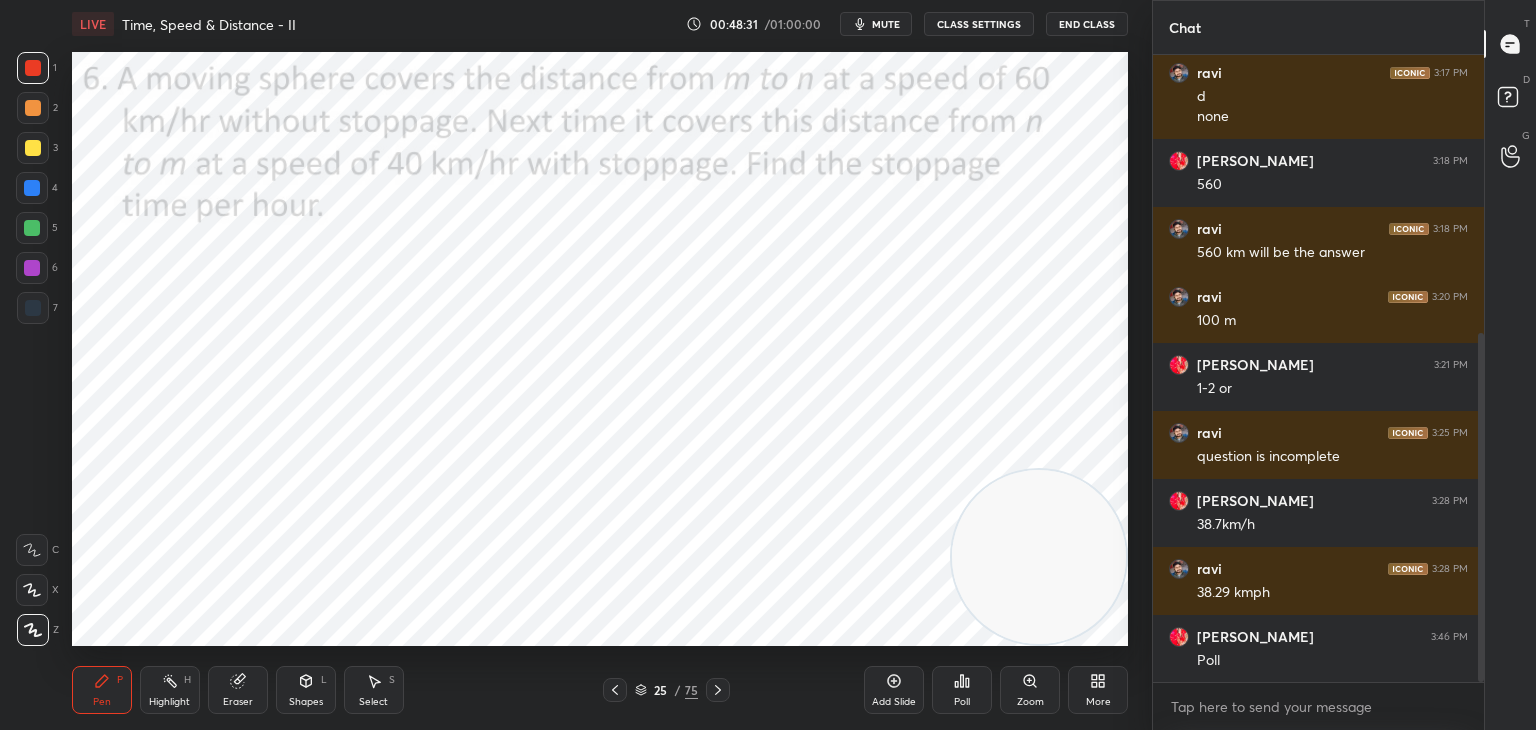 click on "Shapes L" at bounding box center (306, 690) 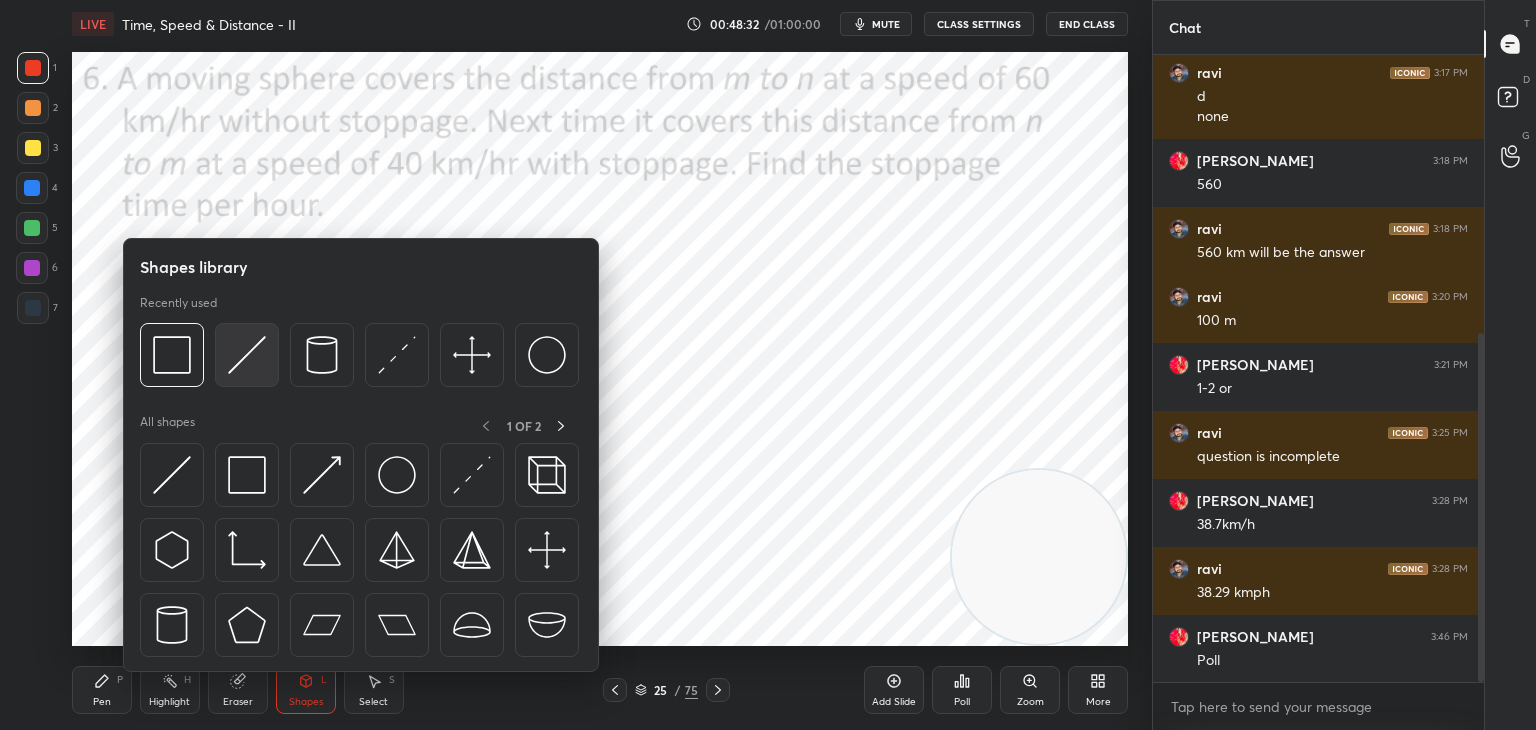 click at bounding box center [247, 355] 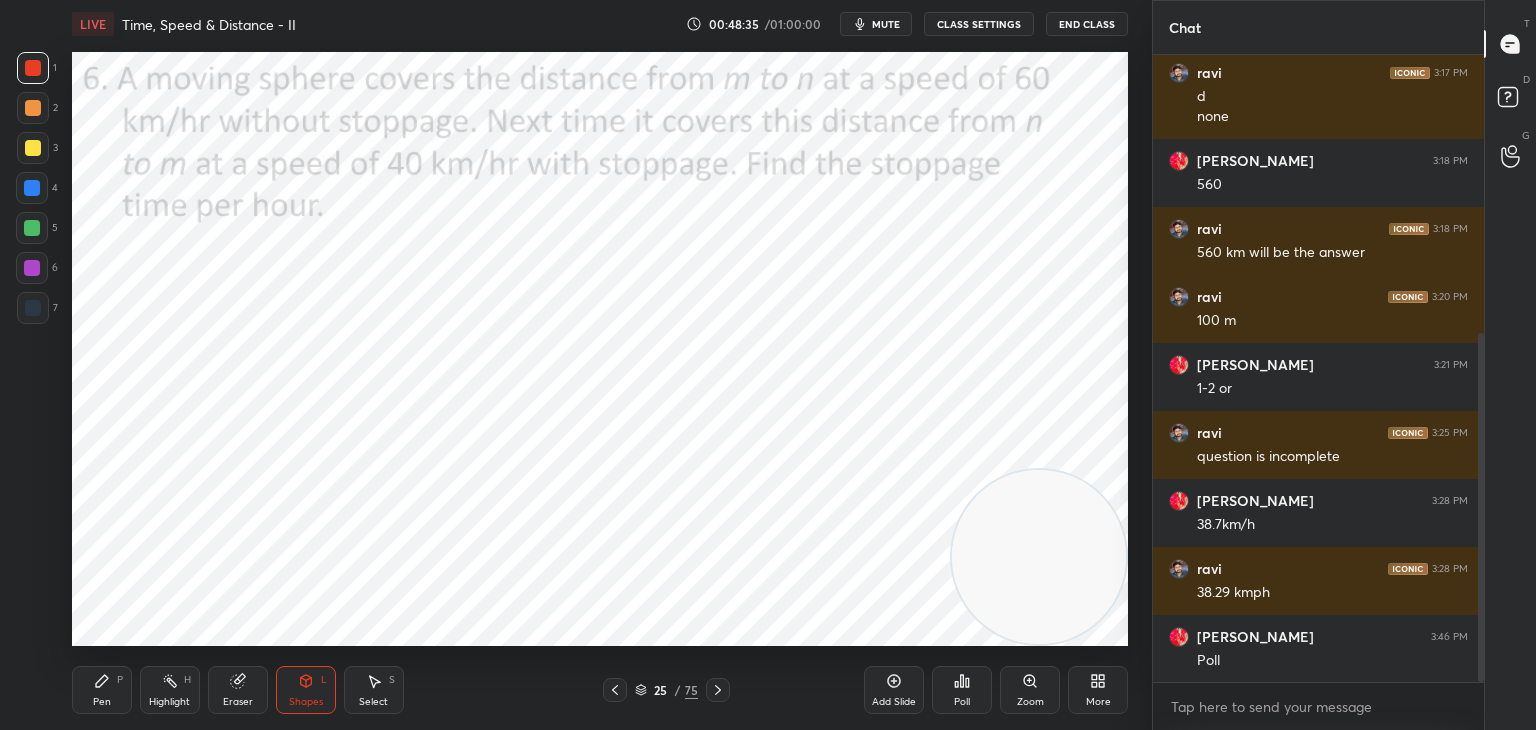 click on "Pen P" at bounding box center [102, 690] 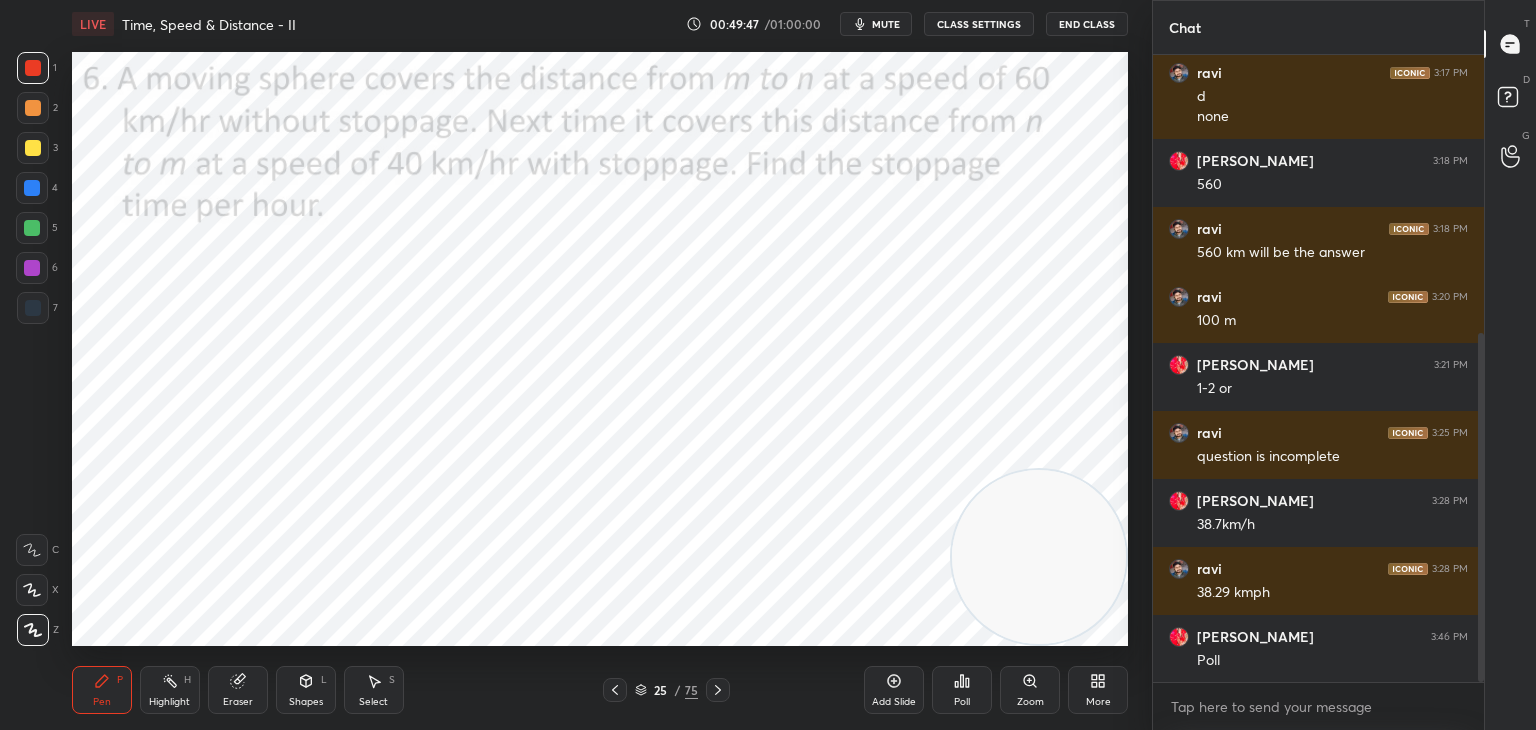 click 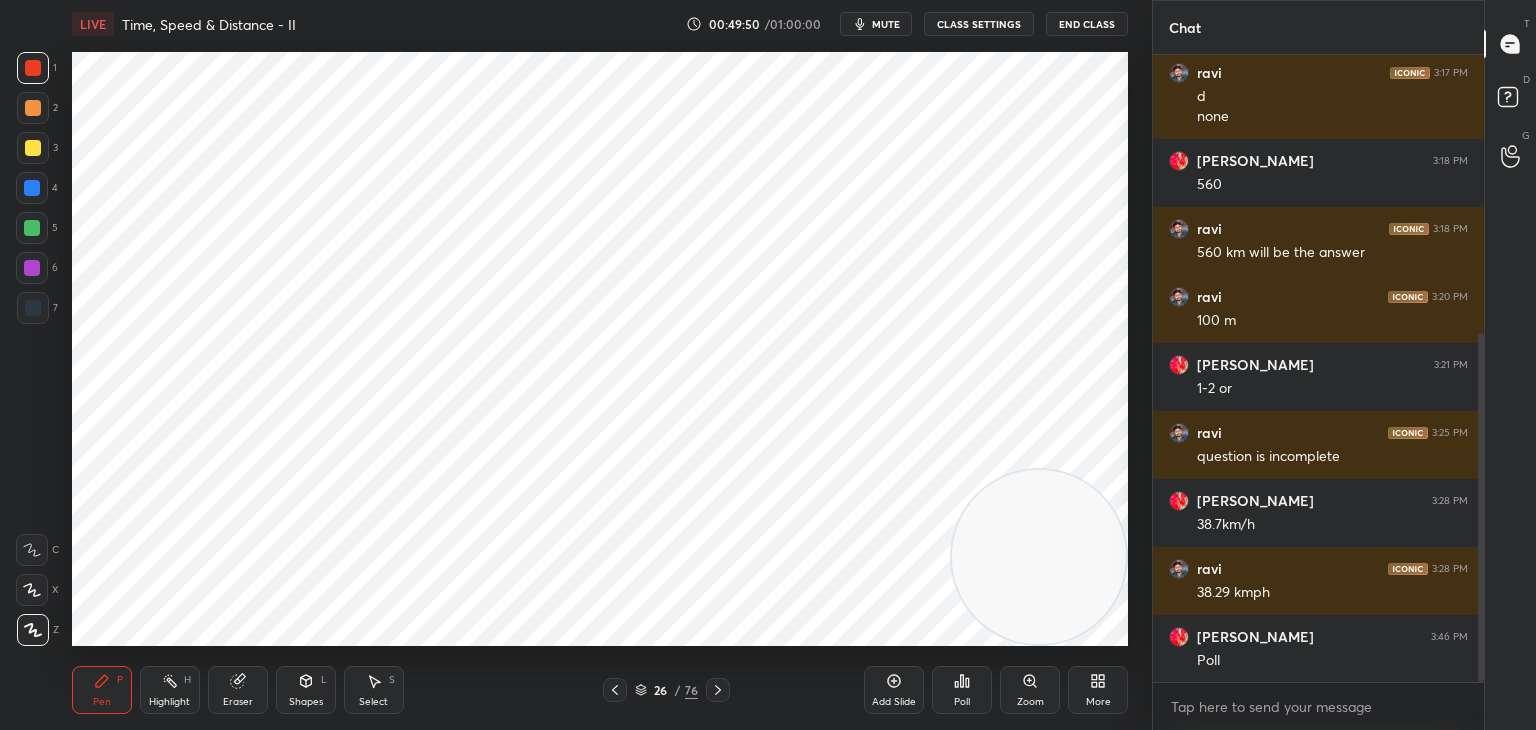 click at bounding box center [33, 308] 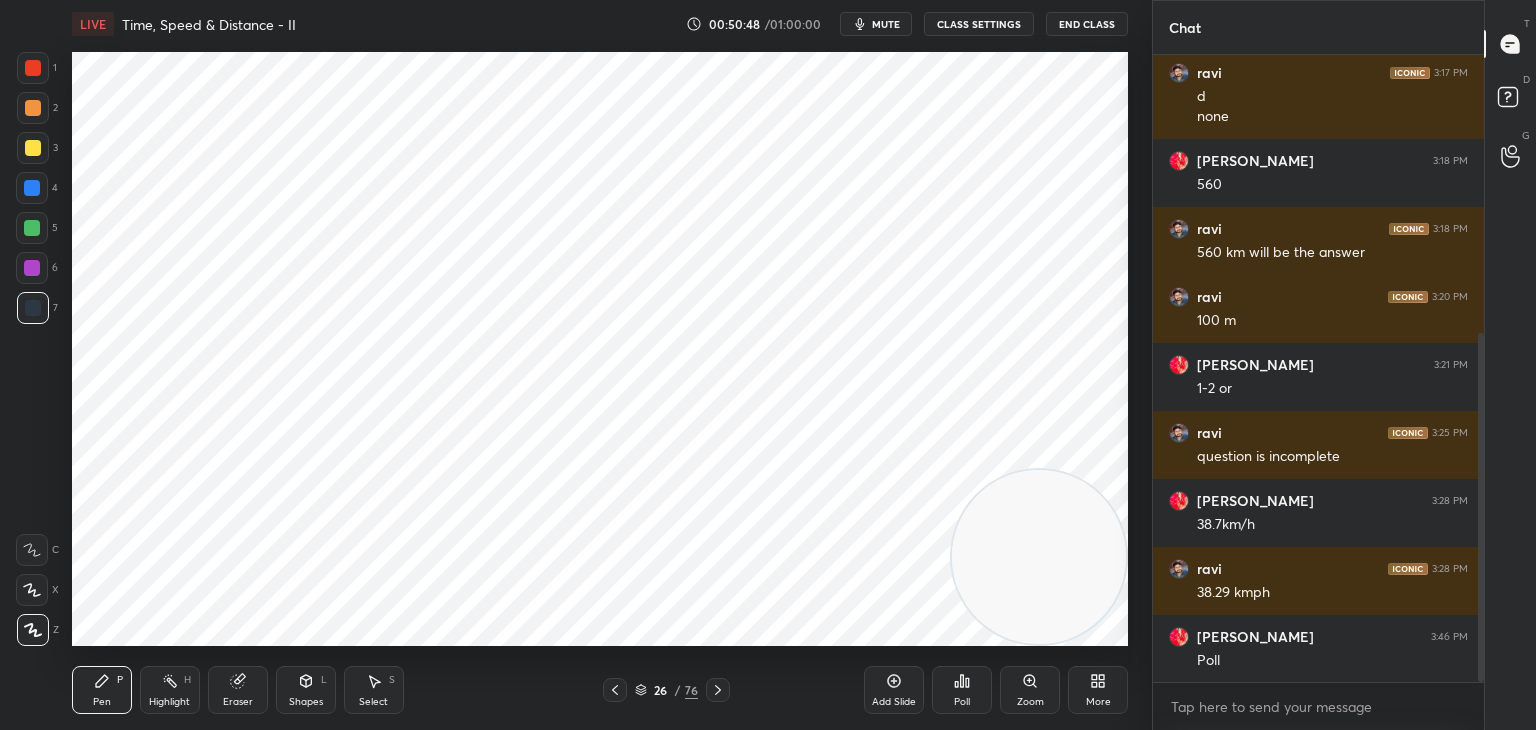click at bounding box center (33, 68) 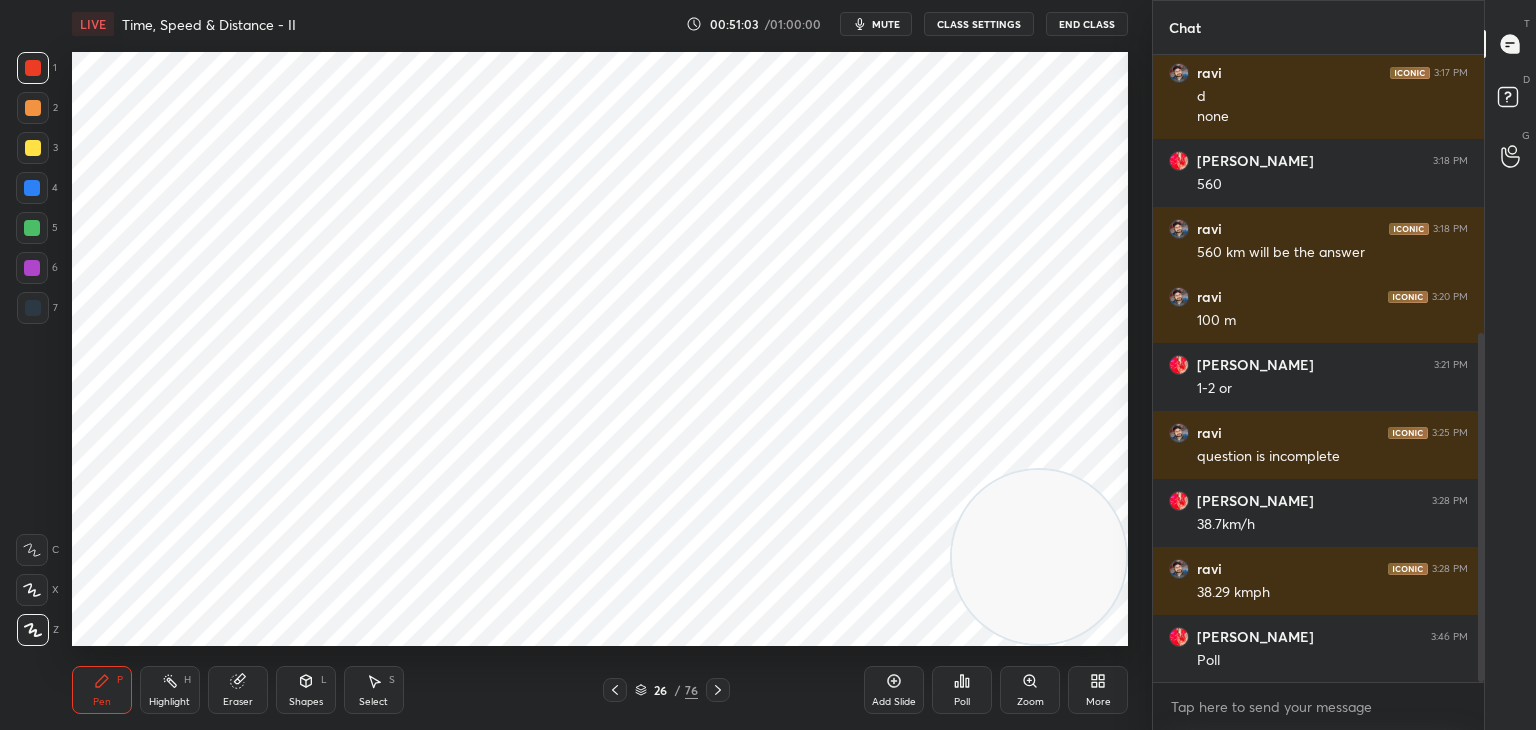 click on "mute" at bounding box center (876, 24) 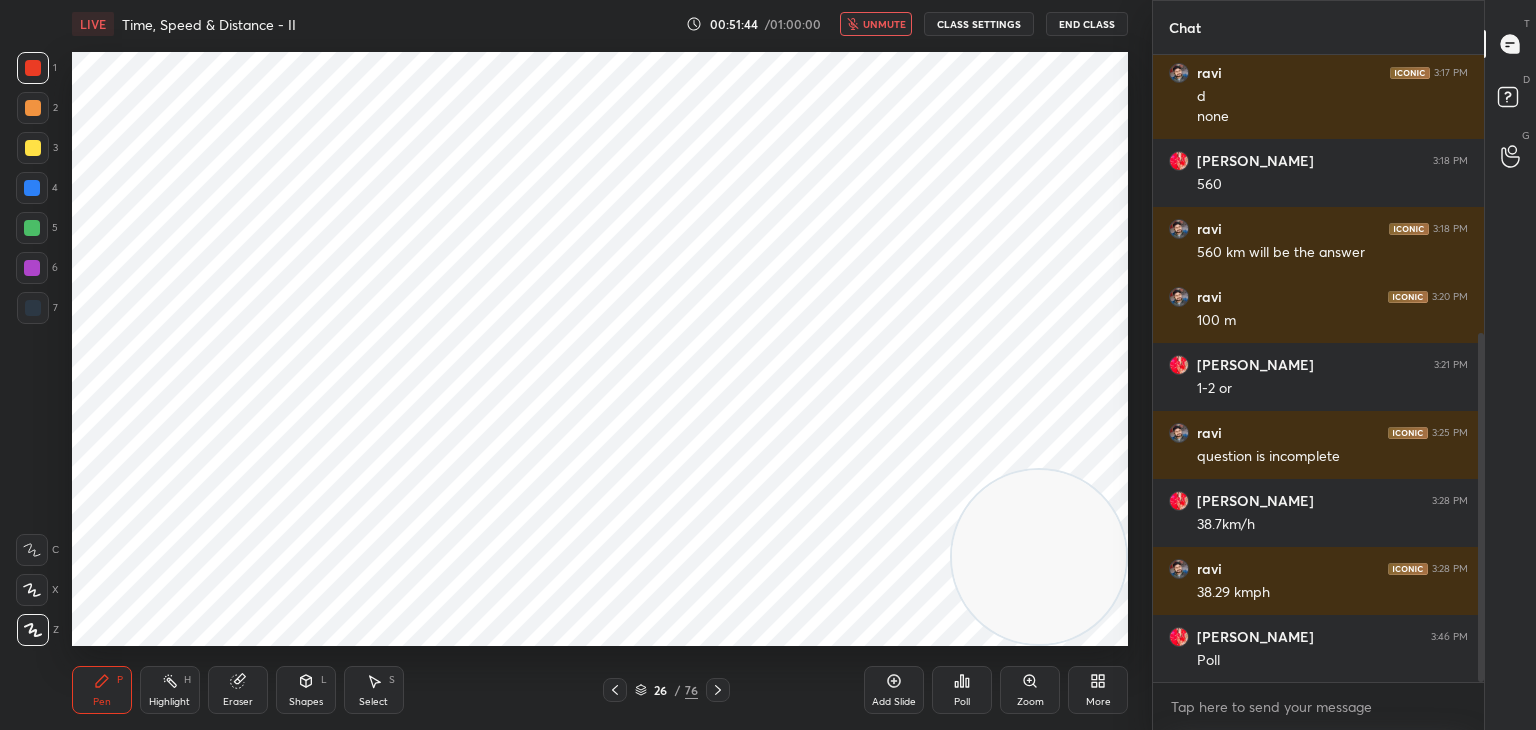 click on "unmute" at bounding box center [876, 24] 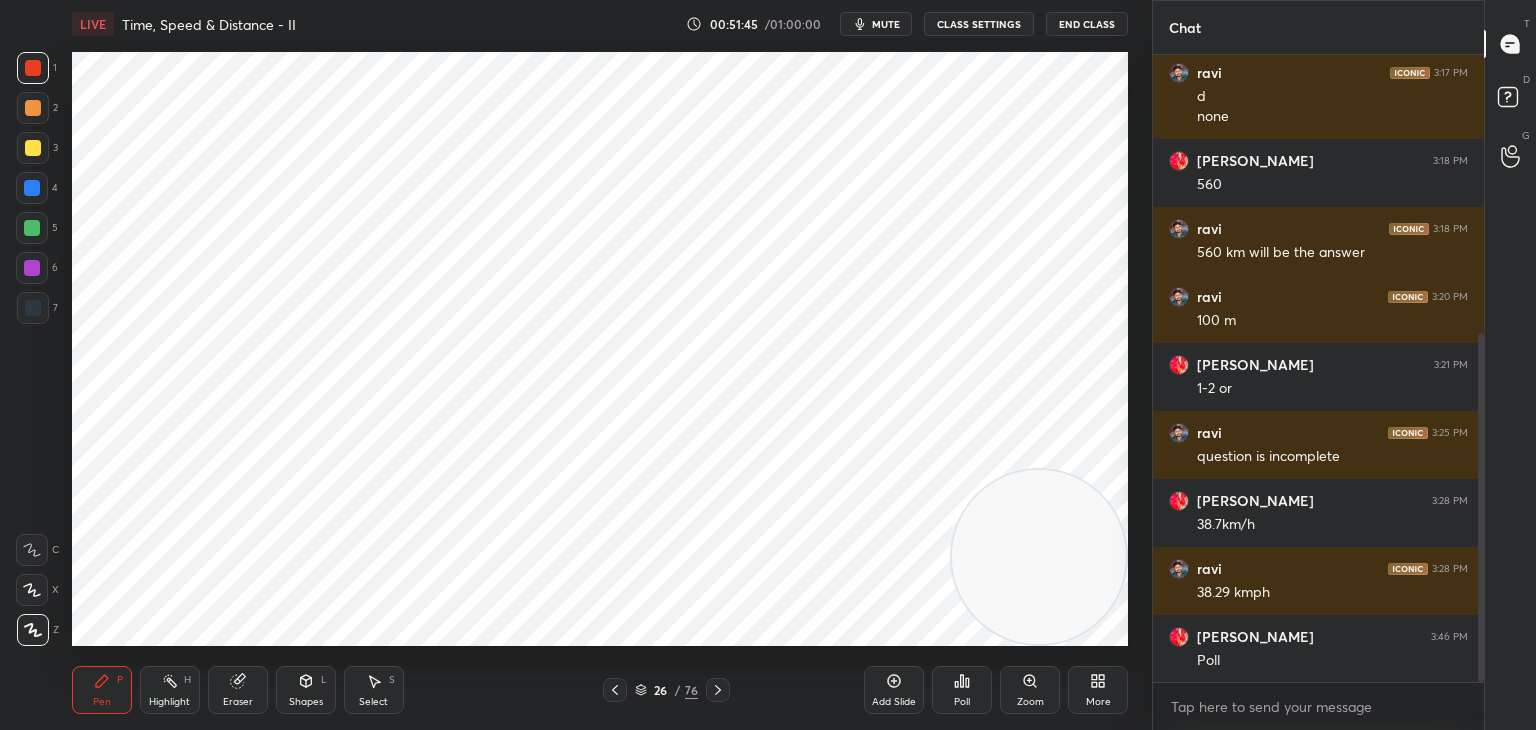 click 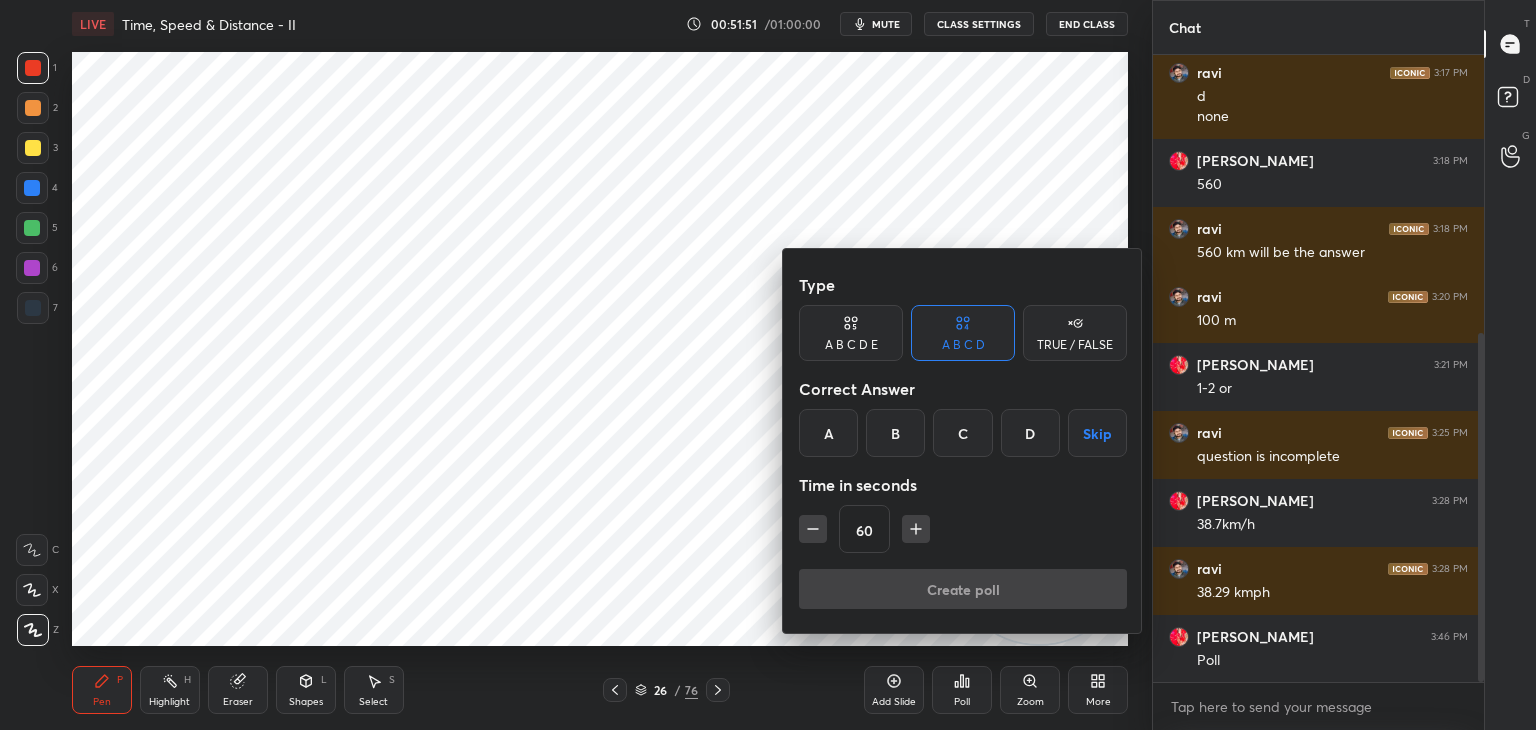 click on "B" at bounding box center [895, 433] 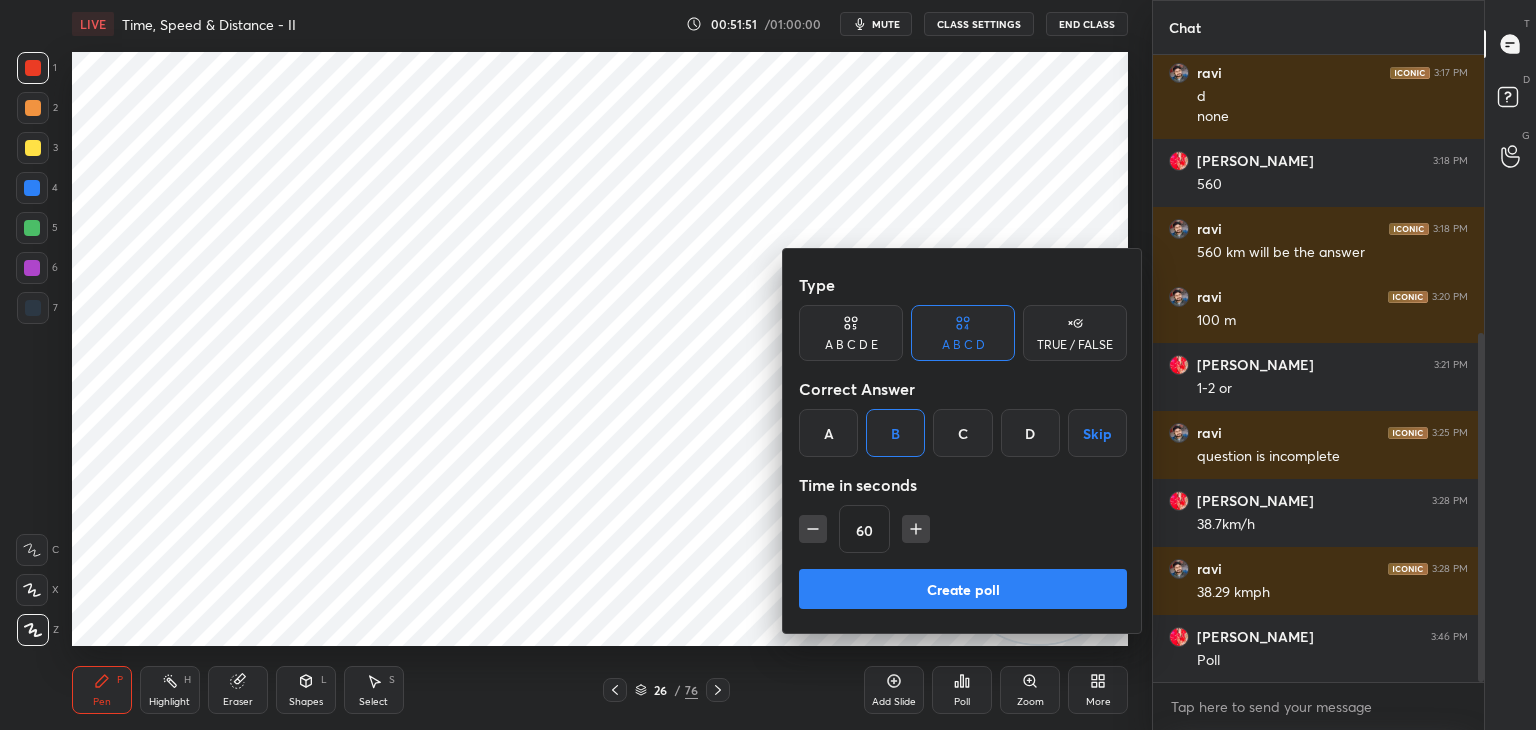 click on "Create poll" at bounding box center (963, 589) 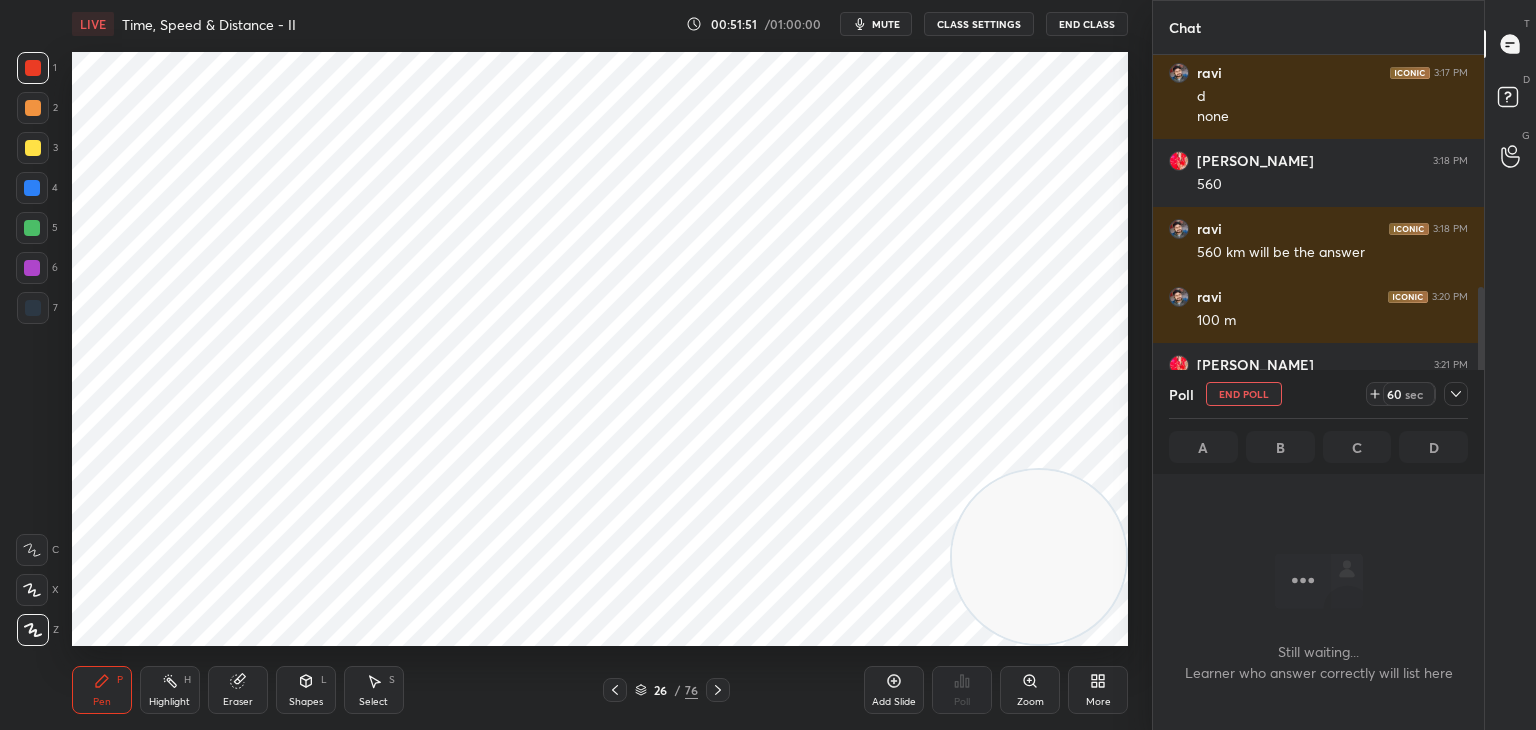 scroll, scrollTop: 548, scrollLeft: 325, axis: both 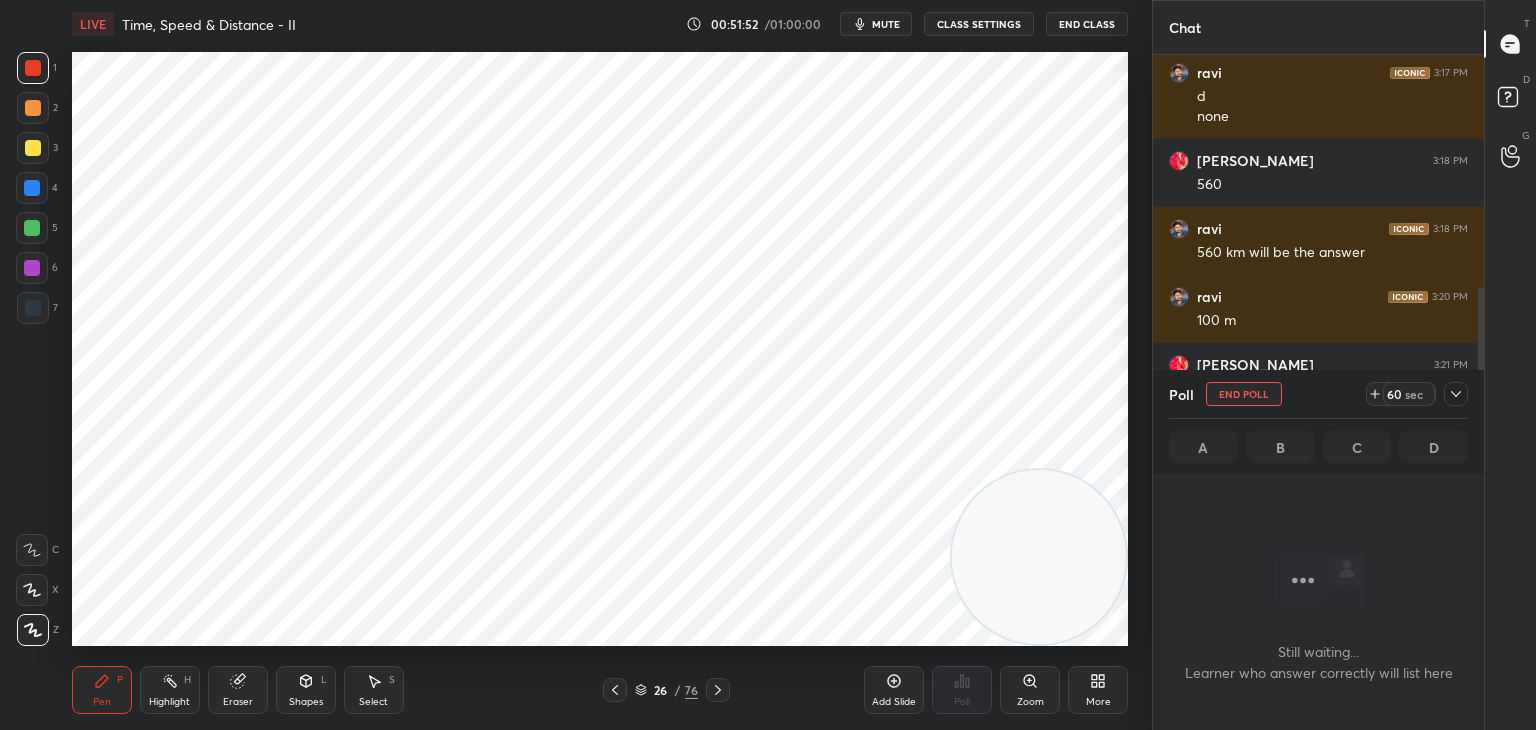 click on "mute" at bounding box center (876, 24) 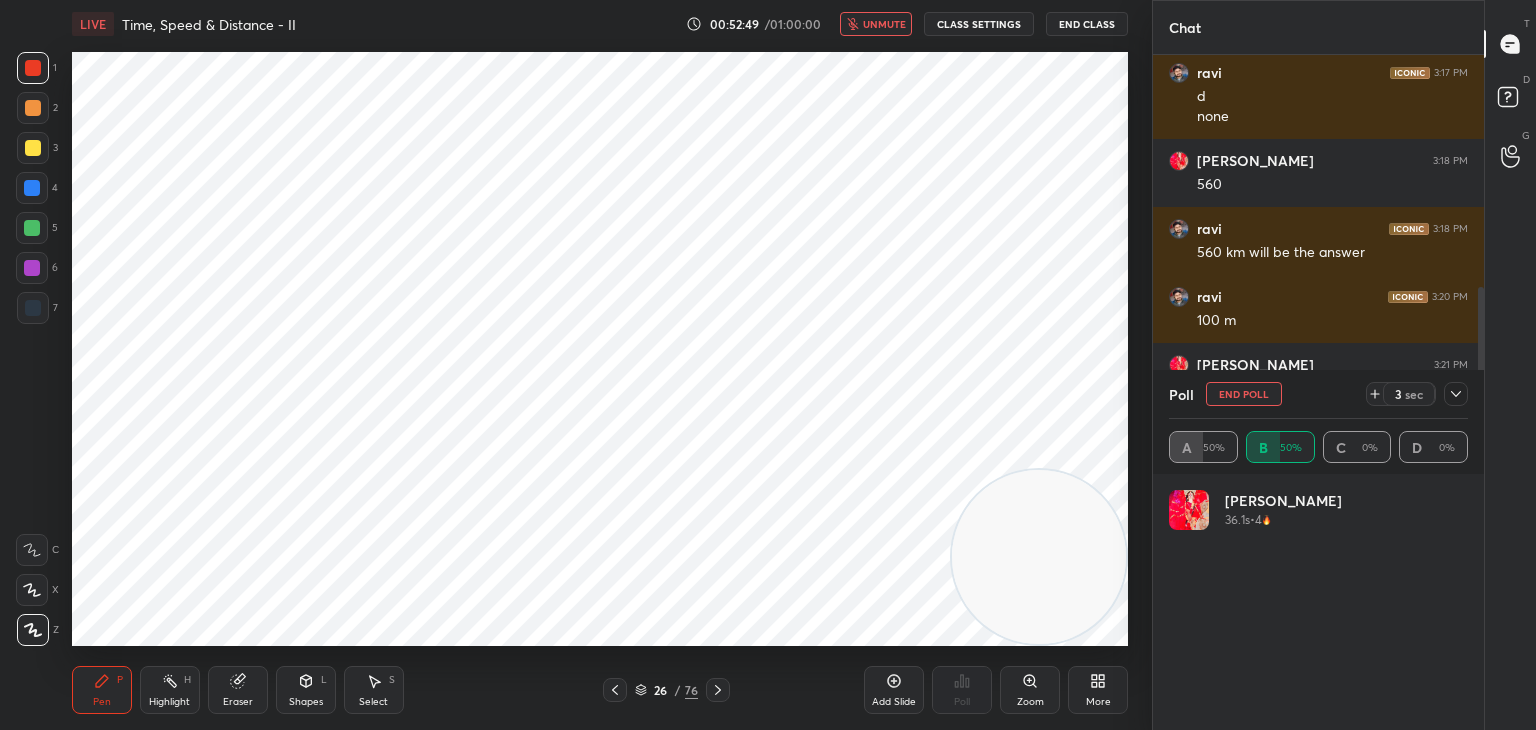 scroll, scrollTop: 234, scrollLeft: 293, axis: both 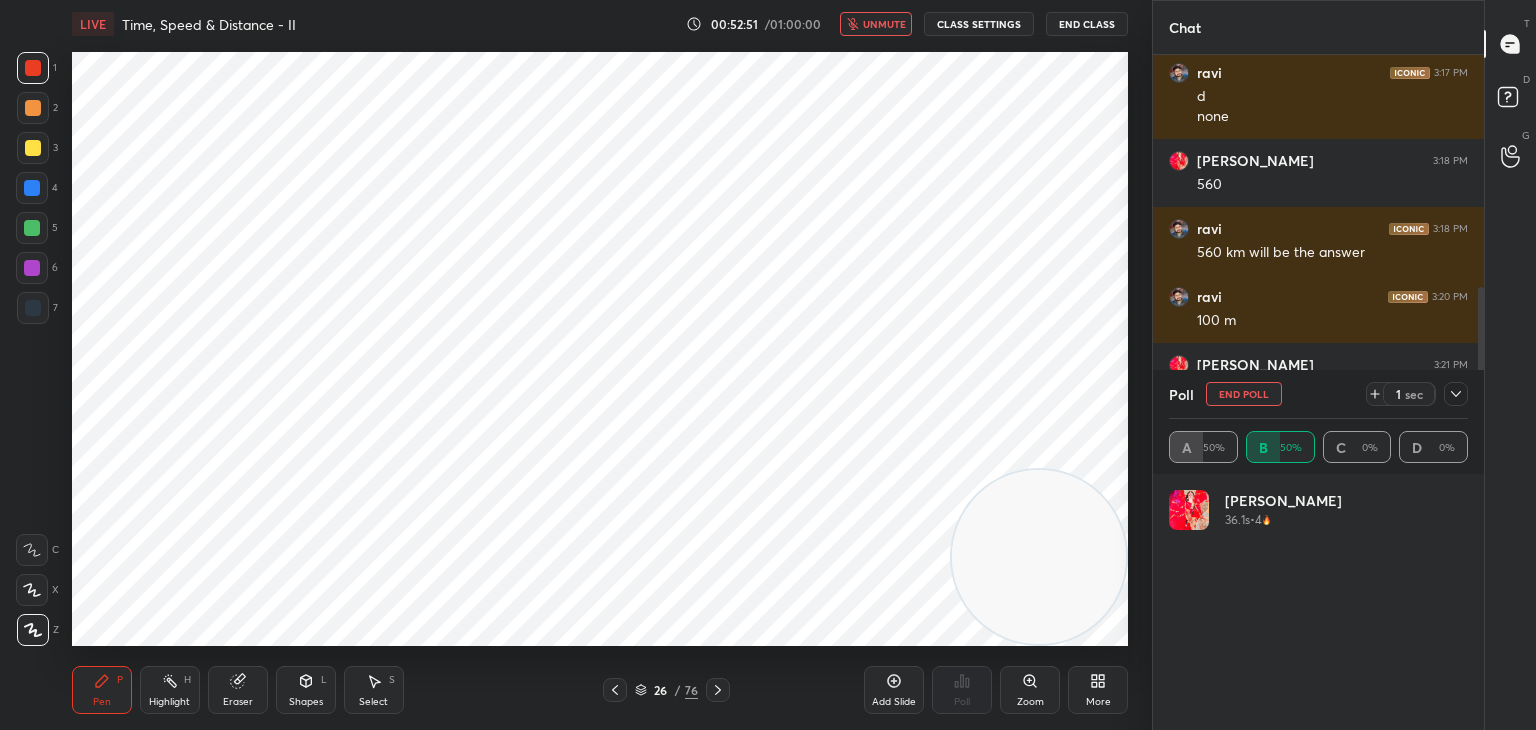 click on "unmute" at bounding box center [884, 24] 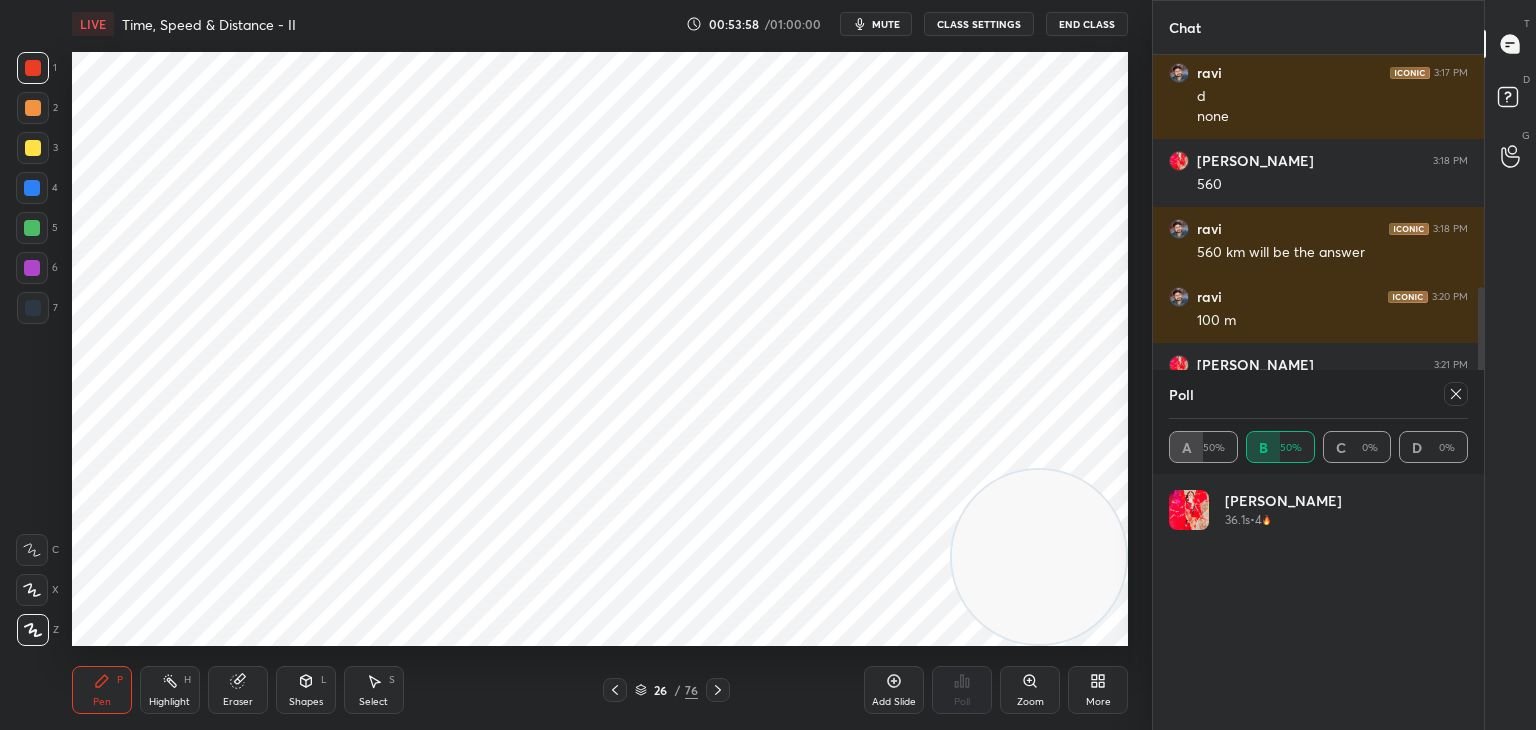 click on "Eraser" at bounding box center [238, 690] 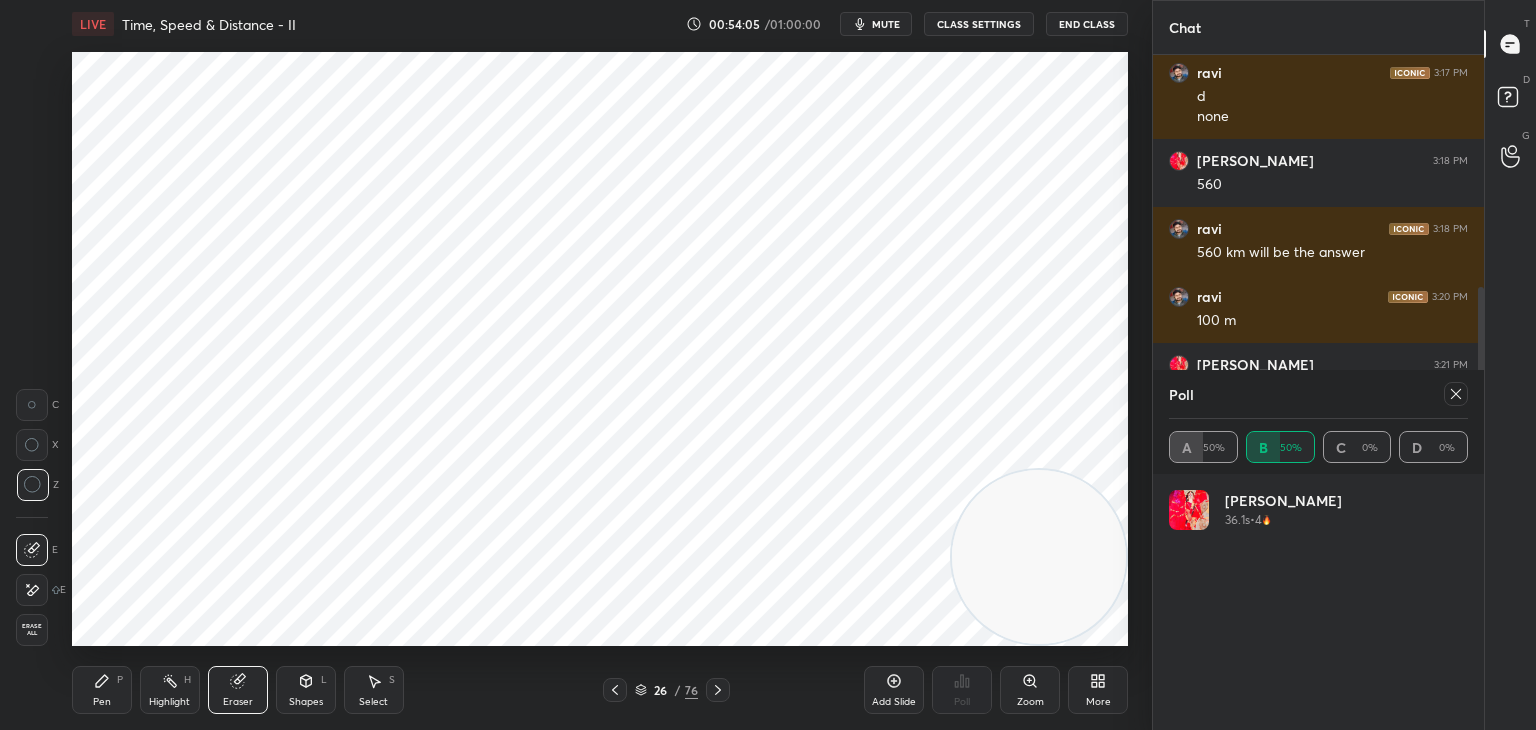 click on "Pen P" at bounding box center (102, 690) 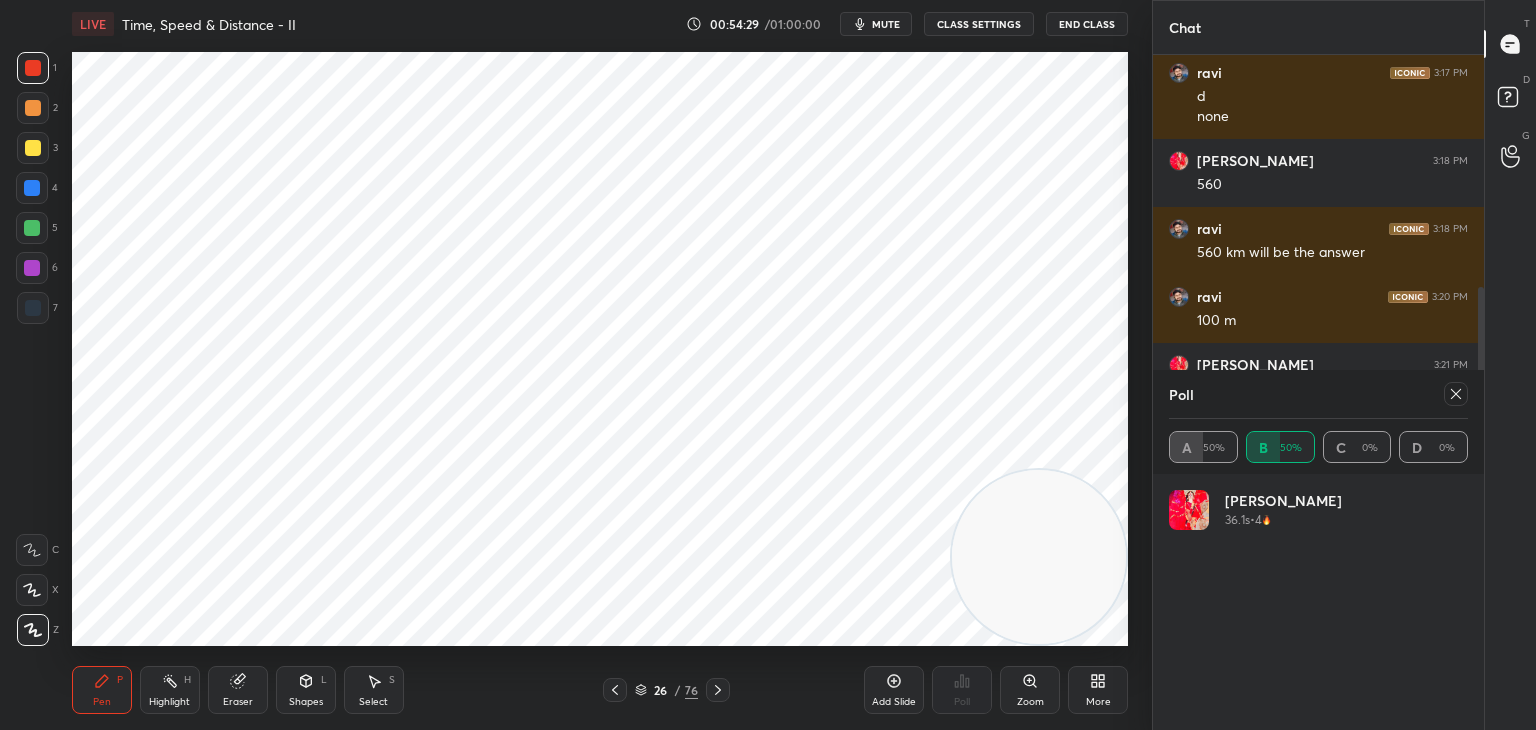 click on "Poll" at bounding box center [1318, 394] 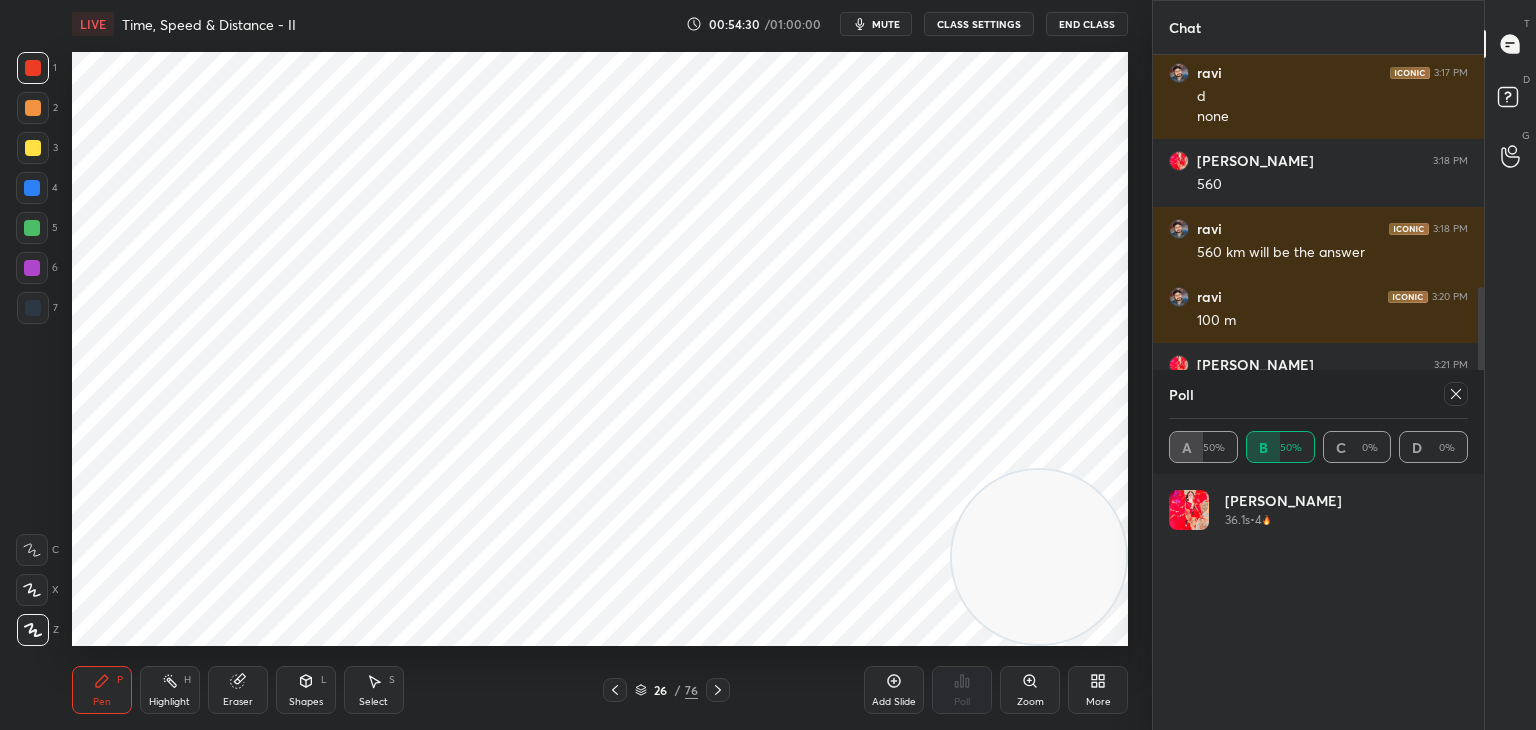 click 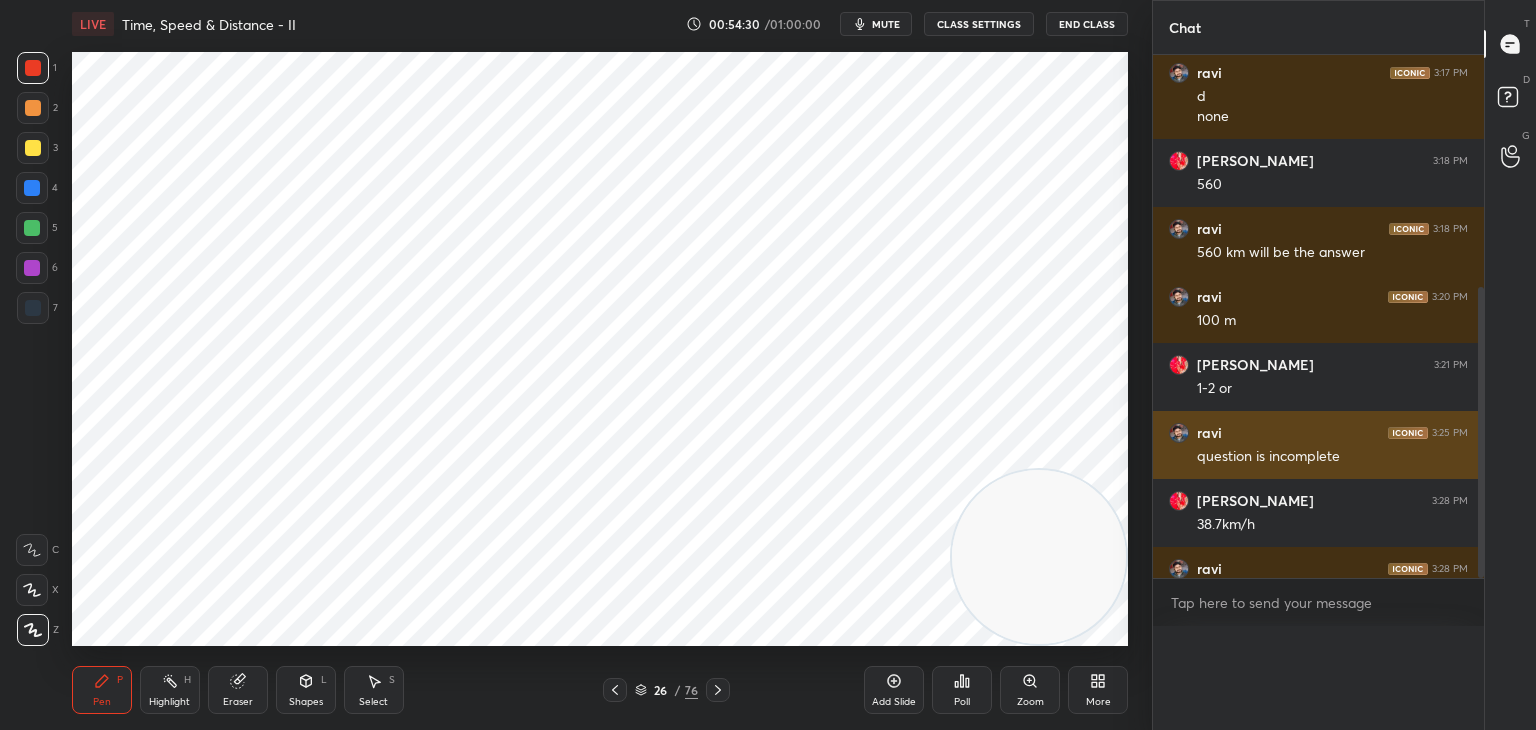 scroll, scrollTop: 0, scrollLeft: 0, axis: both 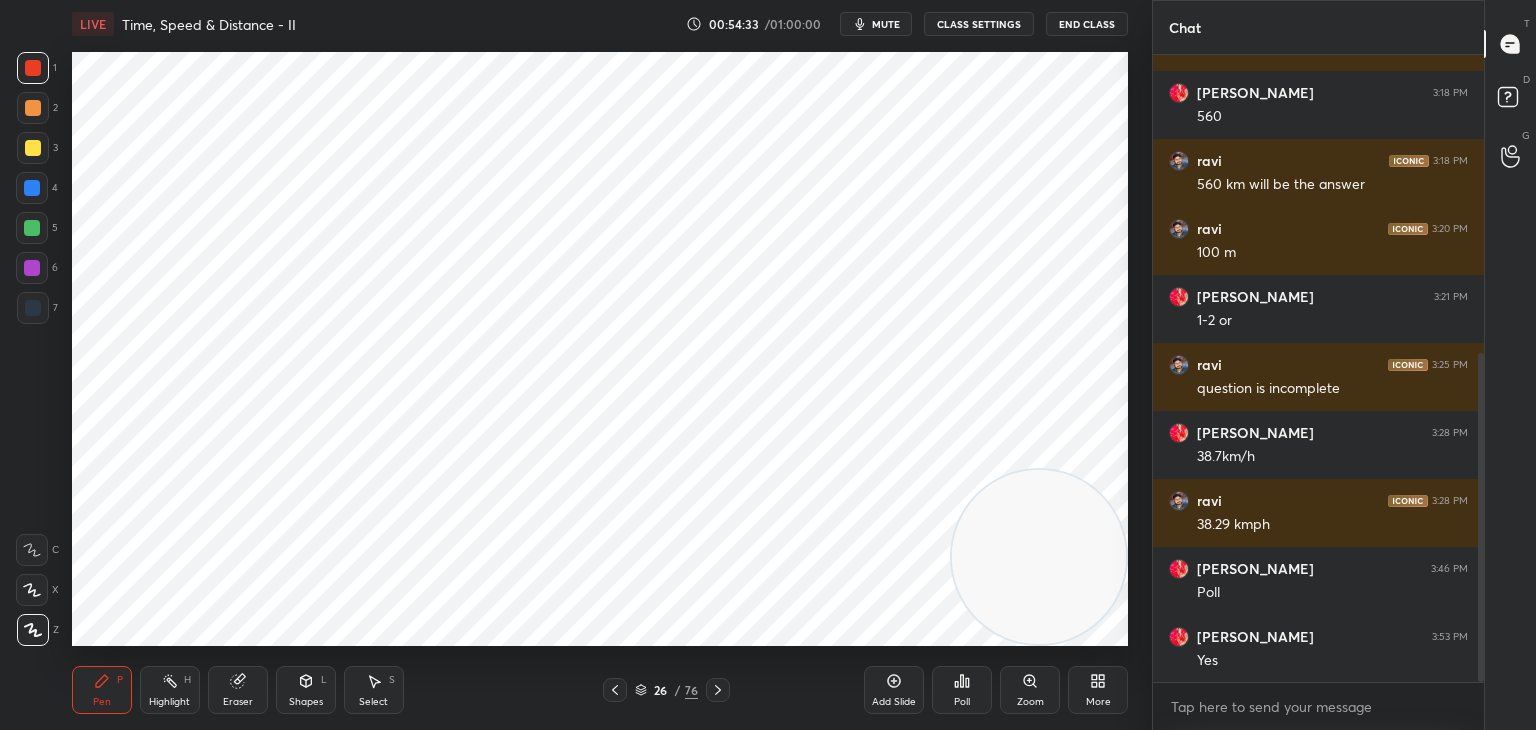 click on "26 / 76" at bounding box center (666, 690) 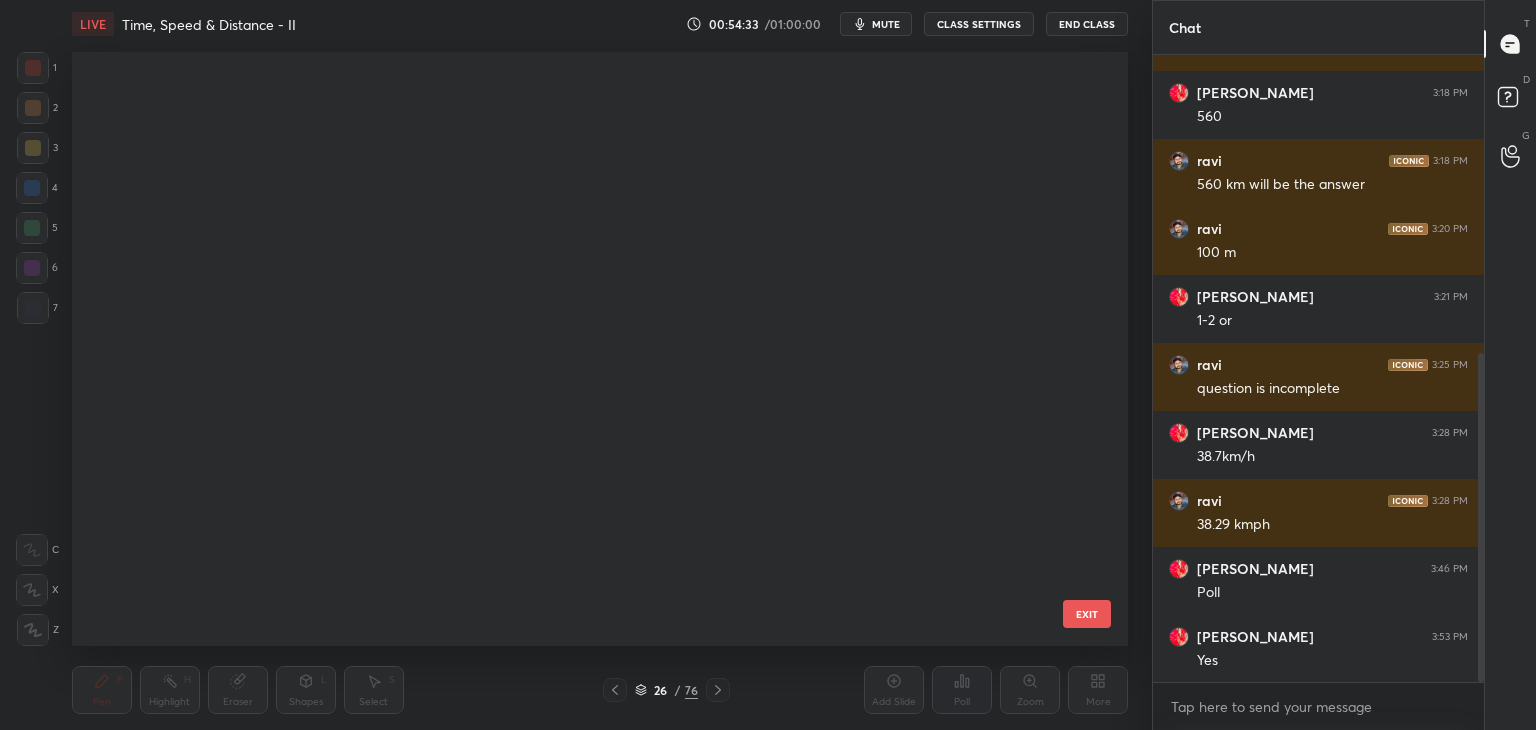 scroll, scrollTop: 1052, scrollLeft: 0, axis: vertical 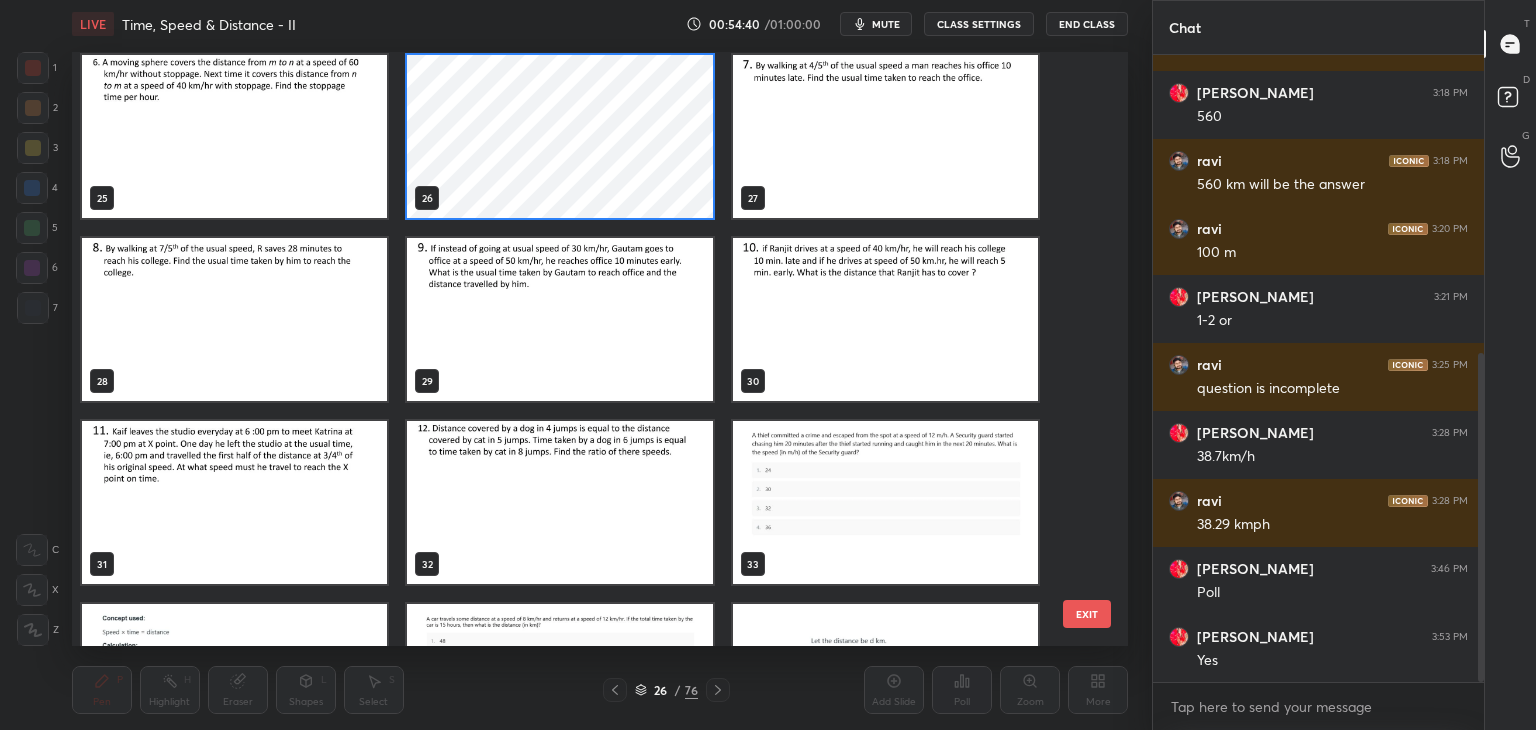 click at bounding box center [884, 319] 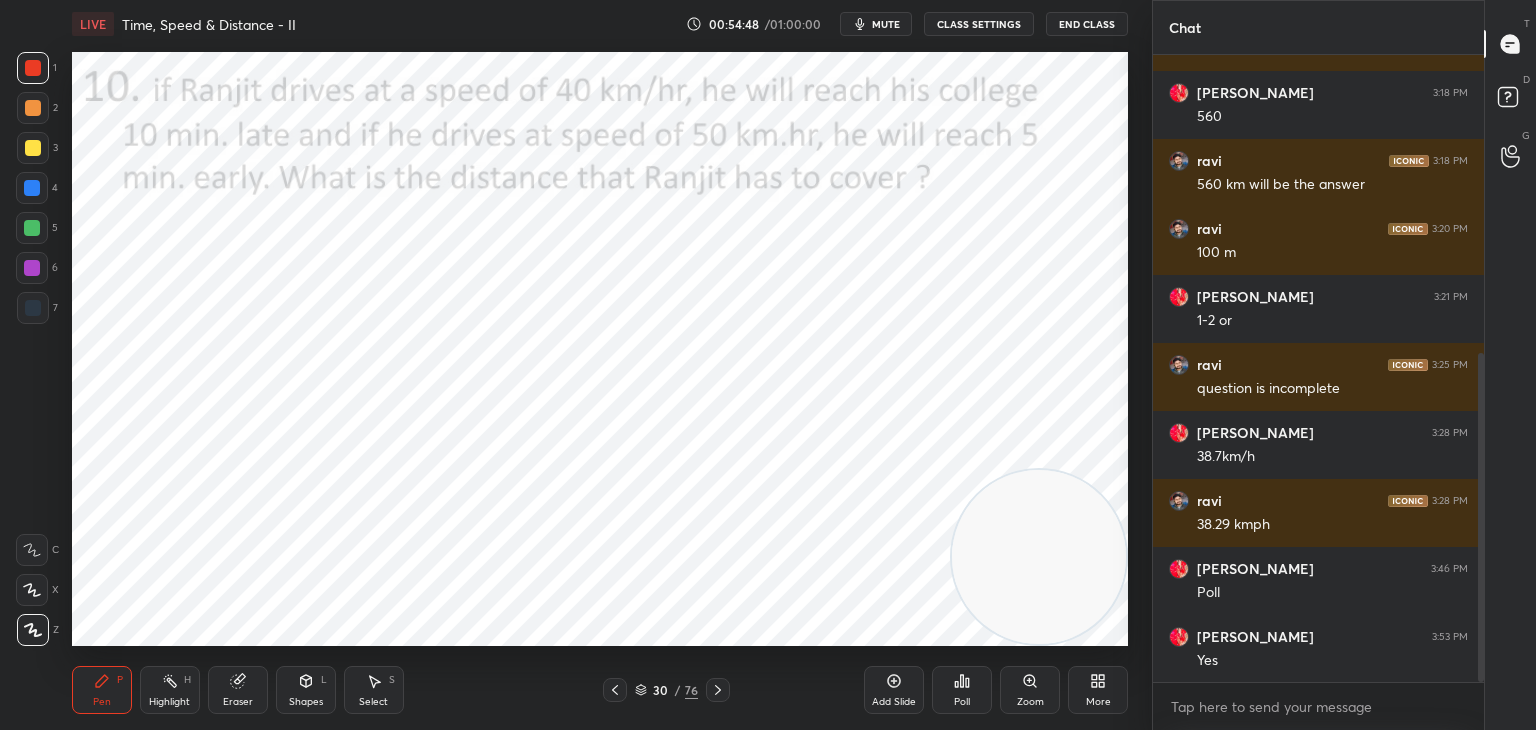 click 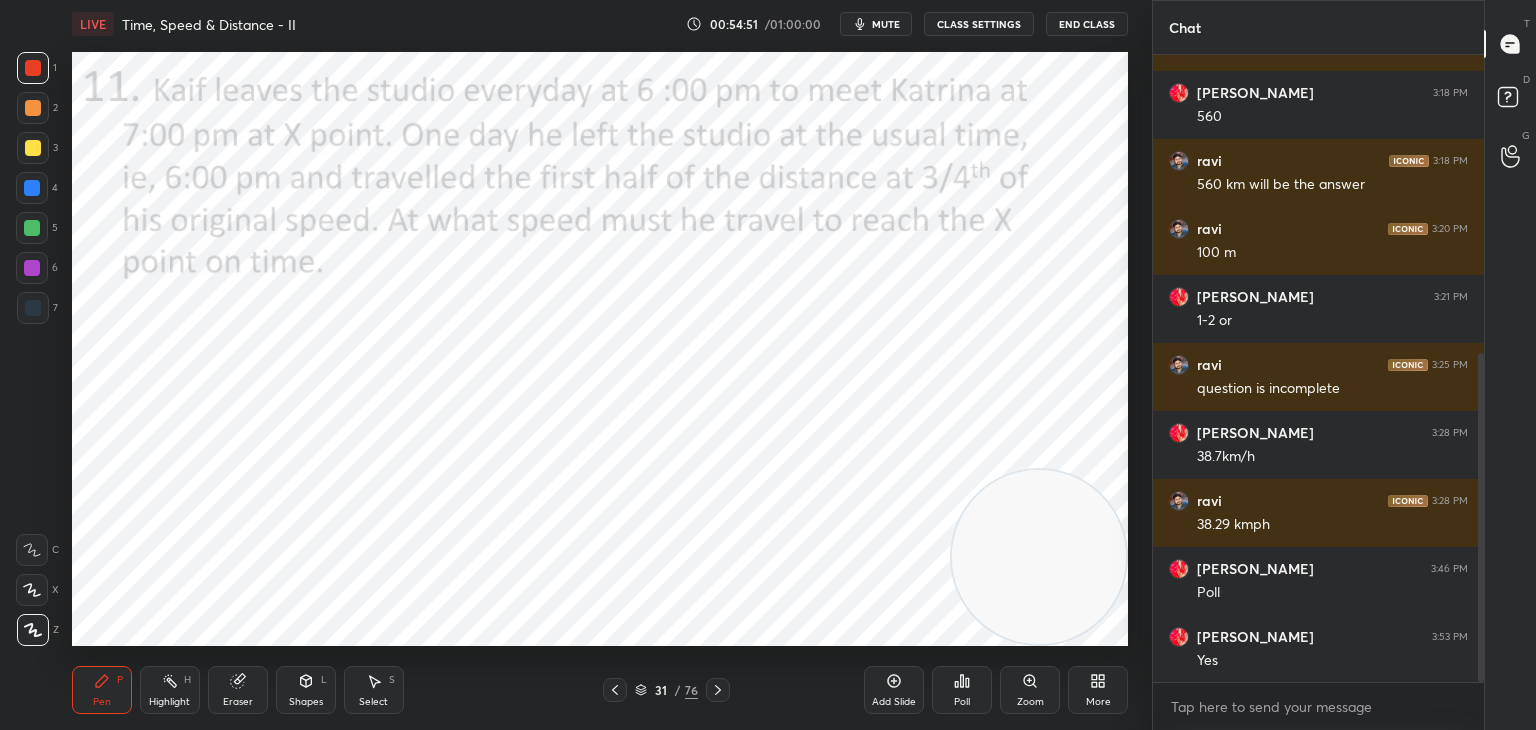 click 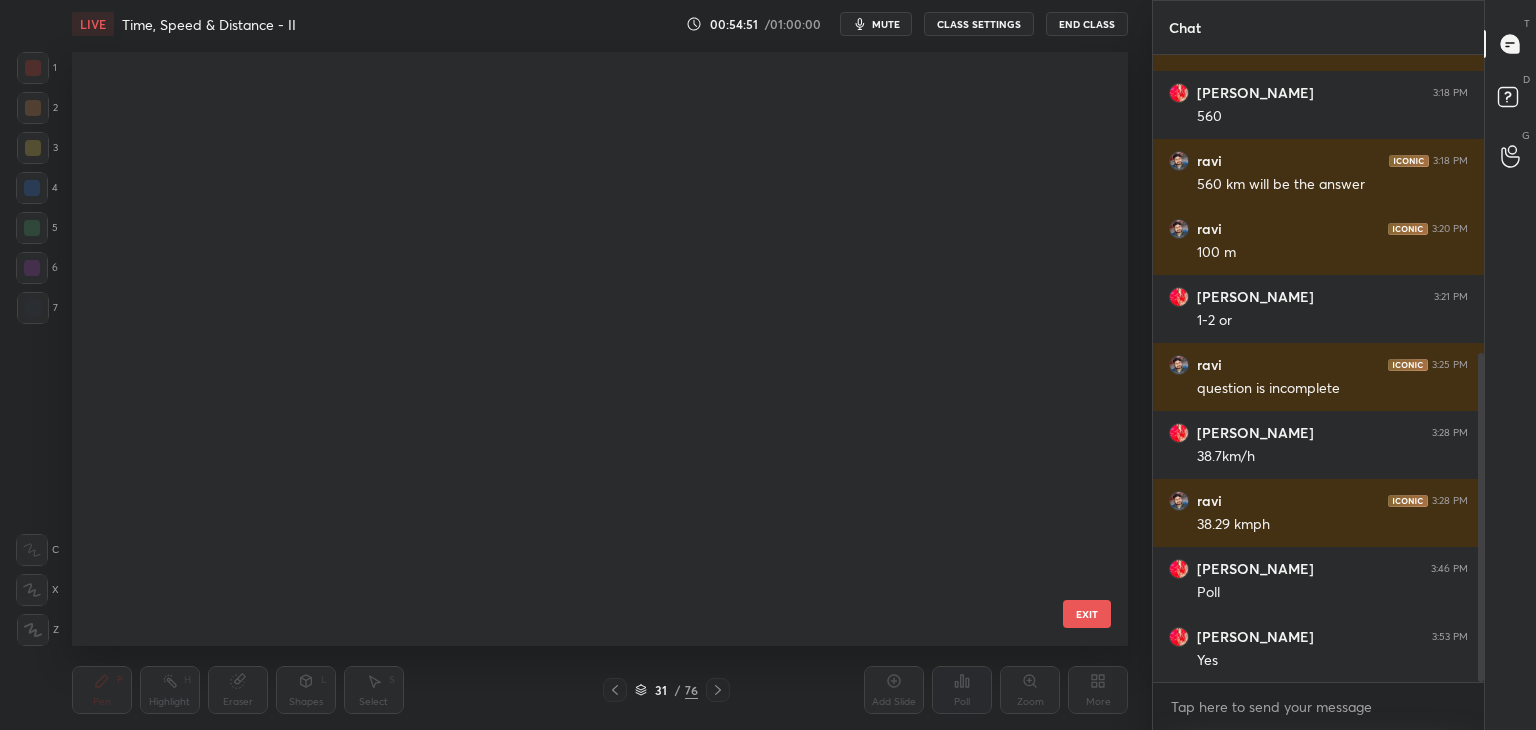 scroll, scrollTop: 1419, scrollLeft: 0, axis: vertical 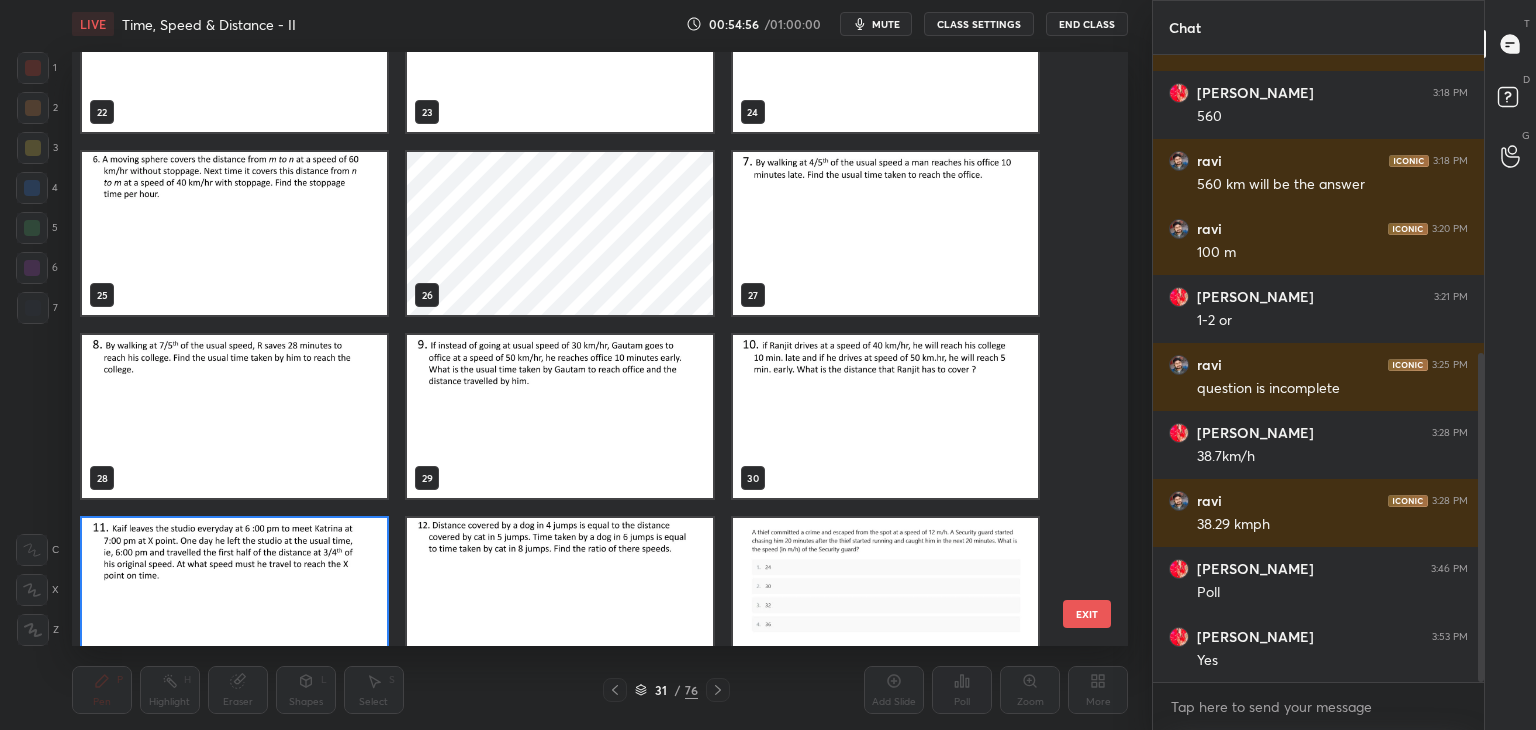 click at bounding box center (234, 599) 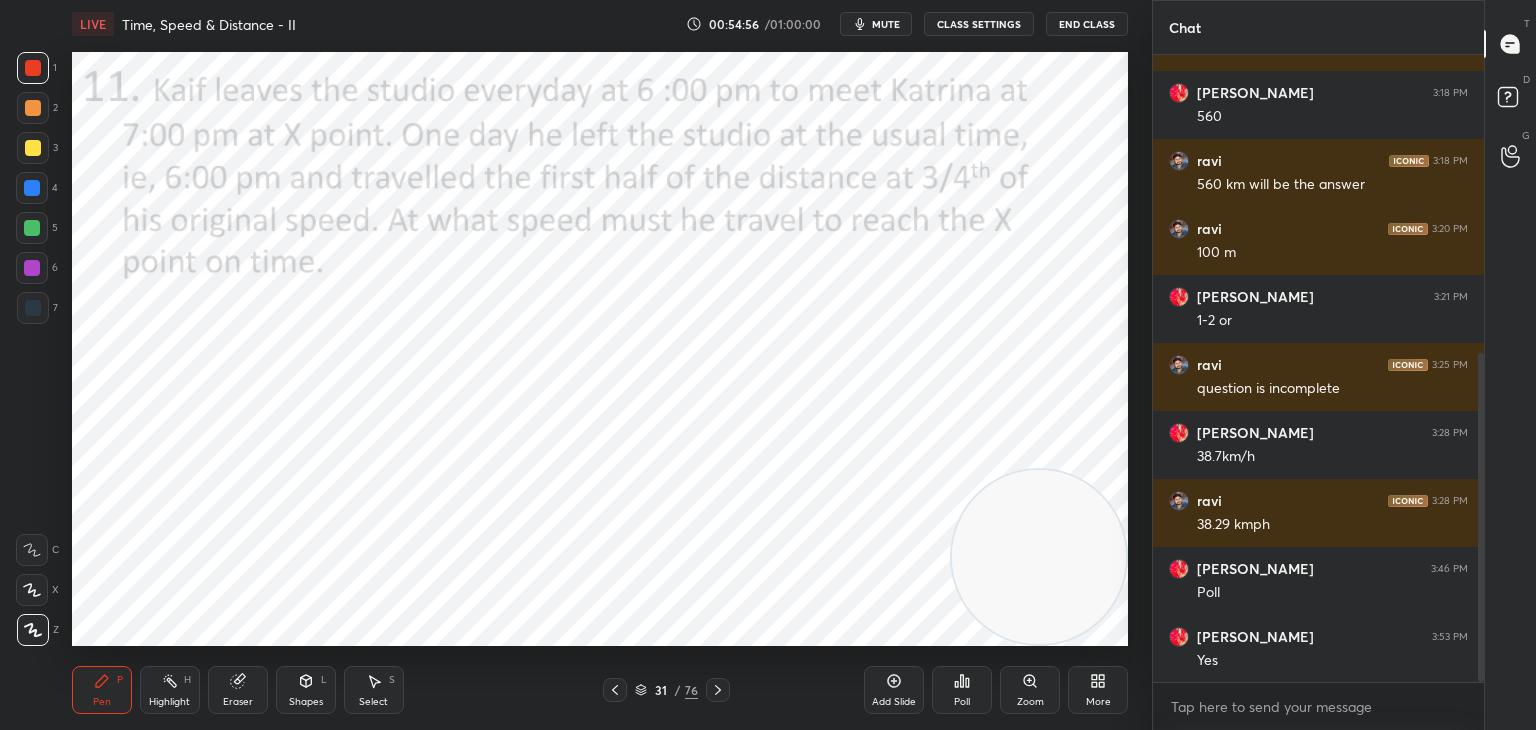 click at bounding box center [234, 599] 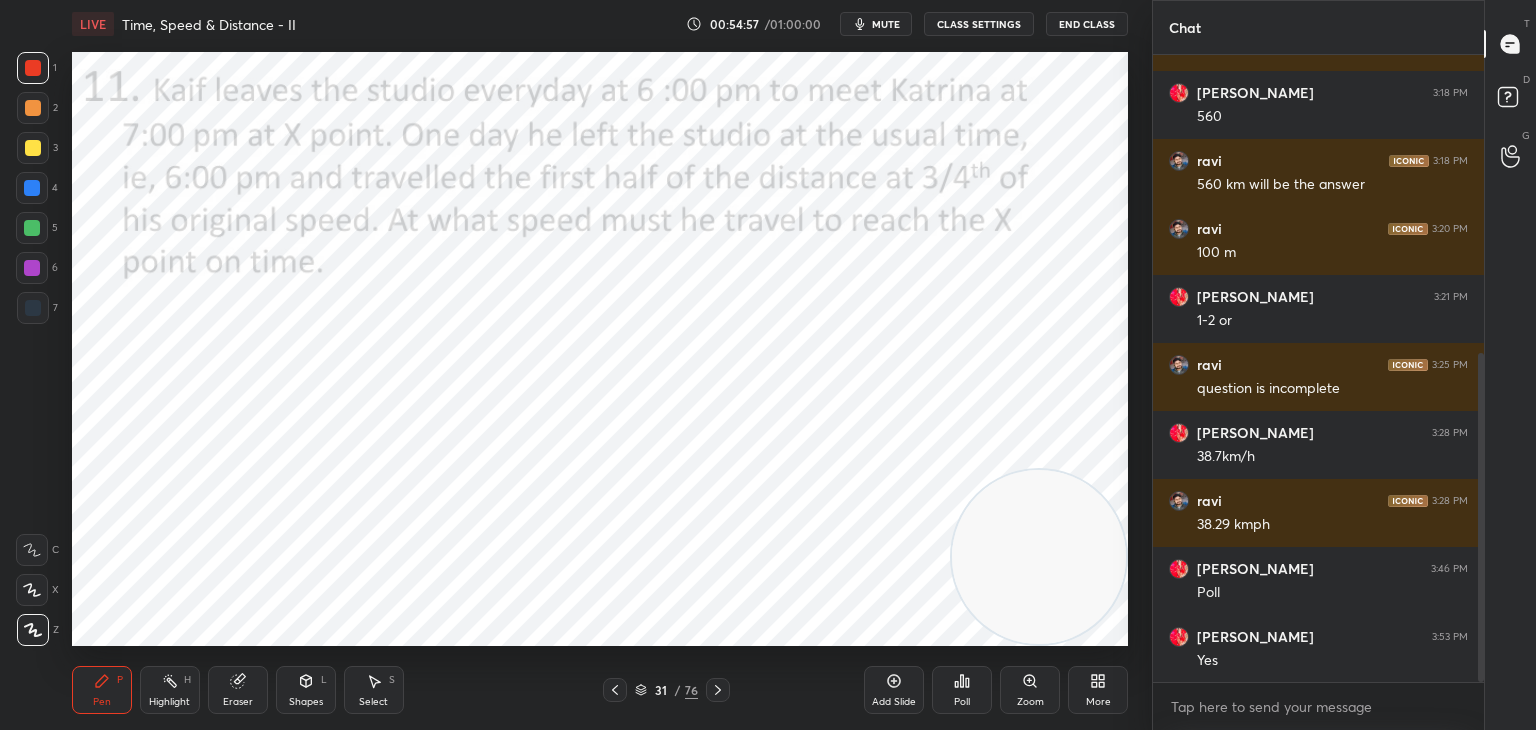 click 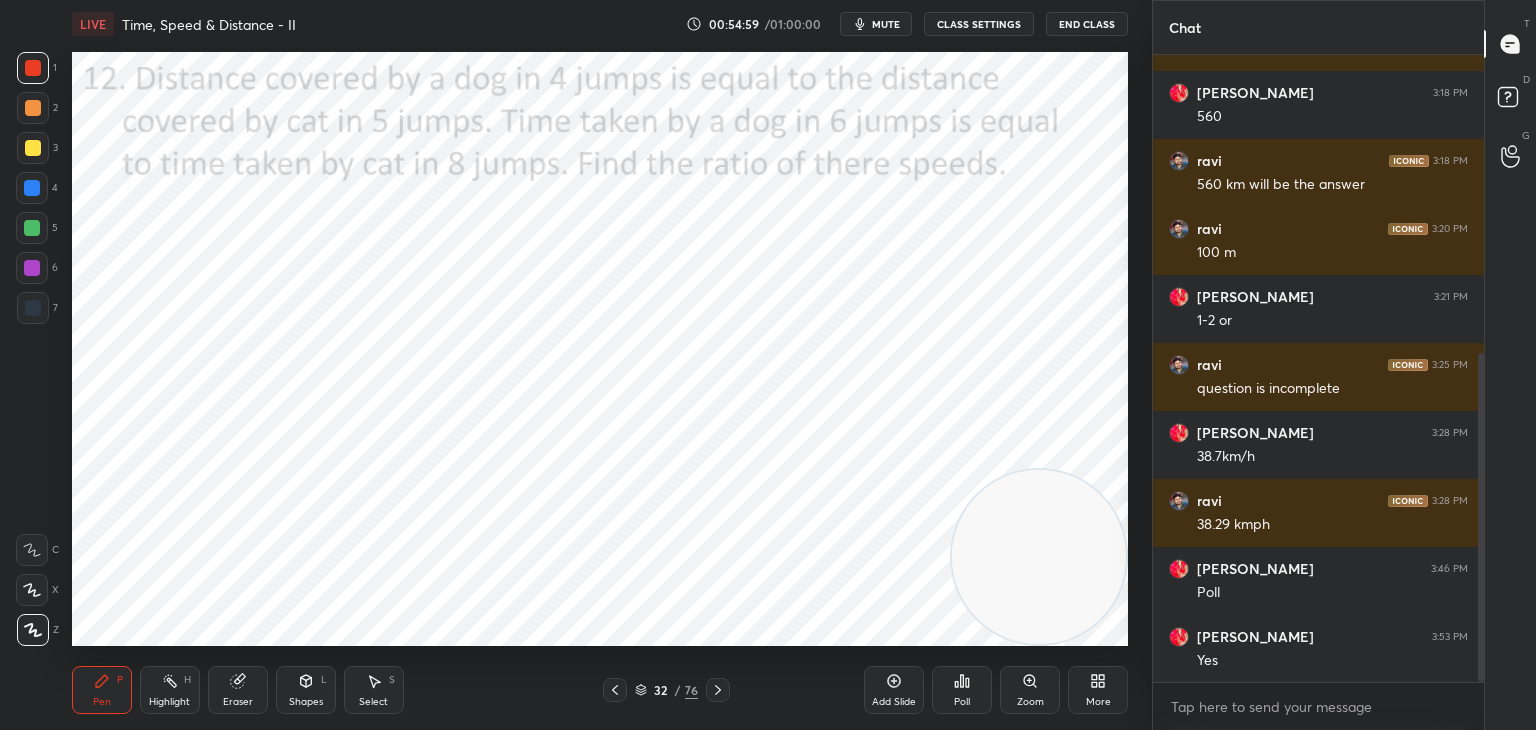 click at bounding box center (718, 690) 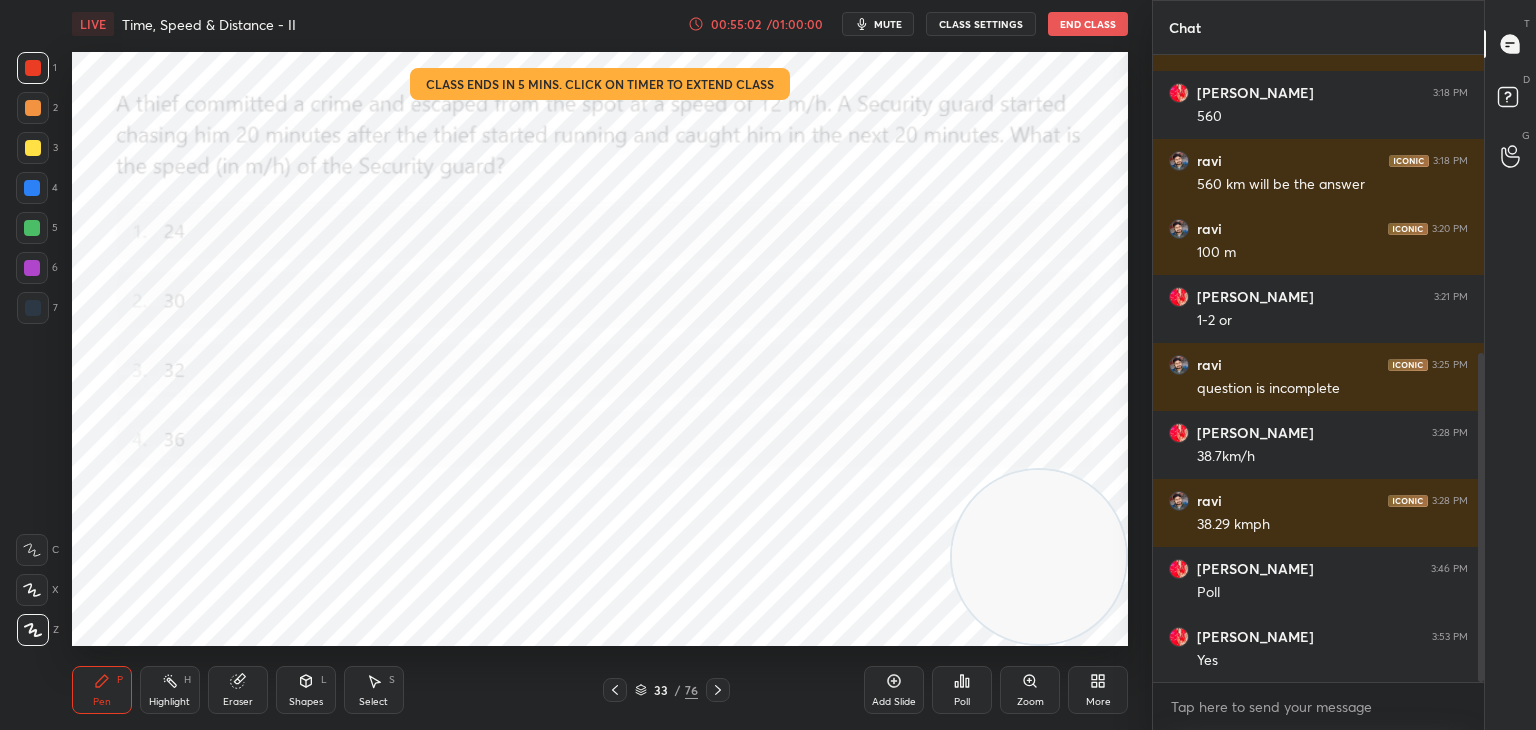 click on "33 / 76" at bounding box center [666, 690] 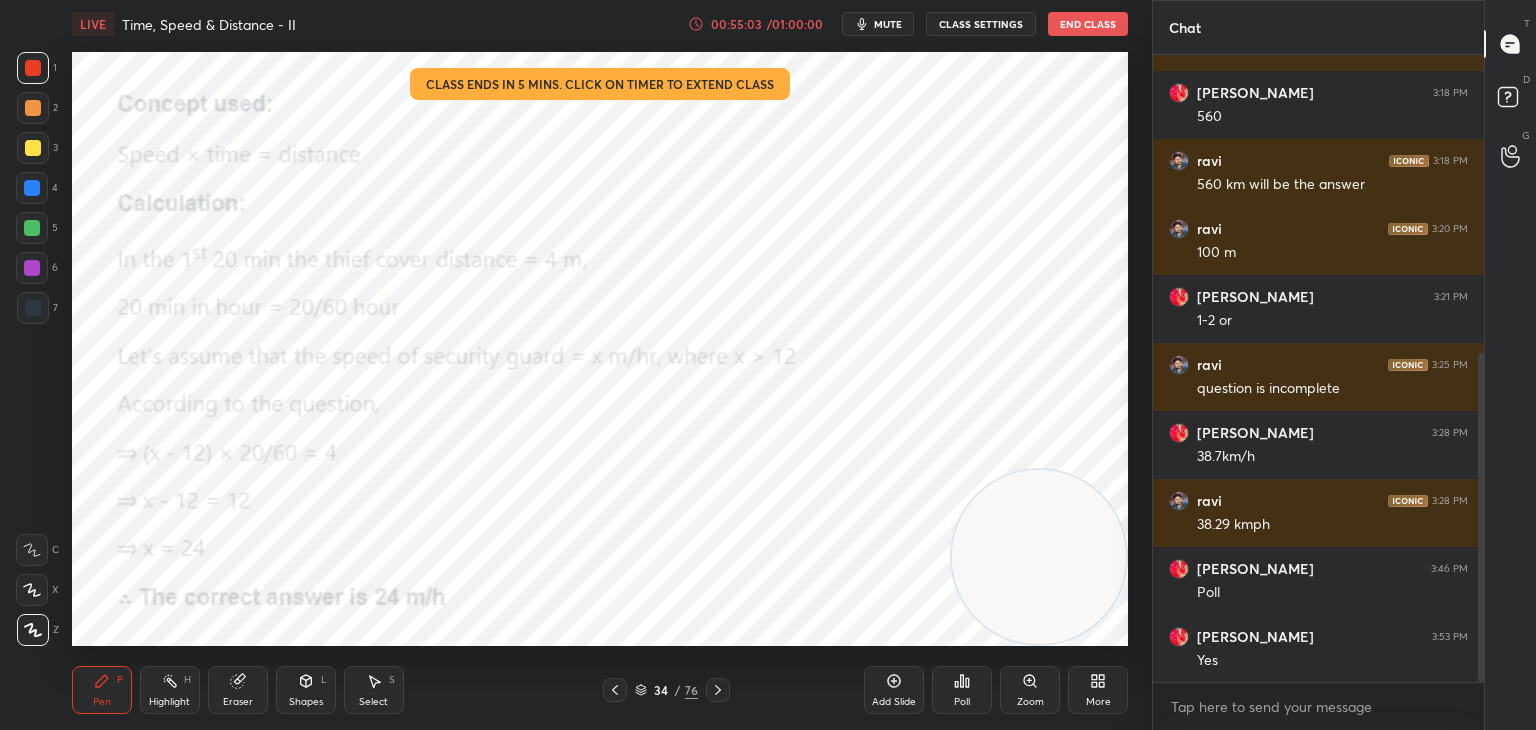 click at bounding box center [718, 690] 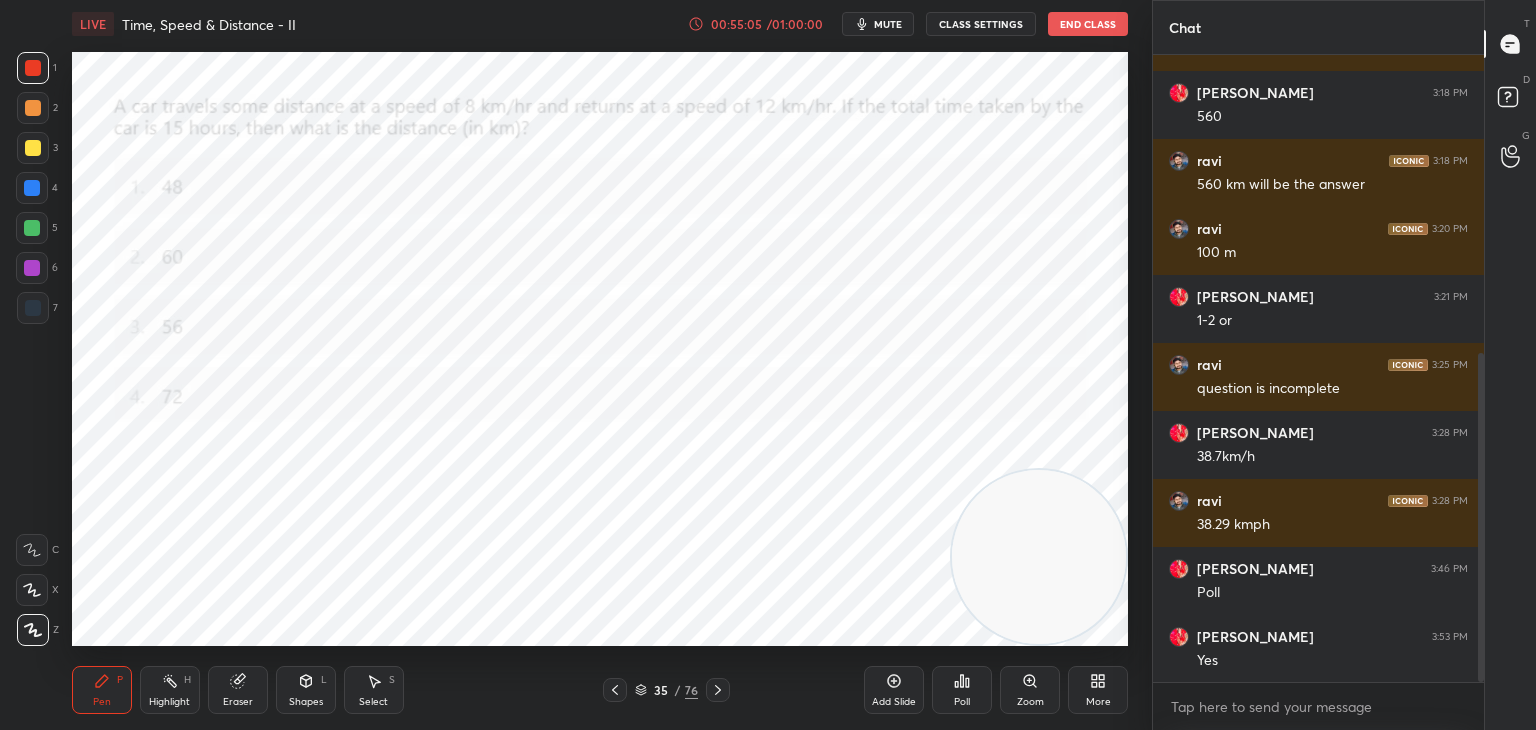 click 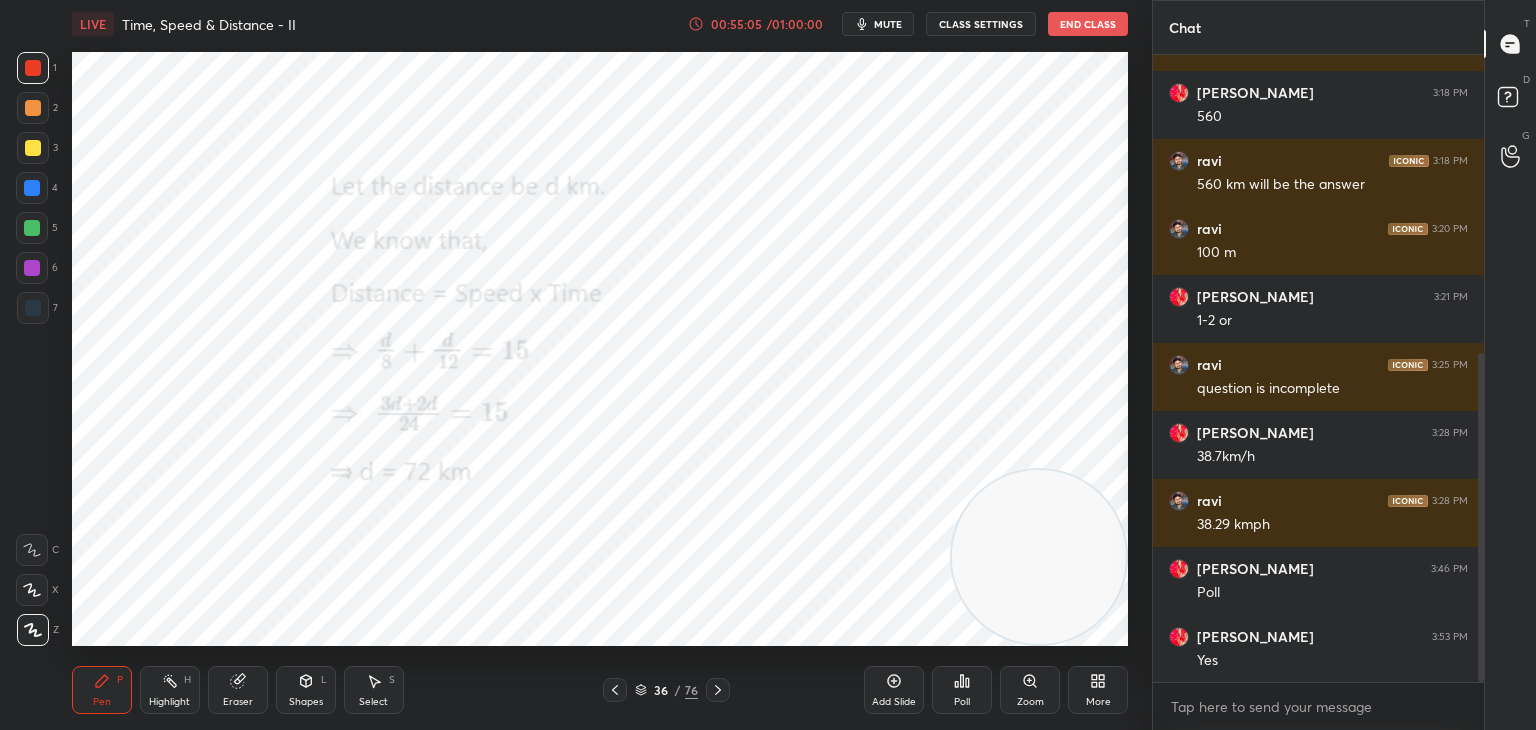 click 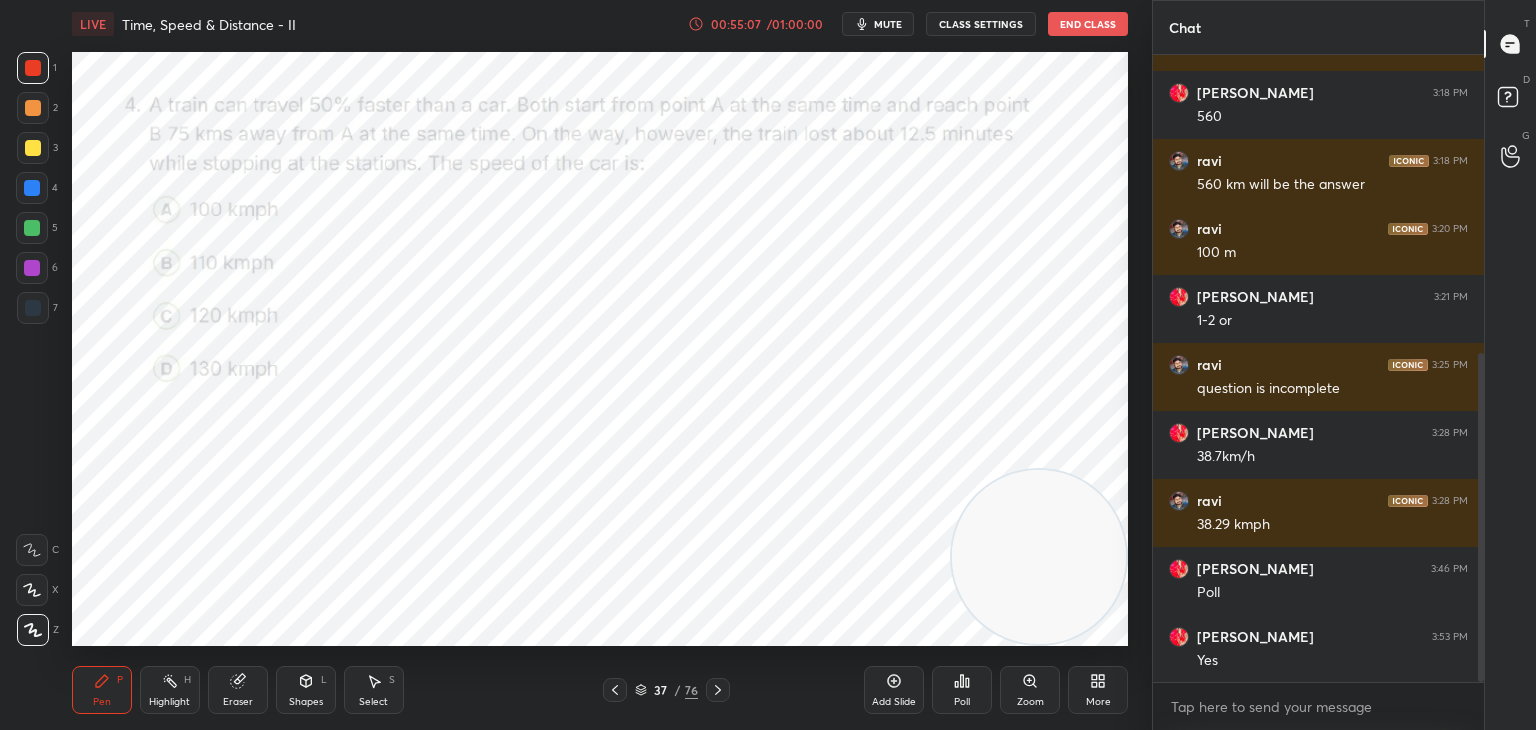 click 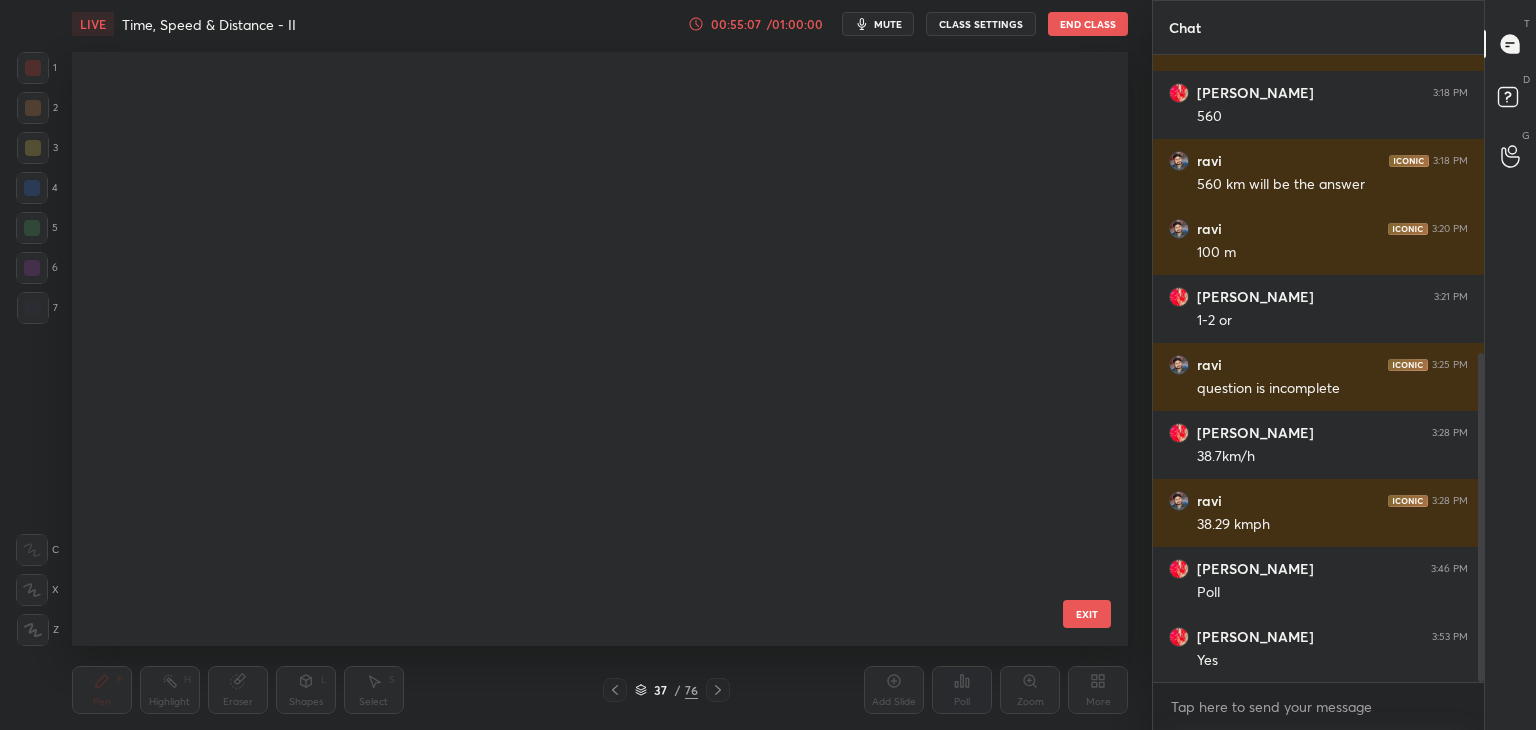 scroll, scrollTop: 1784, scrollLeft: 0, axis: vertical 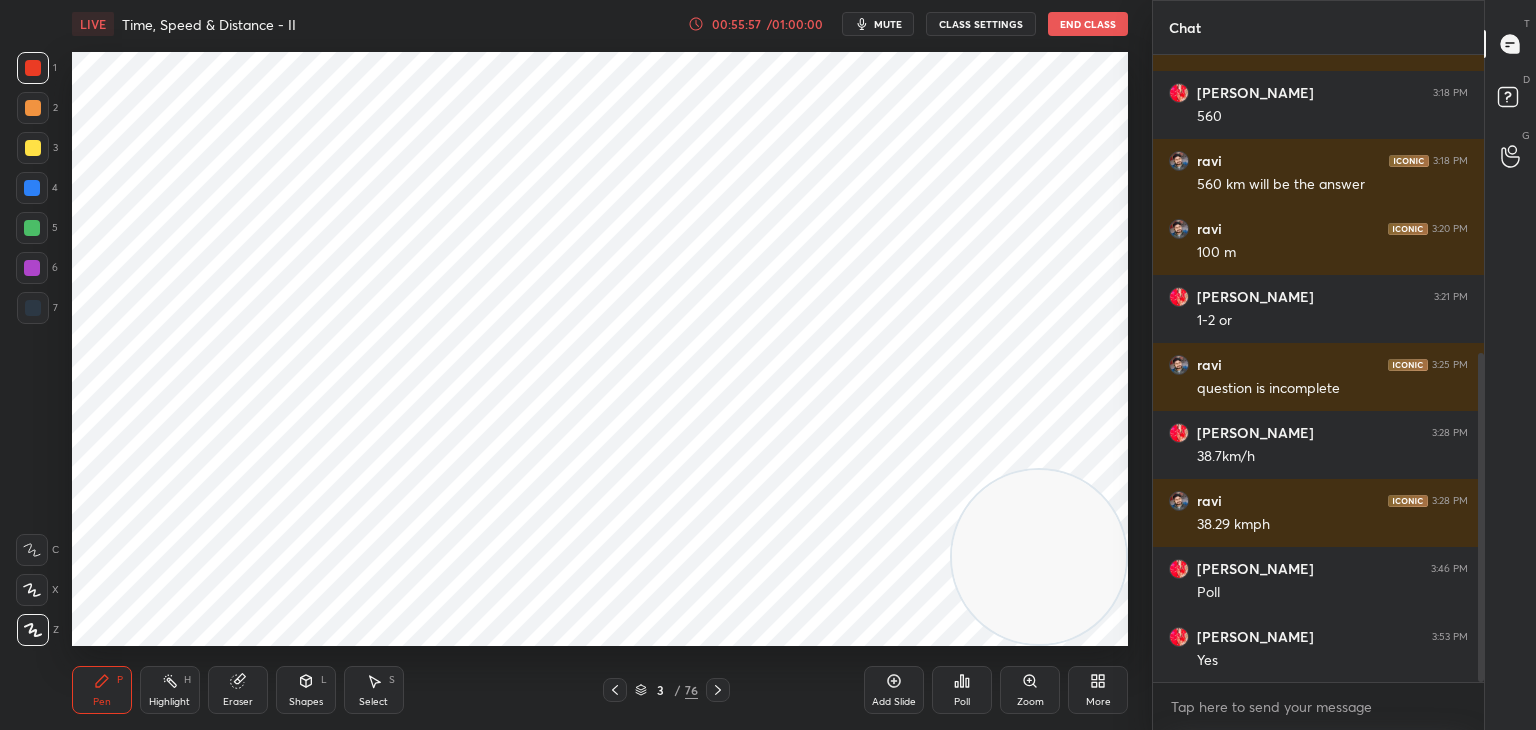 click at bounding box center [33, 308] 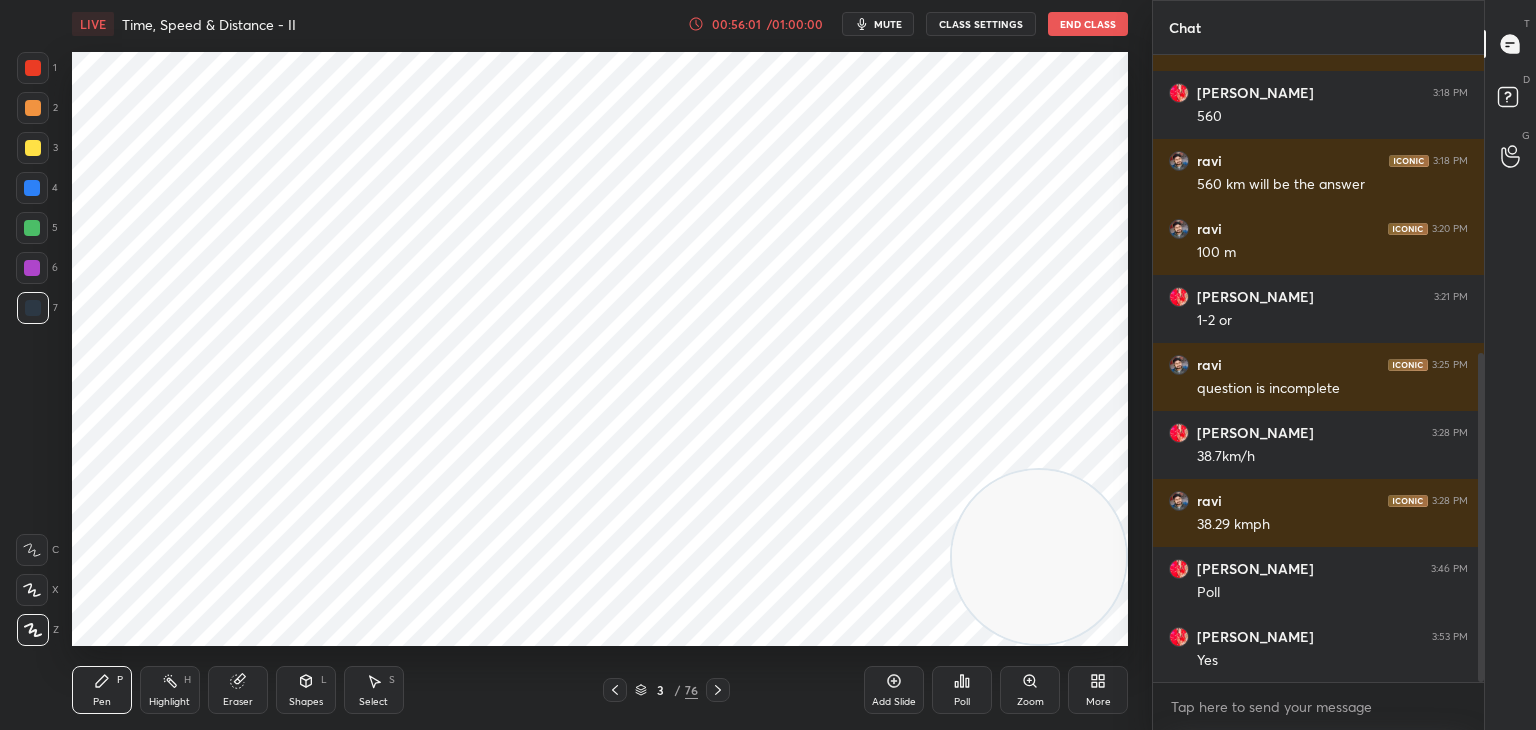 click 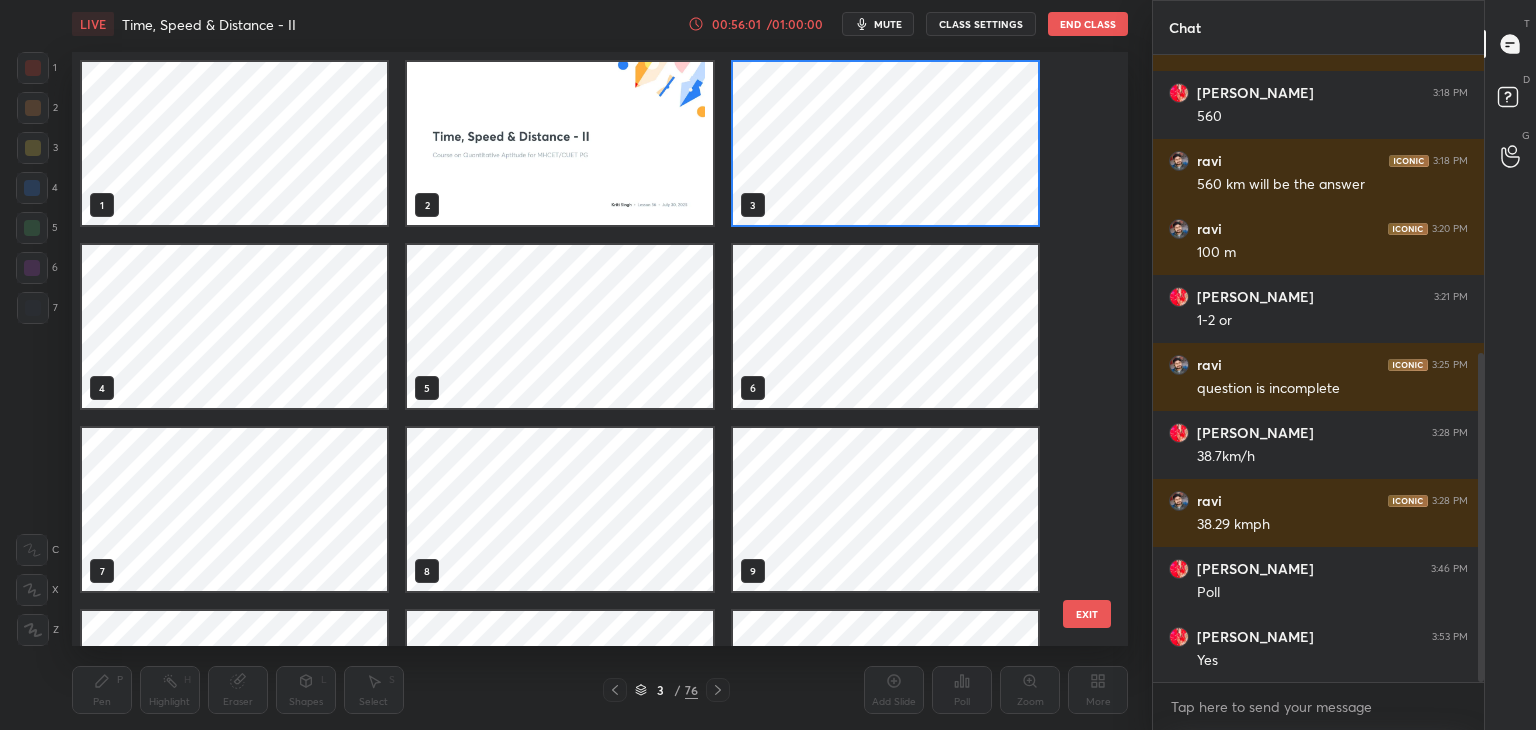 scroll, scrollTop: 6, scrollLeft: 10, axis: both 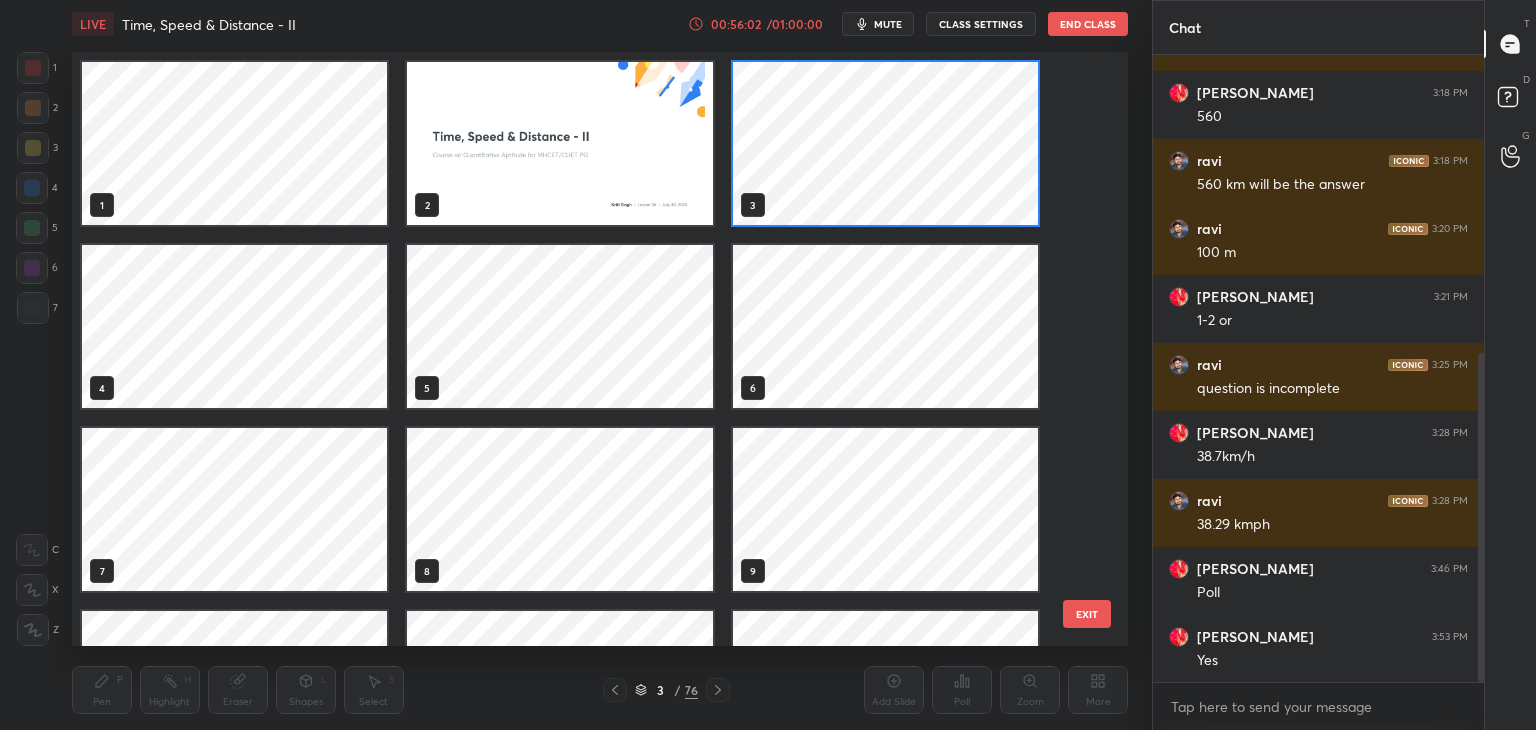 click on "Add Slide" at bounding box center (894, 690) 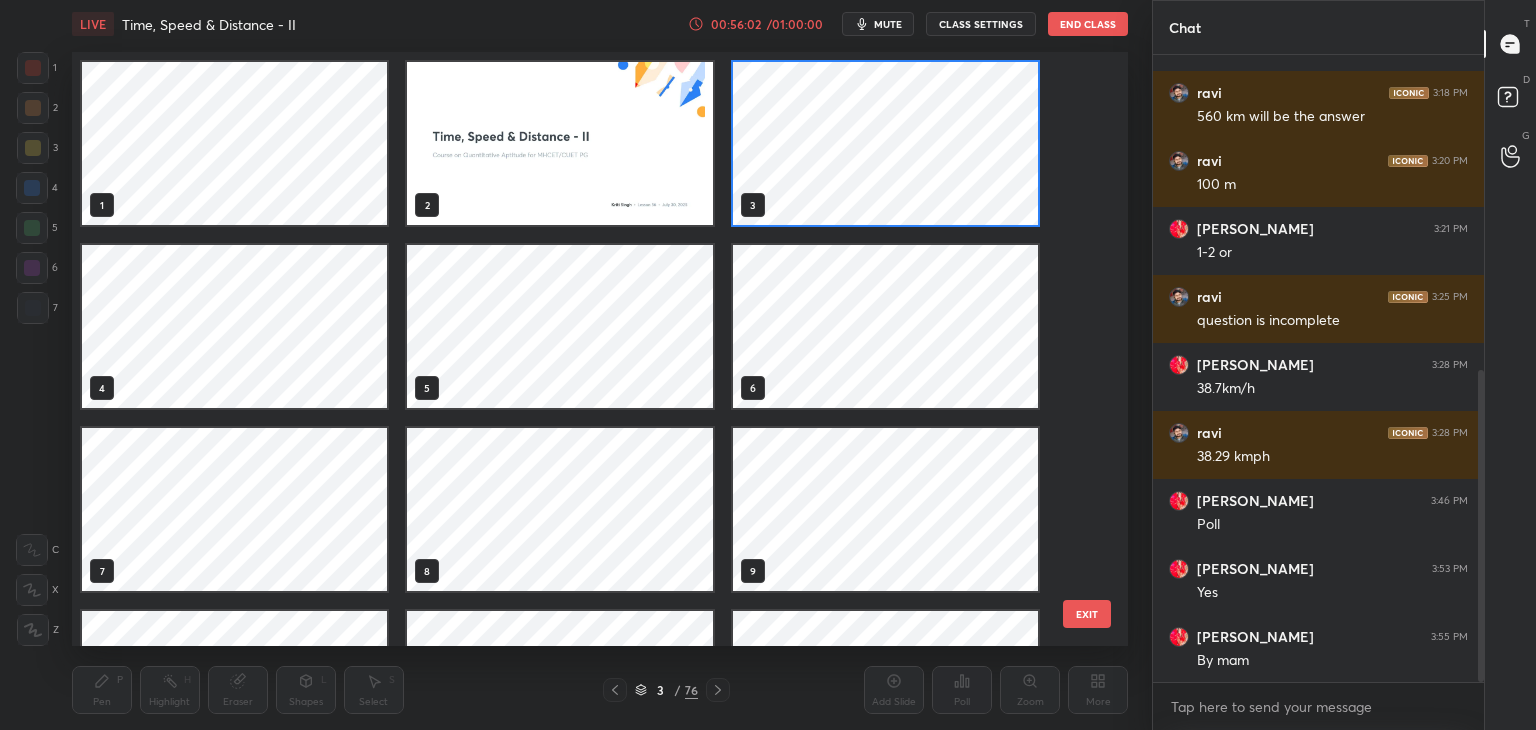 click on "Add Slide" at bounding box center (894, 690) 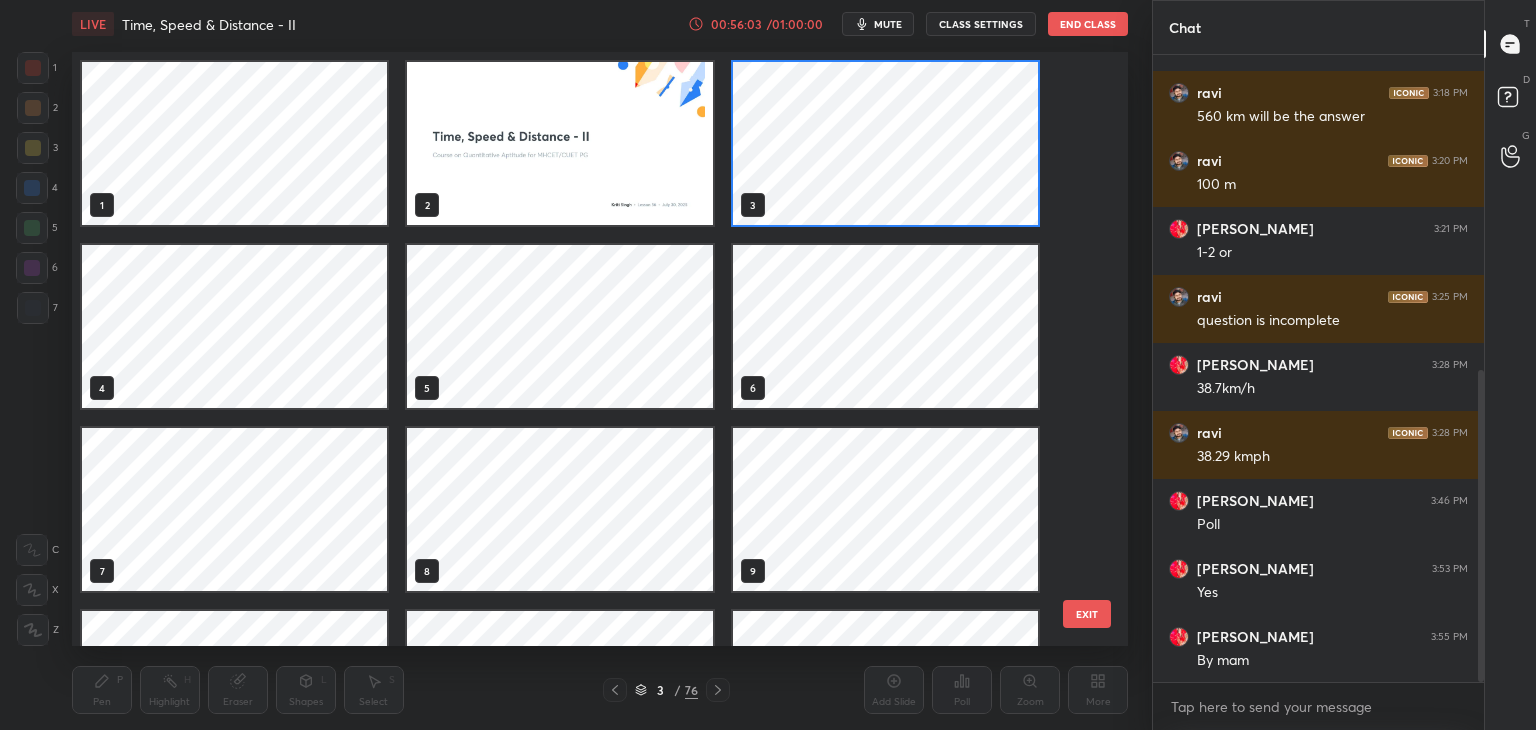 click at bounding box center (615, 690) 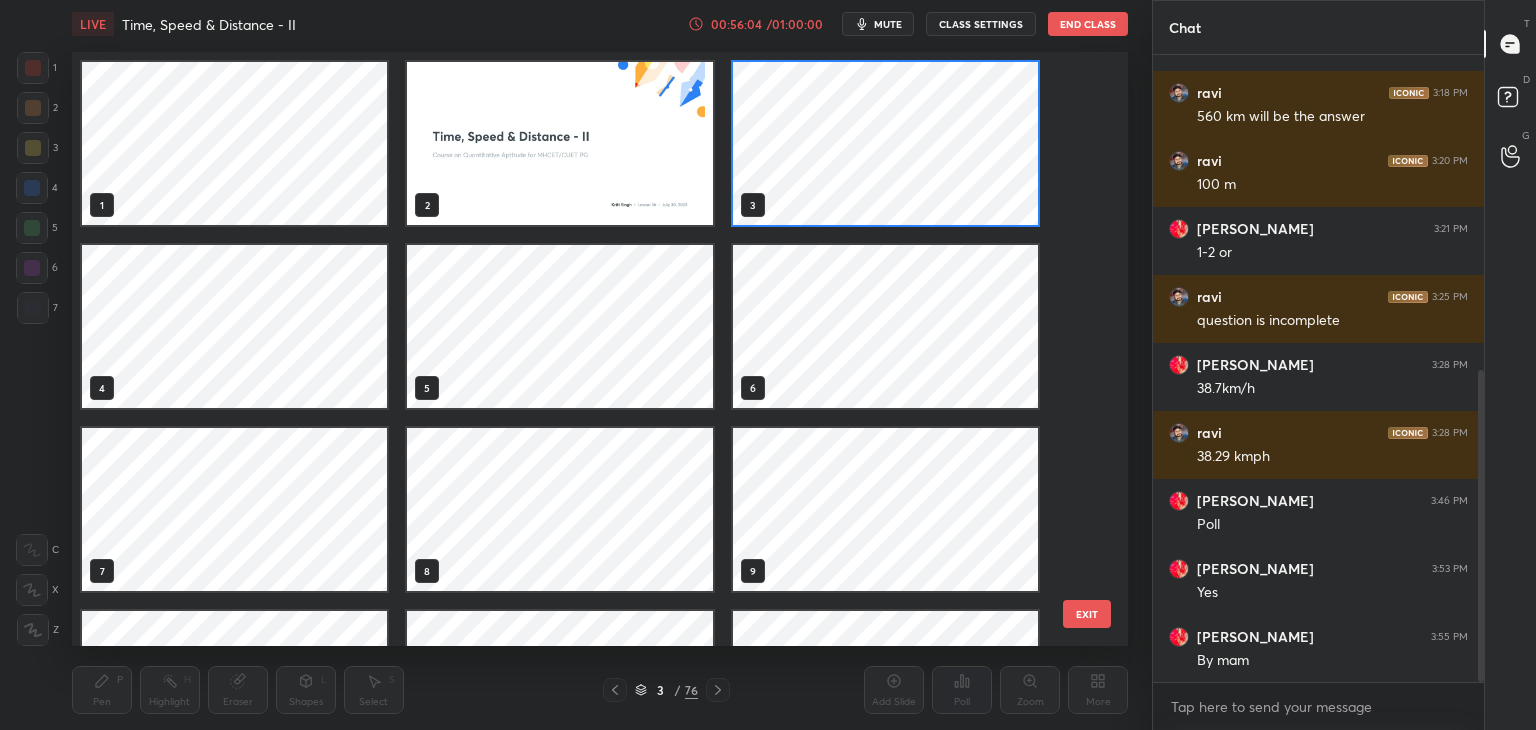 click on "3" at bounding box center (661, 690) 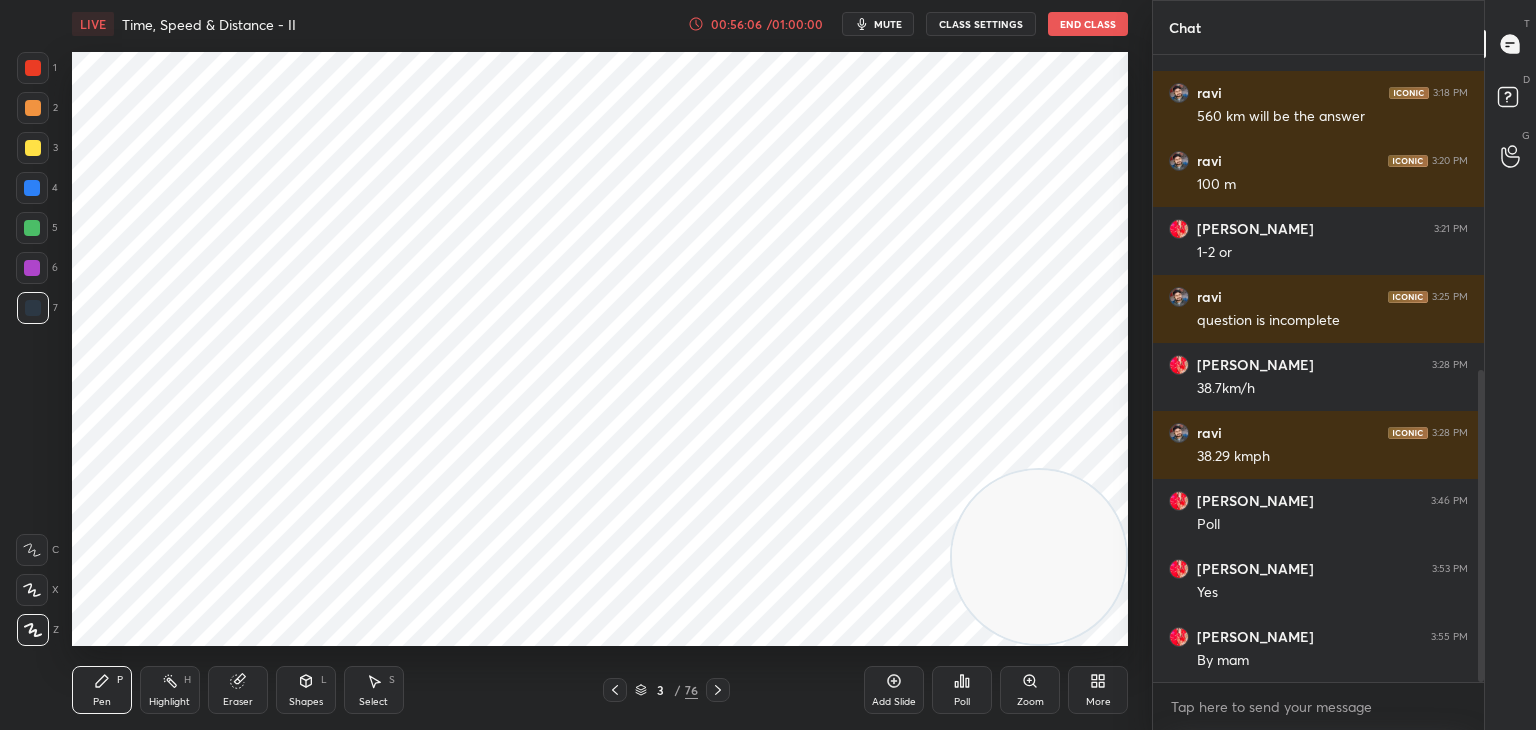 click on "mute" at bounding box center (888, 24) 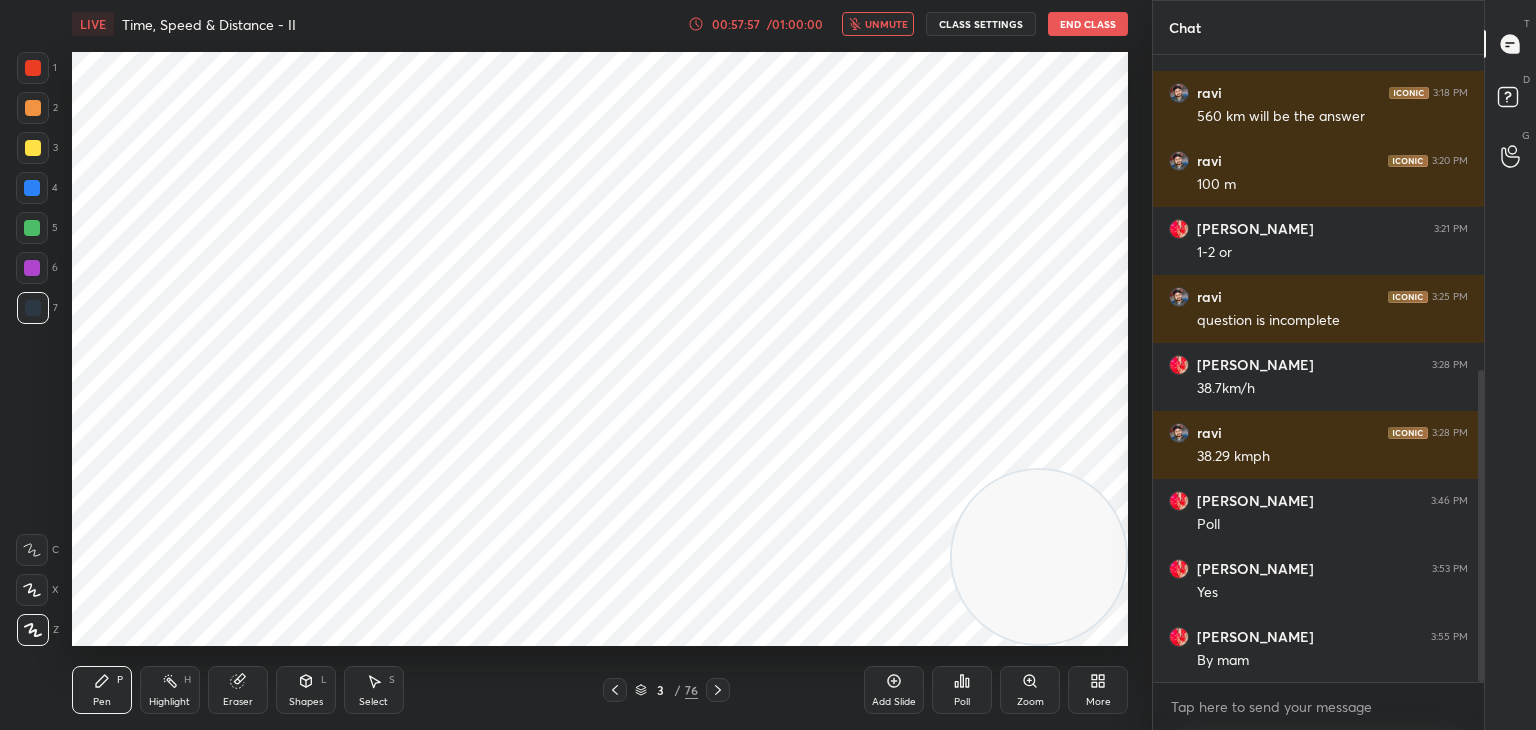 click on "End Class" at bounding box center [1088, 24] 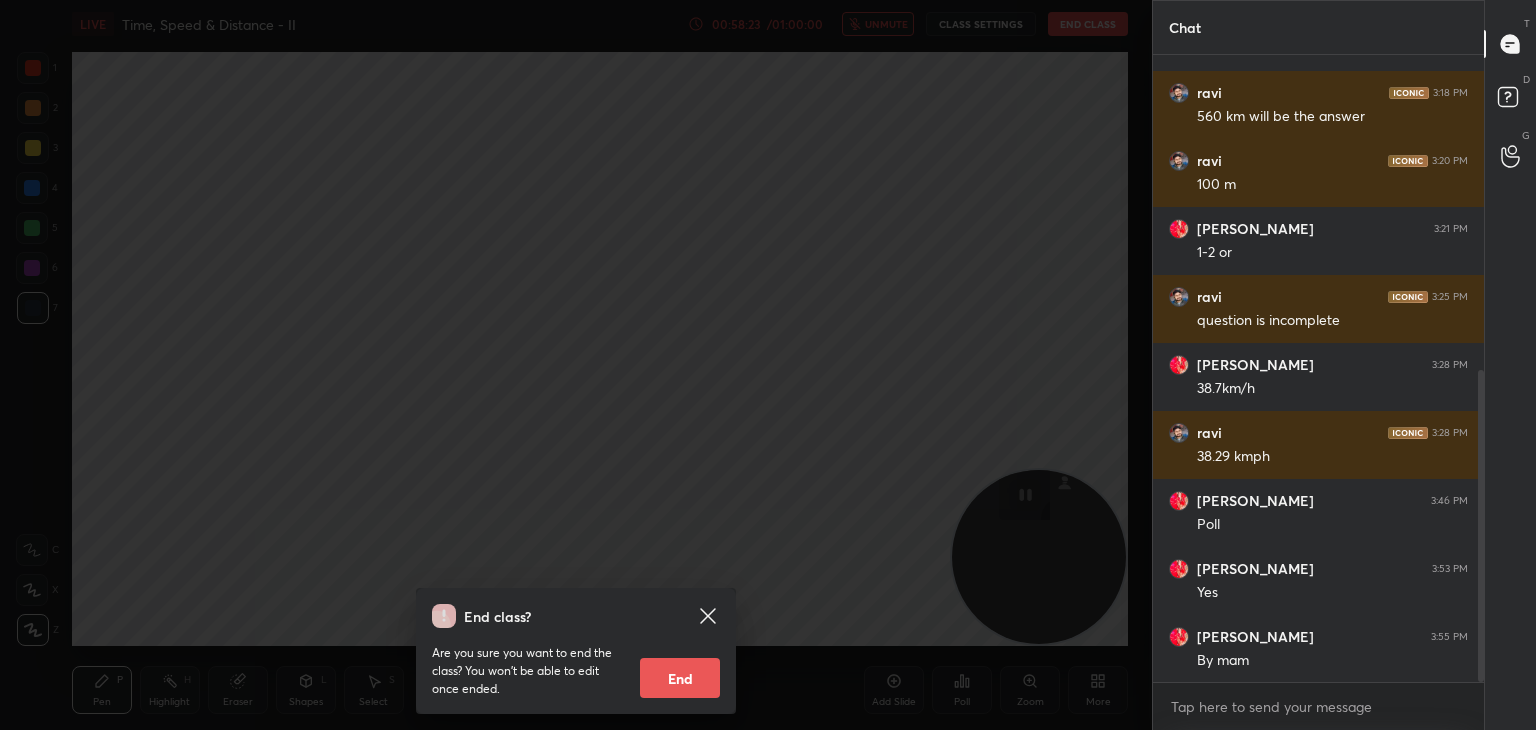 click on "End class? Are you sure you want to end the class? You won’t be able to edit once ended. End" at bounding box center [576, 365] 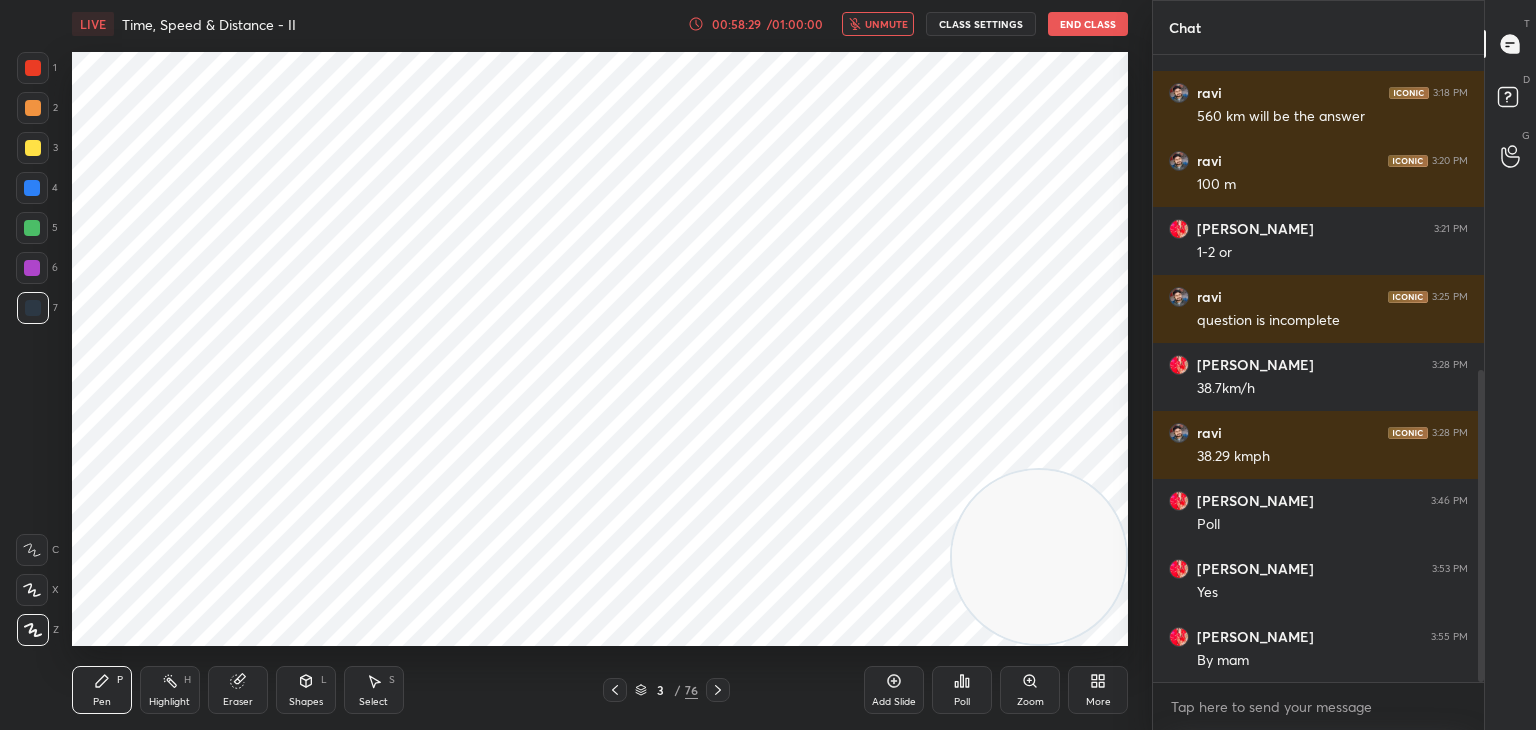 click 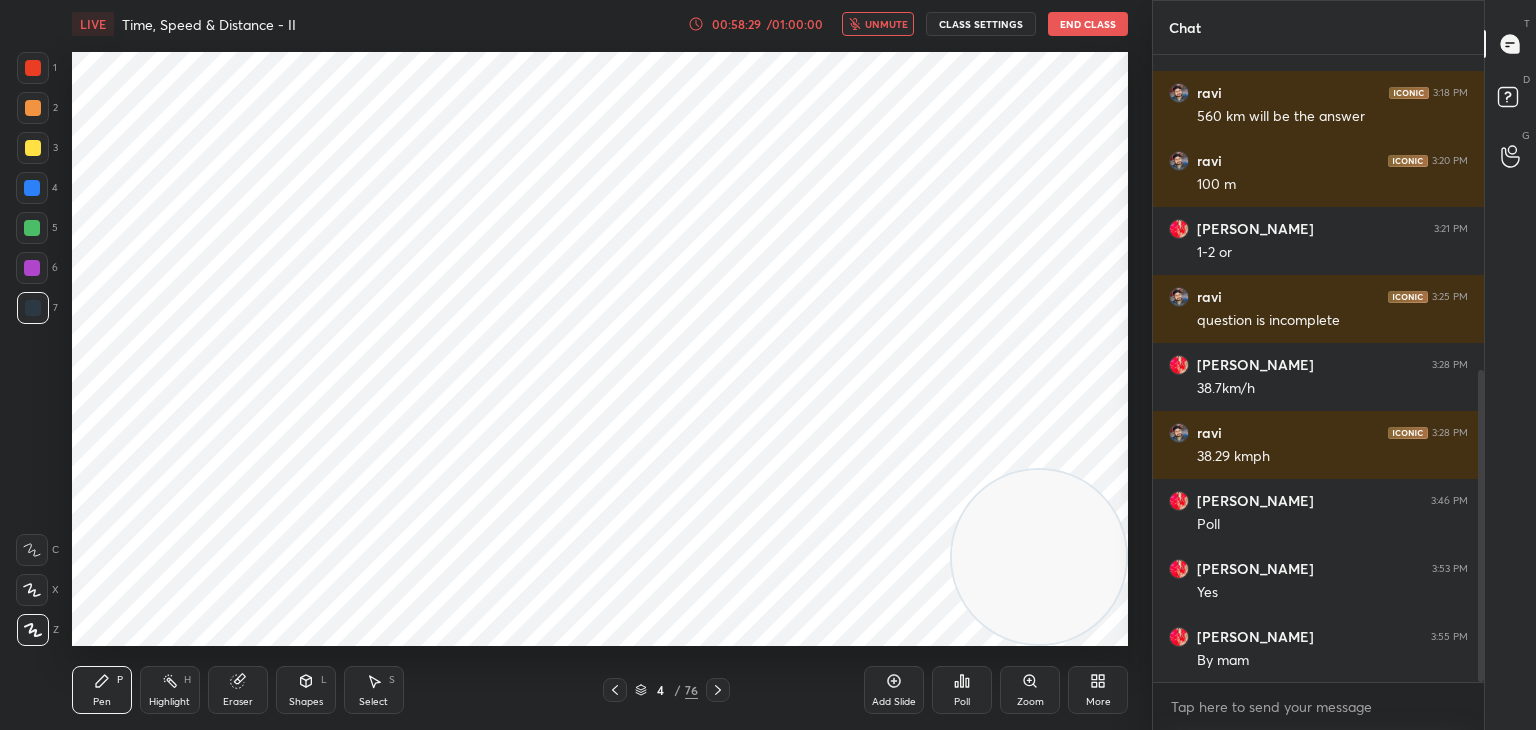 click 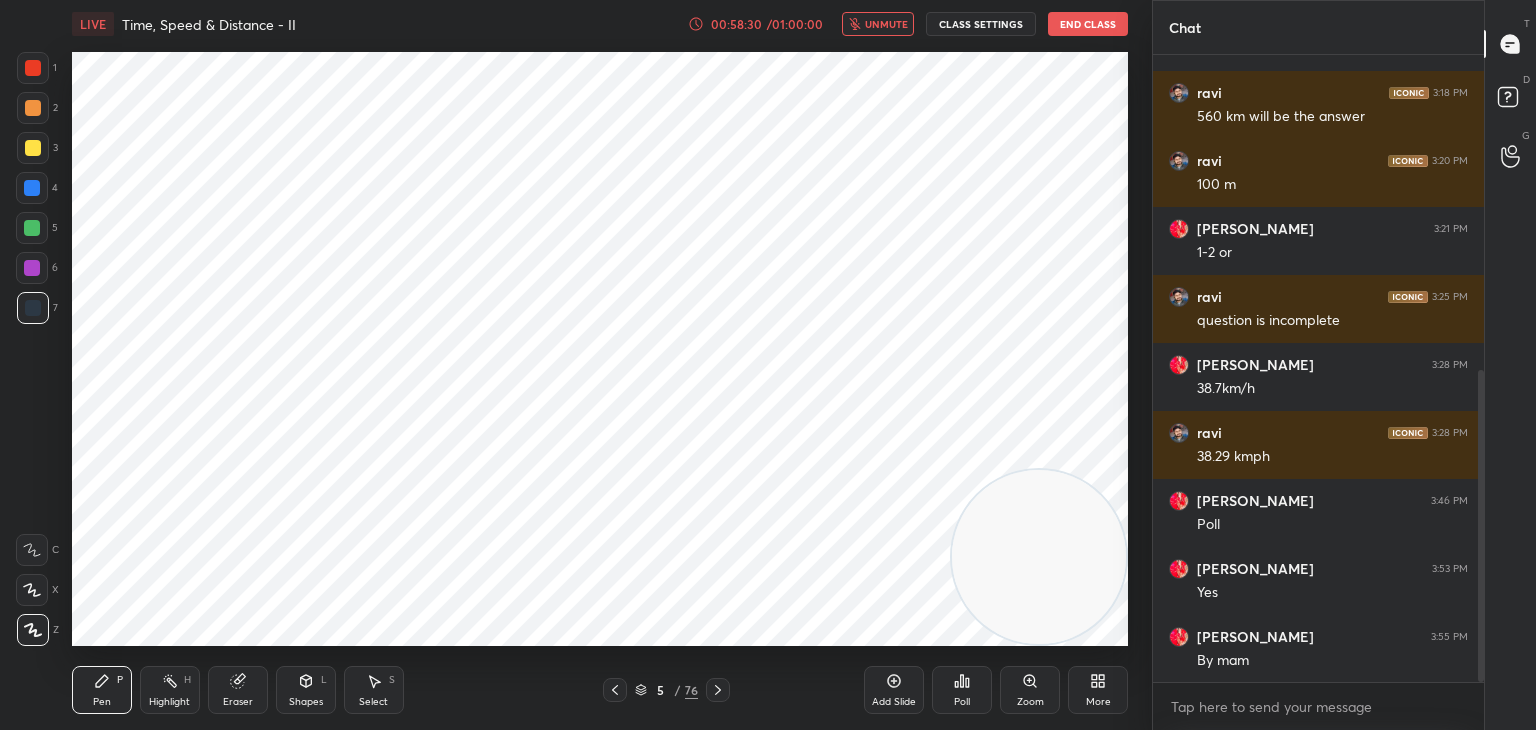 click 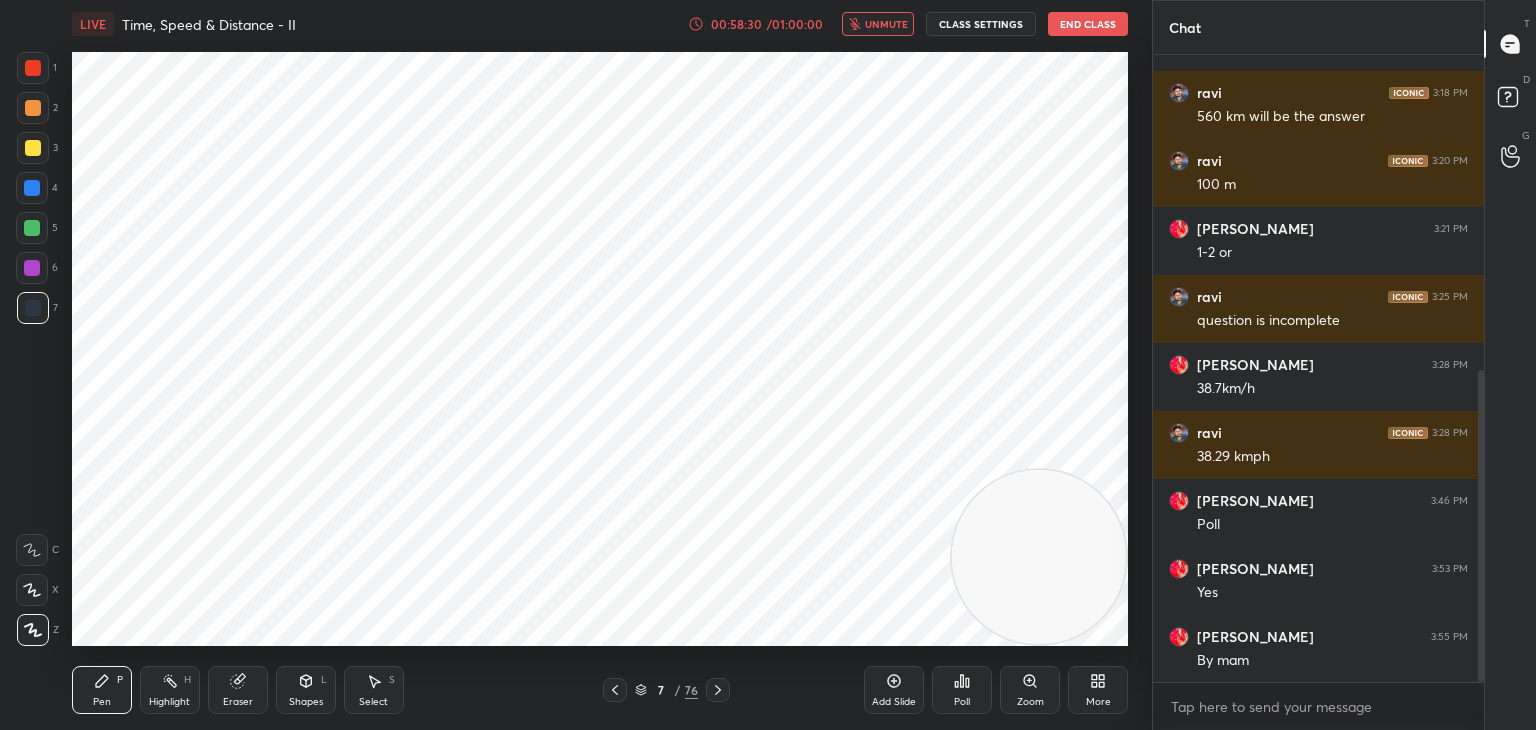 click 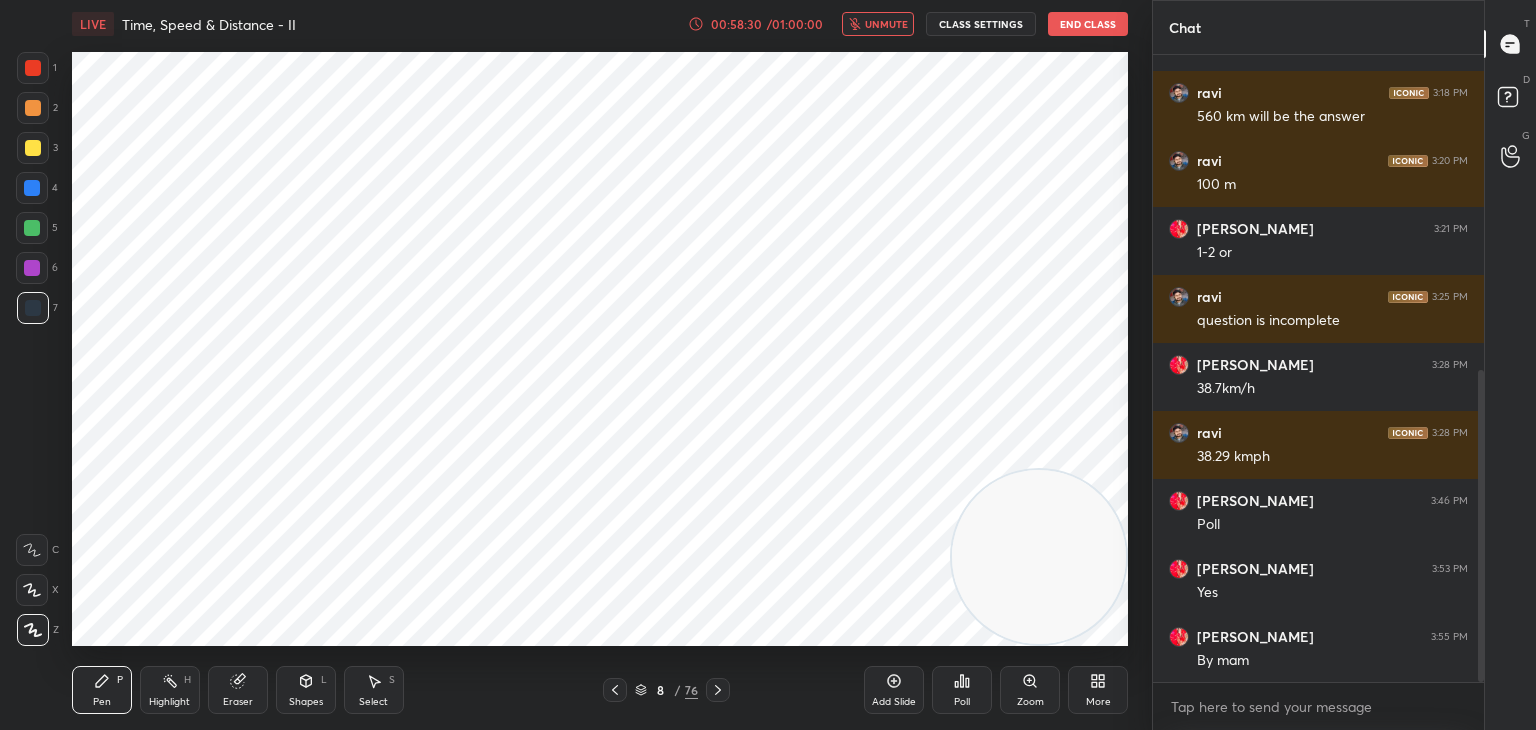 click 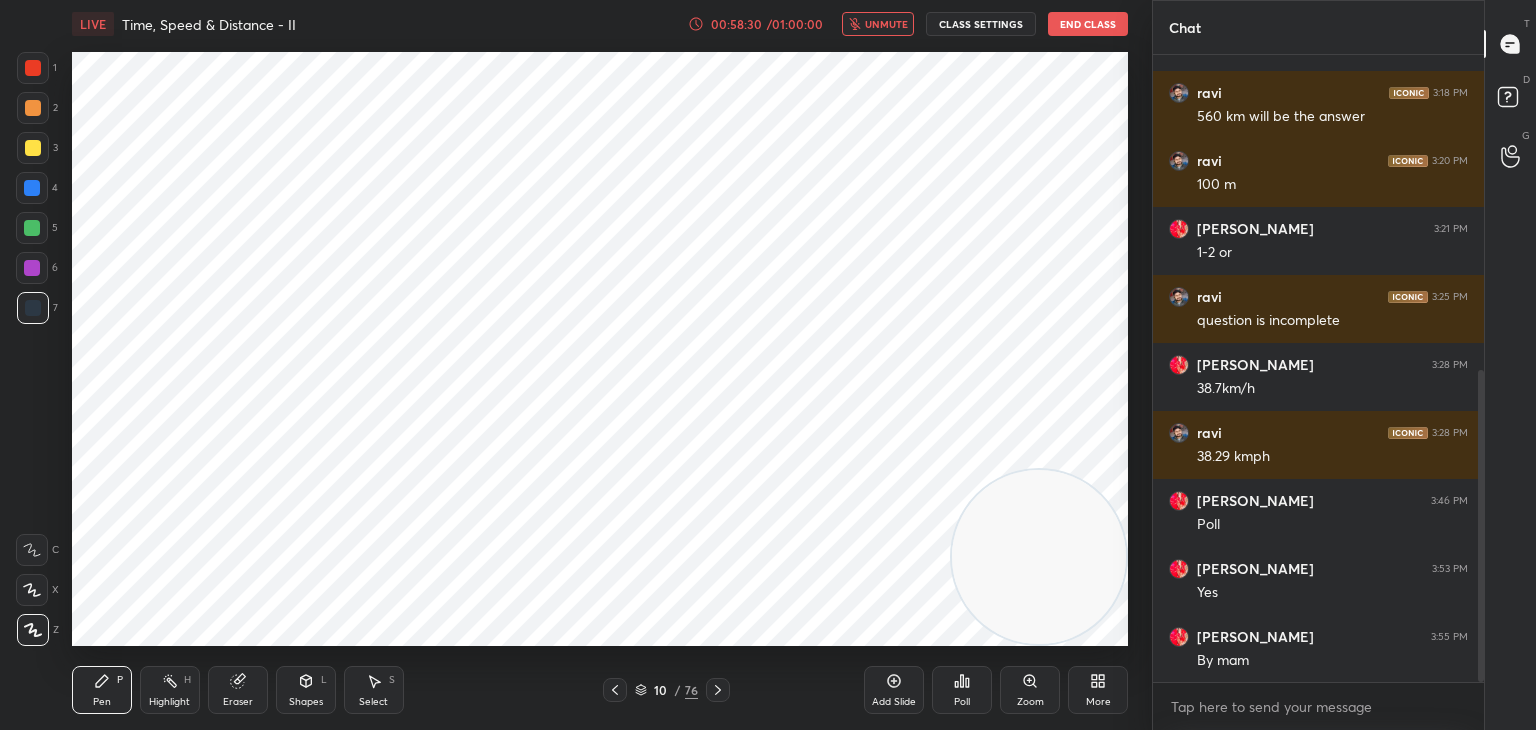 click at bounding box center [718, 690] 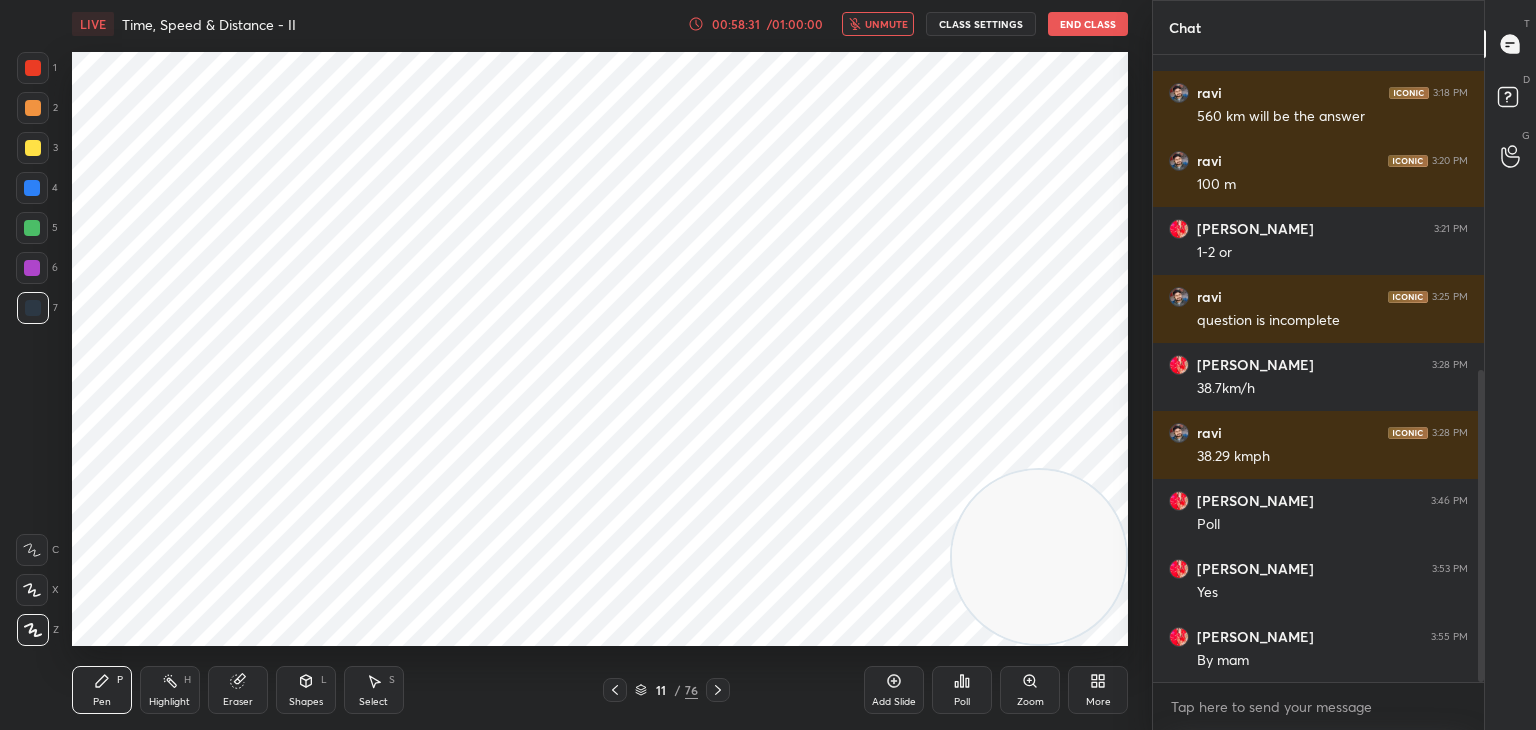 click at bounding box center (718, 690) 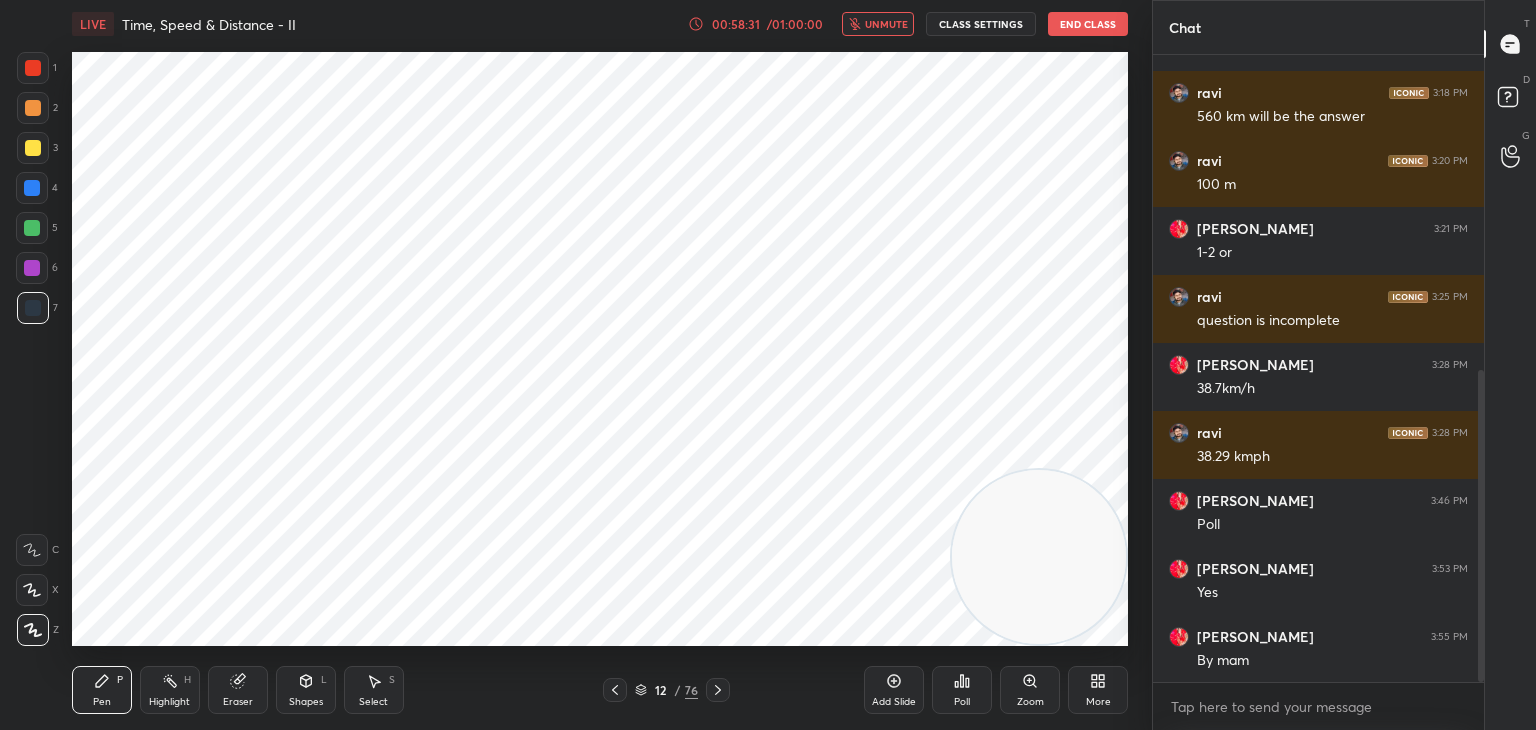 click at bounding box center [718, 690] 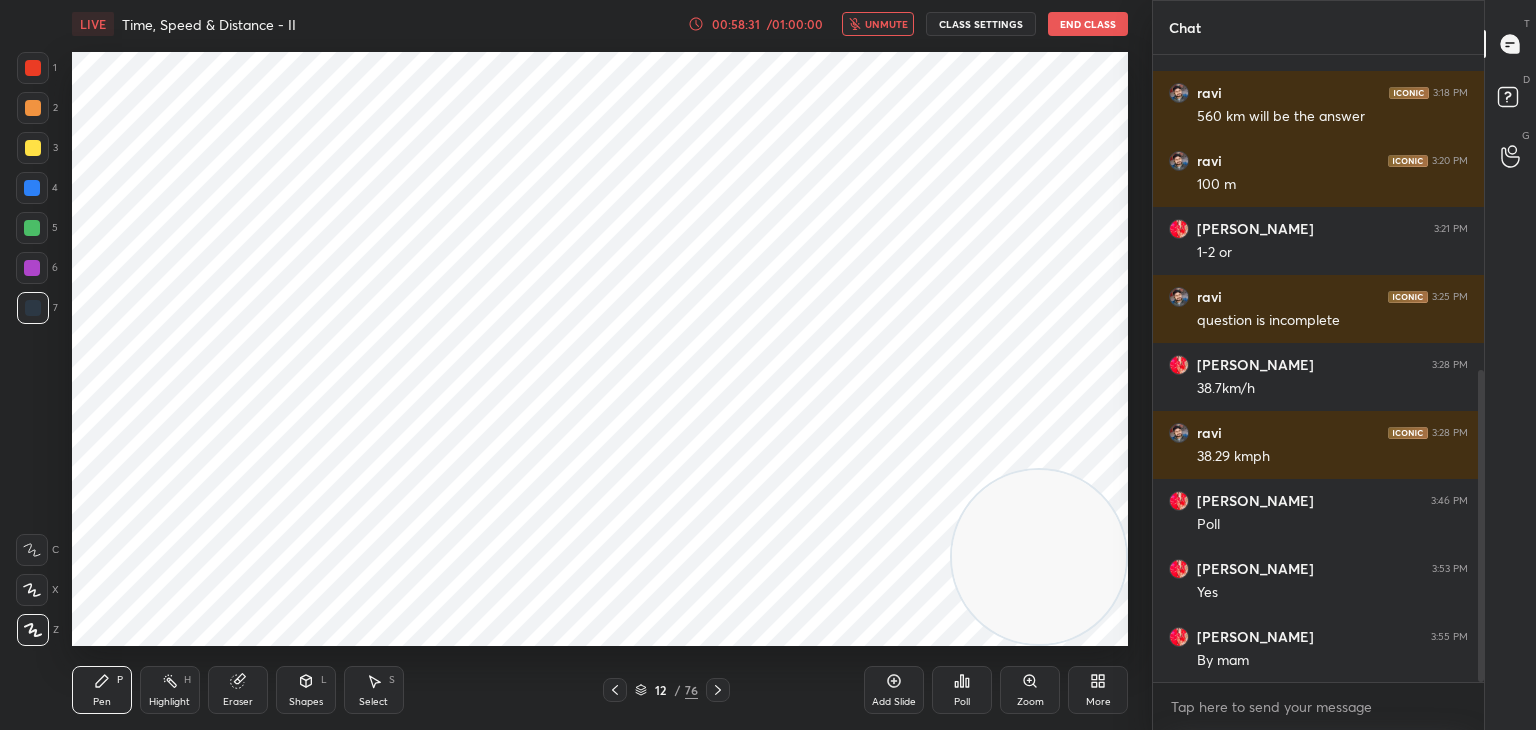 click at bounding box center [718, 690] 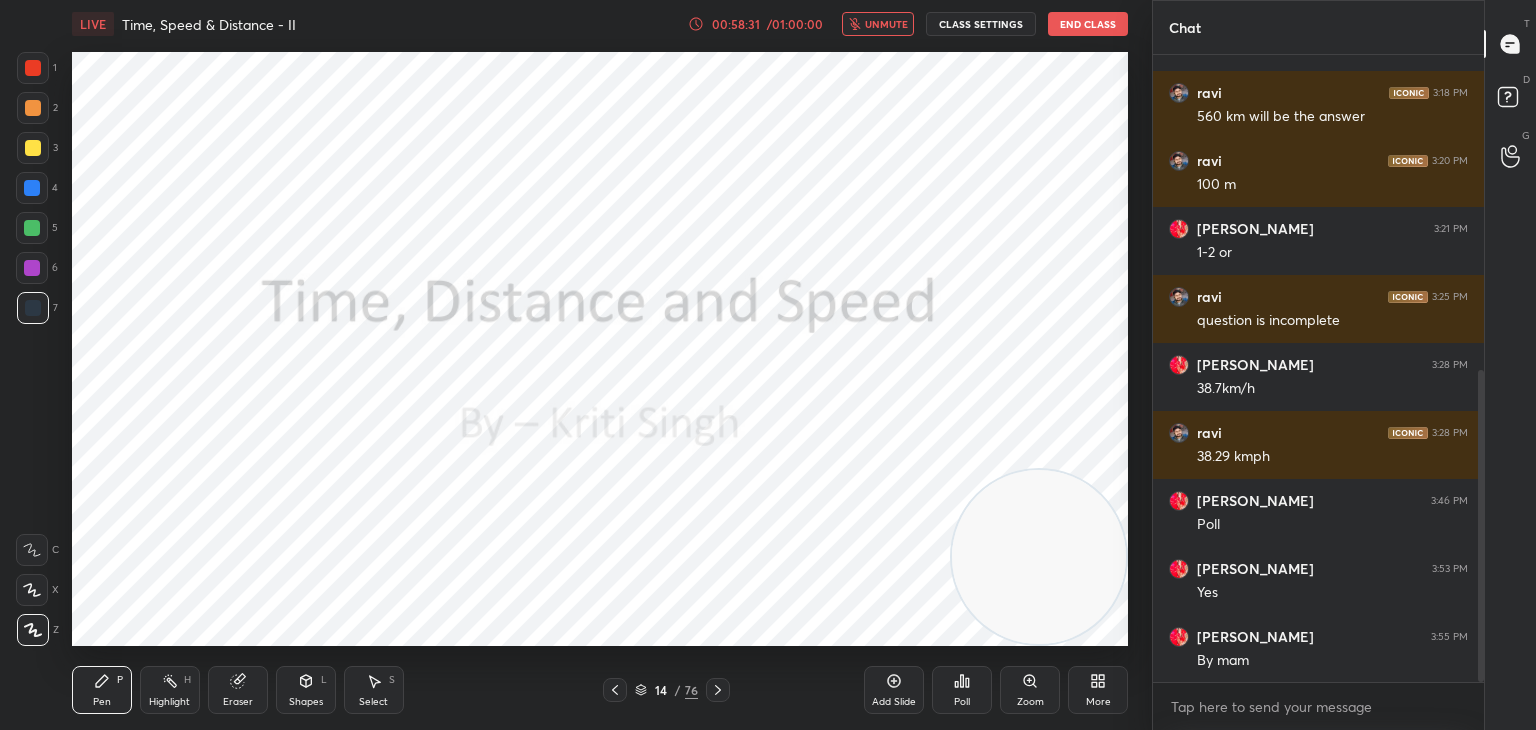click at bounding box center (718, 690) 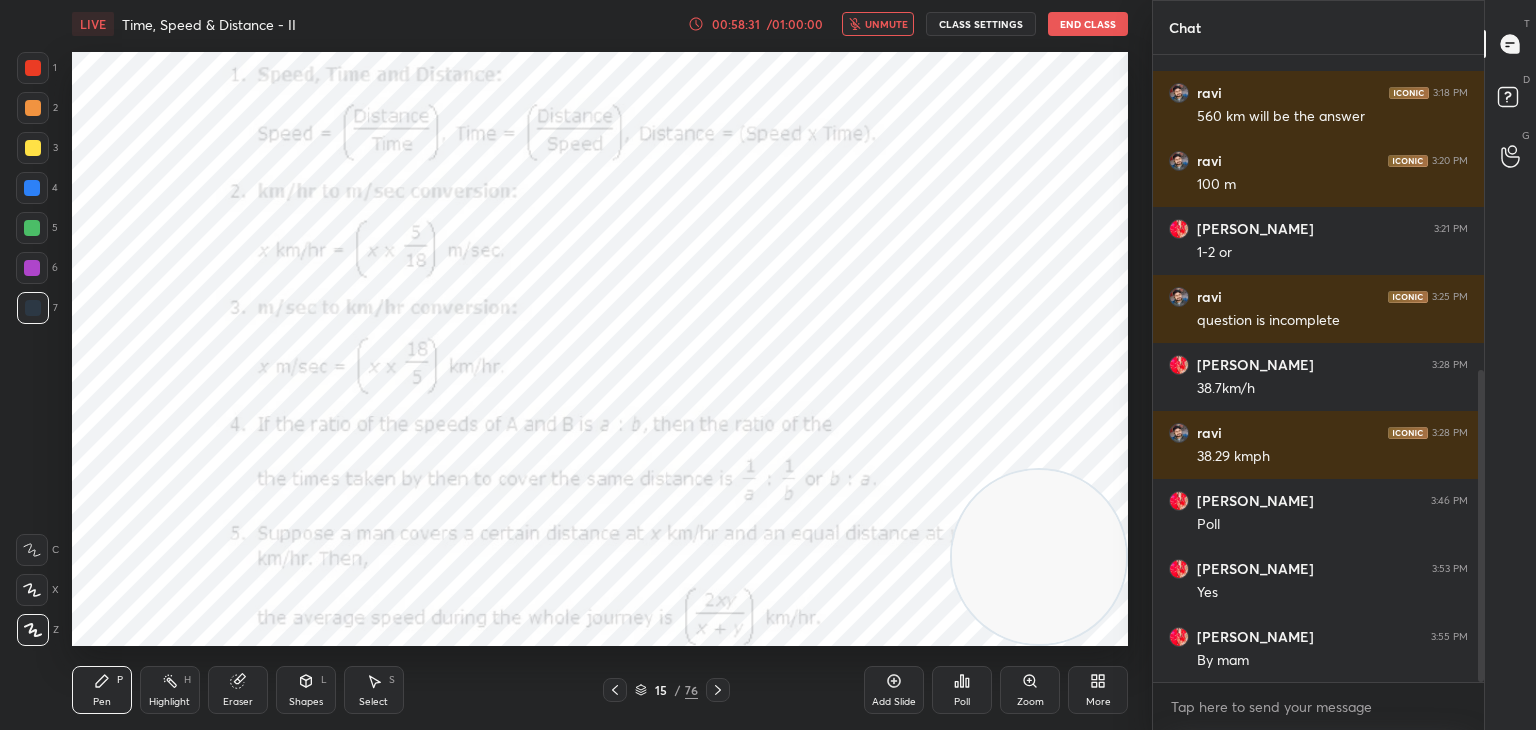click at bounding box center [718, 690] 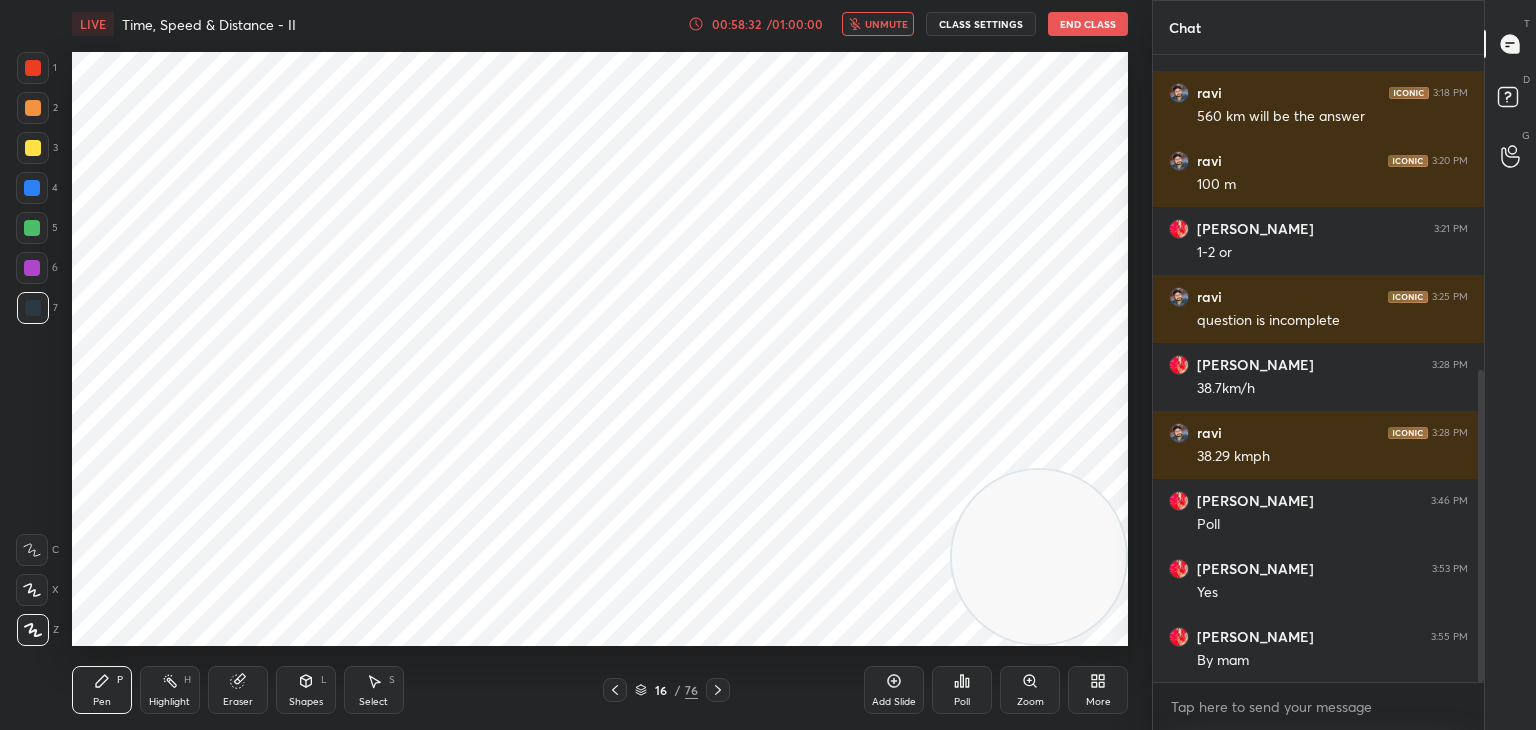 click at bounding box center [718, 690] 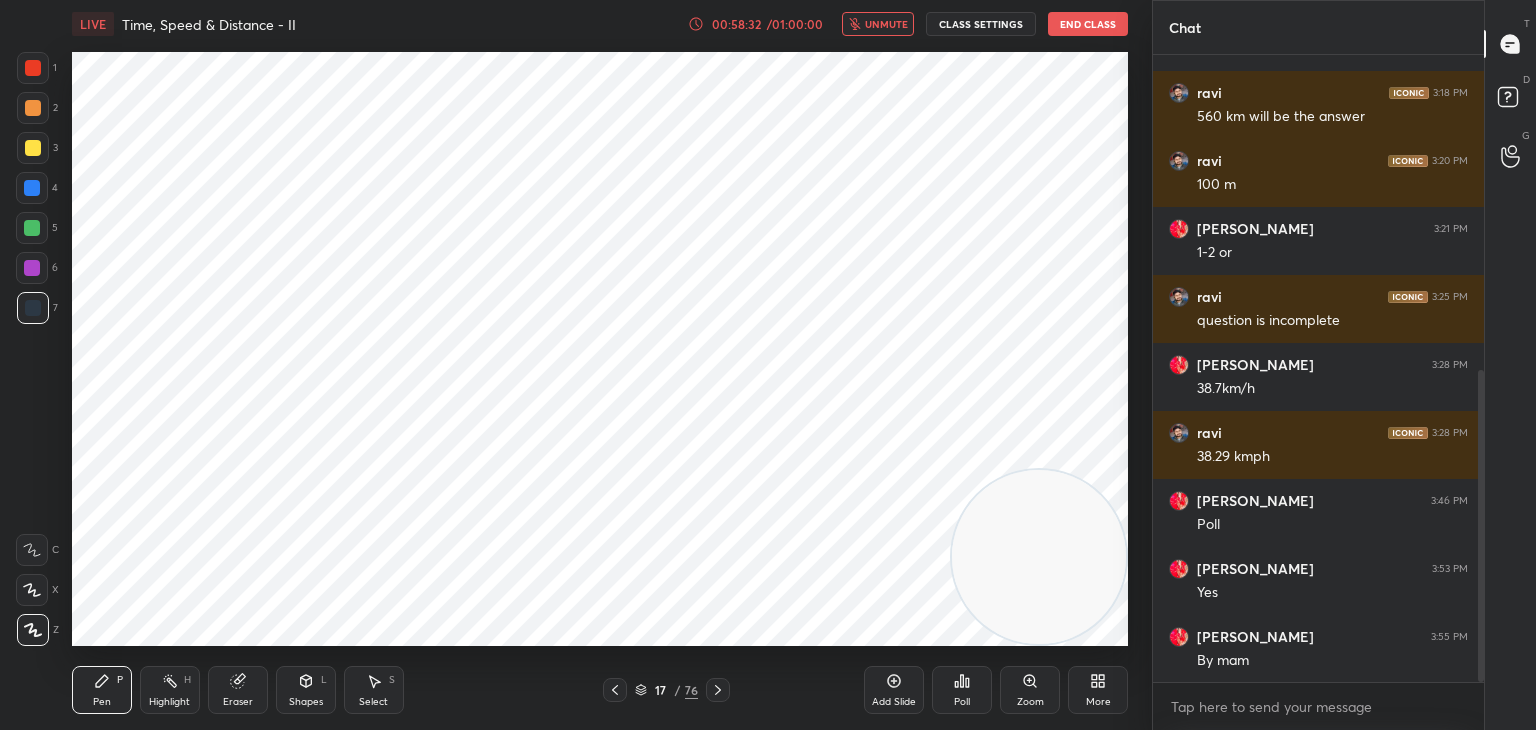 click at bounding box center [718, 690] 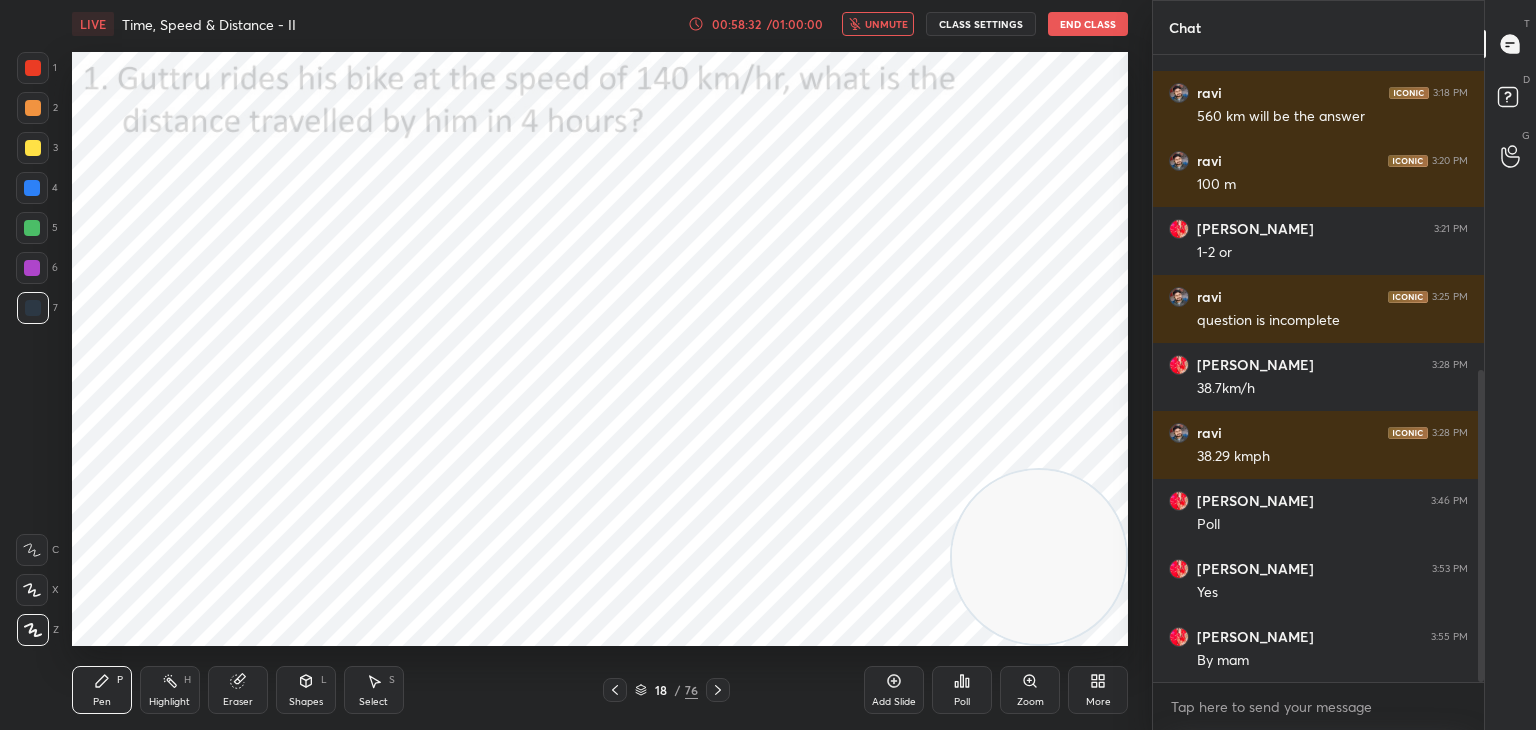 click at bounding box center [718, 690] 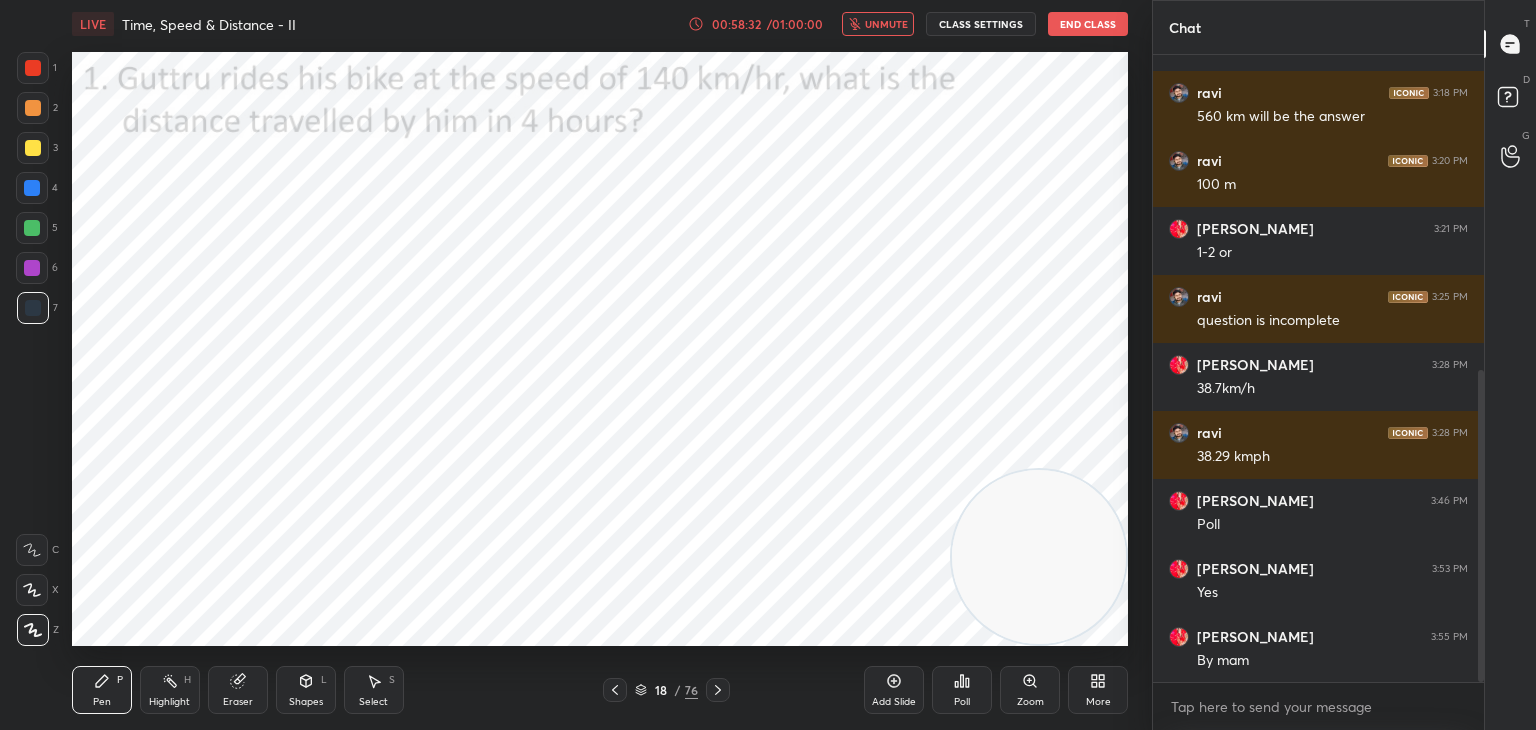 click at bounding box center (718, 690) 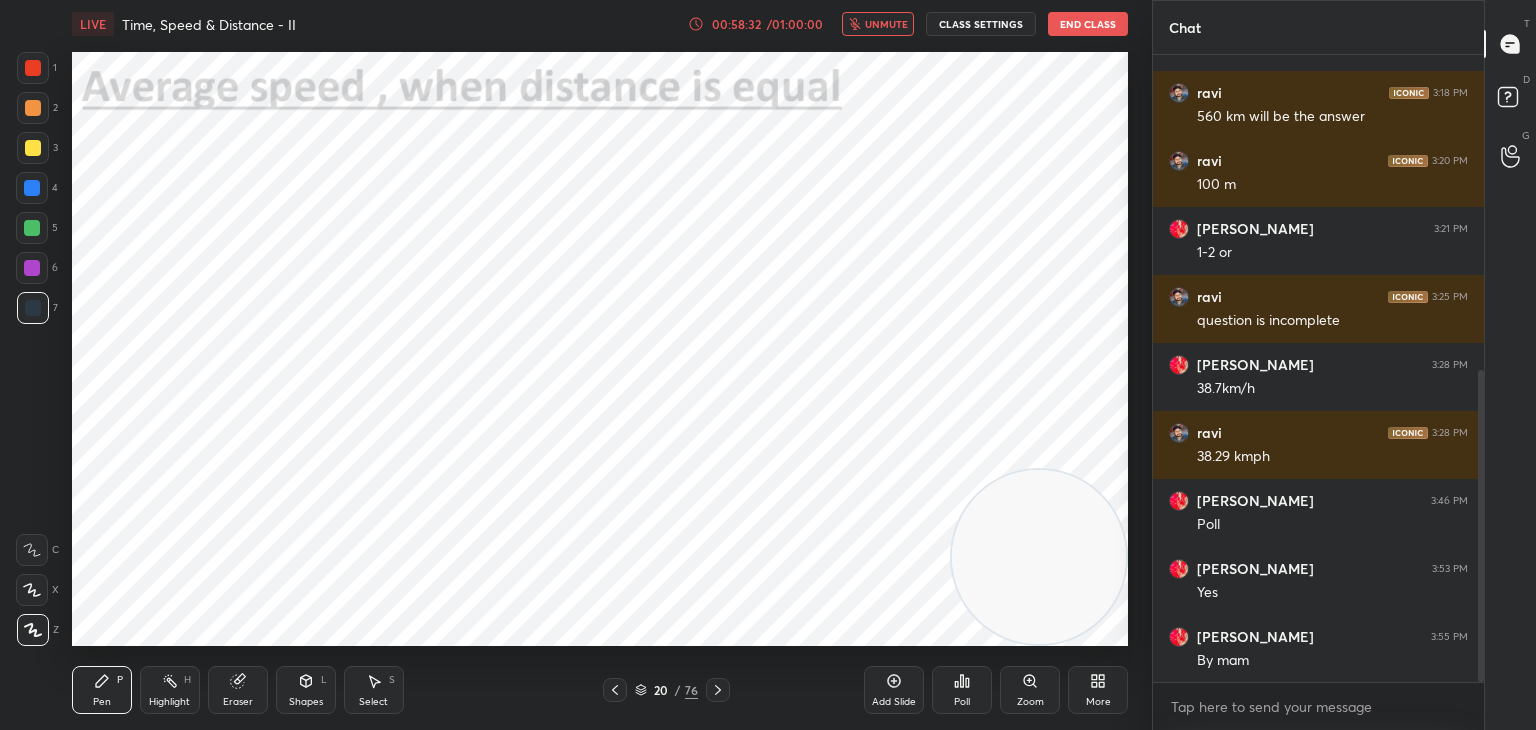 click at bounding box center [718, 690] 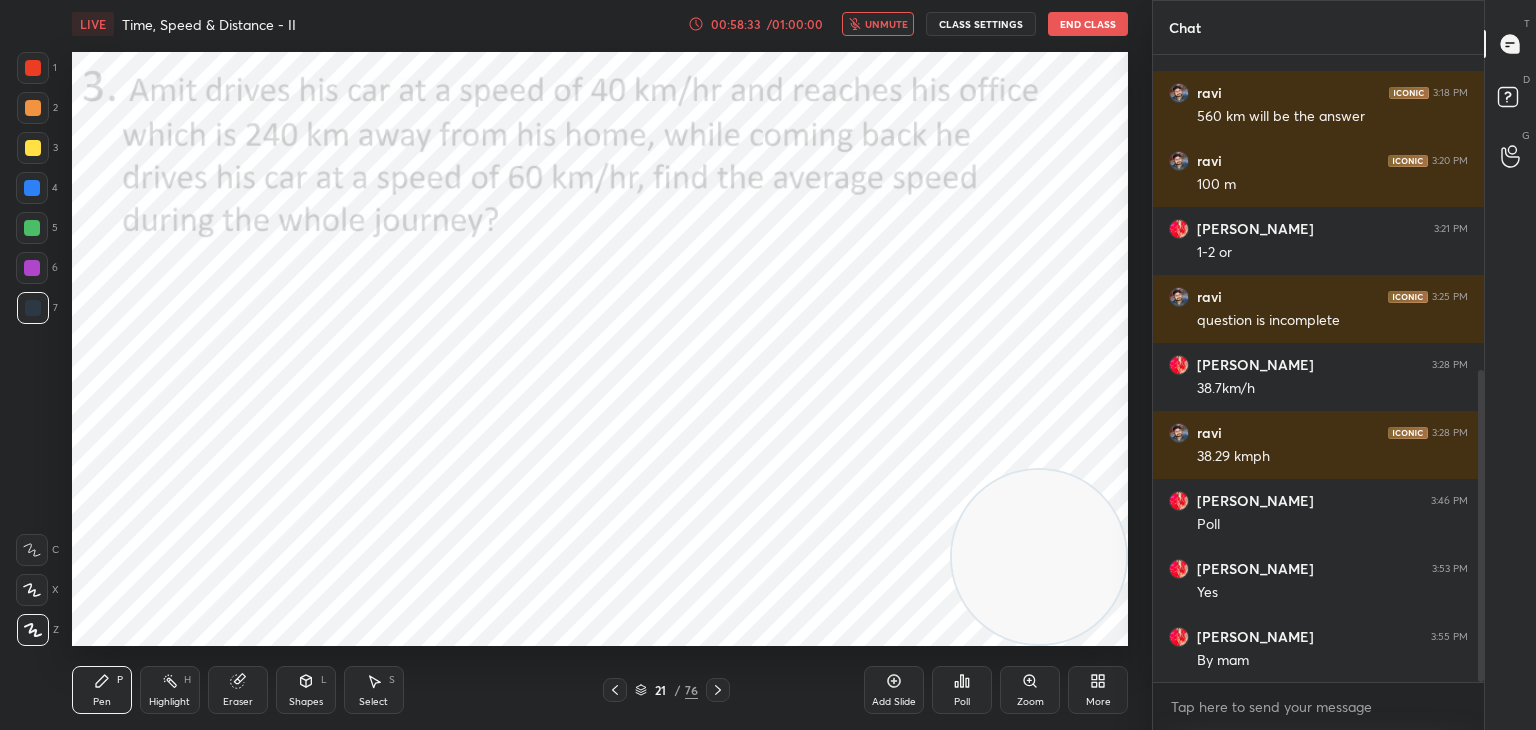 click at bounding box center (718, 690) 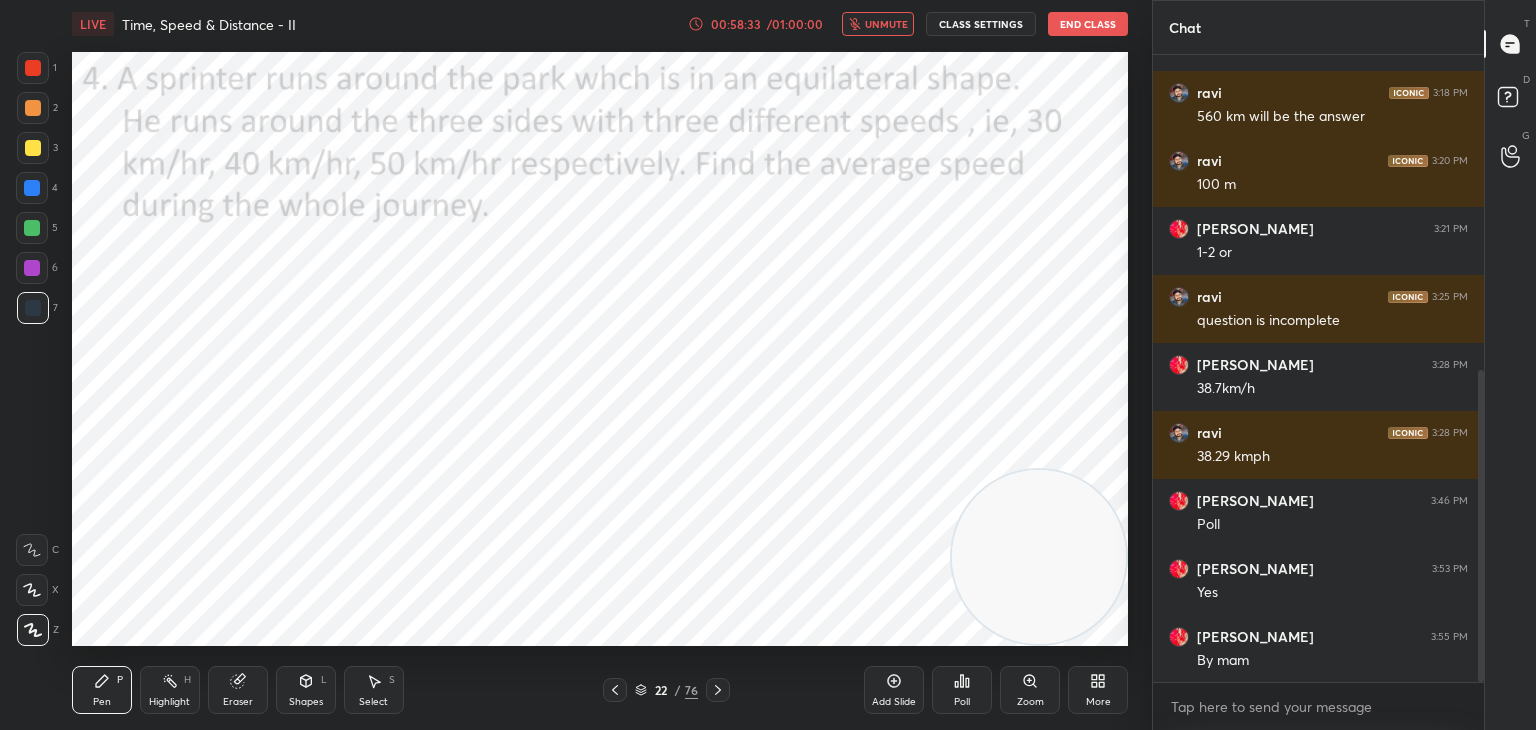 click at bounding box center [718, 690] 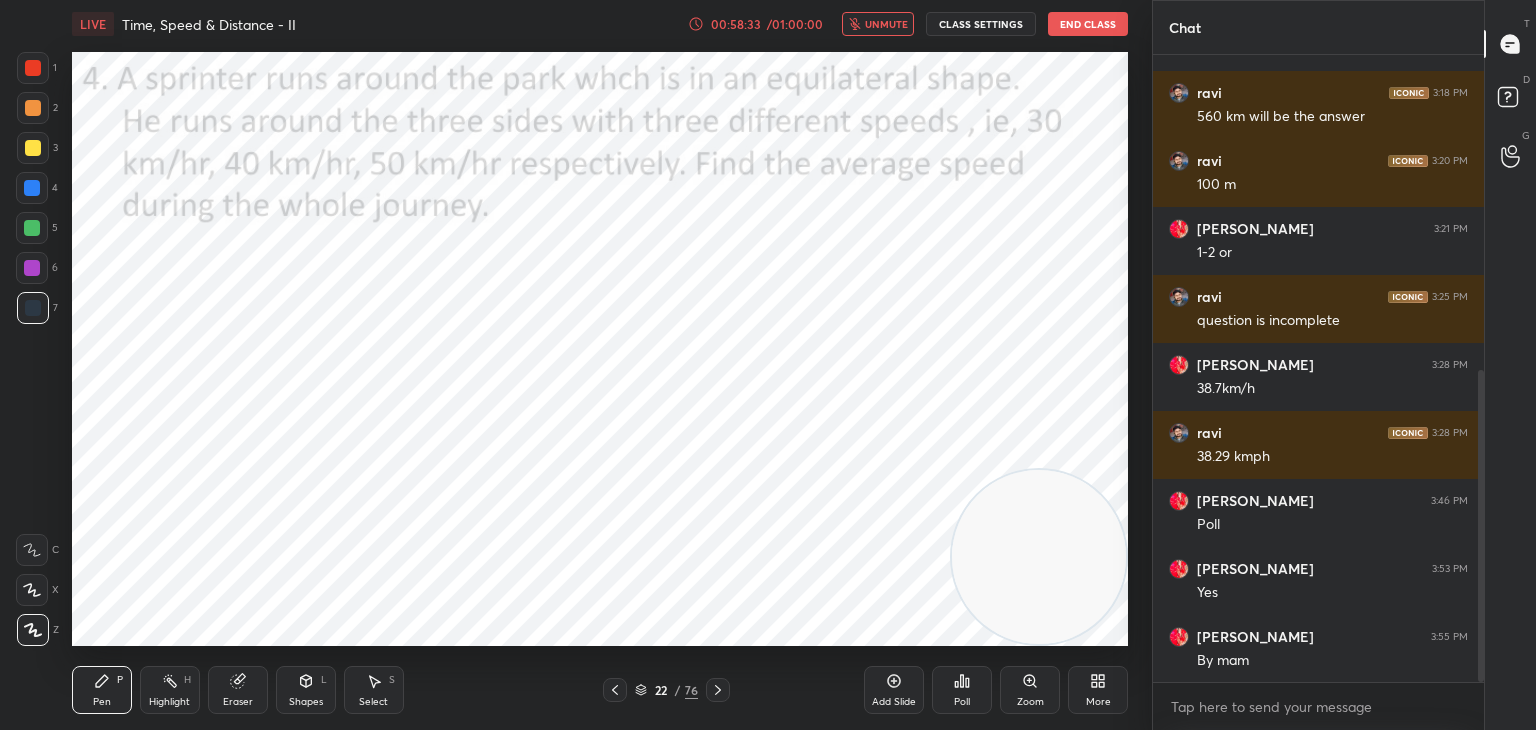 click 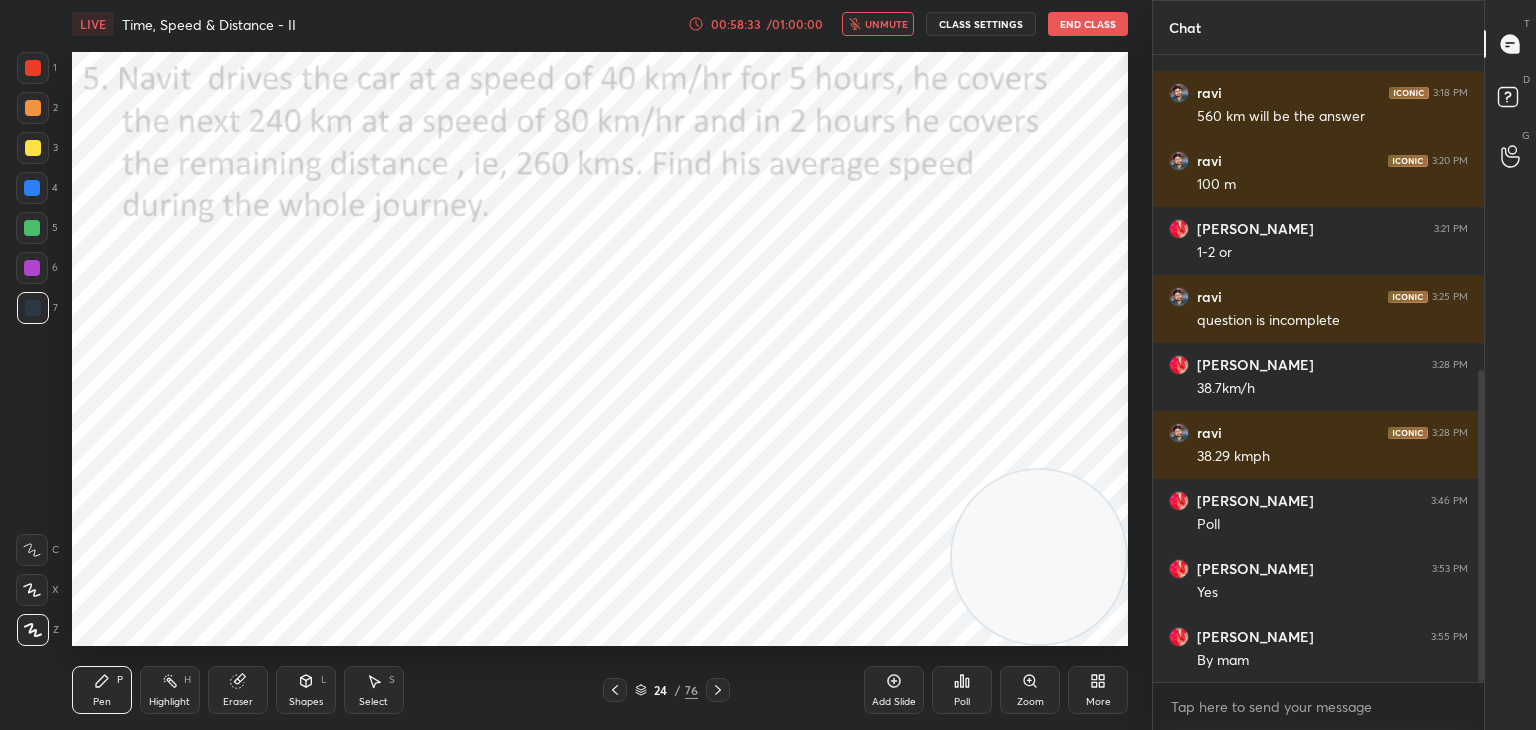 click 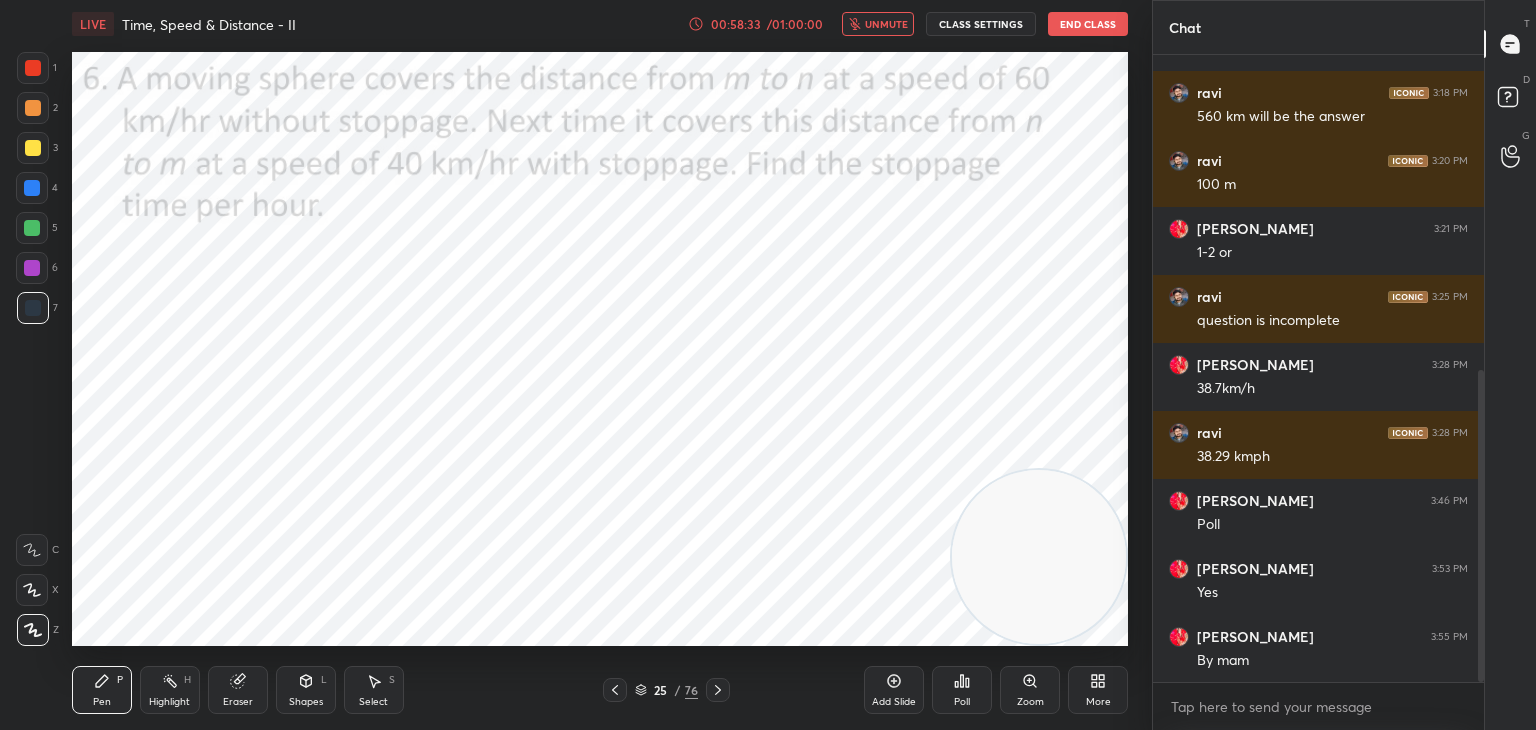 click 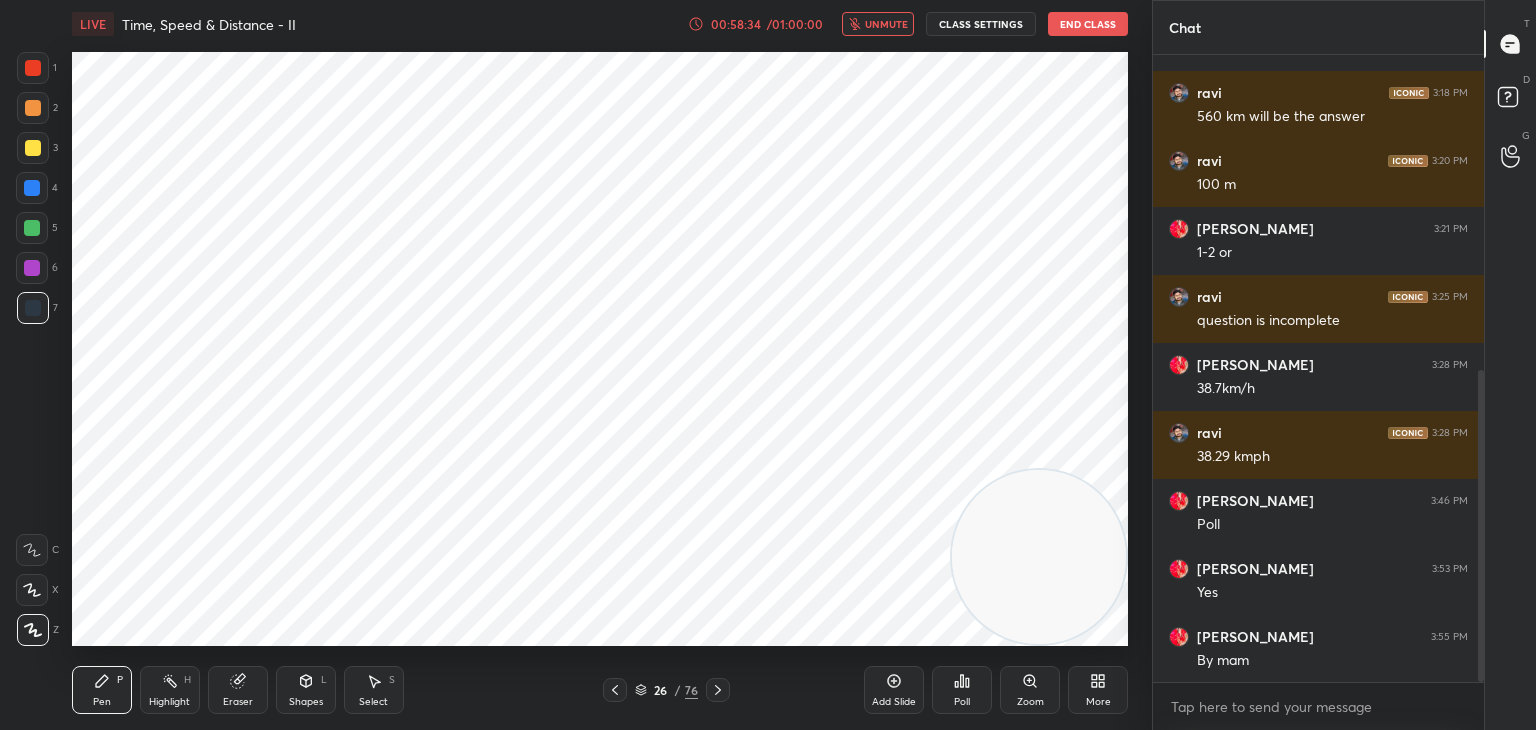 click 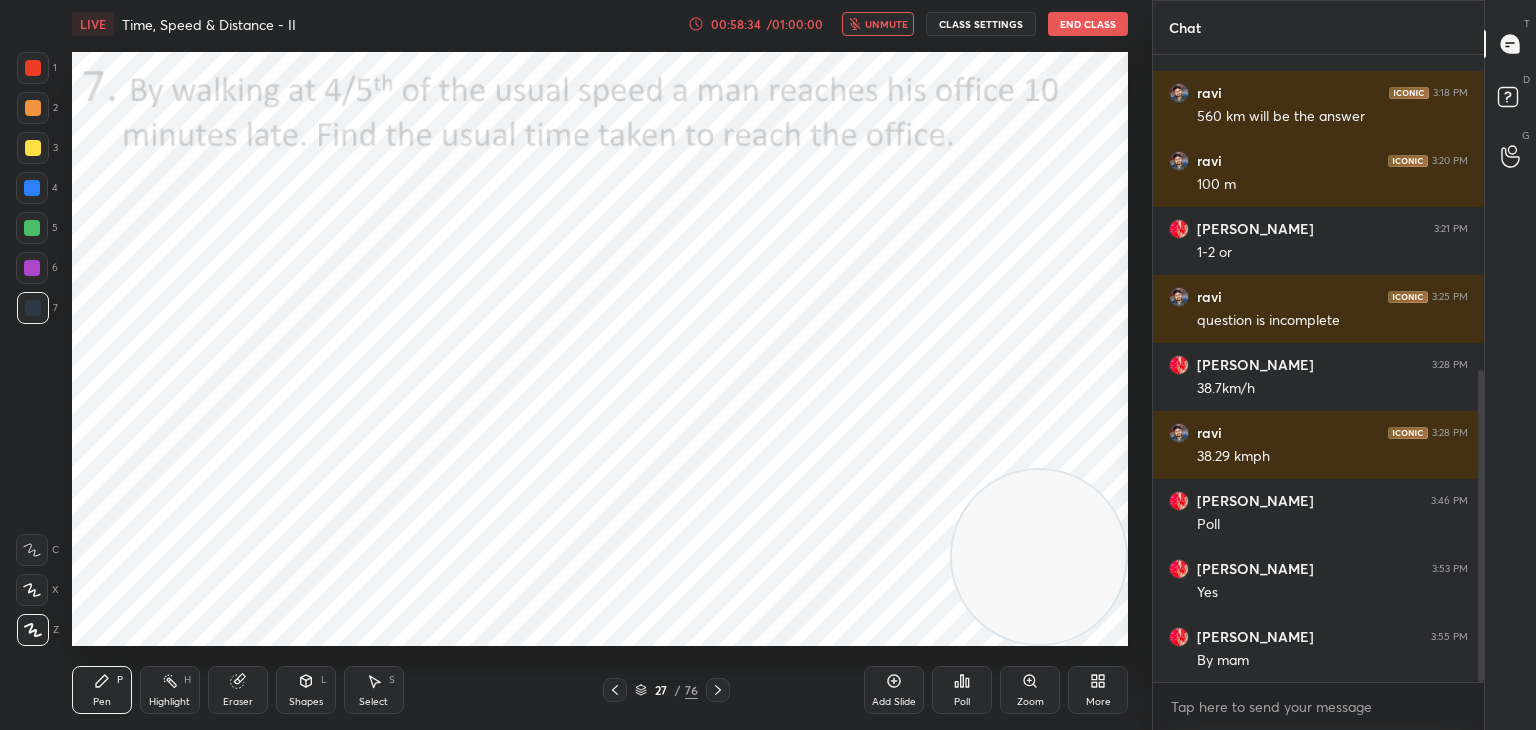 click 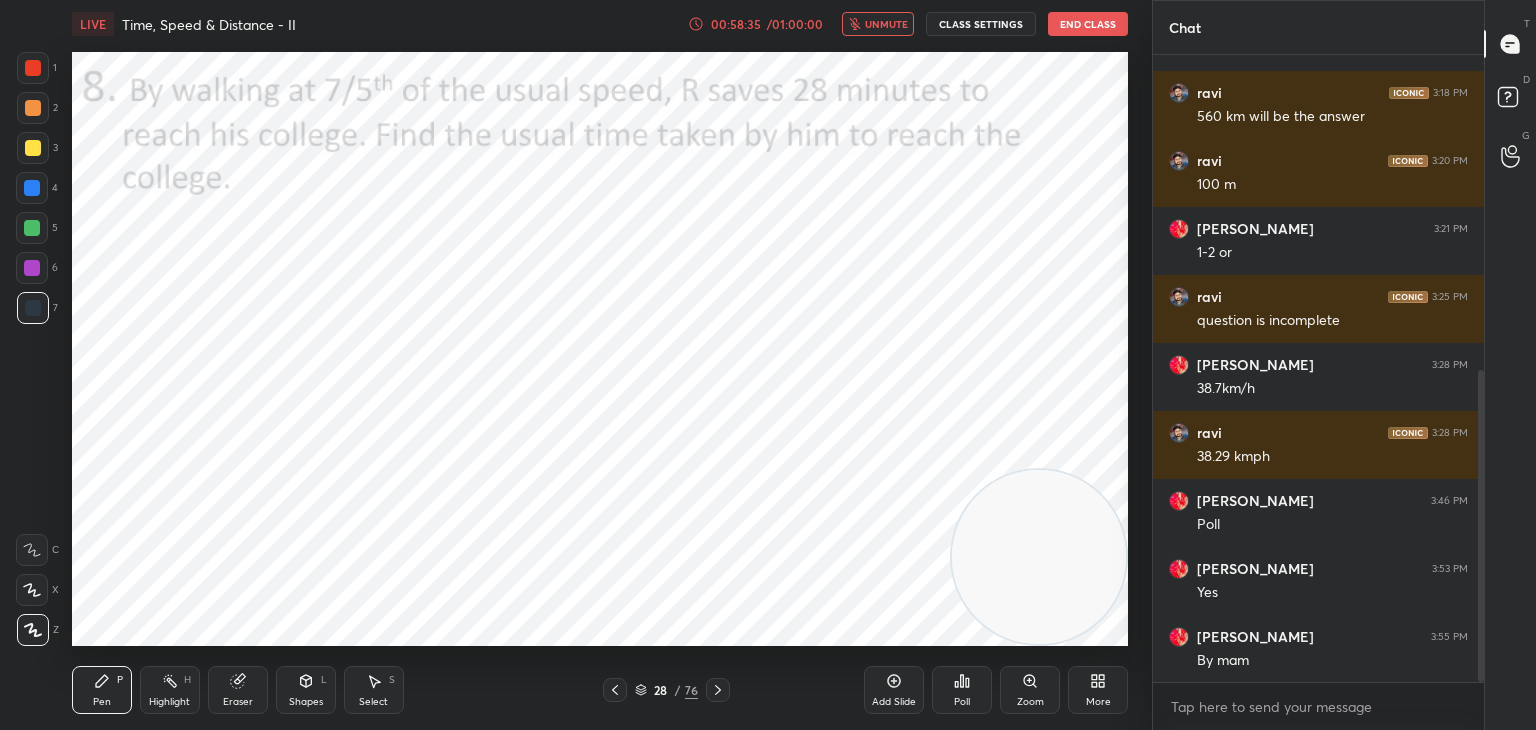 click 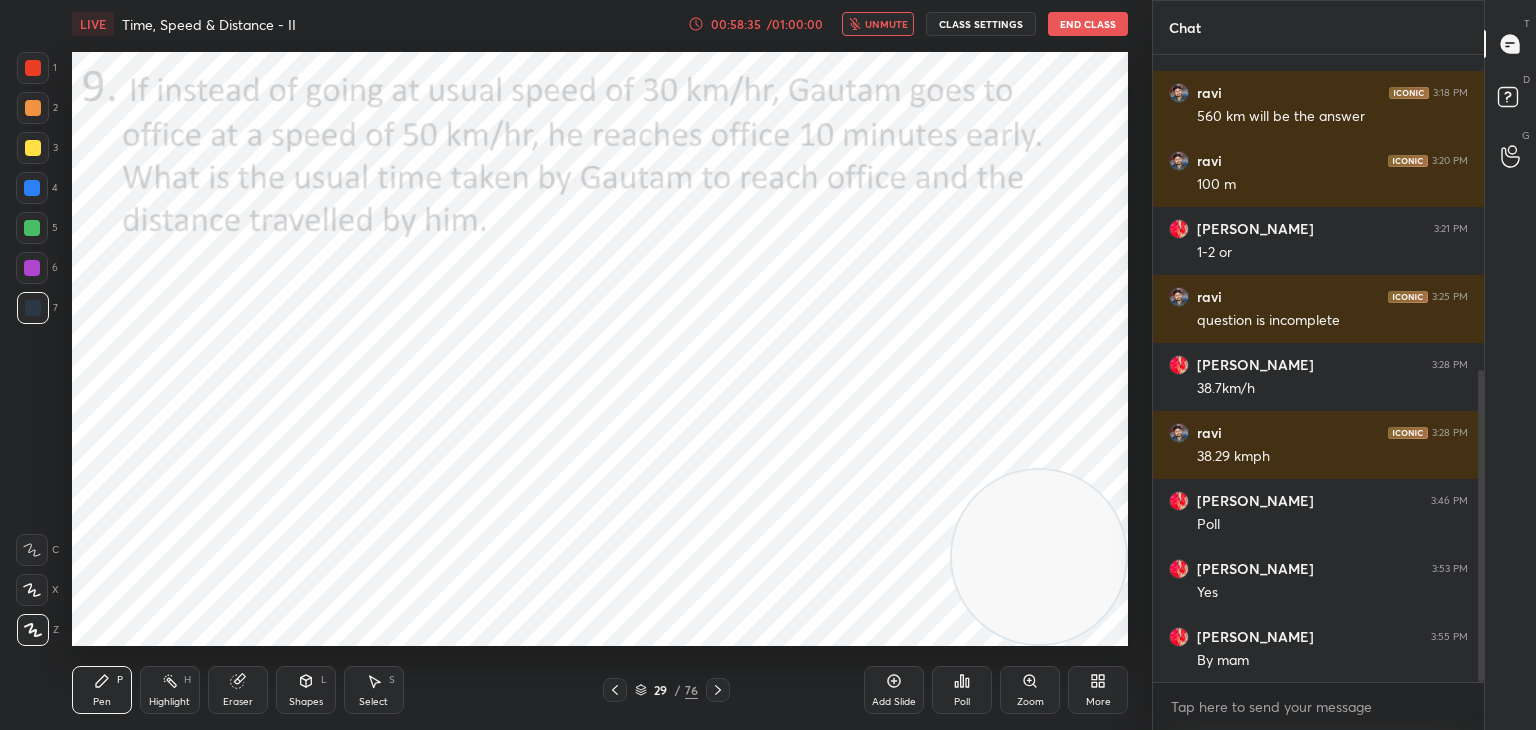 click 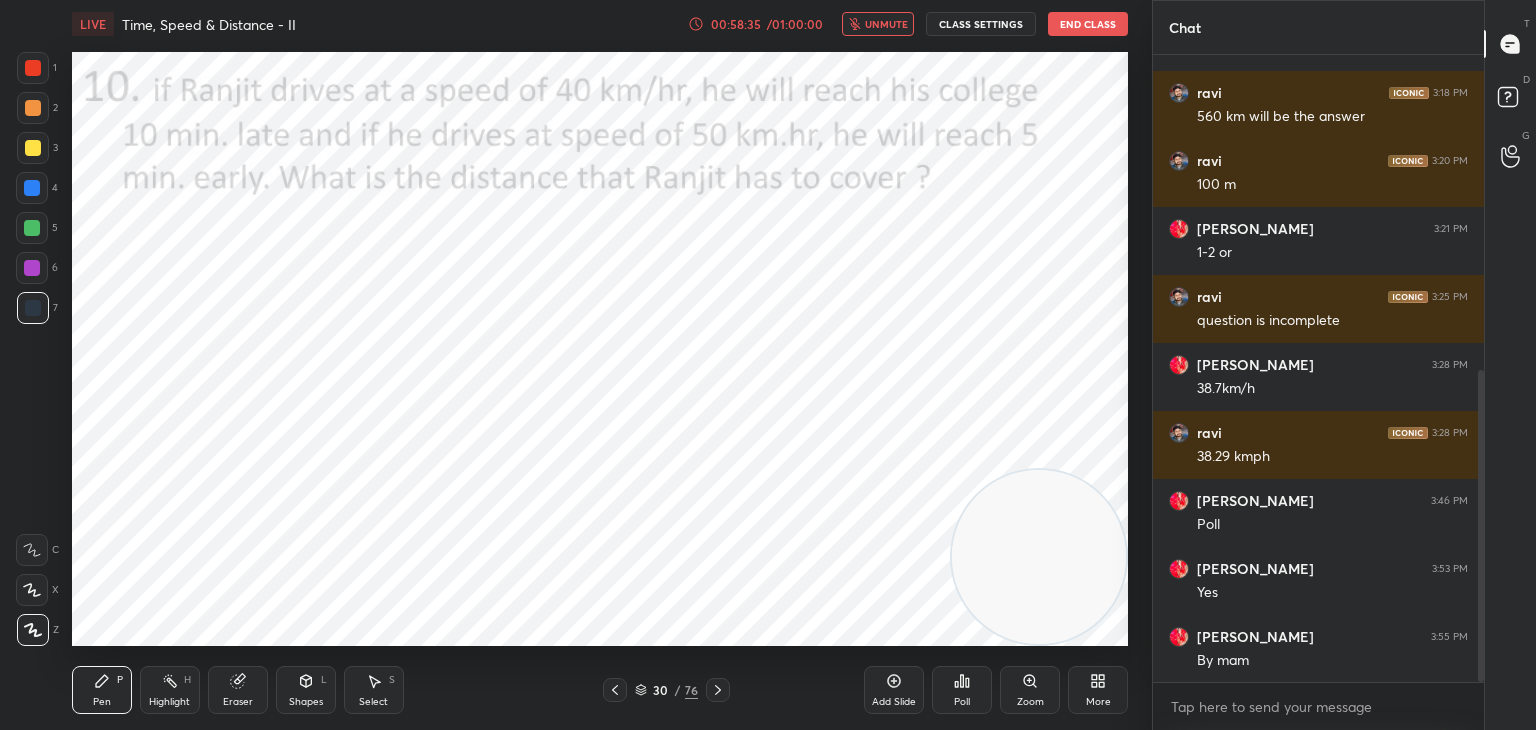 click 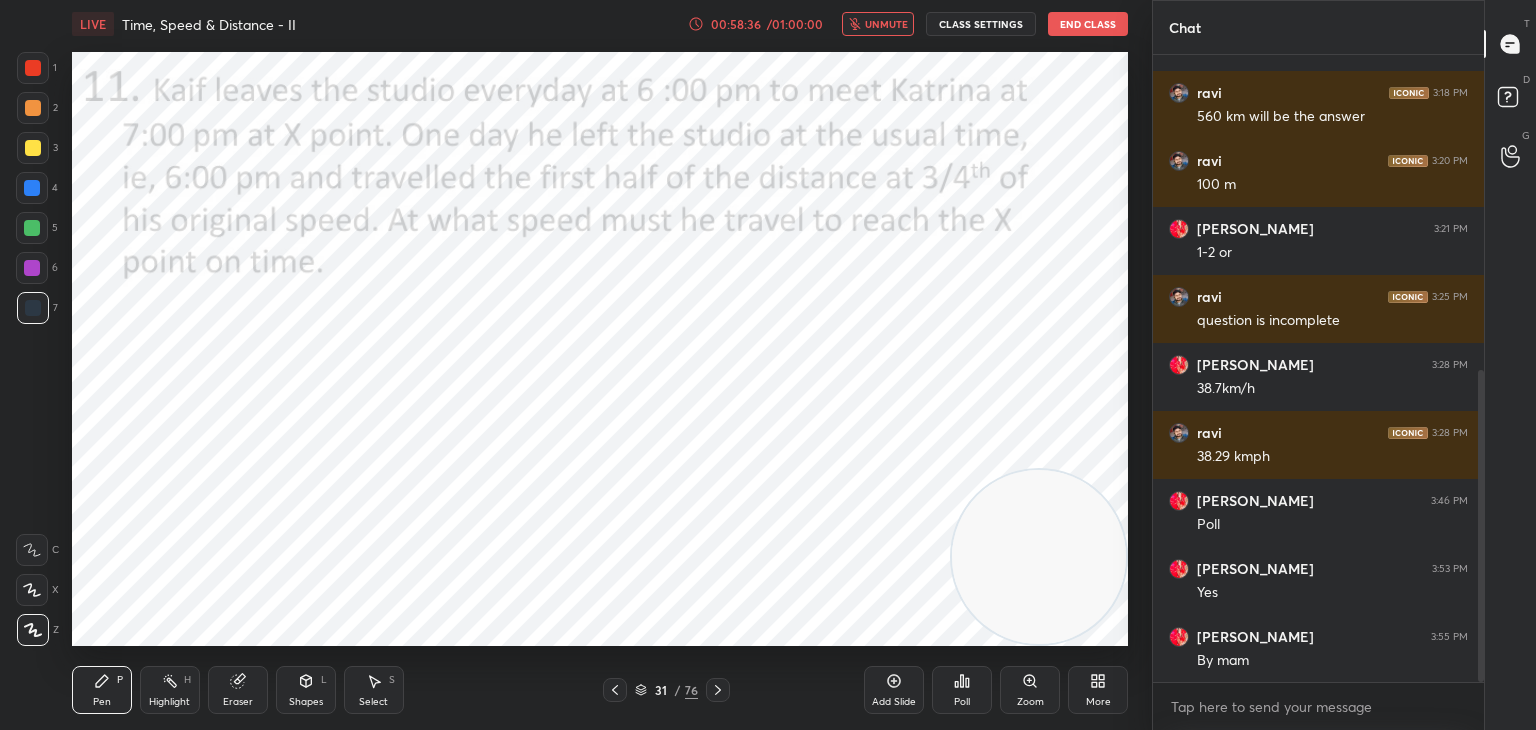click 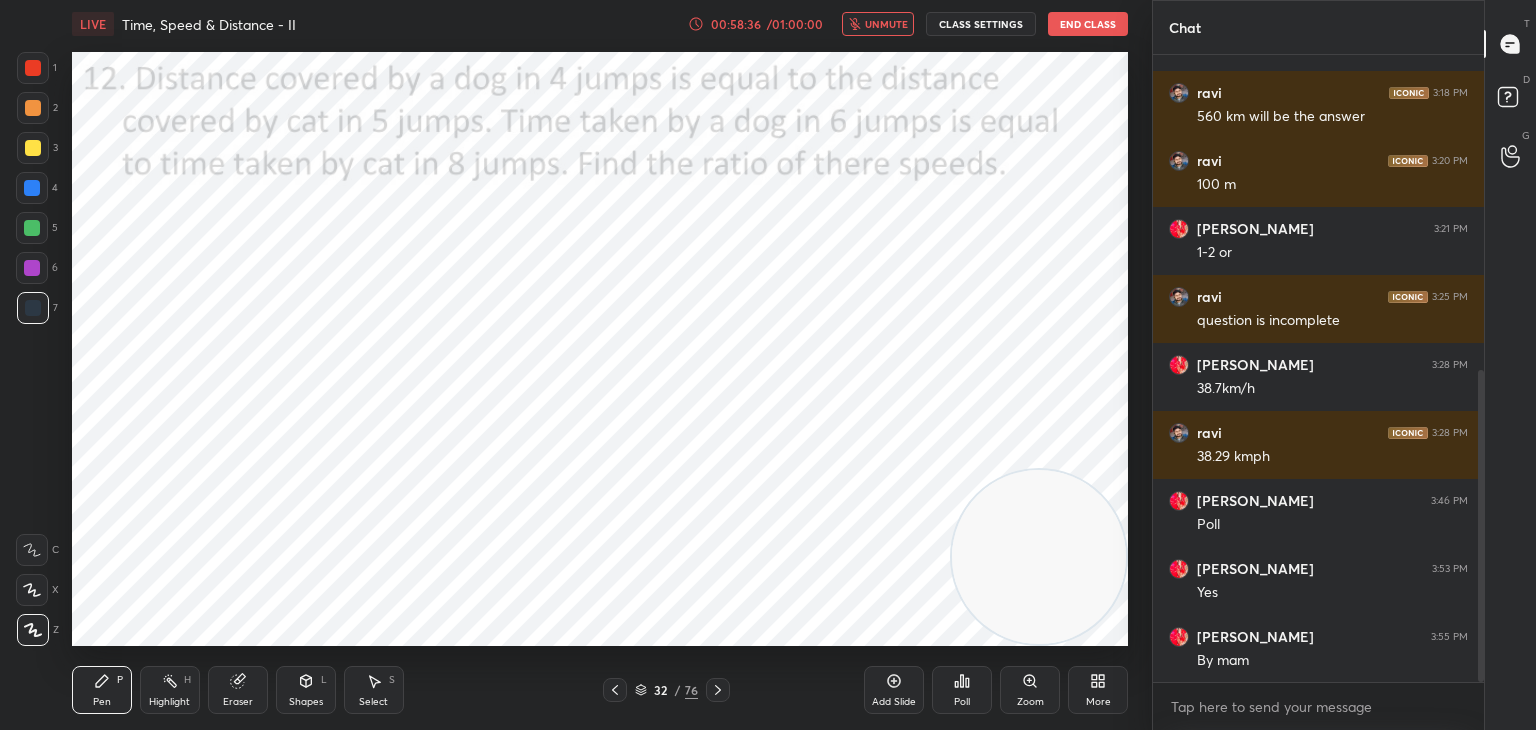 click 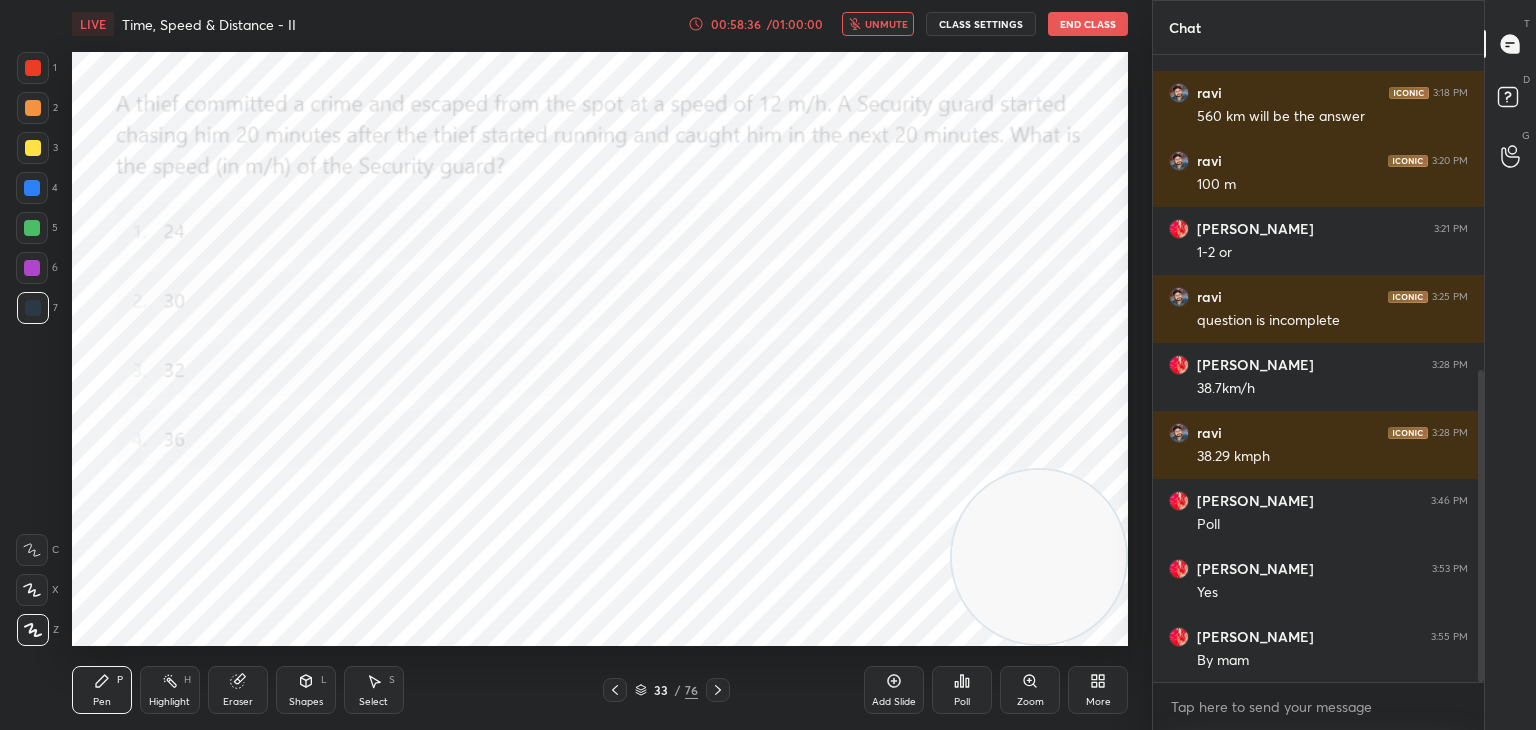 click 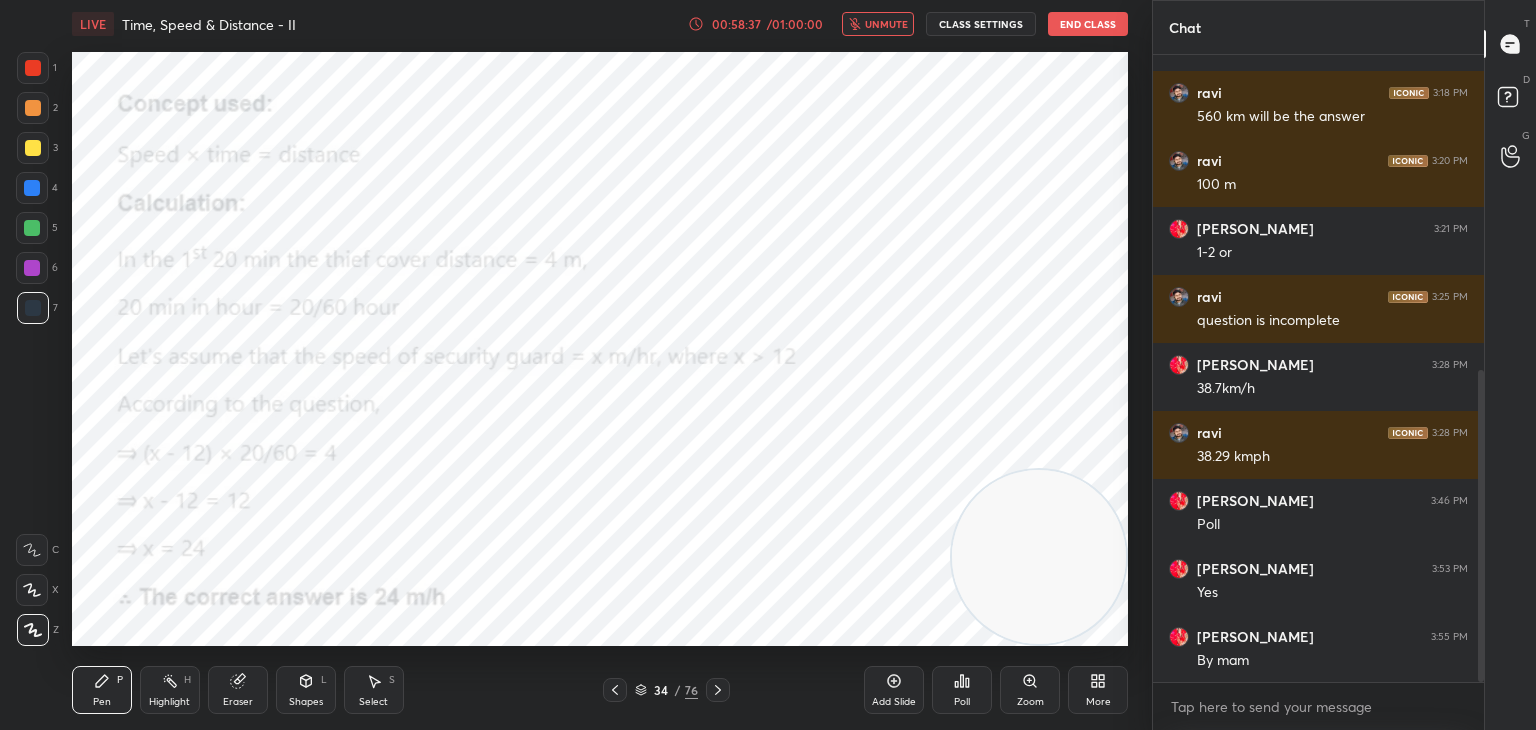 click 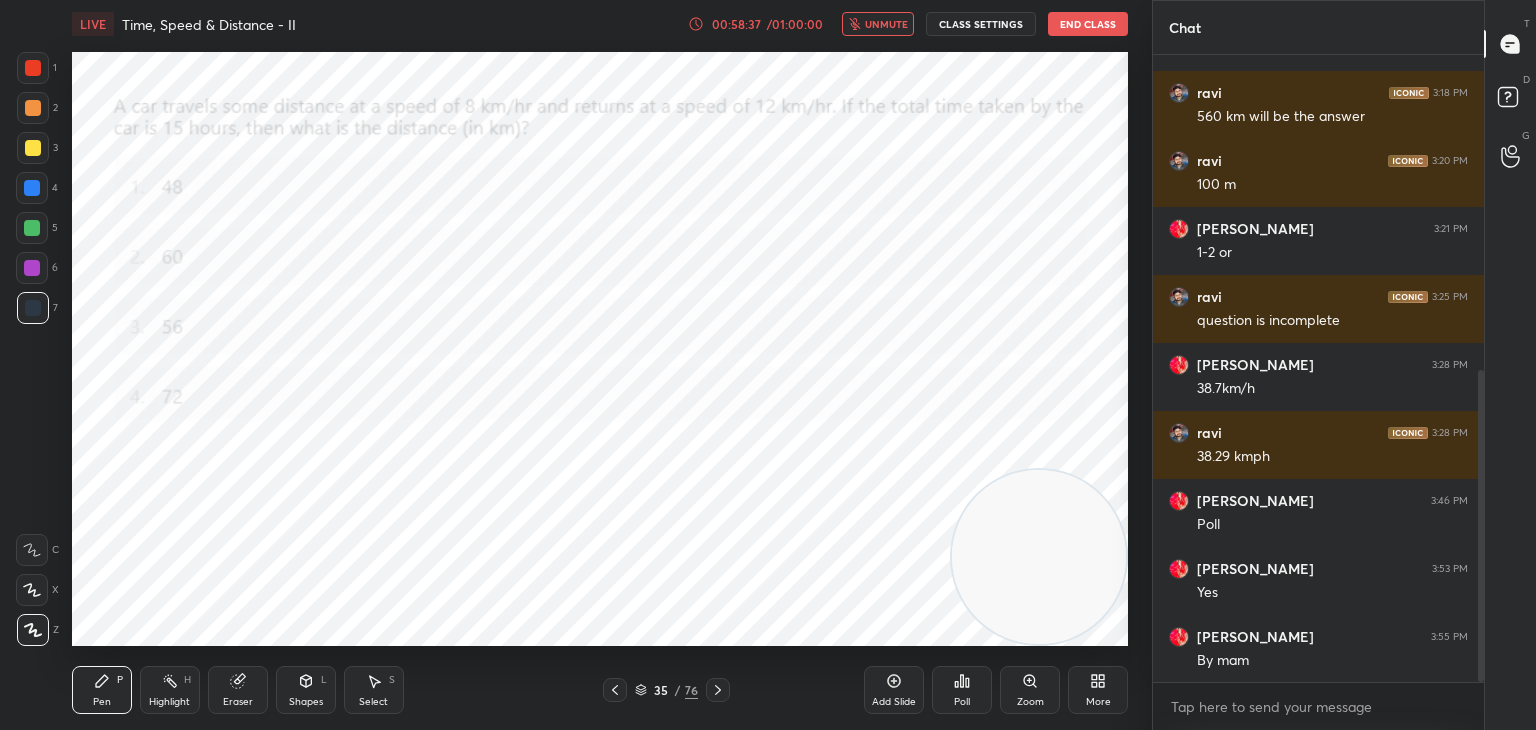 click 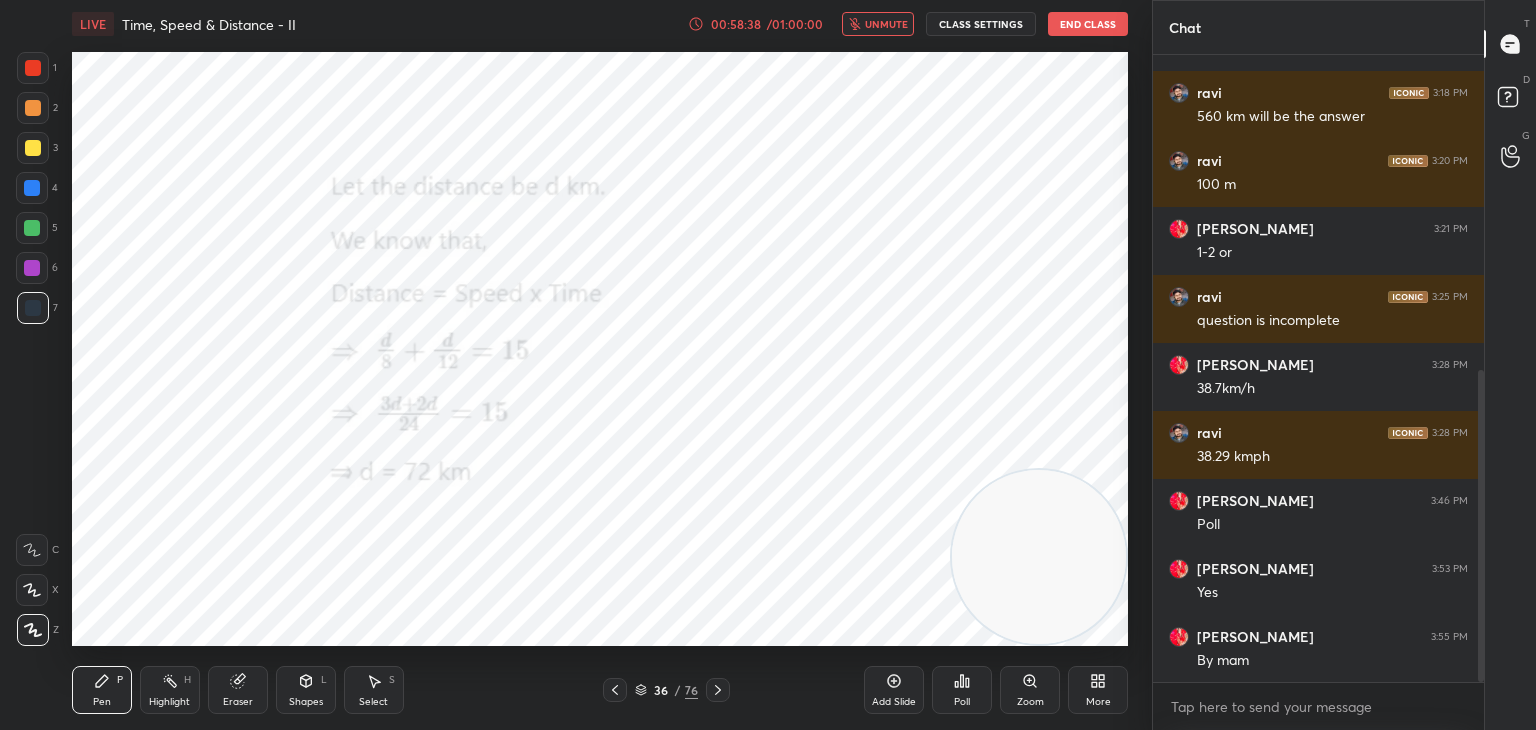 click 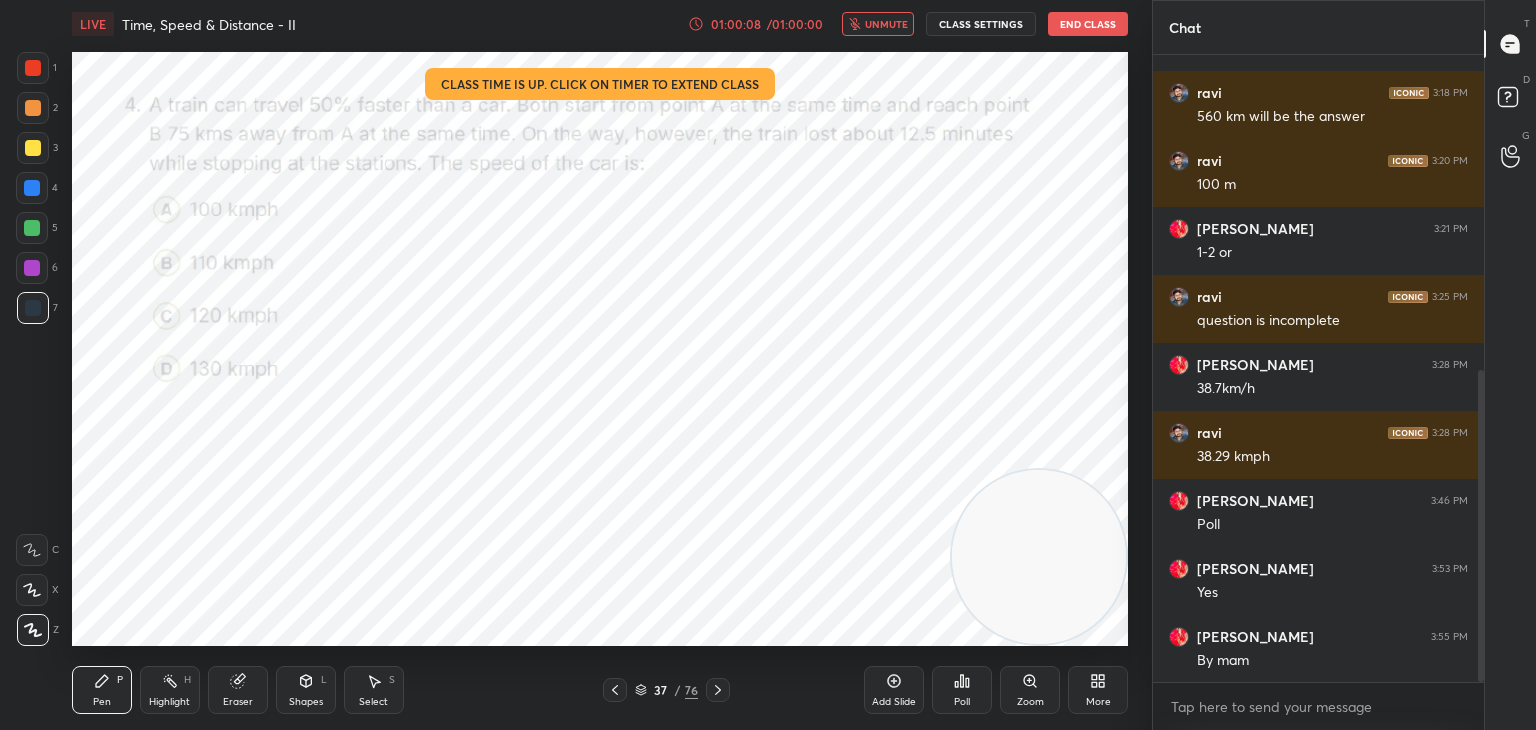 click on "End Class" at bounding box center [1088, 24] 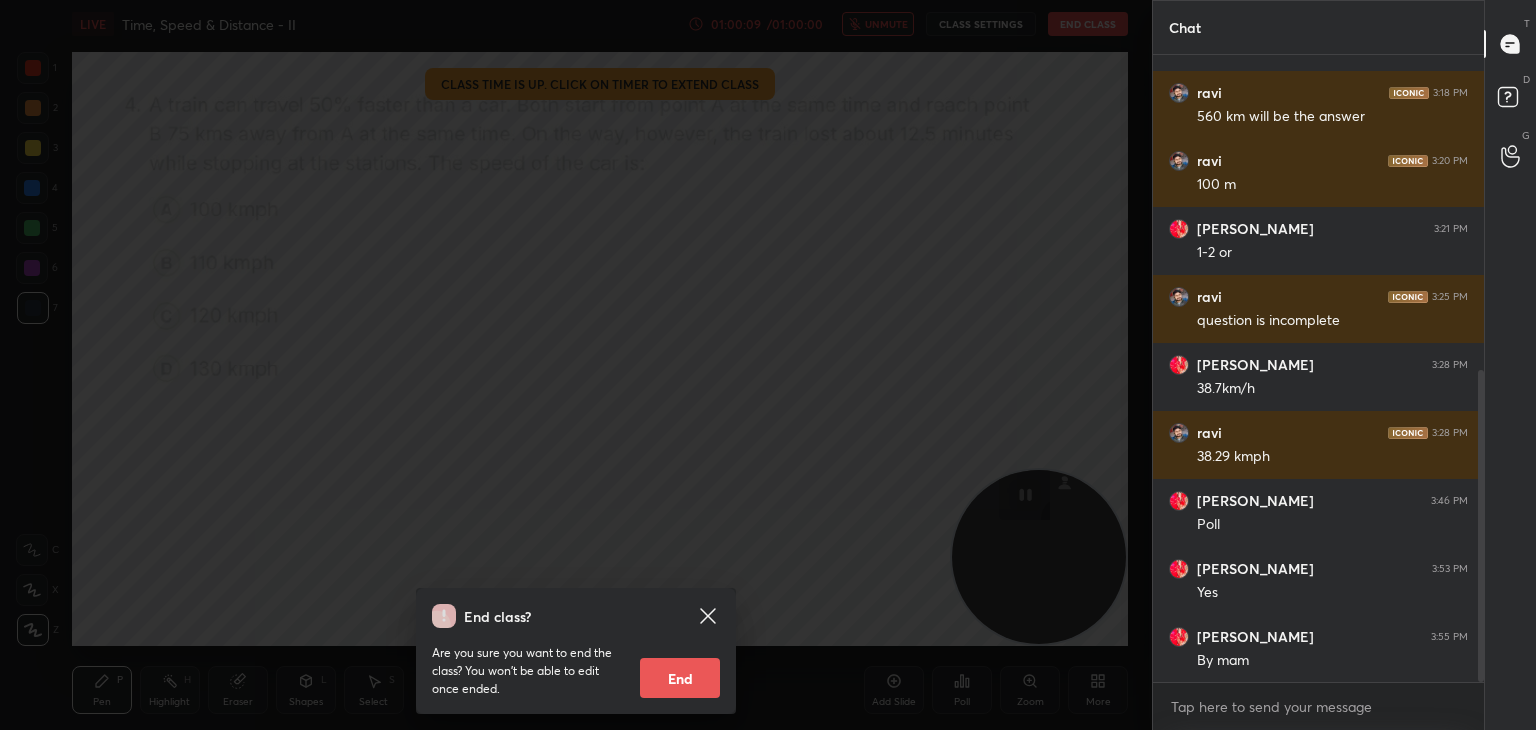 click on "End" at bounding box center (680, 678) 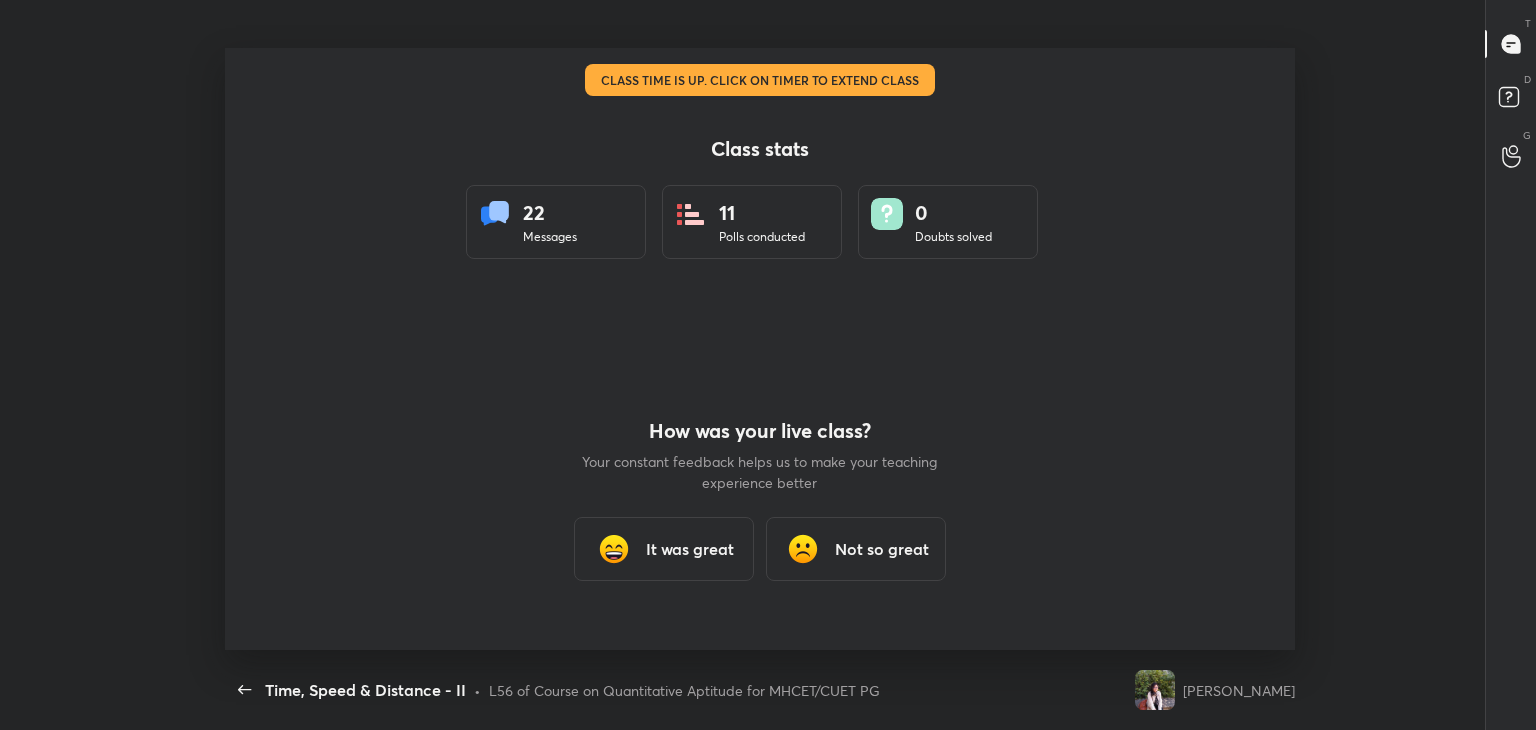 scroll, scrollTop: 99397, scrollLeft: 98765, axis: both 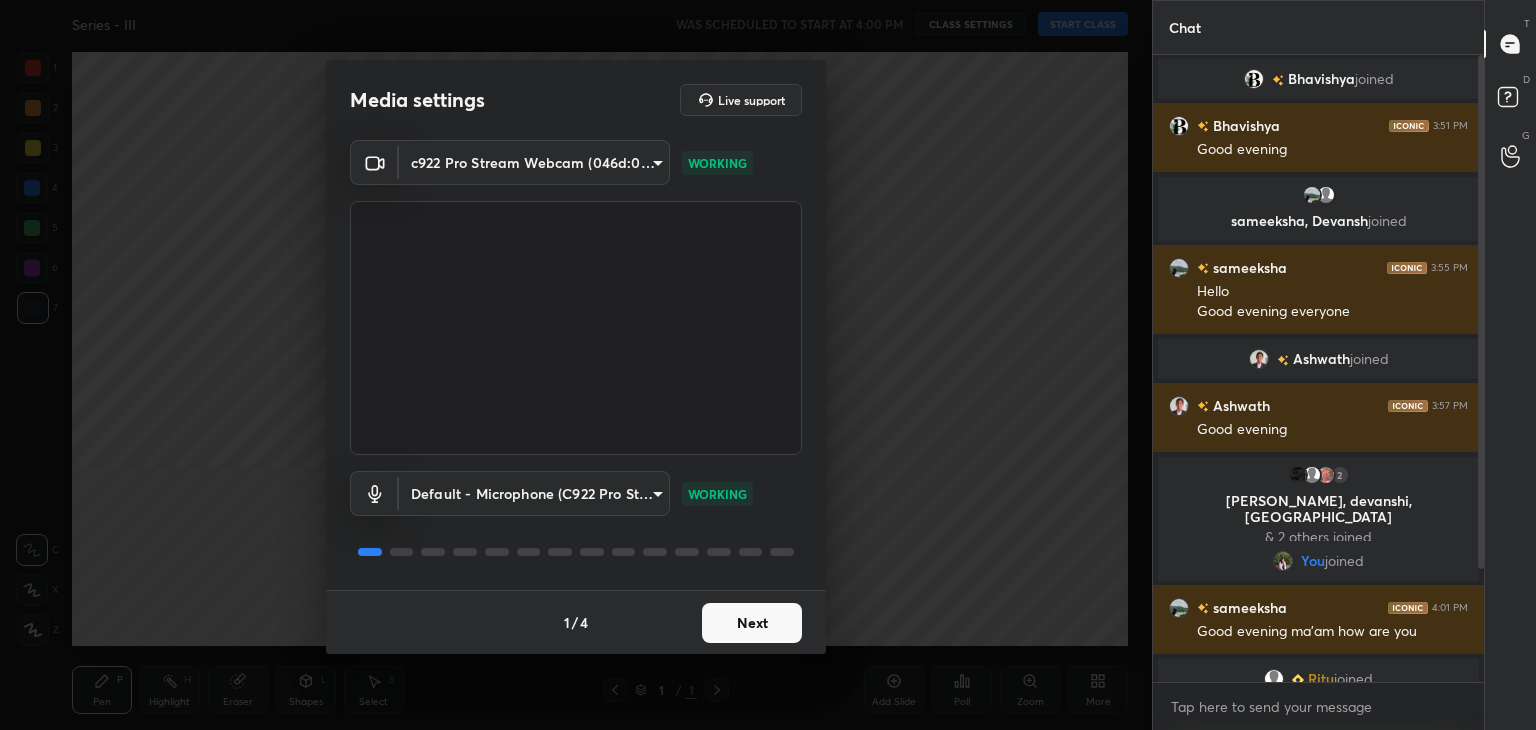 click on "T Messages (T) D Doubts (D) G Raise Hand (G)" at bounding box center [1510, 365] 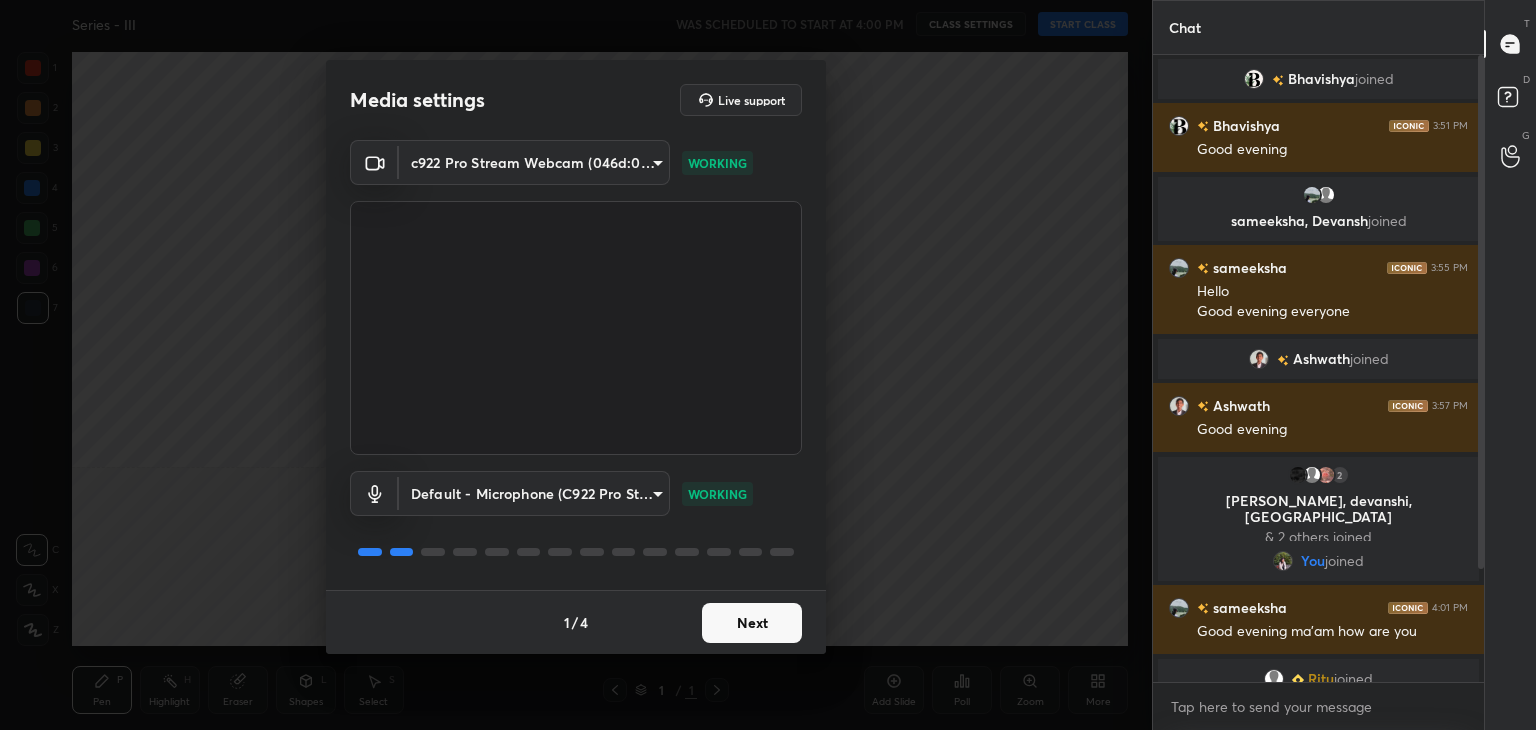 click on "T Messages (T) D Doubts (D) G Raise Hand (G)" at bounding box center (1510, 365) 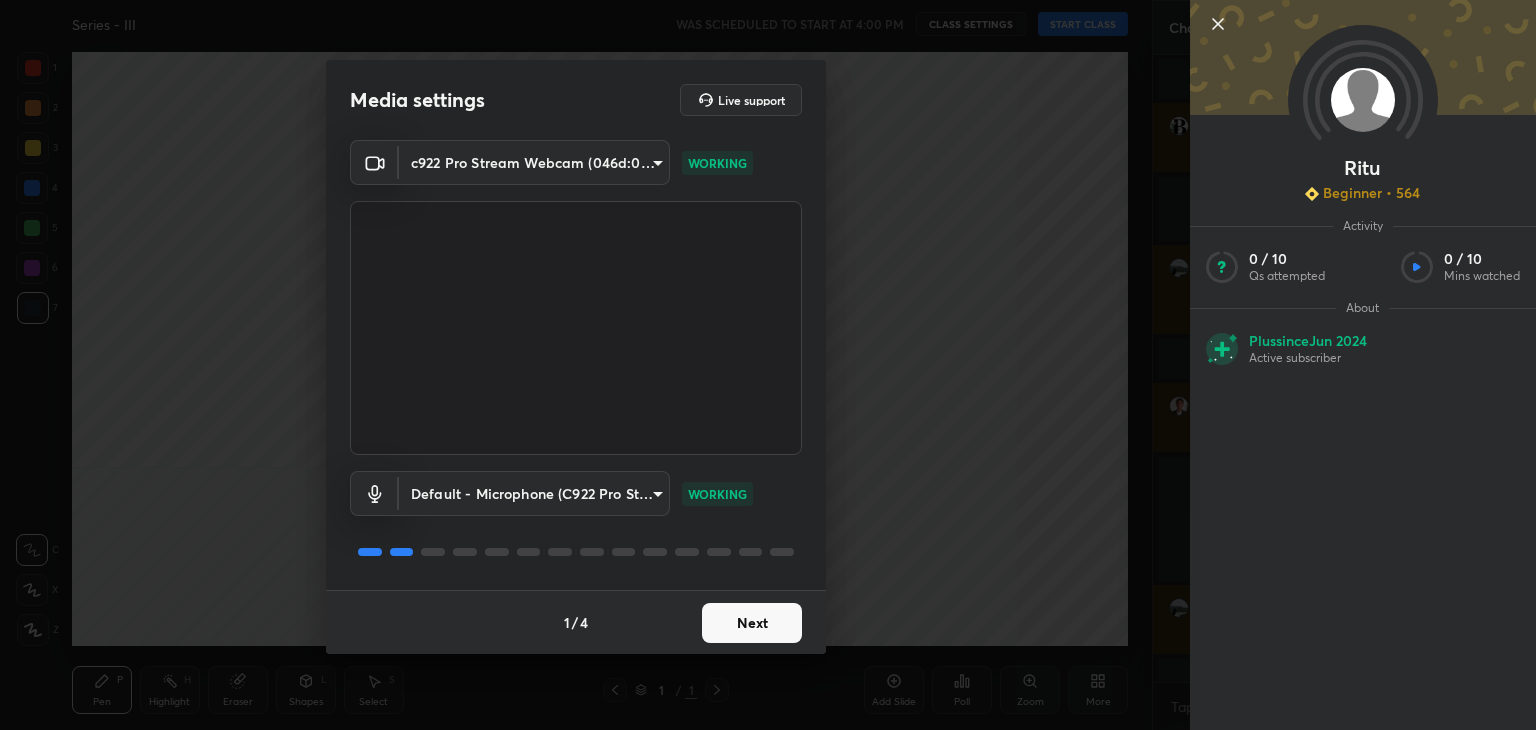 click on "Media settings Live support c922 Pro Stream Webcam (046d:085c) f7e14f9eae584019fac656853839b828de9642280aac3f5edf549983189ec2f9 WORKING Default - Microphone (C922 Pro Stream Webcam) default WORKING 1 / 4 Next" at bounding box center [576, 365] 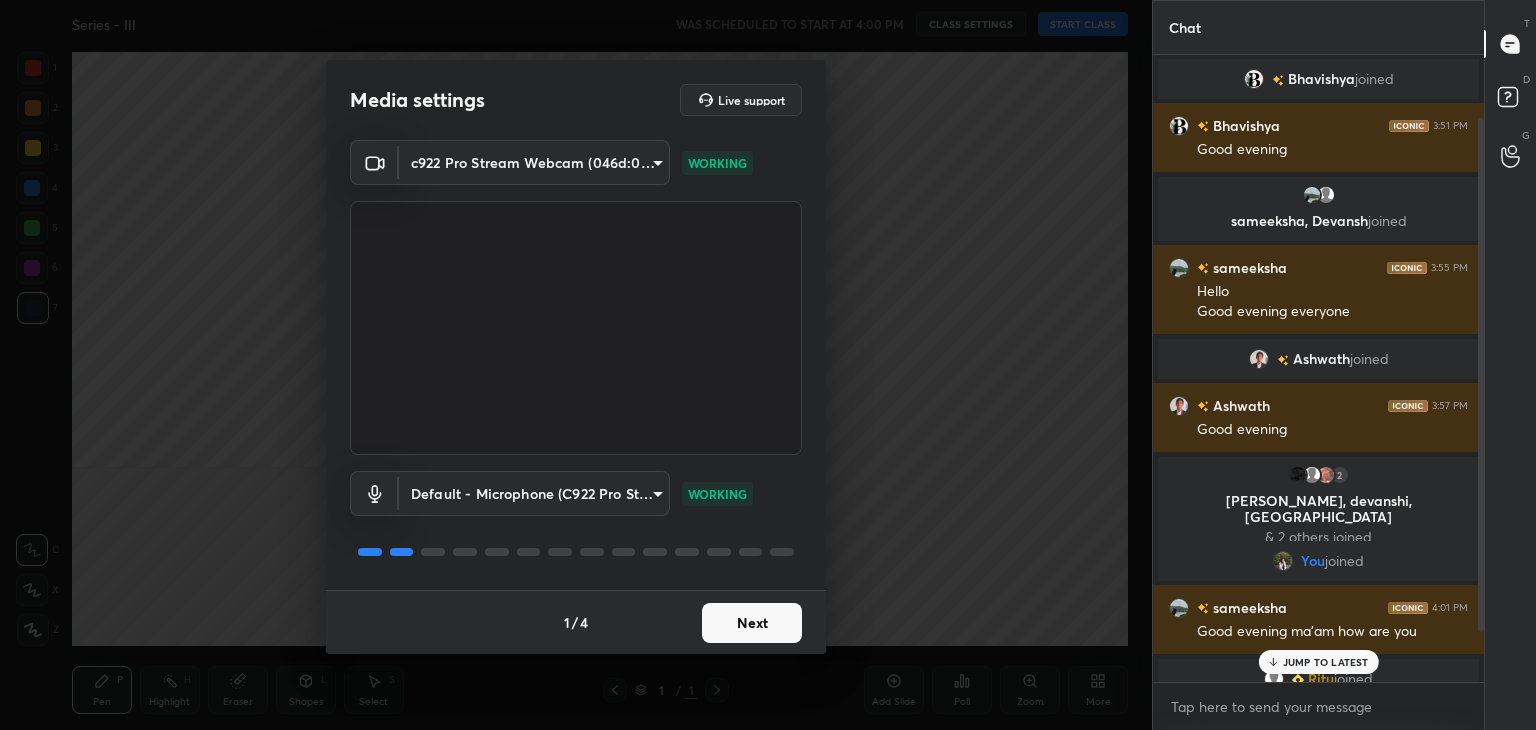 scroll, scrollTop: 138, scrollLeft: 0, axis: vertical 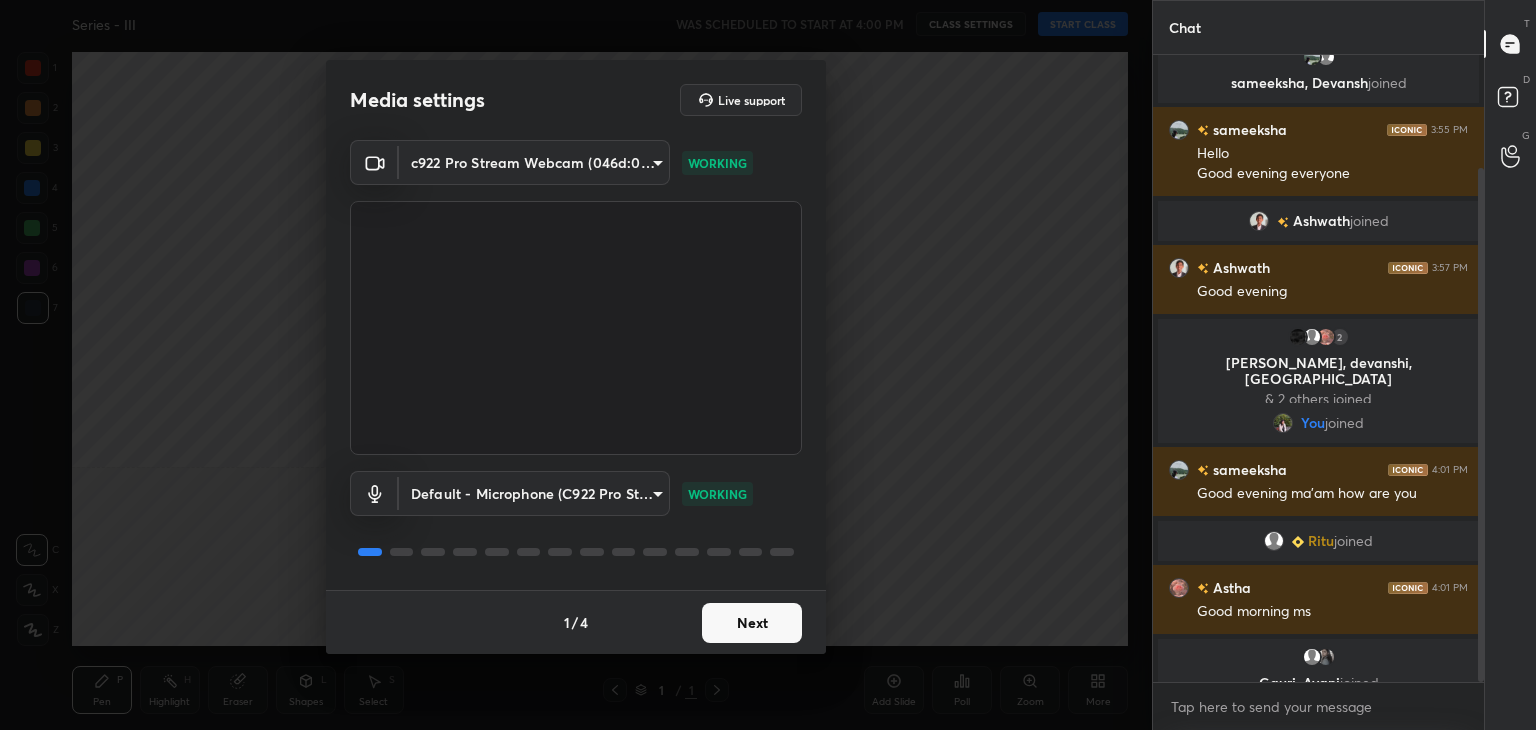 click on "Next" at bounding box center (752, 623) 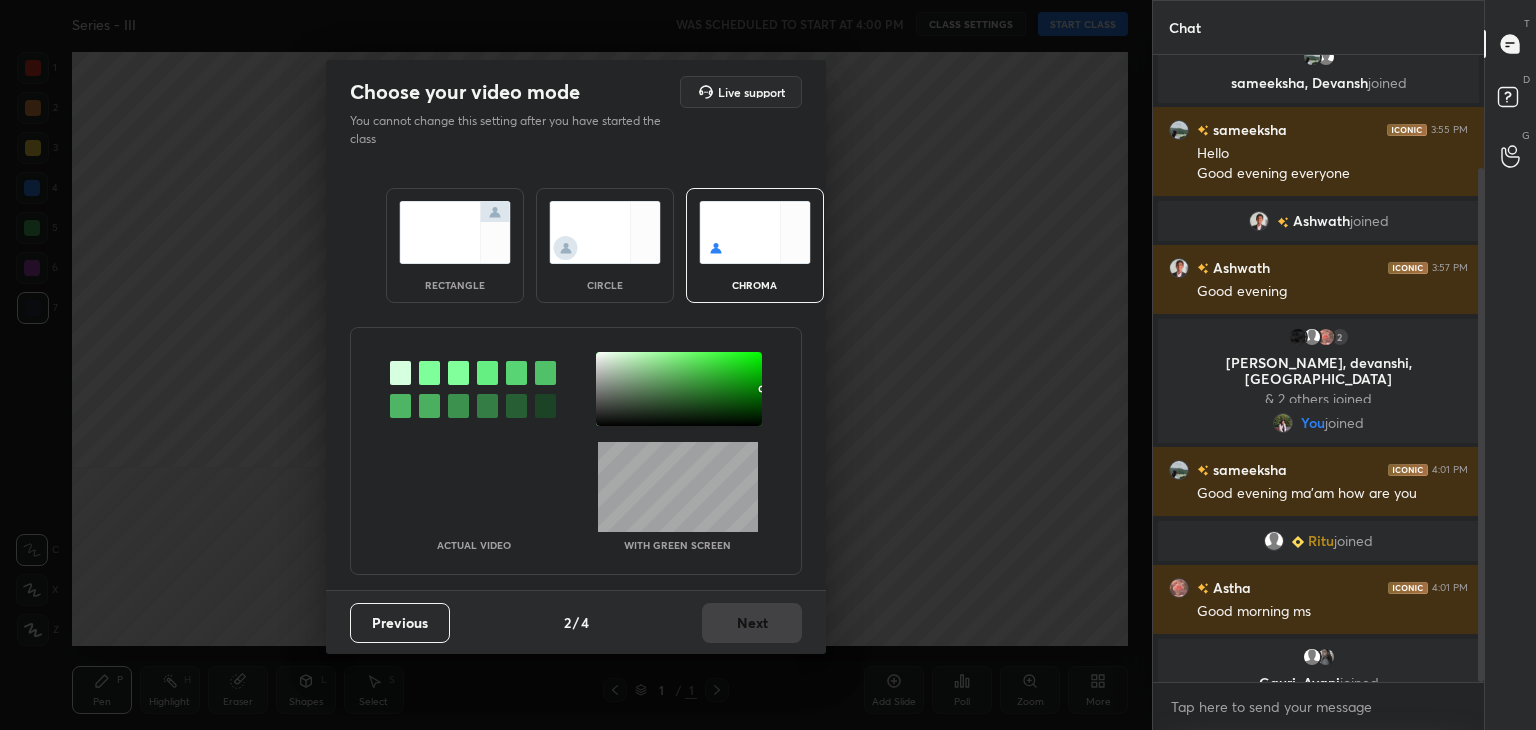 click at bounding box center [605, 232] 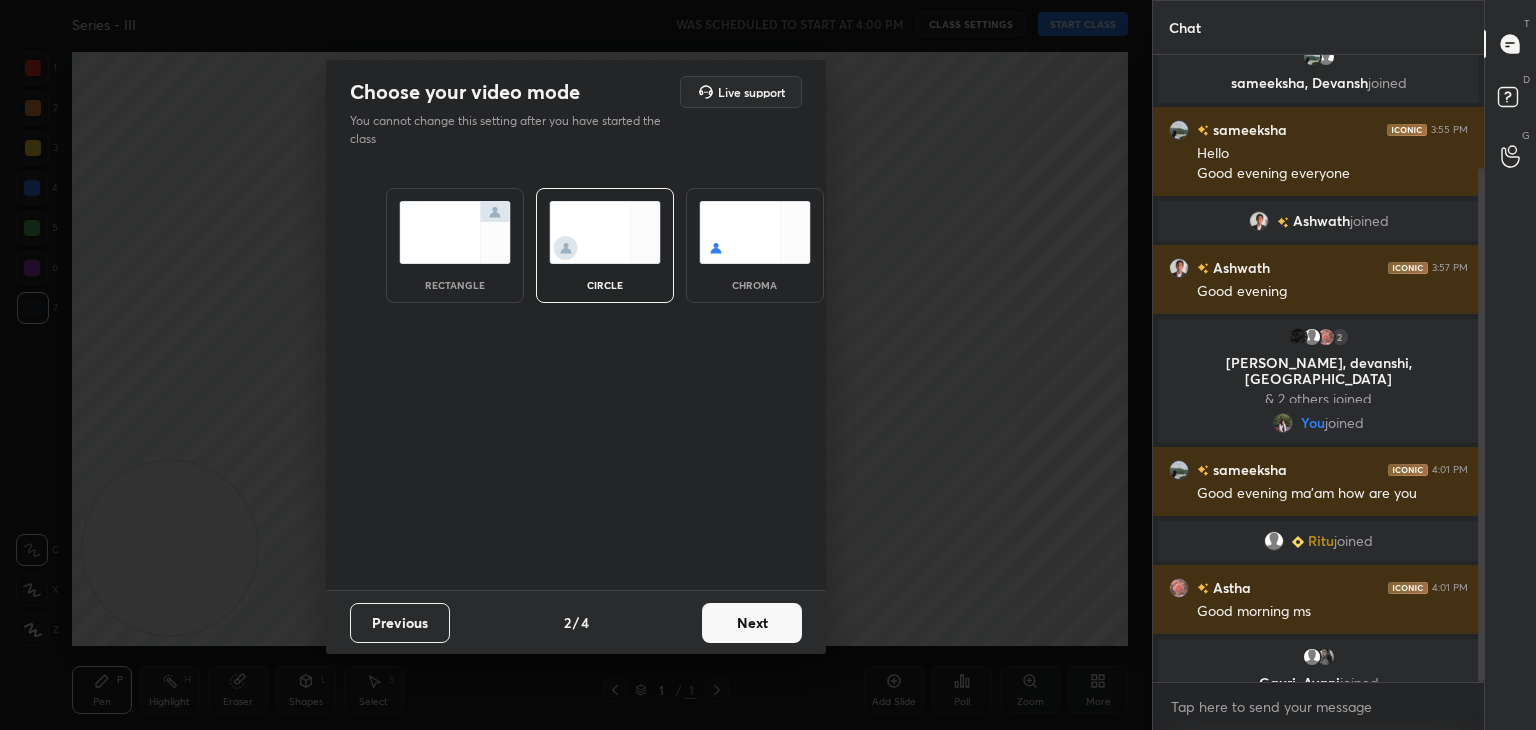 click on "Next" at bounding box center [752, 623] 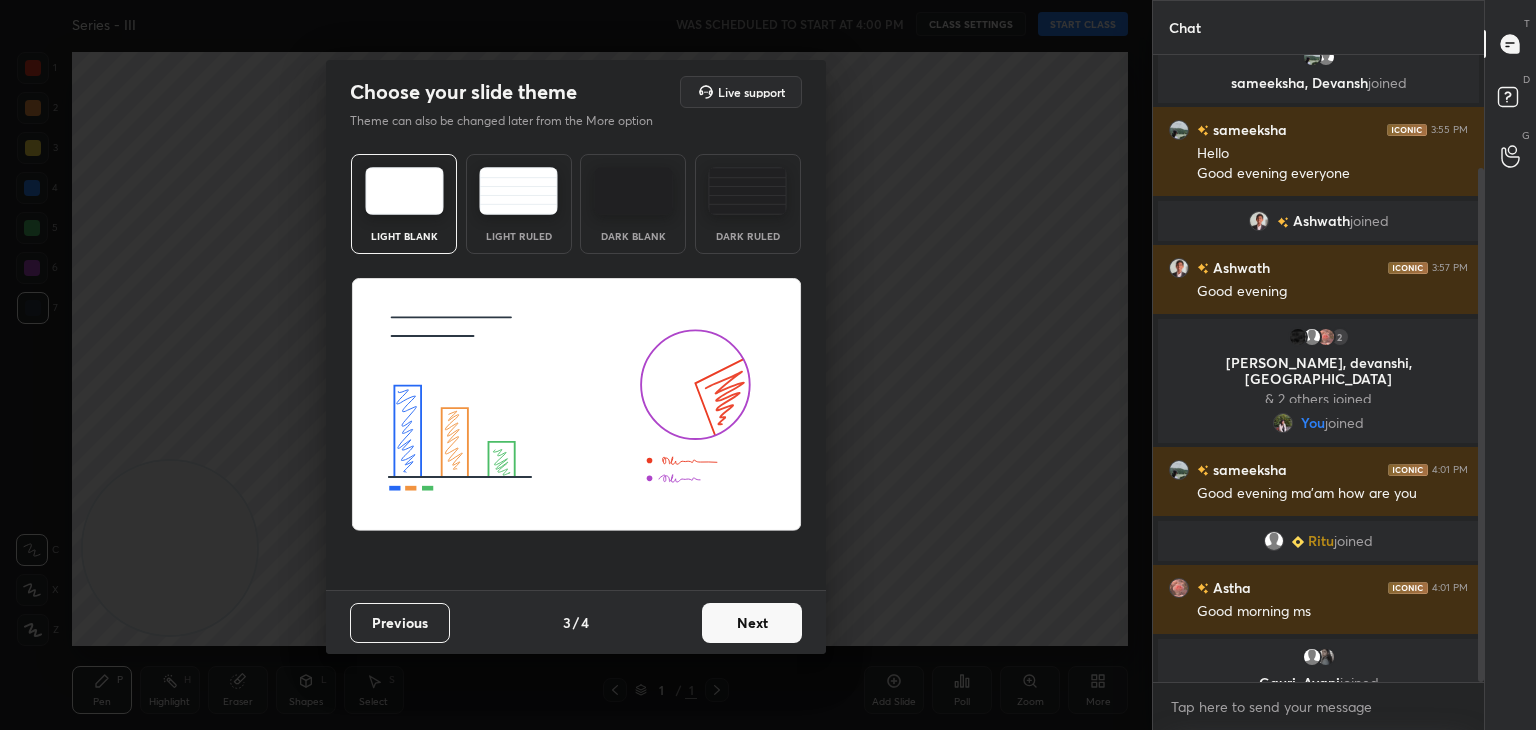click on "Next" at bounding box center (752, 623) 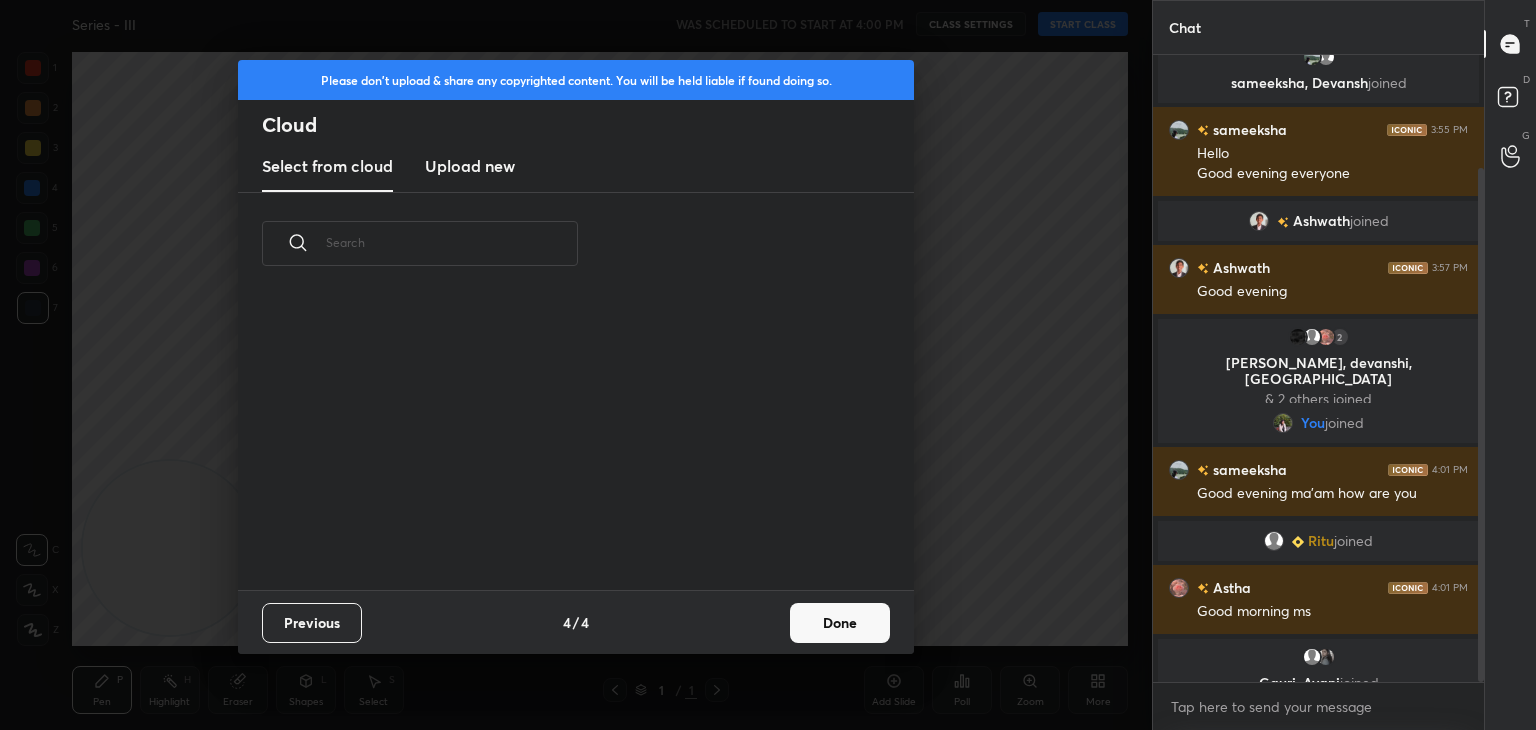 click on "Previous 4 / 4 Done" at bounding box center (576, 622) 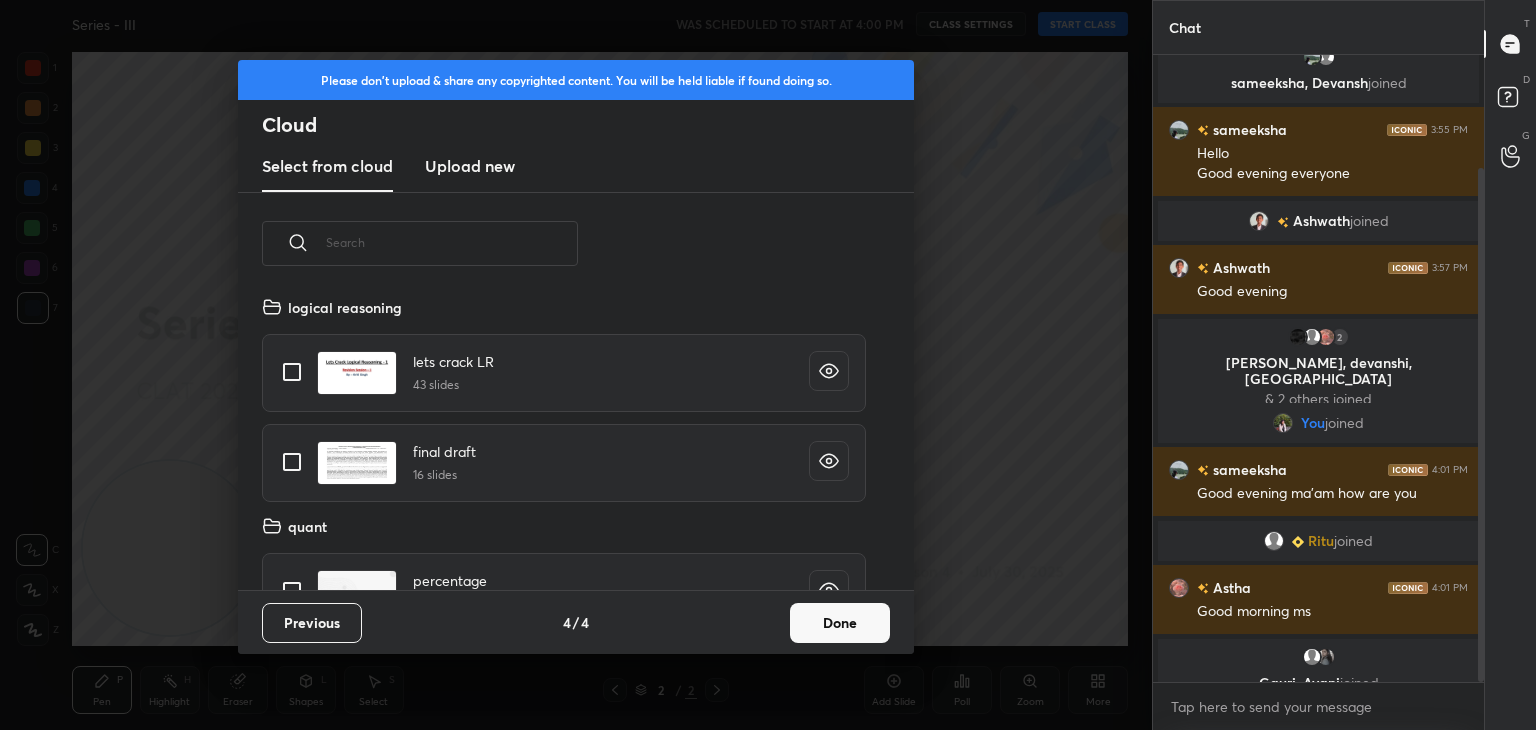 scroll, scrollTop: 6, scrollLeft: 10, axis: both 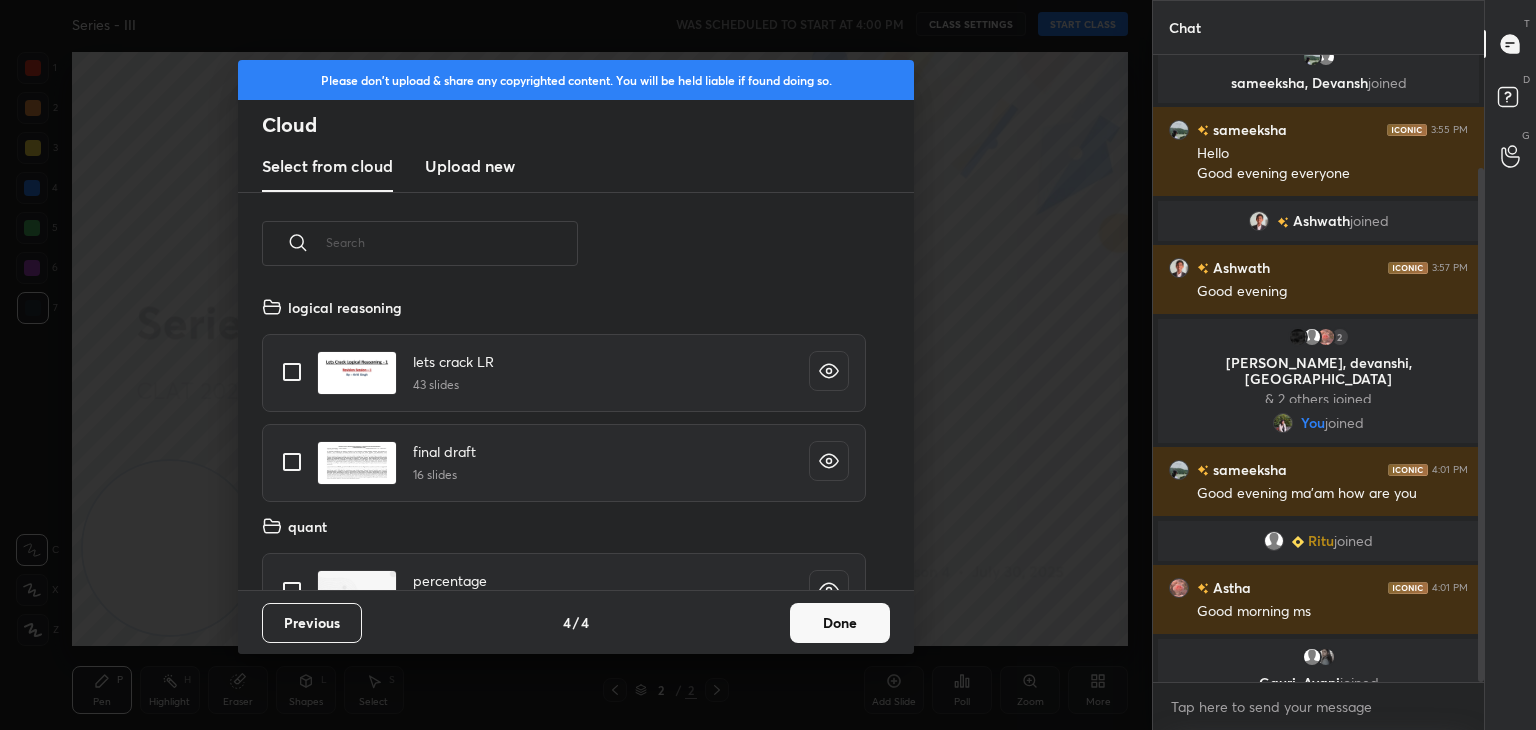 click on "Done" at bounding box center [840, 623] 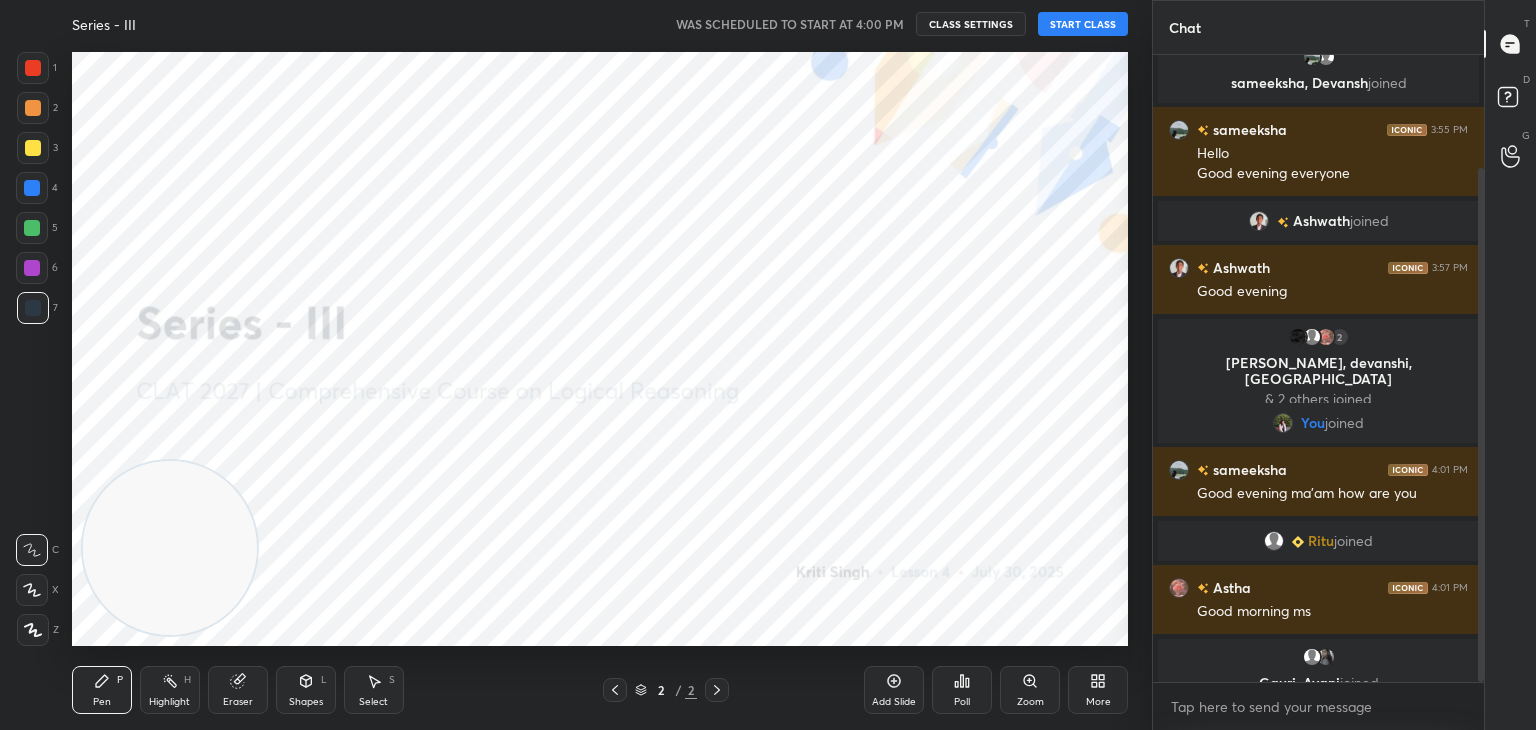 click on "START CLASS" at bounding box center (1083, 24) 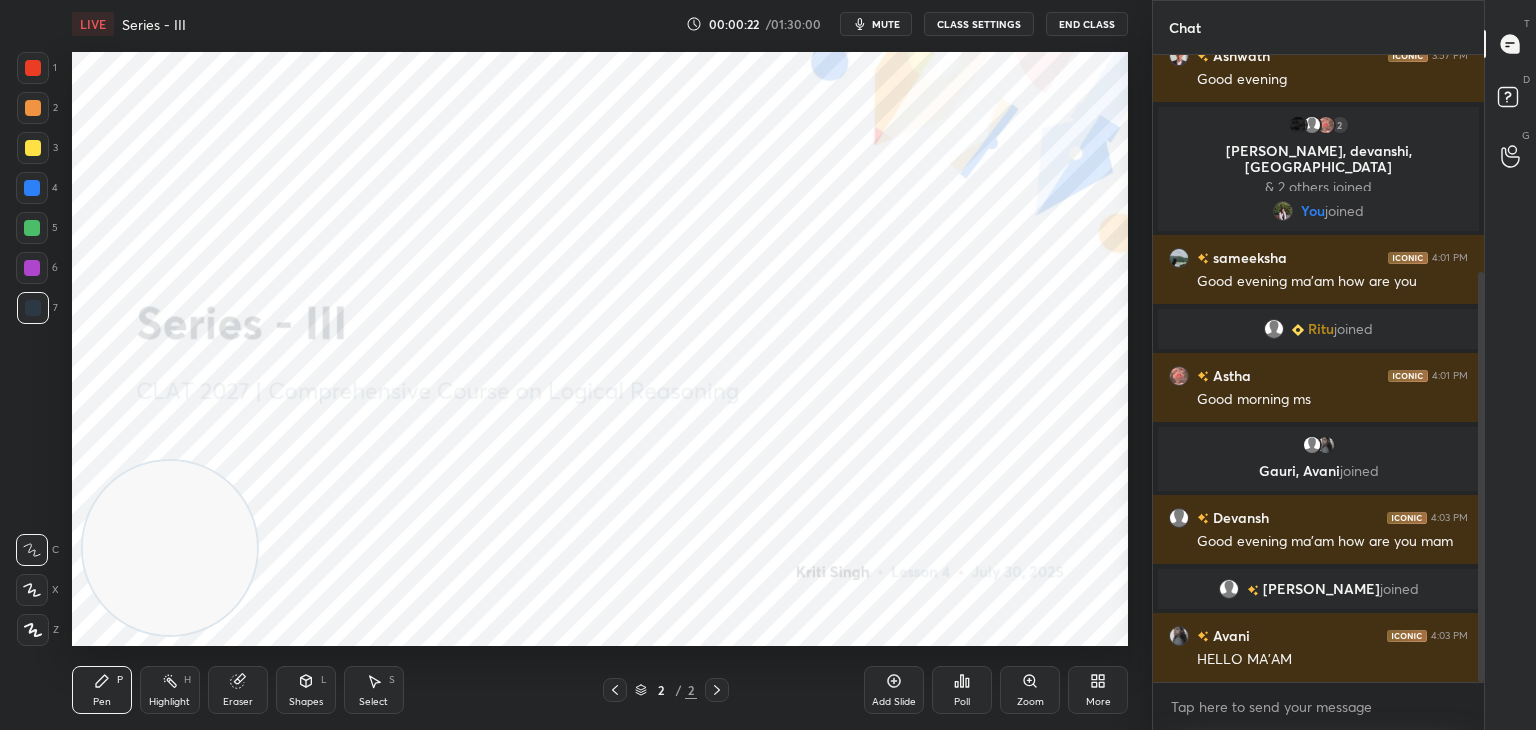 scroll, scrollTop: 402, scrollLeft: 0, axis: vertical 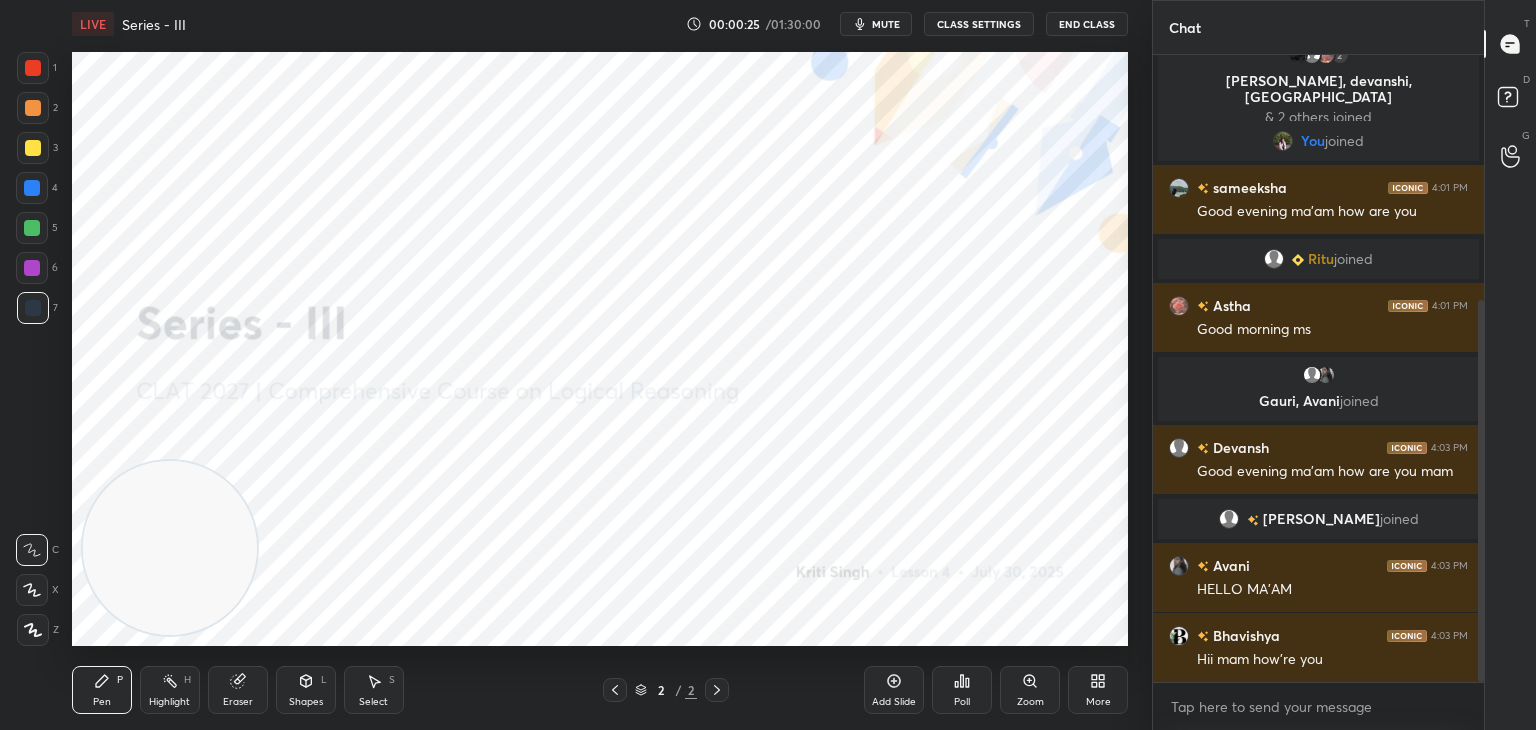 click at bounding box center (33, 68) 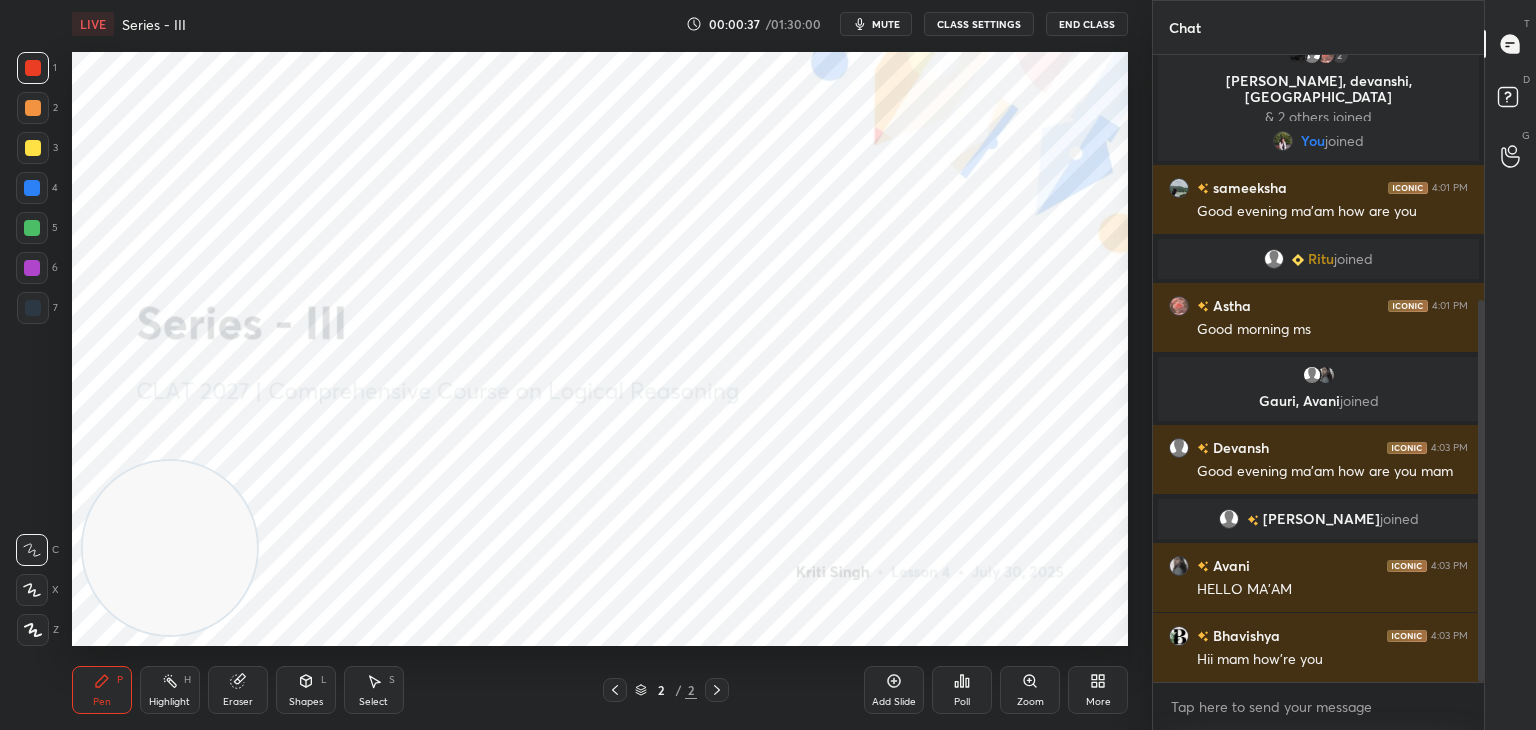 click at bounding box center [33, 308] 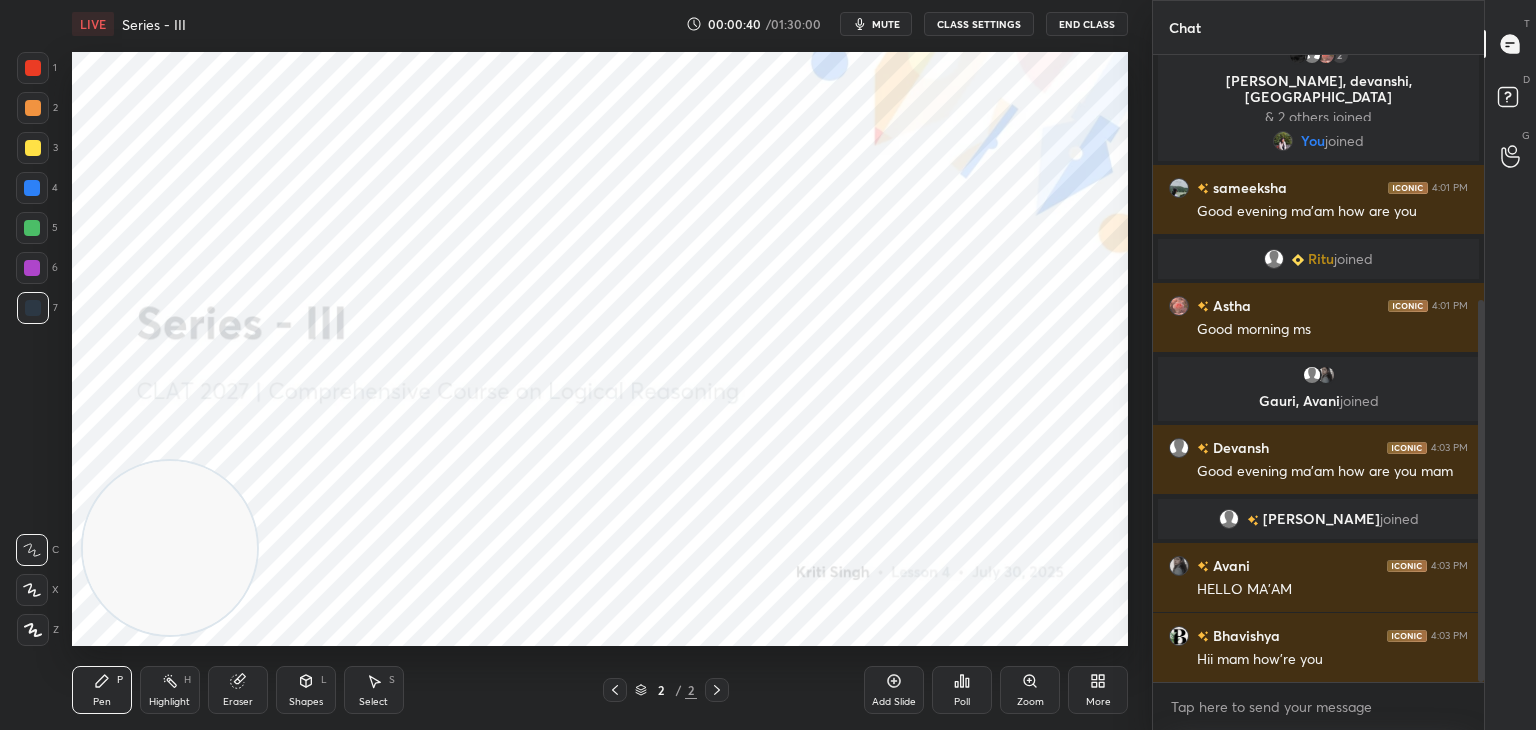 scroll, scrollTop: 450, scrollLeft: 0, axis: vertical 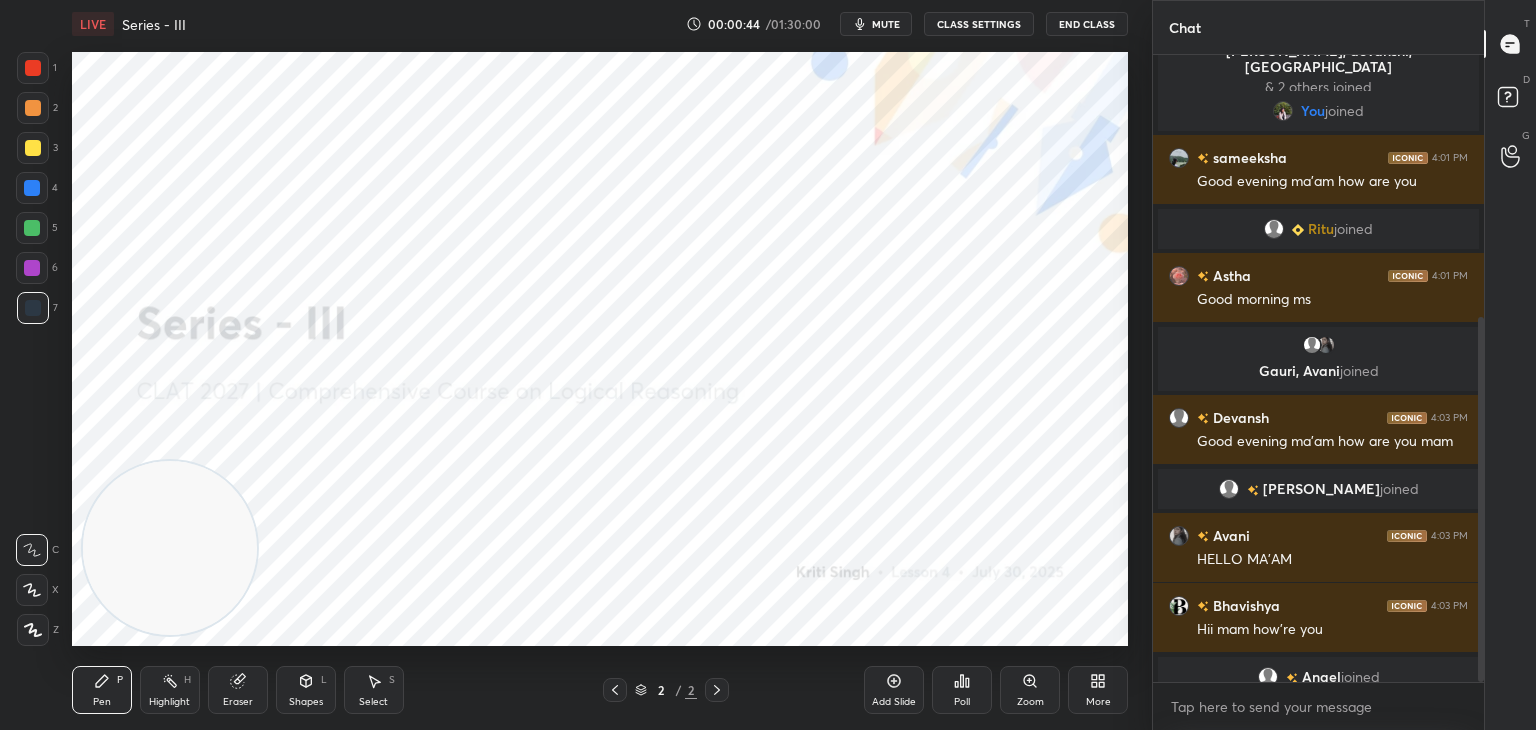 click on "mute" at bounding box center [886, 24] 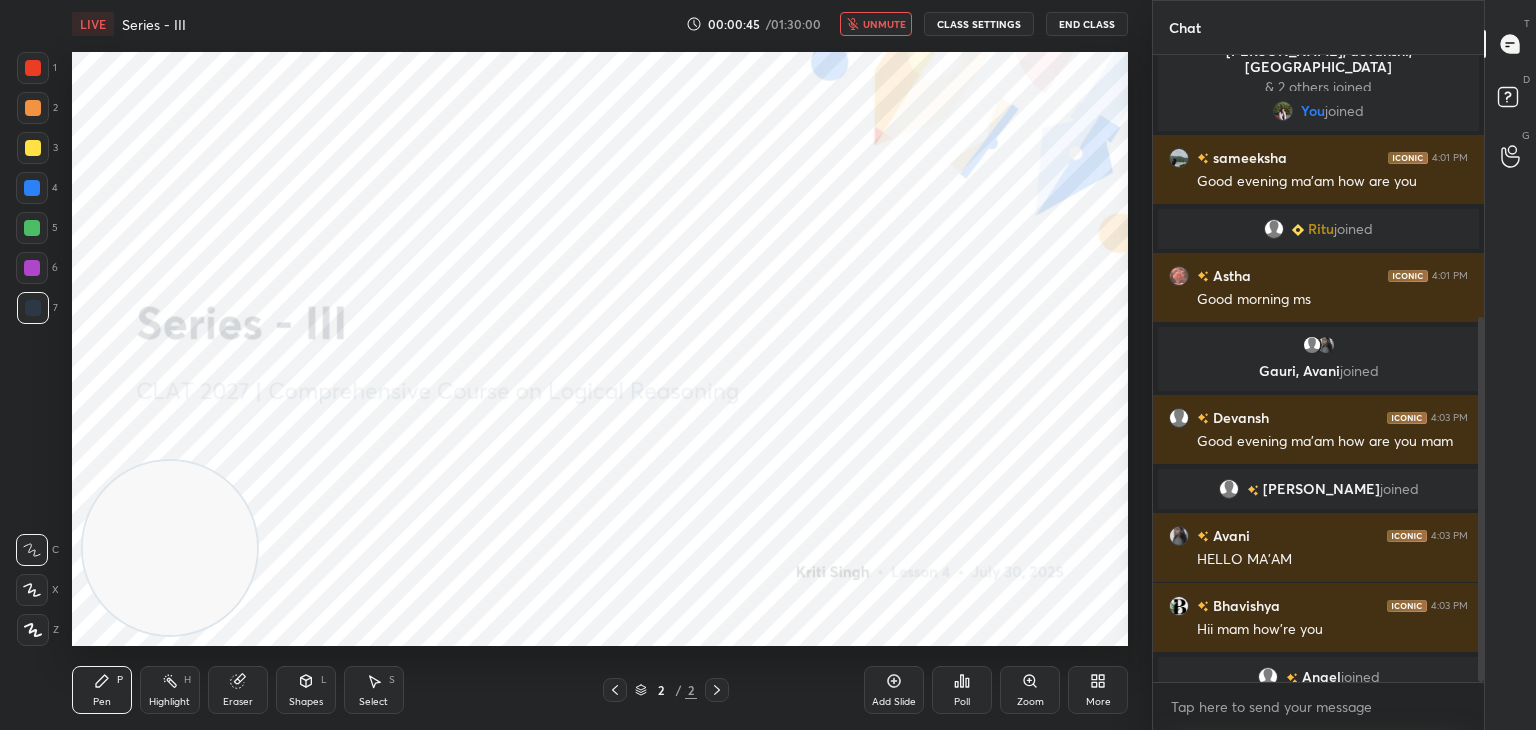 click on "End Class" at bounding box center (1087, 24) 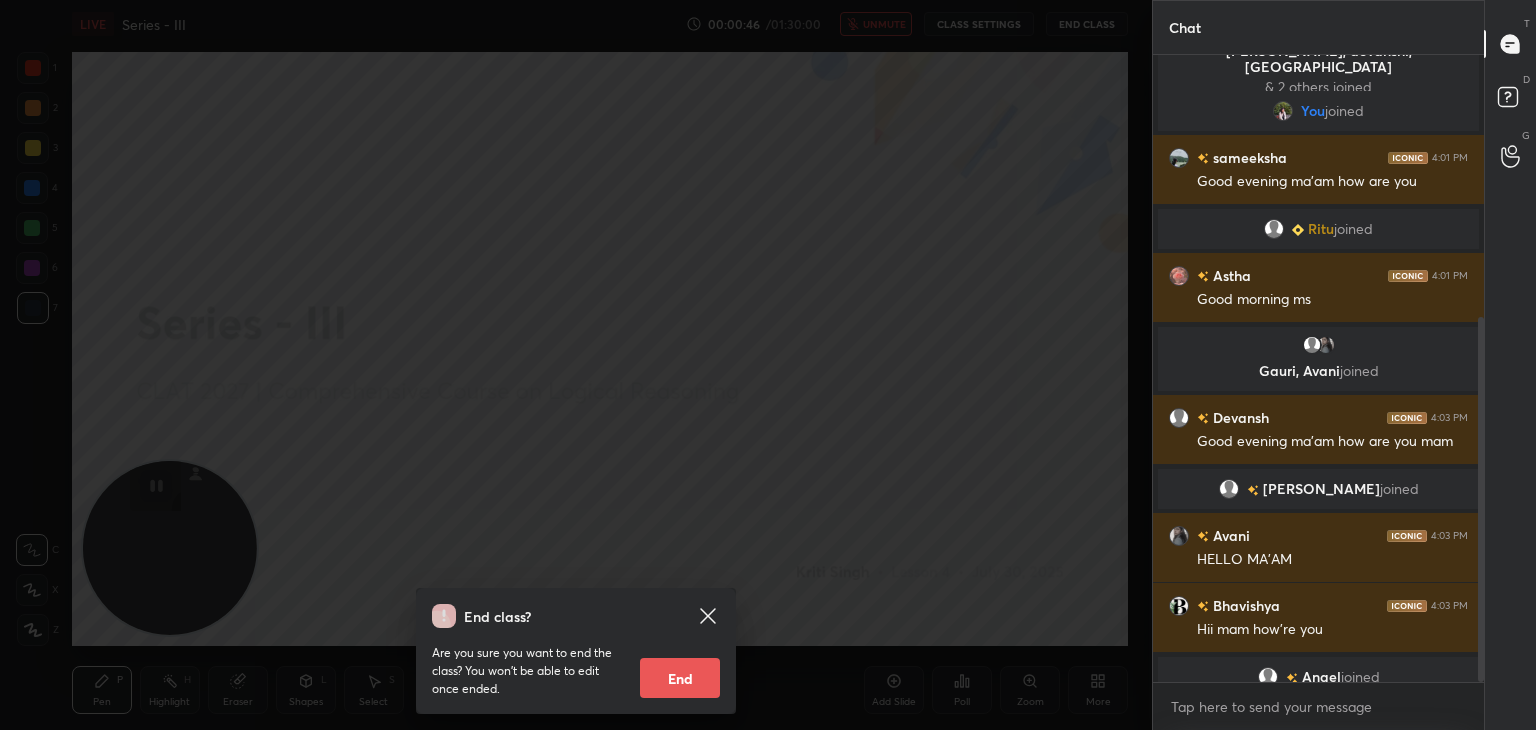 scroll, scrollTop: 468, scrollLeft: 0, axis: vertical 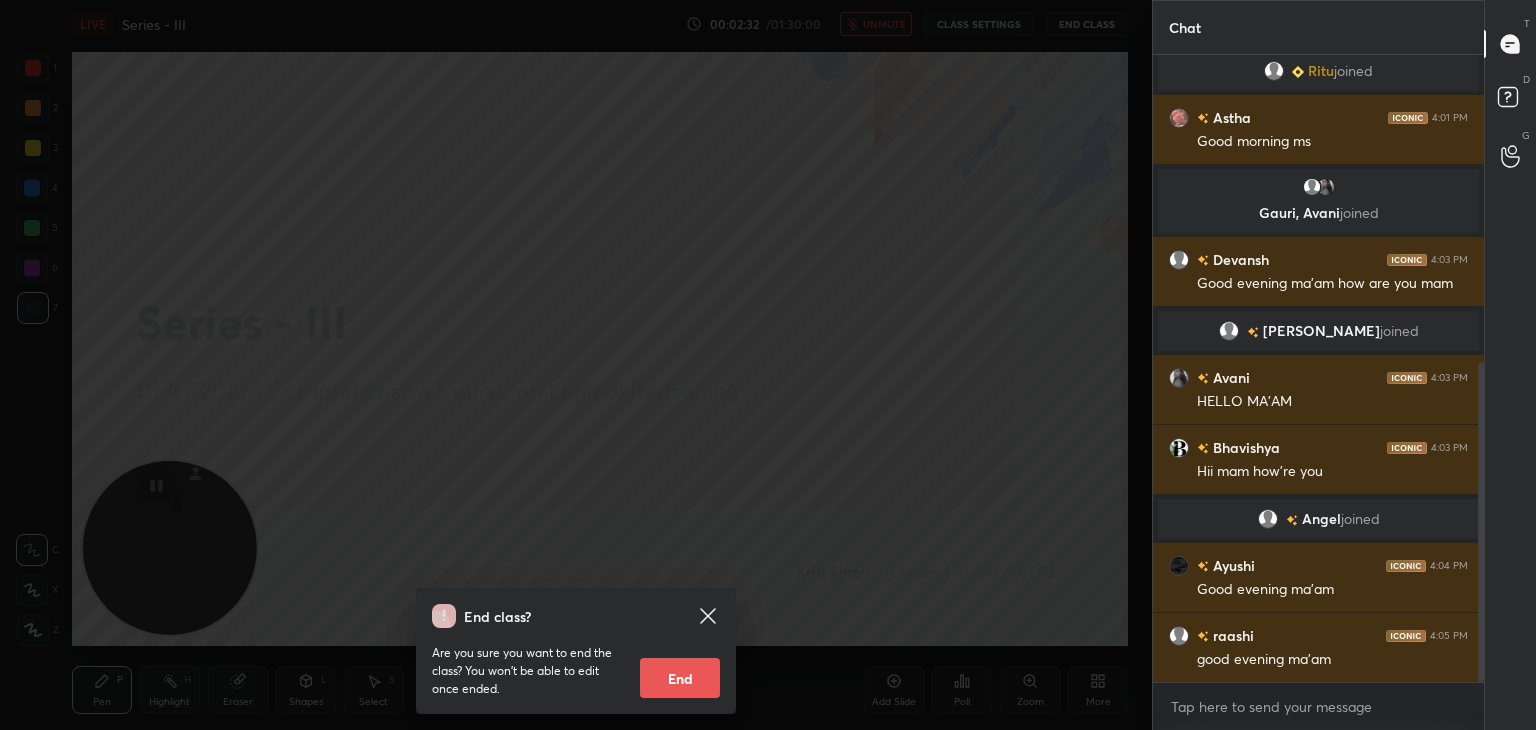 click on "End class? Are you sure you want to end the class? You won’t be able to edit once ended. End" at bounding box center (576, 365) 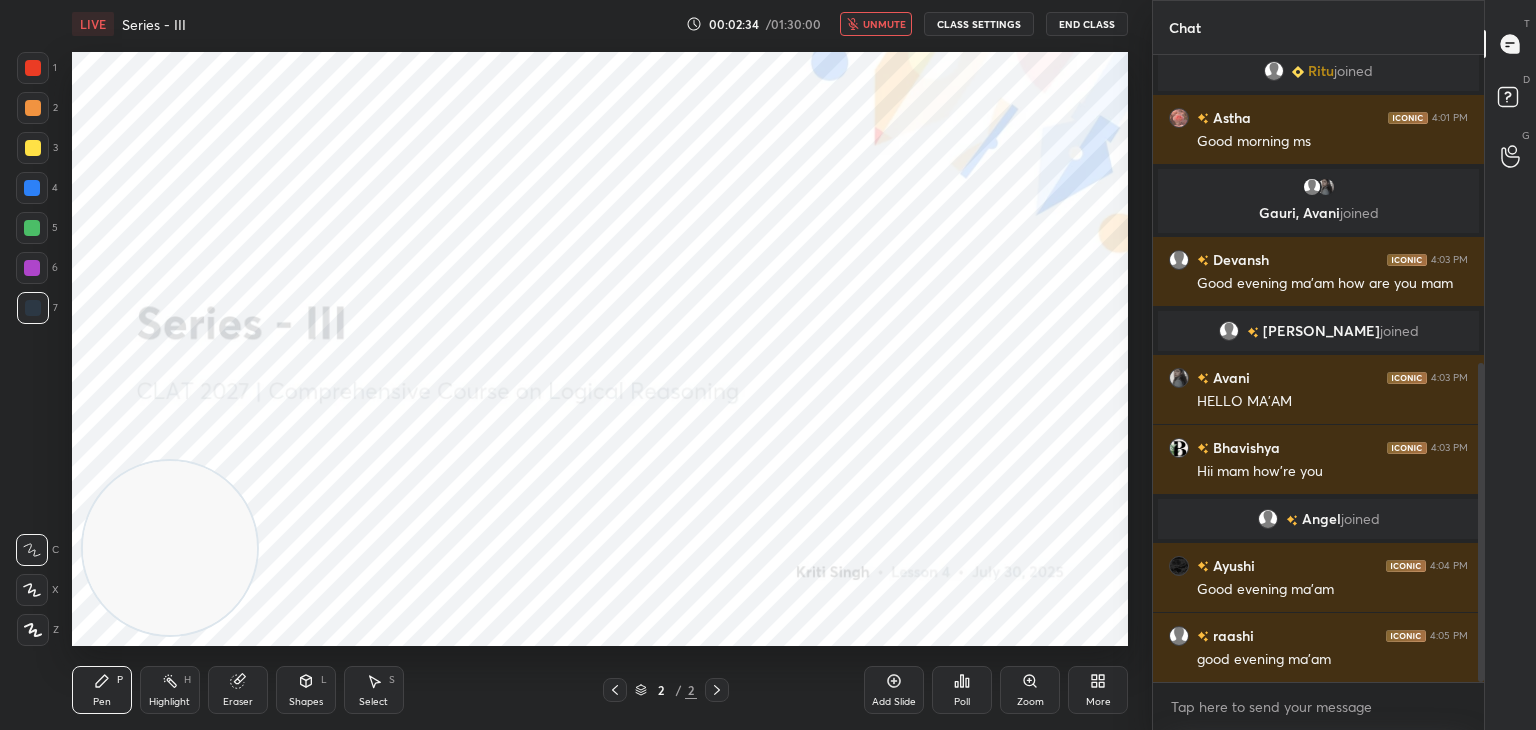 click on "unmute" at bounding box center (884, 24) 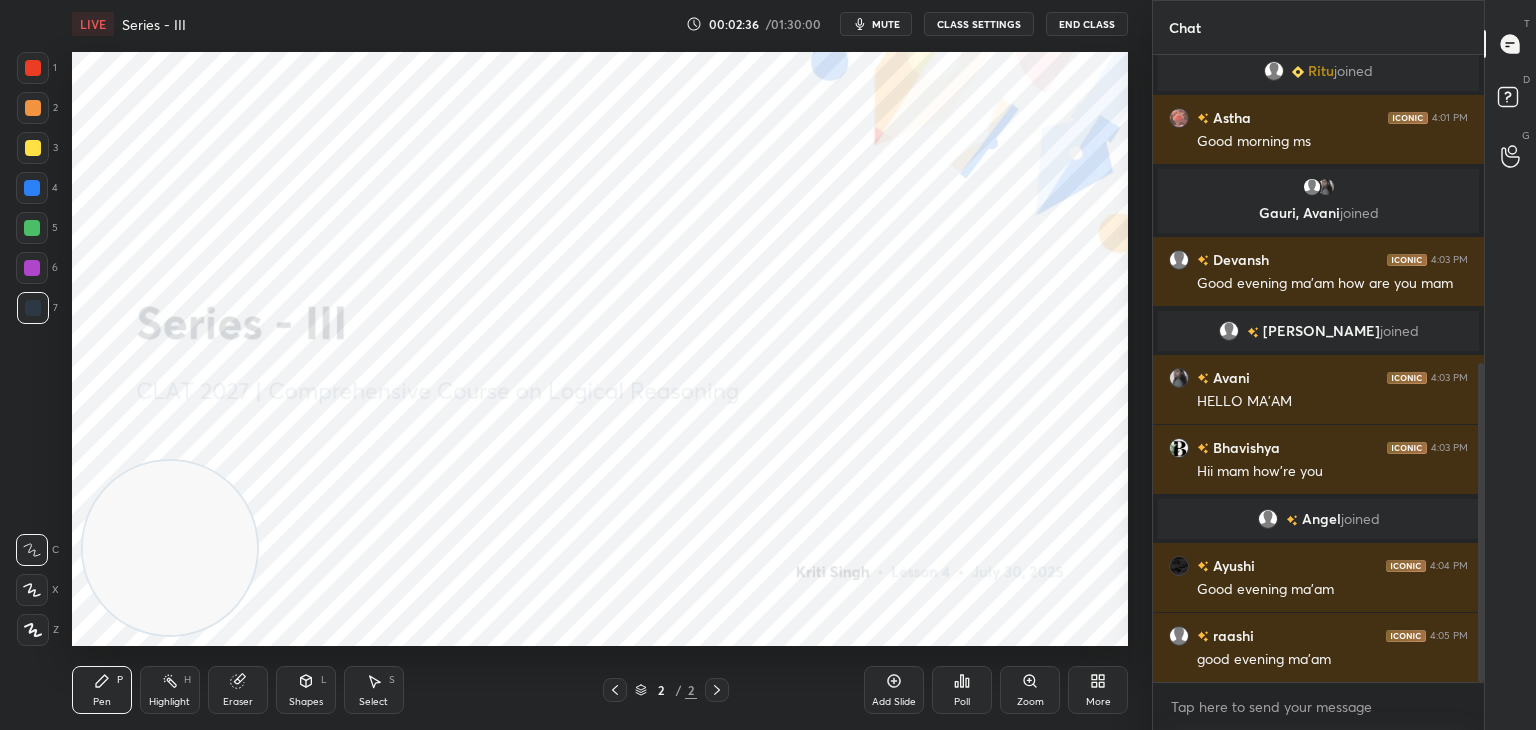 scroll, scrollTop: 678, scrollLeft: 0, axis: vertical 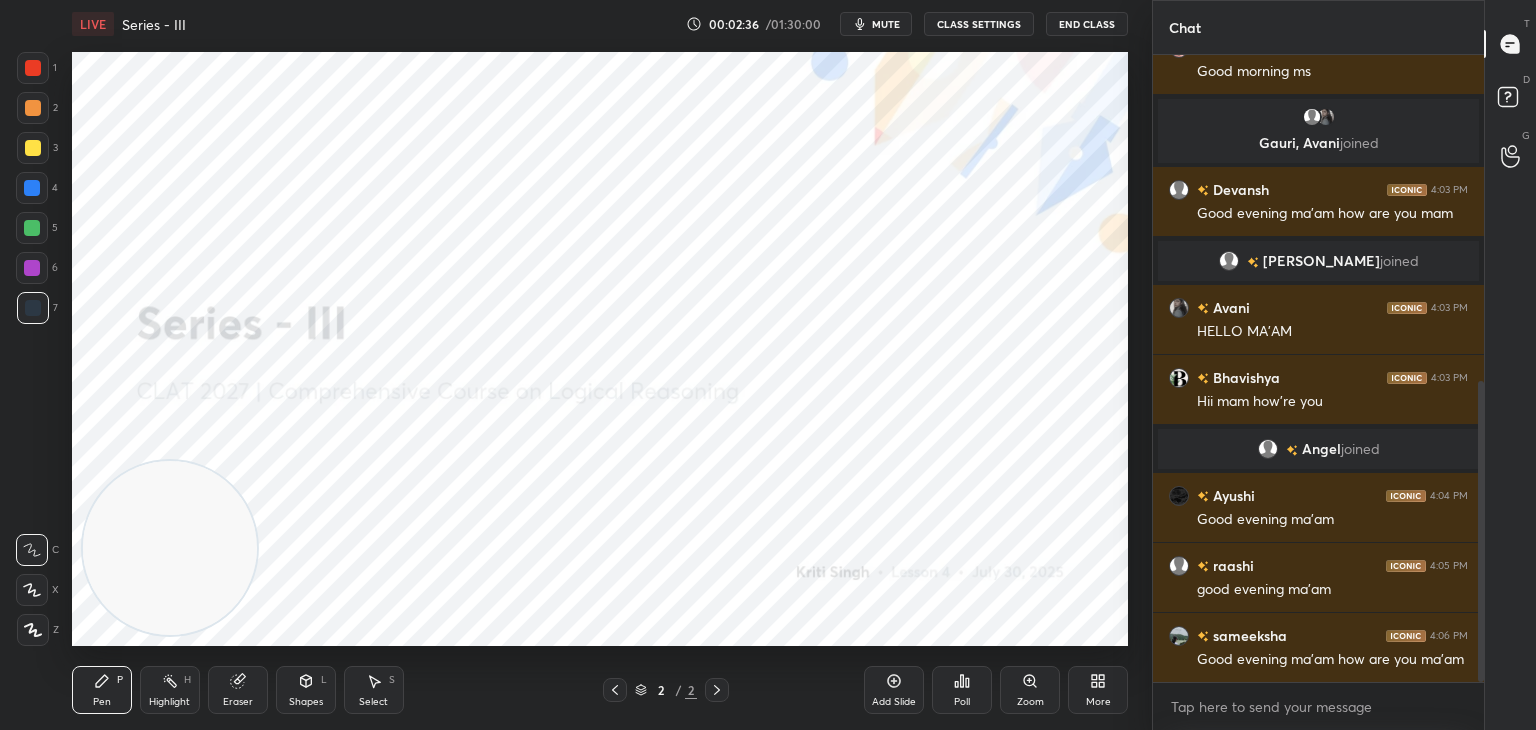 click 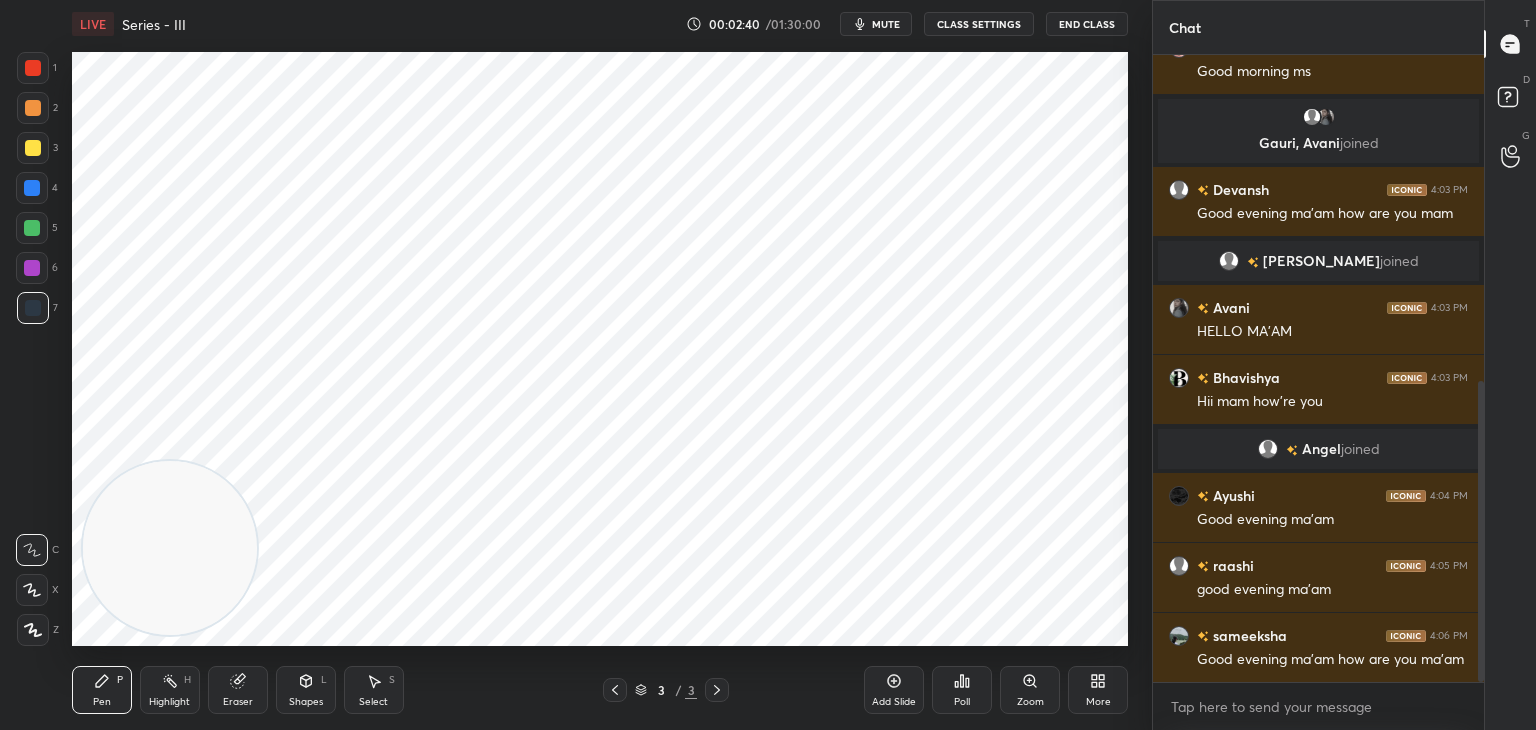 click 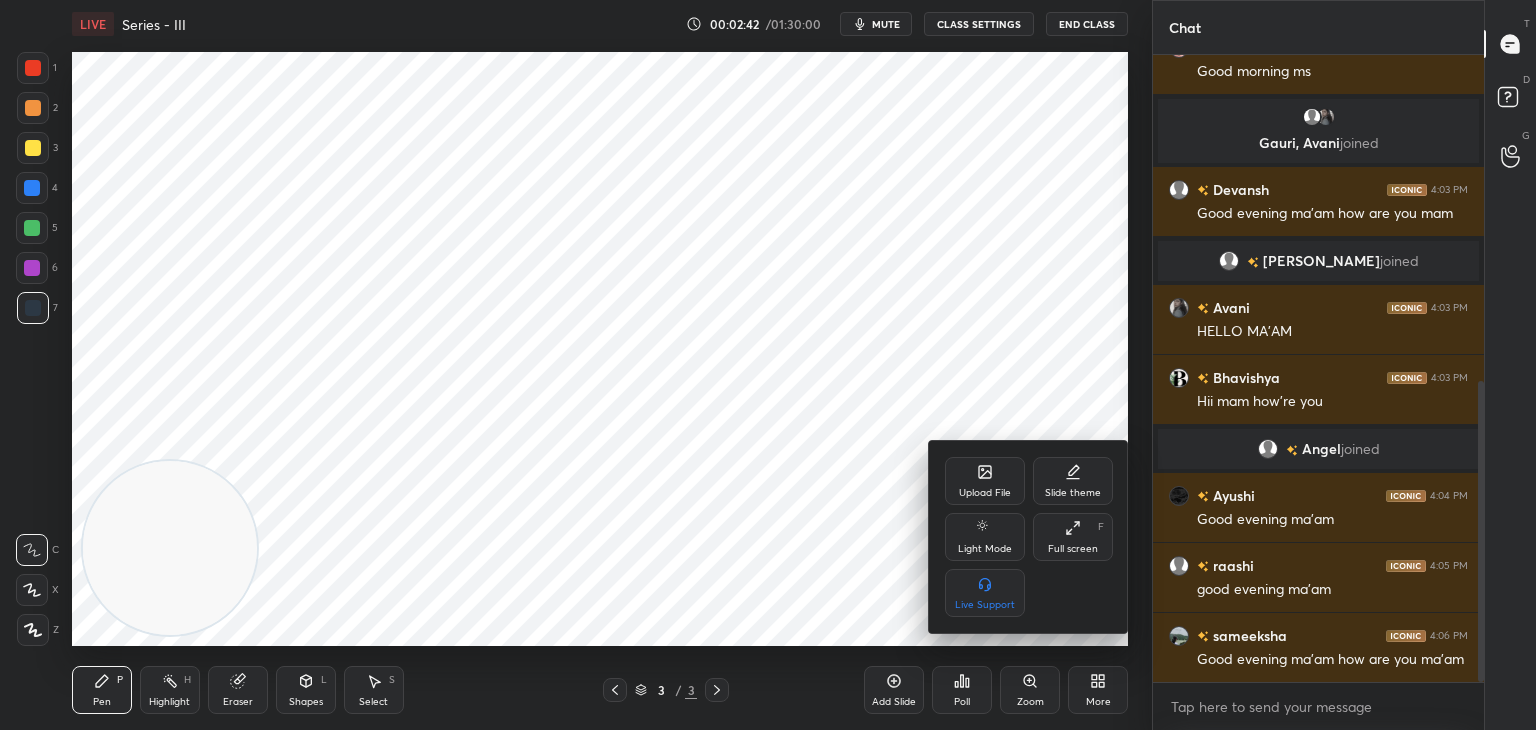 click on "Upload File" at bounding box center (985, 481) 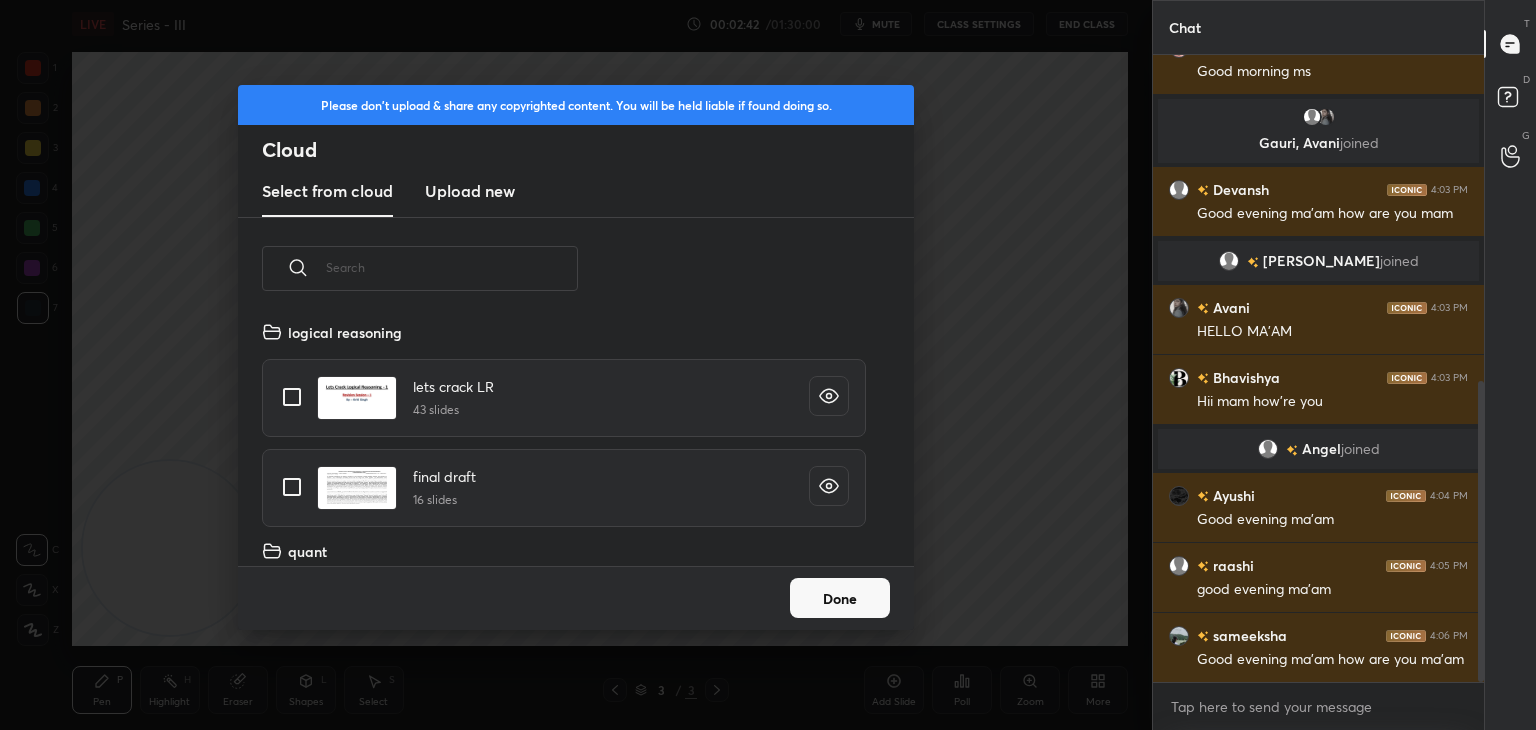 scroll, scrollTop: 5, scrollLeft: 10, axis: both 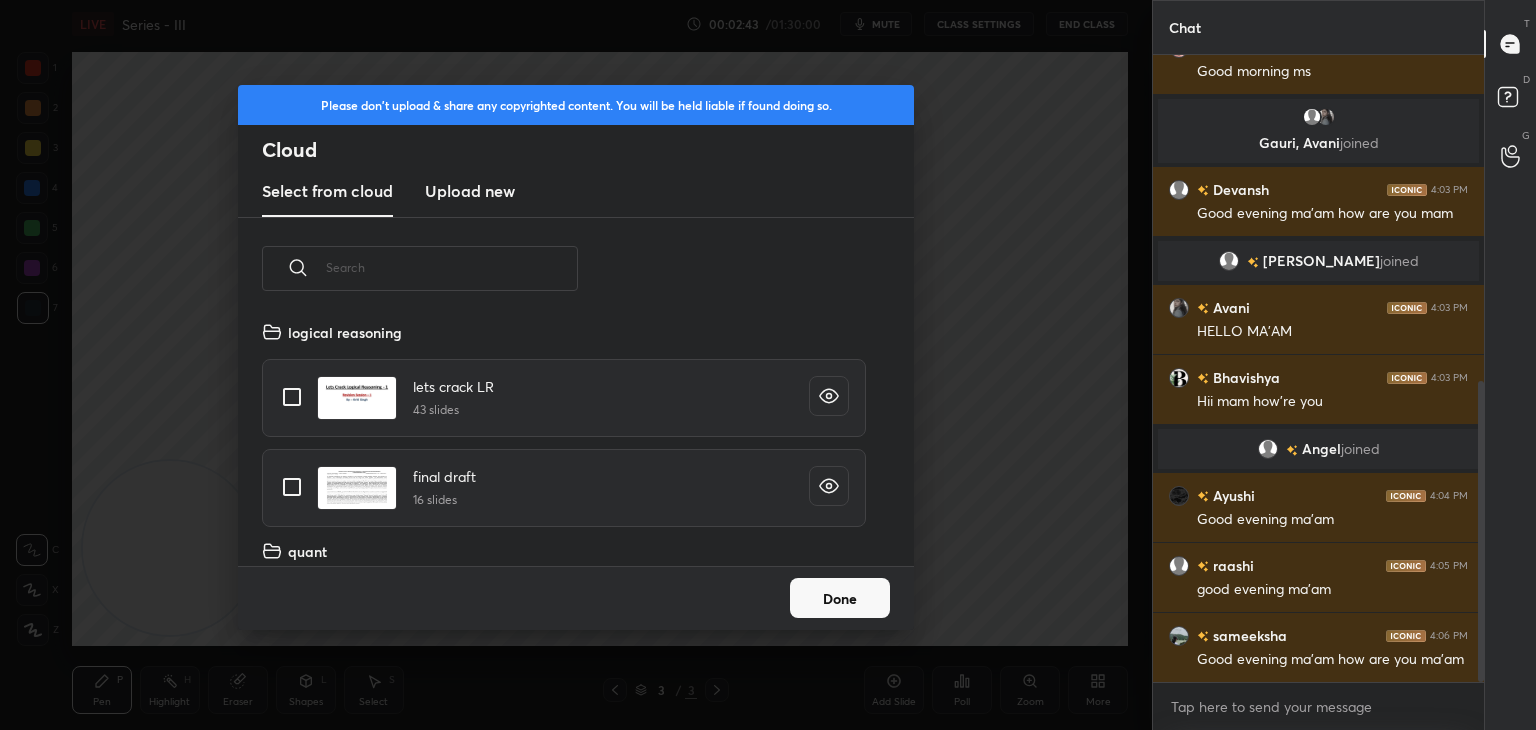 click on "Upload new" at bounding box center [470, 191] 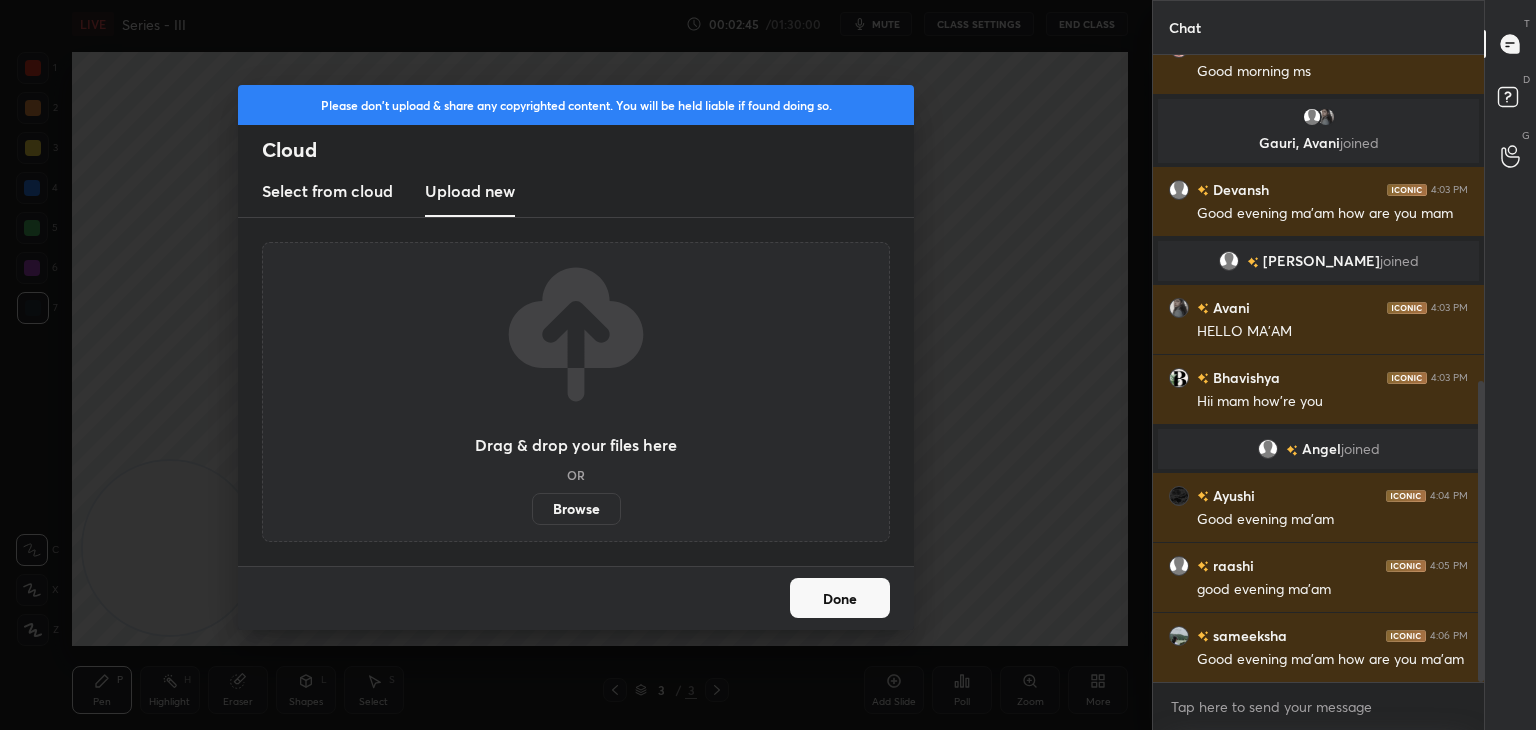 click on "Browse" at bounding box center [576, 509] 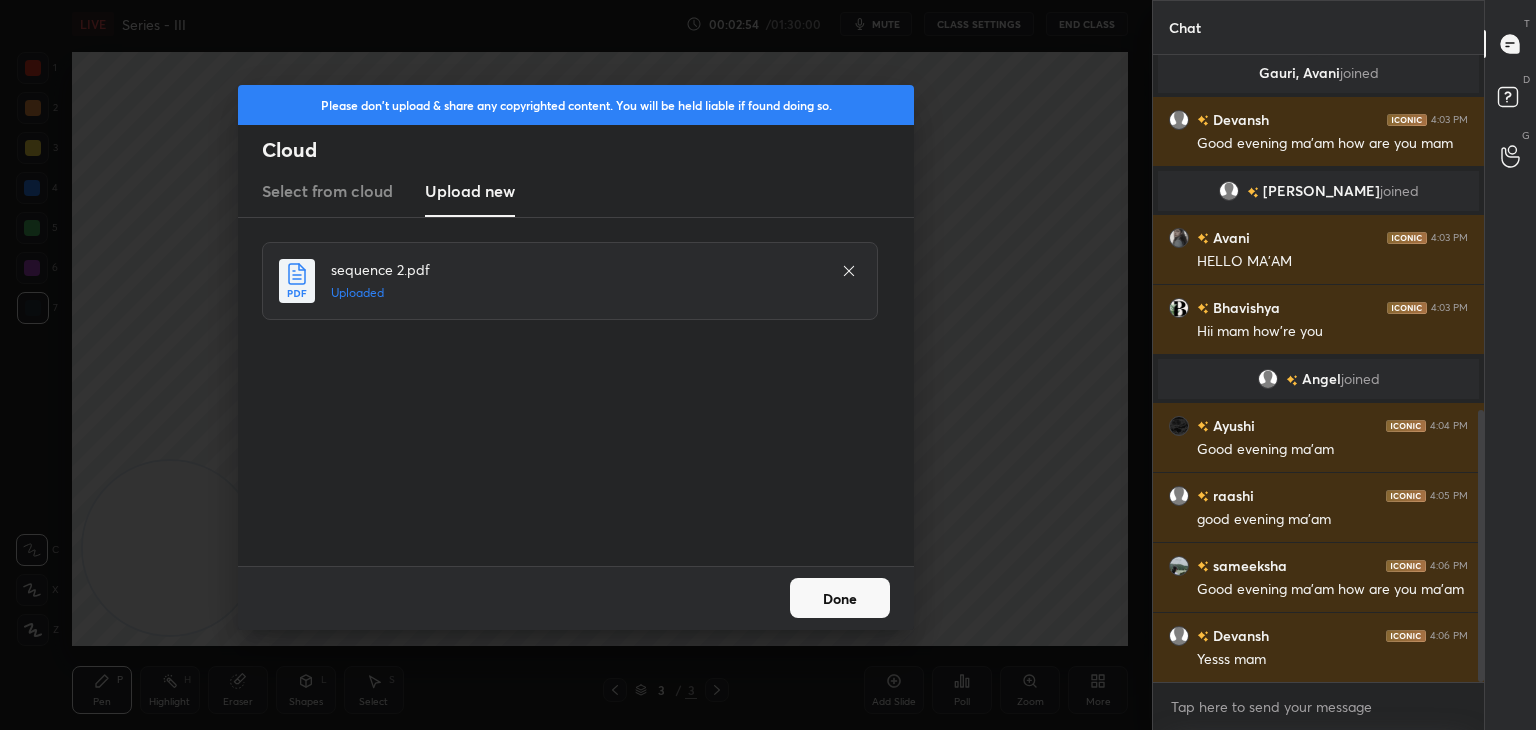 scroll, scrollTop: 818, scrollLeft: 0, axis: vertical 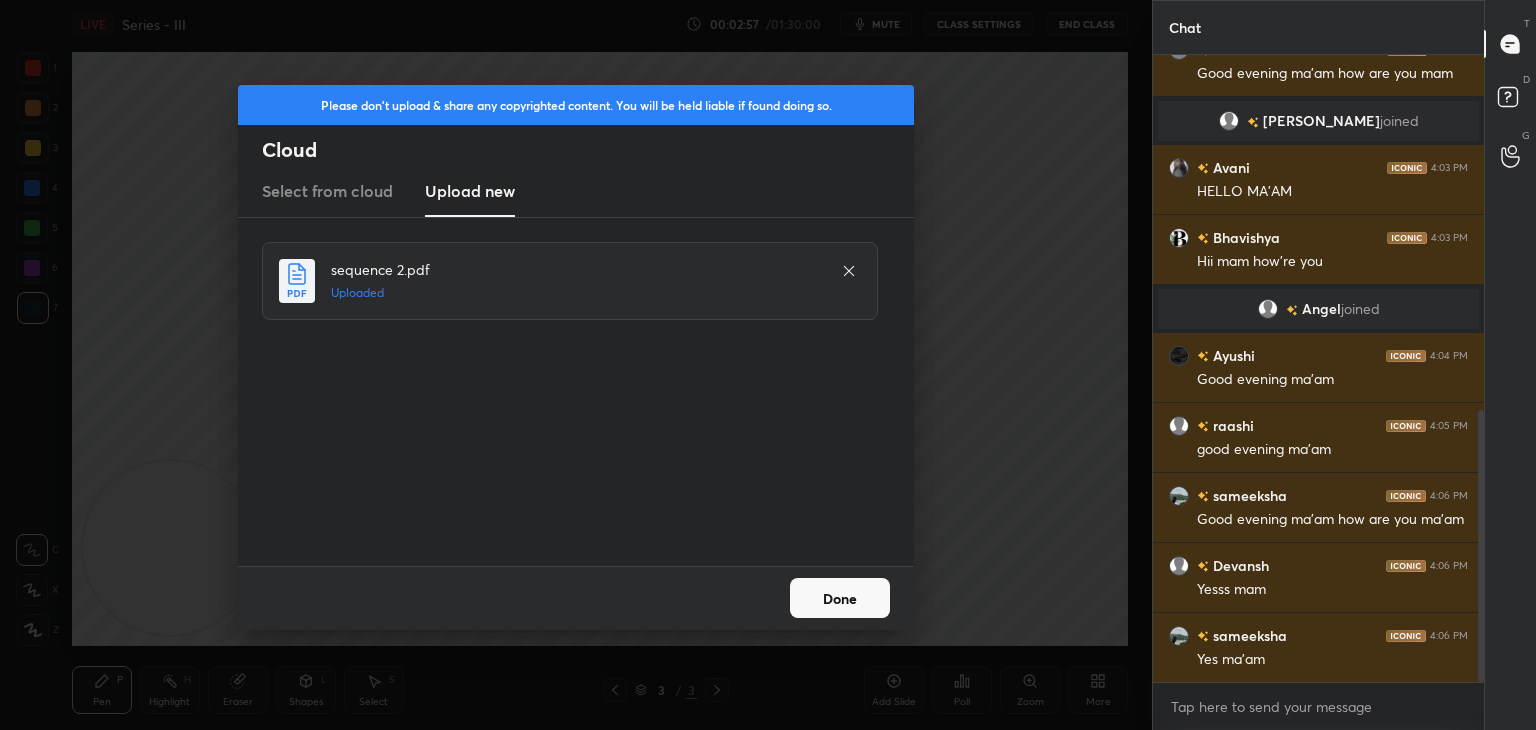 click on "Done" at bounding box center [840, 598] 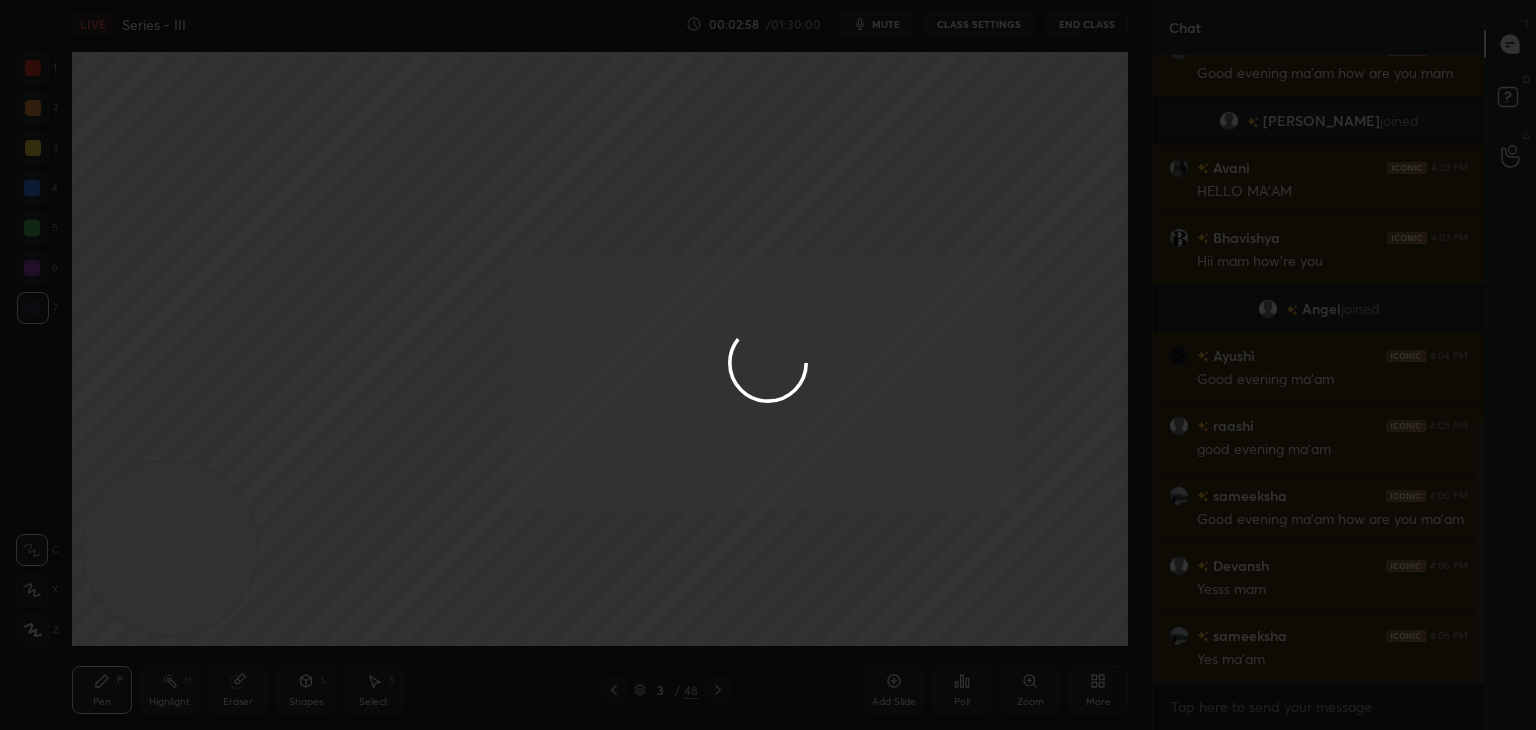 scroll, scrollTop: 888, scrollLeft: 0, axis: vertical 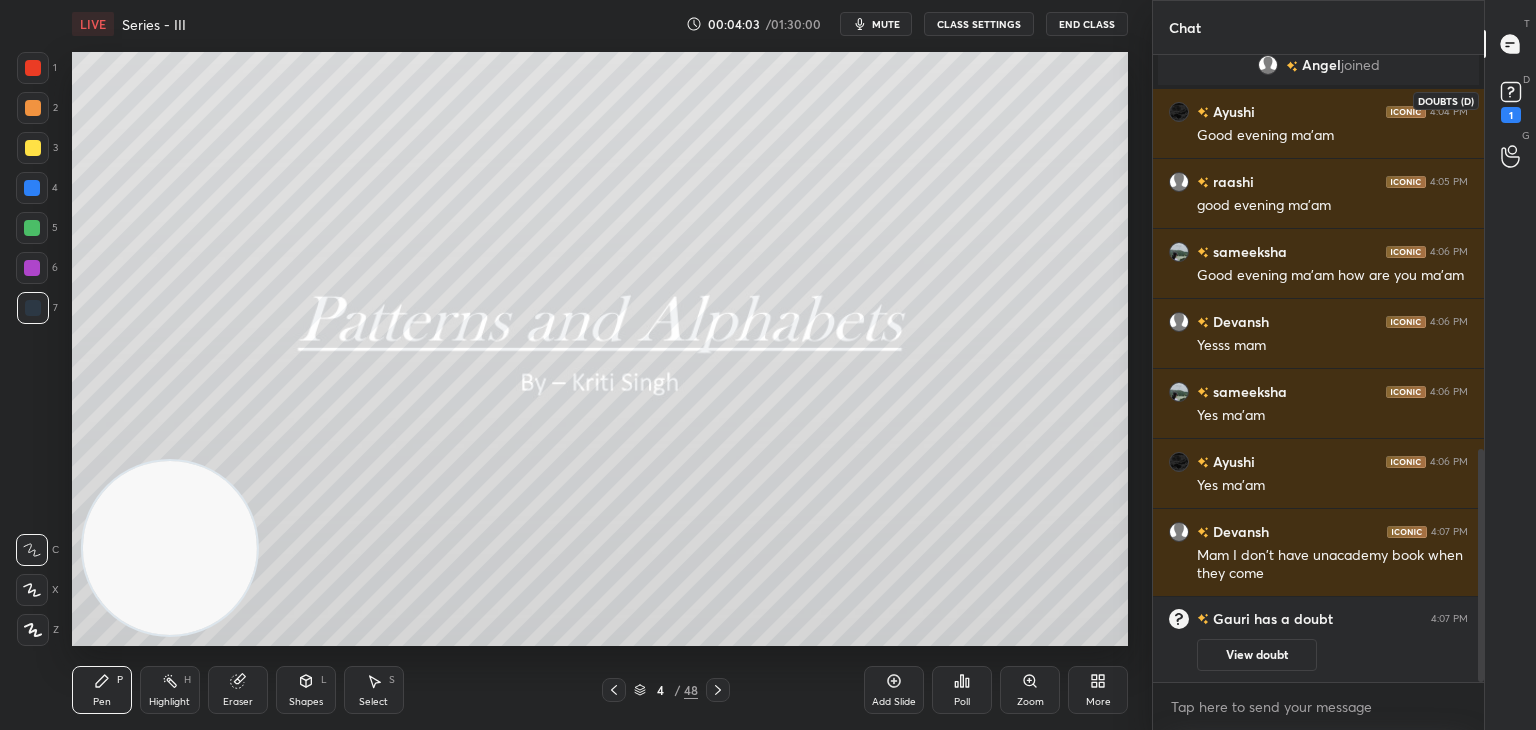 click on "1" at bounding box center (1511, 115) 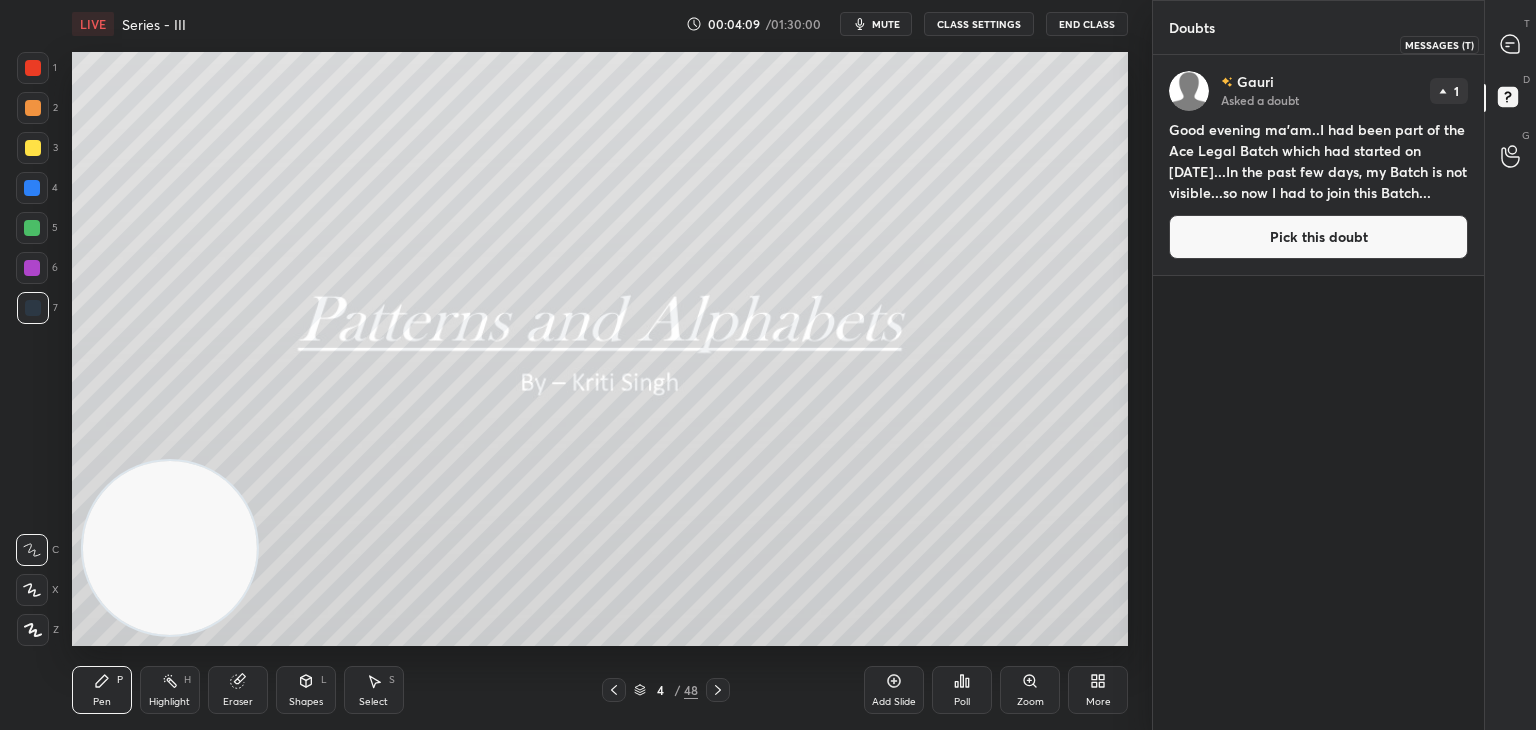 click at bounding box center [1511, 44] 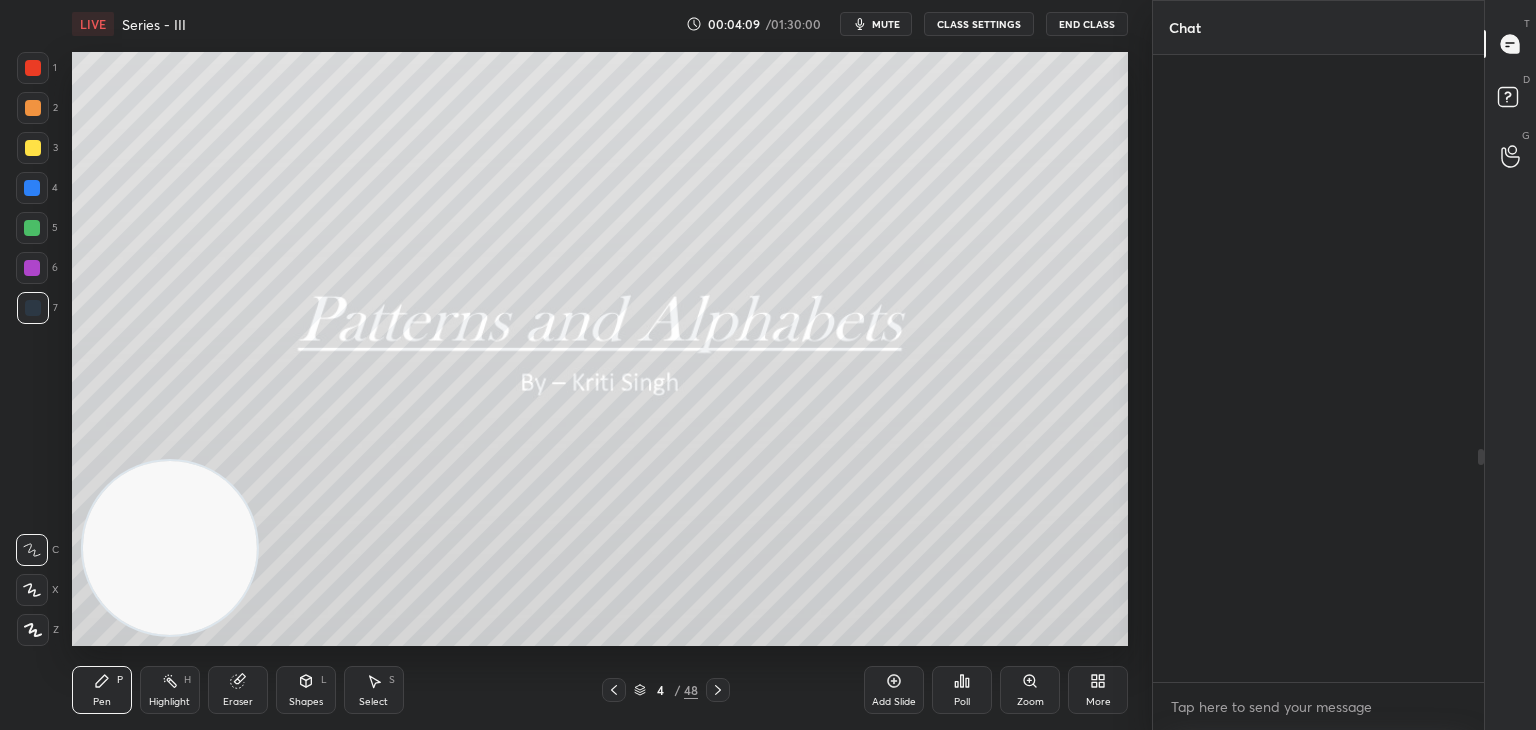 scroll, scrollTop: 1062, scrollLeft: 0, axis: vertical 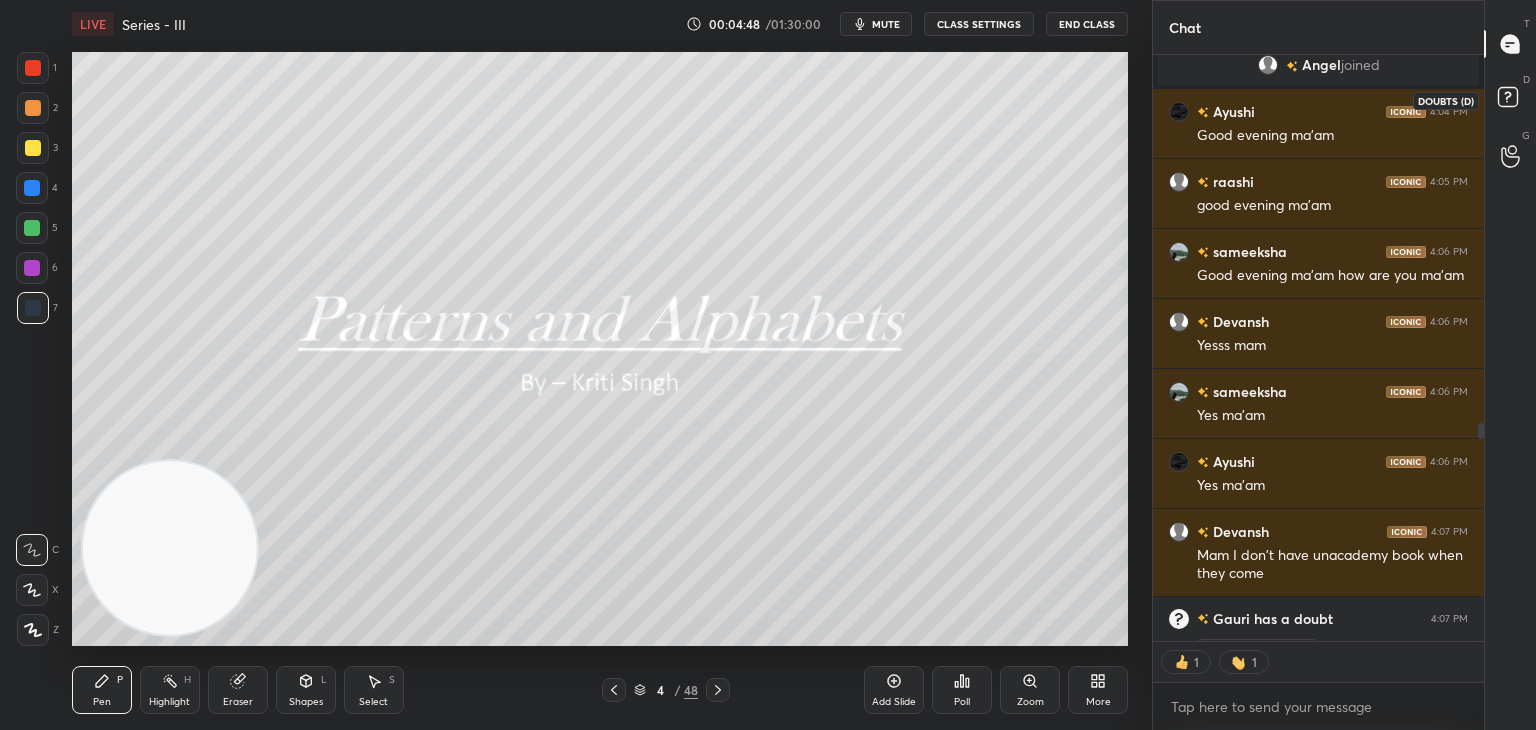 click 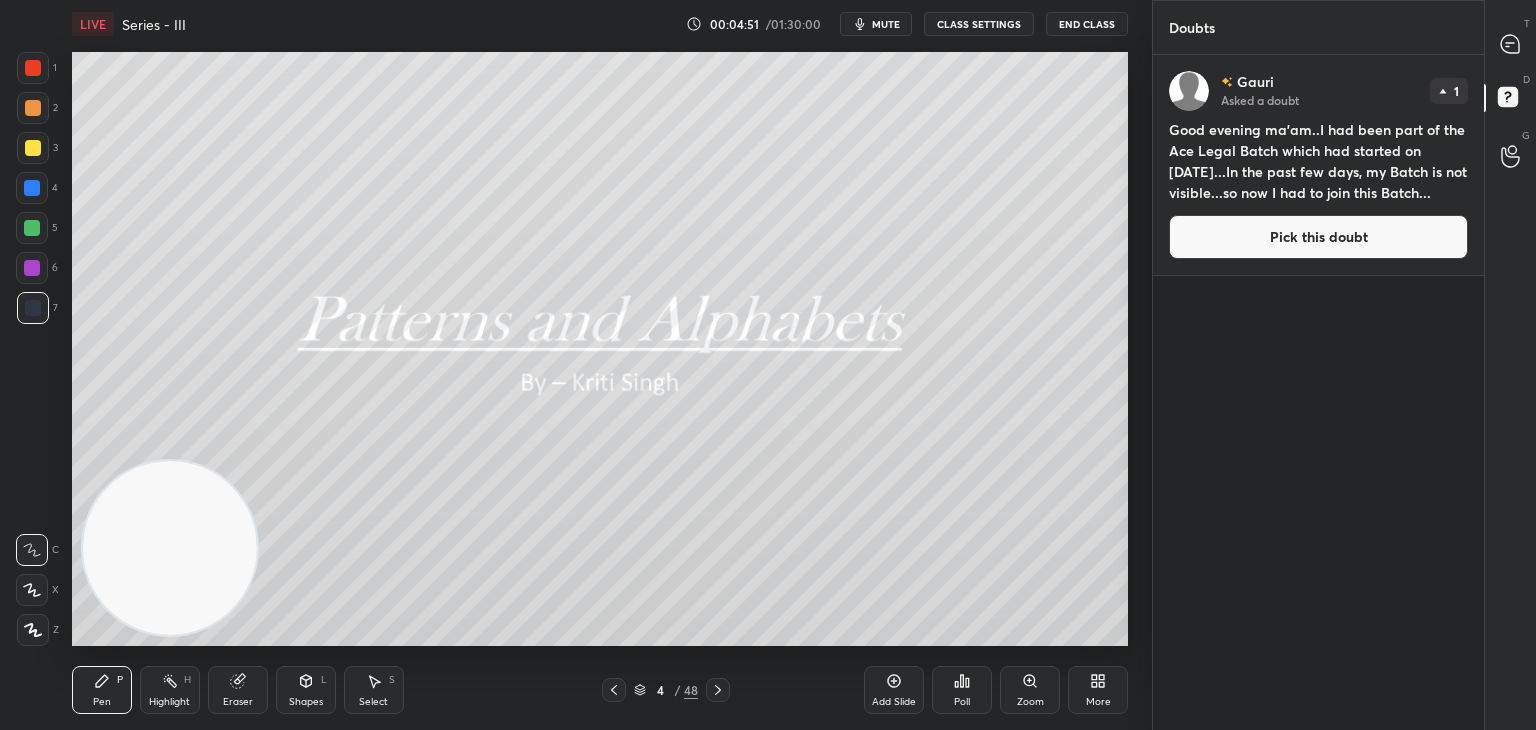click on "Pick this doubt" at bounding box center (1318, 237) 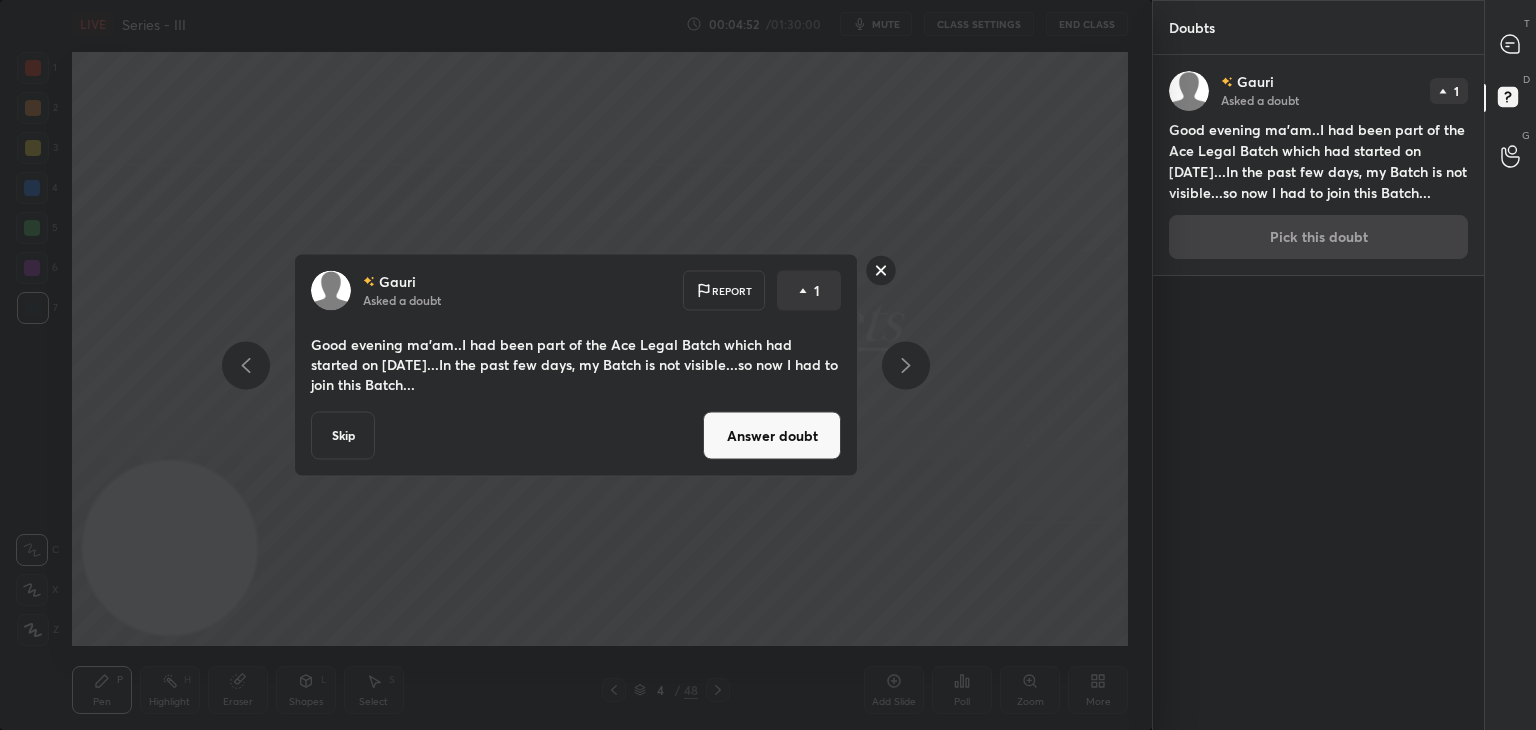 click on "Answer doubt" at bounding box center (772, 436) 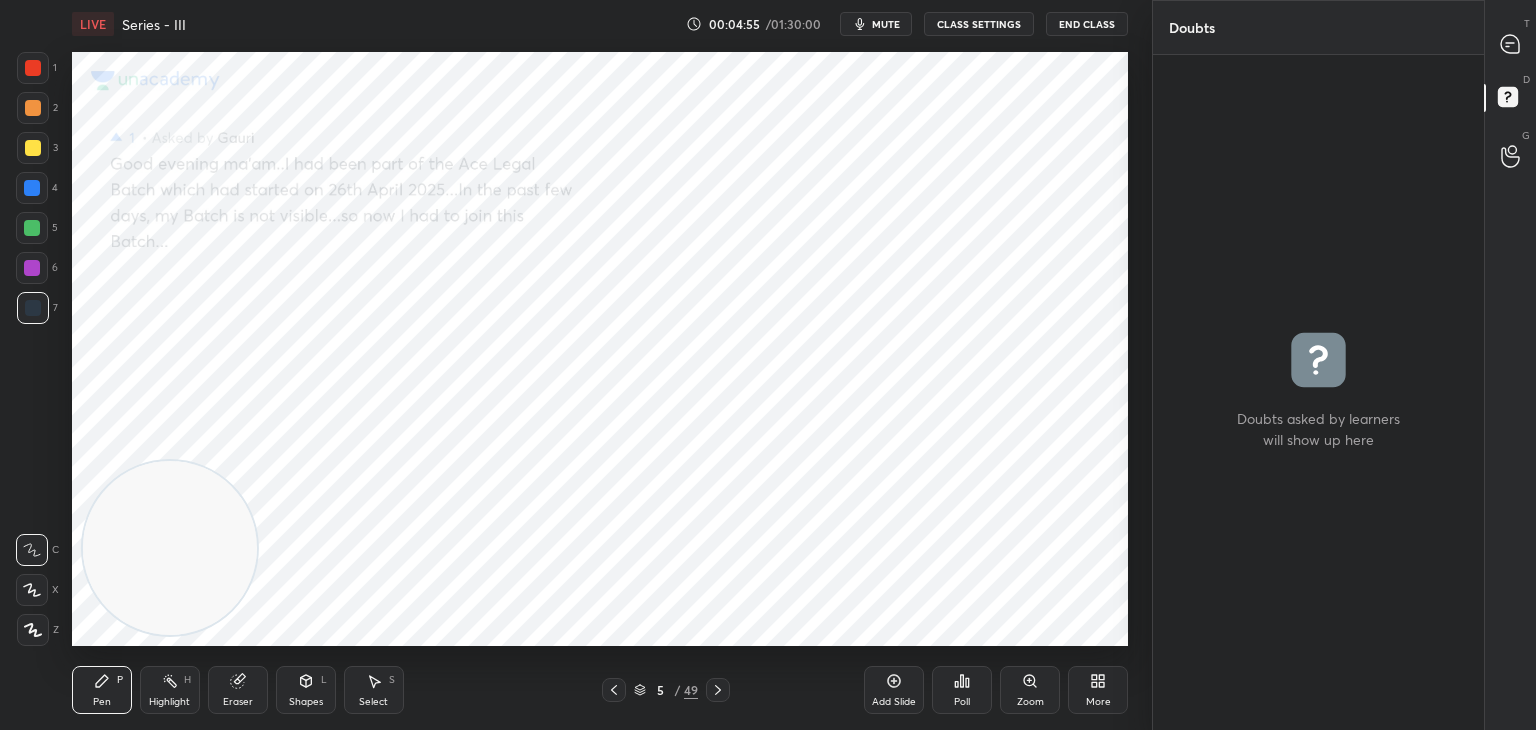 click on "T Messages (T)" at bounding box center [1510, 44] 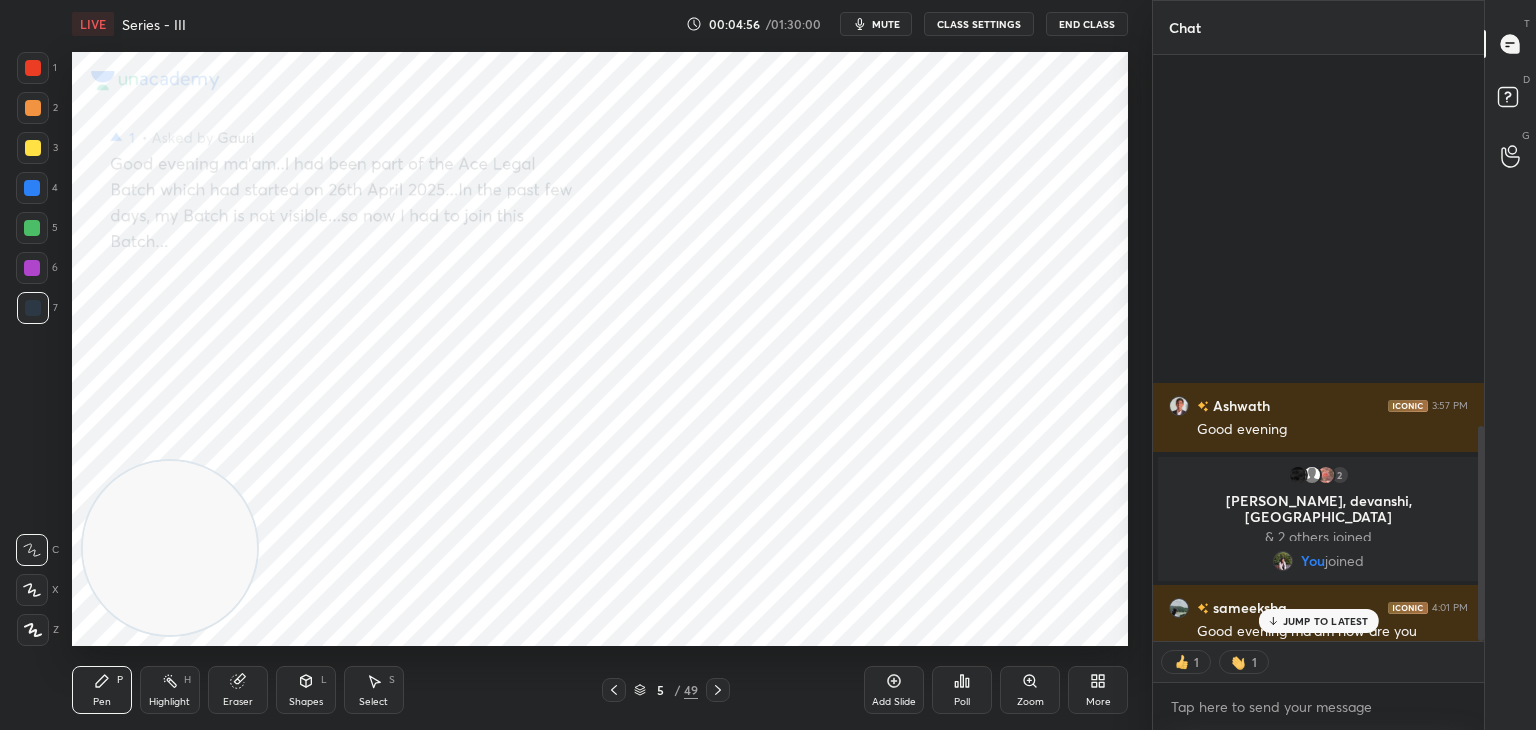 scroll, scrollTop: 1016, scrollLeft: 0, axis: vertical 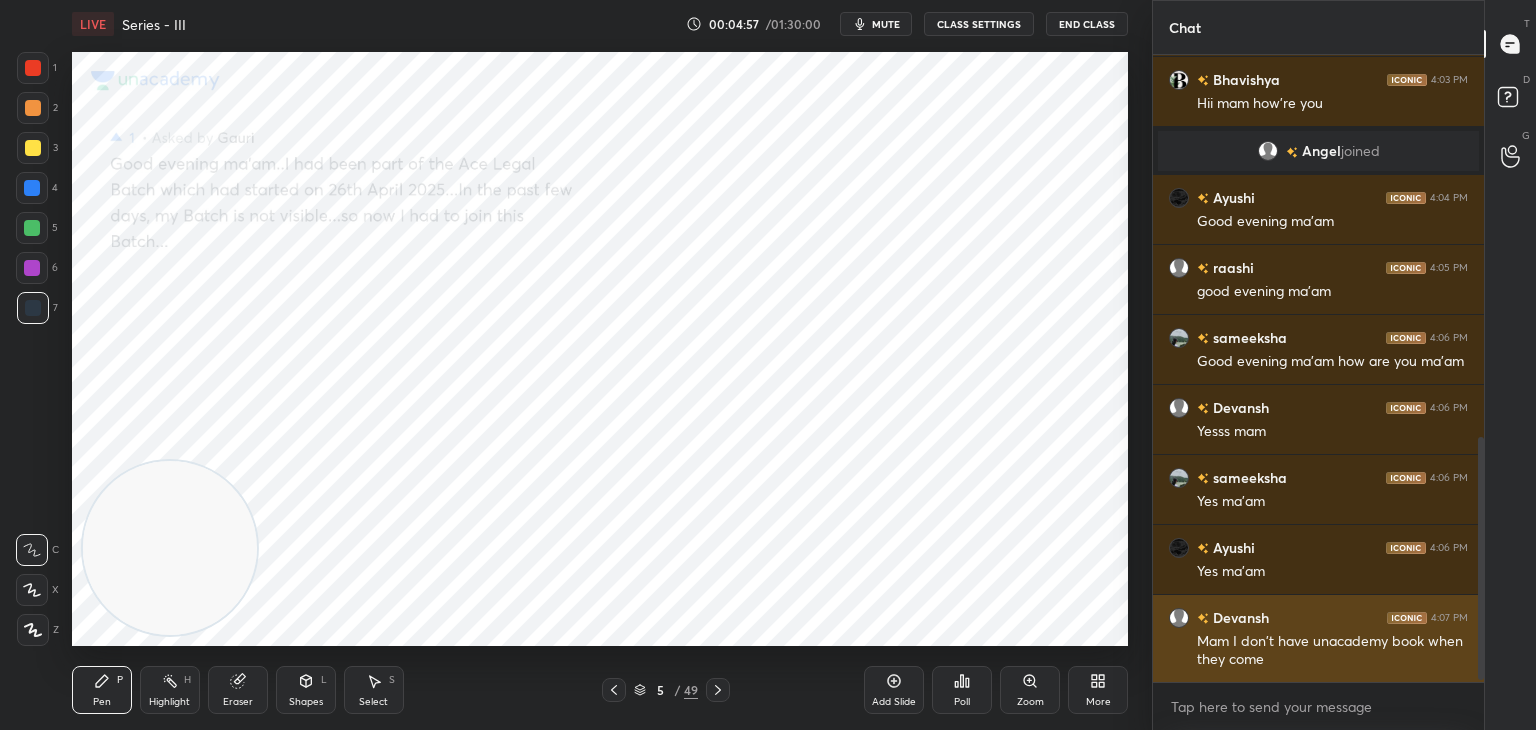 click on "Ashwath  joined Ashwath 3:57 PM Good evening 2 Ayushi, devanshi, Astha &  2 others  joined You  joined sameeksha 4:01 PM Good evening ma'am how are you Ritu  joined Astha 4:01 PM Good morning ms Gauri, Avani  joined Devansh 4:03 PM Good evening ma'am how are you mam ujjwal  joined Avani 4:03 PM HELLO MA'AM Bhavishya 4:03 PM Hii mam how're you Angel  joined Ayushi 4:04 PM Good evening ma’am raashi 4:05 PM good evening ma'am sameeksha 4:06 PM Good evening ma'am how are you ma'am Devansh 4:06 PM Yesss mam sameeksha 4:06 PM Yes ma'am Ayushi 4:06 PM Yes ma’am Devansh 4:07 PM Mam I don't have unacademy book when they come" at bounding box center (1318, 369) 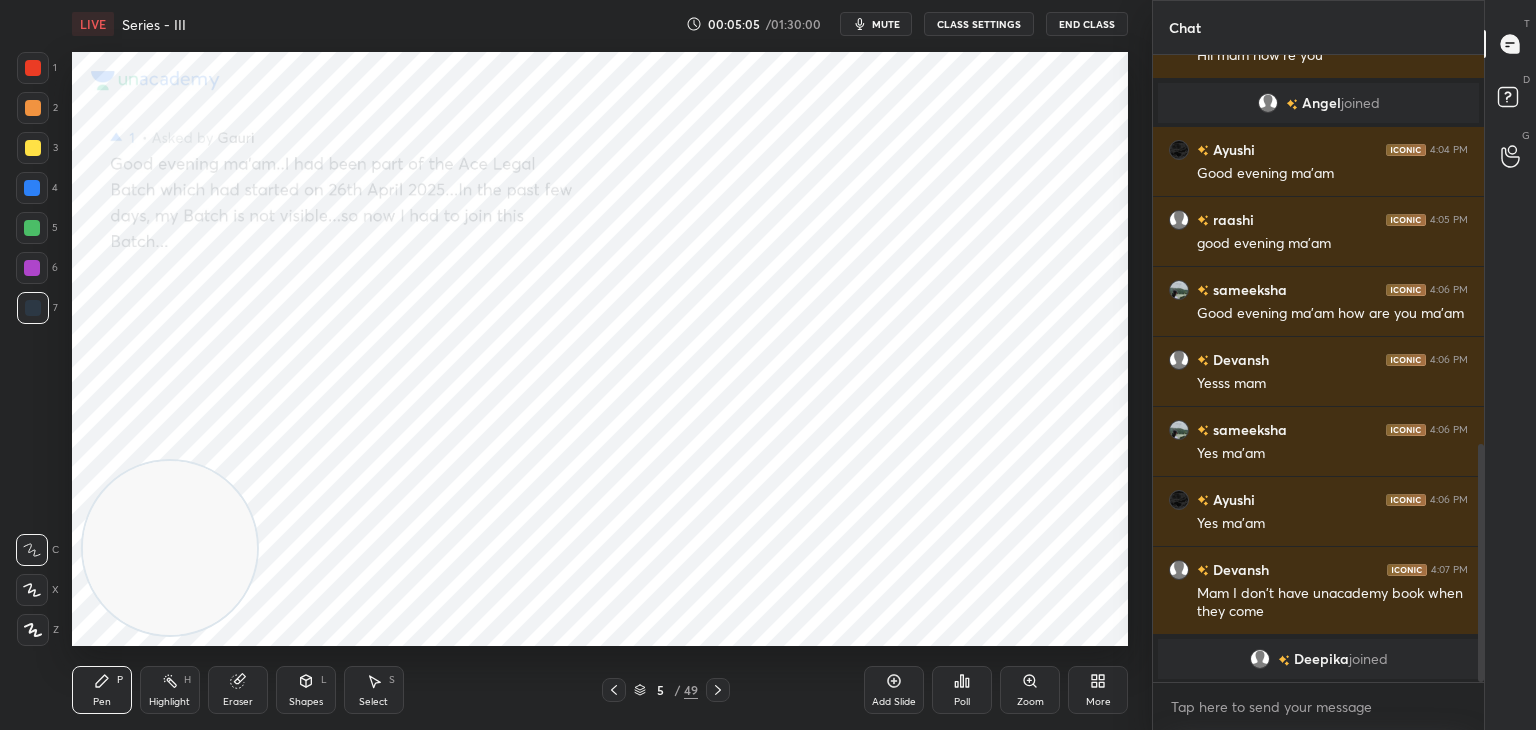 scroll, scrollTop: 1030, scrollLeft: 0, axis: vertical 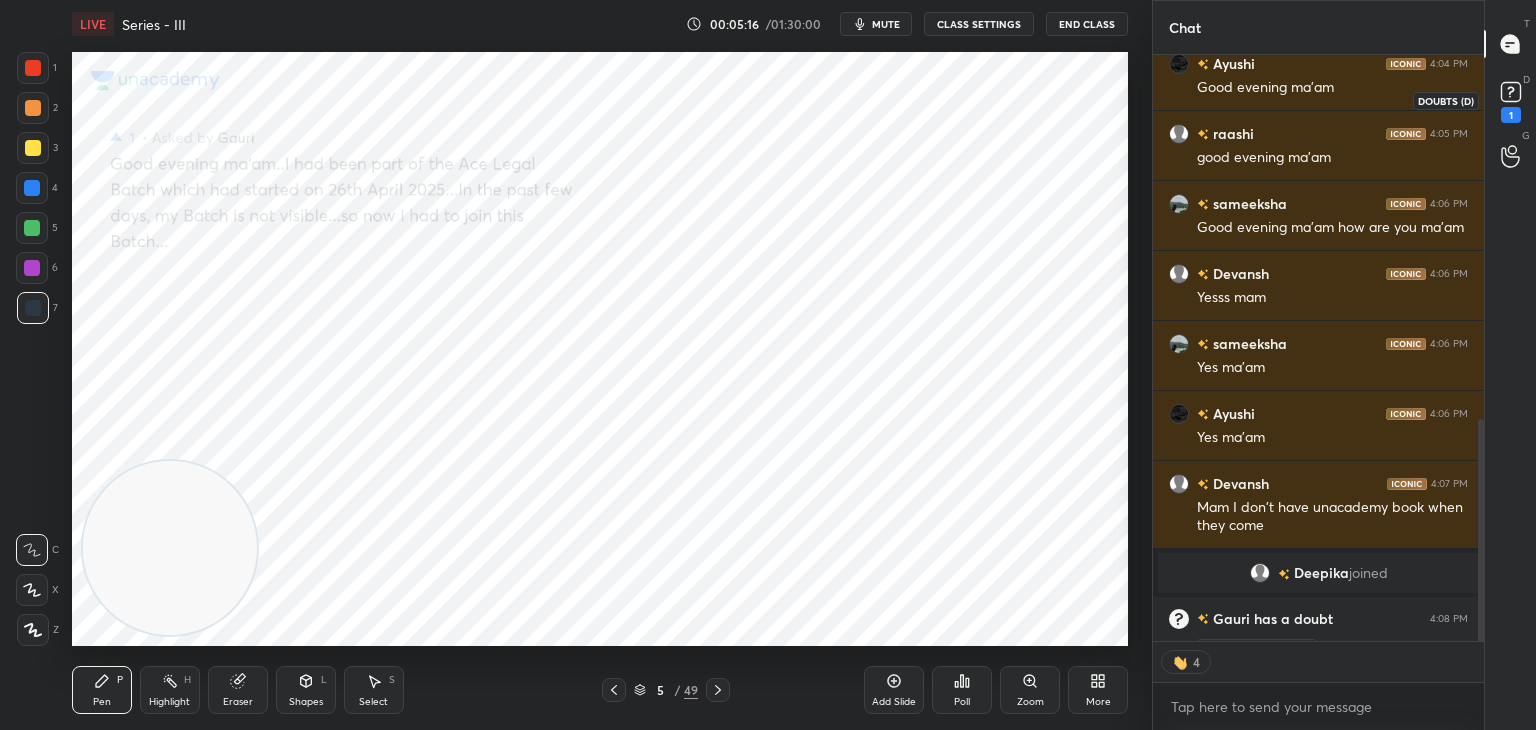 click on "1" at bounding box center [1511, 100] 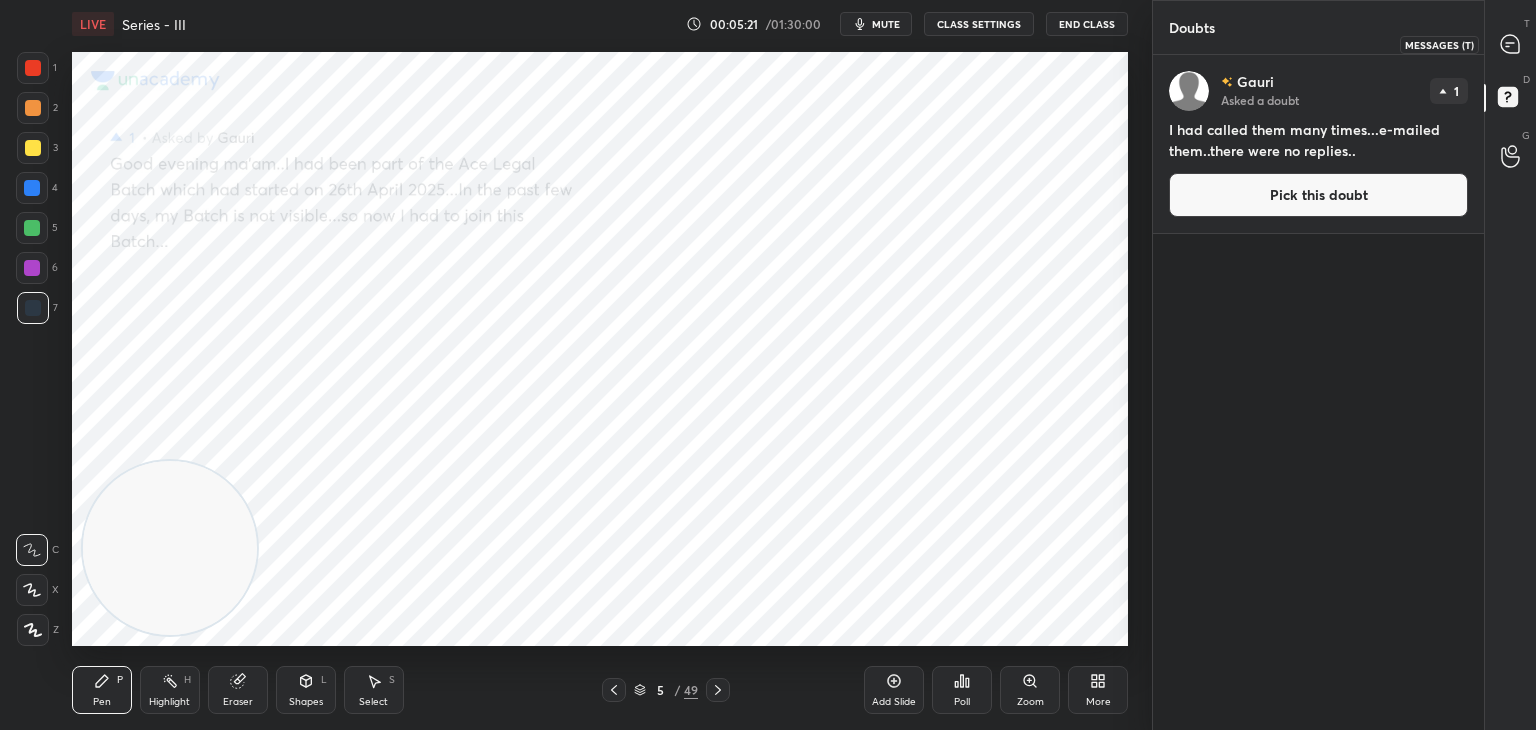 click 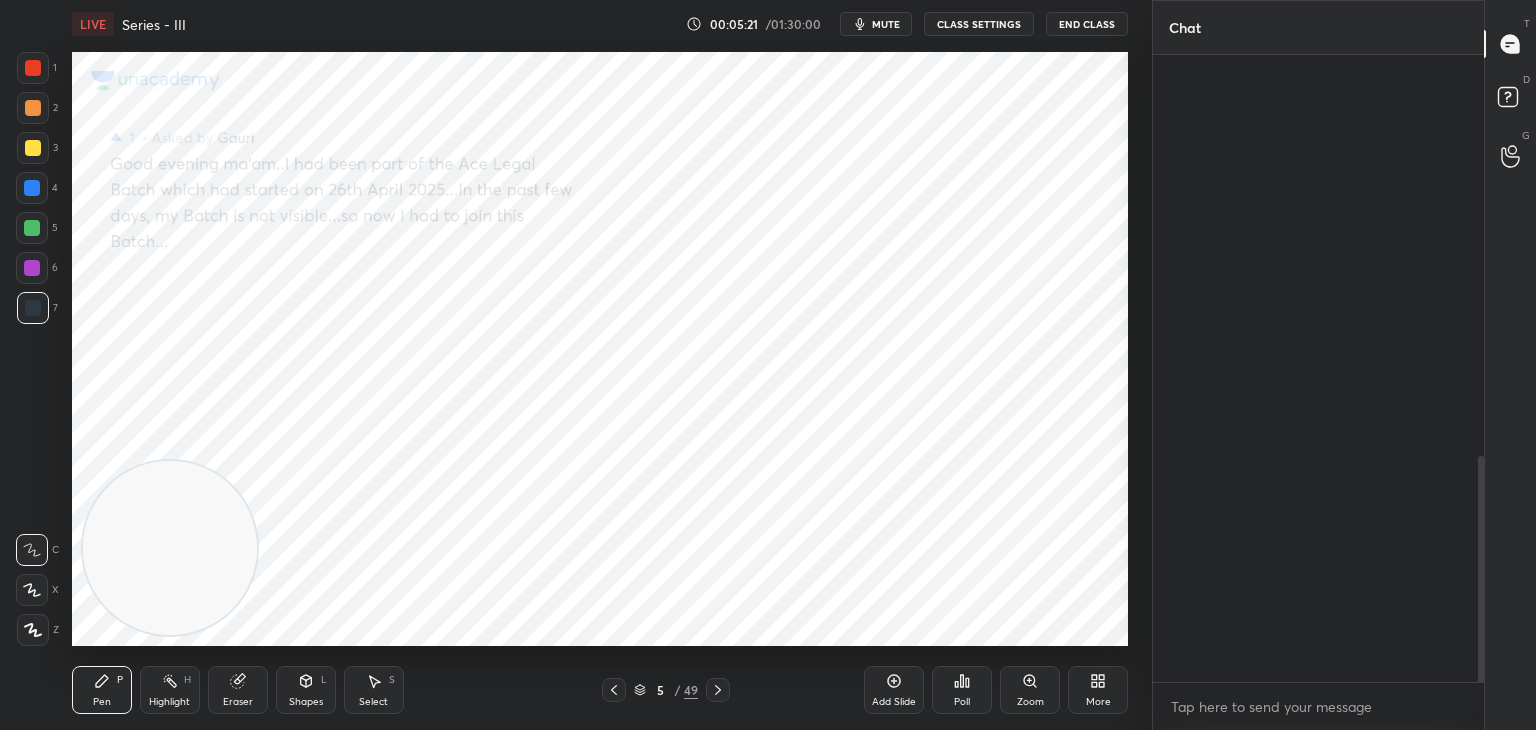 scroll, scrollTop: 1110, scrollLeft: 0, axis: vertical 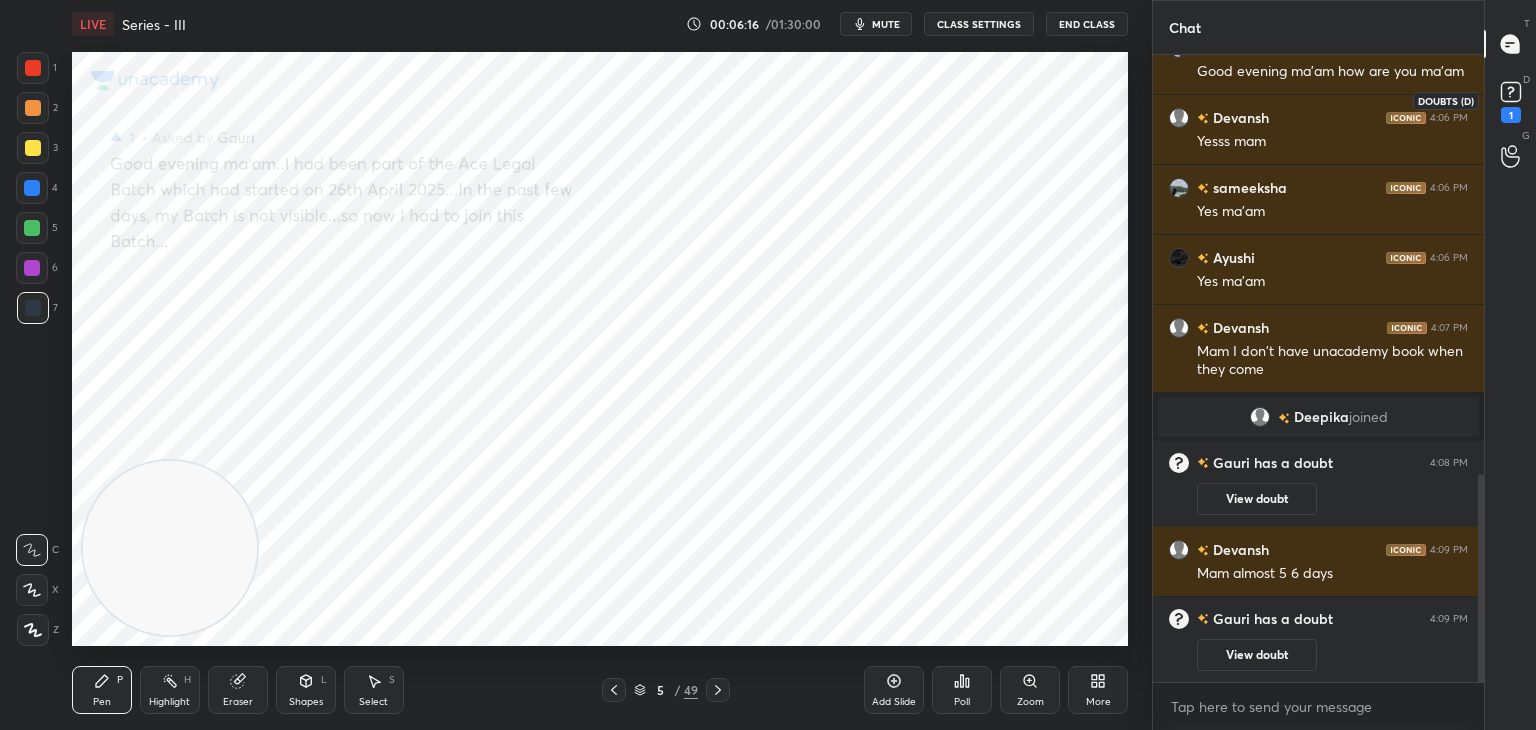 click on "1" at bounding box center [1511, 100] 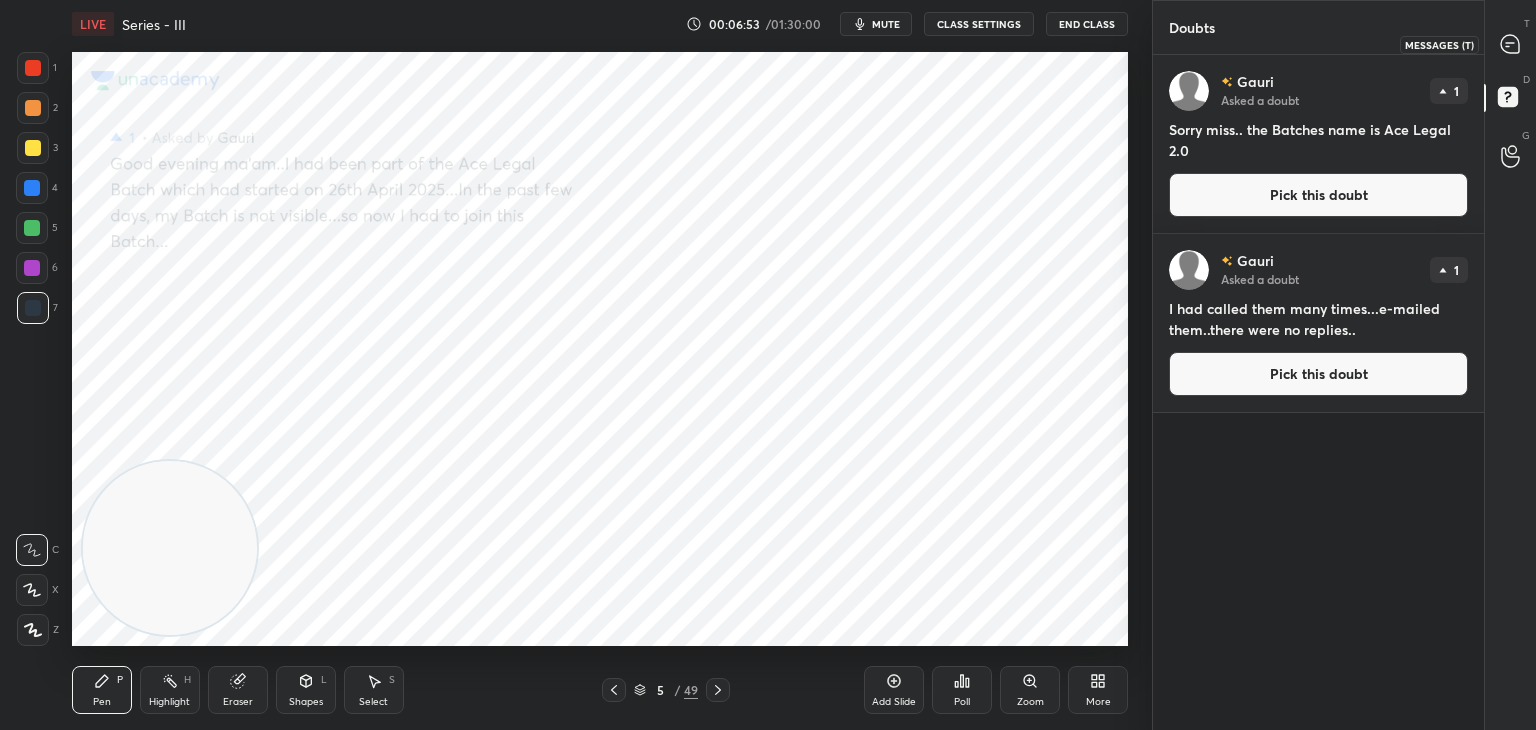 click 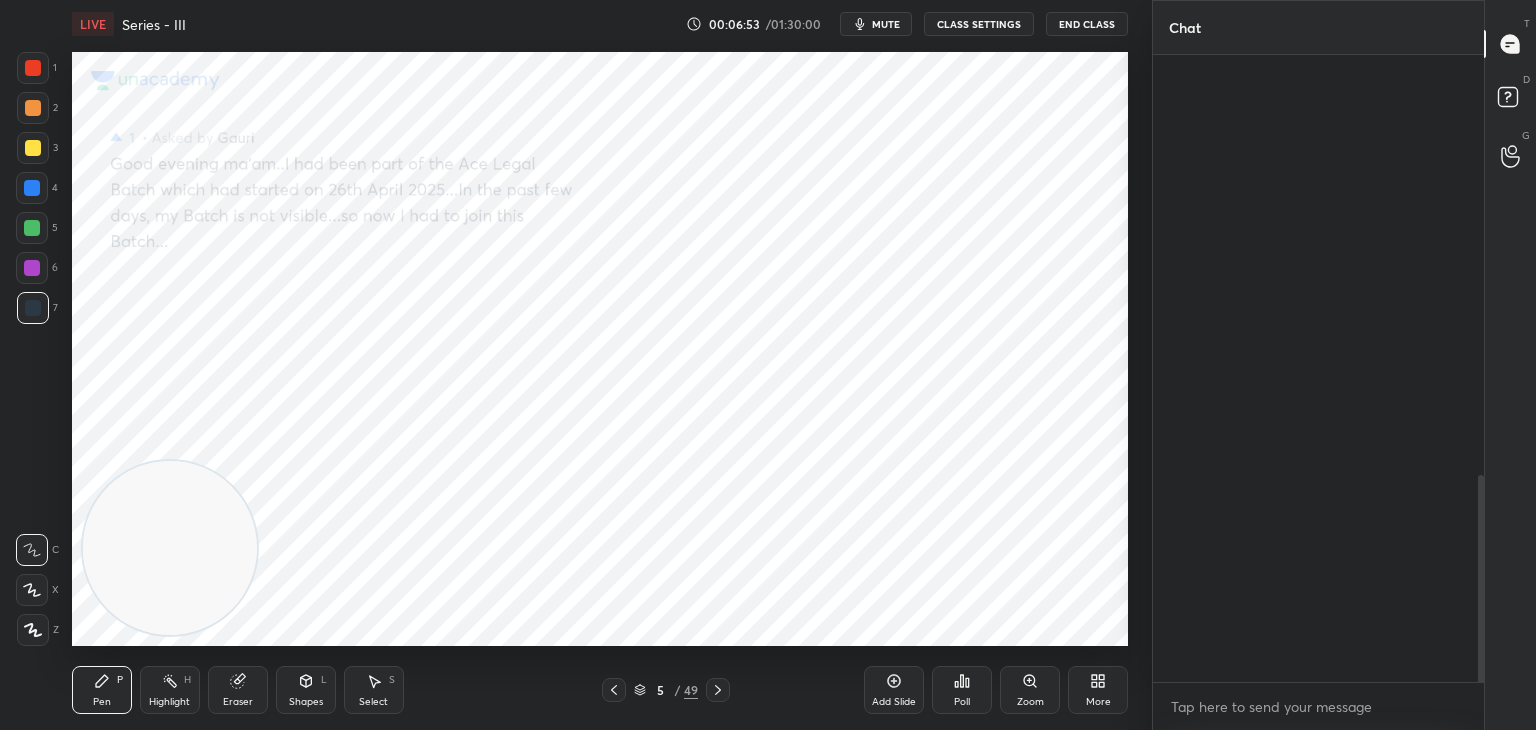 scroll, scrollTop: 1316, scrollLeft: 0, axis: vertical 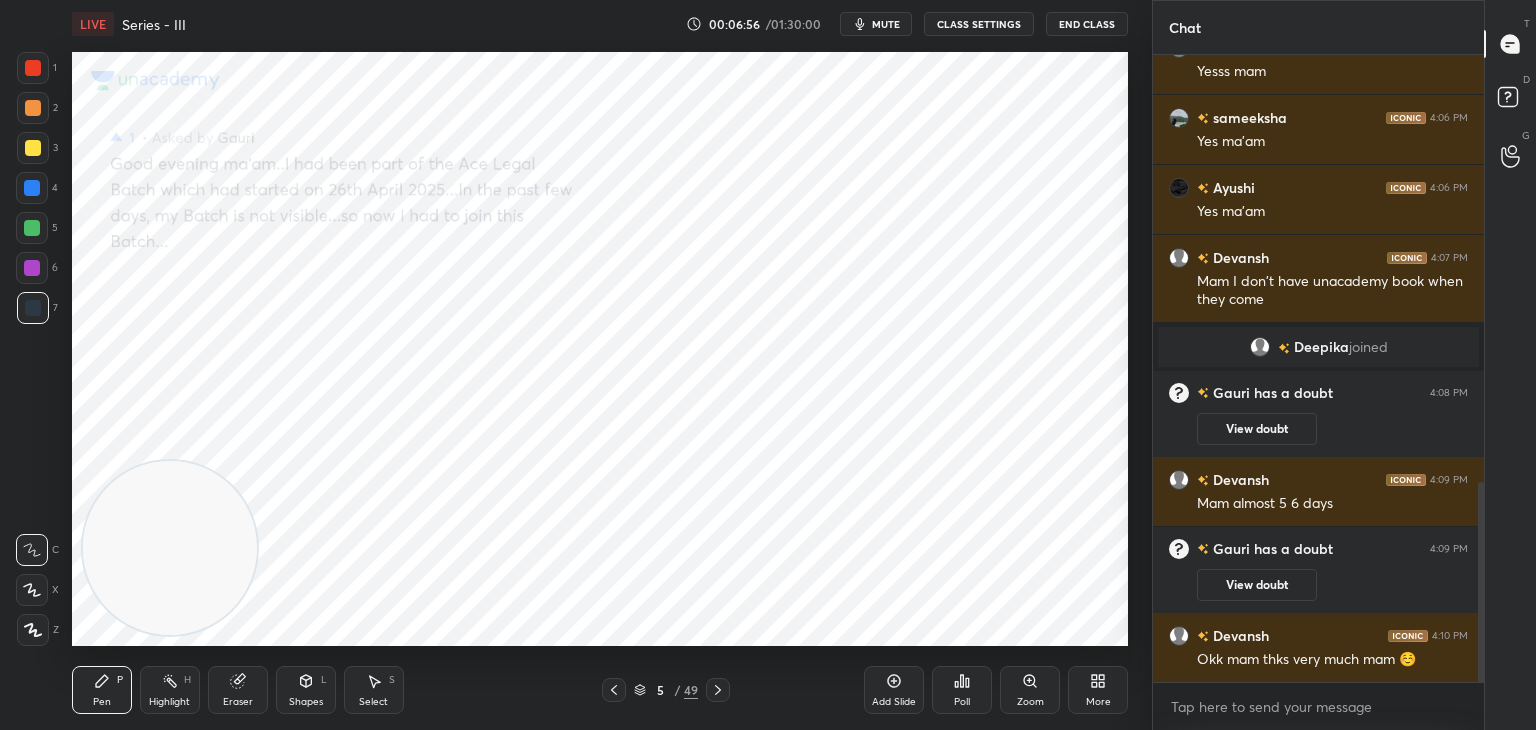 drag, startPoint x: 1481, startPoint y: 491, endPoint x: 1499, endPoint y: 564, distance: 75.18643 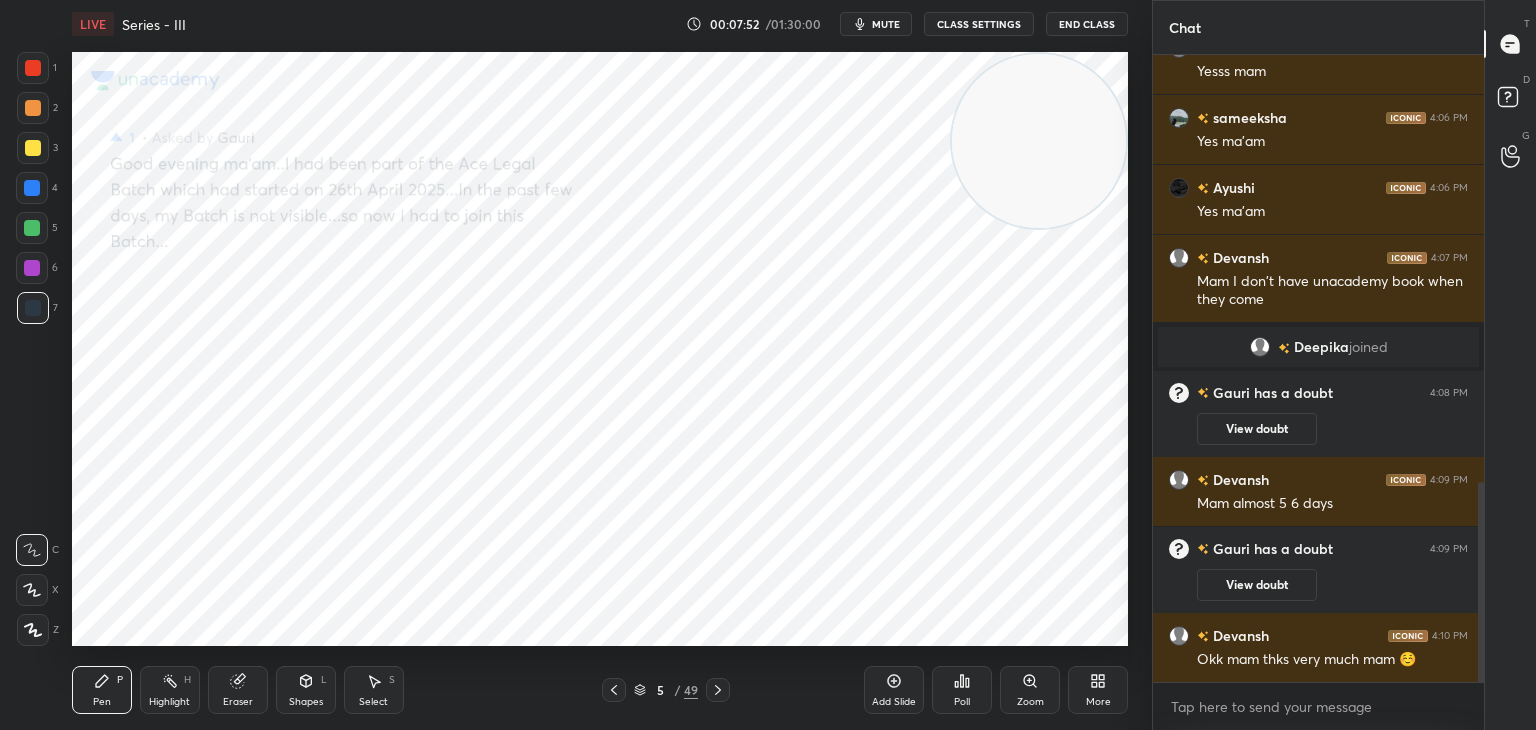 click at bounding box center (33, 68) 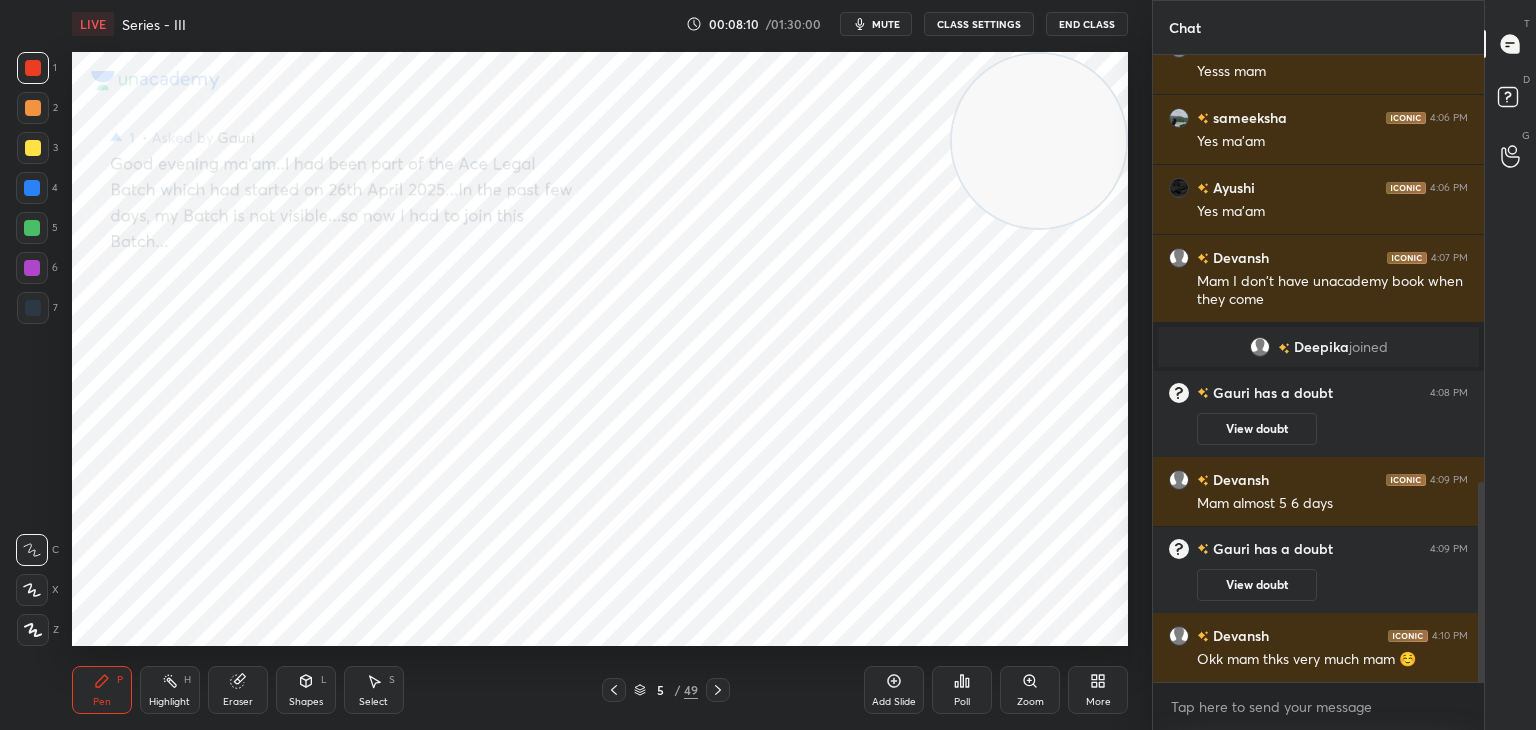 click at bounding box center [33, 308] 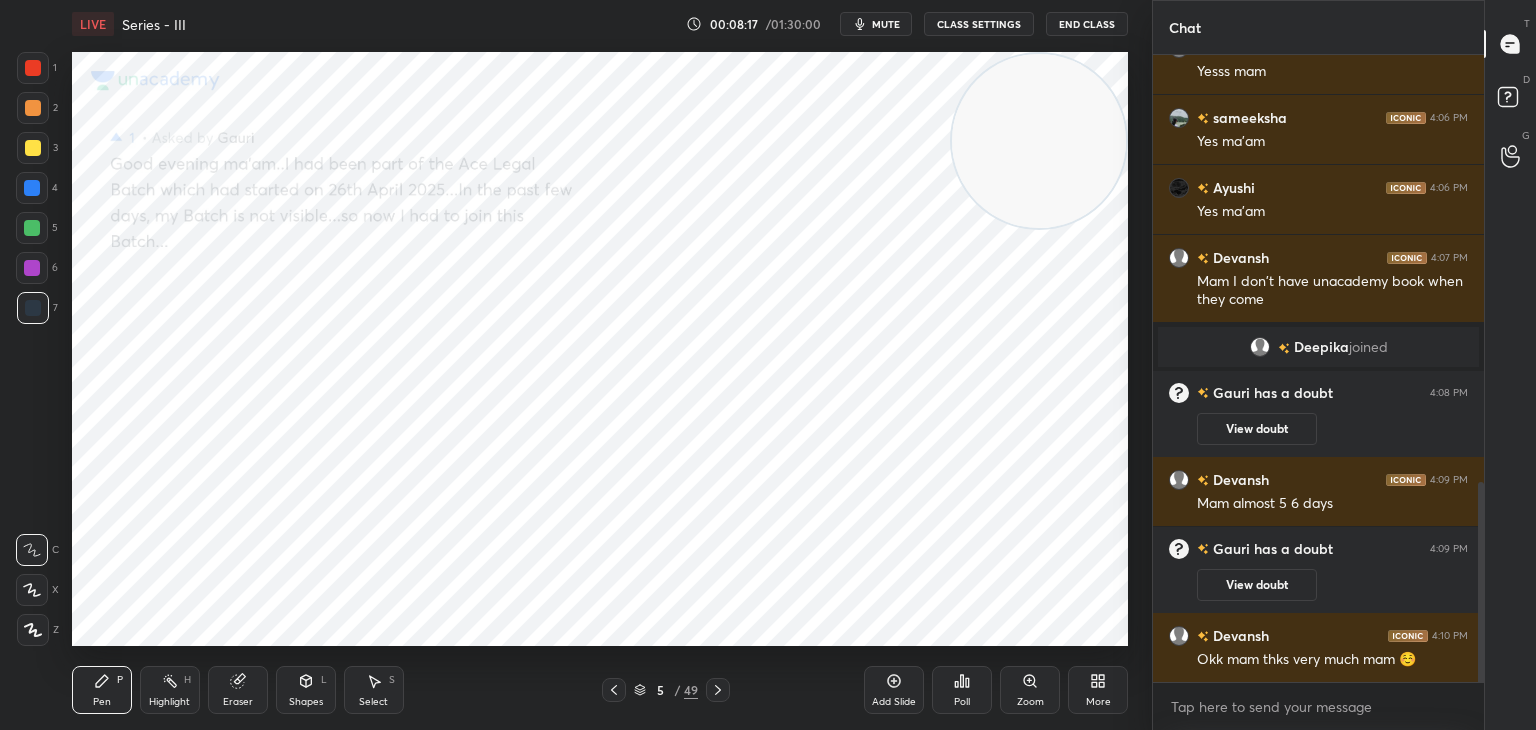 click 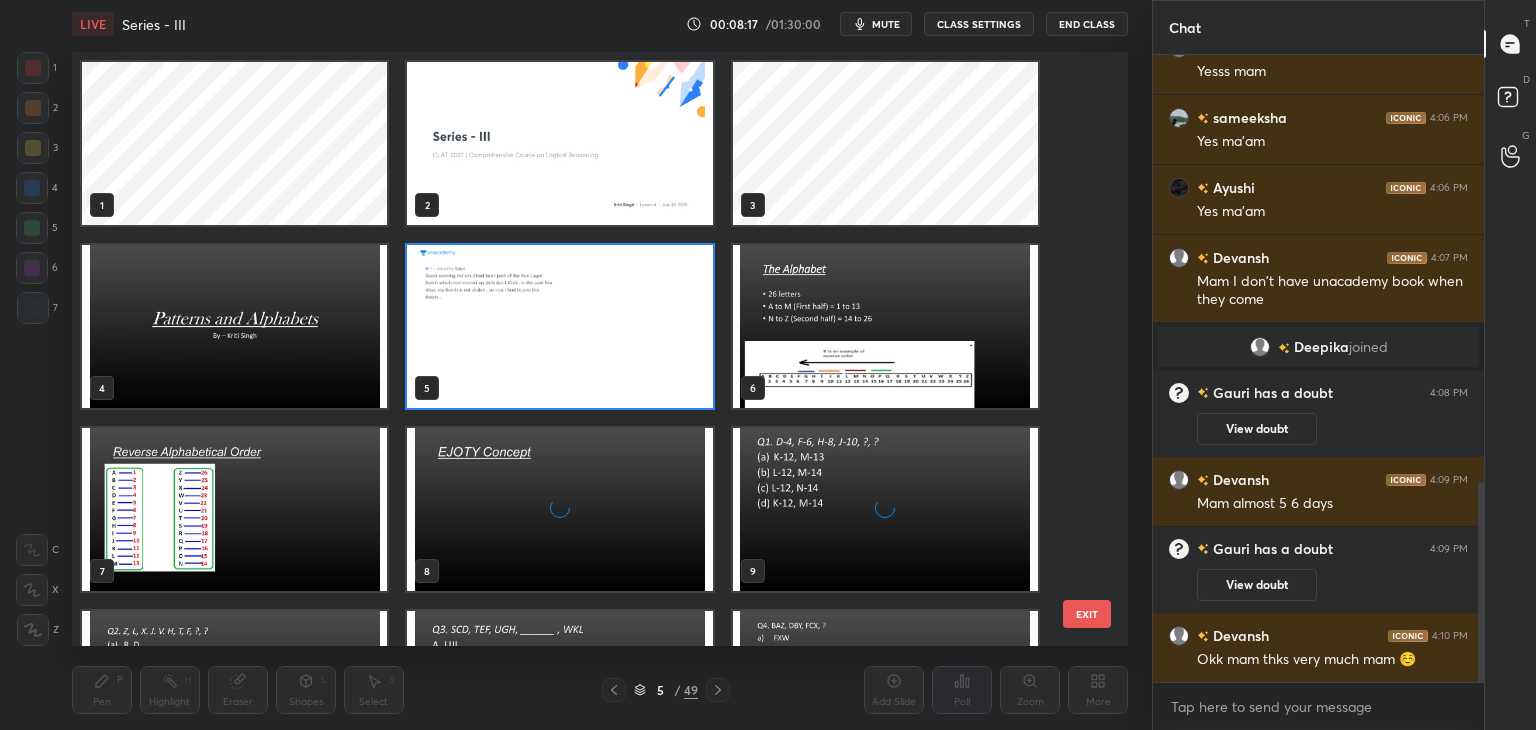 scroll, scrollTop: 6, scrollLeft: 10, axis: both 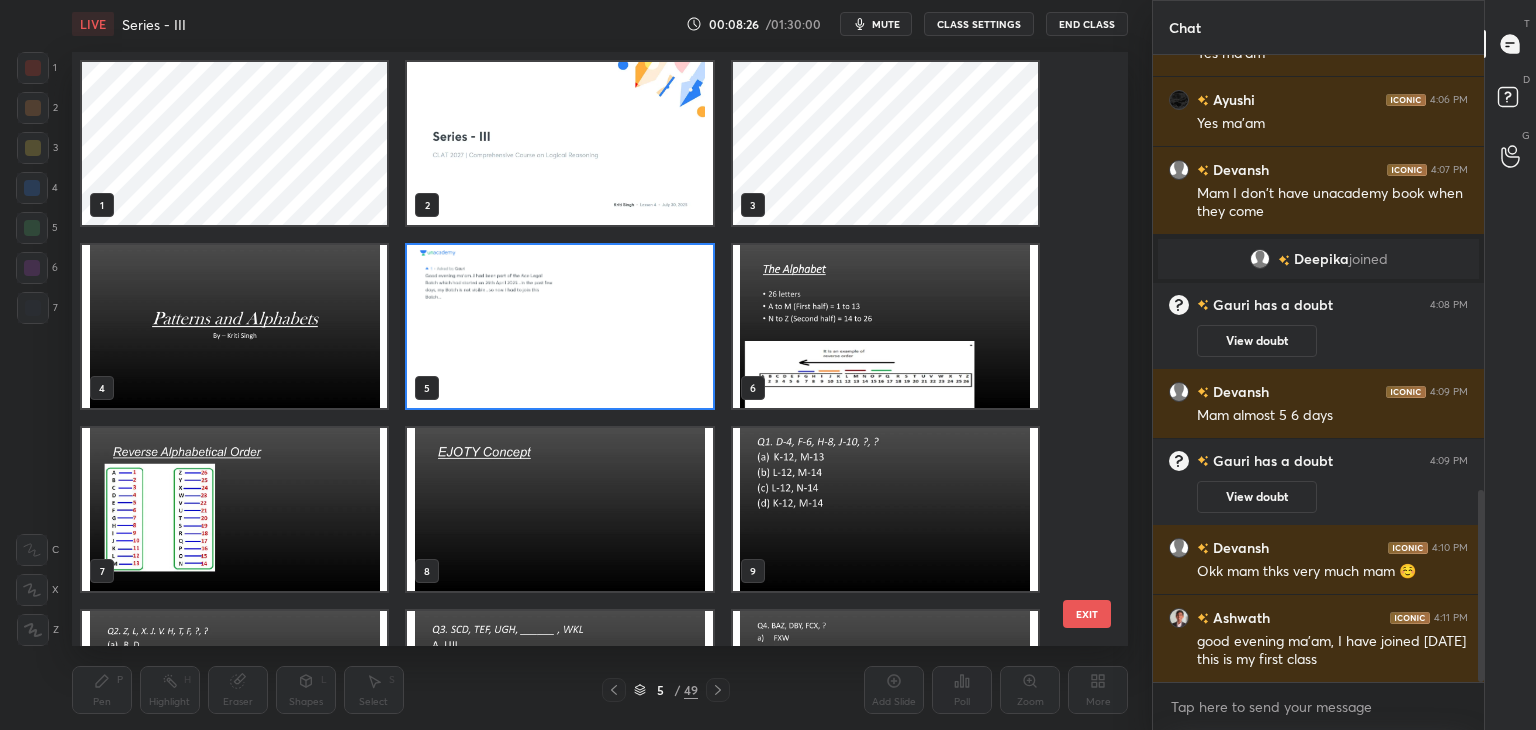 click at bounding box center [559, 143] 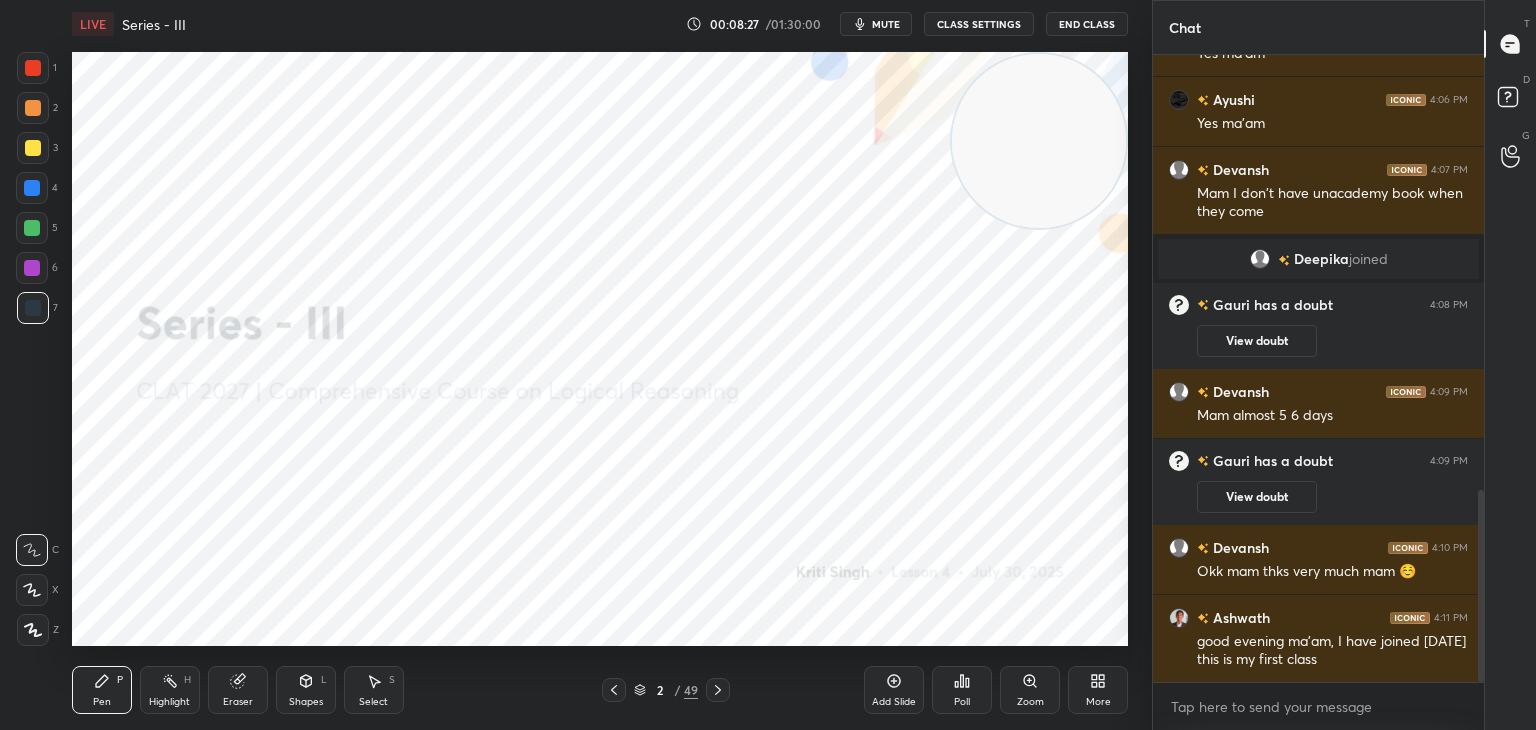 click on "Add Slide" at bounding box center (894, 690) 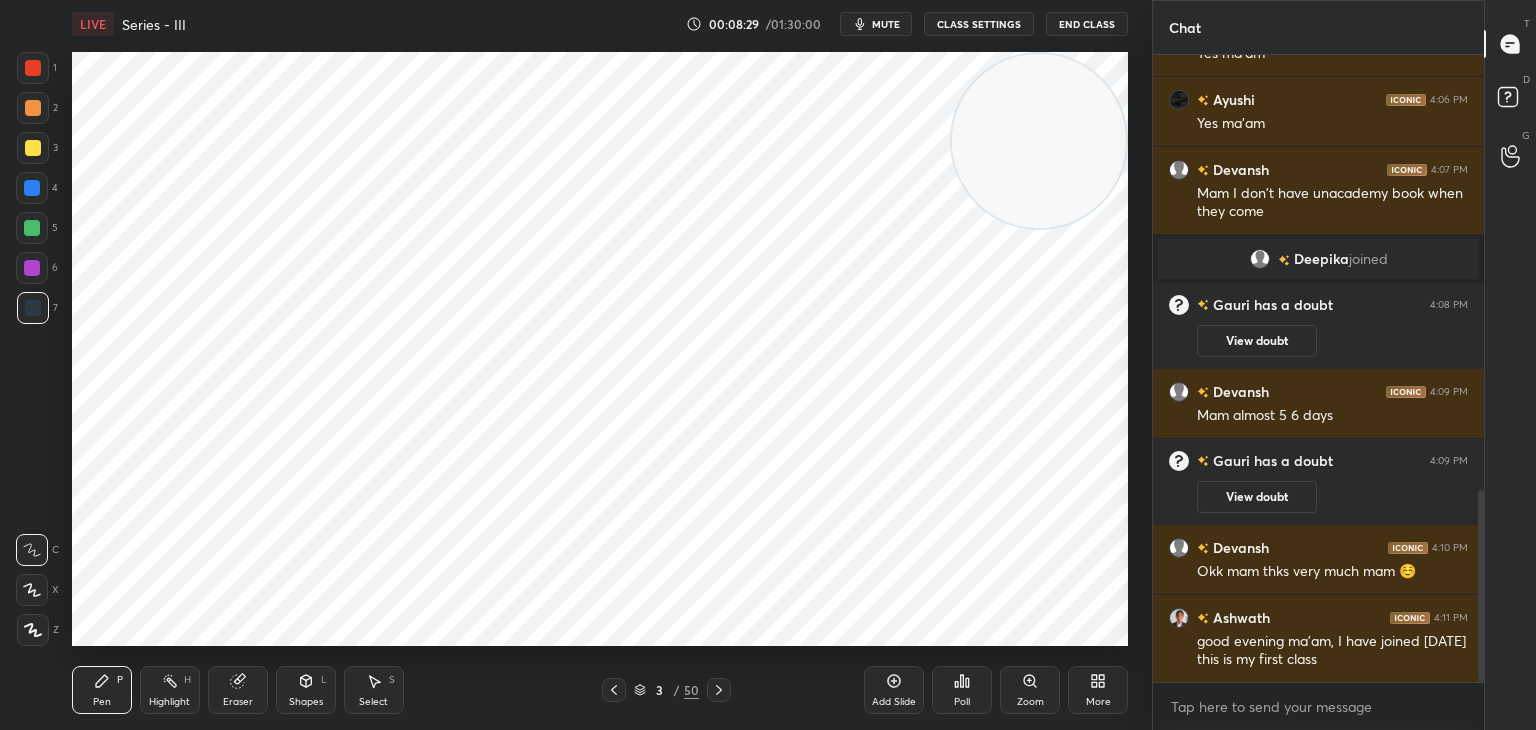 click at bounding box center (32, 268) 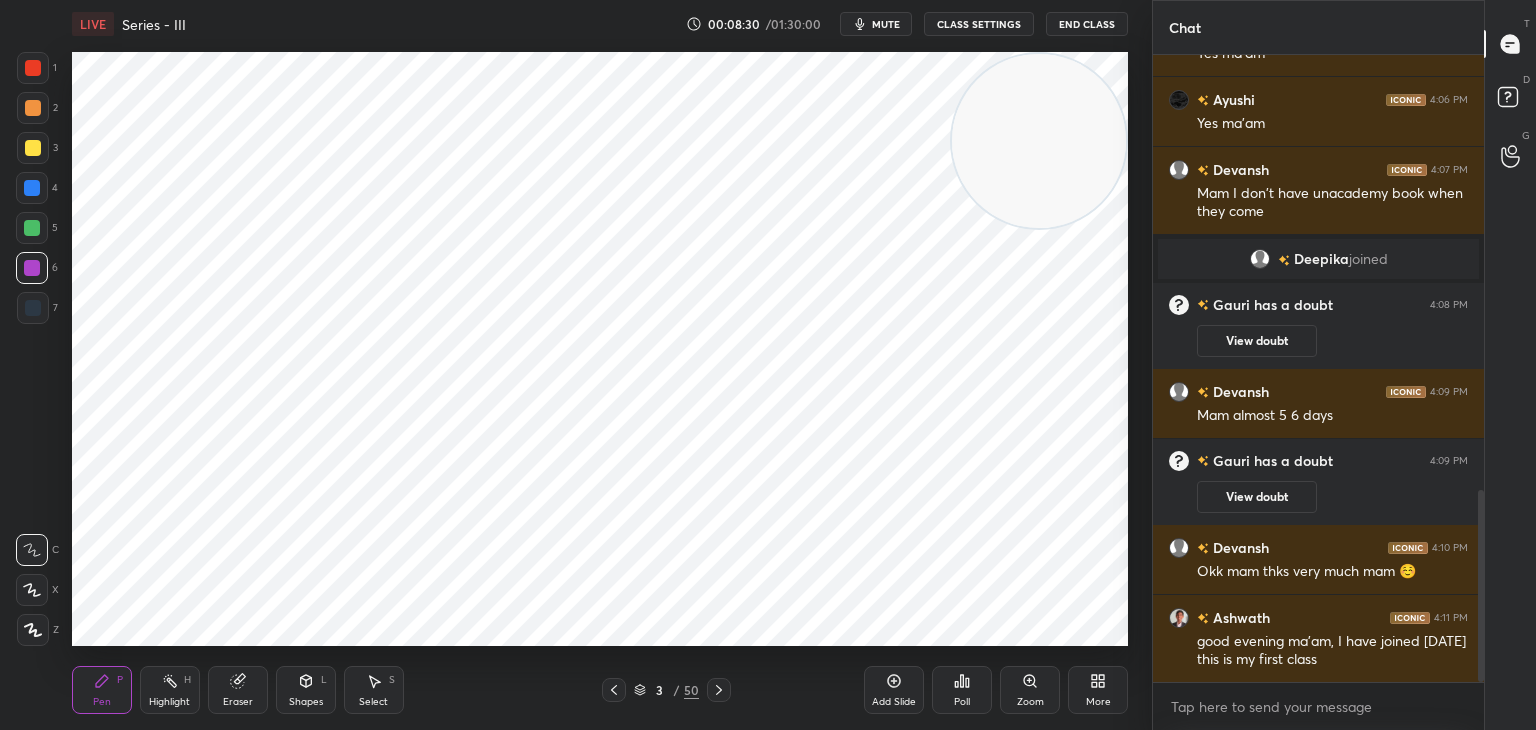 click at bounding box center [33, 68] 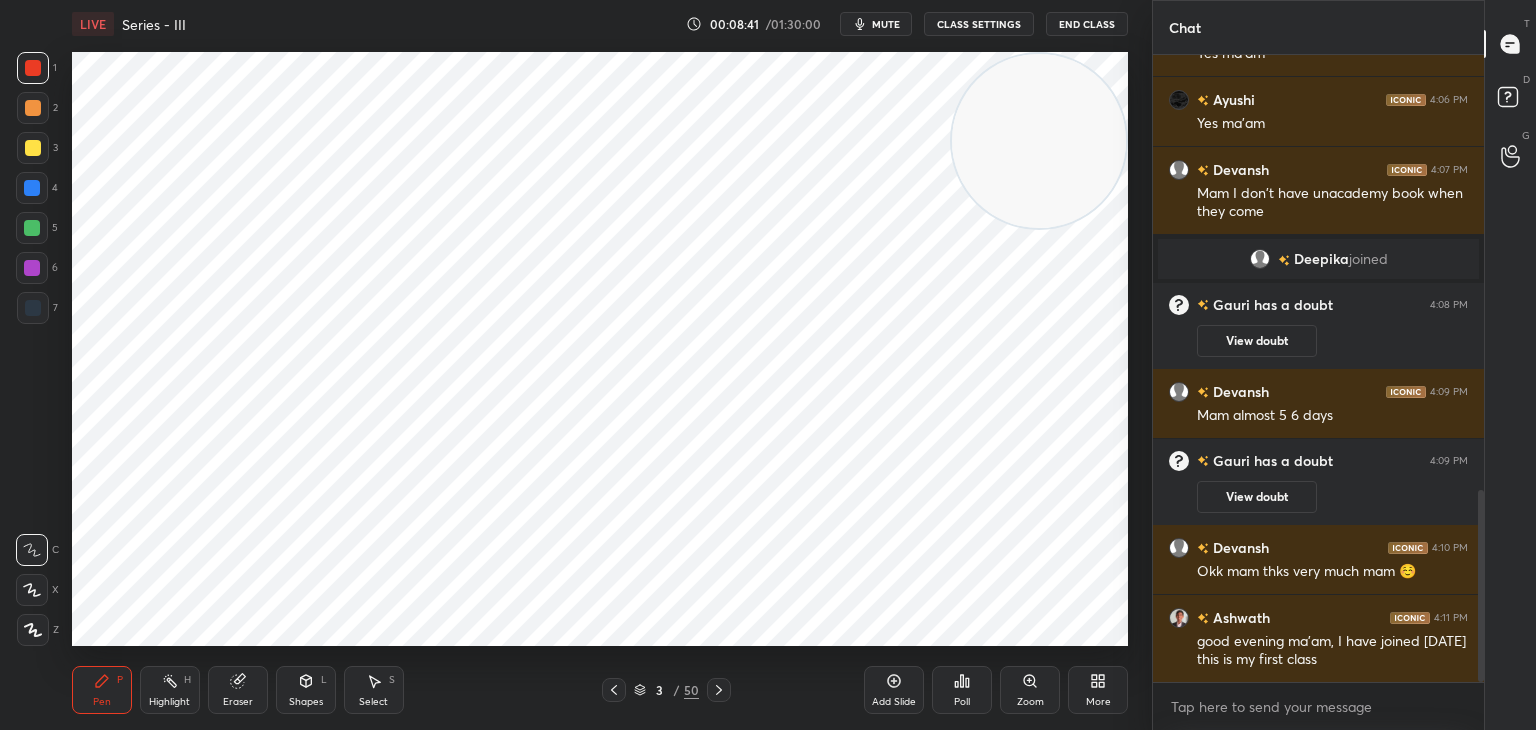 click at bounding box center (33, 308) 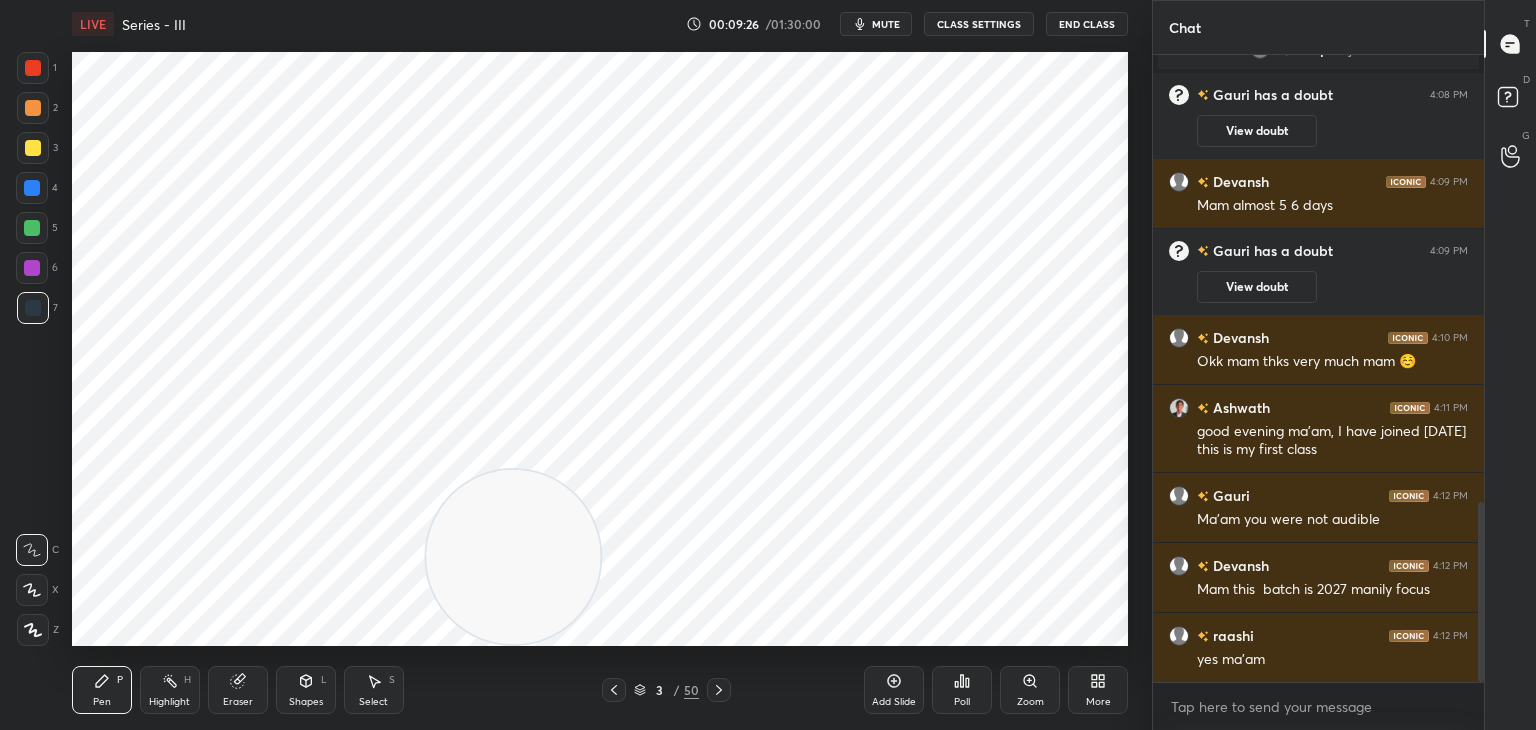 scroll, scrollTop: 1556, scrollLeft: 0, axis: vertical 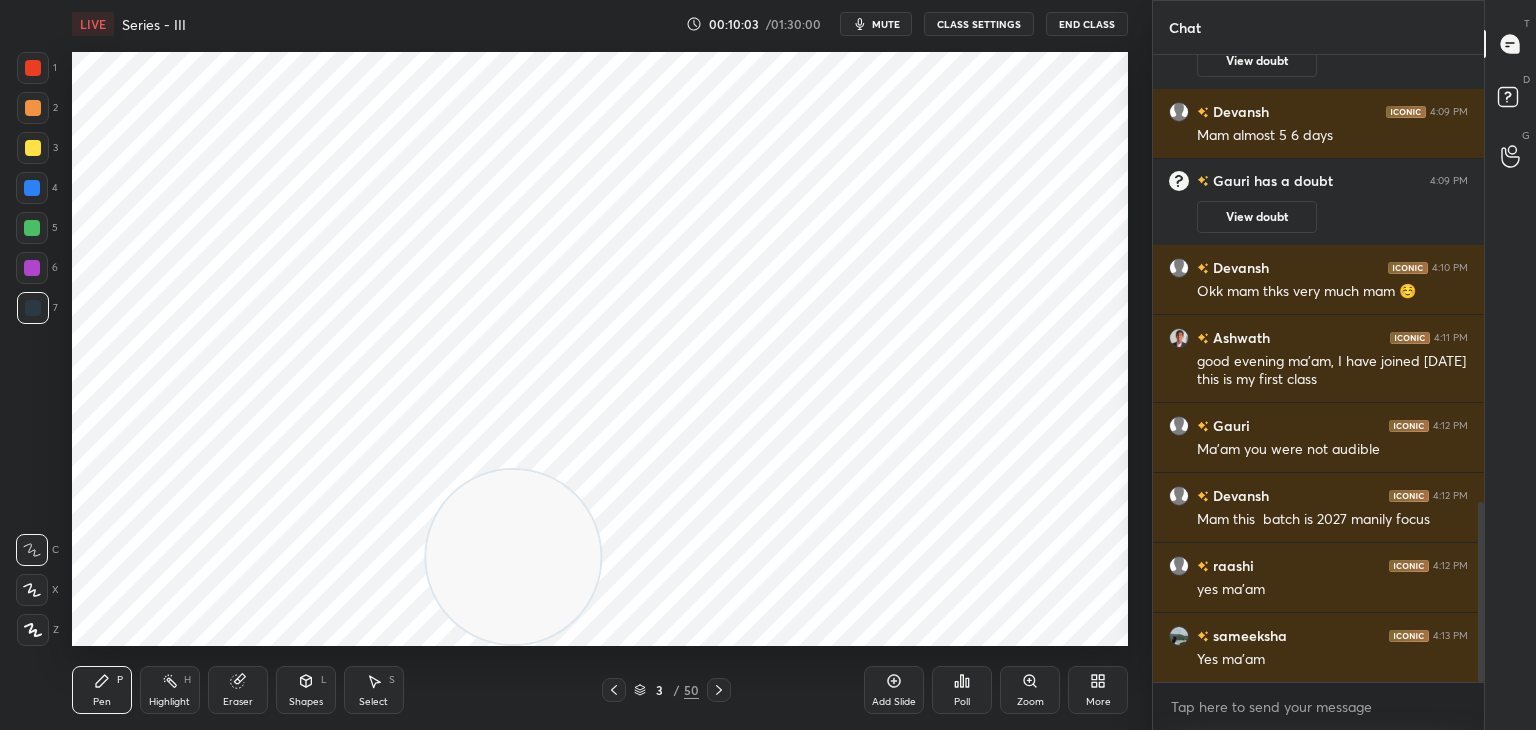 click at bounding box center (33, 68) 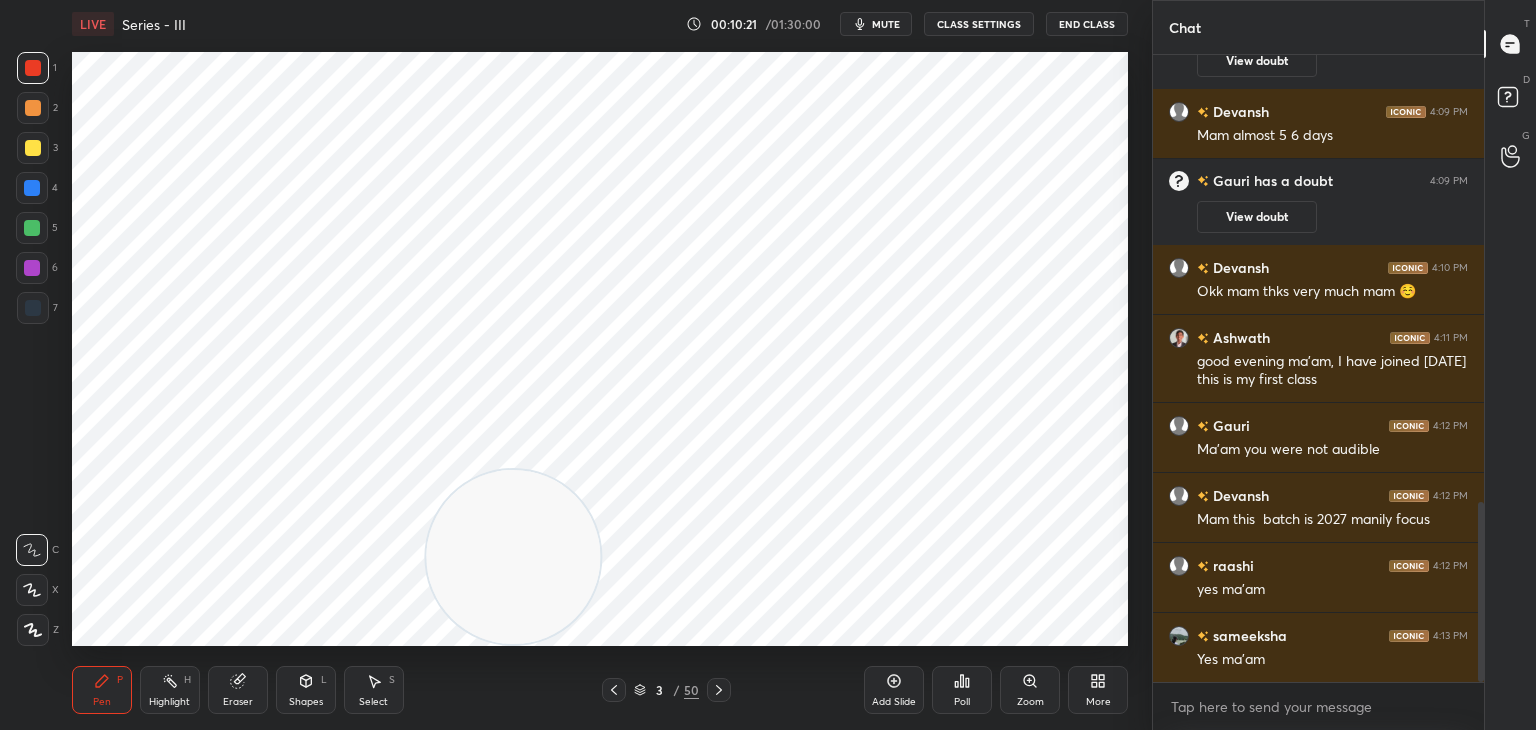 click 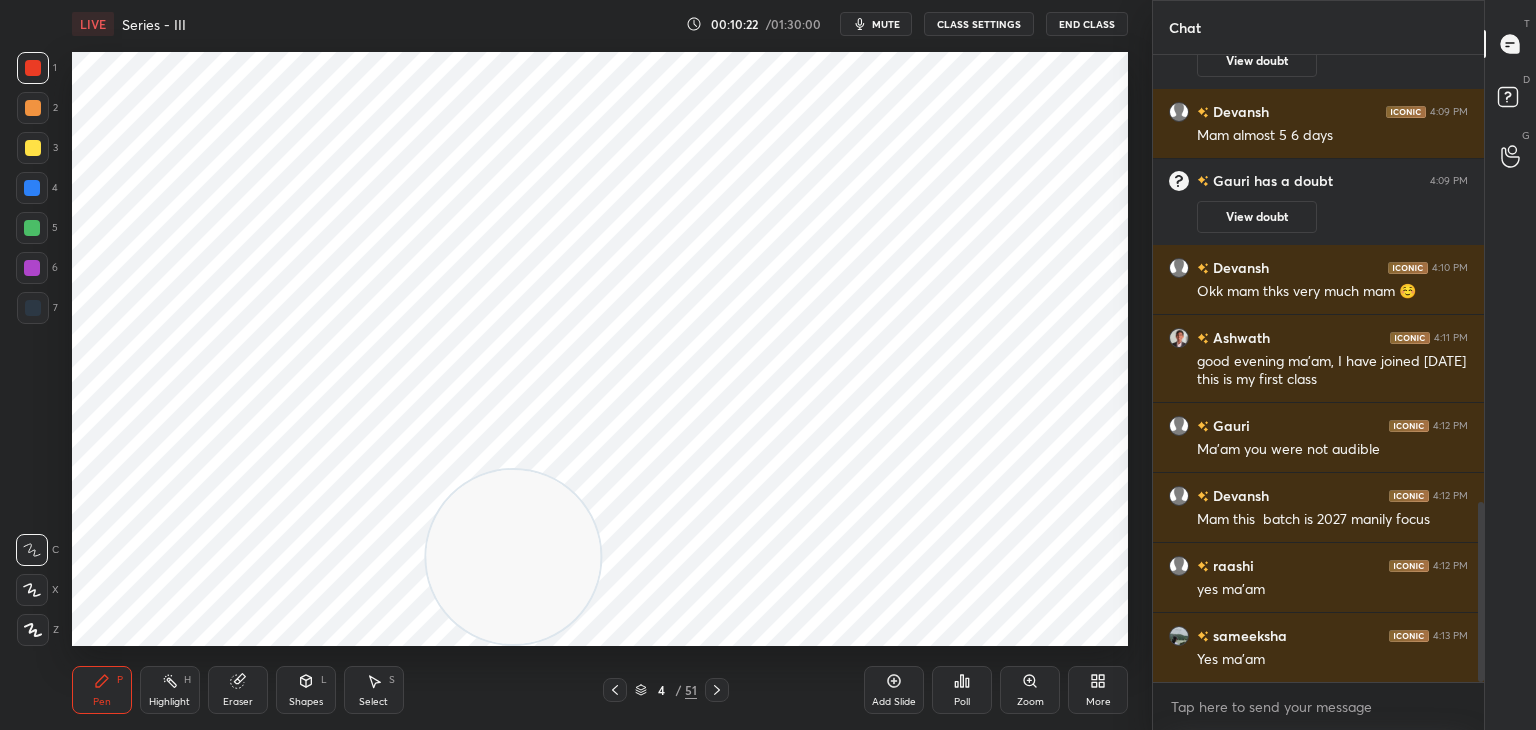 click at bounding box center (32, 590) 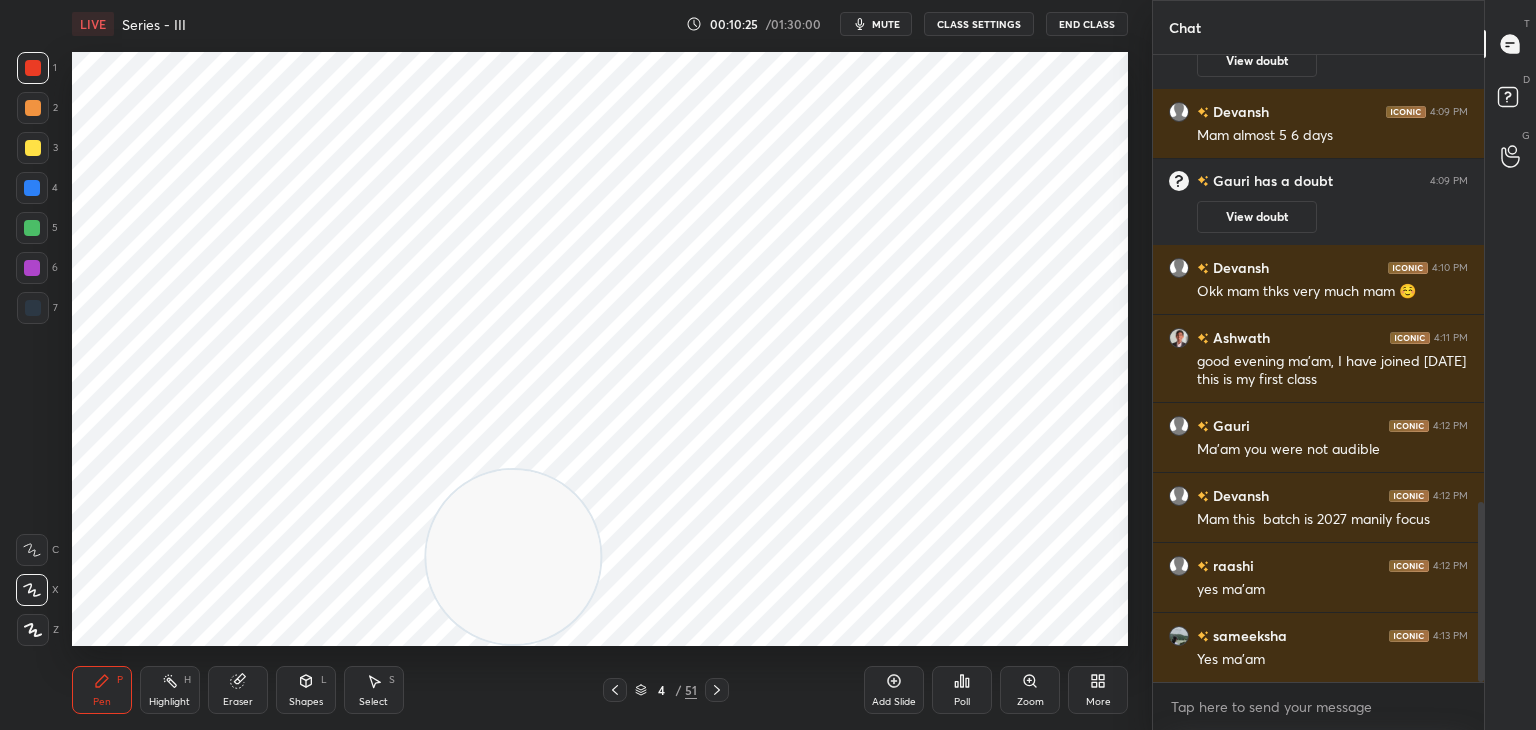 scroll, scrollTop: 1626, scrollLeft: 0, axis: vertical 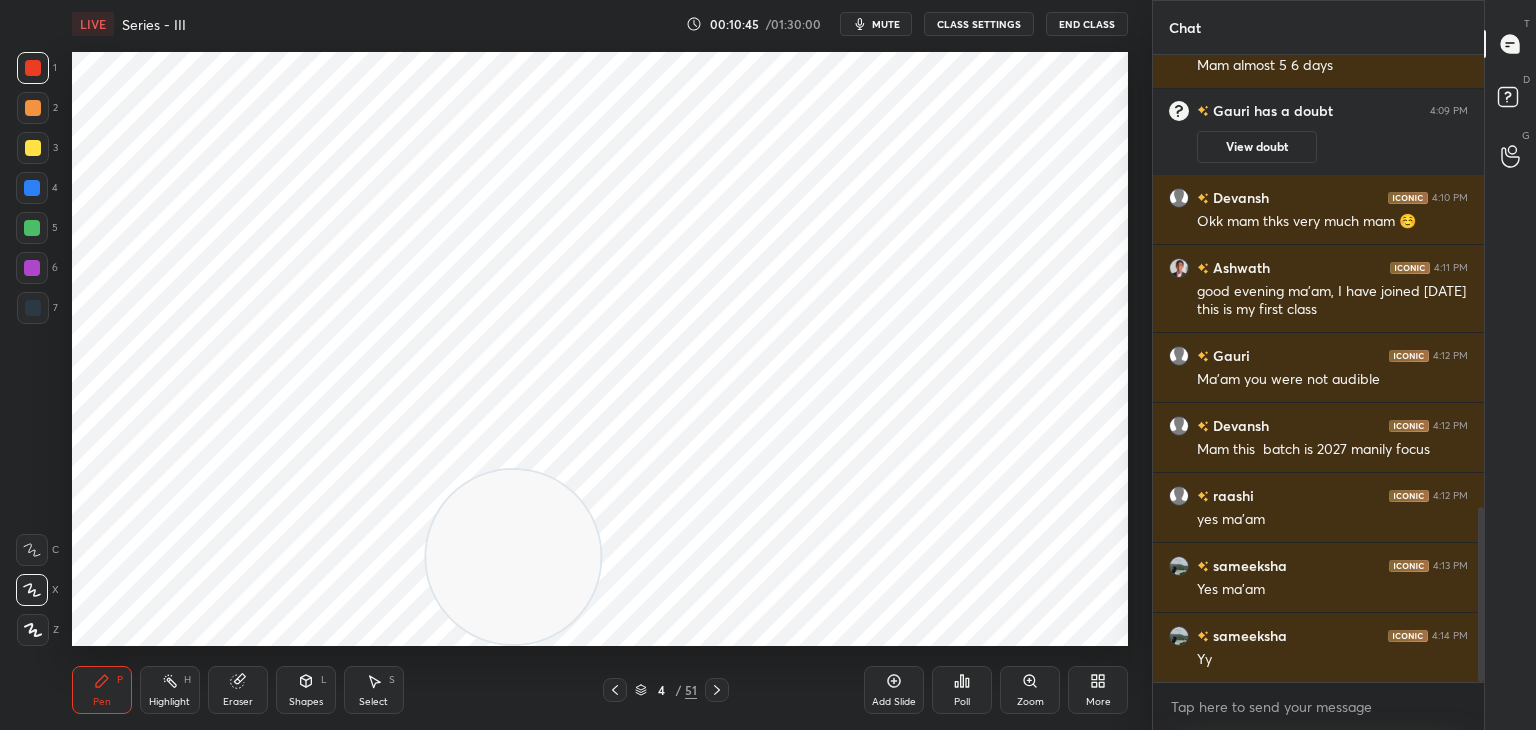 click 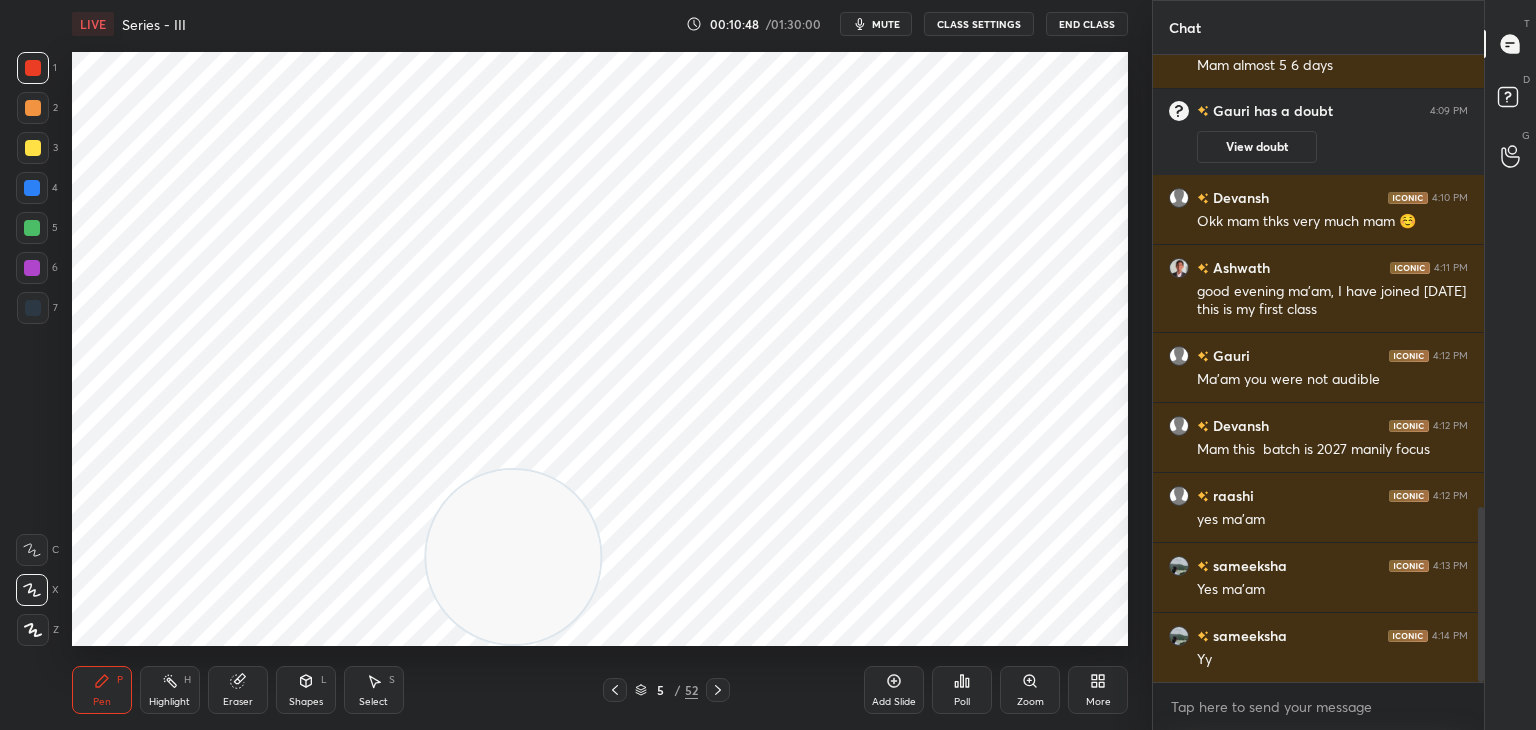 click at bounding box center (33, 308) 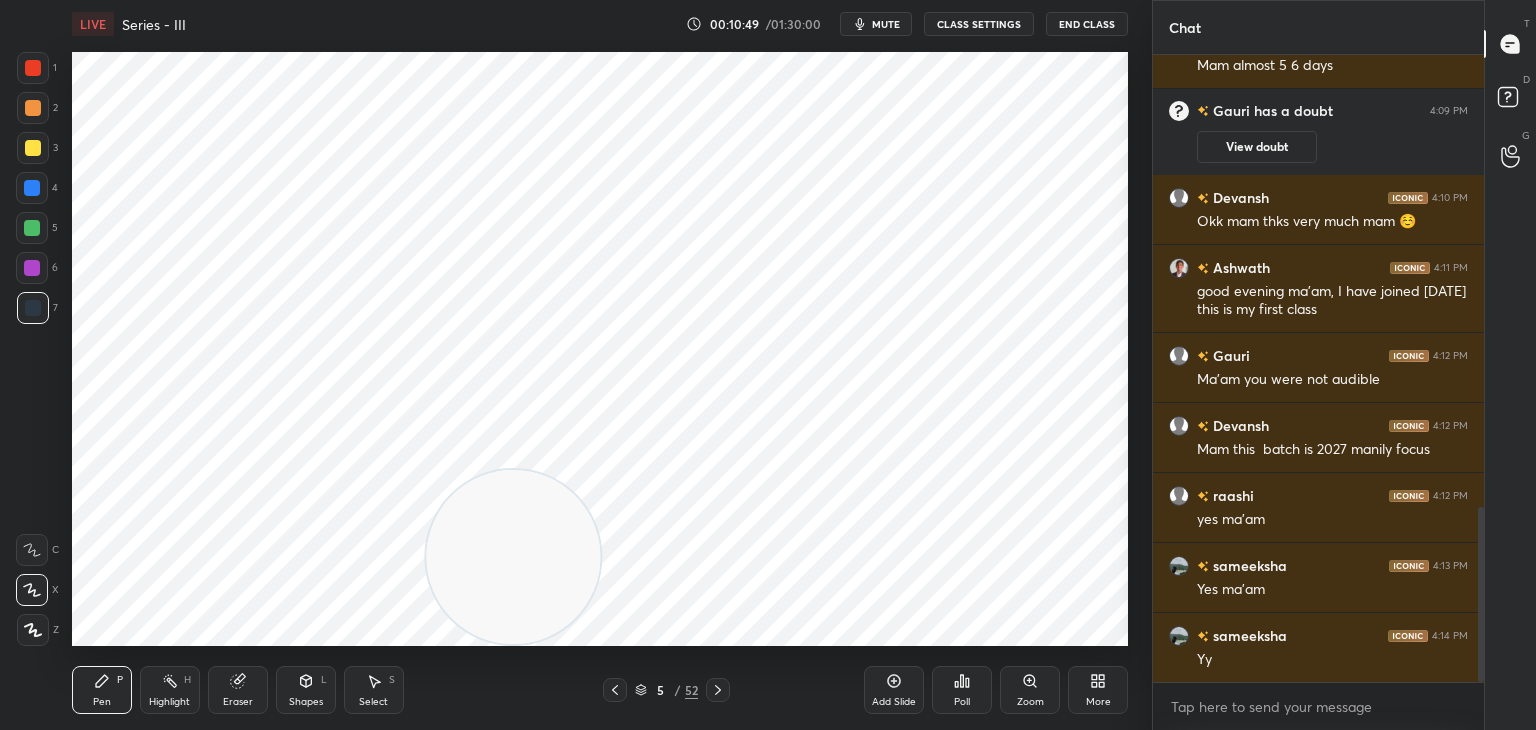 click at bounding box center (33, 630) 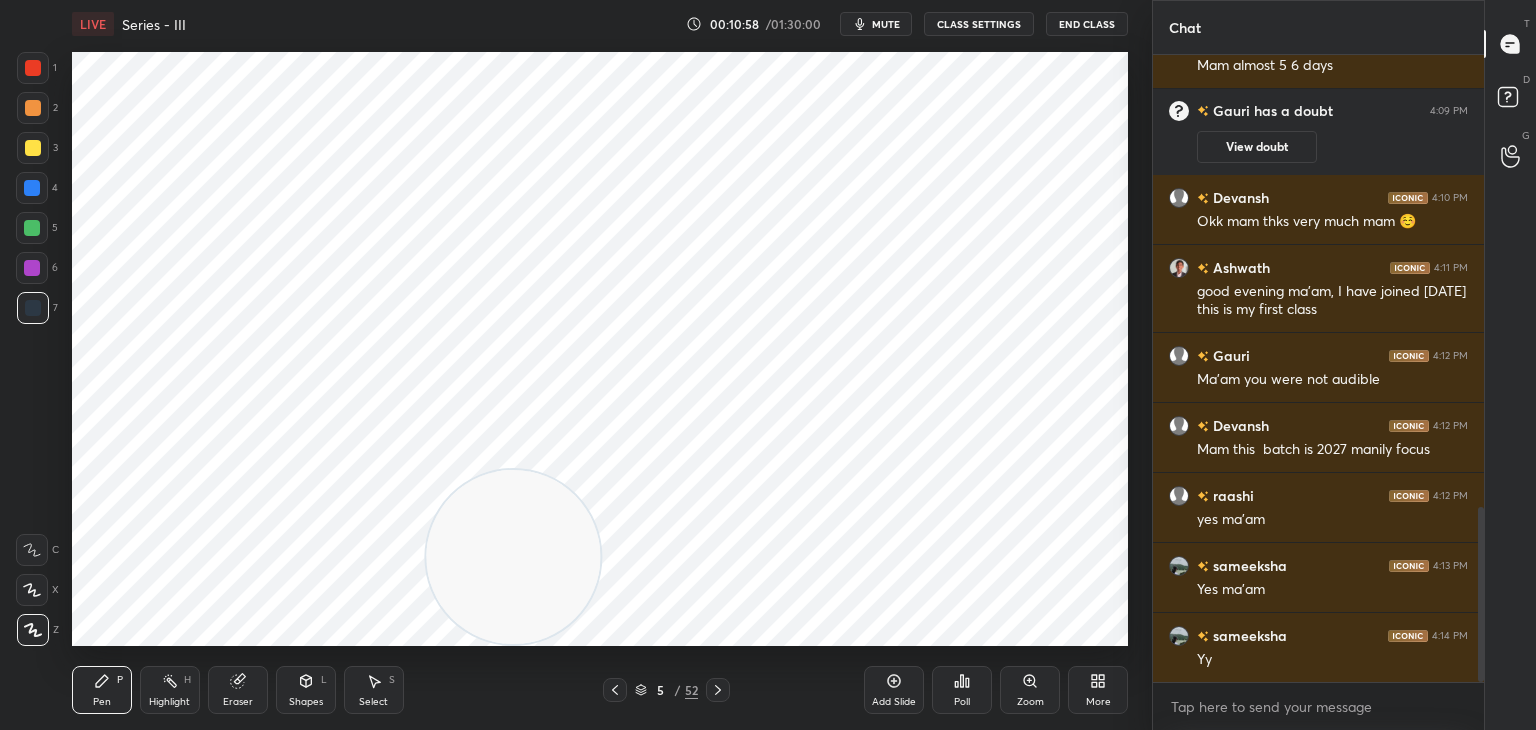 scroll, scrollTop: 1674, scrollLeft: 0, axis: vertical 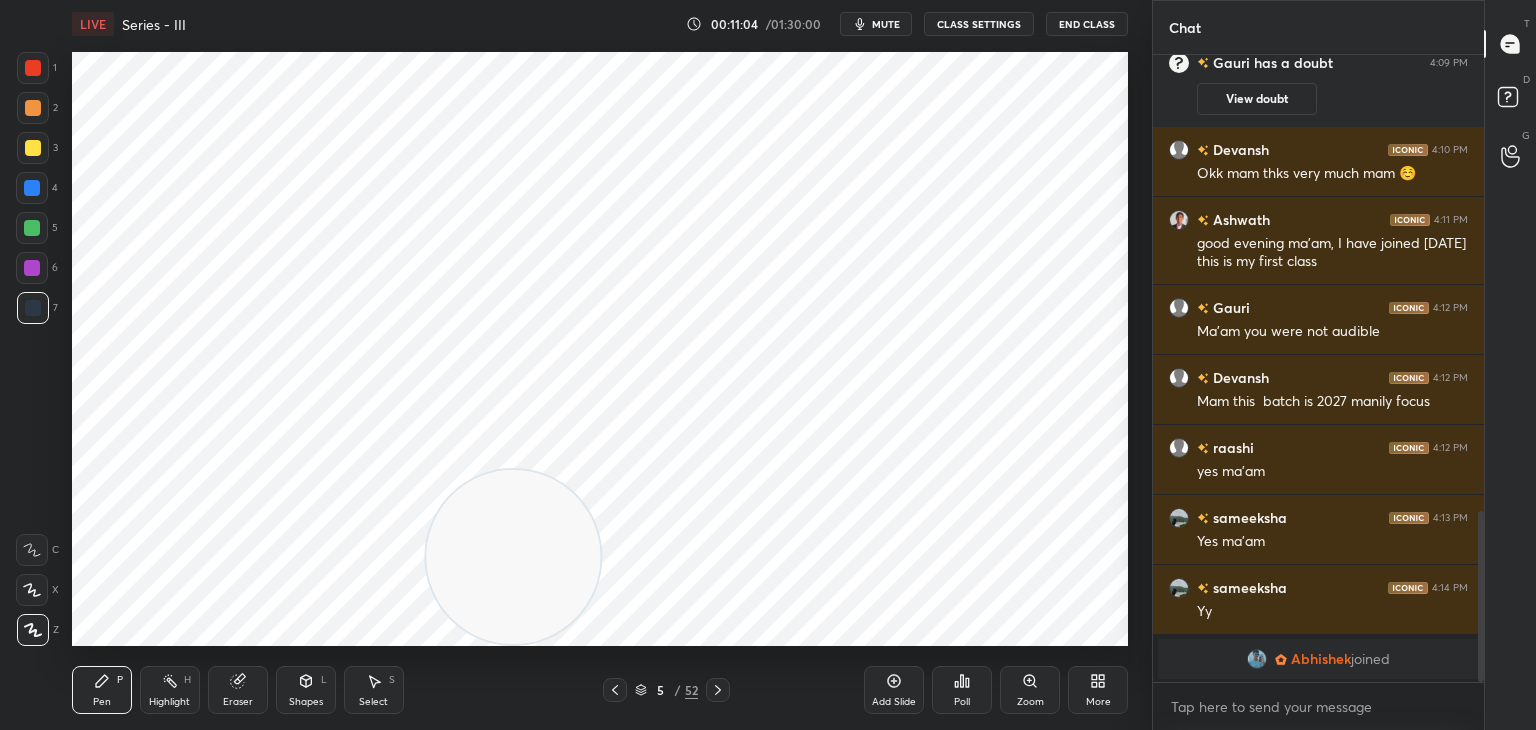 click 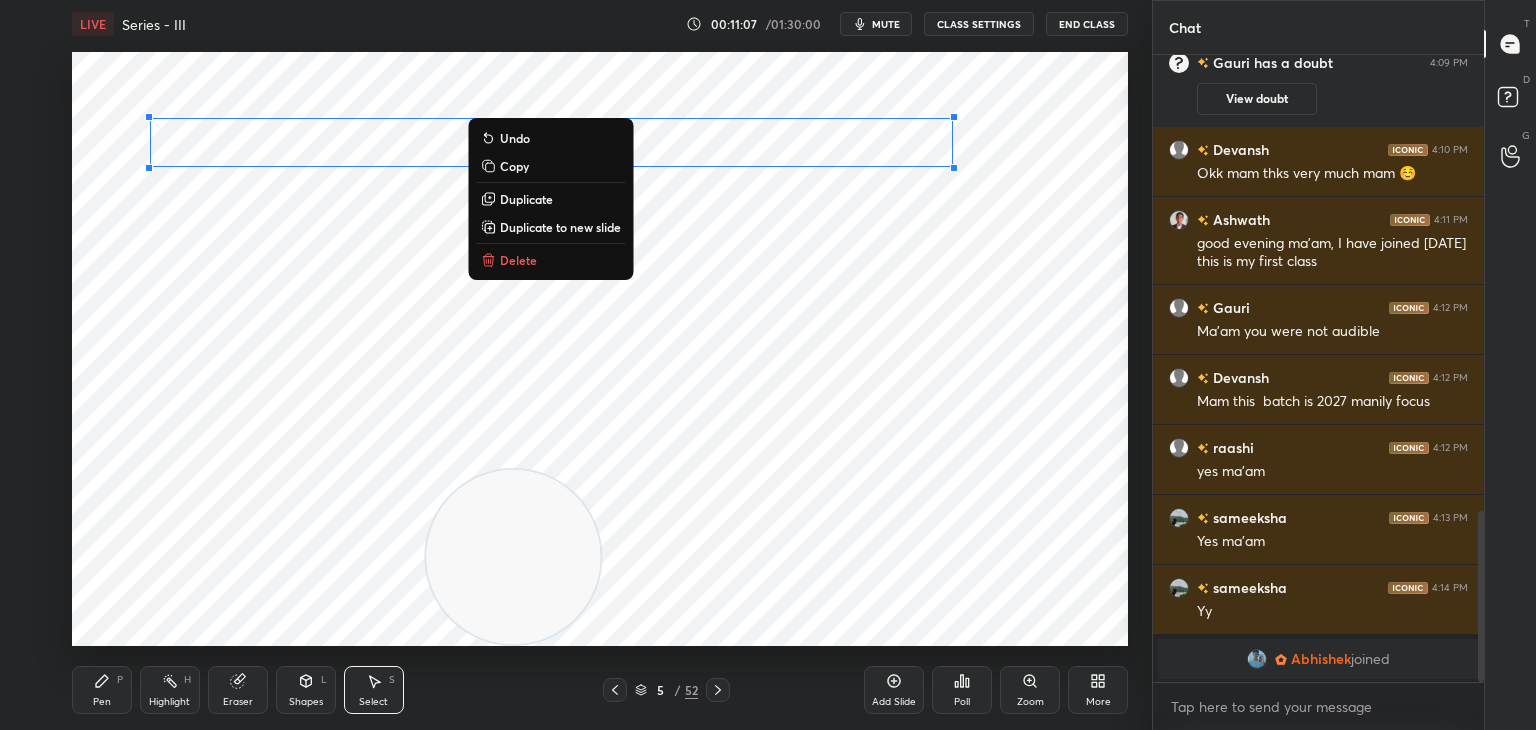 click on "Pen P" at bounding box center (102, 690) 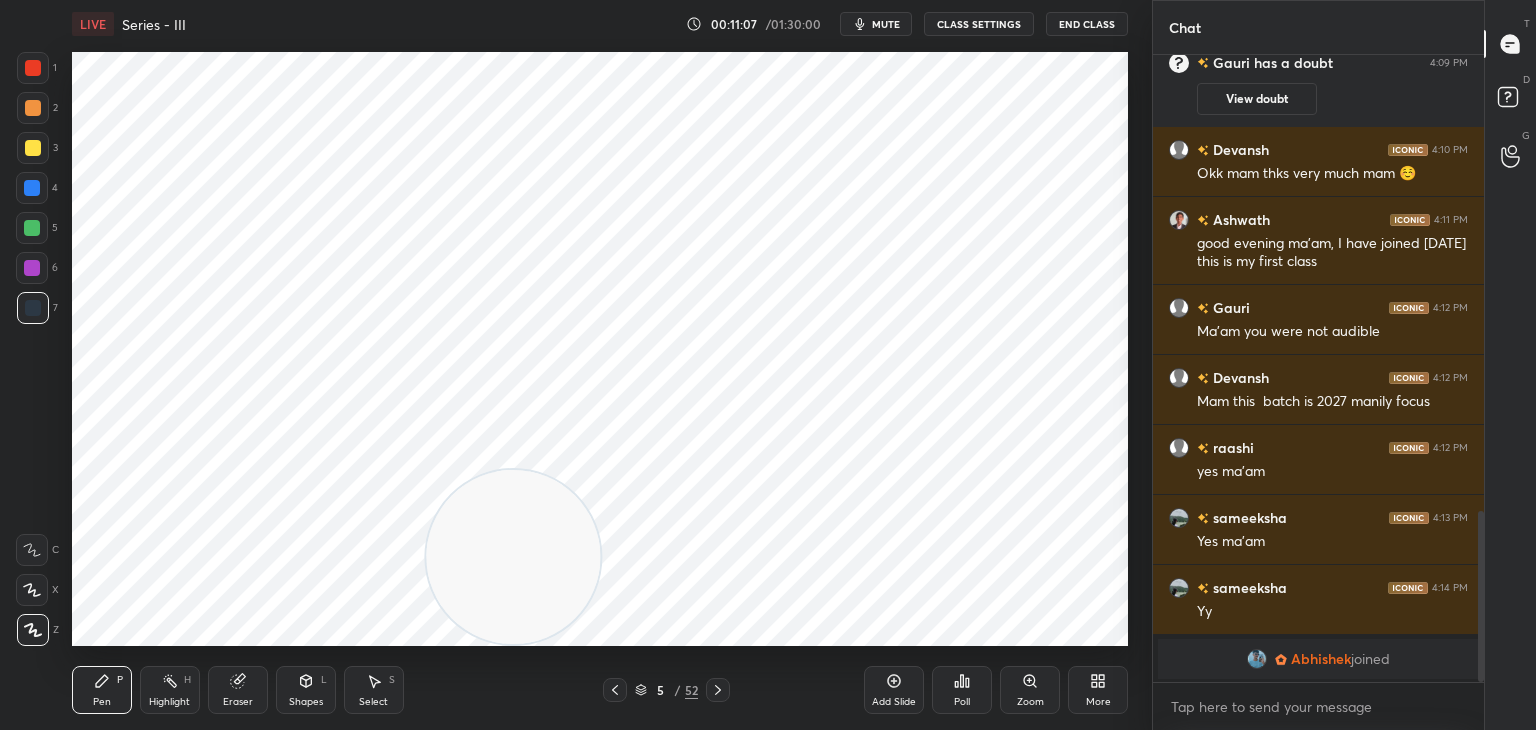 scroll, scrollTop: 1664, scrollLeft: 0, axis: vertical 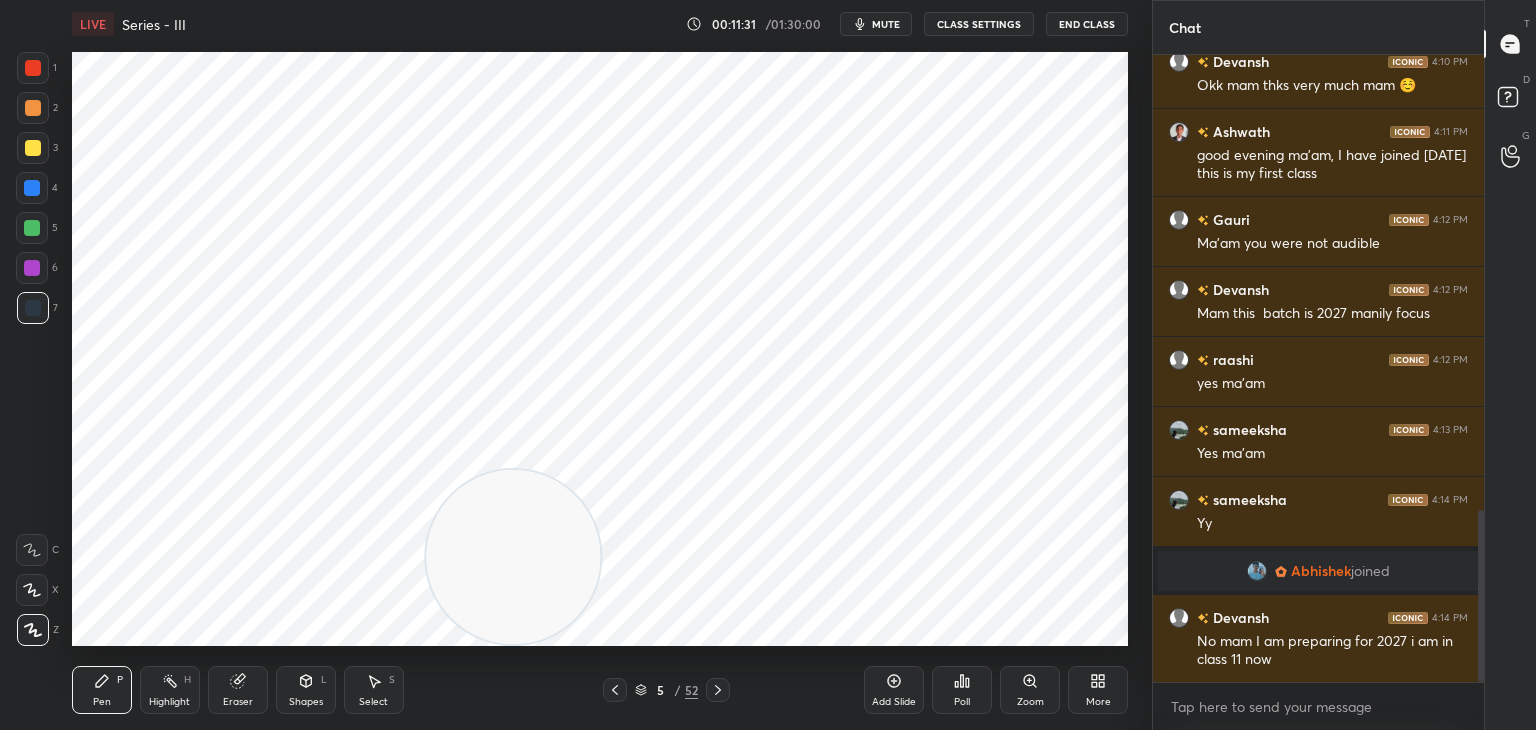 click at bounding box center (33, 68) 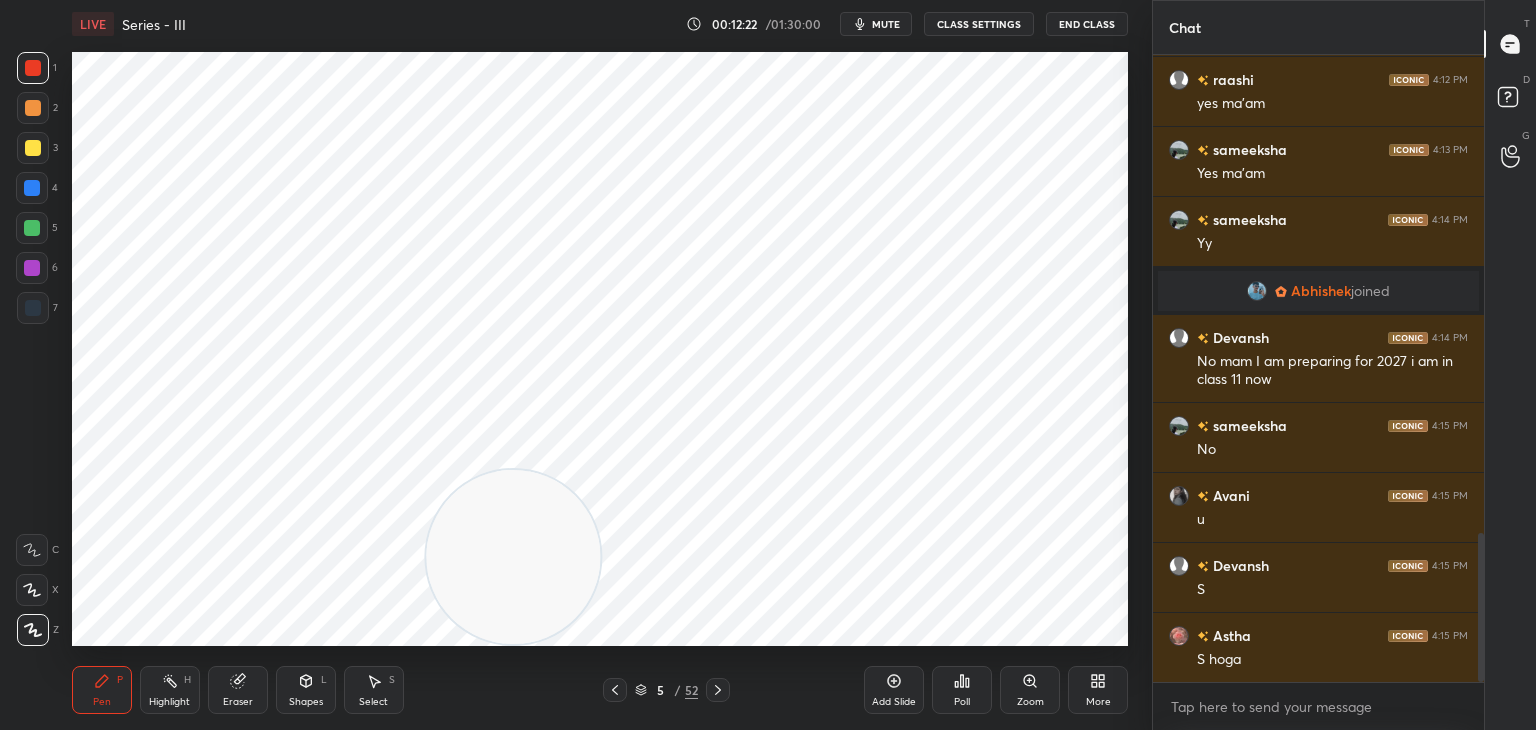 scroll, scrollTop: 2014, scrollLeft: 0, axis: vertical 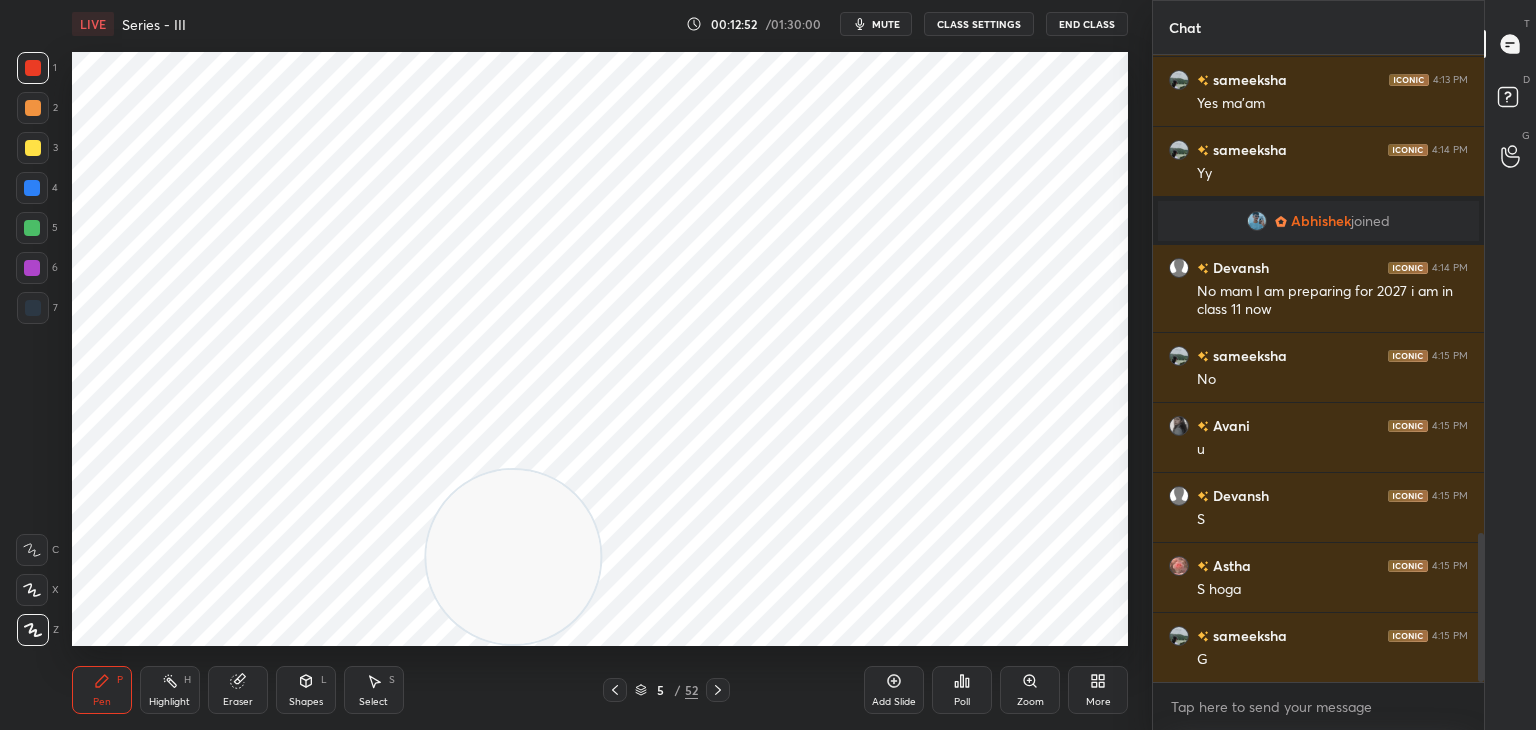 click 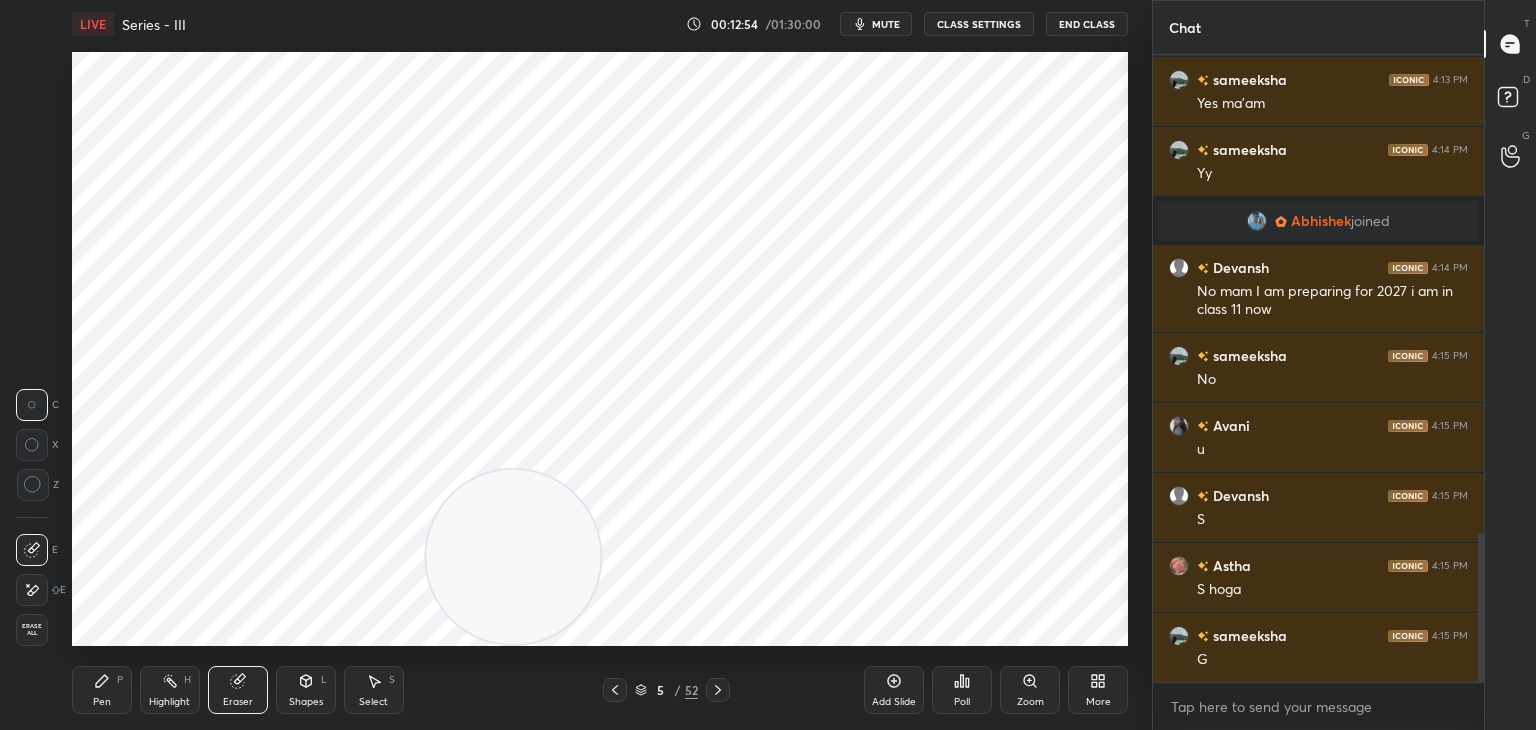 click 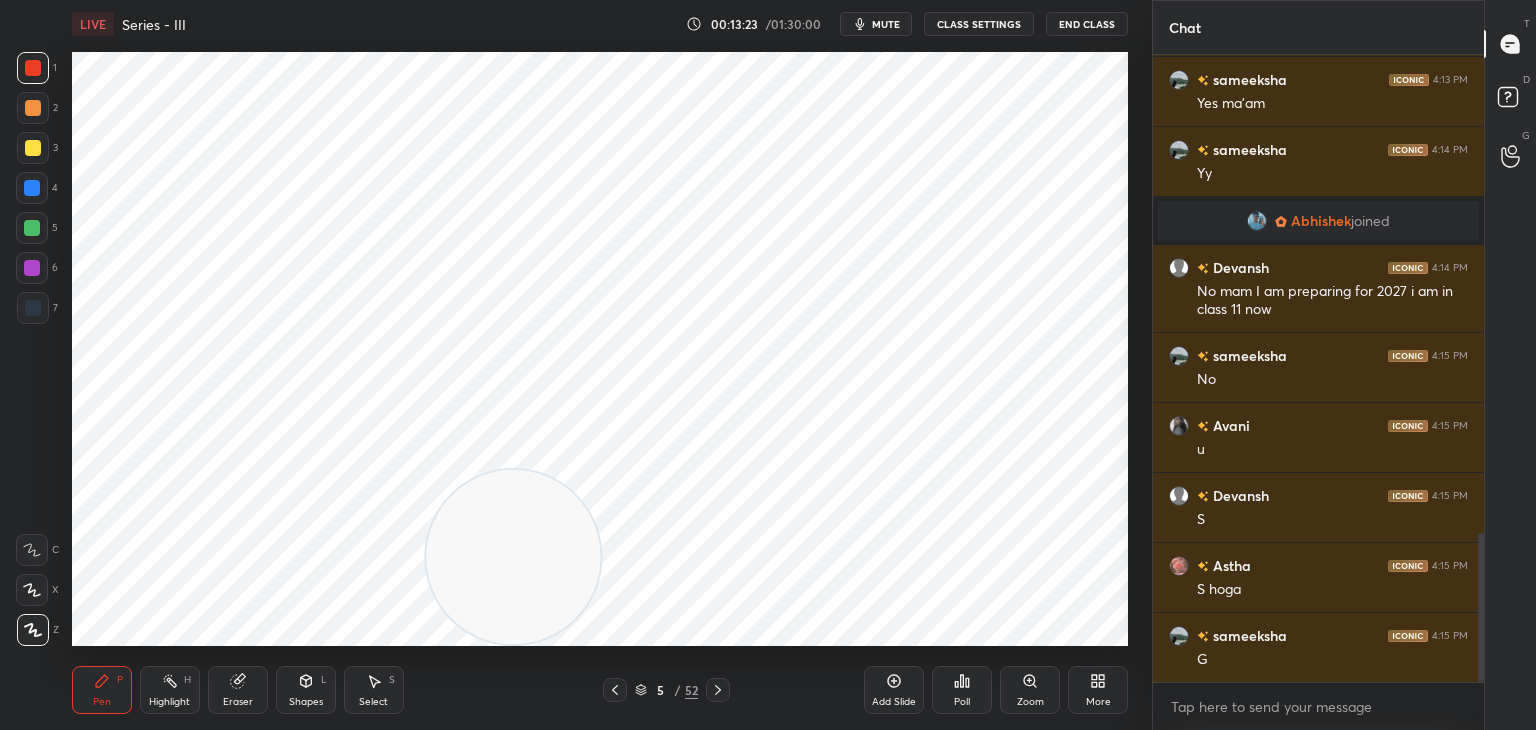click on "Highlight H" at bounding box center [170, 690] 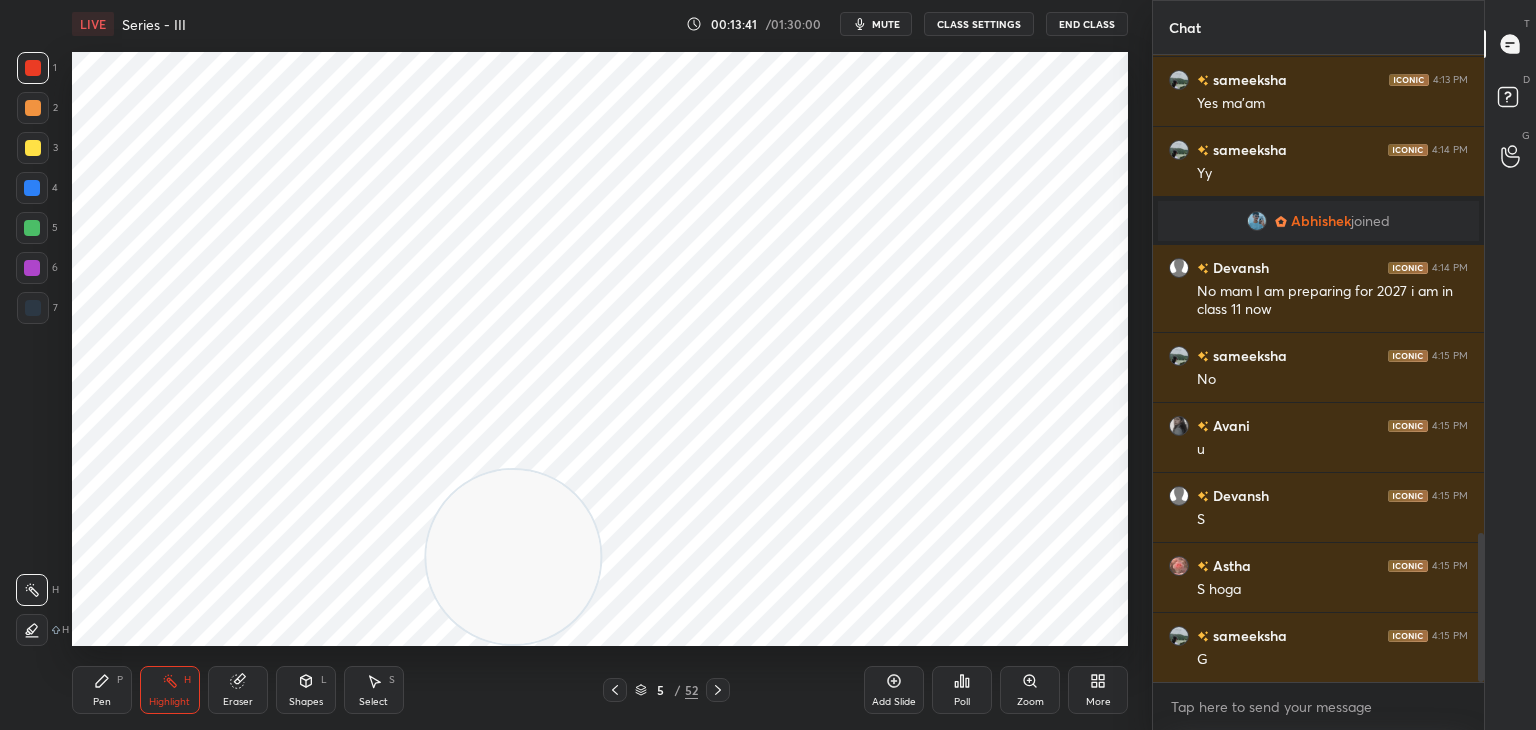 scroll, scrollTop: 2102, scrollLeft: 0, axis: vertical 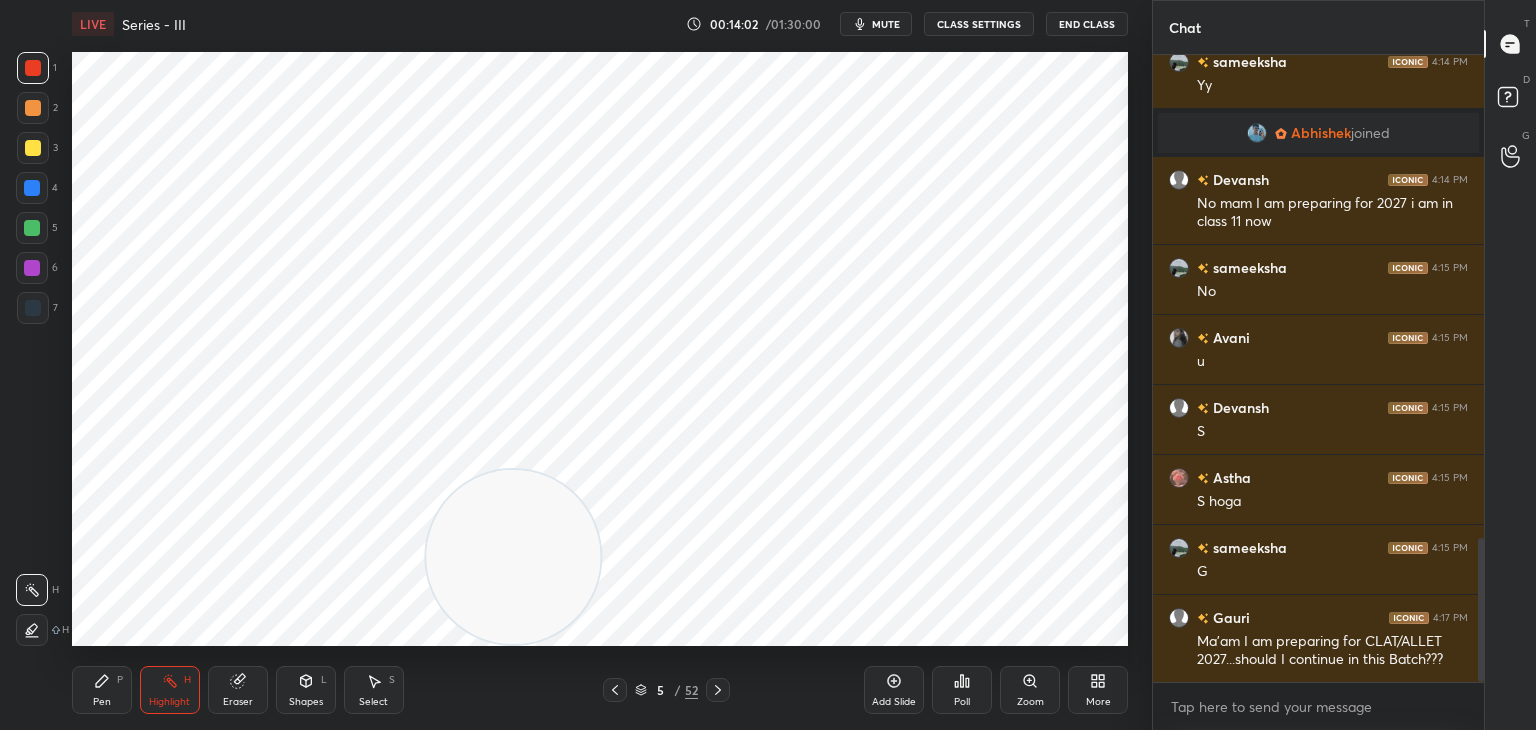 click on "Pen P" at bounding box center (102, 690) 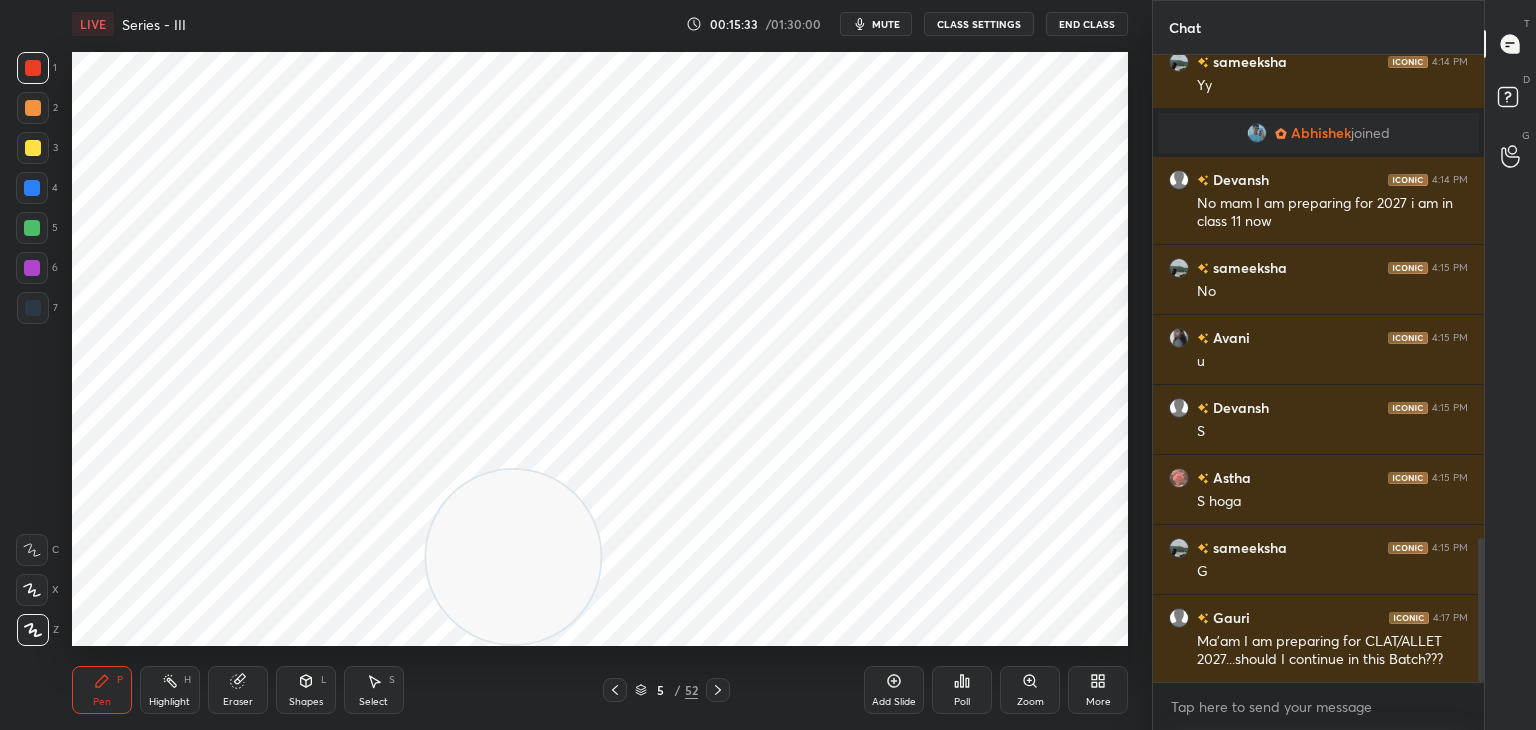 click on "Eraser" at bounding box center (238, 690) 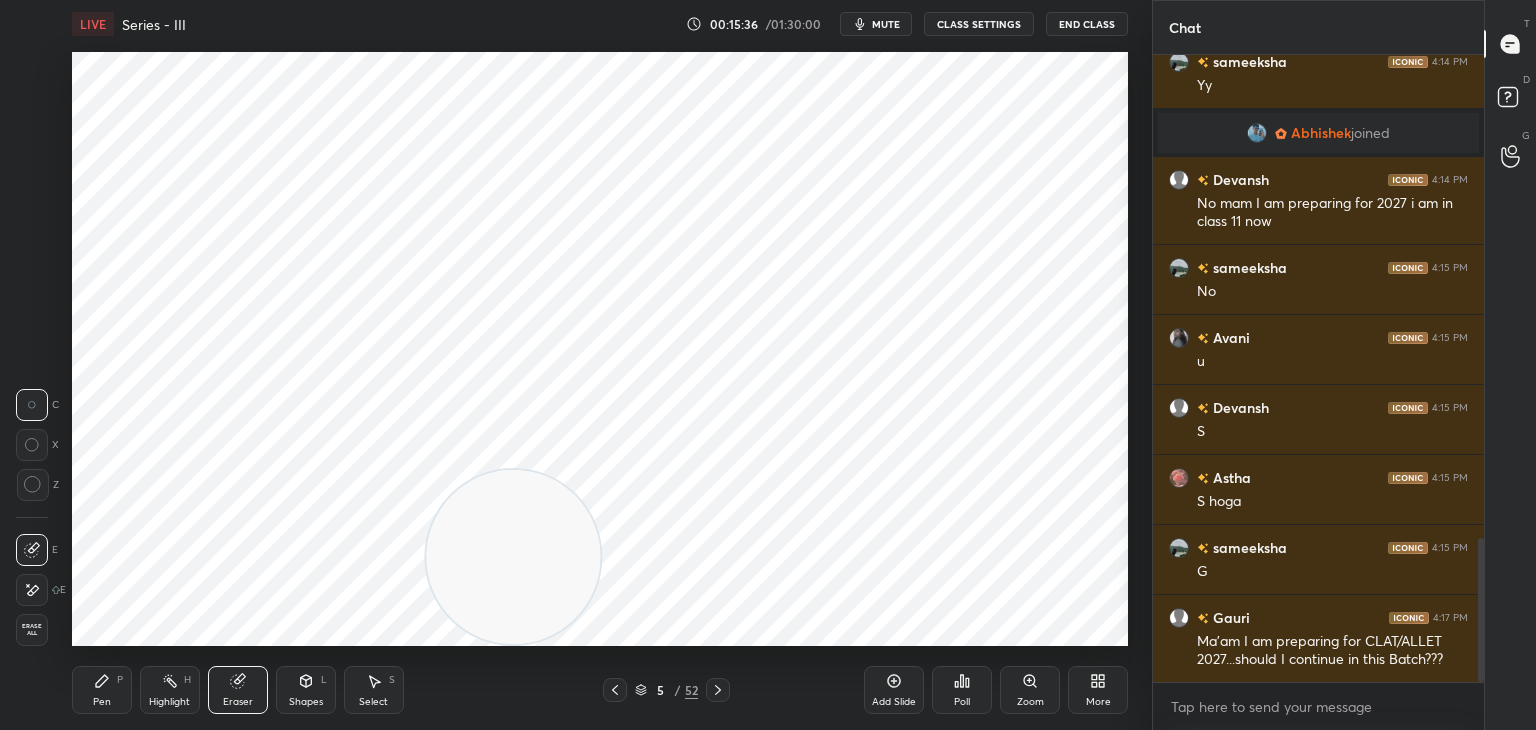 click on "Pen" at bounding box center (102, 702) 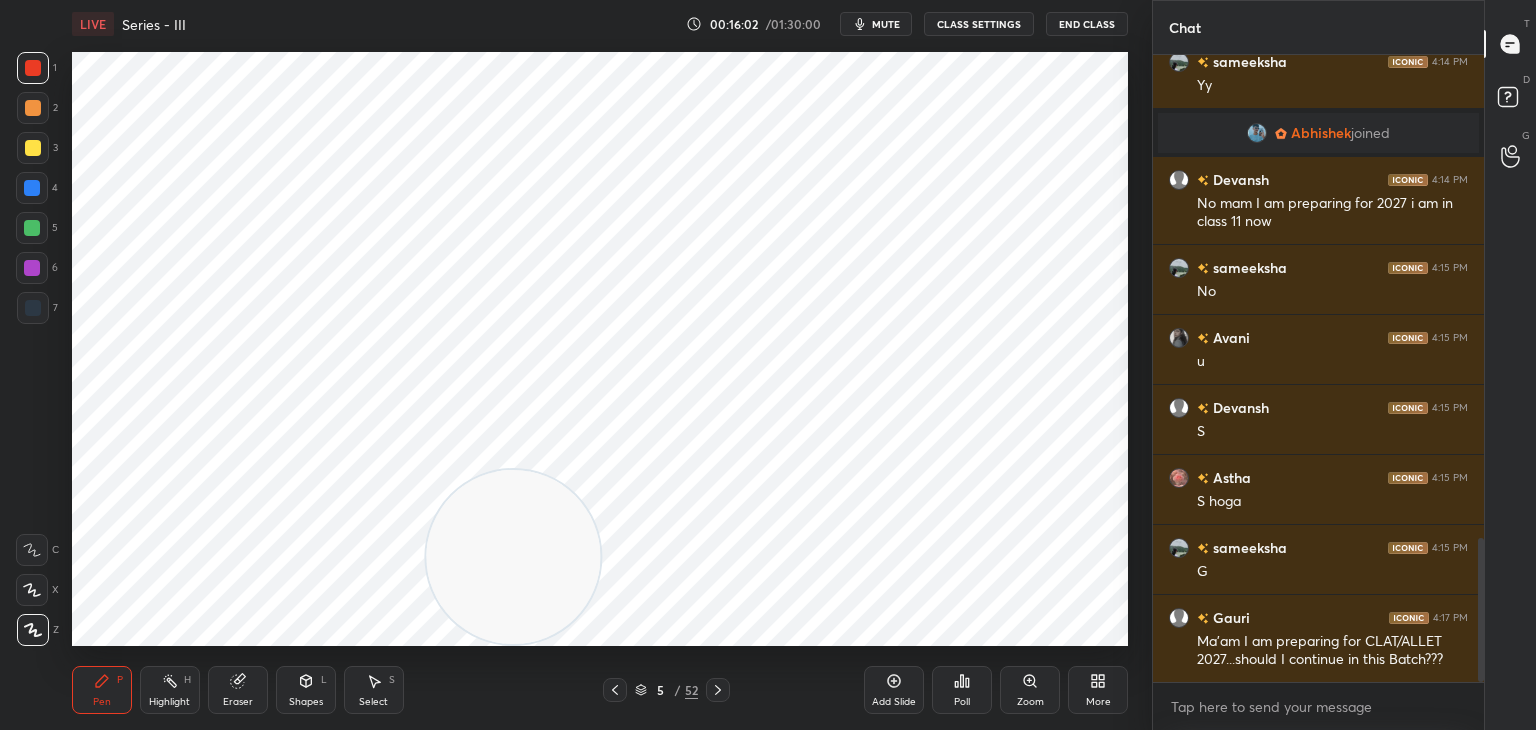 scroll, scrollTop: 2172, scrollLeft: 0, axis: vertical 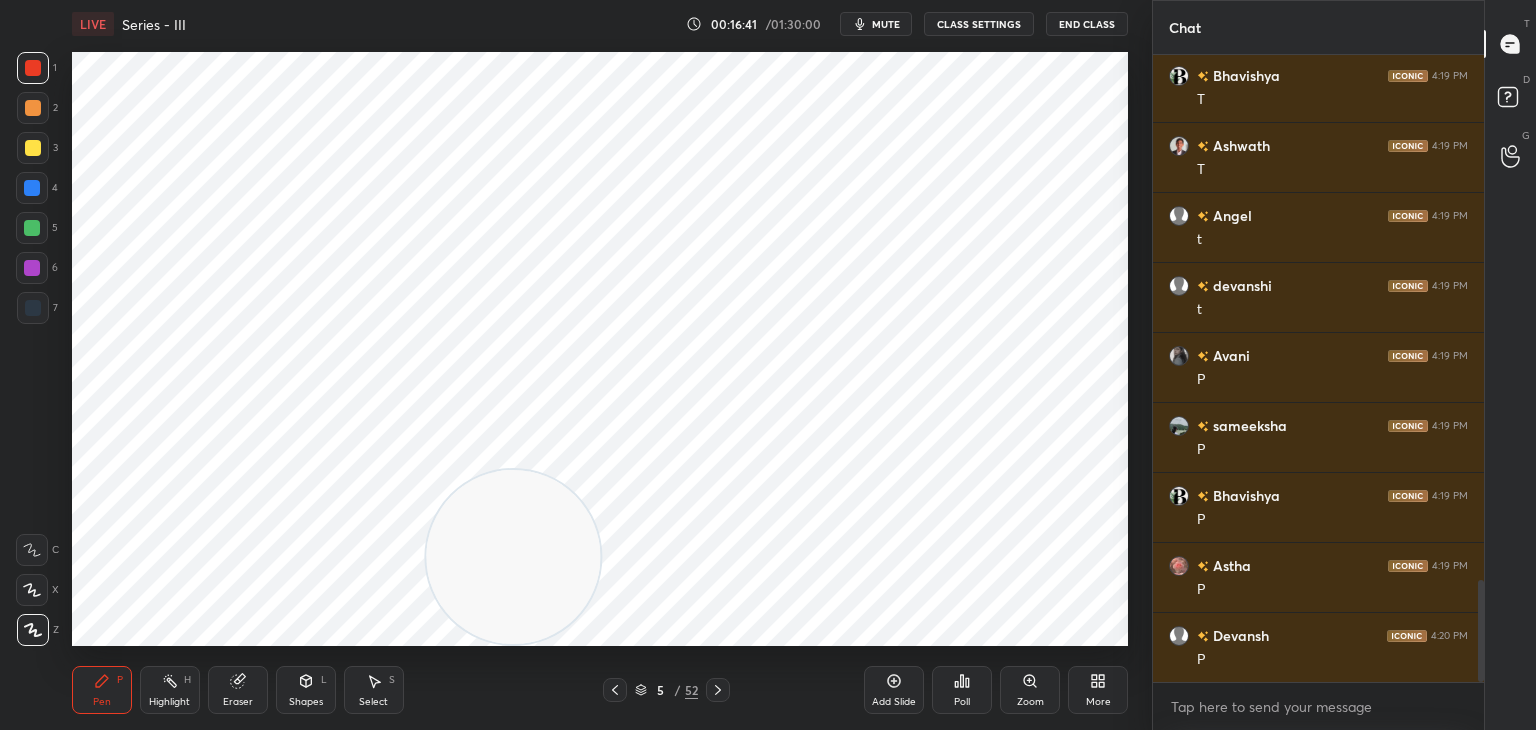 click 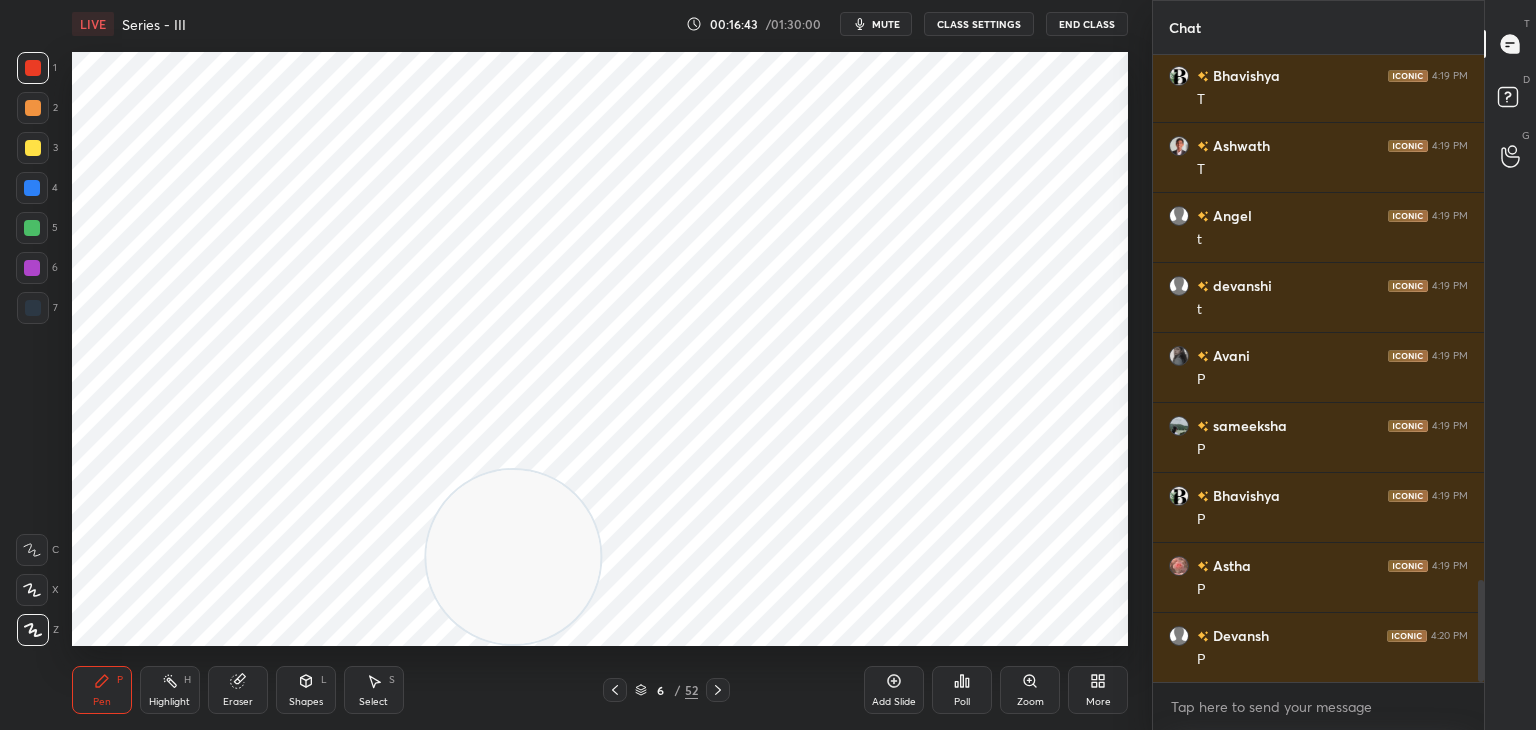 scroll, scrollTop: 3292, scrollLeft: 0, axis: vertical 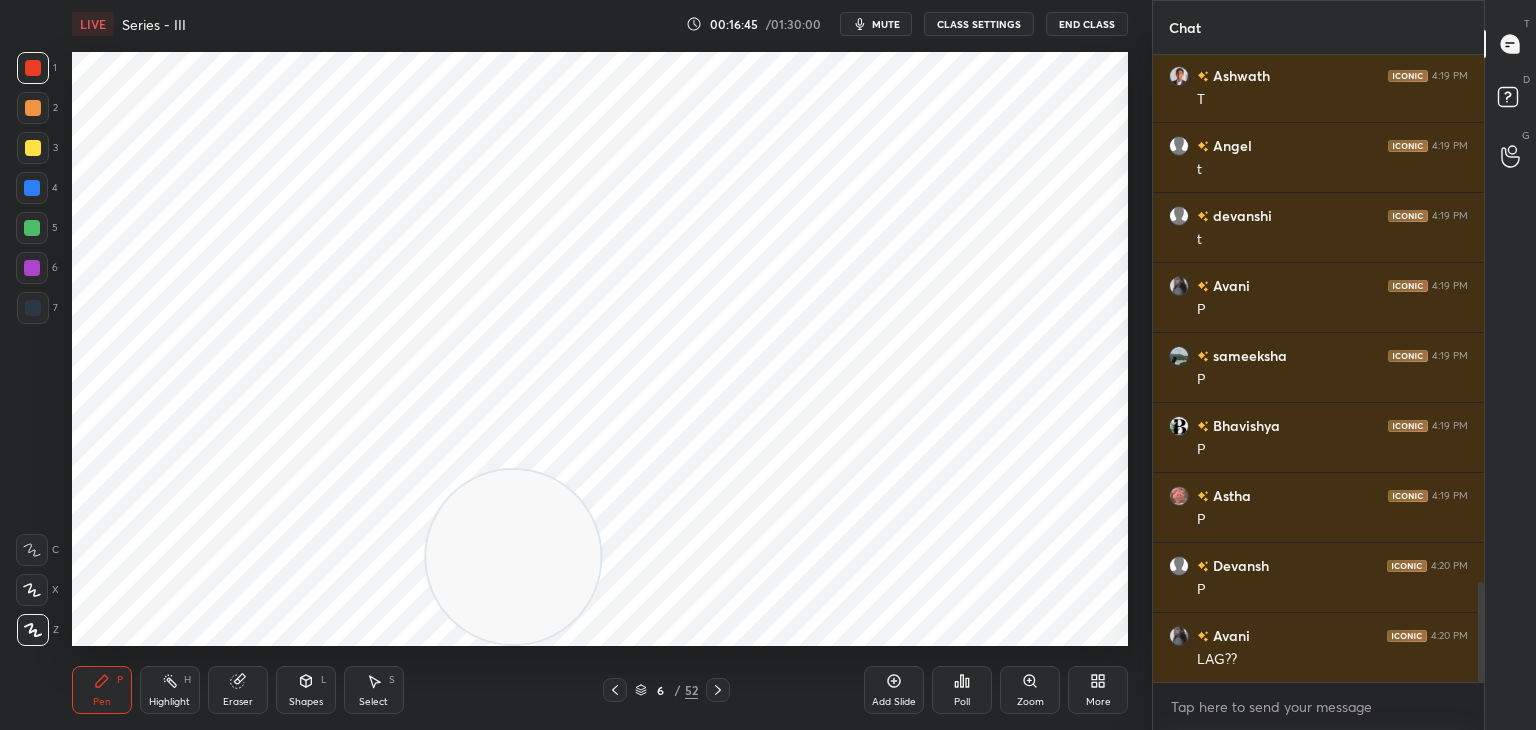 click at bounding box center (33, 308) 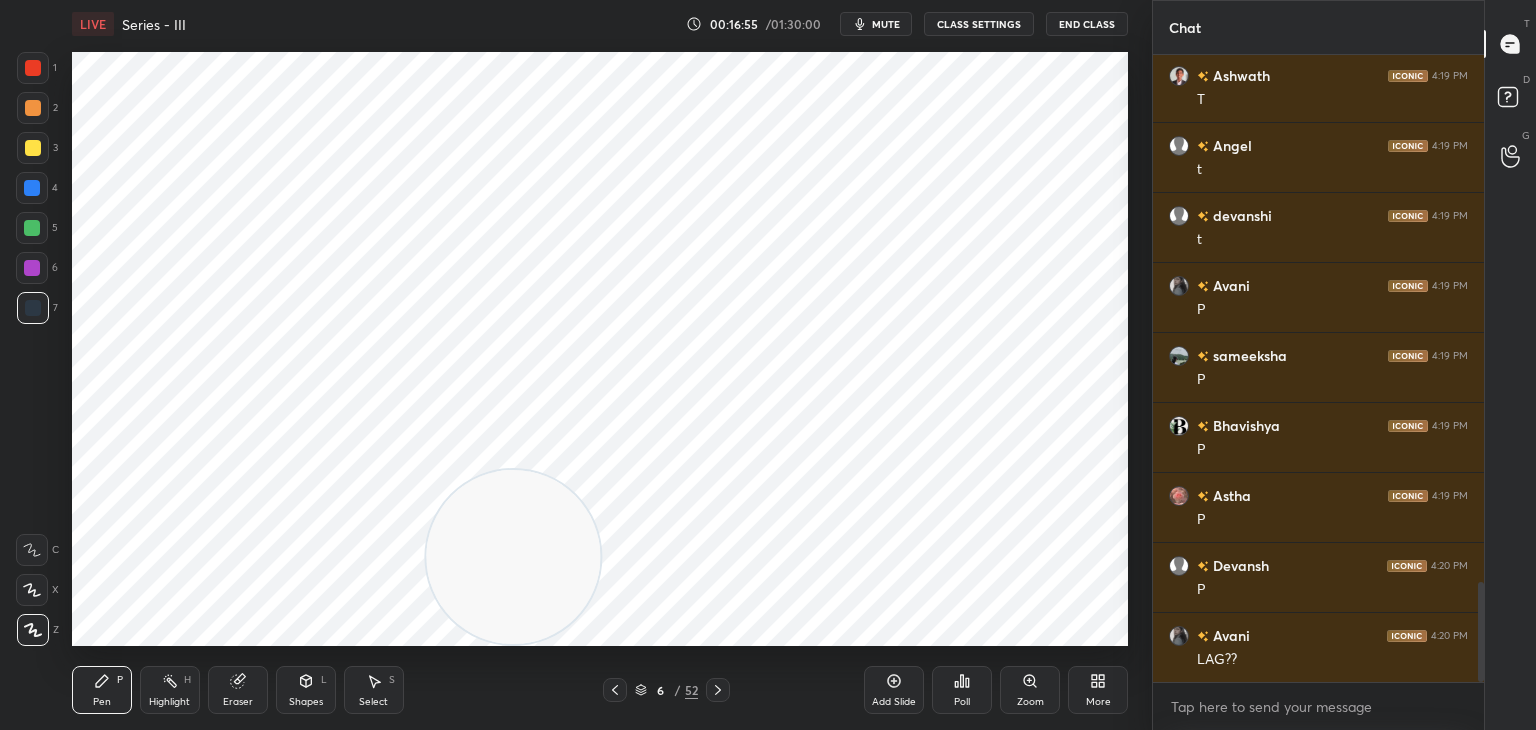 click 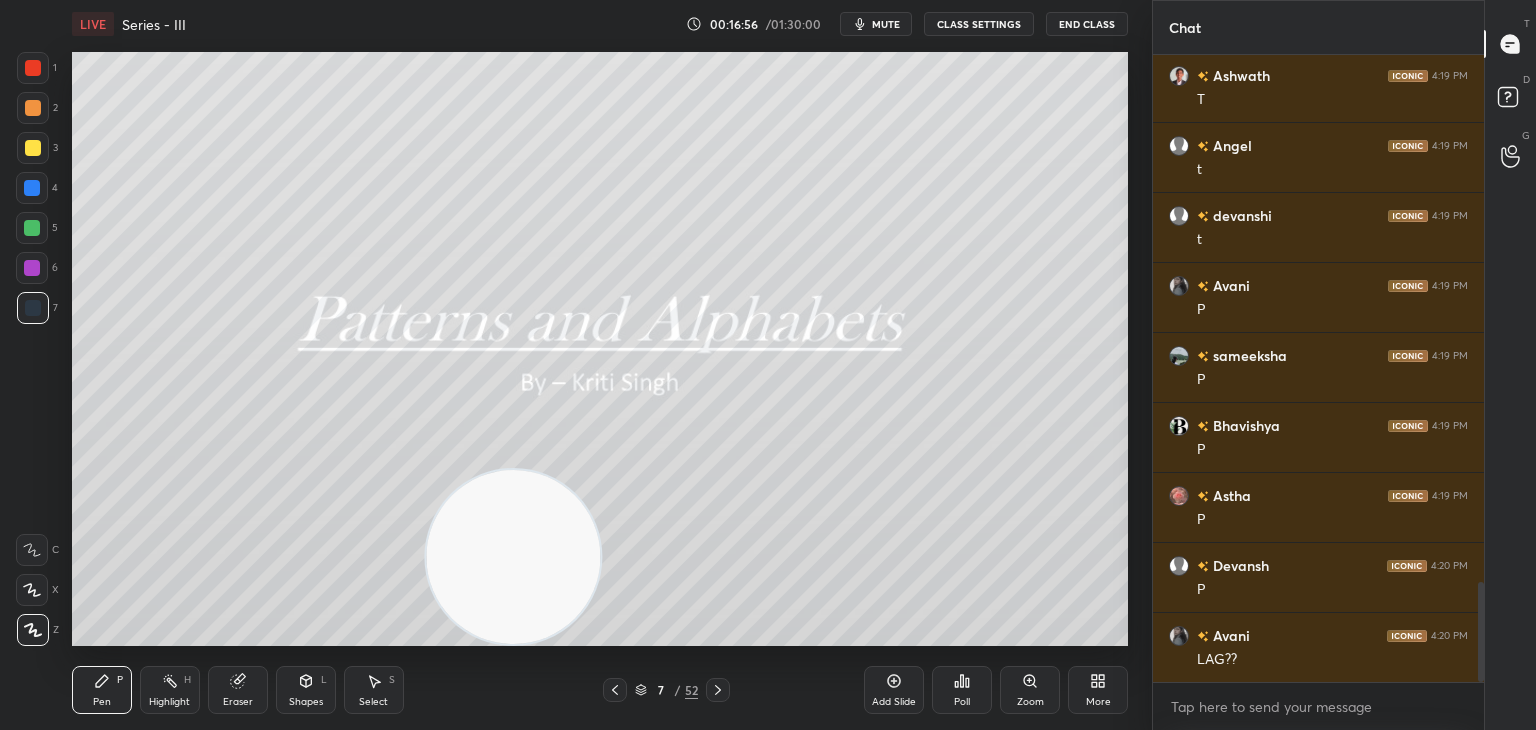click 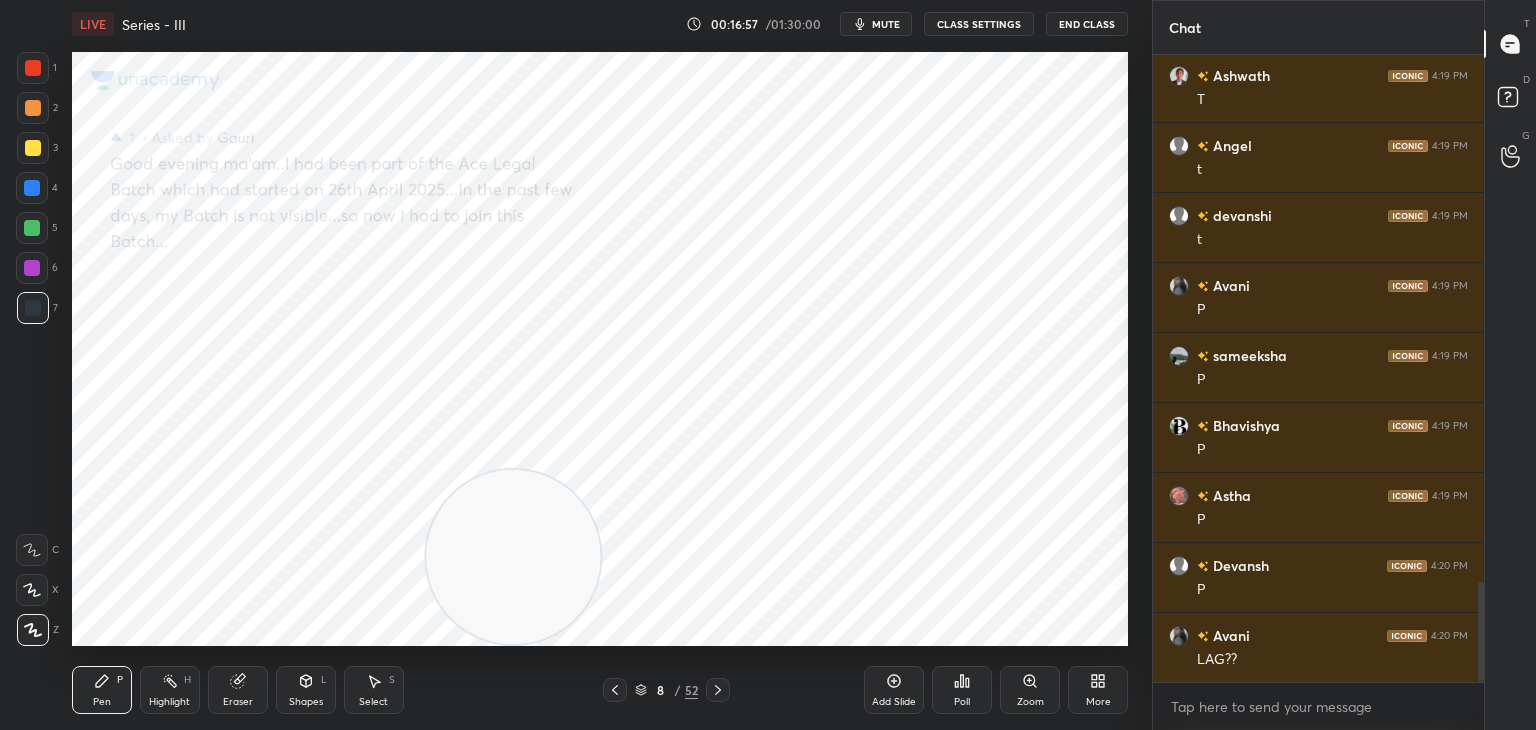 click at bounding box center [718, 690] 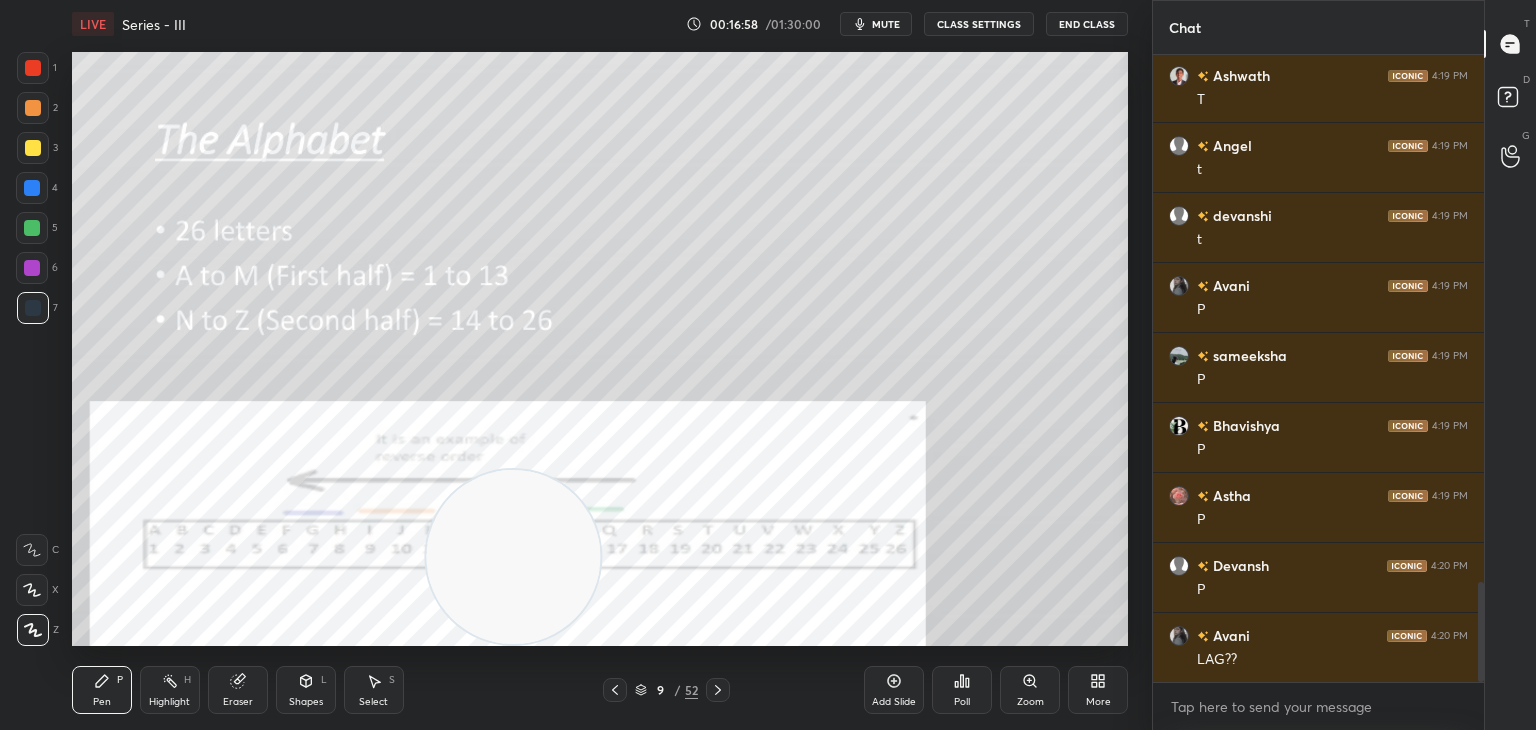 click 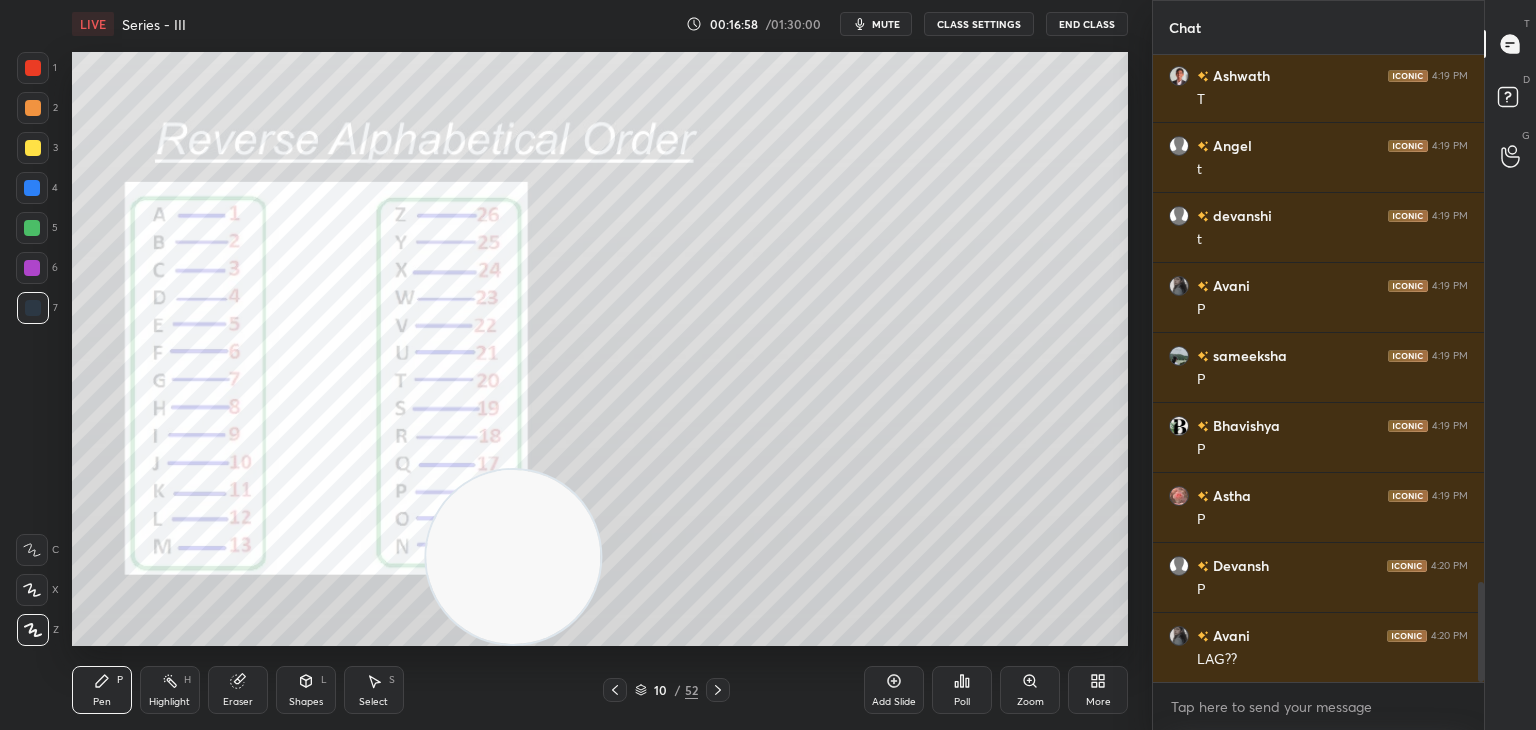 click 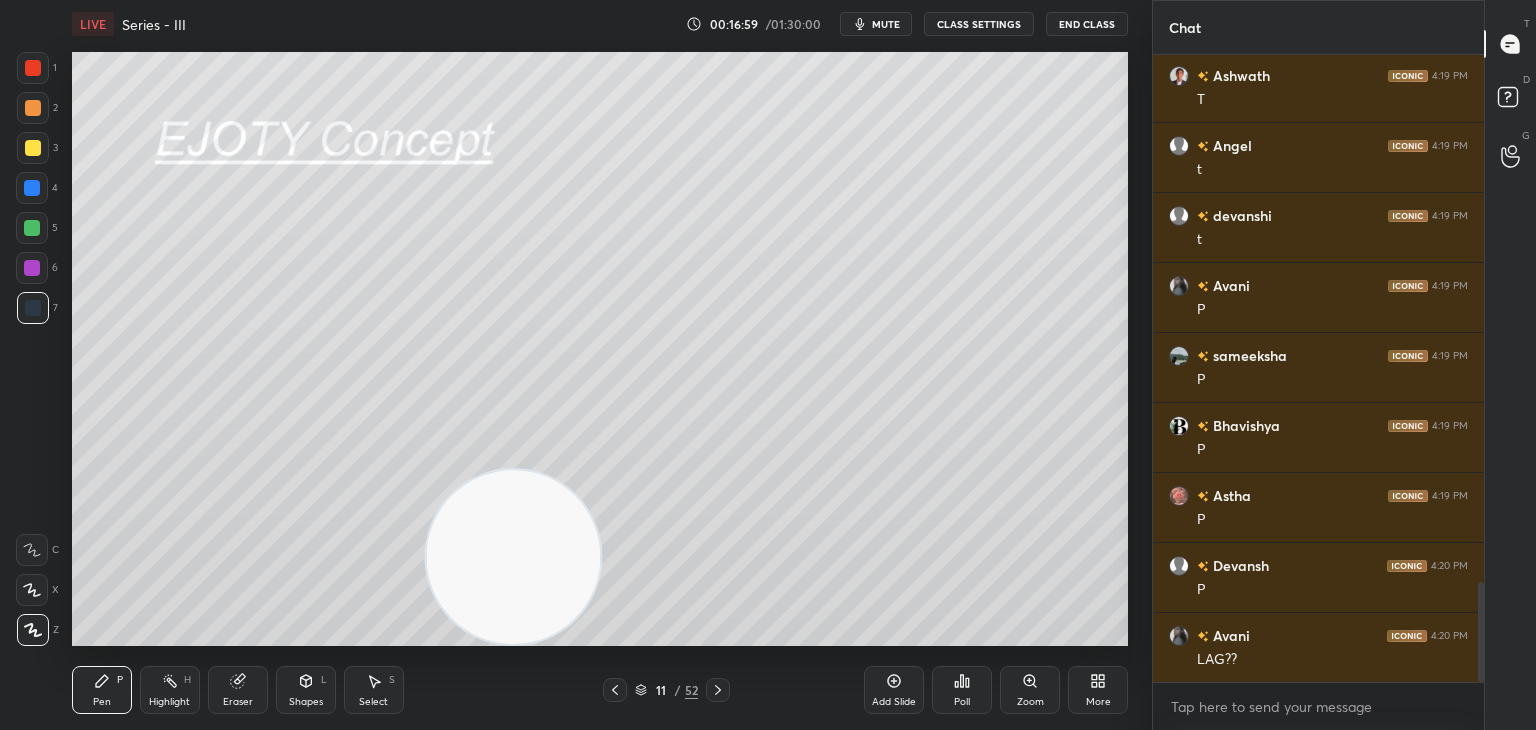 click at bounding box center [718, 690] 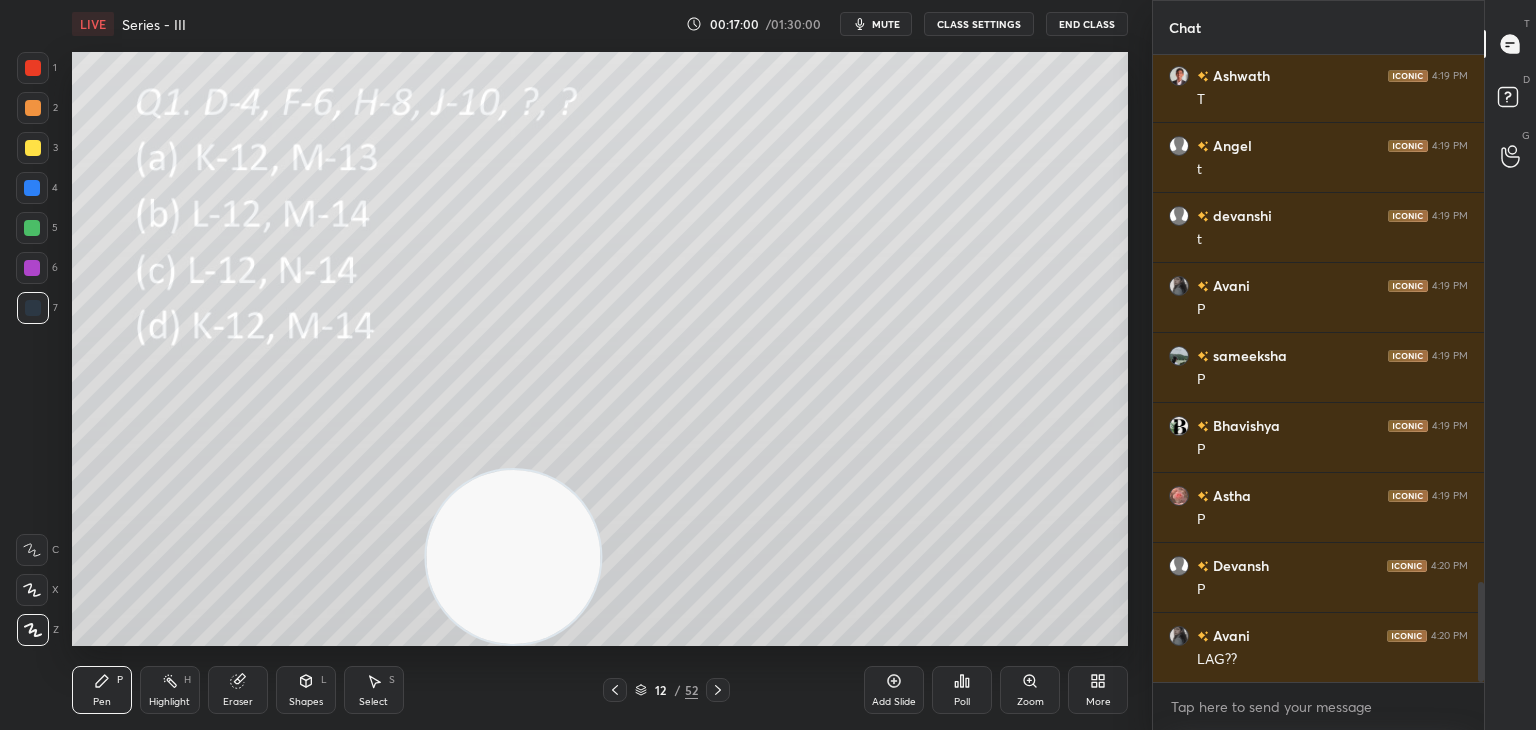click 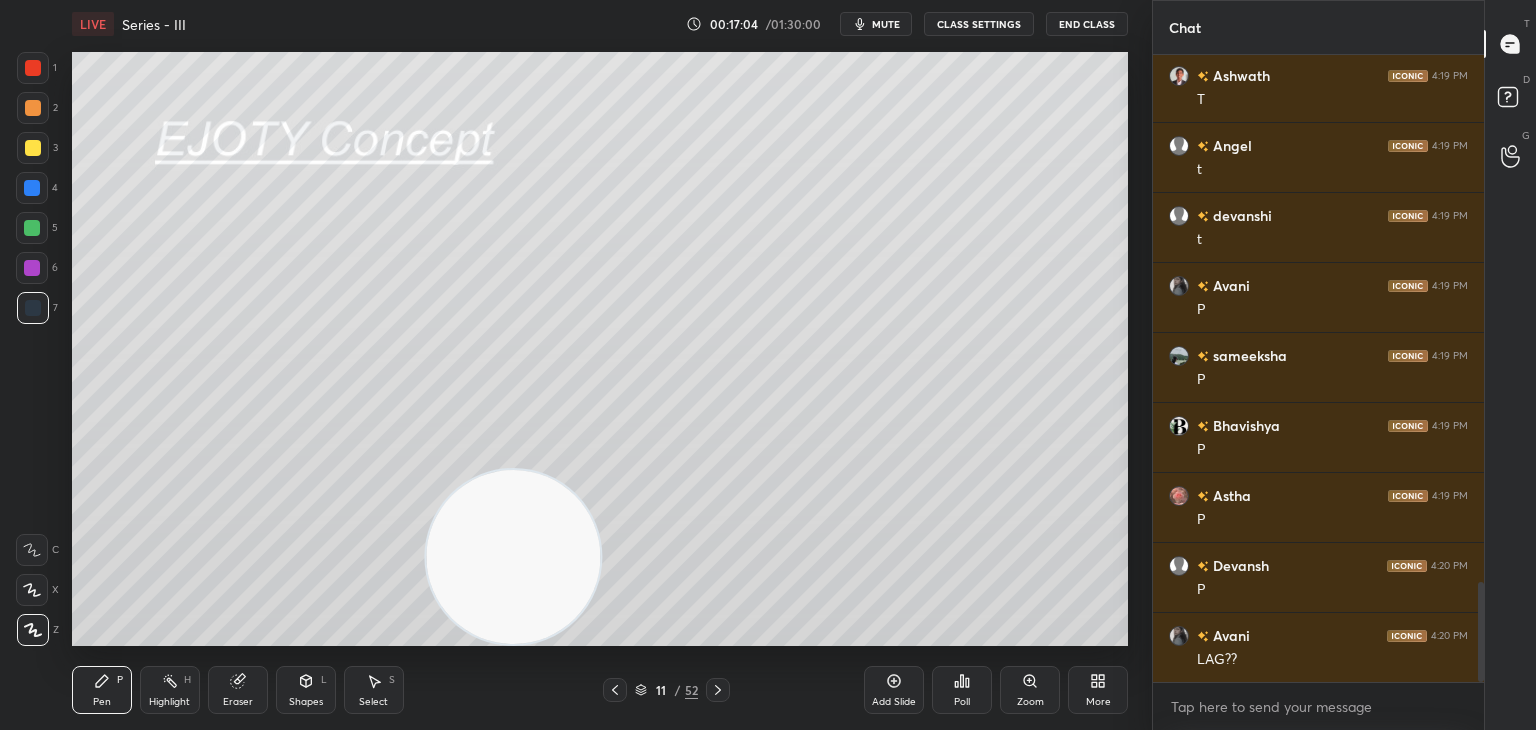 click 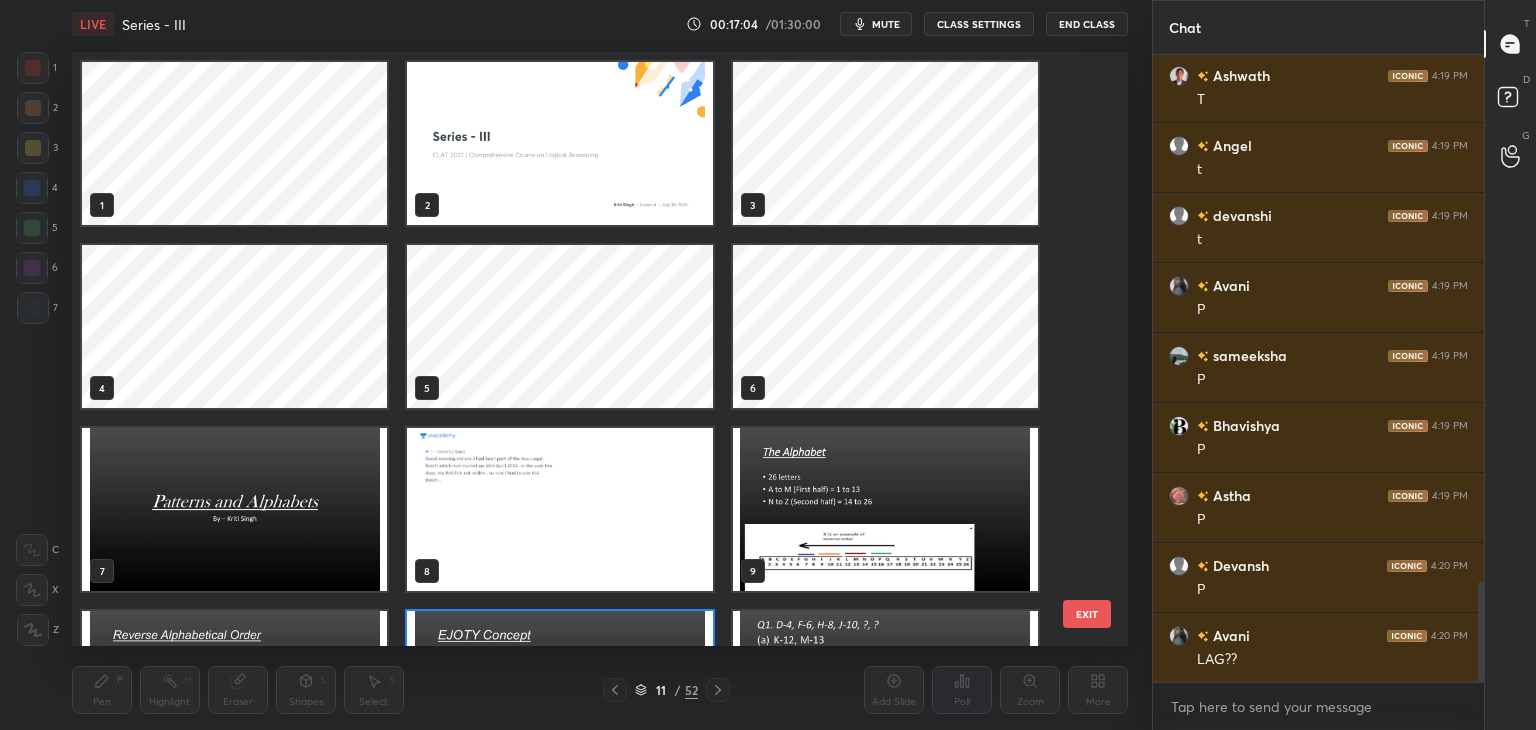 scroll, scrollTop: 138, scrollLeft: 0, axis: vertical 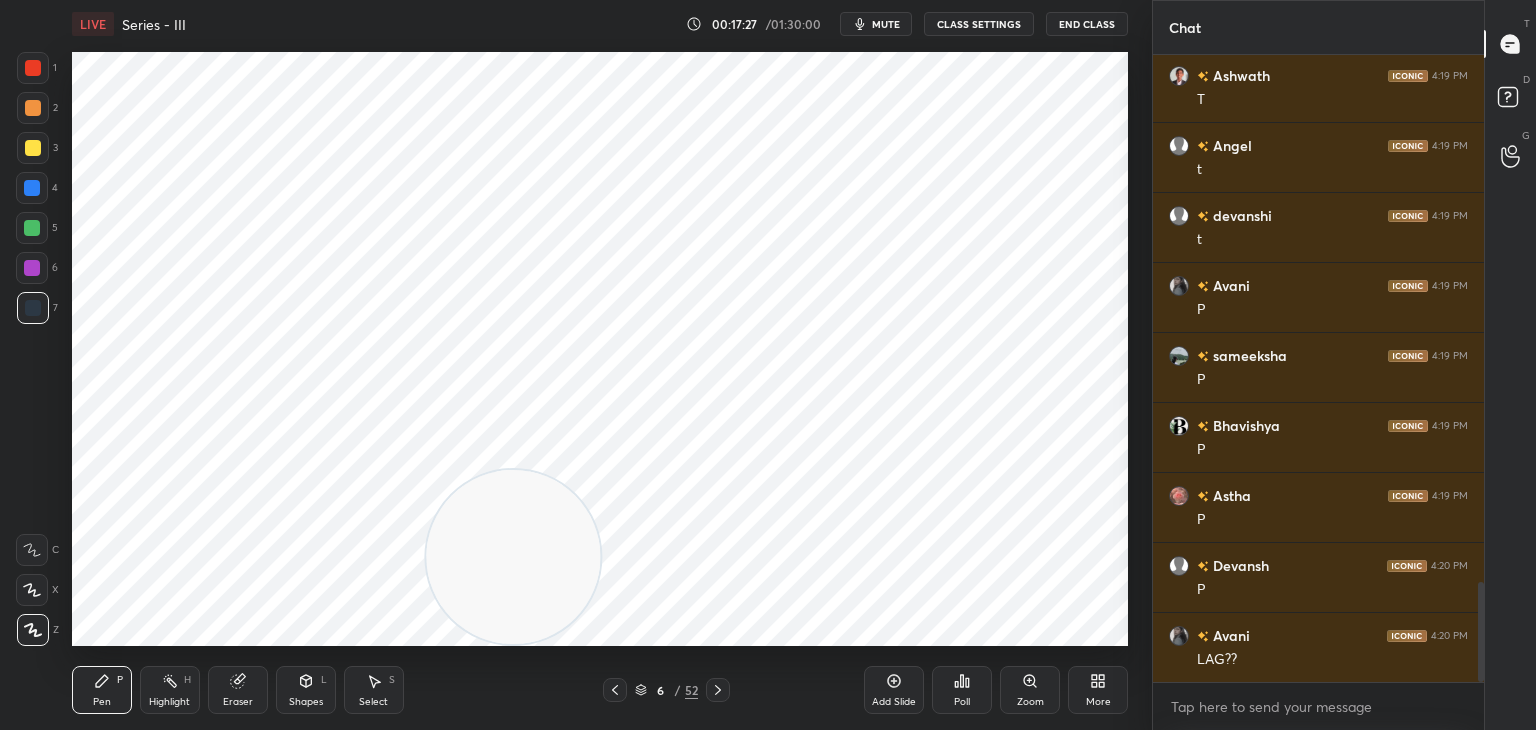 click 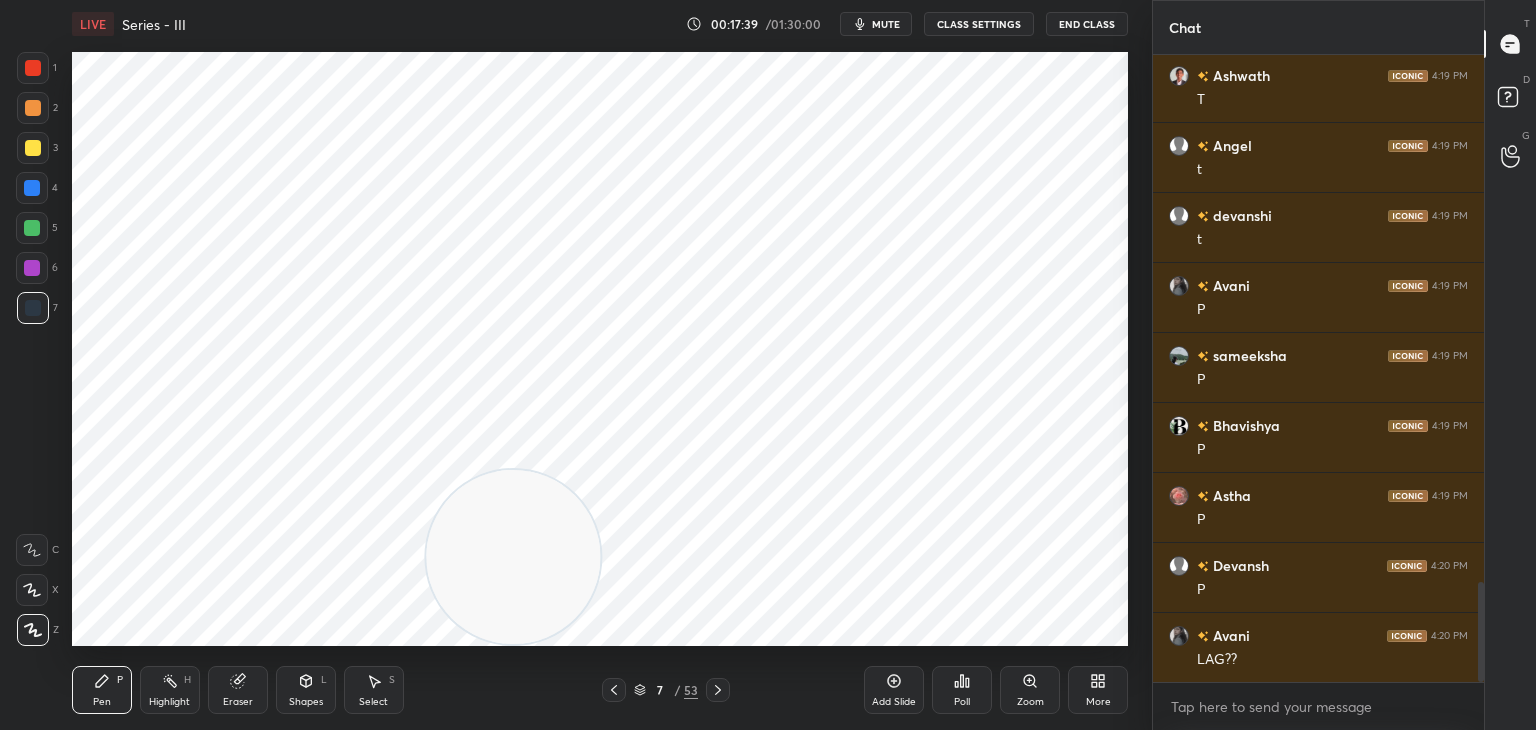 click at bounding box center (33, 68) 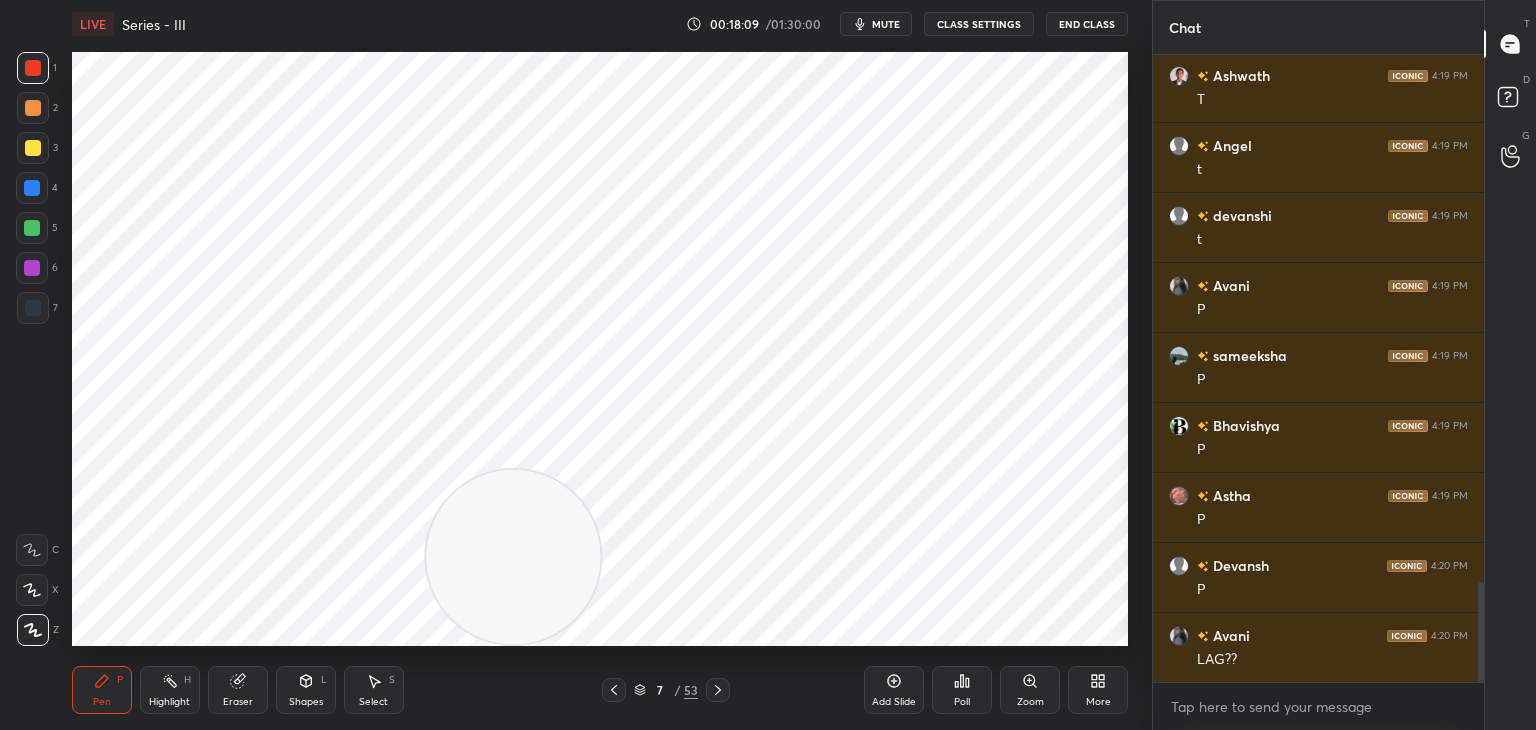 click 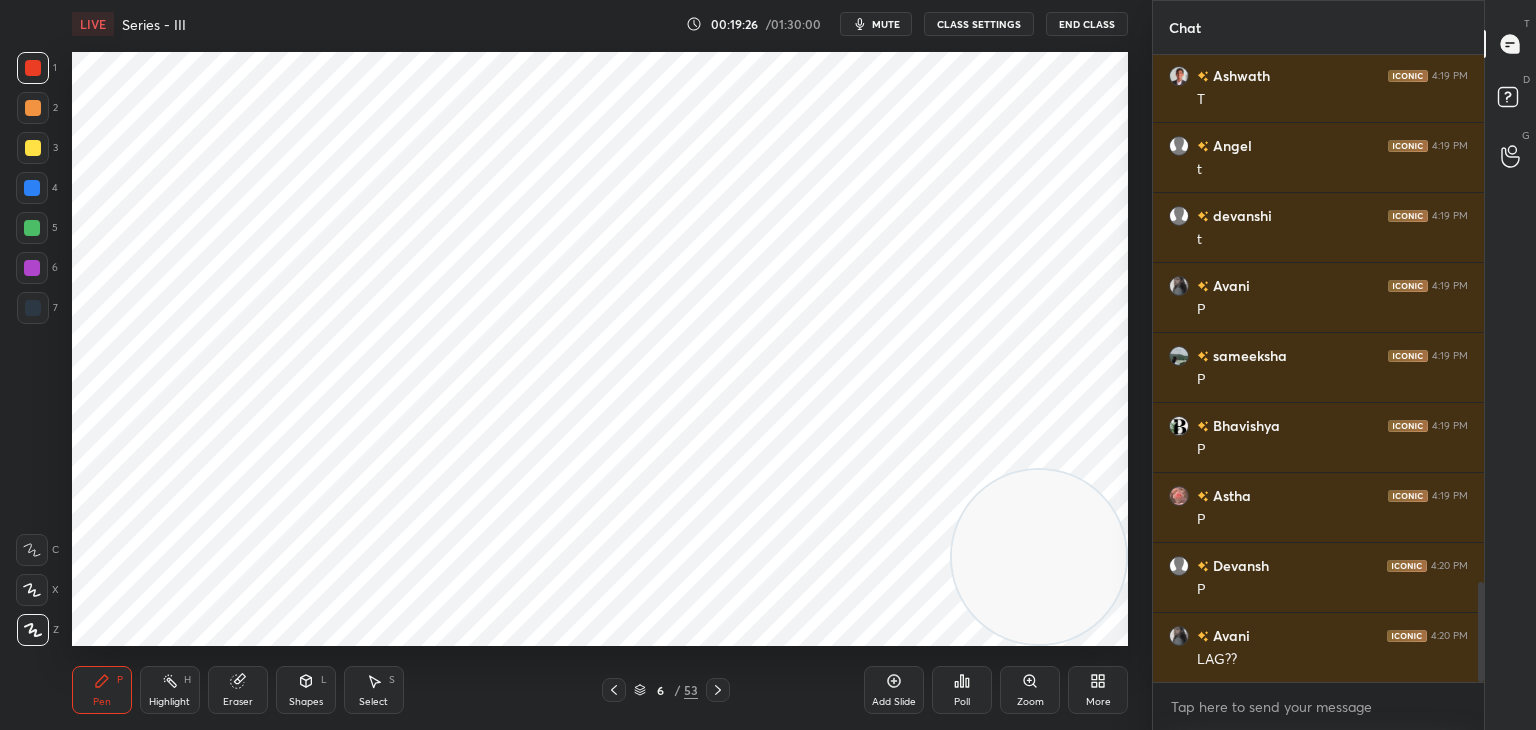 click 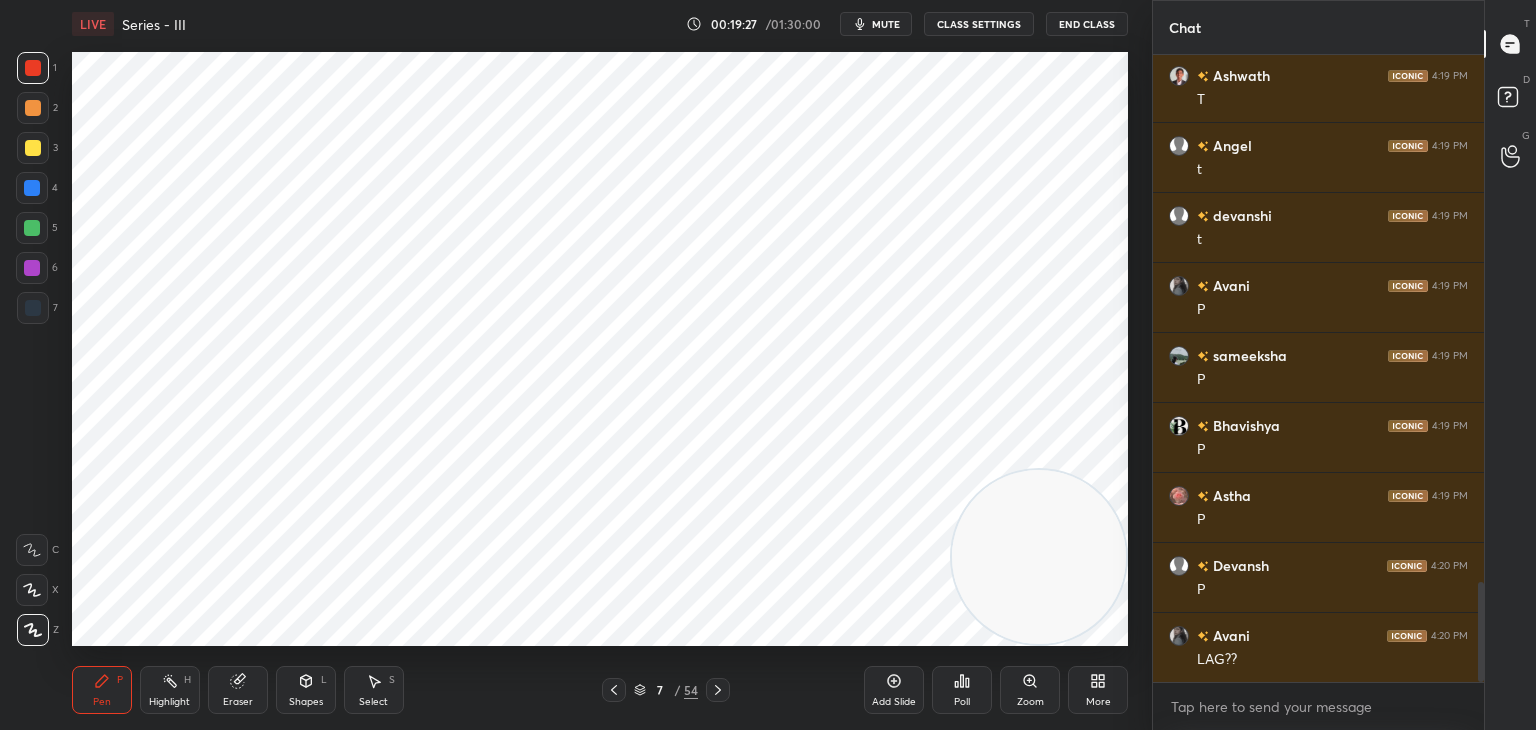 click at bounding box center [33, 308] 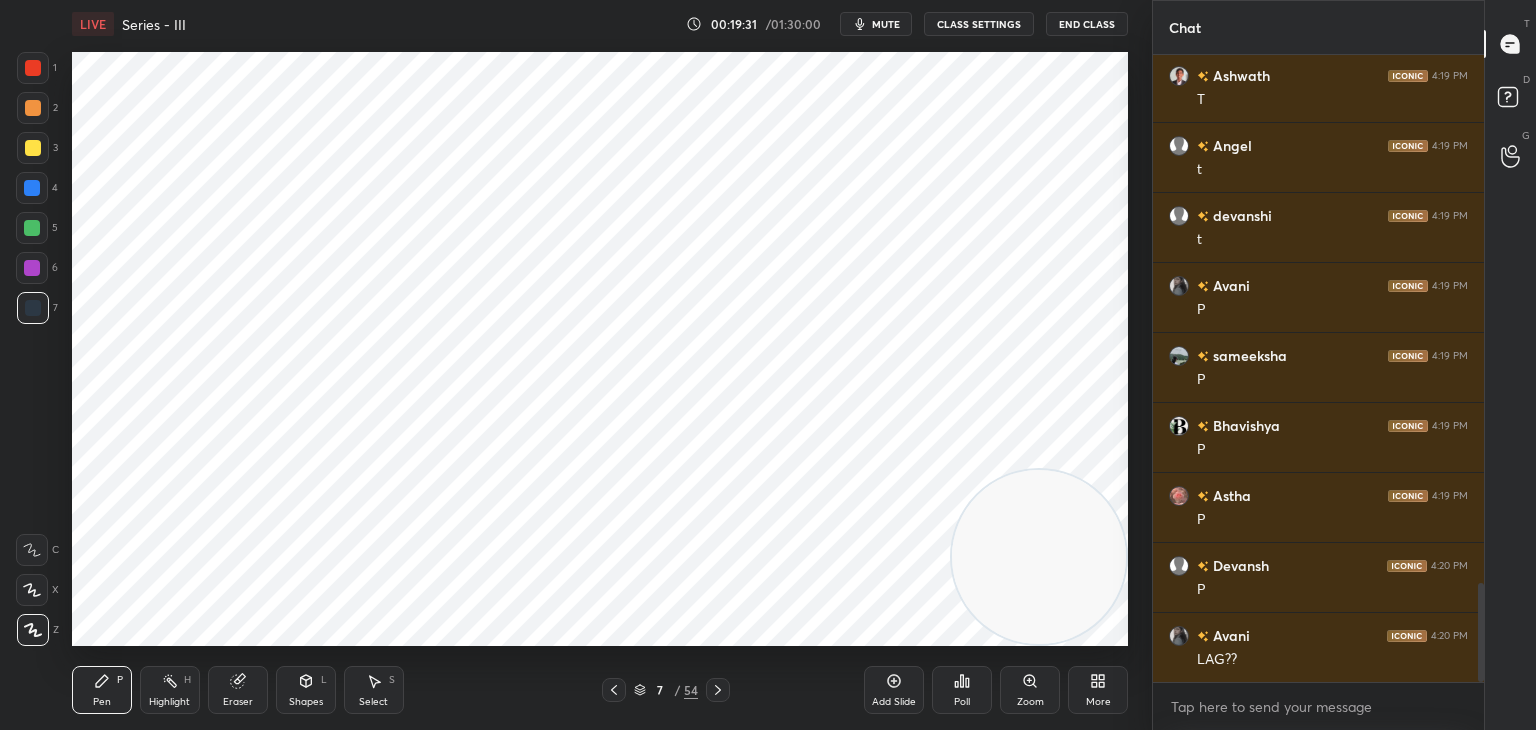 scroll, scrollTop: 3362, scrollLeft: 0, axis: vertical 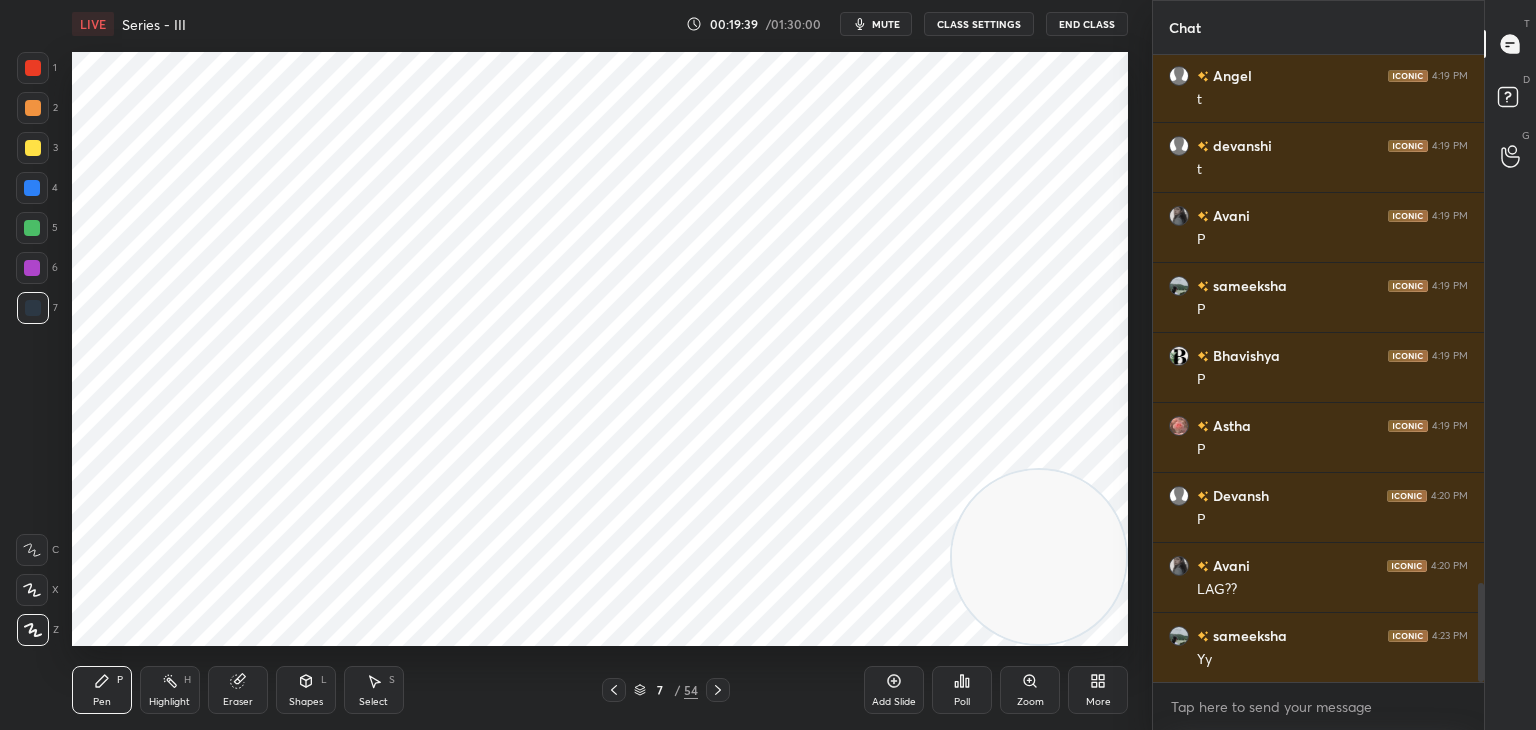 click on "54" at bounding box center (691, 690) 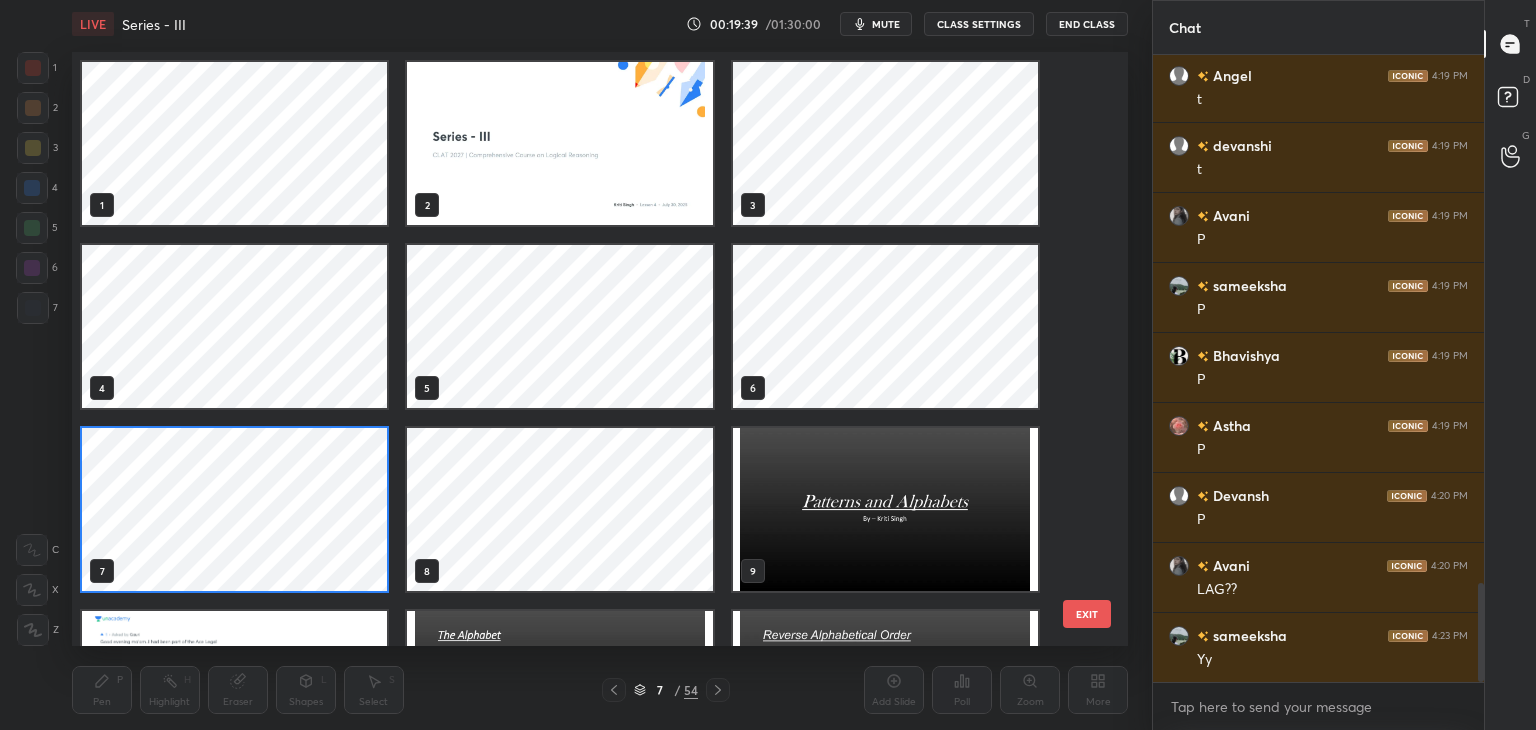 scroll, scrollTop: 6, scrollLeft: 10, axis: both 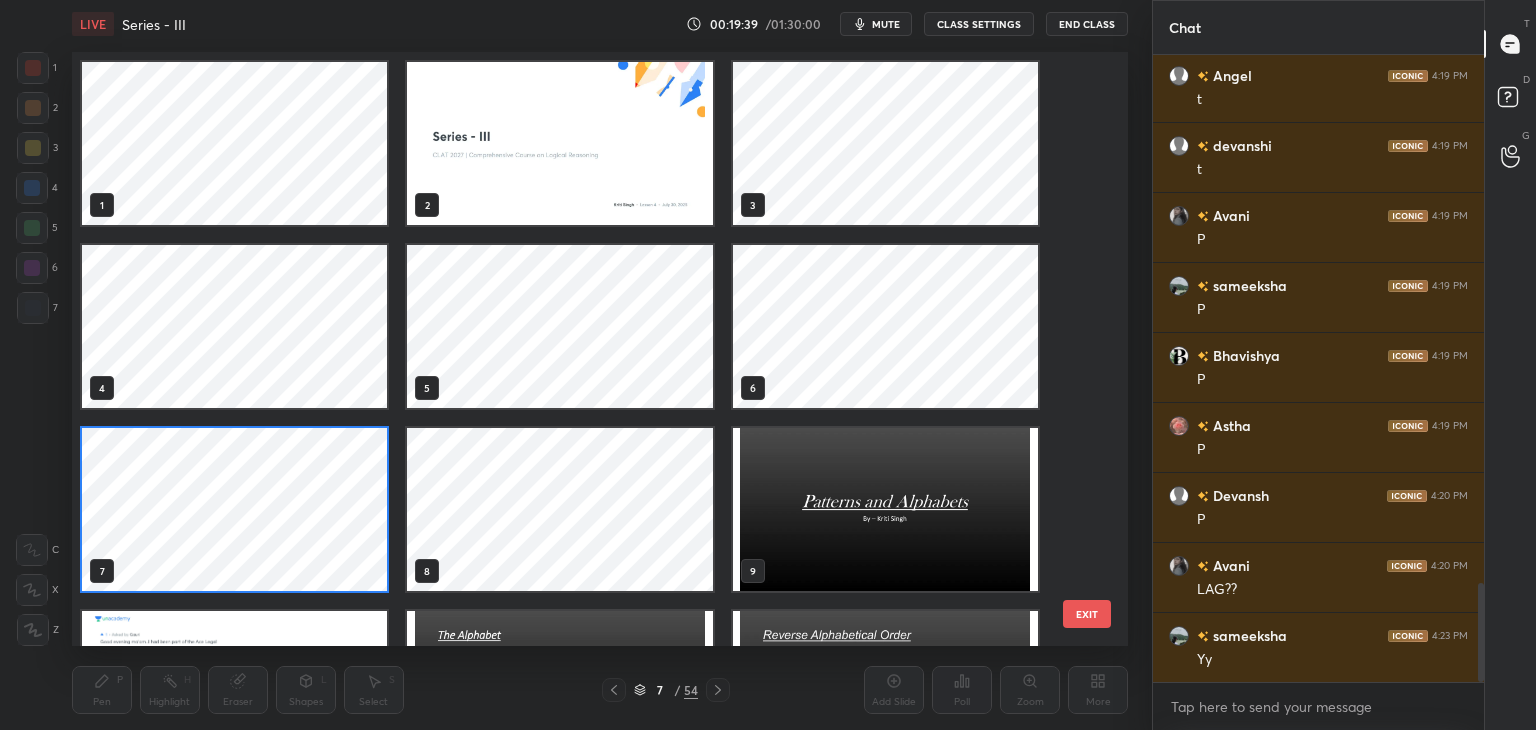 click on "7 / 54" at bounding box center (666, 690) 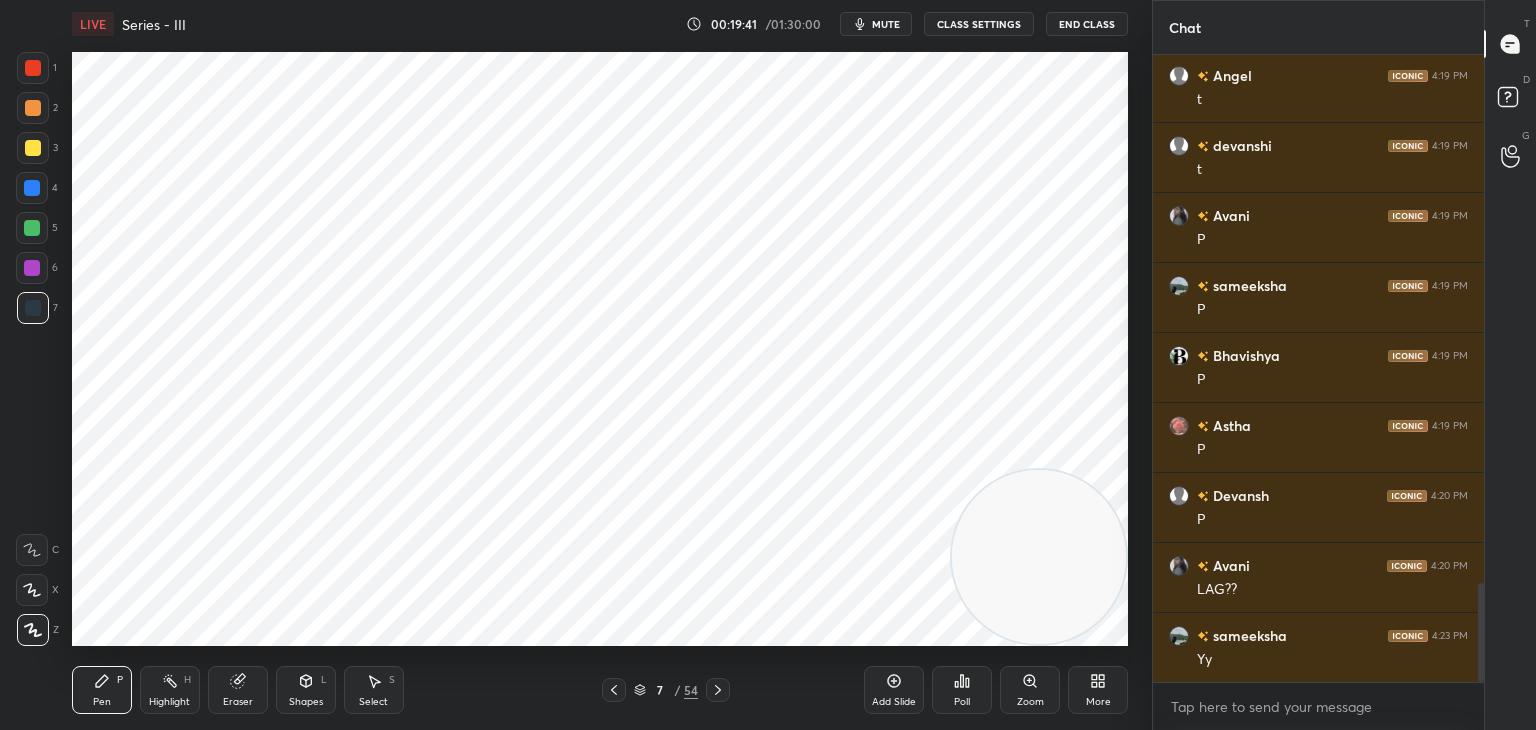 click on "Pen P Highlight H Eraser Shapes L Select S 7 / 54 Add Slide Poll Zoom More" at bounding box center (600, 690) 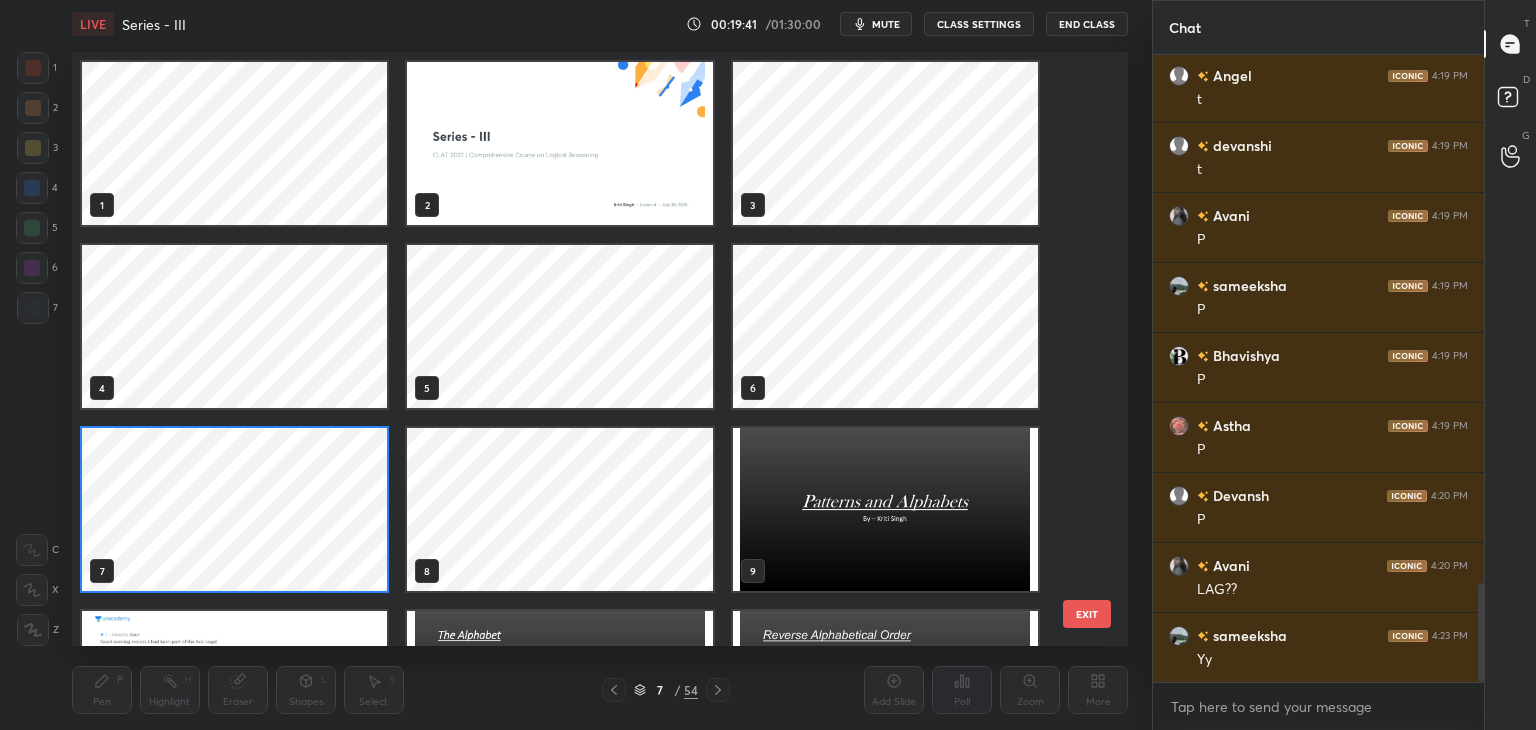 scroll, scrollTop: 6, scrollLeft: 10, axis: both 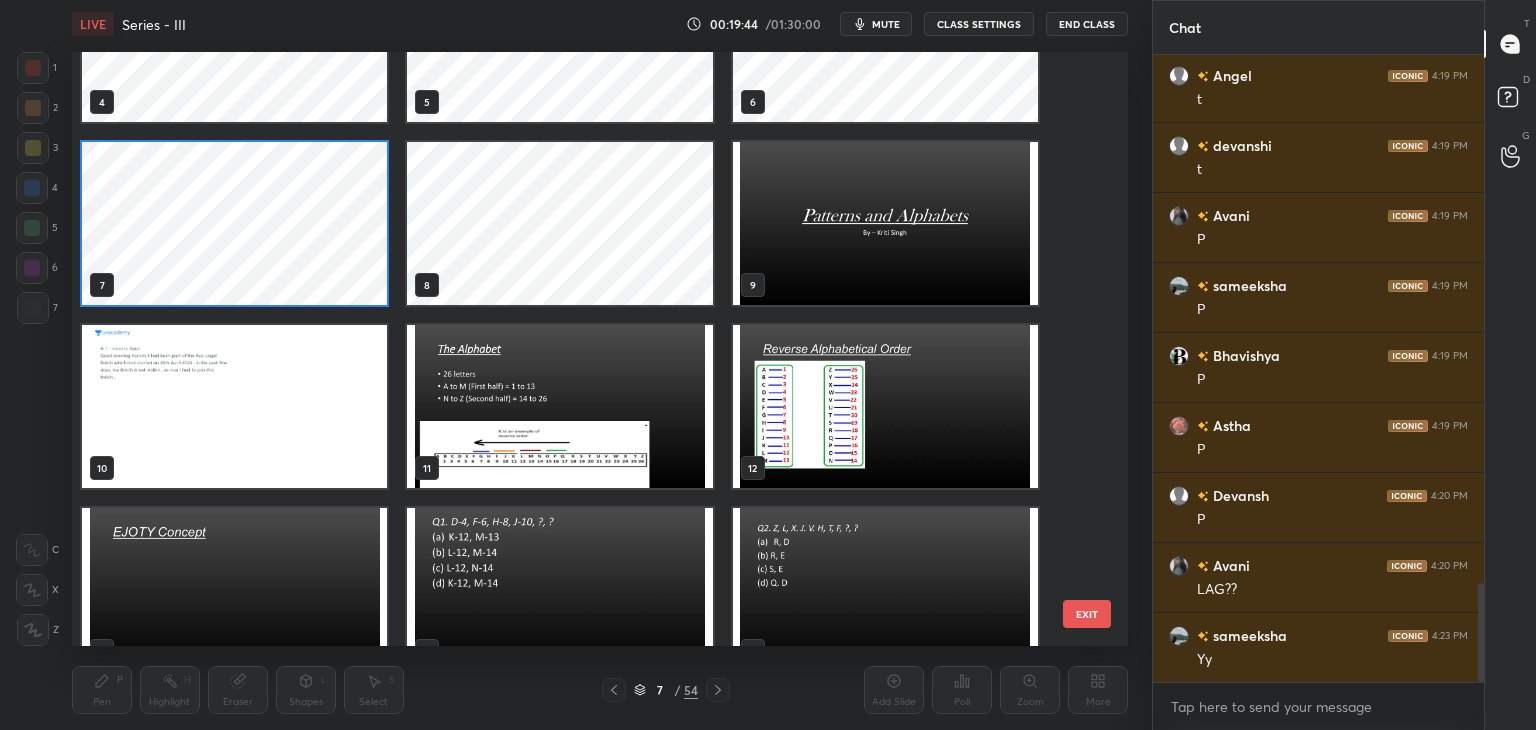 click at bounding box center [559, 406] 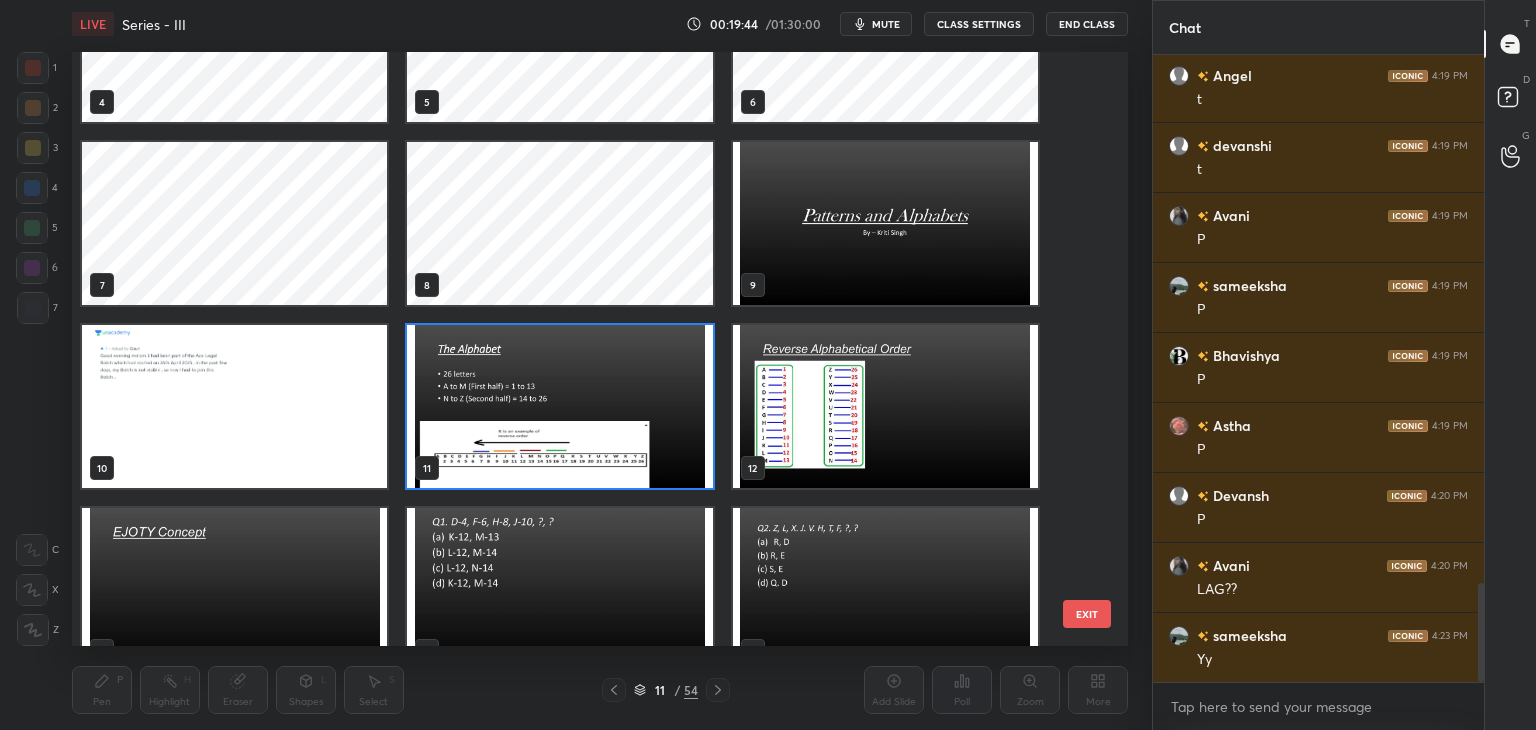 click at bounding box center (559, 406) 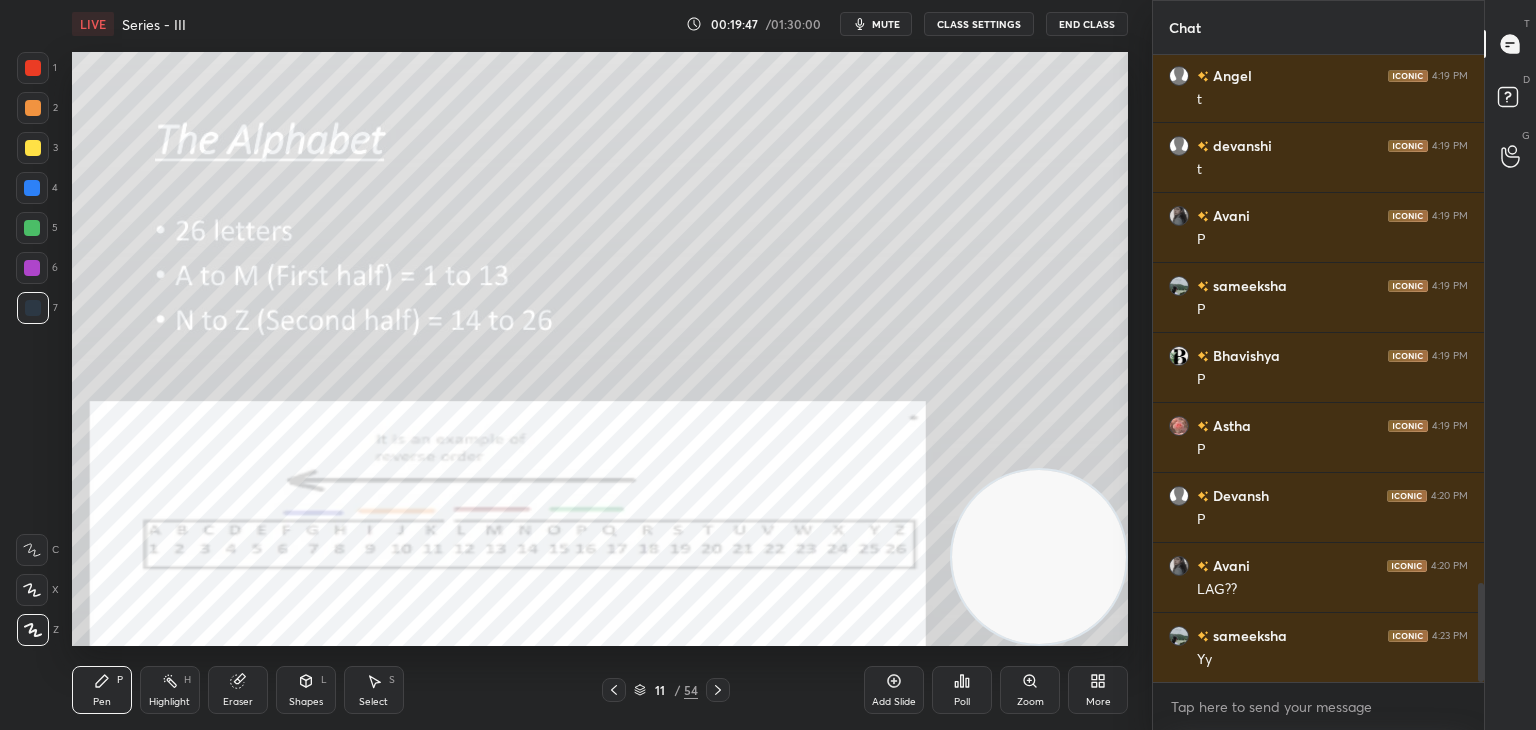 click 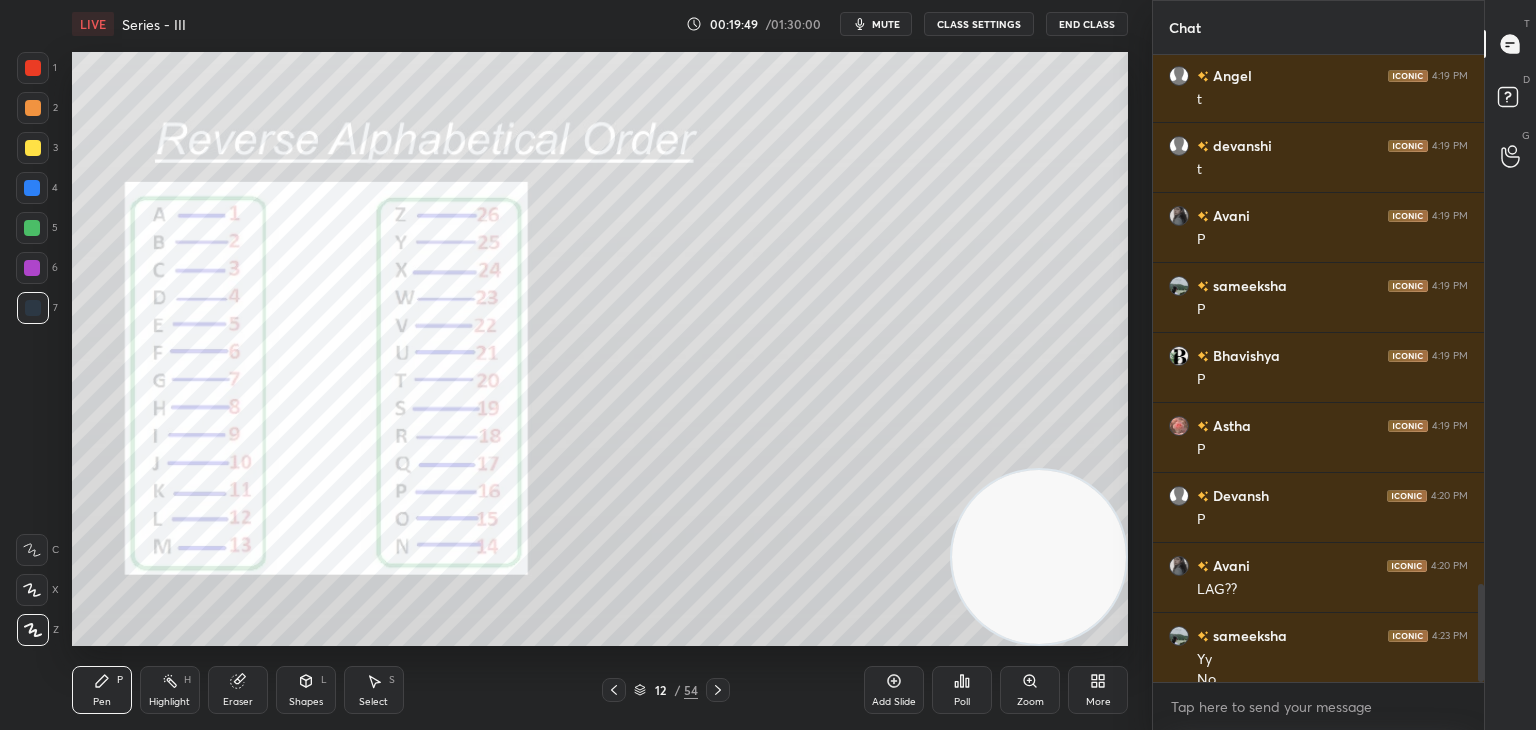 scroll, scrollTop: 3382, scrollLeft: 0, axis: vertical 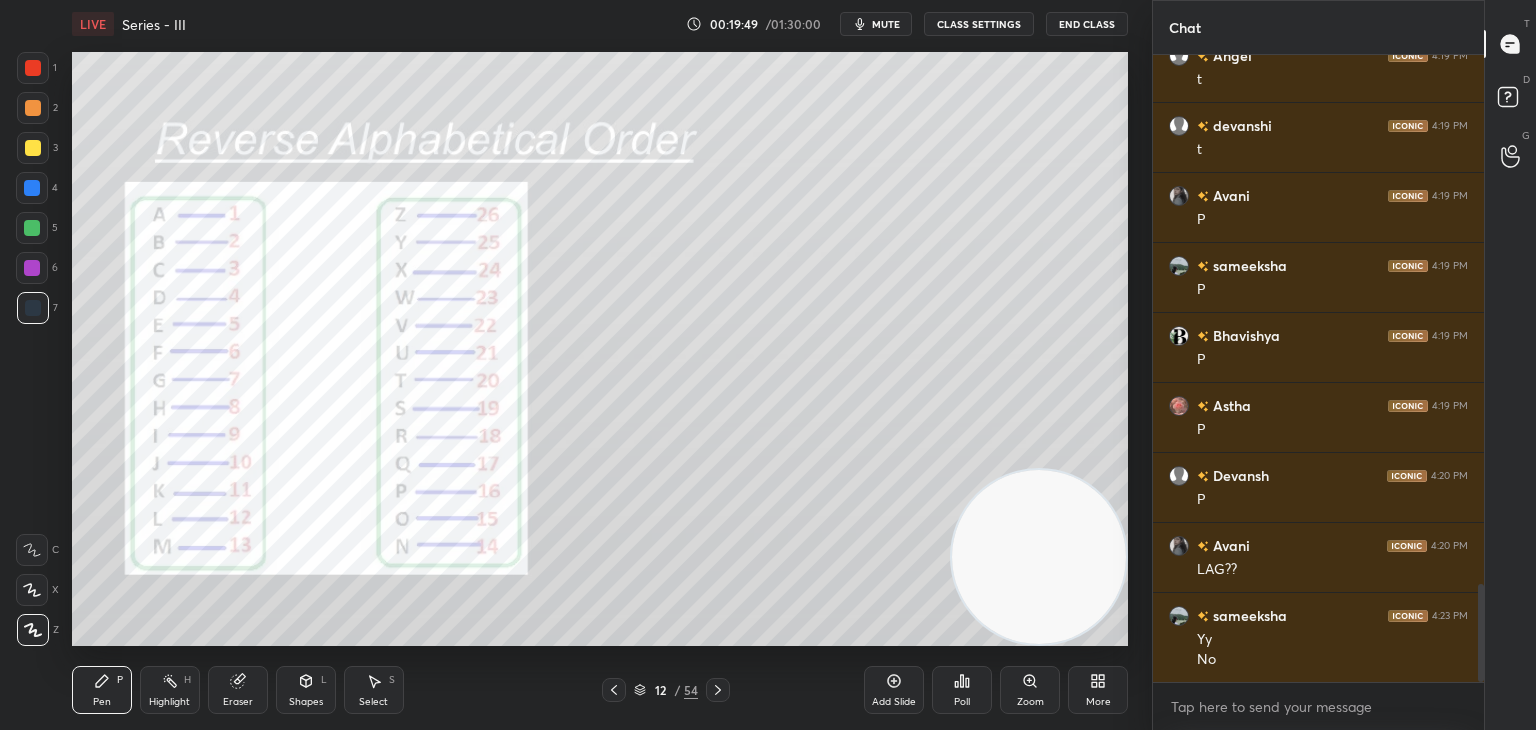 click on "3" at bounding box center (37, 152) 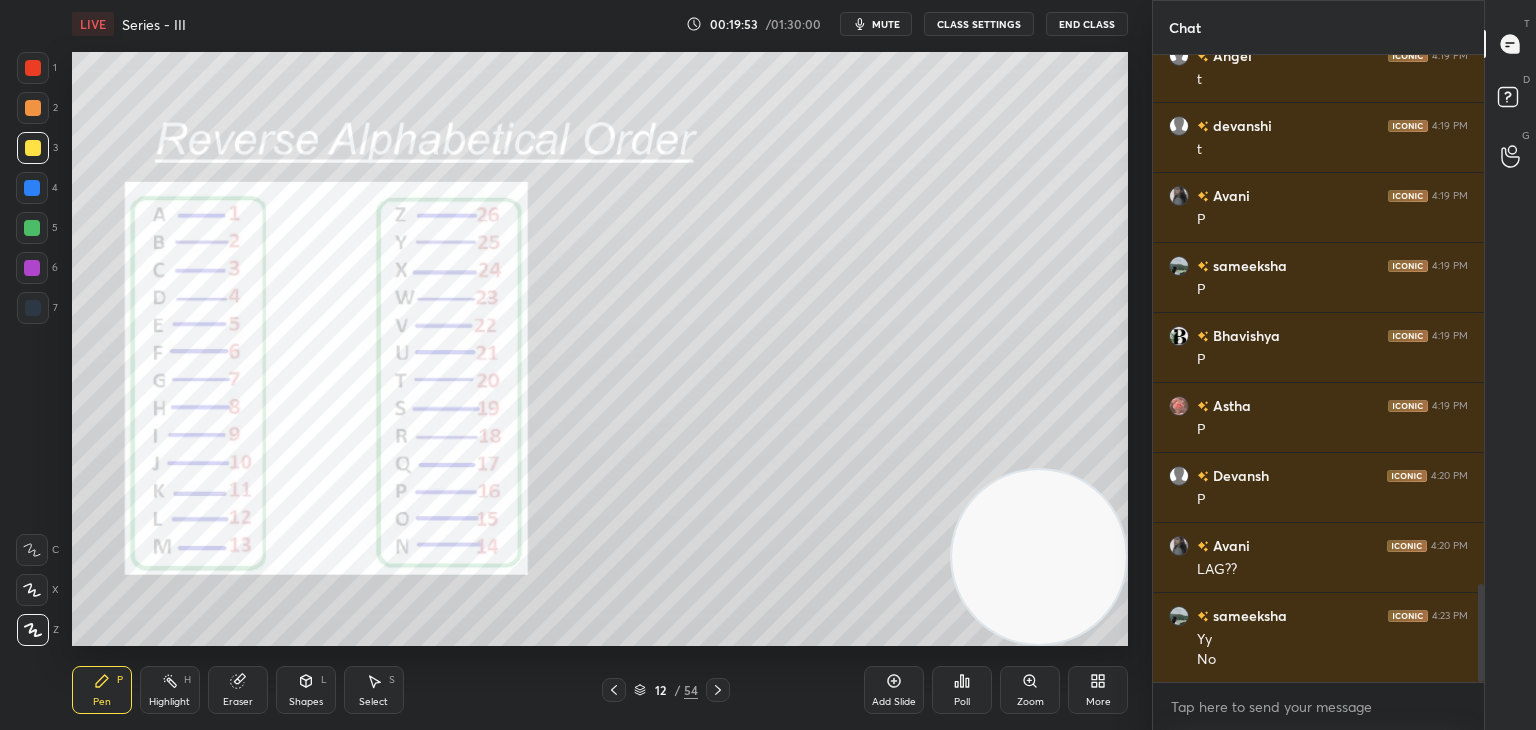 click 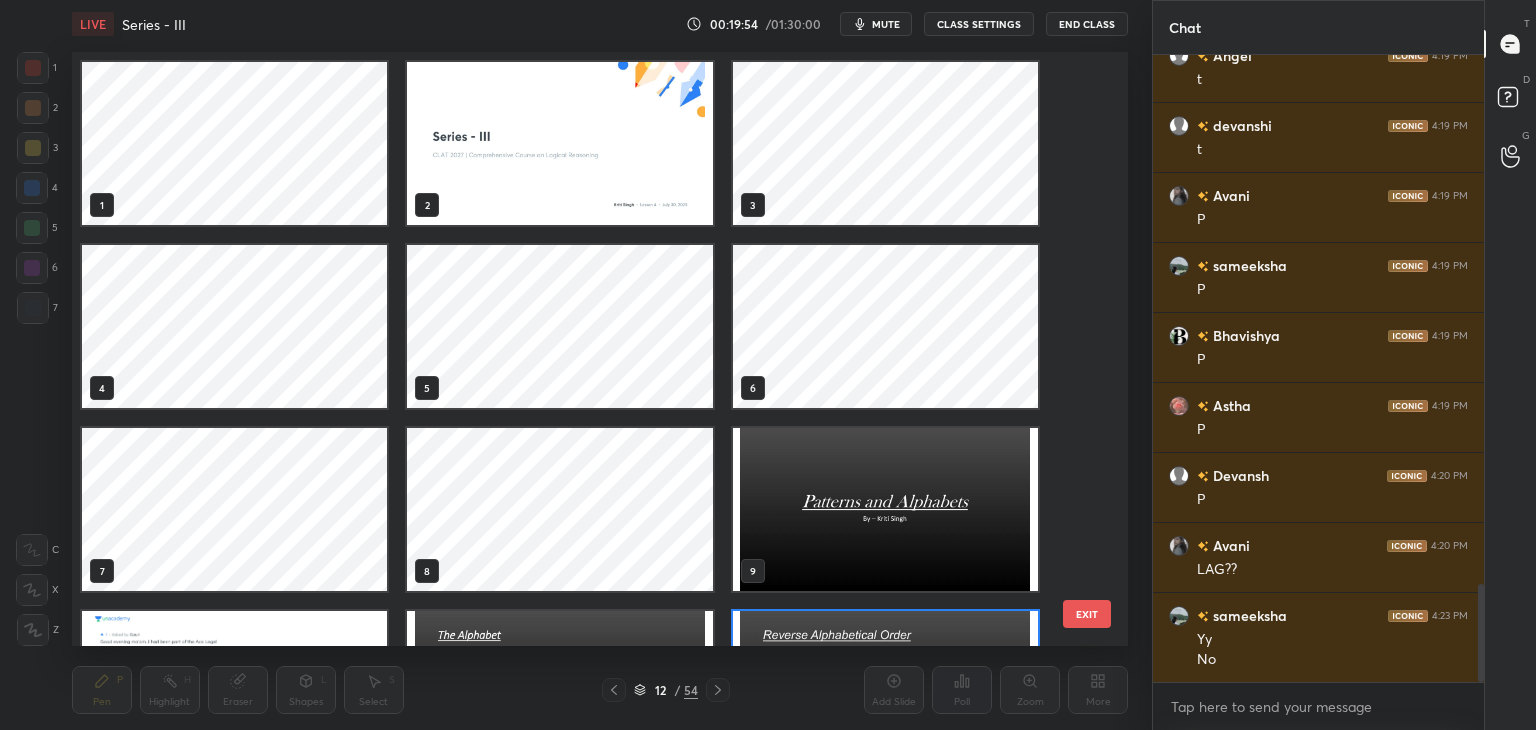 scroll, scrollTop: 138, scrollLeft: 0, axis: vertical 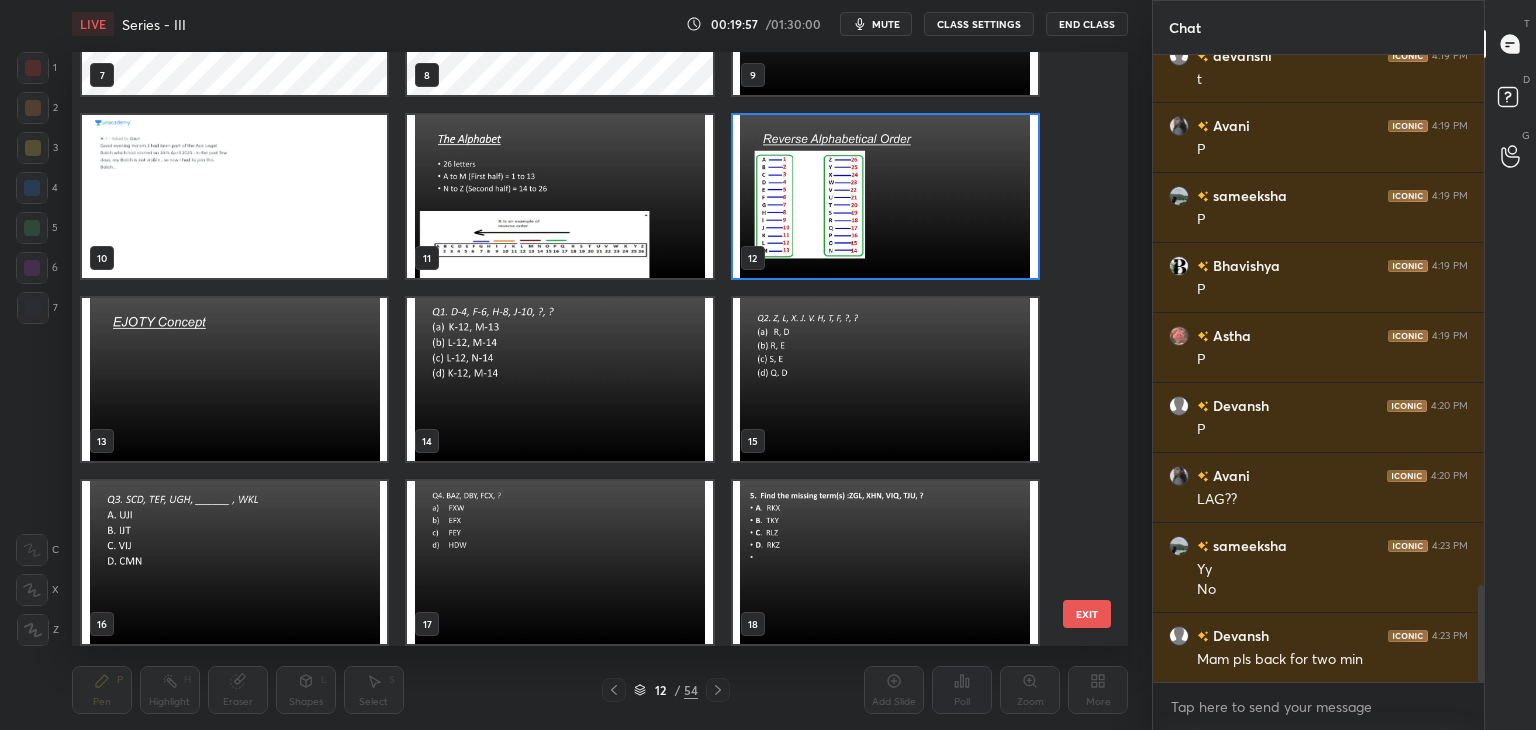 click at bounding box center (234, 379) 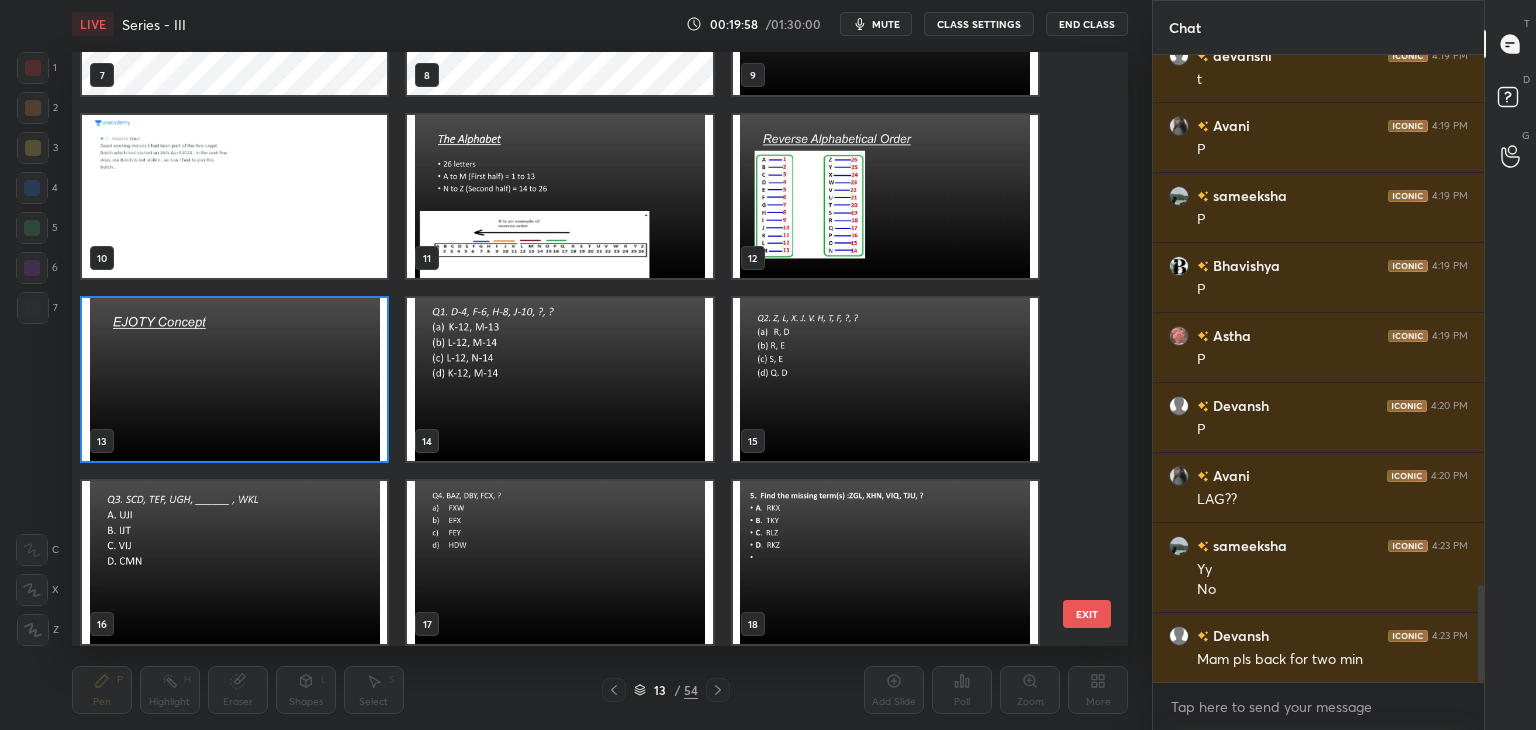 click at bounding box center (234, 379) 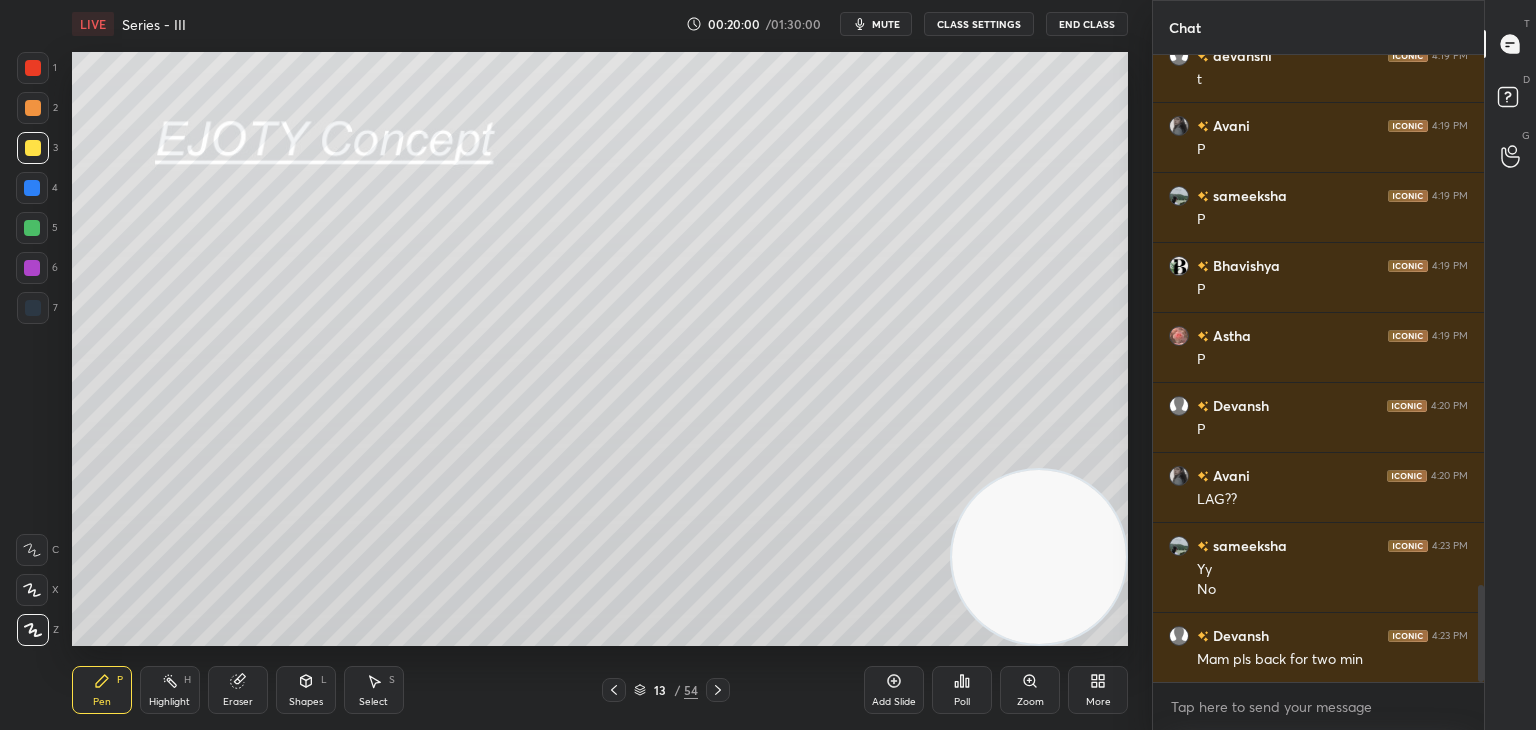 click 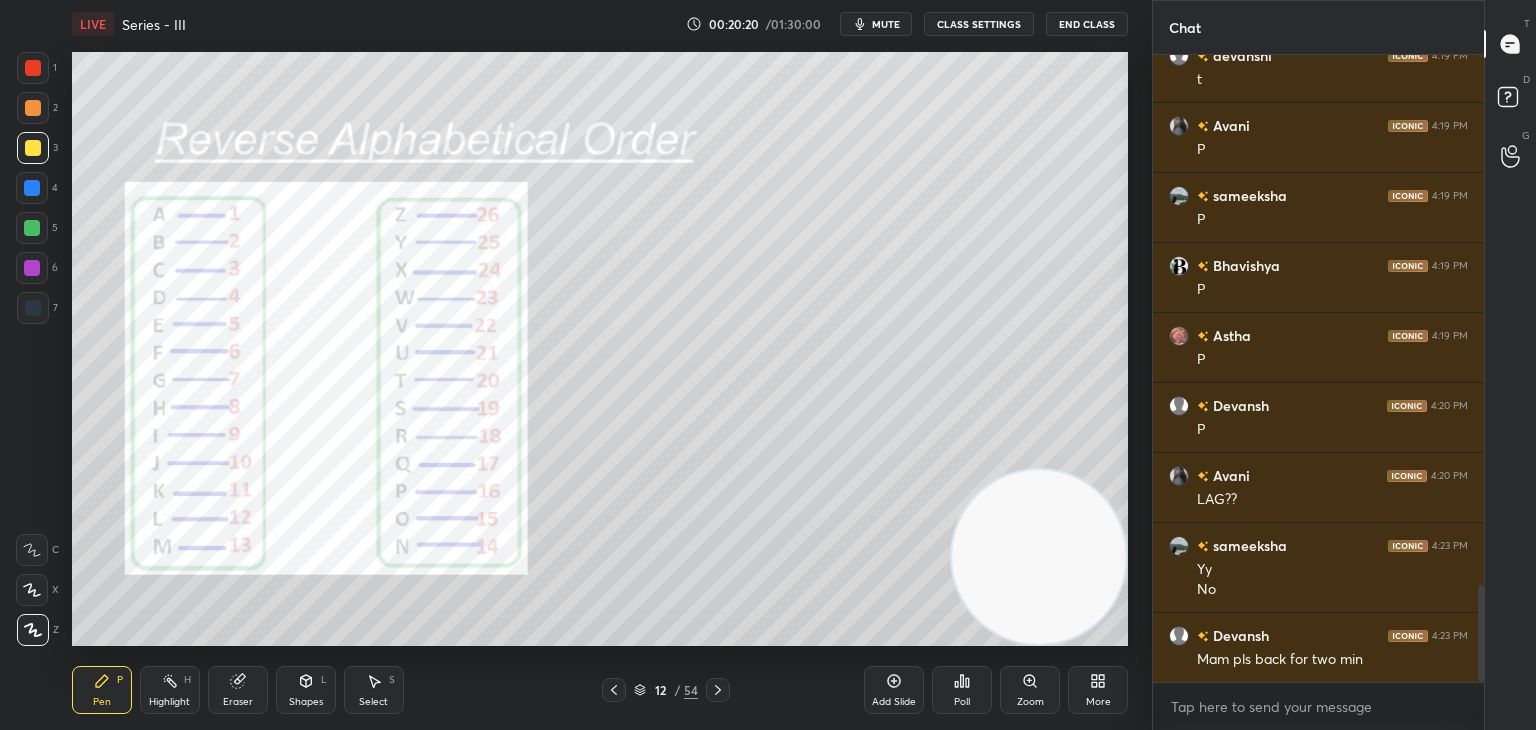 click on "1 2 3 4 5 6 7 C X Z C X Z E E Erase all   H H" at bounding box center [32, 349] 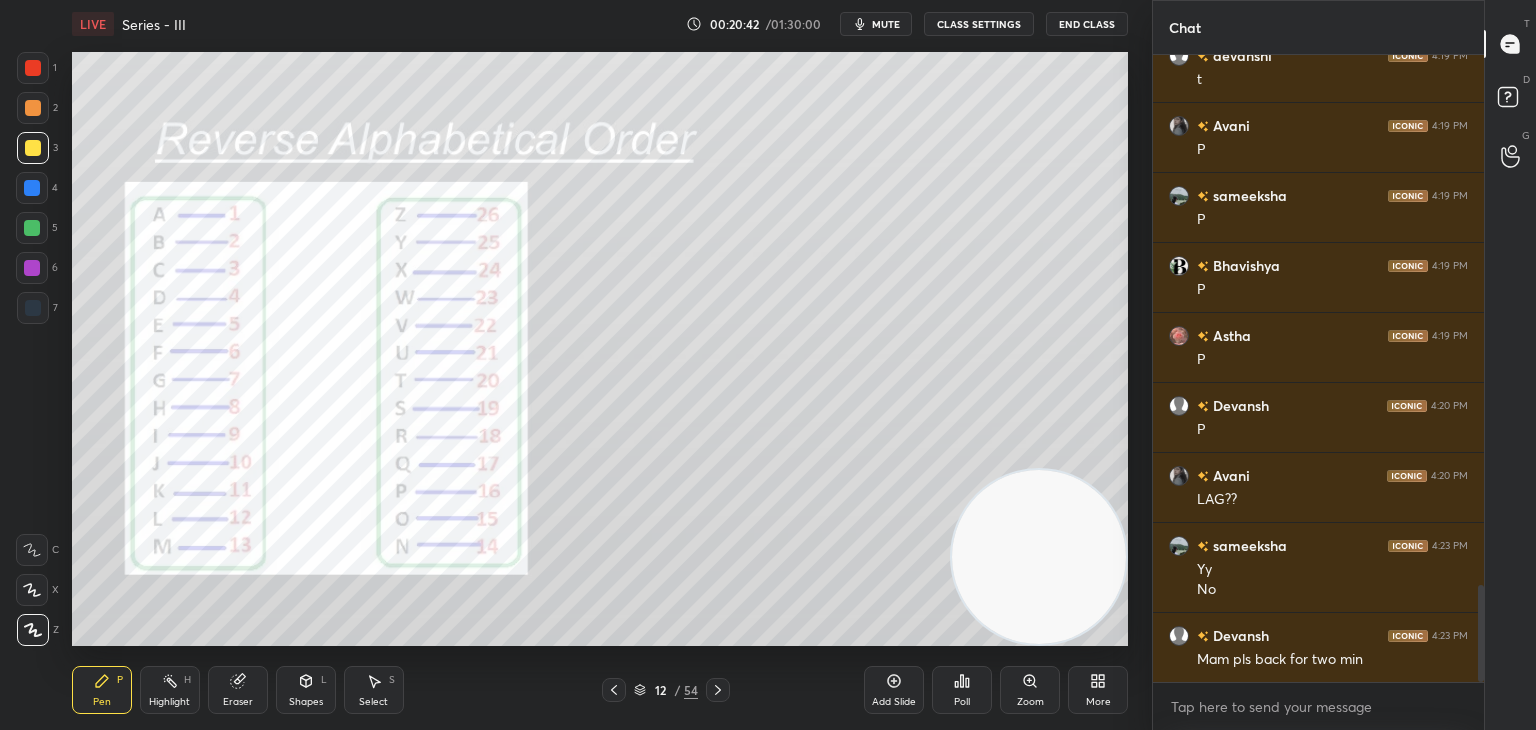 scroll, scrollTop: 3522, scrollLeft: 0, axis: vertical 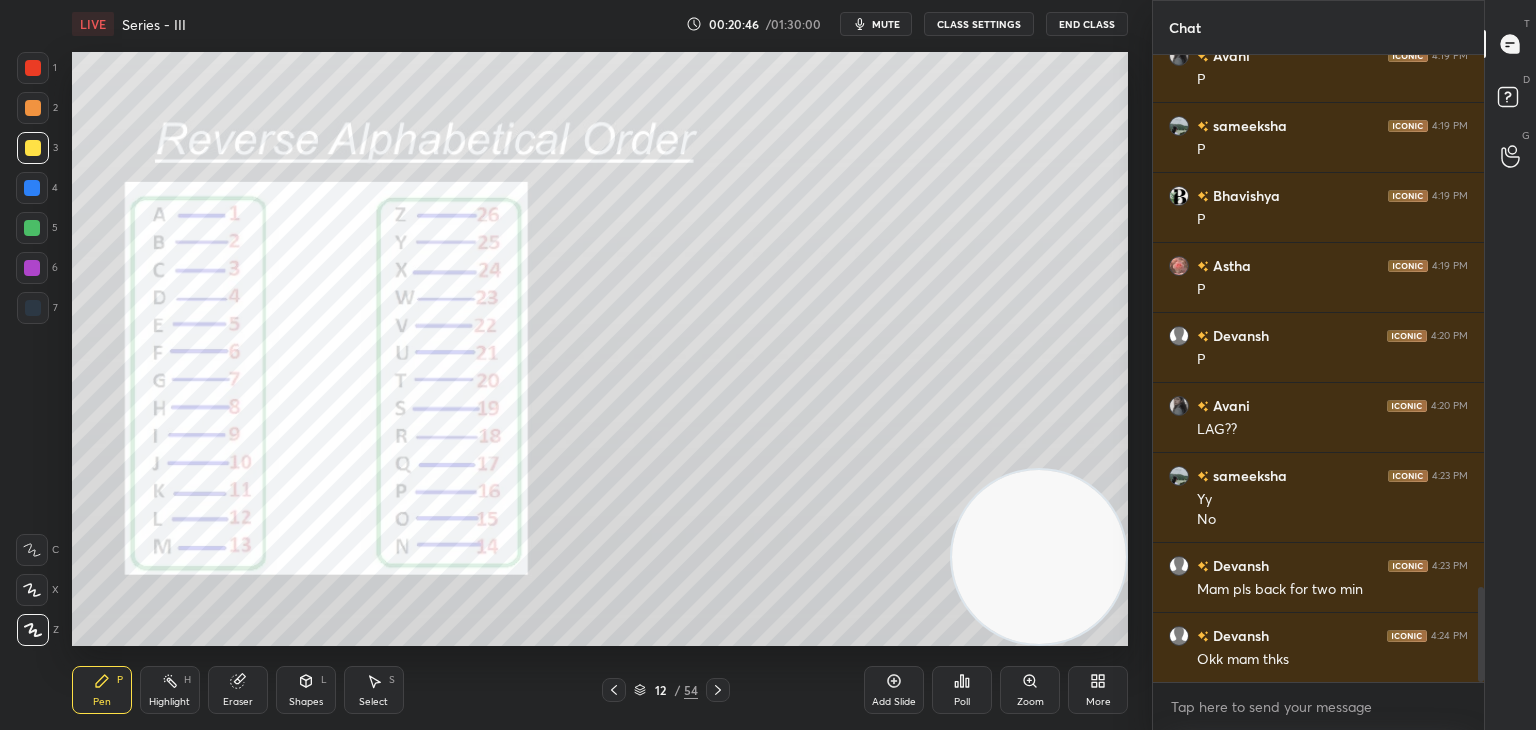click 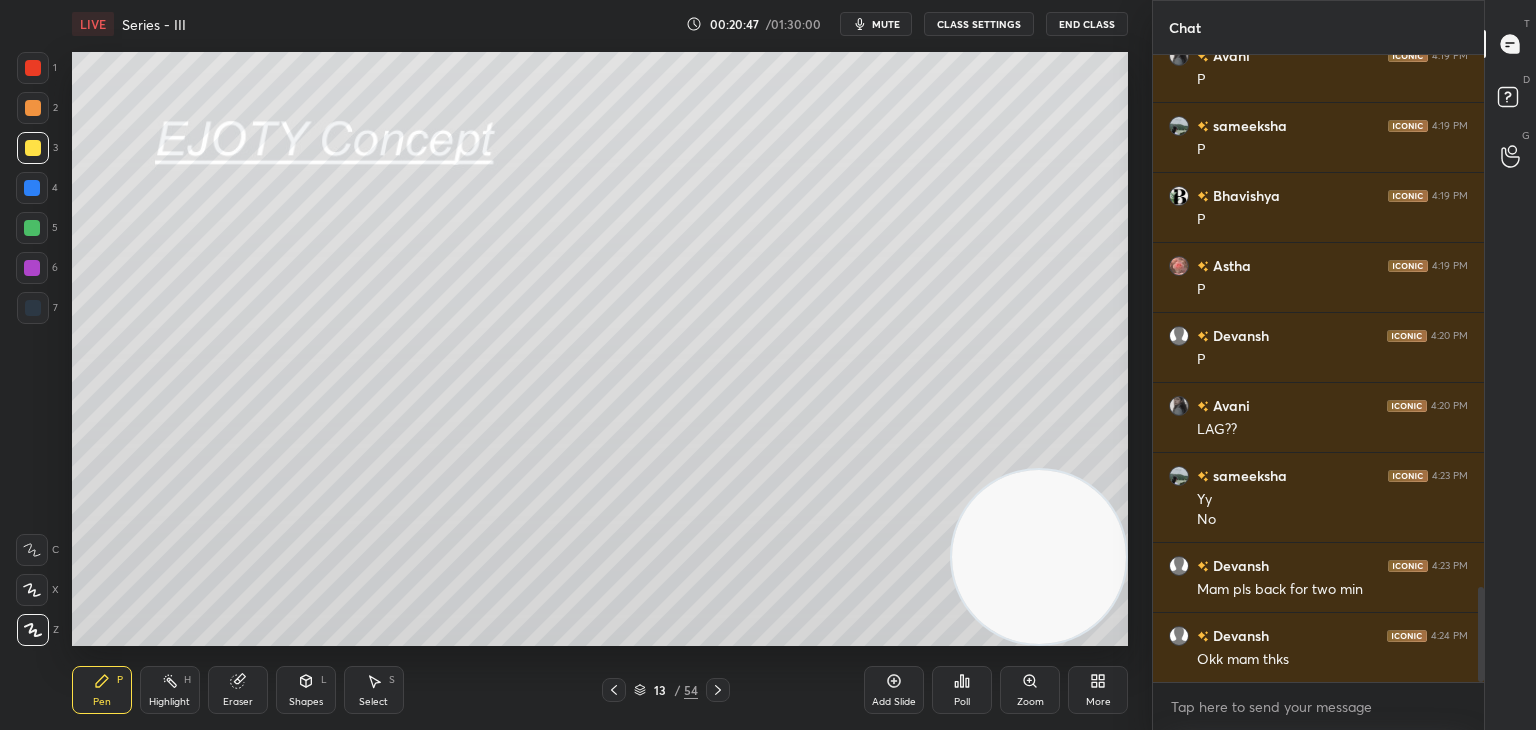 click 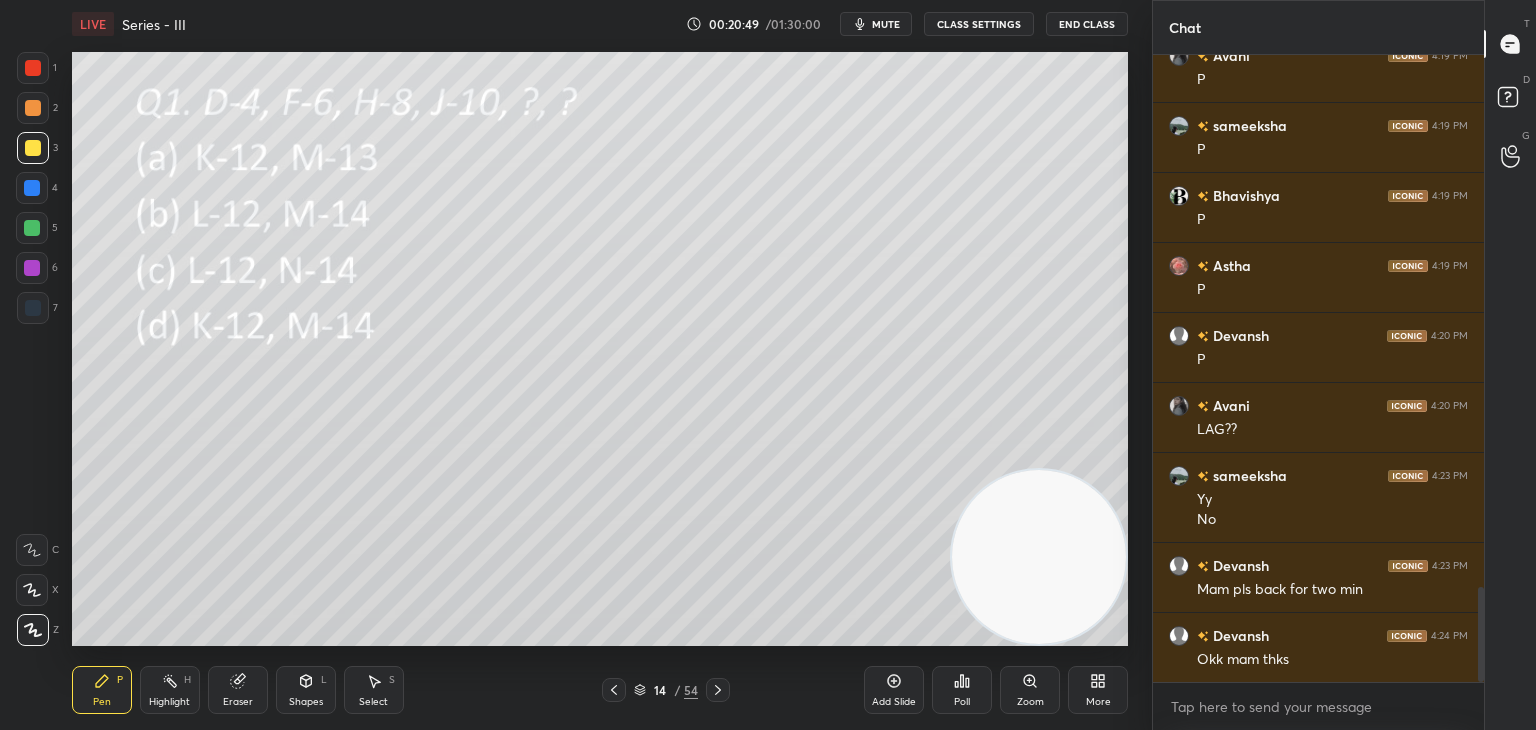 click 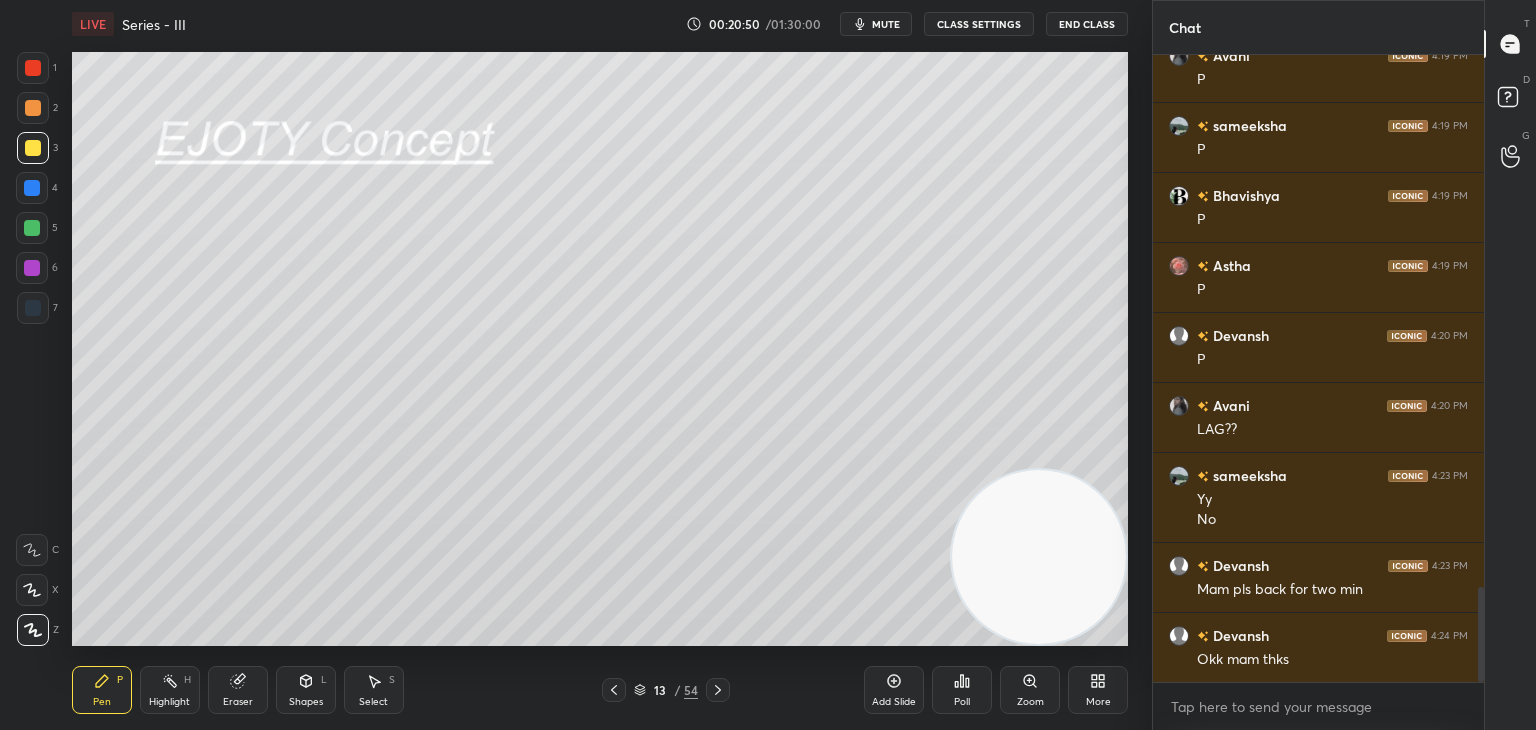 click 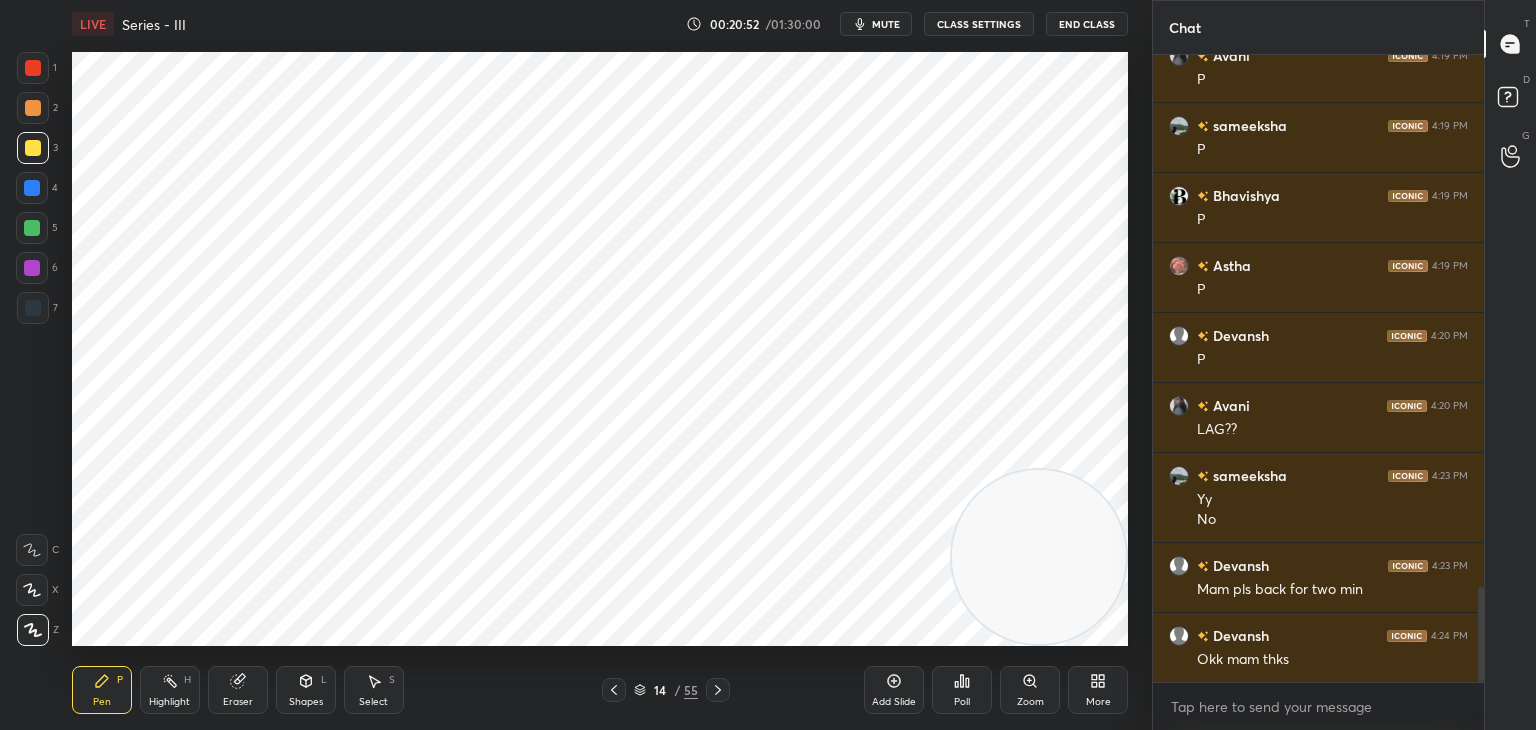 click at bounding box center [33, 308] 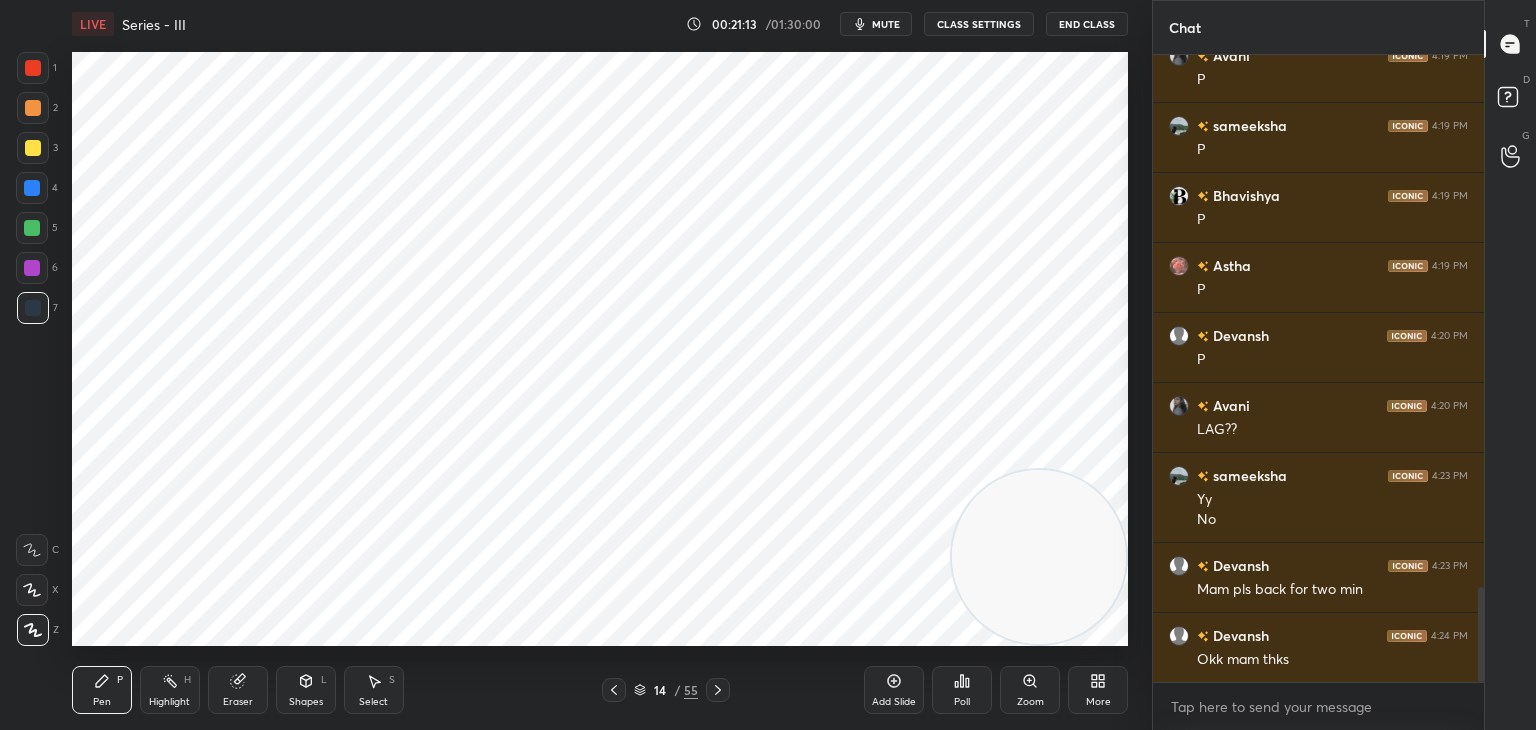 click at bounding box center (33, 68) 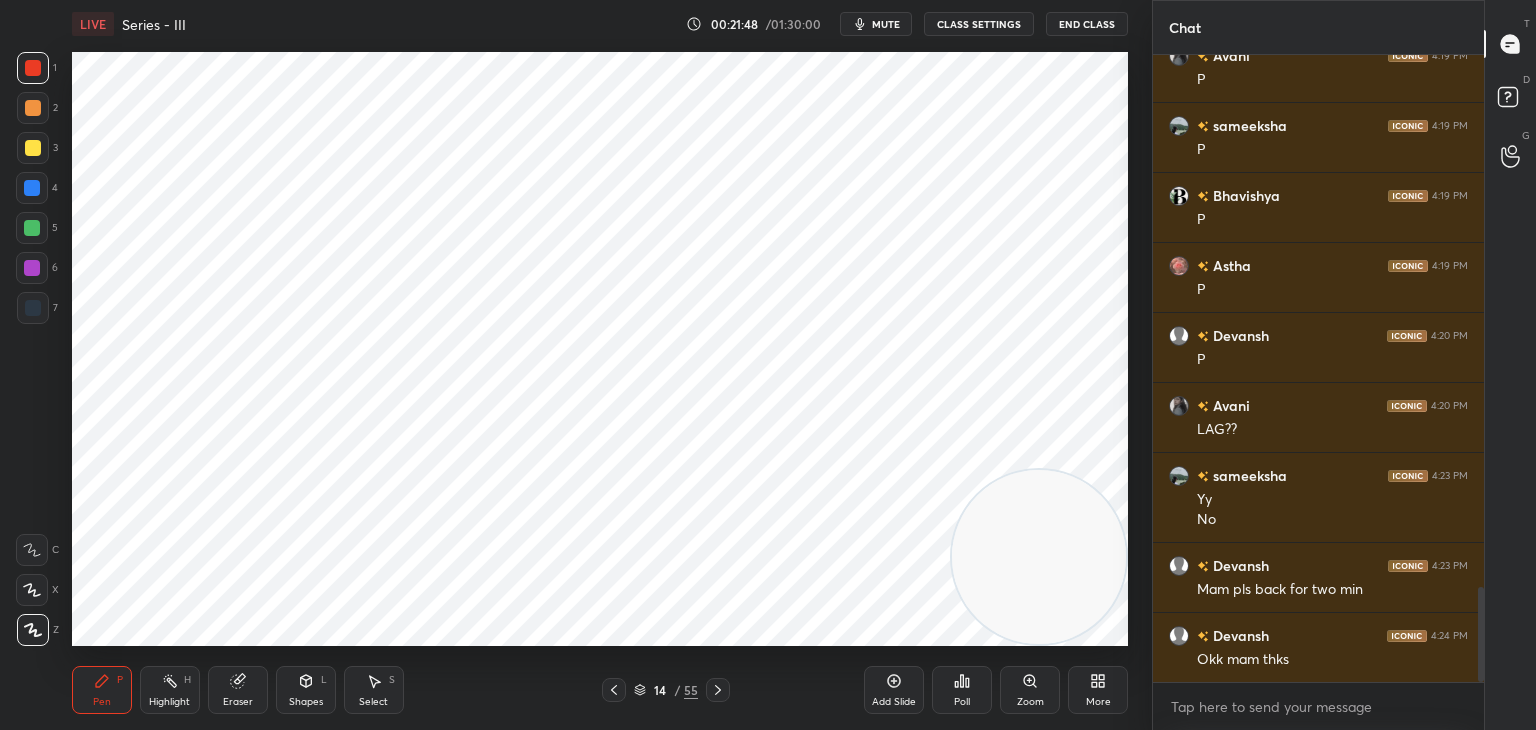 click on "Add Slide" at bounding box center [894, 690] 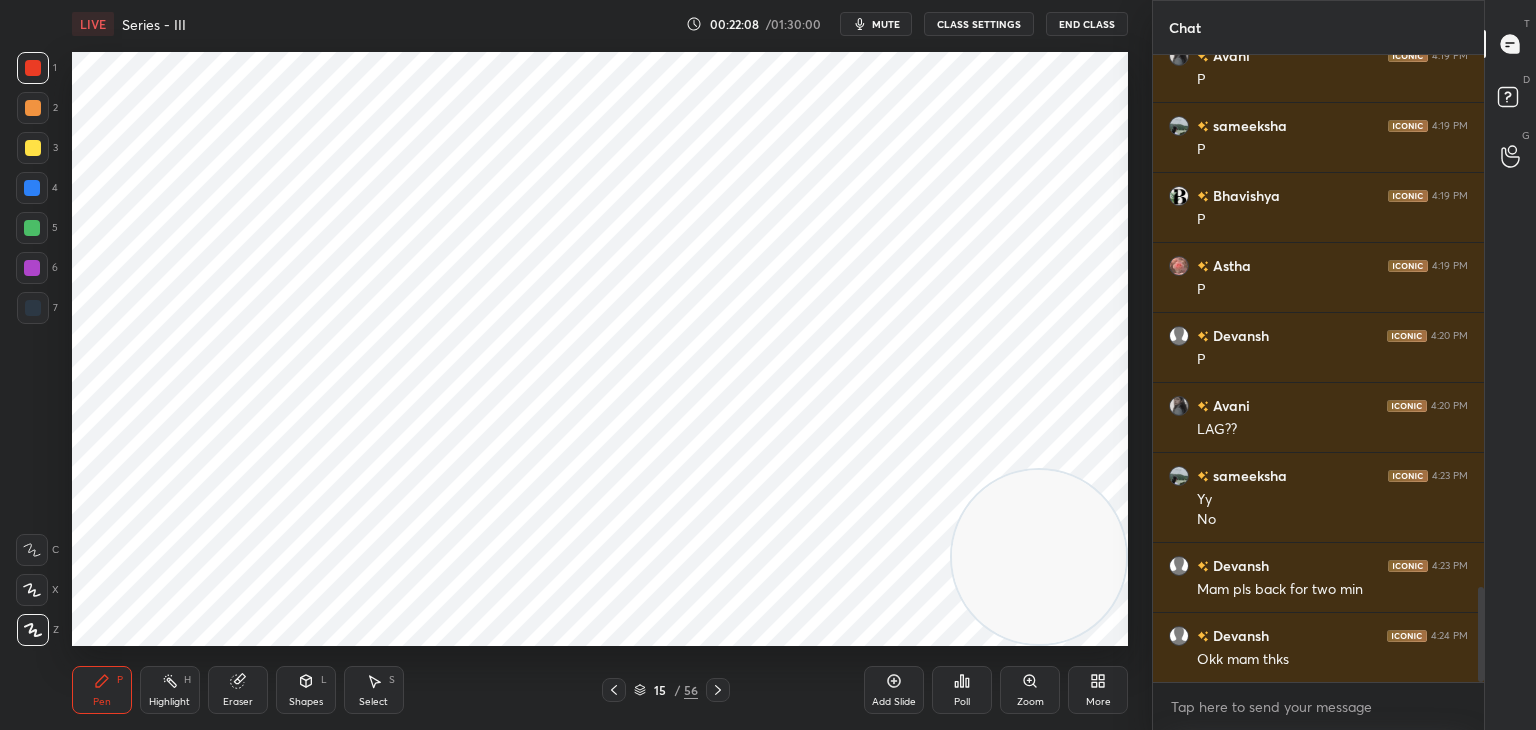 click at bounding box center [33, 308] 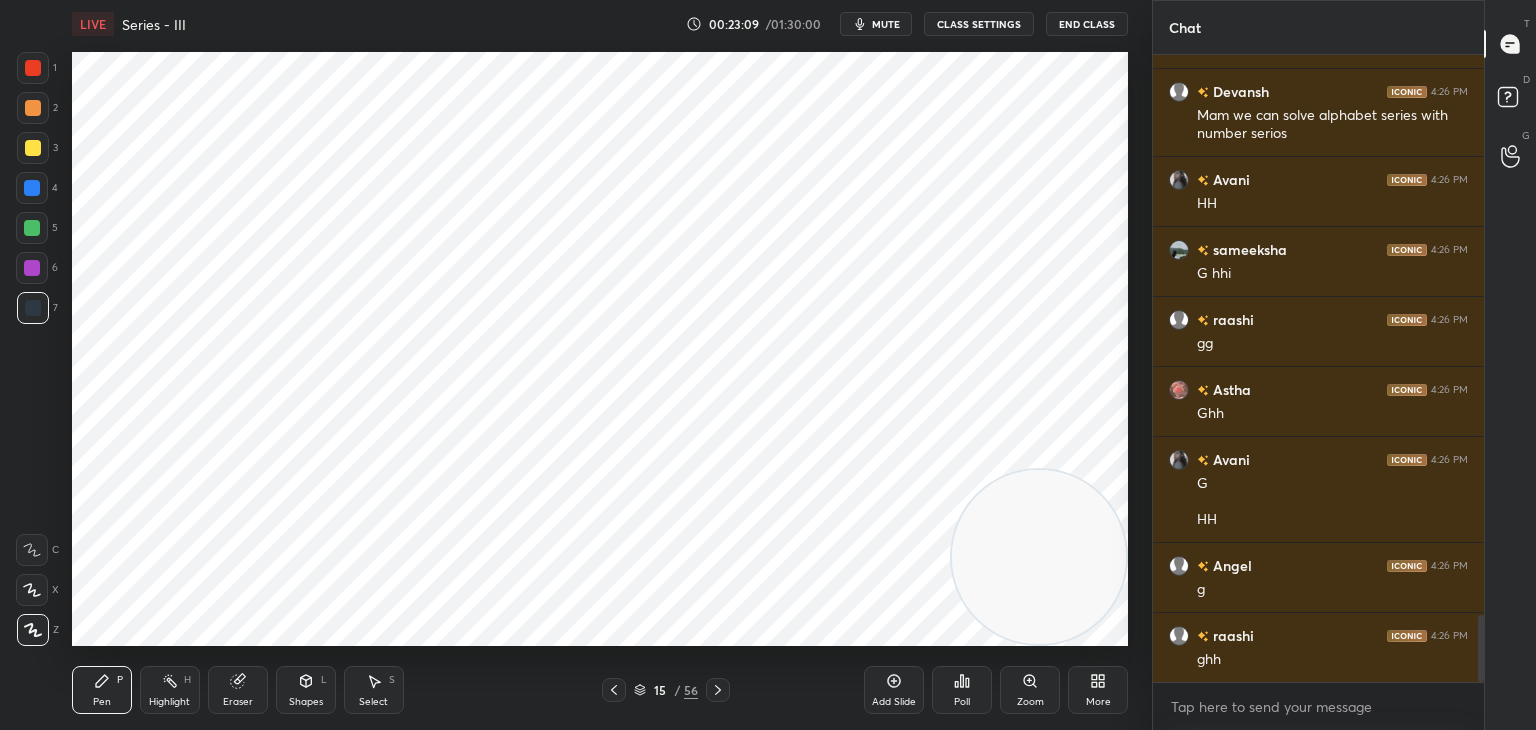scroll, scrollTop: 5326, scrollLeft: 0, axis: vertical 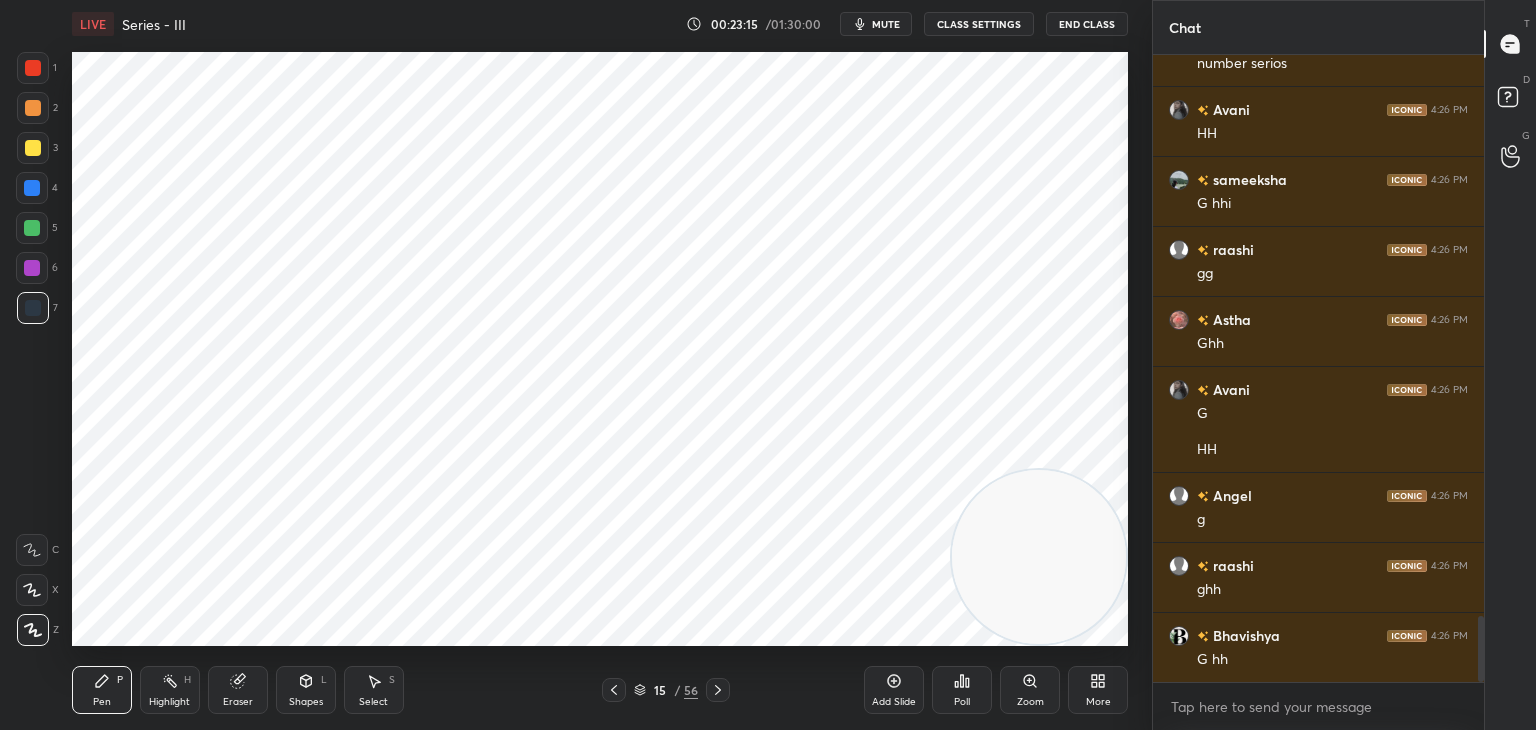 click 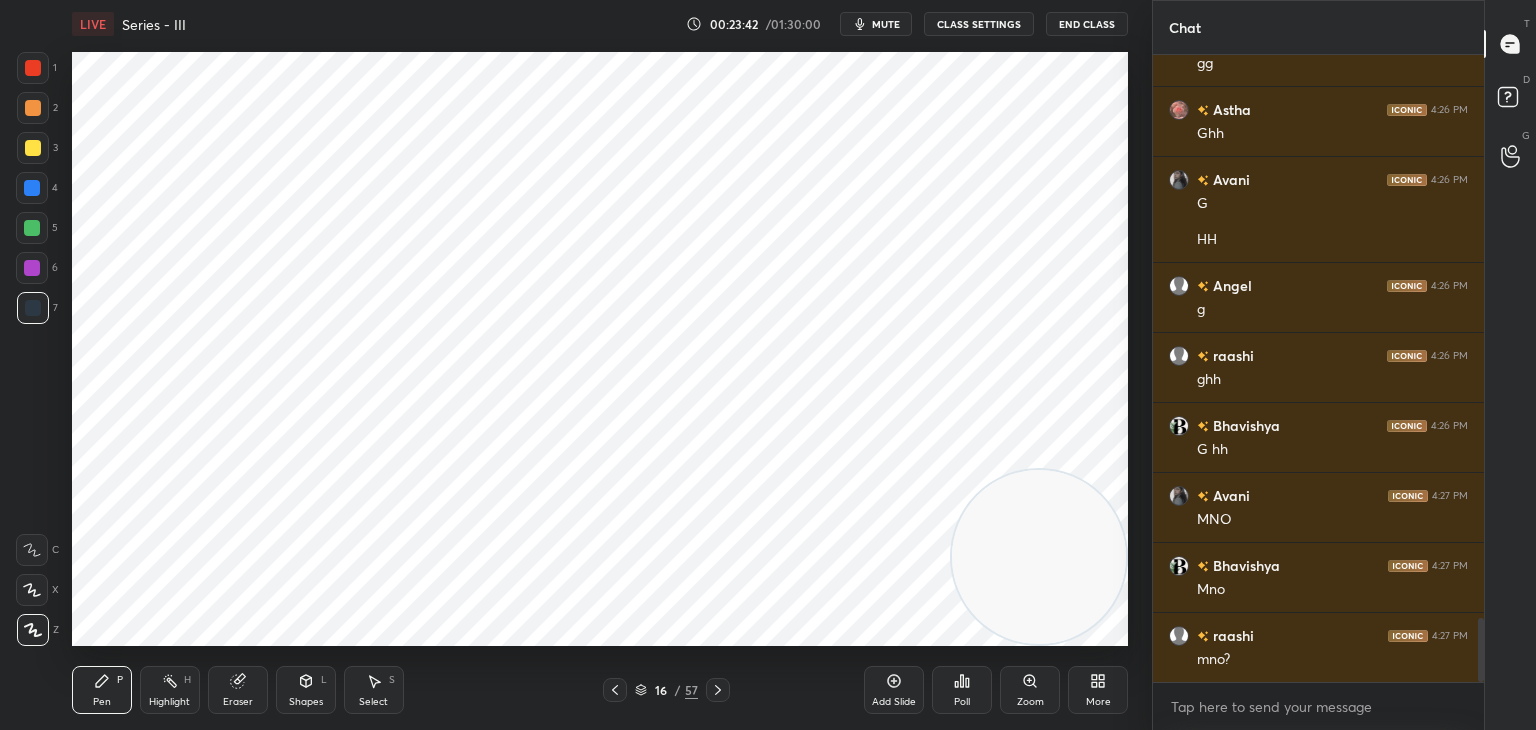scroll, scrollTop: 5606, scrollLeft: 0, axis: vertical 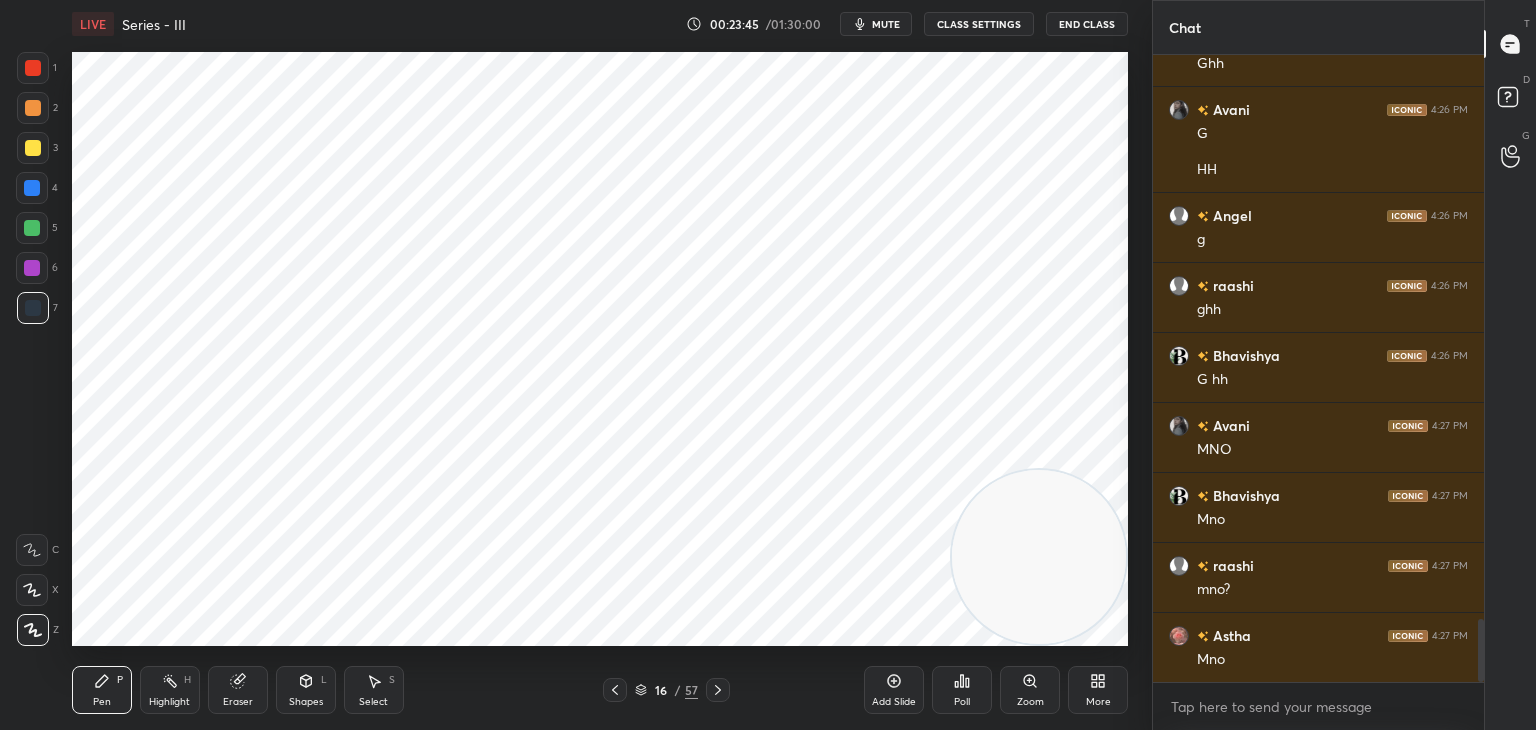 click at bounding box center [33, 68] 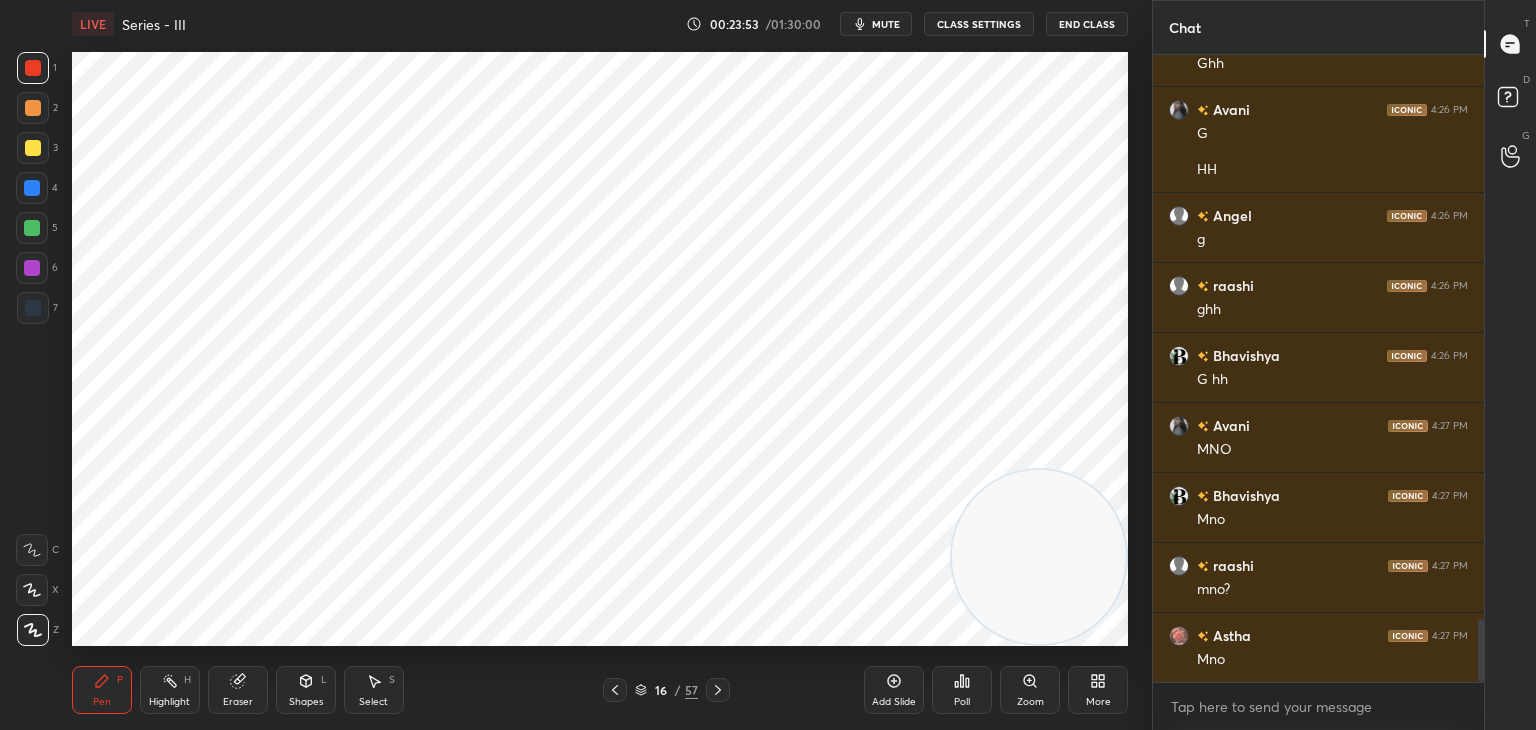scroll, scrollTop: 5676, scrollLeft: 0, axis: vertical 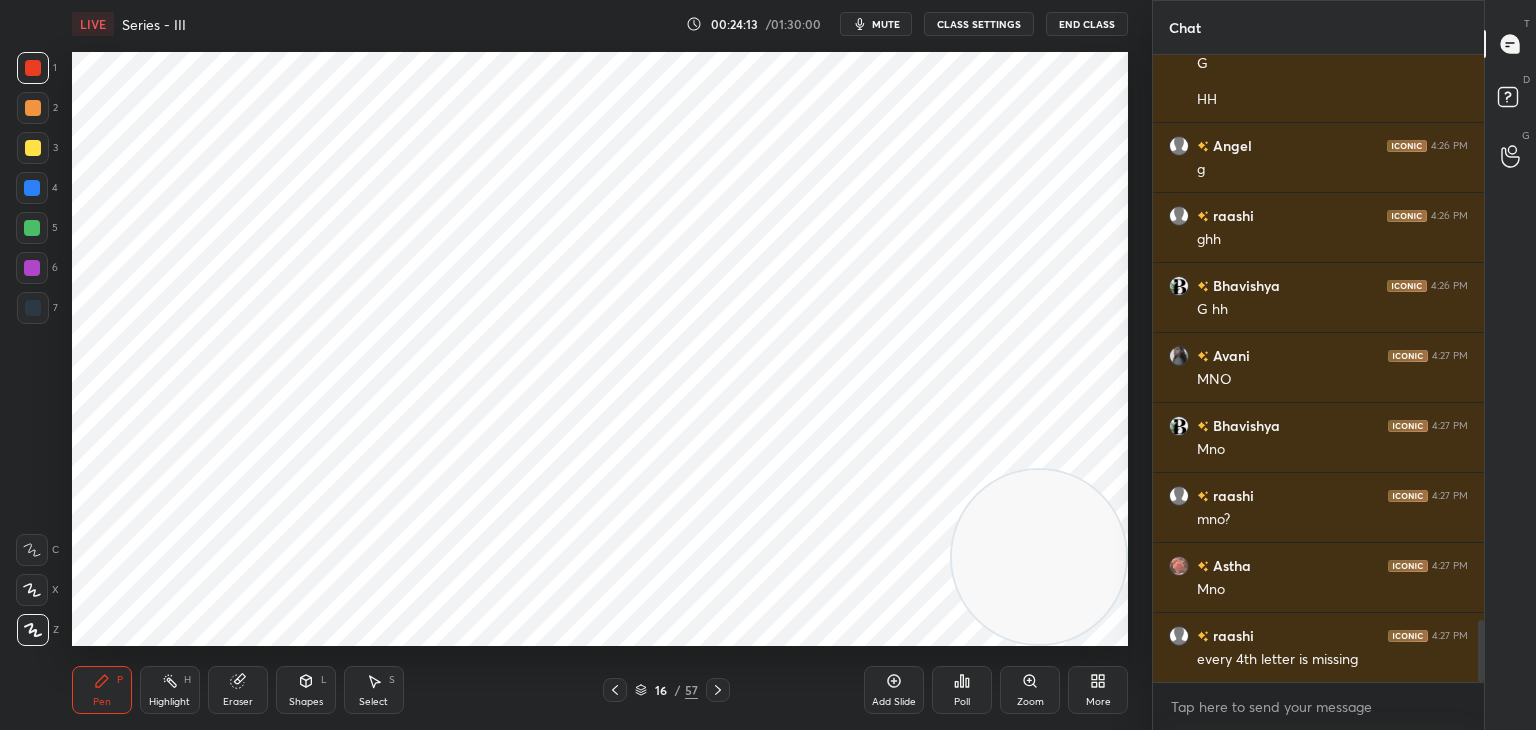 click on "End Class" at bounding box center (1087, 24) 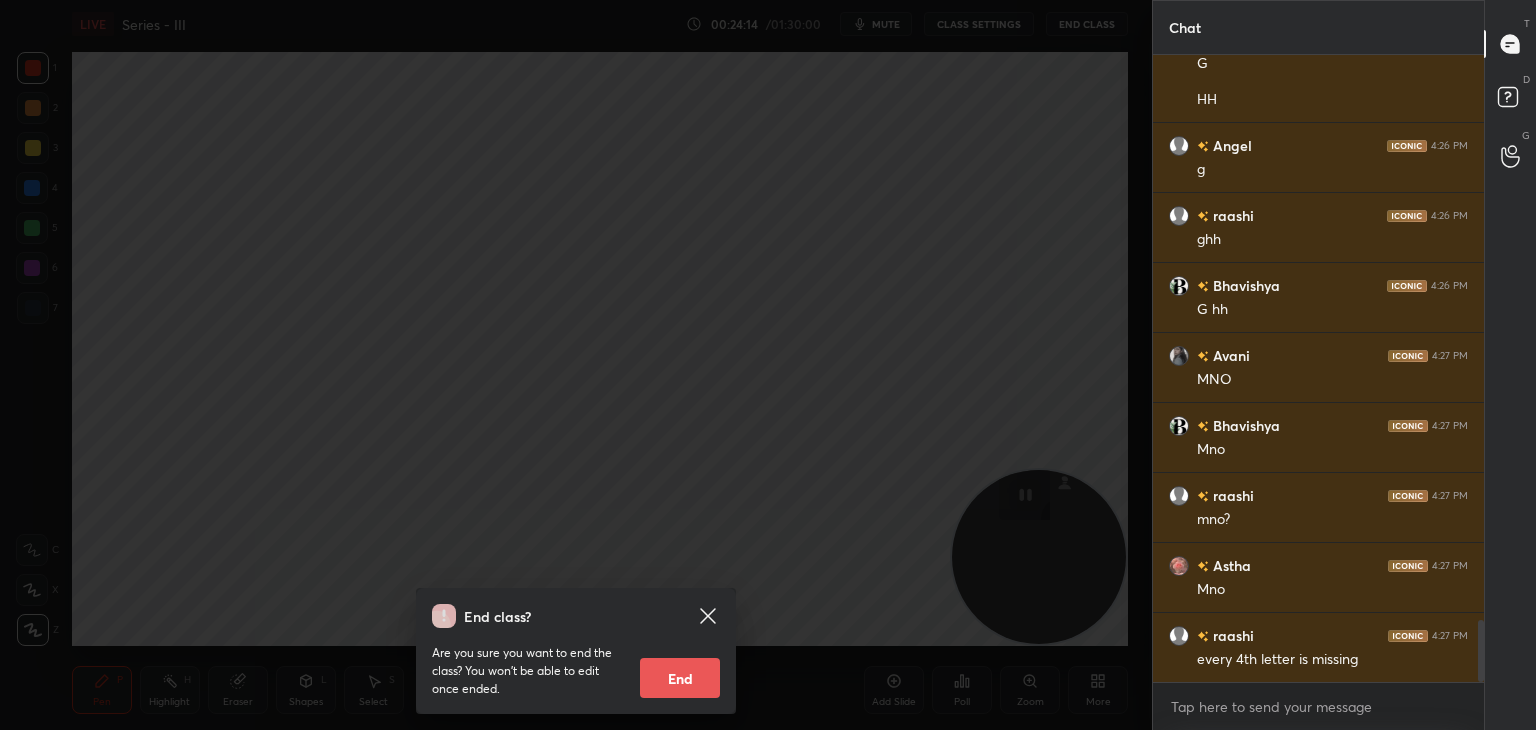 click on "End class? Are you sure you want to end the class? You won’t be able to edit once ended. End" at bounding box center (576, 365) 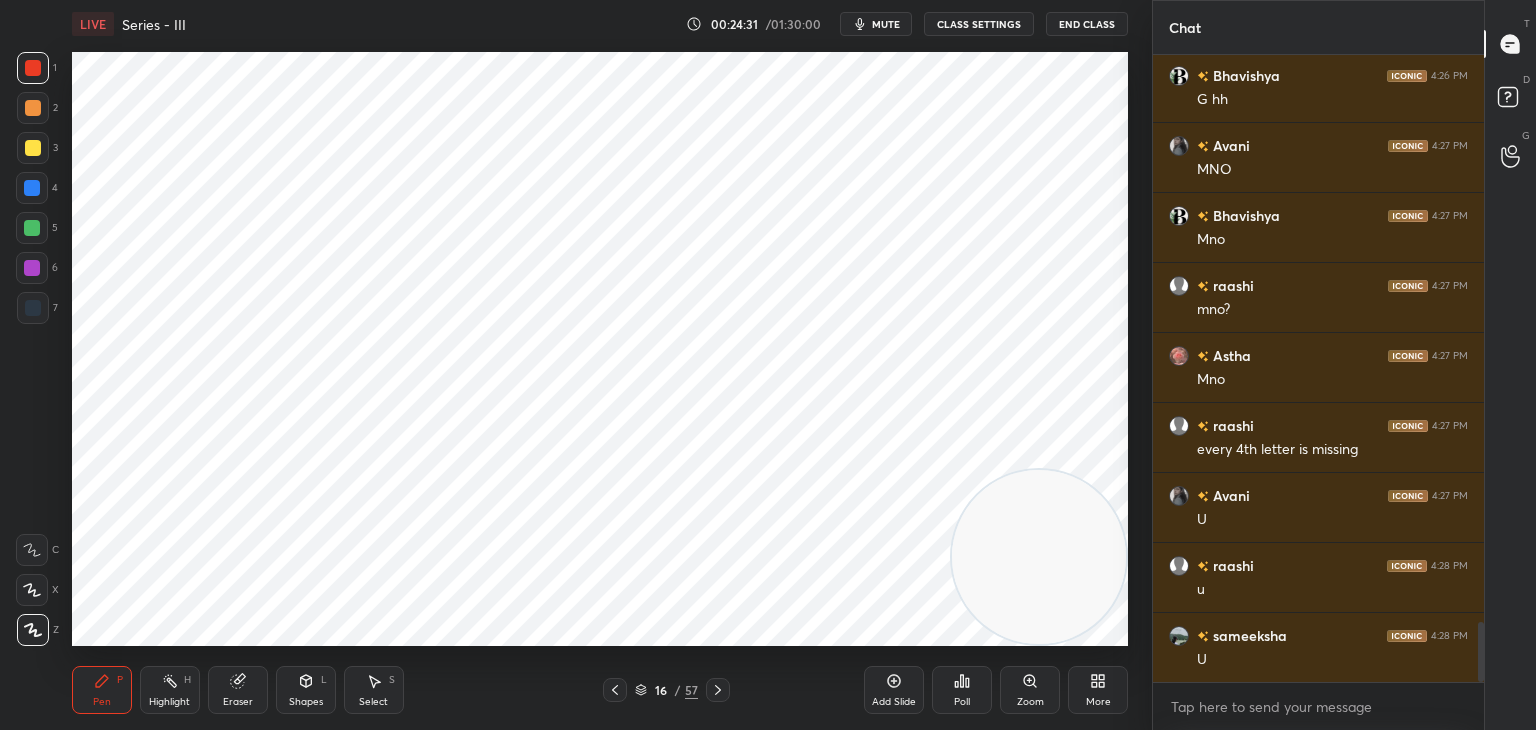 scroll, scrollTop: 5956, scrollLeft: 0, axis: vertical 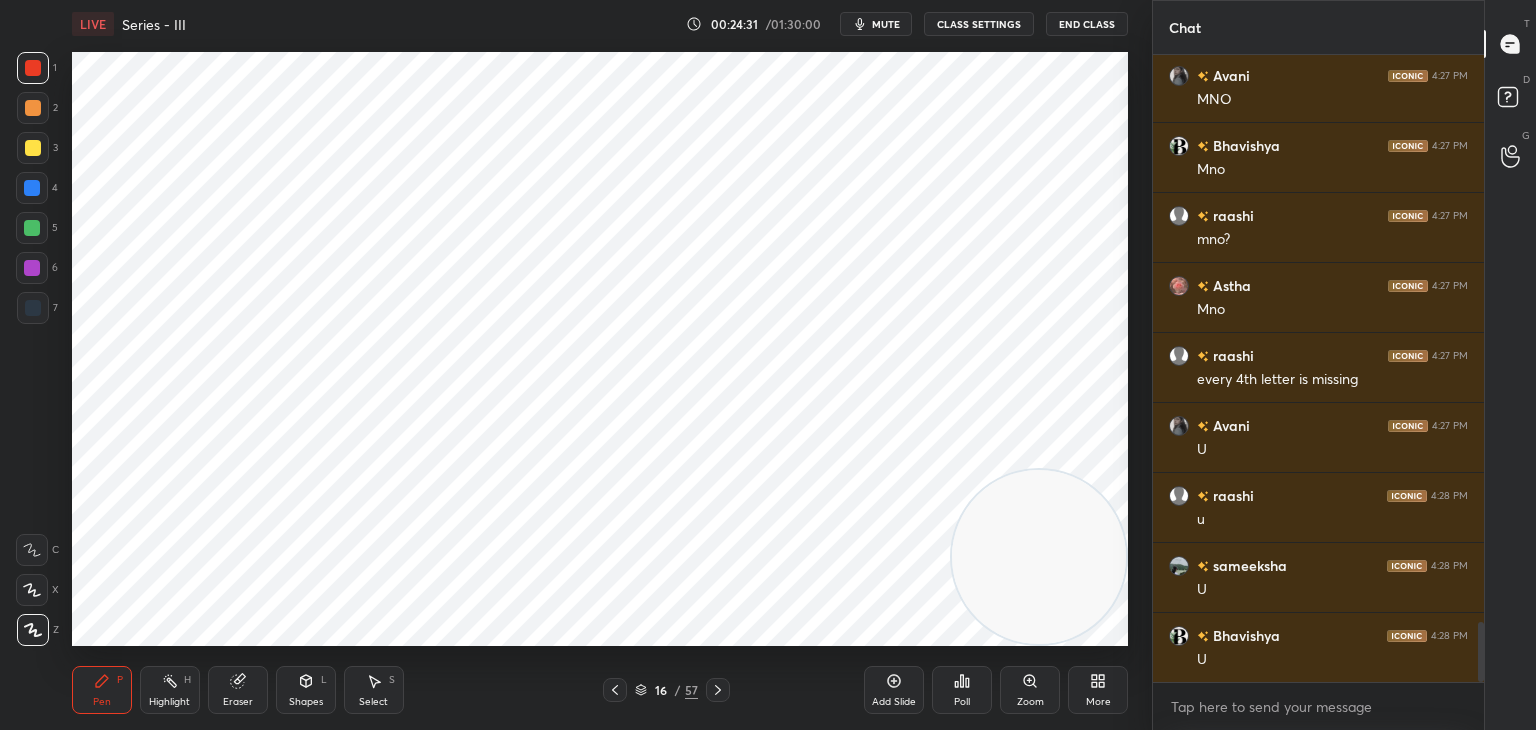 click at bounding box center [33, 308] 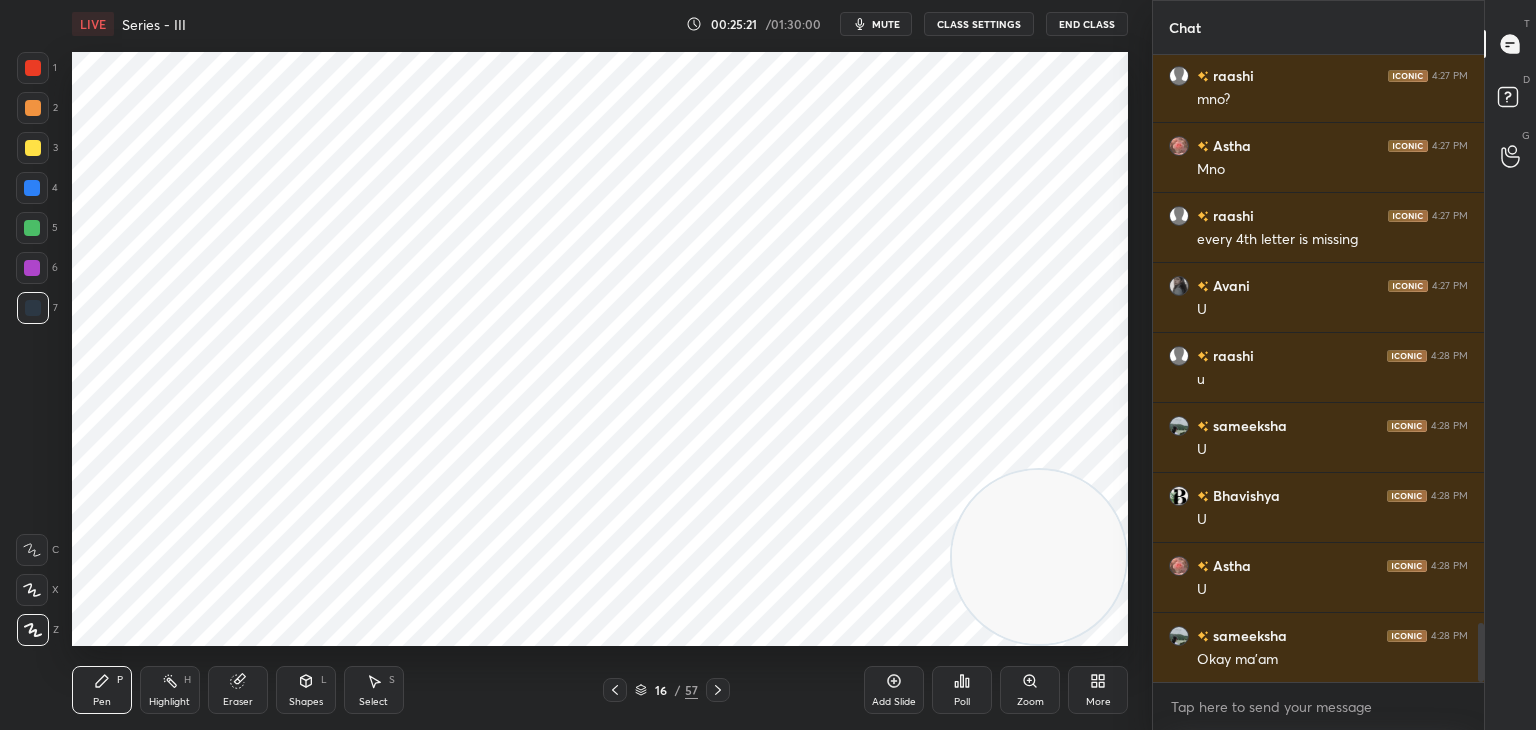 scroll, scrollTop: 6166, scrollLeft: 0, axis: vertical 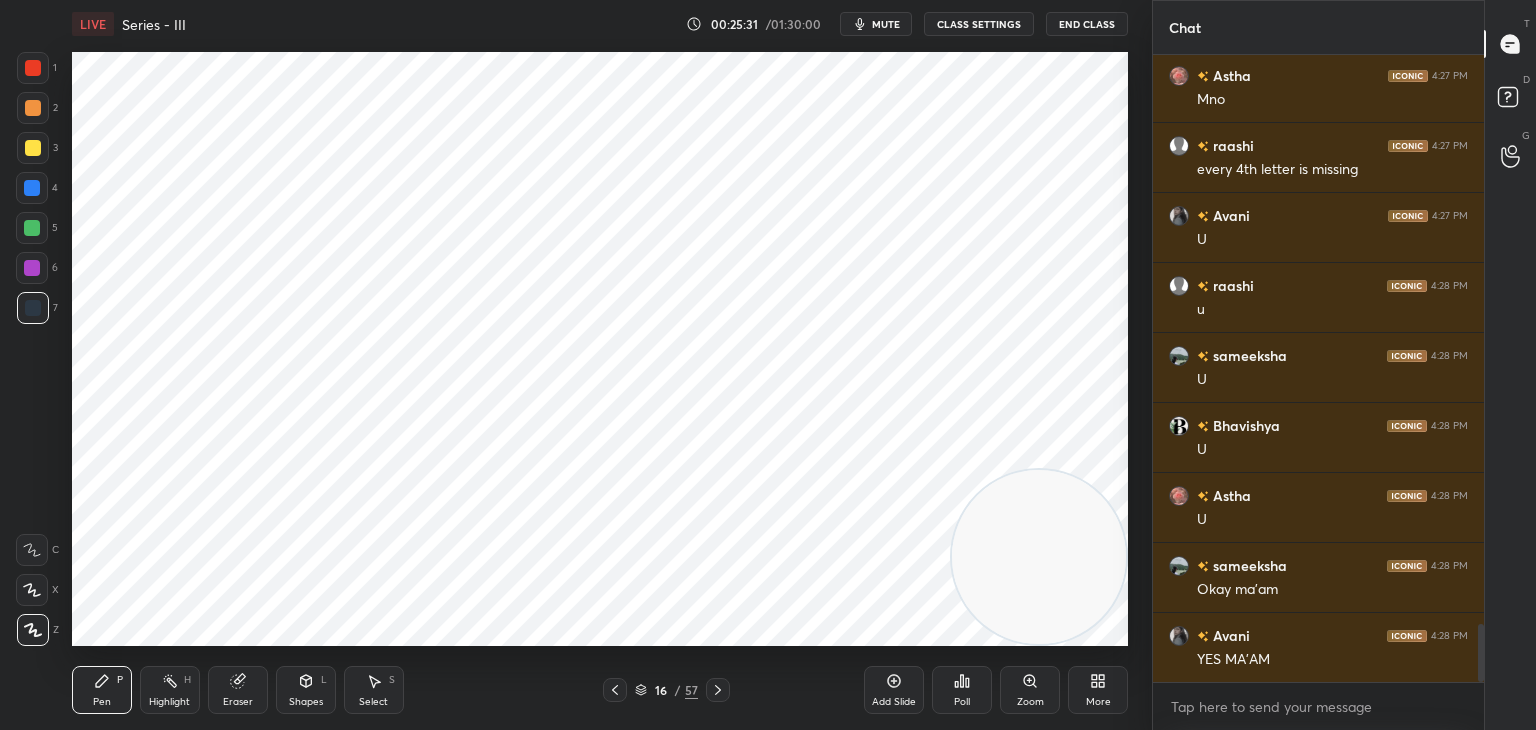 click 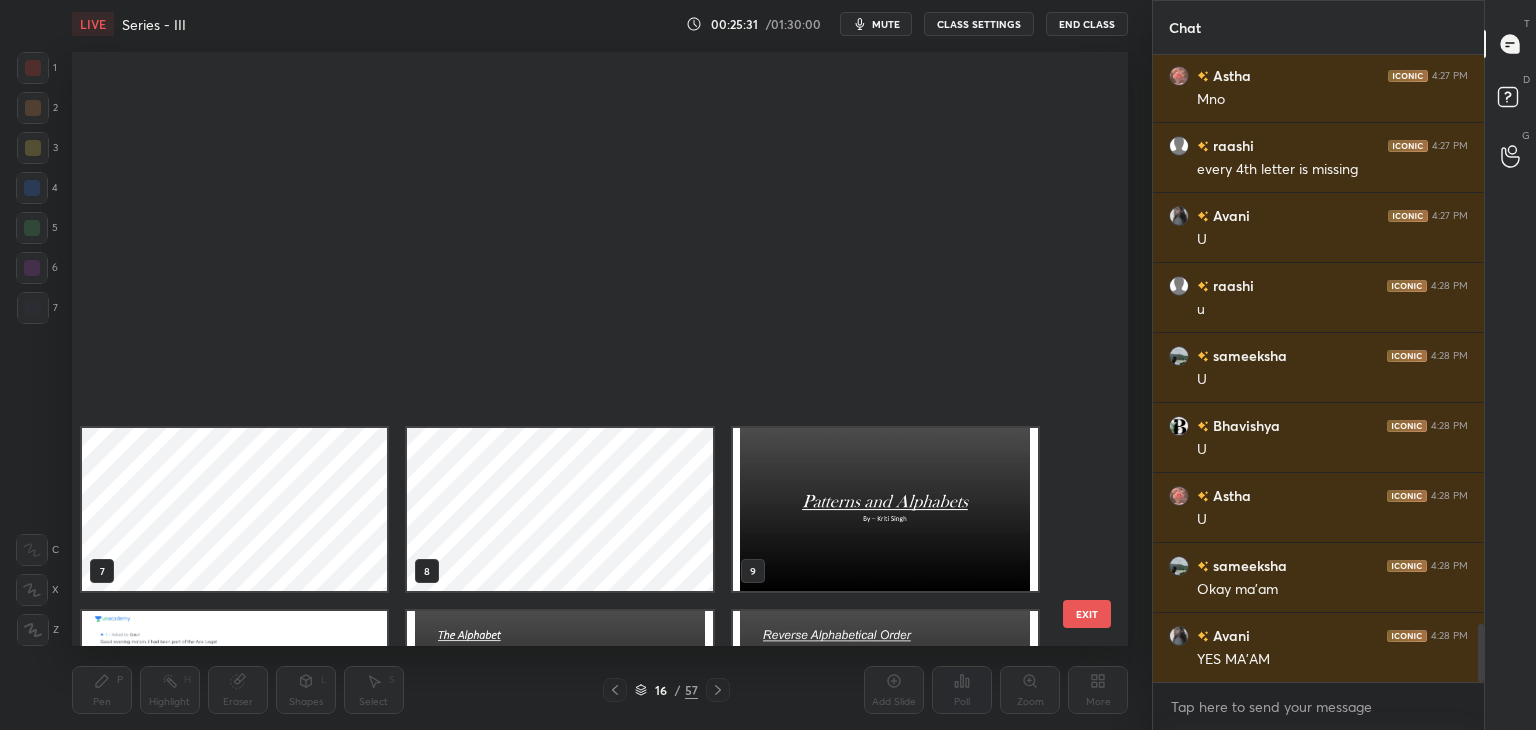 scroll, scrollTop: 504, scrollLeft: 0, axis: vertical 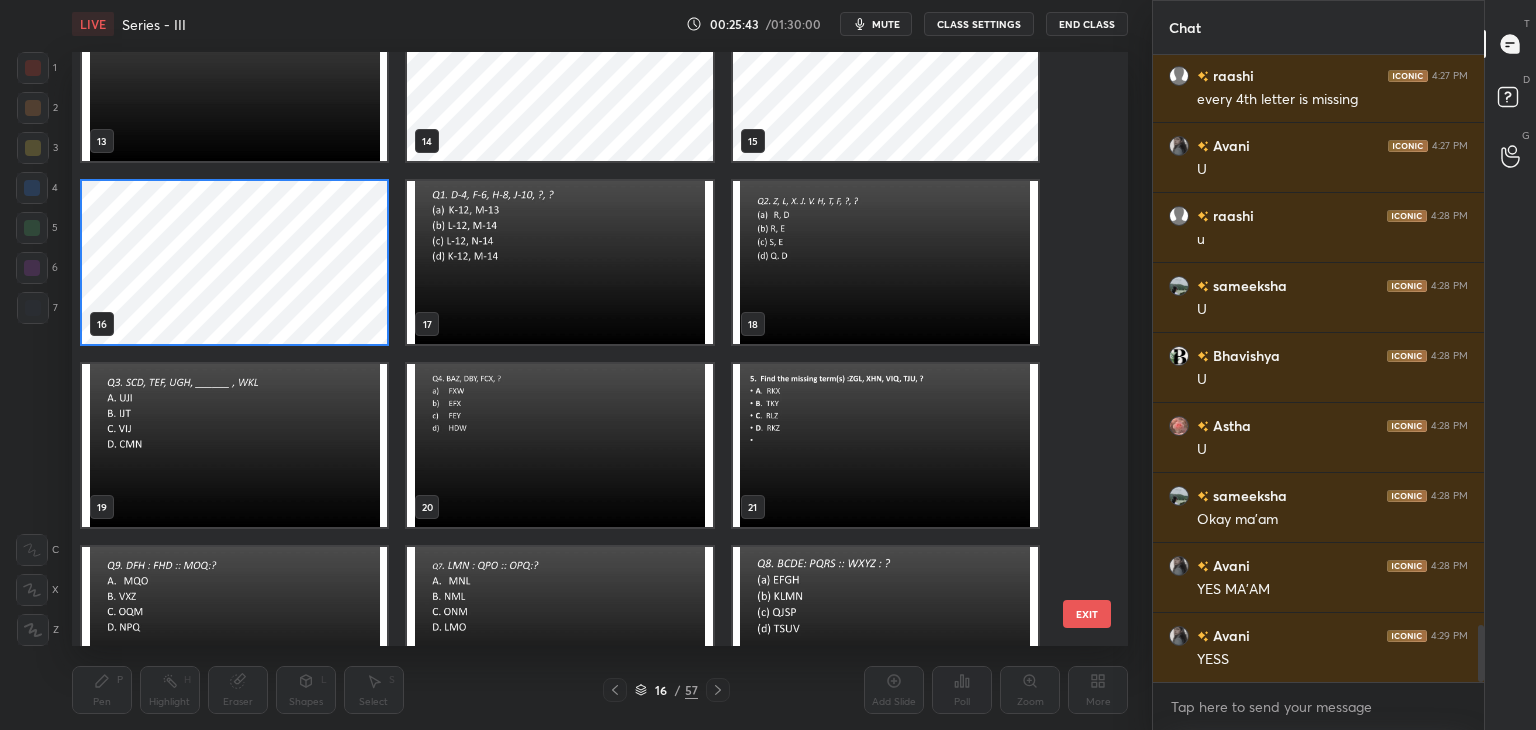 click at bounding box center [559, 262] 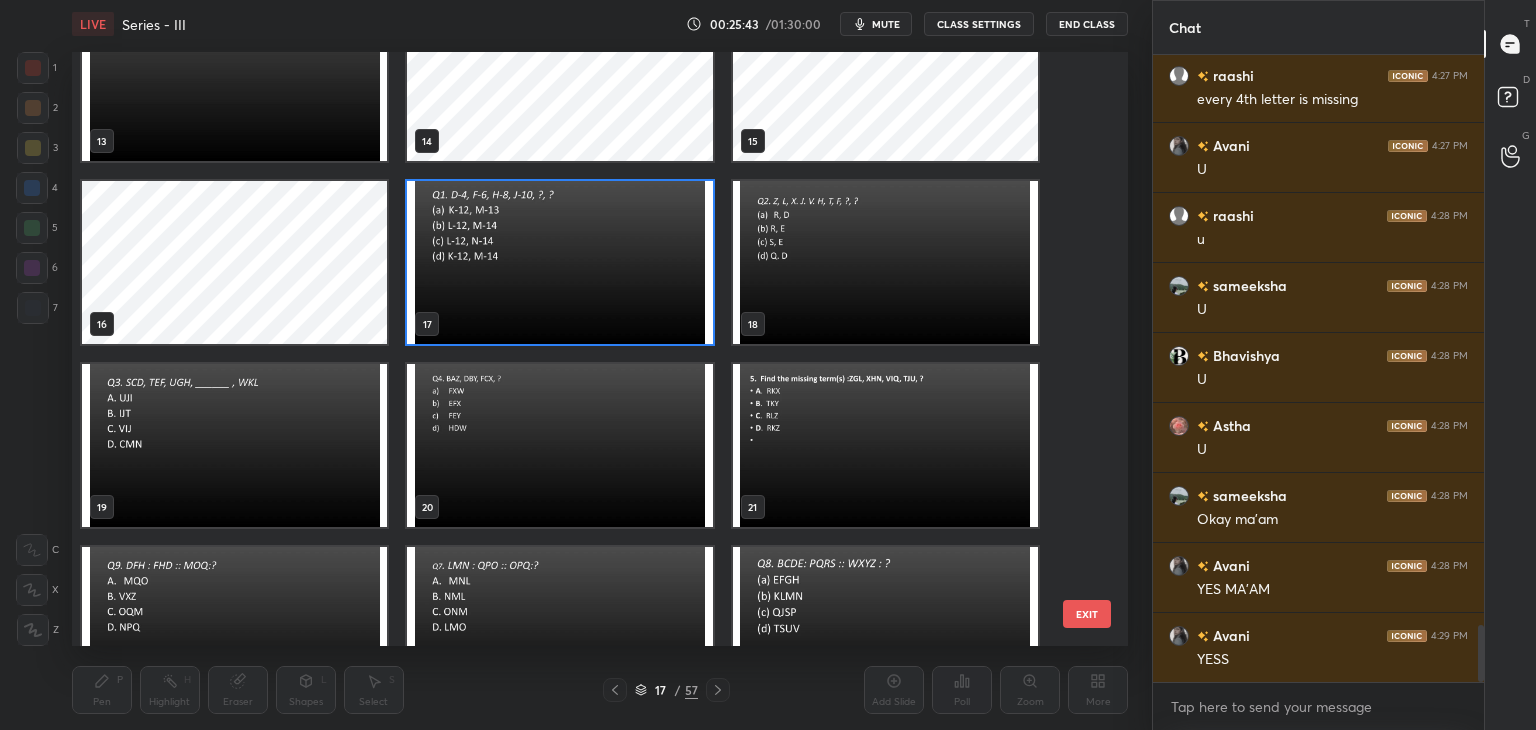 click at bounding box center (559, 262) 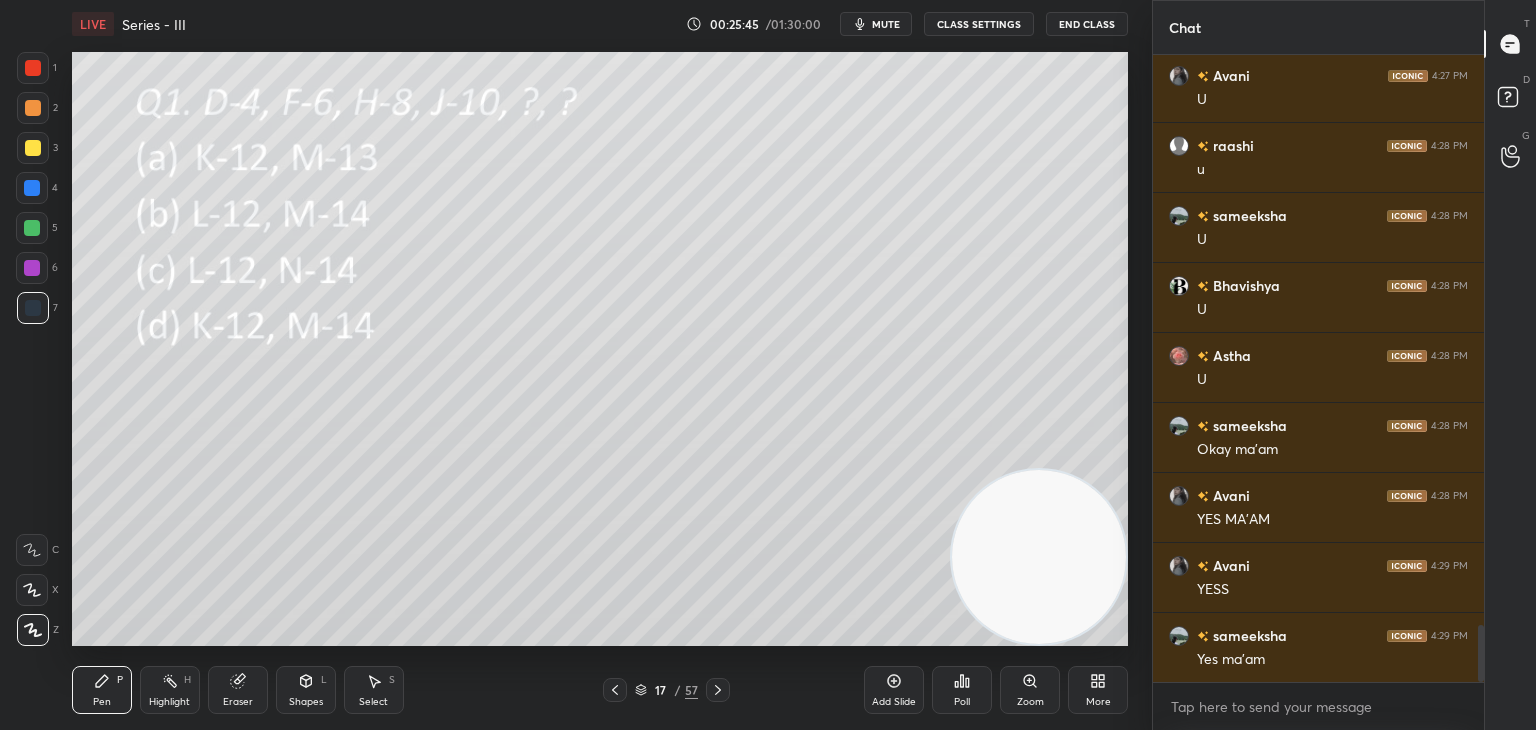 click at bounding box center (33, 148) 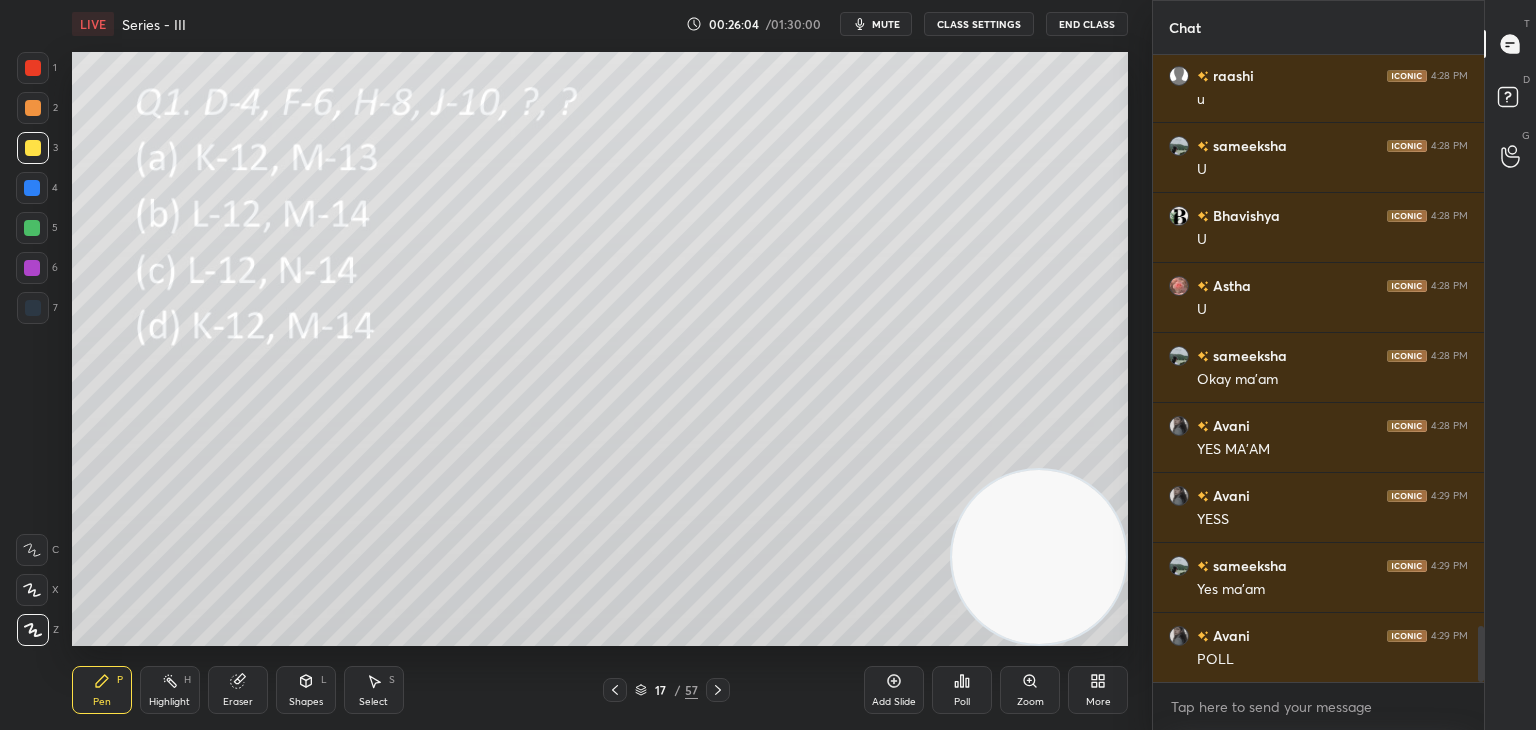 scroll, scrollTop: 6446, scrollLeft: 0, axis: vertical 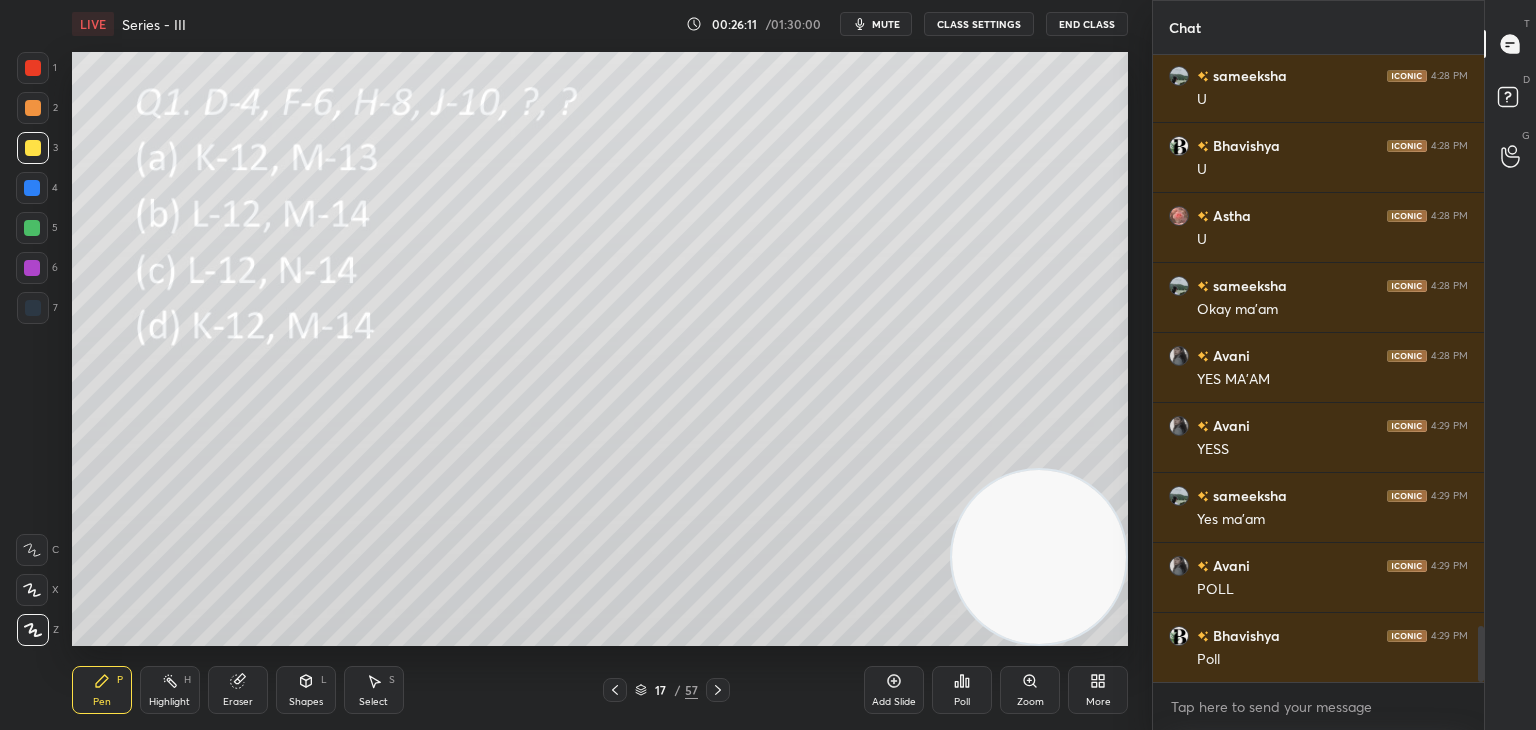 click on "Poll" at bounding box center [962, 690] 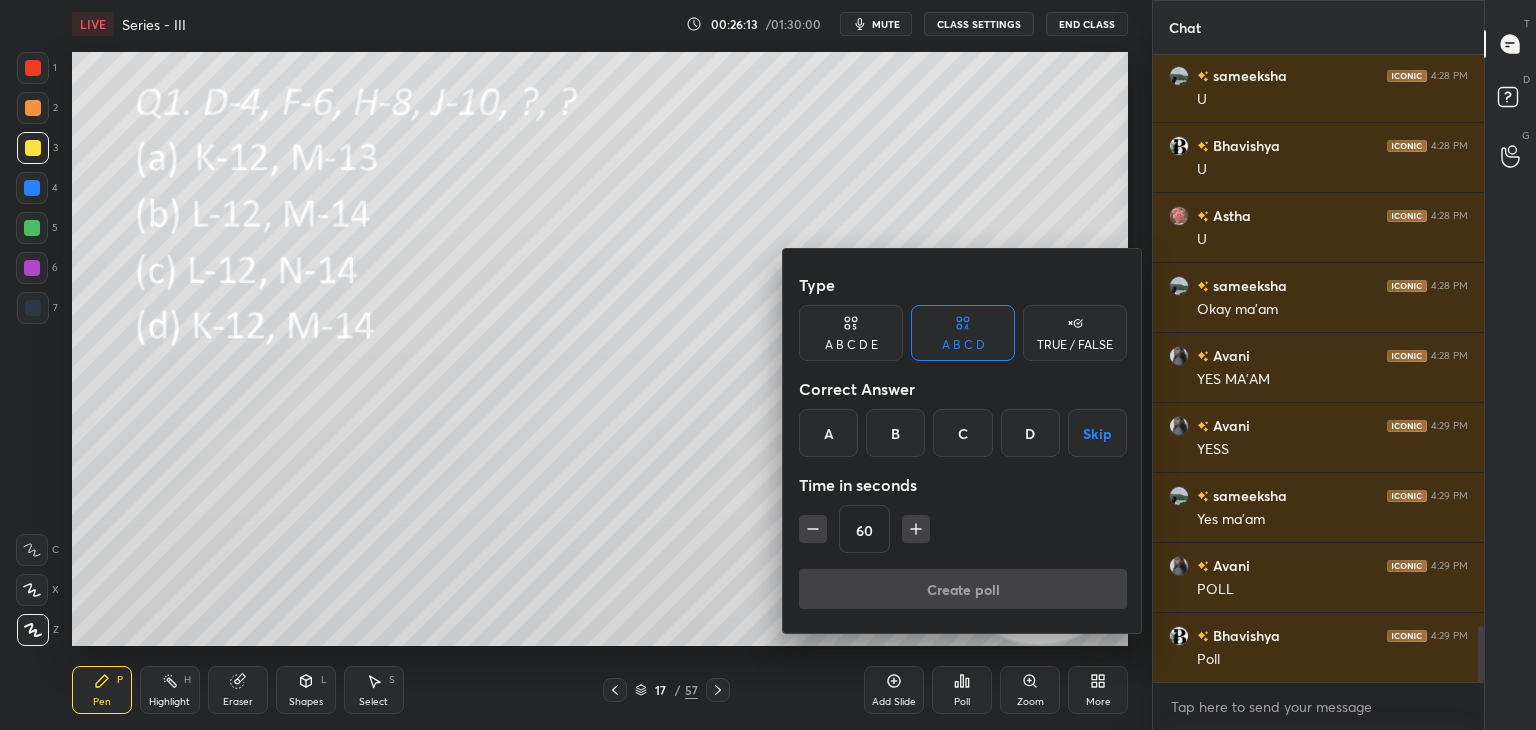 click on "C" at bounding box center (962, 433) 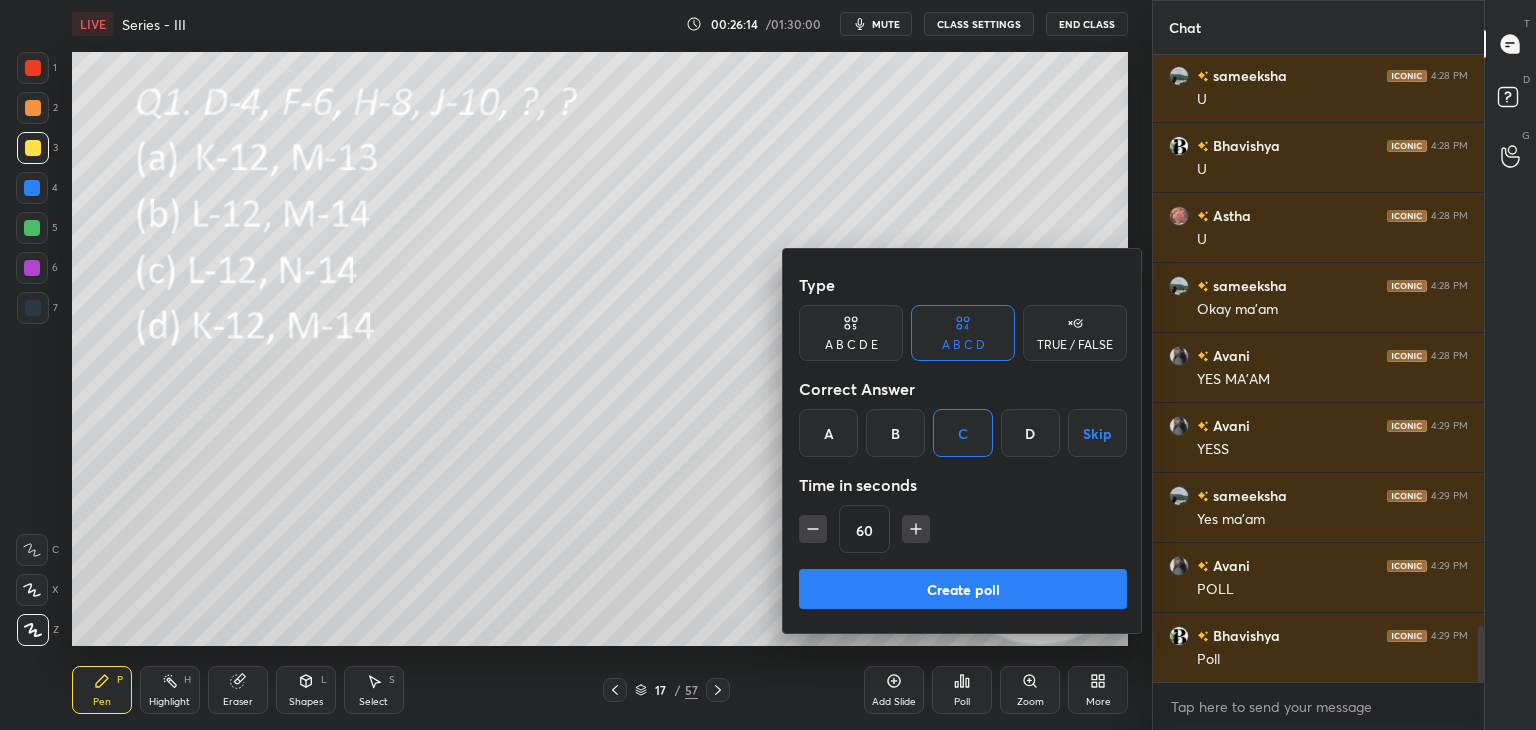 click on "Create poll" at bounding box center (963, 589) 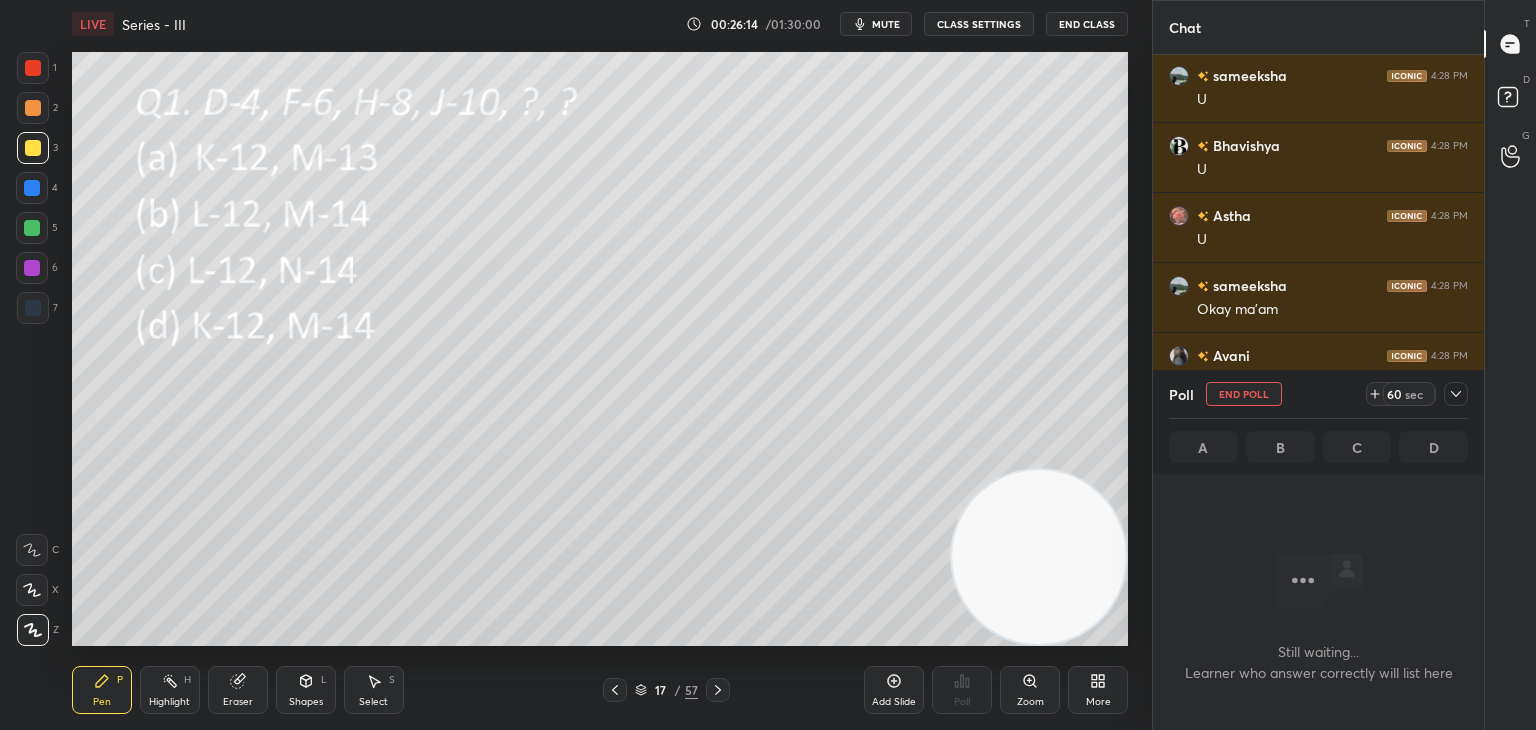 scroll, scrollTop: 598, scrollLeft: 325, axis: both 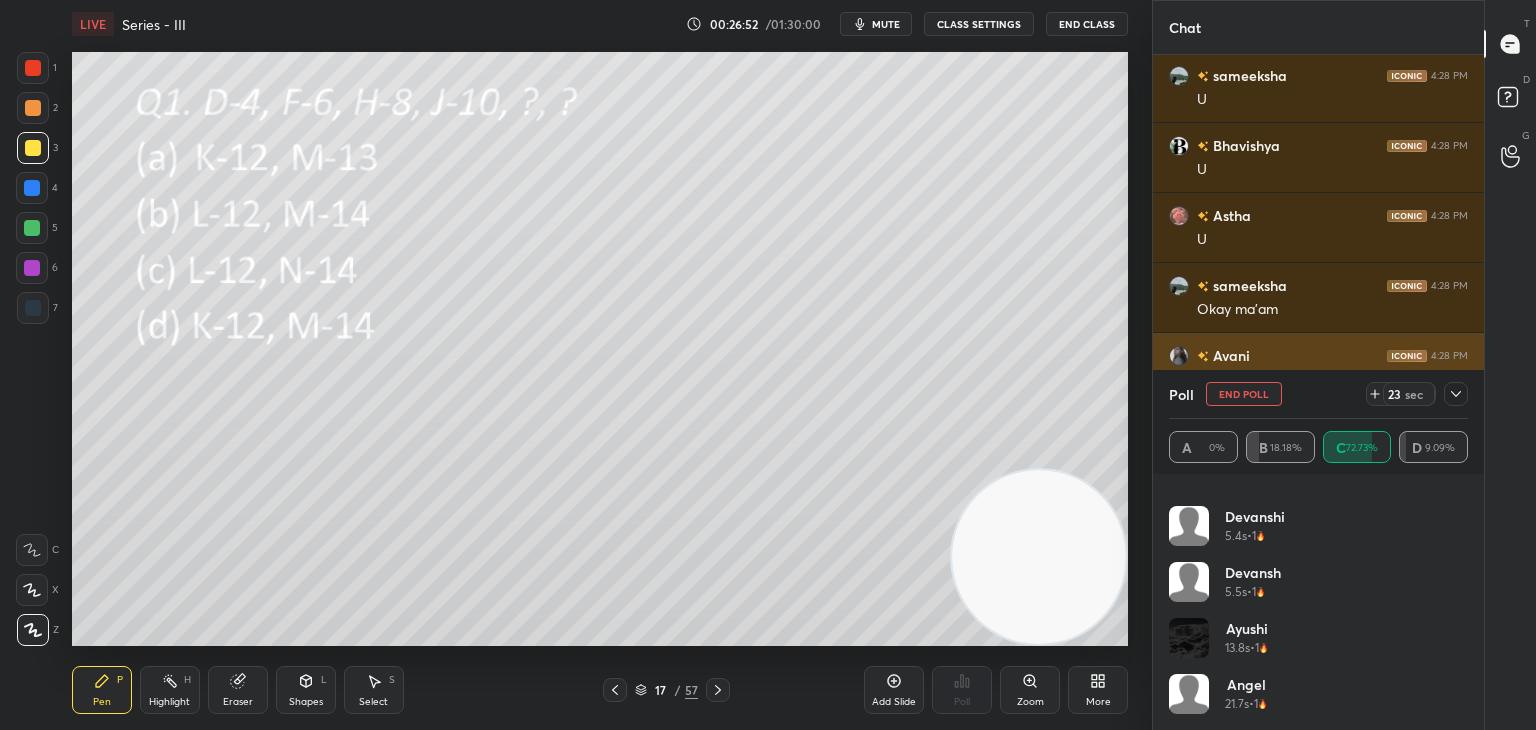 click on "End Poll" at bounding box center [1244, 394] 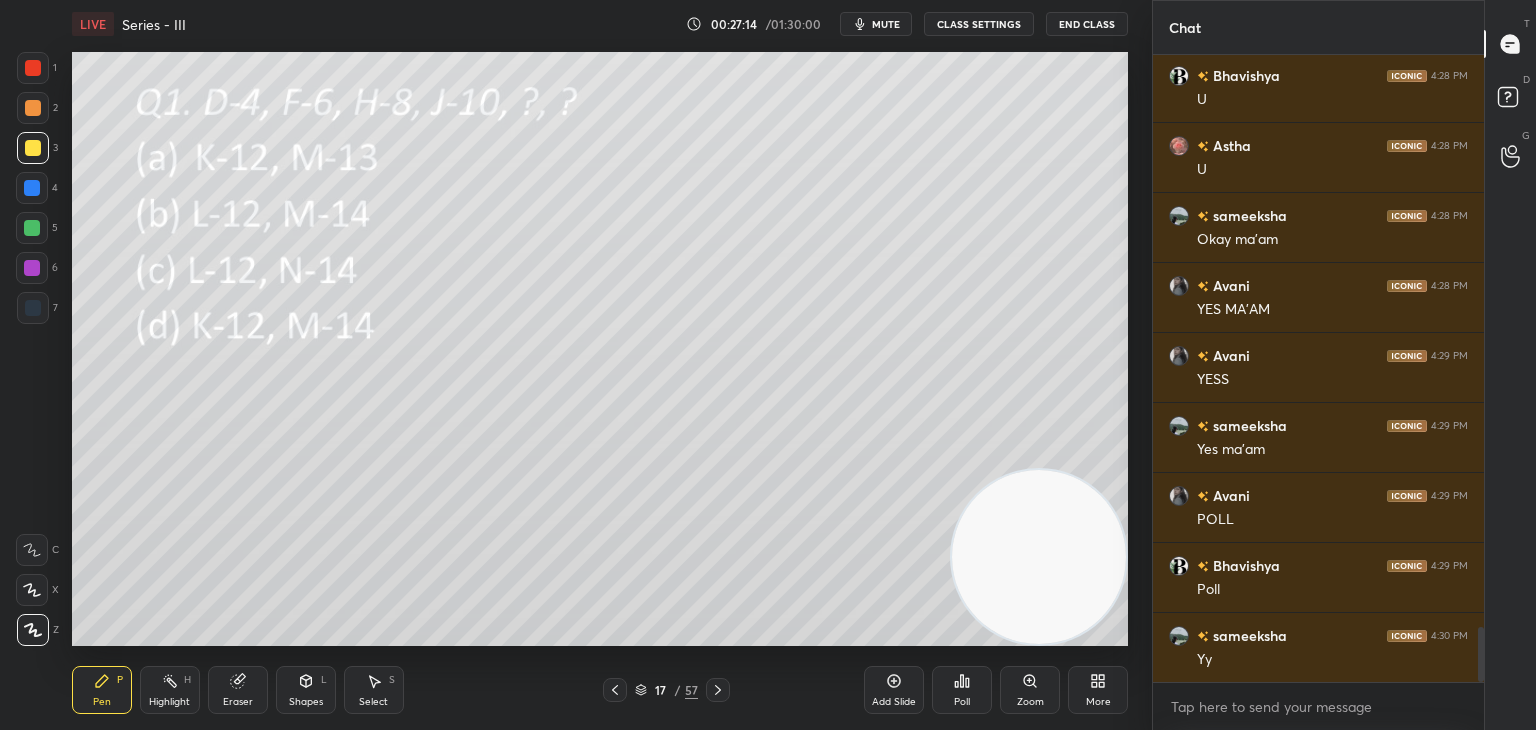 click 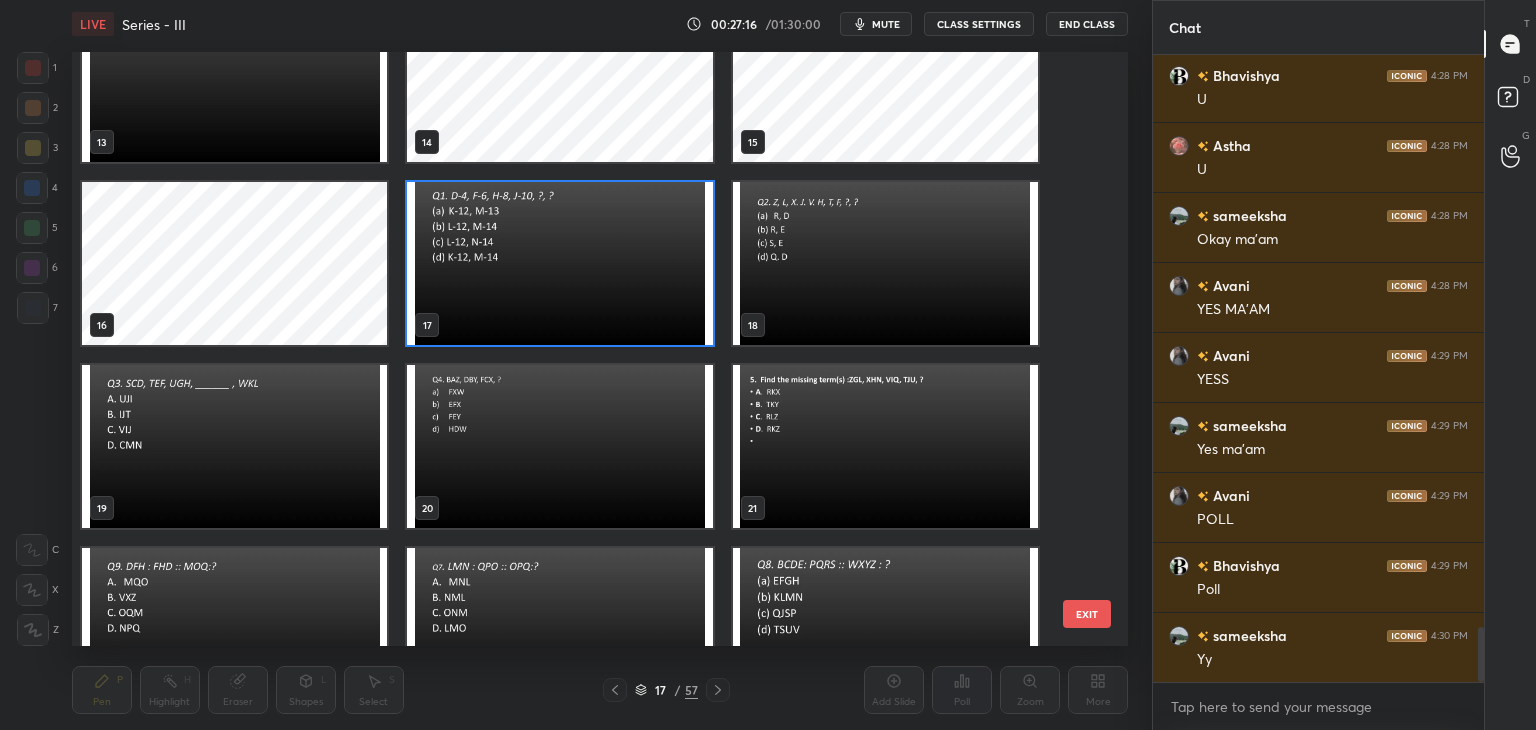 click at bounding box center [559, 446] 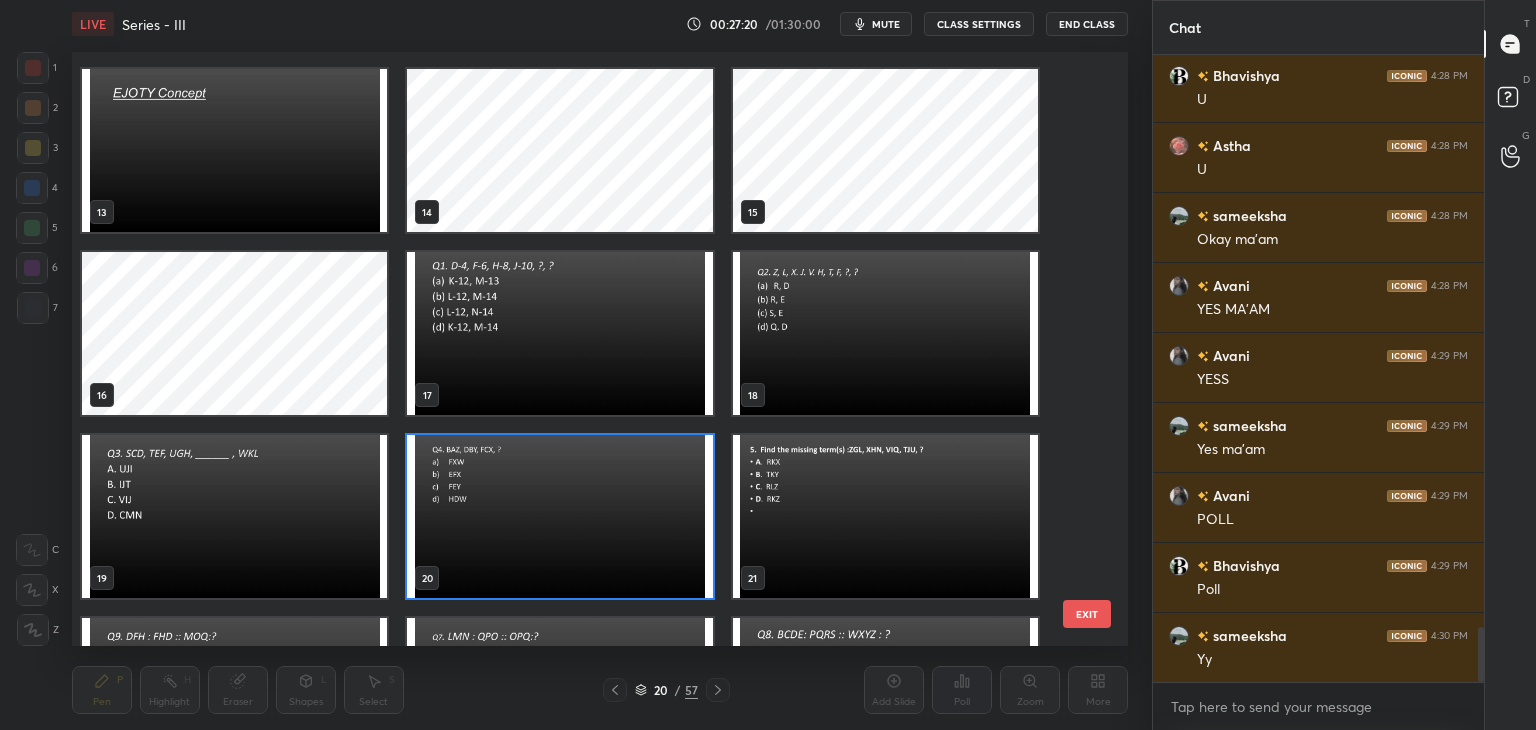 click at bounding box center [885, 333] 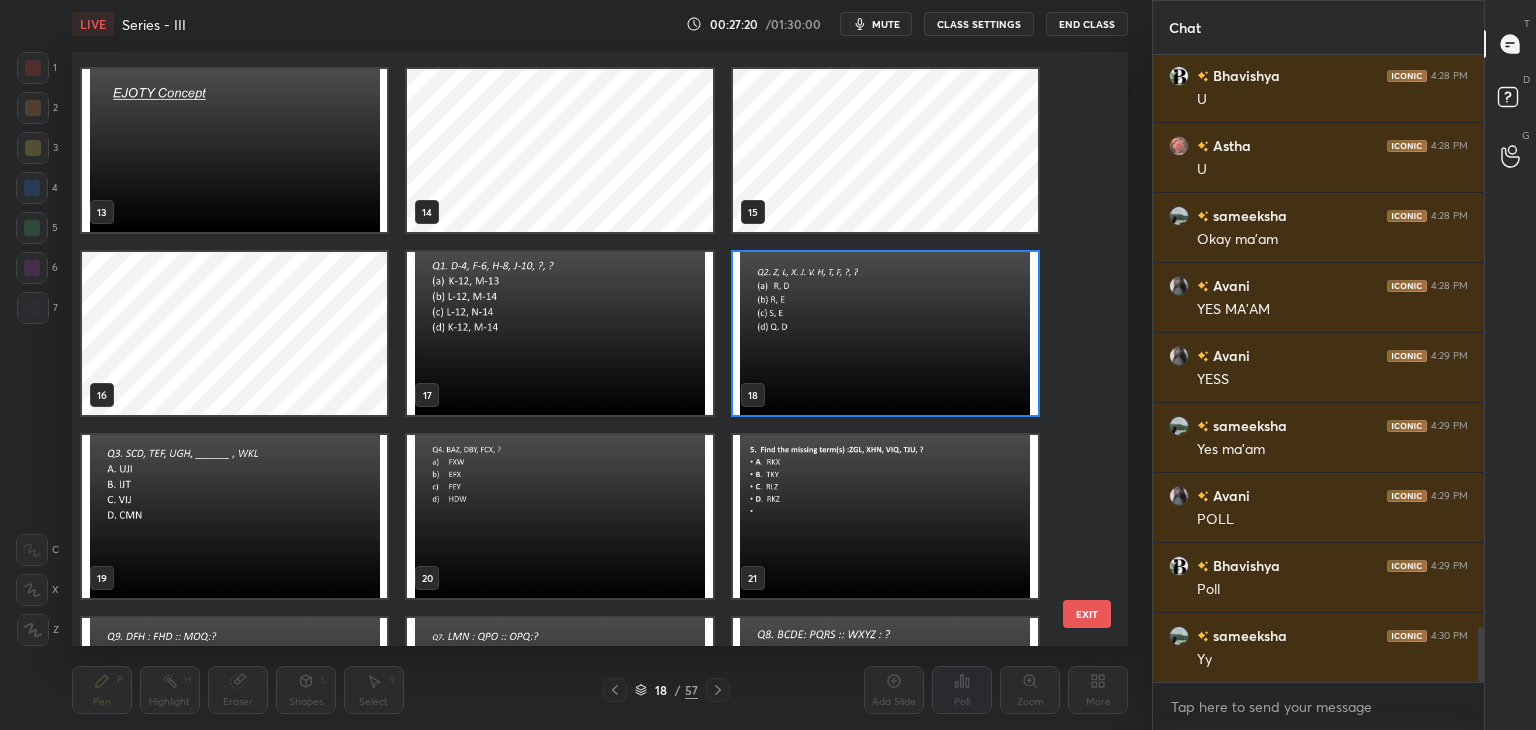 click at bounding box center (885, 333) 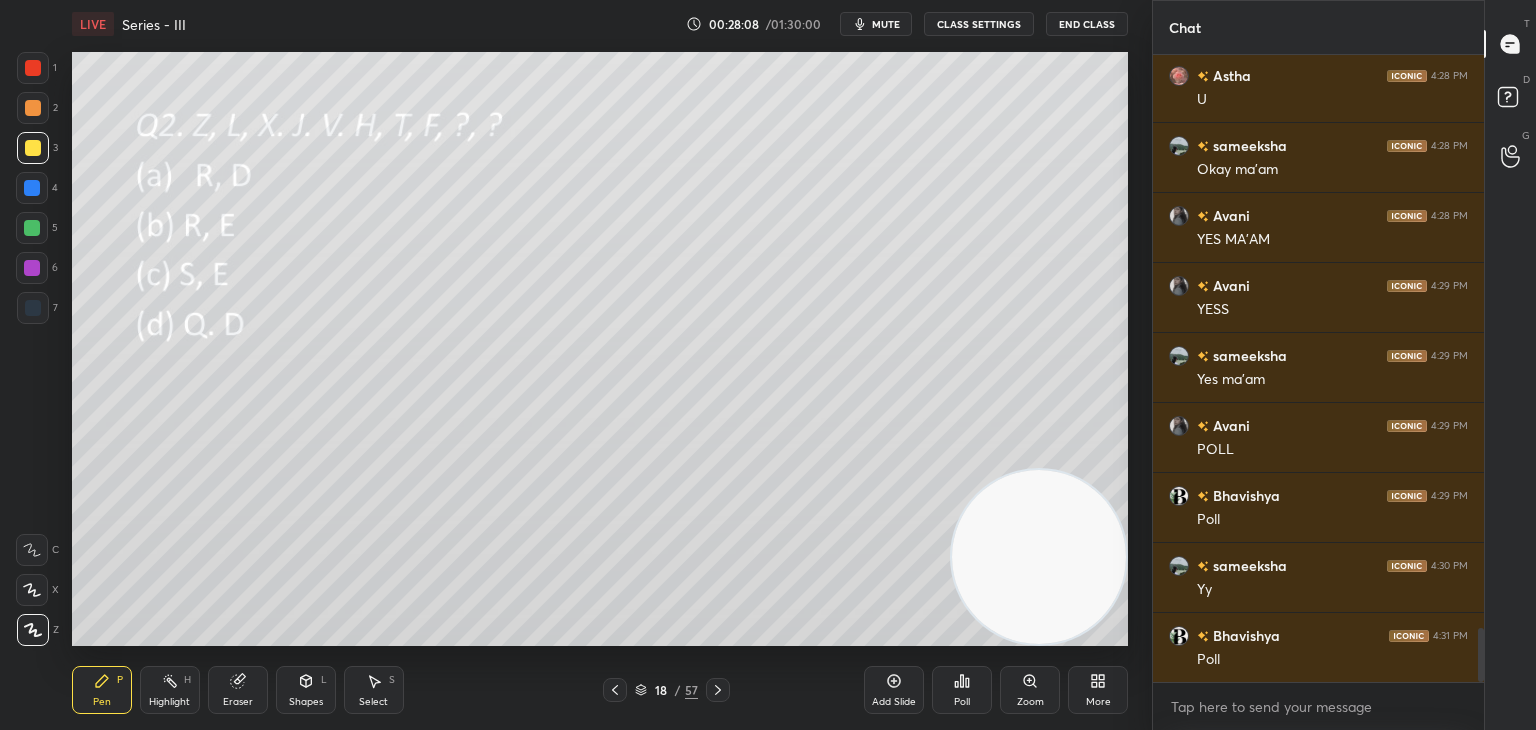 scroll, scrollTop: 6634, scrollLeft: 0, axis: vertical 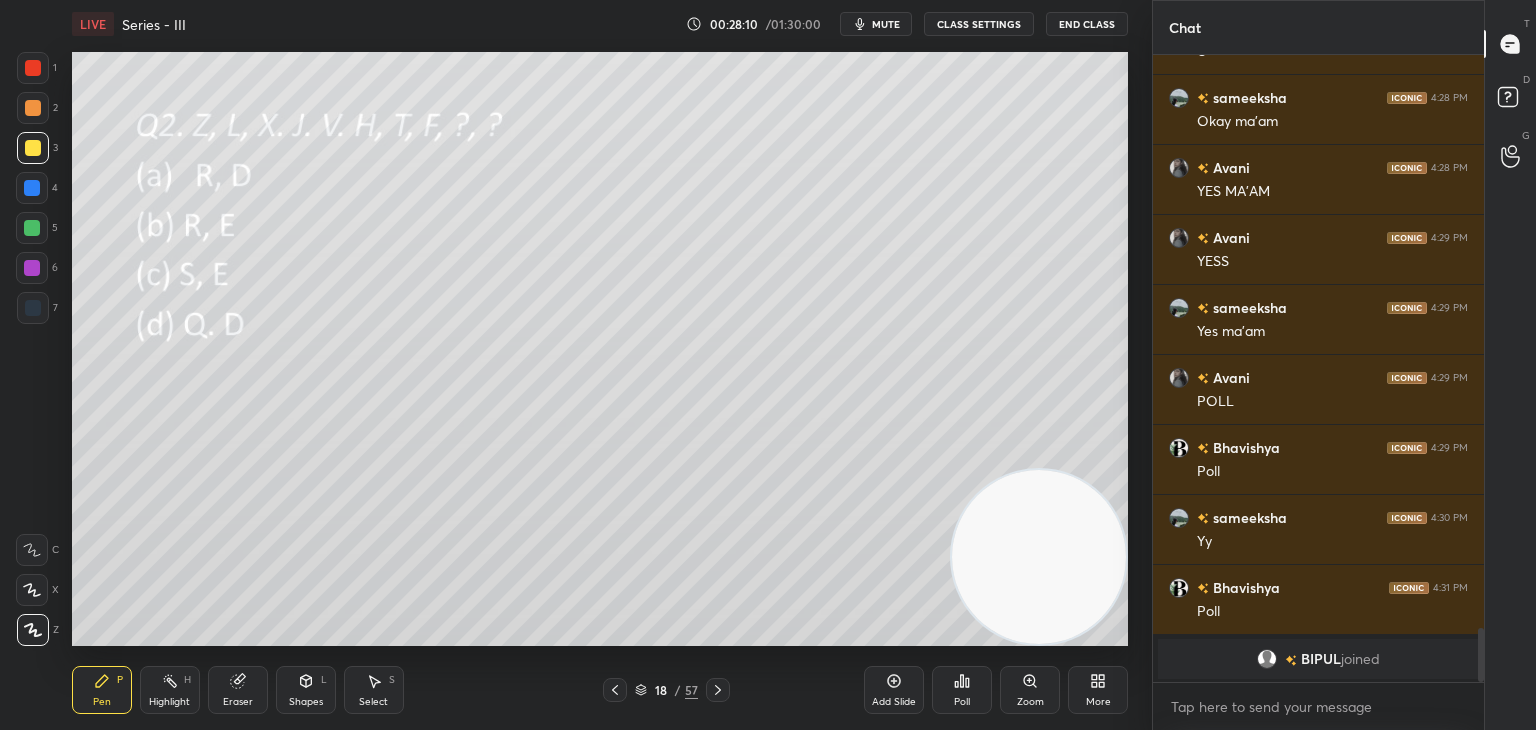 click on "Poll" at bounding box center [962, 702] 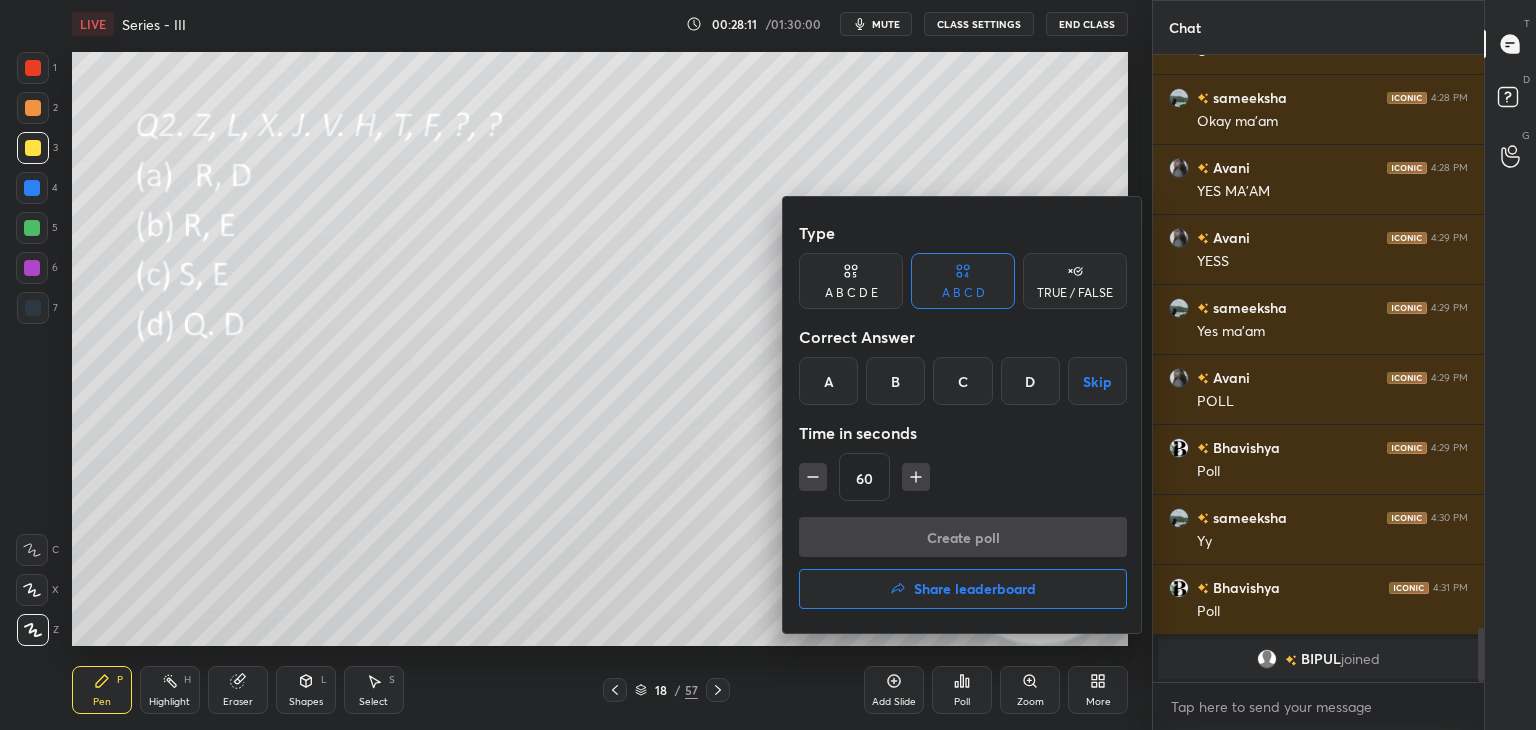 click on "A" at bounding box center (828, 381) 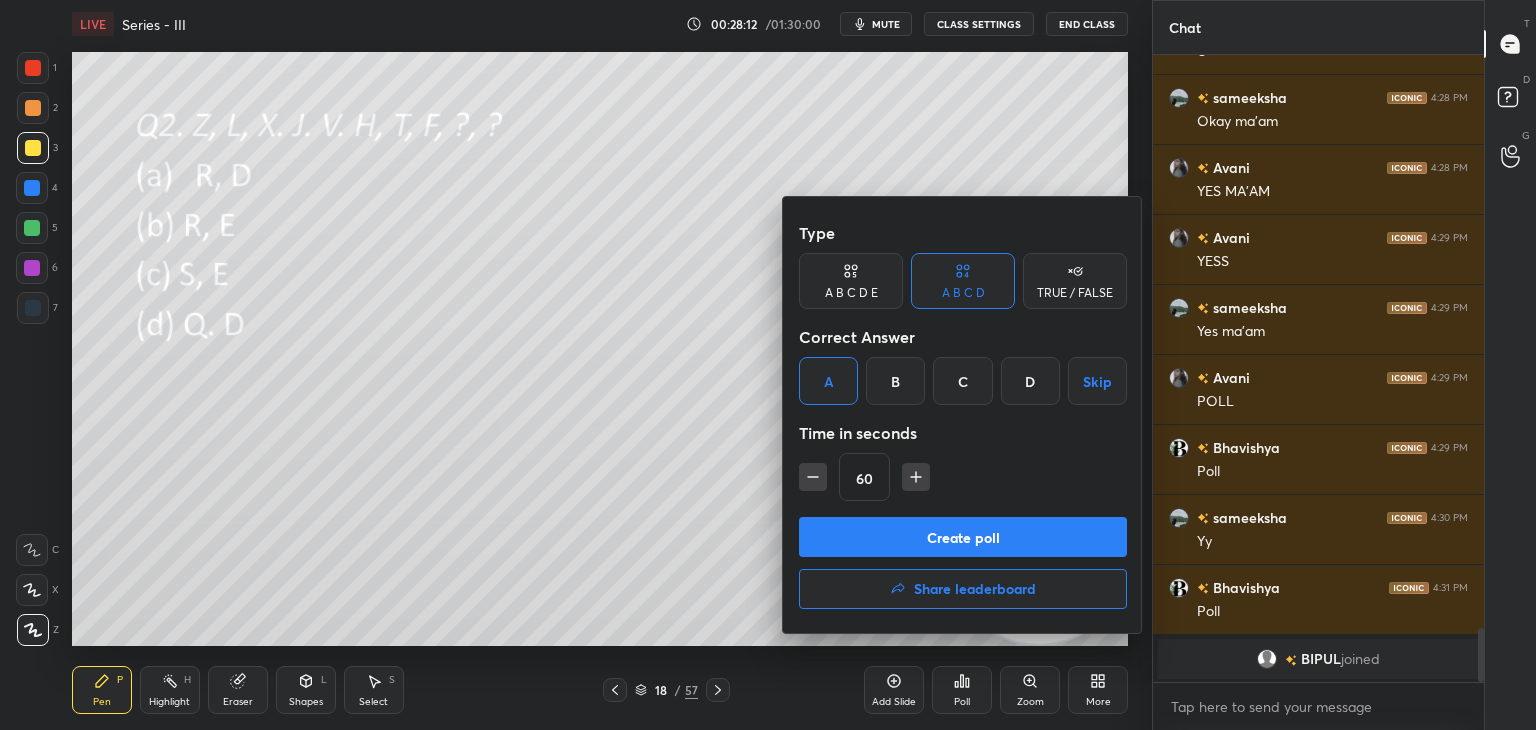 click 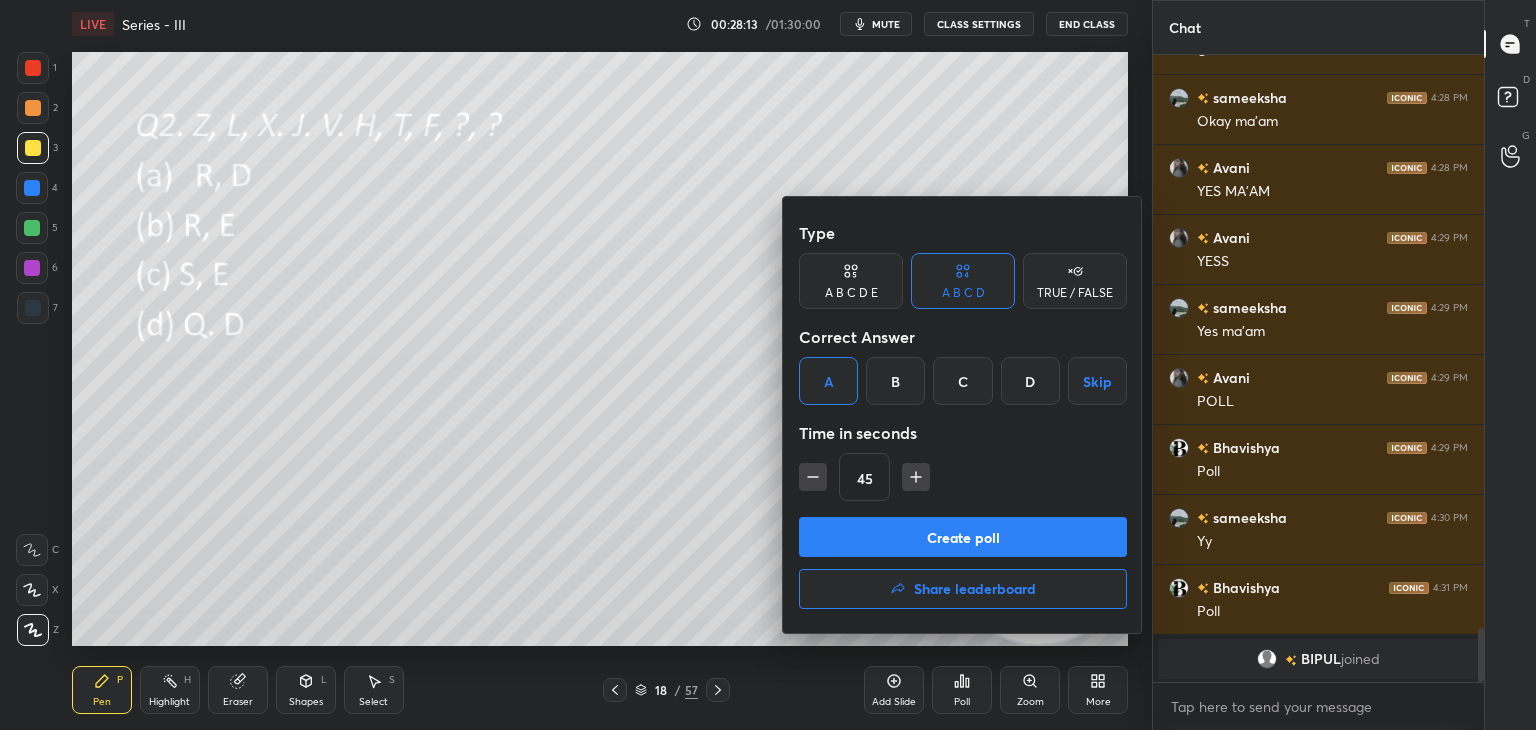 click 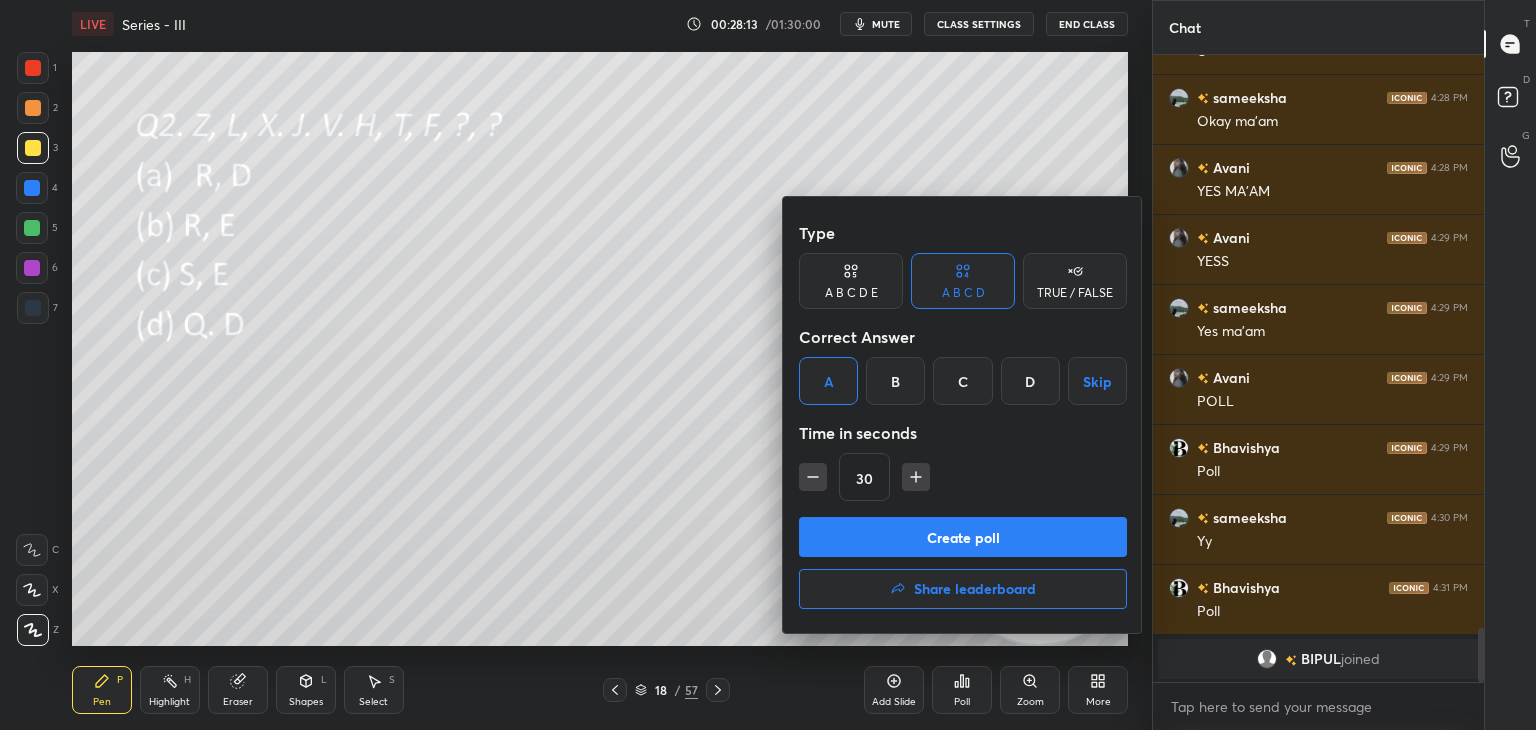 click on "Create poll" at bounding box center [963, 537] 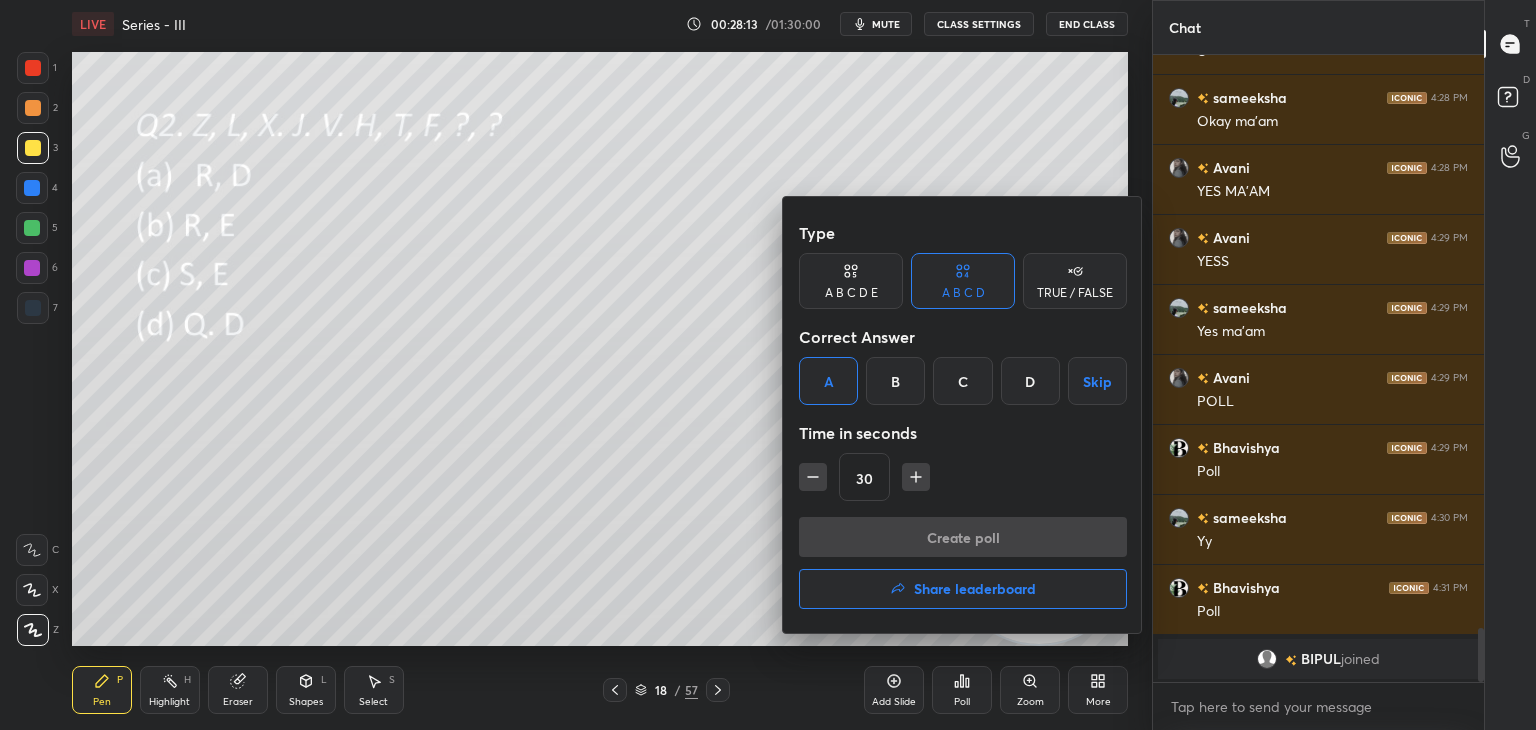 scroll, scrollTop: 601, scrollLeft: 325, axis: both 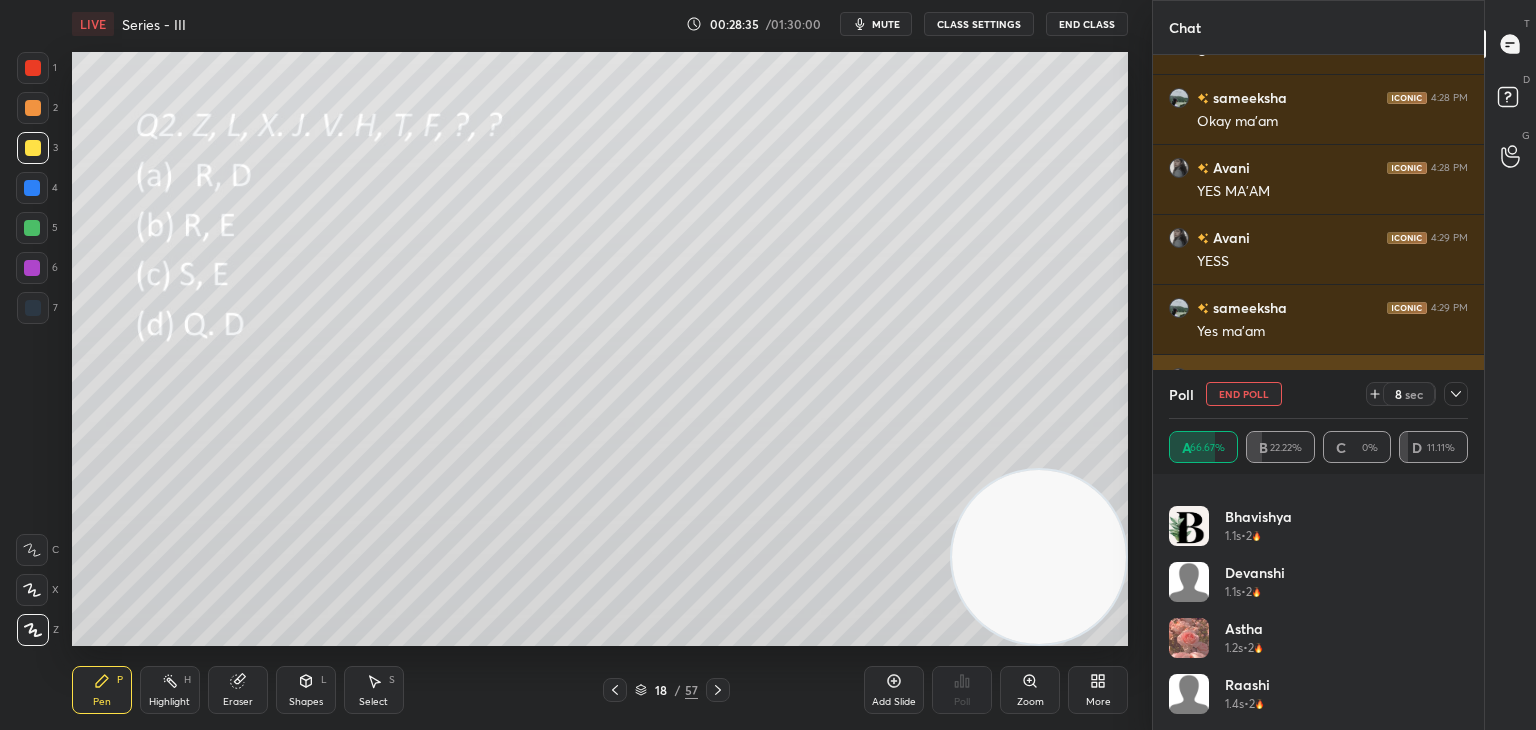click on "End Poll" at bounding box center (1244, 394) 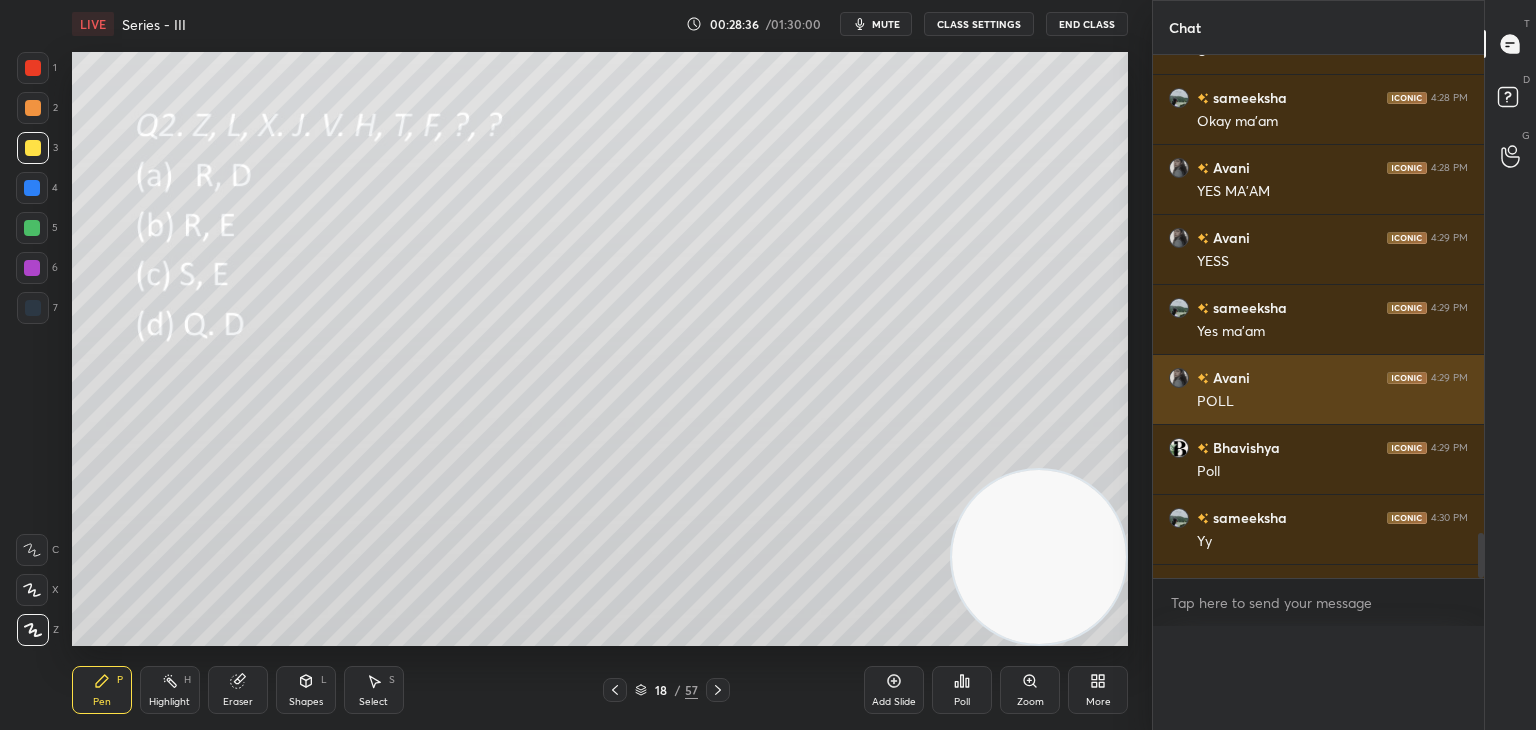 scroll, scrollTop: 0, scrollLeft: 0, axis: both 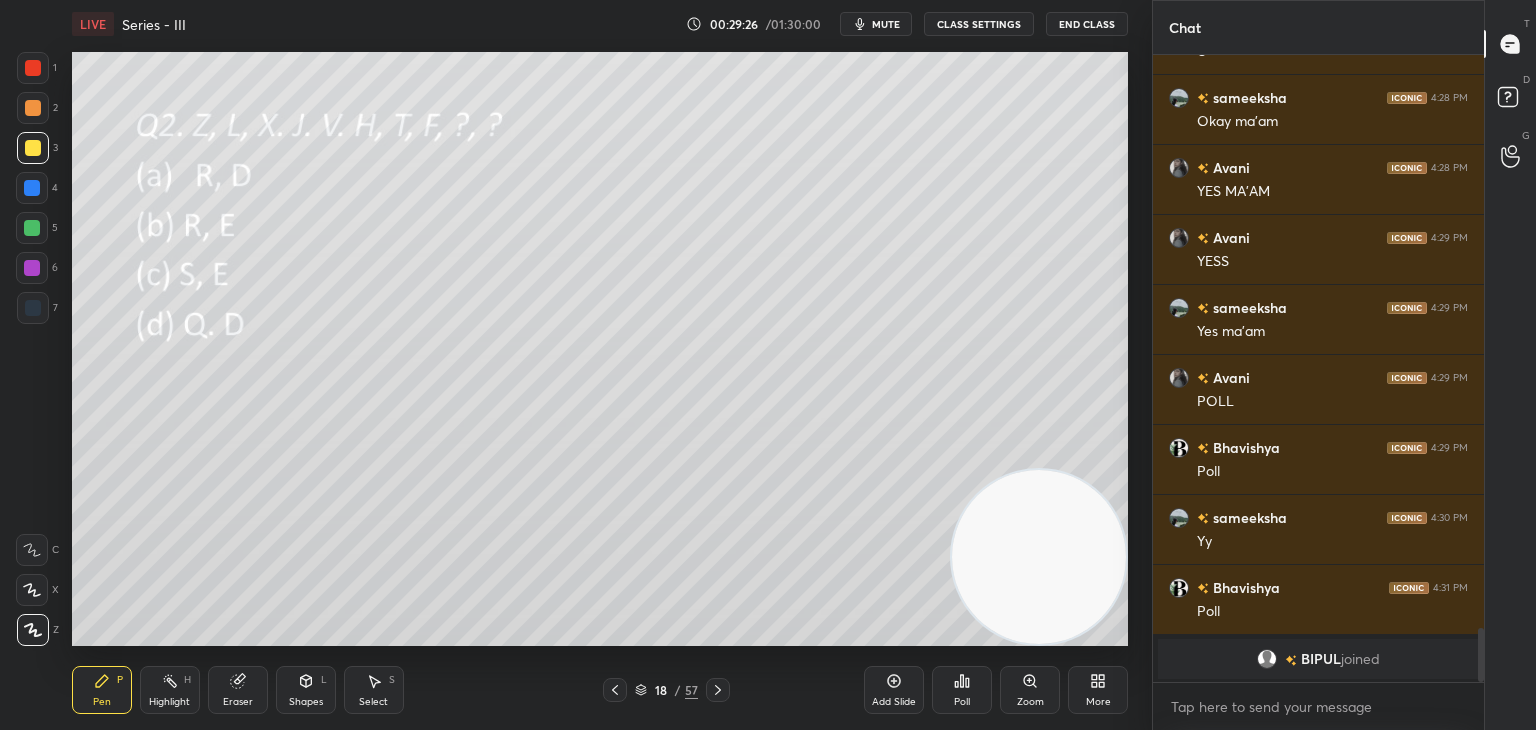 click 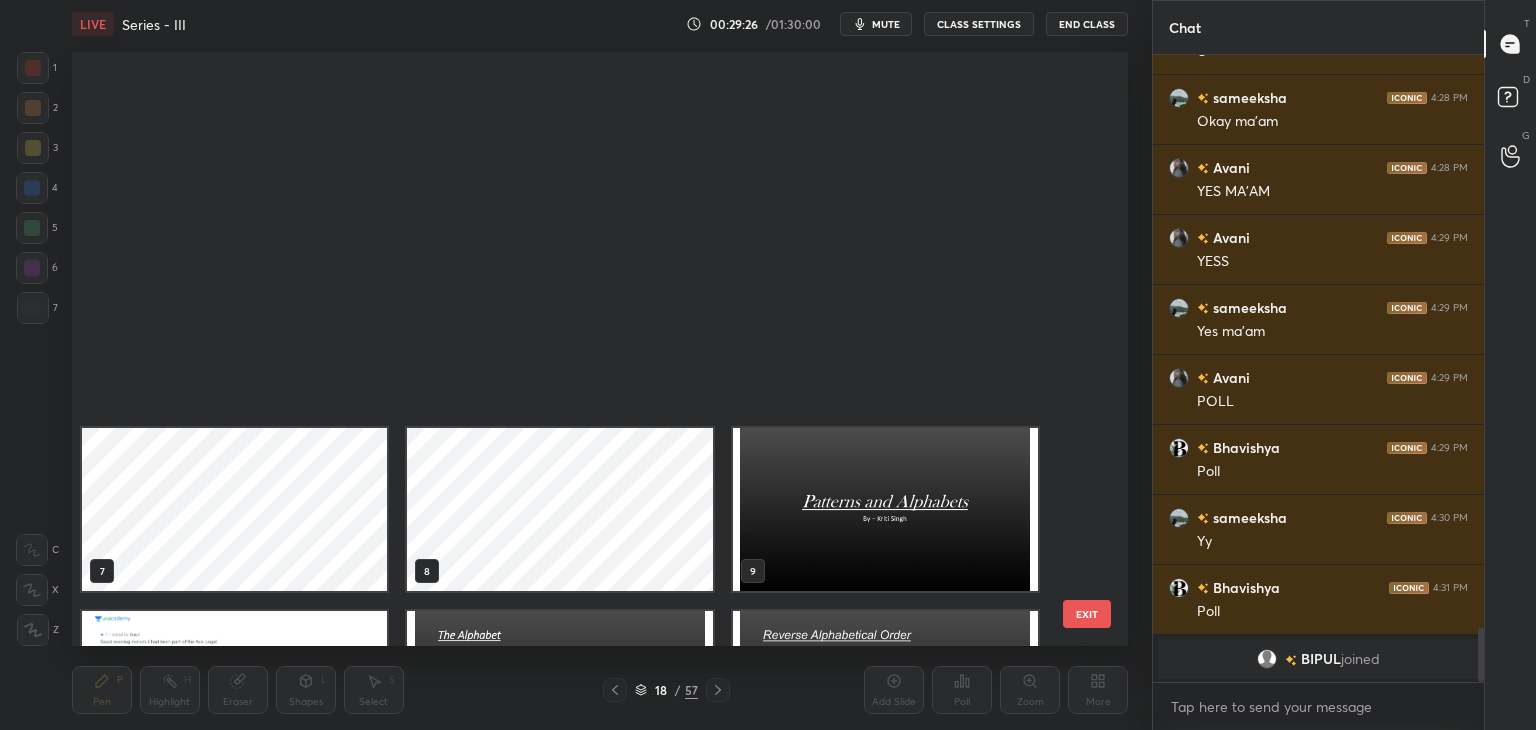 scroll, scrollTop: 504, scrollLeft: 0, axis: vertical 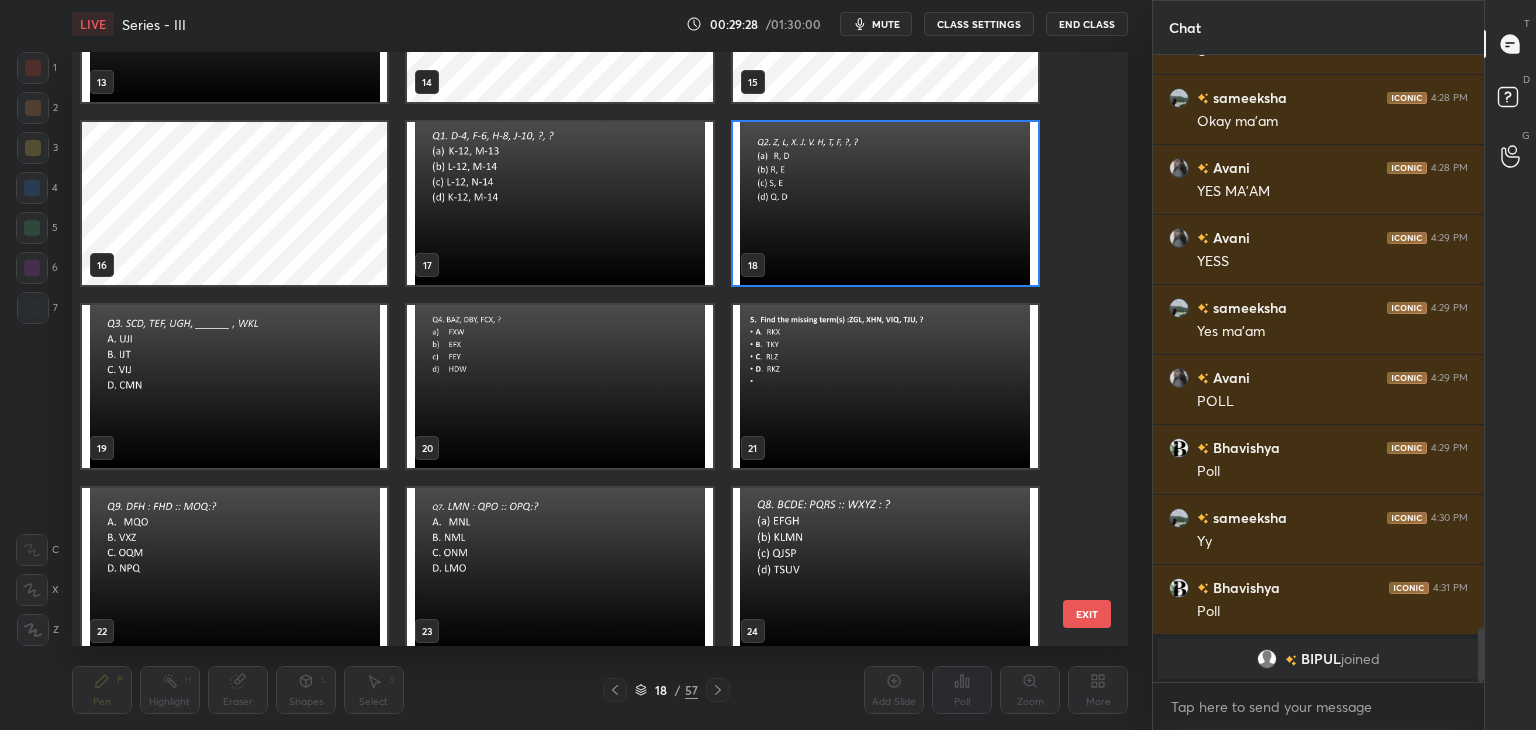 click at bounding box center [234, 386] 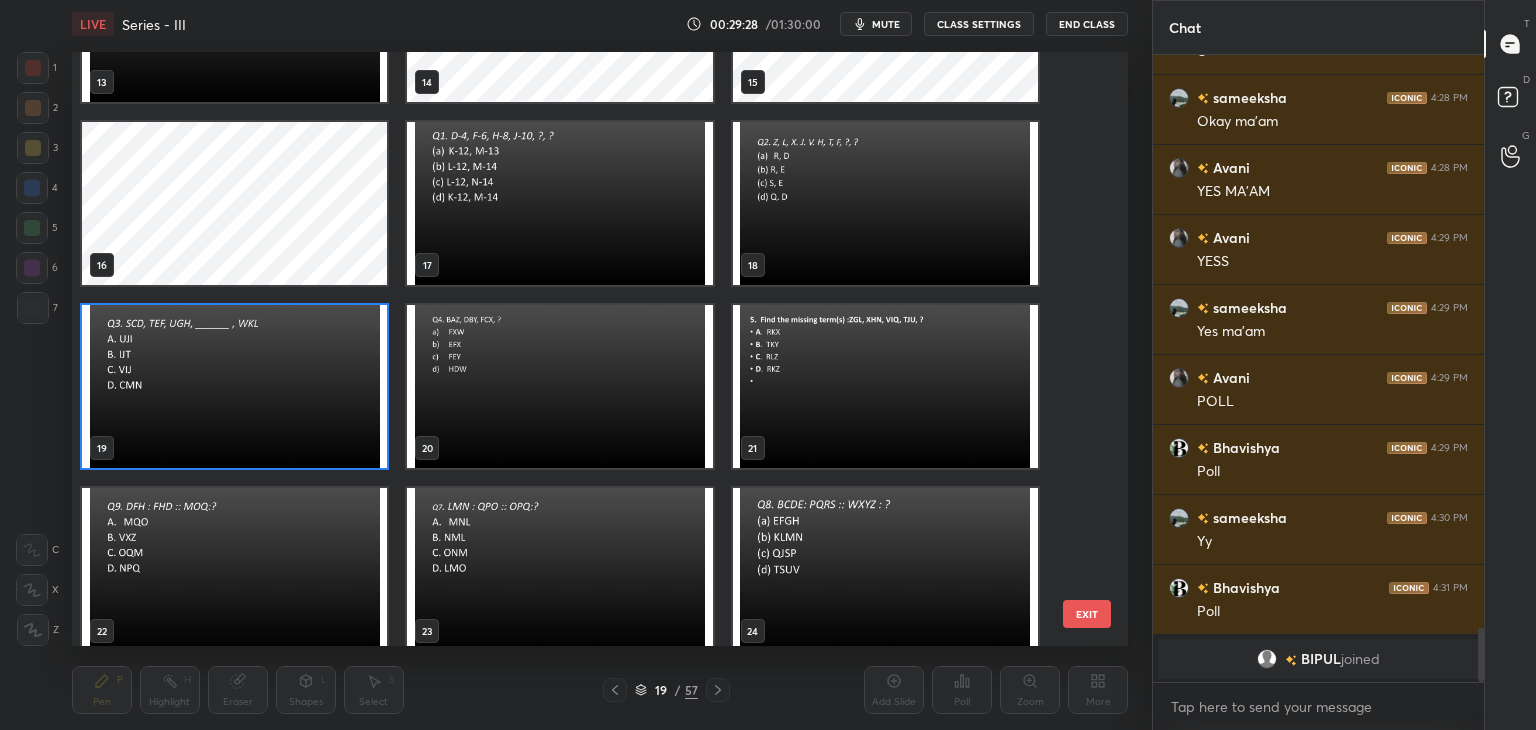 click at bounding box center [234, 386] 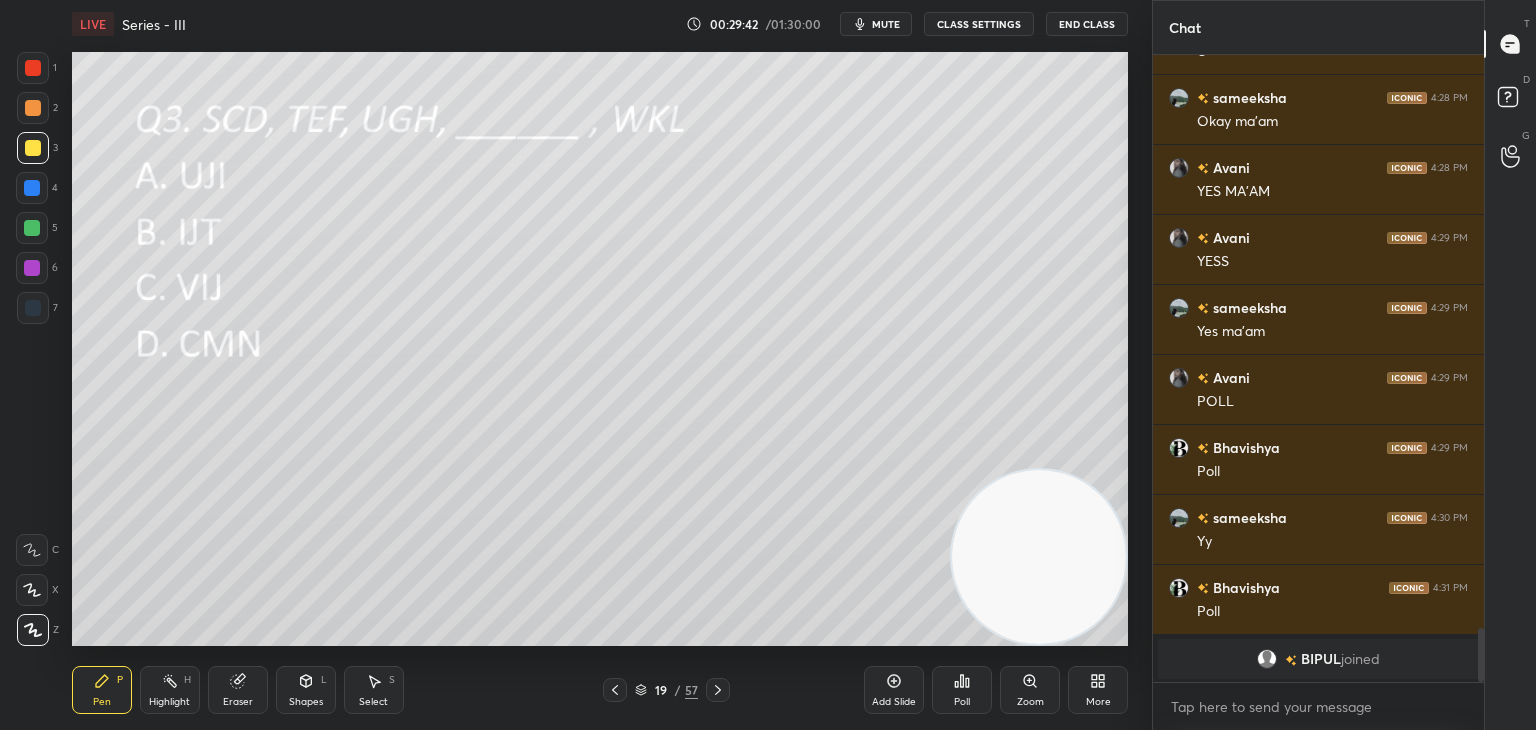 scroll, scrollTop: 5210, scrollLeft: 0, axis: vertical 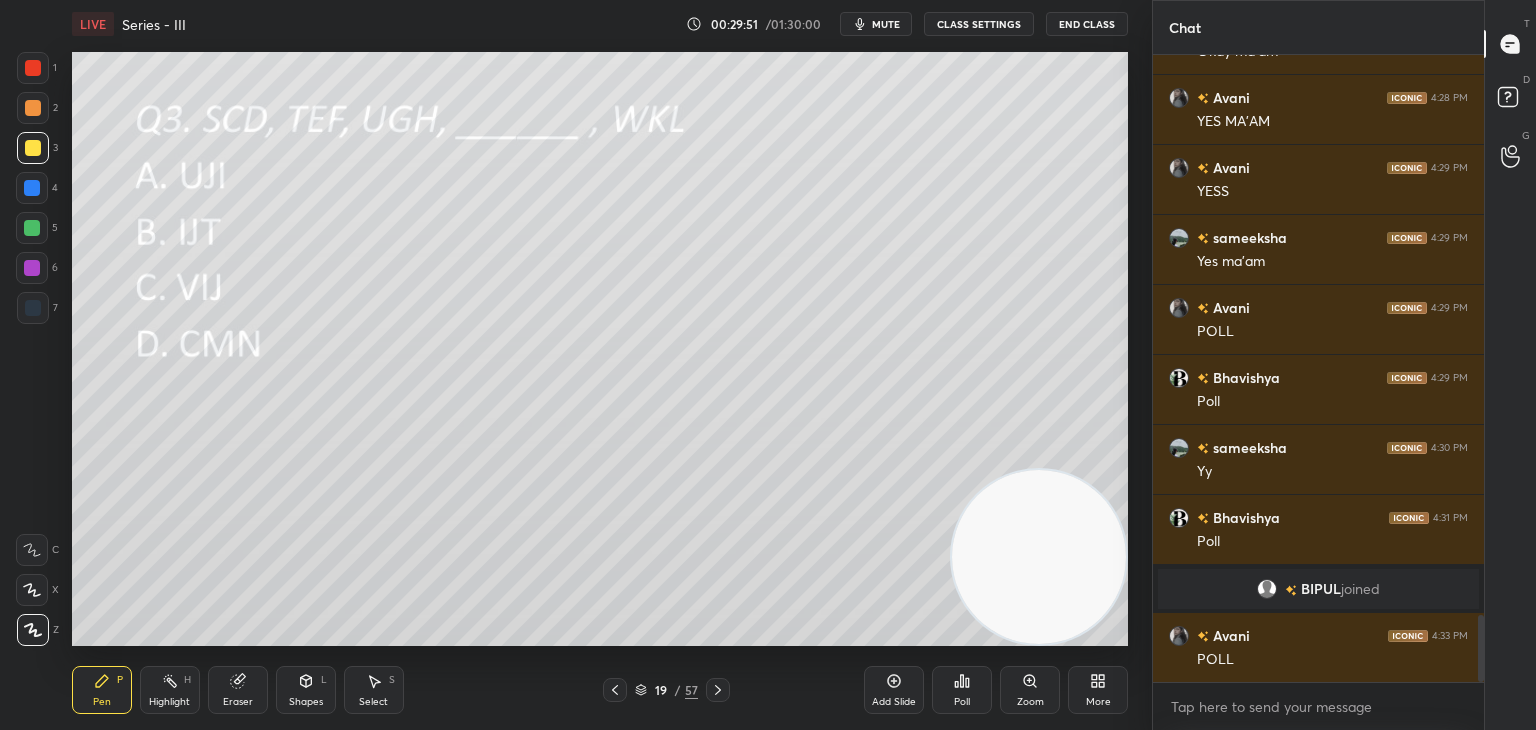 click on "Poll" at bounding box center (962, 690) 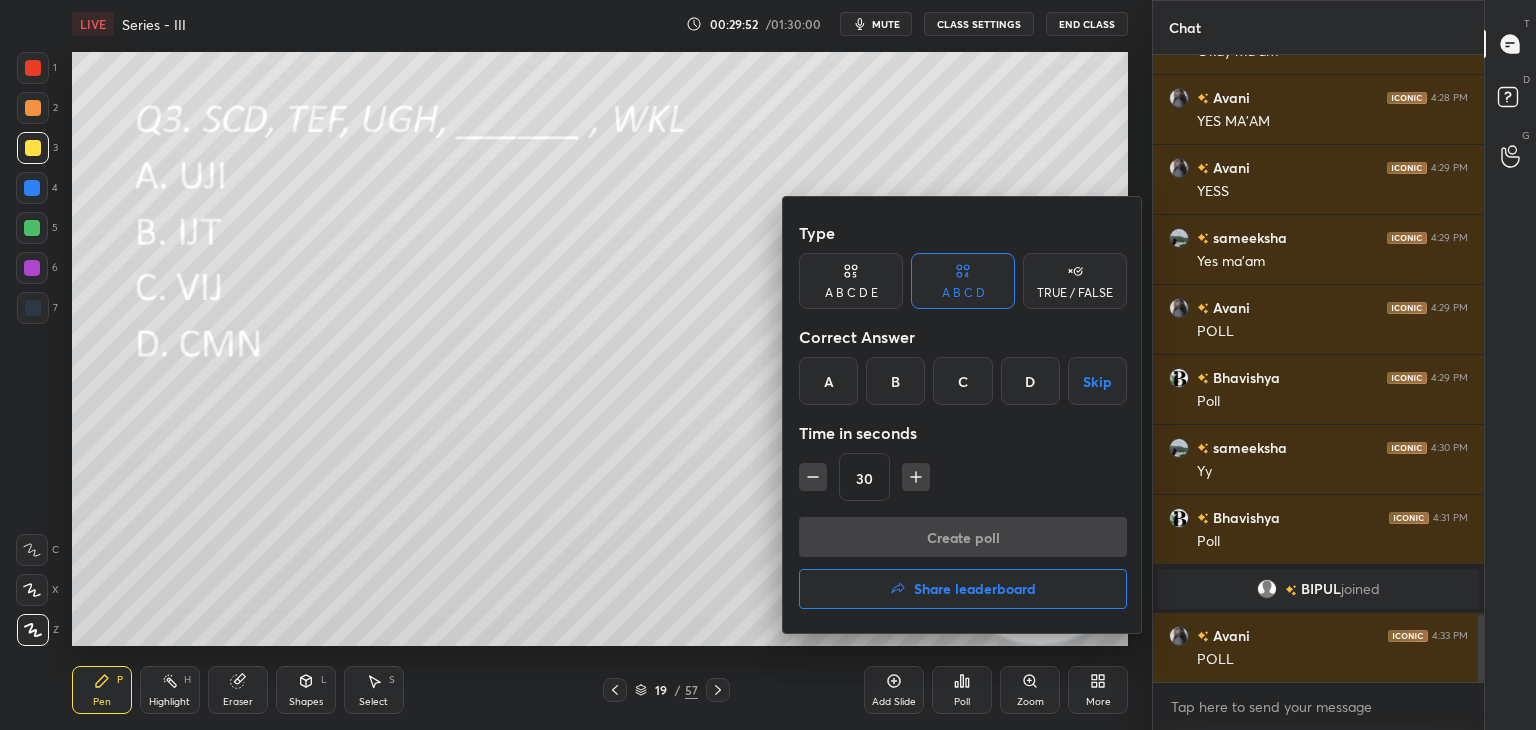 click on "C" at bounding box center (962, 381) 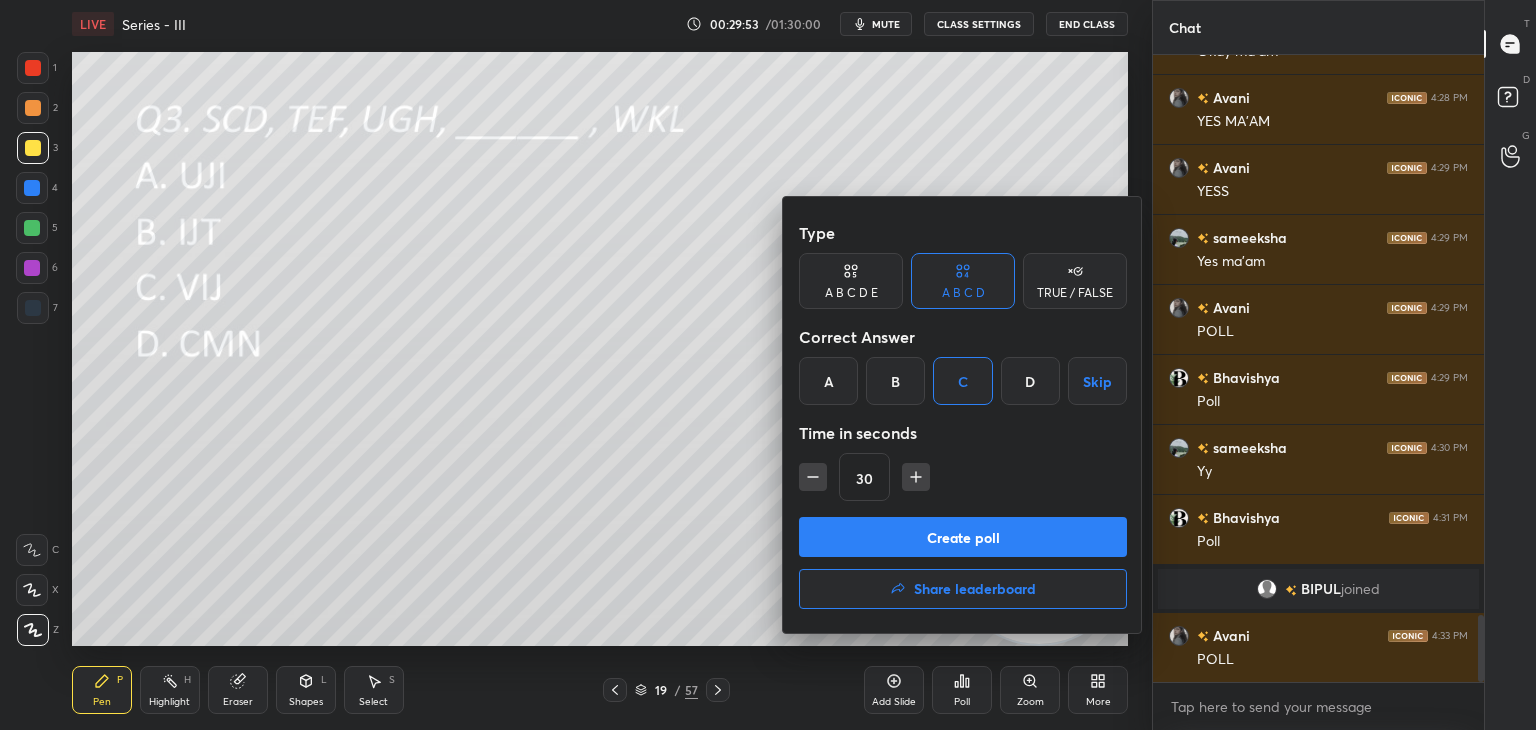 click at bounding box center [916, 477] 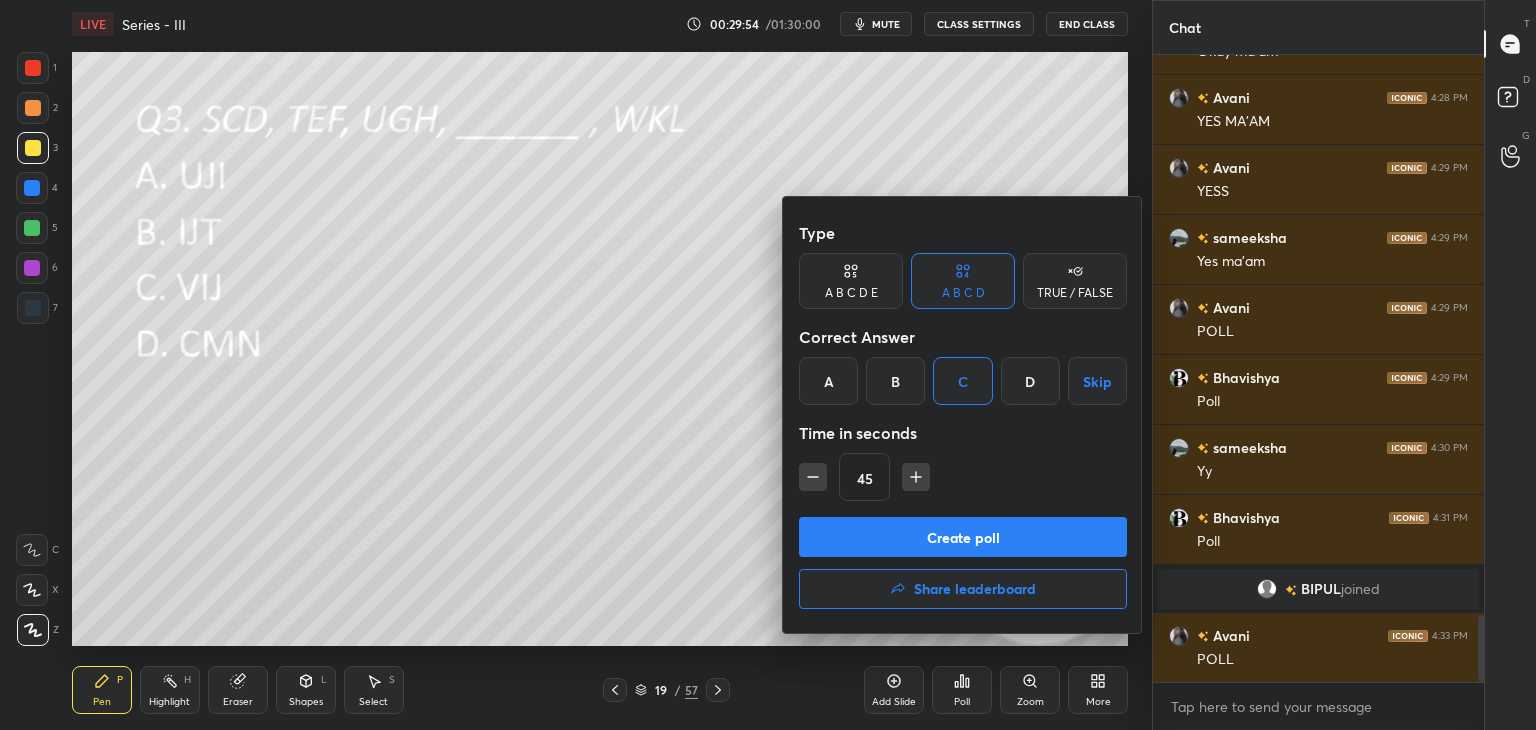 click on "Create poll" at bounding box center [963, 537] 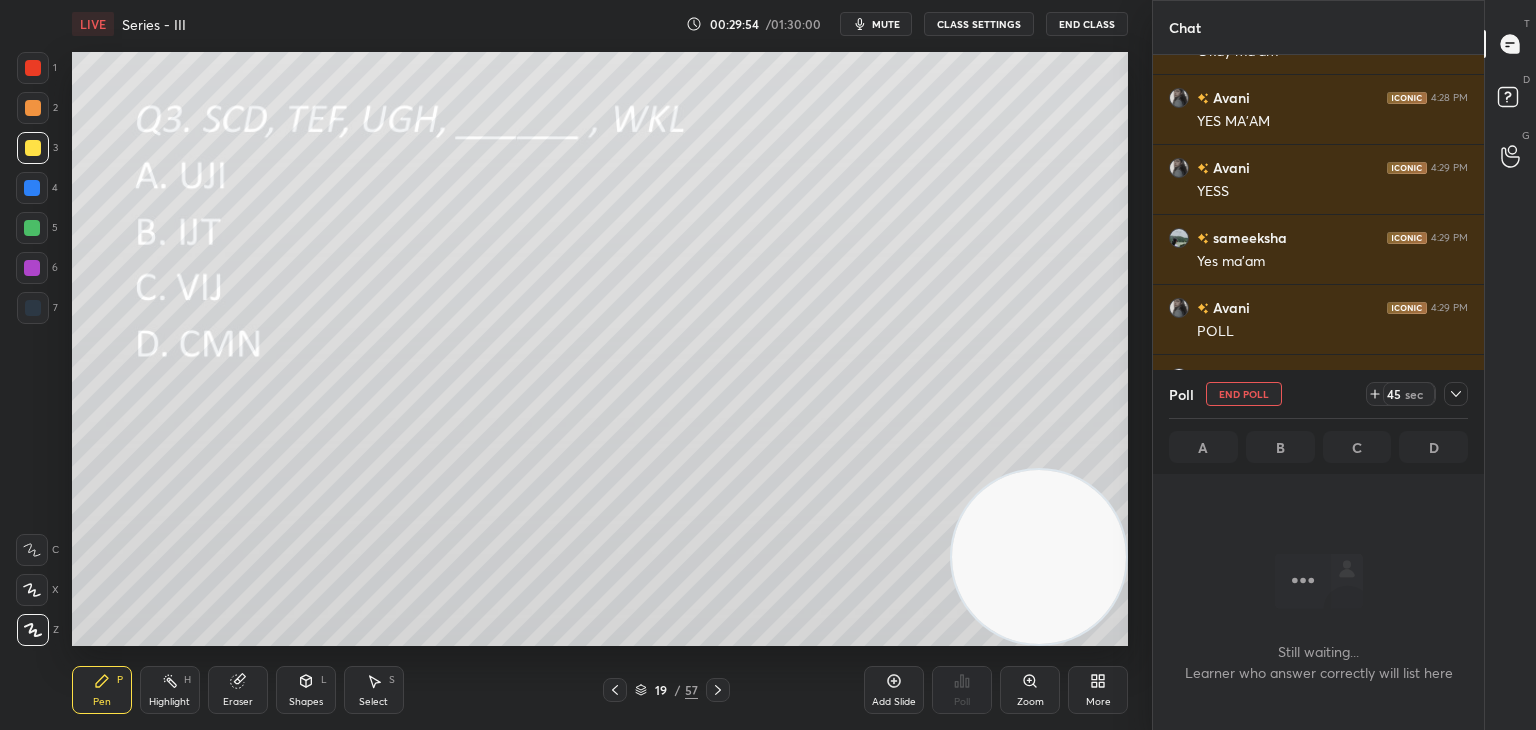 scroll, scrollTop: 555, scrollLeft: 325, axis: both 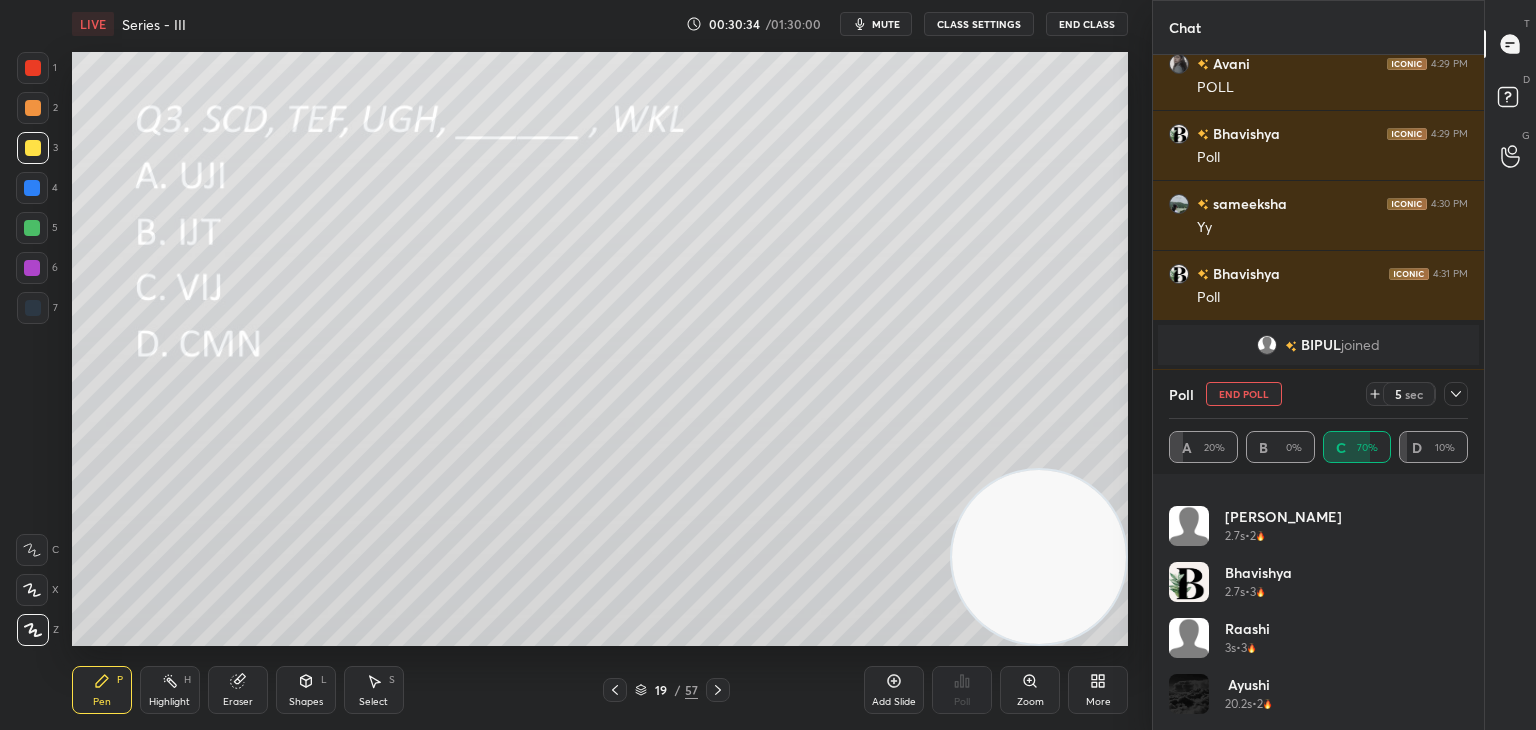 click 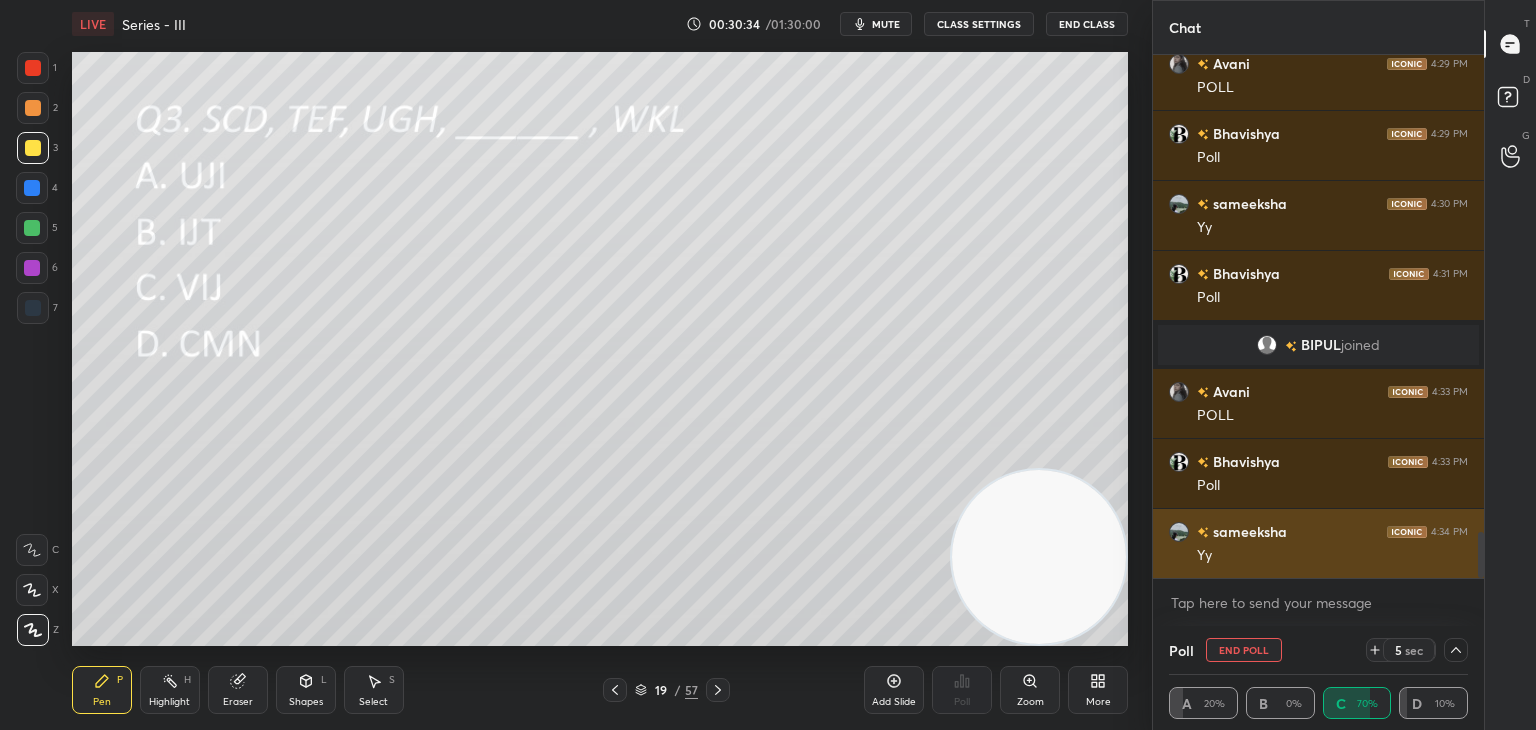 scroll, scrollTop: 12, scrollLeft: 293, axis: both 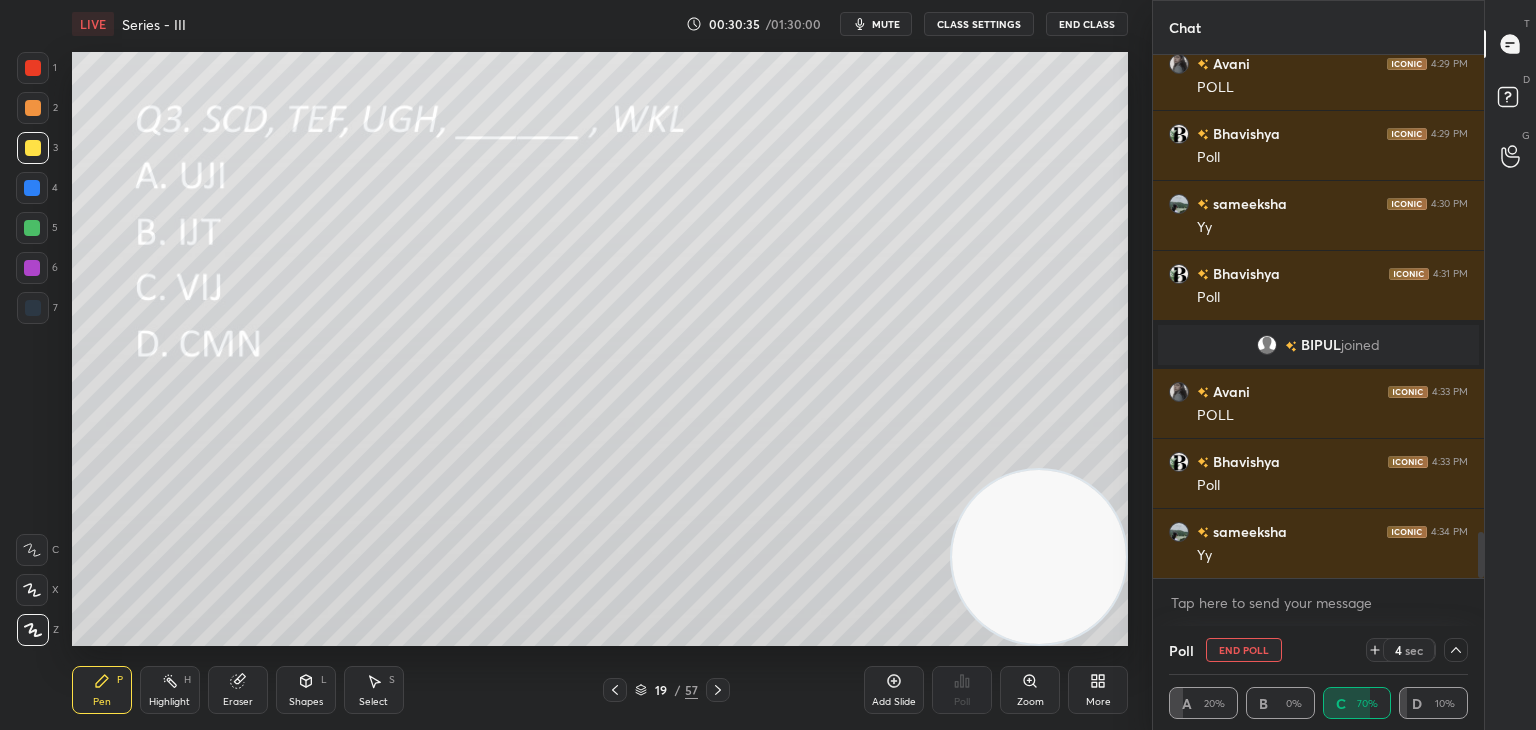 click on "End Poll" at bounding box center (1244, 650) 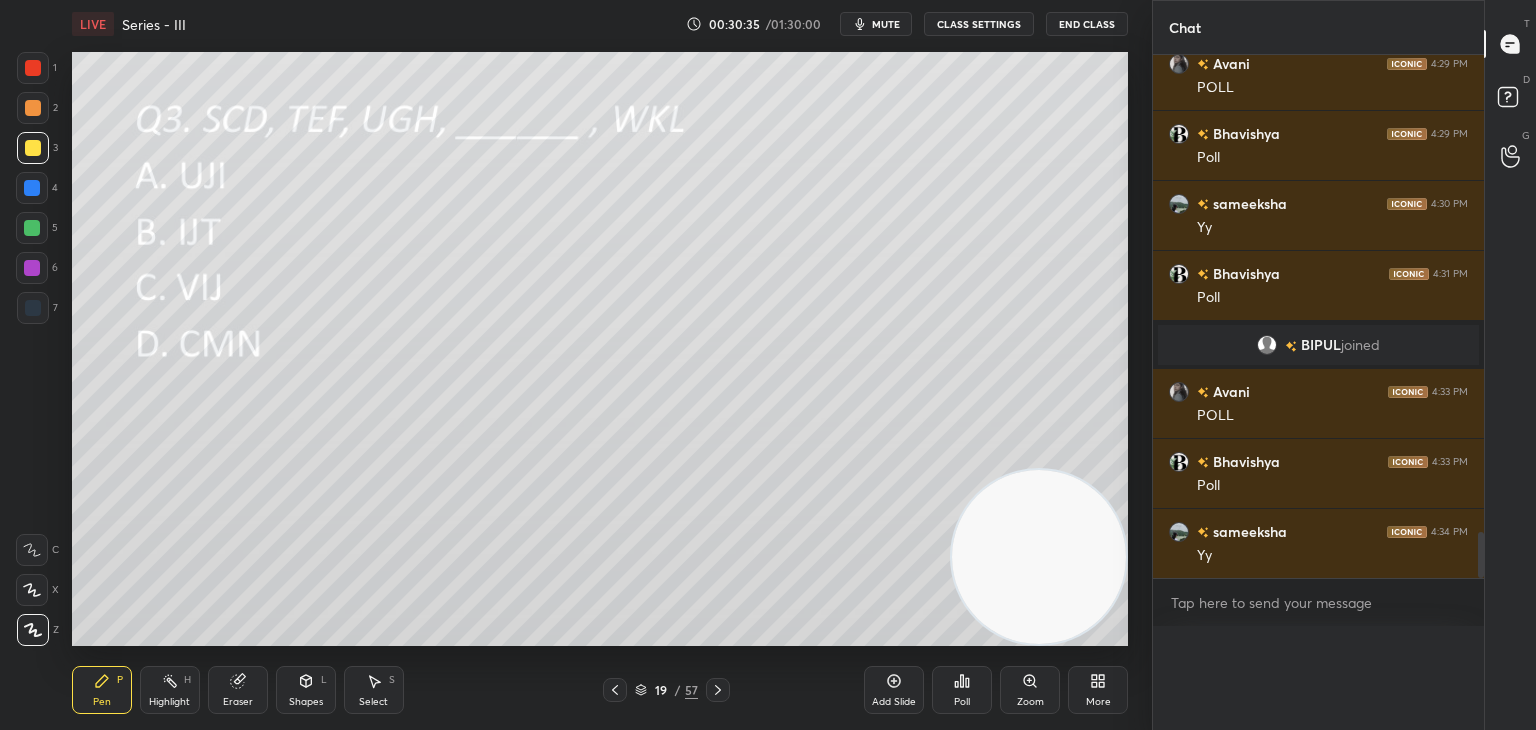 scroll, scrollTop: 541, scrollLeft: 325, axis: both 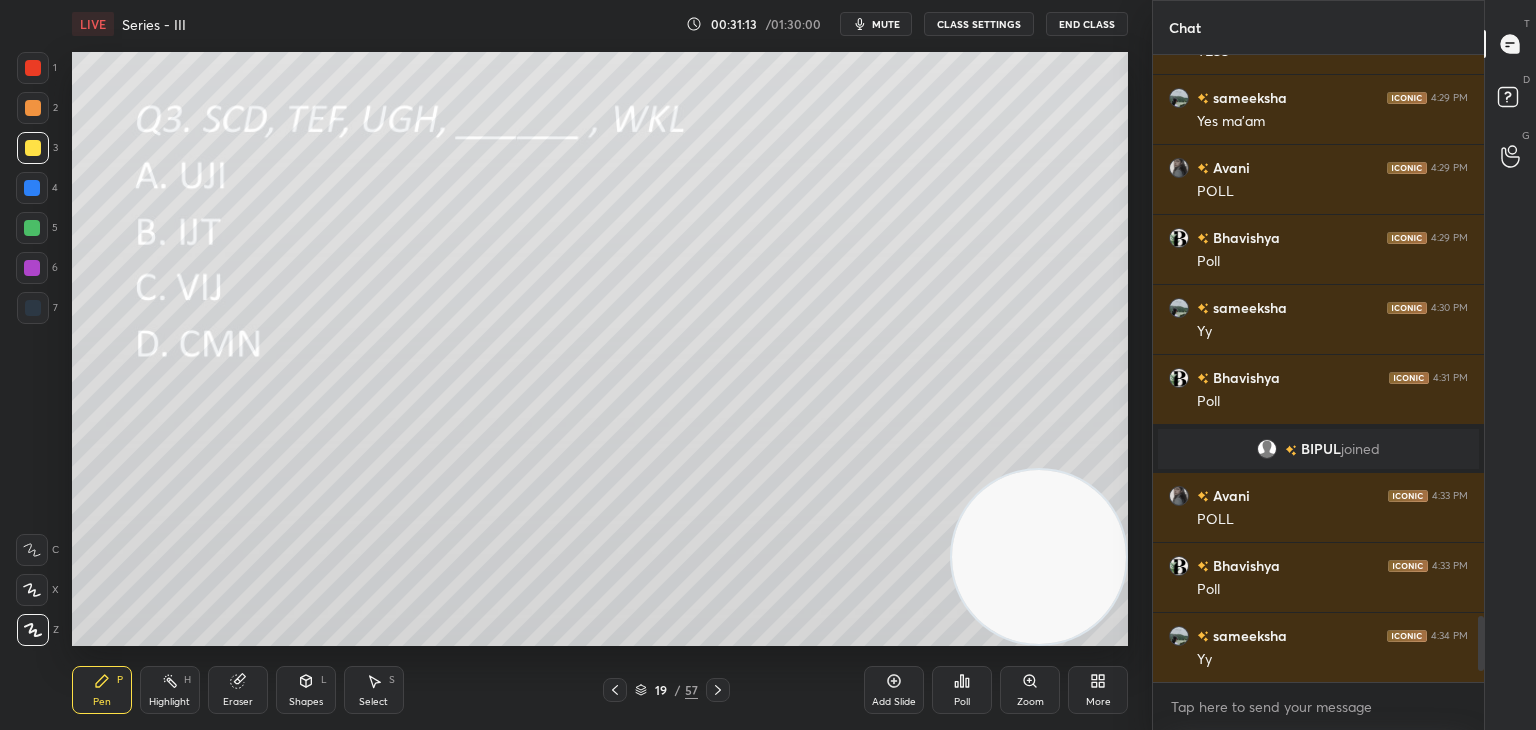 click 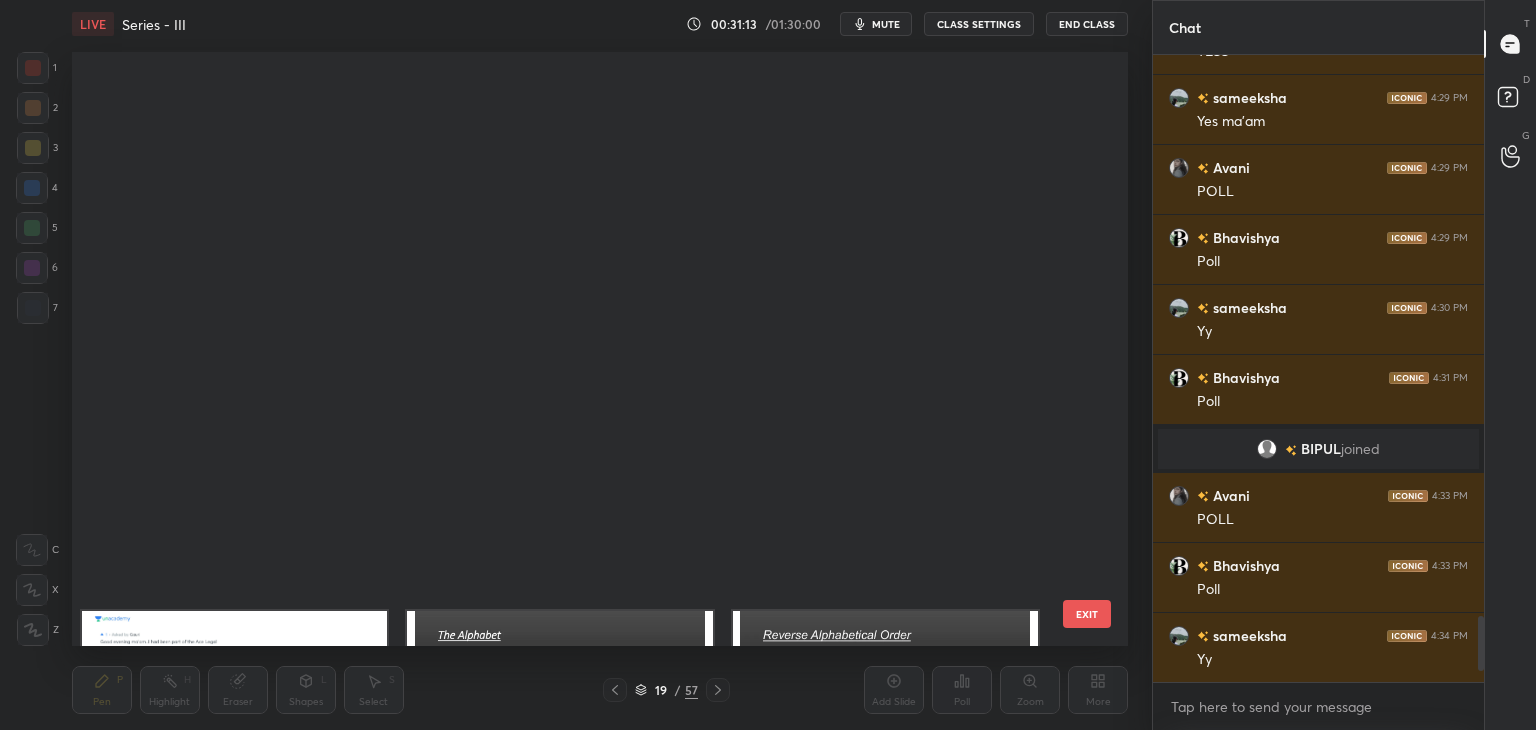 scroll, scrollTop: 687, scrollLeft: 0, axis: vertical 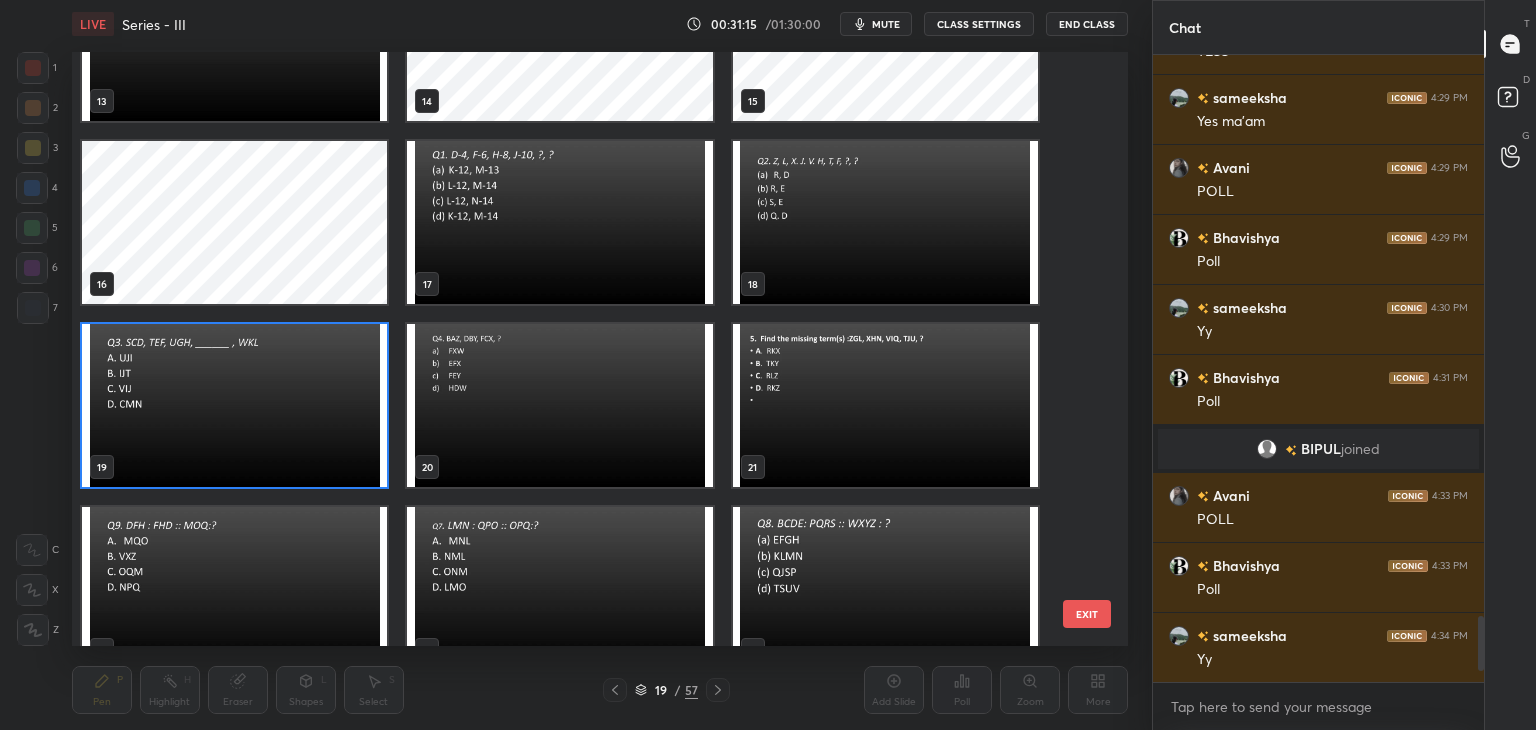 click at bounding box center [559, 405] 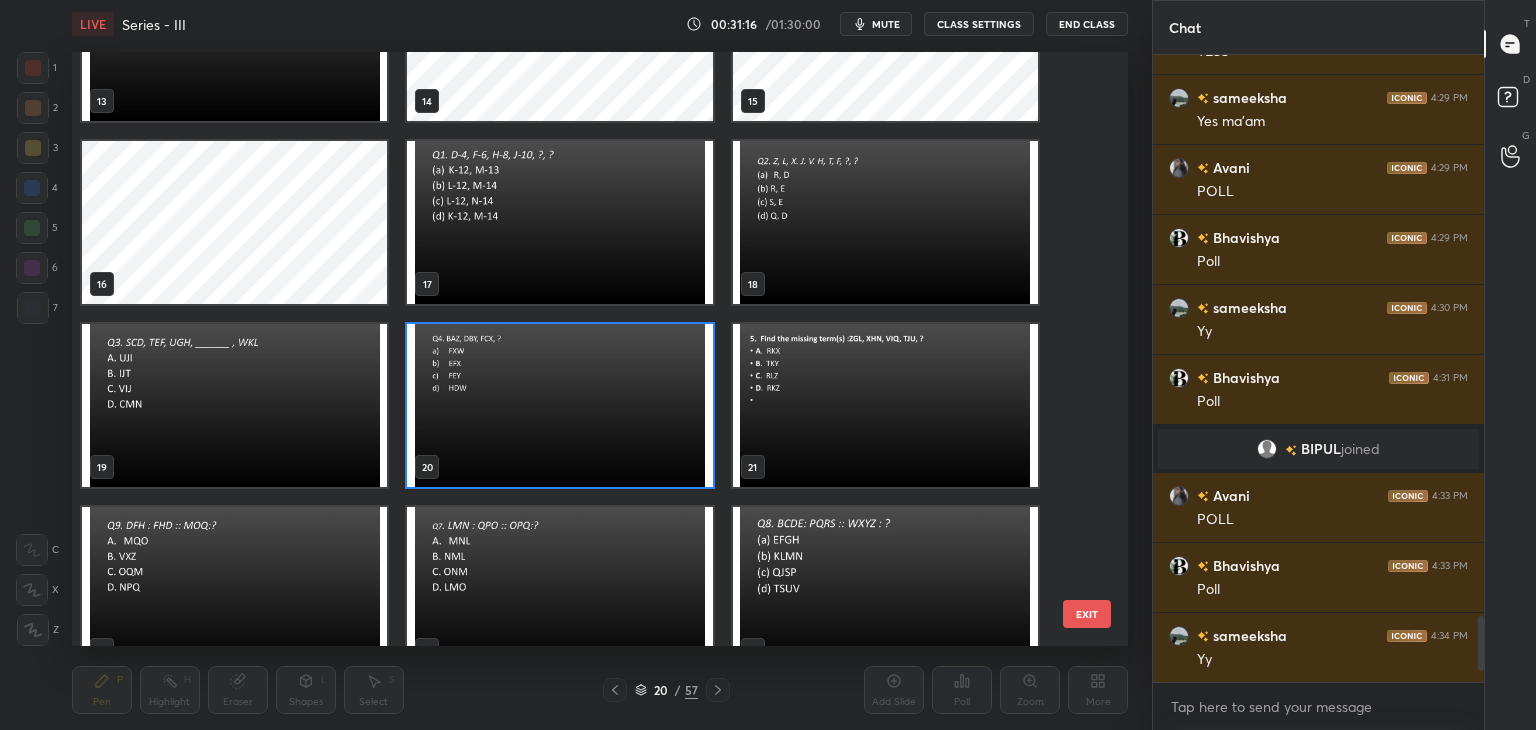click at bounding box center [559, 405] 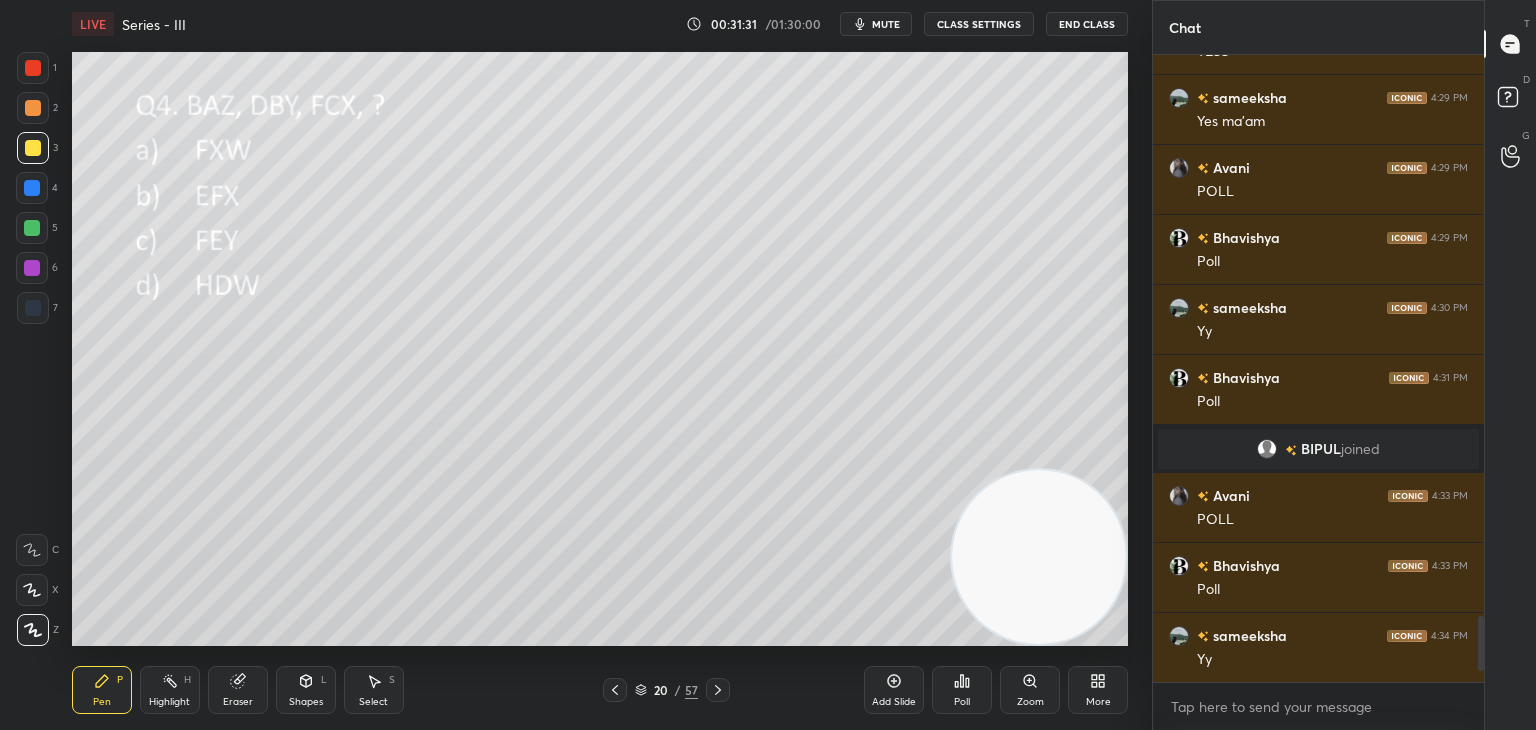 scroll, scrollTop: 5420, scrollLeft: 0, axis: vertical 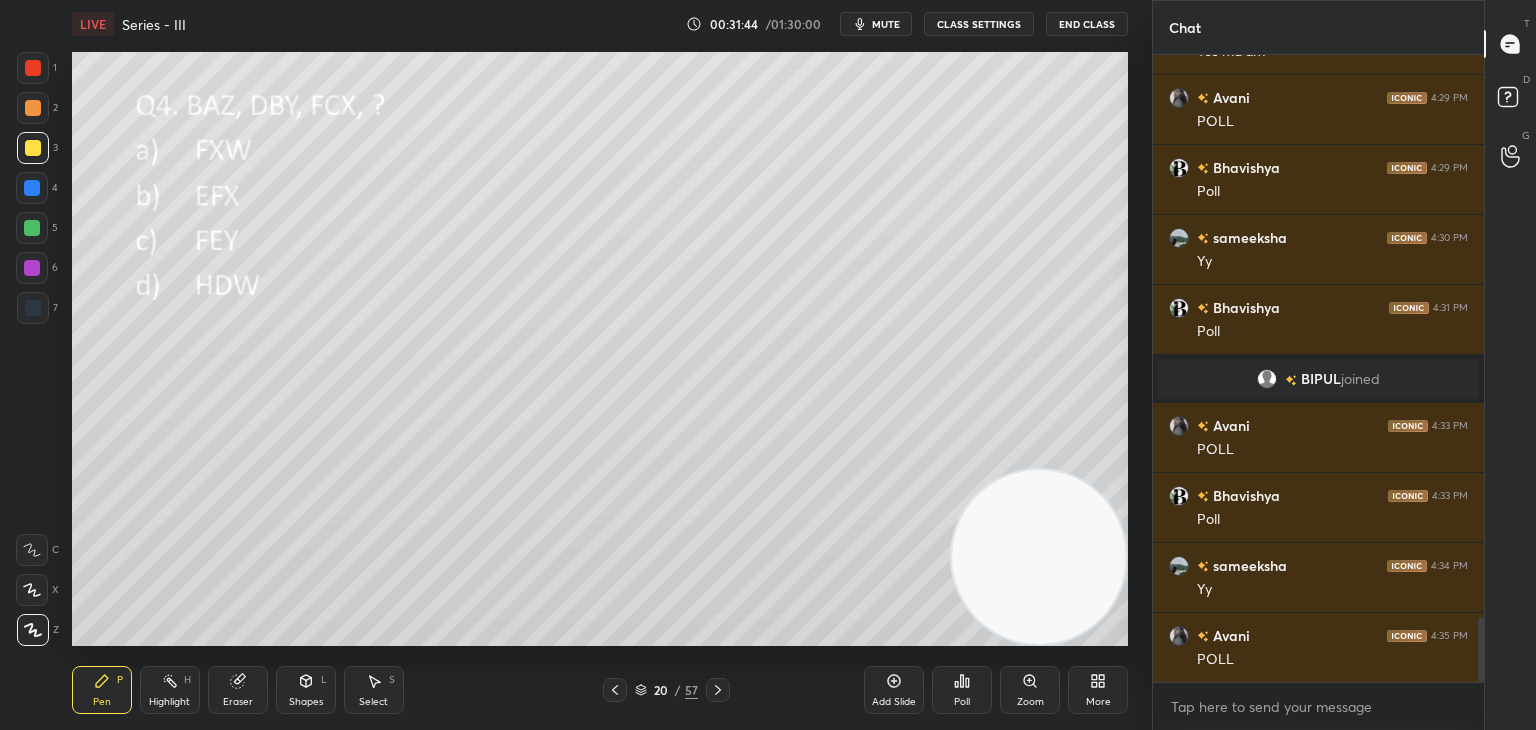 click on "Poll" at bounding box center (962, 690) 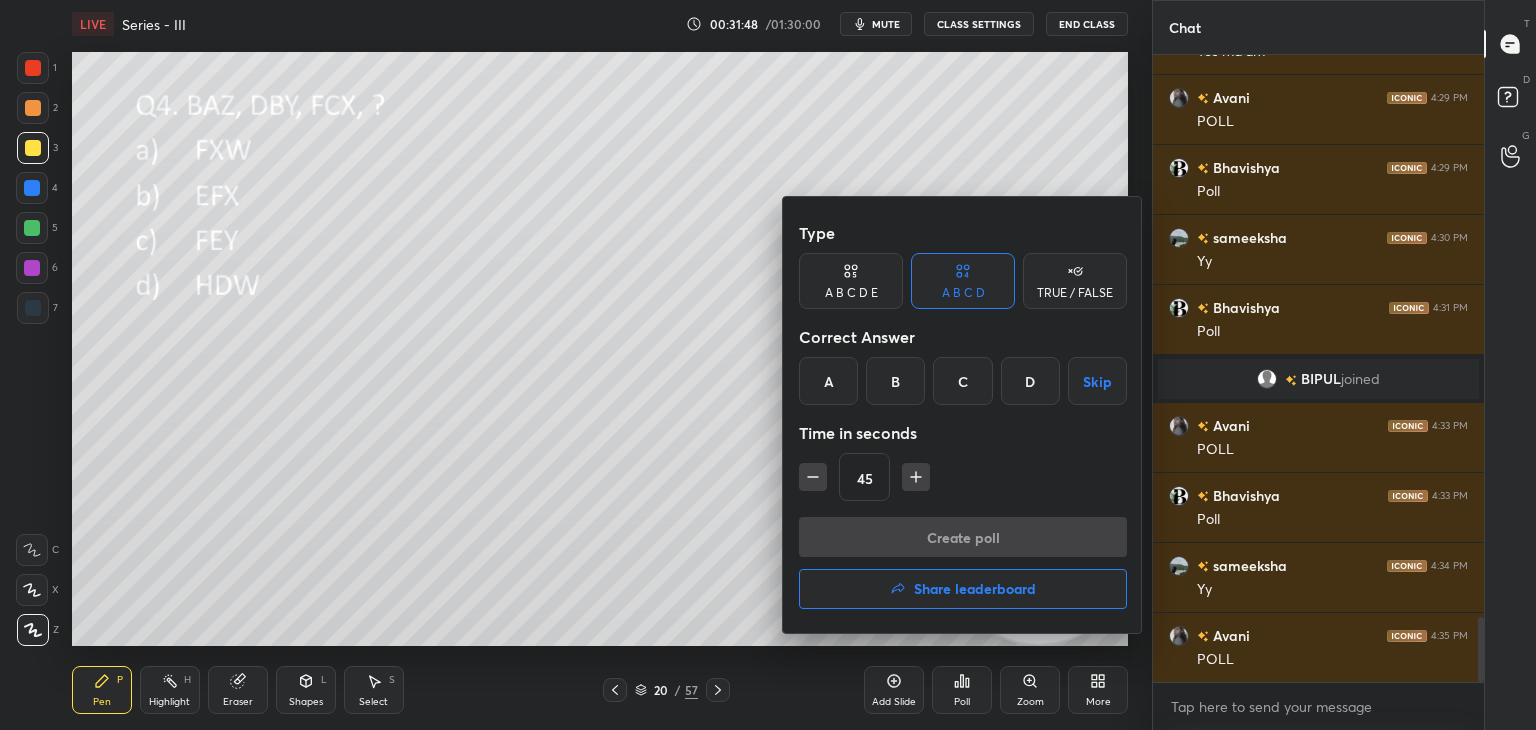 click on "D" at bounding box center (1030, 381) 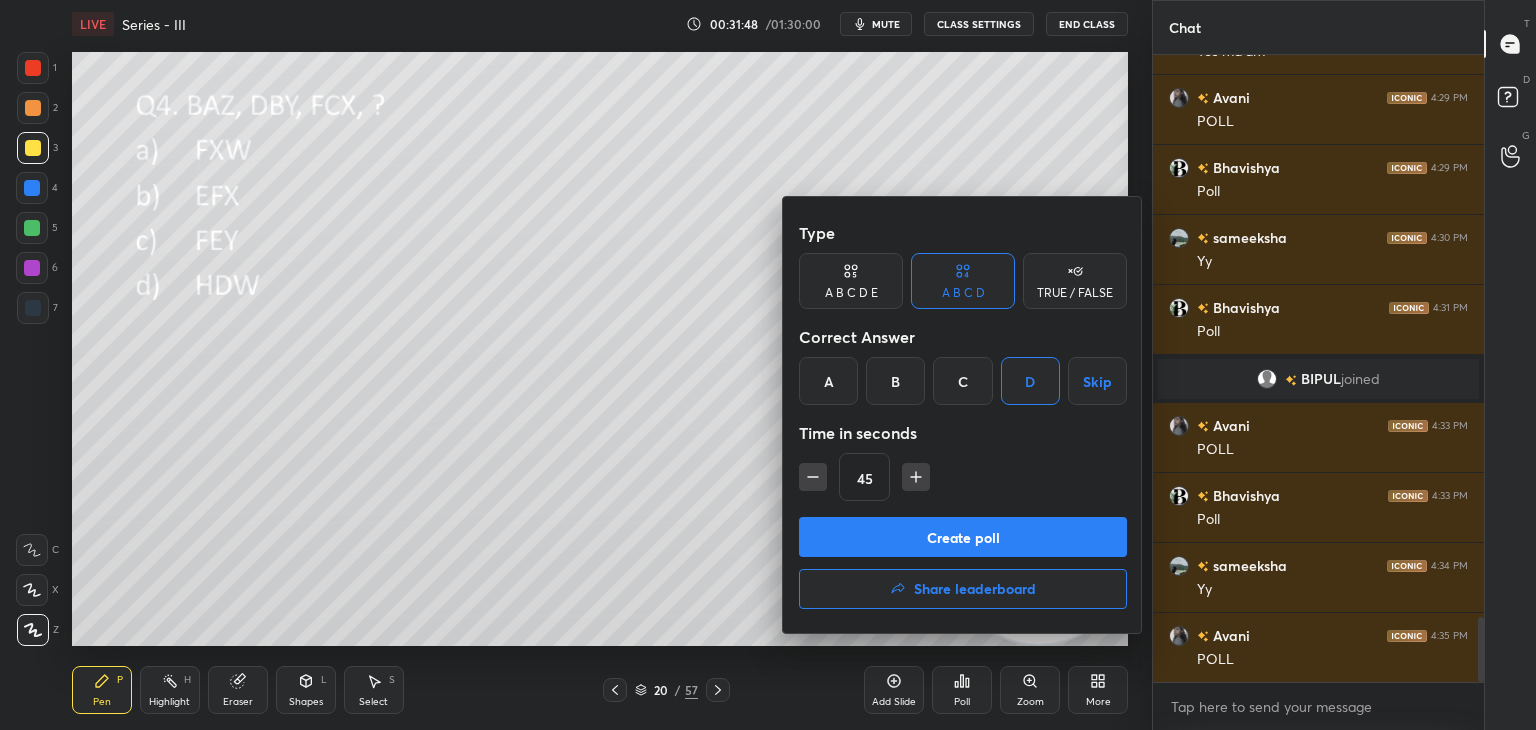 click on "Create poll" at bounding box center [963, 537] 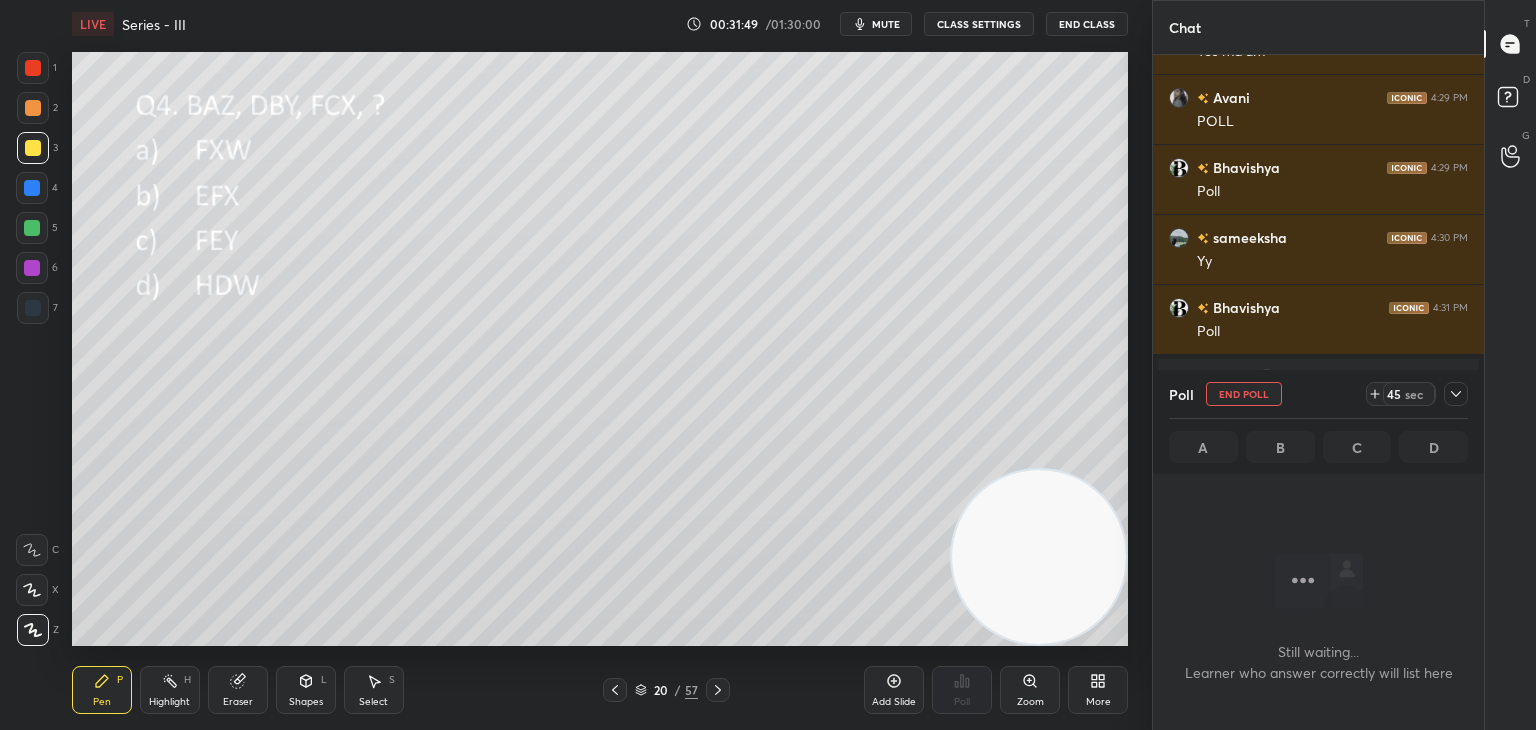scroll, scrollTop: 602, scrollLeft: 325, axis: both 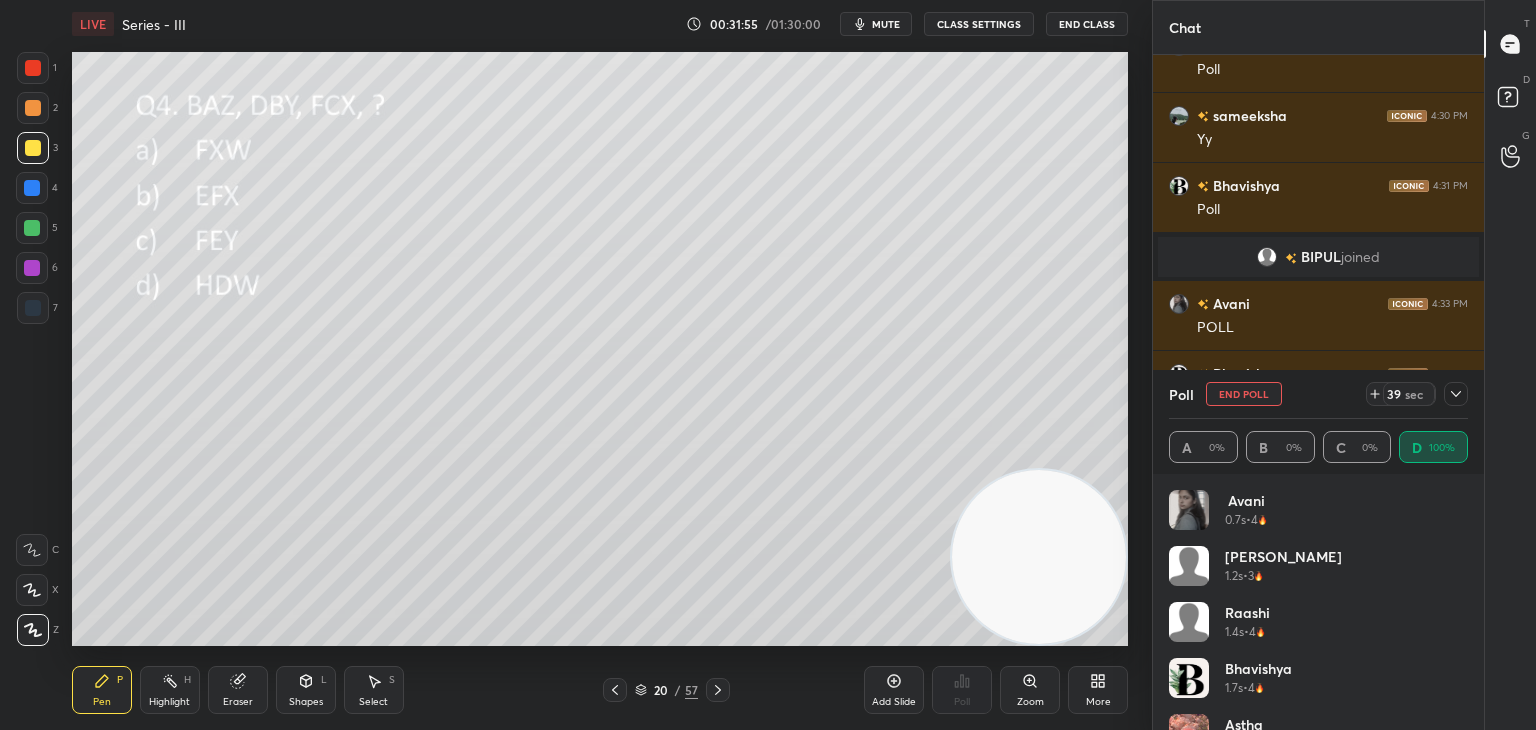 click 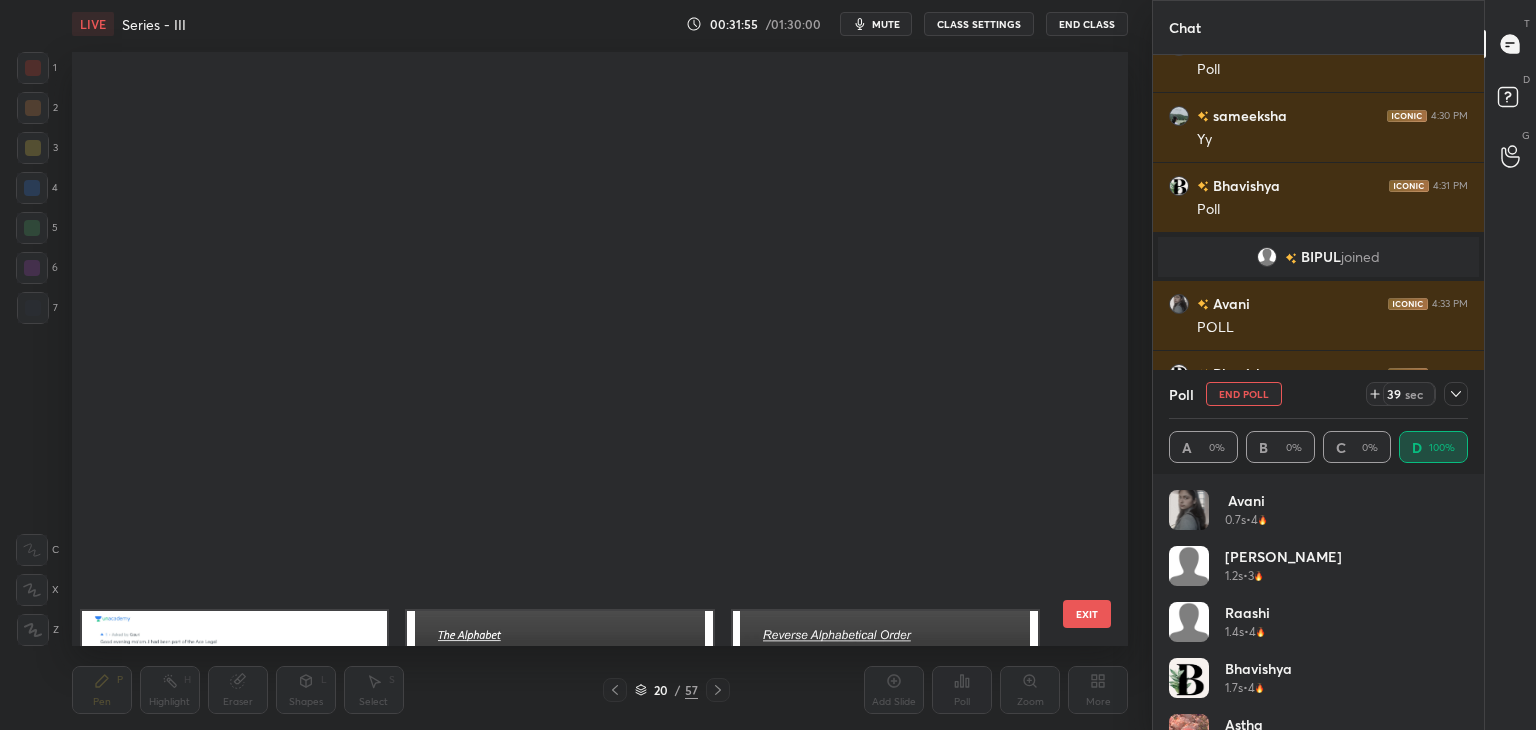 scroll, scrollTop: 687, scrollLeft: 0, axis: vertical 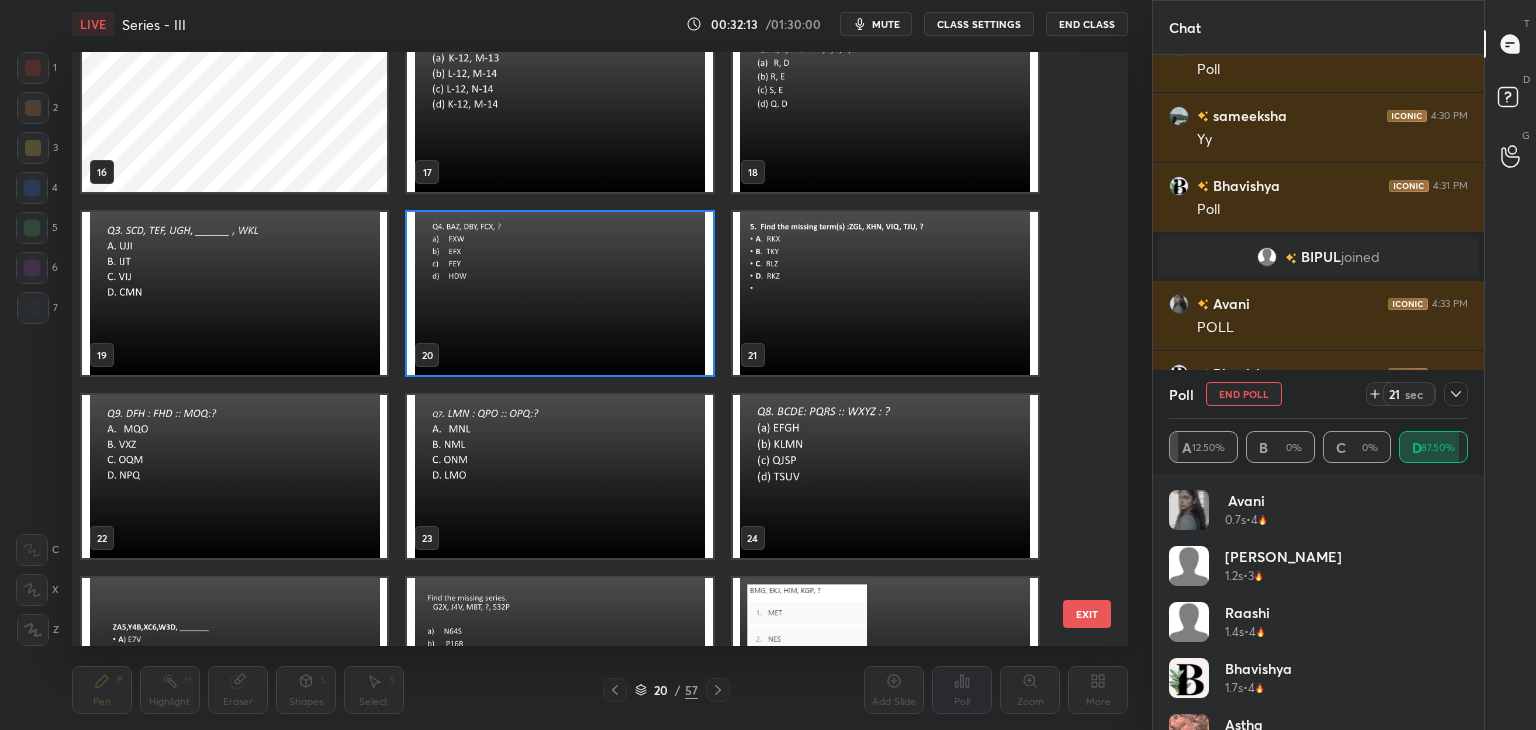 click at bounding box center (559, 293) 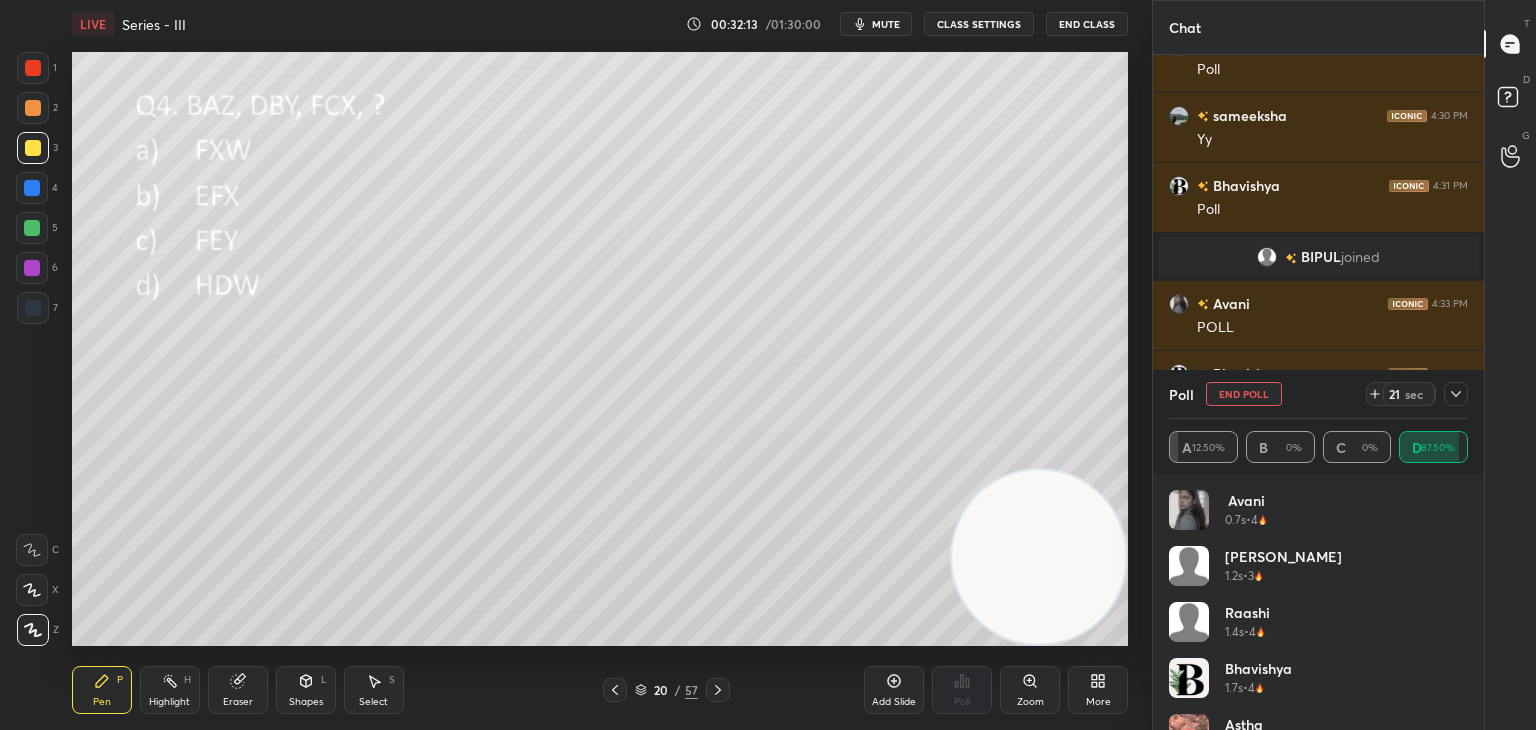click at bounding box center (559, 293) 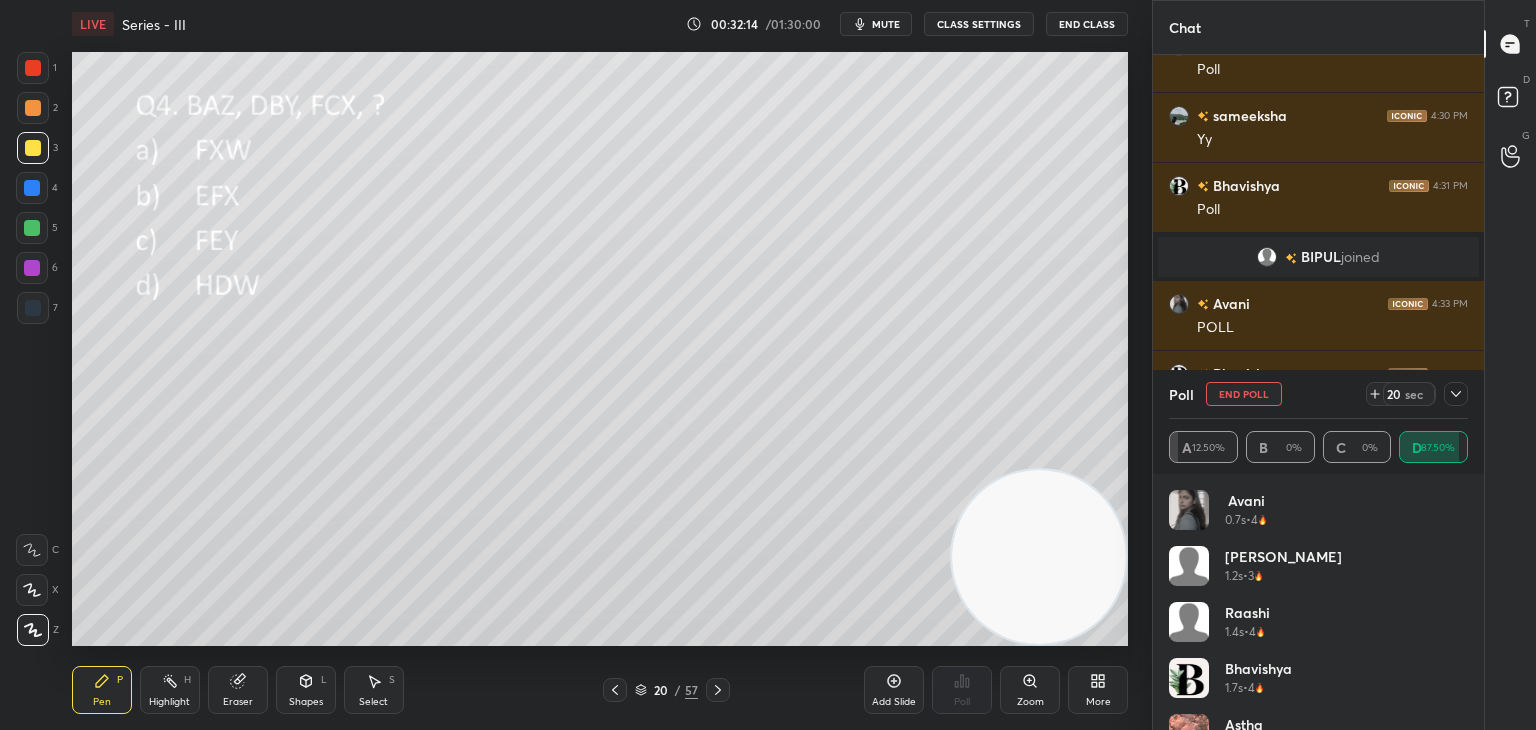 scroll, scrollTop: 152, scrollLeft: 0, axis: vertical 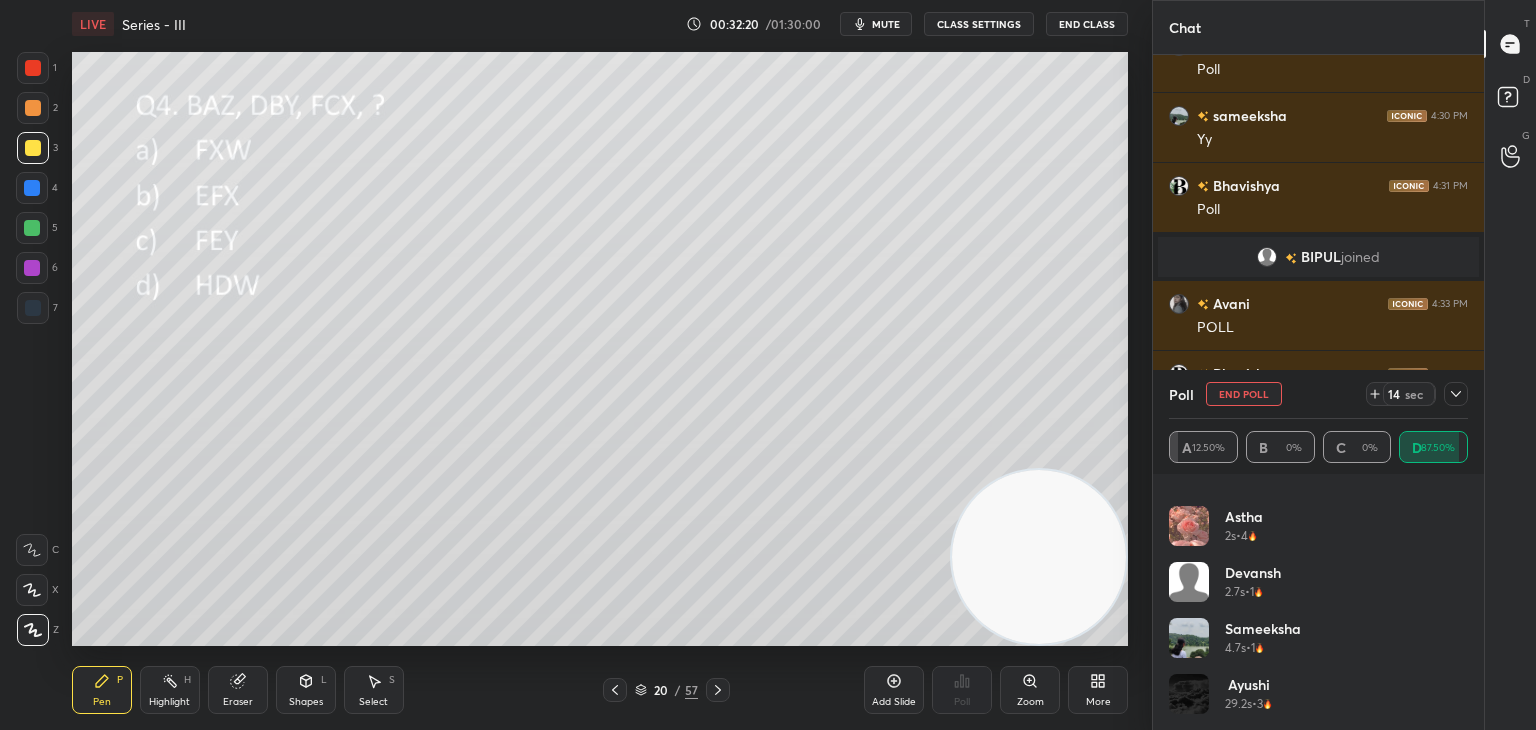 click on "A 12.50% B 0% C 0% D 87.50%" at bounding box center [1318, 446] 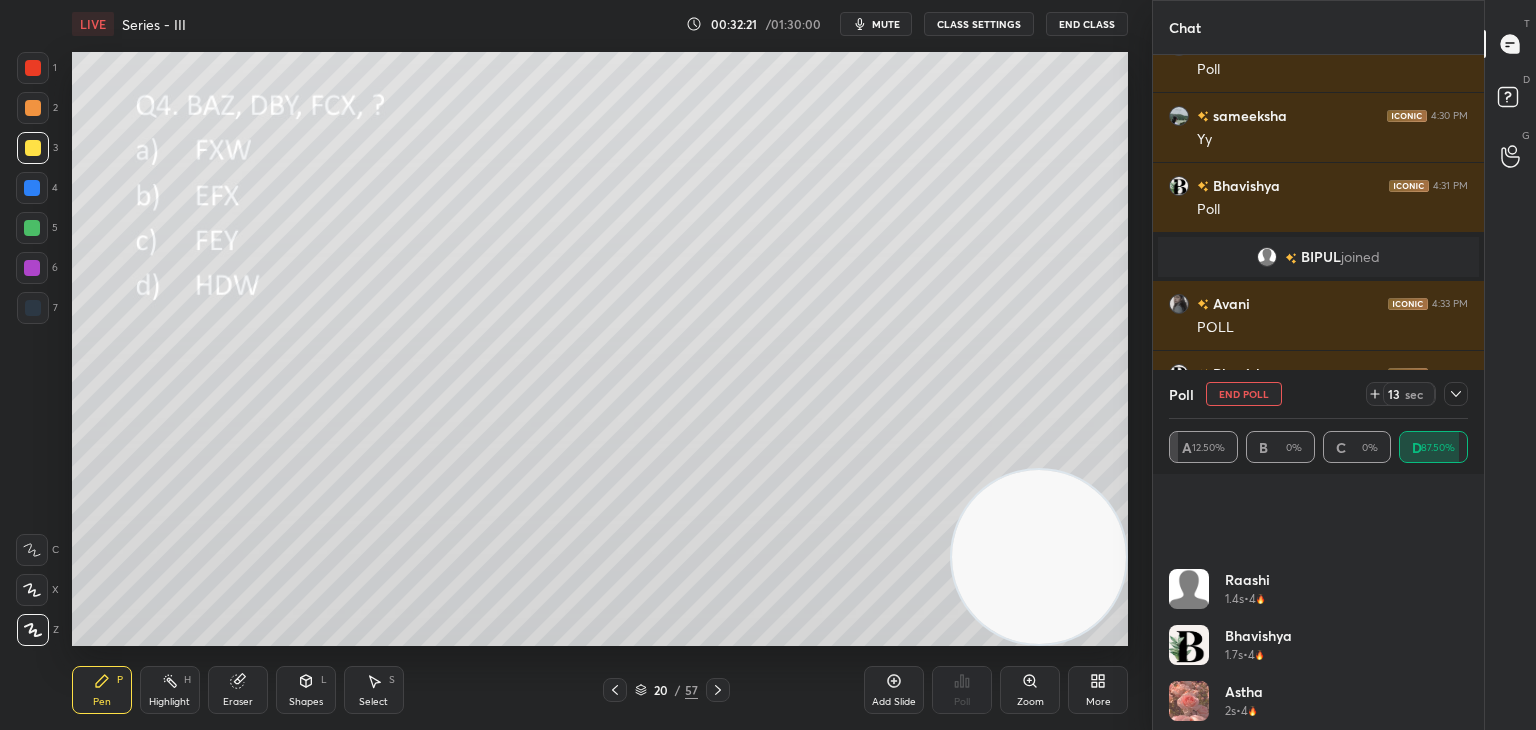 scroll, scrollTop: 0, scrollLeft: 0, axis: both 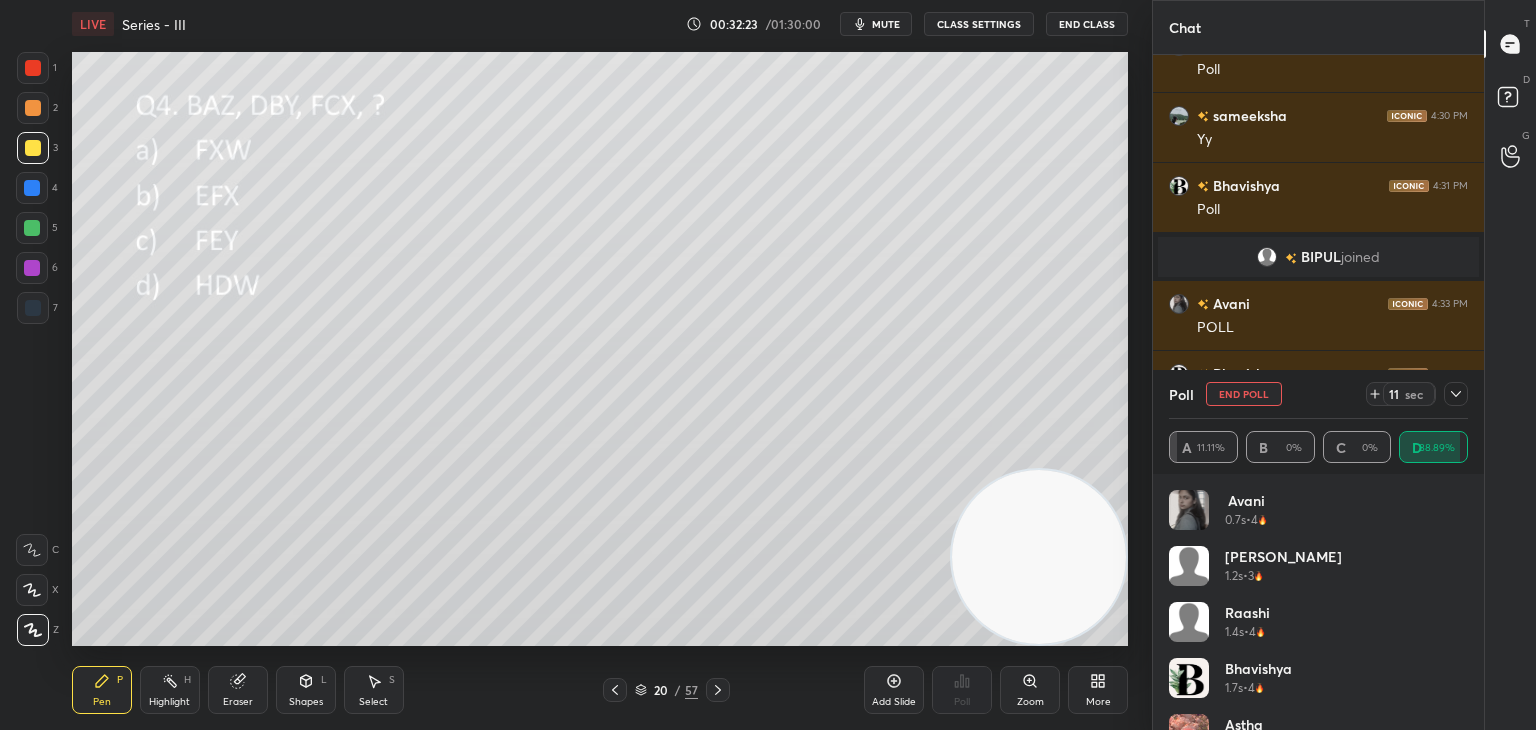 click on "End Poll" at bounding box center [1244, 394] 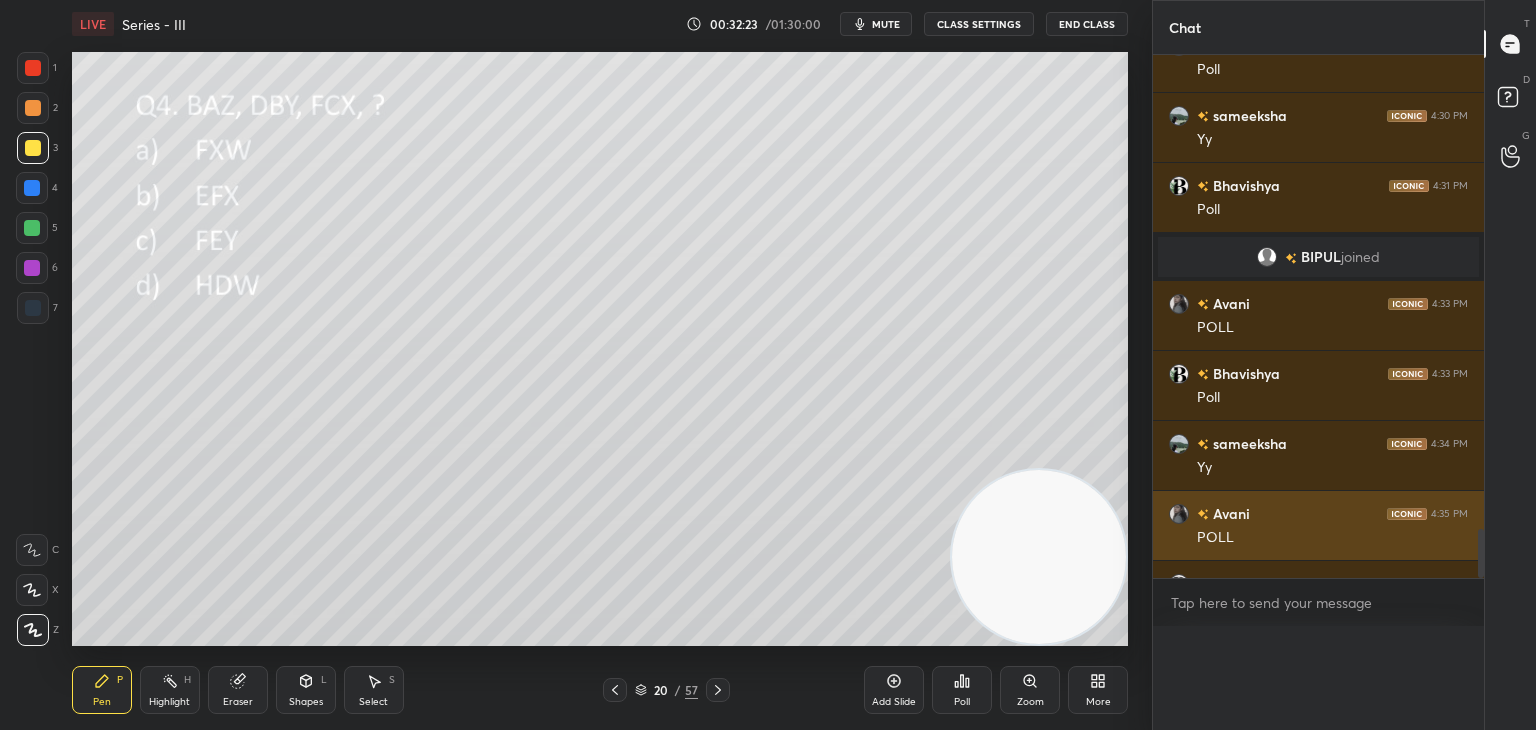 scroll, scrollTop: 0, scrollLeft: 0, axis: both 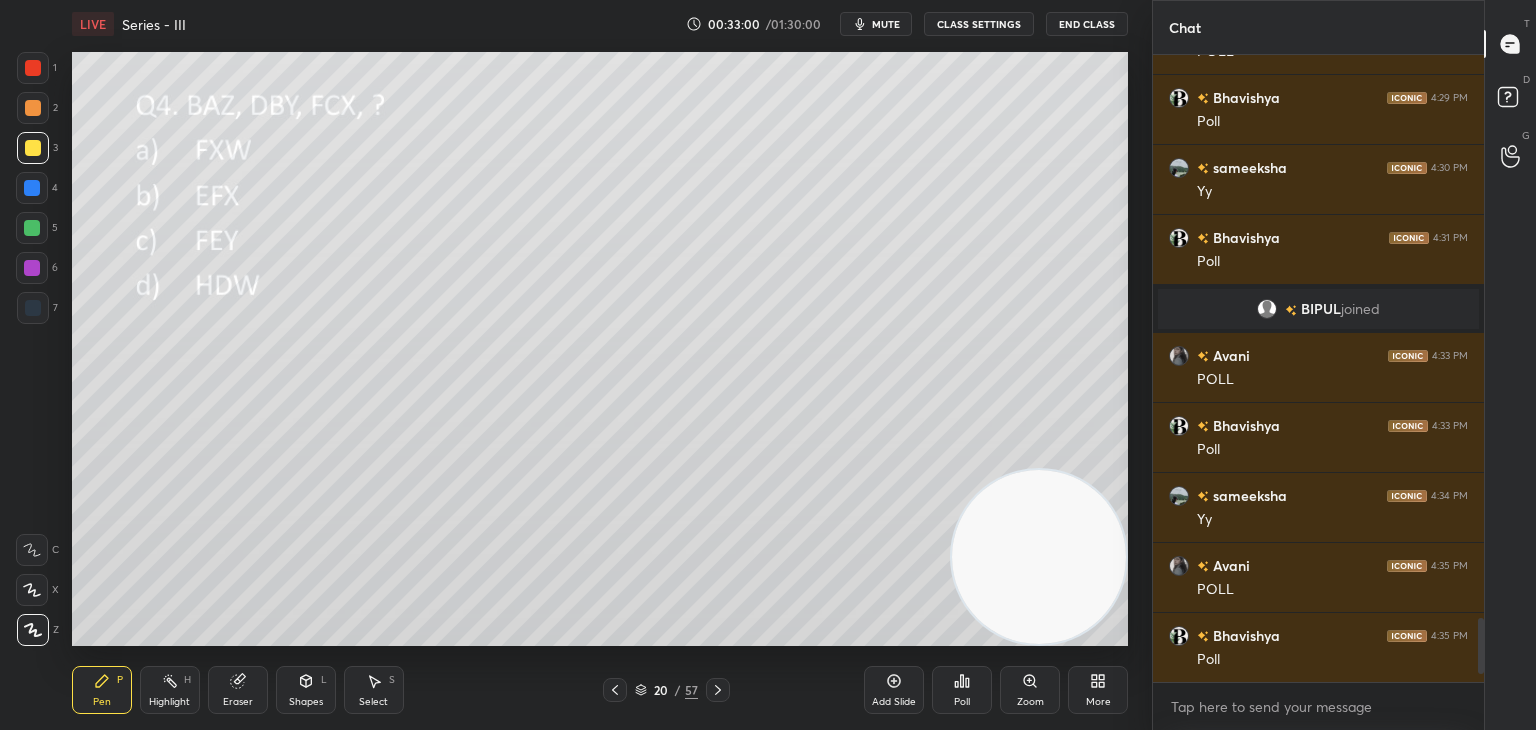click on "20 / 57" at bounding box center (666, 690) 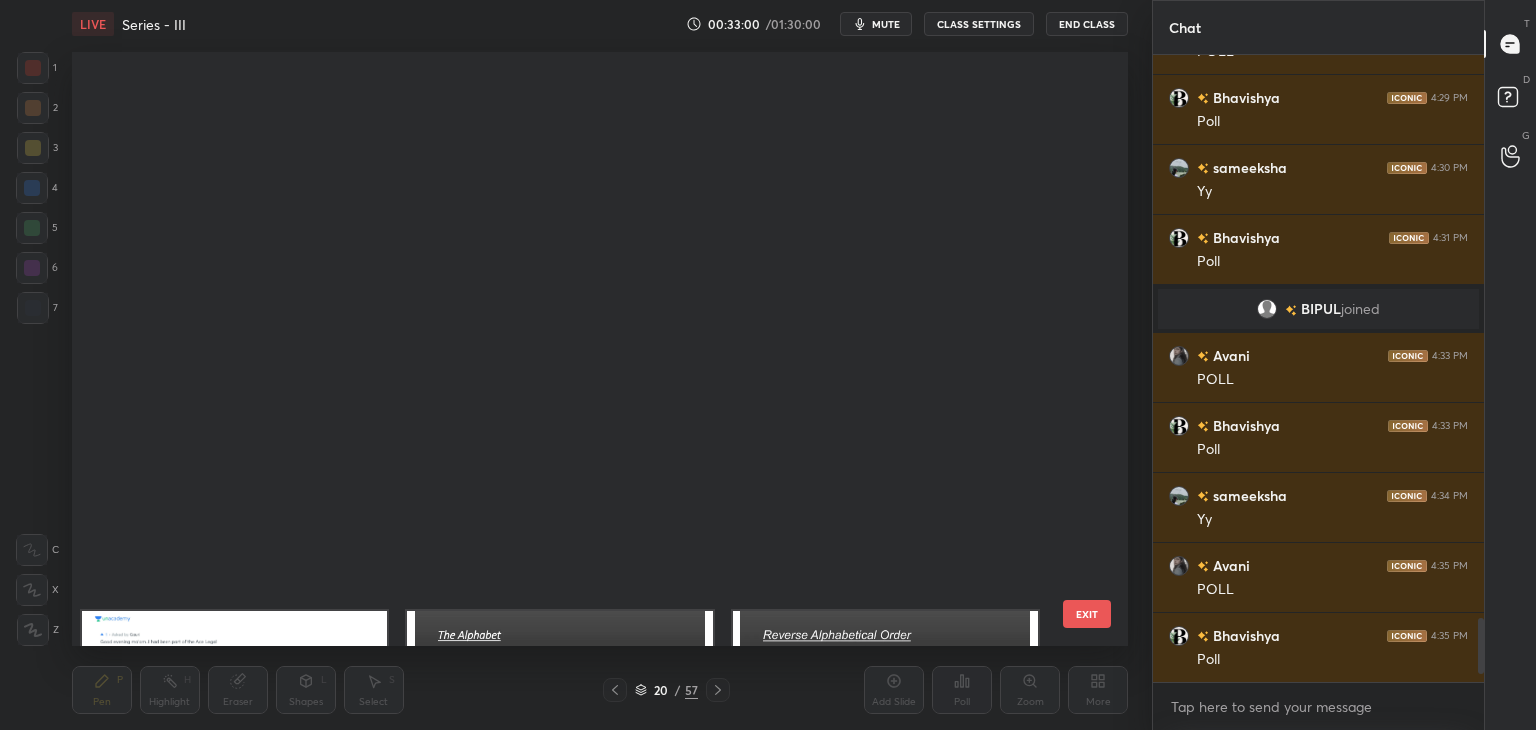 scroll, scrollTop: 687, scrollLeft: 0, axis: vertical 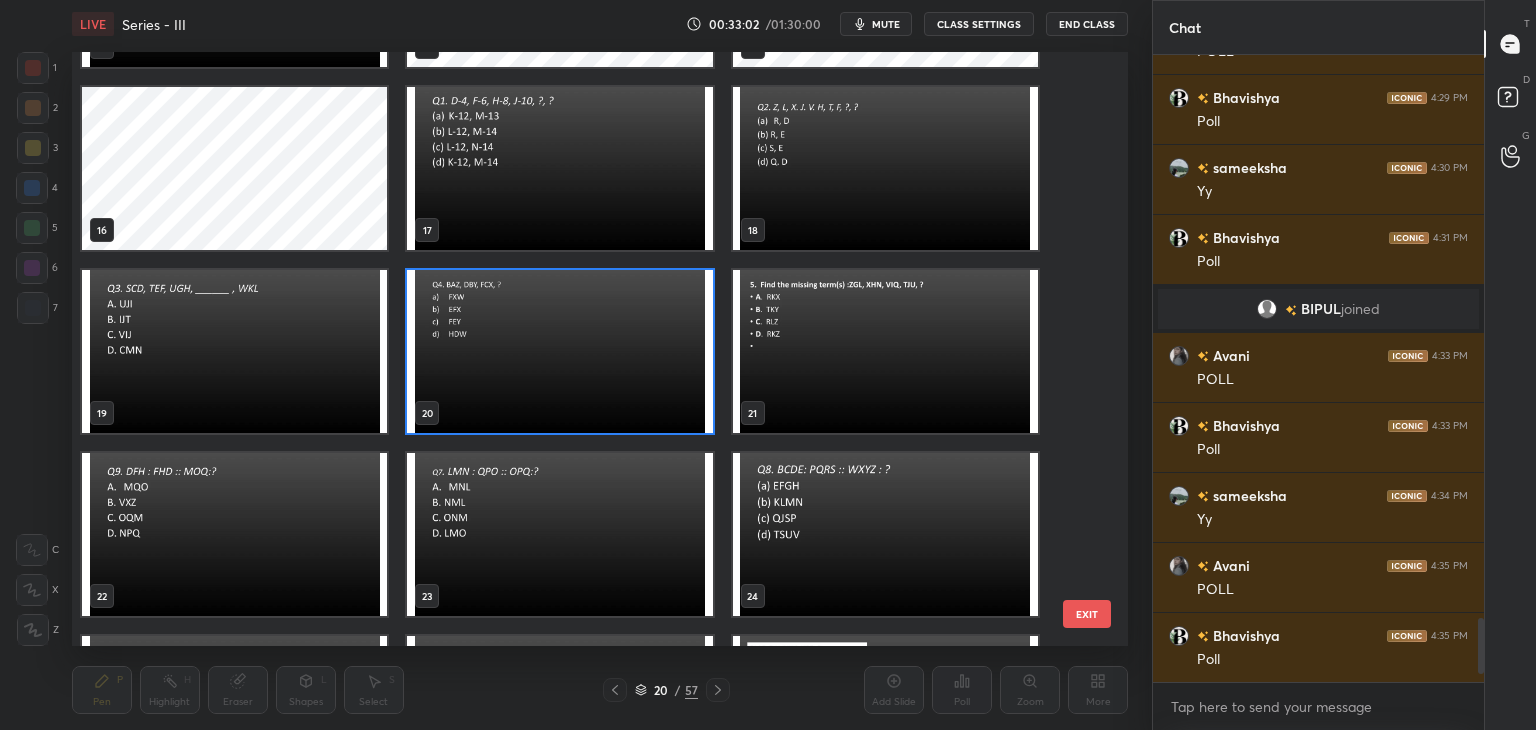 click at bounding box center (885, 351) 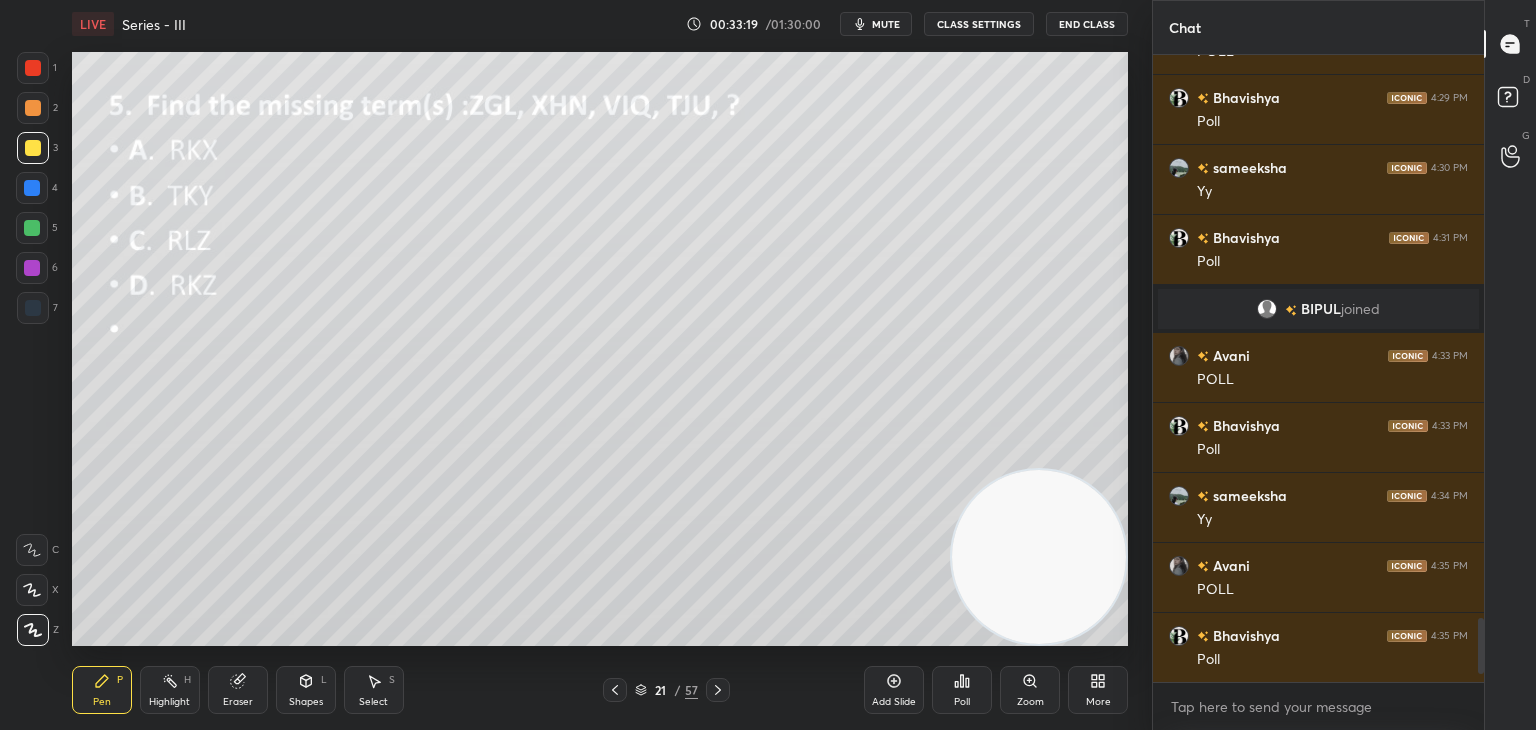 click at bounding box center [33, 308] 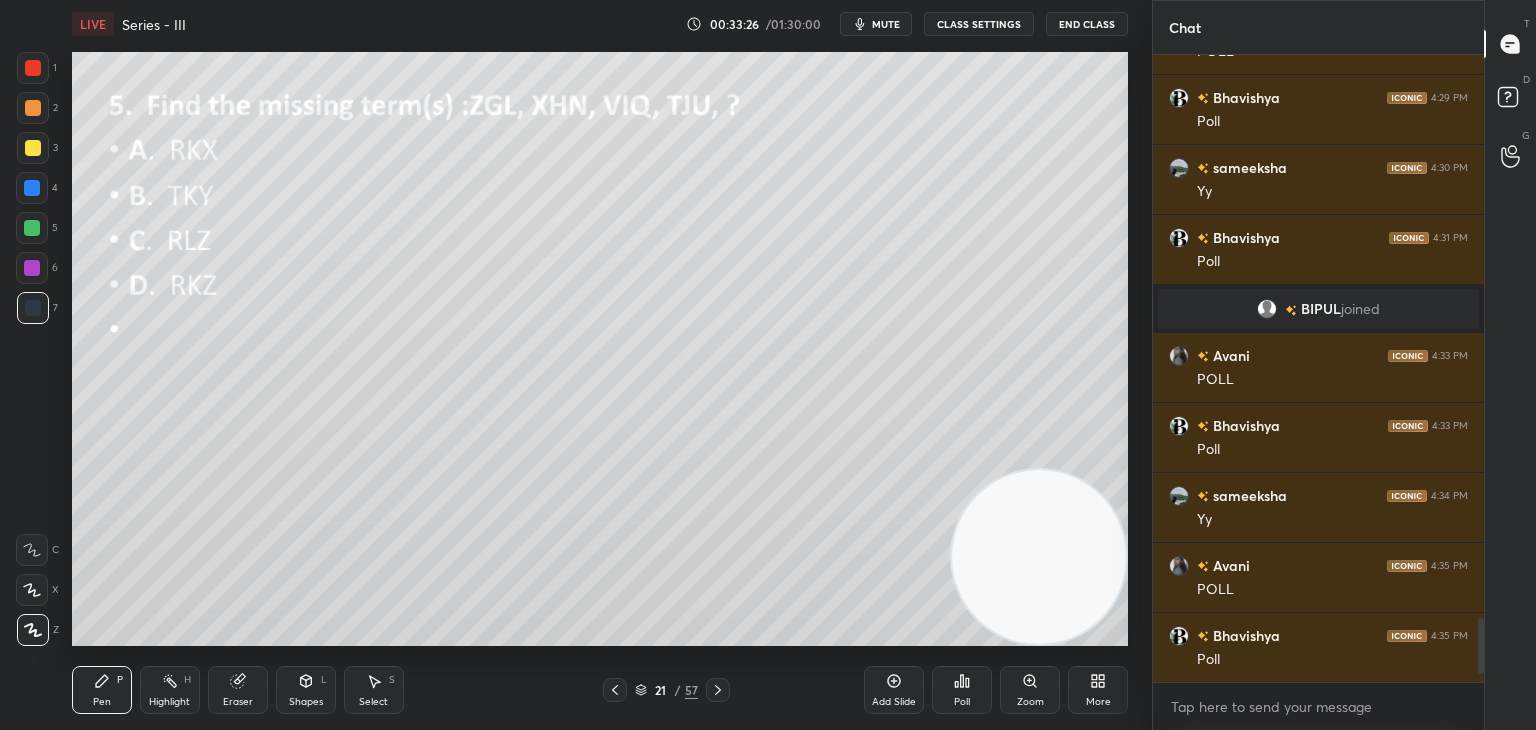 click at bounding box center [33, 148] 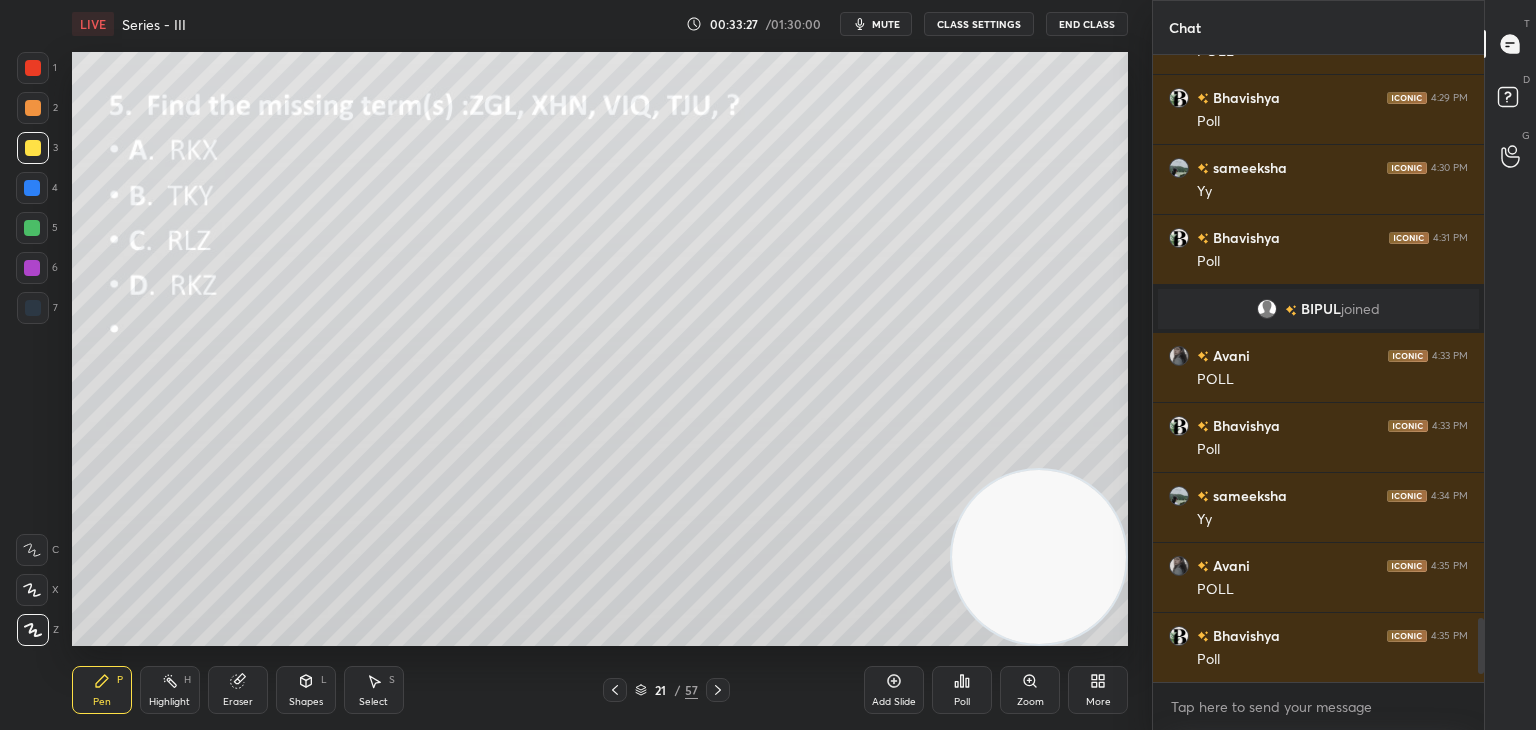 click 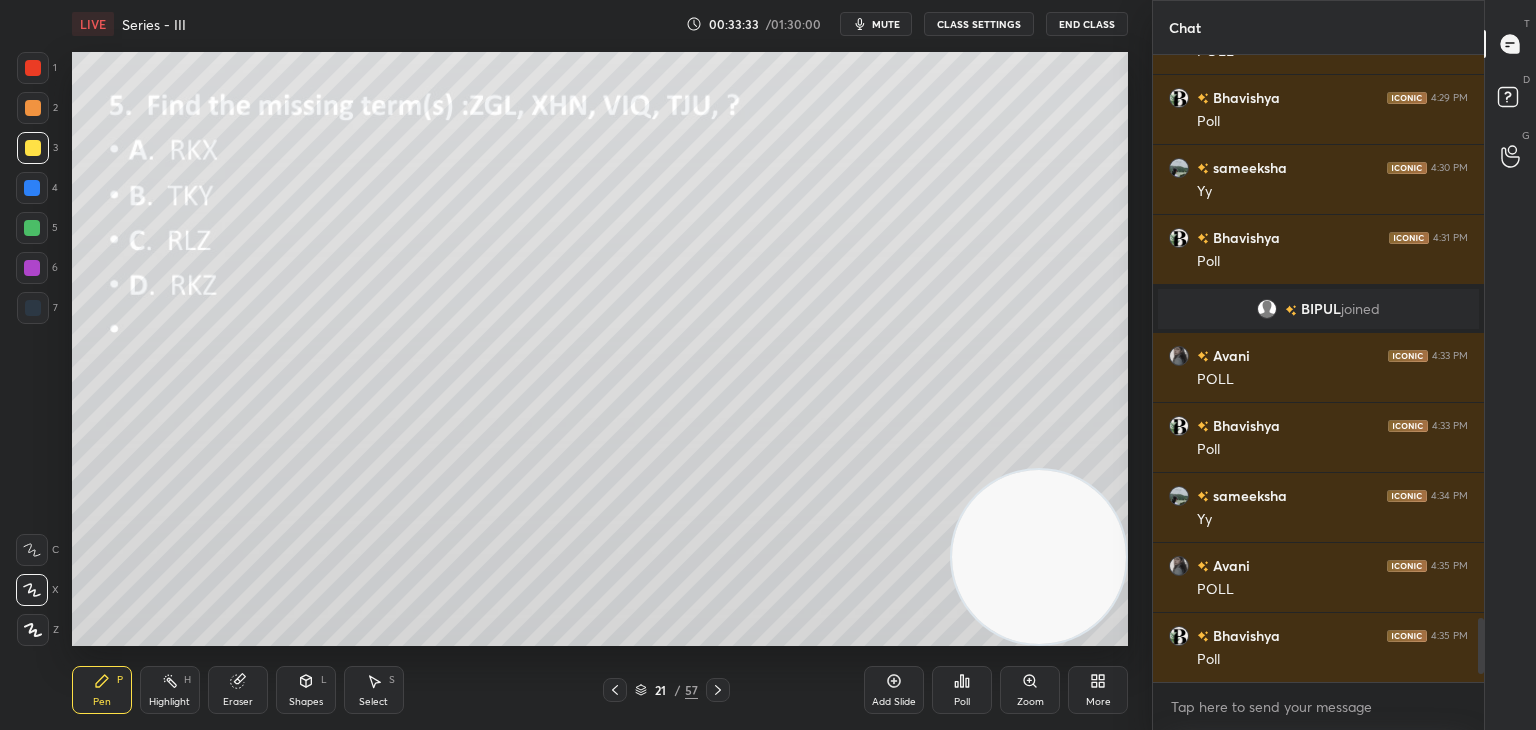 scroll, scrollTop: 5560, scrollLeft: 0, axis: vertical 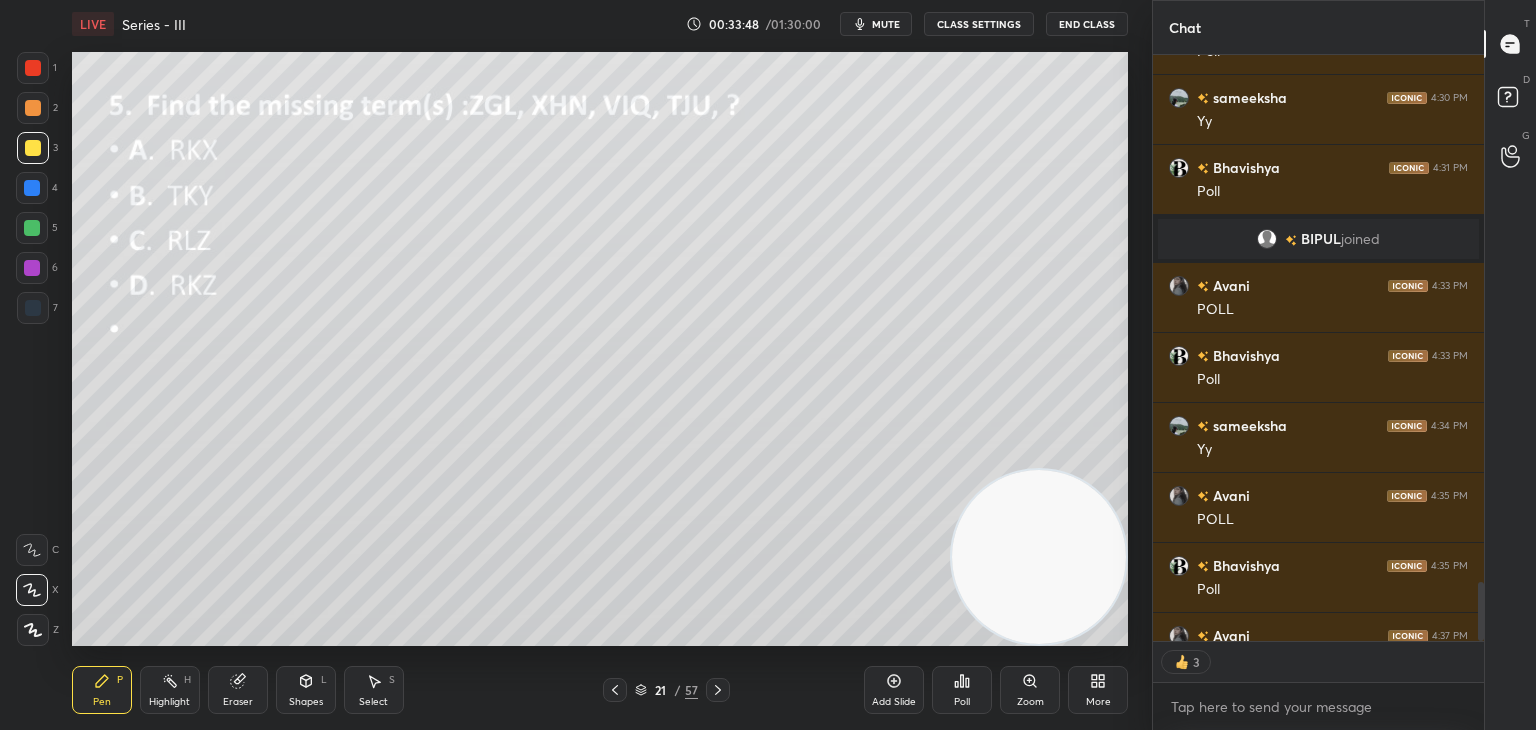 click on "Poll" at bounding box center (962, 702) 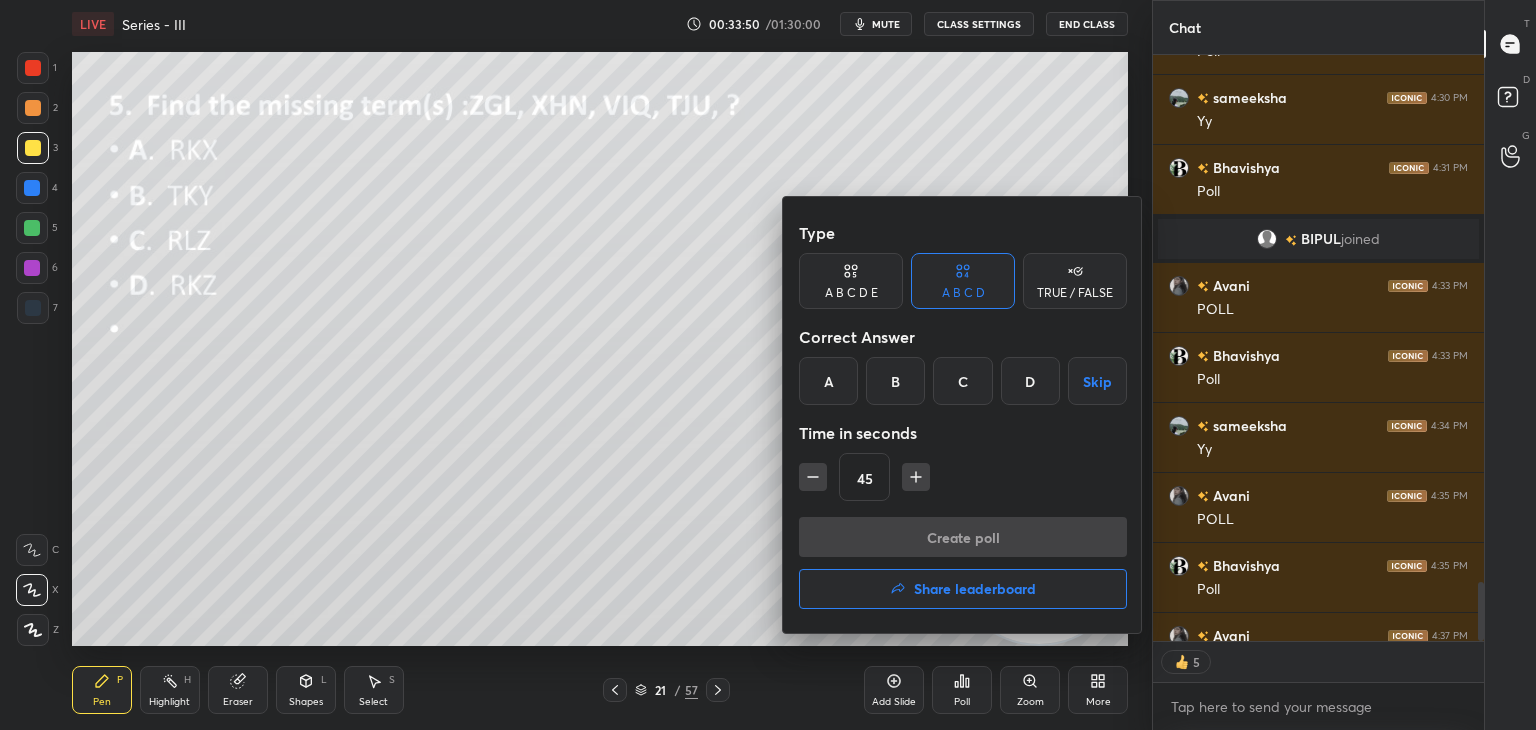 click on "D" at bounding box center [1030, 381] 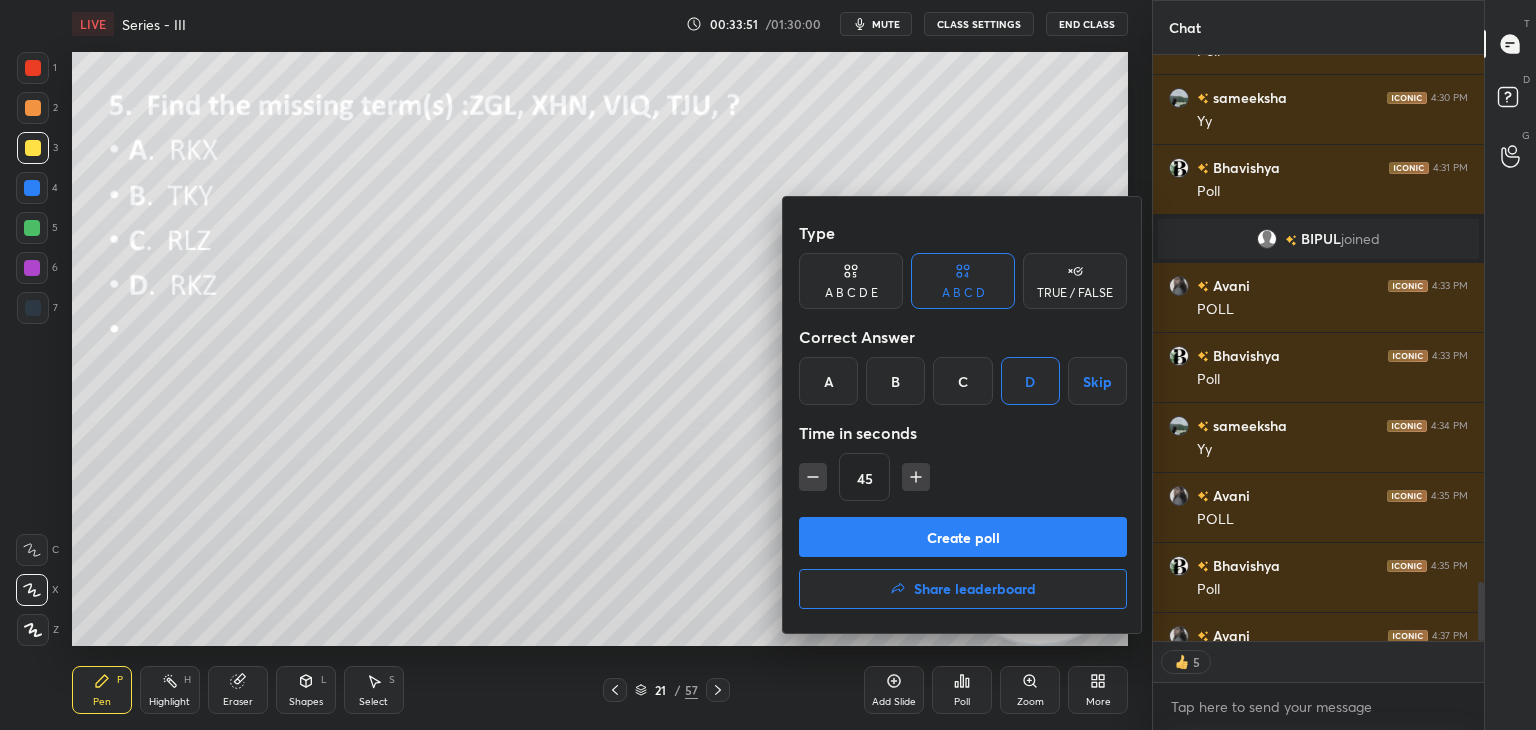 click on "Create poll" at bounding box center [963, 537] 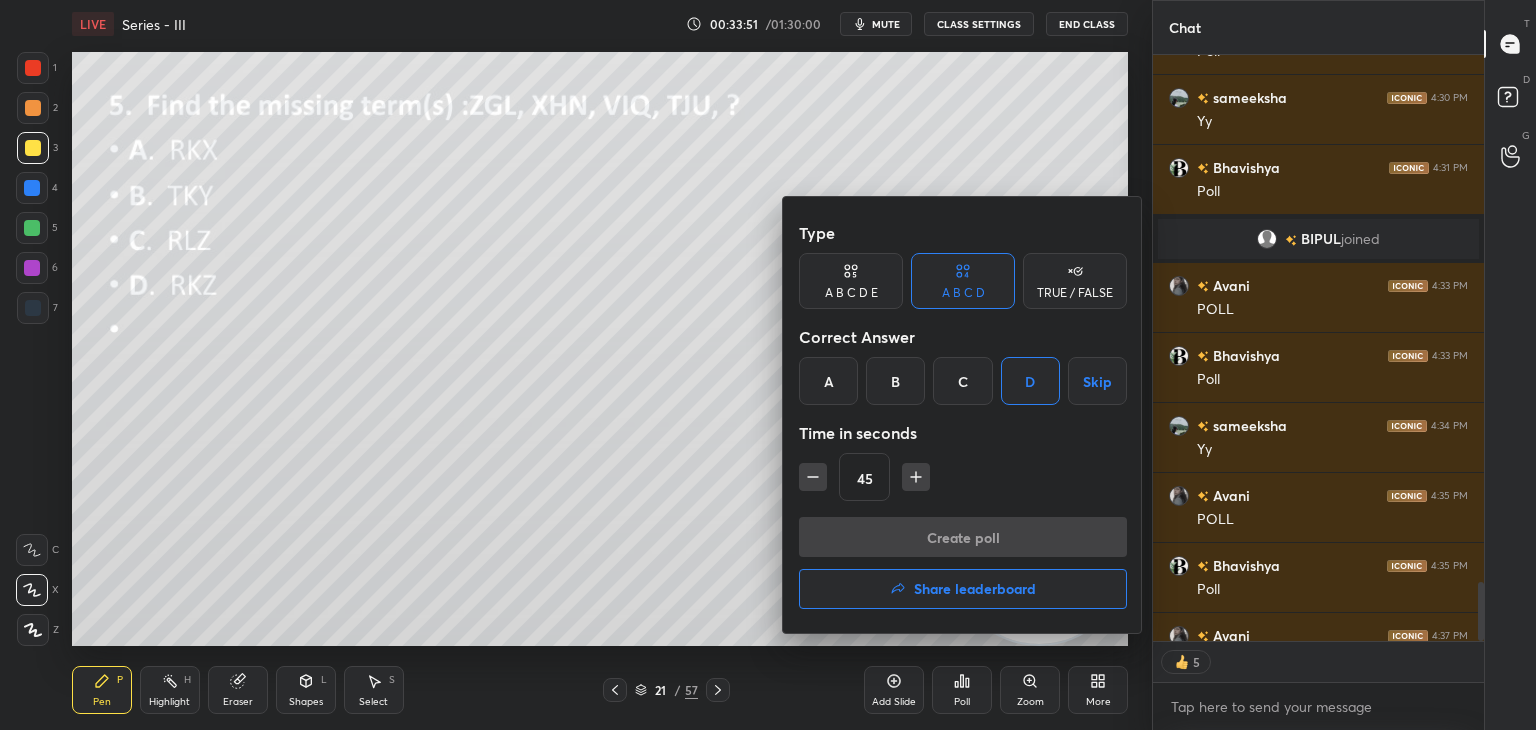 scroll, scrollTop: 514, scrollLeft: 325, axis: both 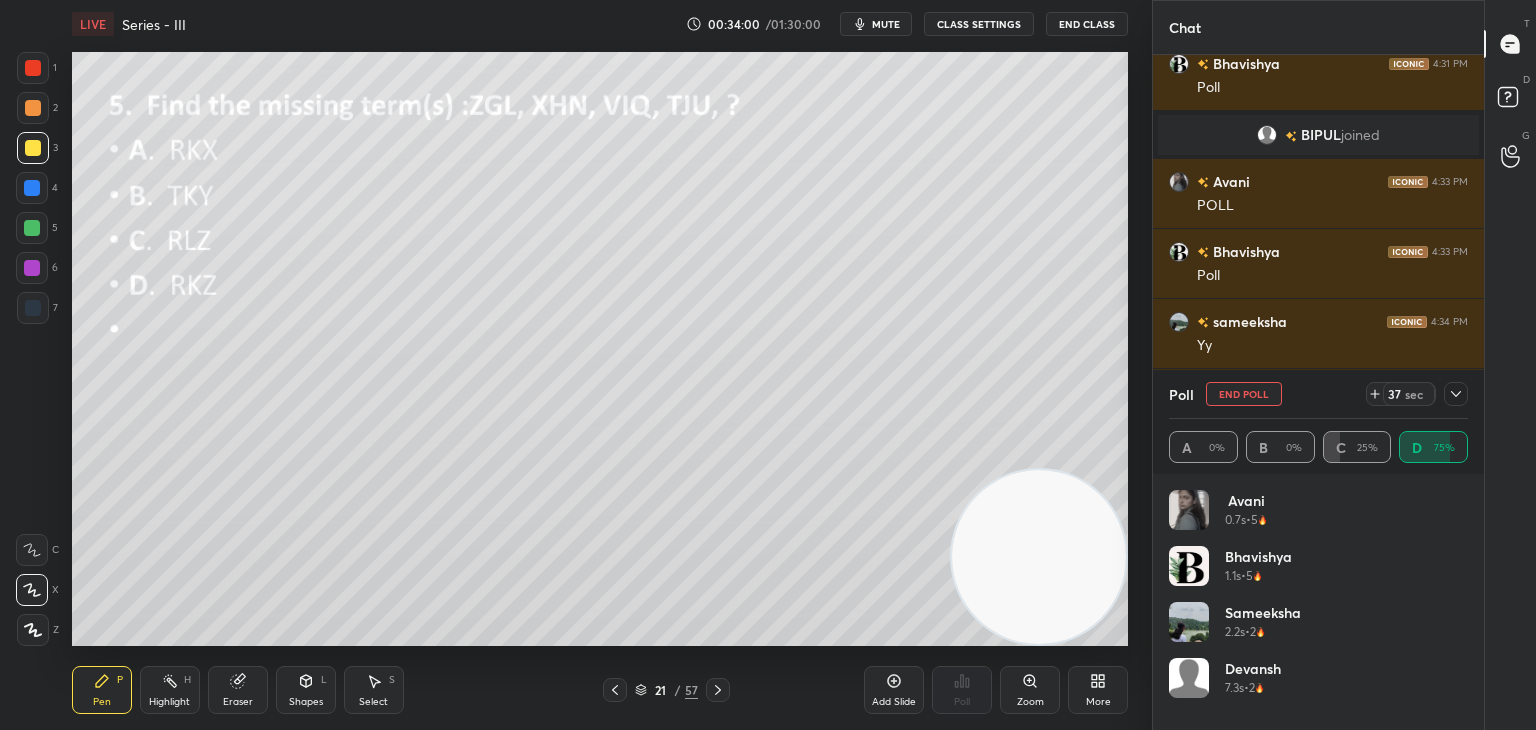 click 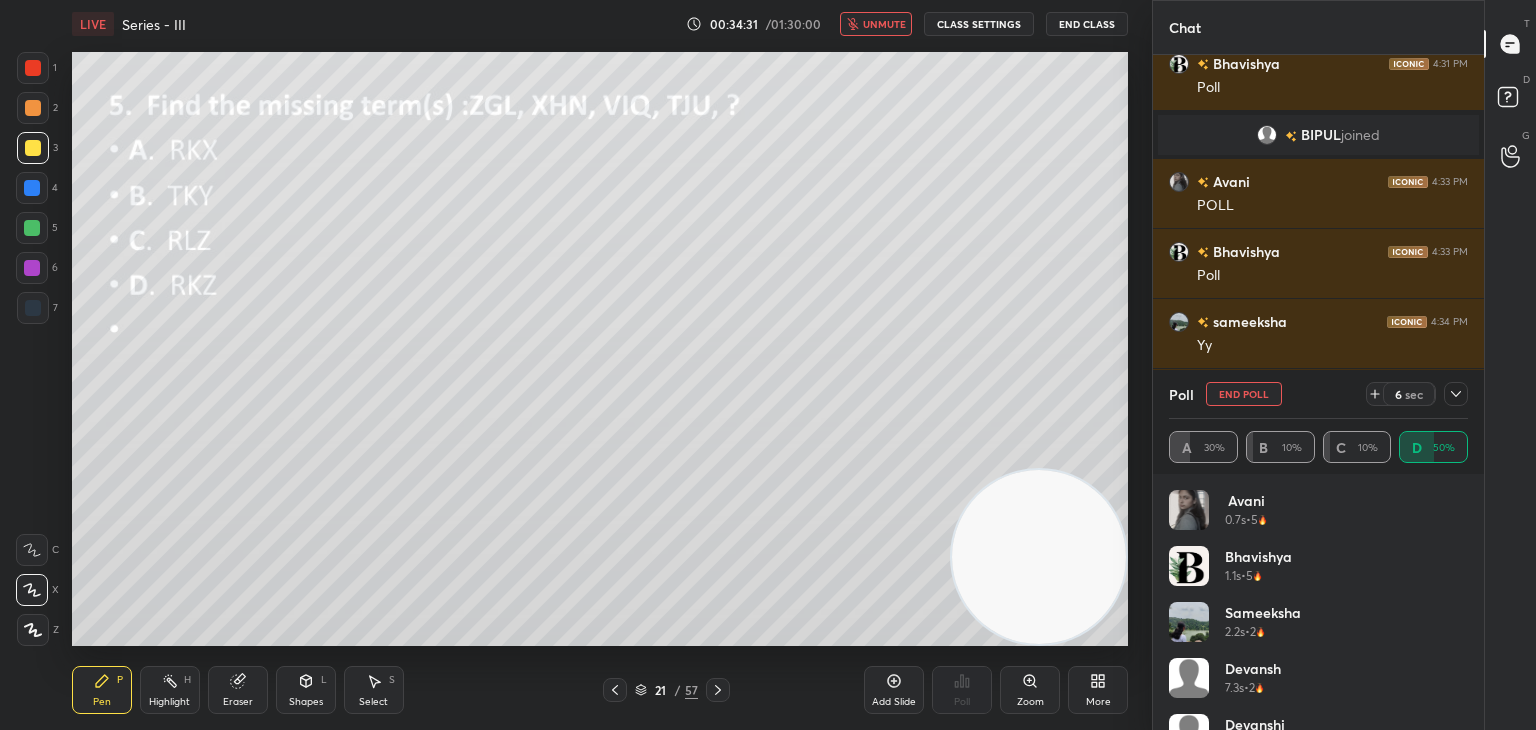 click on "unmute" at bounding box center [884, 24] 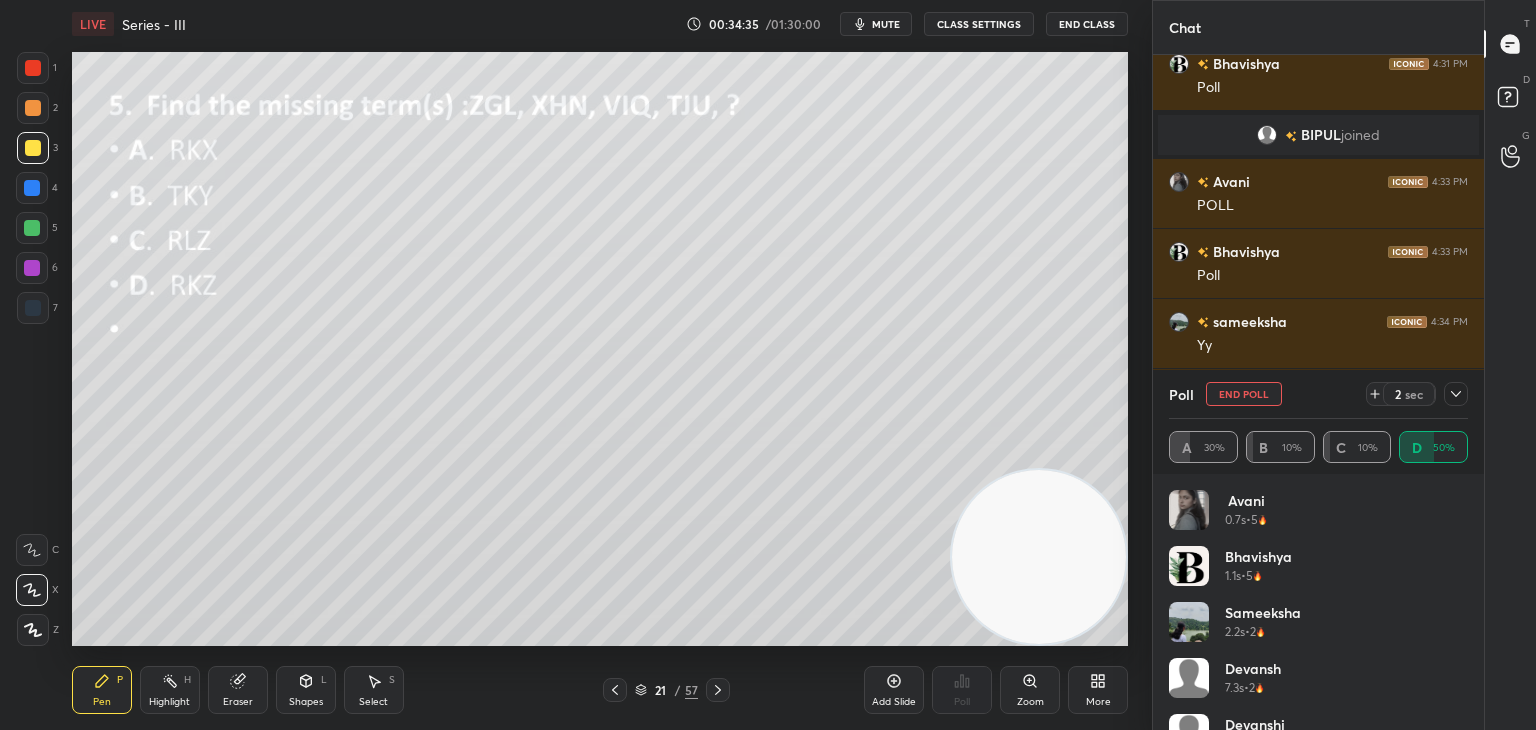 scroll, scrollTop: 40, scrollLeft: 0, axis: vertical 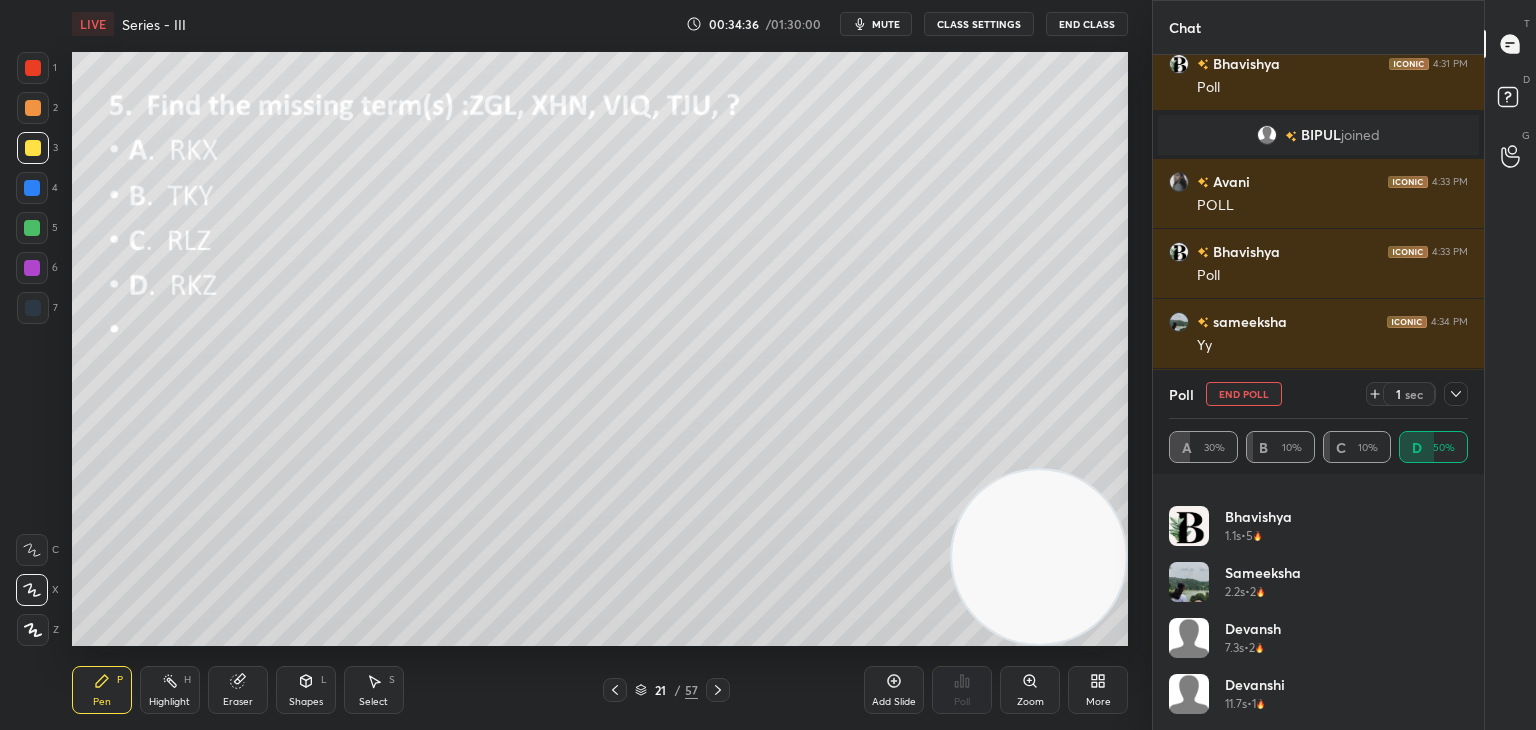 click on "End Poll" at bounding box center (1244, 394) 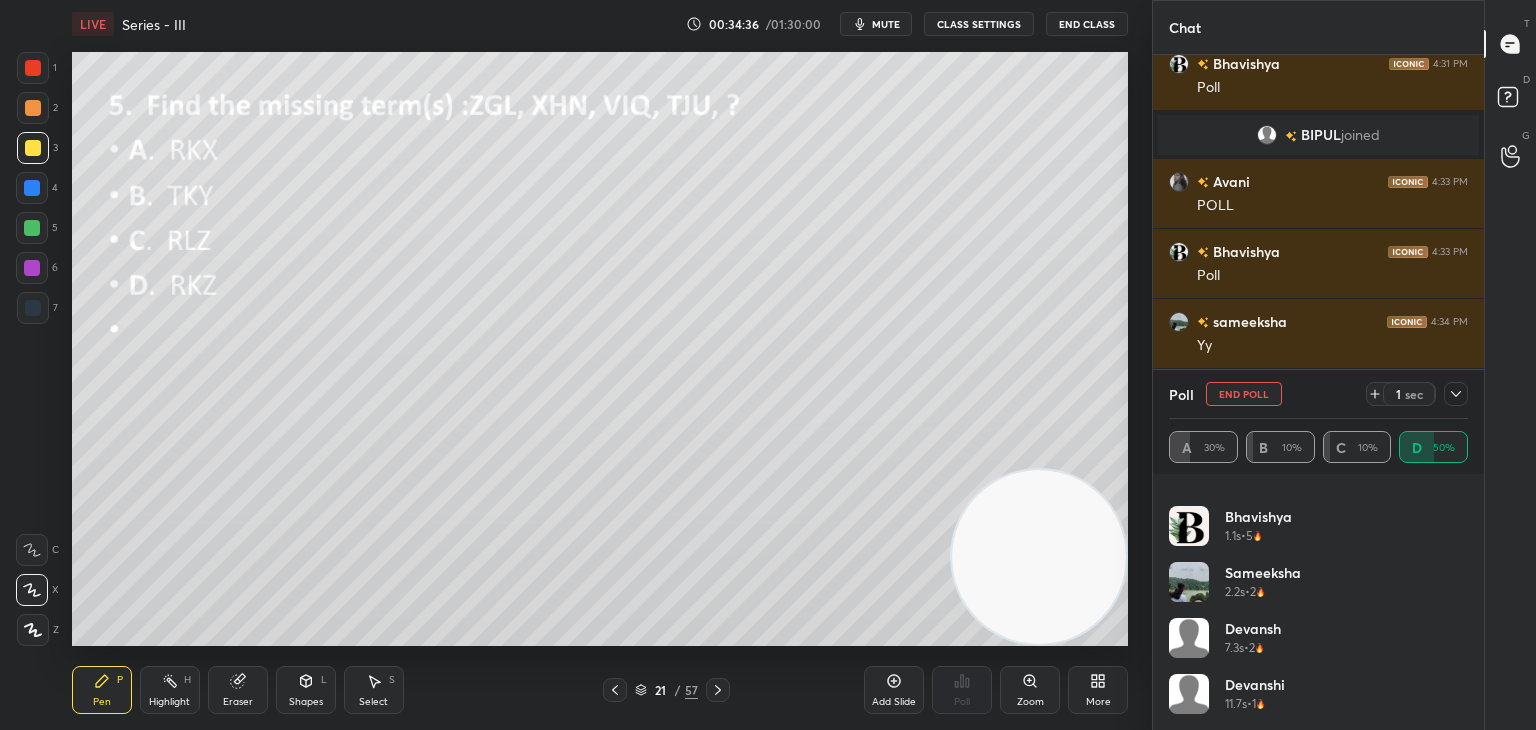 scroll, scrollTop: 151, scrollLeft: 293, axis: both 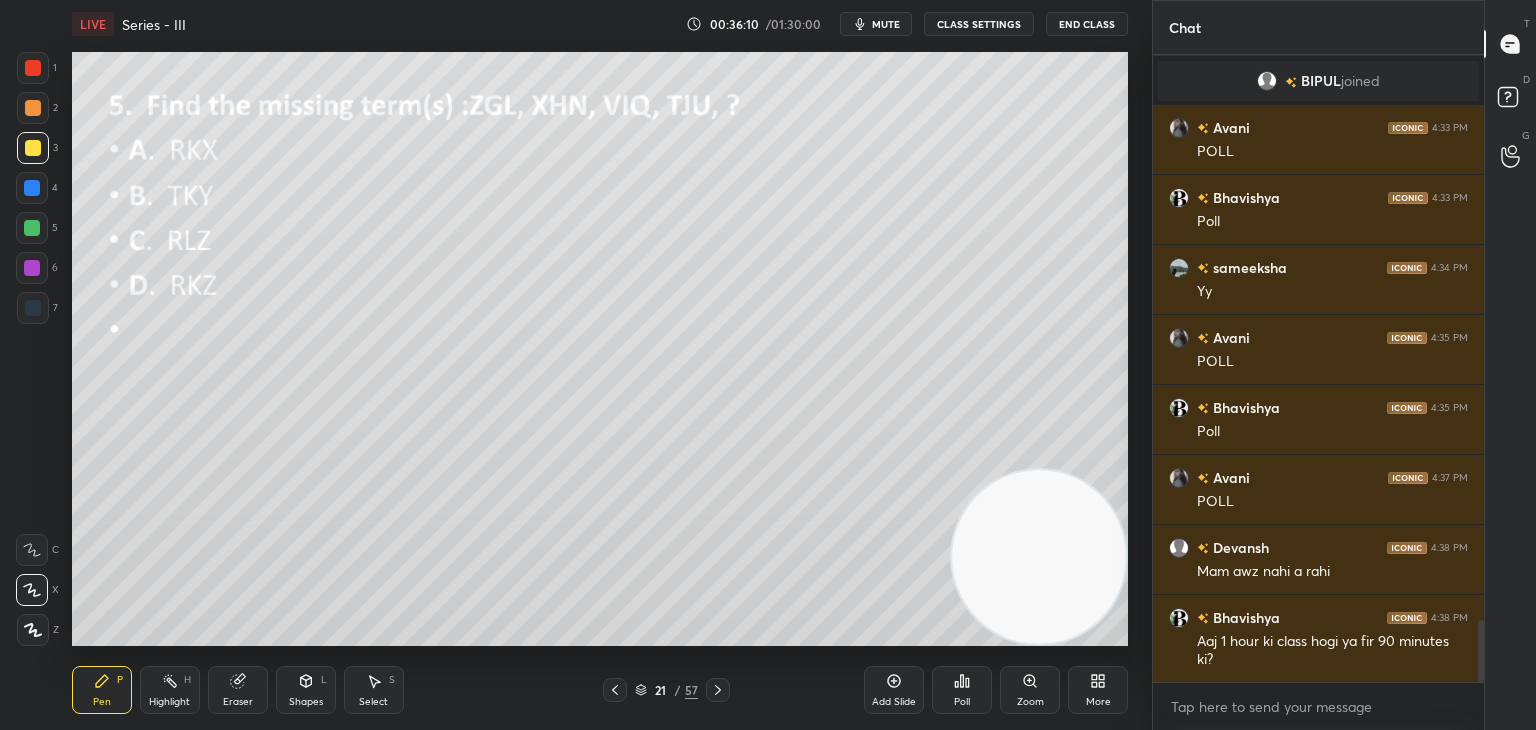 click on "21 / 57" at bounding box center (666, 690) 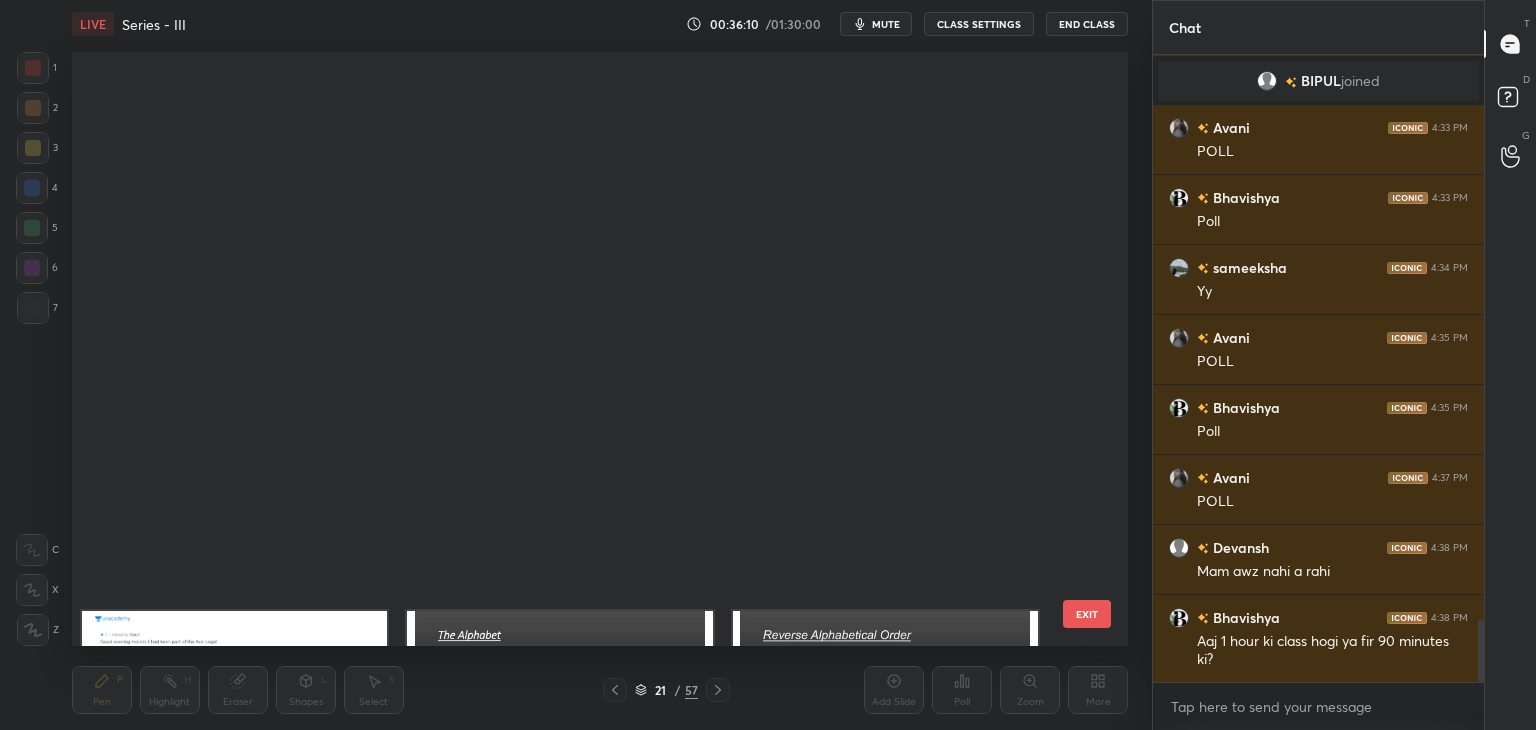 scroll, scrollTop: 687, scrollLeft: 0, axis: vertical 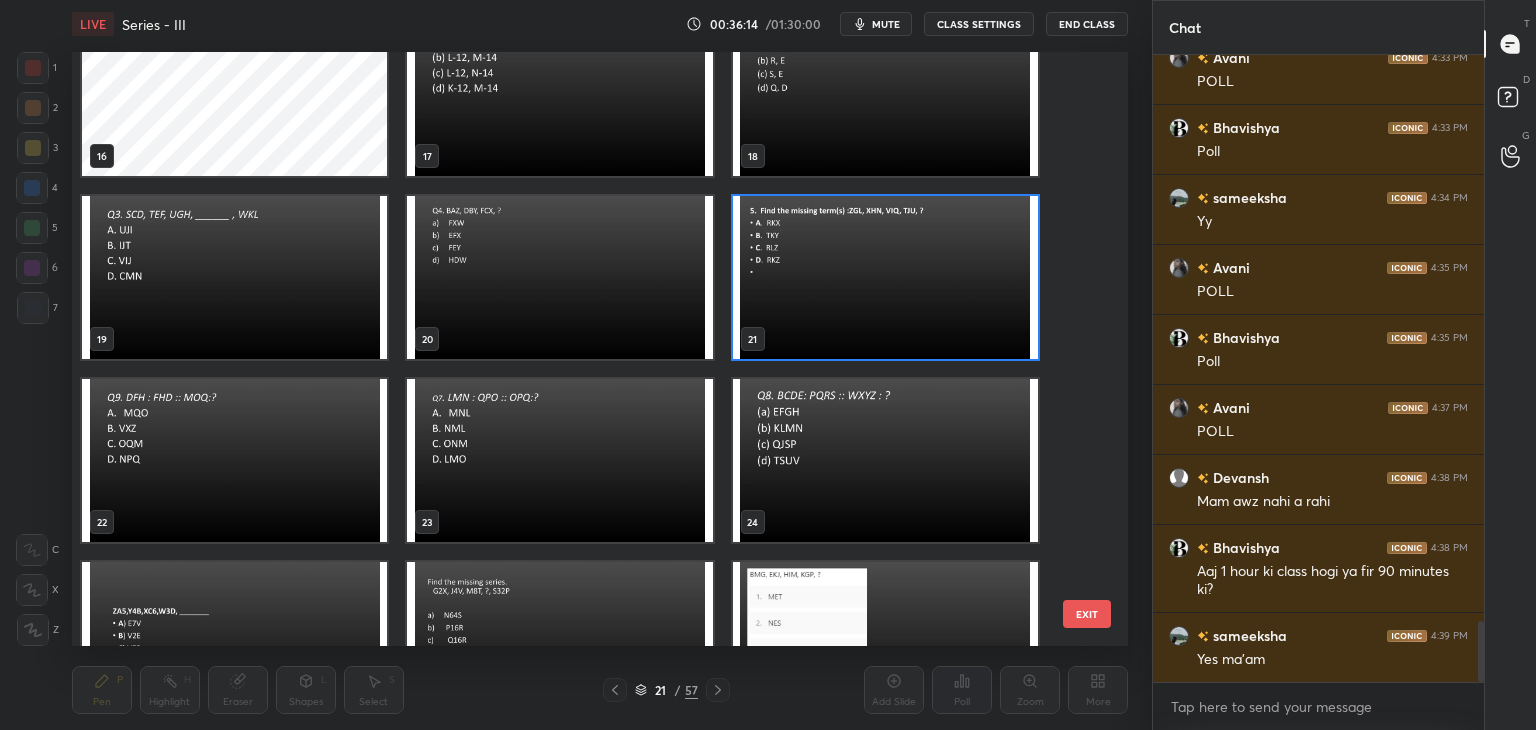 click at bounding box center (234, 460) 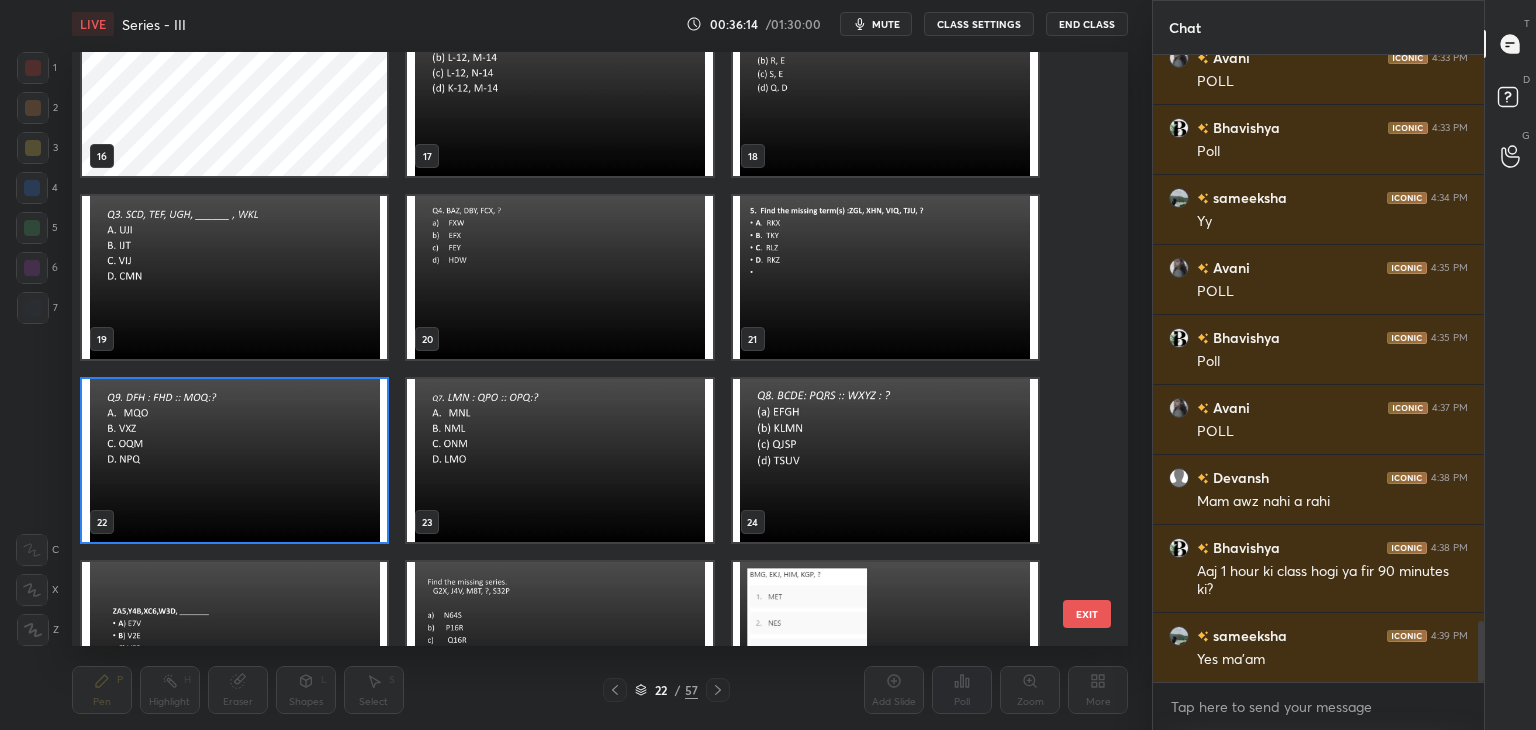 click at bounding box center (234, 460) 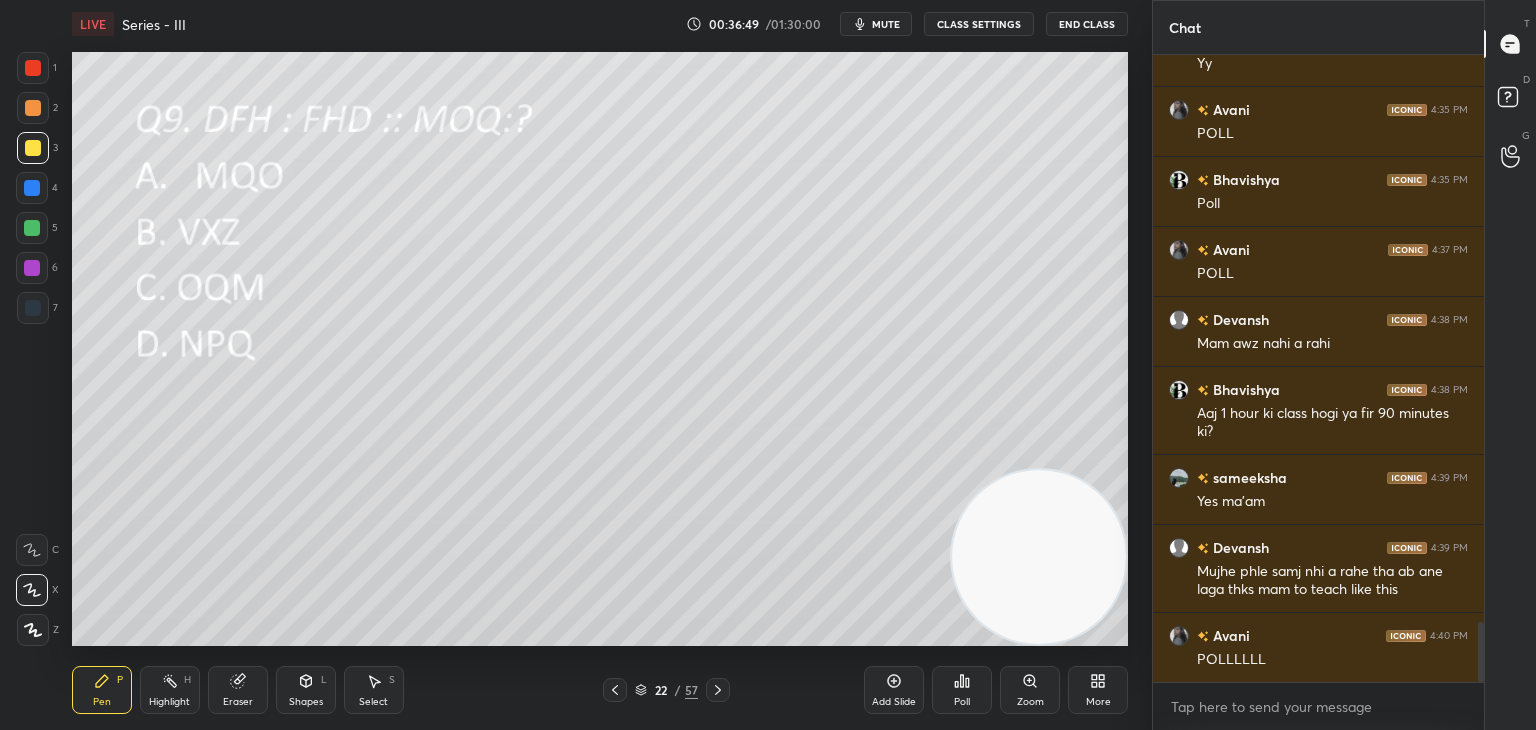 scroll, scrollTop: 6016, scrollLeft: 0, axis: vertical 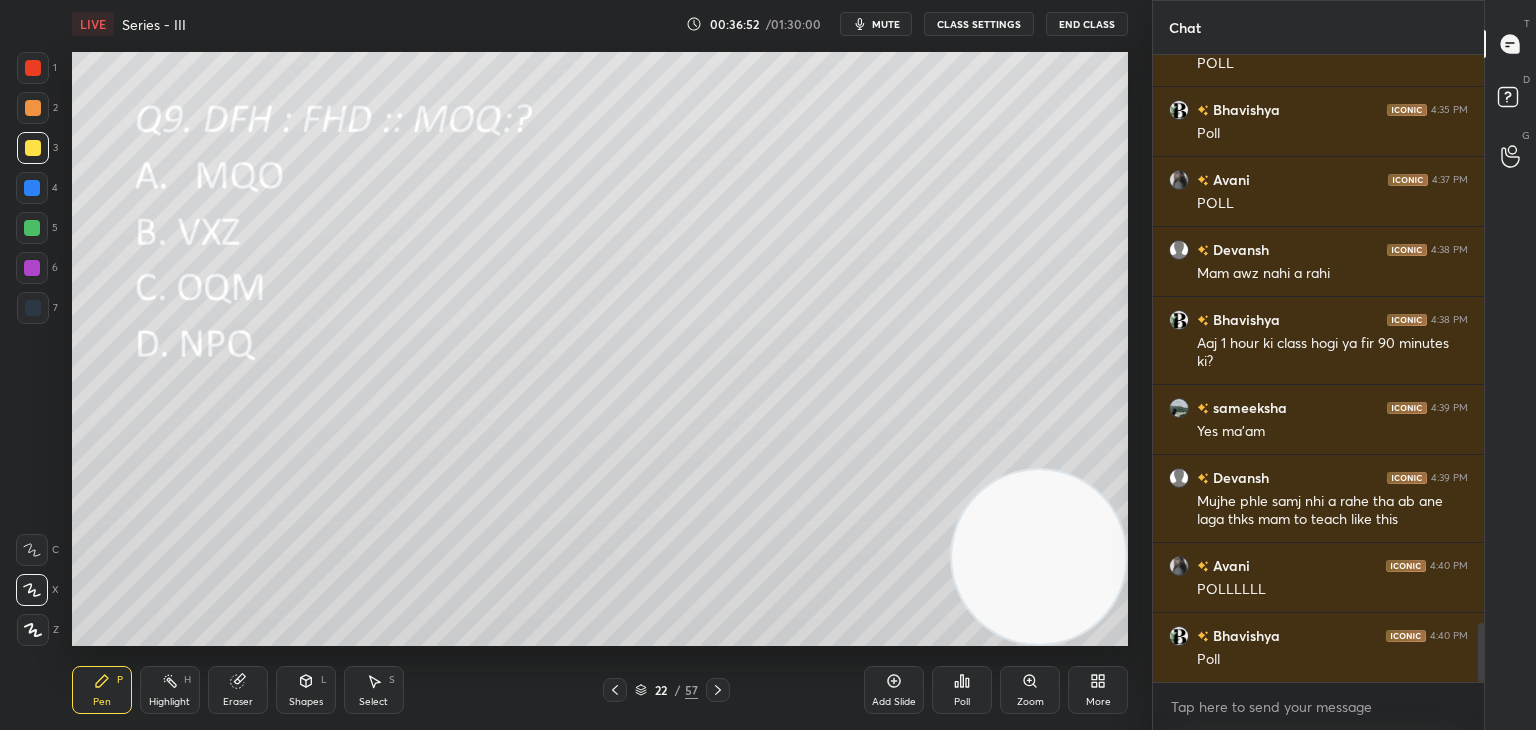 click on "Poll" at bounding box center [962, 690] 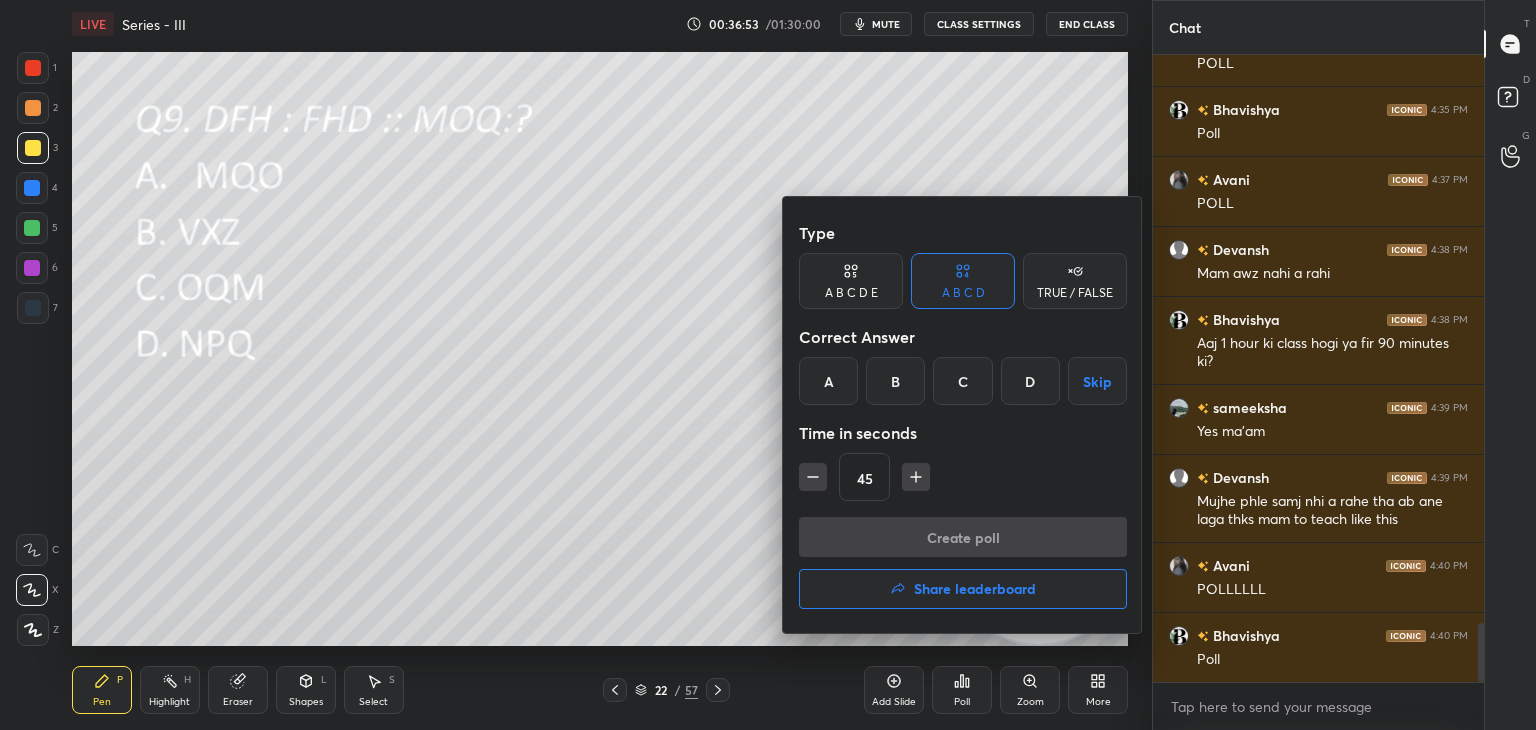 click on "A" at bounding box center (828, 381) 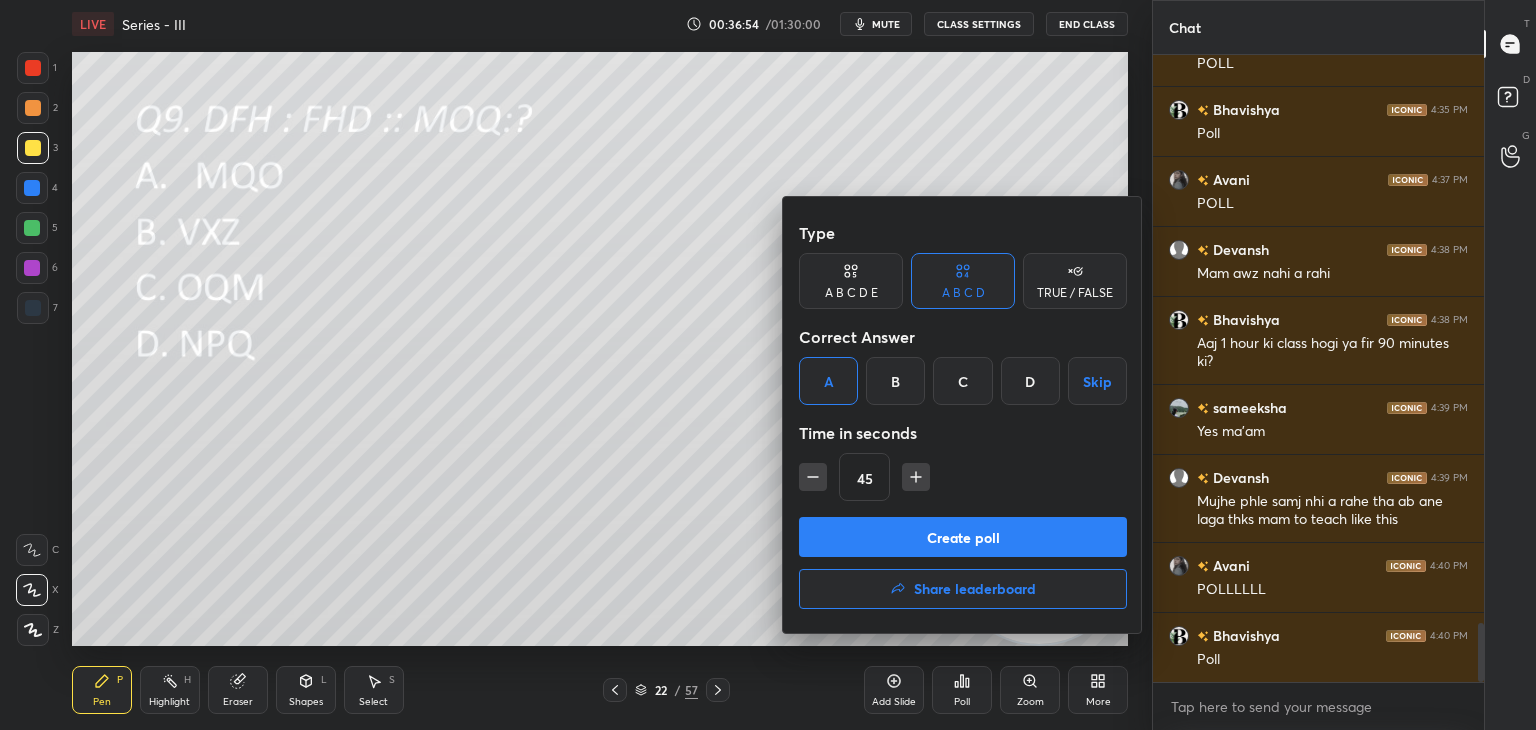 click on "Create poll" at bounding box center (963, 537) 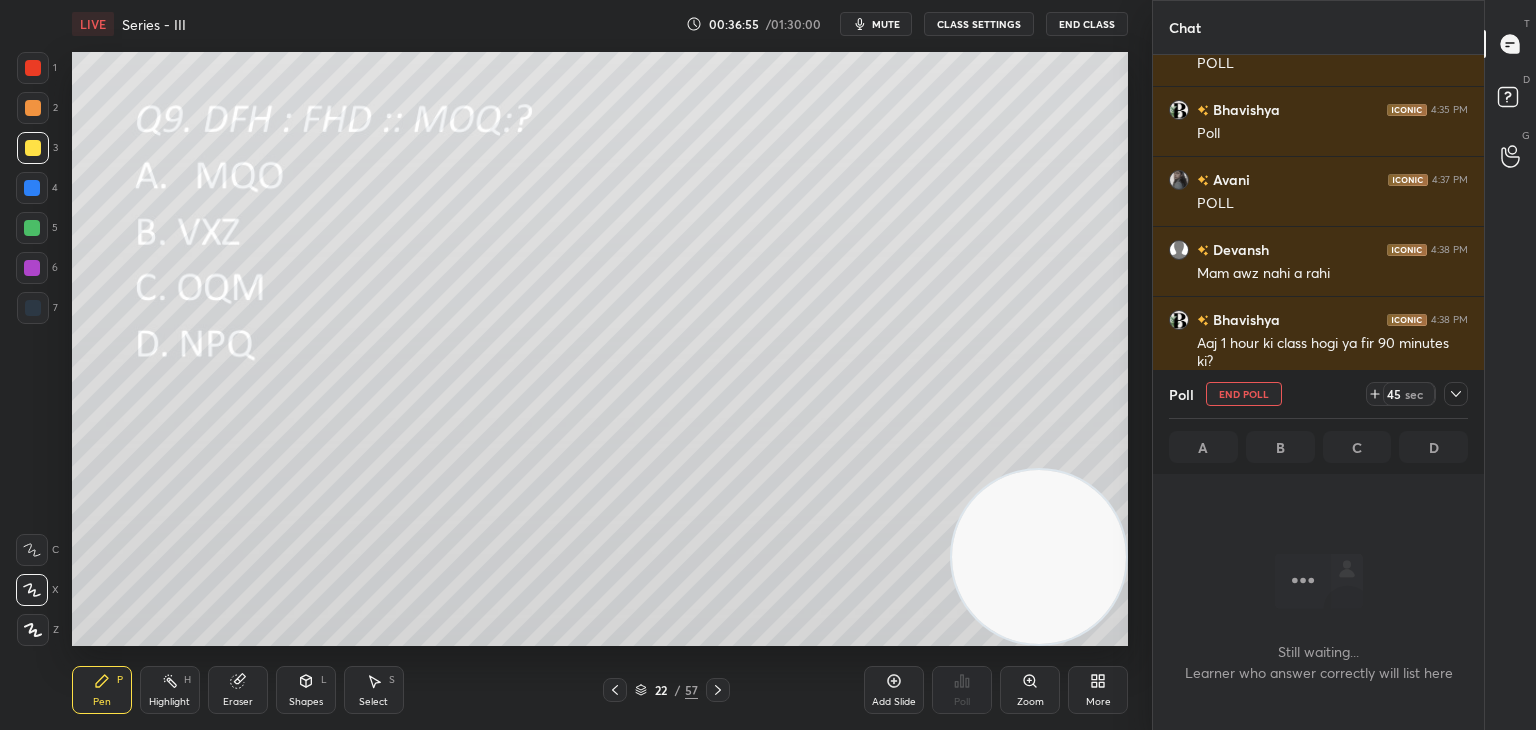 scroll, scrollTop: 520, scrollLeft: 325, axis: both 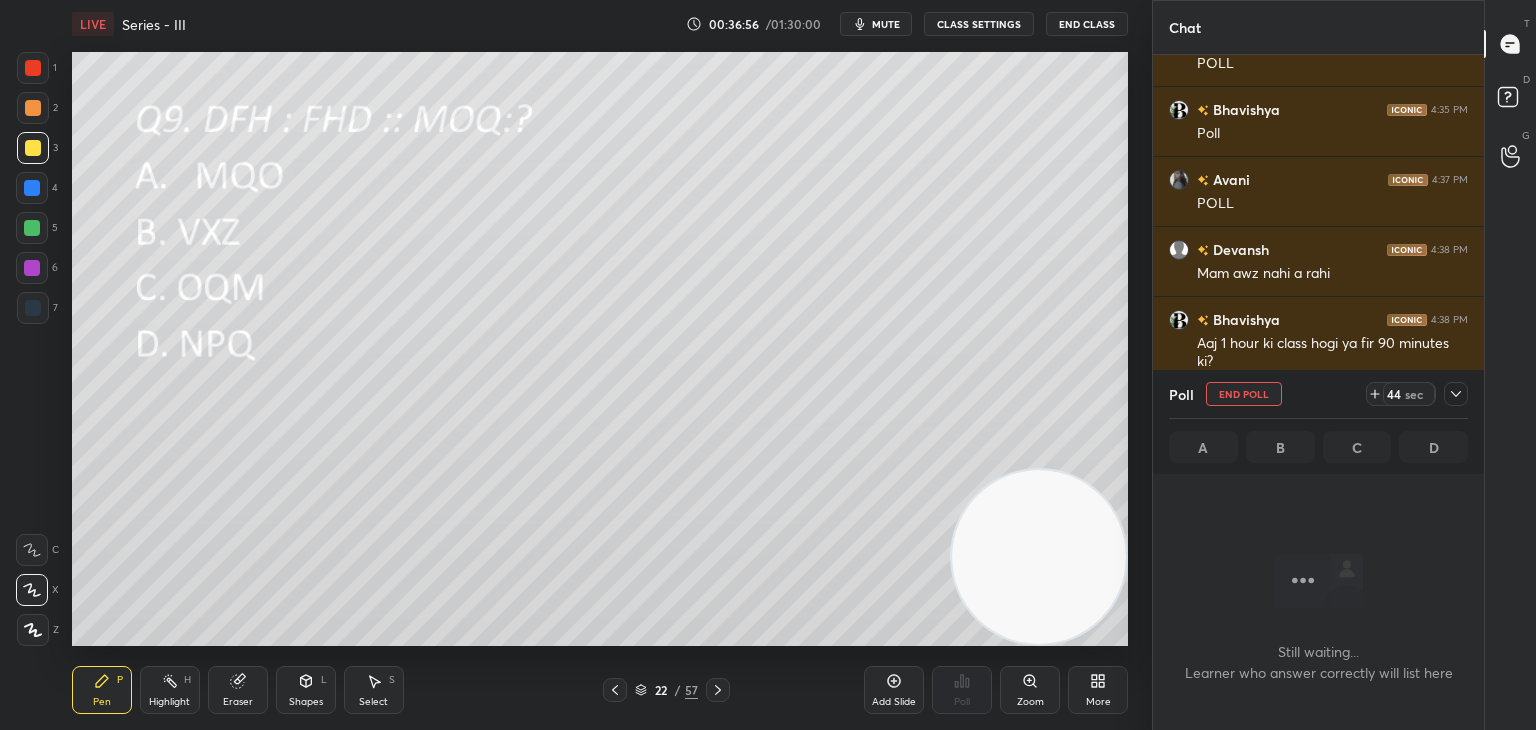 click on "mute" at bounding box center (886, 24) 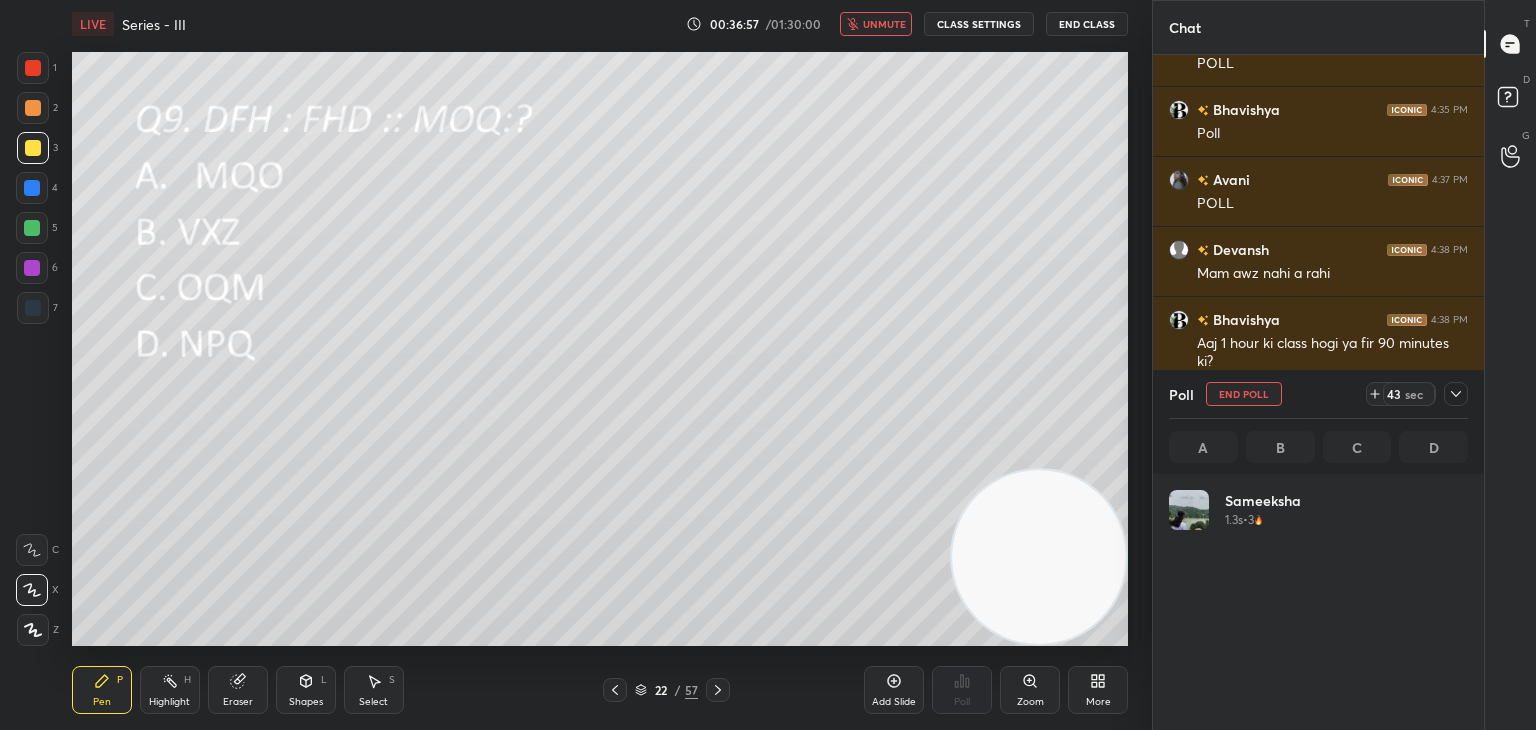 scroll, scrollTop: 6, scrollLeft: 6, axis: both 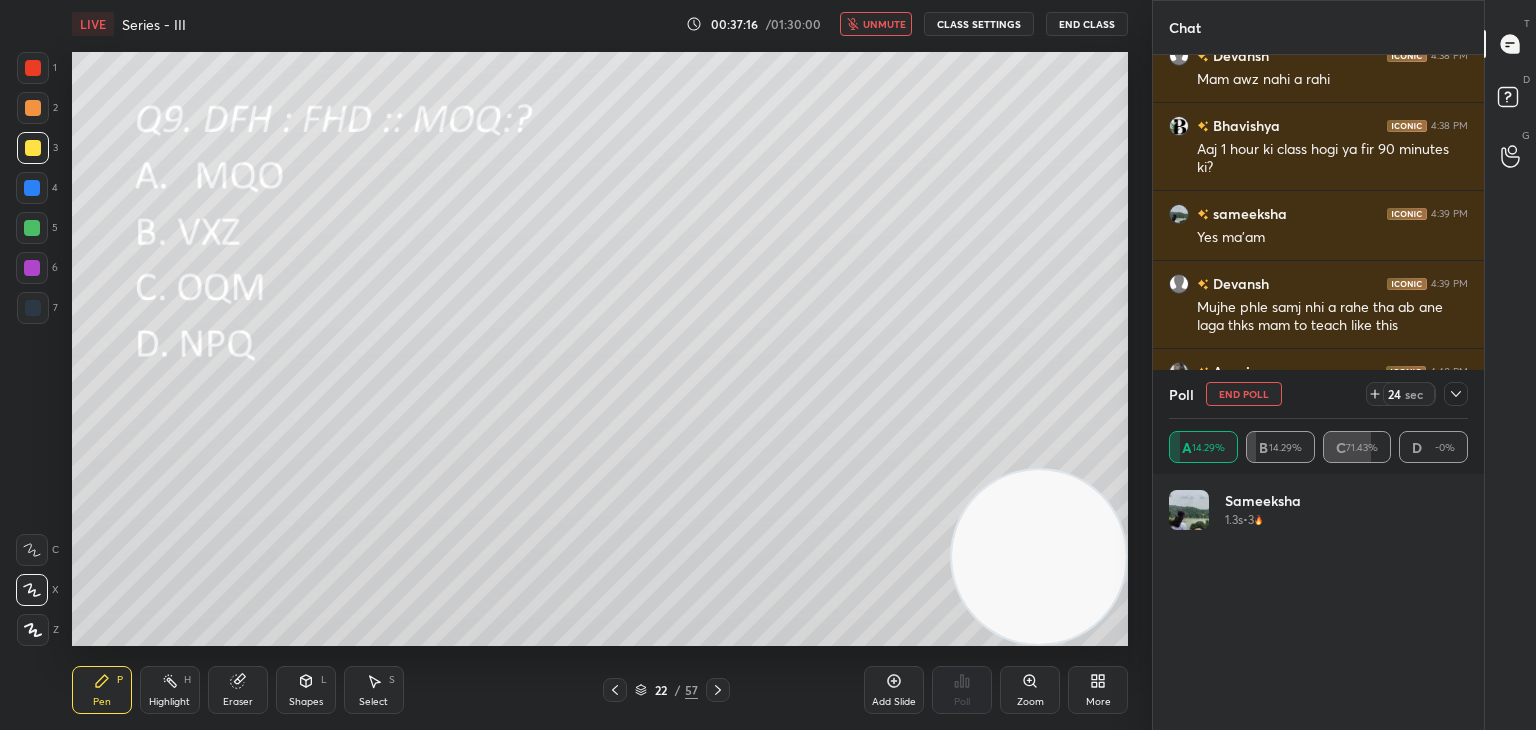 click 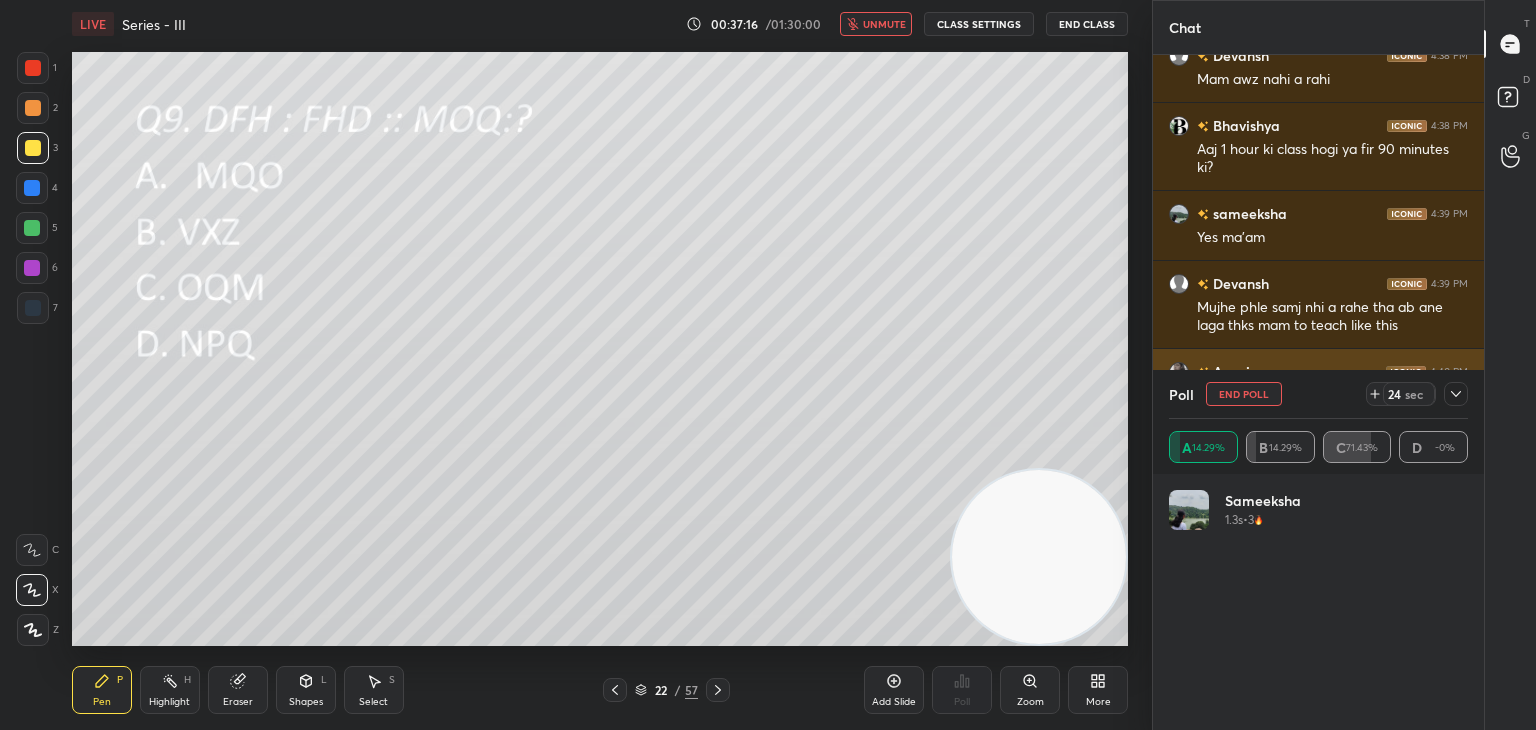 scroll, scrollTop: 184, scrollLeft: 293, axis: both 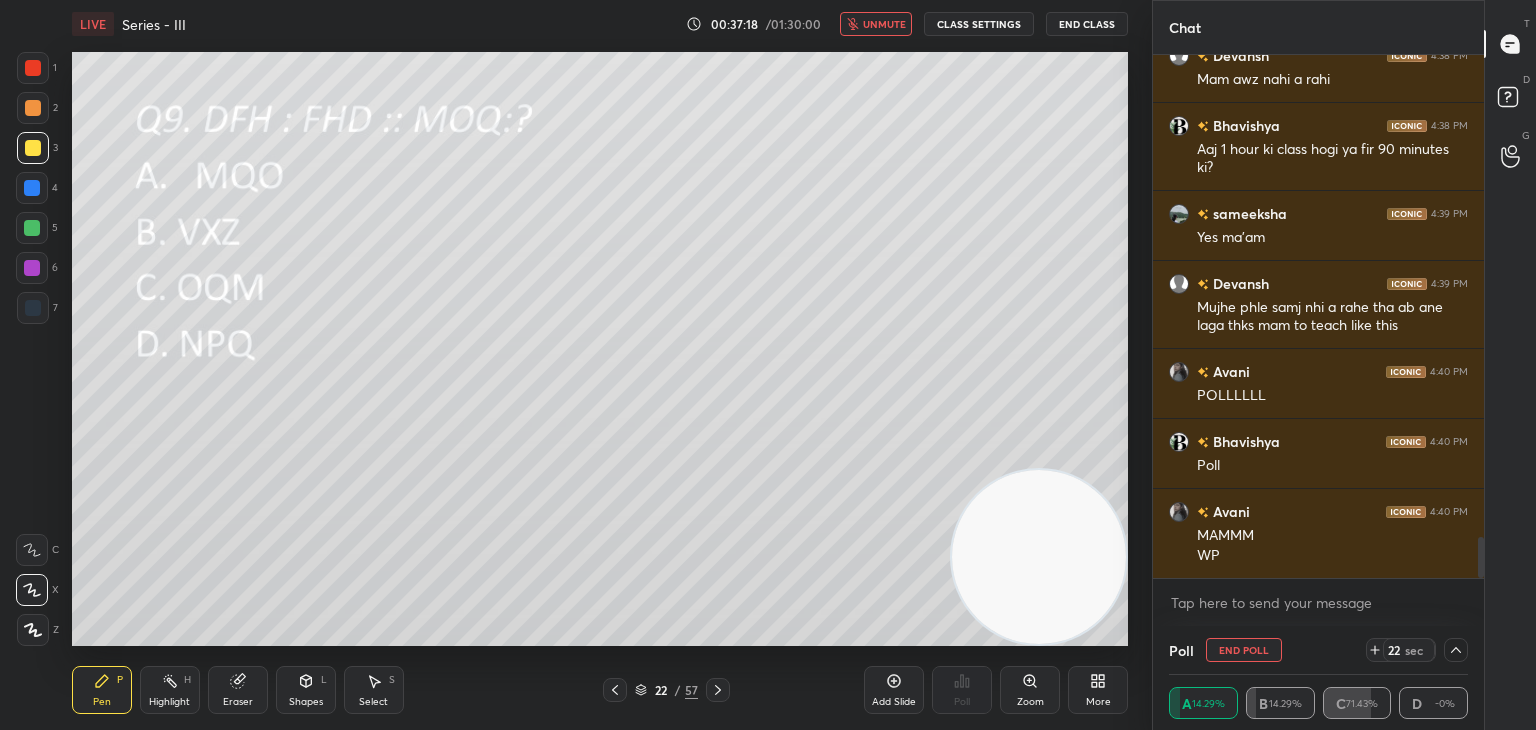 click on "unmute" at bounding box center (876, 24) 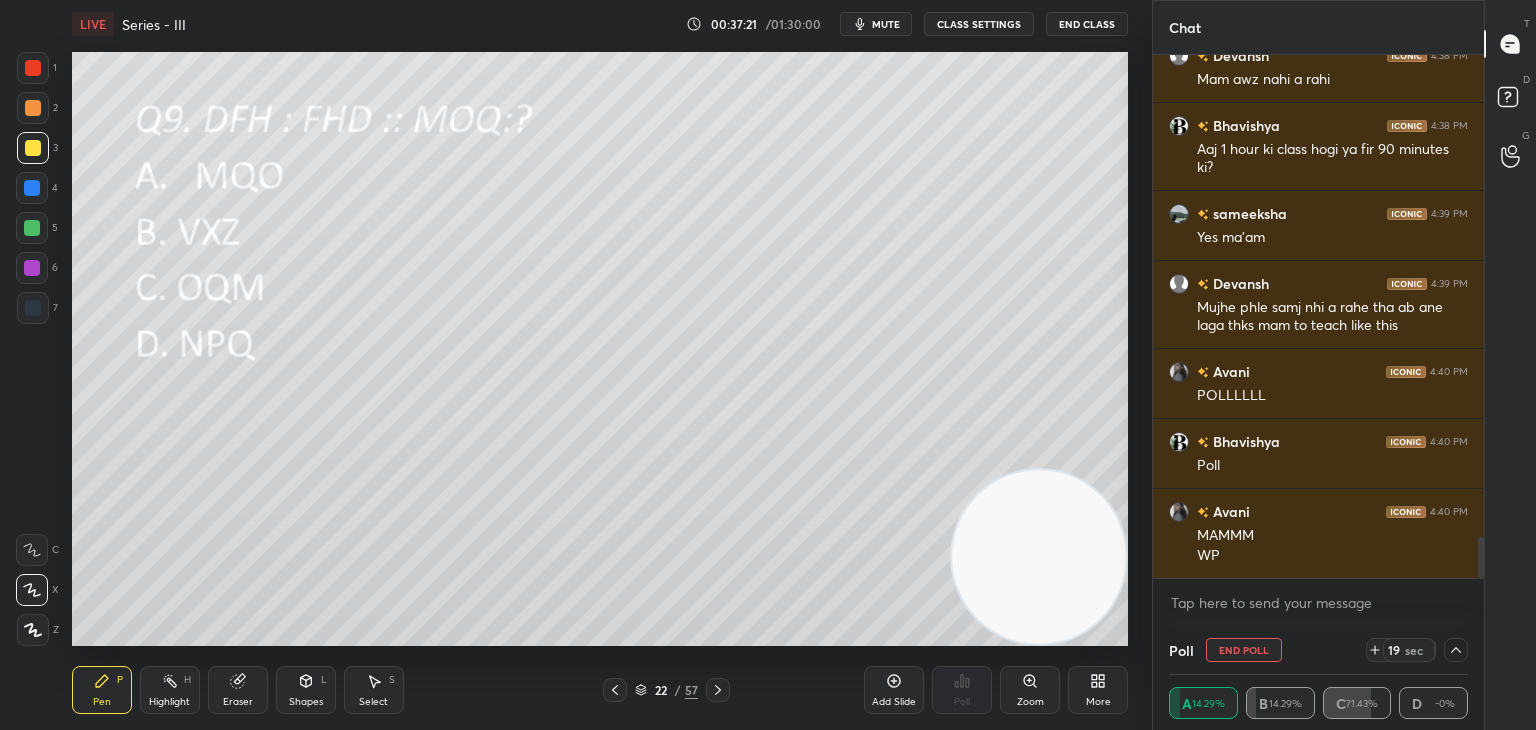 click on "End Poll" at bounding box center [1244, 650] 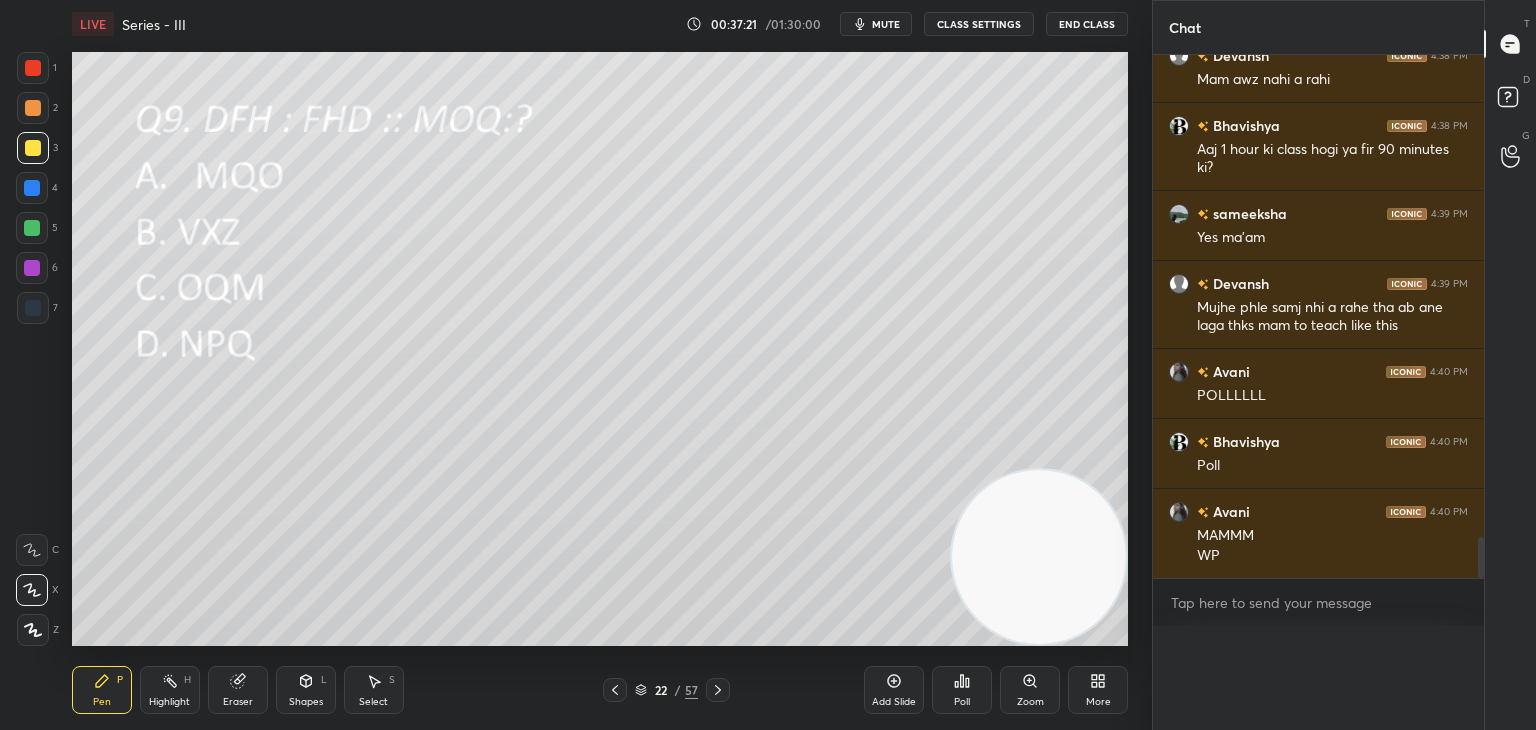 scroll, scrollTop: 541, scrollLeft: 325, axis: both 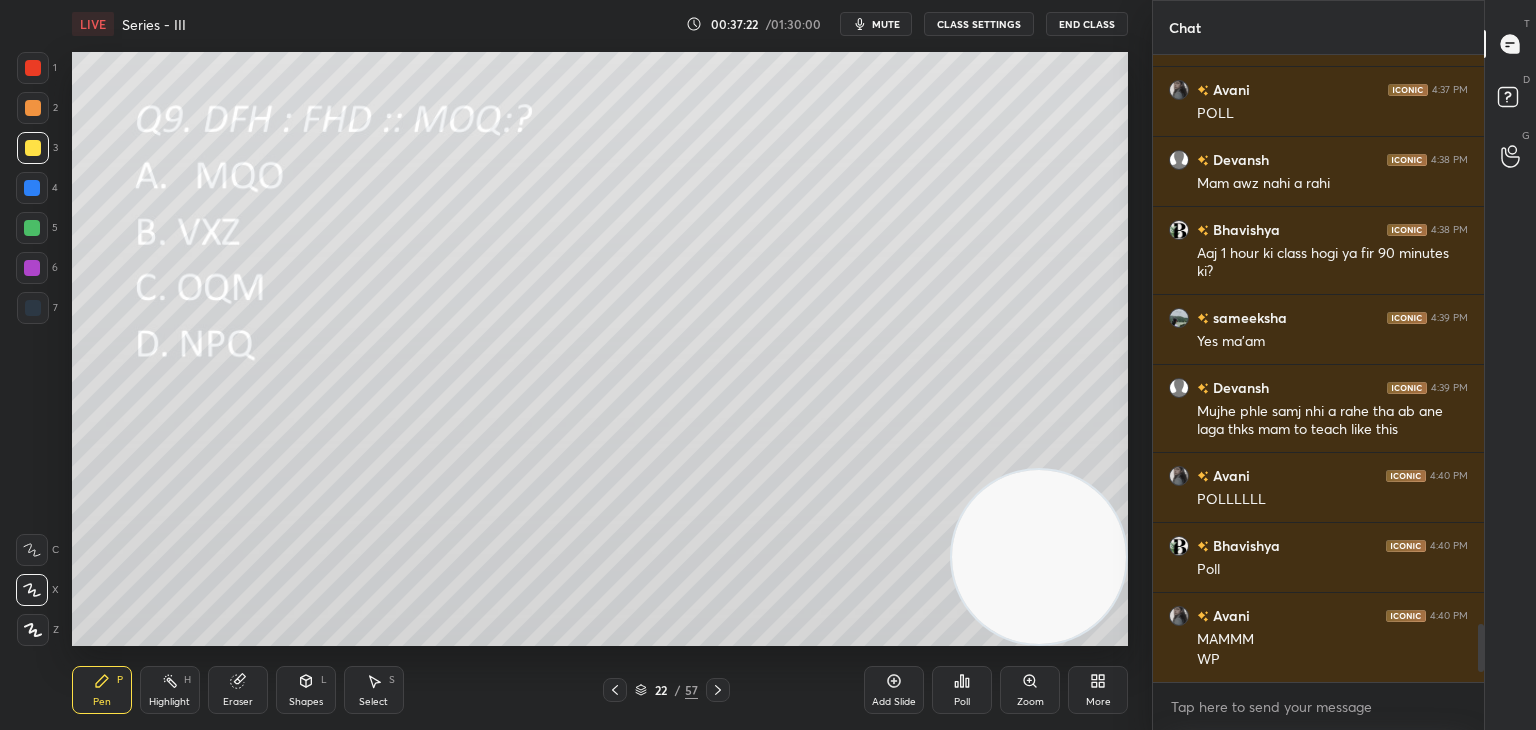 click on "Poll" at bounding box center [962, 690] 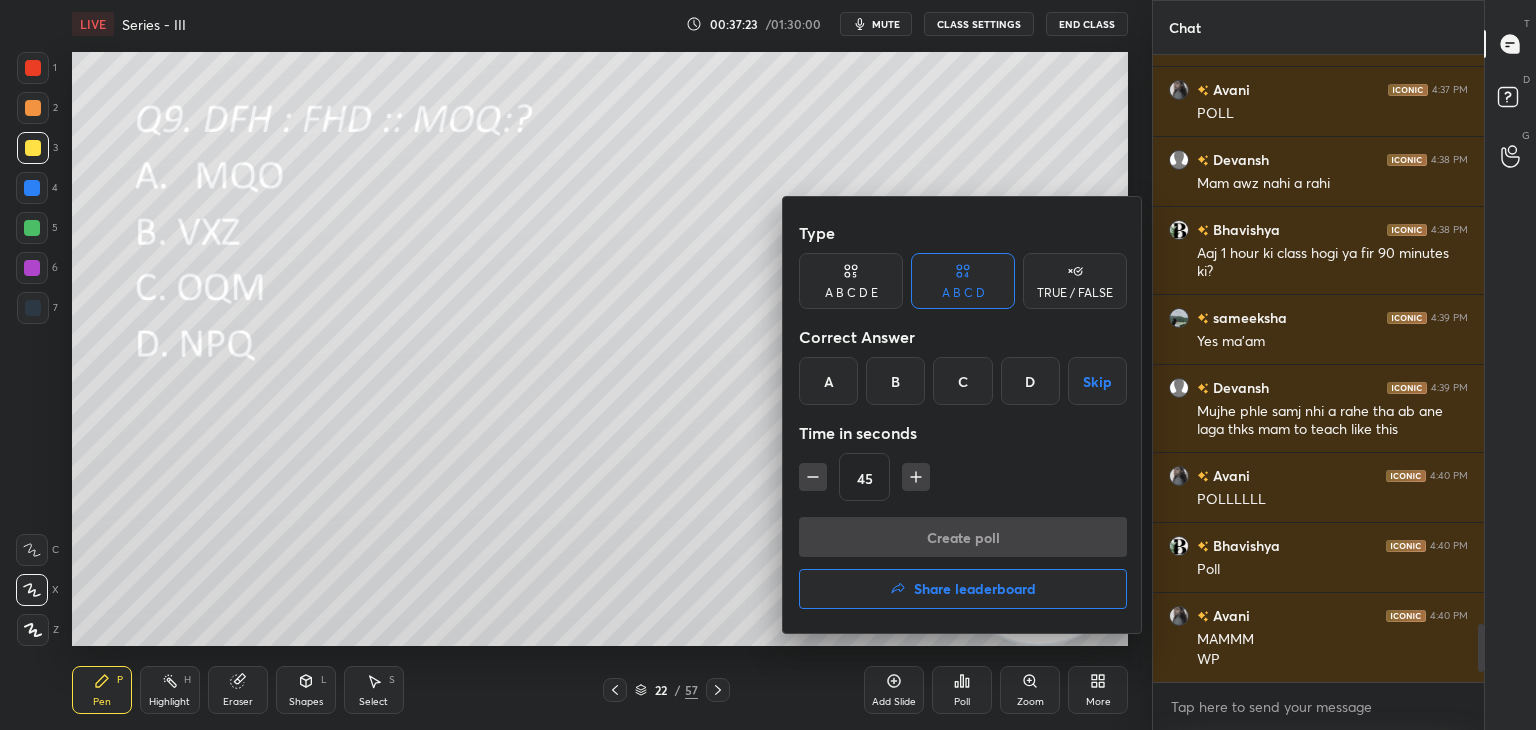 click on "Type A B C D E A B C D TRUE / FALSE Correct Answer A B C D Skip Time in seconds 45" at bounding box center [963, 365] 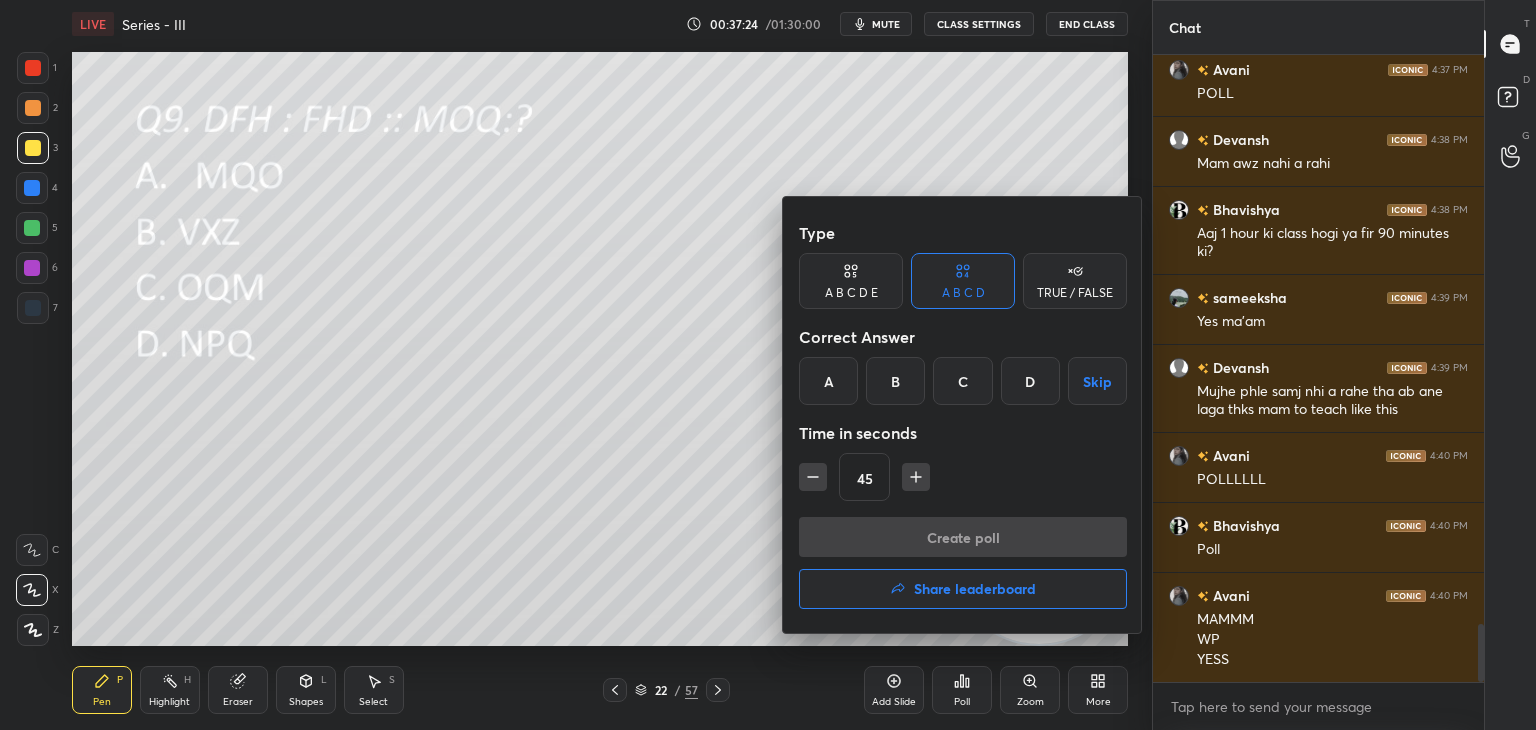 click on "C" at bounding box center [962, 381] 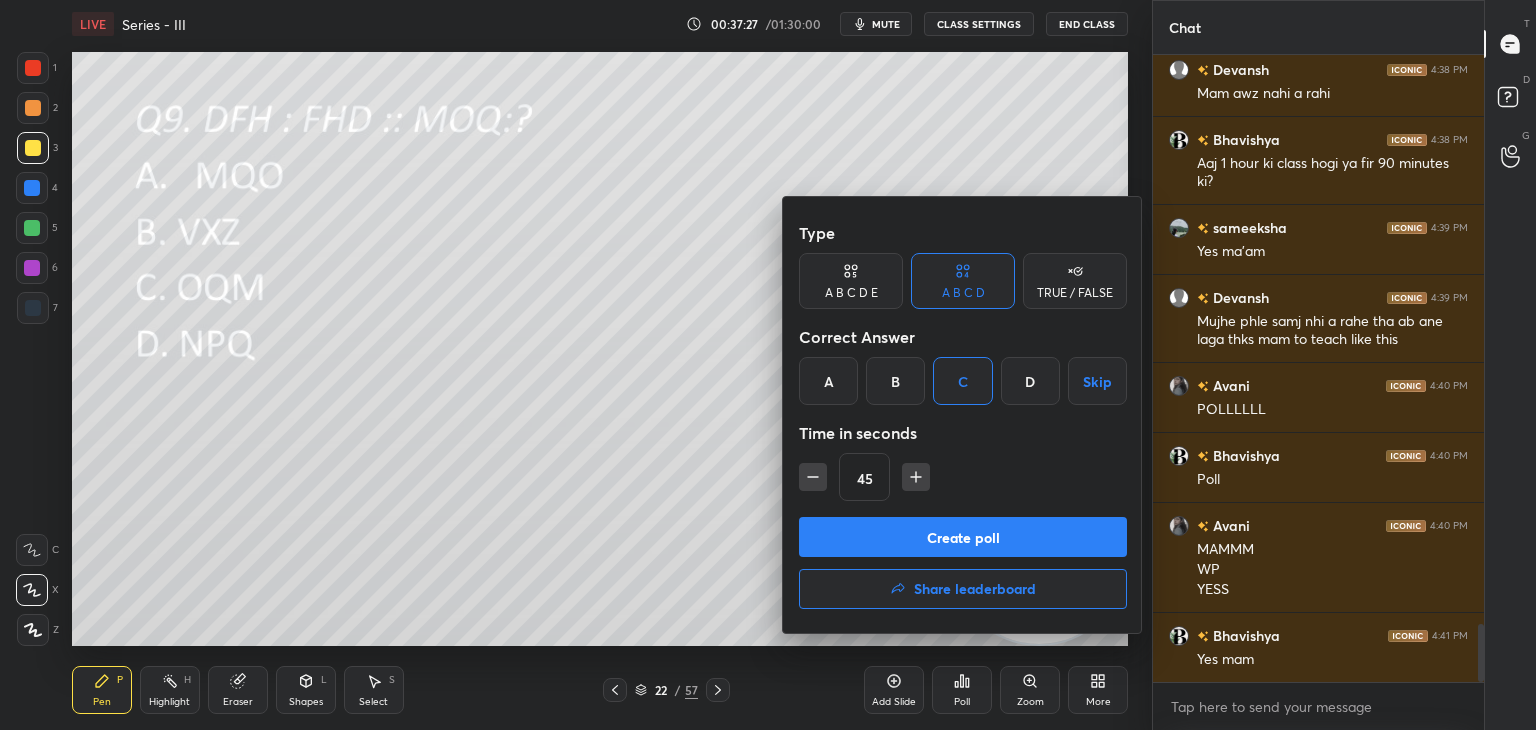 click on "Type A B C D E A B C D TRUE / FALSE Correct Answer A B C D Skip Time in seconds 45" at bounding box center (963, 365) 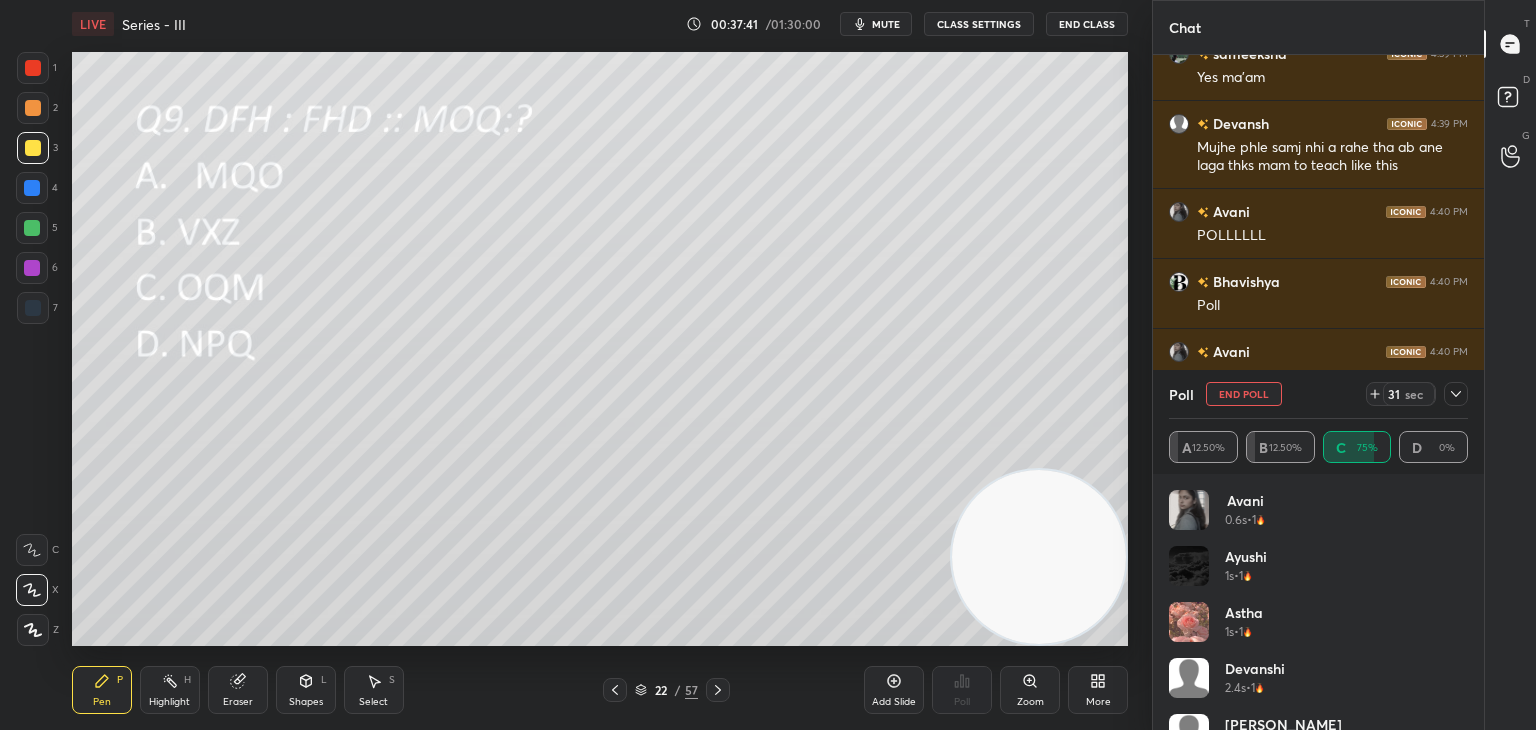click on "End Poll" at bounding box center [1244, 394] 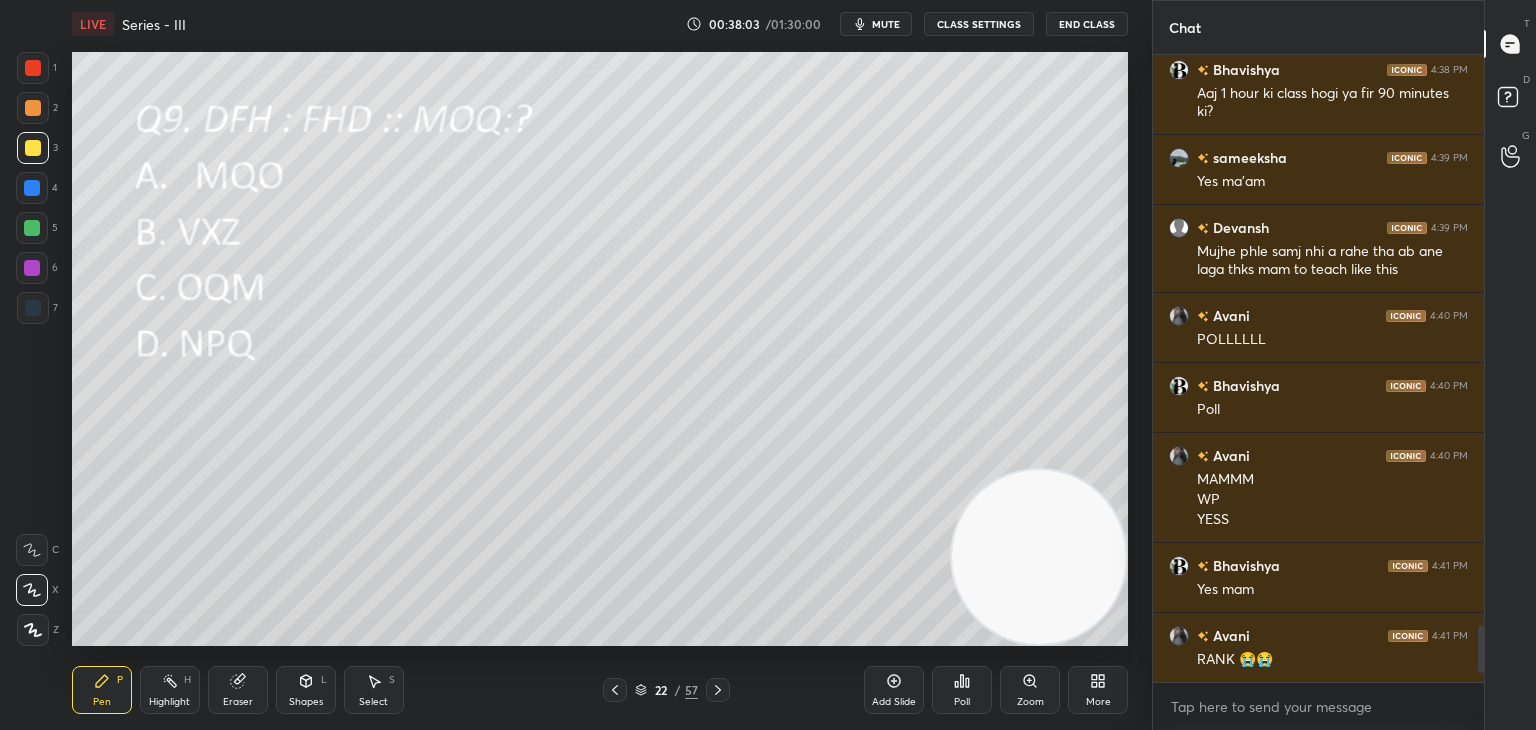 click 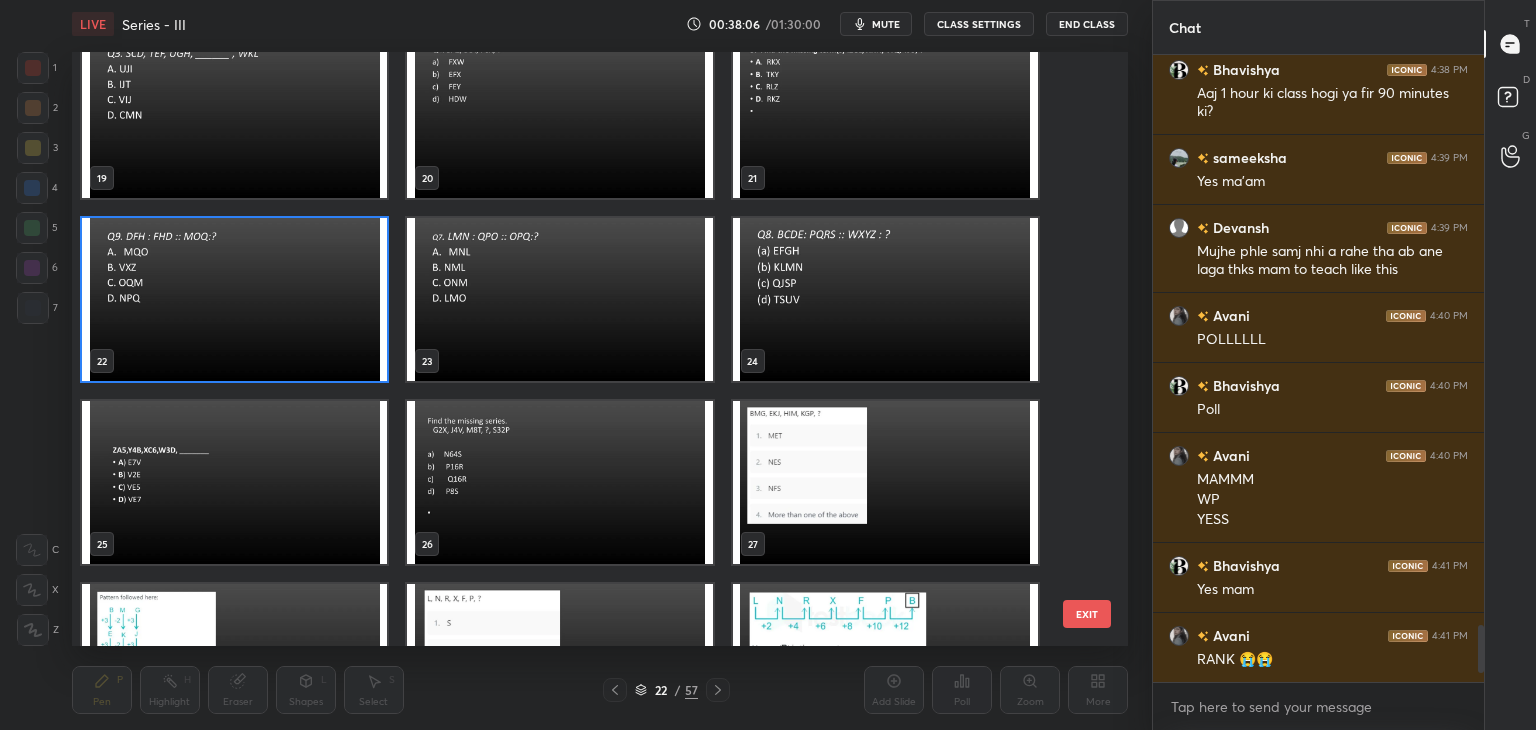 click at bounding box center (559, 299) 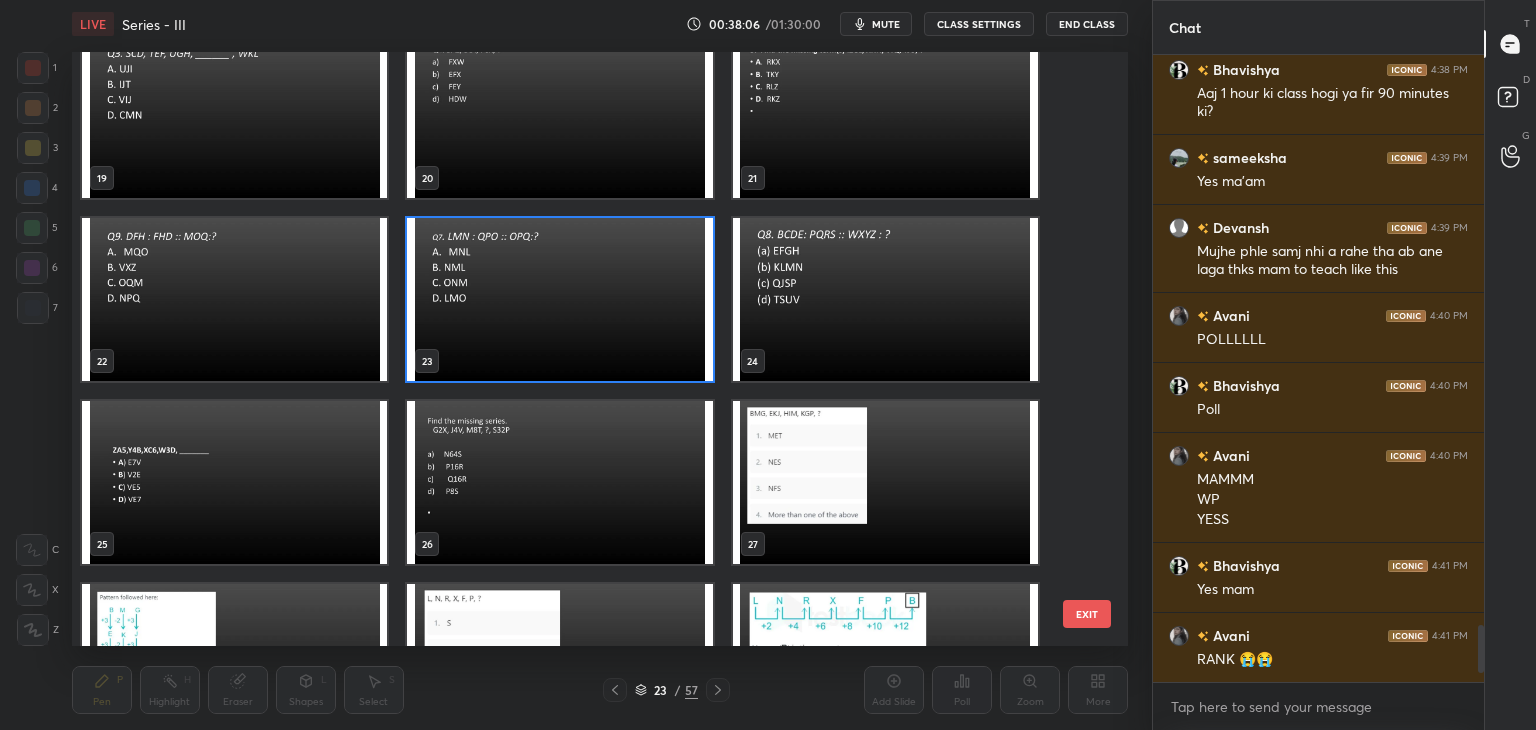 click at bounding box center [559, 299] 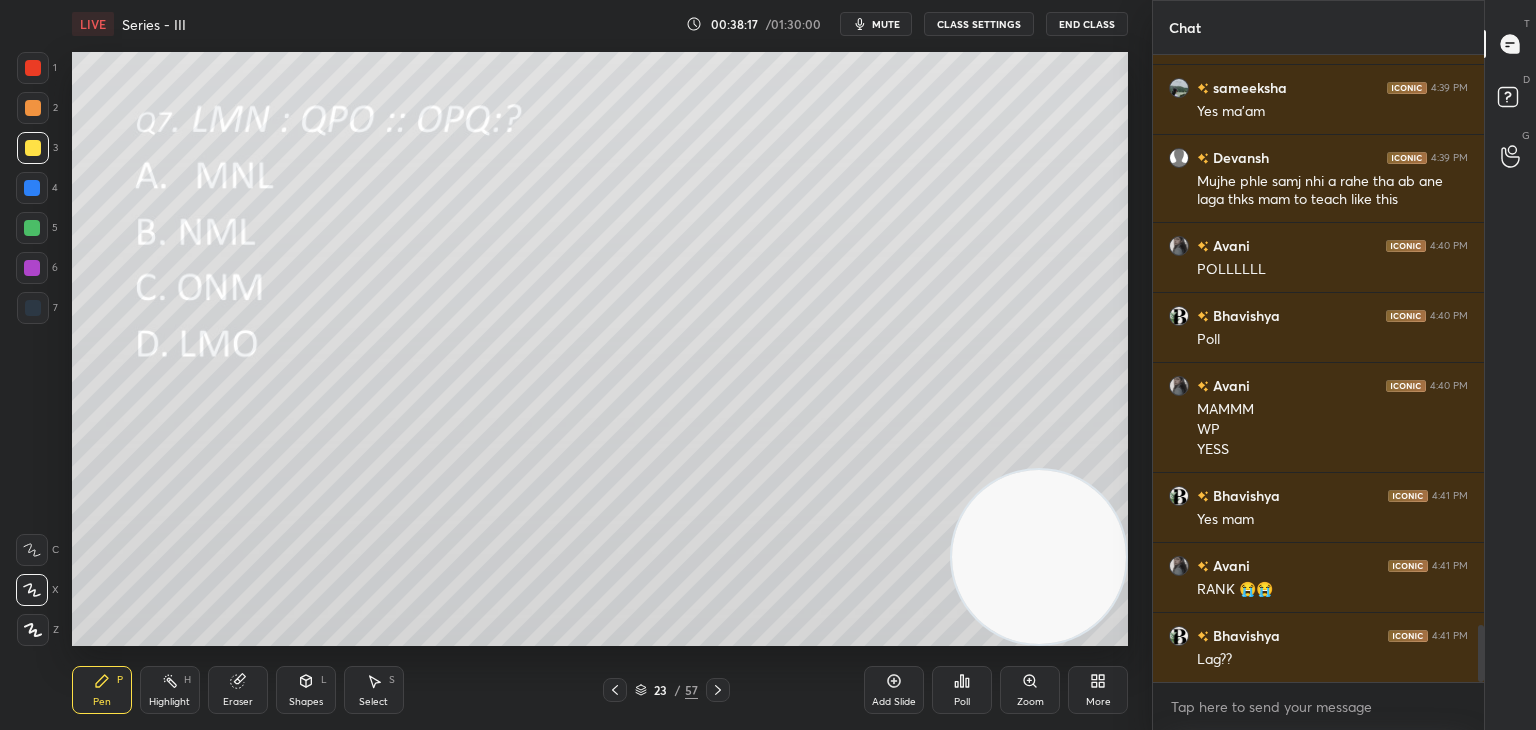 click on "Poll" at bounding box center [962, 702] 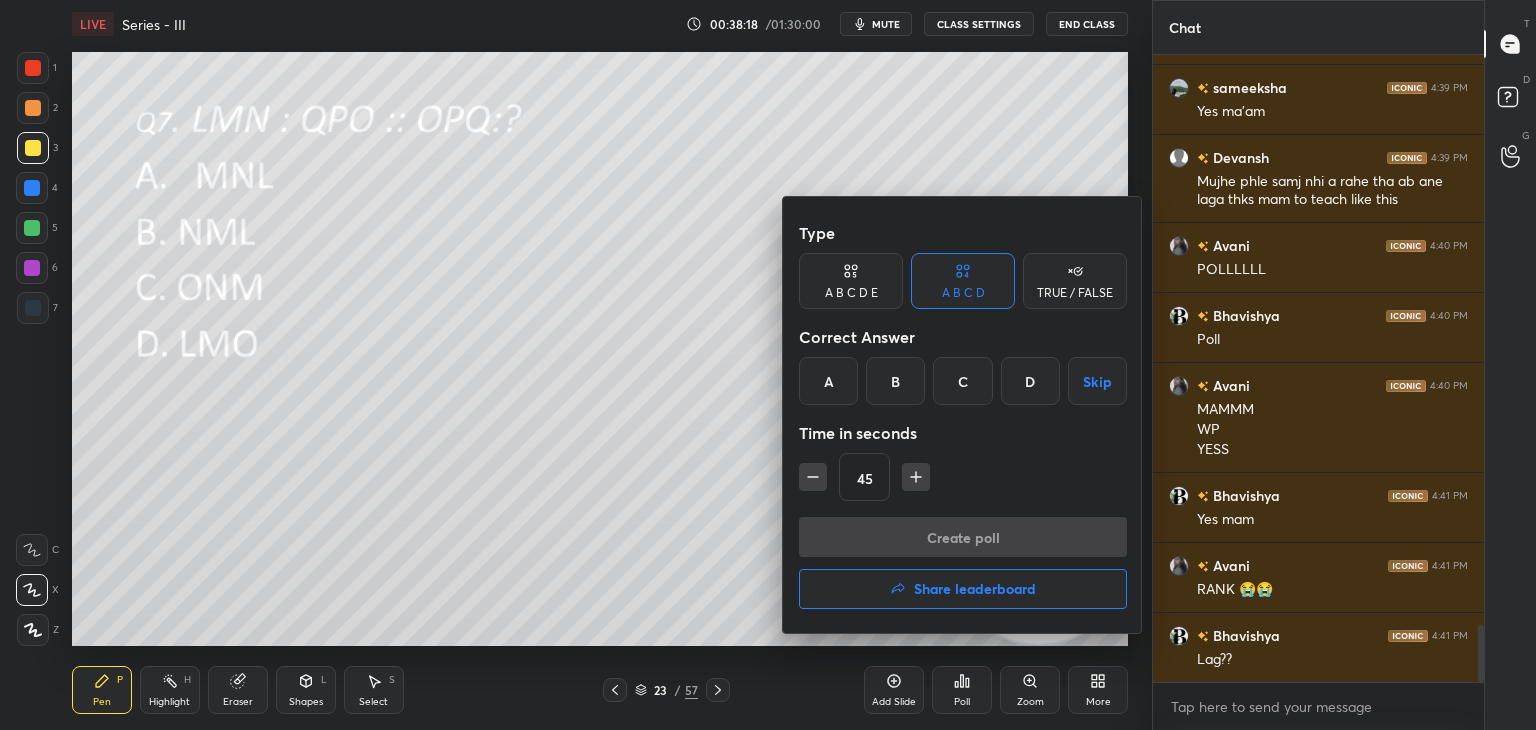 click on "B" at bounding box center (895, 381) 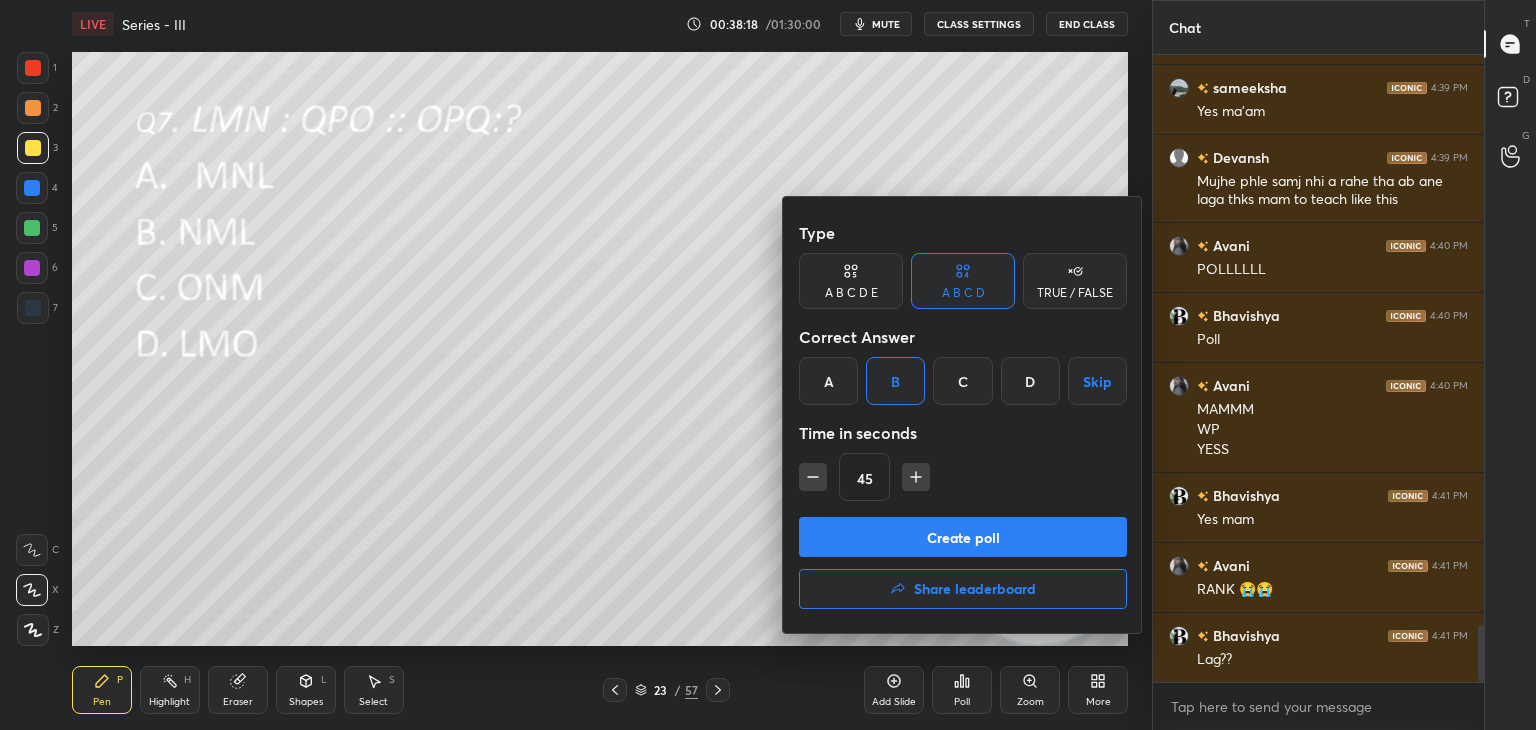 click on "Create poll" at bounding box center [963, 537] 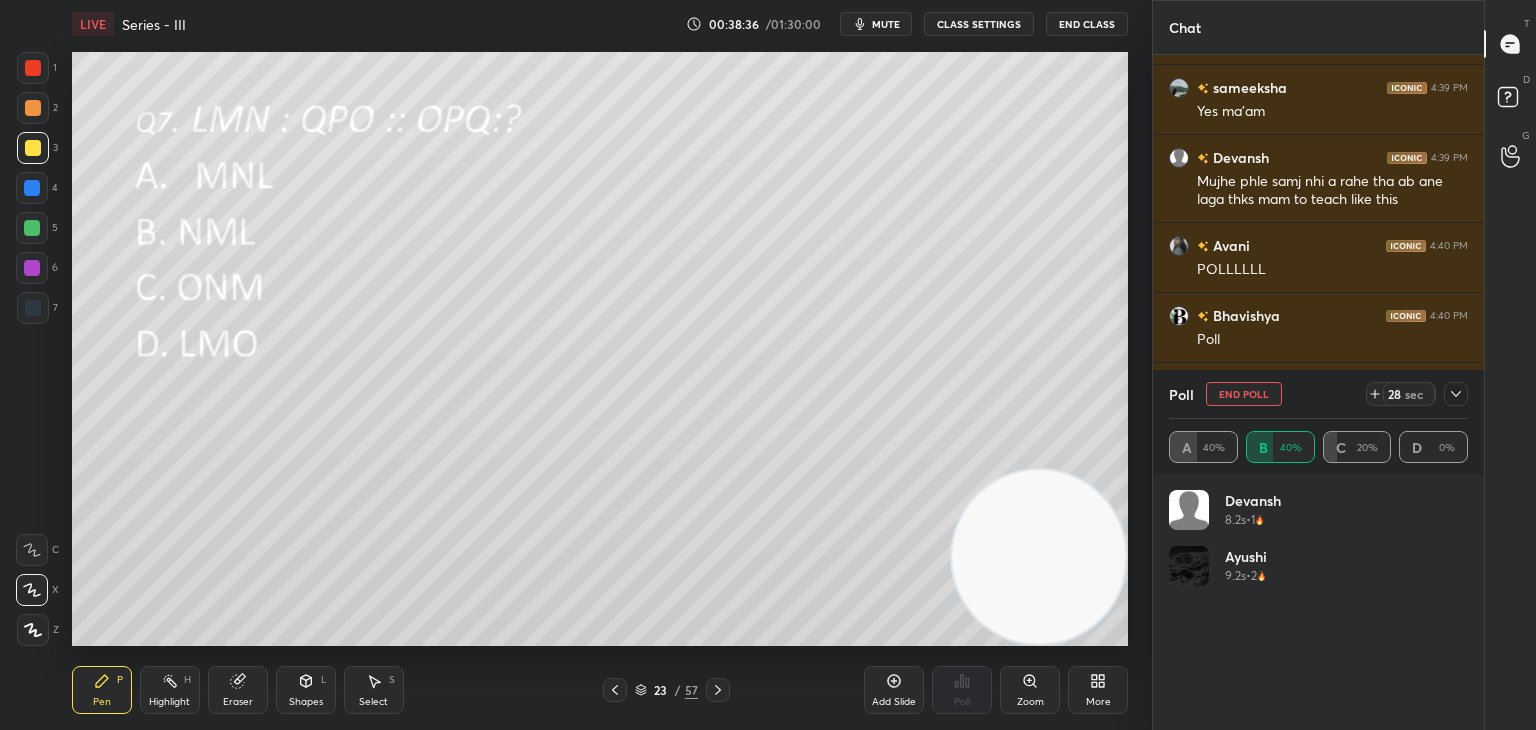 click on "mute" at bounding box center [886, 24] 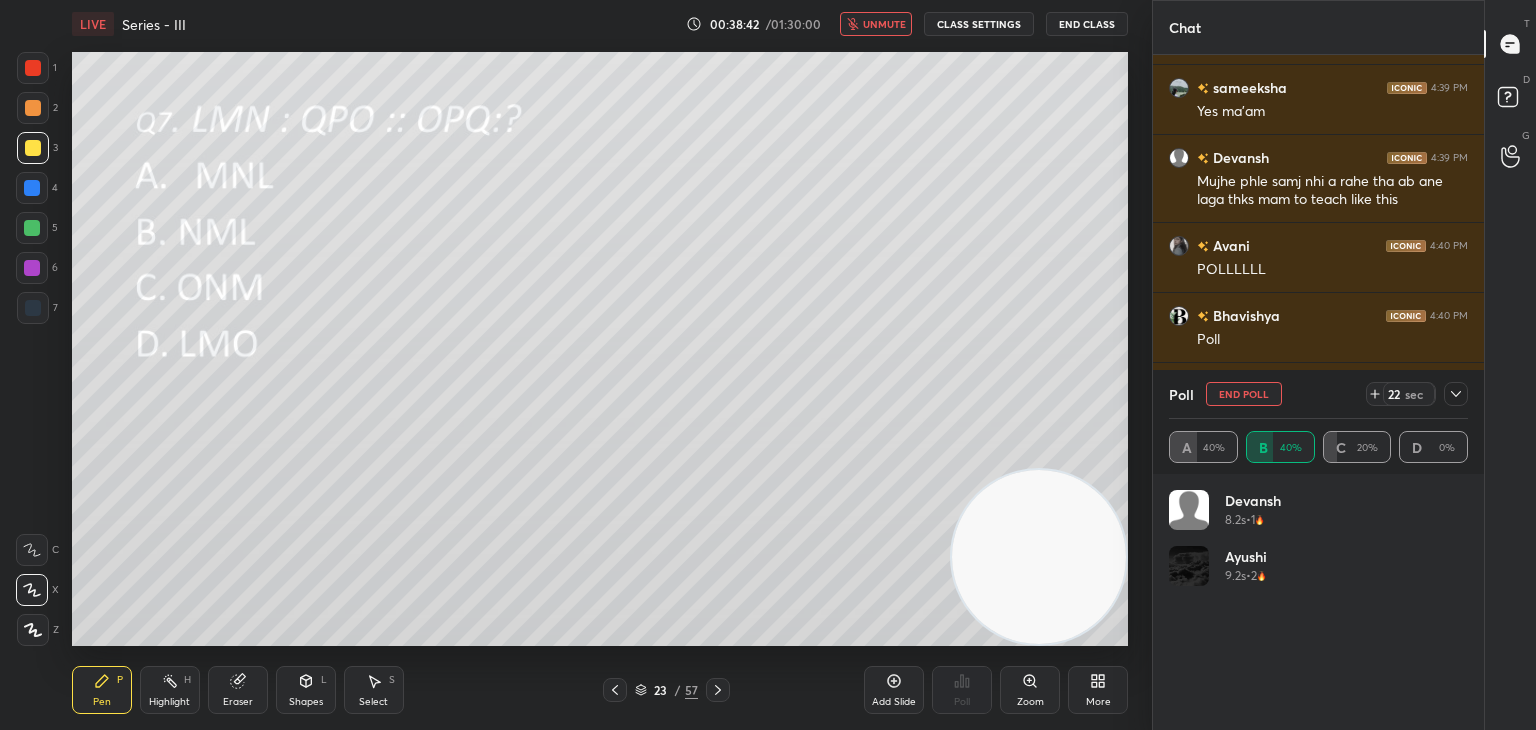 scroll, scrollTop: 6510, scrollLeft: 0, axis: vertical 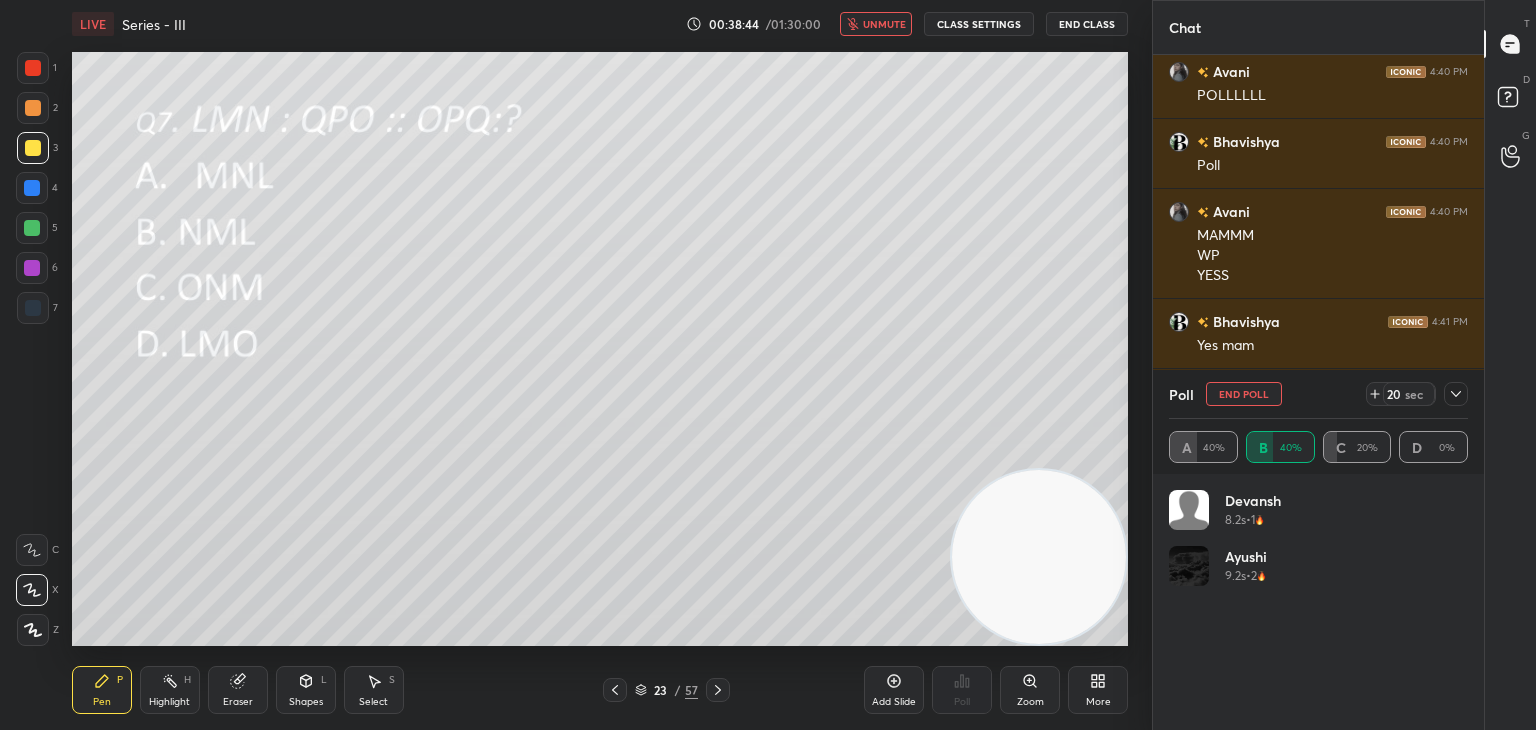 click at bounding box center (1456, 394) 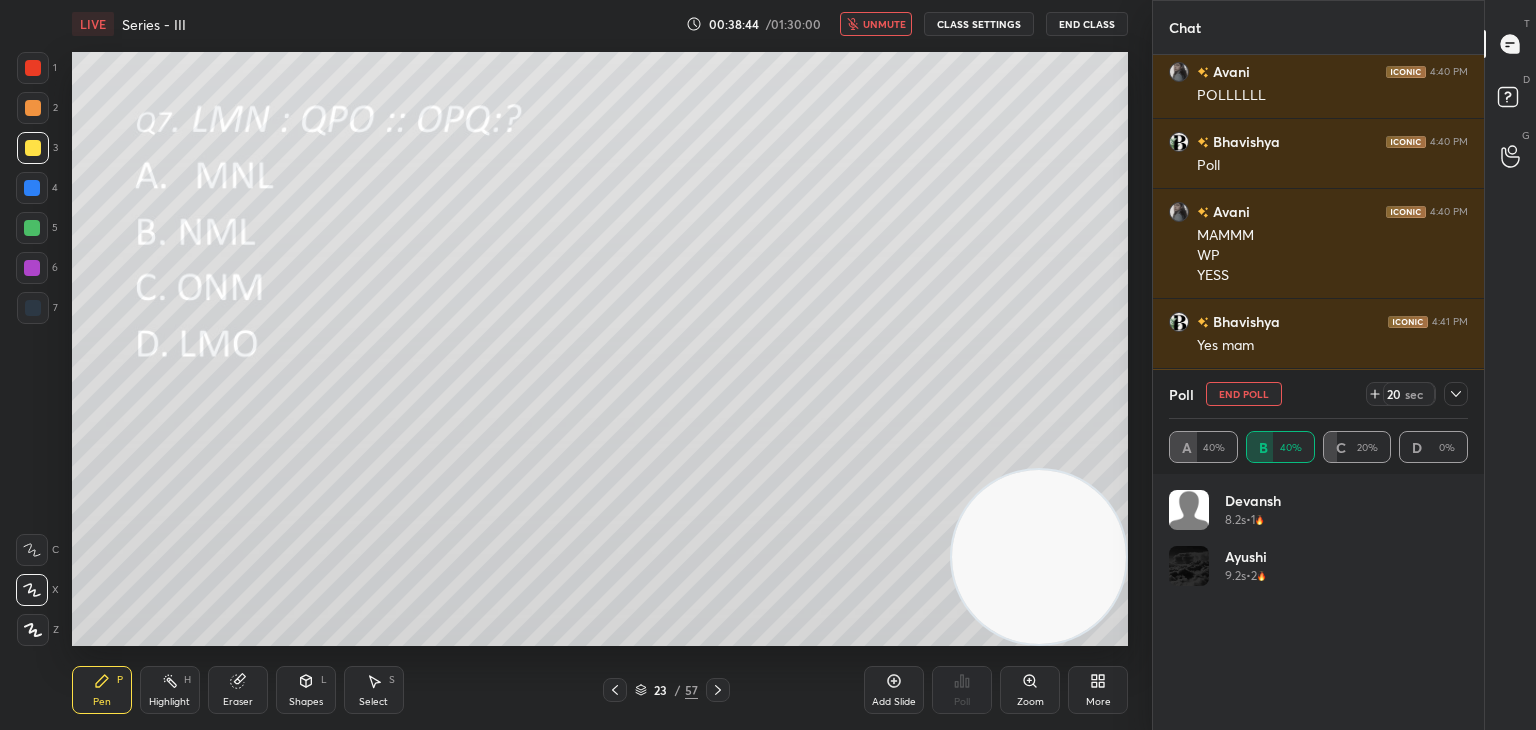 scroll, scrollTop: 201, scrollLeft: 293, axis: both 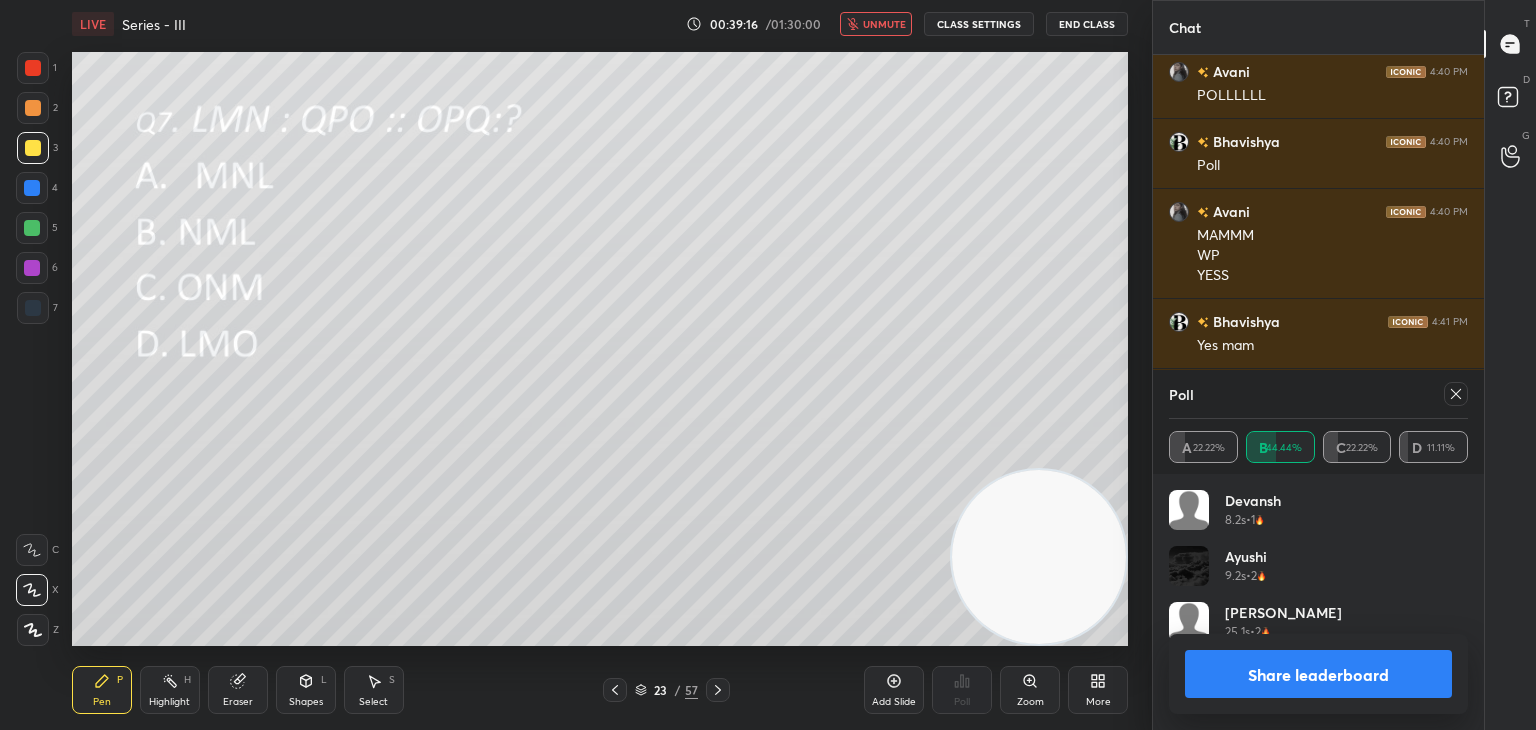 click 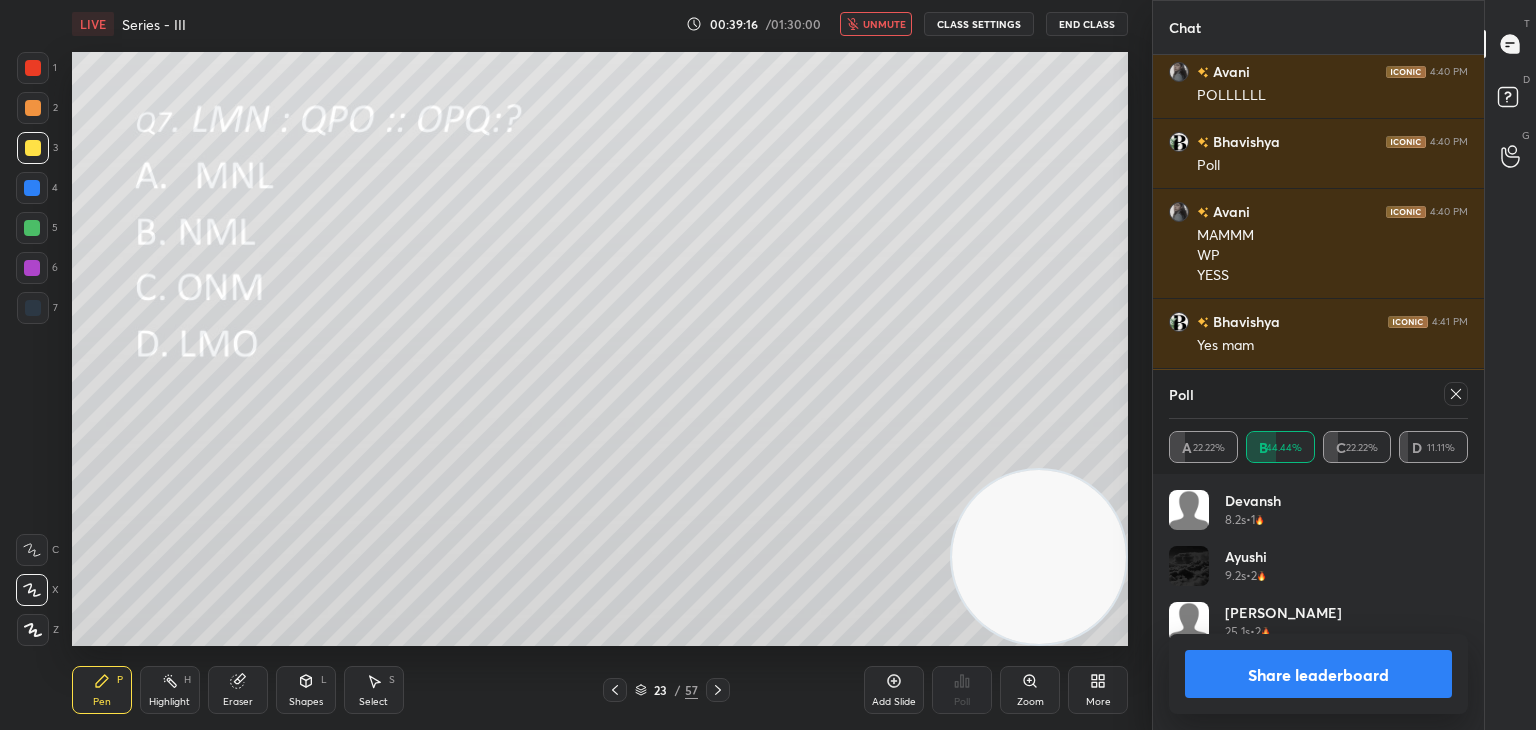 scroll, scrollTop: 0, scrollLeft: 0, axis: both 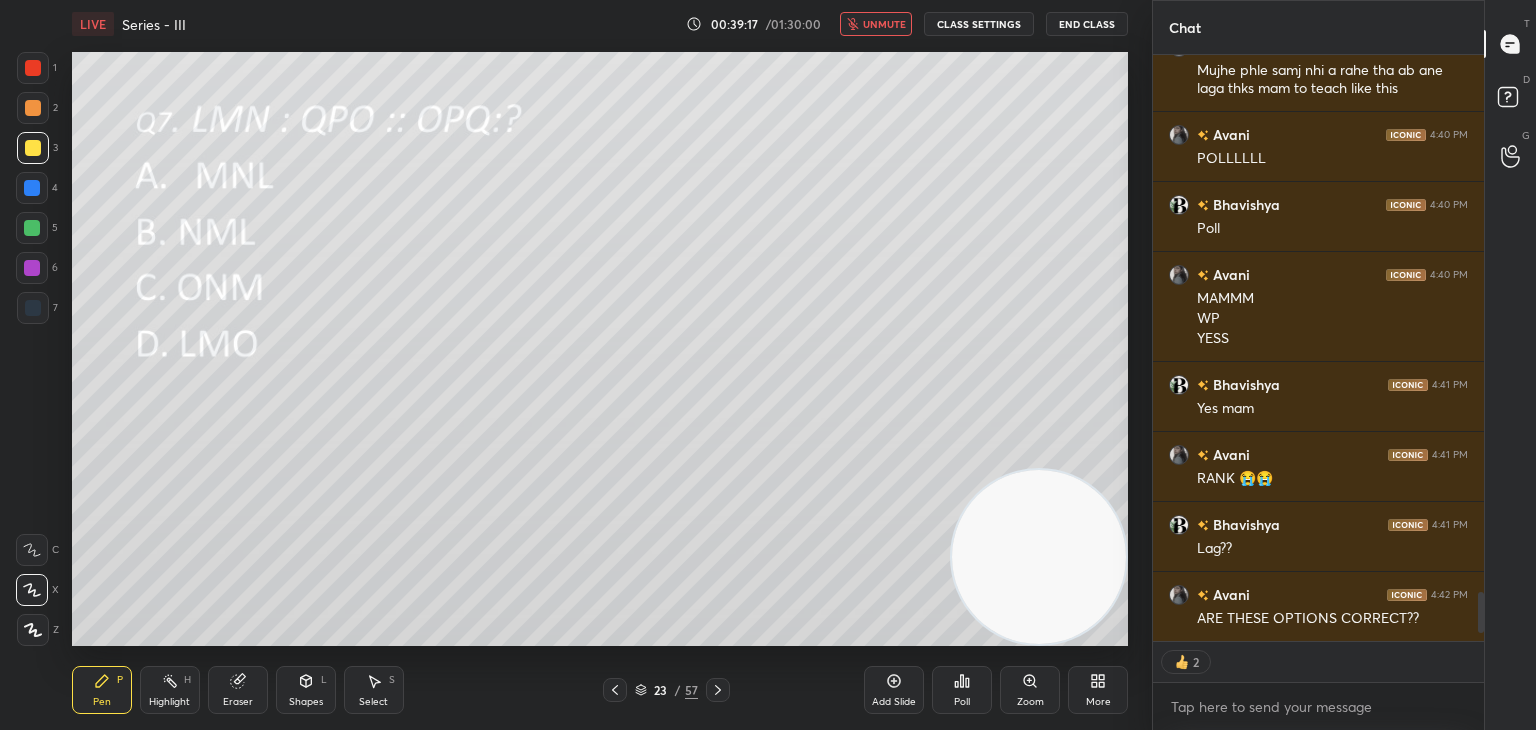 click on "unmute" at bounding box center (884, 24) 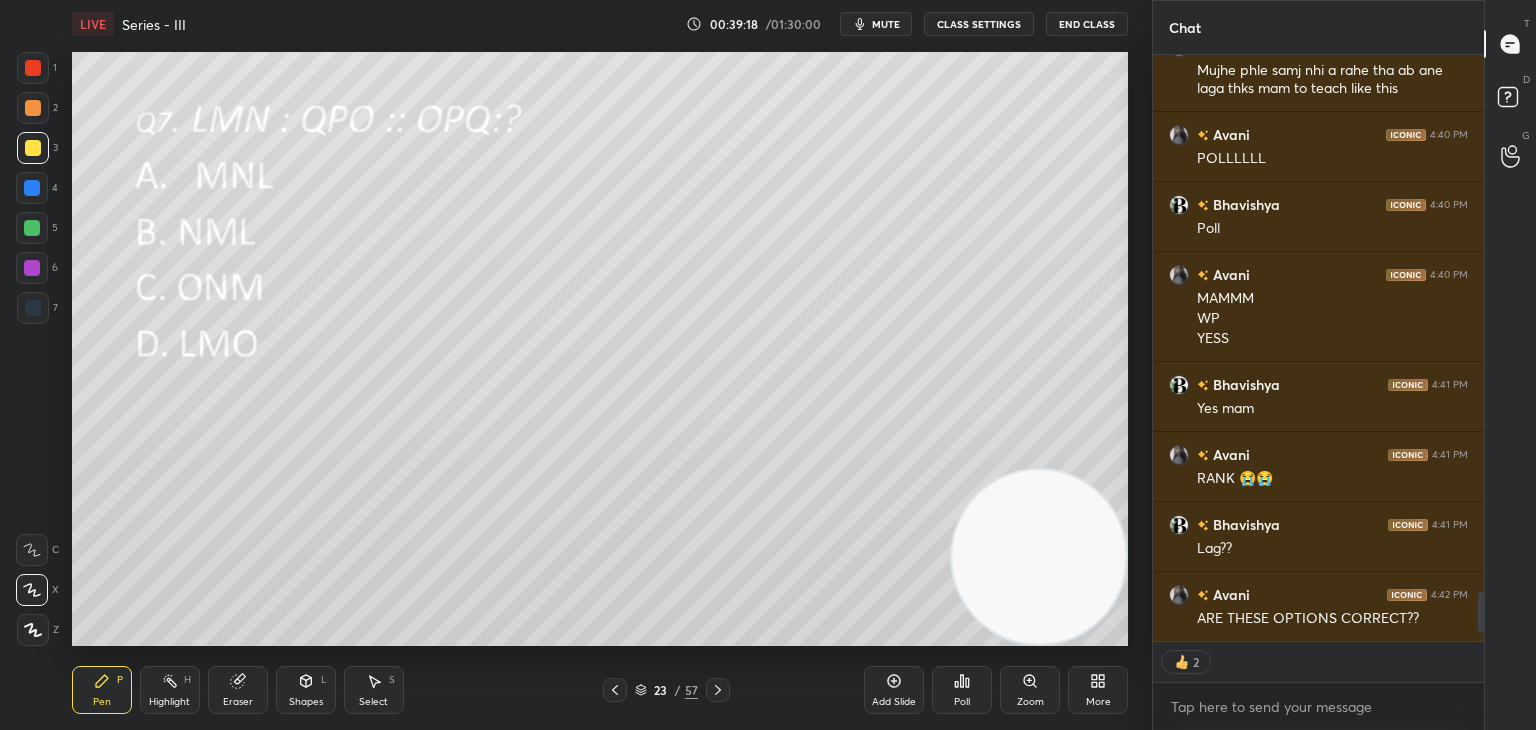 click on "Eraser" at bounding box center (238, 690) 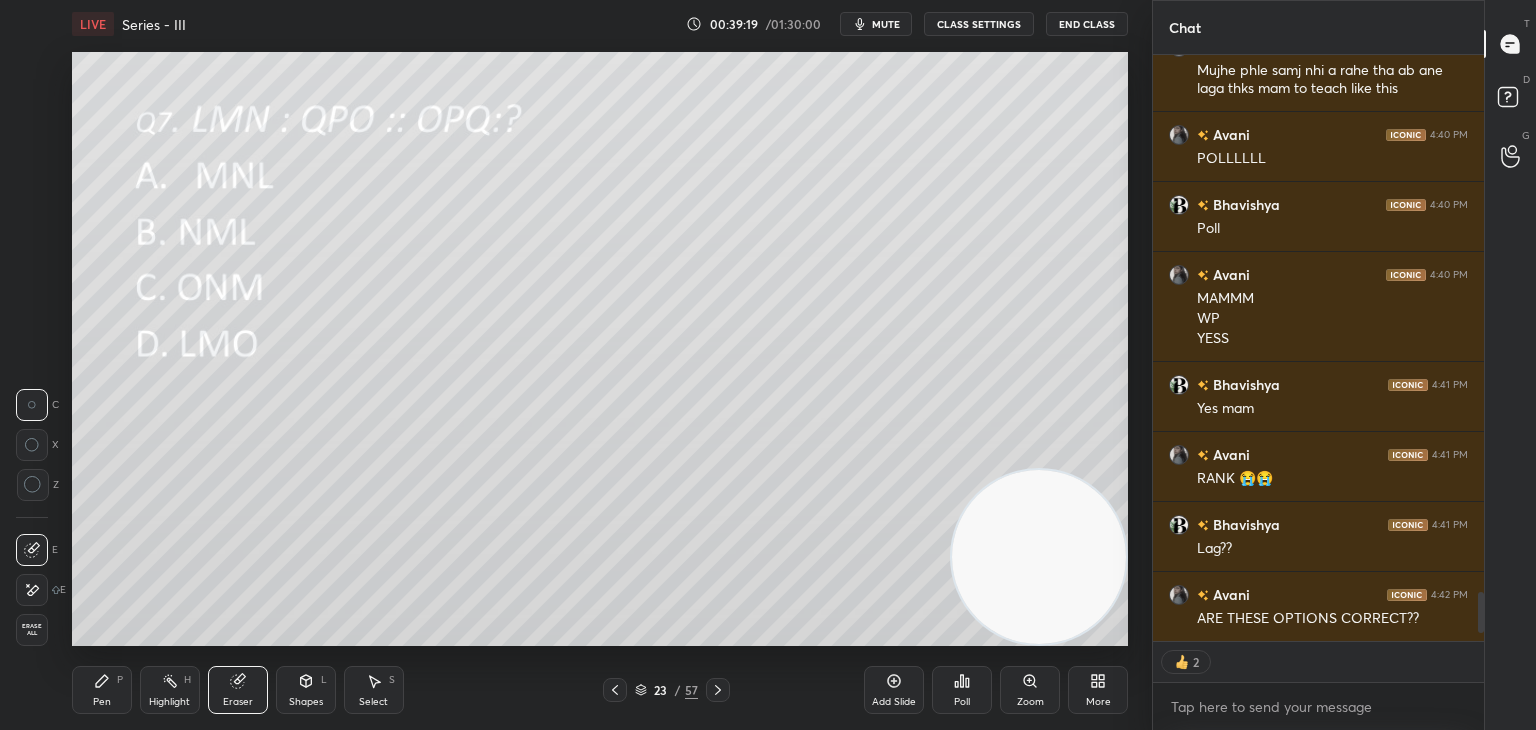 click on "Erase all" at bounding box center [32, 630] 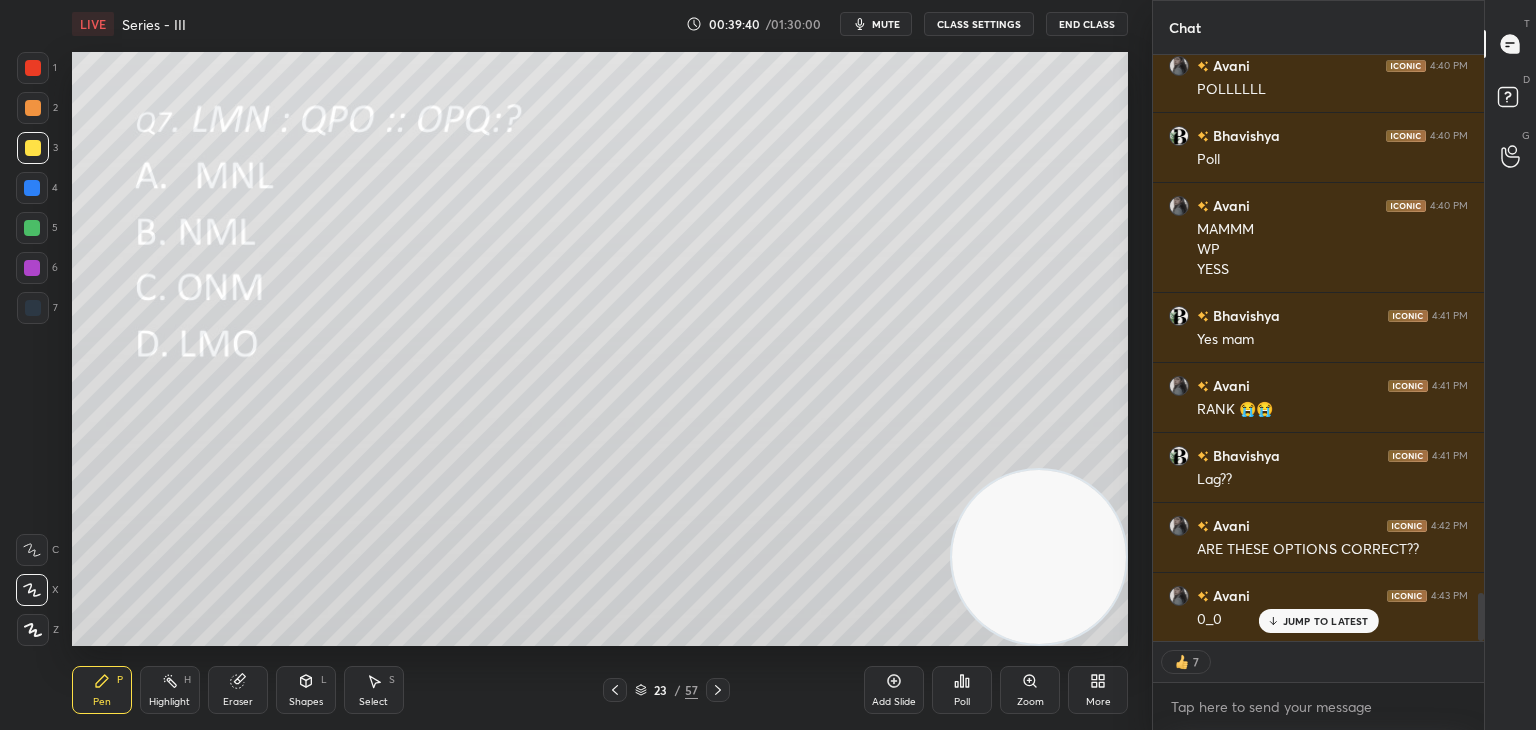 click on "JUMP TO LATEST" at bounding box center [1326, 621] 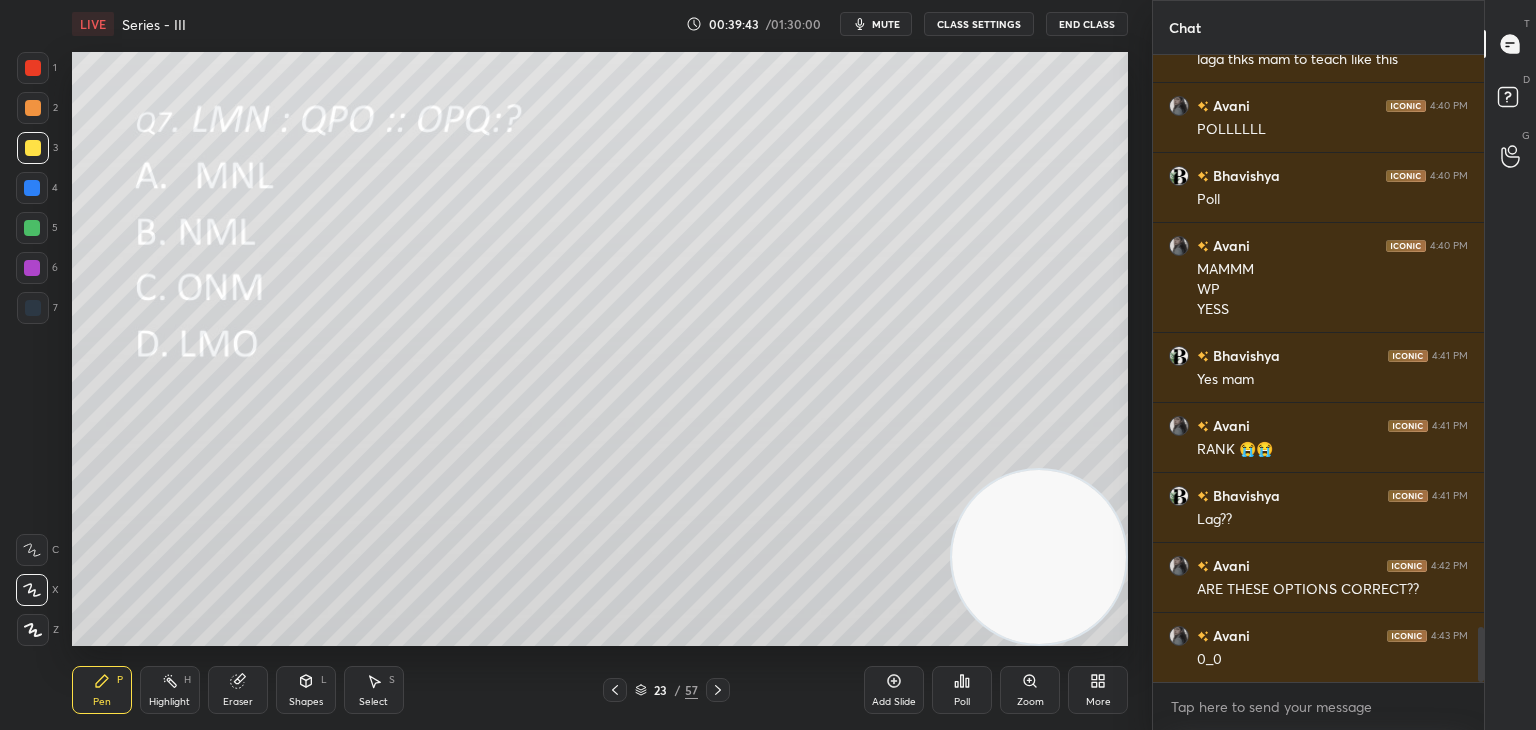 click on "23 / 57" at bounding box center (666, 690) 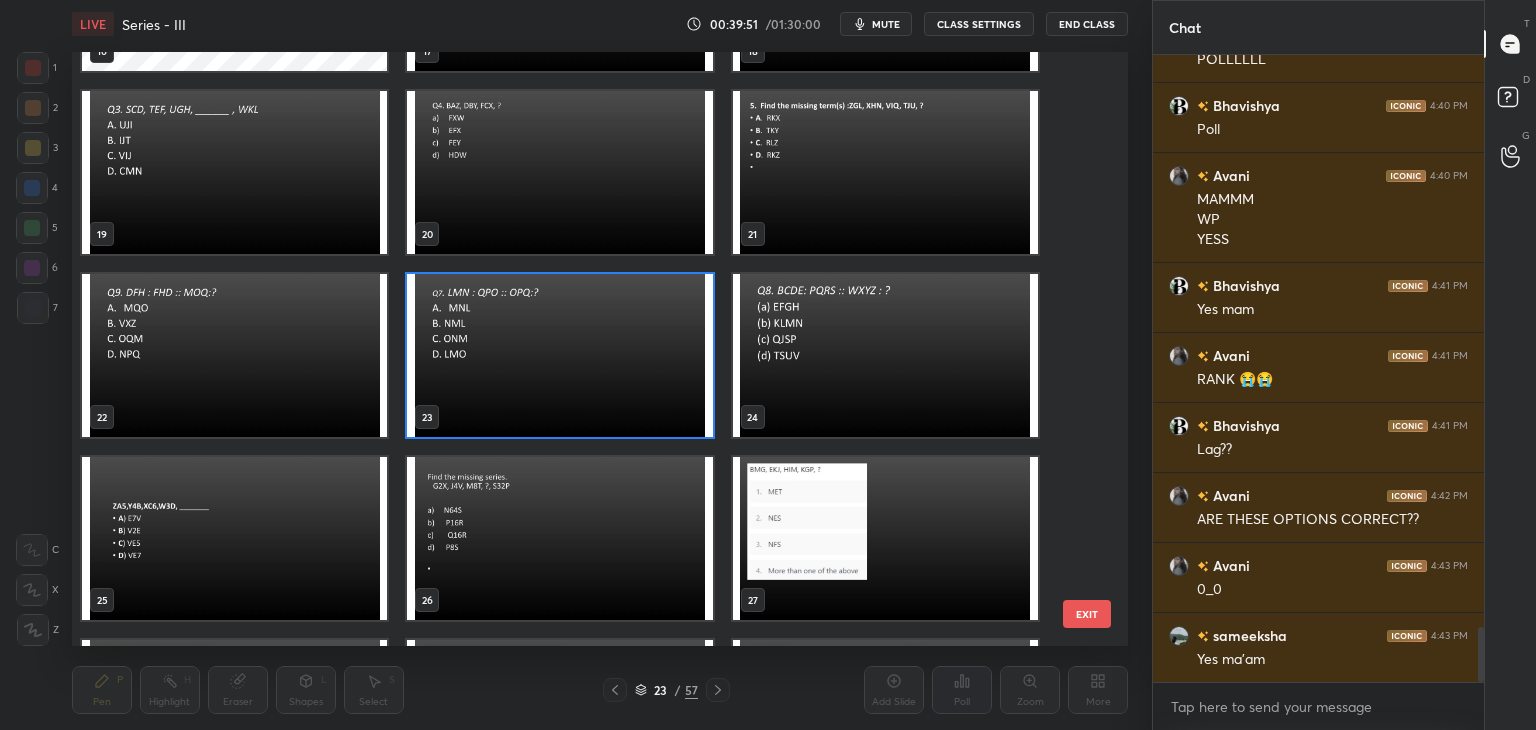 click at bounding box center (885, 355) 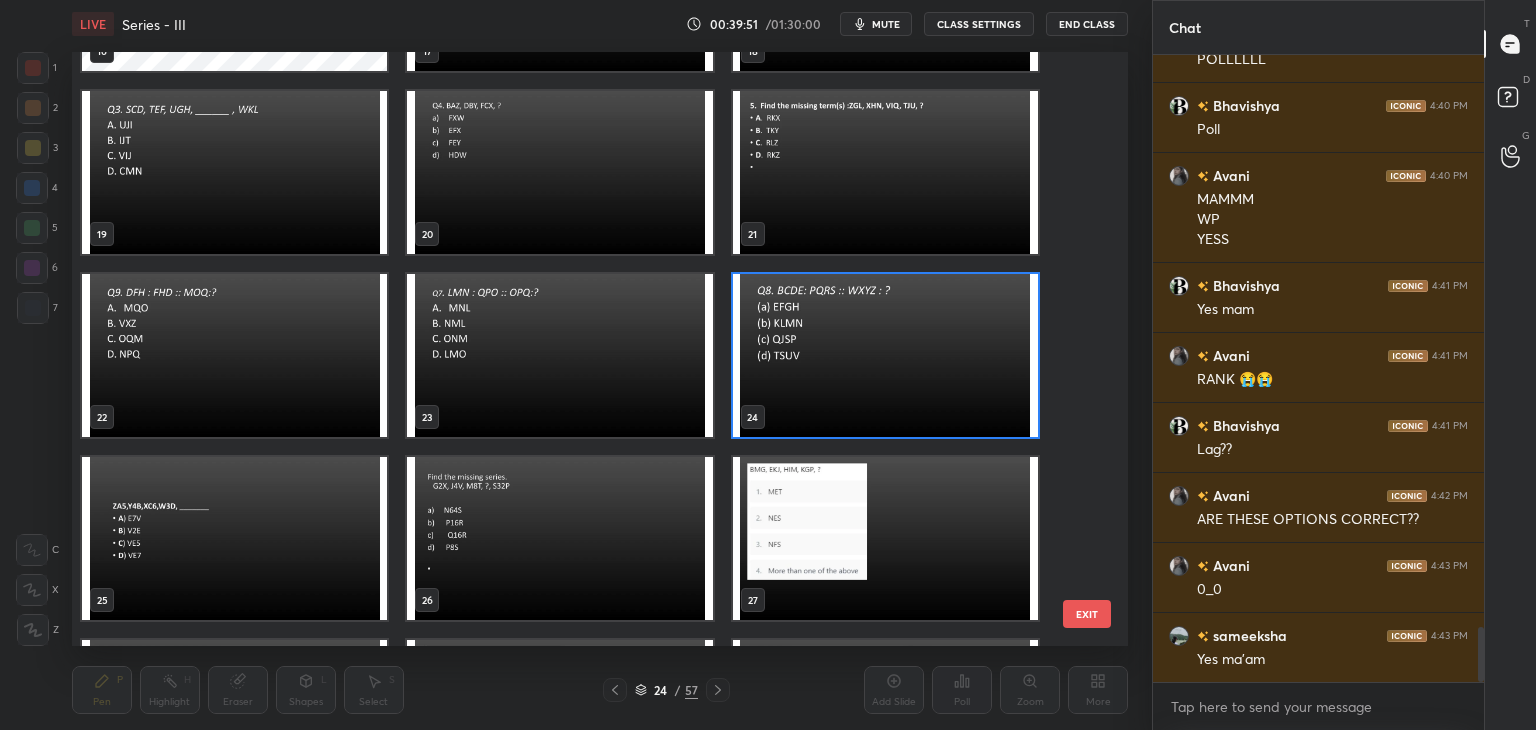 click at bounding box center (885, 355) 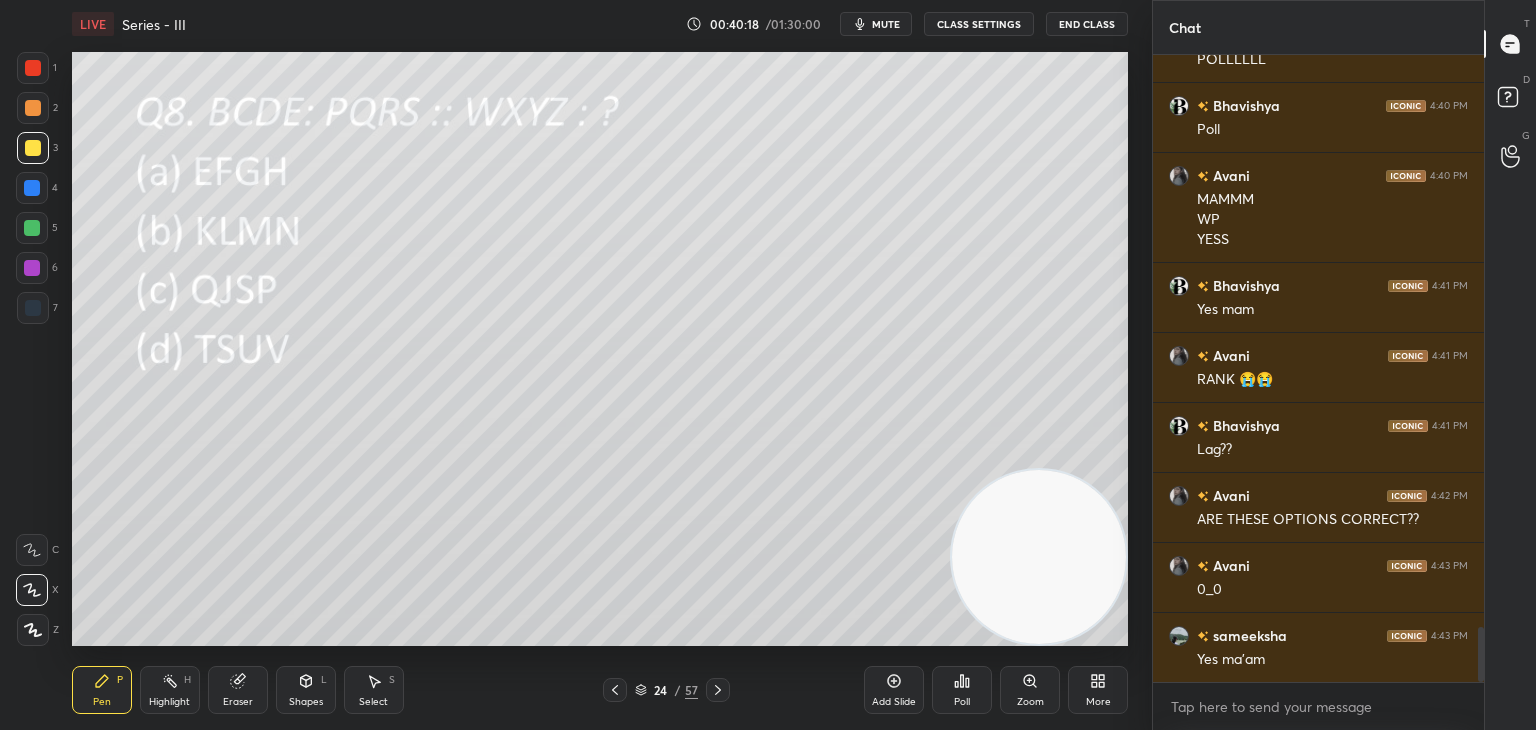 scroll, scrollTop: 6616, scrollLeft: 0, axis: vertical 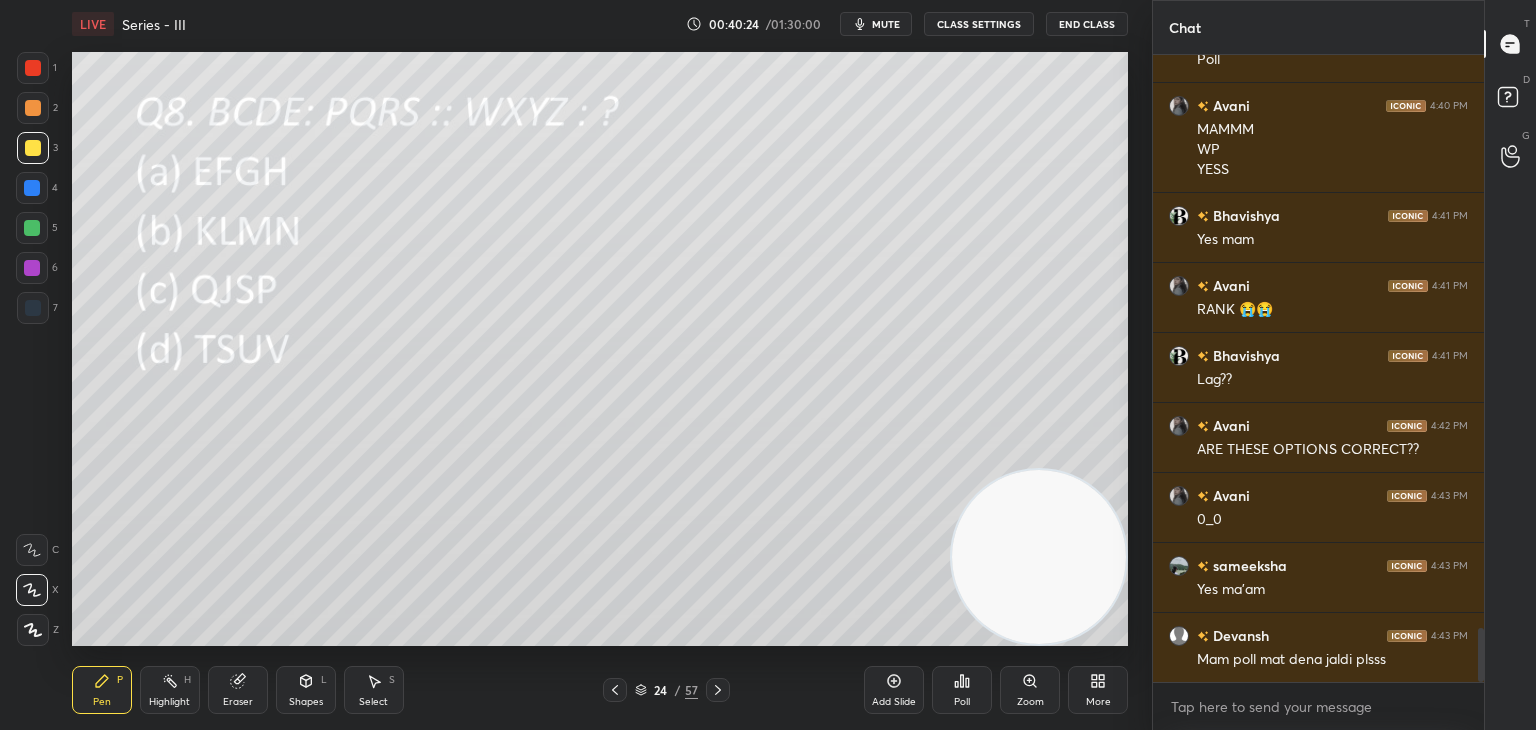 click on "mute" at bounding box center [886, 24] 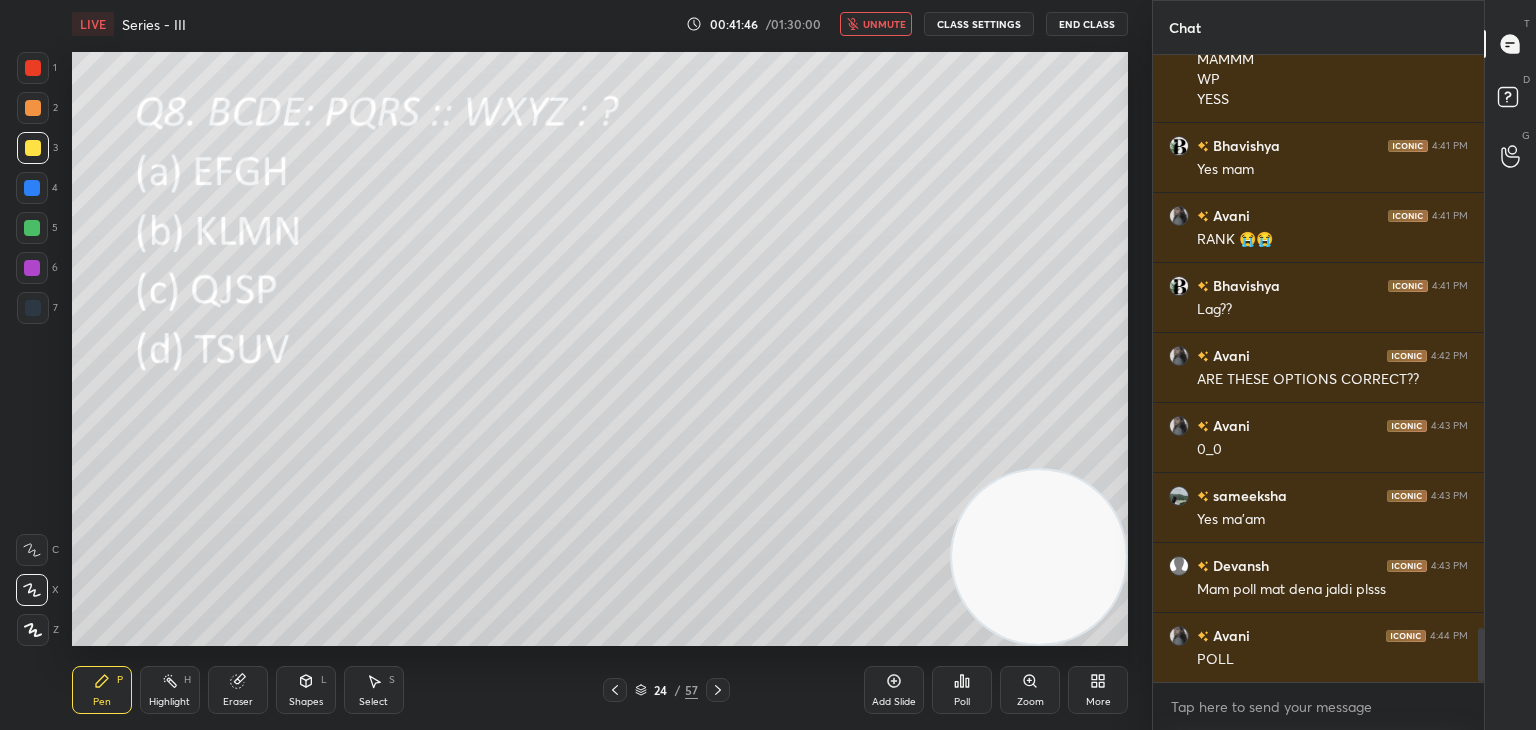scroll, scrollTop: 6756, scrollLeft: 0, axis: vertical 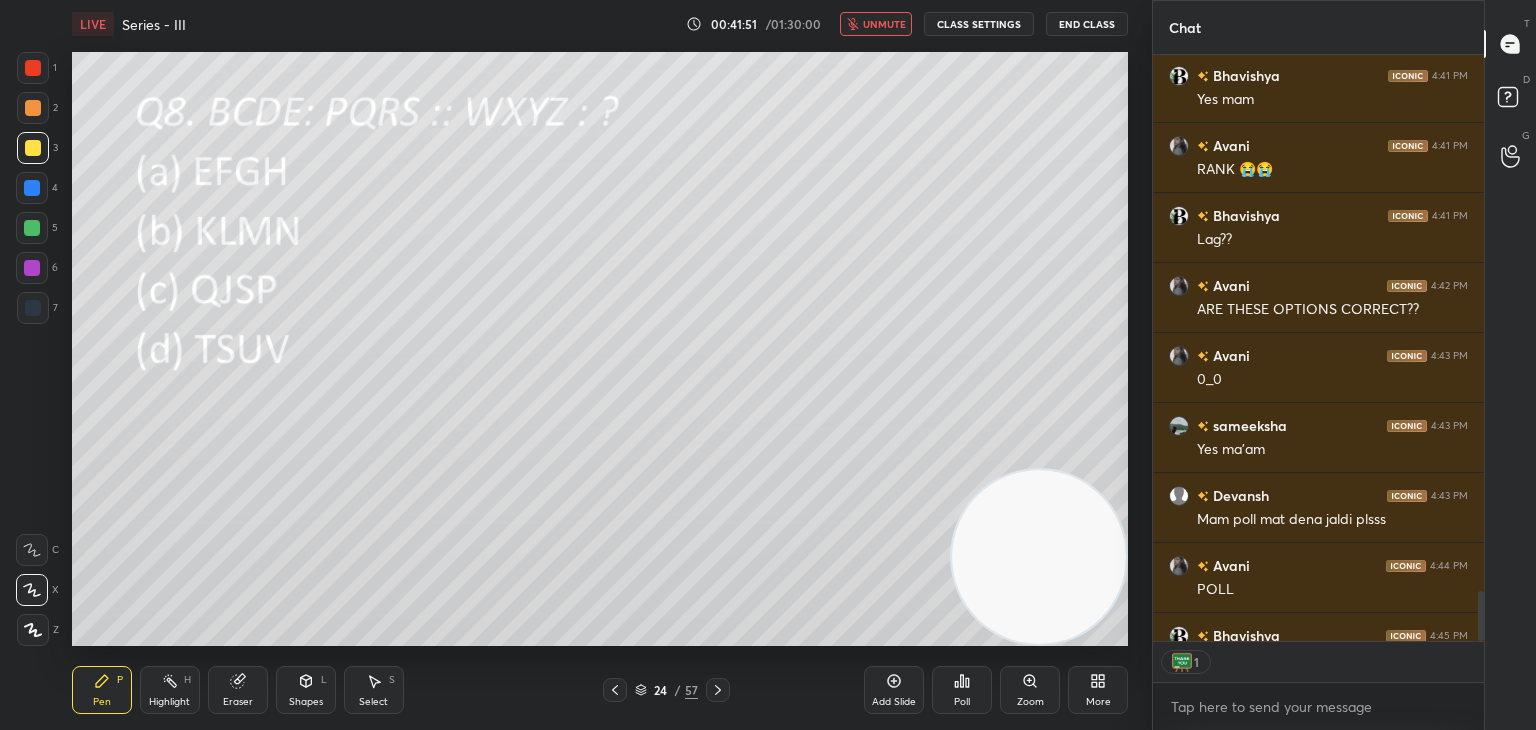 click on "unmute" at bounding box center (884, 24) 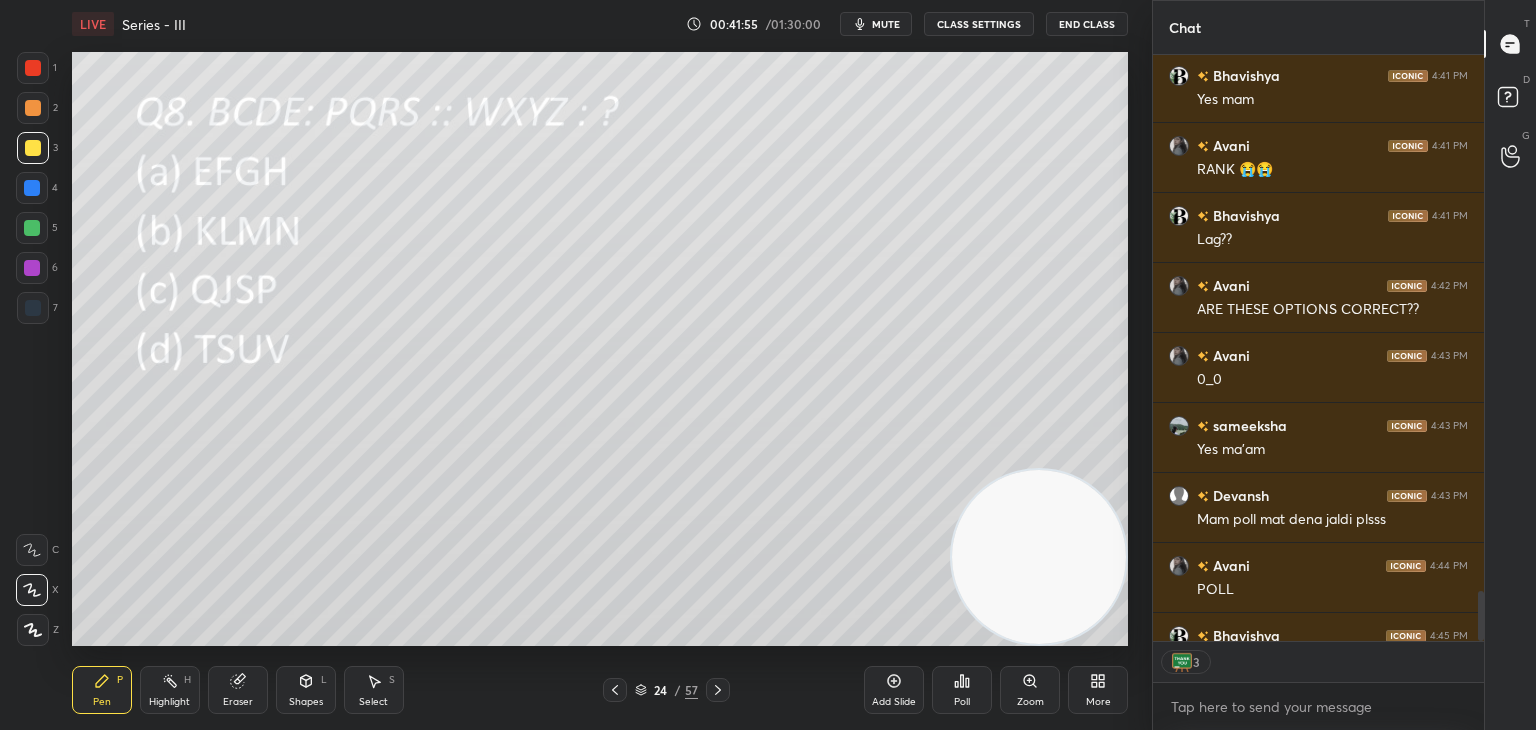 click 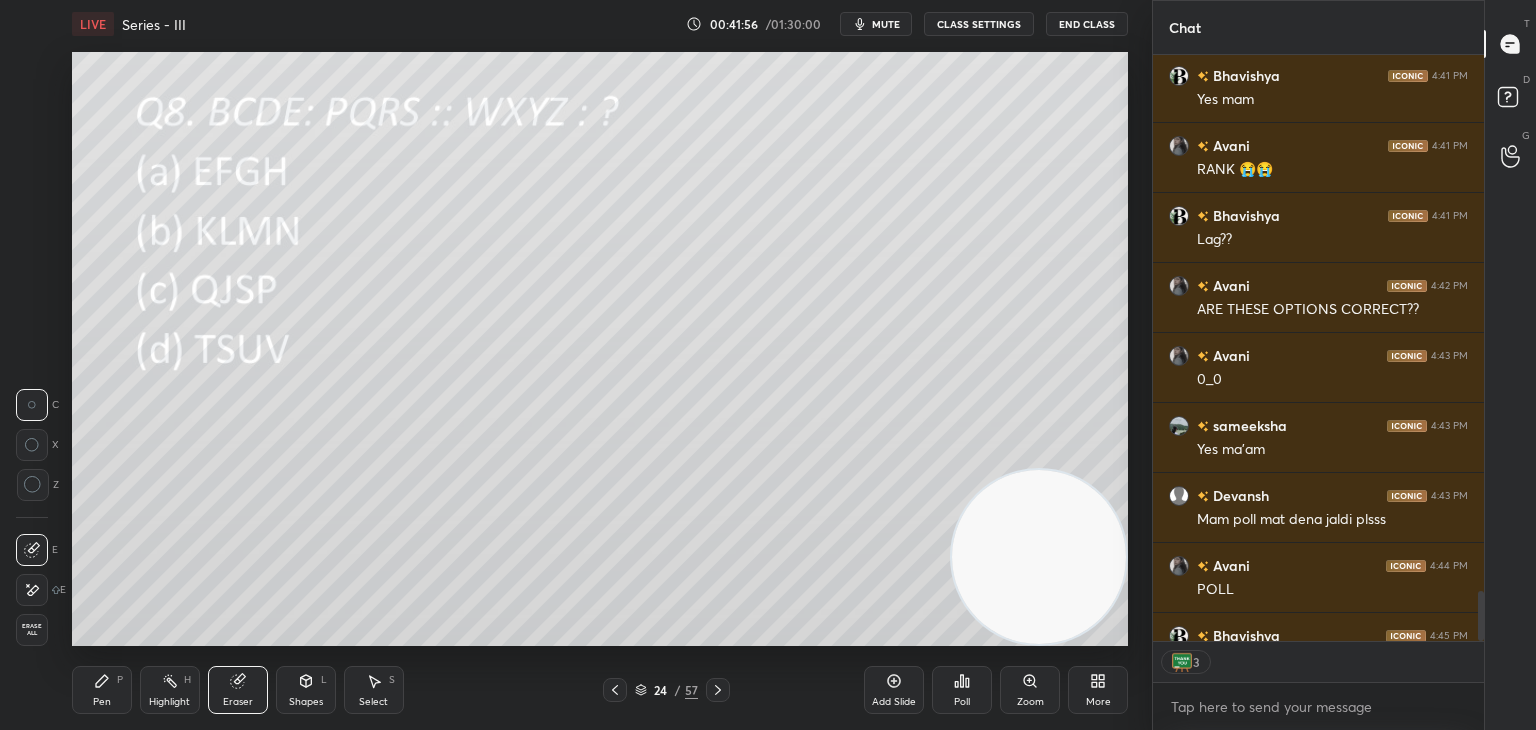 click on "Erase all" at bounding box center [32, 630] 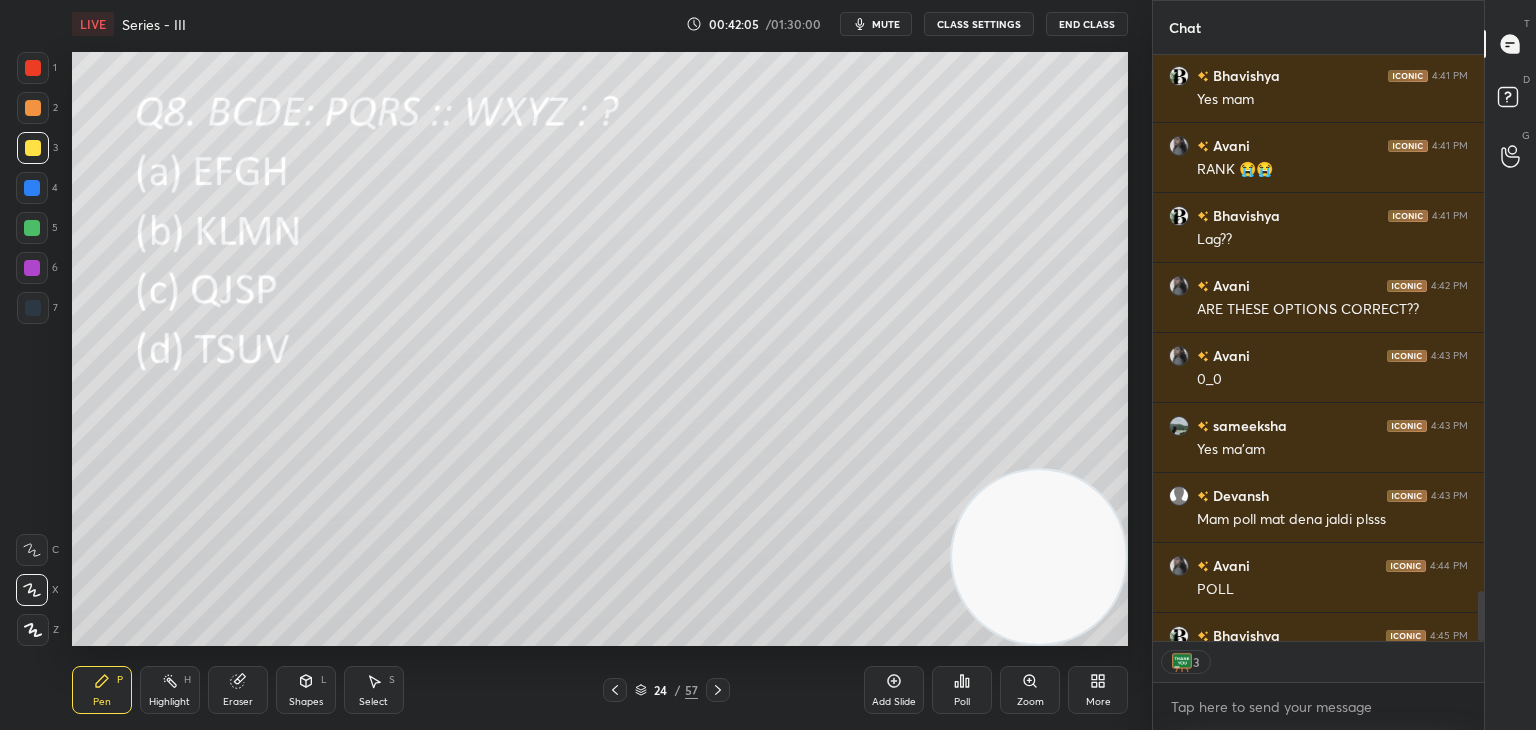 scroll, scrollTop: 6, scrollLeft: 6, axis: both 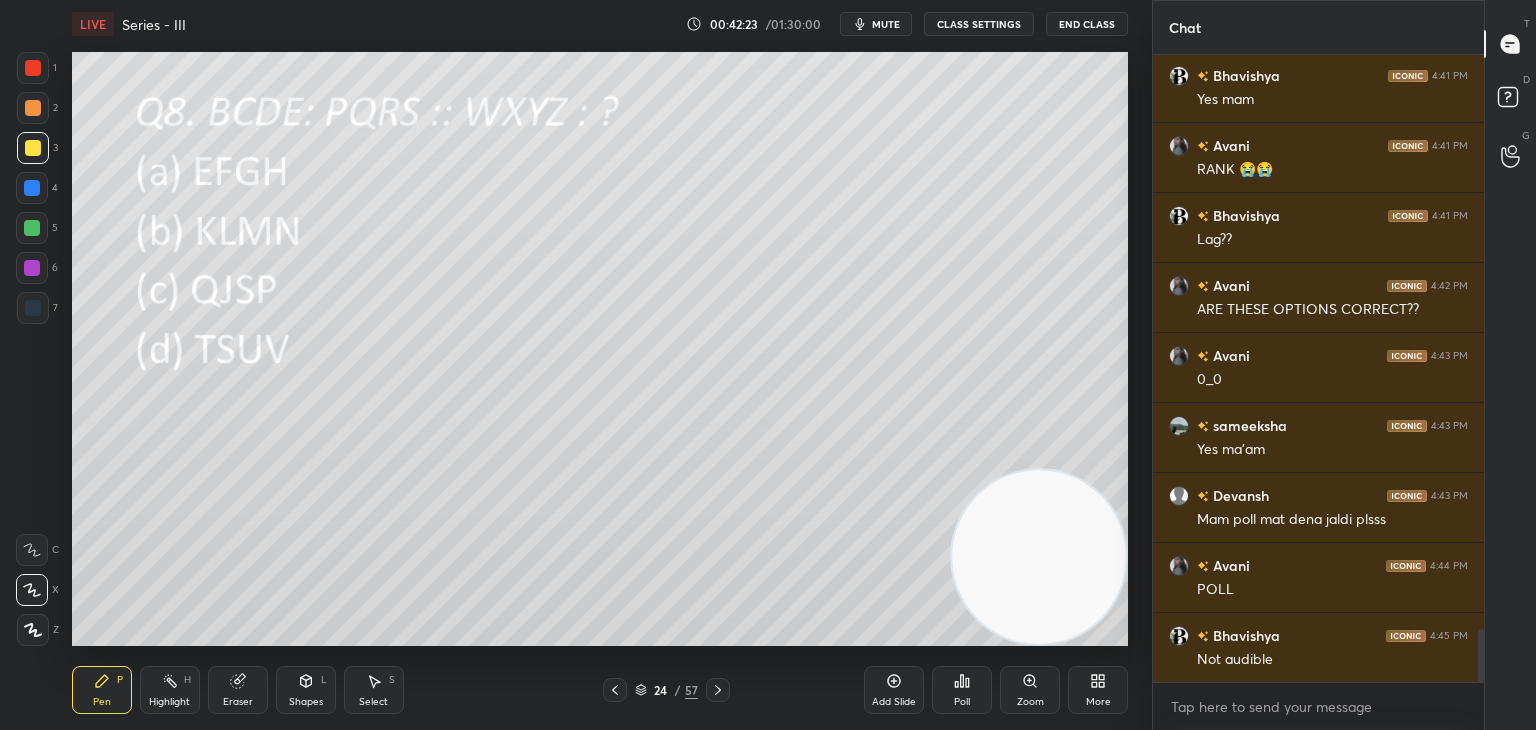click on "Poll" at bounding box center (962, 702) 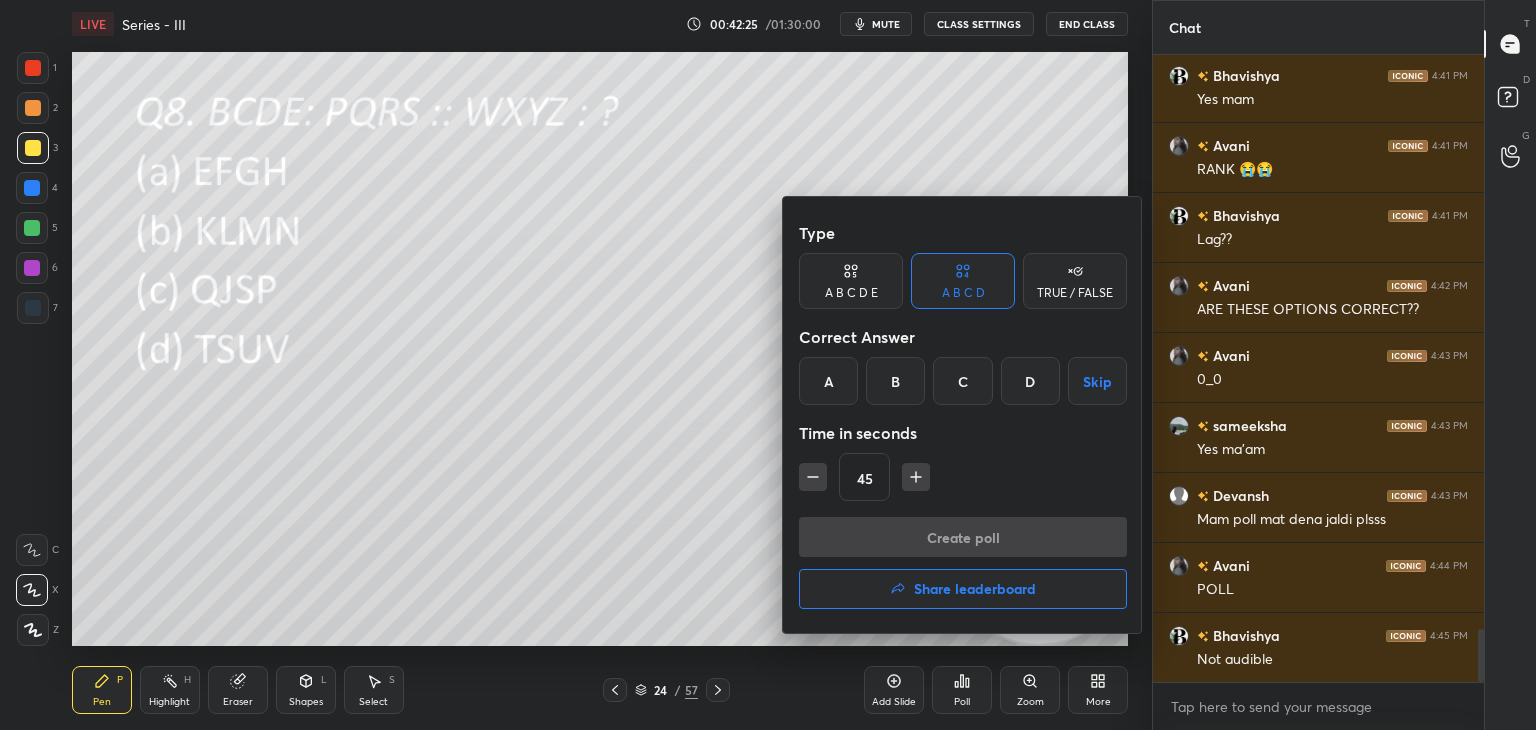 click on "B" at bounding box center (895, 381) 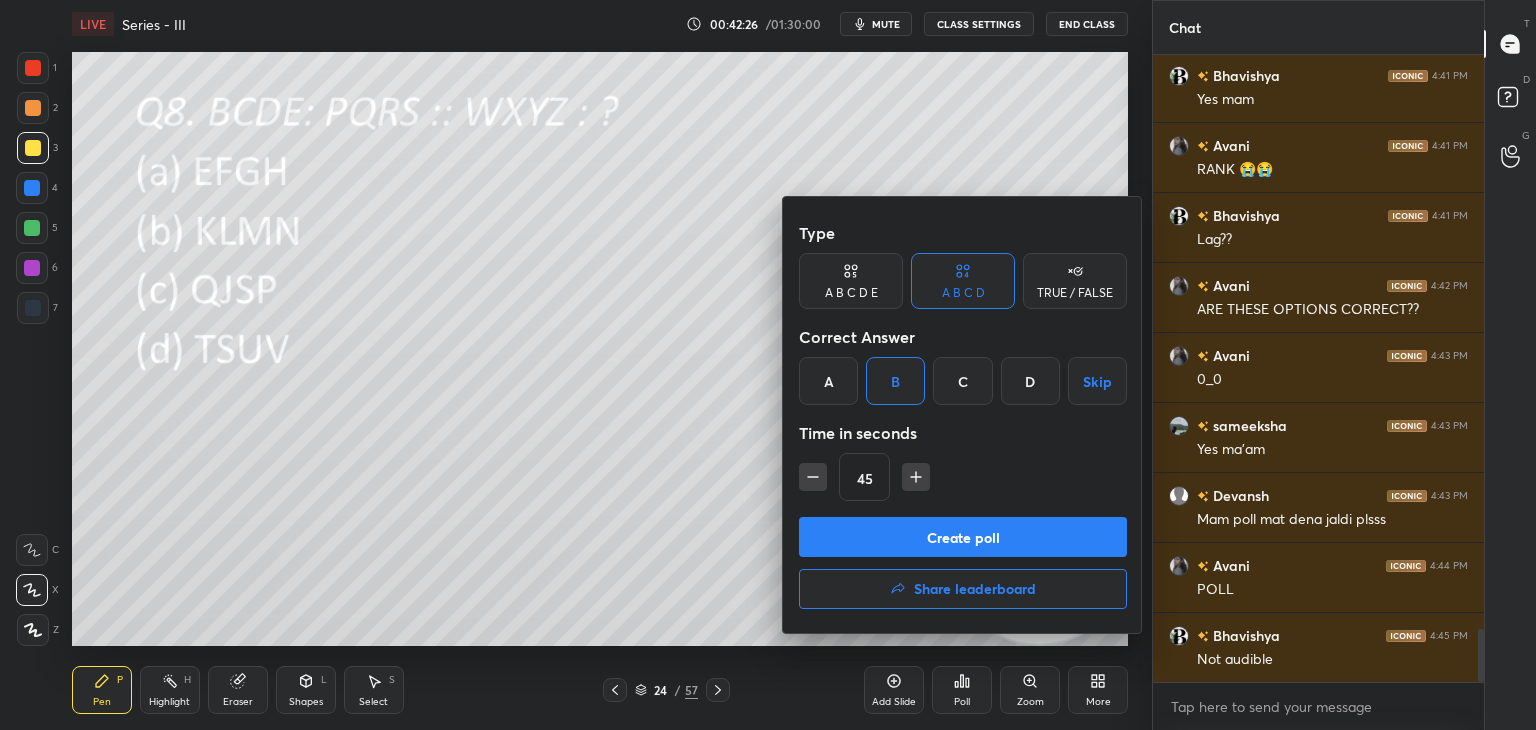 click on "Create poll" at bounding box center (963, 537) 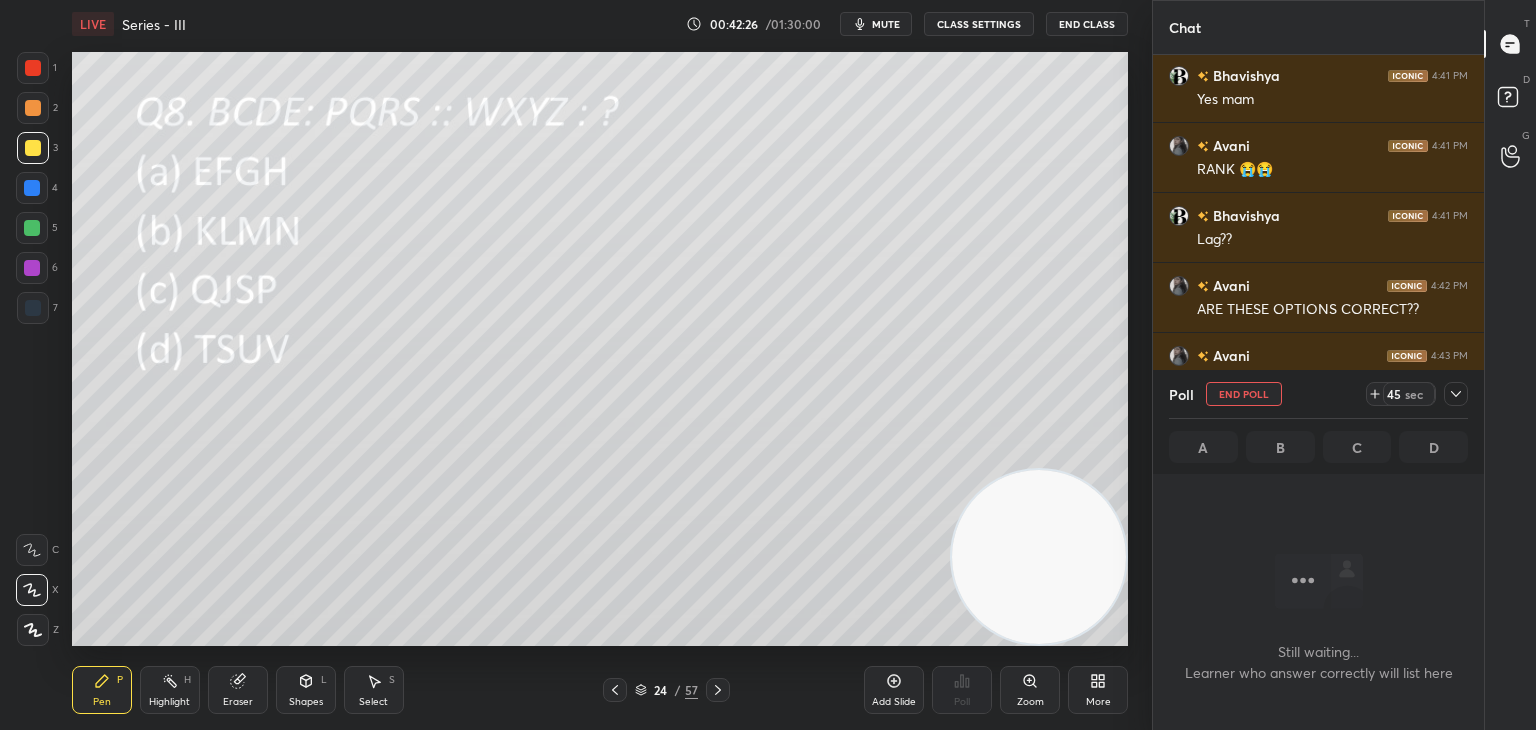 scroll, scrollTop: 521, scrollLeft: 325, axis: both 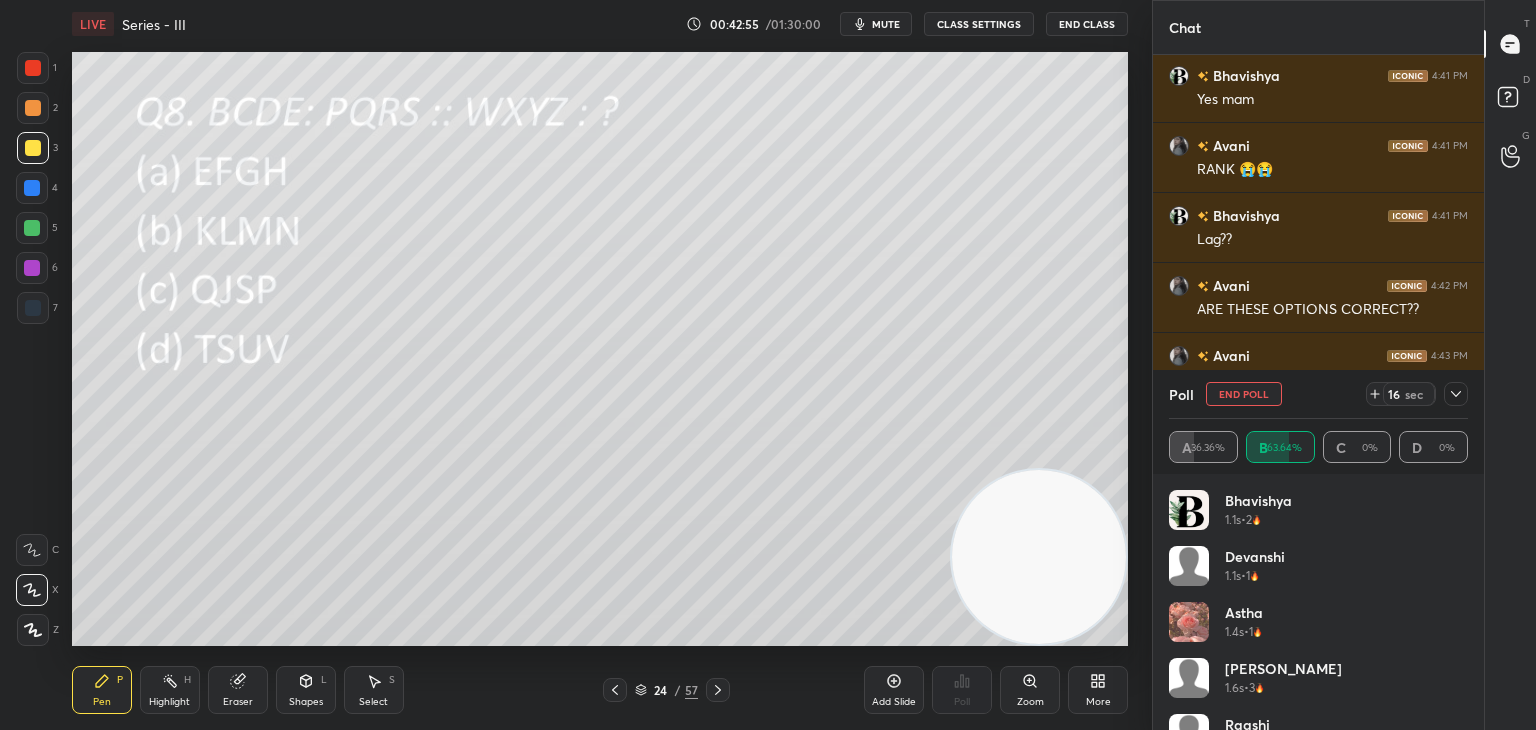 click on "End Poll" at bounding box center (1244, 394) 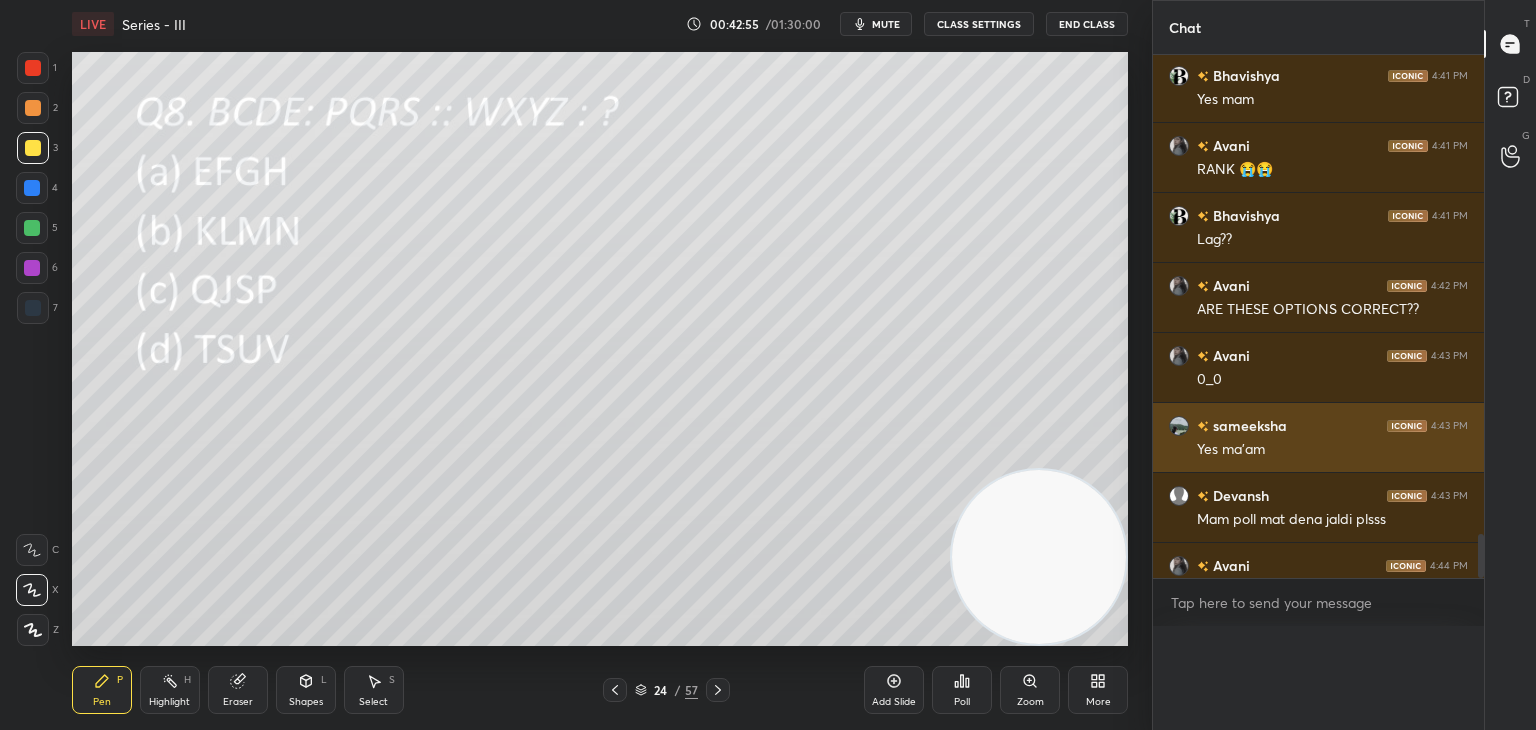 scroll, scrollTop: 0, scrollLeft: 6, axis: horizontal 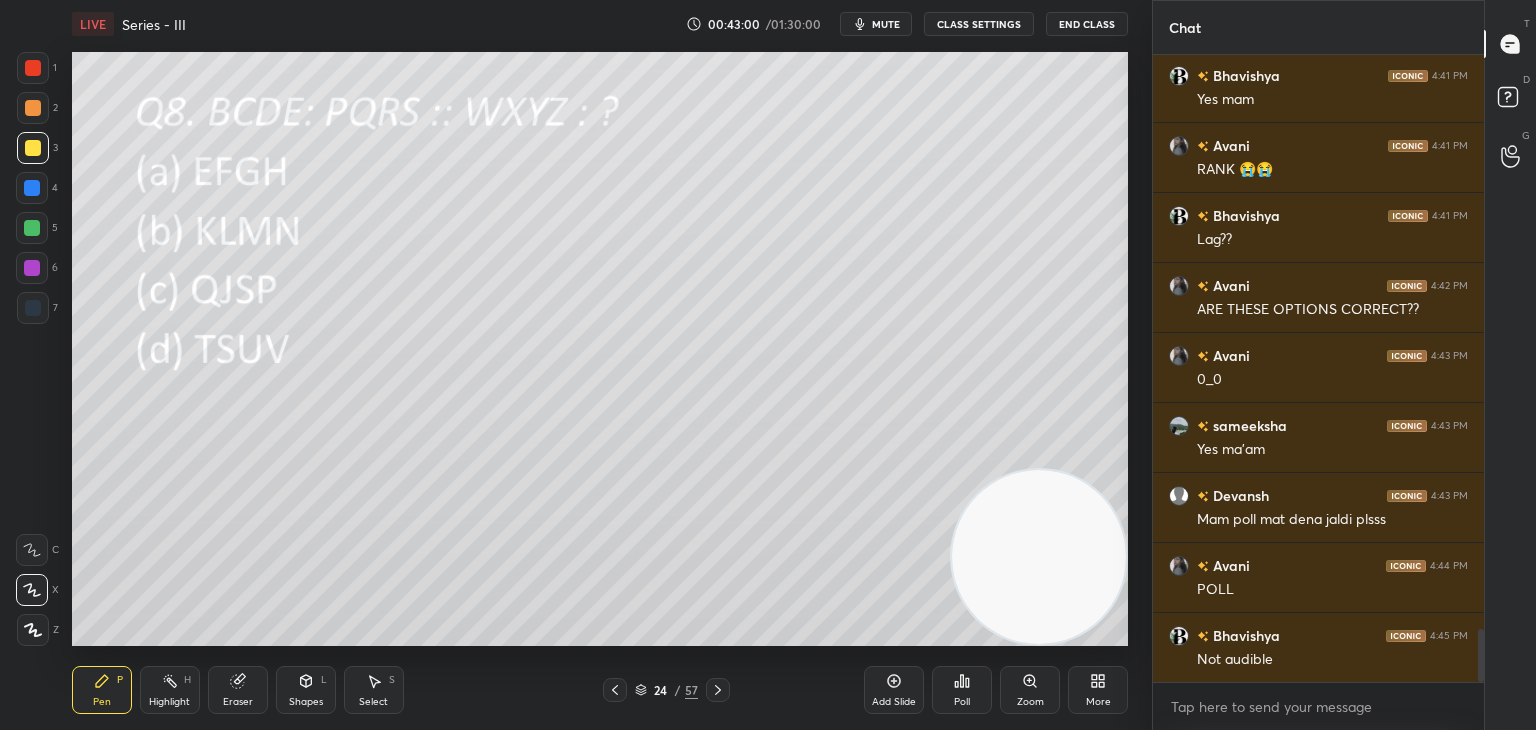 click on "24 / 57" at bounding box center [666, 690] 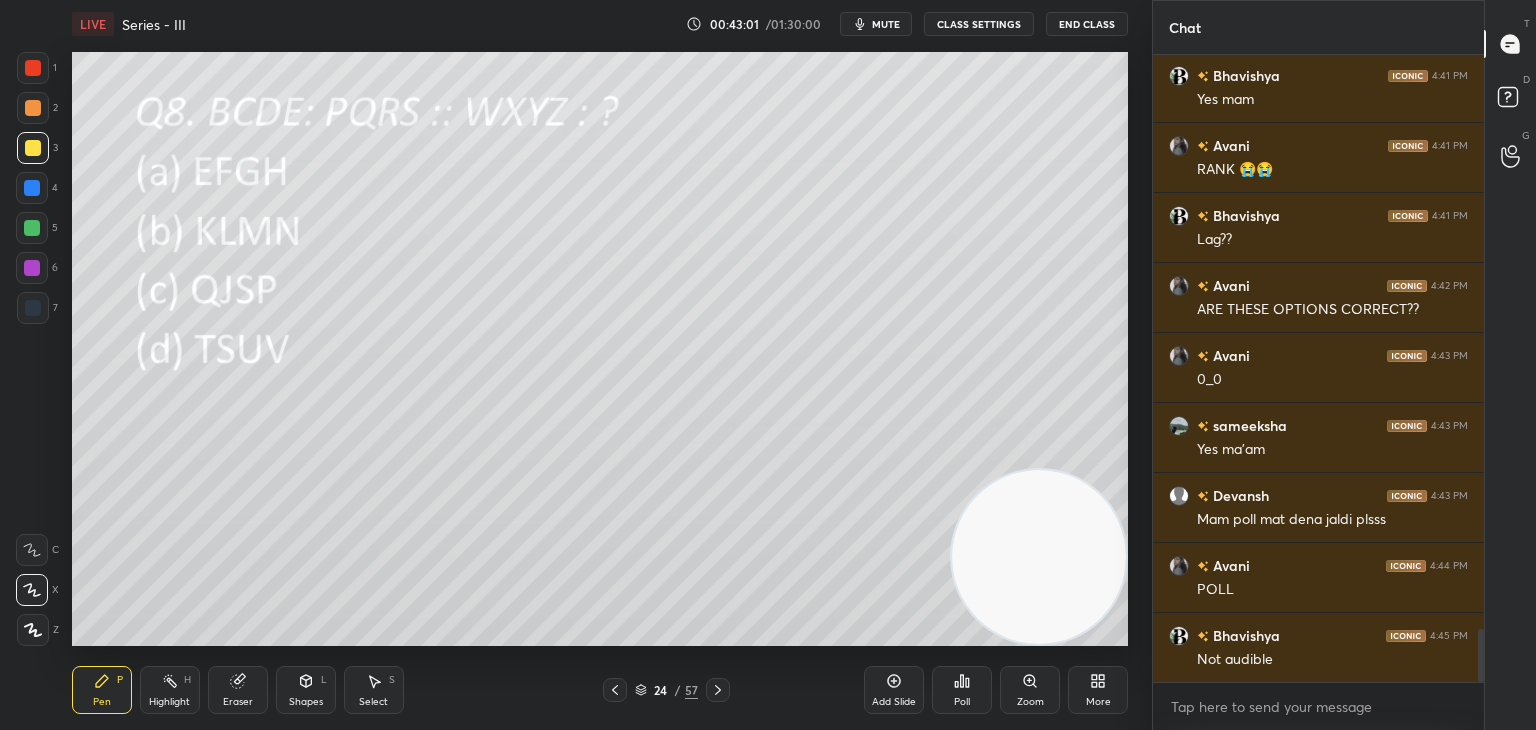 click 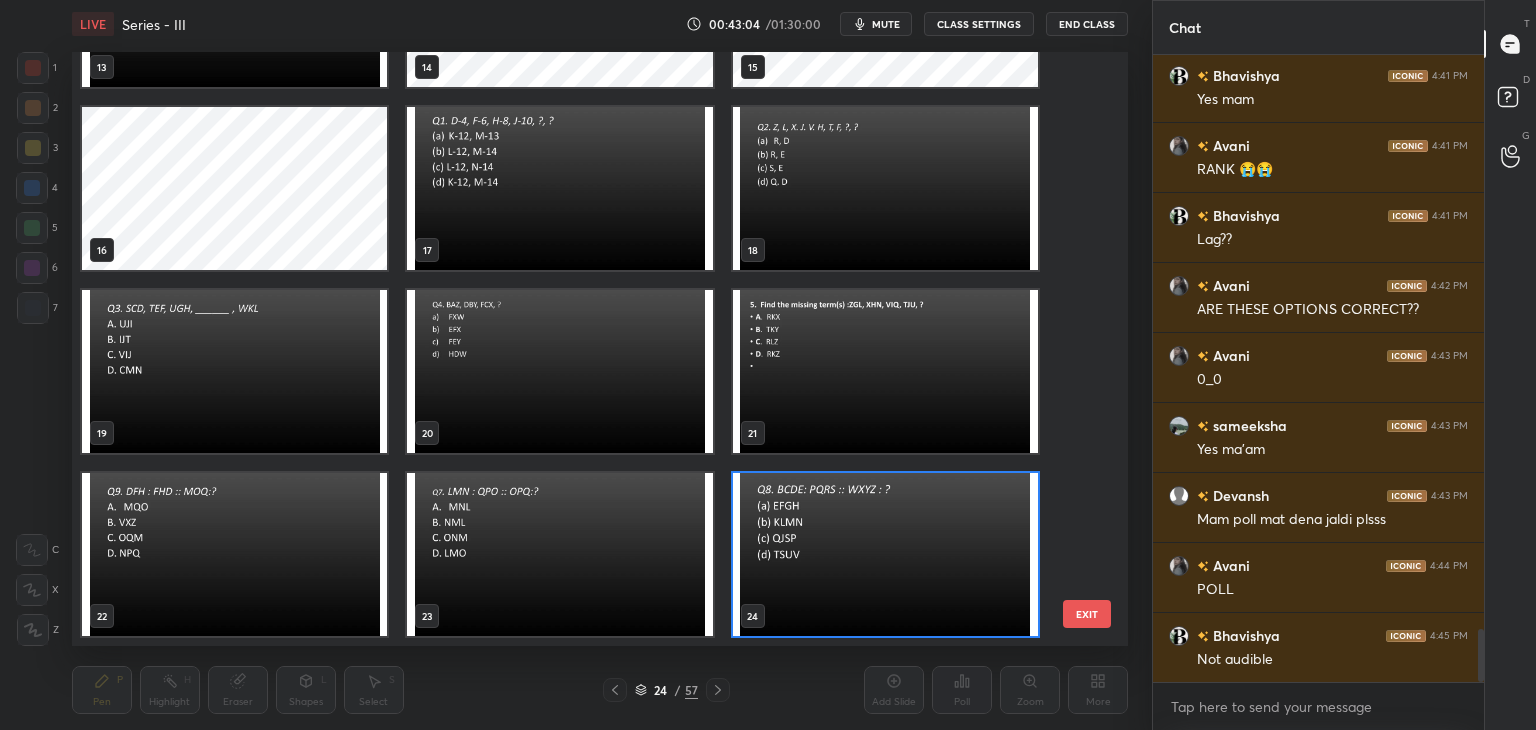 click at bounding box center (885, 371) 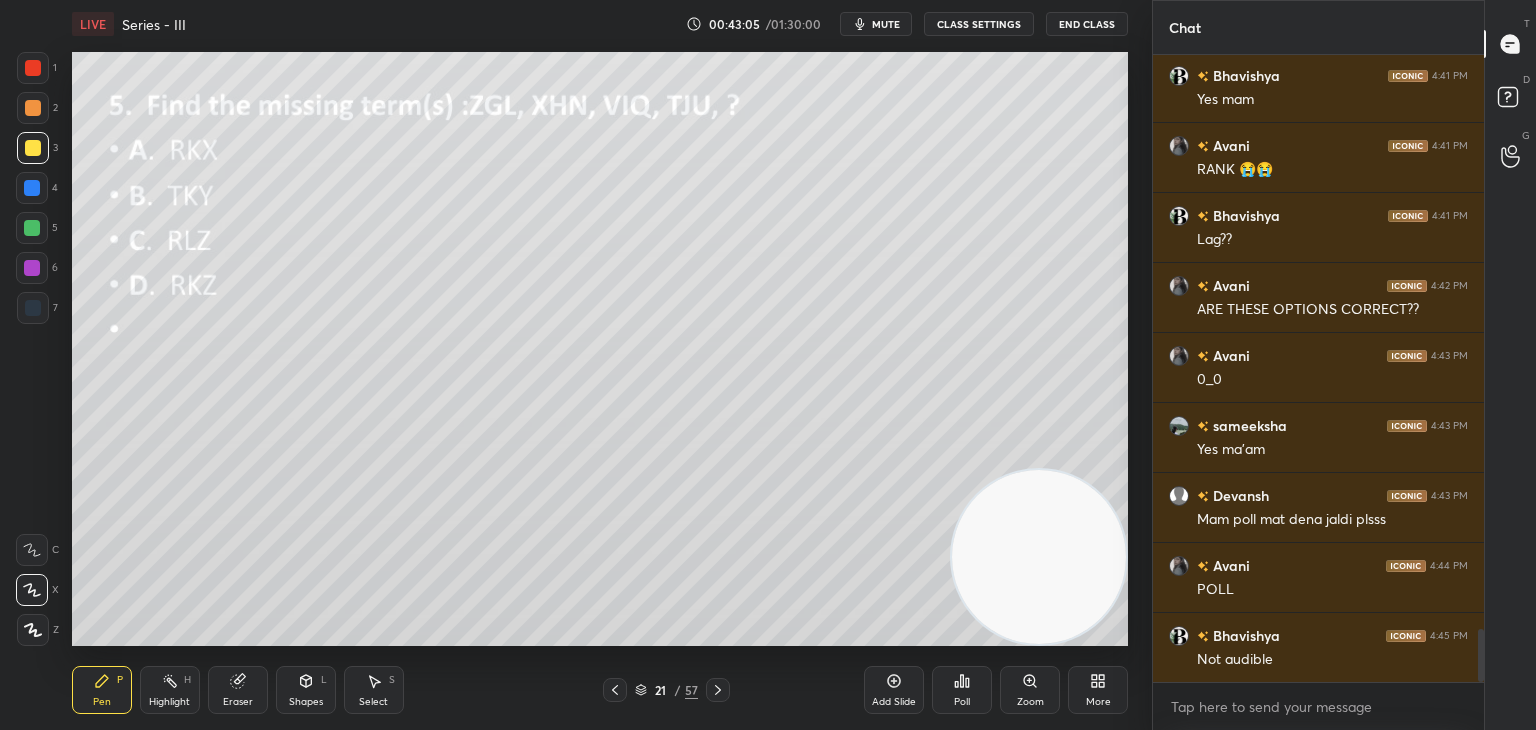 click 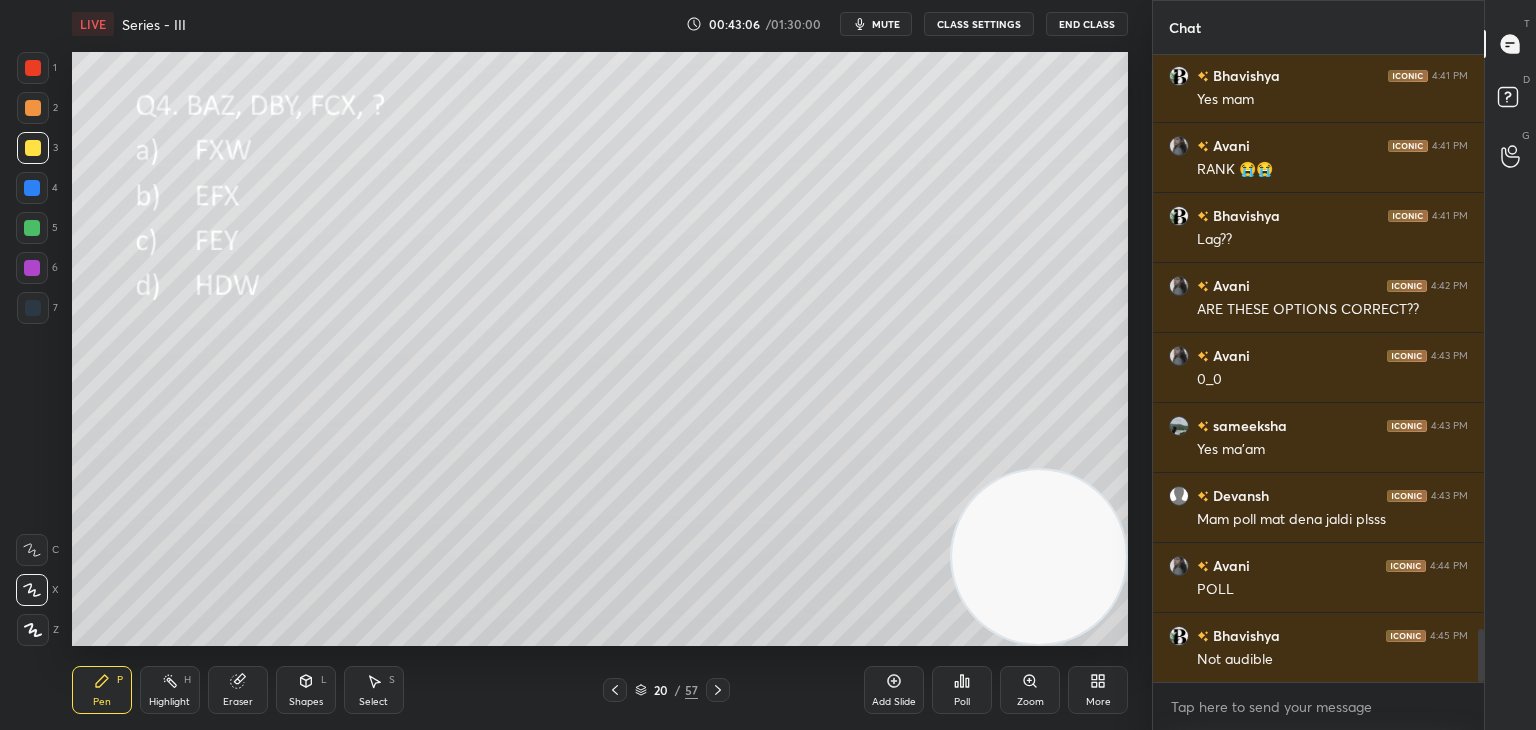 click 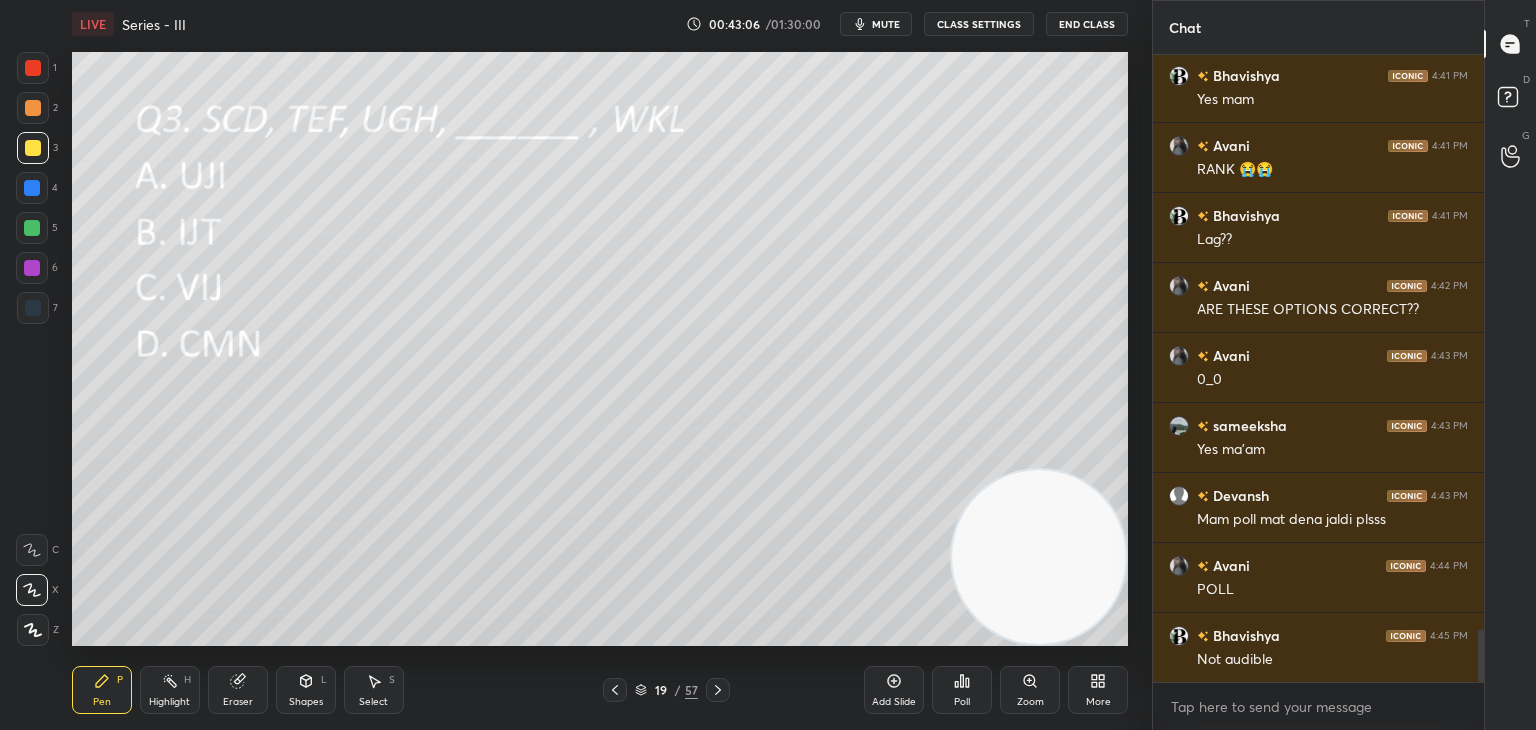 click 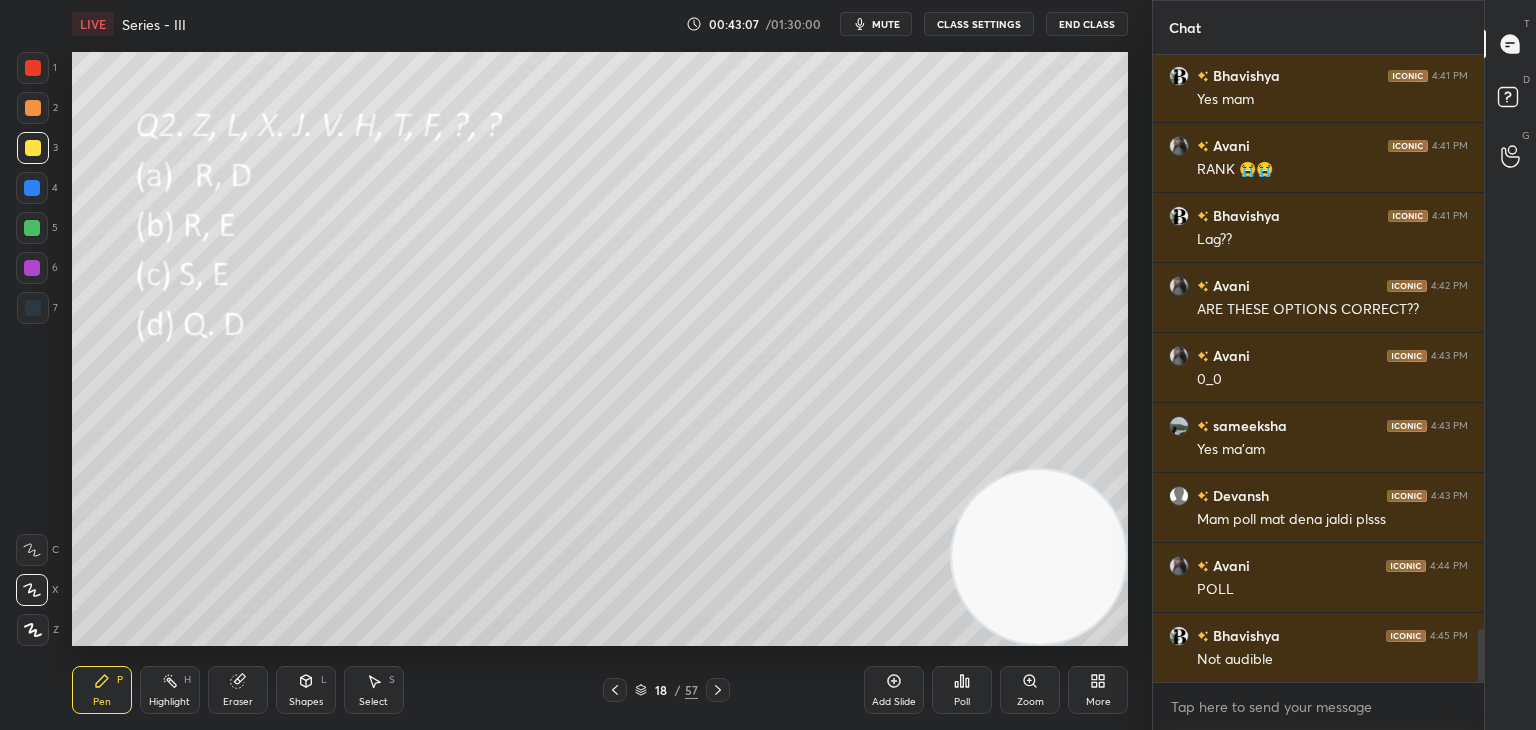 click on "Select S" at bounding box center [374, 690] 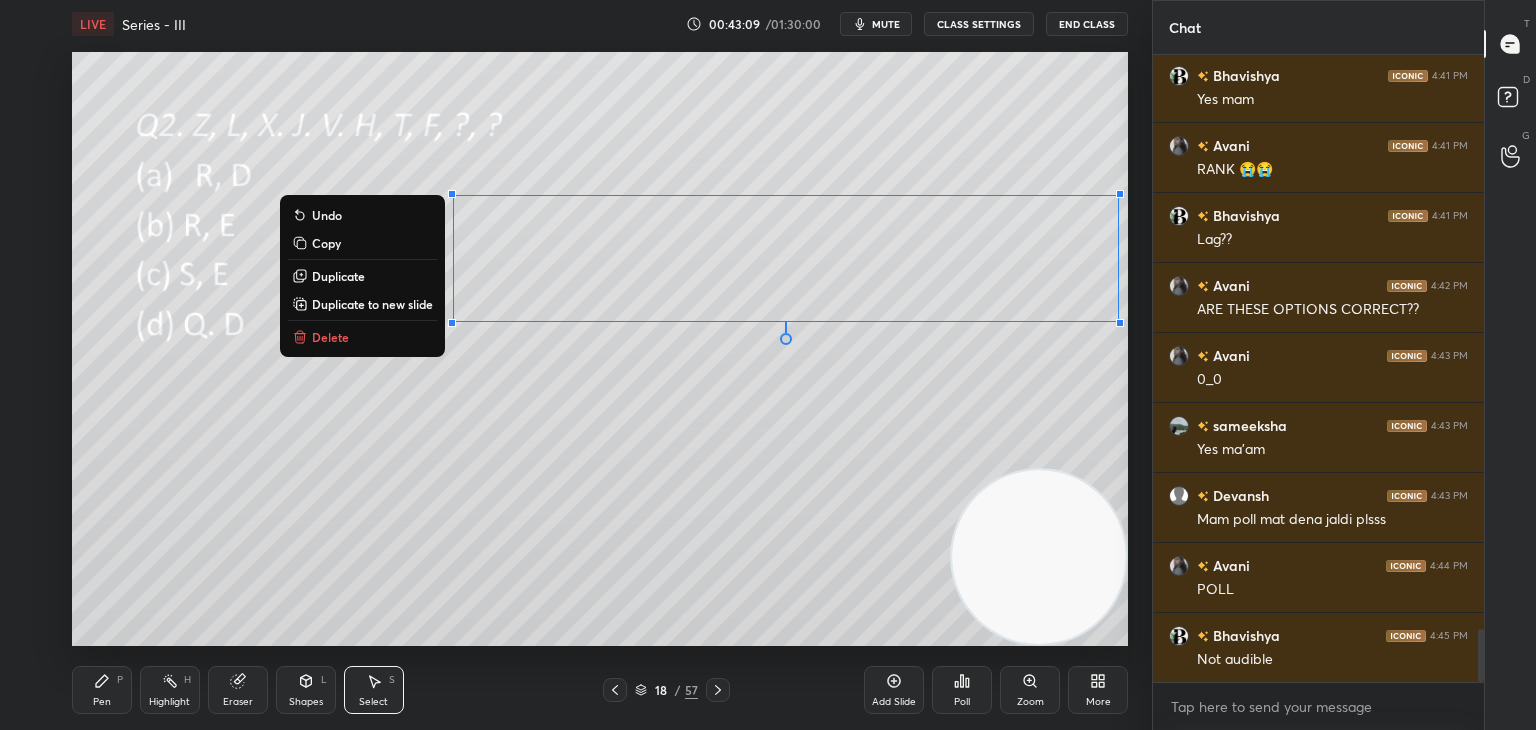 click on "Copy" at bounding box center (326, 243) 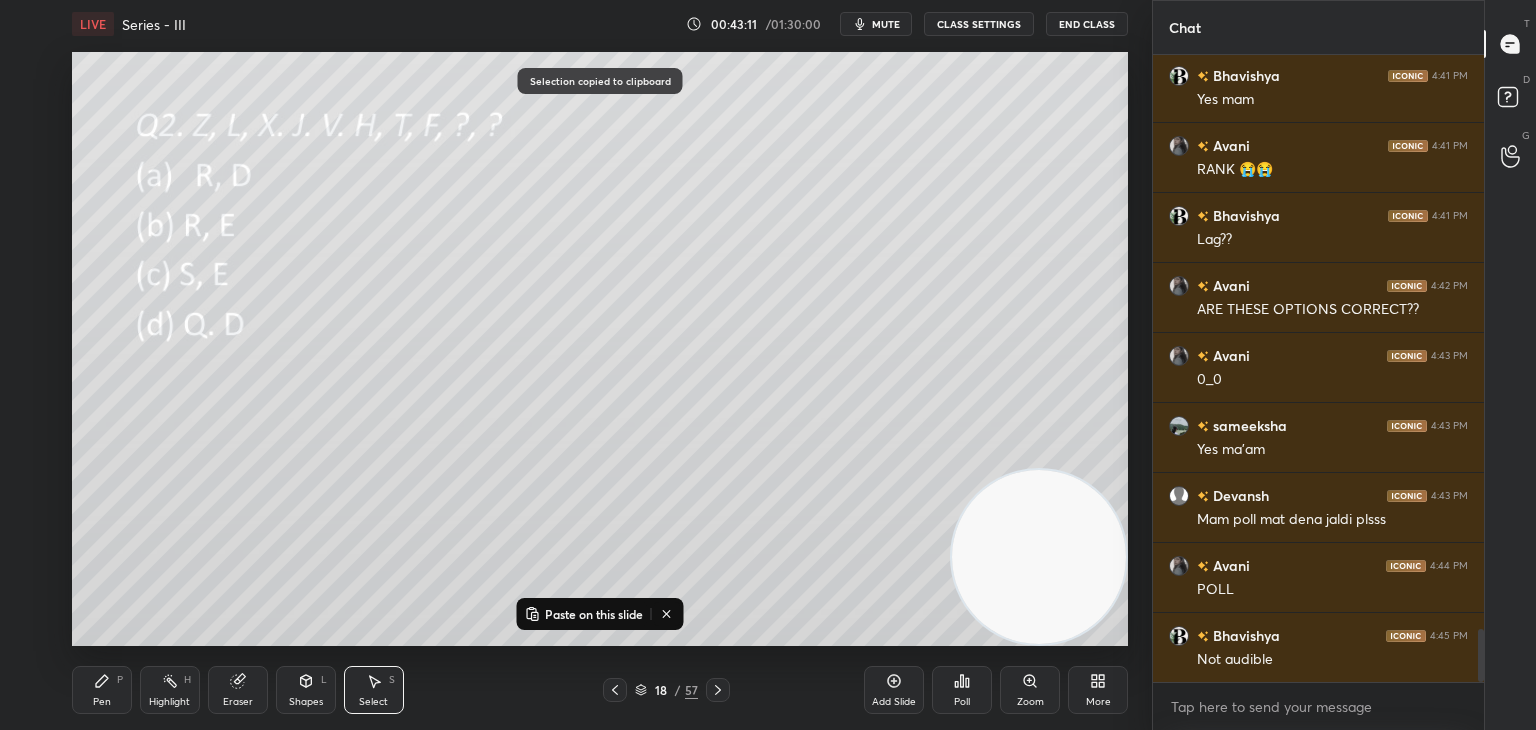 click 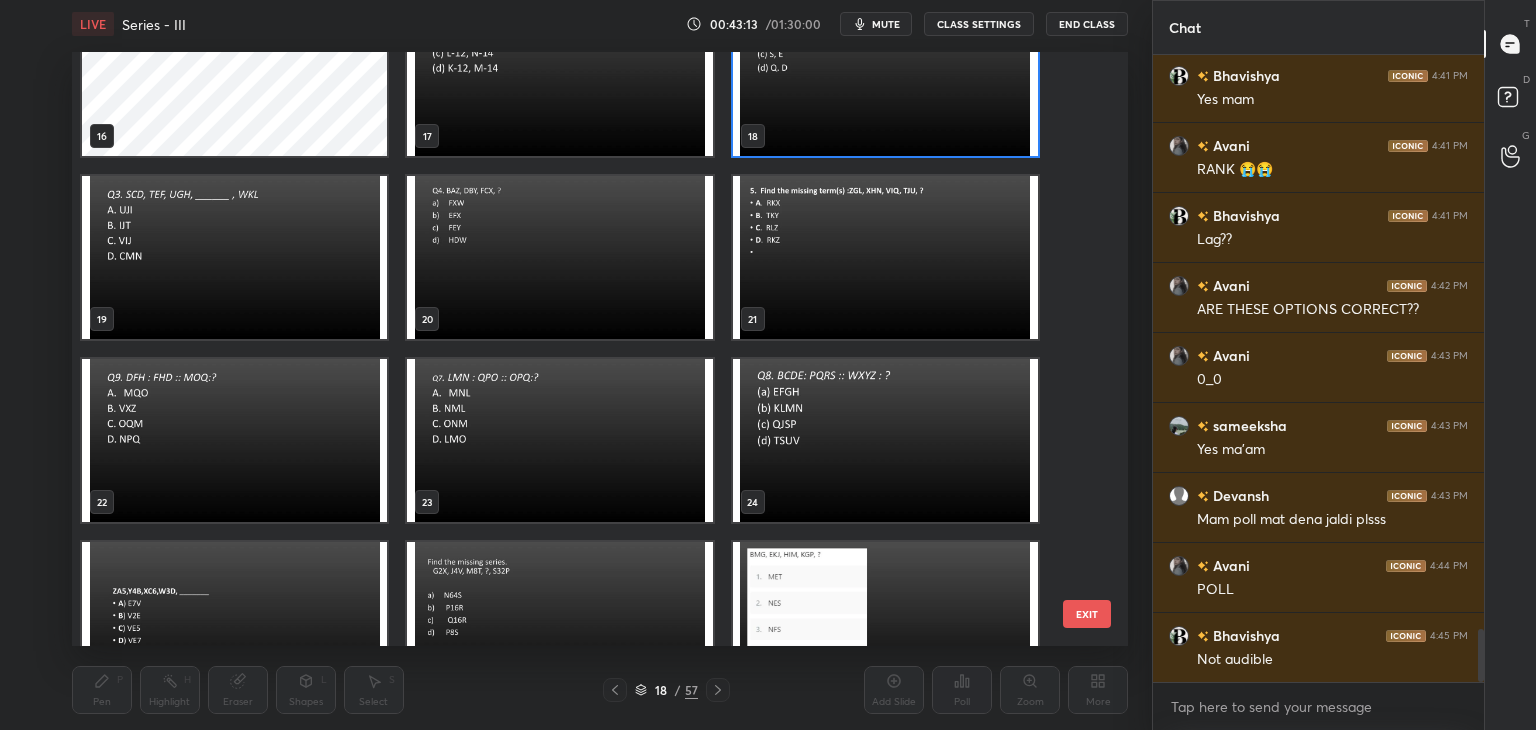 click at bounding box center (885, 440) 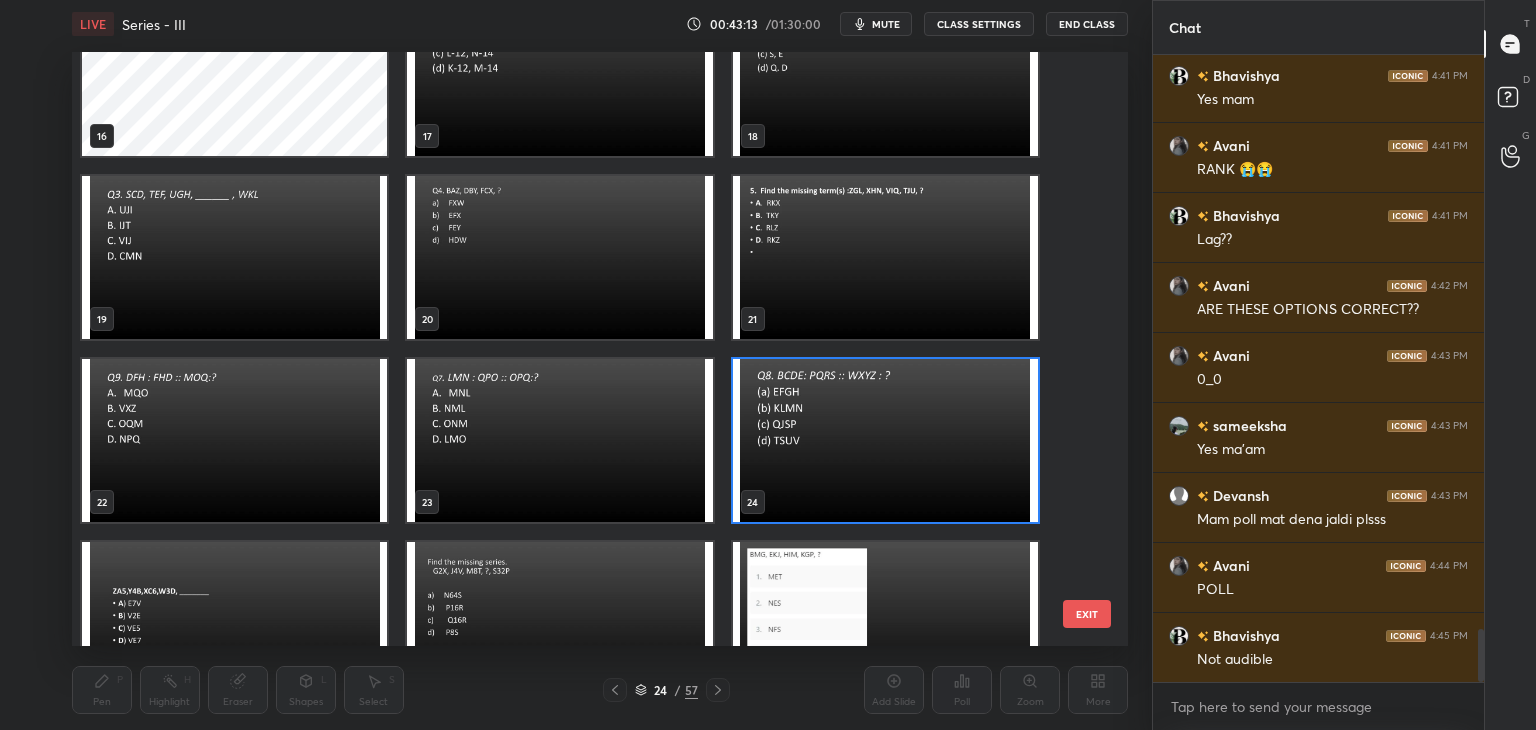 click at bounding box center (885, 440) 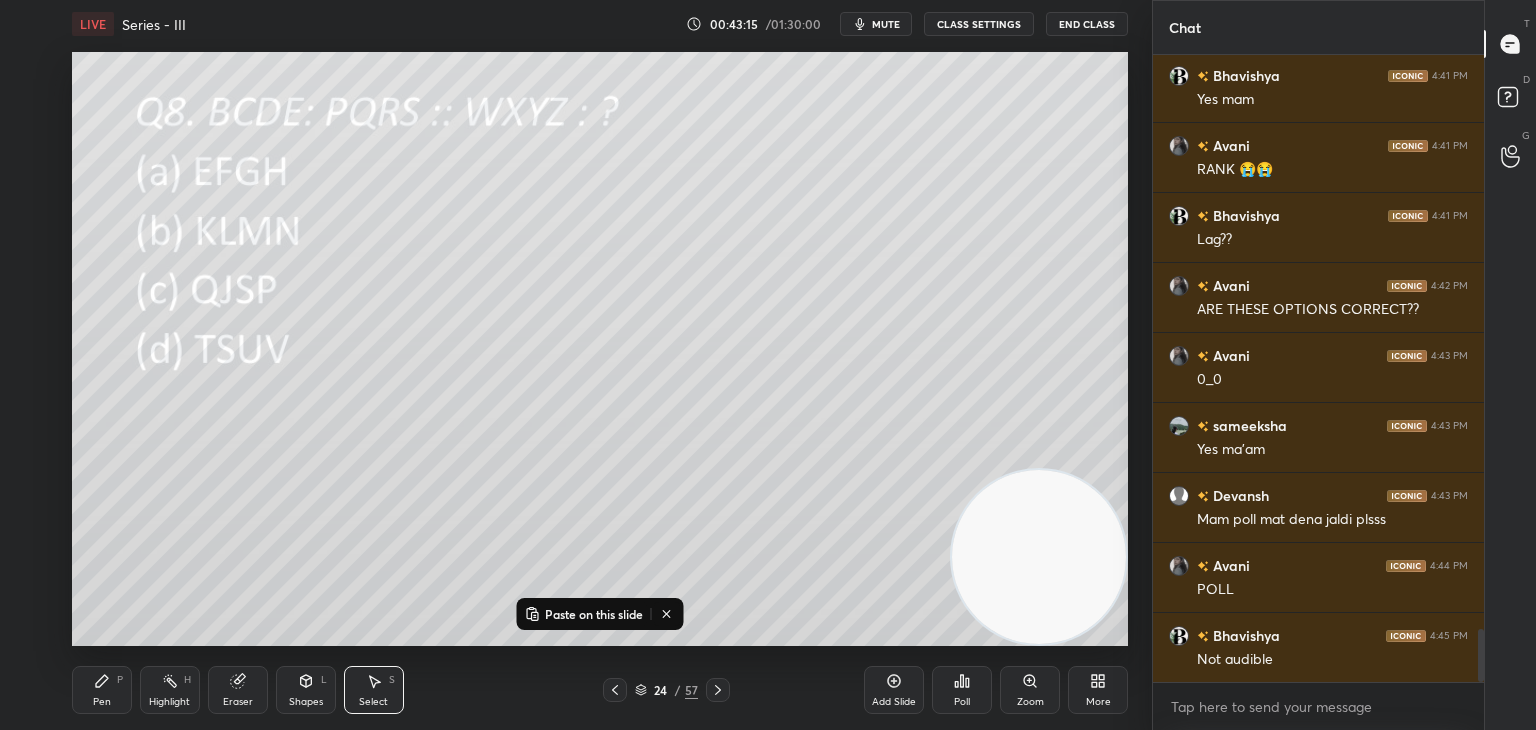 click on "Paste on this slide" at bounding box center (594, 614) 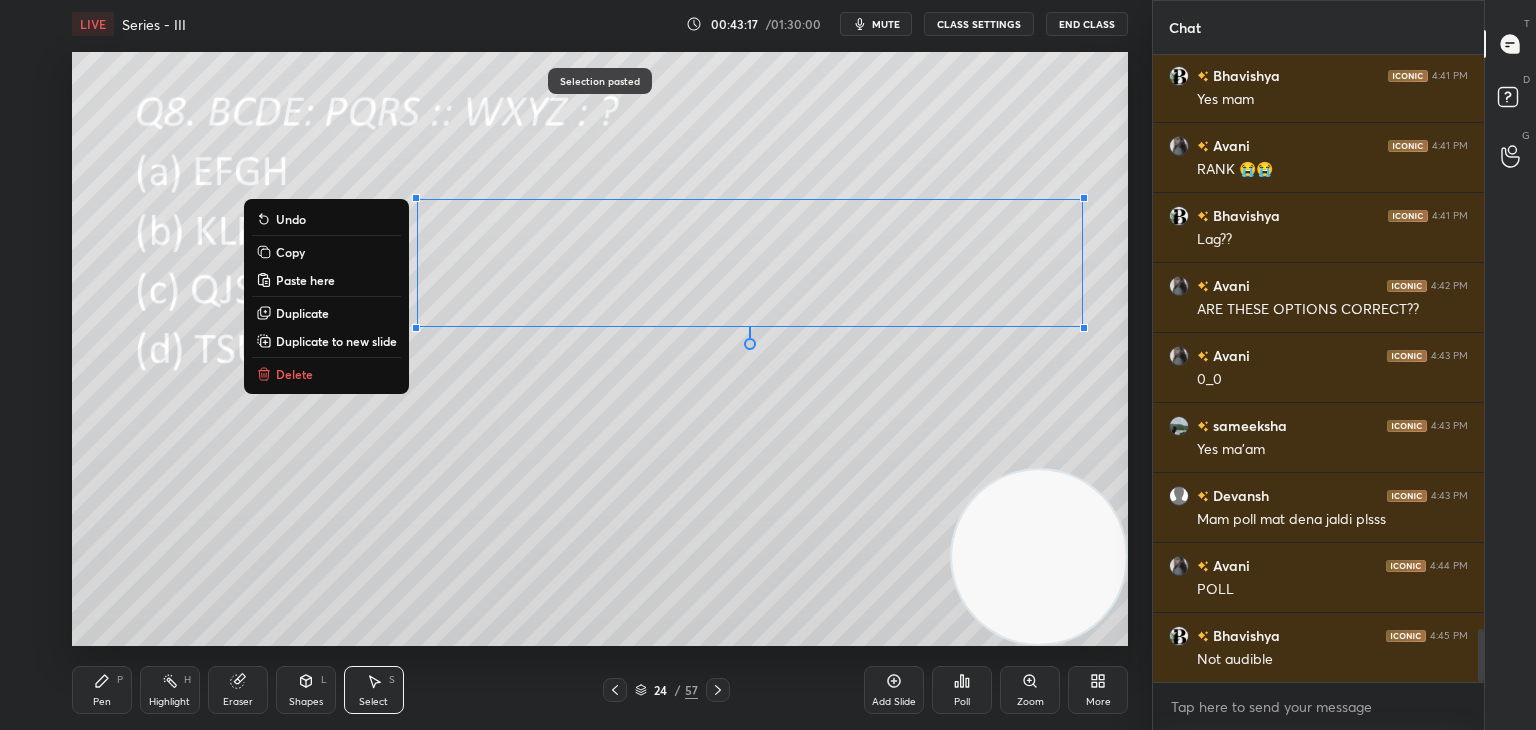 click on "0 ° Undo Copy Paste here Duplicate Duplicate to new slide Delete" at bounding box center (600, 349) 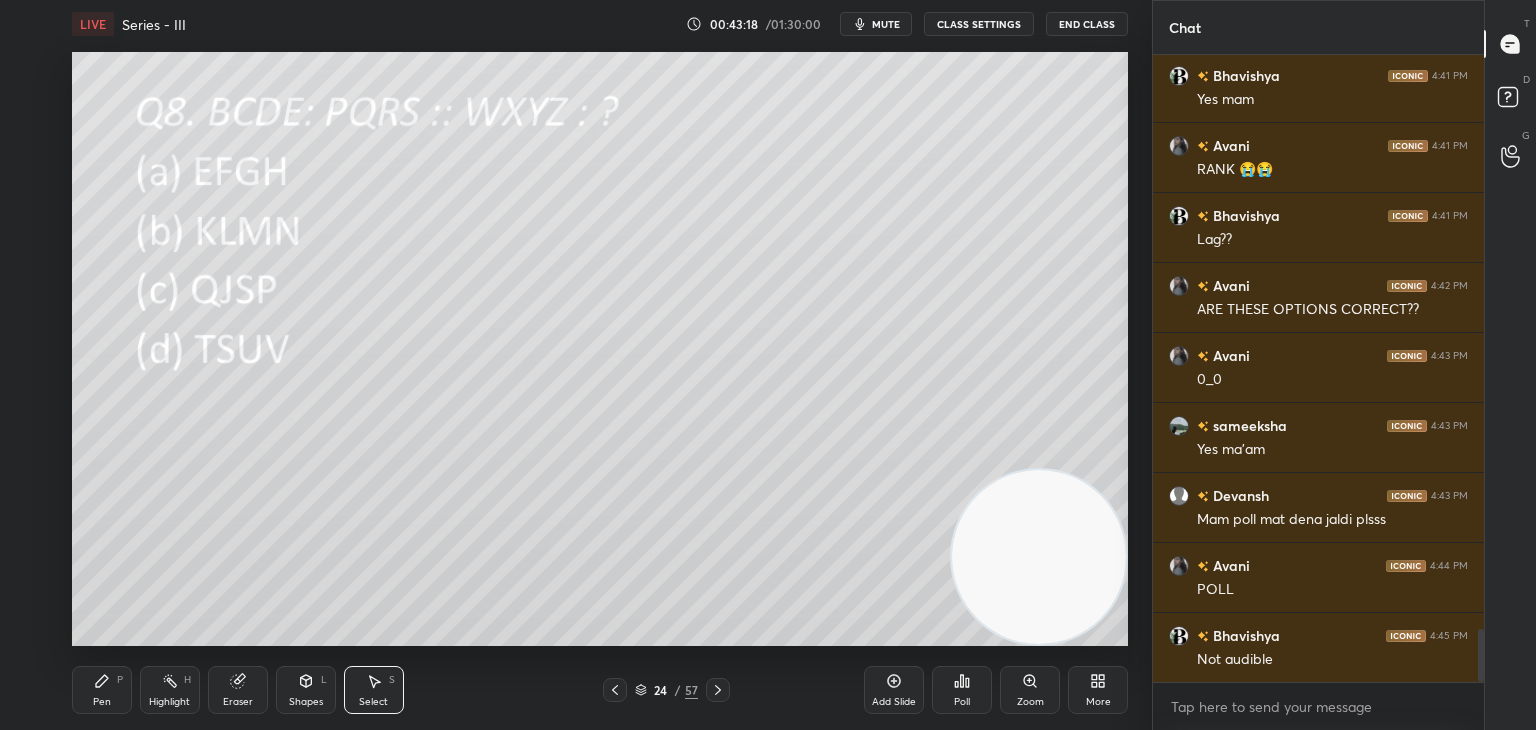 click on "Eraser" at bounding box center [238, 702] 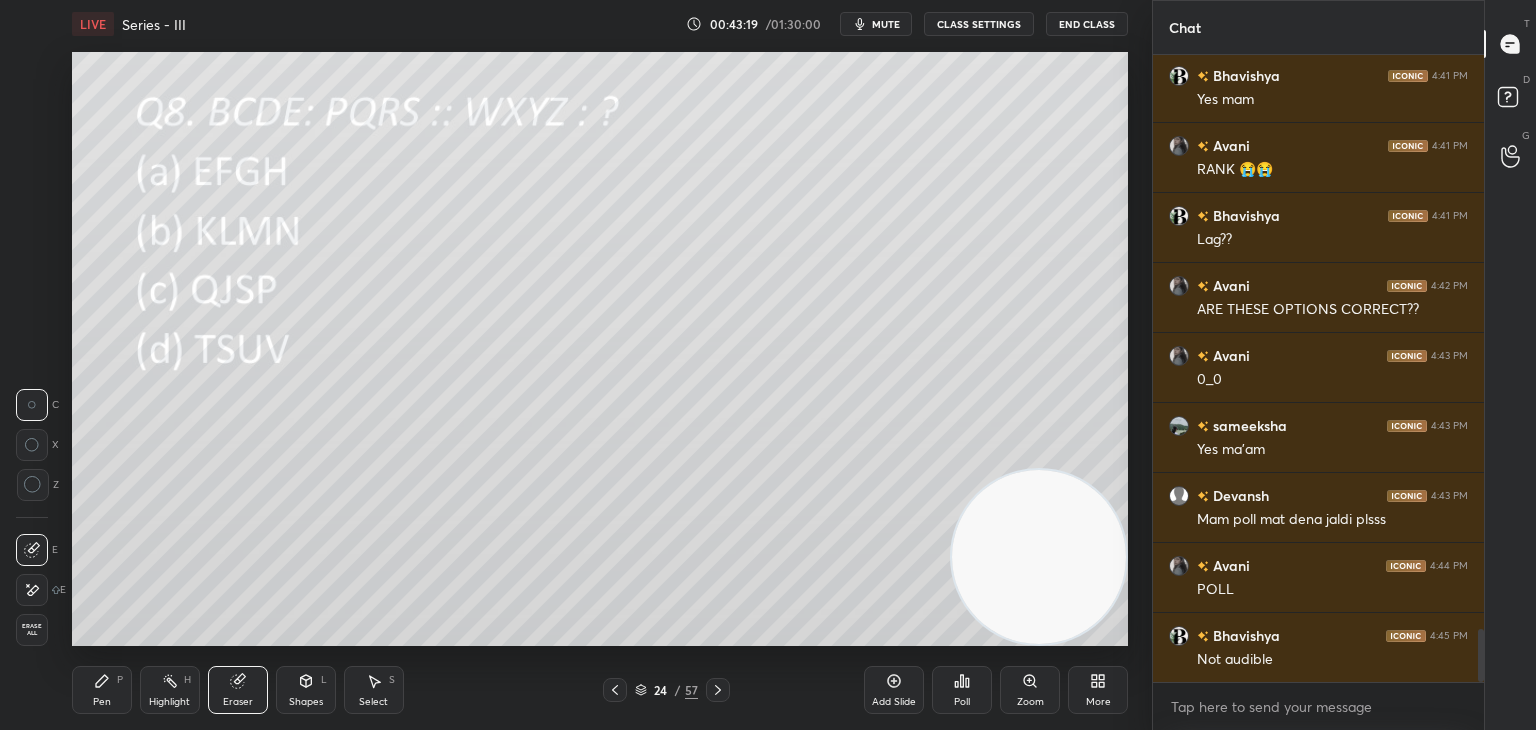 click at bounding box center (32, 590) 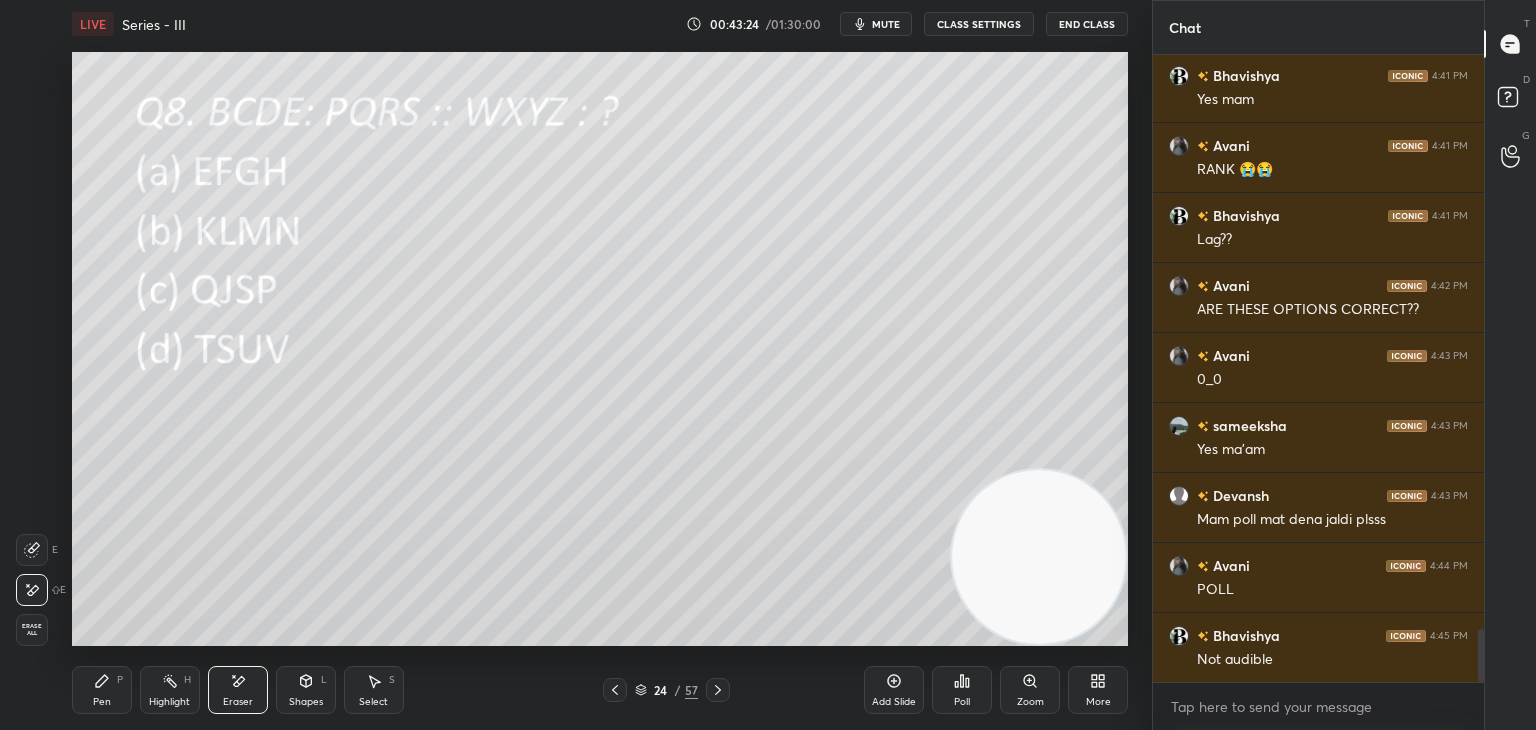 click on "Pen P" at bounding box center (102, 690) 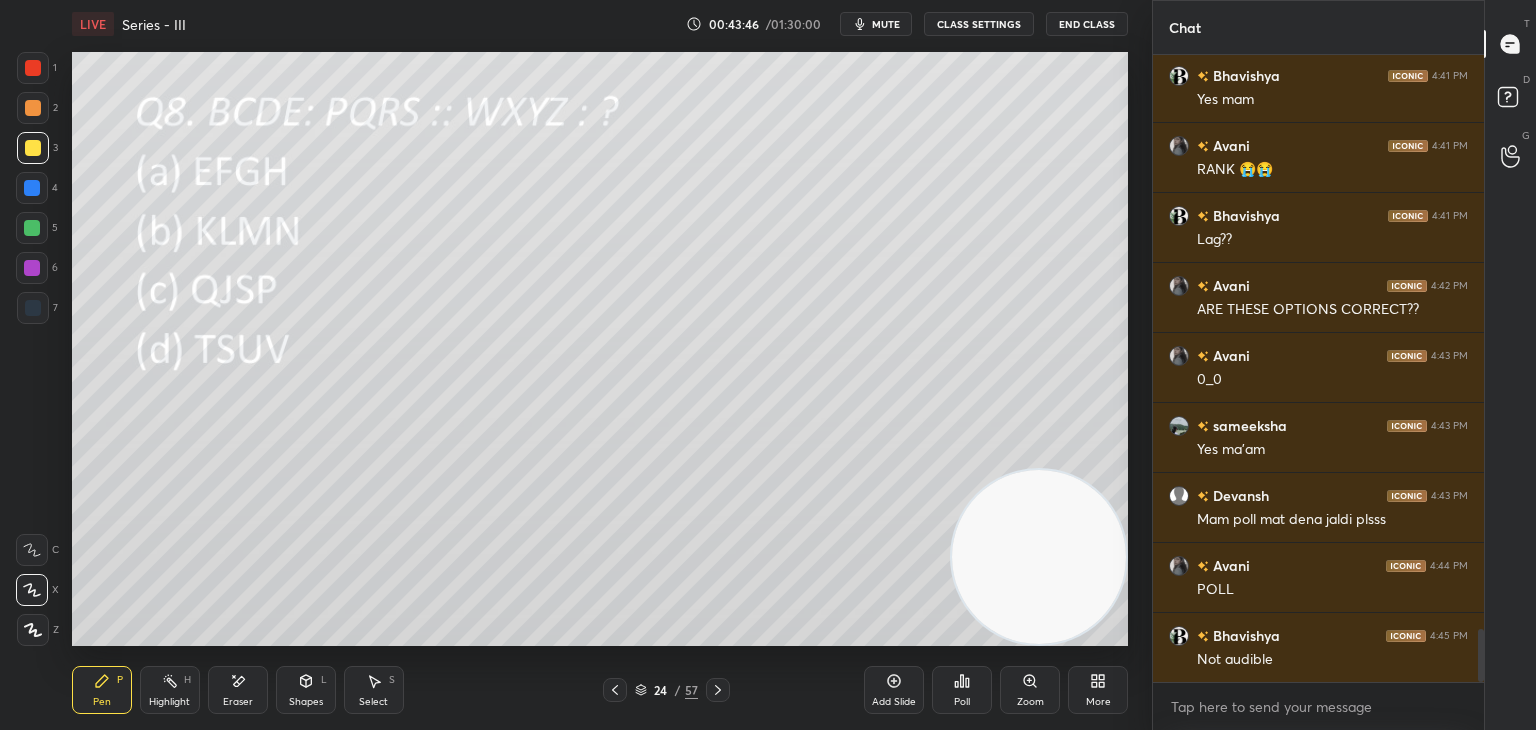 click at bounding box center [32, 228] 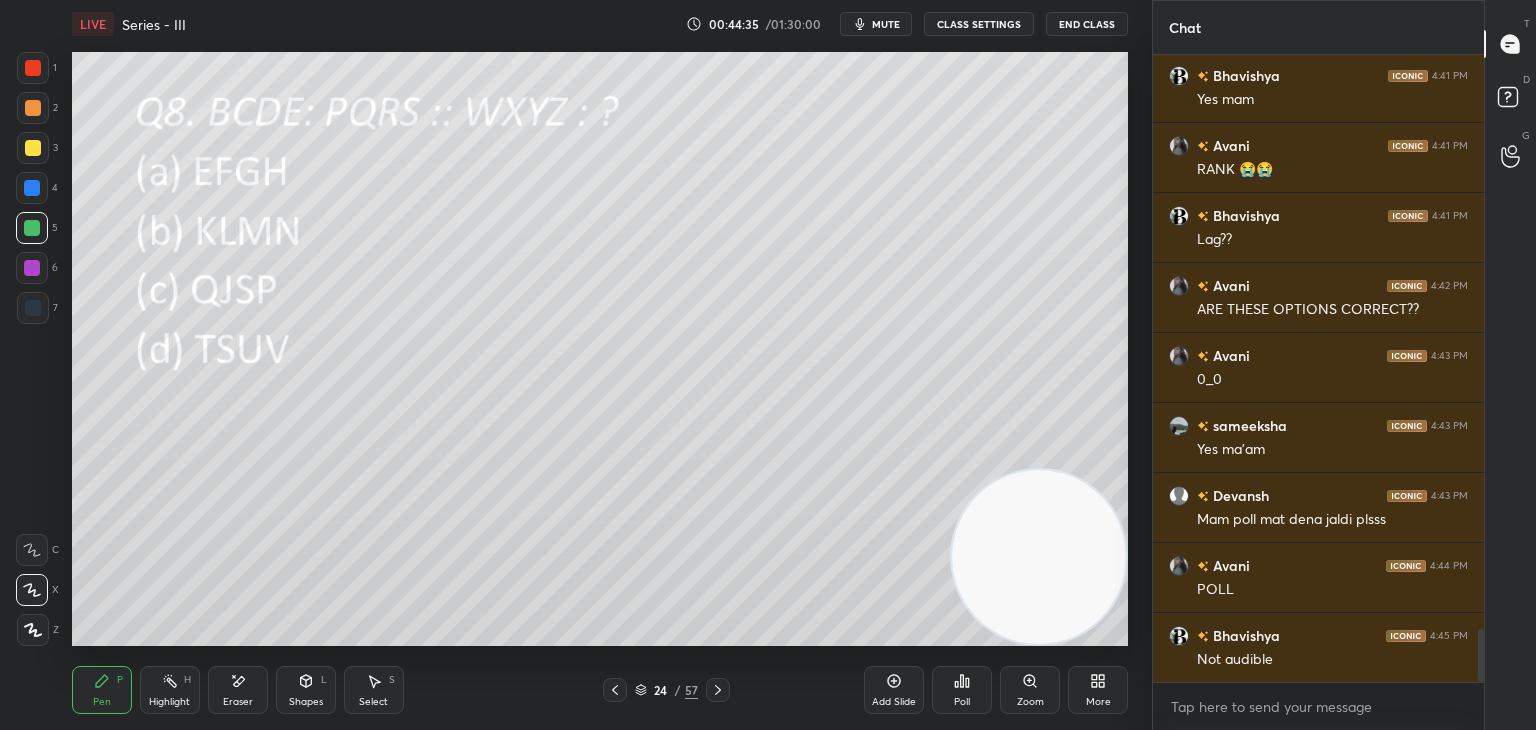 click on "24 / 57" at bounding box center (666, 690) 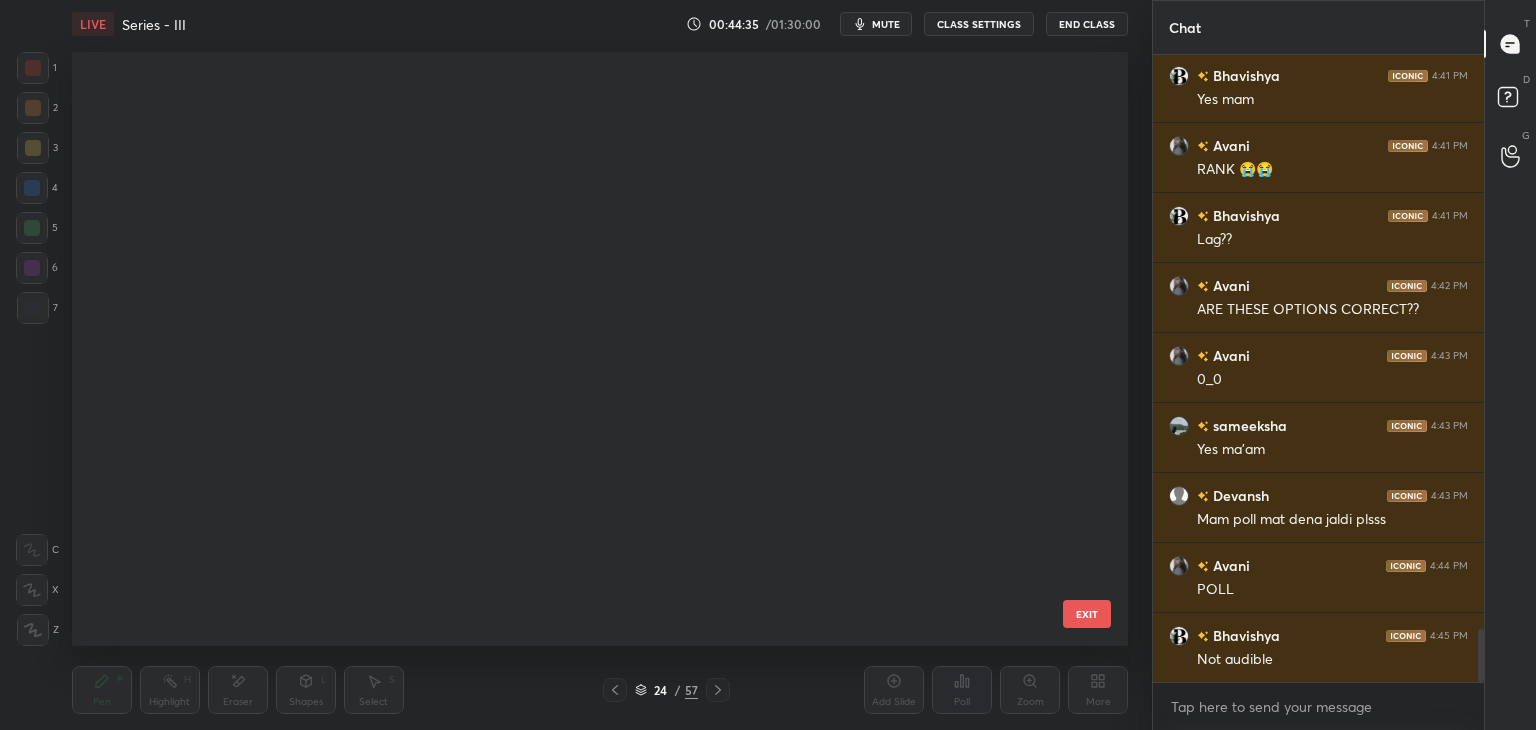 scroll, scrollTop: 870, scrollLeft: 0, axis: vertical 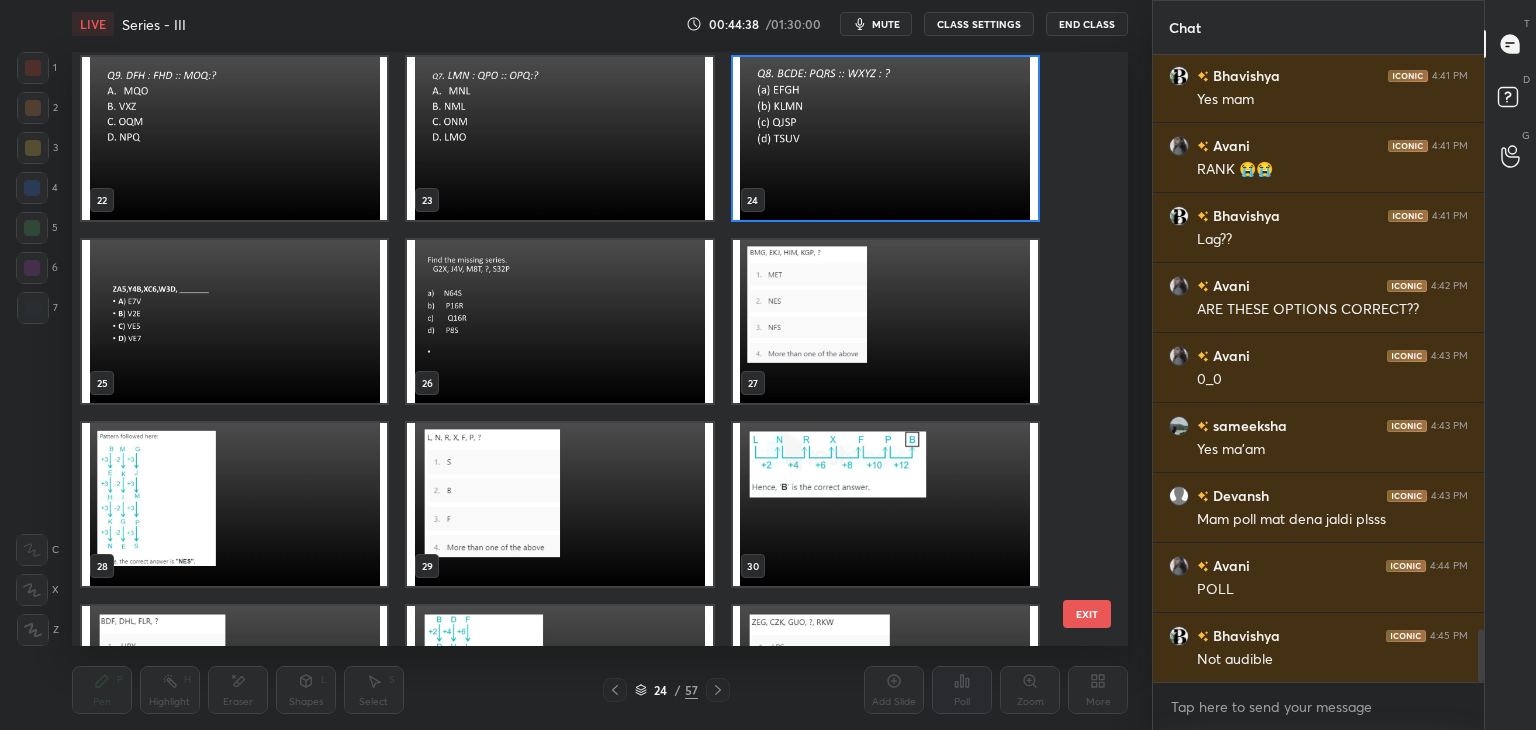 click at bounding box center (234, 321) 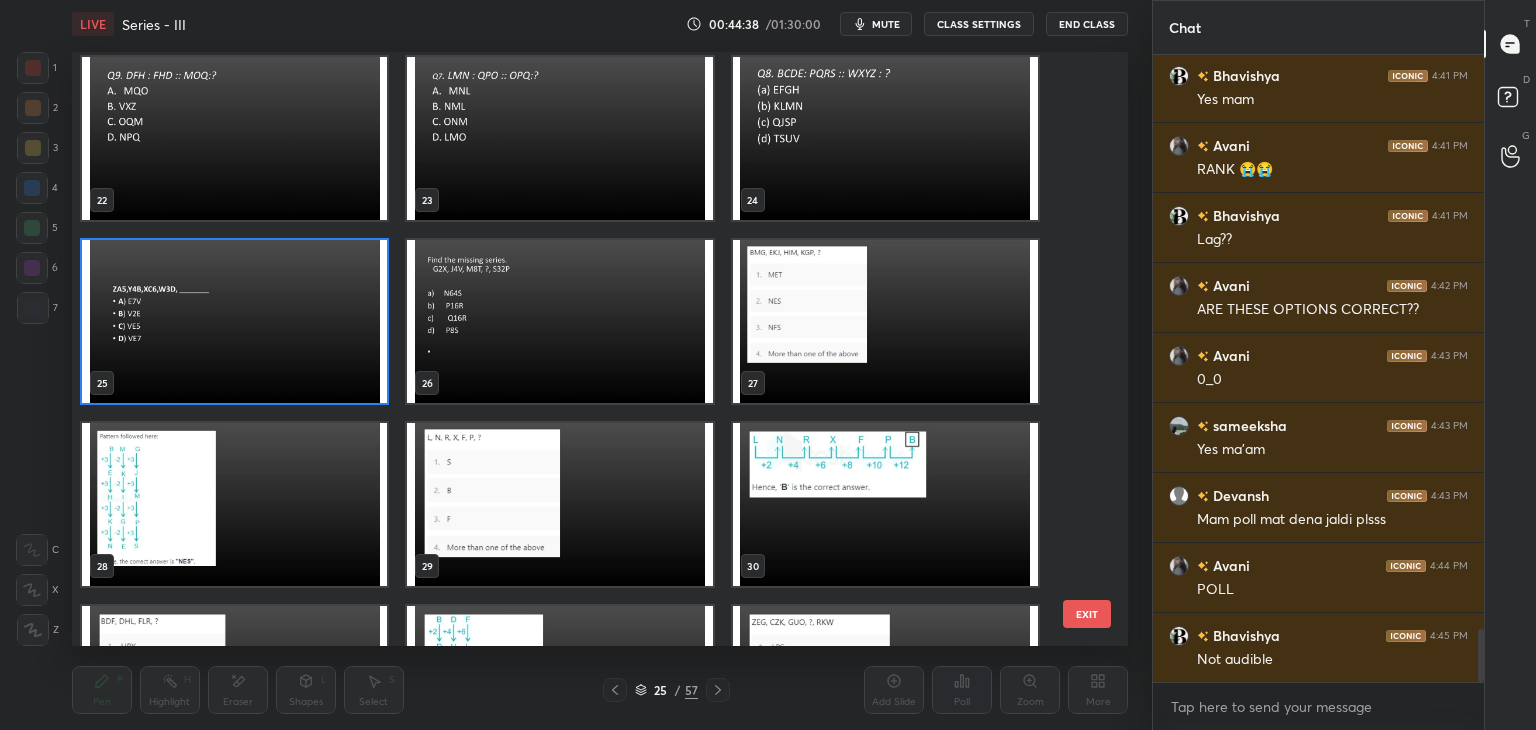 click at bounding box center [234, 321] 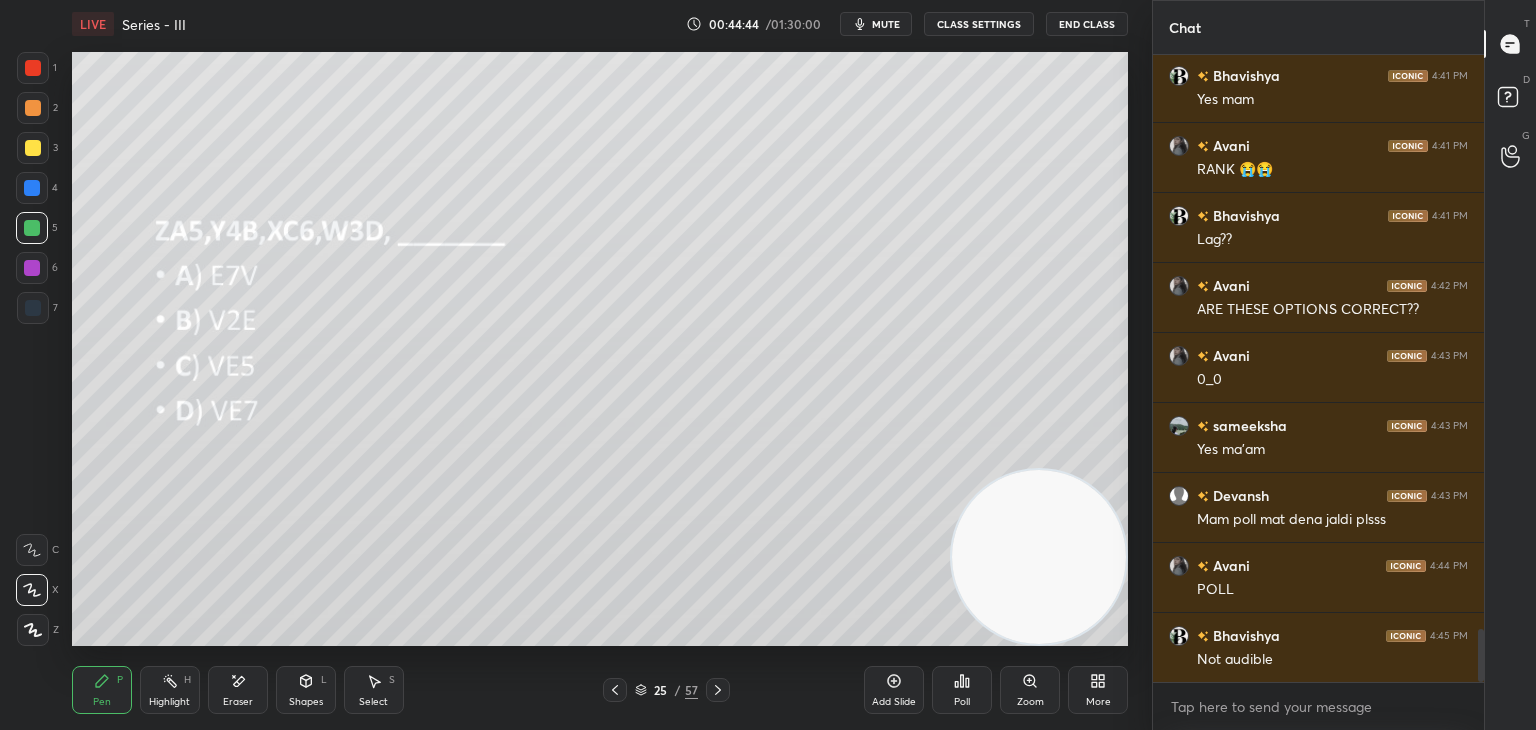click at bounding box center (33, 148) 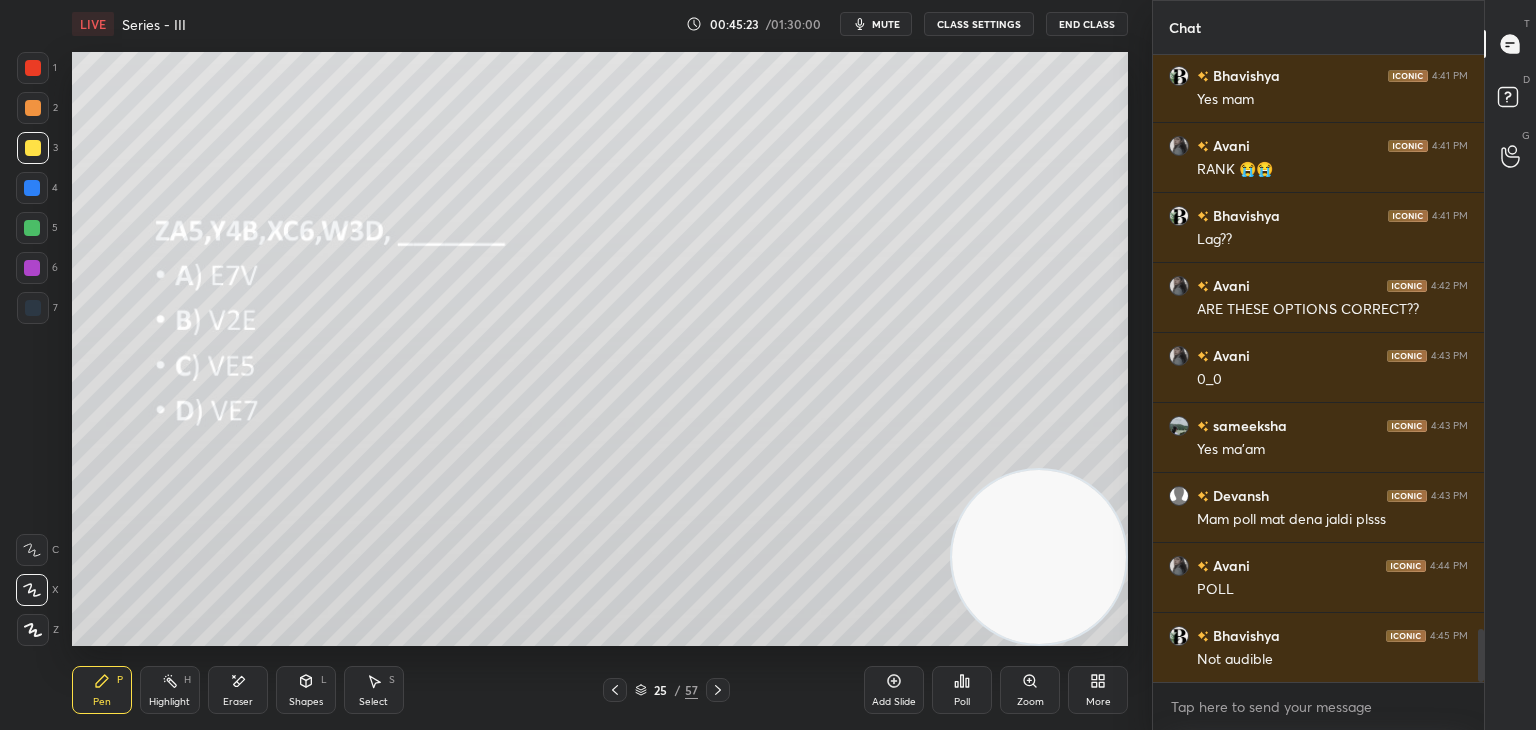 click on "Poll" at bounding box center [962, 690] 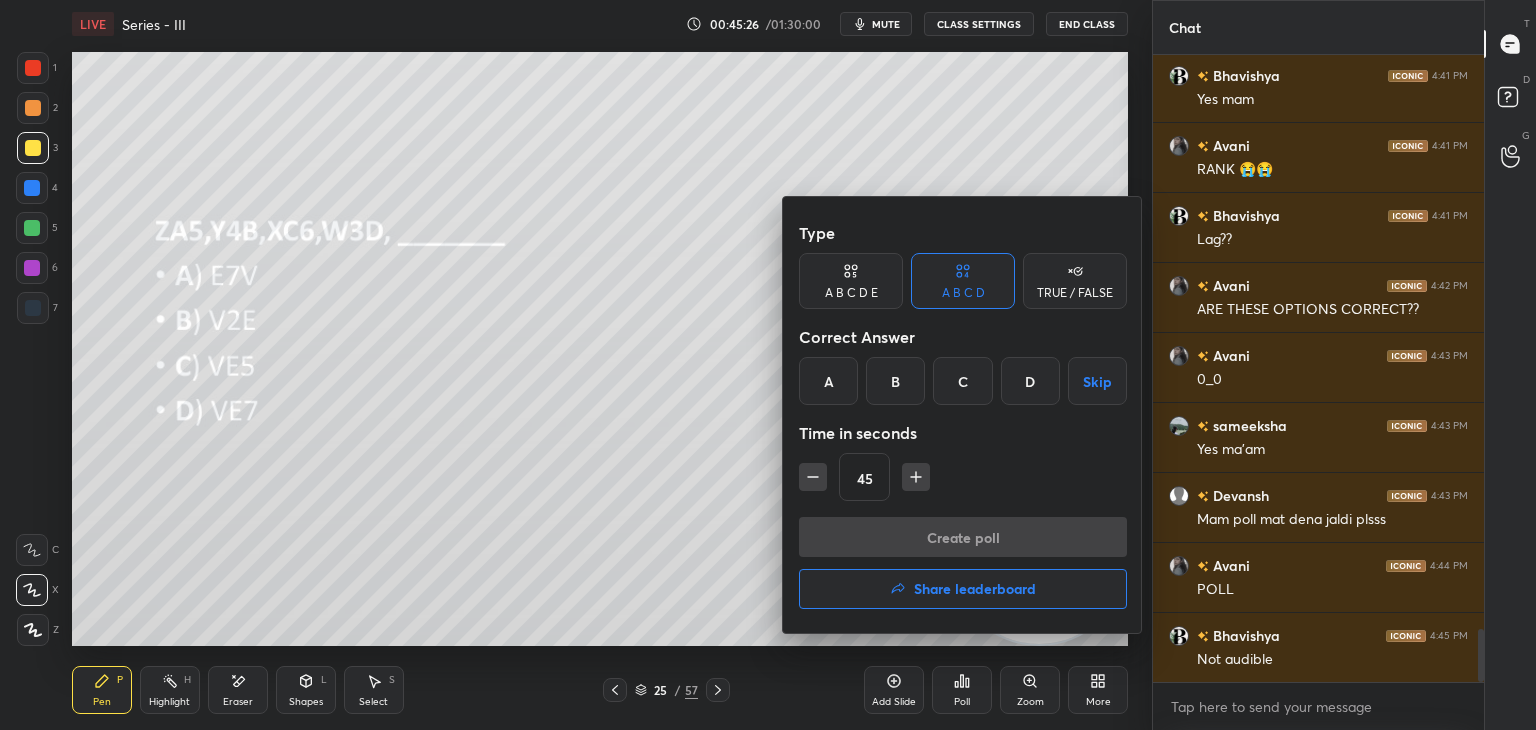 click on "D" at bounding box center [1030, 381] 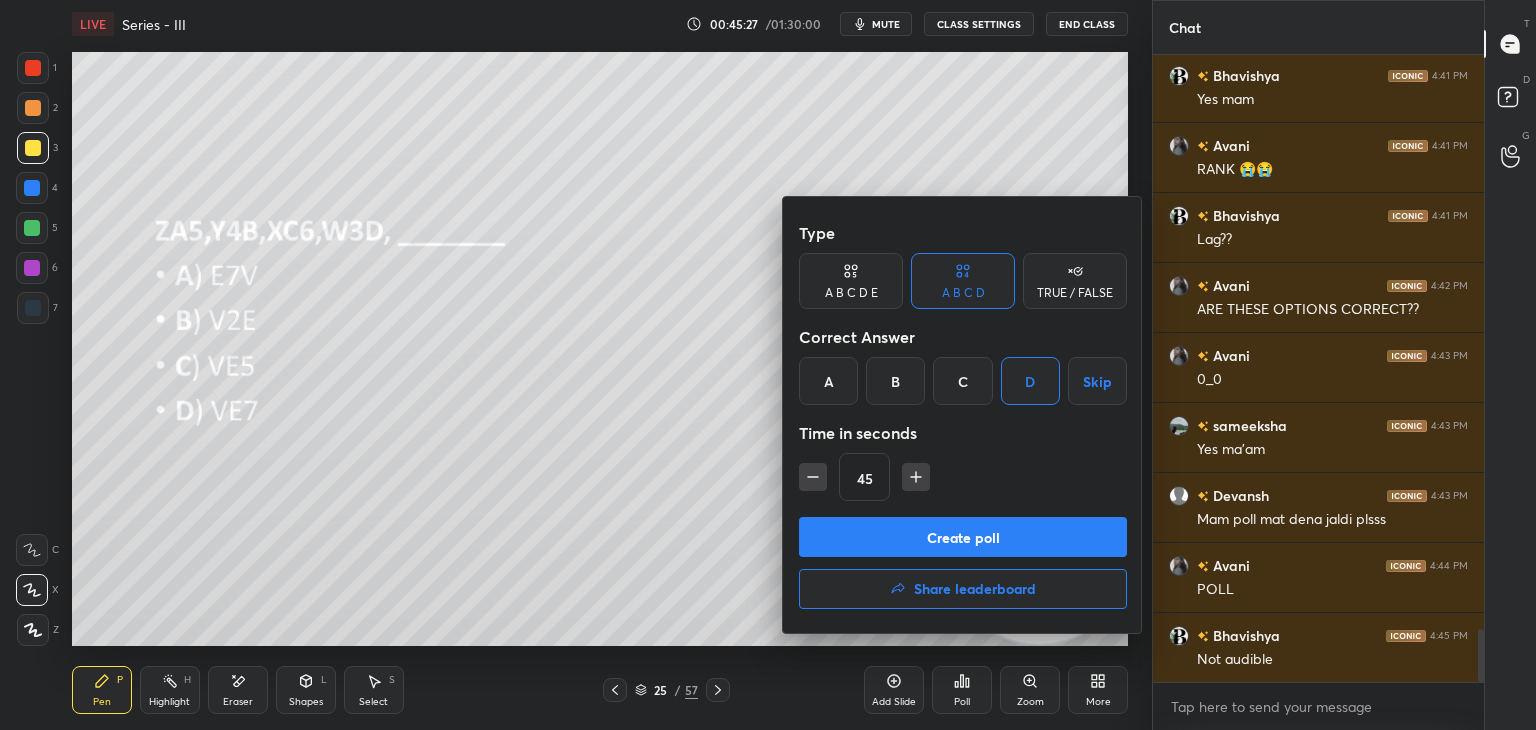 click on "Create poll" at bounding box center (963, 537) 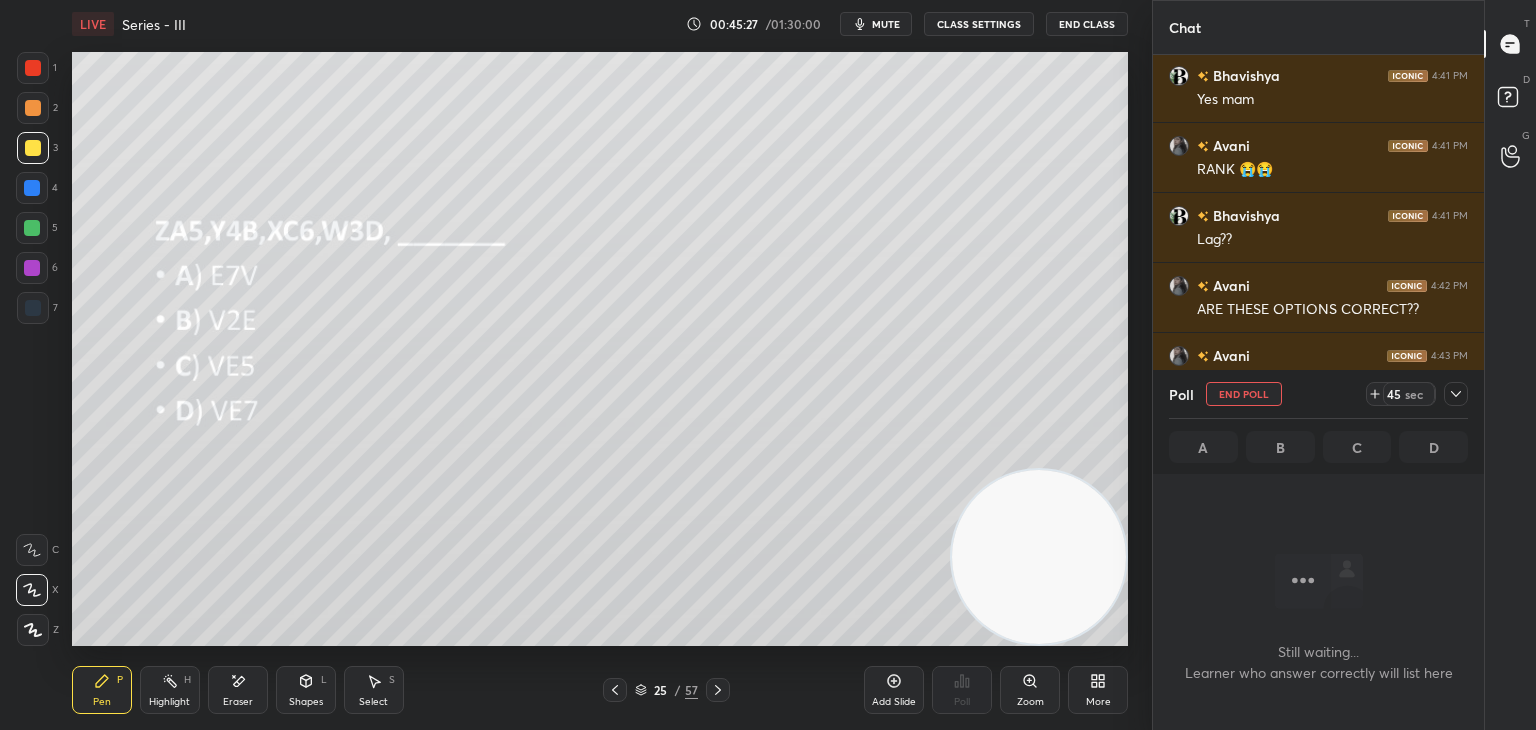 scroll, scrollTop: 555, scrollLeft: 325, axis: both 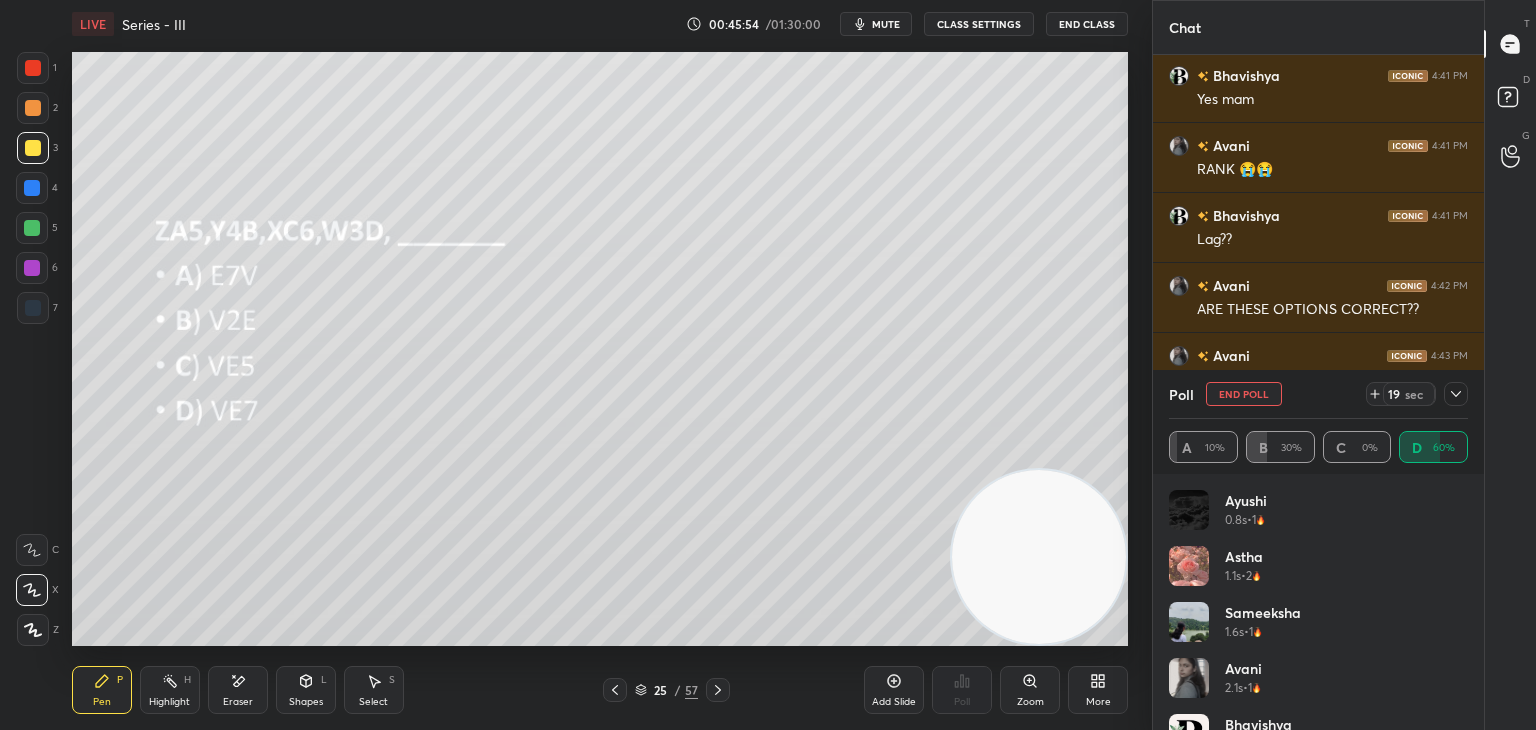 click on "End Poll" at bounding box center [1244, 394] 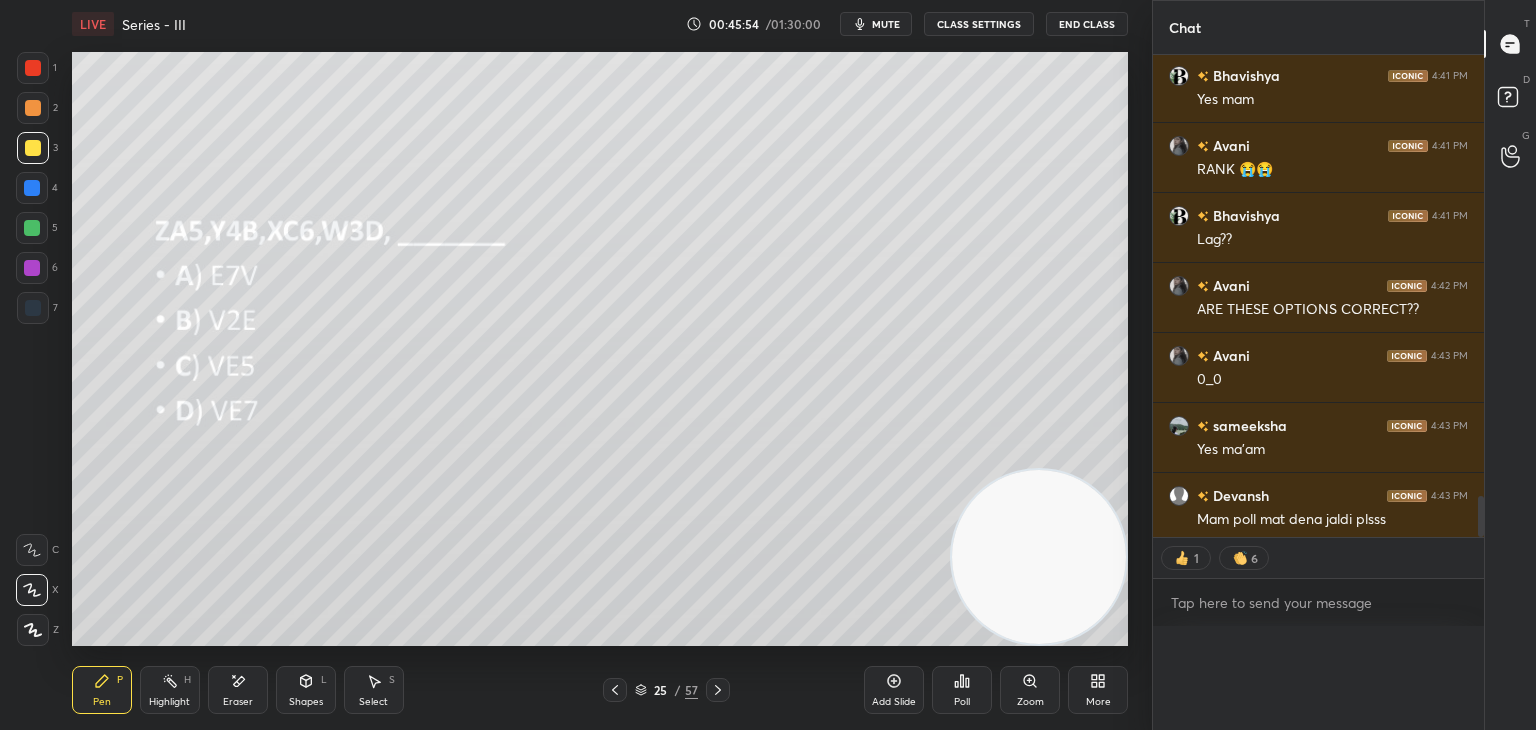 scroll, scrollTop: 0, scrollLeft: 0, axis: both 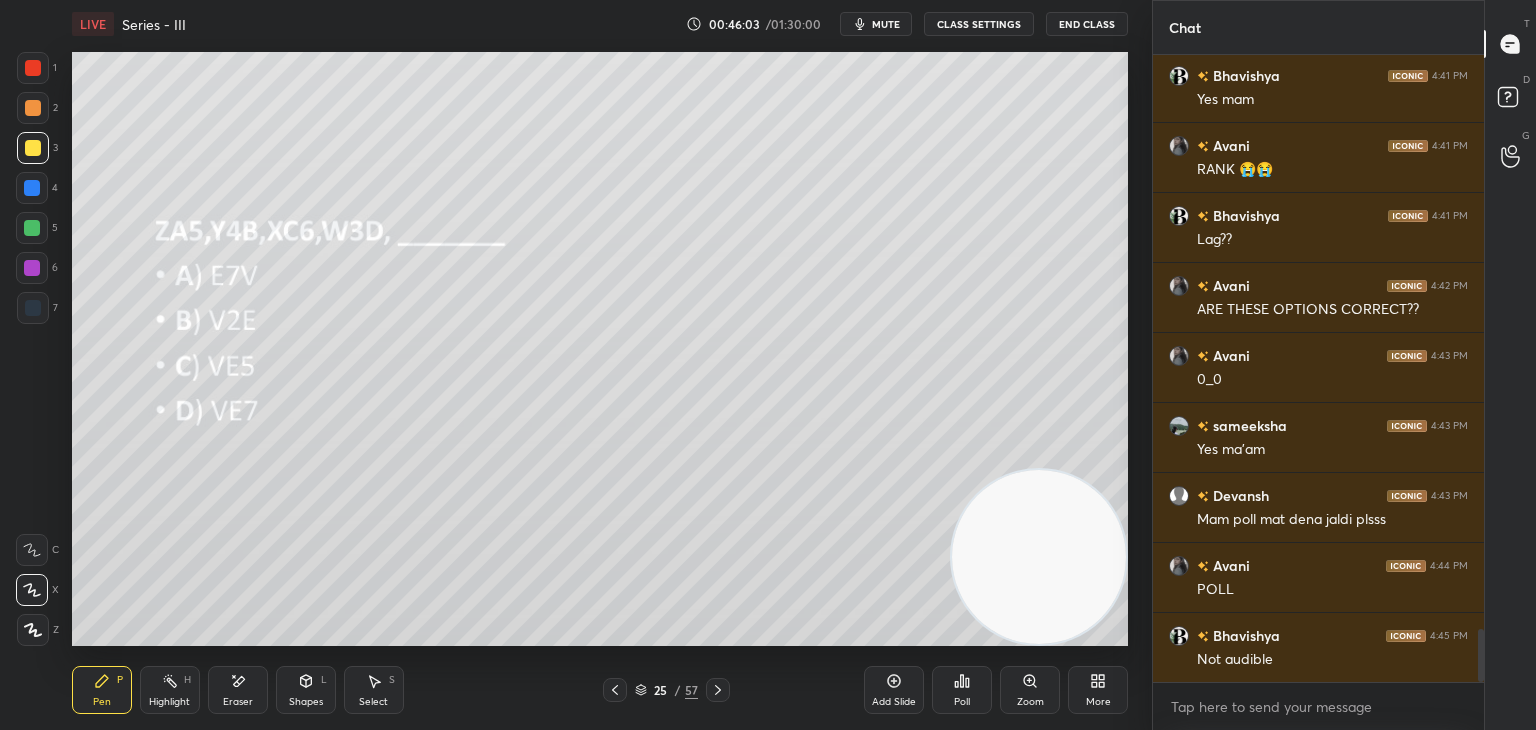 click on "Eraser" at bounding box center [238, 690] 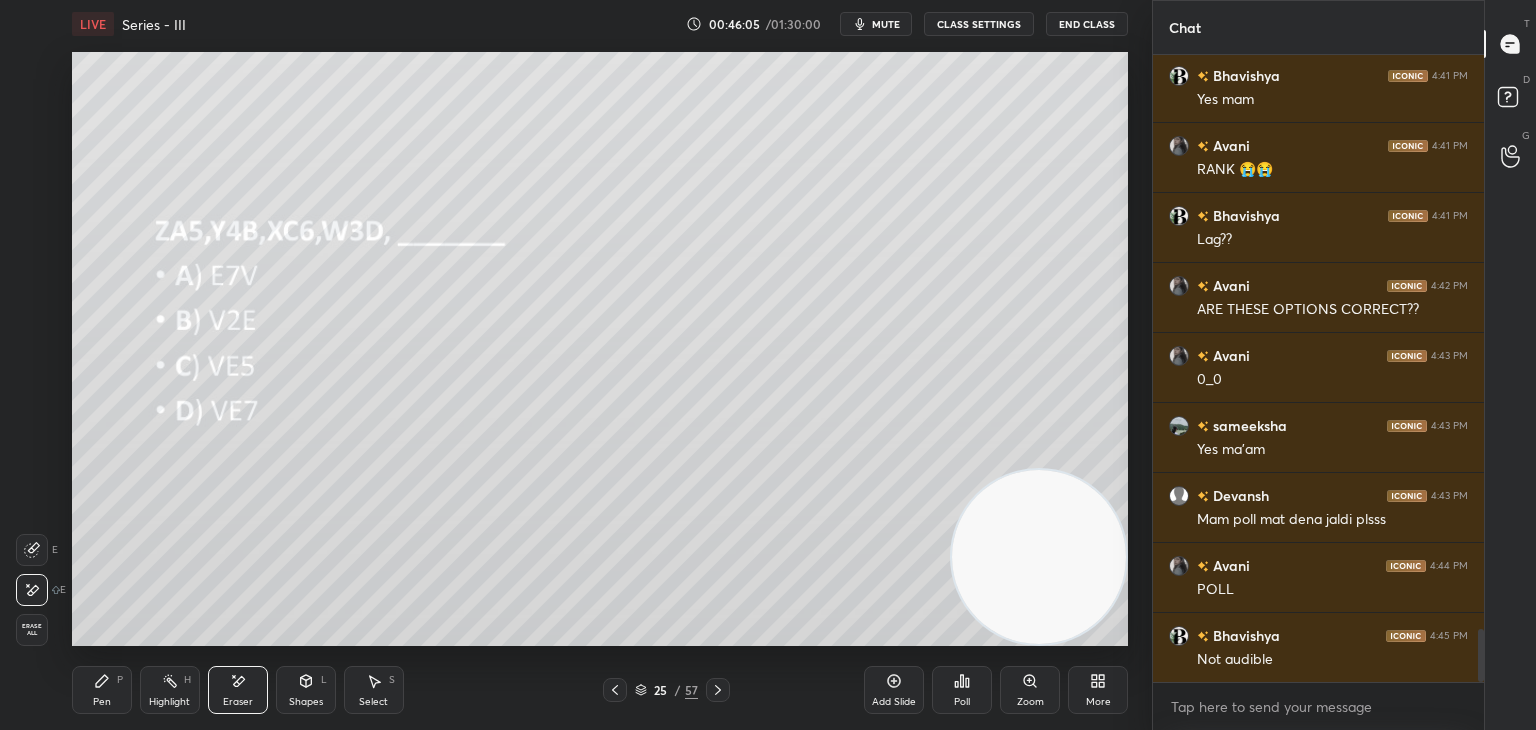 click on "Pen" at bounding box center (102, 702) 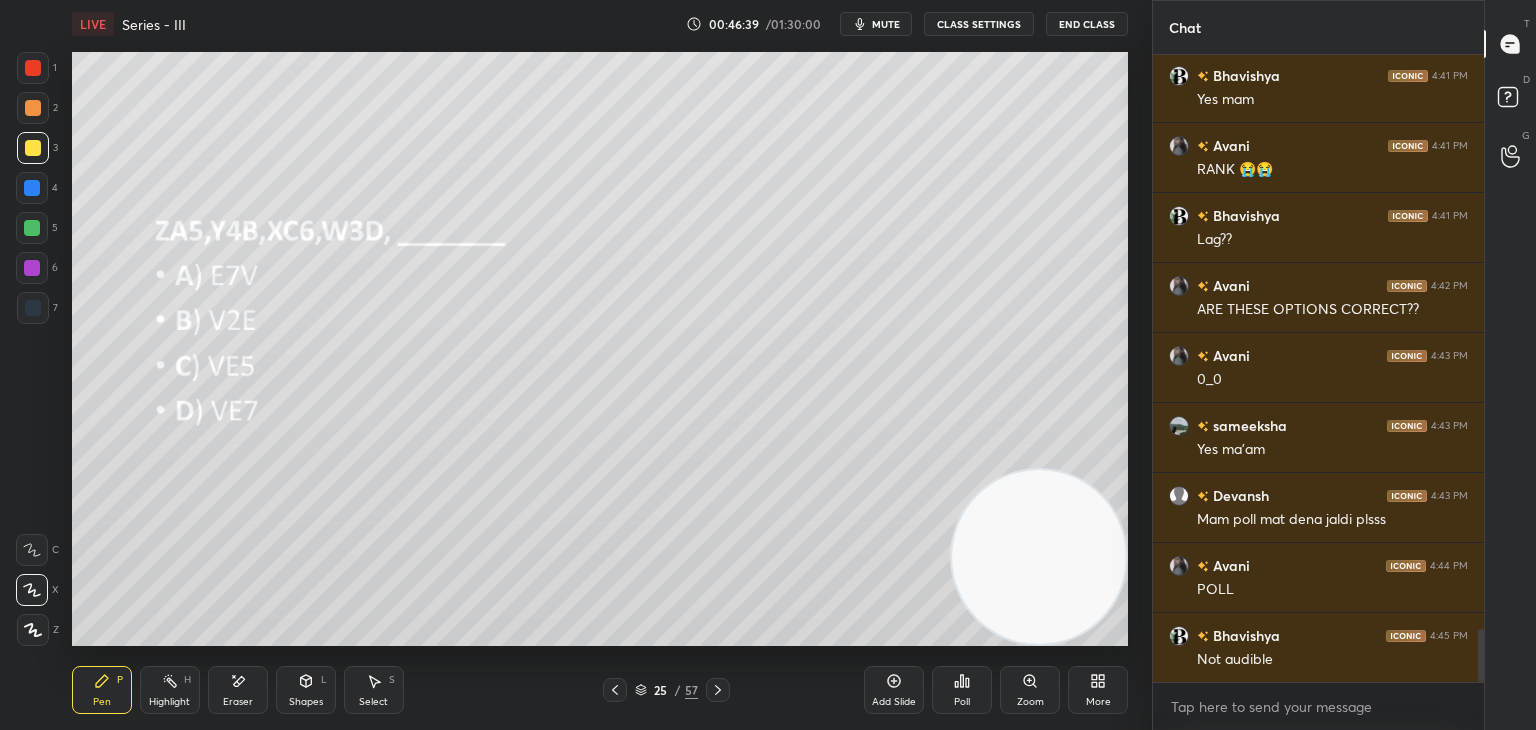 click 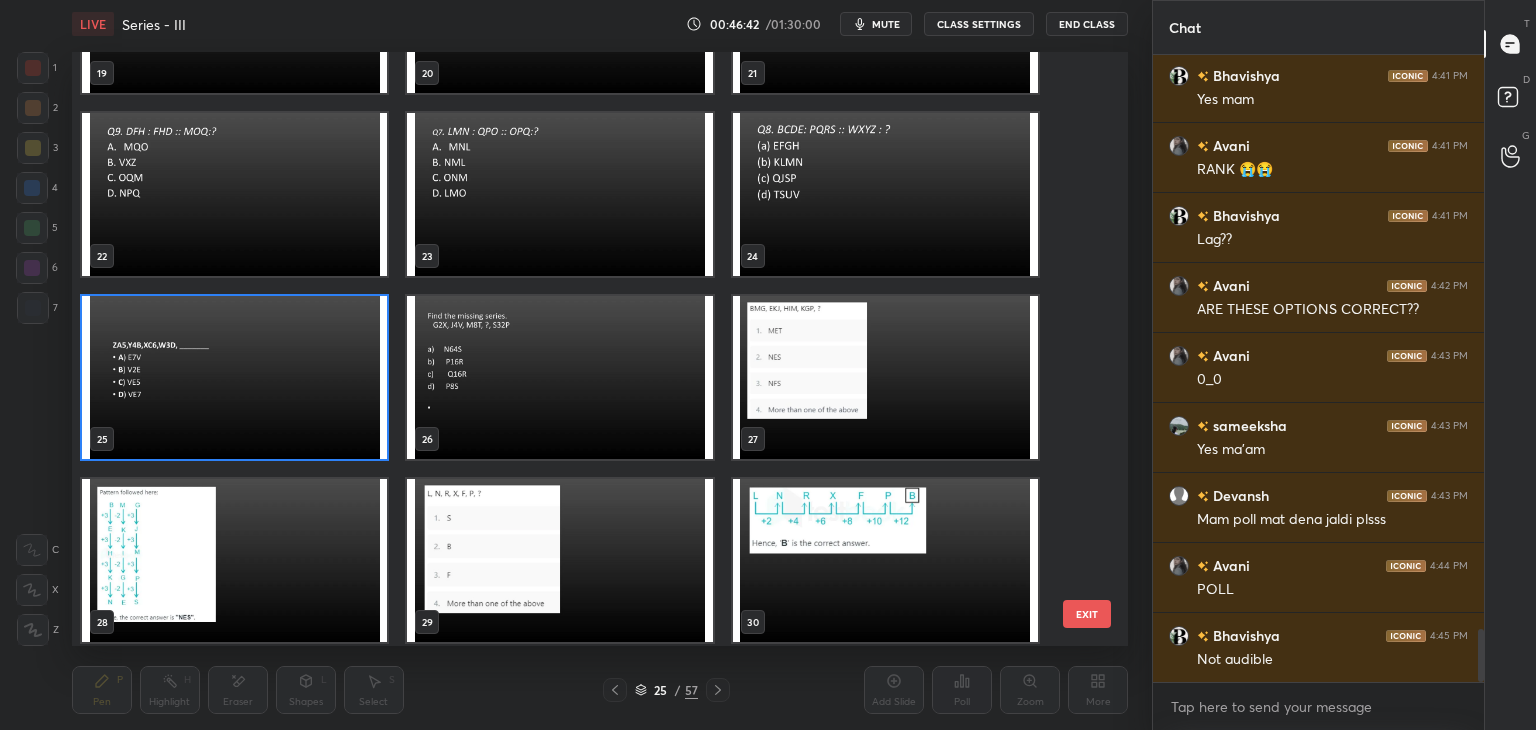 click at bounding box center [559, 377] 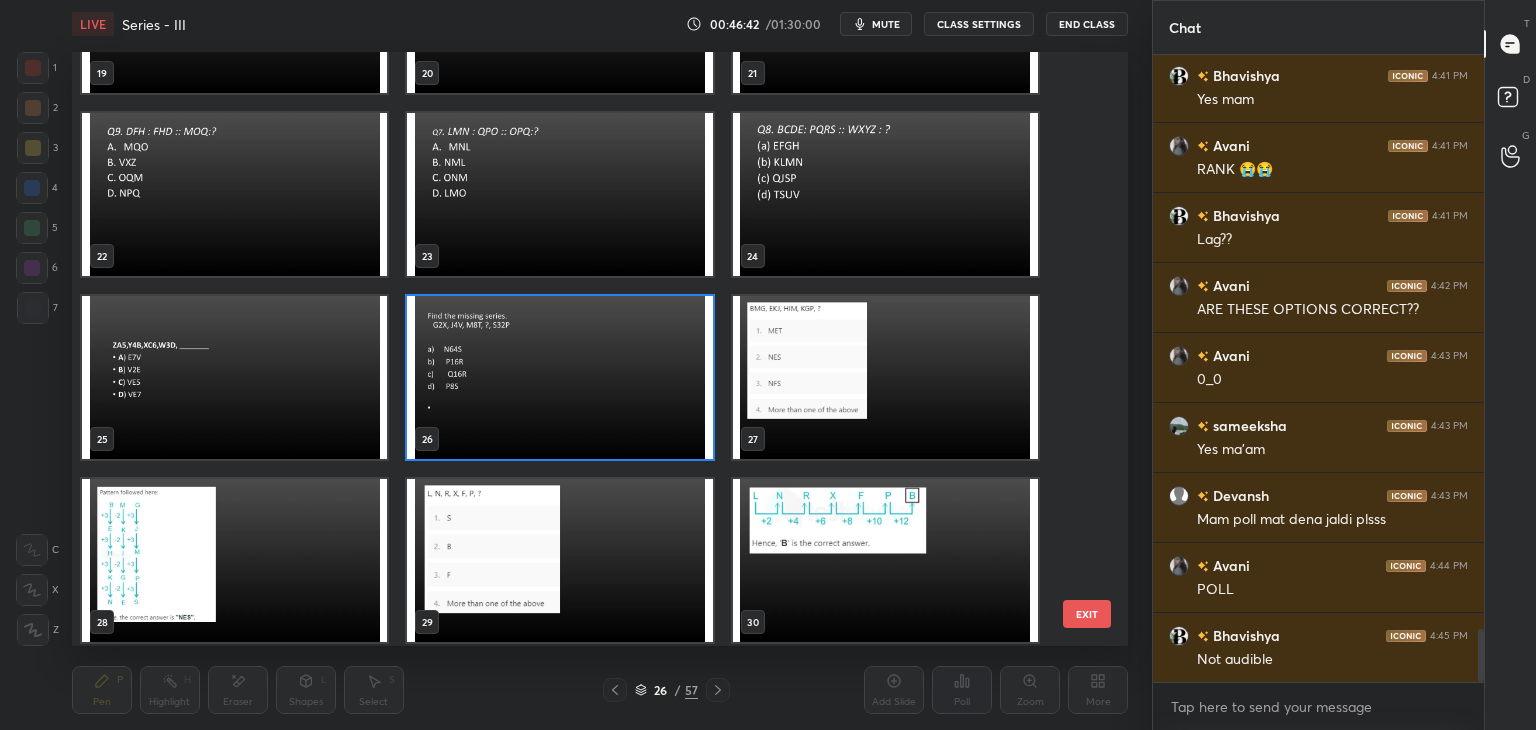 click at bounding box center (559, 377) 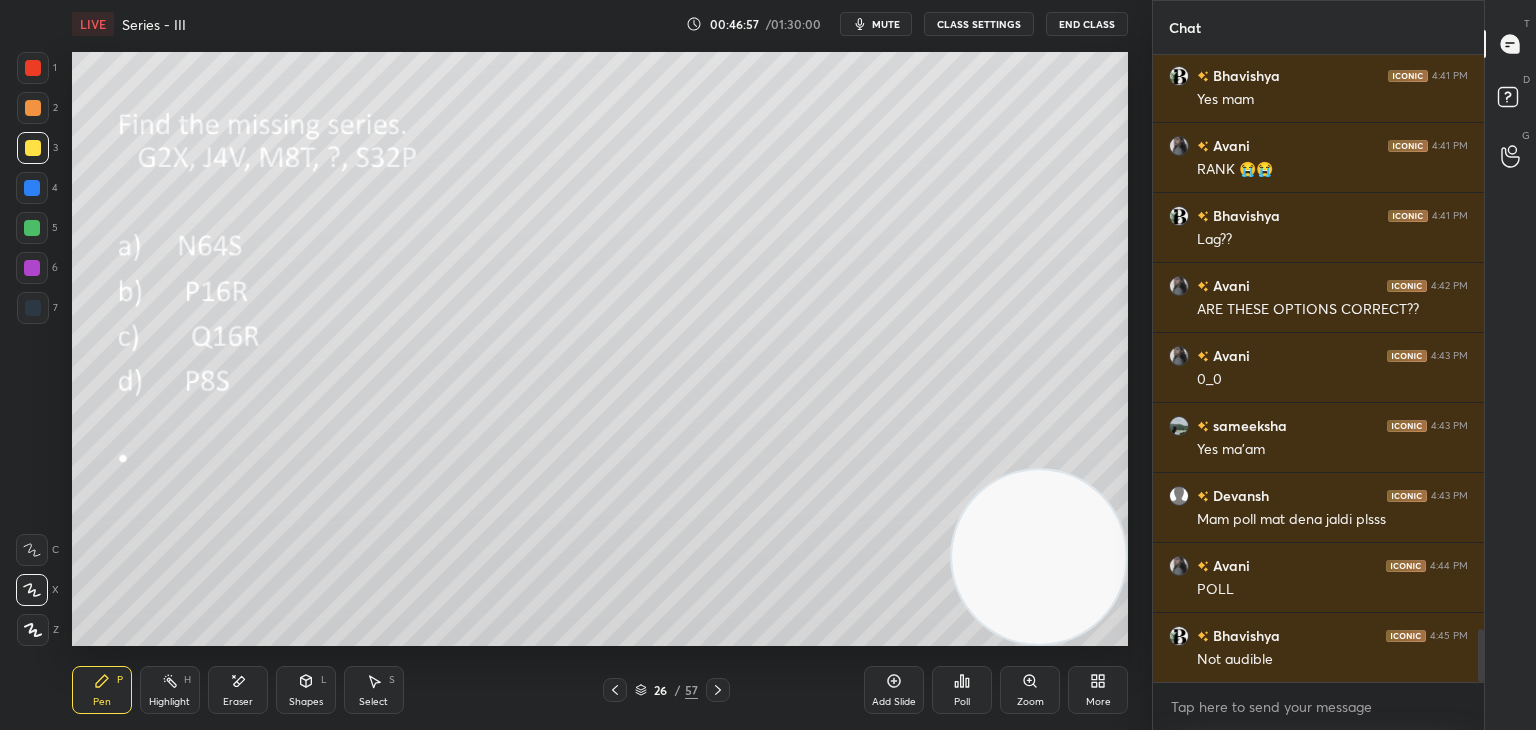 click on "Poll" at bounding box center (962, 690) 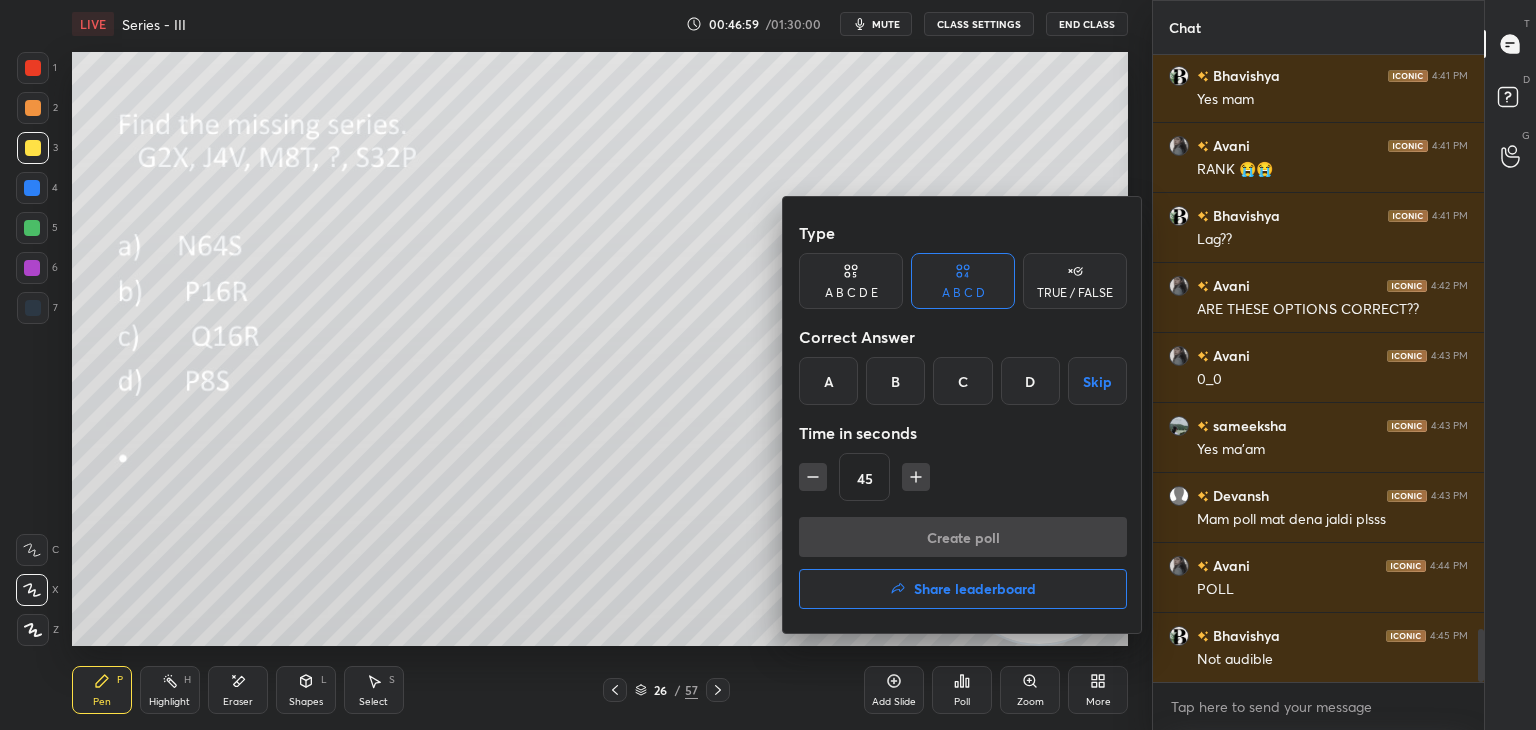 click on "B" at bounding box center [895, 381] 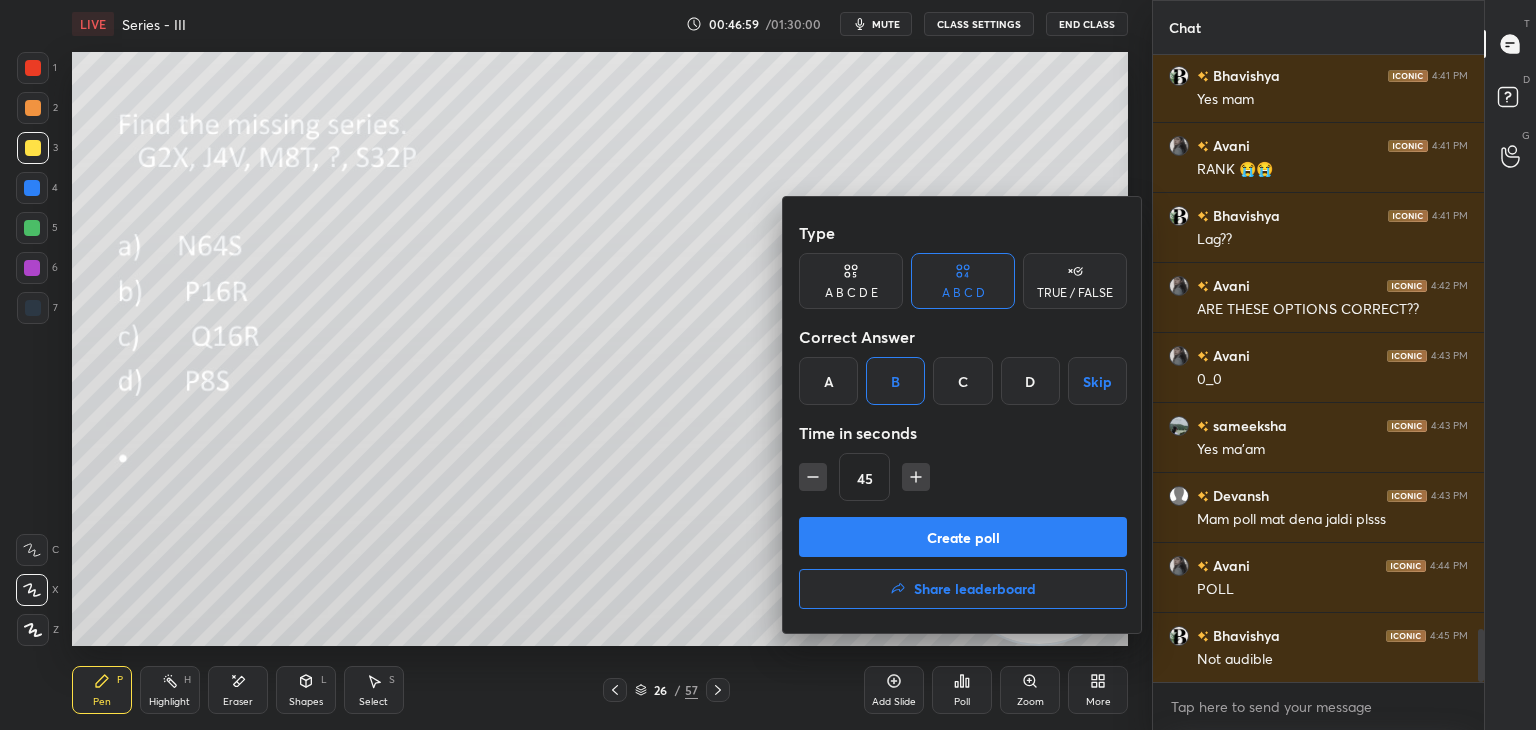 click on "Create poll" at bounding box center (963, 537) 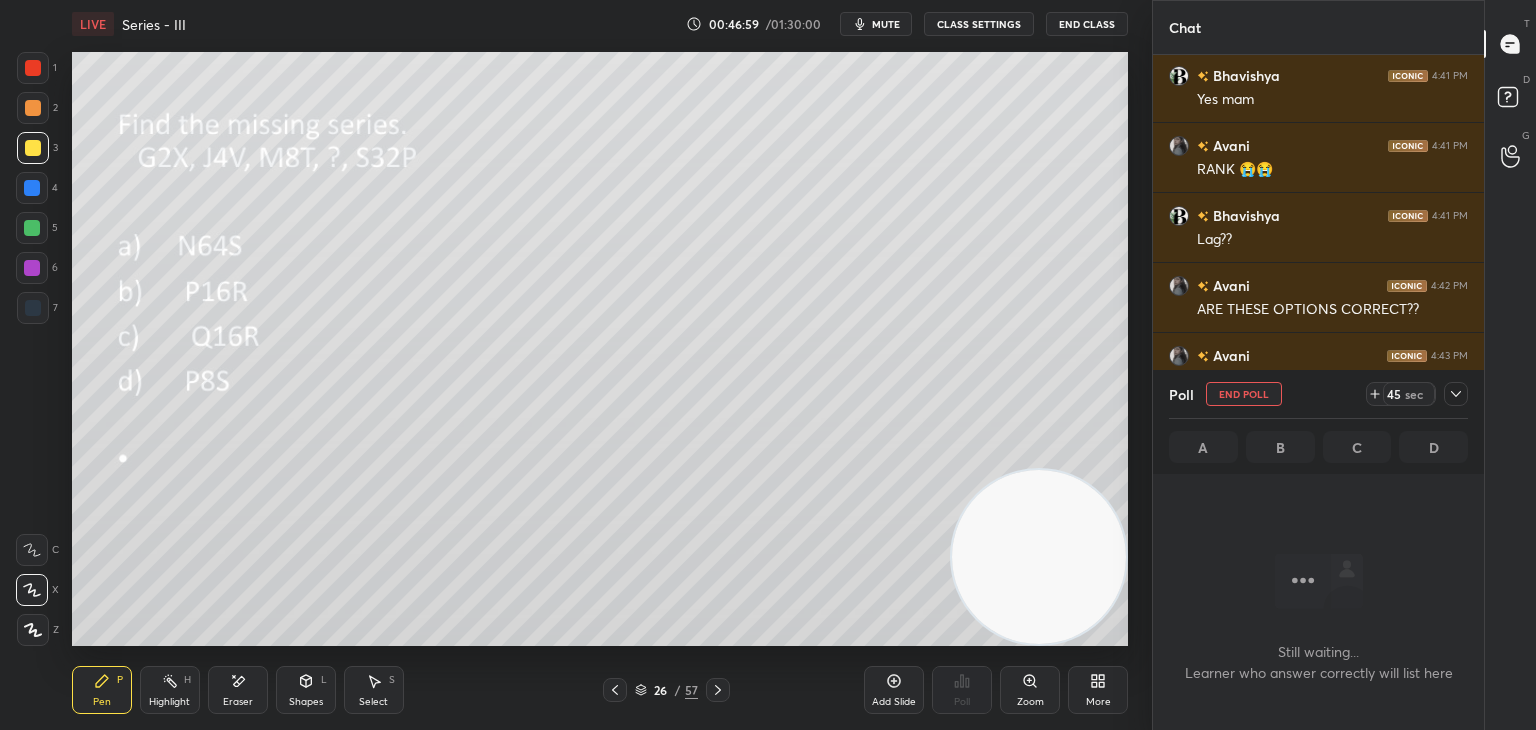 scroll, scrollTop: 602, scrollLeft: 325, axis: both 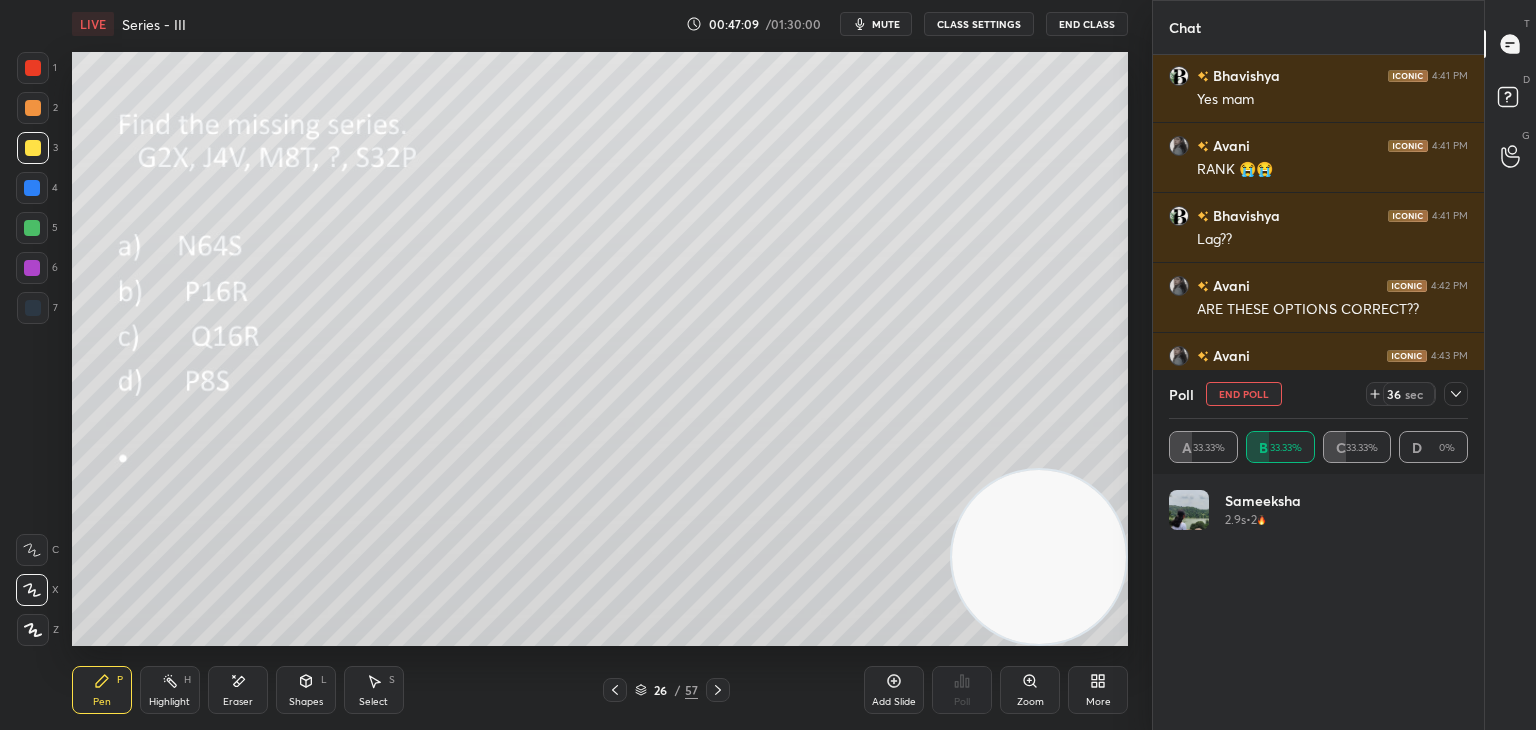 click on "mute" at bounding box center [886, 24] 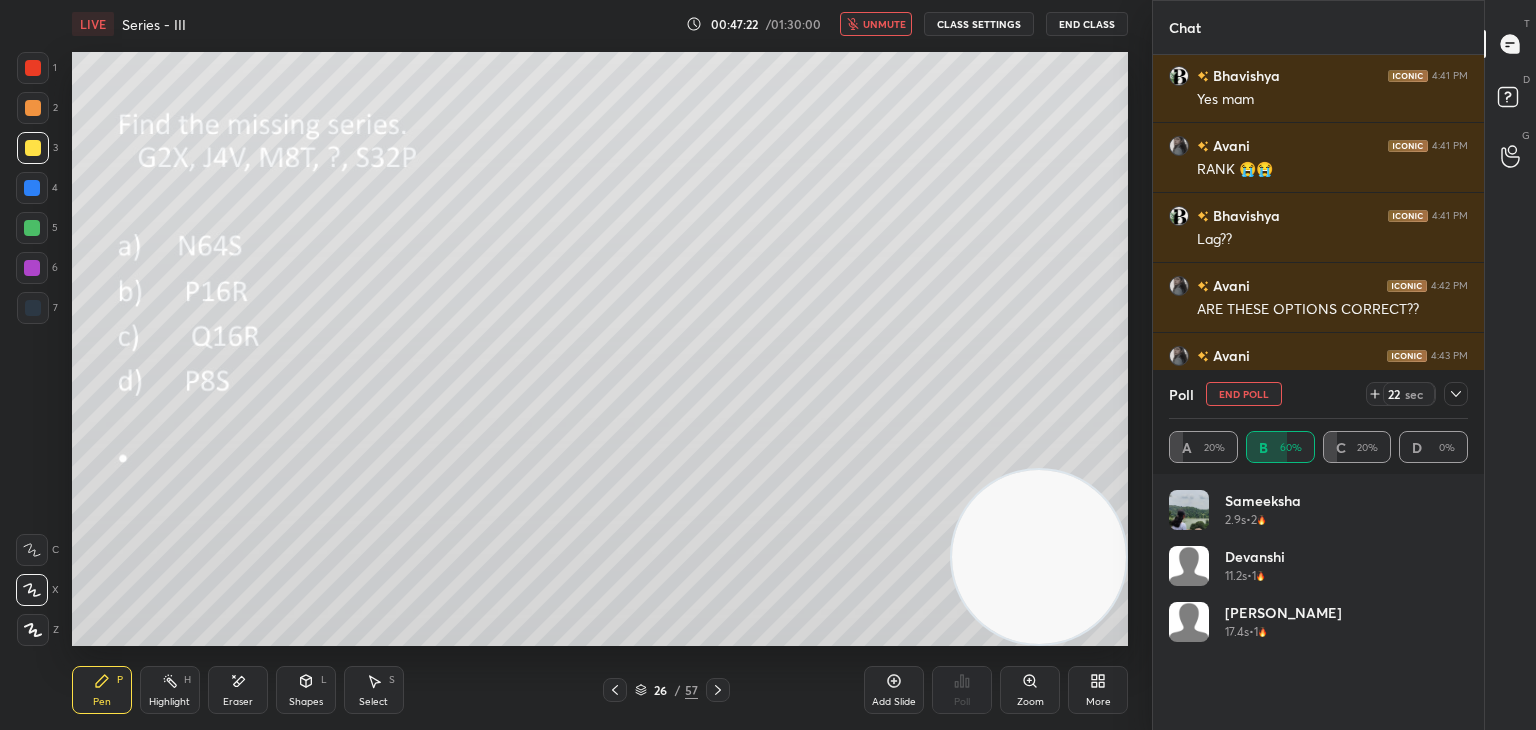scroll, scrollTop: 6930, scrollLeft: 0, axis: vertical 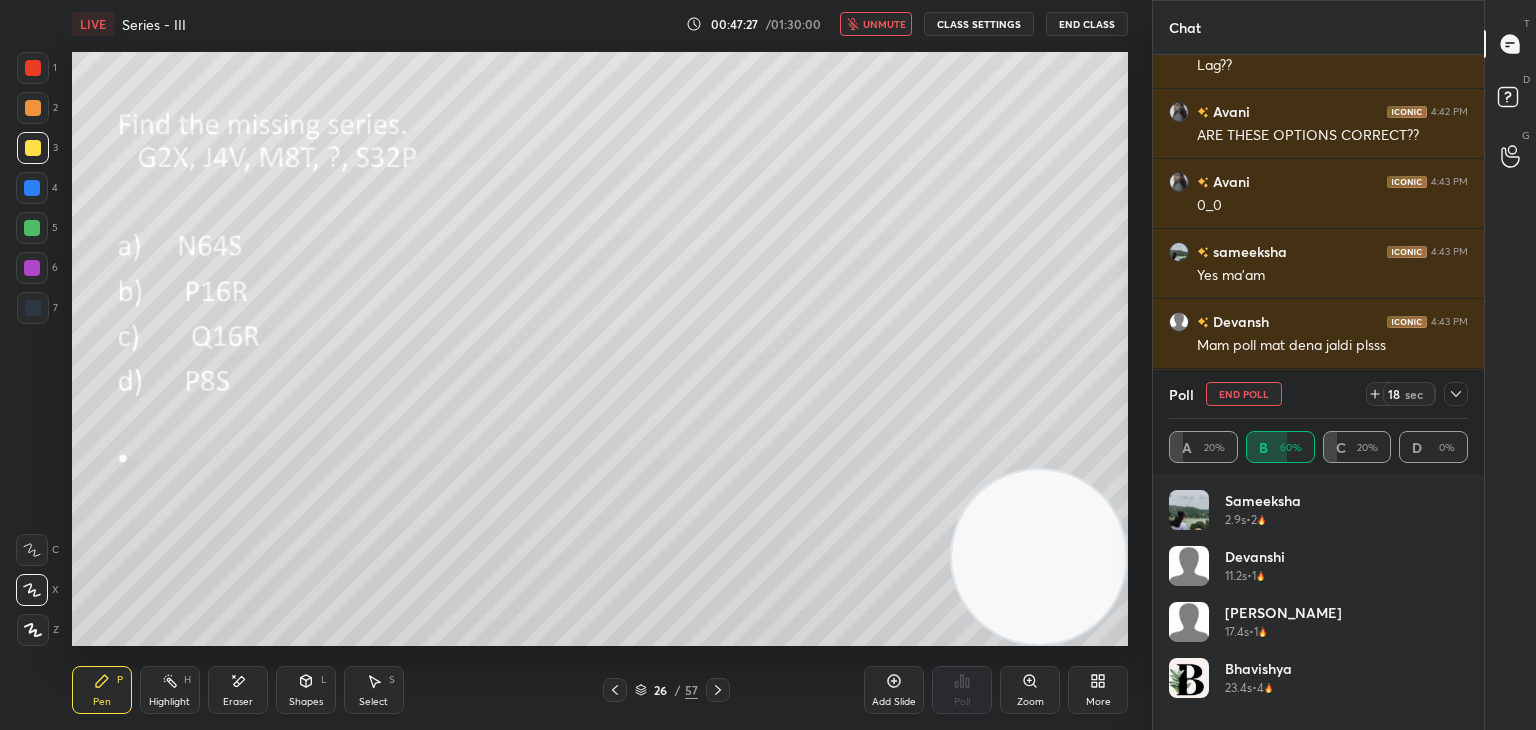 click 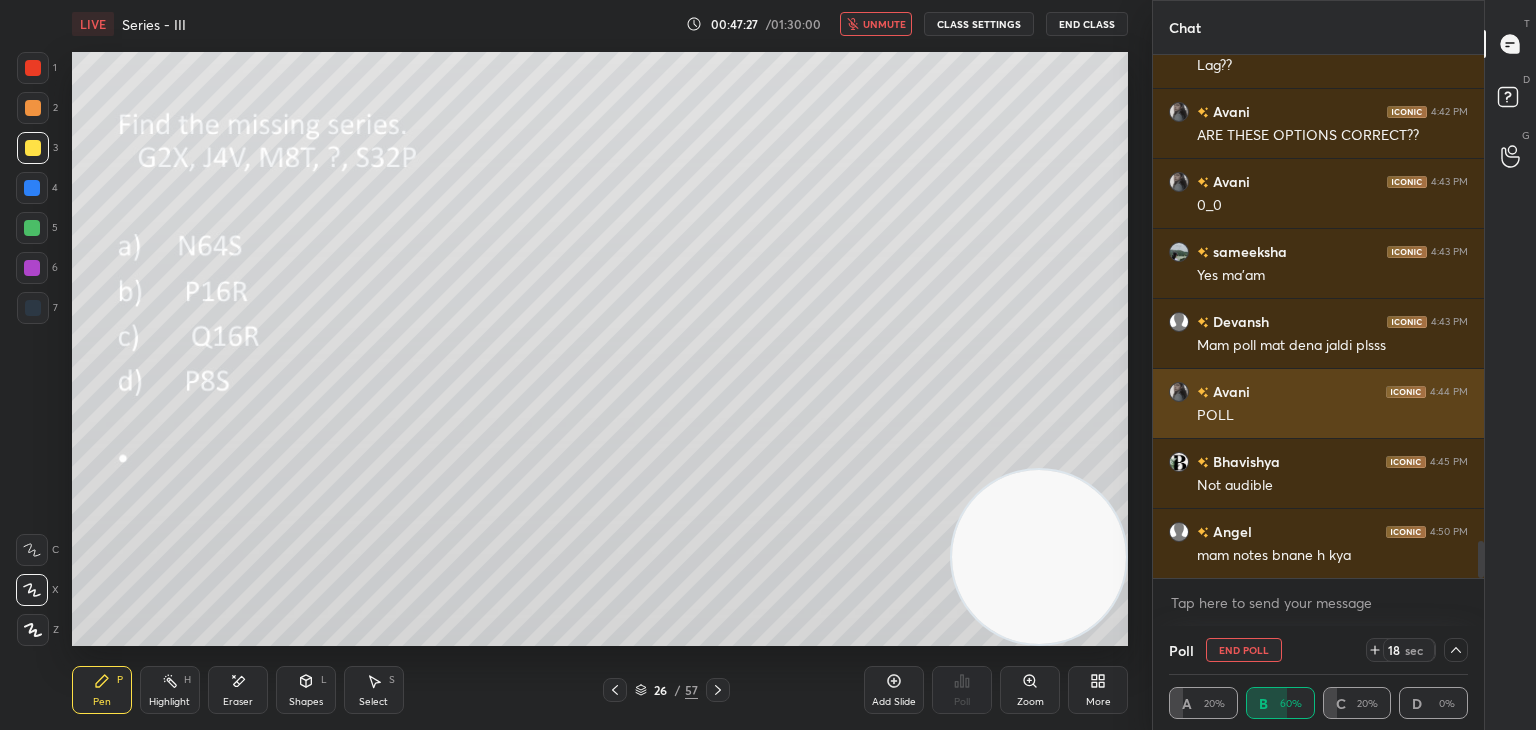 scroll, scrollTop: 184, scrollLeft: 293, axis: both 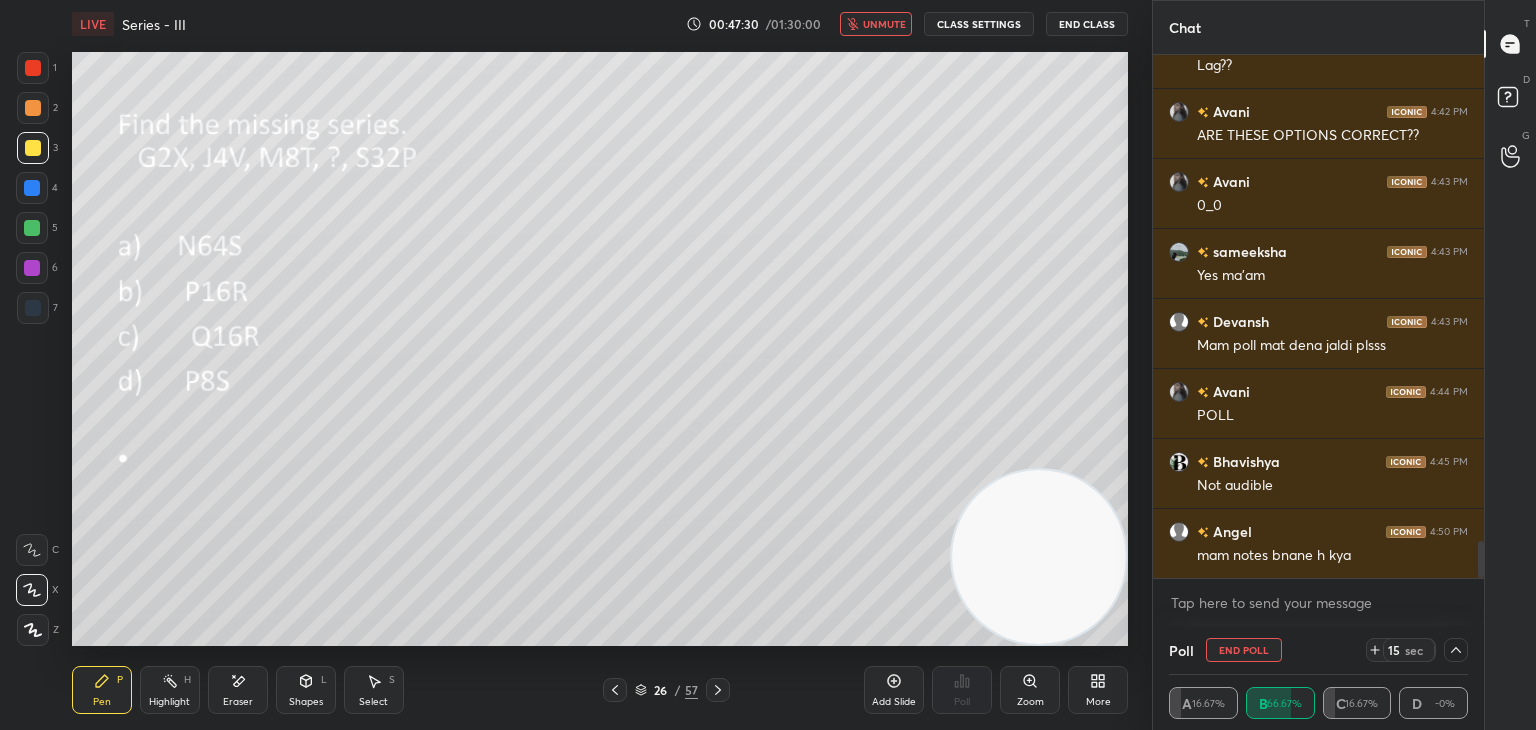 click on "unmute" at bounding box center (884, 24) 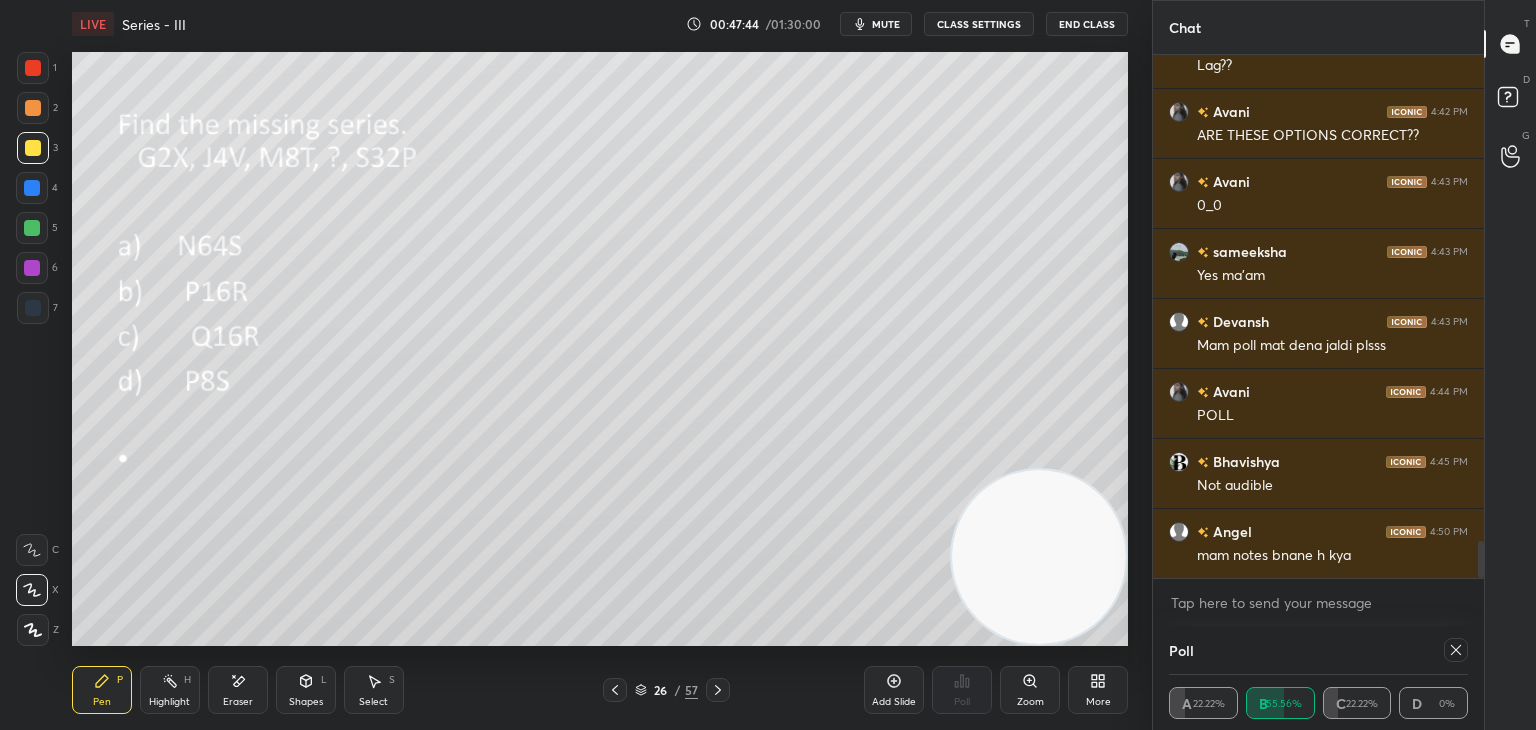 scroll, scrollTop: 0, scrollLeft: 0, axis: both 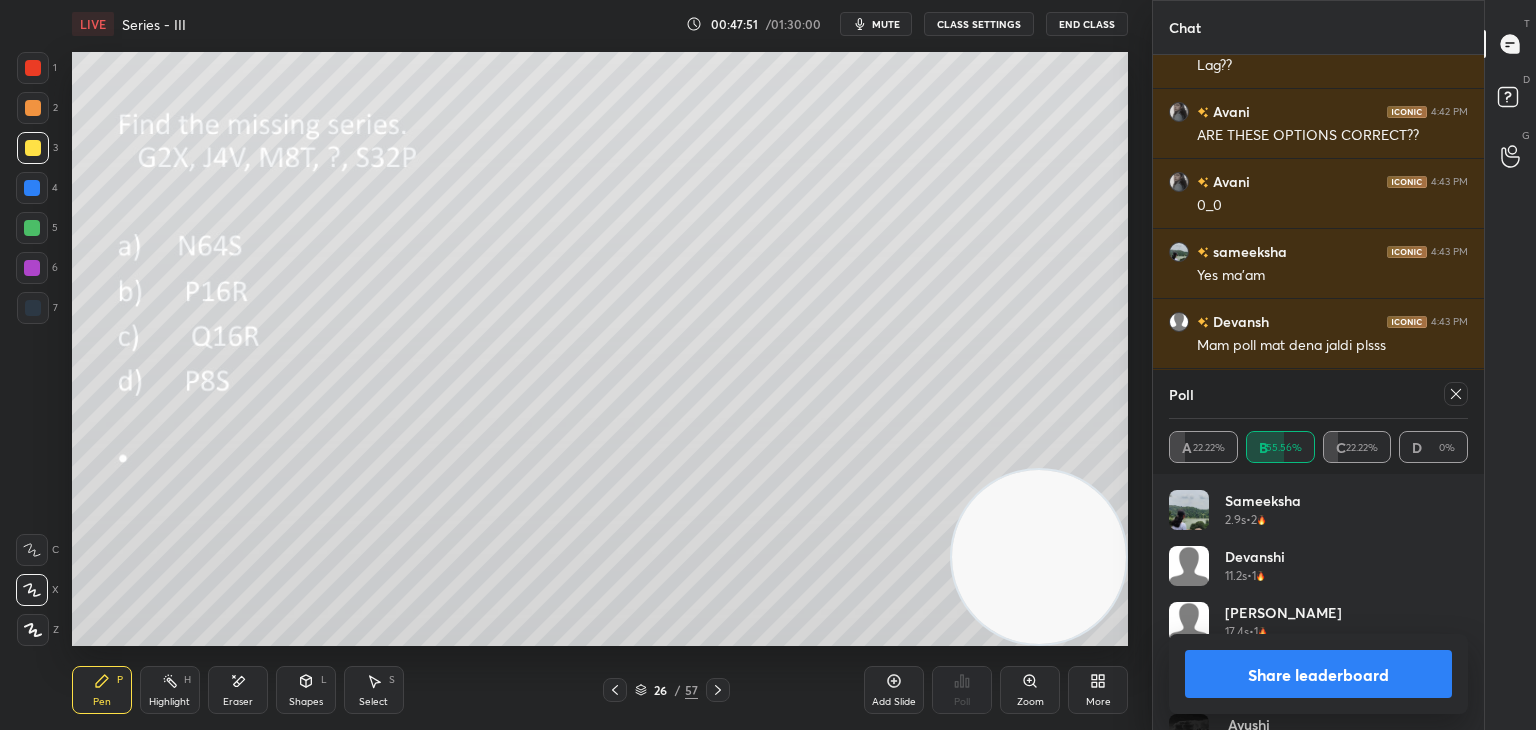 click at bounding box center [1456, 394] 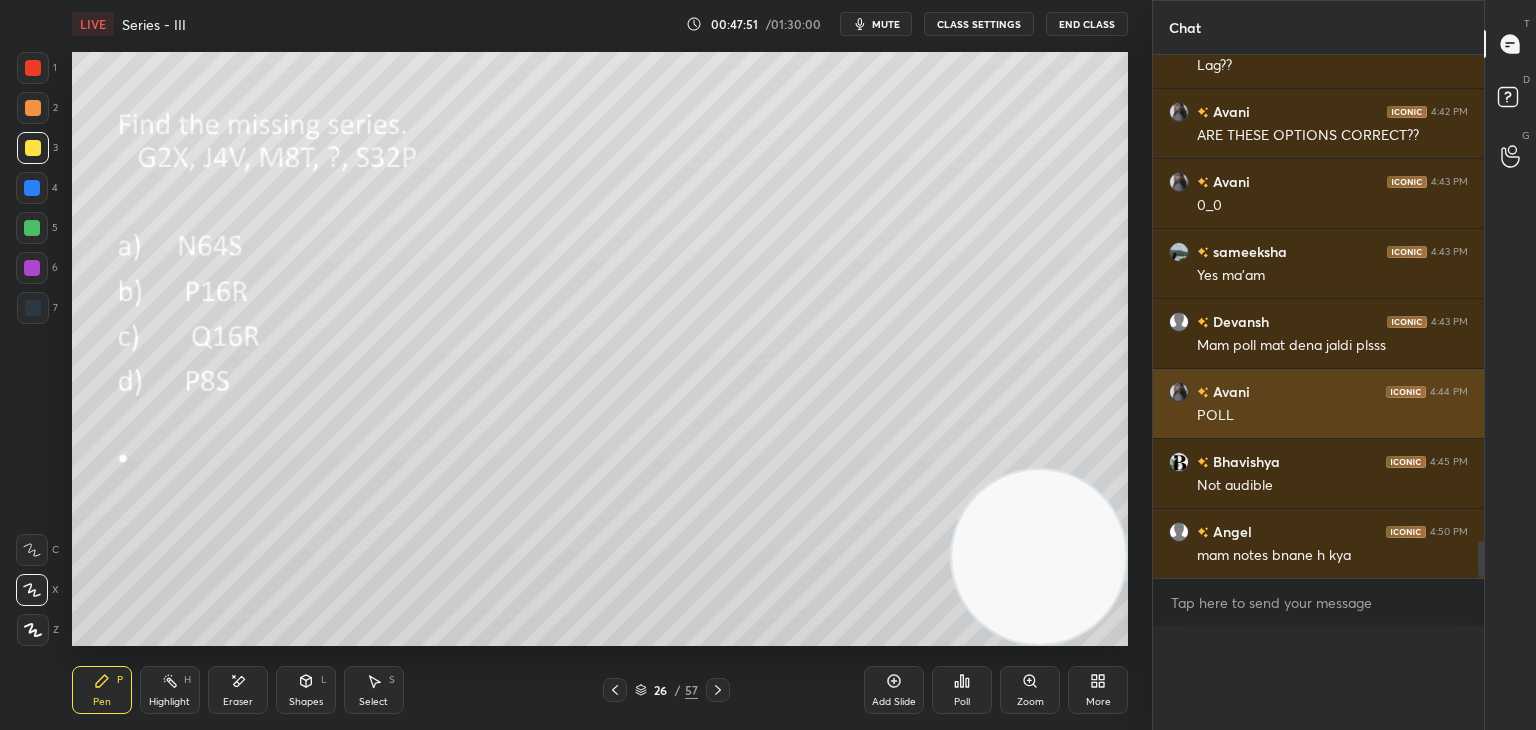 scroll, scrollTop: 150, scrollLeft: 293, axis: both 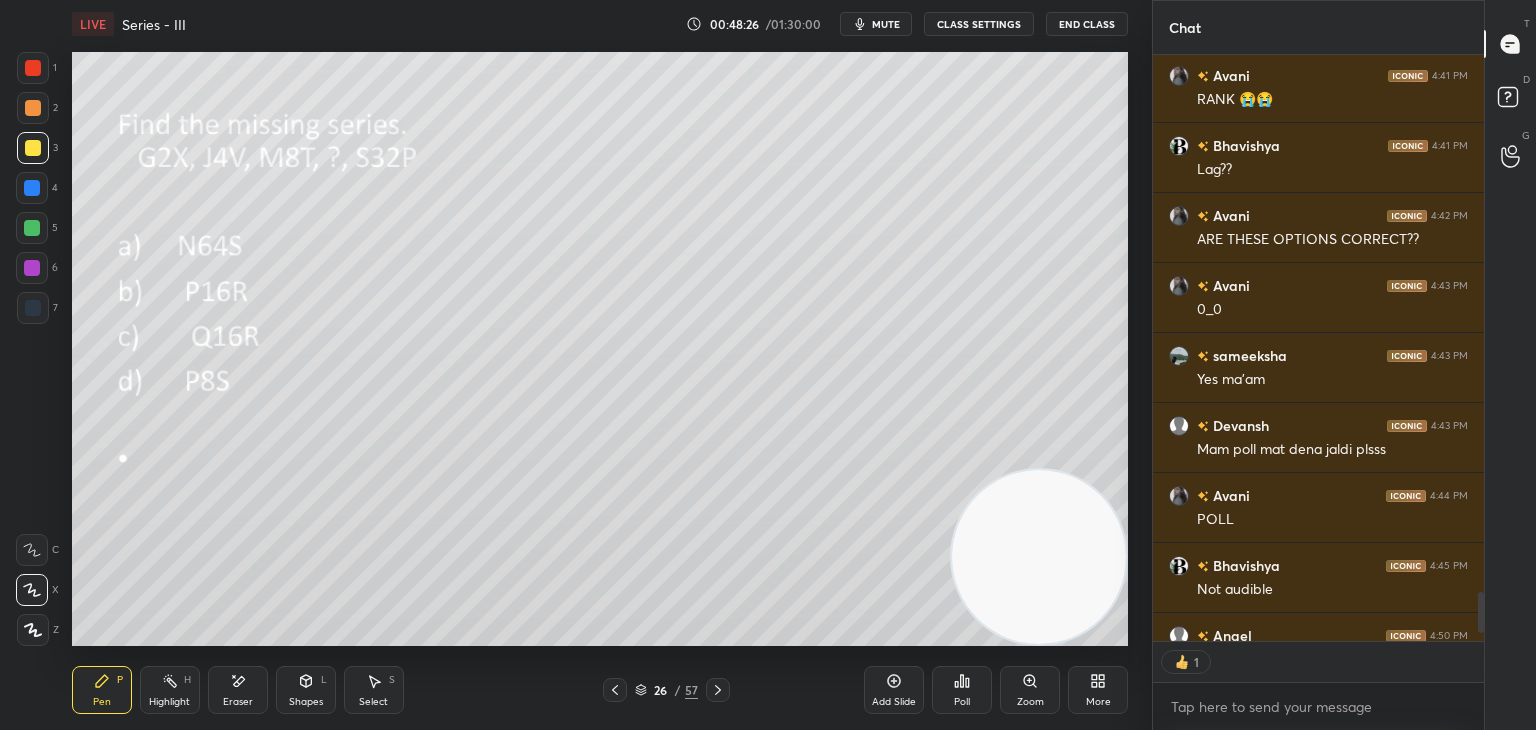 type on "x" 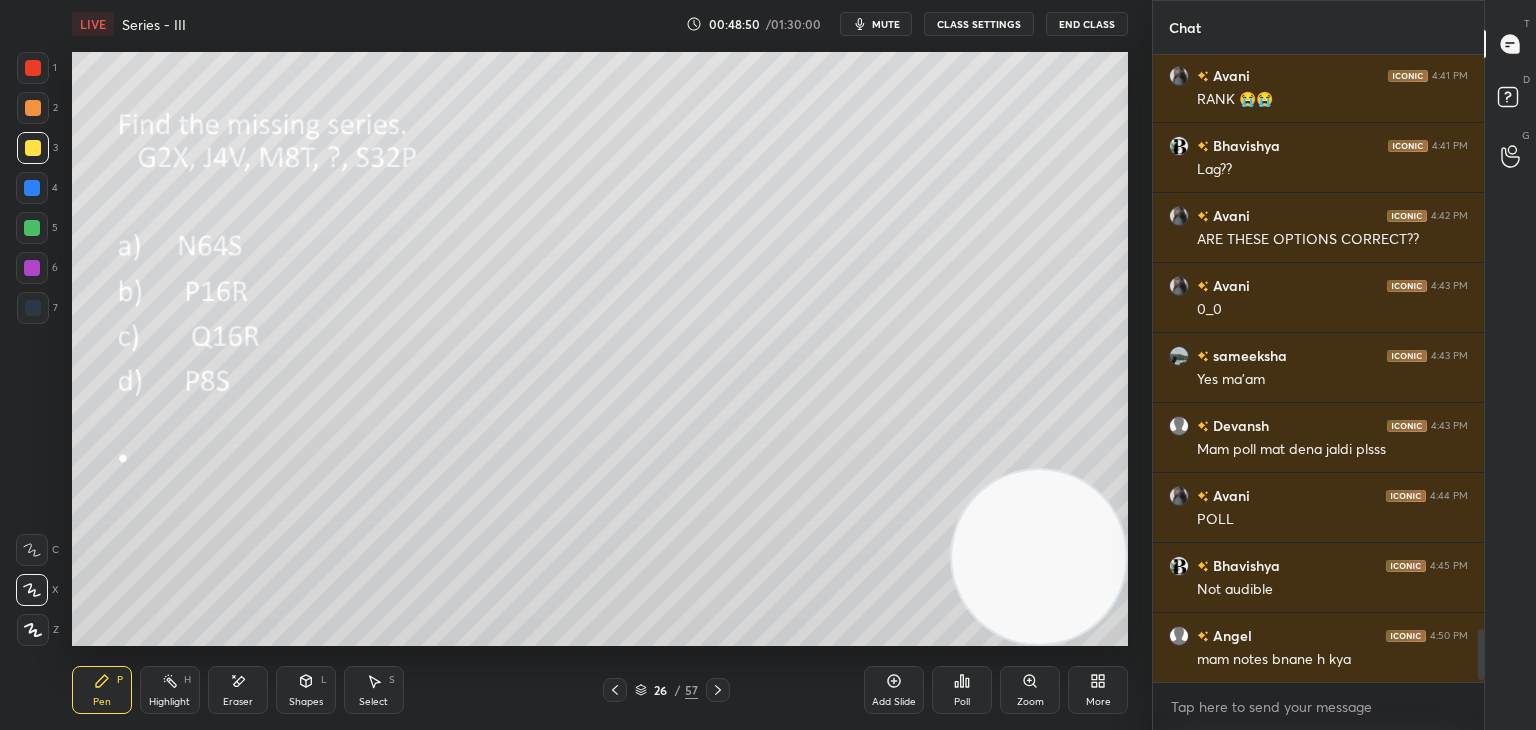 click 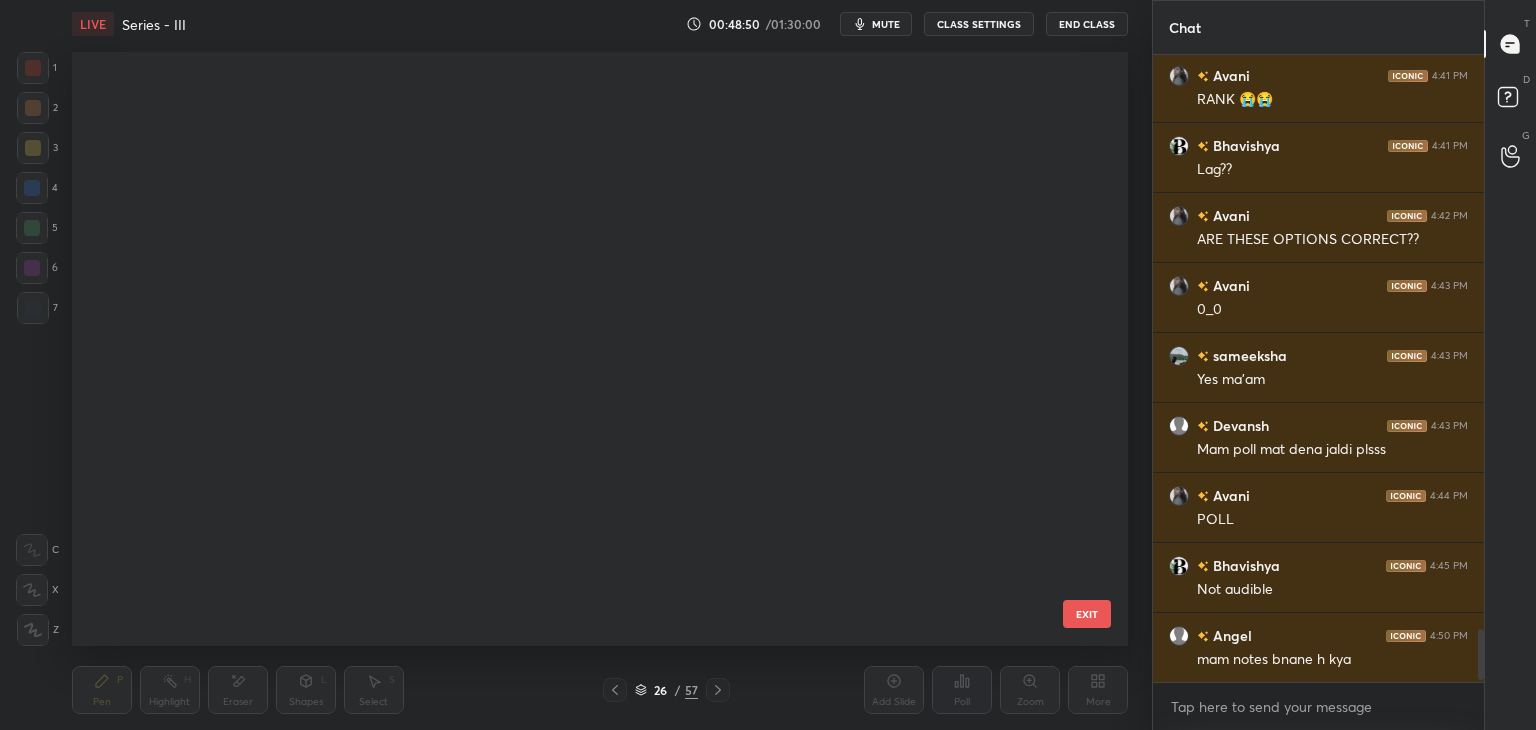 scroll, scrollTop: 1052, scrollLeft: 0, axis: vertical 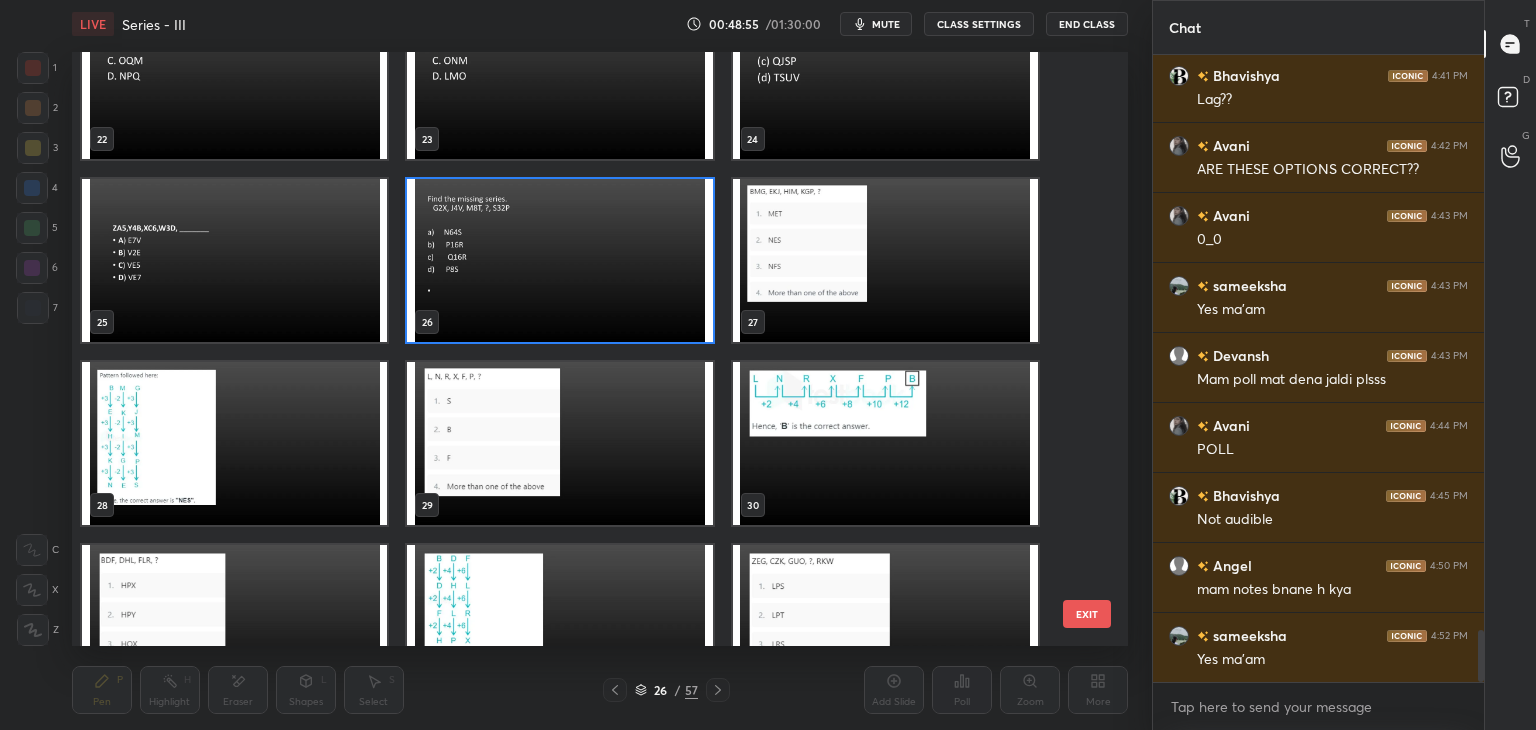 click at bounding box center (885, 260) 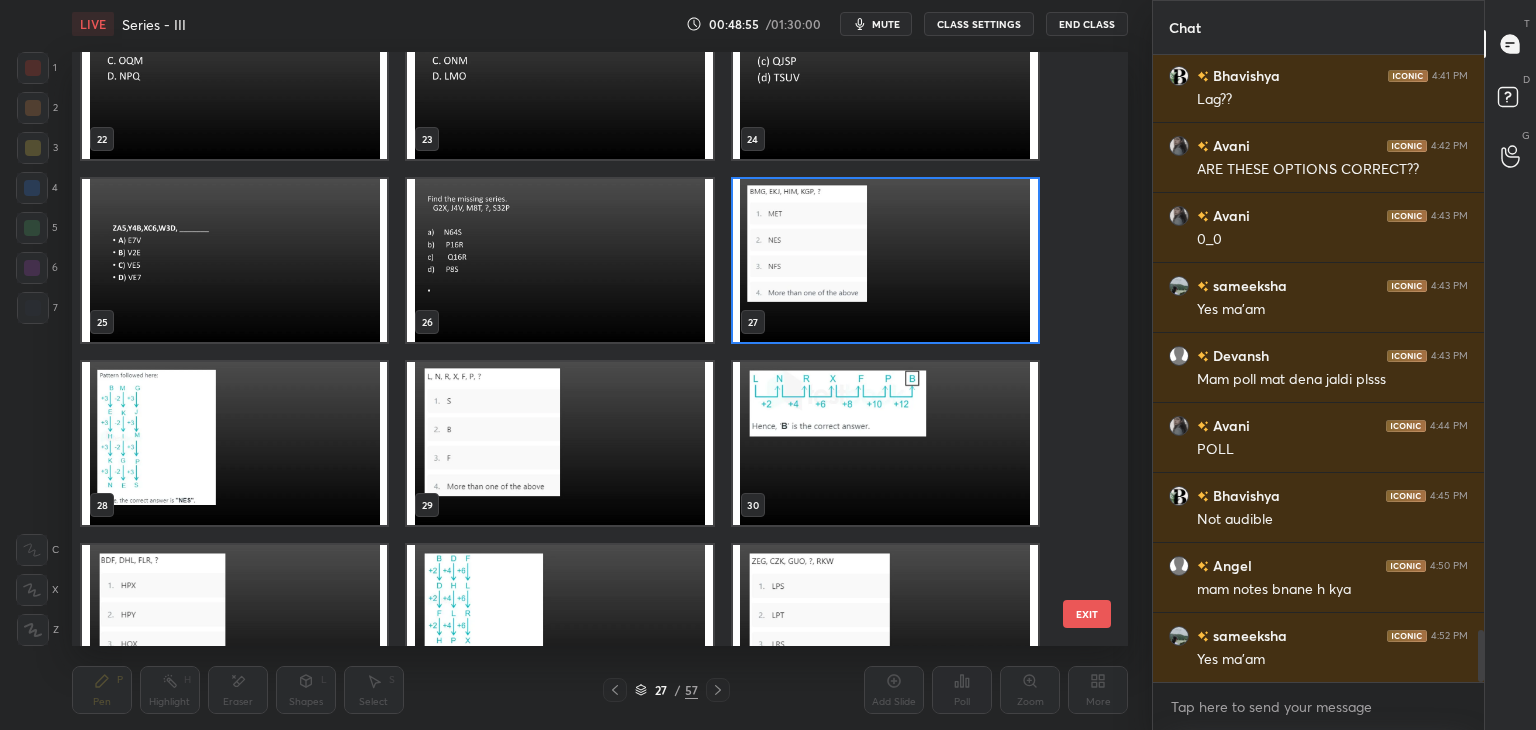click at bounding box center (885, 260) 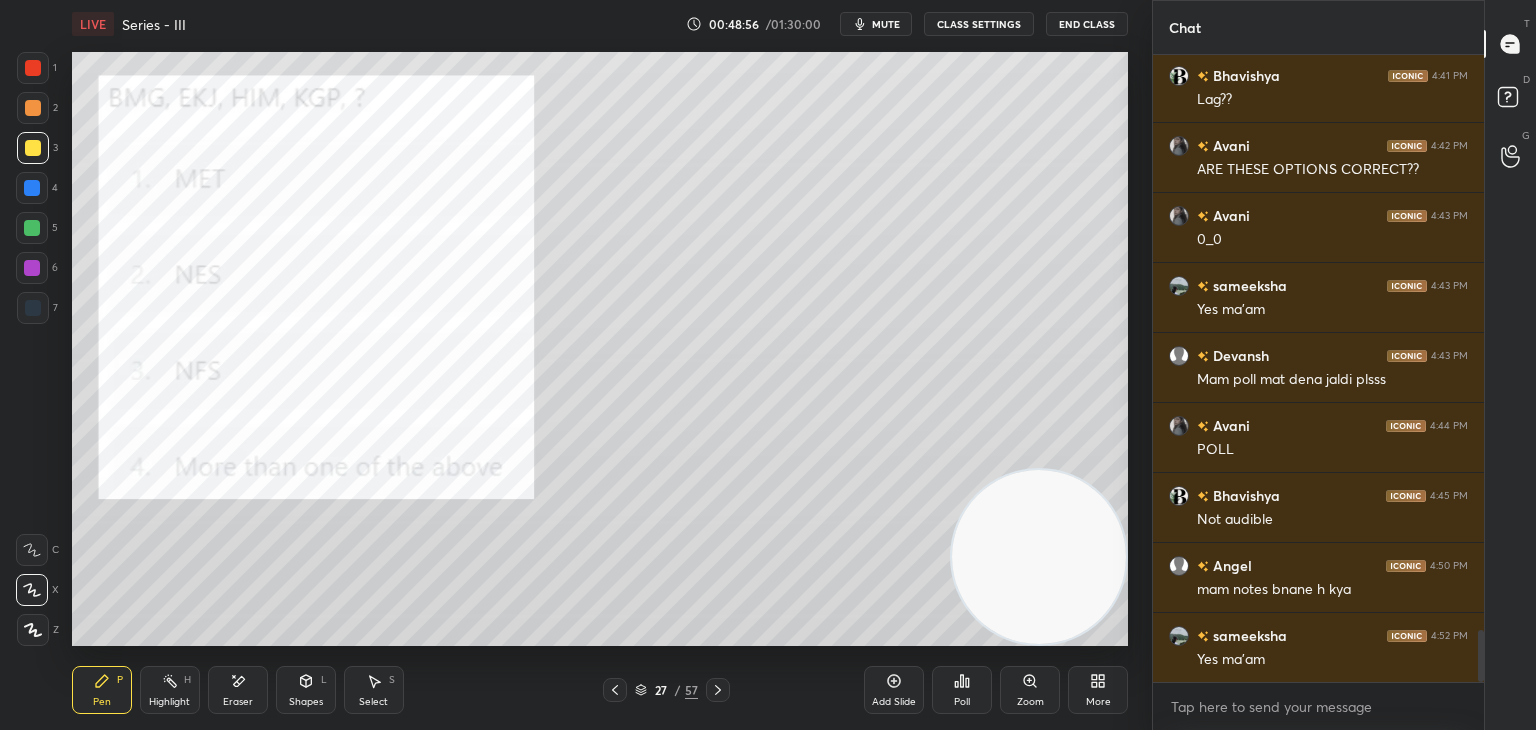click at bounding box center (885, 260) 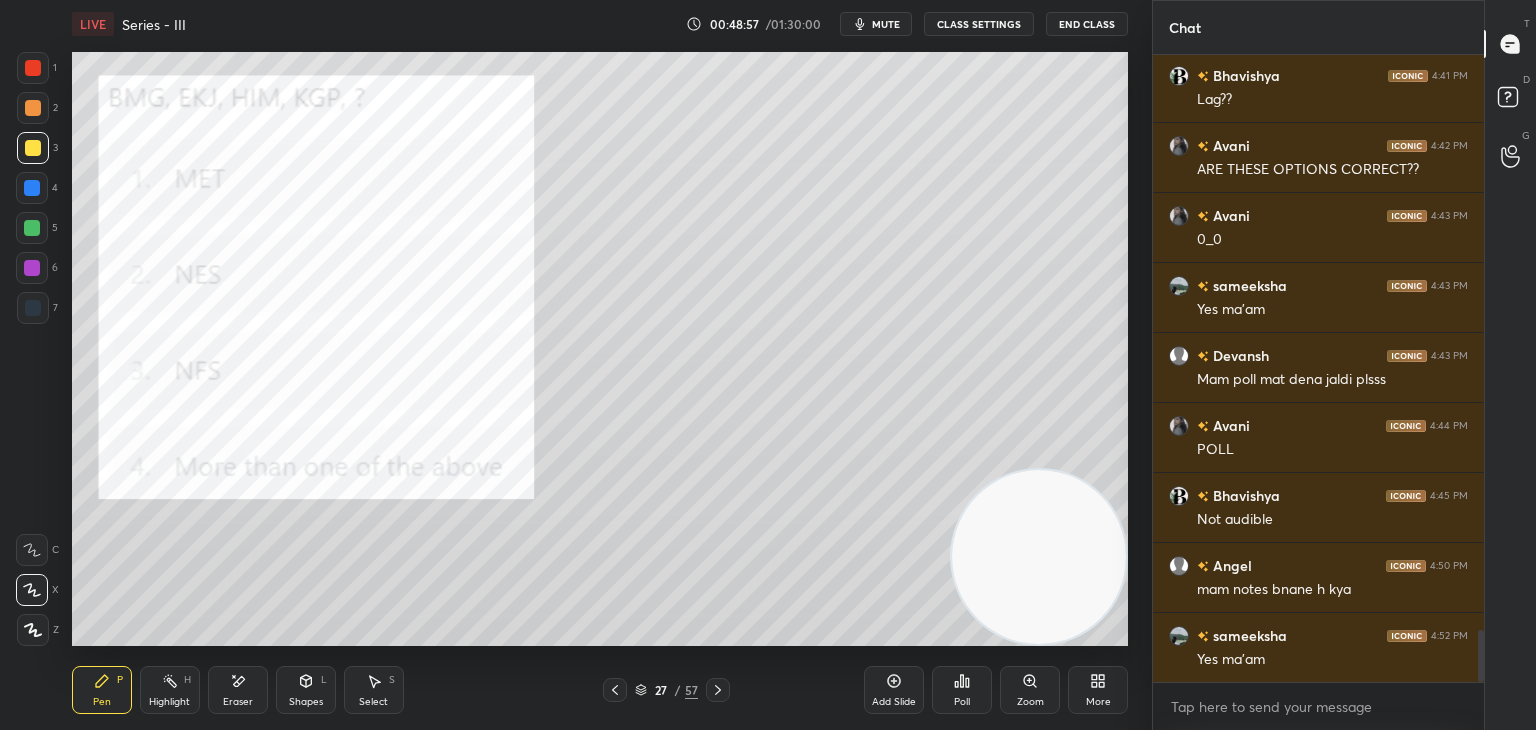 click on "1" at bounding box center (37, 68) 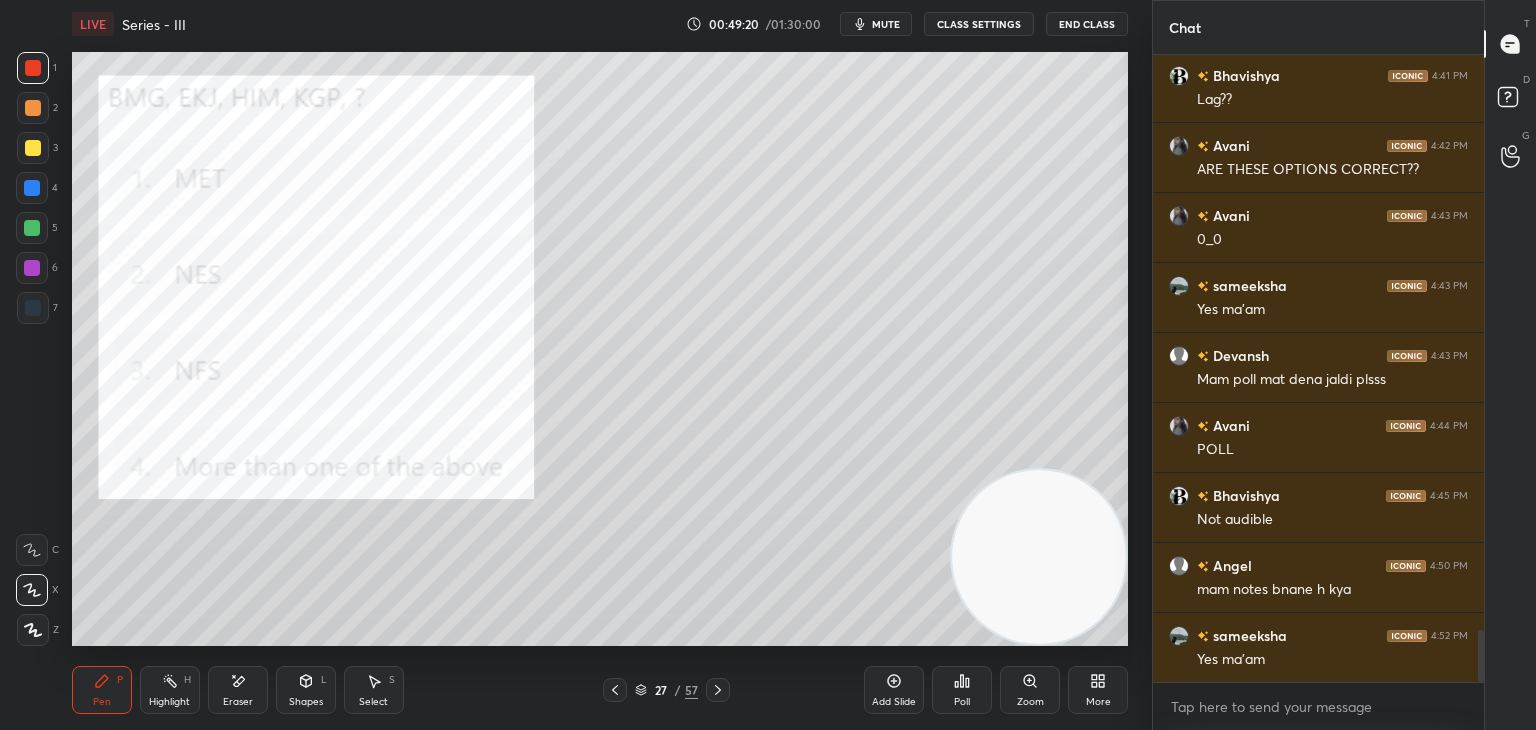 scroll, scrollTop: 6966, scrollLeft: 0, axis: vertical 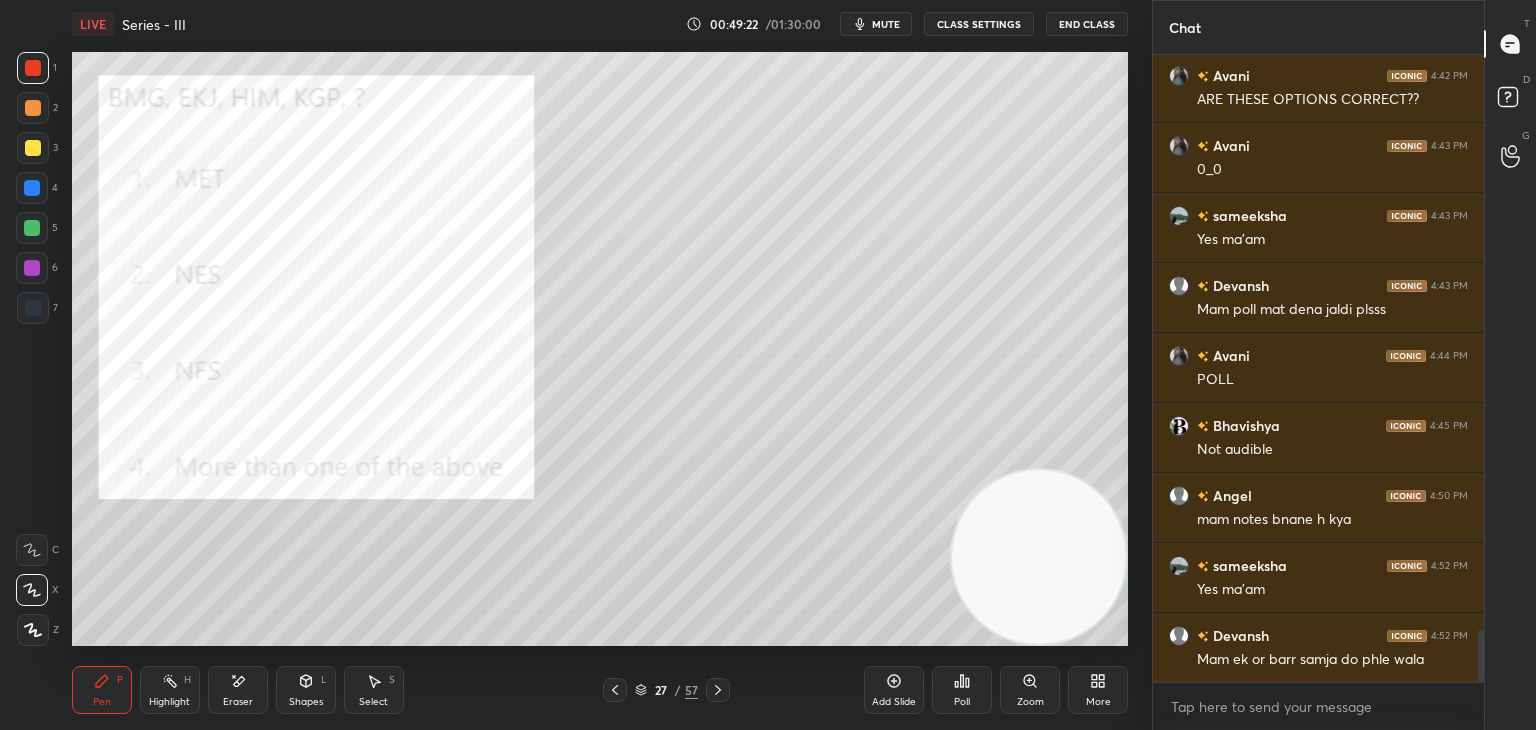 click at bounding box center [615, 690] 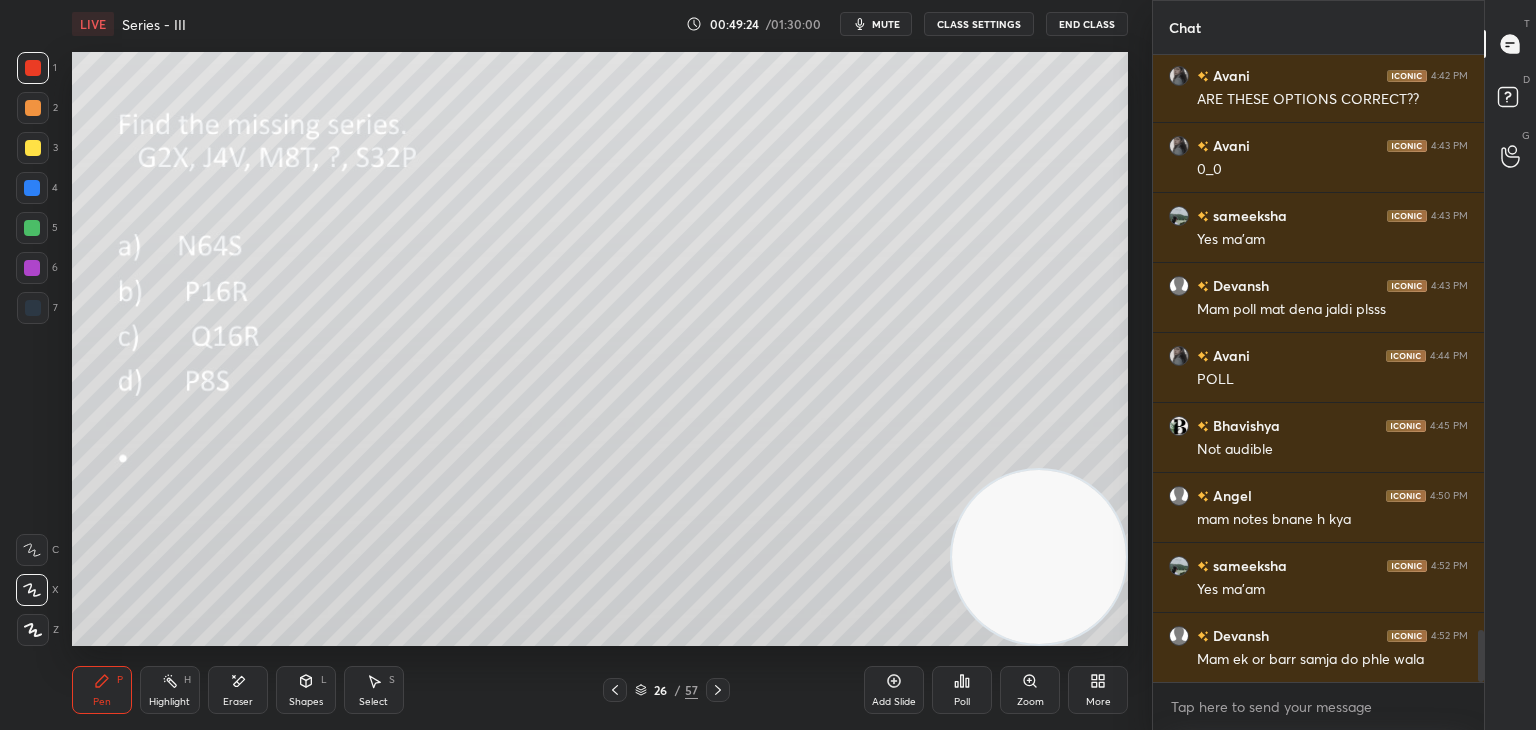 click on "Eraser" at bounding box center (238, 690) 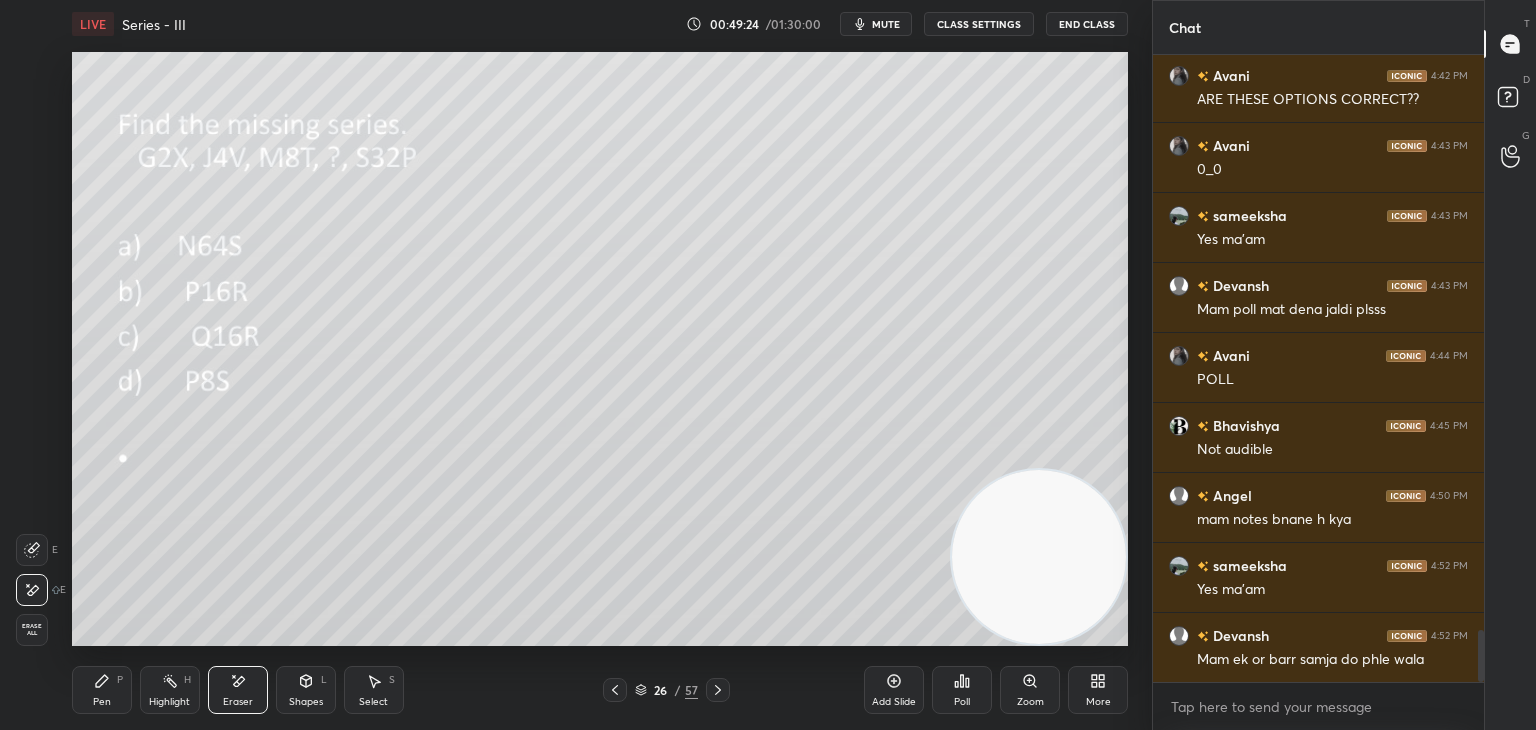click on "Erase all" at bounding box center (32, 630) 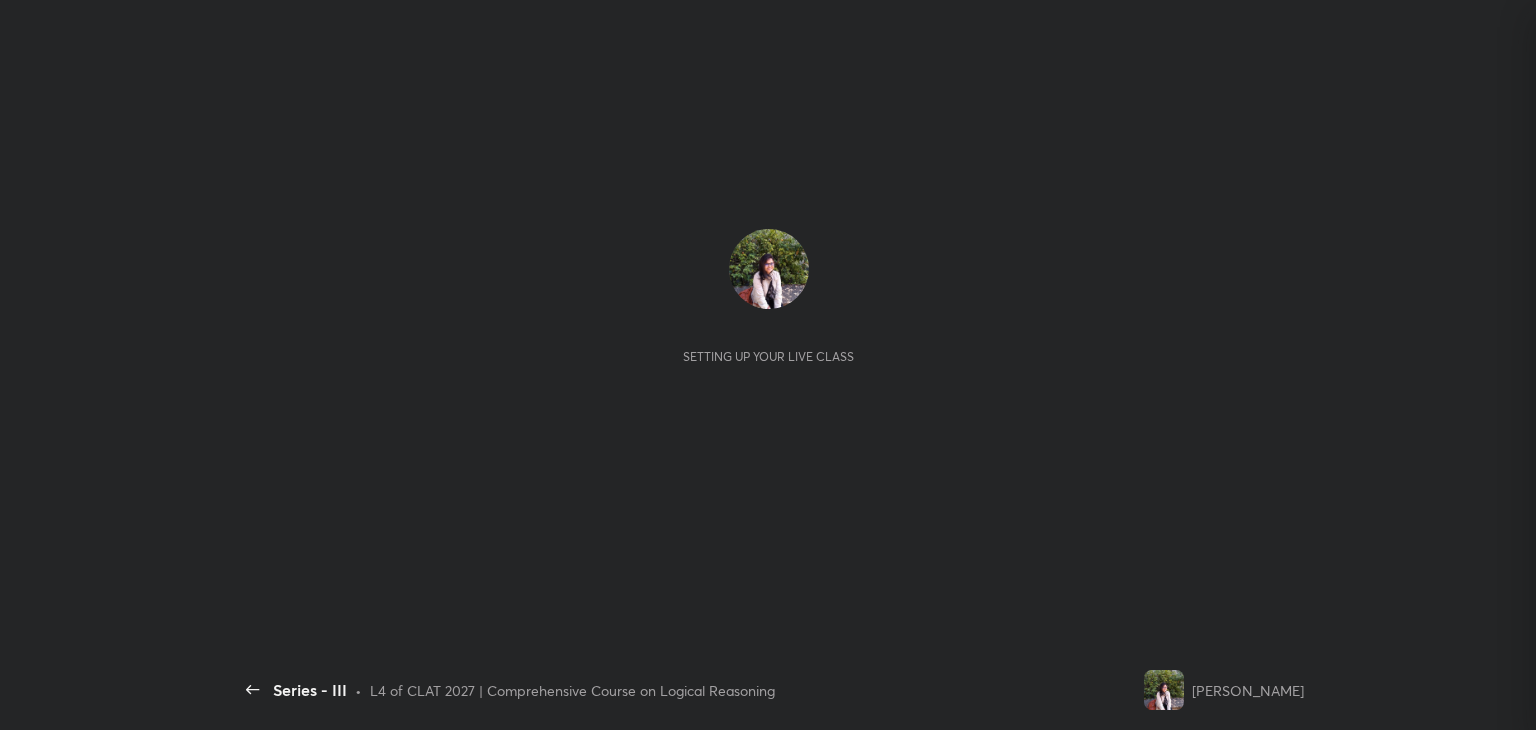 scroll, scrollTop: 0, scrollLeft: 0, axis: both 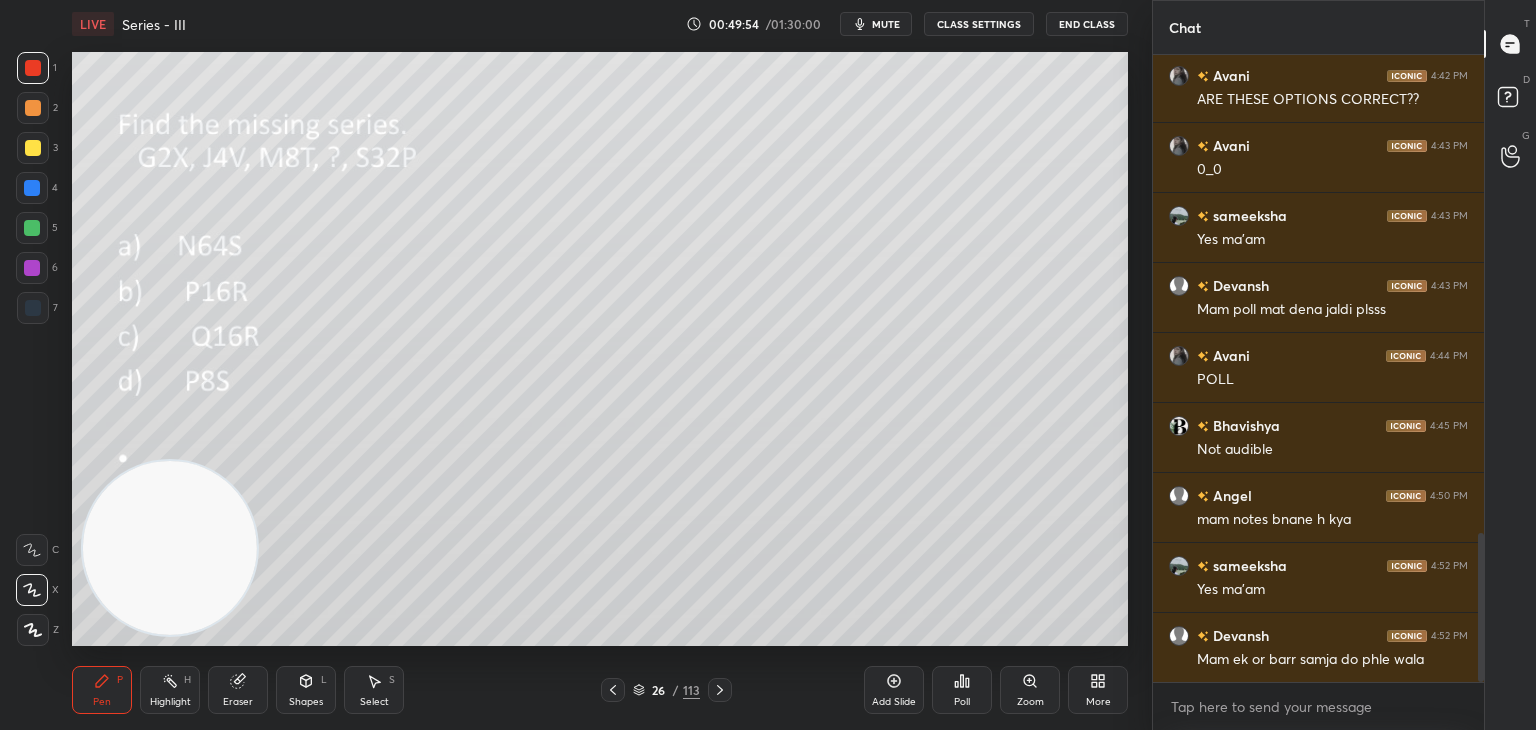 click at bounding box center [33, 308] 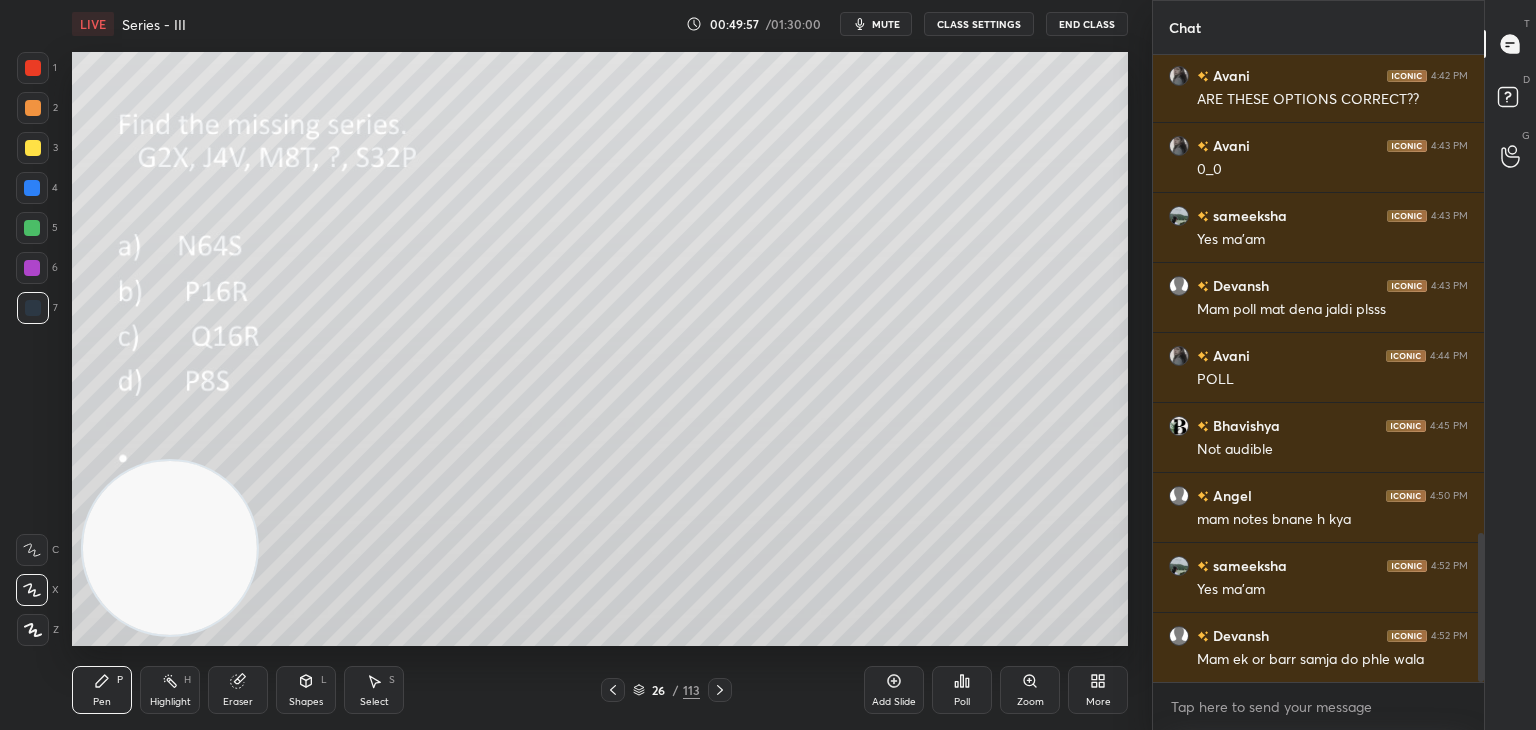 click at bounding box center (33, 108) 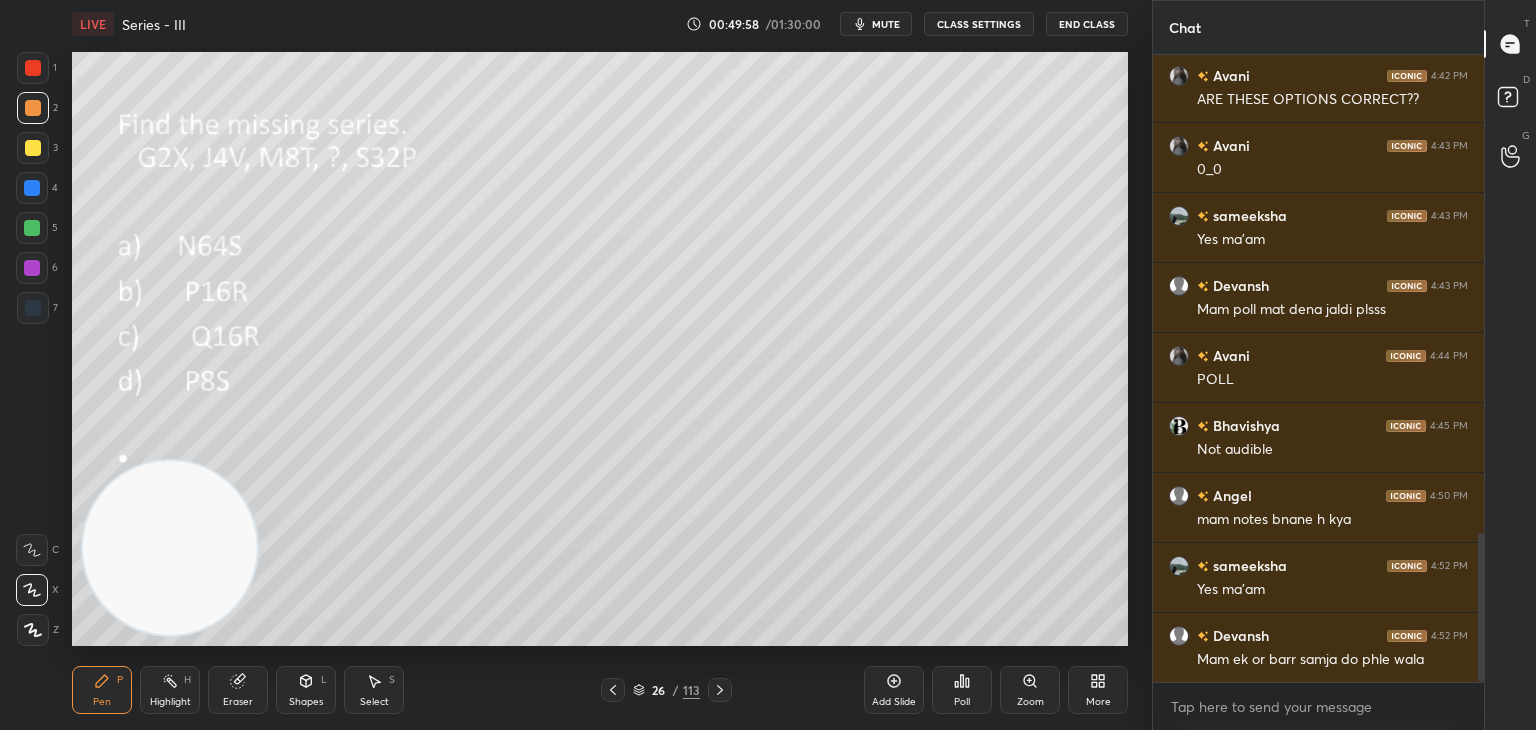 click on "3" at bounding box center (37, 148) 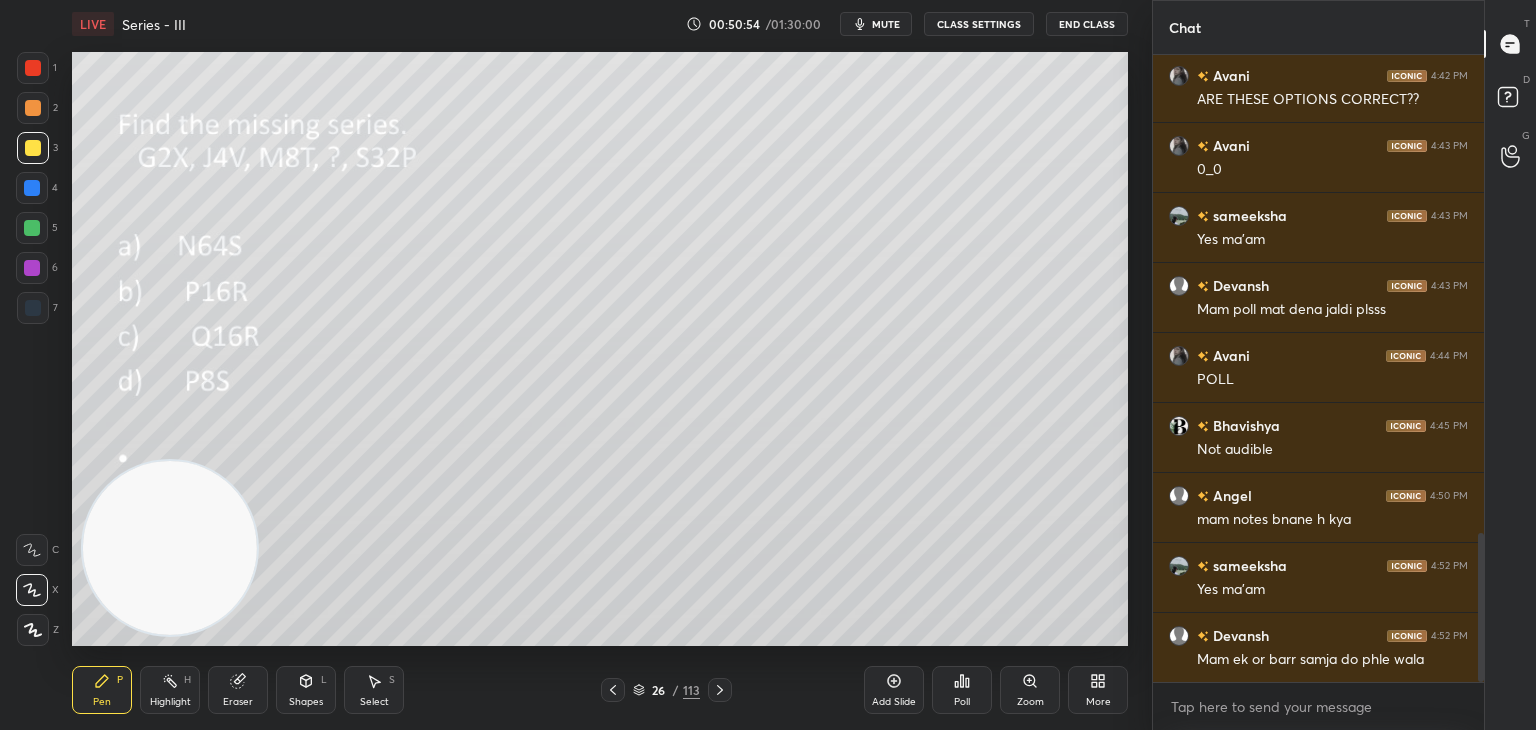 scroll, scrollTop: 1828, scrollLeft: 0, axis: vertical 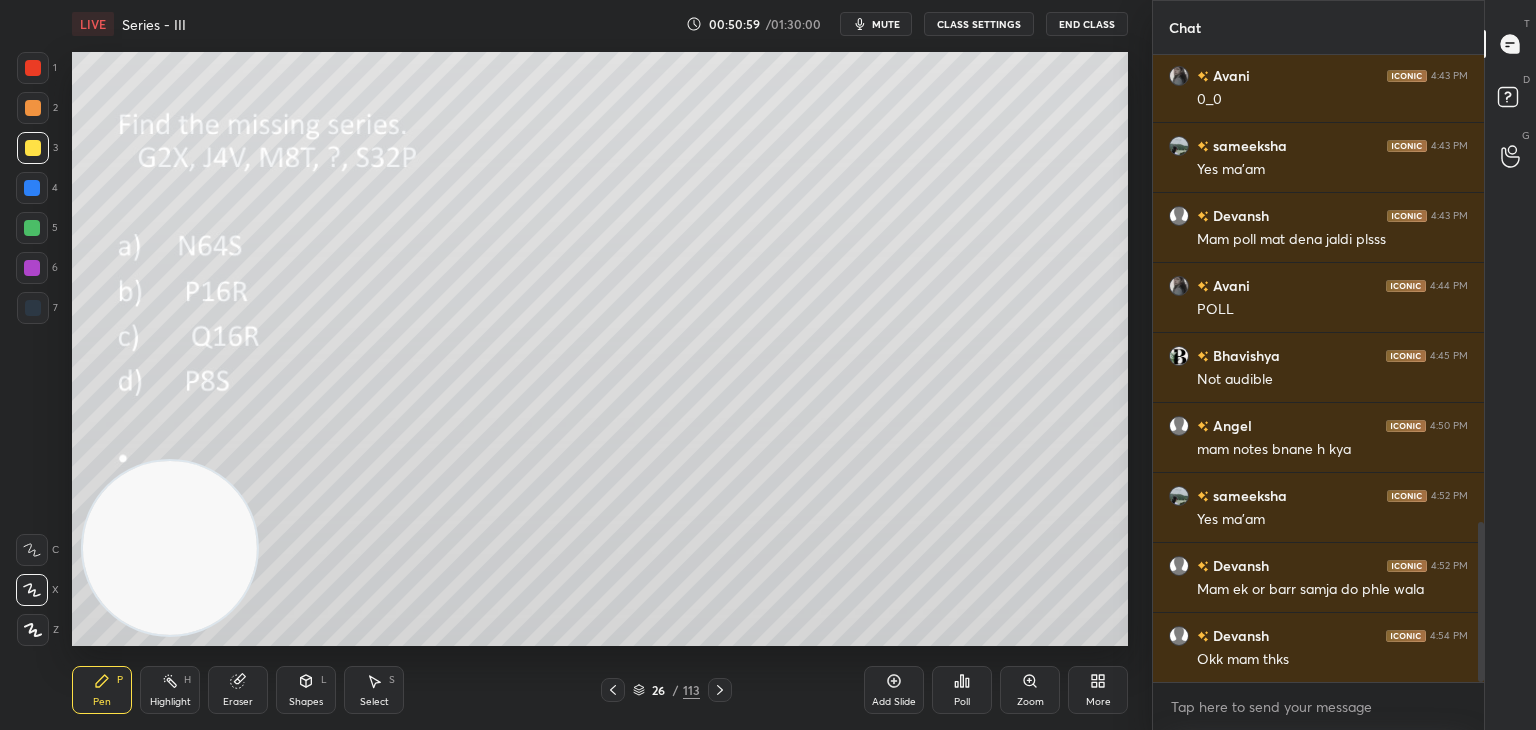 click 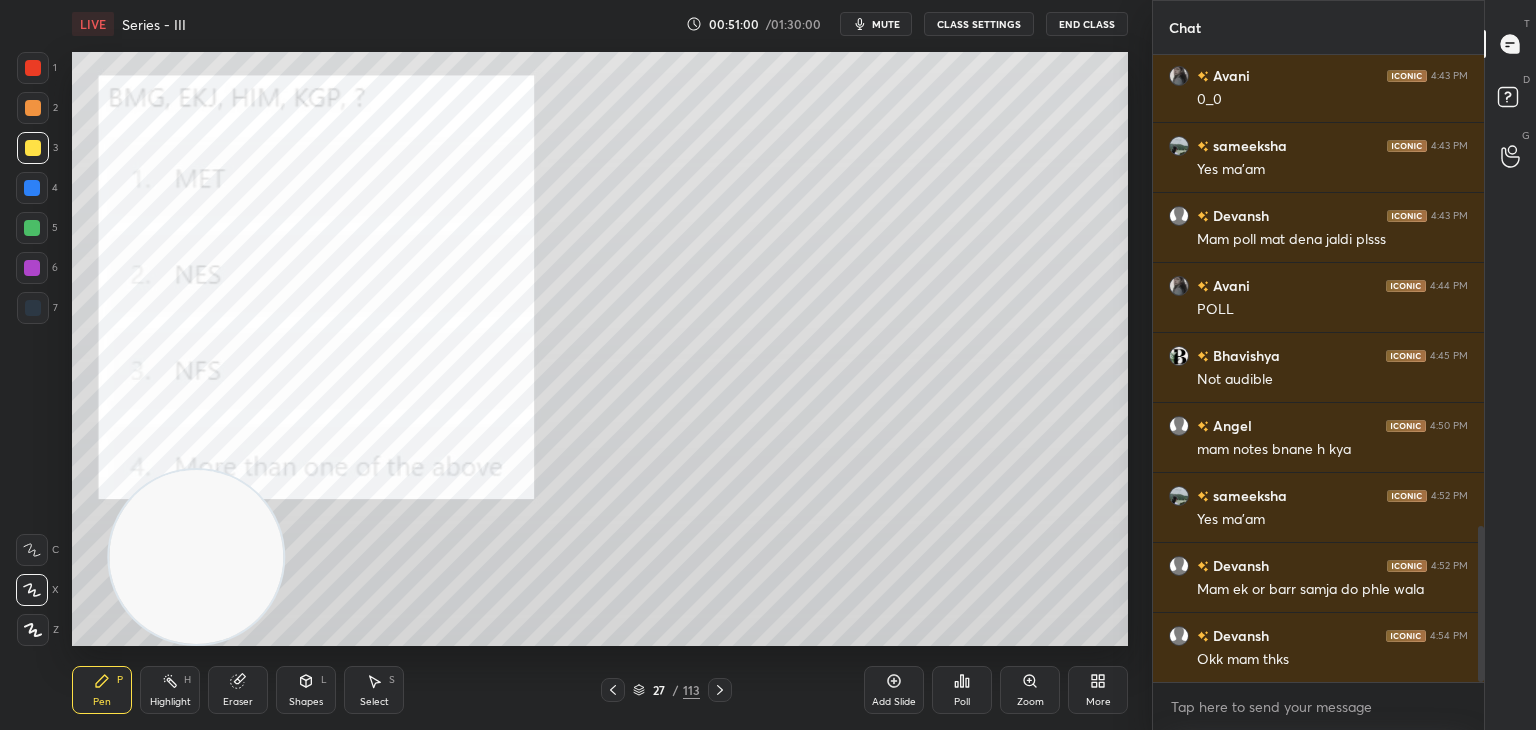 scroll, scrollTop: 1898, scrollLeft: 0, axis: vertical 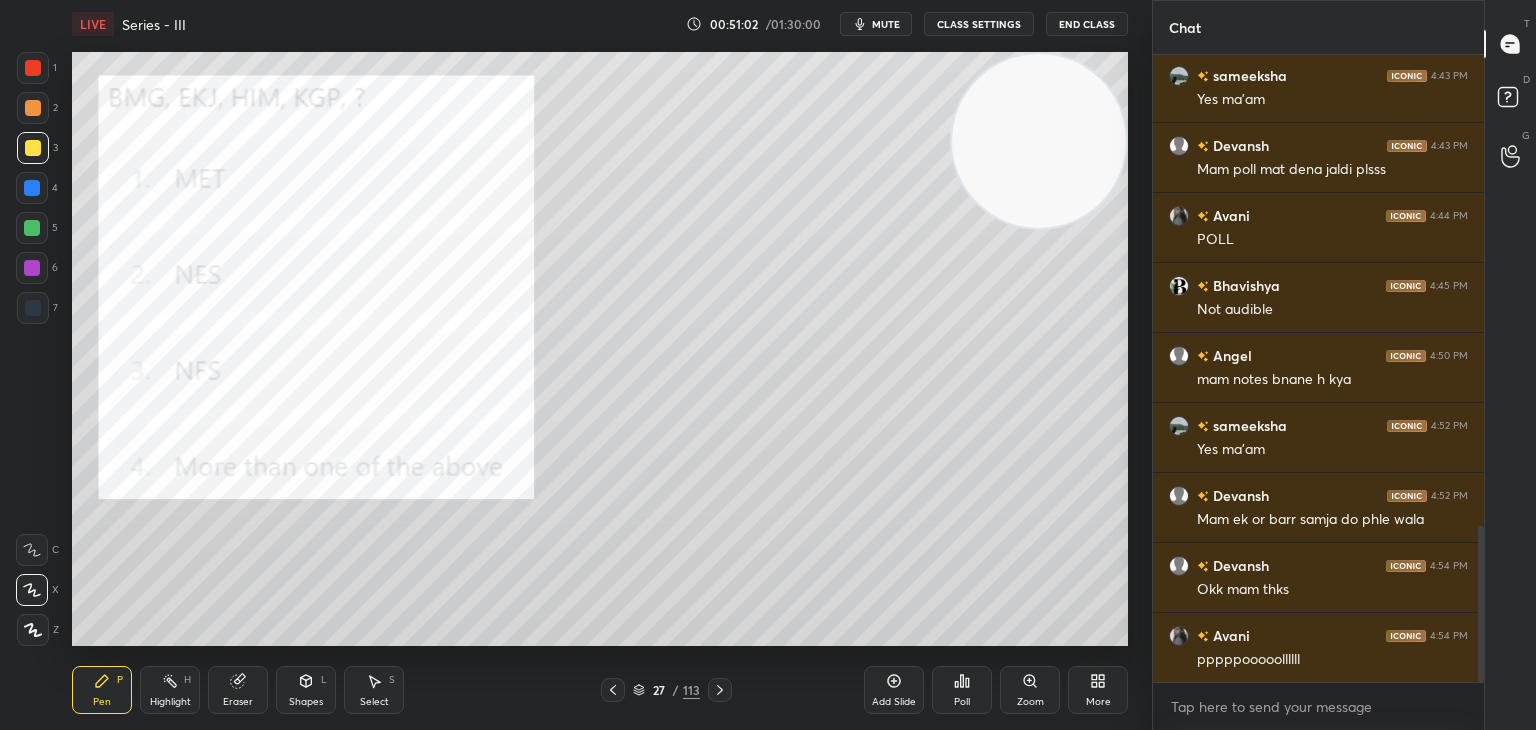click at bounding box center [33, 308] 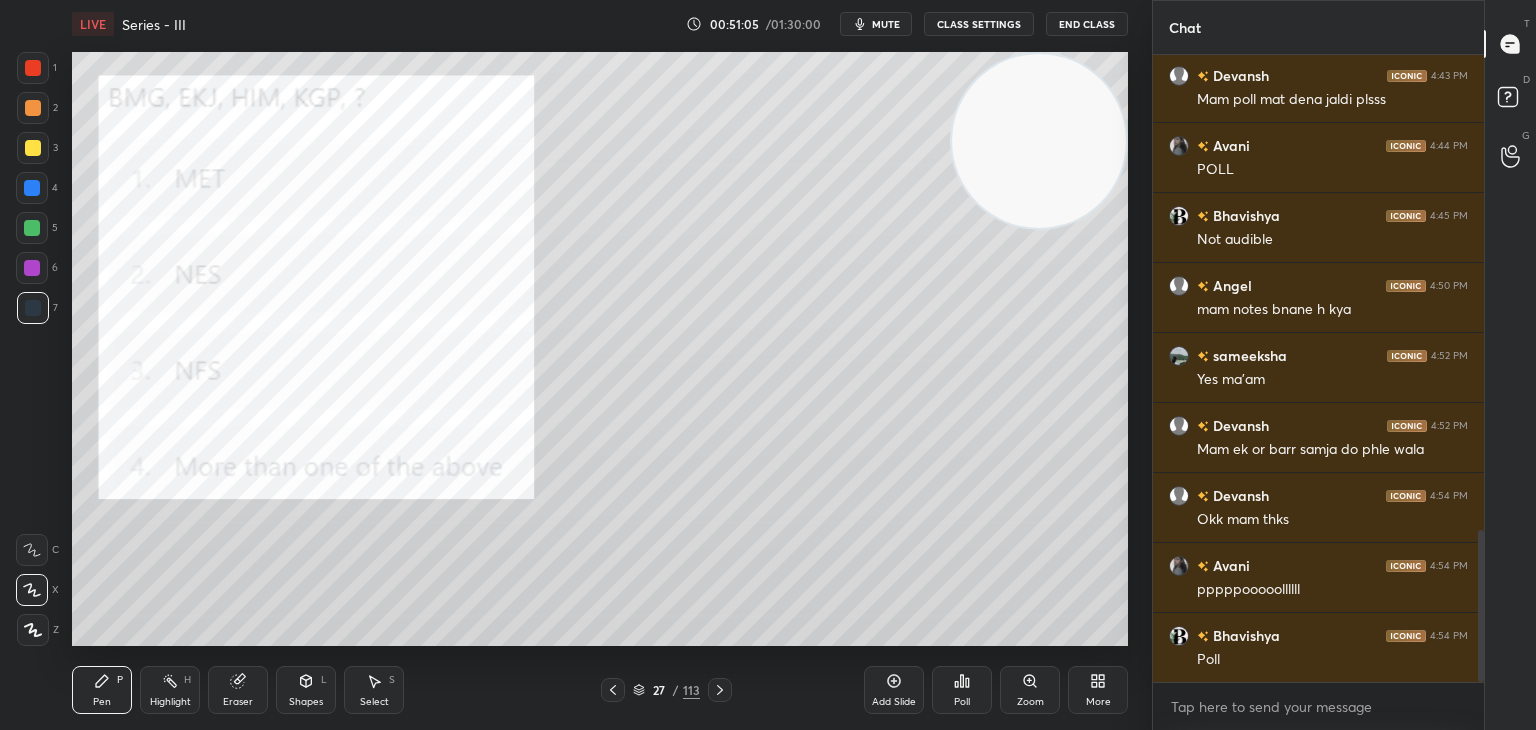 scroll, scrollTop: 1988, scrollLeft: 0, axis: vertical 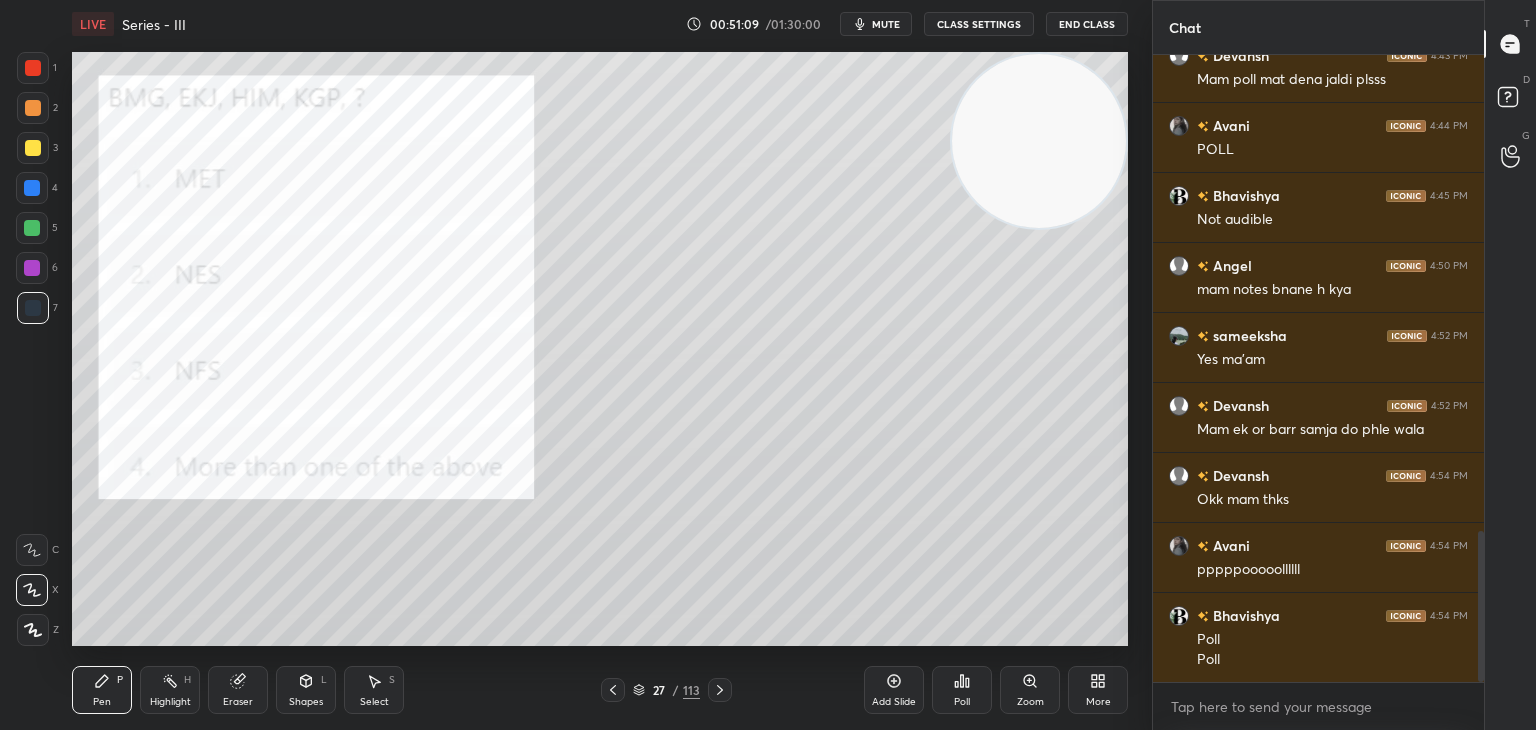 click on "27 / 113" at bounding box center [666, 690] 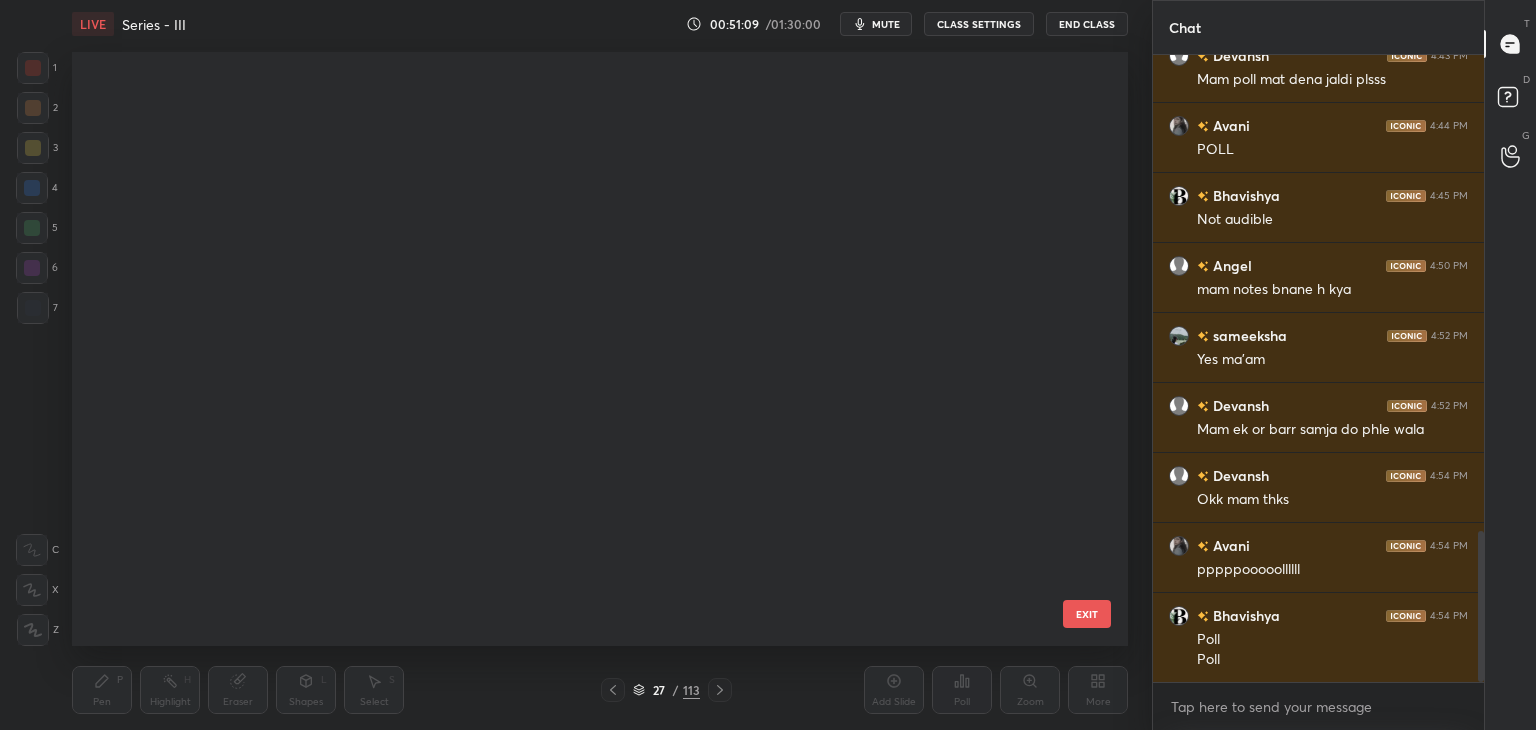 scroll, scrollTop: 1052, scrollLeft: 0, axis: vertical 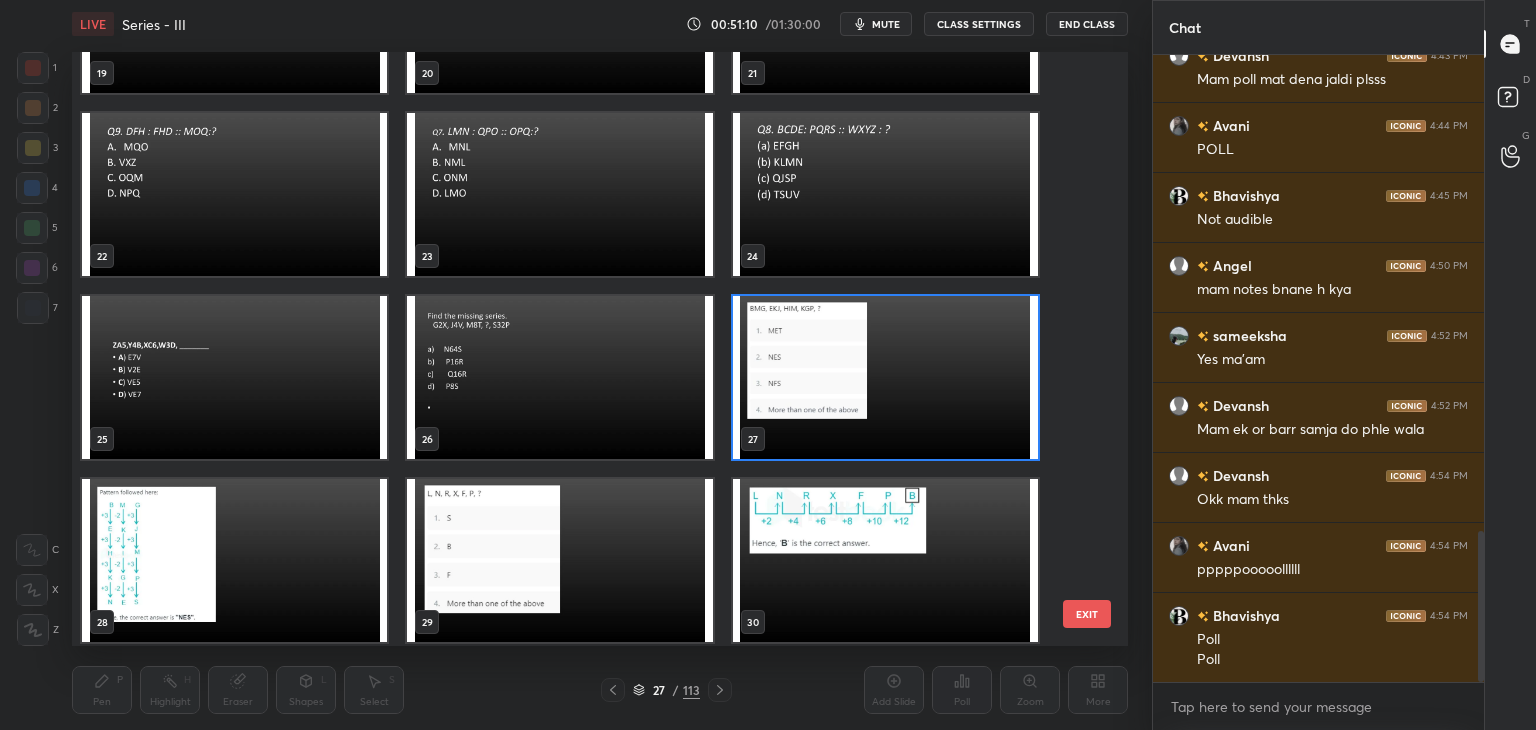 click at bounding box center [885, 377] 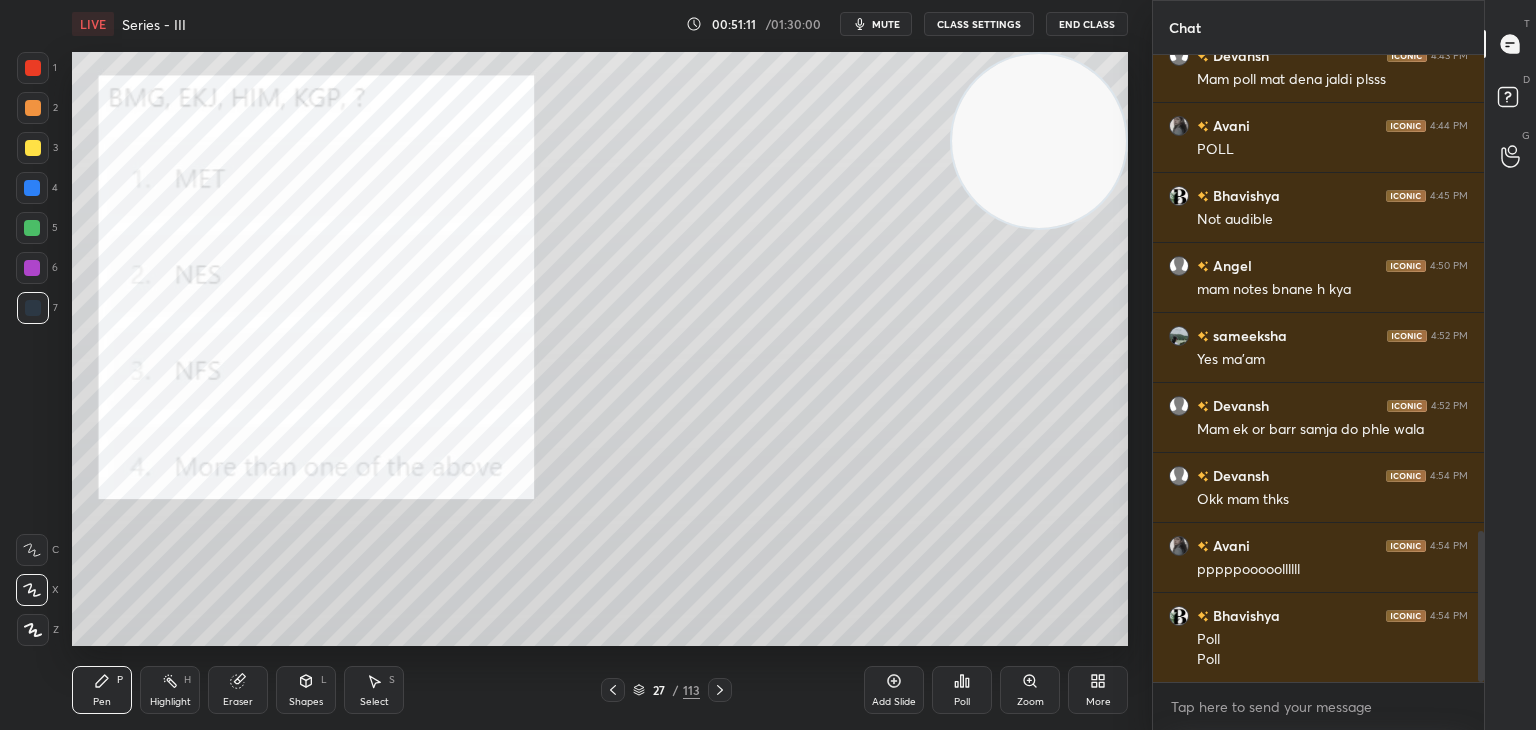 click at bounding box center [885, 377] 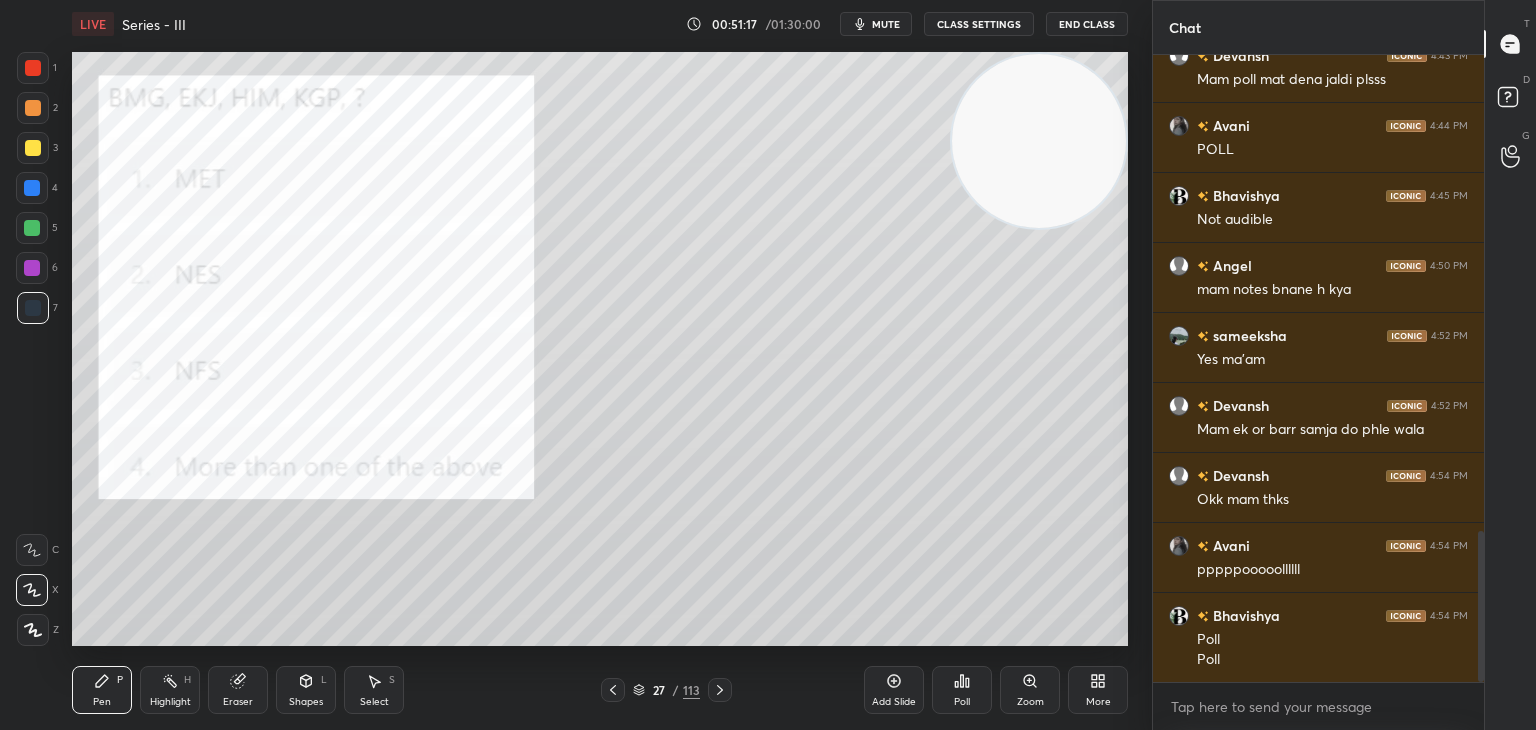 click on "Poll" at bounding box center [962, 690] 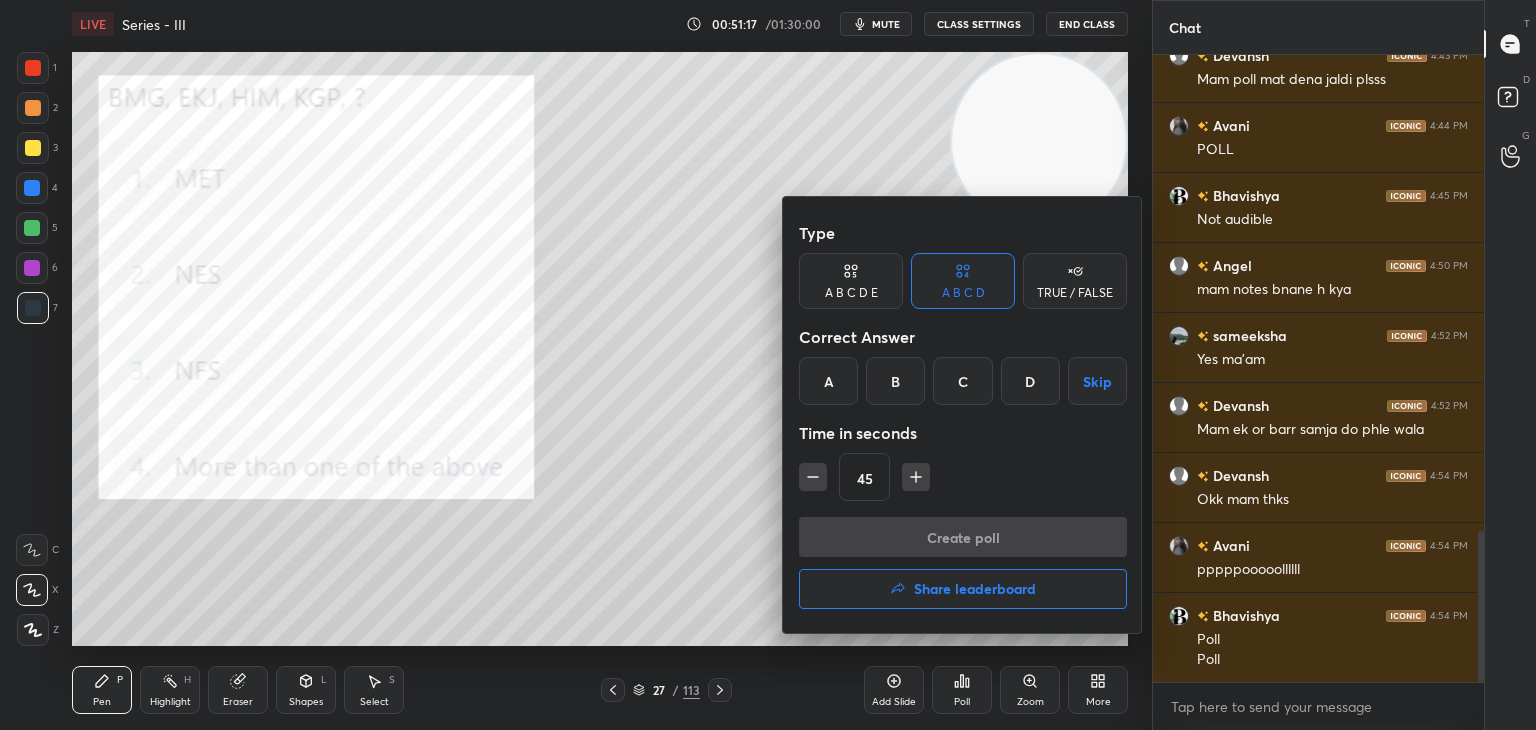 click on "B" at bounding box center (895, 381) 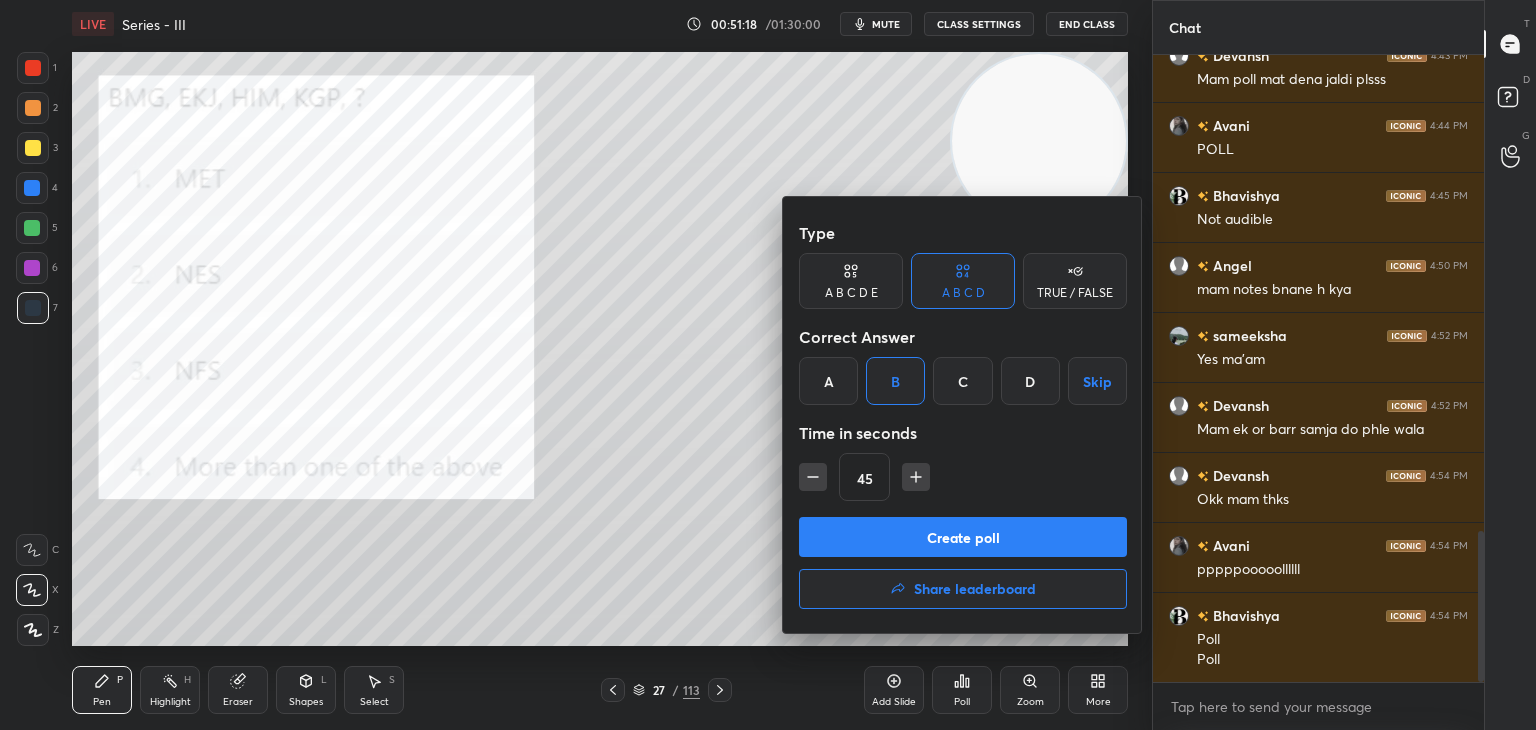click on "Create poll" at bounding box center [963, 537] 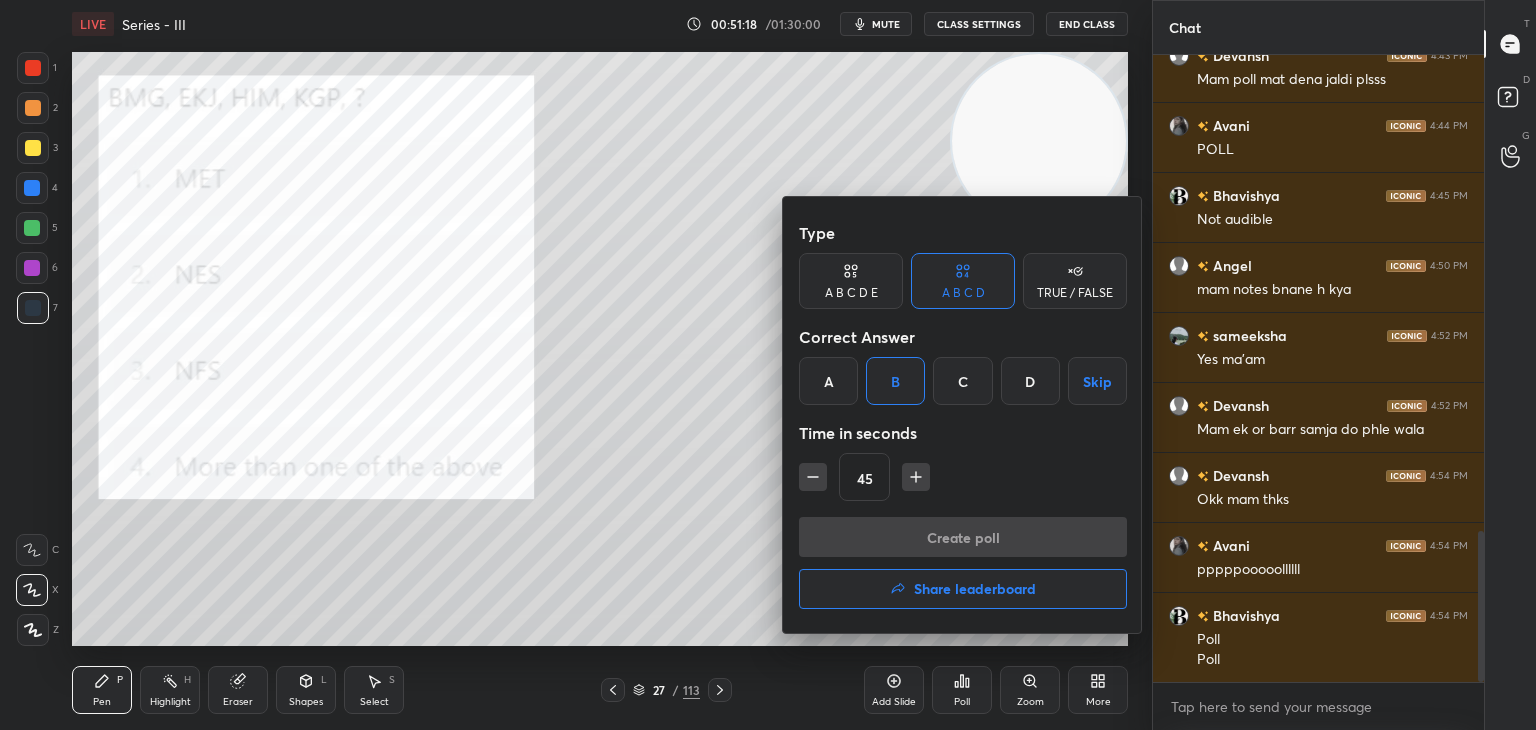 scroll, scrollTop: 598, scrollLeft: 325, axis: both 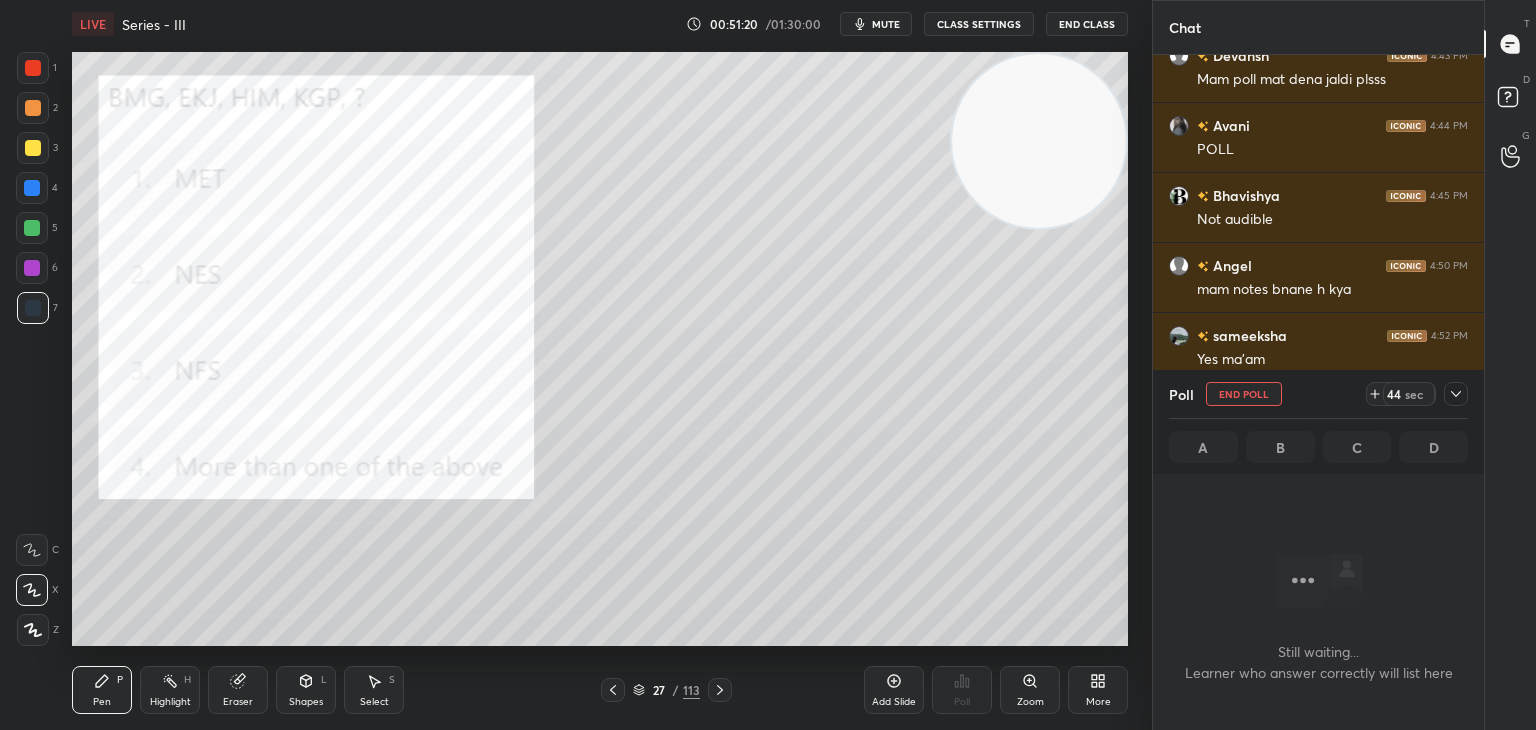 click on "mute" at bounding box center [886, 24] 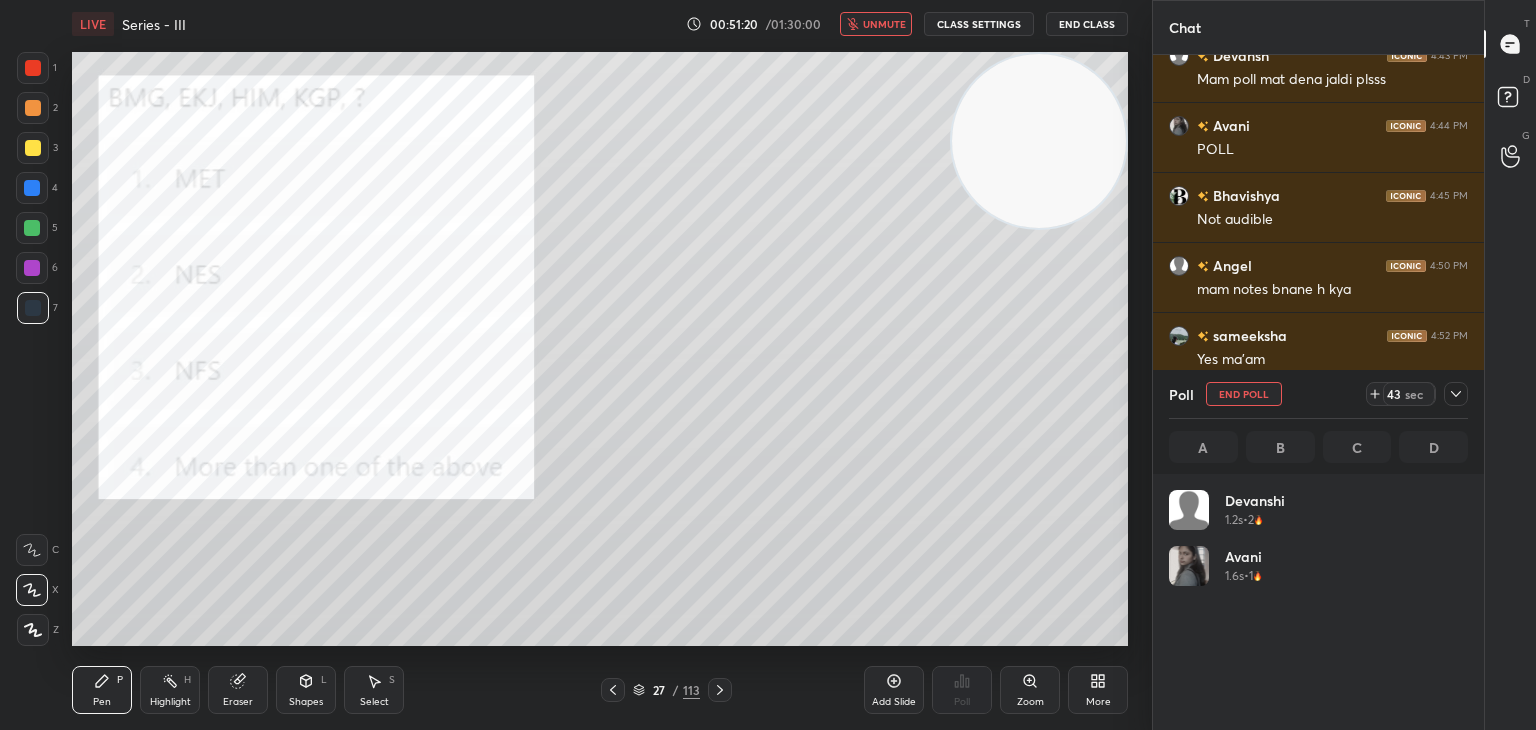 scroll, scrollTop: 6, scrollLeft: 6, axis: both 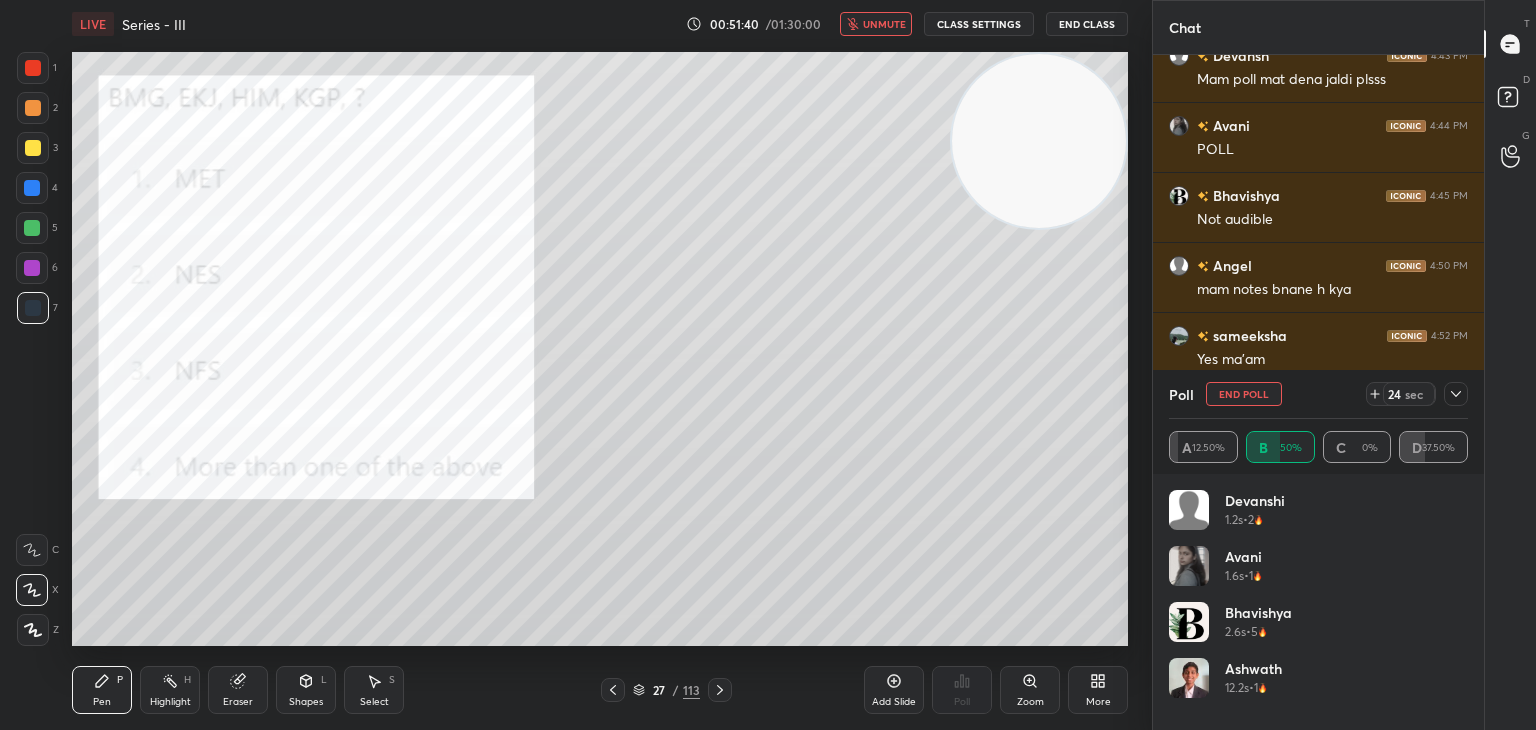 click on "End Class" at bounding box center (1087, 24) 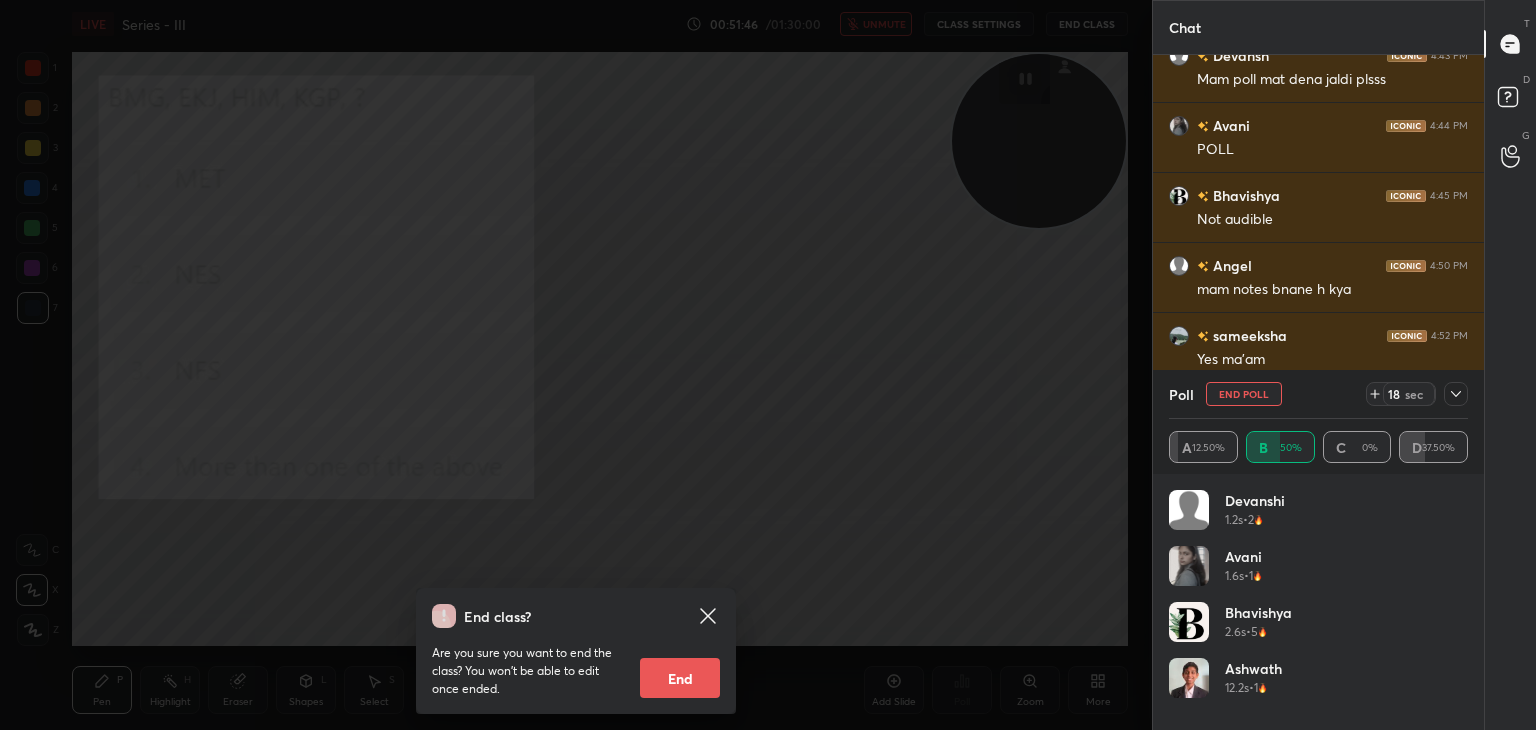 click on "End class? Are you sure you want to end the class? You won’t be able to edit once ended. End" at bounding box center (576, 365) 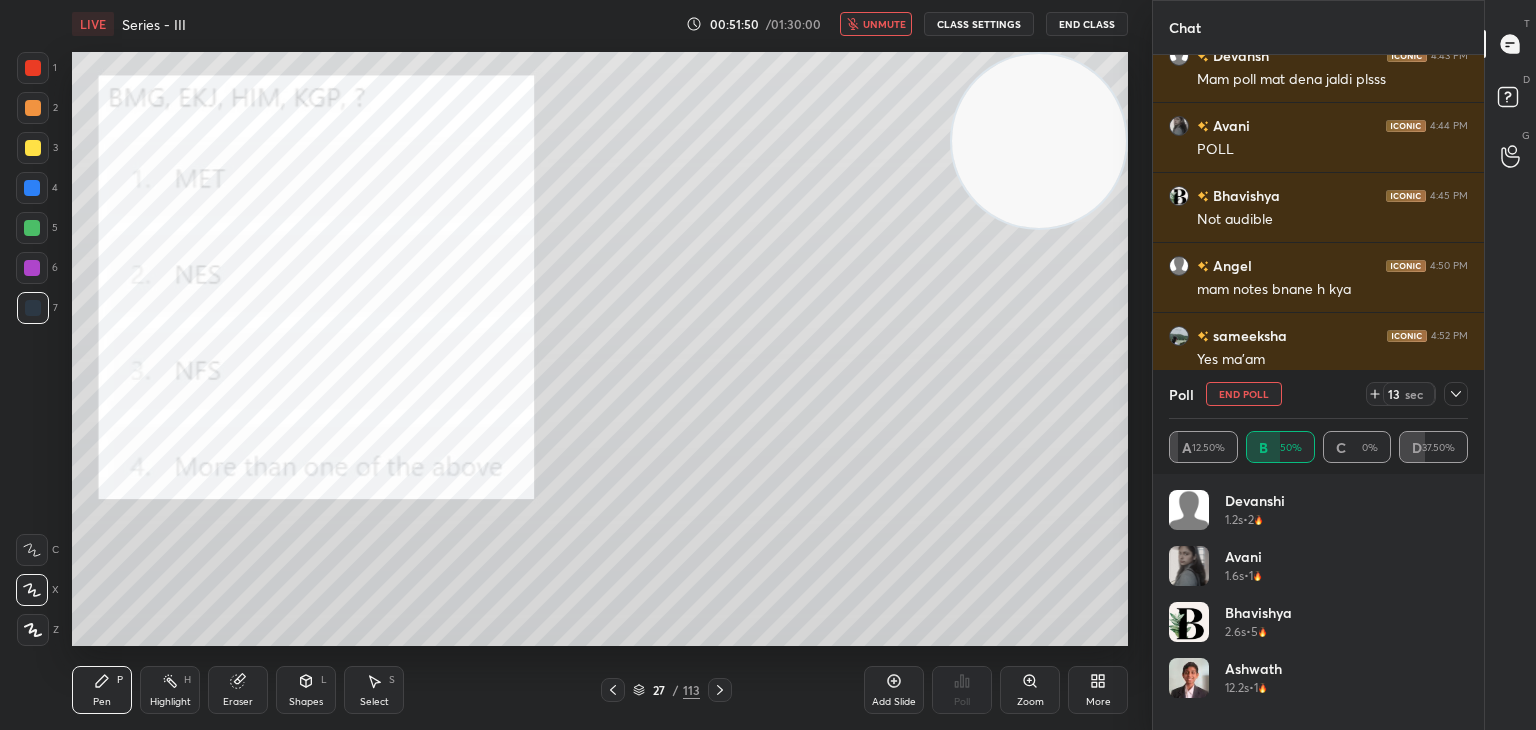 click on "LIVE Series - III 00:51:50 /  01:30:00 unmute CLASS SETTINGS End Class" at bounding box center [600, 24] 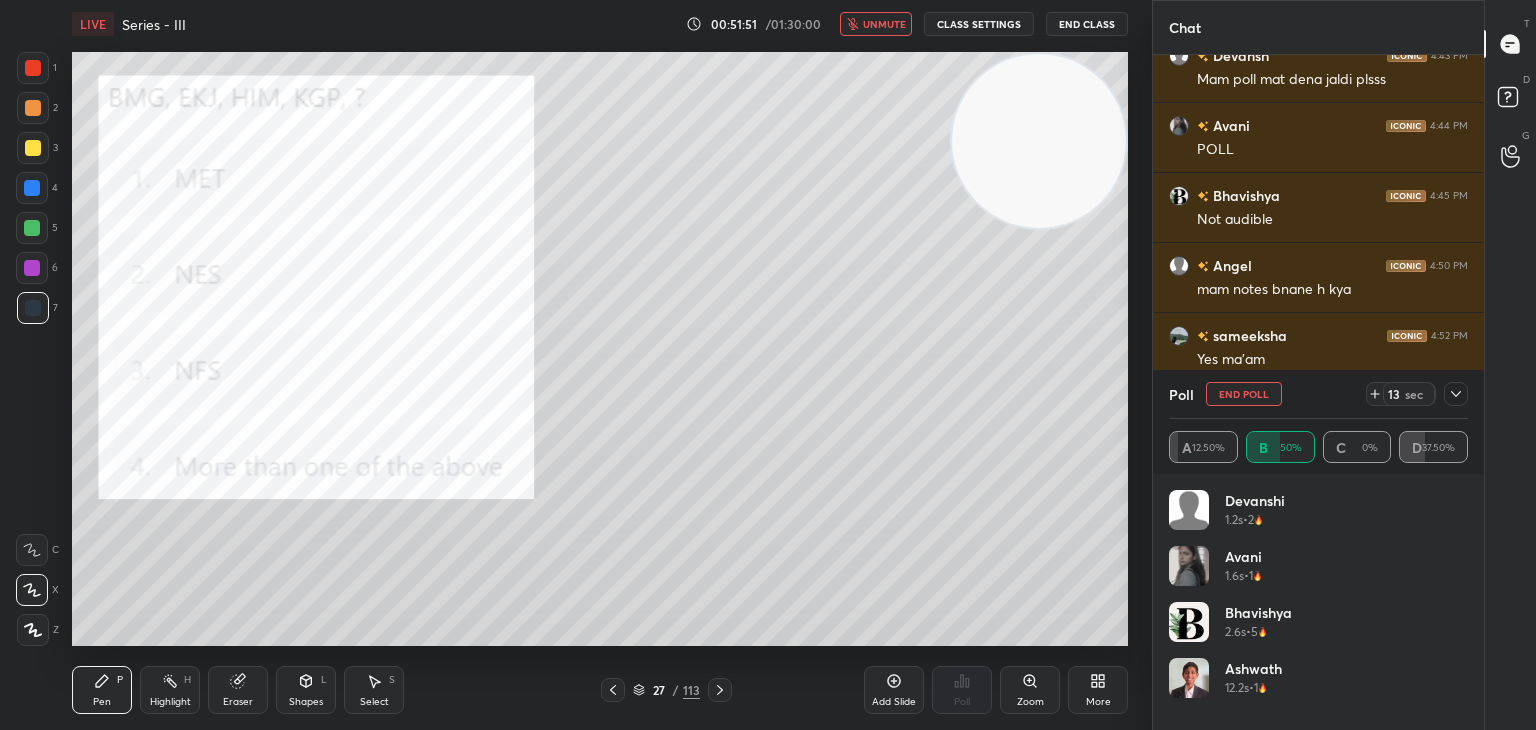 click on "unmute" at bounding box center [876, 24] 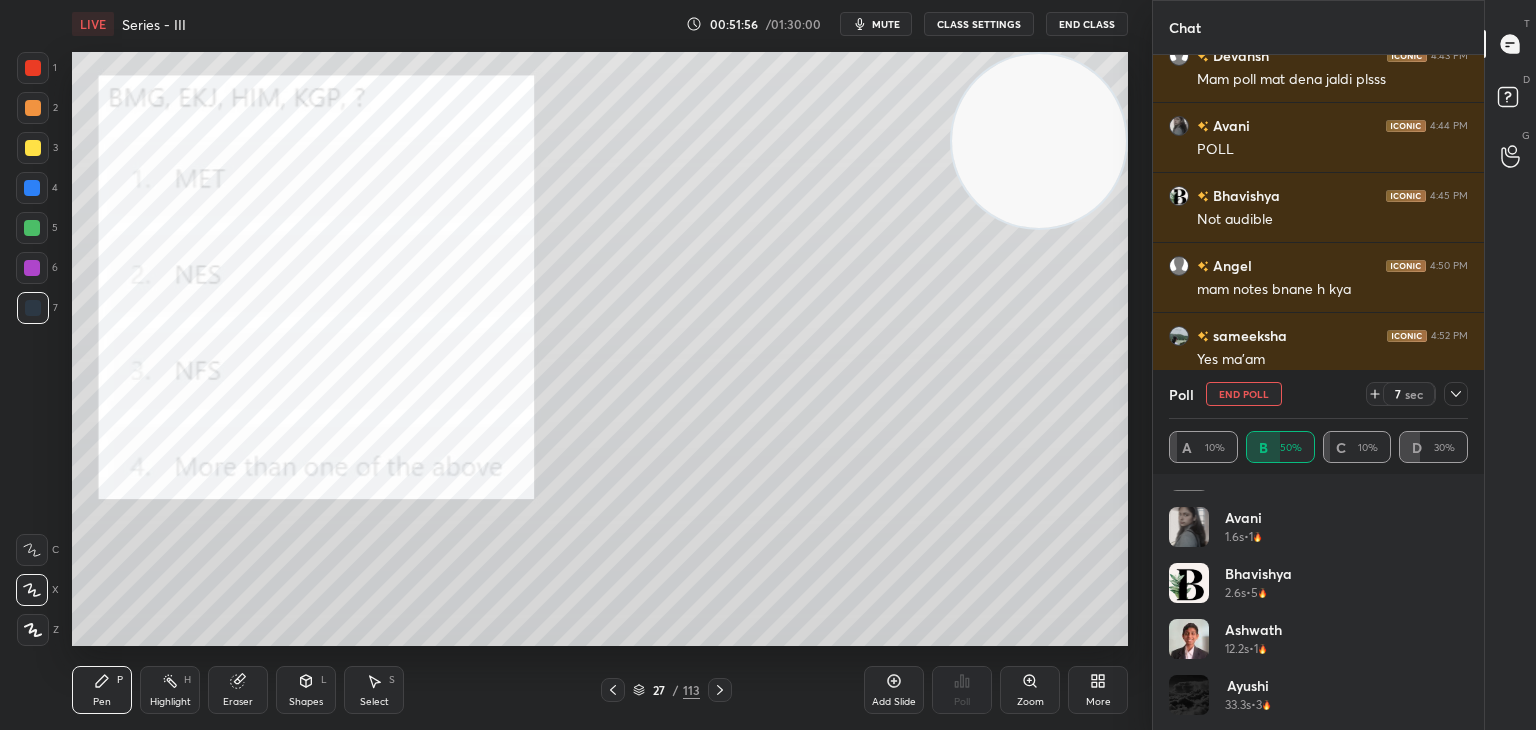 scroll, scrollTop: 40, scrollLeft: 0, axis: vertical 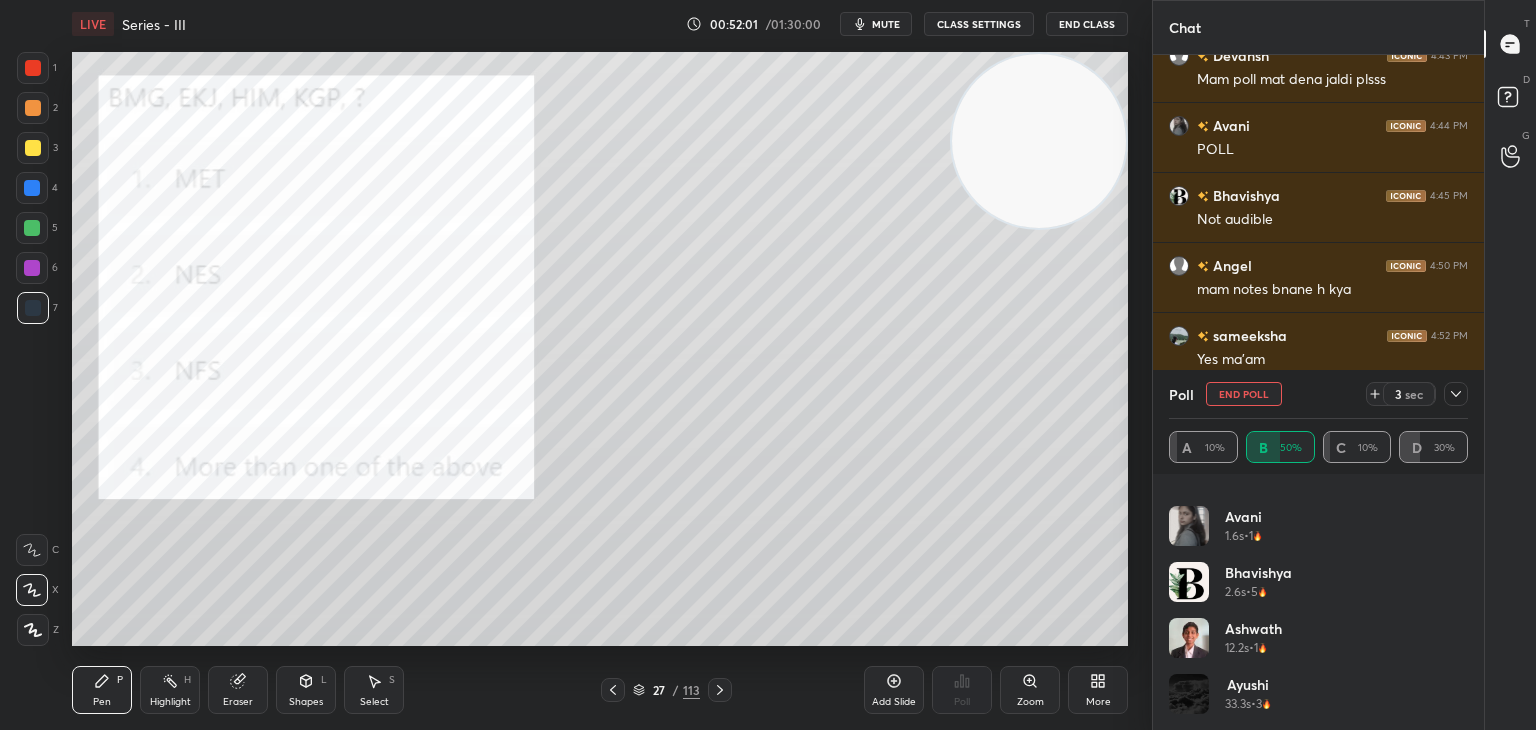 click on "End Poll" at bounding box center (1244, 394) 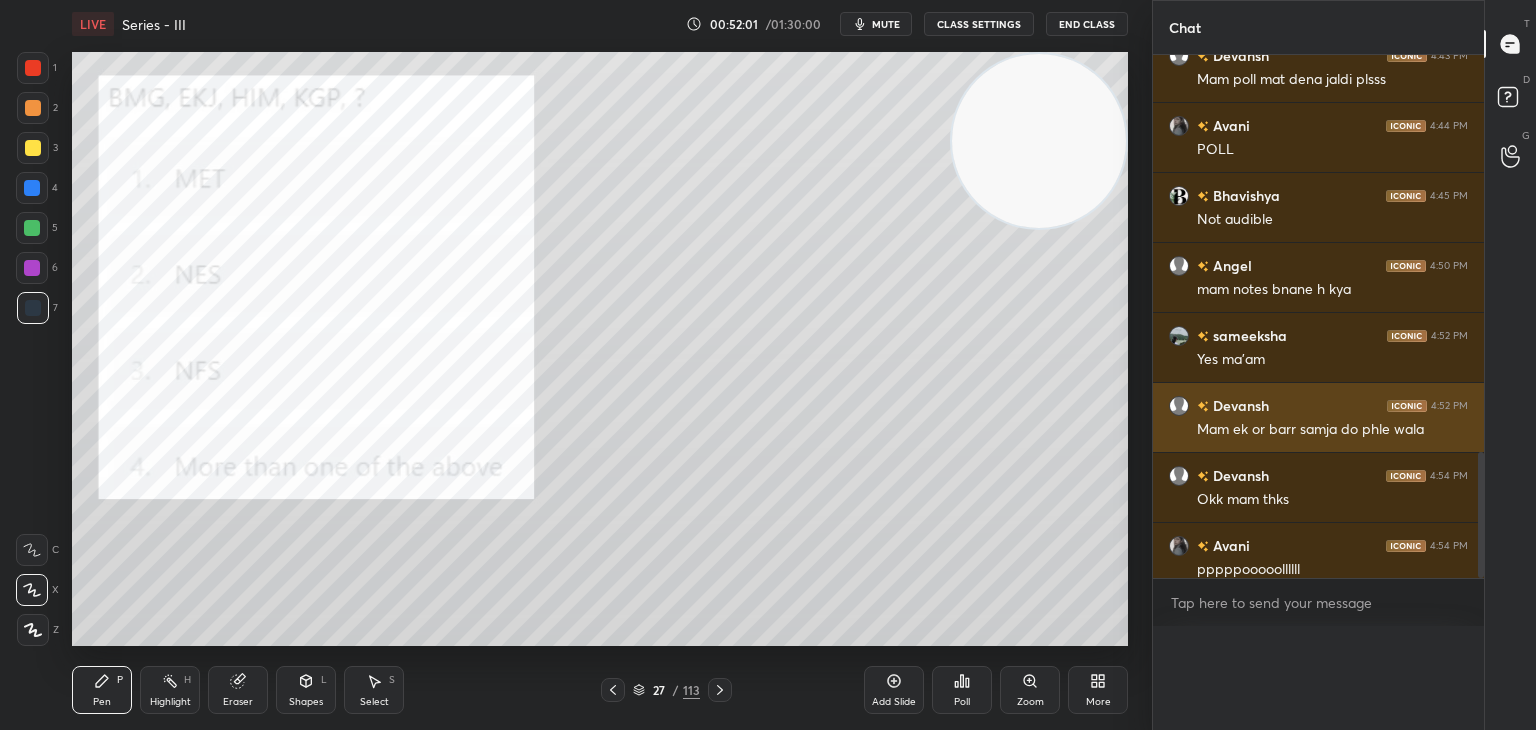 scroll, scrollTop: 151, scrollLeft: 293, axis: both 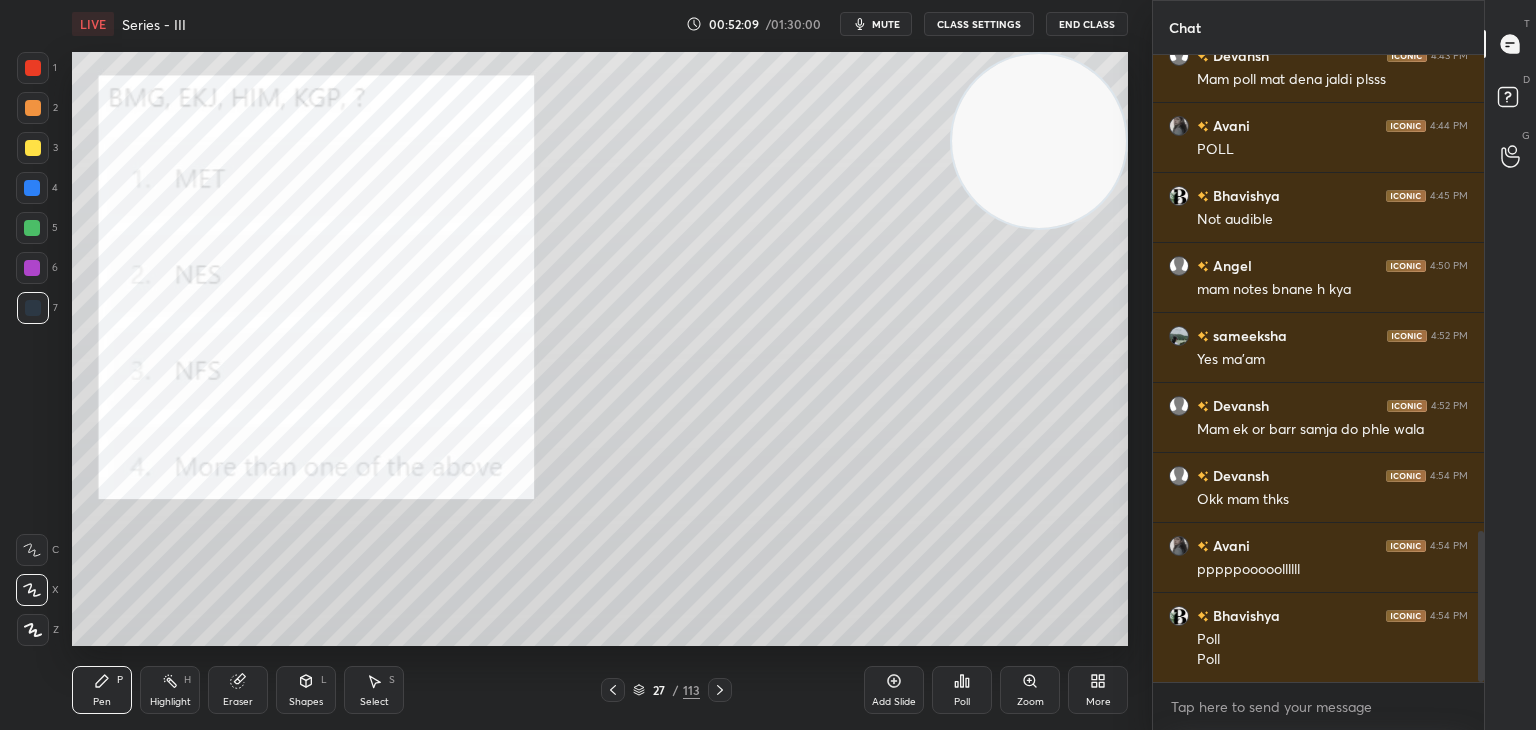 click at bounding box center [33, 68] 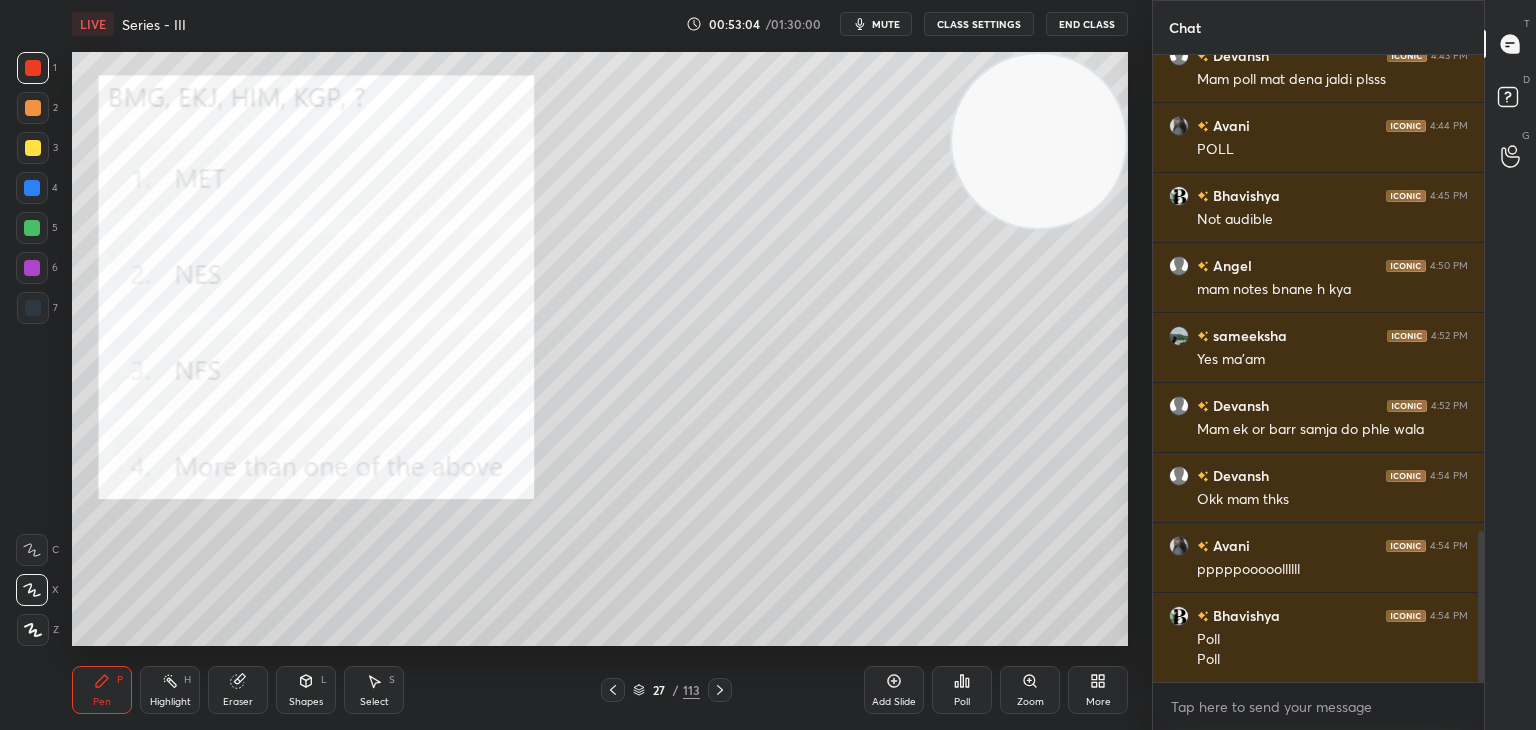 click at bounding box center (33, 148) 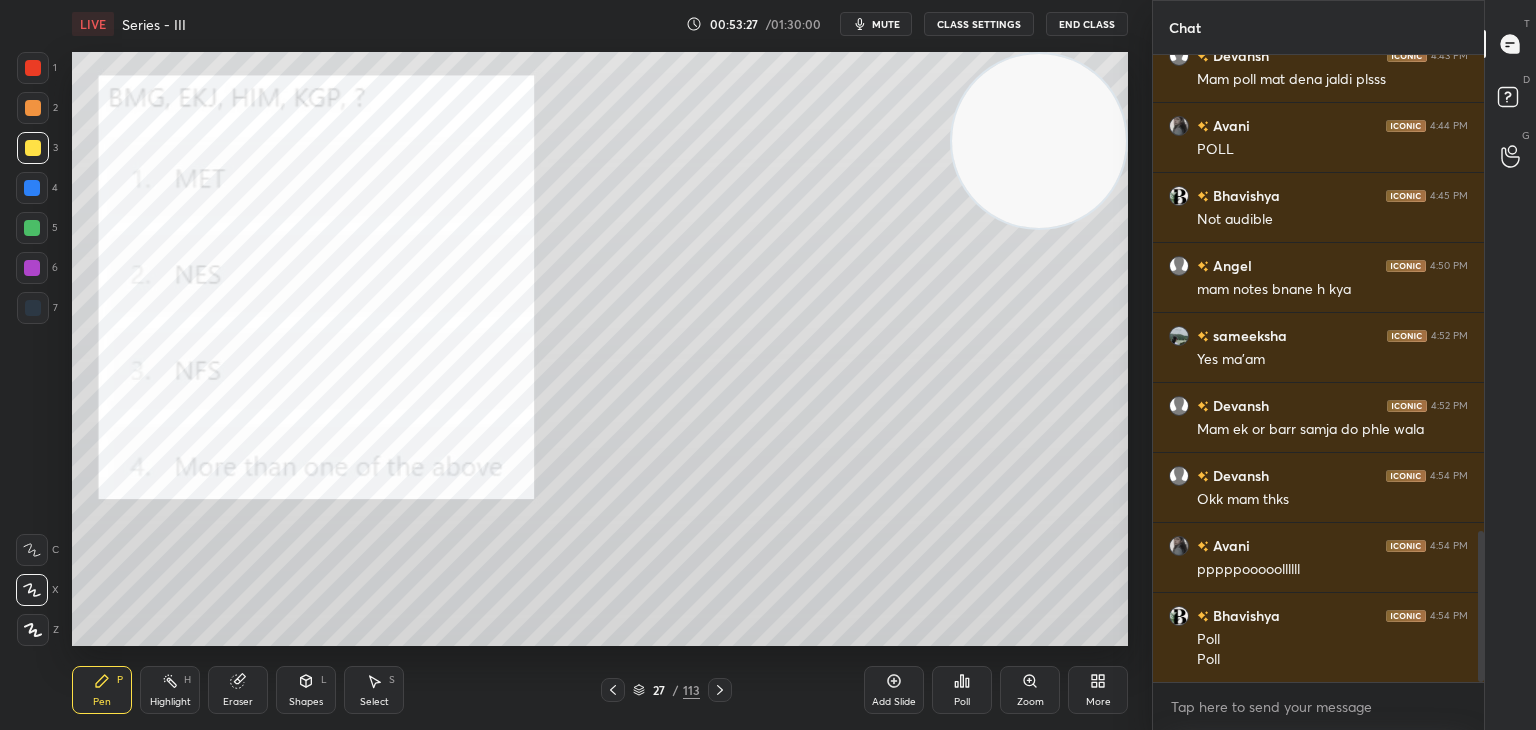 click at bounding box center [33, 68] 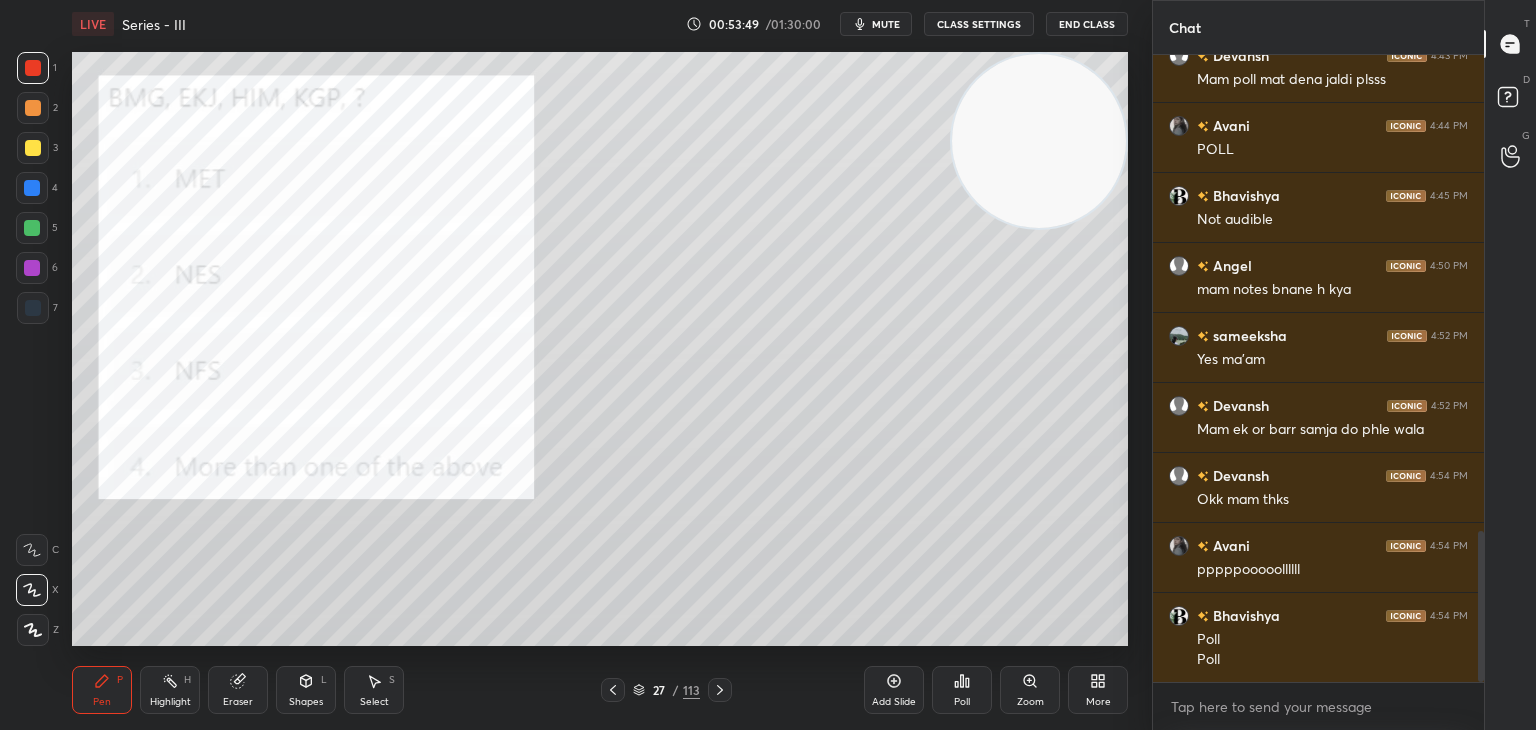 scroll, scrollTop: 586, scrollLeft: 325, axis: both 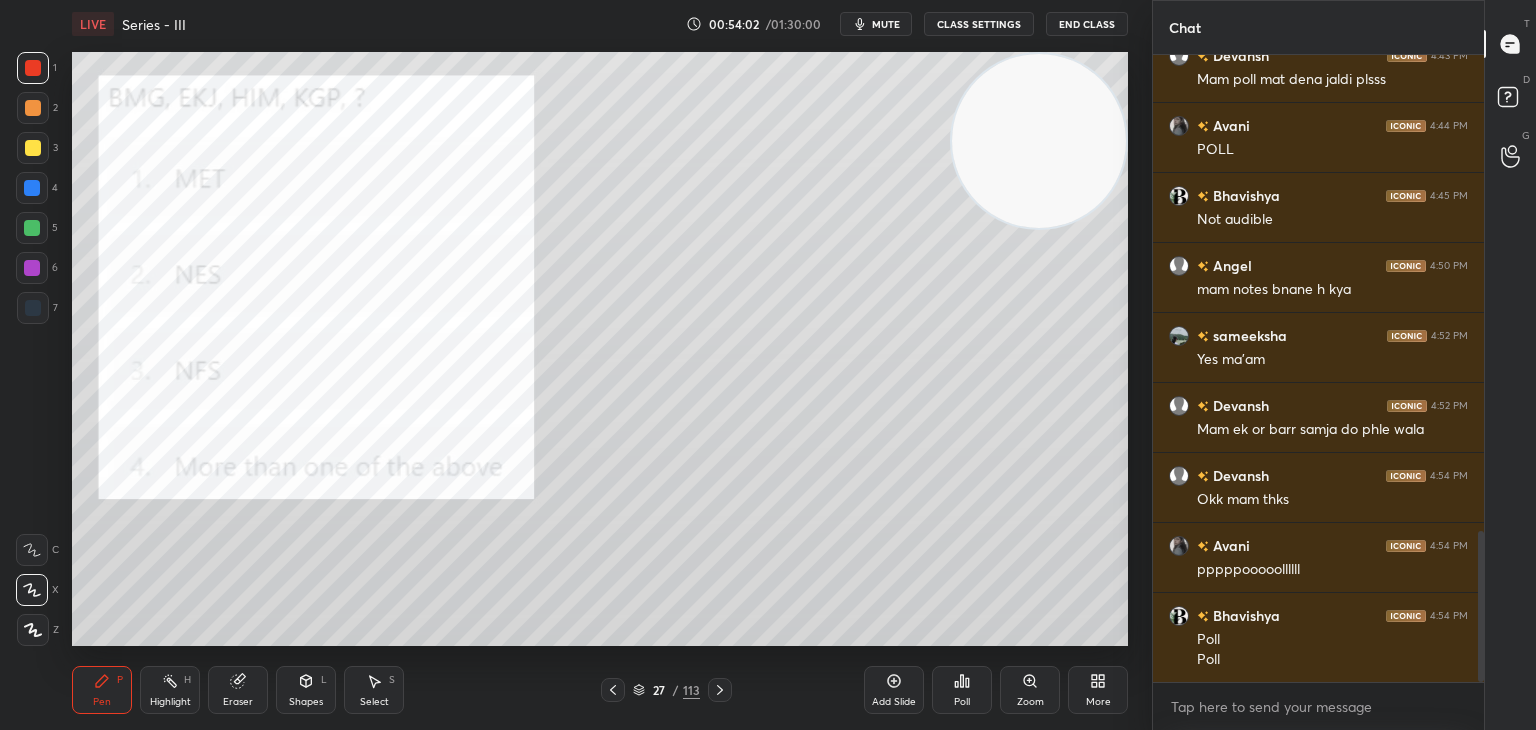 click 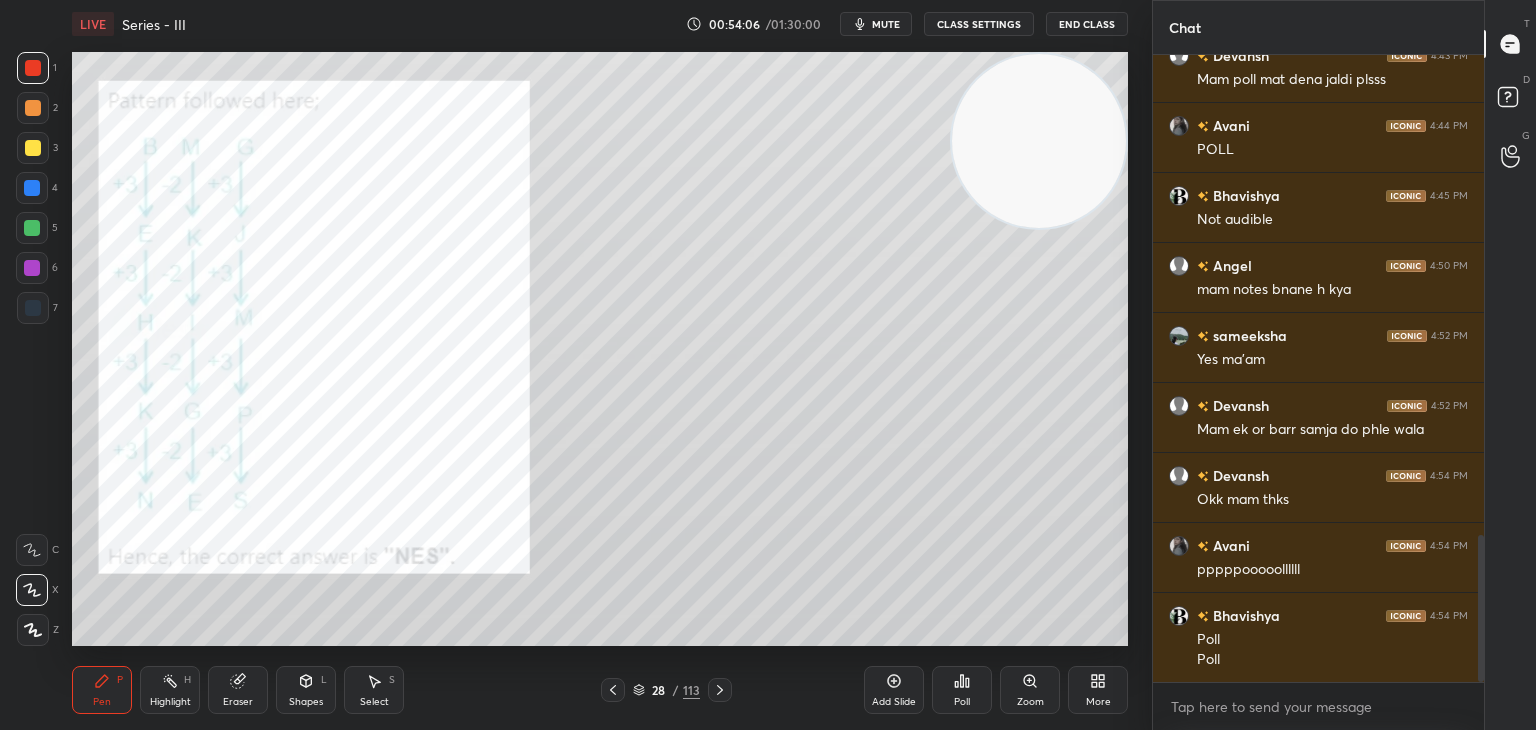 scroll, scrollTop: 2058, scrollLeft: 0, axis: vertical 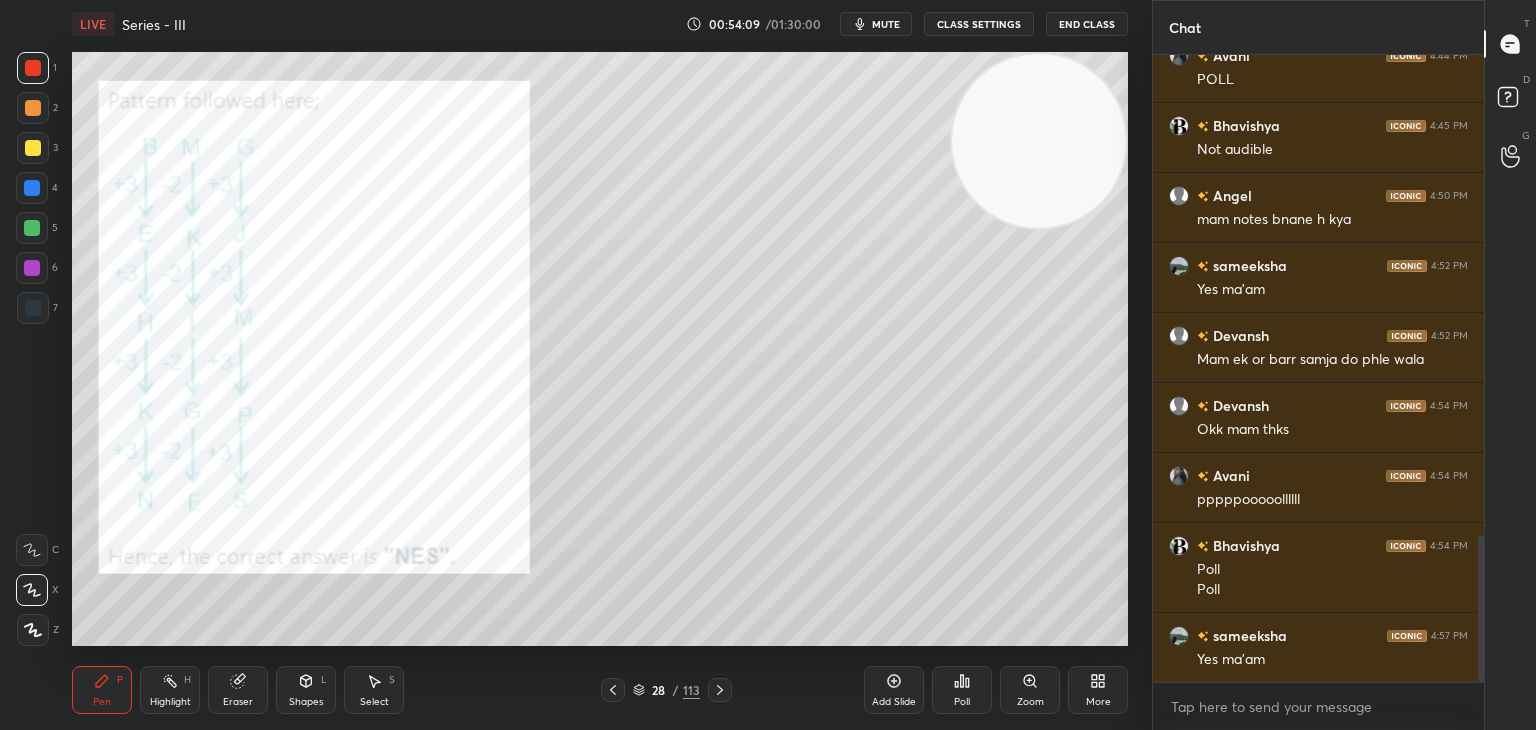 click 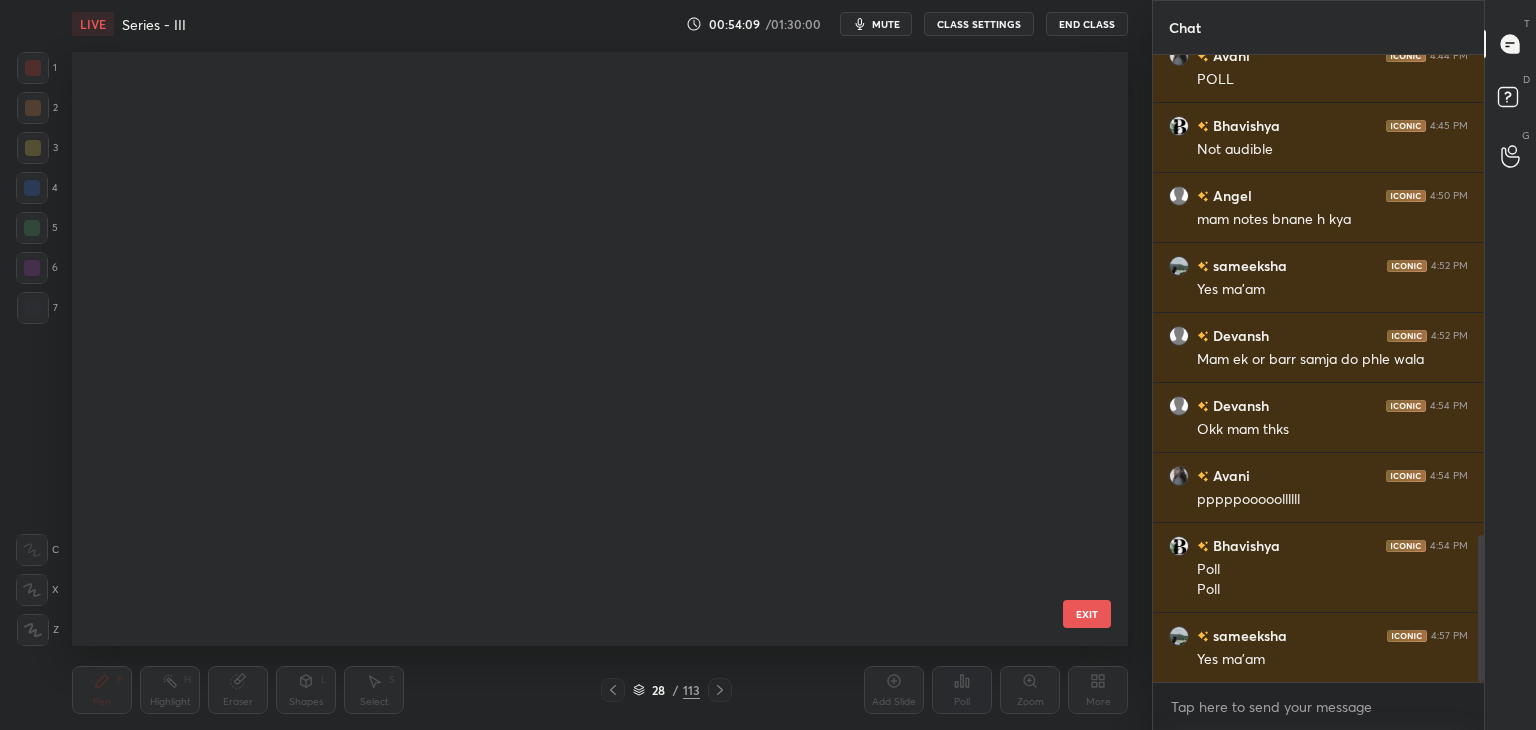 scroll, scrollTop: 1236, scrollLeft: 0, axis: vertical 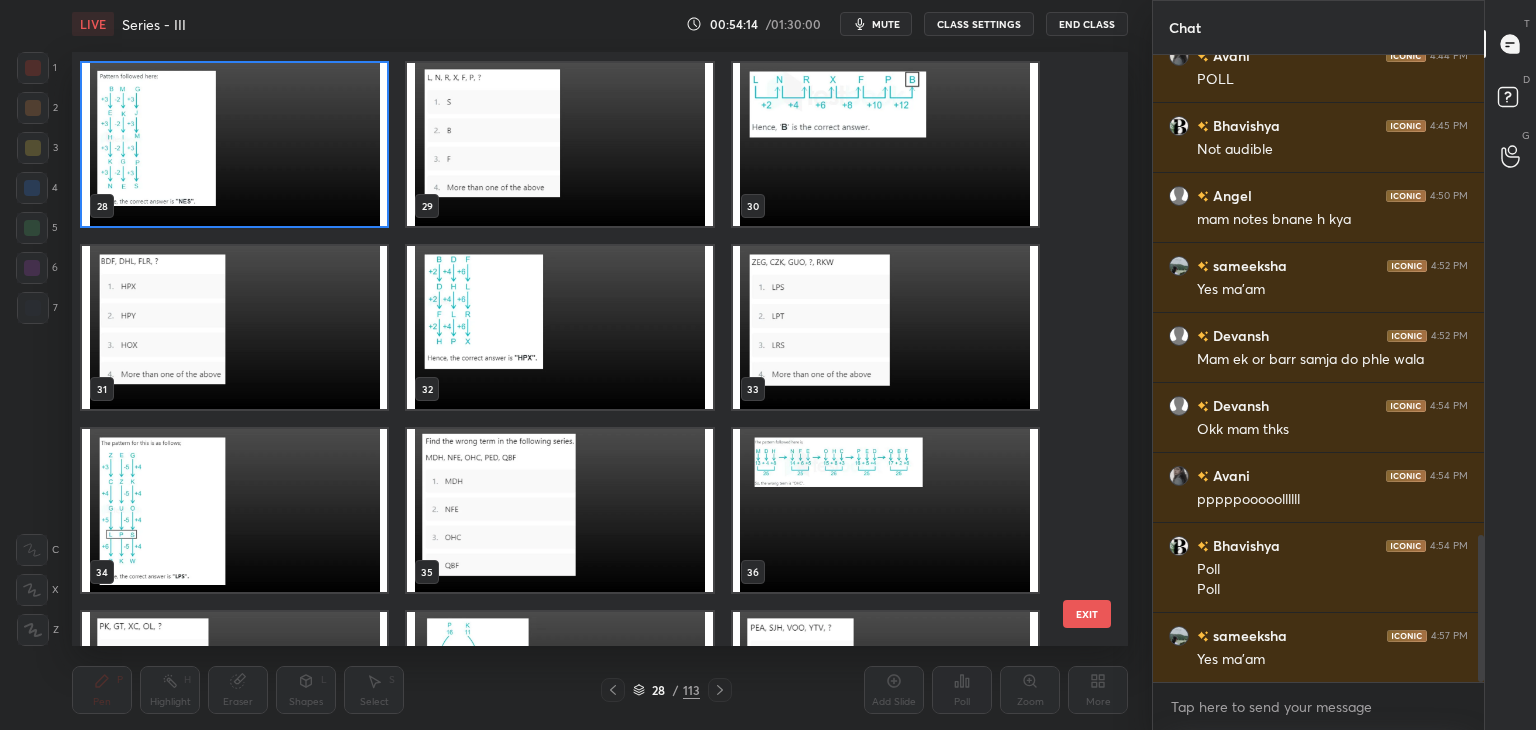 click at bounding box center [559, 144] 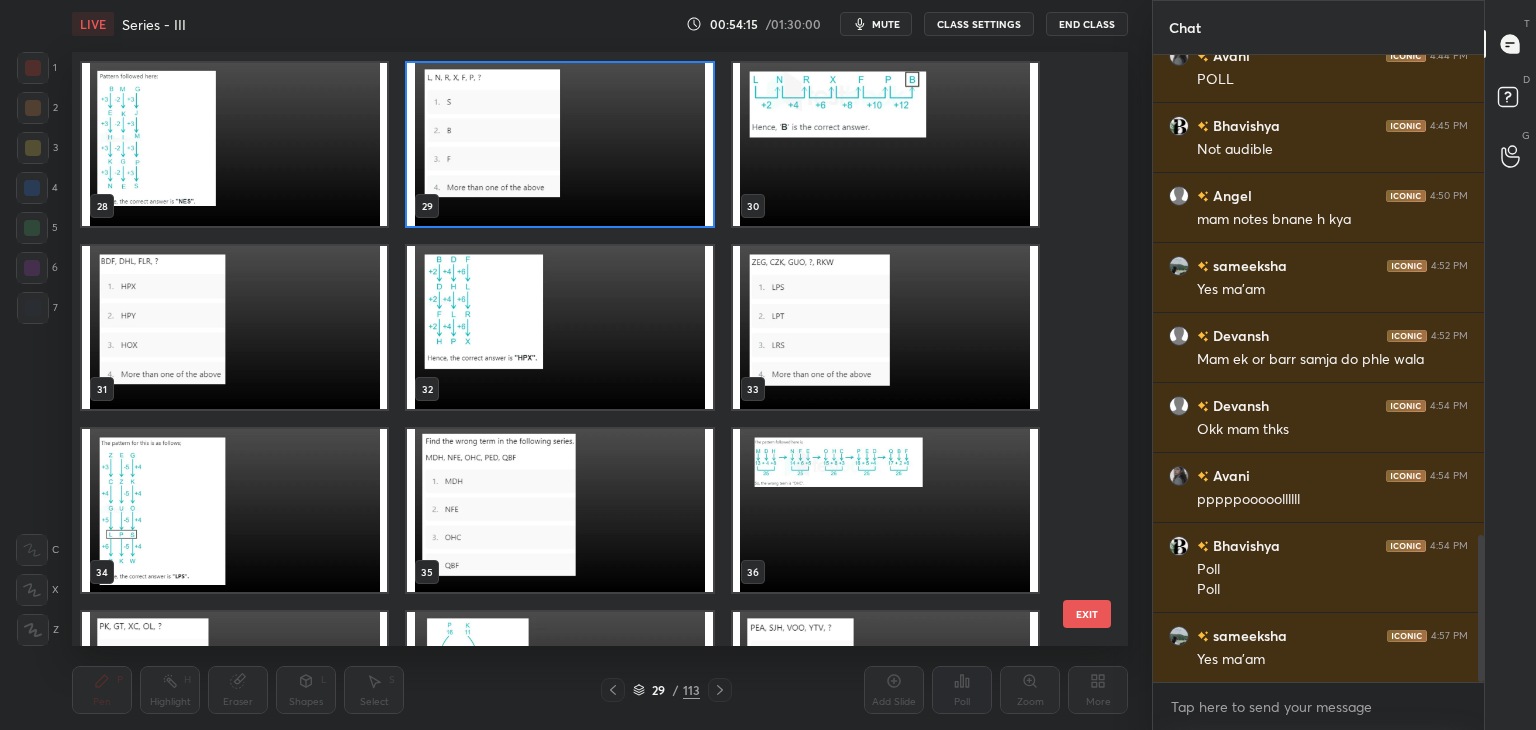 click at bounding box center [559, 144] 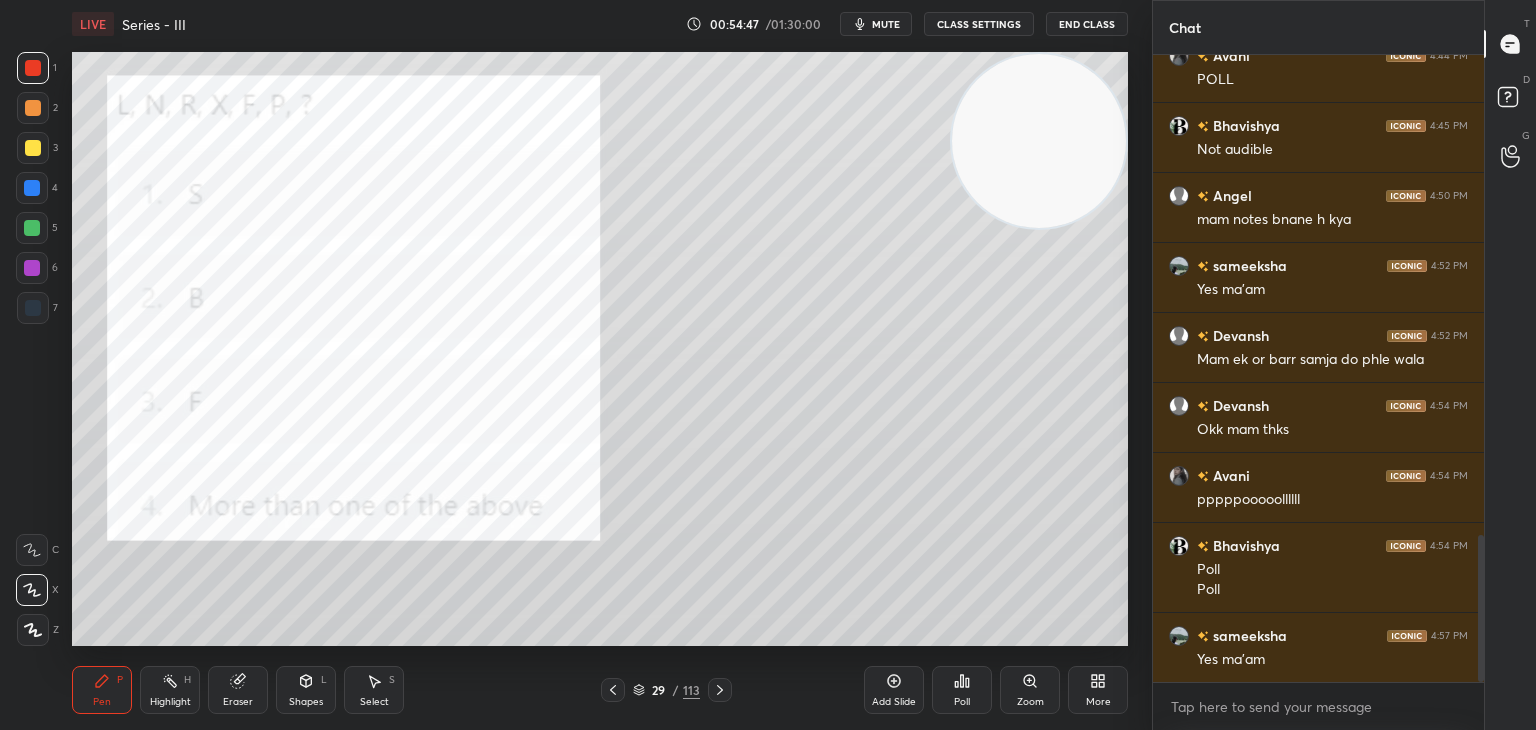 click on "mute" at bounding box center (886, 24) 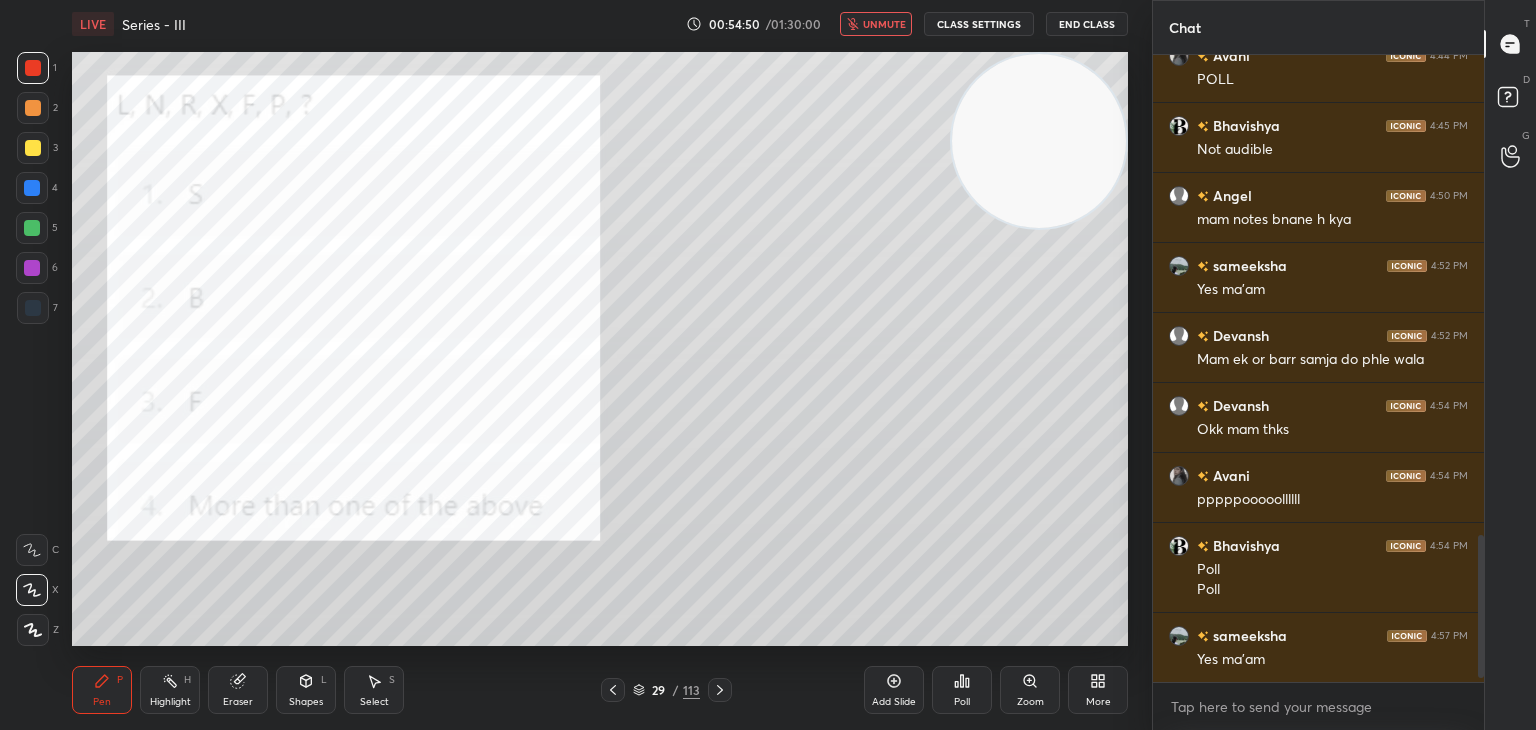 scroll, scrollTop: 2128, scrollLeft: 0, axis: vertical 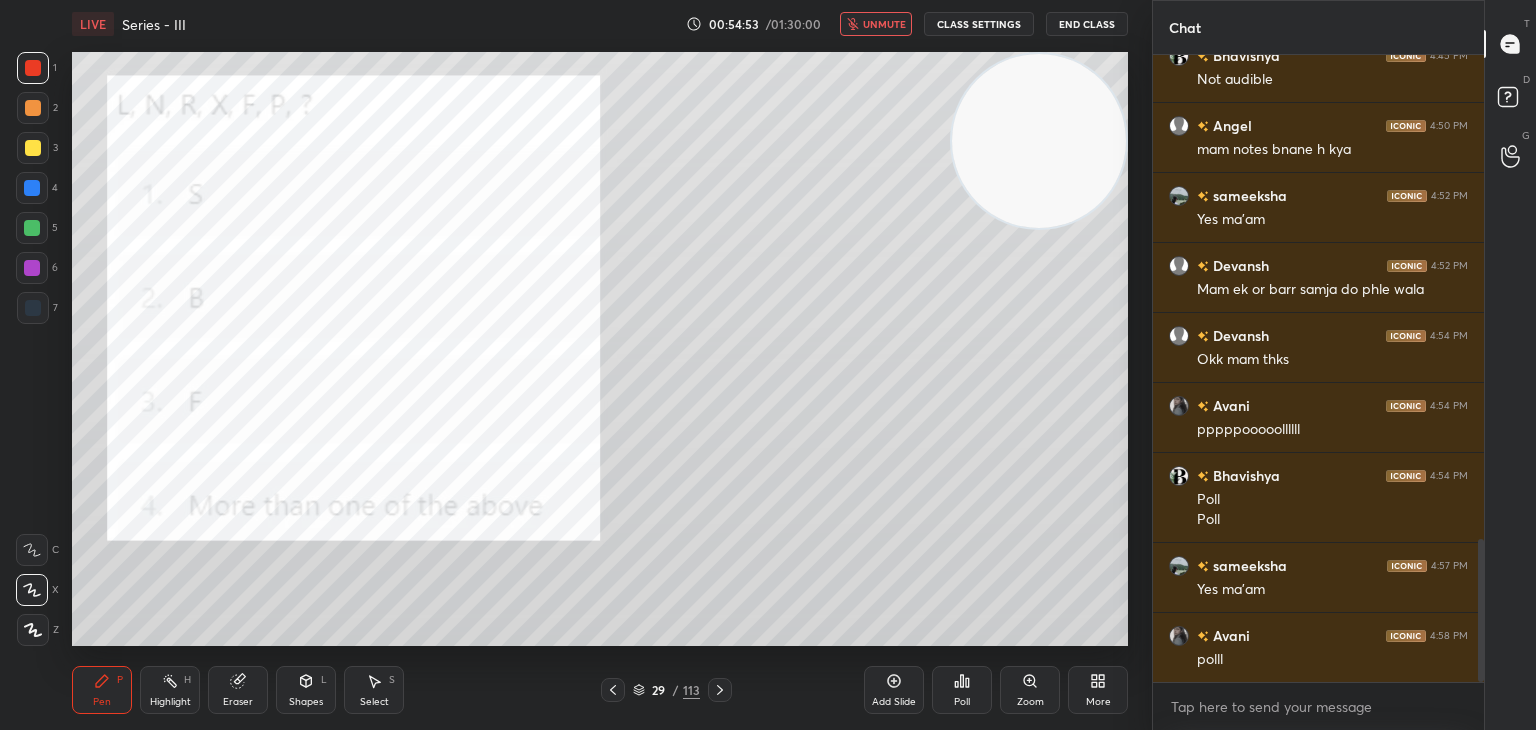 click on "Poll" at bounding box center [962, 690] 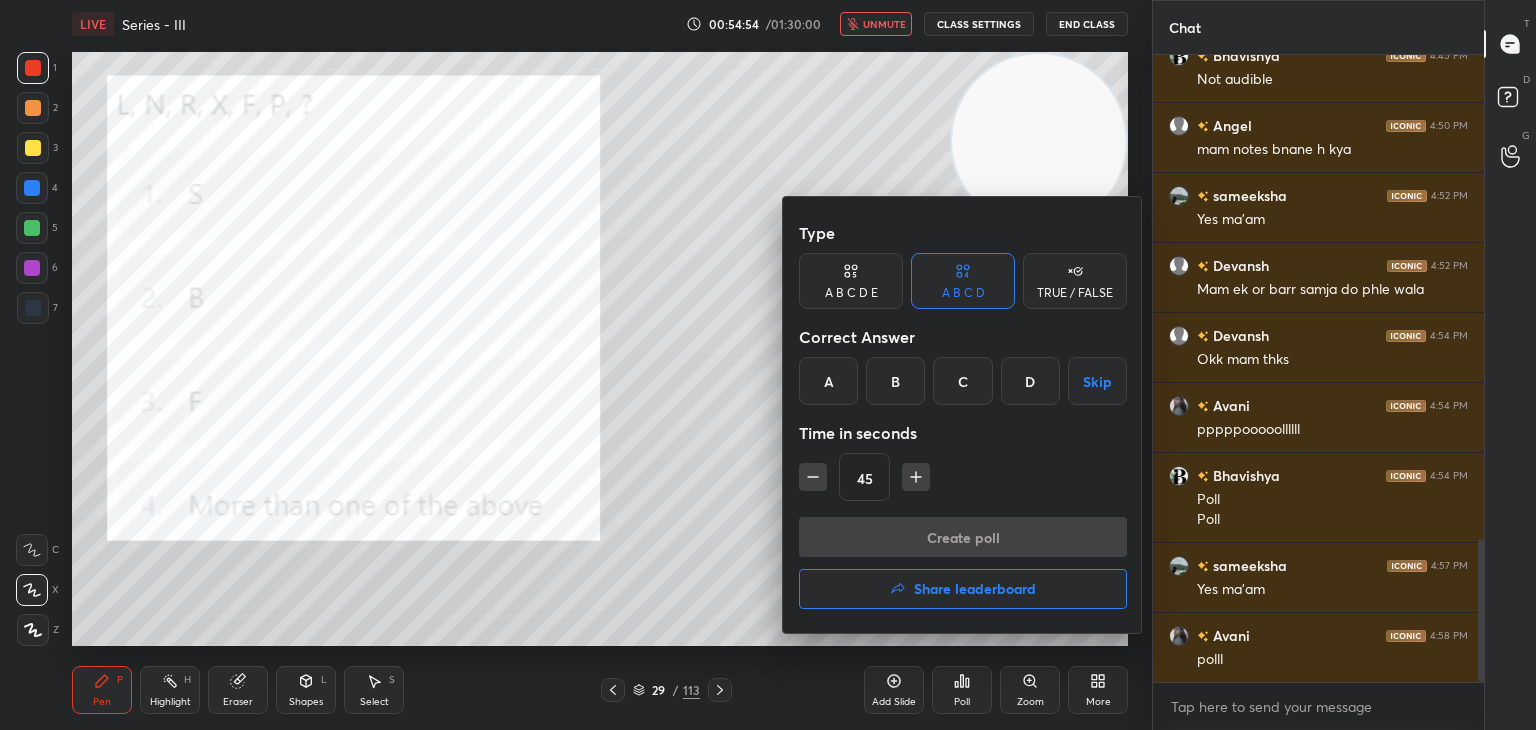 click at bounding box center [768, 365] 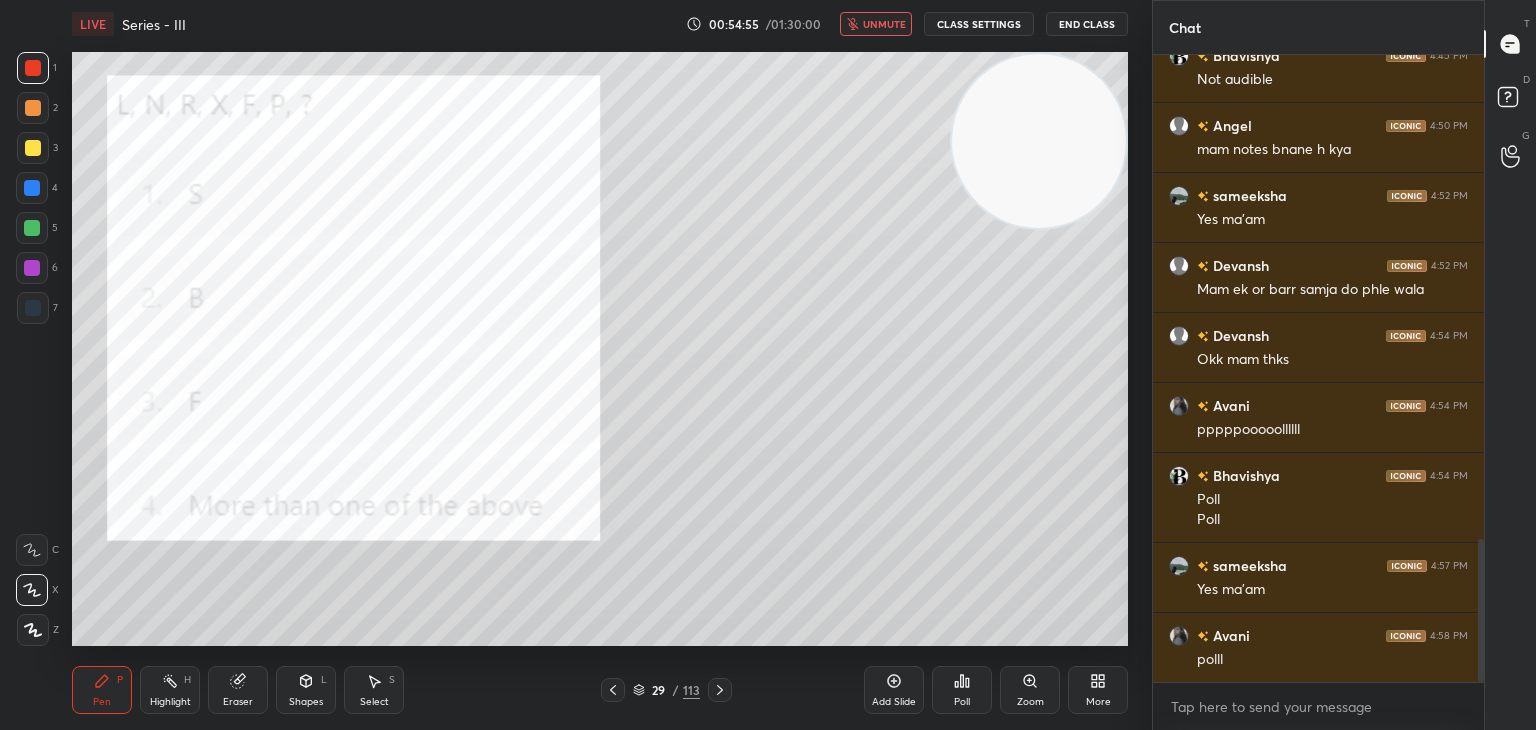 click on "unmute" at bounding box center (884, 24) 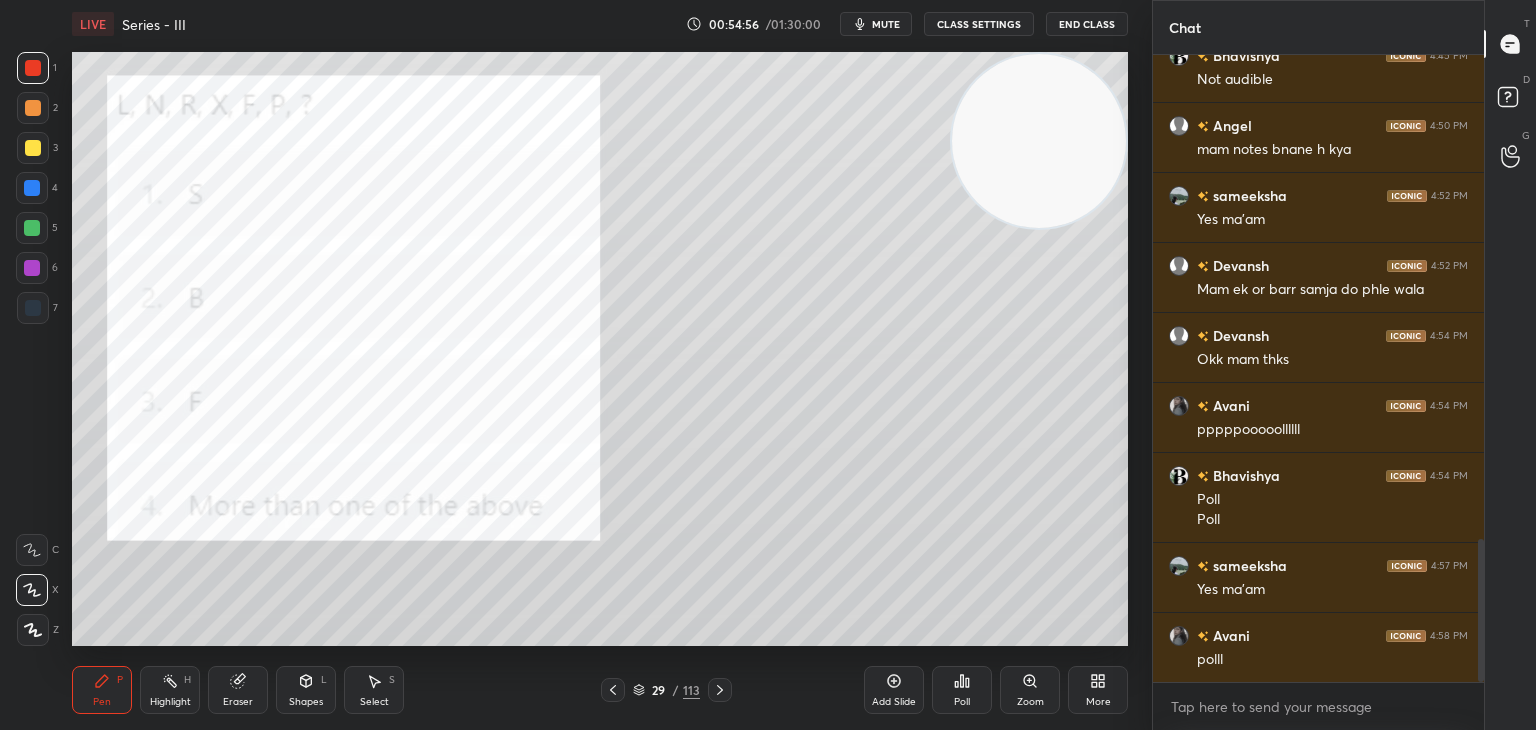 click 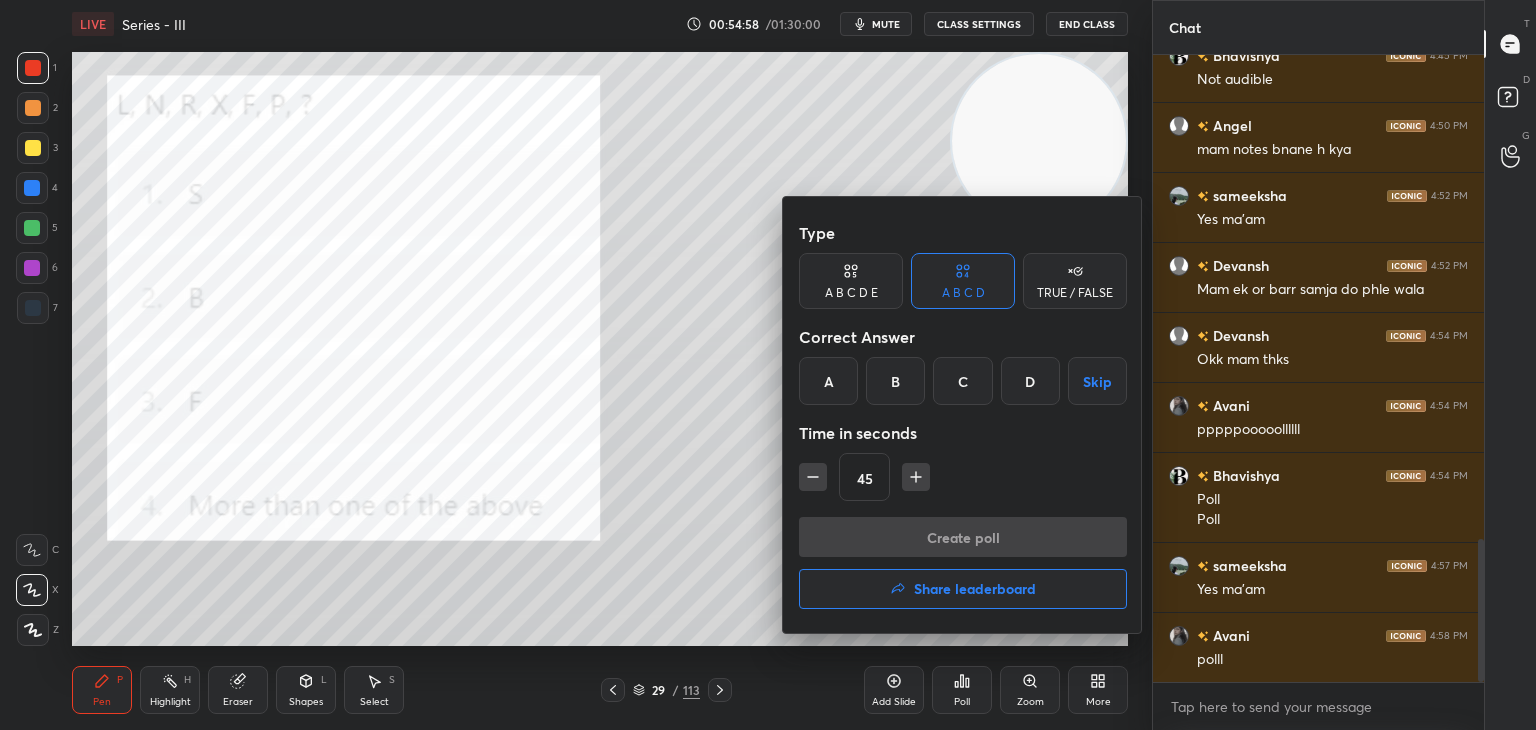 click on "C" at bounding box center [962, 381] 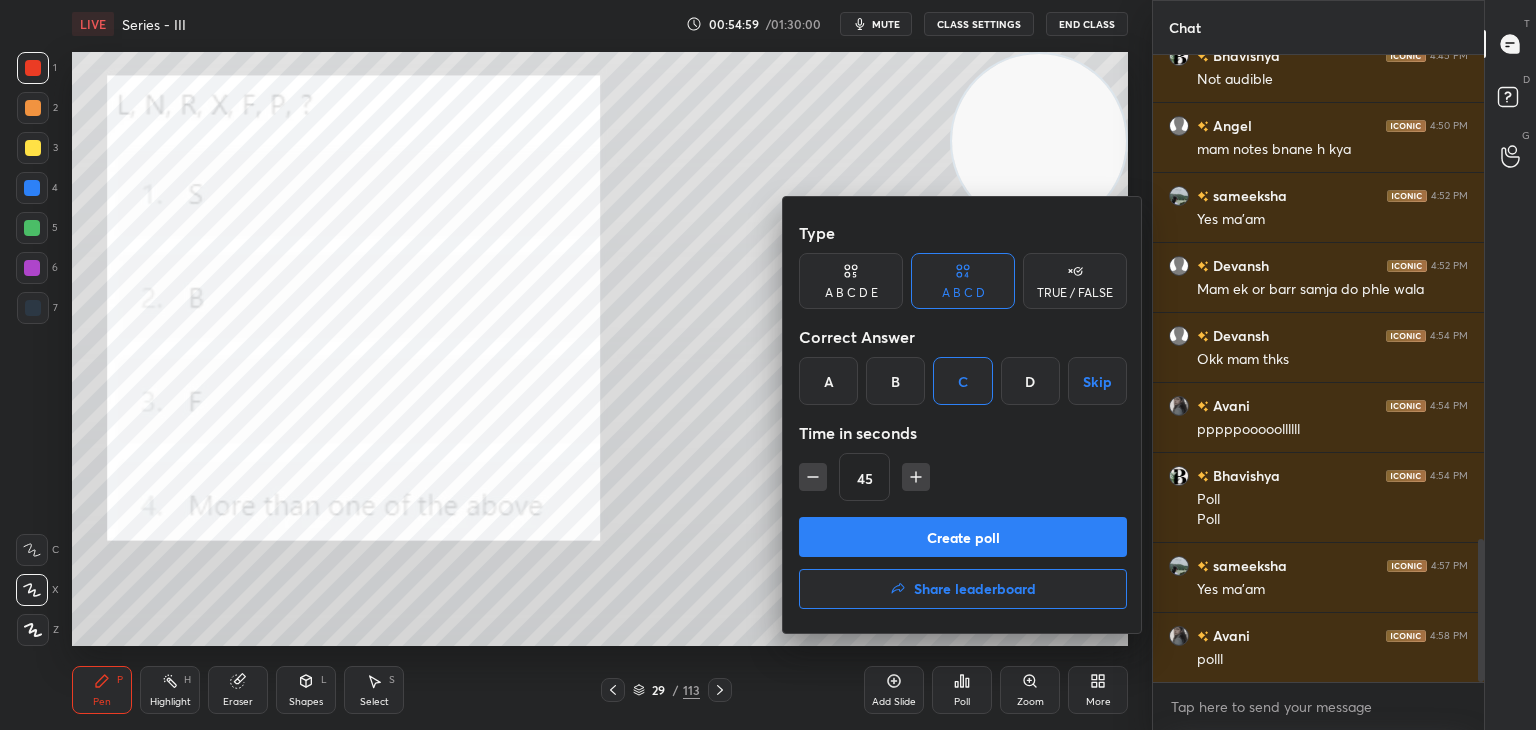 click on "Create poll" at bounding box center [963, 537] 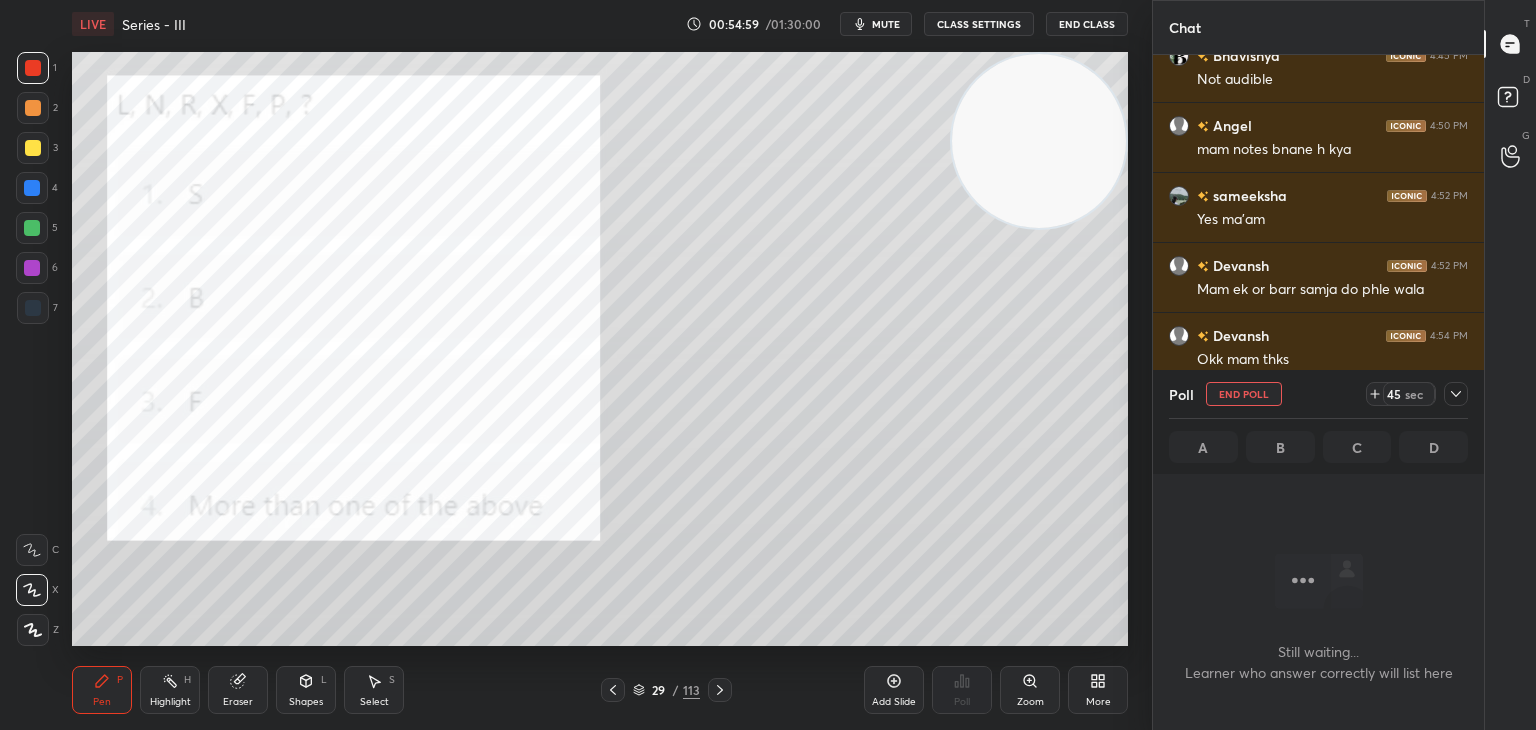 scroll, scrollTop: 6, scrollLeft: 6, axis: both 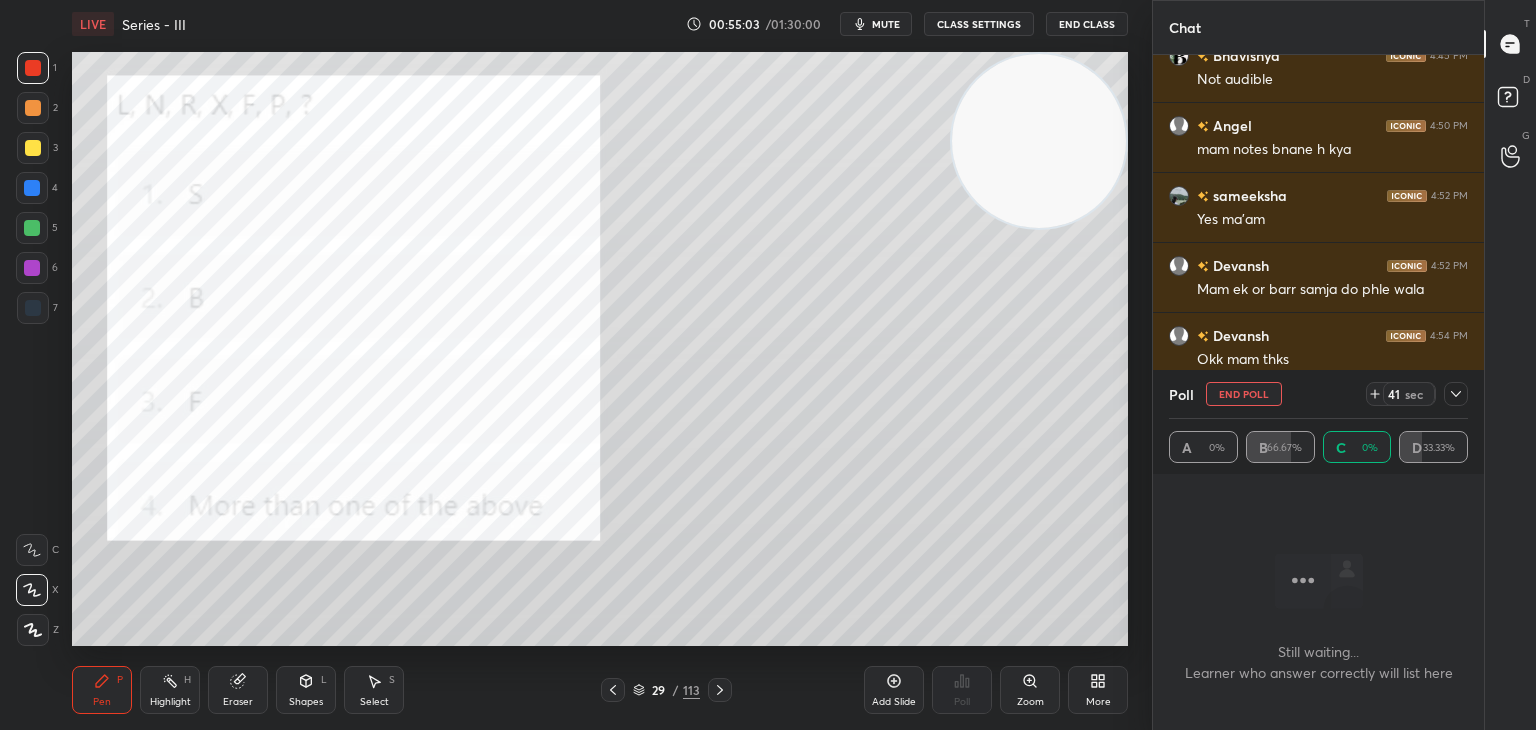 click 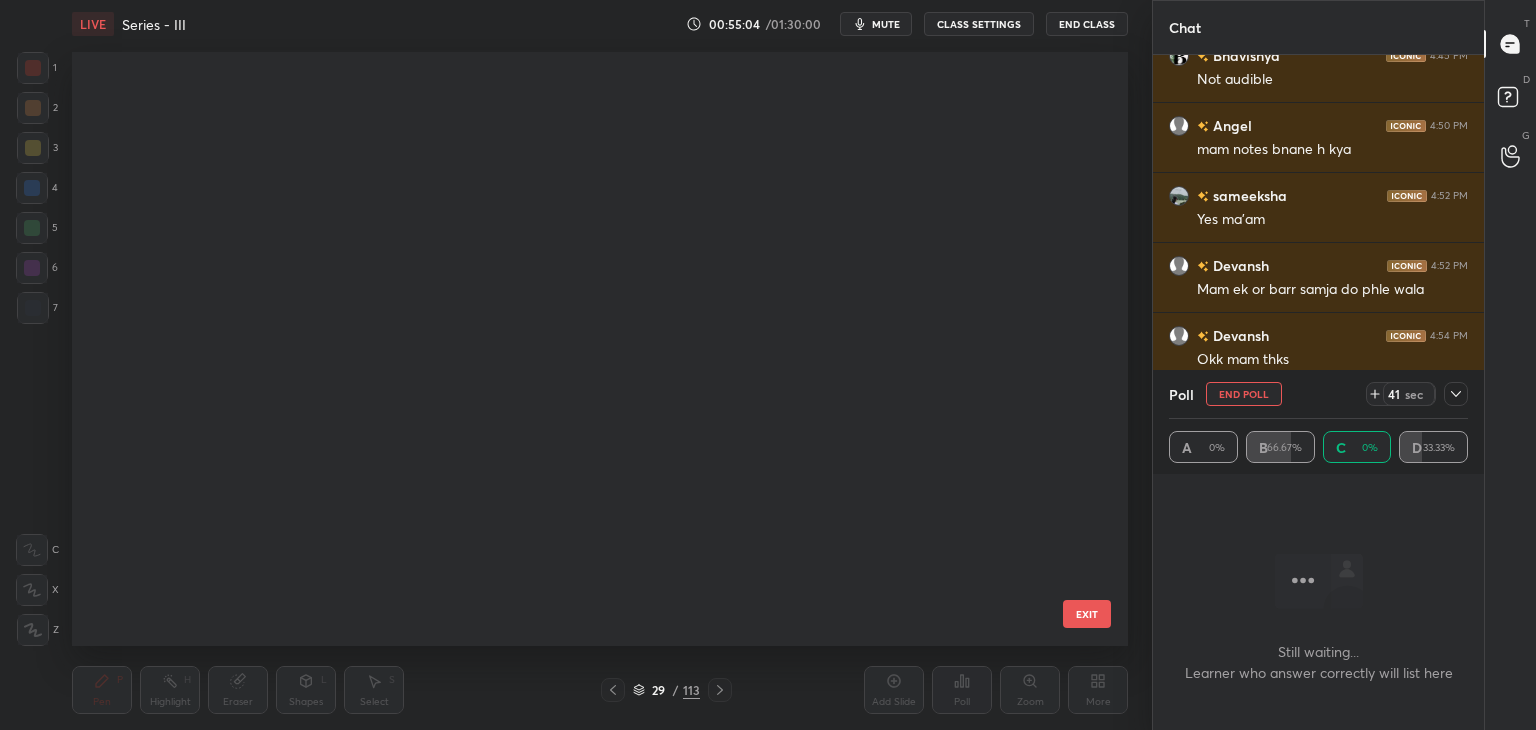 scroll, scrollTop: 1236, scrollLeft: 0, axis: vertical 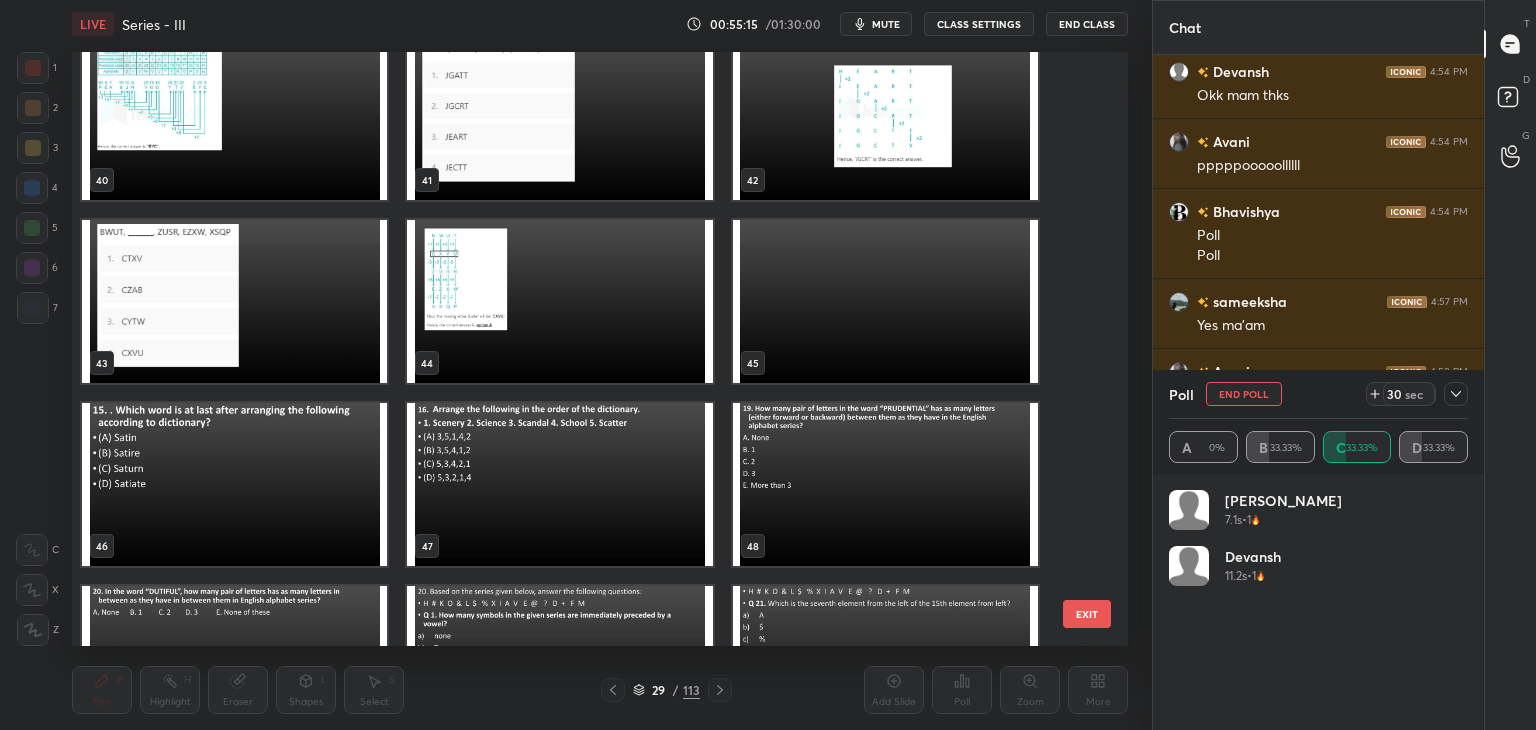 click on "EXIT" at bounding box center [1087, 614] 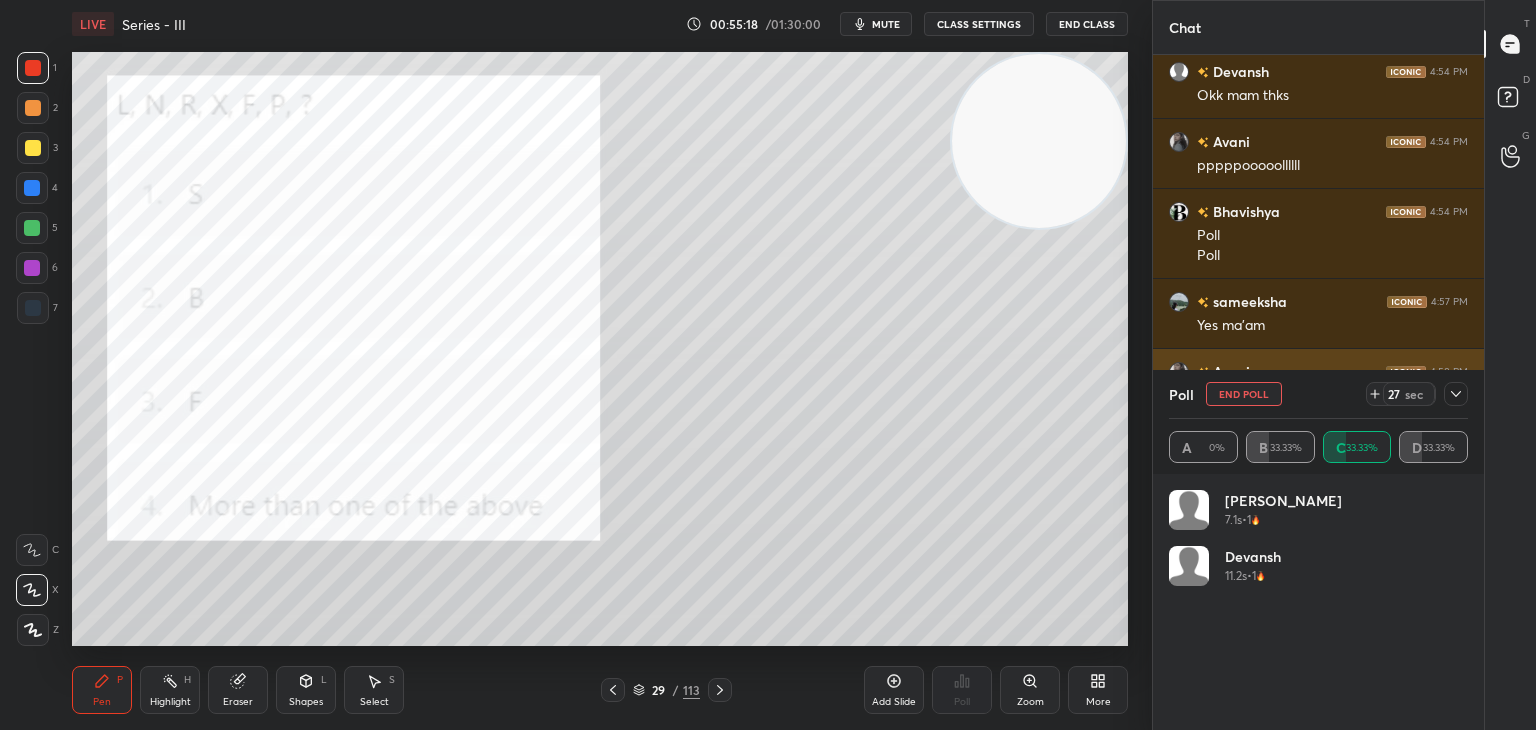 click 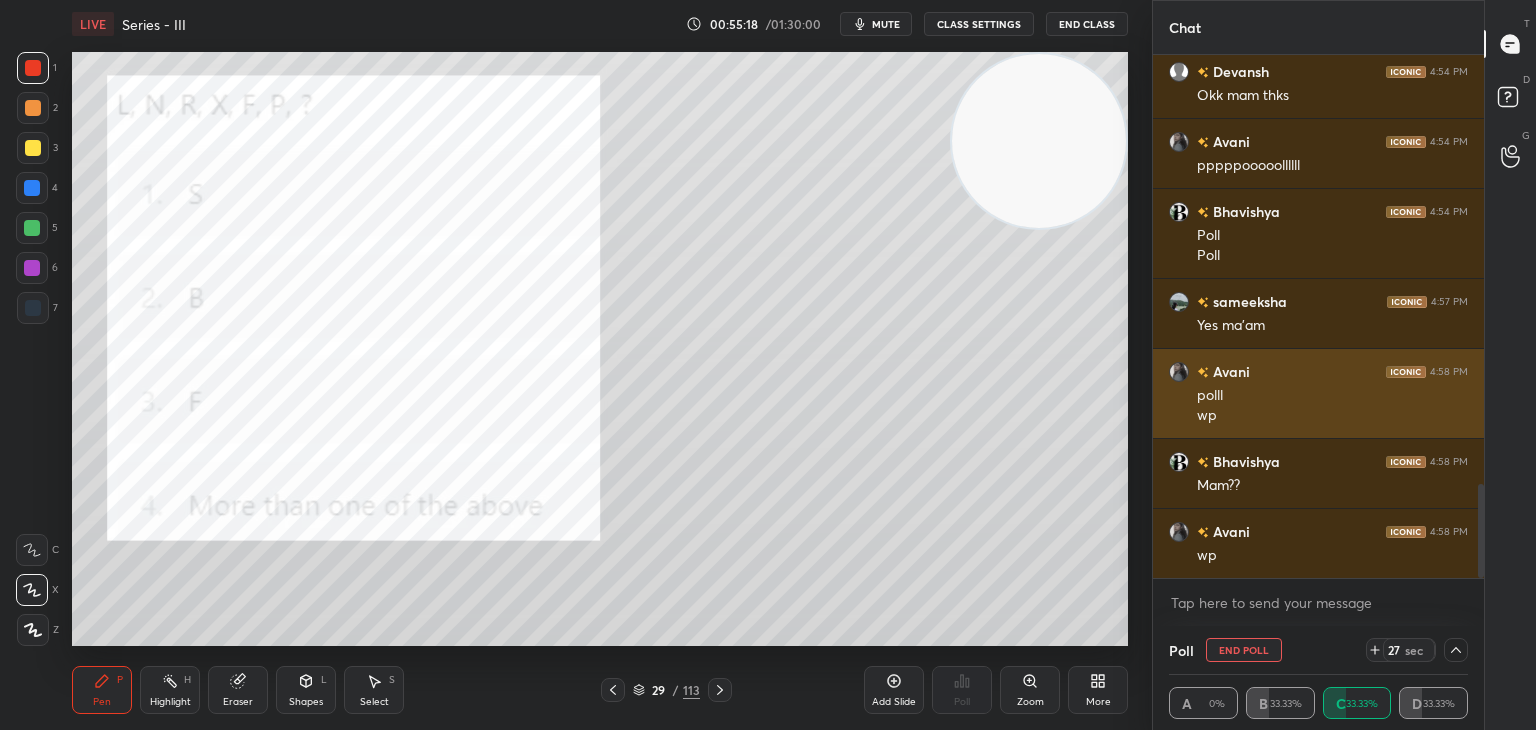 scroll, scrollTop: 0, scrollLeft: 0, axis: both 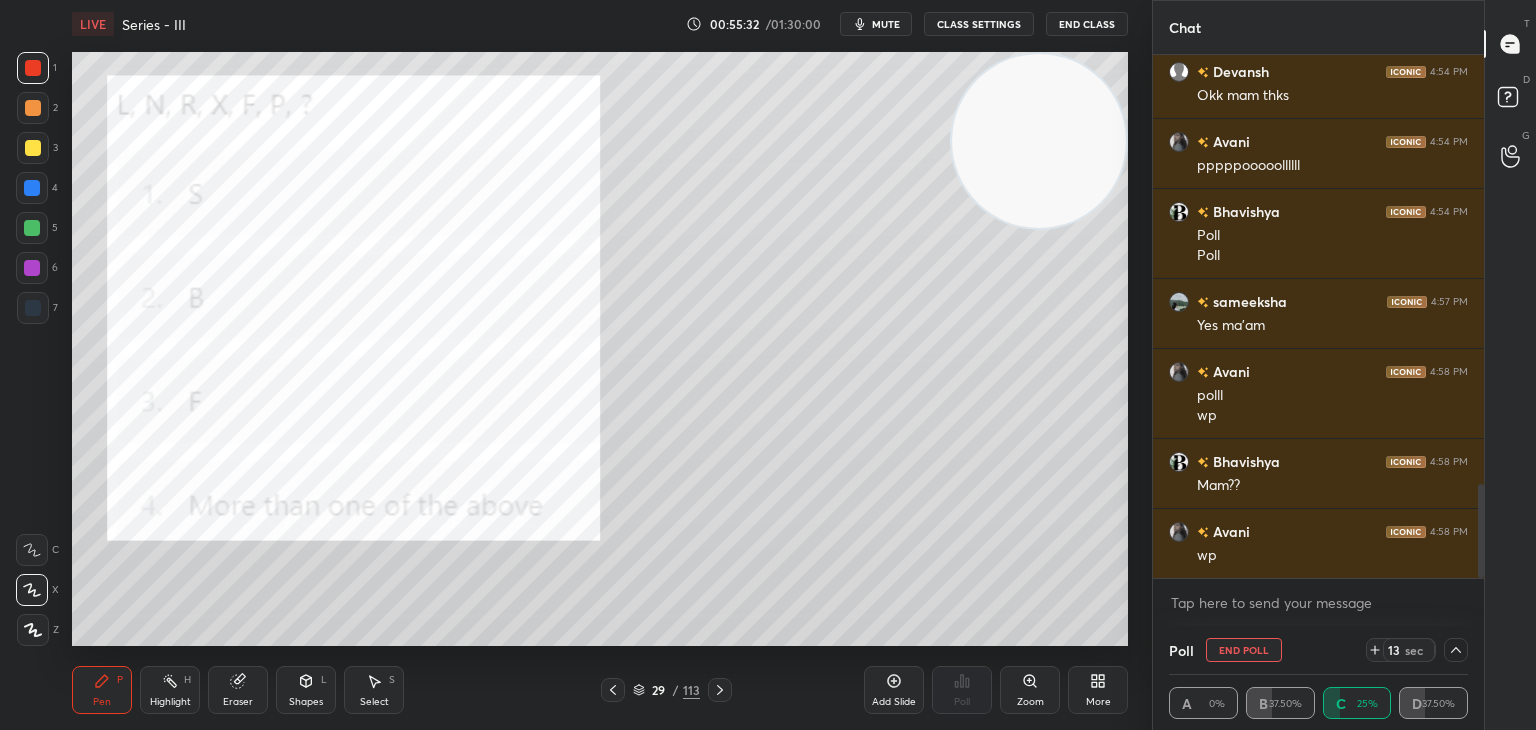 click on "End Poll" at bounding box center (1244, 650) 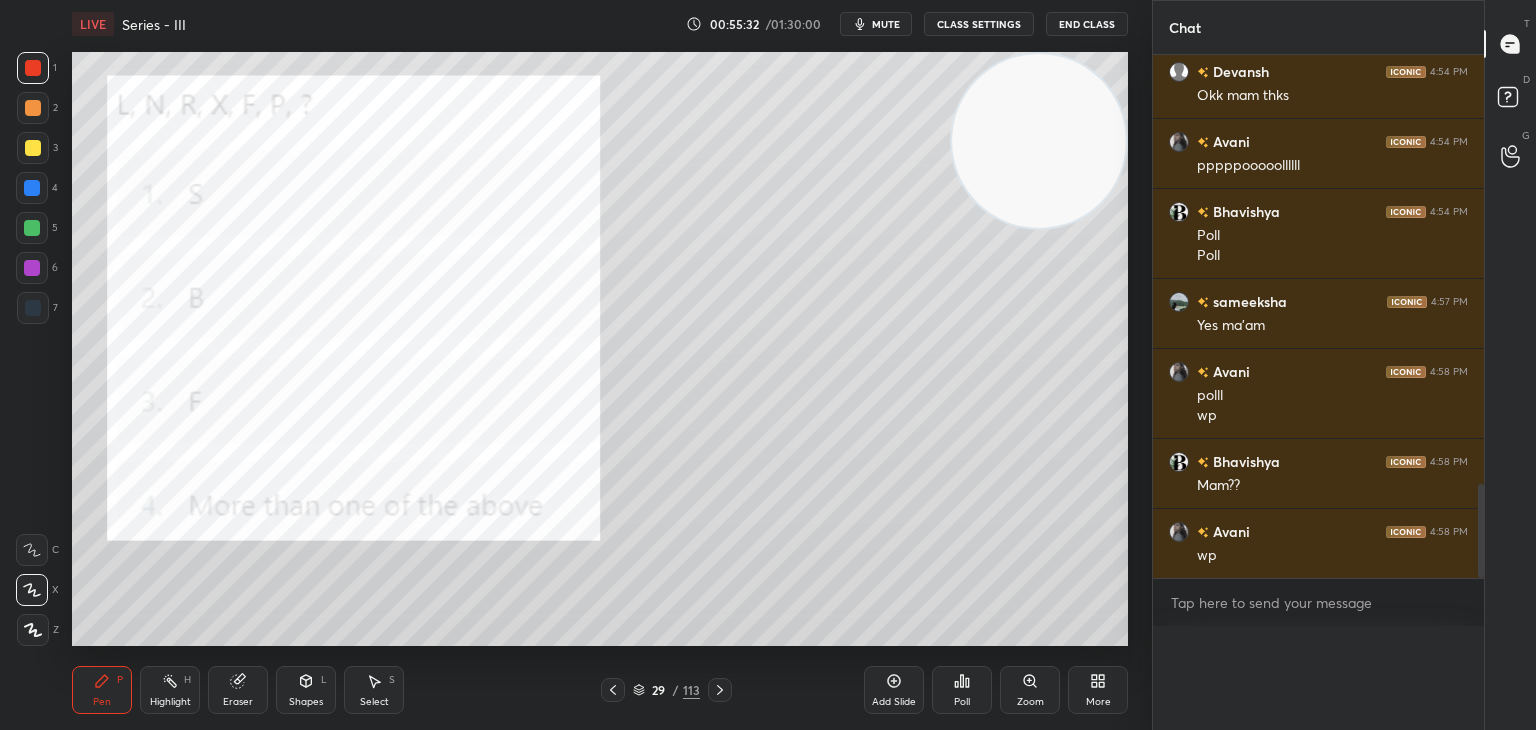 scroll, scrollTop: 541, scrollLeft: 325, axis: both 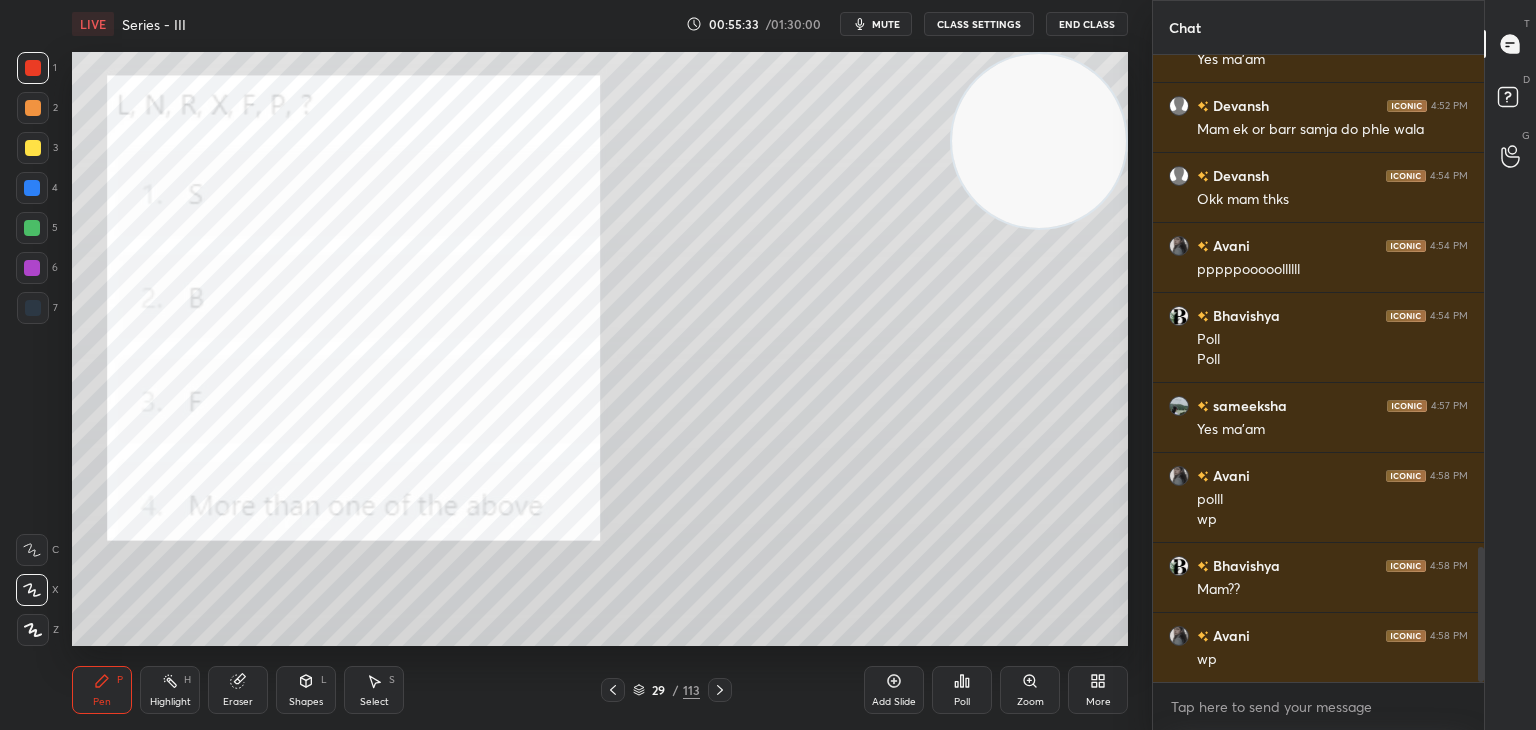 click 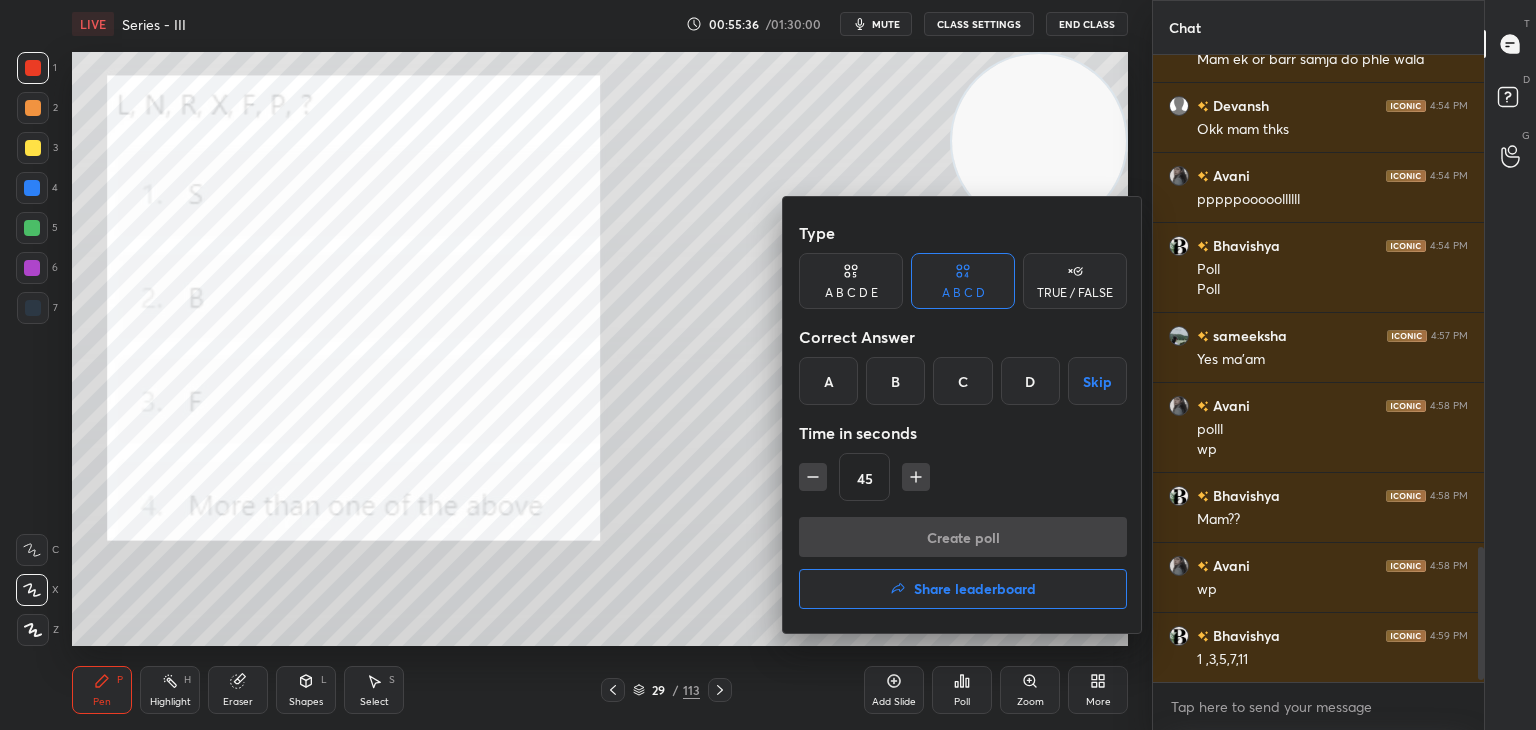 click on "B" at bounding box center [895, 381] 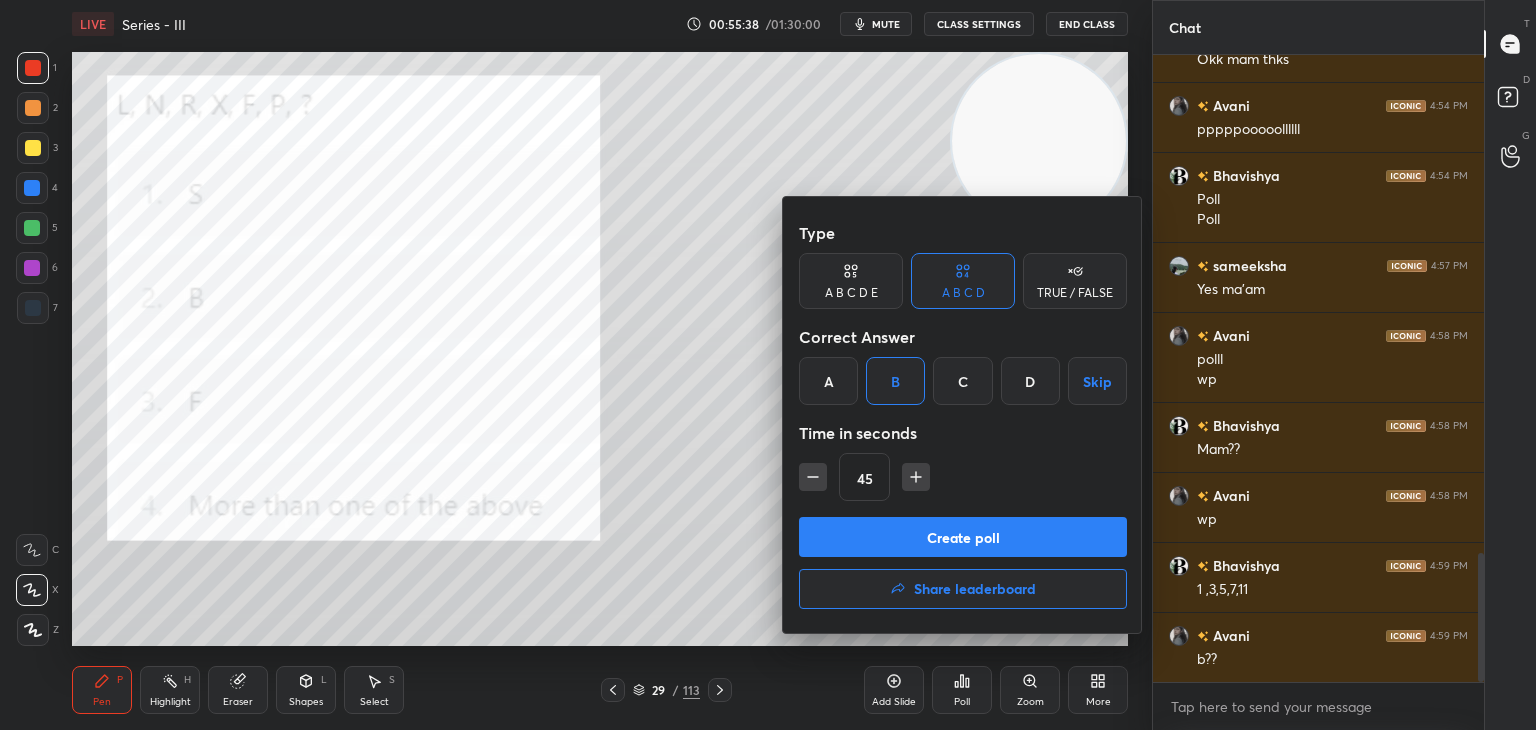 click on "Create poll" at bounding box center (963, 537) 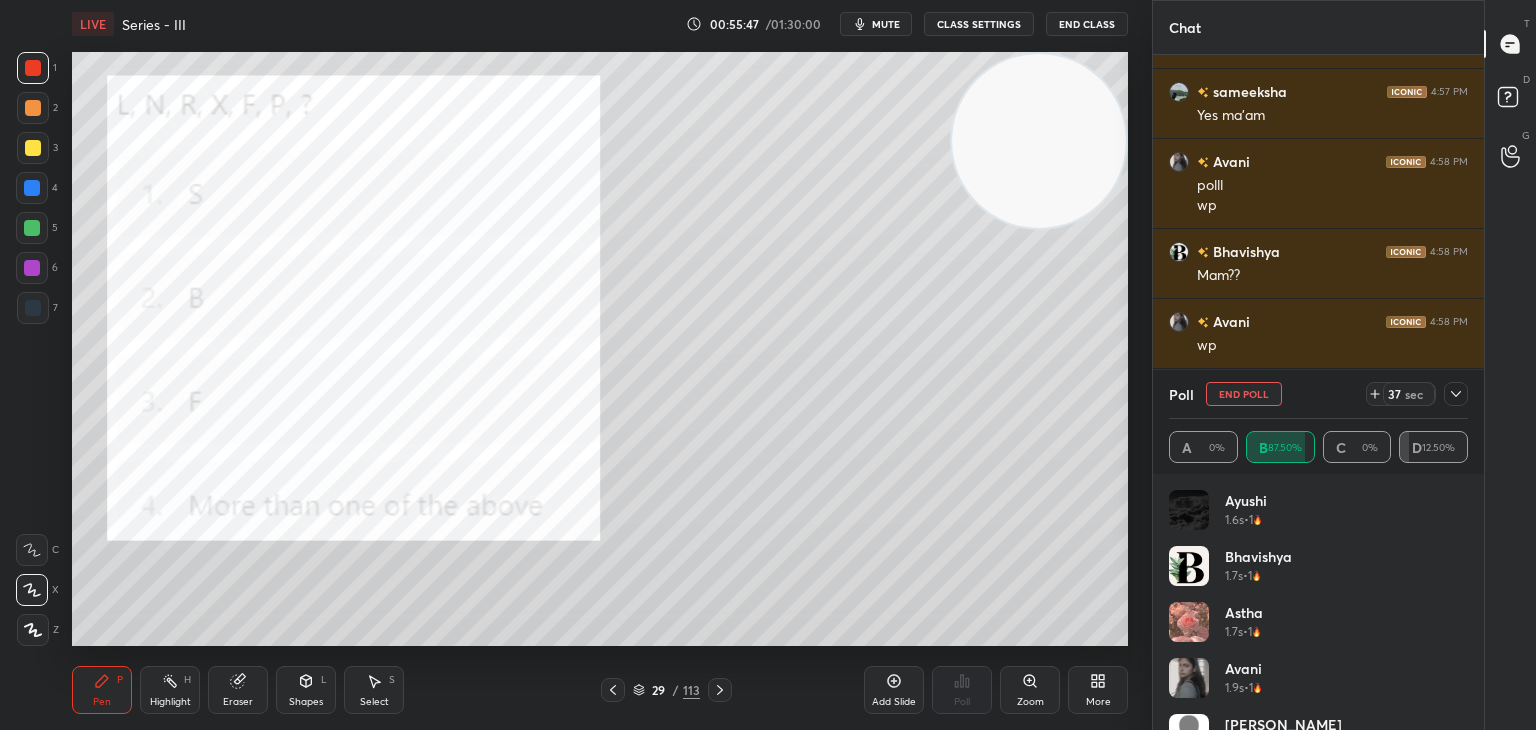 click 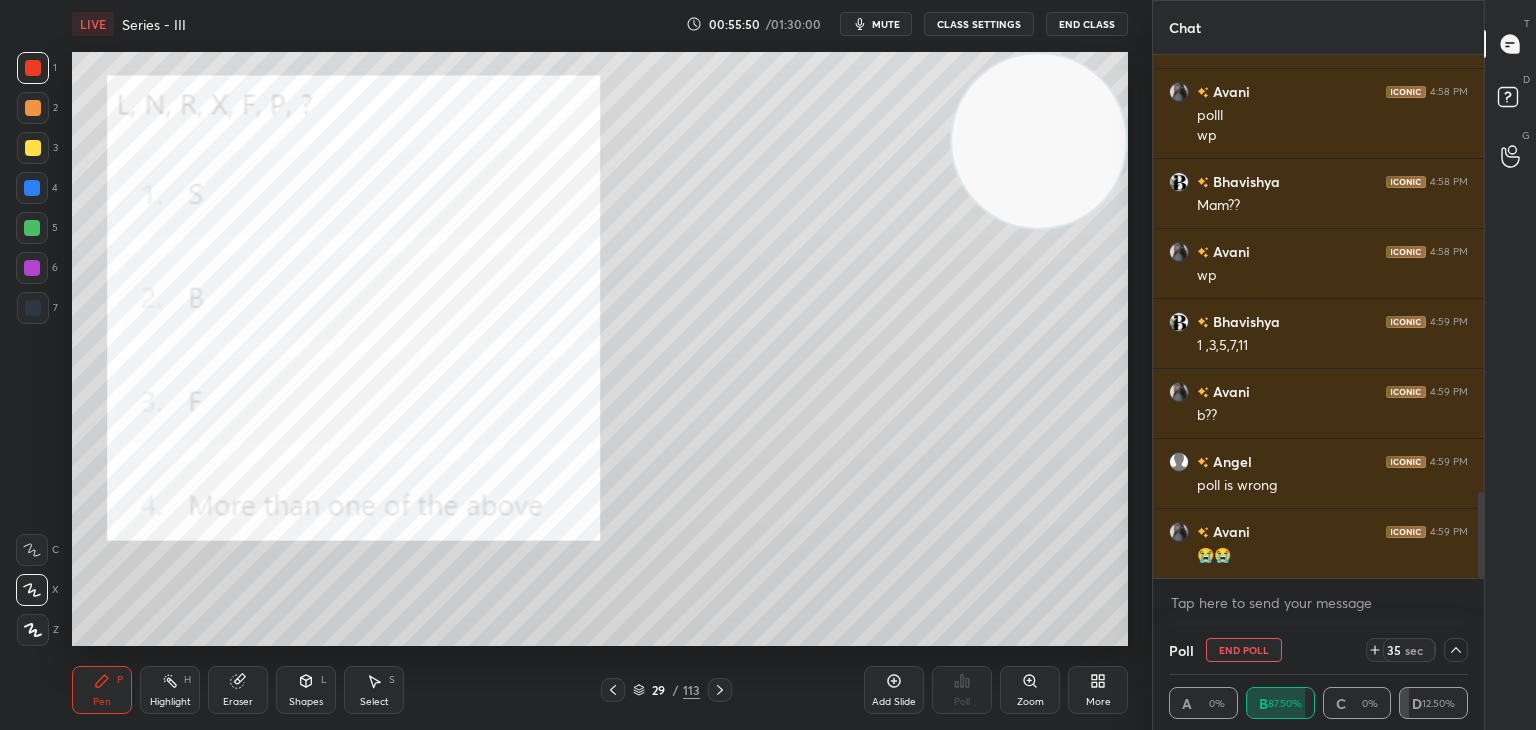 click at bounding box center [33, 308] 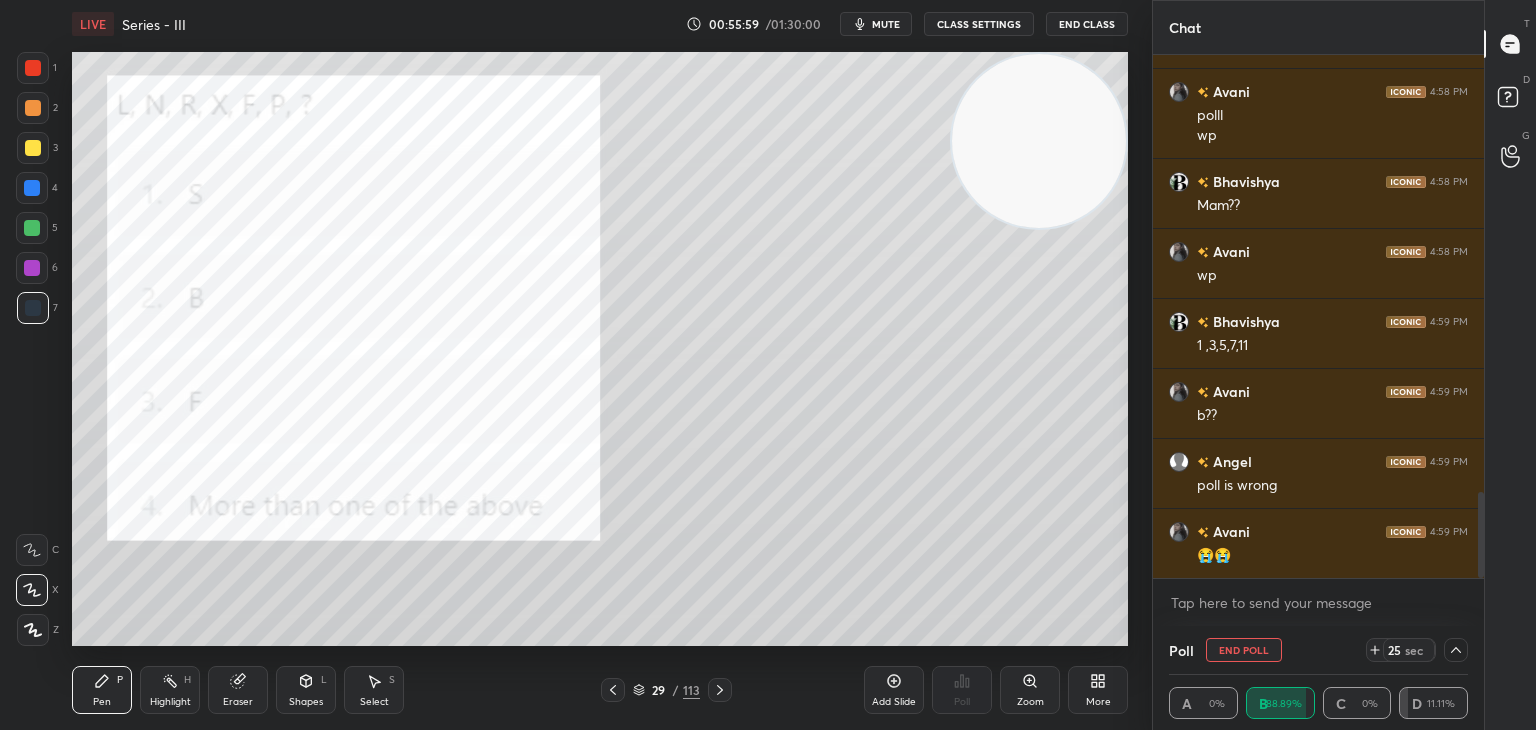 click at bounding box center (33, 108) 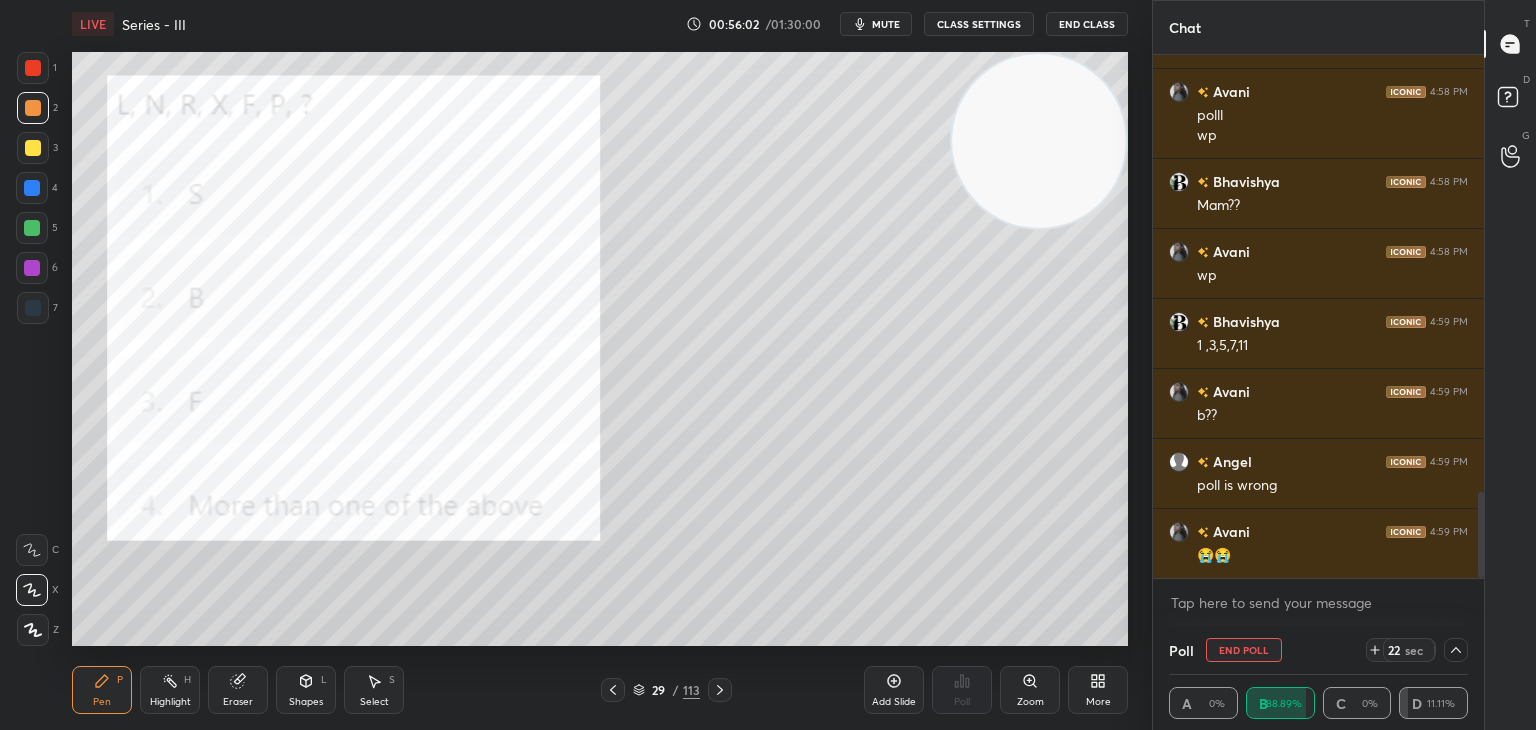 click at bounding box center (33, 68) 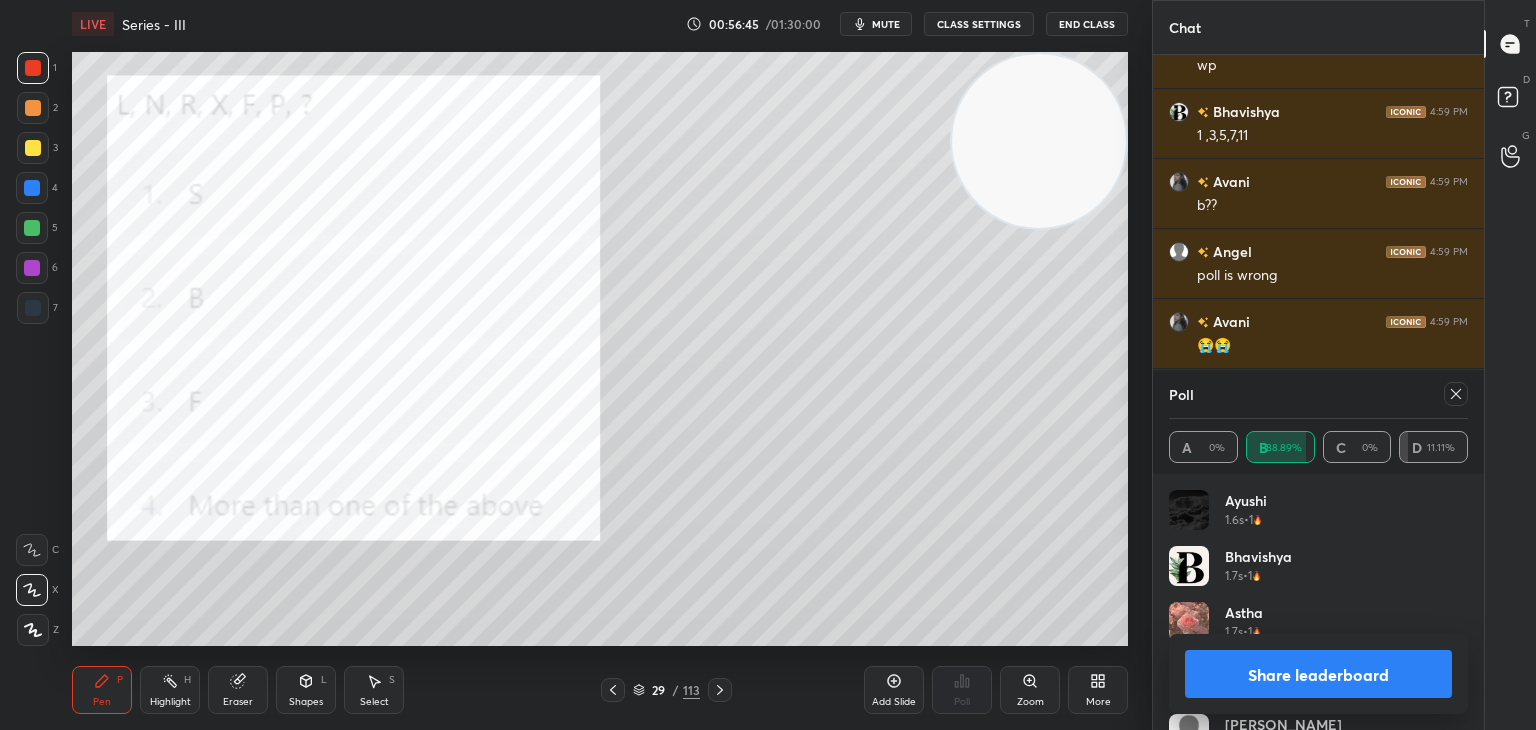 scroll, scrollTop: 2952, scrollLeft: 0, axis: vertical 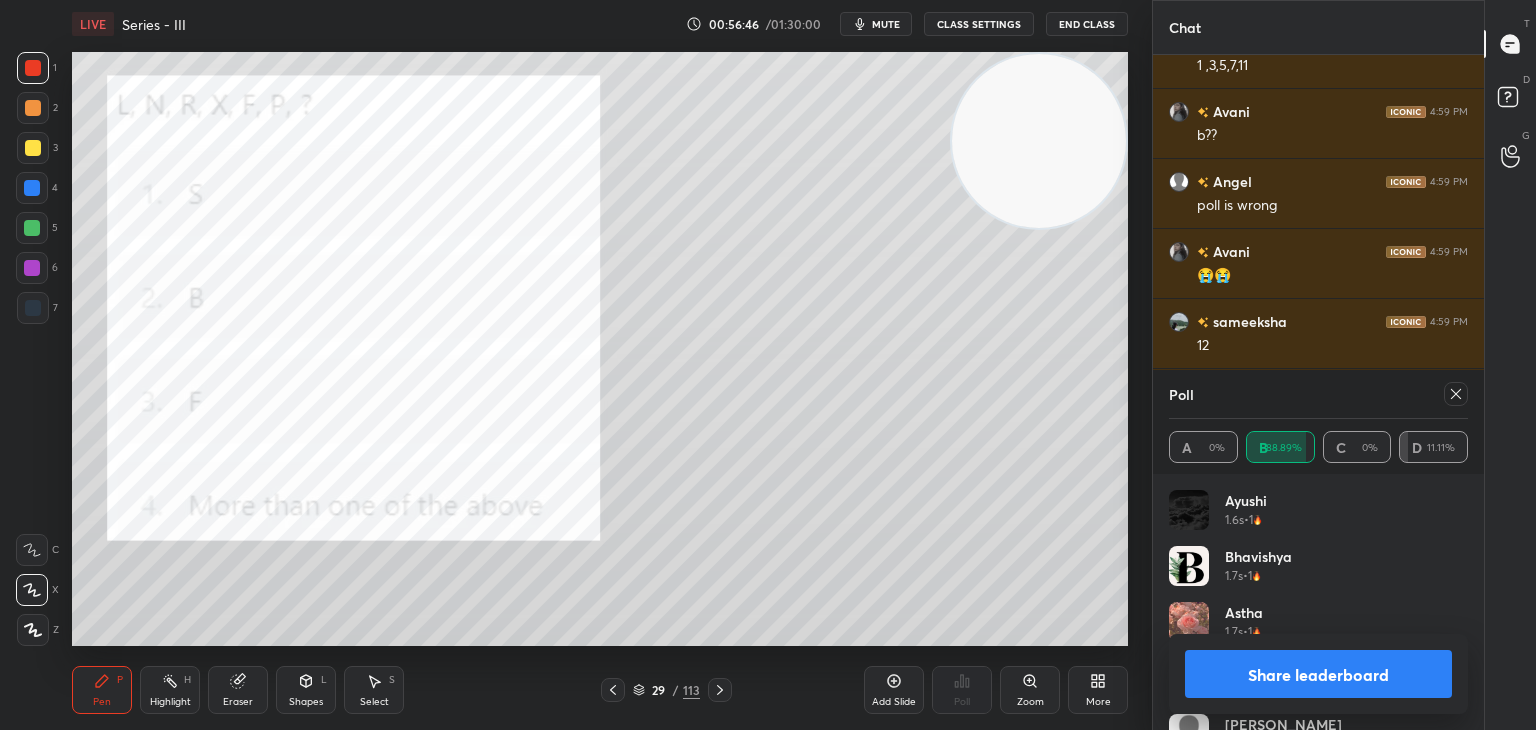 click 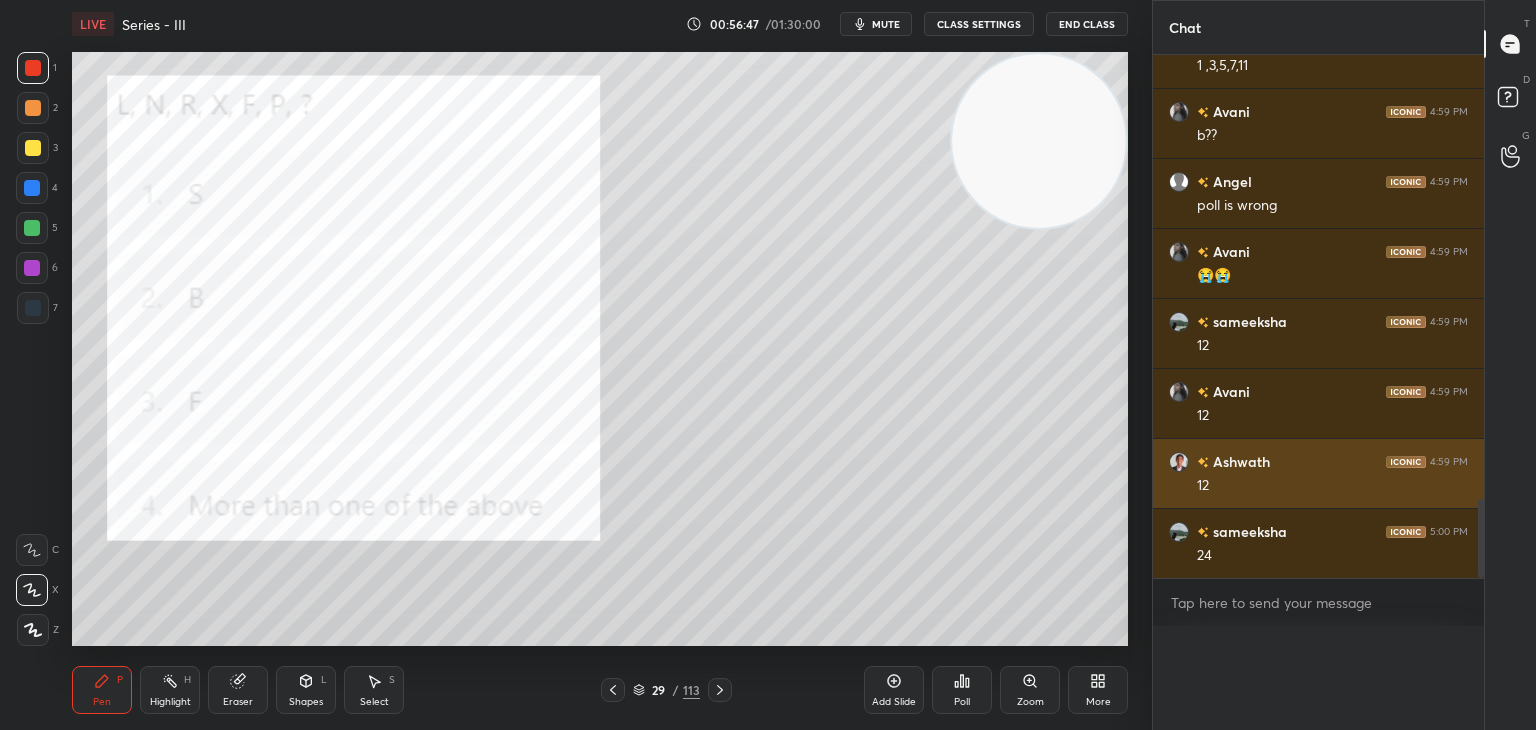 scroll, scrollTop: 0, scrollLeft: 0, axis: both 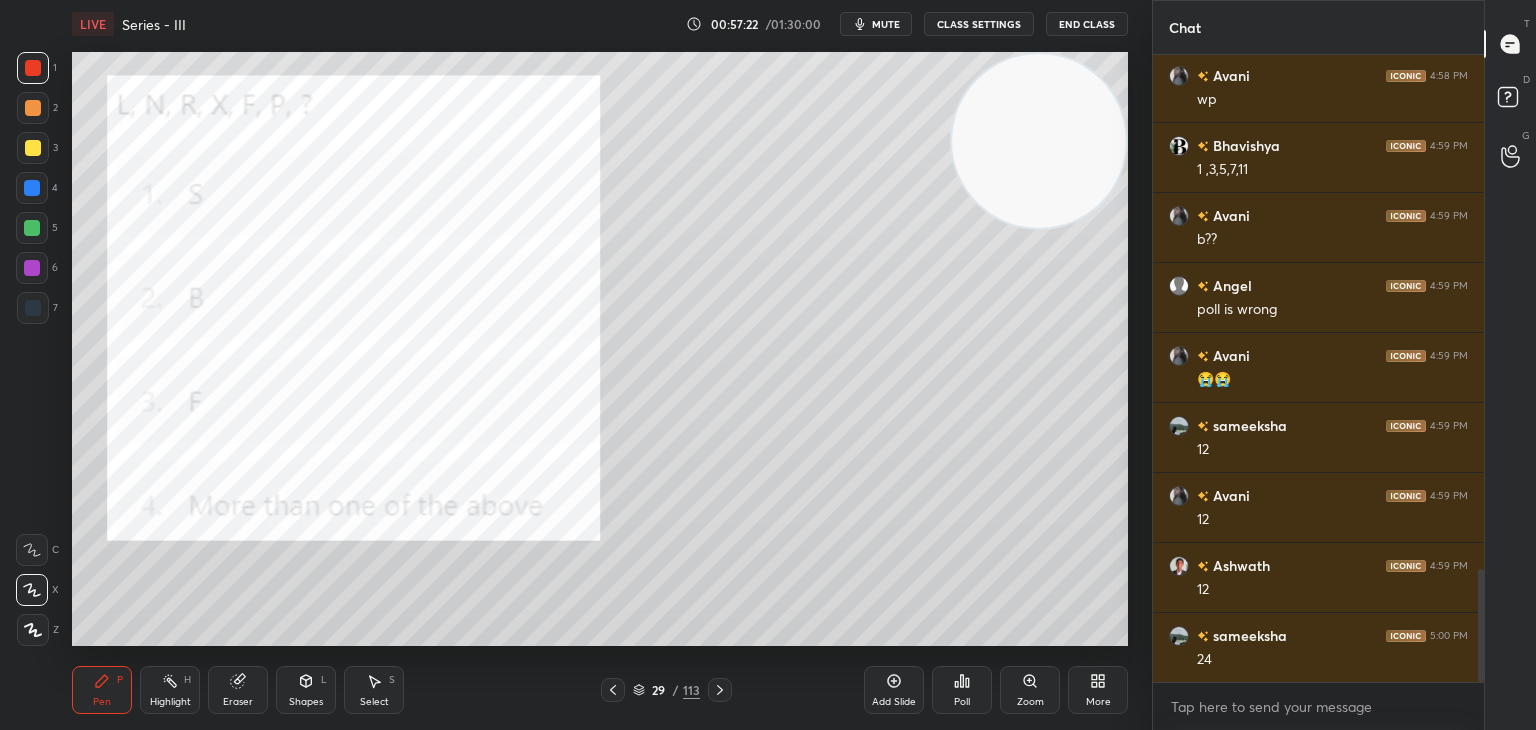 click at bounding box center (33, 148) 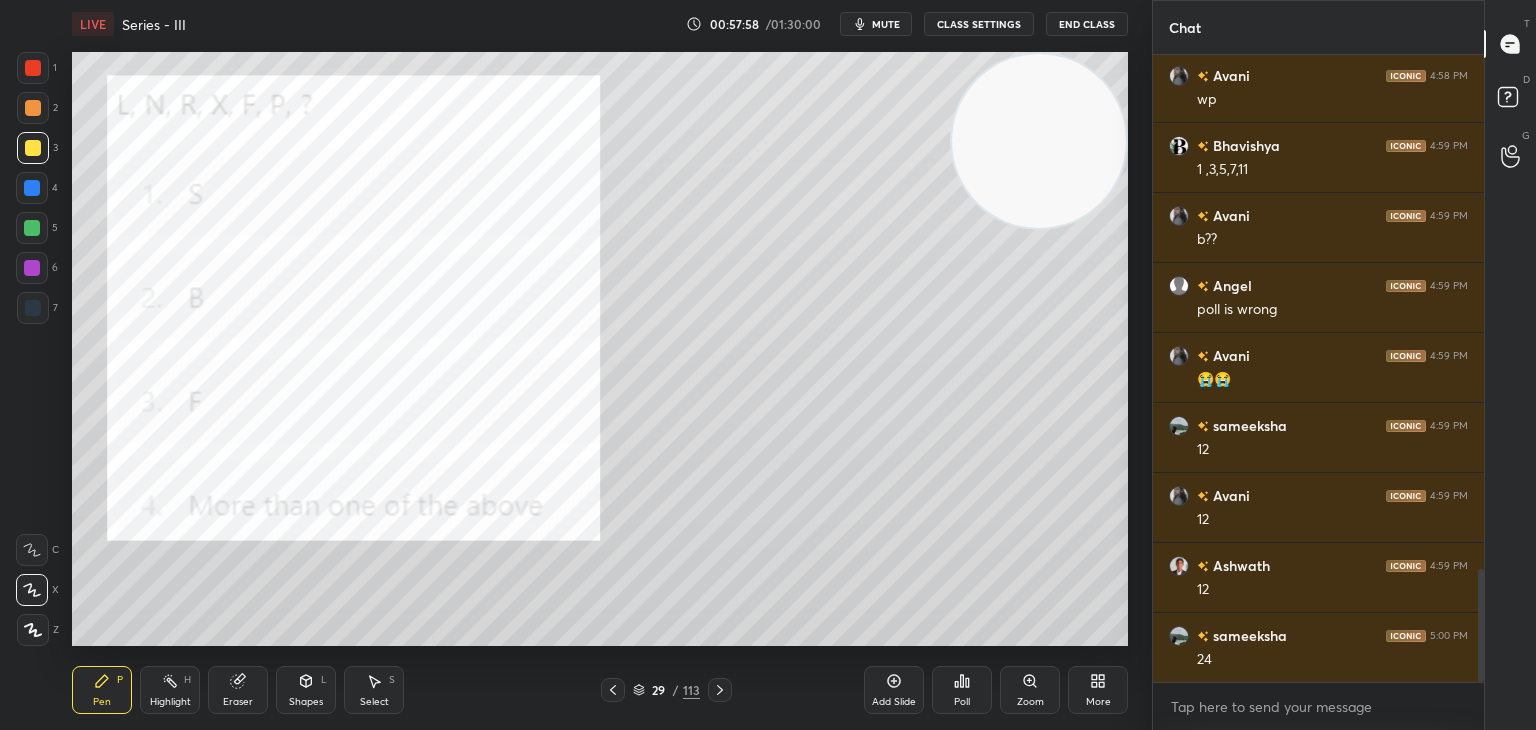 scroll, scrollTop: 2936, scrollLeft: 0, axis: vertical 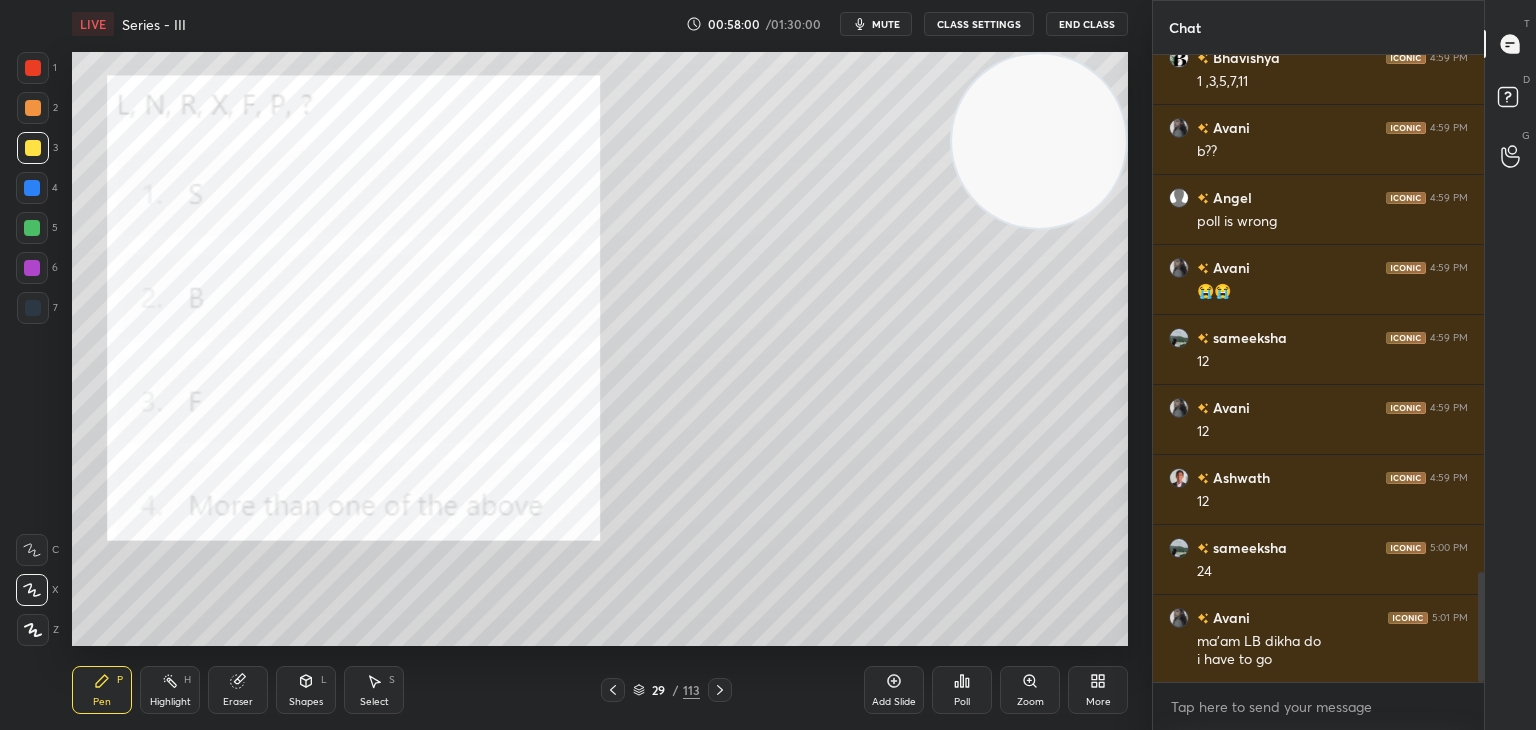 click 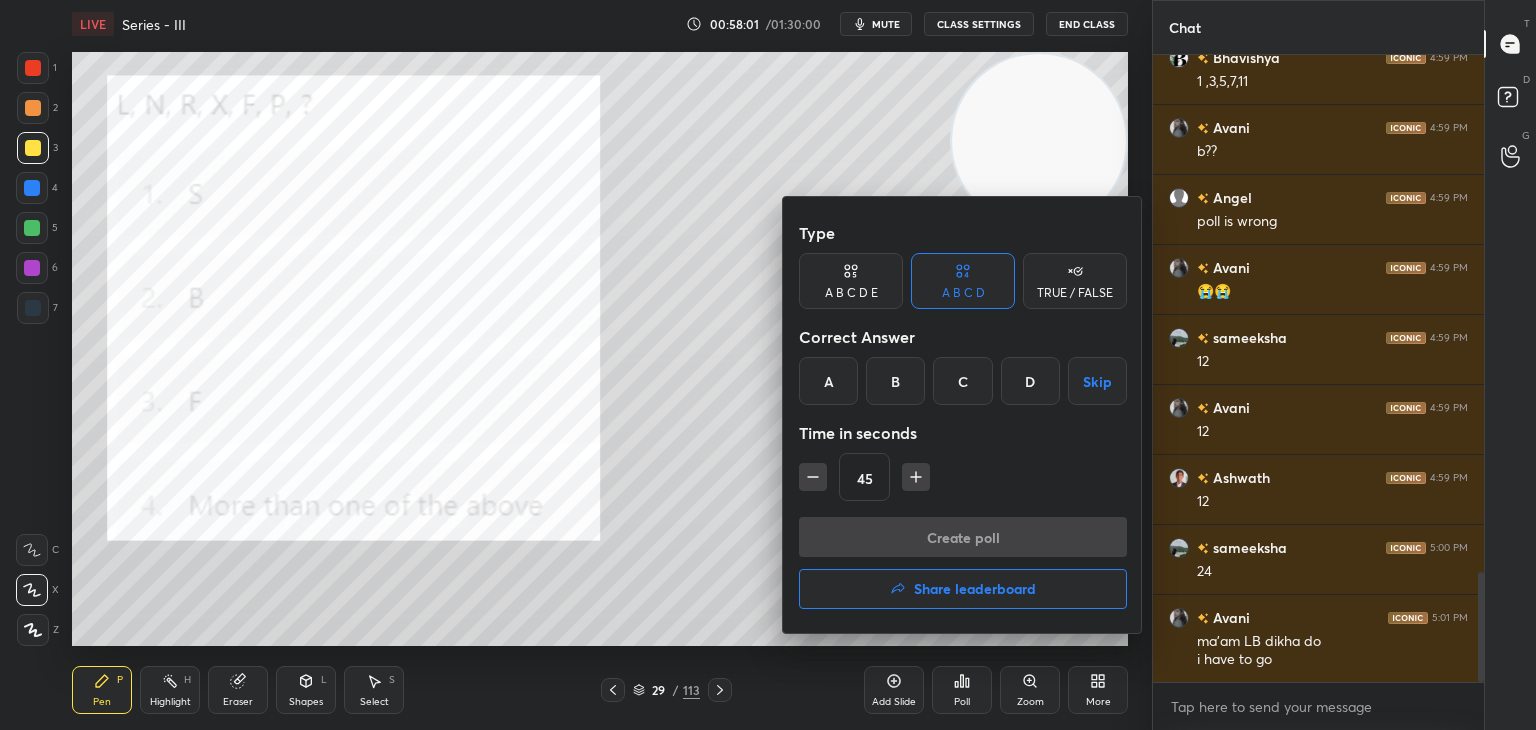 click on "Share leaderboard" at bounding box center [975, 589] 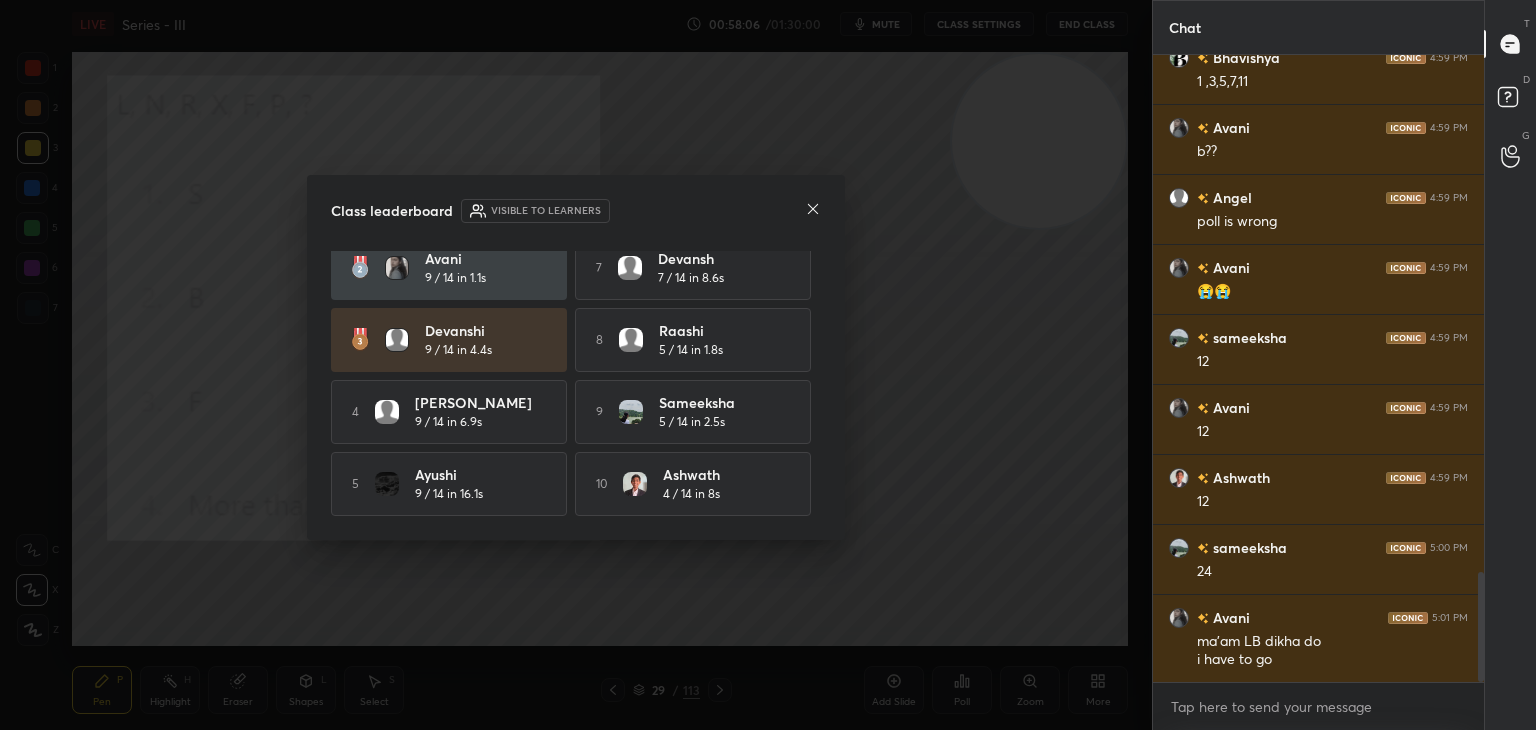 scroll, scrollTop: 0, scrollLeft: 0, axis: both 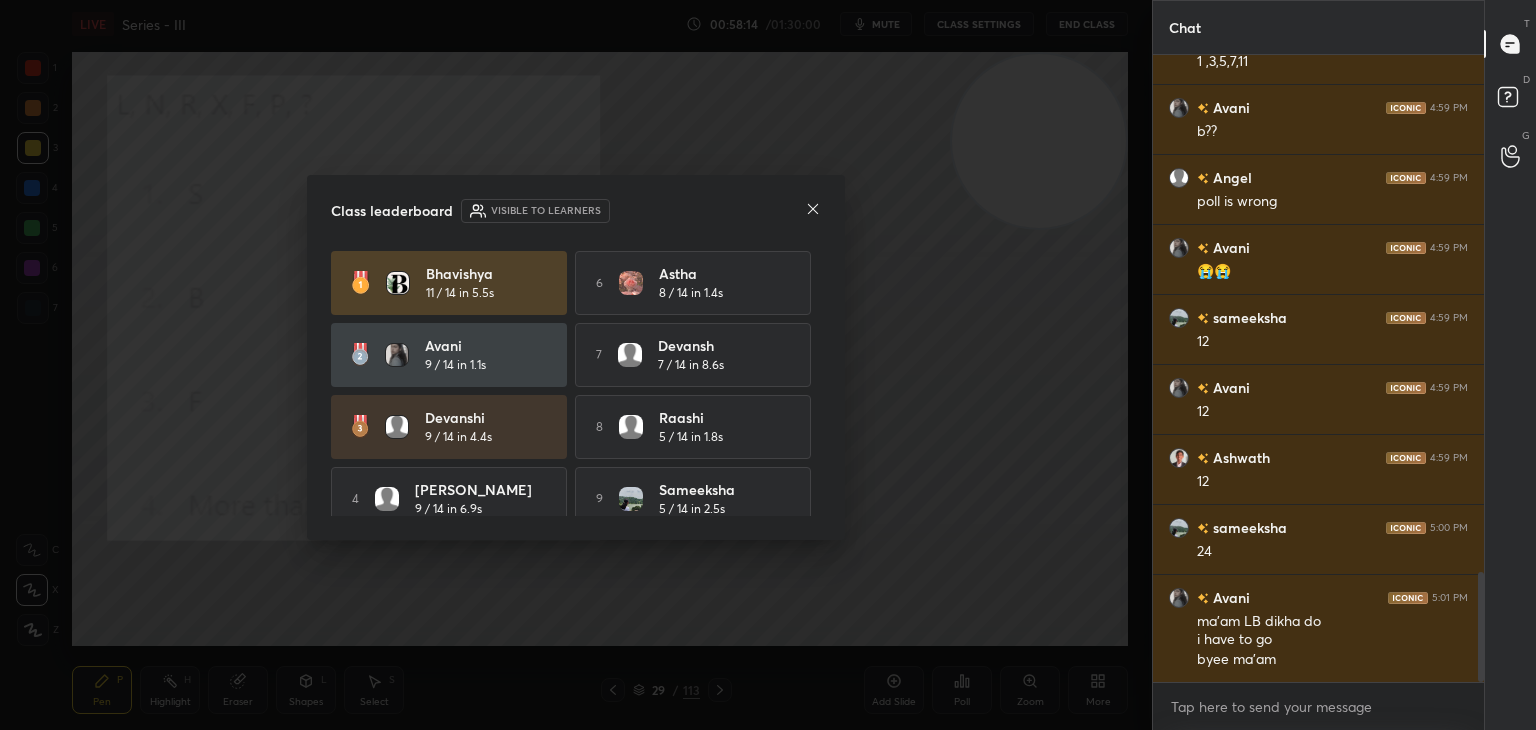 click 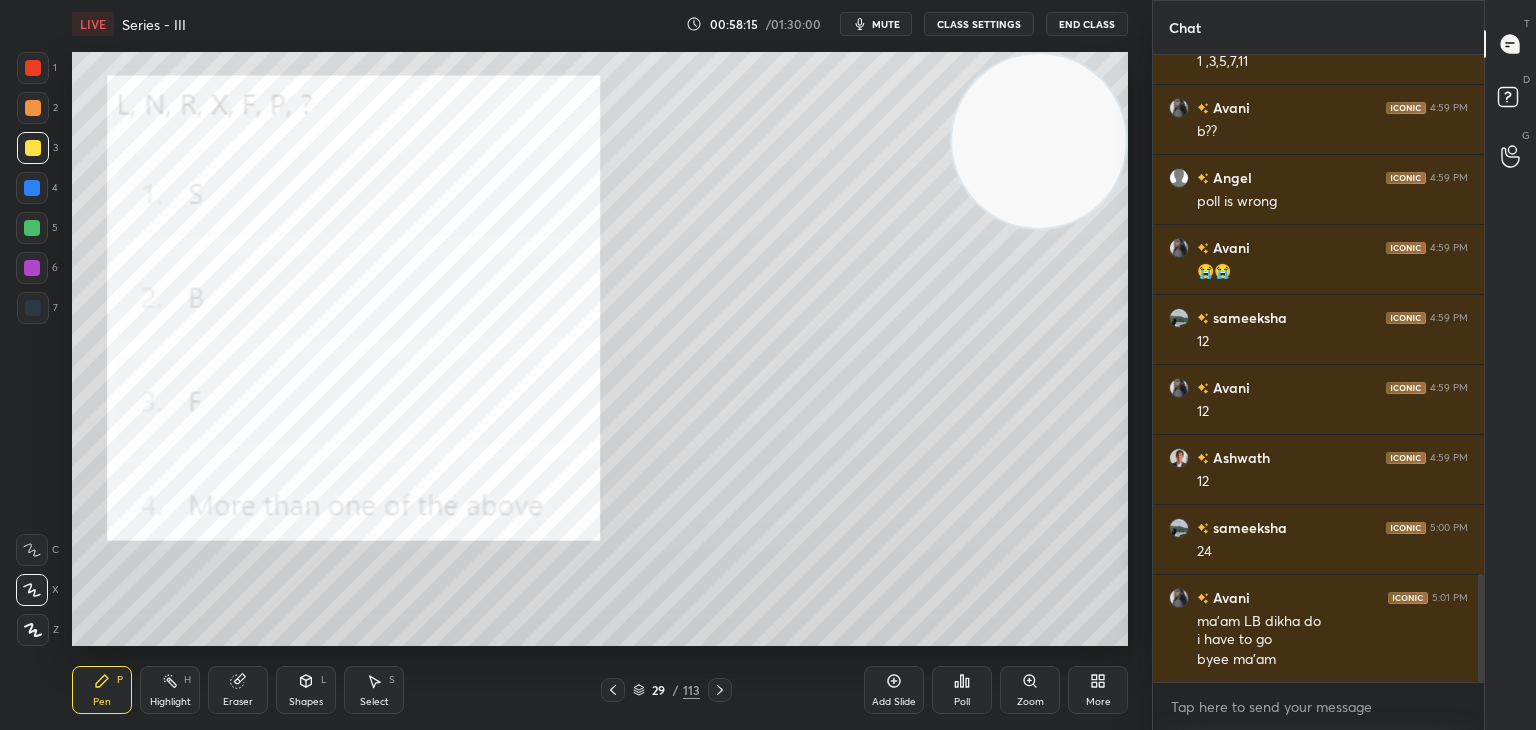 scroll, scrollTop: 3026, scrollLeft: 0, axis: vertical 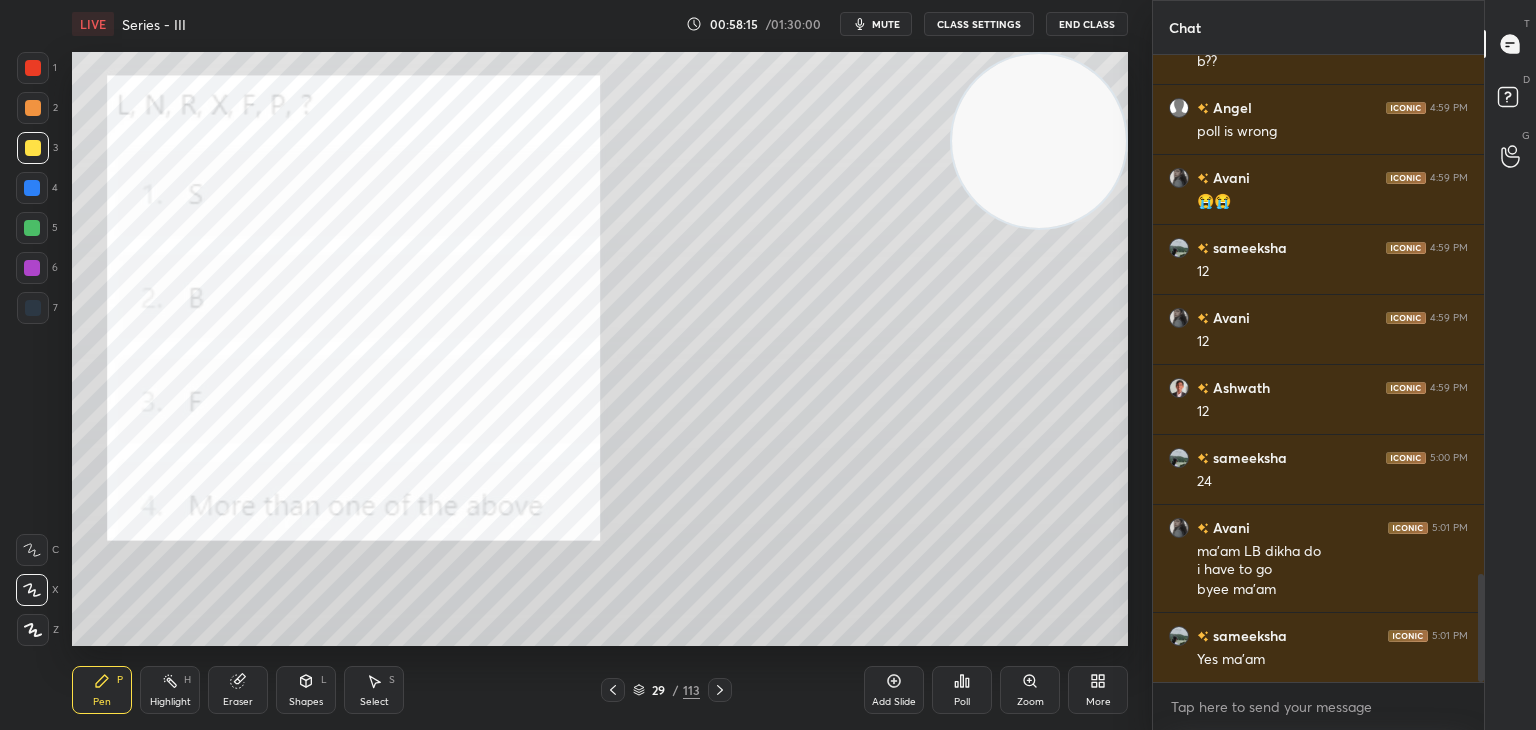 click 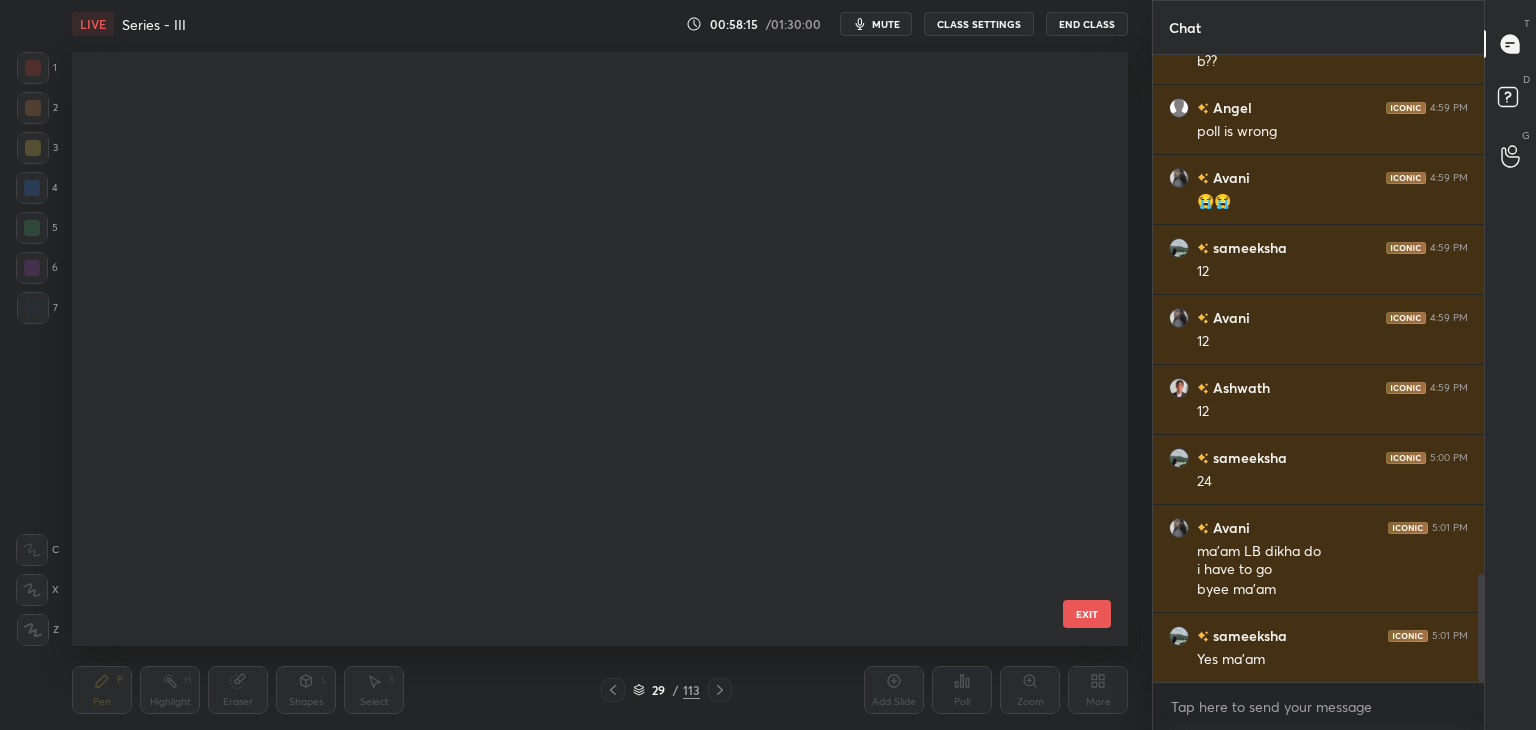 scroll, scrollTop: 1236, scrollLeft: 0, axis: vertical 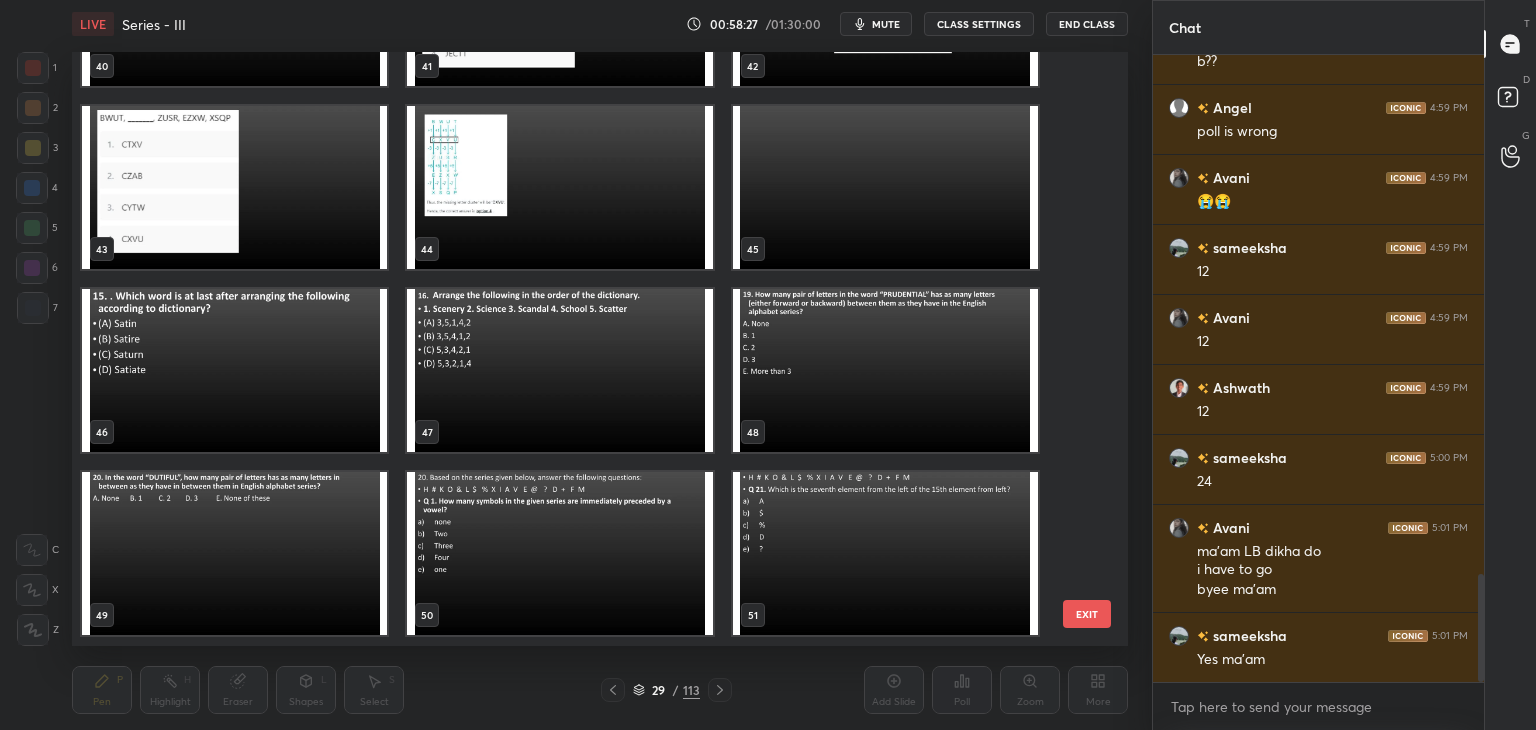 click at bounding box center (234, 370) 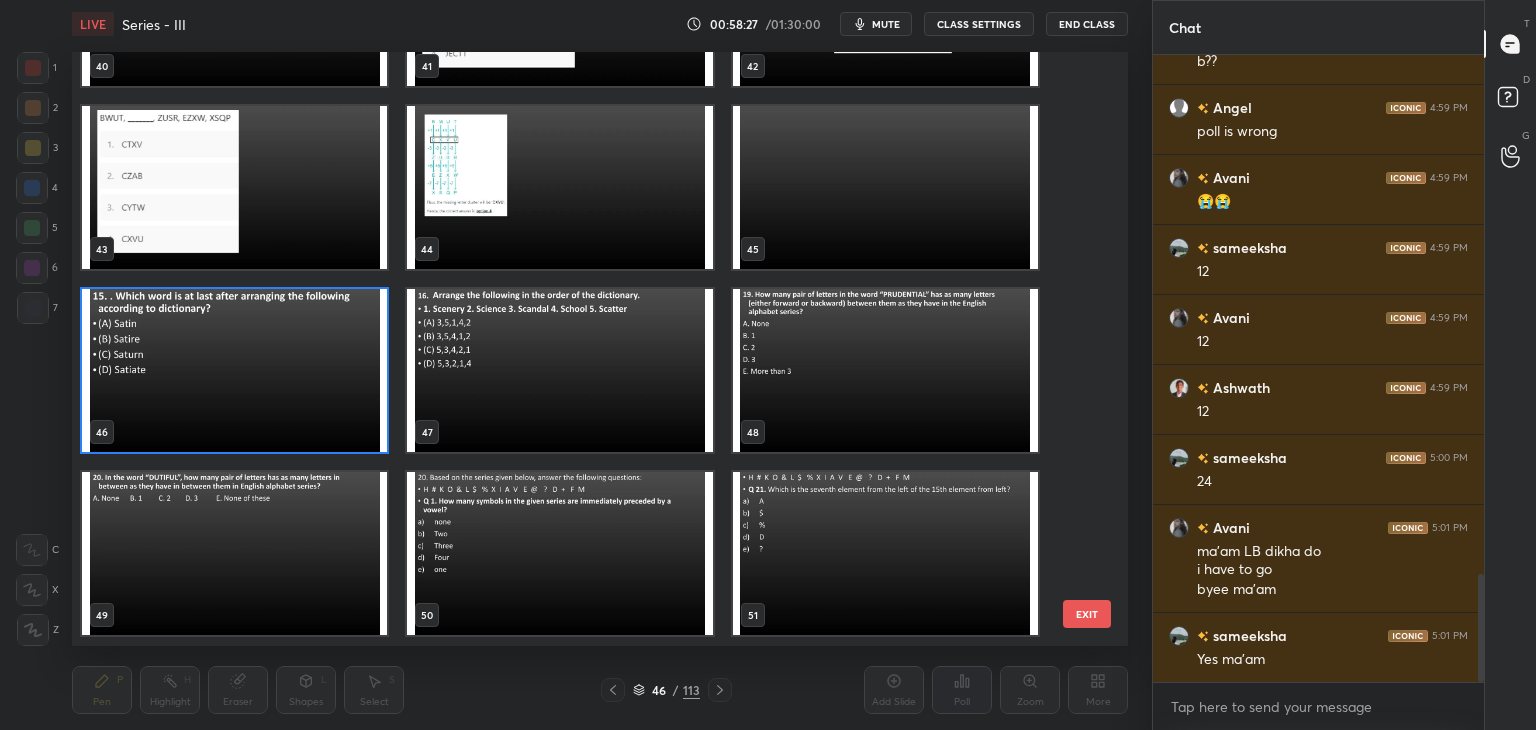 click at bounding box center (234, 370) 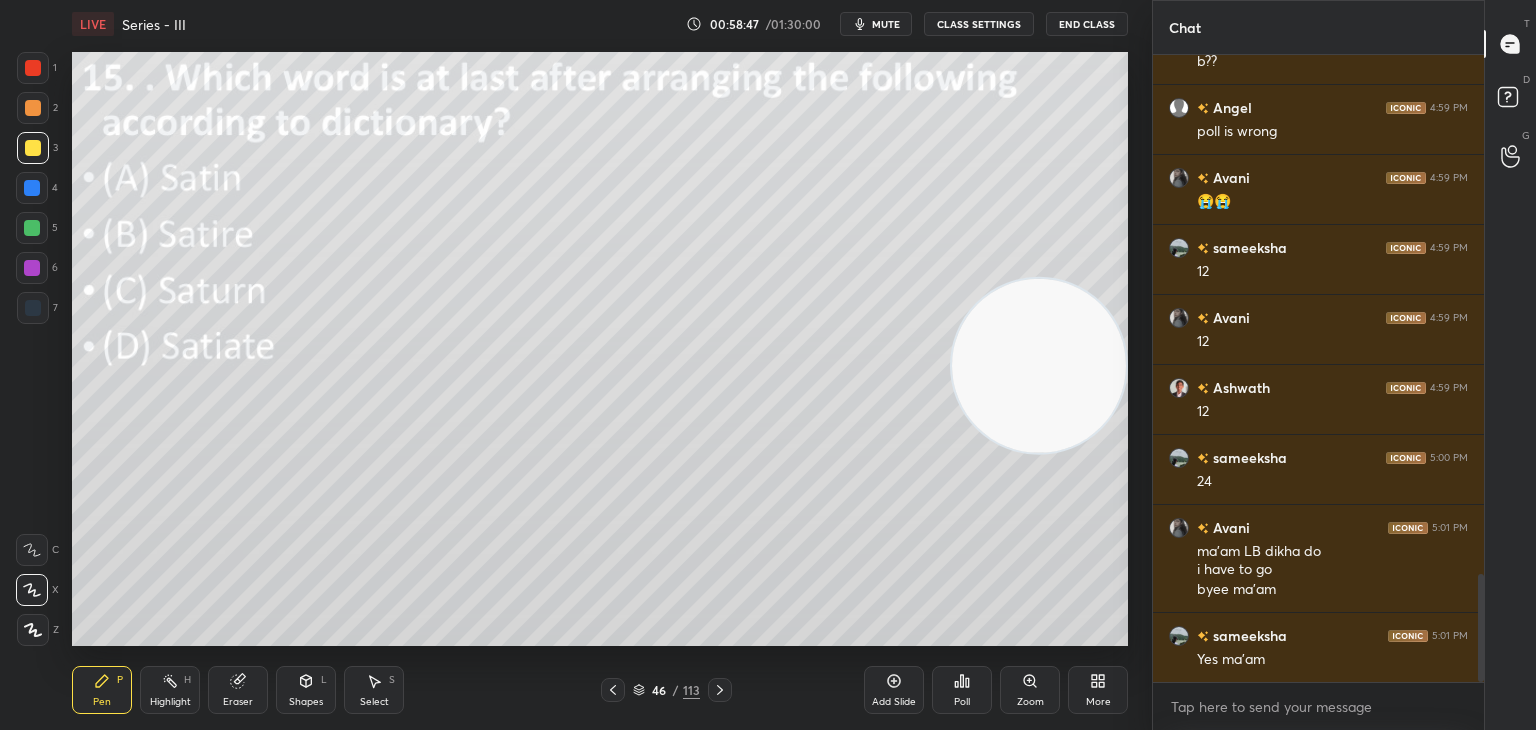 scroll, scrollTop: 3096, scrollLeft: 0, axis: vertical 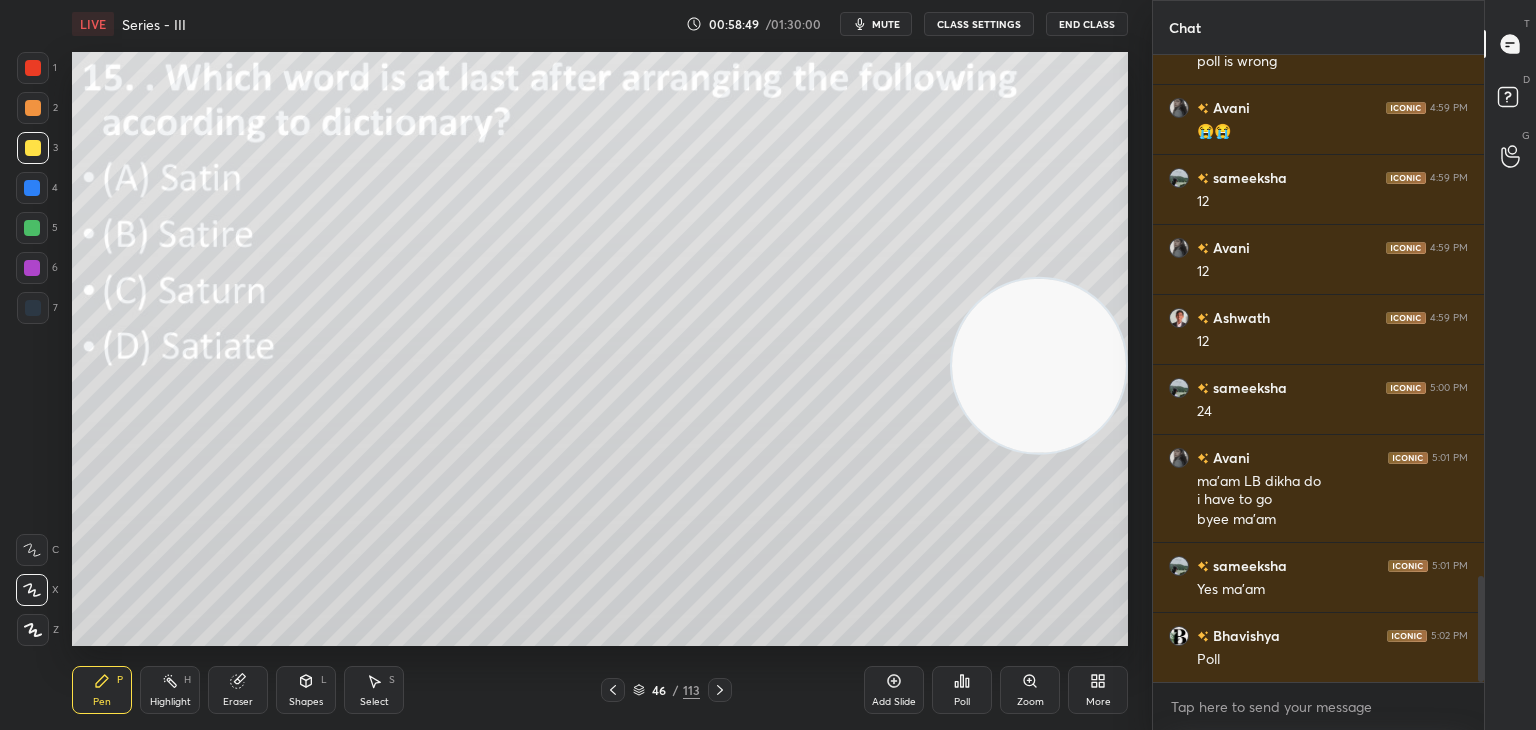click at bounding box center (33, 630) 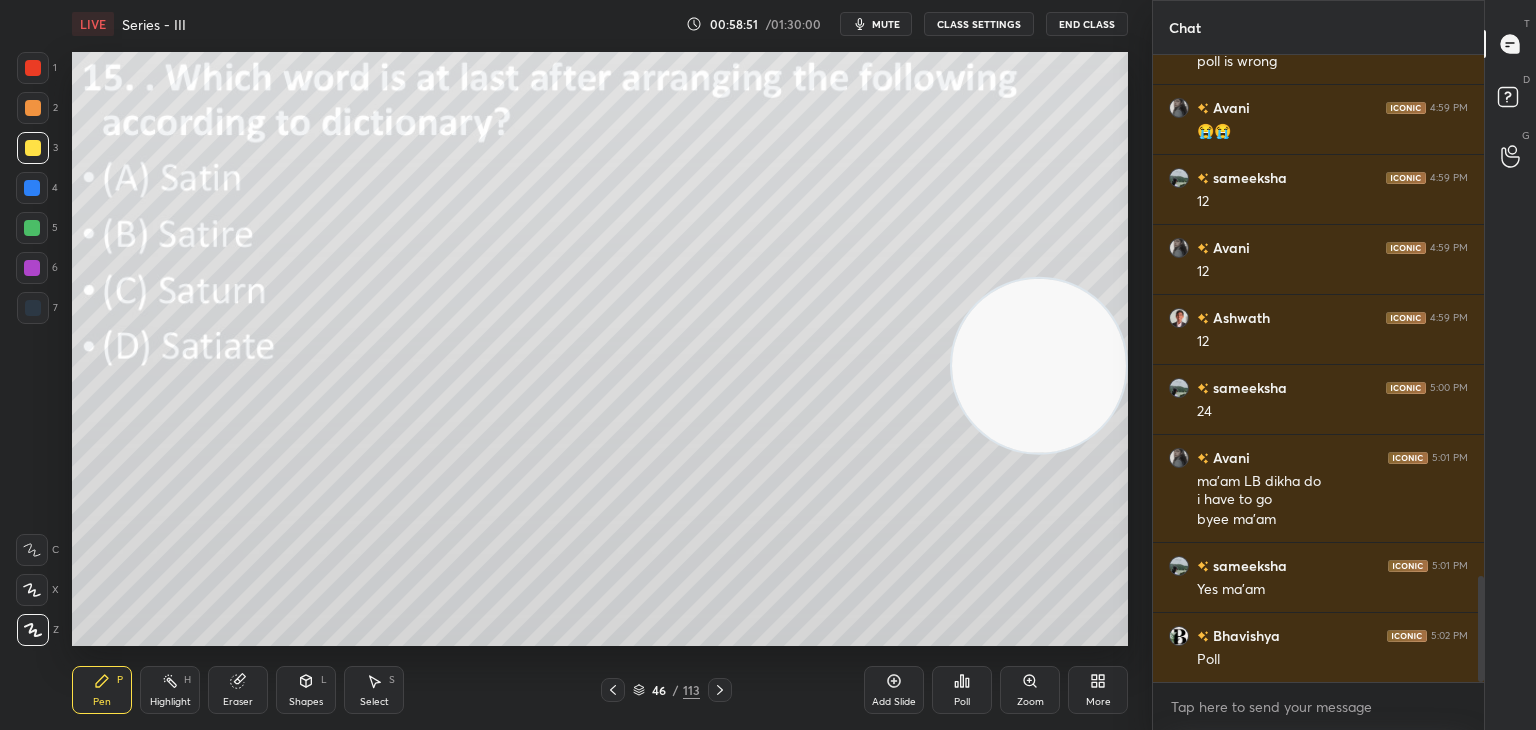 click on "Poll" at bounding box center [962, 690] 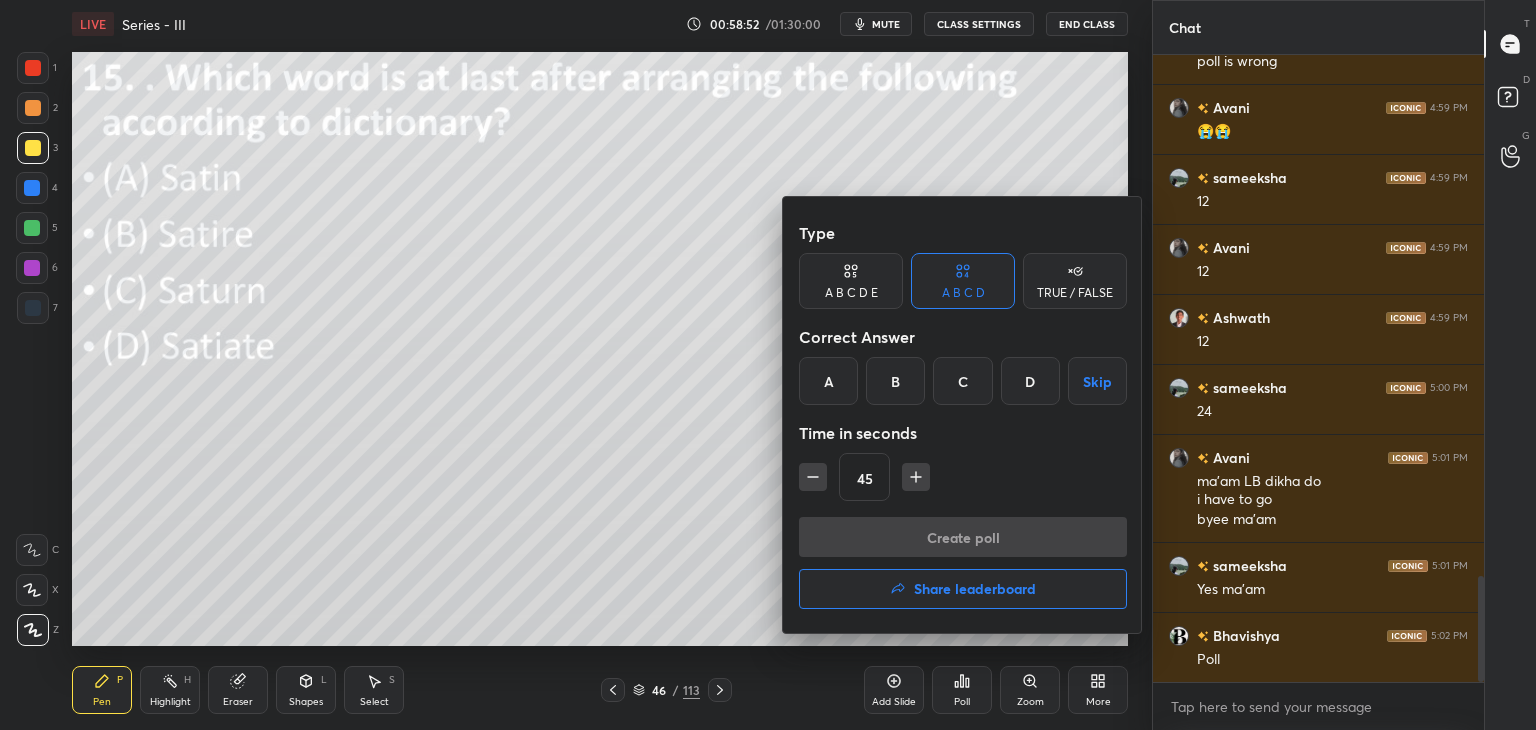 click on "C" at bounding box center (962, 381) 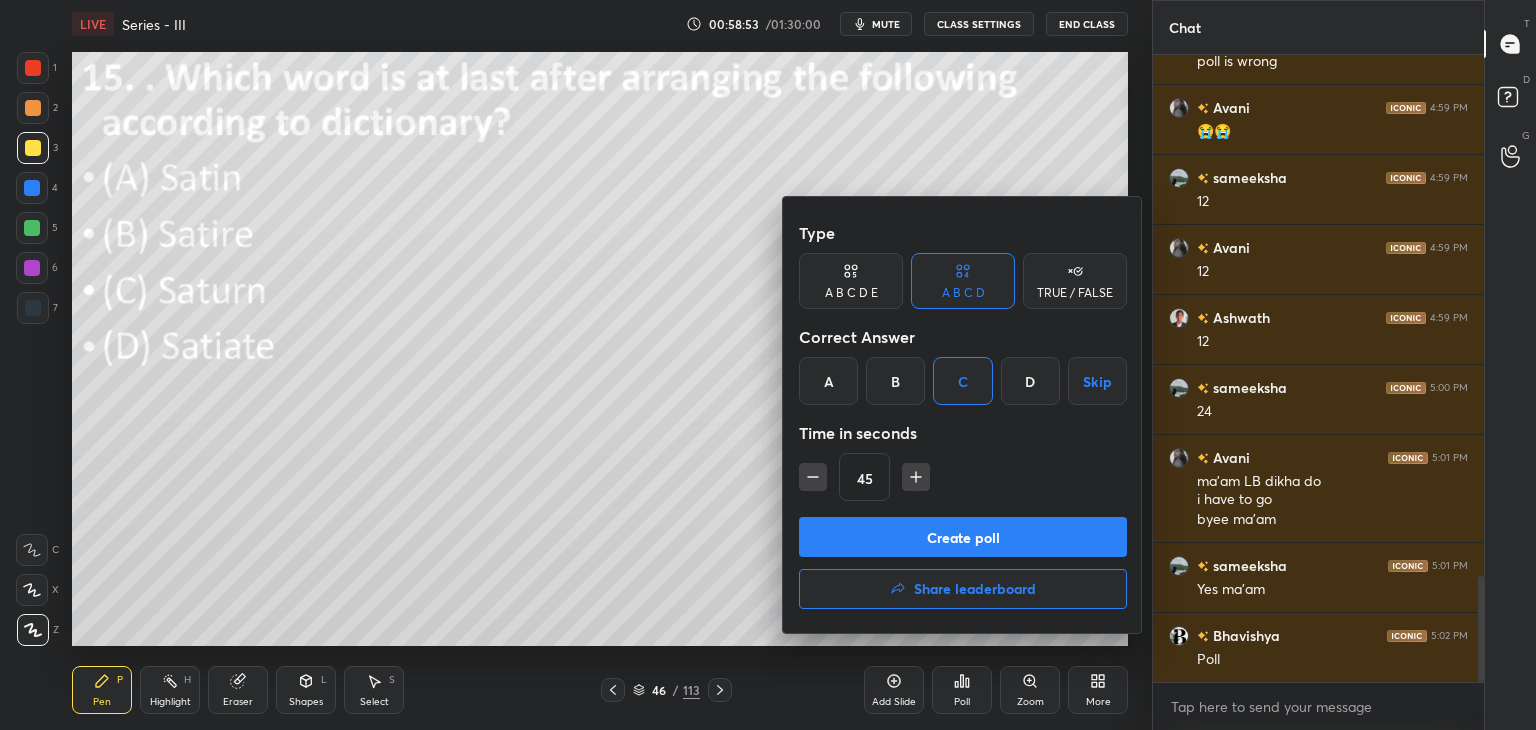 click on "45" at bounding box center (963, 477) 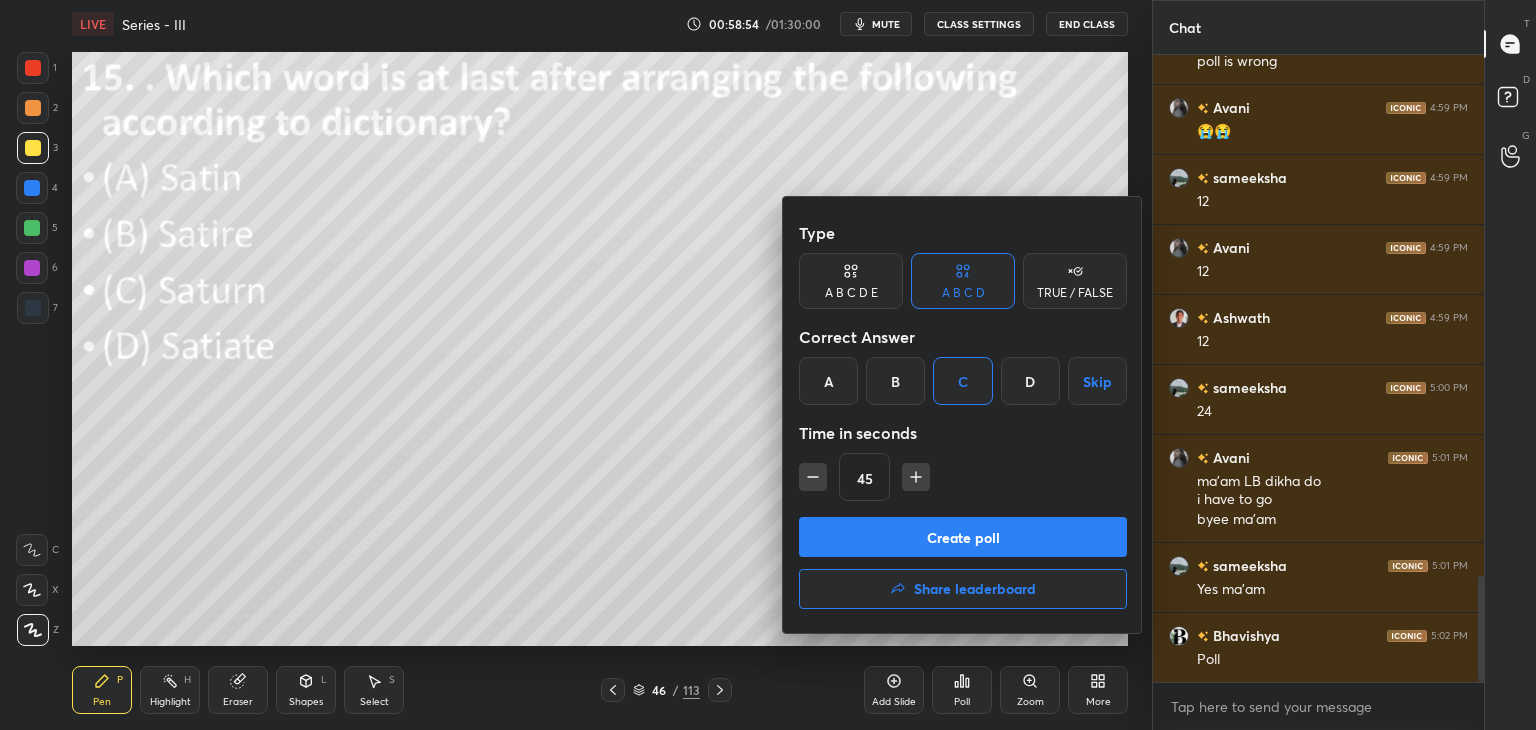 click 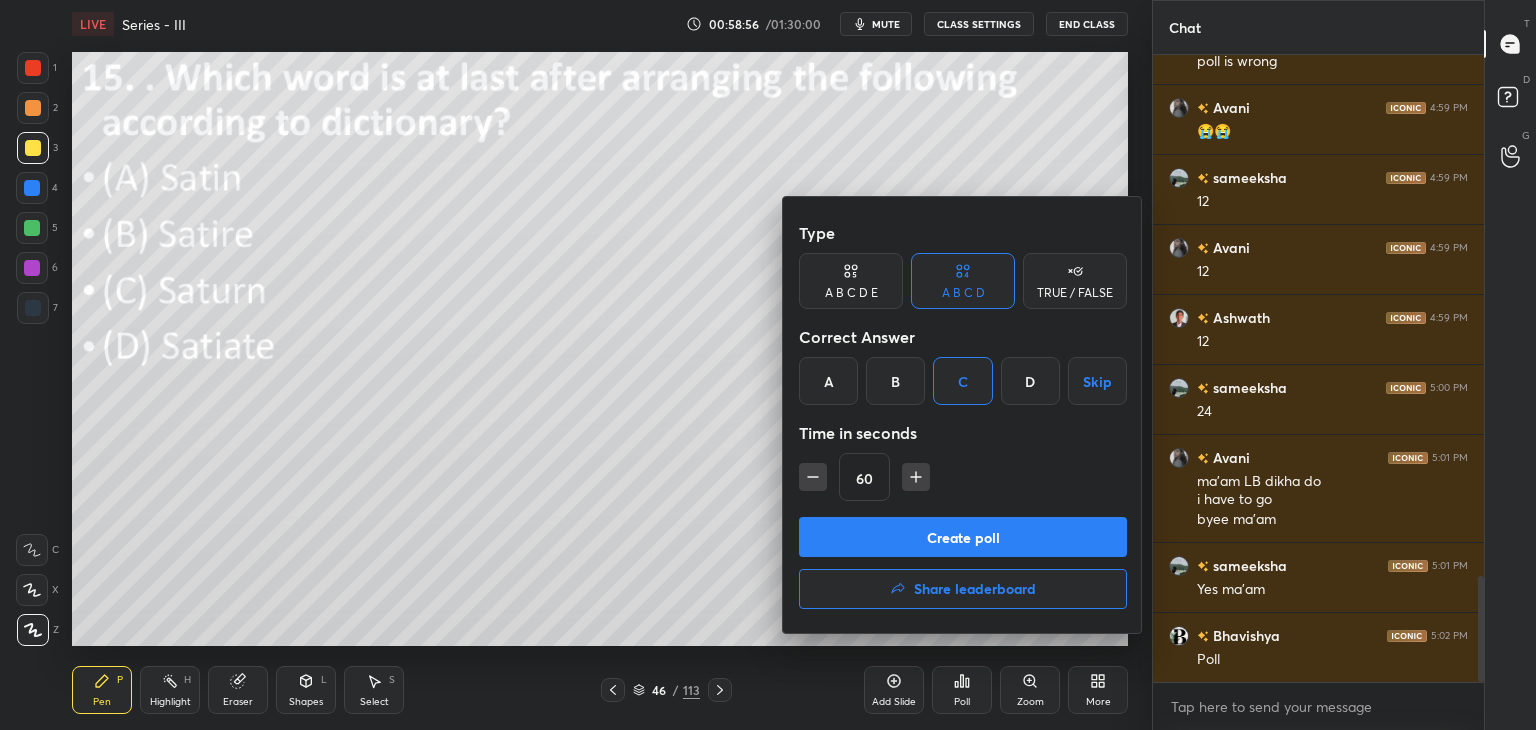 click on "Create poll" at bounding box center (963, 537) 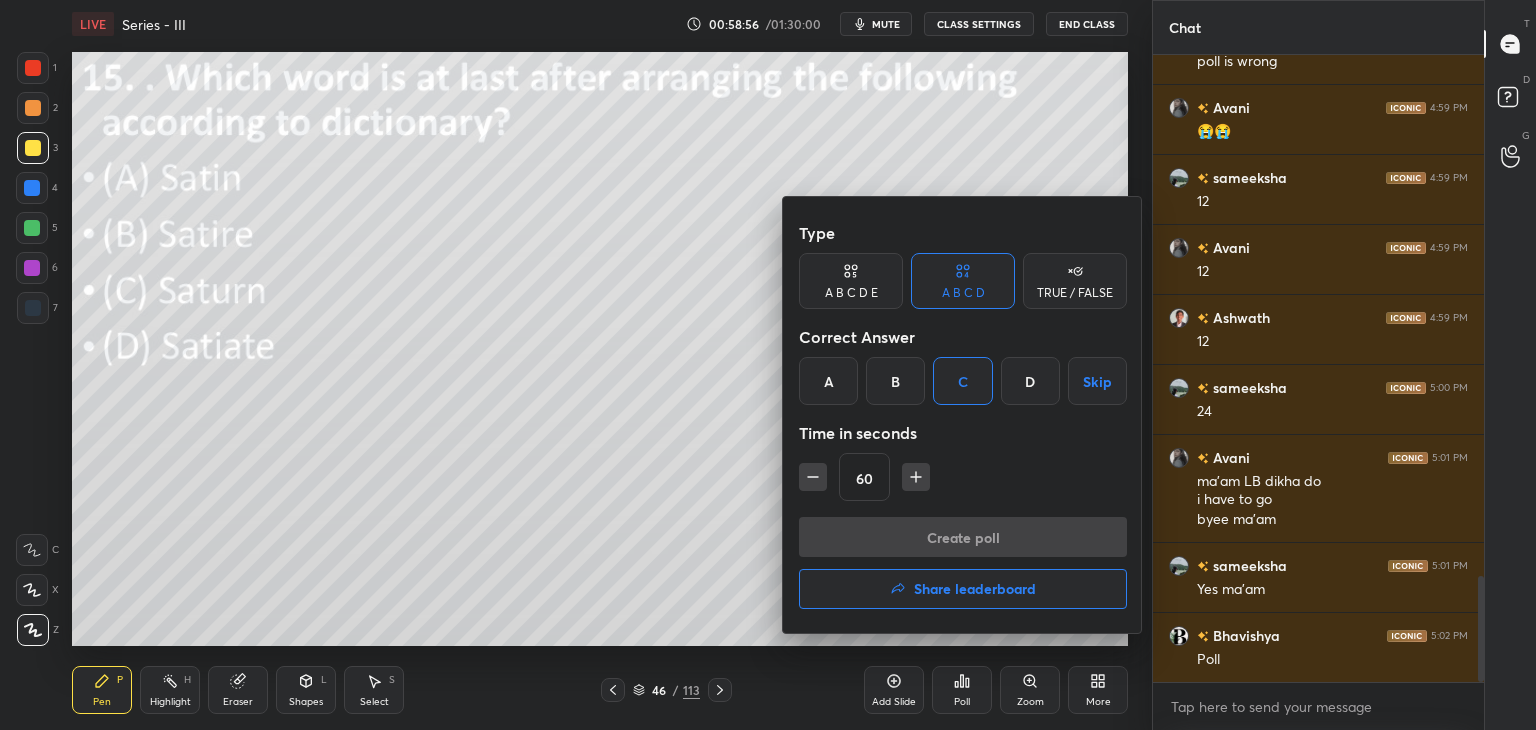 scroll, scrollTop: 598, scrollLeft: 325, axis: both 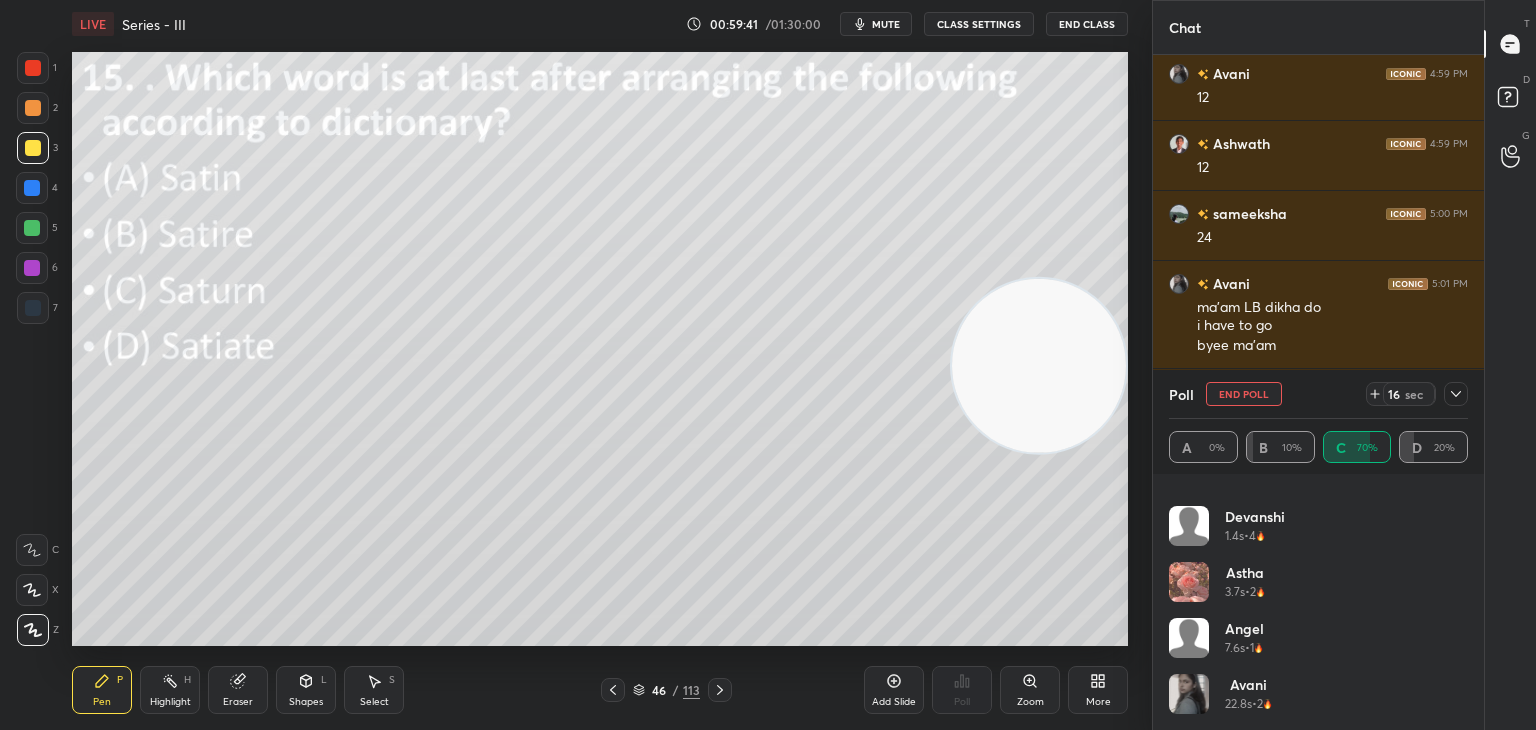 click 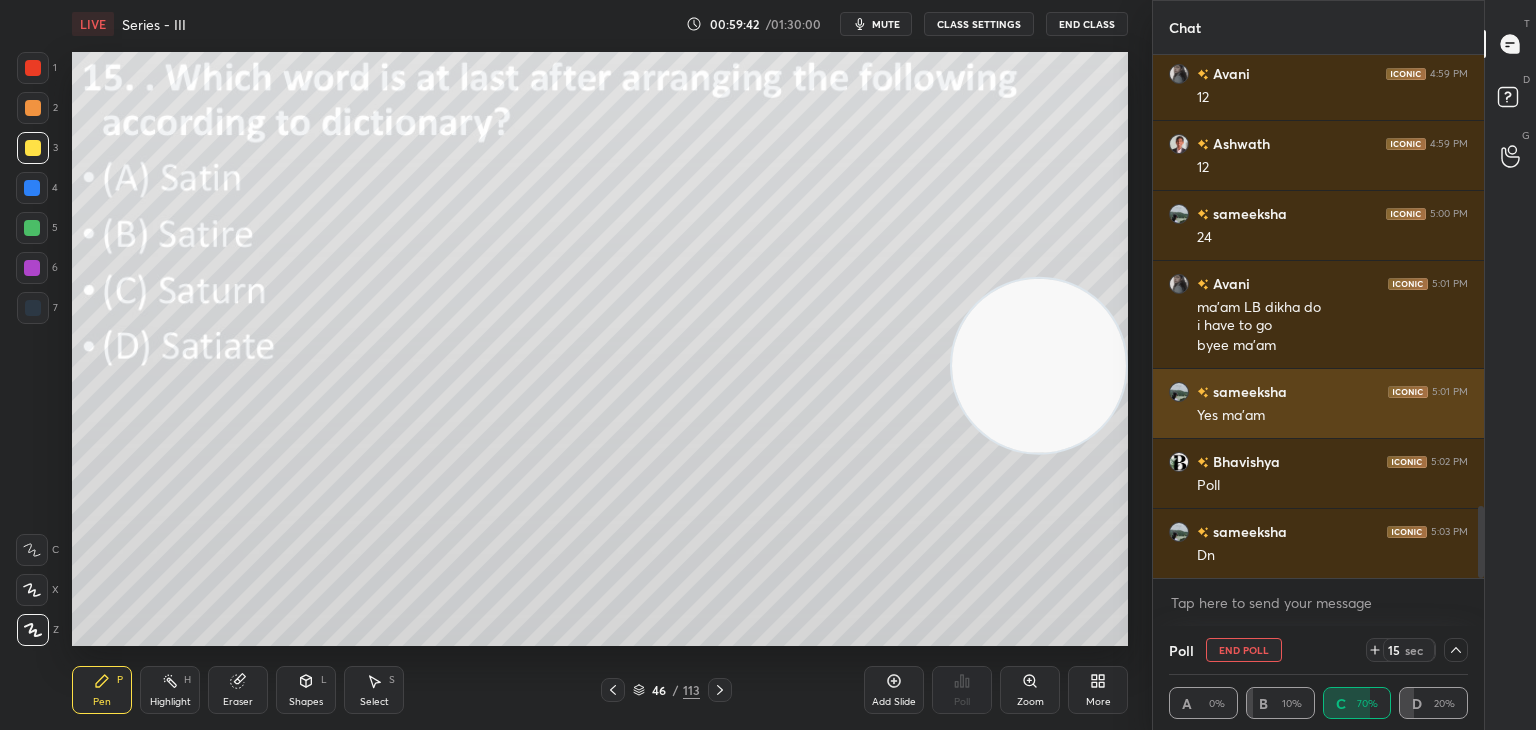 scroll, scrollTop: 184, scrollLeft: 293, axis: both 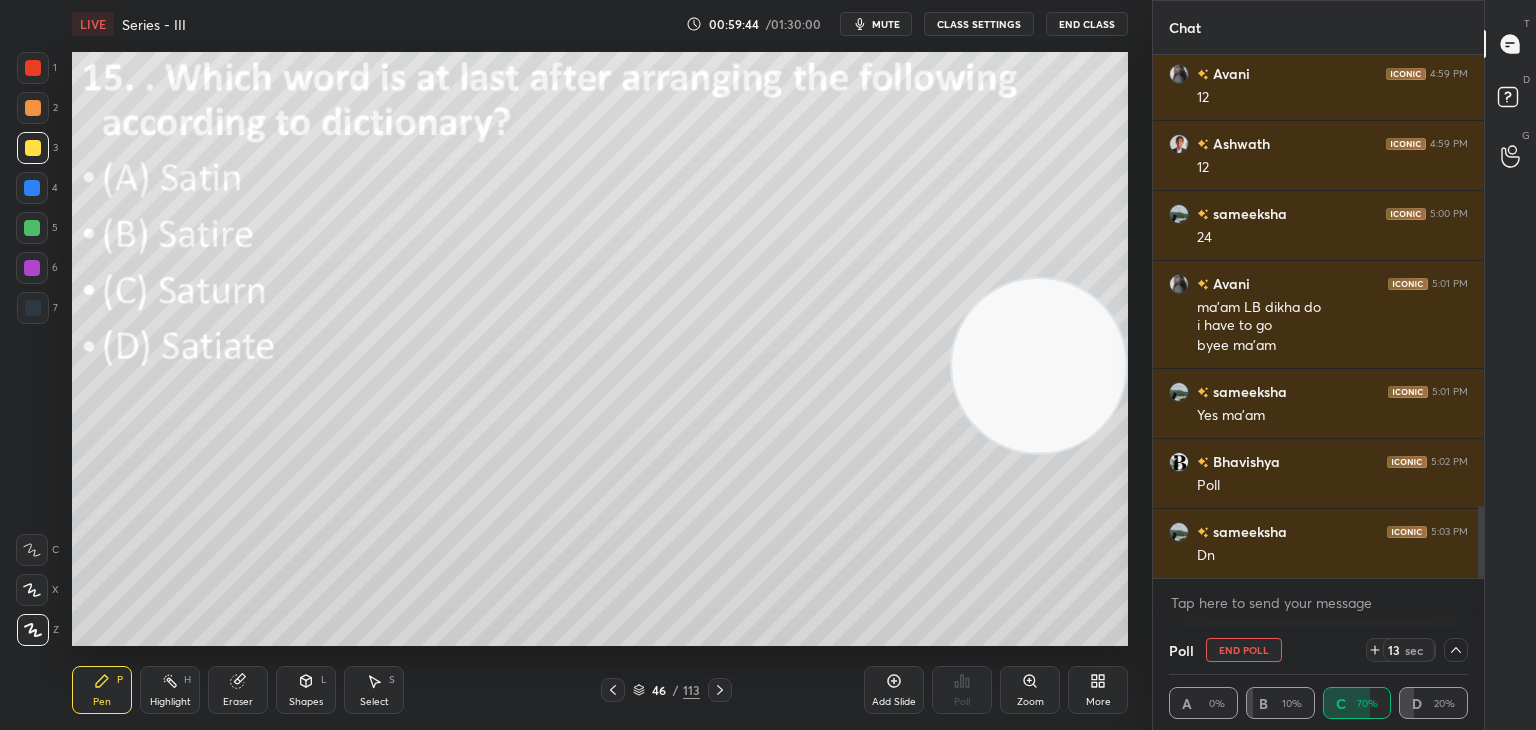 click on "End Poll" at bounding box center (1244, 650) 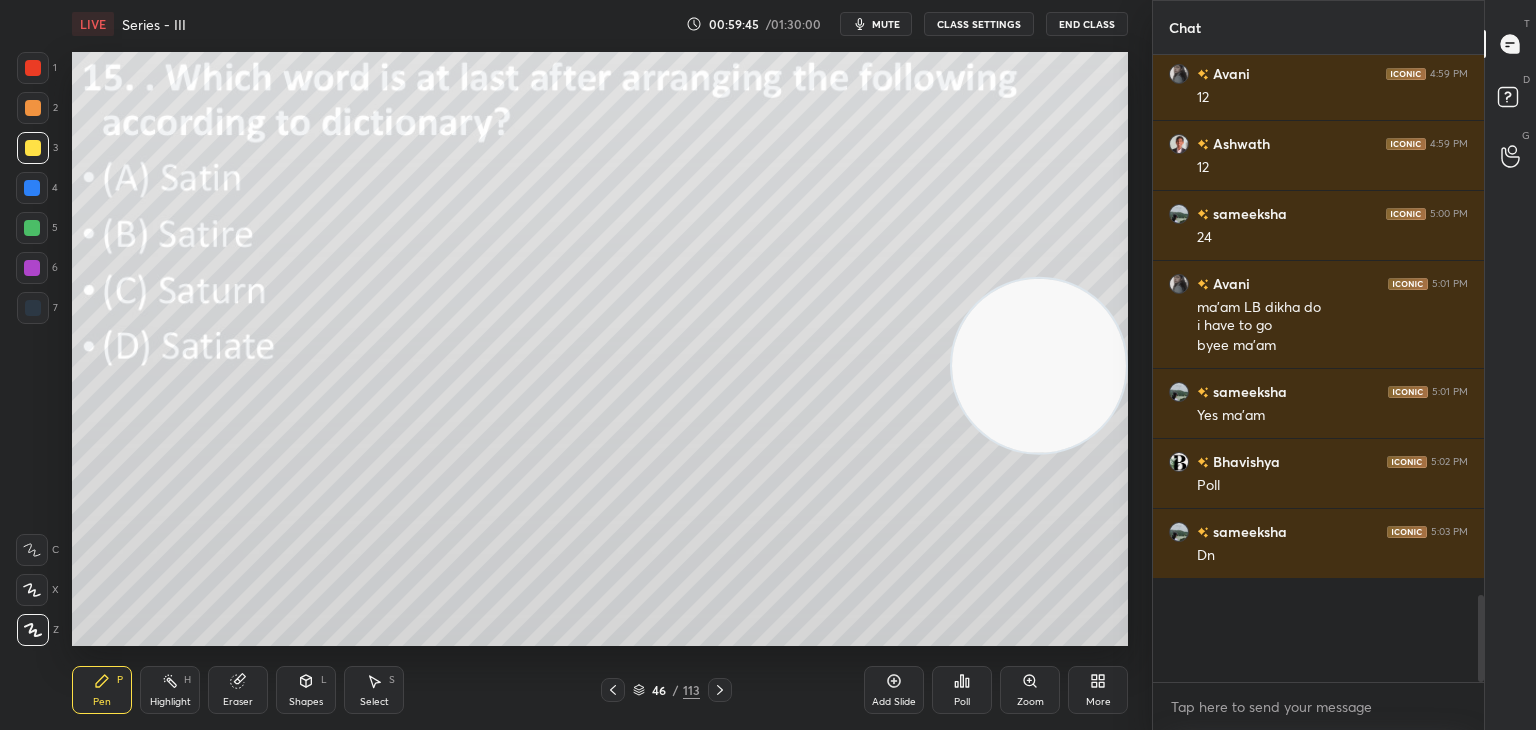 scroll, scrollTop: 593, scrollLeft: 325, axis: both 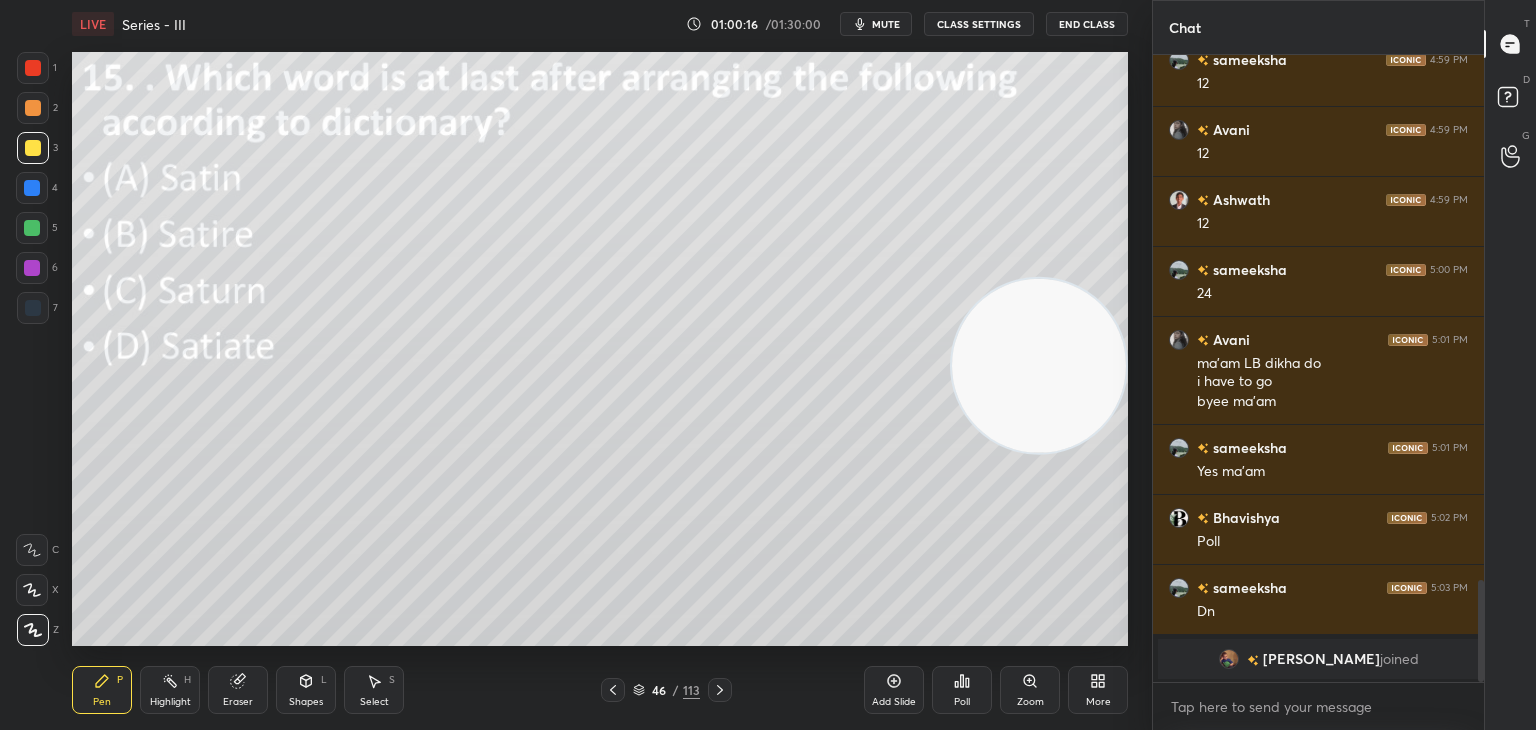 click 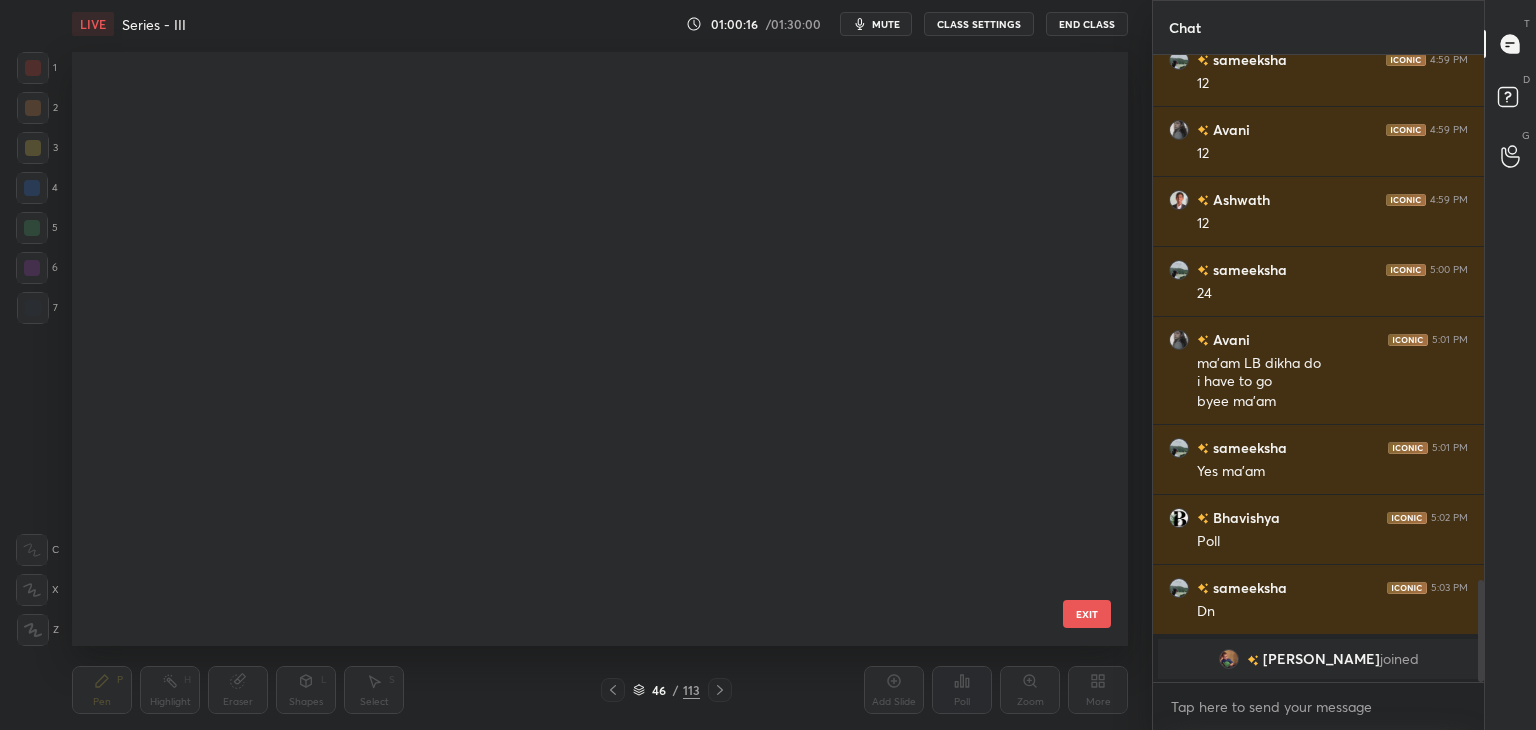 scroll, scrollTop: 2334, scrollLeft: 0, axis: vertical 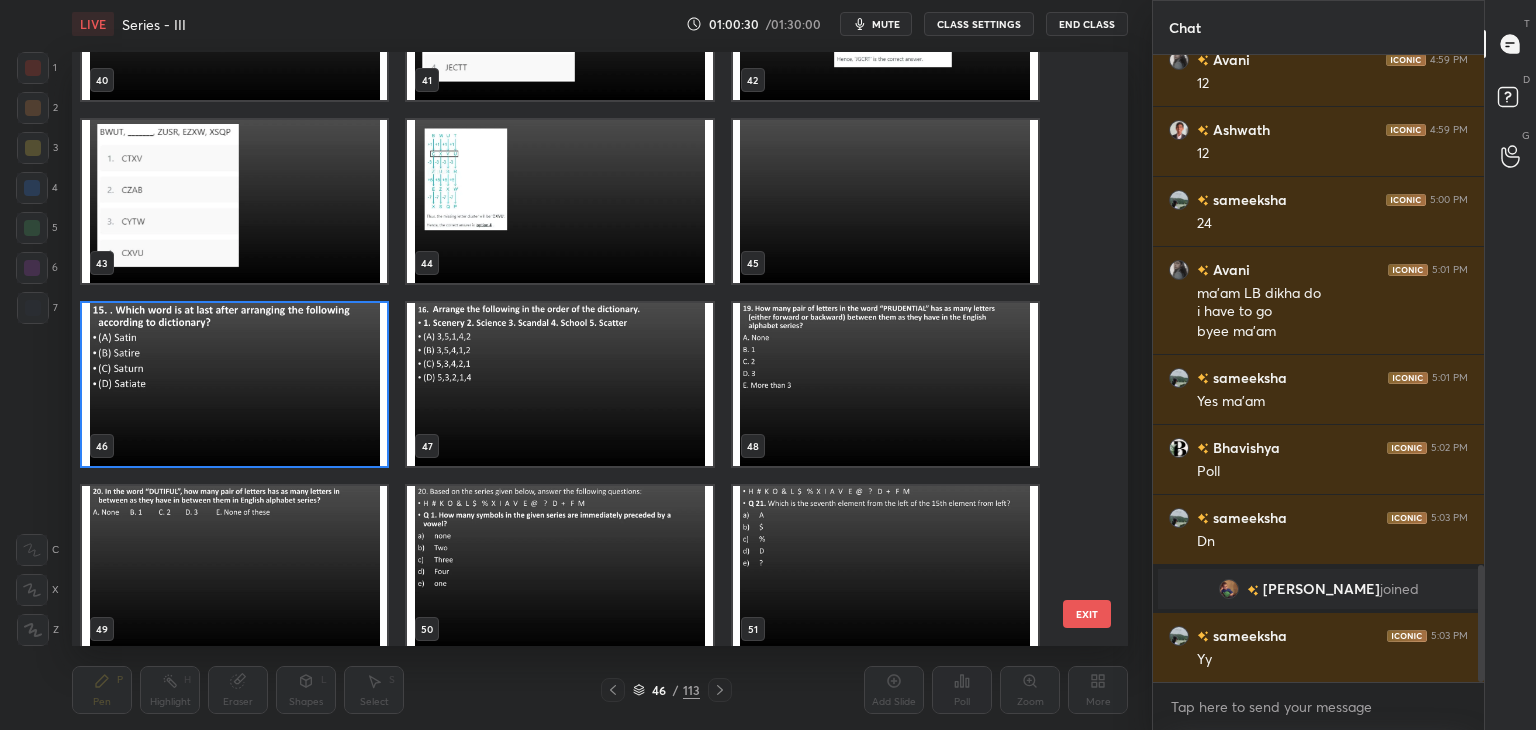 click at bounding box center [559, 384] 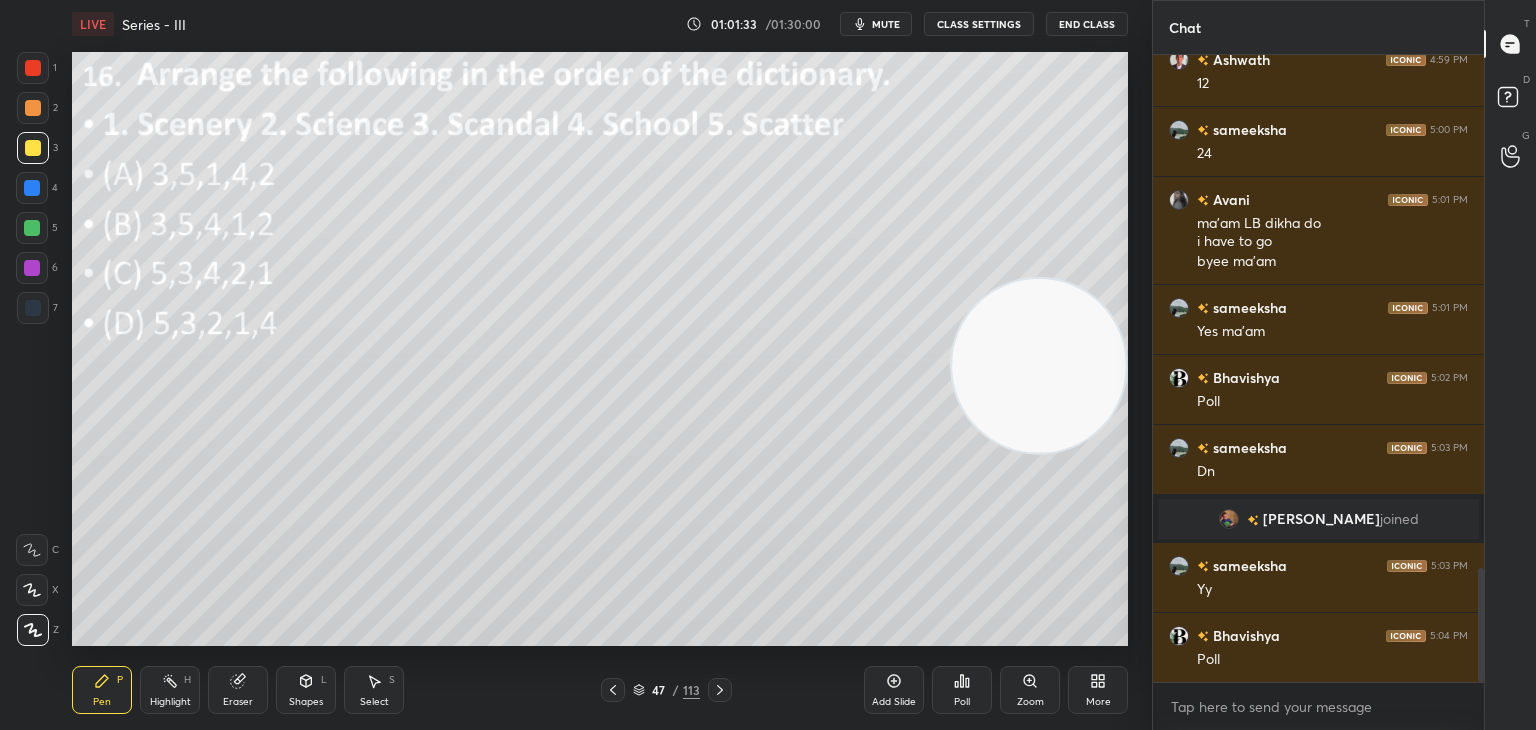 scroll, scrollTop: 2888, scrollLeft: 0, axis: vertical 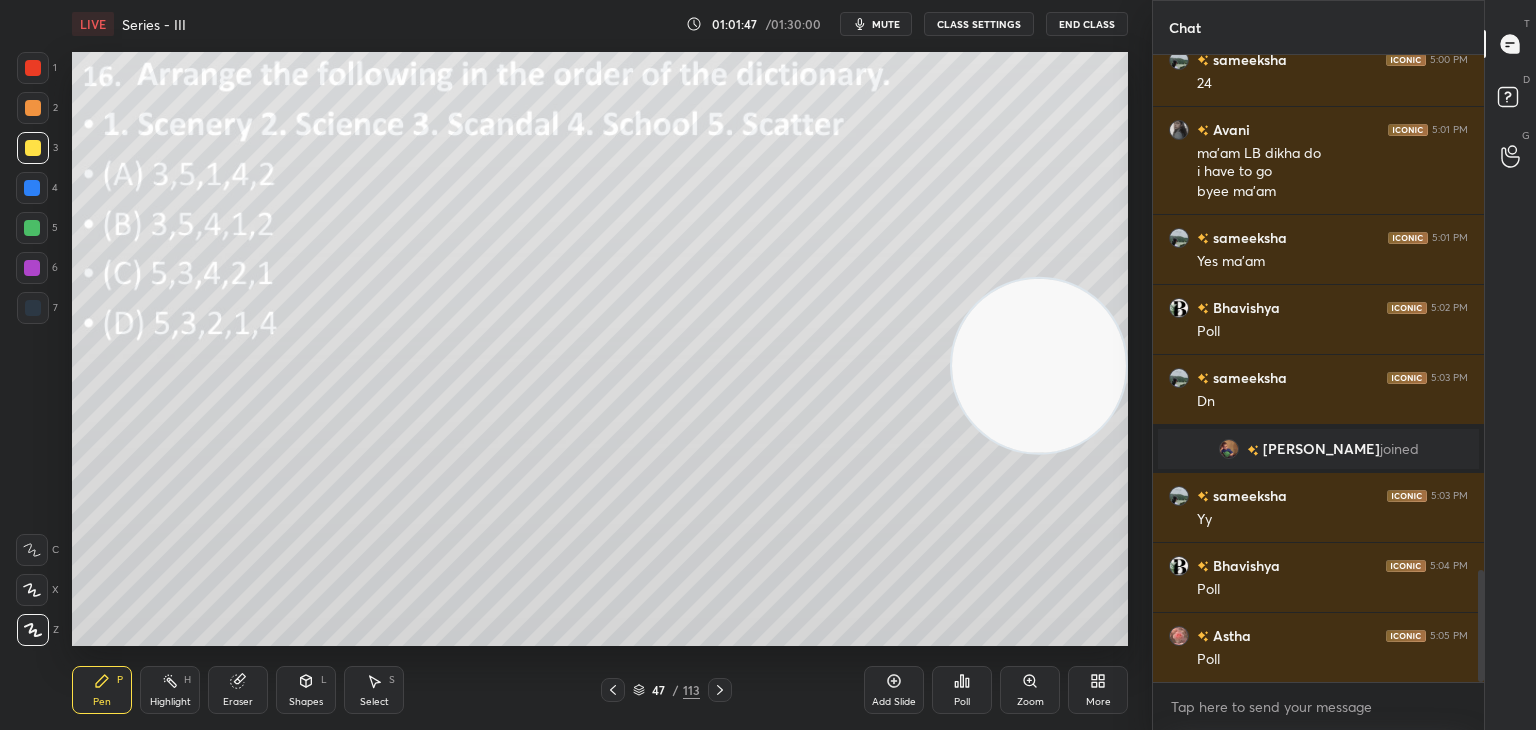 click on "Poll" at bounding box center (962, 690) 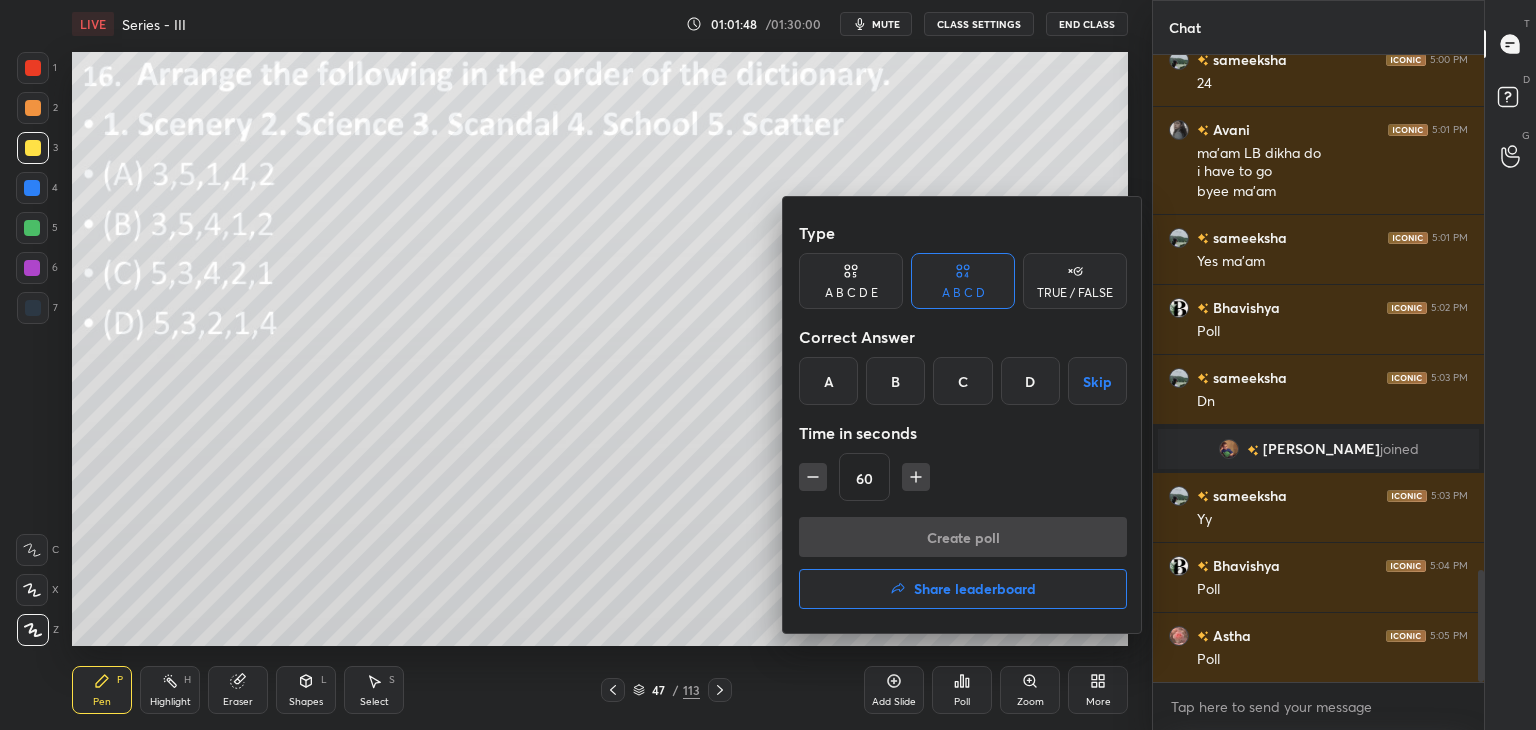 click on "A" at bounding box center (828, 381) 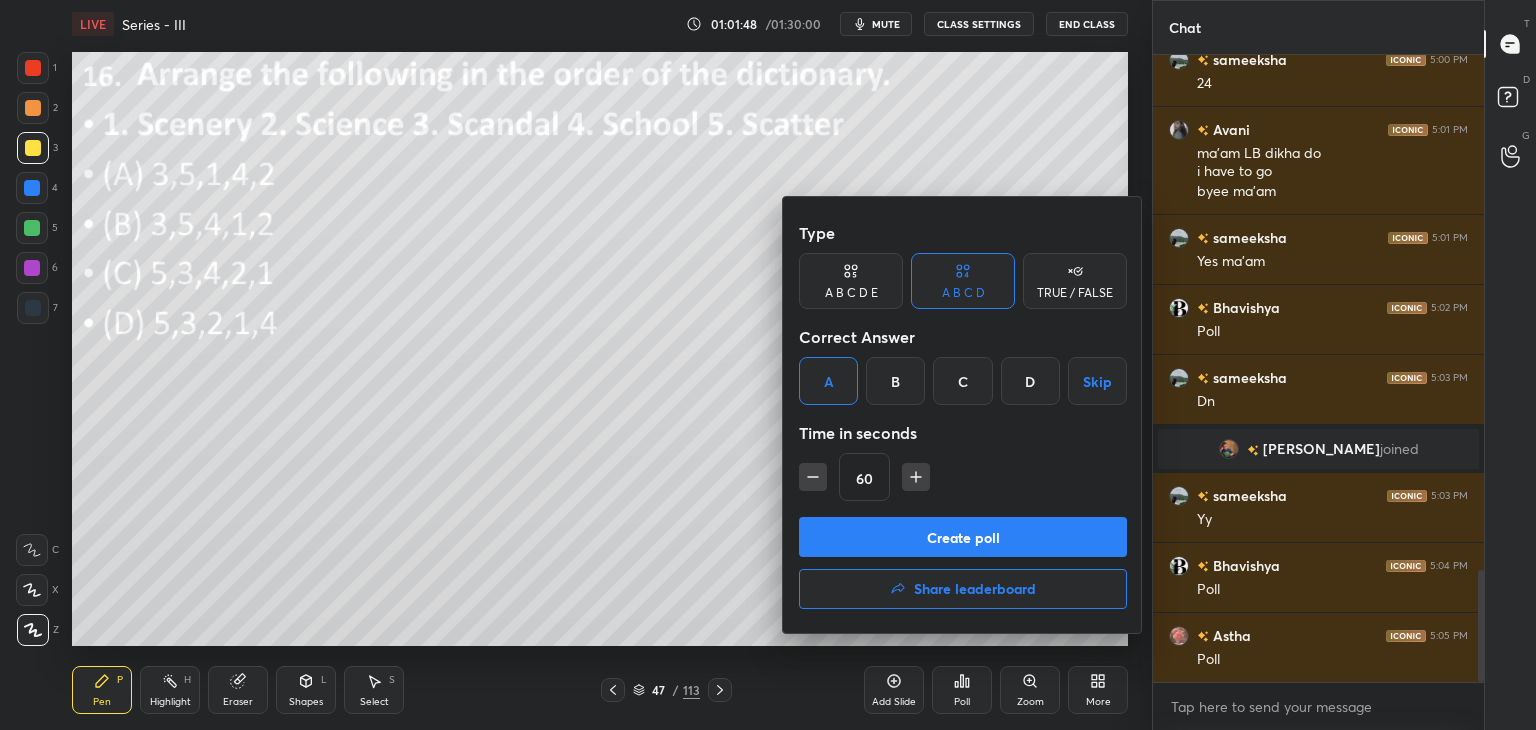 click on "Create poll" at bounding box center (963, 537) 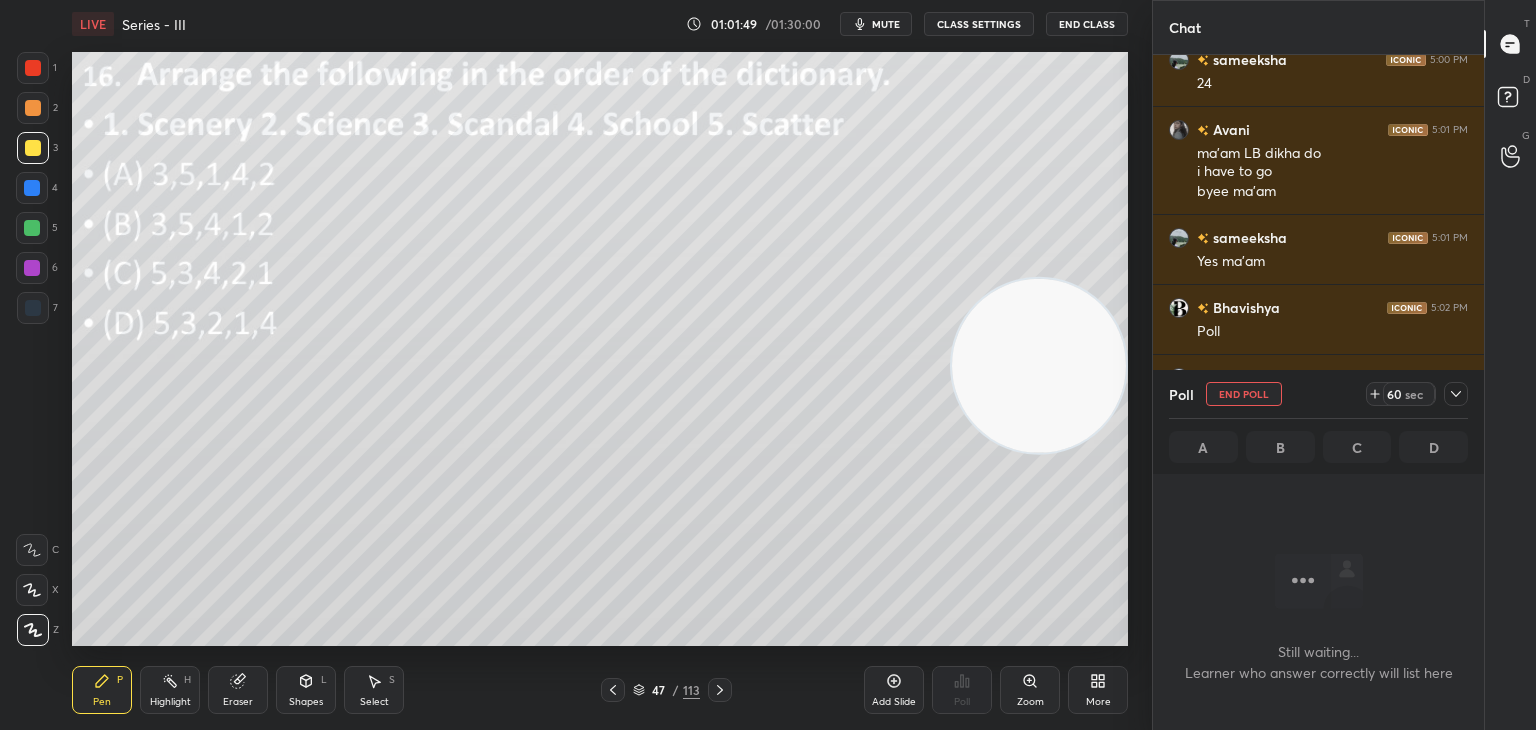 scroll, scrollTop: 555, scrollLeft: 325, axis: both 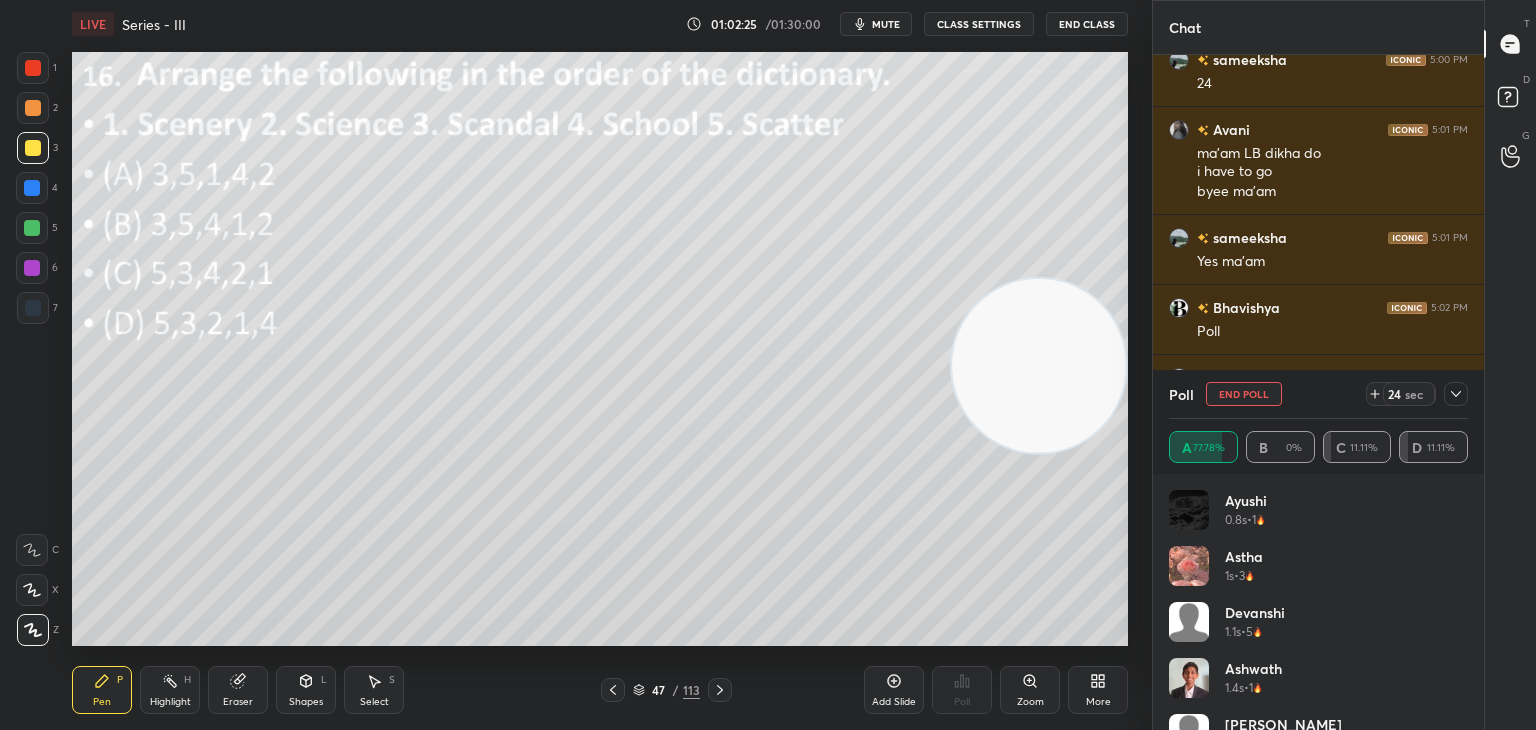 click on "End Poll" at bounding box center (1244, 394) 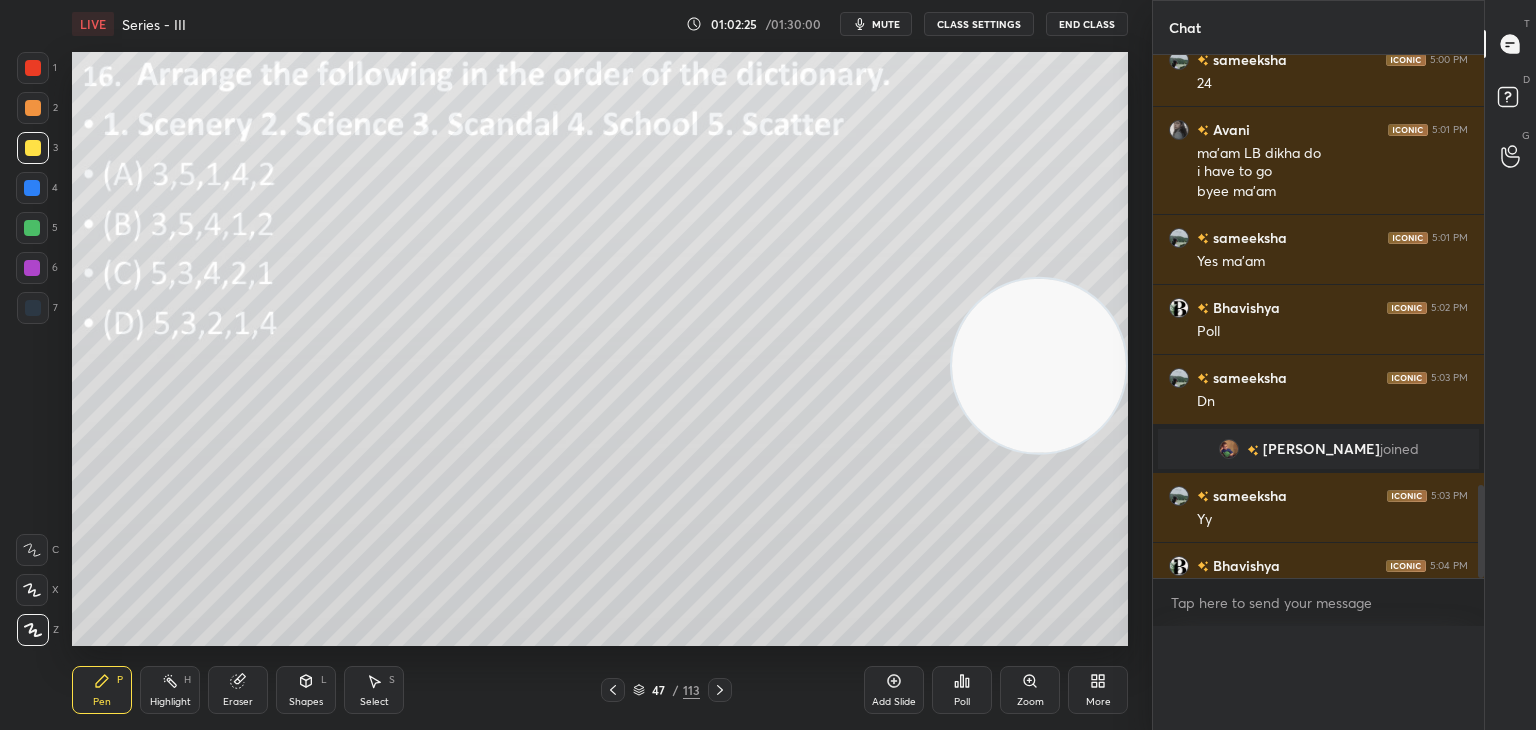scroll, scrollTop: 6, scrollLeft: 6, axis: both 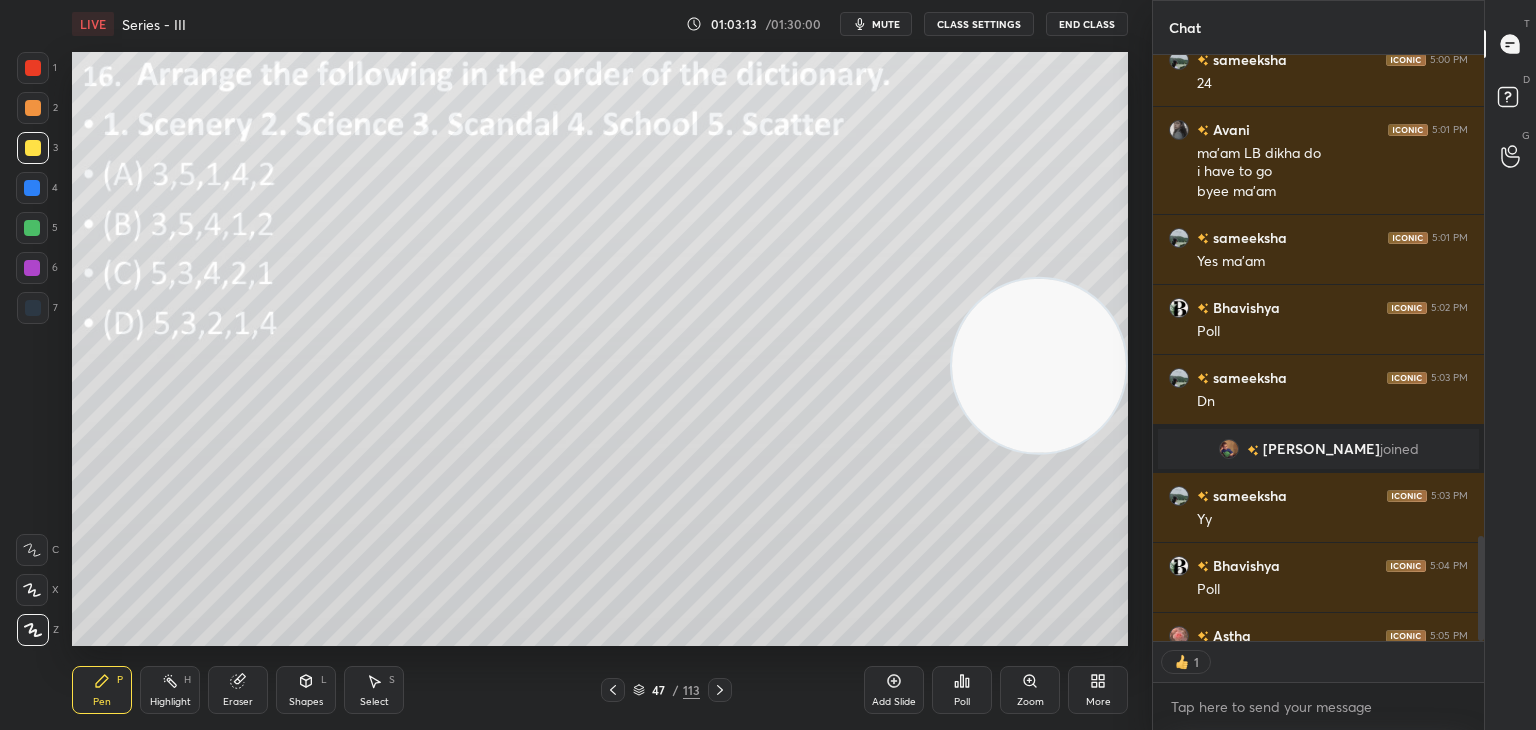 click 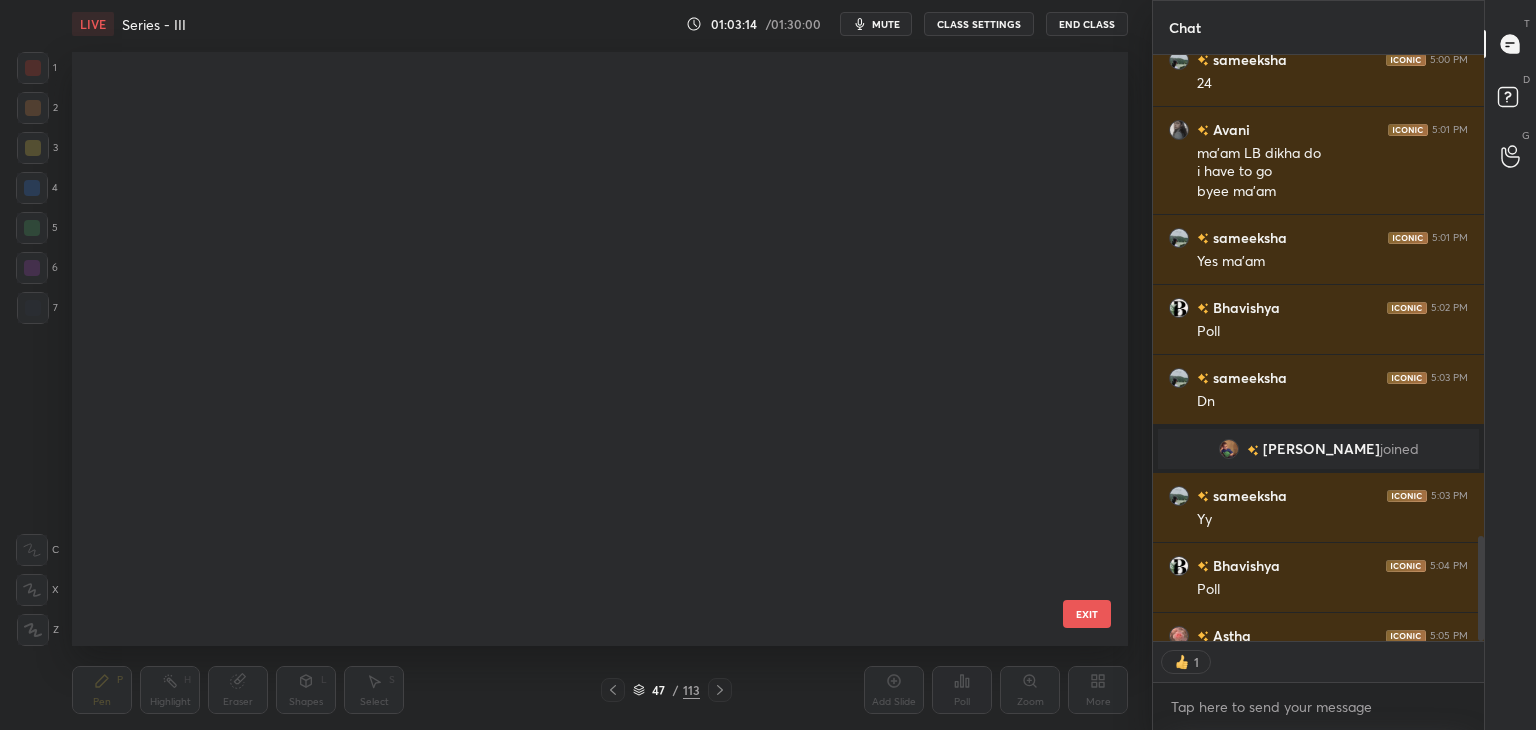 scroll, scrollTop: 2334, scrollLeft: 0, axis: vertical 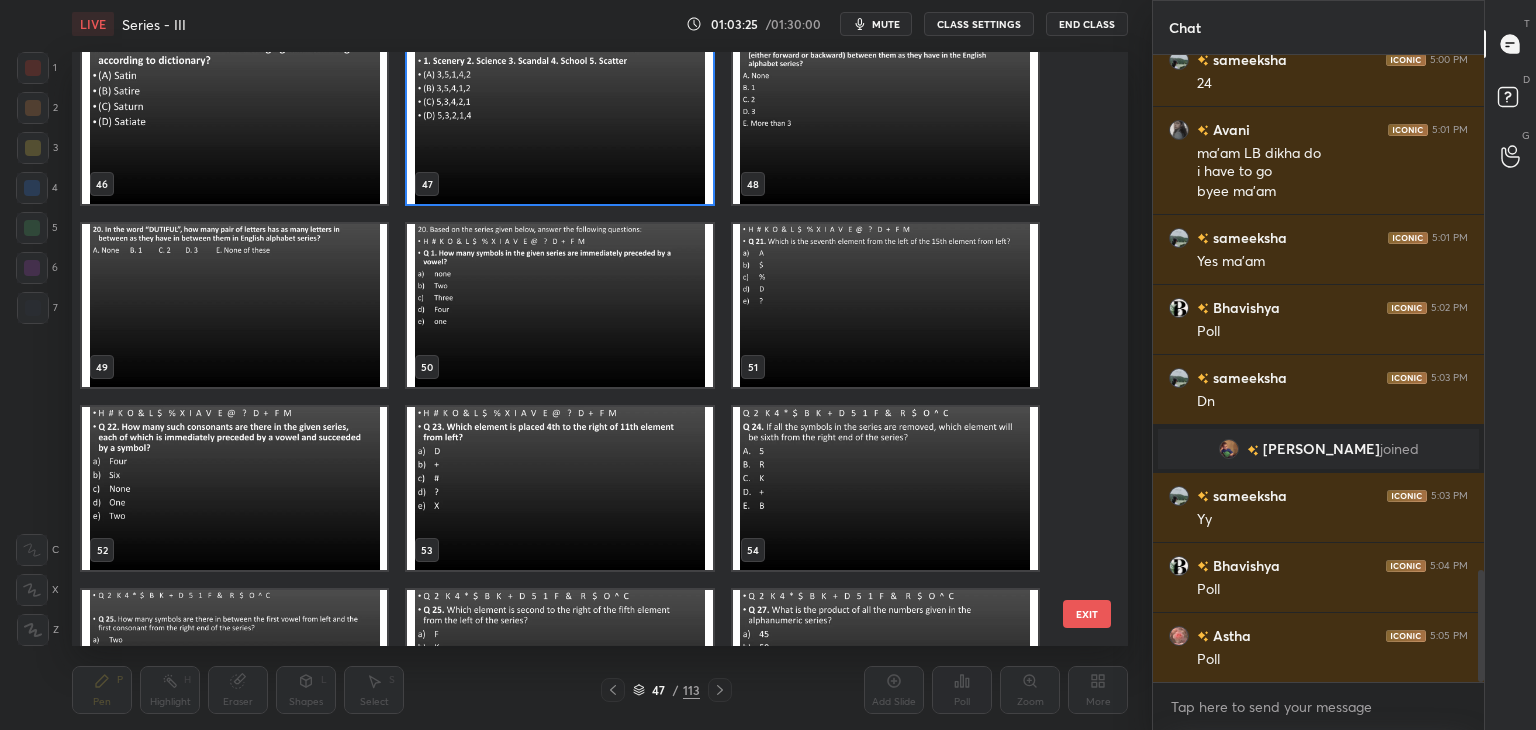 click at bounding box center (559, 305) 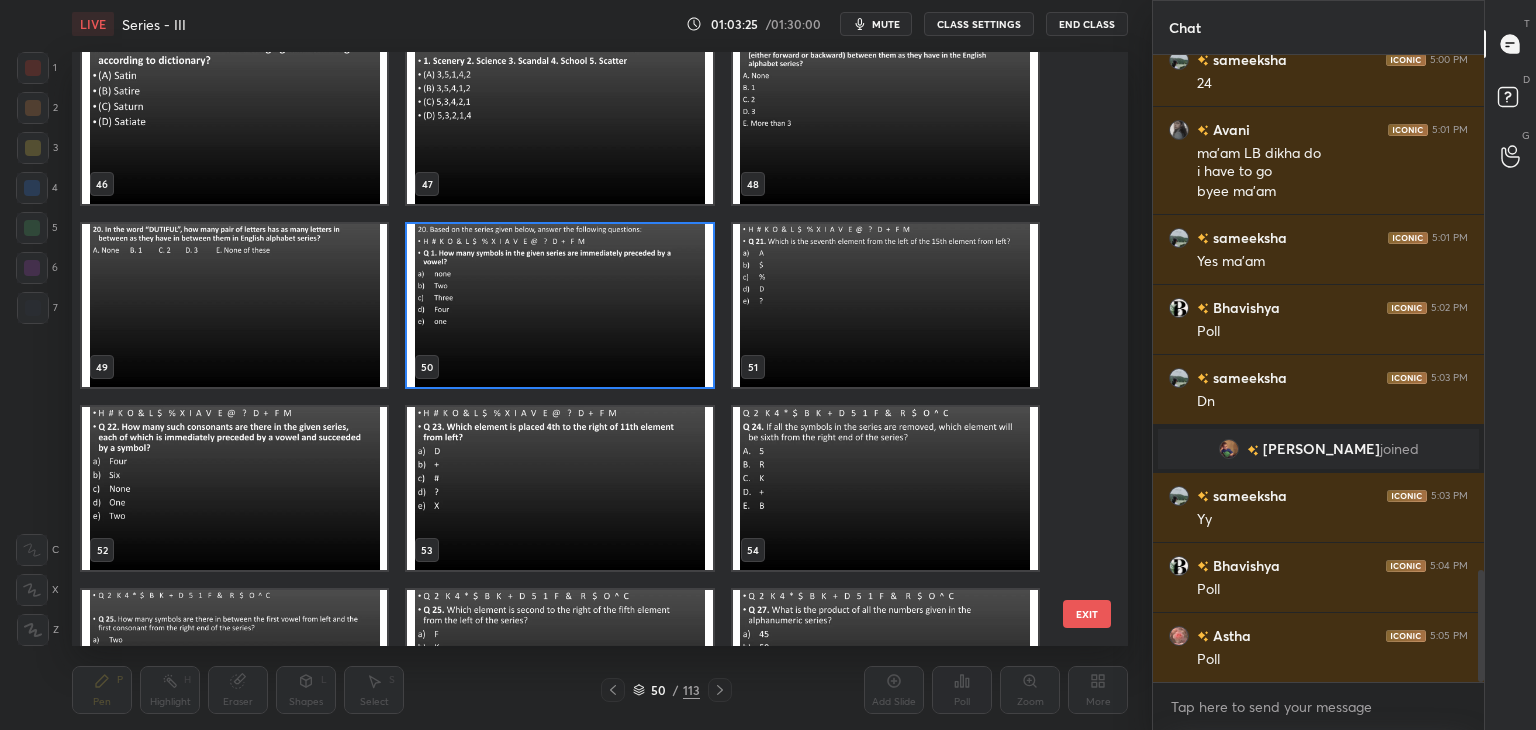 click at bounding box center (559, 305) 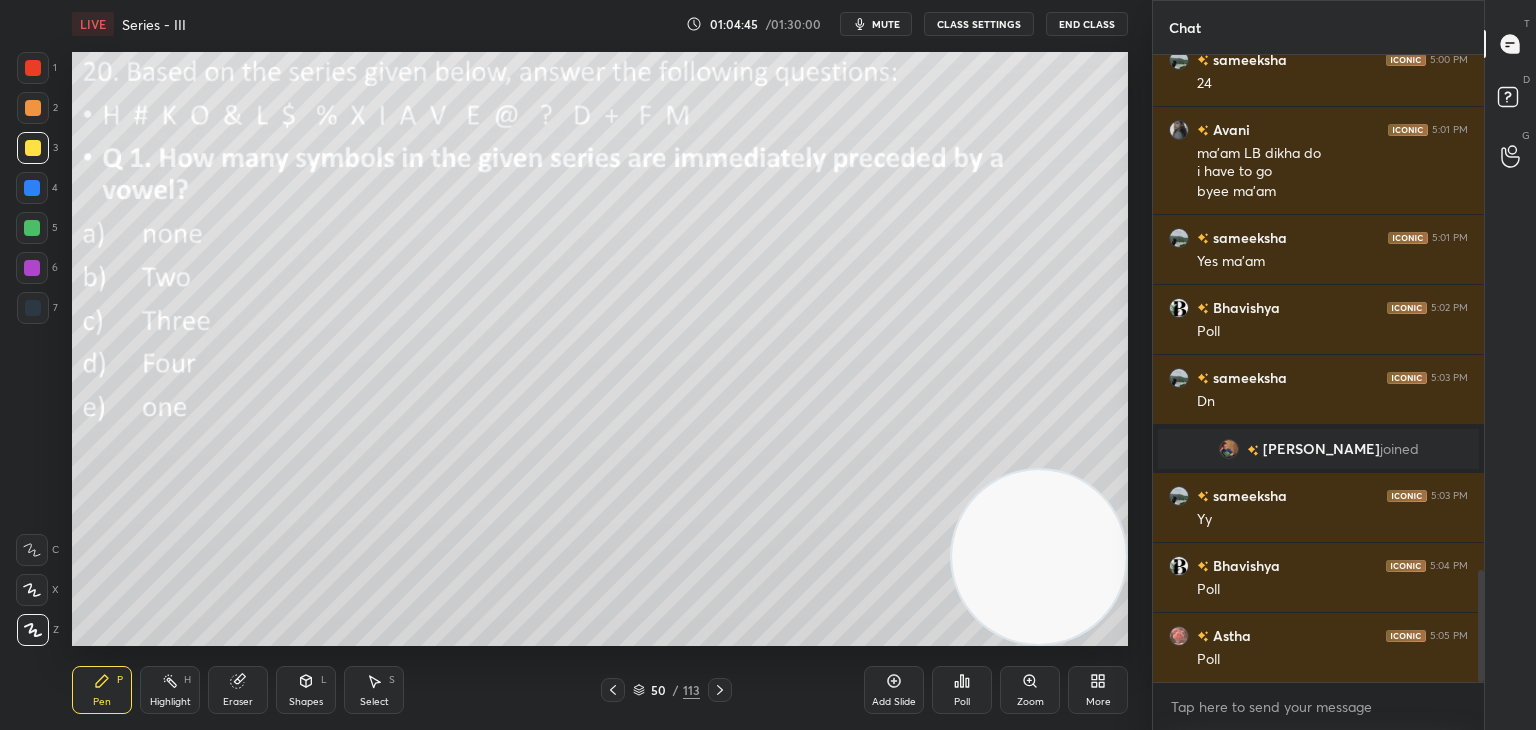 click on "Poll" at bounding box center [962, 690] 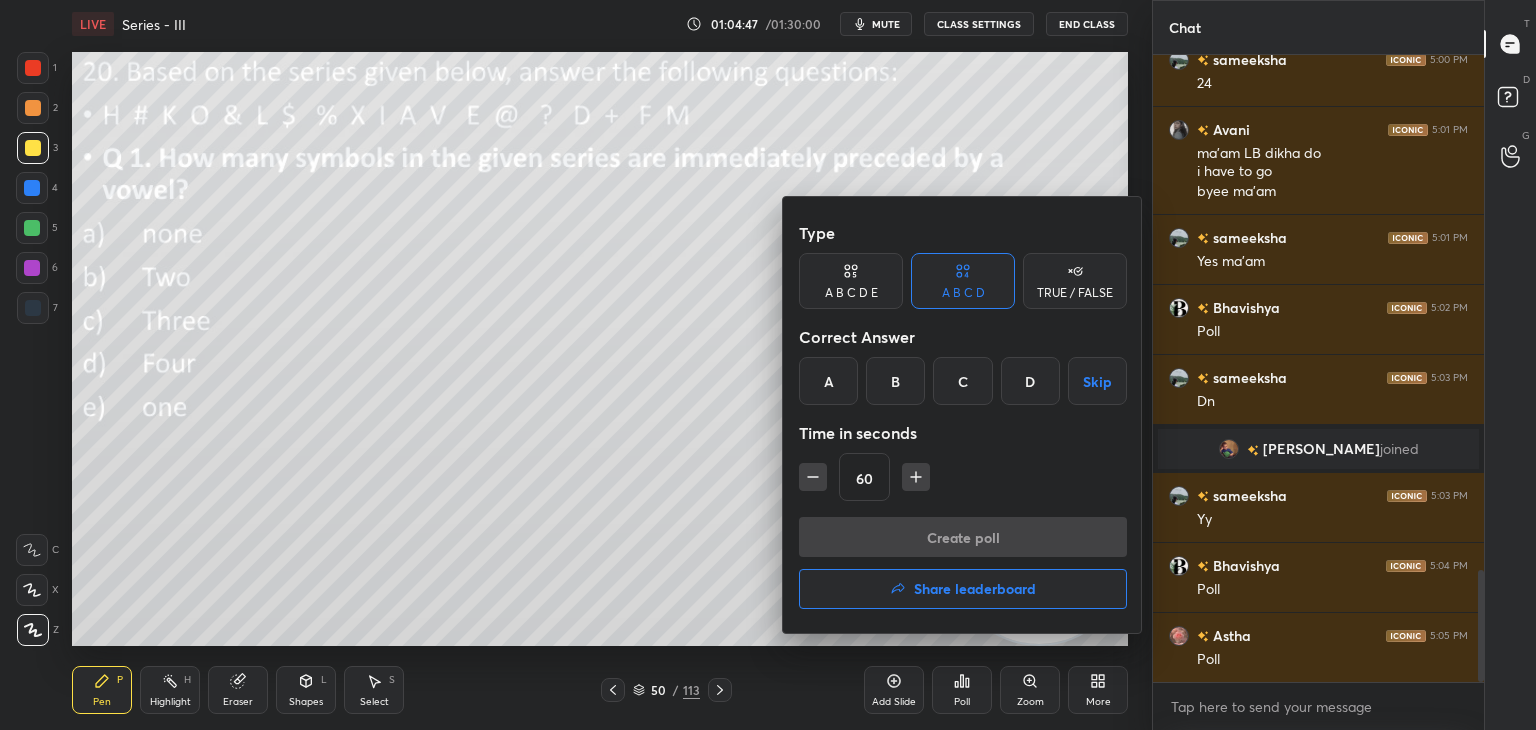 click on "A B C D E" at bounding box center [851, 281] 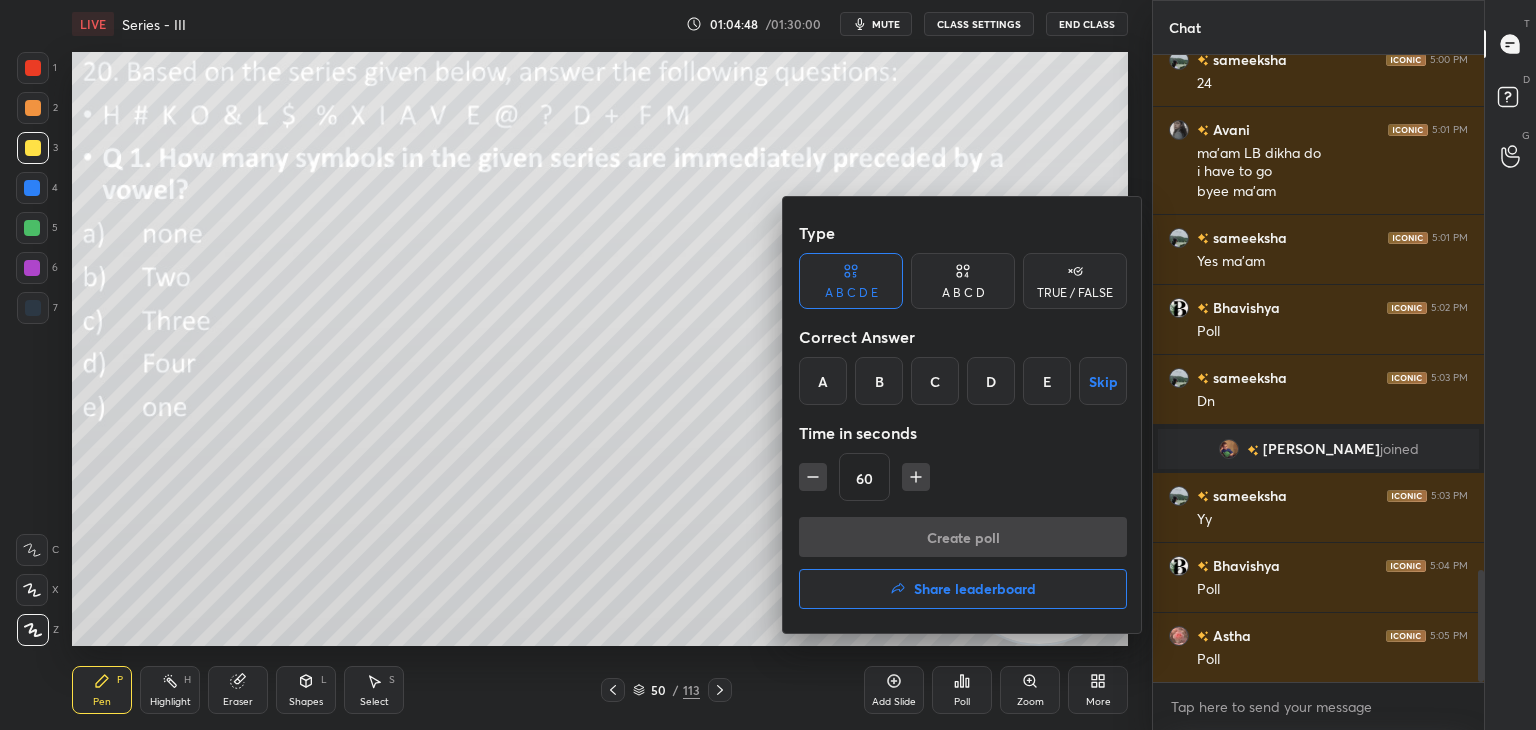 click on "E" at bounding box center [1047, 381] 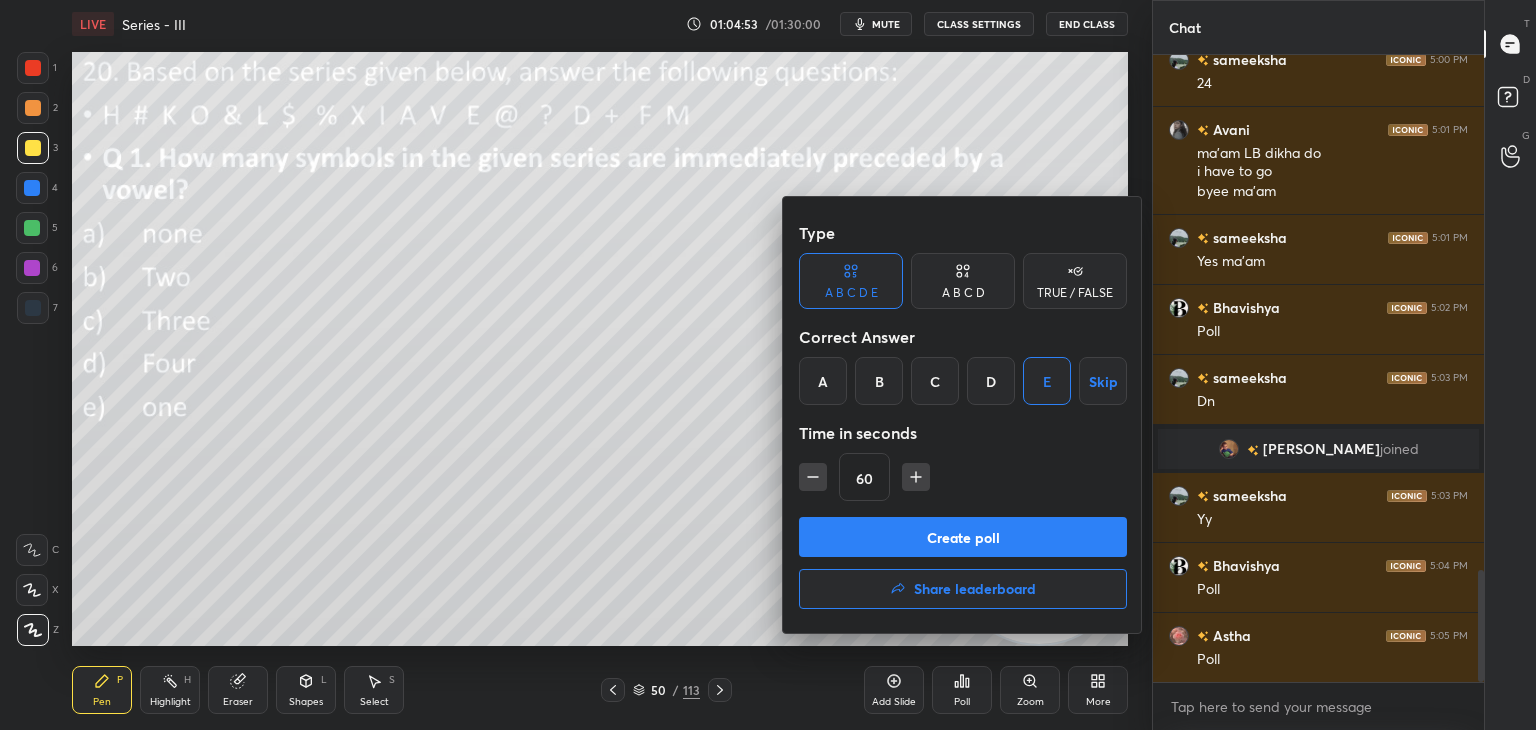 click on "Create poll" at bounding box center [963, 537] 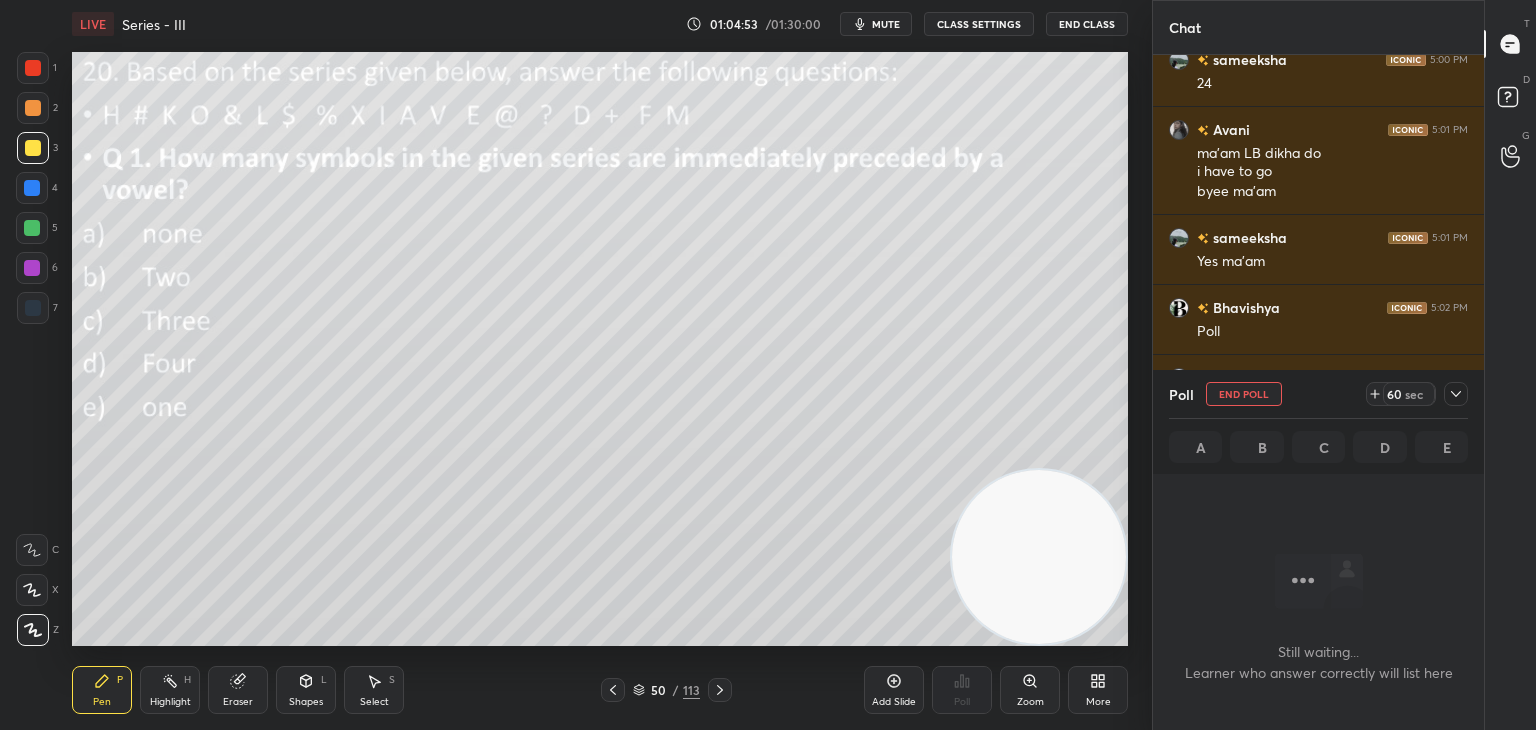 scroll, scrollTop: 555, scrollLeft: 325, axis: both 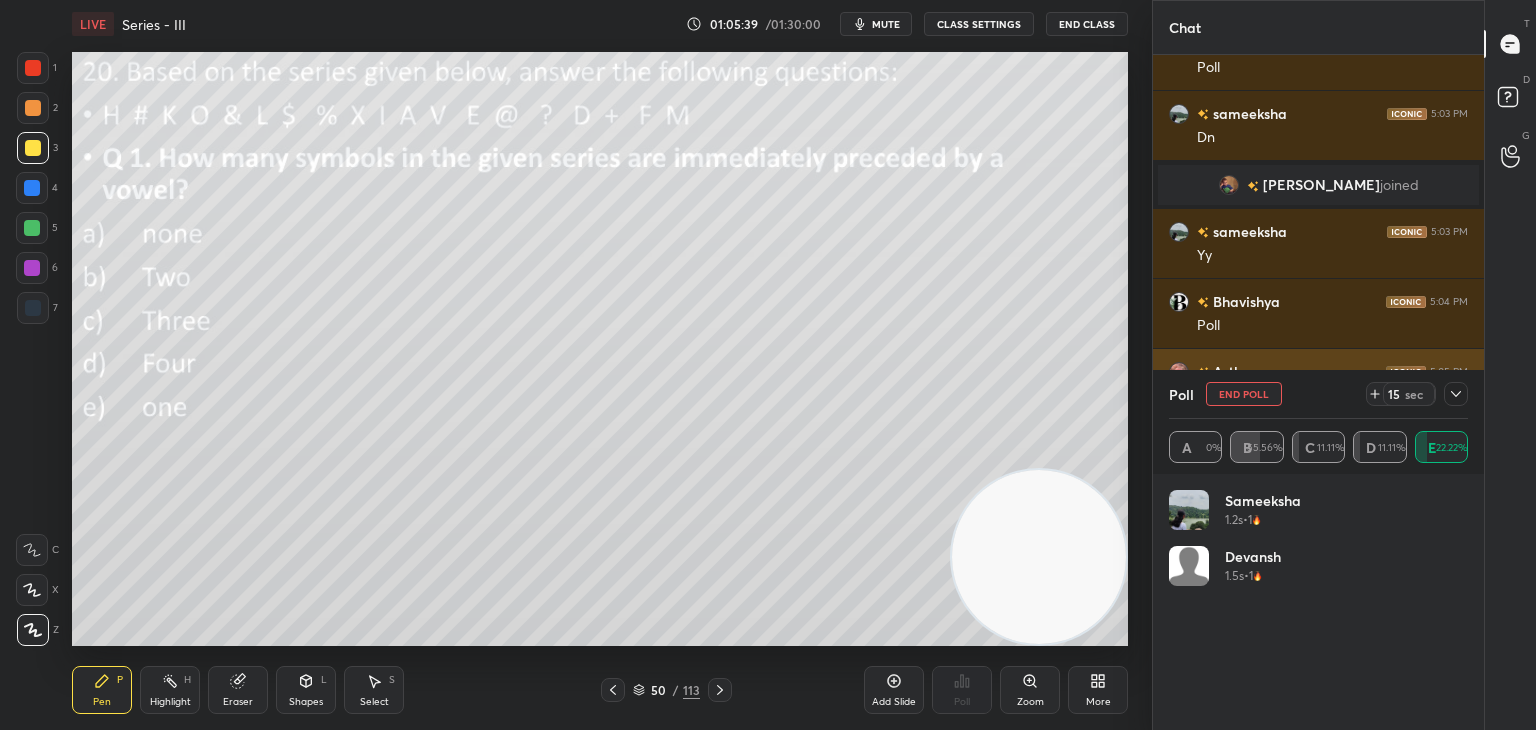 click 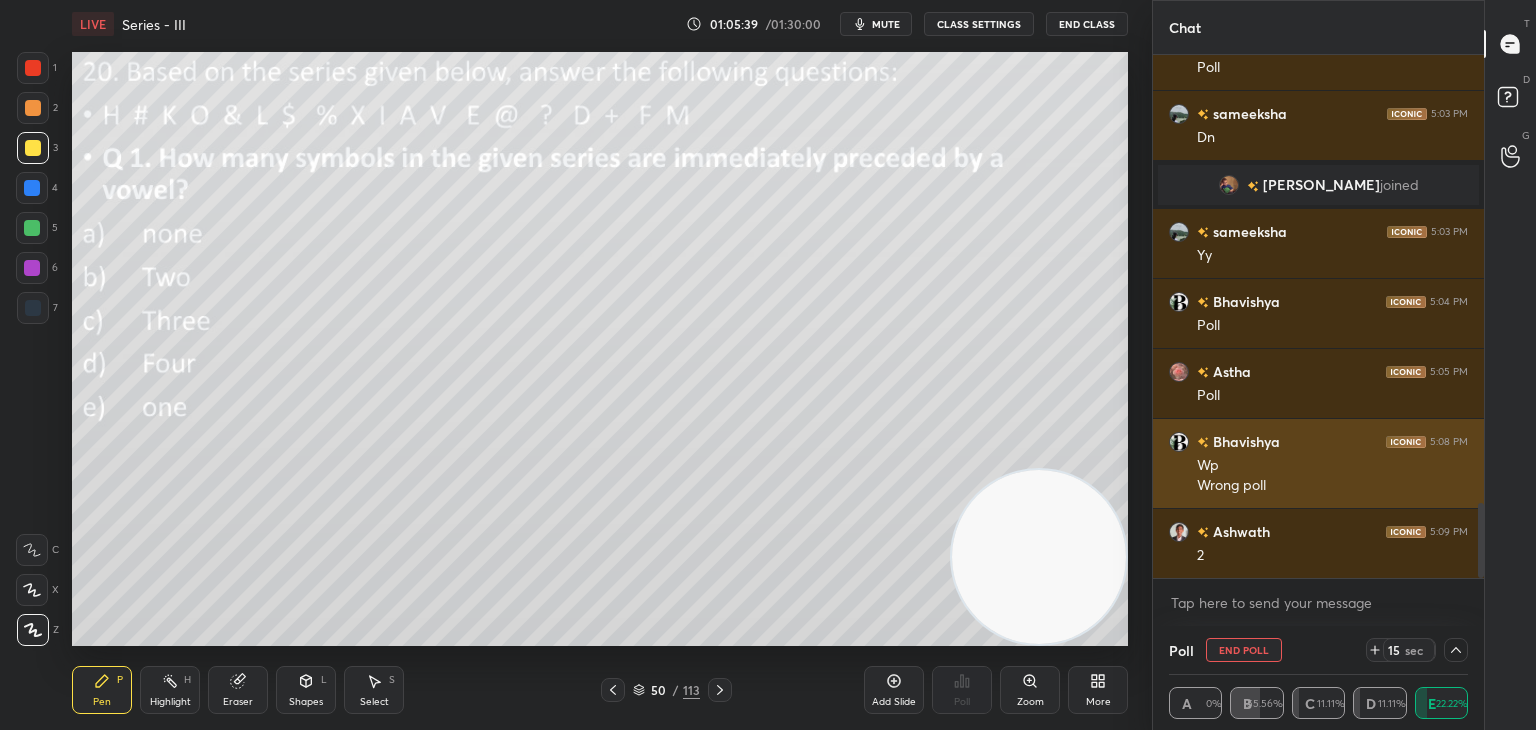 scroll, scrollTop: 0, scrollLeft: 0, axis: both 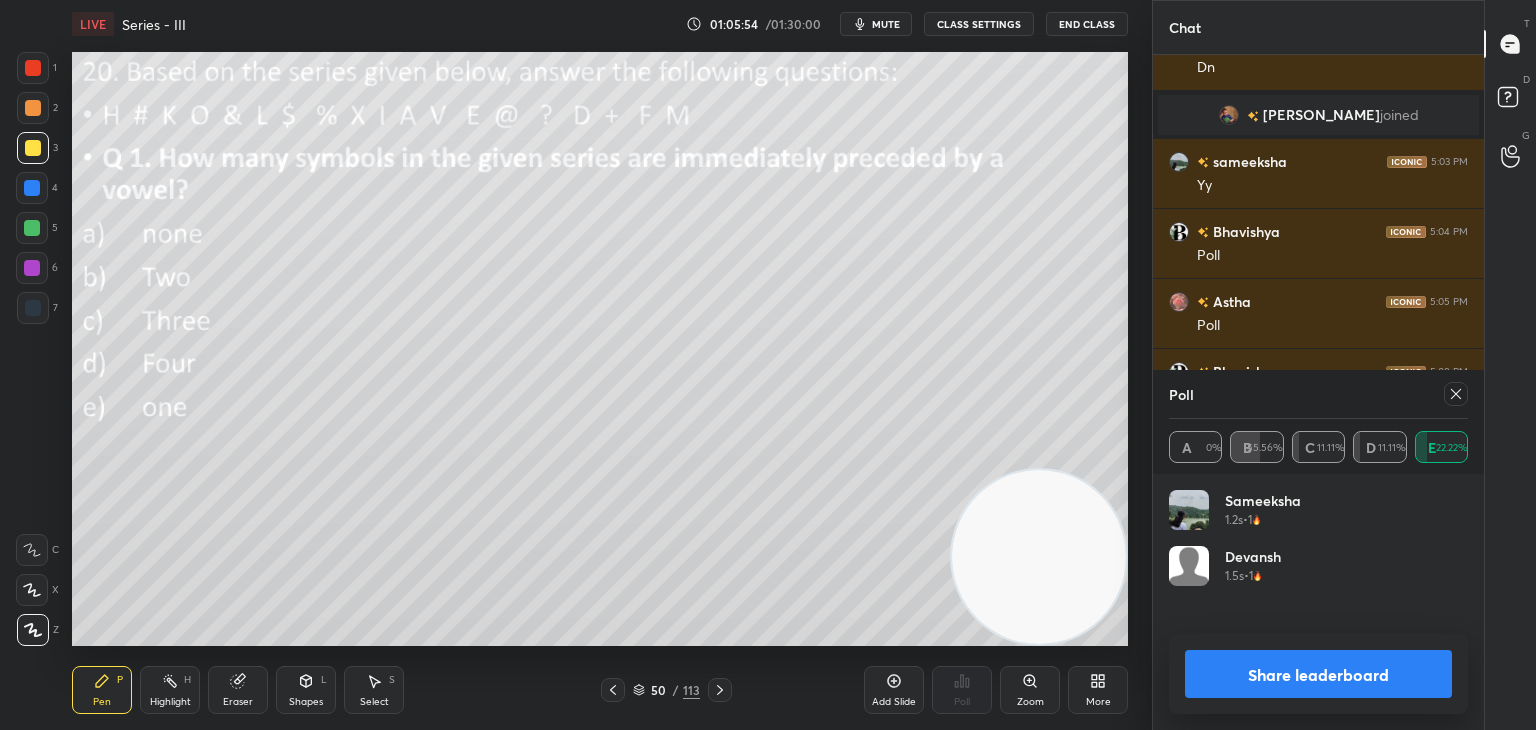 click on "Poll" at bounding box center (1318, 394) 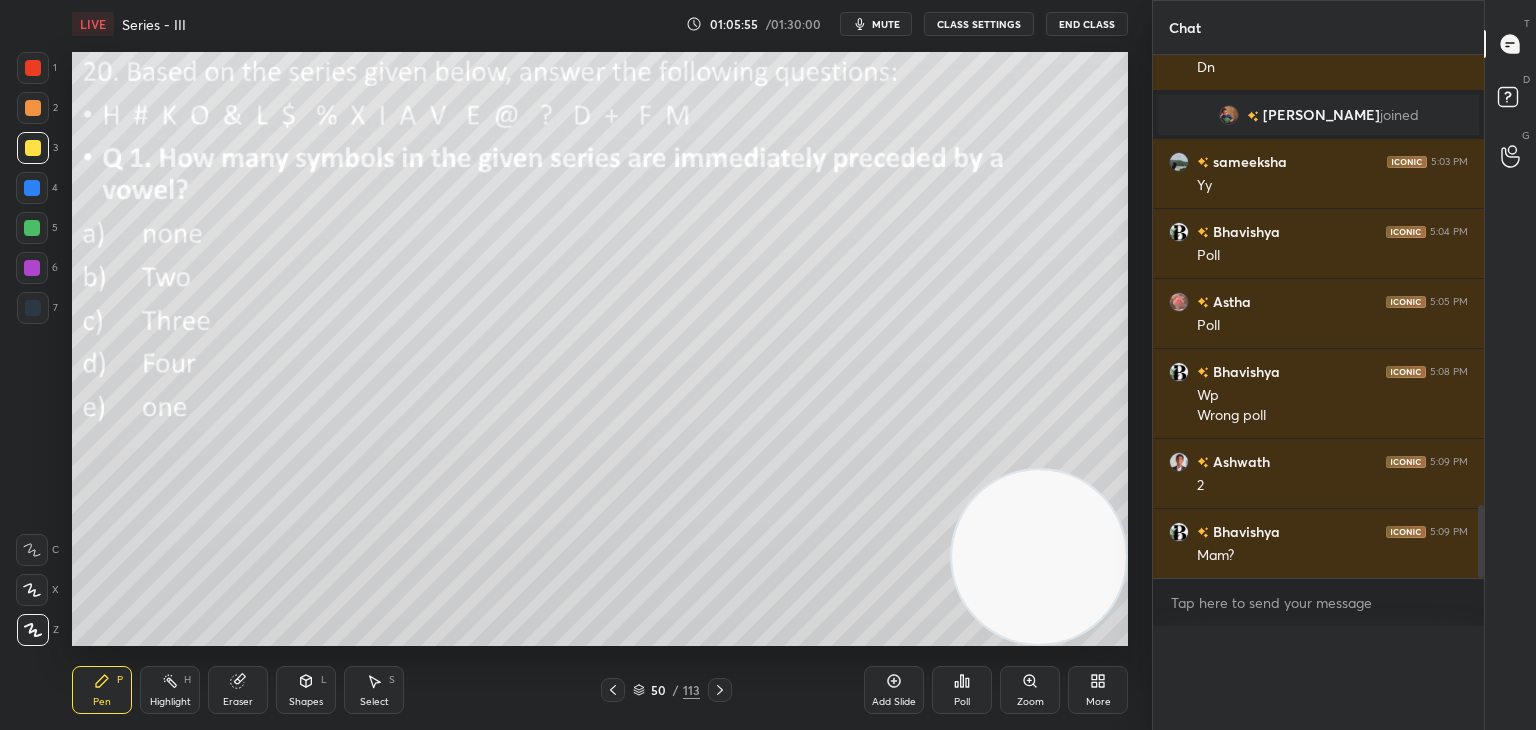 scroll, scrollTop: 0, scrollLeft: 0, axis: both 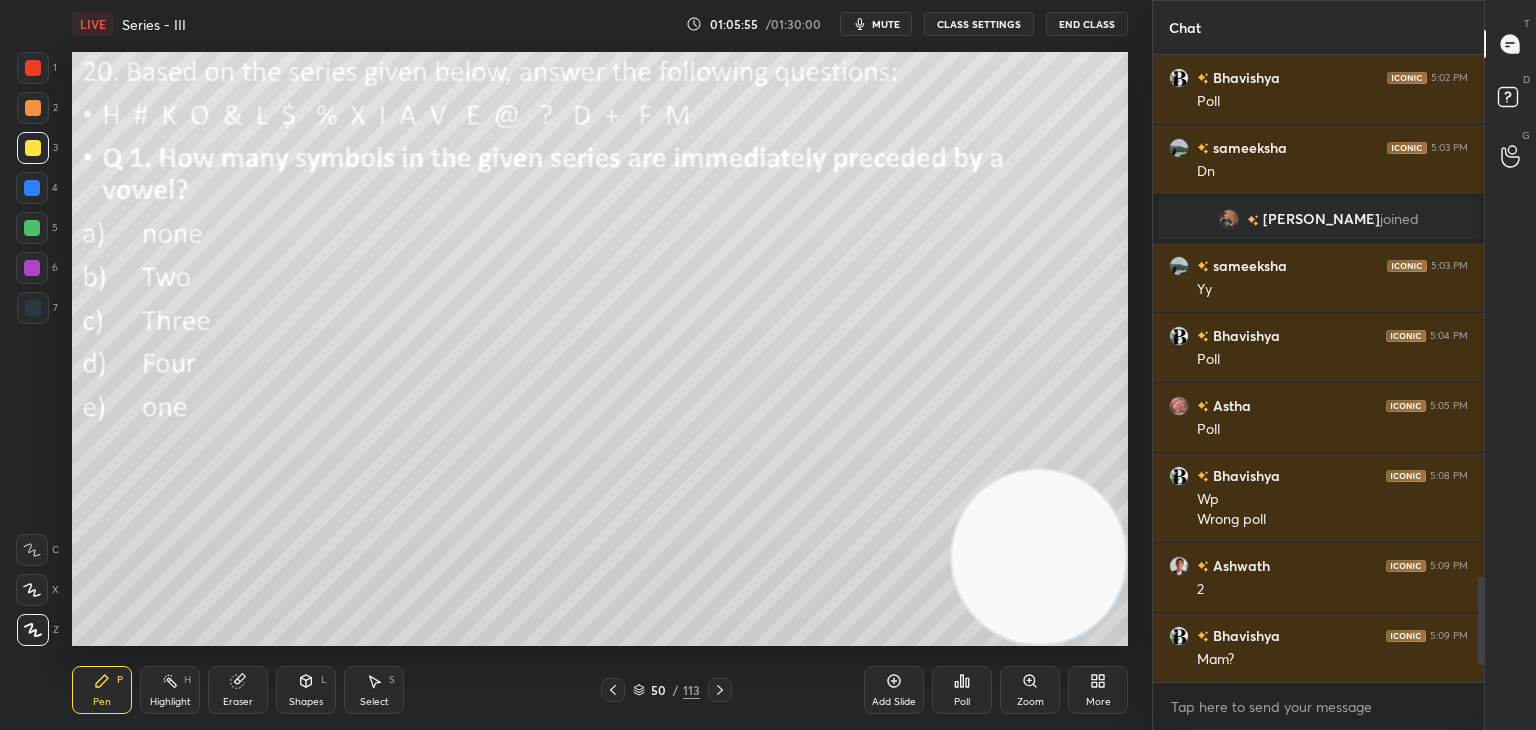 click on "Poll" at bounding box center (962, 690) 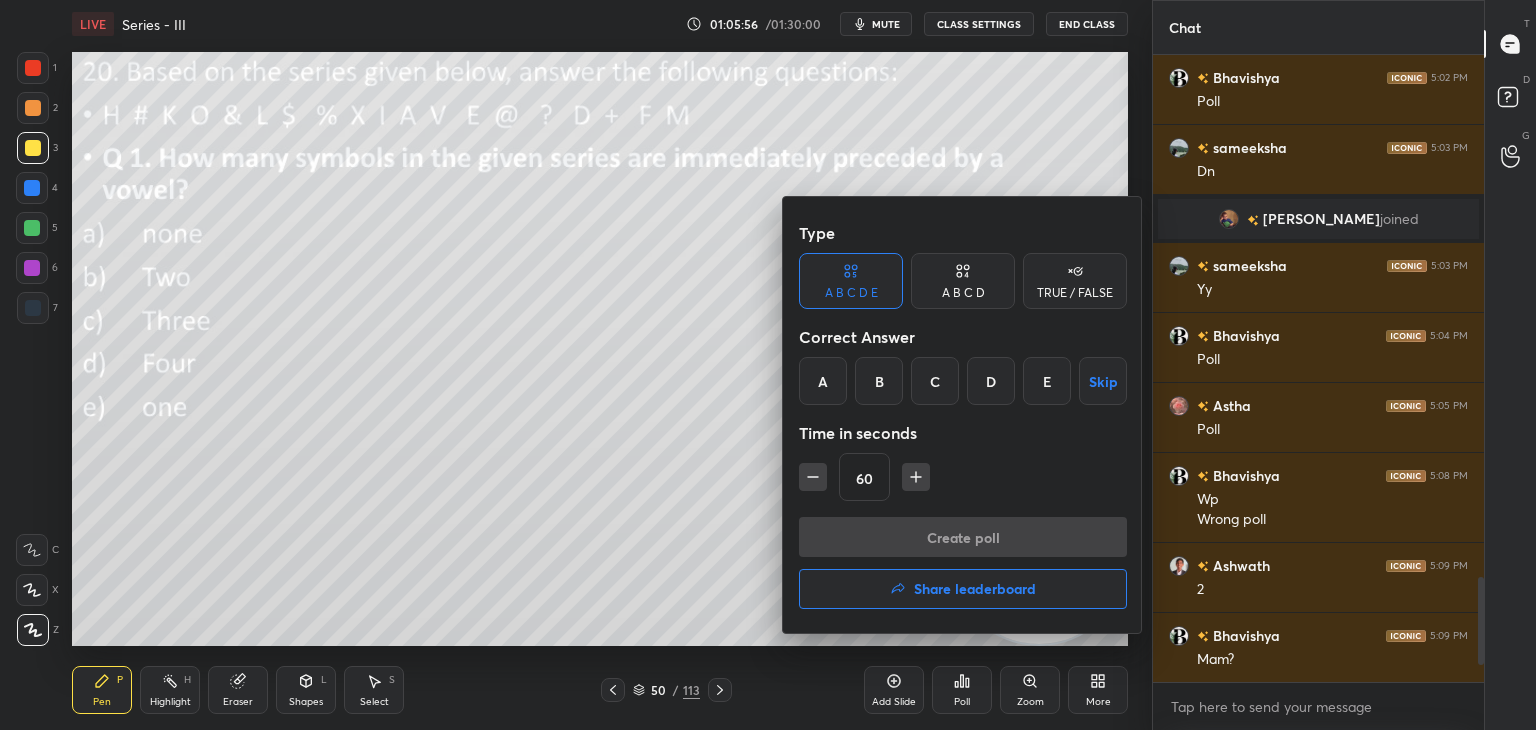 click on "B" at bounding box center (879, 381) 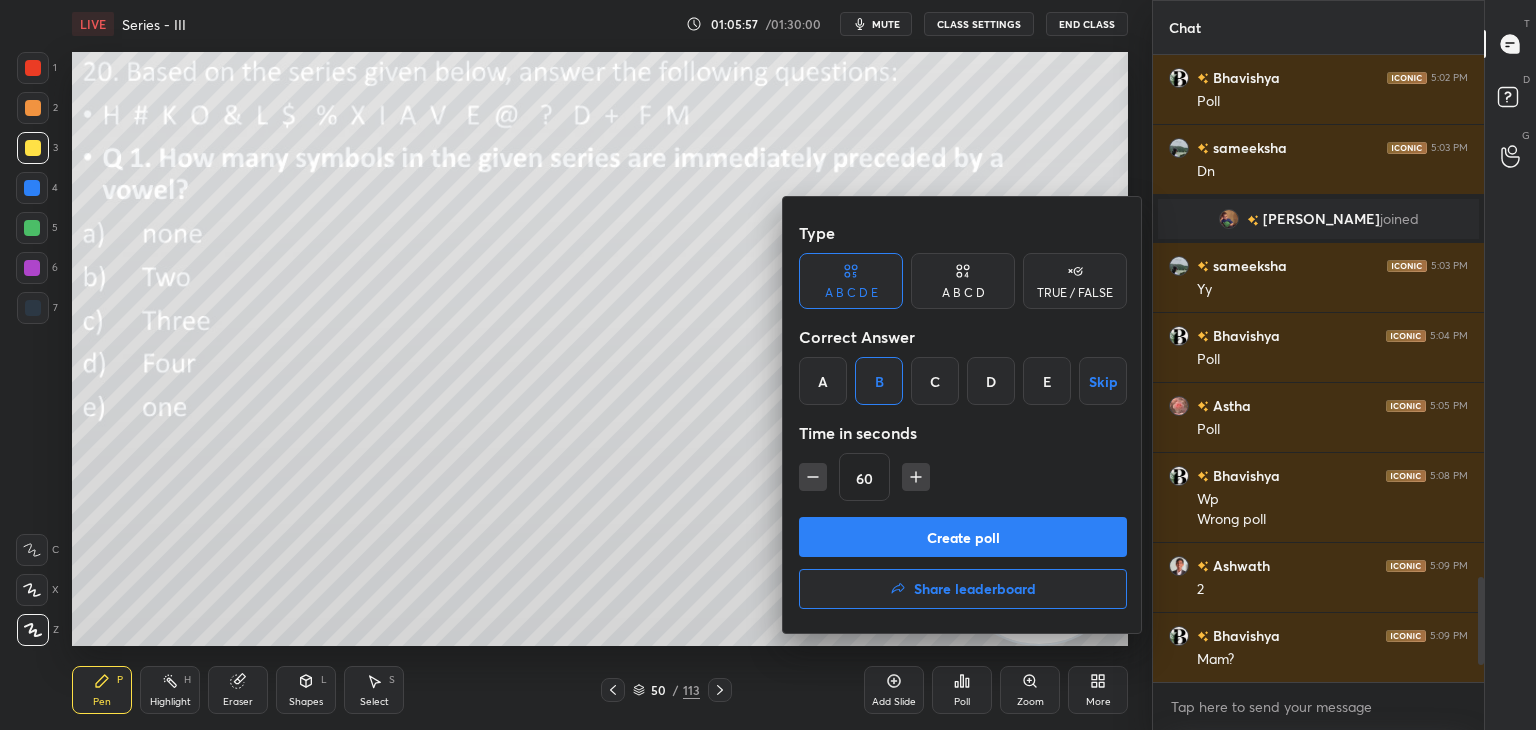 click on "Create poll" at bounding box center (963, 537) 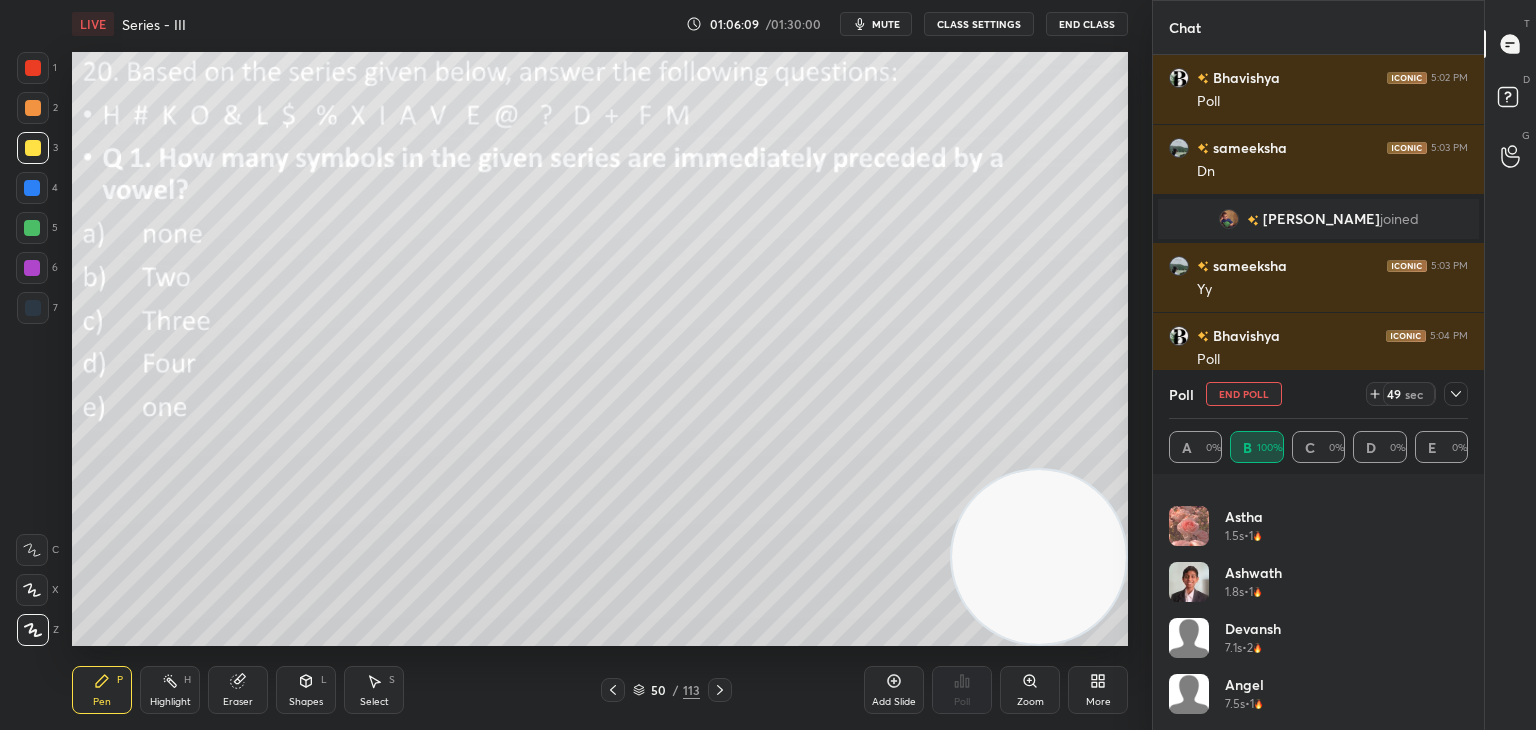 click on "End Poll" at bounding box center (1244, 394) 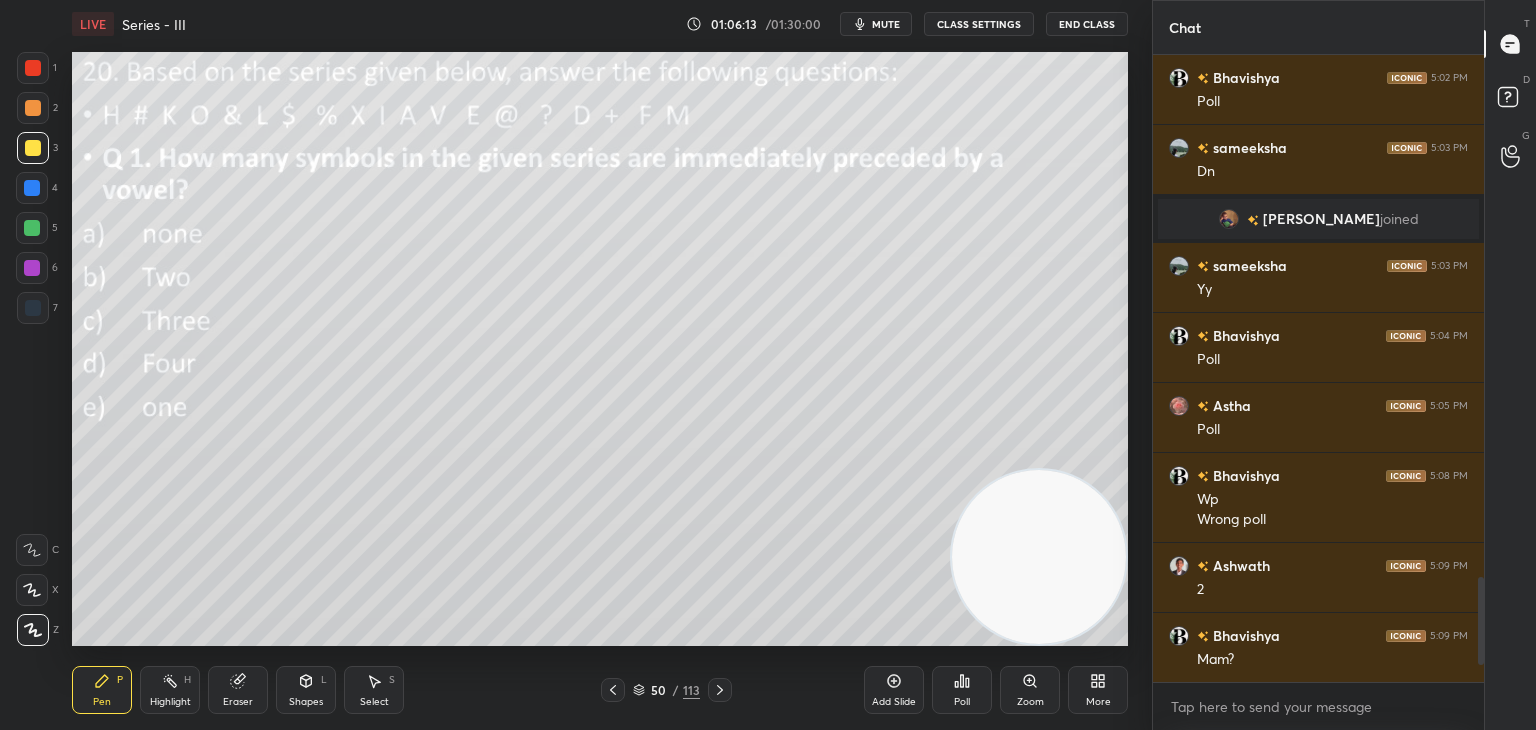 click 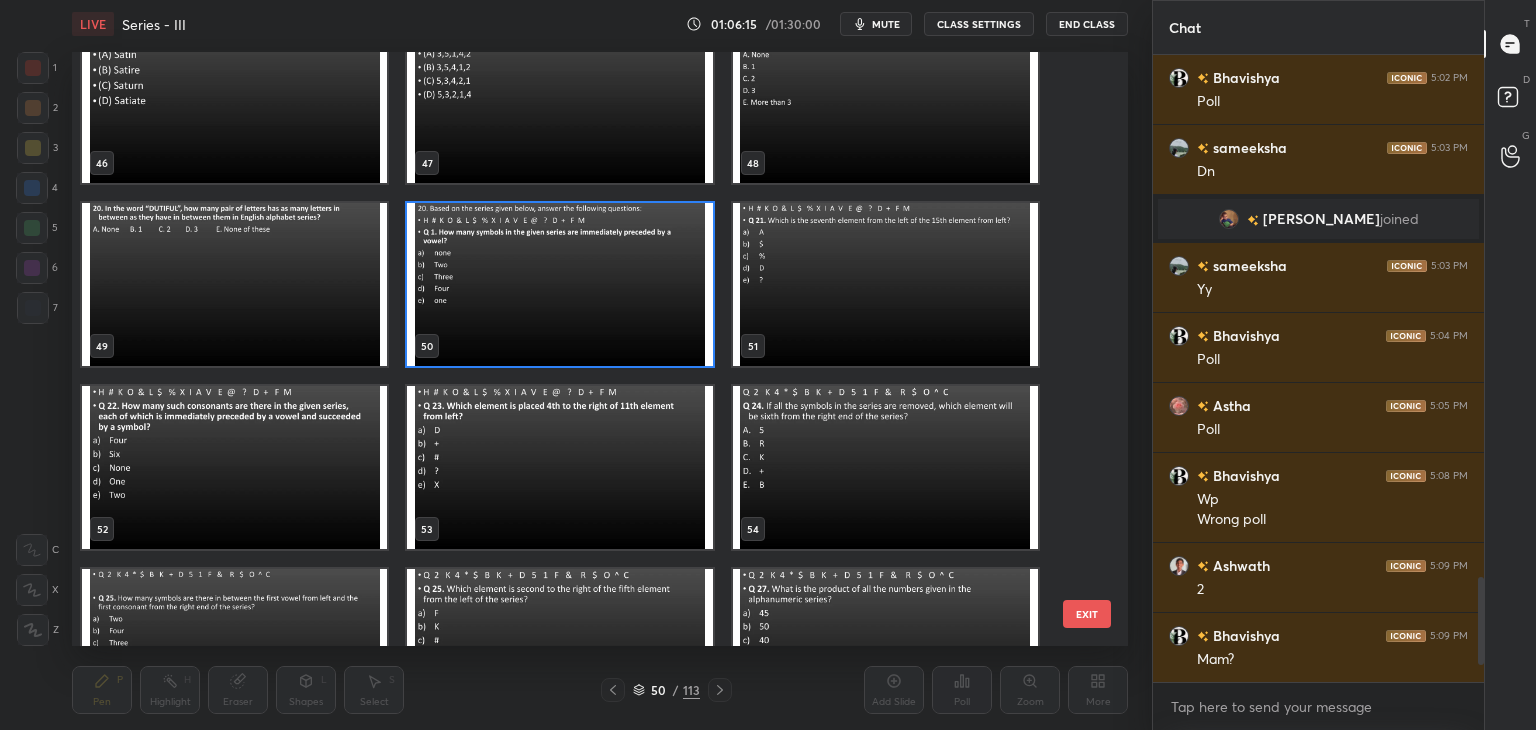 click at bounding box center (885, 284) 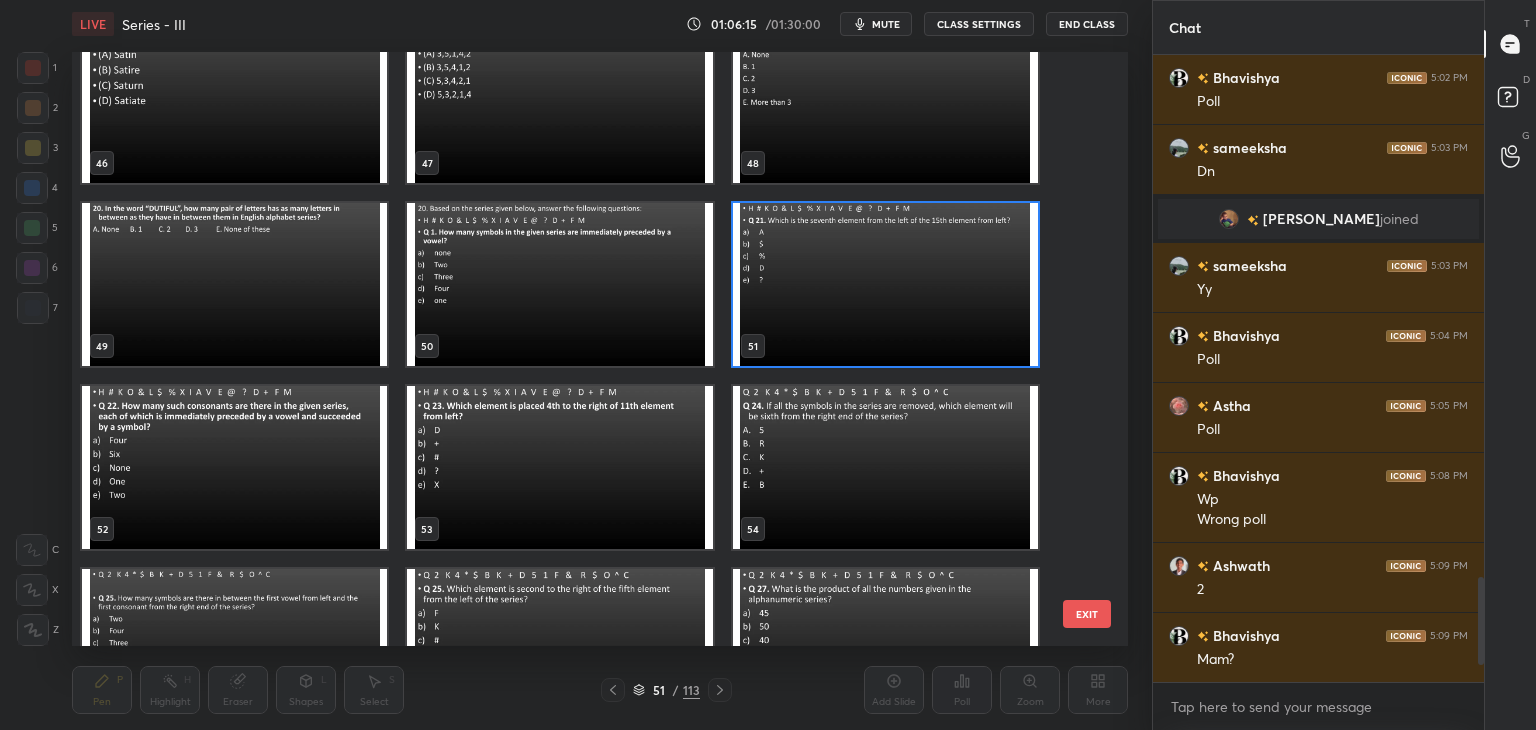 click at bounding box center (885, 284) 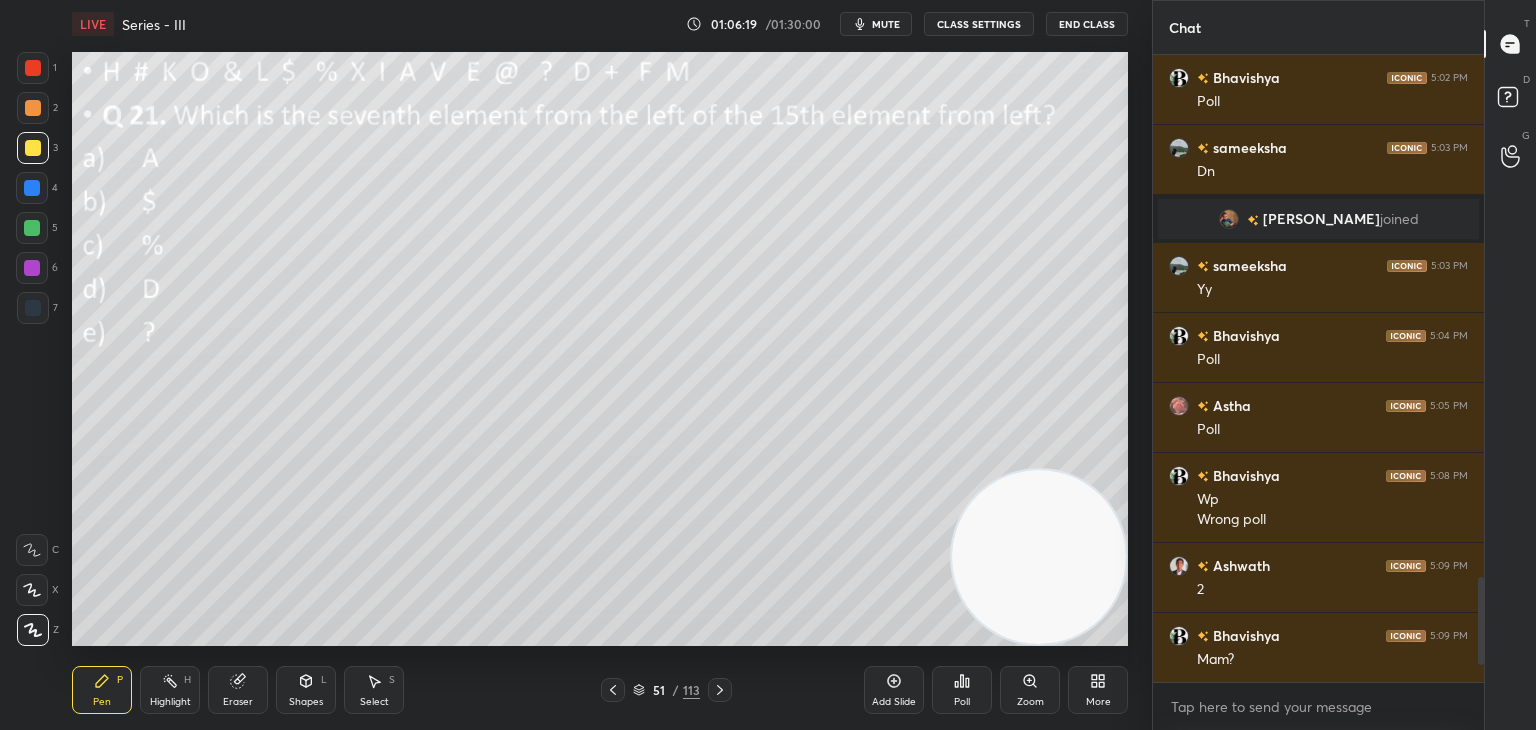 click 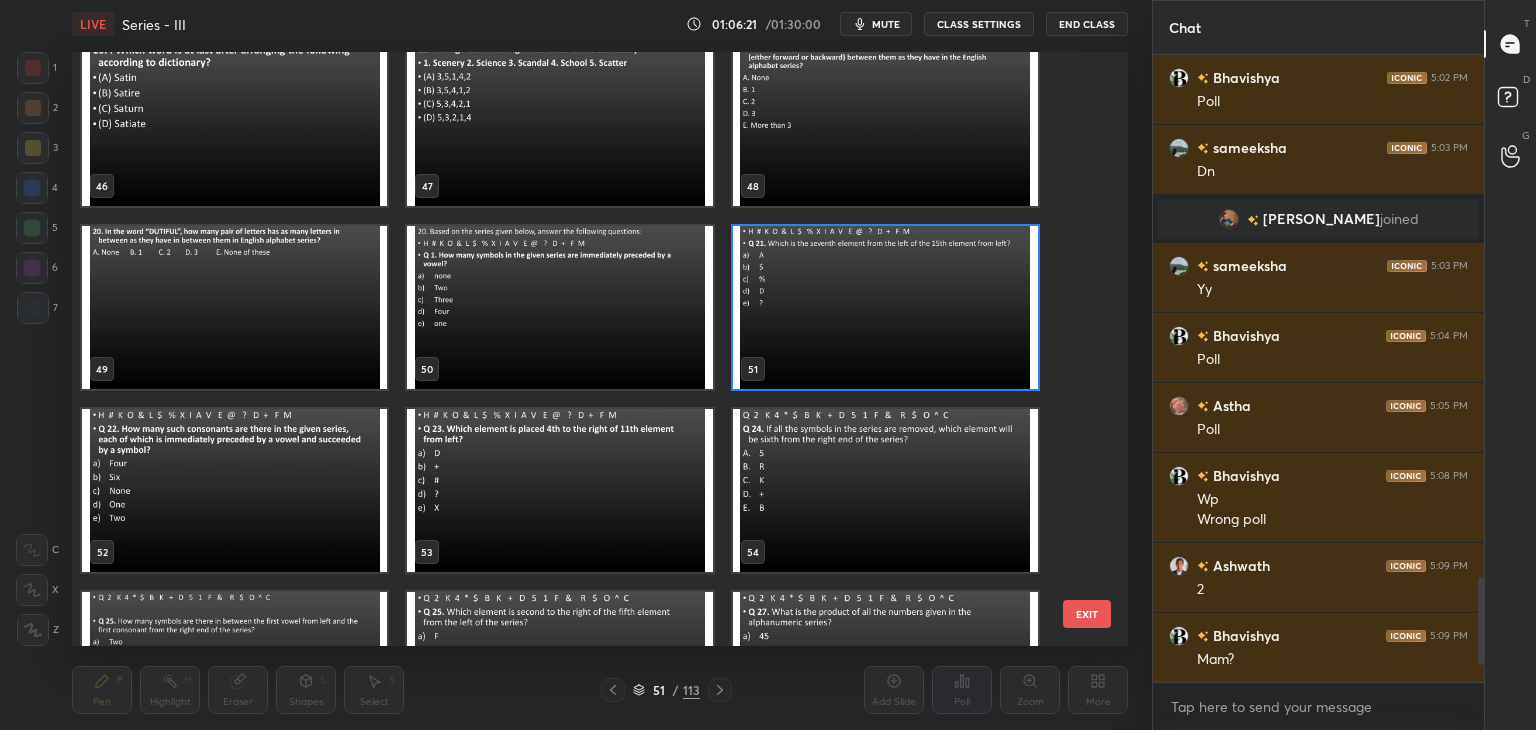 click at bounding box center (234, 490) 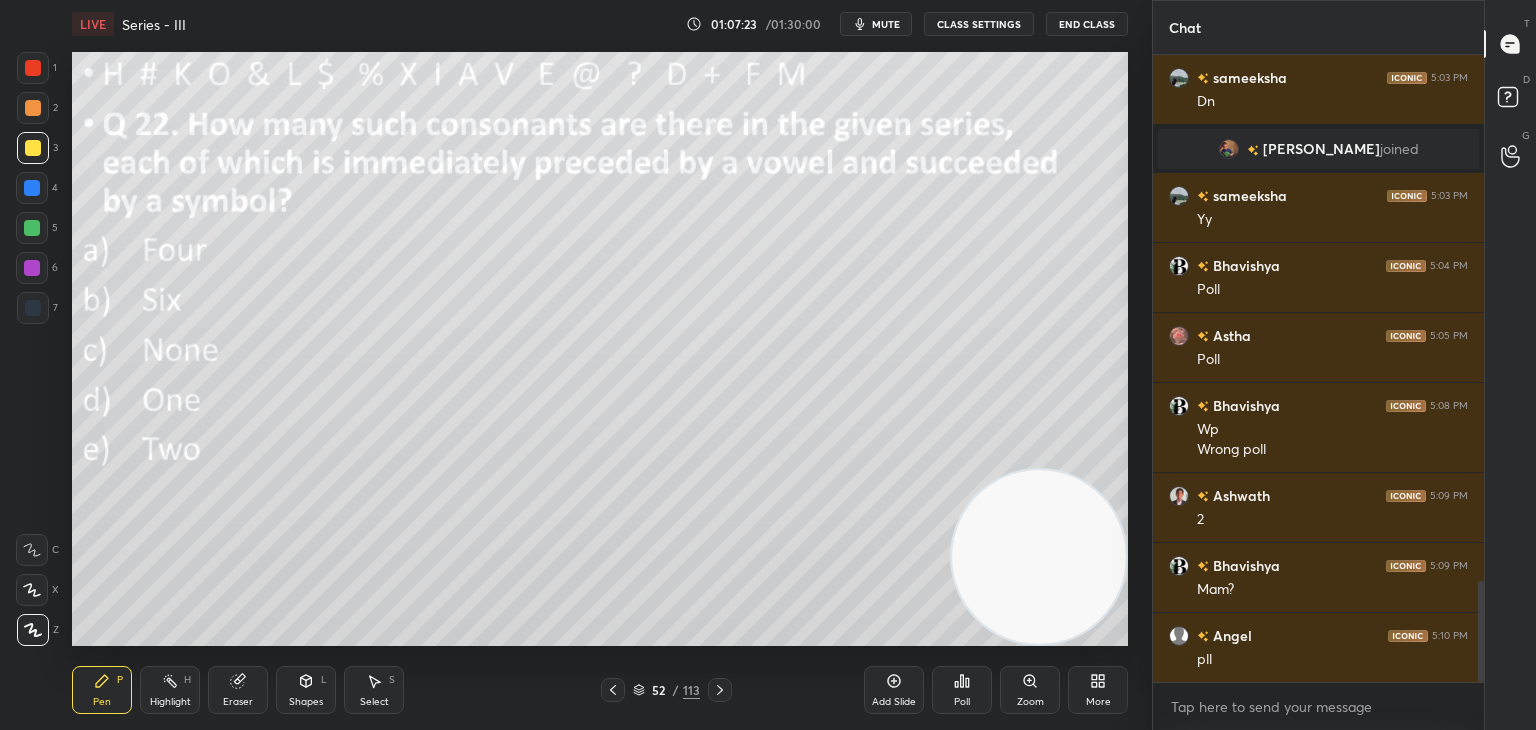 scroll, scrollTop: 3258, scrollLeft: 0, axis: vertical 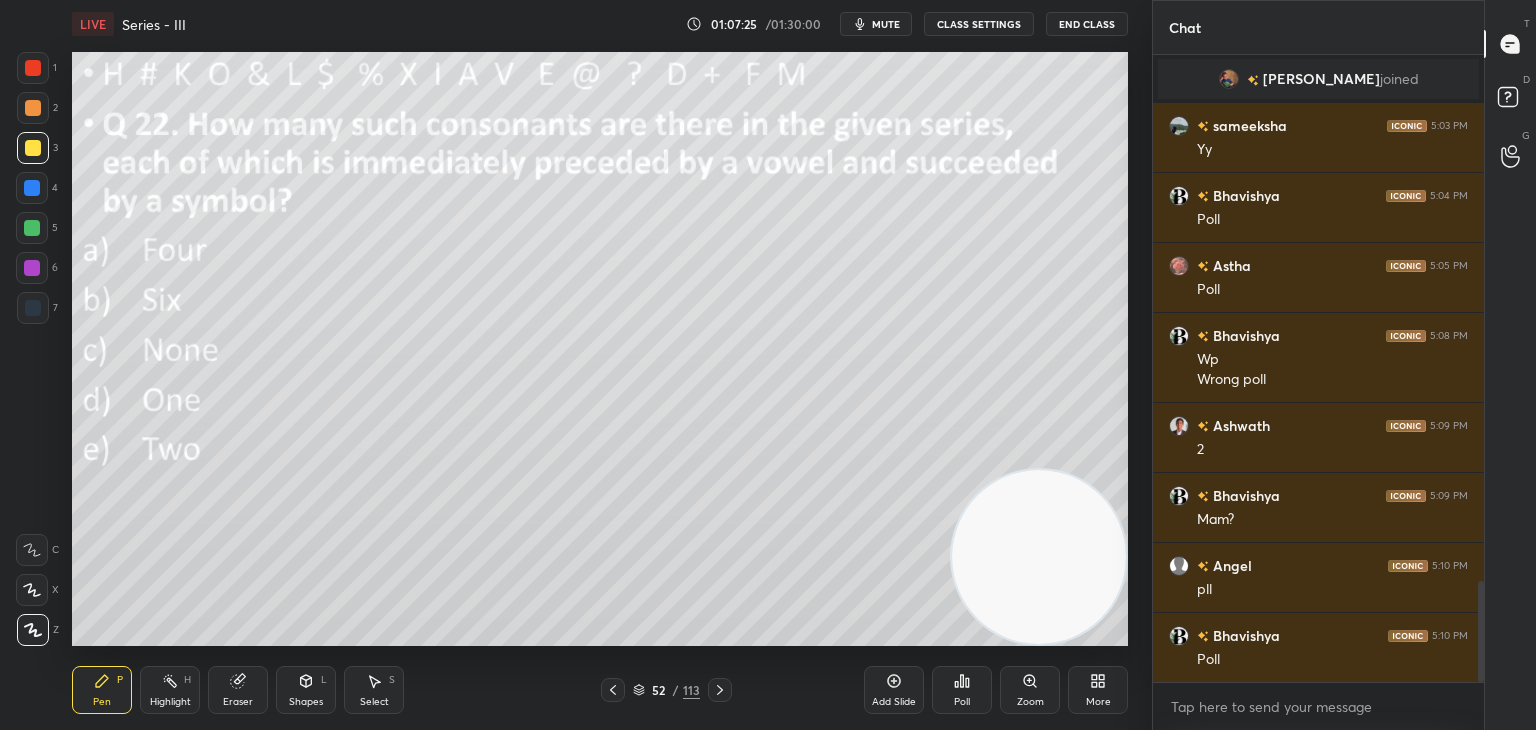 click on "Poll" at bounding box center [962, 702] 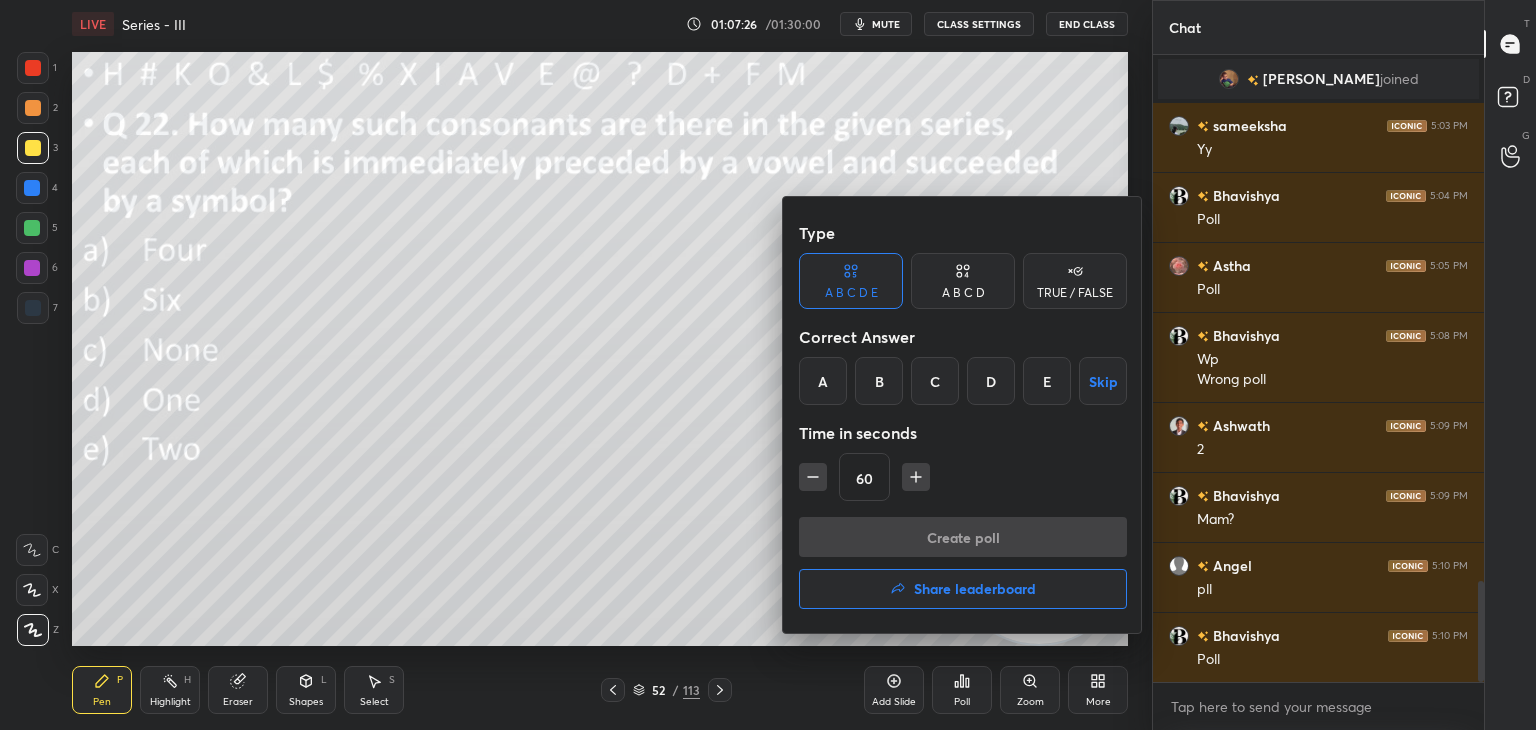 click on "C" at bounding box center [935, 381] 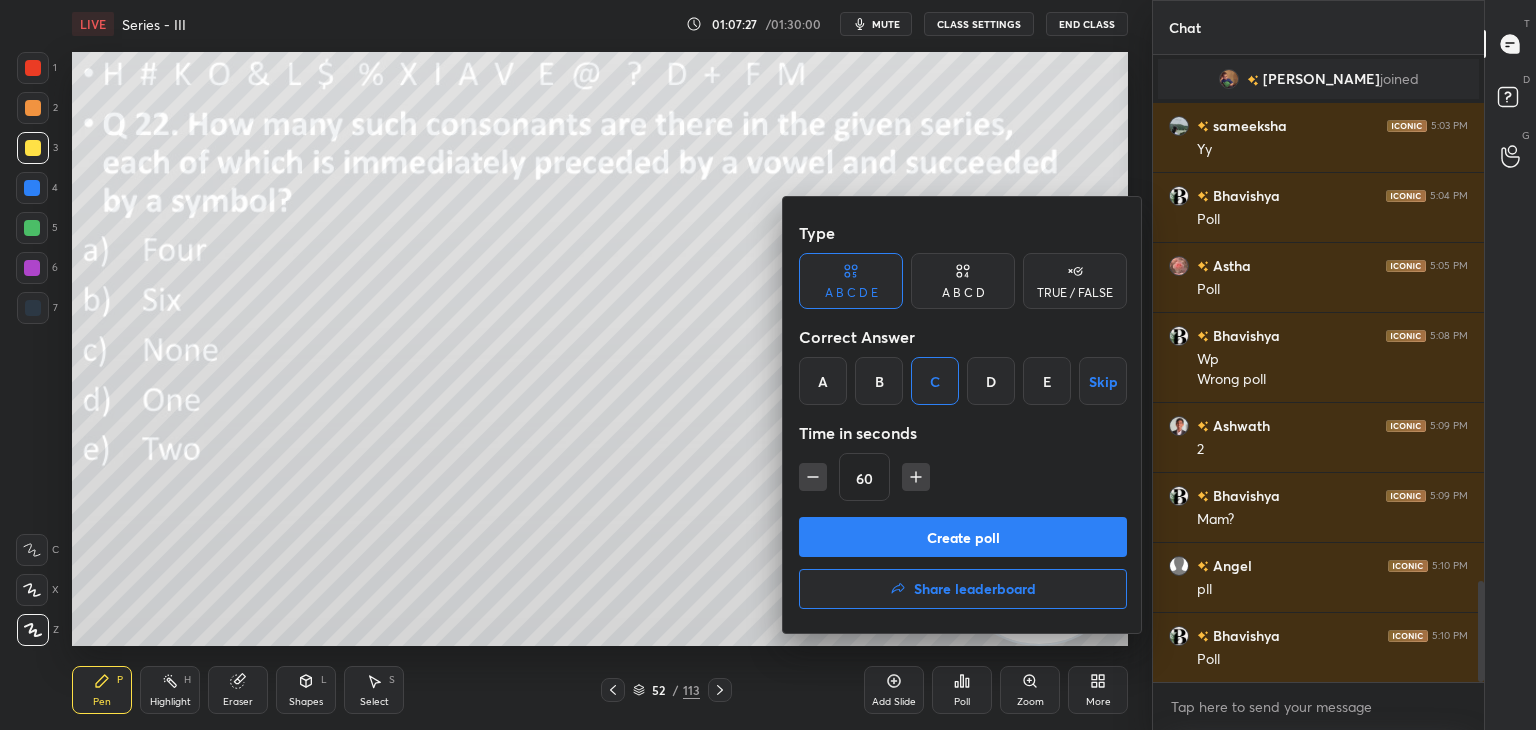 click on "Create poll" at bounding box center [963, 537] 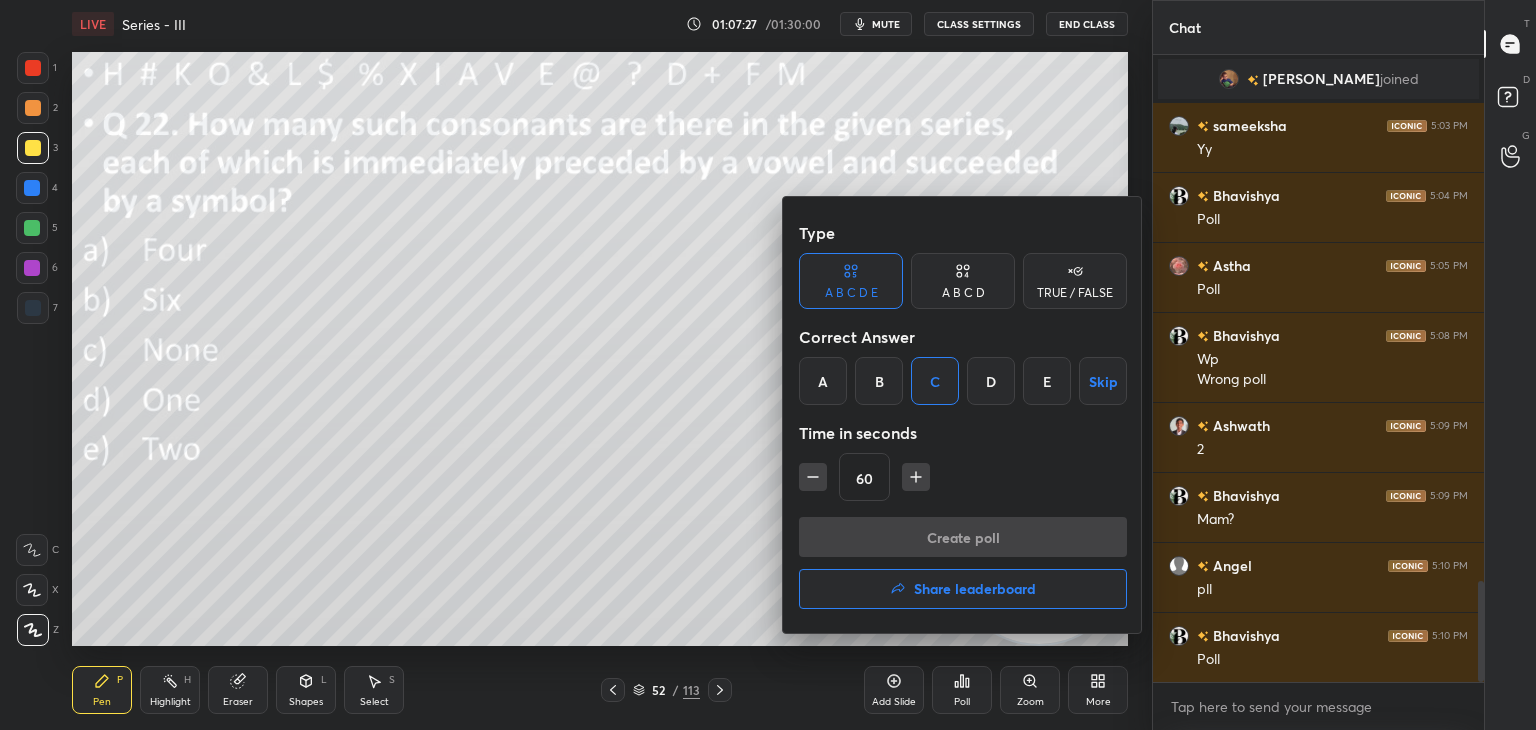 scroll, scrollTop: 601, scrollLeft: 325, axis: both 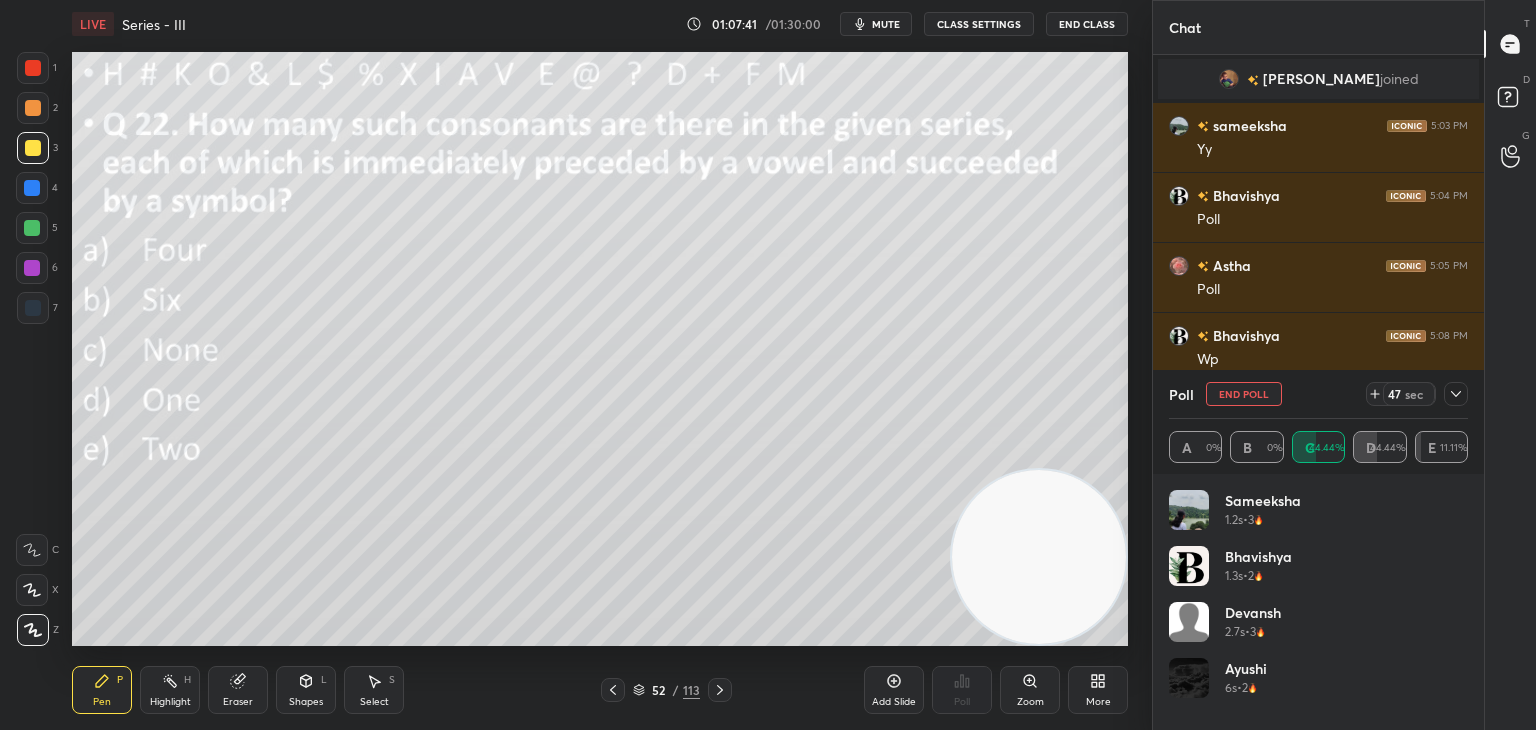 click on "Poll End Poll 47  sec" at bounding box center [1318, 394] 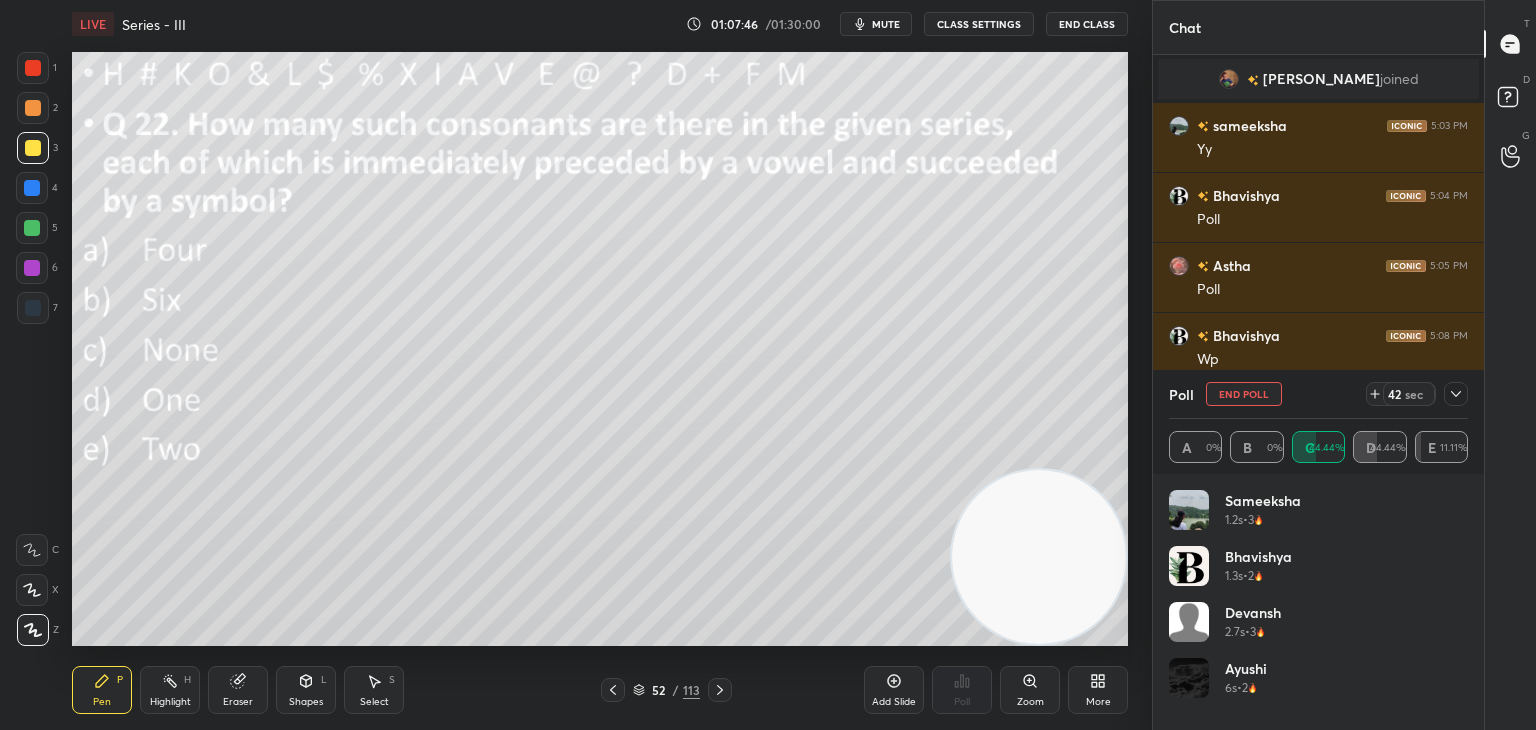 click 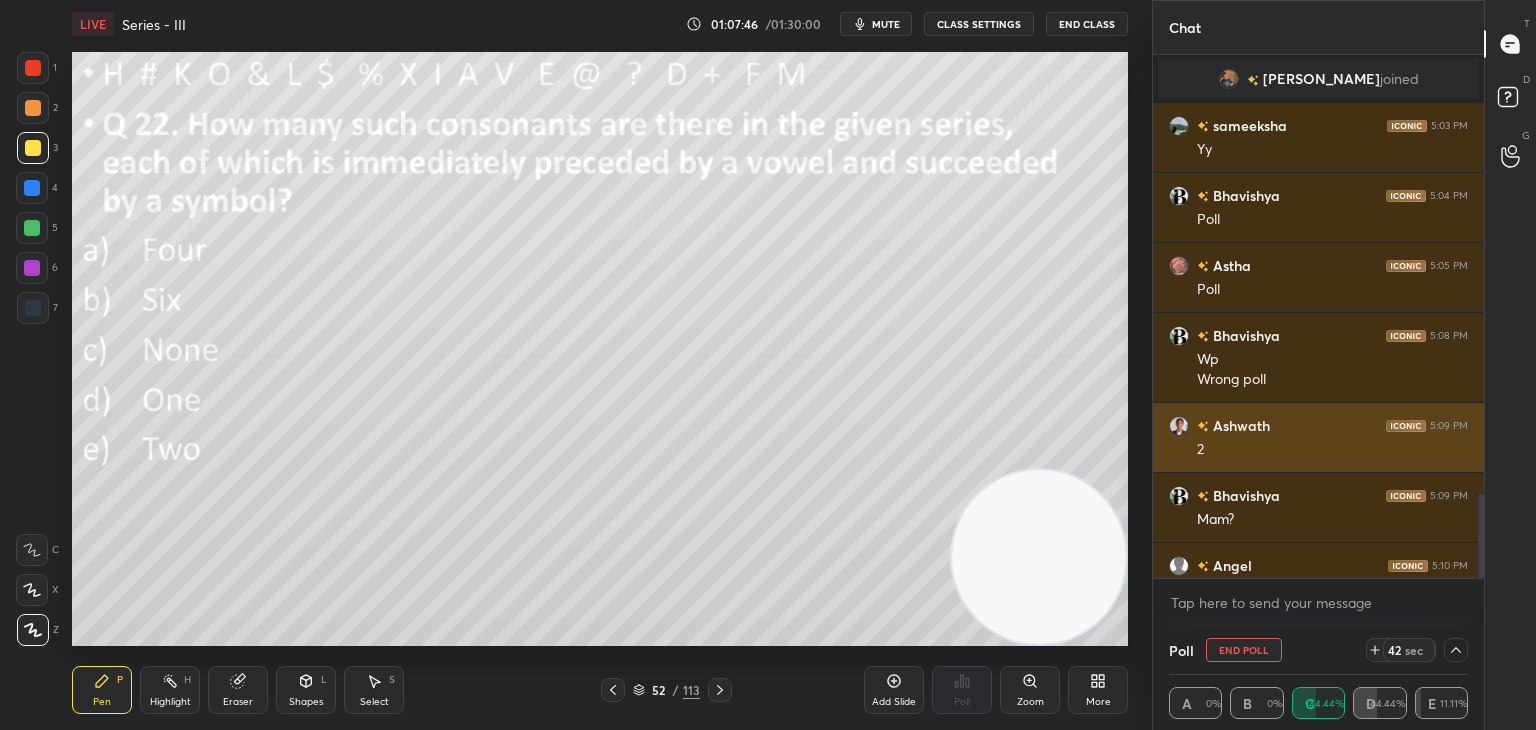 scroll, scrollTop: 184, scrollLeft: 293, axis: both 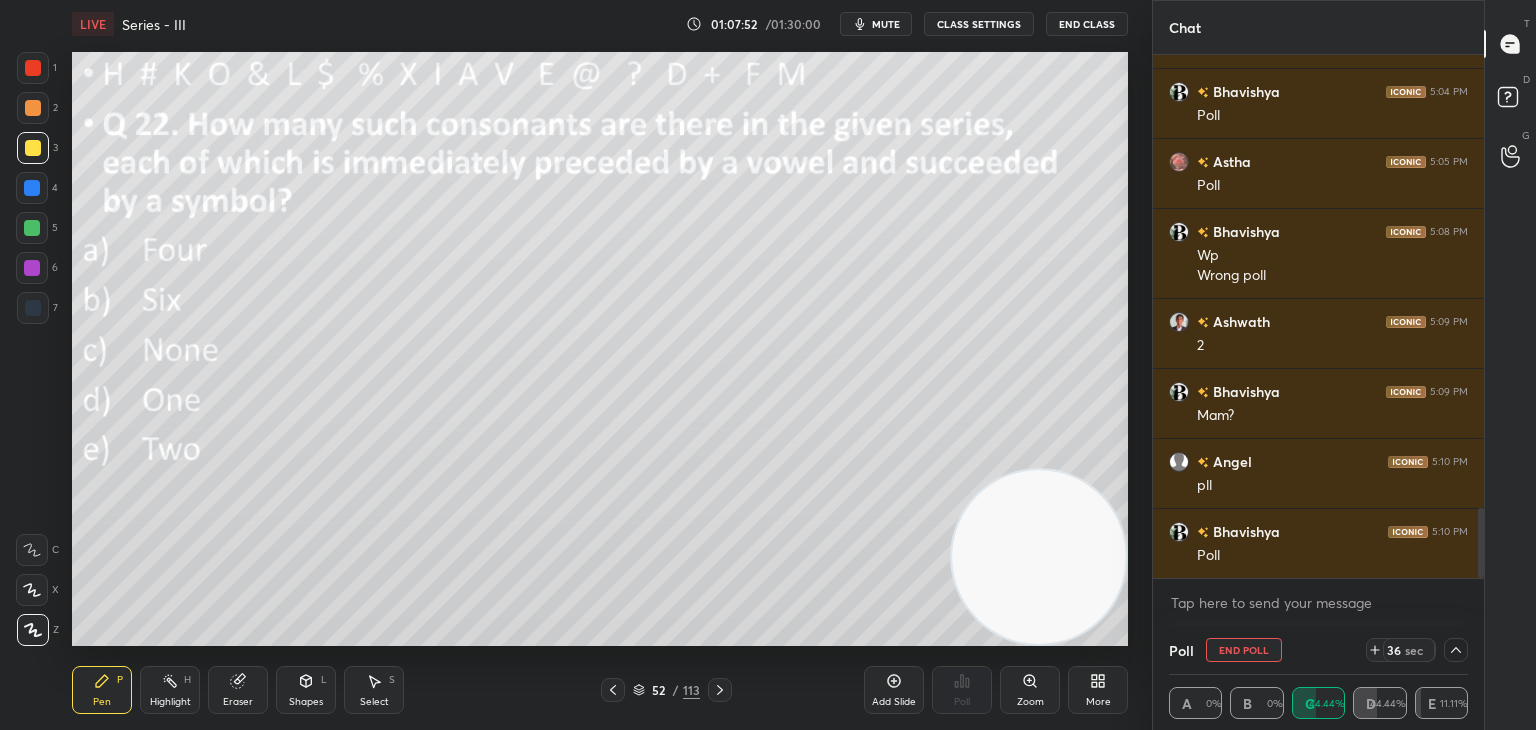 click 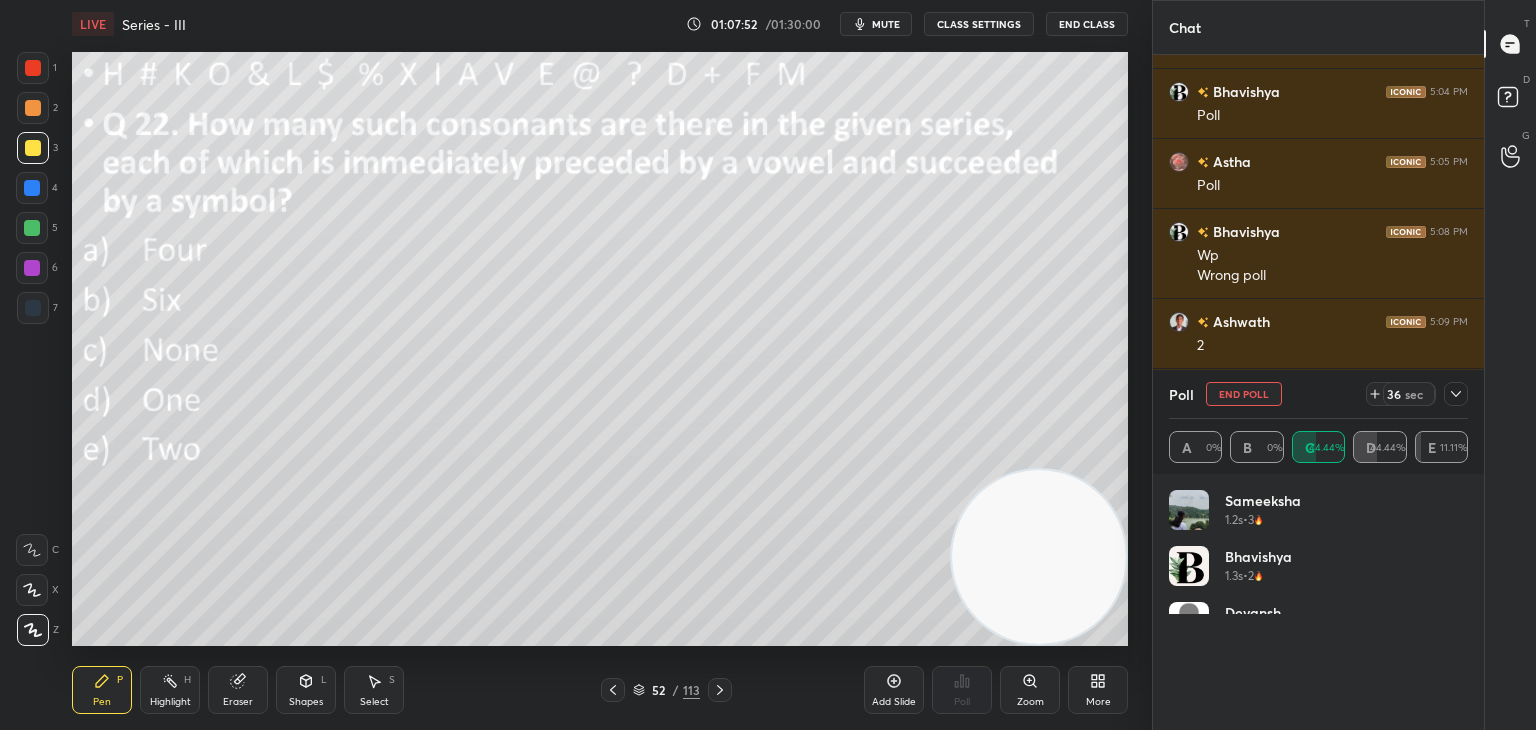 scroll, scrollTop: 0, scrollLeft: 0, axis: both 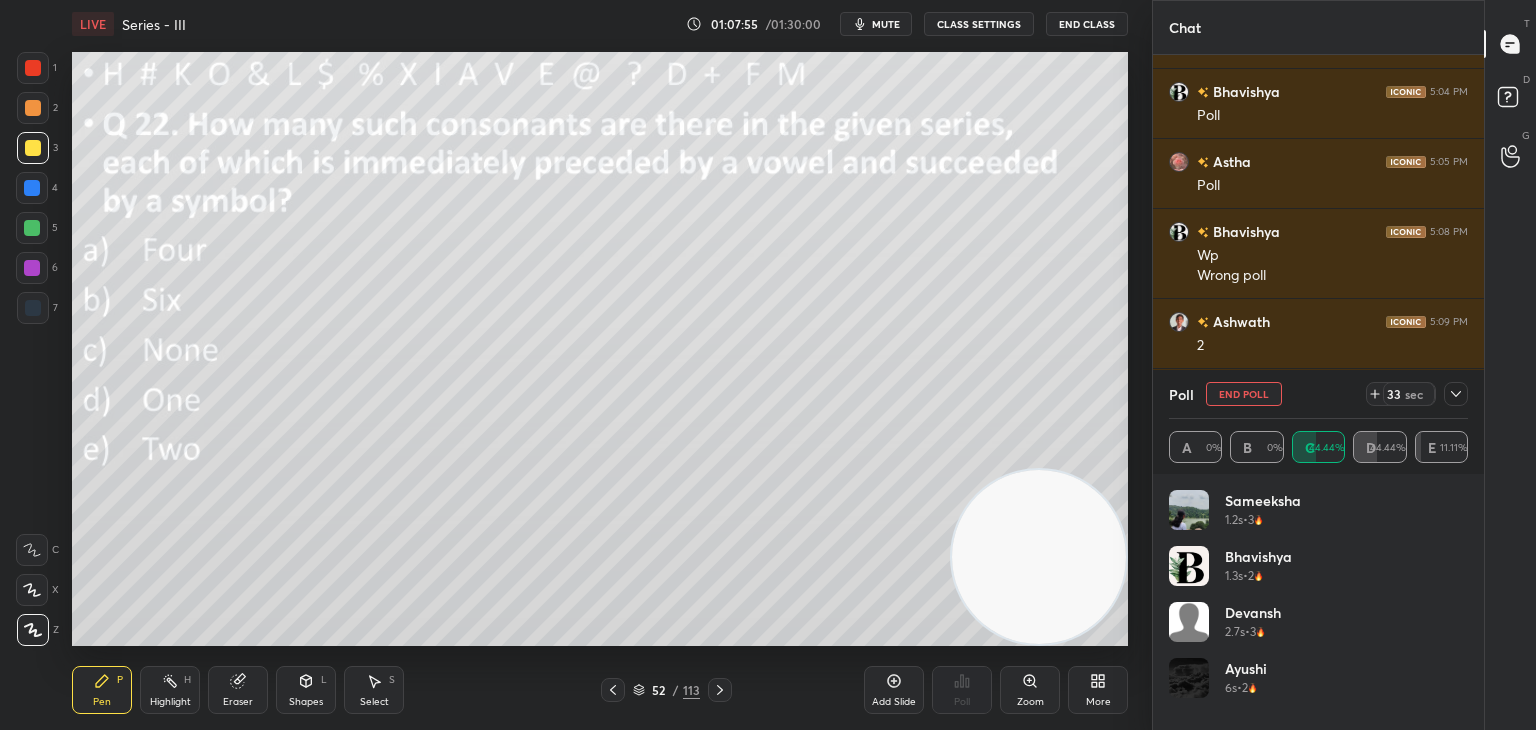 click on "End Poll" at bounding box center (1244, 394) 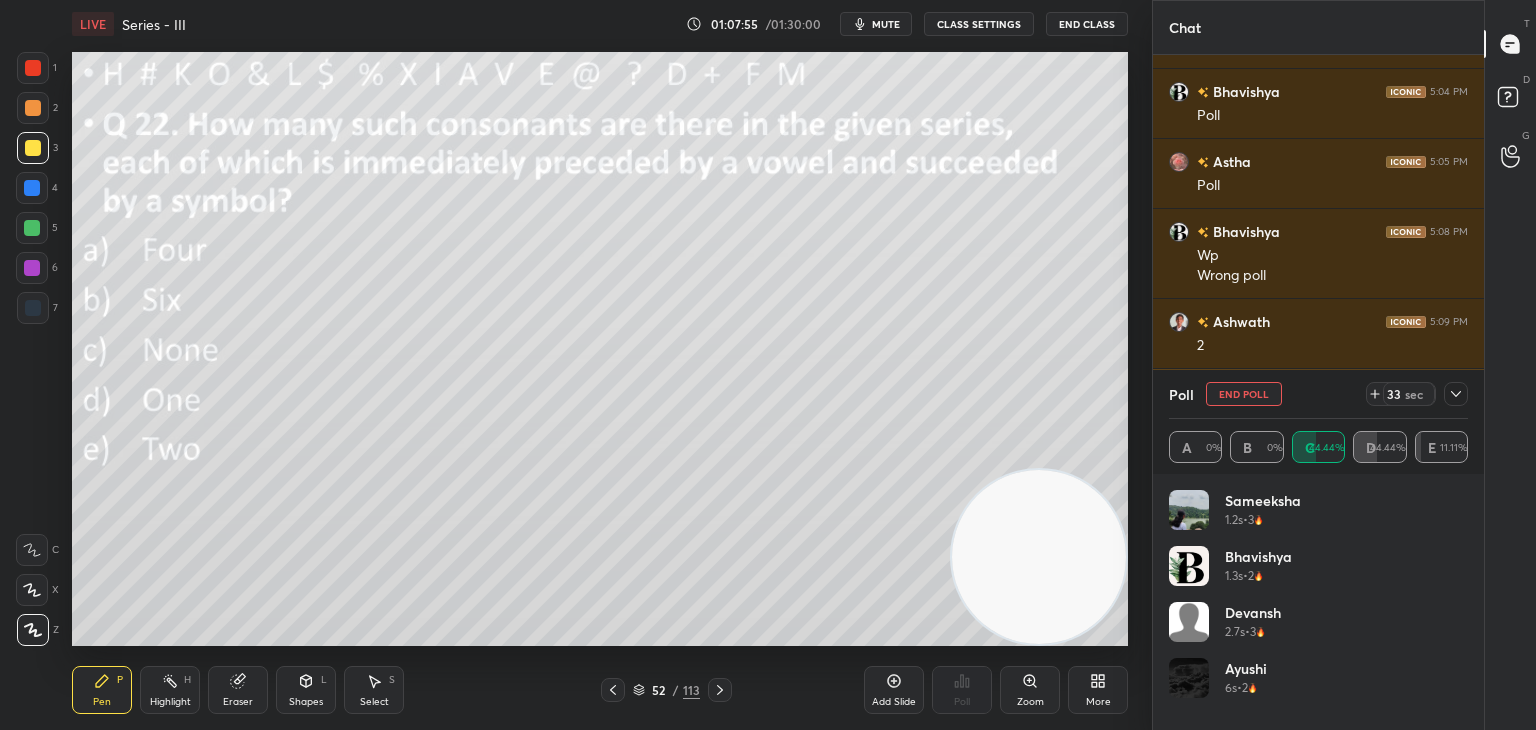scroll, scrollTop: 150, scrollLeft: 293, axis: both 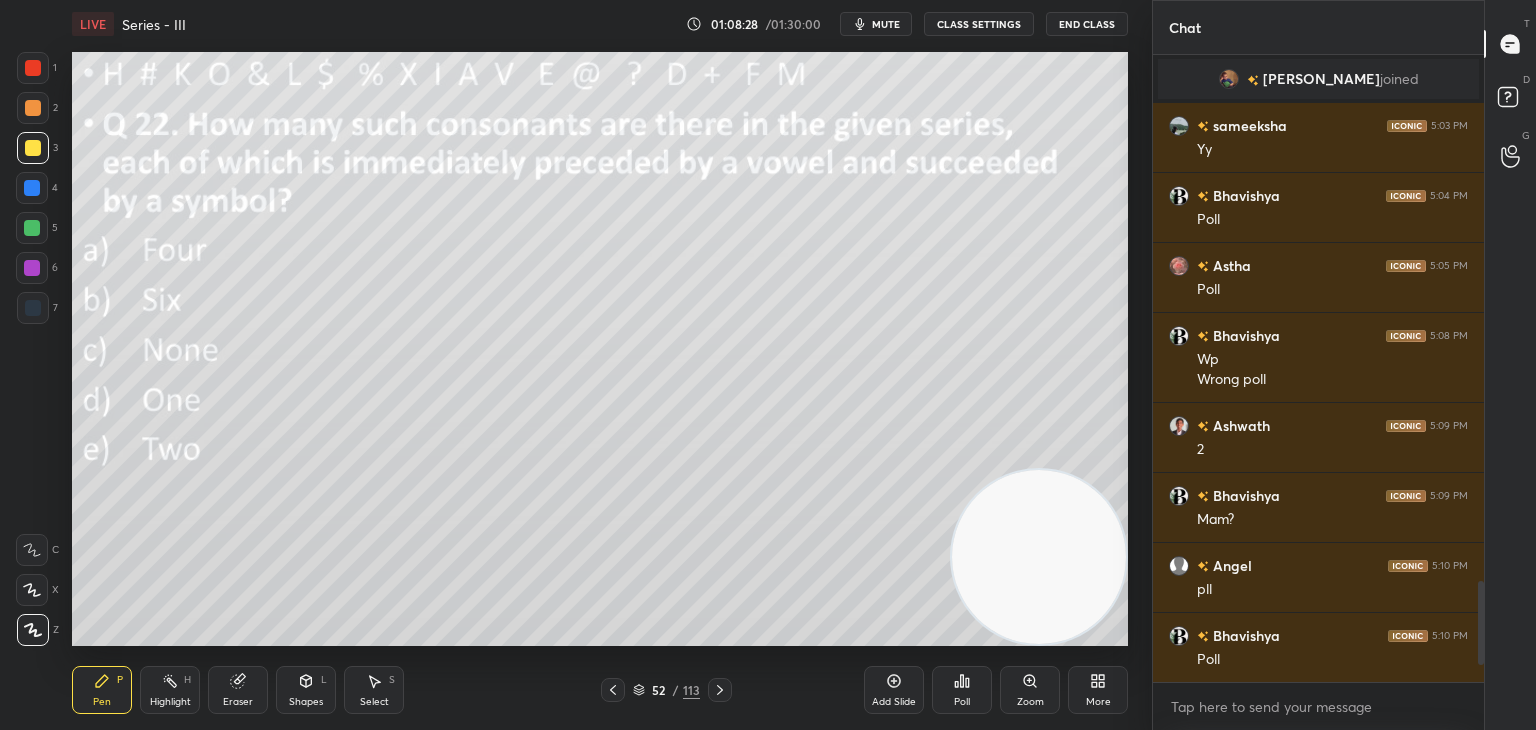 click on "52 / 113" at bounding box center [666, 690] 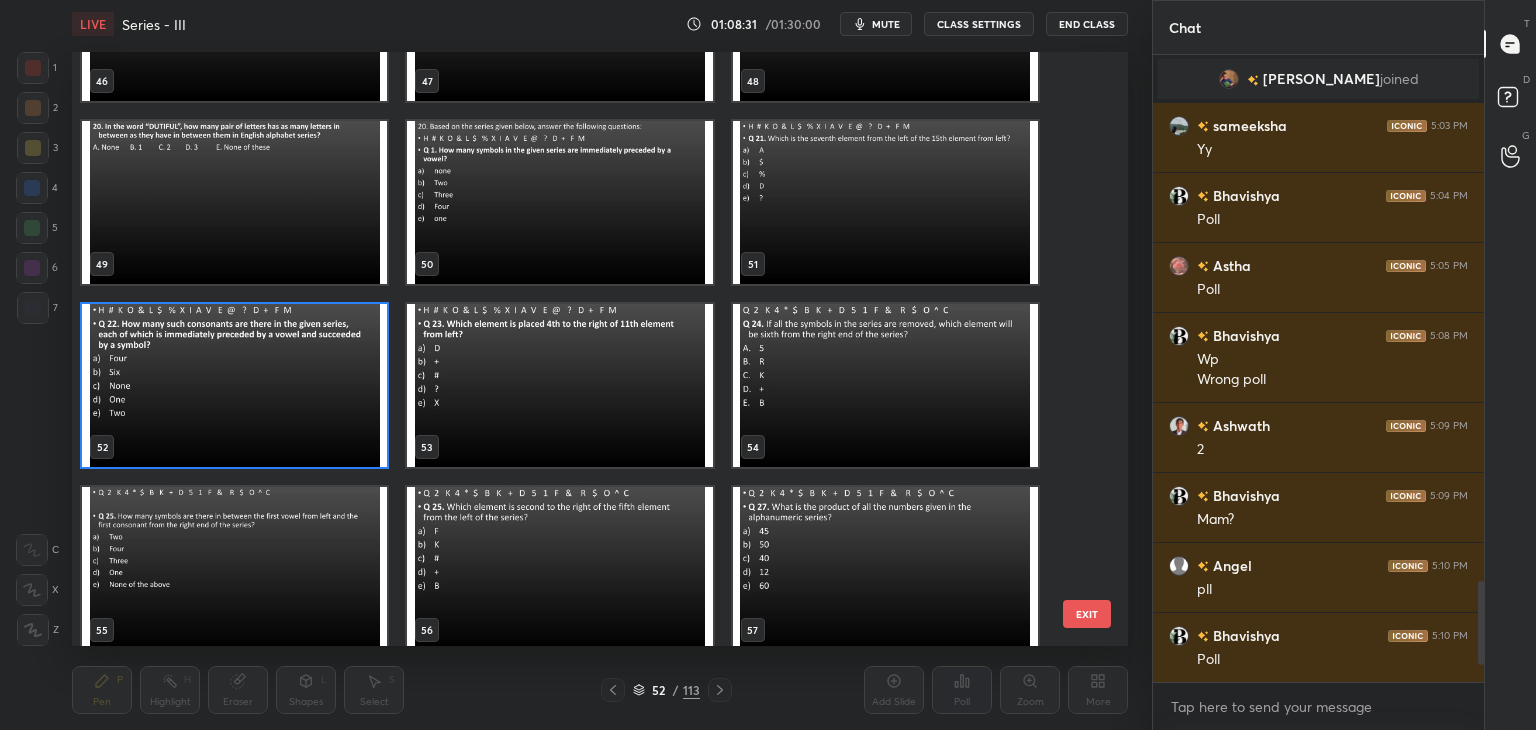 click at bounding box center (885, 385) 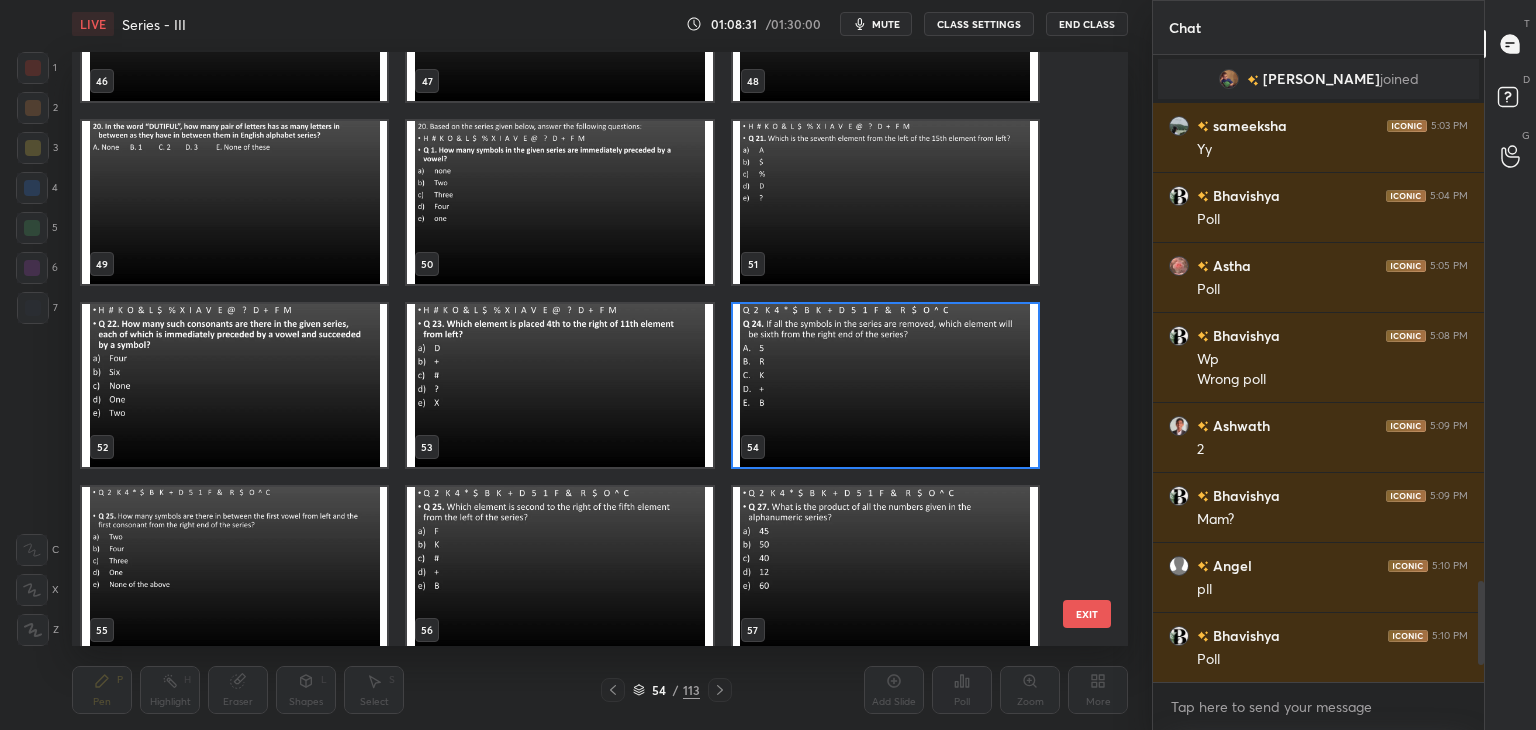 click at bounding box center [885, 385] 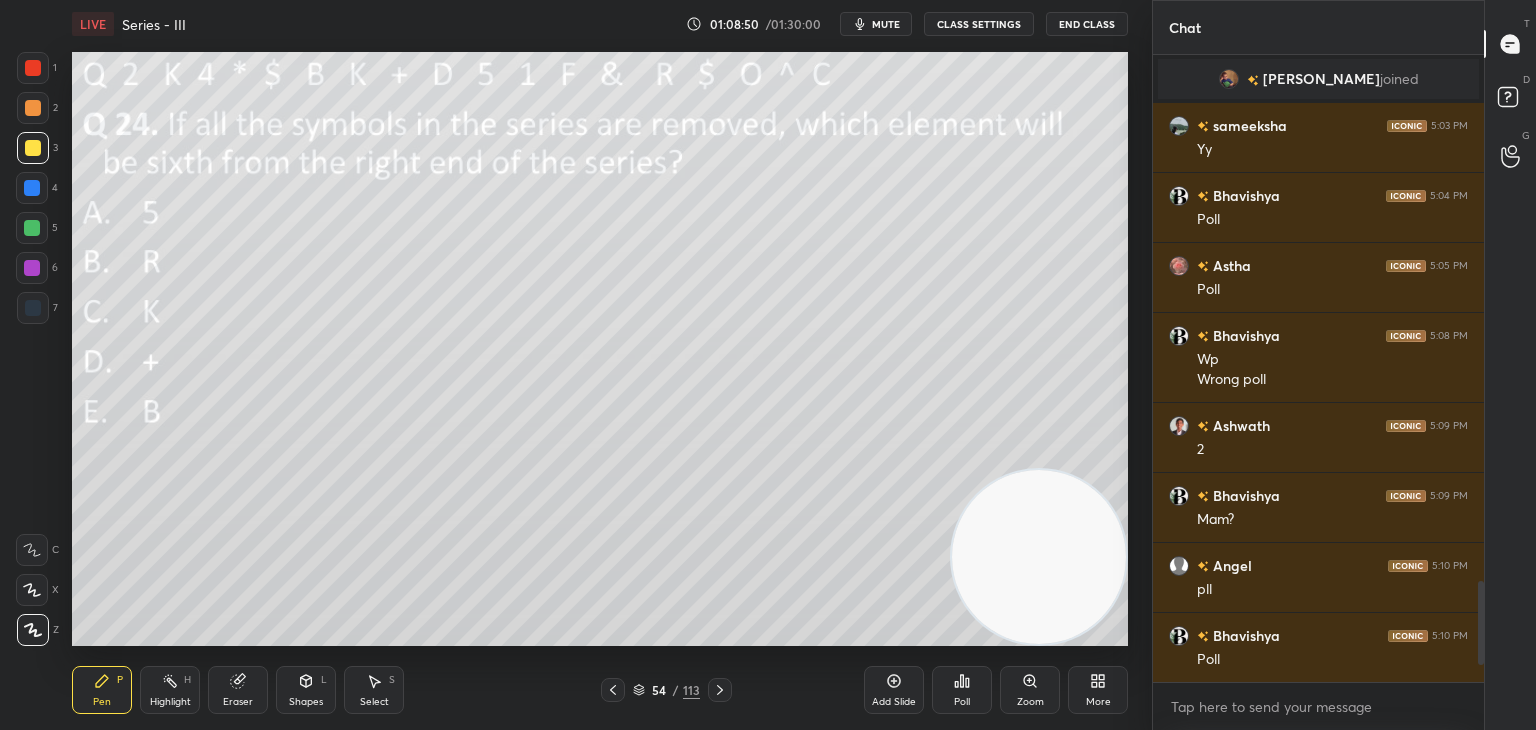 scroll, scrollTop: 3328, scrollLeft: 0, axis: vertical 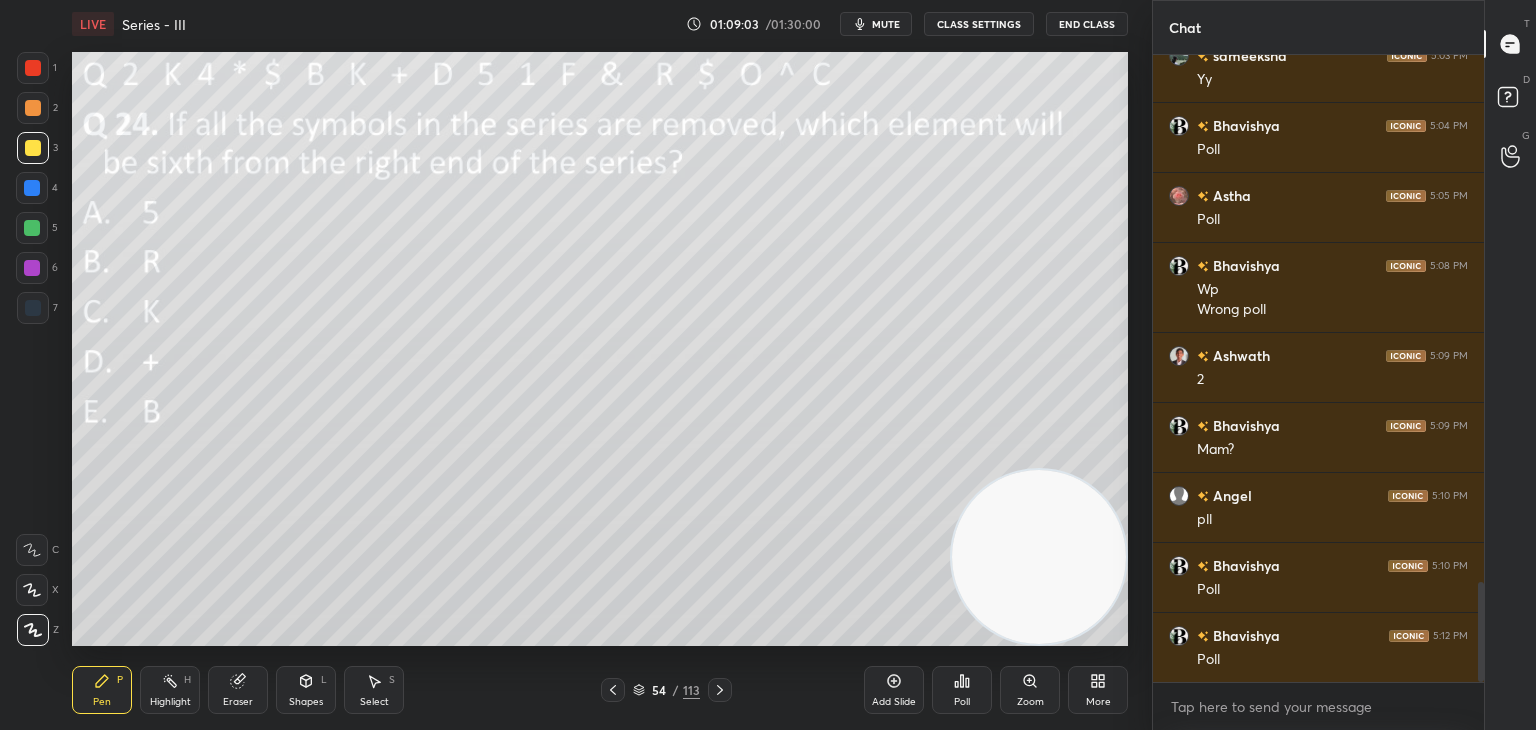 click on "Poll" at bounding box center (962, 702) 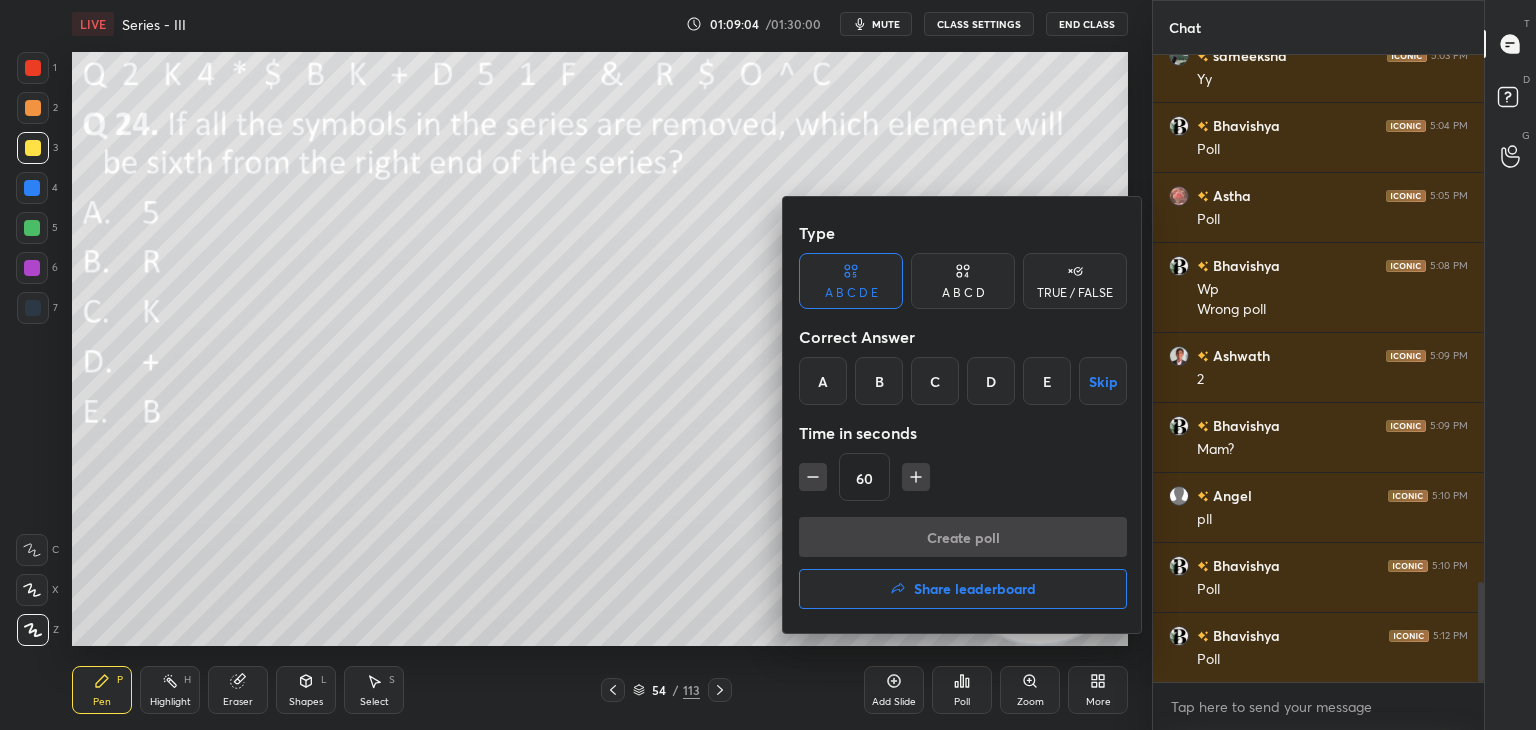 click on "A" at bounding box center (823, 381) 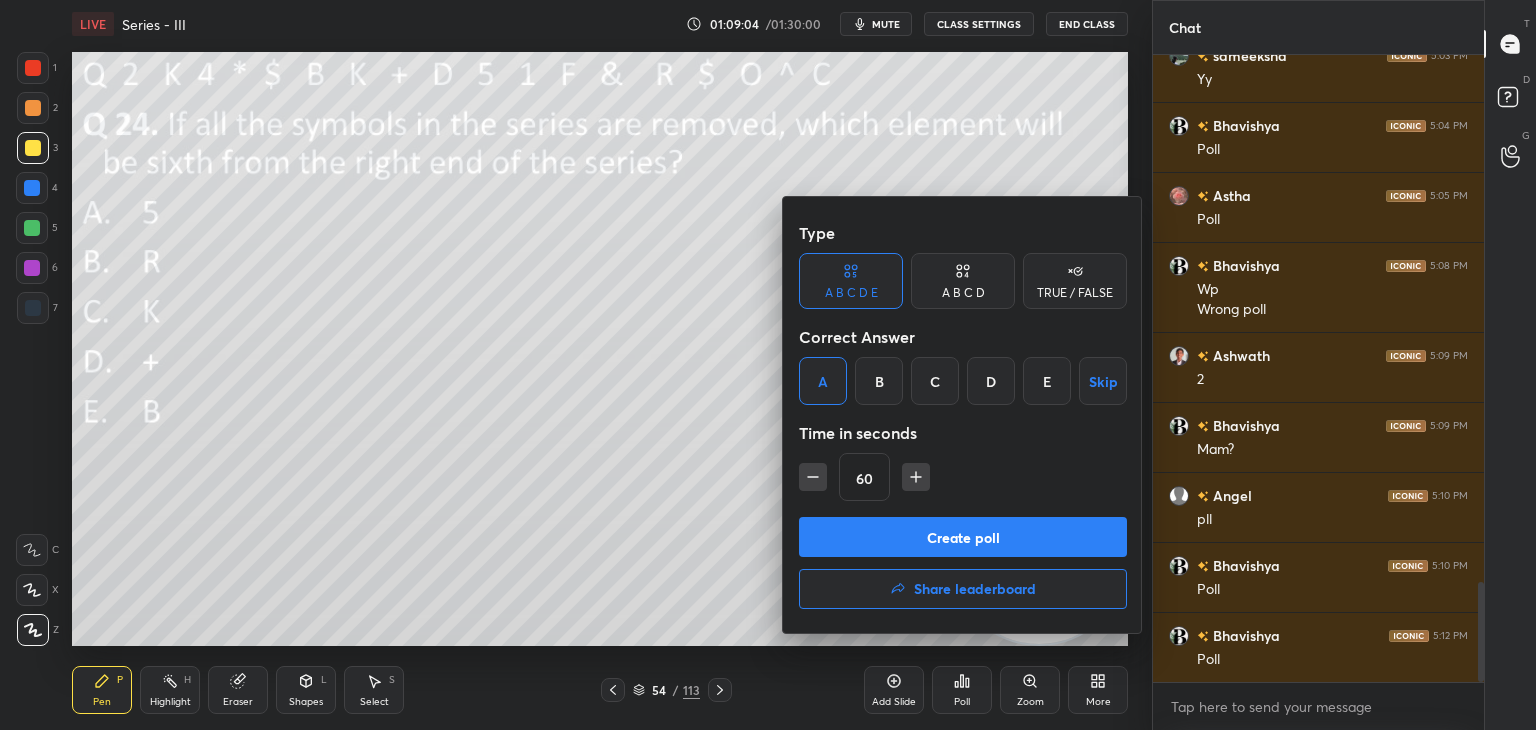 click on "60" at bounding box center [963, 477] 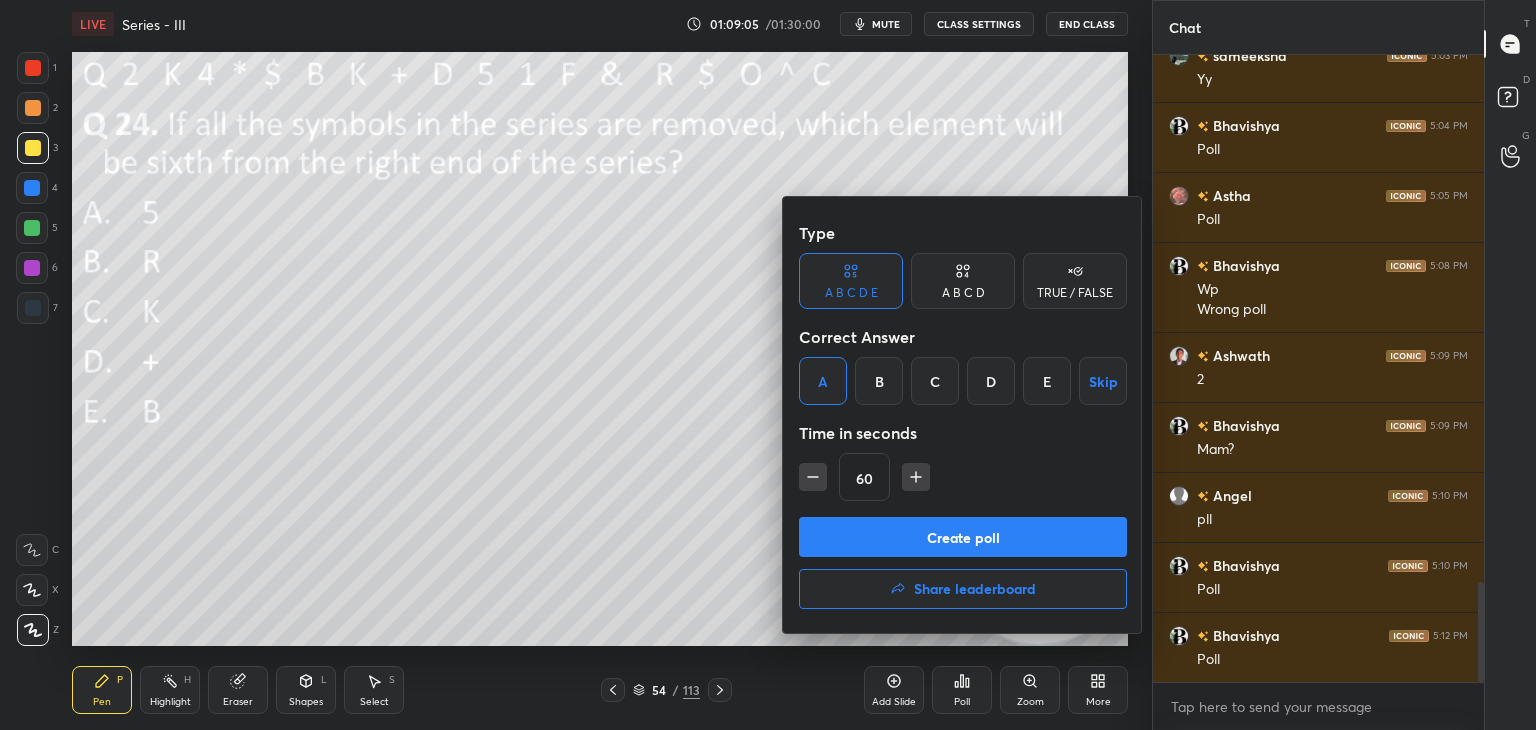 click on "Type A B C D E A B C D TRUE / FALSE Correct Answer A B C D E Skip Time in seconds 60" at bounding box center [963, 365] 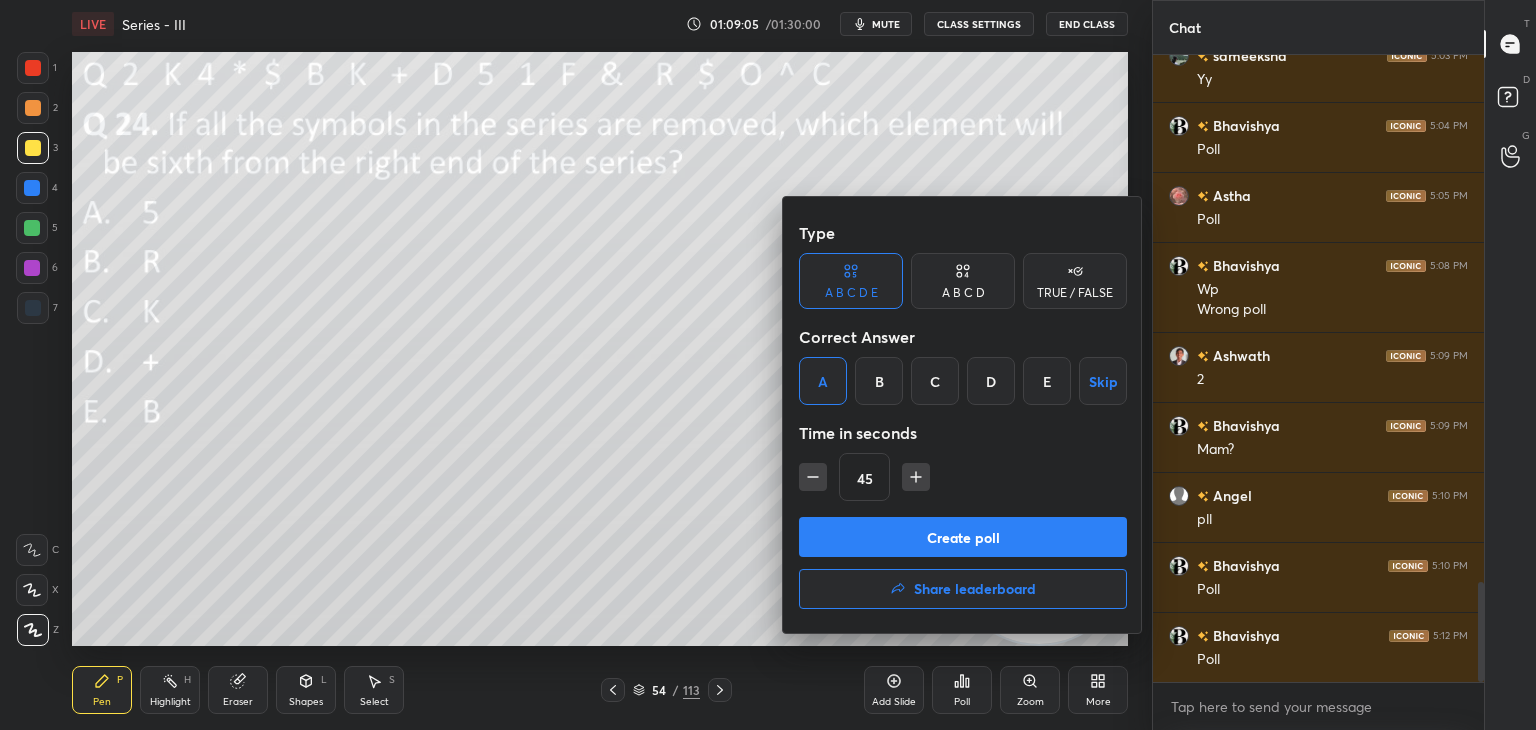 click 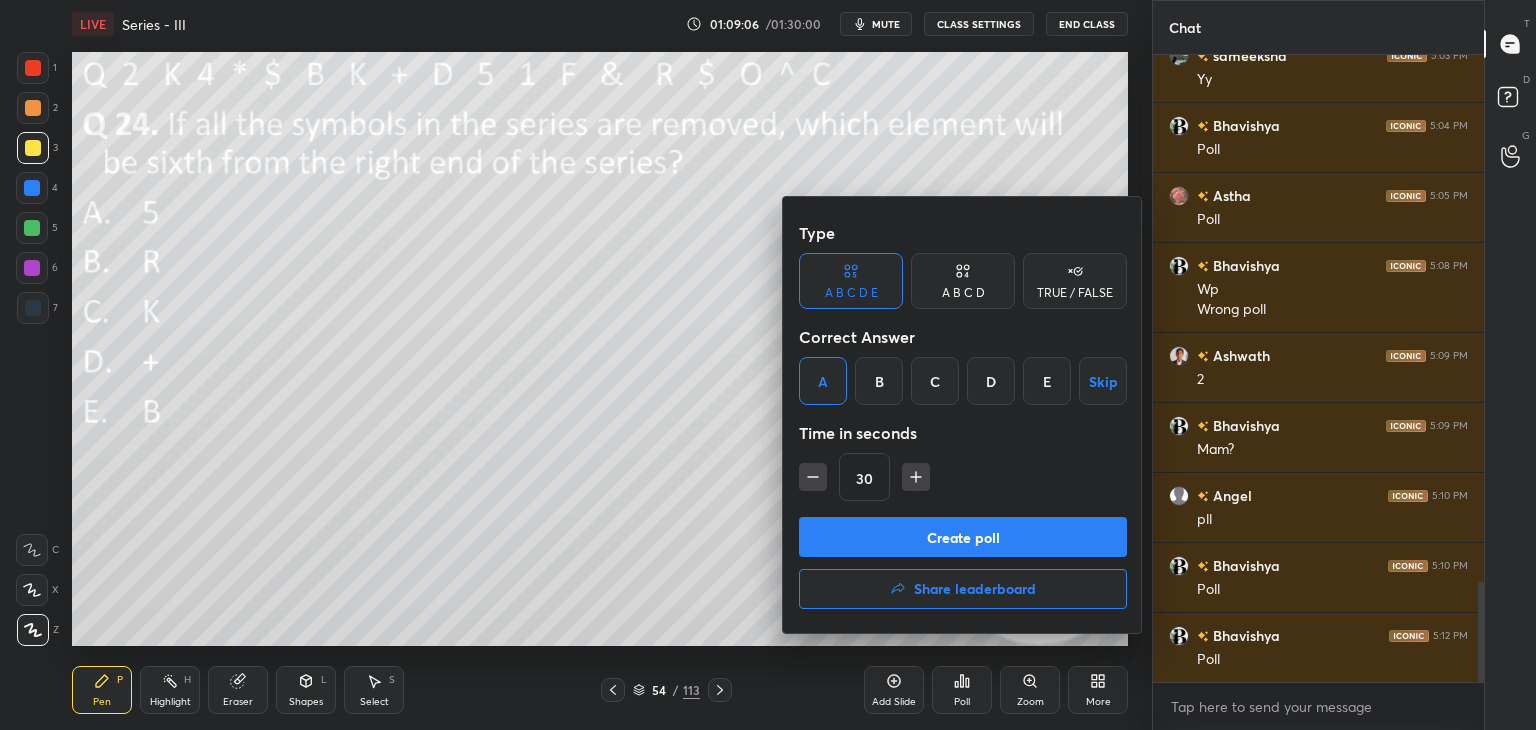 click on "Create poll Share leaderboard" at bounding box center (963, 567) 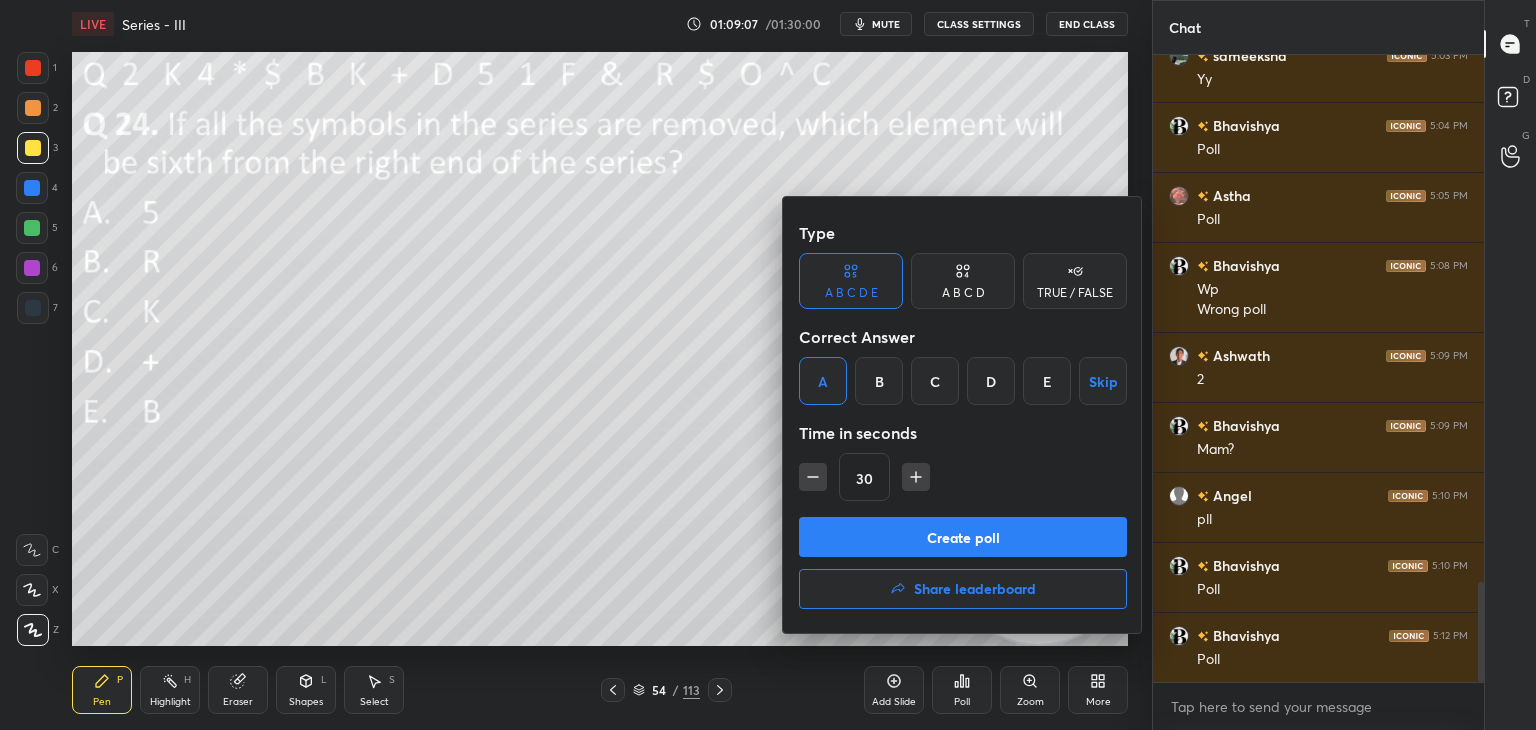 click on "Create poll" at bounding box center [963, 537] 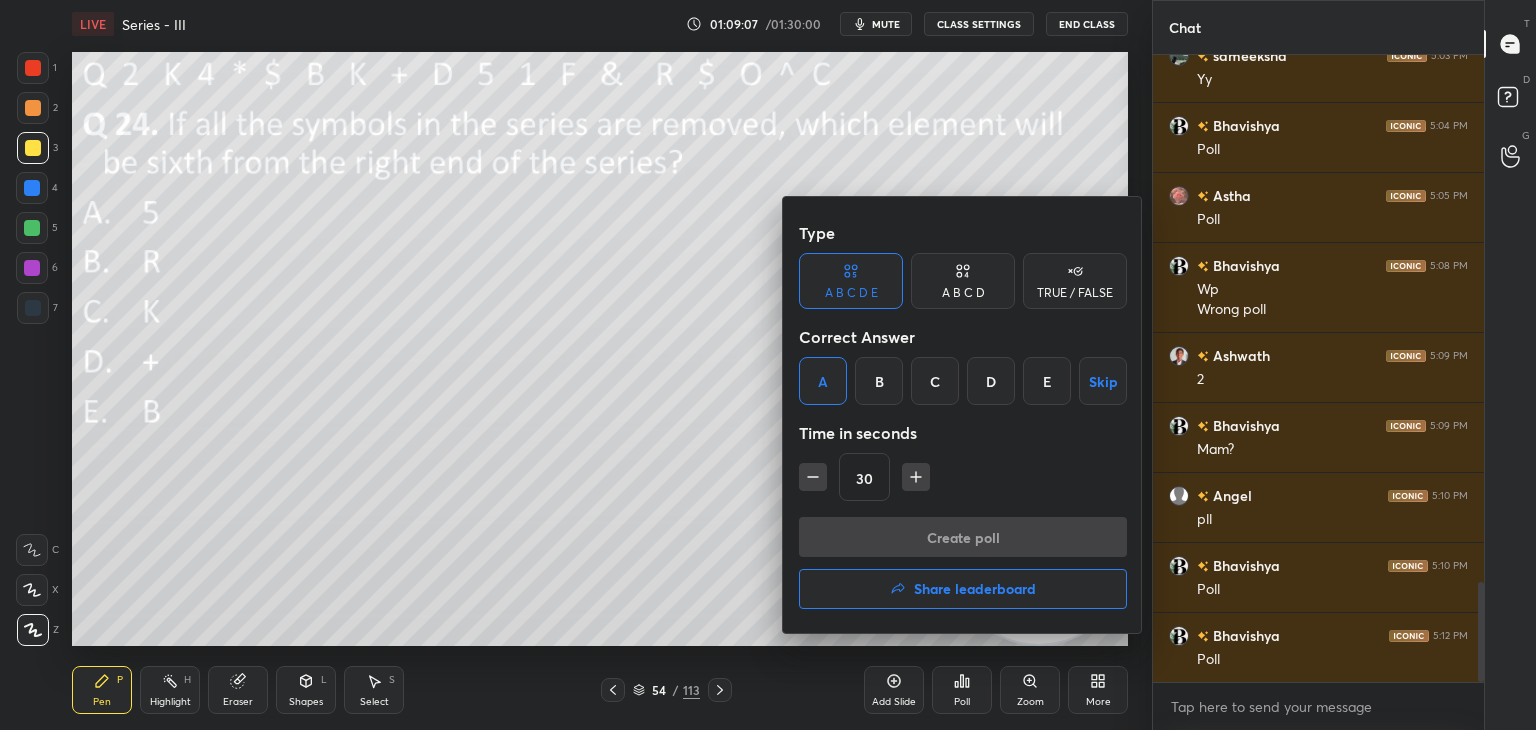 scroll, scrollTop: 602, scrollLeft: 325, axis: both 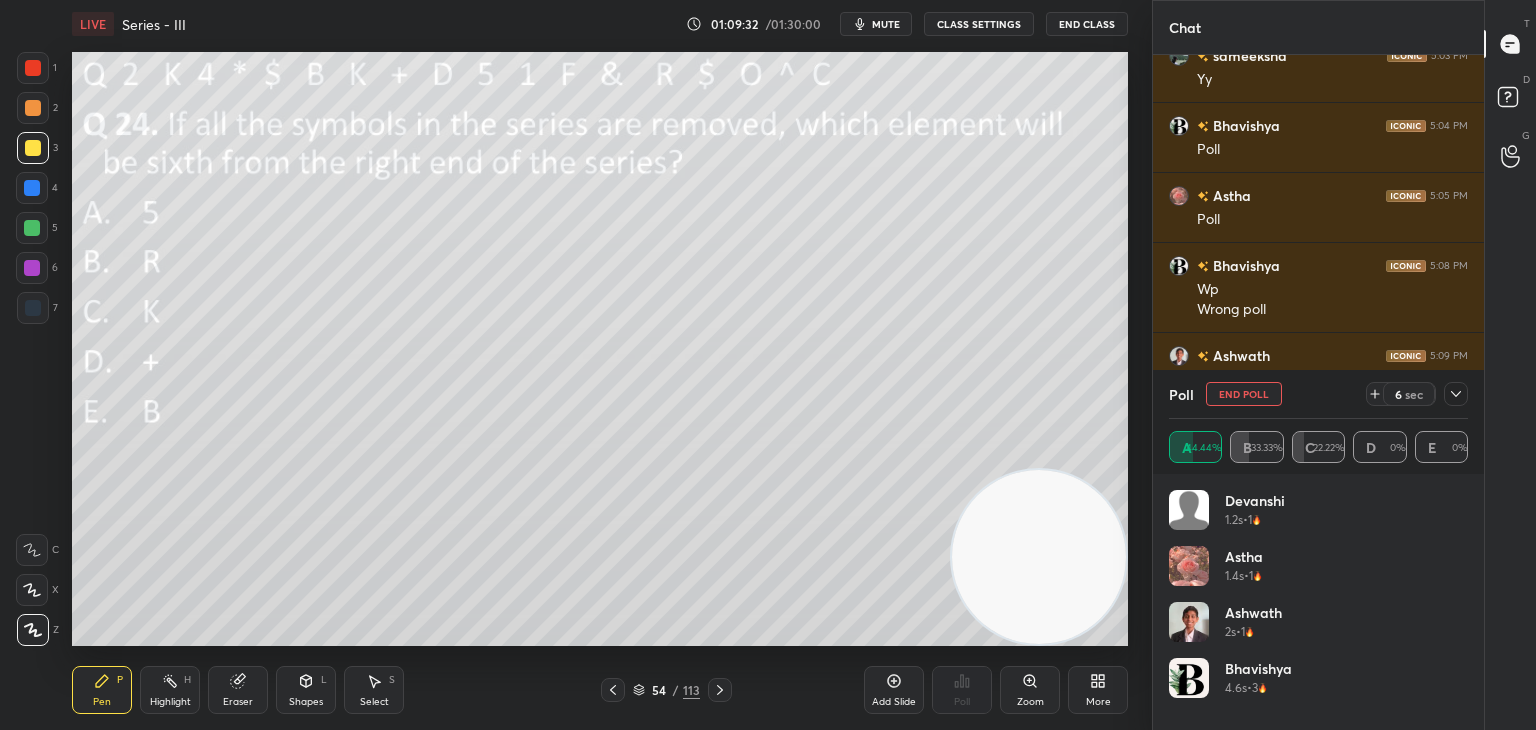 click on "End Poll" at bounding box center [1244, 394] 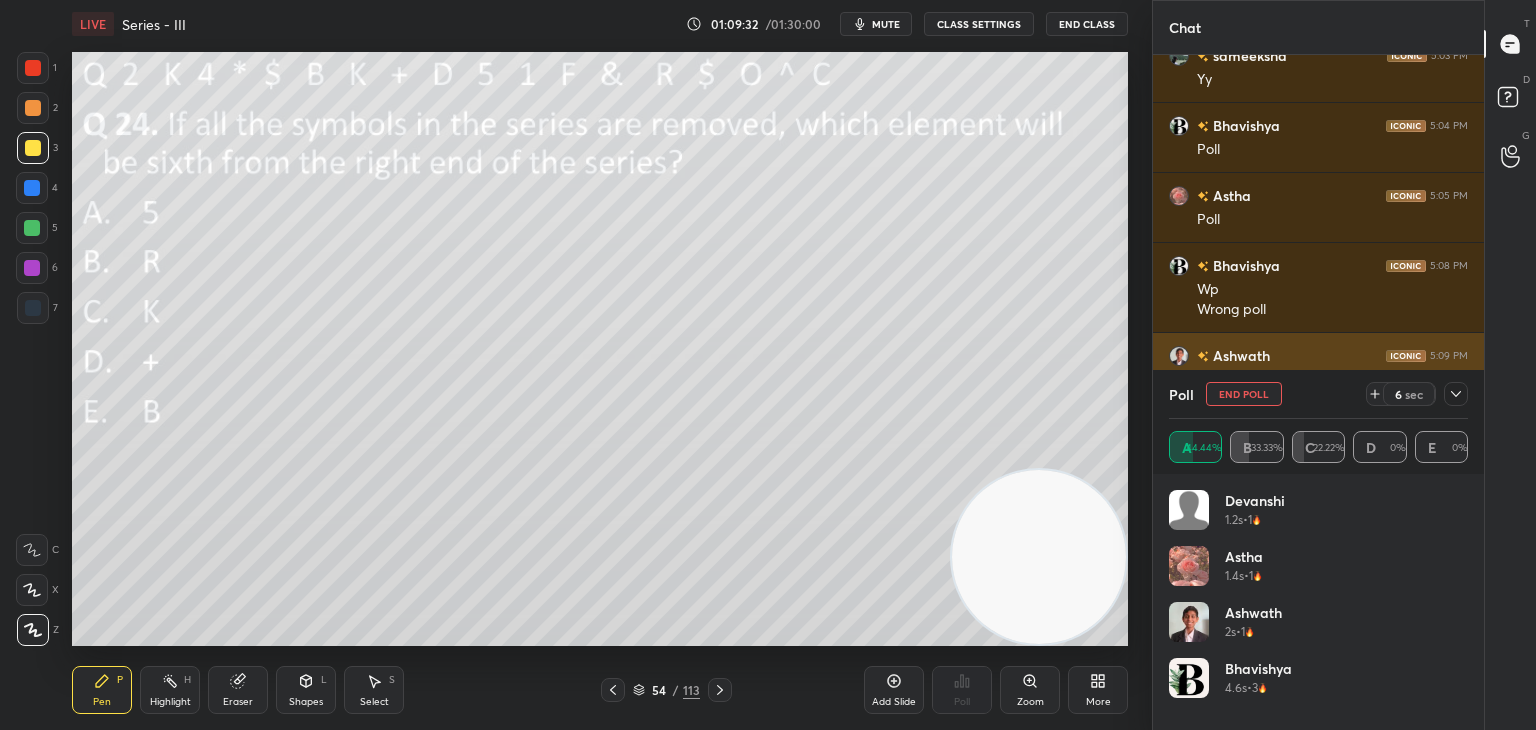 scroll, scrollTop: 150, scrollLeft: 293, axis: both 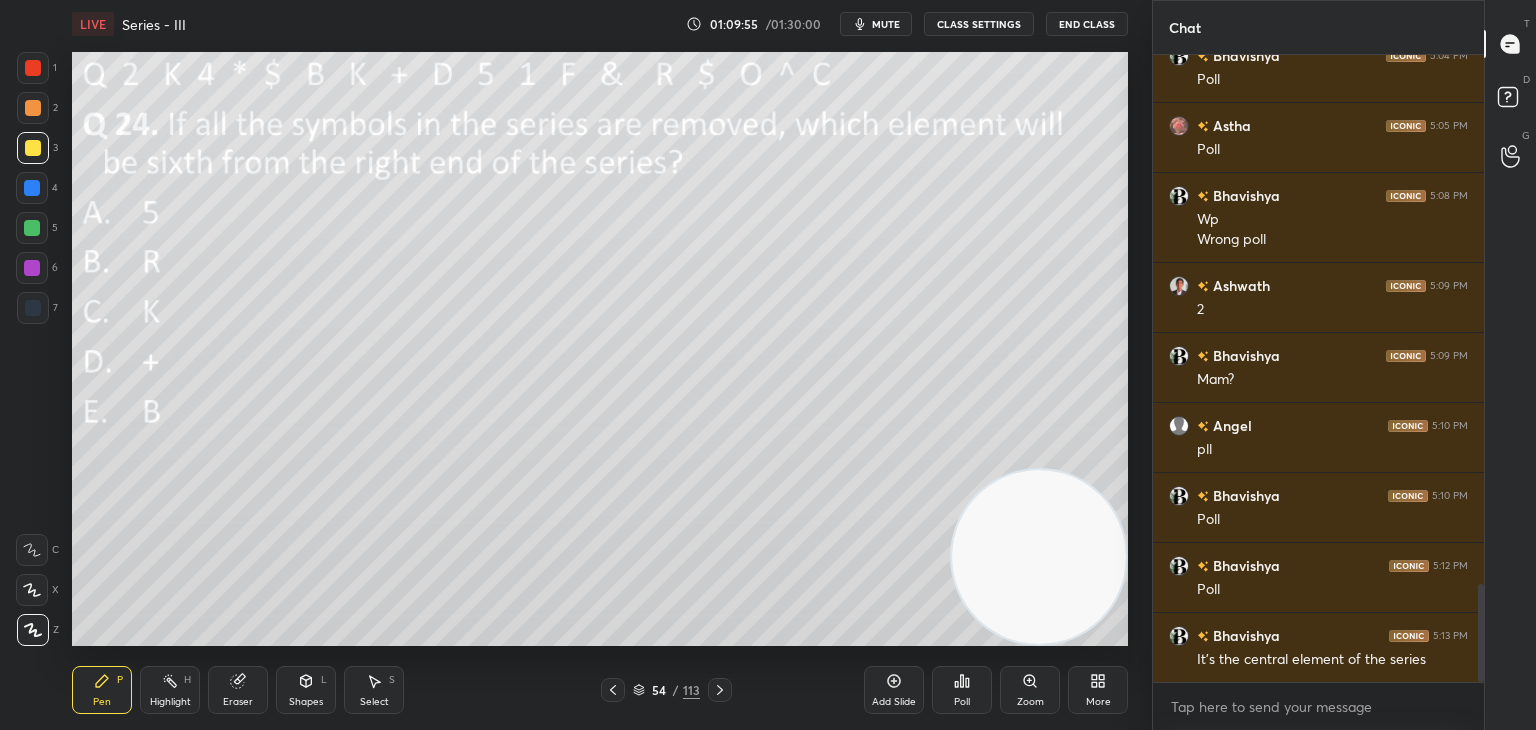 click 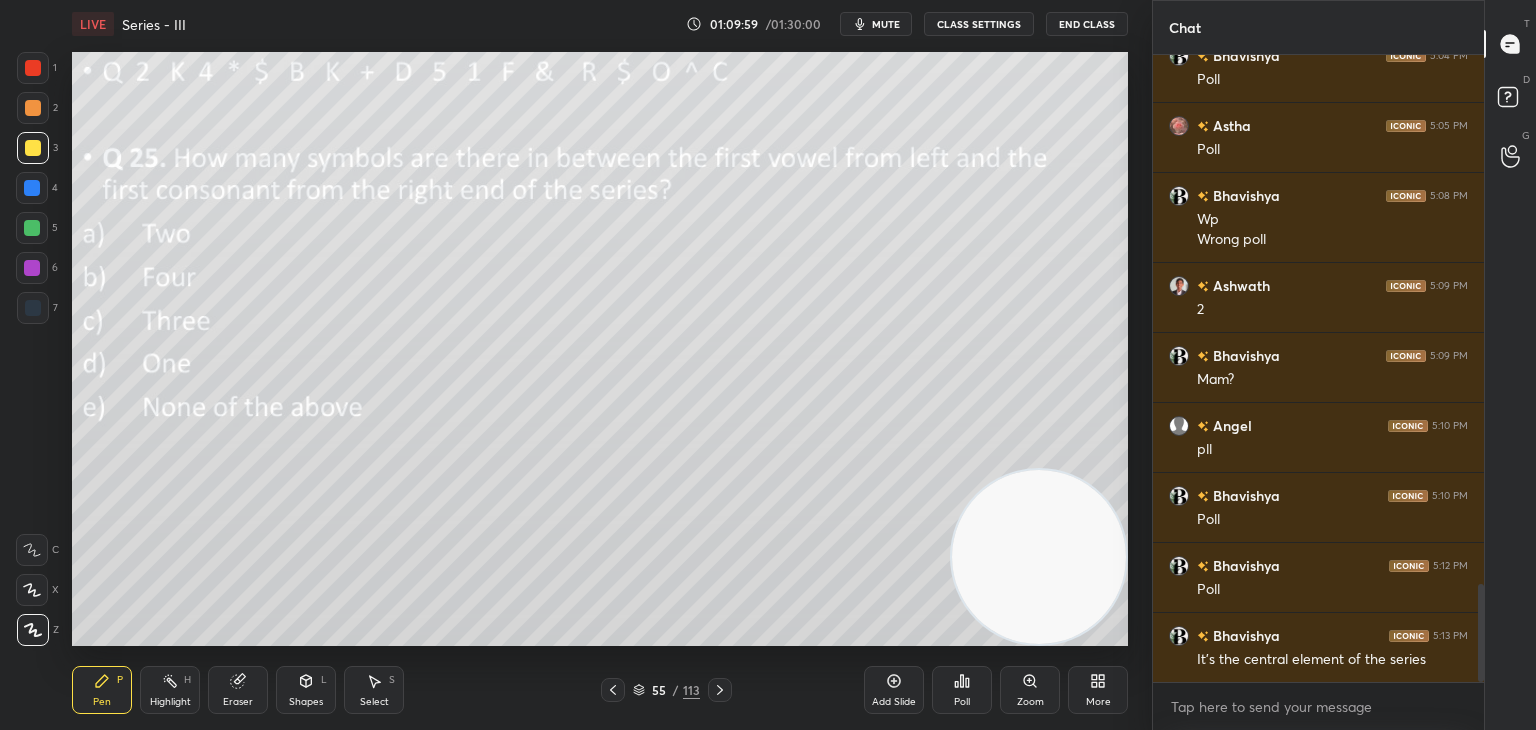 click 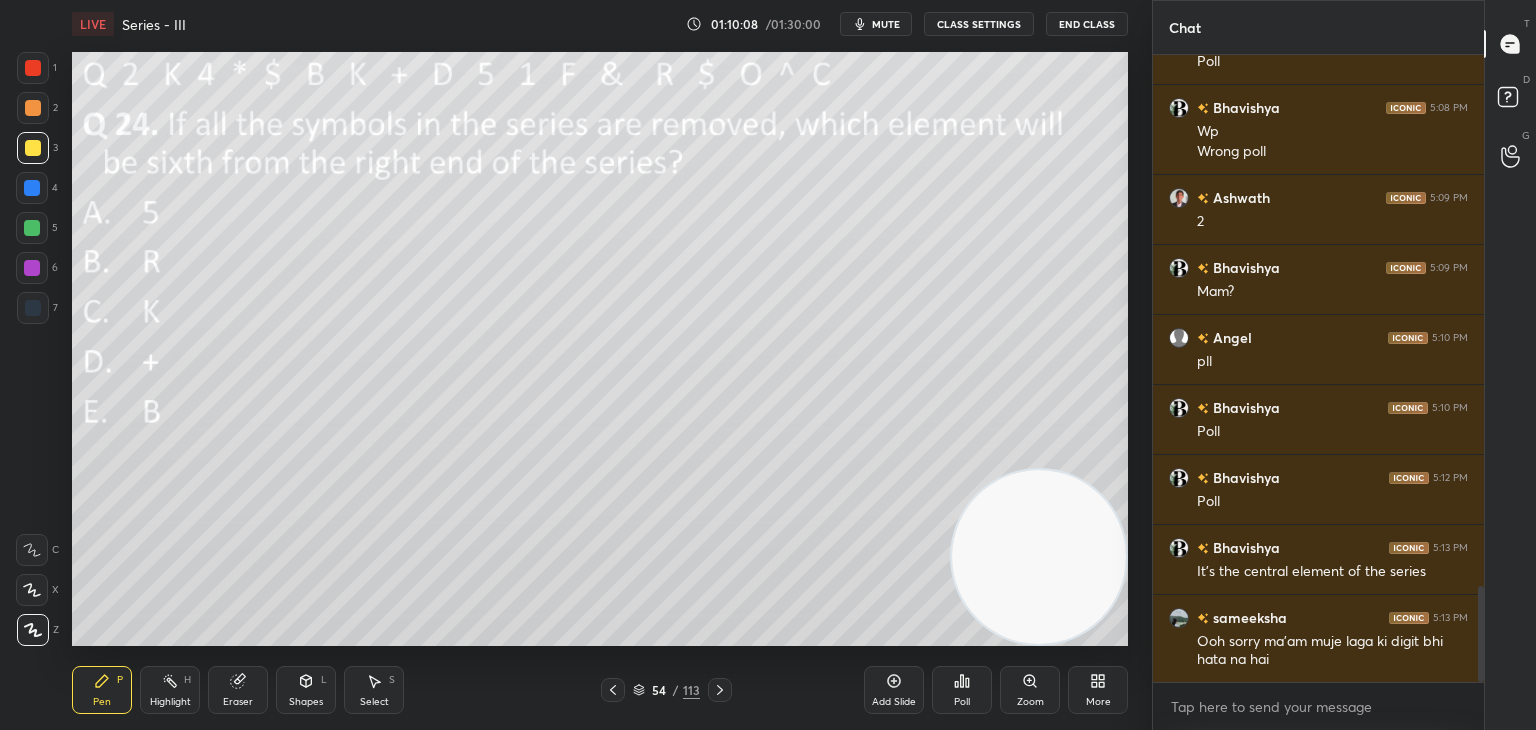 click 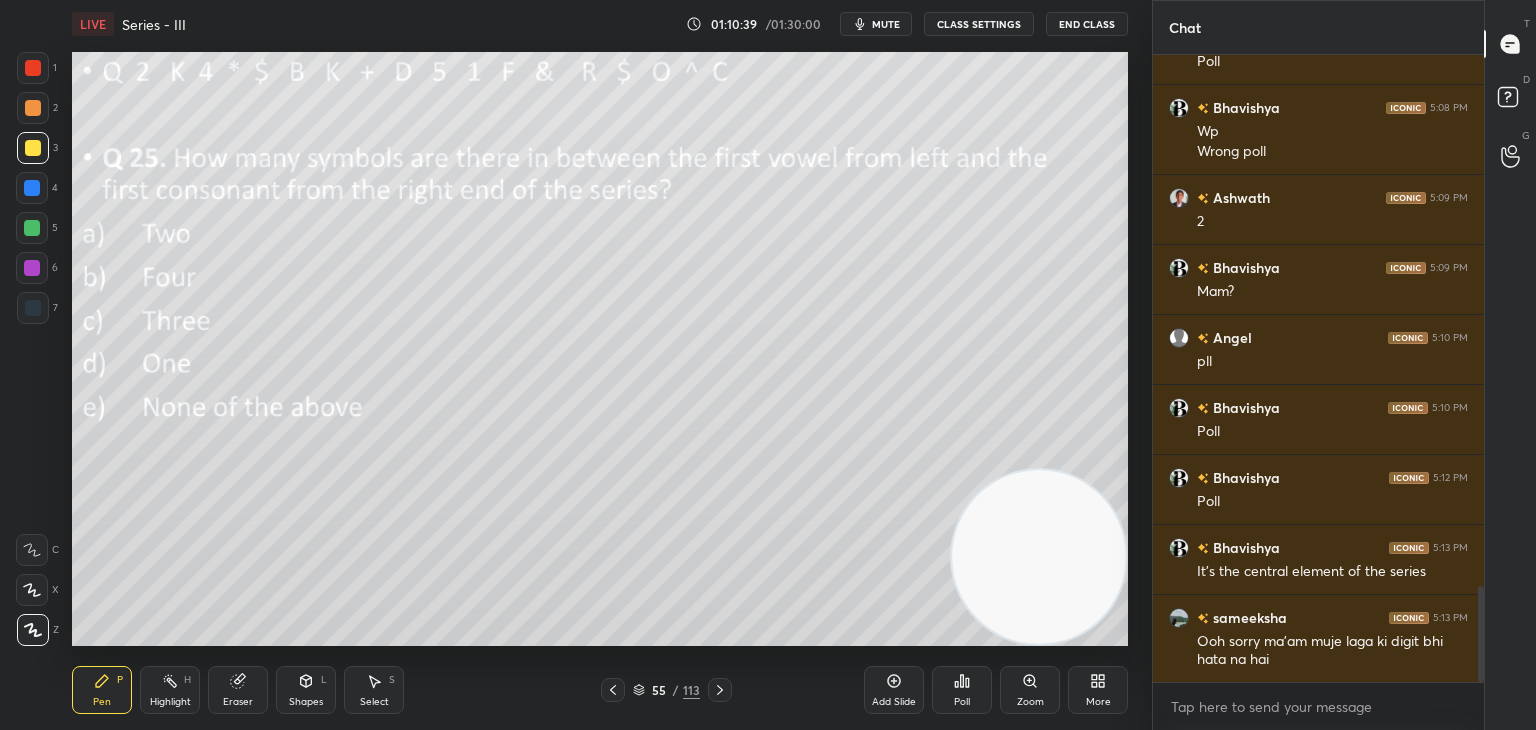 click on "Poll" at bounding box center [962, 690] 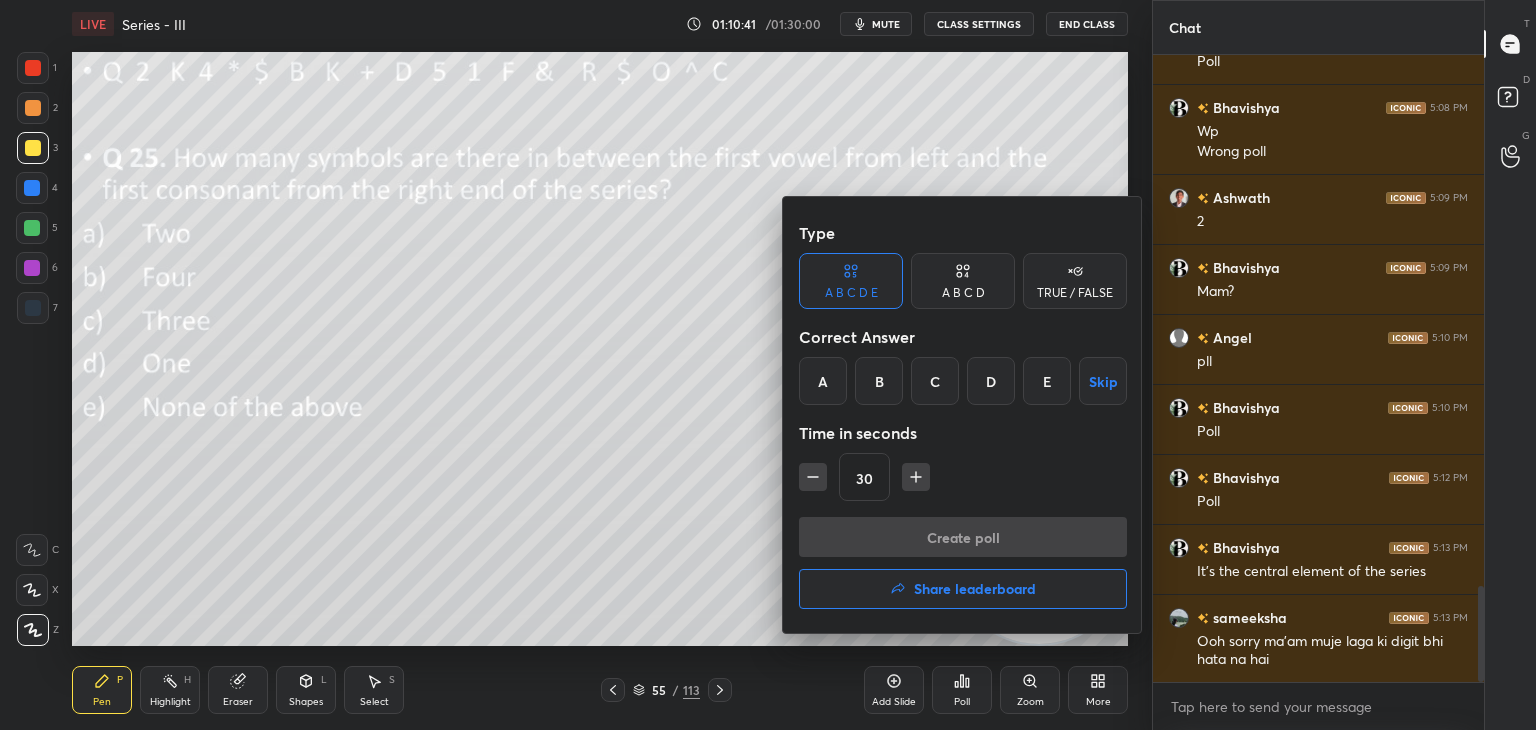 click on "D" at bounding box center [991, 381] 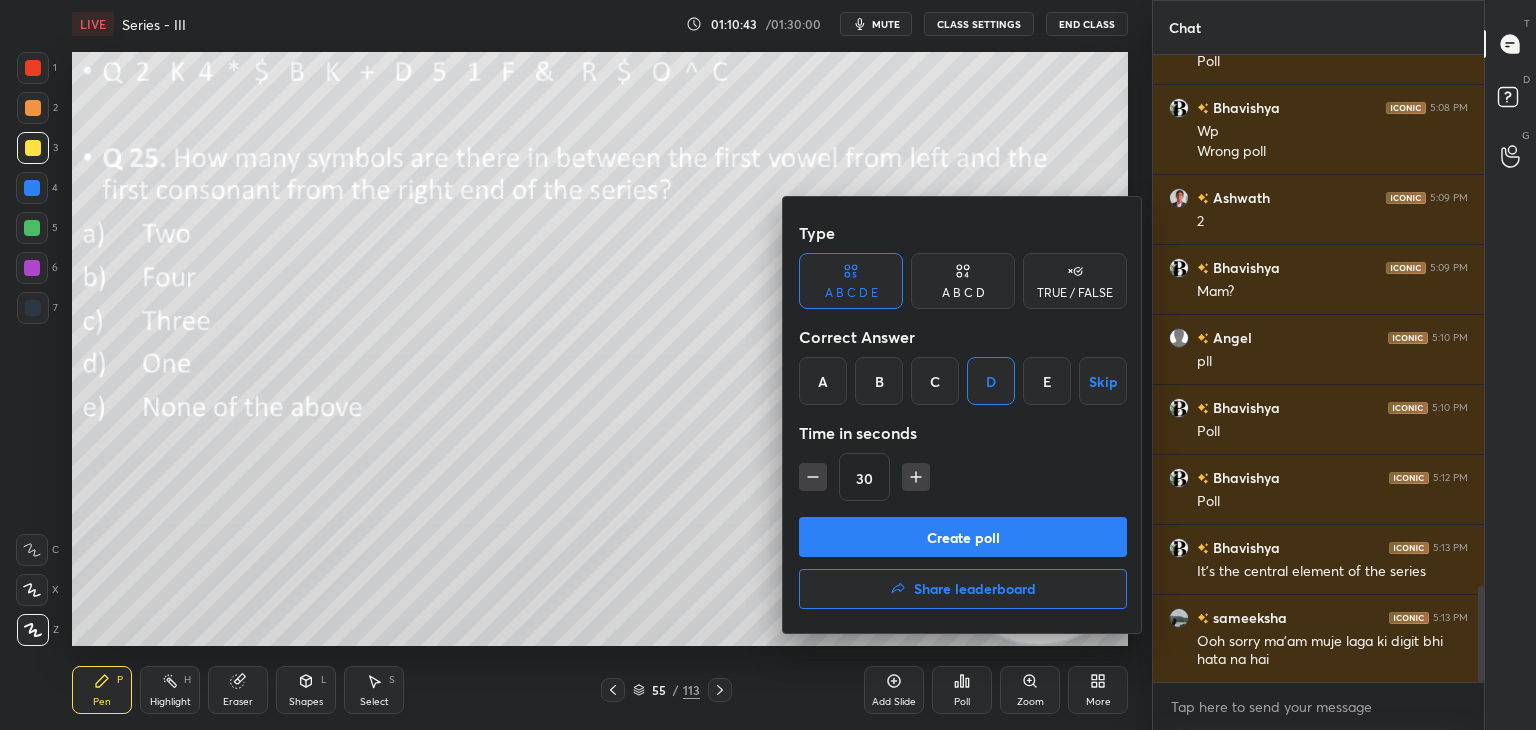 click 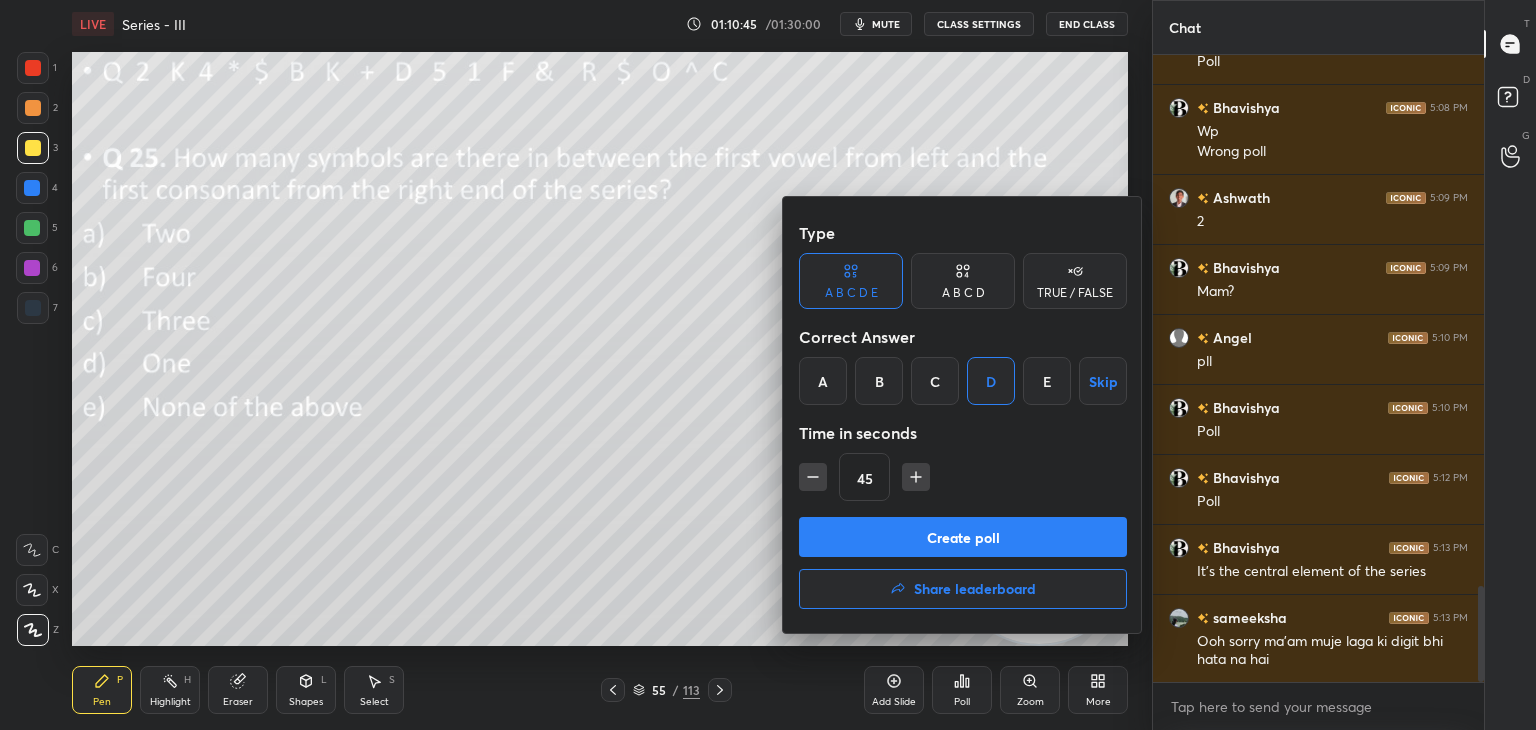 click on "Create poll Share leaderboard" at bounding box center (963, 567) 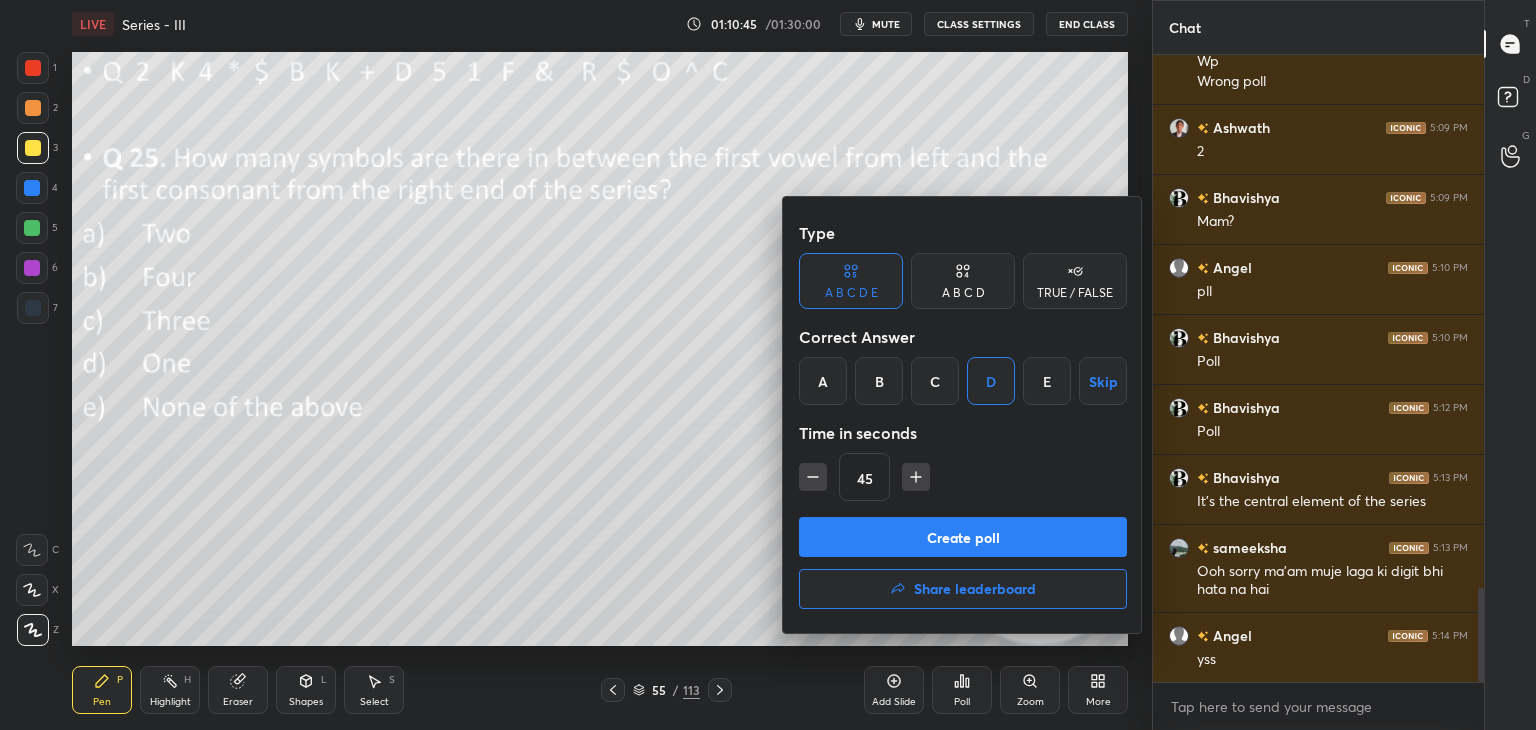 click on "Create poll" at bounding box center (963, 537) 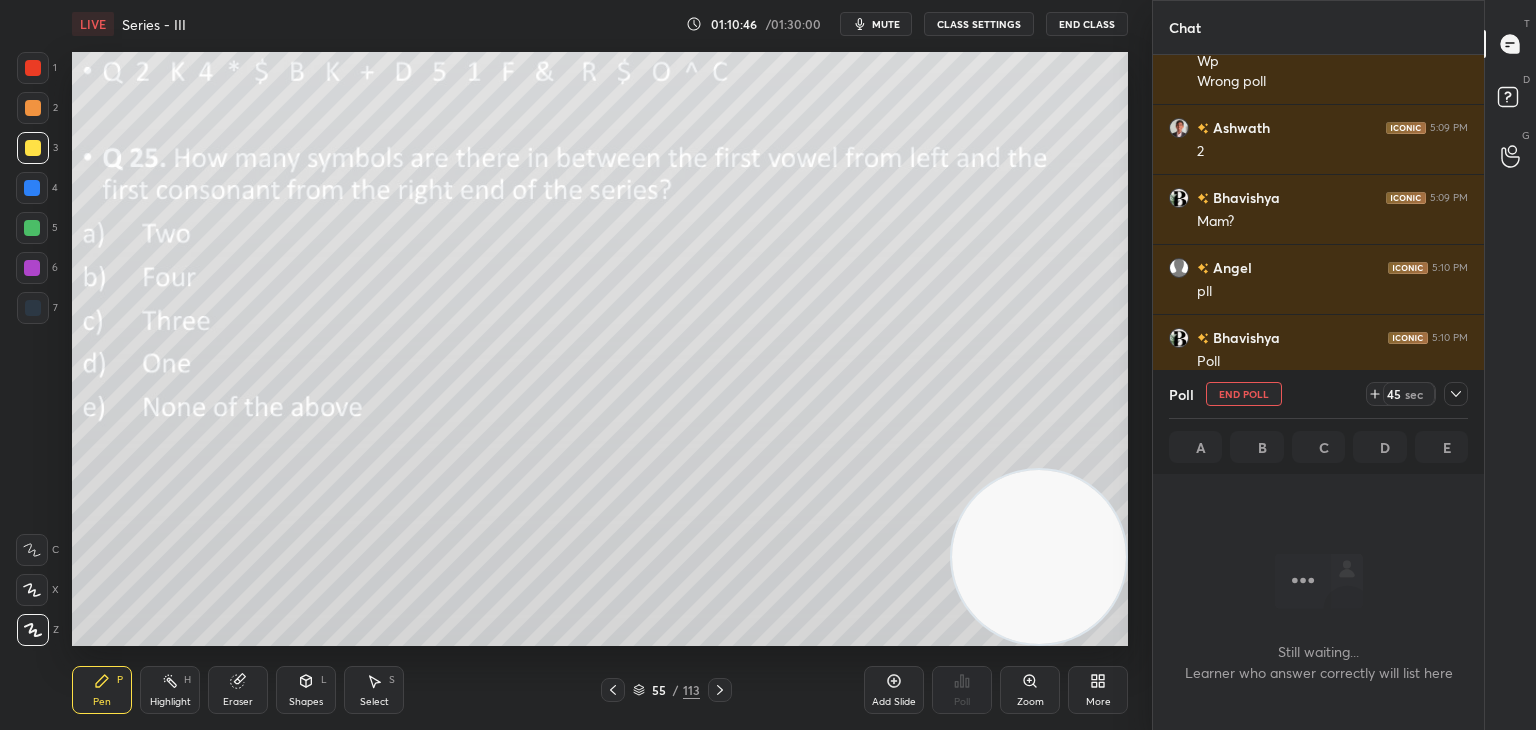scroll, scrollTop: 555, scrollLeft: 325, axis: both 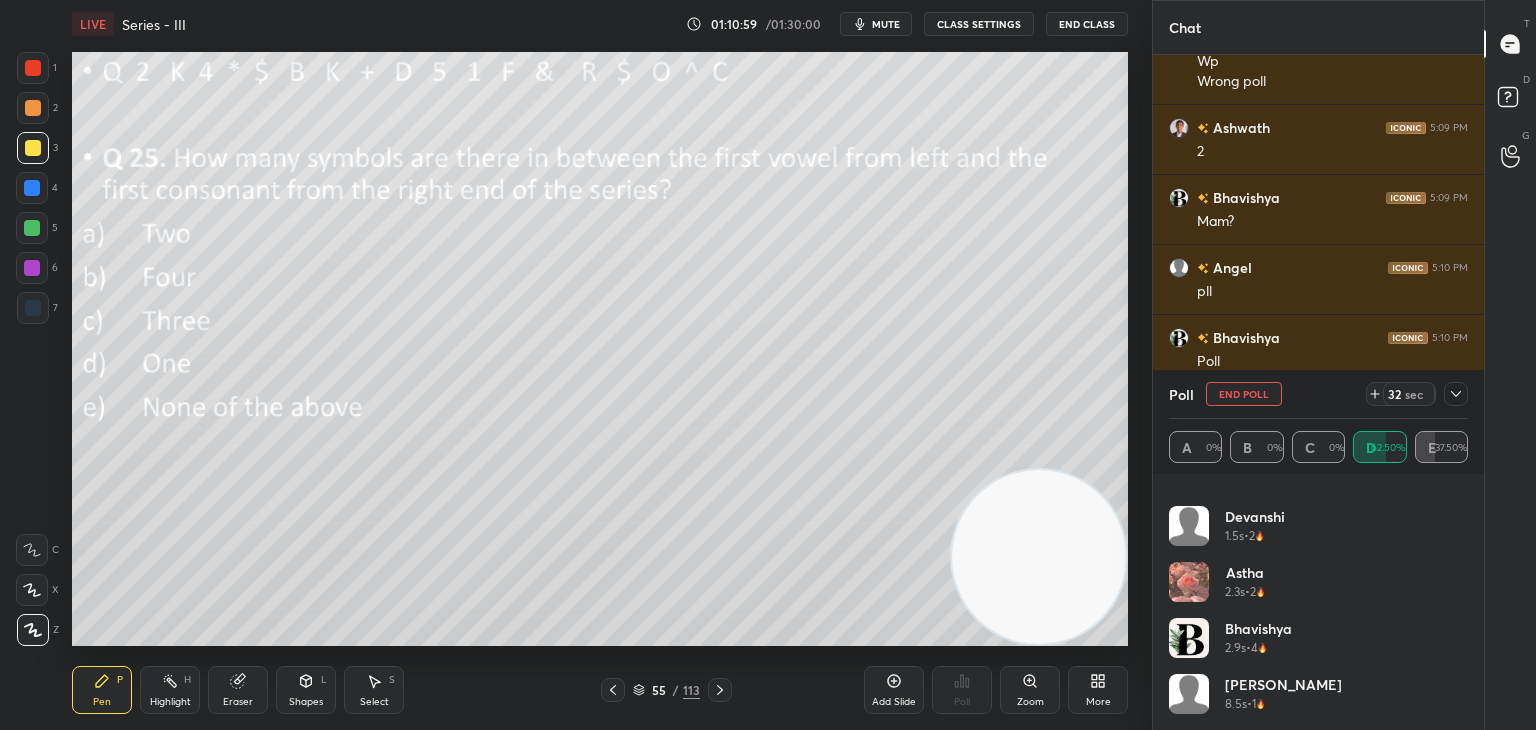 click 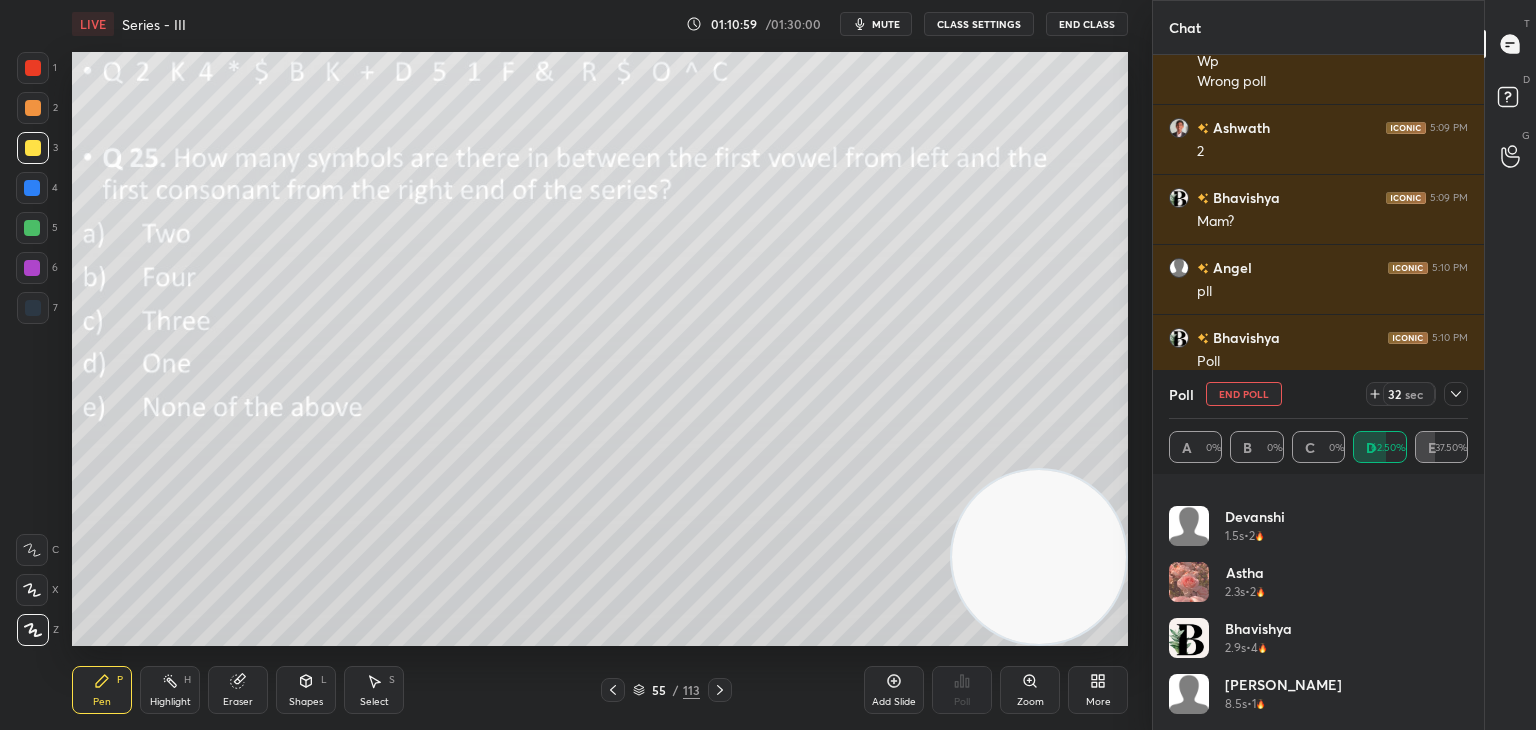 scroll, scrollTop: 184, scrollLeft: 293, axis: both 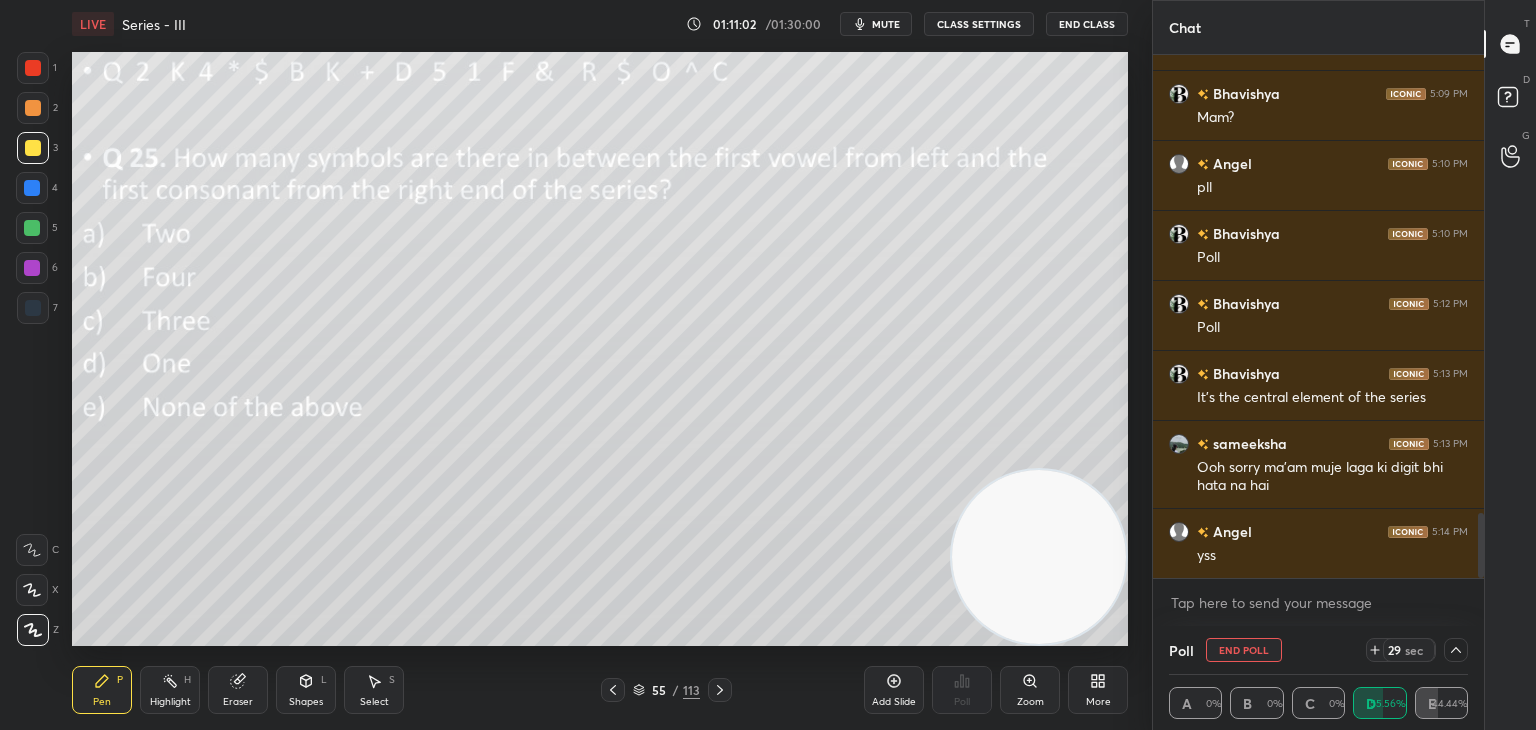 click 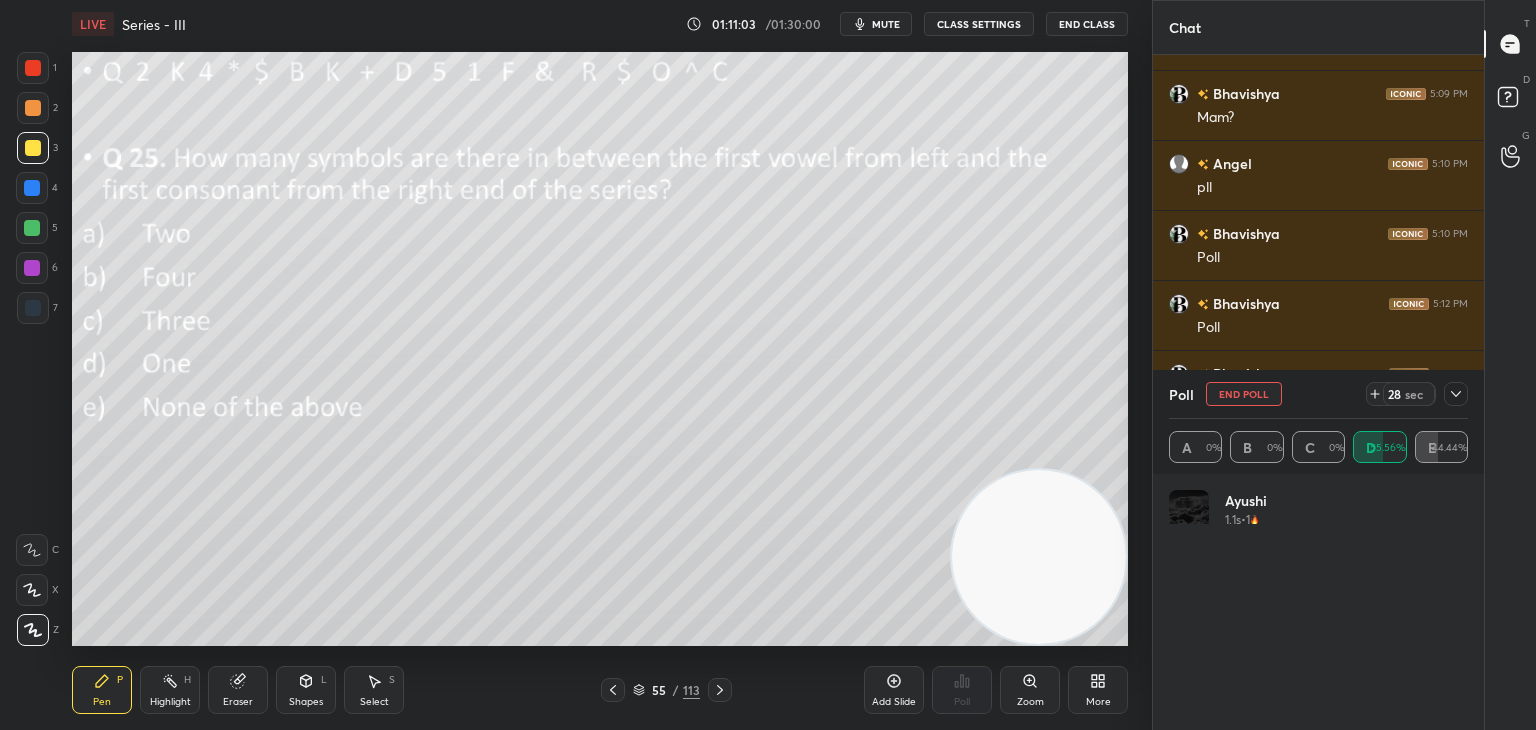 scroll, scrollTop: 0, scrollLeft: 0, axis: both 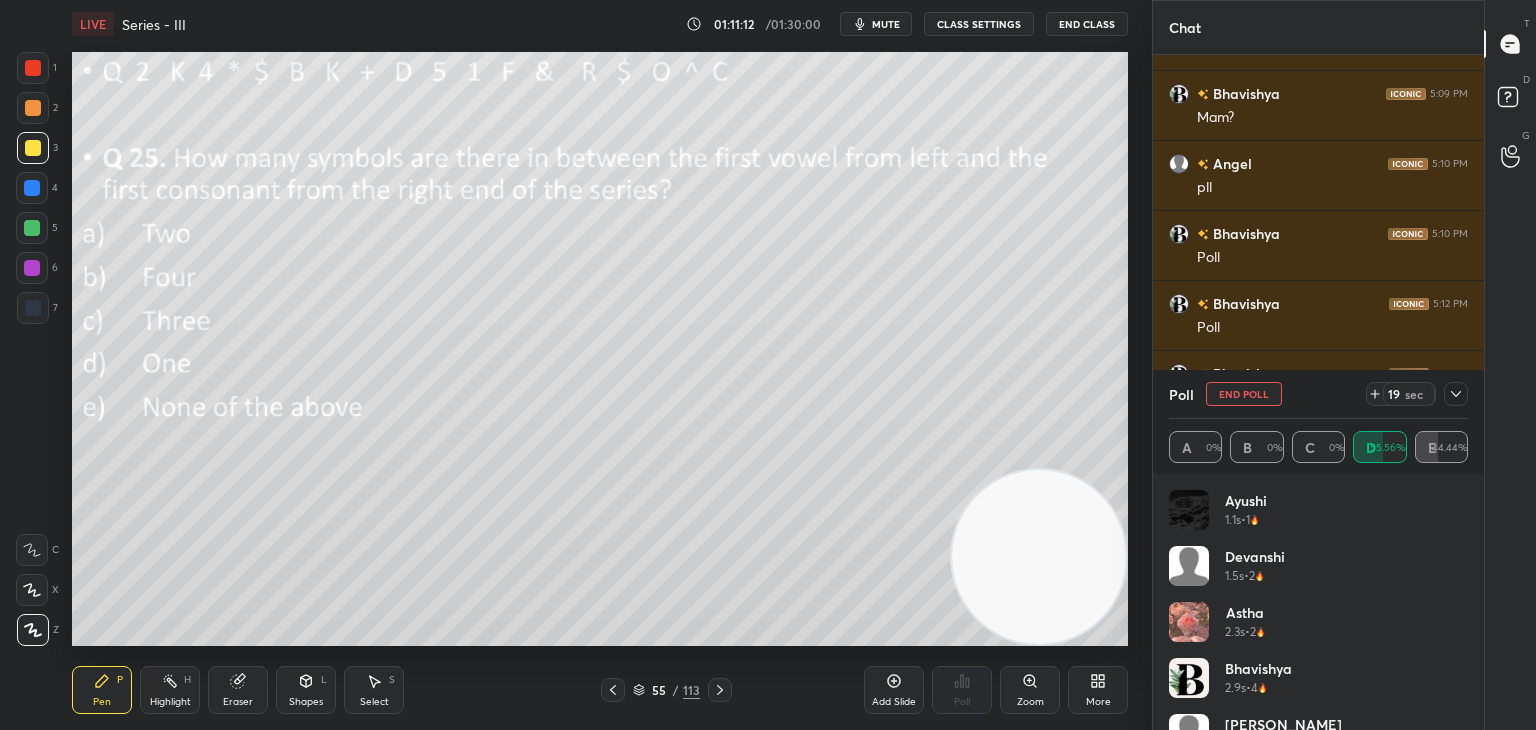 click on "End Poll" at bounding box center [1244, 394] 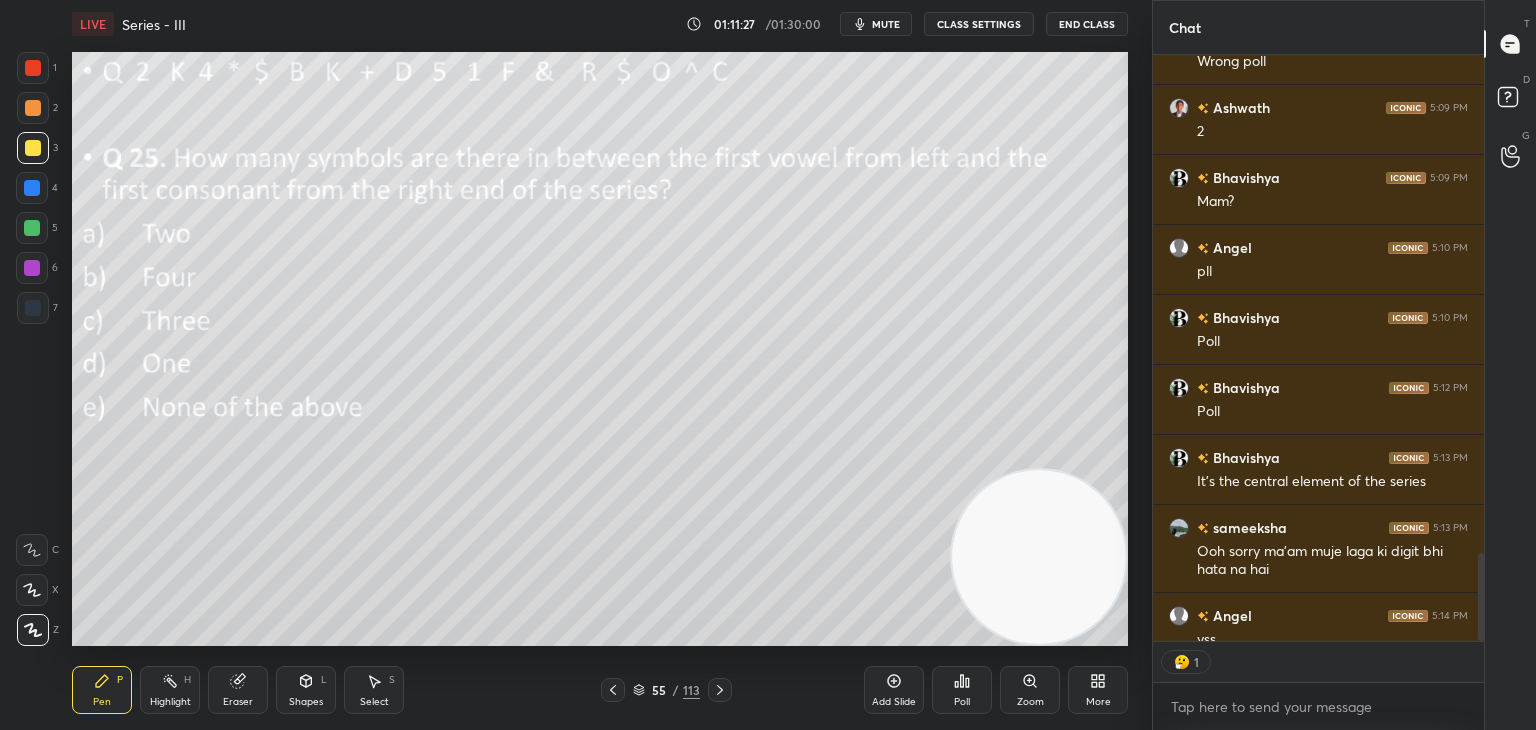 click on "55 / 113" at bounding box center [666, 690] 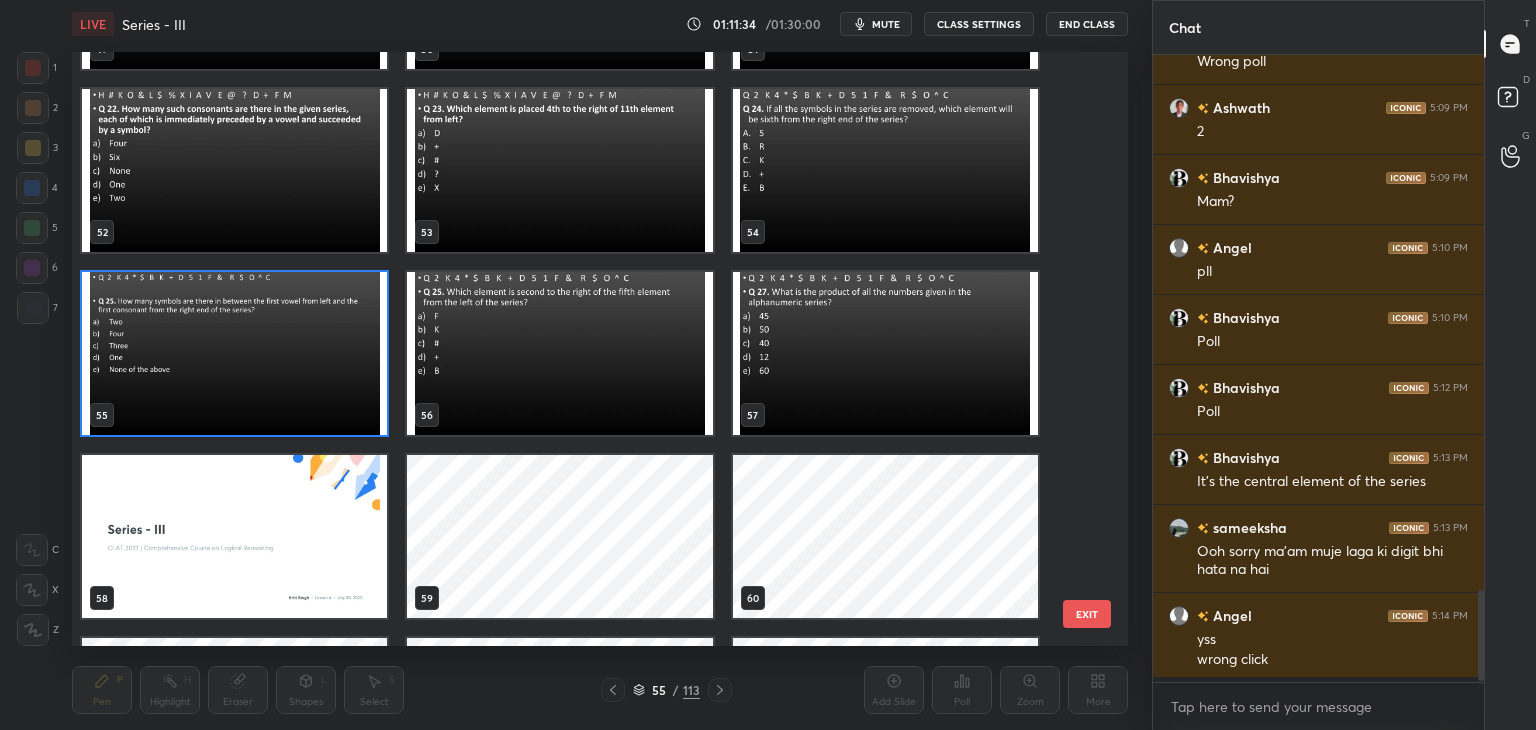 click at bounding box center (885, 353) 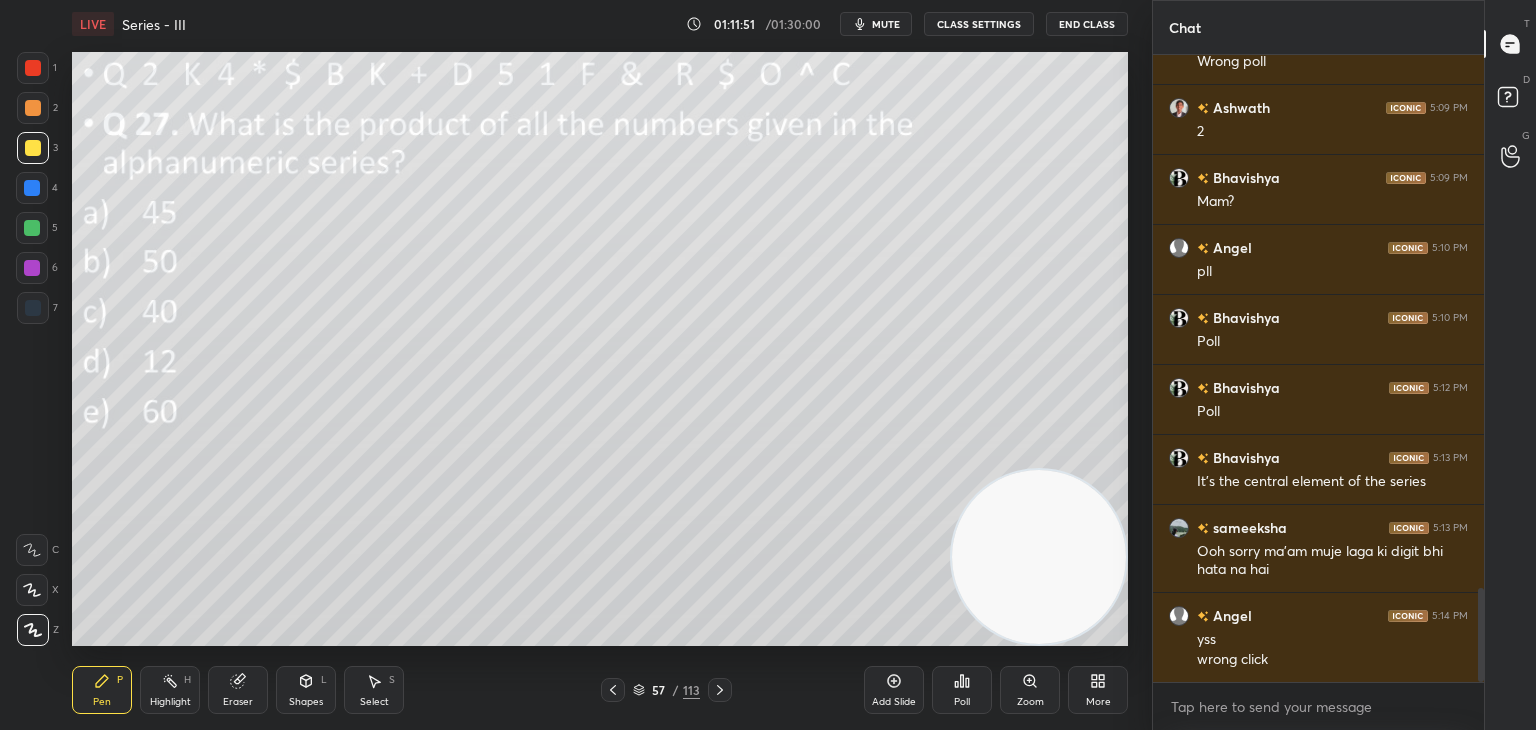 click on "Poll" at bounding box center [962, 690] 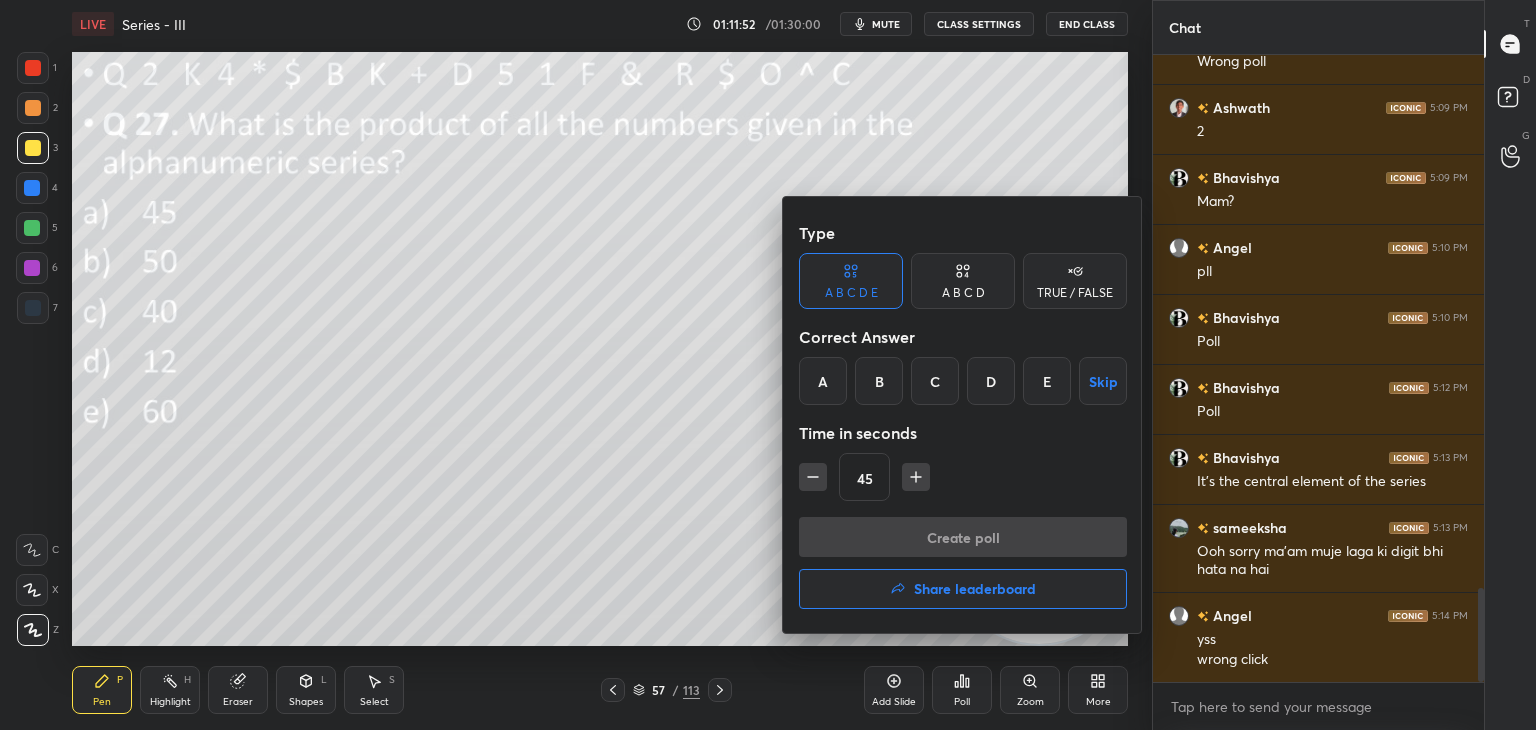 click on "C" at bounding box center [935, 381] 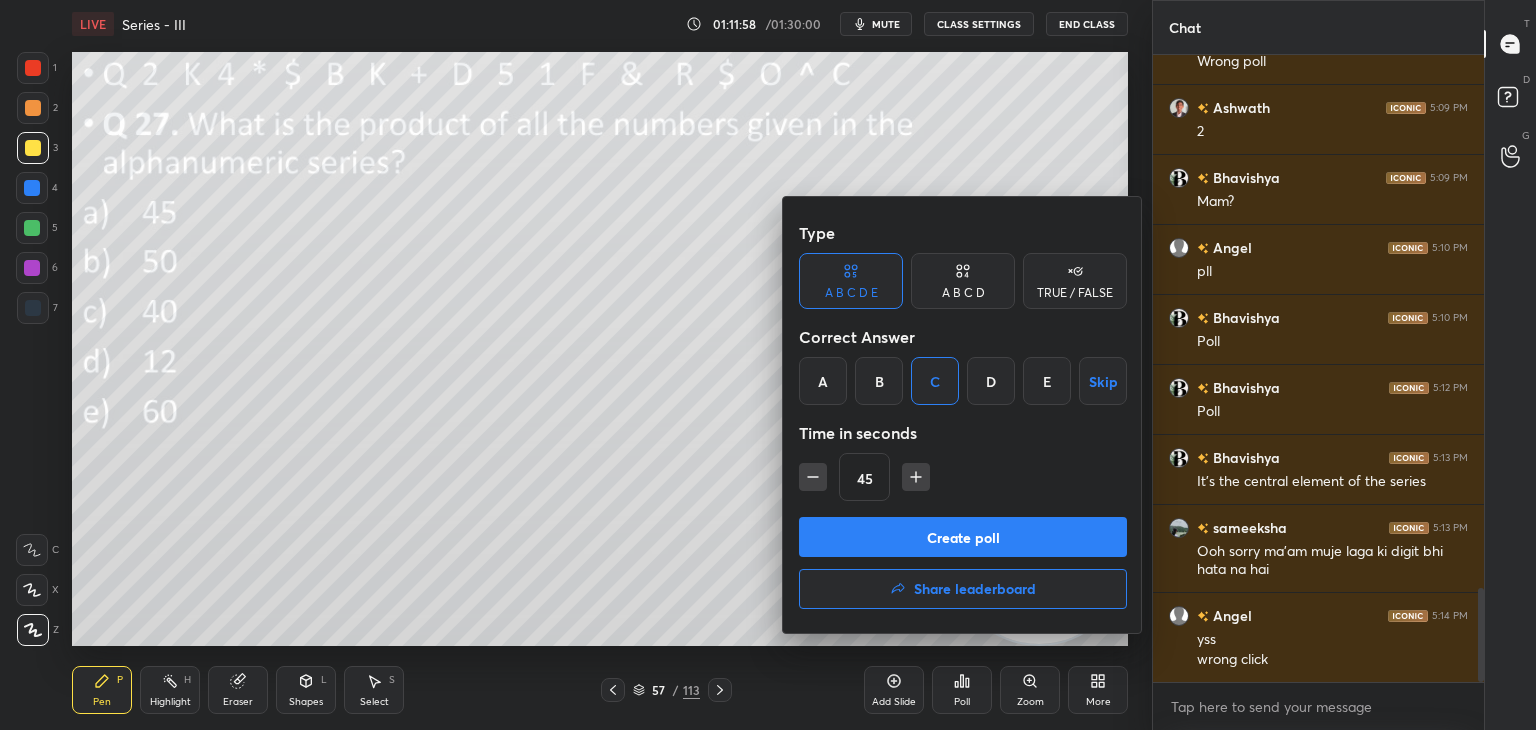 click on "Create poll" at bounding box center [963, 537] 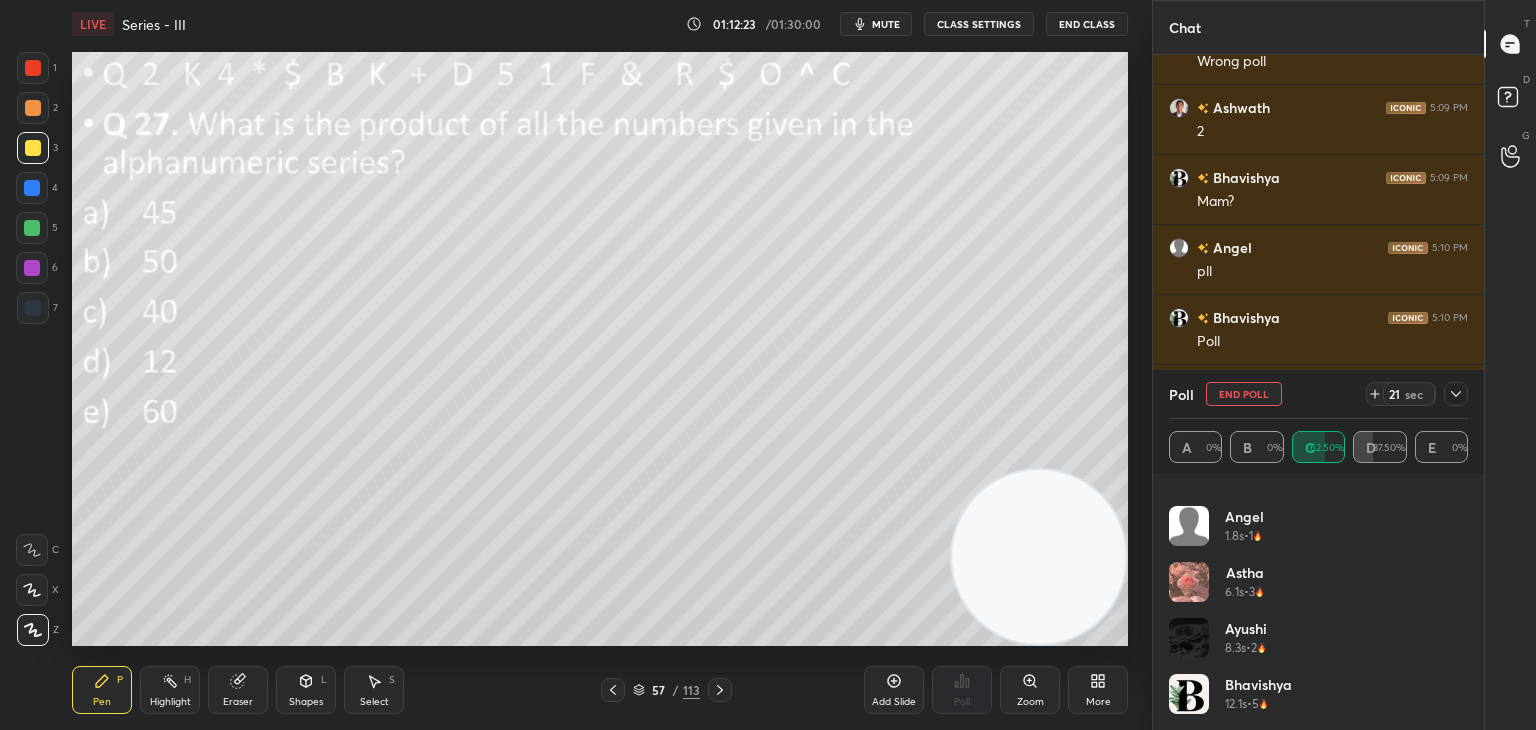 scroll, scrollTop: 0, scrollLeft: 0, axis: both 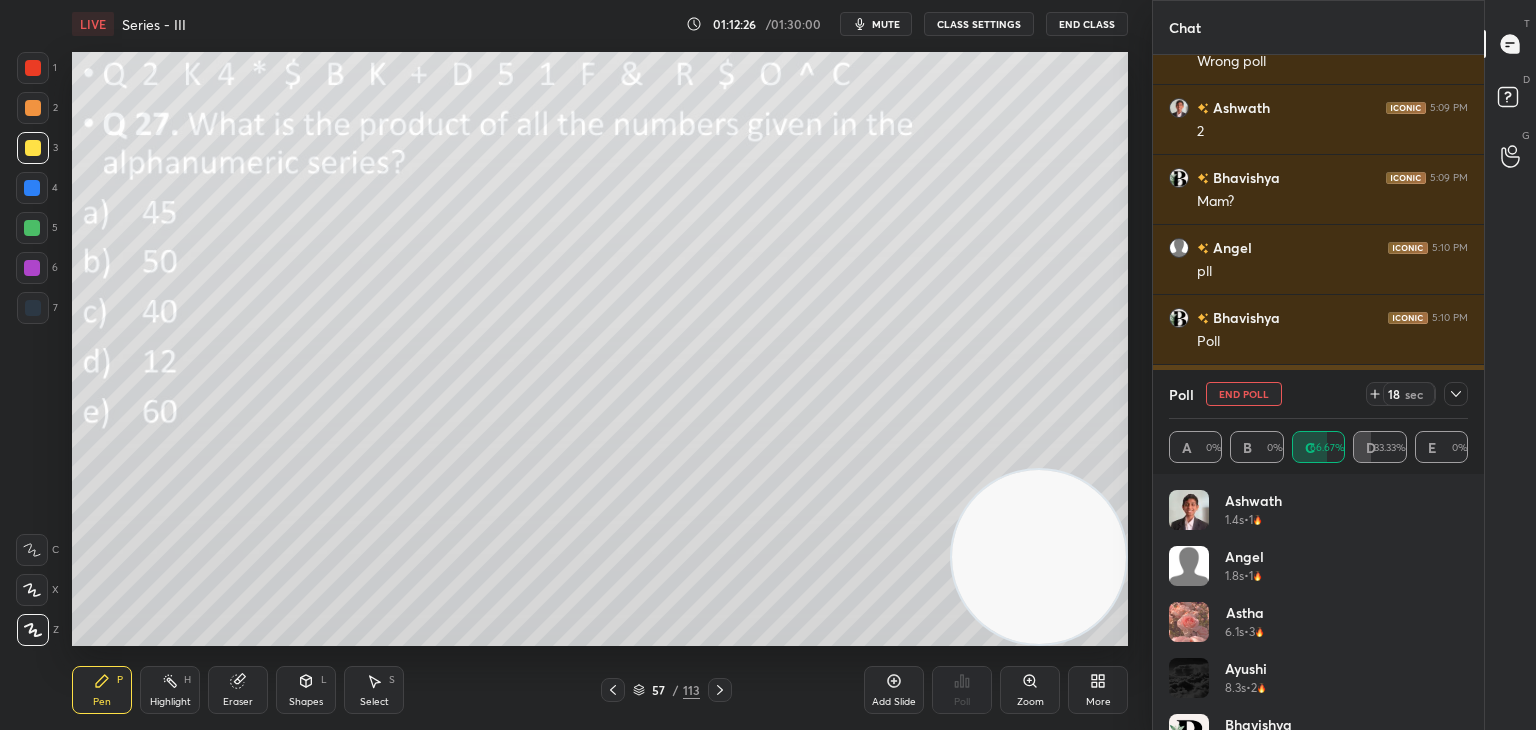 click 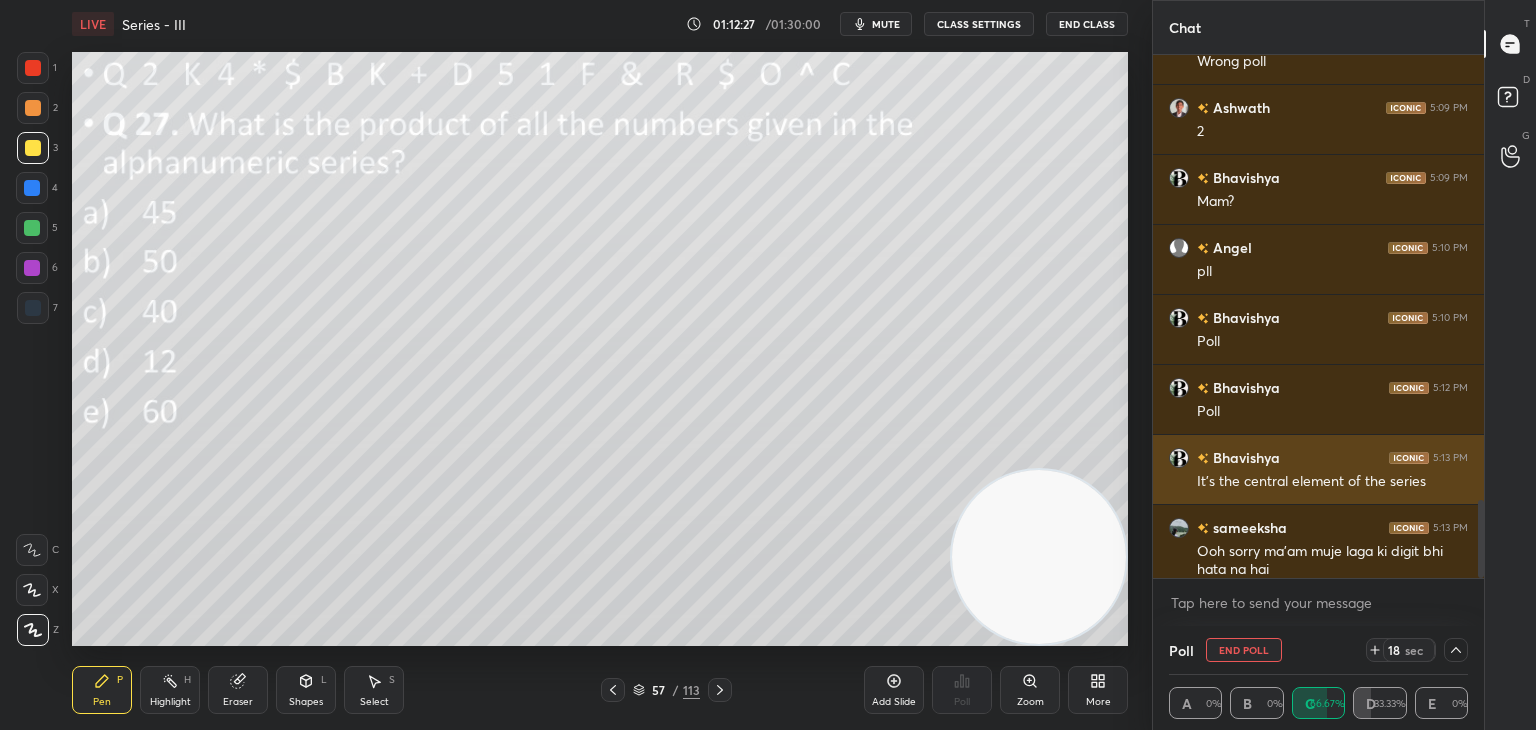 scroll, scrollTop: 0, scrollLeft: 0, axis: both 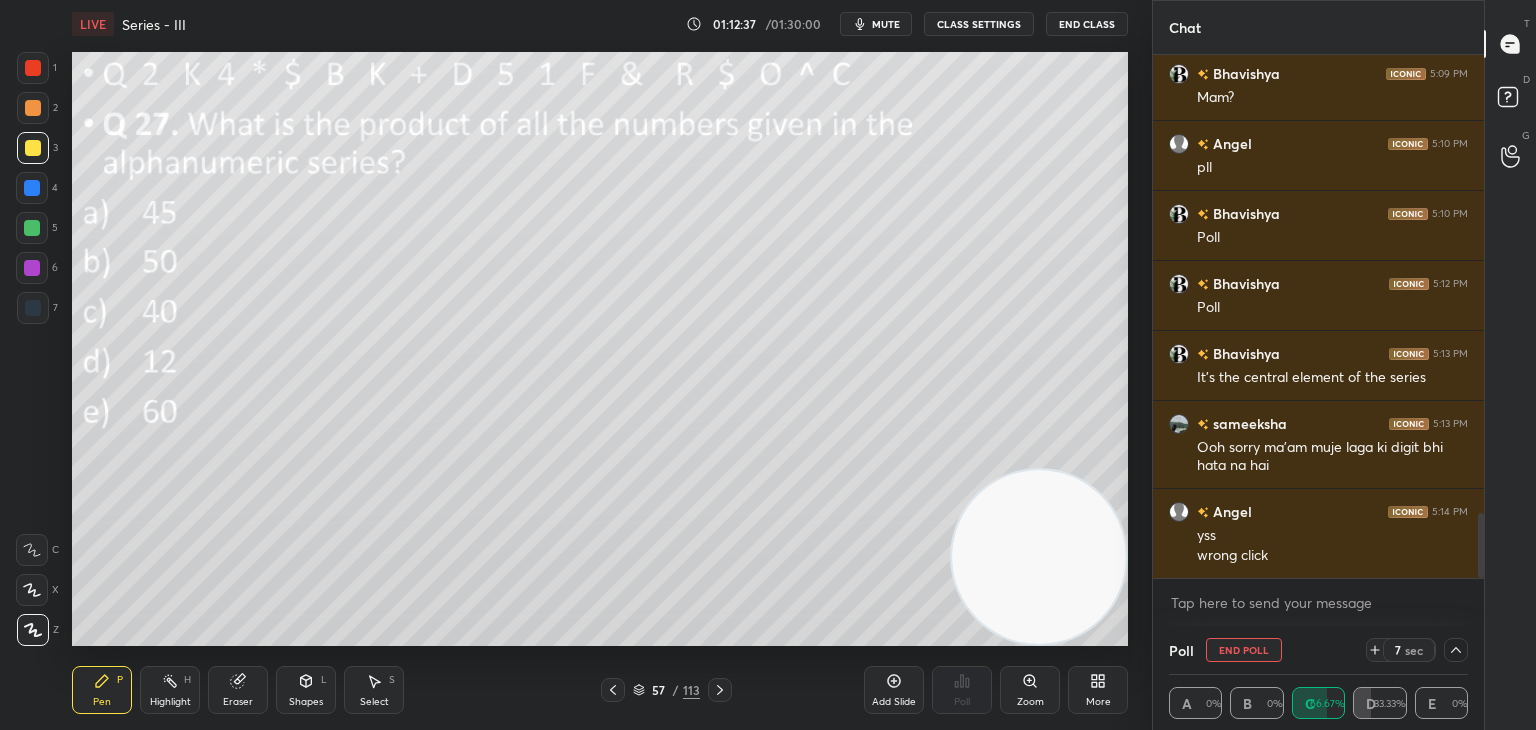 click on "End Poll" at bounding box center (1244, 650) 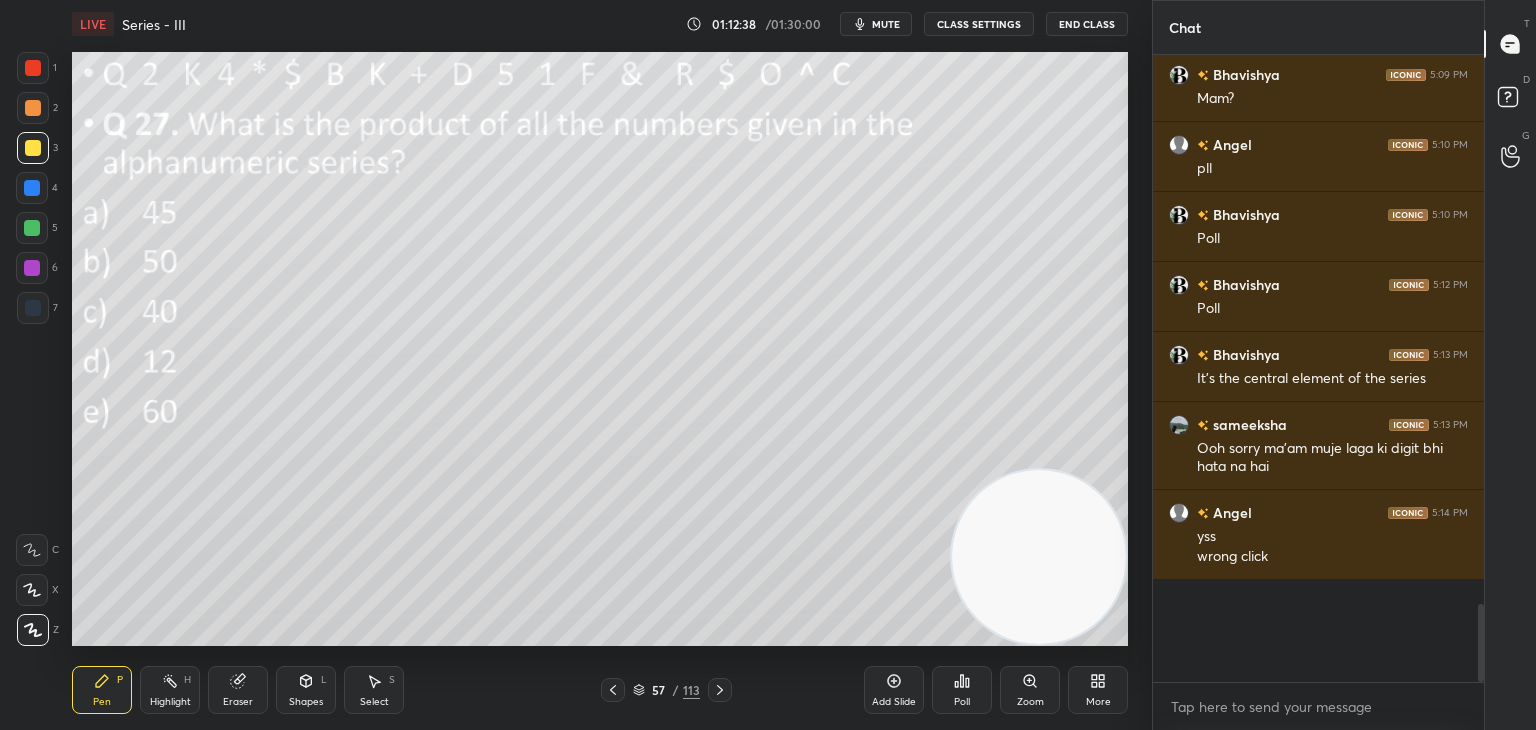 scroll, scrollTop: 588, scrollLeft: 325, axis: both 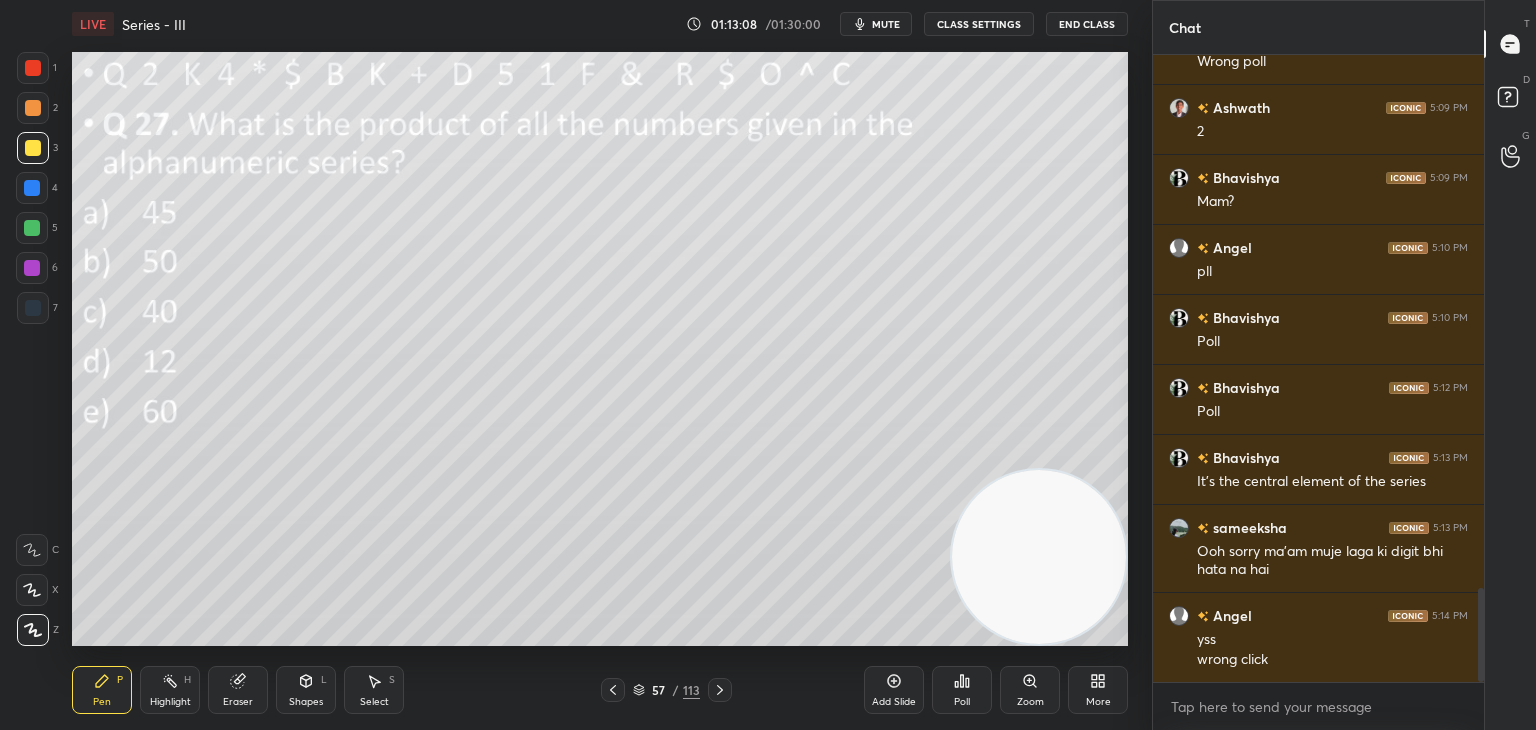 click at bounding box center (33, 308) 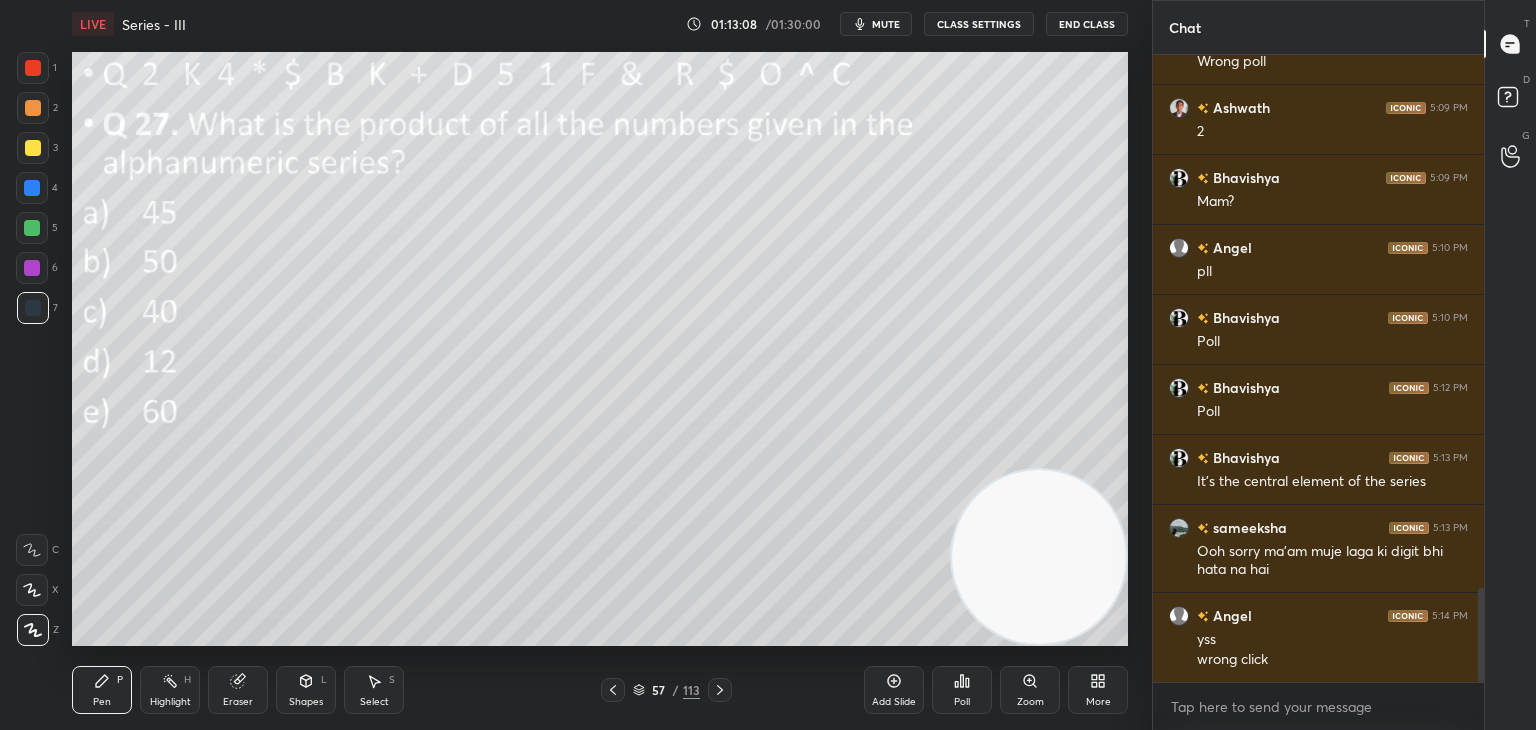 click at bounding box center (32, 590) 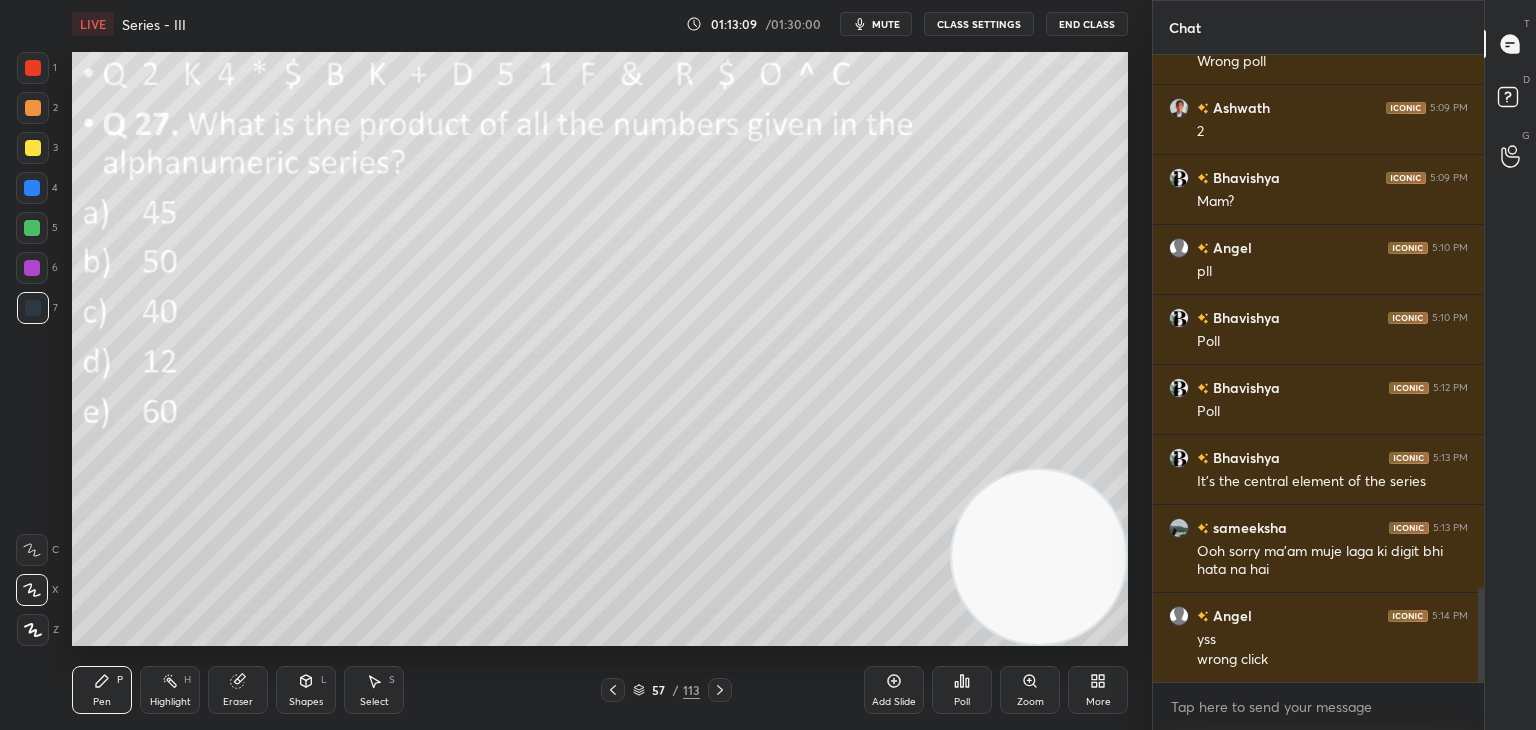 click 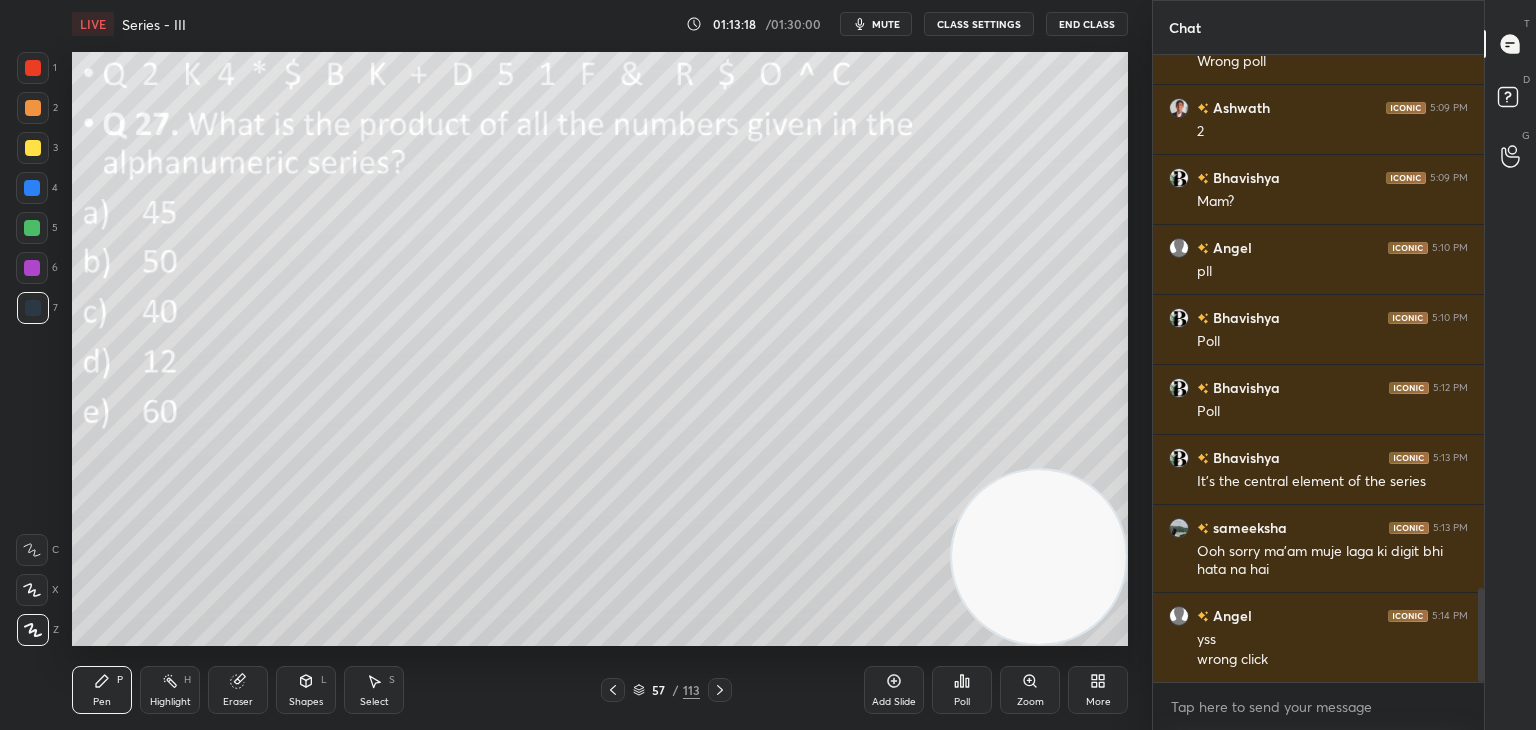 click at bounding box center [33, 148] 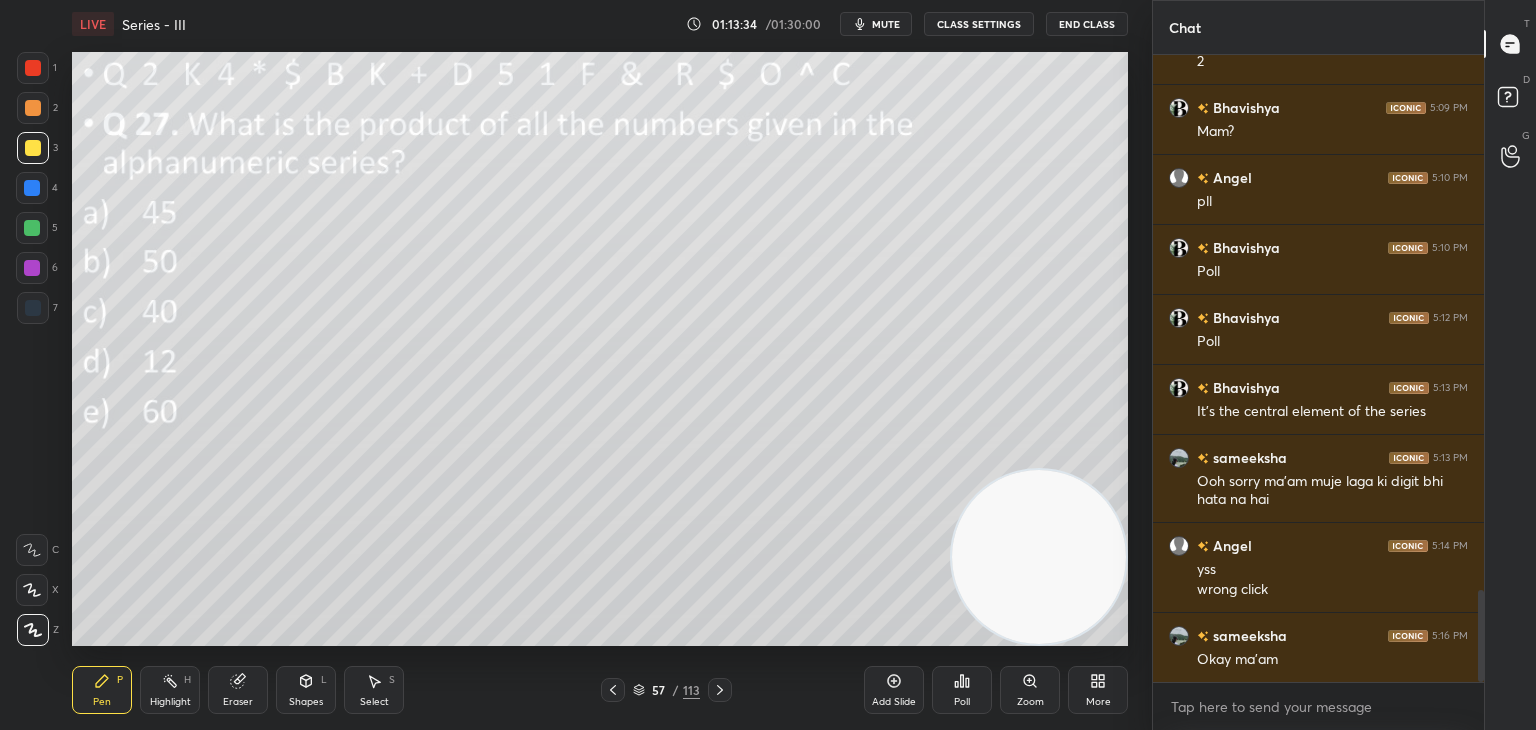 scroll, scrollTop: 3716, scrollLeft: 0, axis: vertical 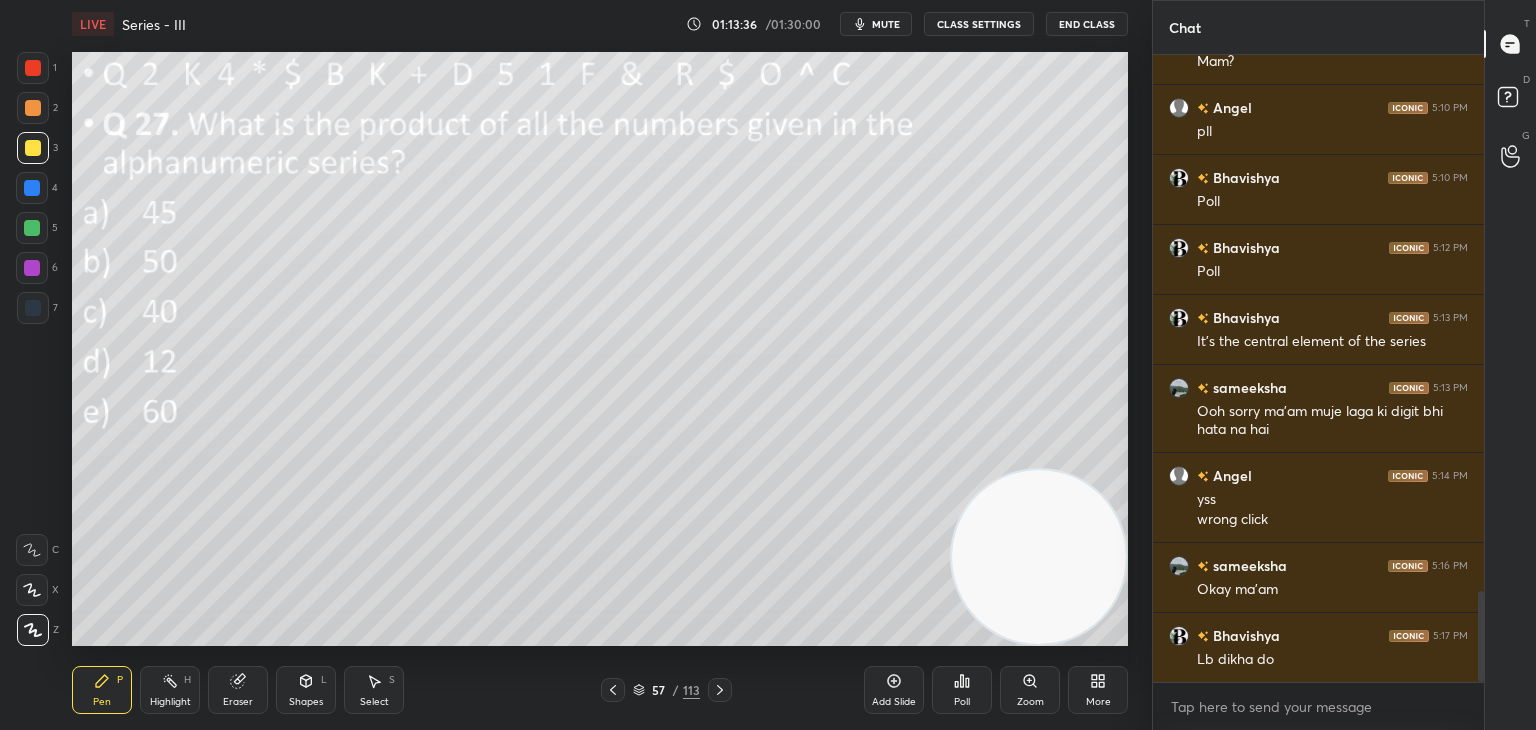 click on "Pen P Highlight H Eraser Shapes L Select S 57 / 113 Add Slide Poll Zoom More" at bounding box center [600, 690] 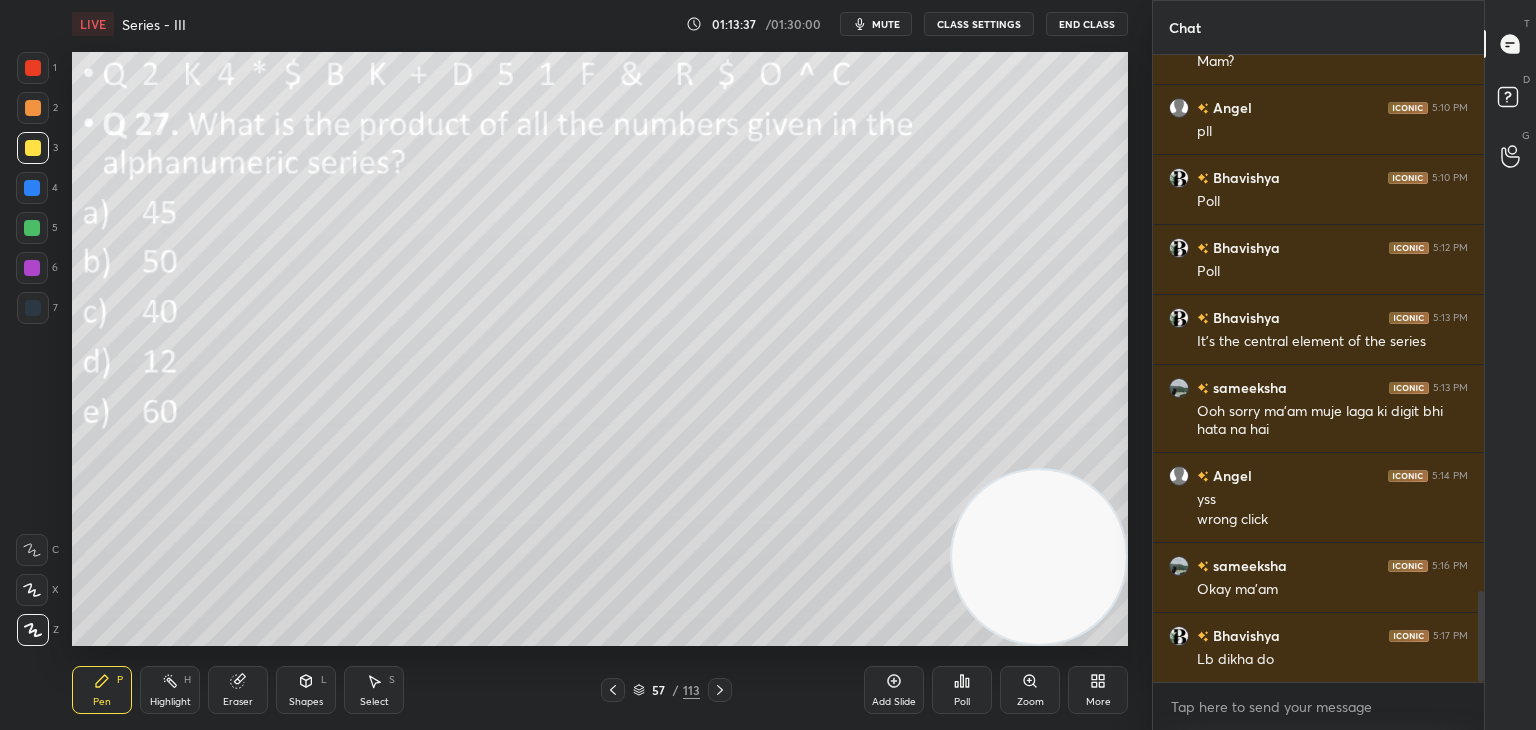 click on "Pen P Highlight H Eraser Shapes L Select S" at bounding box center (270, 690) 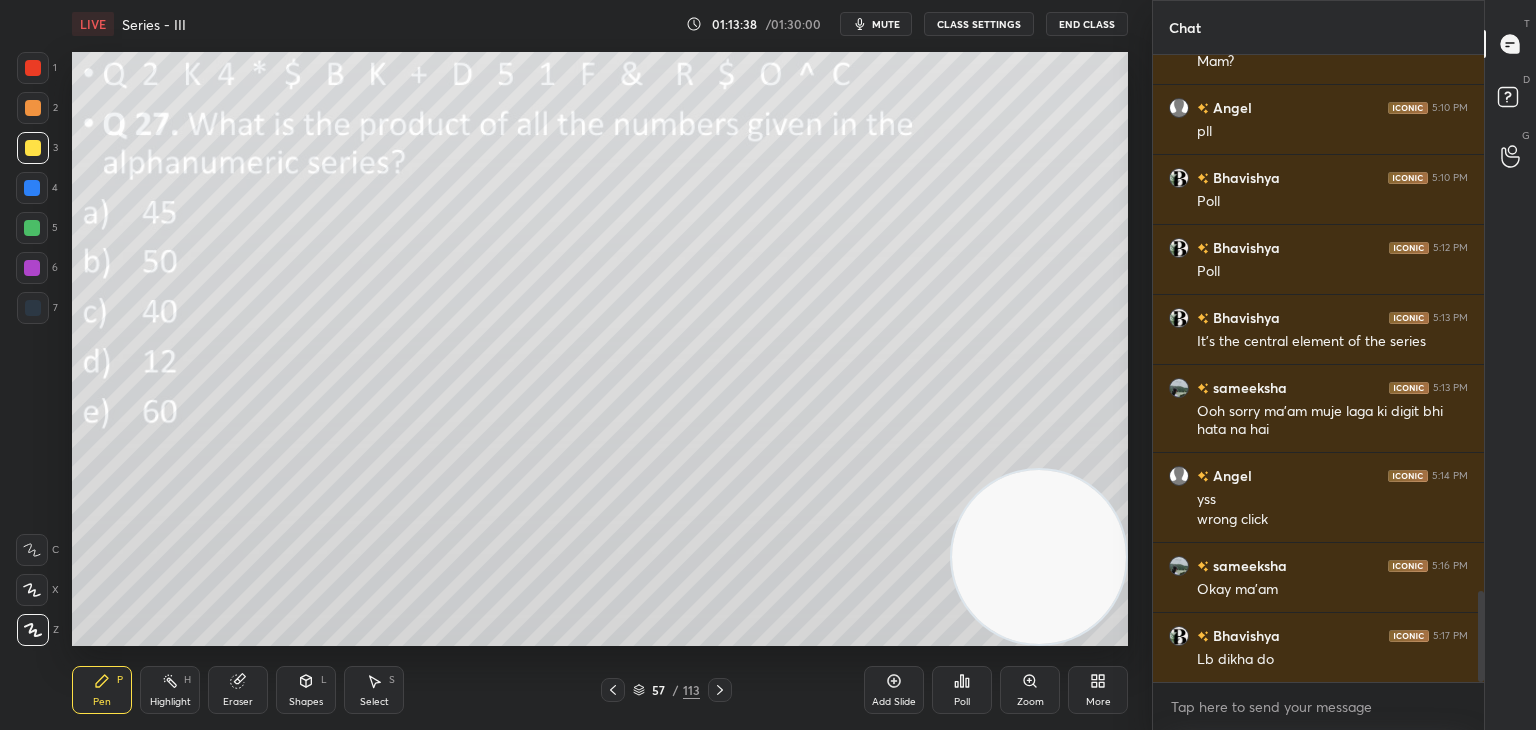click on "Eraser" at bounding box center (238, 702) 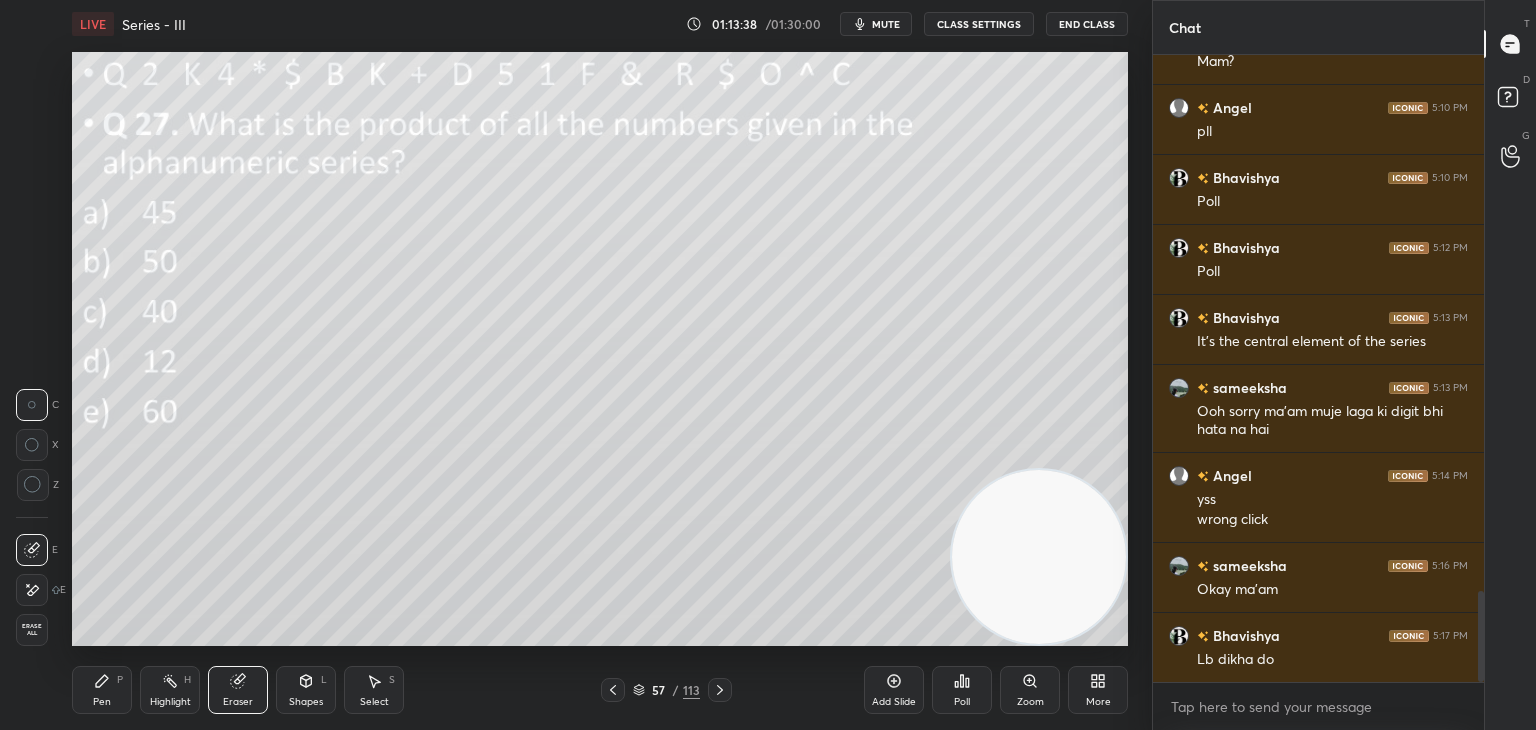 click on "Erase all" at bounding box center (32, 630) 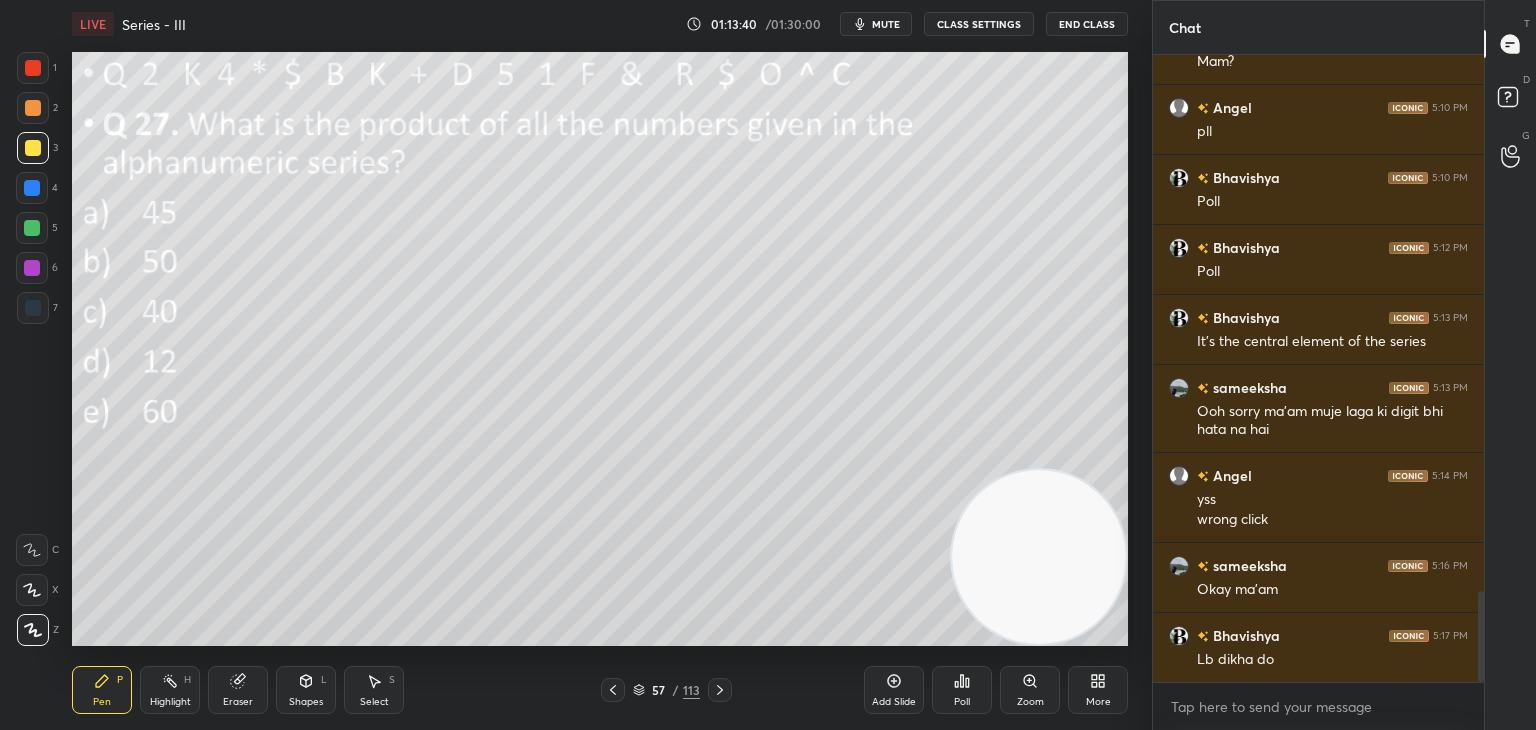 click on "Poll" at bounding box center [962, 690] 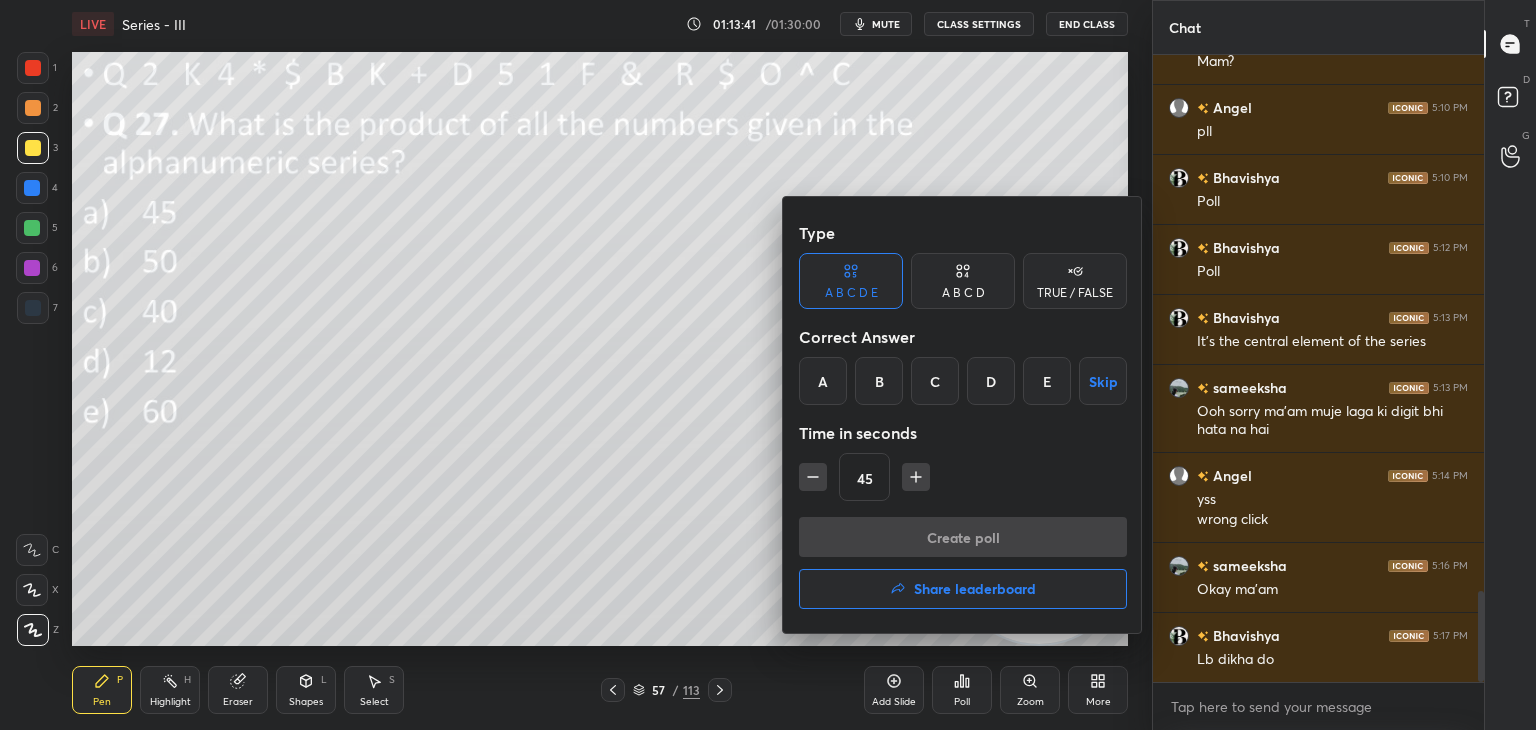 click on "Share leaderboard" at bounding box center [963, 589] 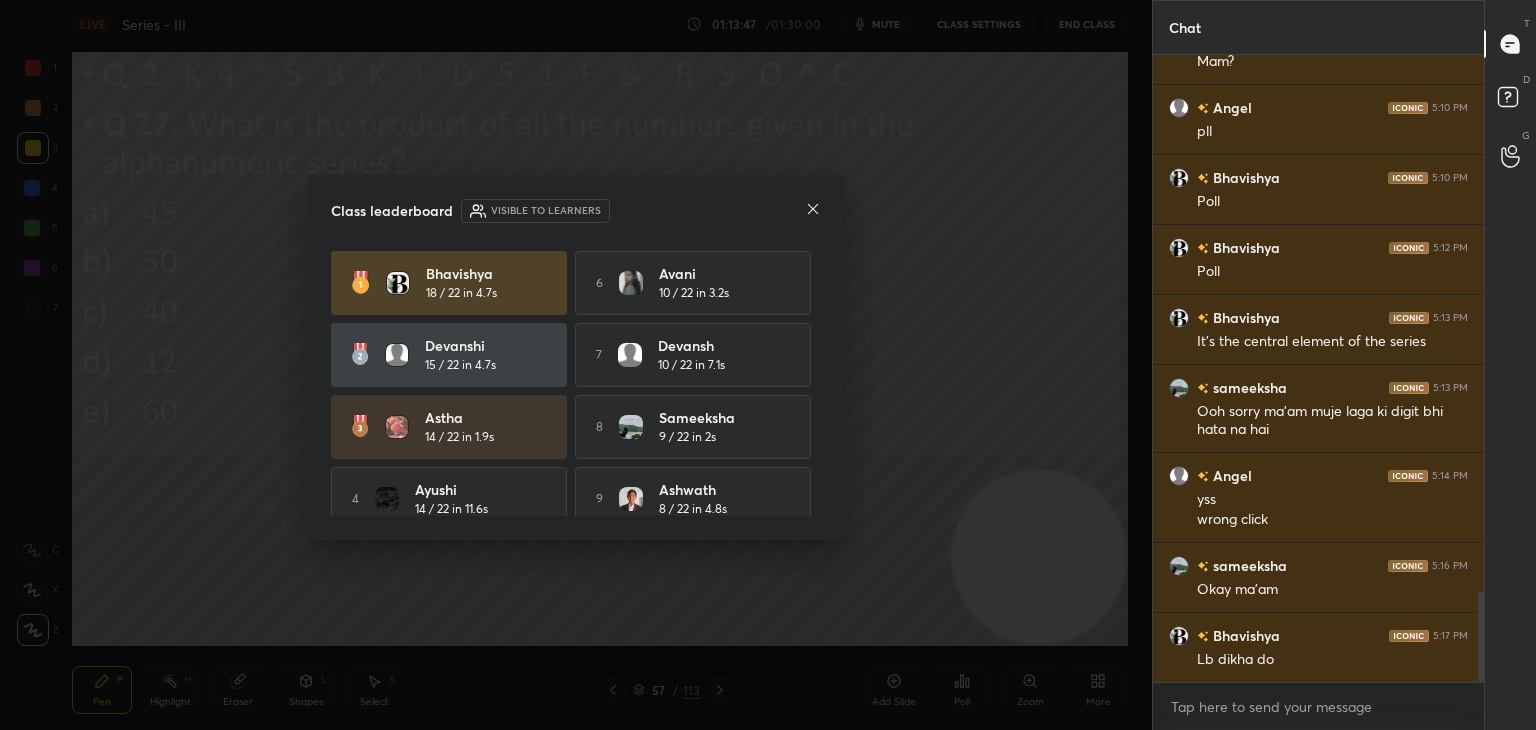 click 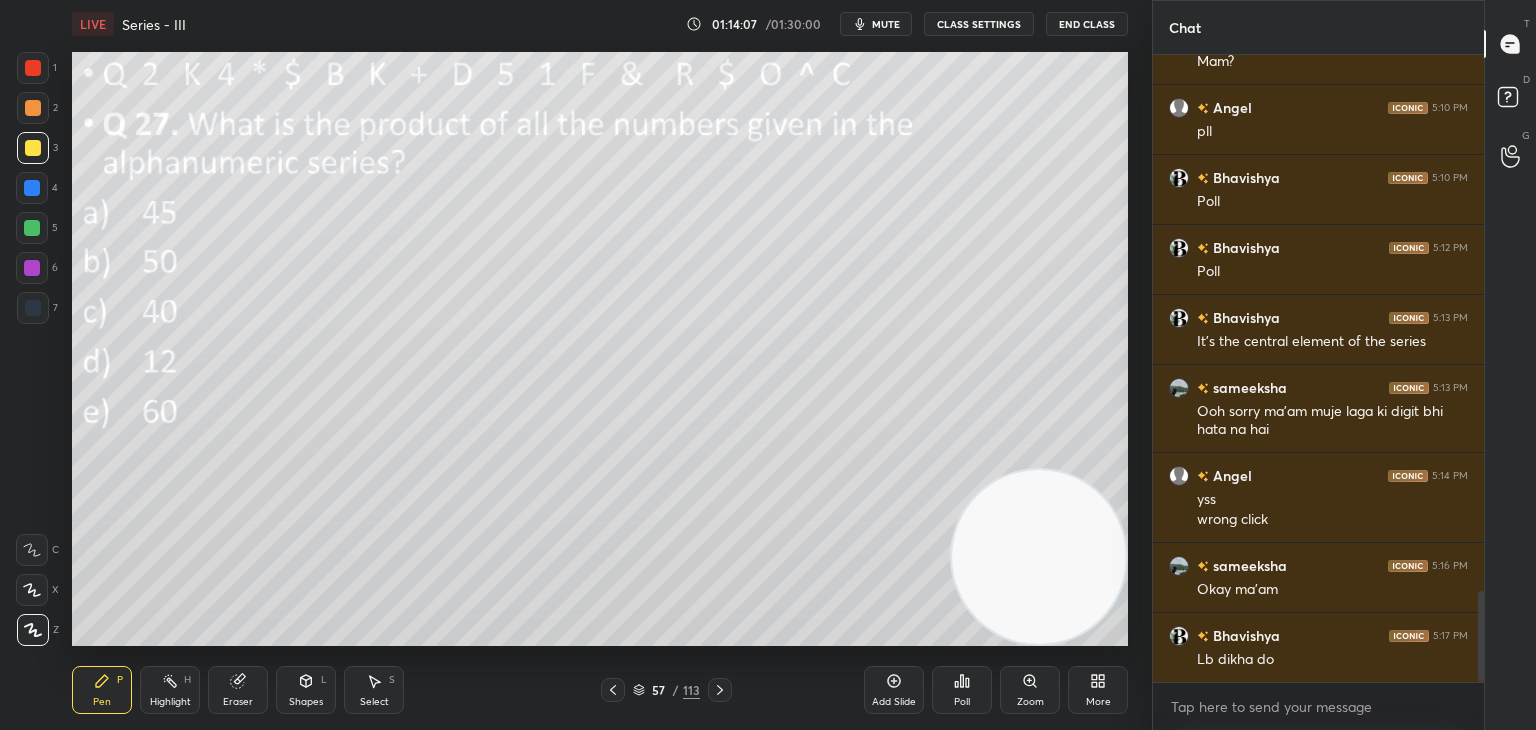 click 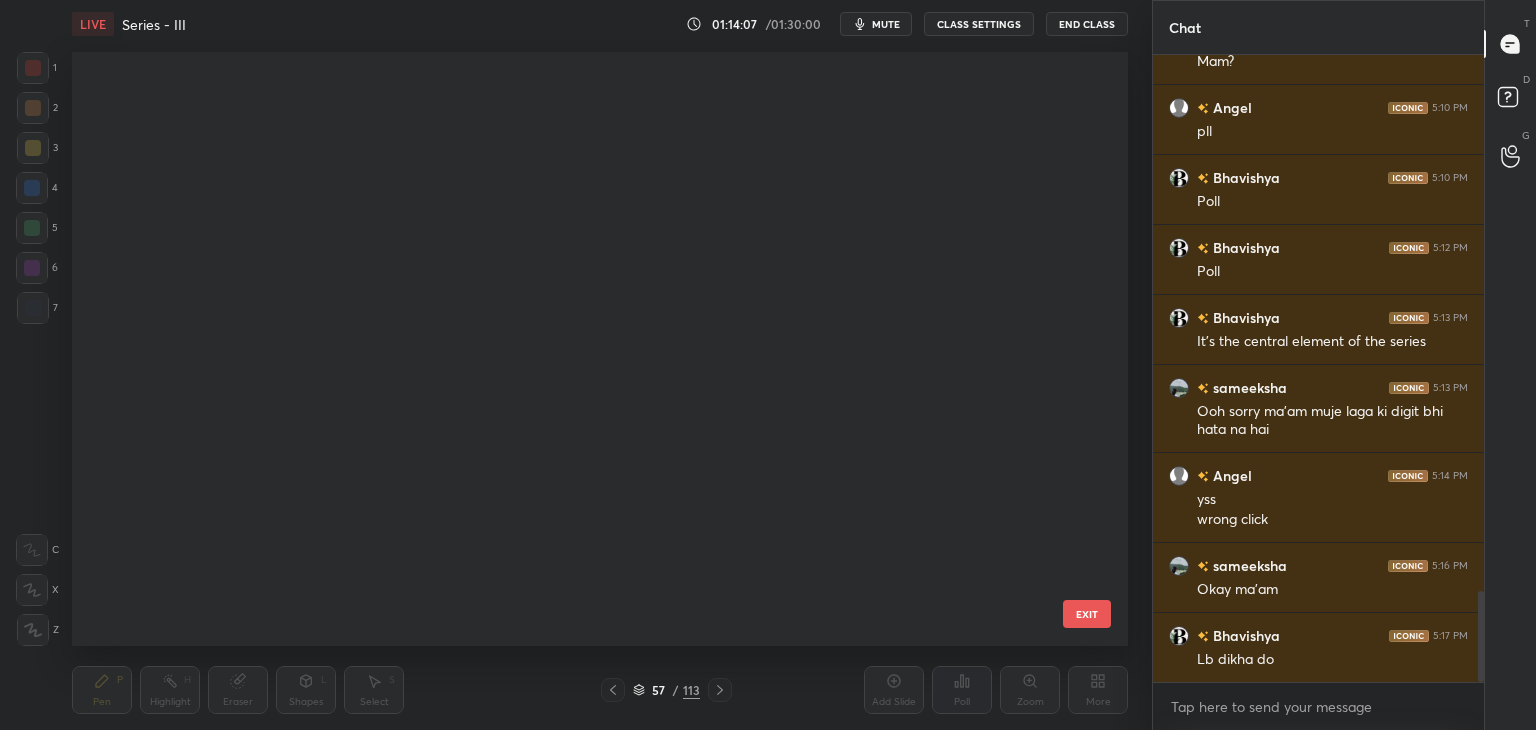 scroll, scrollTop: 2883, scrollLeft: 0, axis: vertical 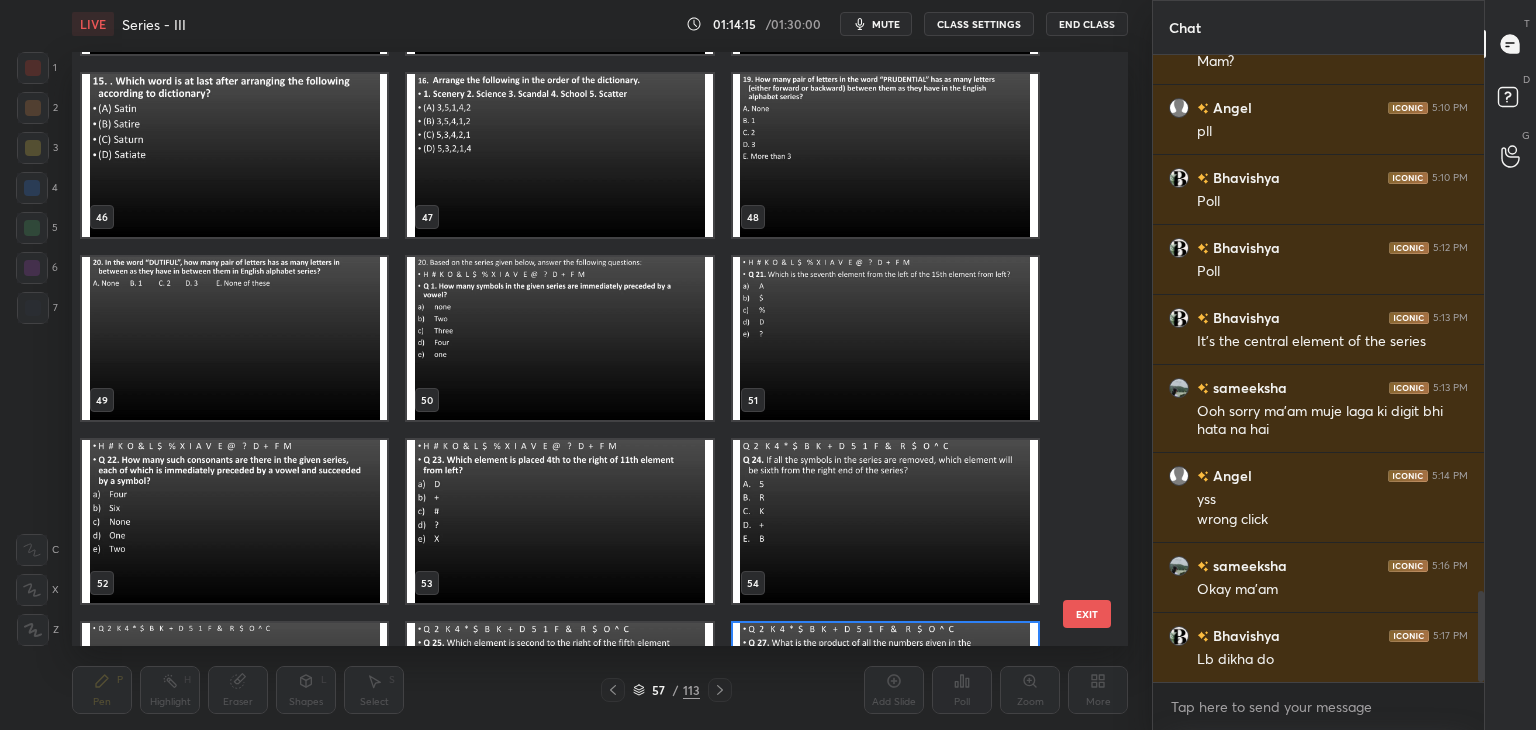 click at bounding box center (885, 338) 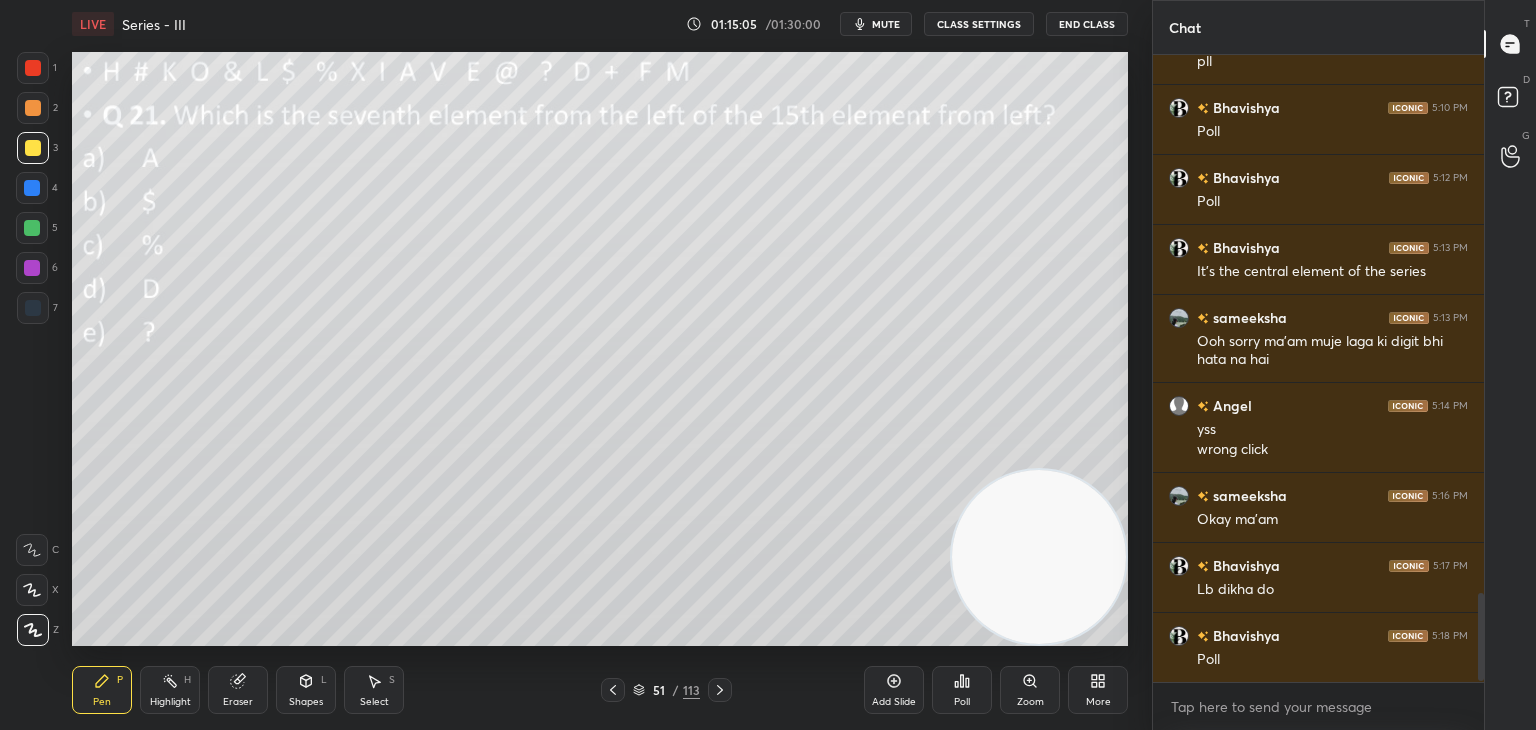 scroll, scrollTop: 3856, scrollLeft: 0, axis: vertical 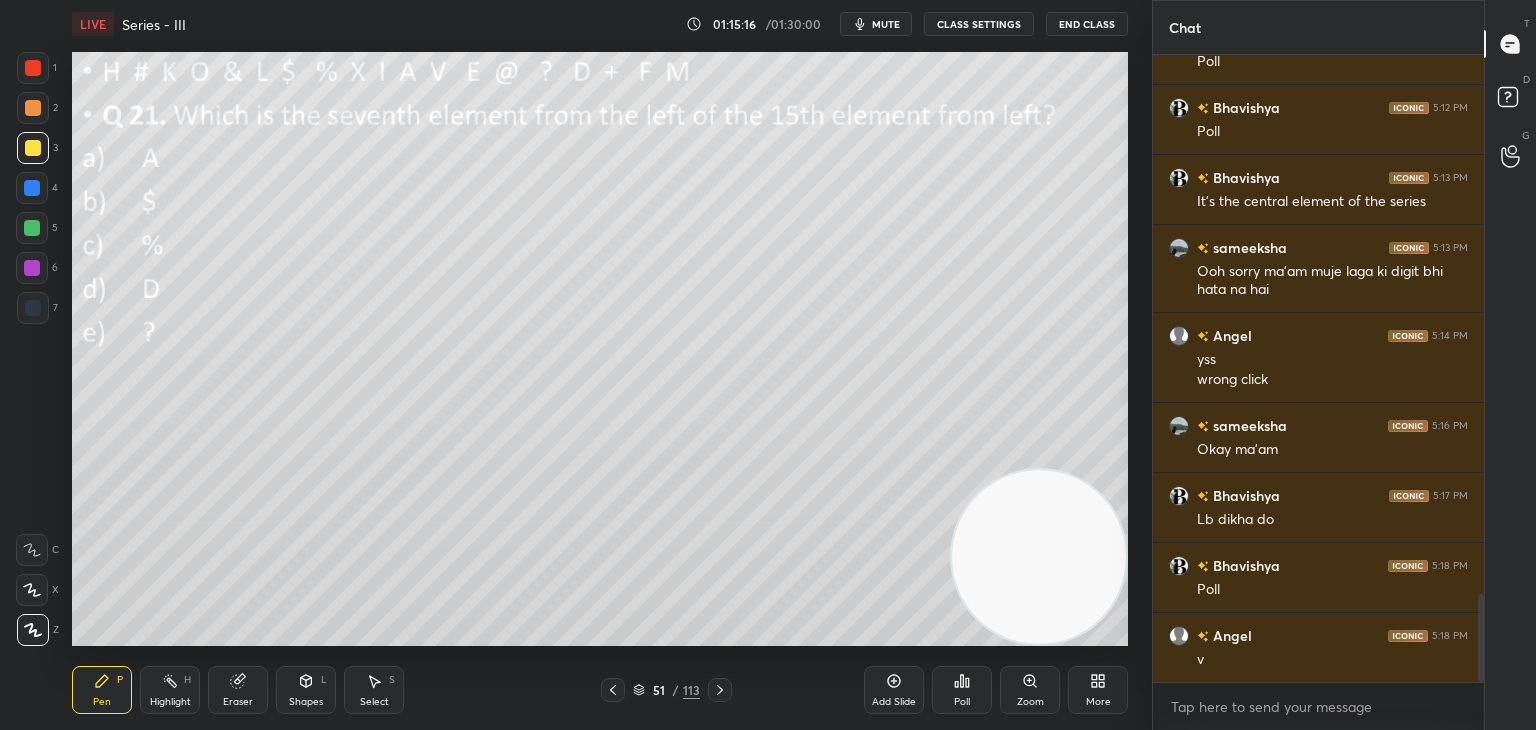 click on "Eraser" at bounding box center (238, 702) 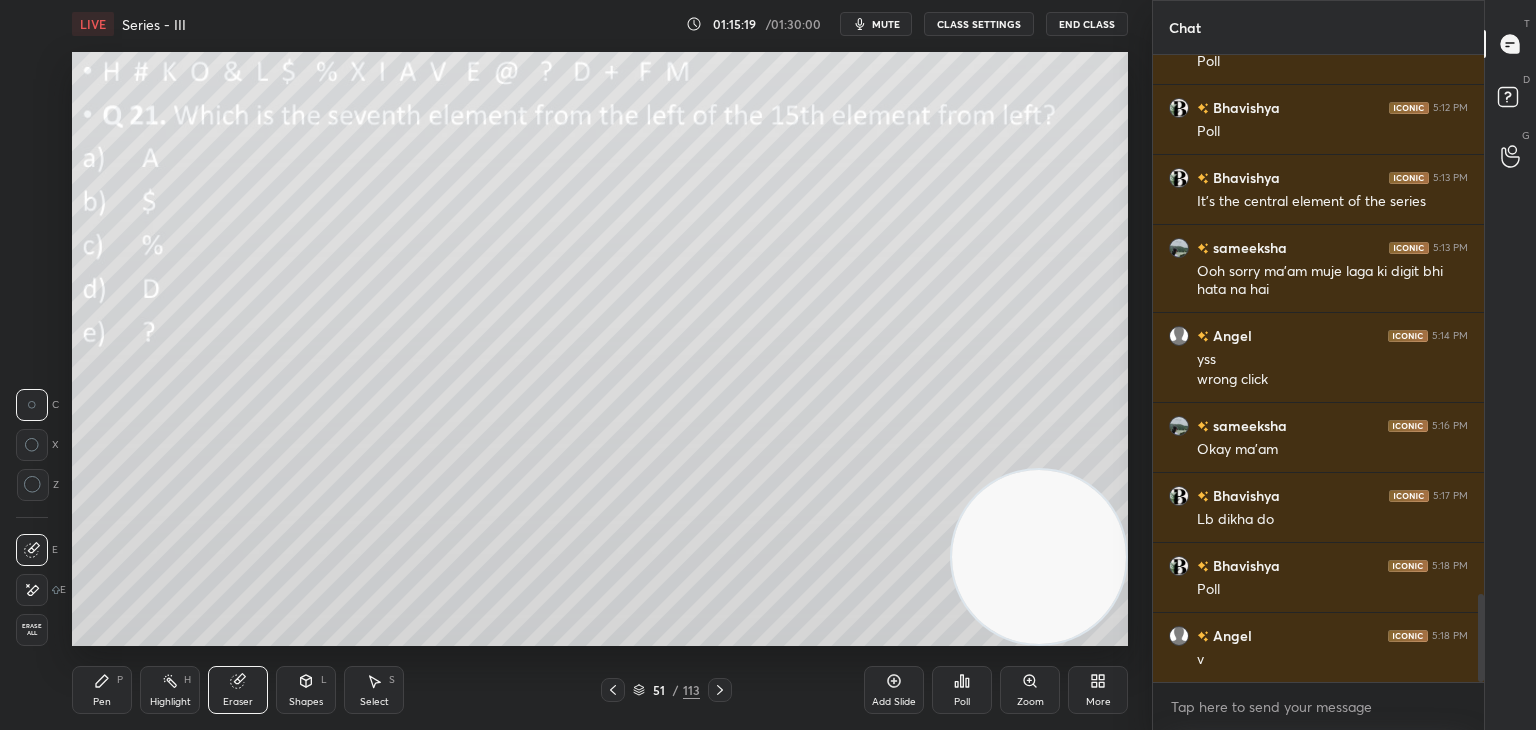 click on "Pen" at bounding box center [102, 702] 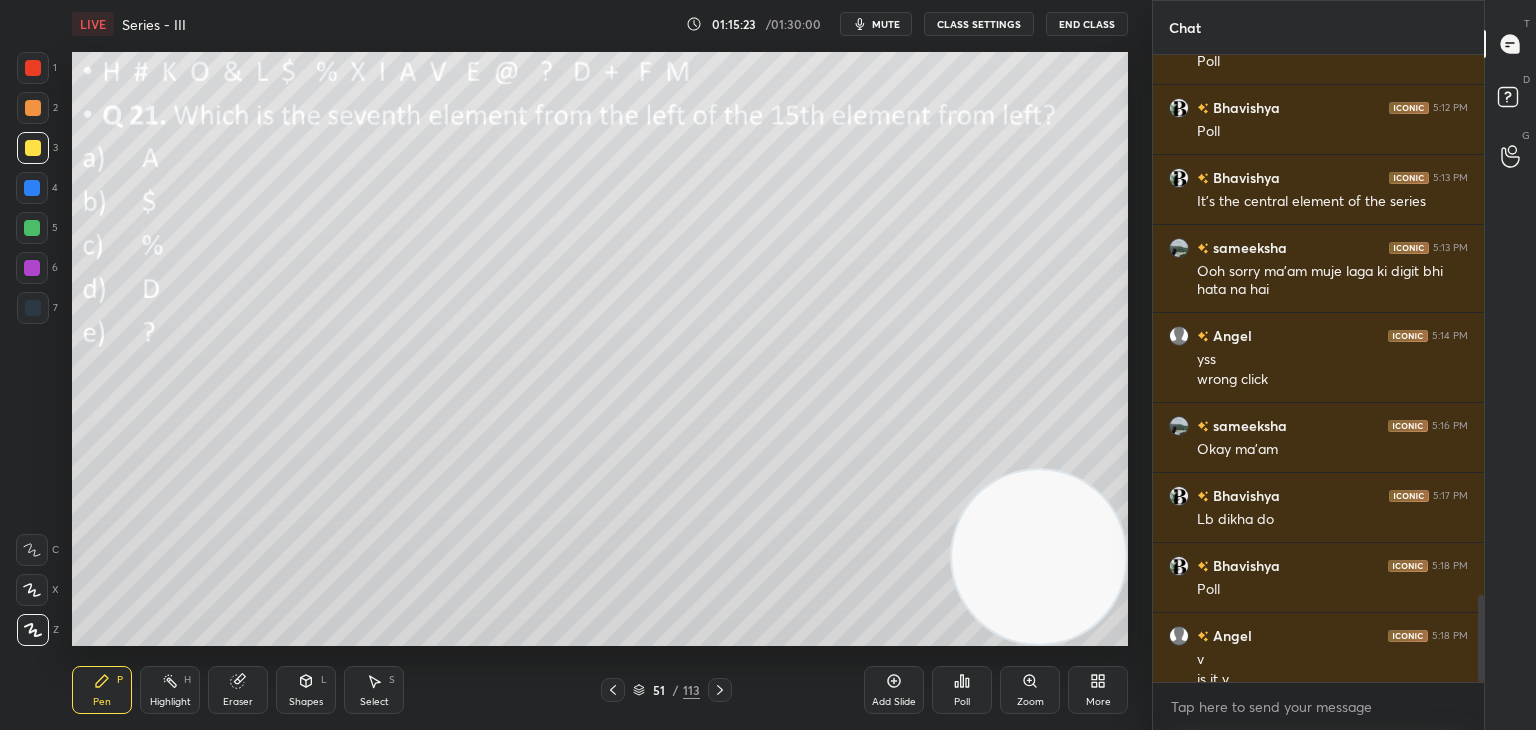 scroll, scrollTop: 3876, scrollLeft: 0, axis: vertical 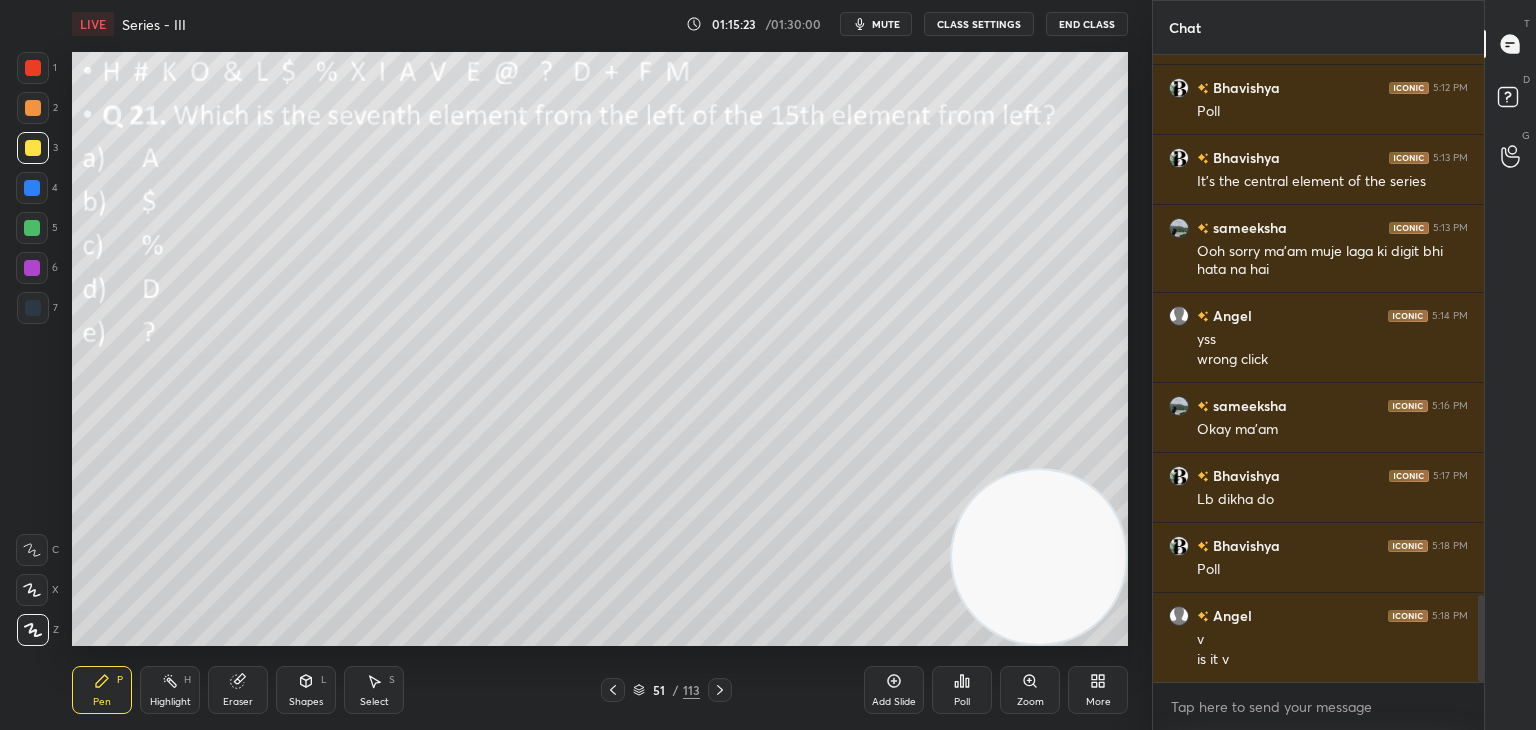 click on "Eraser" at bounding box center [238, 690] 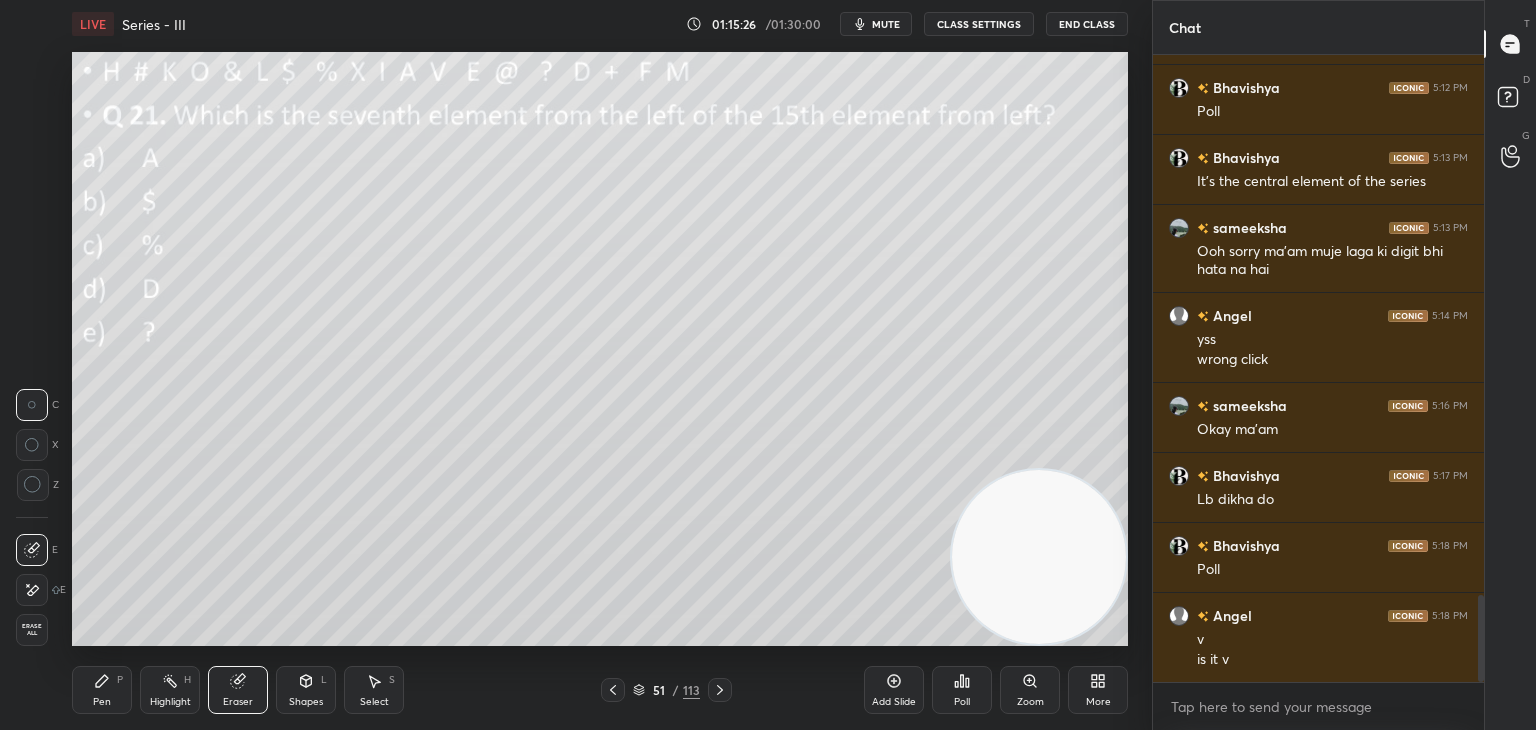 click on "Pen" at bounding box center [102, 702] 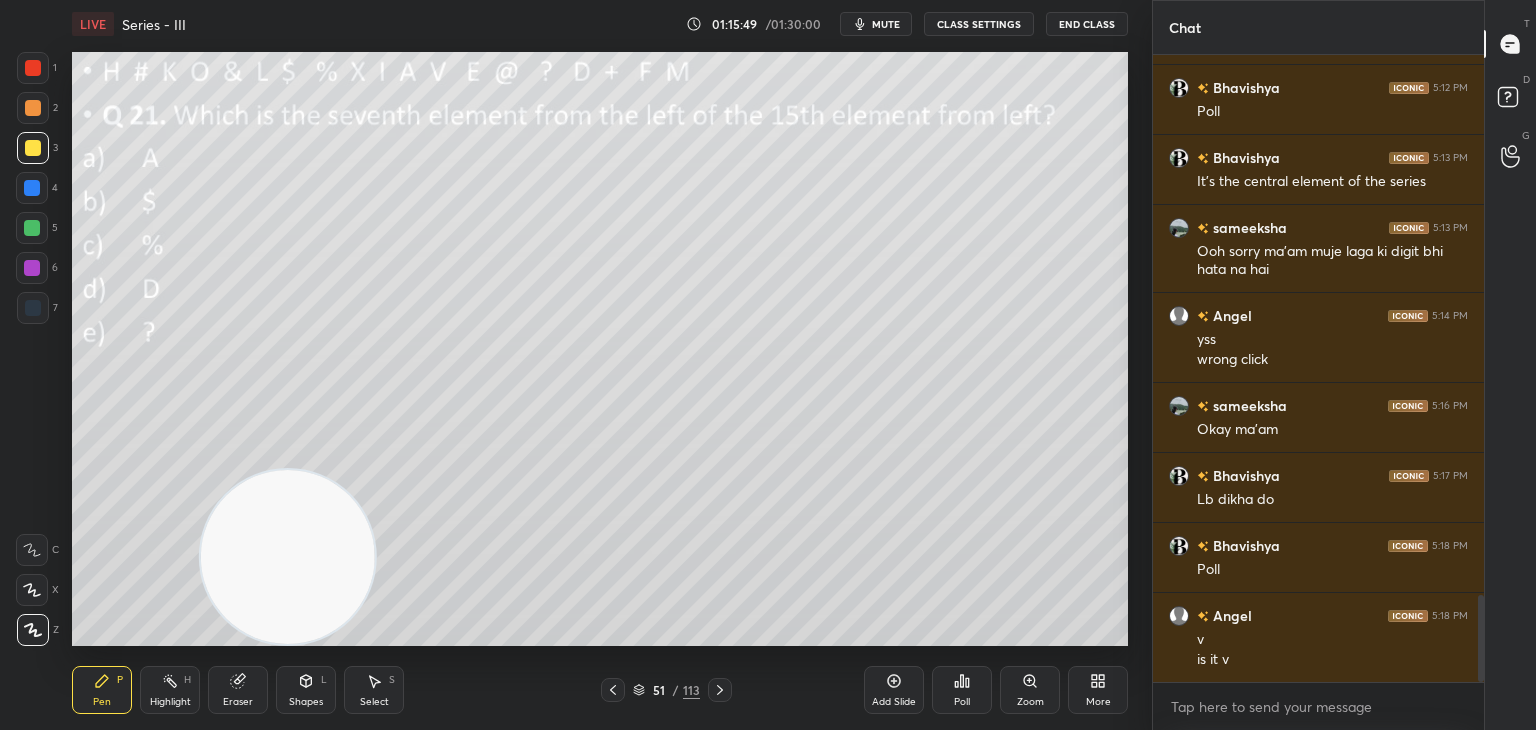 scroll, scrollTop: 3946, scrollLeft: 0, axis: vertical 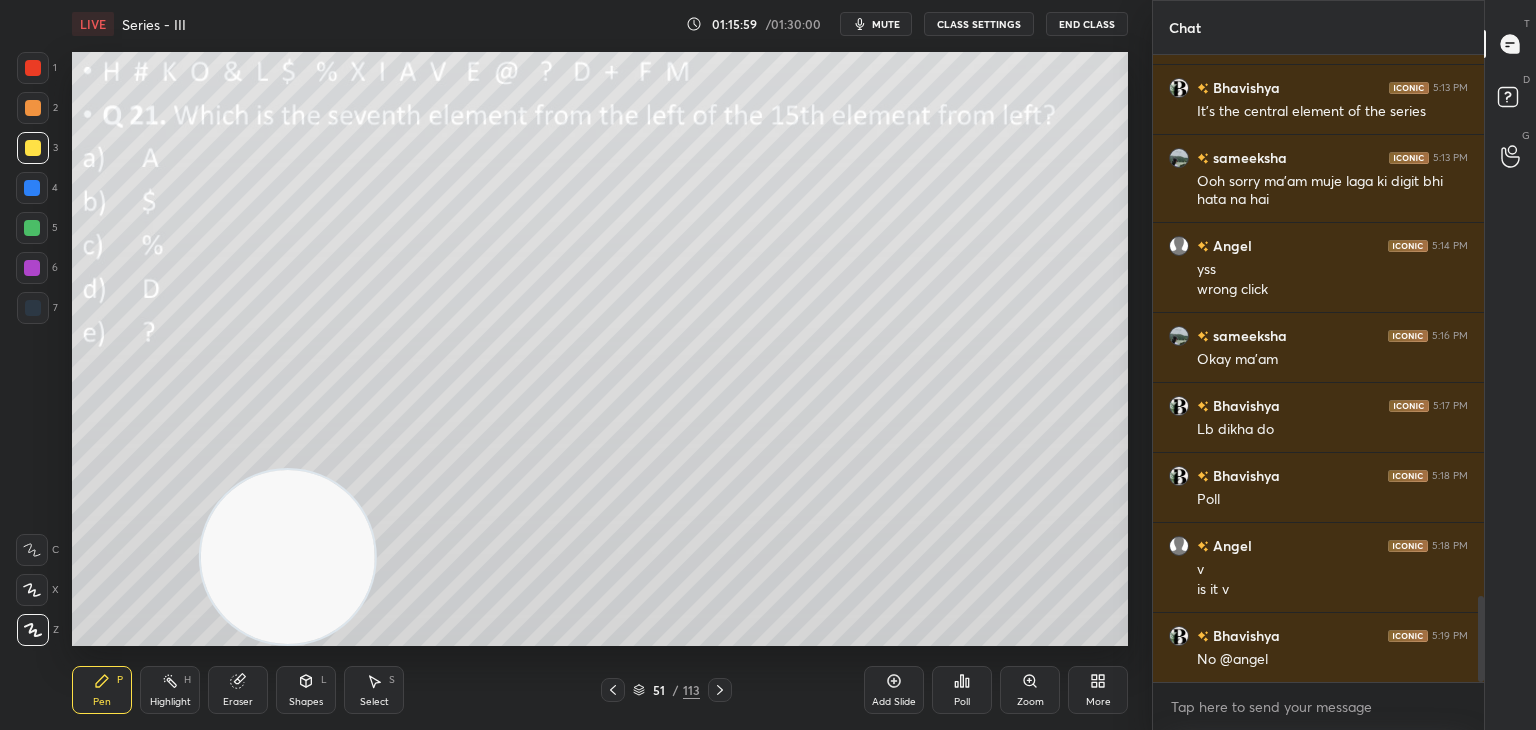click on "Eraser" at bounding box center [238, 702] 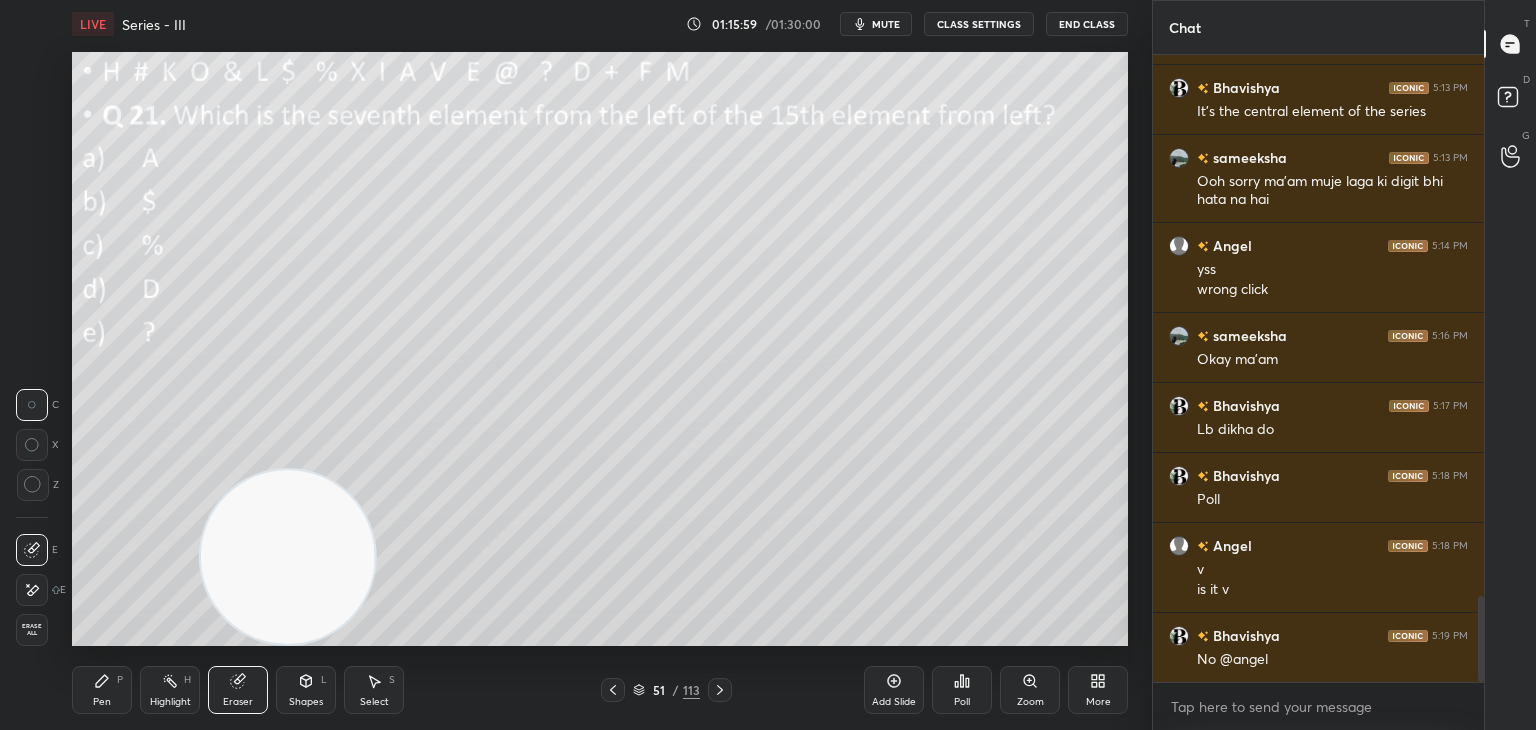 click on "Erase all" at bounding box center (32, 630) 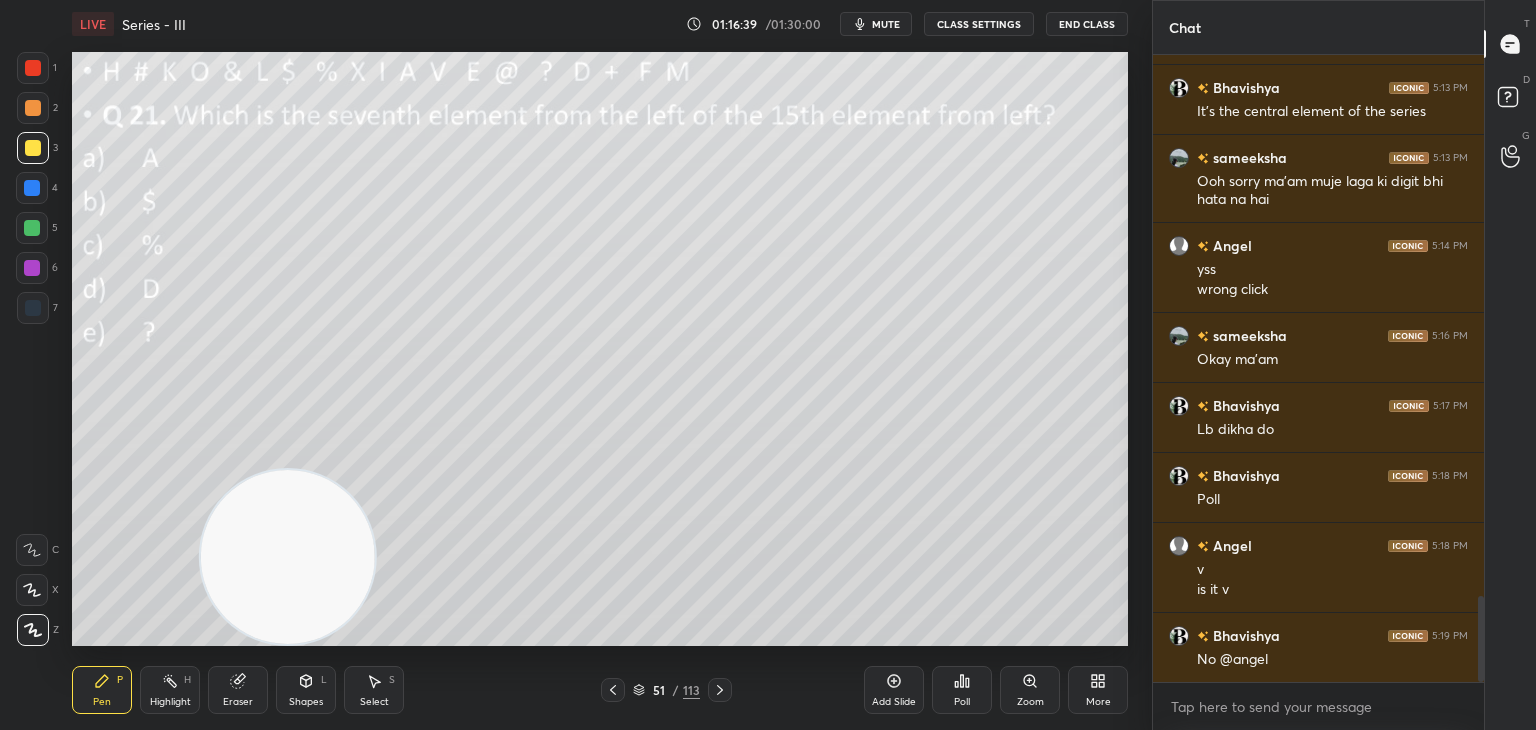 click on "51 / 113" at bounding box center [666, 690] 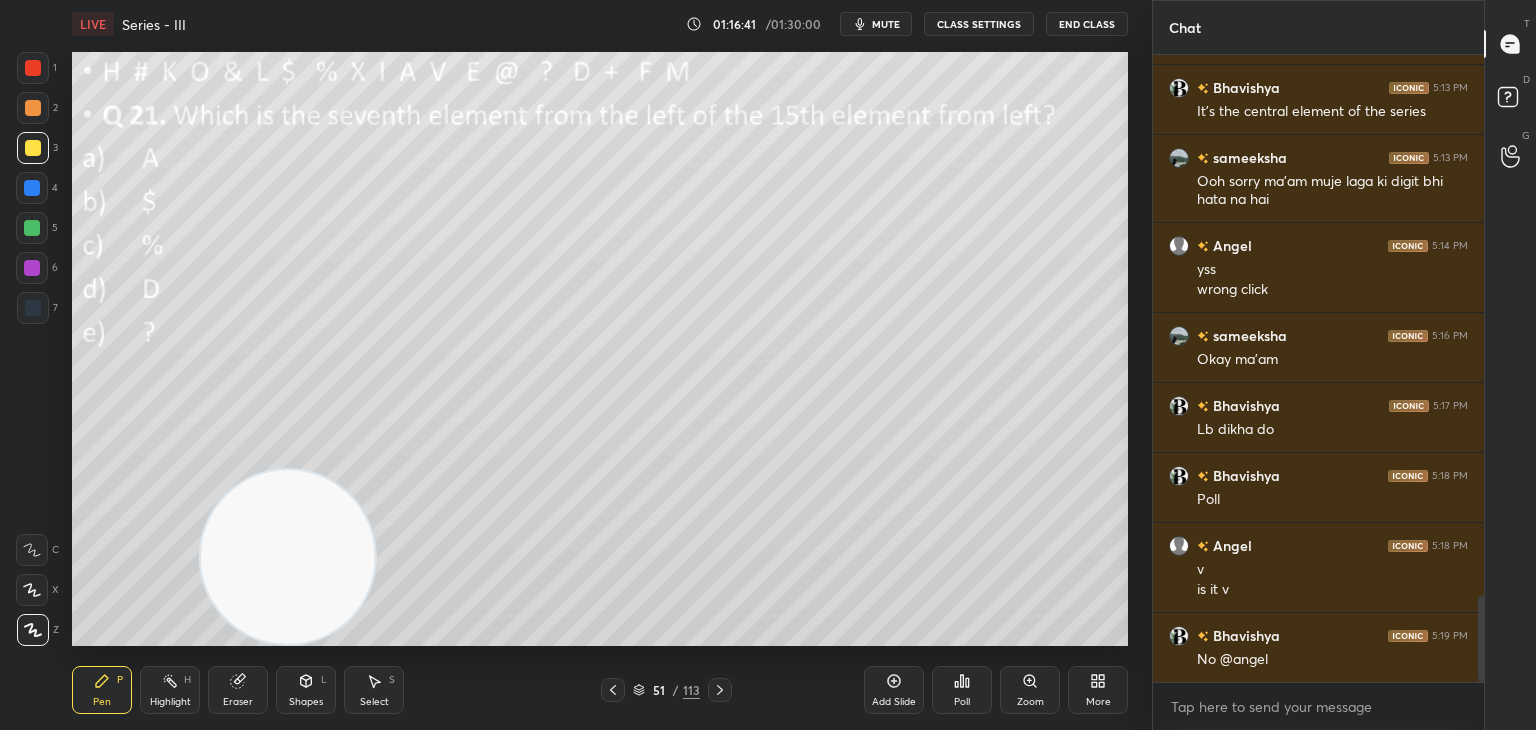 click 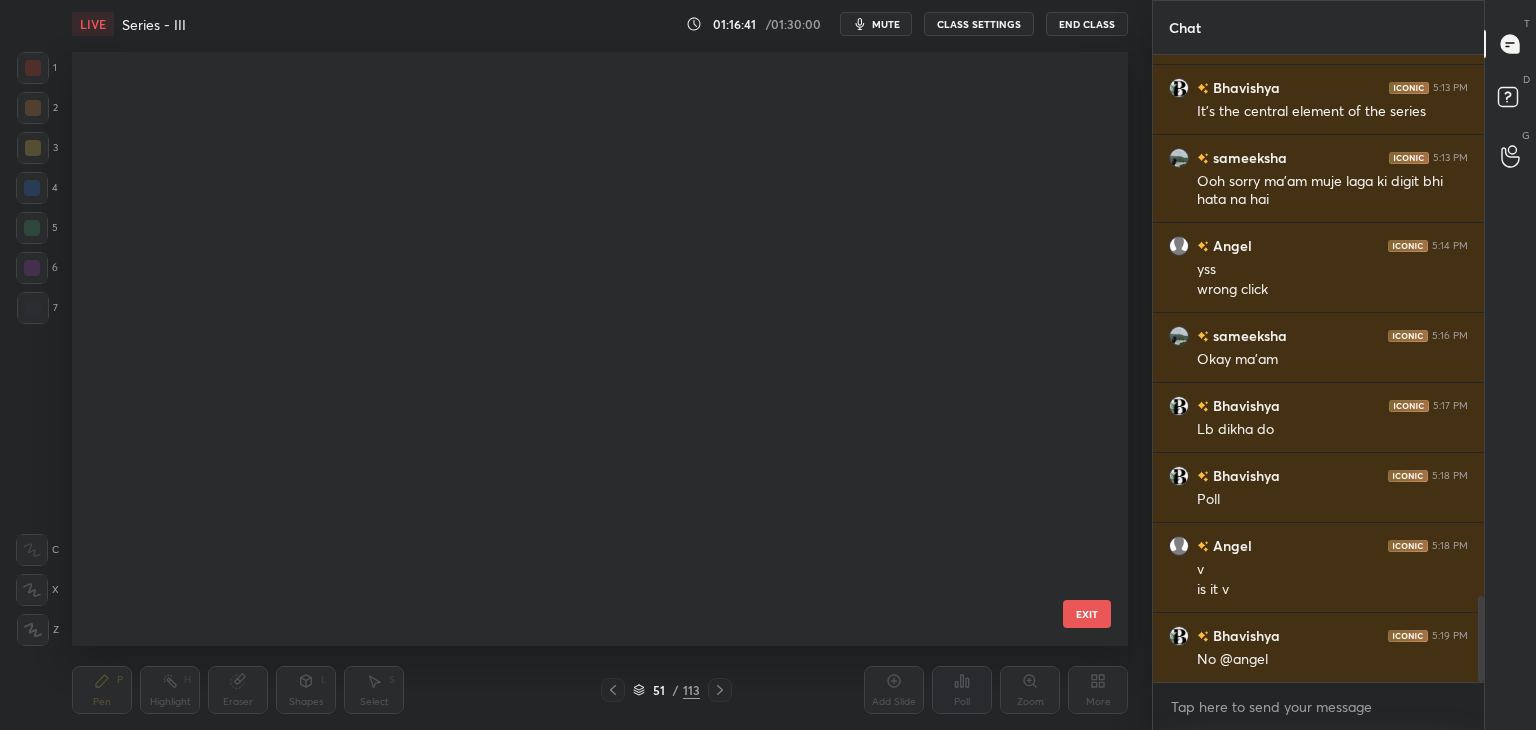 scroll, scrollTop: 2516, scrollLeft: 0, axis: vertical 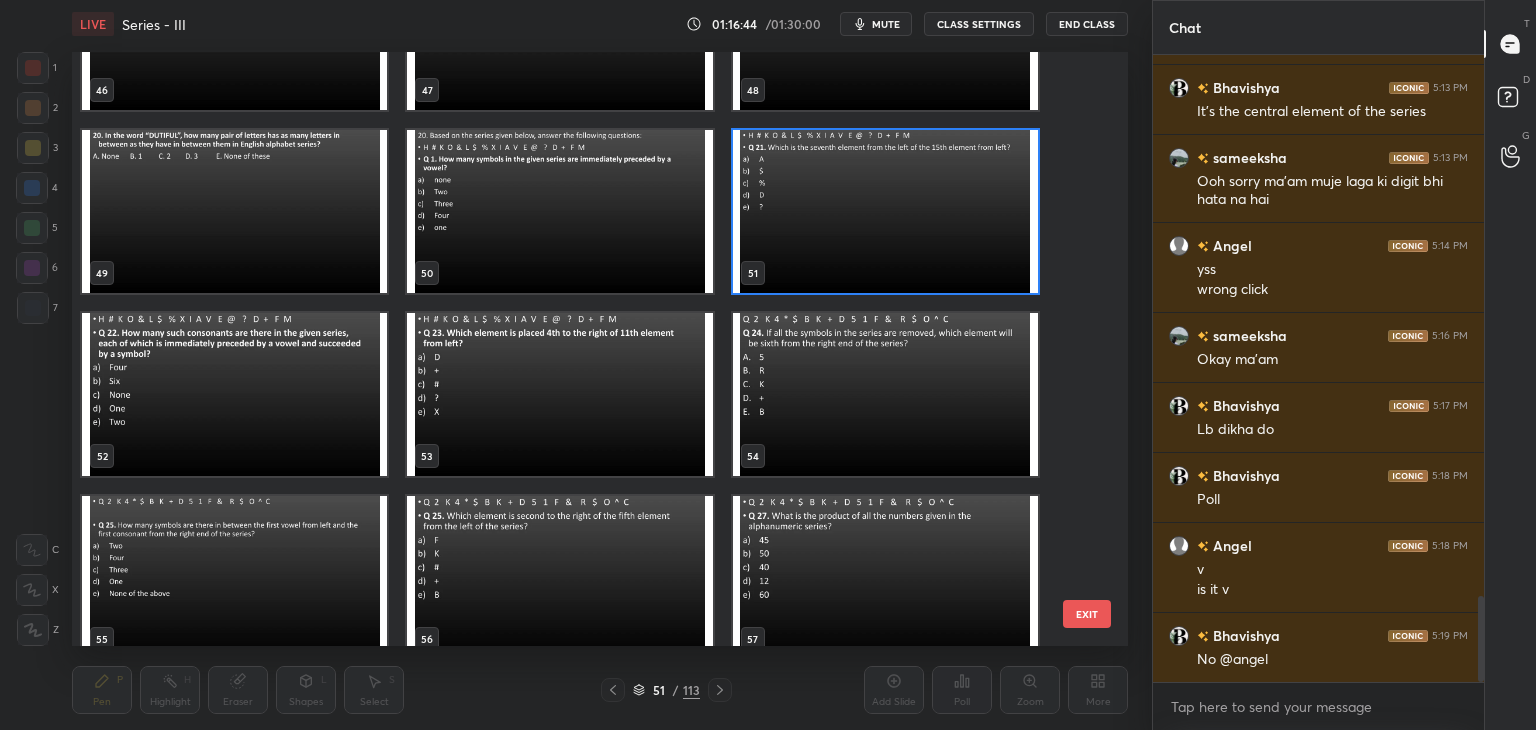 click at bounding box center (559, 394) 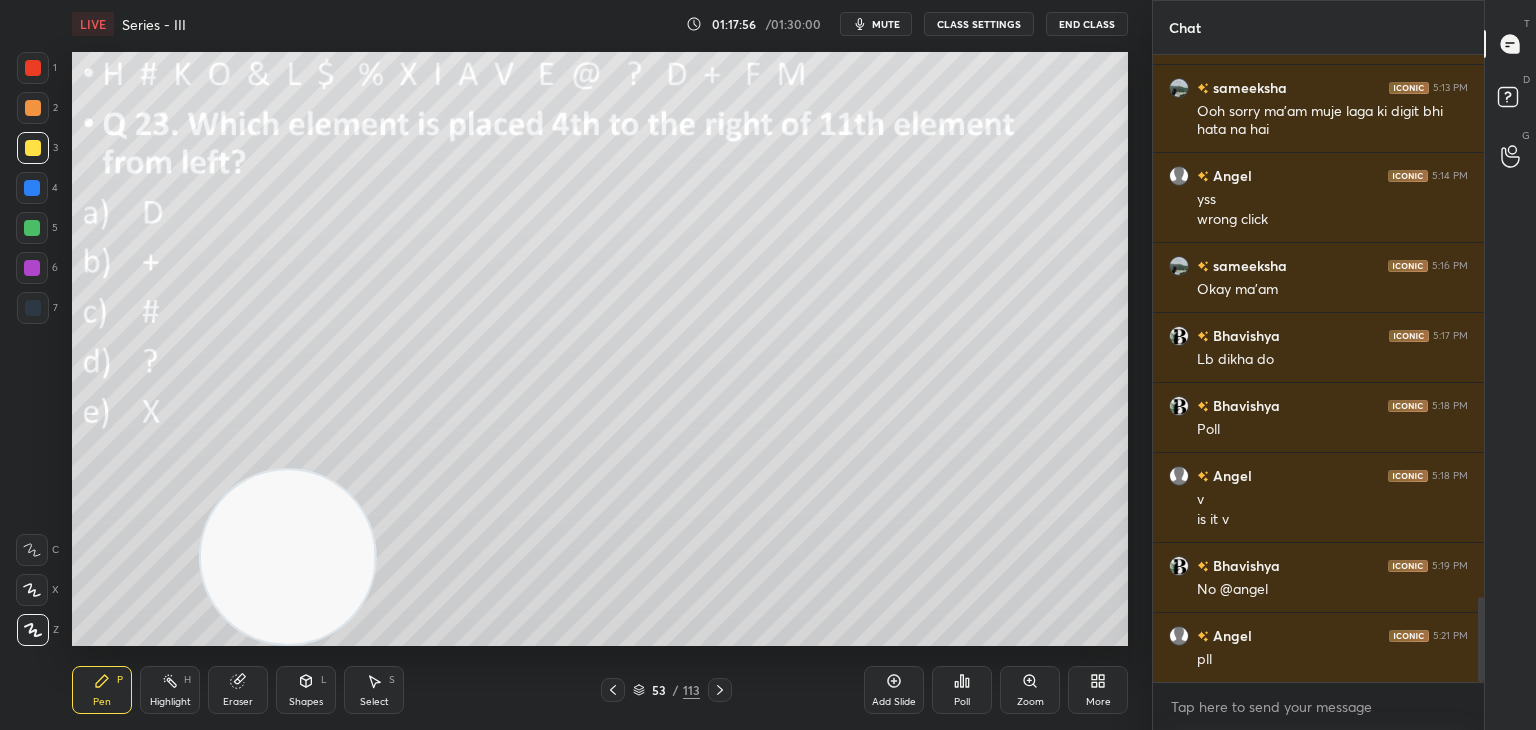 scroll, scrollTop: 4086, scrollLeft: 0, axis: vertical 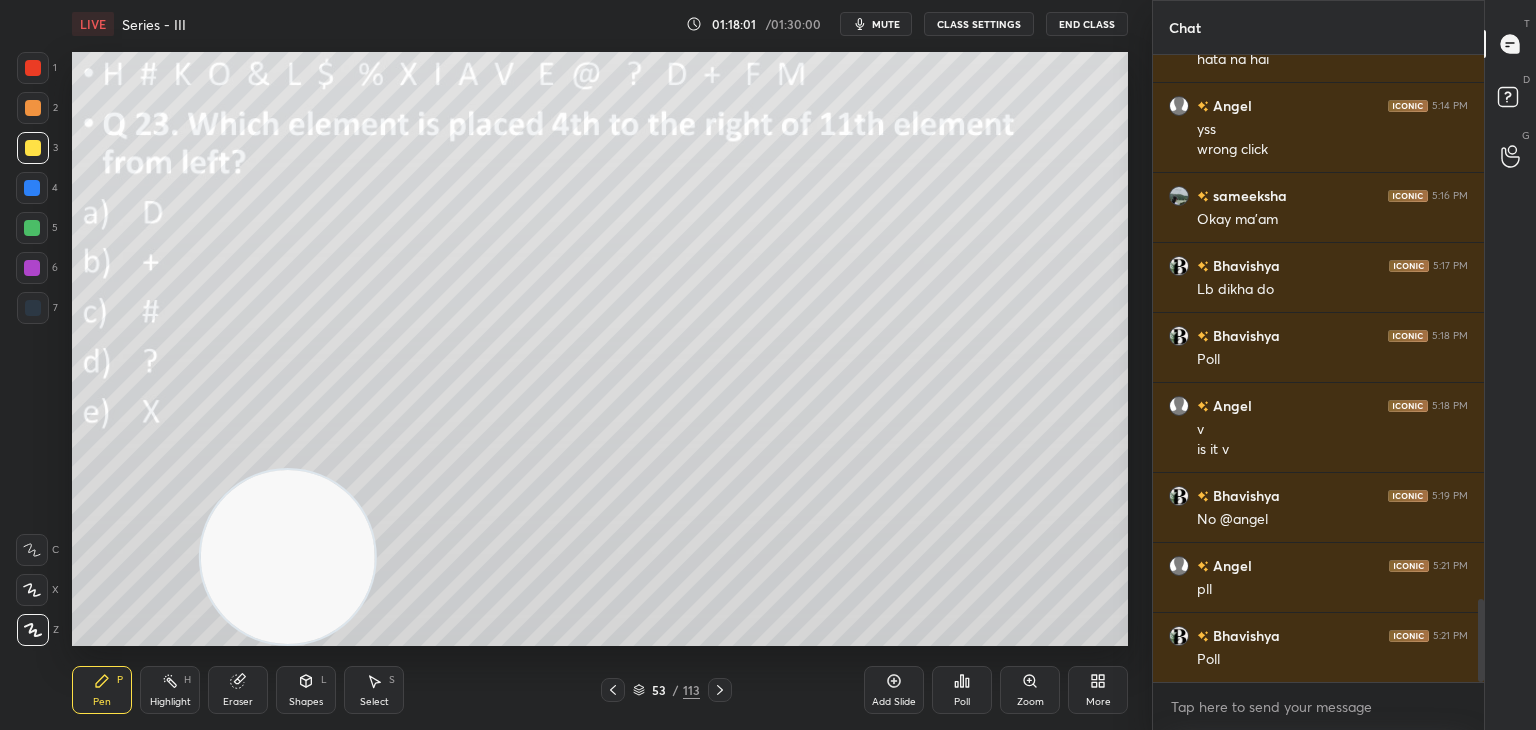 click on "Poll" at bounding box center [962, 690] 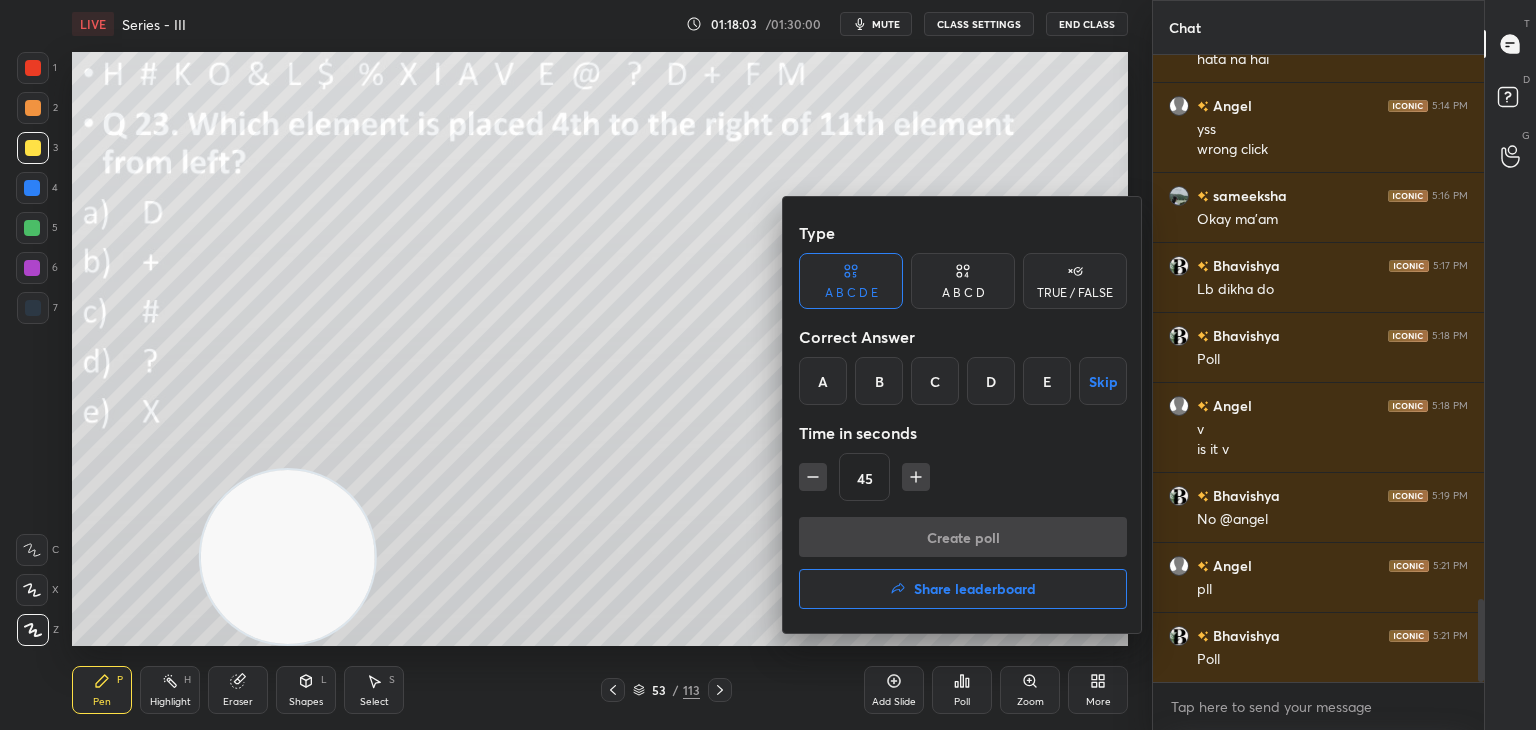 click on "A" at bounding box center [823, 381] 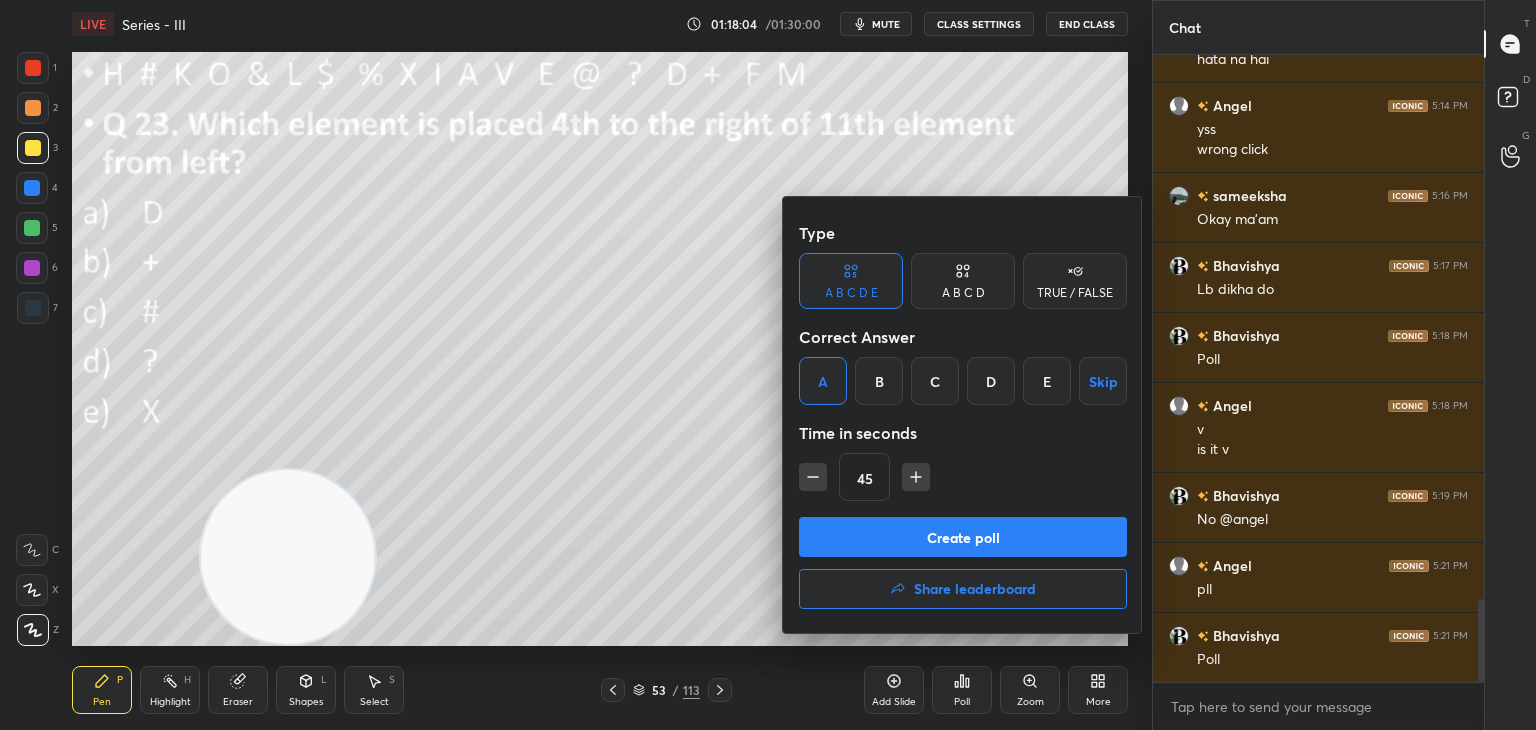 click on "Share leaderboard" at bounding box center (963, 589) 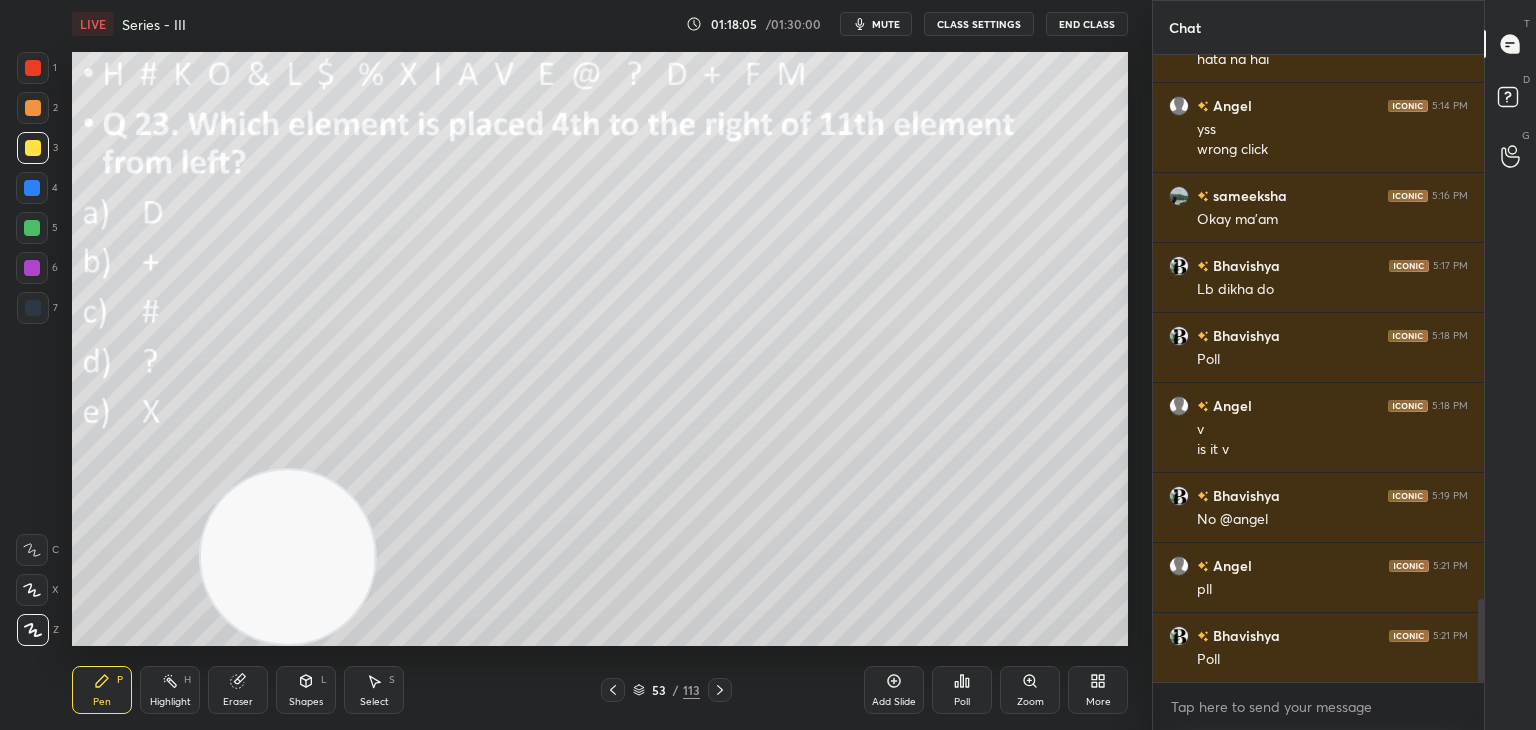 click on "Poll" at bounding box center [962, 690] 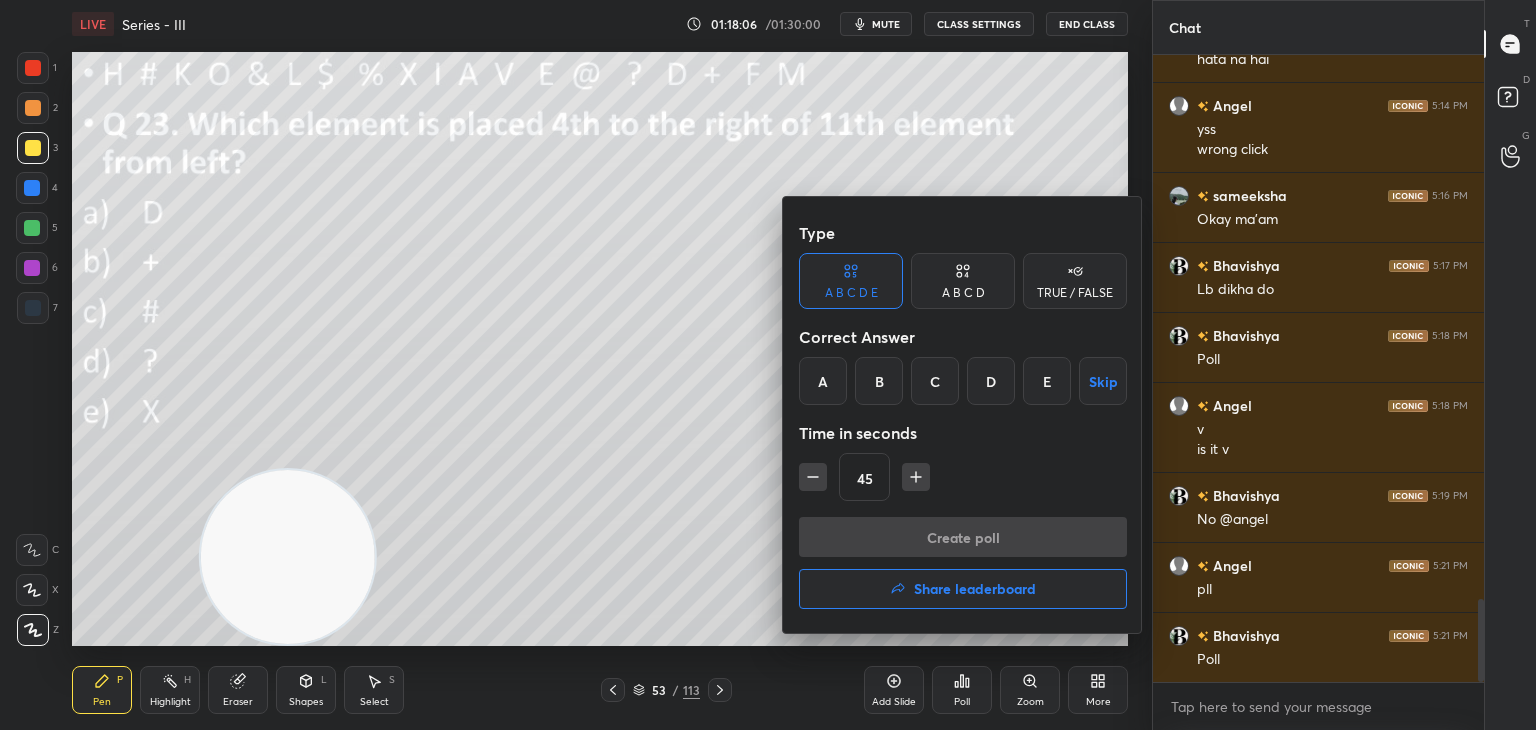 click on "A" at bounding box center [823, 381] 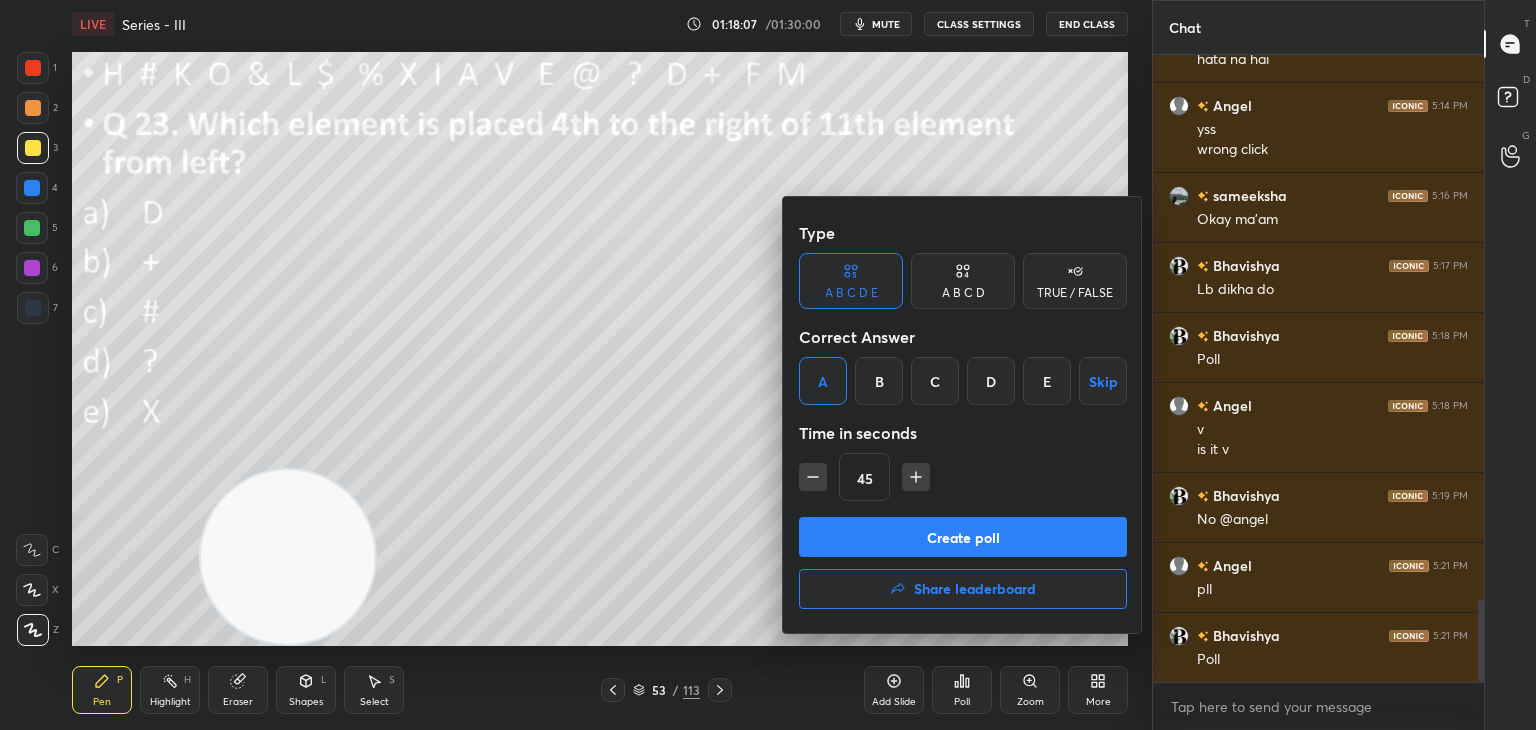 click on "Create poll" at bounding box center (963, 537) 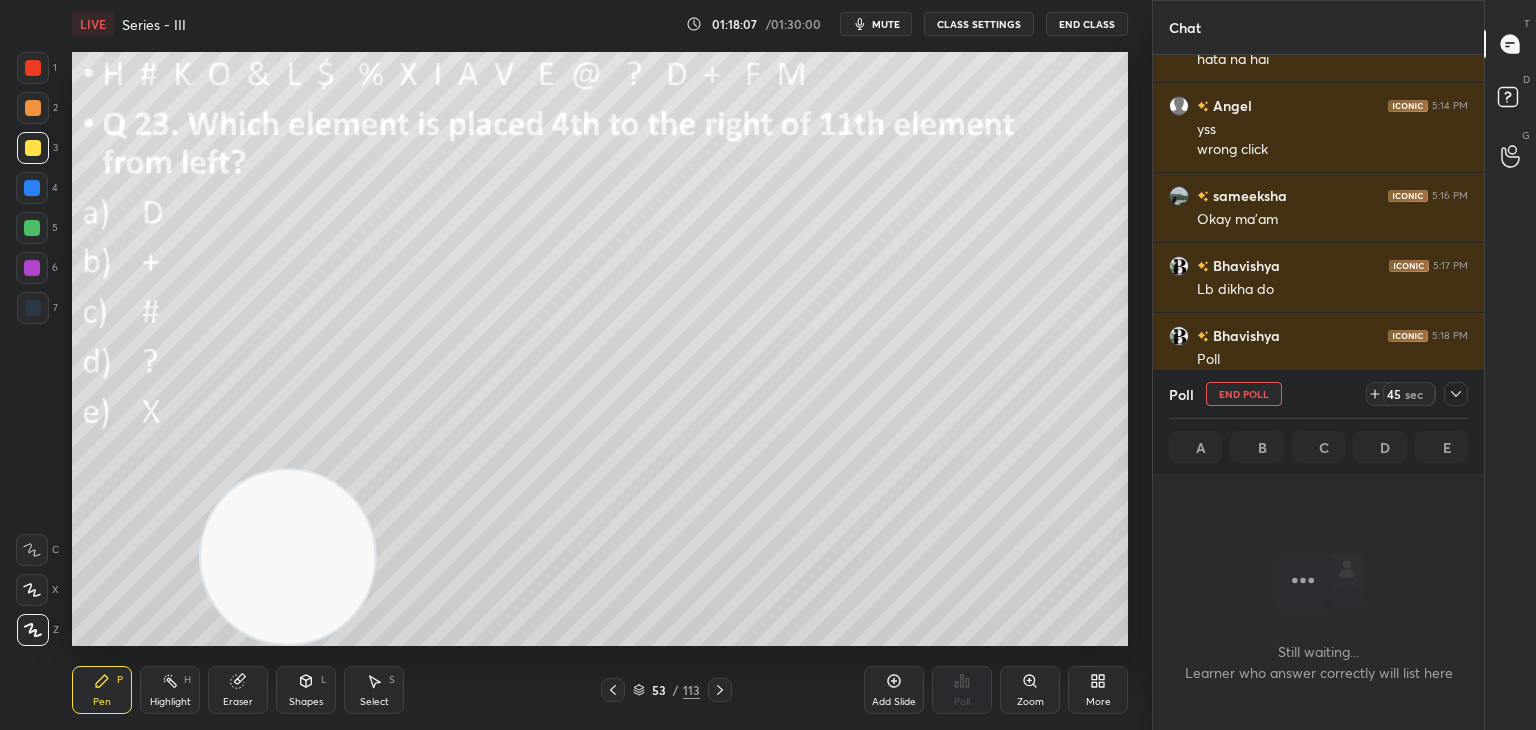scroll, scrollTop: 565, scrollLeft: 325, axis: both 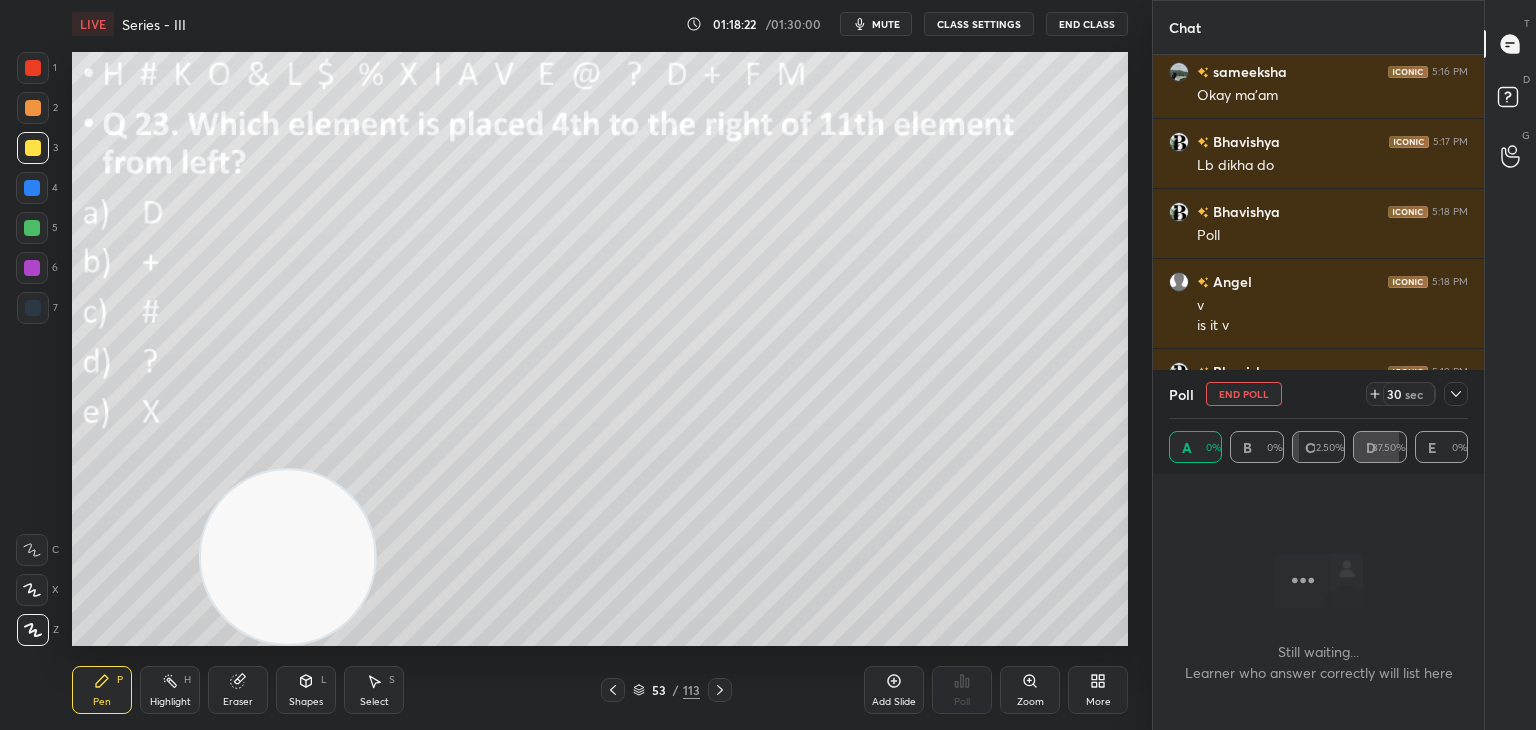 click on "End Poll" at bounding box center (1244, 394) 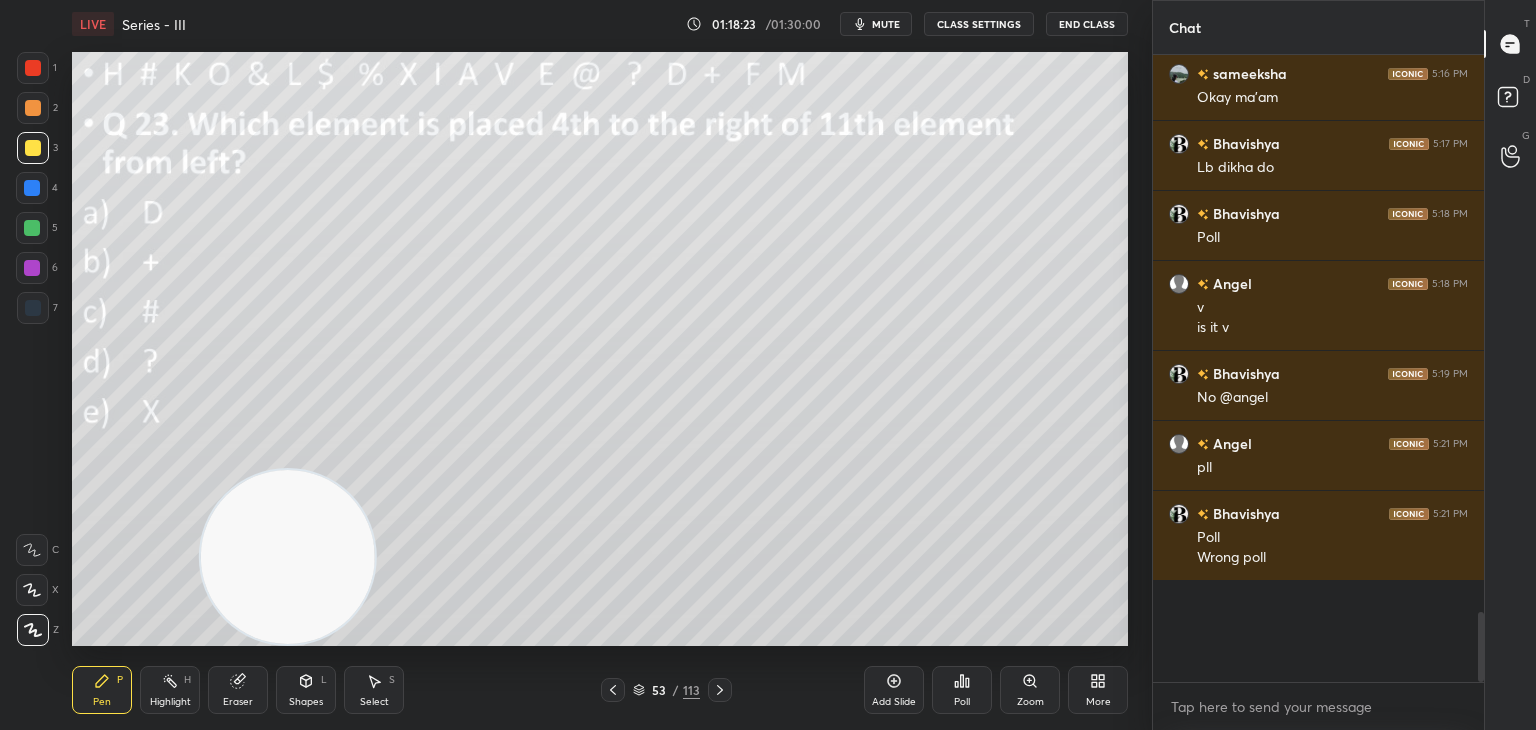 scroll, scrollTop: 570, scrollLeft: 325, axis: both 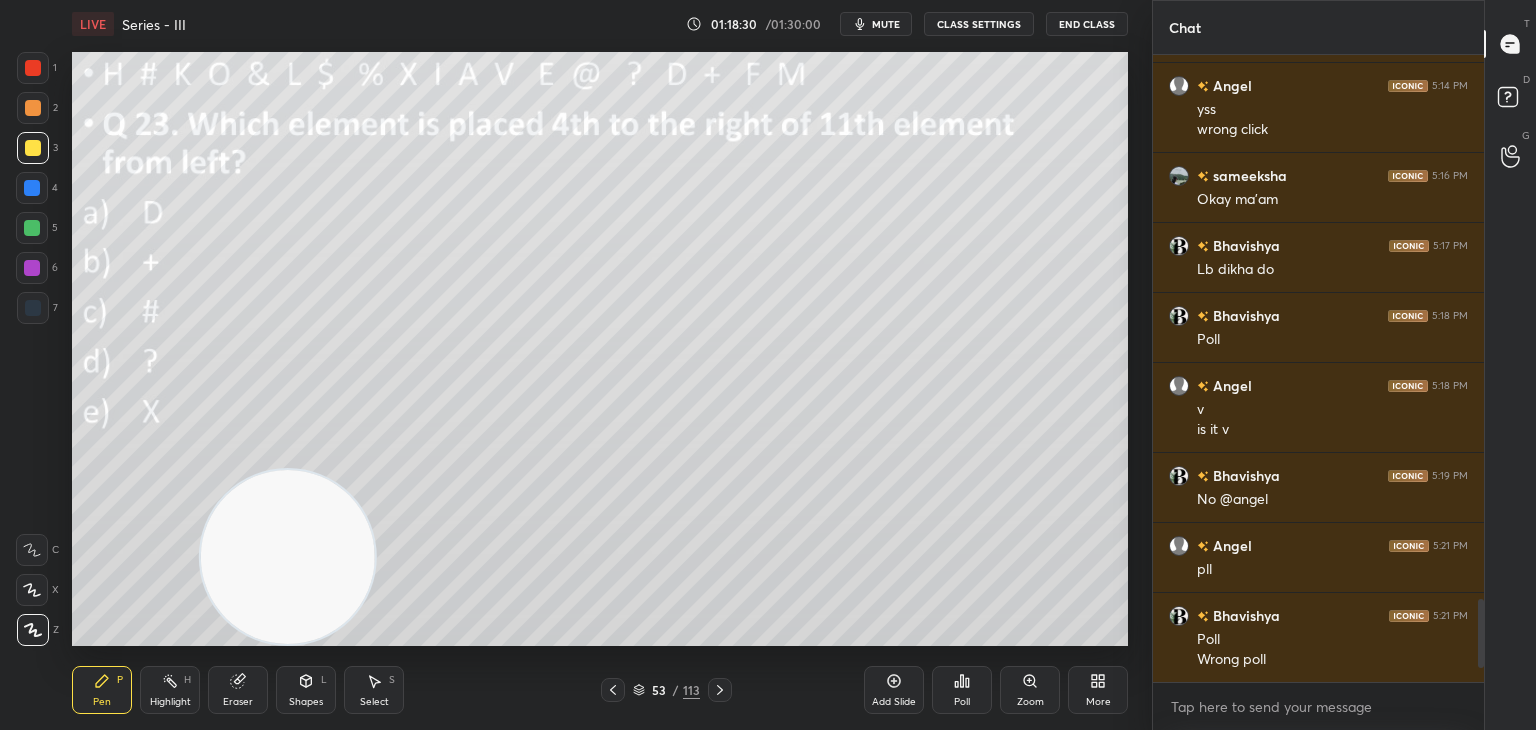 click on "Poll" at bounding box center [962, 690] 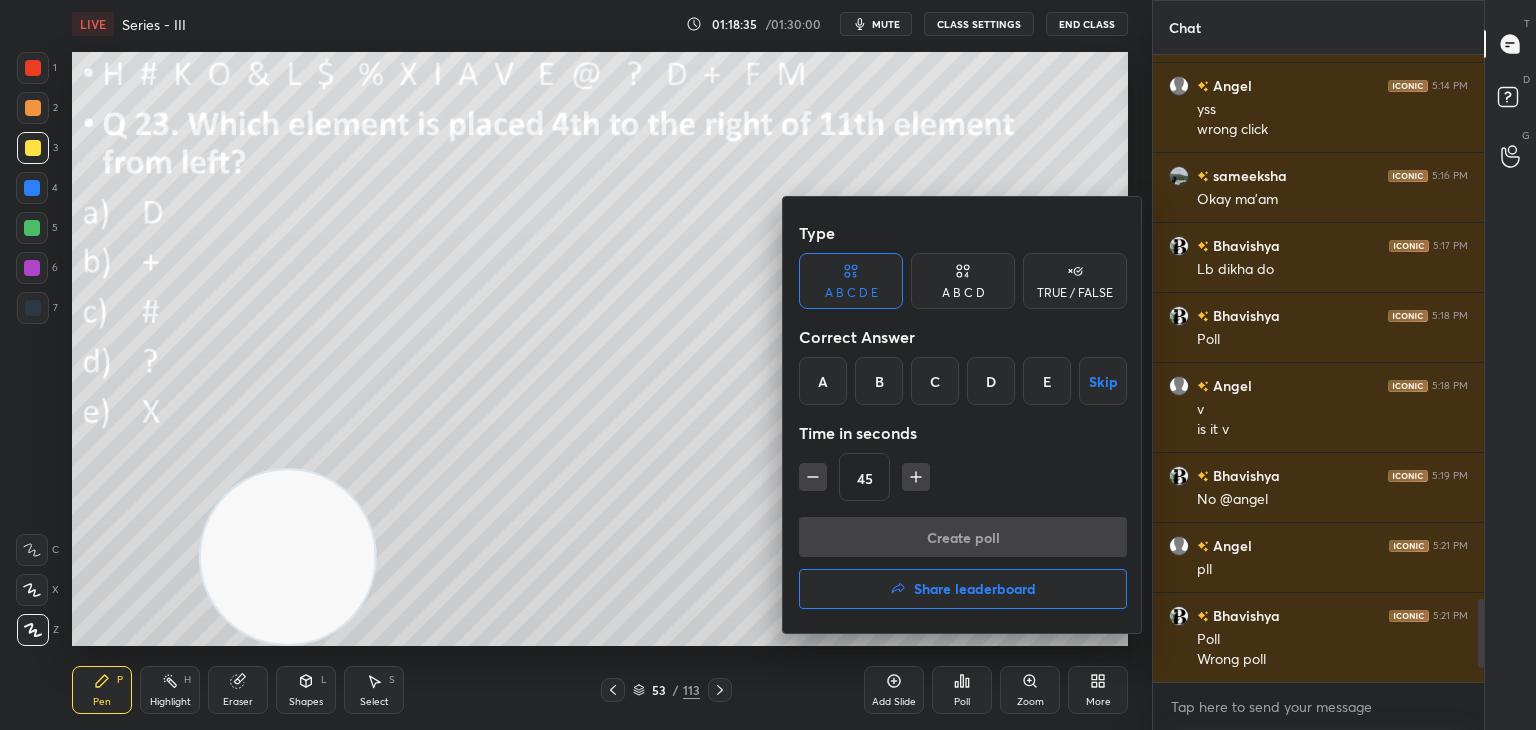 scroll, scrollTop: 4176, scrollLeft: 0, axis: vertical 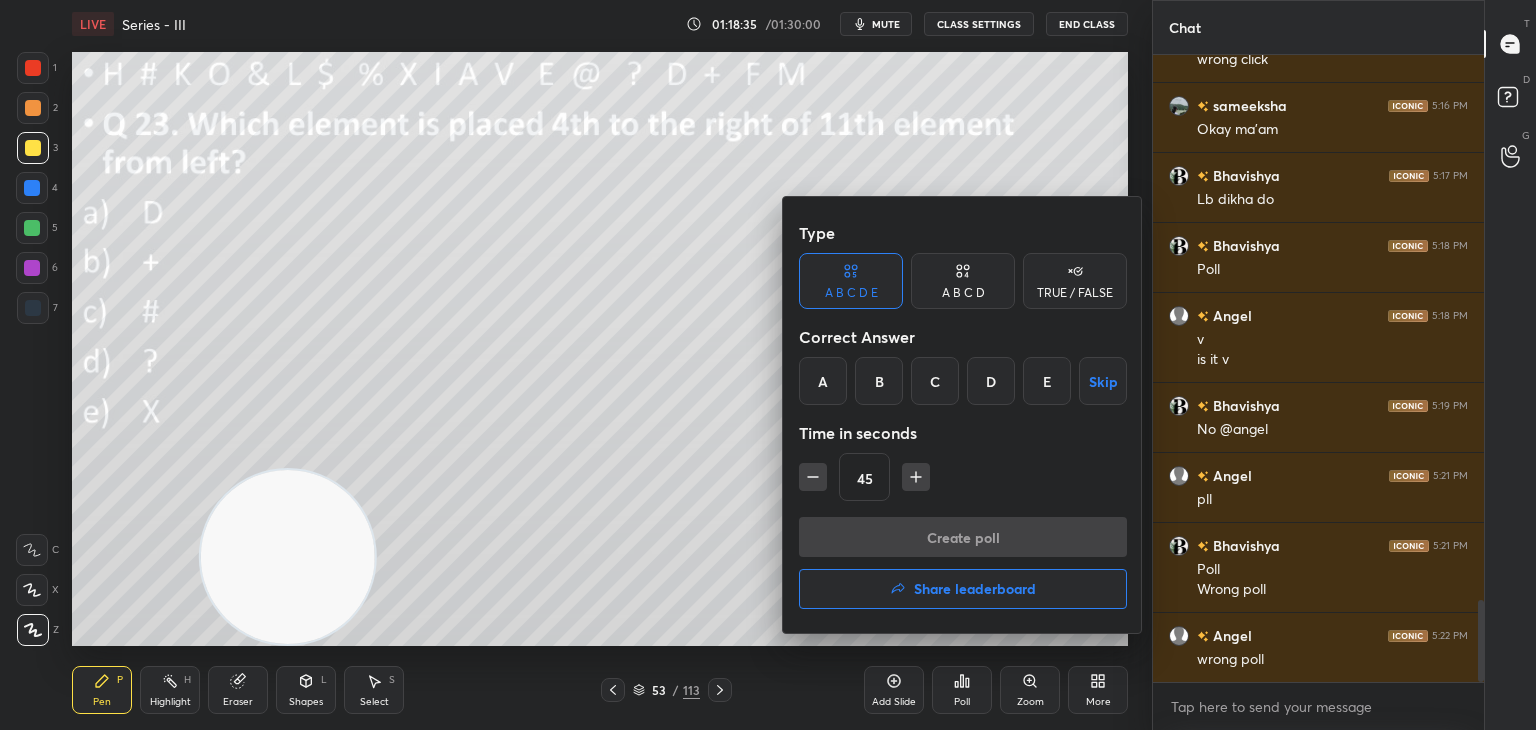 click on "D" at bounding box center [991, 381] 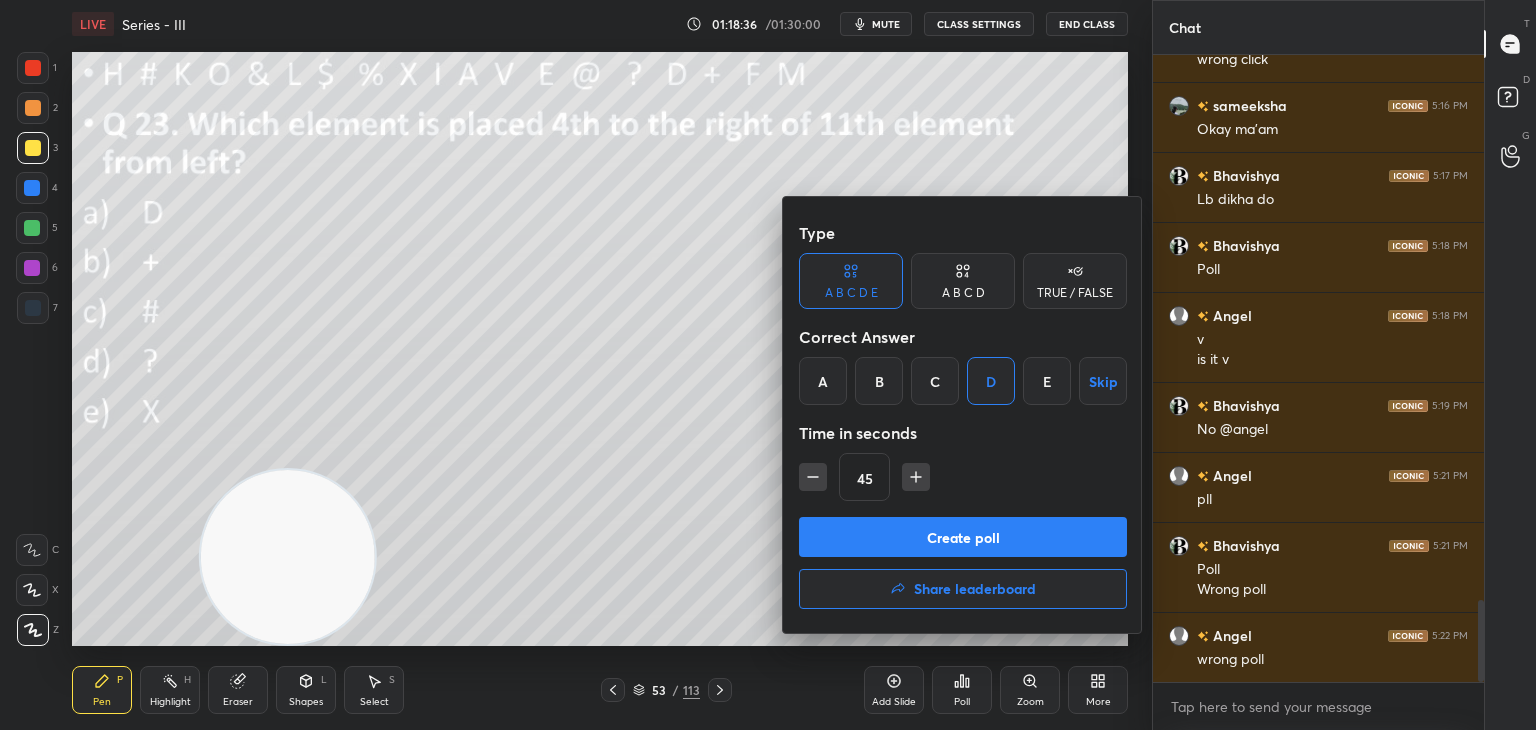 click on "Create poll" at bounding box center [963, 537] 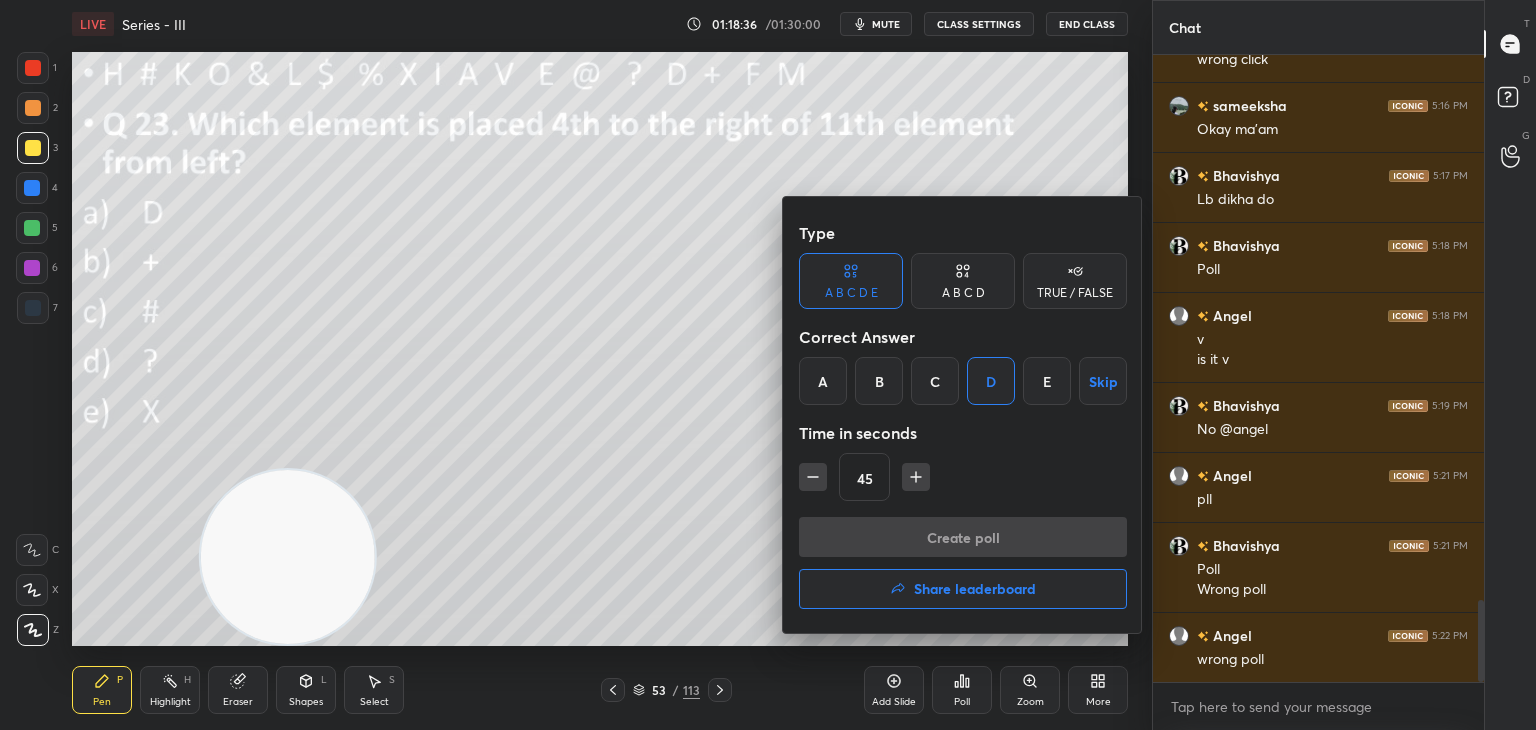 scroll, scrollTop: 602, scrollLeft: 325, axis: both 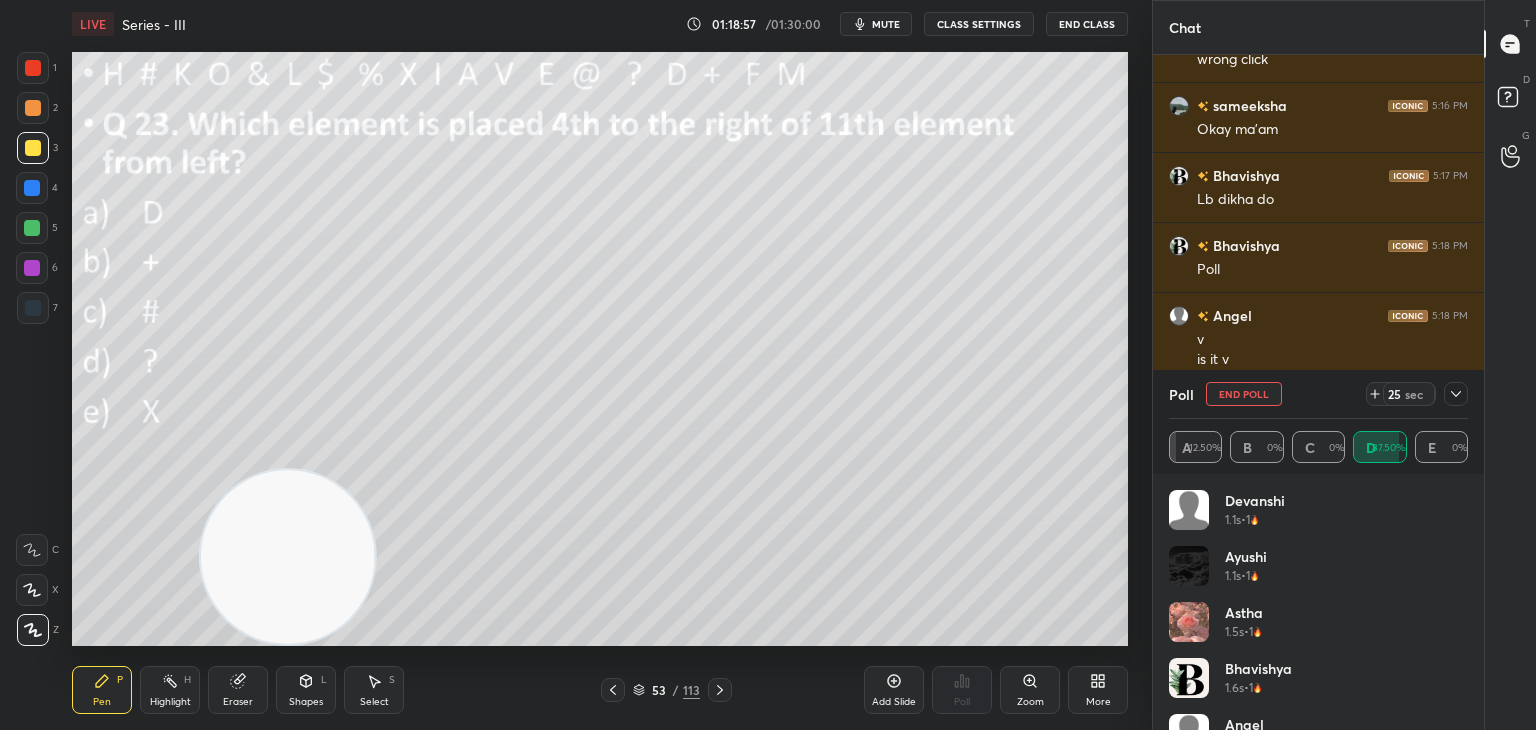 click on "End Poll" at bounding box center (1244, 394) 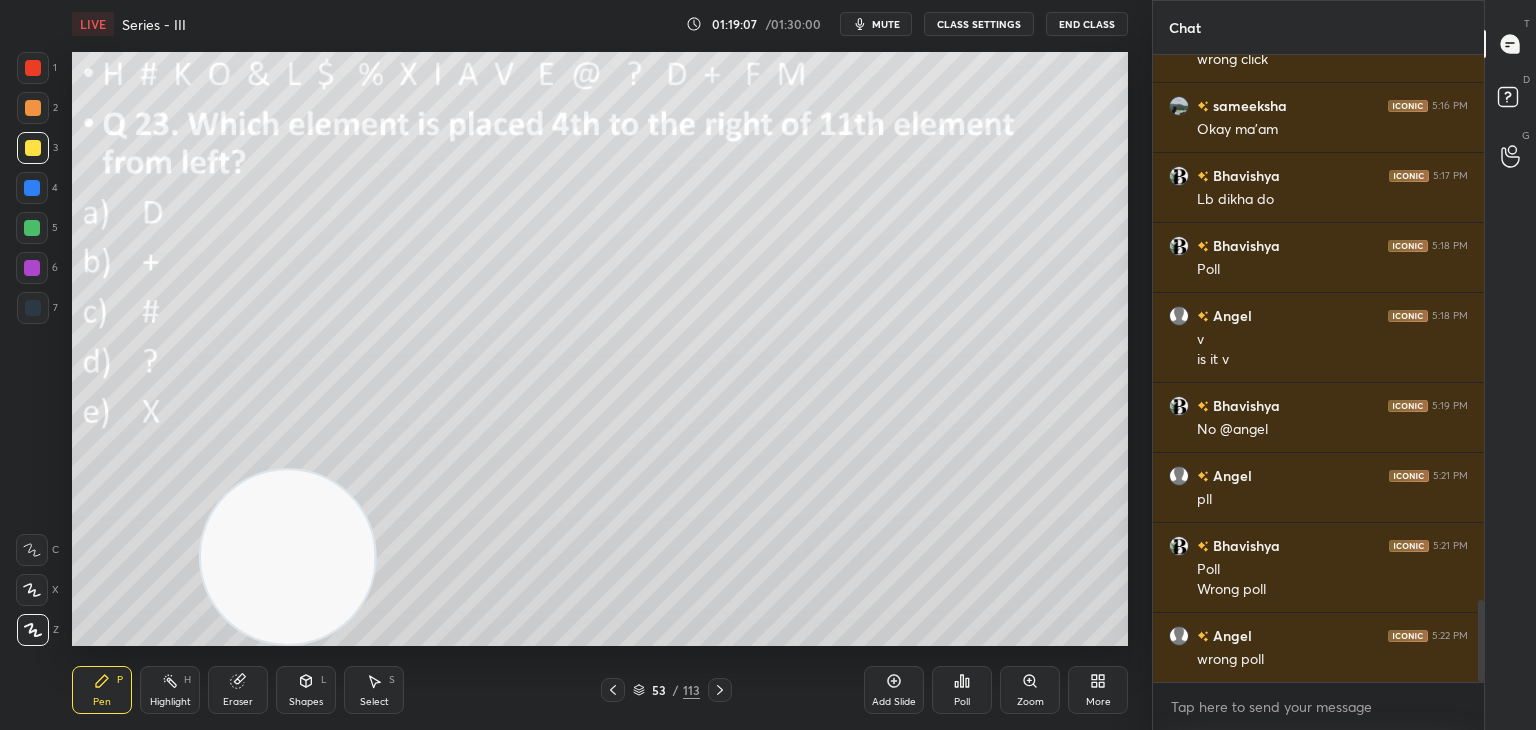 click 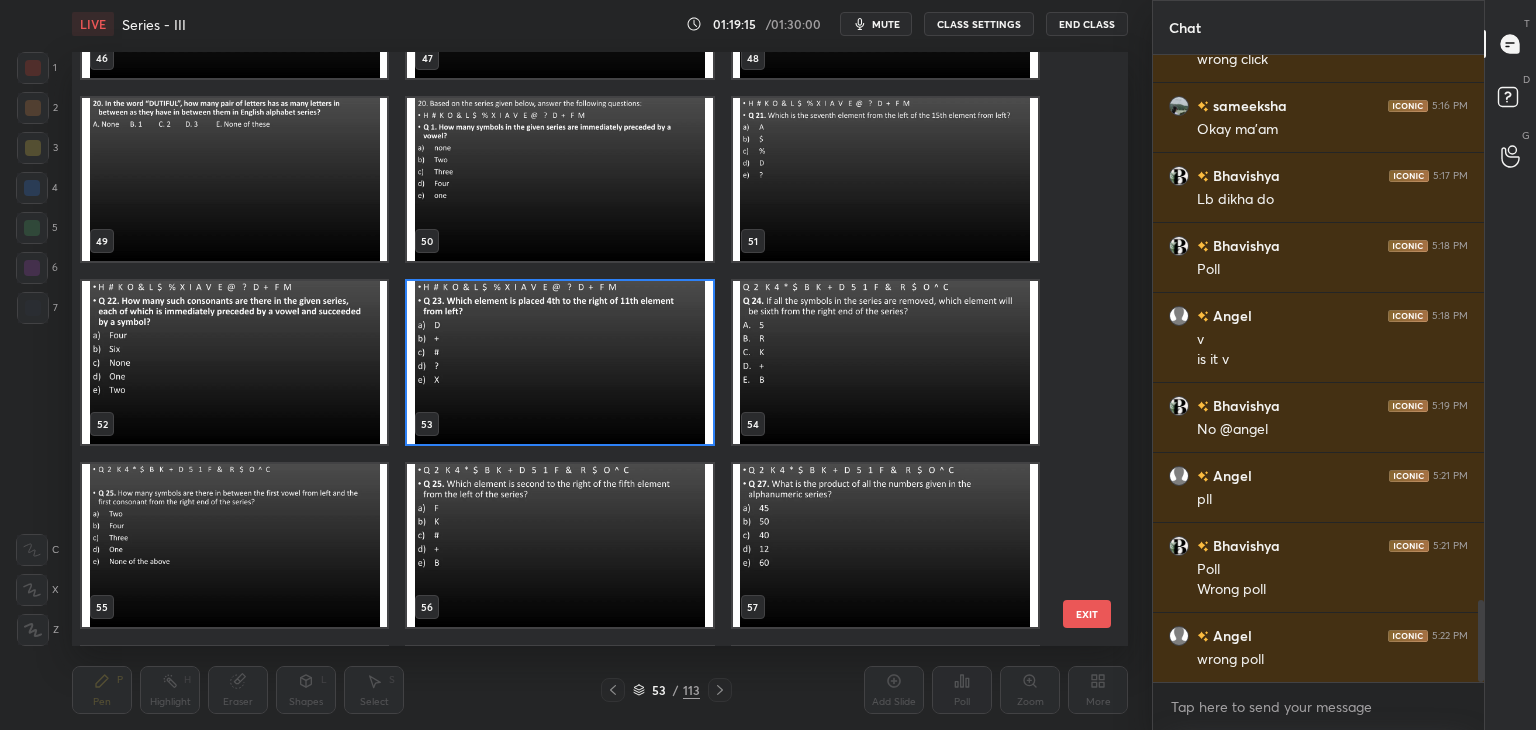 click at bounding box center [885, 362] 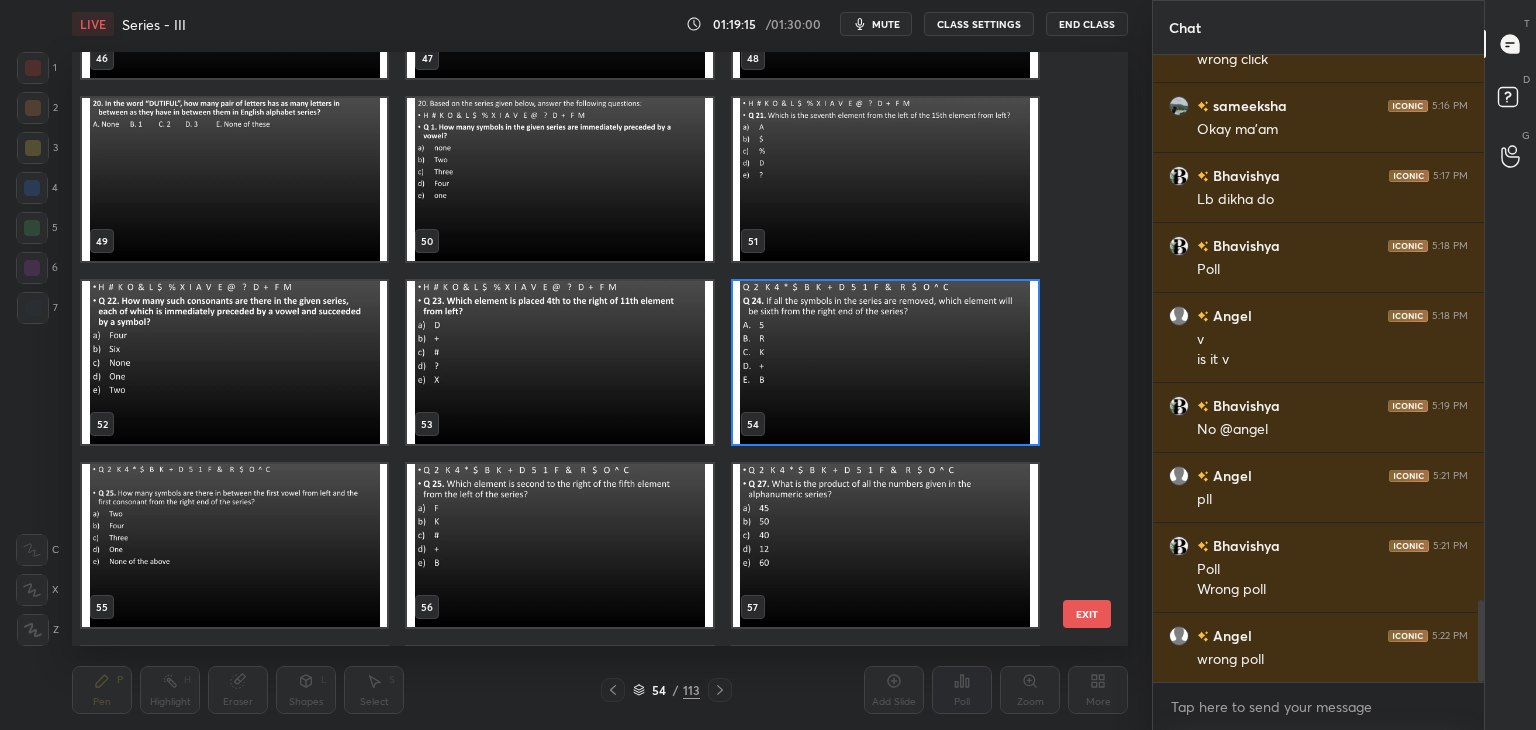 click at bounding box center (885, 362) 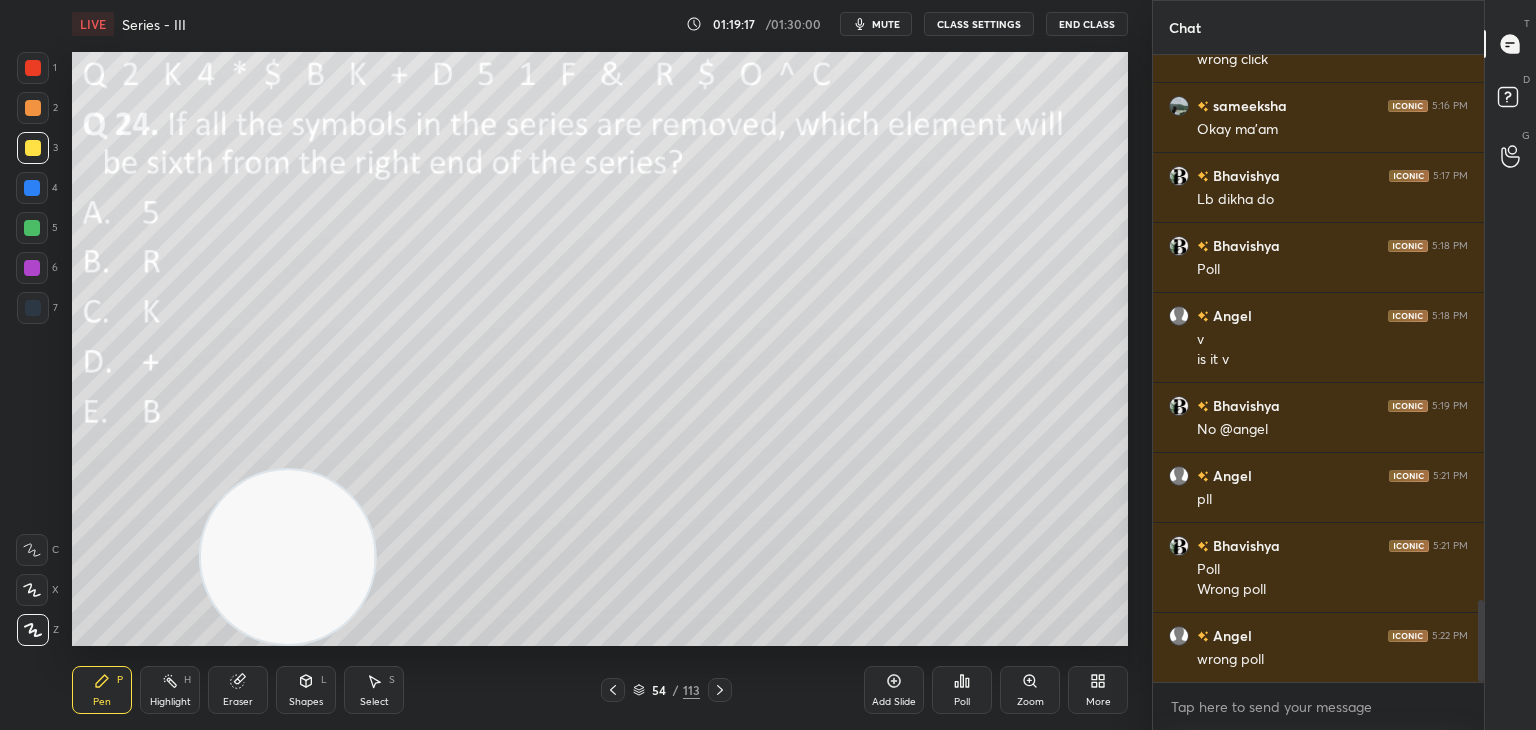 click 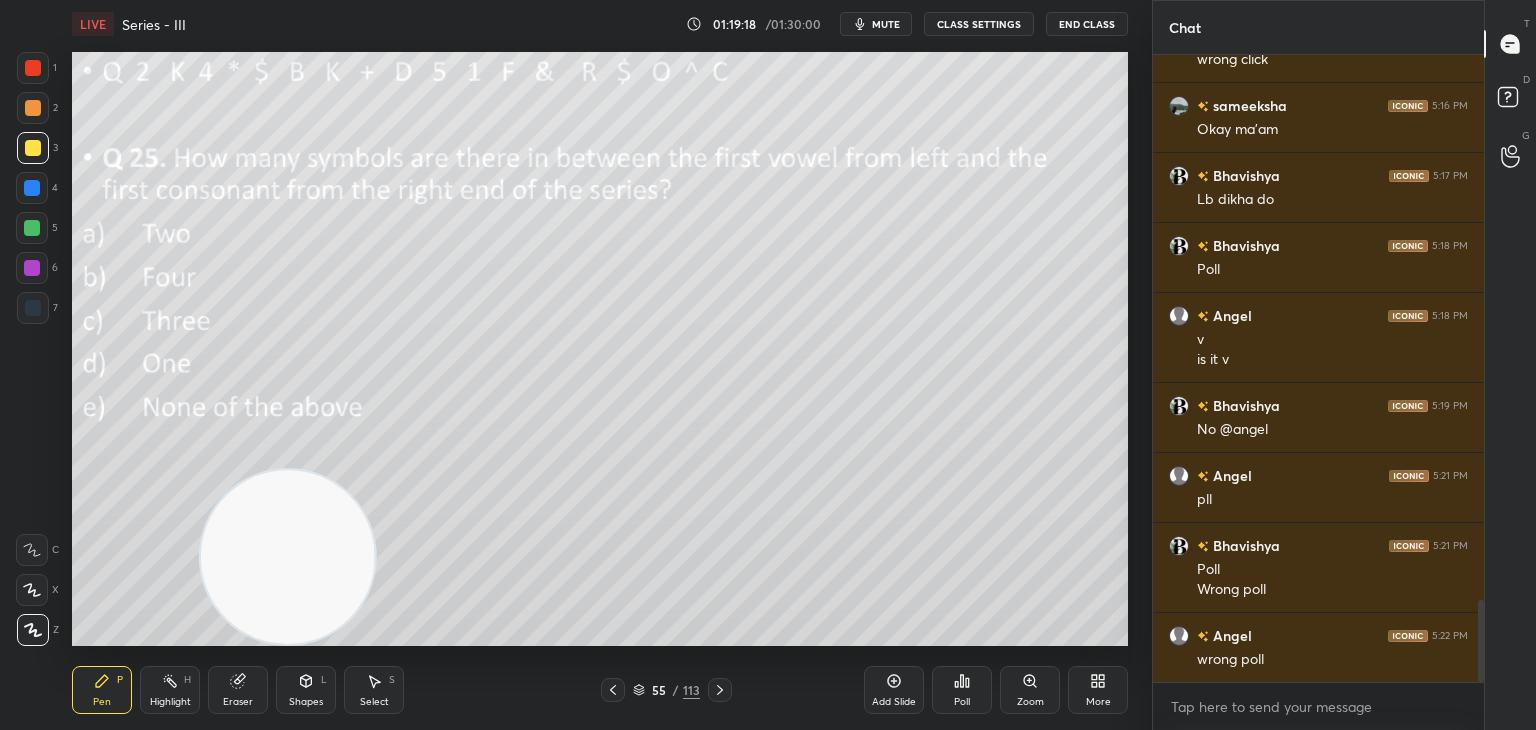 click 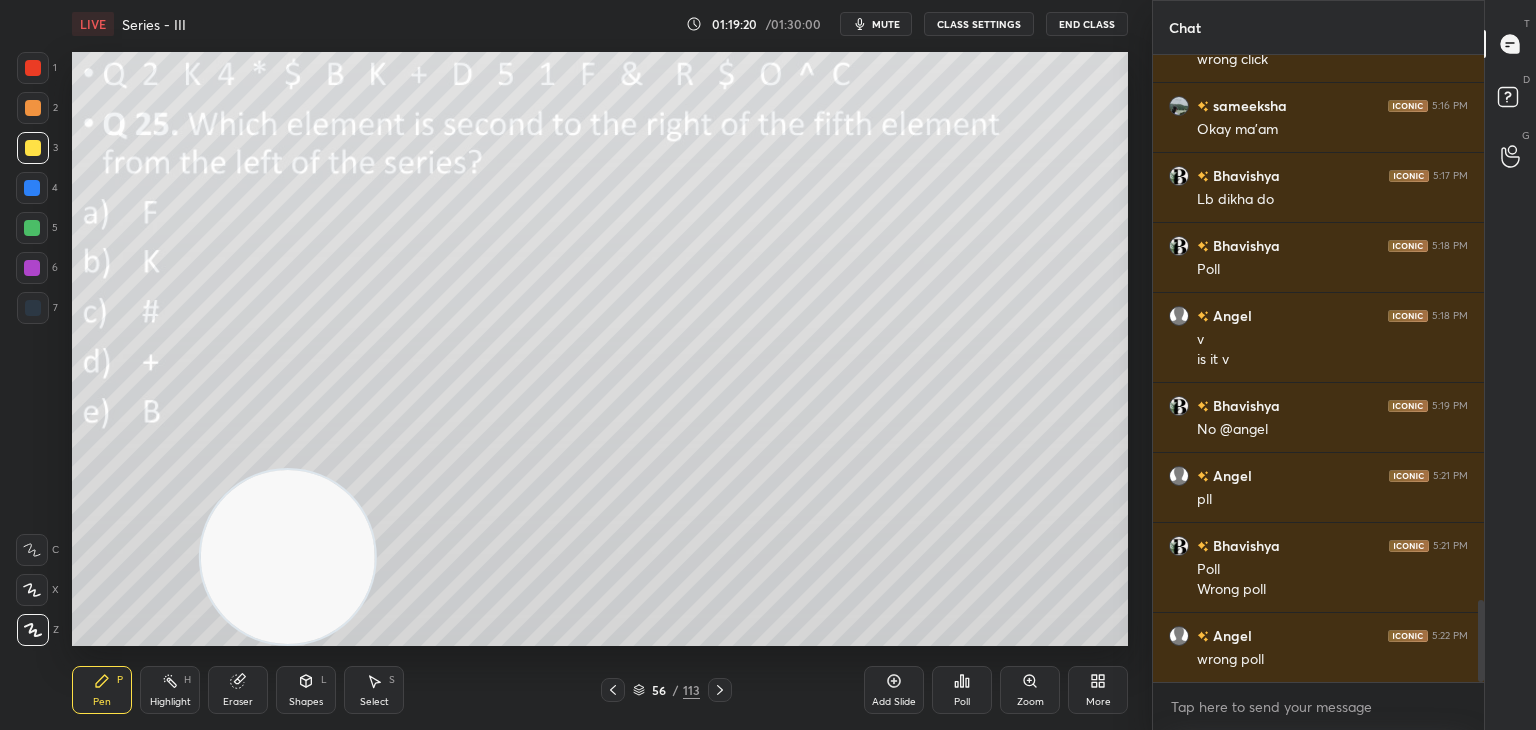 click on "mute" at bounding box center [886, 24] 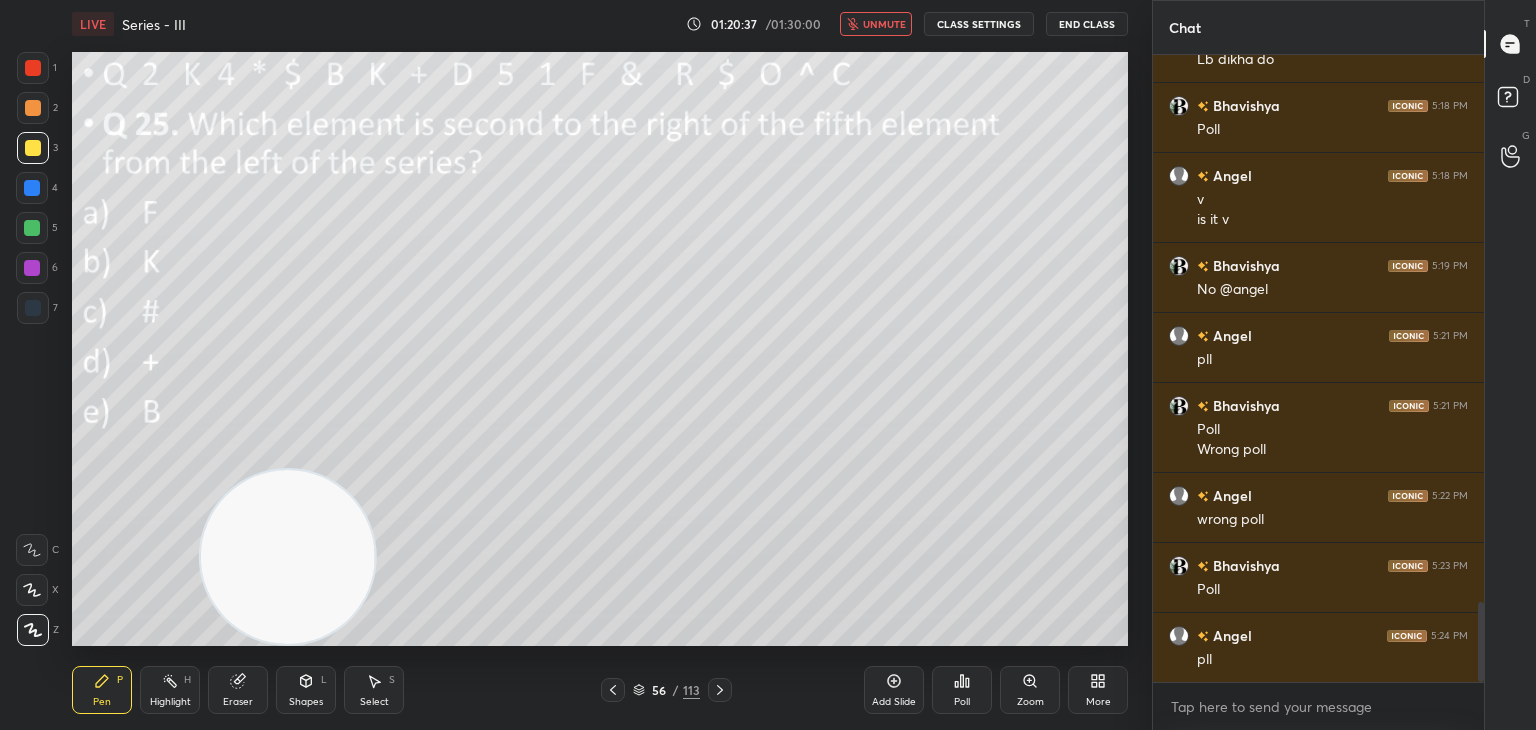 scroll, scrollTop: 4386, scrollLeft: 0, axis: vertical 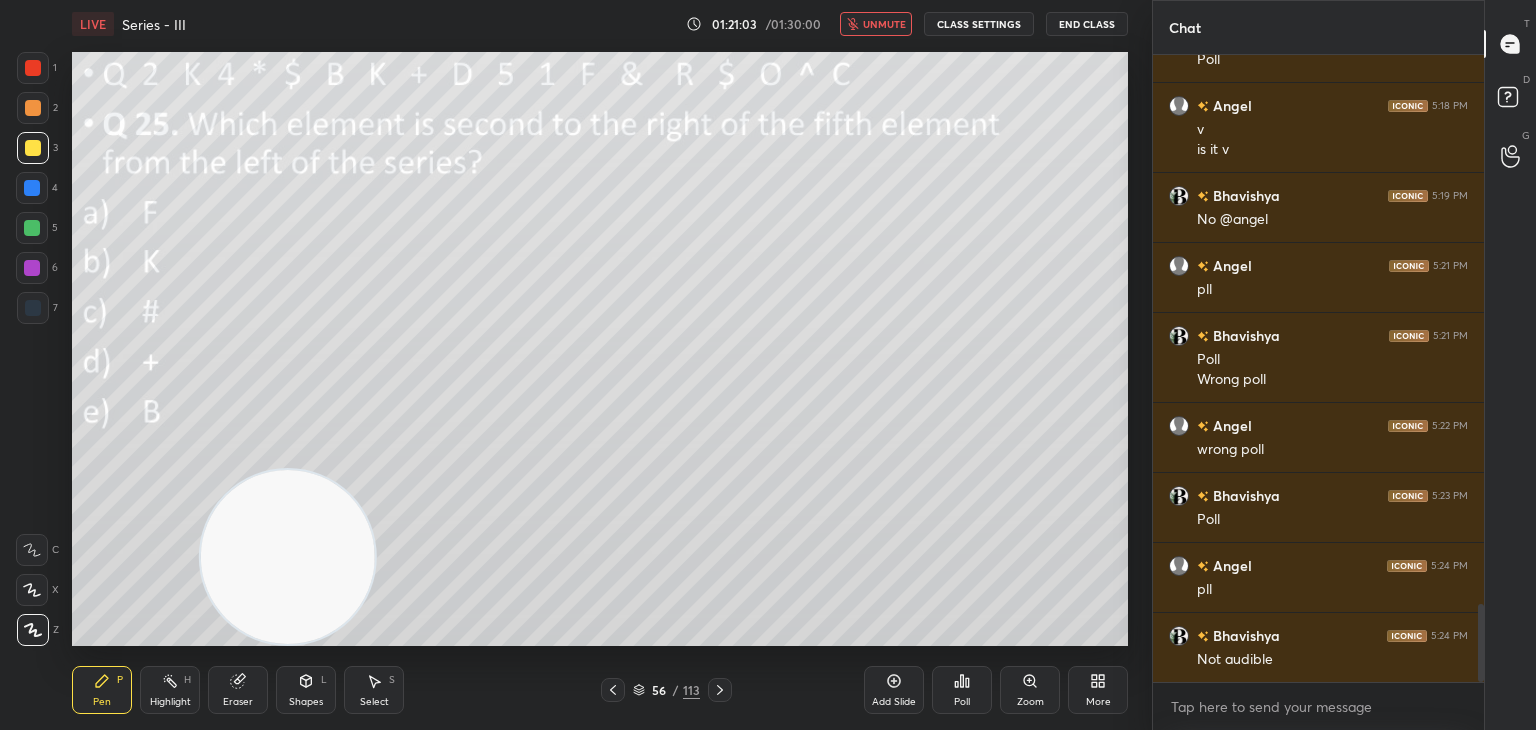 click on "Poll" at bounding box center [962, 702] 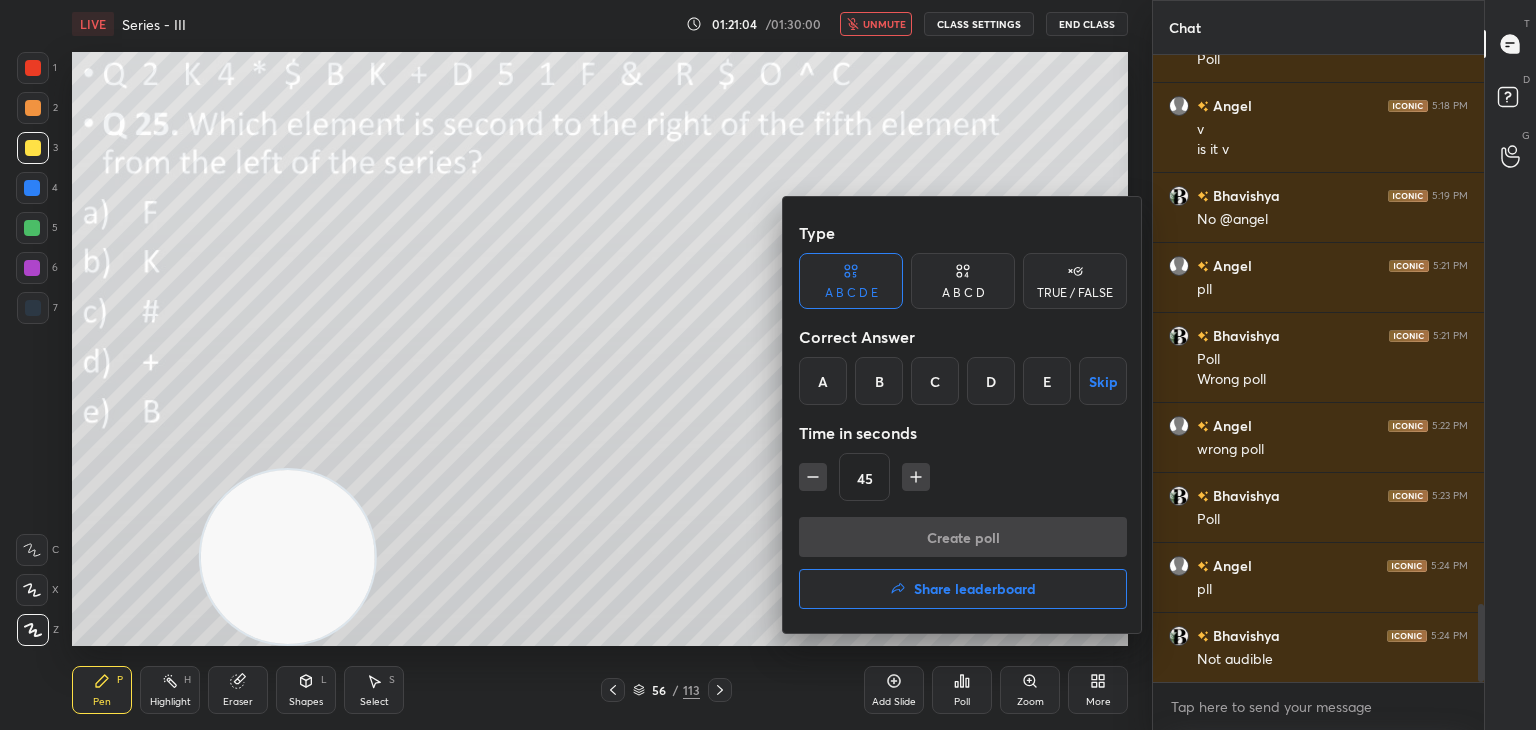 click on "E" at bounding box center (1047, 381) 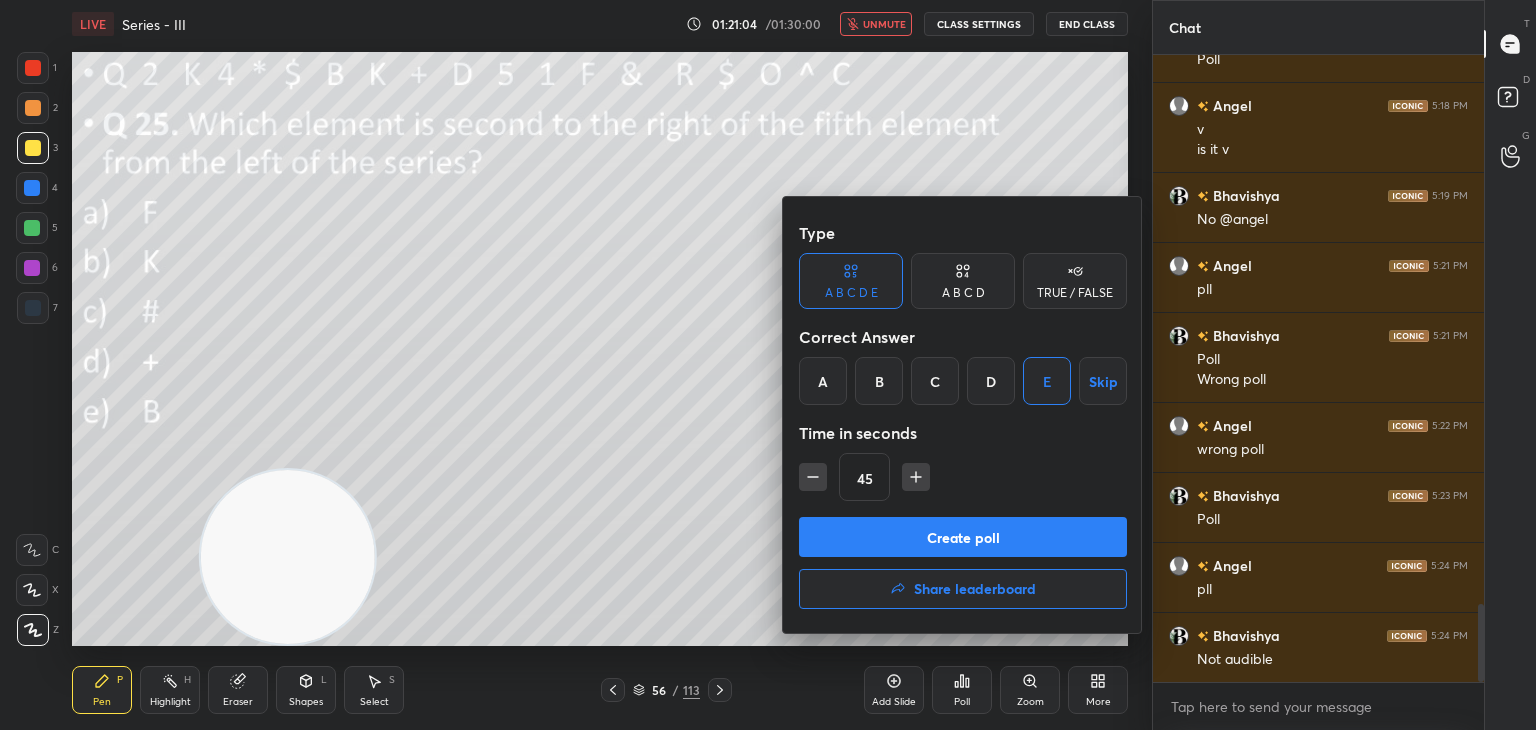 click on "Create poll" at bounding box center [963, 537] 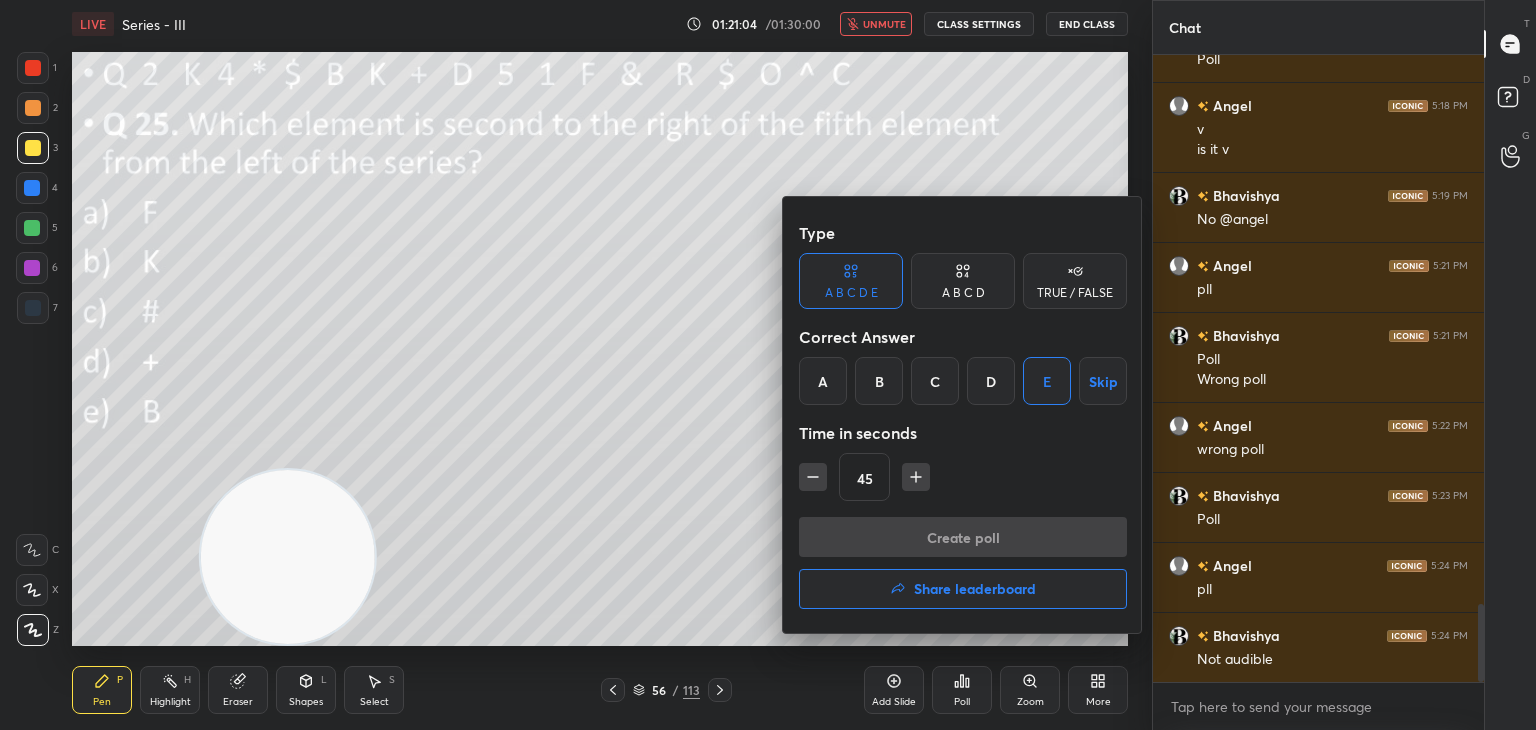 scroll, scrollTop: 601, scrollLeft: 325, axis: both 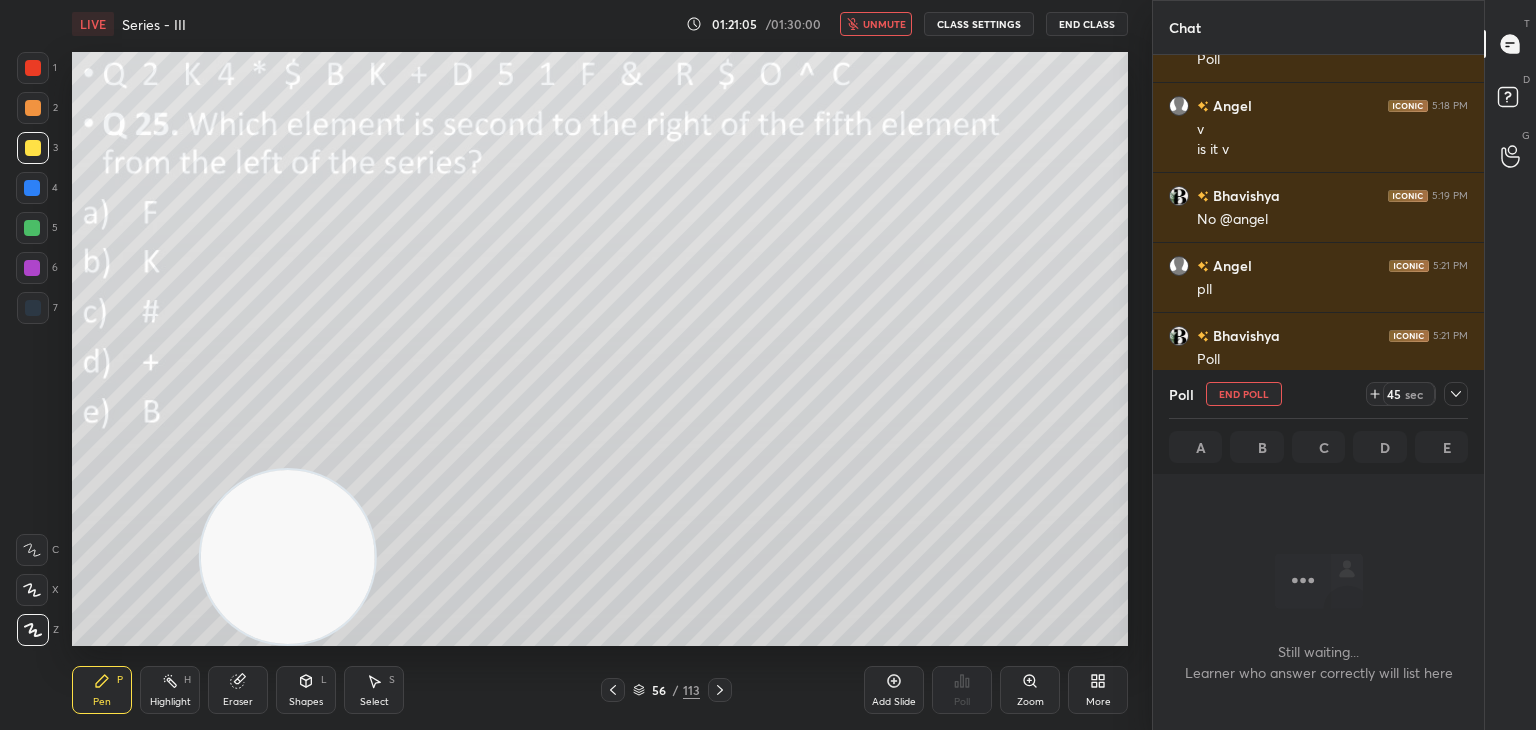 click on "unmute" at bounding box center [884, 24] 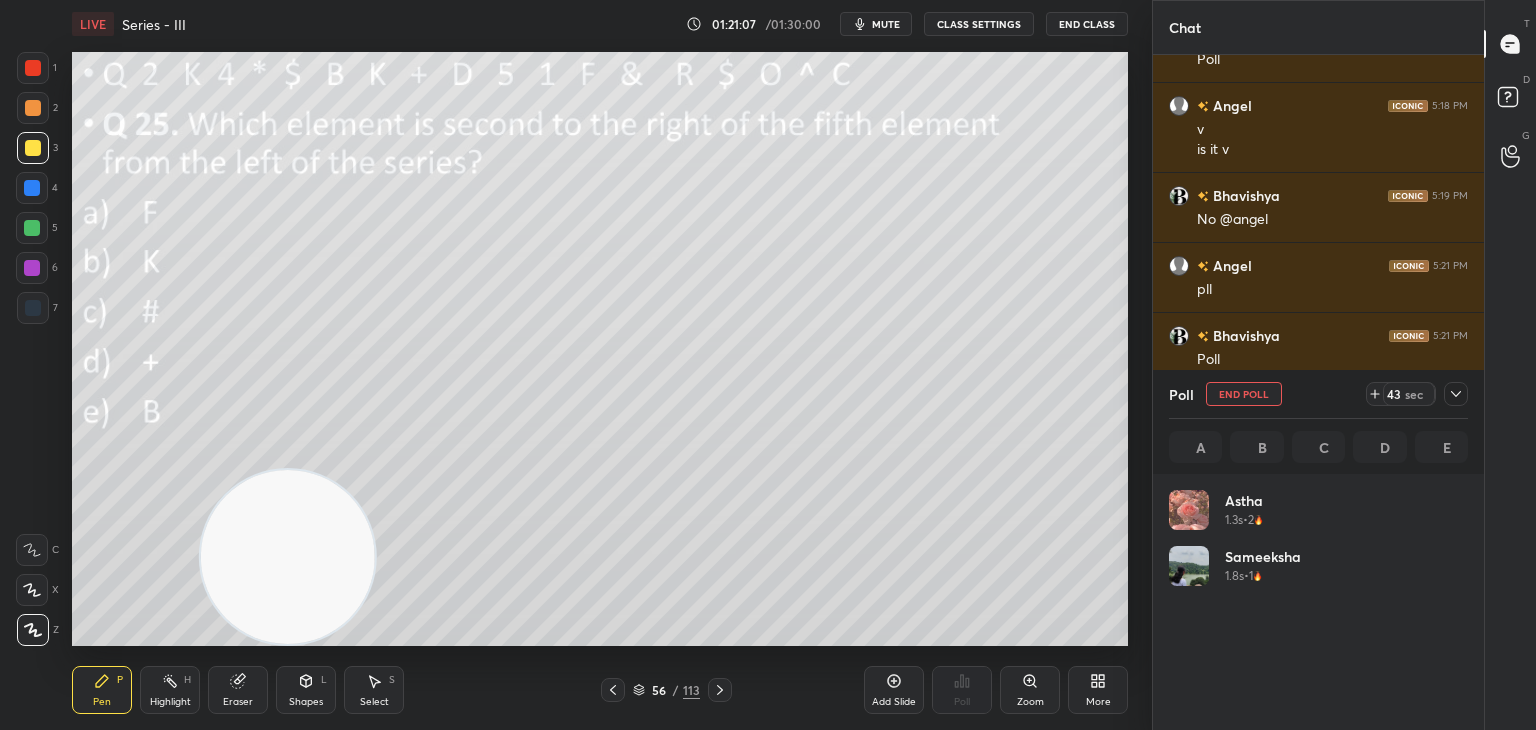 scroll, scrollTop: 6, scrollLeft: 6, axis: both 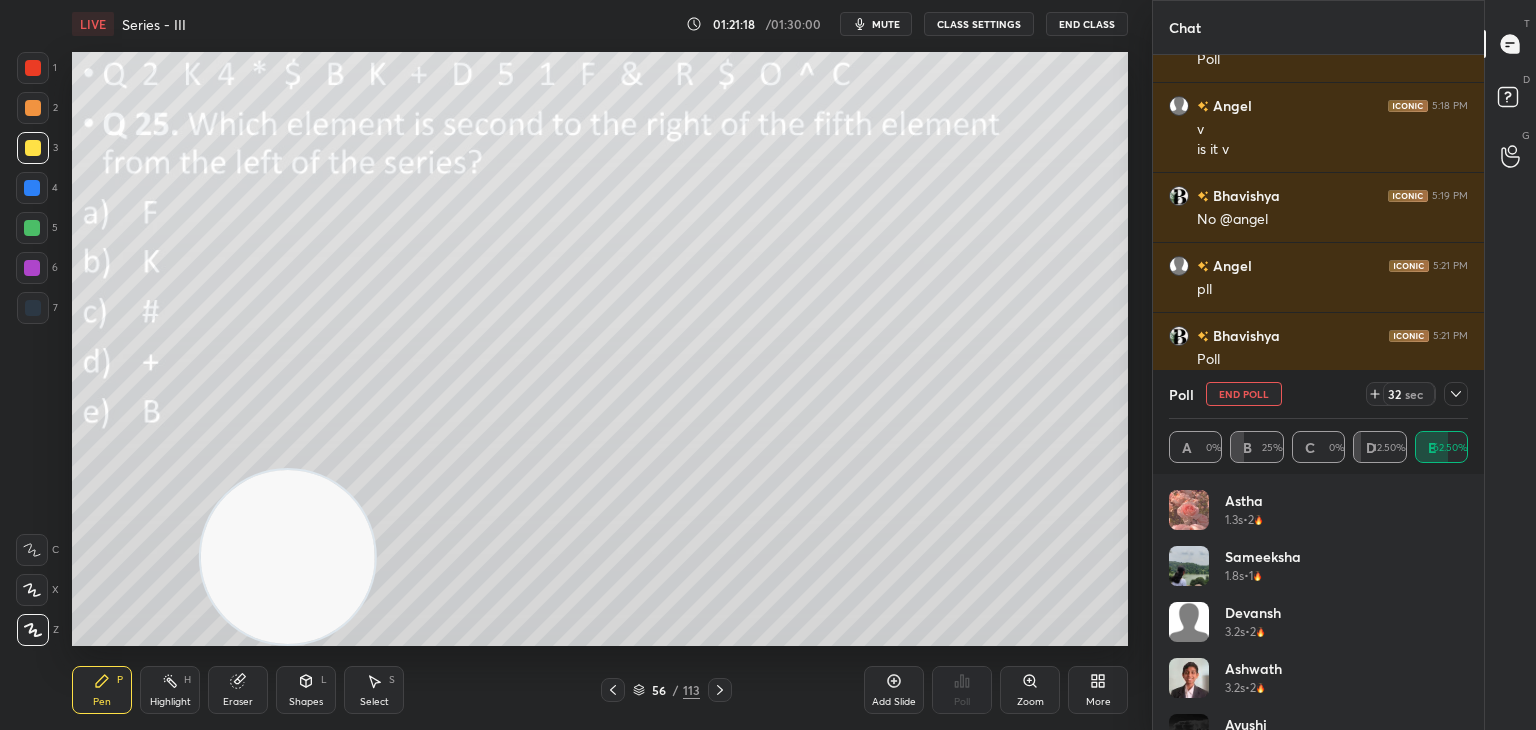 click 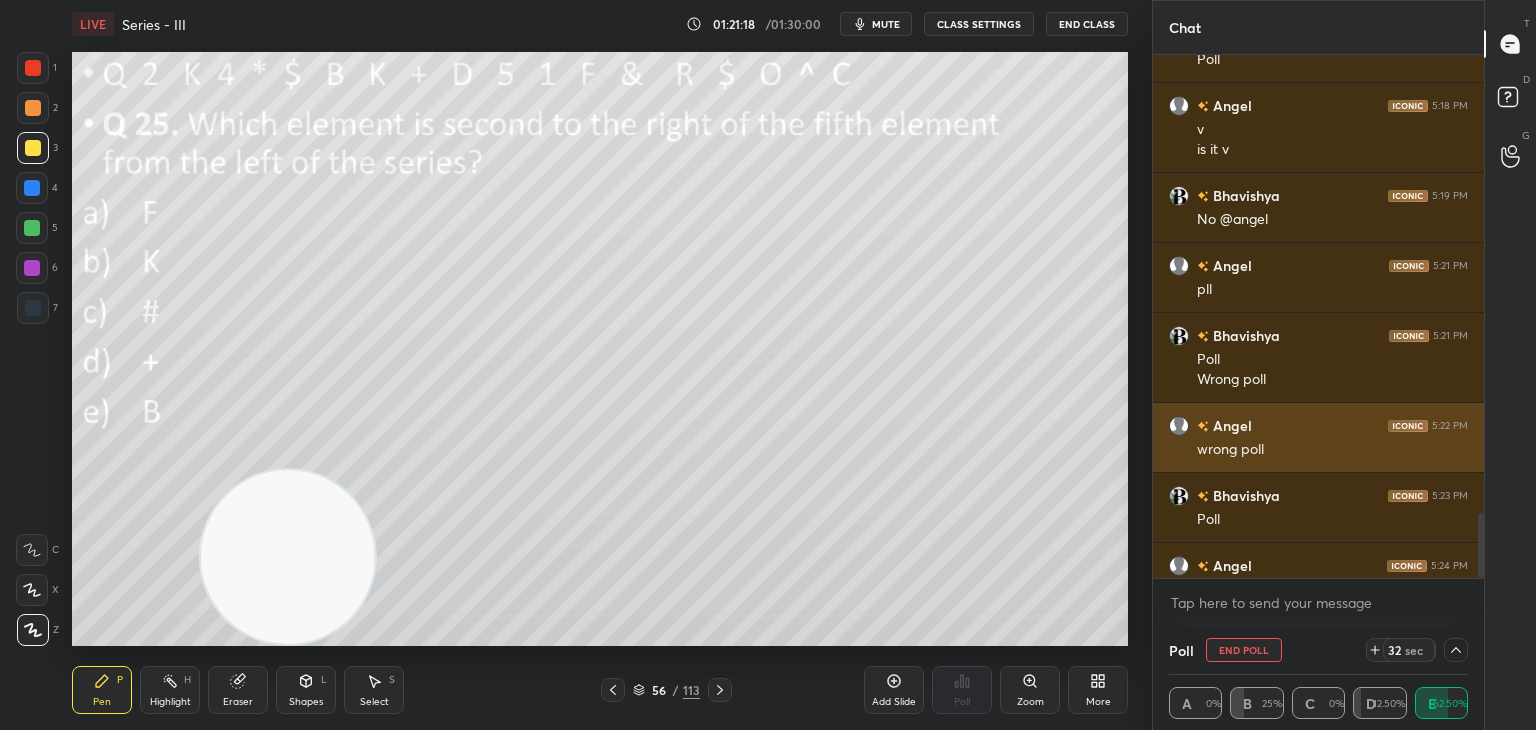 scroll, scrollTop: 0, scrollLeft: 0, axis: both 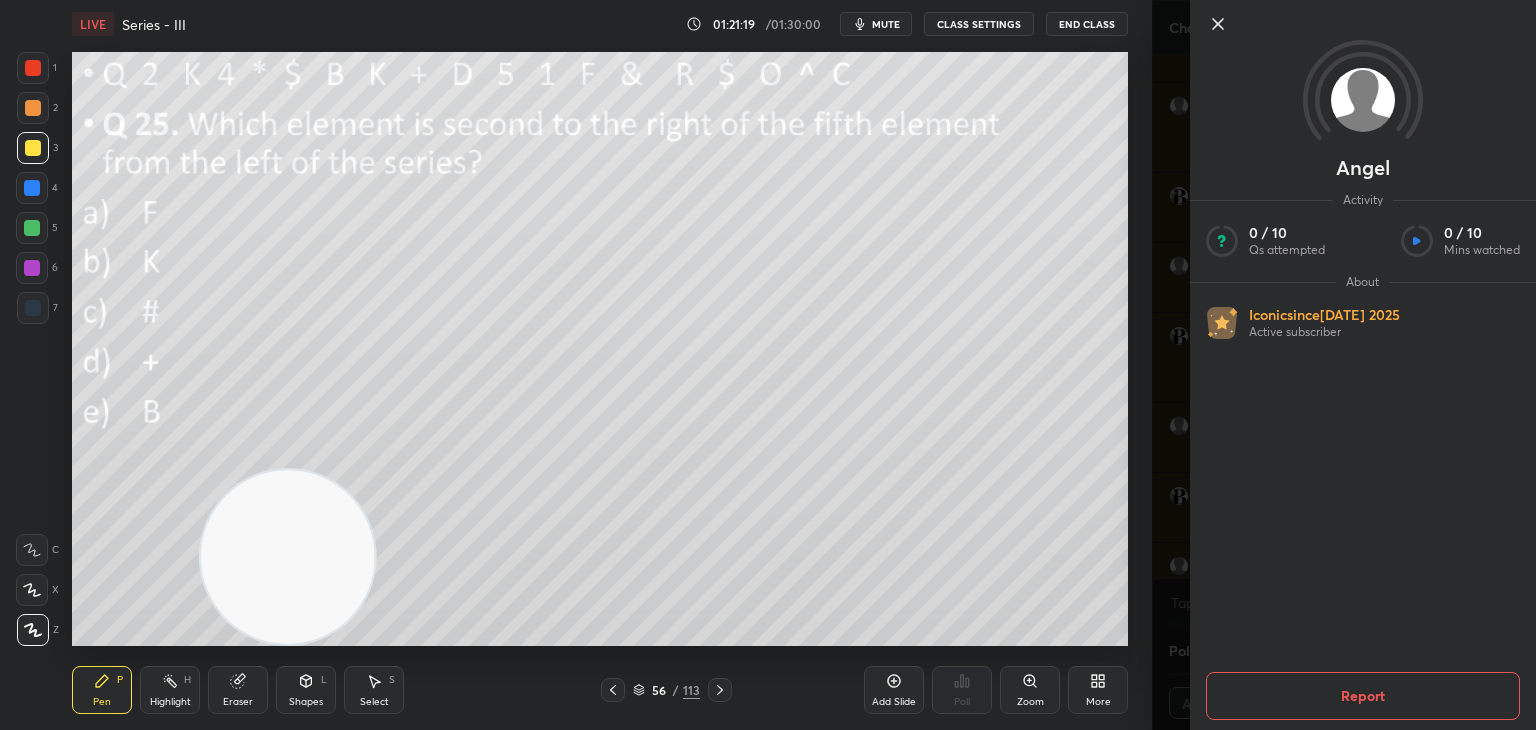 click 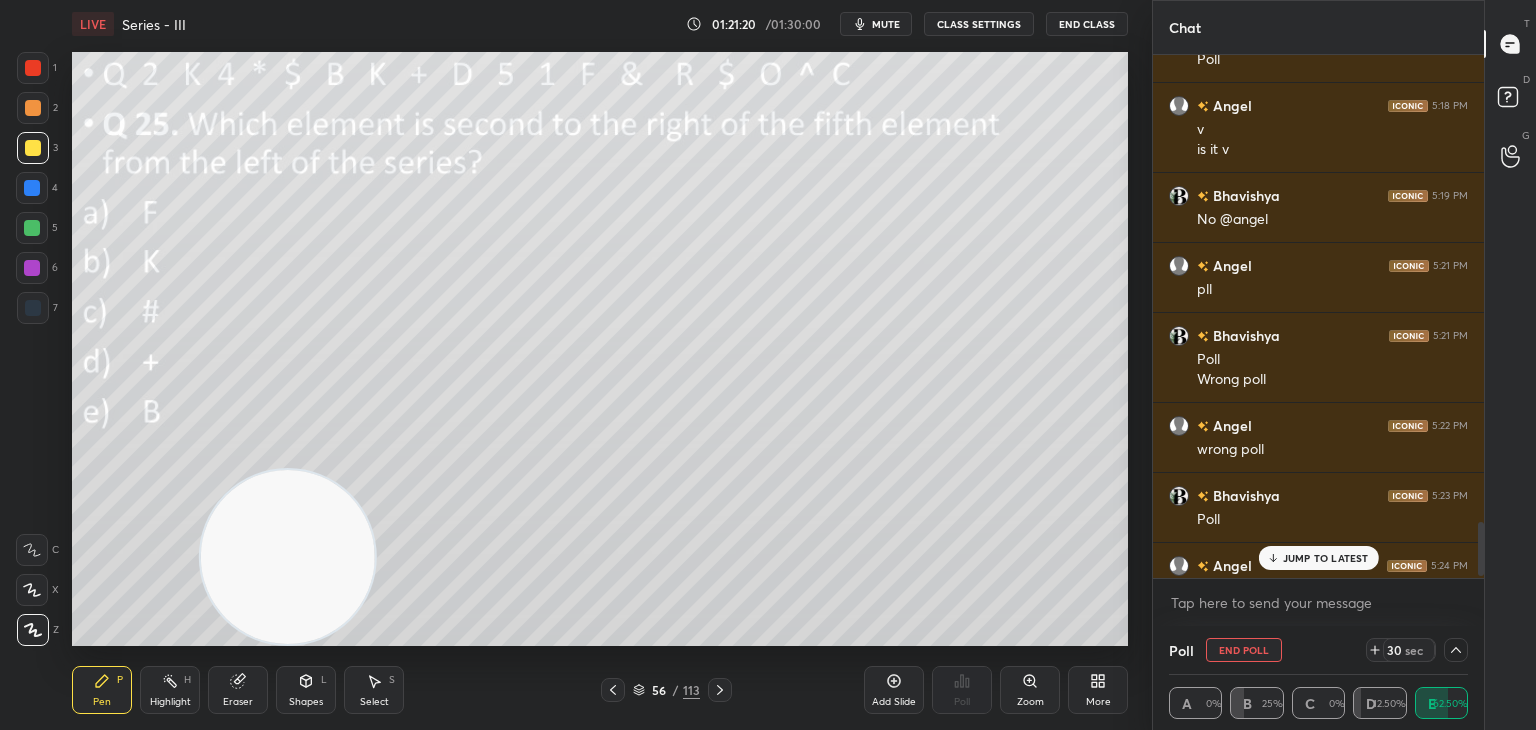 scroll, scrollTop: 4490, scrollLeft: 0, axis: vertical 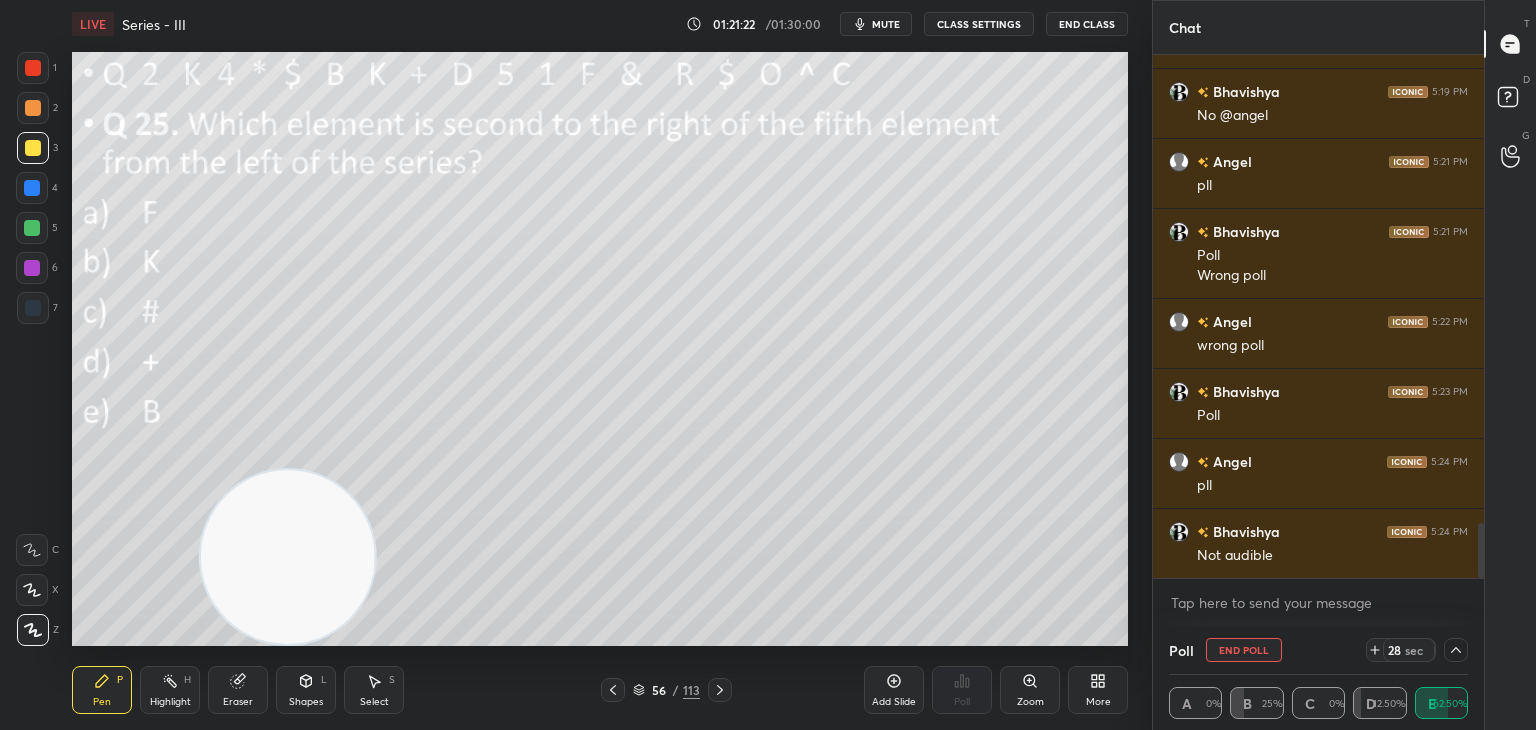 click 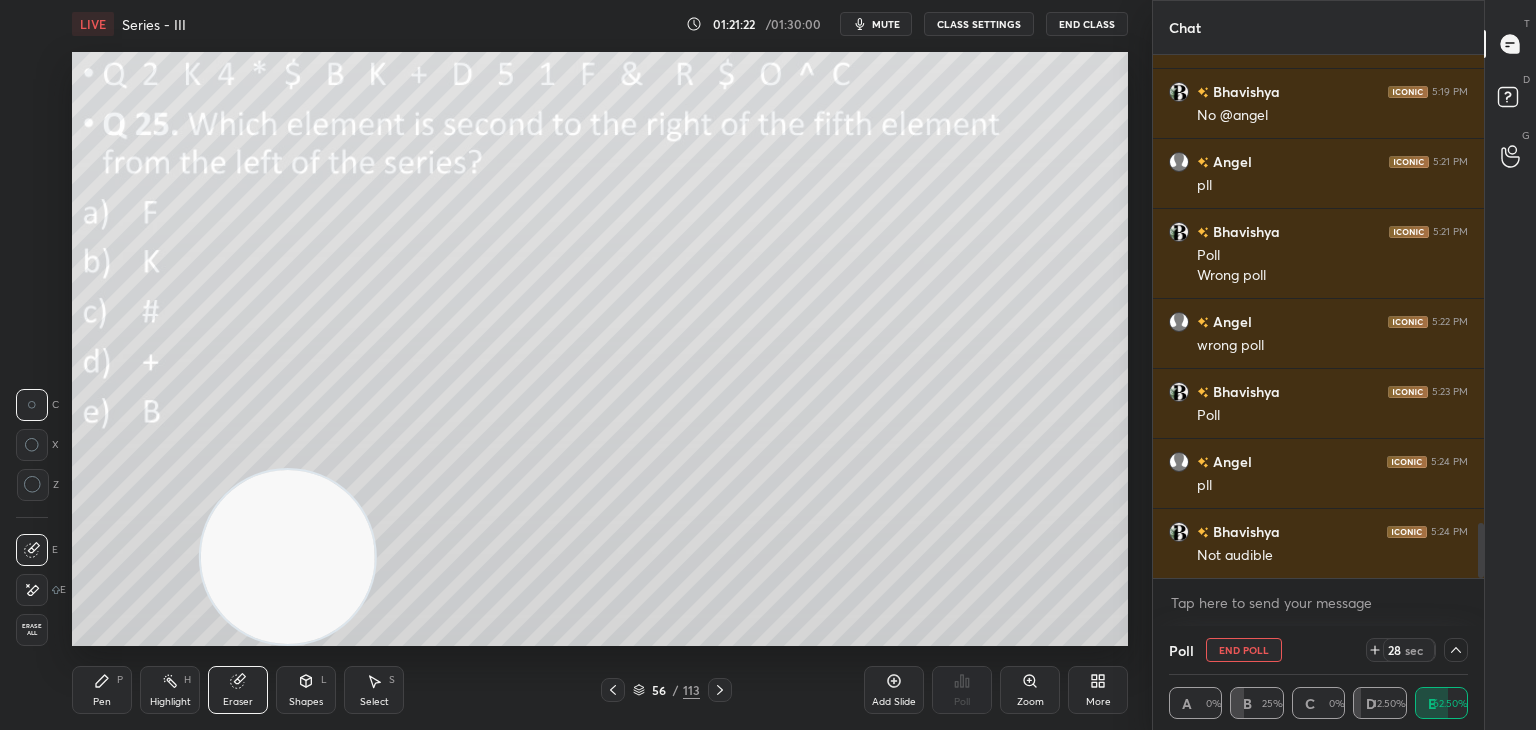 click on "Erase all" at bounding box center (32, 630) 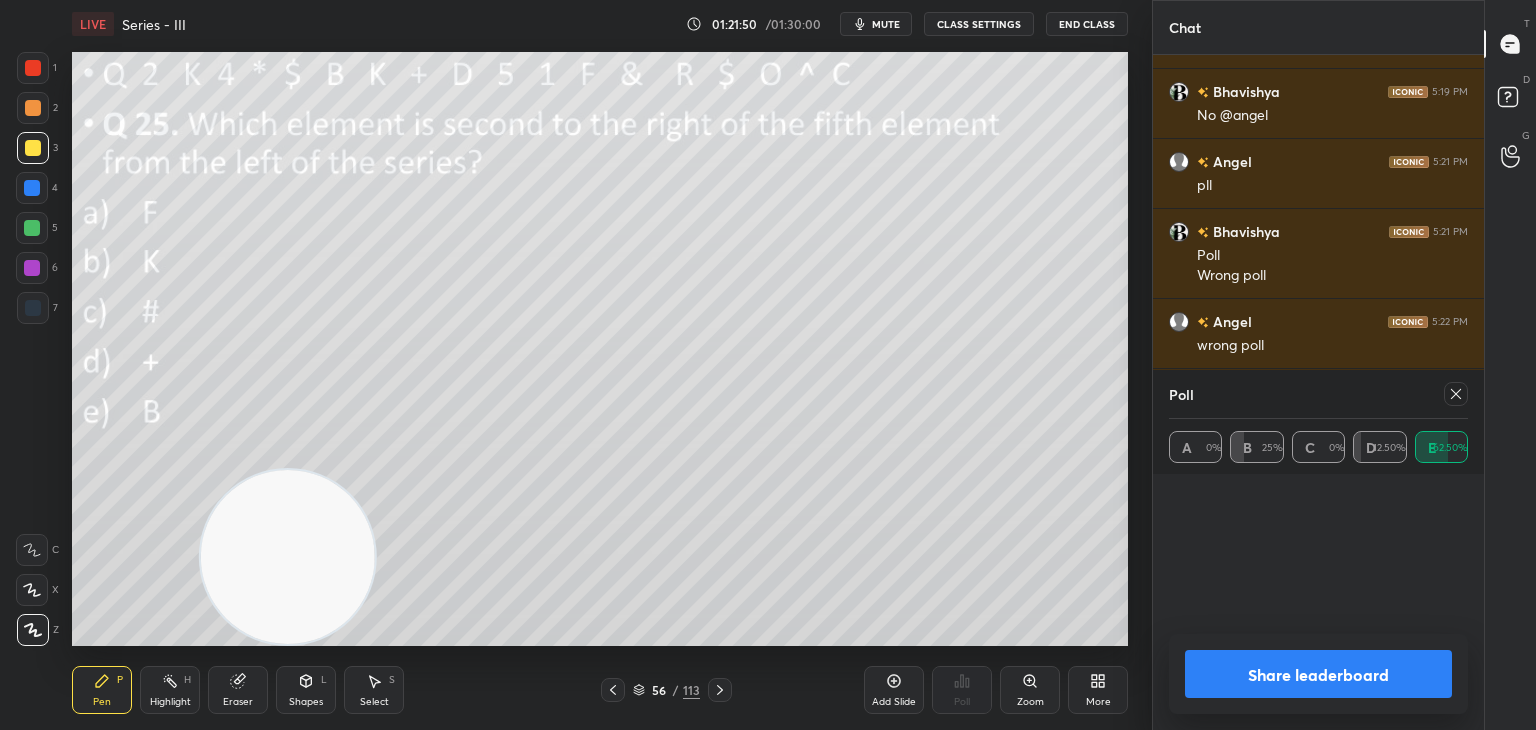 scroll, scrollTop: 0, scrollLeft: 0, axis: both 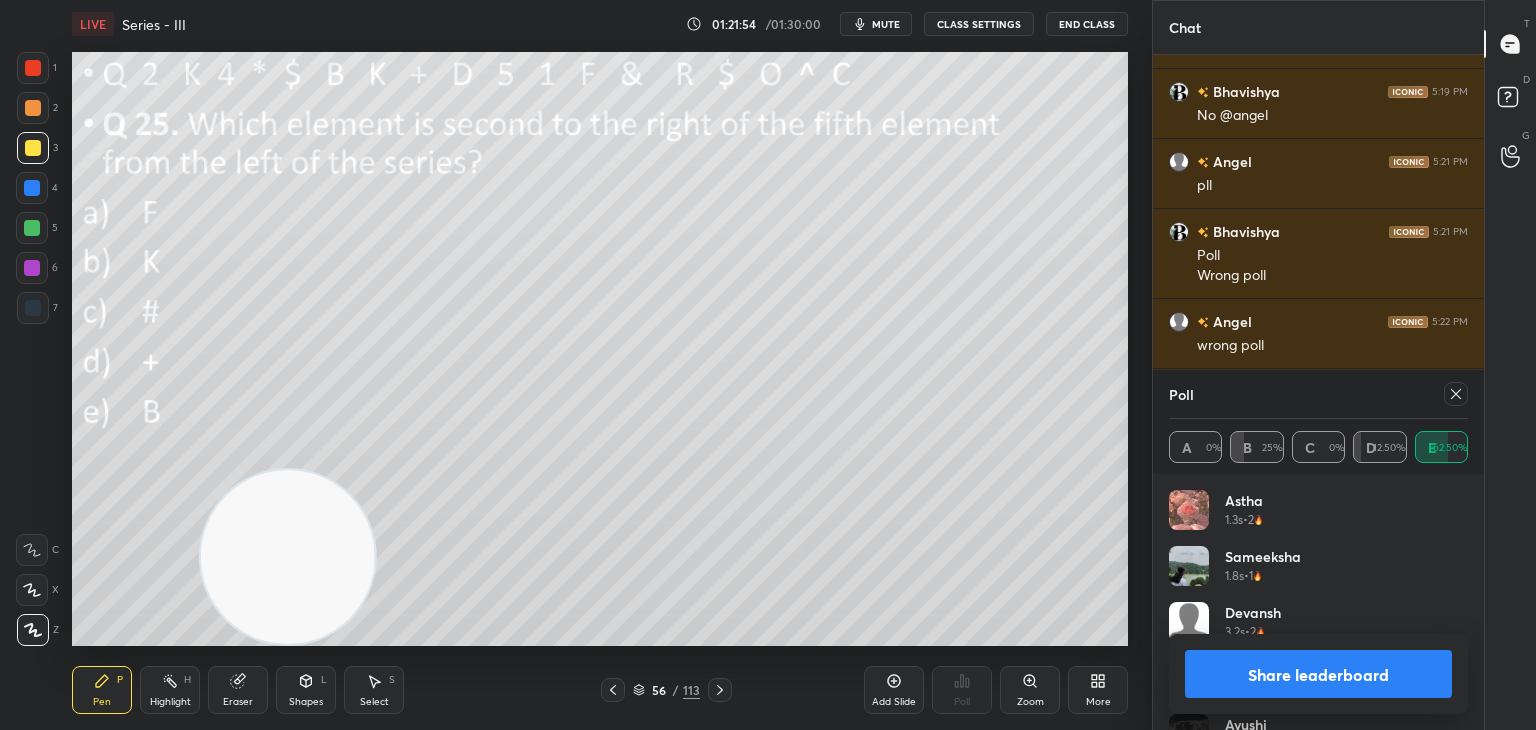 click 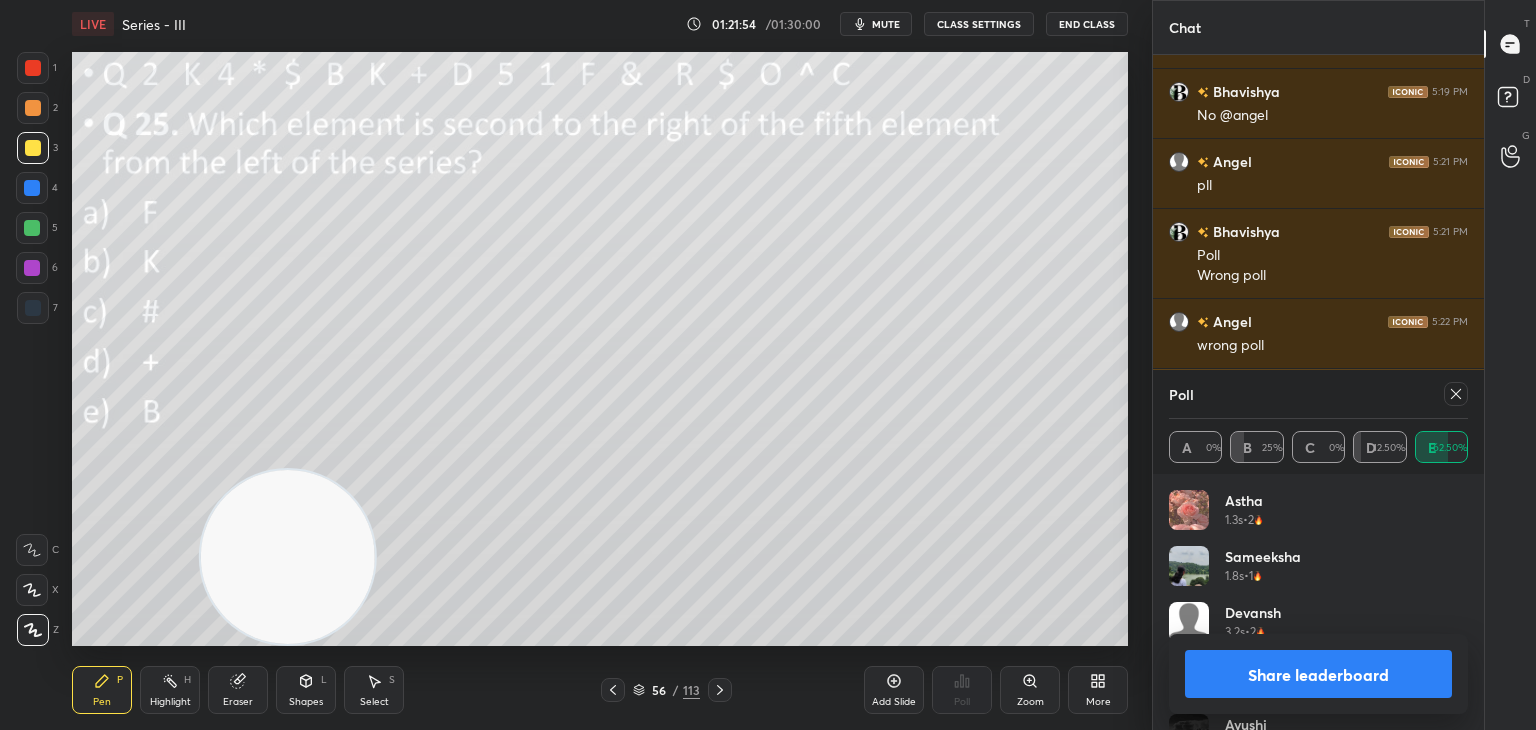 scroll, scrollTop: 7, scrollLeft: 6, axis: both 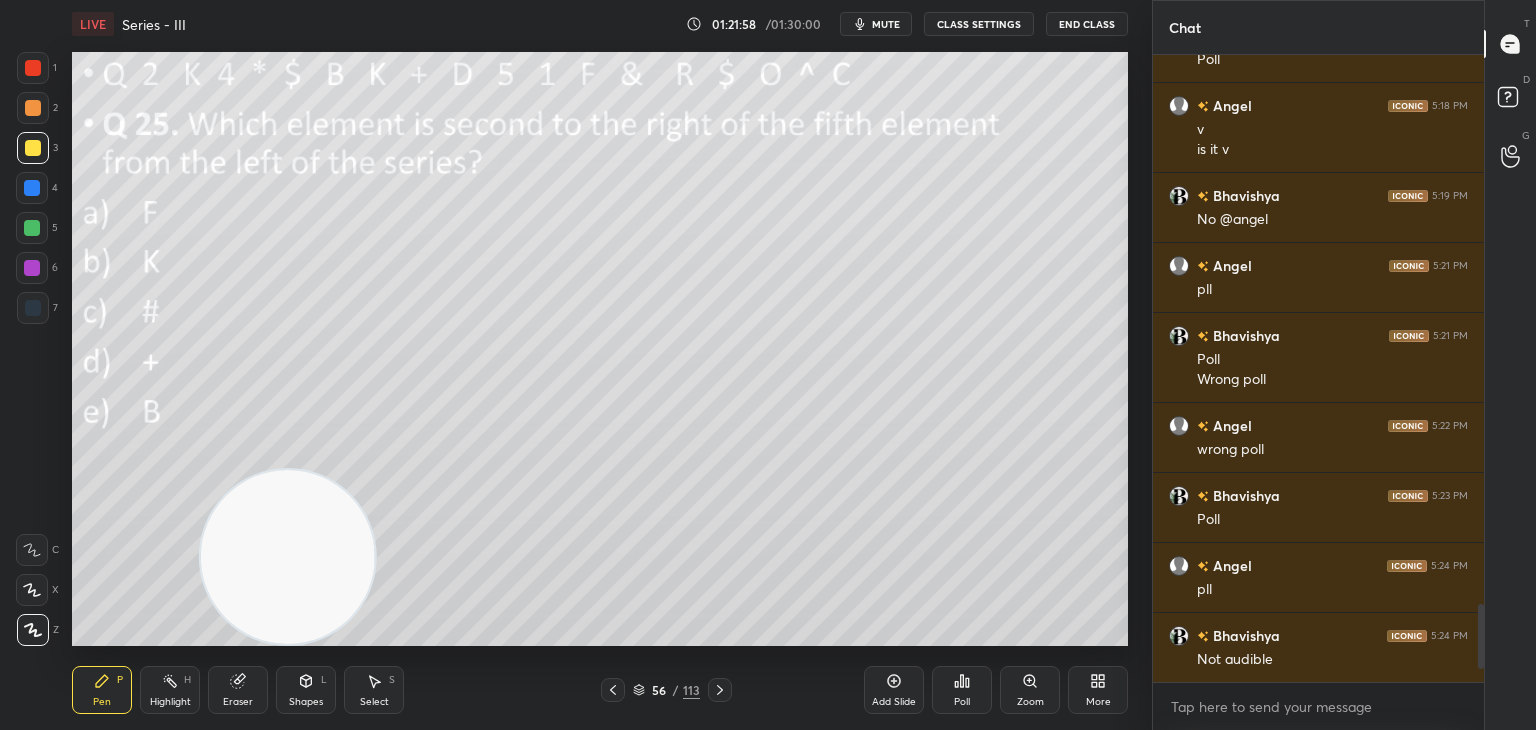 click on "56 / 113" at bounding box center (666, 690) 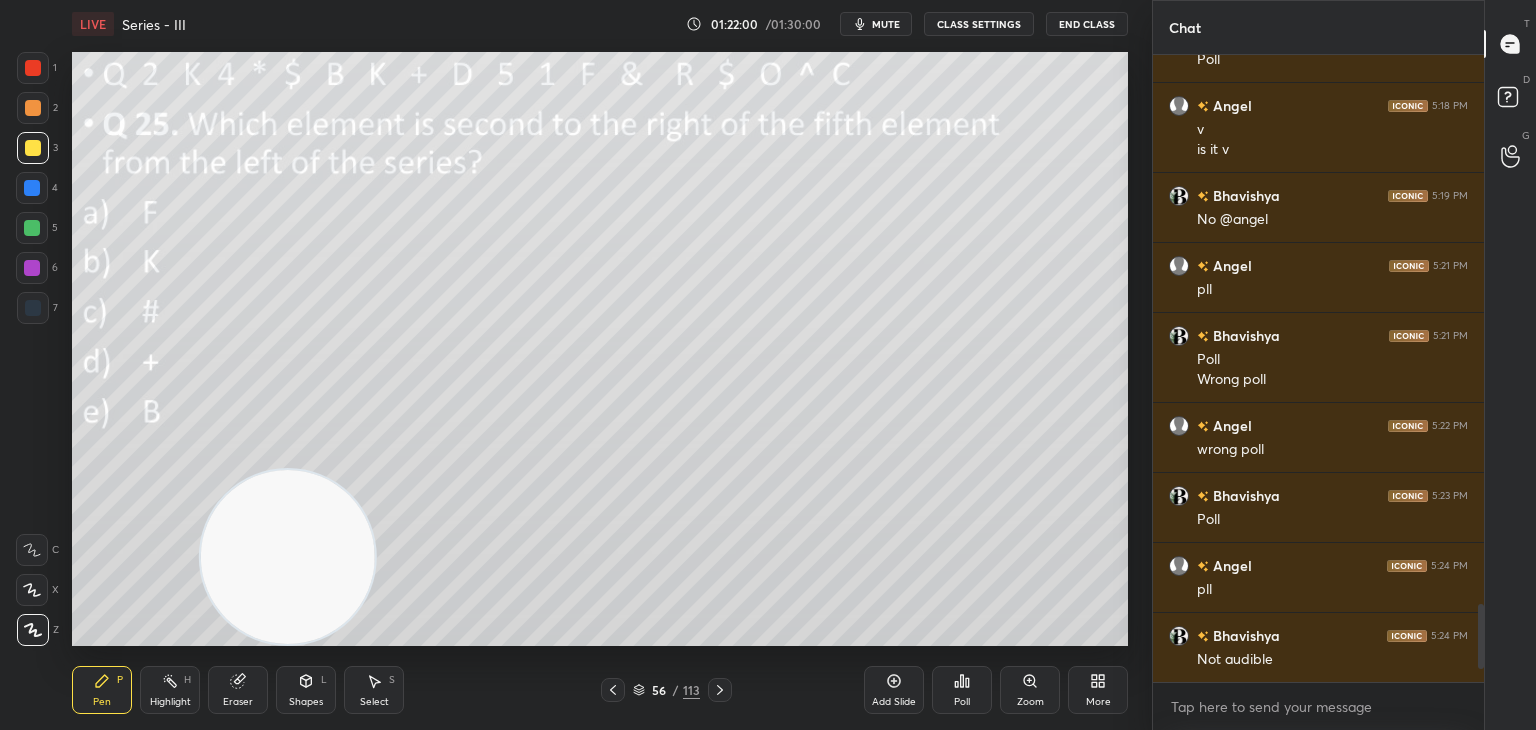 click 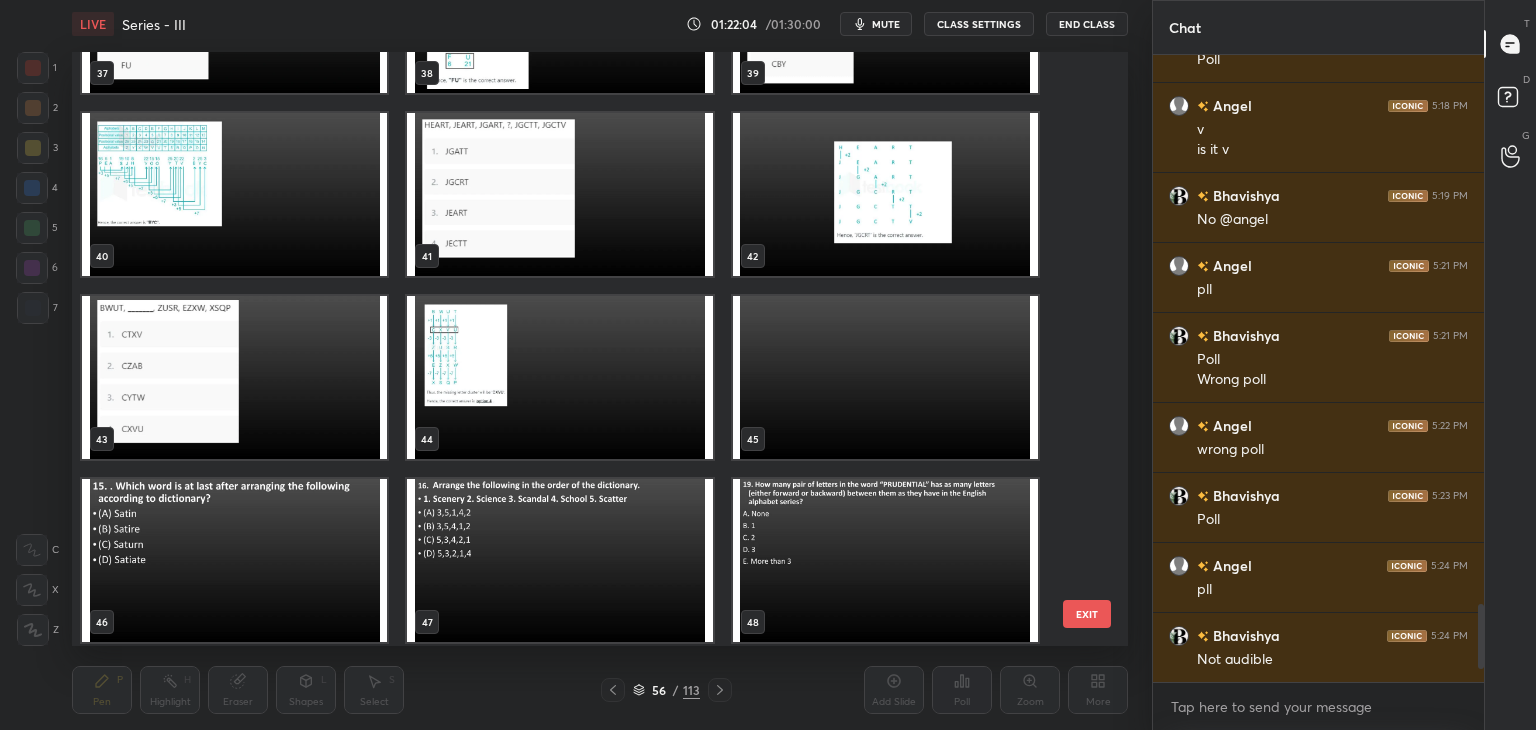 click at bounding box center [234, 377] 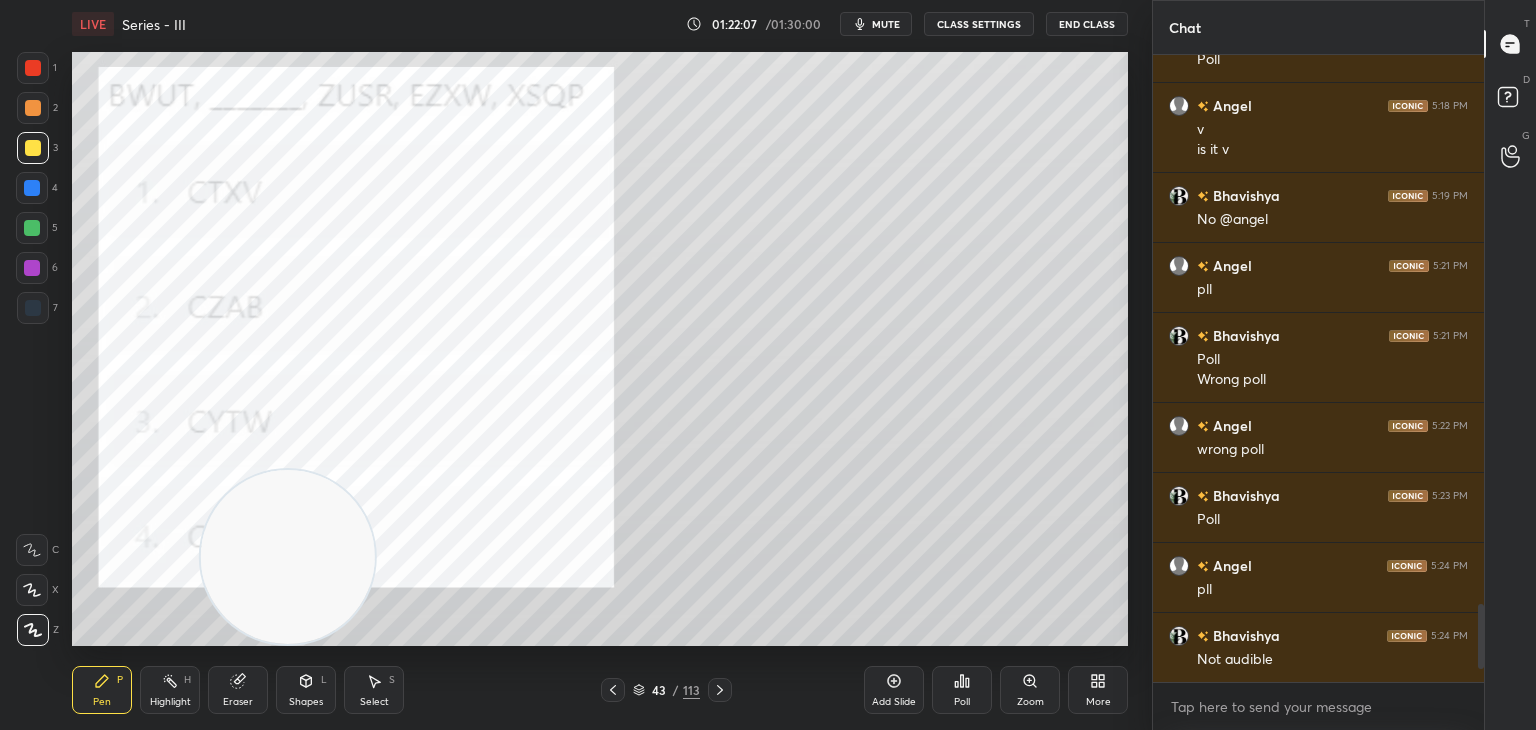 click 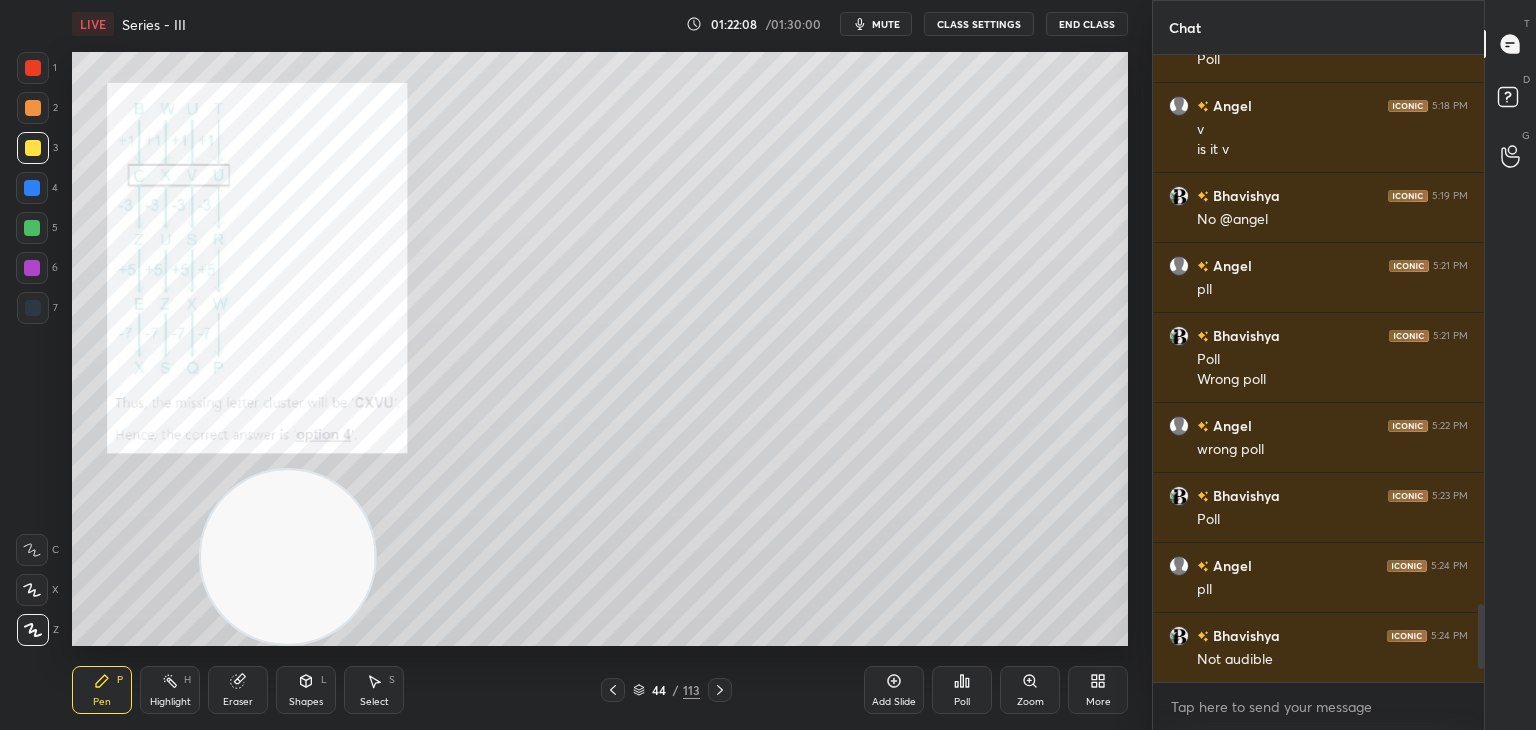 click 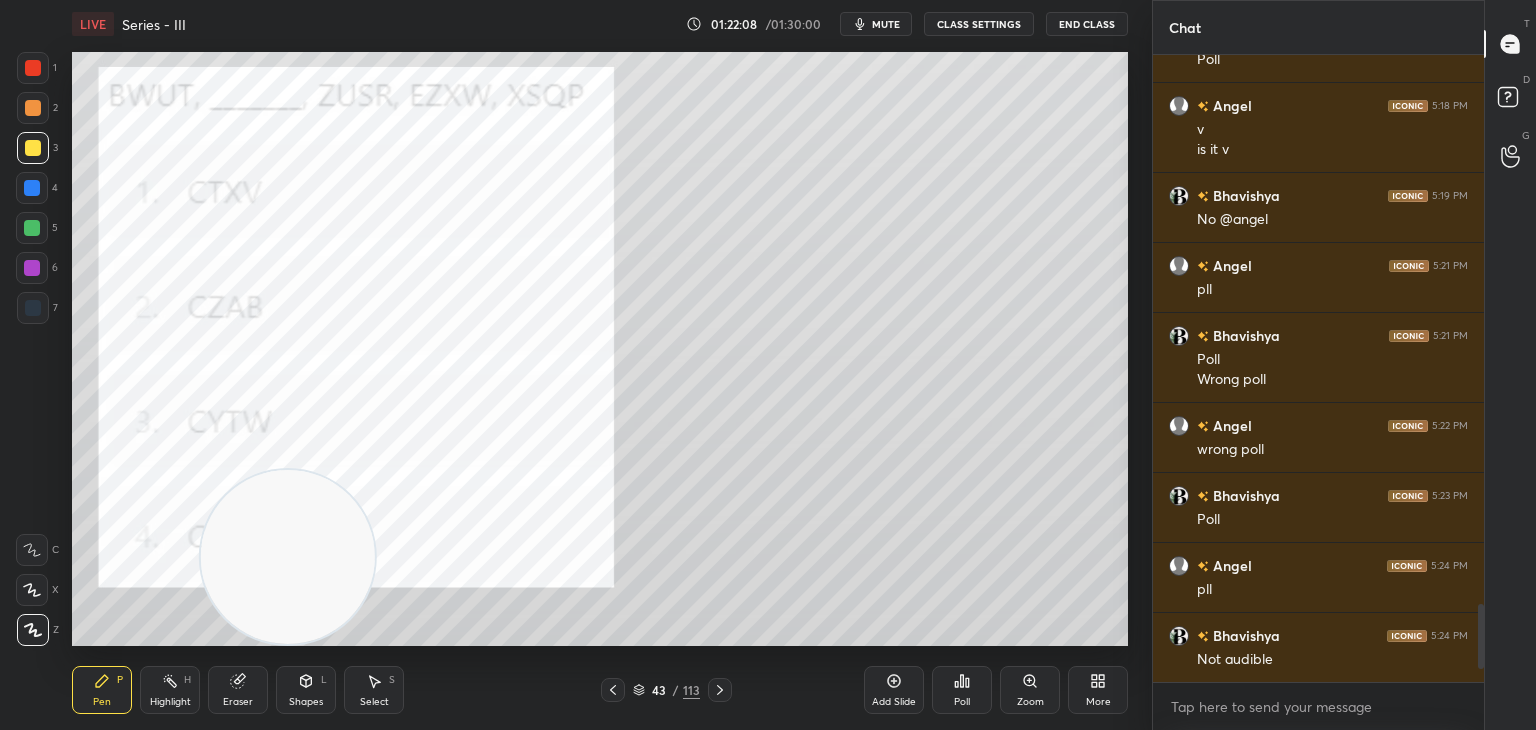 click 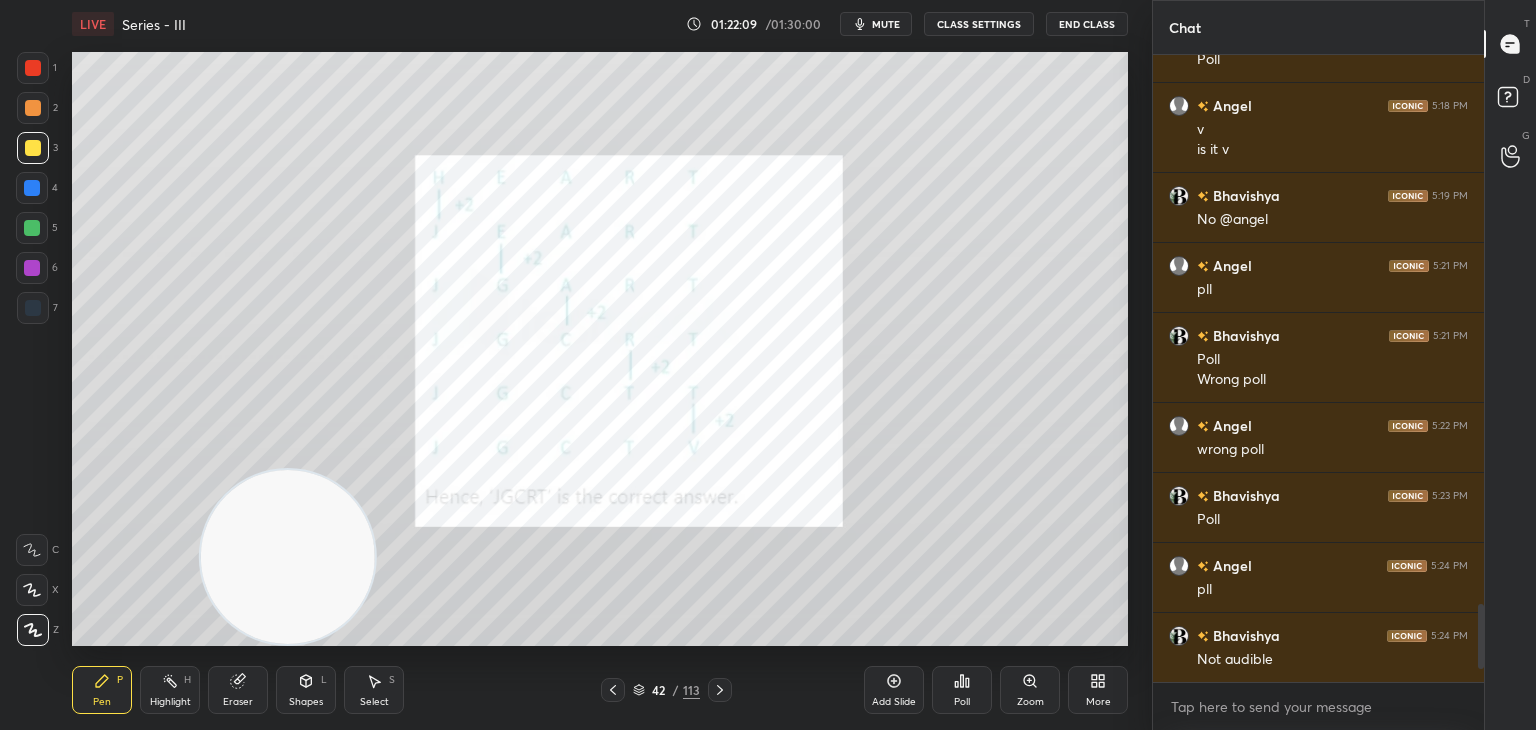 click 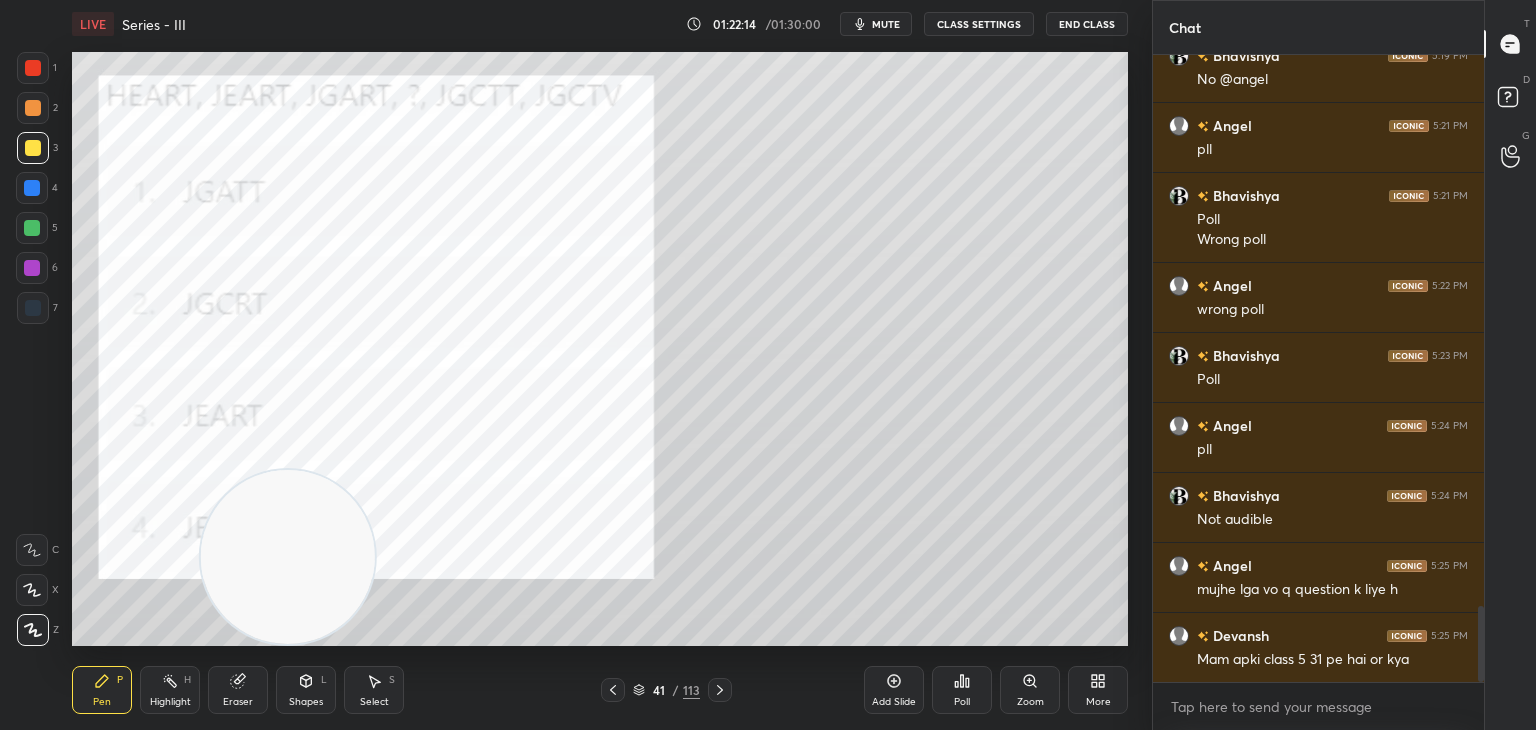 click on "41" at bounding box center [659, 690] 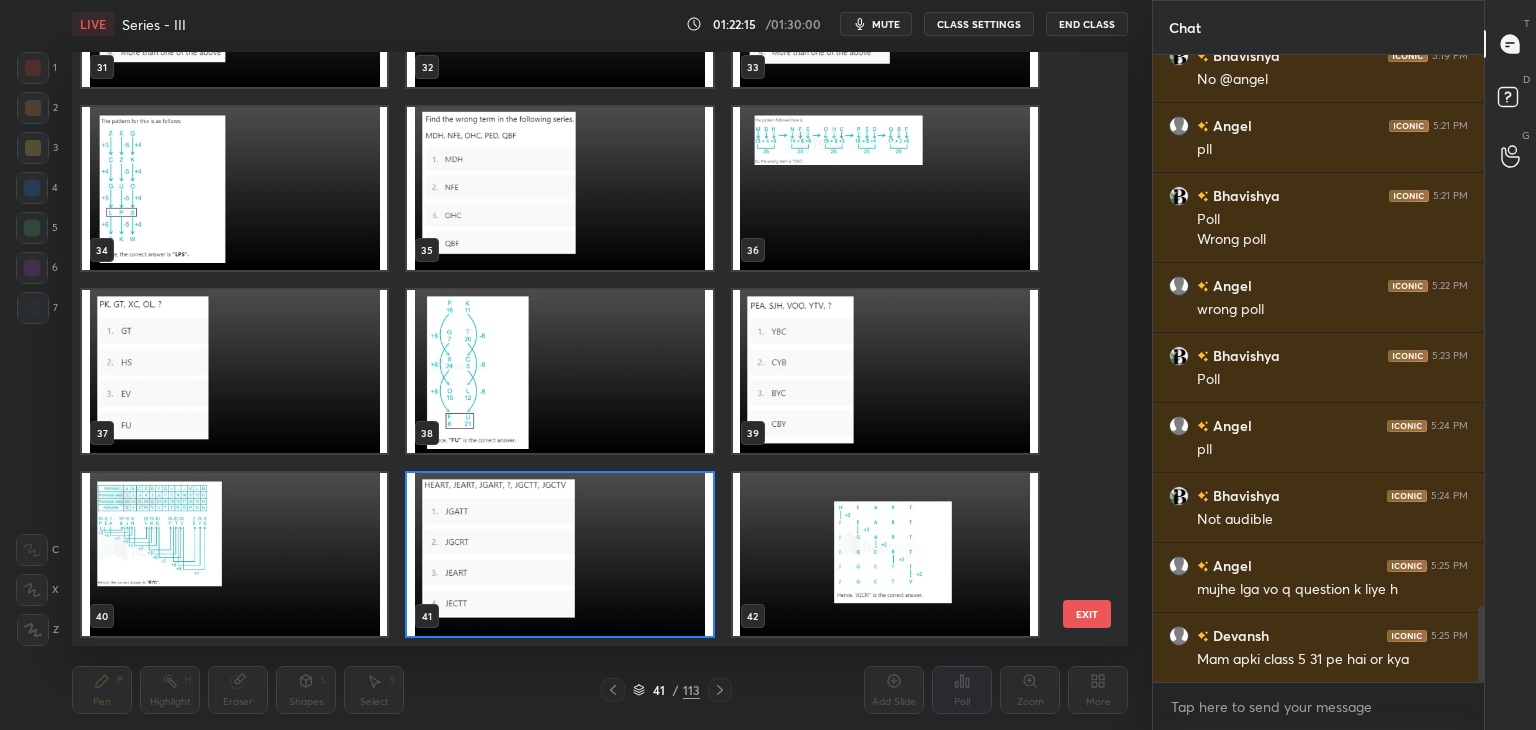 click on "41 / 113" at bounding box center (666, 690) 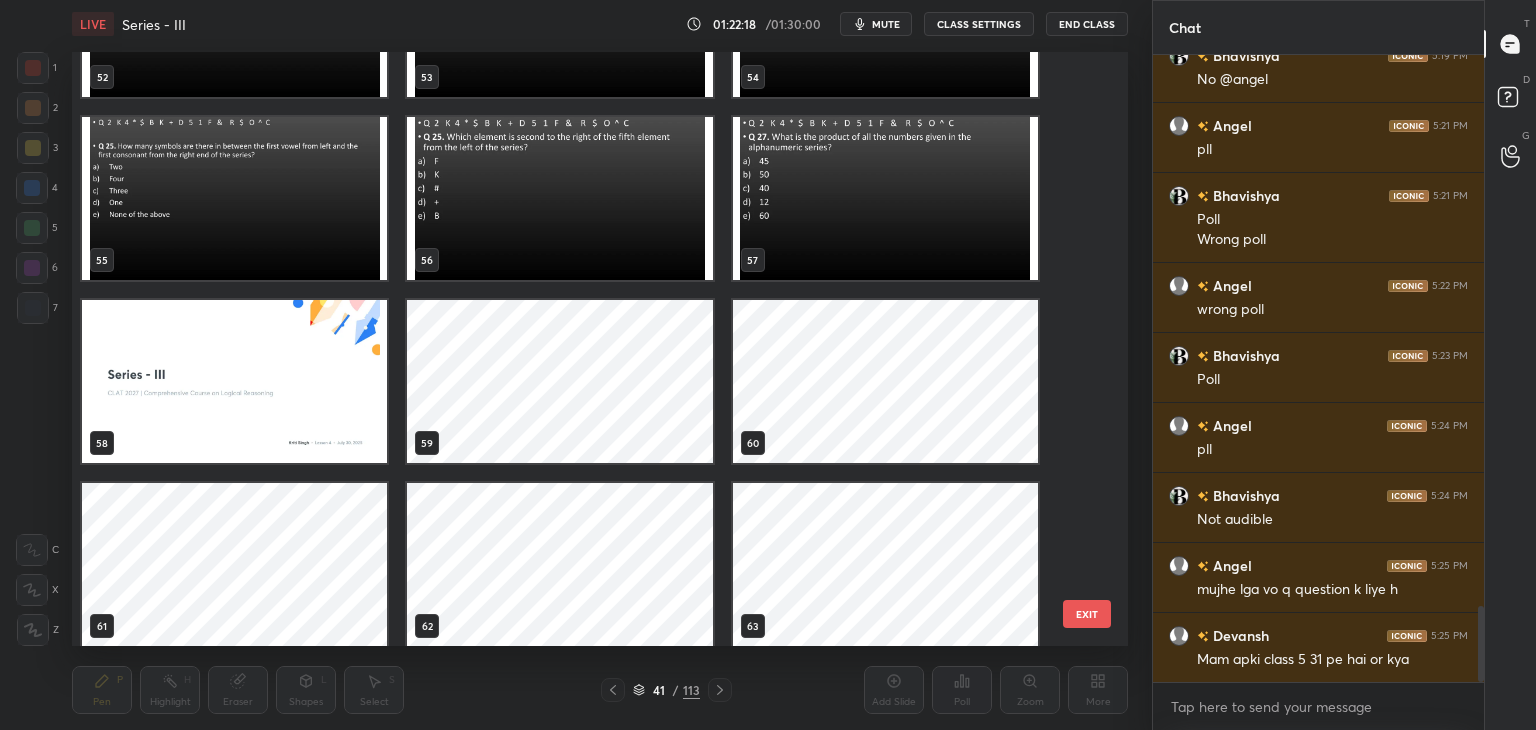 click at bounding box center [885, 198] 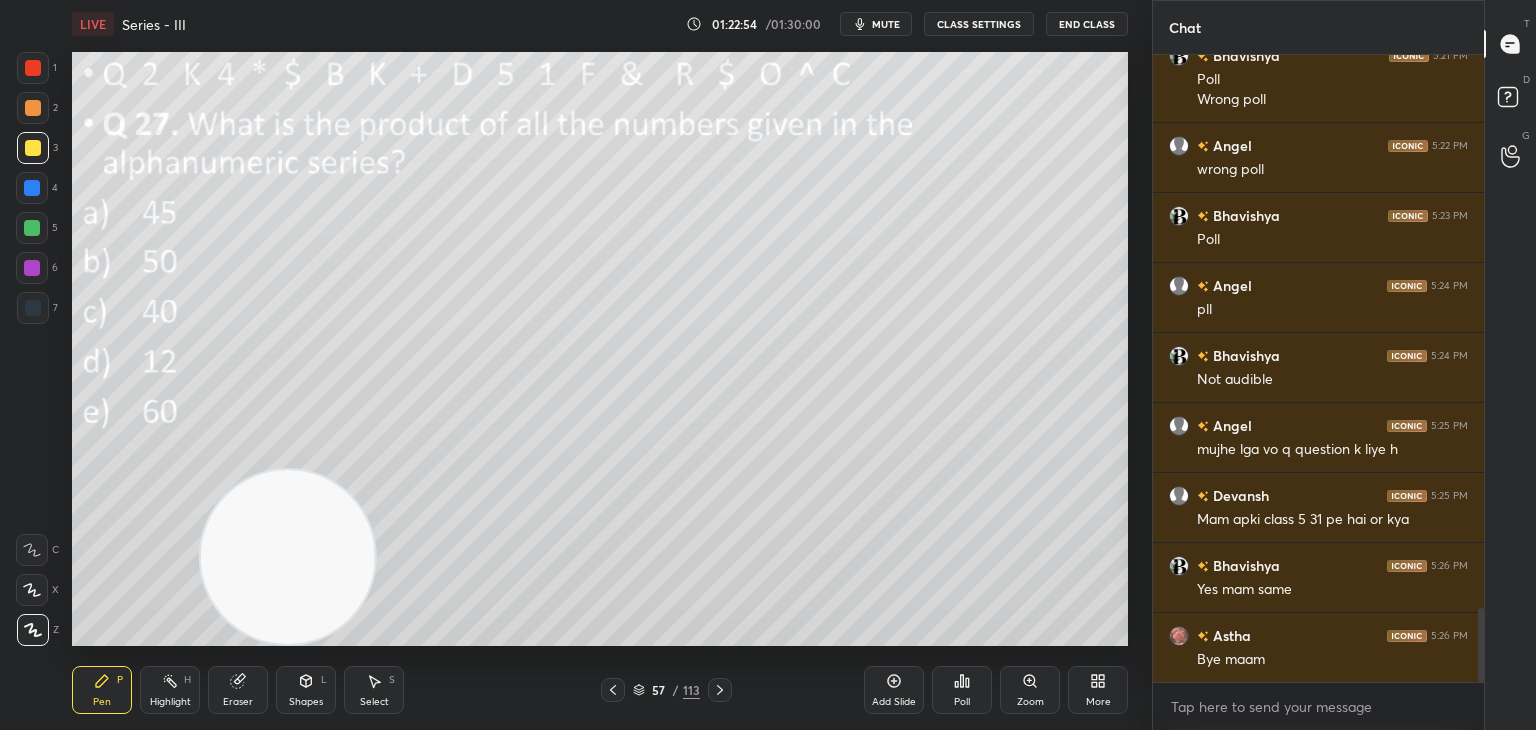 scroll, scrollTop: 4736, scrollLeft: 0, axis: vertical 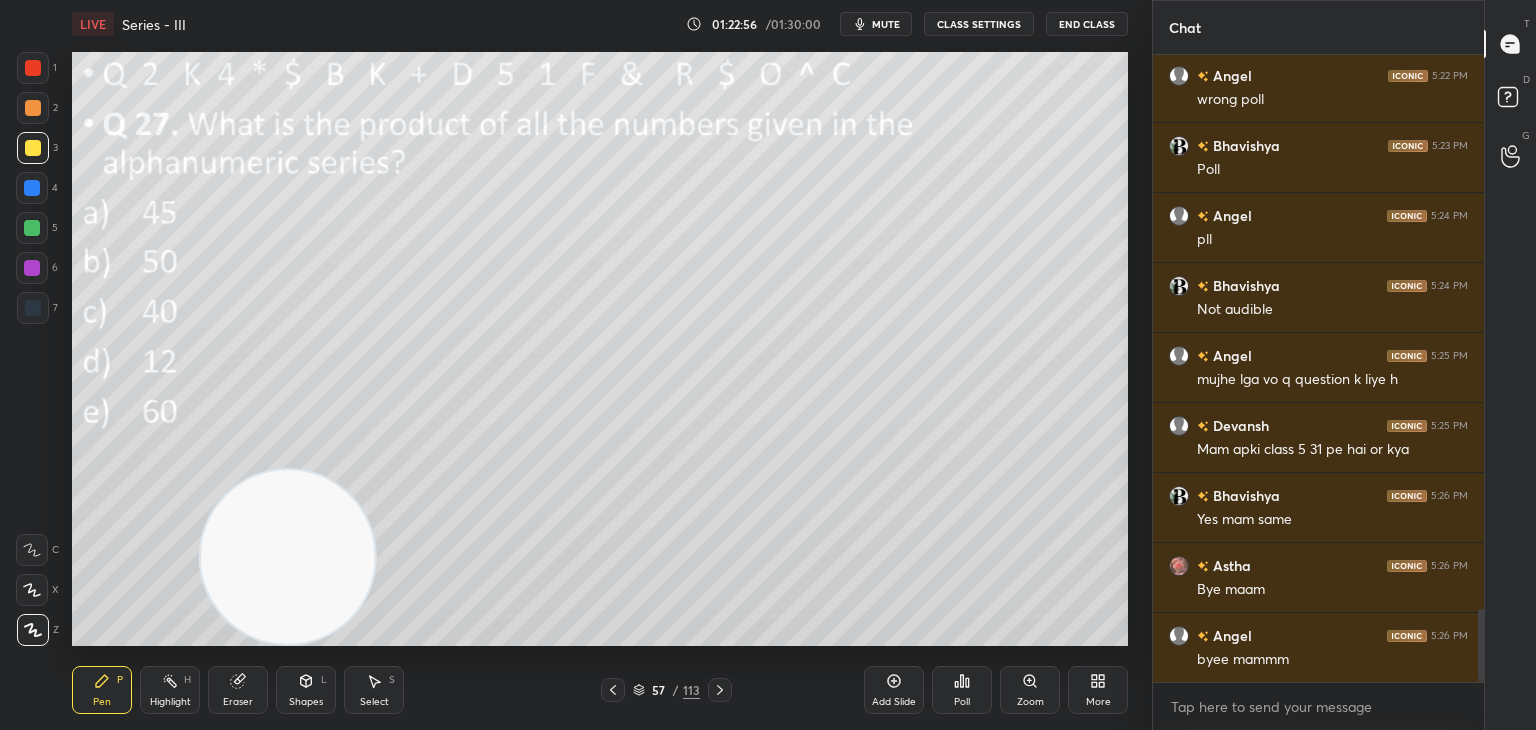 click on "Poll" at bounding box center [962, 690] 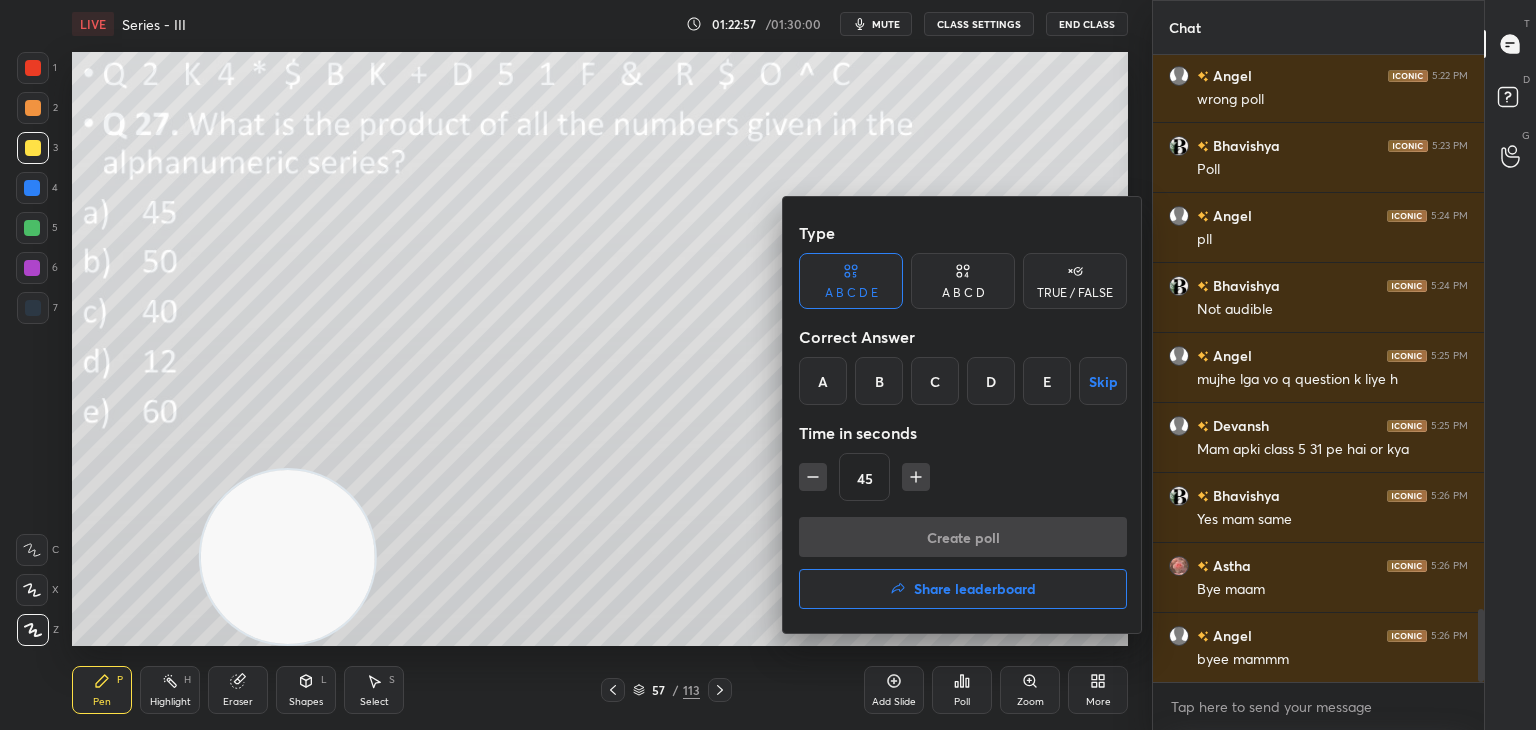 click on "Share leaderboard" at bounding box center [963, 589] 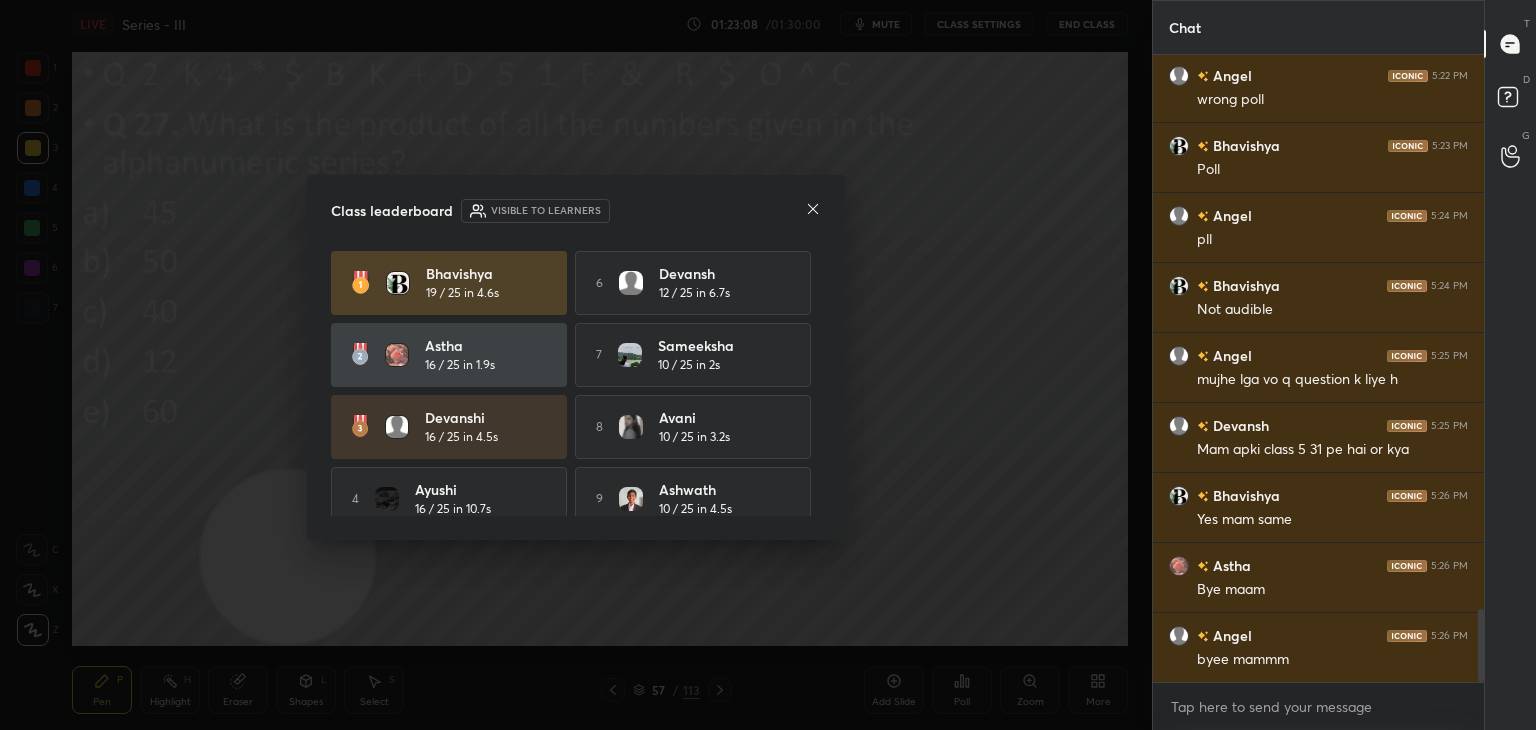 scroll, scrollTop: 92, scrollLeft: 0, axis: vertical 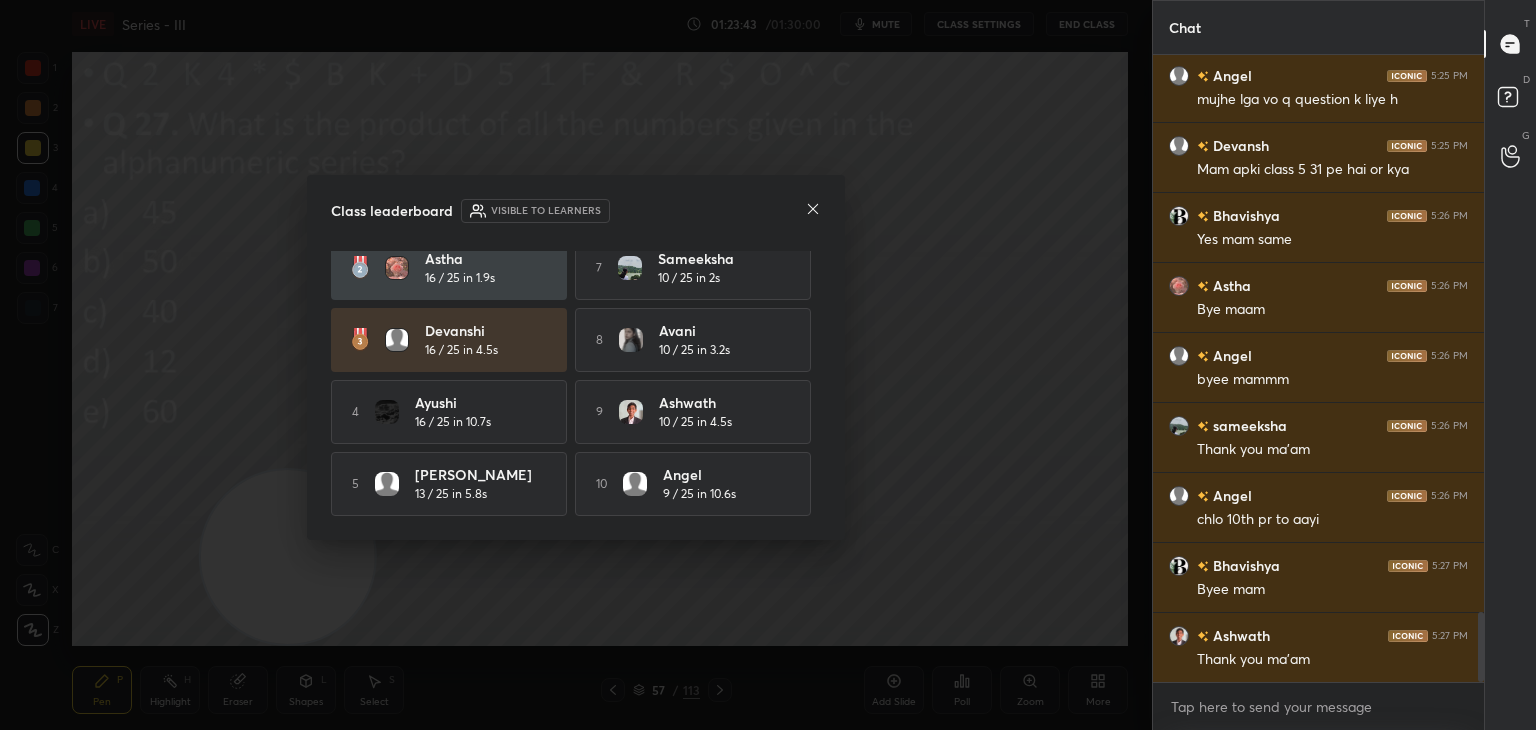 click 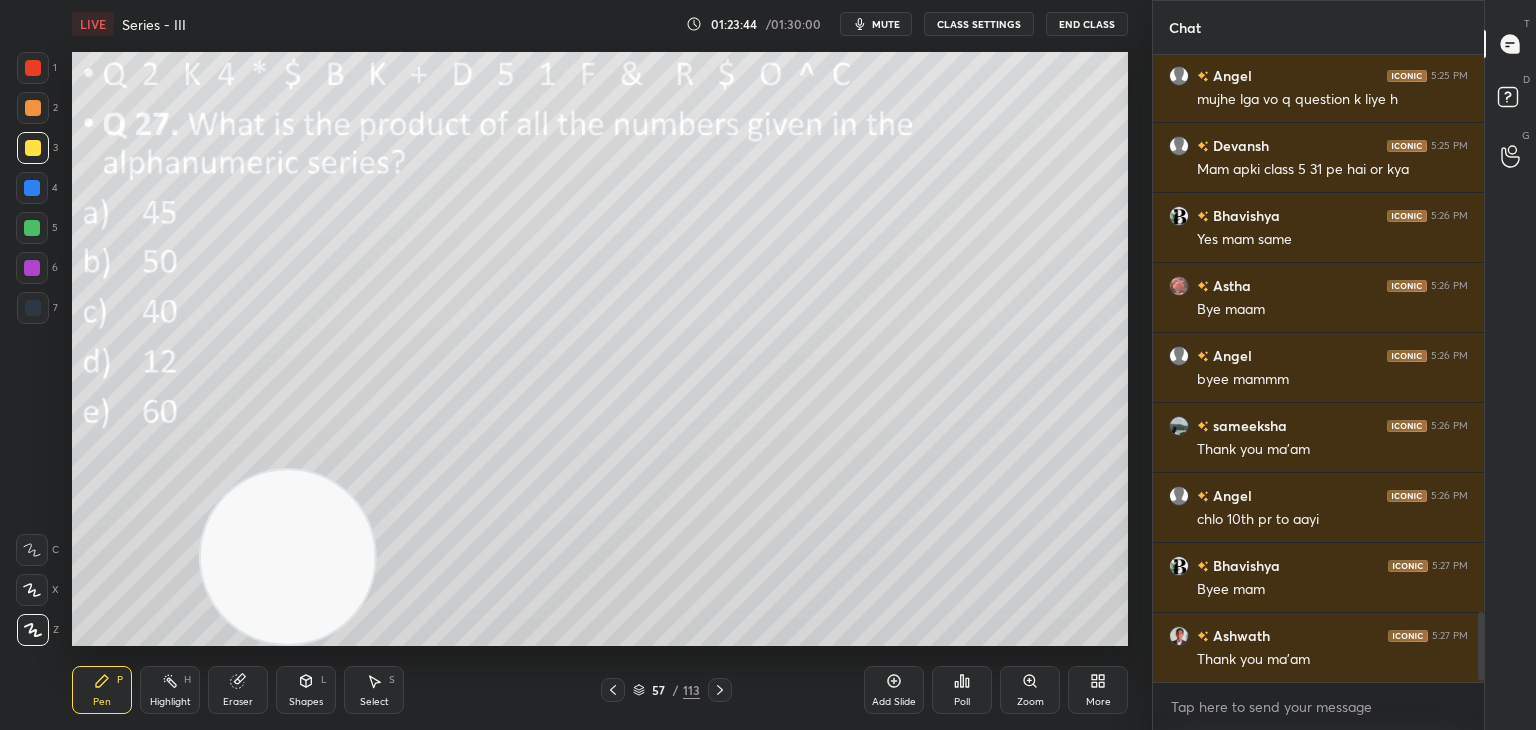 scroll, scrollTop: 5086, scrollLeft: 0, axis: vertical 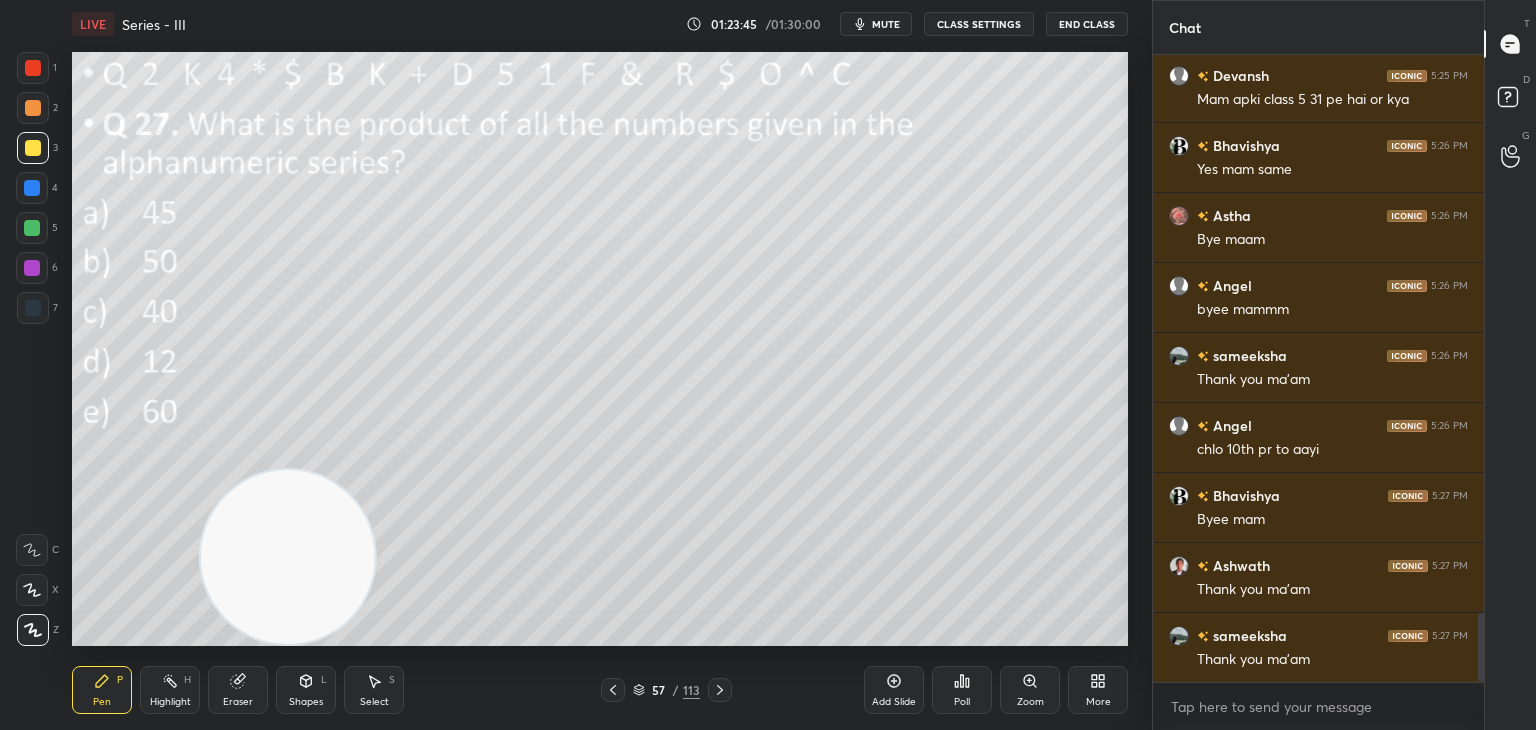 click 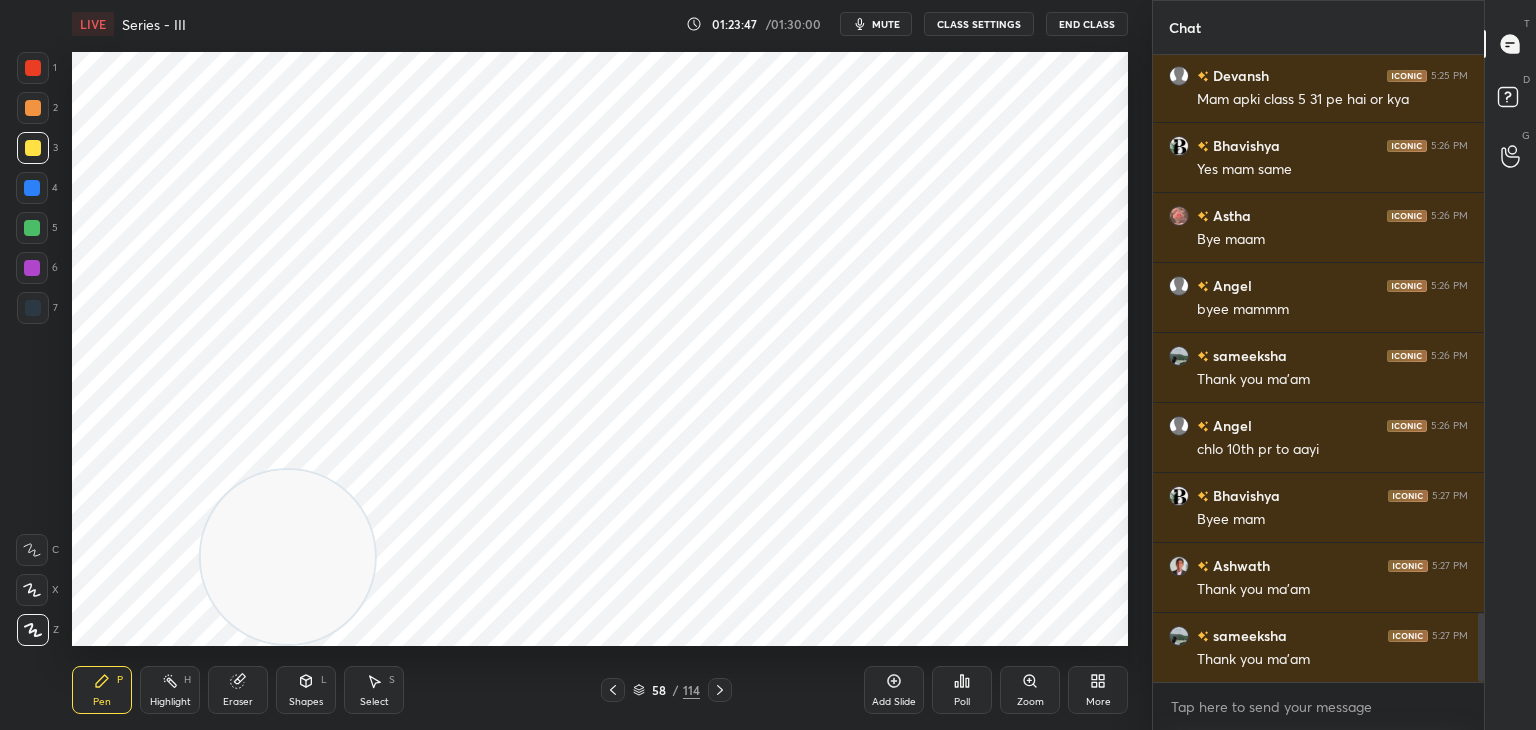 scroll, scrollTop: 5156, scrollLeft: 0, axis: vertical 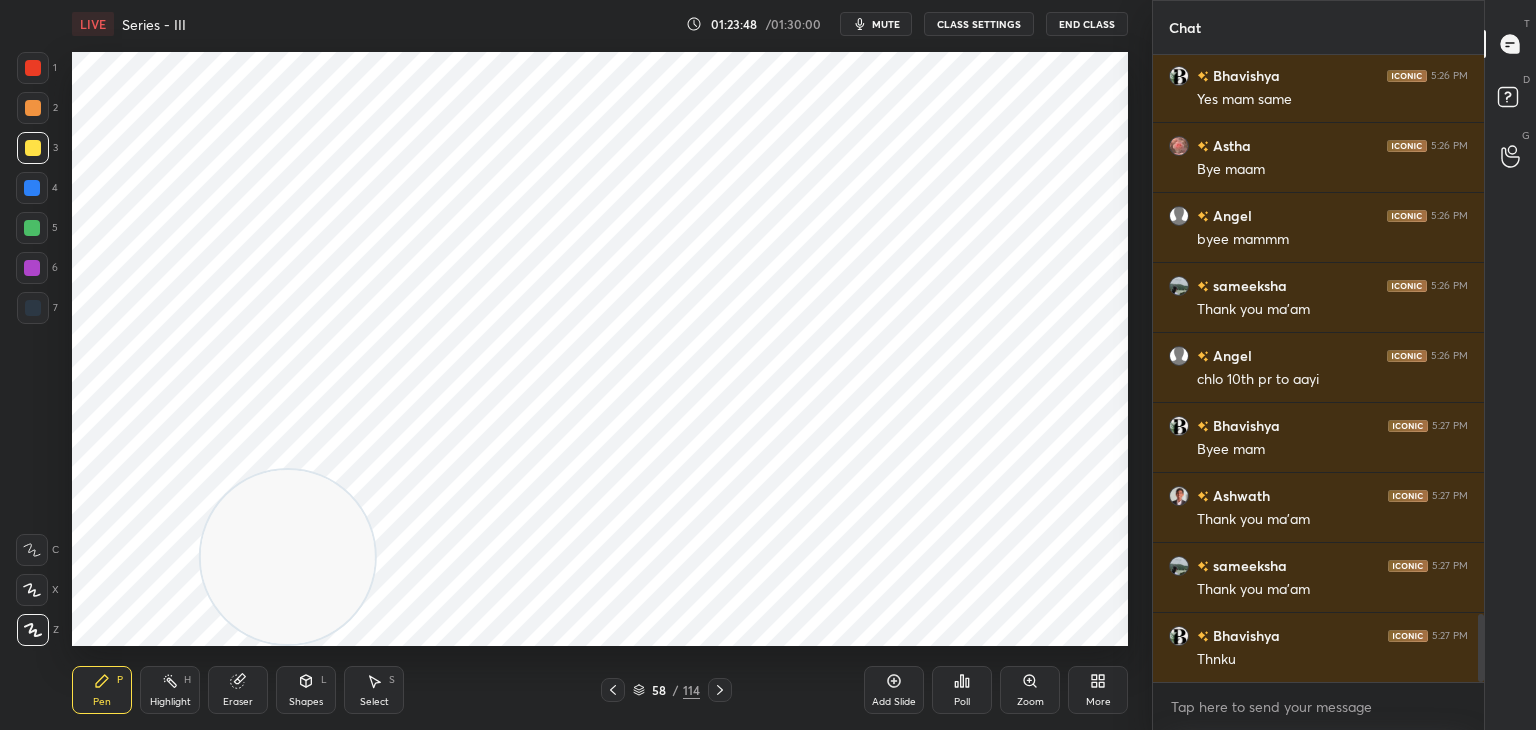 click on "mute" at bounding box center (886, 24) 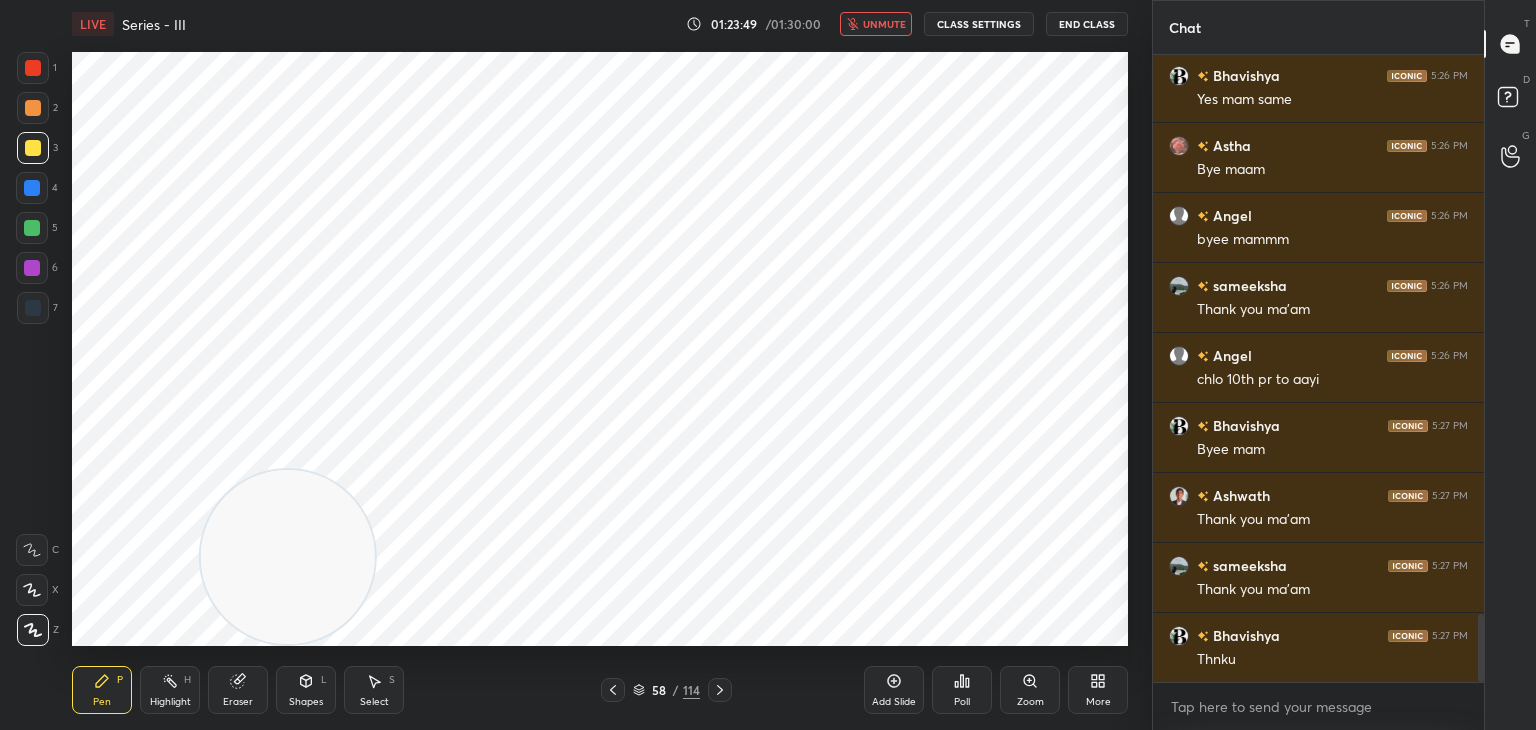 click on "End Class" at bounding box center (1087, 24) 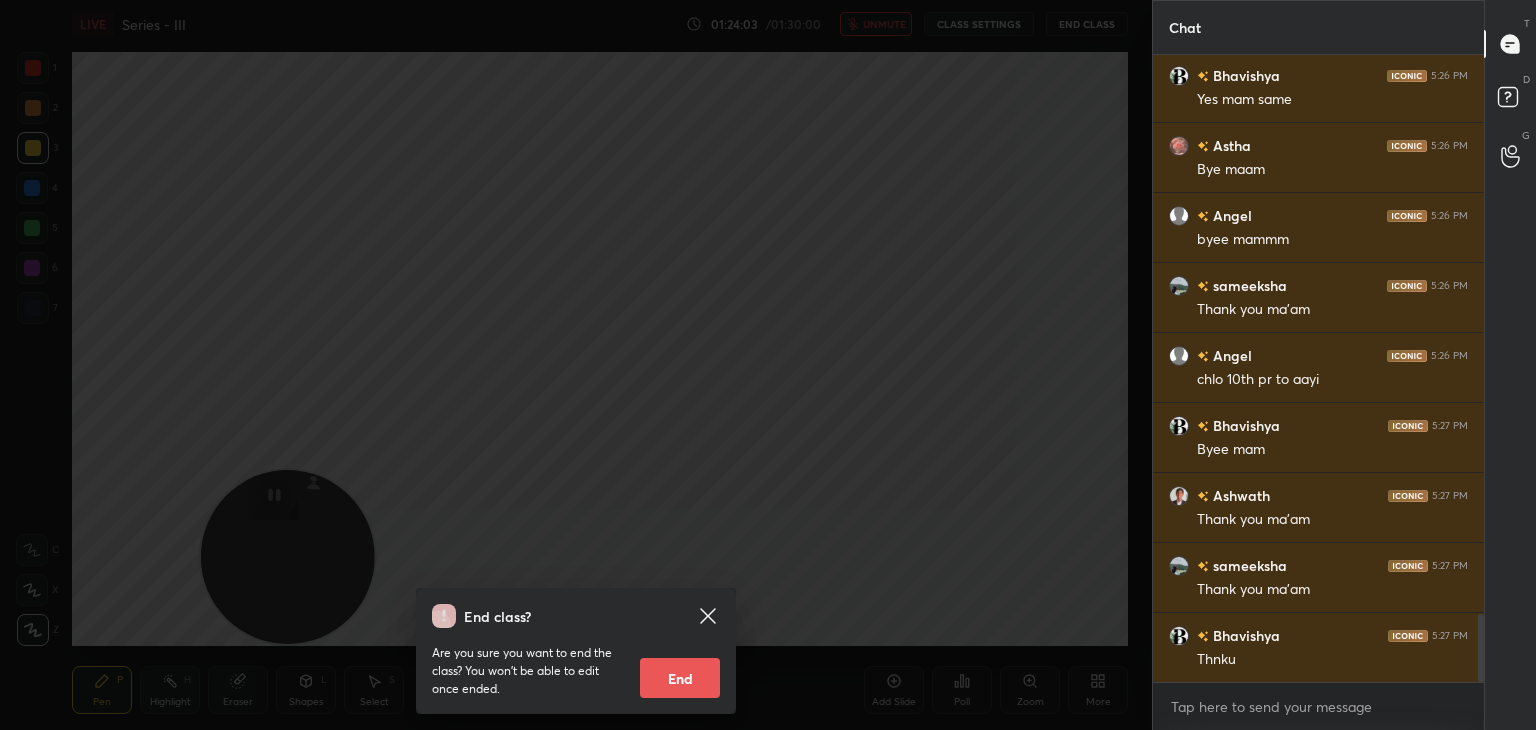 scroll, scrollTop: 5226, scrollLeft: 0, axis: vertical 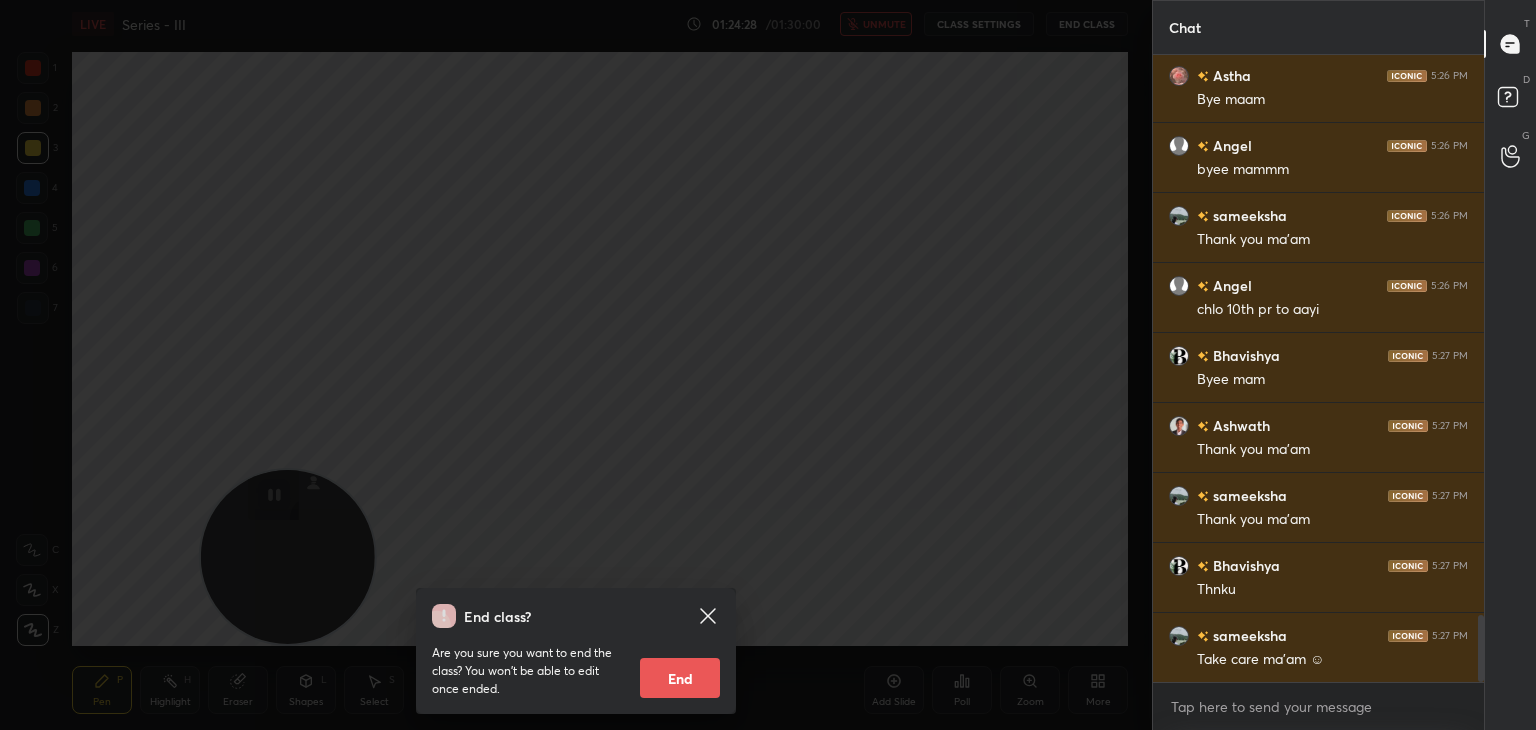 click on "End class? Are you sure you want to end the class? You won’t be able to edit once ended. End" at bounding box center (576, 365) 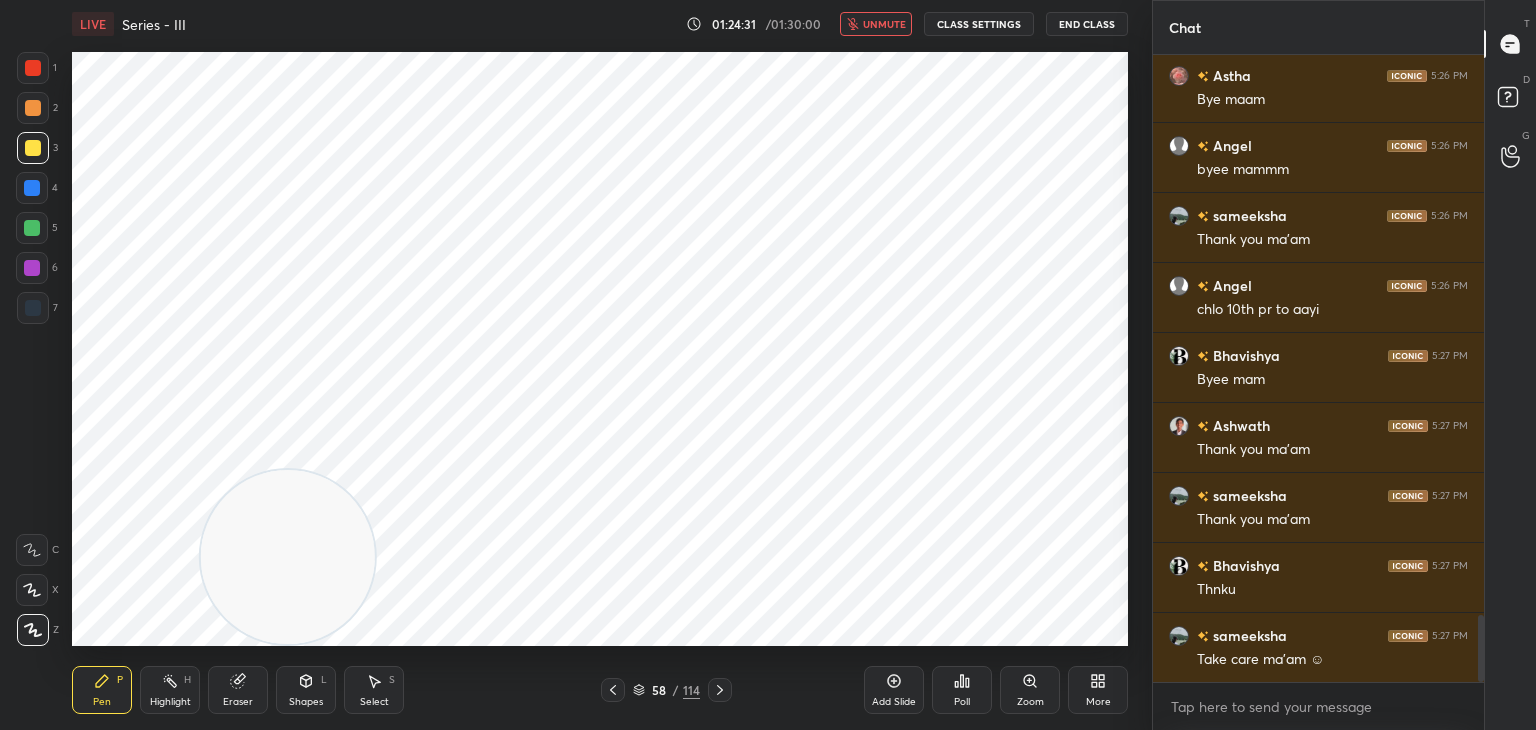 click 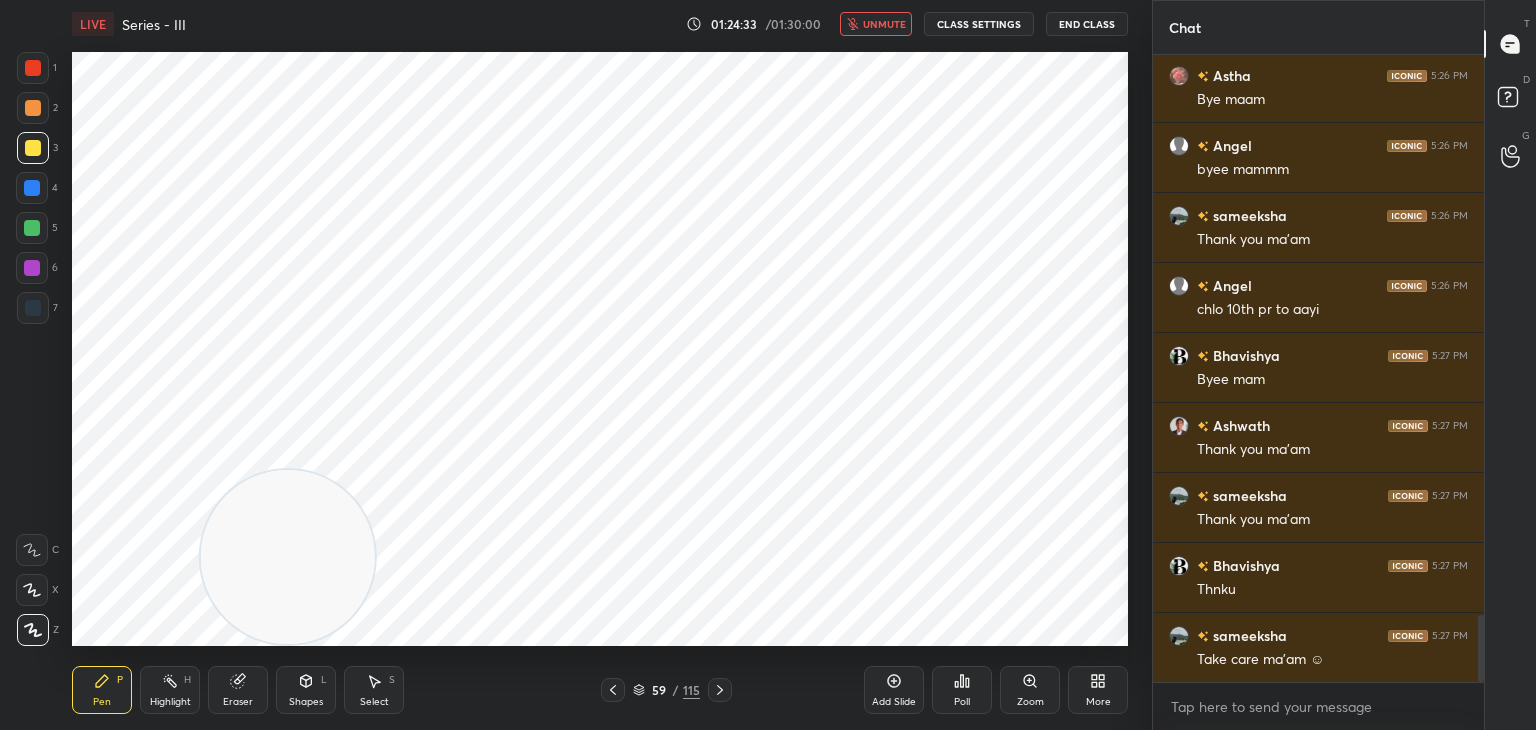 click 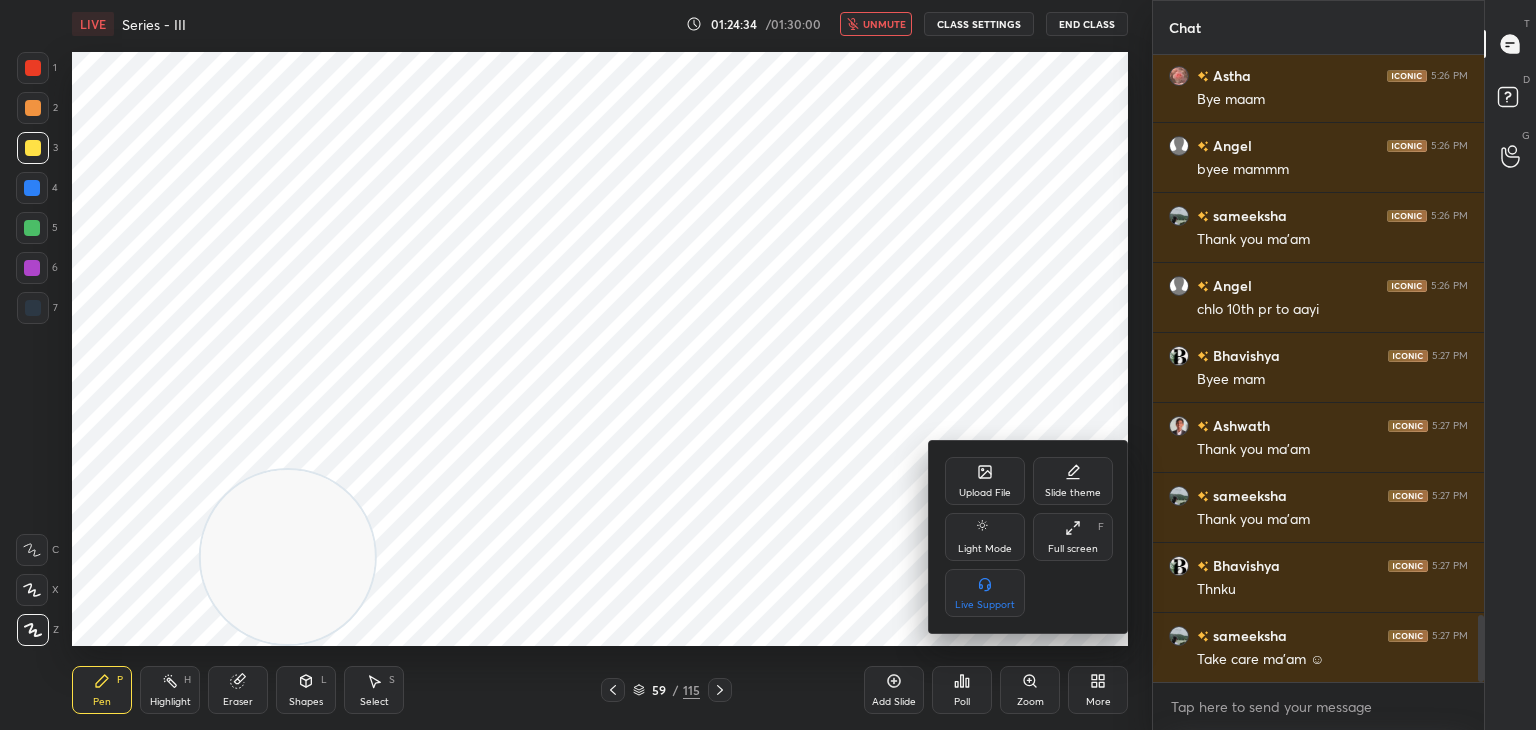 click 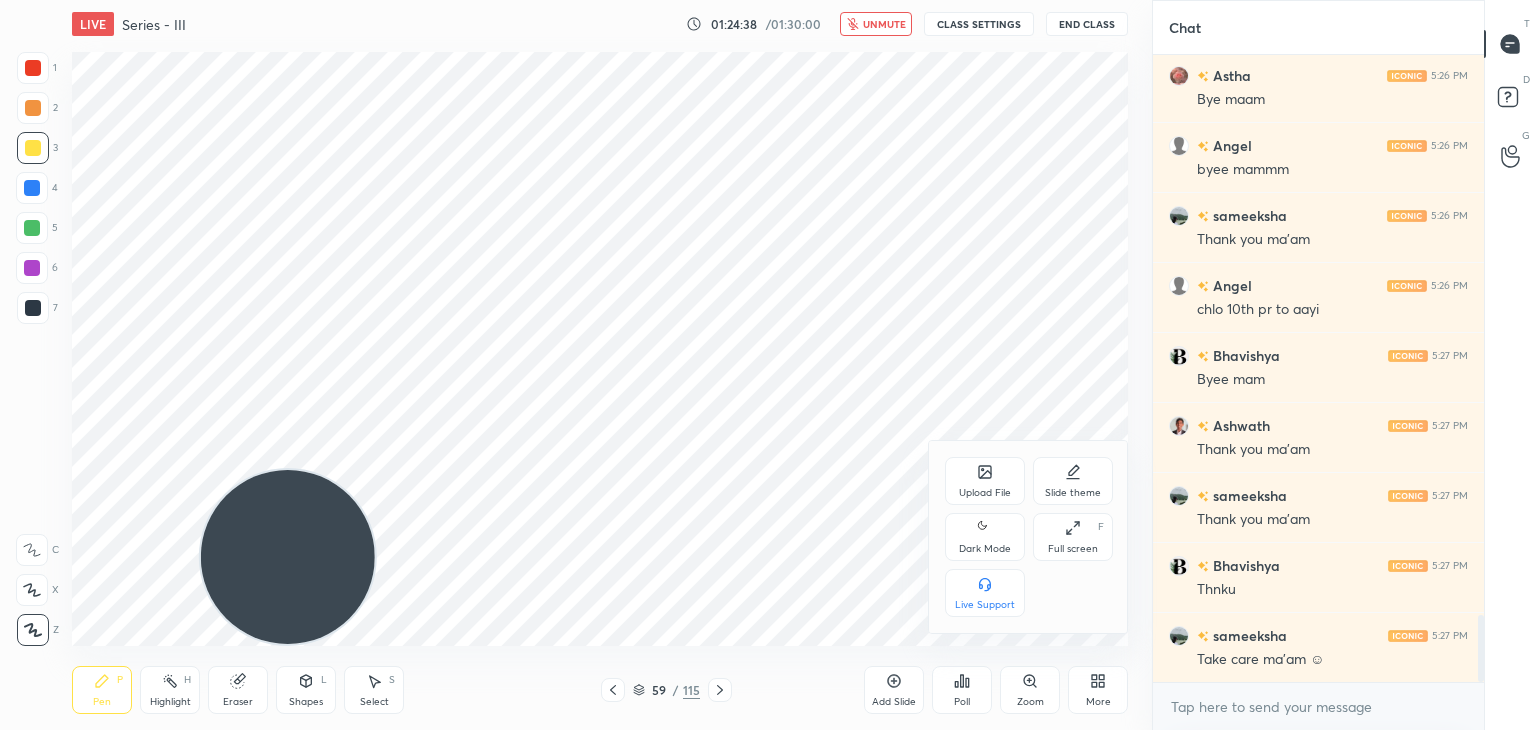 click on "Slide theme" at bounding box center [1073, 493] 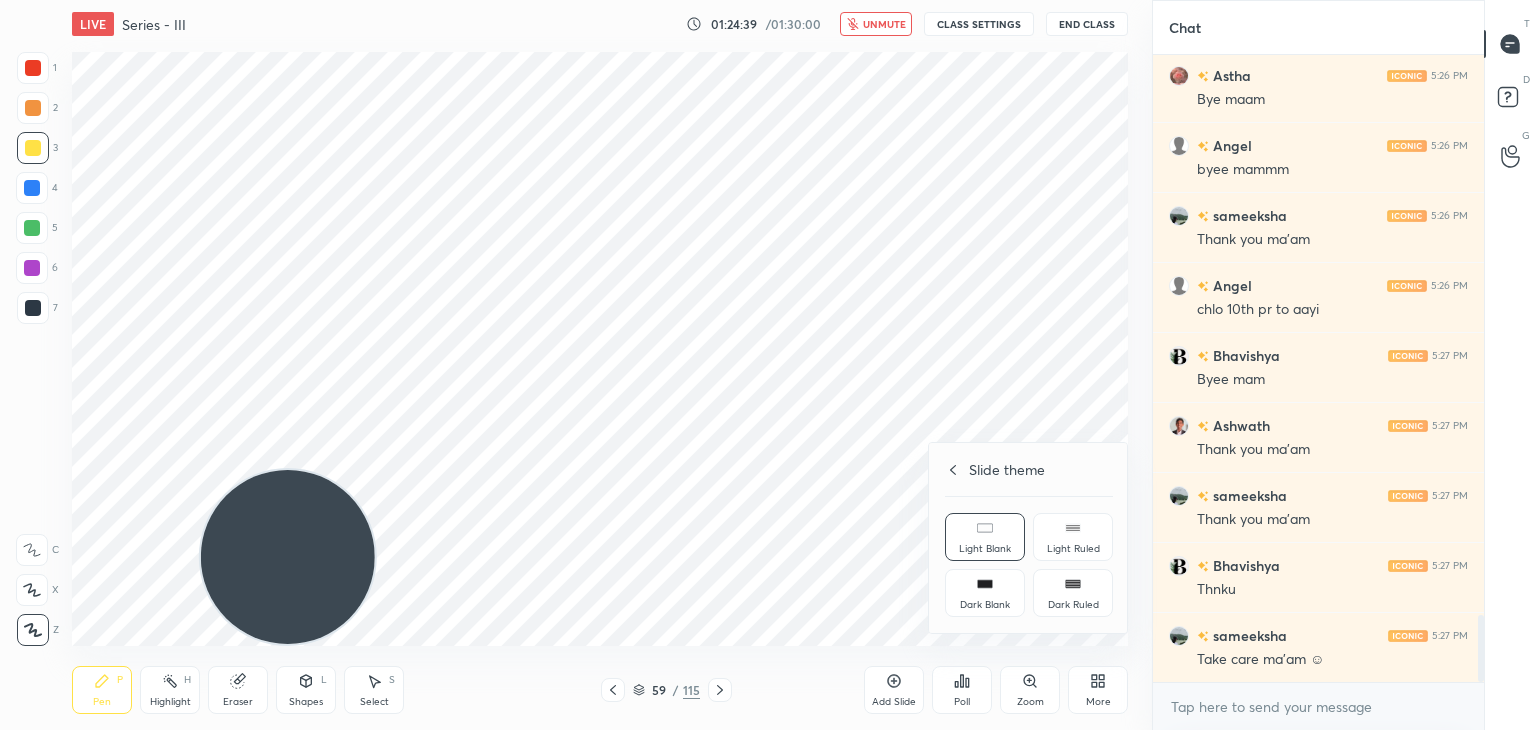 click on "Dark Blank" at bounding box center (985, 605) 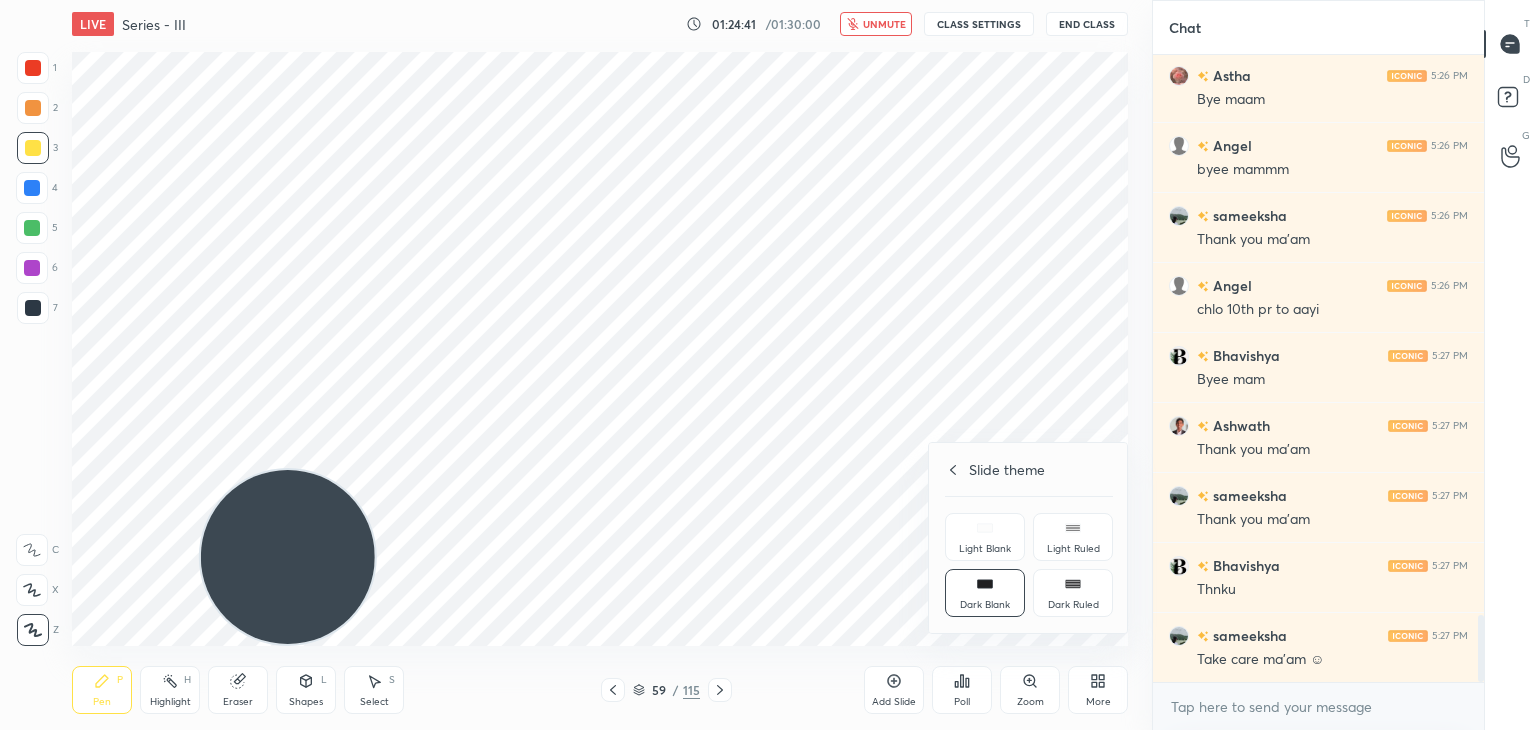 click on "Dark Ruled" at bounding box center [1073, 593] 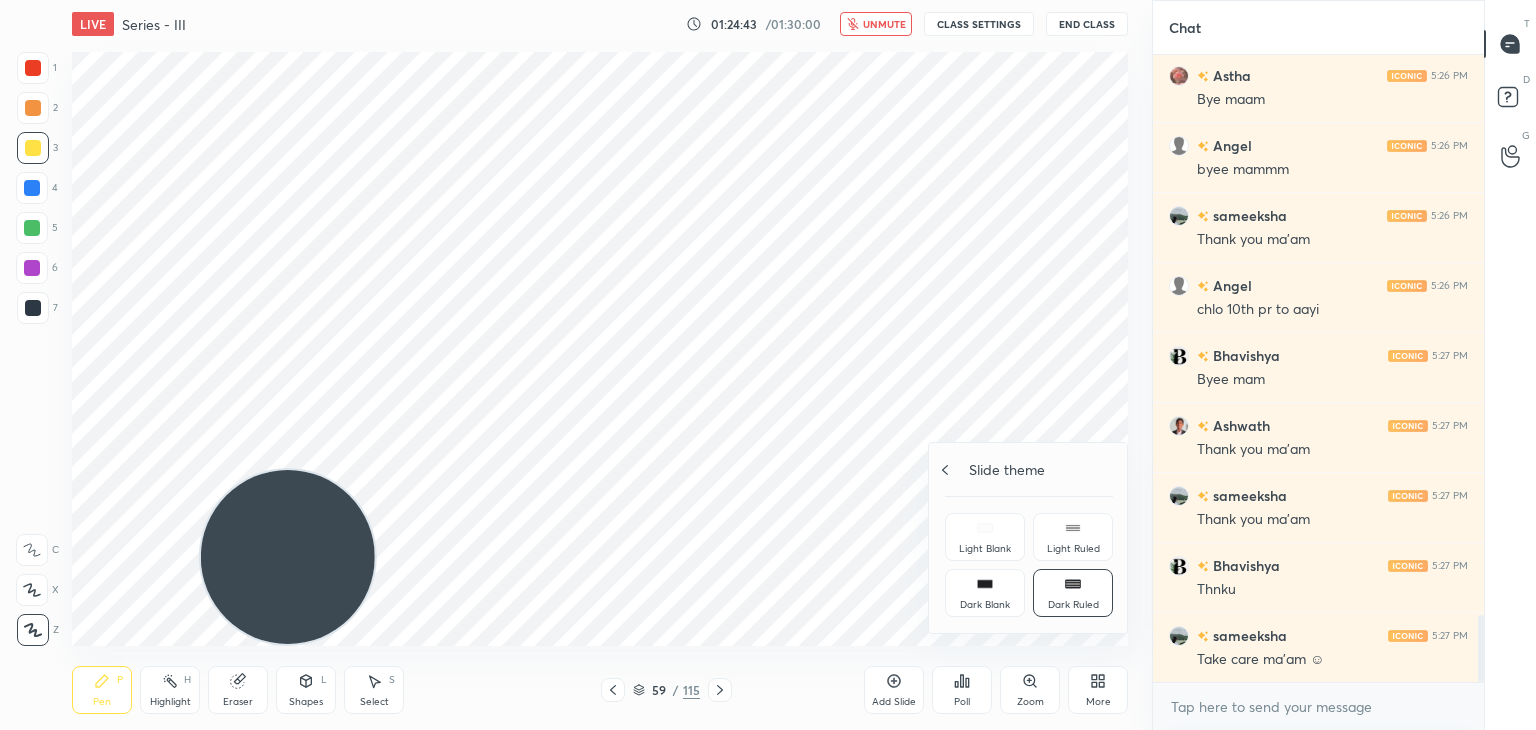 click 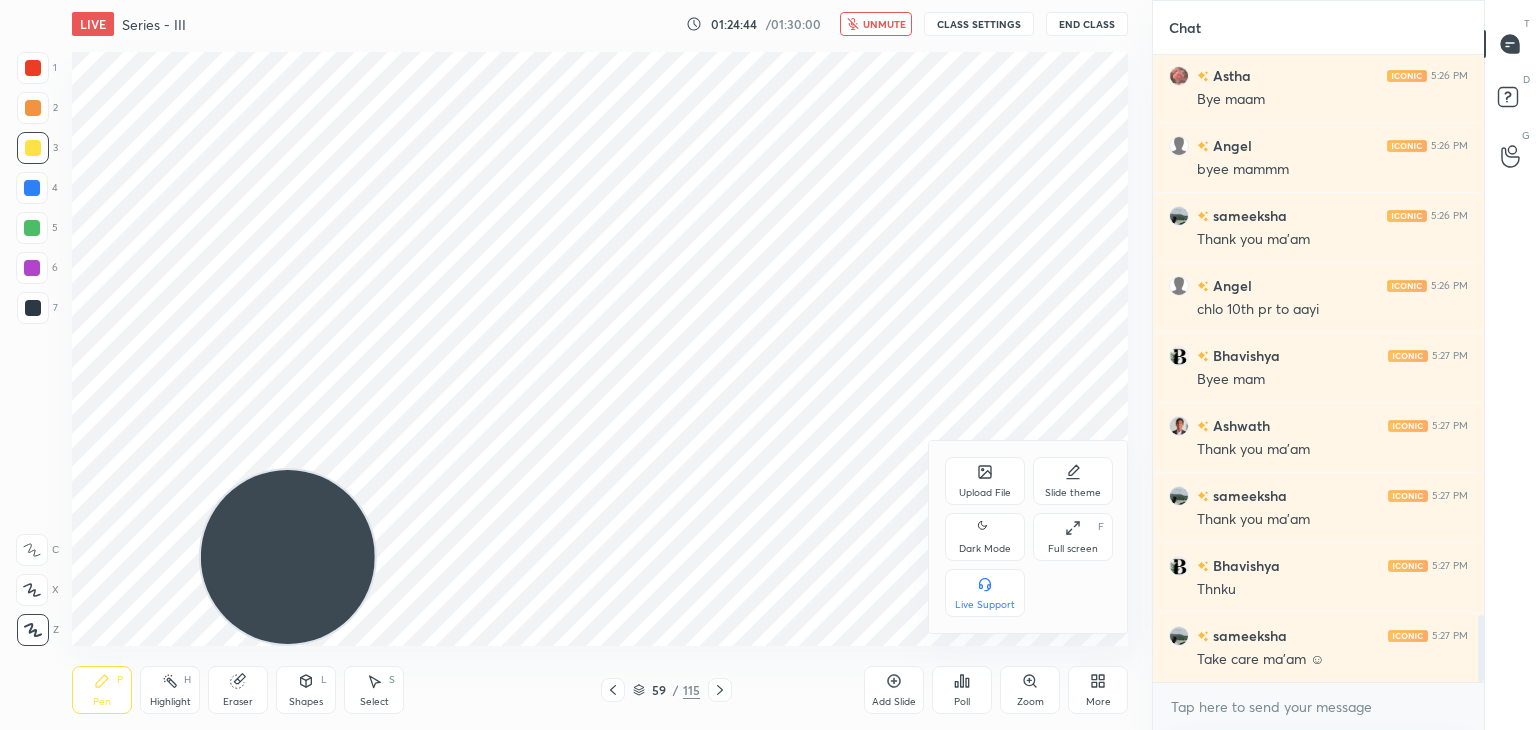 click on "Dark Mode" at bounding box center (985, 549) 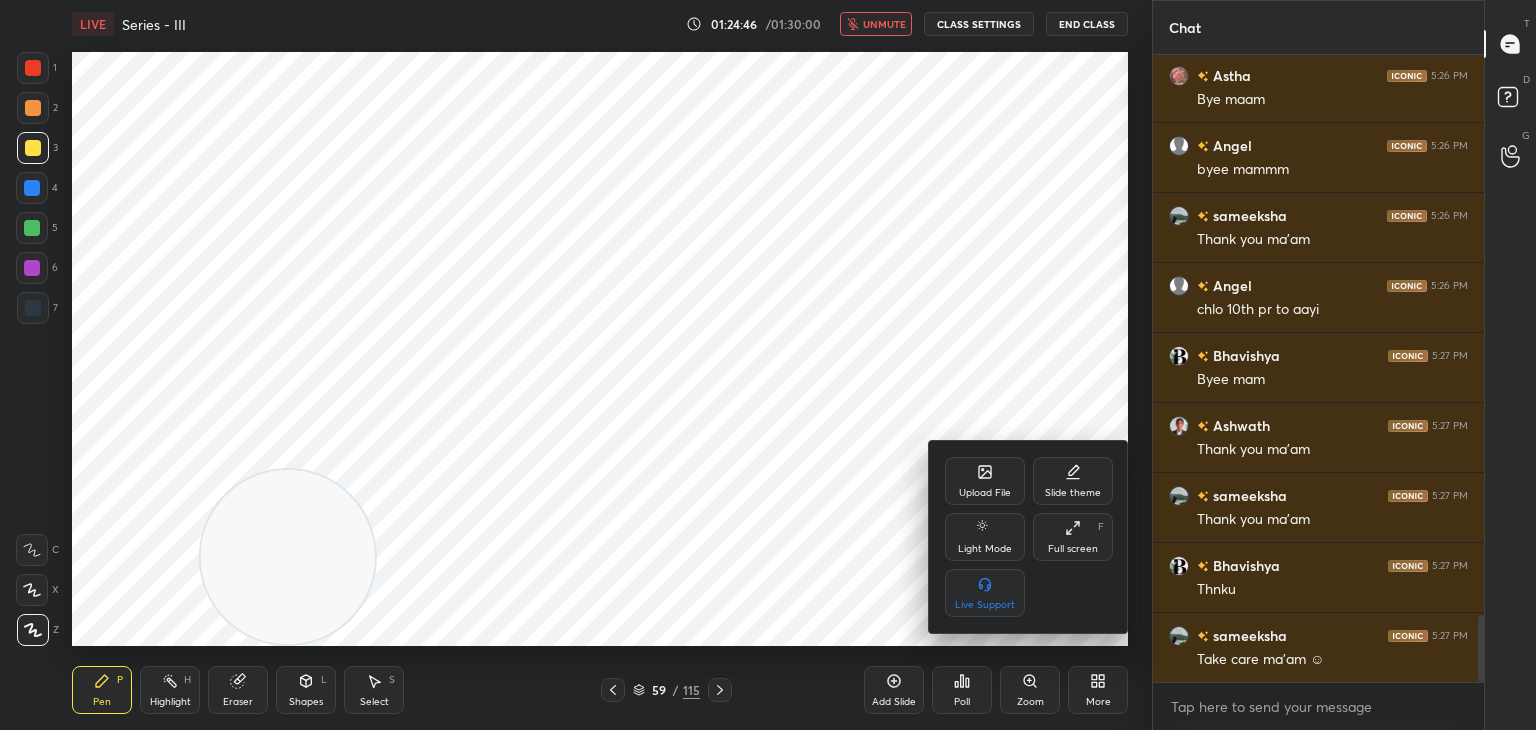 click on "Slide theme" at bounding box center (1073, 481) 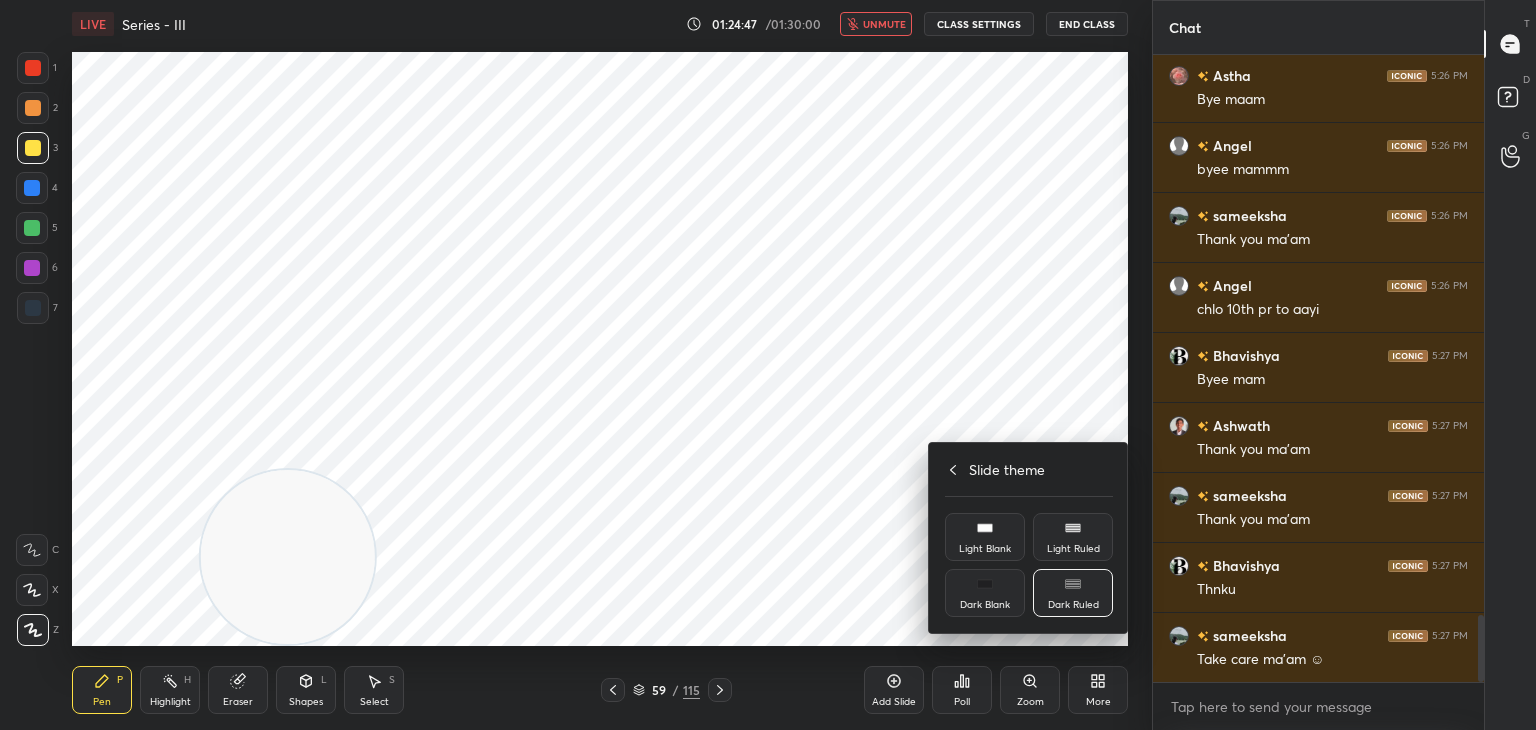 click on "Dark Blank" at bounding box center [985, 593] 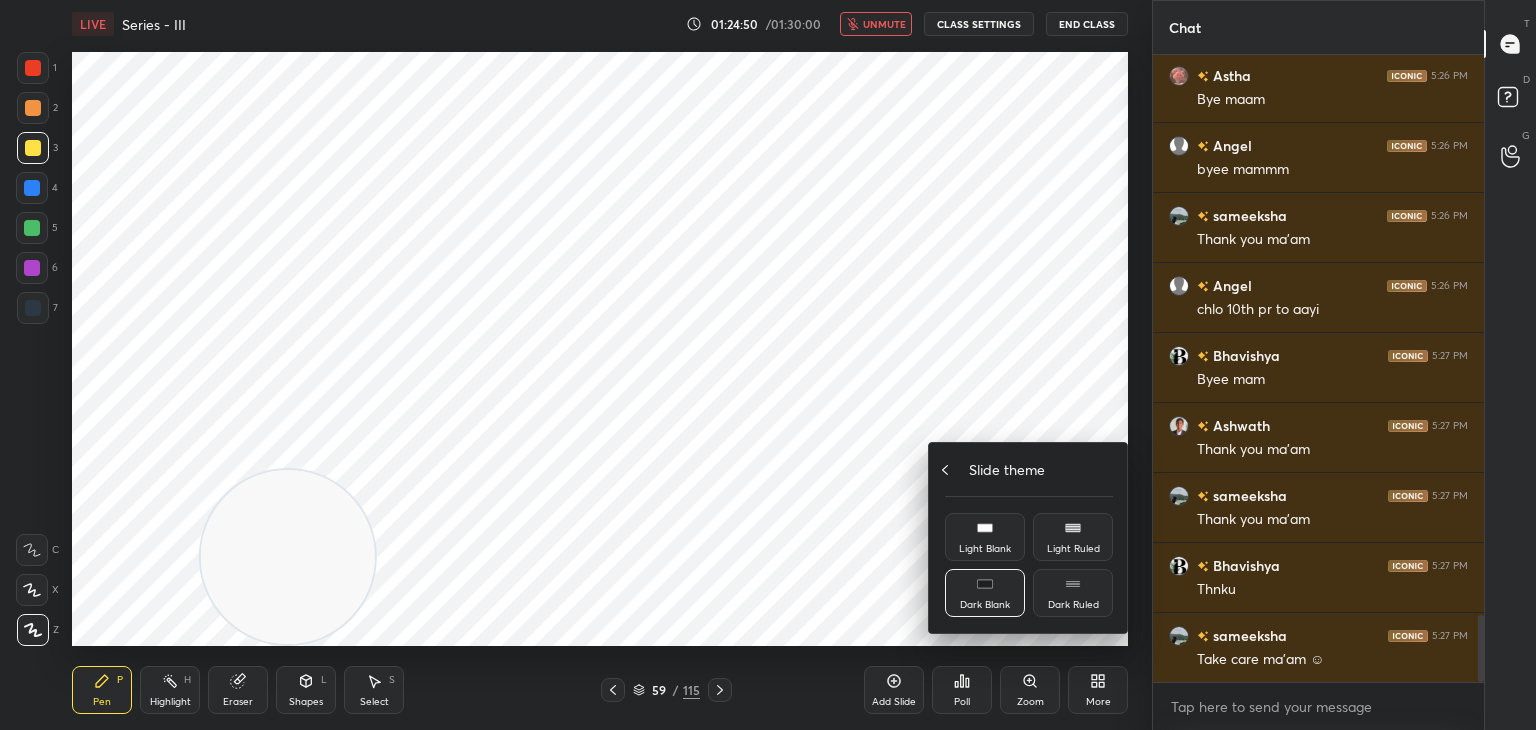 click 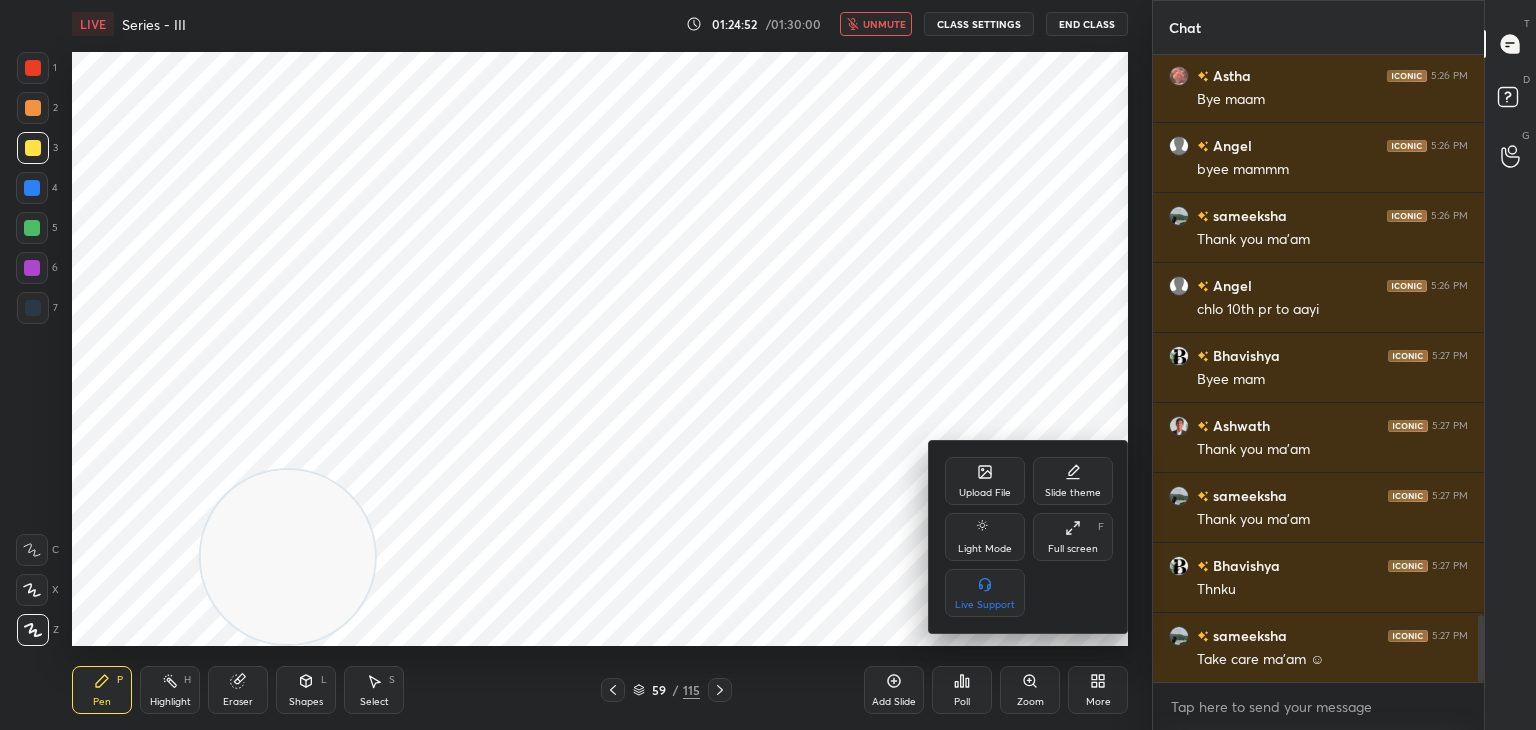 click at bounding box center [768, 365] 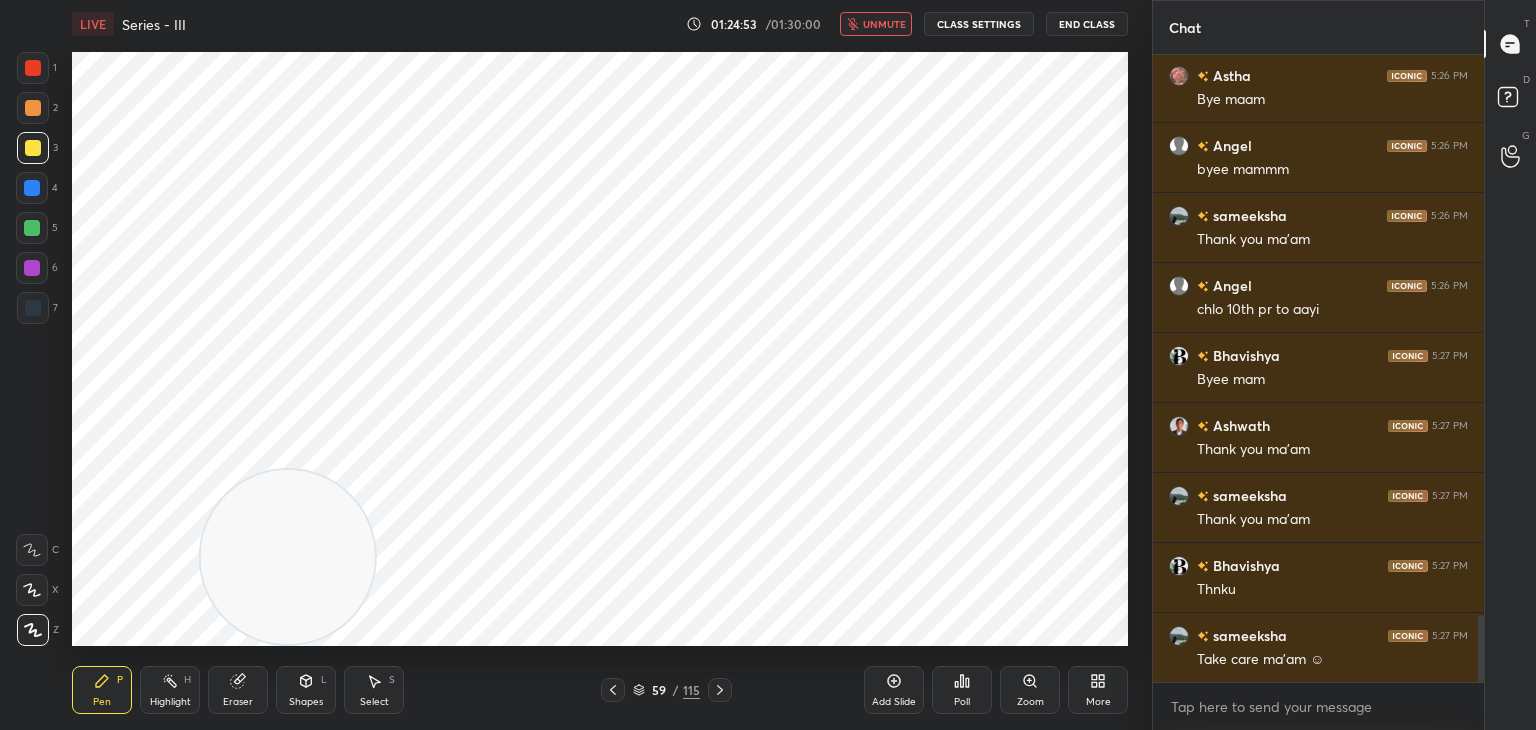 click 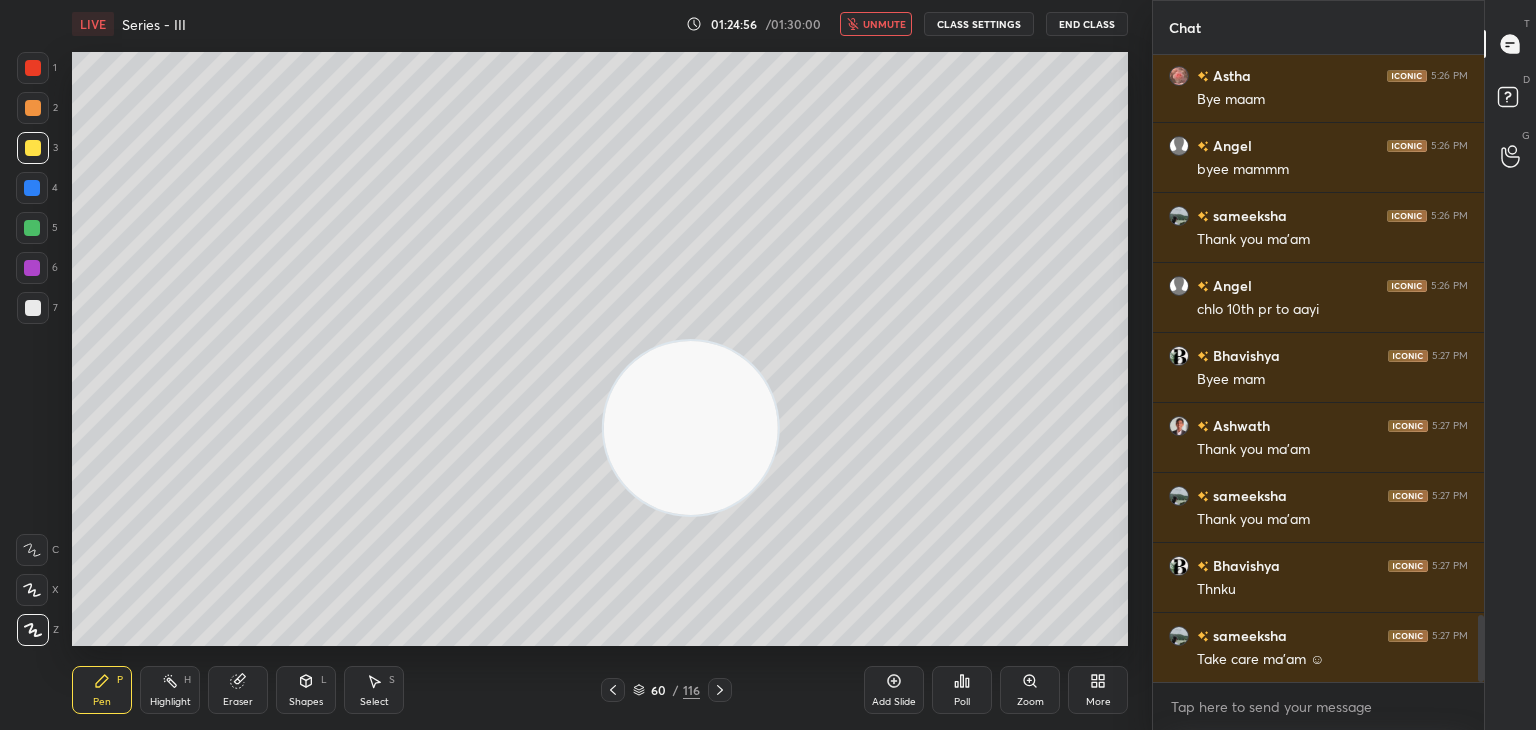 drag, startPoint x: 297, startPoint y: 583, endPoint x: 1091, endPoint y: 307, distance: 840.6022 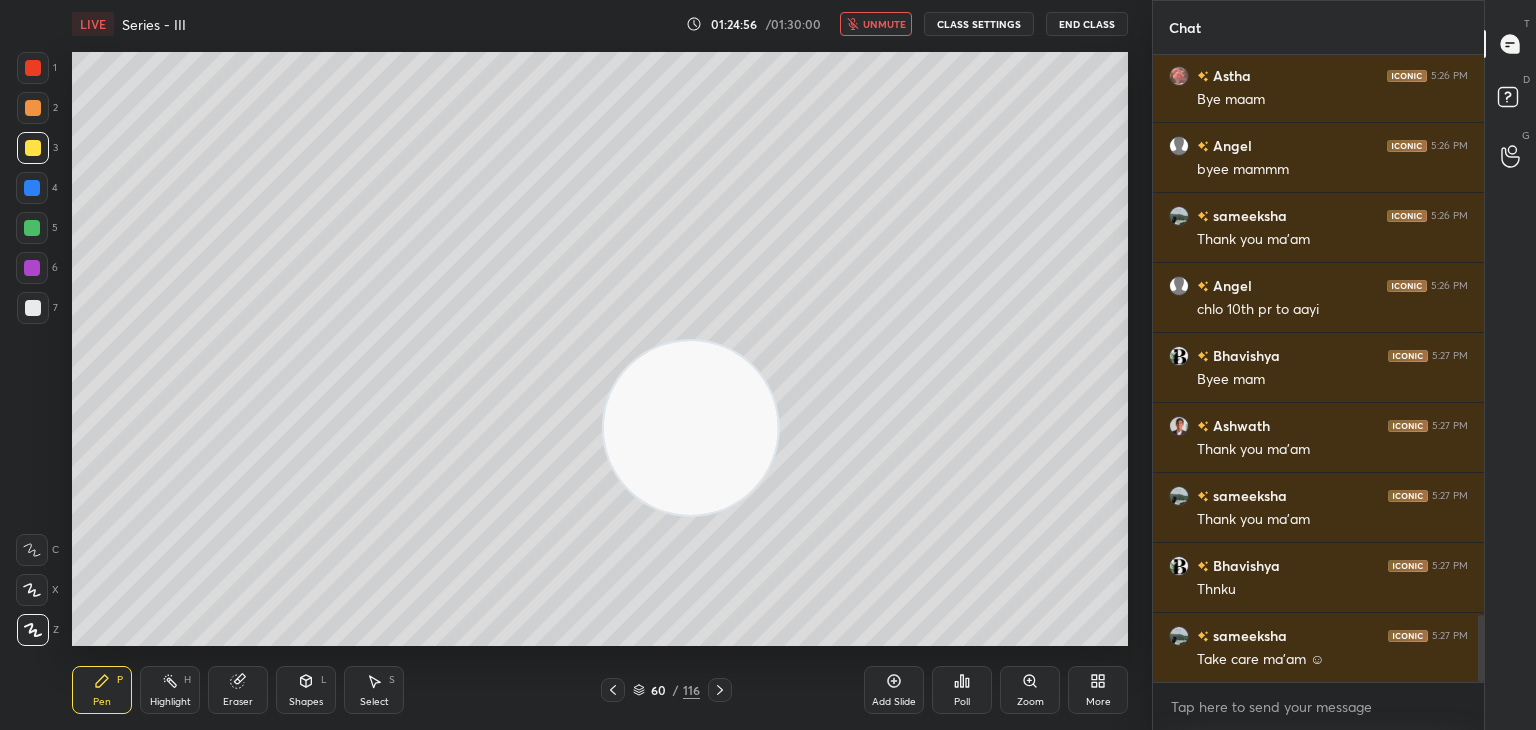click at bounding box center [691, 428] 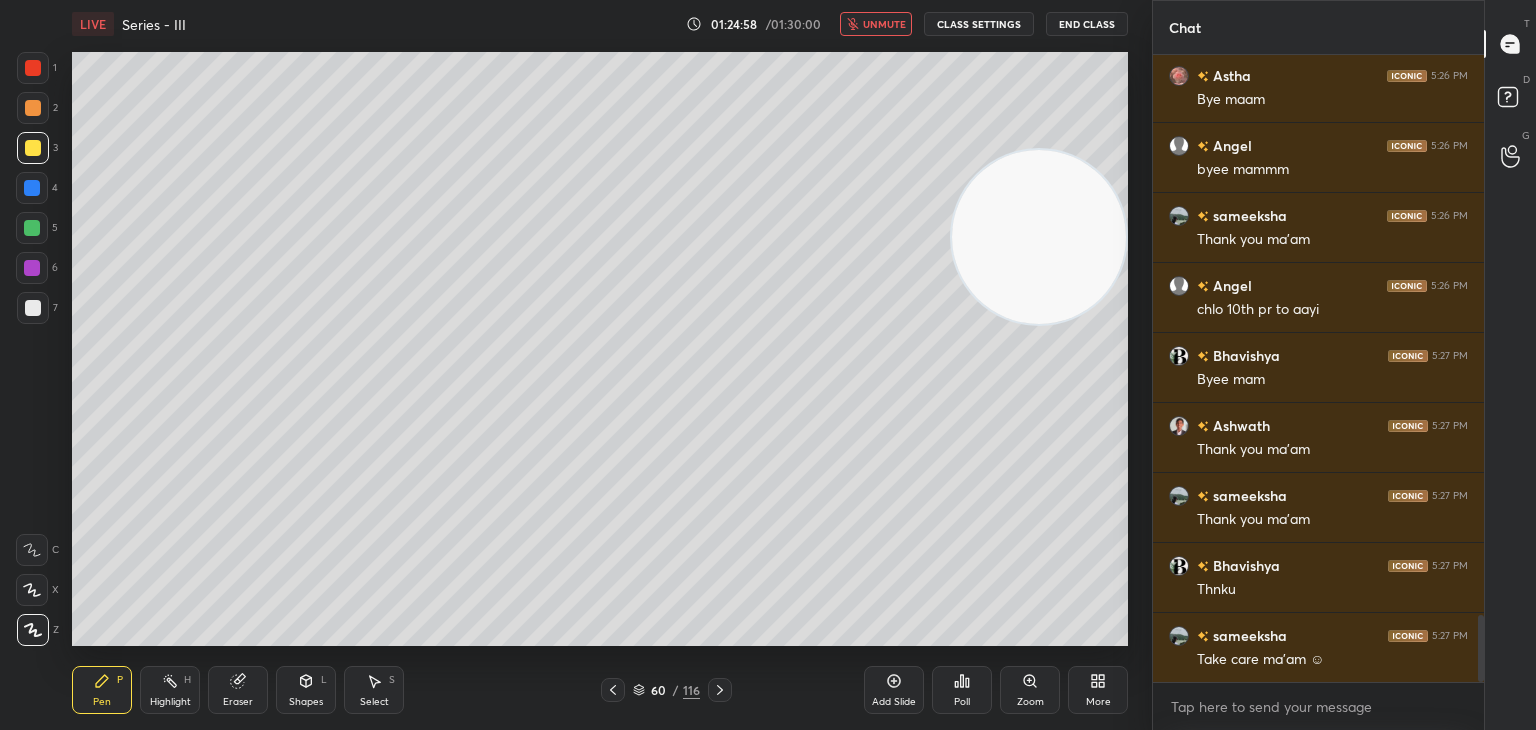 drag, startPoint x: 1033, startPoint y: 281, endPoint x: 1065, endPoint y: 207, distance: 80.622574 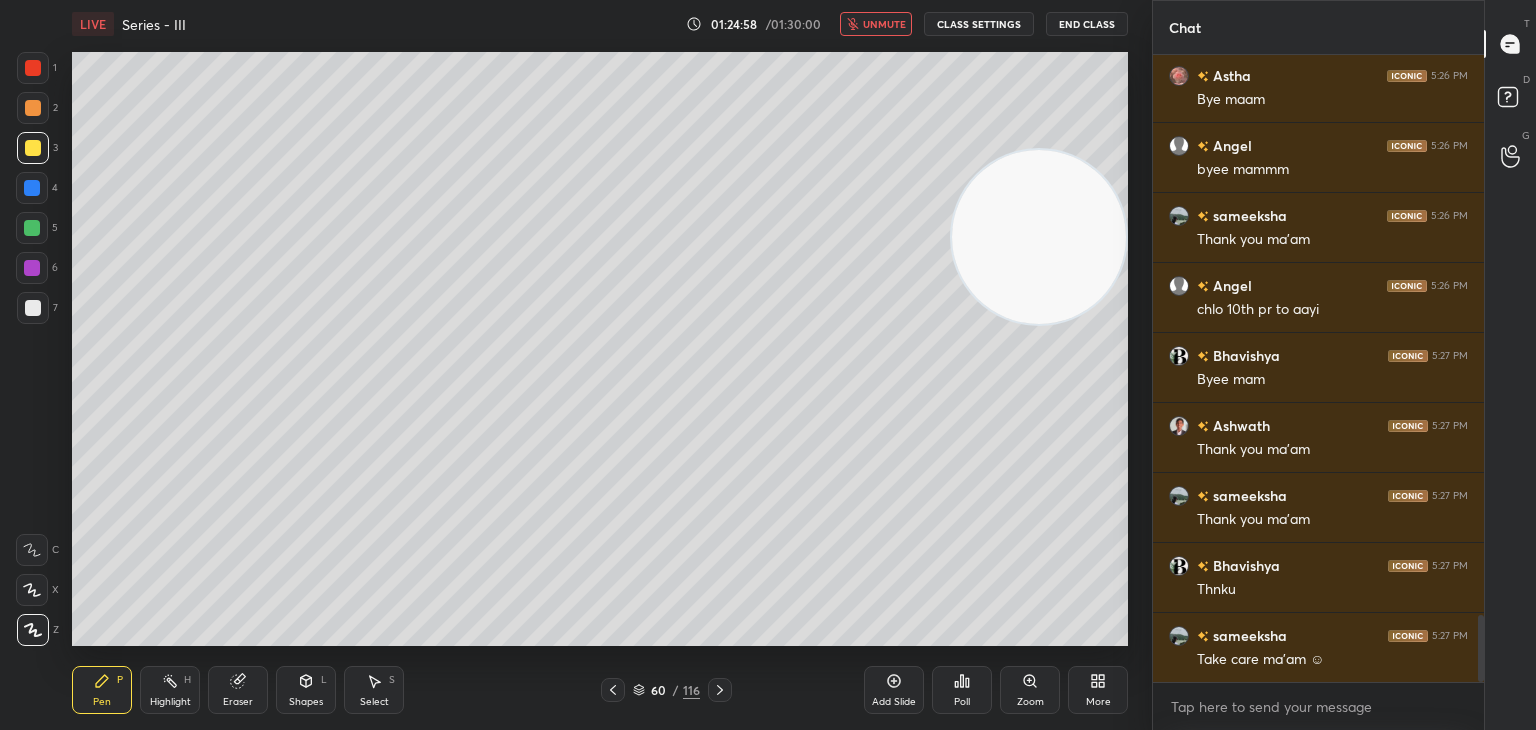 click at bounding box center (1039, 237) 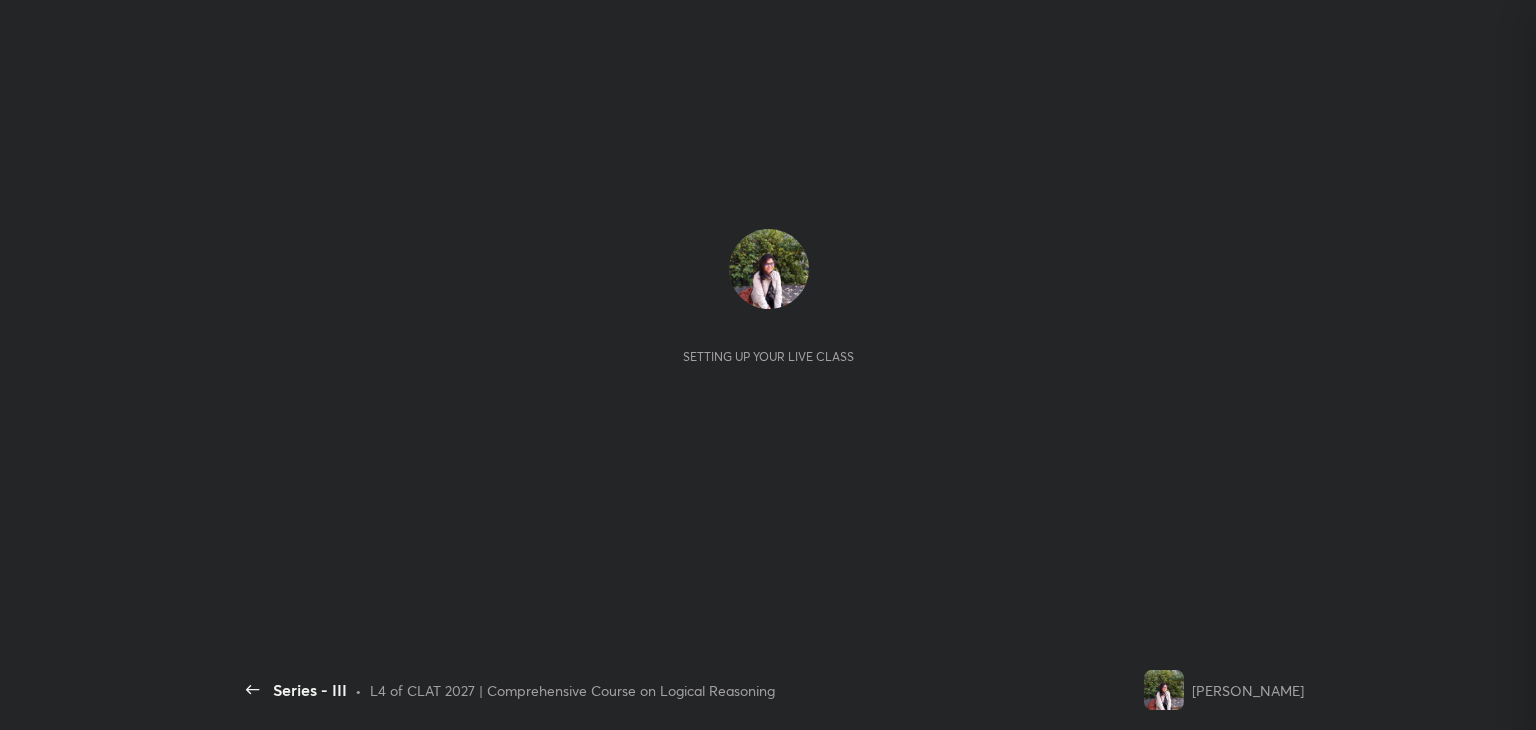 scroll, scrollTop: 0, scrollLeft: 0, axis: both 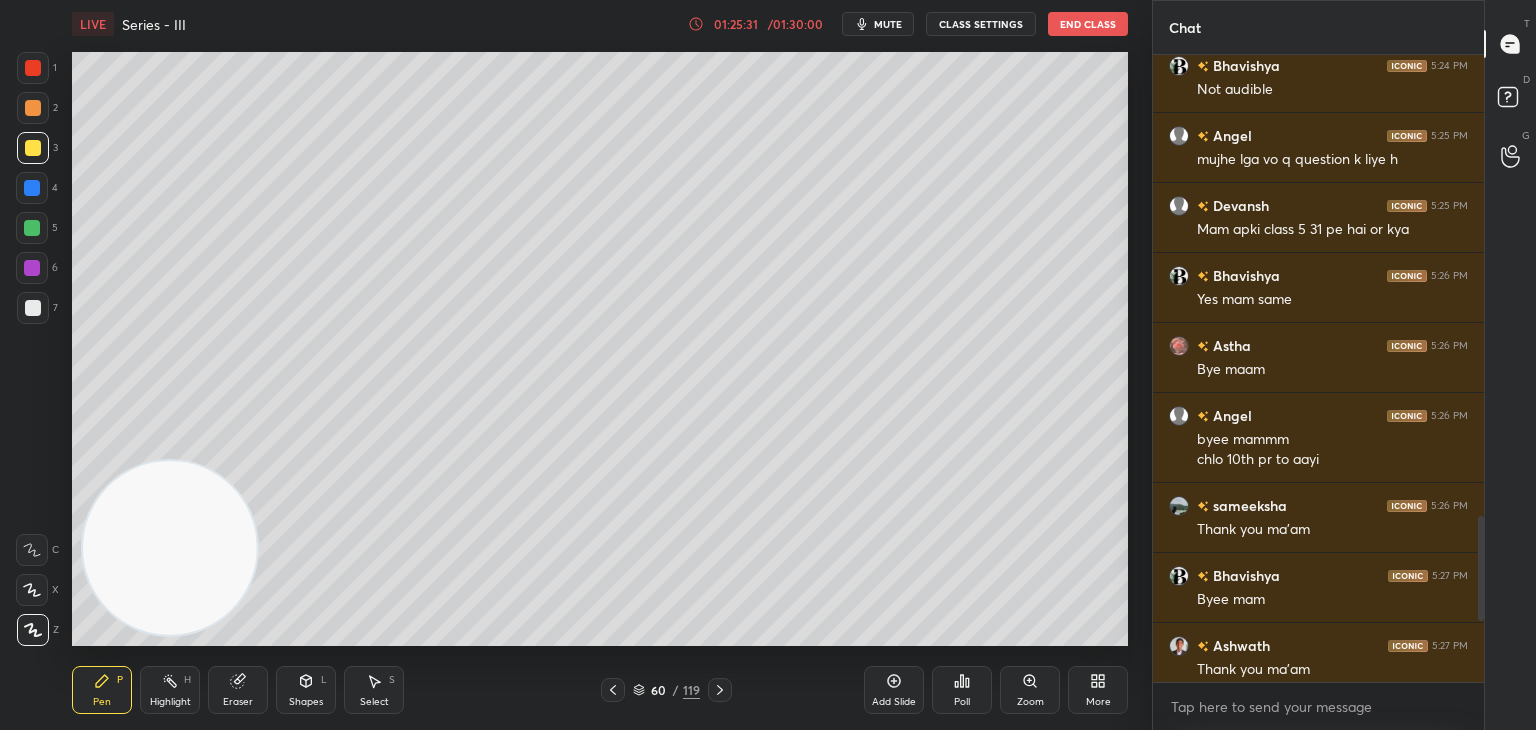 click on "mute" at bounding box center [878, 24] 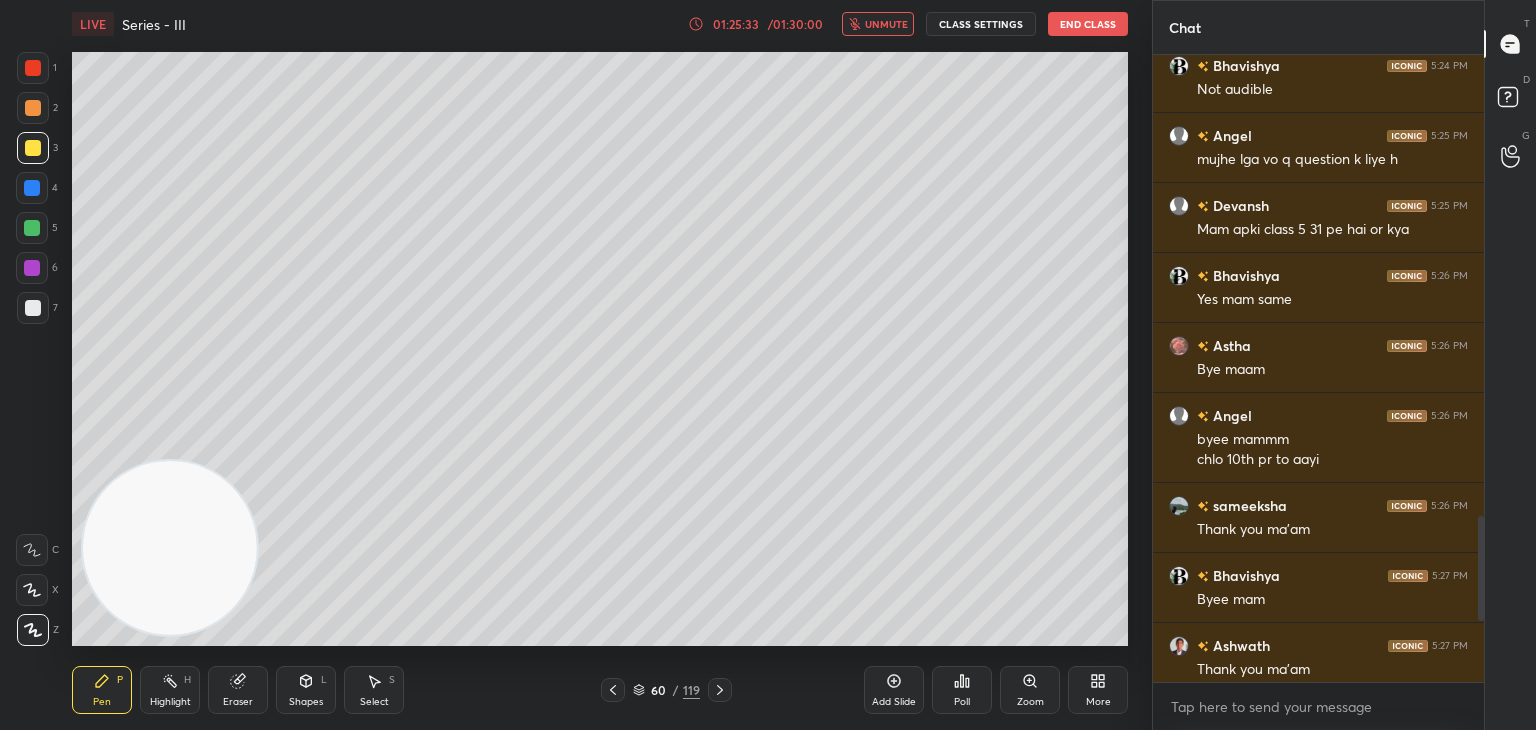 click 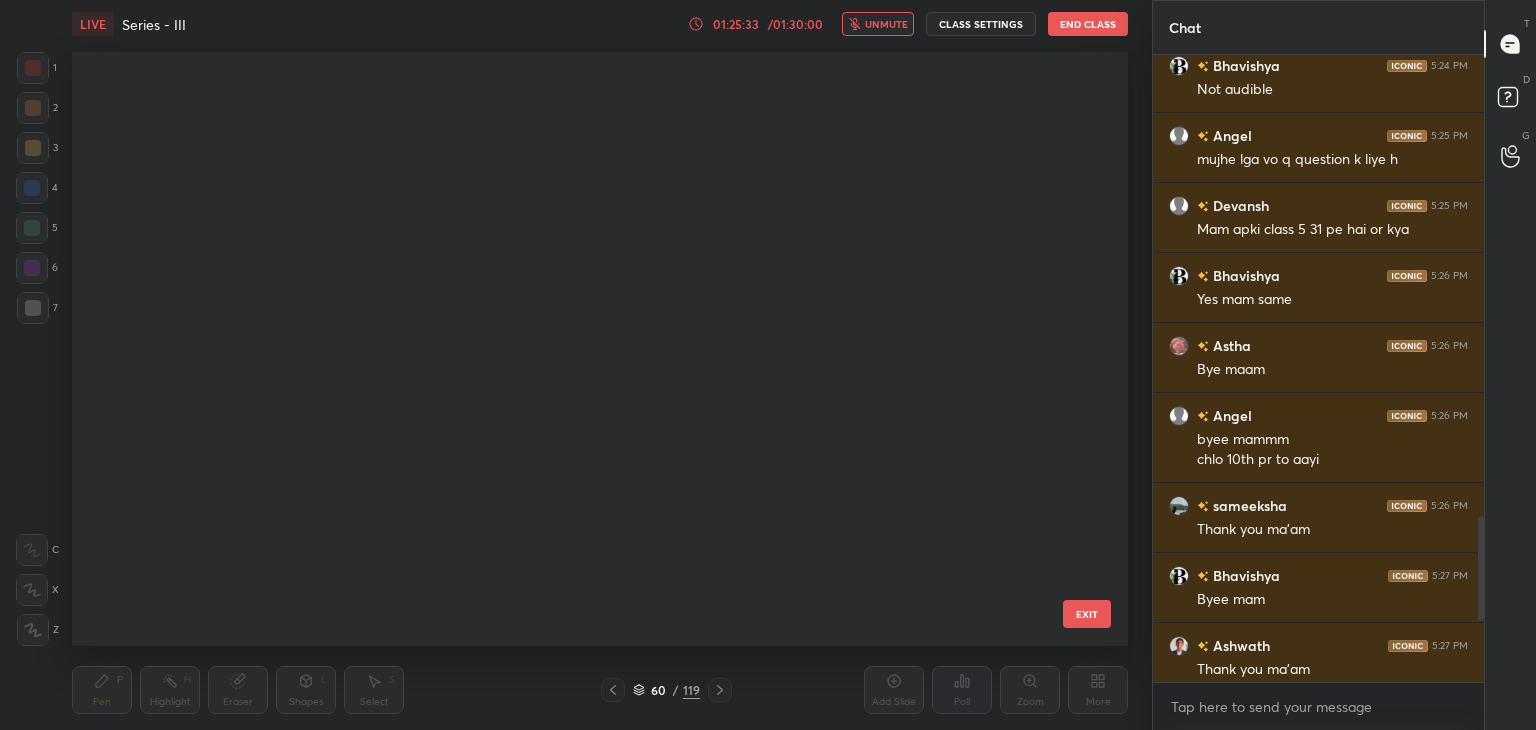 scroll, scrollTop: 3066, scrollLeft: 0, axis: vertical 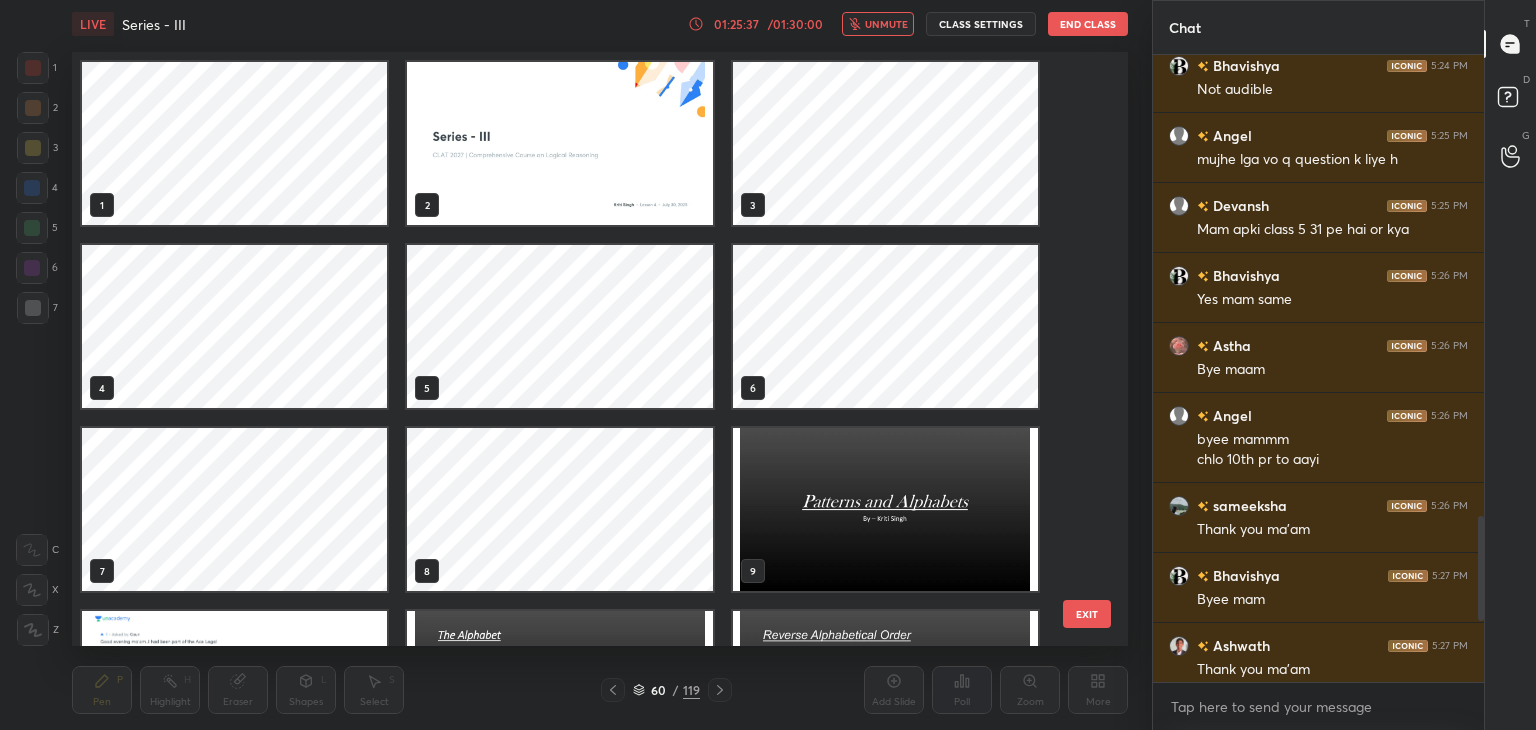 click at bounding box center (885, 509) 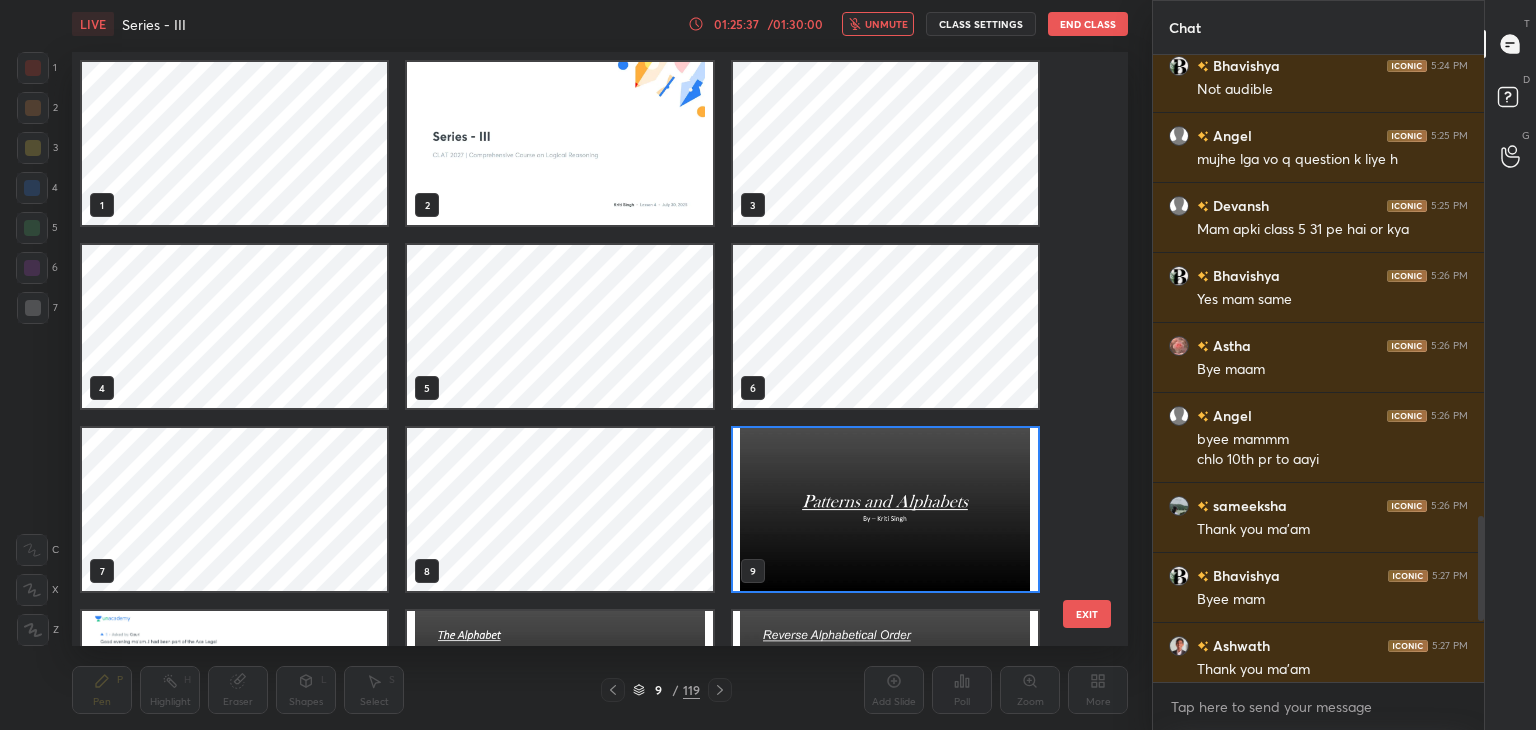 click at bounding box center [885, 509] 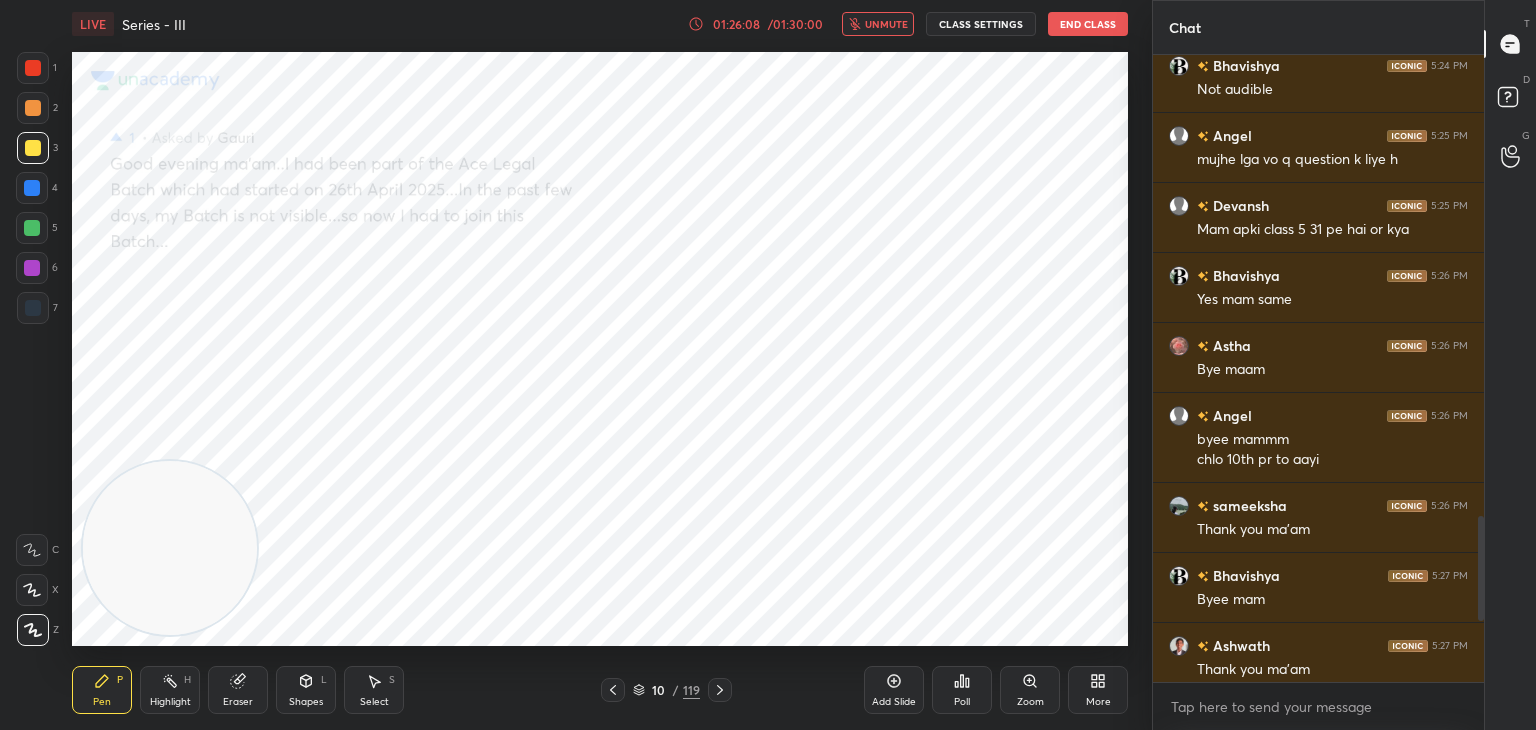 scroll, scrollTop: 2356, scrollLeft: 0, axis: vertical 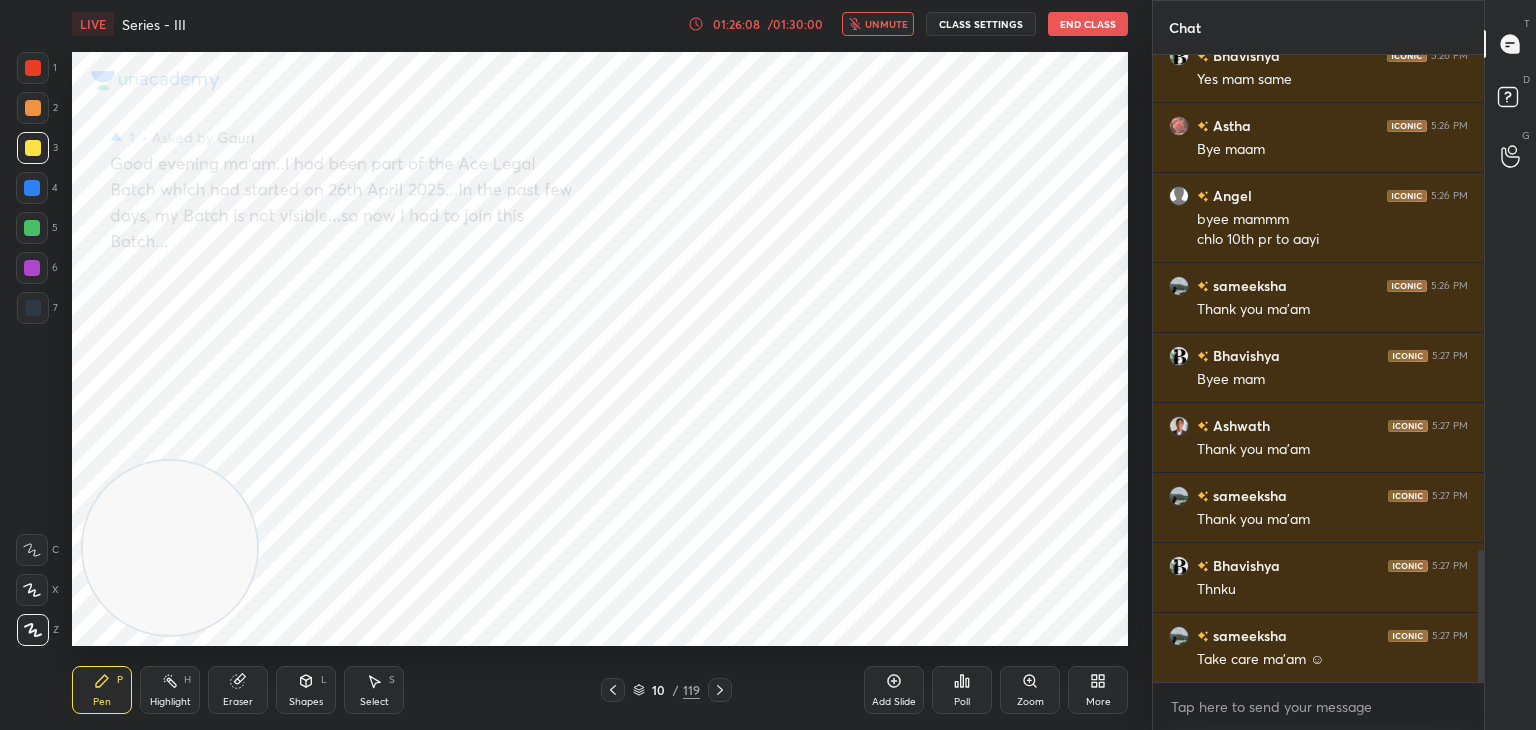 drag, startPoint x: 1479, startPoint y: 532, endPoint x: 1487, endPoint y: 628, distance: 96.332756 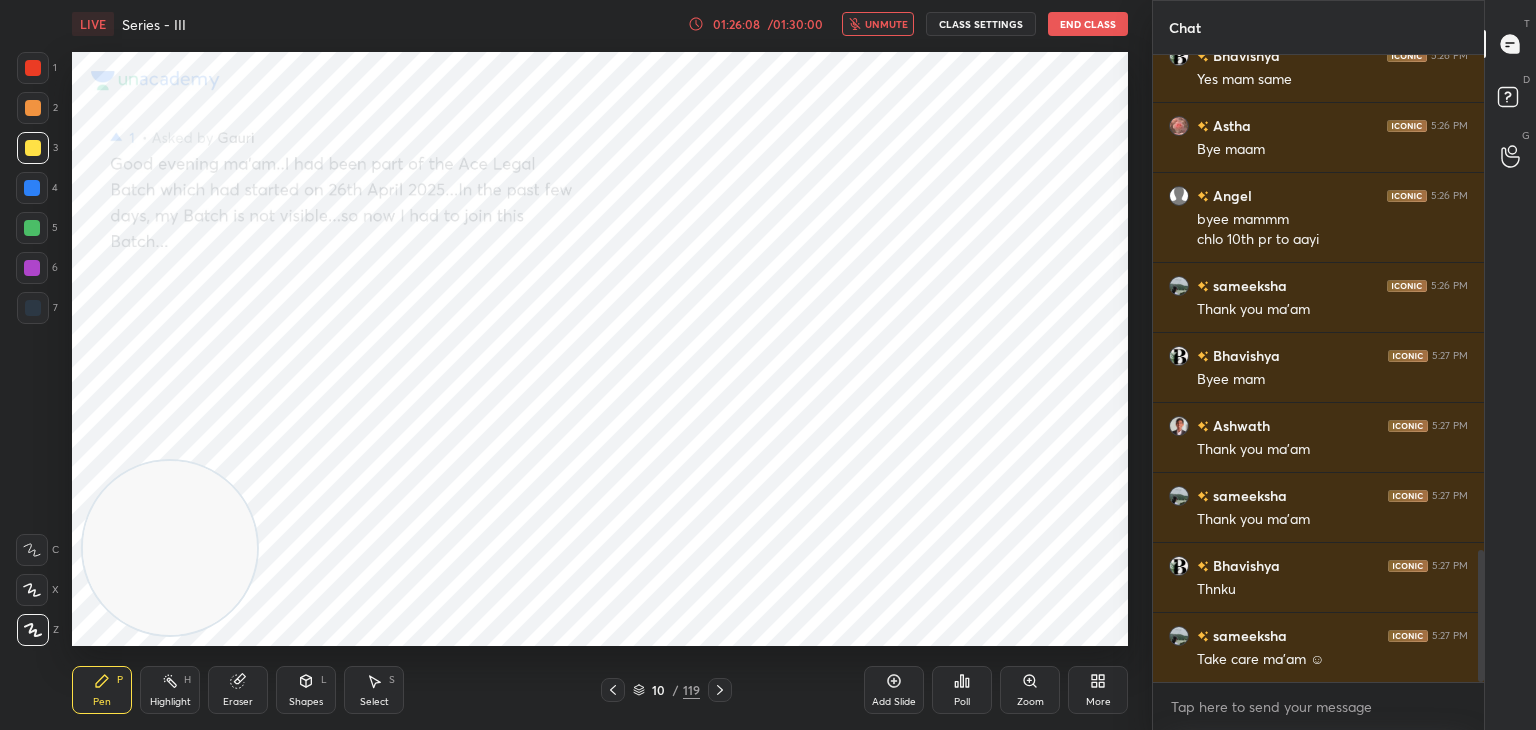 click on "Chat [PERSON_NAME] 5:25 PM Mam apki class 5 31 pe hai or kya Bhavishya 5:26 PM Yes mam same [PERSON_NAME] 5:26 PM Bye maam Angel 5:26 PM byee mammm chlo 10th pr to aayi [PERSON_NAME] 5:26 PM Thank you ma'am Bhavishya 5:27 PM Byee mam [PERSON_NAME] 5:27 PM Thank you ma'am [PERSON_NAME] 5:27 PM Thank you ma'am Bhavishya 5:27 PM Thnku [PERSON_NAME] 5:27 PM Take care ma'am ☺ JUMP TO LATEST Enable hand raising Enable raise hand to speak to learners. Once enabled, chat will be turned off temporarily. Enable x   [PERSON_NAME] Asked a doubt 1 Sorry miss.. the Batches name is Ace Legal 2.0 Pick this doubt [PERSON_NAME] Asked a doubt 1 I had called them many times...e-mailed them..there were no replies.. Pick this doubt NEW DOUBTS ASKED No one has raised a hand yet Can't raise hand Looks like educator just invited you to speak. Please wait before you can raise your hand again. Got it T Messages (T) D Doubts (D) G Raise Hand (G)" at bounding box center (1344, 365) 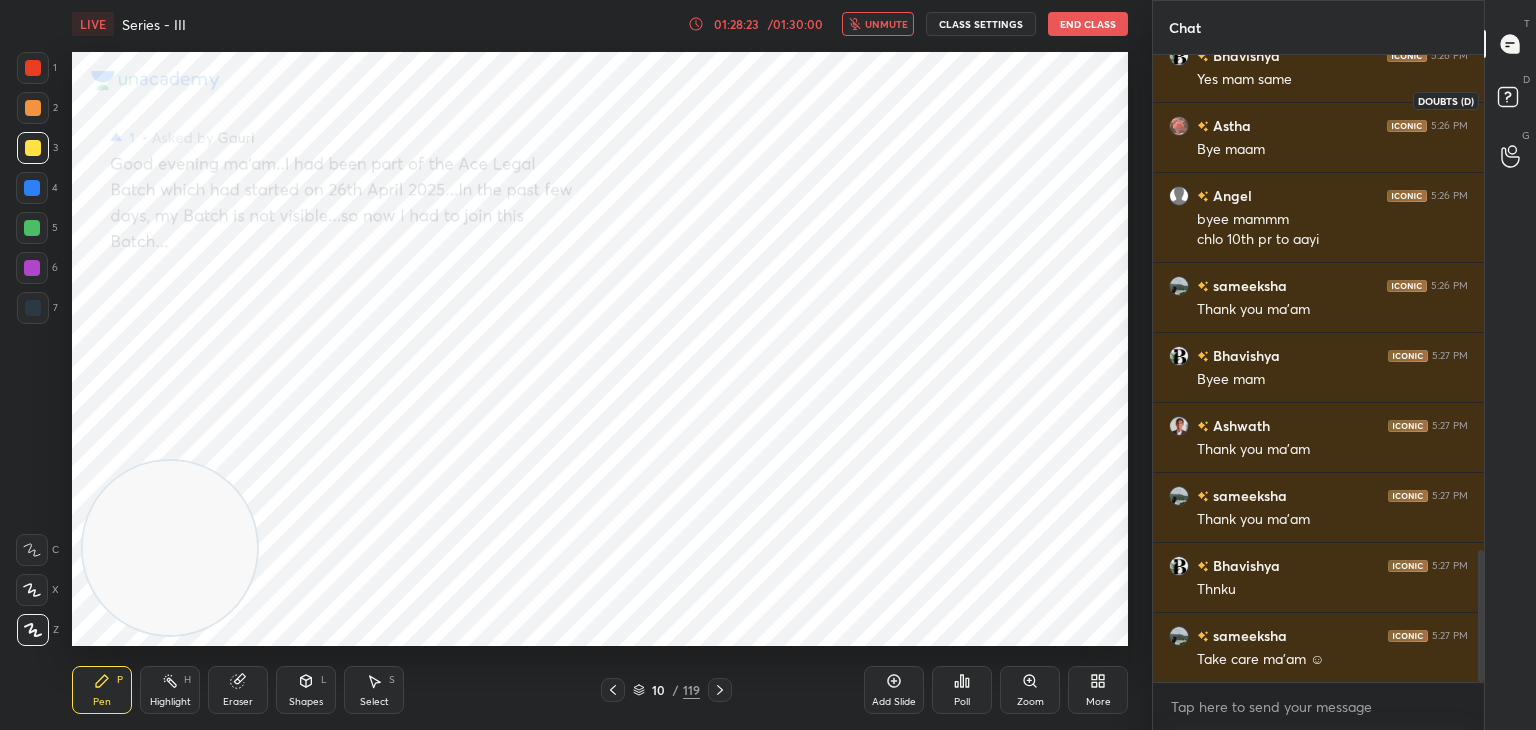 click 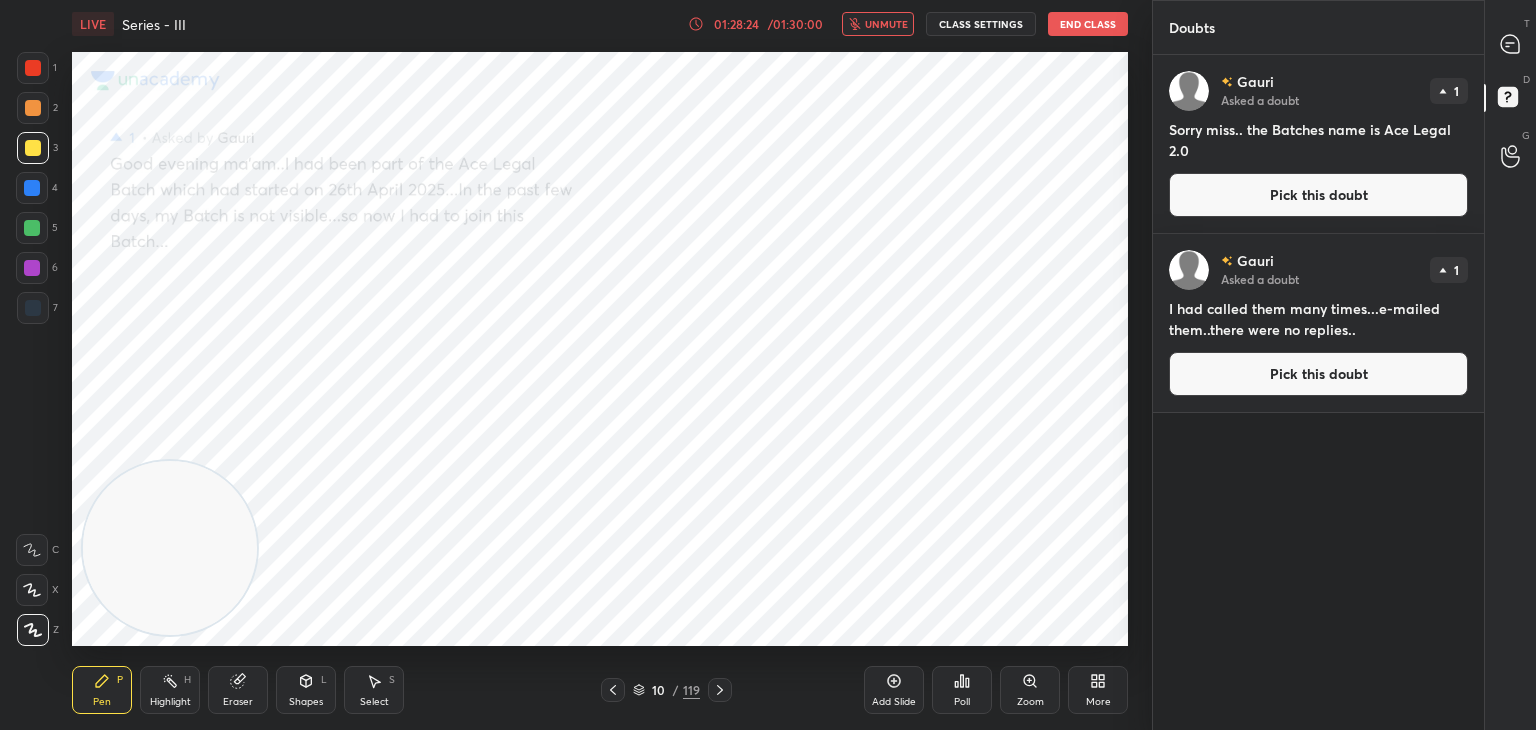 click on "Pick this doubt" at bounding box center (1318, 195) 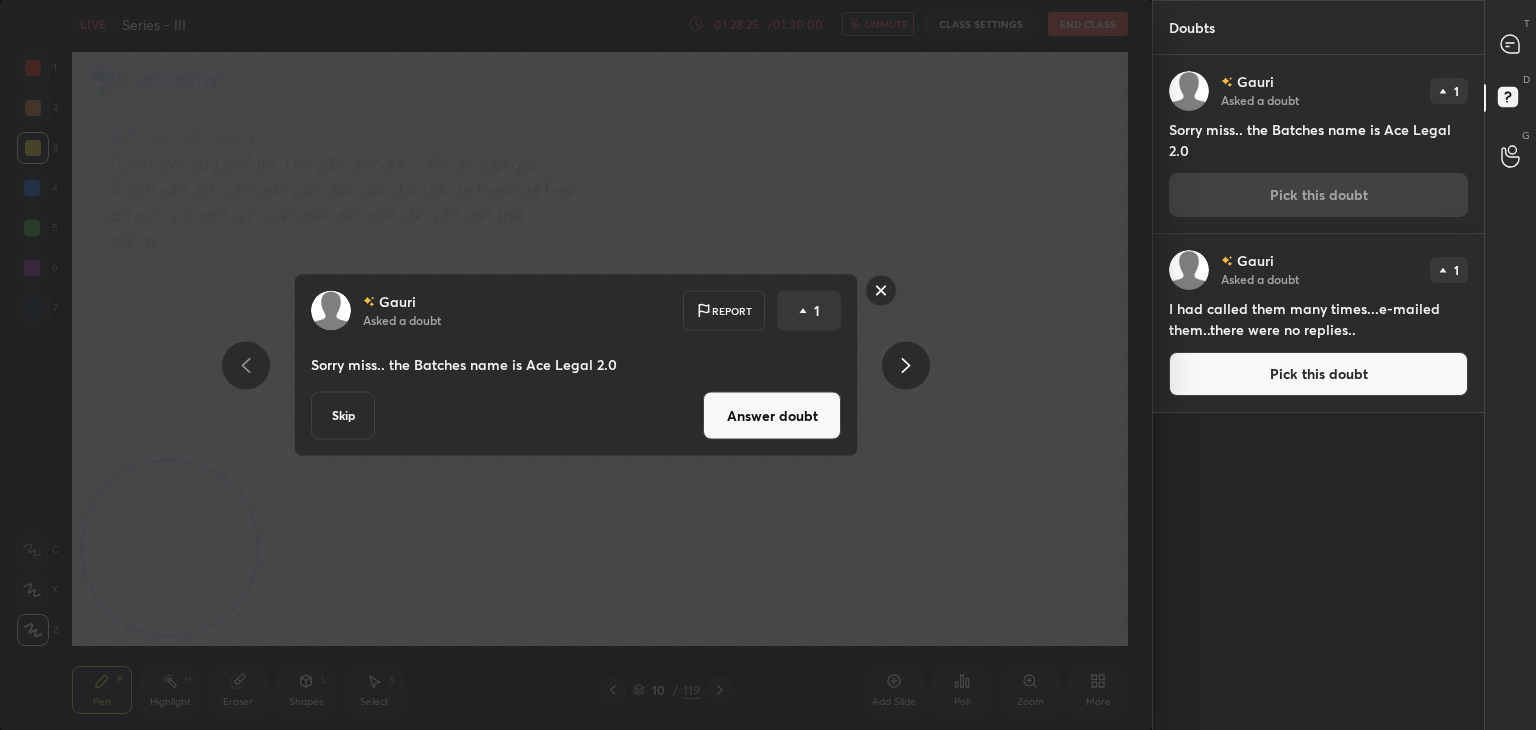 click on "Answer doubt" at bounding box center (772, 416) 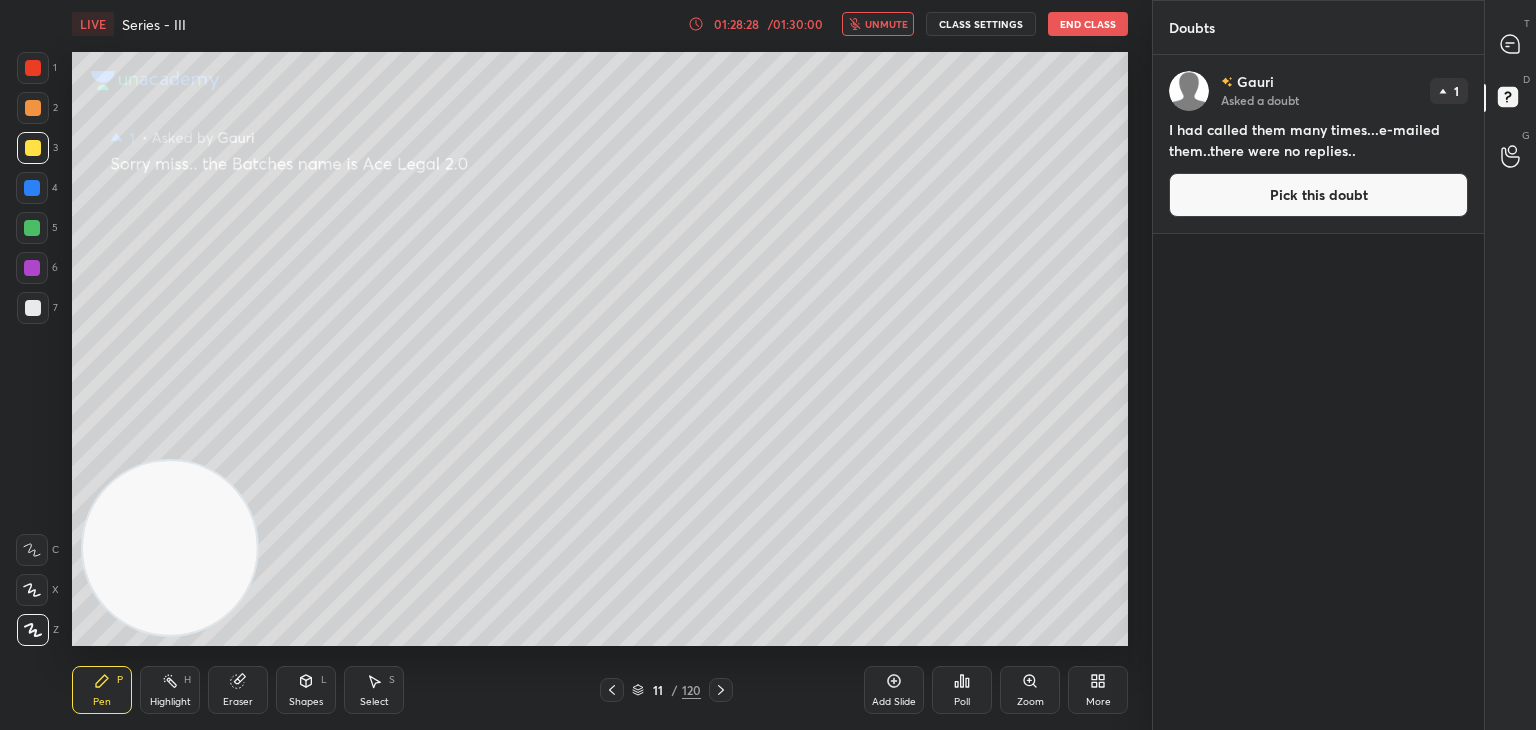 click on "Pick this doubt" at bounding box center (1318, 195) 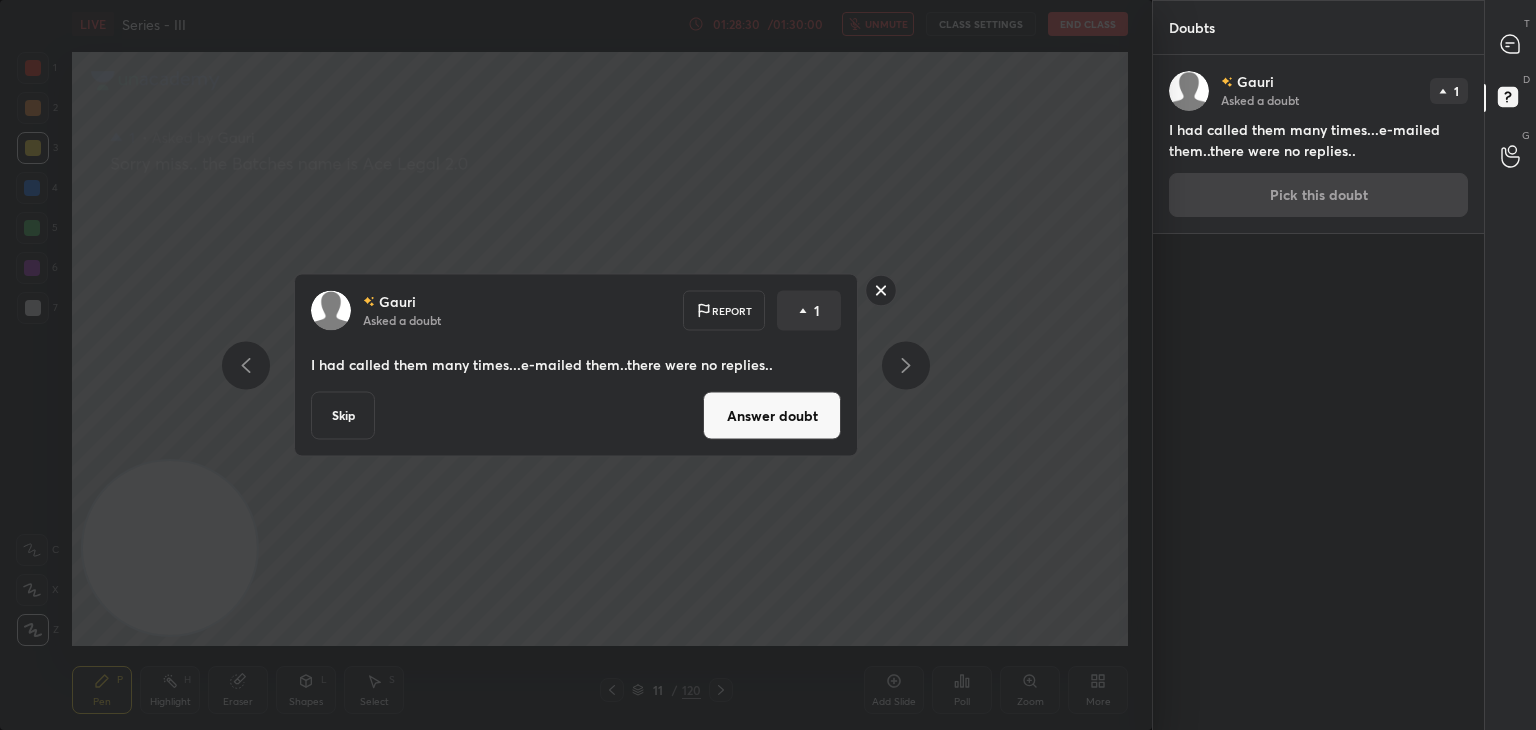click on "Answer doubt" at bounding box center [772, 416] 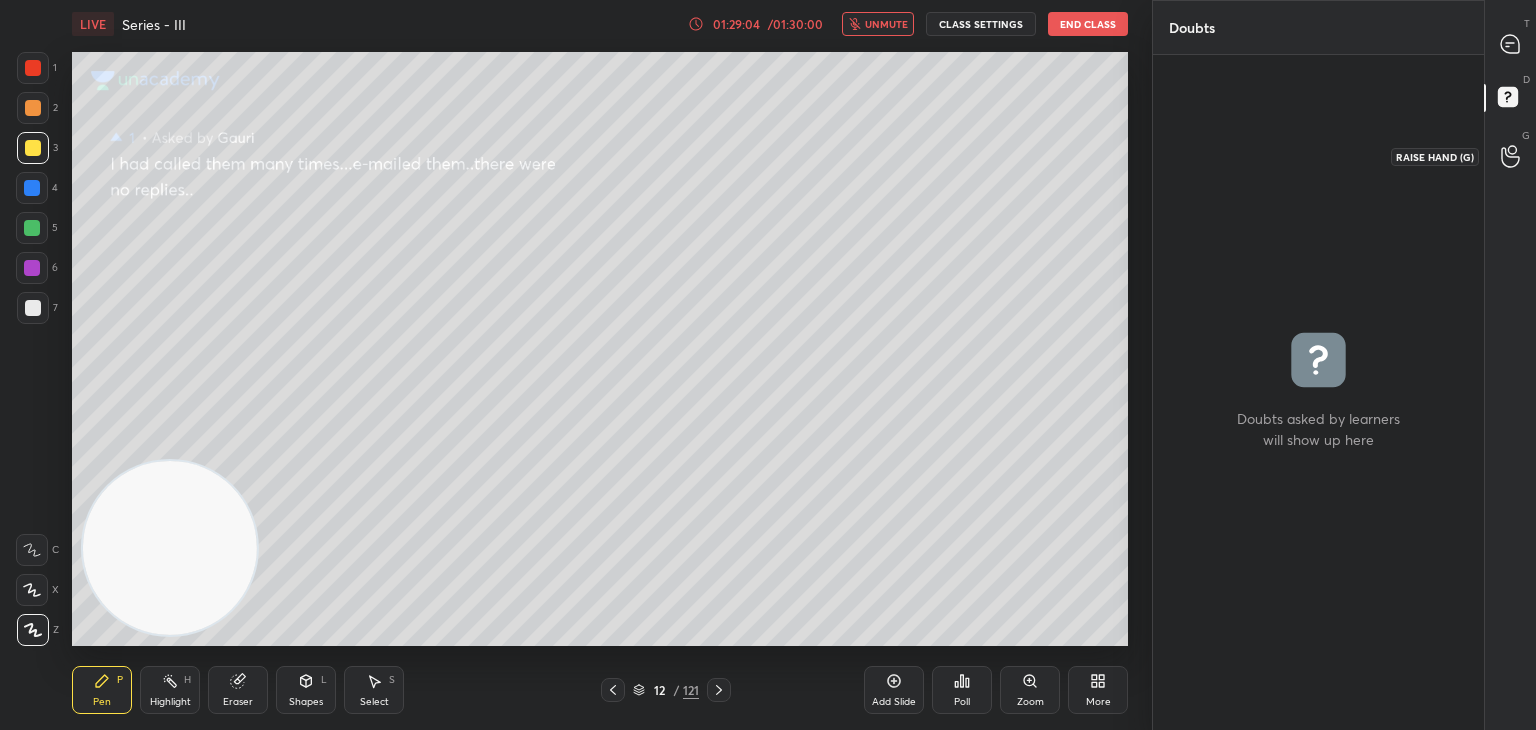 click 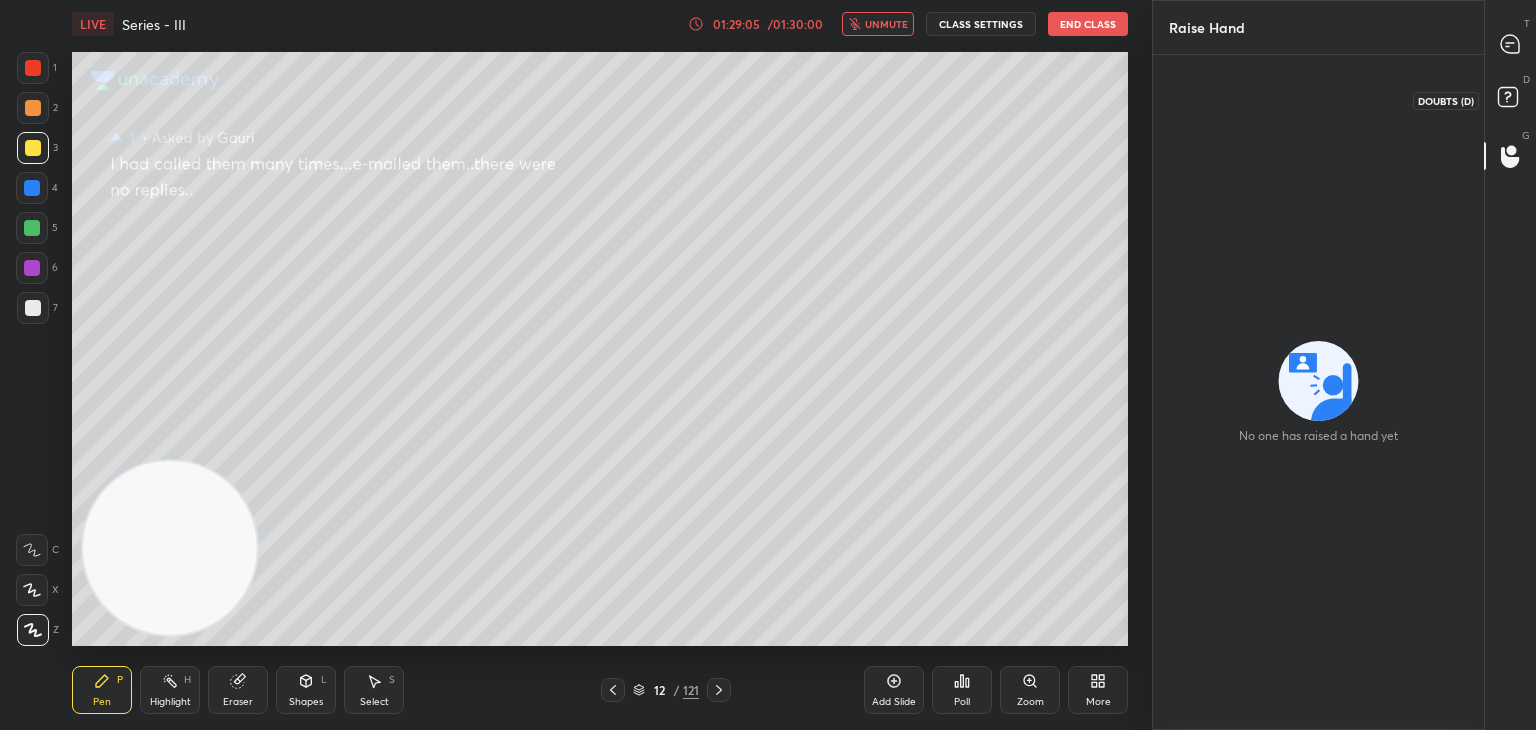 click 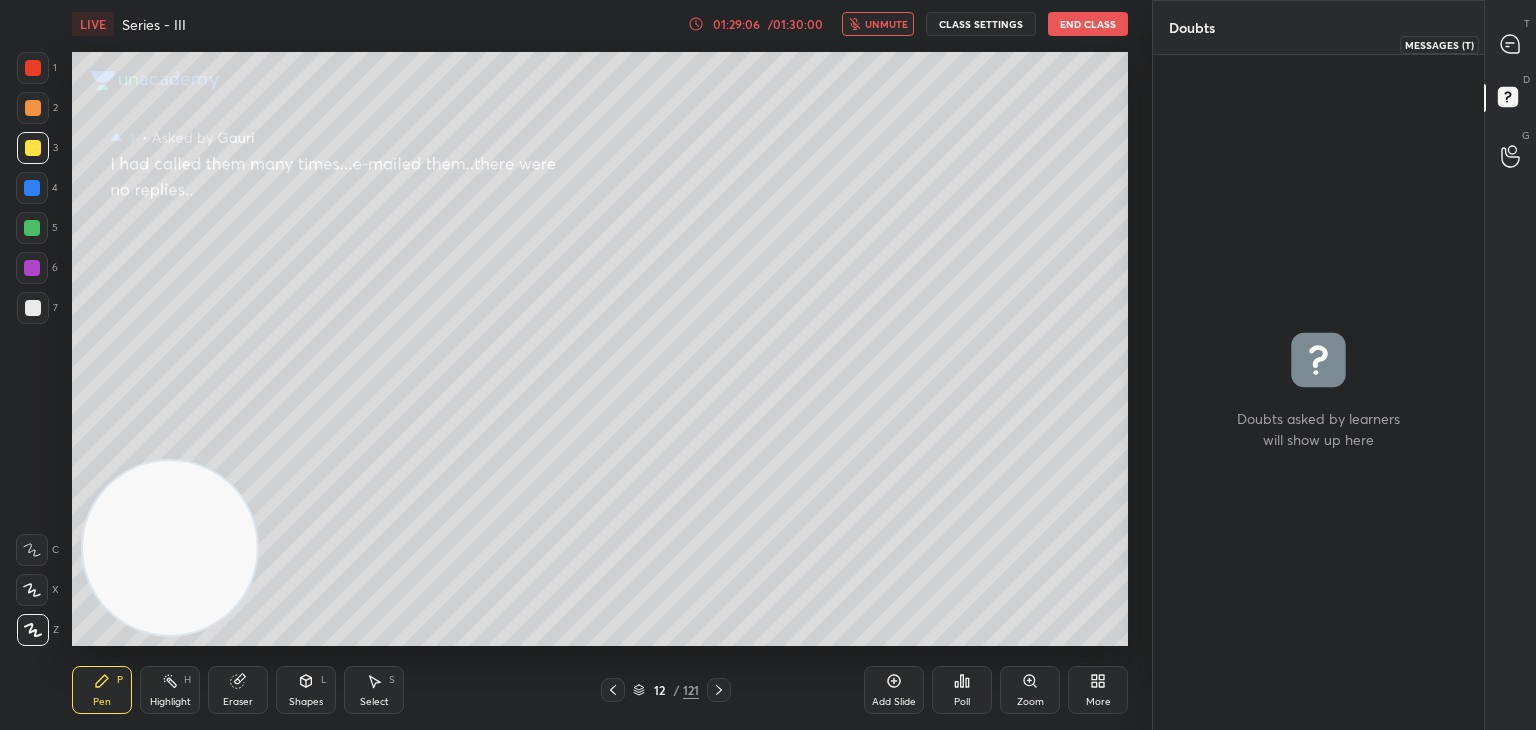 click at bounding box center (1511, 44) 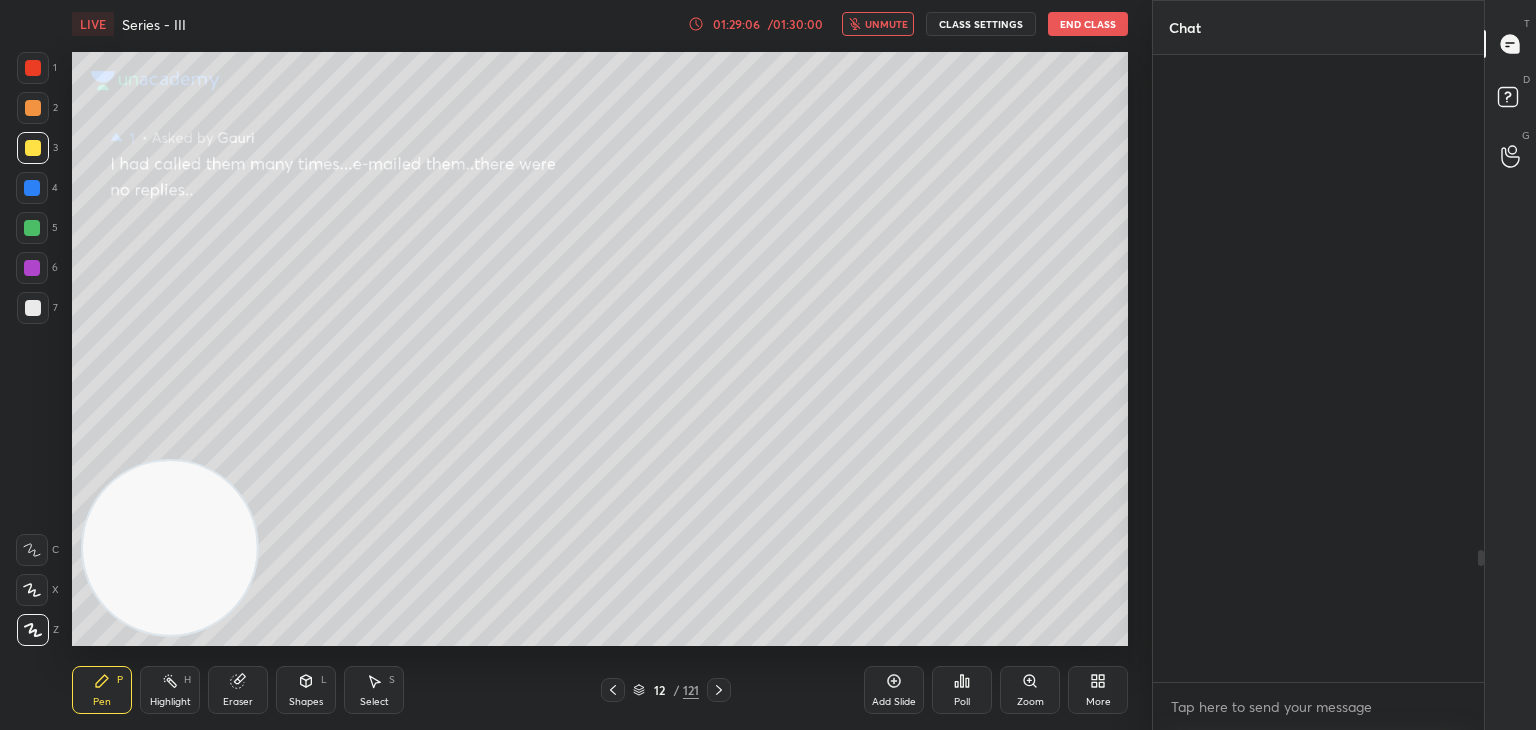 scroll, scrollTop: 2356, scrollLeft: 0, axis: vertical 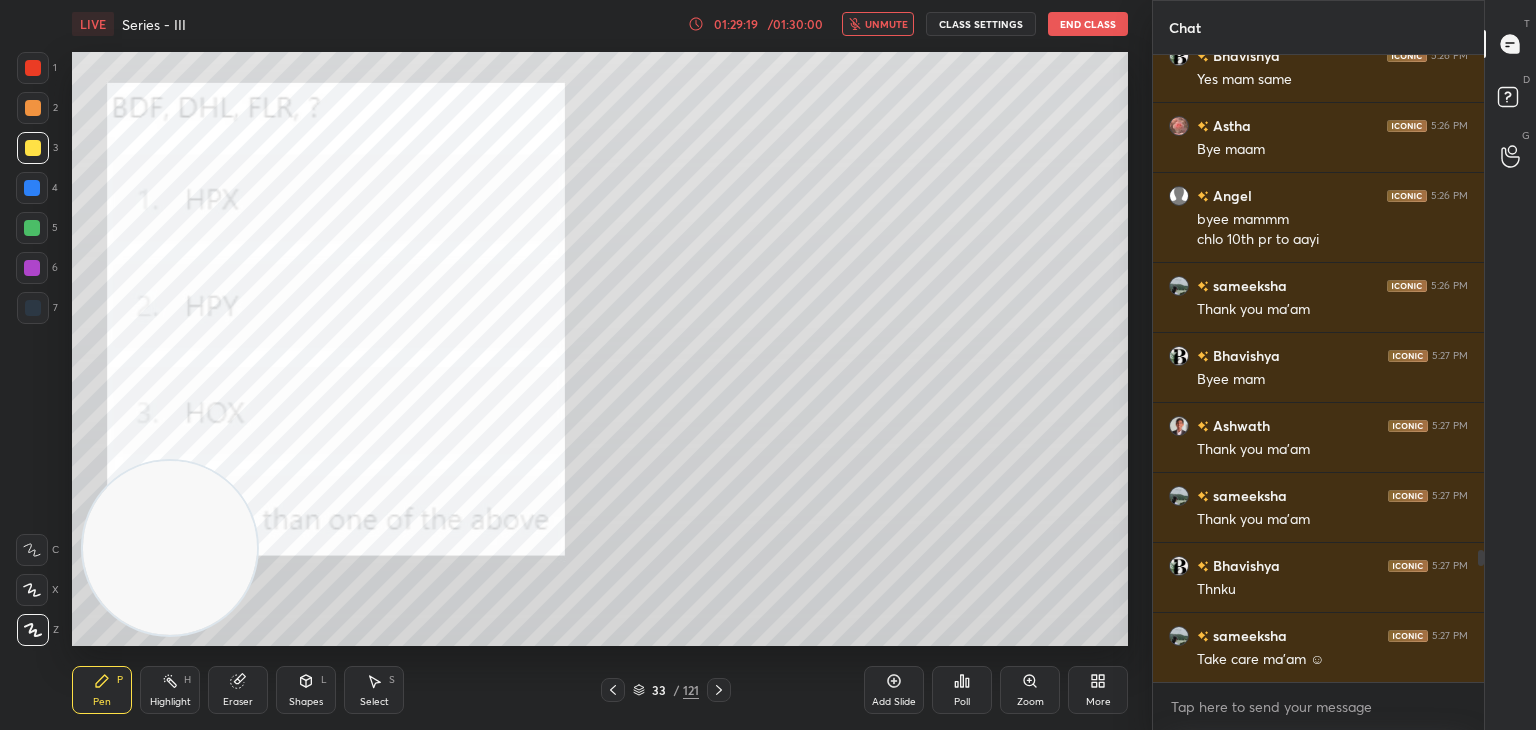 click on "End Class" at bounding box center [1088, 24] 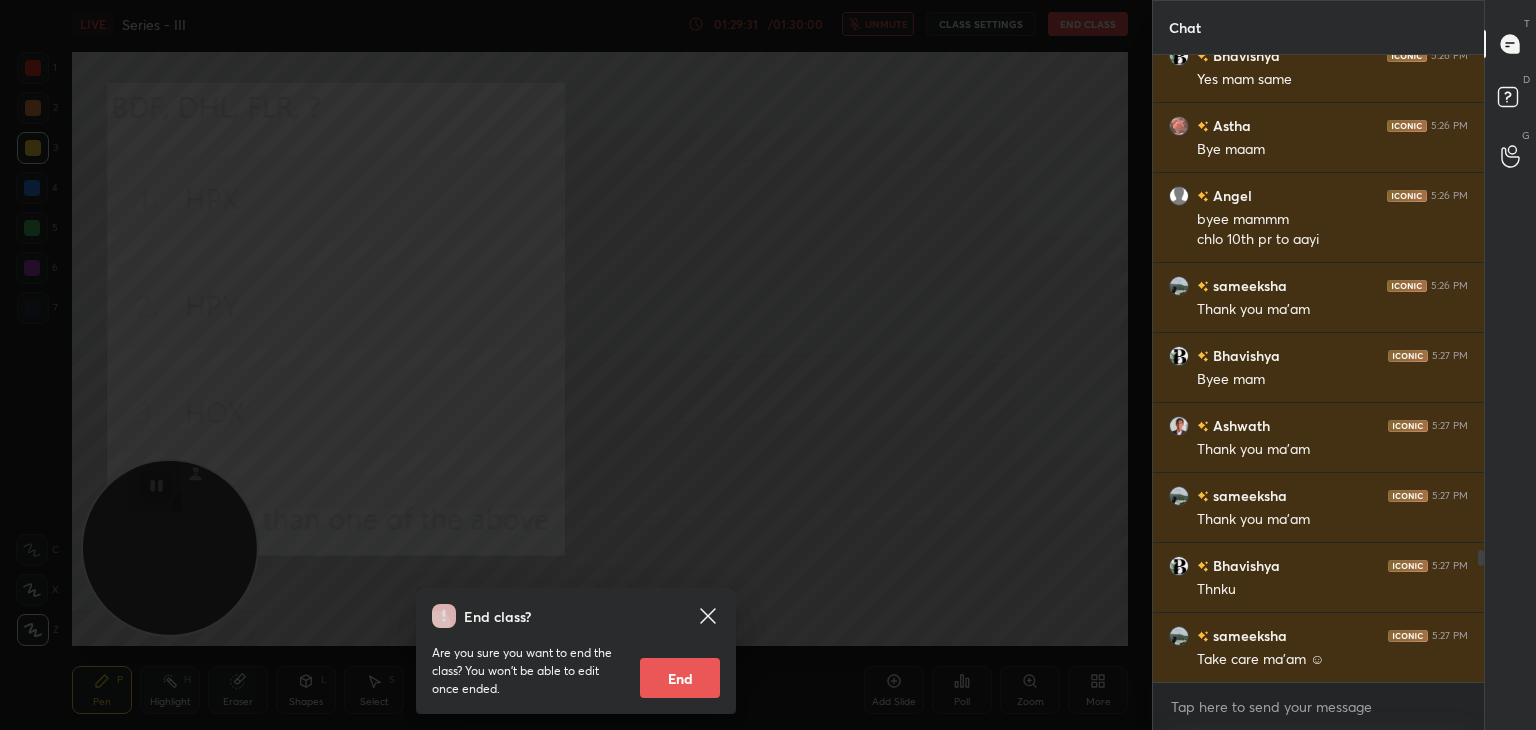 click on "End" at bounding box center (680, 678) 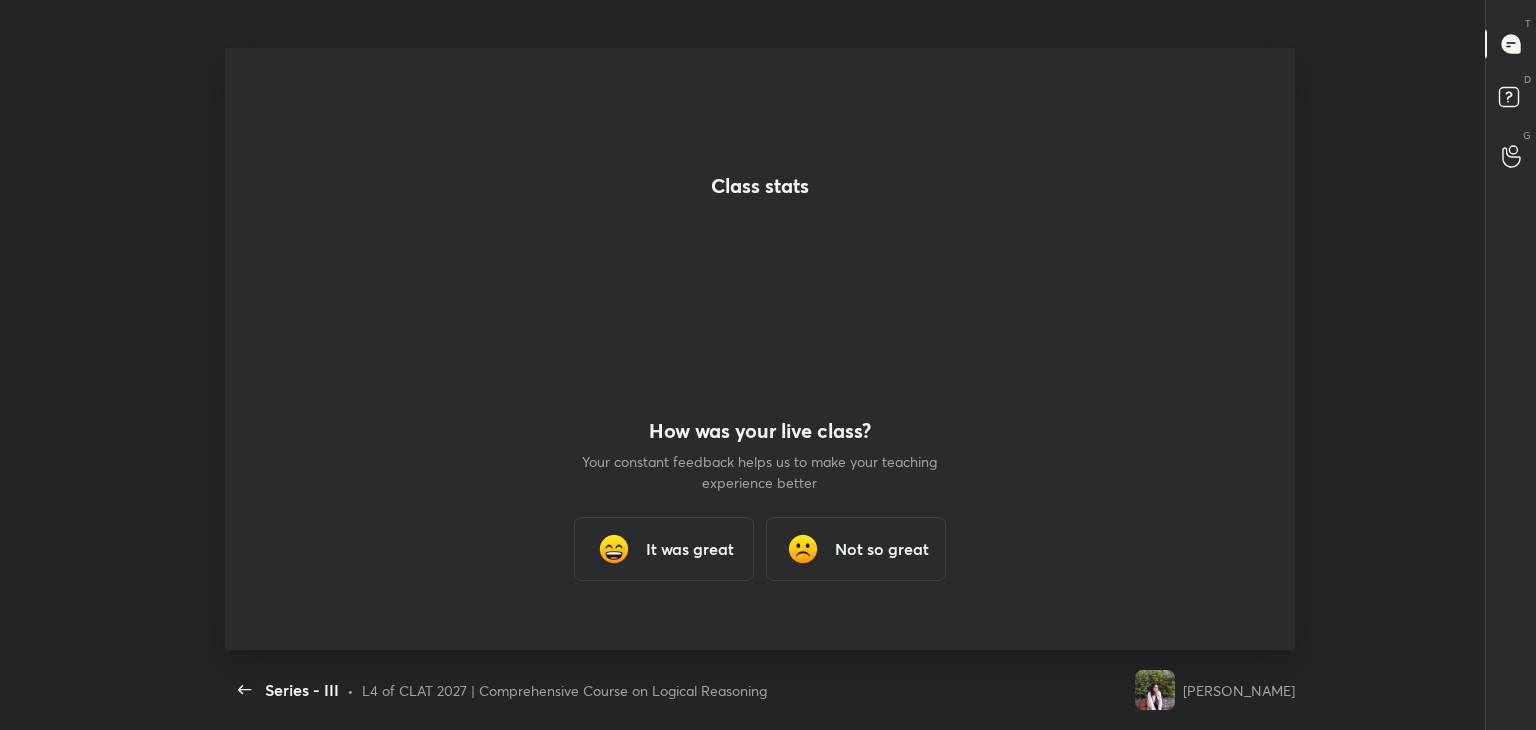 scroll, scrollTop: 99397, scrollLeft: 98775, axis: both 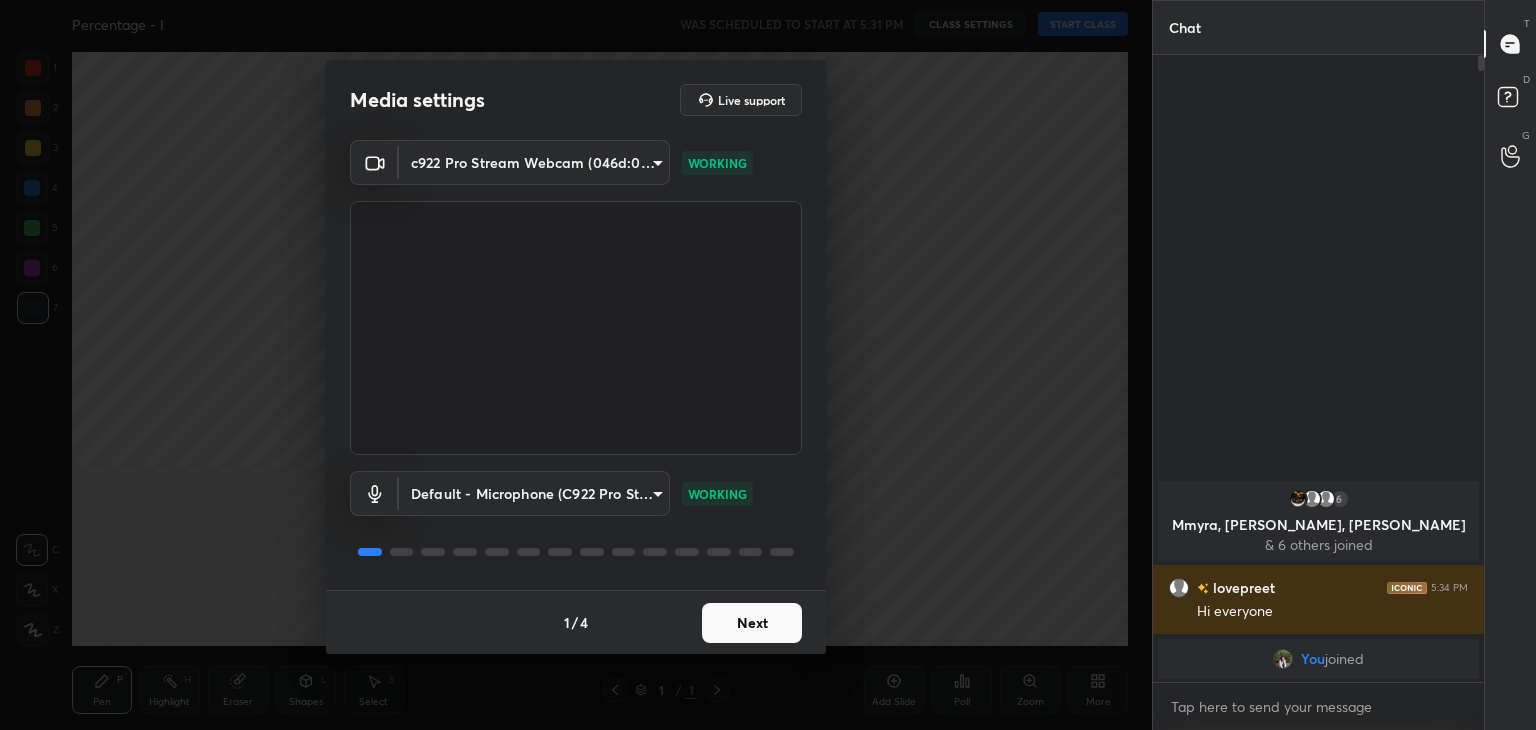 click on "Next" at bounding box center [752, 623] 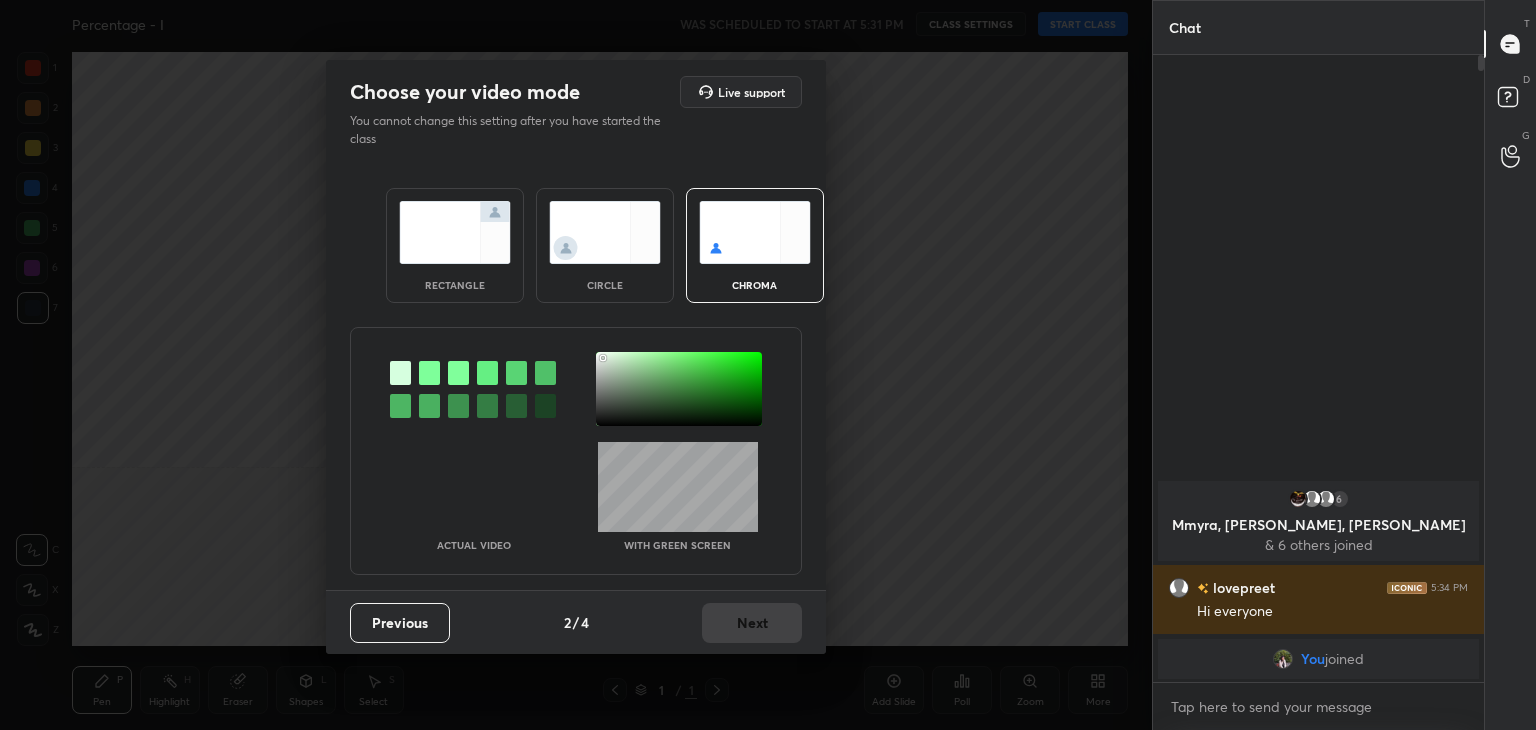click at bounding box center [679, 389] 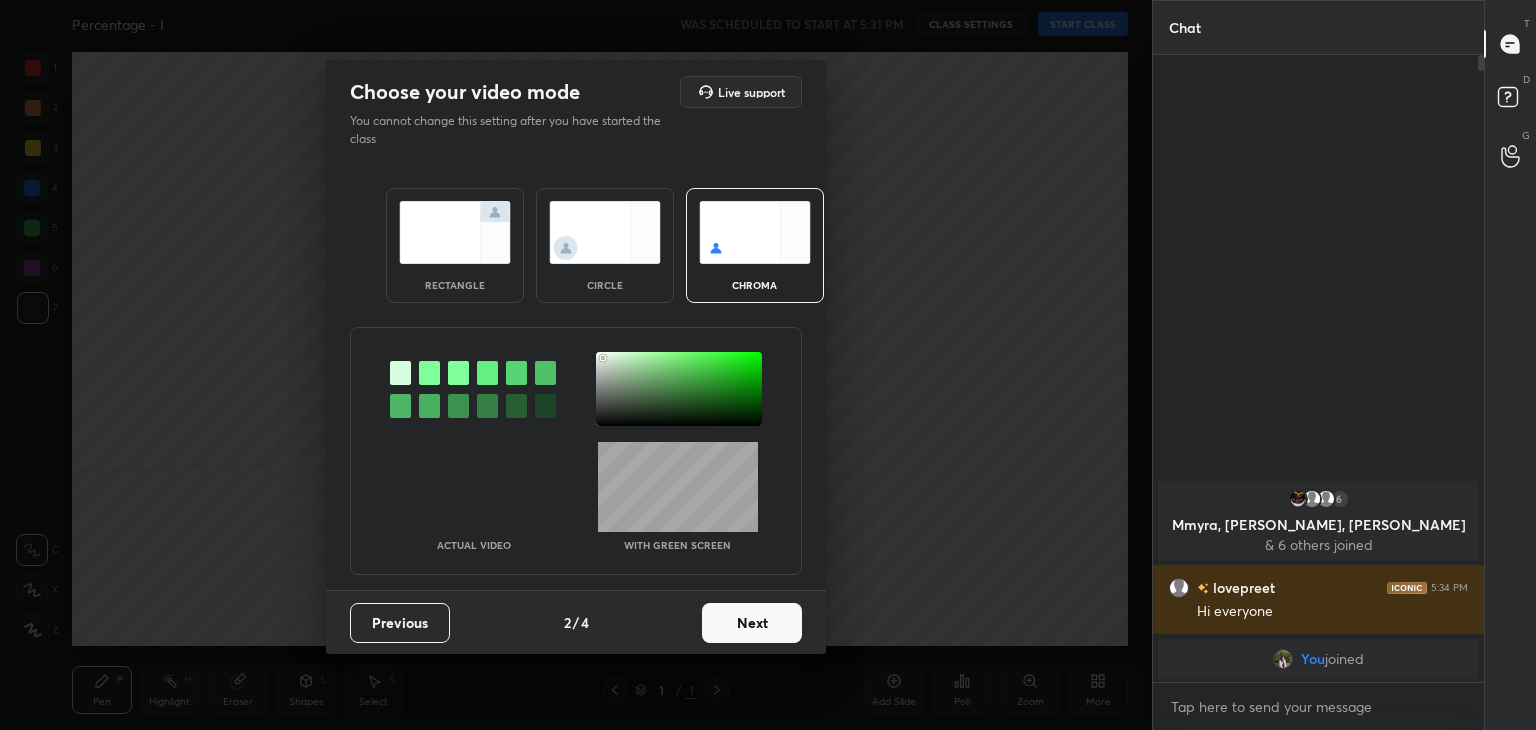 click at bounding box center (605, 232) 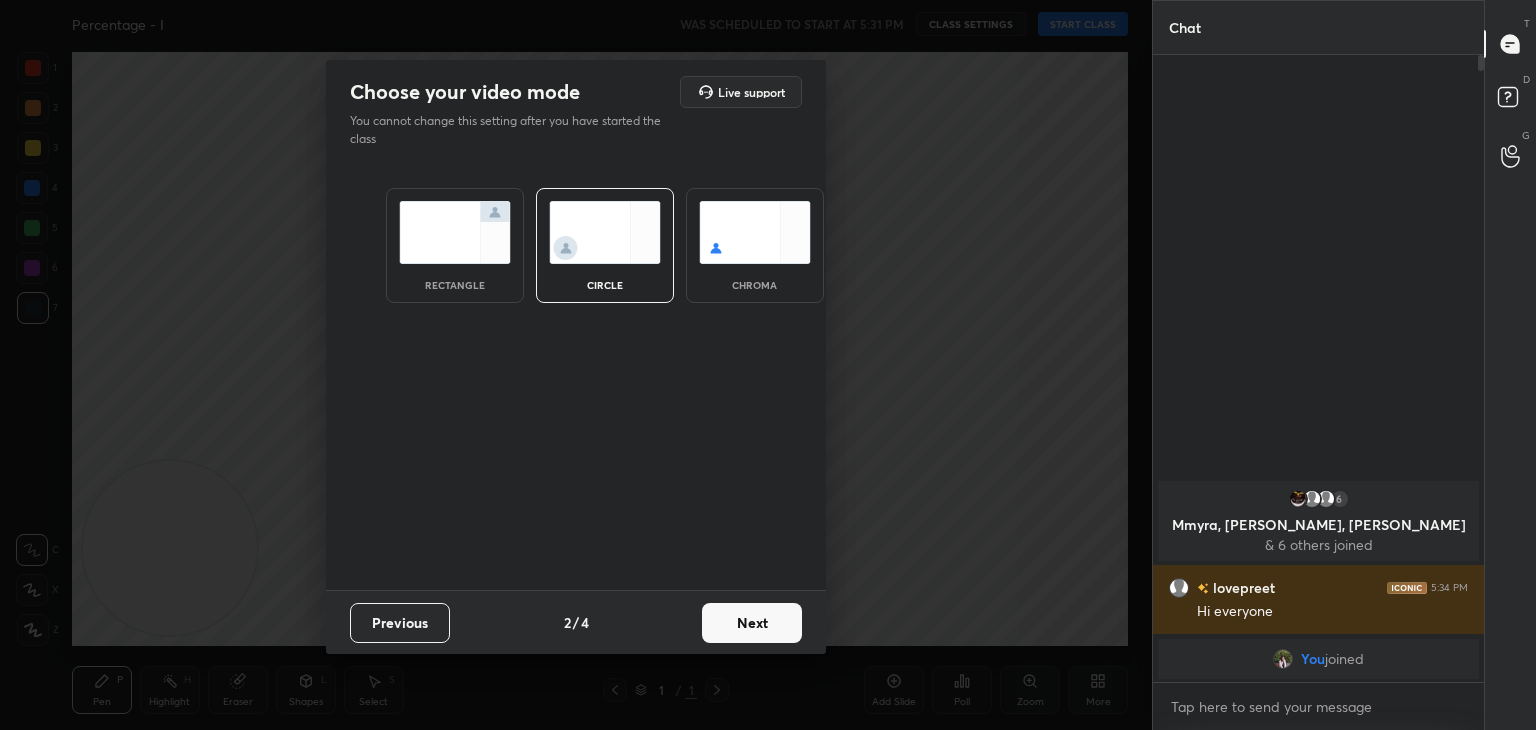 click on "Next" at bounding box center [752, 623] 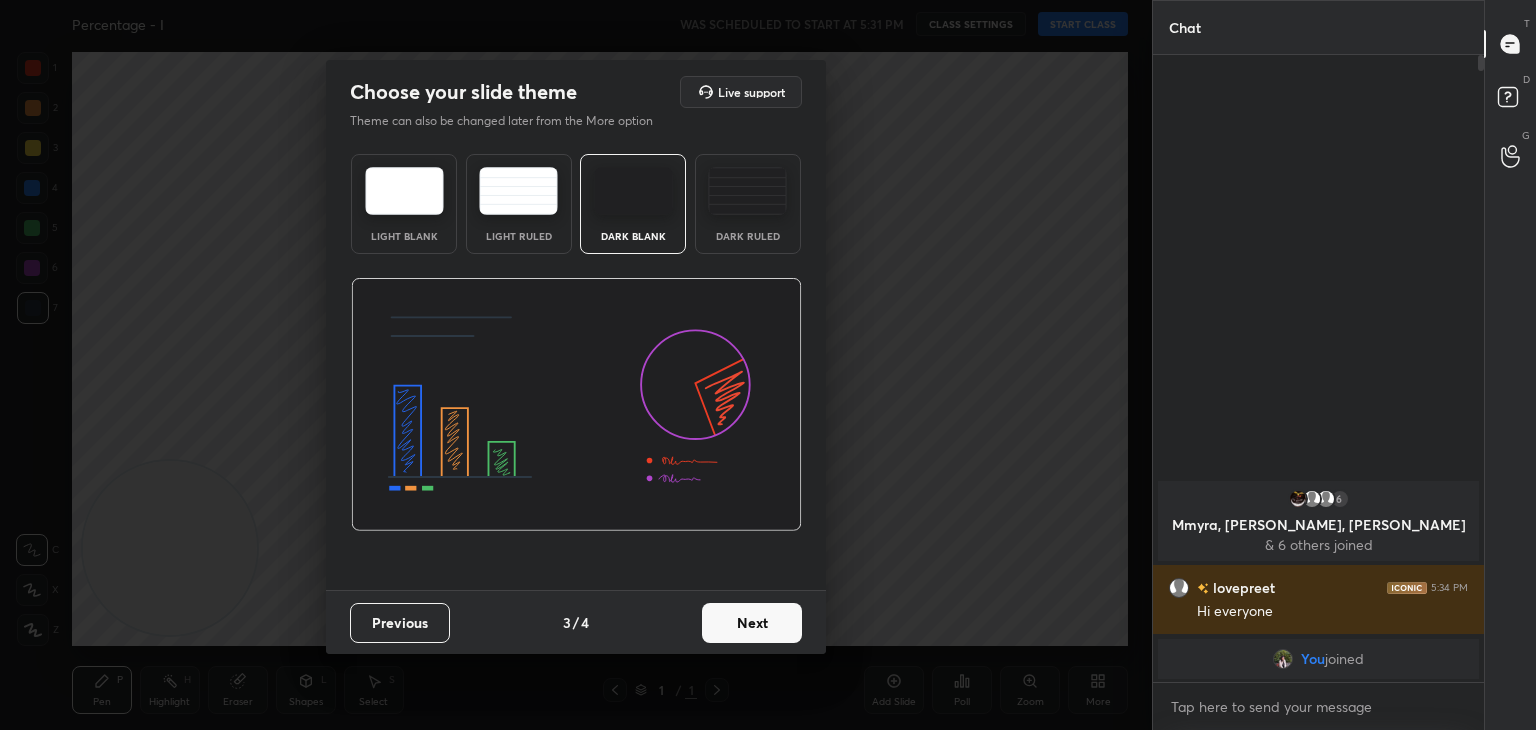 click on "Next" at bounding box center (752, 623) 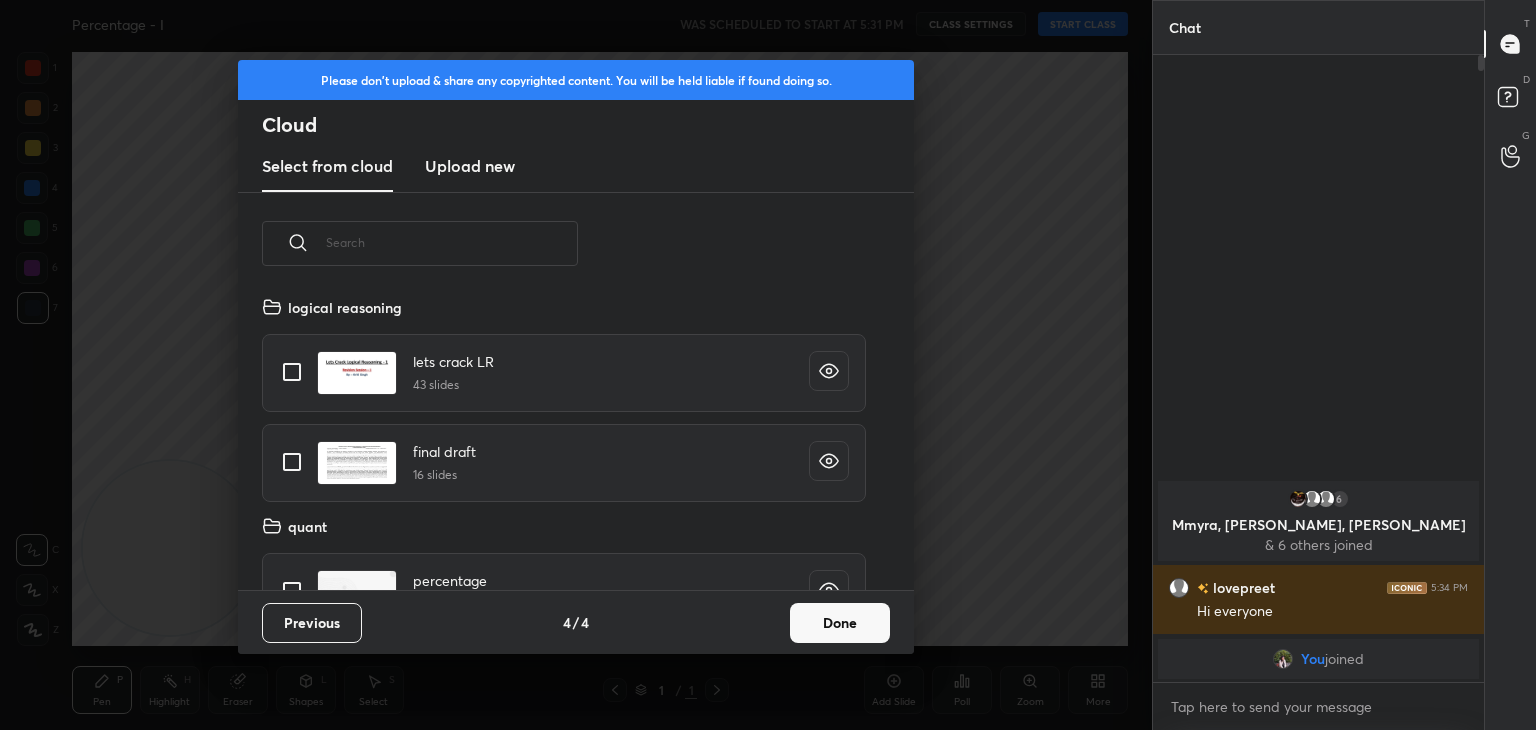 scroll, scrollTop: 6, scrollLeft: 10, axis: both 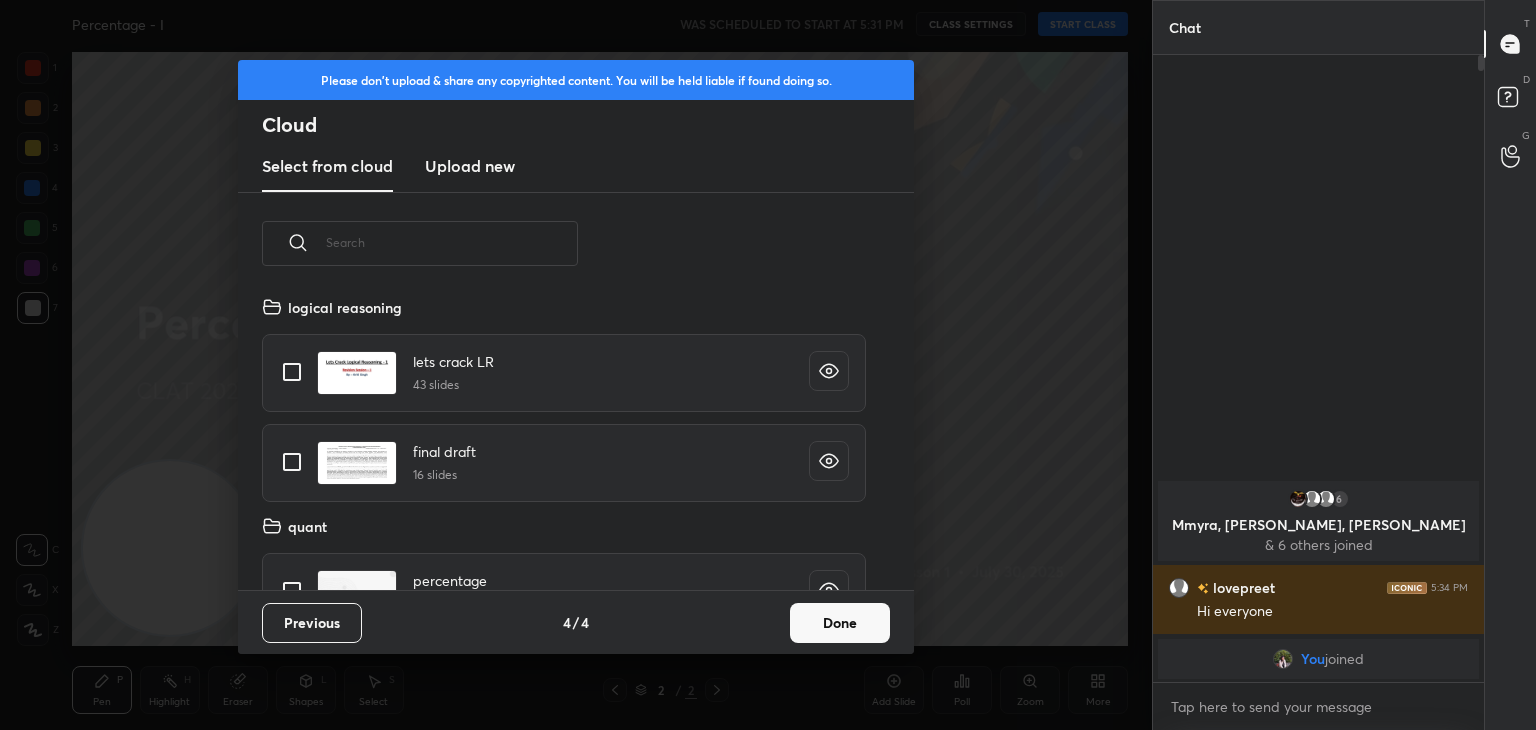 click on "Done" at bounding box center [840, 623] 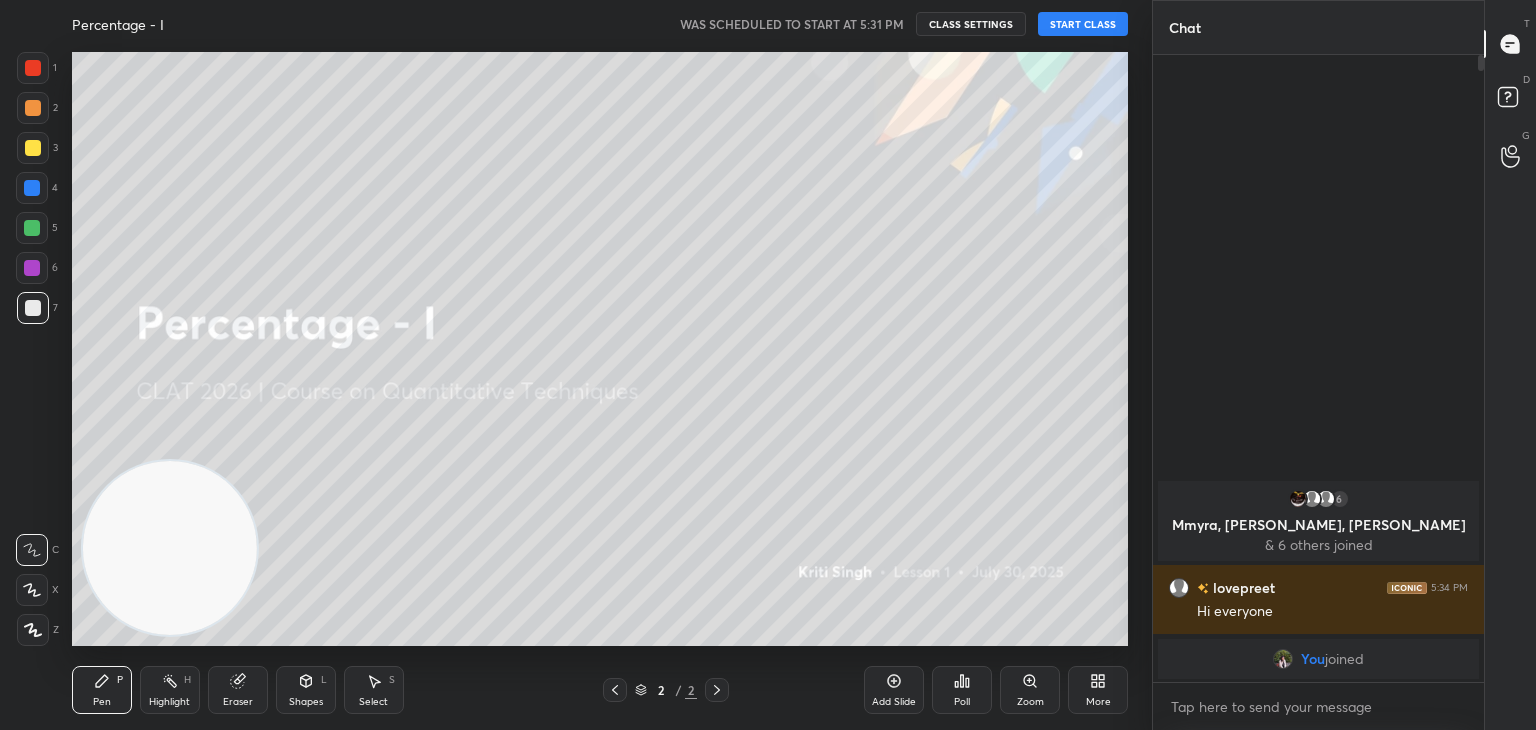 click on "START CLASS" at bounding box center (1083, 24) 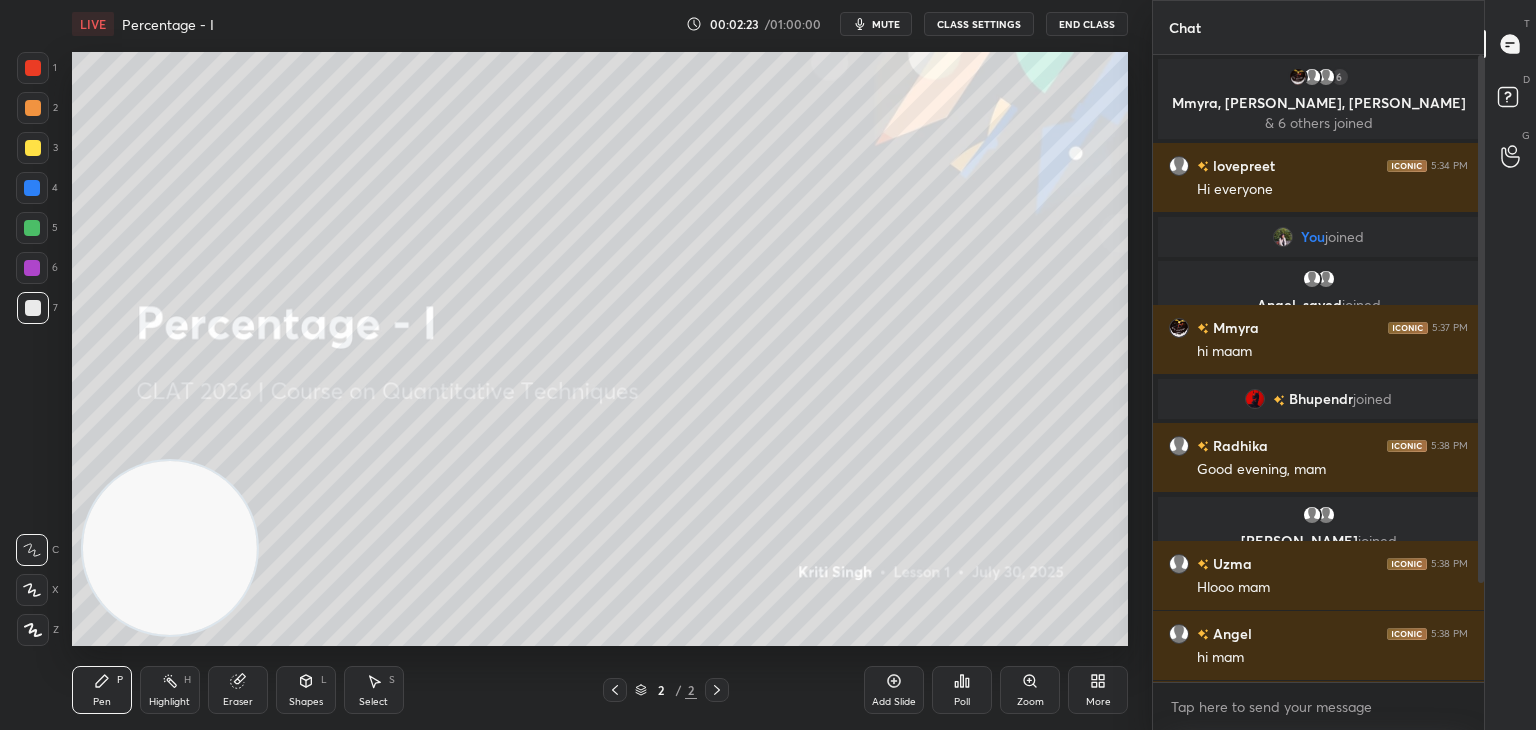 scroll, scrollTop: 138, scrollLeft: 0, axis: vertical 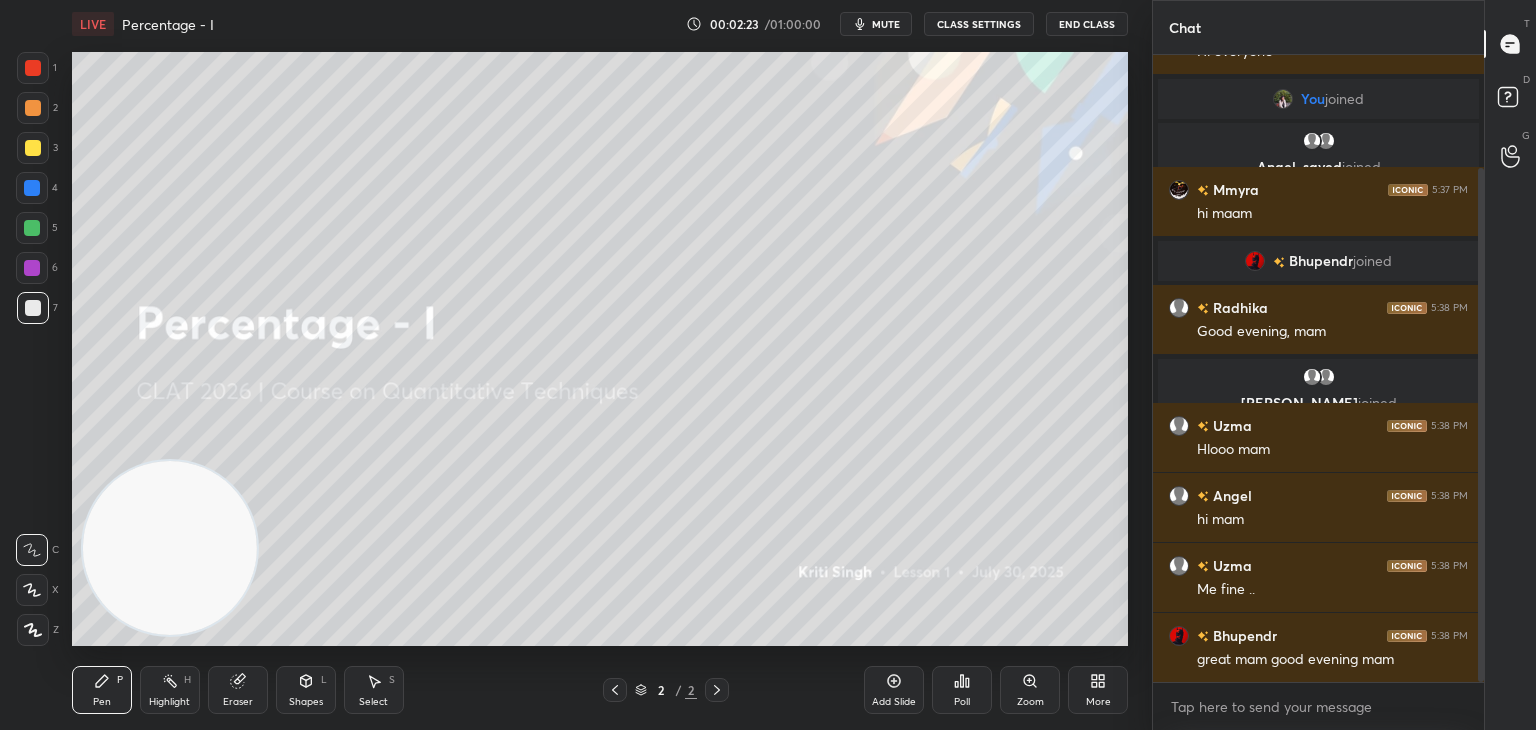 drag, startPoint x: 1481, startPoint y: 109, endPoint x: 1469, endPoint y: 248, distance: 139.51703 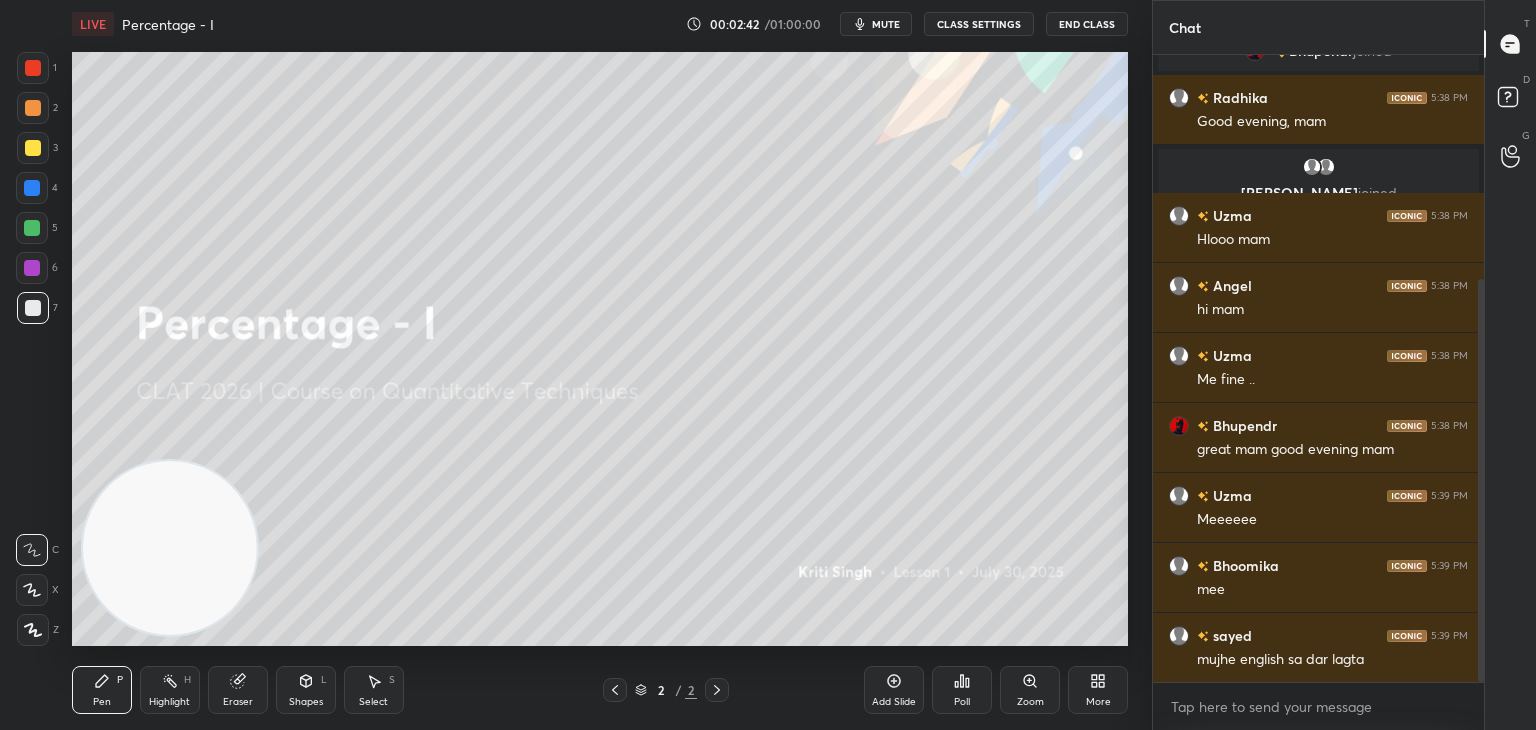 scroll, scrollTop: 418, scrollLeft: 0, axis: vertical 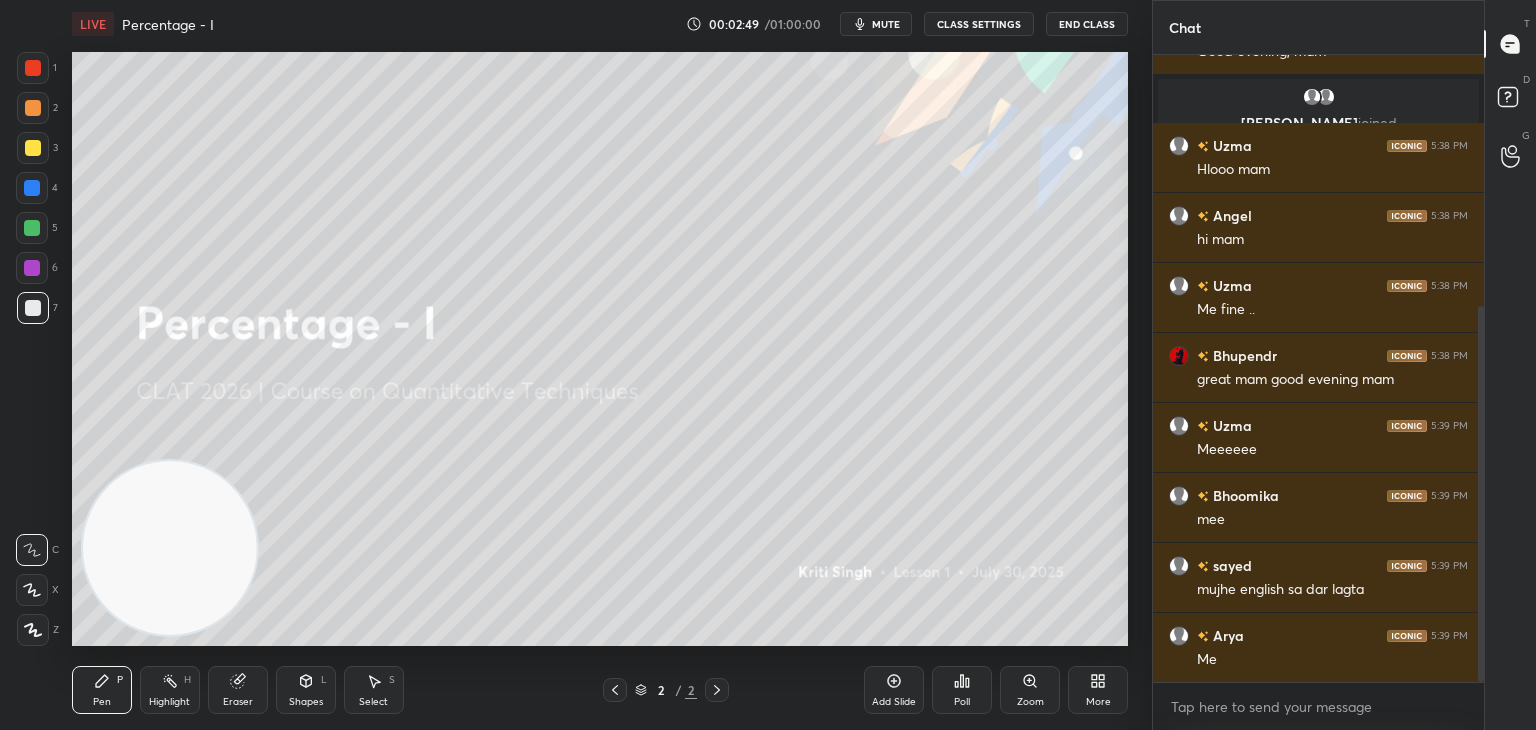 click at bounding box center (33, 148) 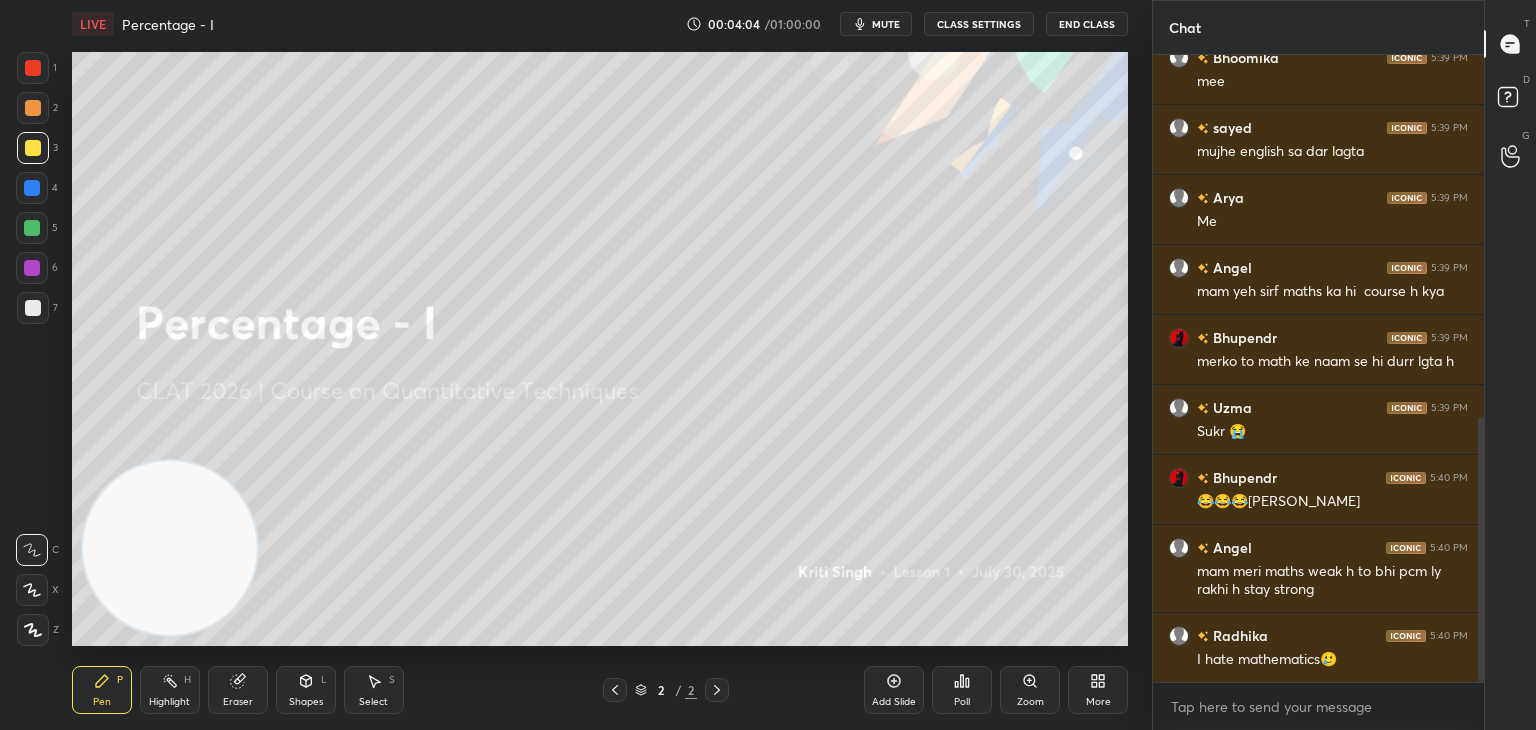 scroll, scrollTop: 926, scrollLeft: 0, axis: vertical 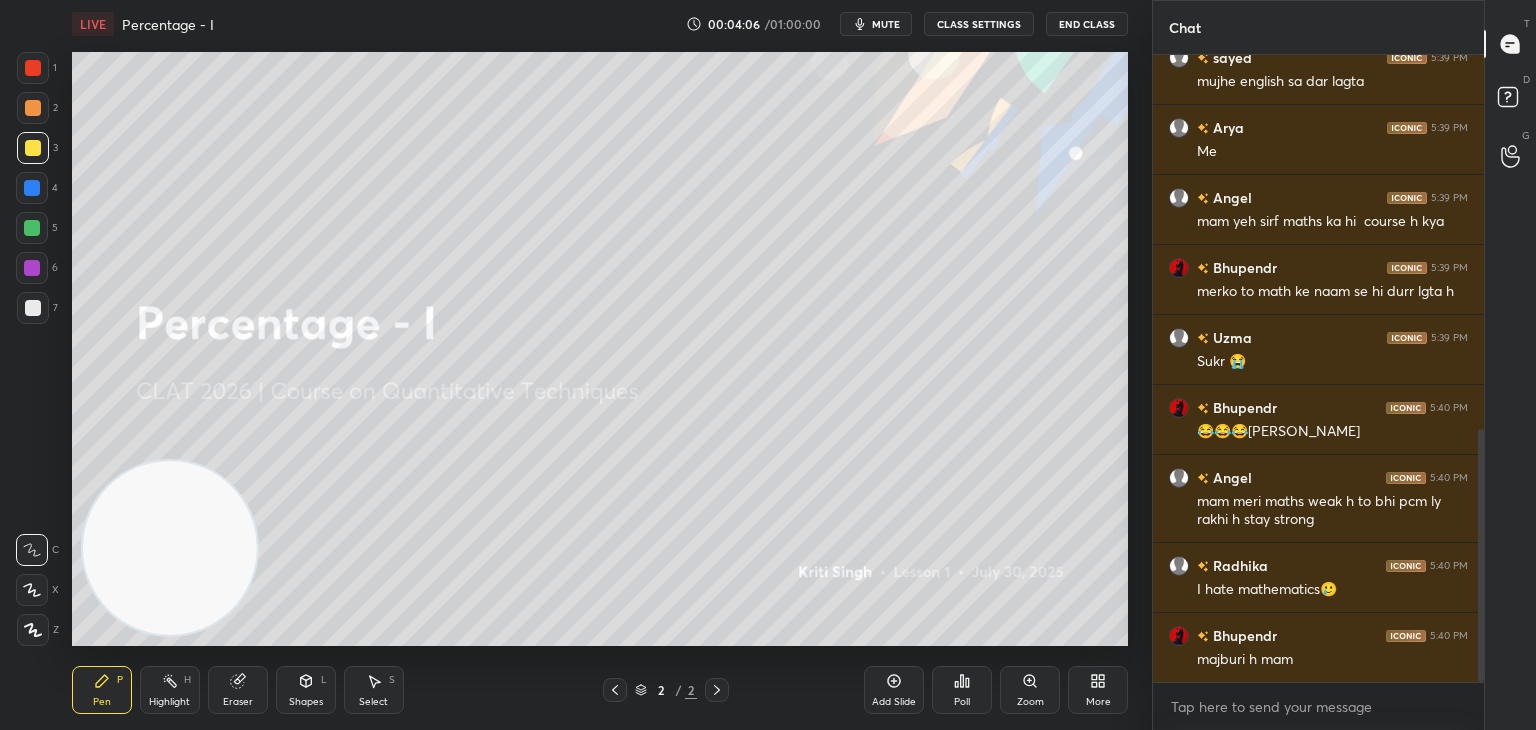 click 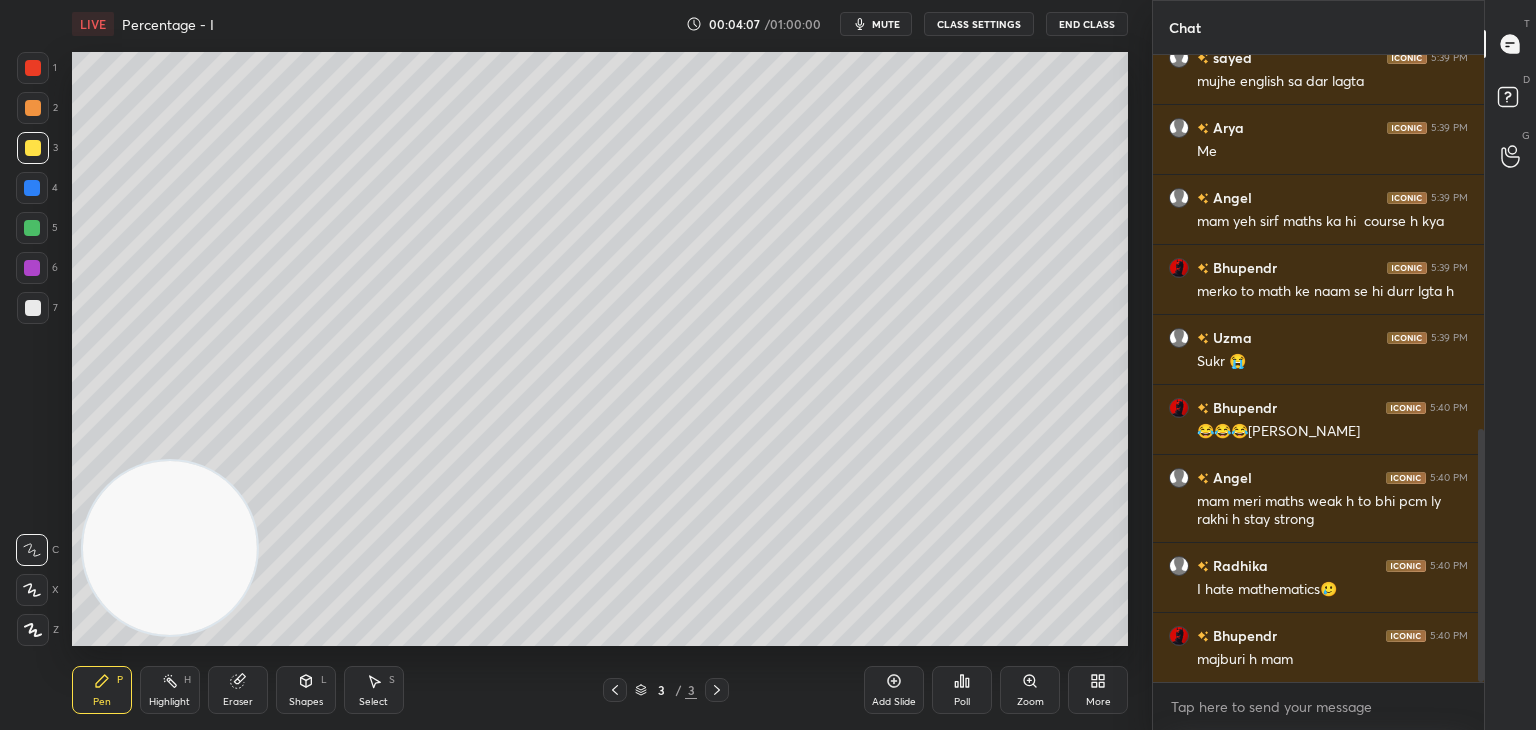 scroll, scrollTop: 996, scrollLeft: 0, axis: vertical 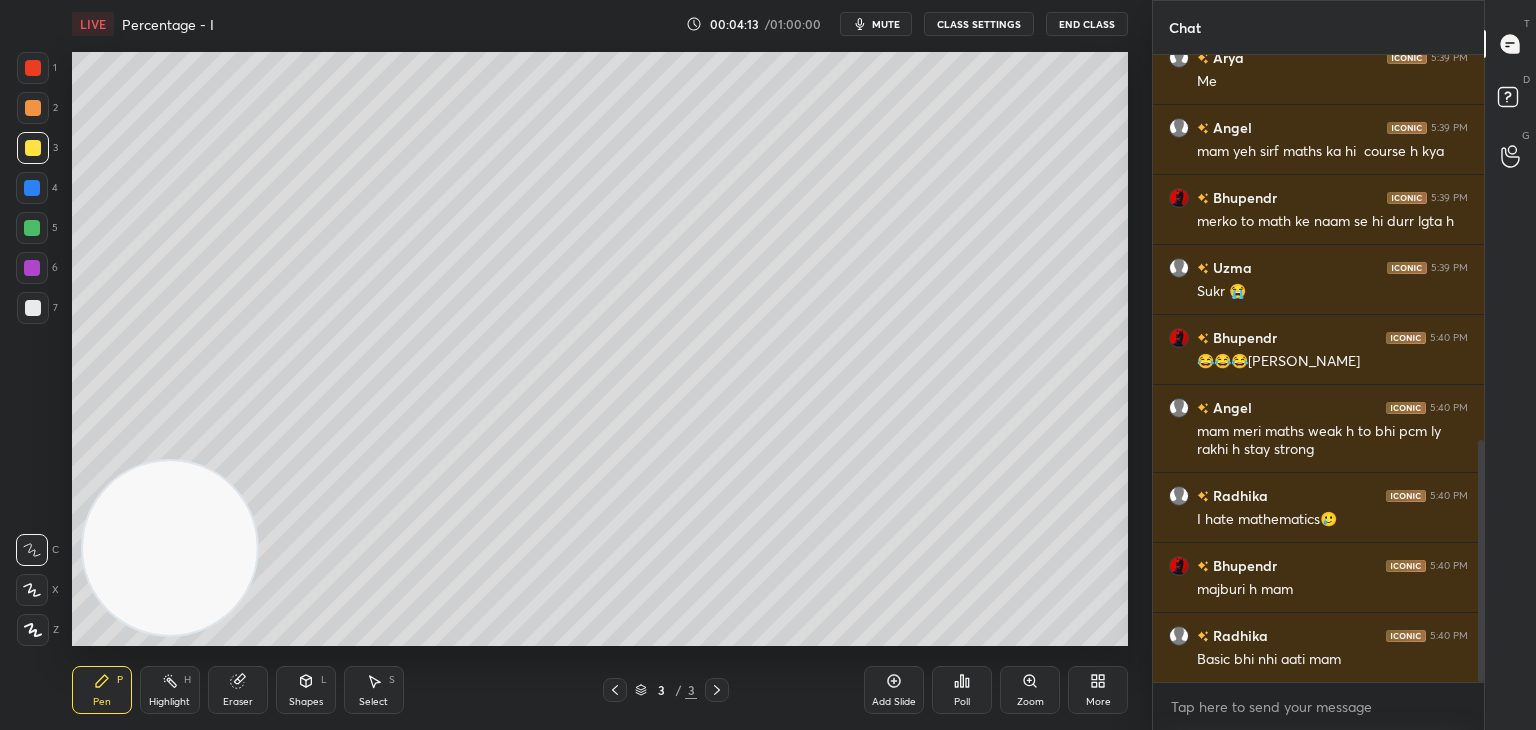 click at bounding box center (33, 308) 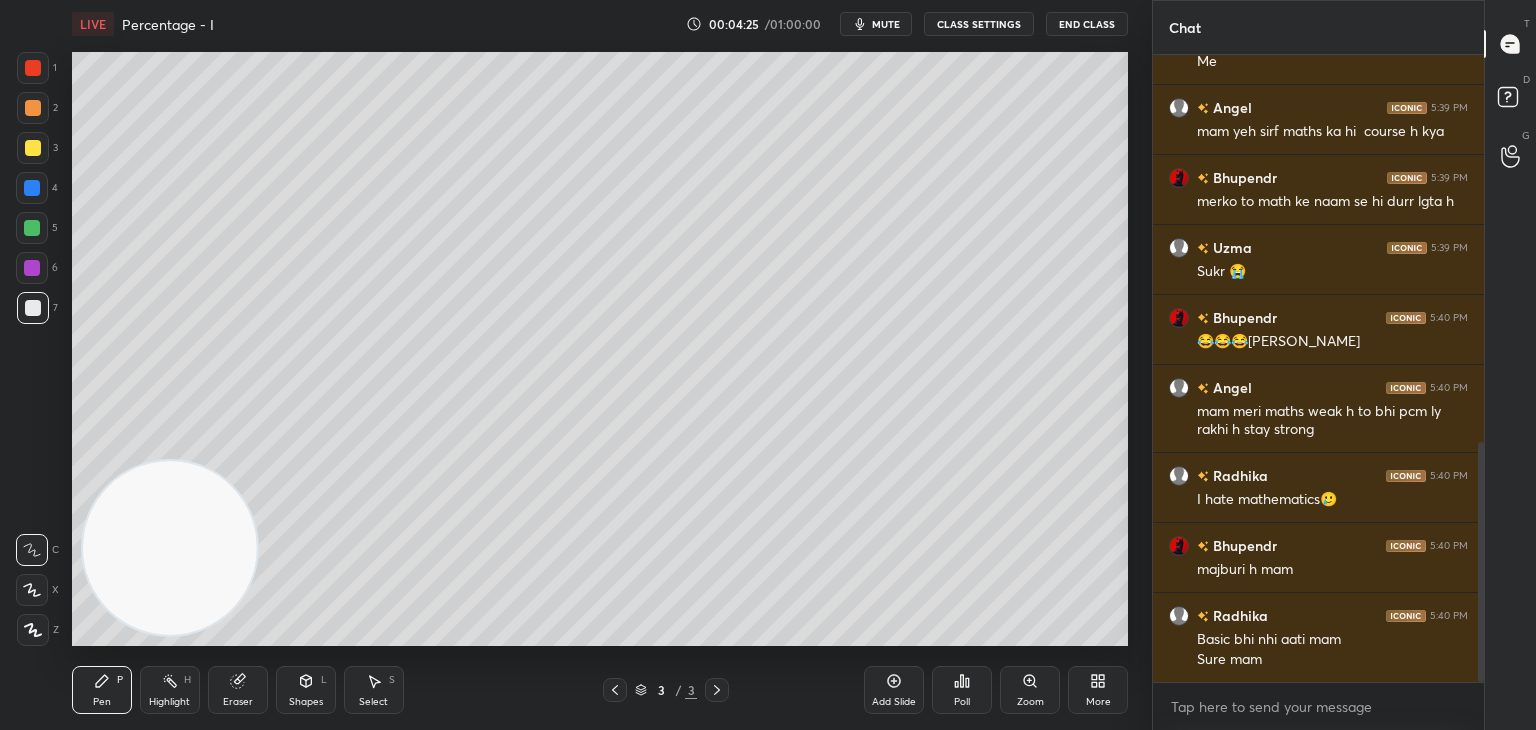 scroll, scrollTop: 1086, scrollLeft: 0, axis: vertical 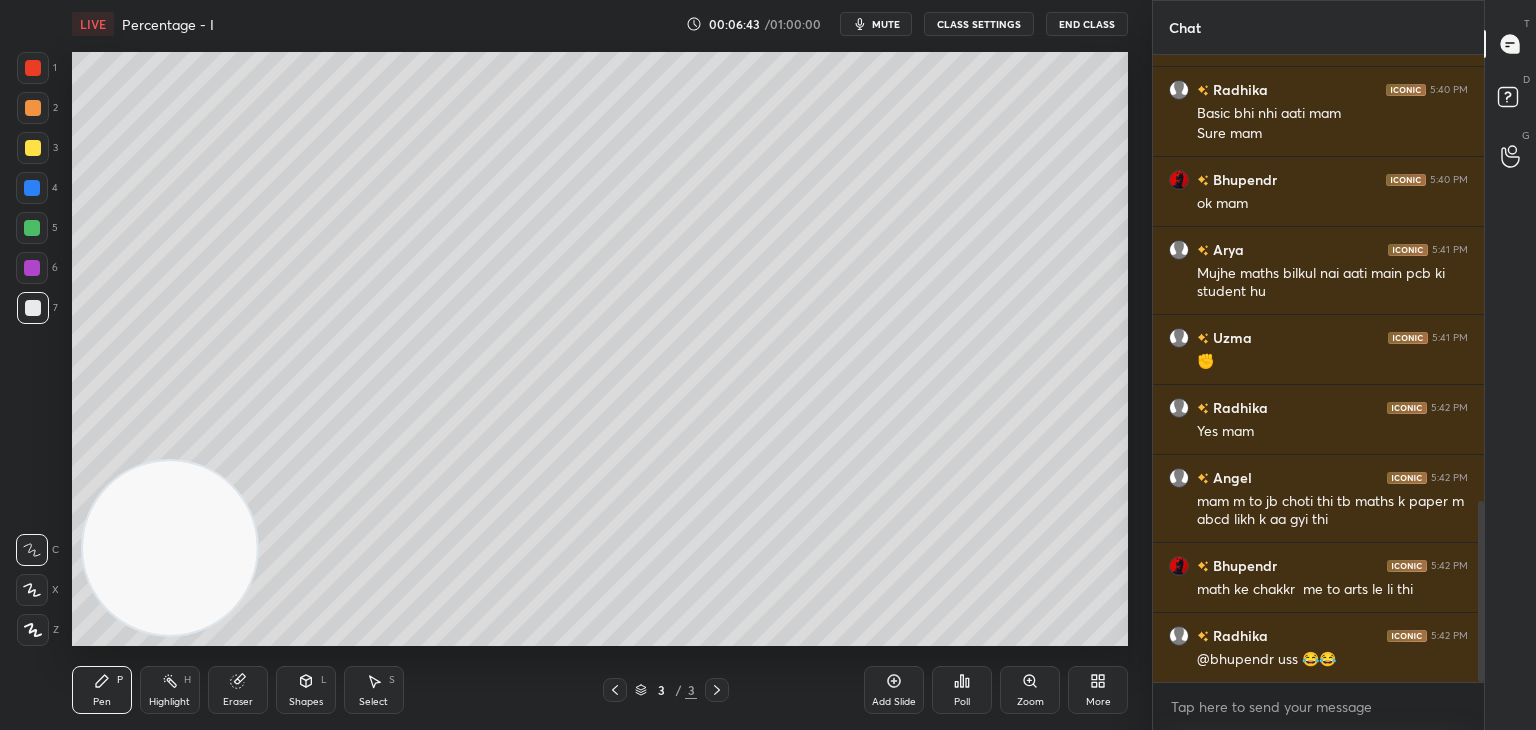 click 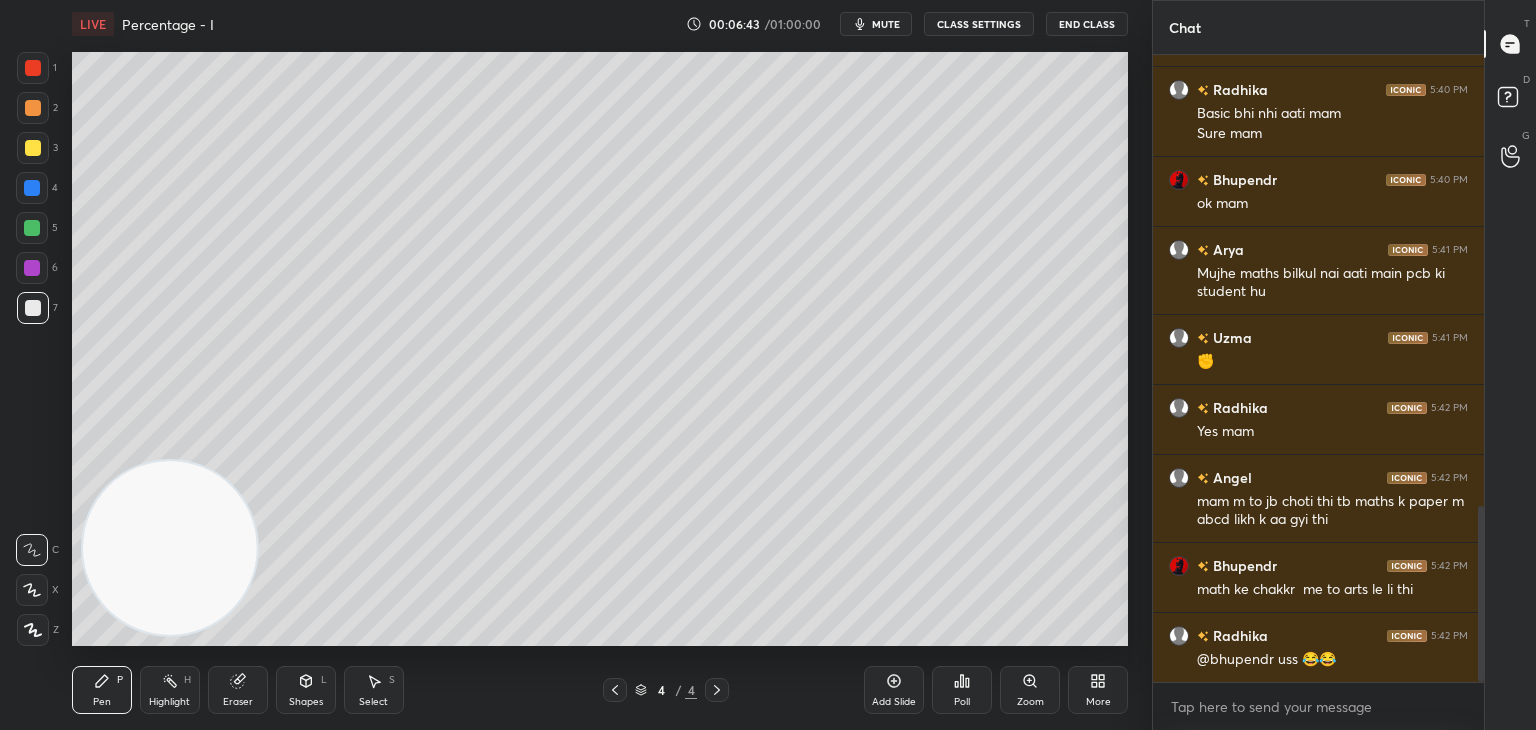 scroll, scrollTop: 1612, scrollLeft: 0, axis: vertical 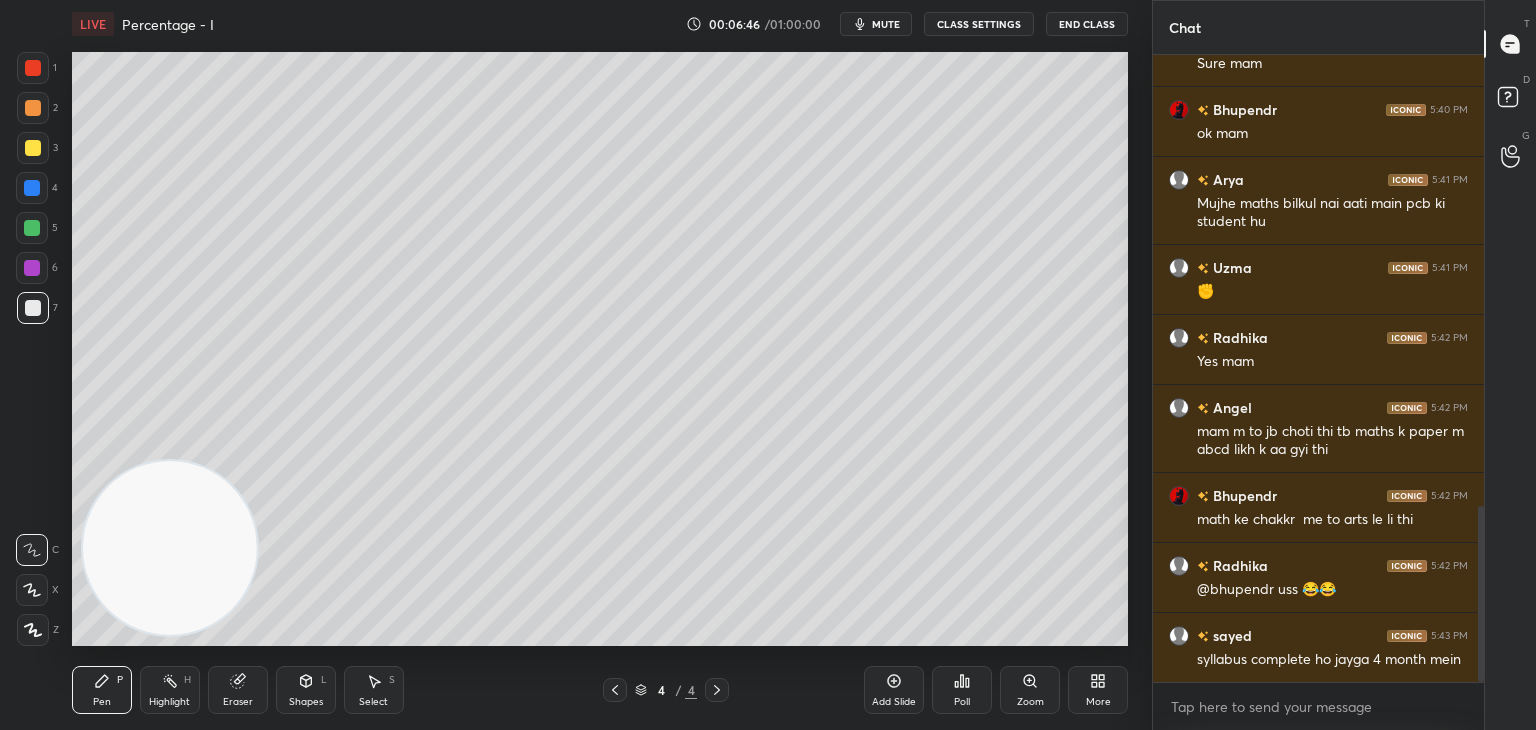 click at bounding box center (33, 148) 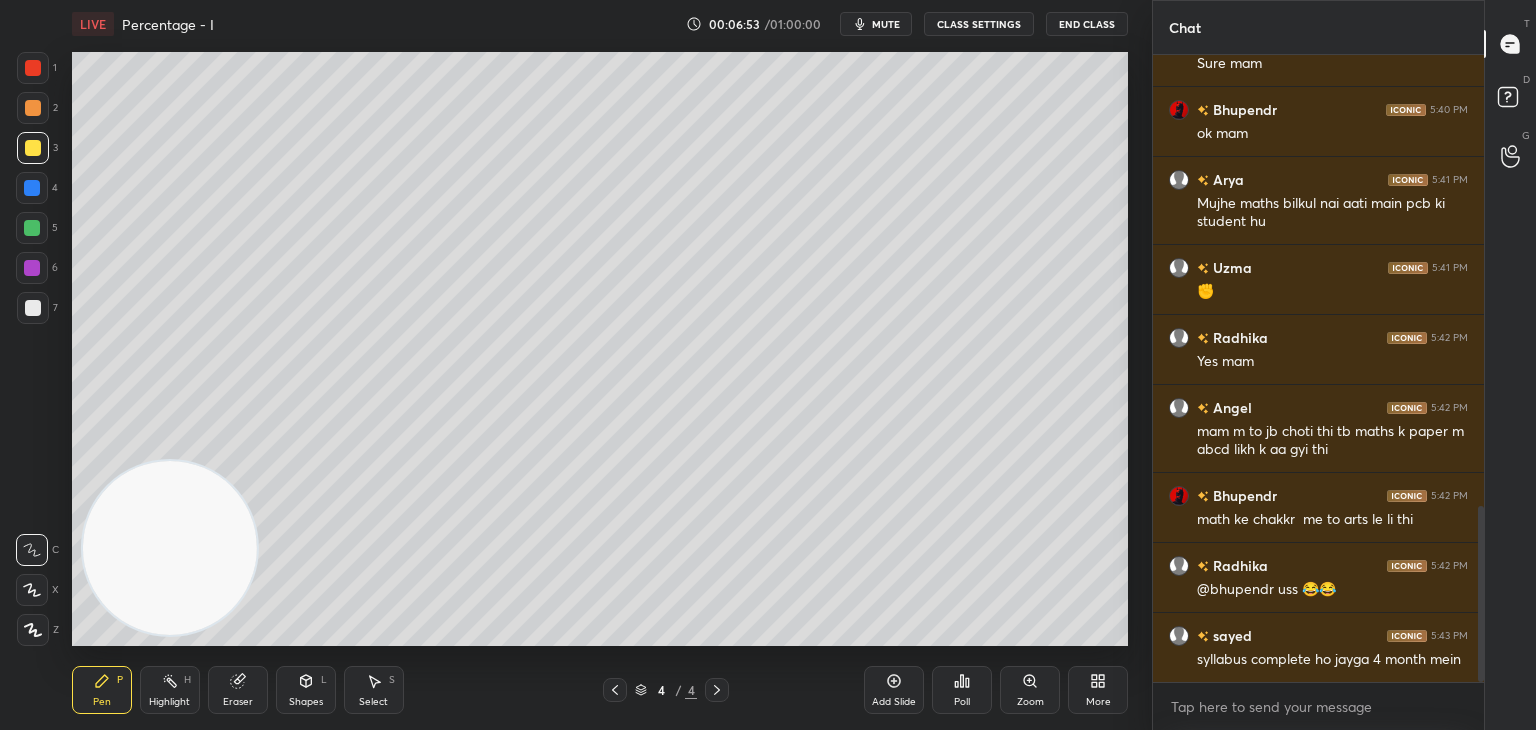scroll, scrollTop: 1700, scrollLeft: 0, axis: vertical 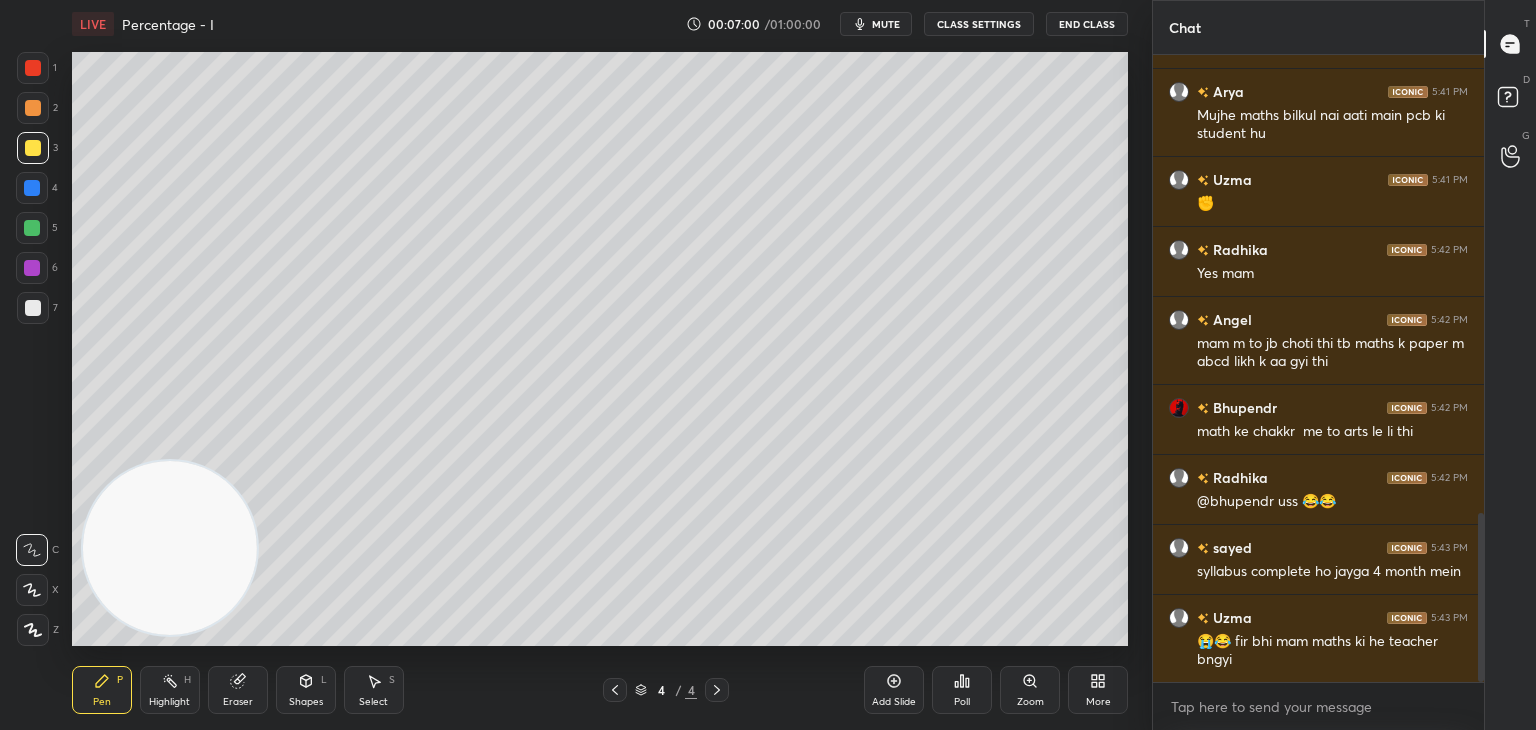 click at bounding box center [33, 308] 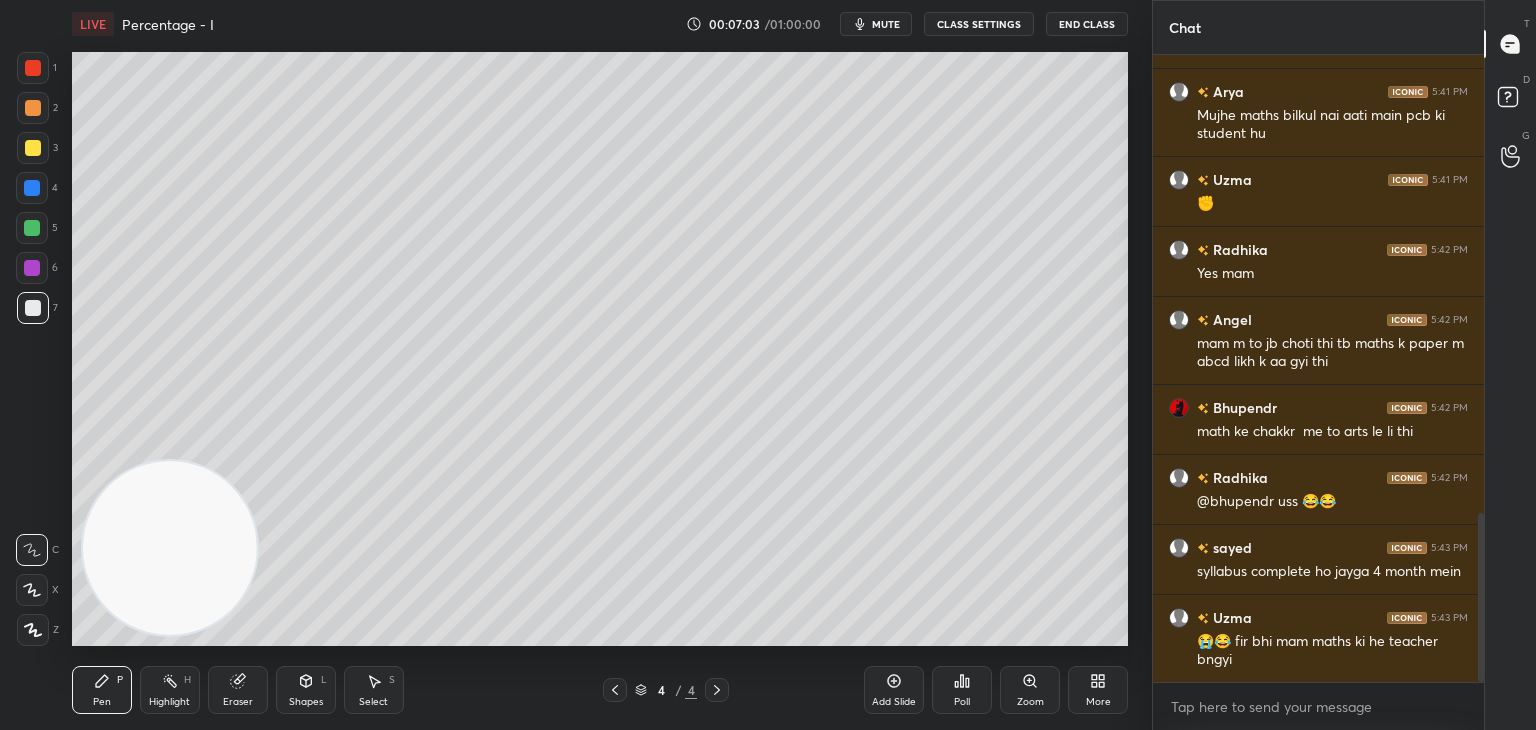 scroll, scrollTop: 1770, scrollLeft: 0, axis: vertical 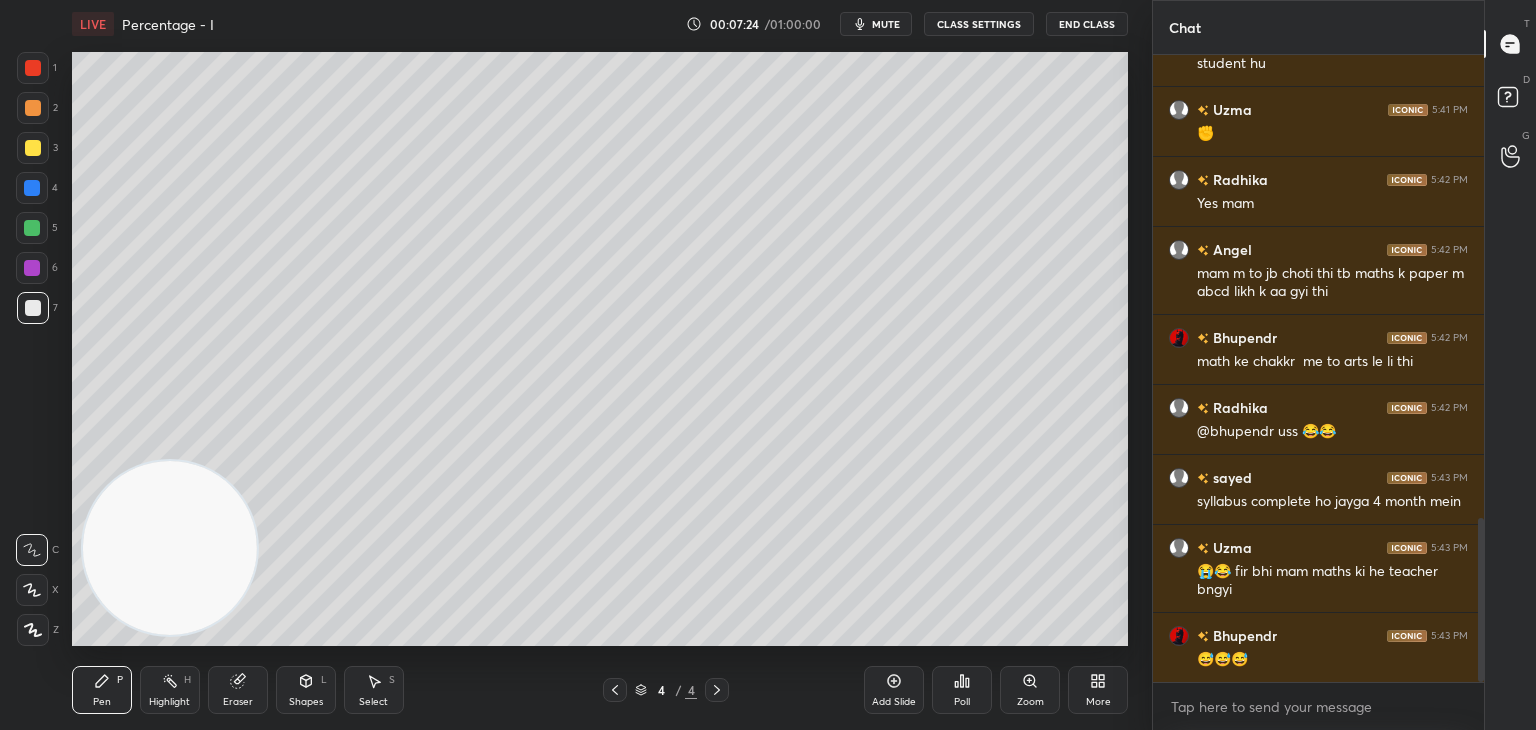 click at bounding box center (33, 148) 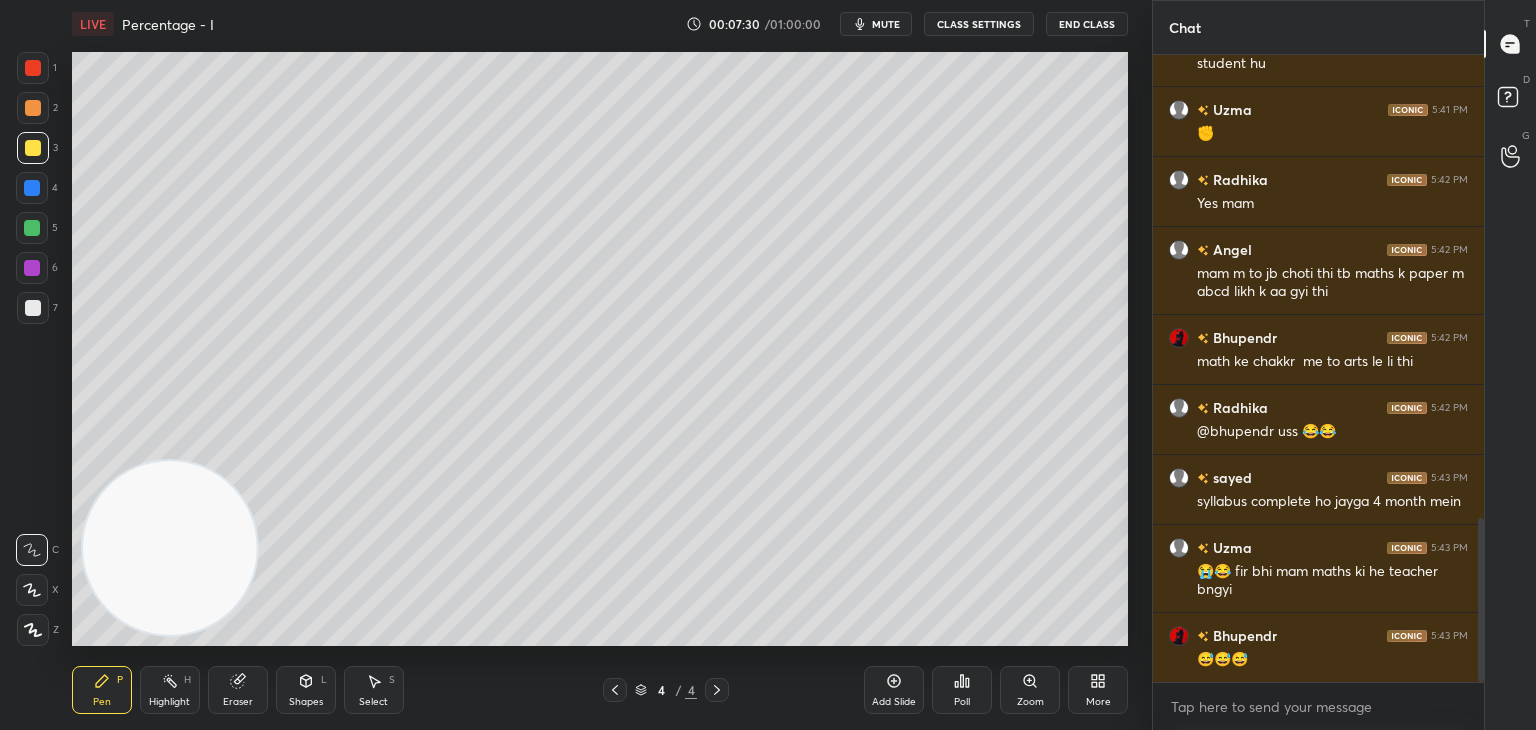 click at bounding box center [33, 308] 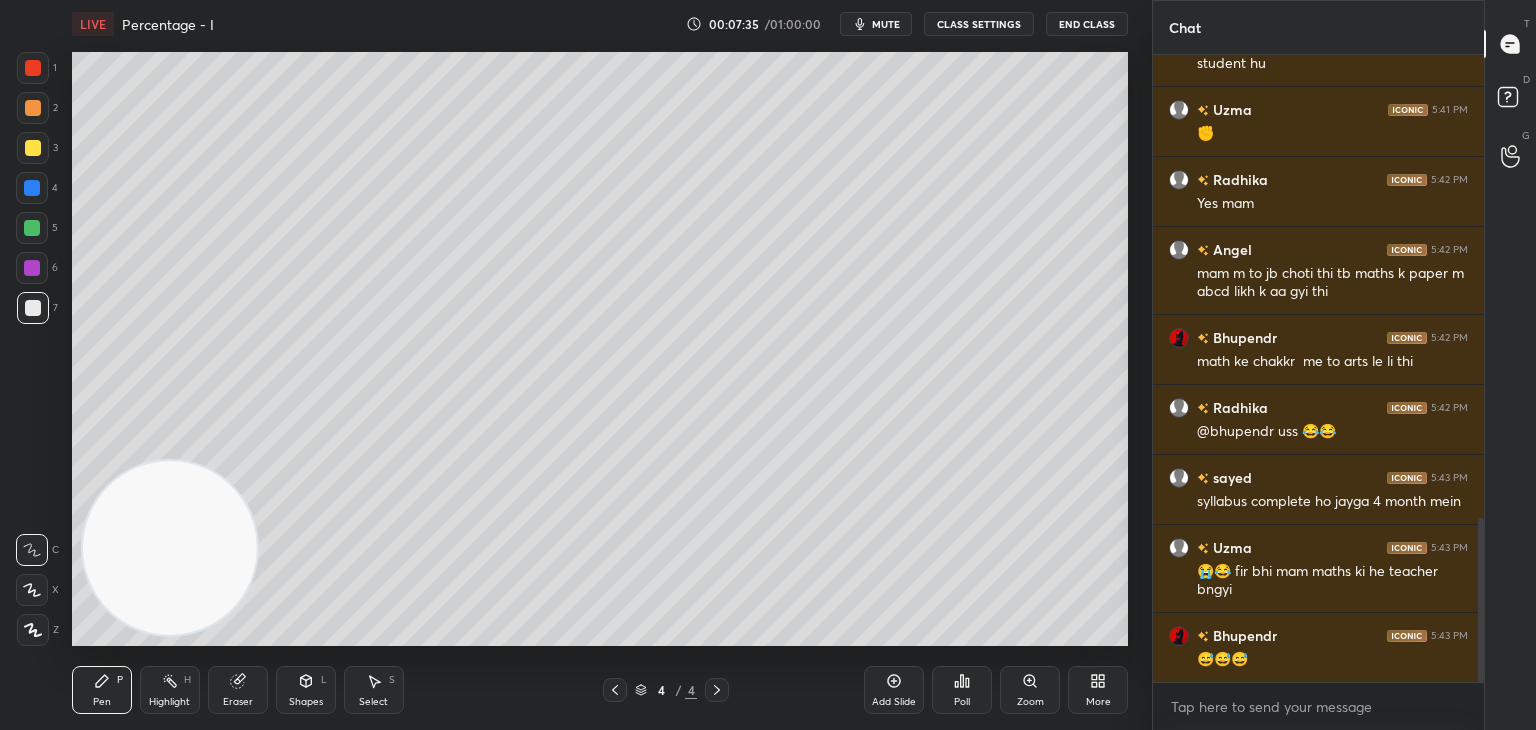 click at bounding box center [33, 148] 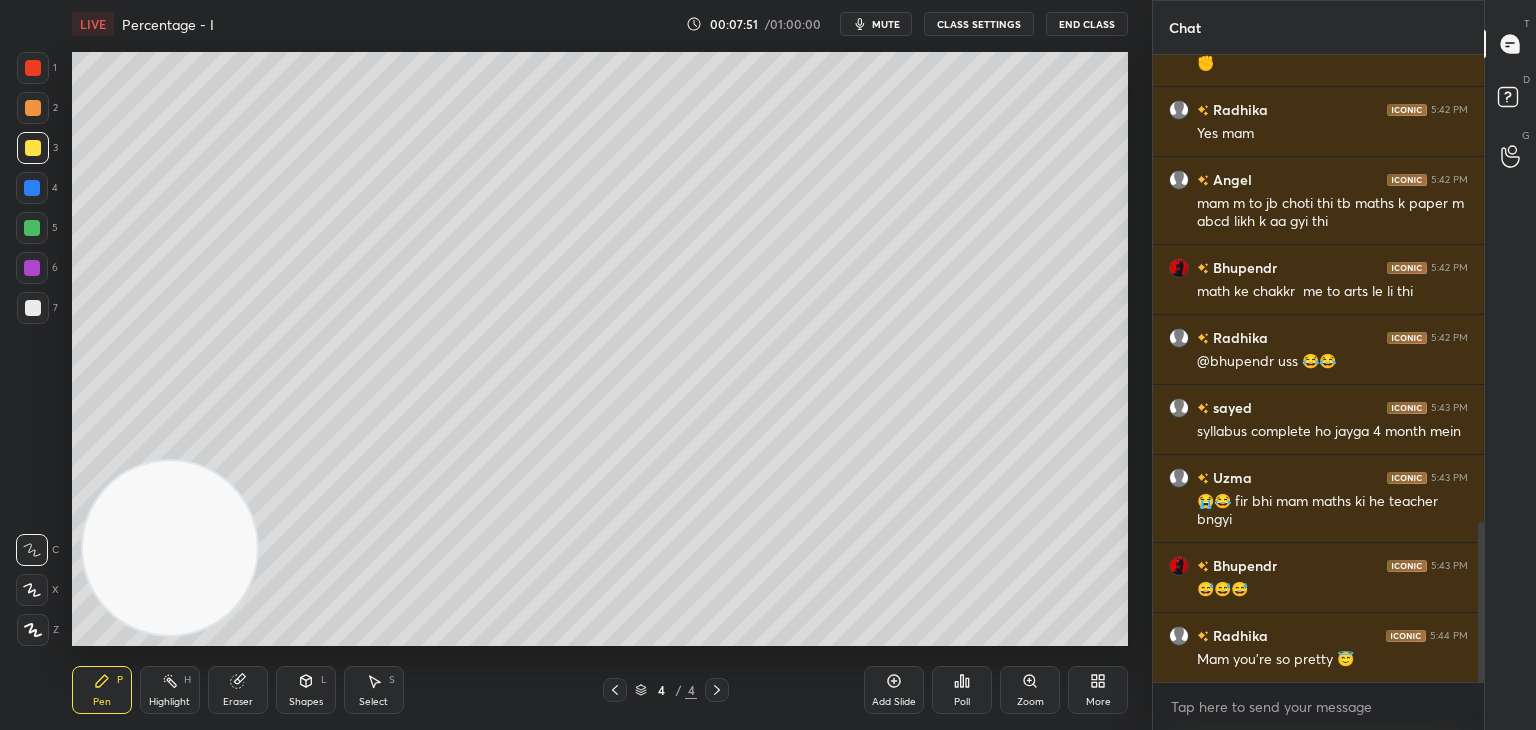 scroll, scrollTop: 1888, scrollLeft: 0, axis: vertical 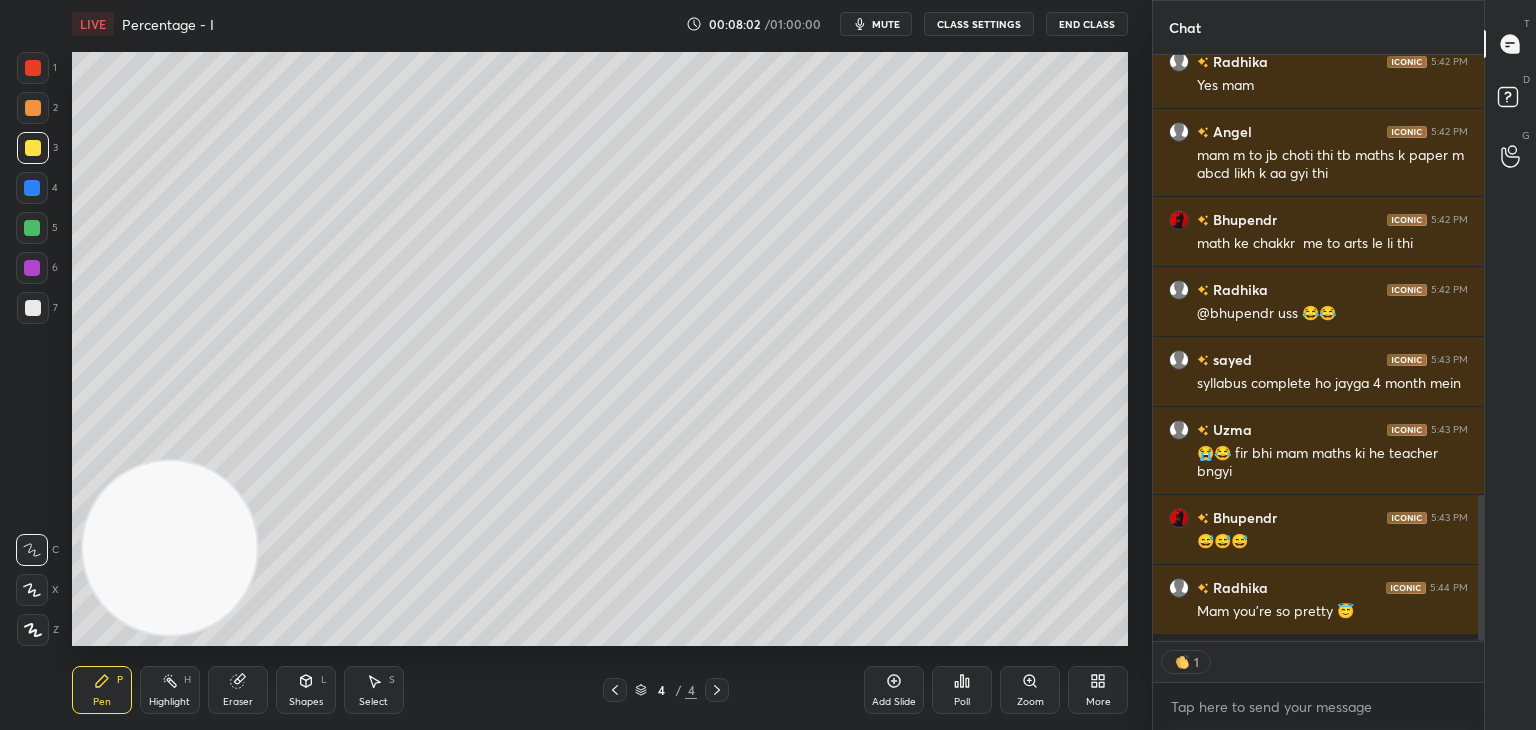 type on "x" 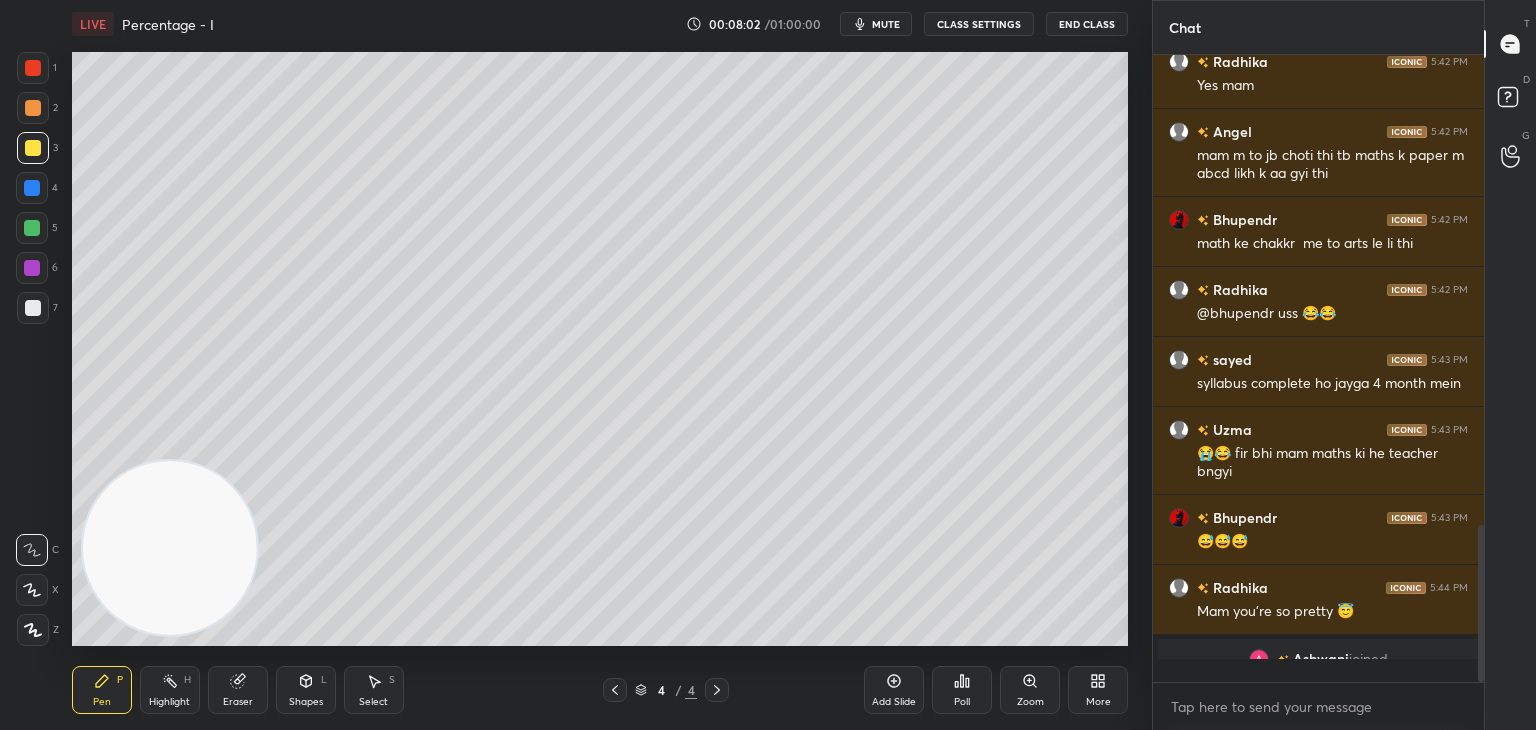 scroll, scrollTop: 6, scrollLeft: 6, axis: both 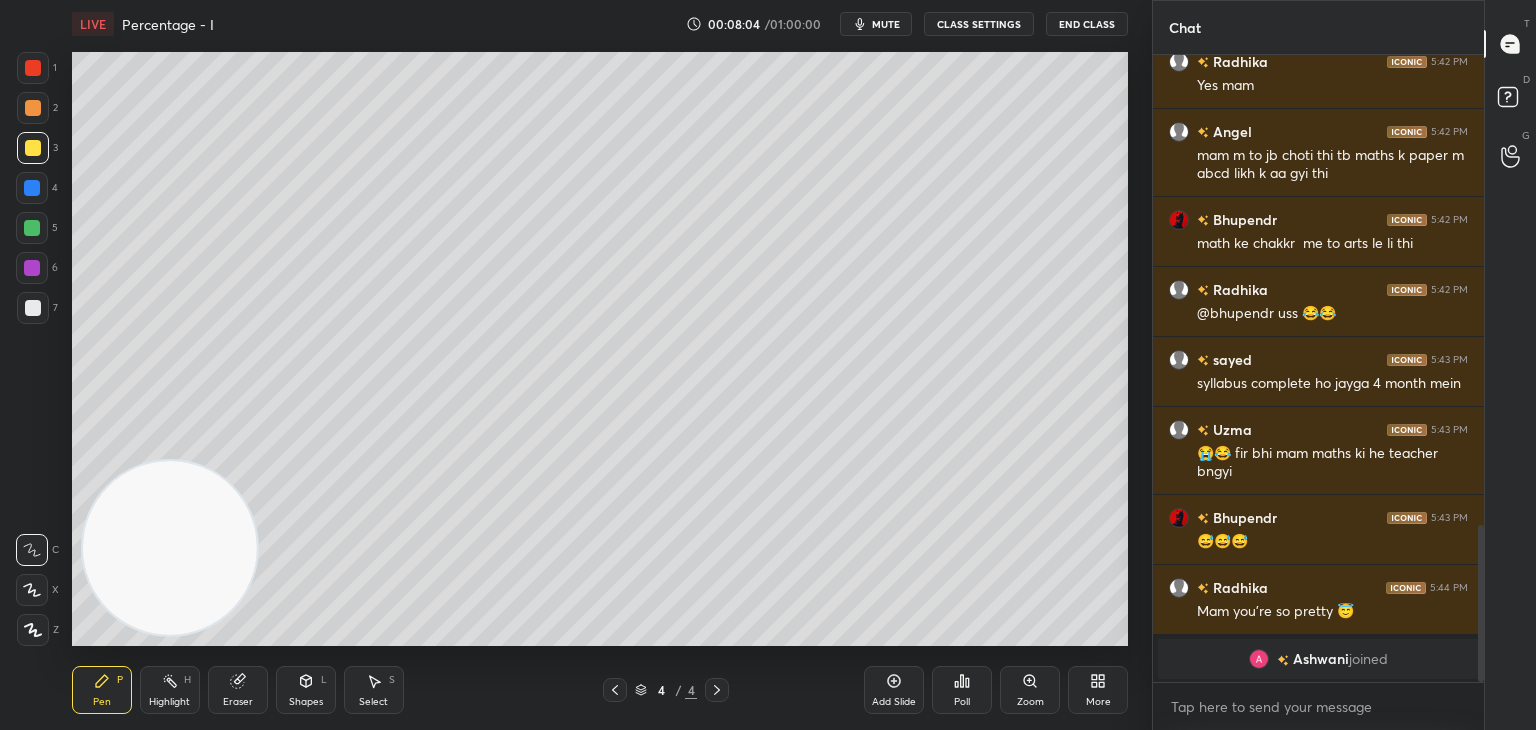 click at bounding box center [33, 308] 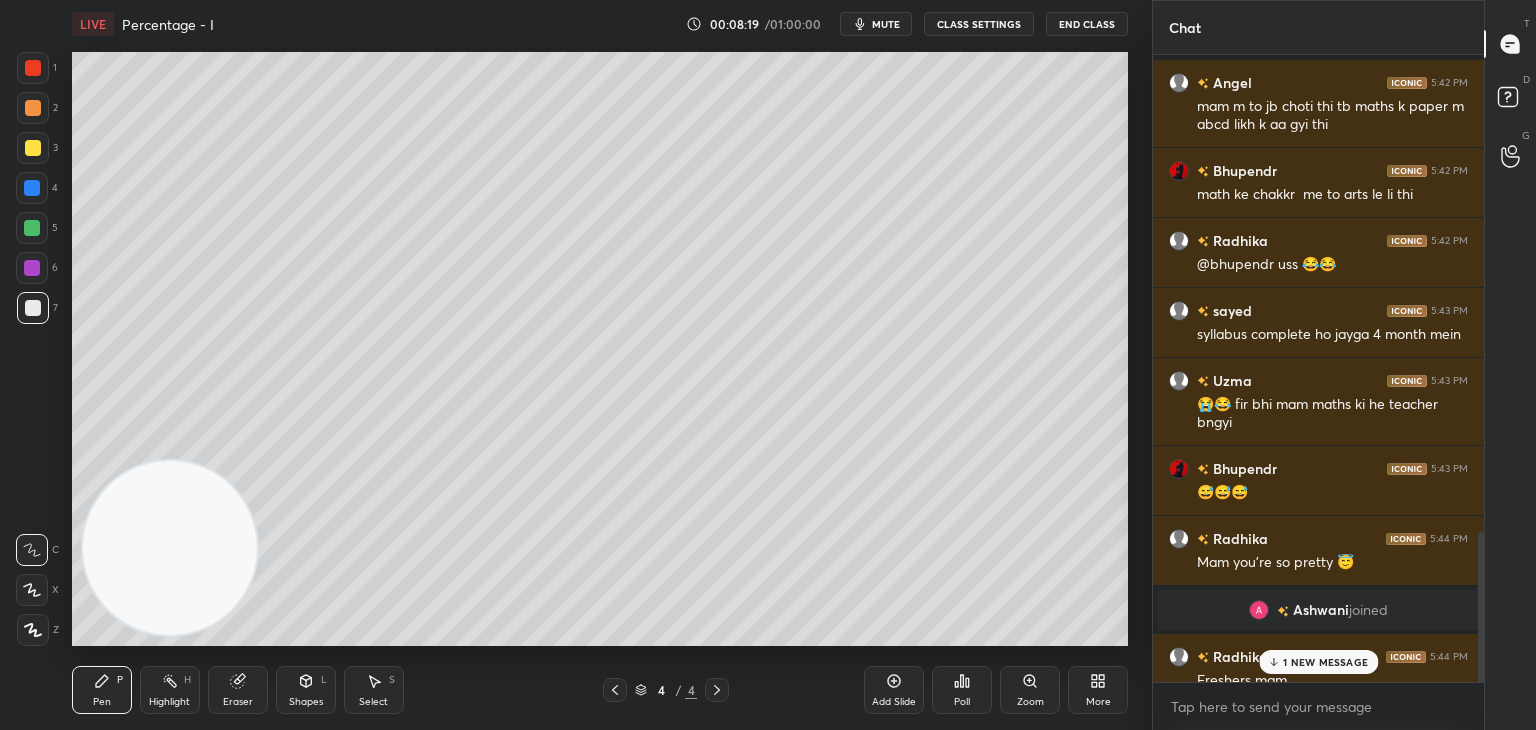 scroll, scrollTop: 2112, scrollLeft: 0, axis: vertical 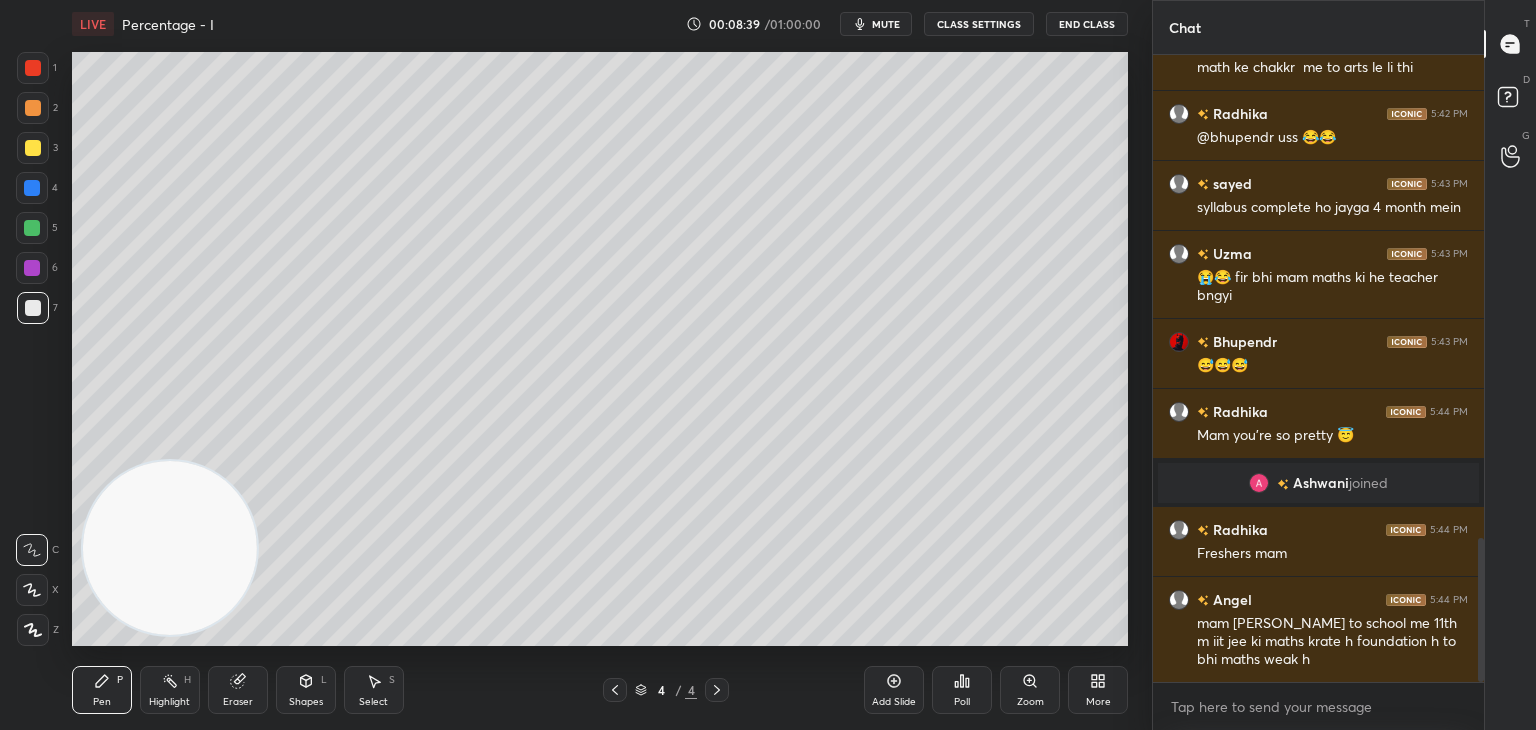 click at bounding box center (33, 148) 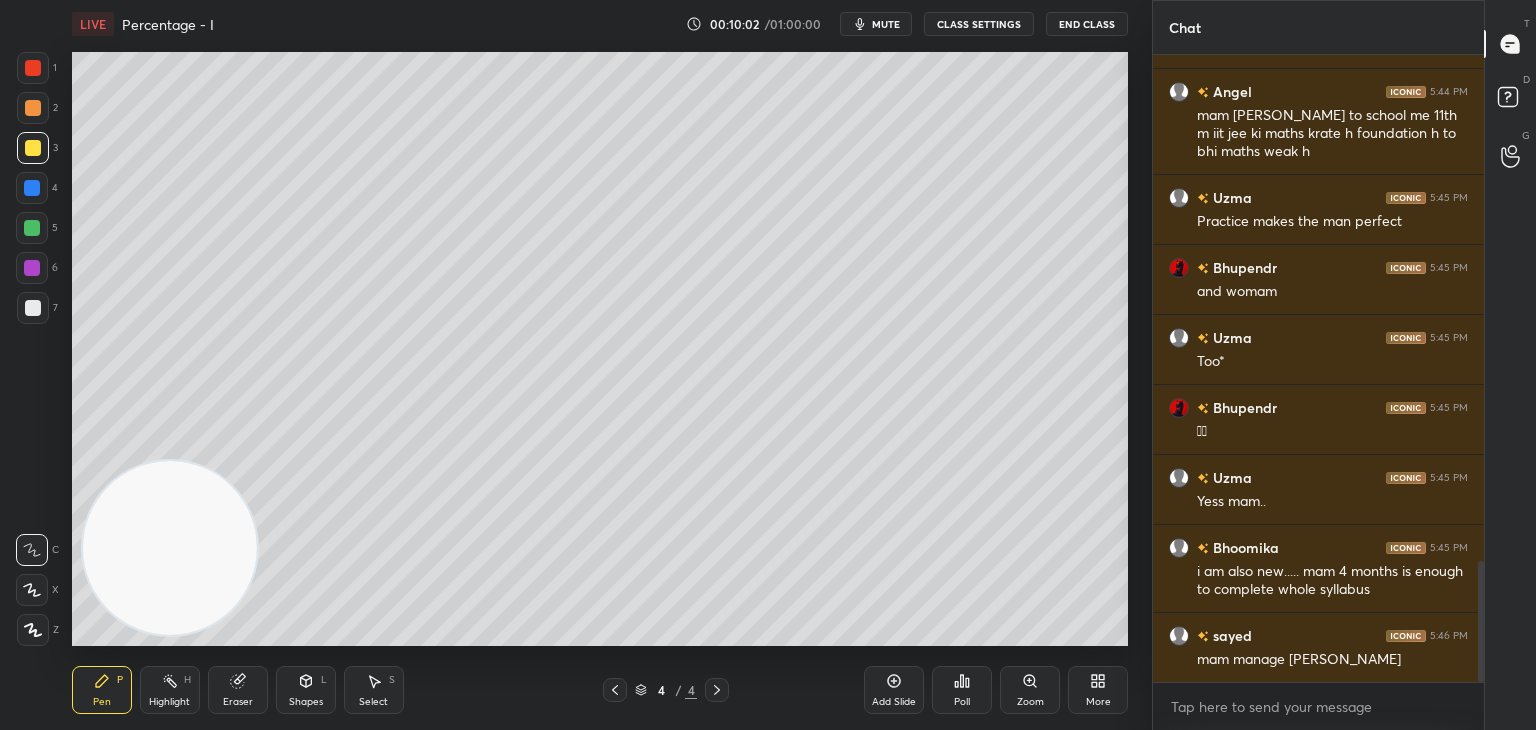 scroll, scrollTop: 2690, scrollLeft: 0, axis: vertical 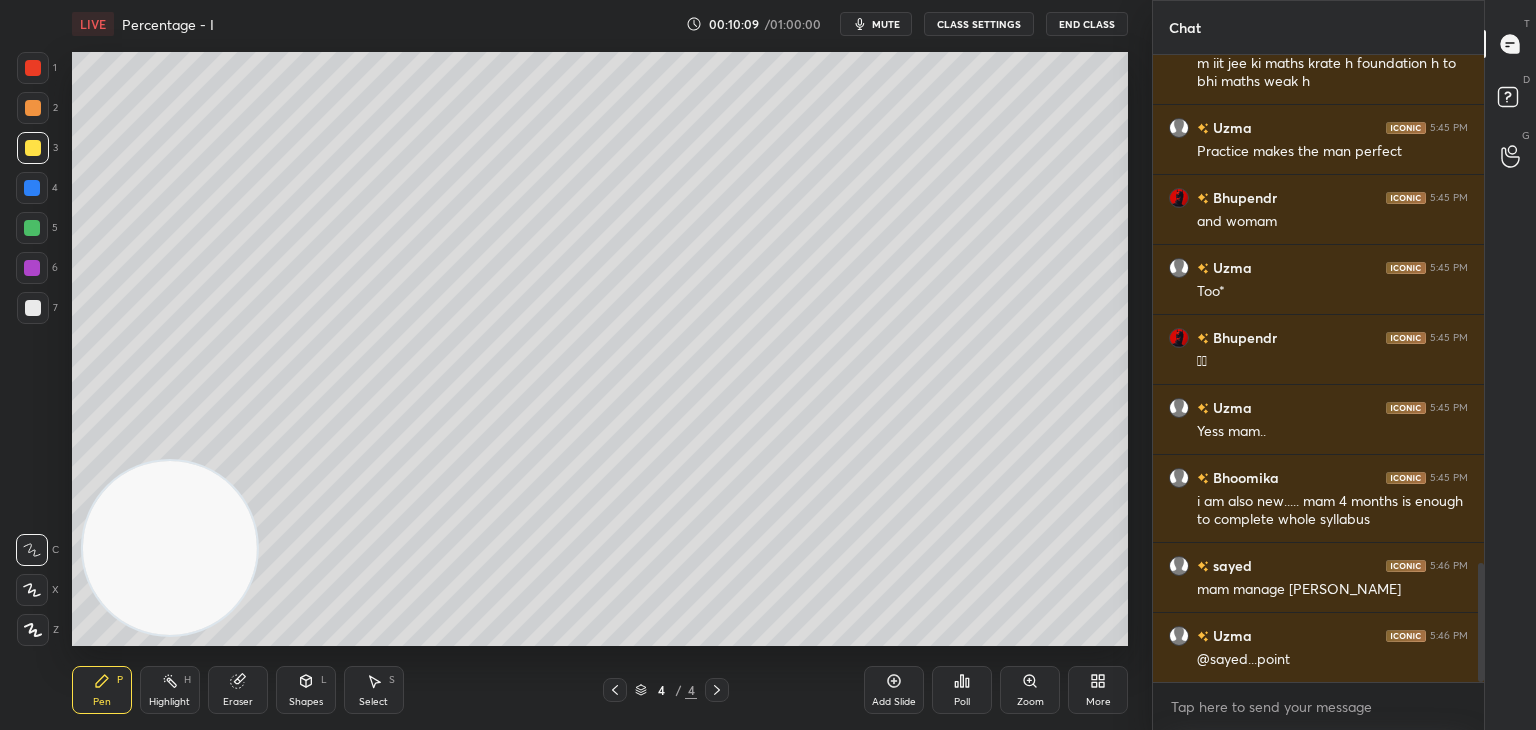 click 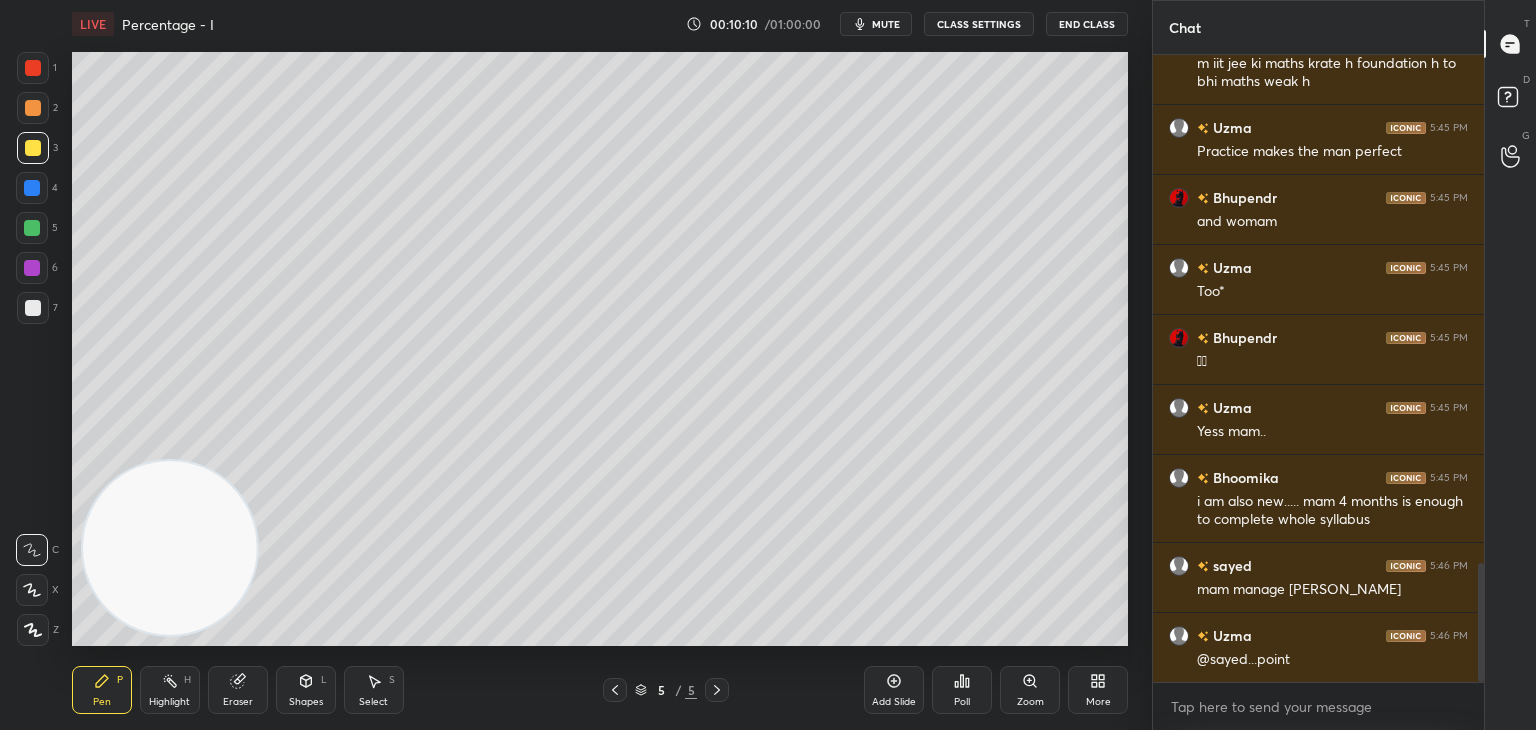 click at bounding box center (33, 308) 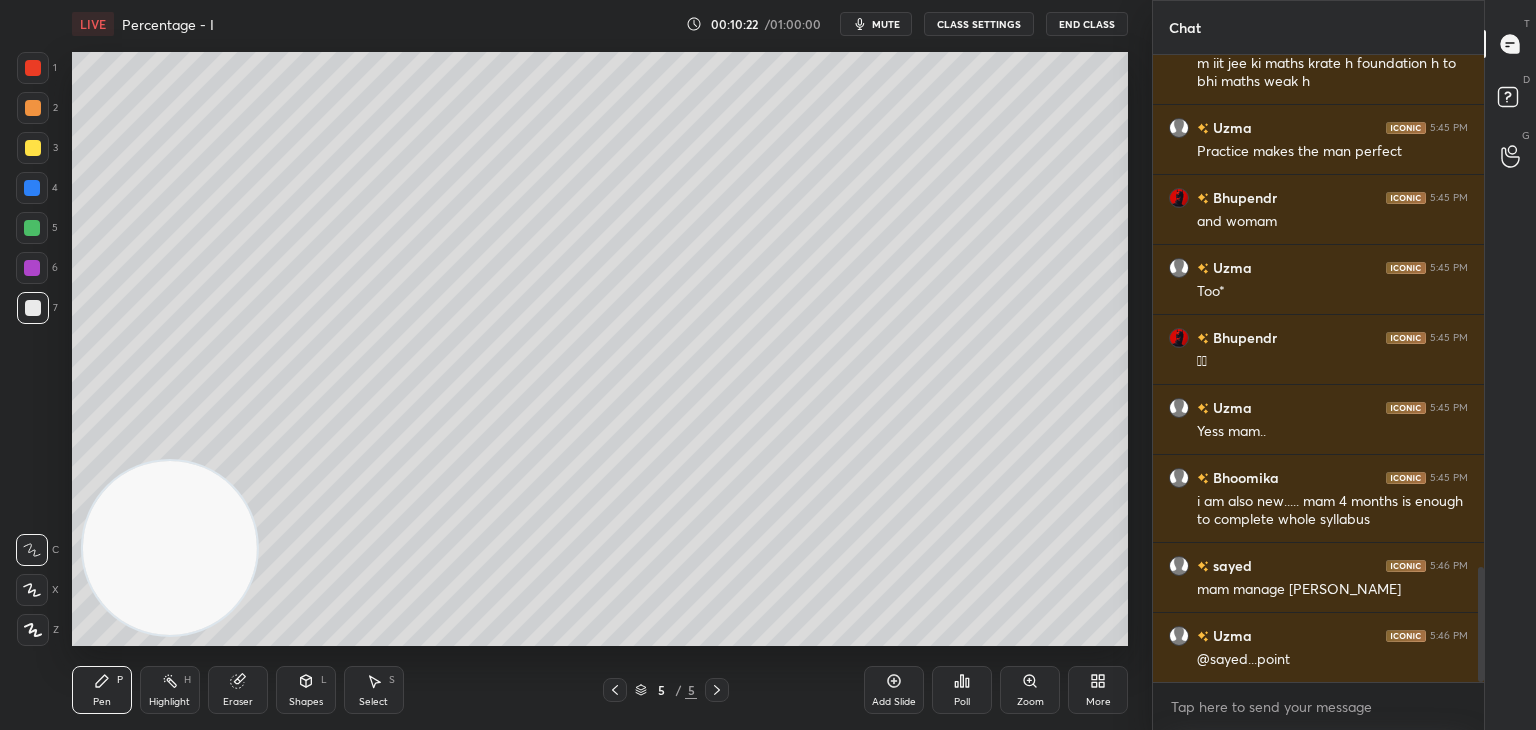 scroll, scrollTop: 2796, scrollLeft: 0, axis: vertical 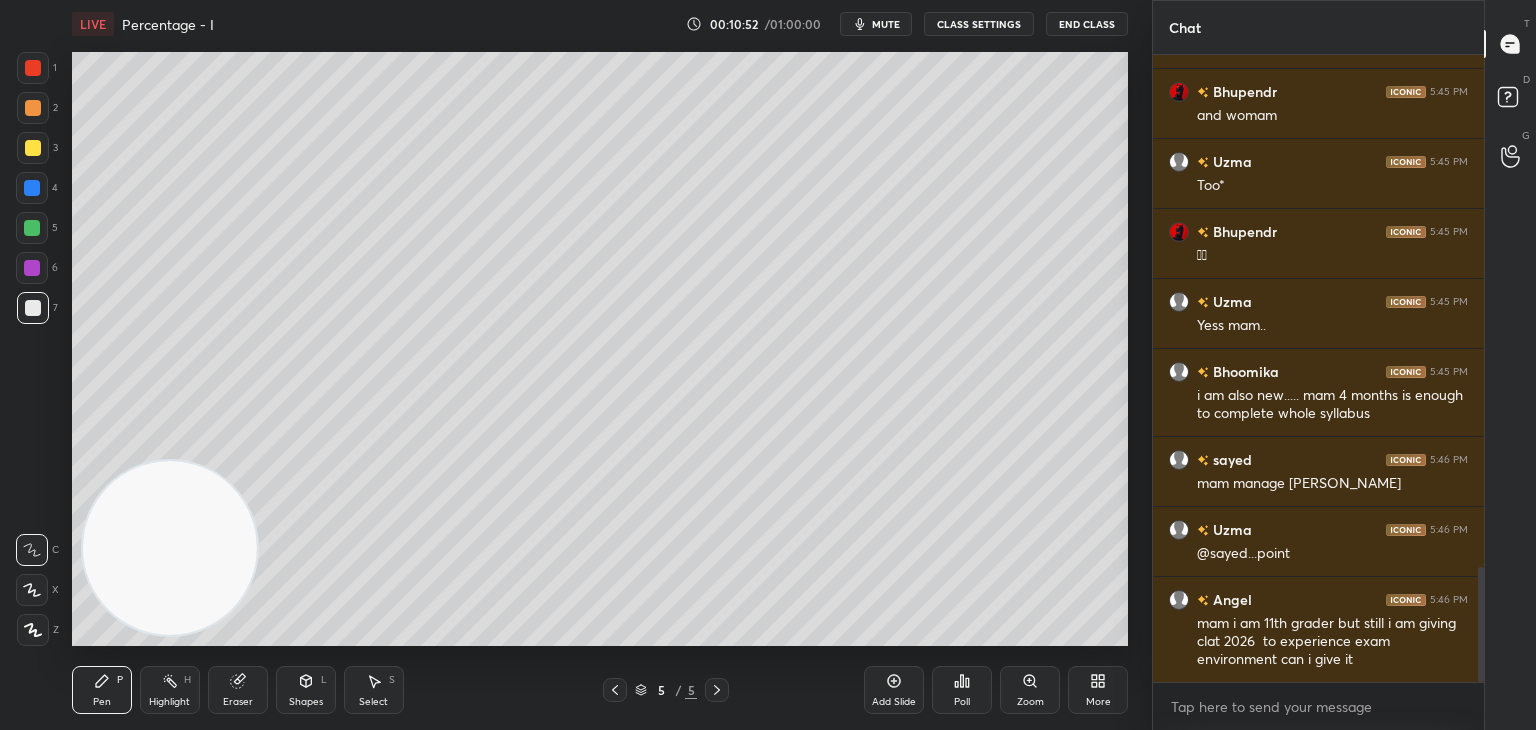 click at bounding box center [33, 148] 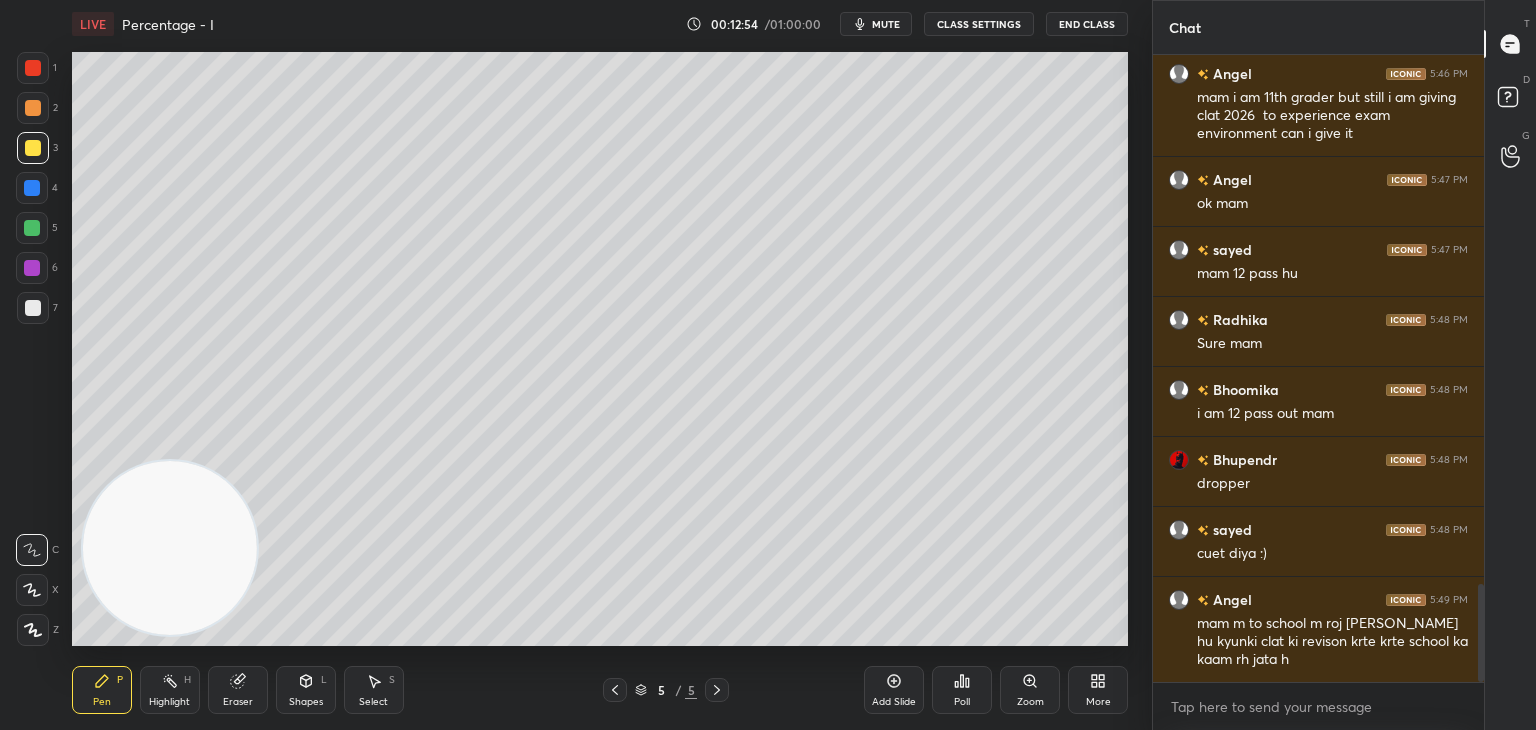 scroll, scrollTop: 3392, scrollLeft: 0, axis: vertical 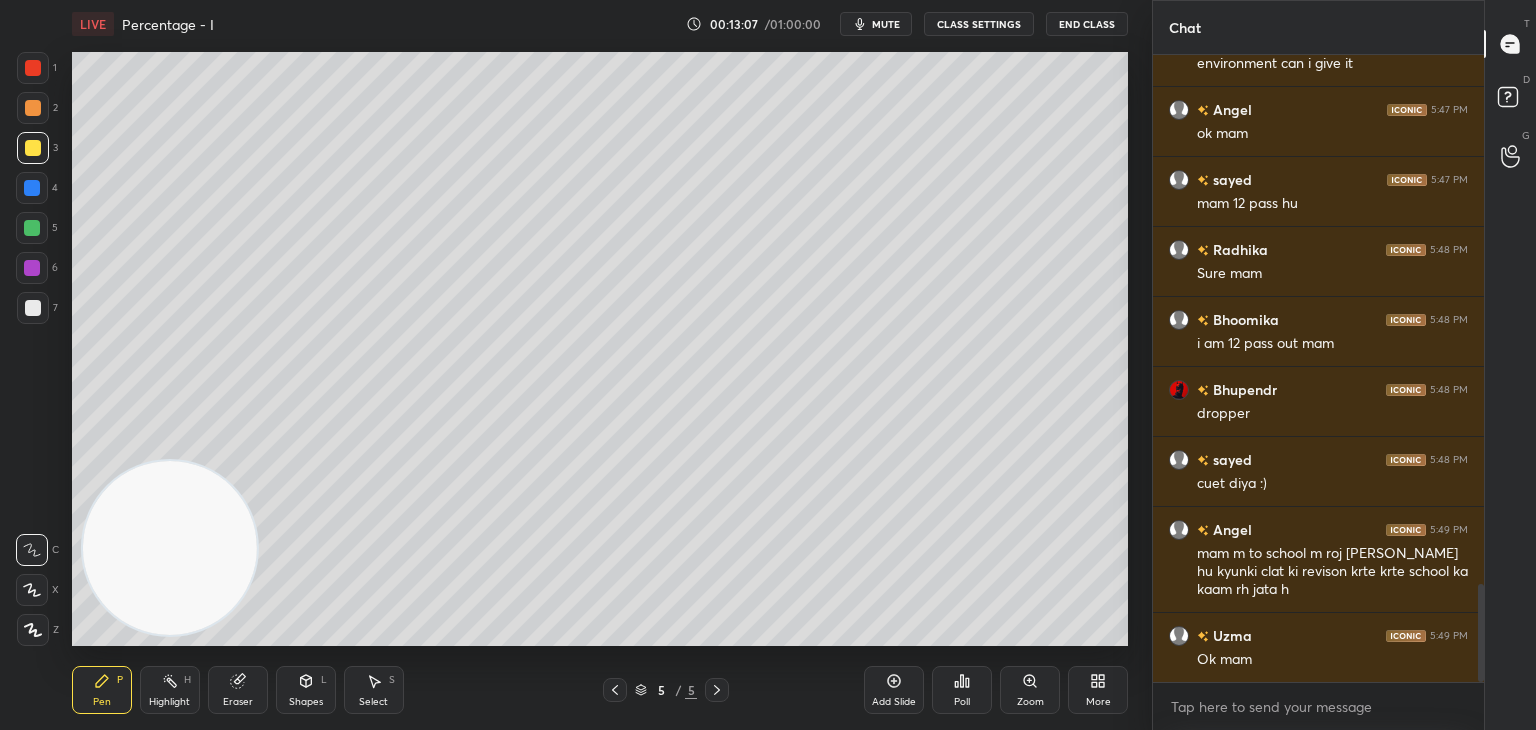 click 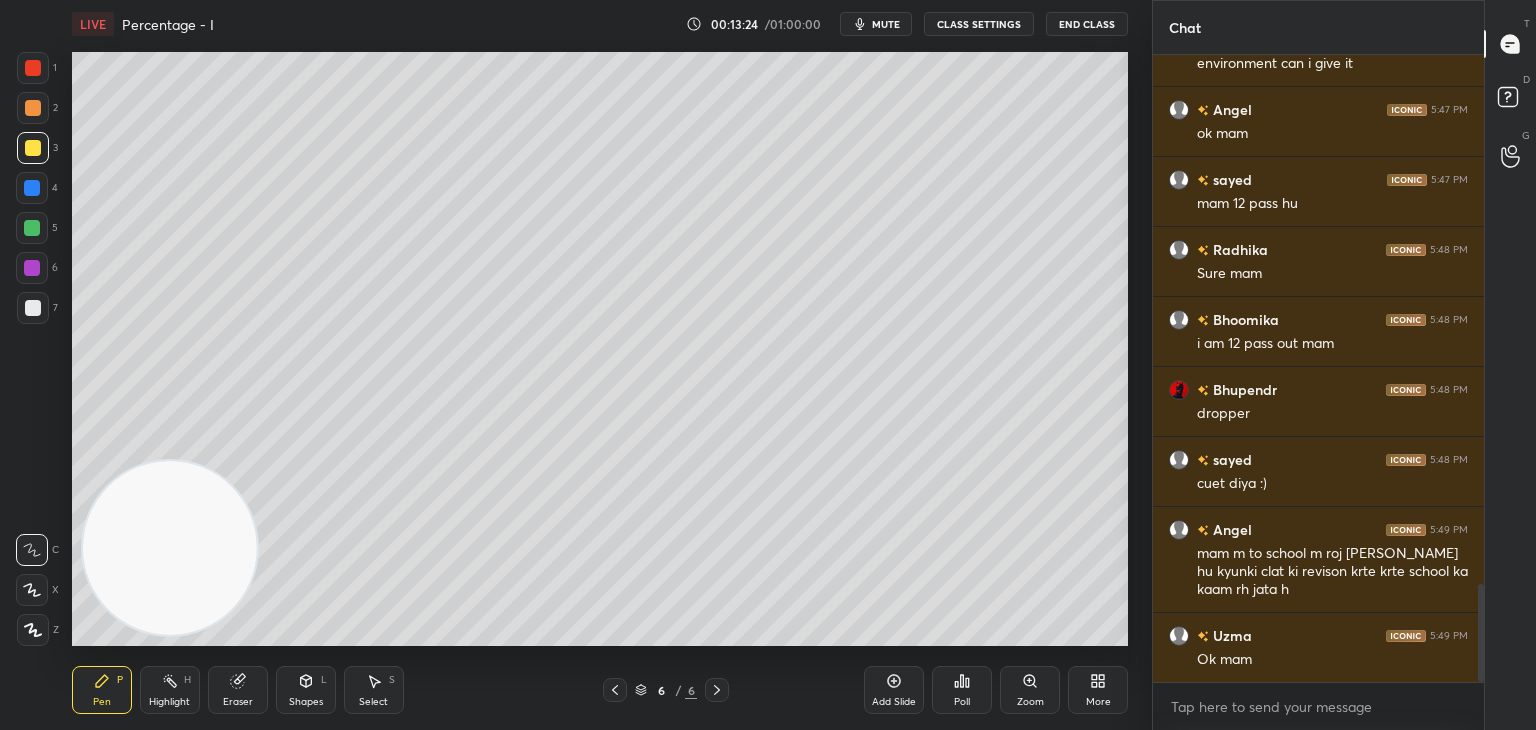 click at bounding box center (33, 308) 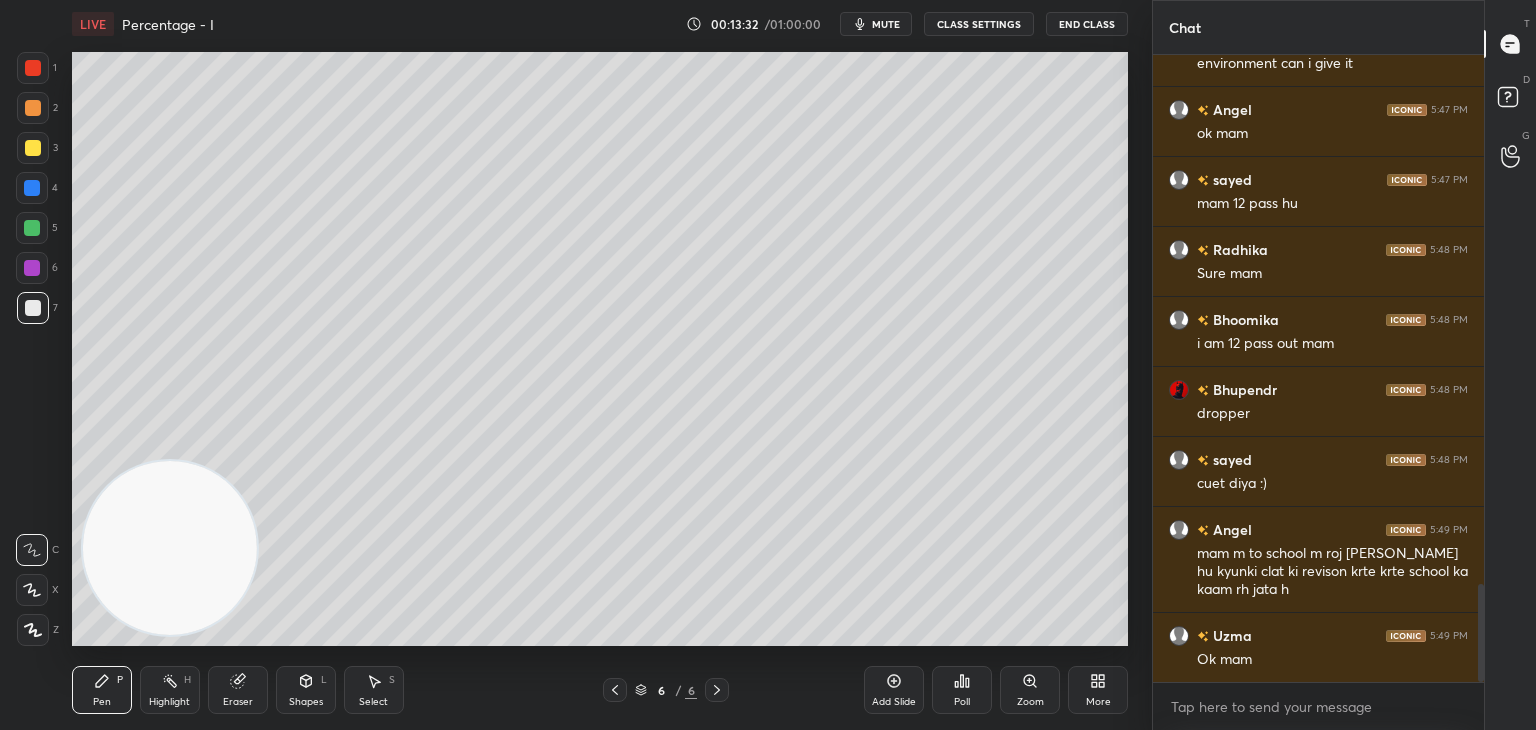click on "More" at bounding box center [1098, 690] 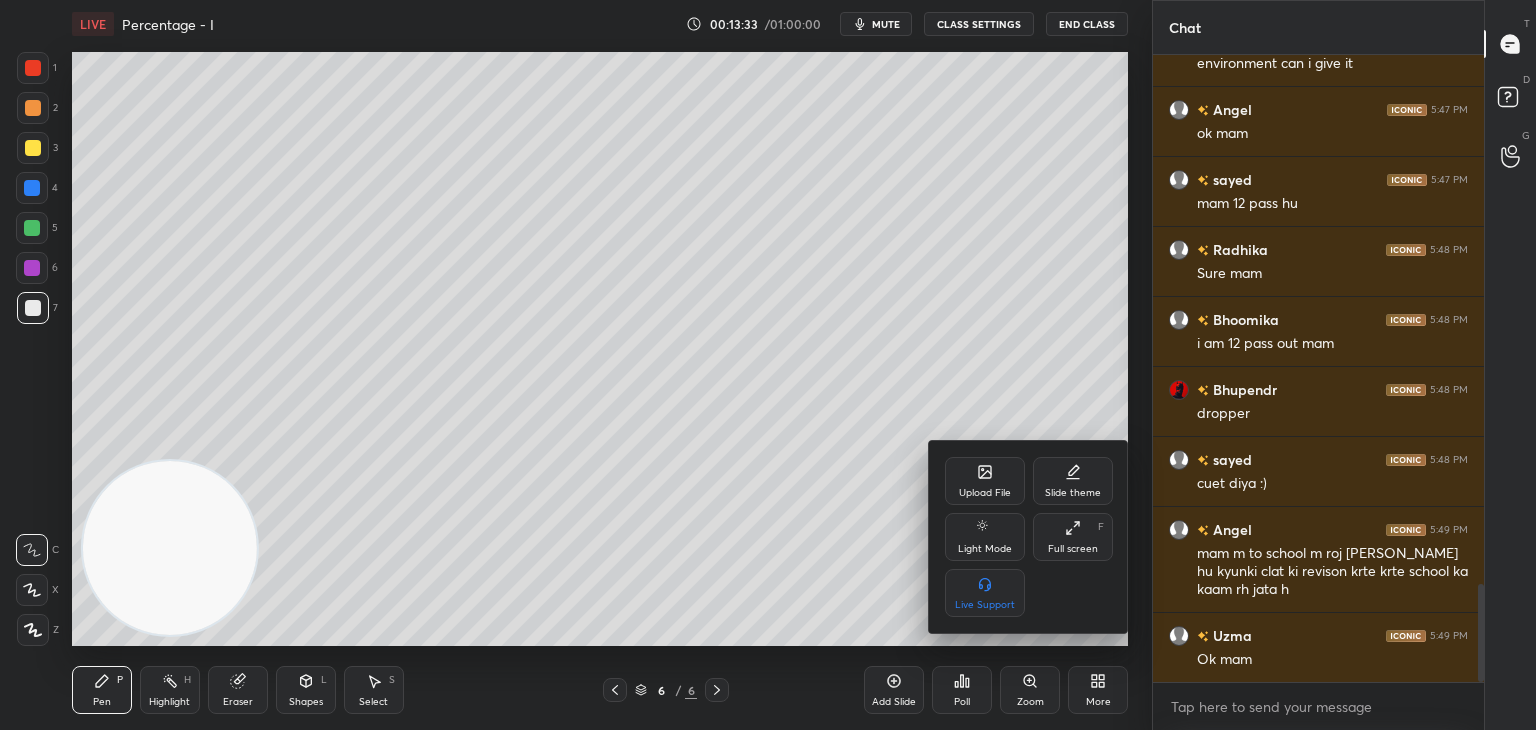 click on "Upload File" at bounding box center [985, 481] 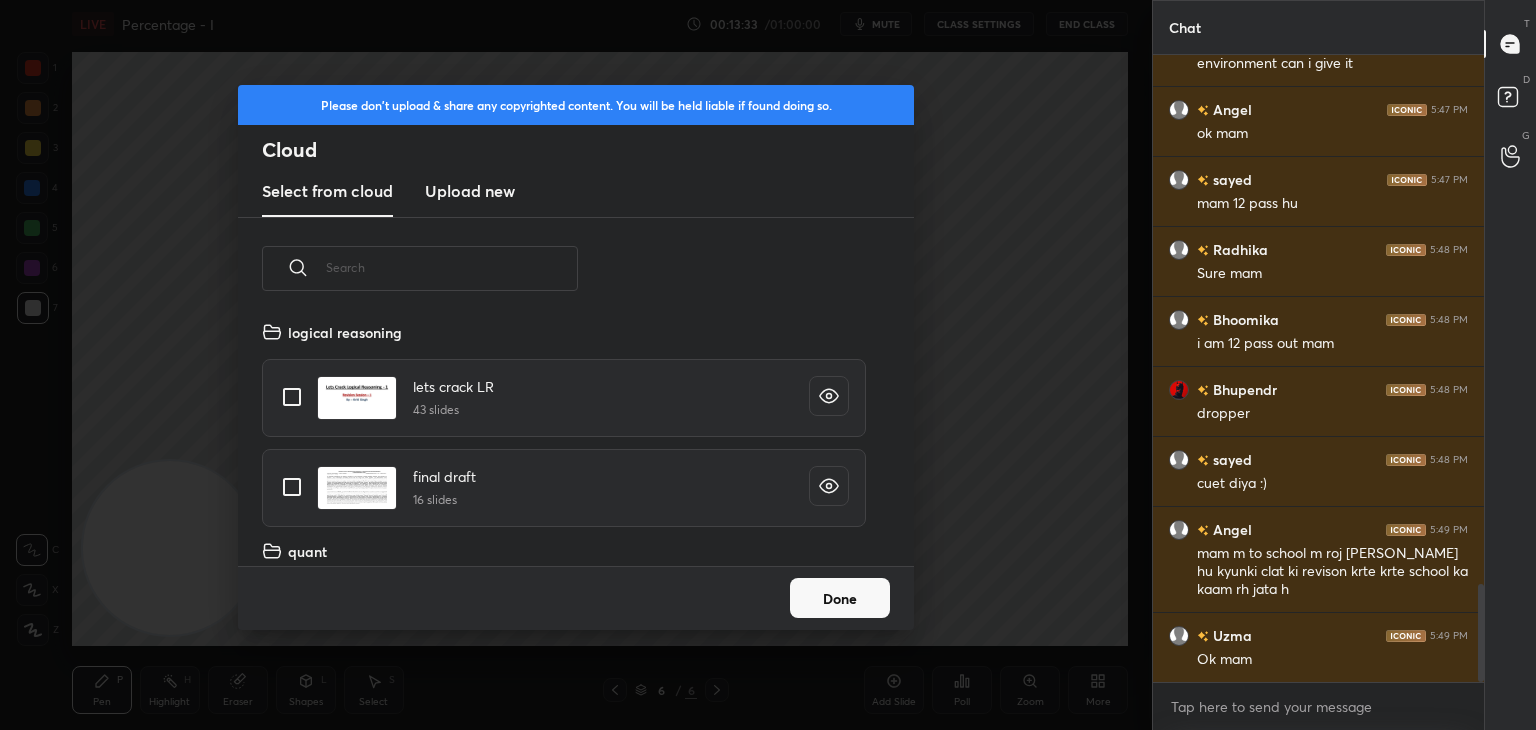 scroll, scrollTop: 5, scrollLeft: 10, axis: both 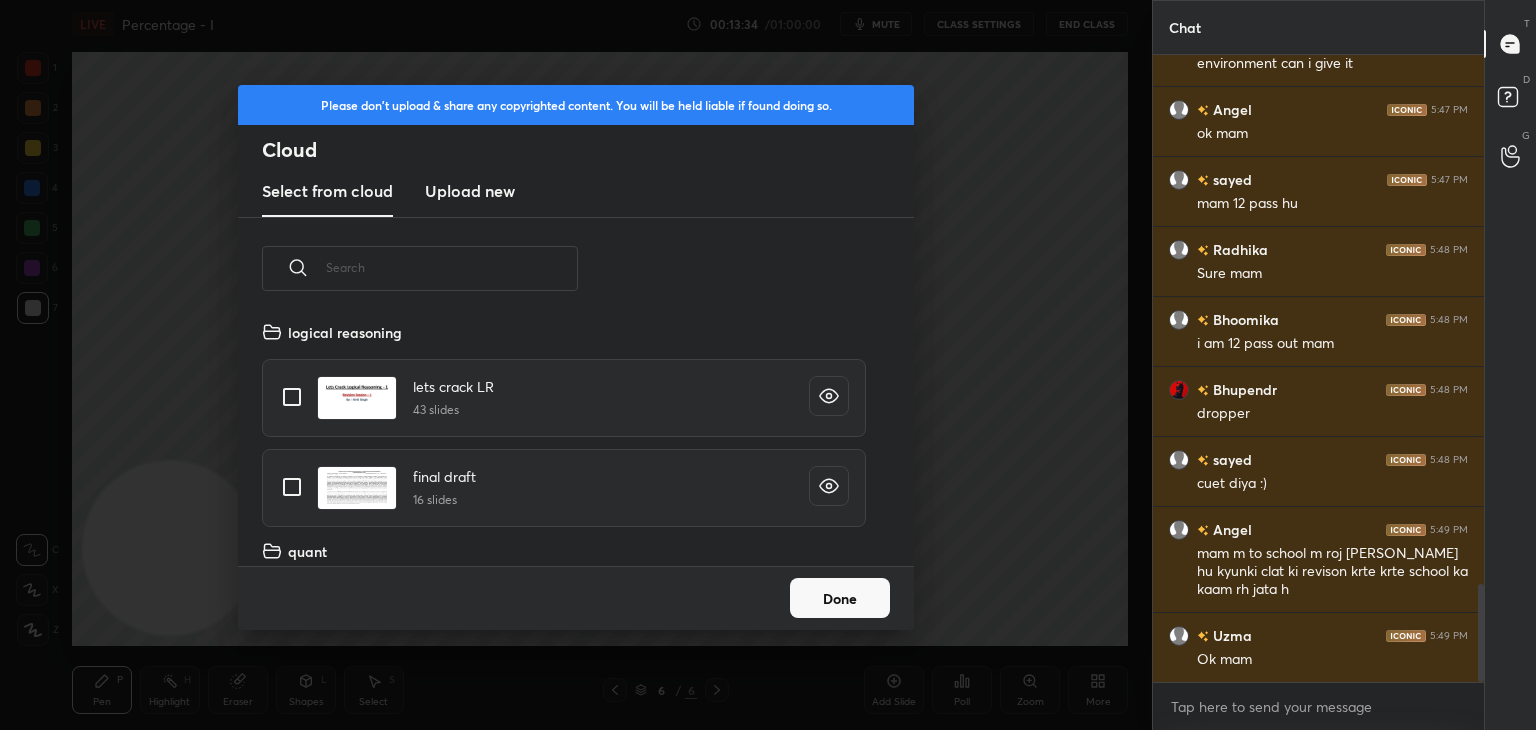 click on "Upload new" at bounding box center (470, 191) 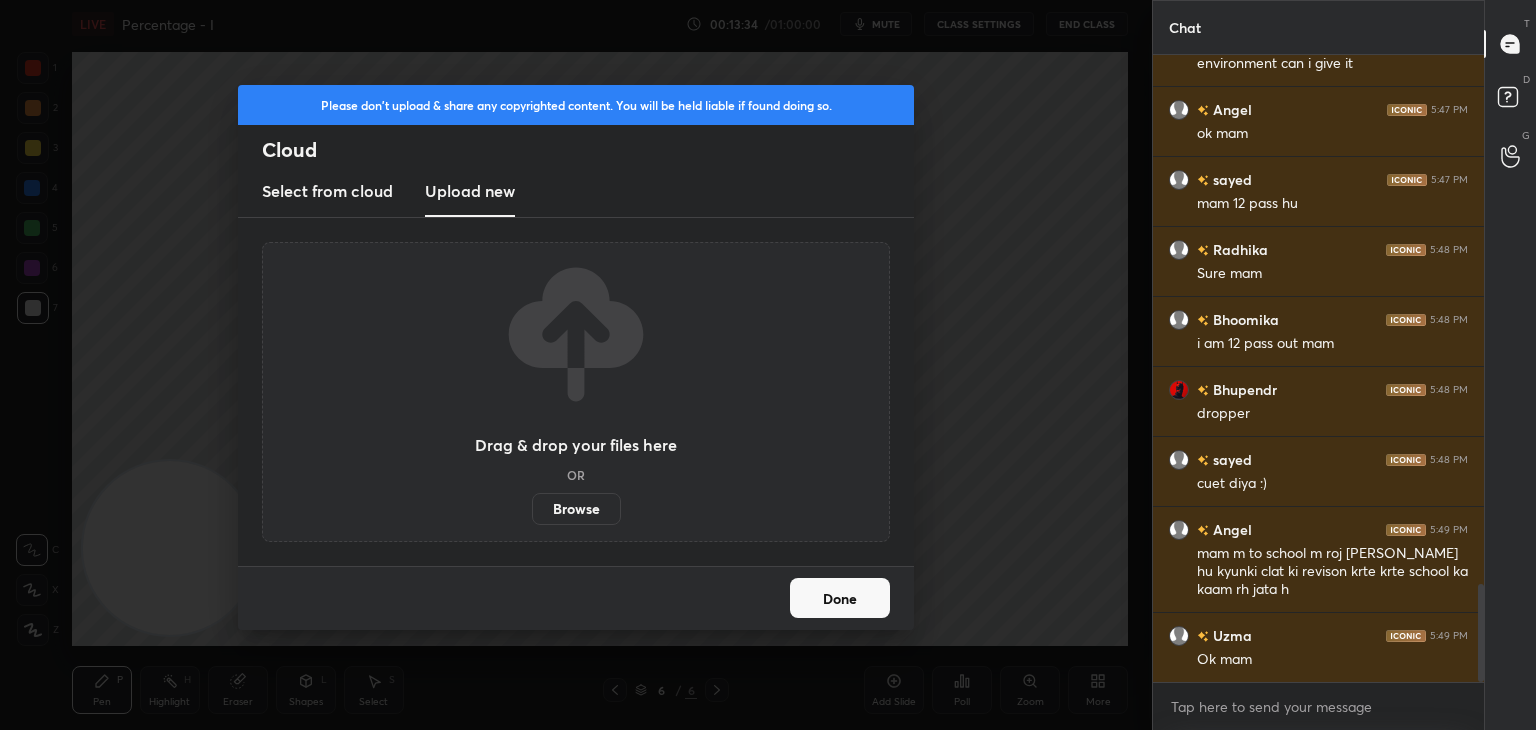 click on "Browse" at bounding box center (576, 509) 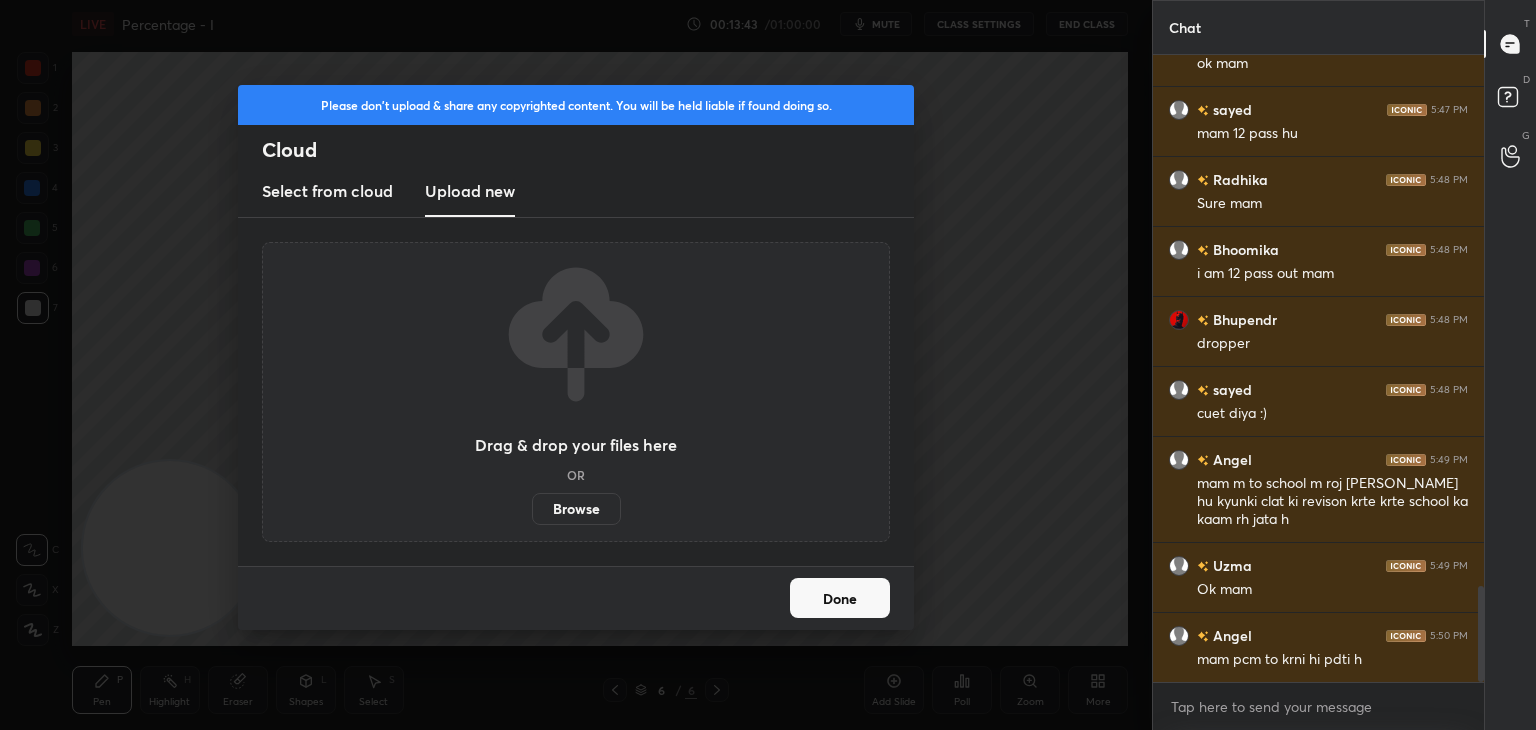 scroll, scrollTop: 3532, scrollLeft: 0, axis: vertical 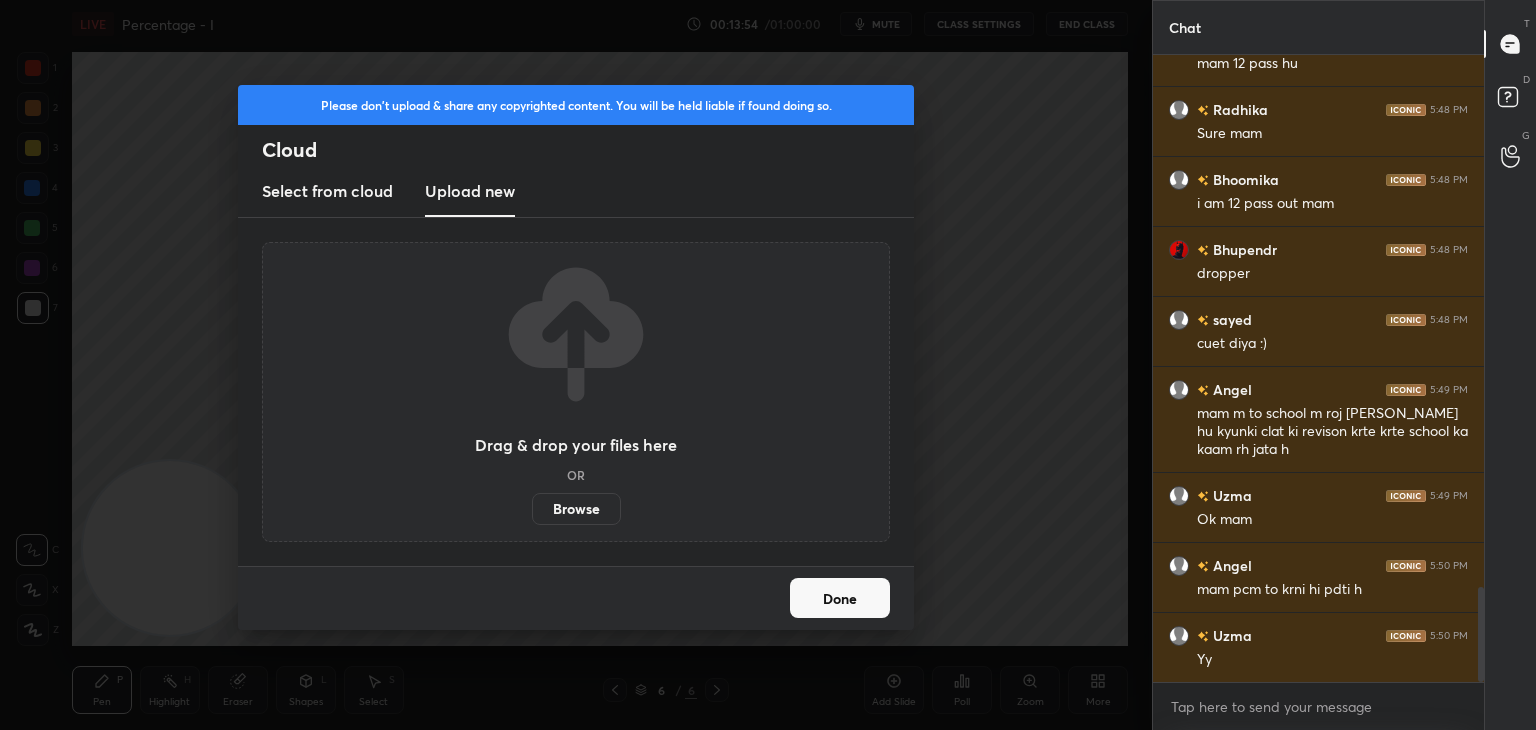 click on "Done" at bounding box center [840, 598] 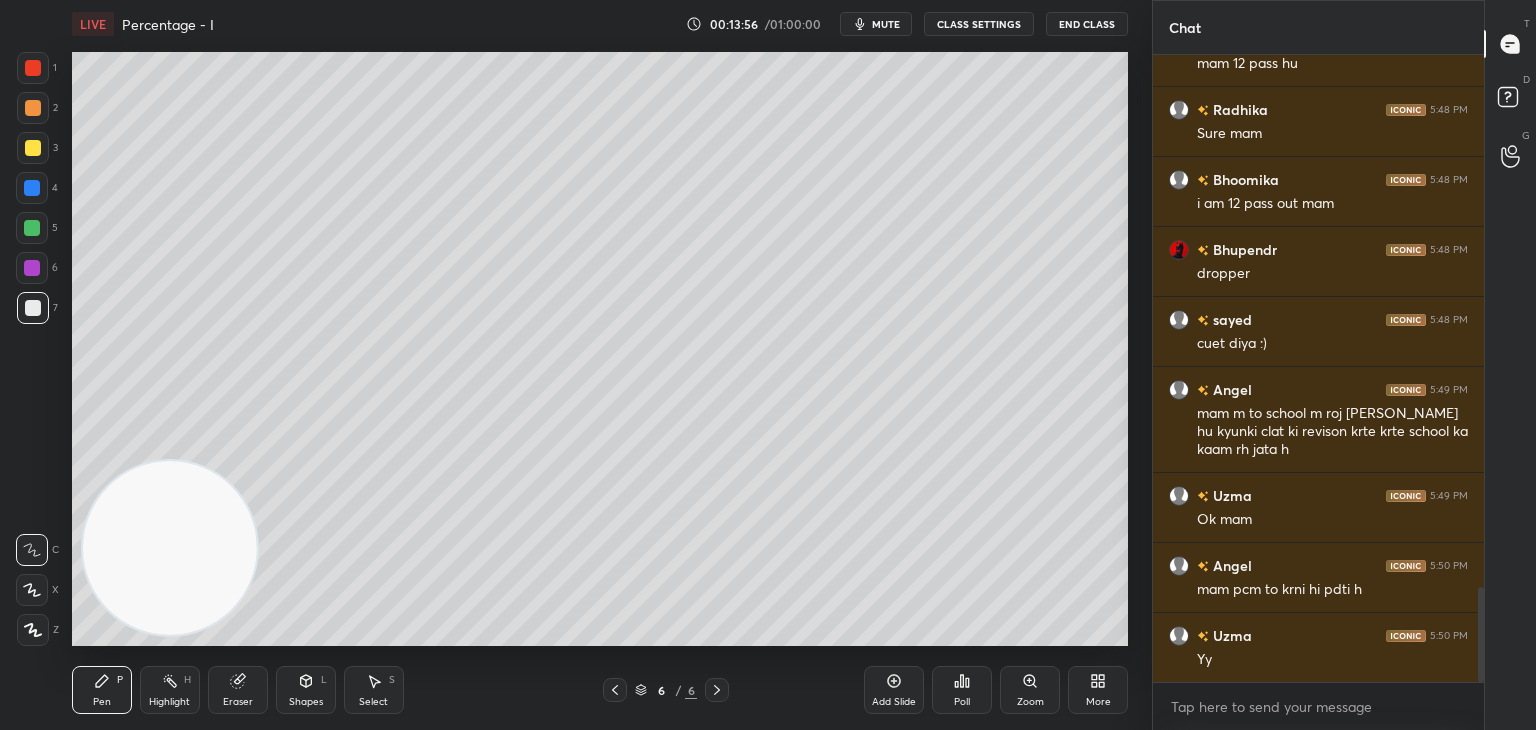 click 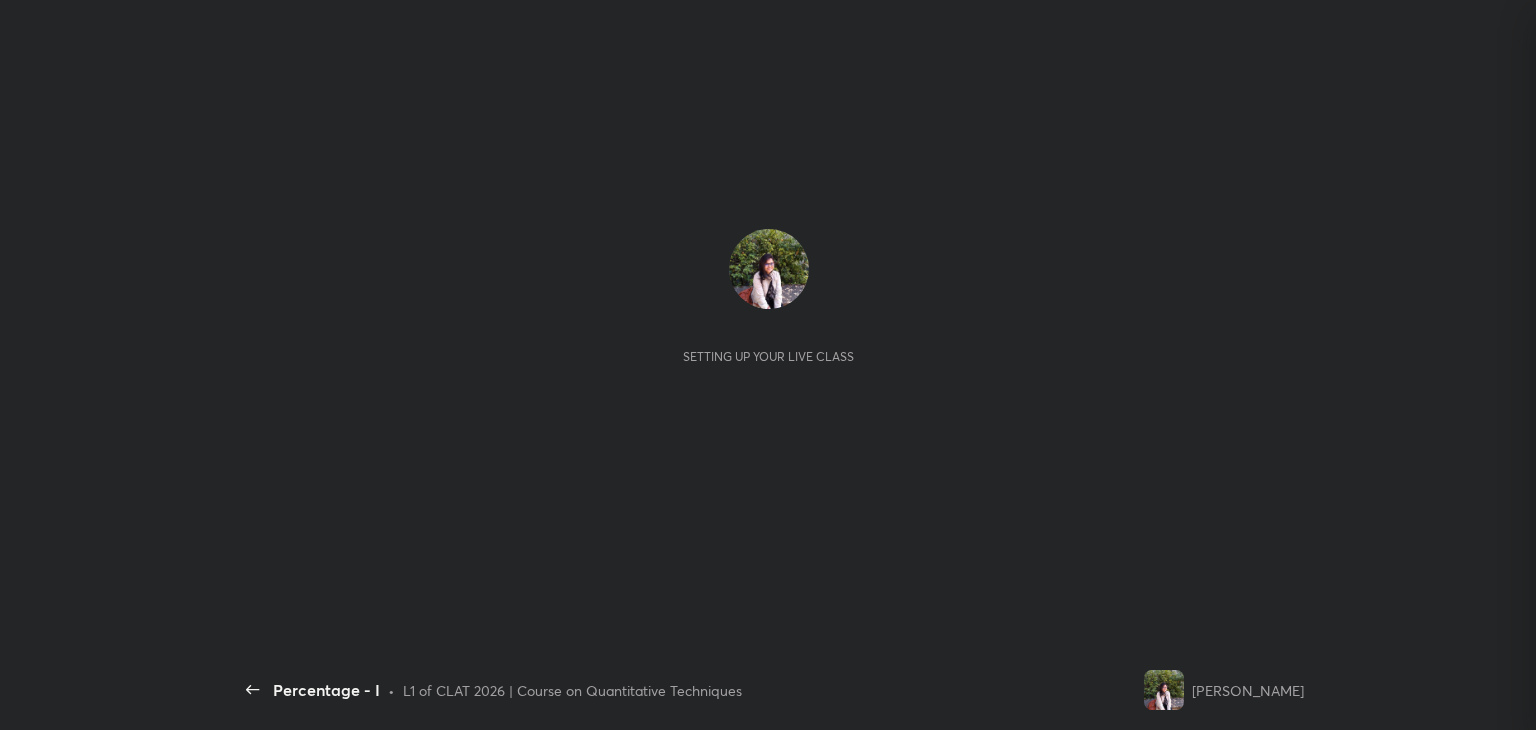 scroll, scrollTop: 0, scrollLeft: 0, axis: both 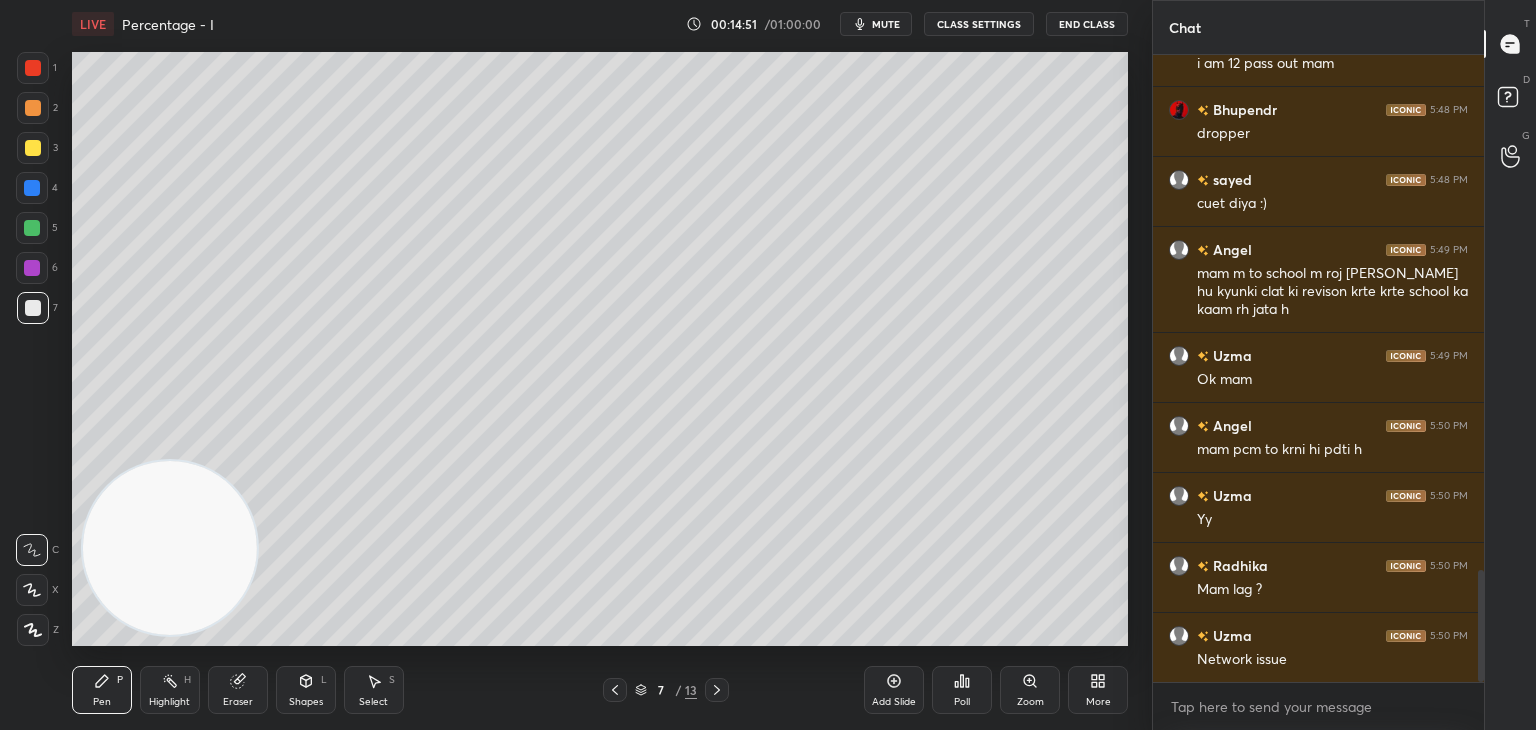 click 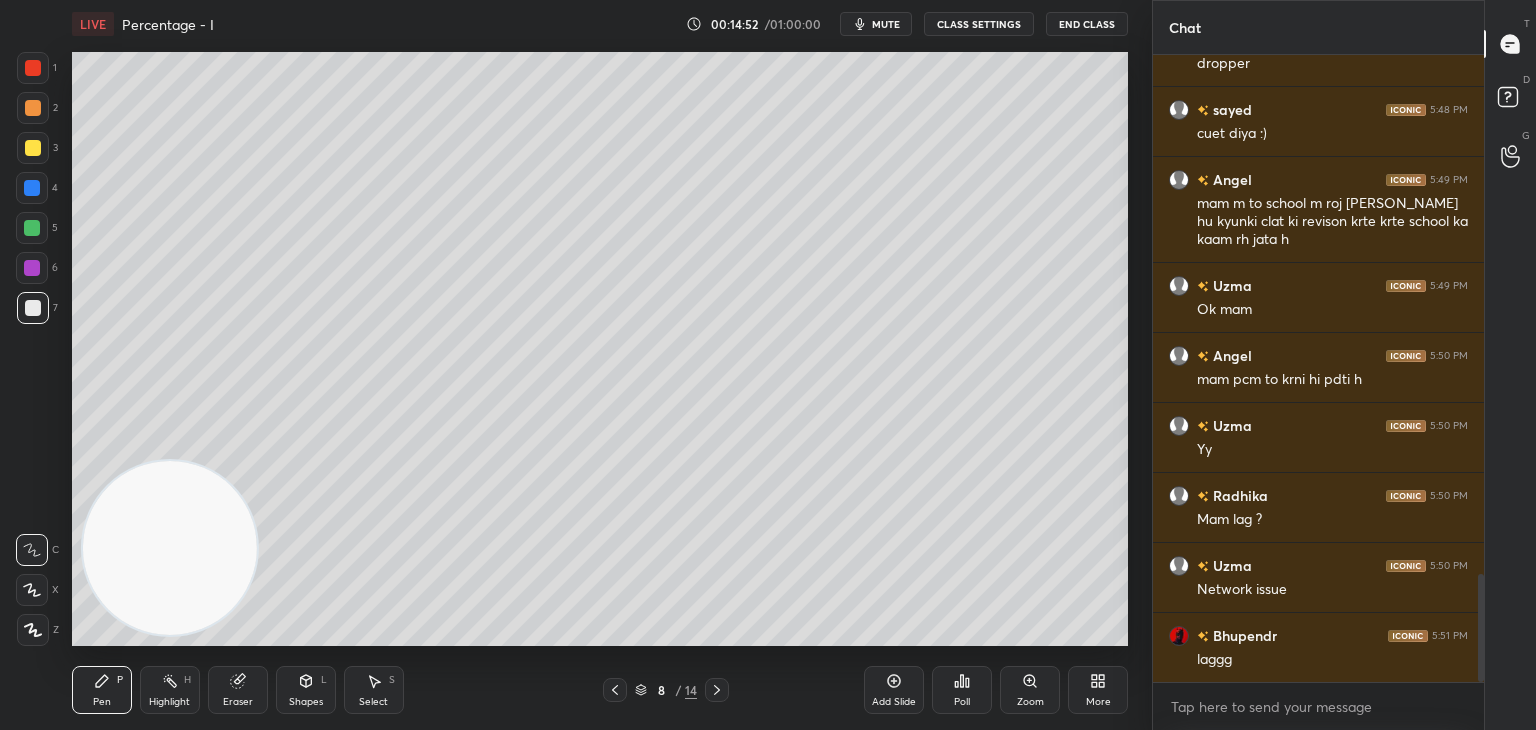 scroll, scrollTop: 3020, scrollLeft: 0, axis: vertical 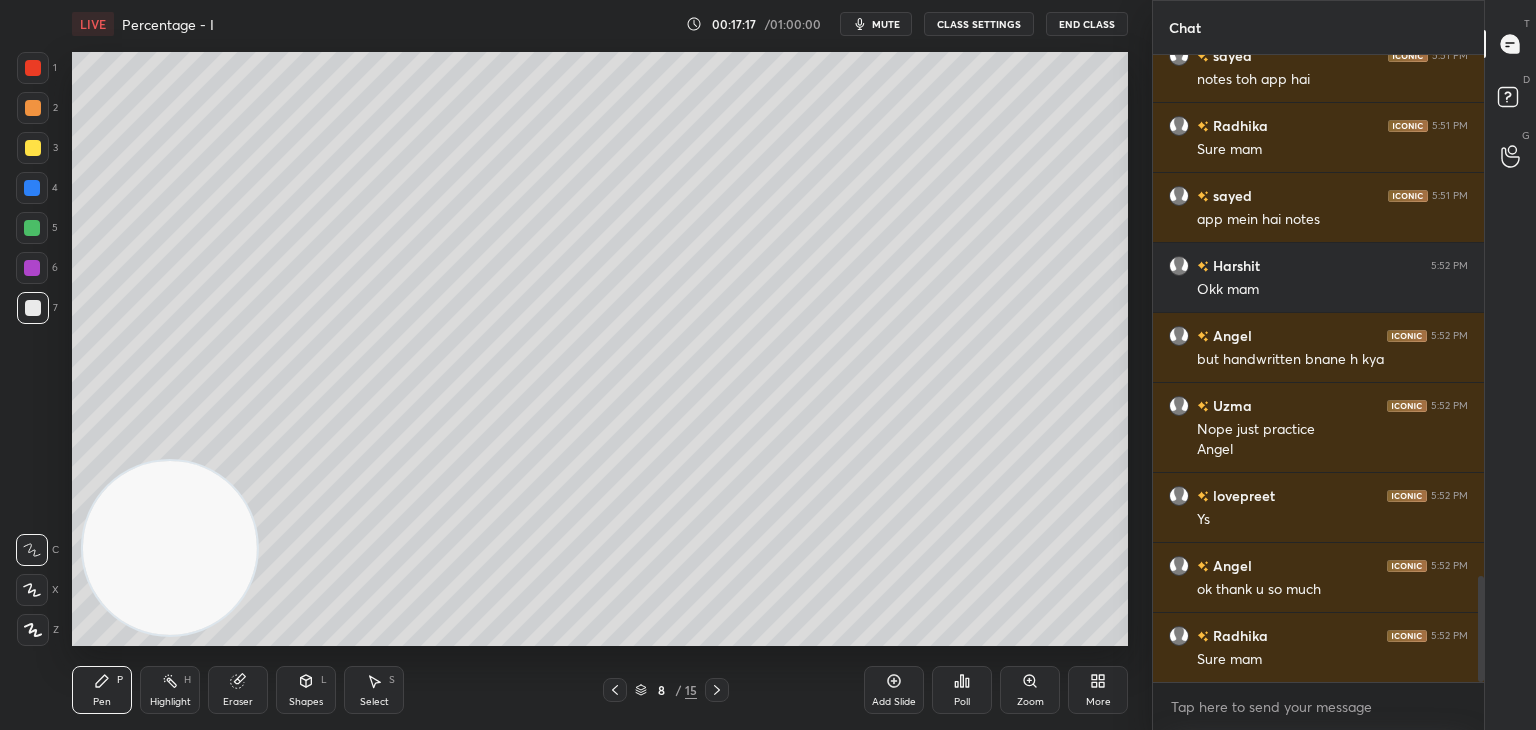 click 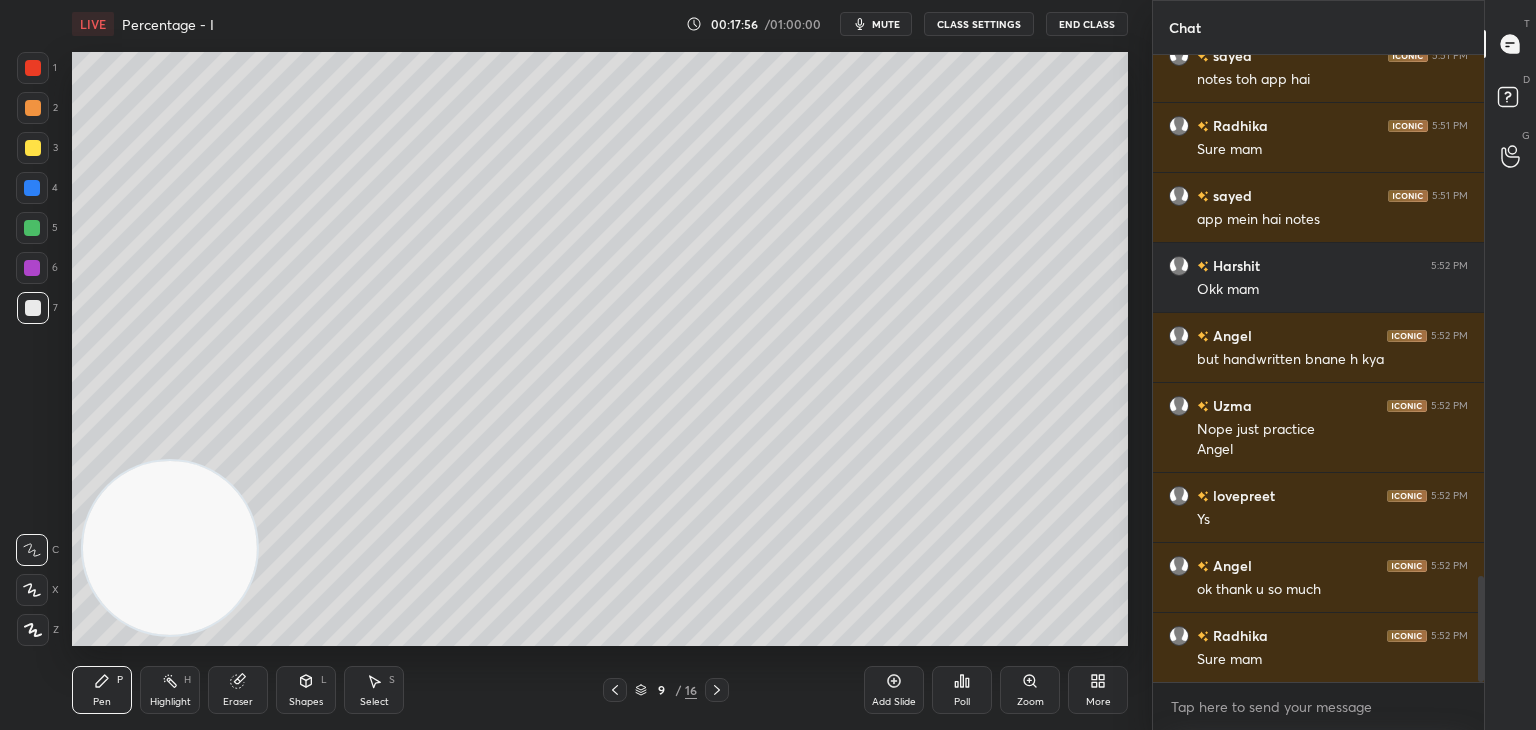 click 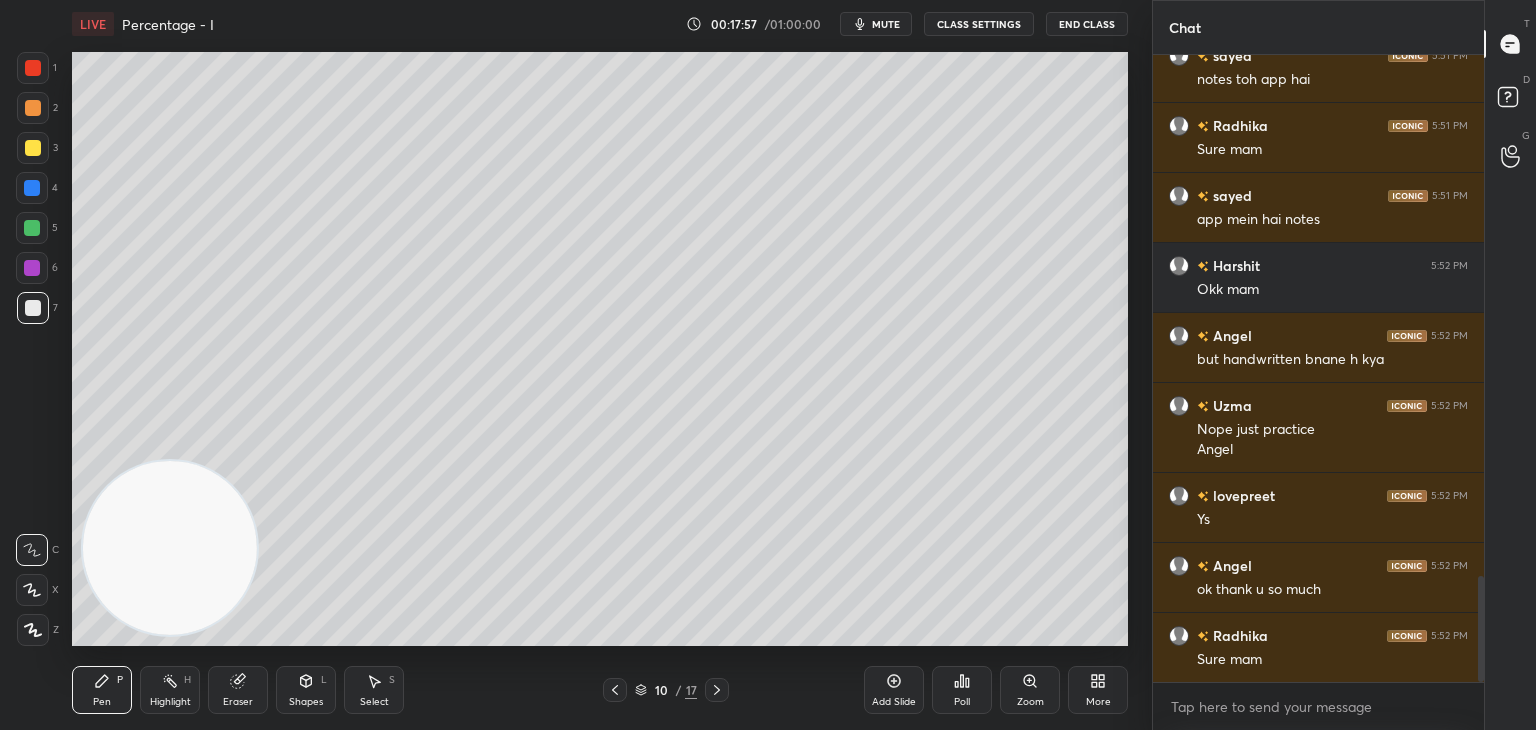click at bounding box center [33, 148] 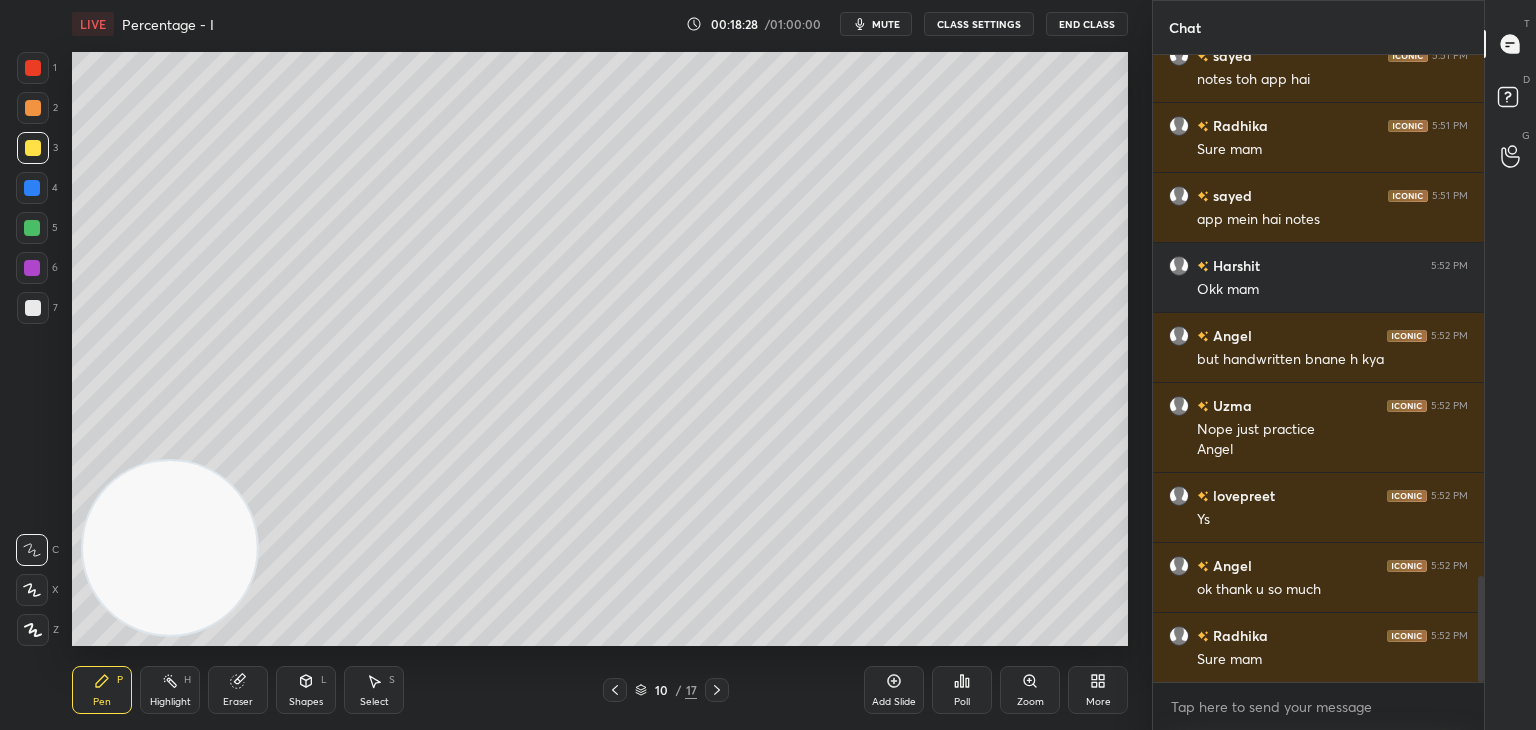 click 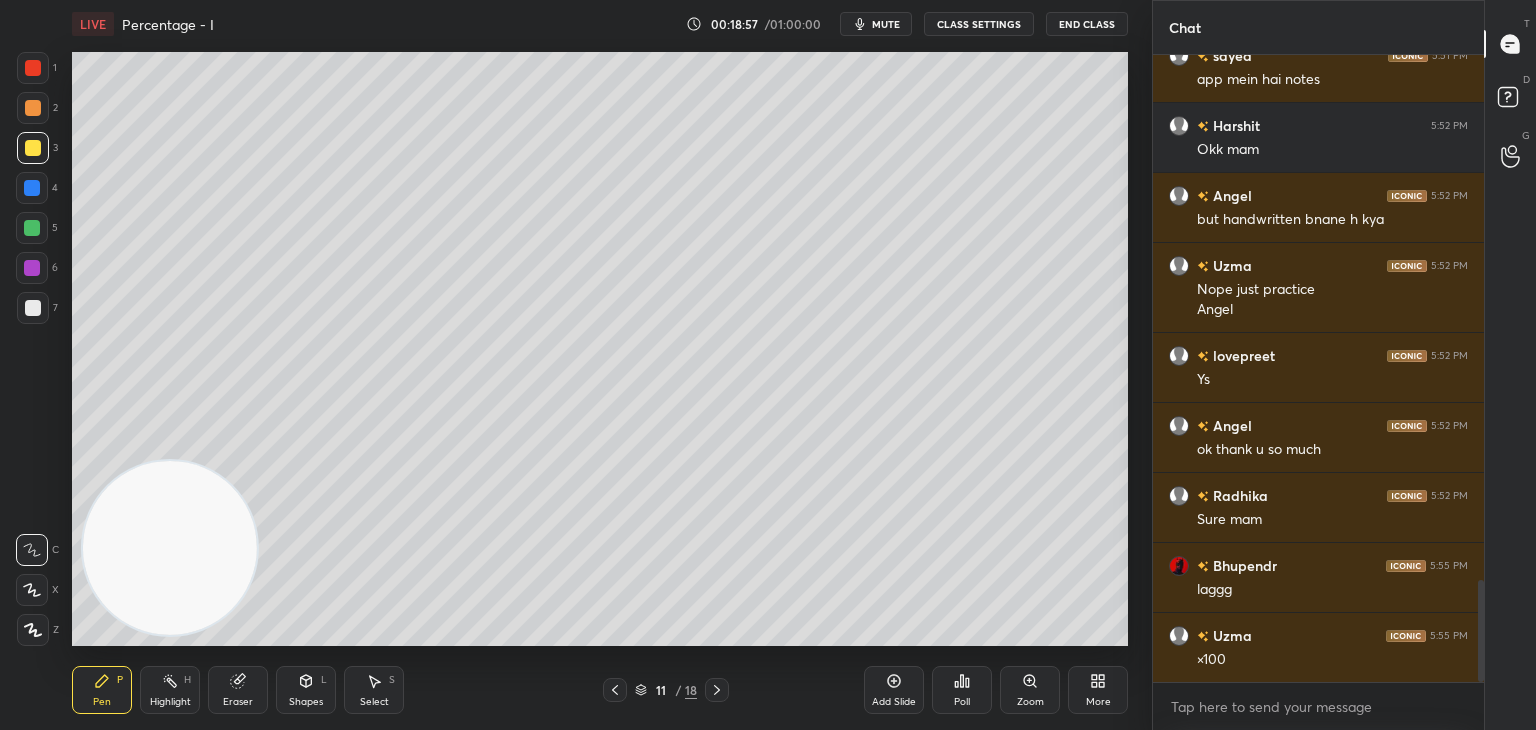 scroll, scrollTop: 3306, scrollLeft: 0, axis: vertical 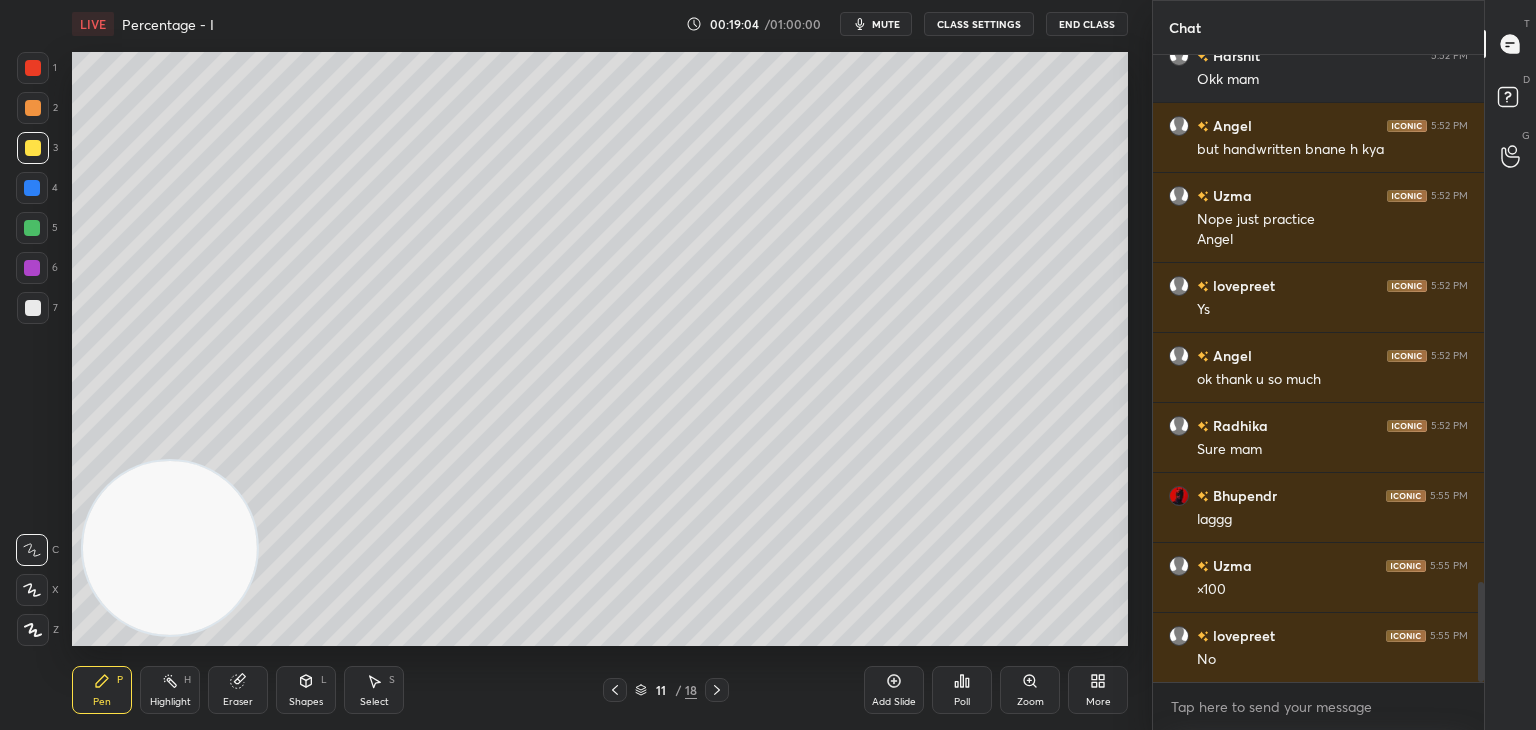 click 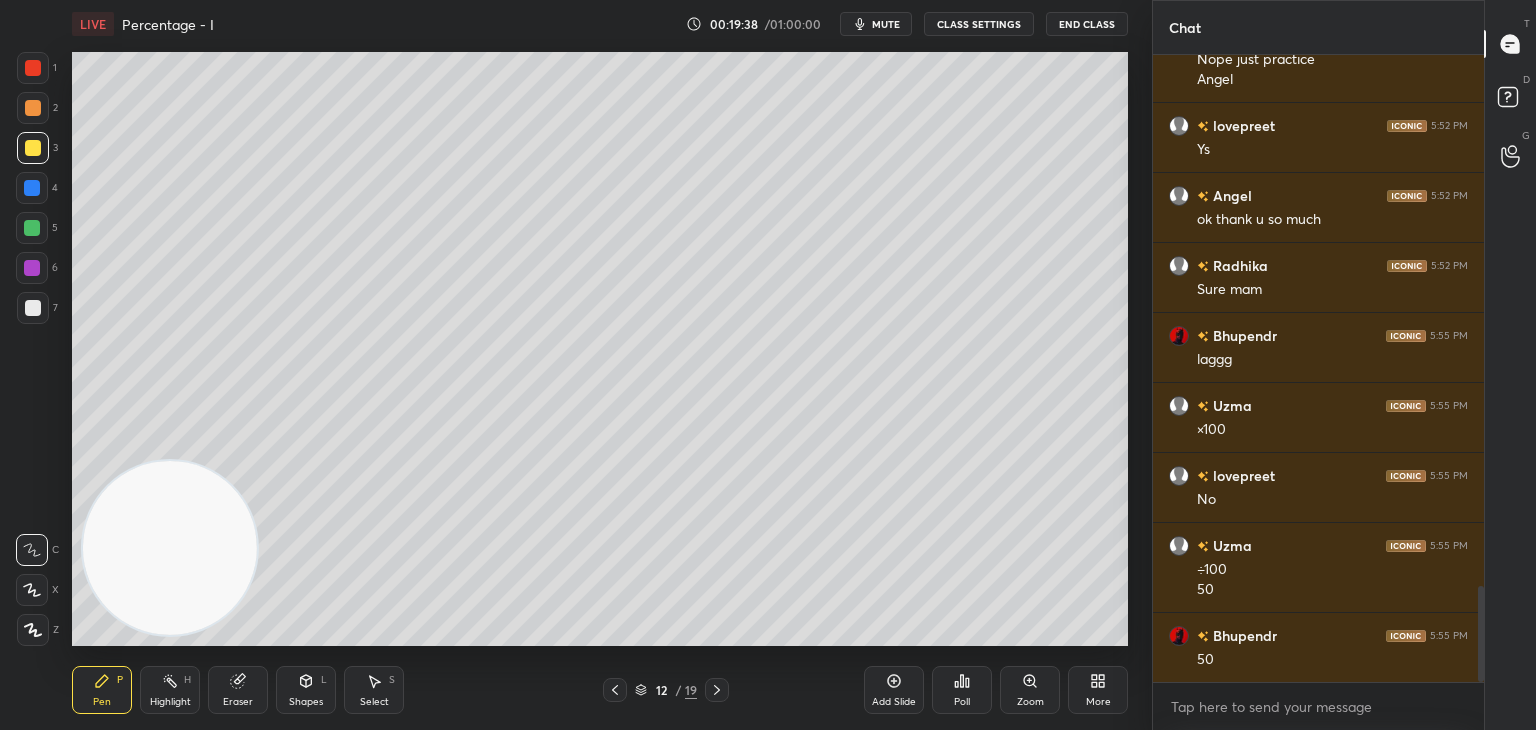 scroll, scrollTop: 3536, scrollLeft: 0, axis: vertical 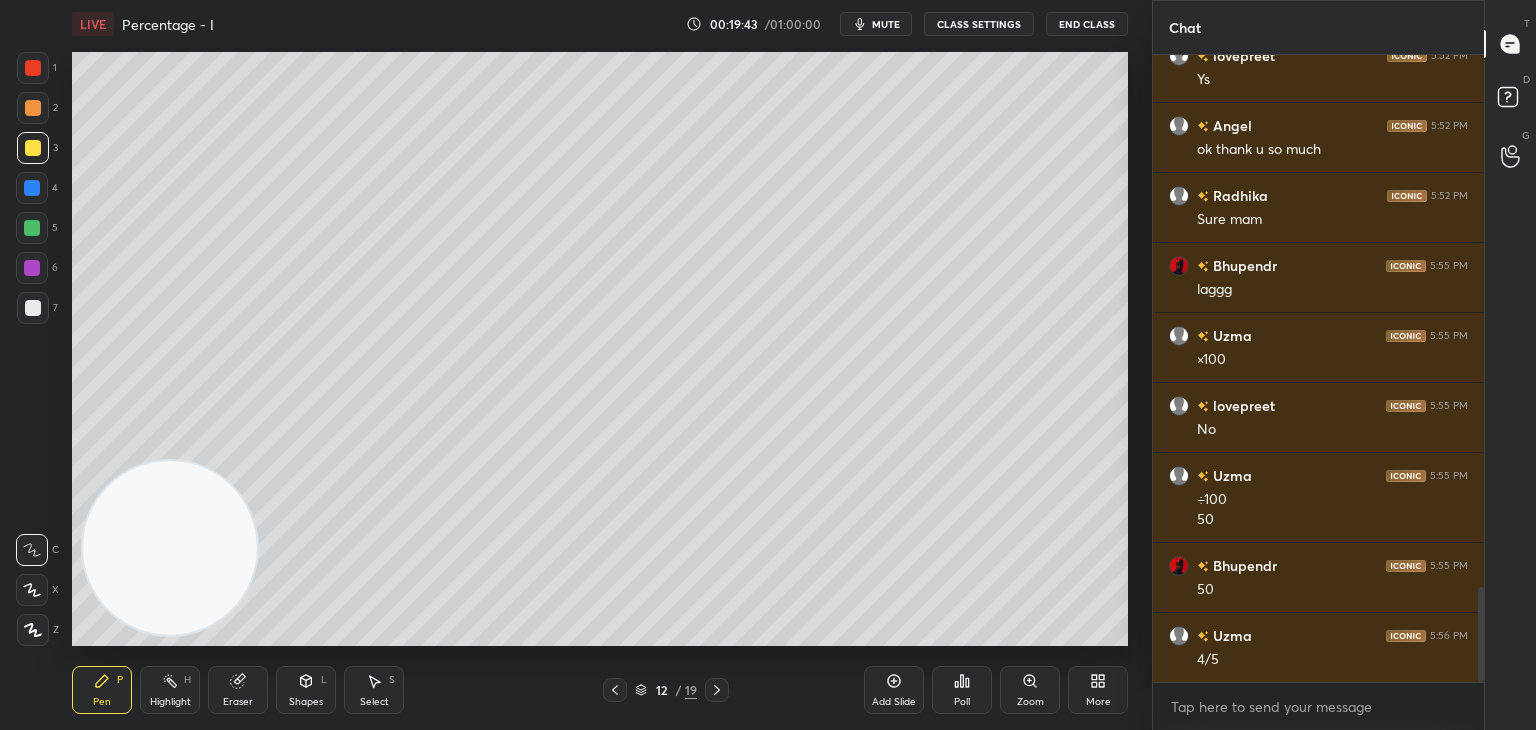 click 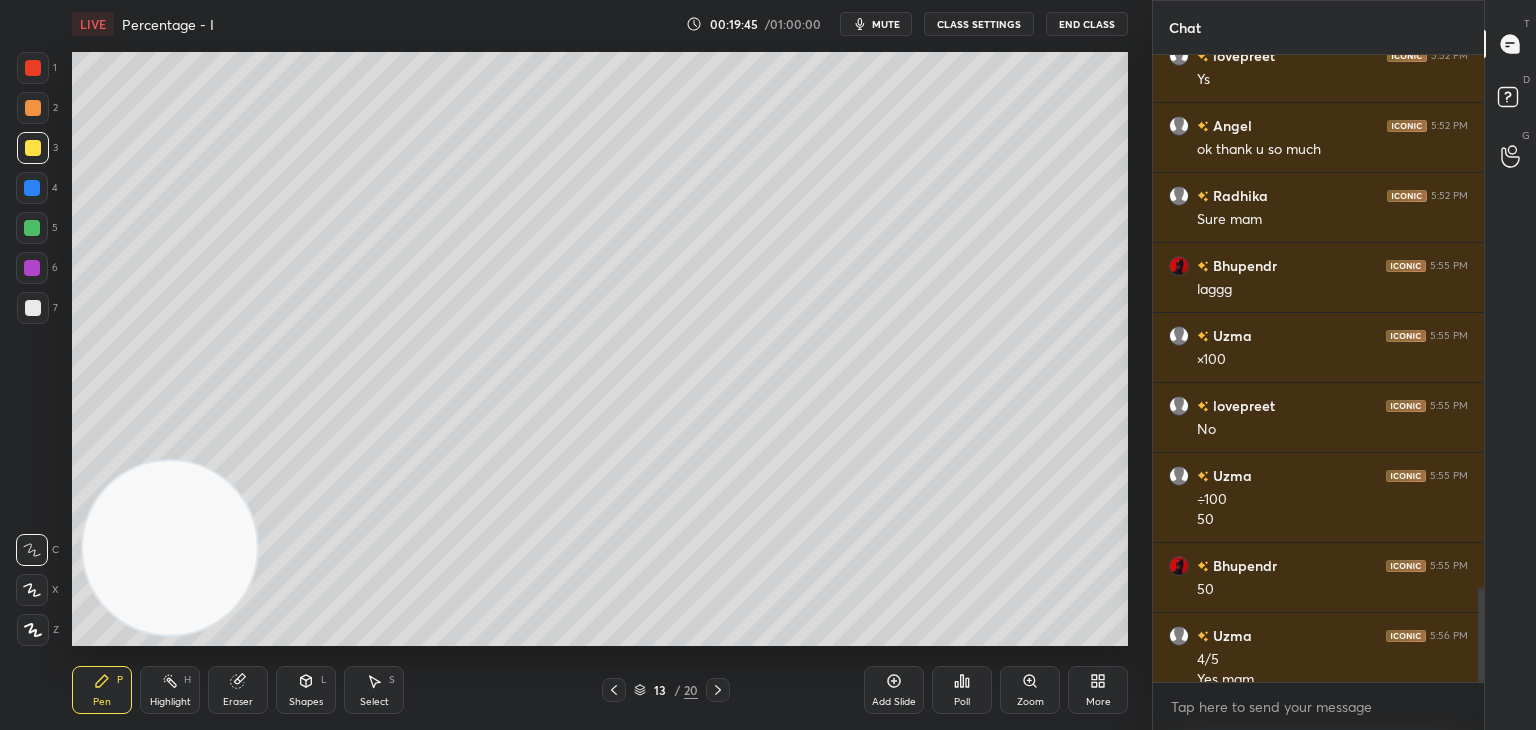 scroll, scrollTop: 3556, scrollLeft: 0, axis: vertical 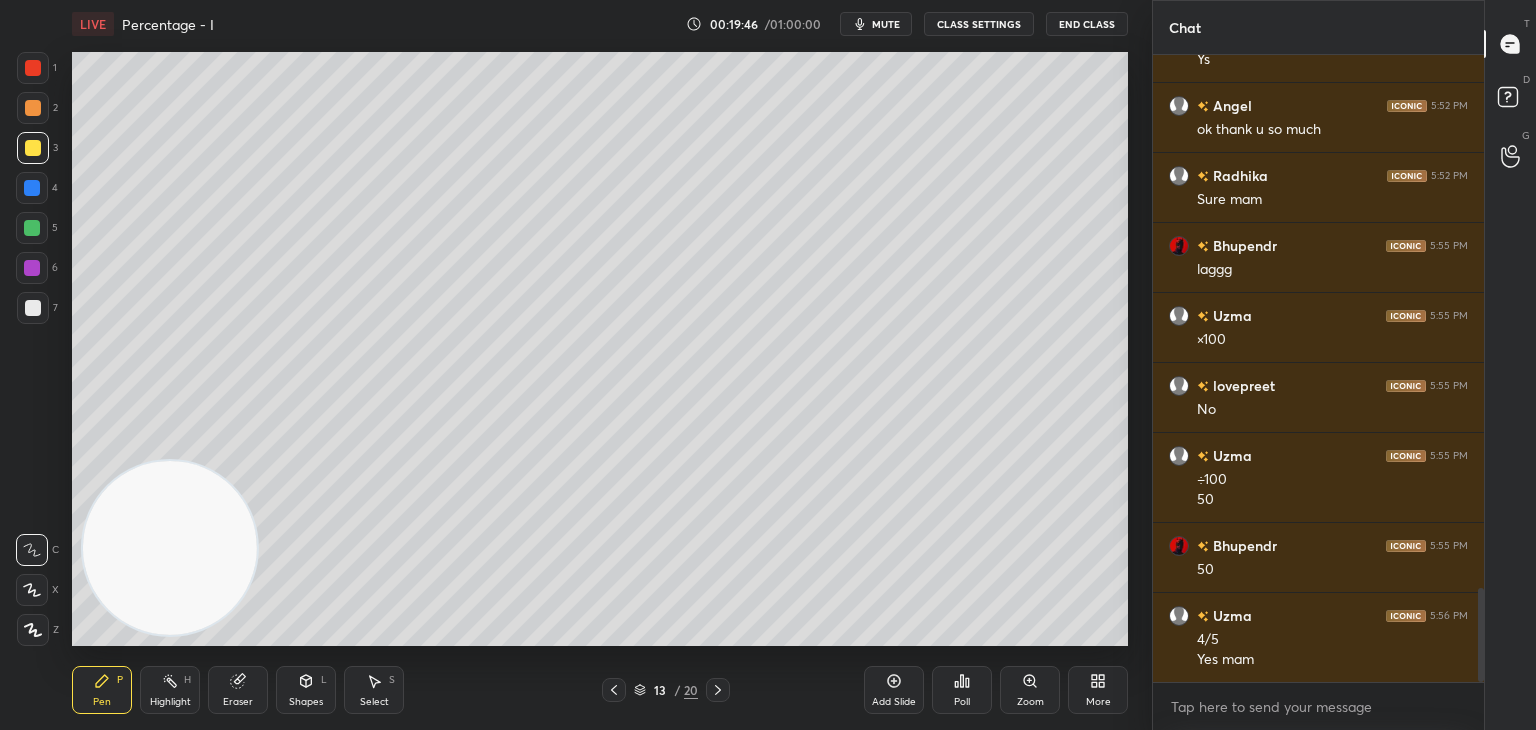 click at bounding box center (33, 108) 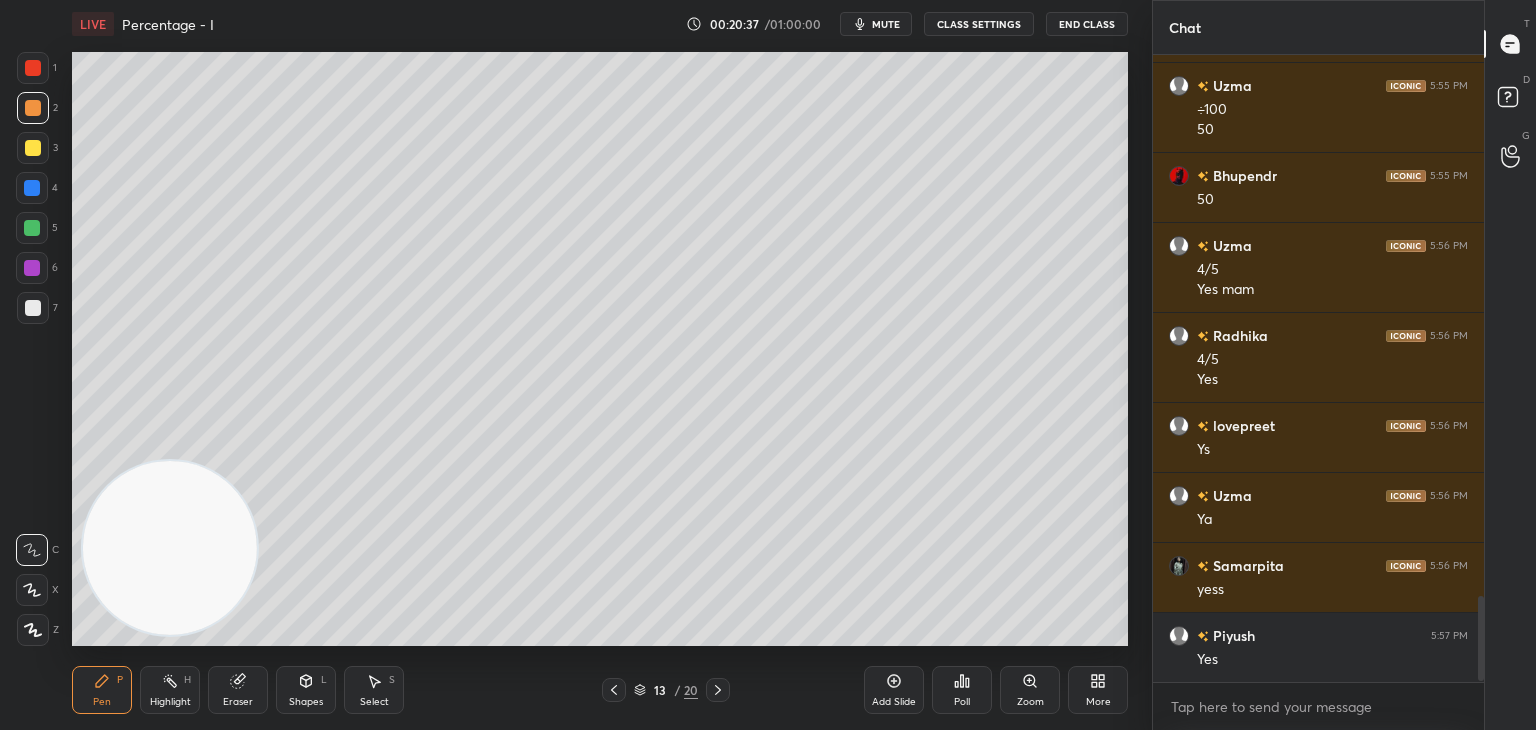 scroll, scrollTop: 3996, scrollLeft: 0, axis: vertical 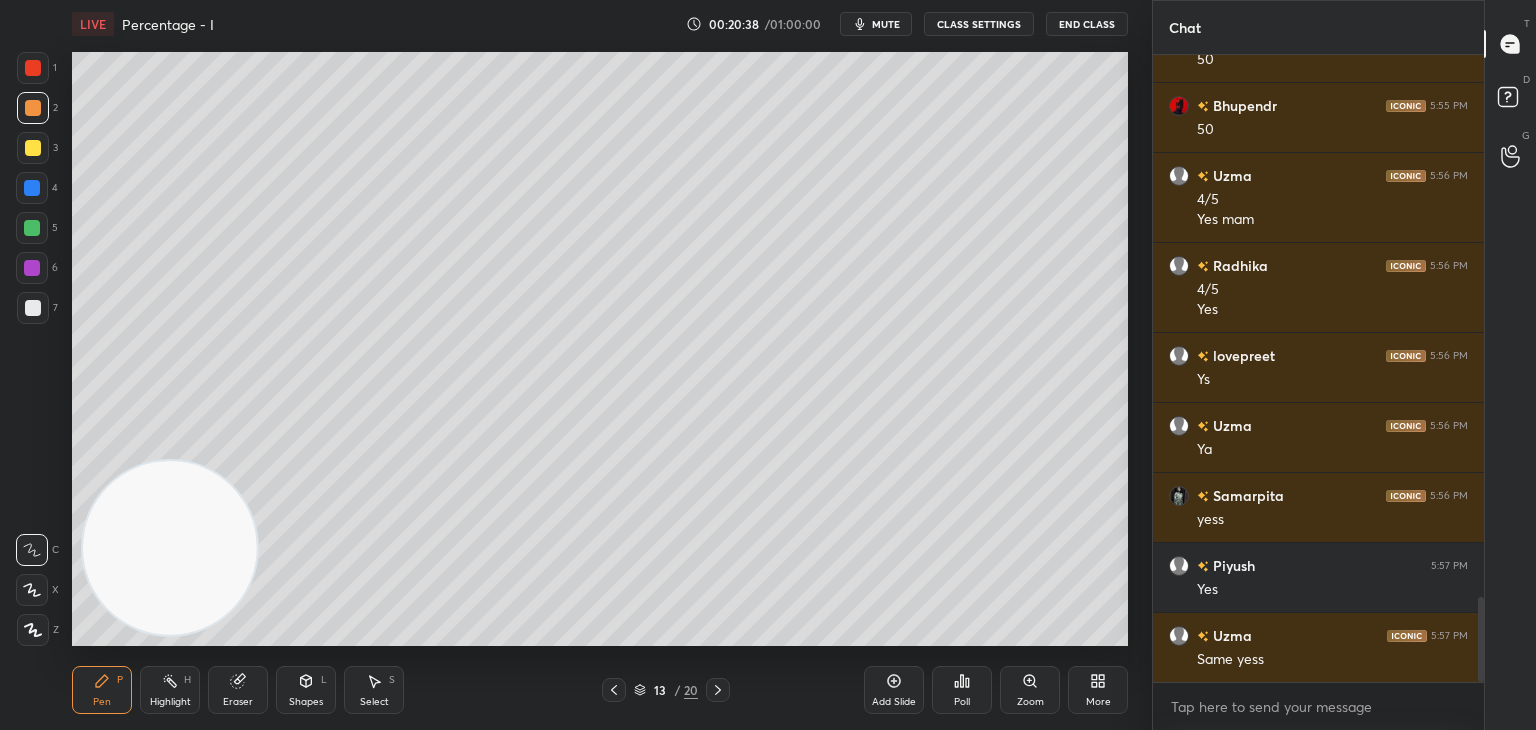 click 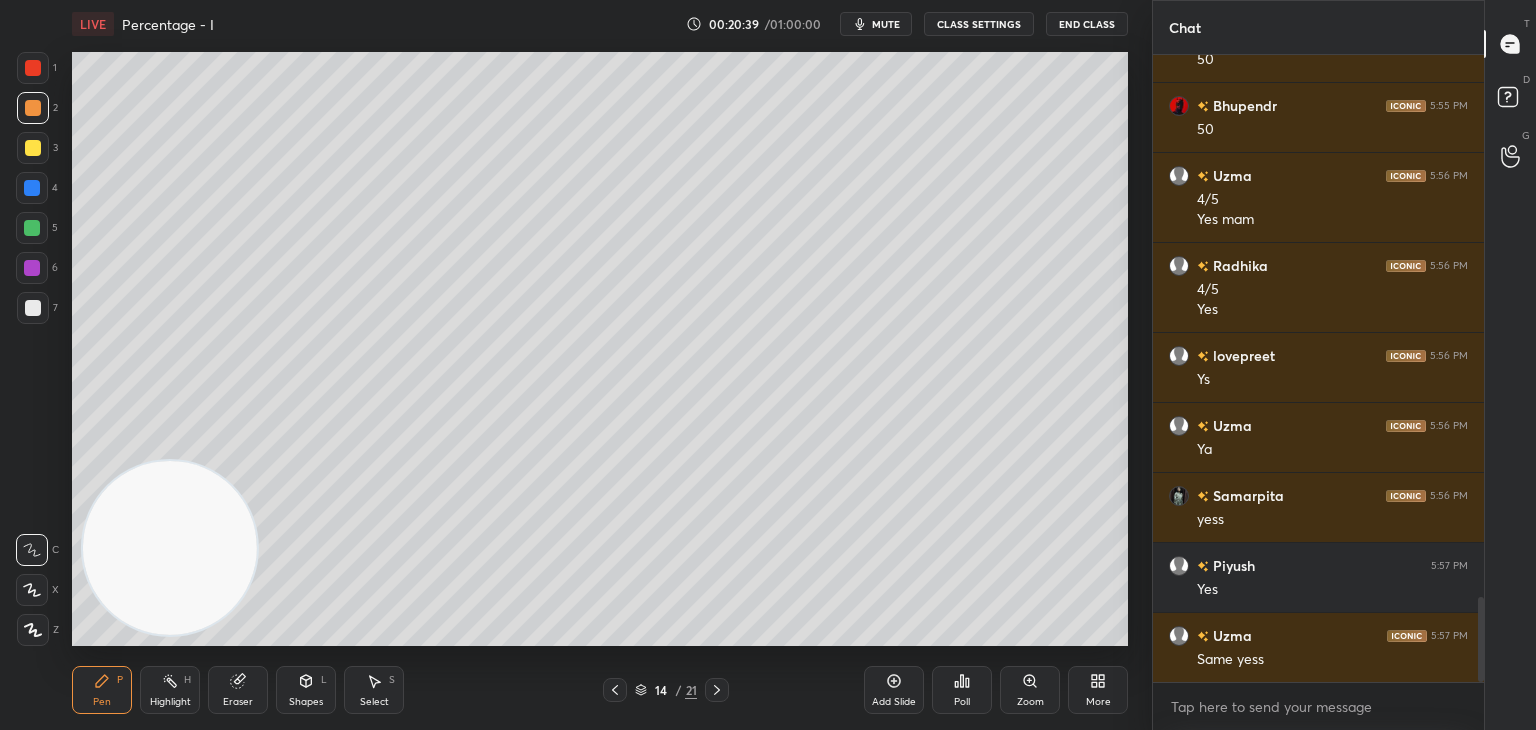 click at bounding box center [33, 308] 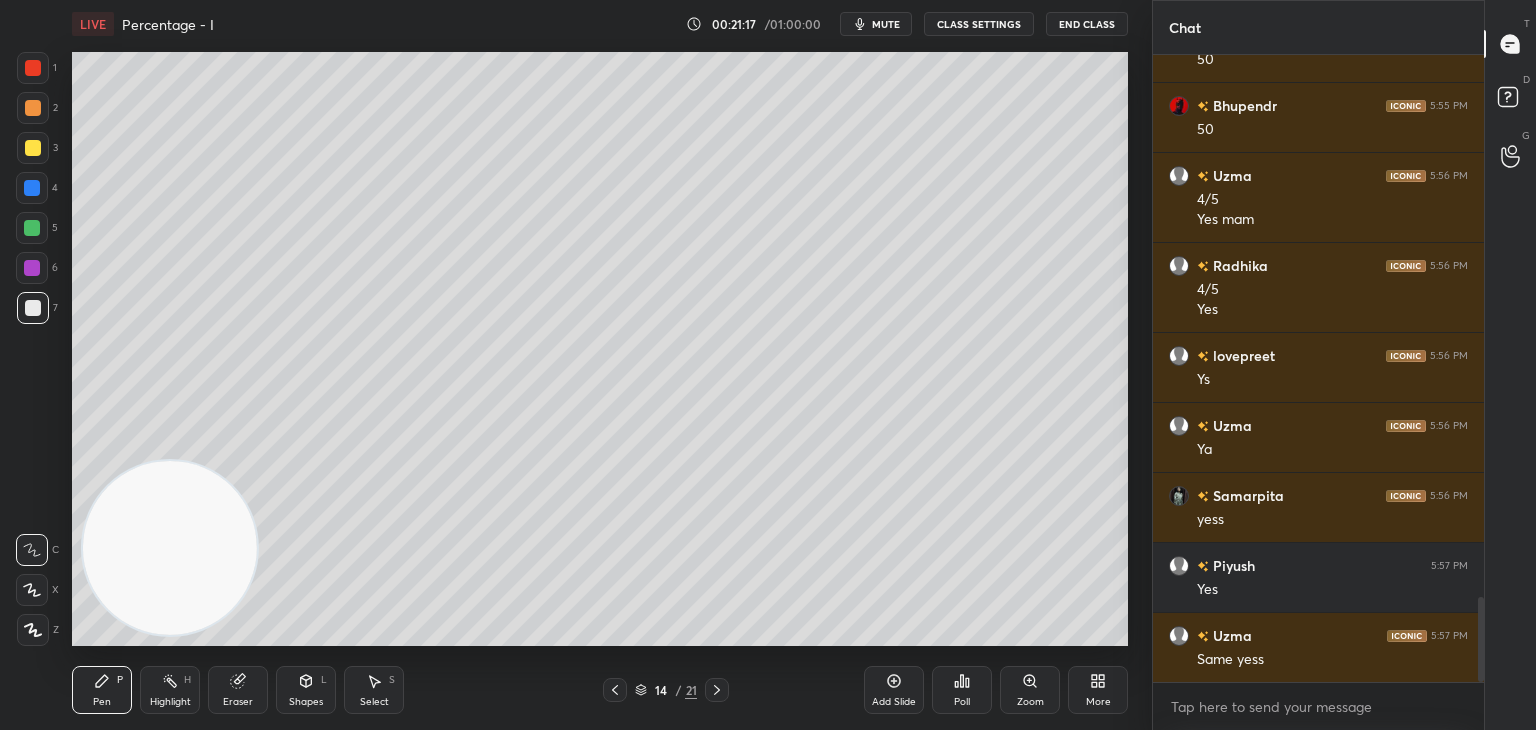 click 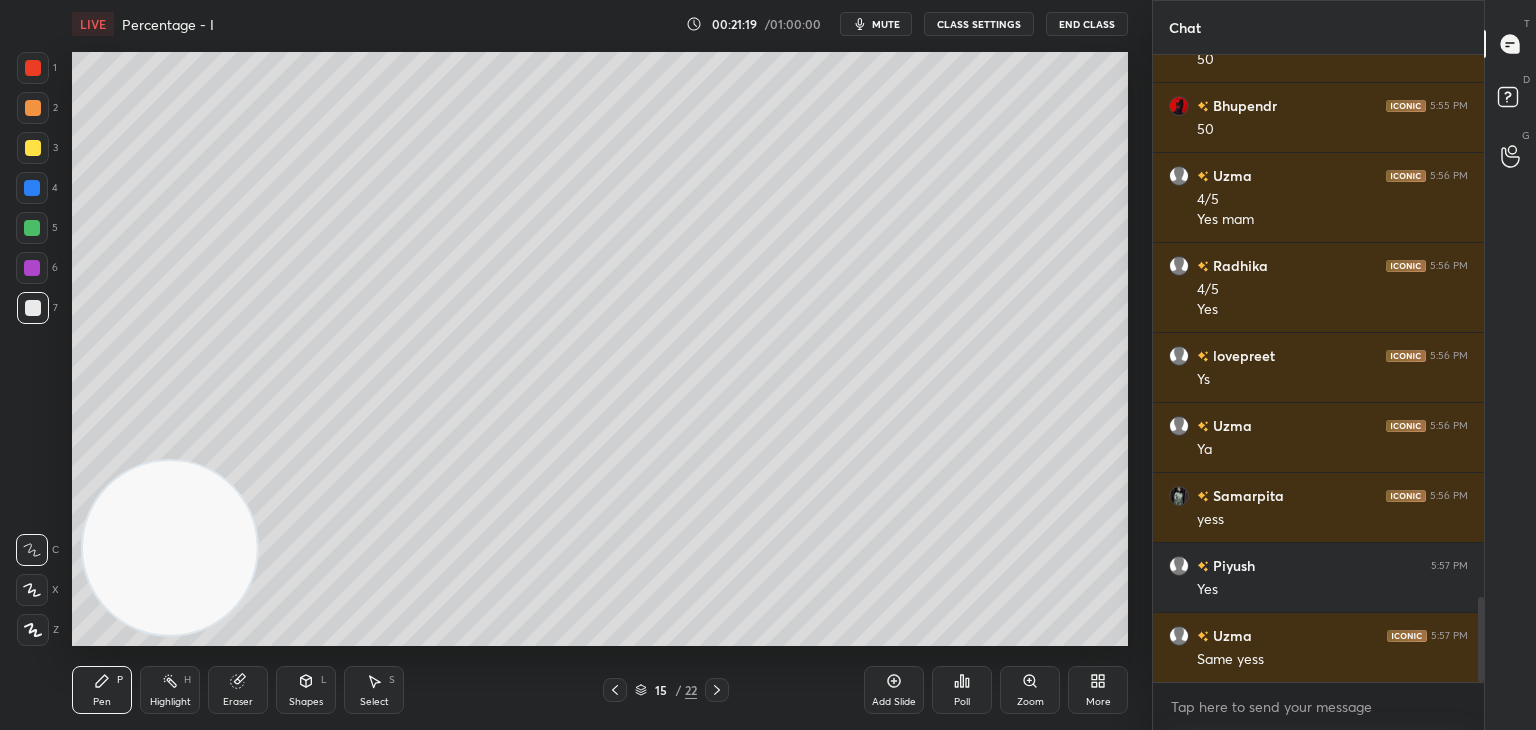 click at bounding box center [33, 148] 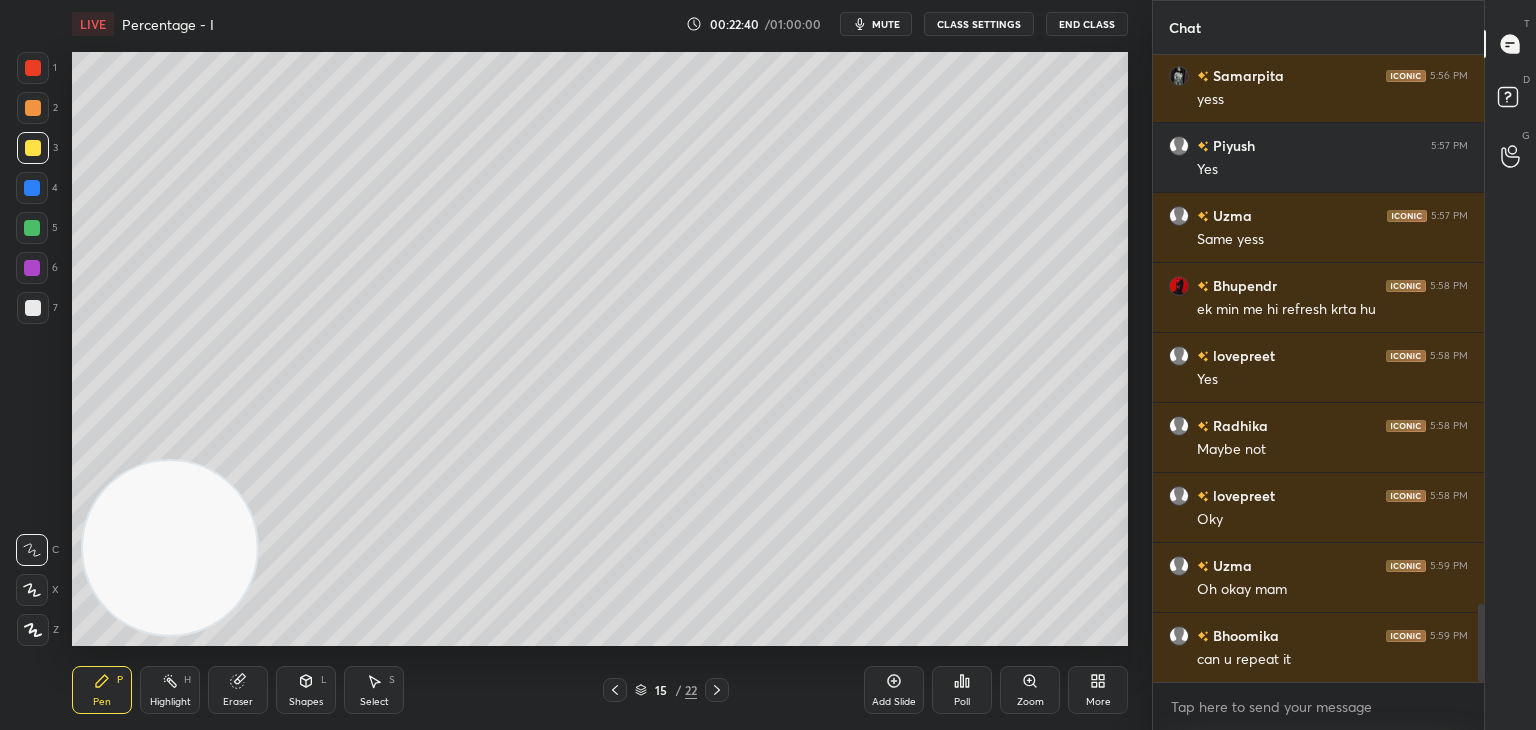 scroll, scrollTop: 4486, scrollLeft: 0, axis: vertical 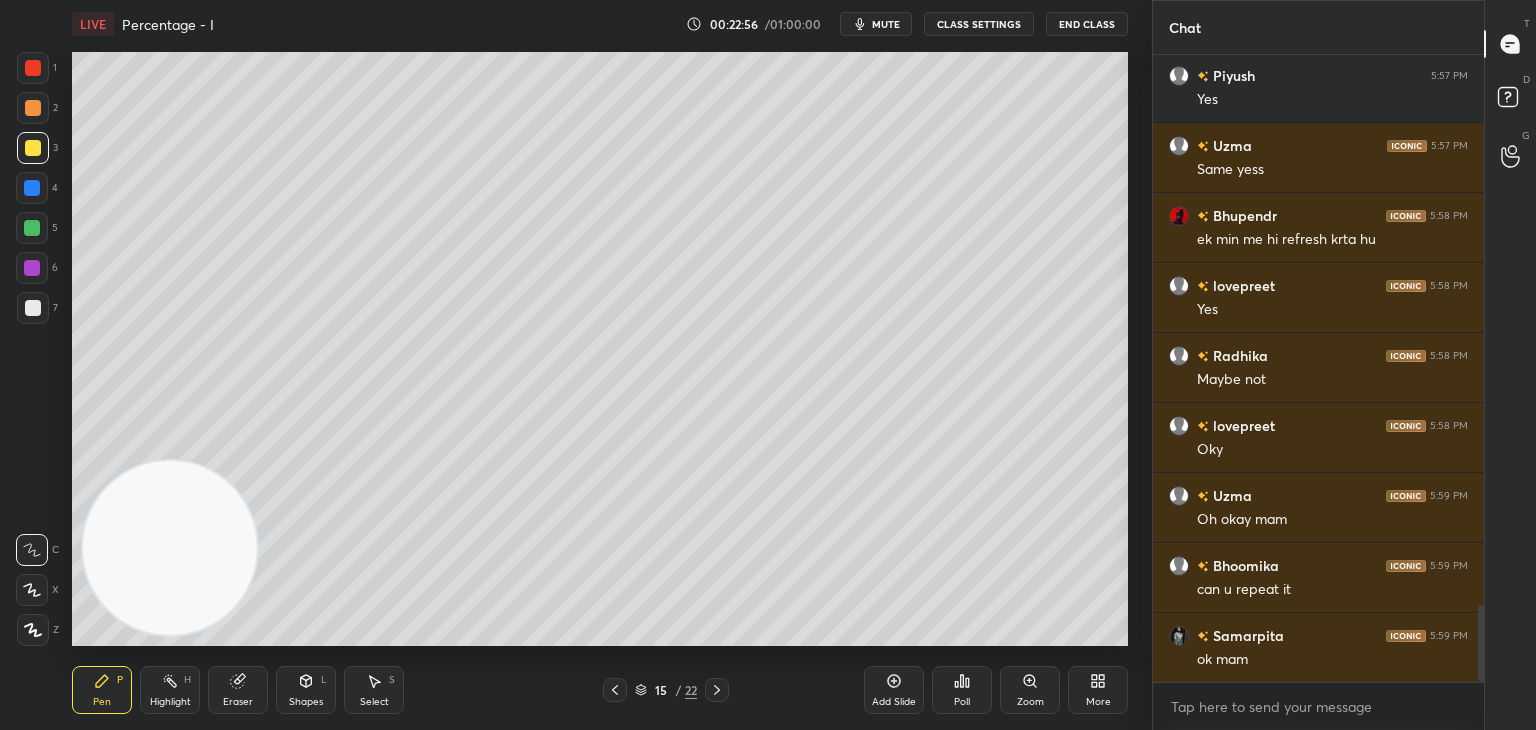 click on "Pen P Highlight H Eraser Shapes L Select S" at bounding box center [270, 690] 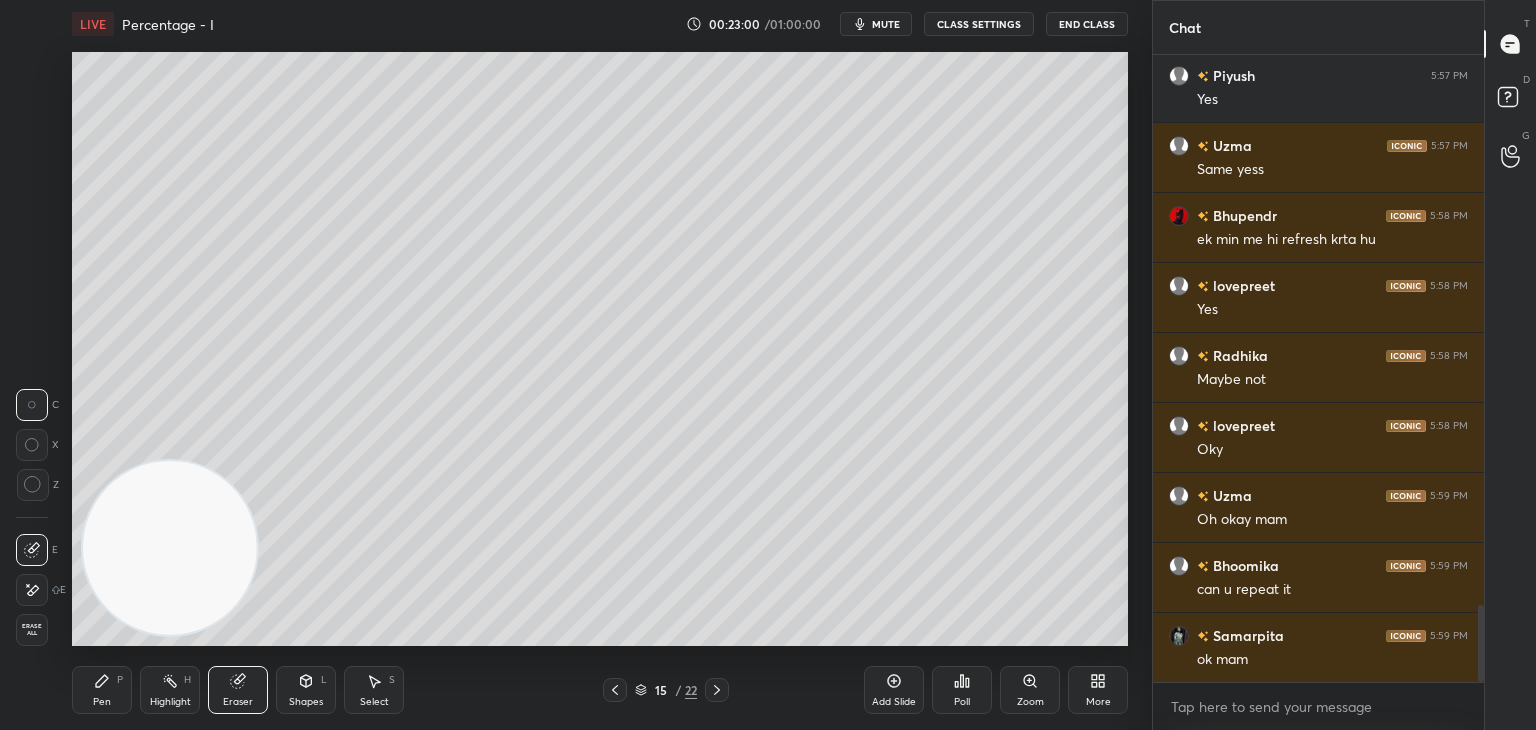 scroll, scrollTop: 4556, scrollLeft: 0, axis: vertical 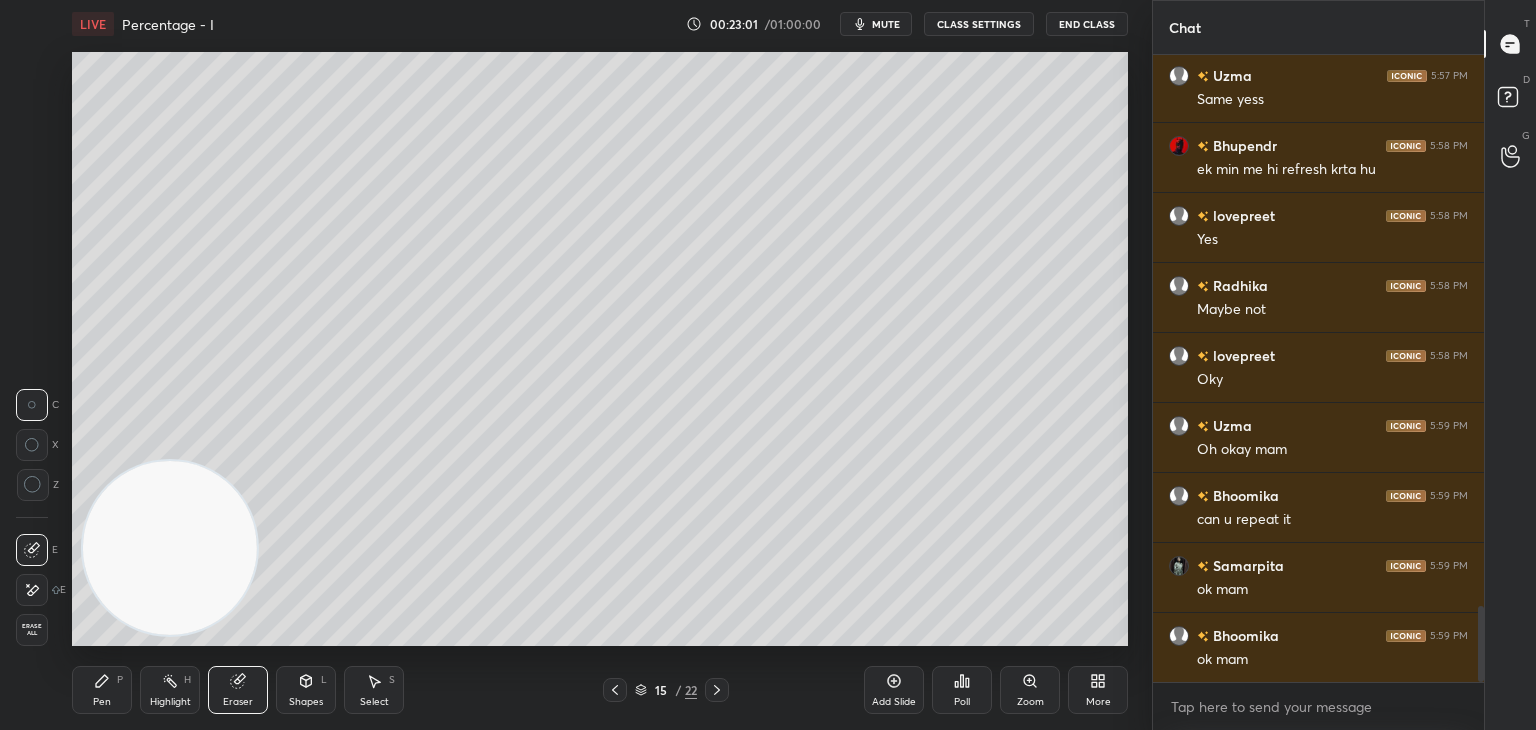 click at bounding box center (33, 485) 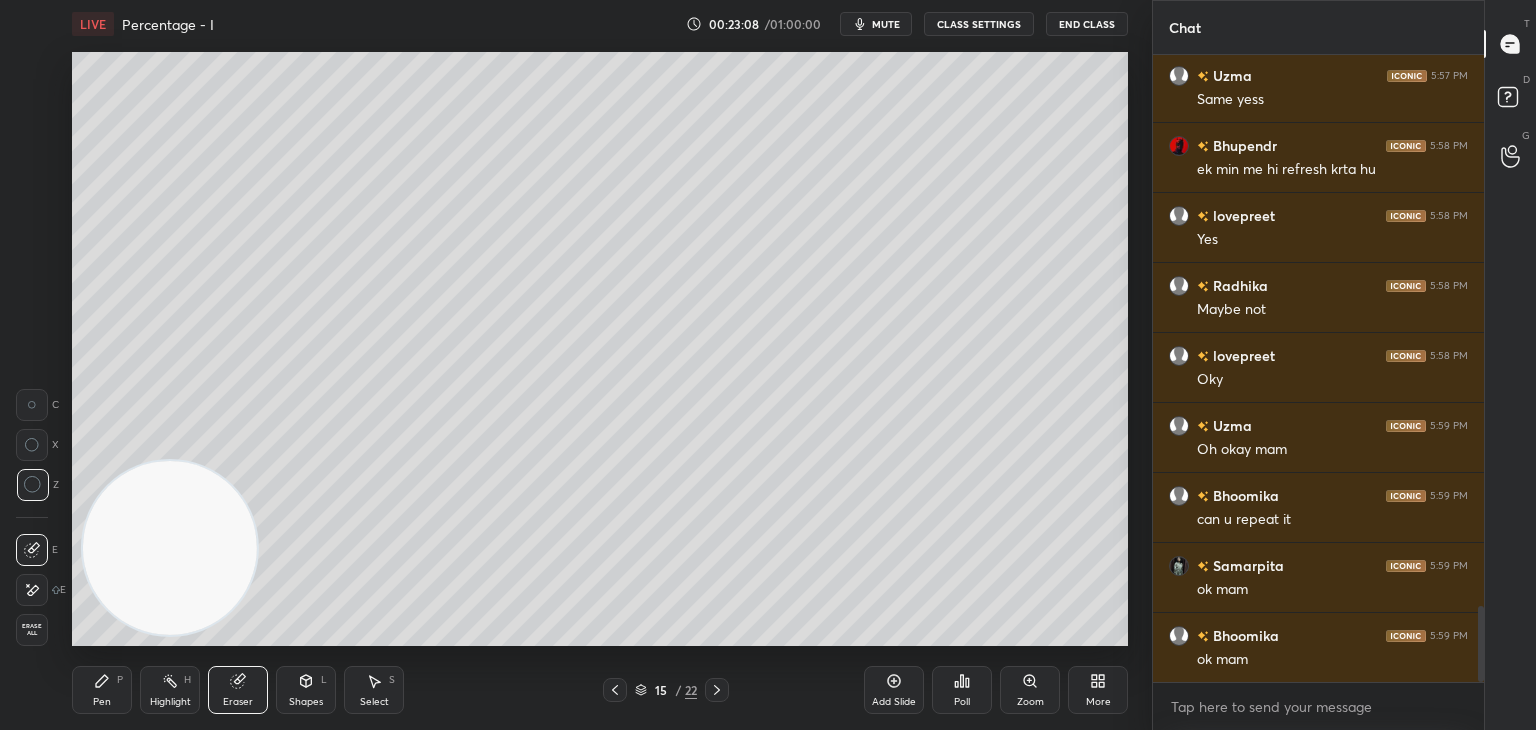 click on "Pen P" at bounding box center (102, 690) 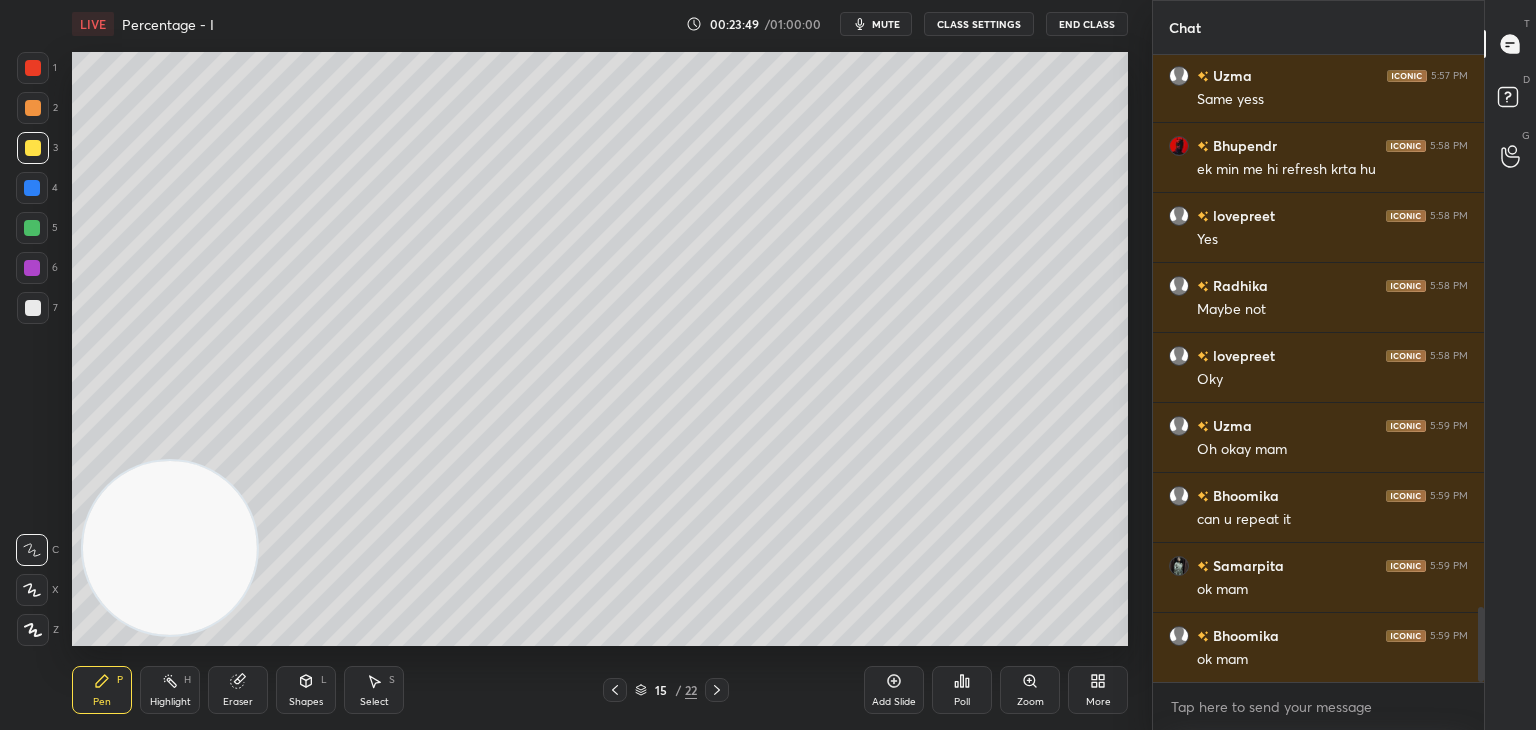 scroll, scrollTop: 4626, scrollLeft: 0, axis: vertical 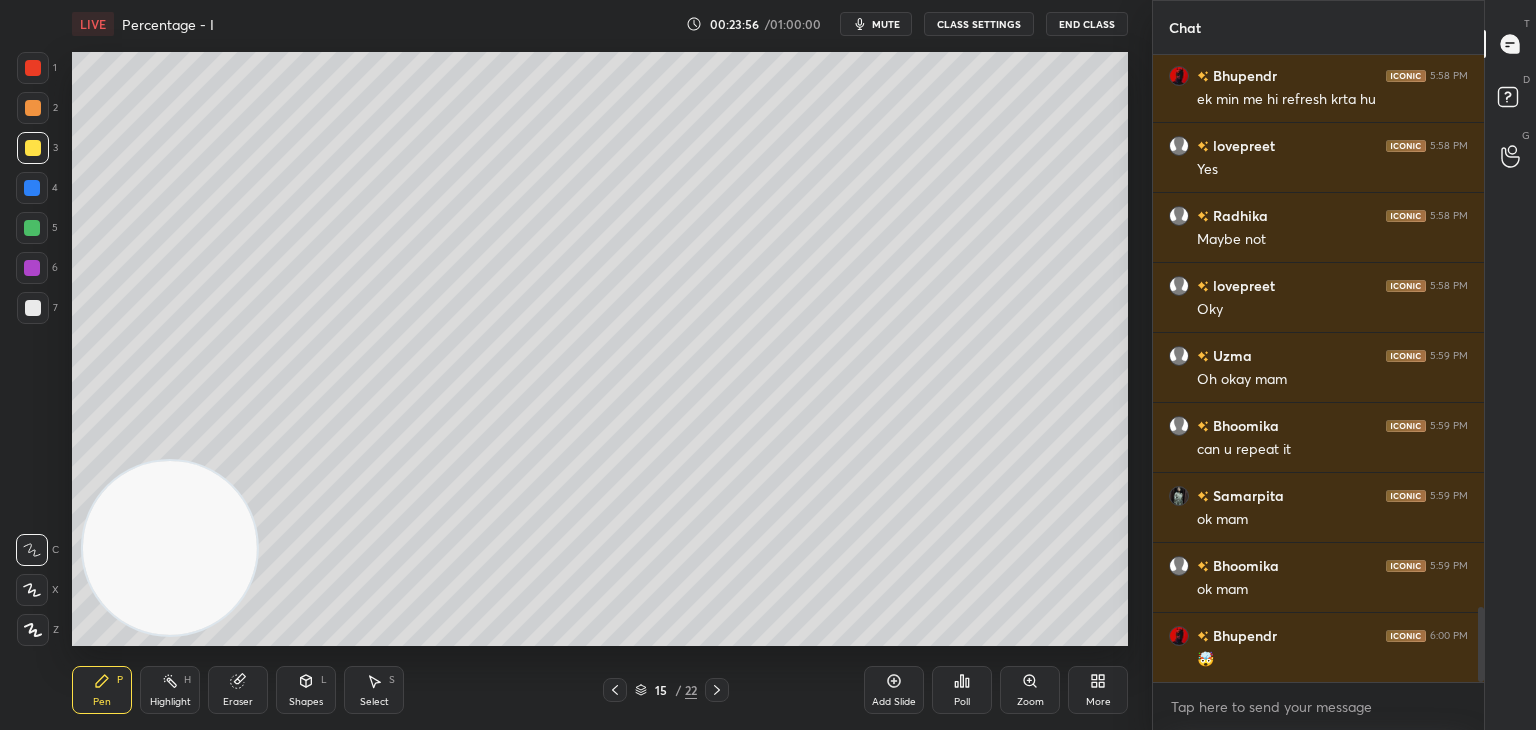 click on "Eraser" at bounding box center [238, 690] 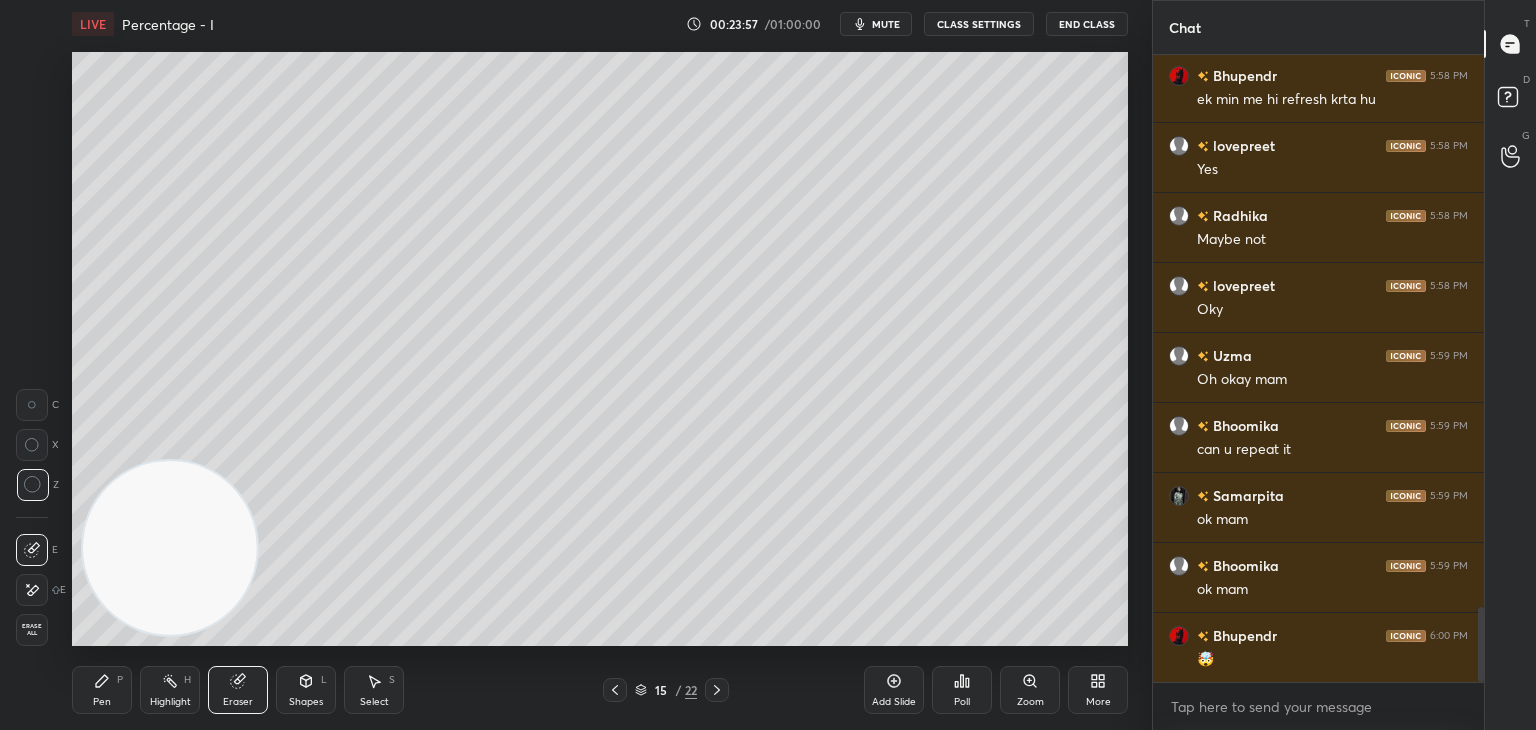 click 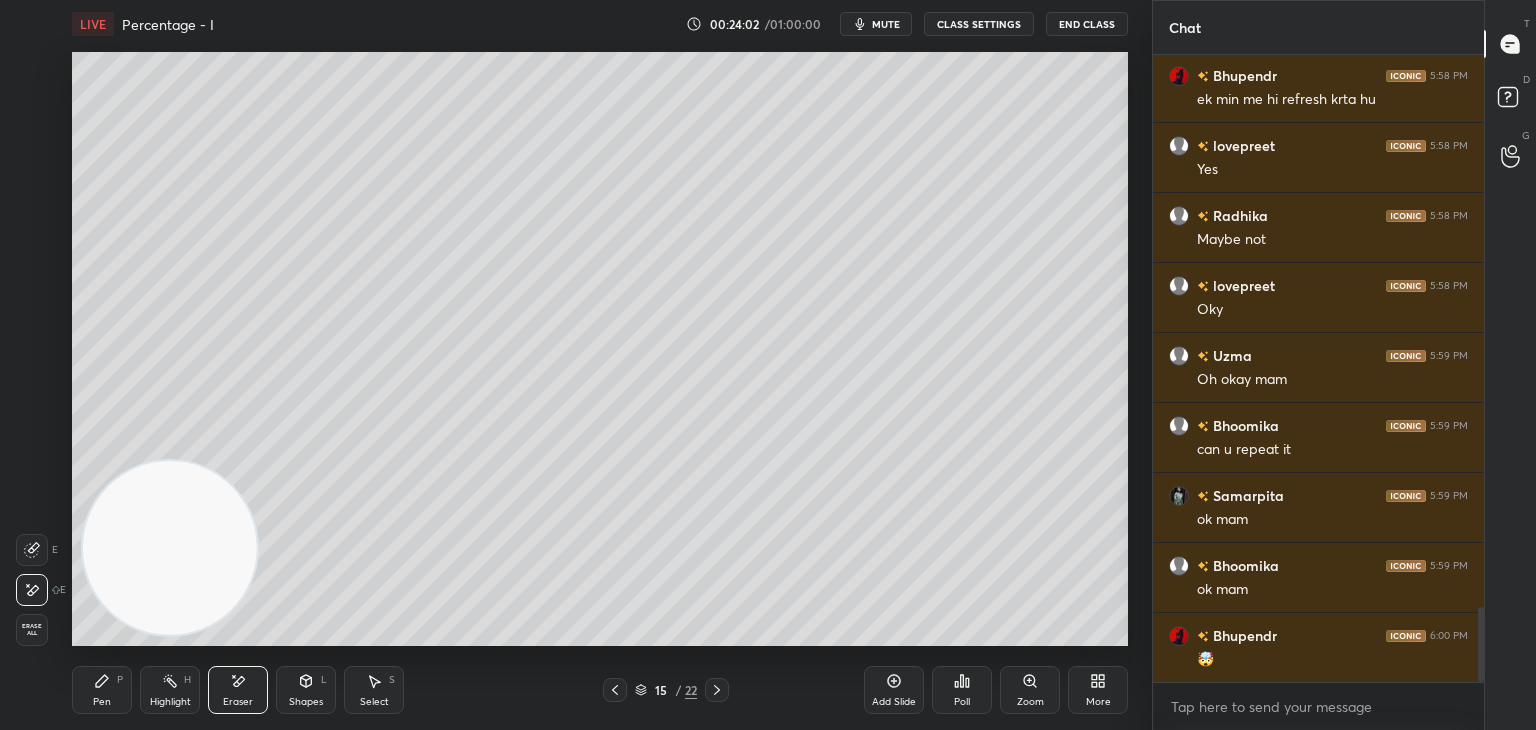 click 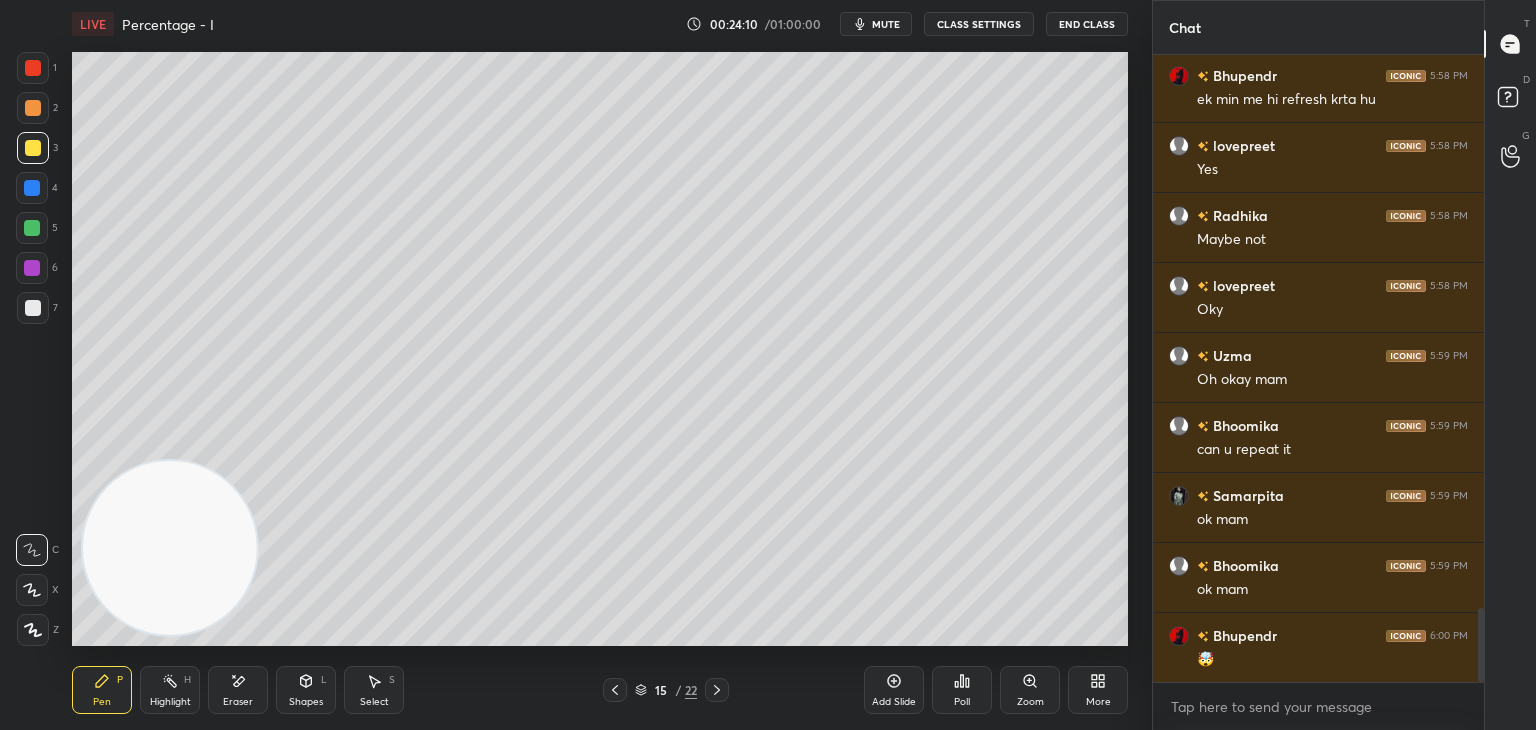 scroll, scrollTop: 4696, scrollLeft: 0, axis: vertical 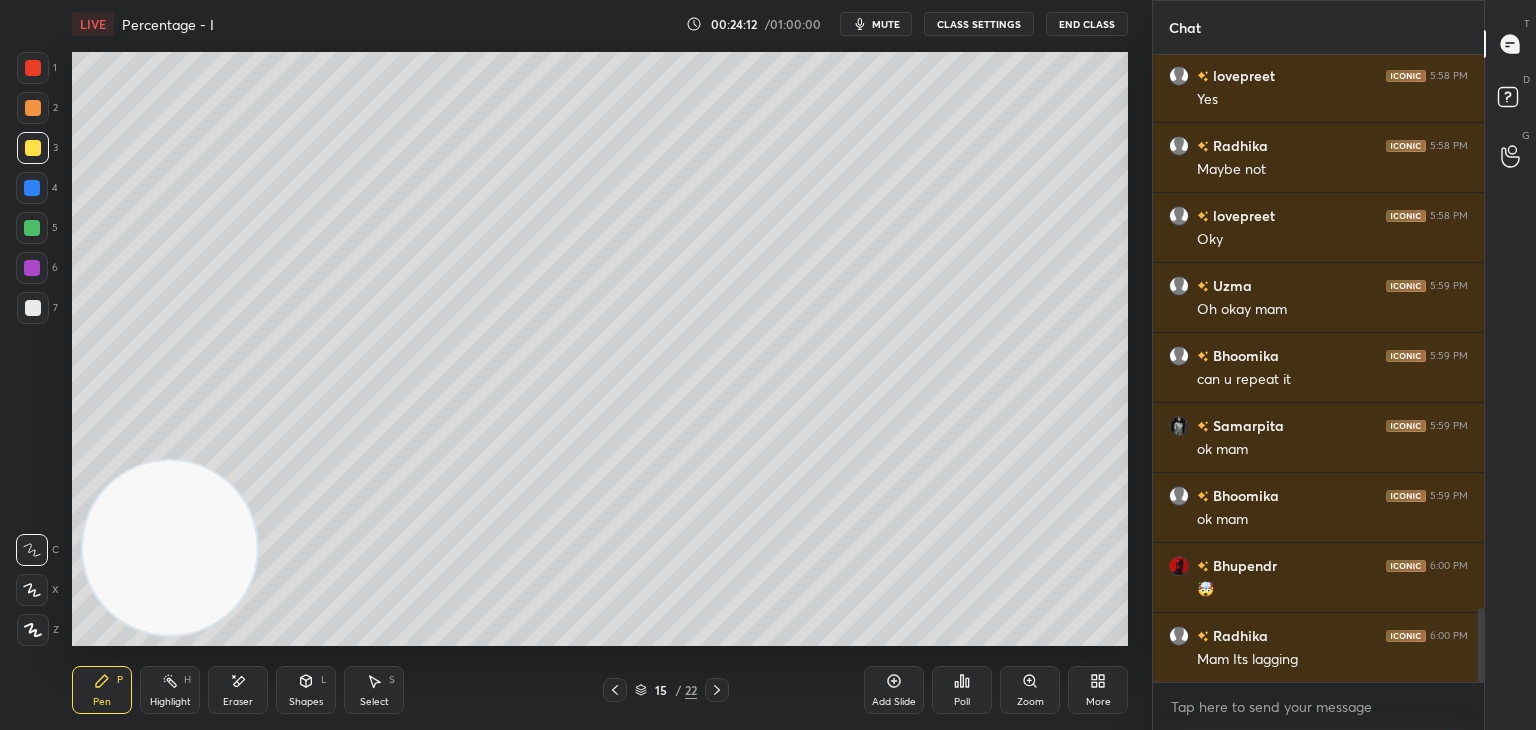 click 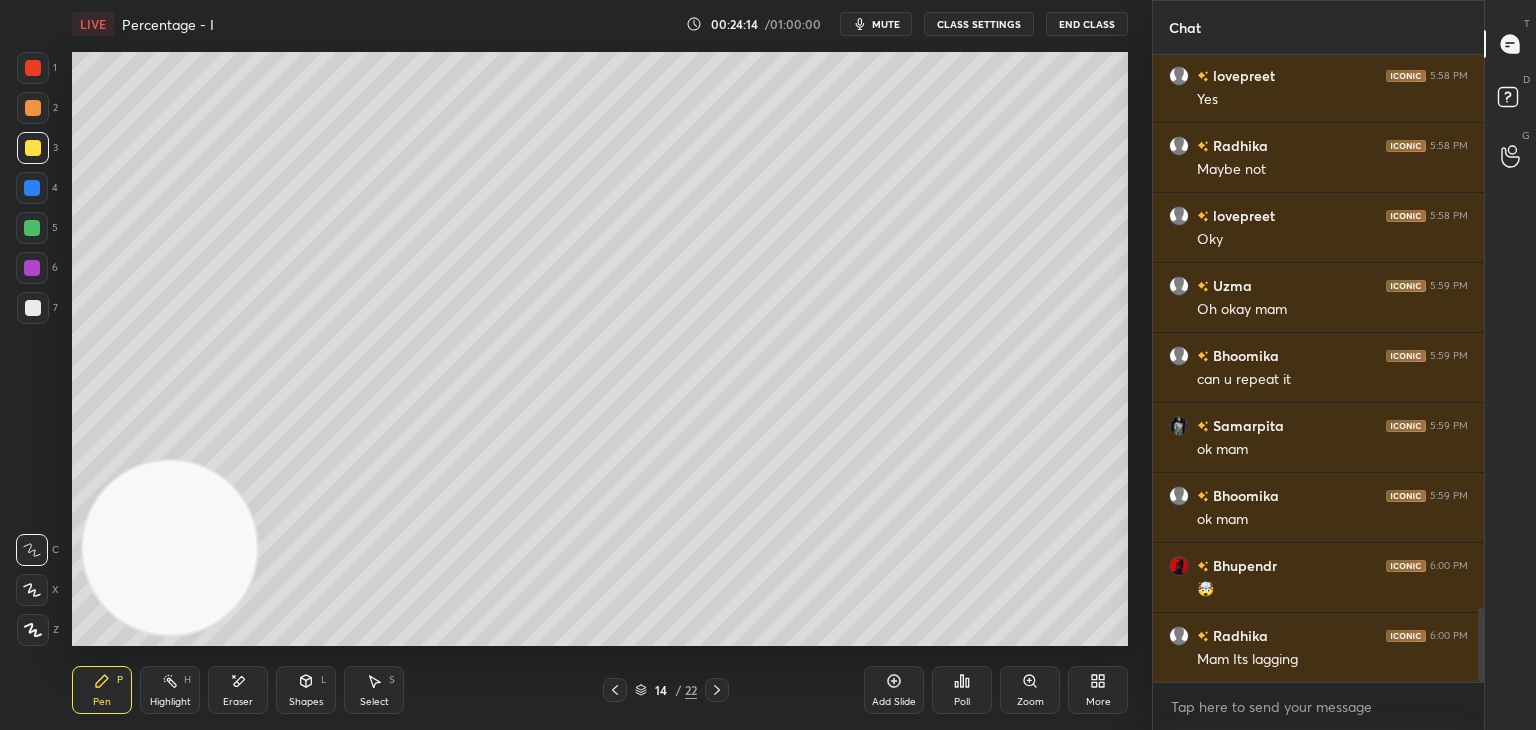 scroll, scrollTop: 4766, scrollLeft: 0, axis: vertical 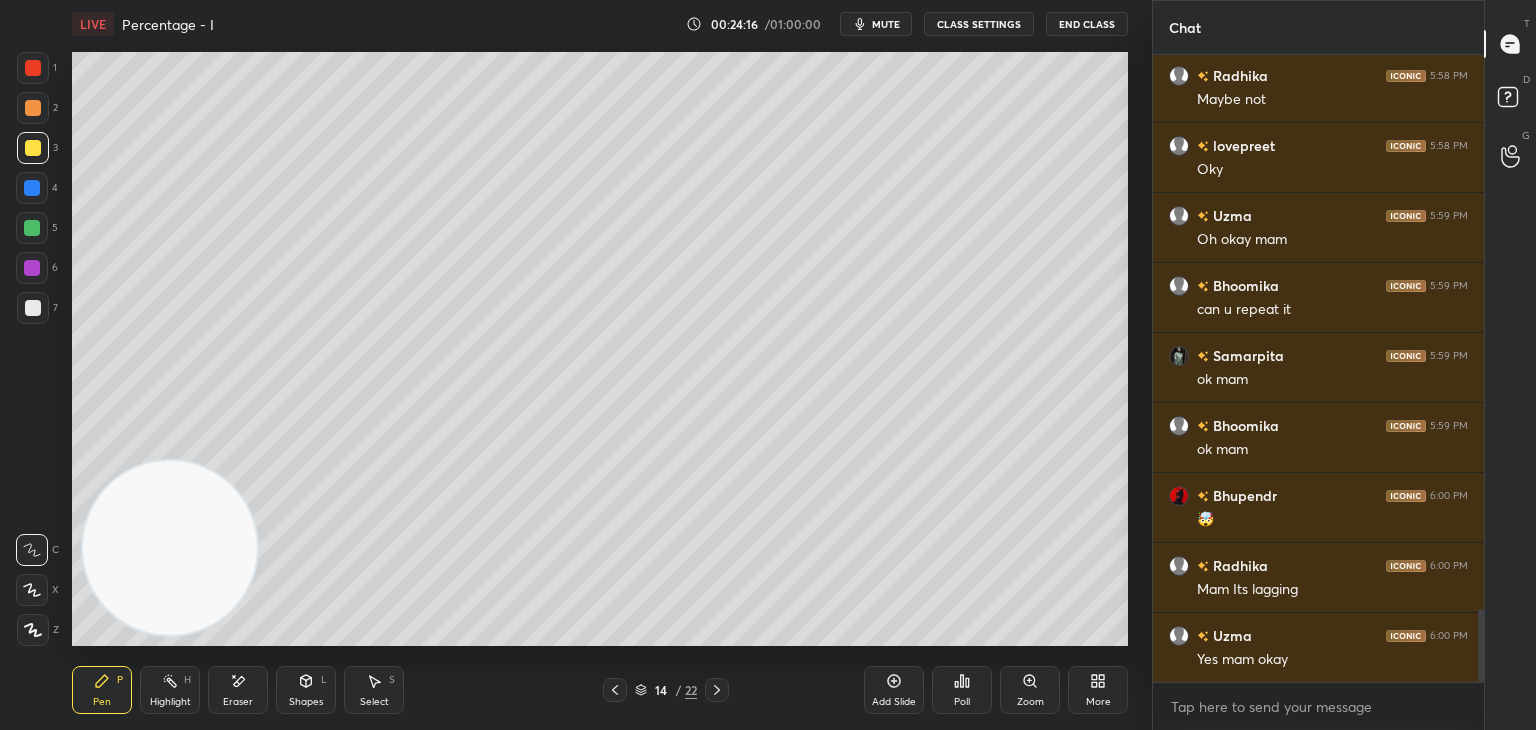 click 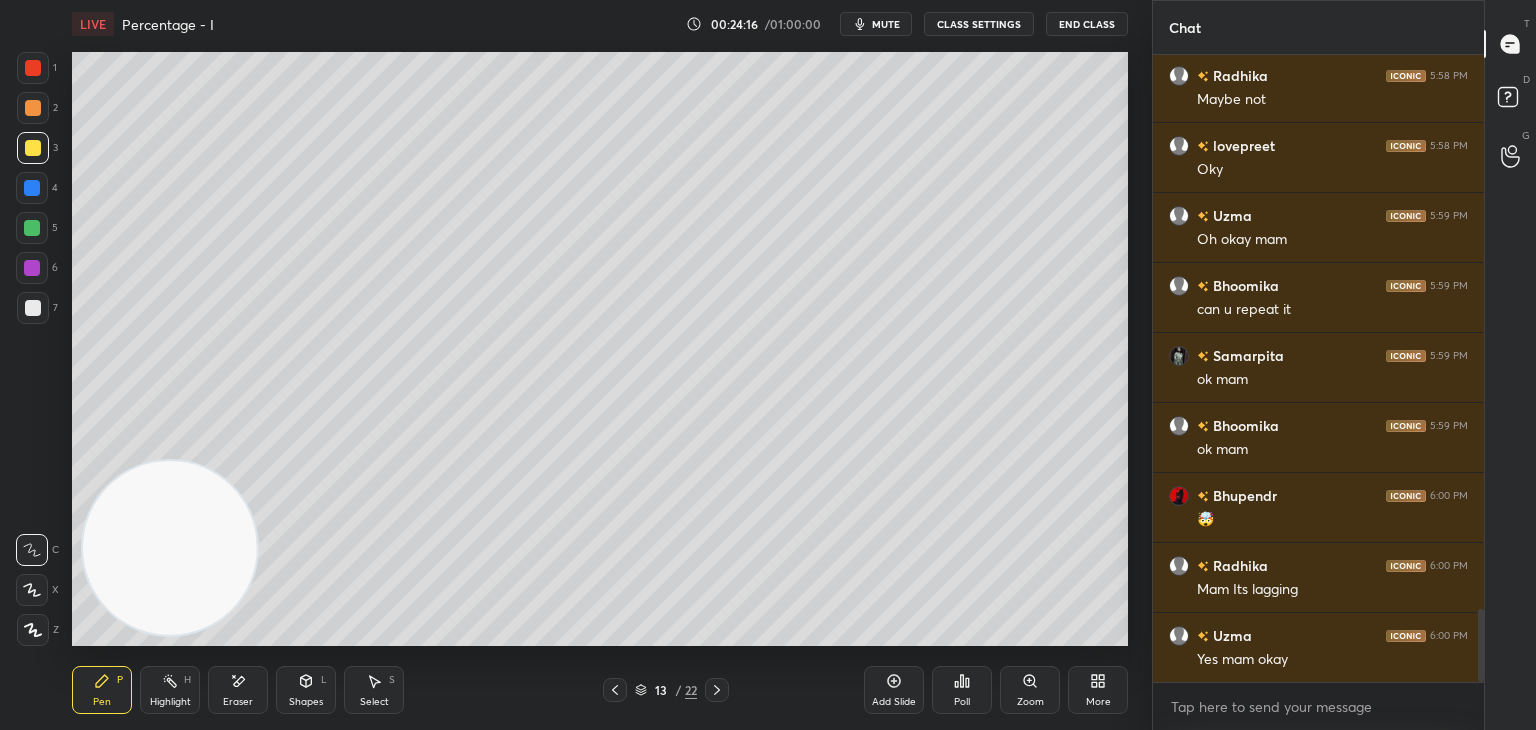 click 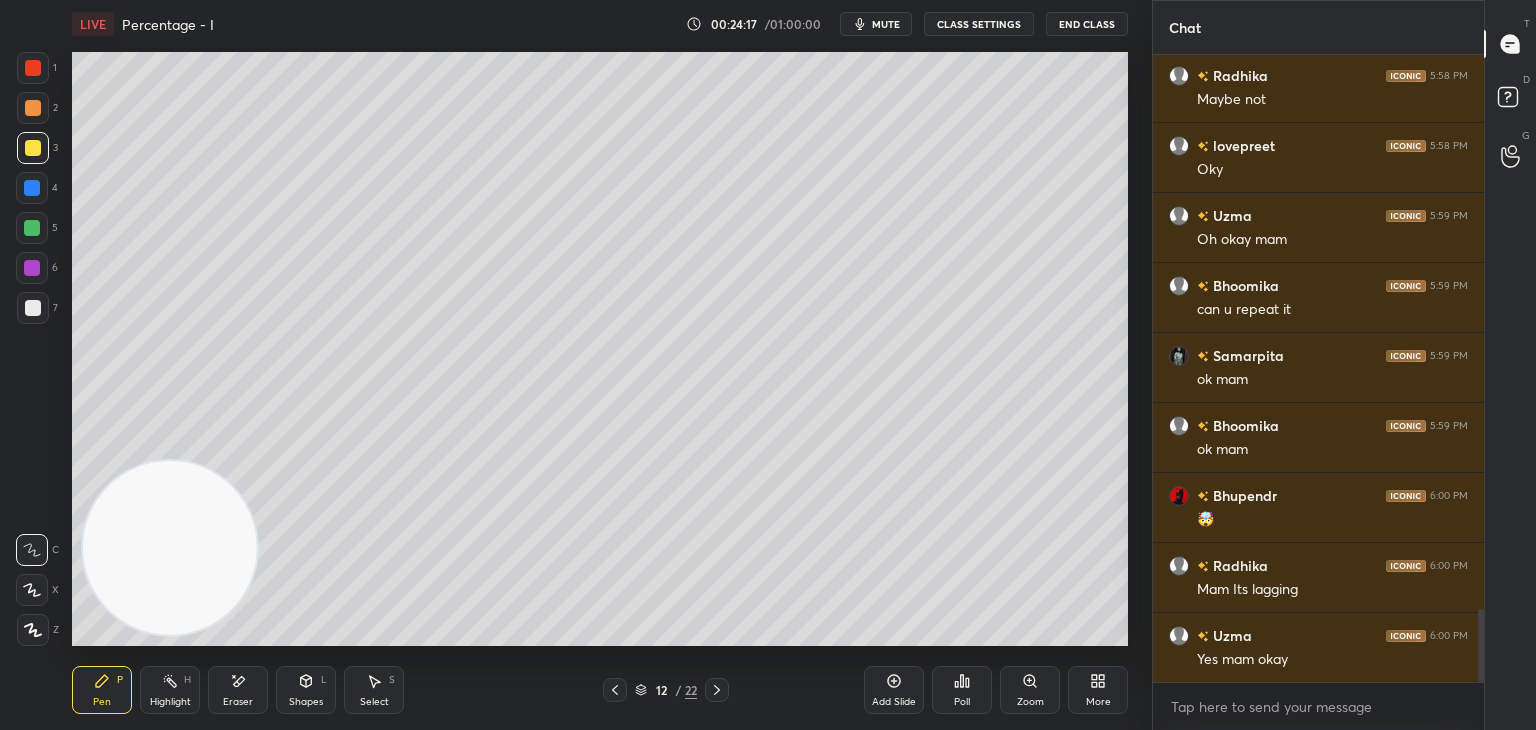 click 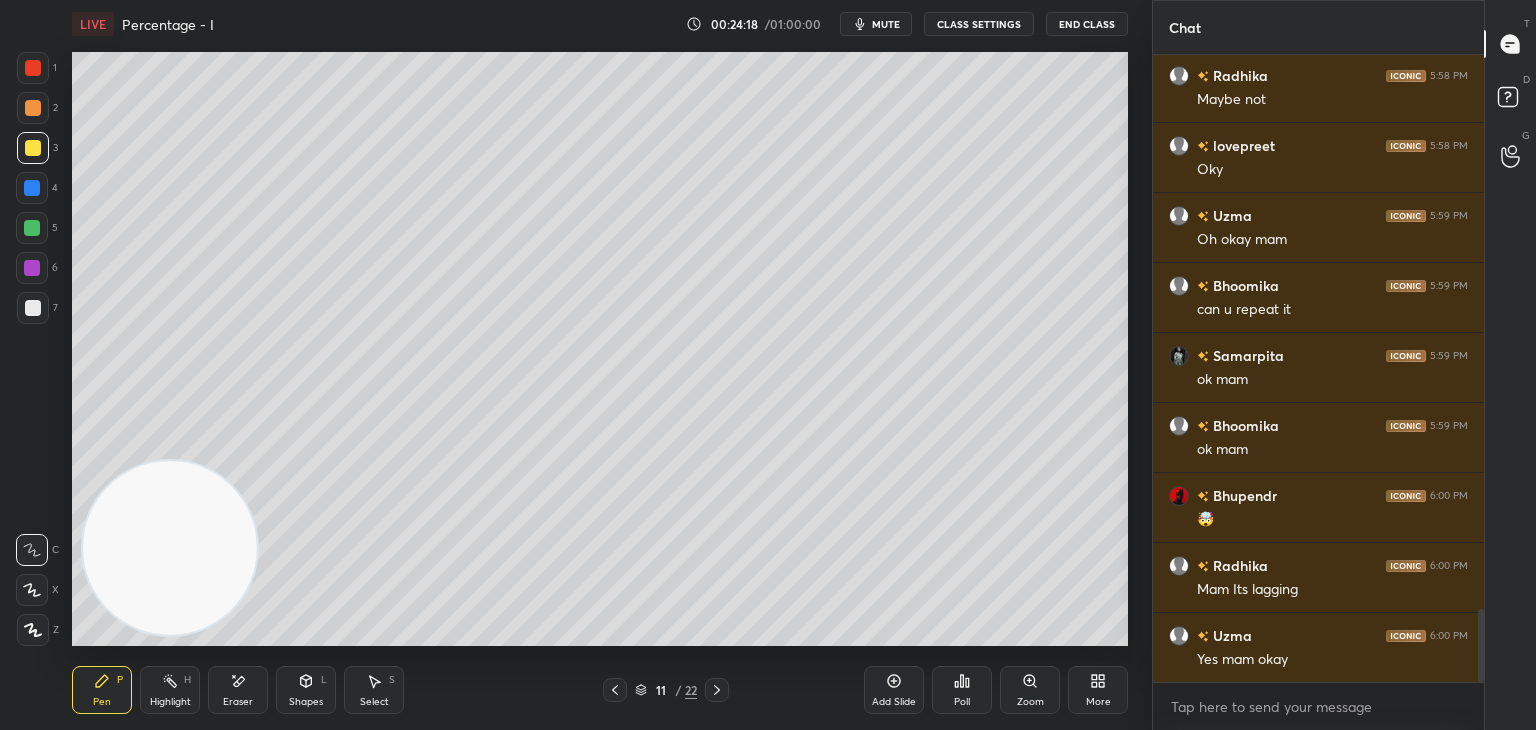 click 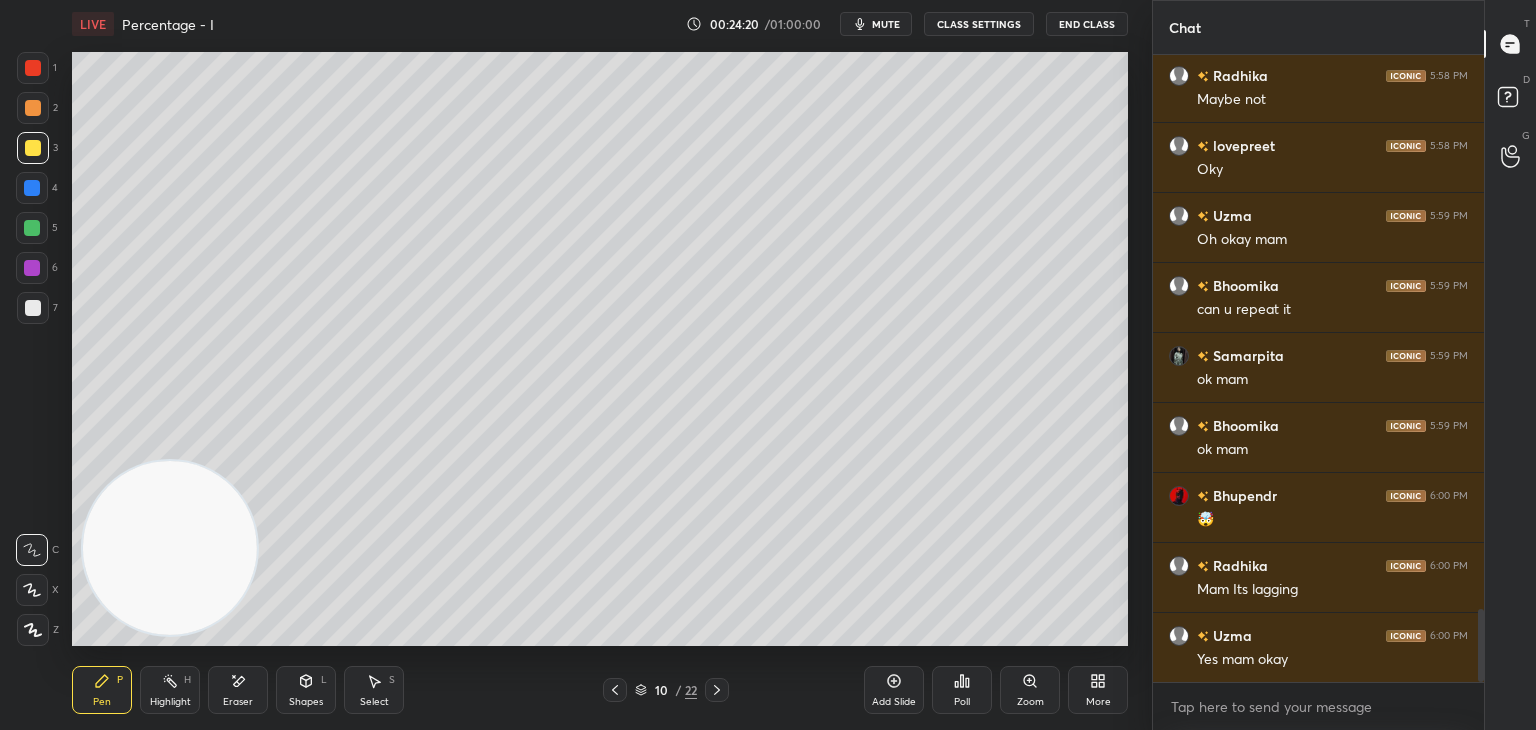 click 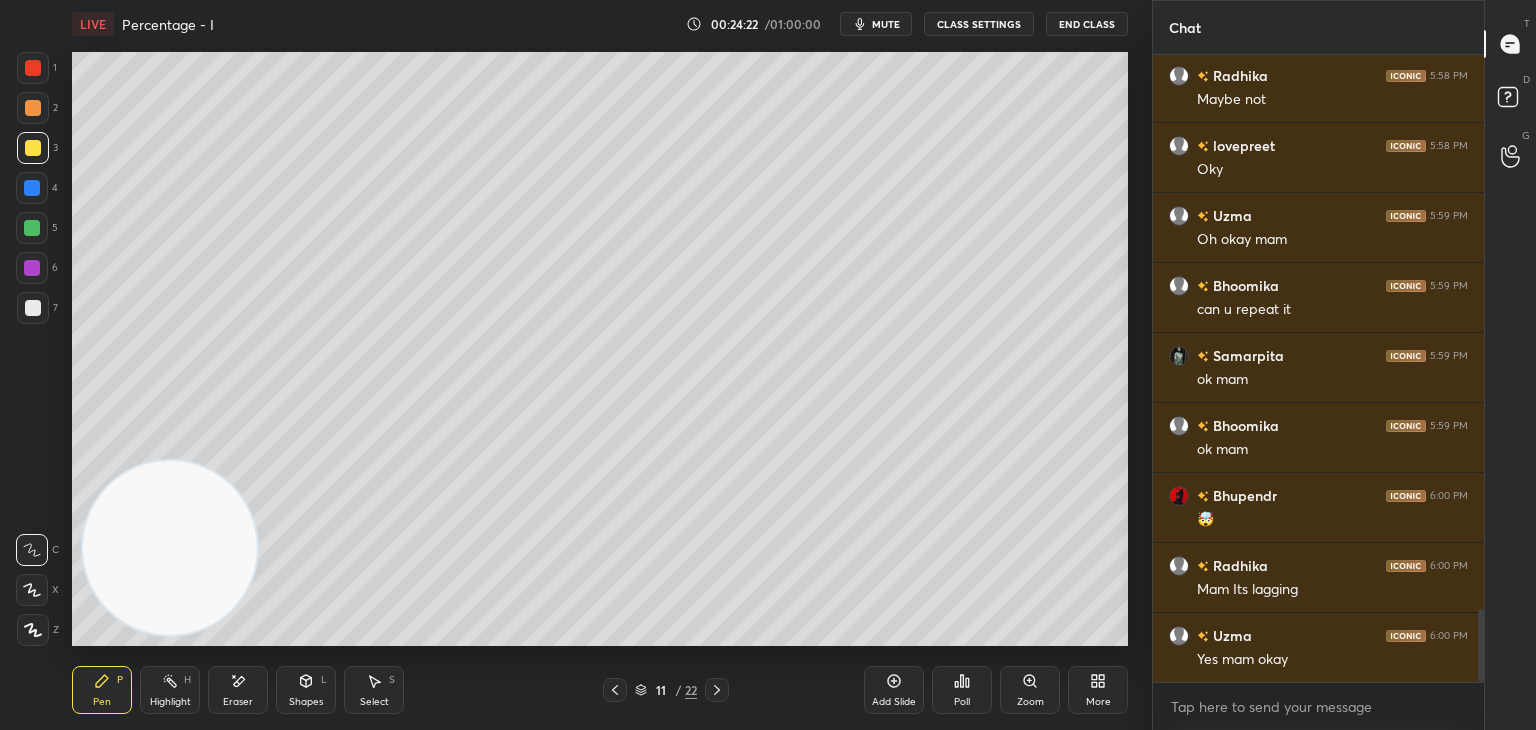 click 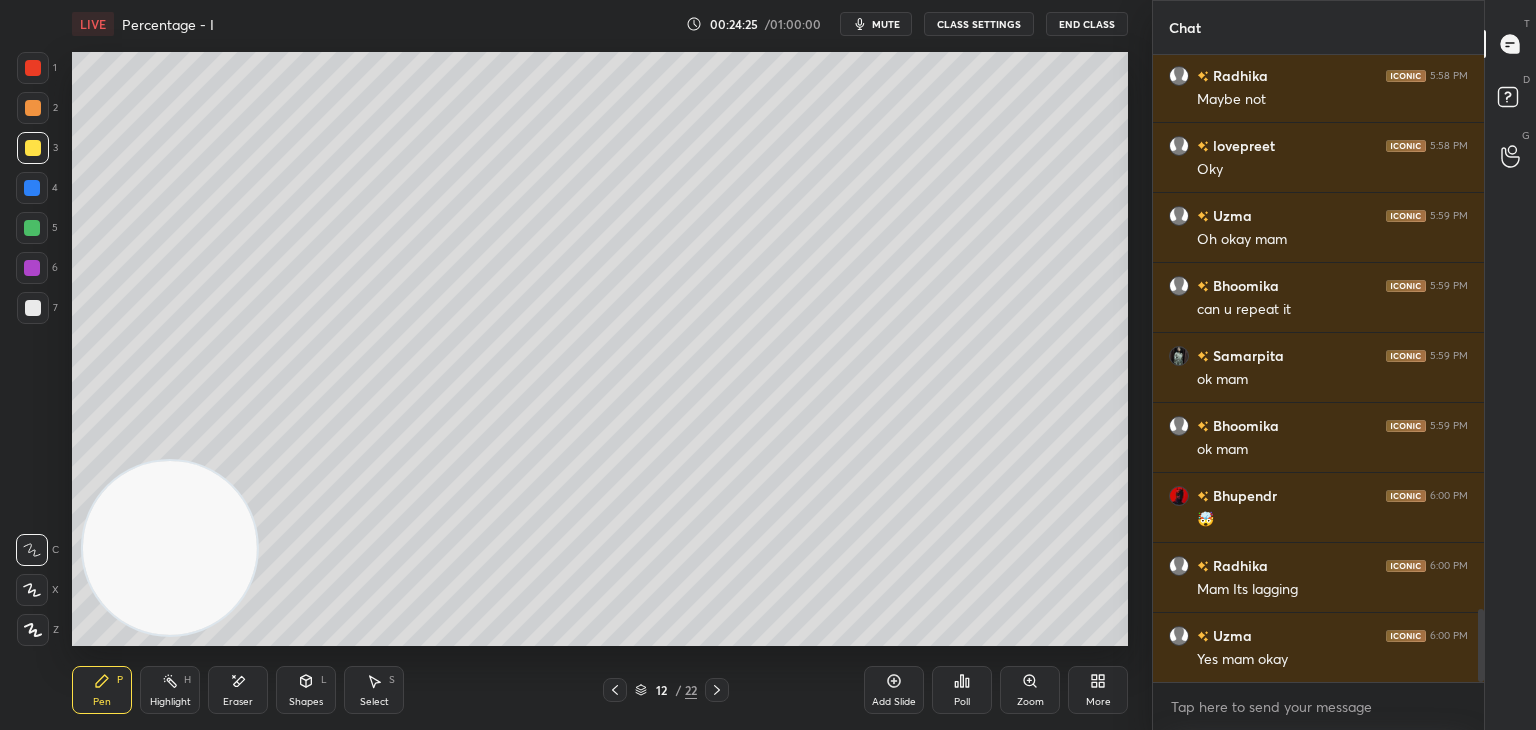 click 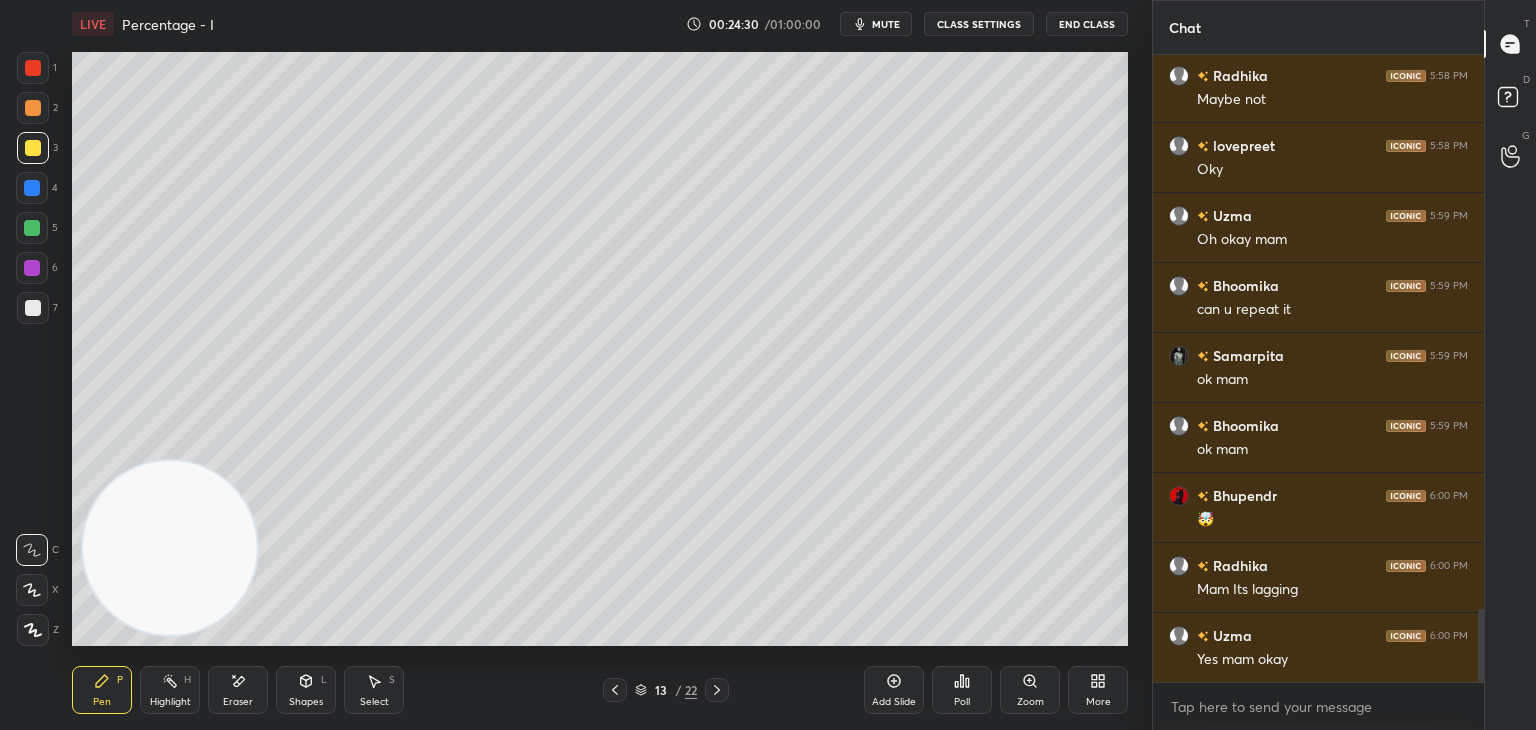 click 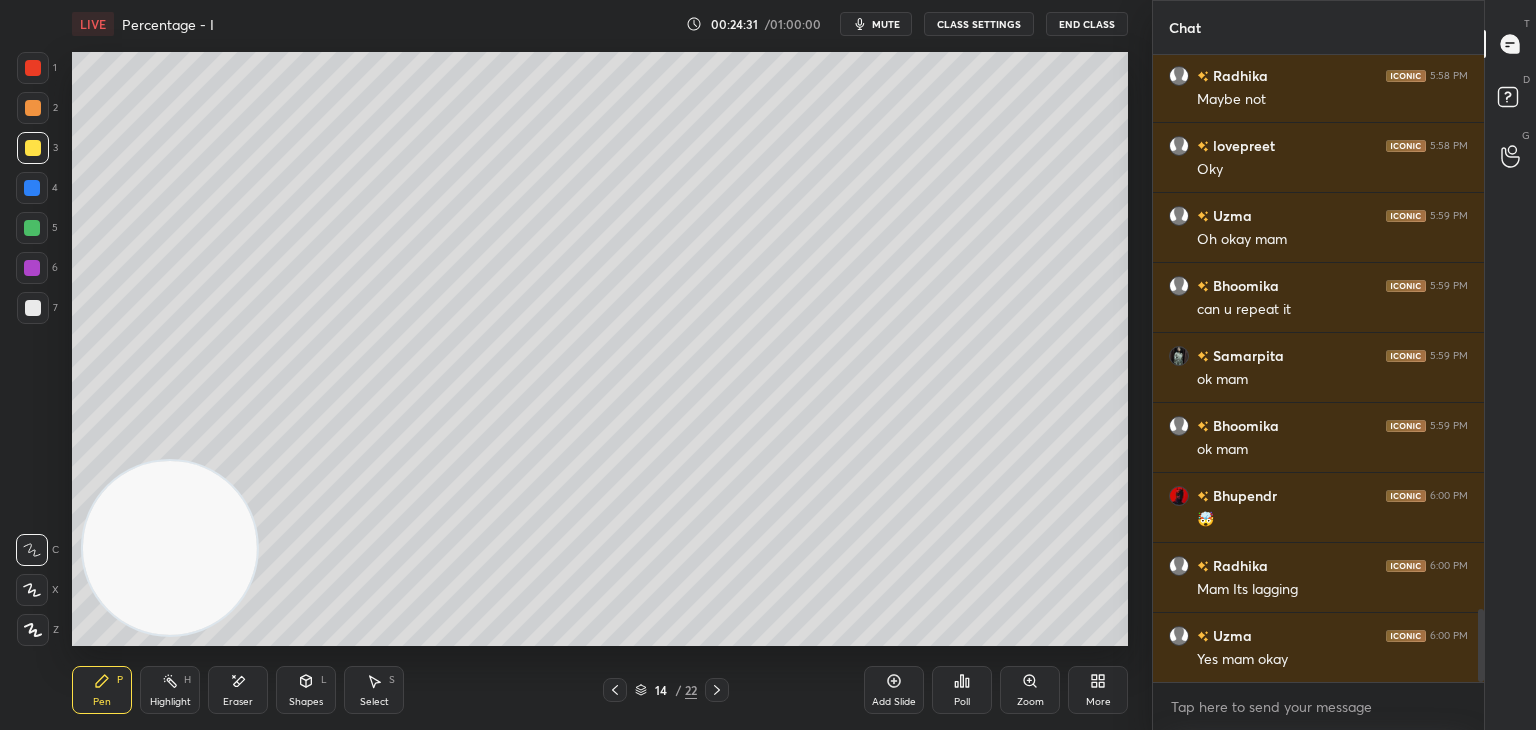 click 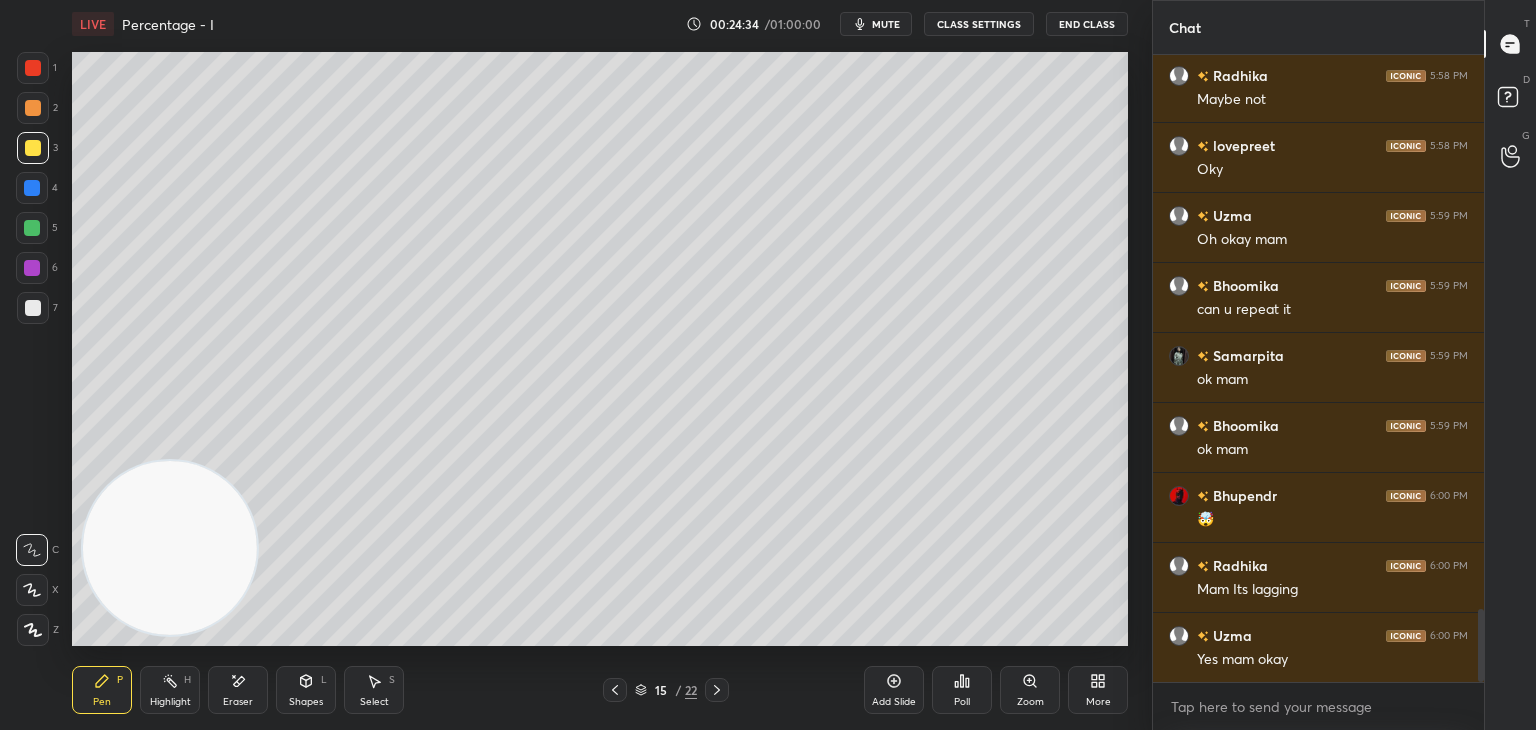 click 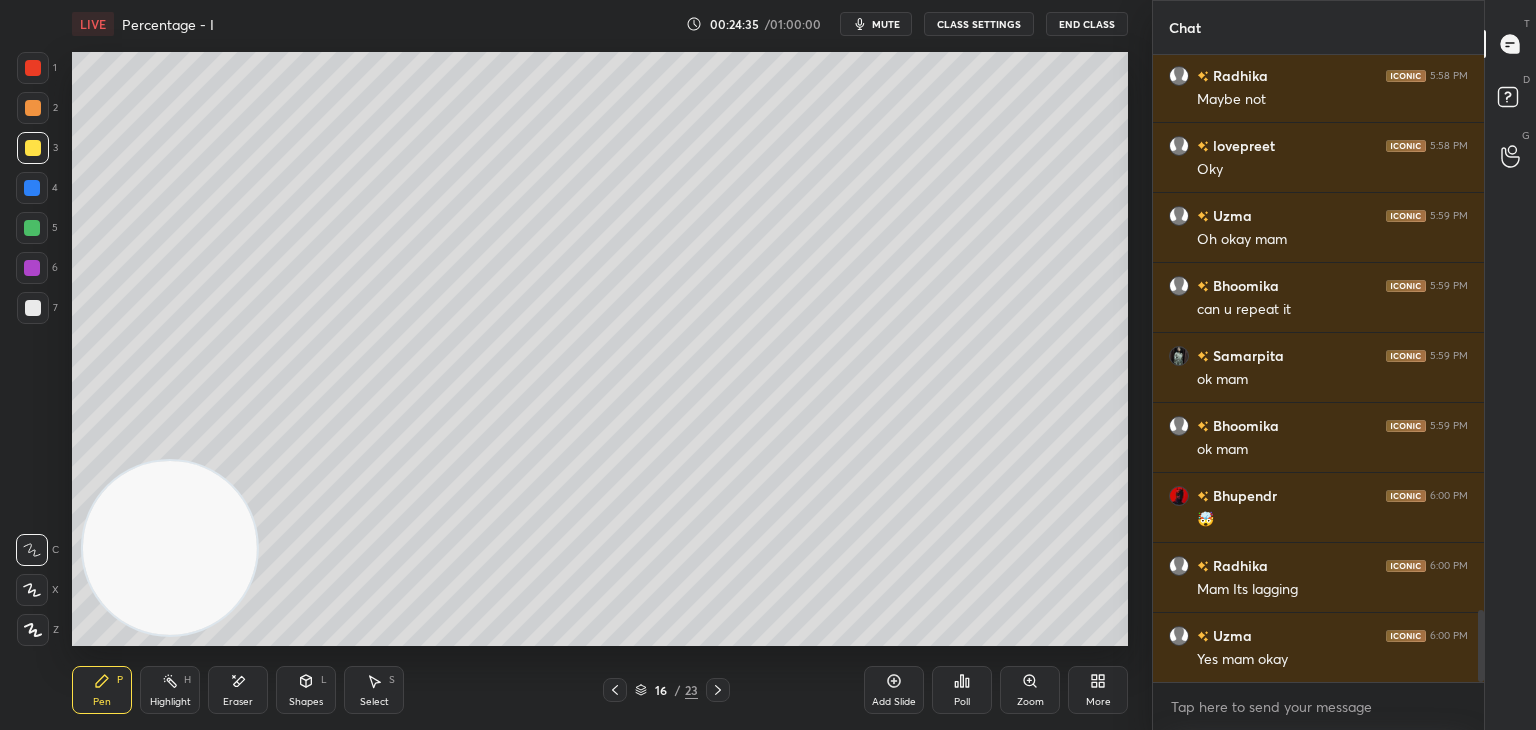 scroll, scrollTop: 4836, scrollLeft: 0, axis: vertical 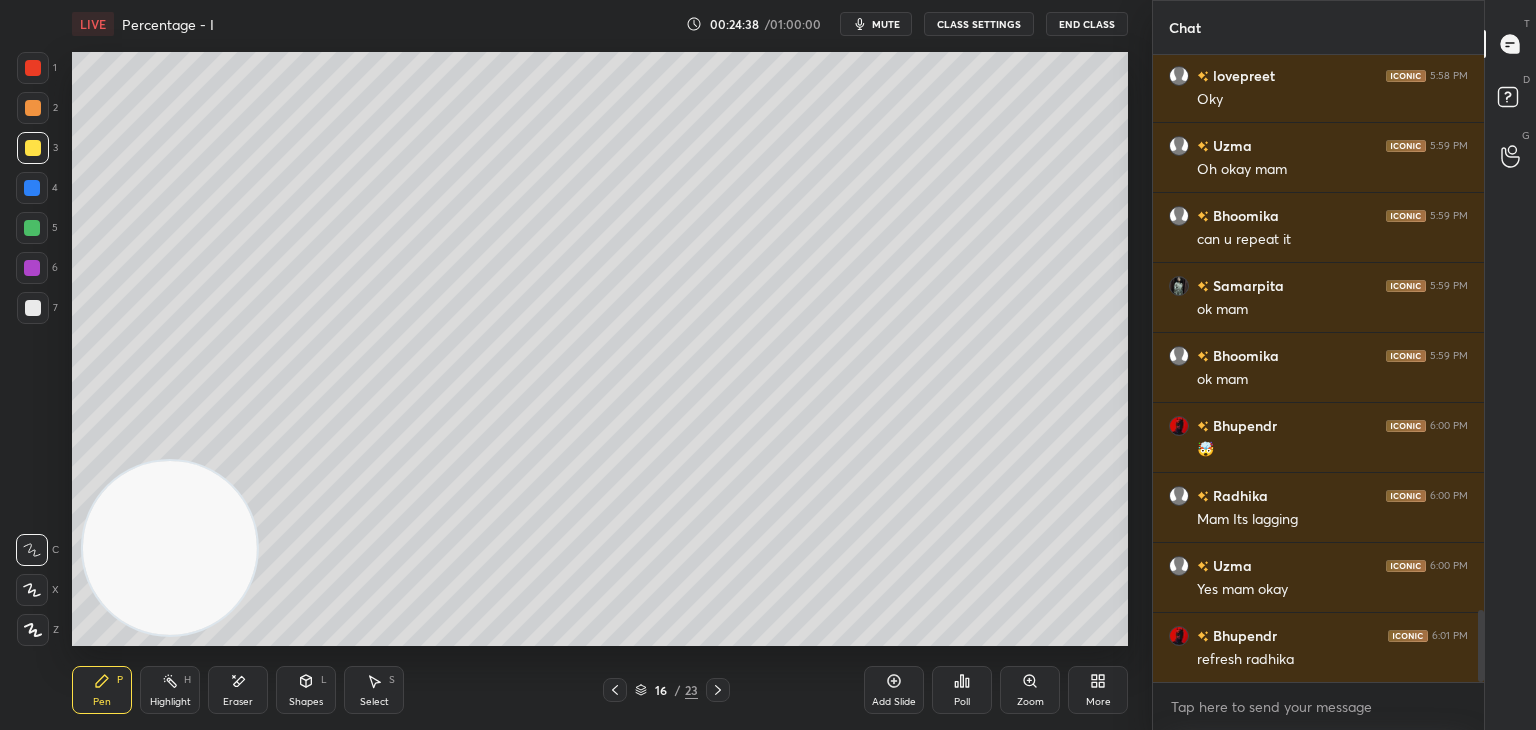 click at bounding box center [33, 308] 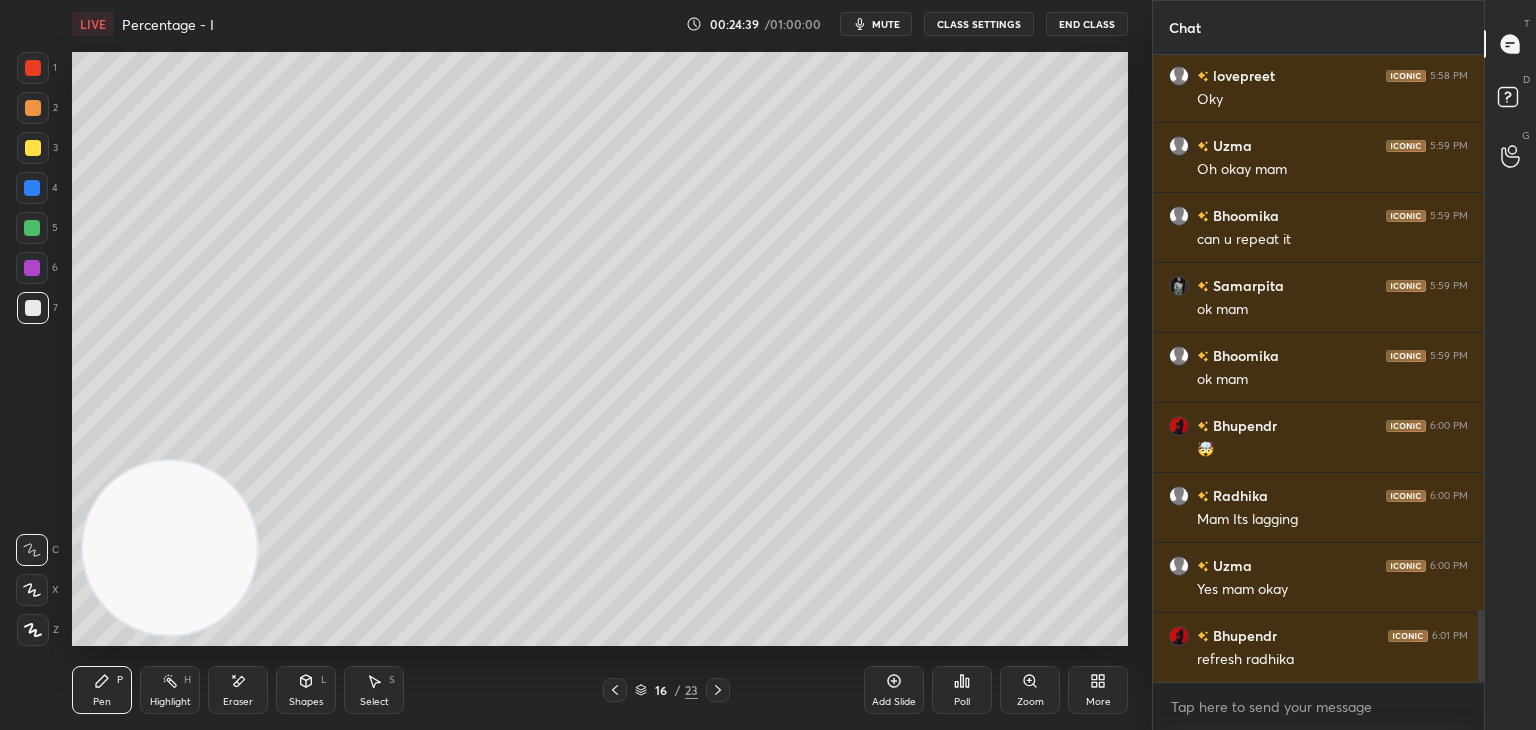 click at bounding box center (32, 590) 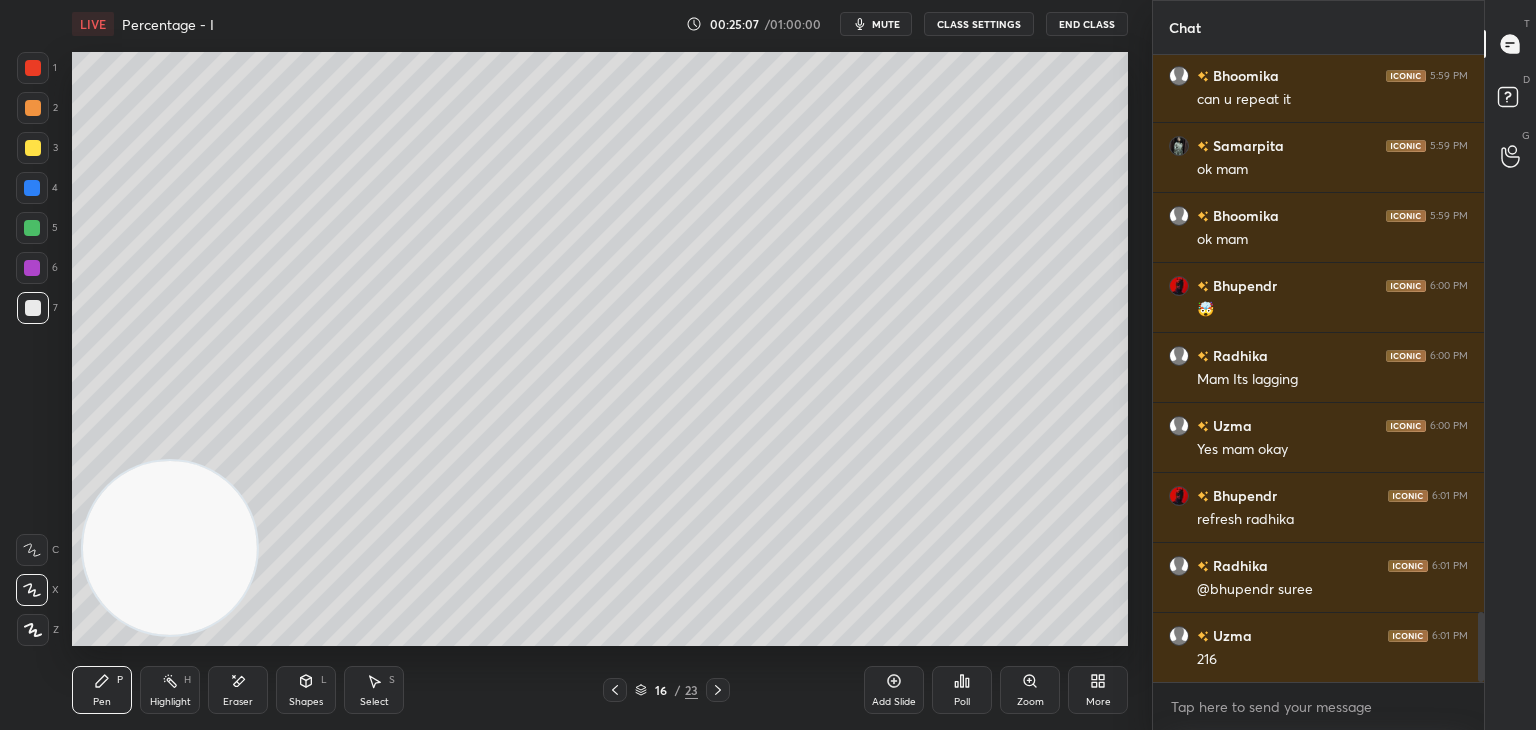 scroll, scrollTop: 5046, scrollLeft: 0, axis: vertical 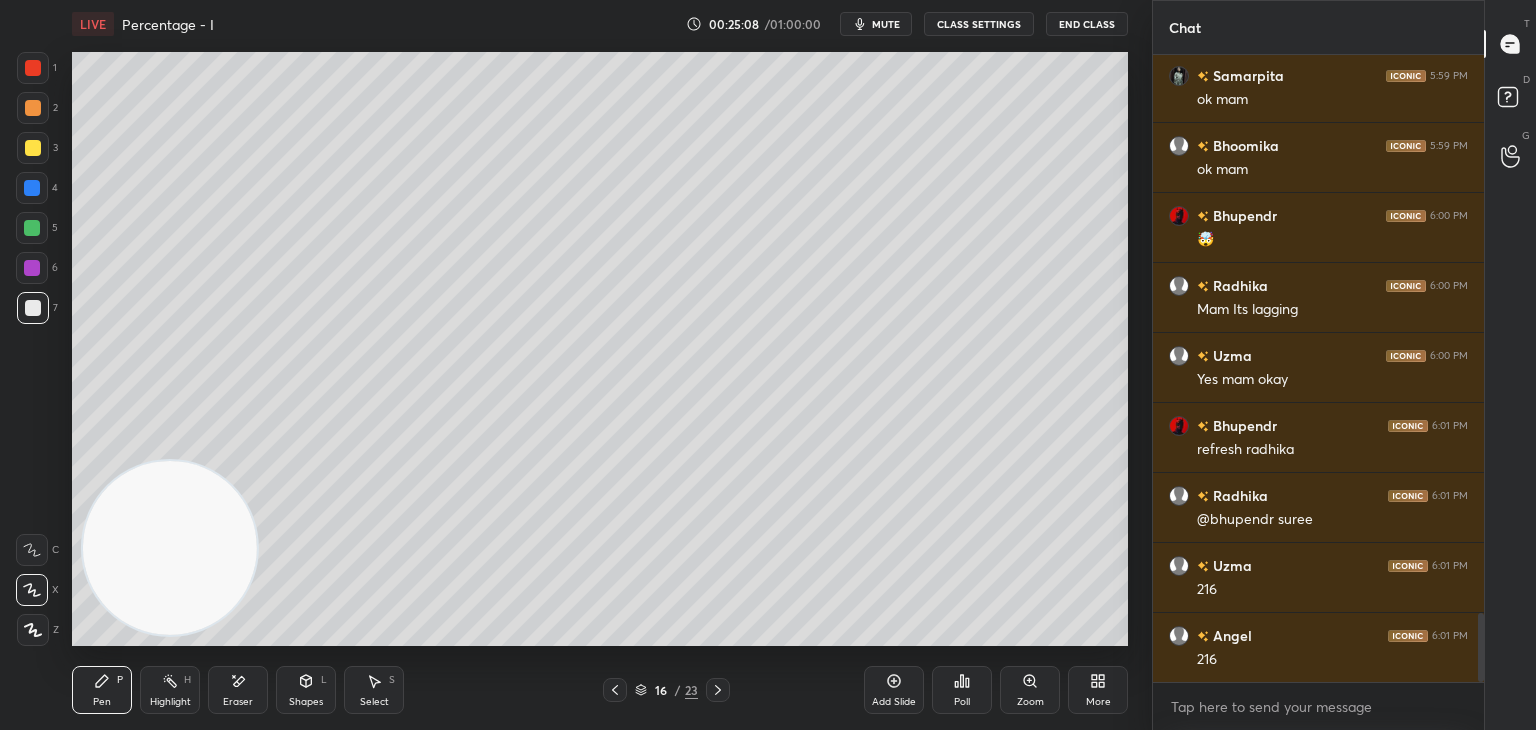 click on "End Class" at bounding box center [1087, 24] 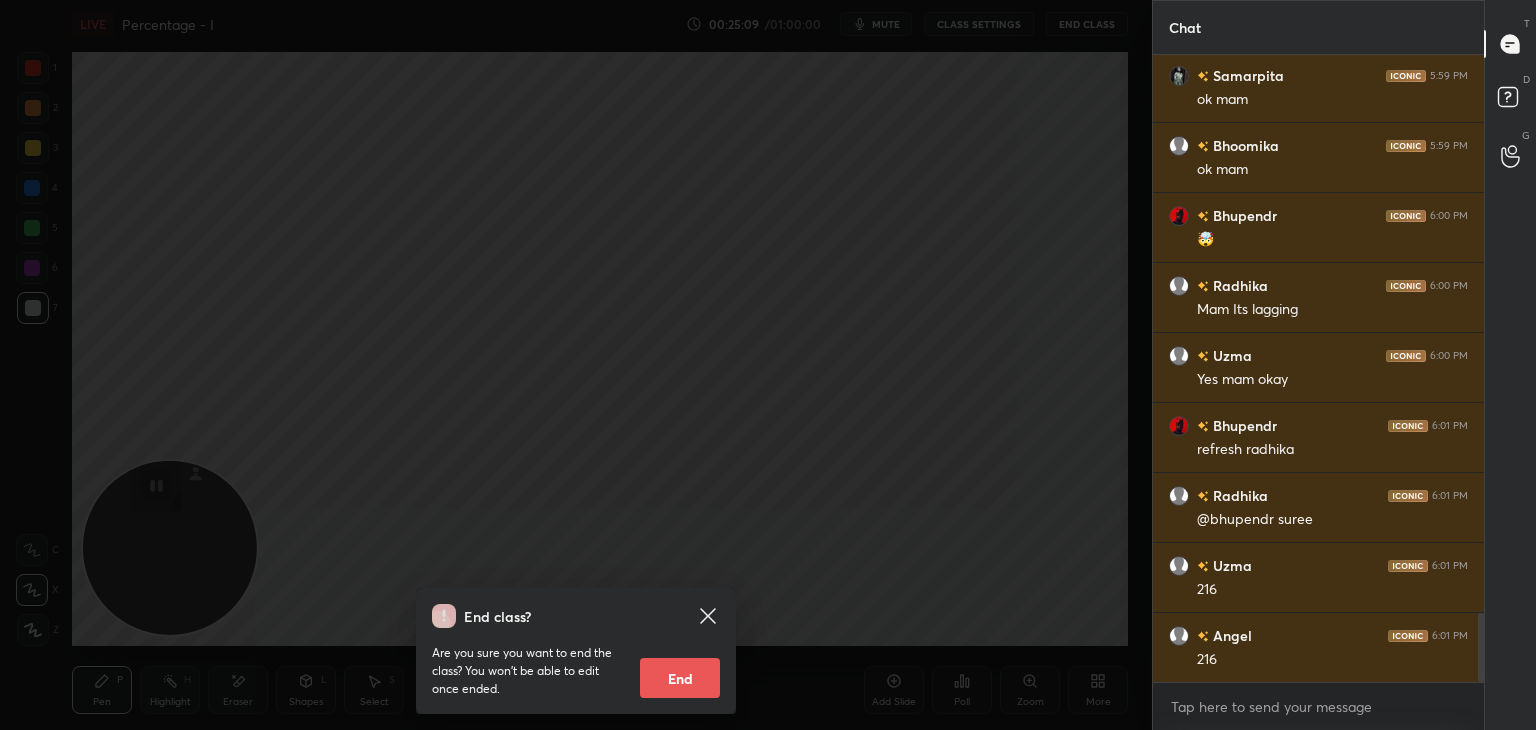 click on "End class? Are you sure you want to end the class? You won’t be able to edit once ended. End" at bounding box center [576, 365] 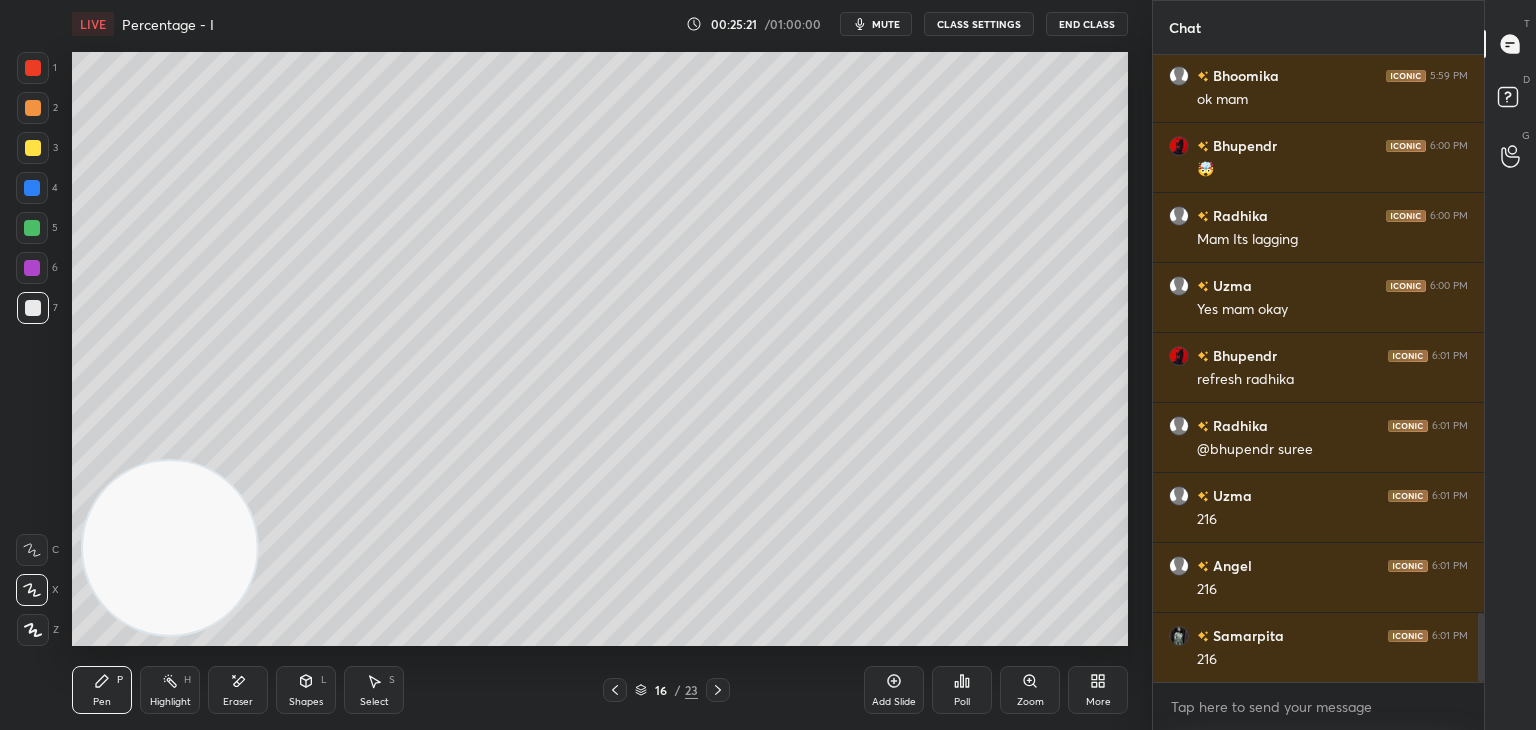 scroll, scrollTop: 5186, scrollLeft: 0, axis: vertical 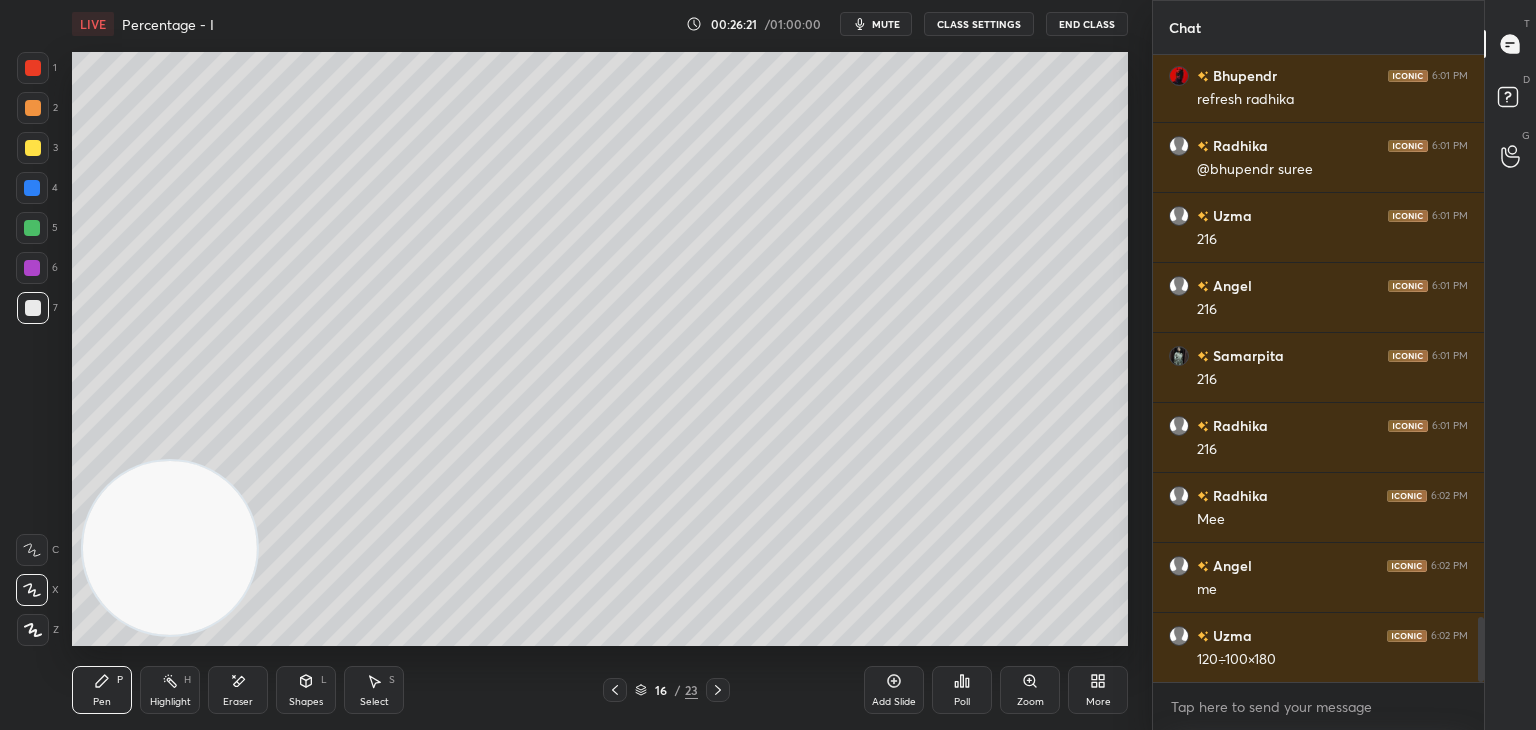 click 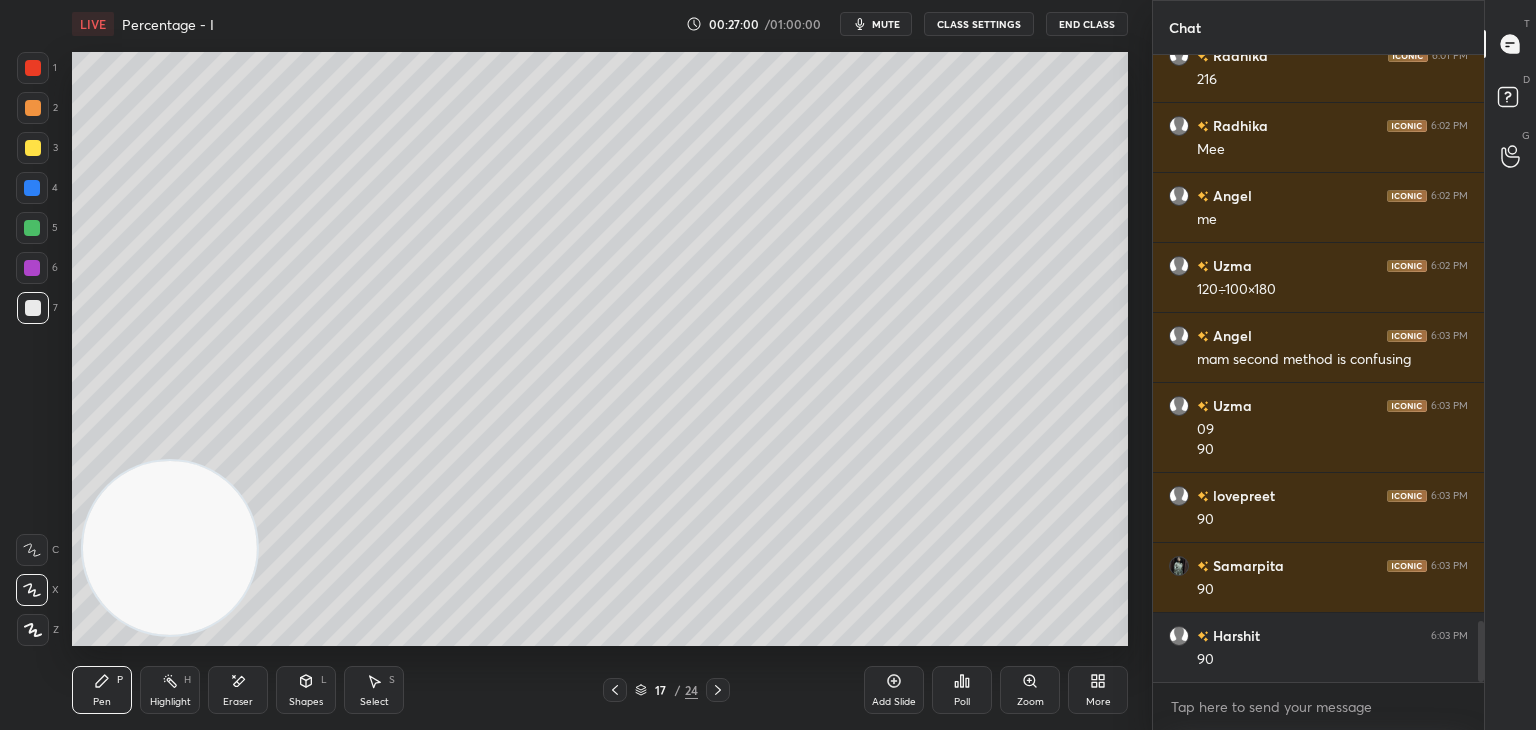 scroll, scrollTop: 5836, scrollLeft: 0, axis: vertical 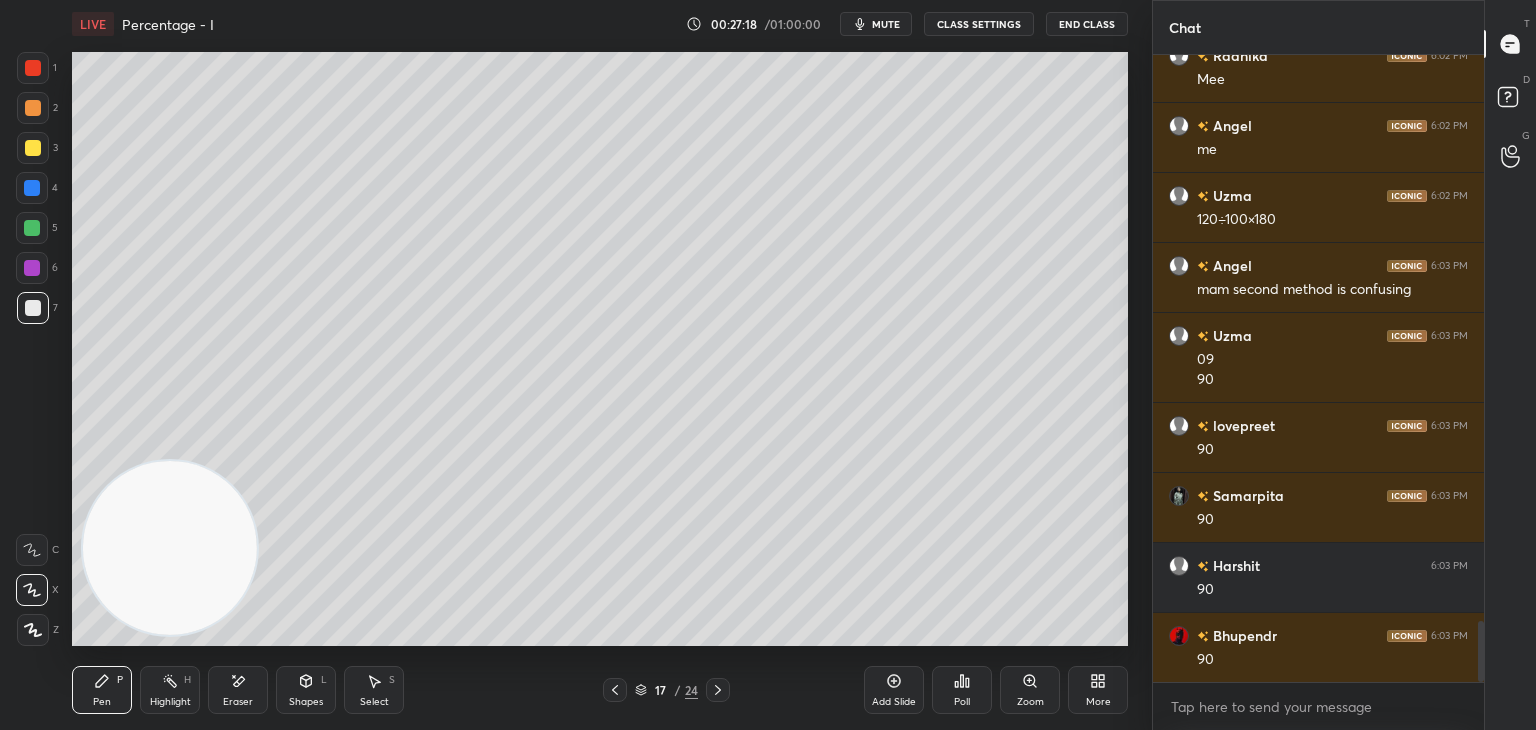 click 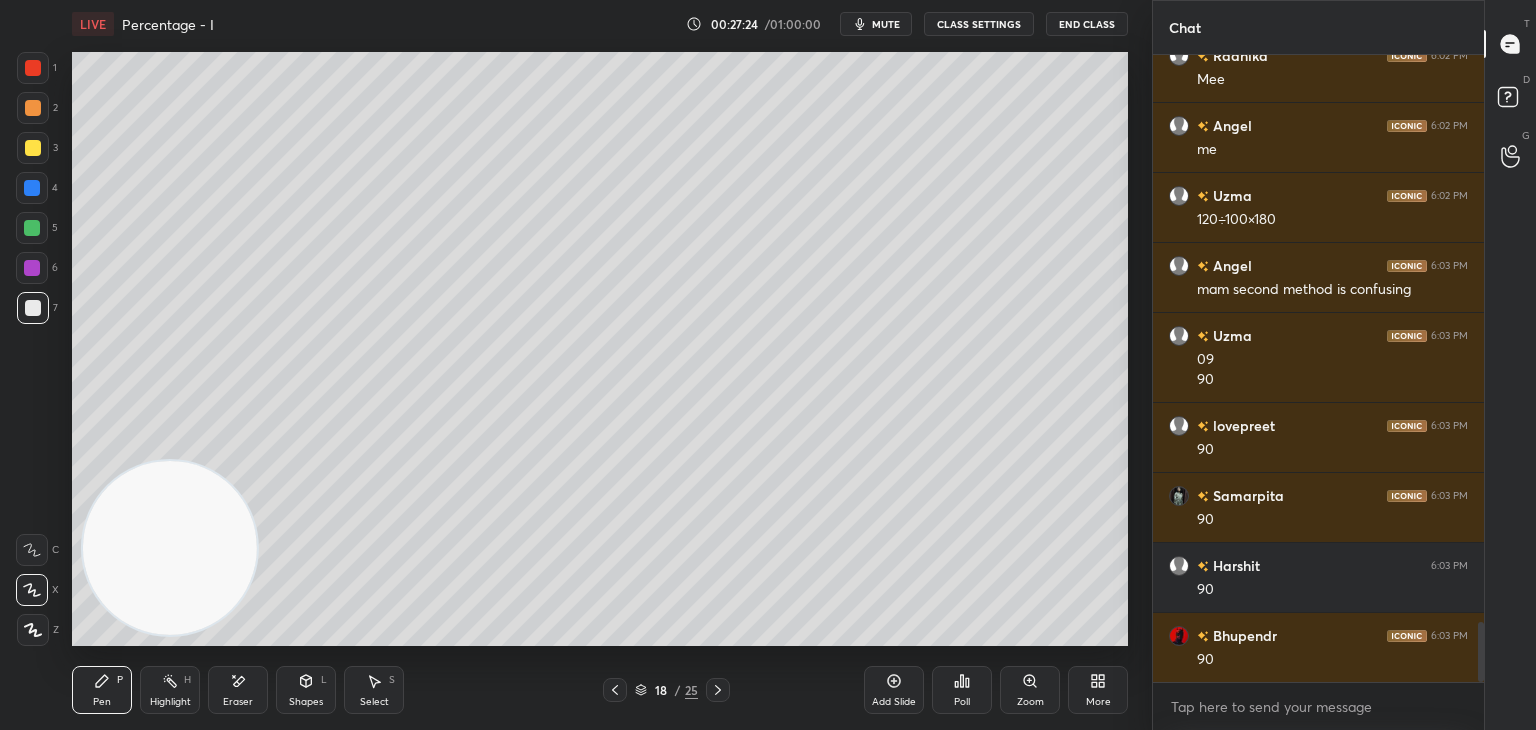scroll, scrollTop: 5906, scrollLeft: 0, axis: vertical 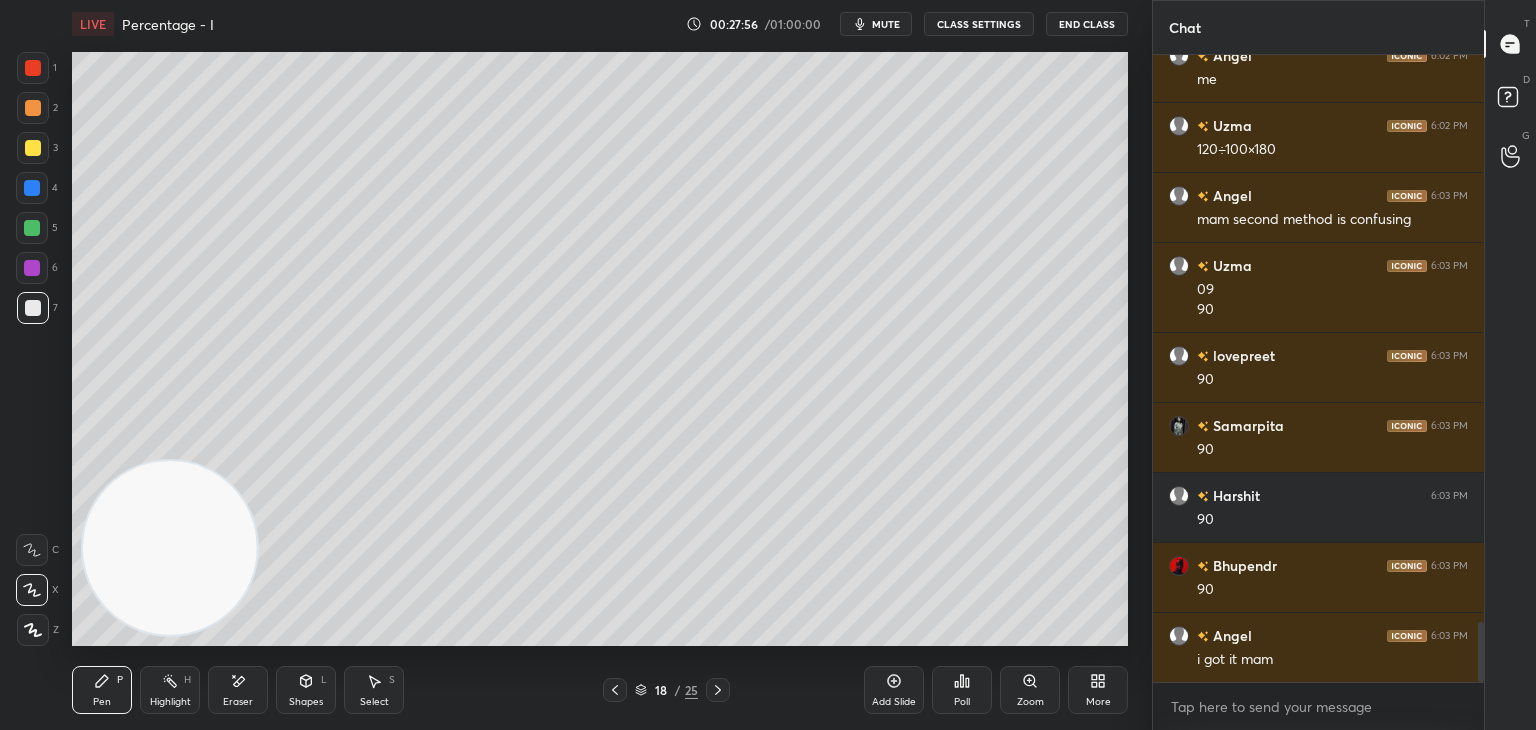 click on "Select S" at bounding box center (374, 690) 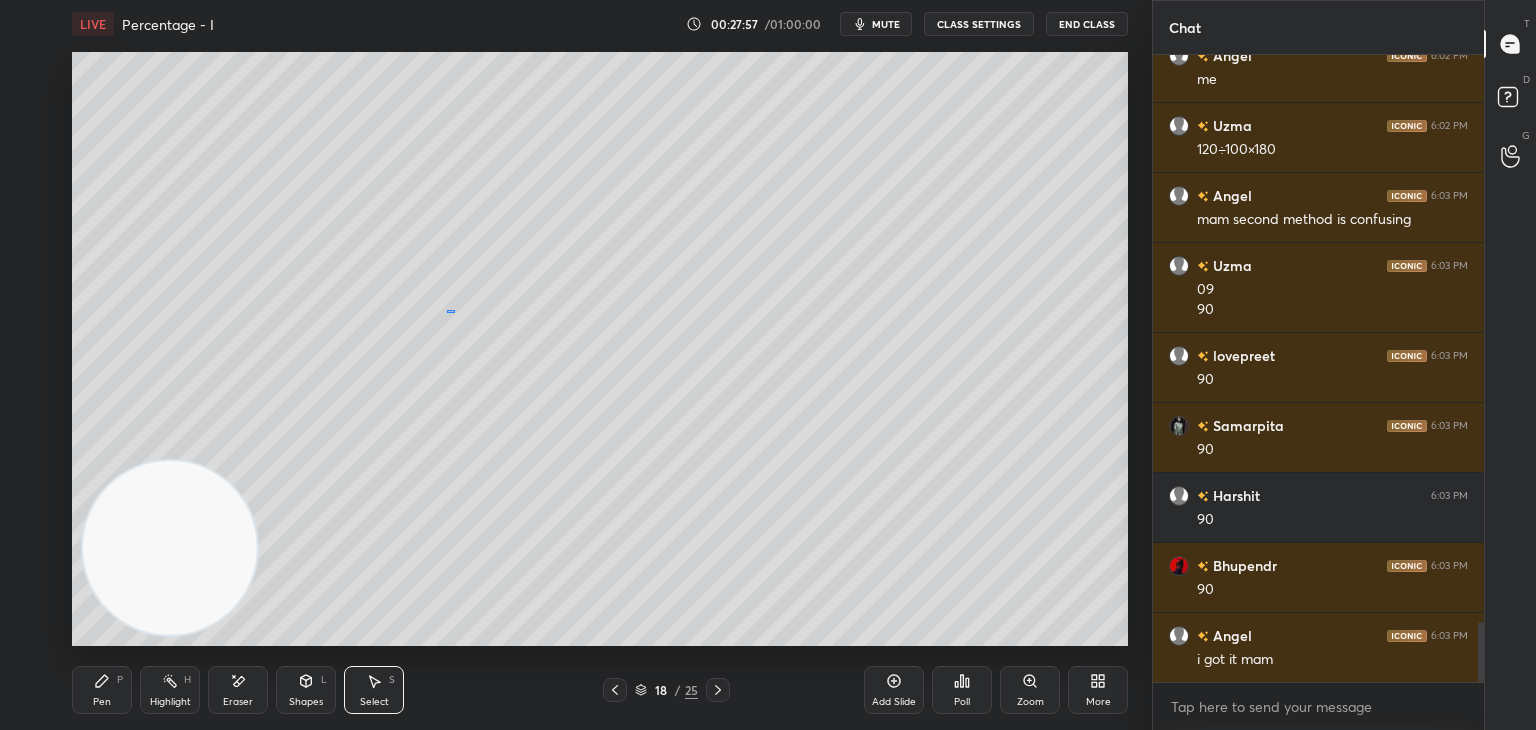 scroll, scrollTop: 5976, scrollLeft: 0, axis: vertical 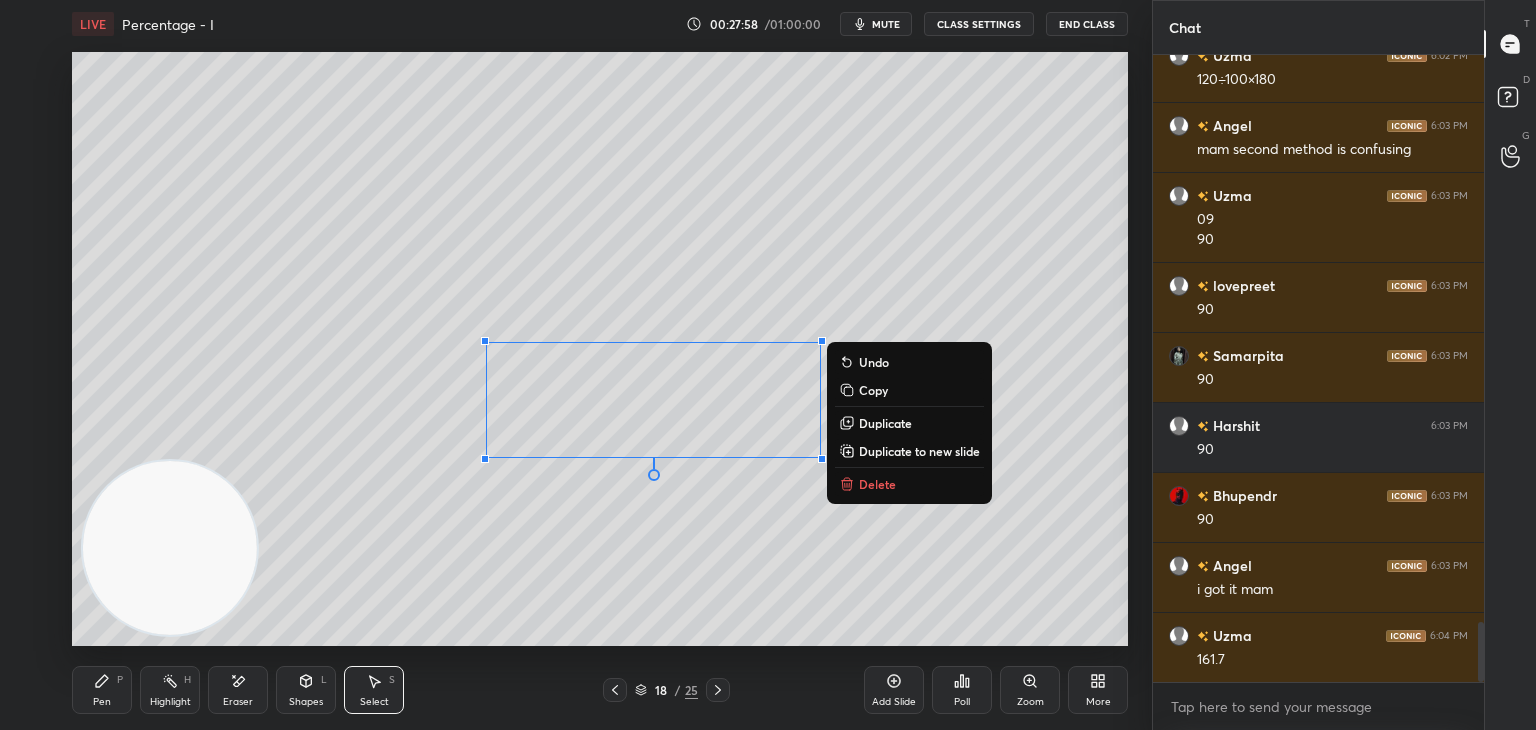 click on "Copy" at bounding box center [873, 390] 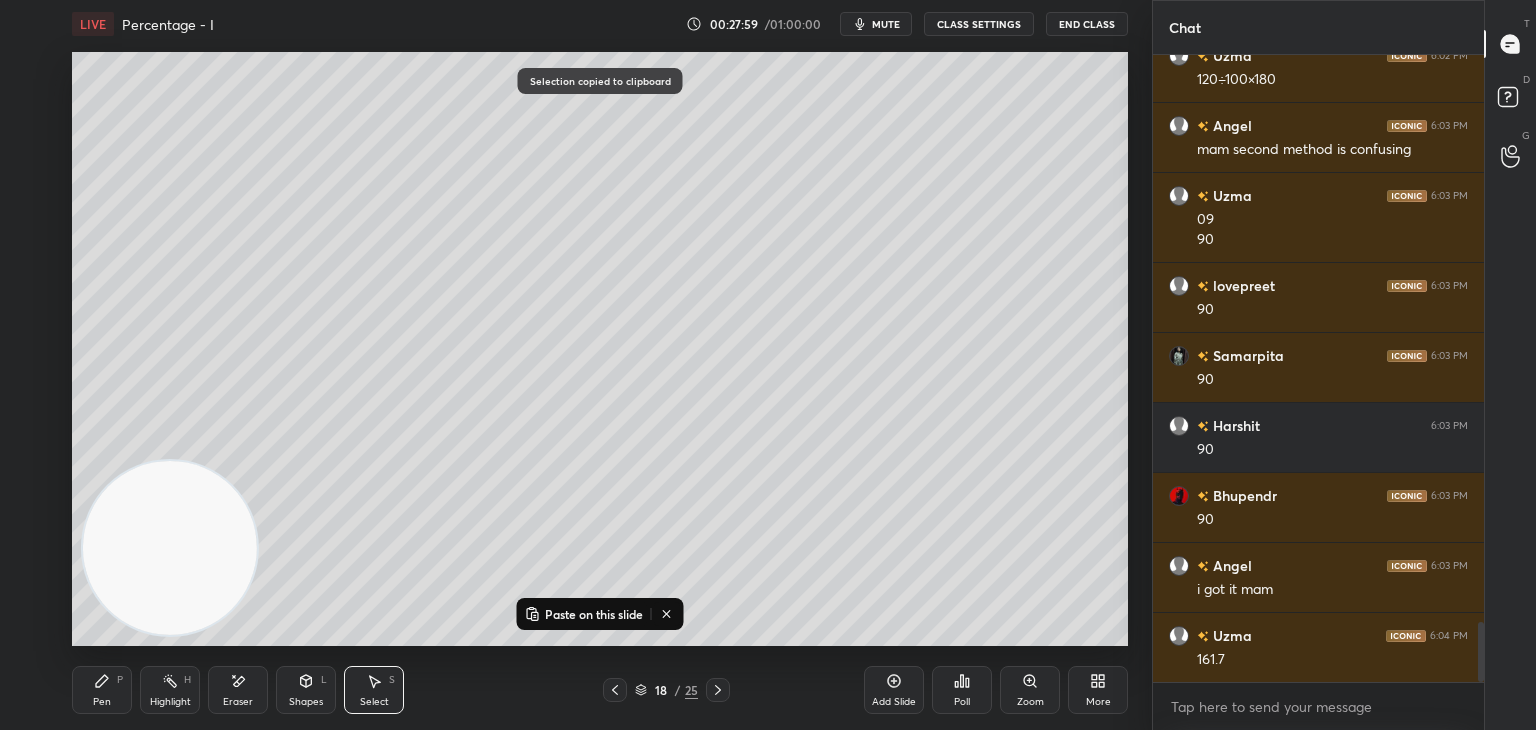 click 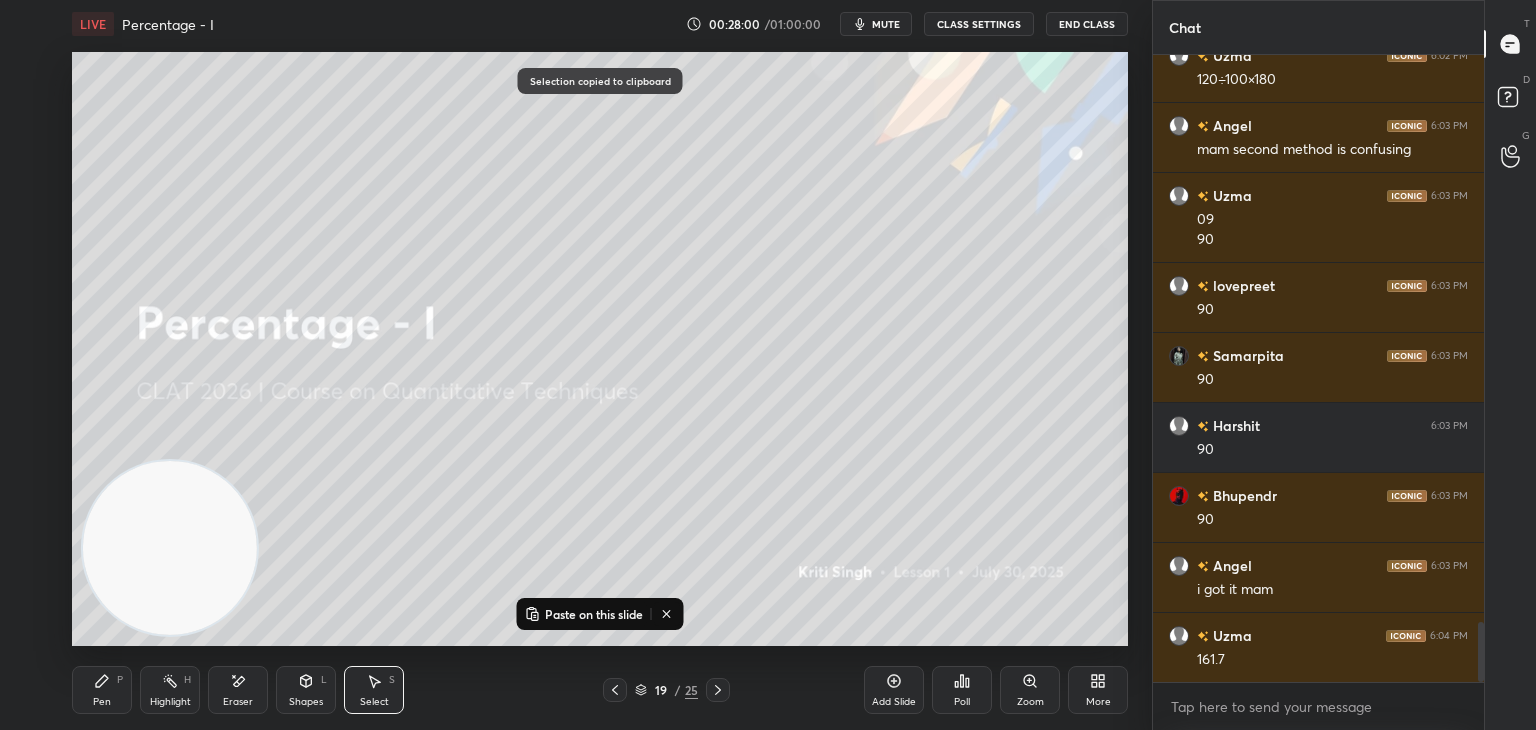 click 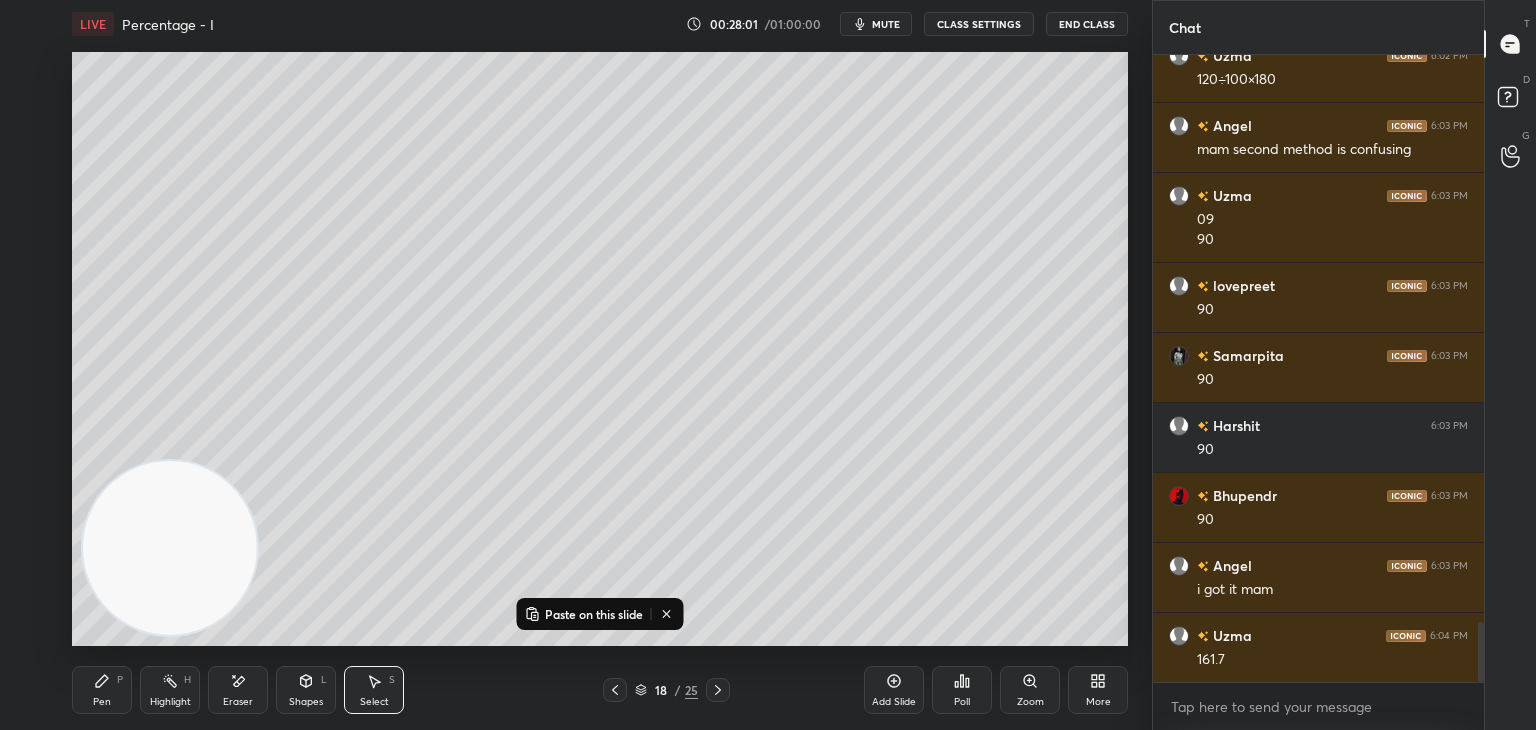 click 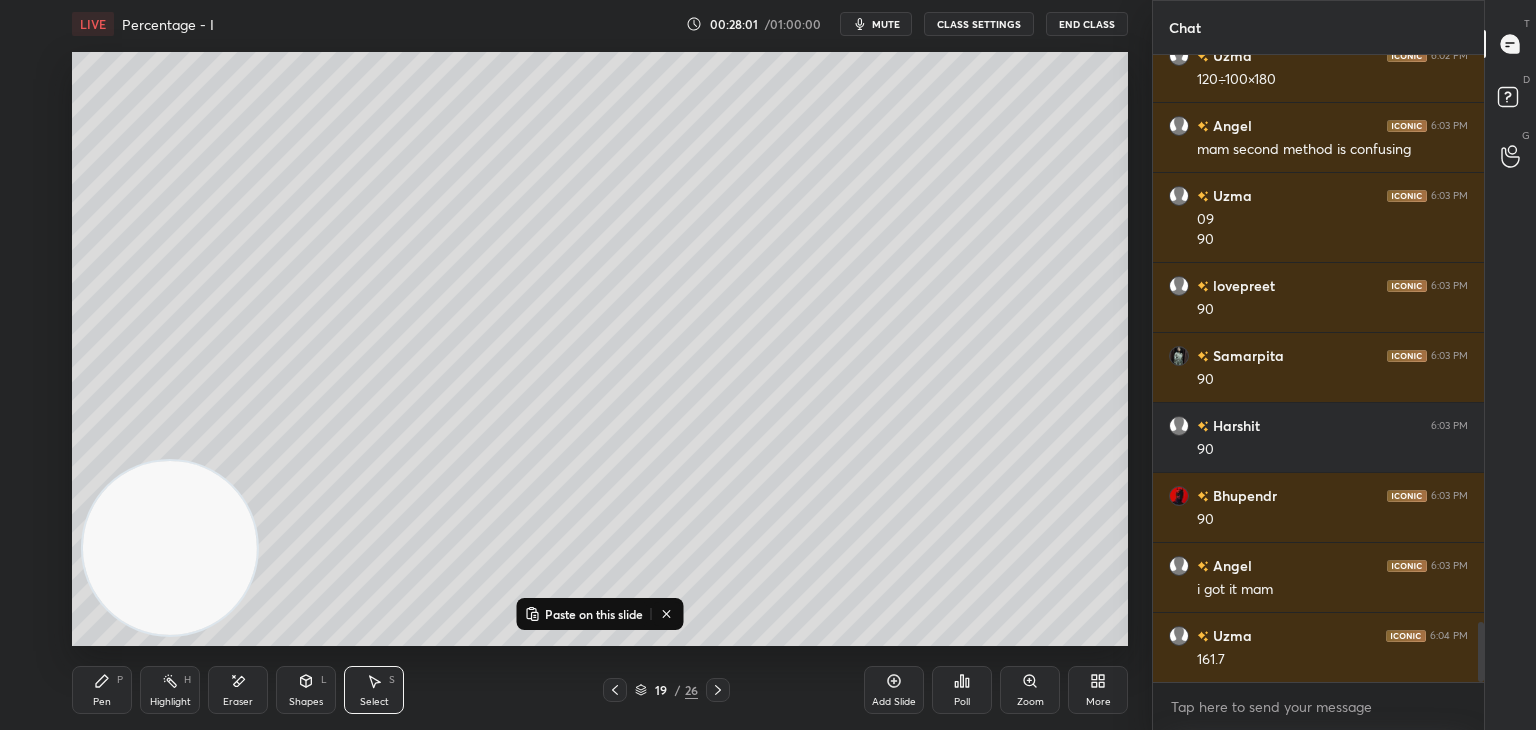 click on "Paste on this slide" at bounding box center (594, 614) 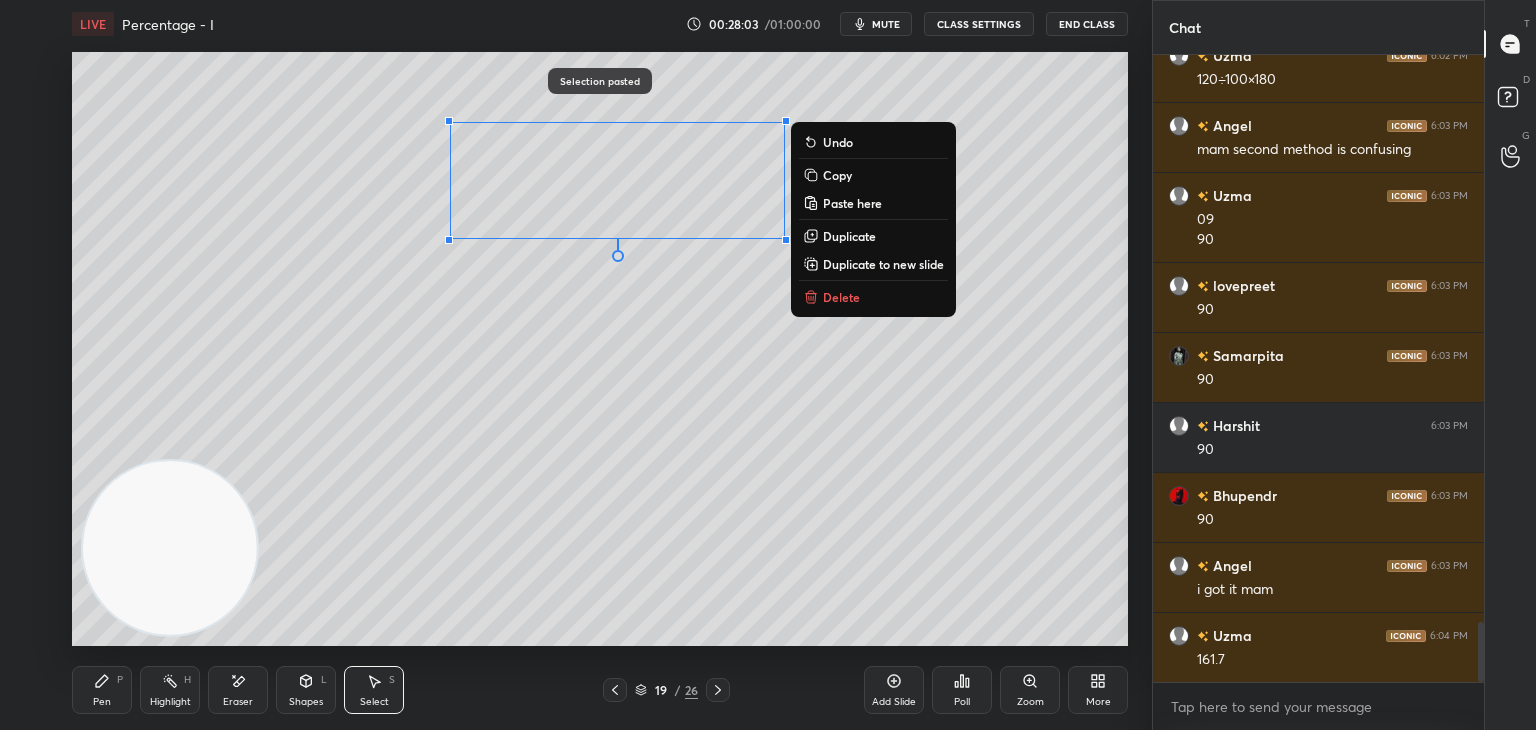 click on "0 ° Undo Copy Paste here Duplicate Duplicate to new slide Delete" at bounding box center (600, 349) 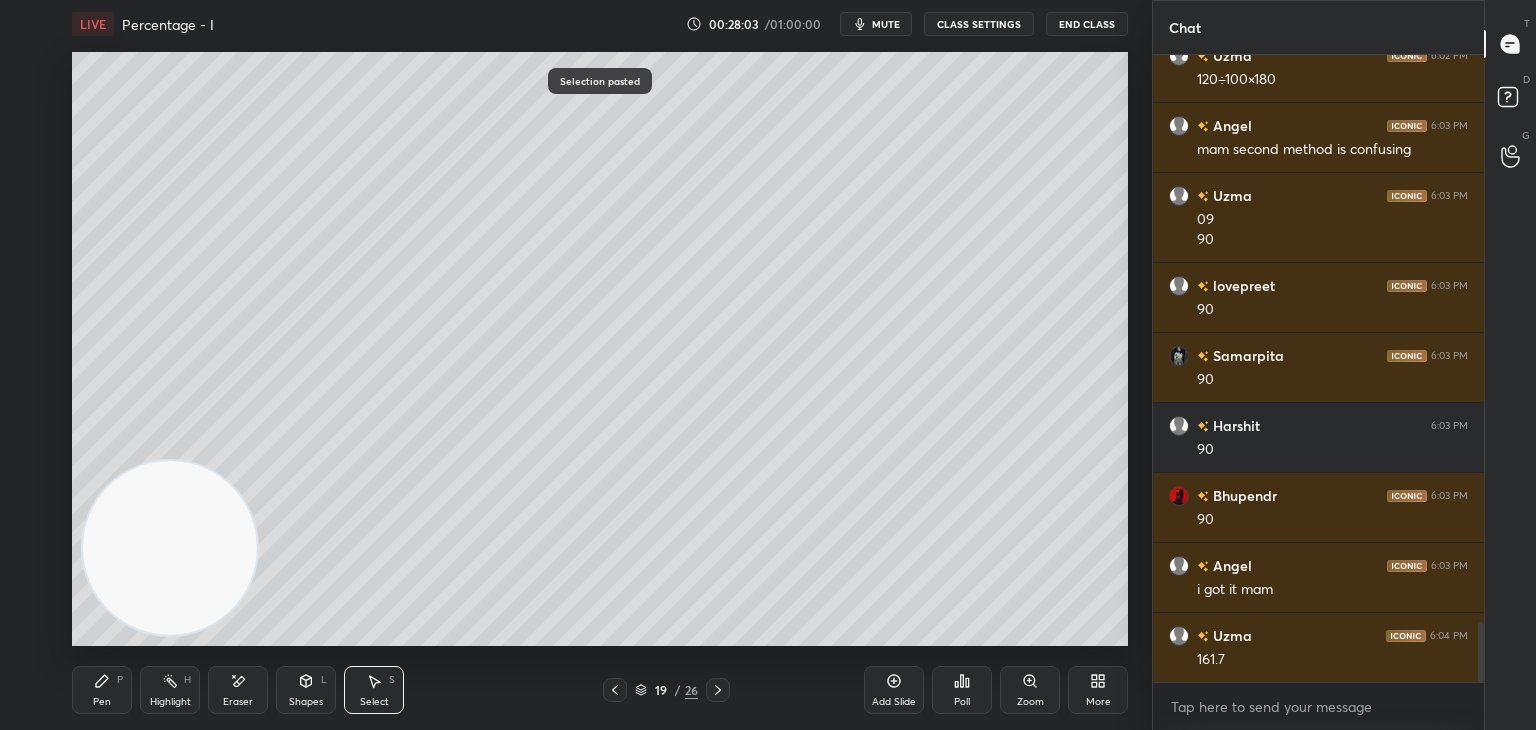 click at bounding box center (615, 690) 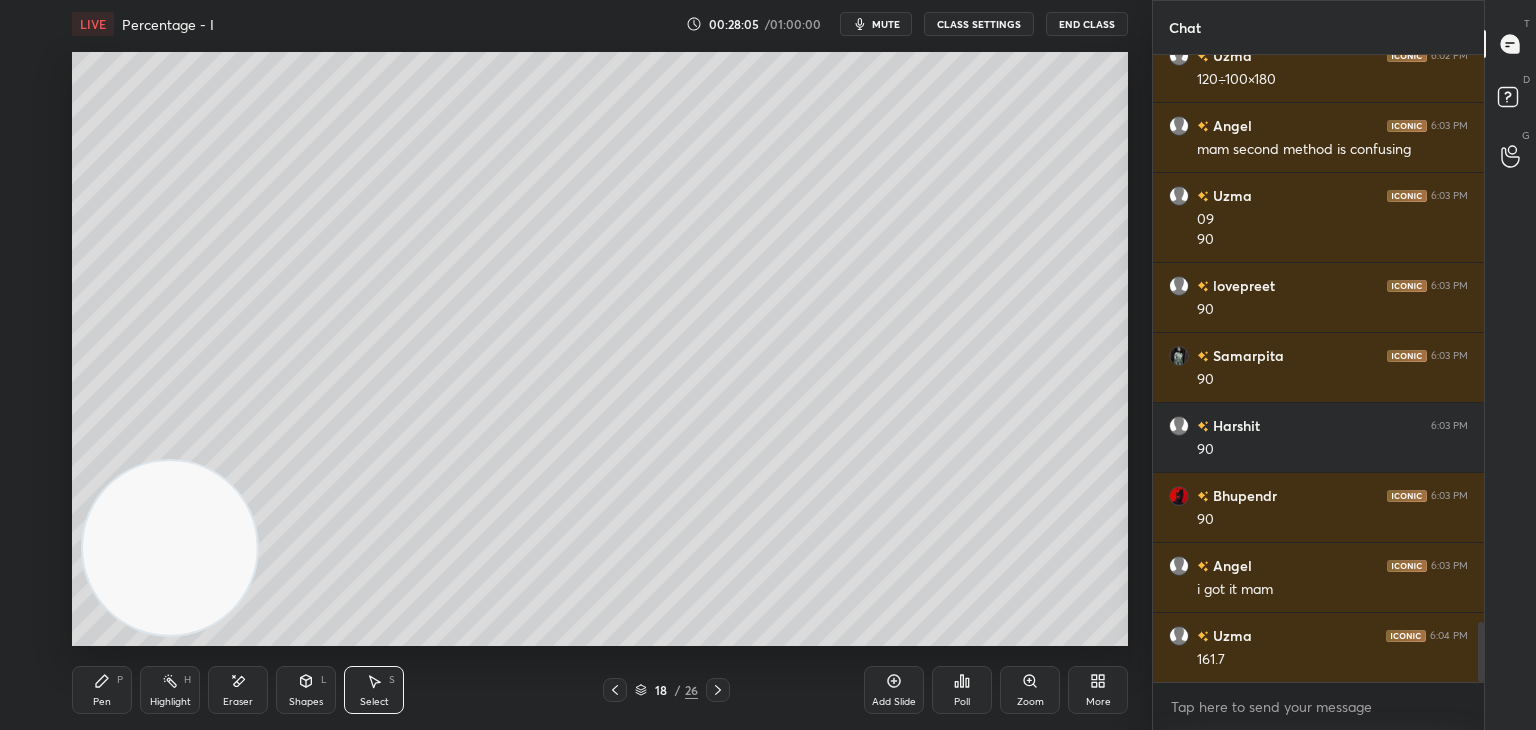 click on "Eraser" at bounding box center (238, 702) 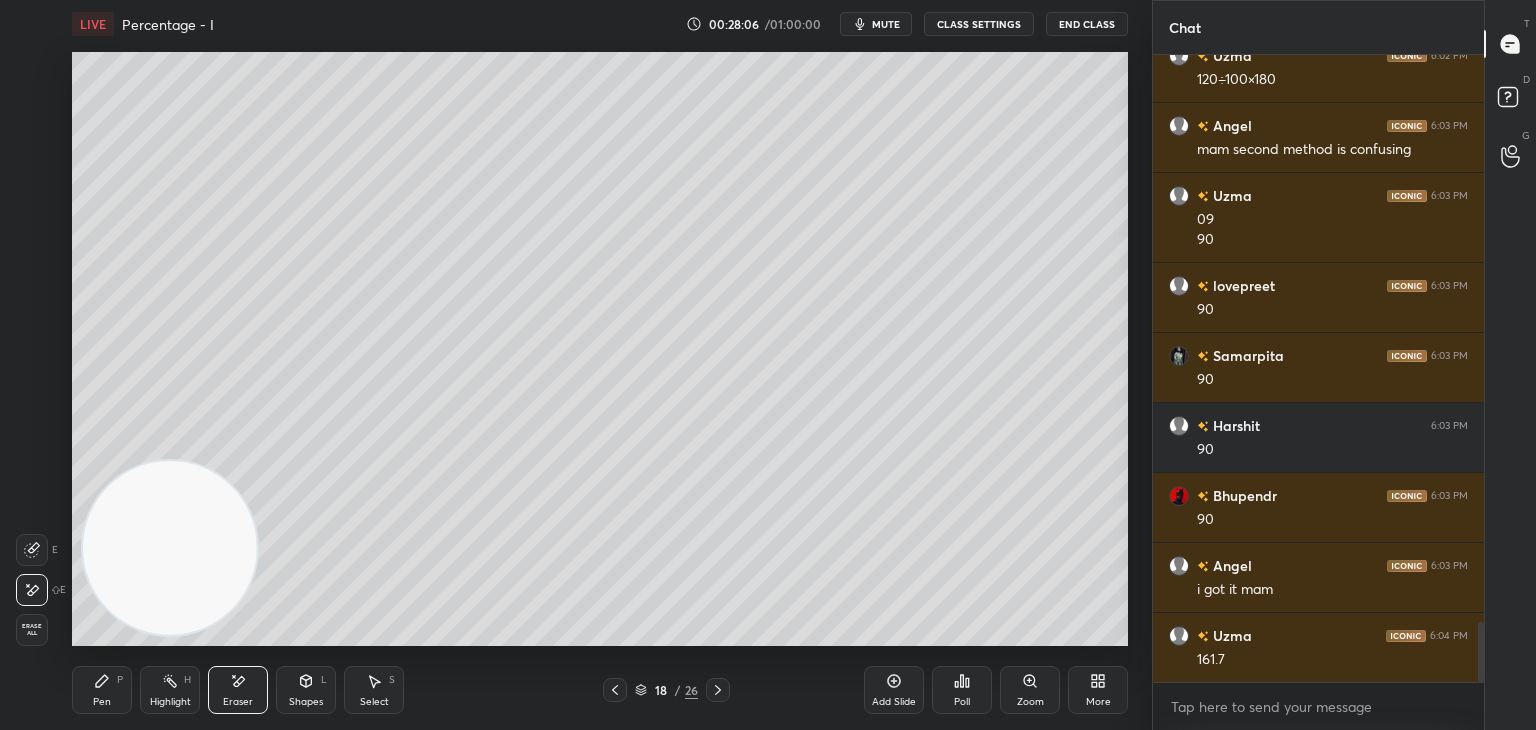 scroll, scrollTop: 6046, scrollLeft: 0, axis: vertical 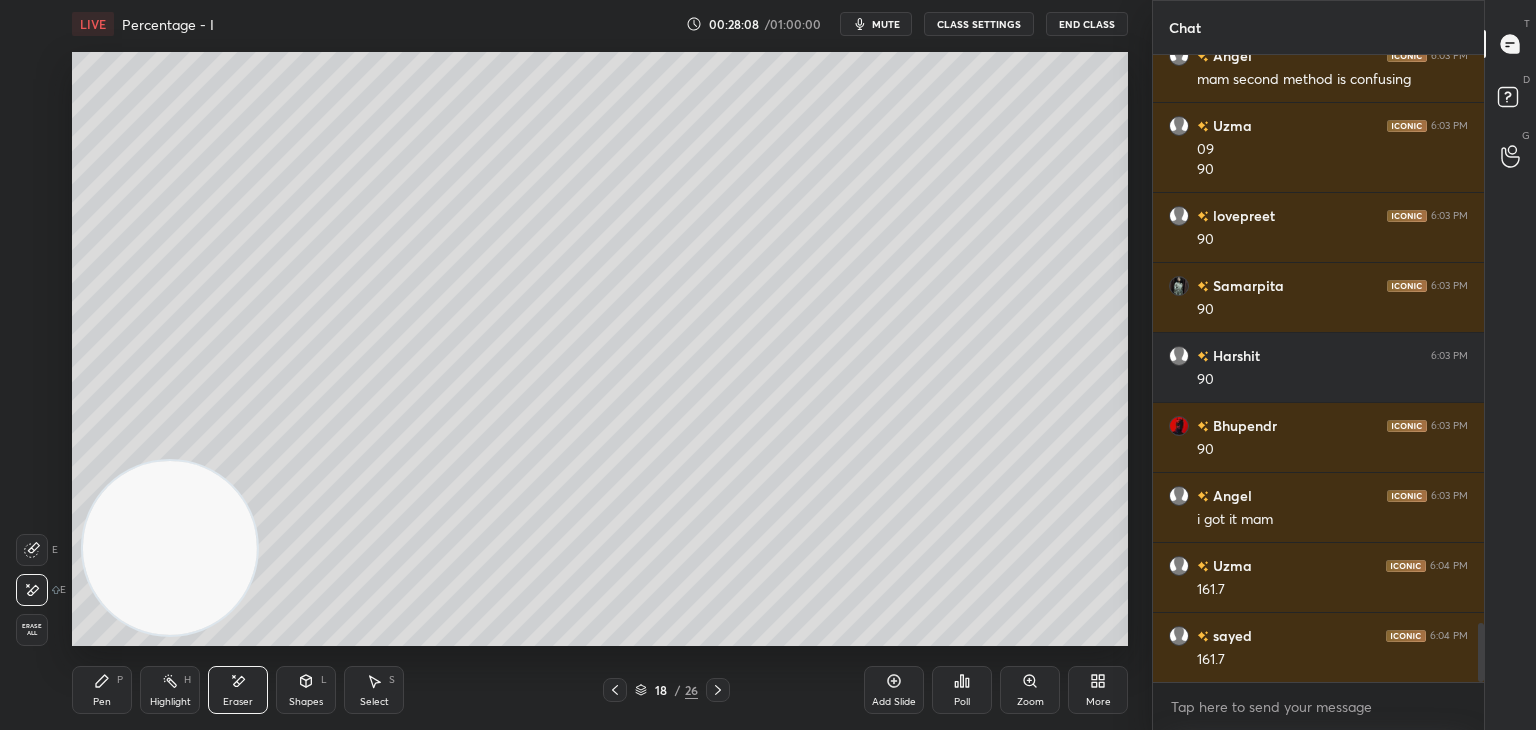click on "Pen" at bounding box center [102, 702] 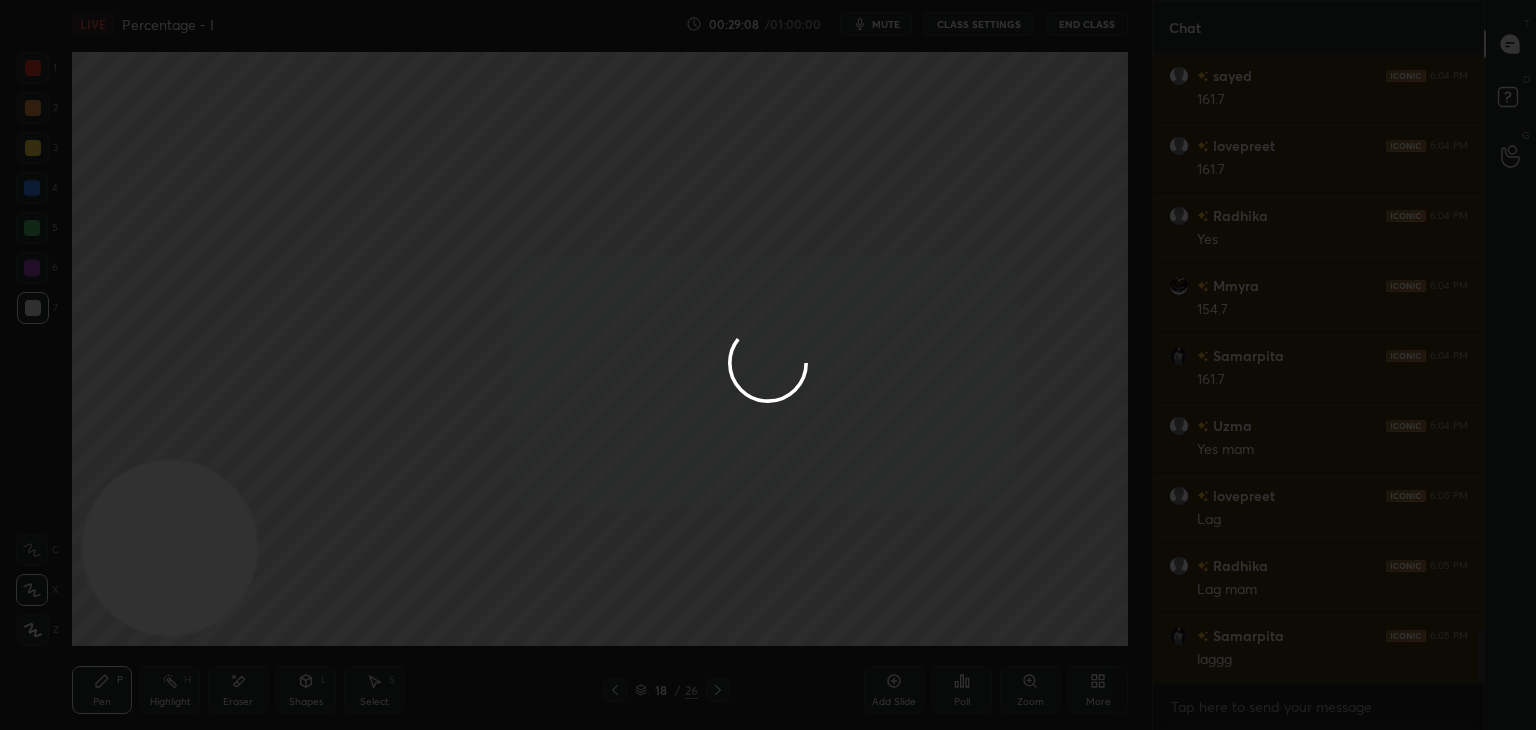 scroll, scrollTop: 6676, scrollLeft: 0, axis: vertical 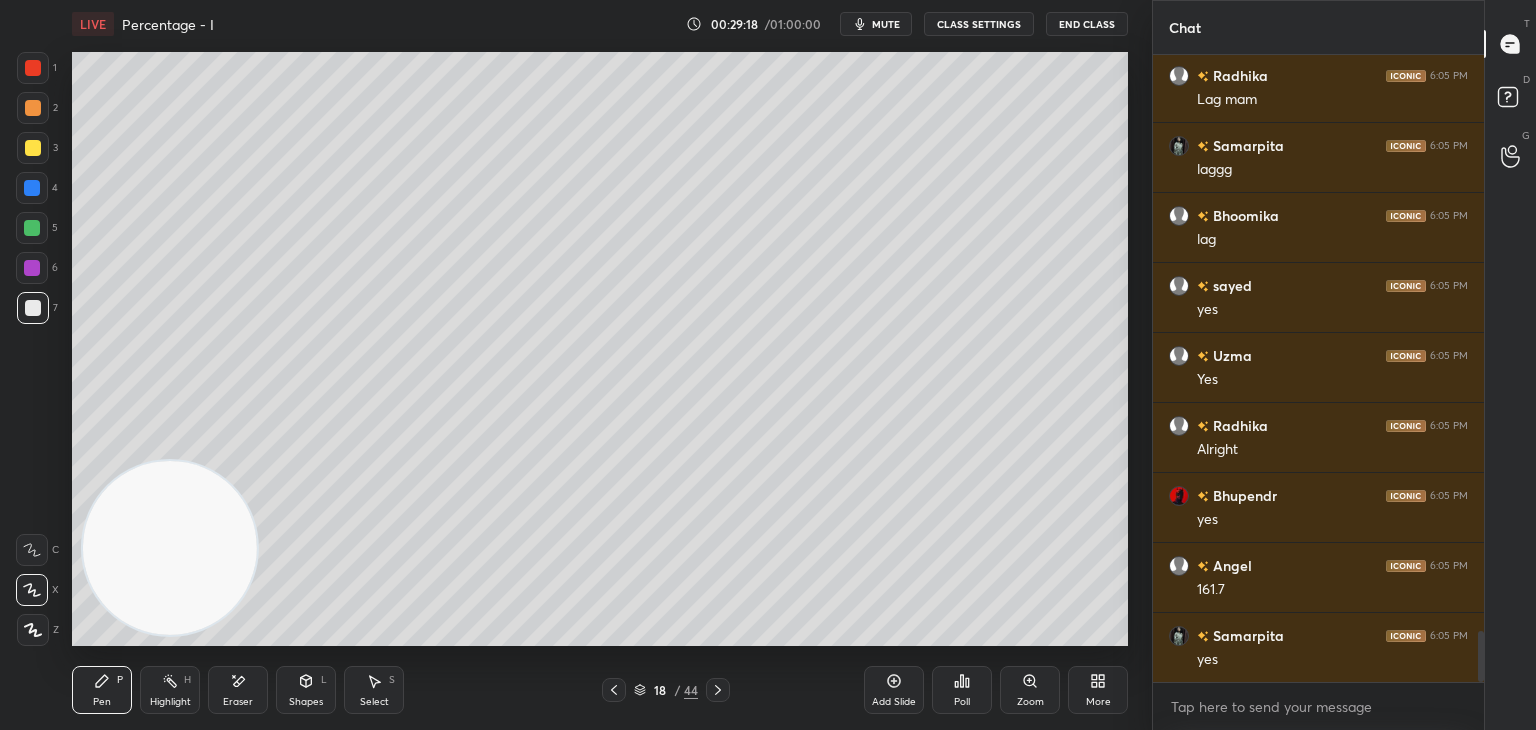 click on "Eraser" at bounding box center [238, 690] 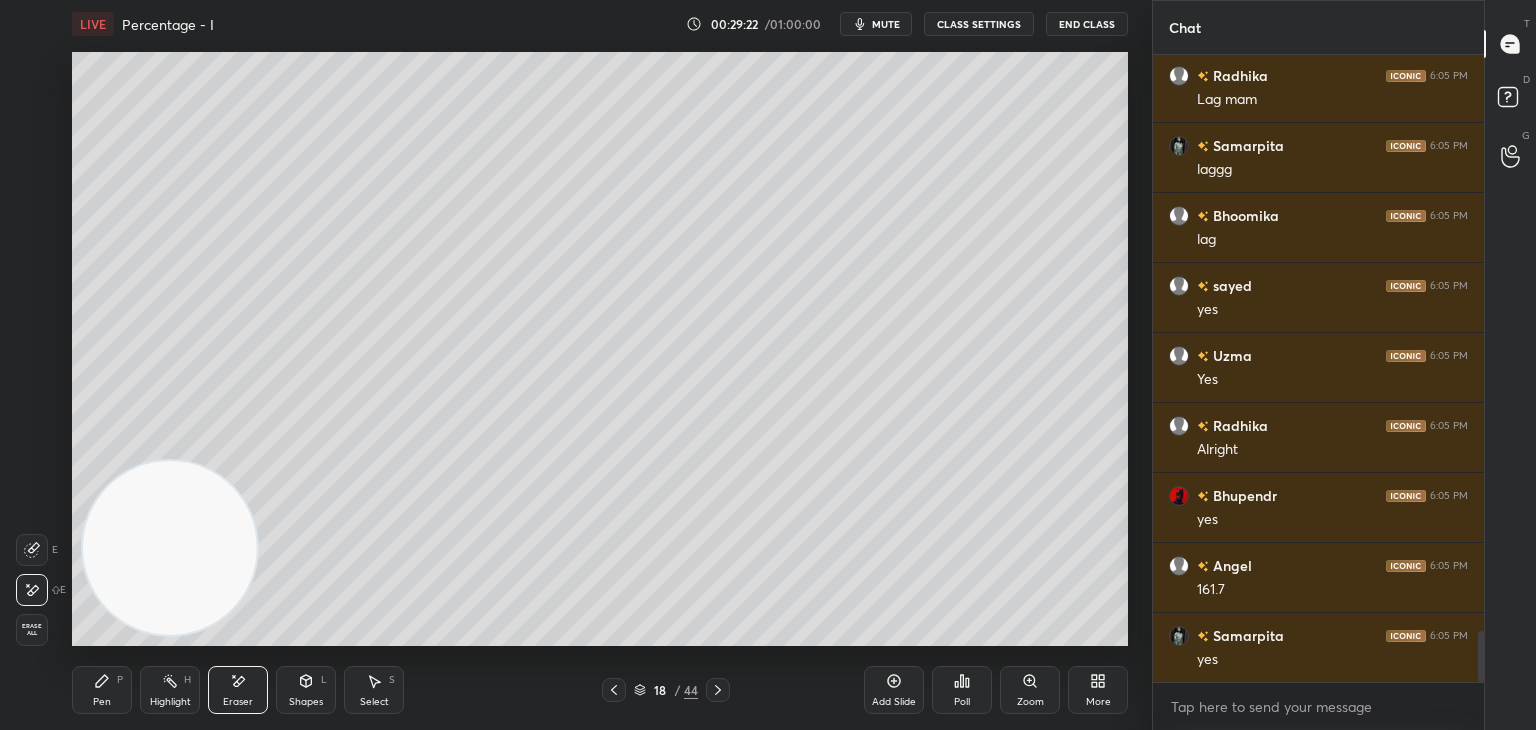 click on "Pen" at bounding box center [102, 702] 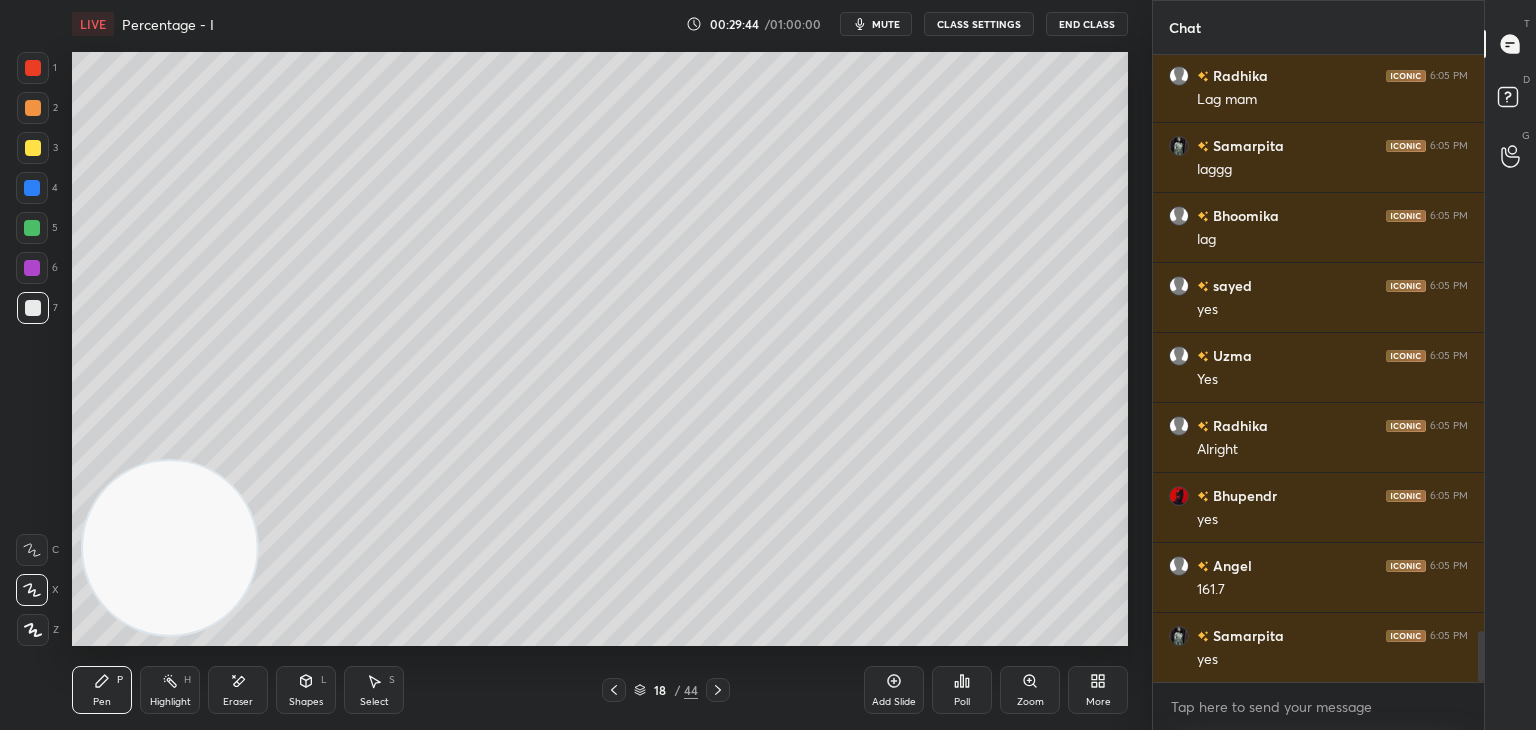 scroll, scrollTop: 7166, scrollLeft: 0, axis: vertical 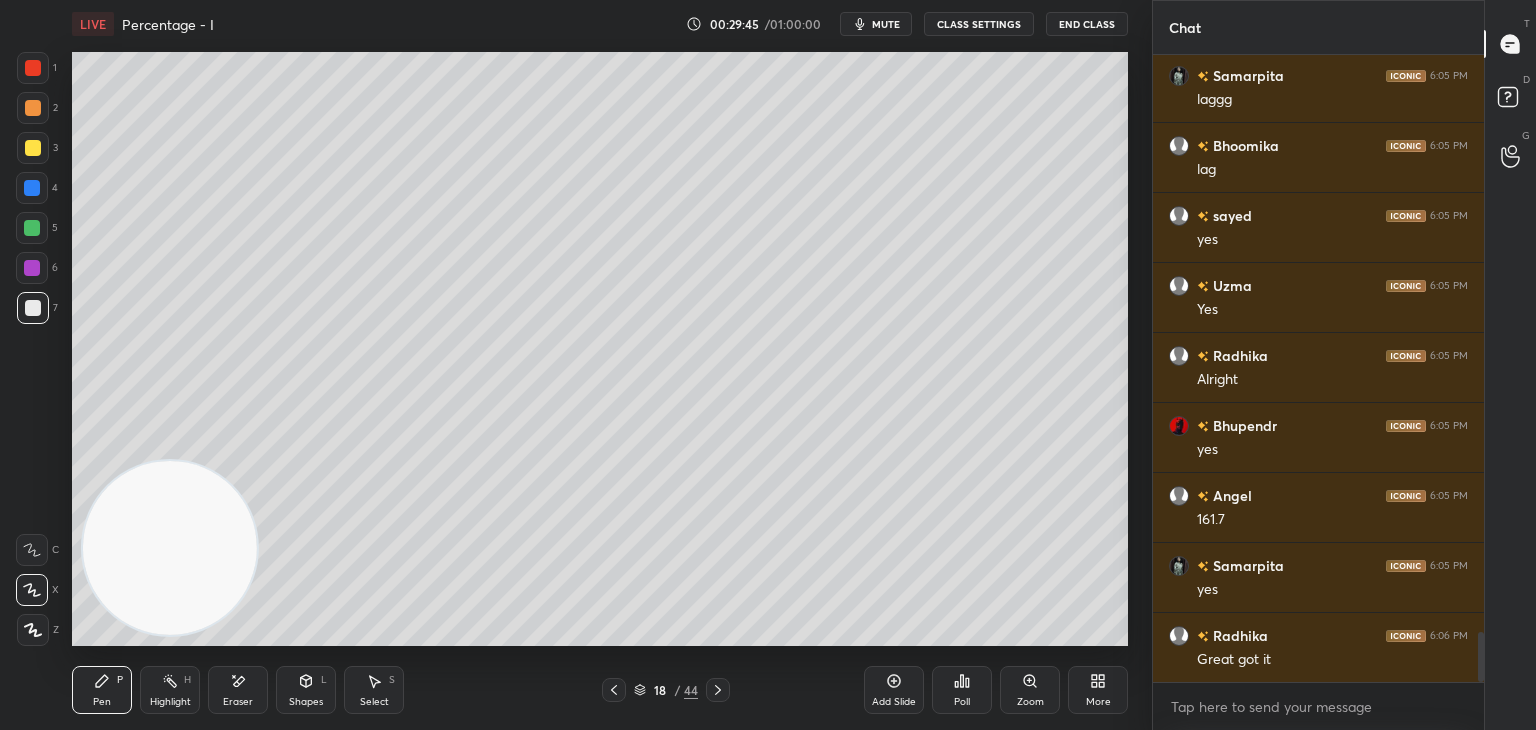 click 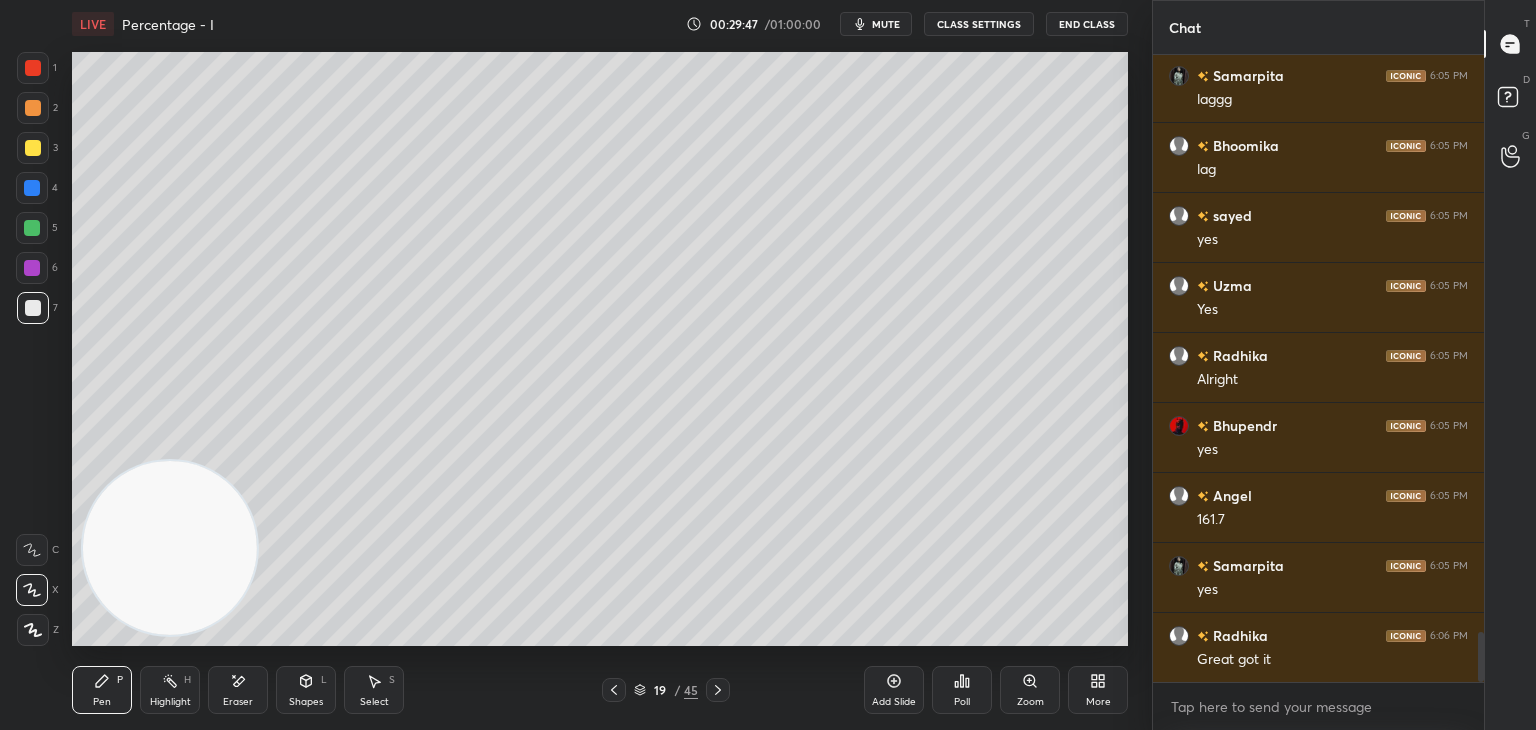 click 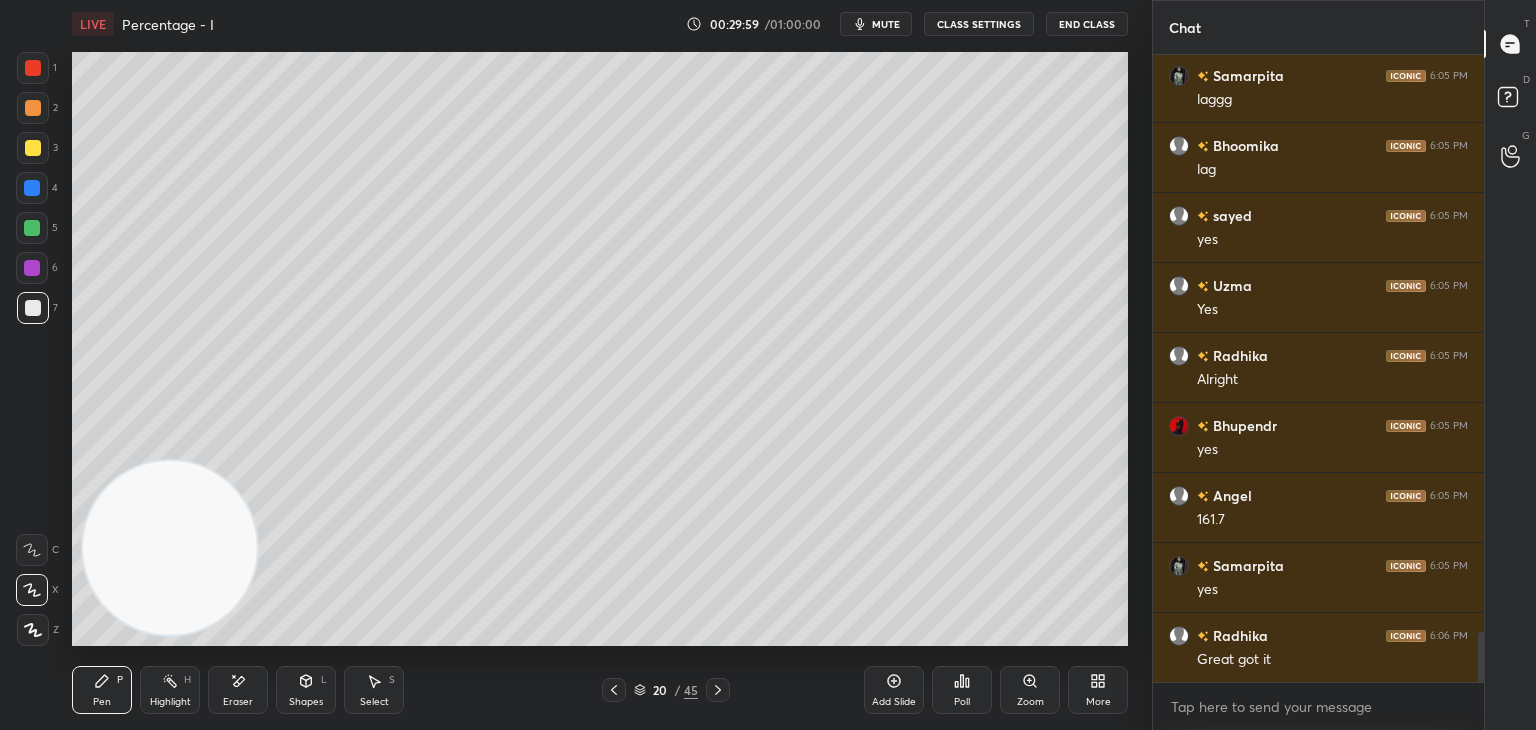 click at bounding box center (33, 148) 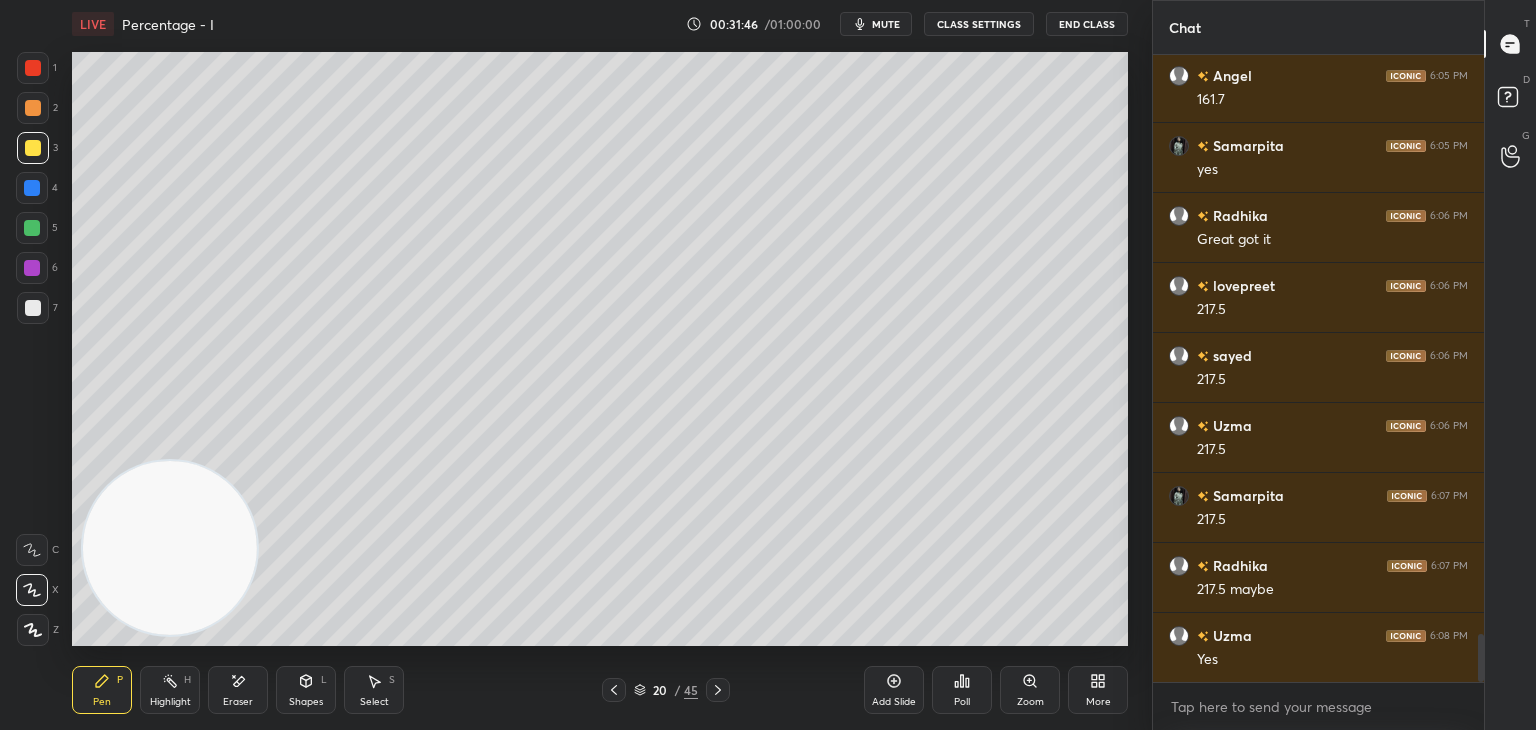 scroll, scrollTop: 7656, scrollLeft: 0, axis: vertical 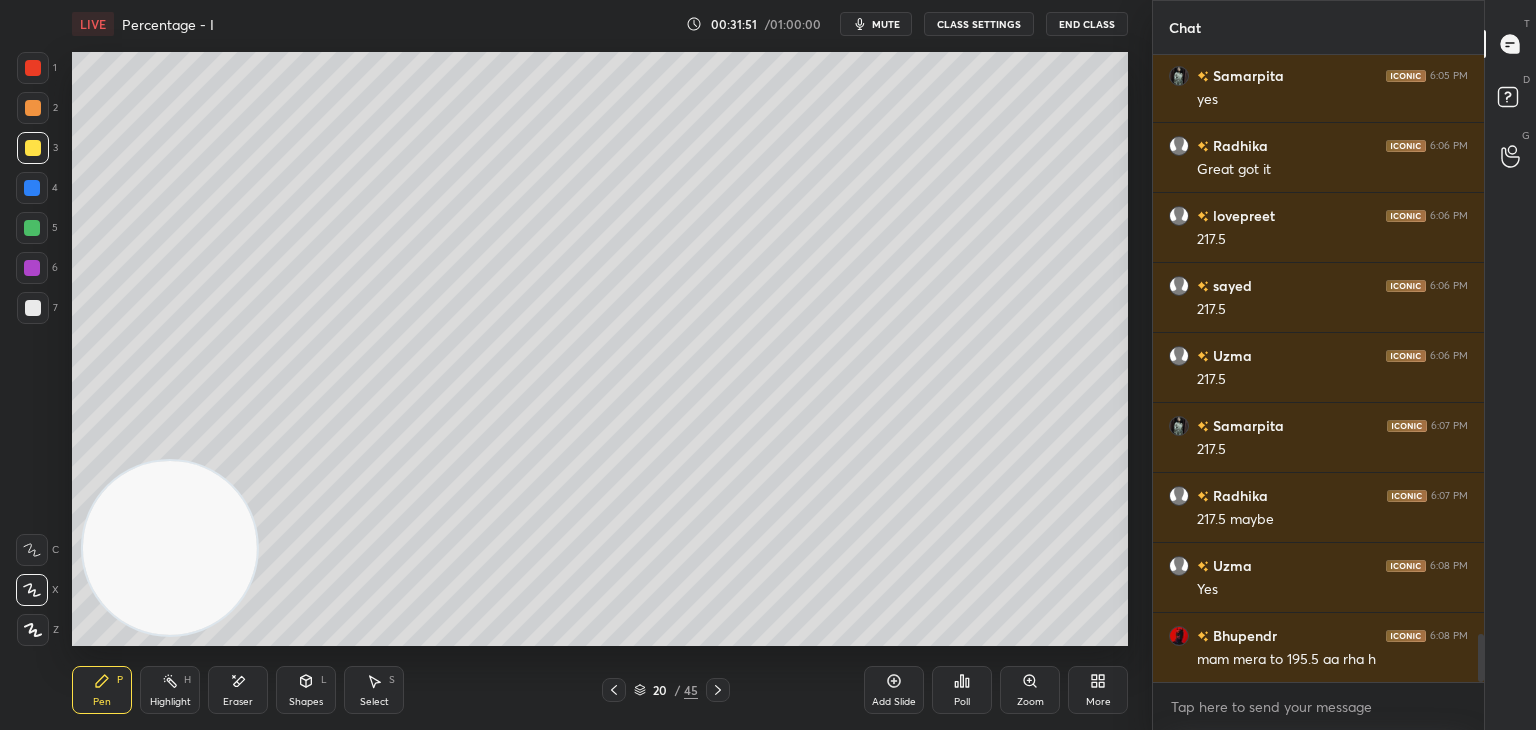 click 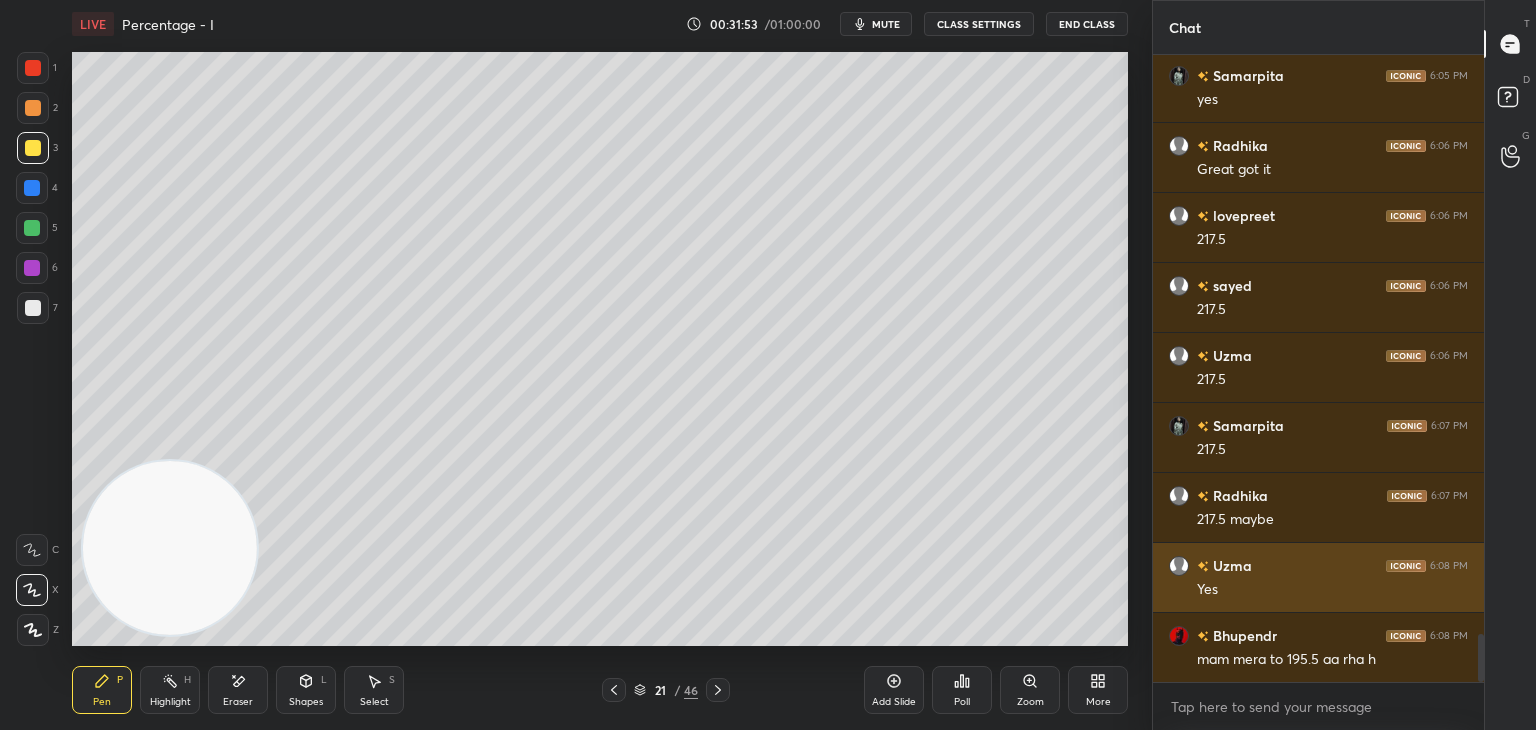 scroll, scrollTop: 7726, scrollLeft: 0, axis: vertical 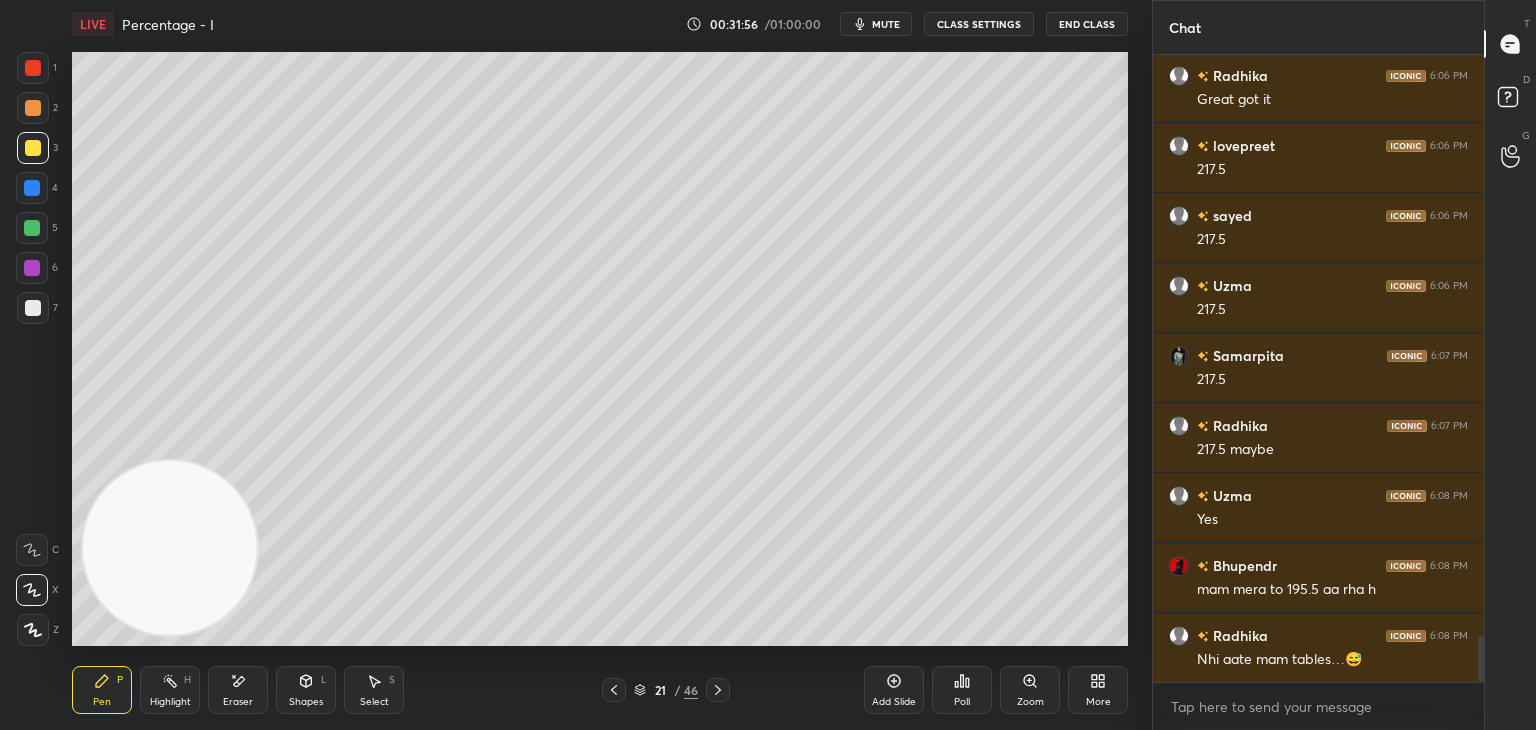 click at bounding box center (33, 308) 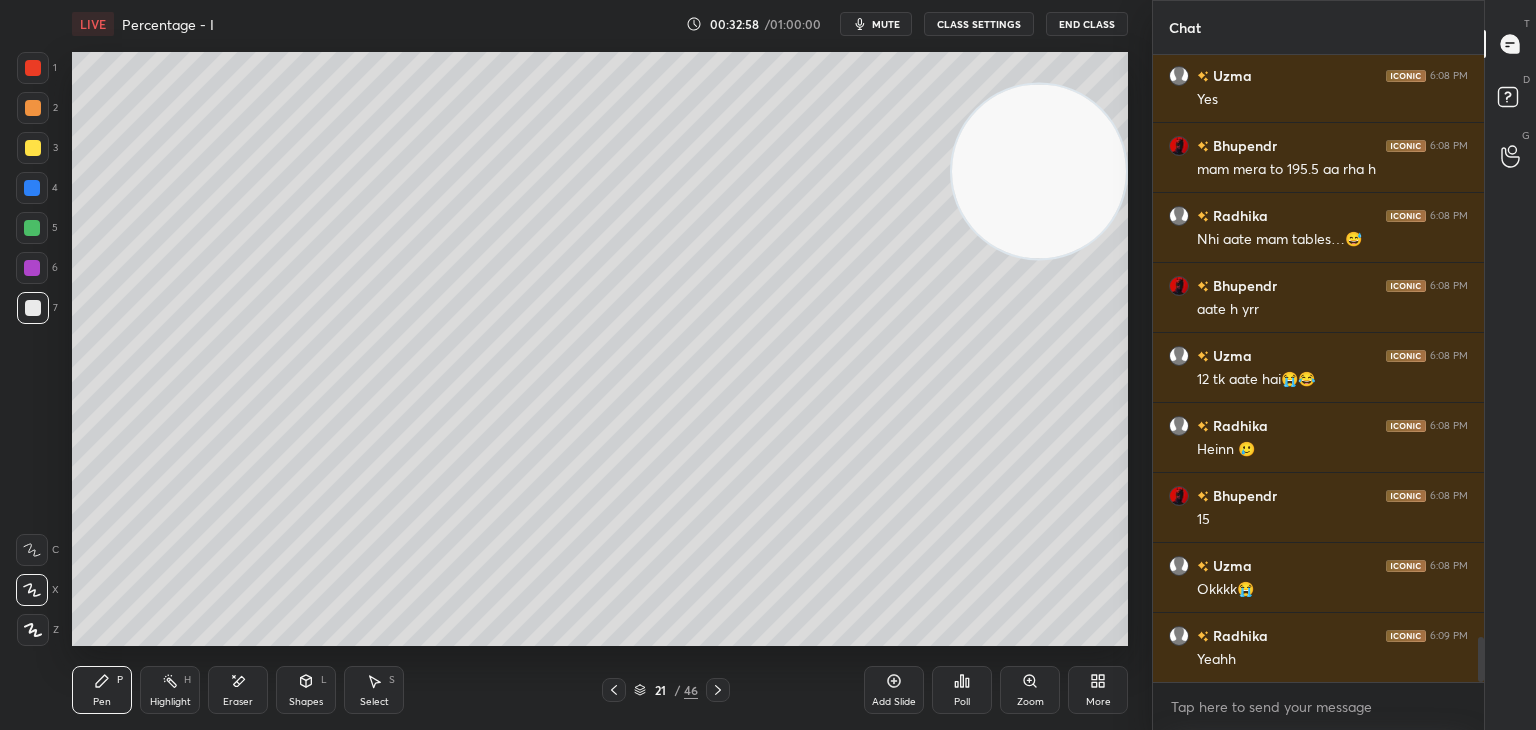 scroll, scrollTop: 8234, scrollLeft: 0, axis: vertical 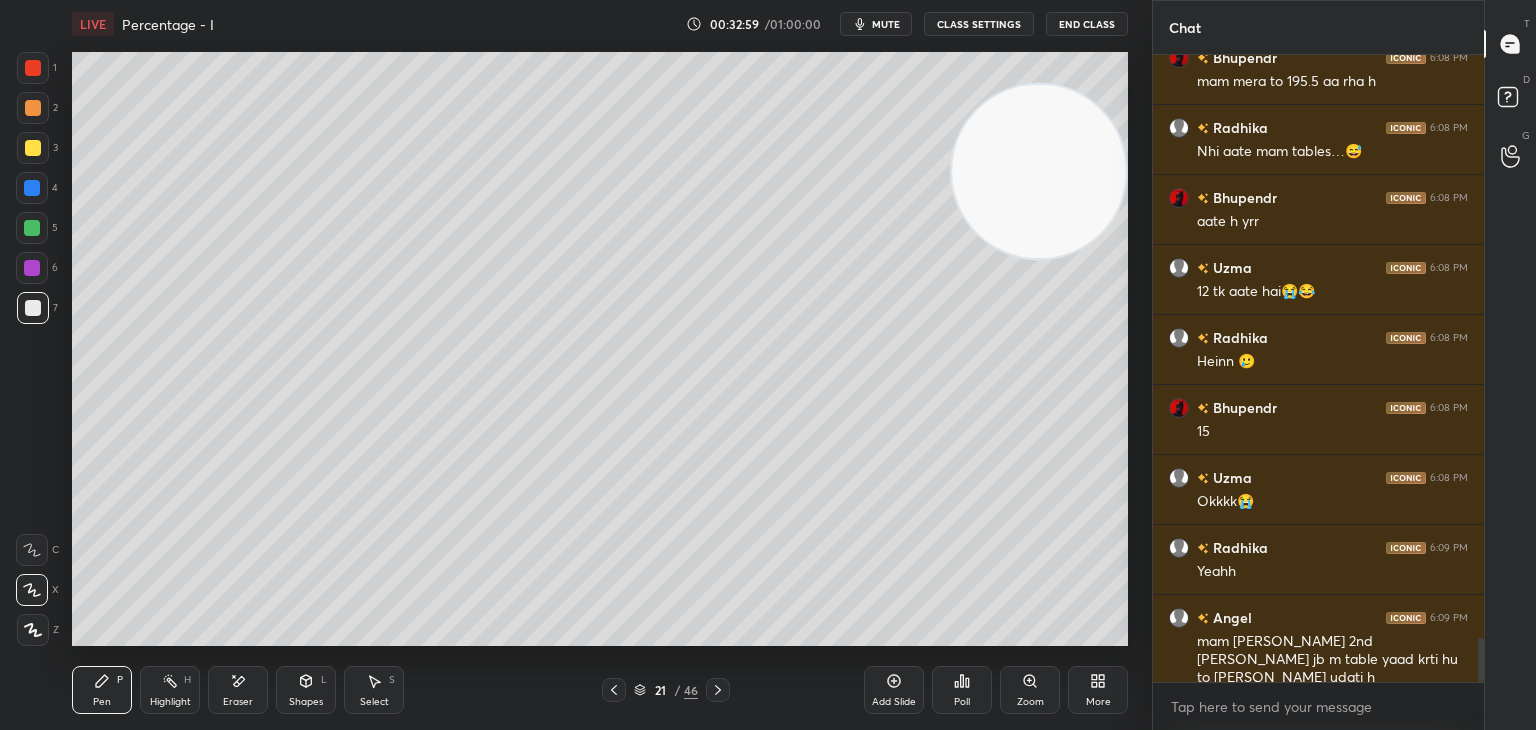 click 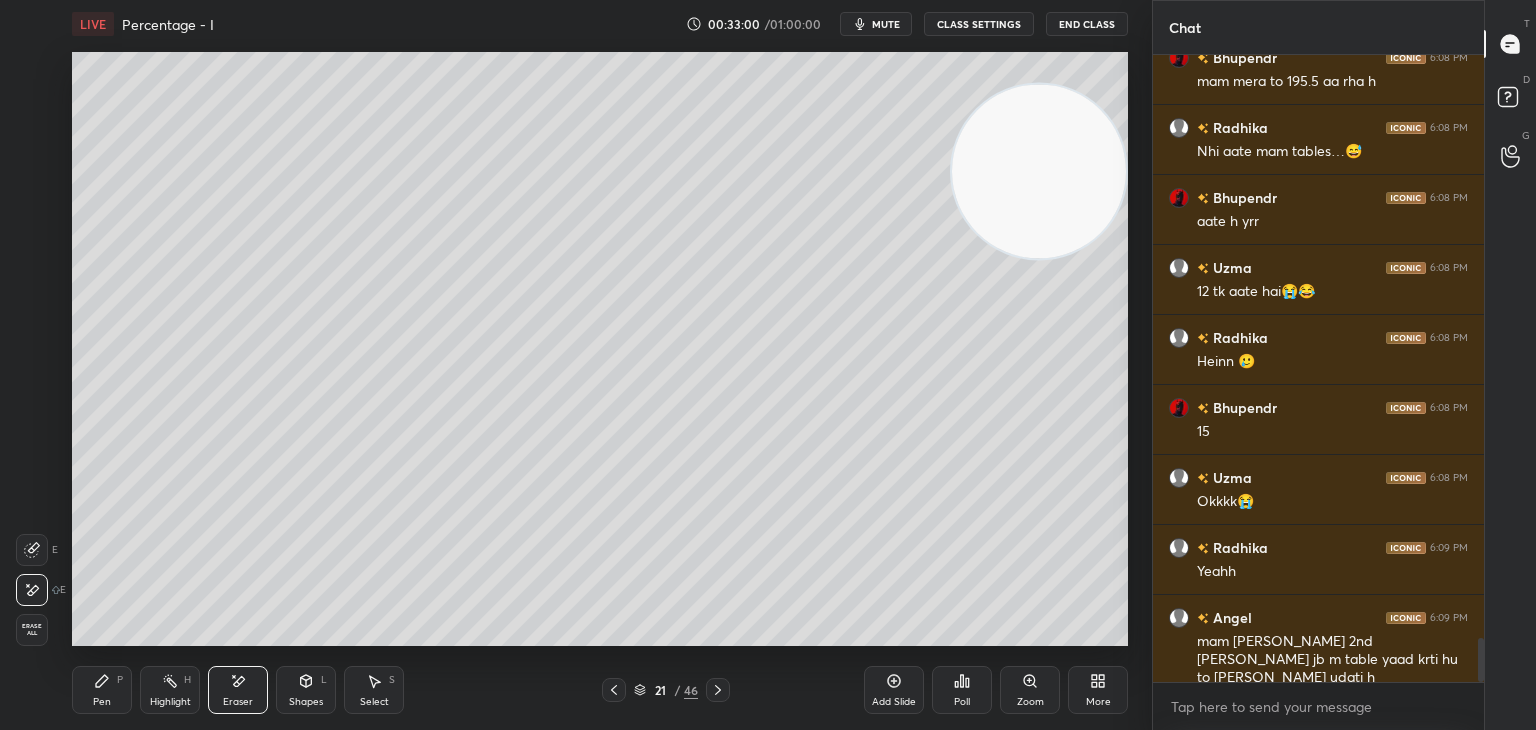 scroll, scrollTop: 8304, scrollLeft: 0, axis: vertical 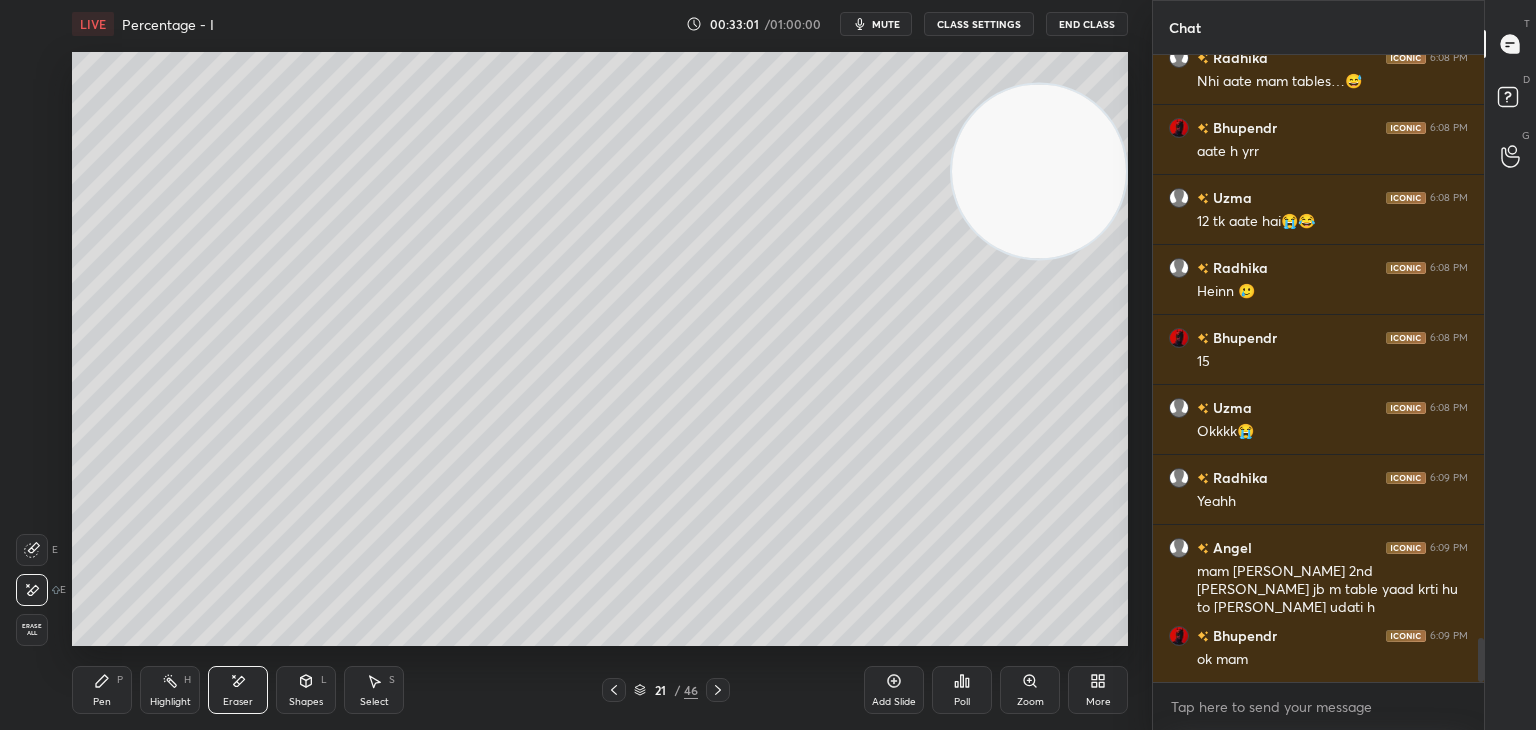 click on "Pen P" at bounding box center (102, 690) 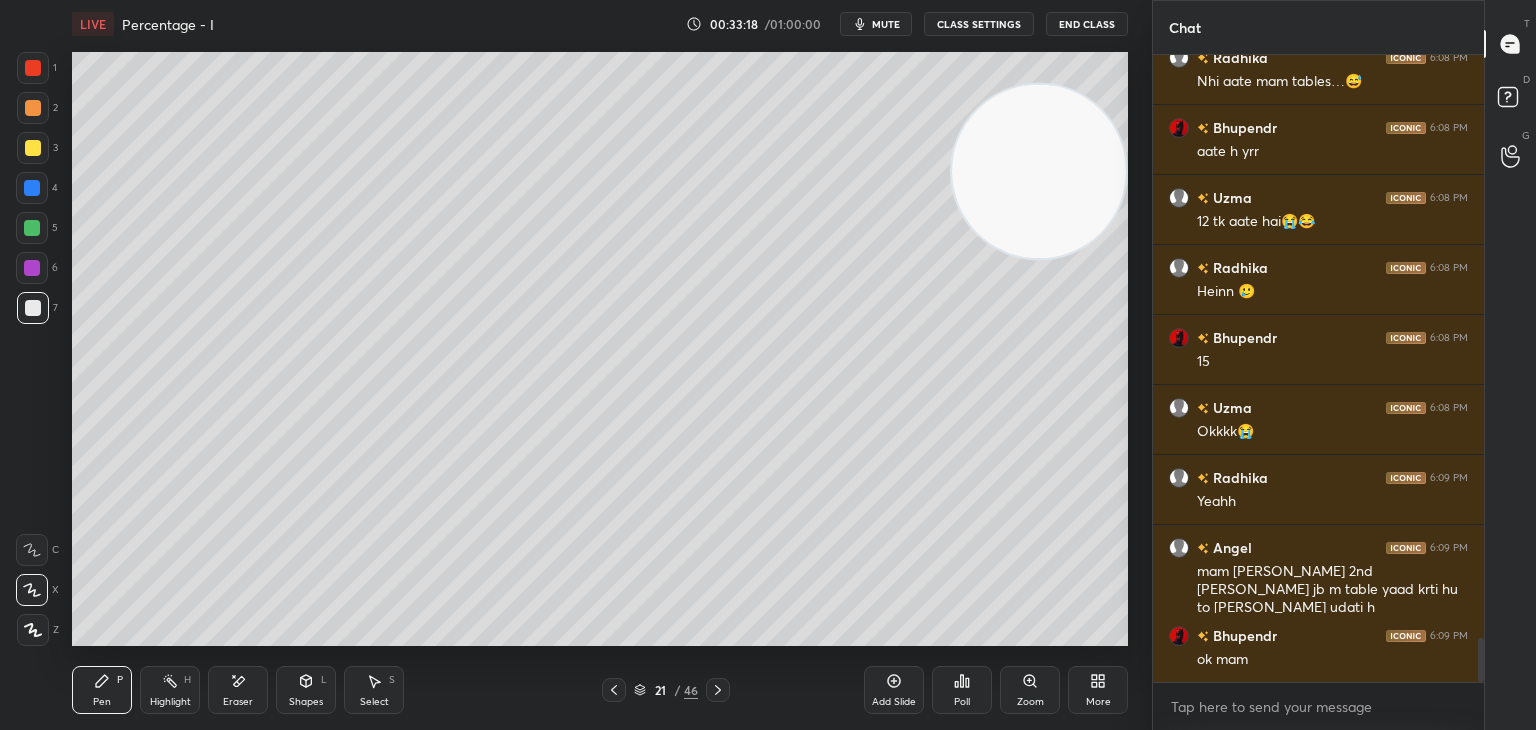 click on "Shapes" at bounding box center [306, 702] 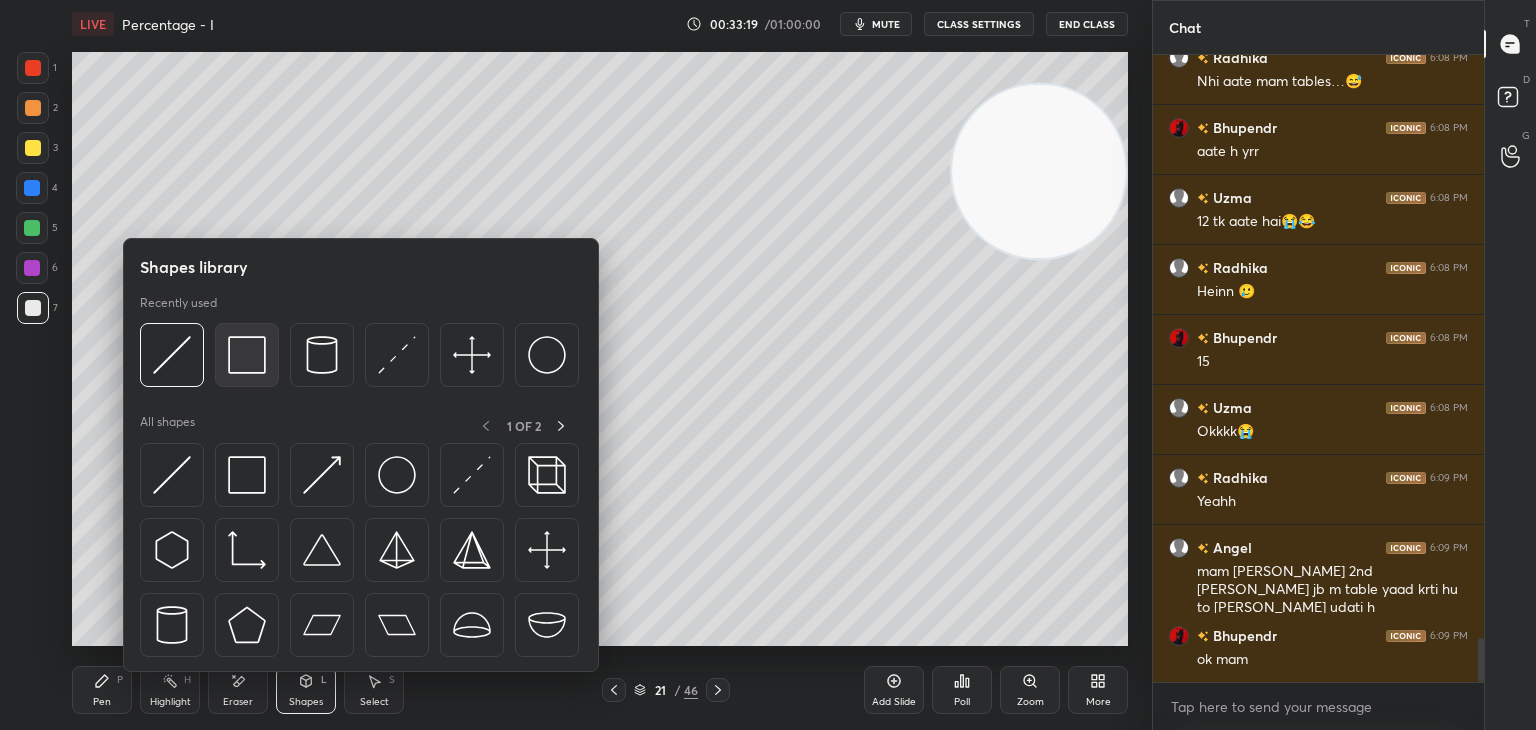click at bounding box center (247, 355) 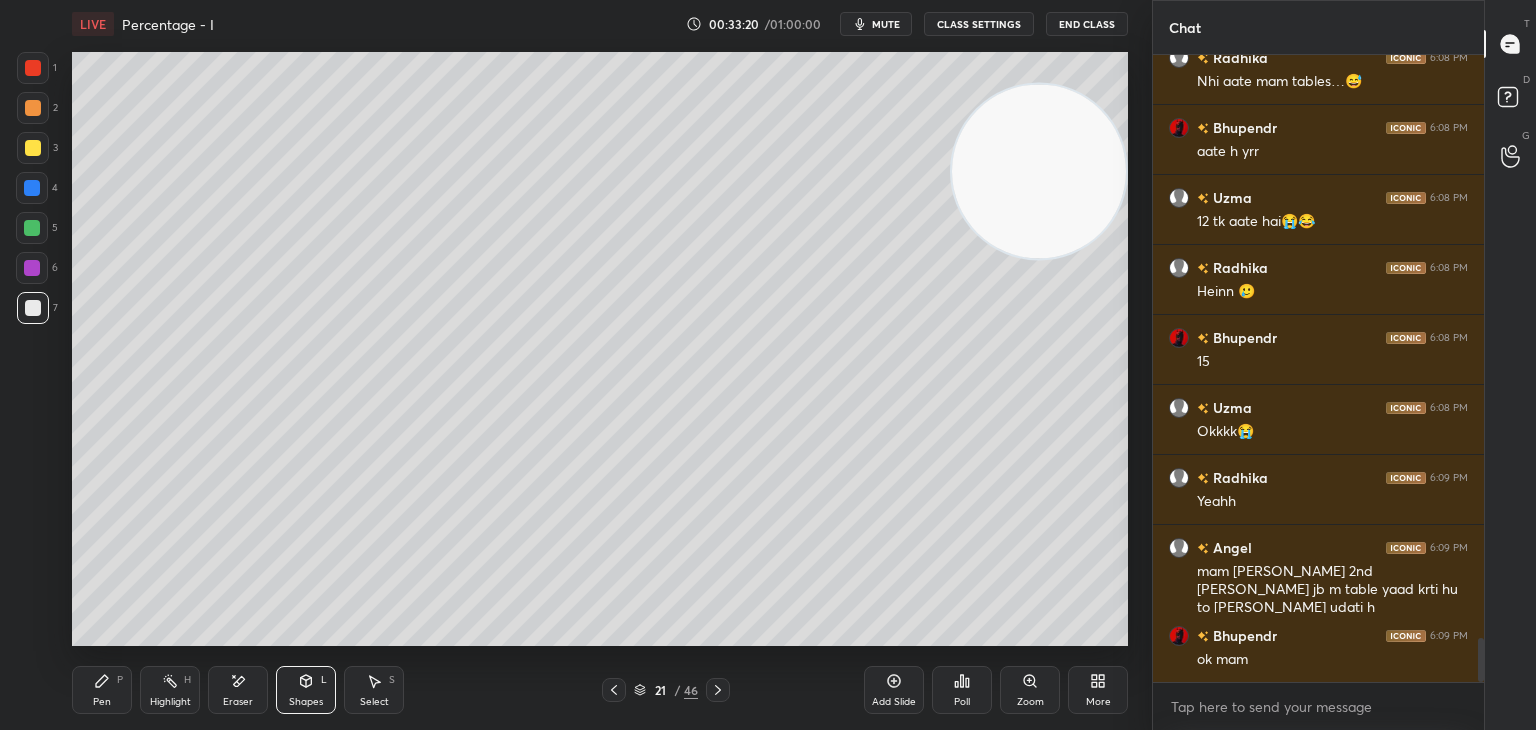 scroll, scrollTop: 8392, scrollLeft: 0, axis: vertical 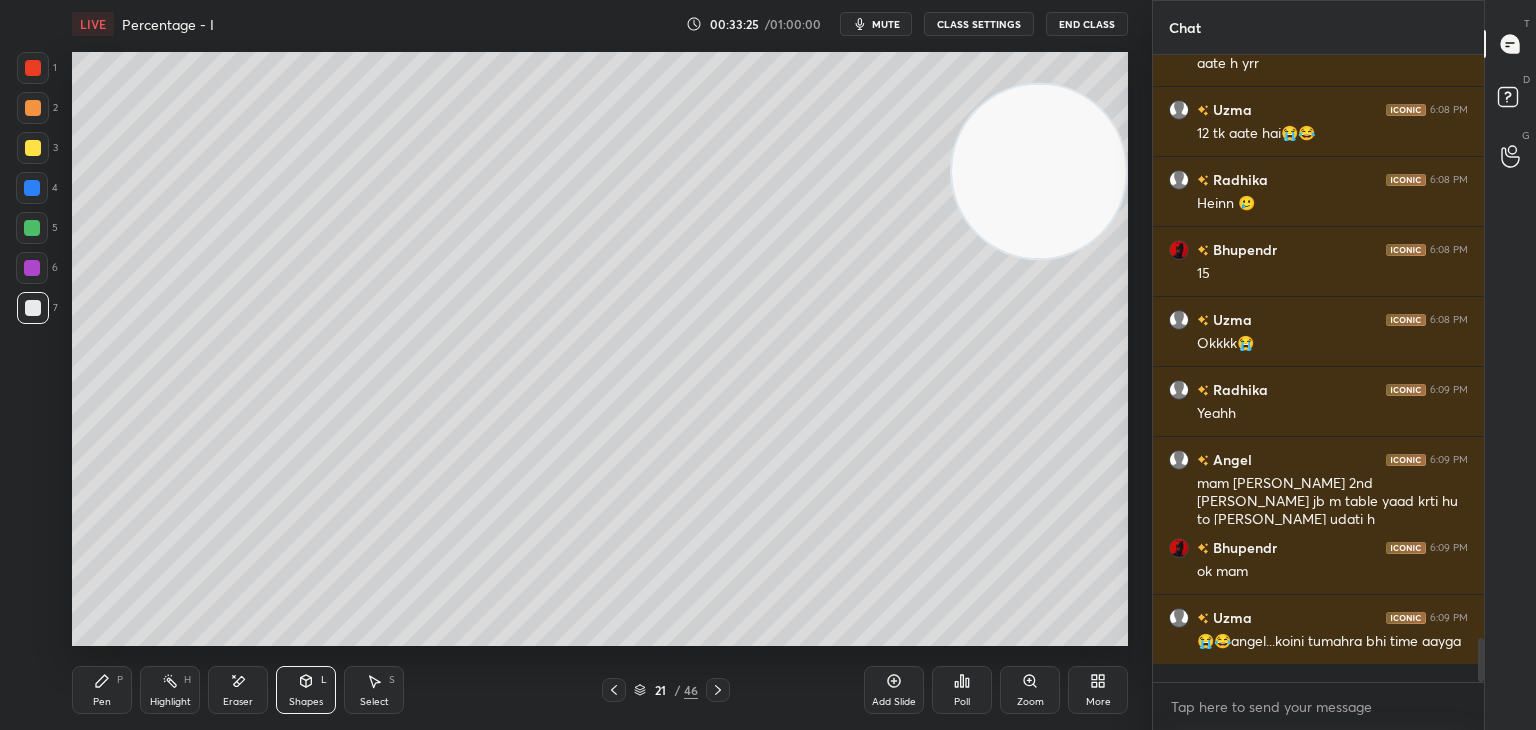 click on "Pen" at bounding box center (102, 702) 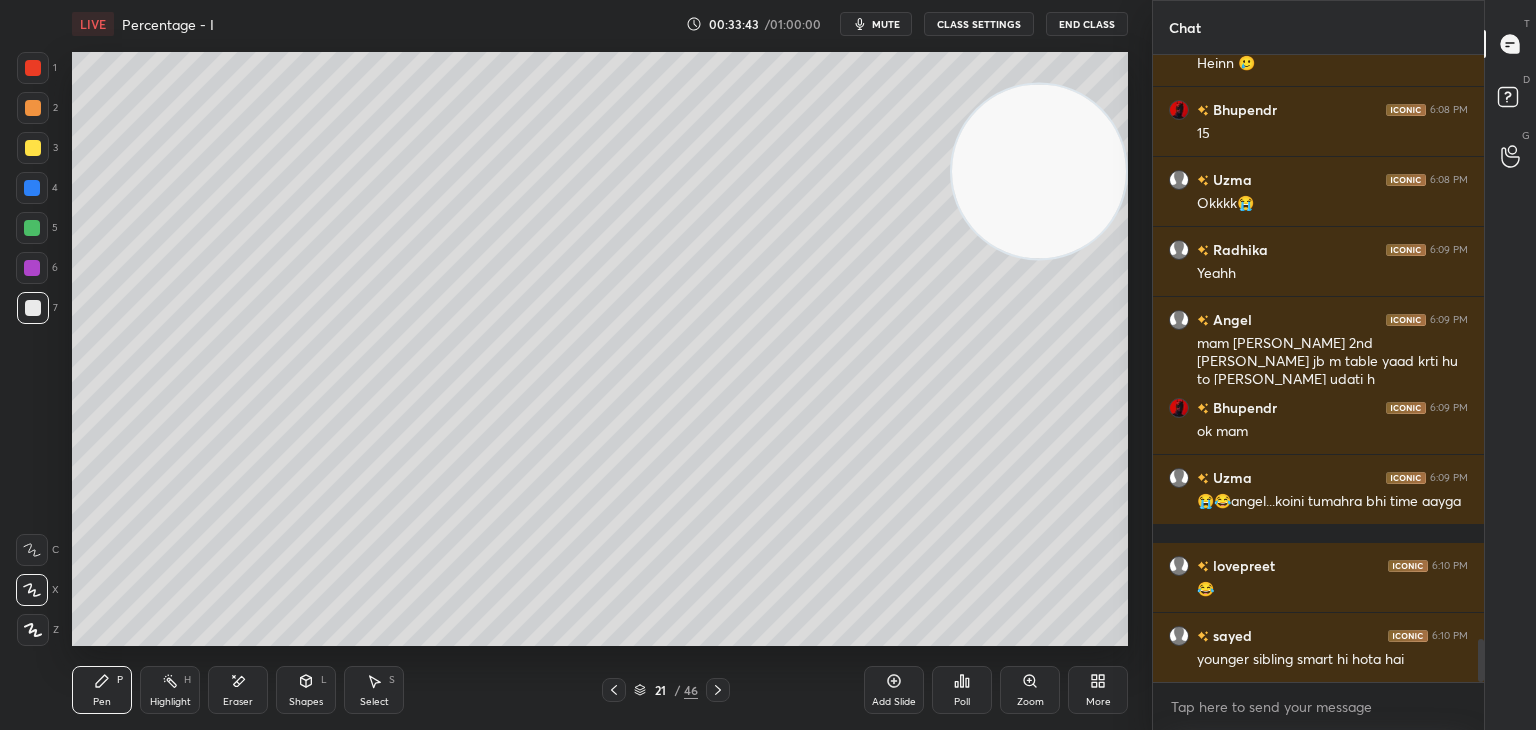 scroll, scrollTop: 8602, scrollLeft: 0, axis: vertical 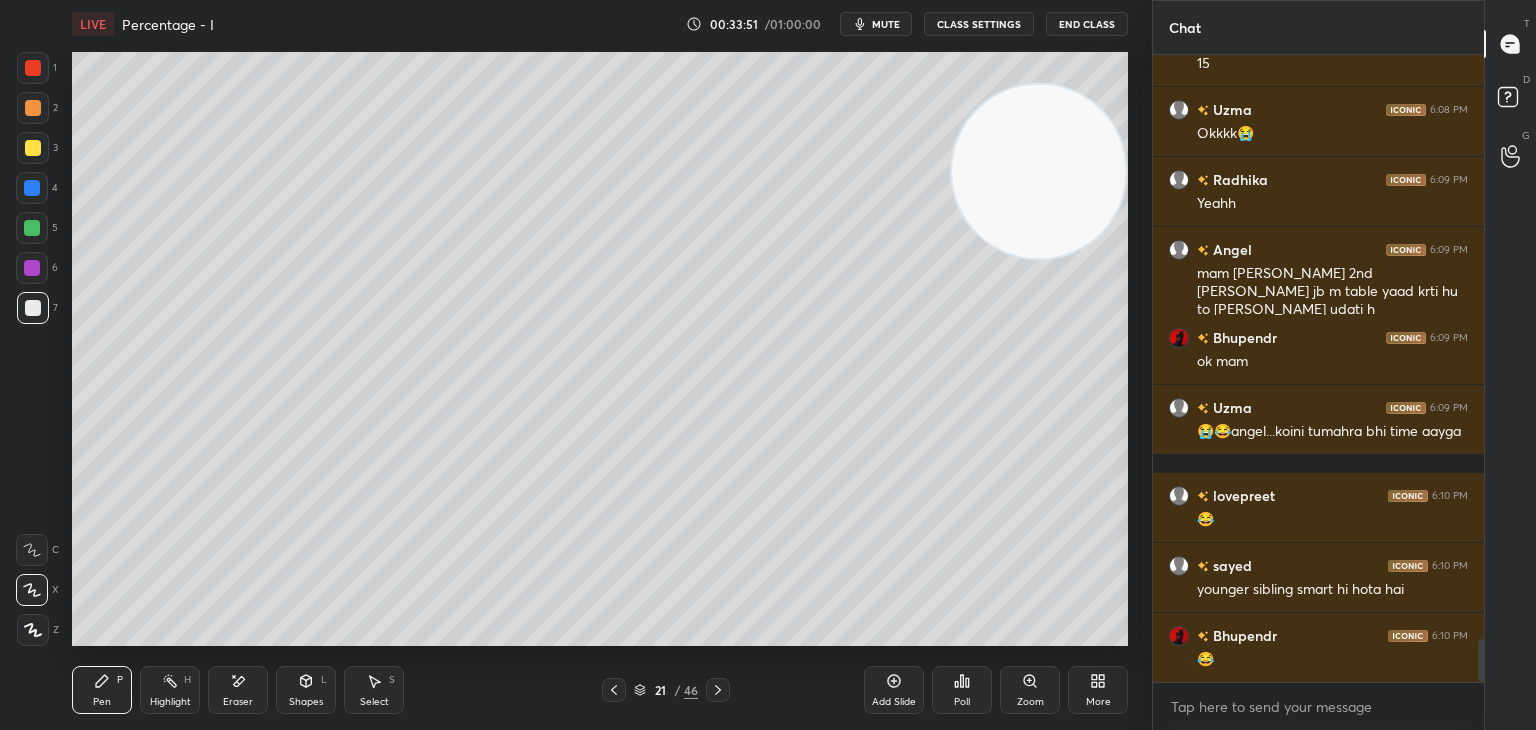 click at bounding box center [33, 148] 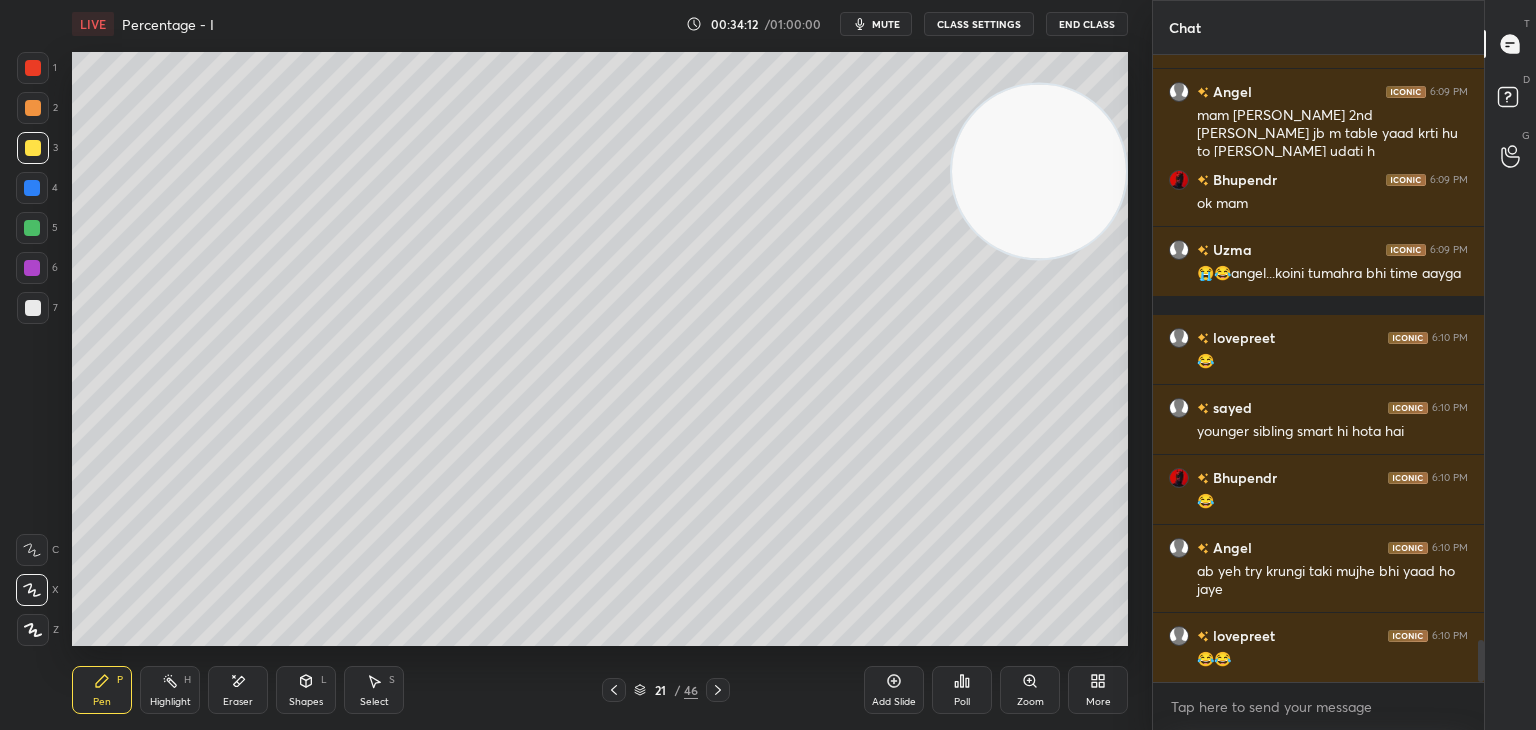 scroll, scrollTop: 8830, scrollLeft: 0, axis: vertical 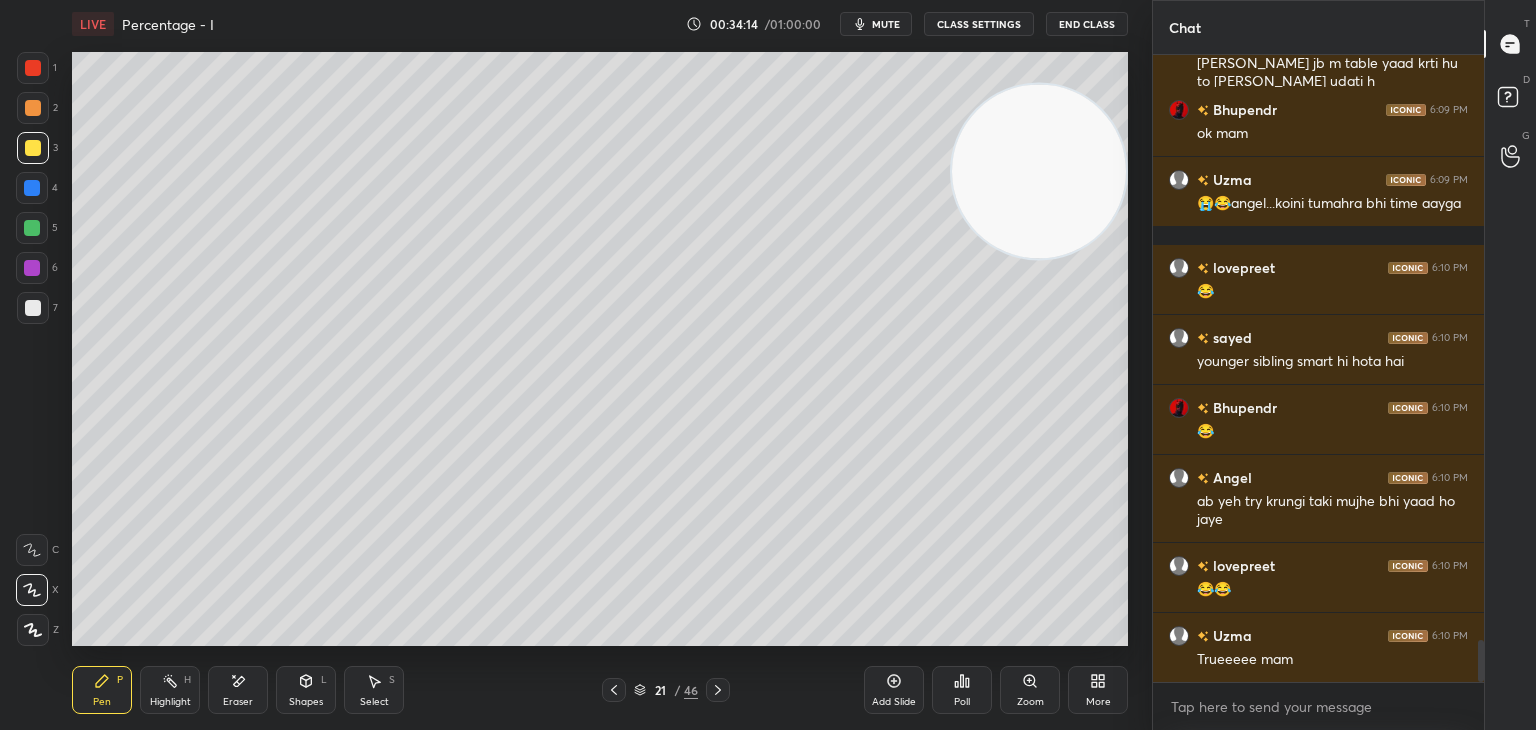 click 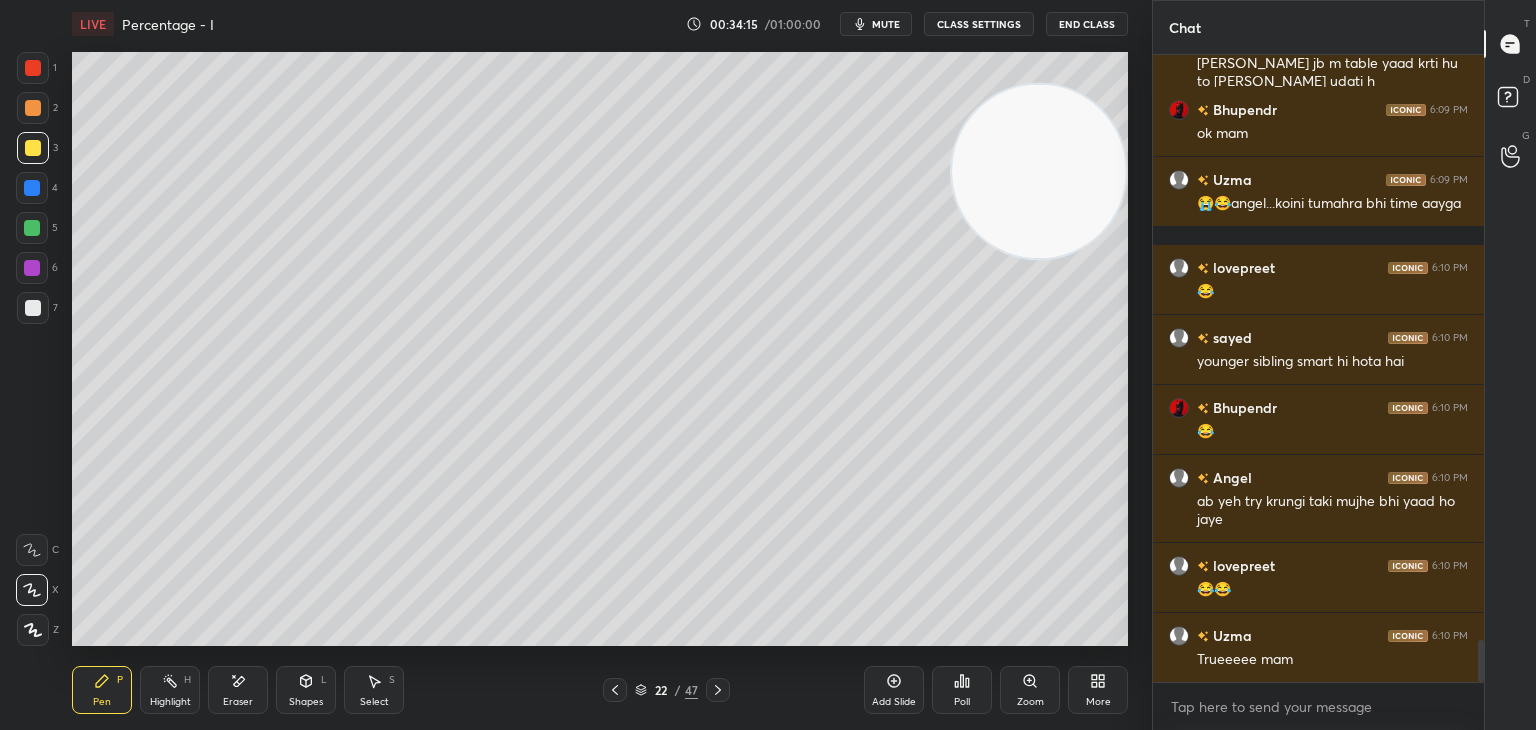 click at bounding box center [33, 308] 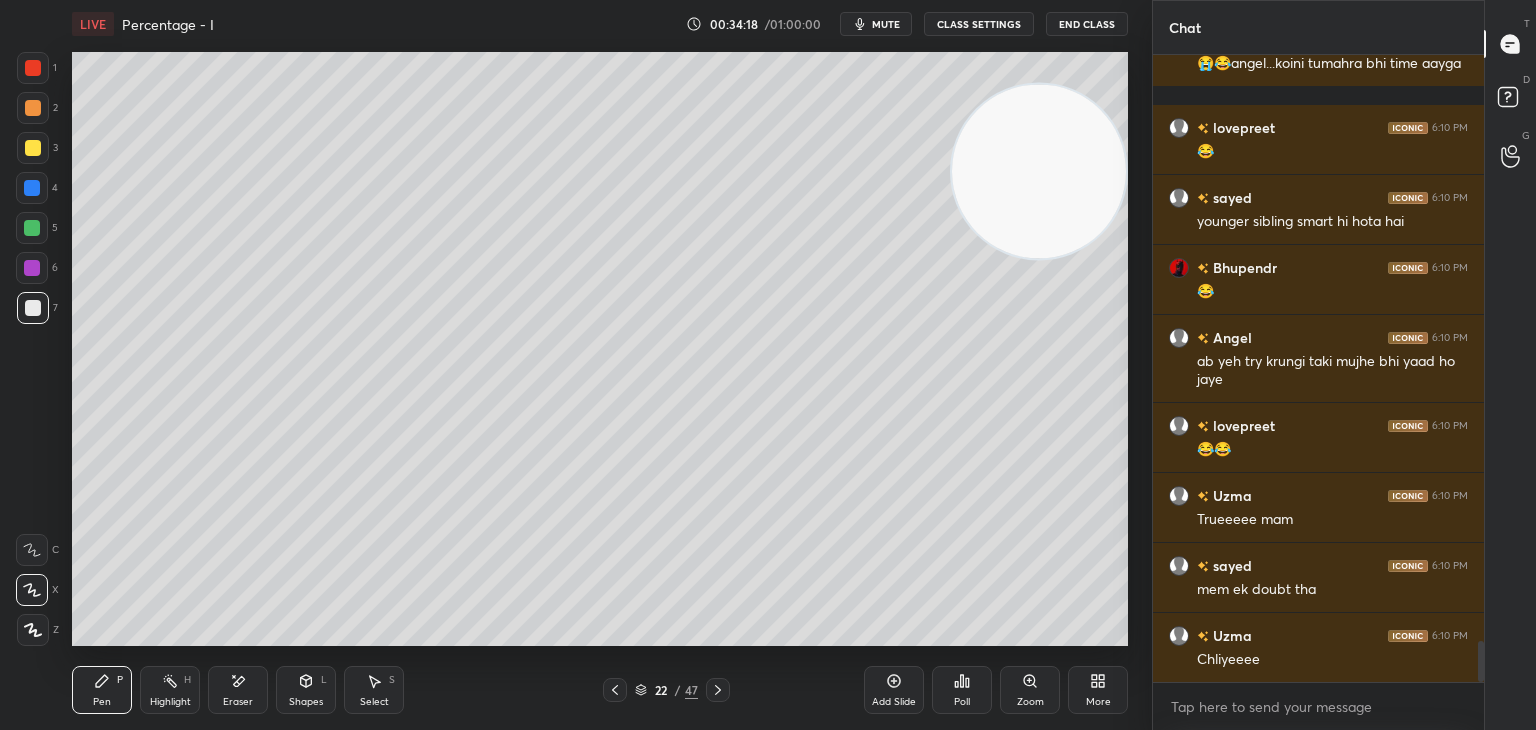 scroll, scrollTop: 9040, scrollLeft: 0, axis: vertical 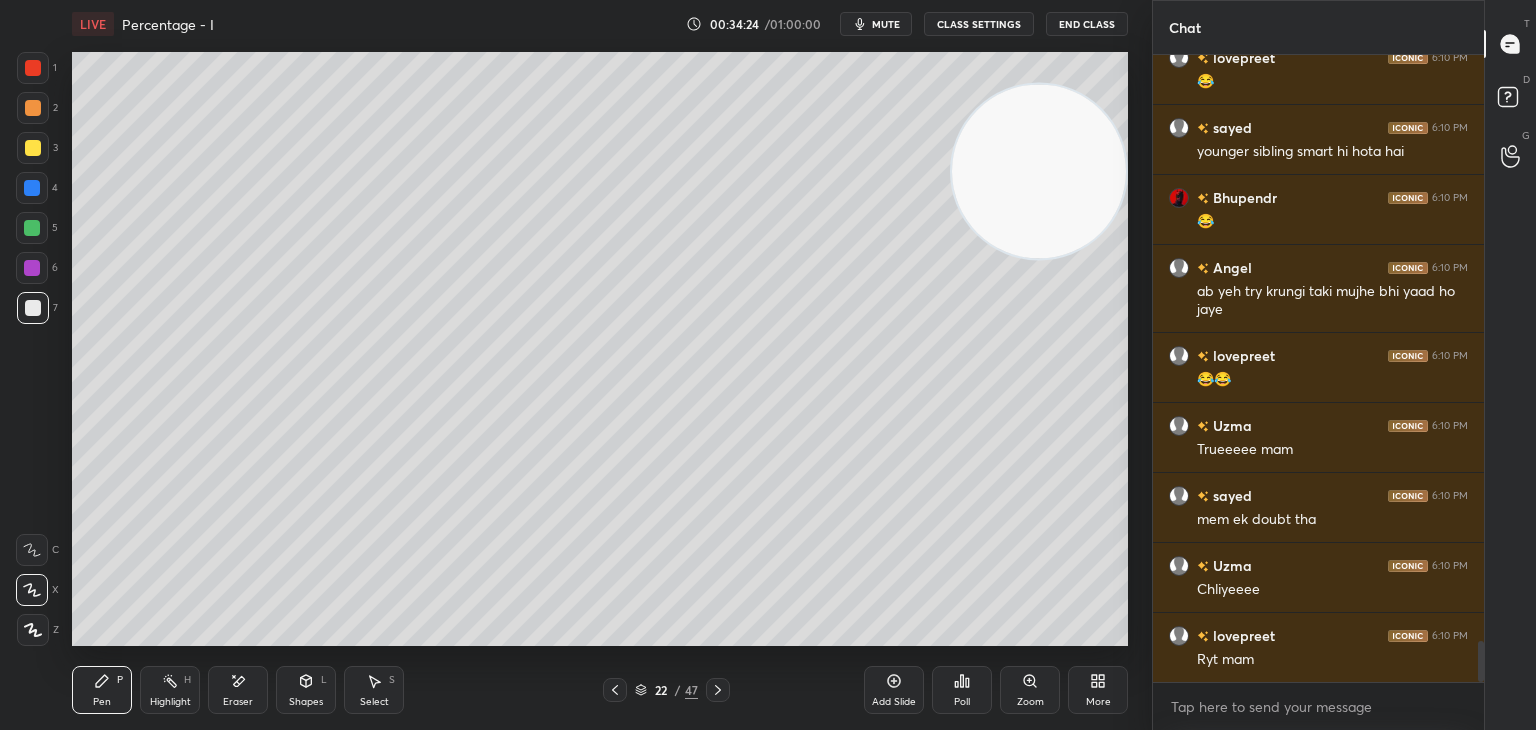 click 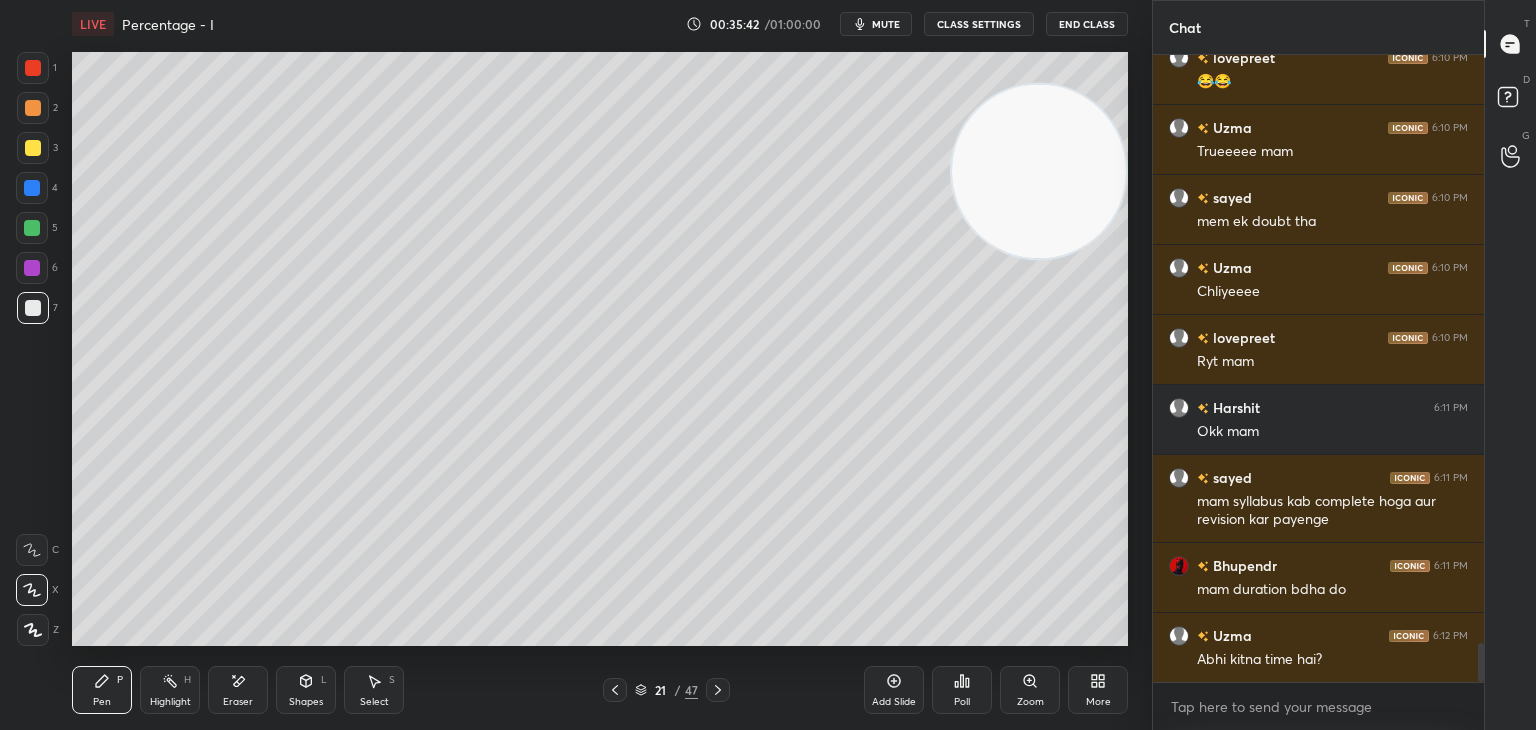scroll, scrollTop: 9408, scrollLeft: 0, axis: vertical 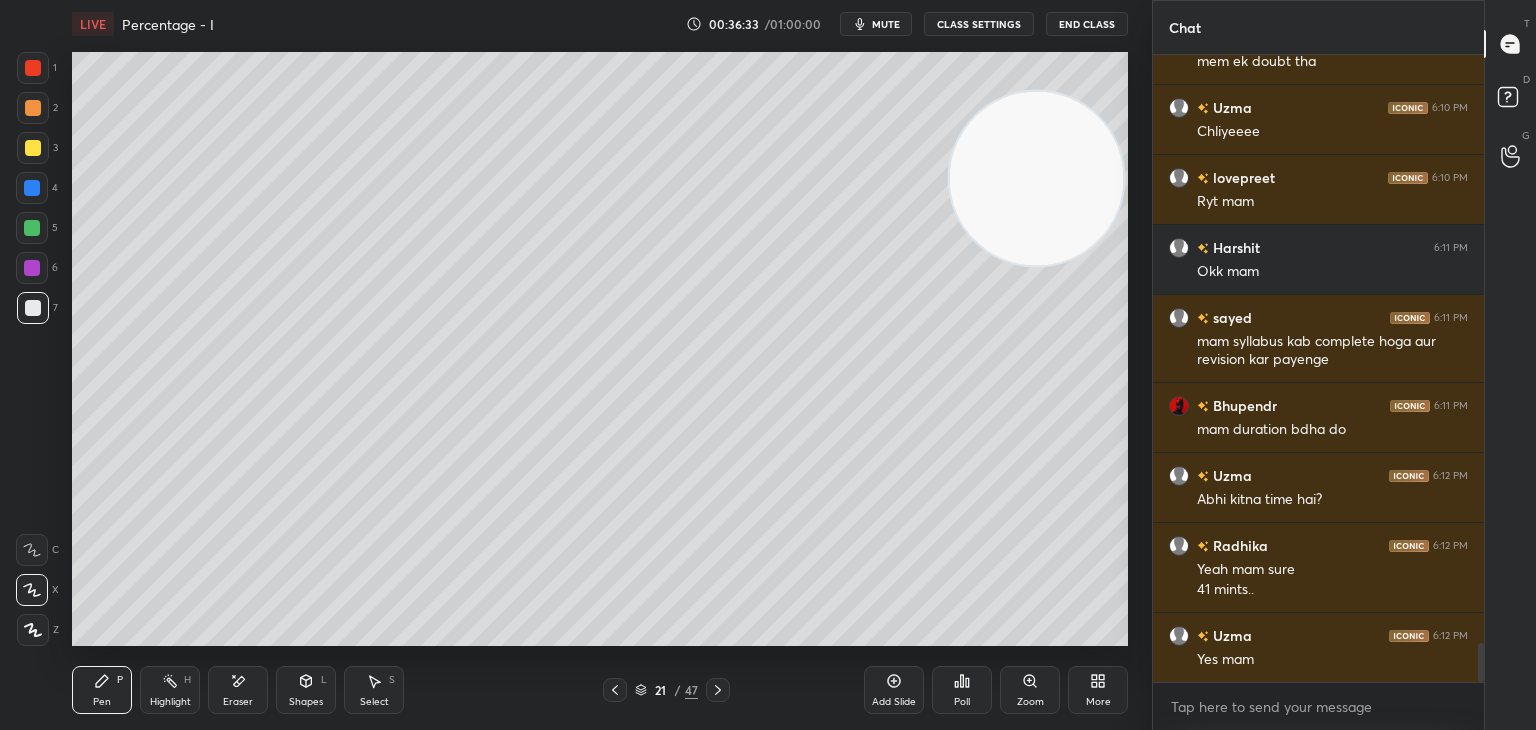click 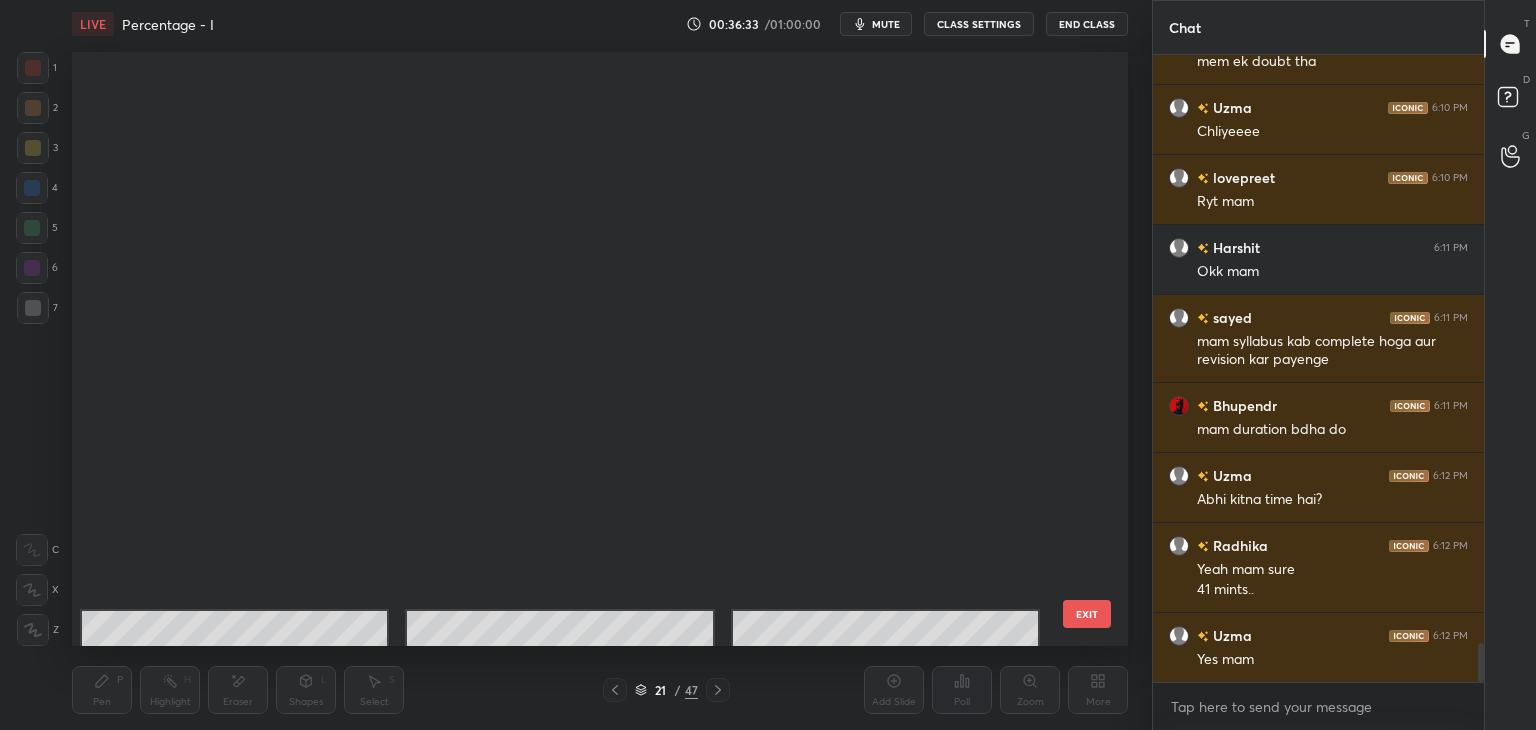 scroll, scrollTop: 687, scrollLeft: 0, axis: vertical 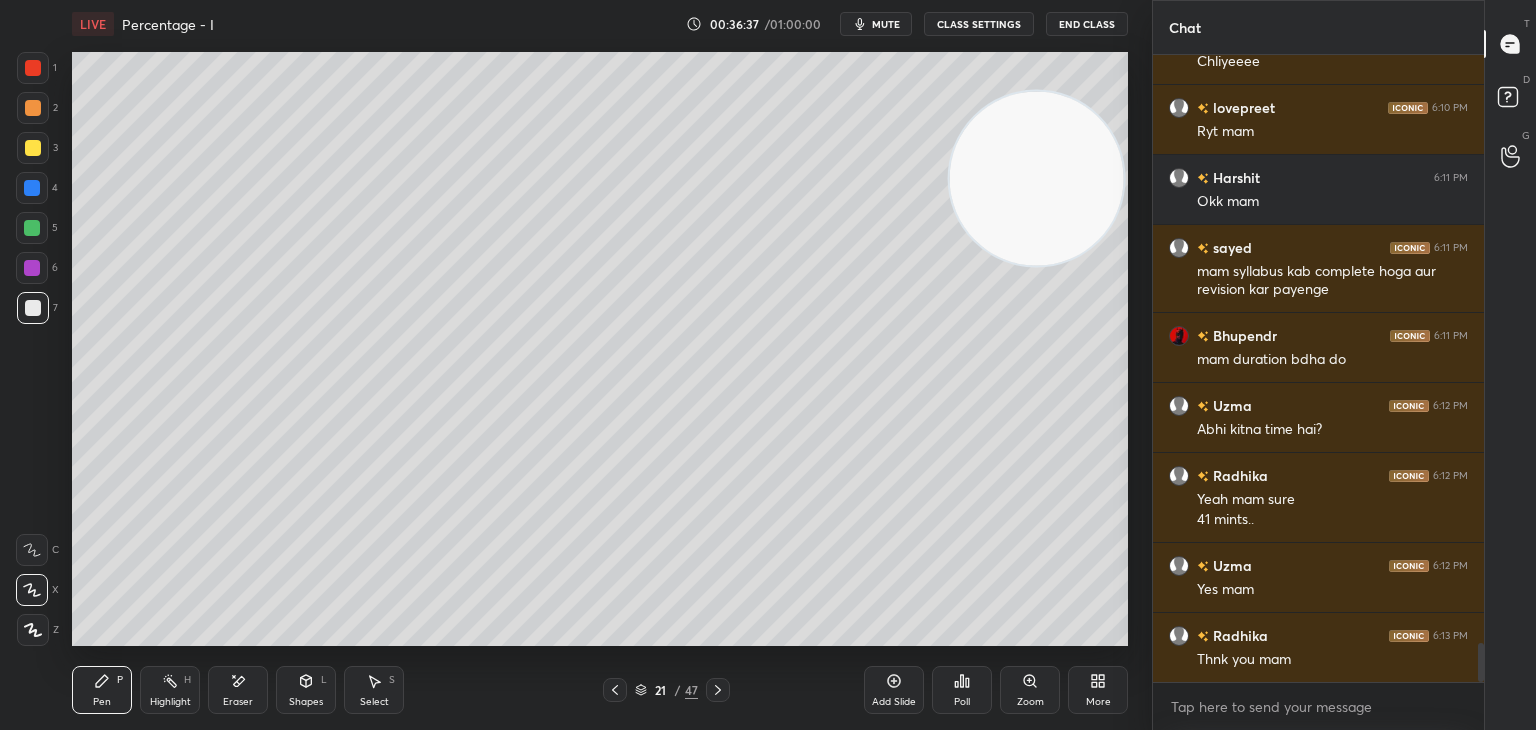 click 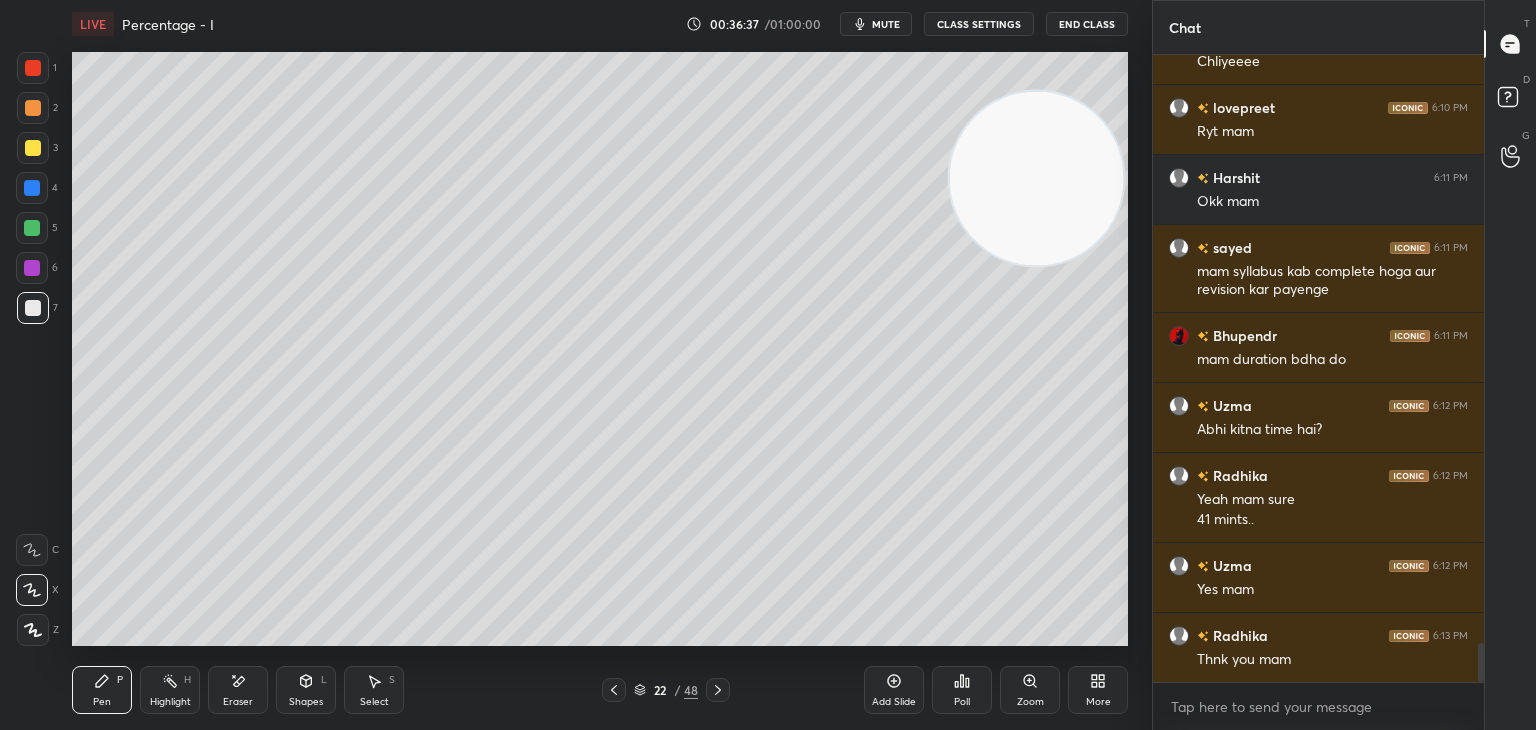 click 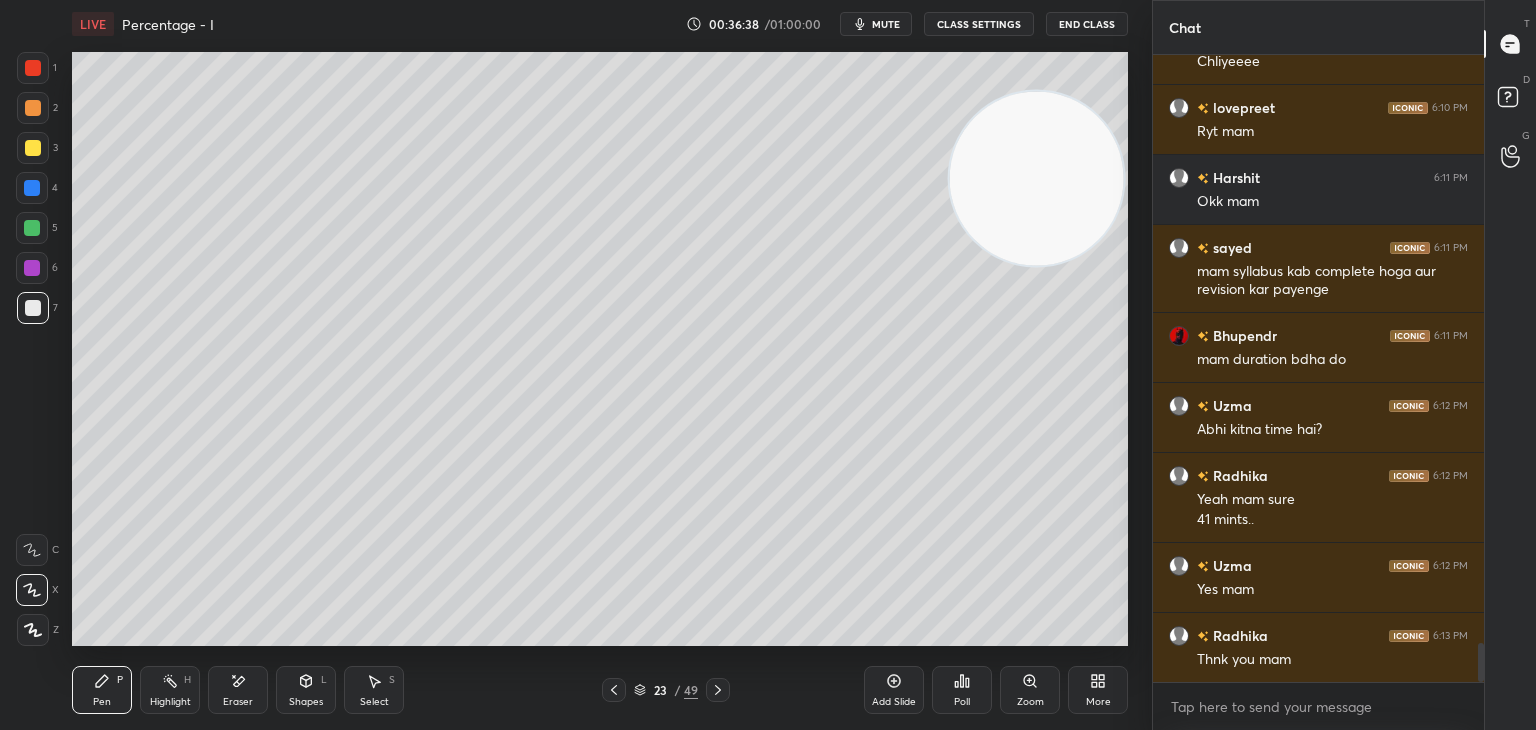 click 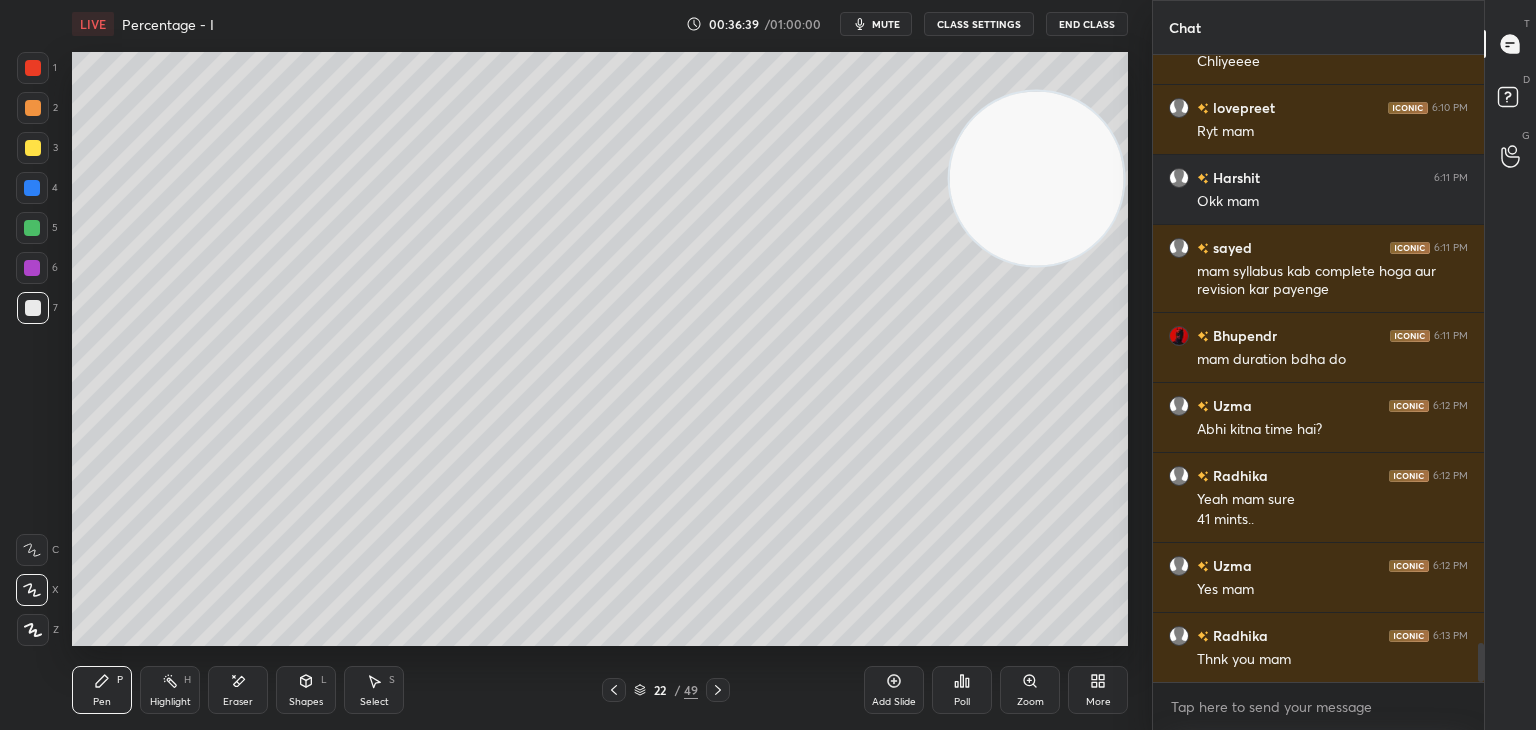 click 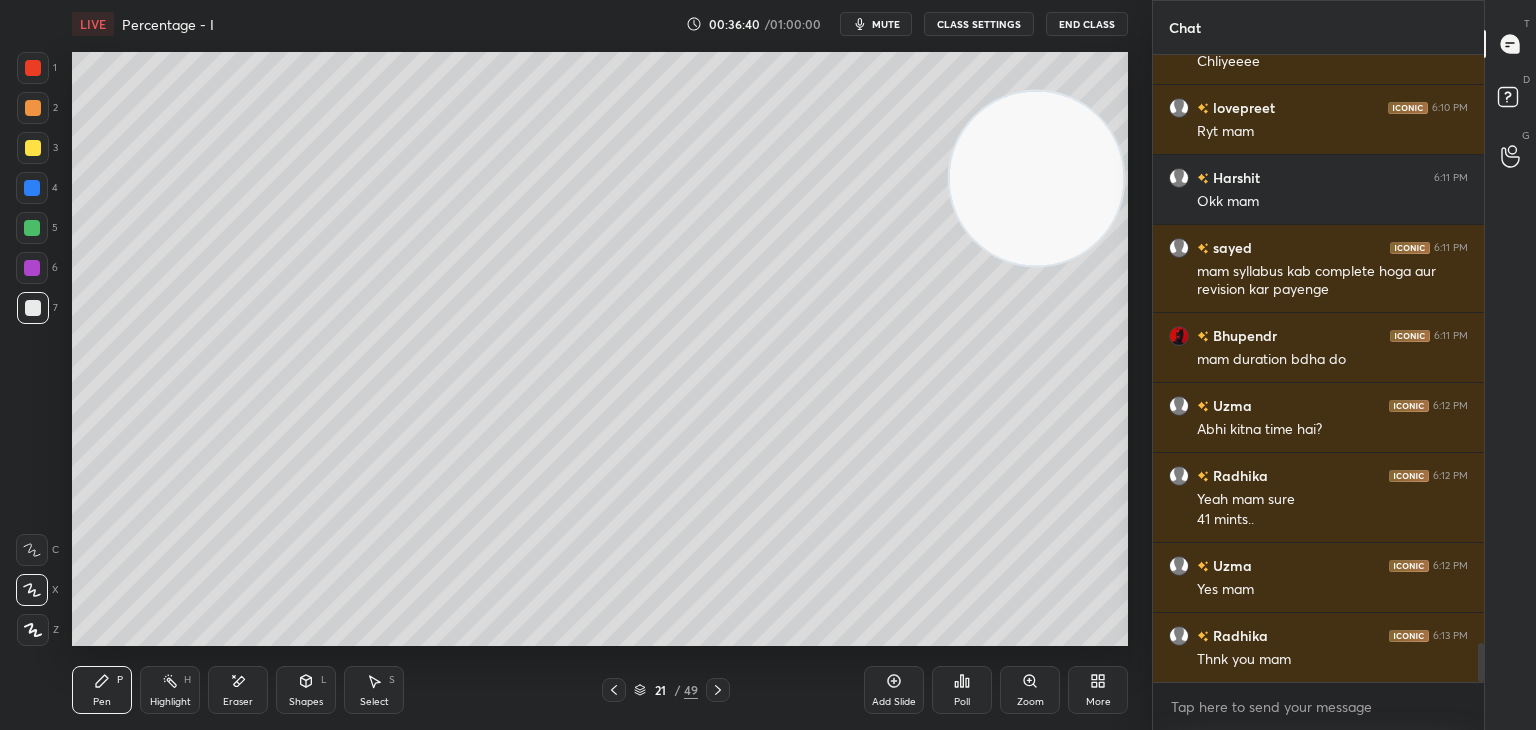 click 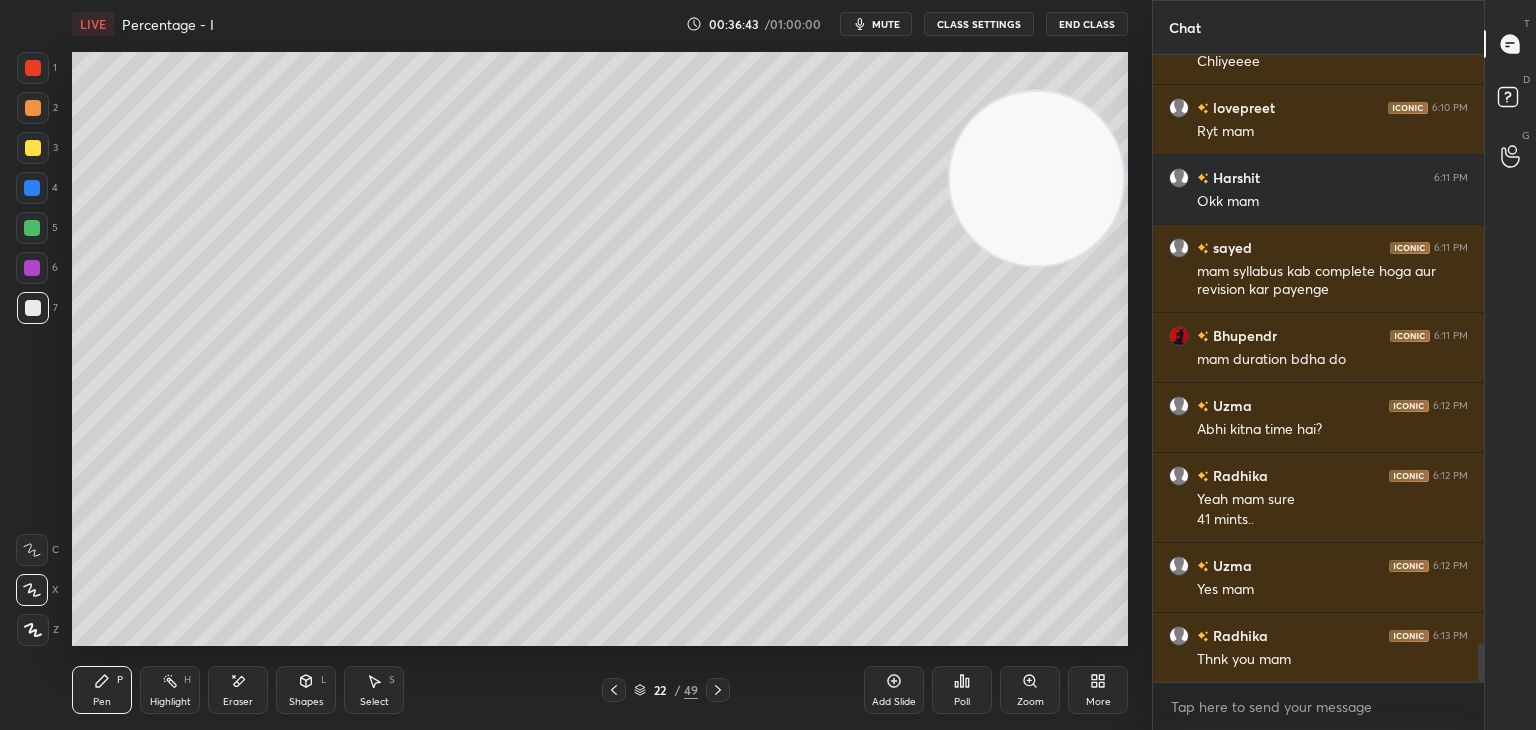click at bounding box center [33, 148] 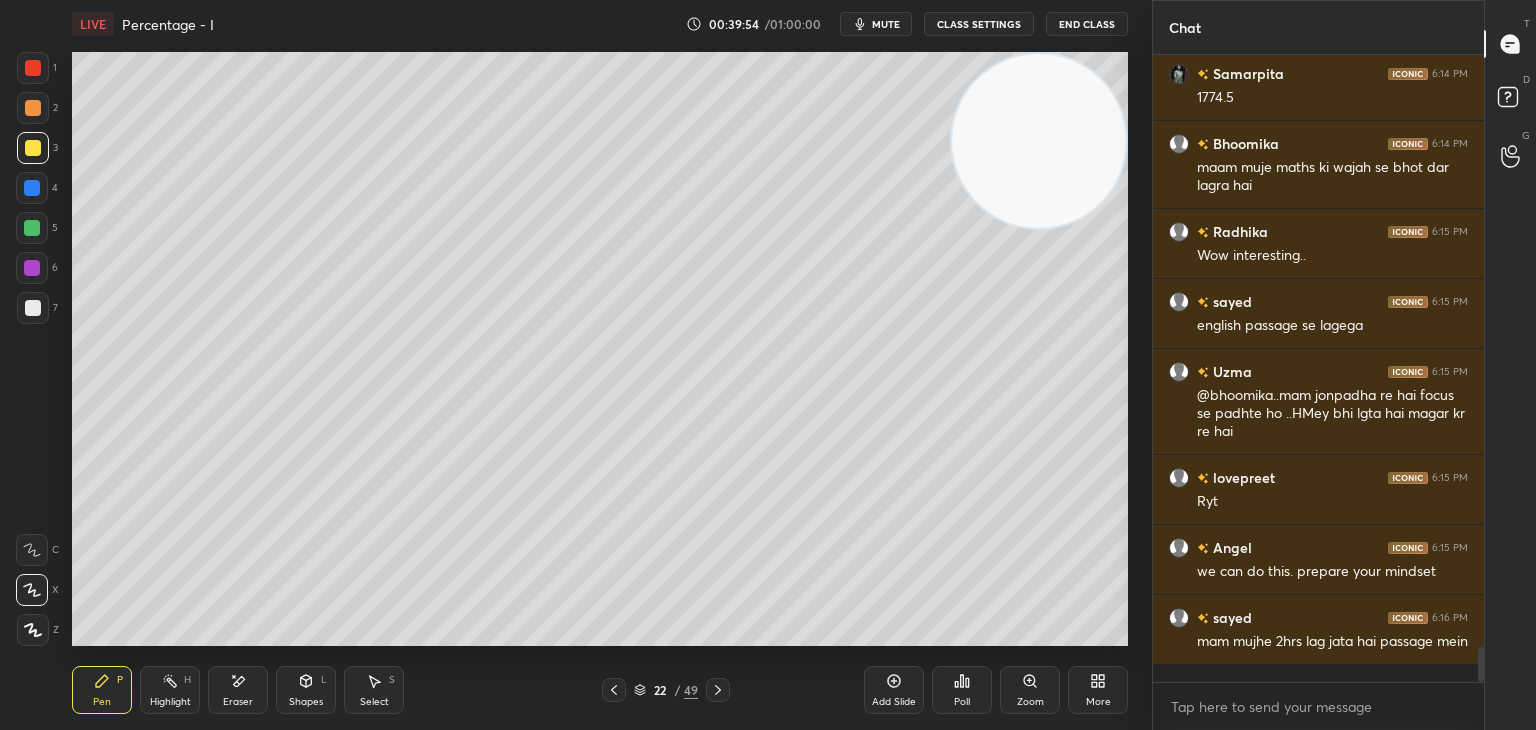 scroll, scrollTop: 10640, scrollLeft: 0, axis: vertical 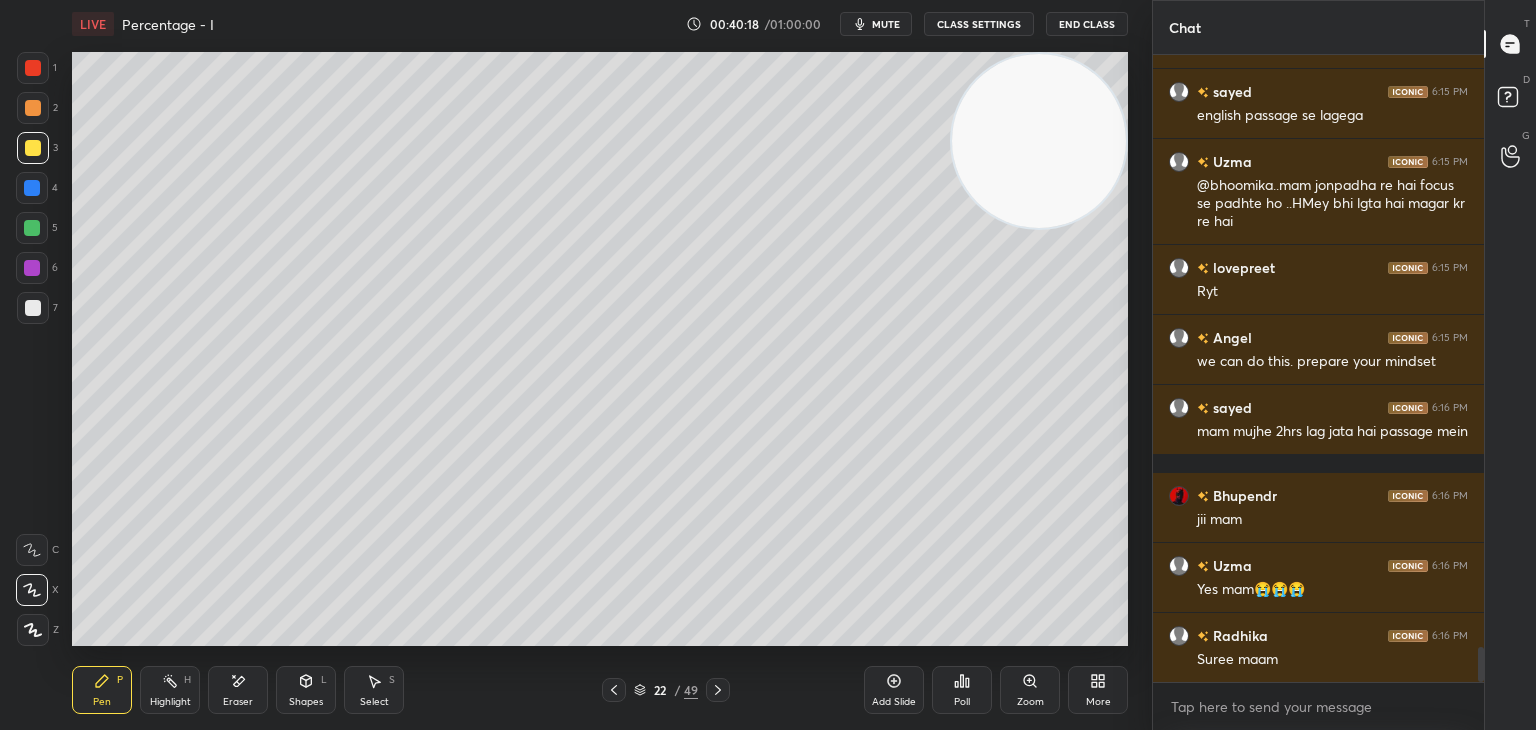 click on "Eraser" at bounding box center [238, 690] 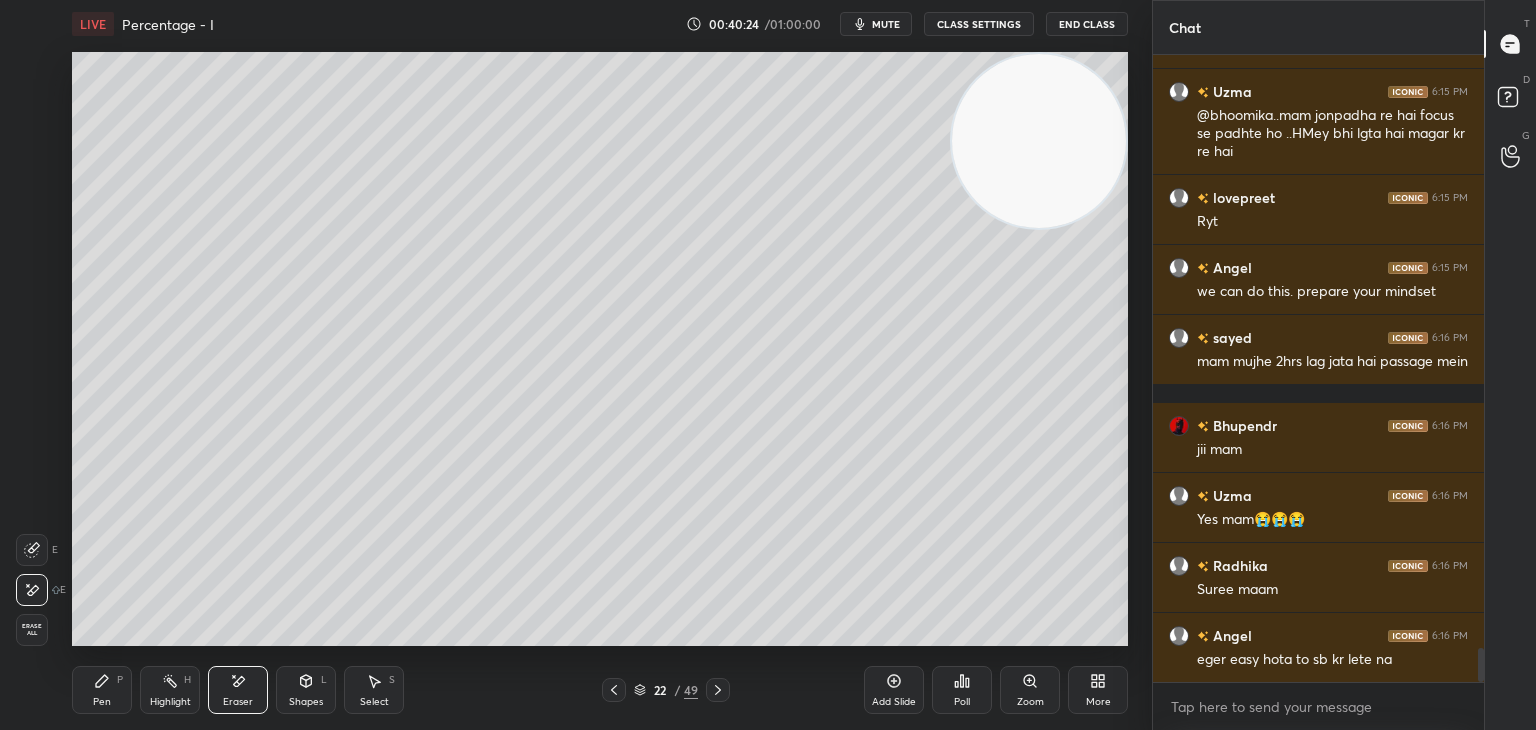 click on "Pen P" at bounding box center [102, 690] 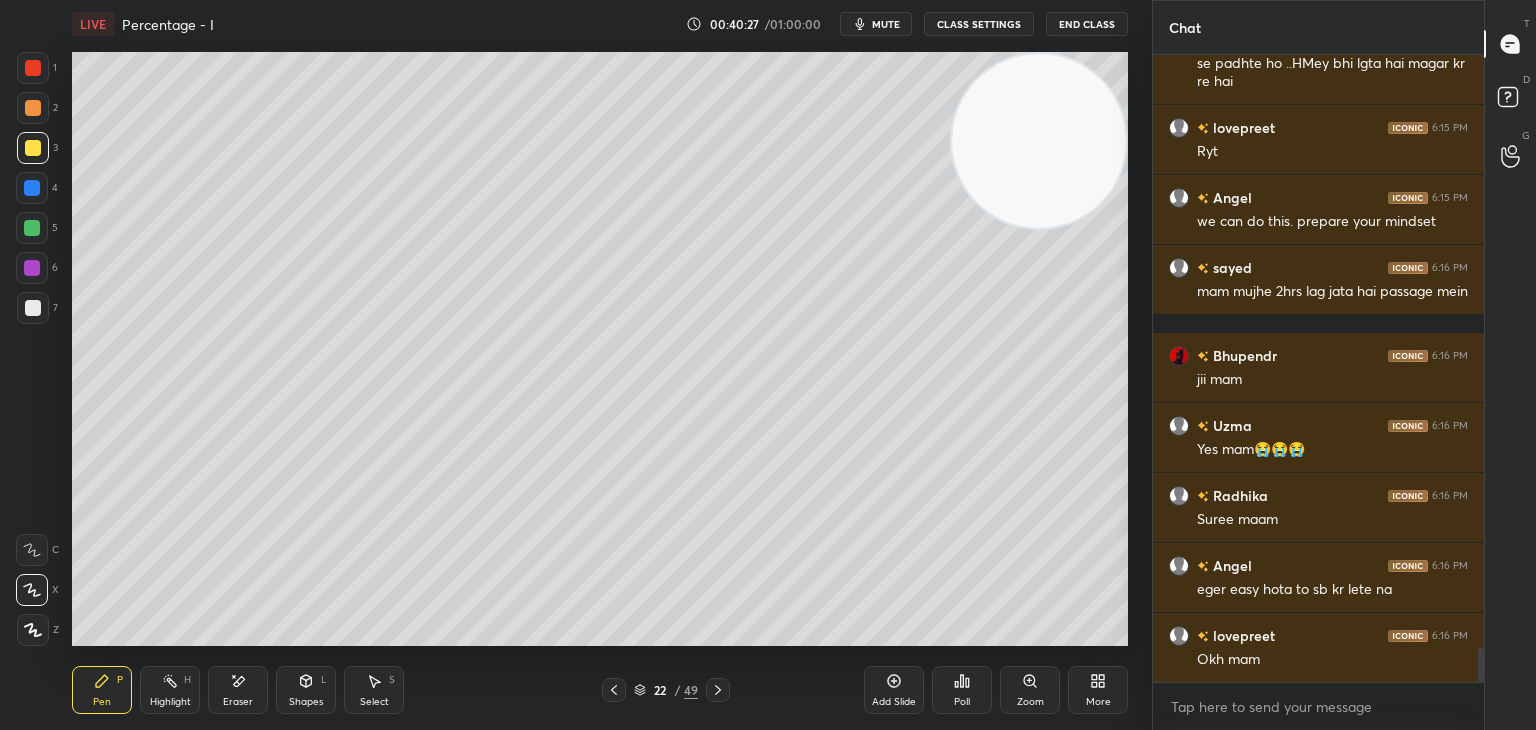 scroll, scrollTop: 10990, scrollLeft: 0, axis: vertical 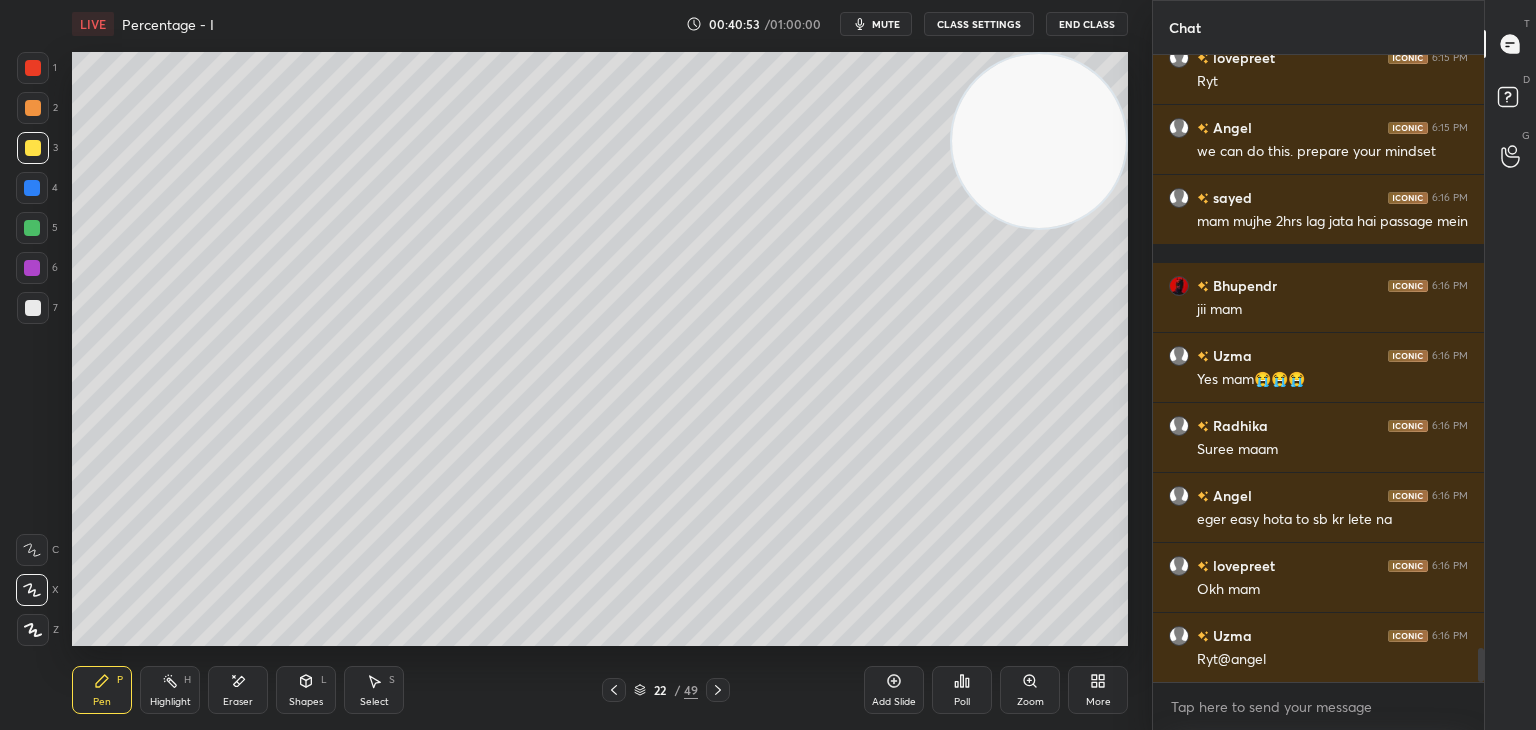 click 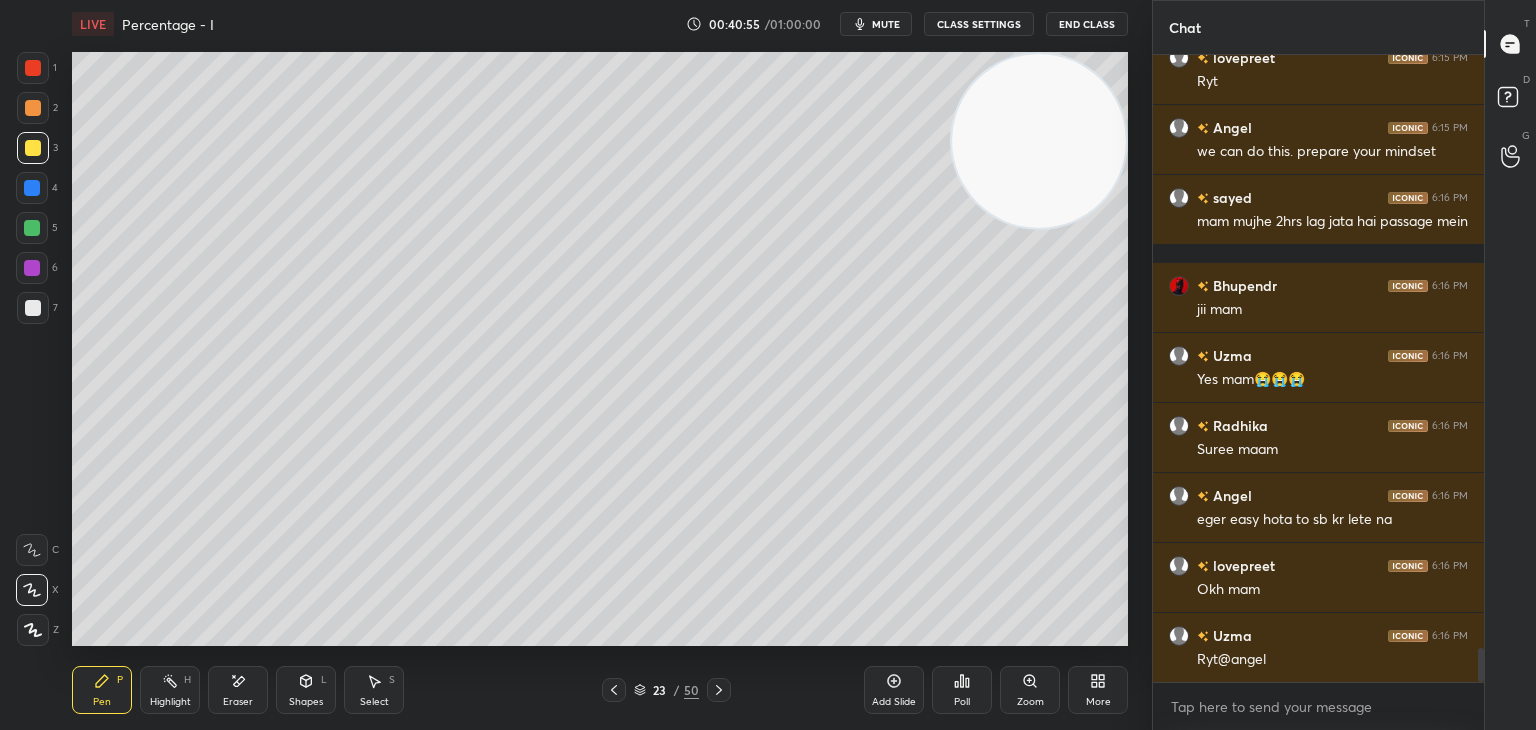 click at bounding box center (33, 308) 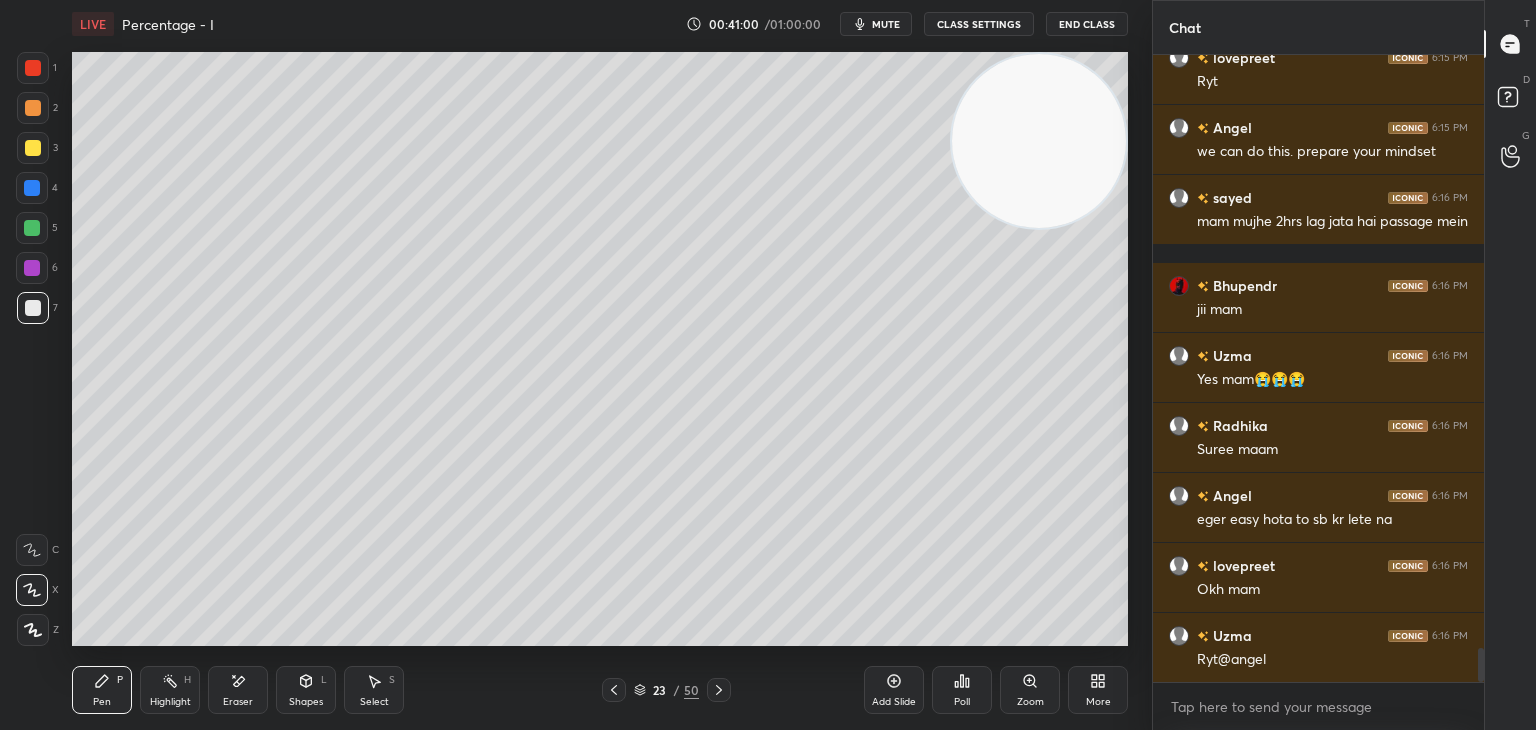 scroll, scrollTop: 11078, scrollLeft: 0, axis: vertical 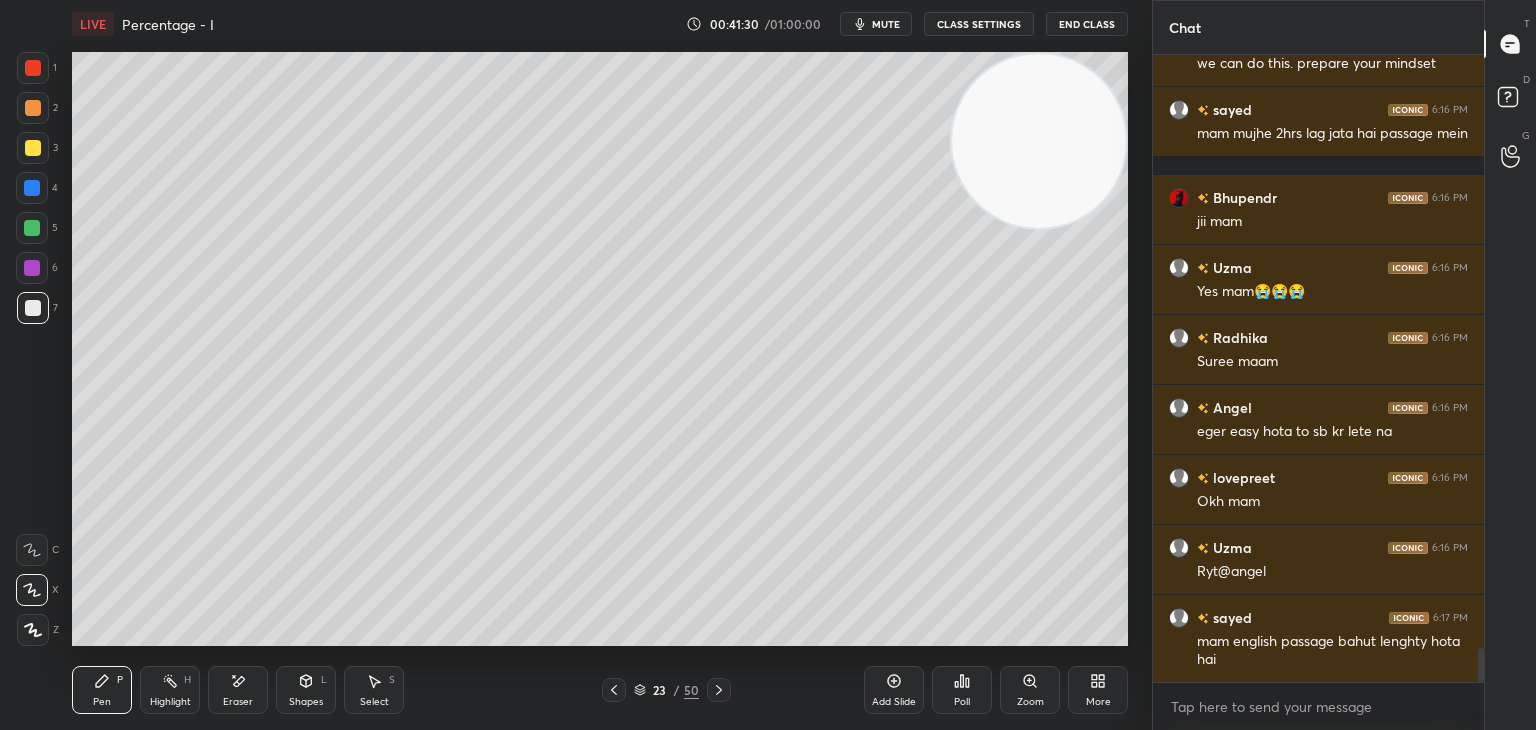 click on "3" at bounding box center [37, 152] 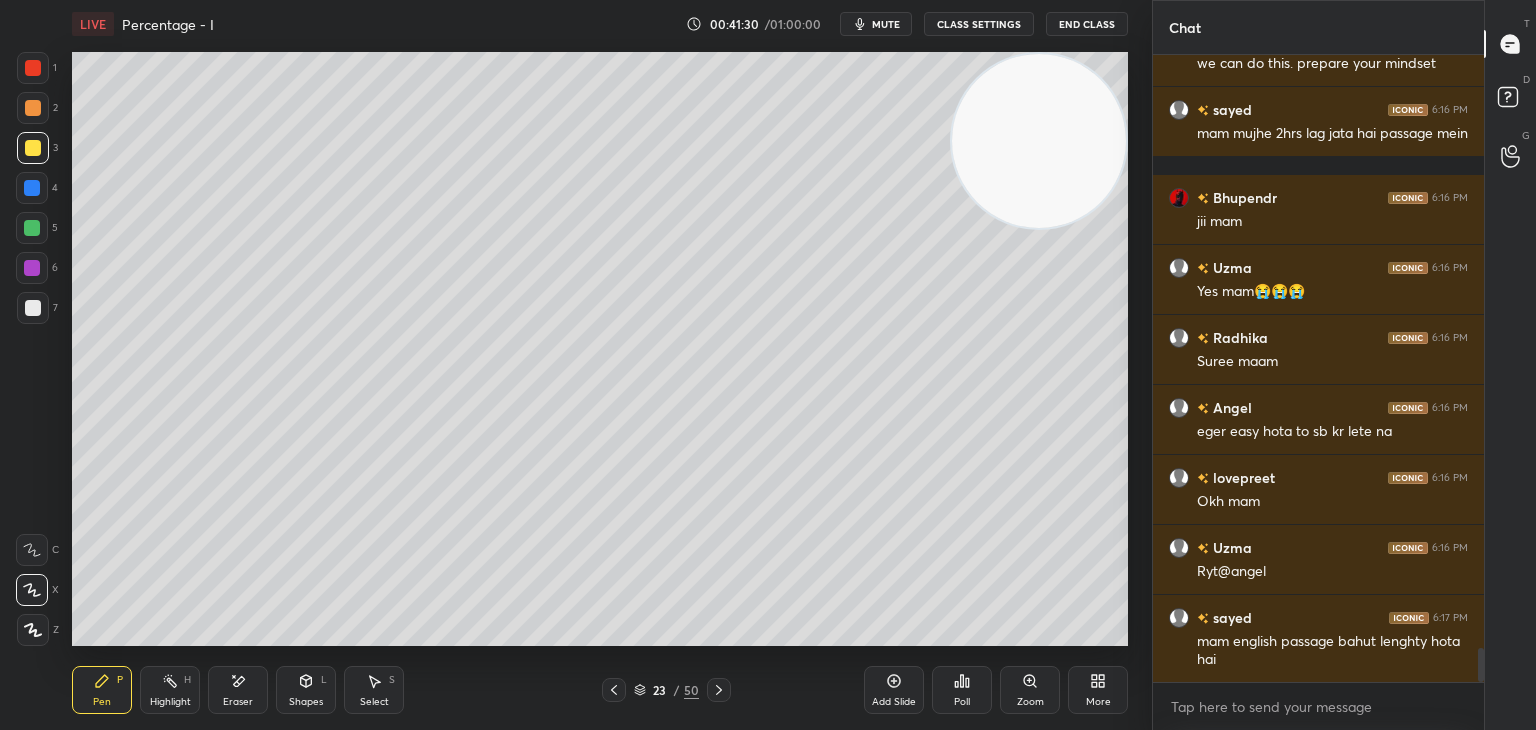 scroll, scrollTop: 11148, scrollLeft: 0, axis: vertical 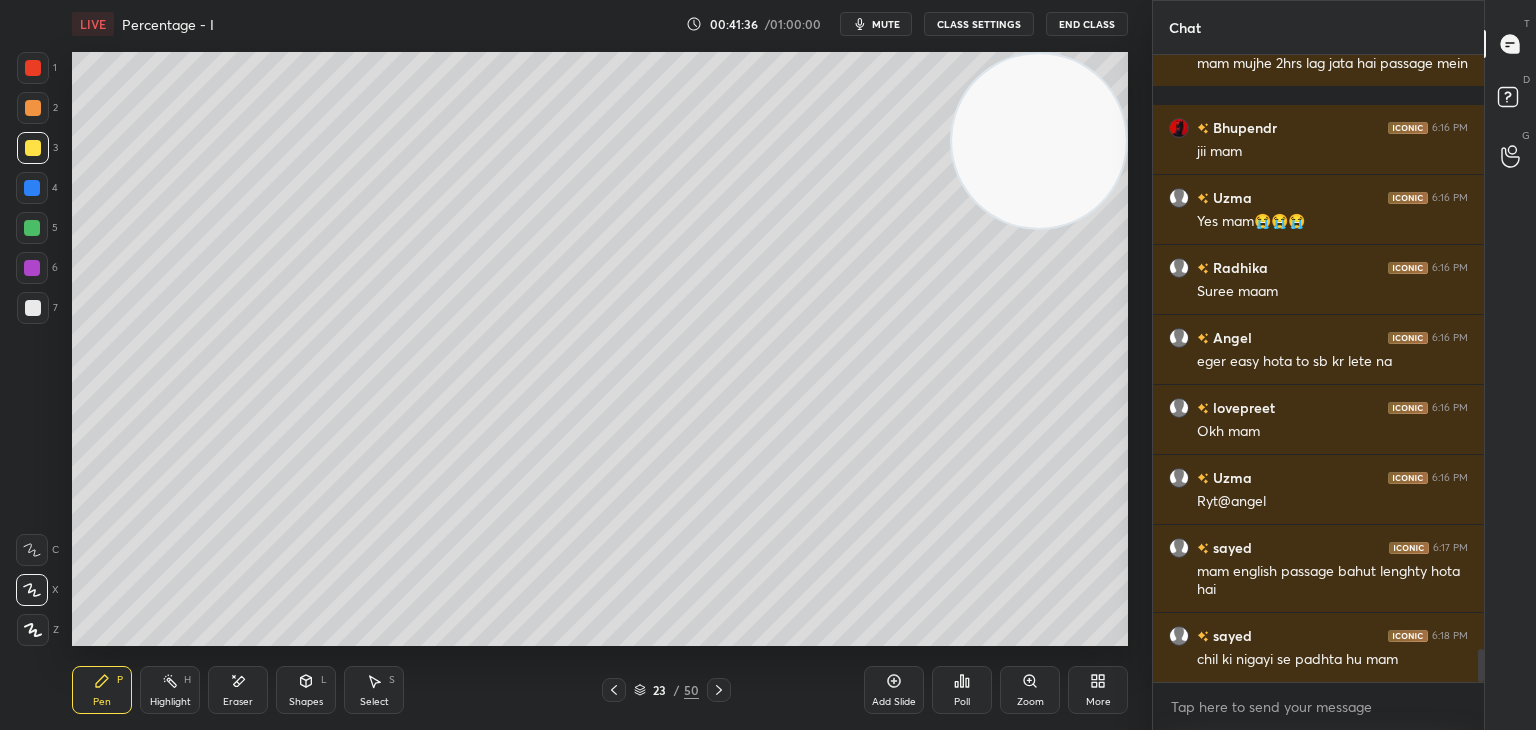 click at bounding box center (33, 308) 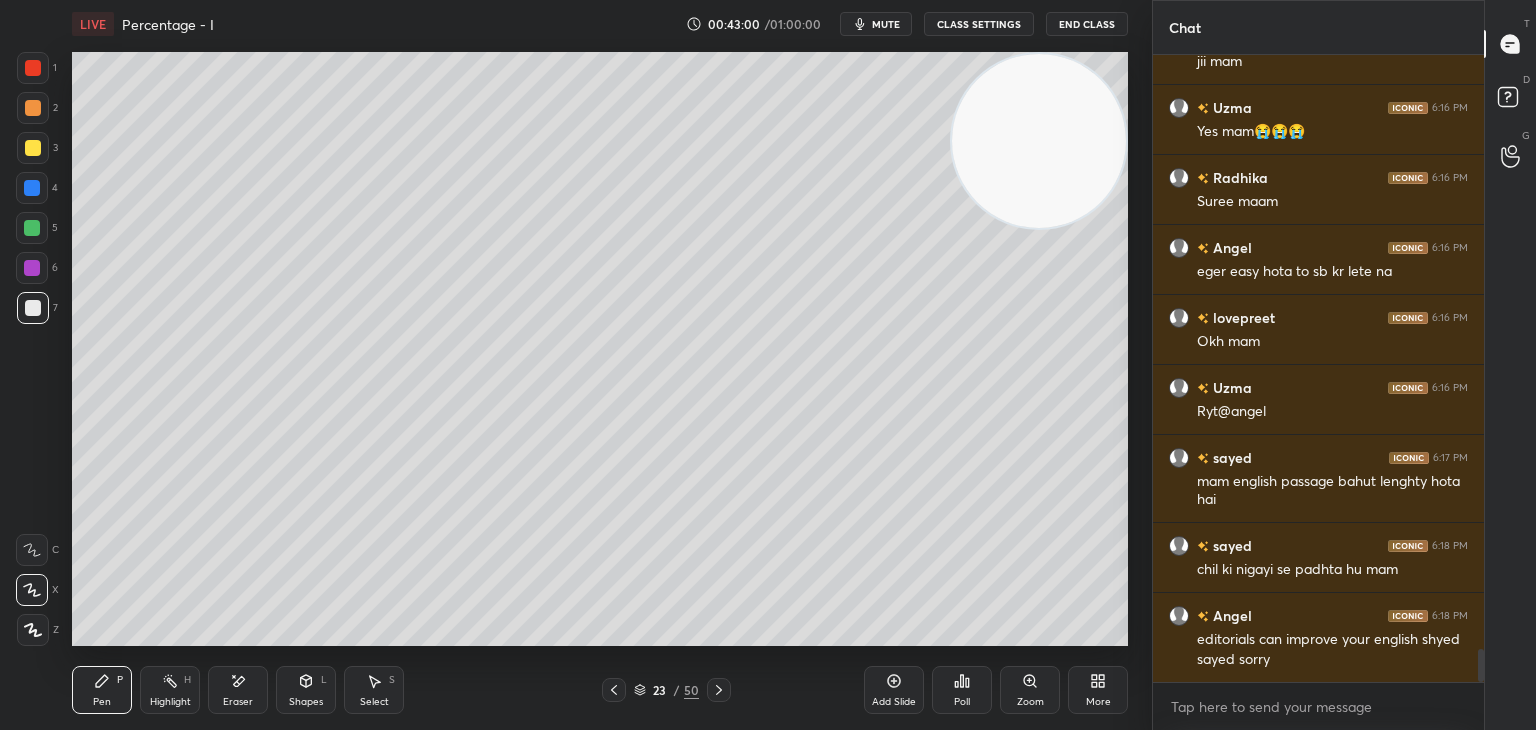 scroll, scrollTop: 11286, scrollLeft: 0, axis: vertical 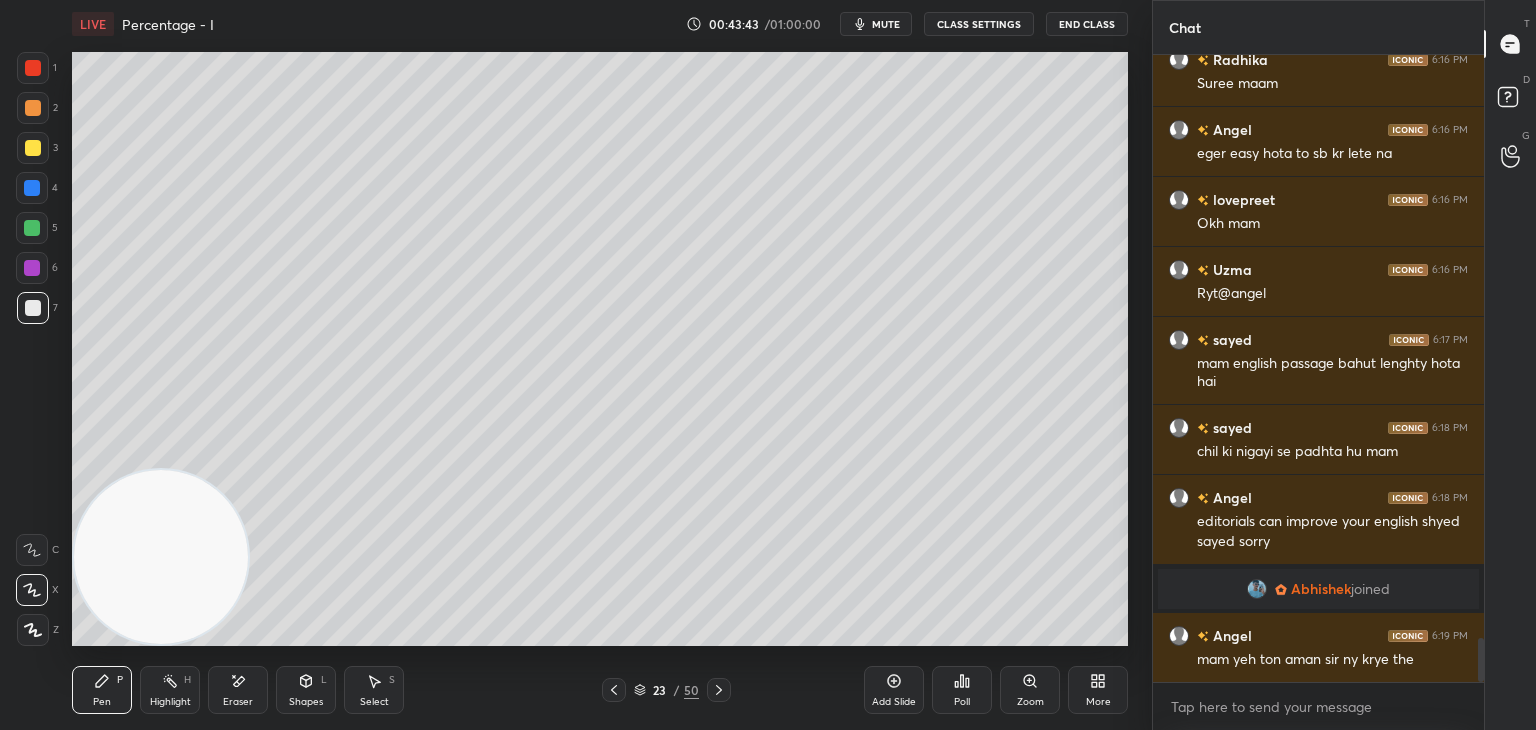 click at bounding box center [33, 148] 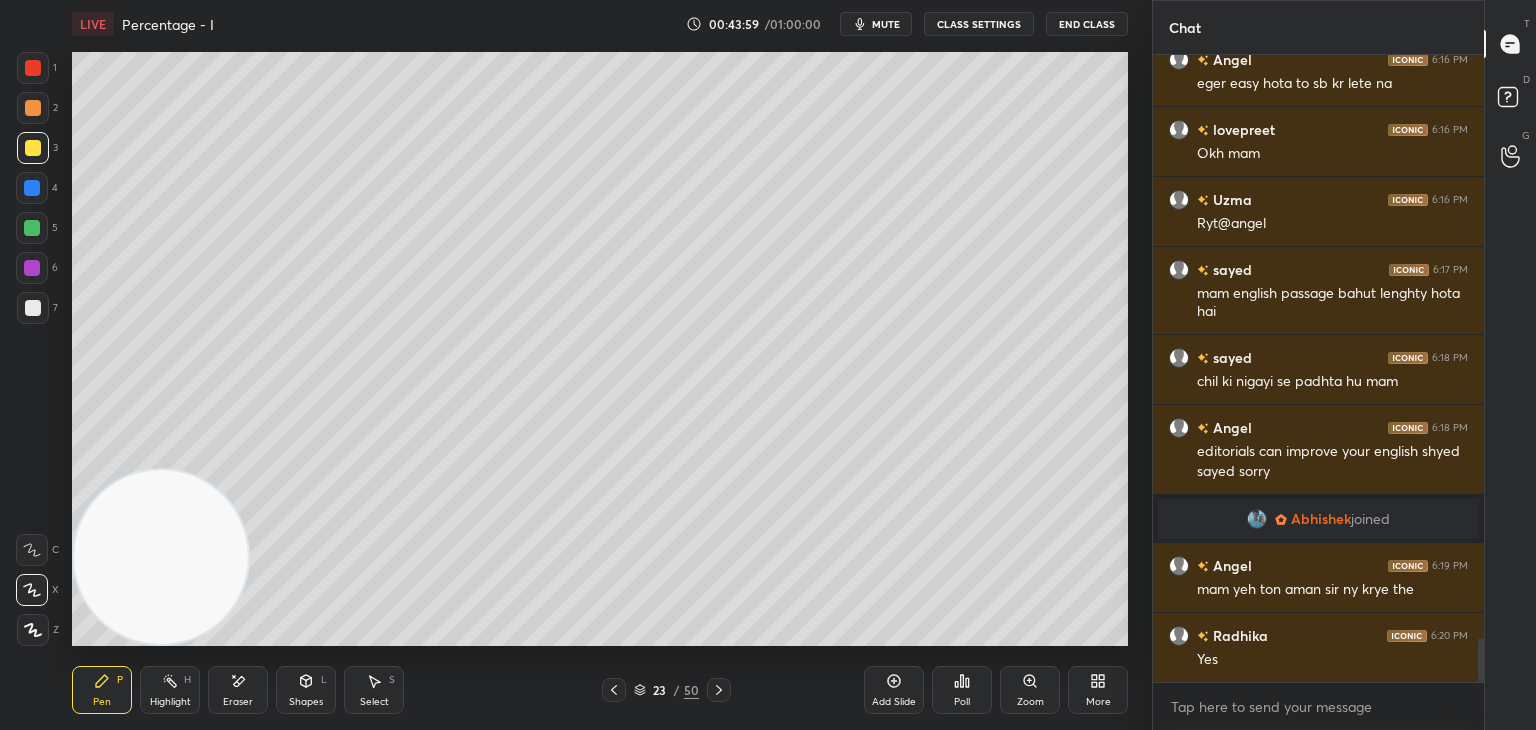 scroll, scrollTop: 8420, scrollLeft: 0, axis: vertical 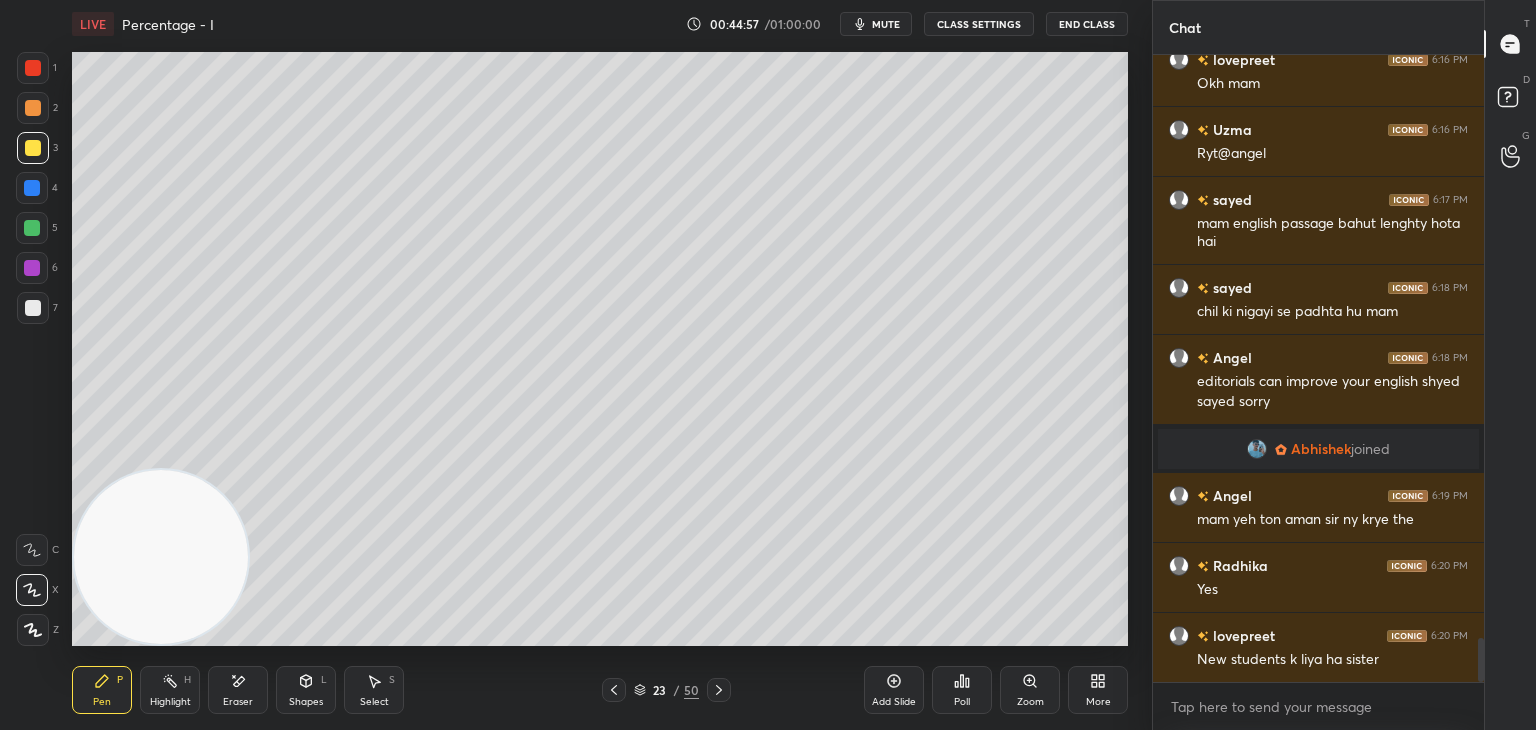click on "Eraser" at bounding box center [238, 702] 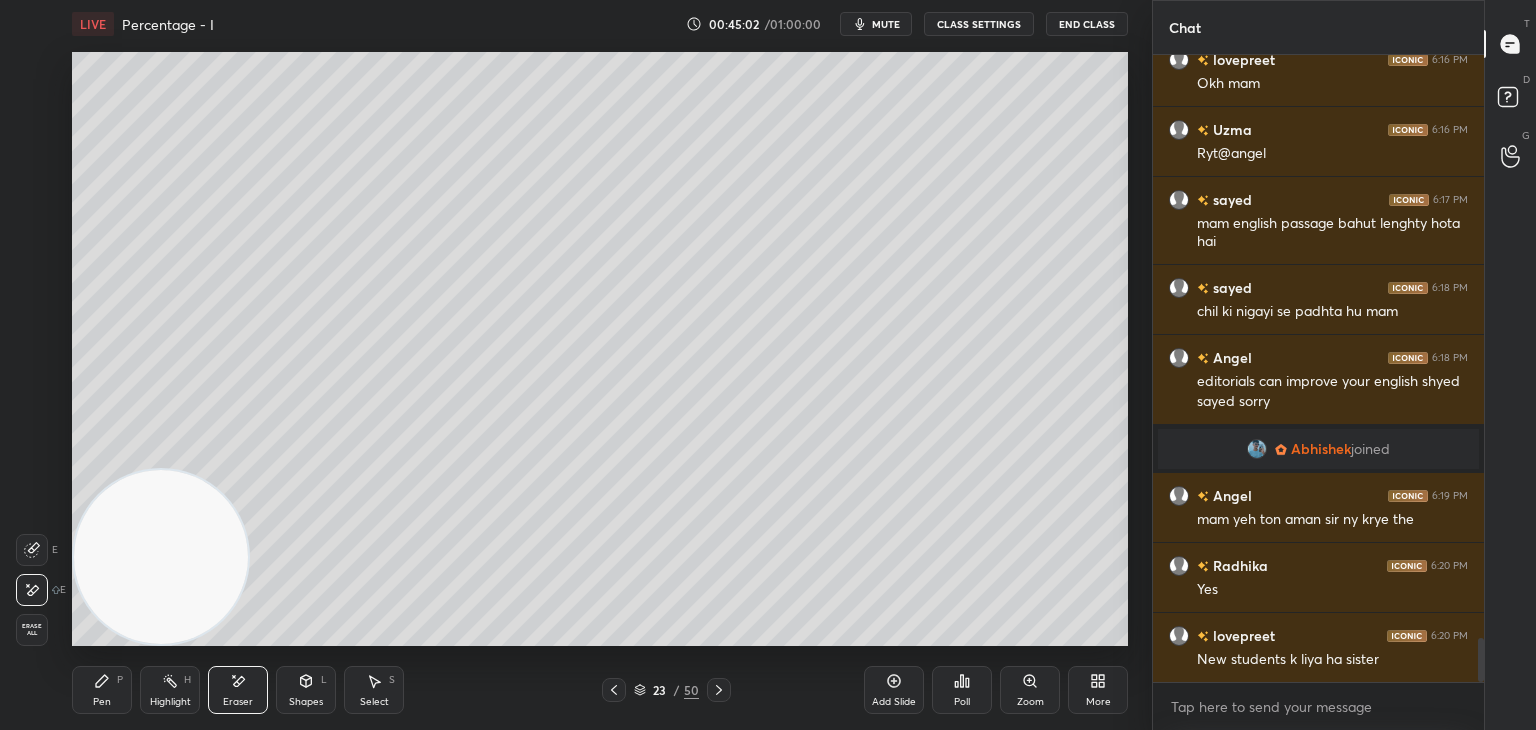 click on "Pen P" at bounding box center (102, 690) 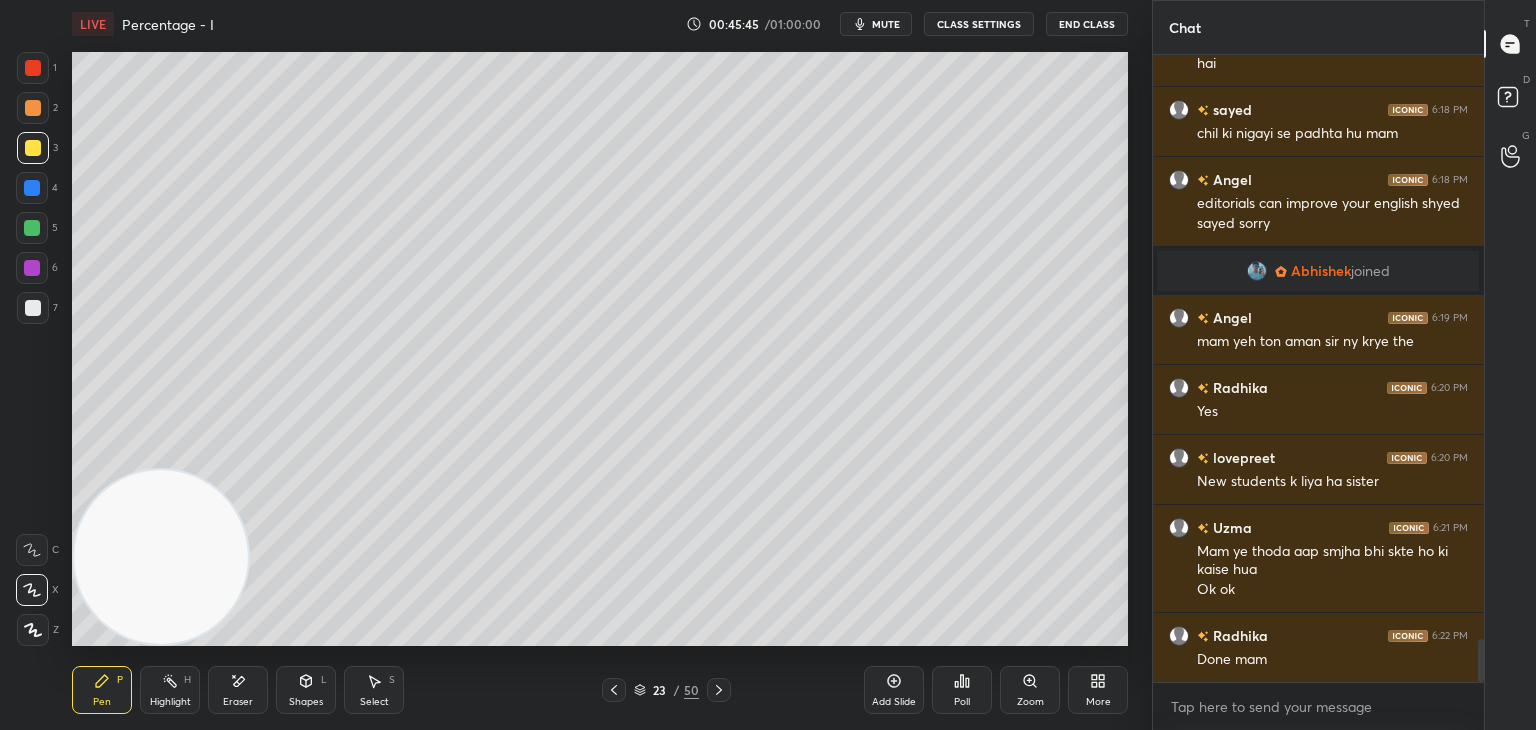 scroll, scrollTop: 8668, scrollLeft: 0, axis: vertical 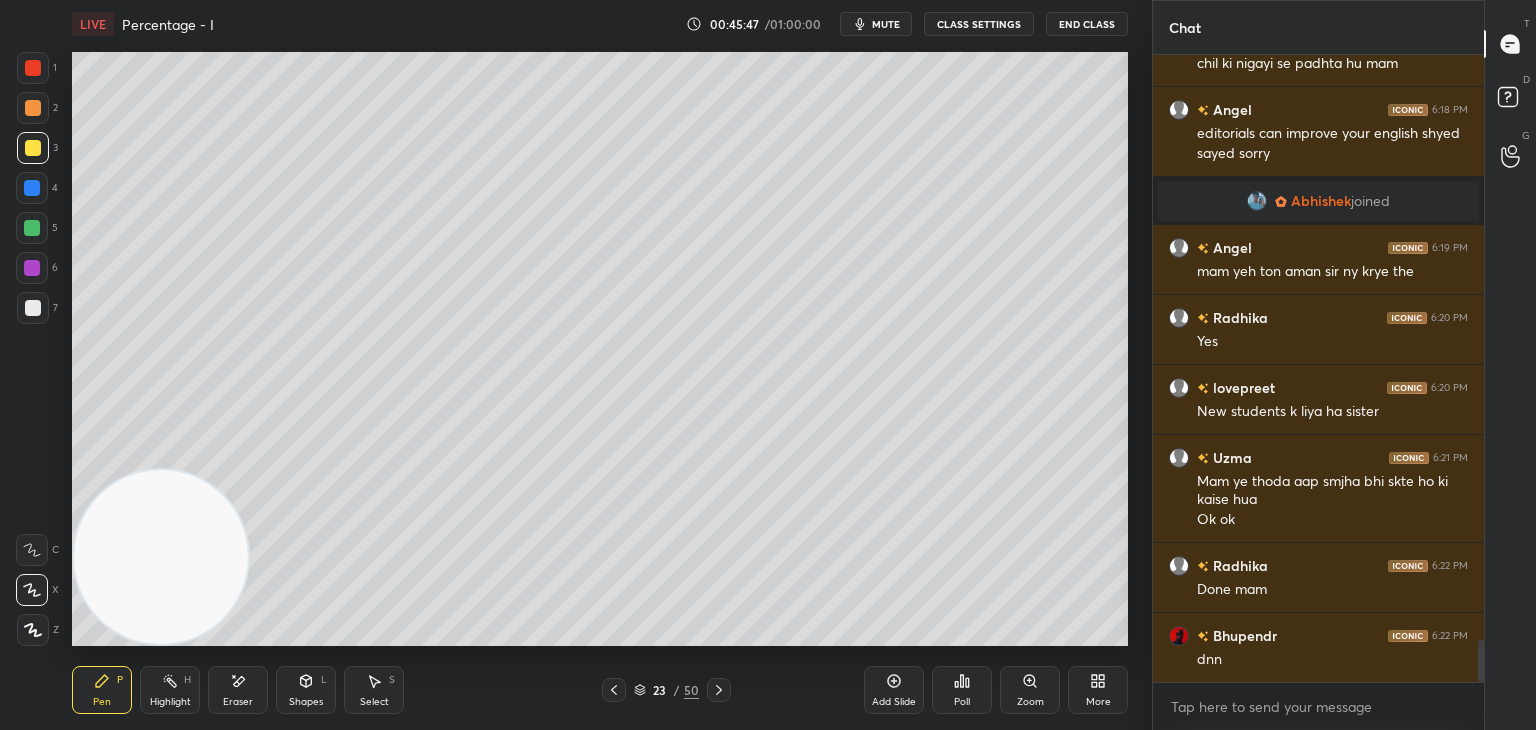 click 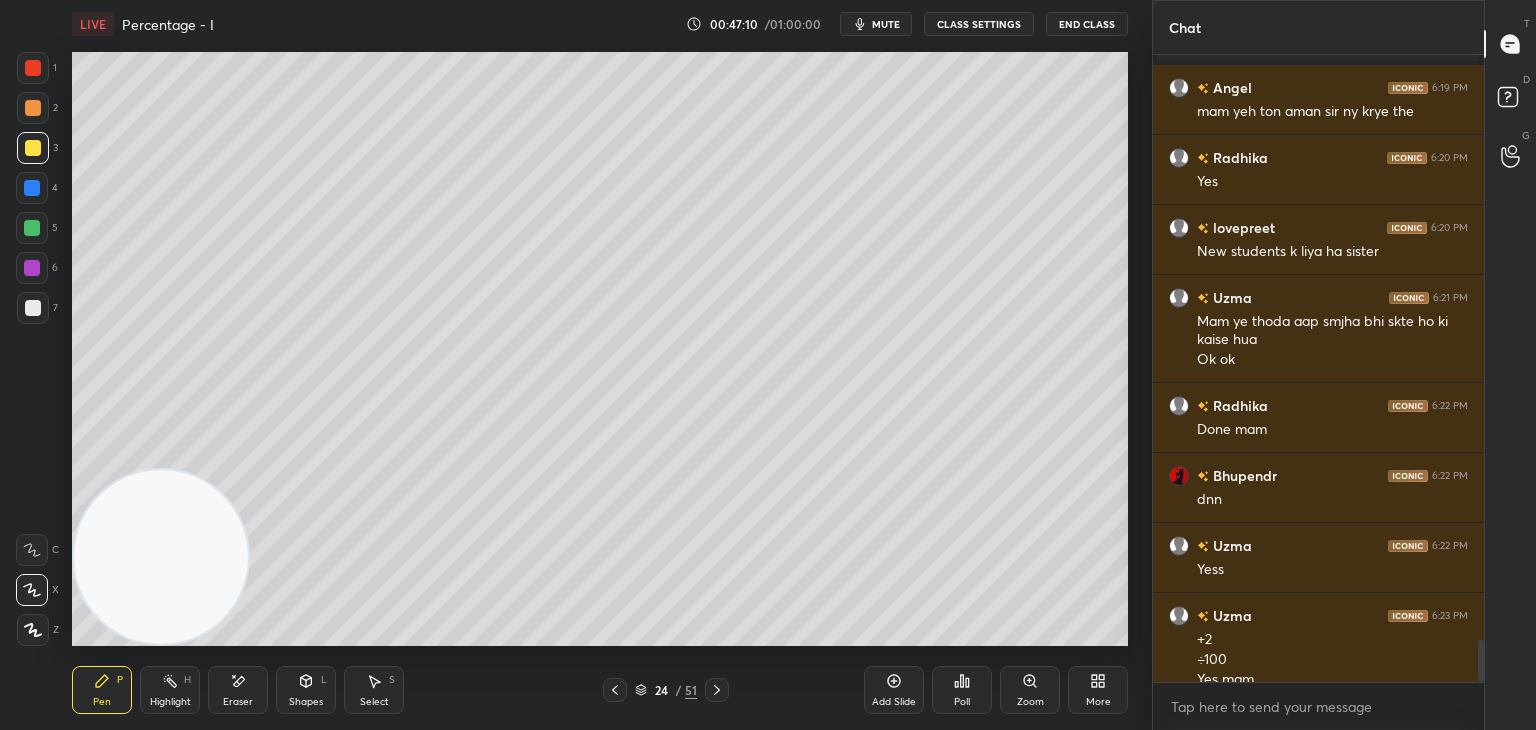 scroll, scrollTop: 8848, scrollLeft: 0, axis: vertical 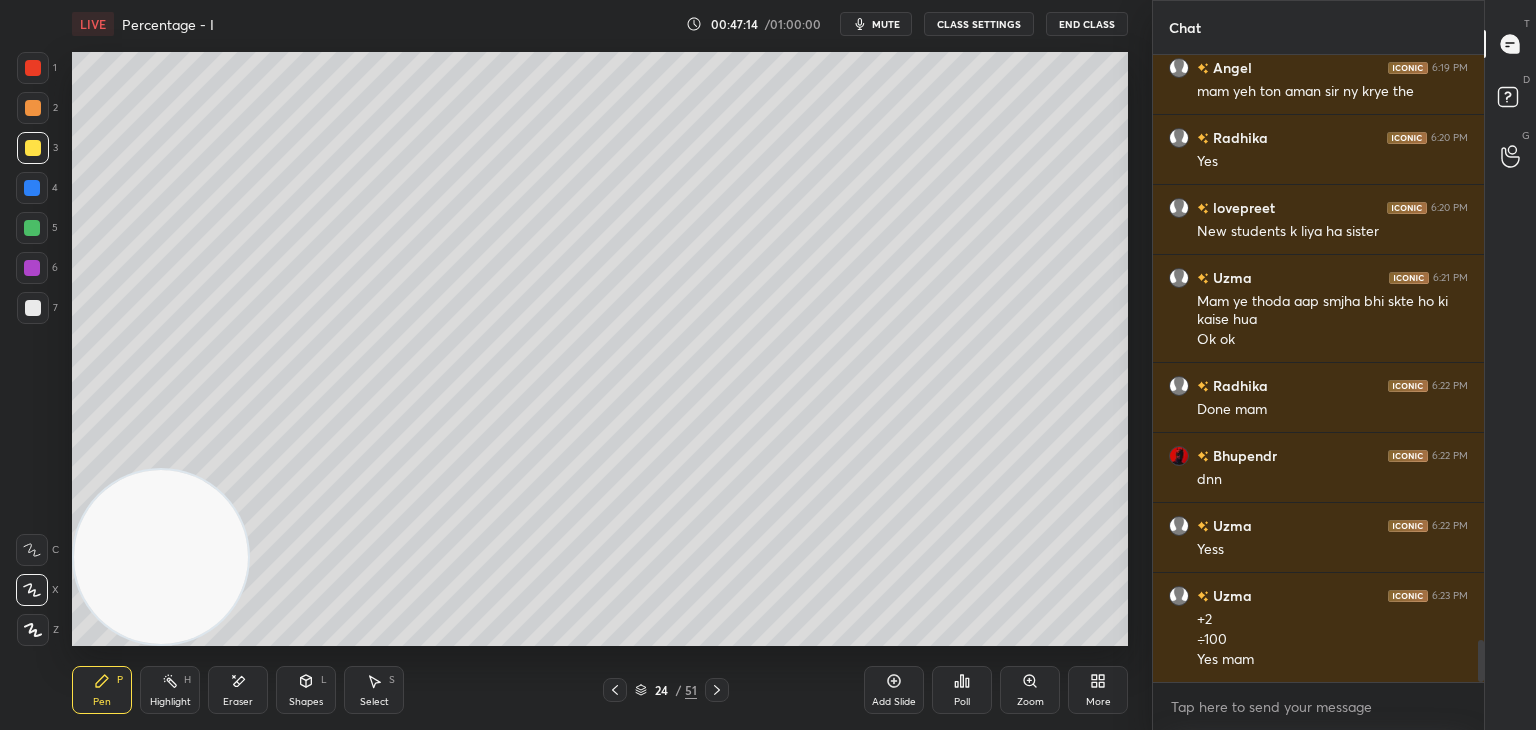 click at bounding box center (33, 308) 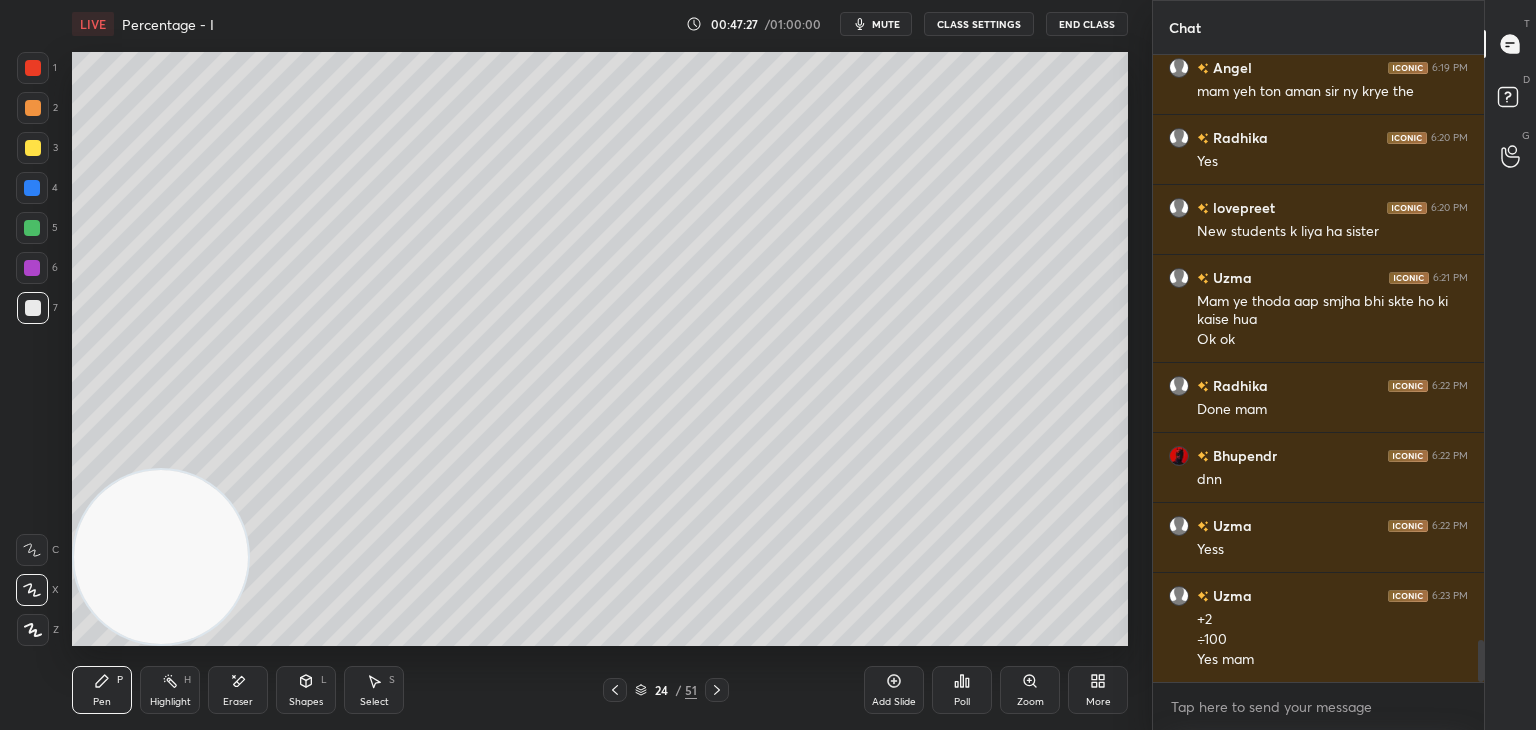 click 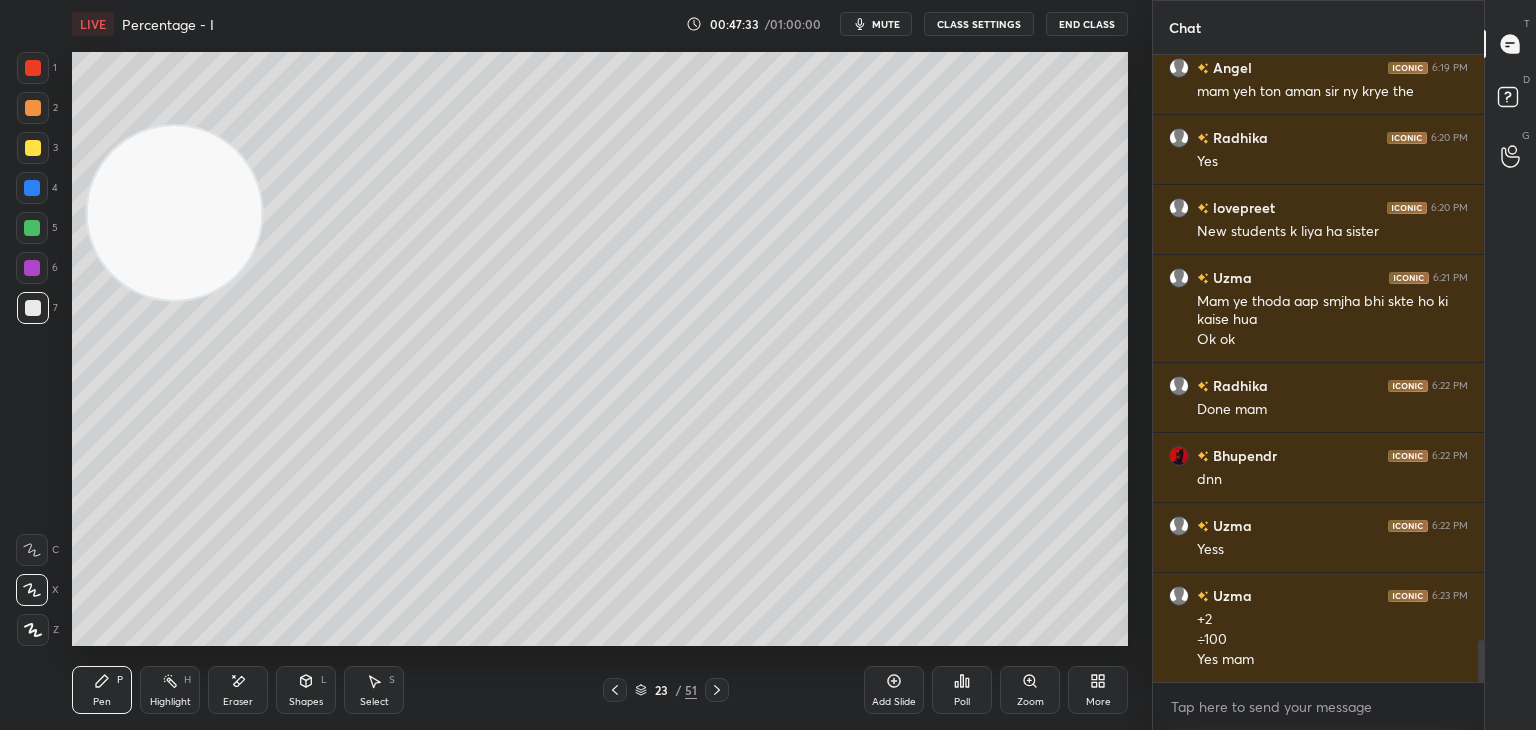 click 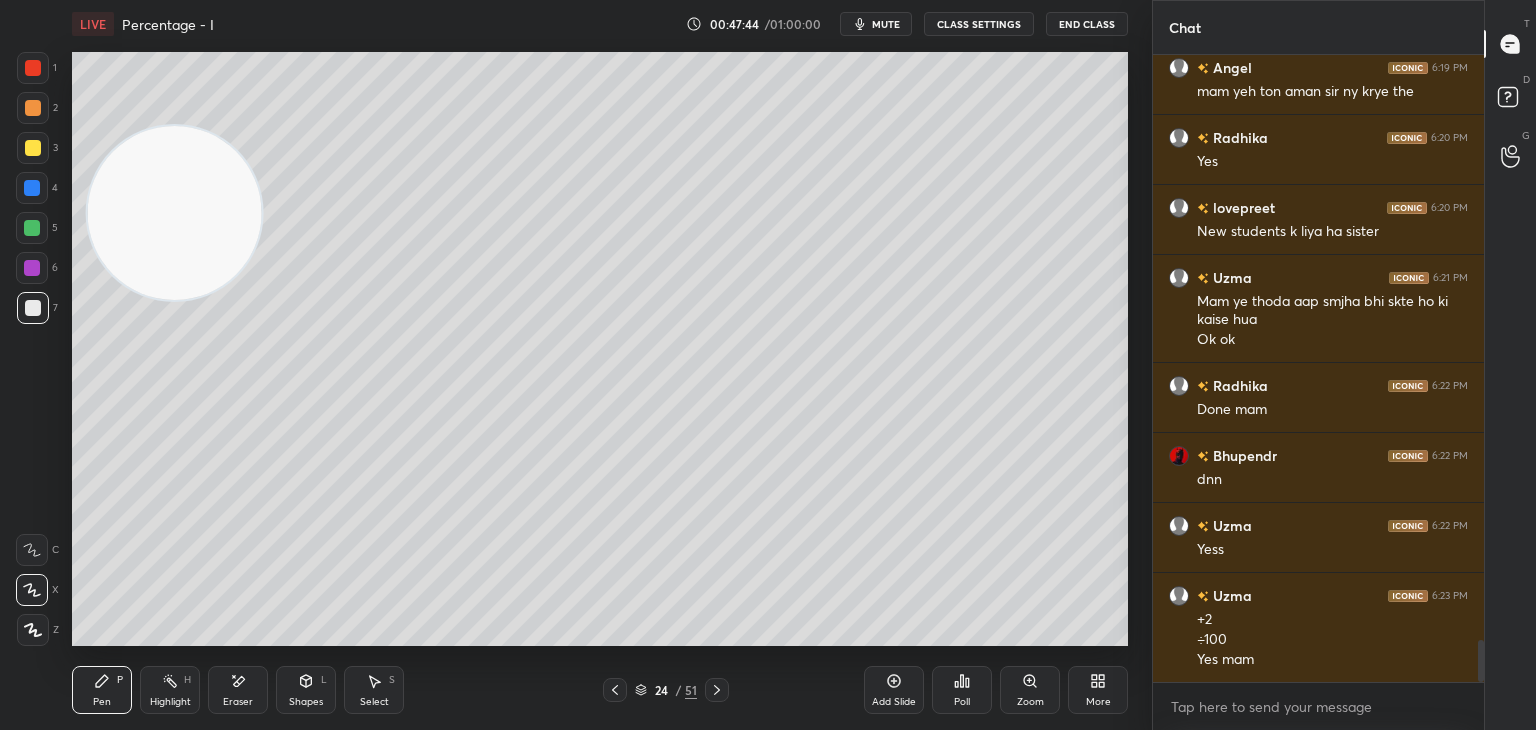 click 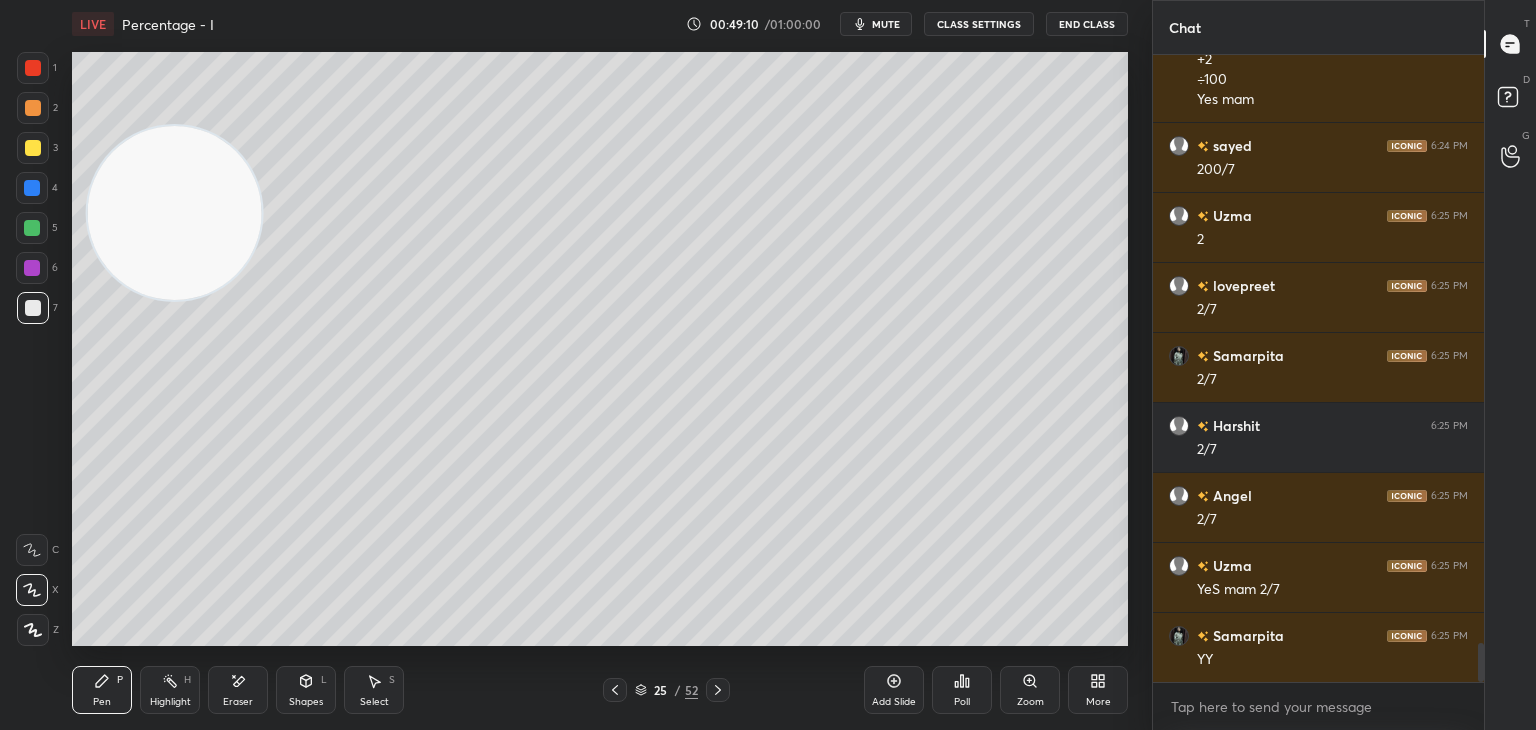 scroll, scrollTop: 9478, scrollLeft: 0, axis: vertical 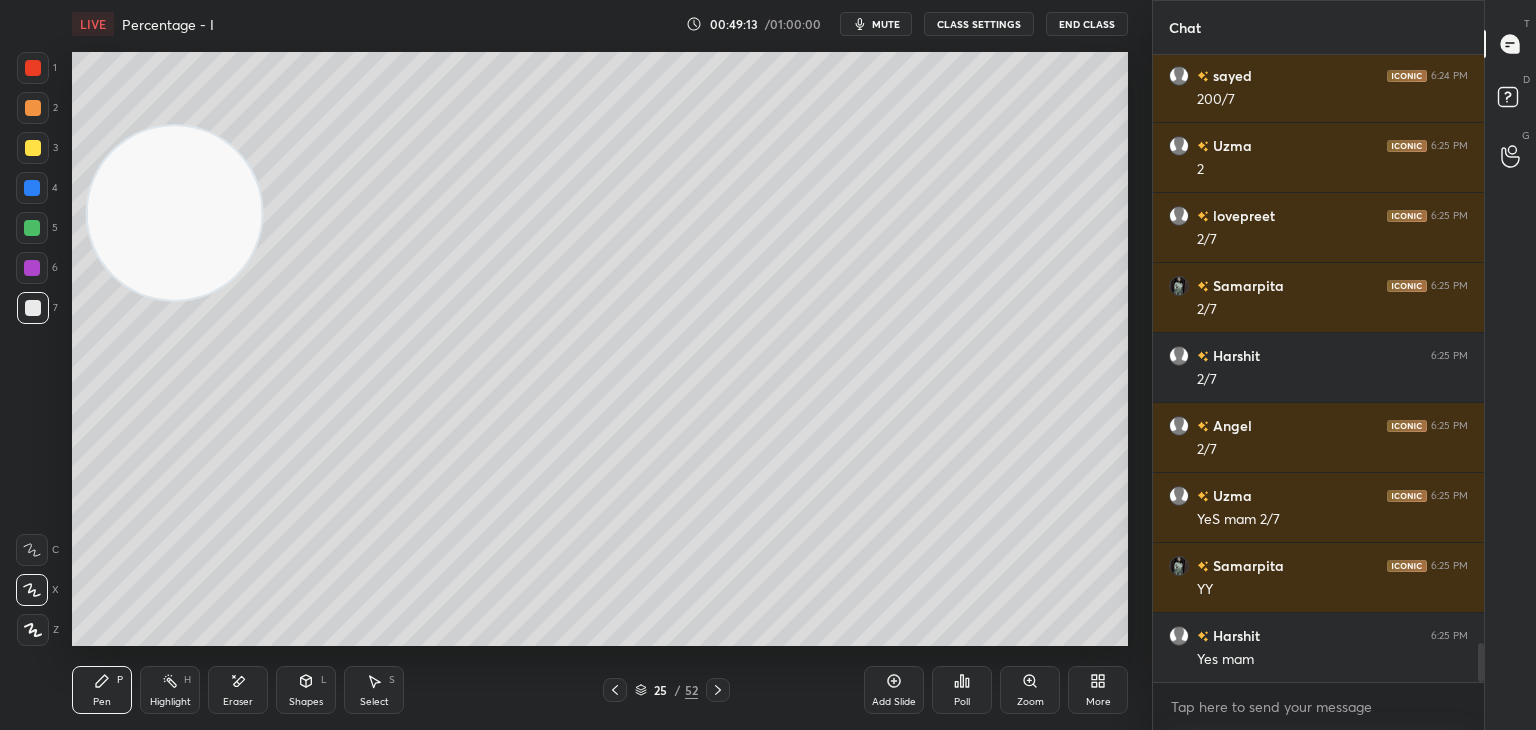 click 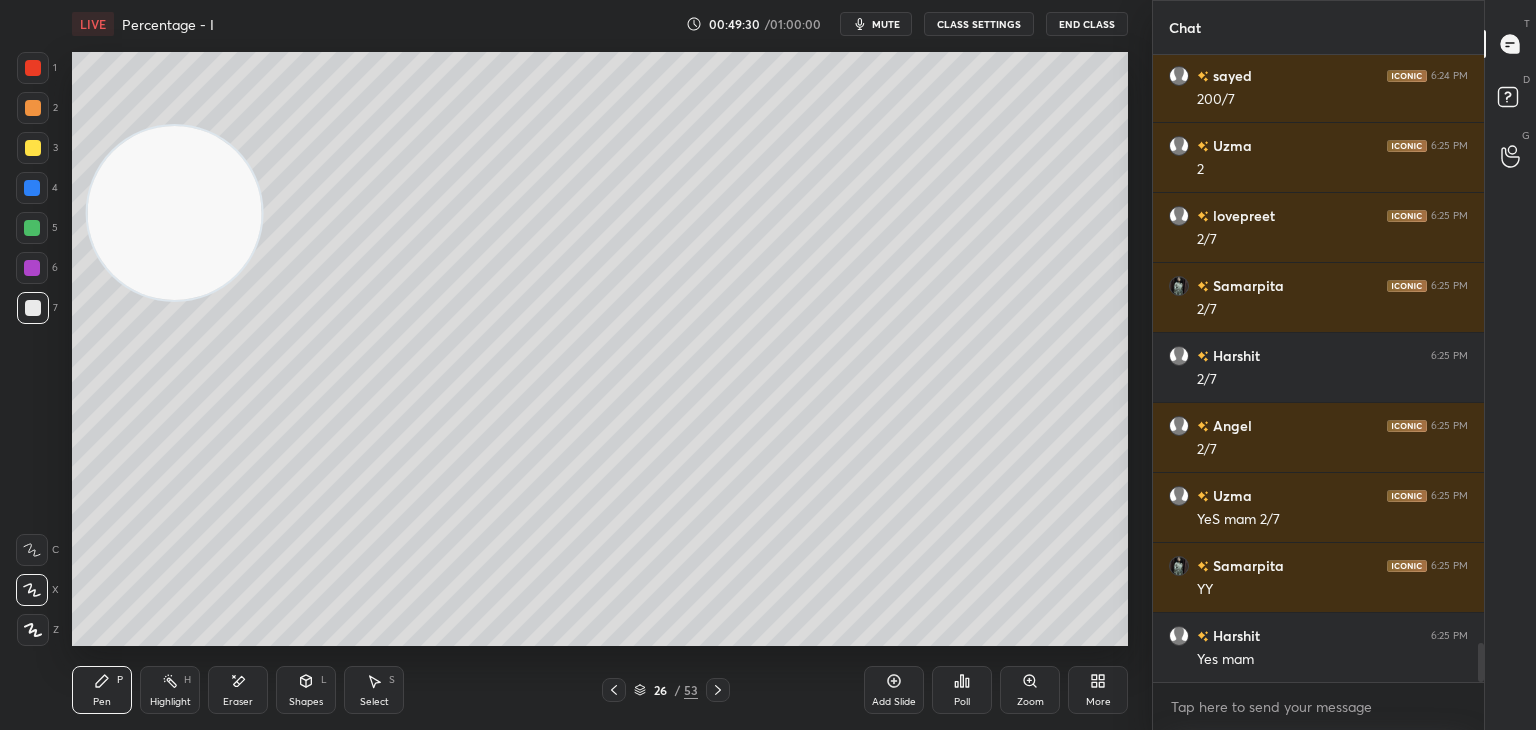 click on "mute" at bounding box center [886, 24] 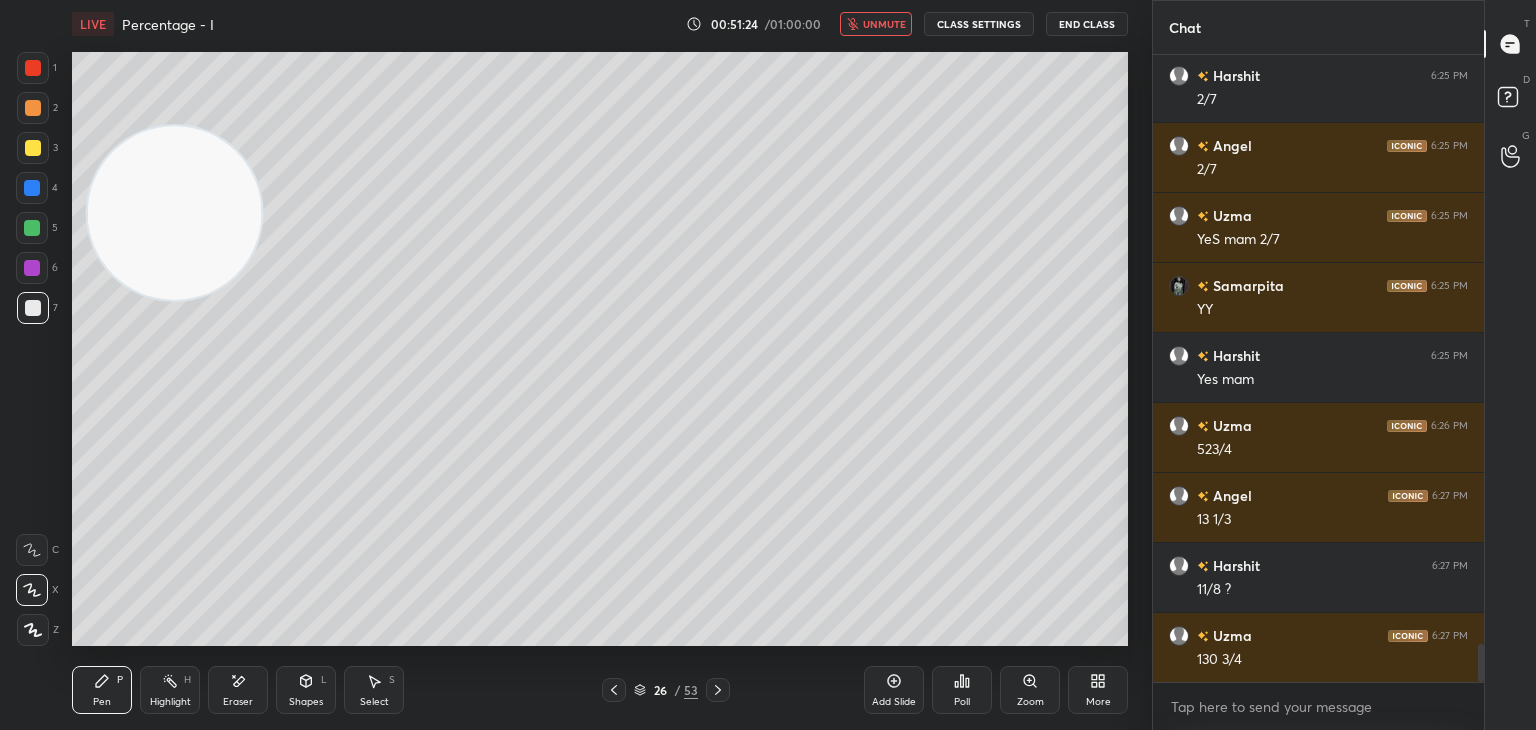 scroll, scrollTop: 9828, scrollLeft: 0, axis: vertical 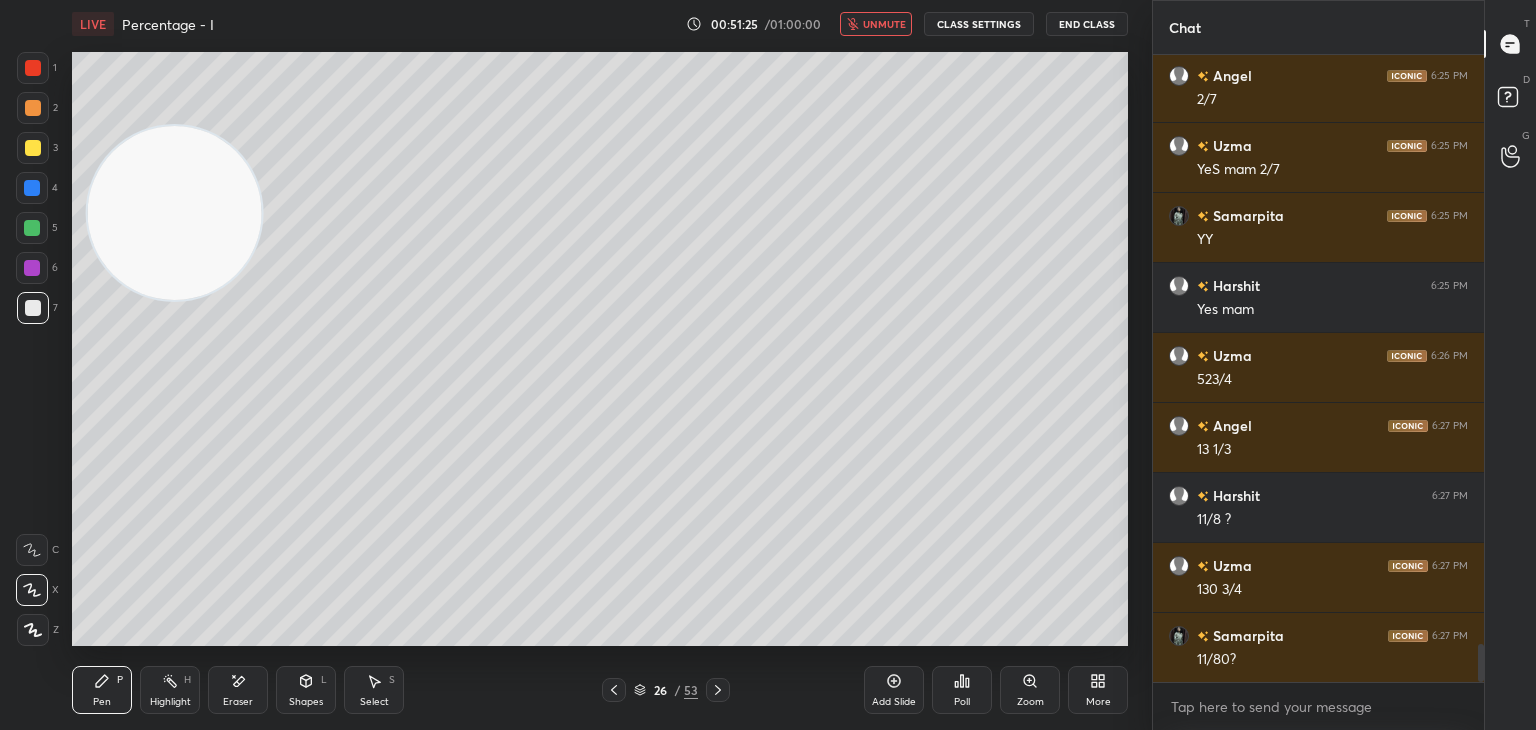 click on "unmute" at bounding box center (884, 24) 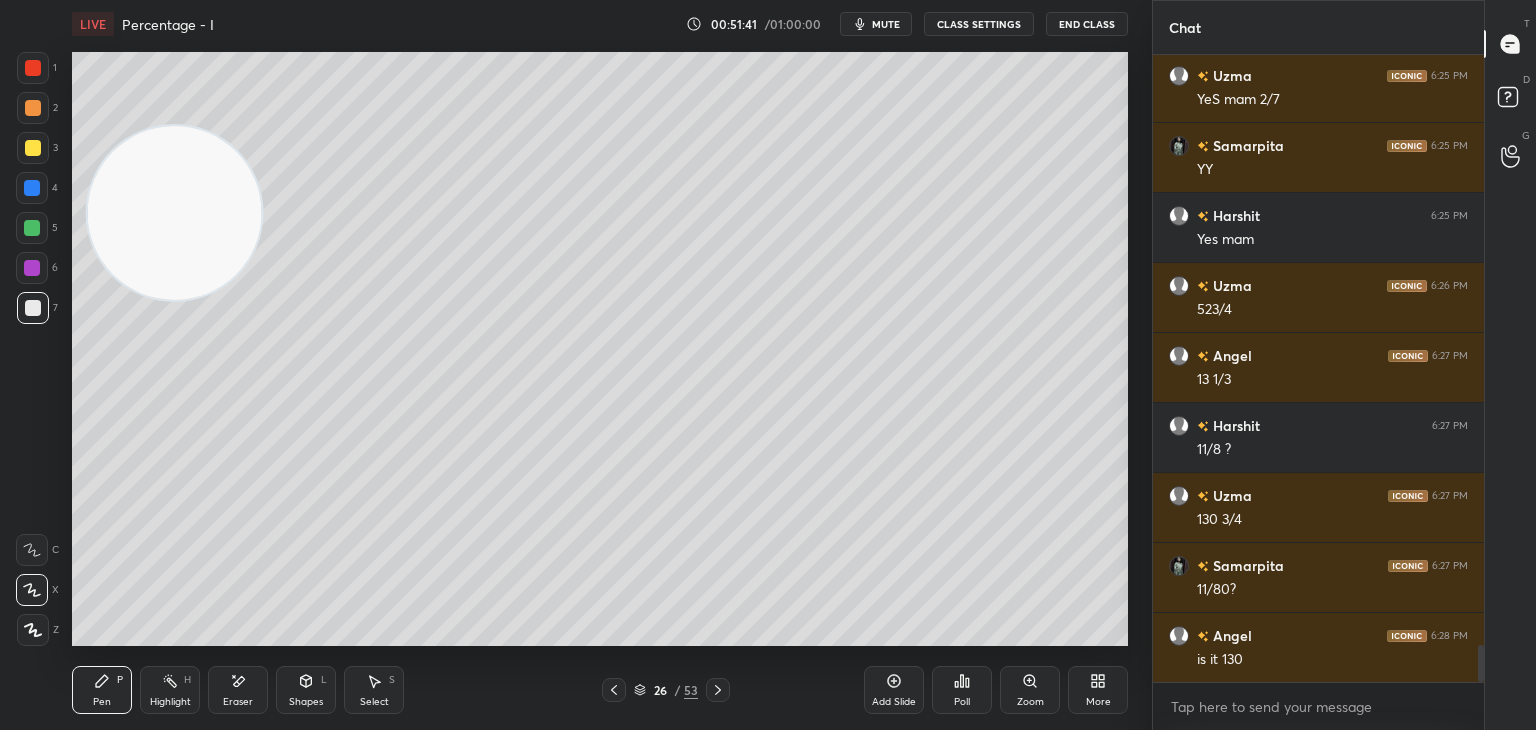 scroll, scrollTop: 9968, scrollLeft: 0, axis: vertical 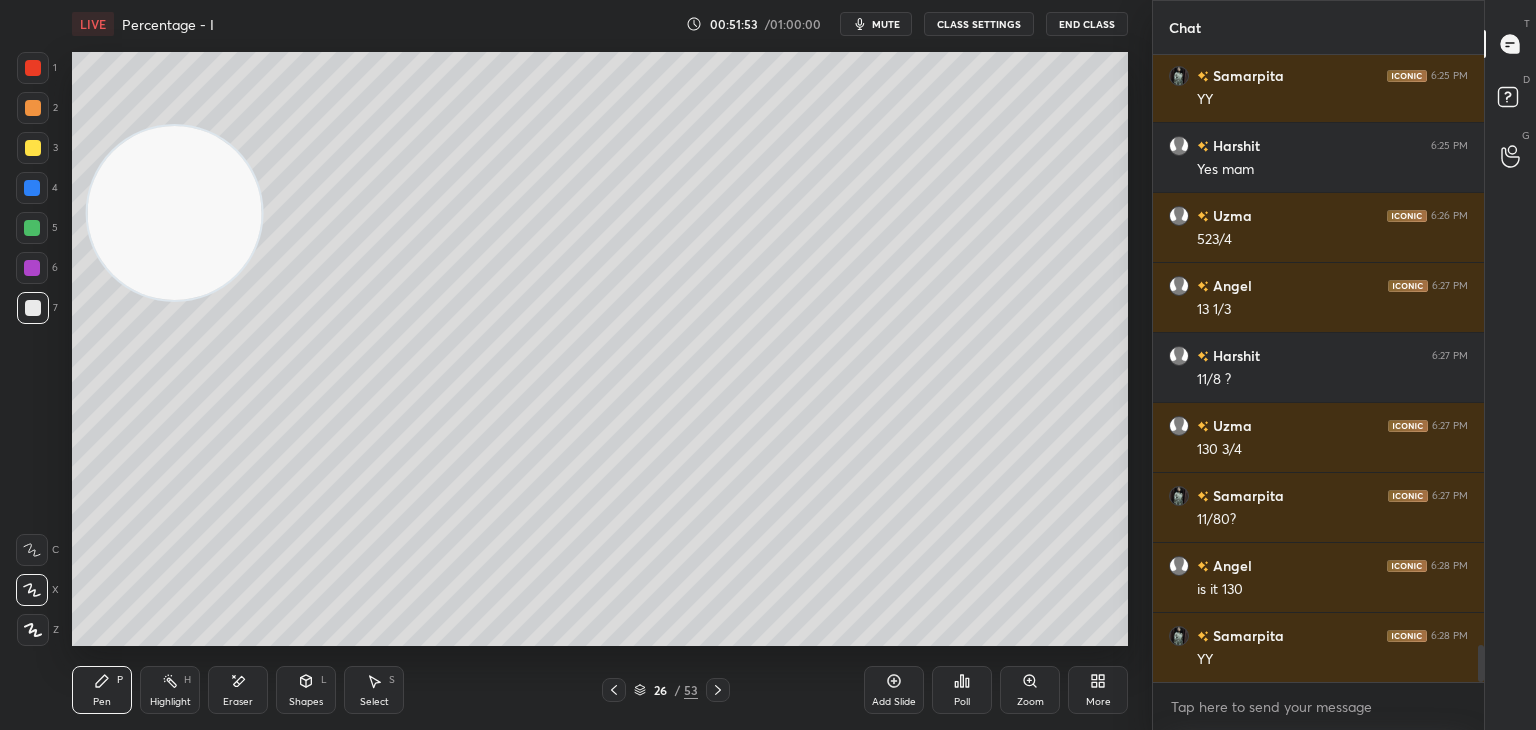 click 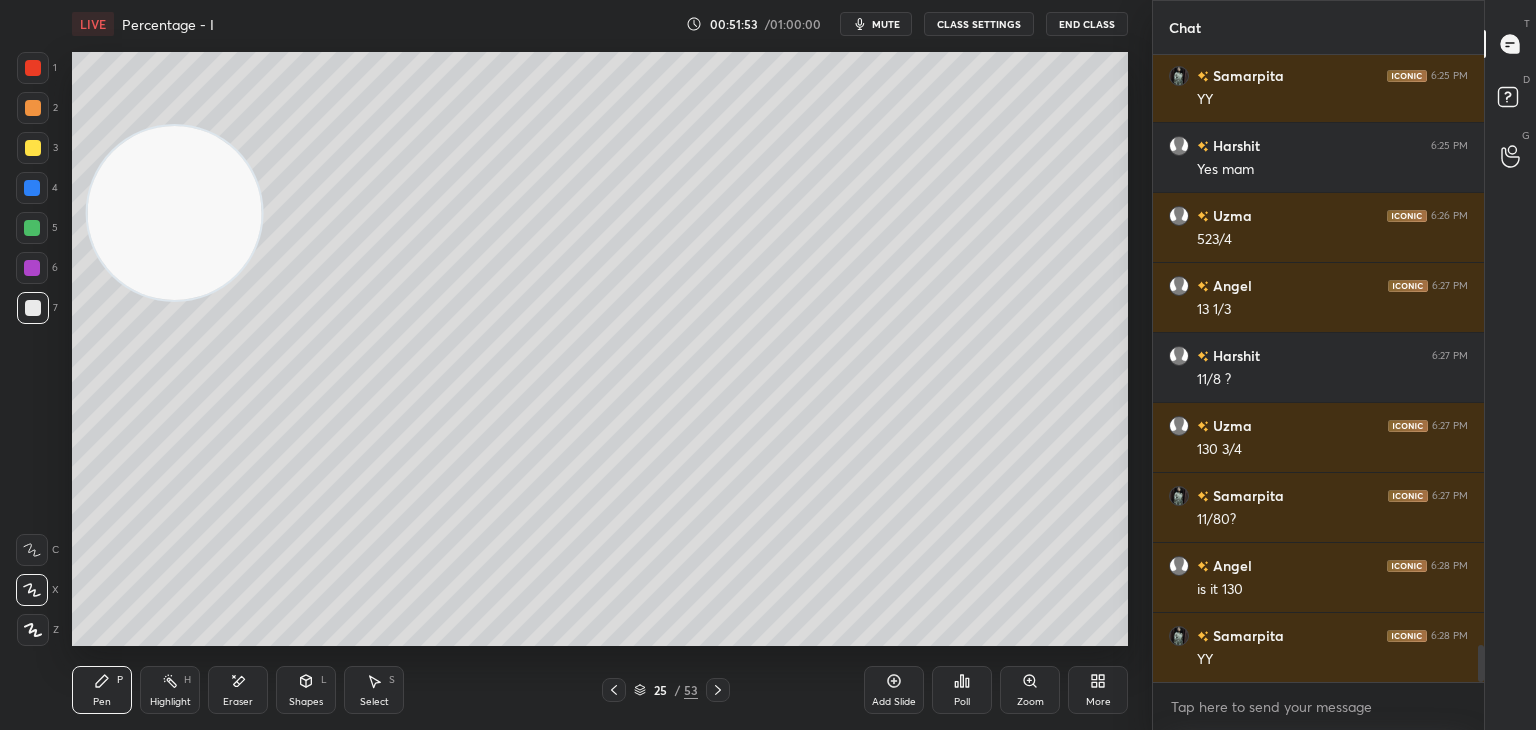 click 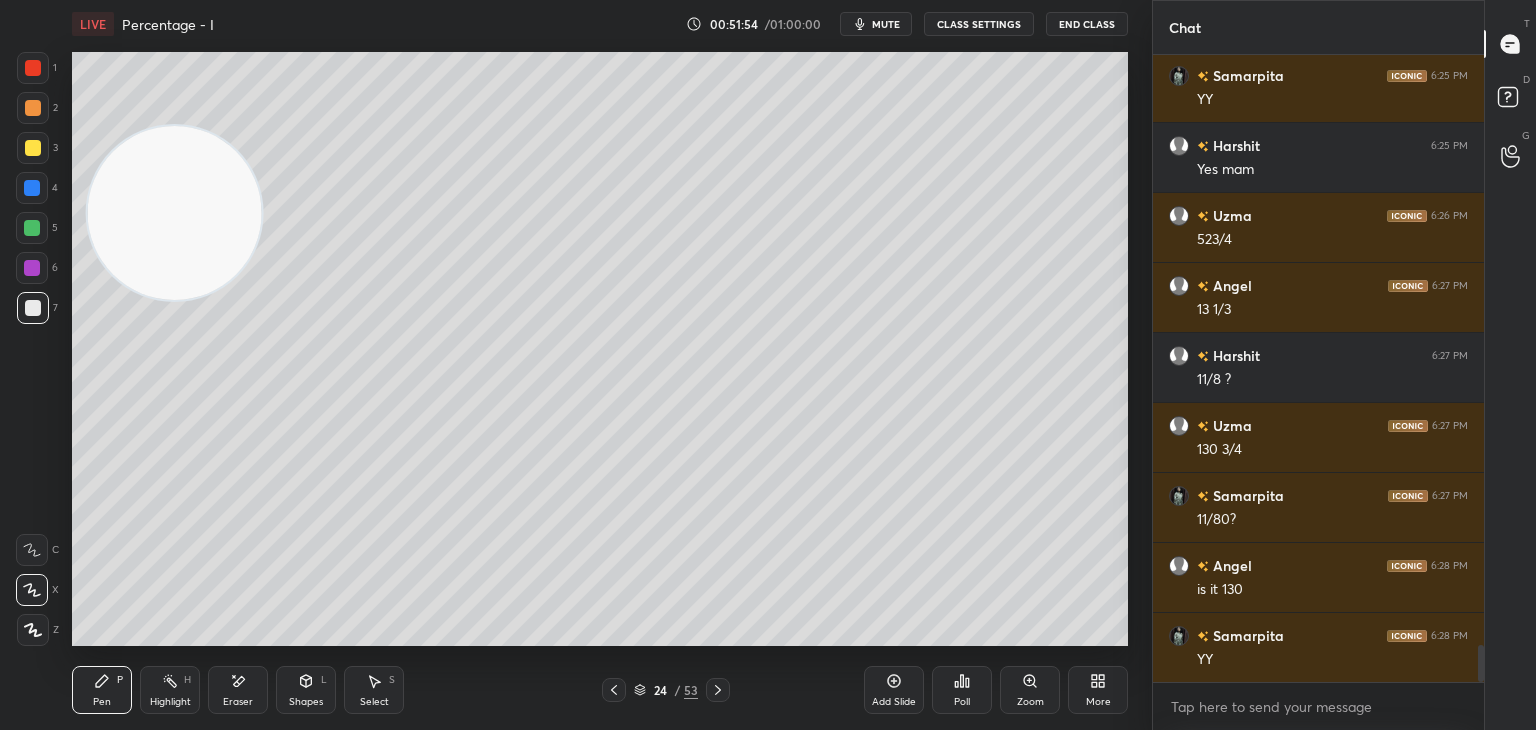 click 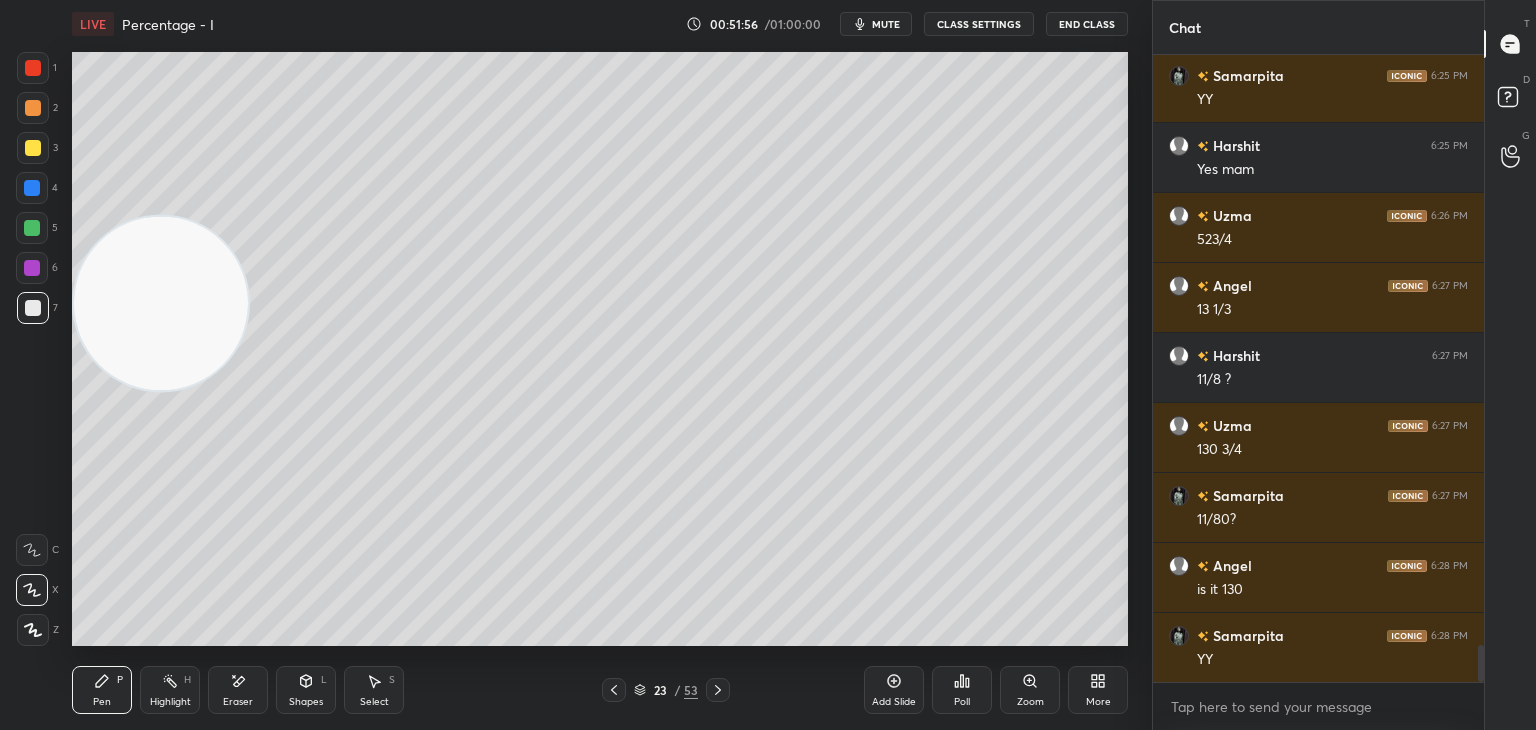 click 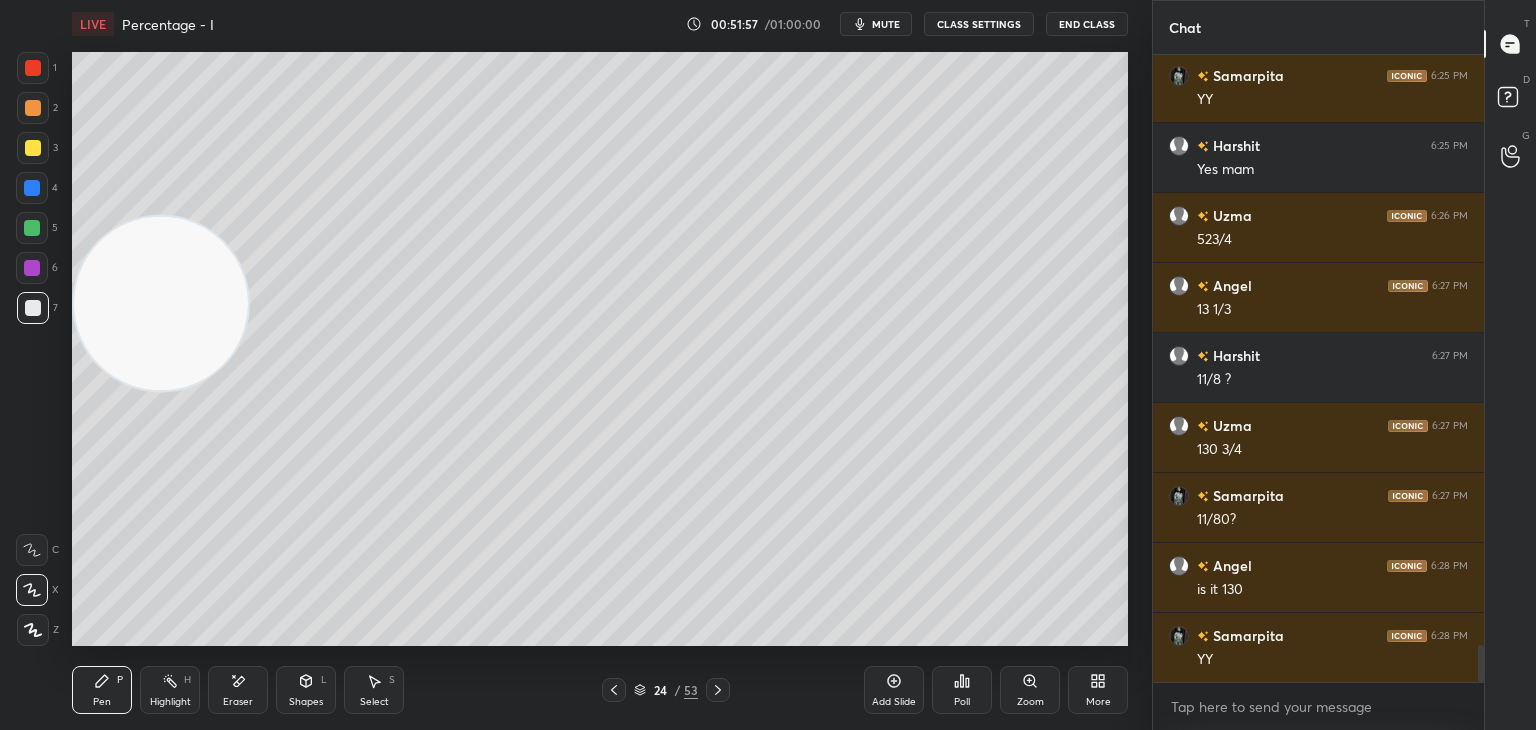 click at bounding box center [718, 690] 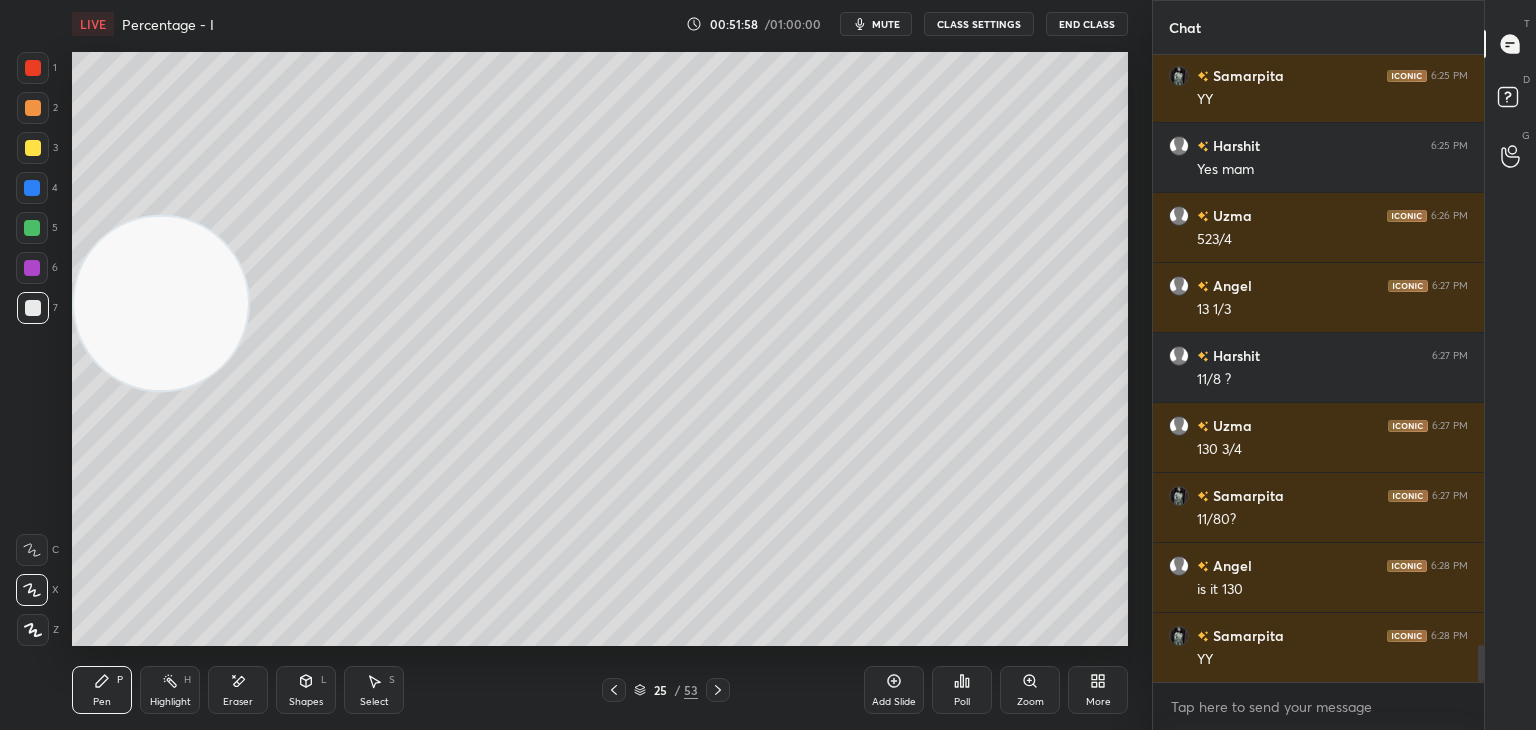click 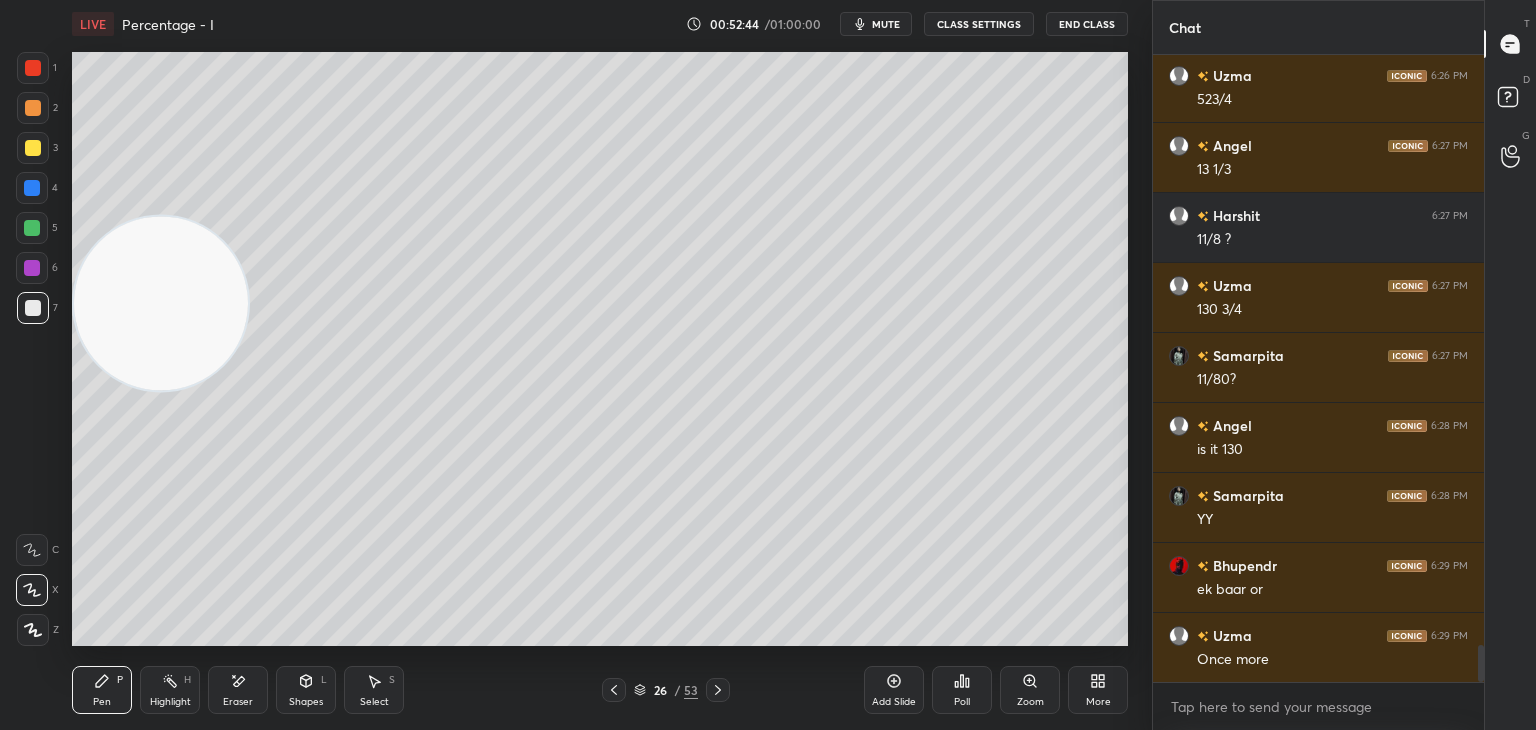 scroll, scrollTop: 10178, scrollLeft: 0, axis: vertical 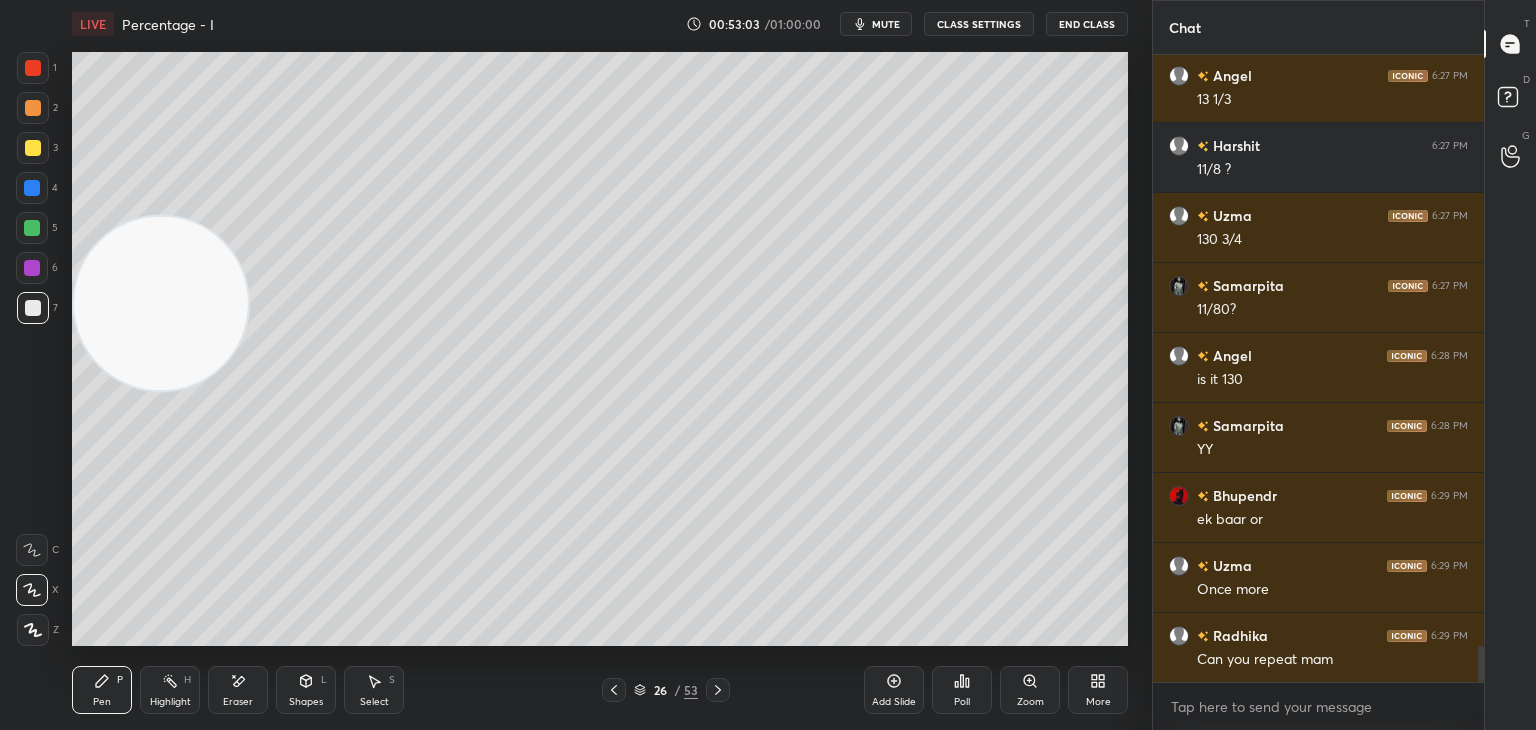 click 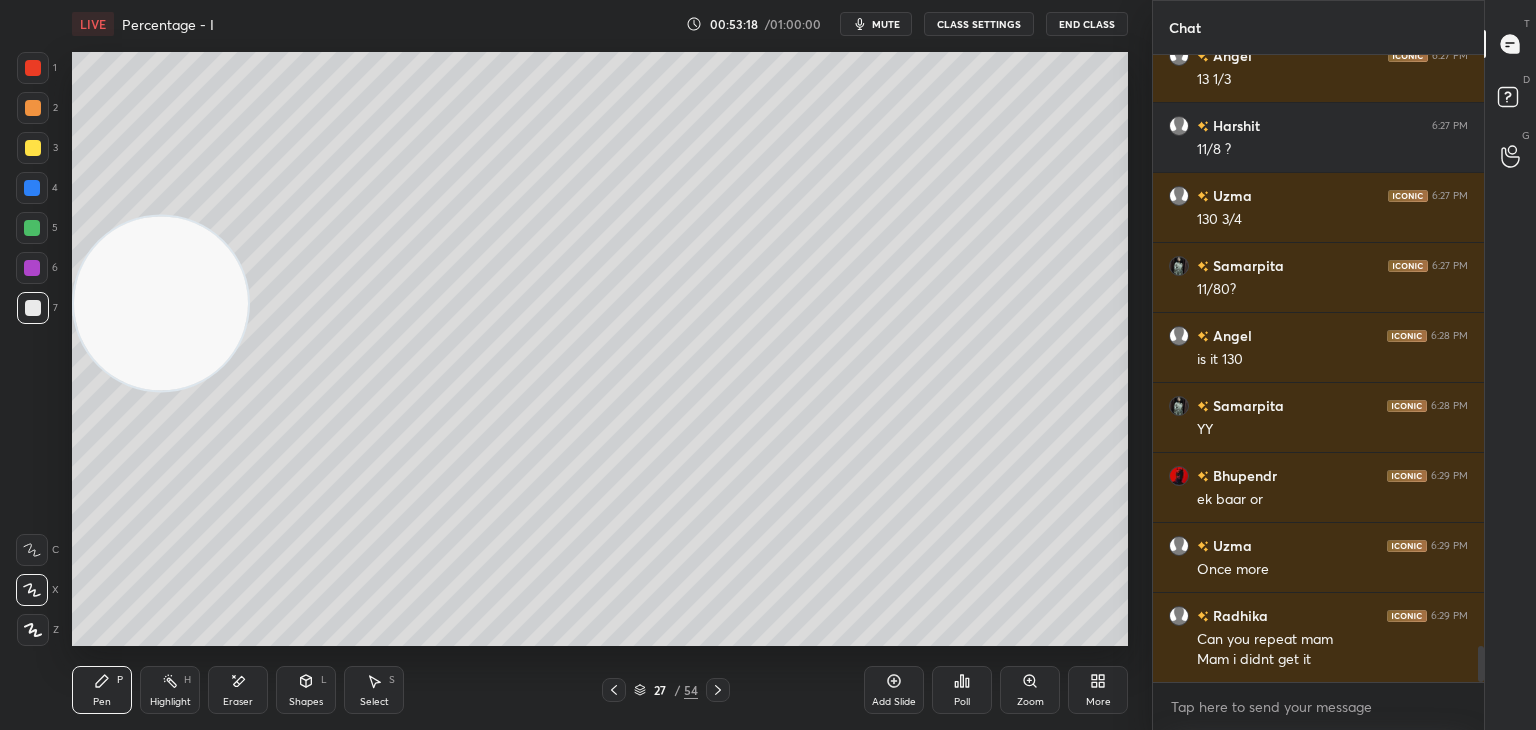 scroll, scrollTop: 10268, scrollLeft: 0, axis: vertical 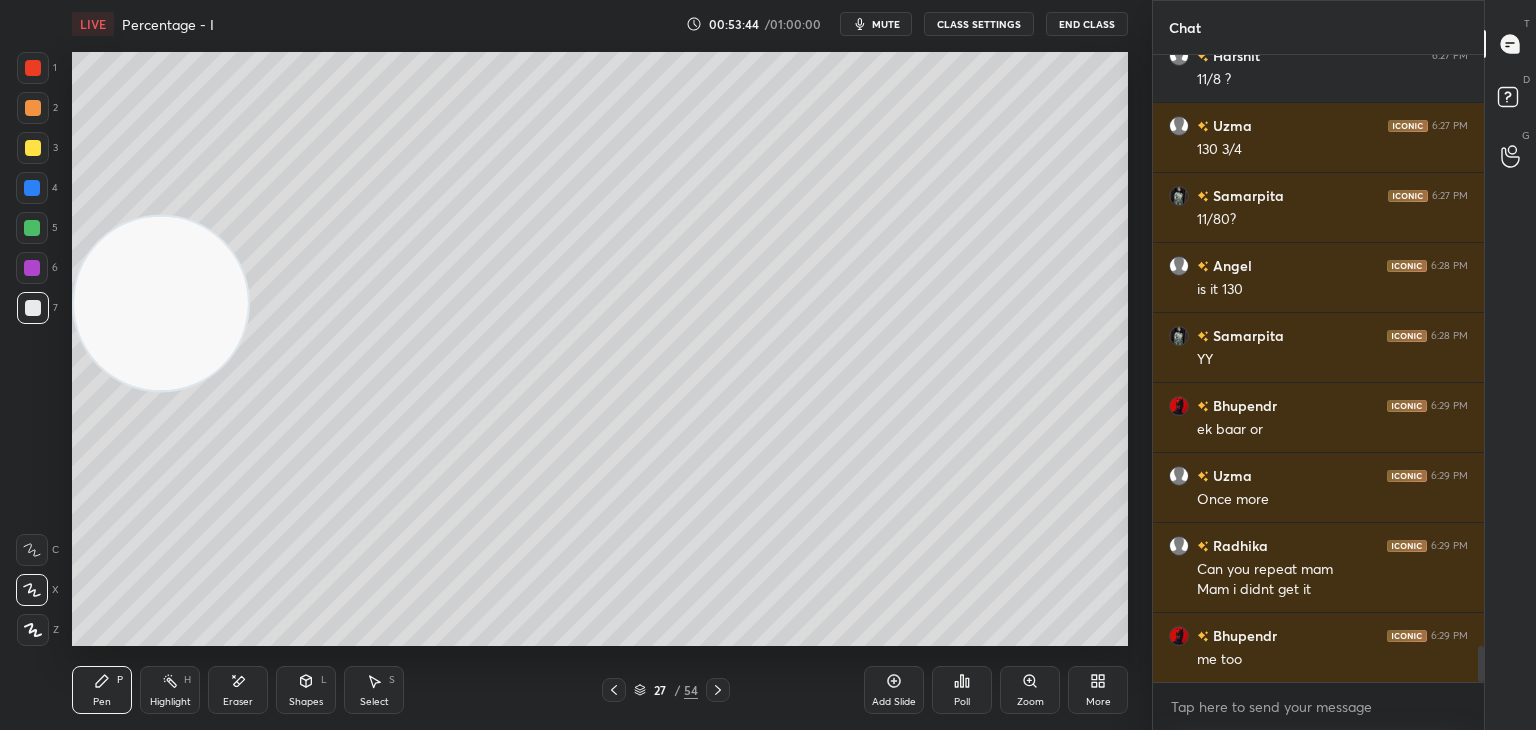 click 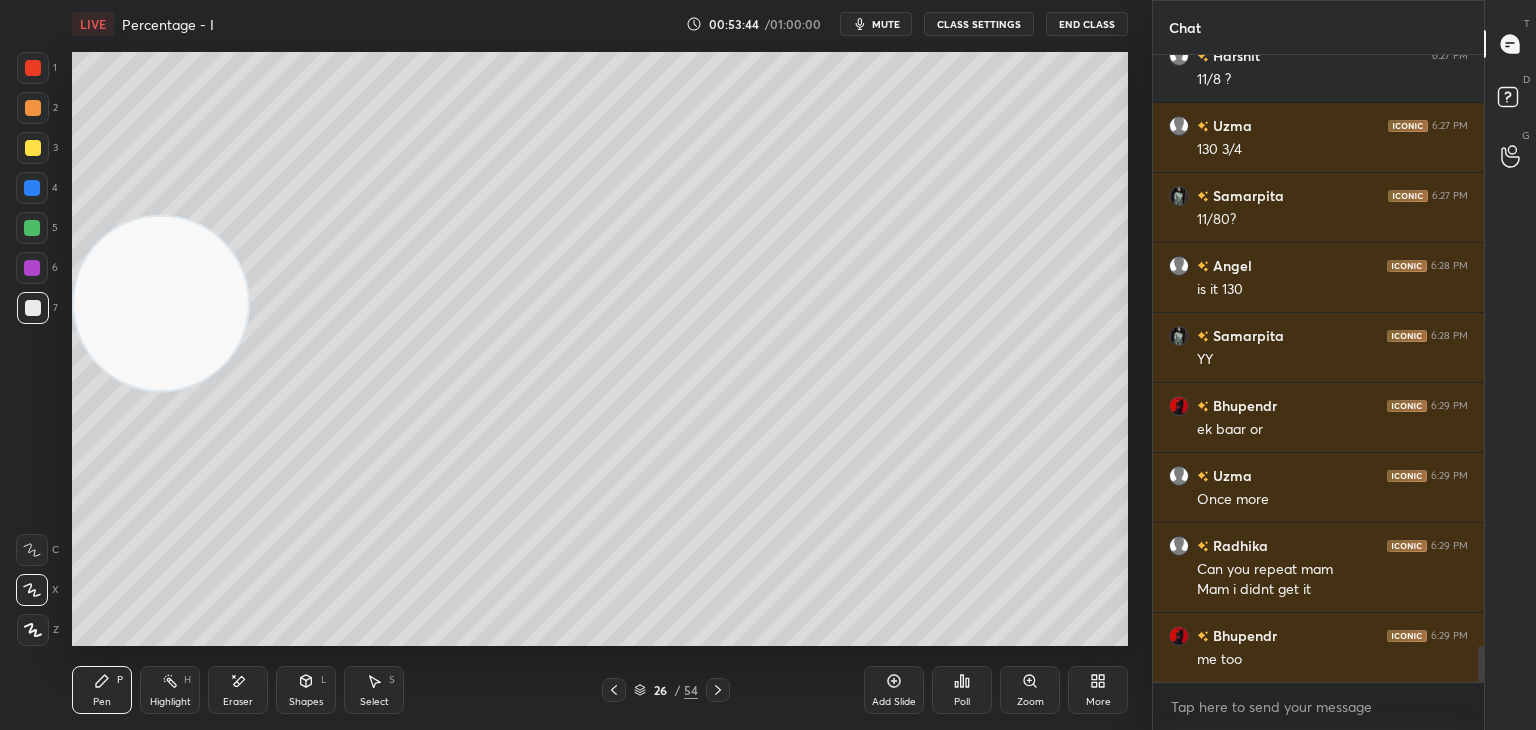 scroll, scrollTop: 10338, scrollLeft: 0, axis: vertical 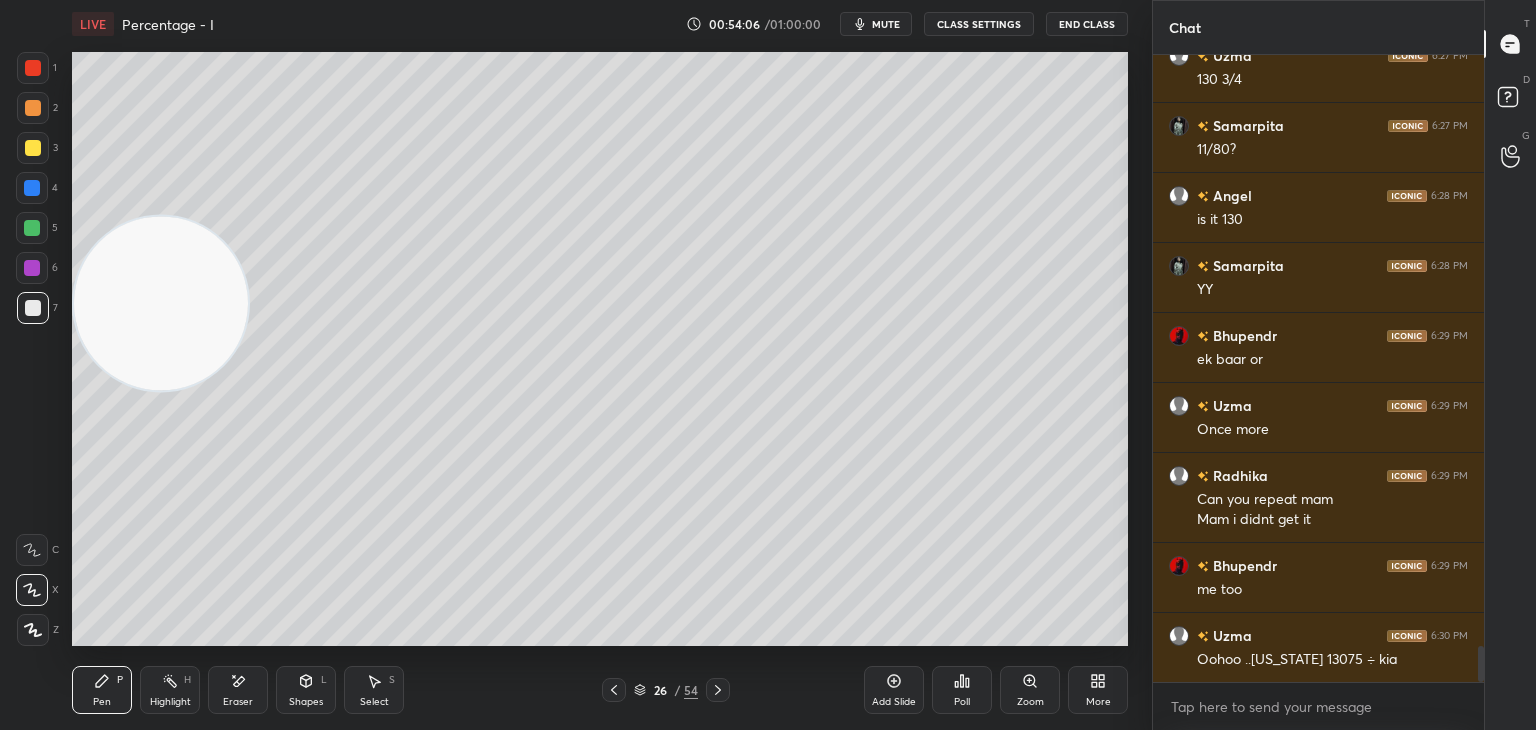 click 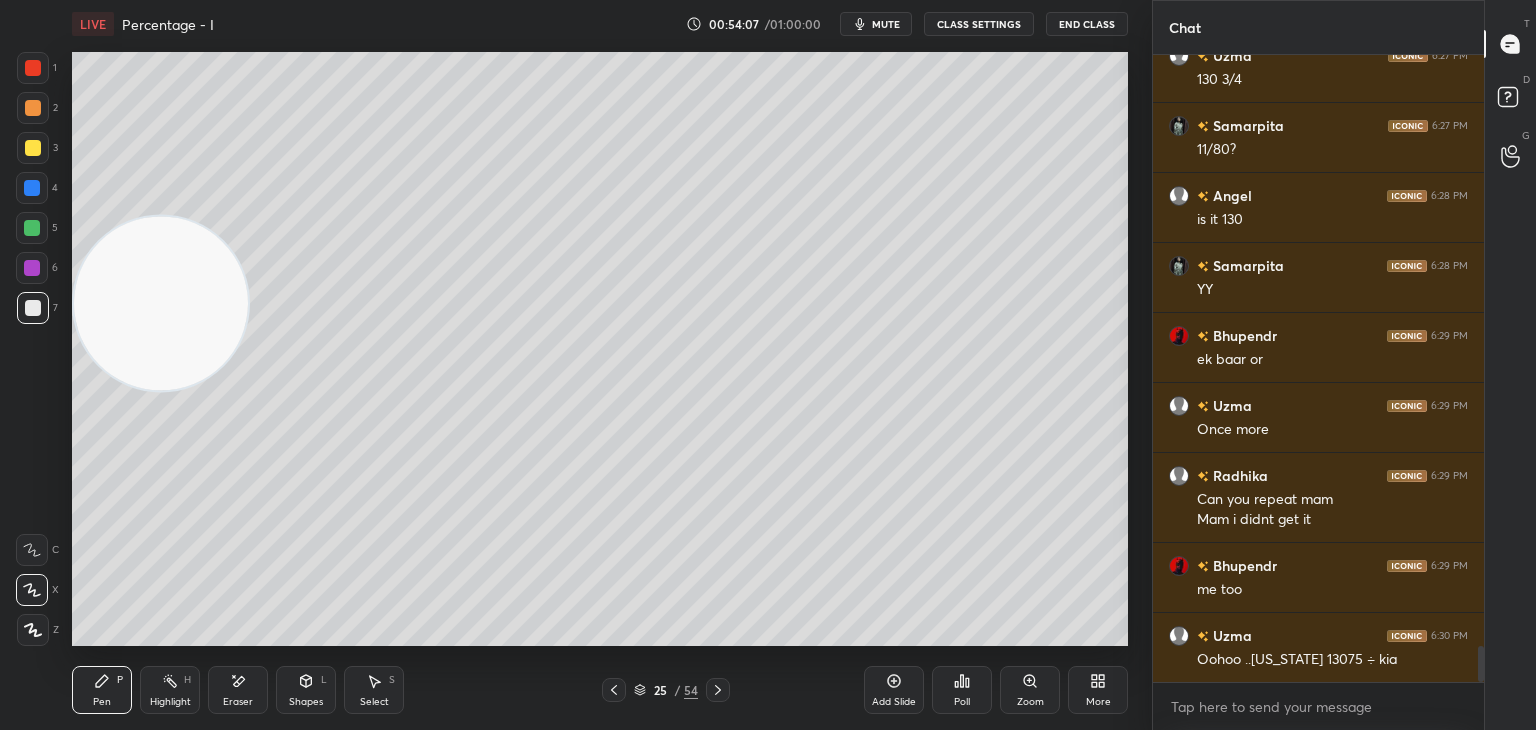 click at bounding box center [614, 690] 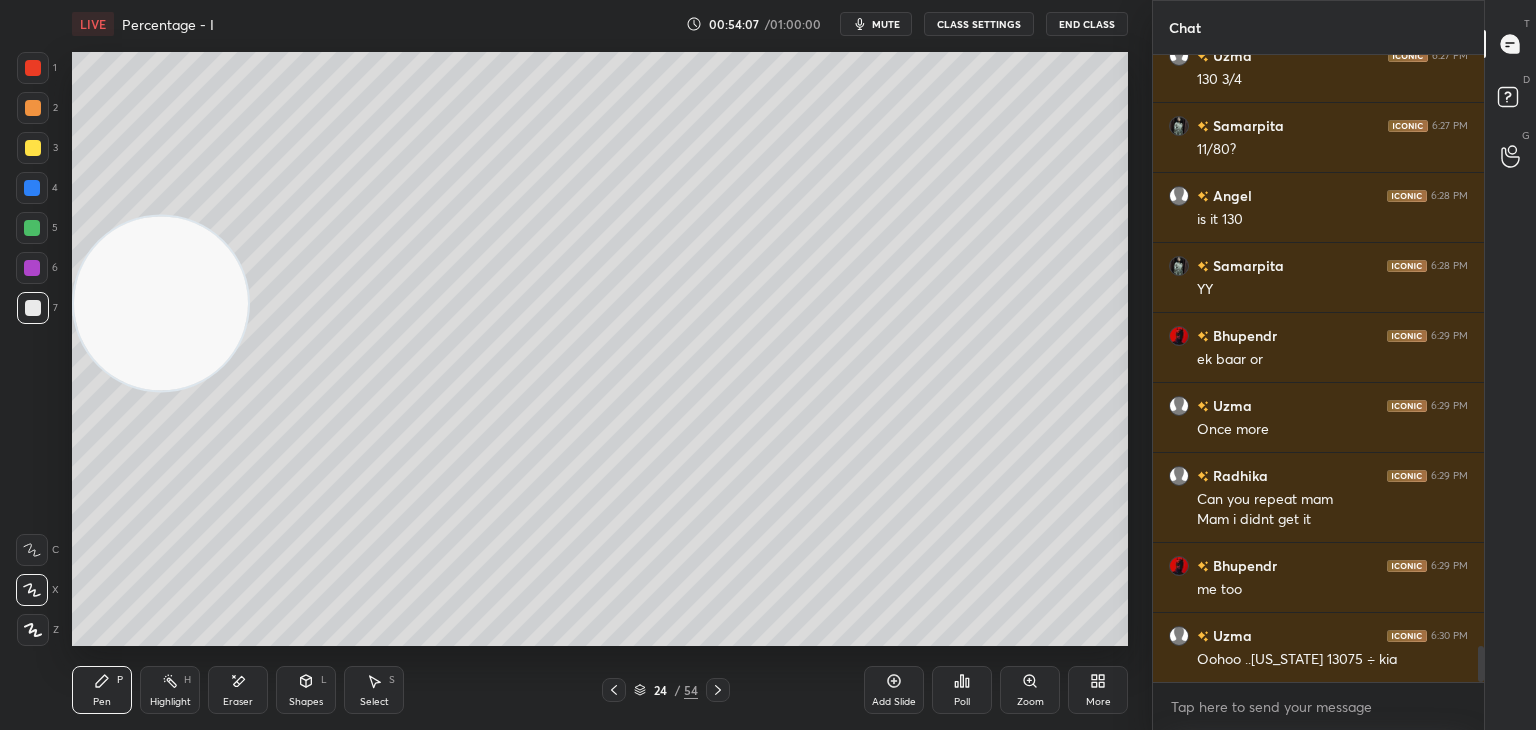 click 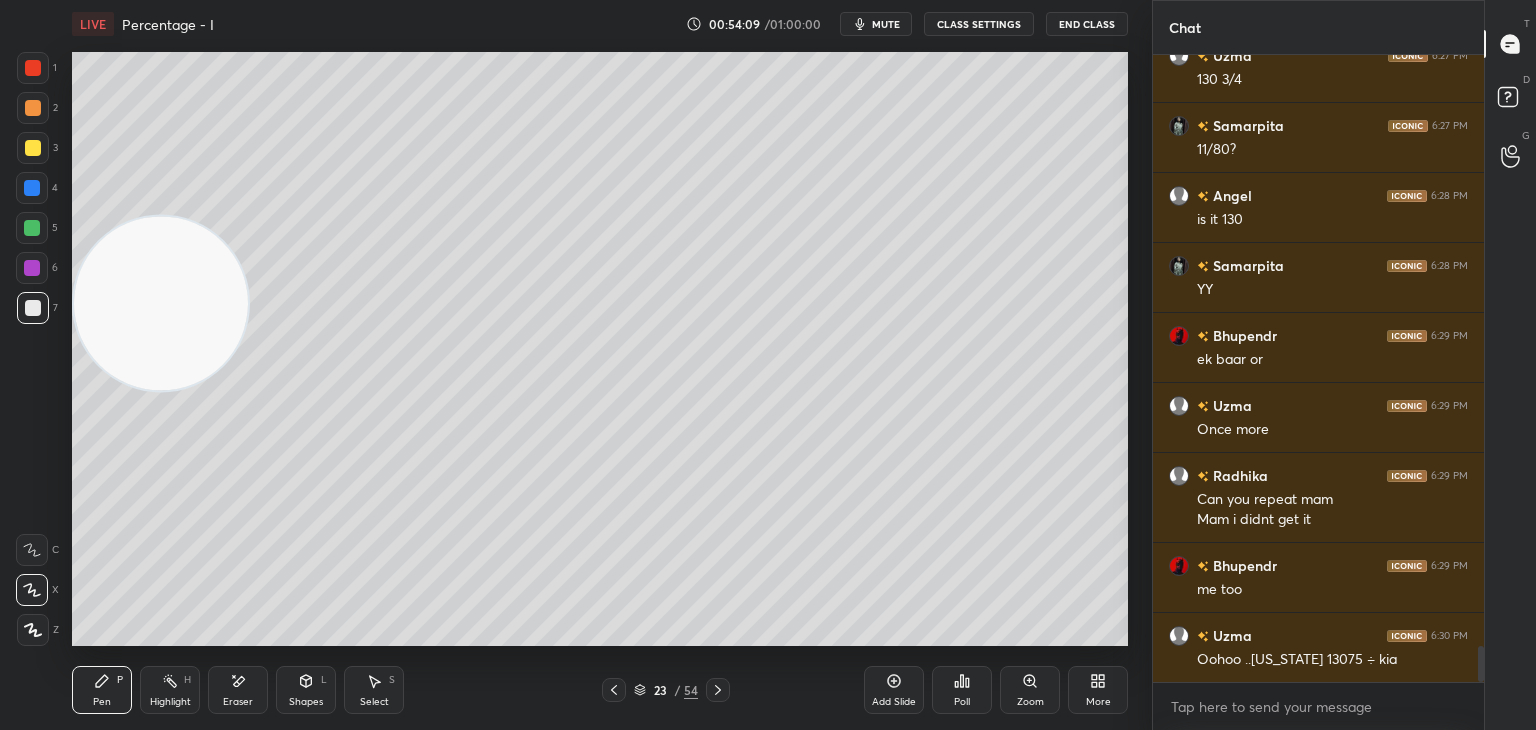 click 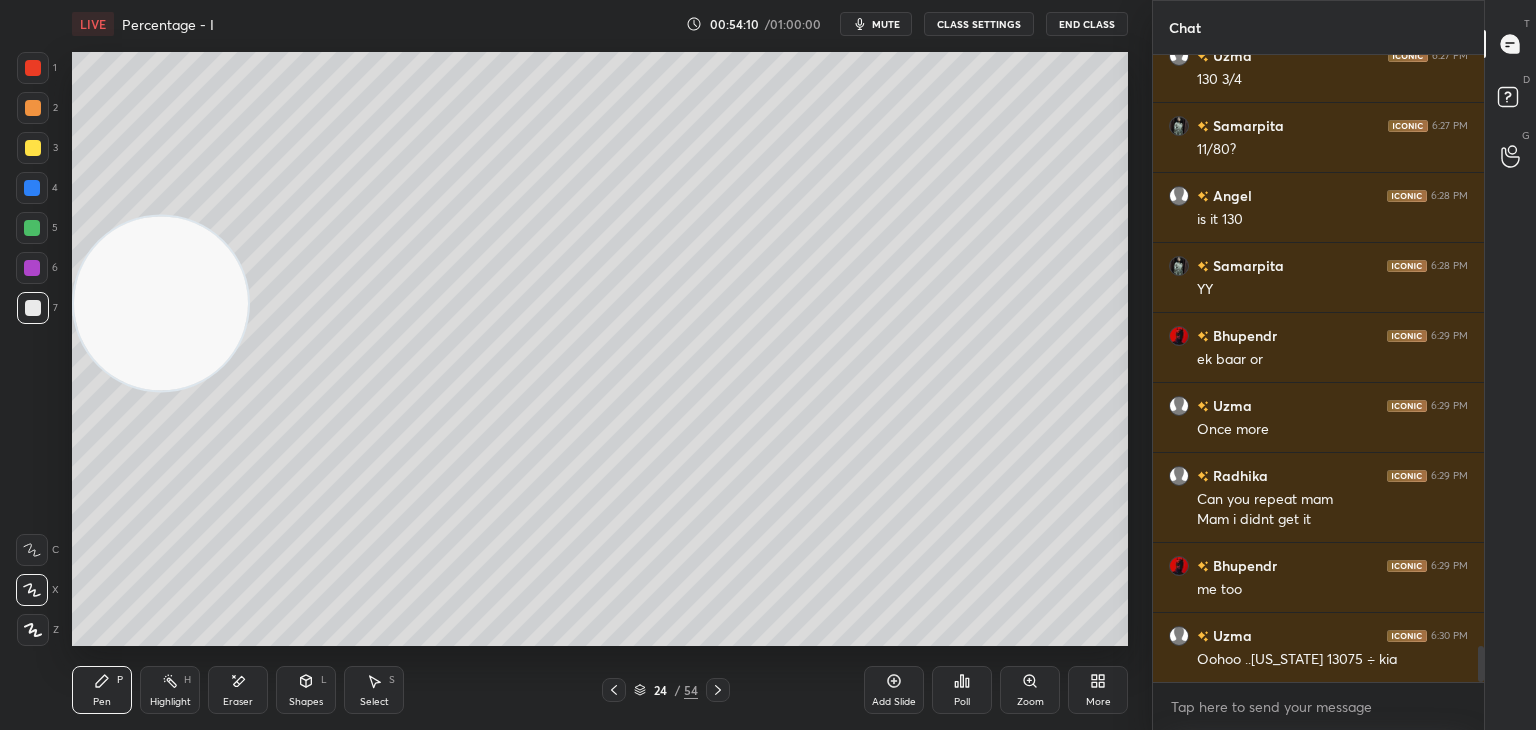 click at bounding box center [718, 690] 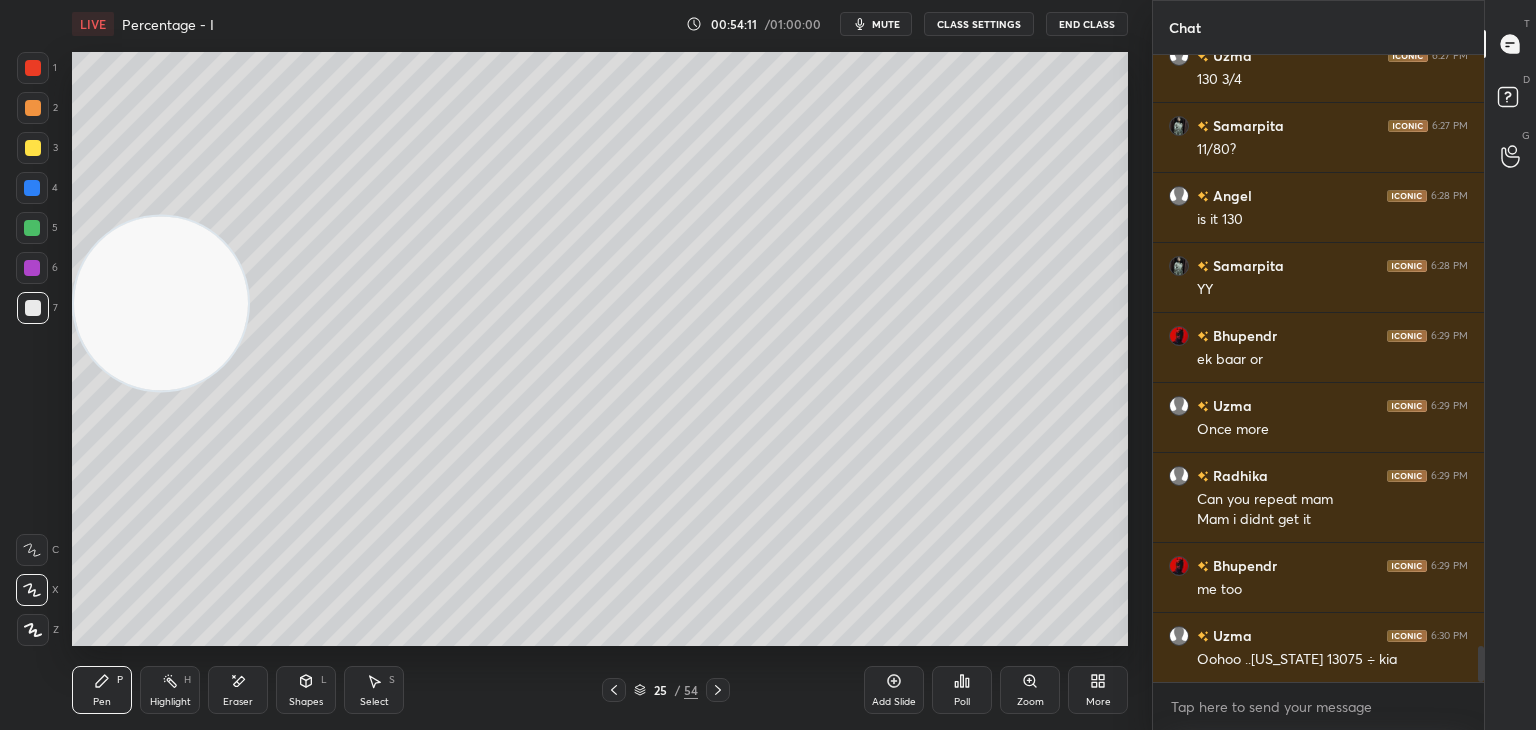click 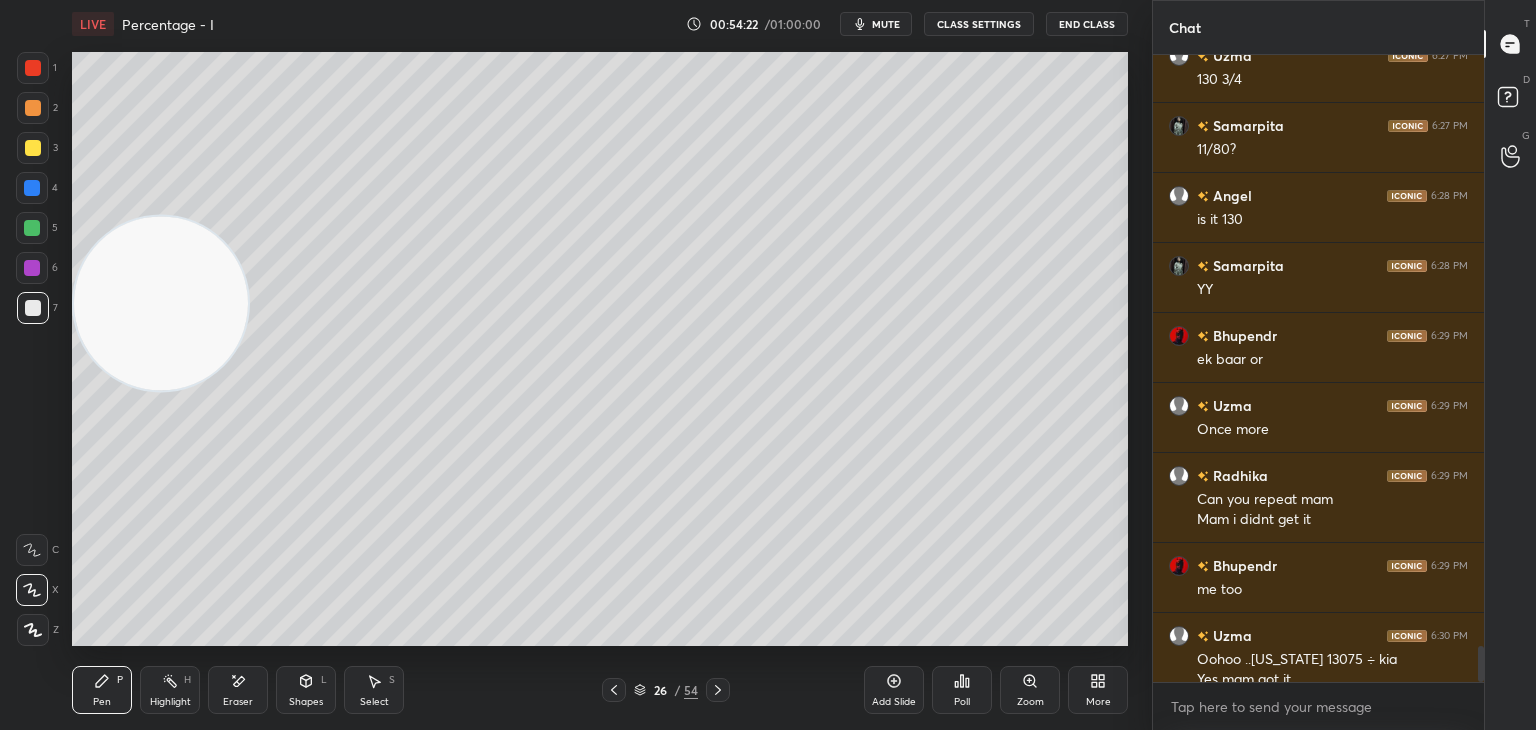 scroll, scrollTop: 10358, scrollLeft: 0, axis: vertical 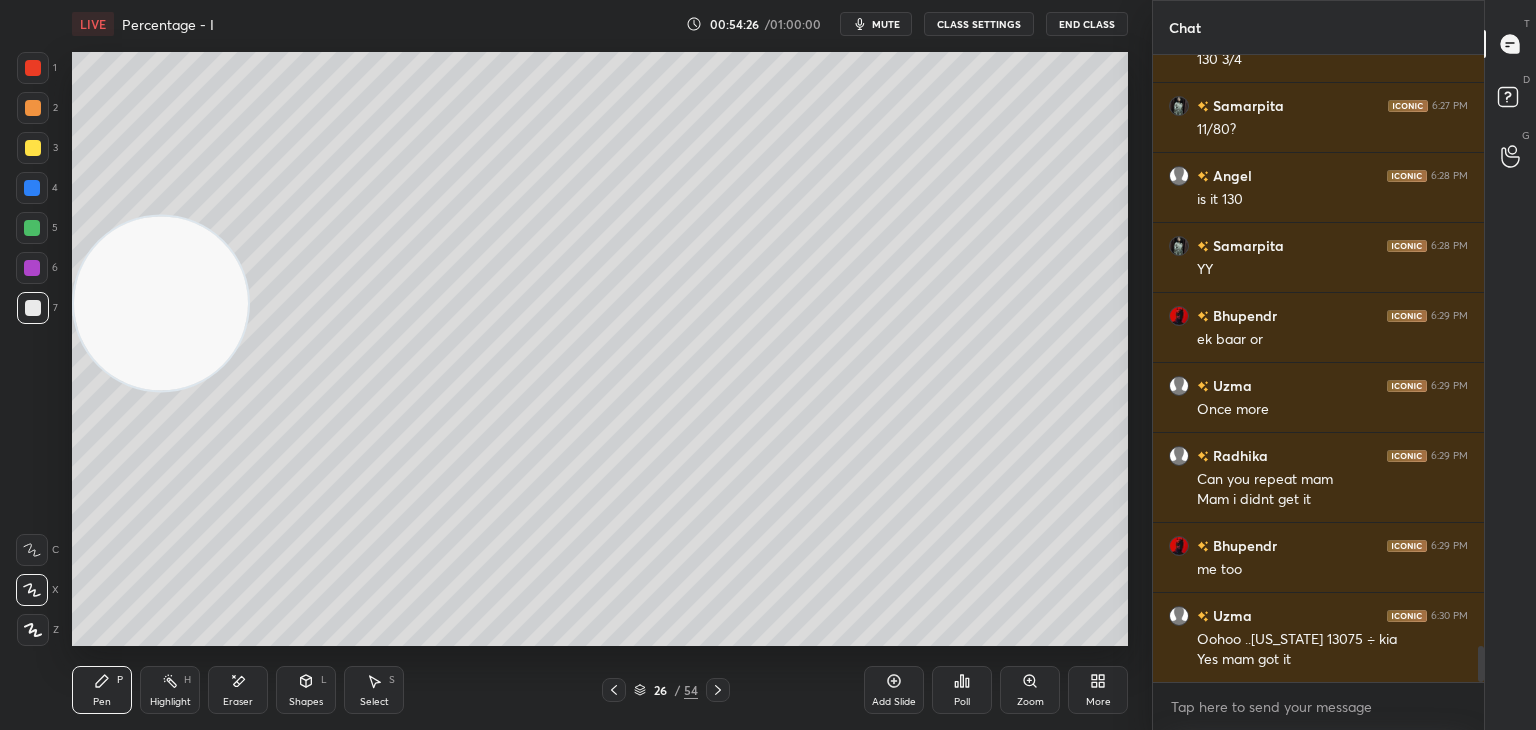 click 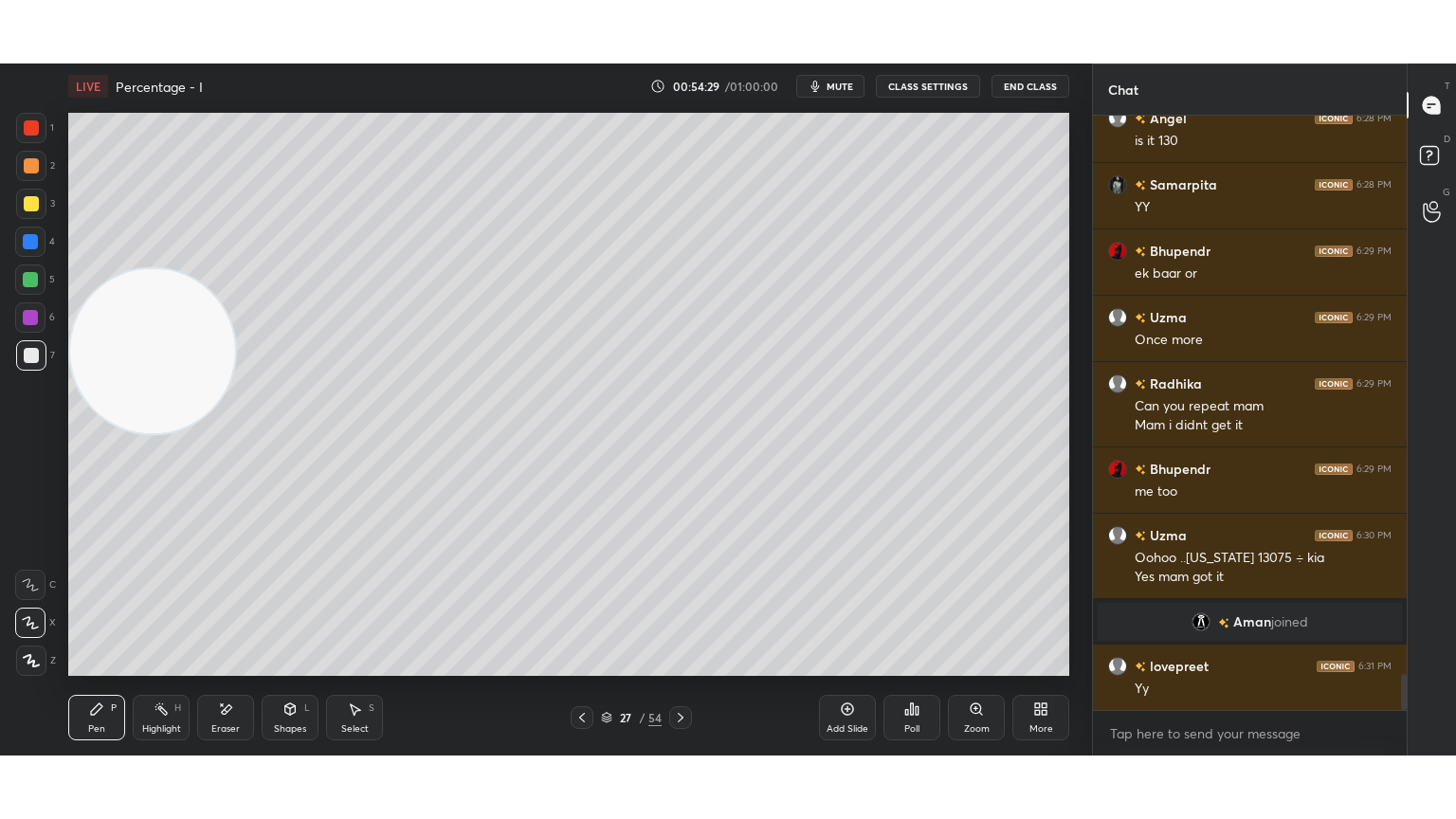 scroll, scrollTop: 9290, scrollLeft: 0, axis: vertical 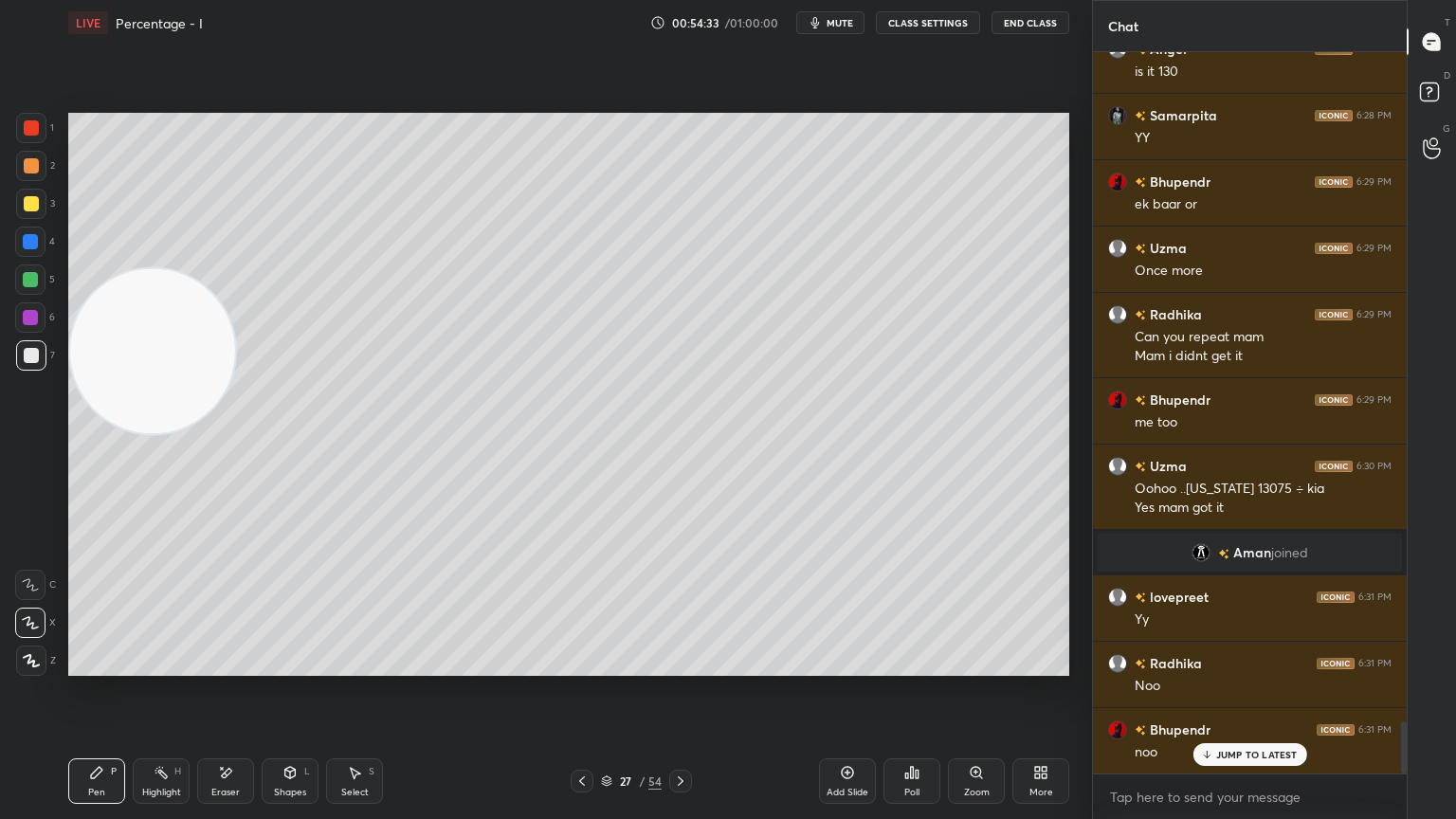 click 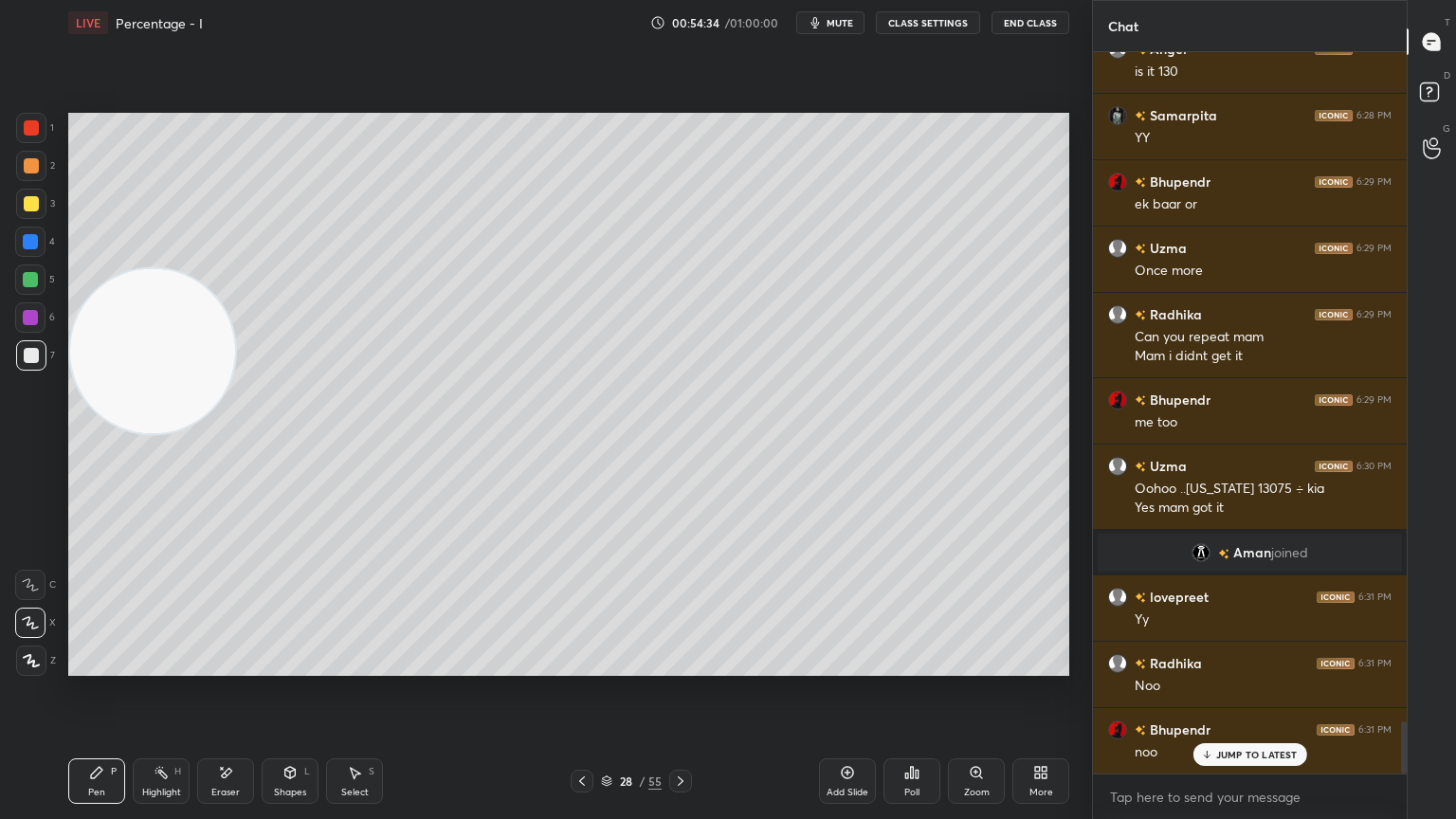 click at bounding box center (31, 204) 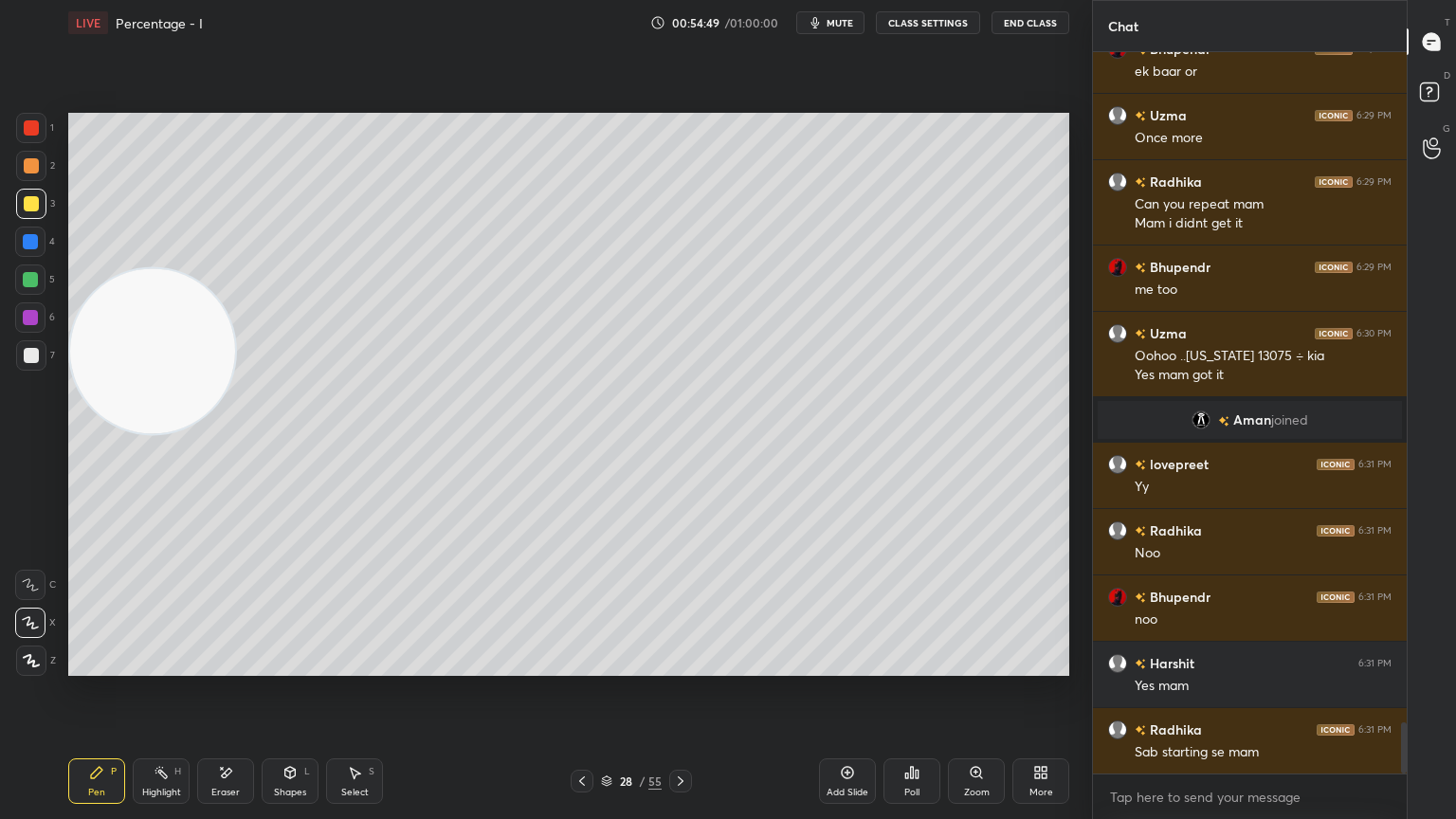 scroll, scrollTop: 9429, scrollLeft: 0, axis: vertical 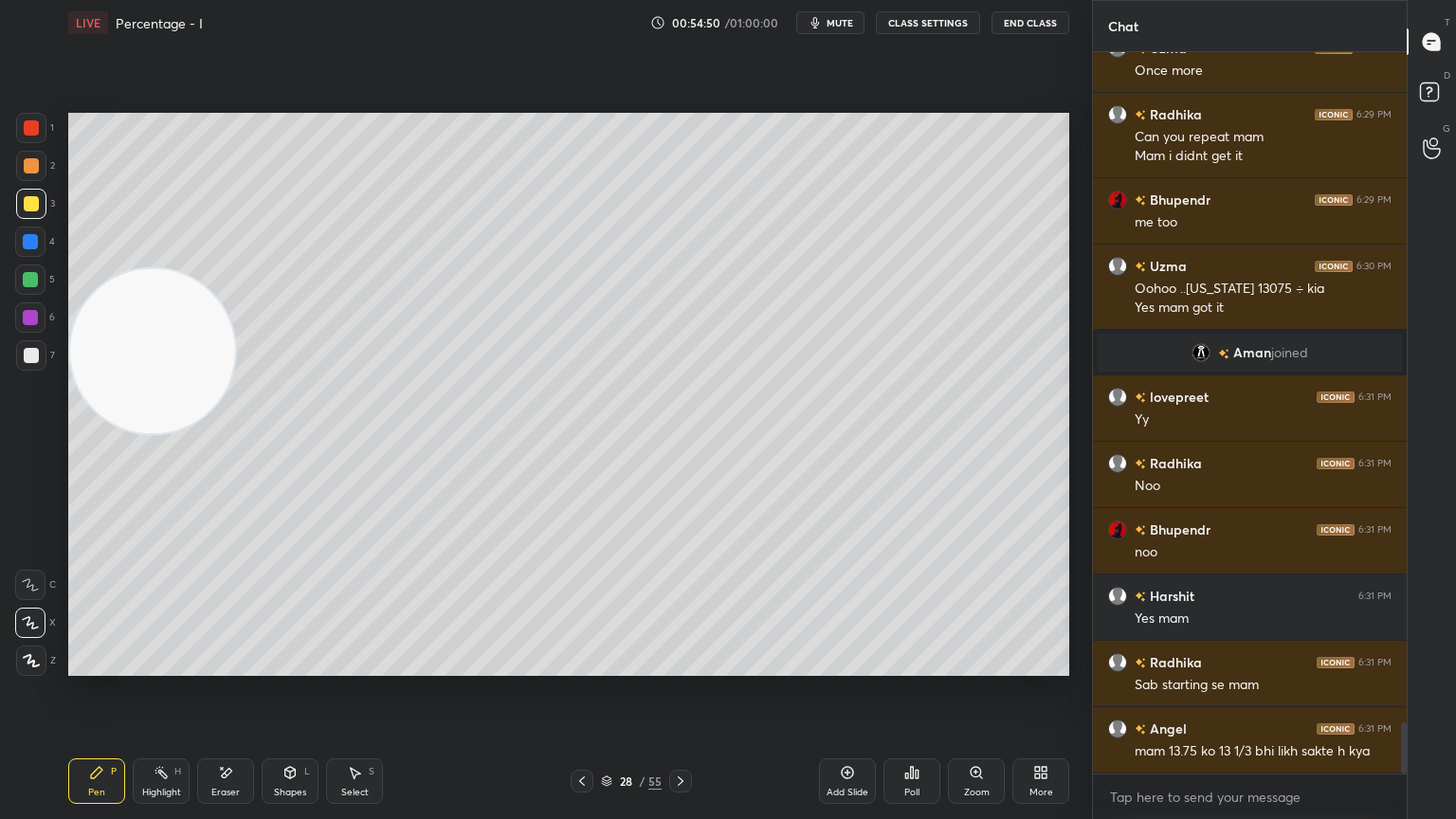 click 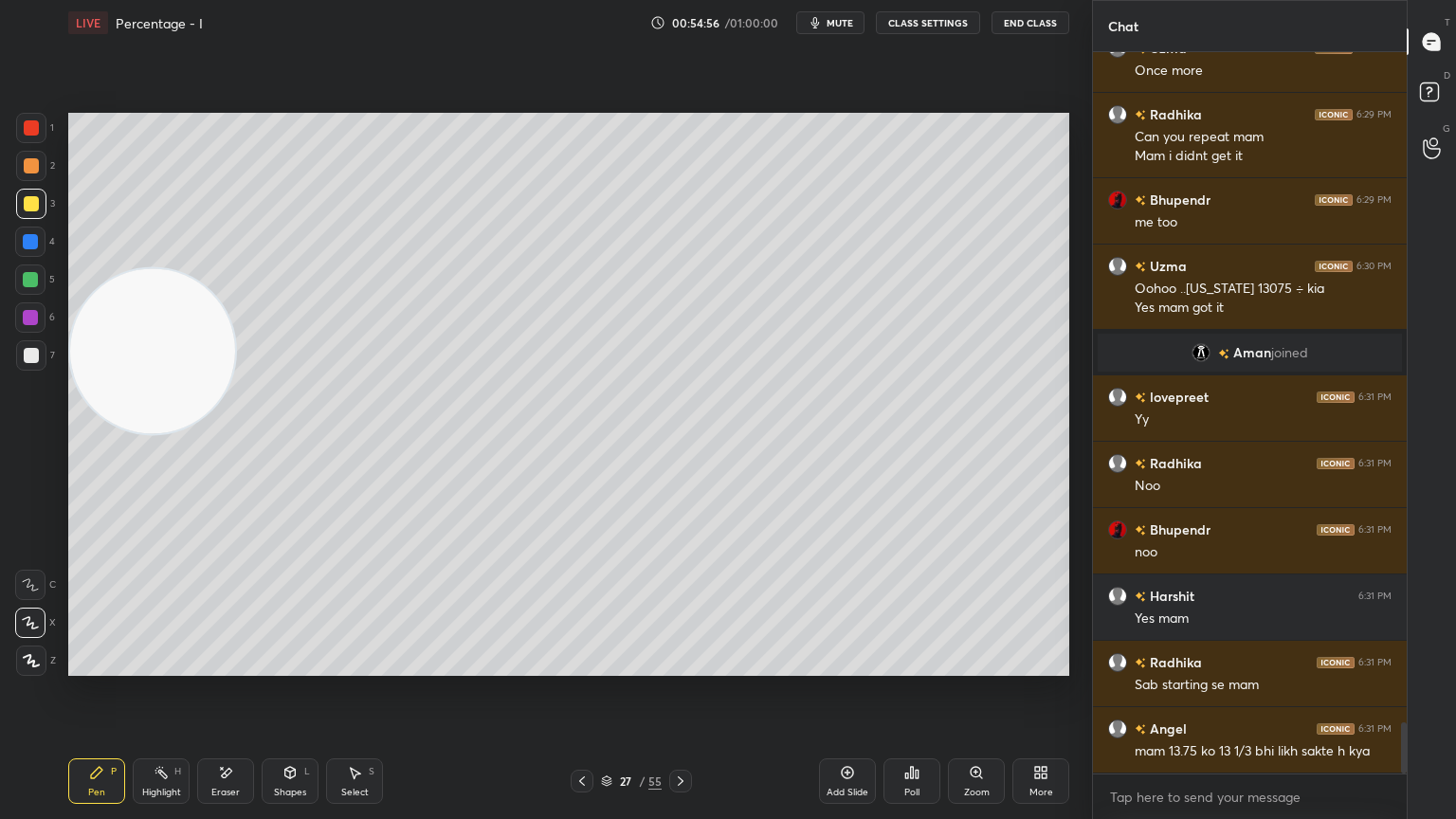 scroll, scrollTop: 9494, scrollLeft: 0, axis: vertical 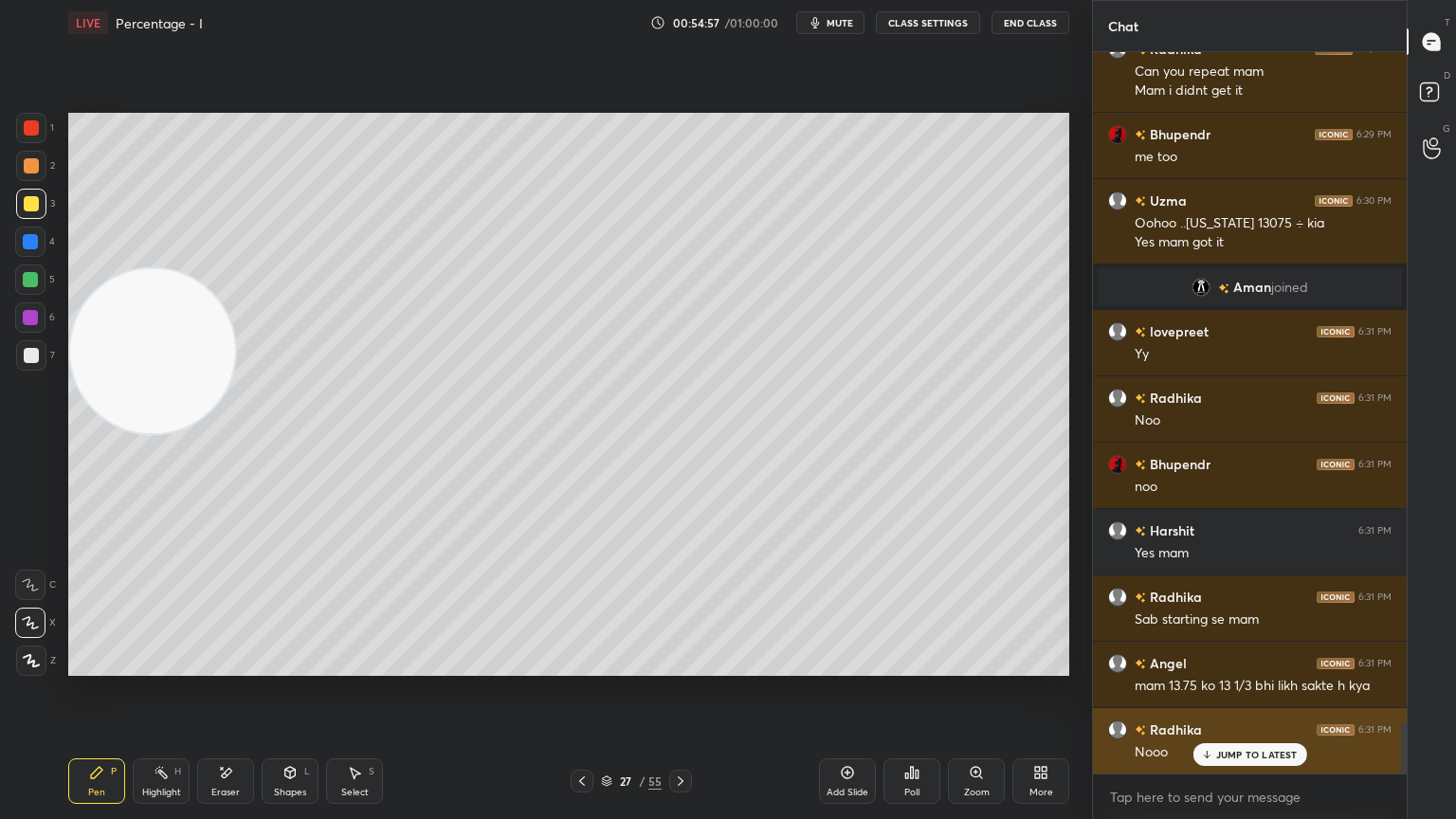 click on "JUMP TO LATEST" at bounding box center [1257, 755] 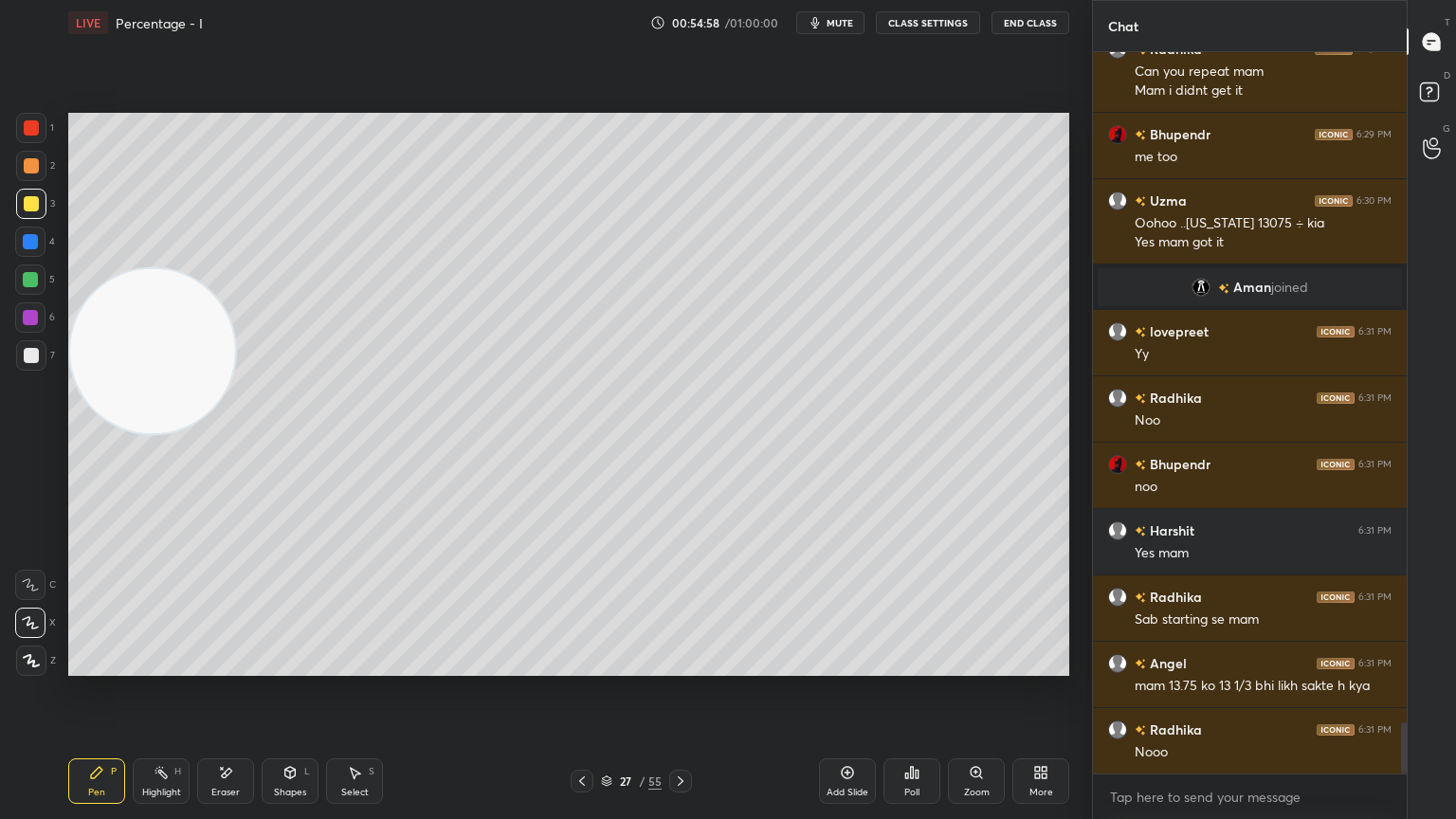 click 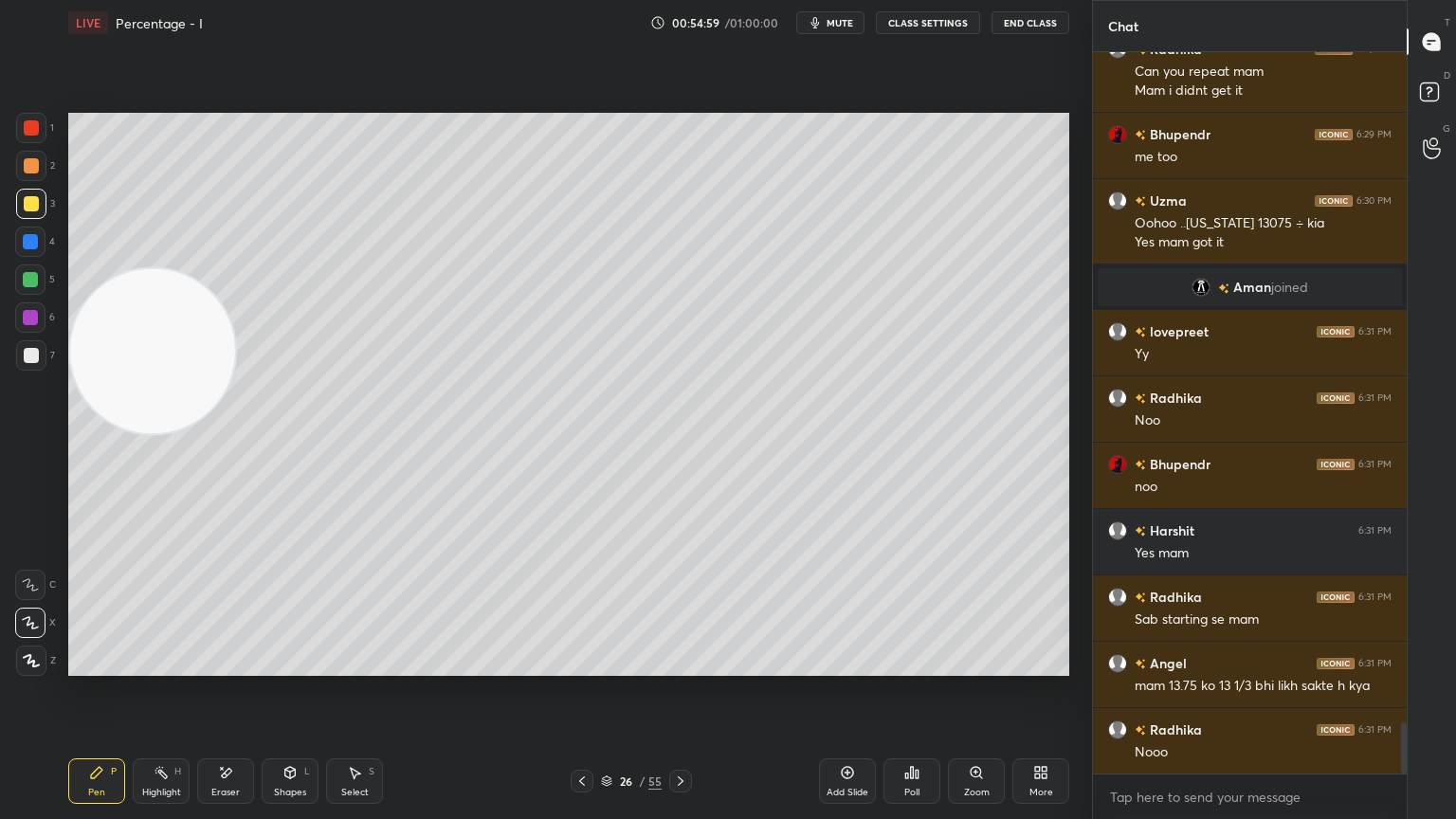 click 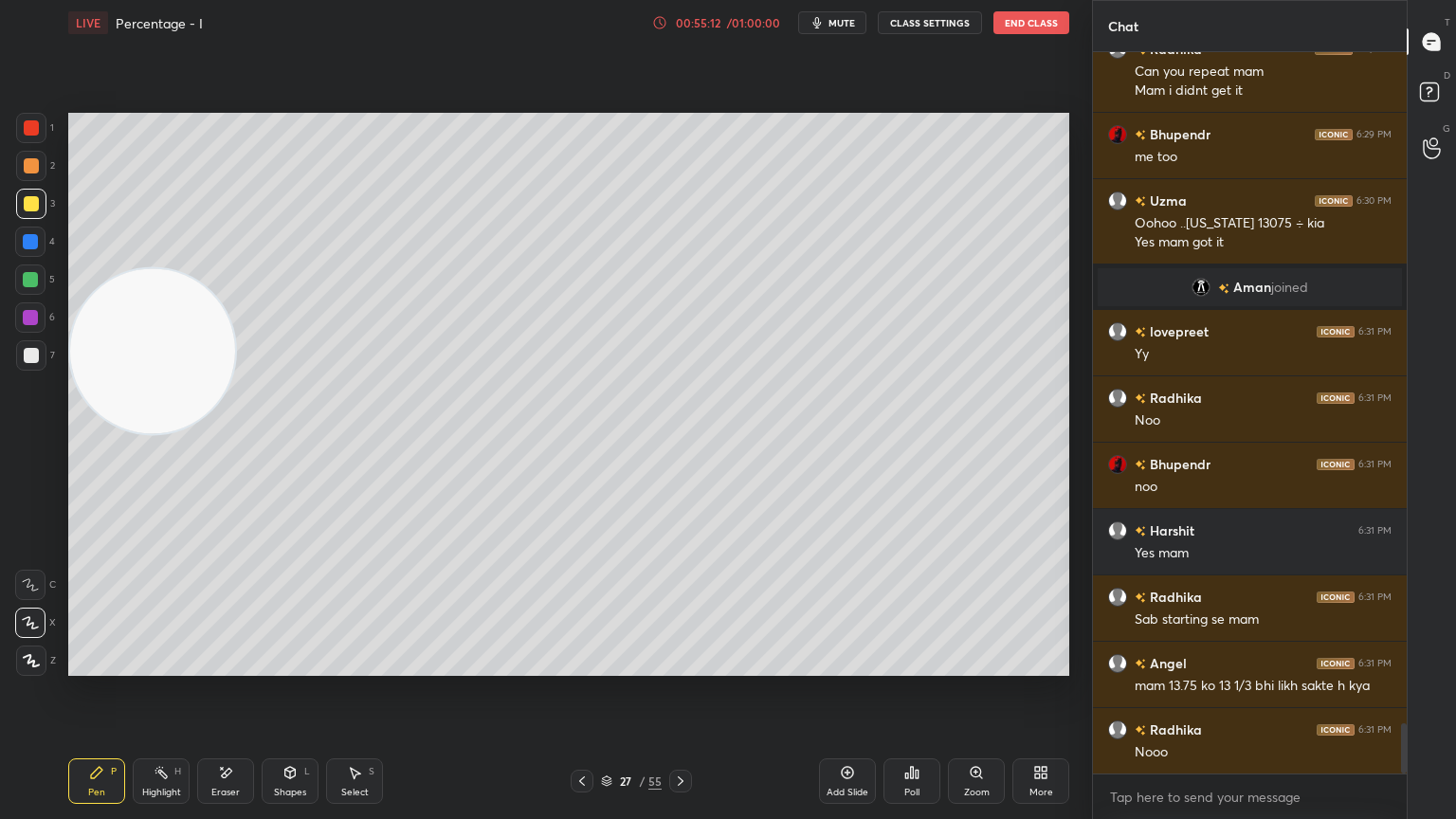 scroll, scrollTop: 9562, scrollLeft: 0, axis: vertical 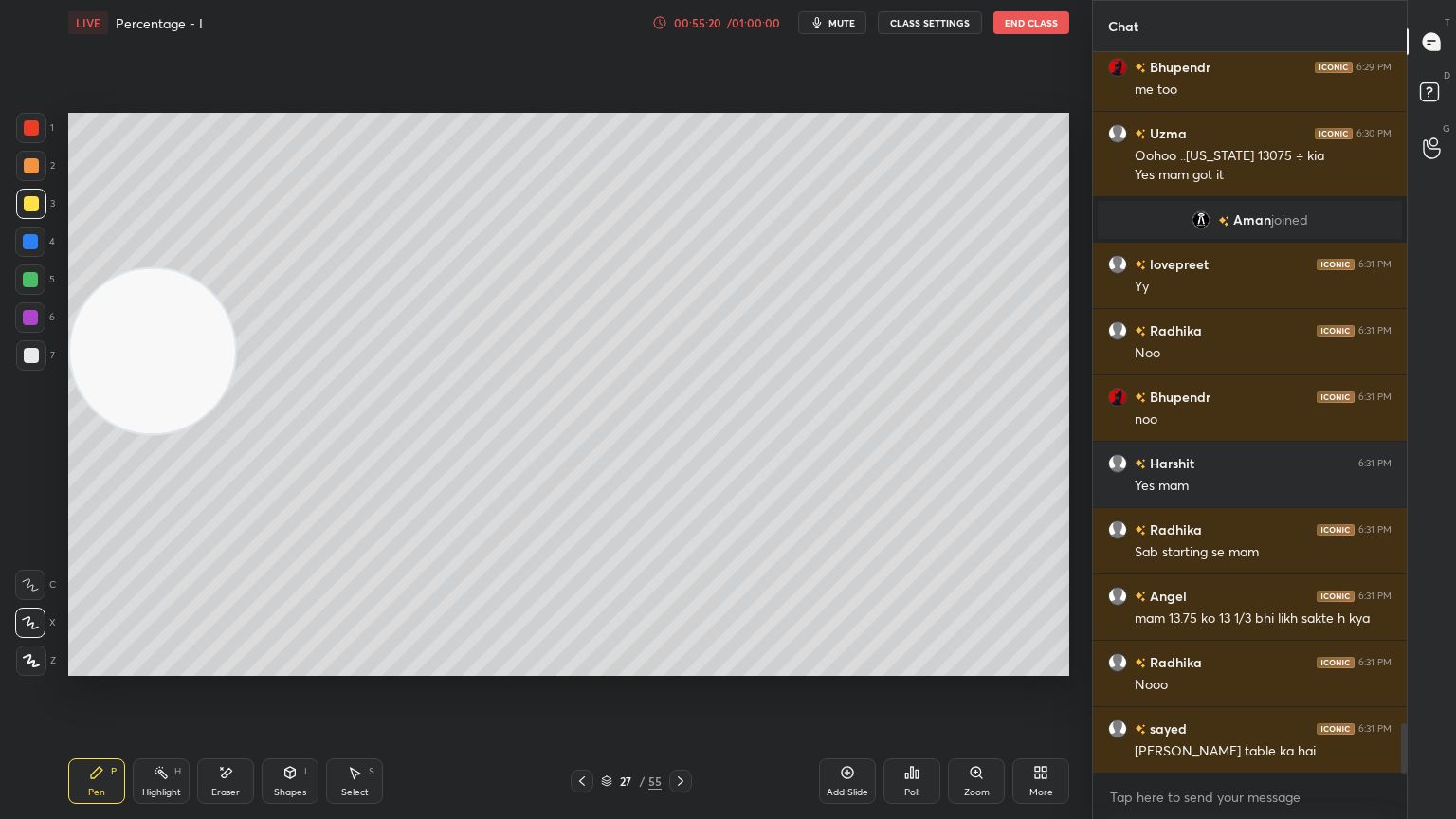 click at bounding box center (582, 781) 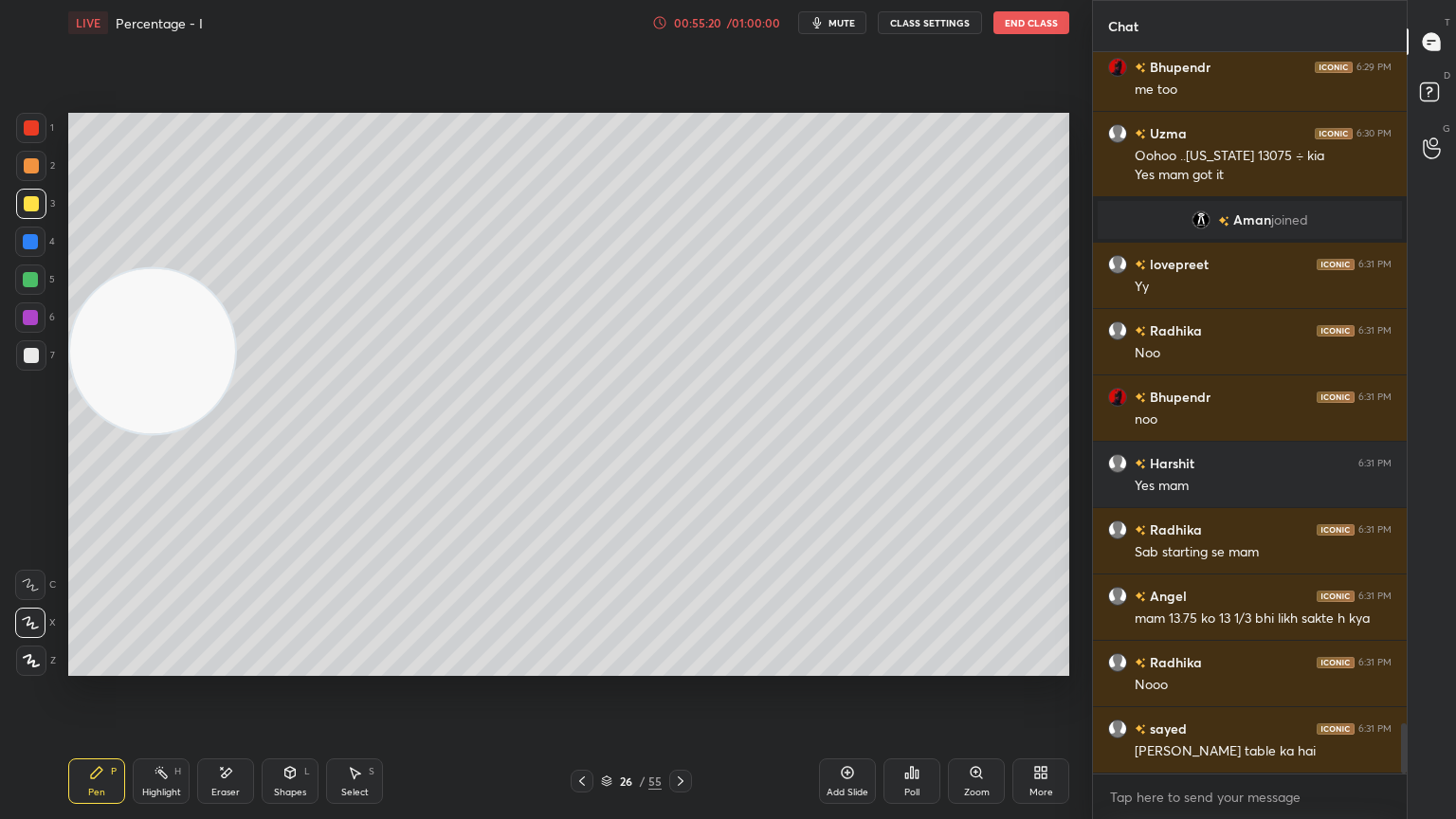 click 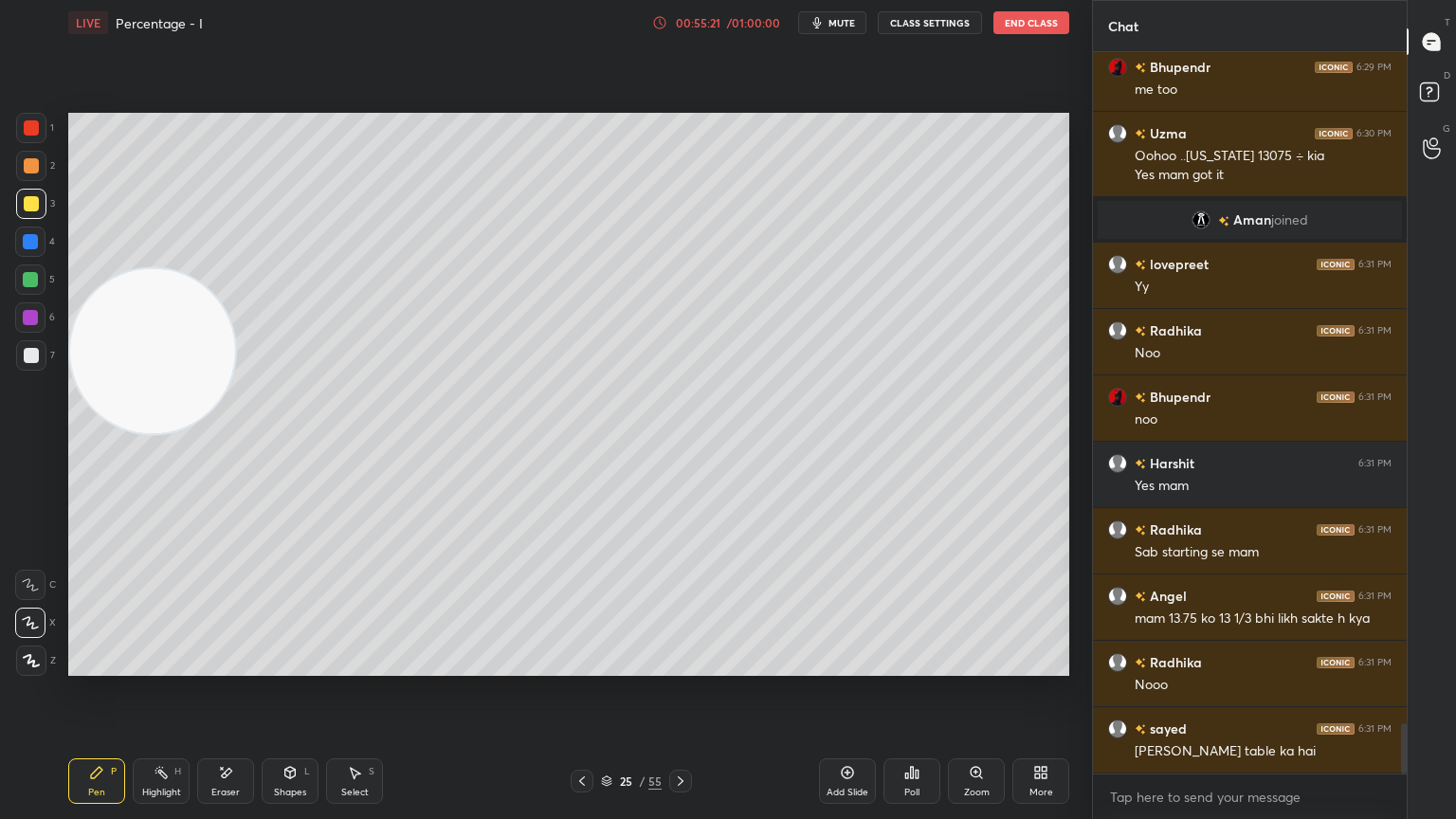 click at bounding box center (582, 781) 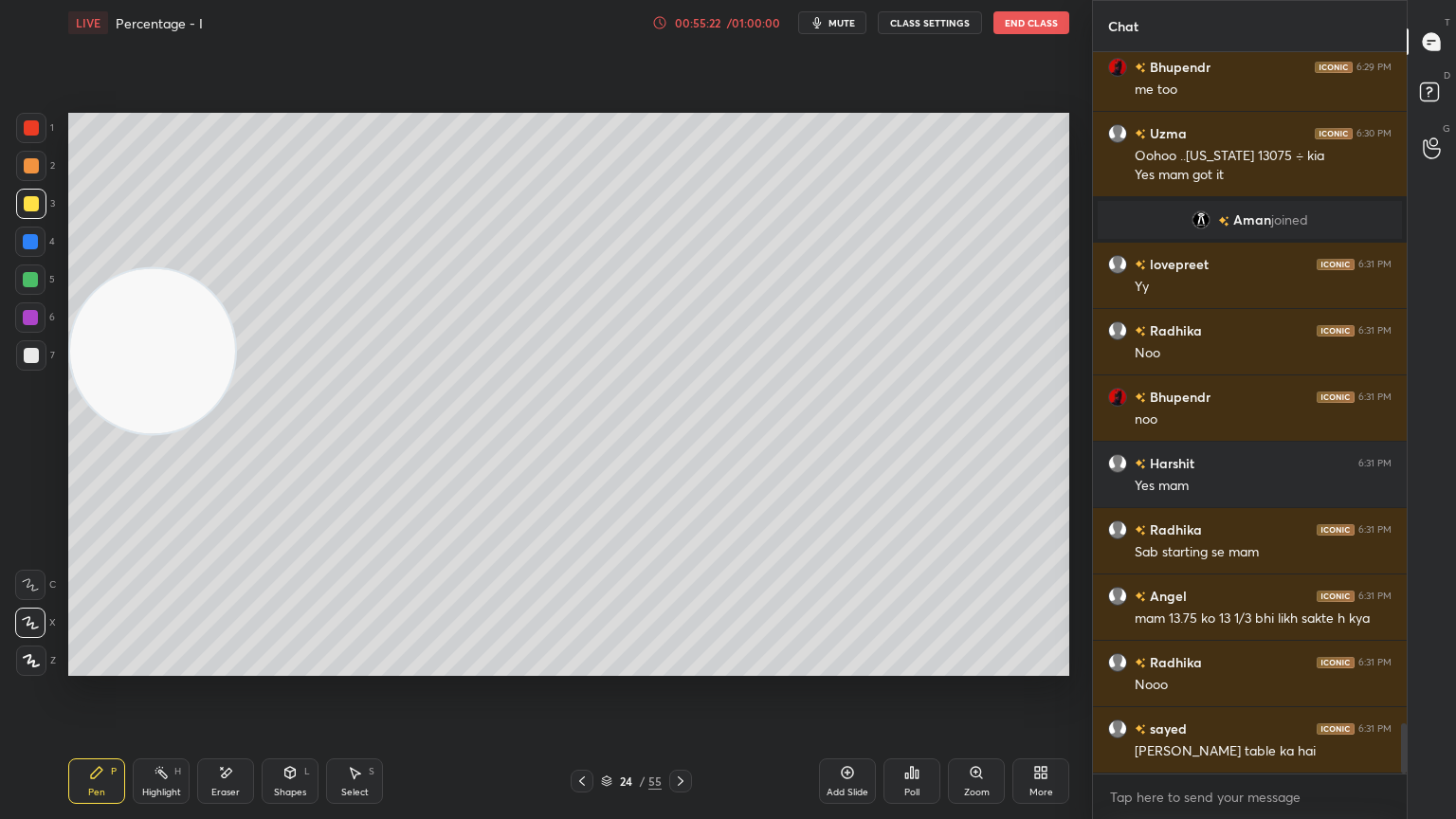 click 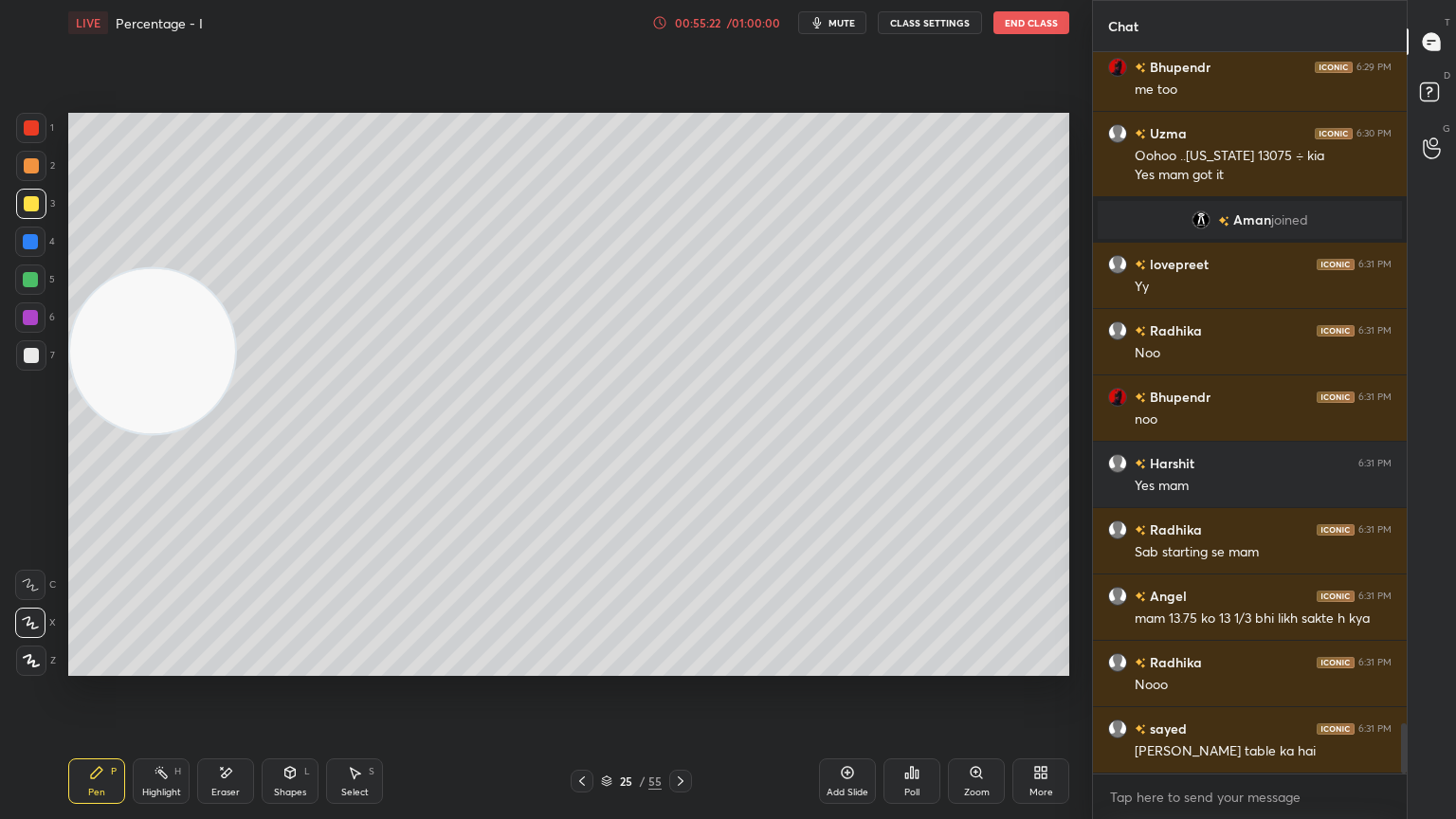 click 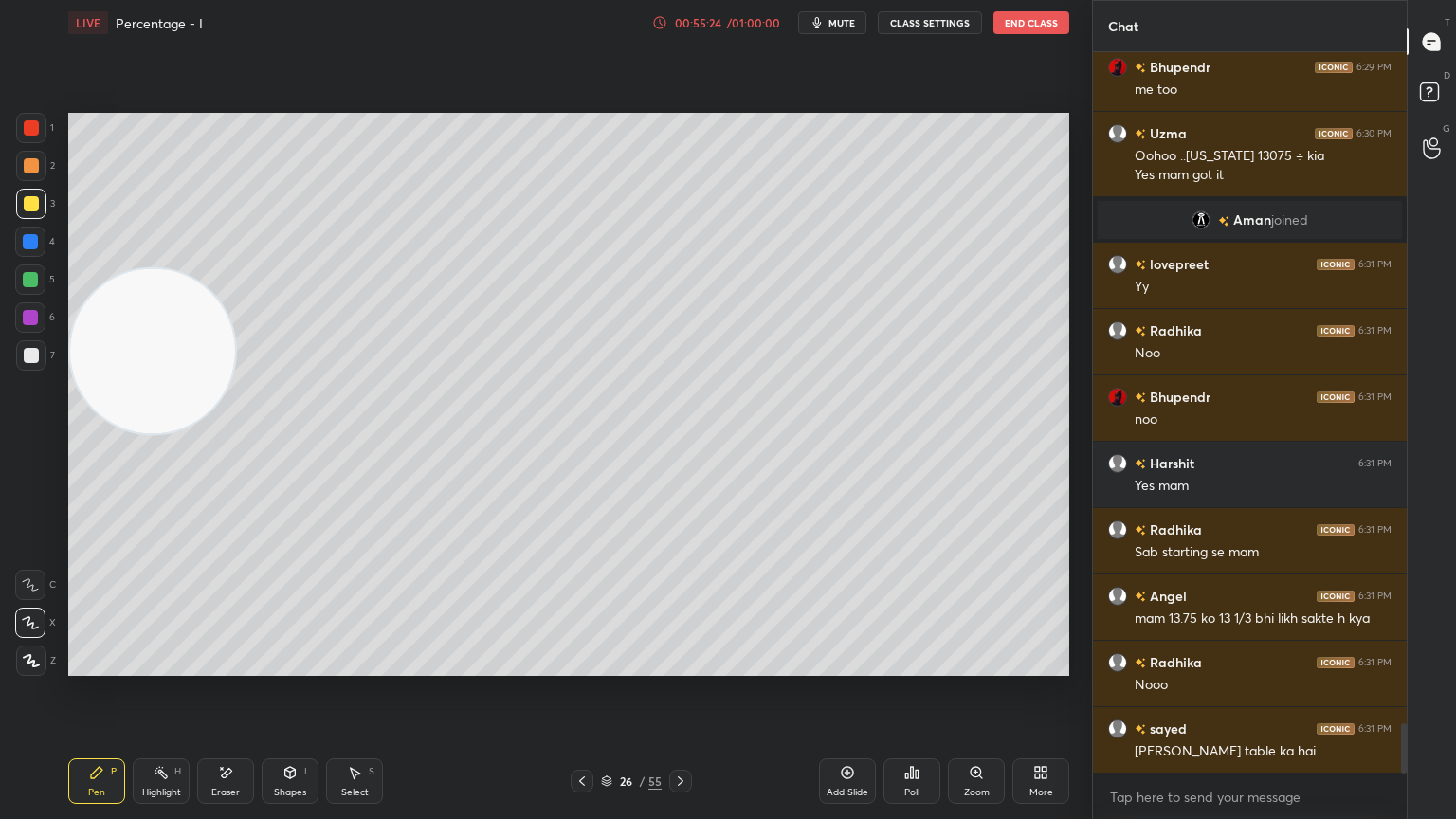 scroll, scrollTop: 9627, scrollLeft: 0, axis: vertical 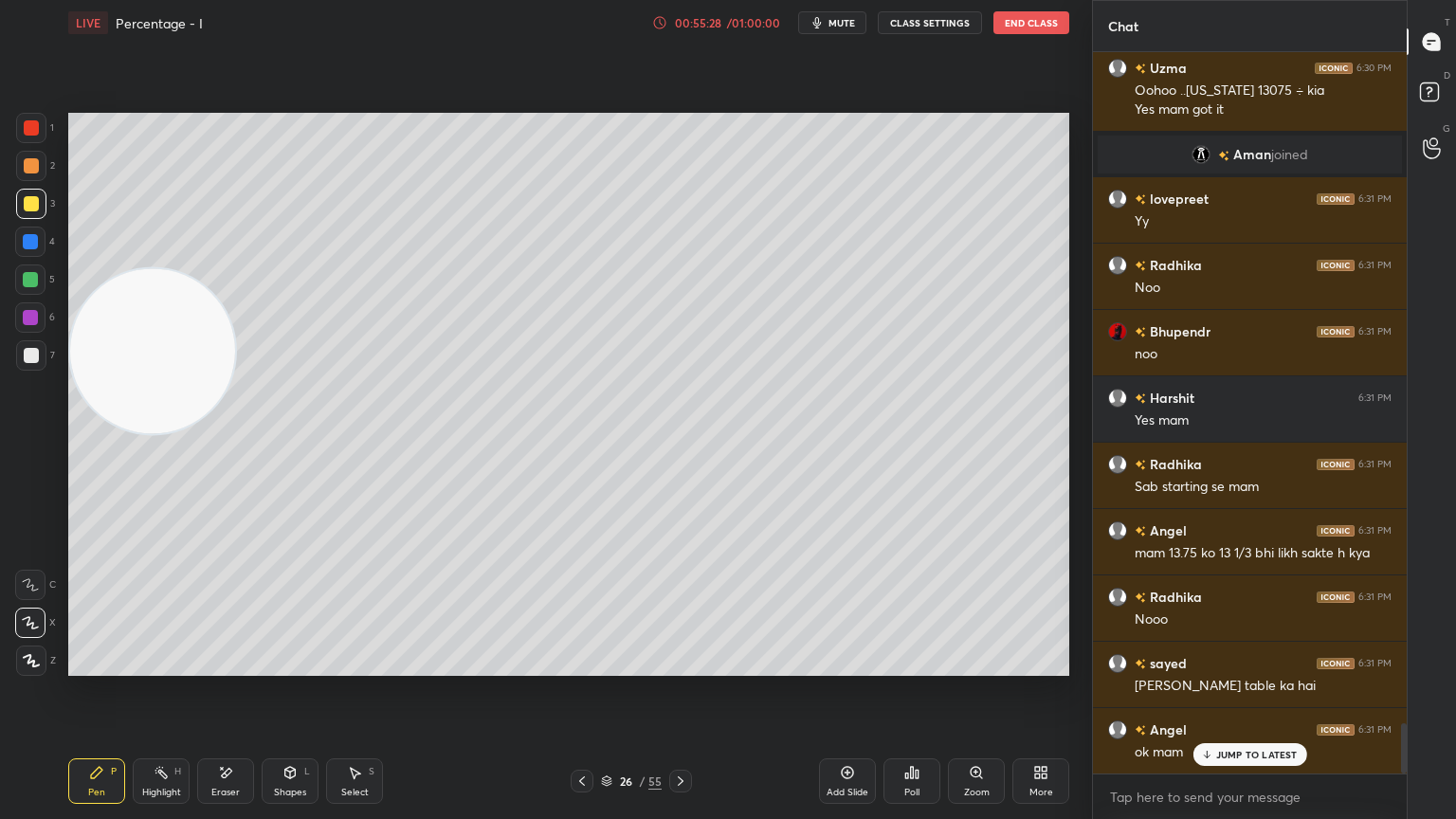 click 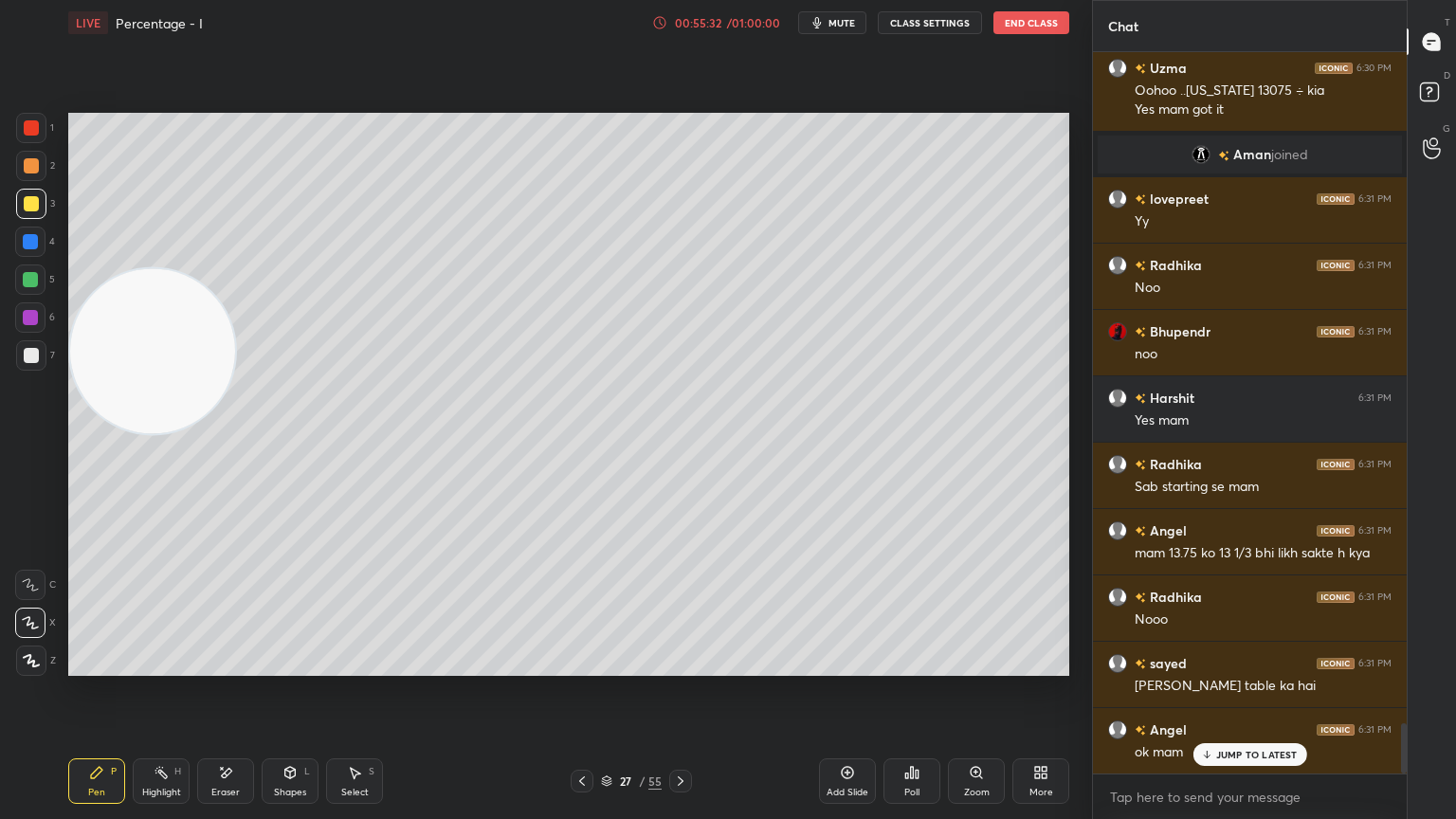 click on "Pen P Highlight H Eraser Shapes L Select S 27 / 55 Add Slide Poll Zoom More" at bounding box center [569, 781] 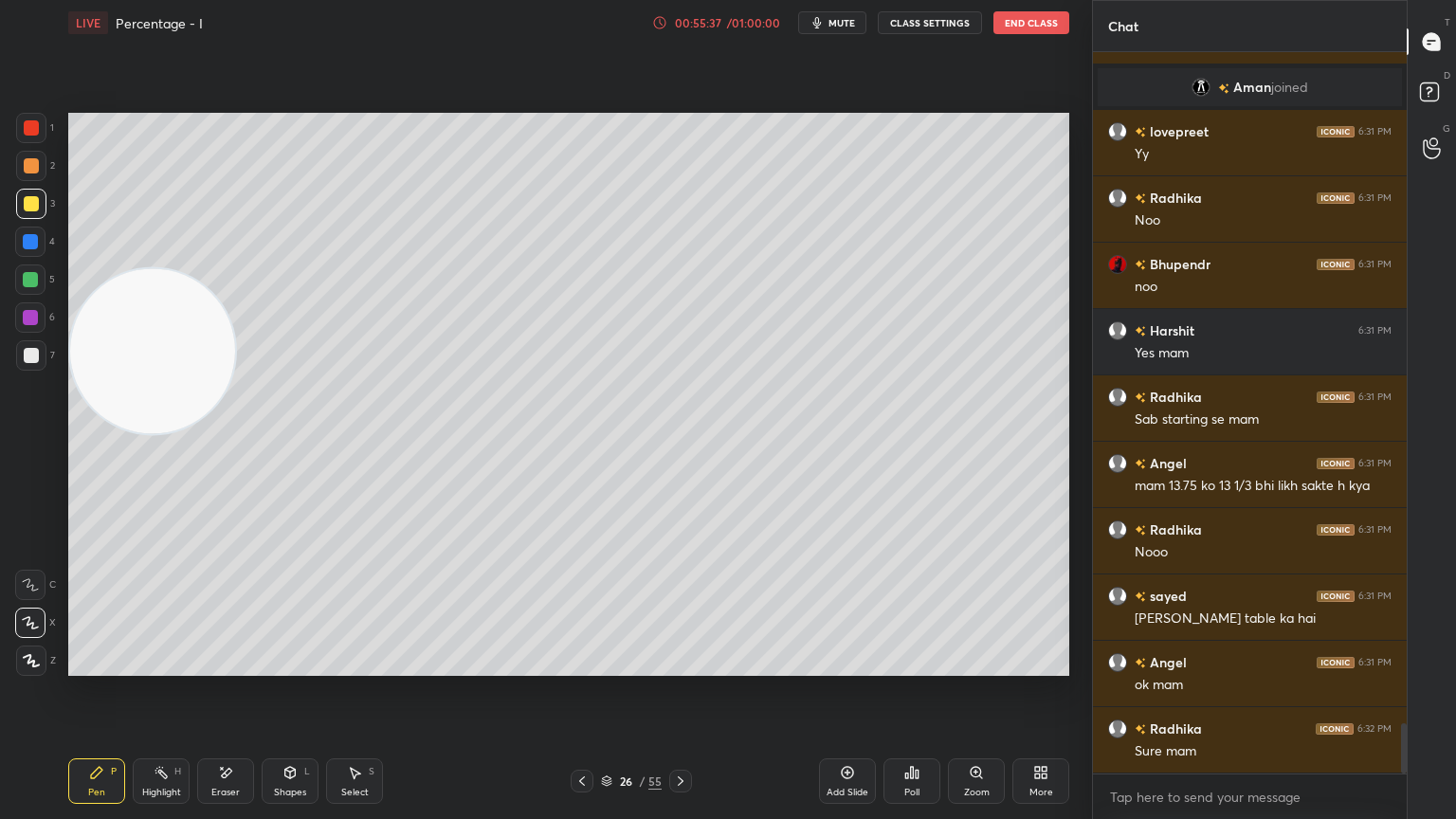 scroll, scrollTop: 9760, scrollLeft: 0, axis: vertical 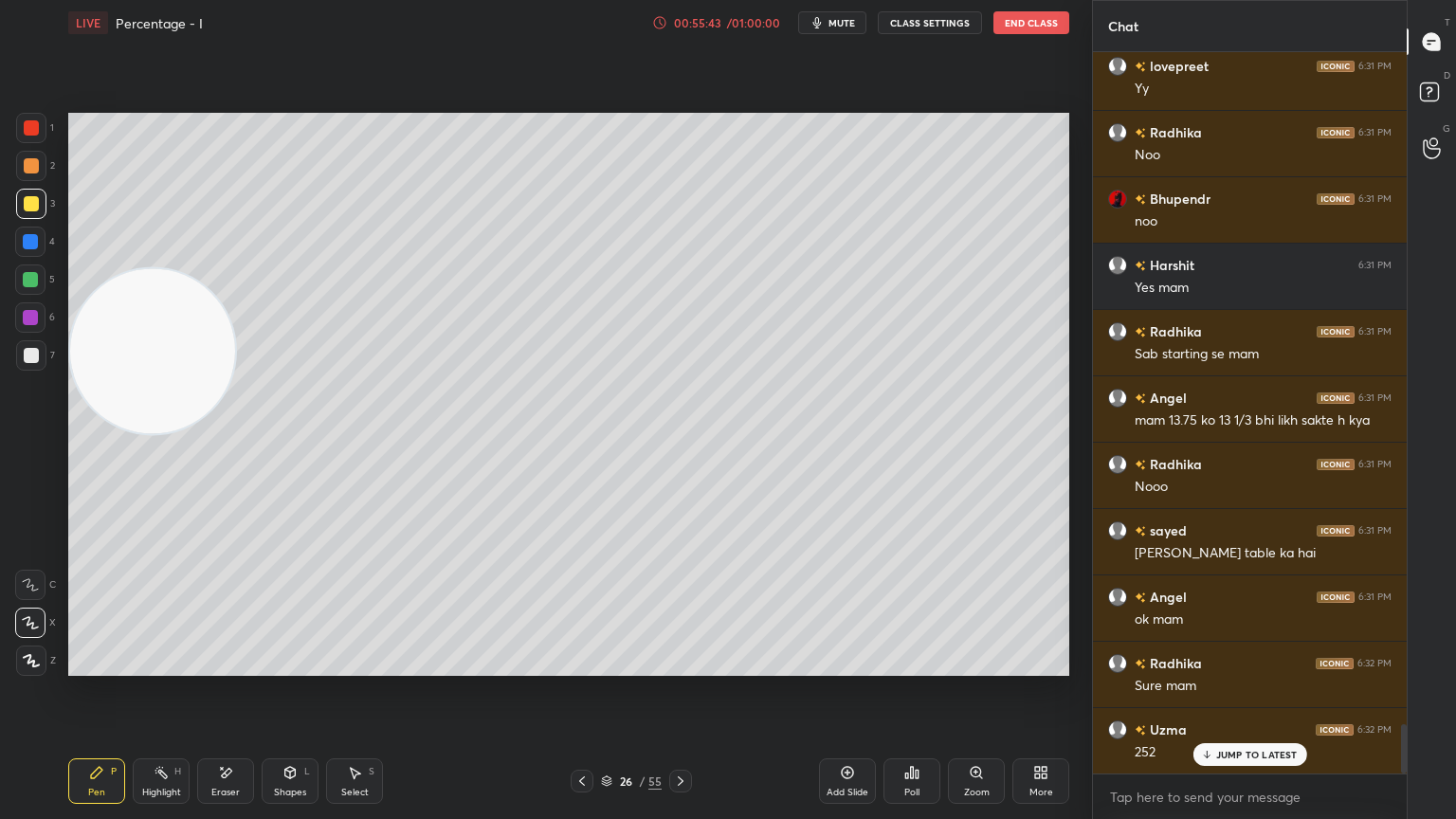 click at bounding box center [681, 781] 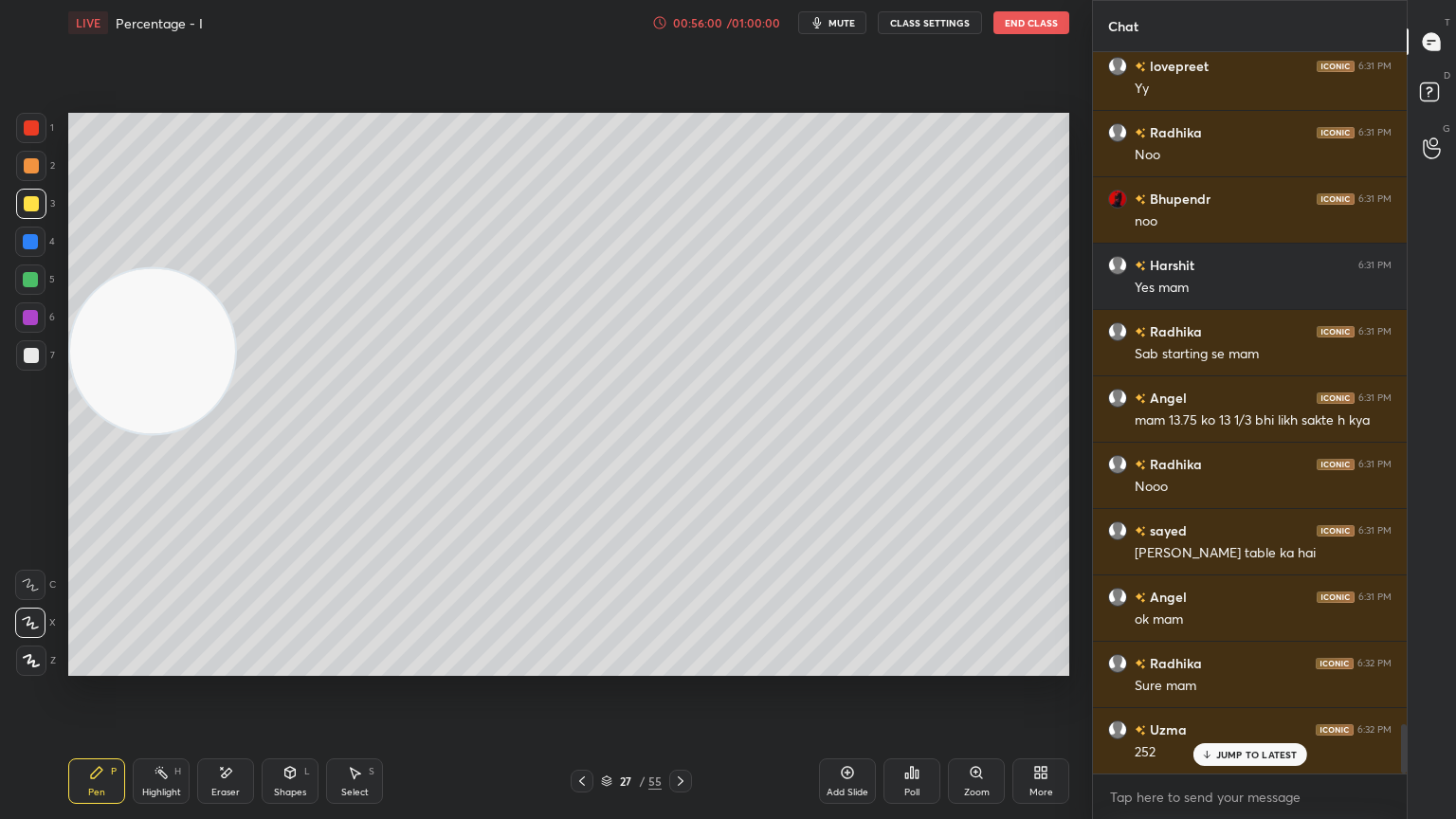 scroll, scrollTop: 9827, scrollLeft: 0, axis: vertical 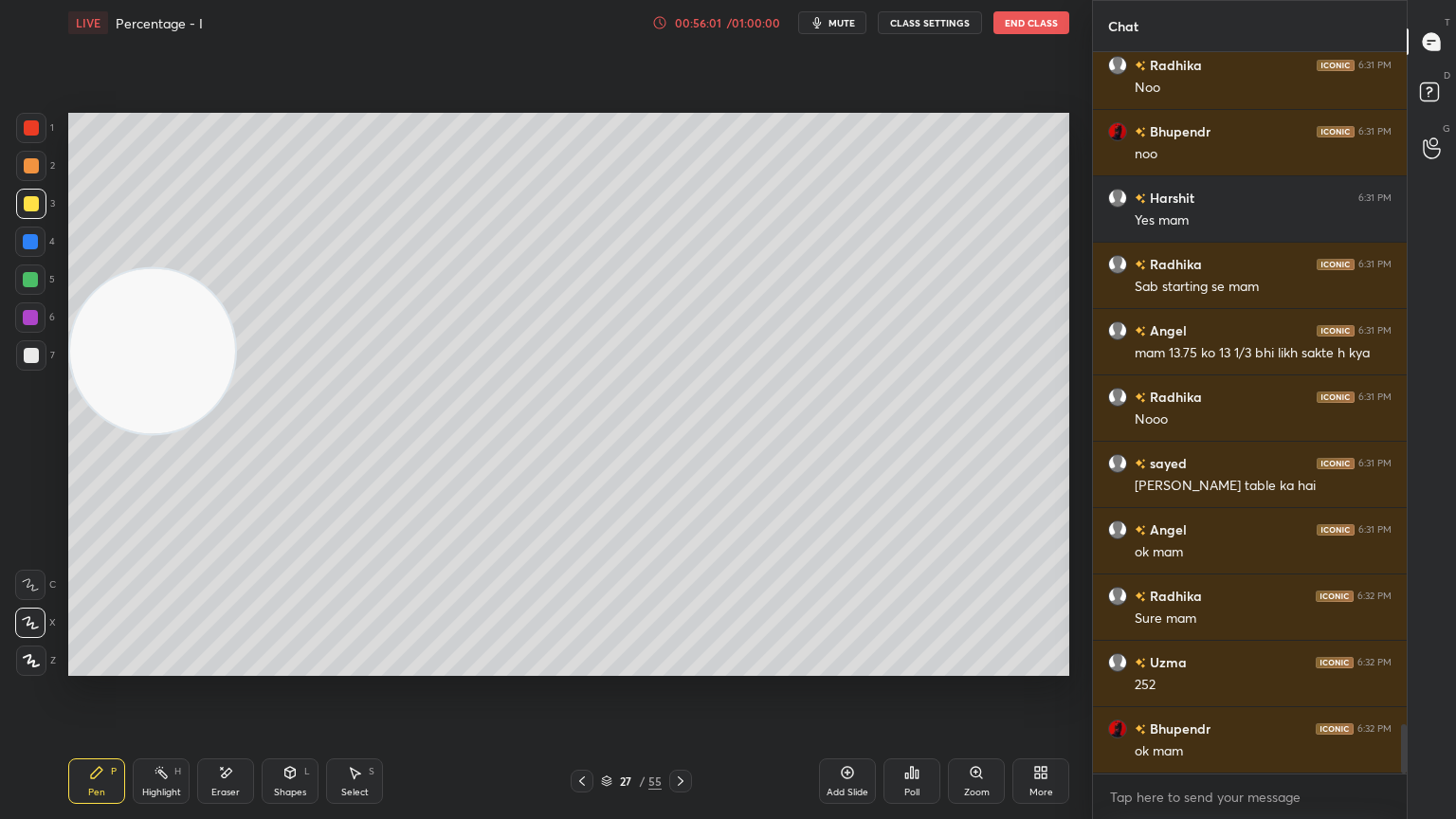 click 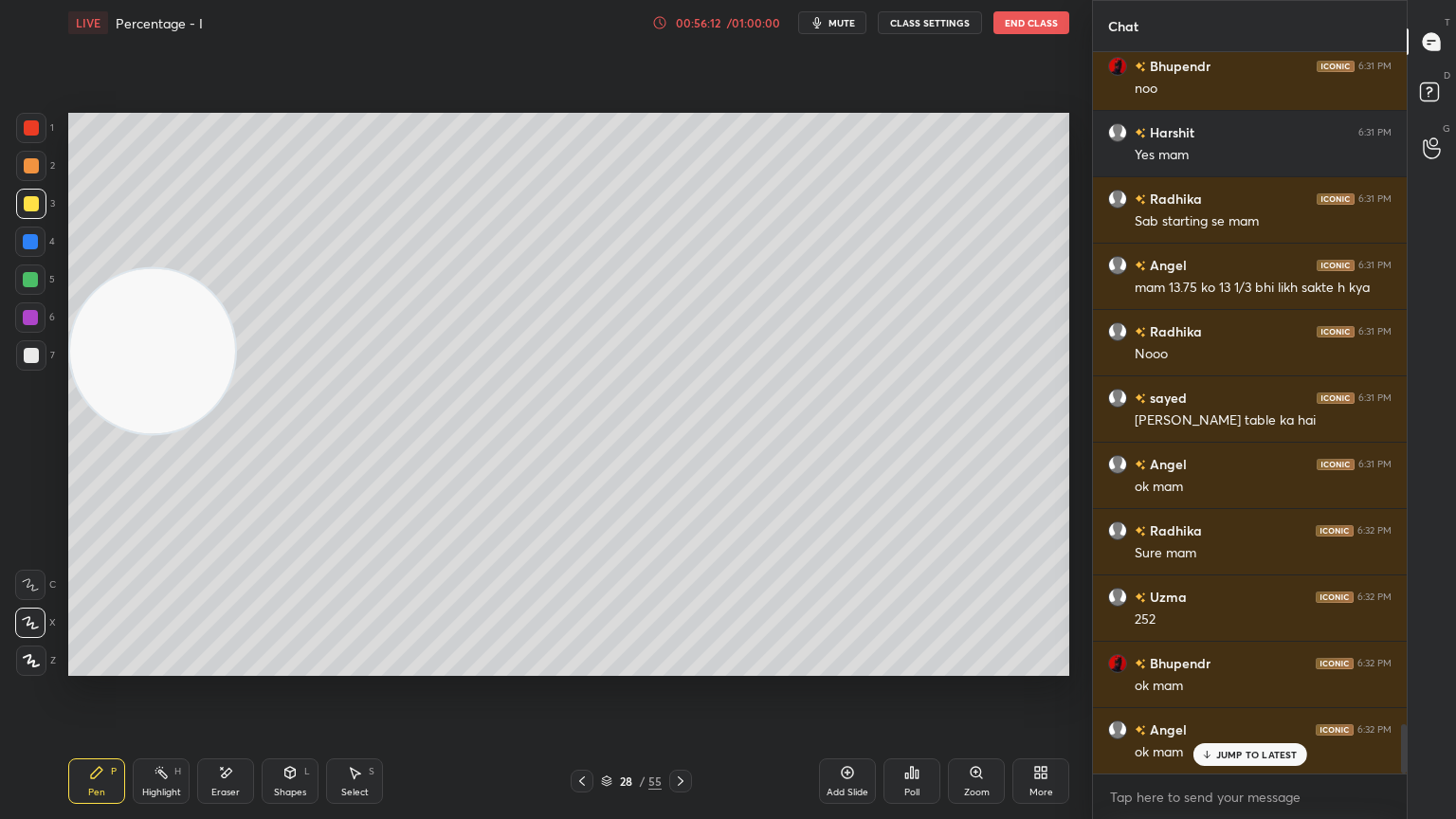 scroll, scrollTop: 9960, scrollLeft: 0, axis: vertical 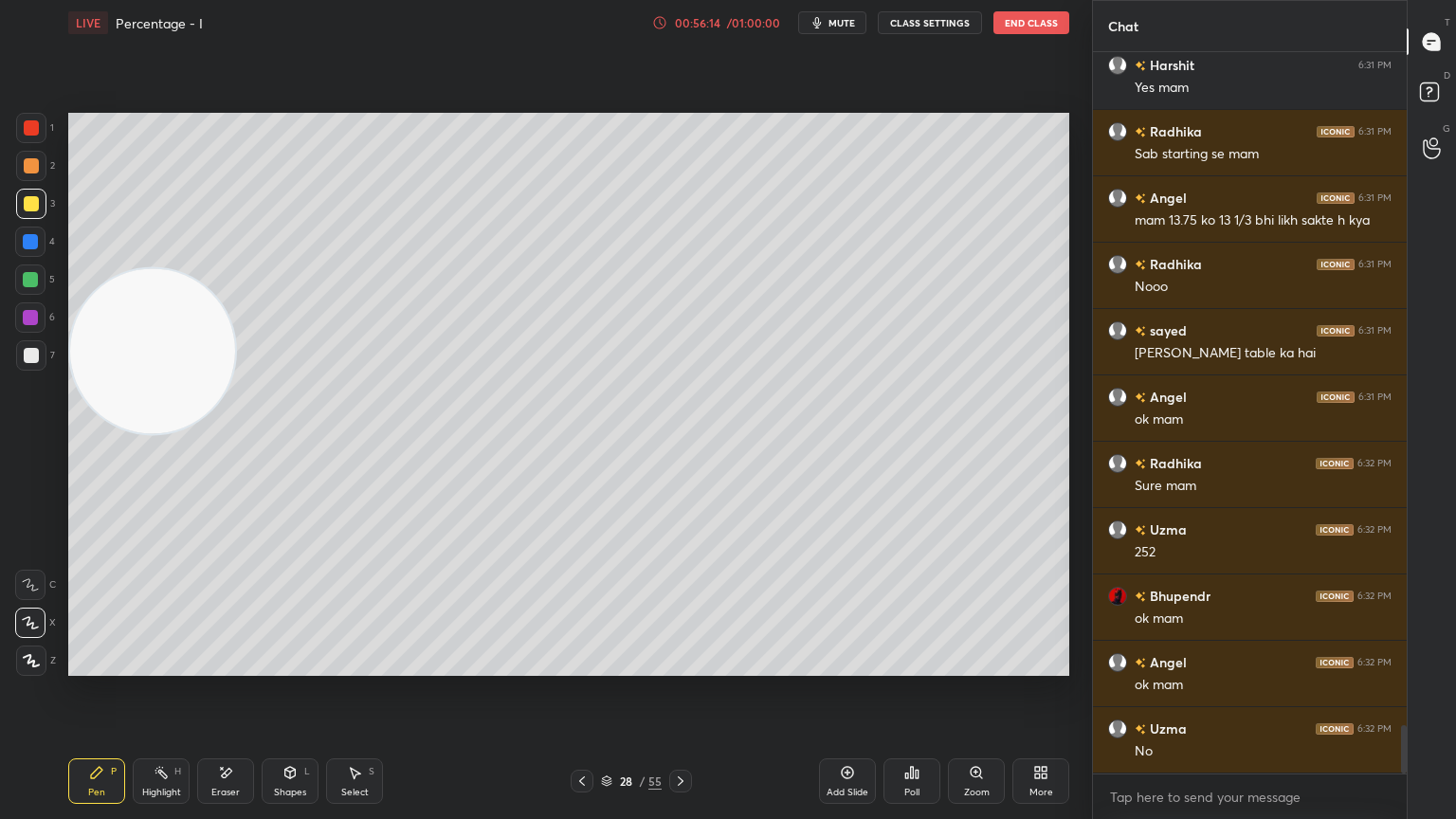 click on "Pen P Highlight H Eraser Shapes L Select S 28 / 55 Add Slide Poll Zoom More" at bounding box center (569, 781) 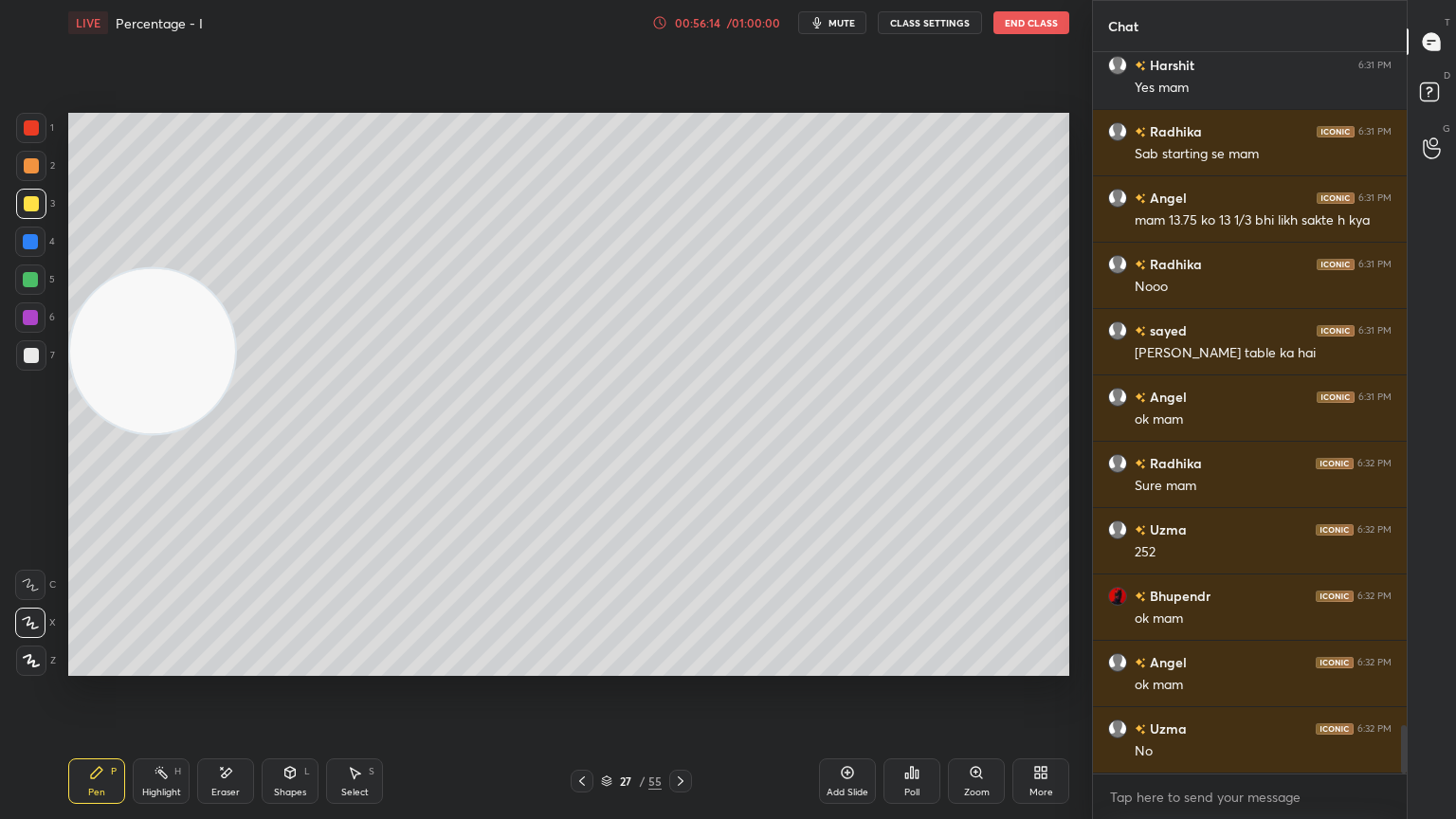click 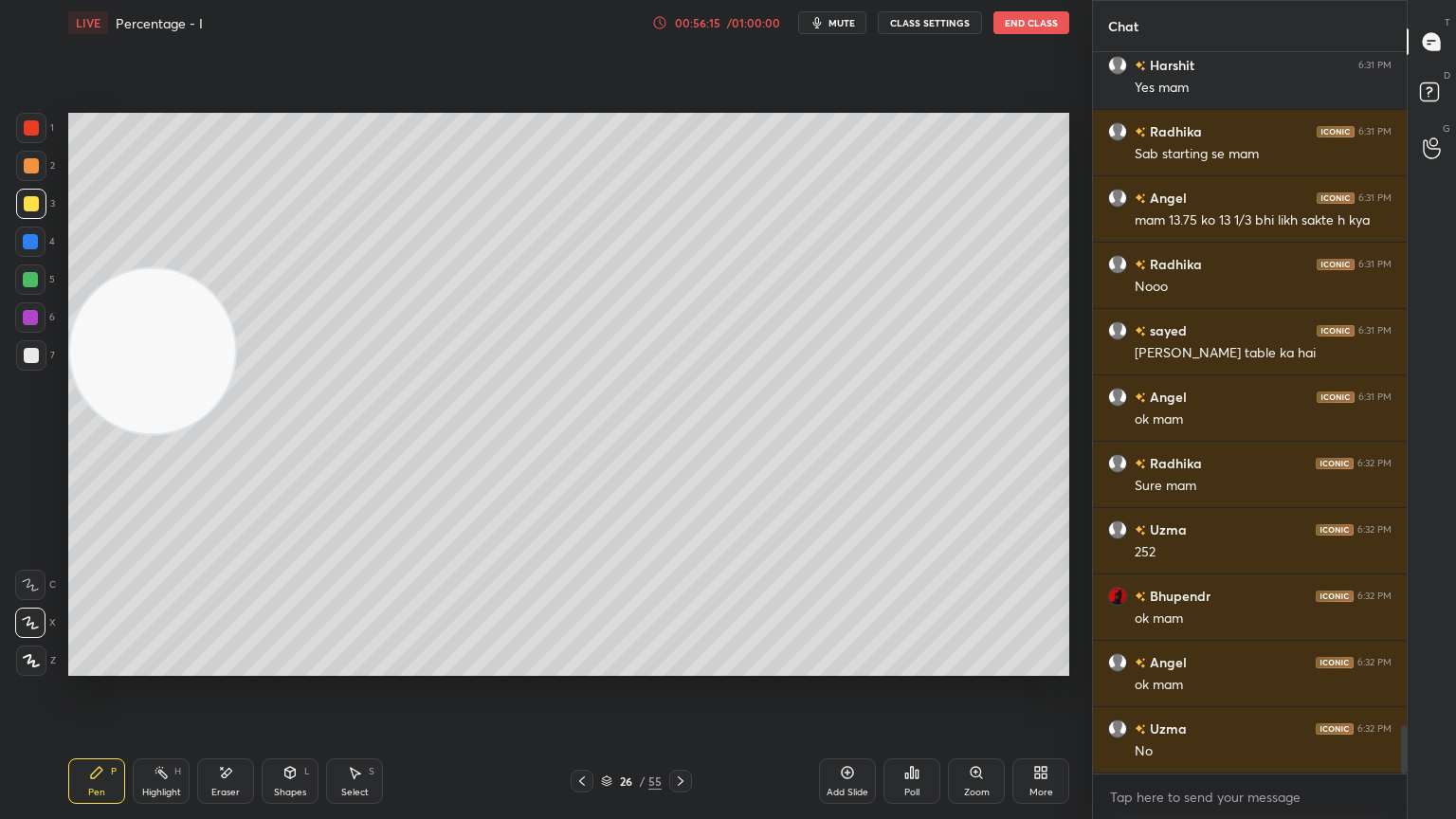 click 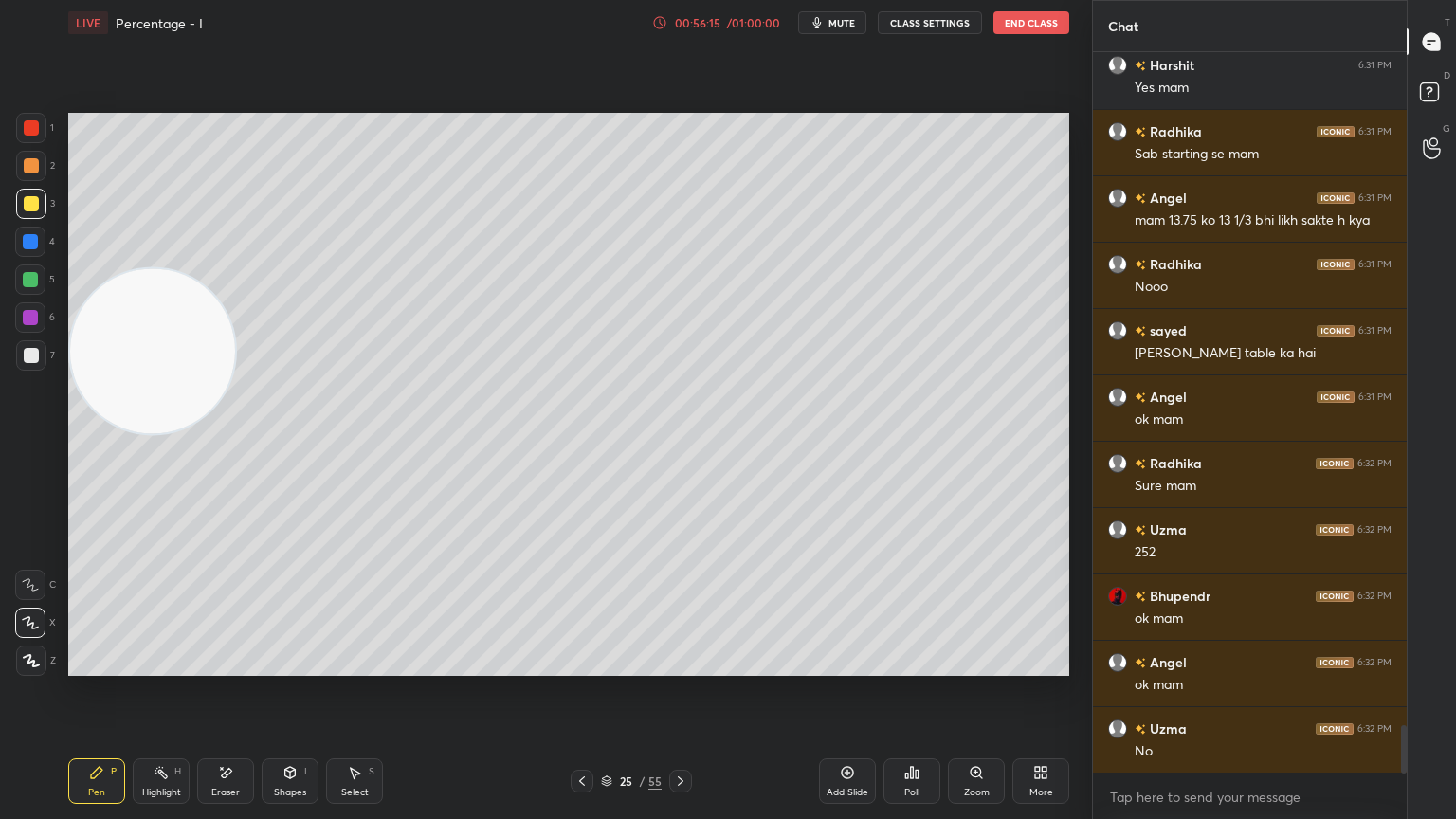 click 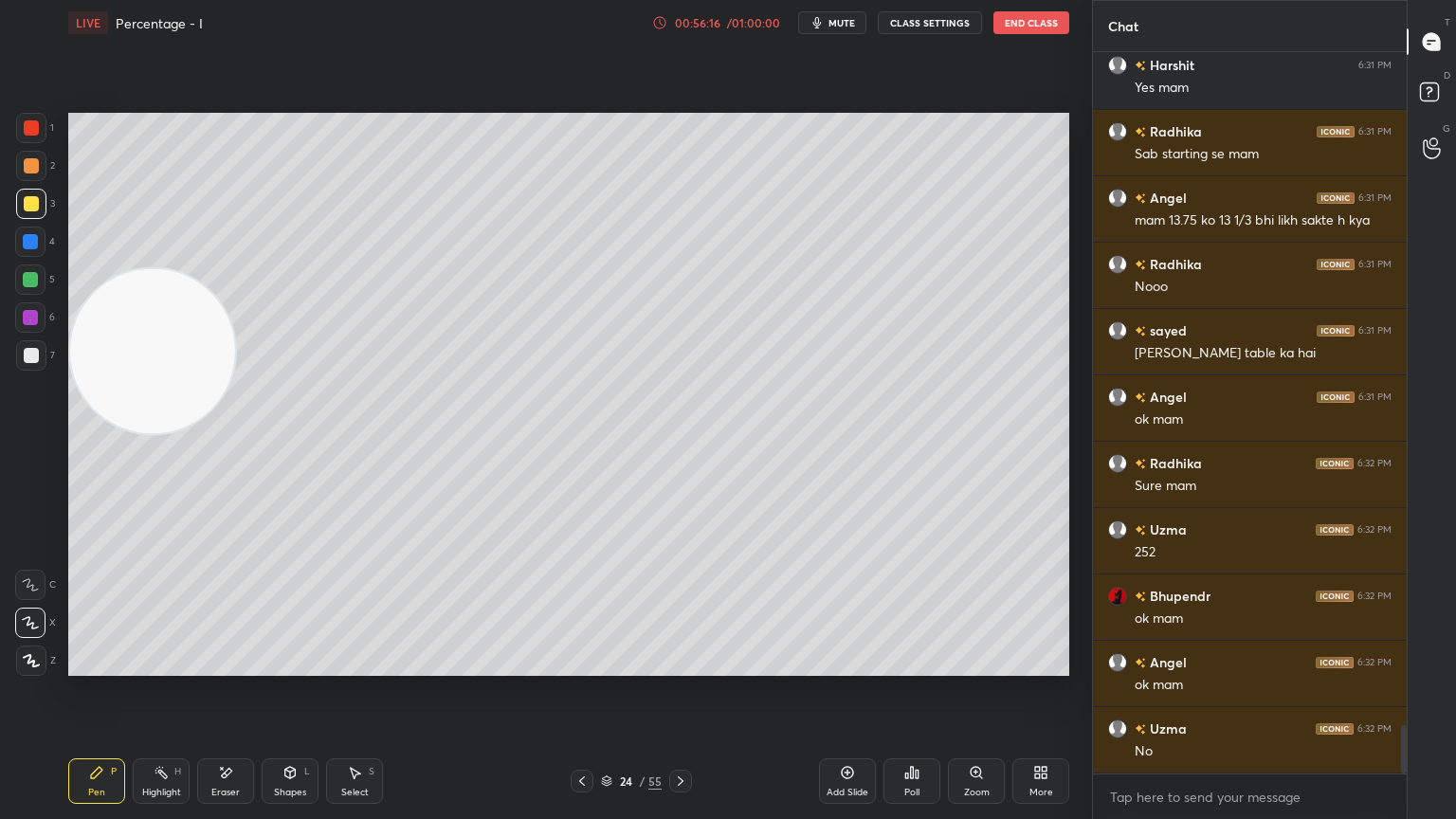 click 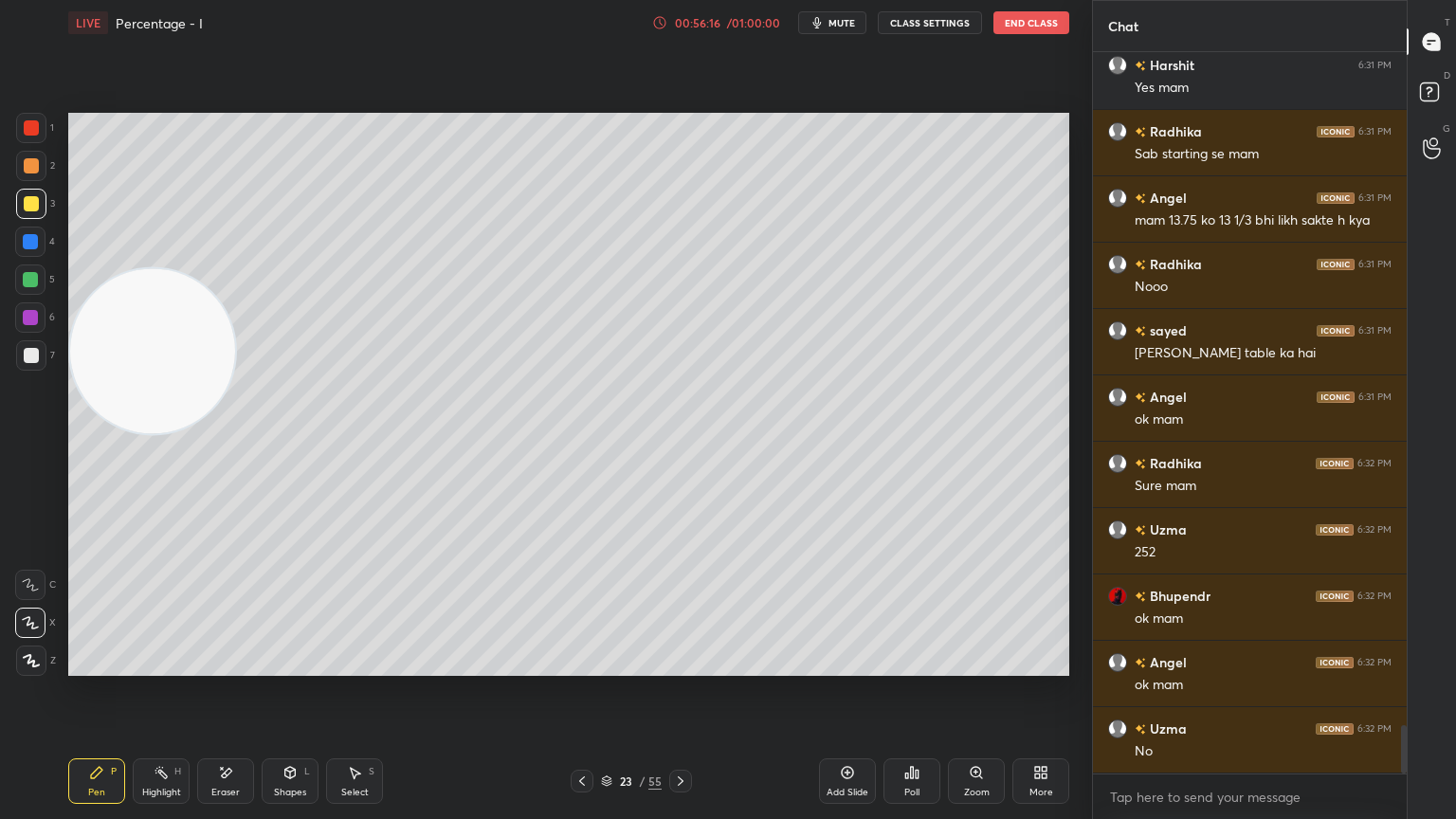 click 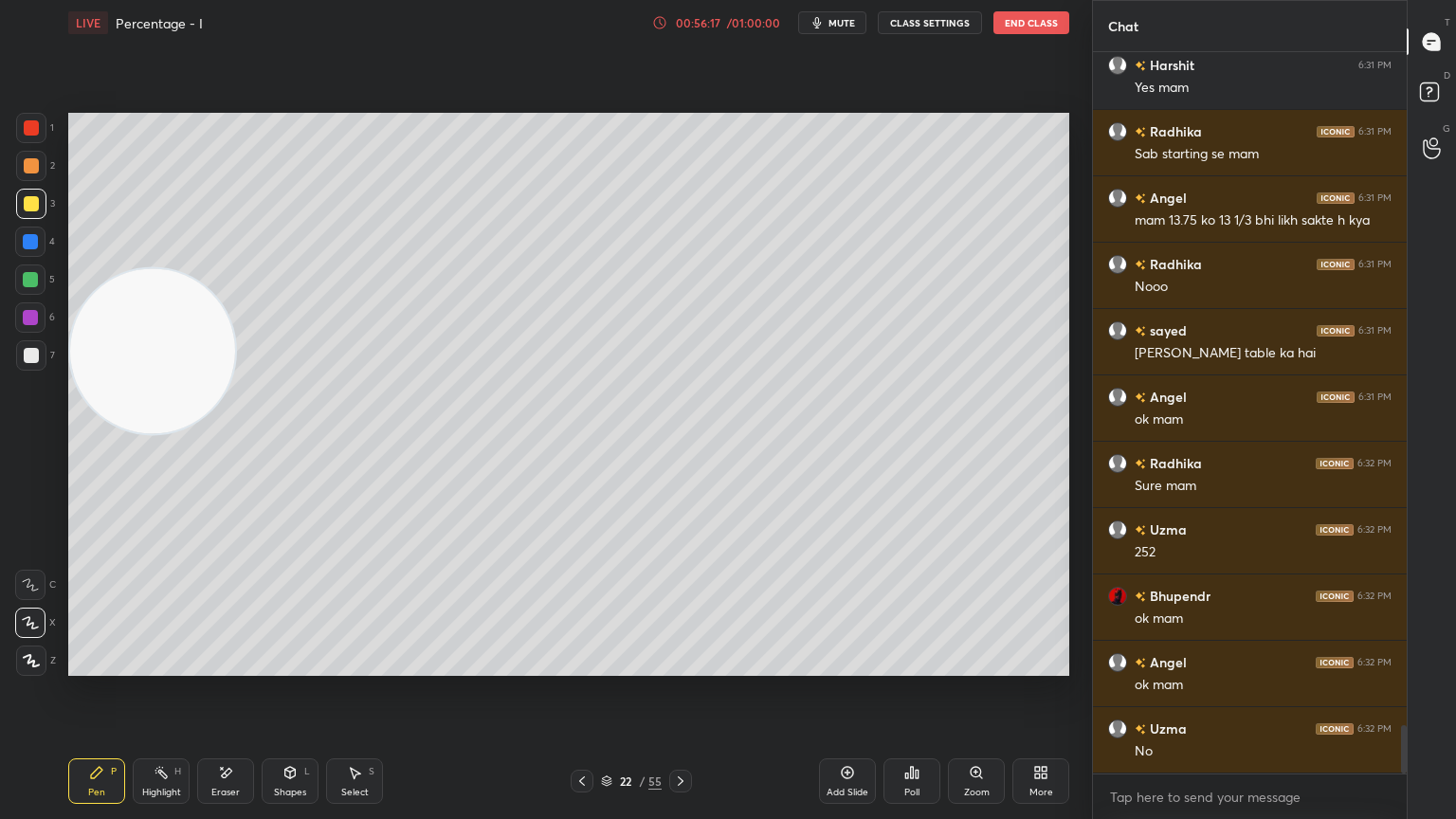 click 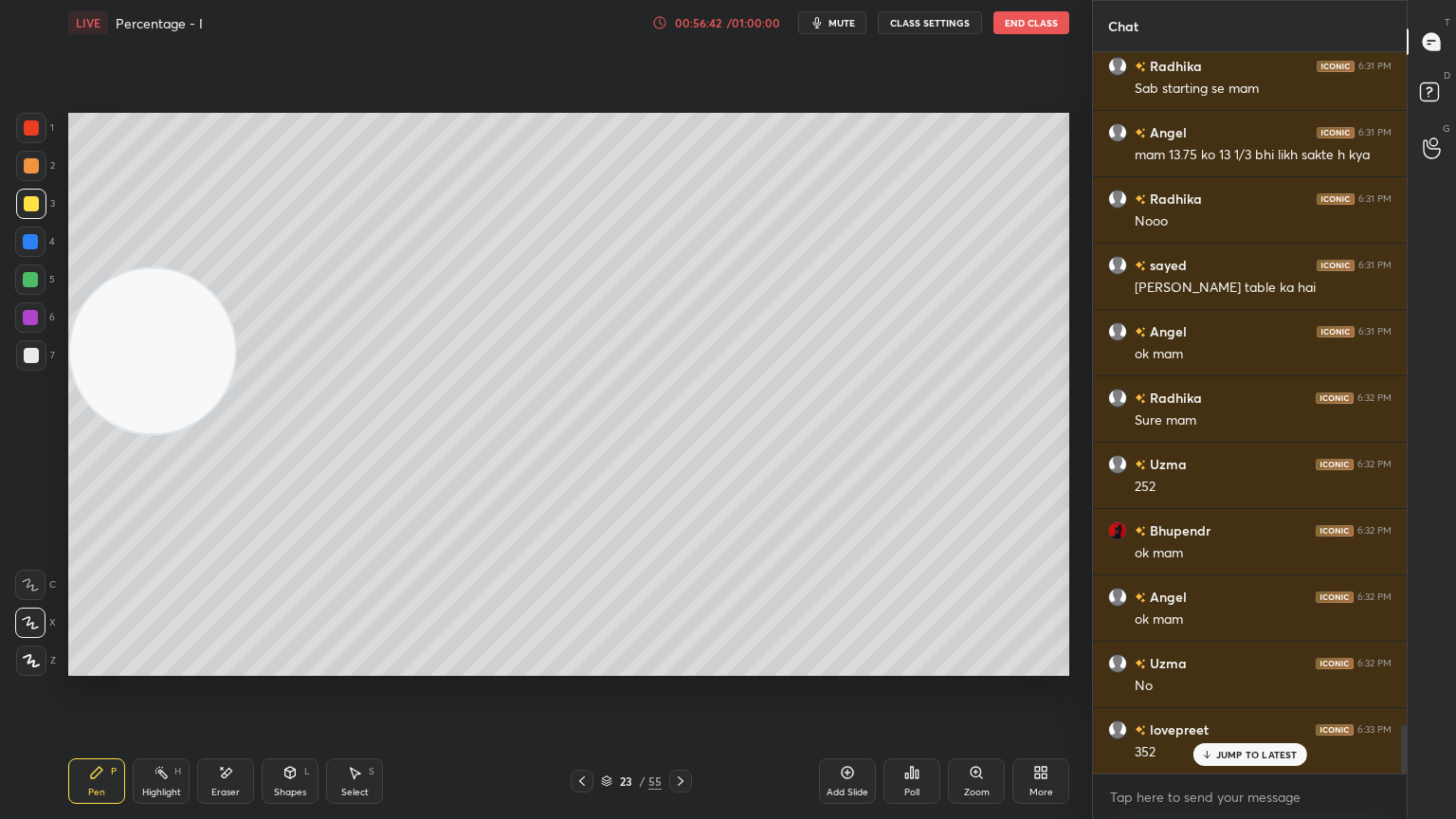 scroll, scrollTop: 10044, scrollLeft: 0, axis: vertical 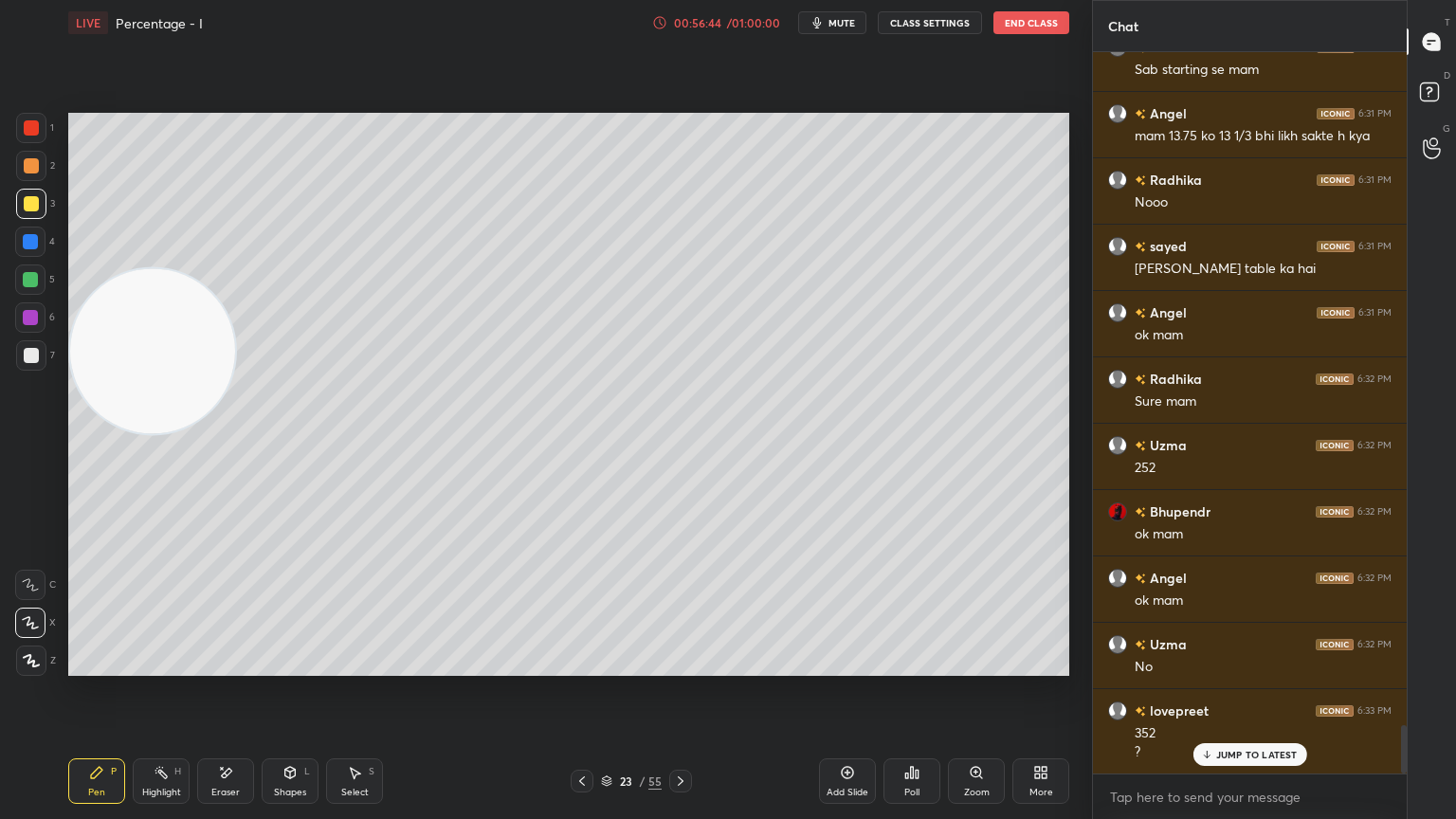 click 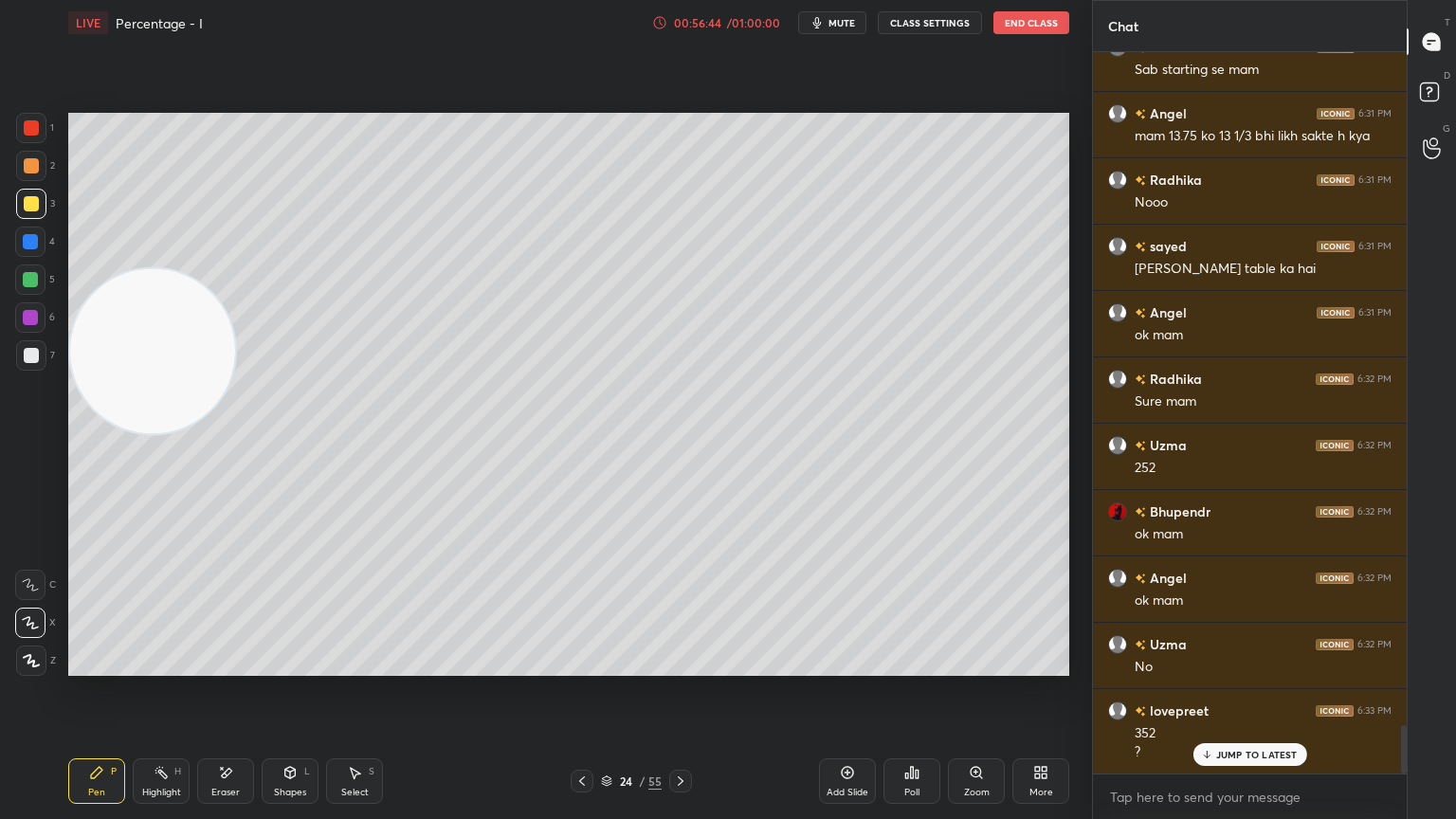 click 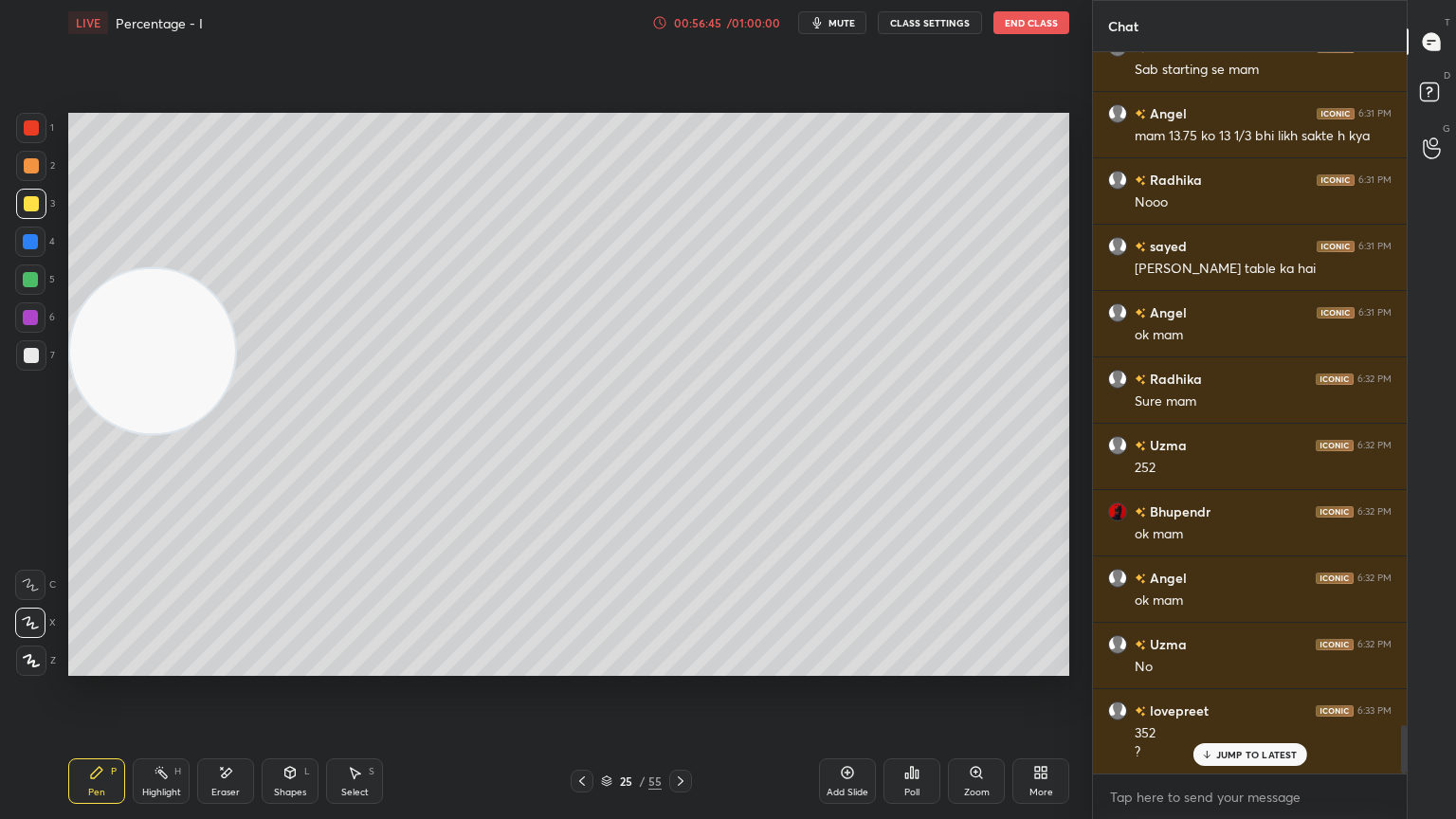 click 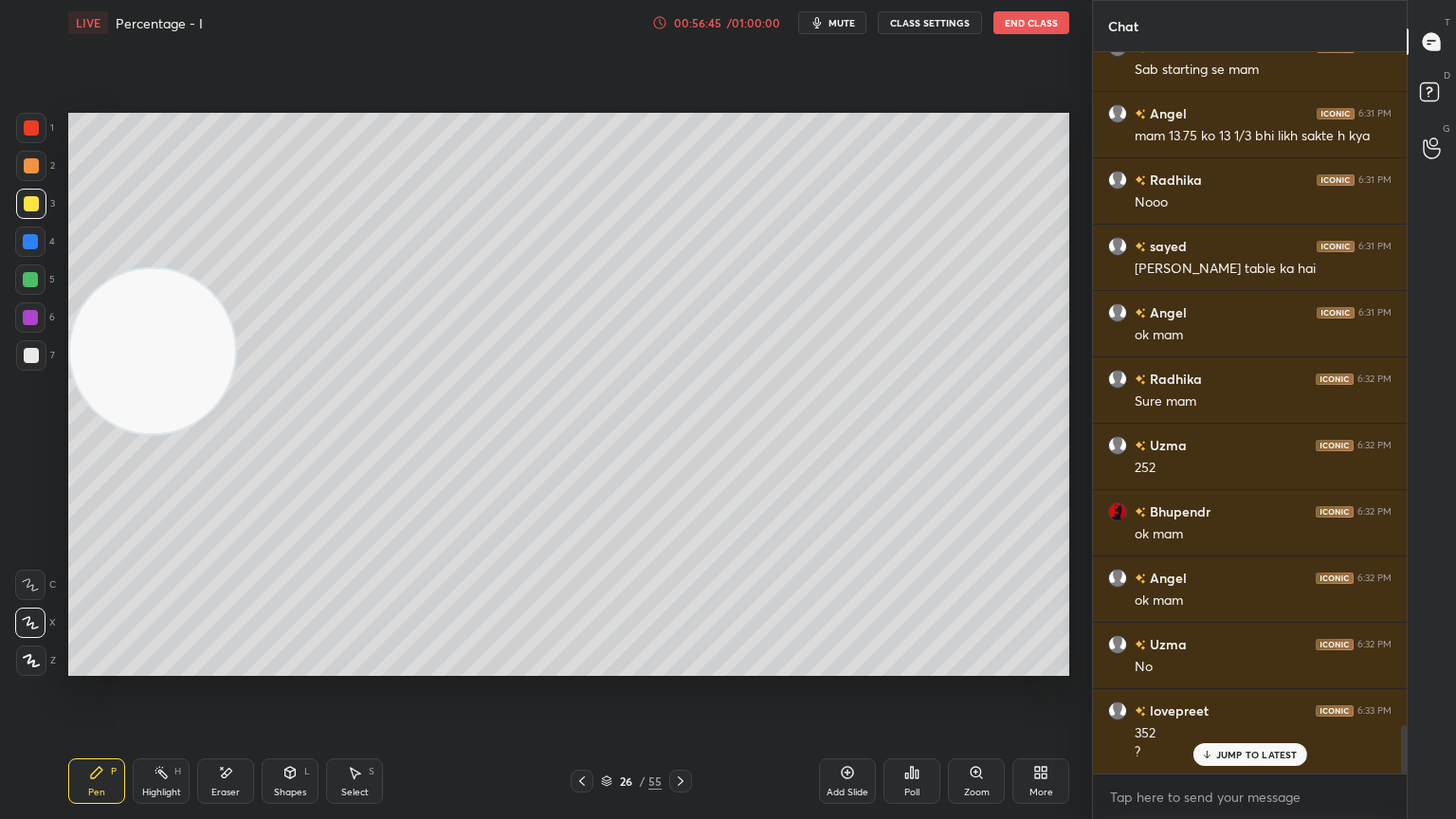 click 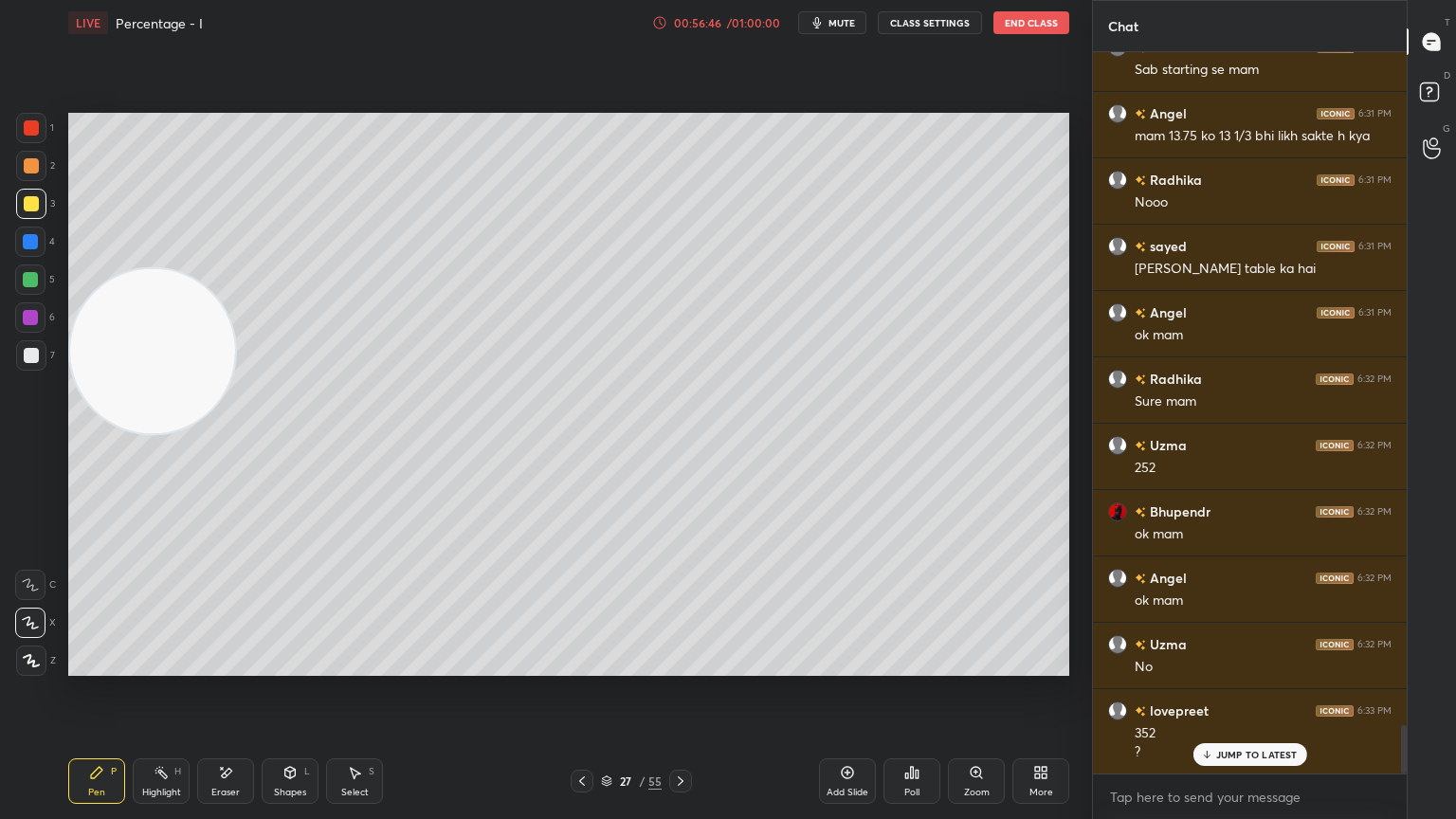 click 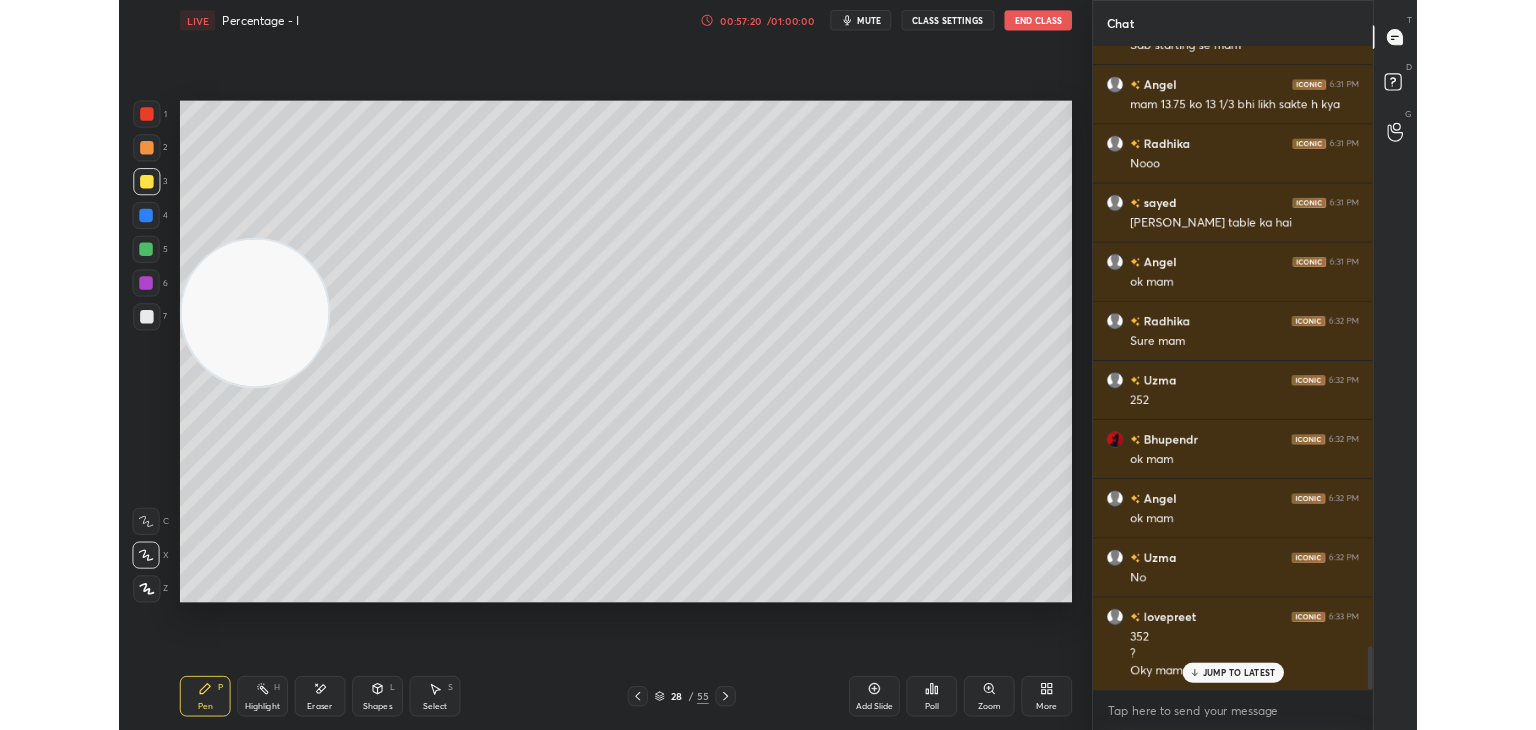 scroll, scrollTop: 10687, scrollLeft: 0, axis: vertical 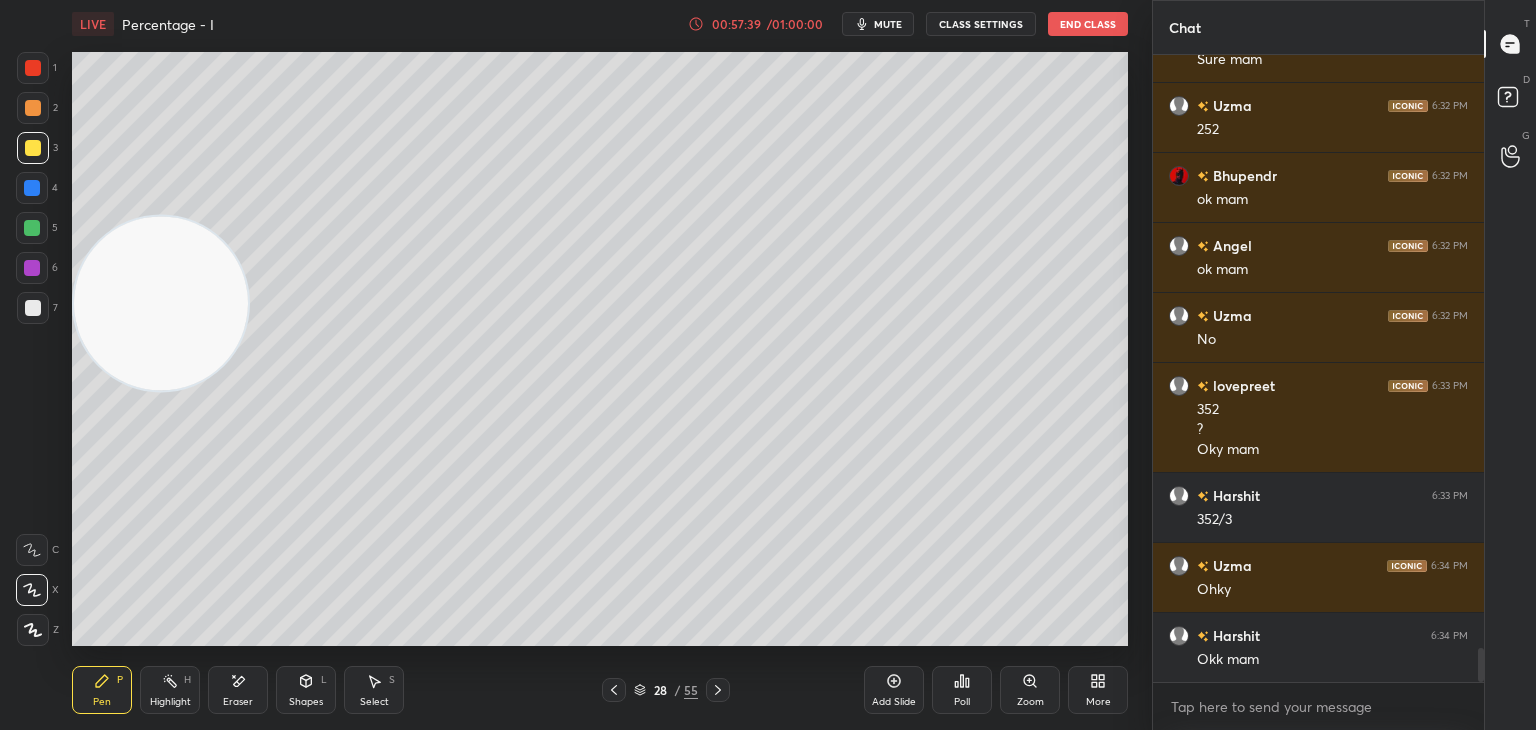 click 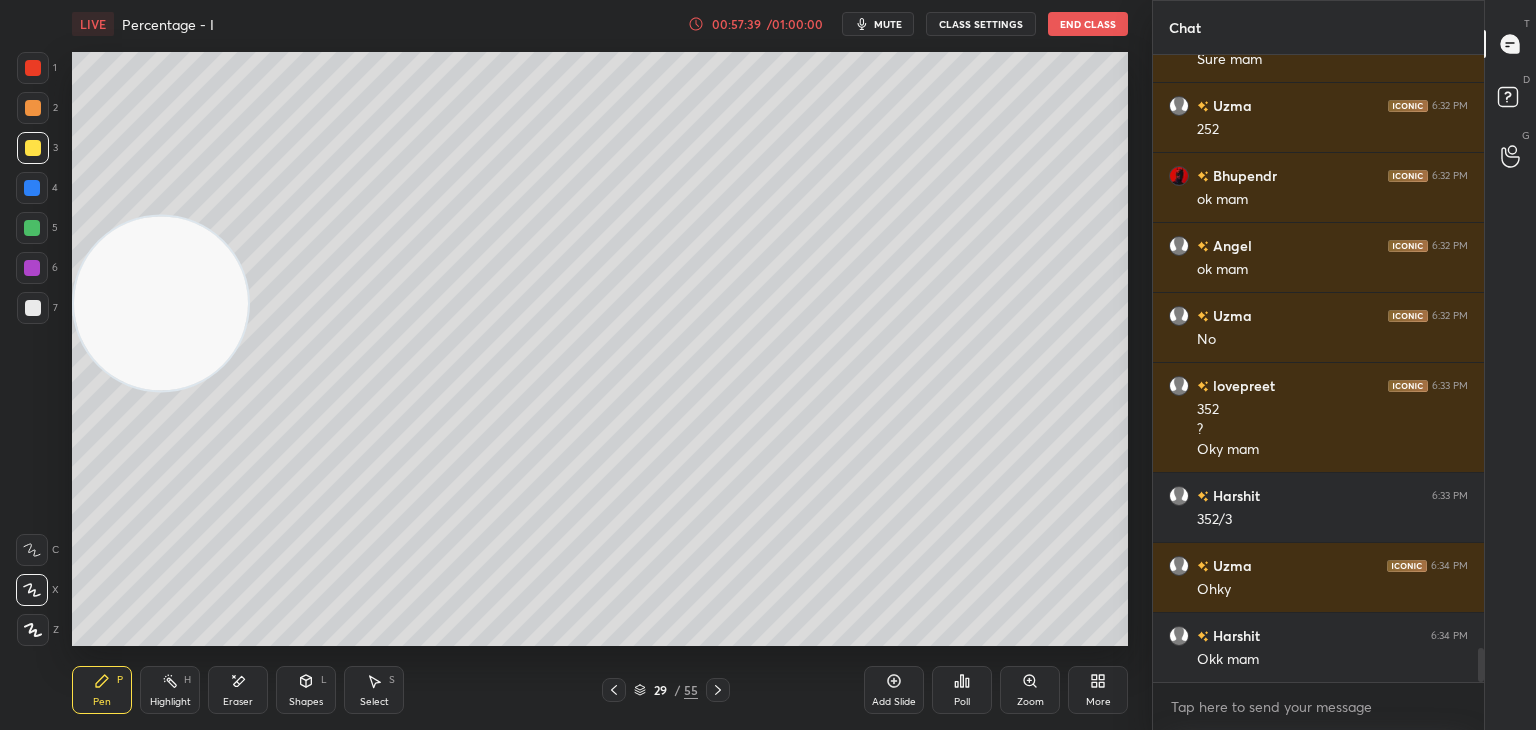 scroll, scrollTop: 11030, scrollLeft: 0, axis: vertical 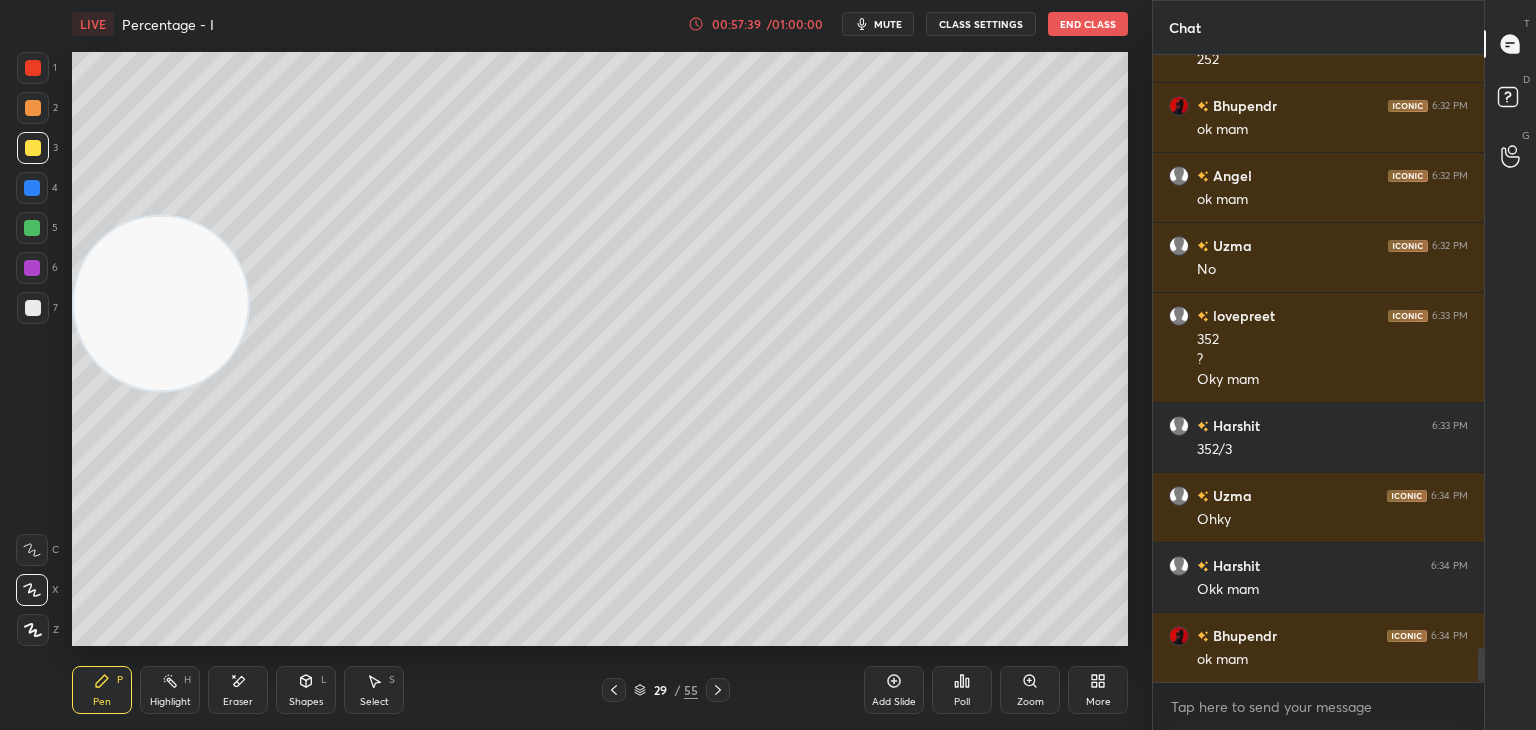 click 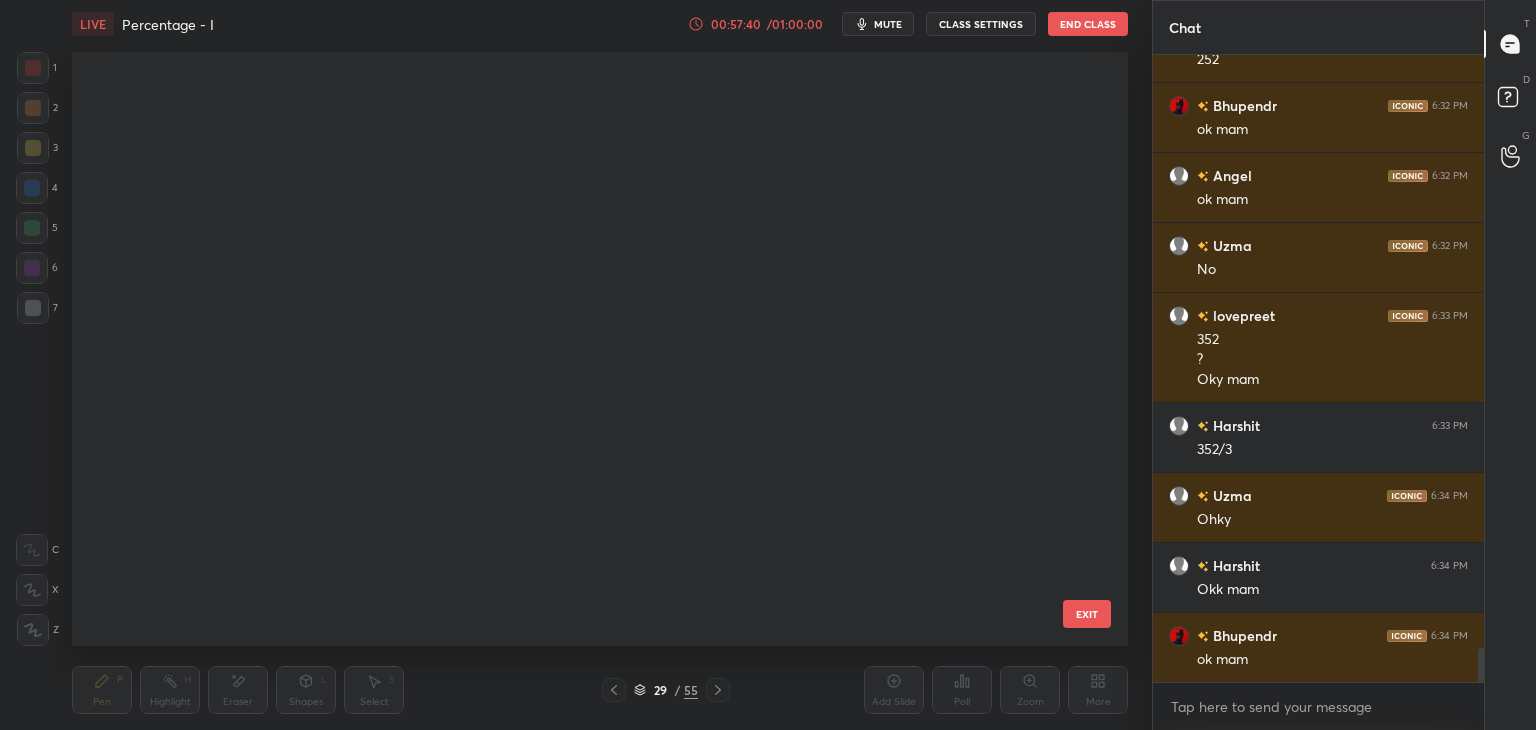 scroll, scrollTop: 1236, scrollLeft: 0, axis: vertical 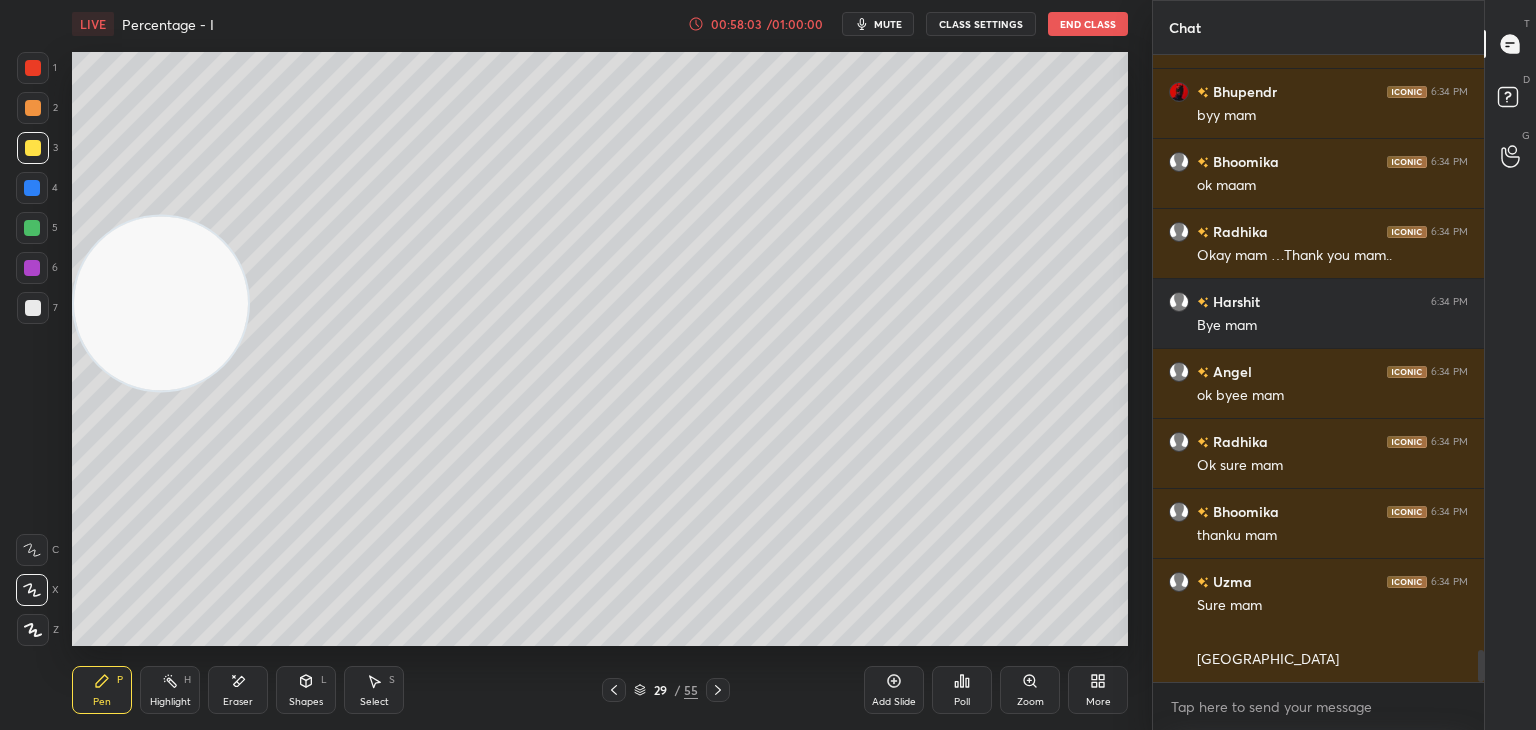 click on "End Class" at bounding box center [1088, 24] 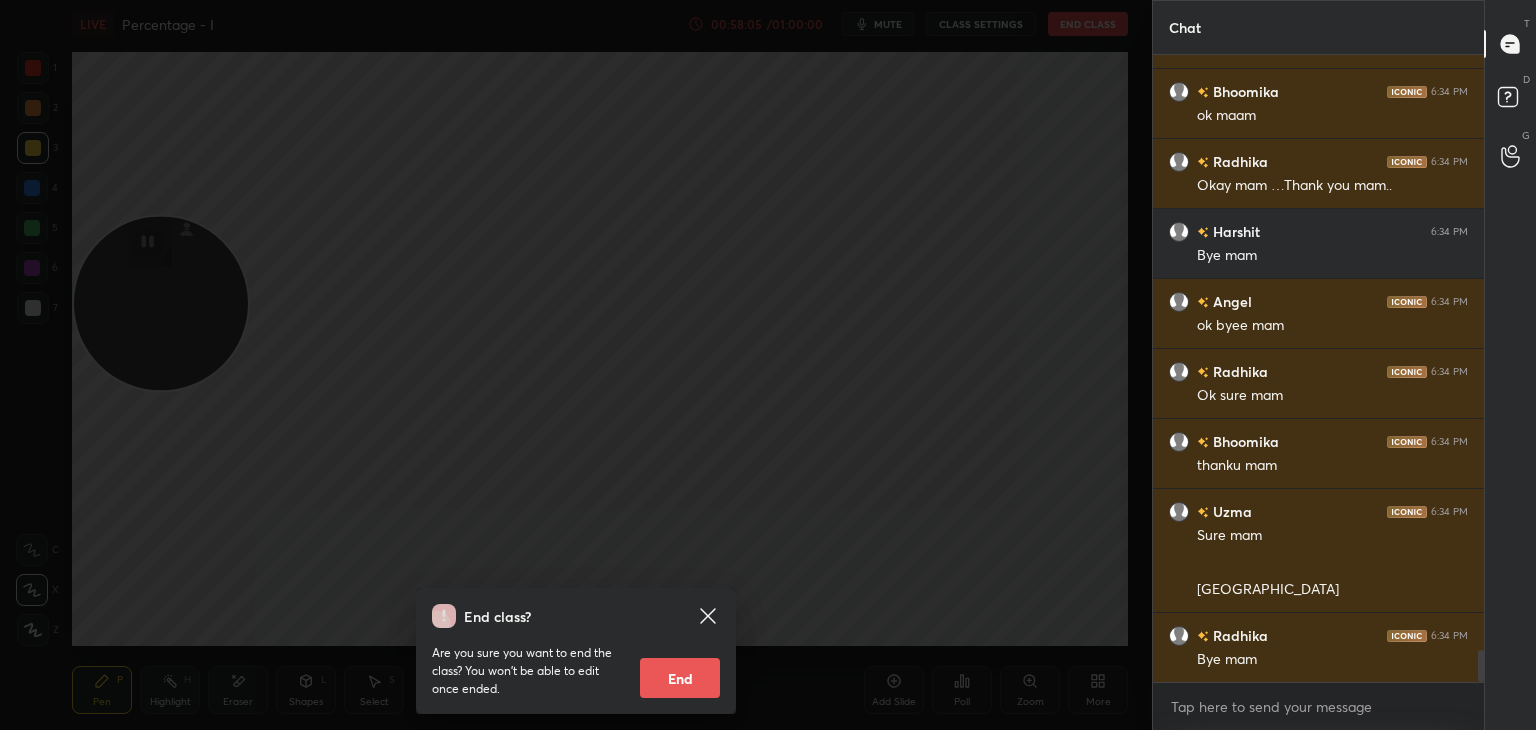 scroll, scrollTop: 11924, scrollLeft: 0, axis: vertical 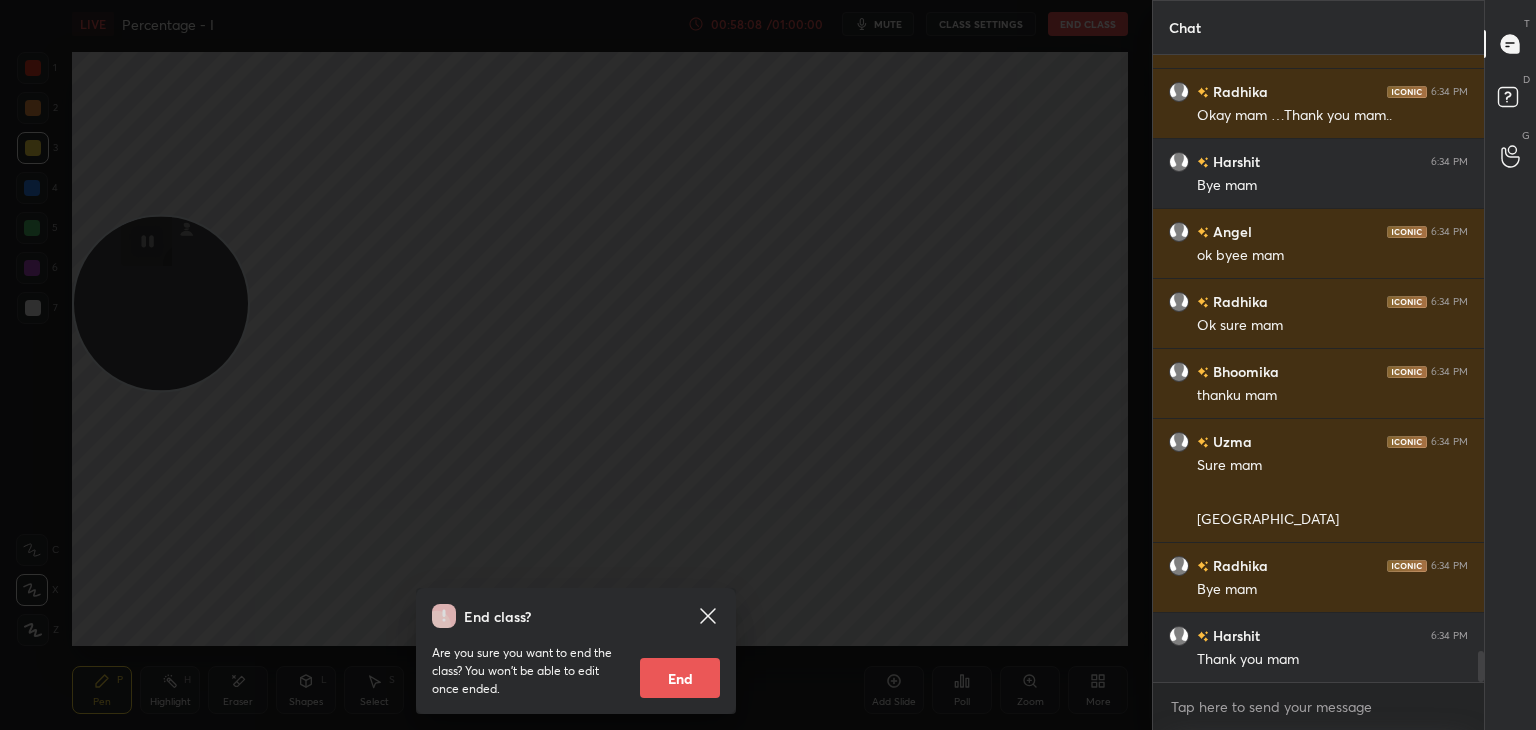 click 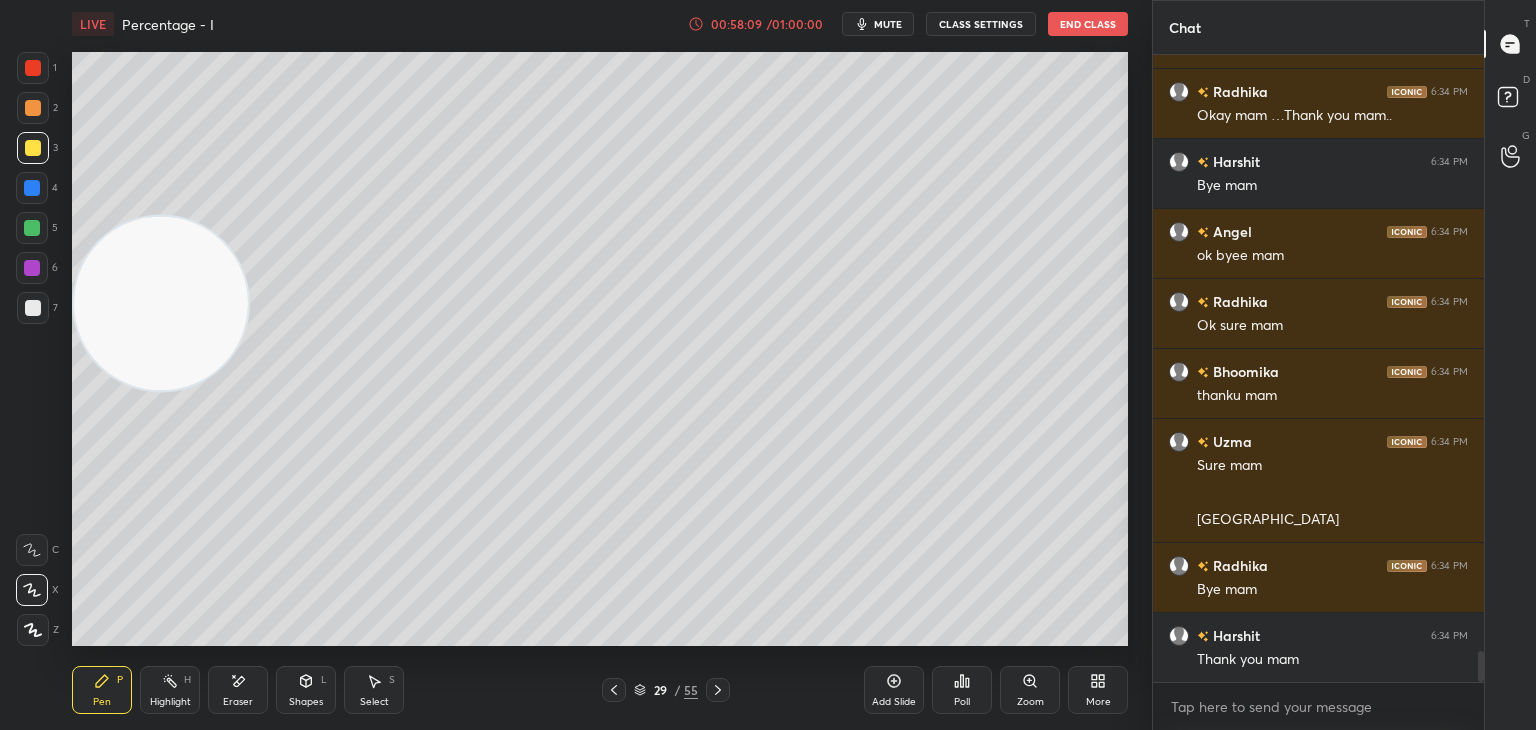 click on "mute" at bounding box center [888, 24] 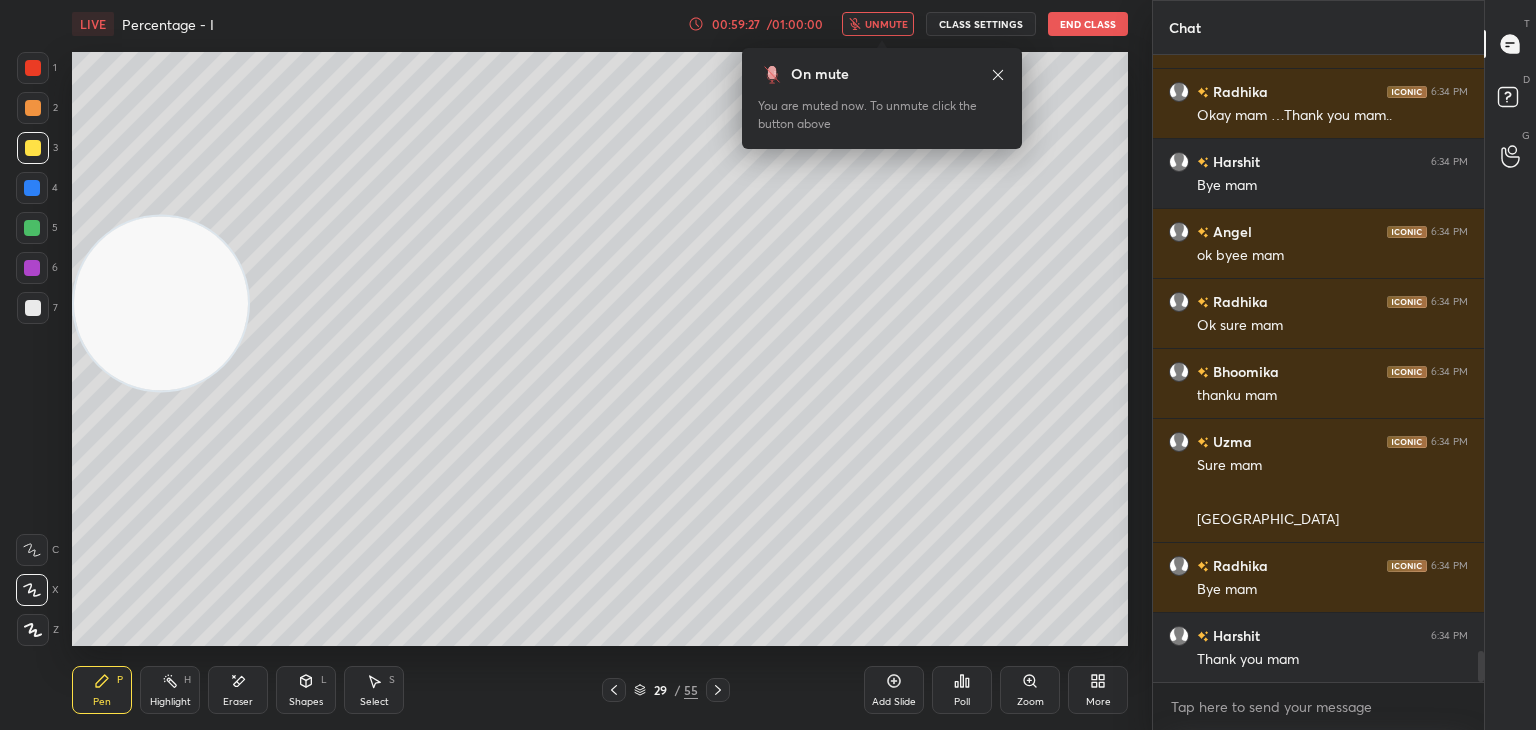 click on "End Class" at bounding box center (1088, 24) 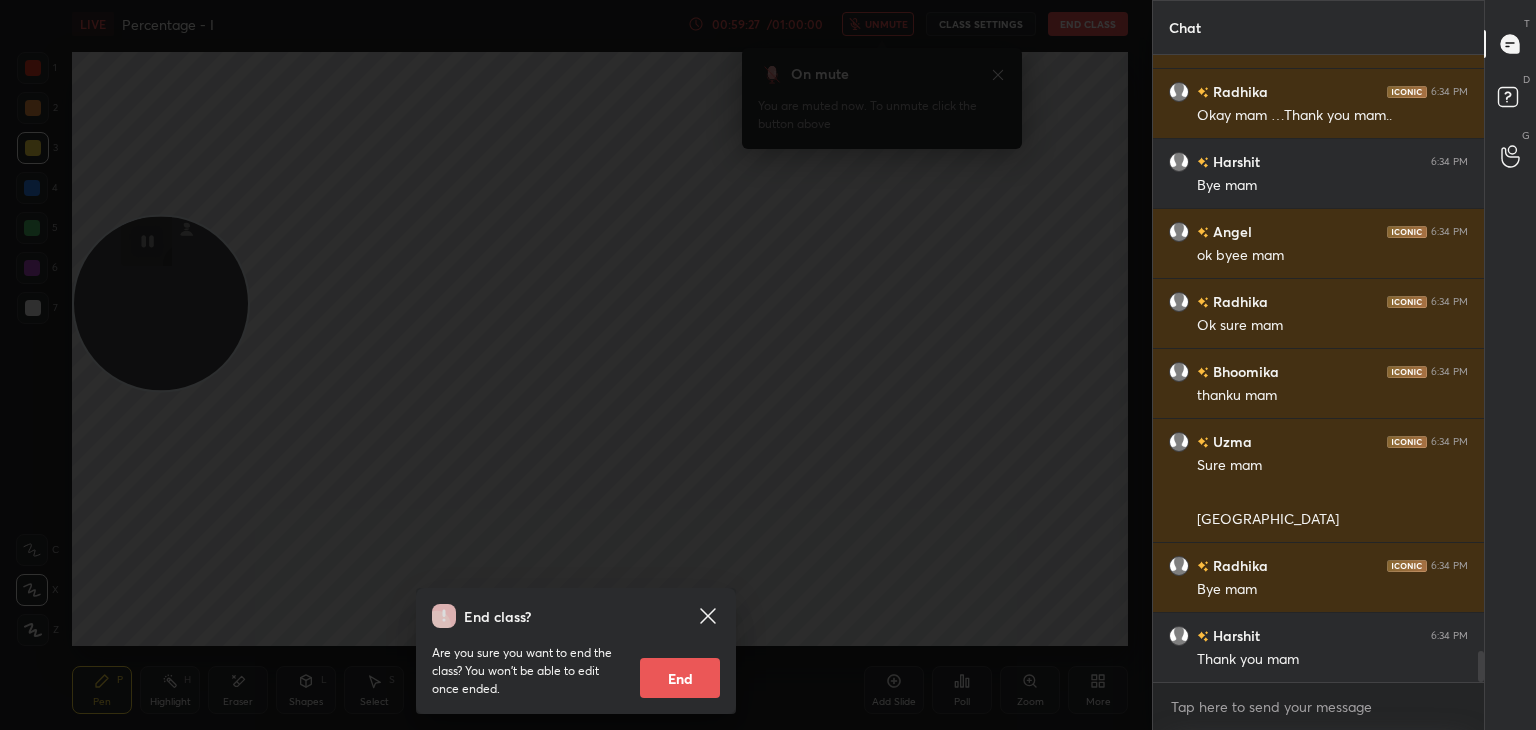 click on "End" at bounding box center [680, 678] 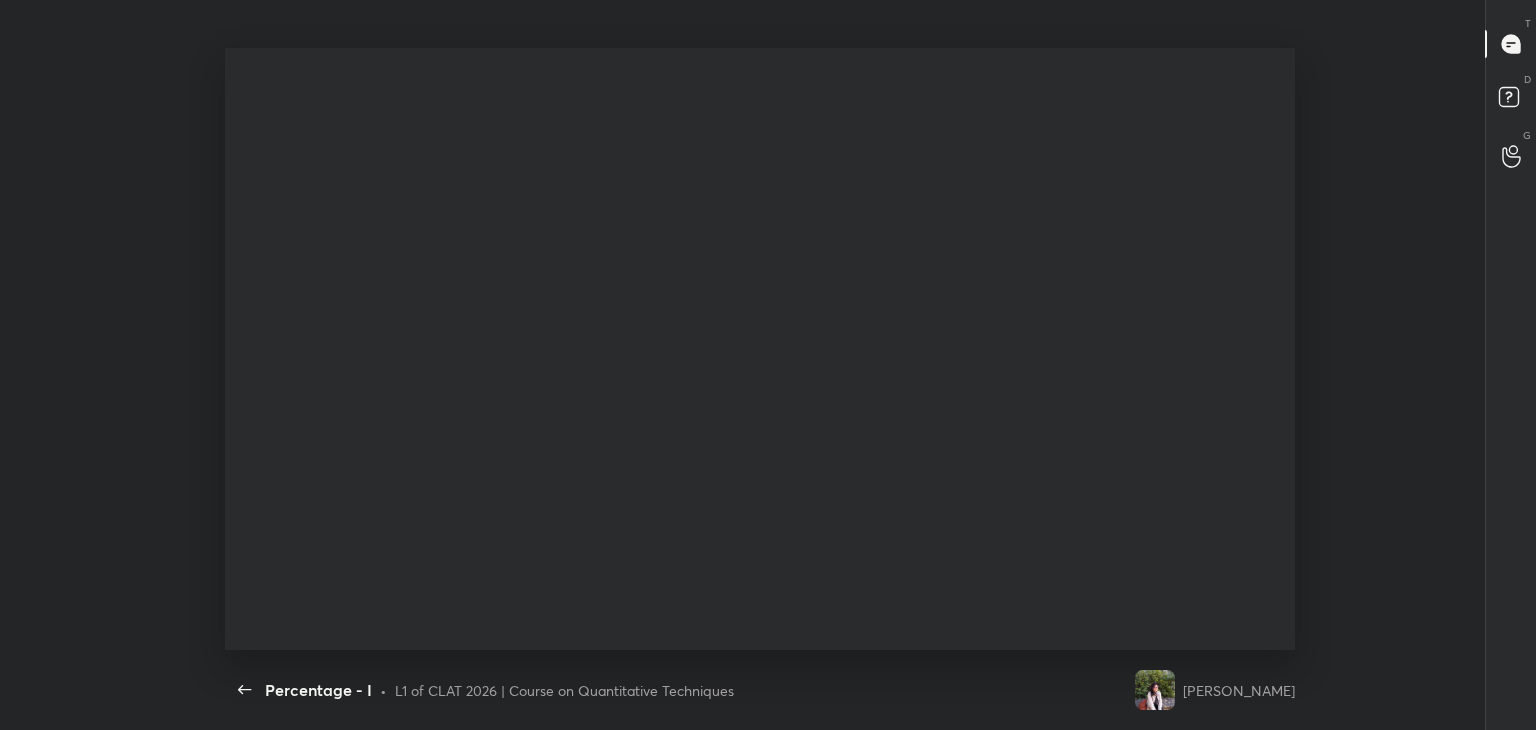 scroll, scrollTop: 99397, scrollLeft: 98716, axis: both 